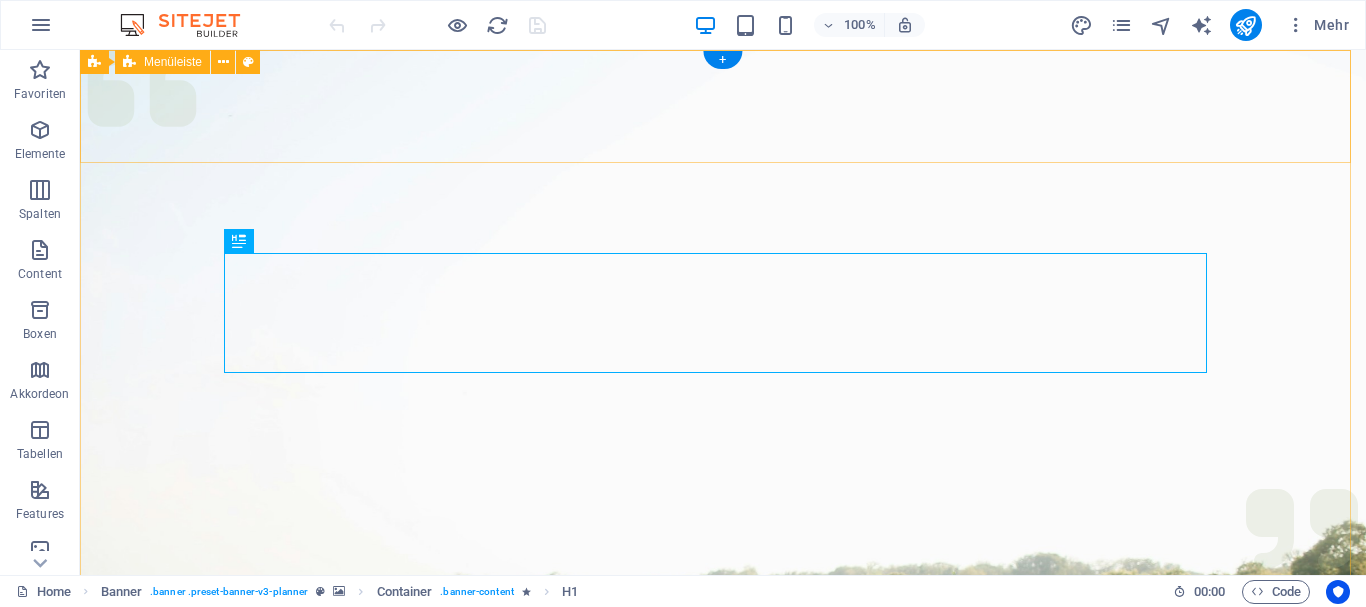 scroll, scrollTop: 0, scrollLeft: 0, axis: both 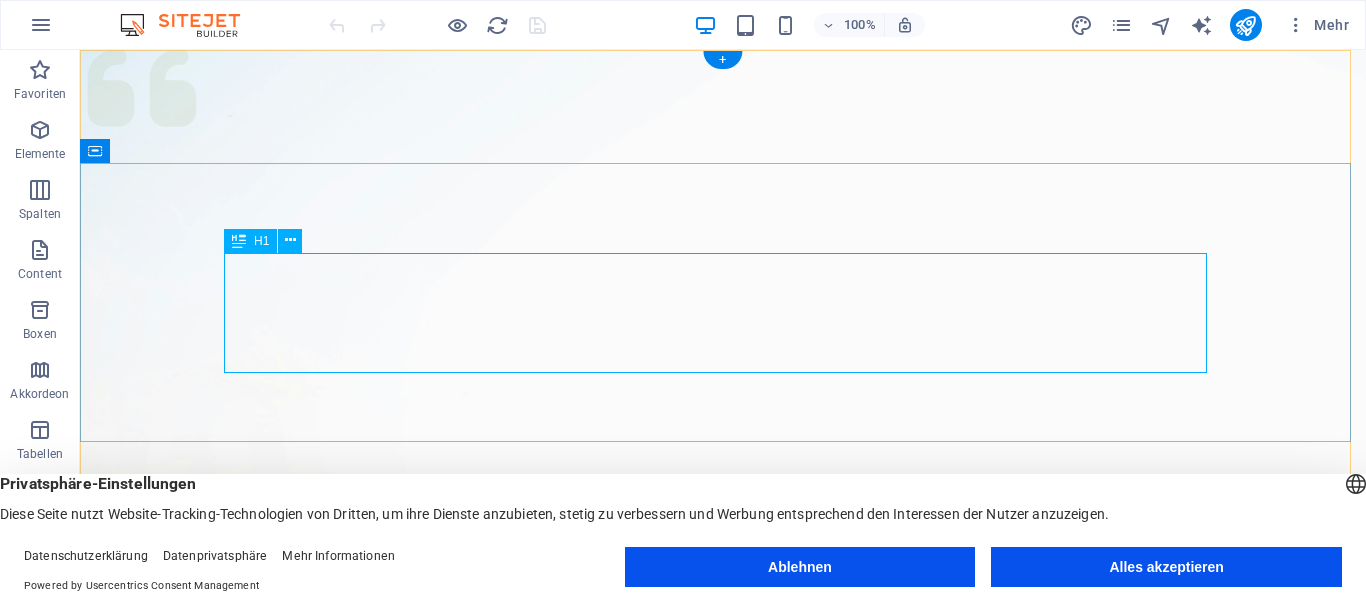 click on "Töpfer-Eule" at bounding box center (723, 1300) 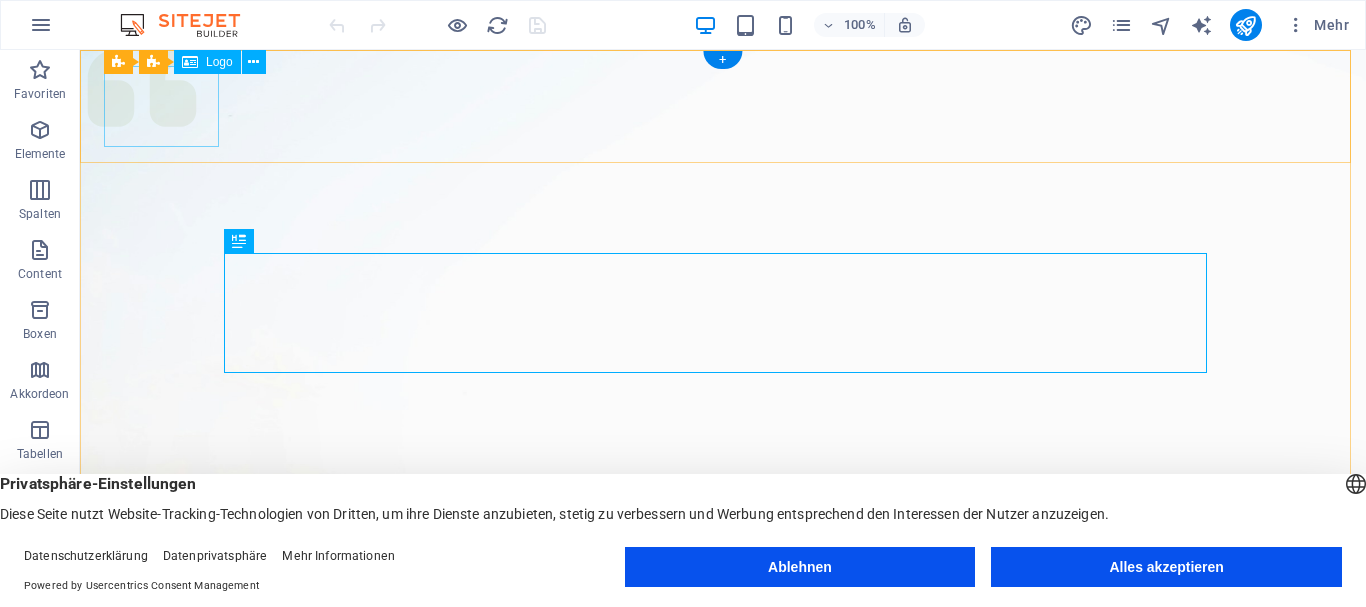 click at bounding box center [723, 1006] 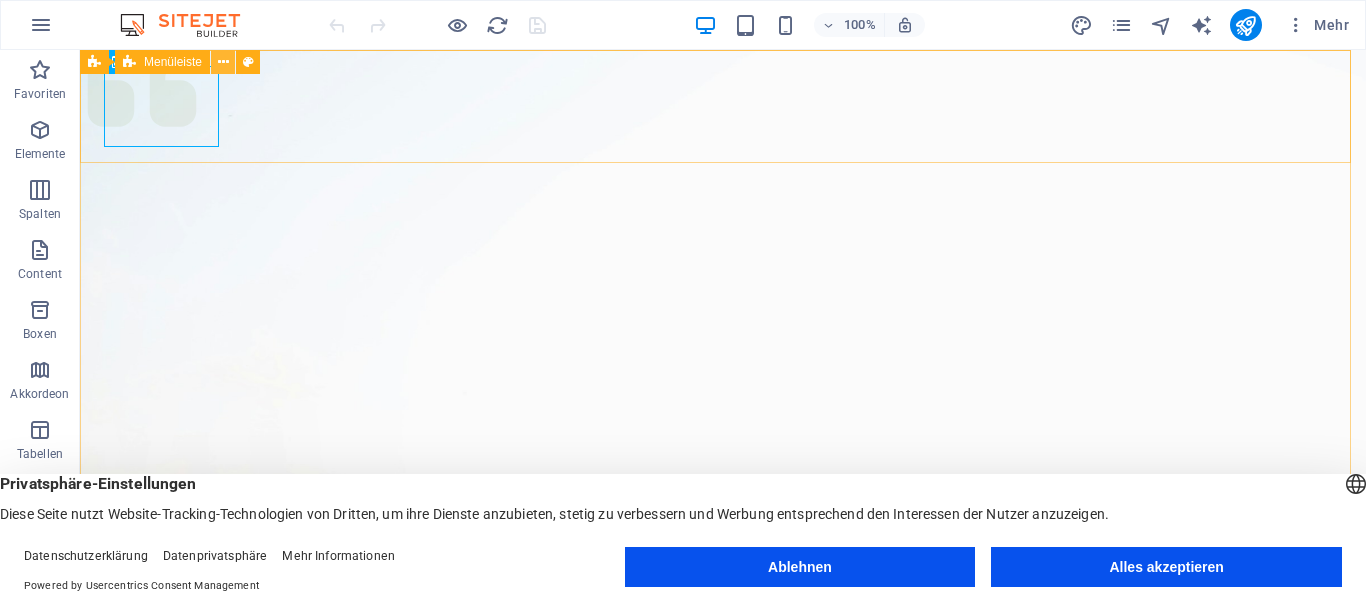 click at bounding box center (223, 62) 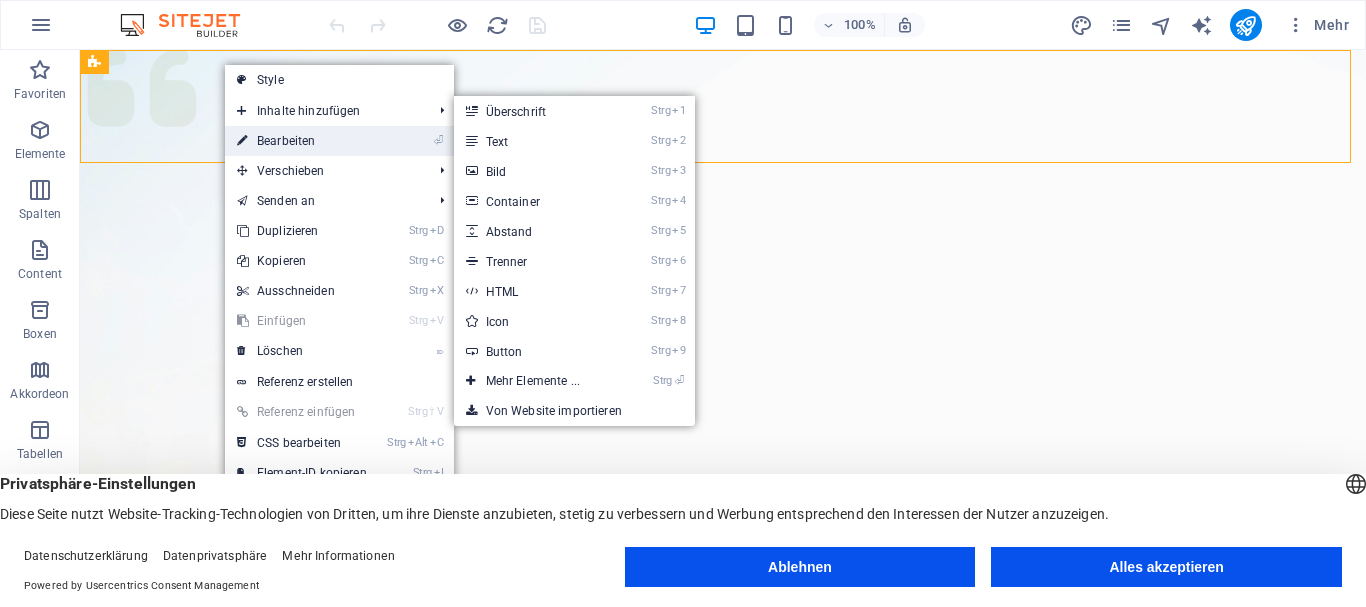 click on "⏎  Bearbeiten" at bounding box center [302, 141] 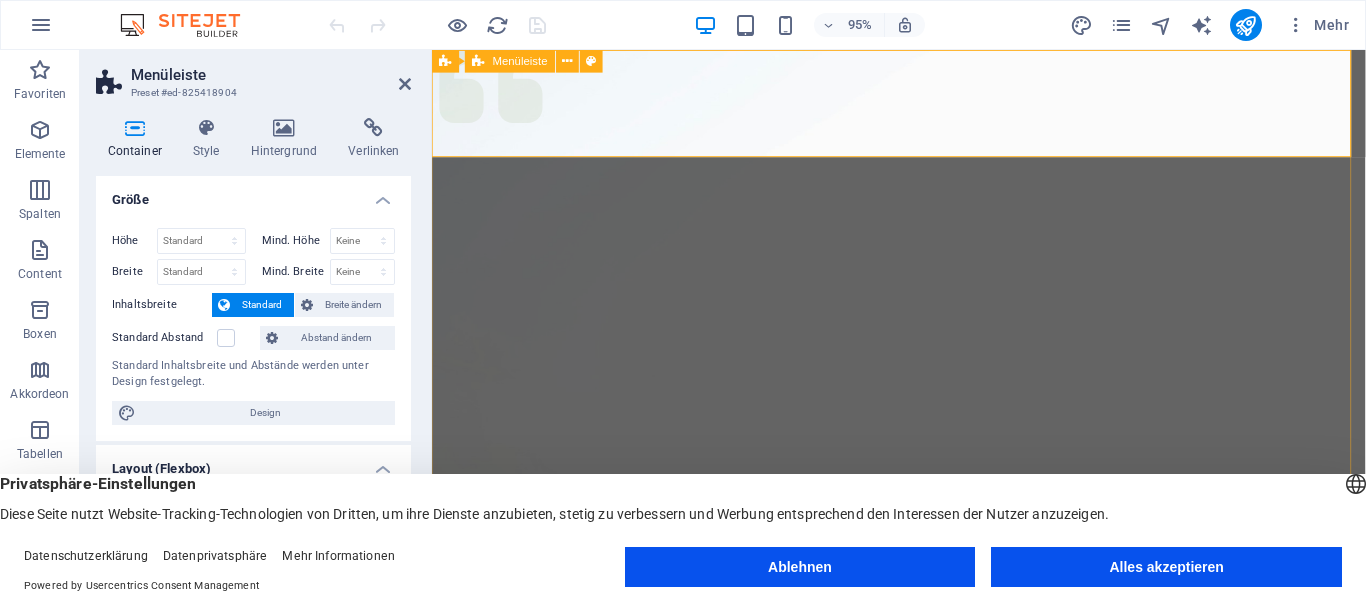 click at bounding box center [479, 61] 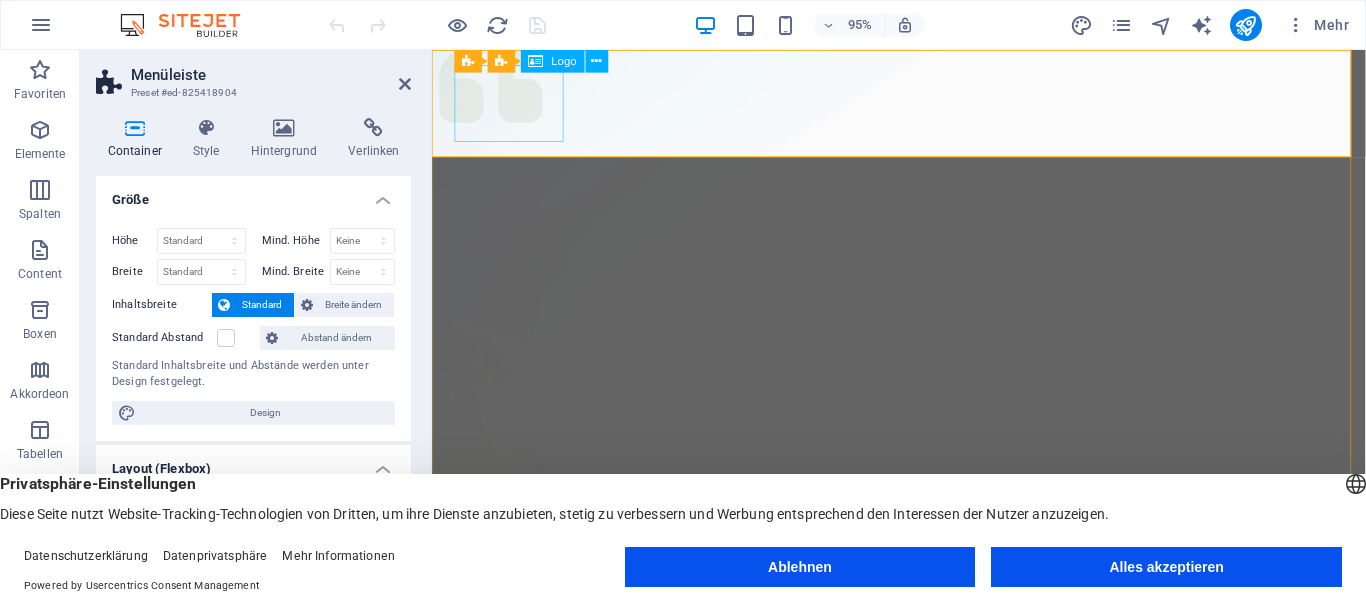 click at bounding box center [923, 1006] 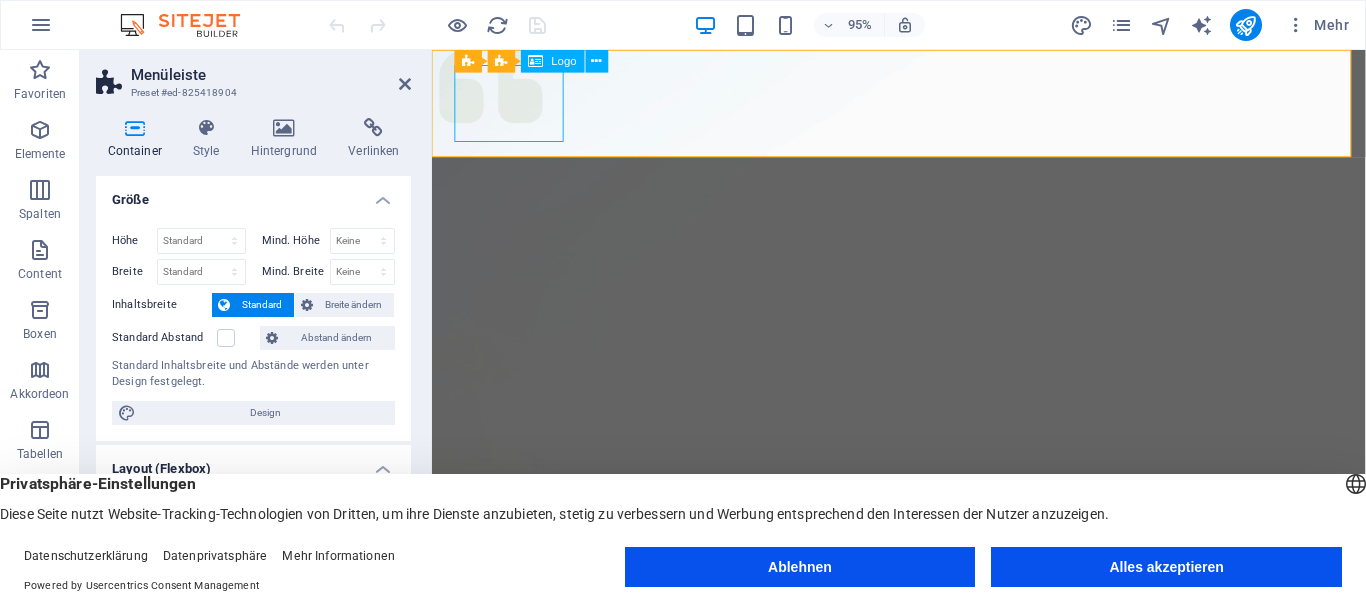 click at bounding box center (923, 1006) 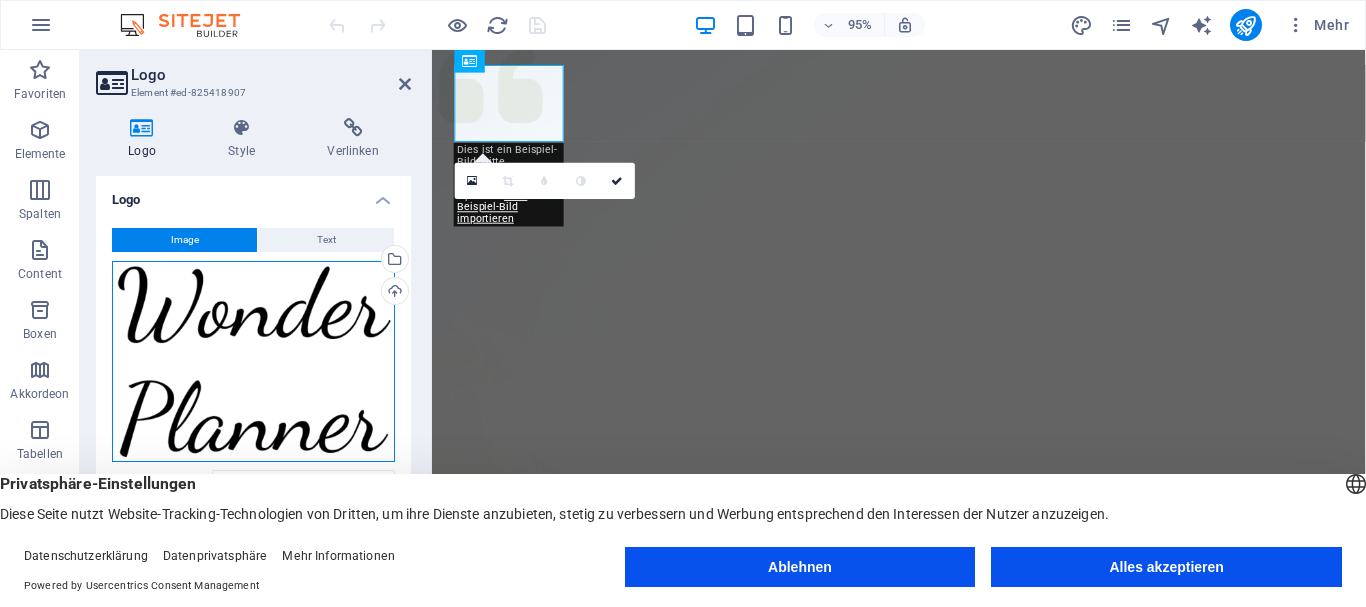 click on "Ziehe Dateien zum Hochladen hierher oder  klicke hier, um aus Dateien oder kostenlosen Stockfotos & -videos zu wählen" at bounding box center (253, 361) 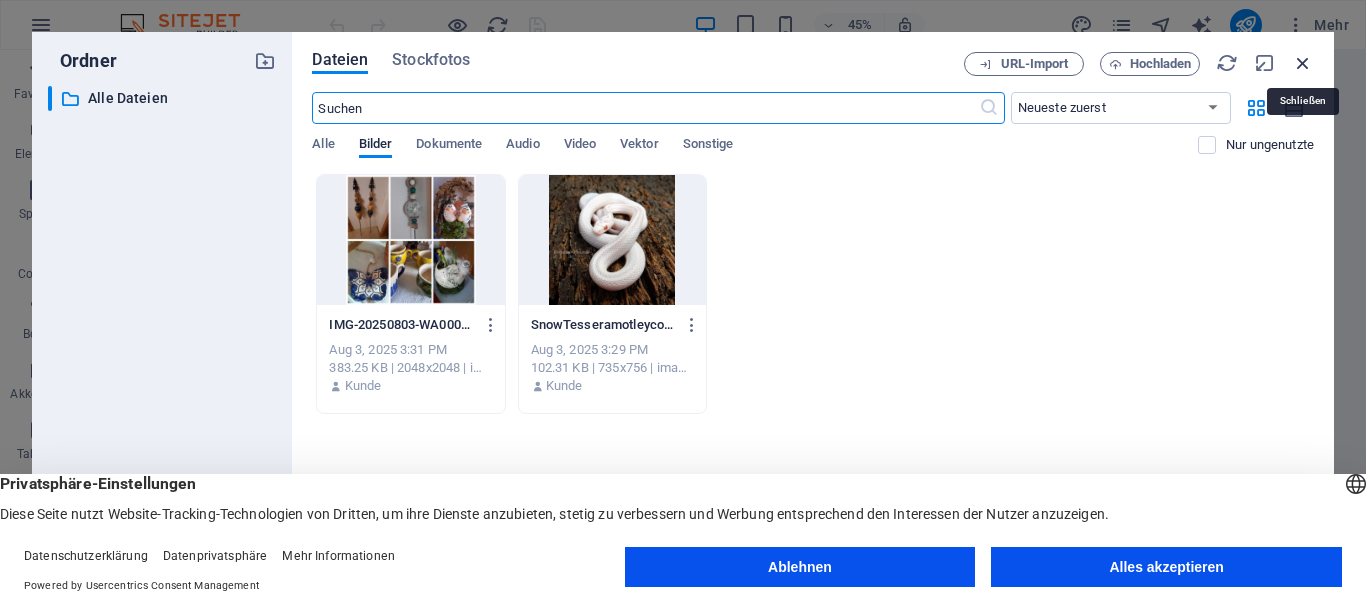 click at bounding box center [1303, 63] 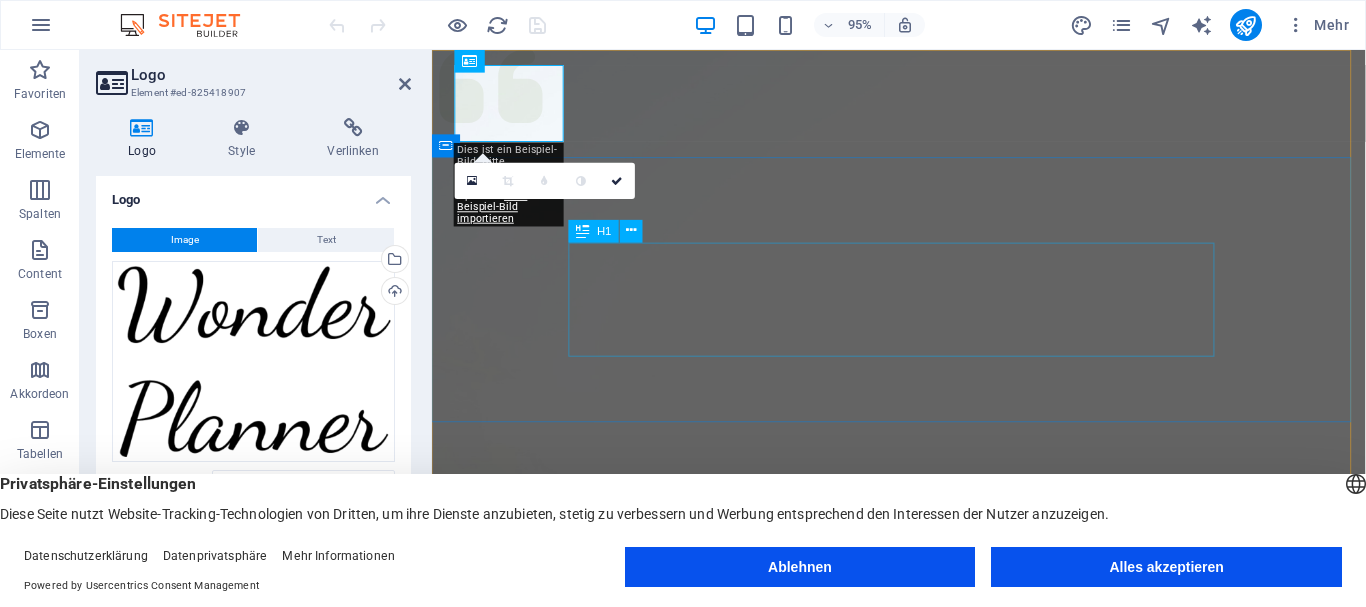 click on "Töpfer-Eule" at bounding box center (923, 1300) 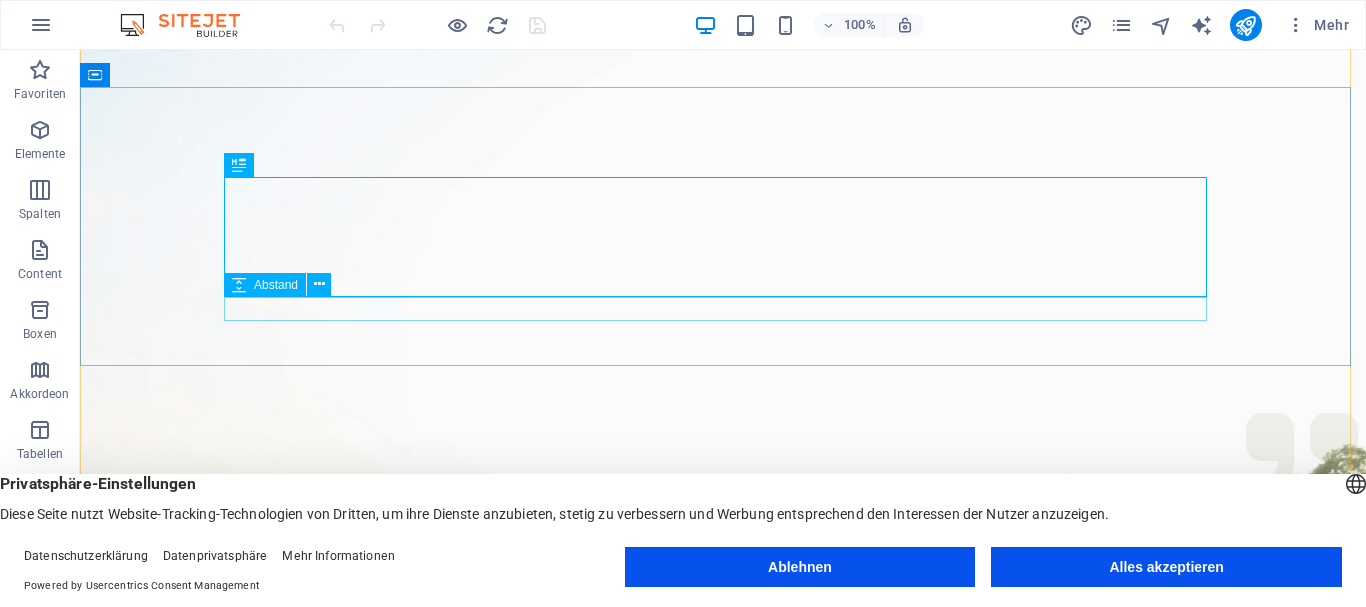 scroll, scrollTop: 100, scrollLeft: 0, axis: vertical 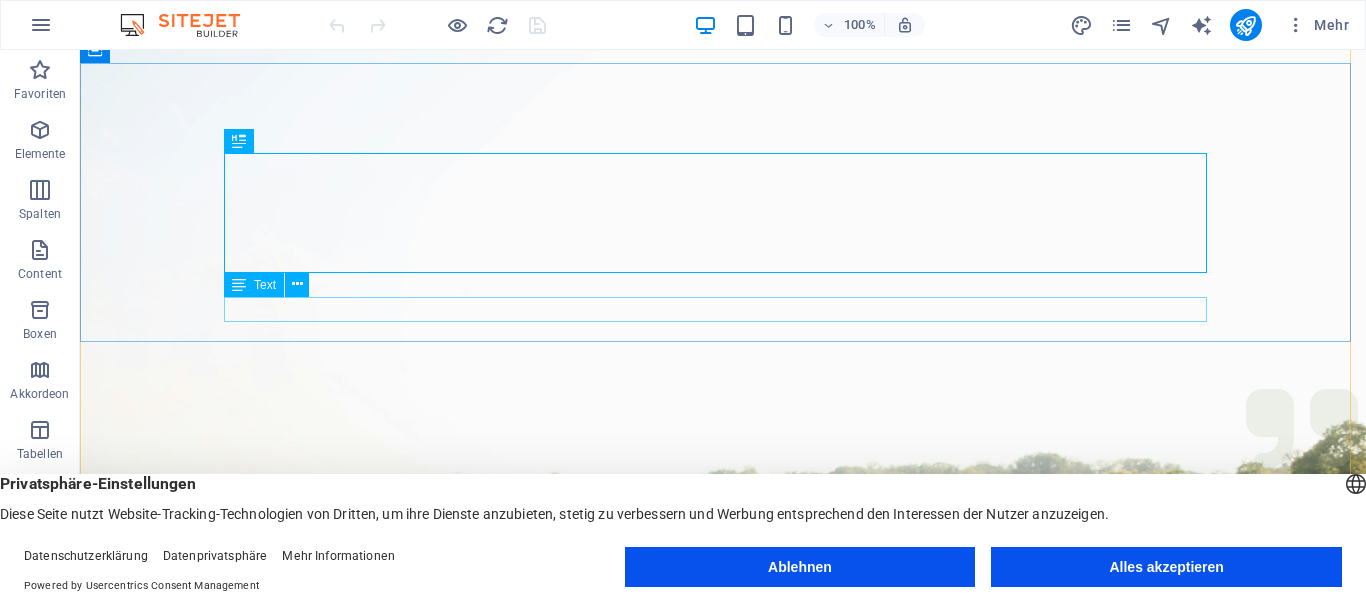 click on "Genieße die Inspiration von Ton" at bounding box center [723, 1296] 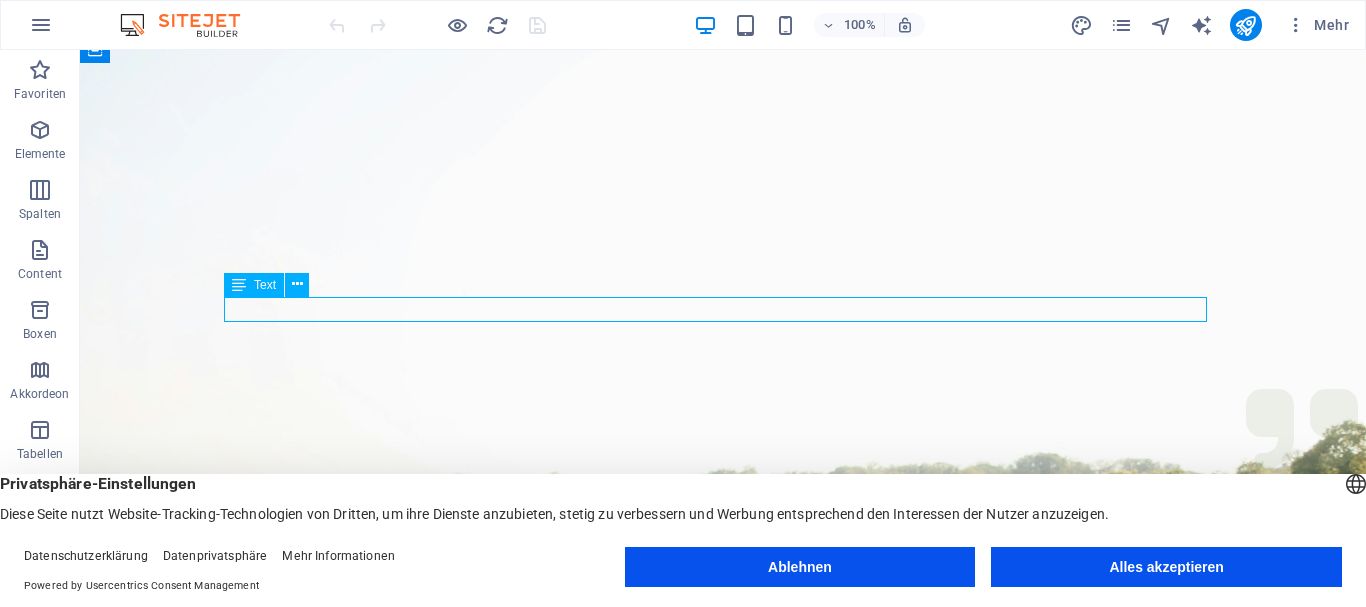 click on "Genieße die Inspiration von Ton" at bounding box center (723, 1296) 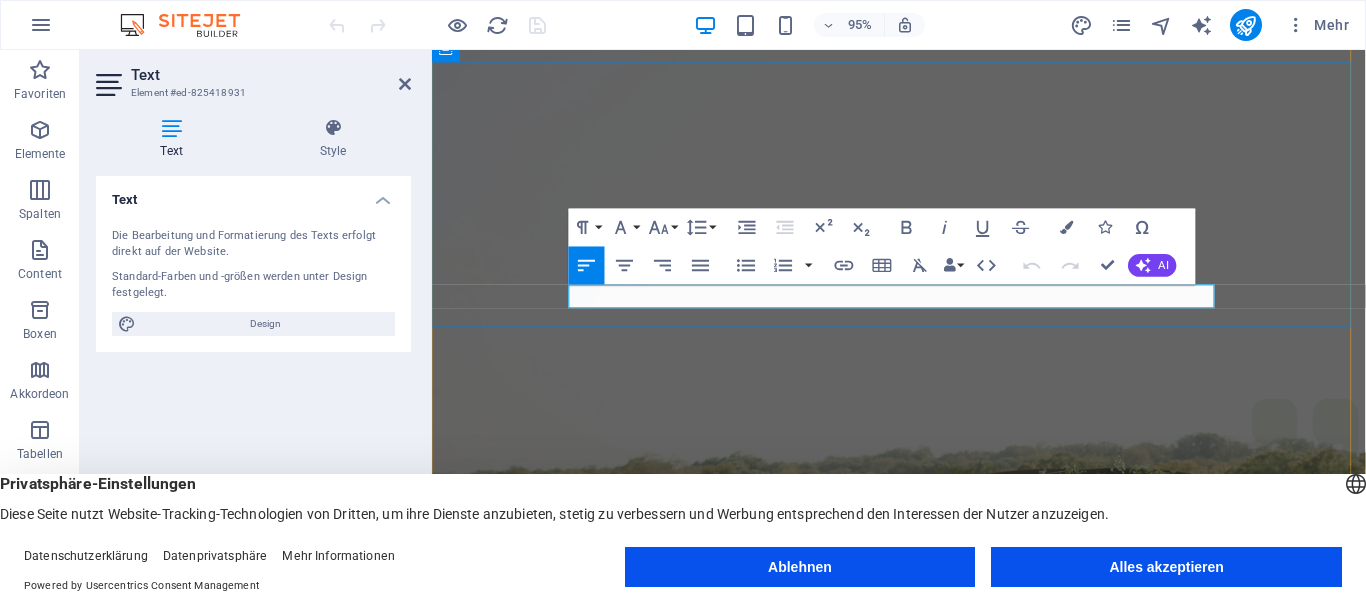 click on "Genieße die Inspiration von Ton" at bounding box center (923, 1296) 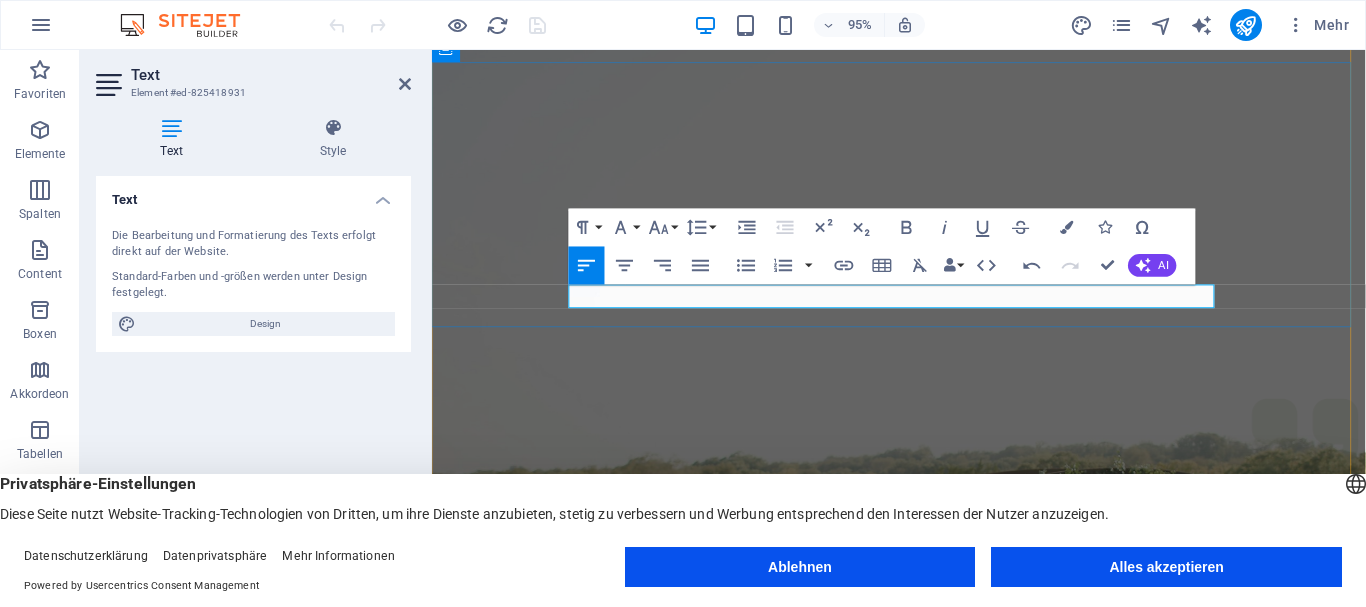 type 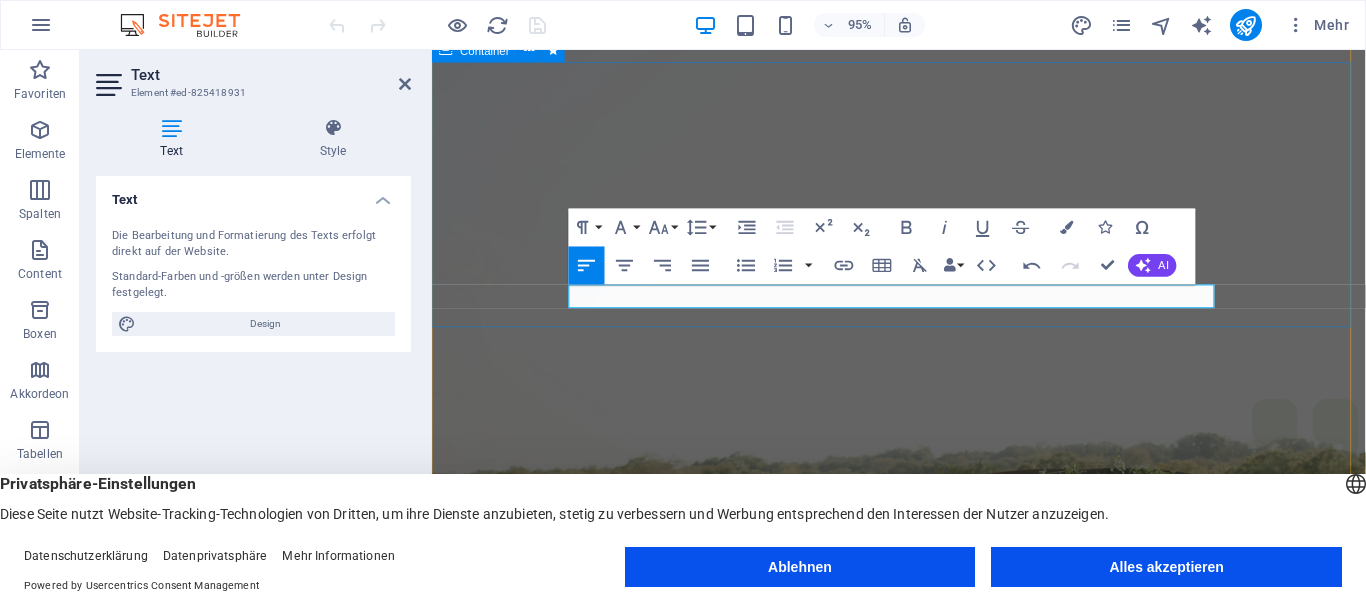 click on "Töpfer-Eule Genieße die Inspiration von Töpferware" at bounding box center (923, 1189) 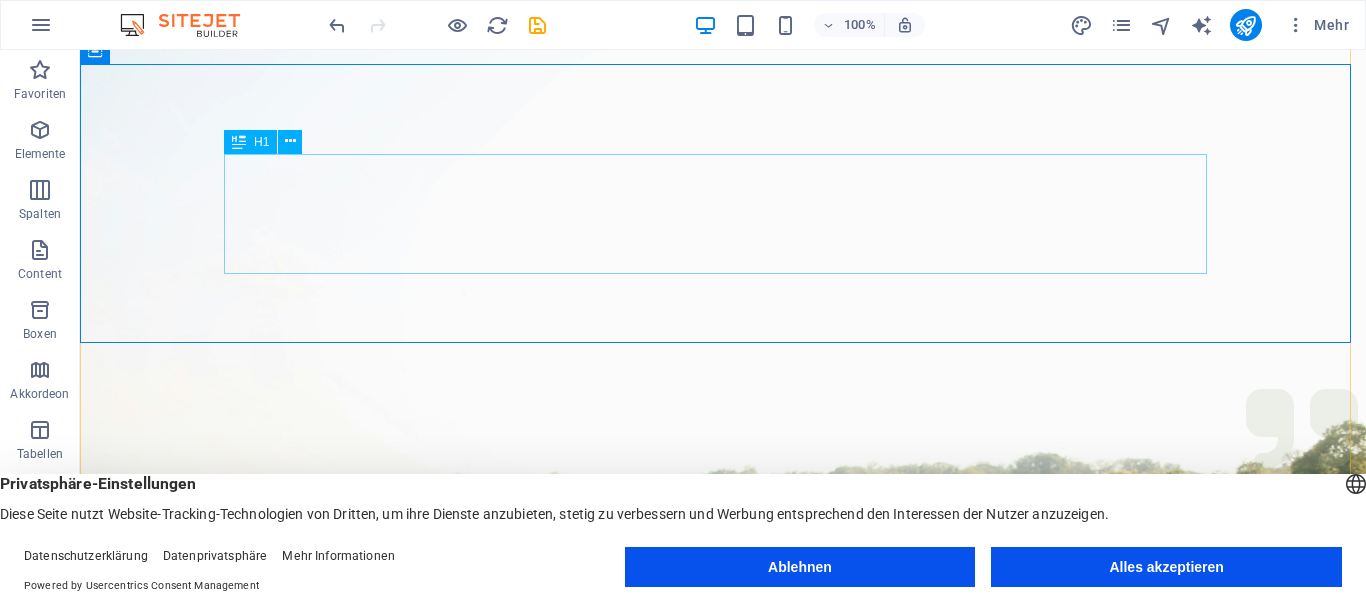 scroll, scrollTop: 0, scrollLeft: 0, axis: both 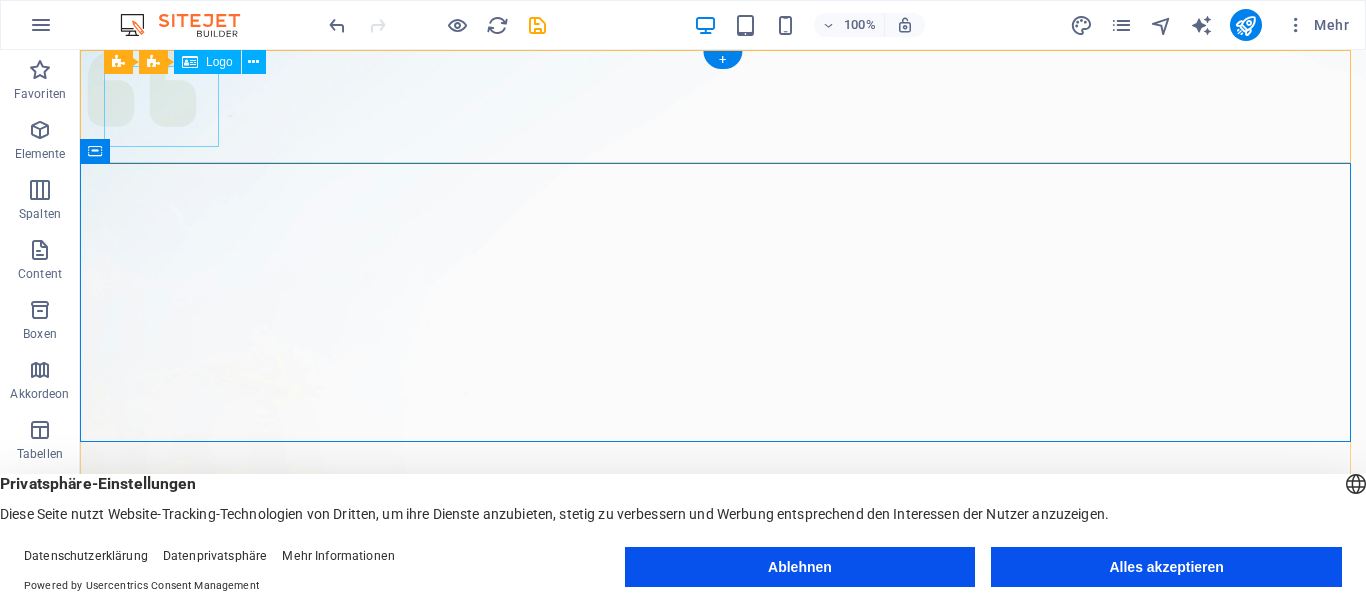 click at bounding box center [723, 1006] 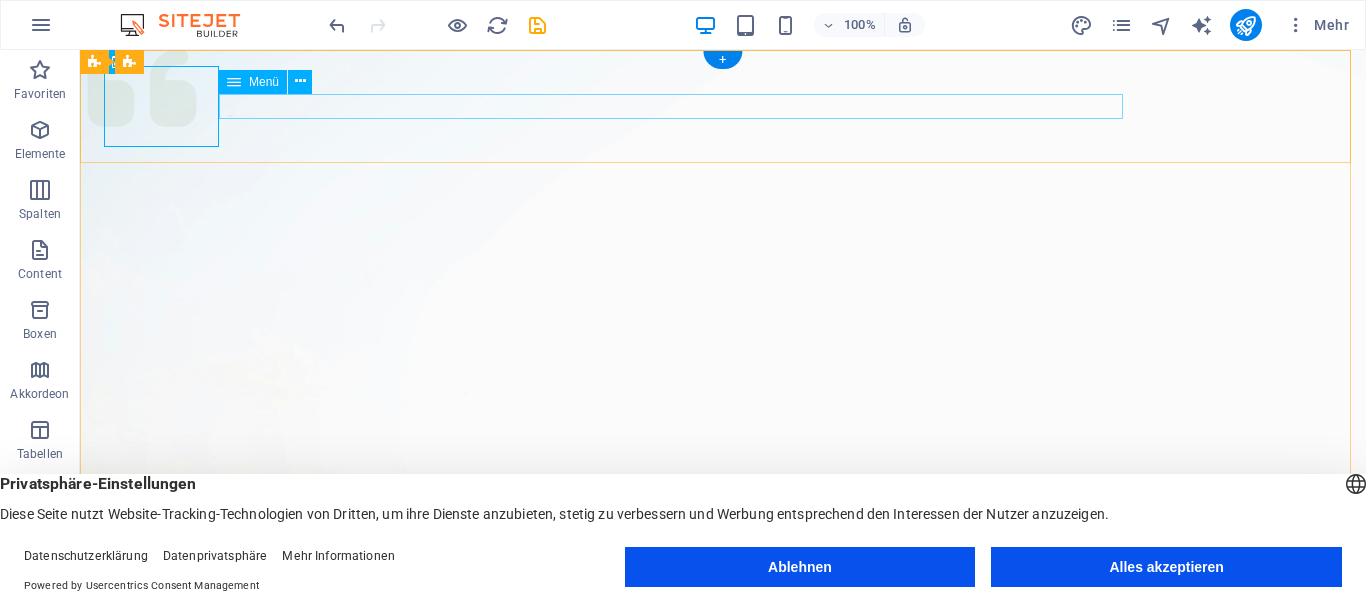 click on "Services About Team Gallery Contact" at bounding box center [723, 1059] 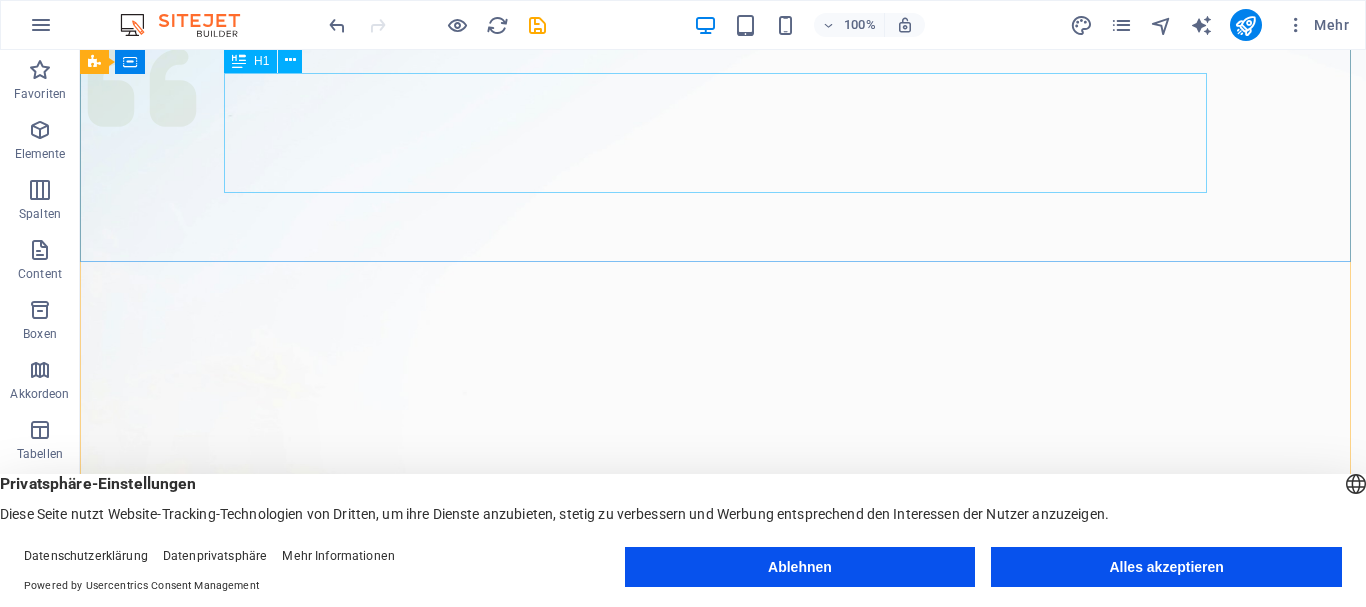 scroll, scrollTop: 300, scrollLeft: 0, axis: vertical 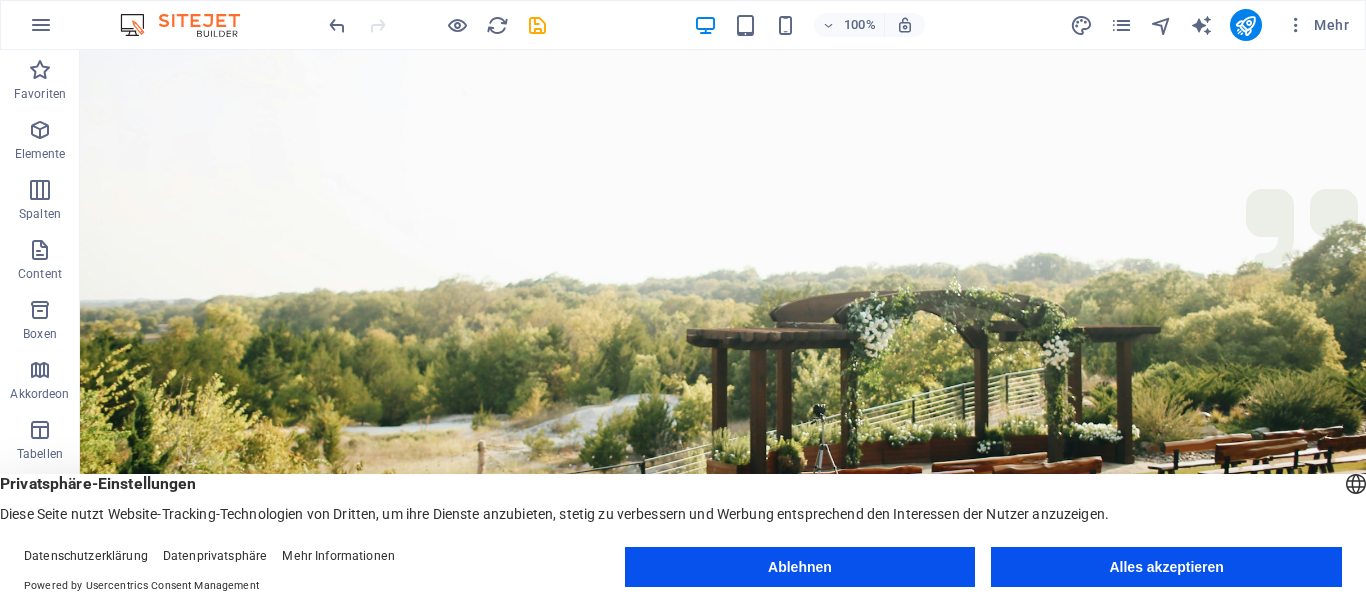 click at bounding box center [723, 200] 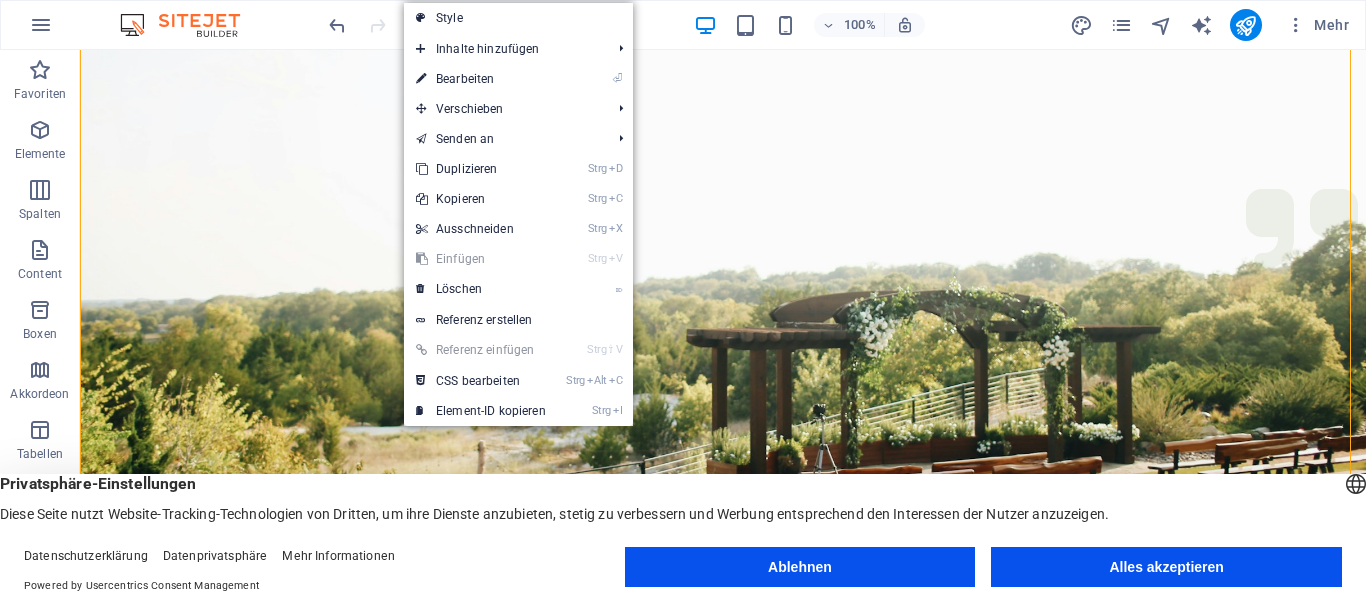 click at bounding box center (723, 200) 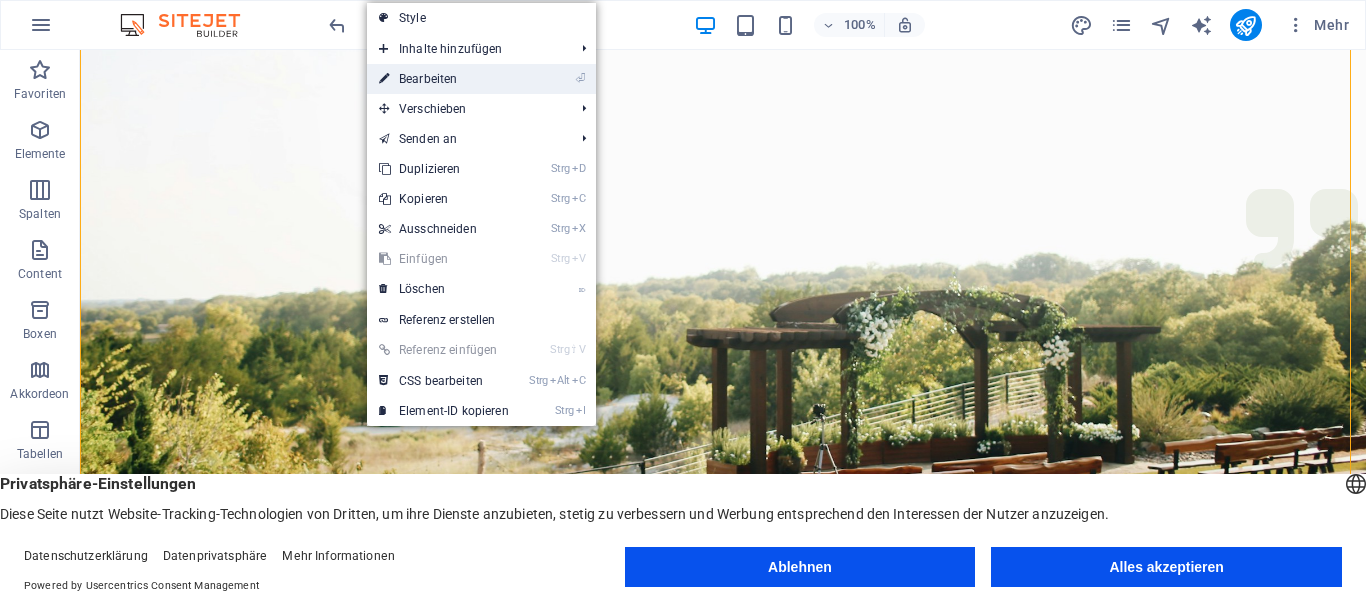 click on "⏎  Bearbeiten" at bounding box center [444, 79] 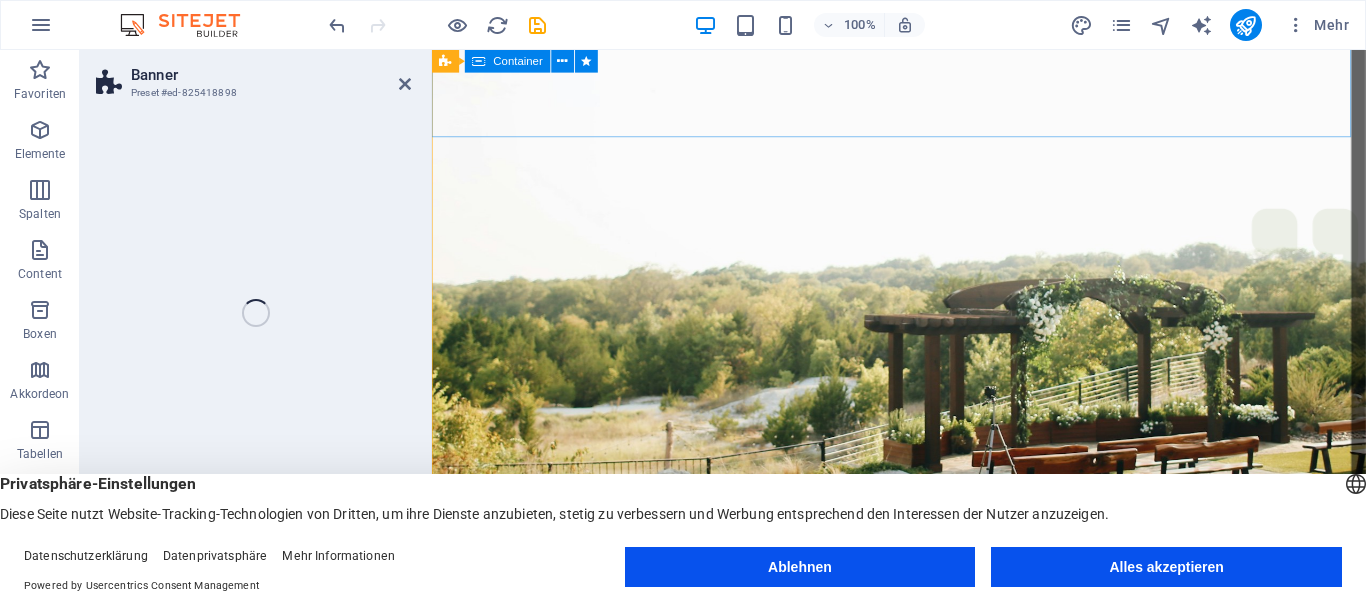 select on "px" 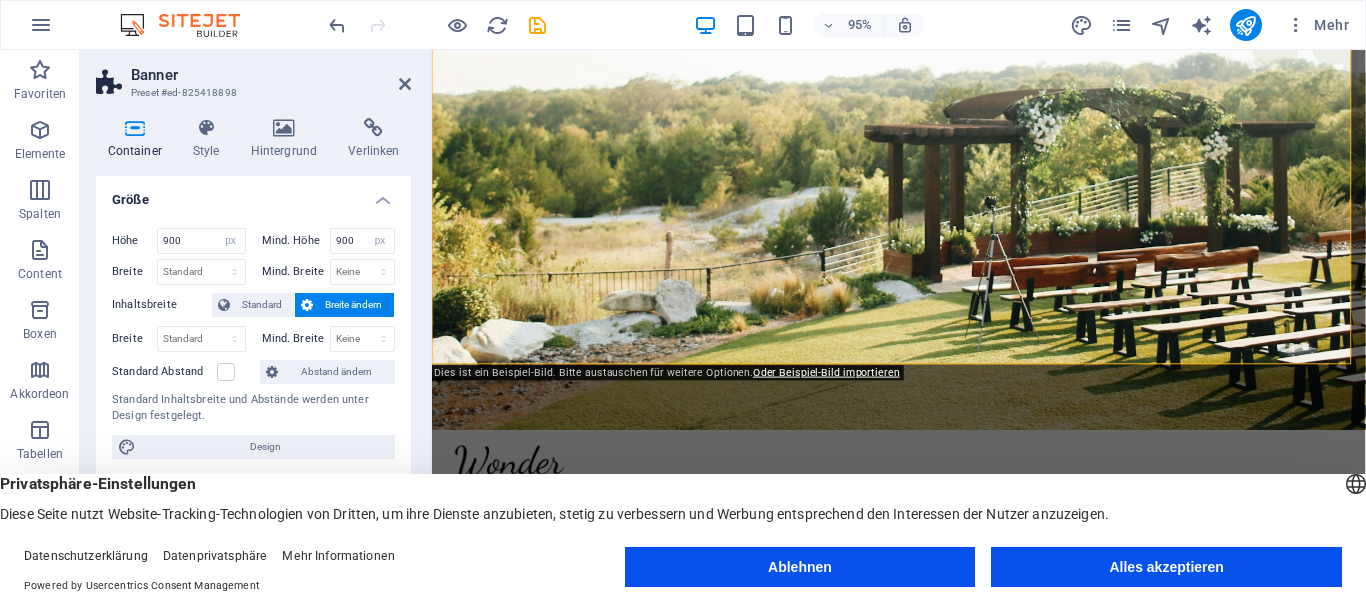 scroll, scrollTop: 600, scrollLeft: 0, axis: vertical 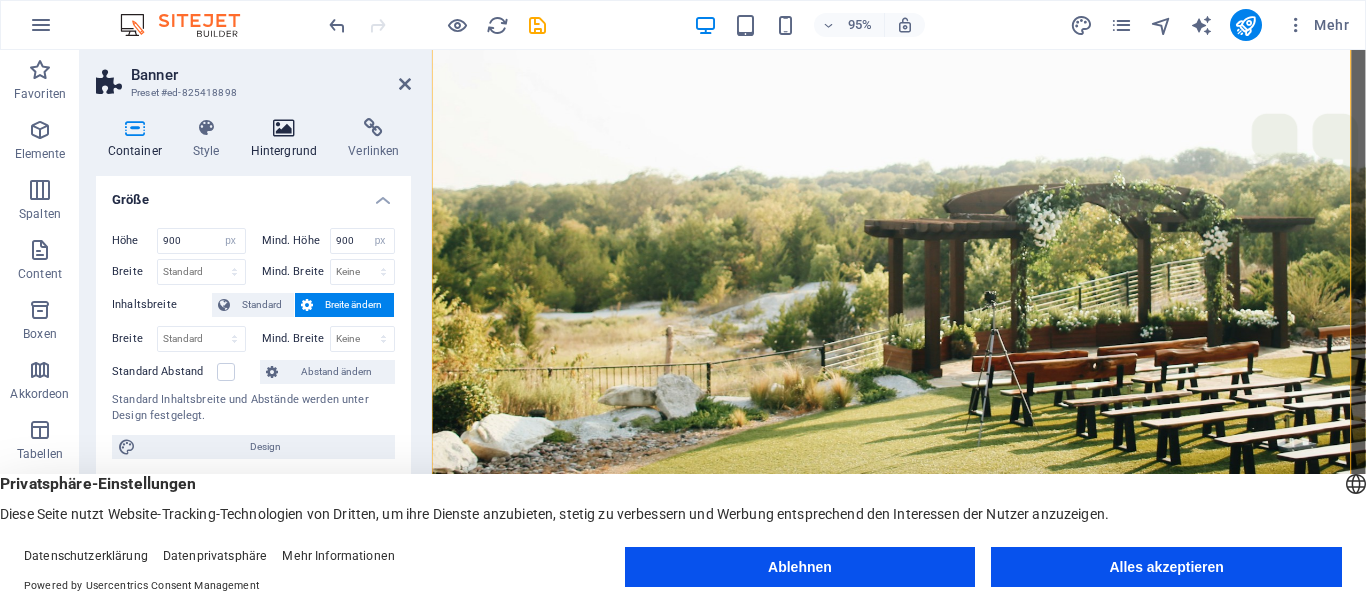 click at bounding box center (284, 128) 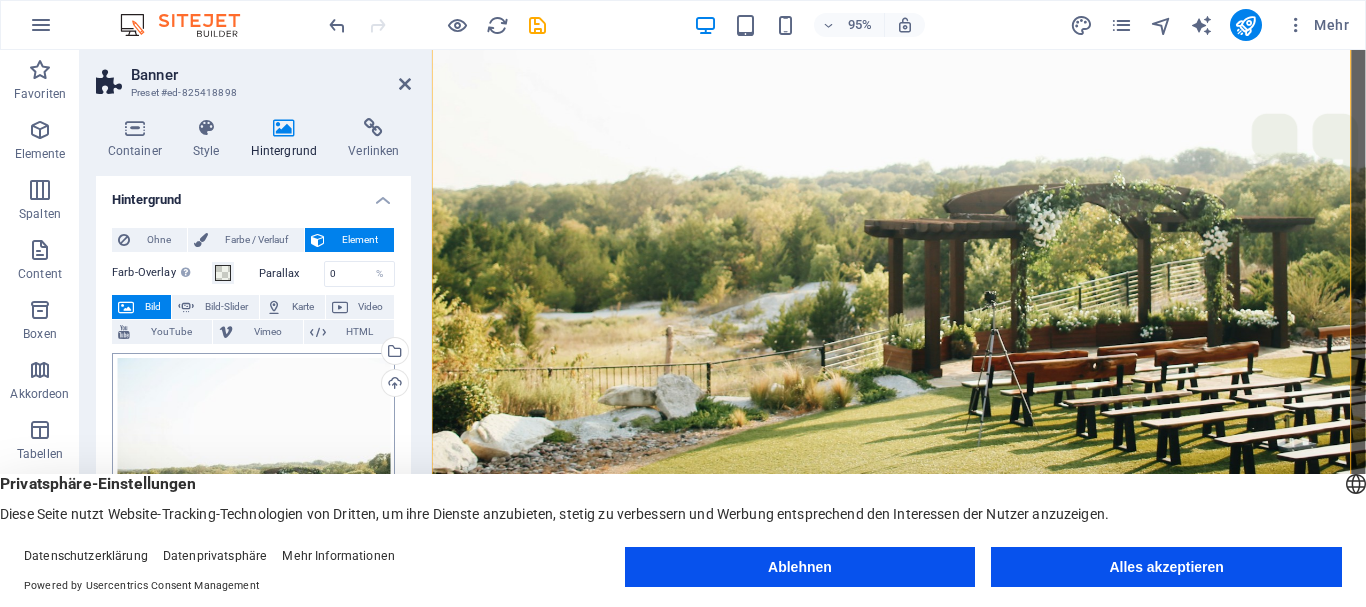 scroll, scrollTop: 100, scrollLeft: 0, axis: vertical 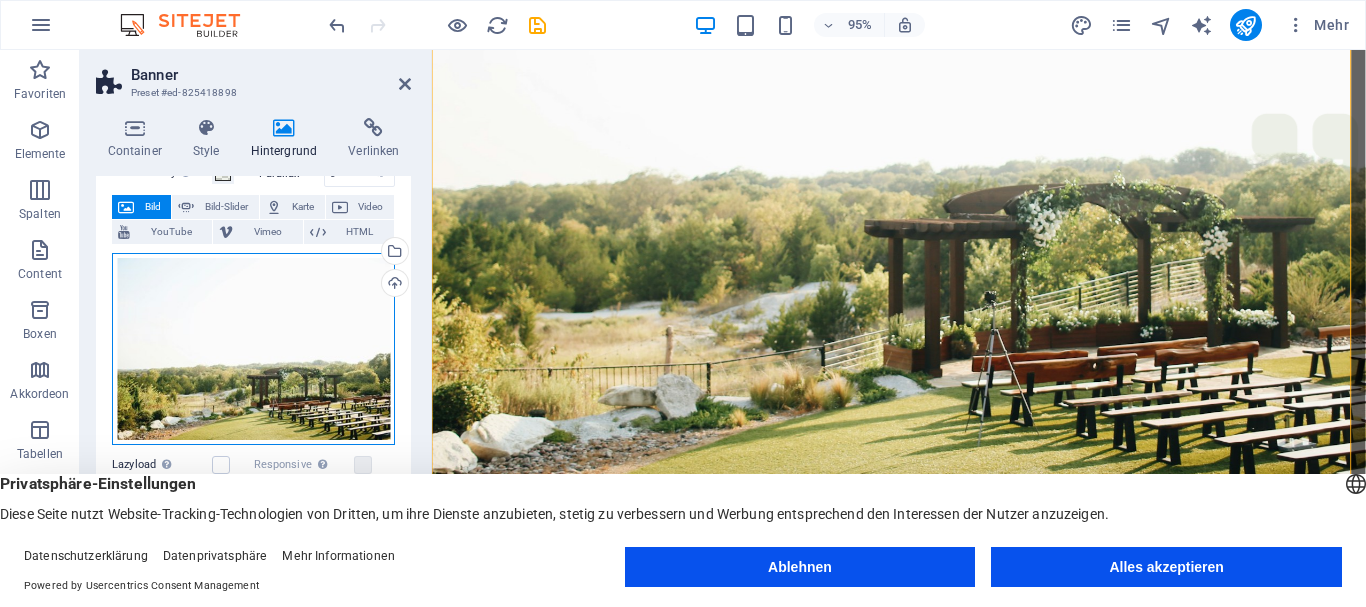 click on "Ziehe Dateien zum Hochladen hierher oder  klicke hier, um aus Dateien oder kostenlosen Stockfotos & -videos zu wählen" at bounding box center [253, 349] 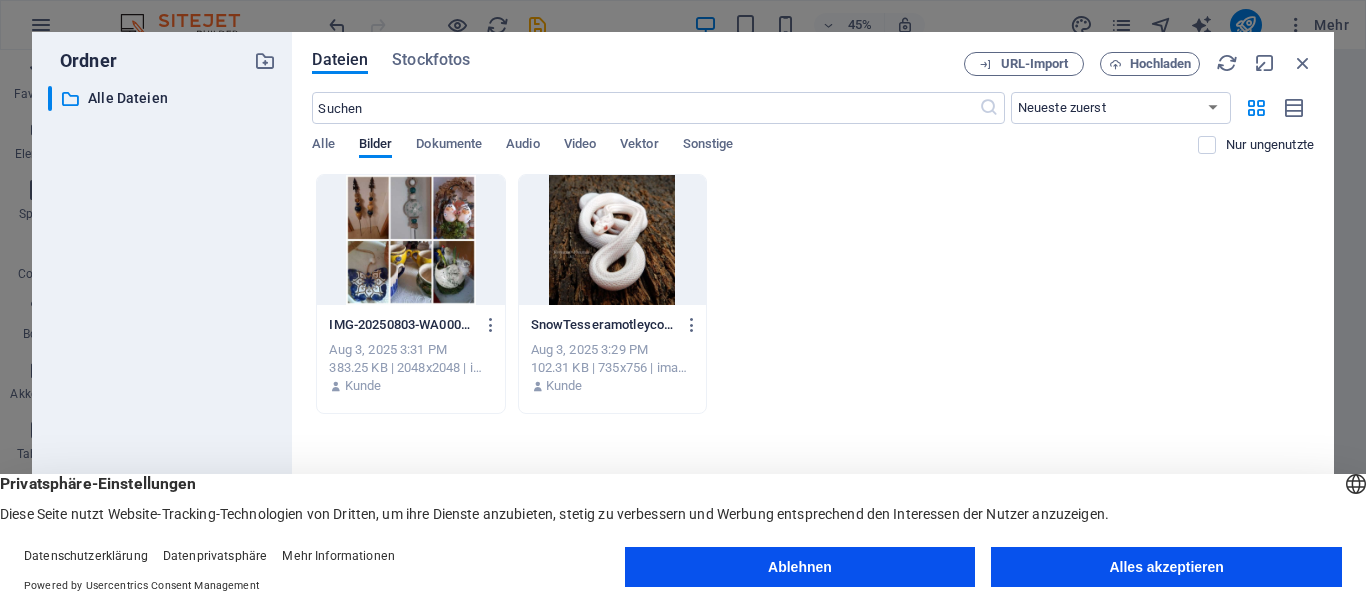 click at bounding box center [410, 240] 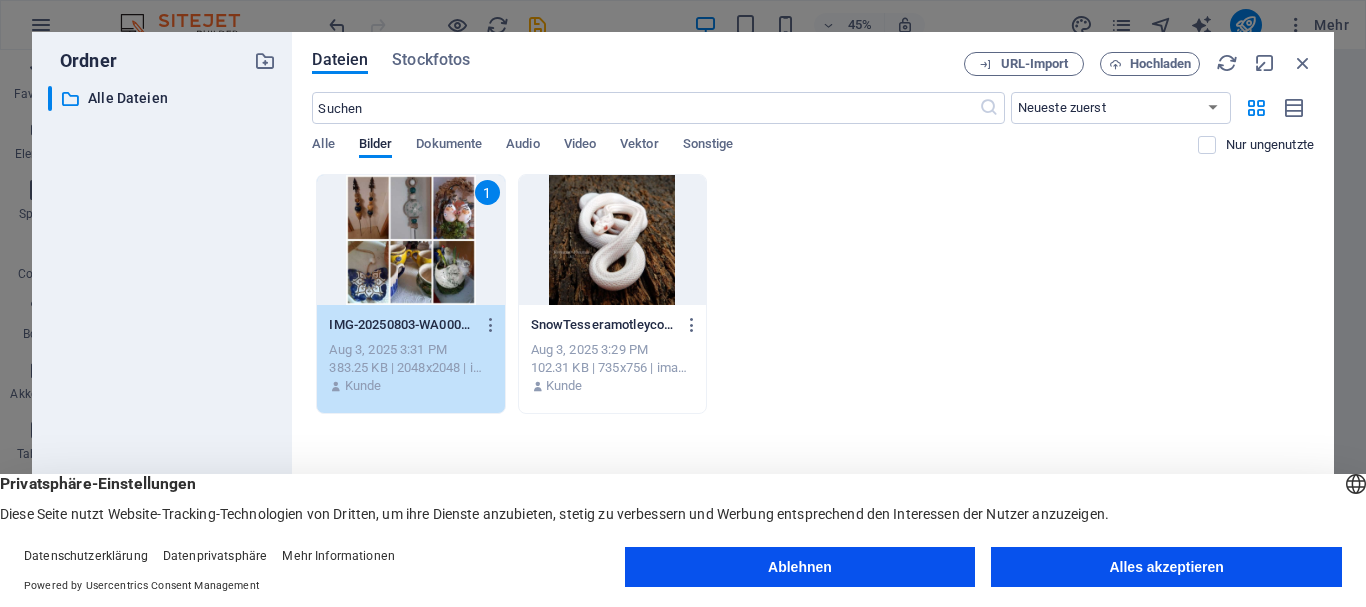 click on "1" at bounding box center (410, 240) 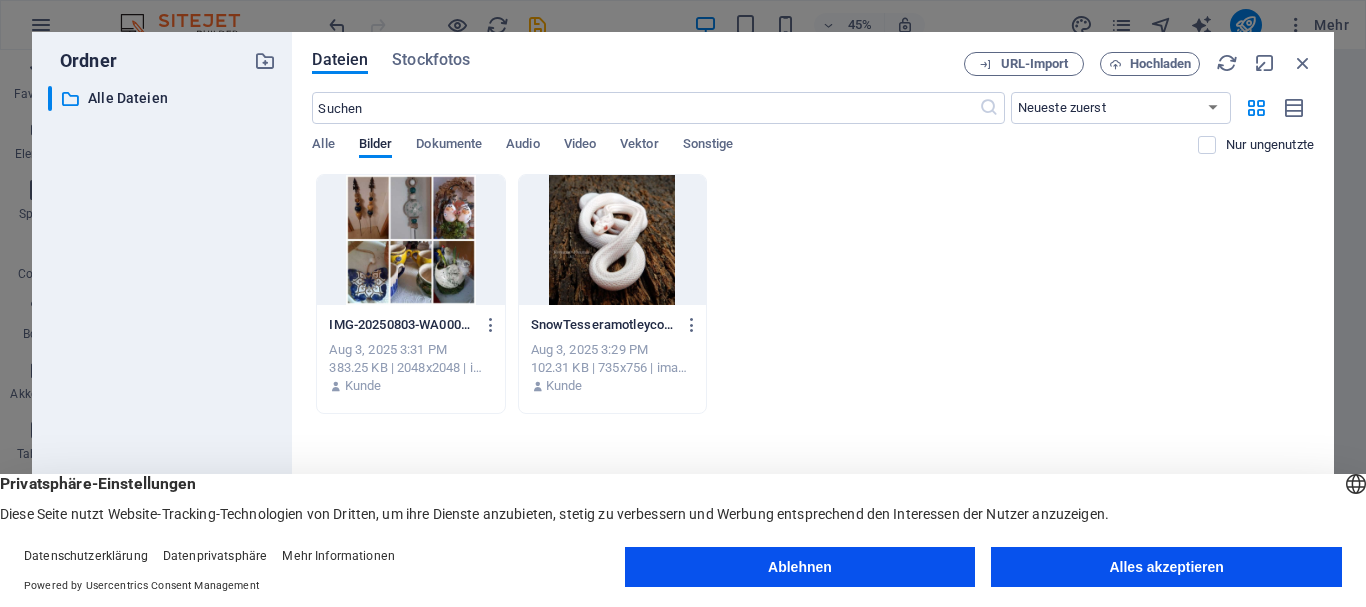 click at bounding box center [410, 240] 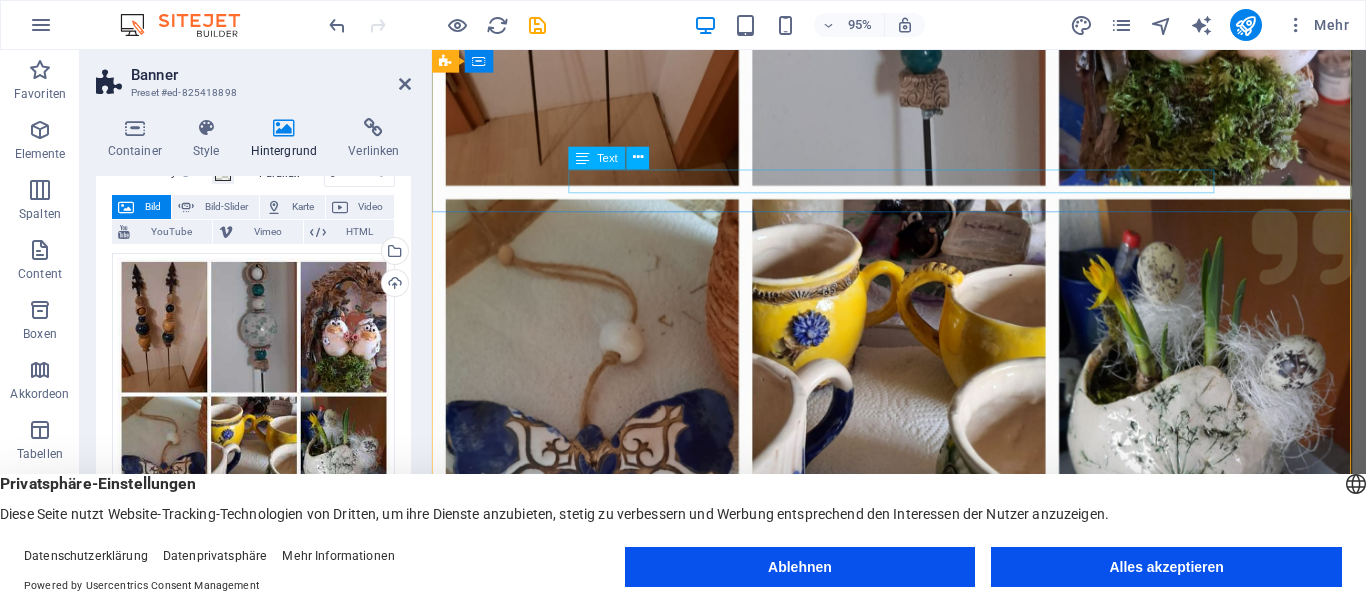 scroll, scrollTop: 0, scrollLeft: 0, axis: both 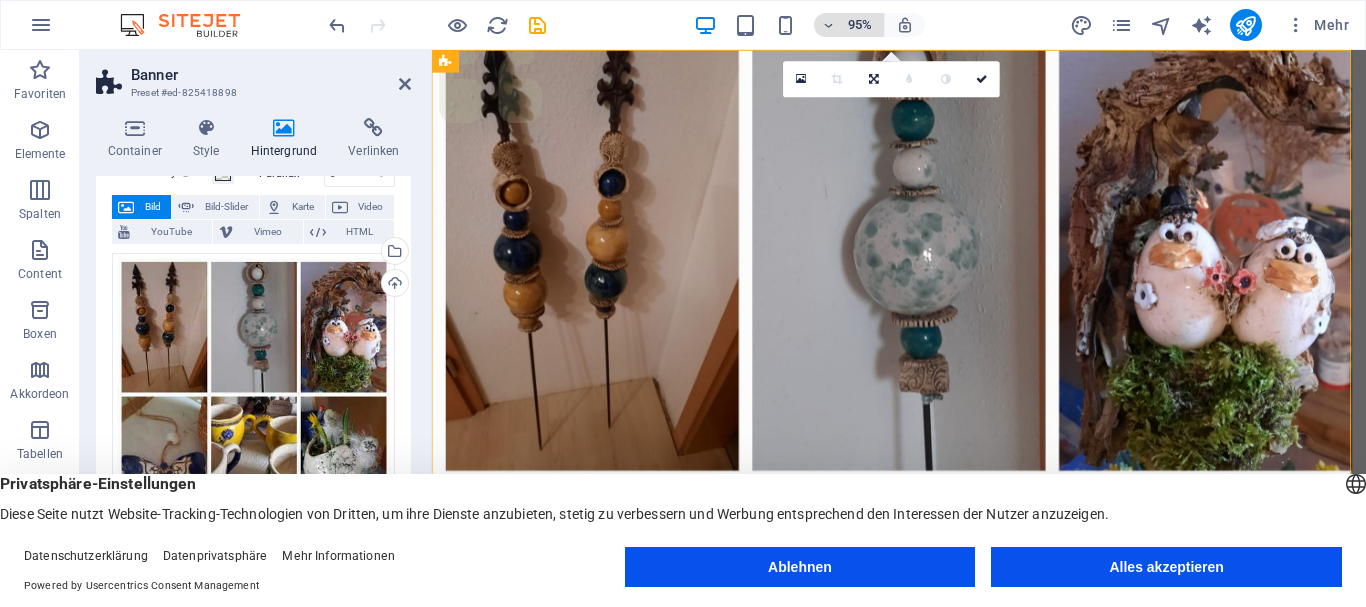 click on "95%" at bounding box center (860, 25) 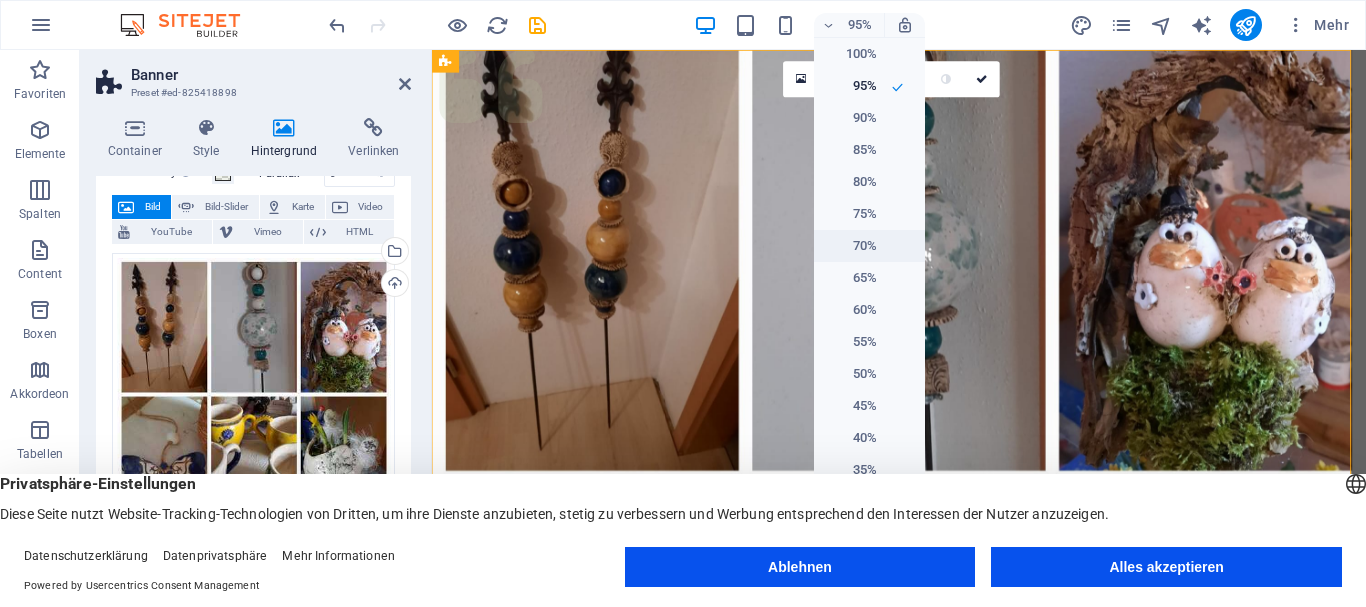click on "70%" at bounding box center [851, 246] 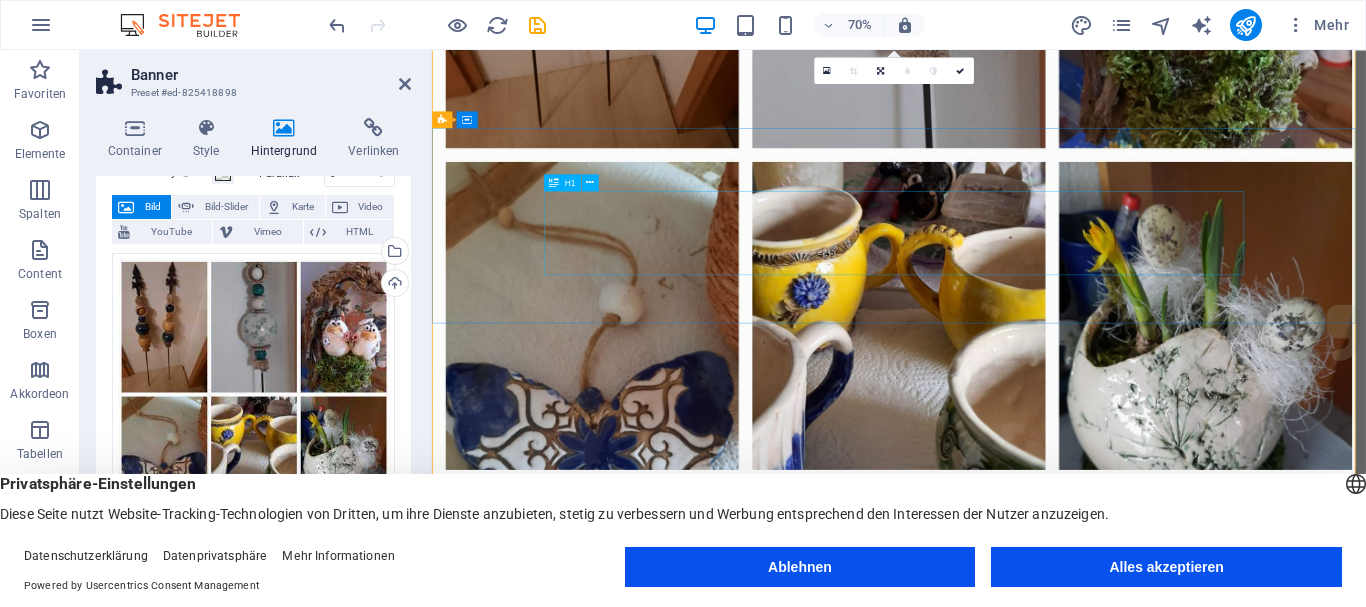 scroll, scrollTop: 0, scrollLeft: 0, axis: both 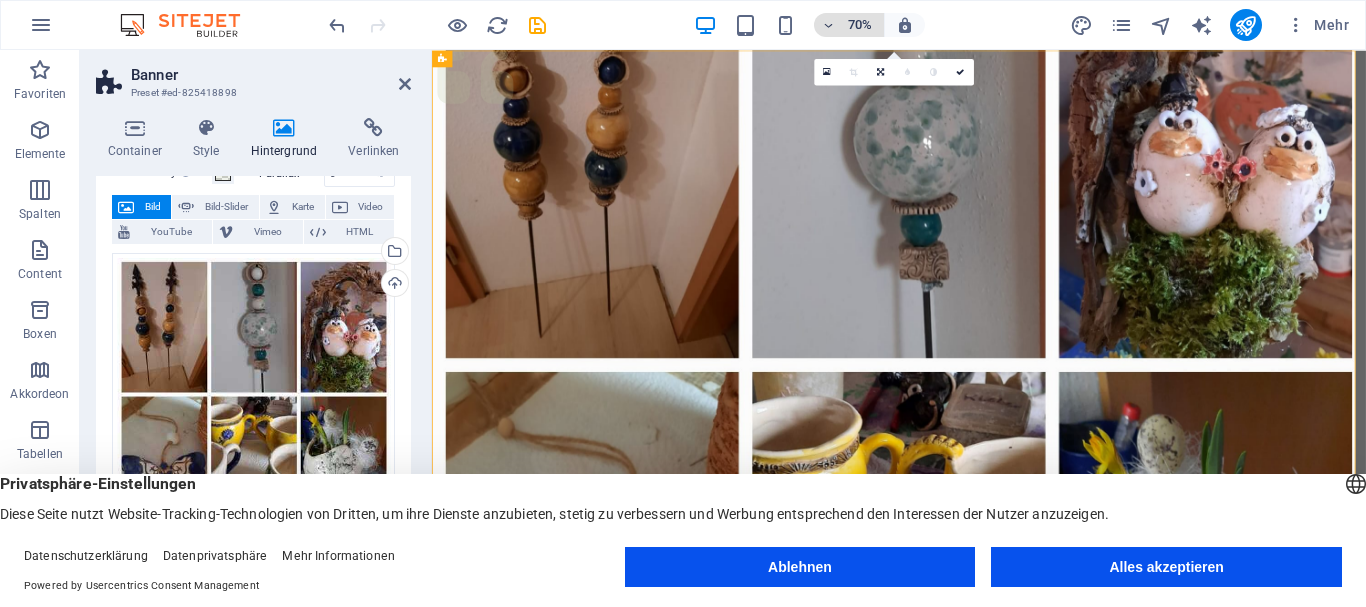 click on "70%" at bounding box center [860, 25] 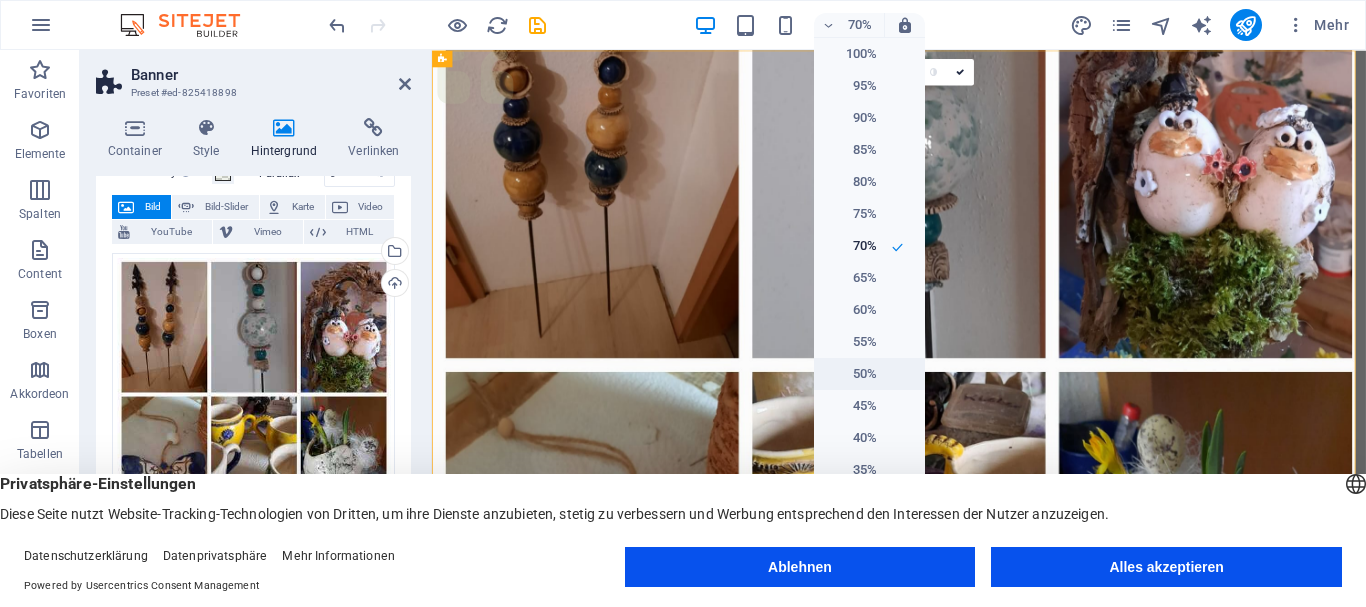 click on "50%" at bounding box center [851, 374] 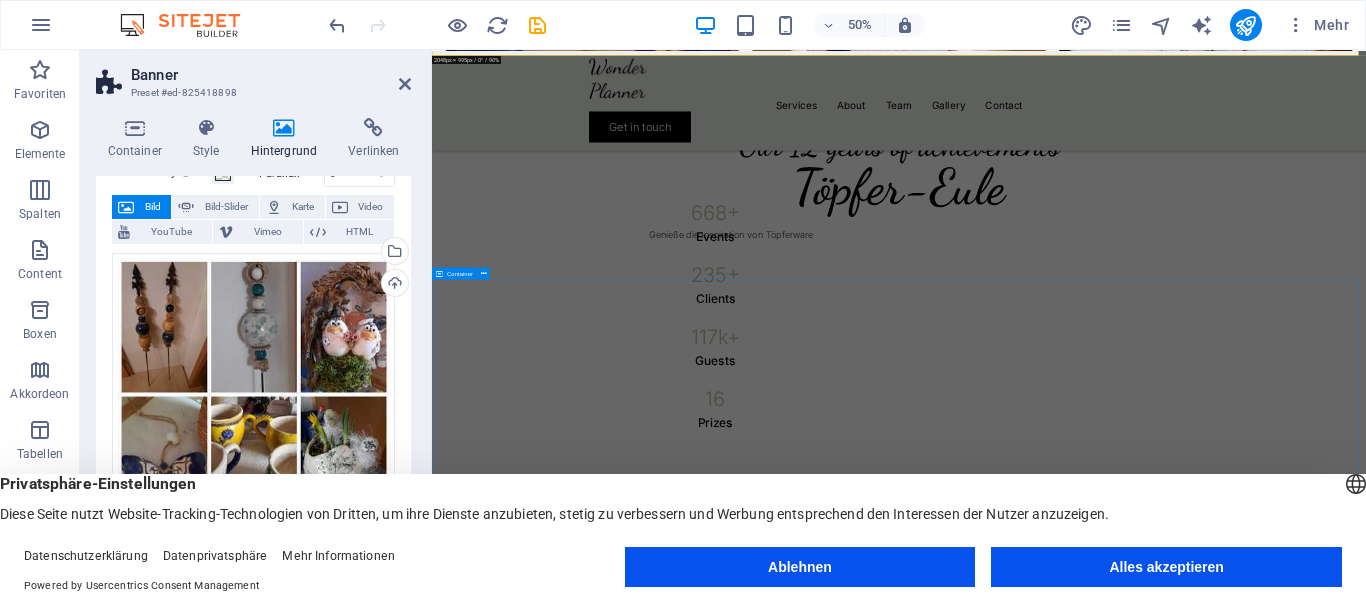 scroll, scrollTop: 900, scrollLeft: 0, axis: vertical 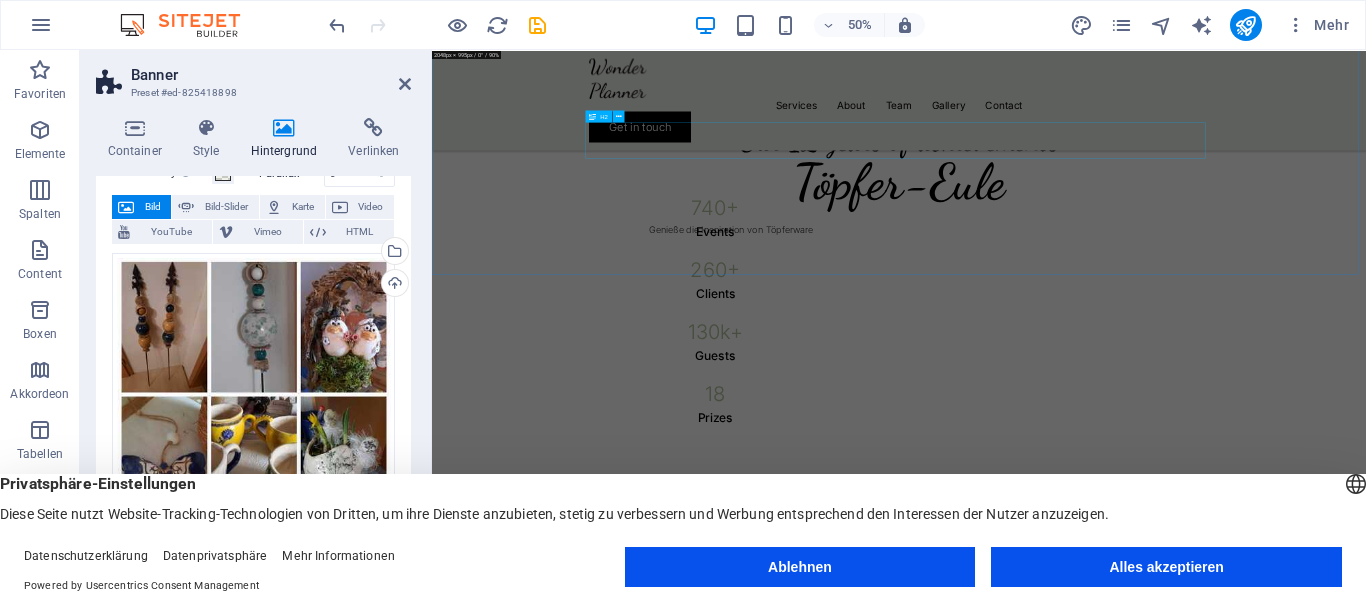 click on "Our 12 years of achievements" at bounding box center (1366, 230) 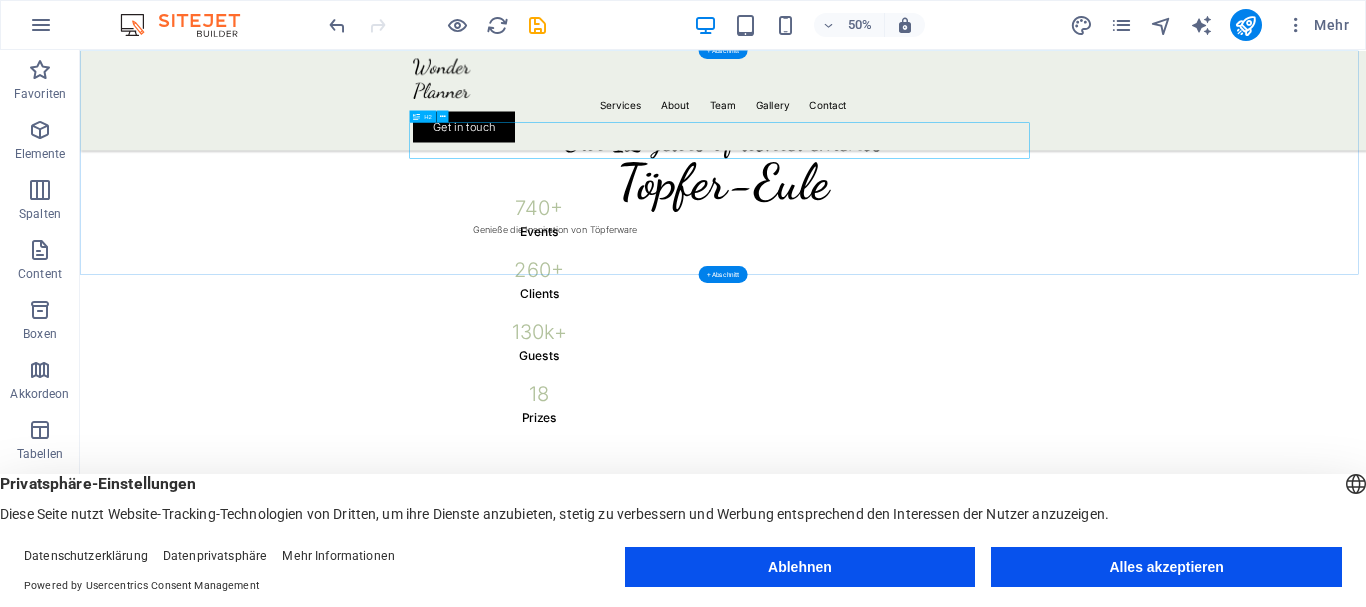 click on "Our 12 years of achievements" at bounding box center (1366, 230) 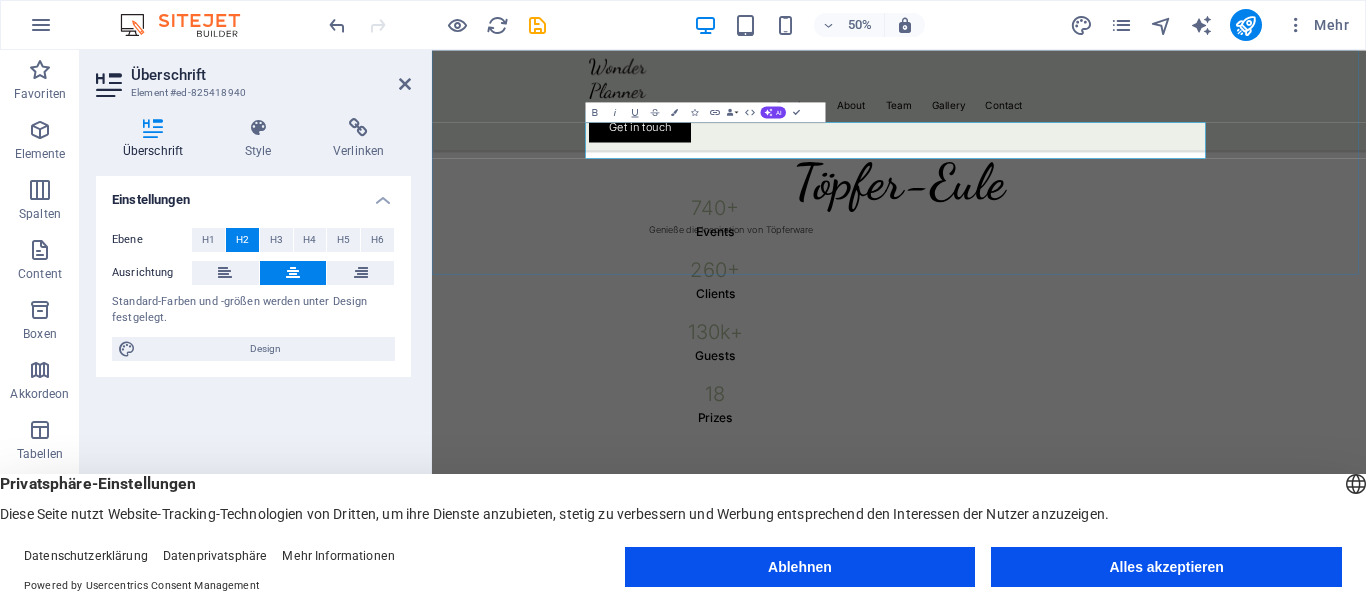 type 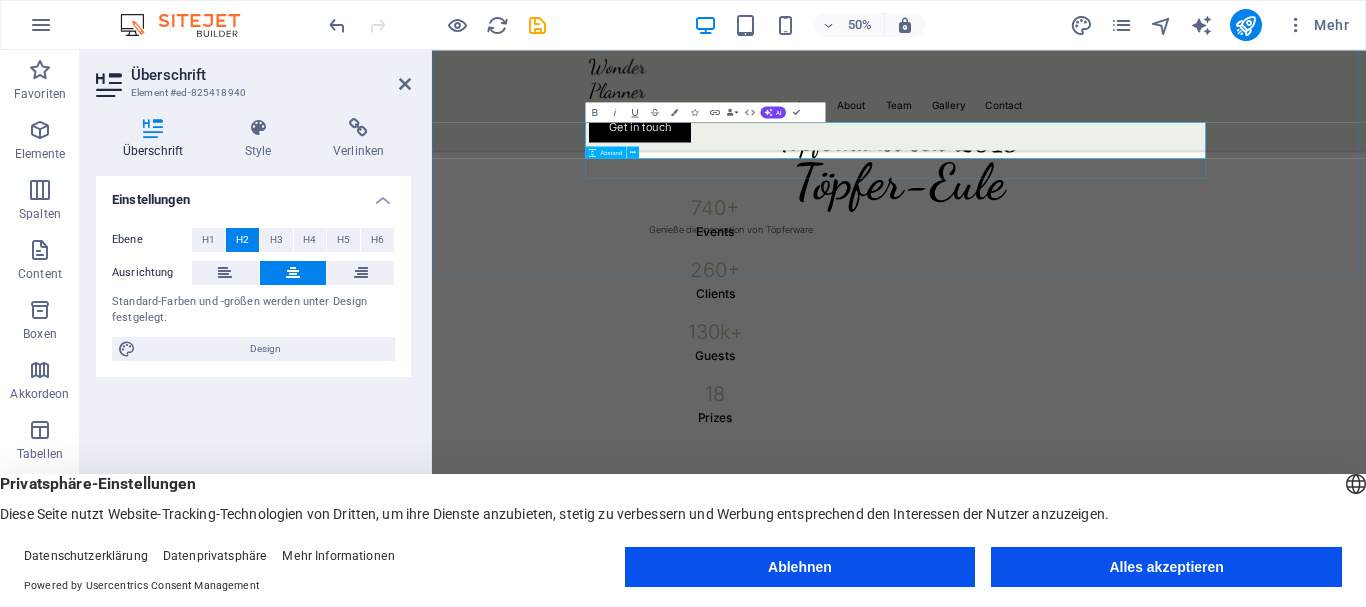 click at bounding box center (1366, 286) 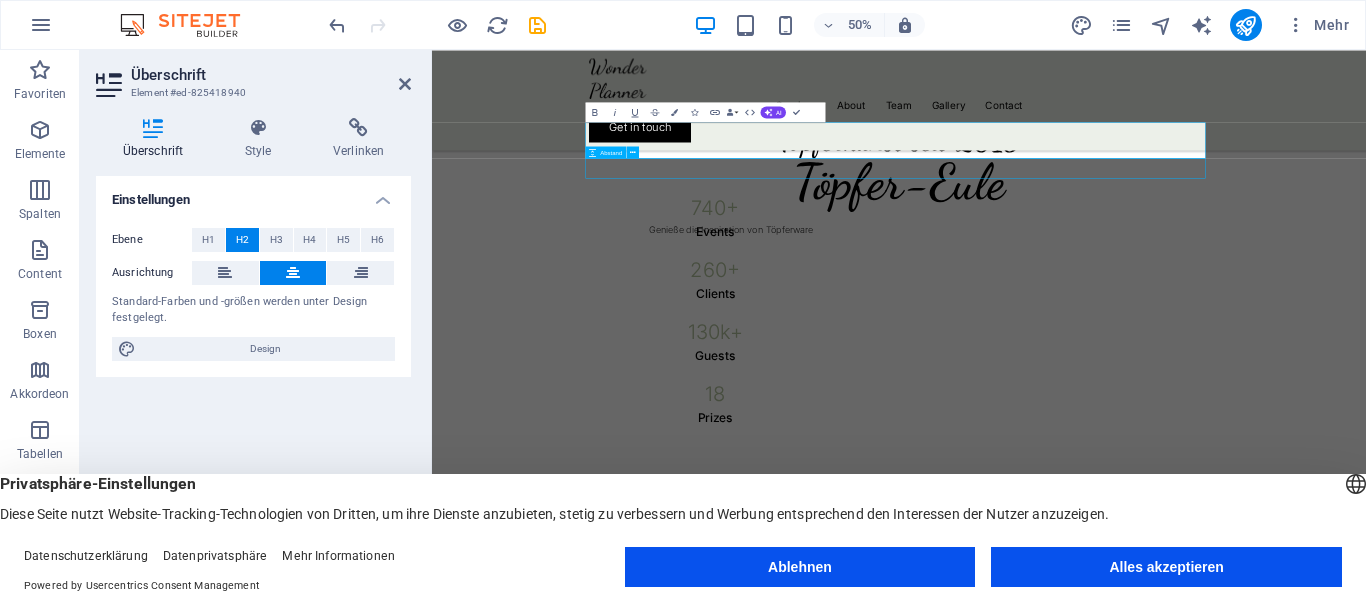 click on "What we excel at Weddings Private celebrations Gala dinners" at bounding box center (1366, 1678) 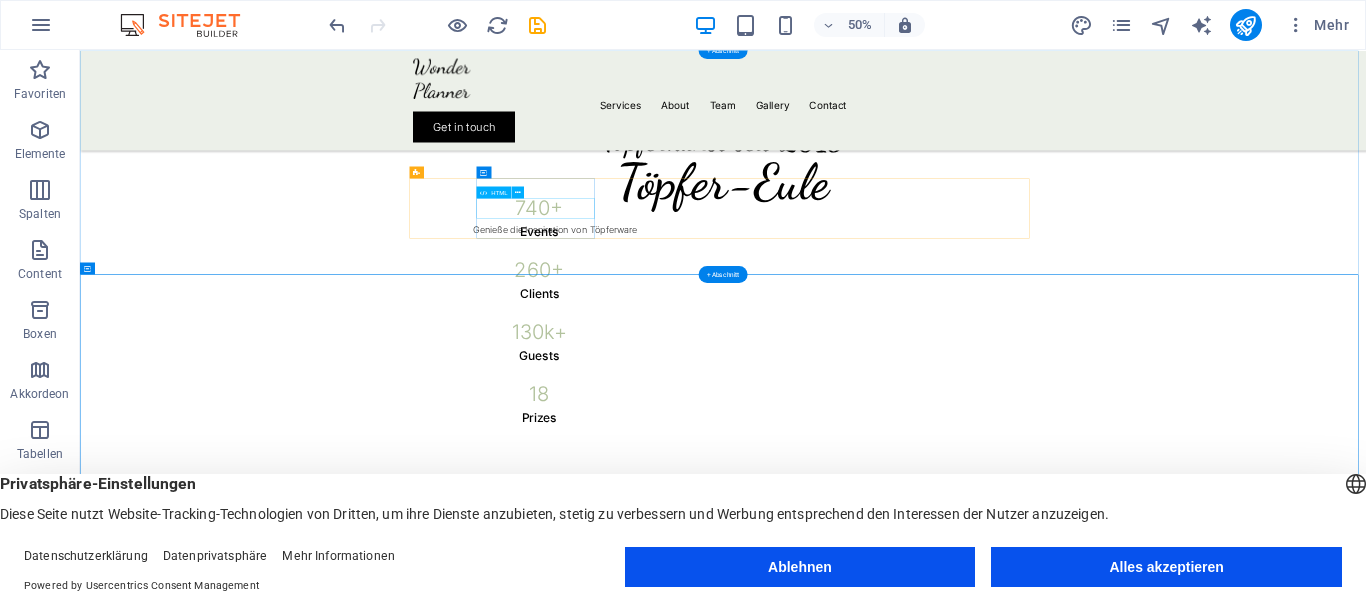 click on "740 +" at bounding box center (998, 366) 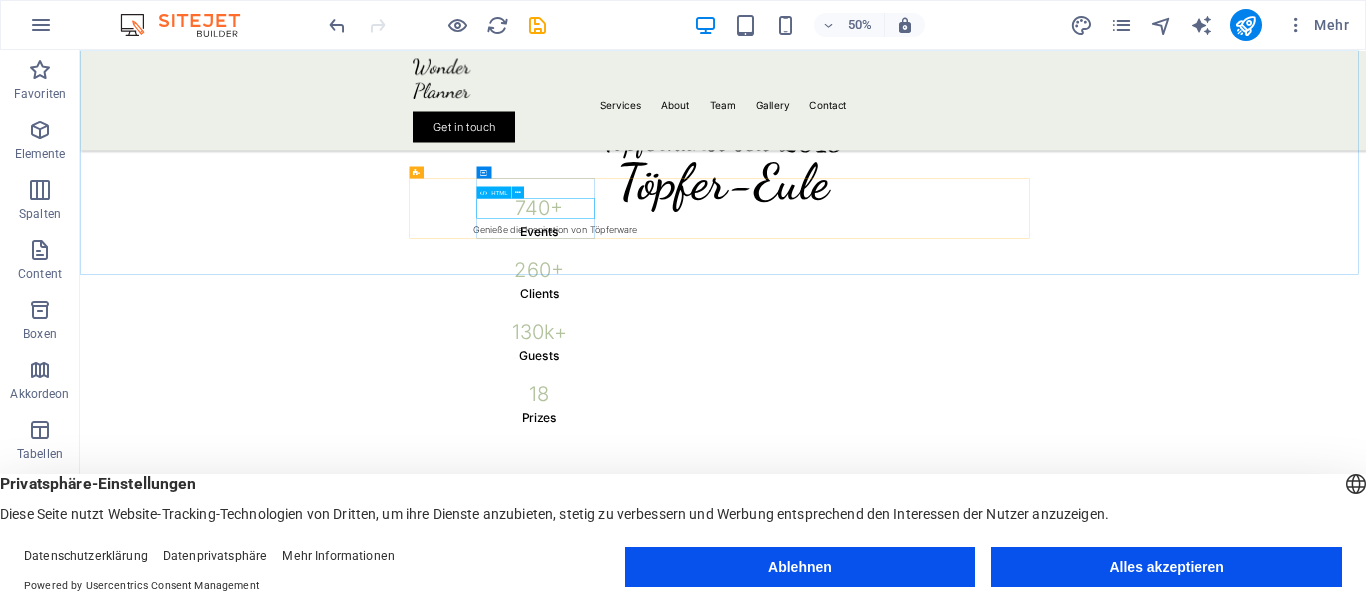 click on "HTML" at bounding box center [503, 192] 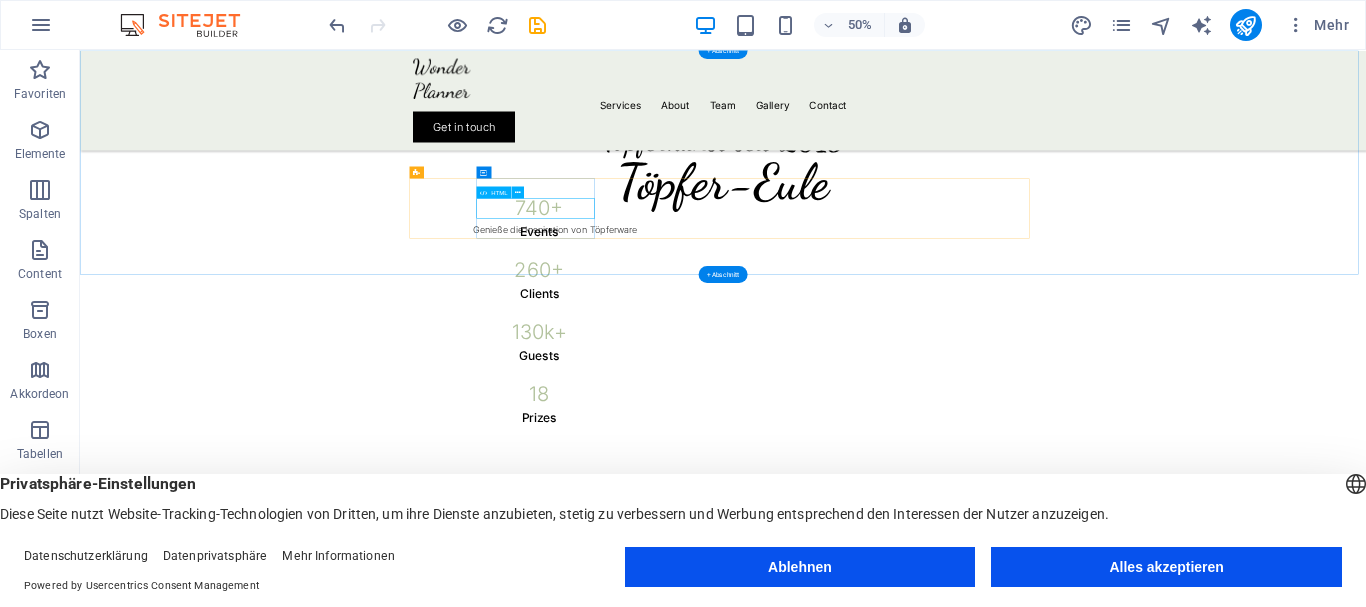 click on "740 +" at bounding box center (998, 366) 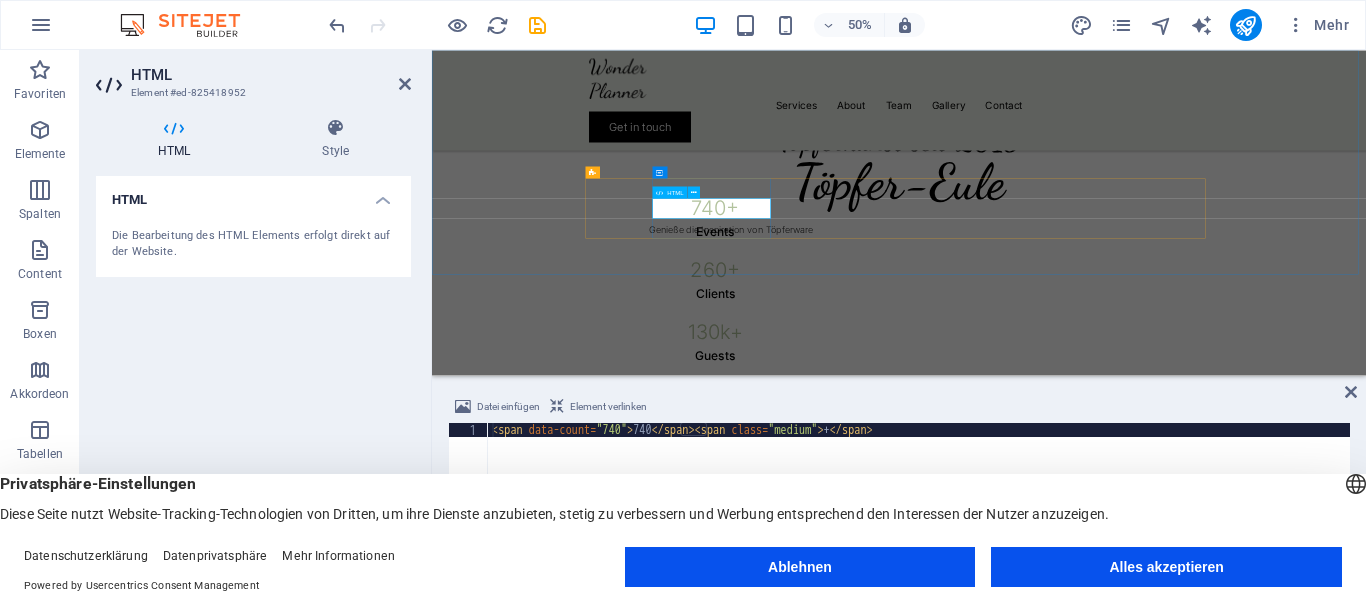 click on "740 +" at bounding box center [998, 366] 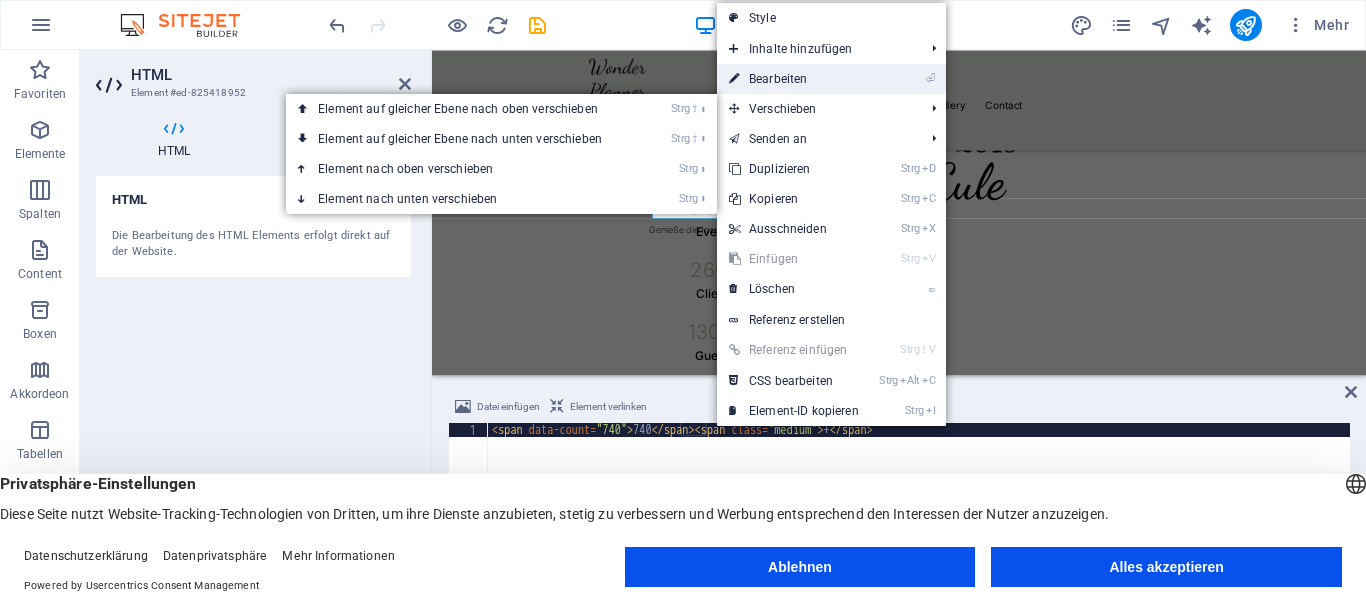 click on "⏎  Bearbeiten" at bounding box center (794, 79) 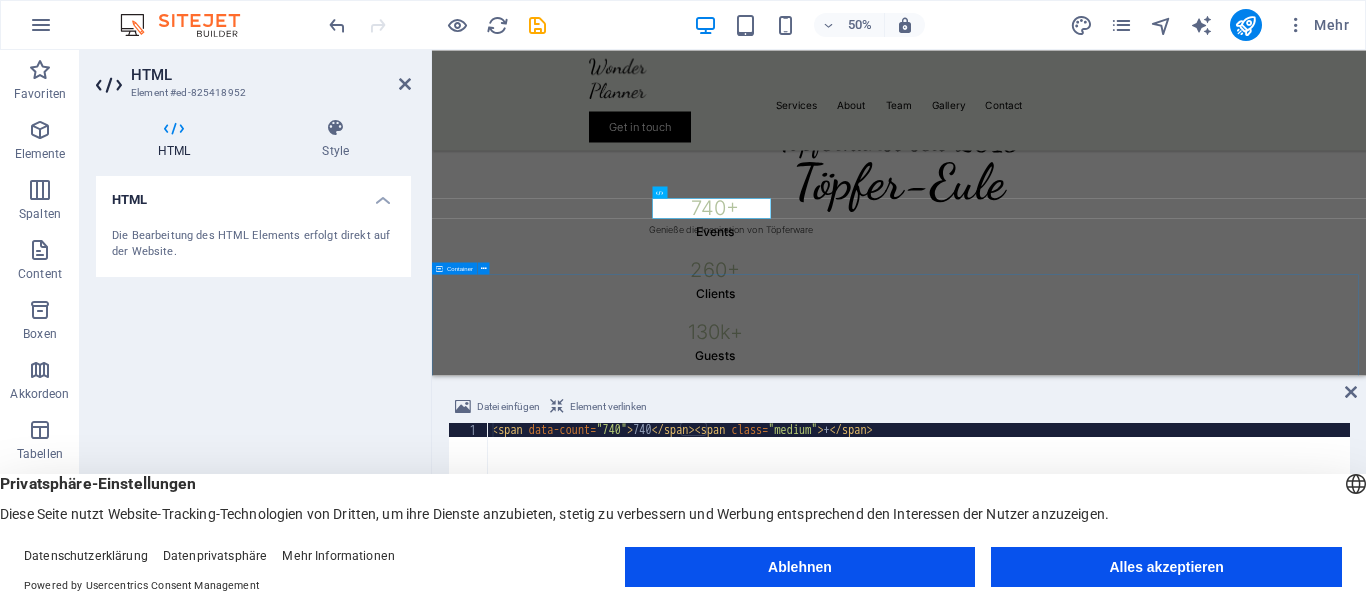 click on "What we excel at Weddings Private celebrations Gala dinners" at bounding box center (1366, 1678) 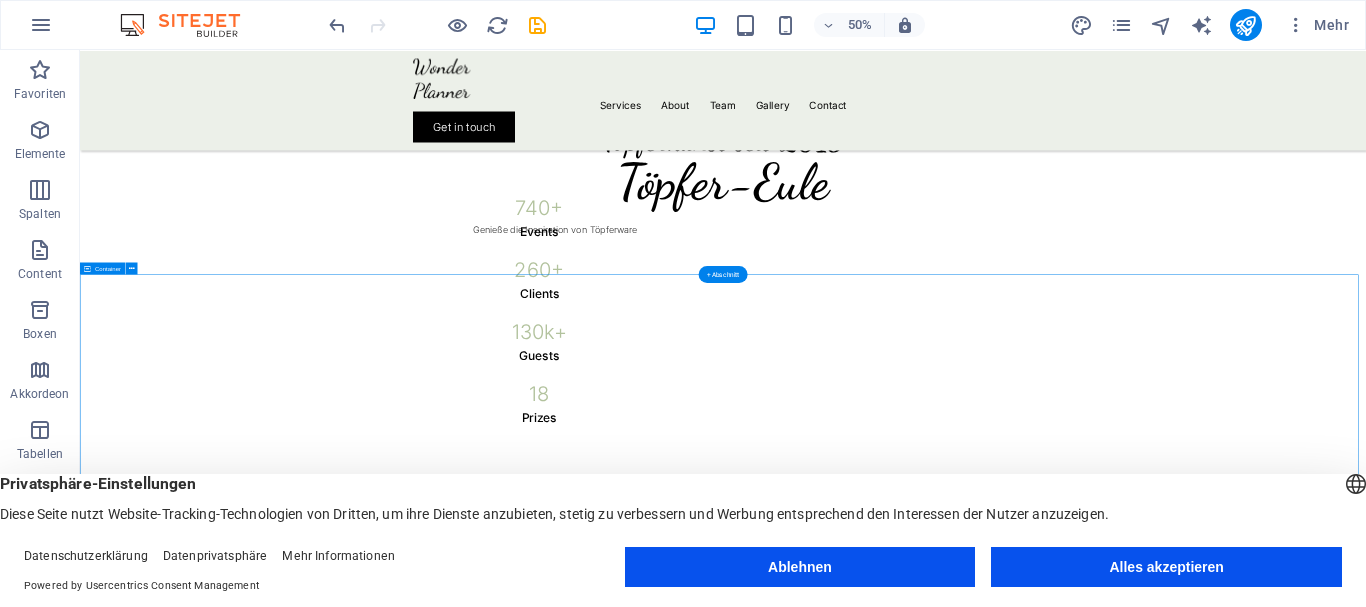 click on "What we excel at Weddings Private celebrations Gala dinners" at bounding box center (1366, 1678) 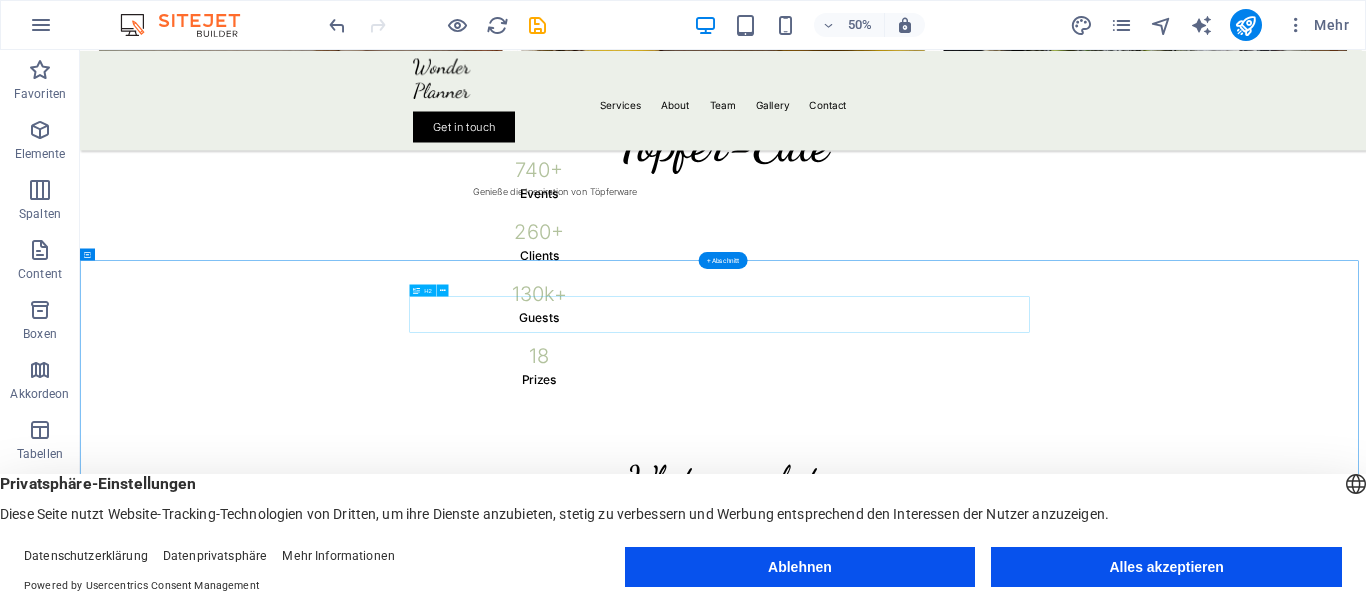 scroll, scrollTop: 1100, scrollLeft: 0, axis: vertical 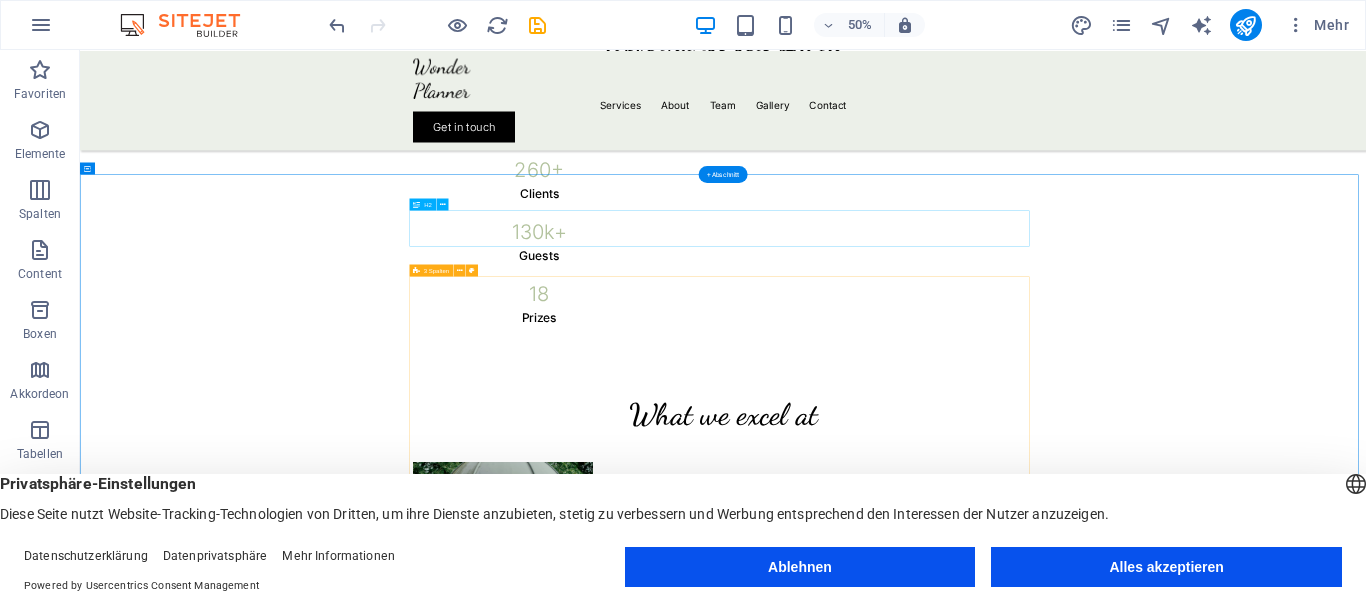 click on "What we excel at" at bounding box center (1366, 778) 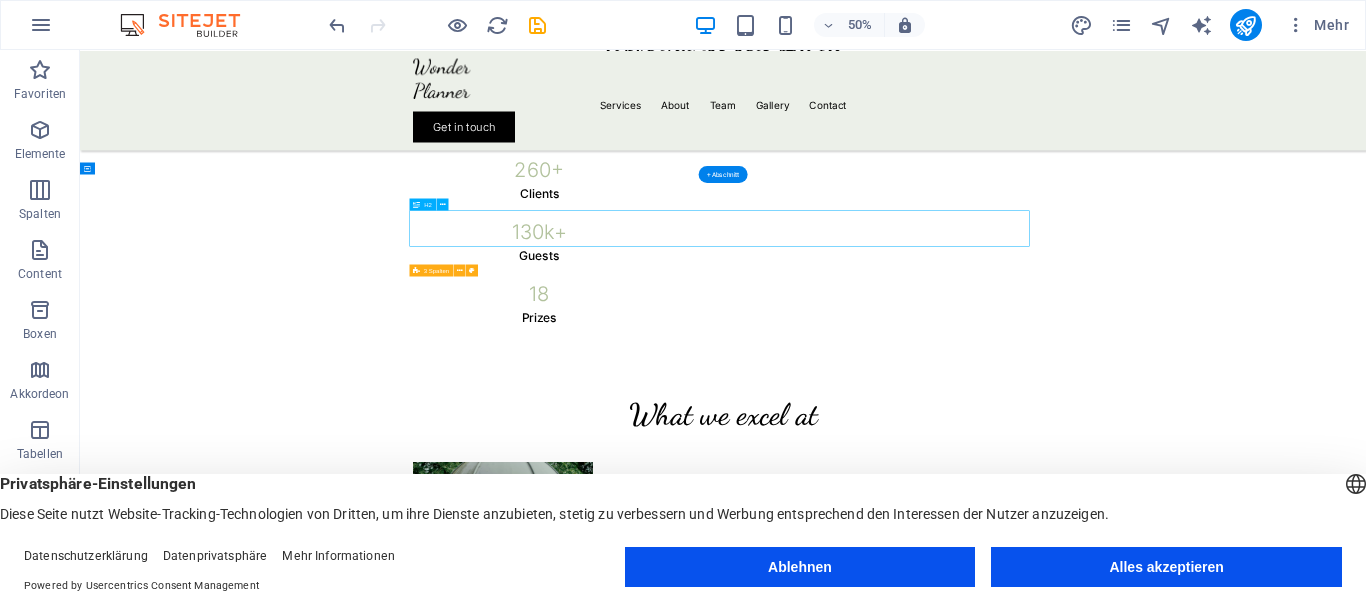 click on "What we excel at" at bounding box center (1366, 778) 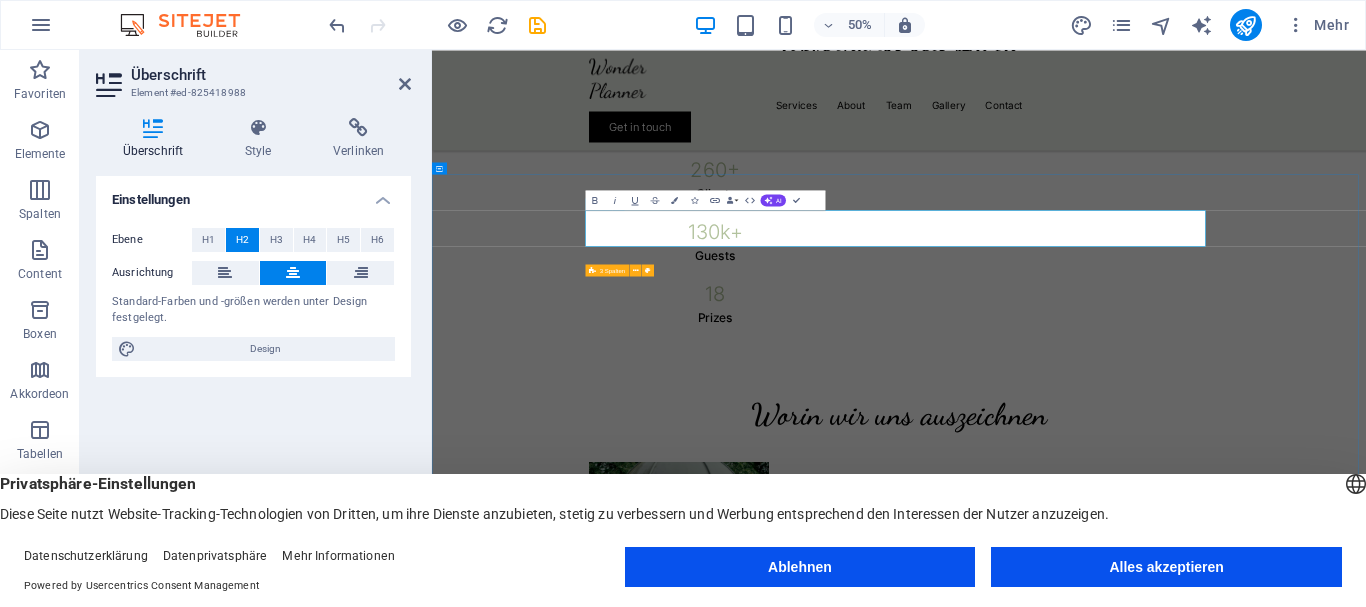 click on "Worin wir uns auszeichnen" at bounding box center (1366, 778) 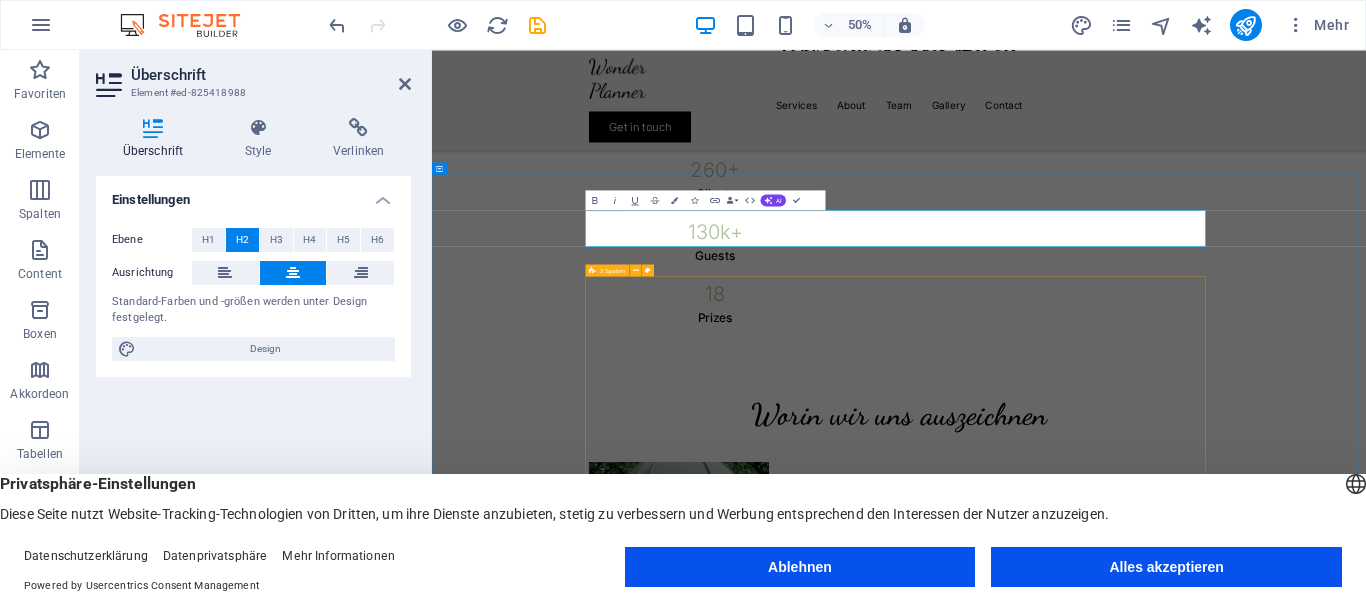 click on "Worin wir uns auszeichnen" at bounding box center (1366, 778) 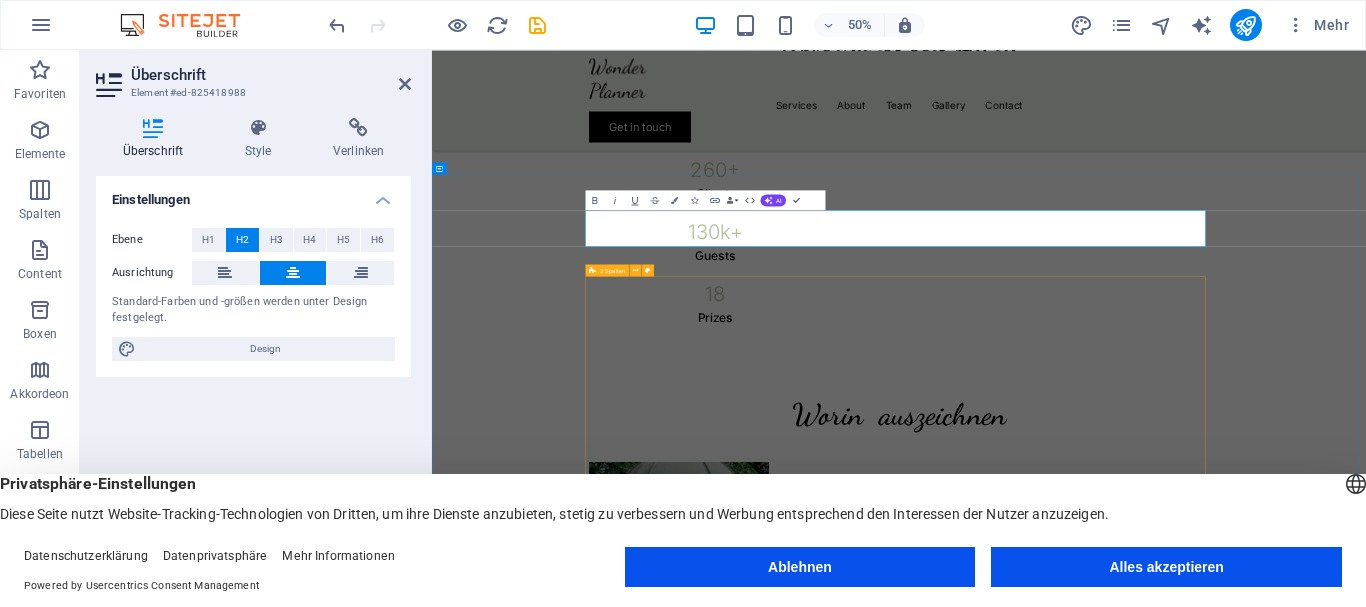 type 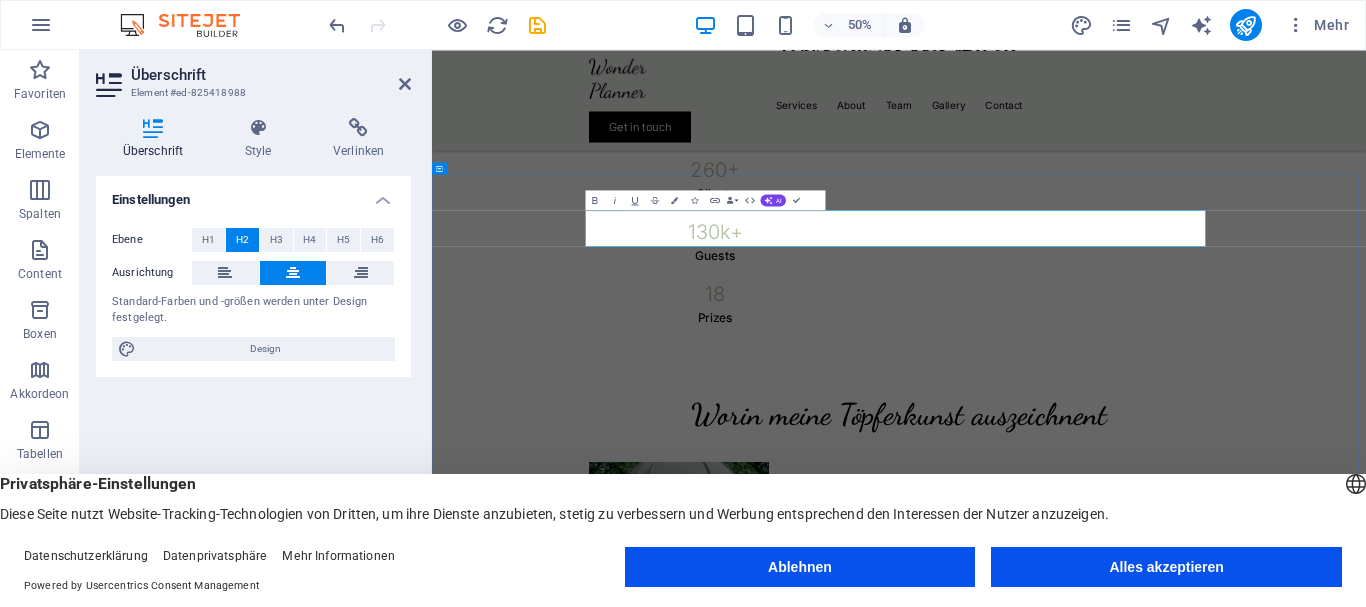 click on "Worin meine Töpferkunst auszeichnent" at bounding box center [1366, 778] 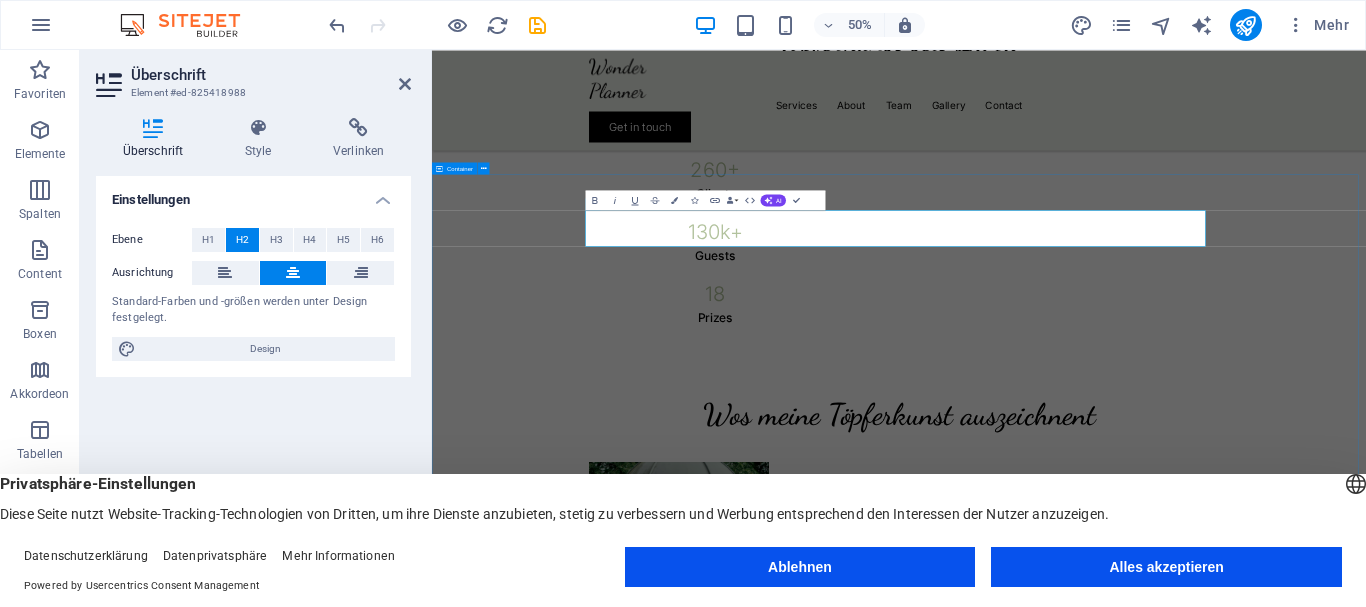 click on "Wos meine Töpferkunst auszeichnent Weddings Private celebrations Gala dinners" at bounding box center (1366, 1478) 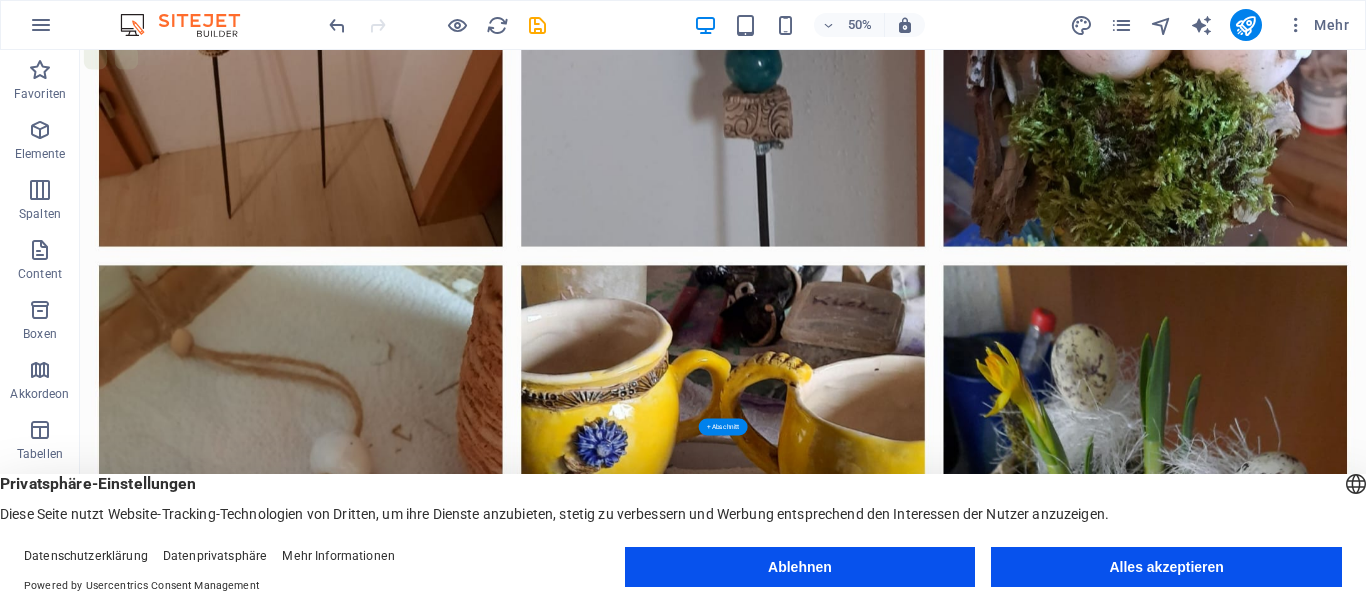 scroll, scrollTop: 0, scrollLeft: 0, axis: both 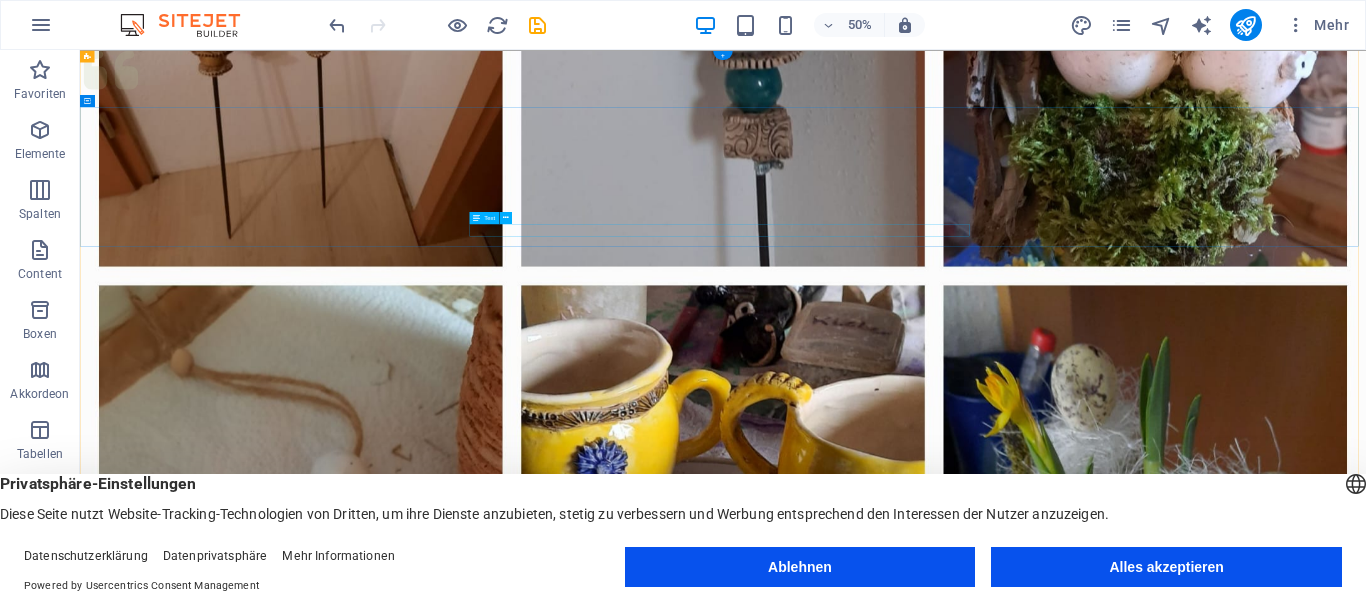 click on "Genieße die Inspiration von Töpferware" at bounding box center (1366, 1396) 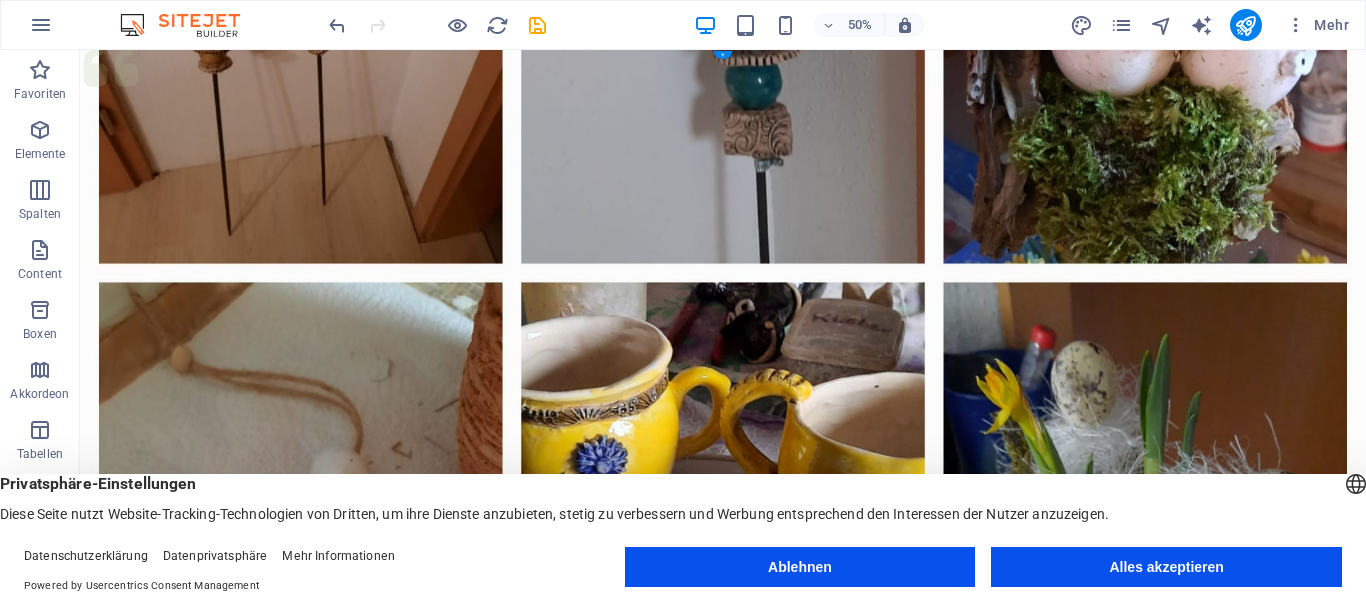 scroll, scrollTop: 0, scrollLeft: 0, axis: both 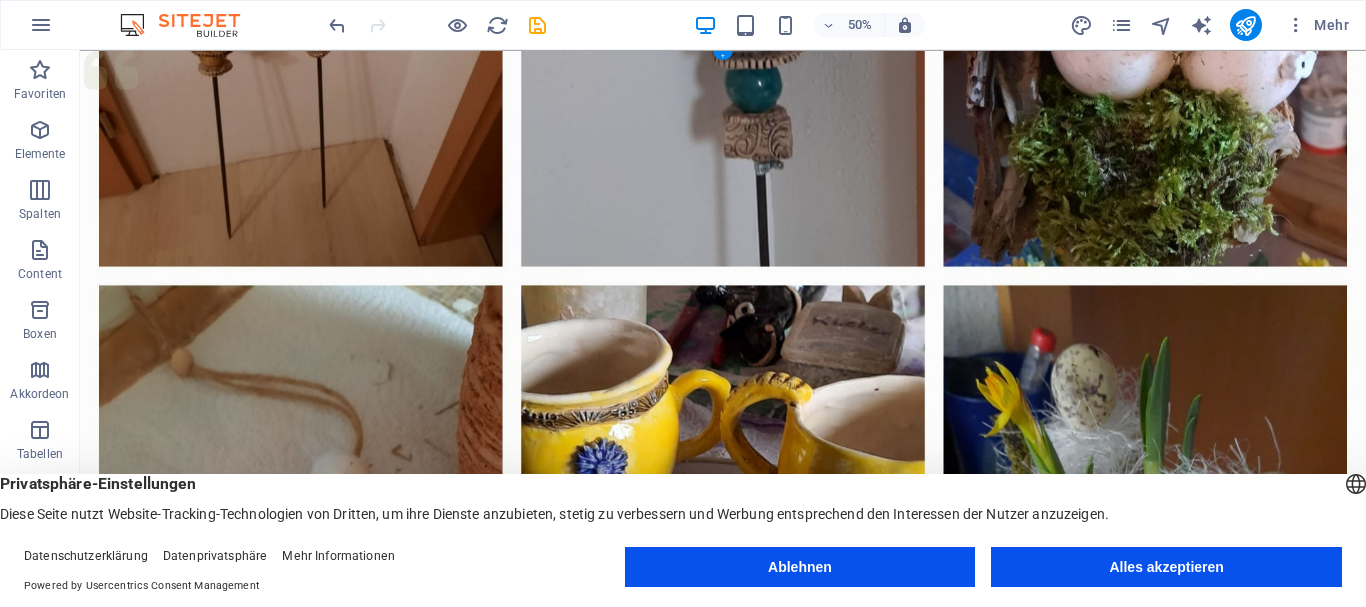 click at bounding box center (1366, 500) 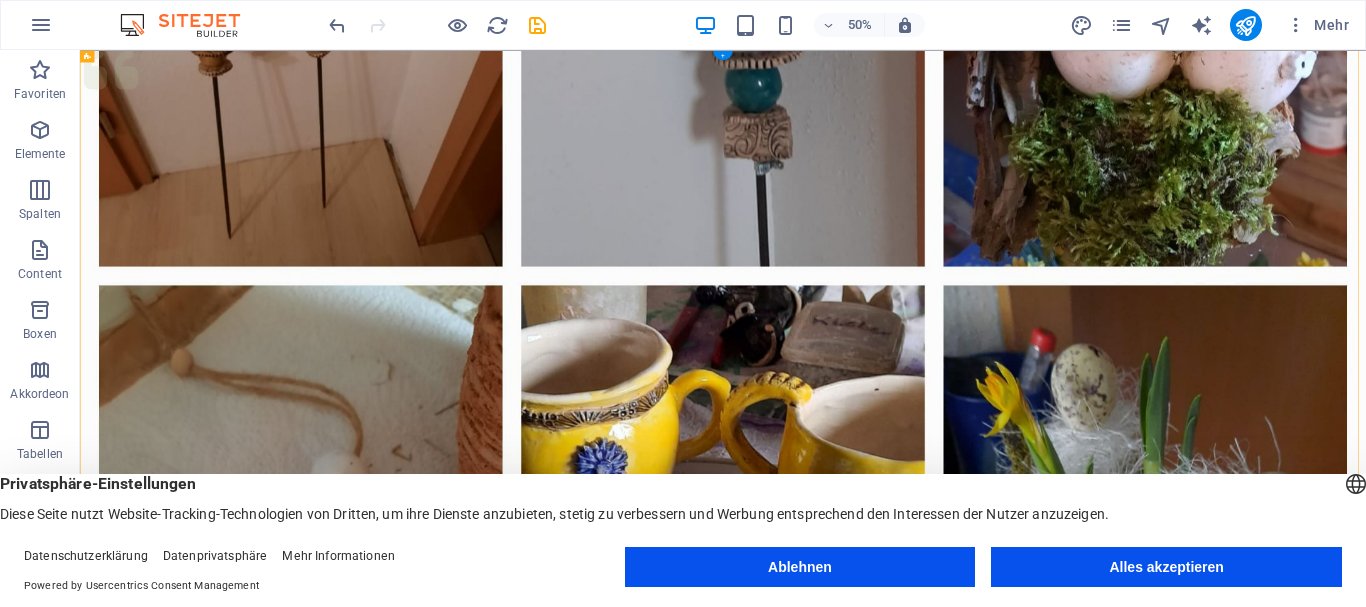 click at bounding box center (1366, 500) 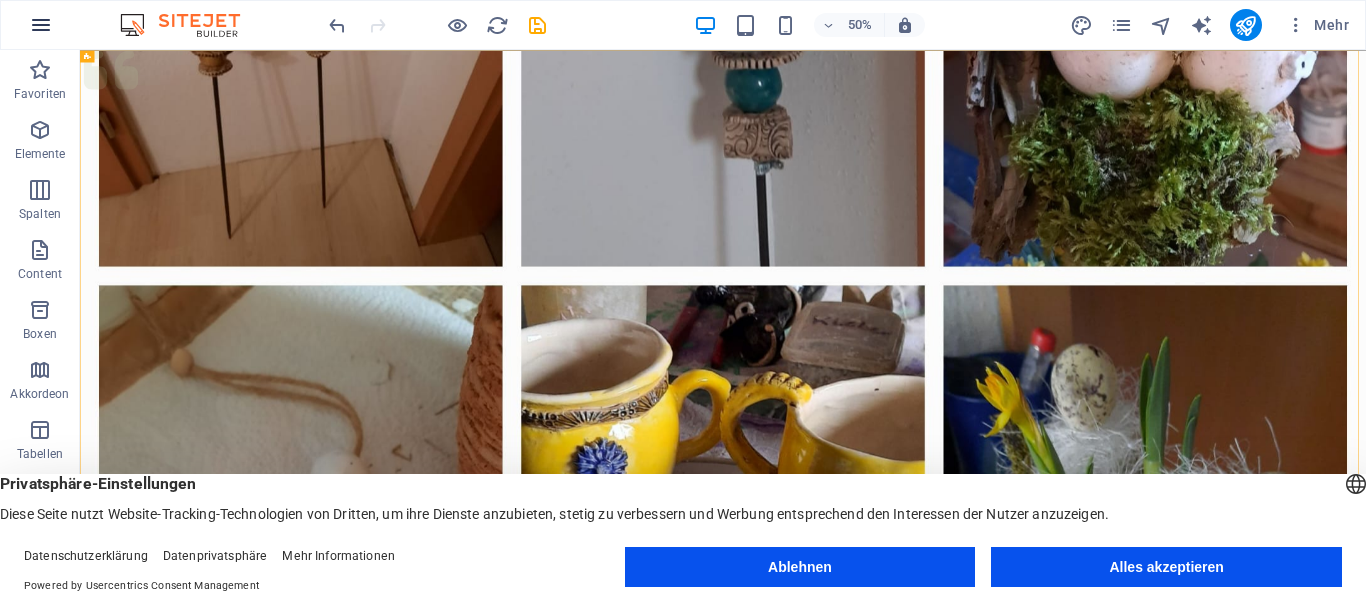 click at bounding box center [41, 25] 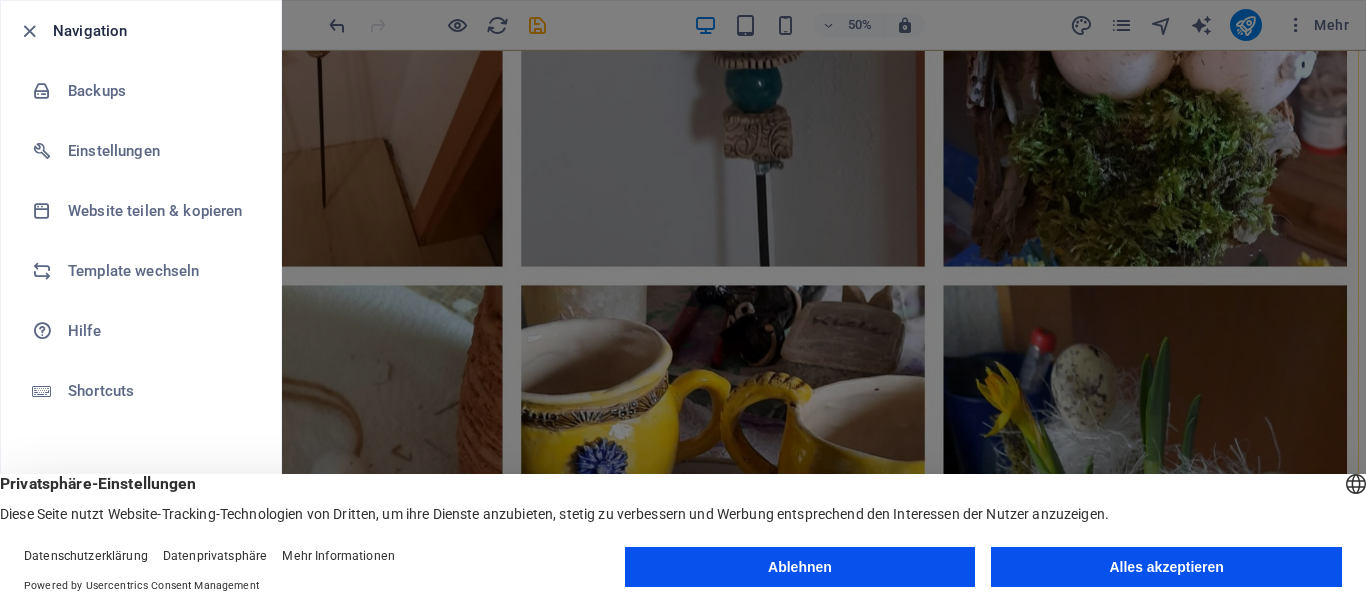click at bounding box center [683, 303] 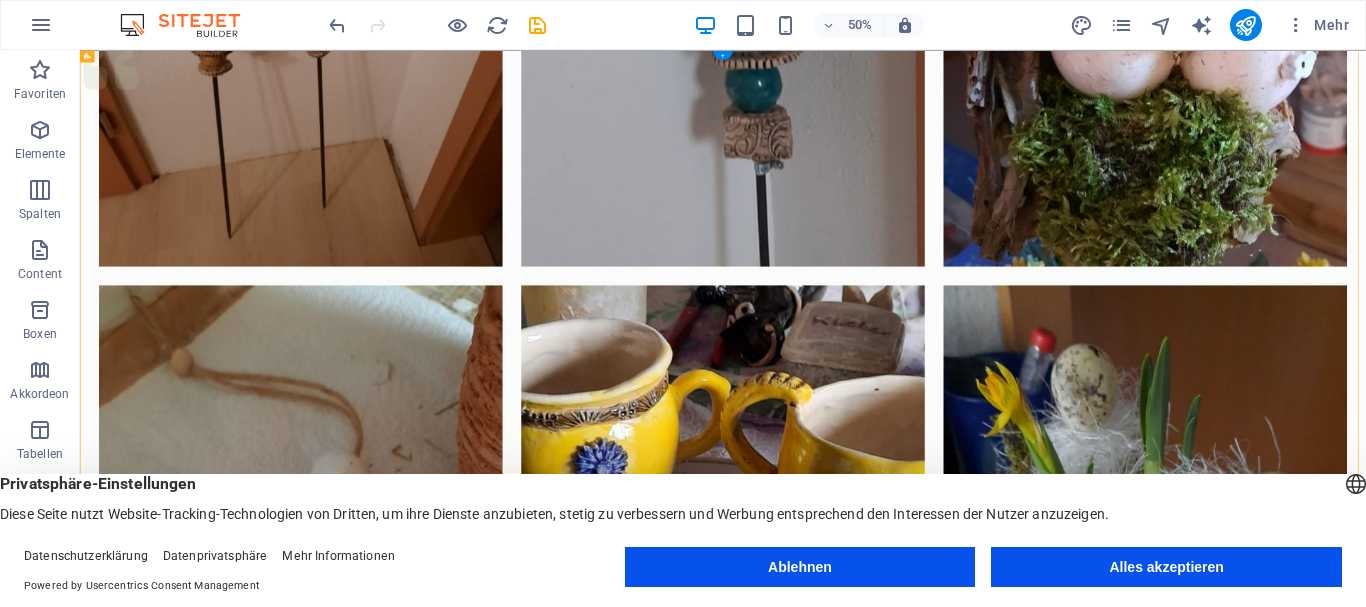 click at bounding box center (1366, 500) 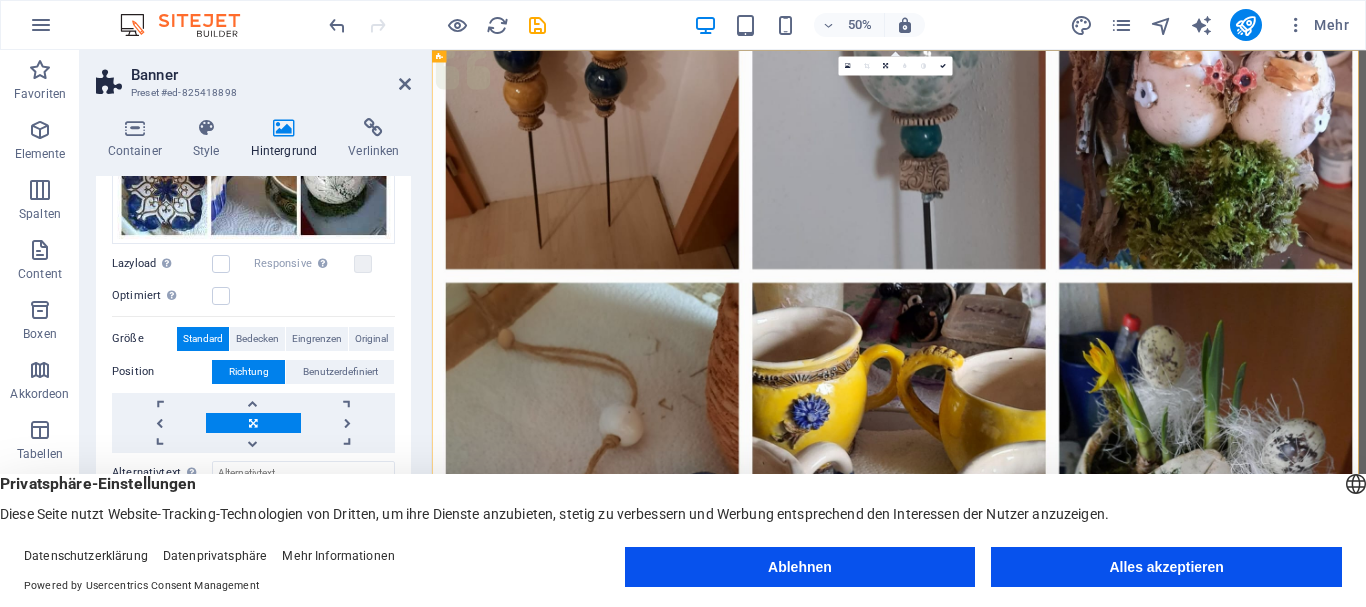 scroll, scrollTop: 400, scrollLeft: 0, axis: vertical 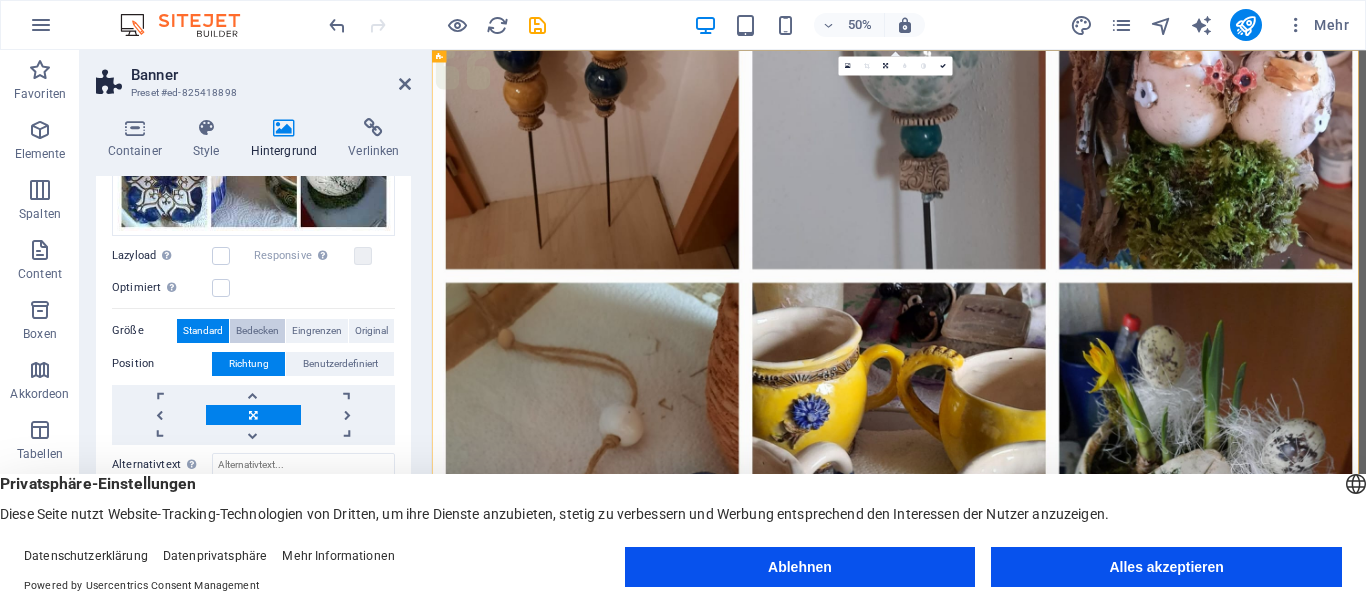 click on "Bedecken" at bounding box center (257, 331) 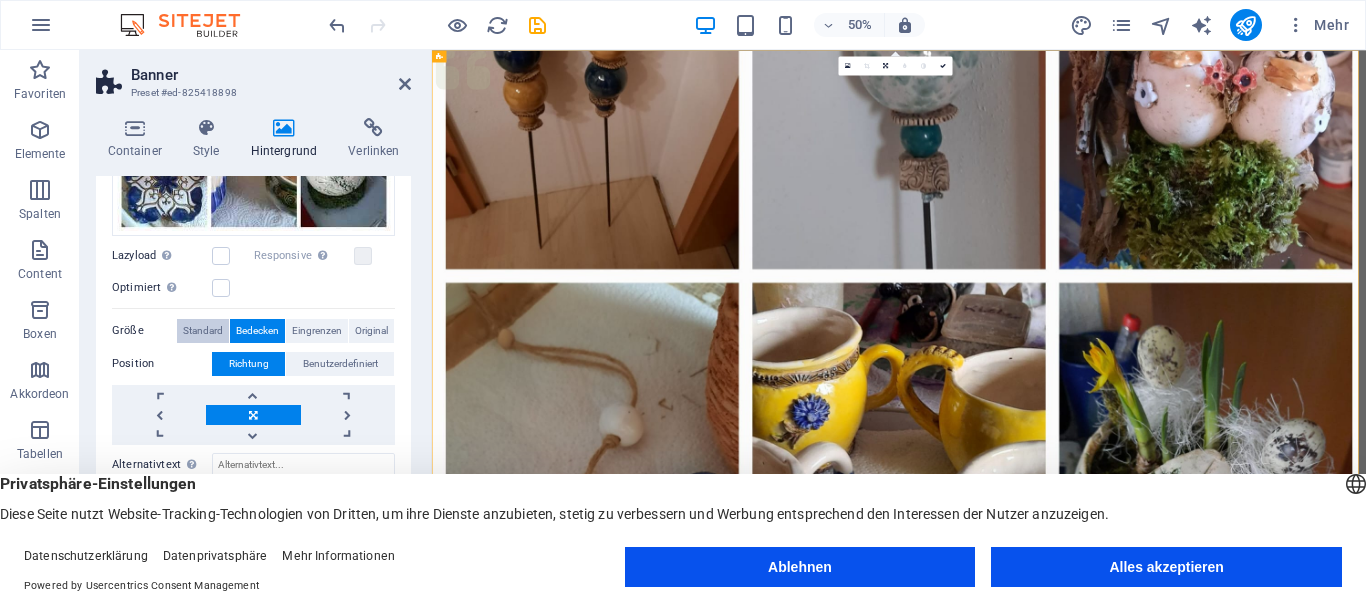 click on "Standard" at bounding box center [203, 331] 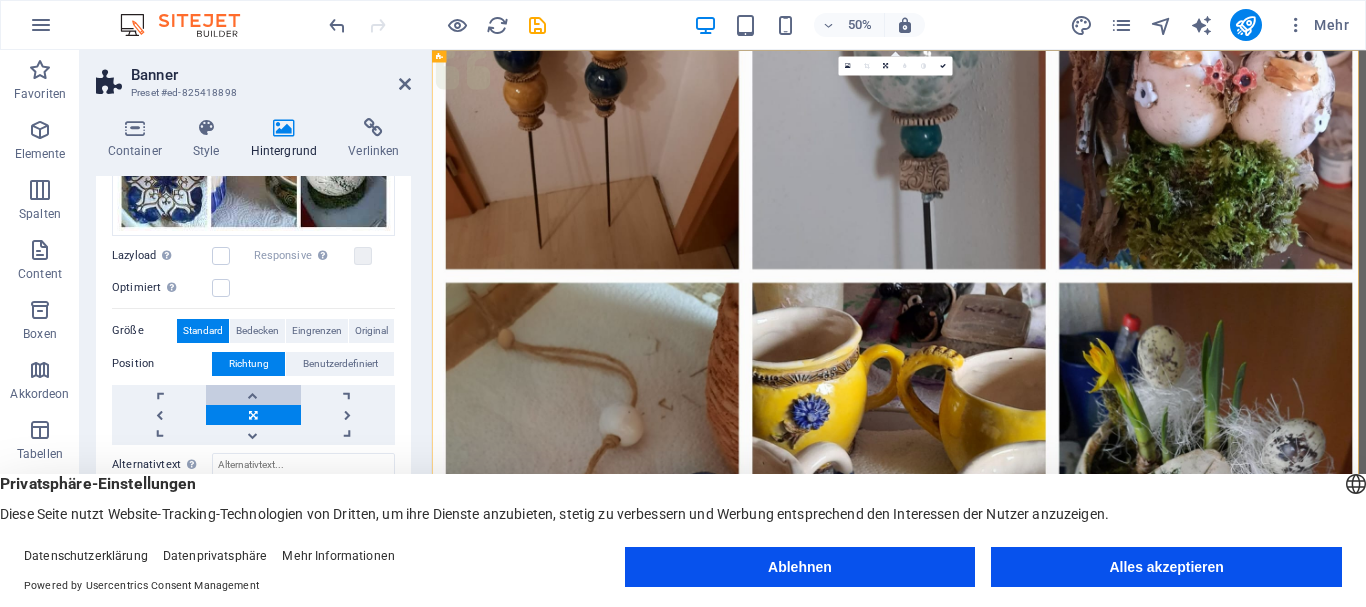 scroll, scrollTop: 474, scrollLeft: 0, axis: vertical 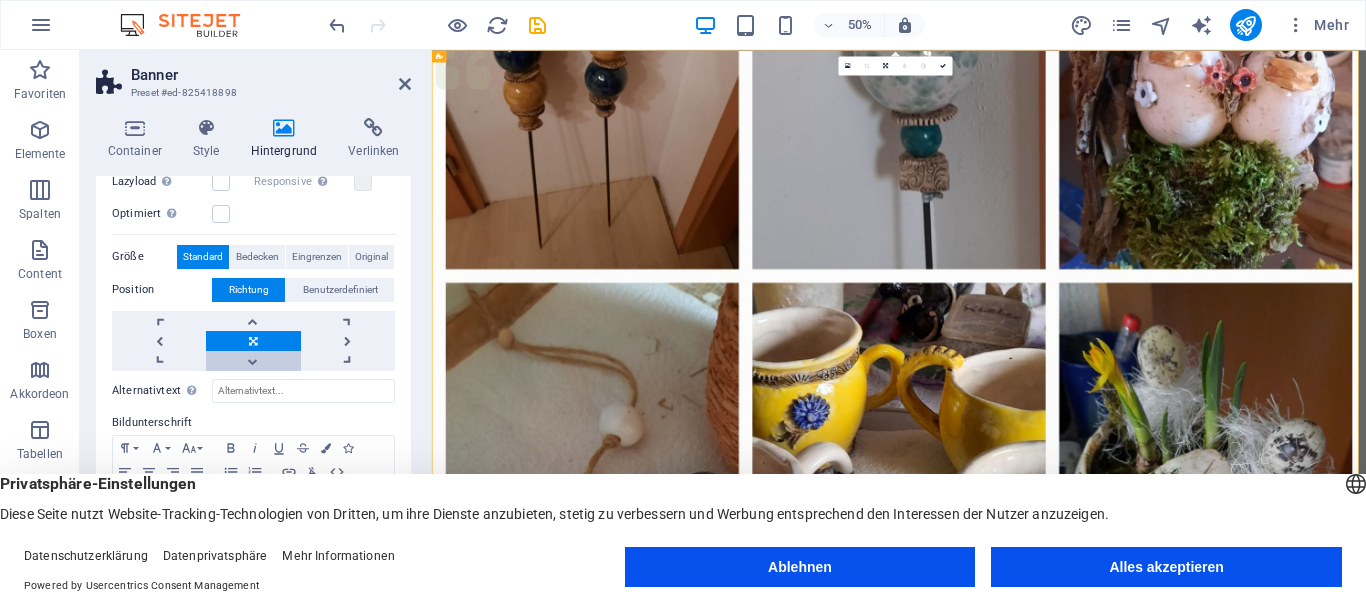 click at bounding box center [253, 361] 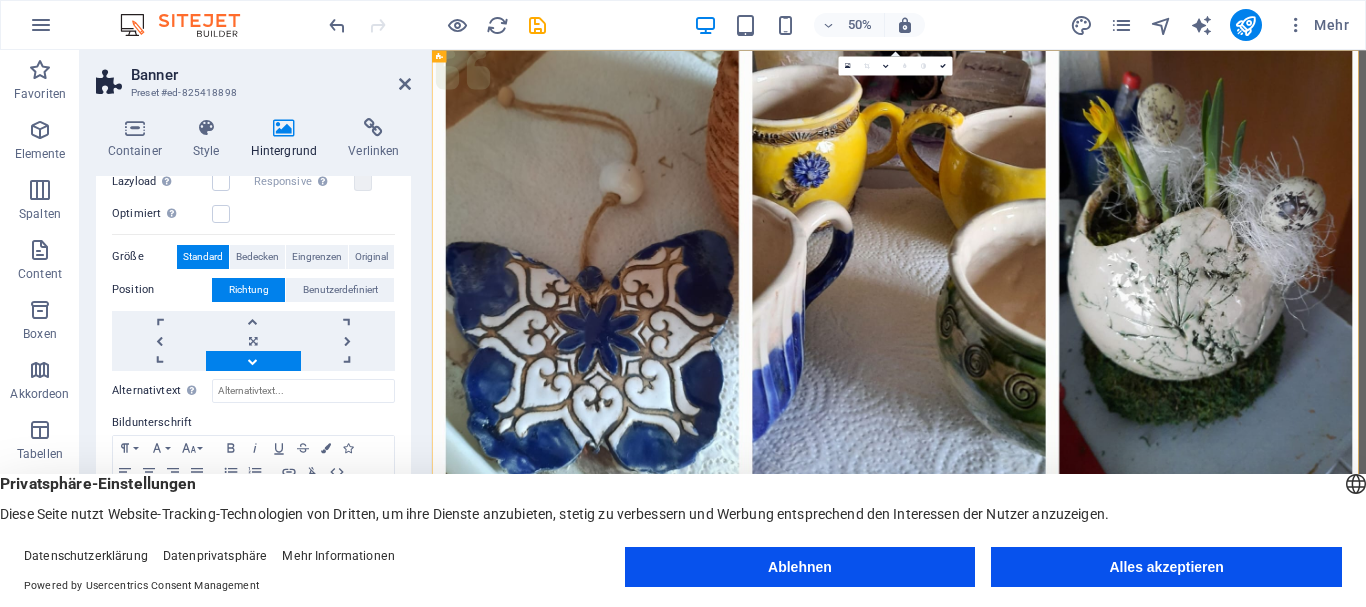 click at bounding box center (253, 361) 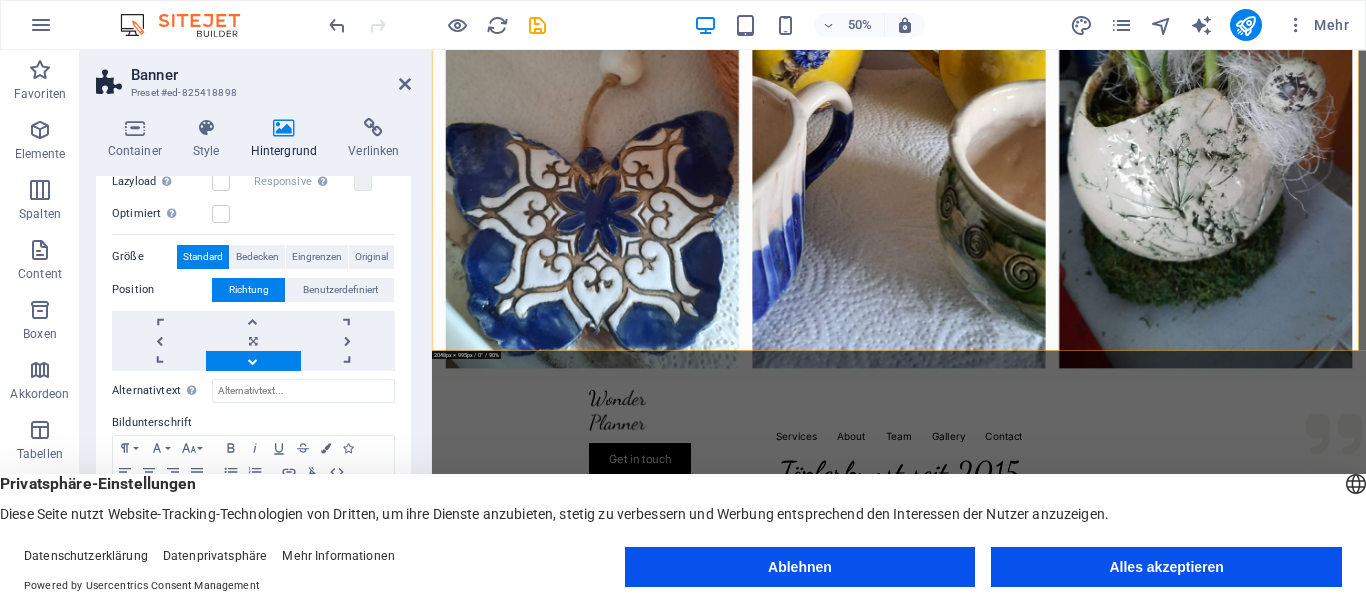scroll, scrollTop: 300, scrollLeft: 0, axis: vertical 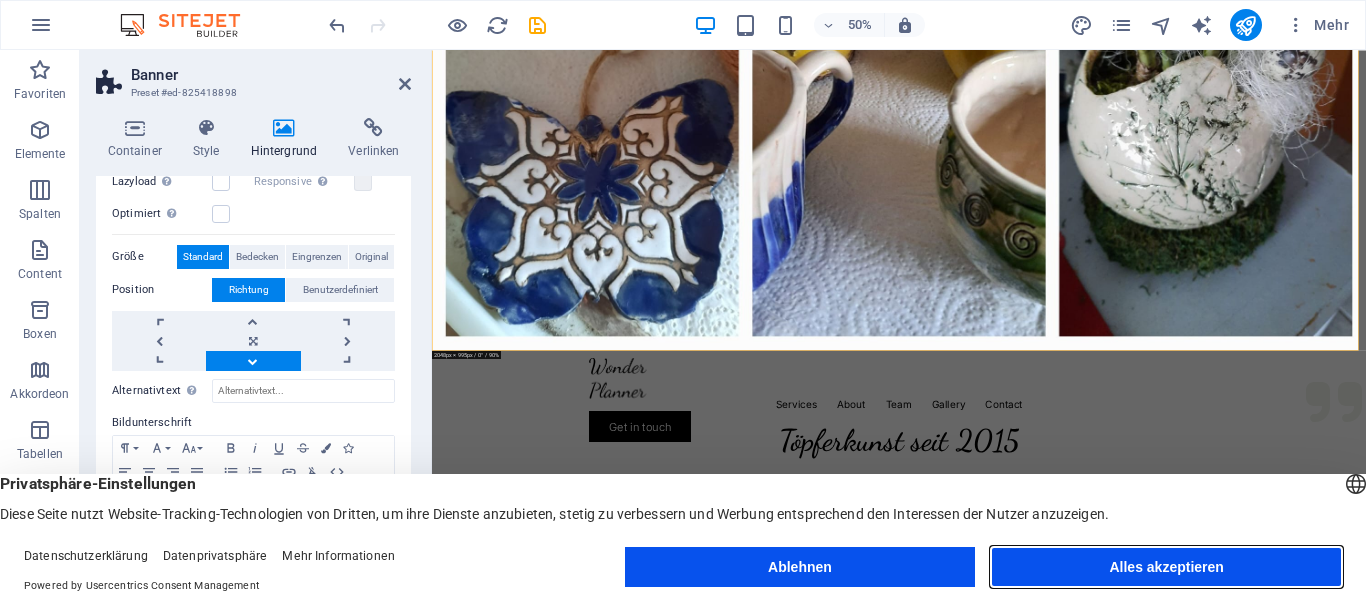 drag, startPoint x: 1125, startPoint y: 573, endPoint x: 1264, endPoint y: 722, distance: 203.76947 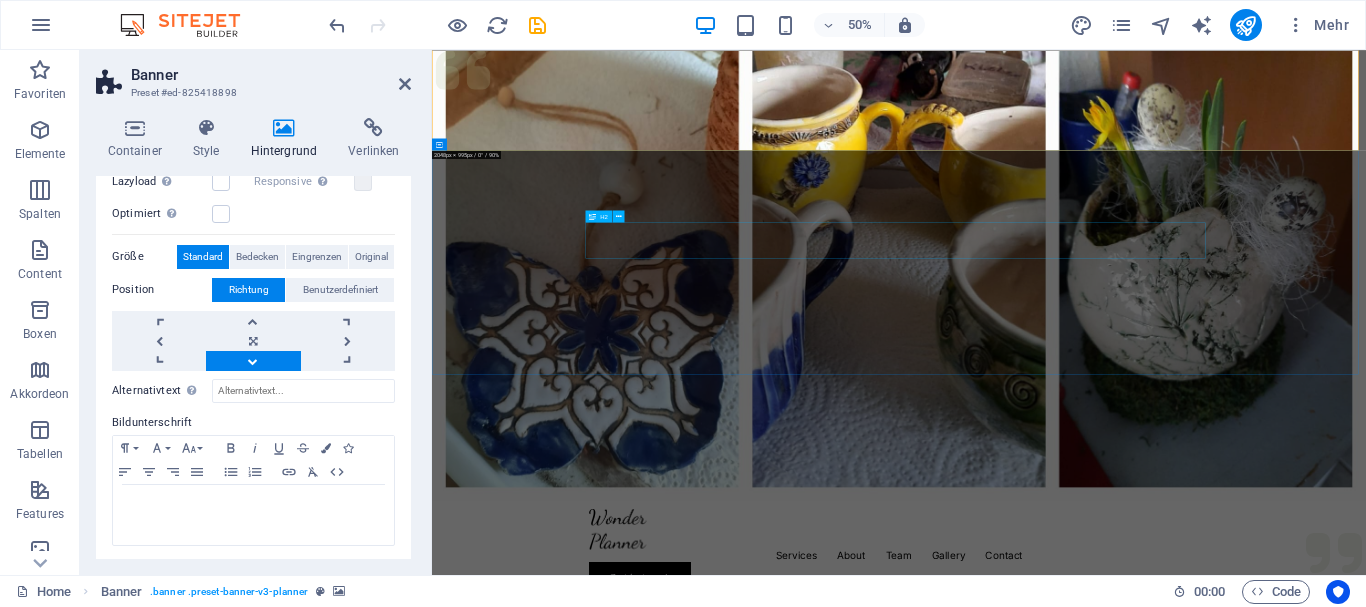 scroll, scrollTop: 300, scrollLeft: 0, axis: vertical 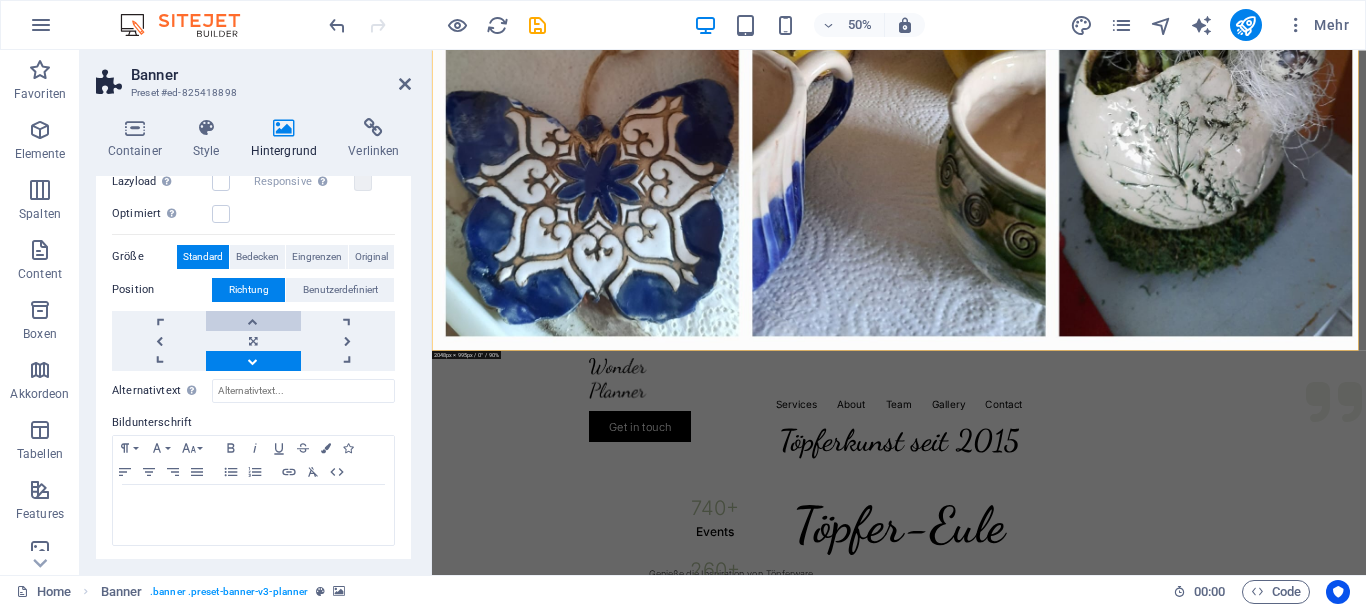 click at bounding box center [253, 321] 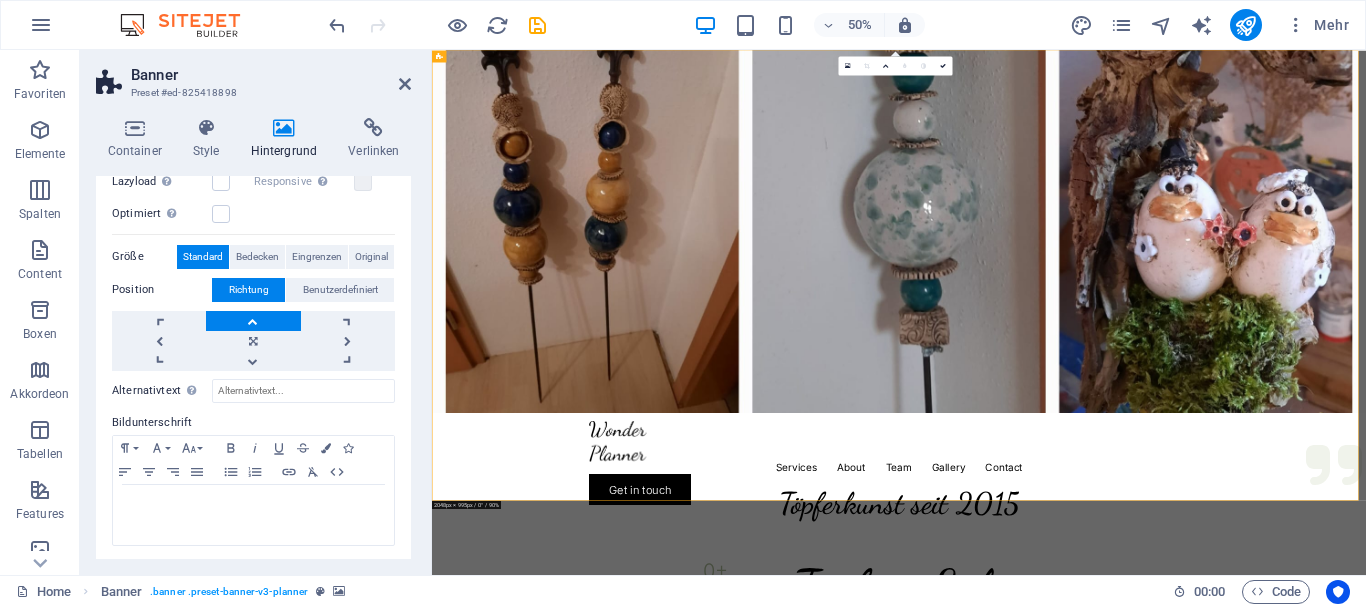 scroll, scrollTop: 0, scrollLeft: 0, axis: both 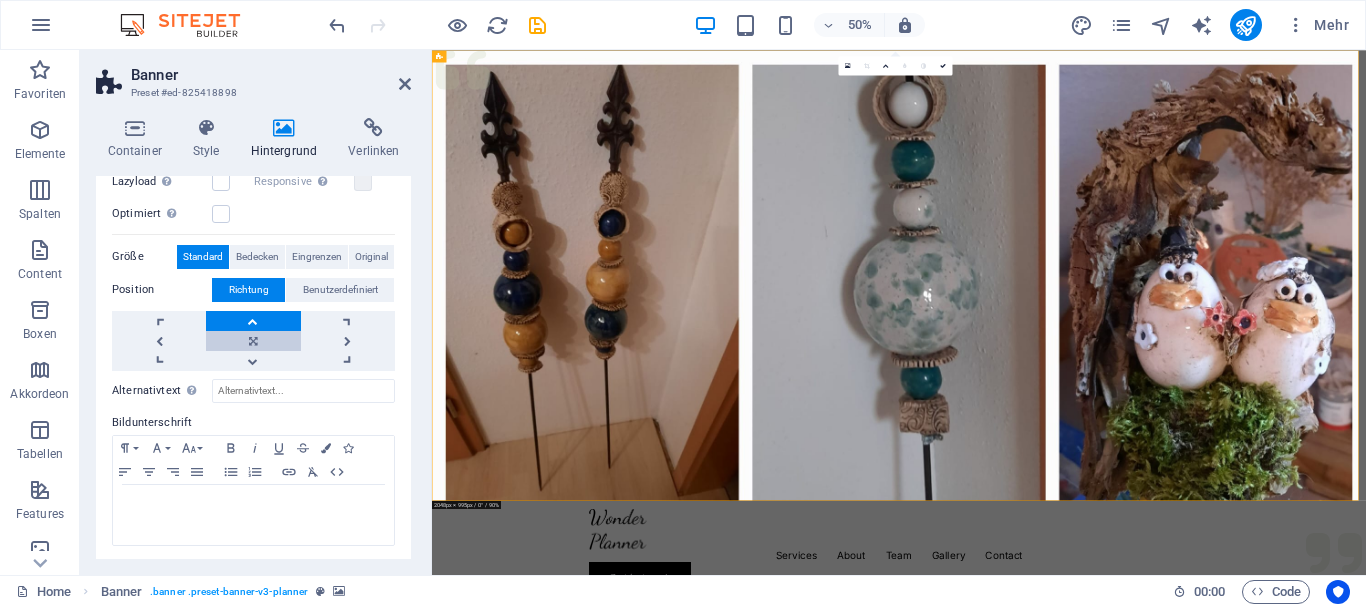 click at bounding box center (253, 341) 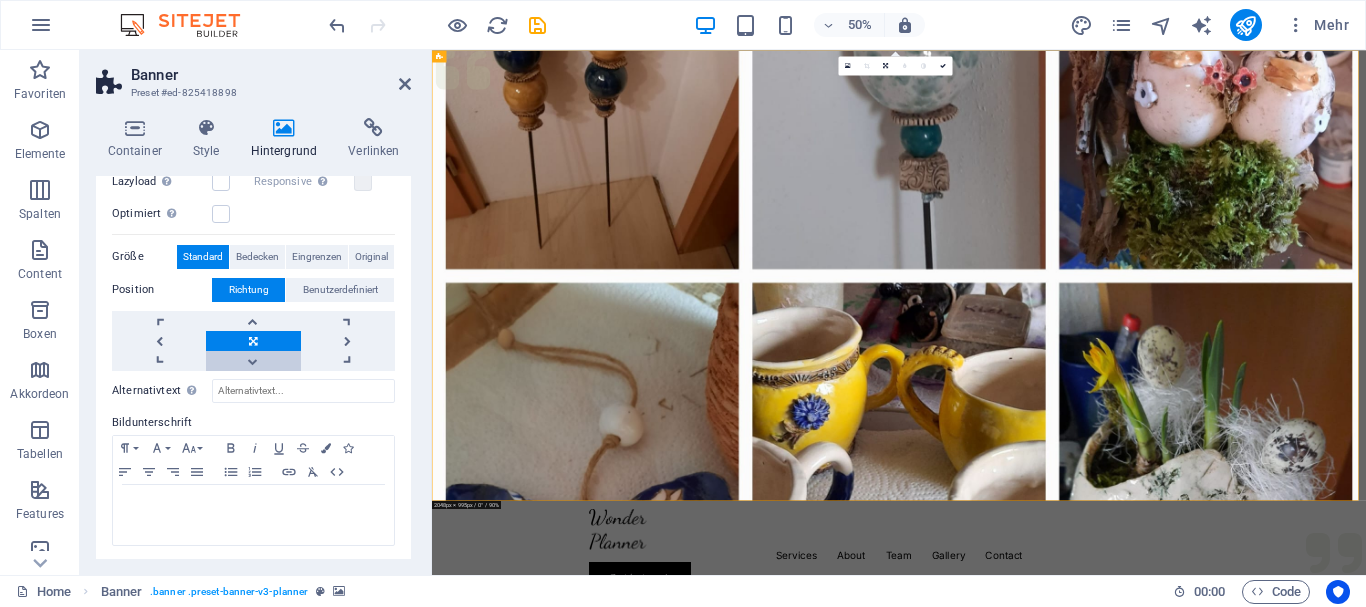 click at bounding box center (253, 361) 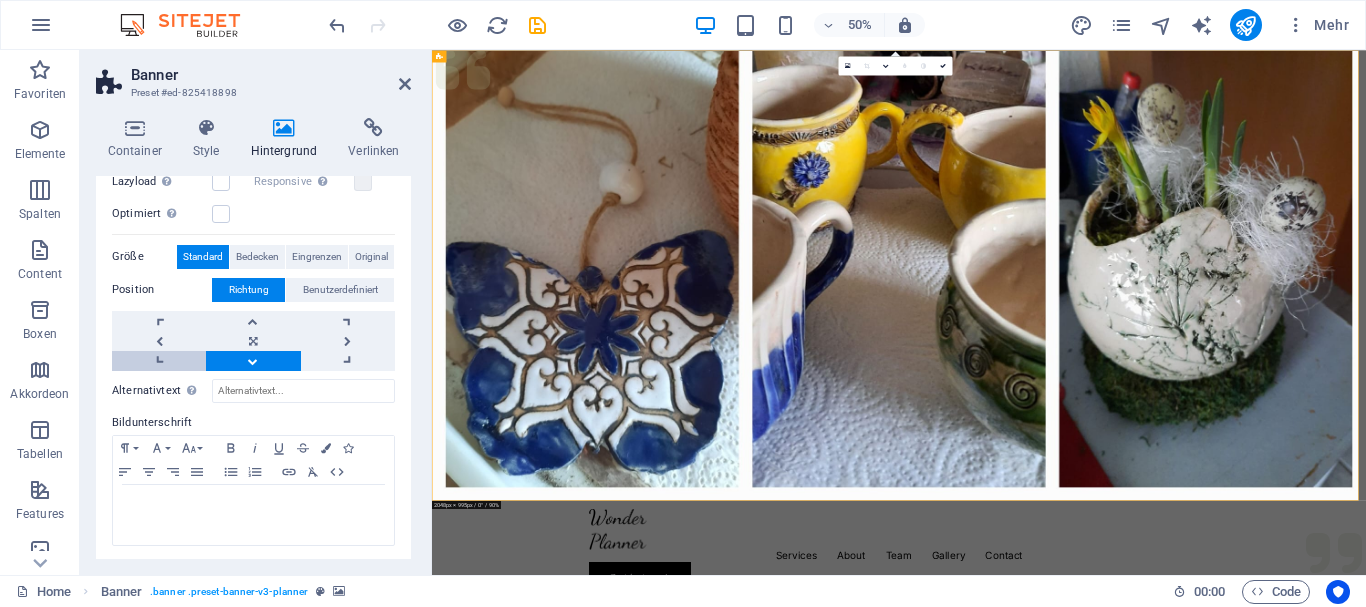 click at bounding box center [159, 361] 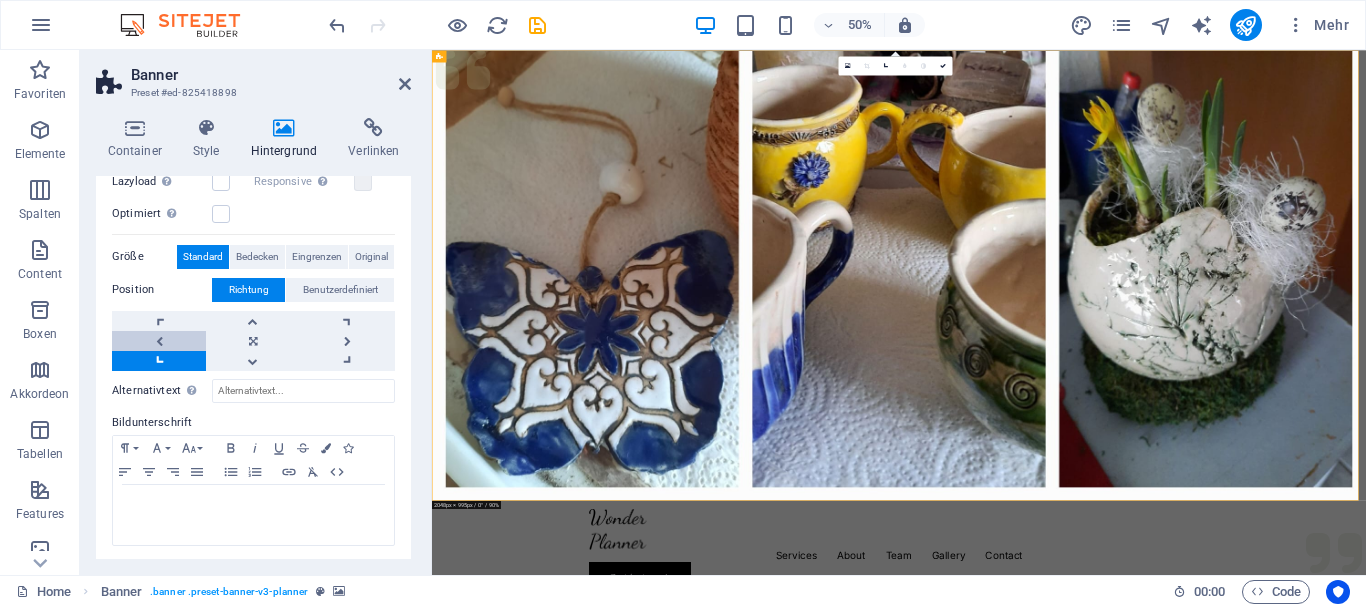 click at bounding box center [159, 341] 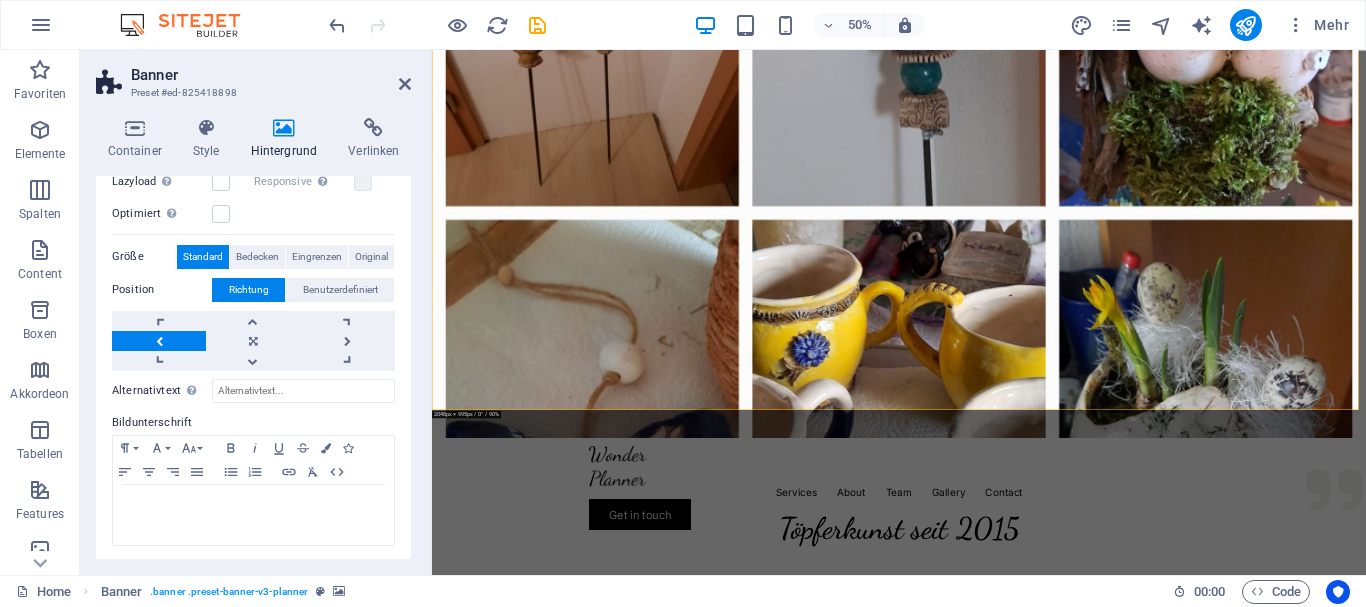scroll, scrollTop: 0, scrollLeft: 0, axis: both 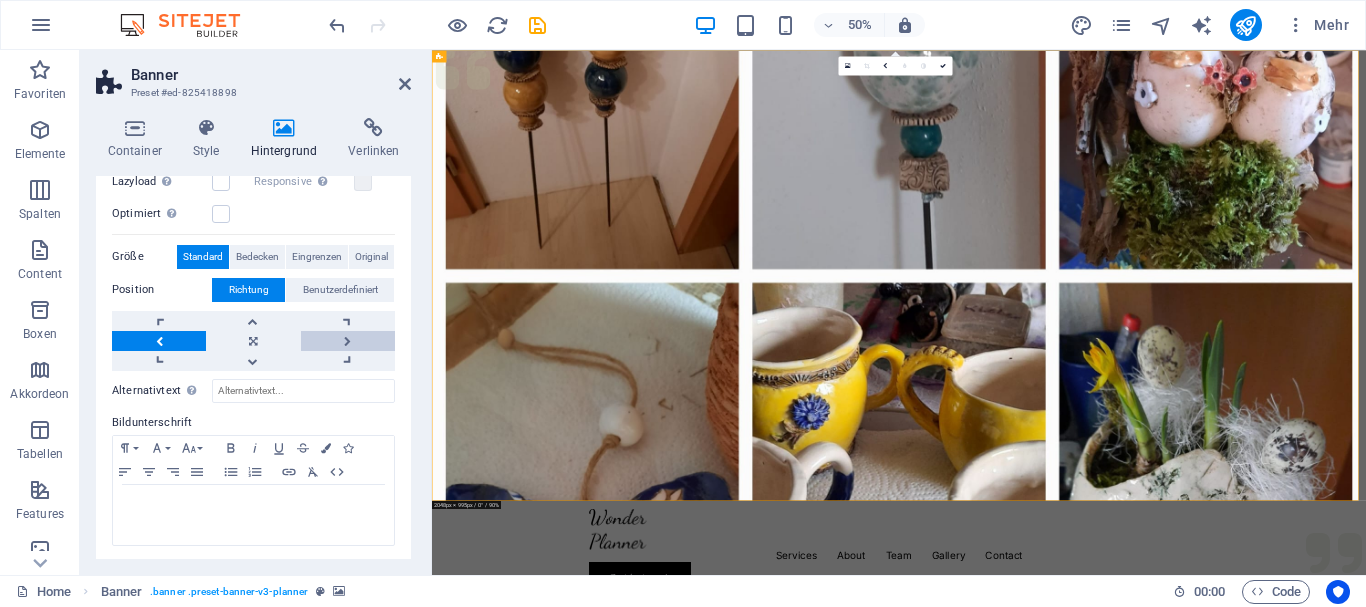 click at bounding box center [348, 341] 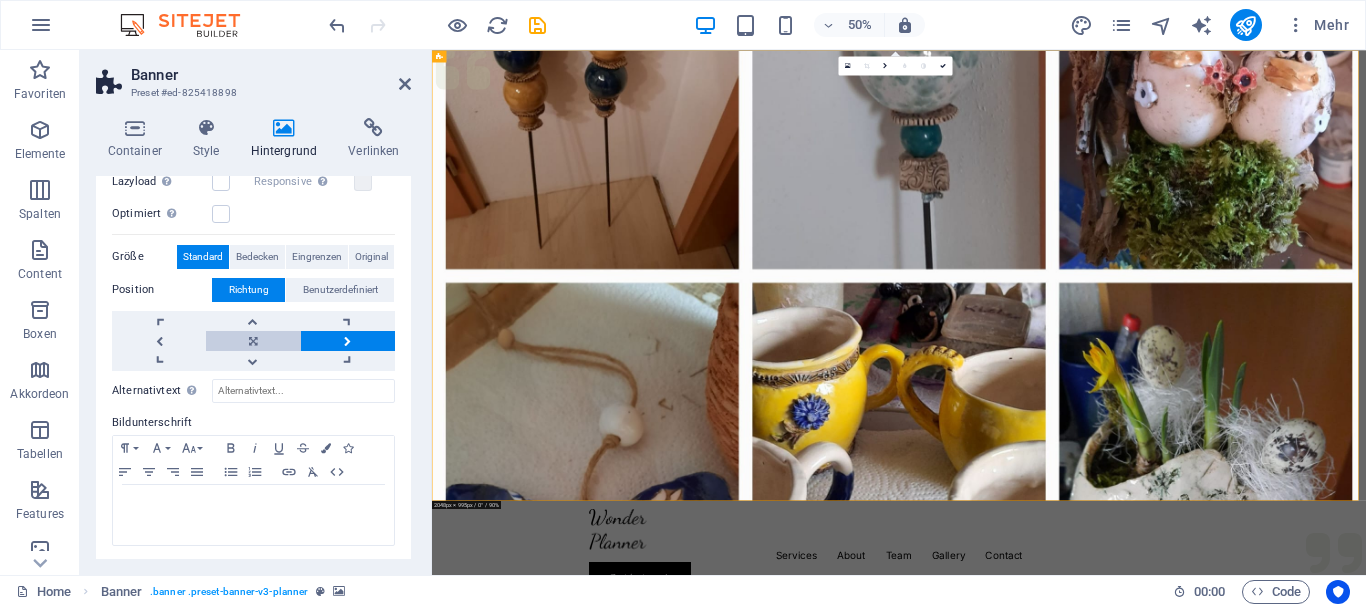 click at bounding box center (253, 341) 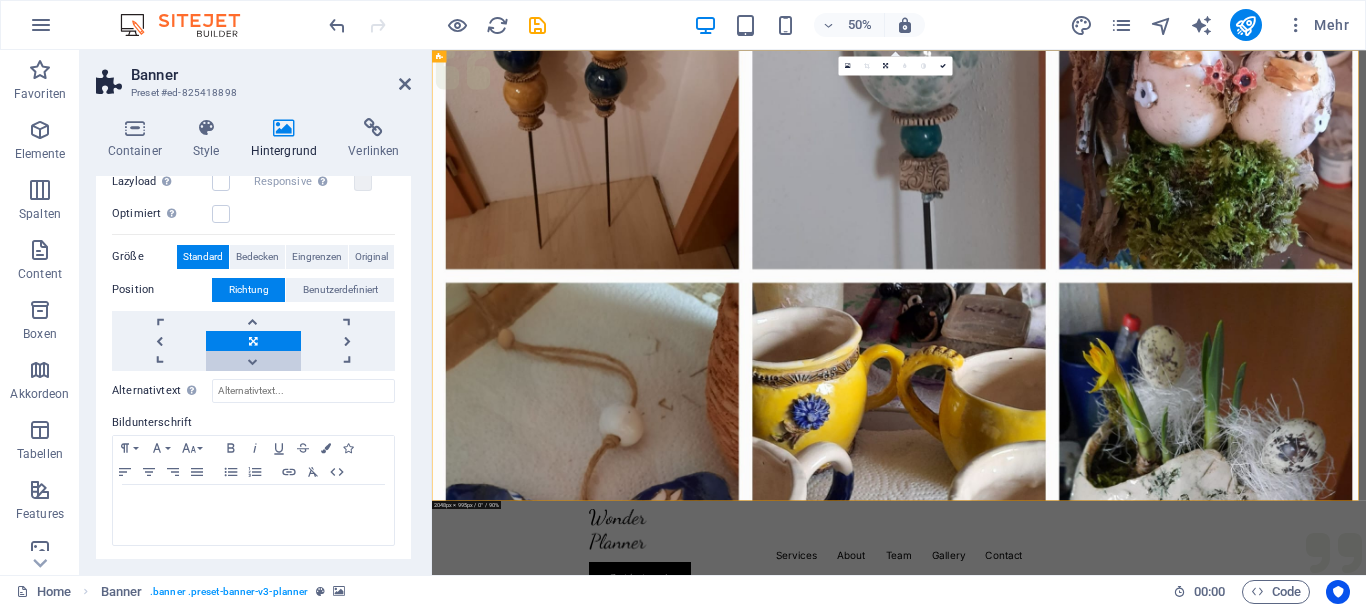 click at bounding box center (253, 361) 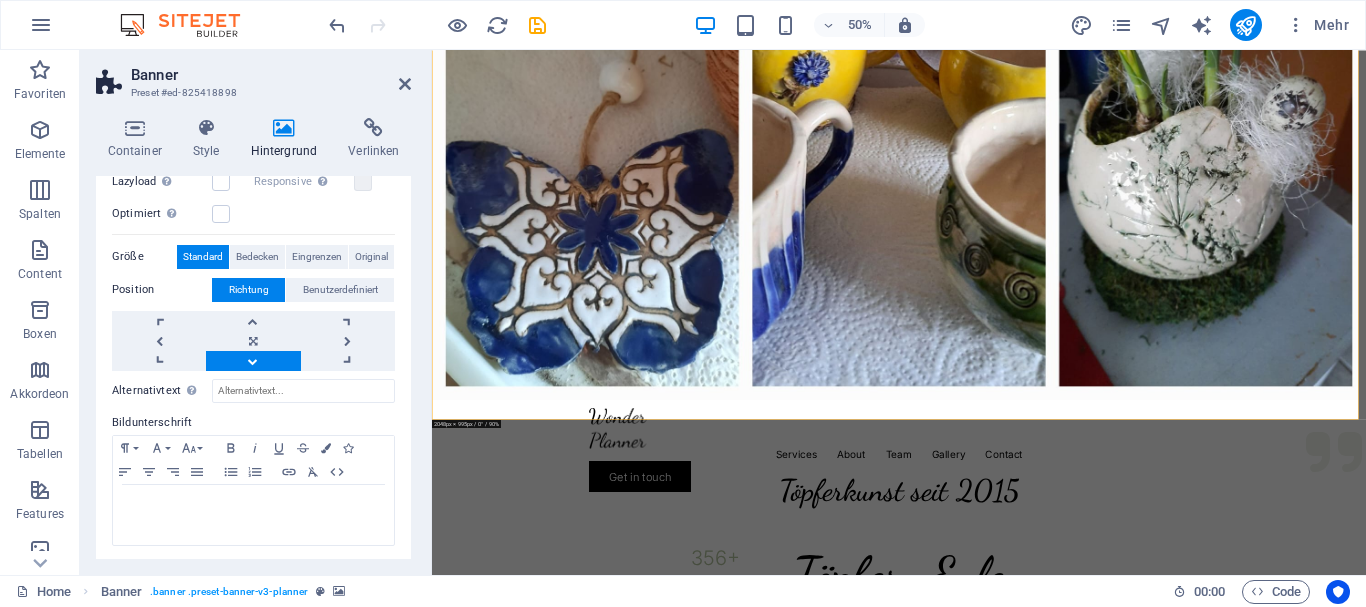 scroll, scrollTop: 0, scrollLeft: 0, axis: both 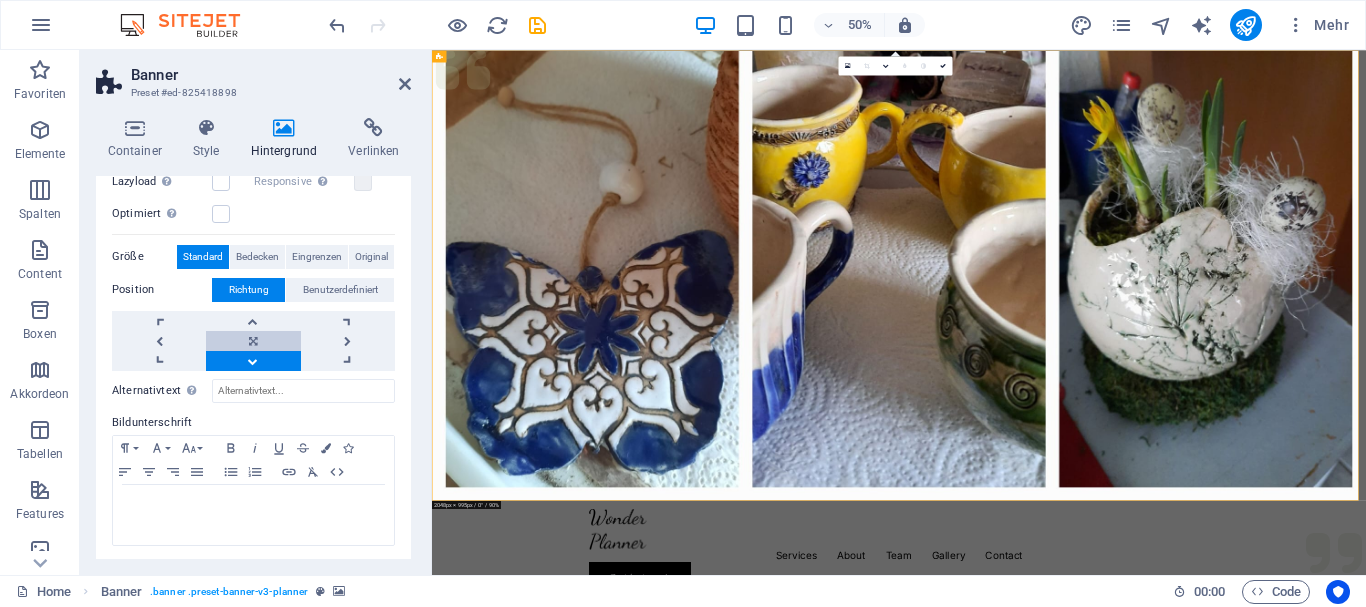 click at bounding box center [253, 341] 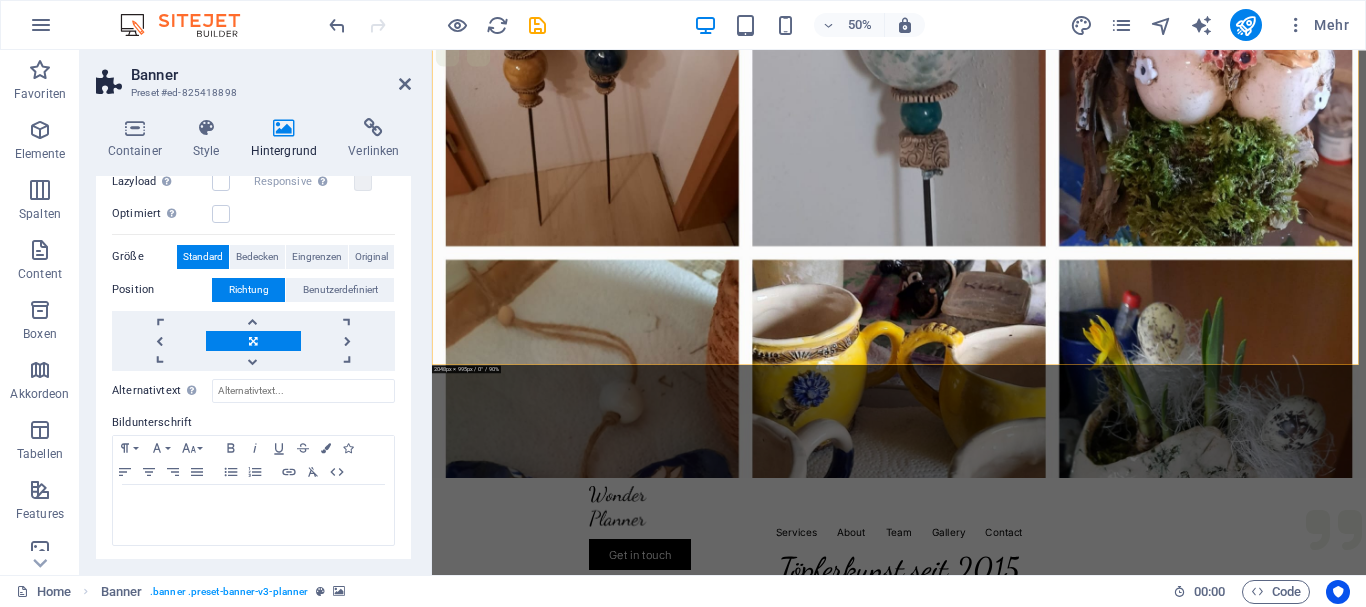 scroll, scrollTop: 0, scrollLeft: 0, axis: both 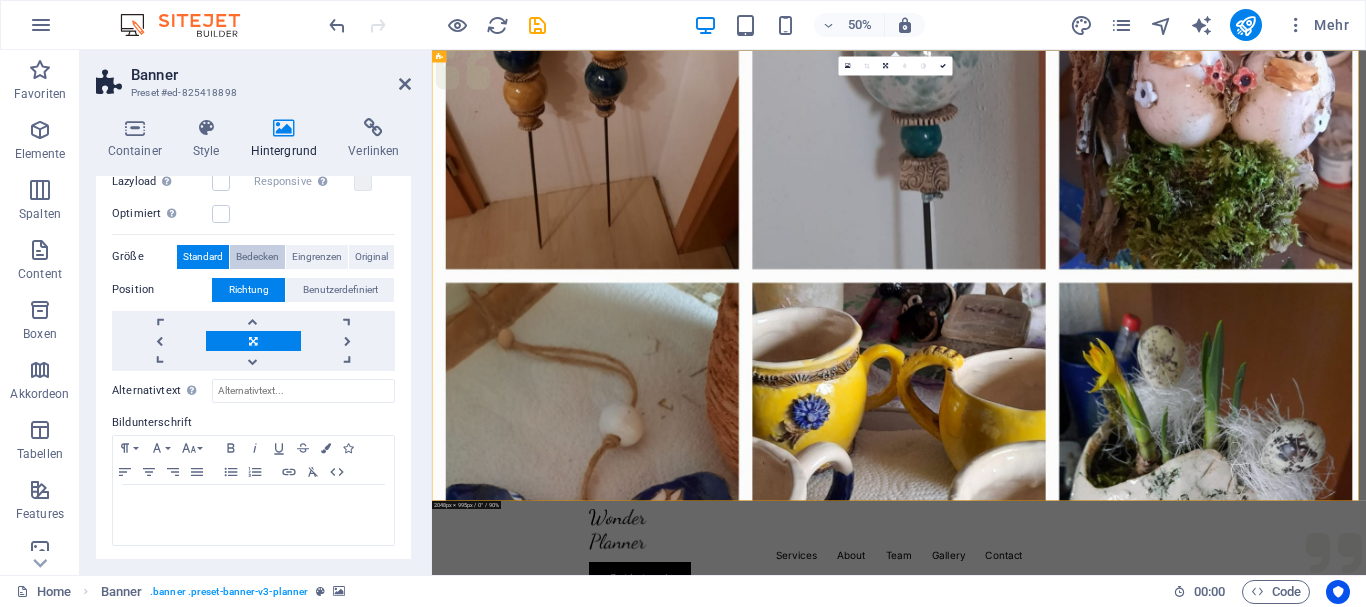 click on "Bedecken" at bounding box center (257, 257) 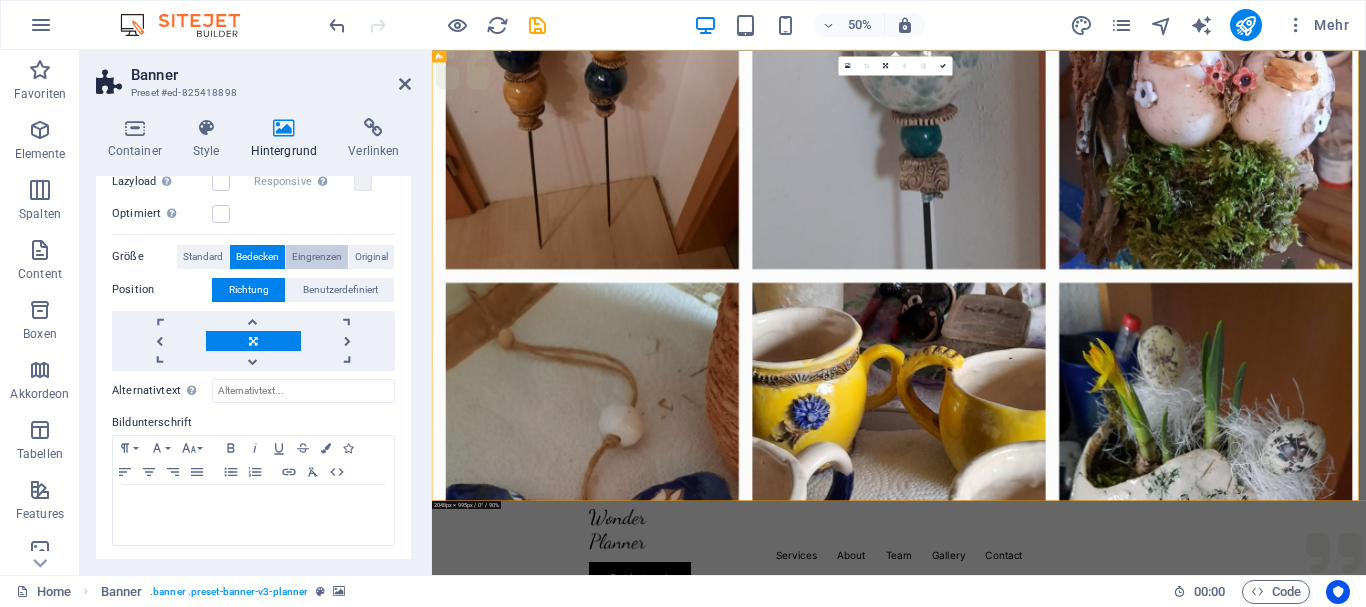 click on "Eingrenzen" at bounding box center (317, 257) 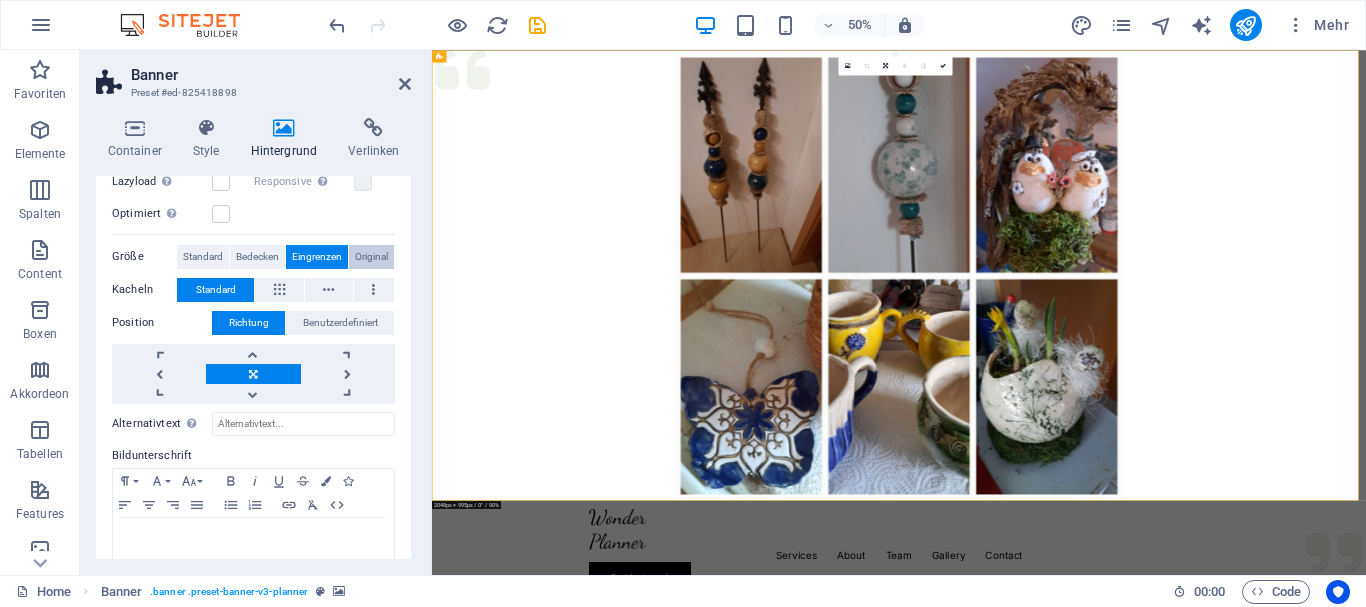 click on "Original" at bounding box center (371, 257) 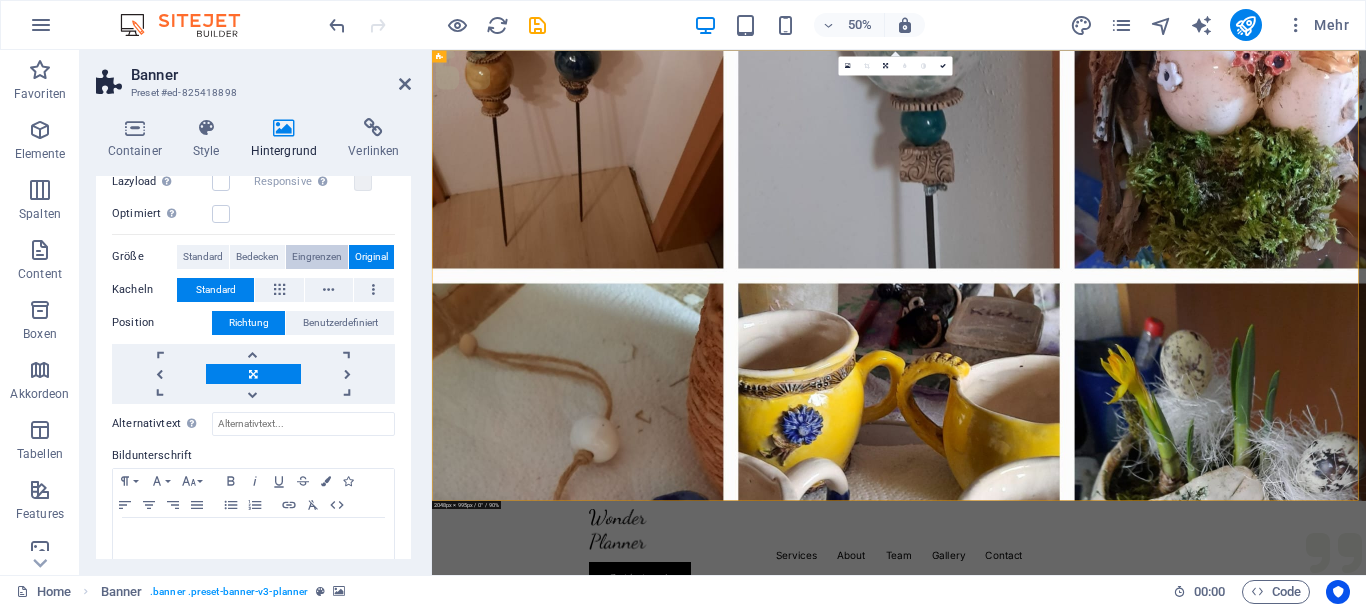 click on "Eingrenzen" at bounding box center [317, 257] 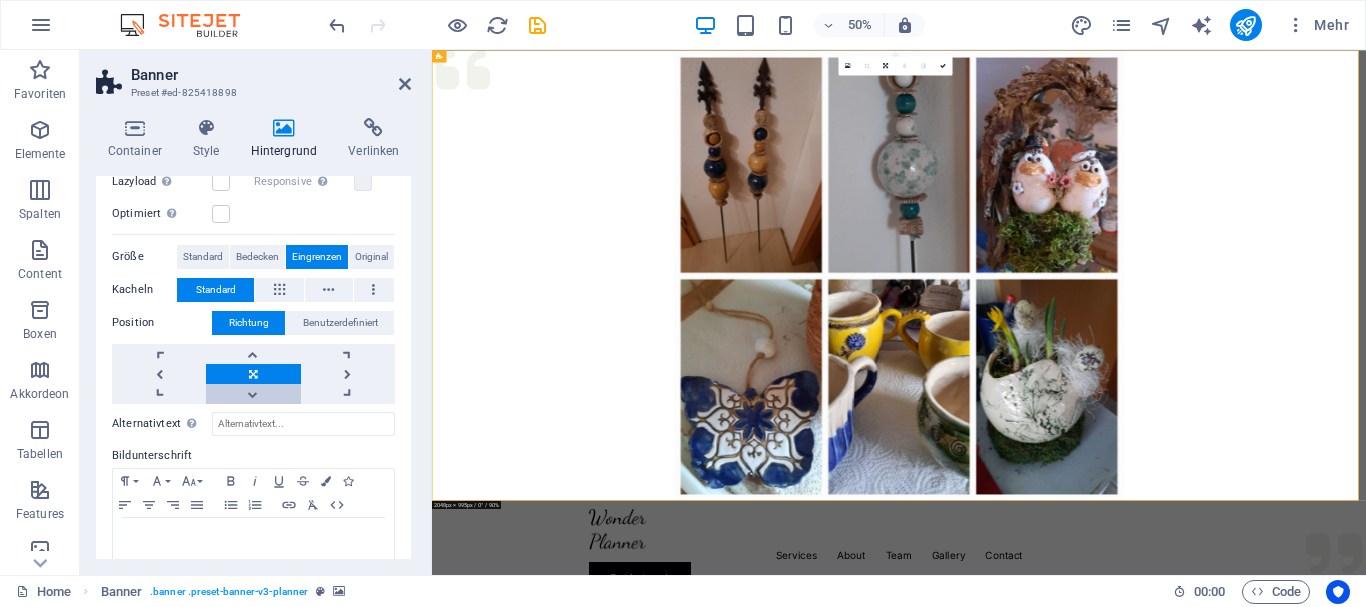 click at bounding box center (253, 394) 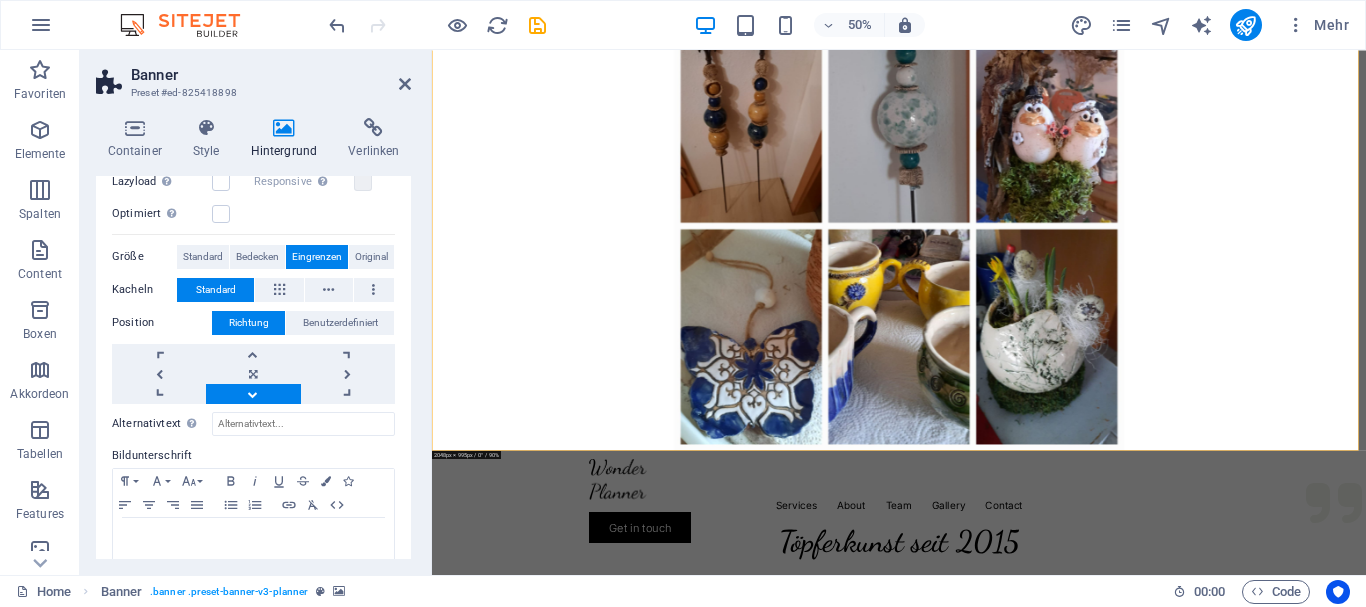 scroll, scrollTop: 0, scrollLeft: 0, axis: both 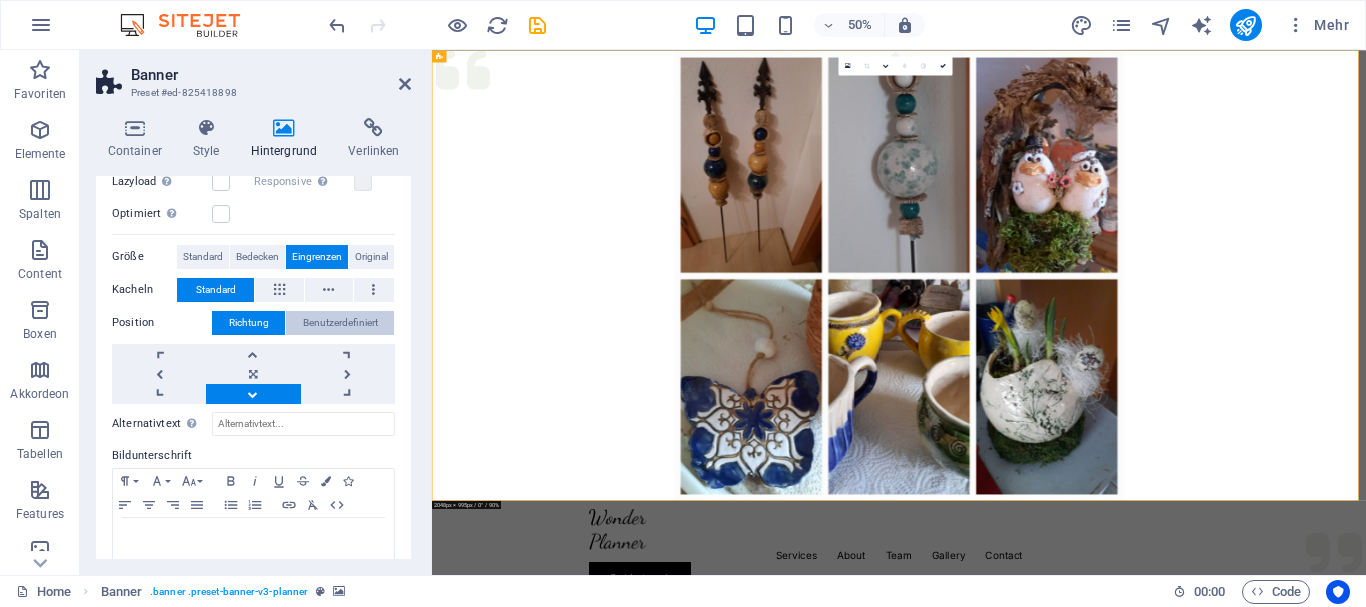 click on "Benutzerdefiniert" at bounding box center (340, 323) 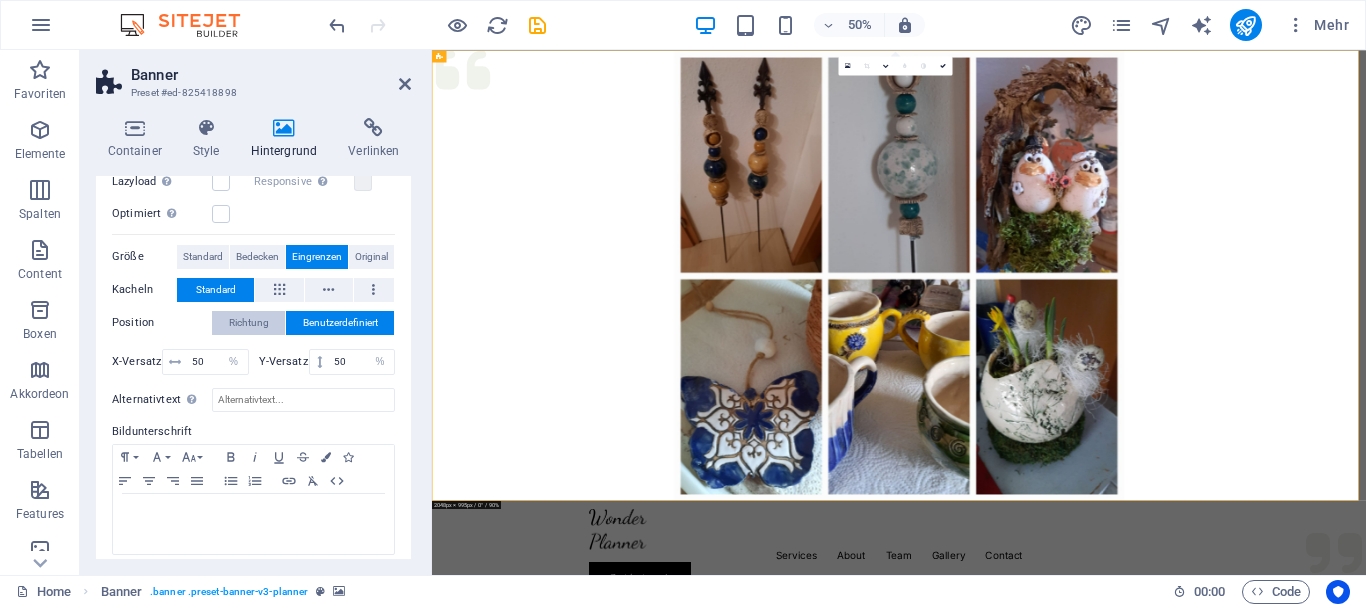 click on "Richtung" at bounding box center (249, 323) 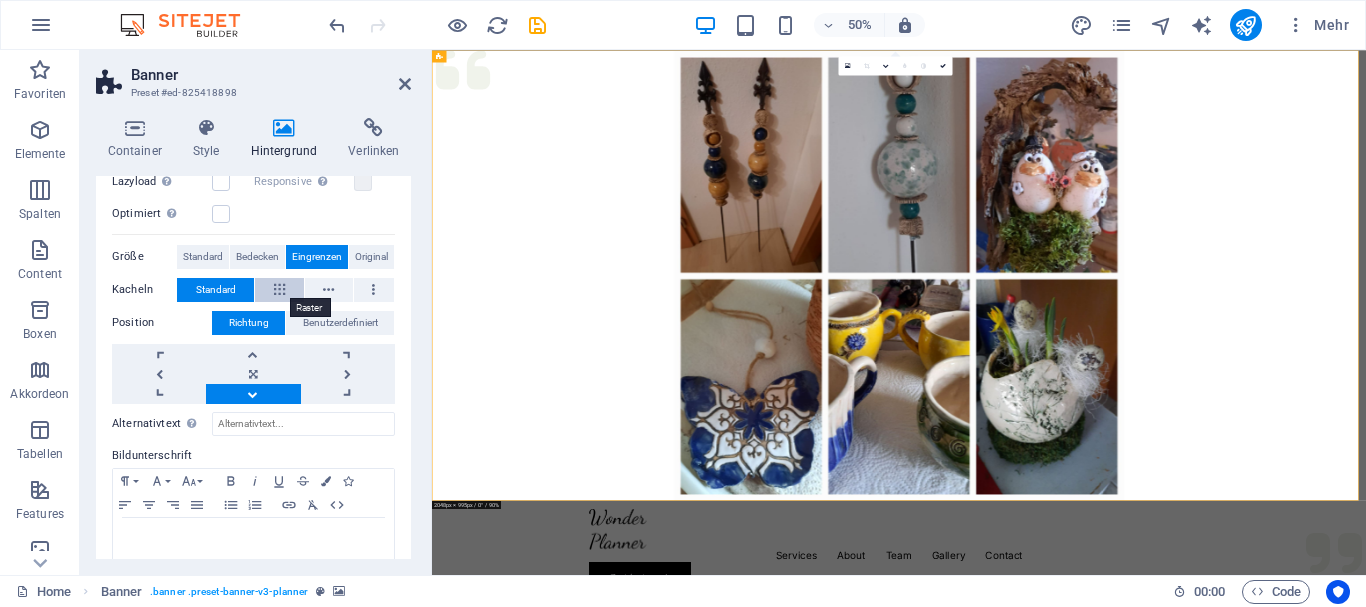 click at bounding box center (279, 290) 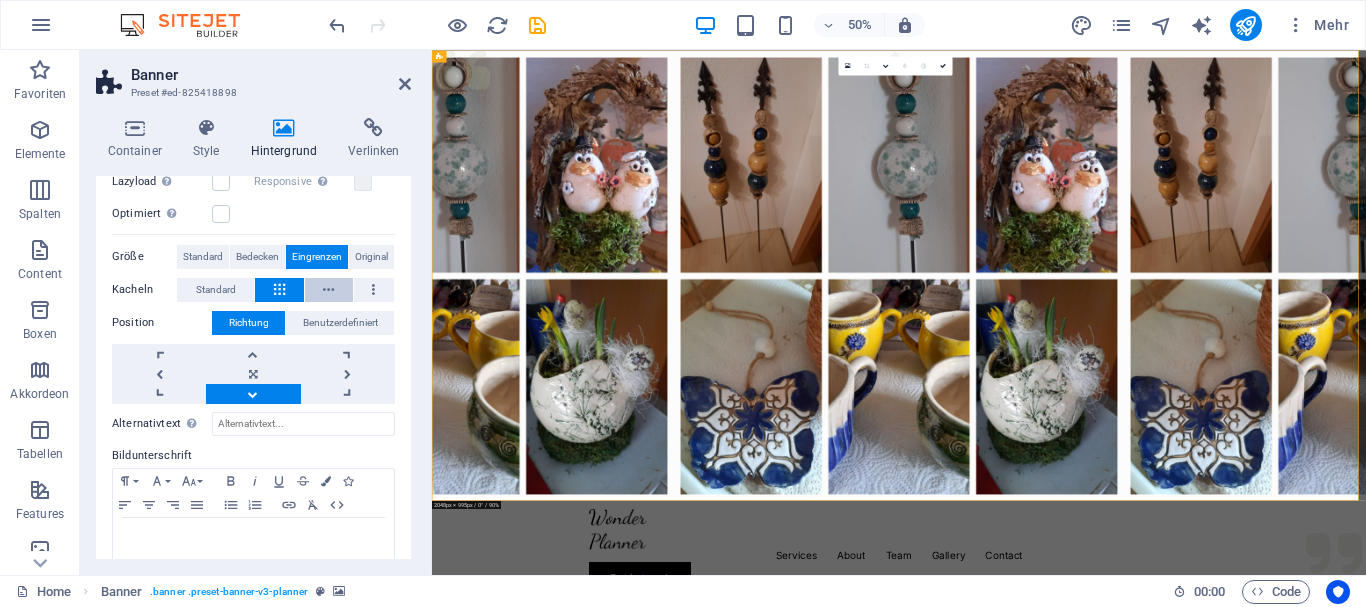 click at bounding box center (329, 290) 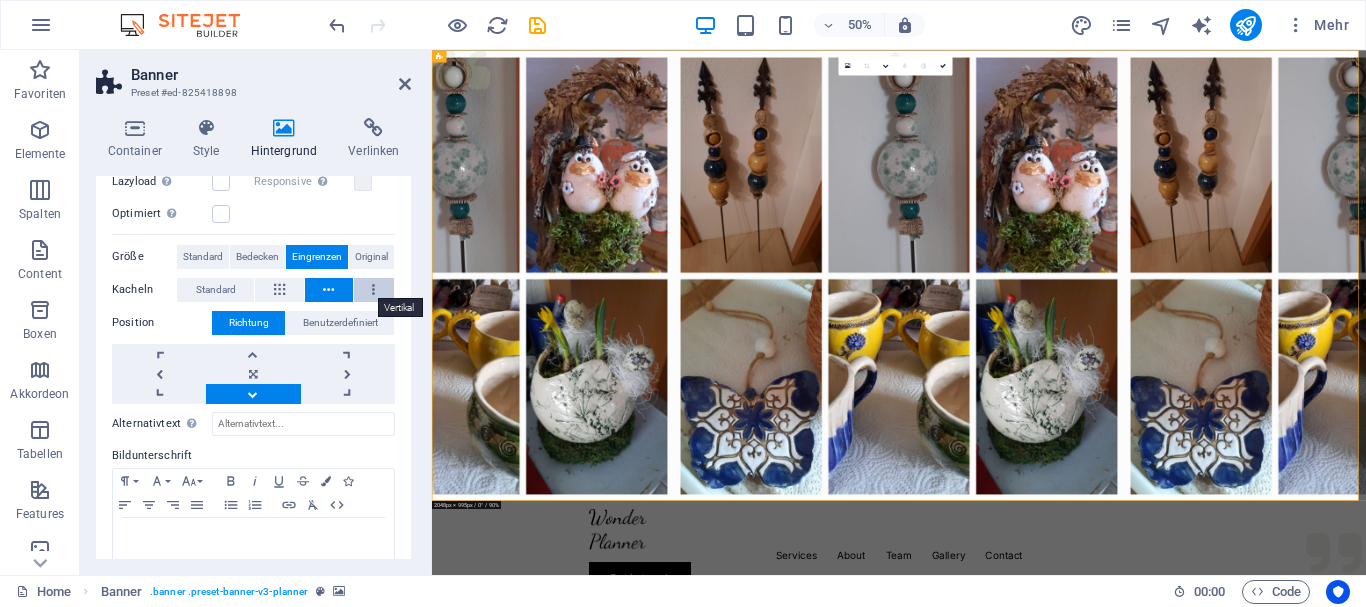 click at bounding box center (373, 290) 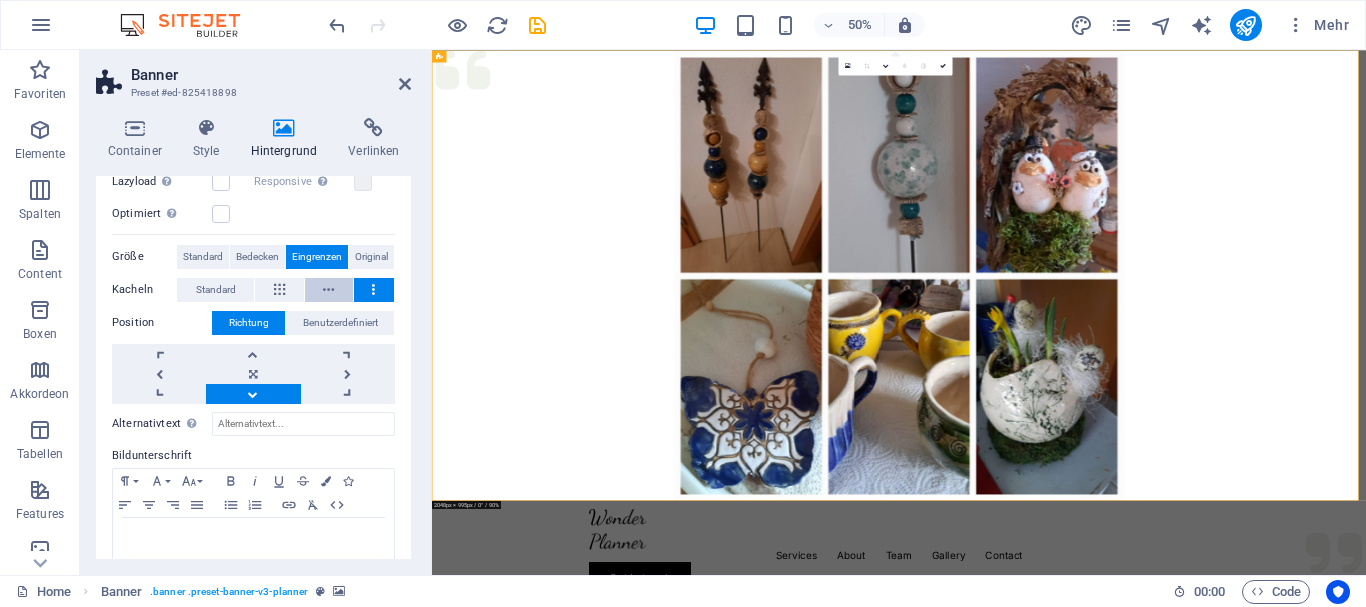 click at bounding box center [329, 290] 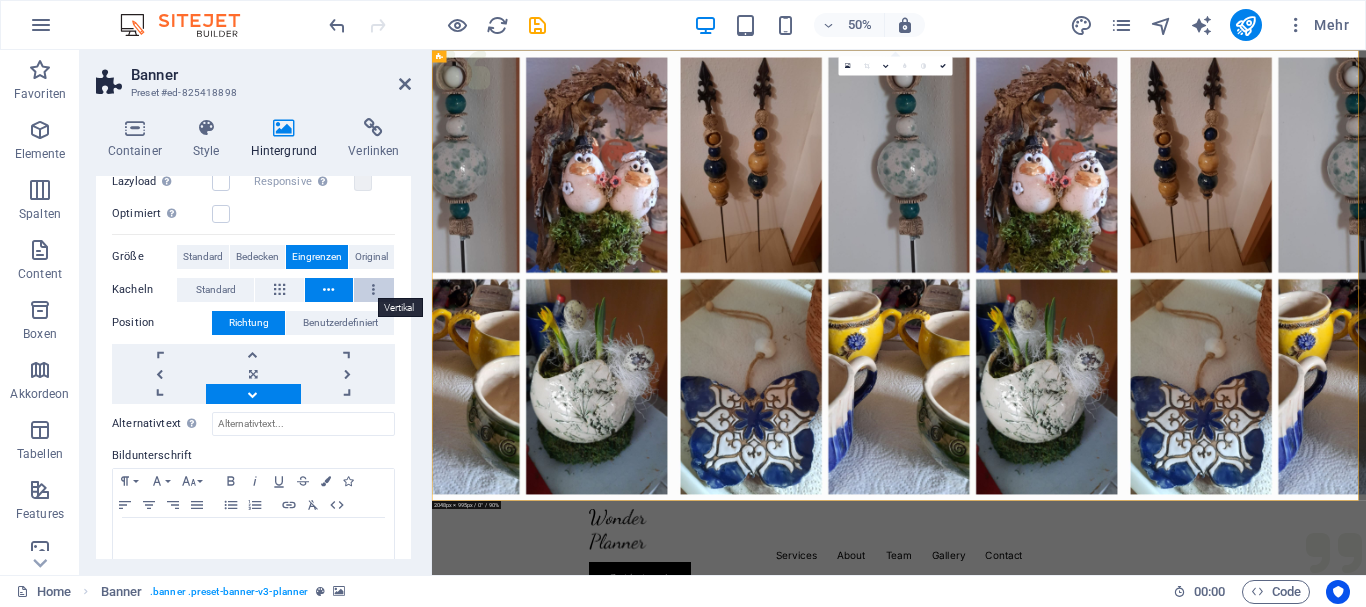 click at bounding box center (374, 290) 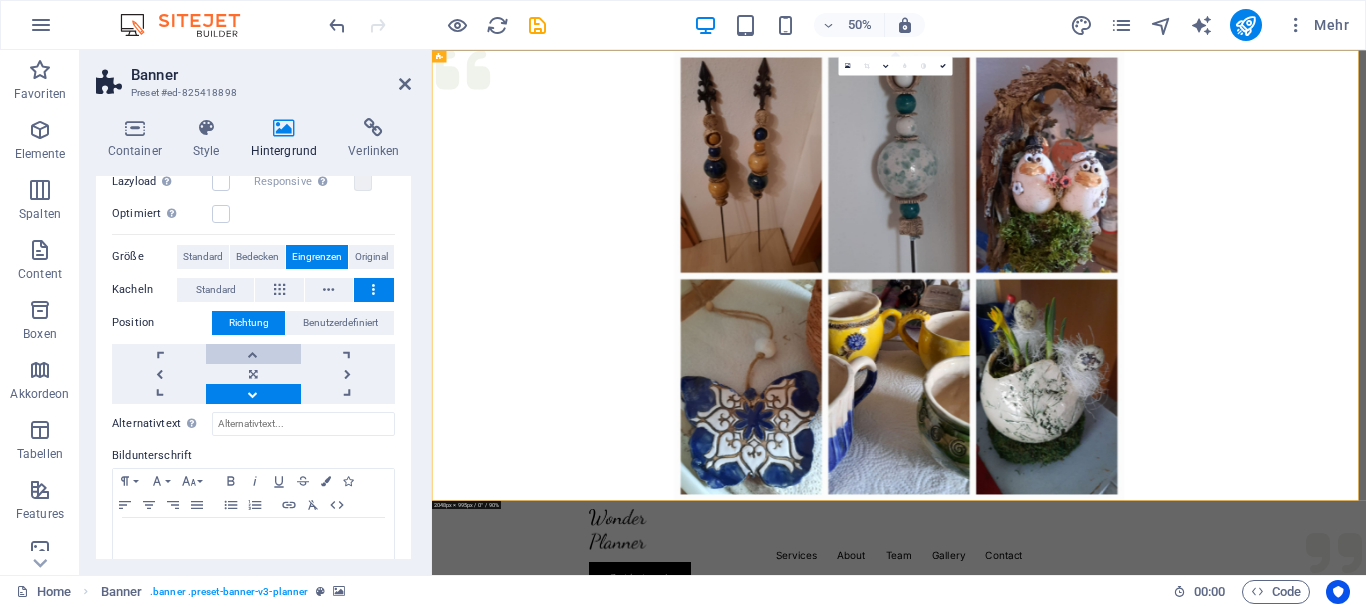 click at bounding box center [253, 354] 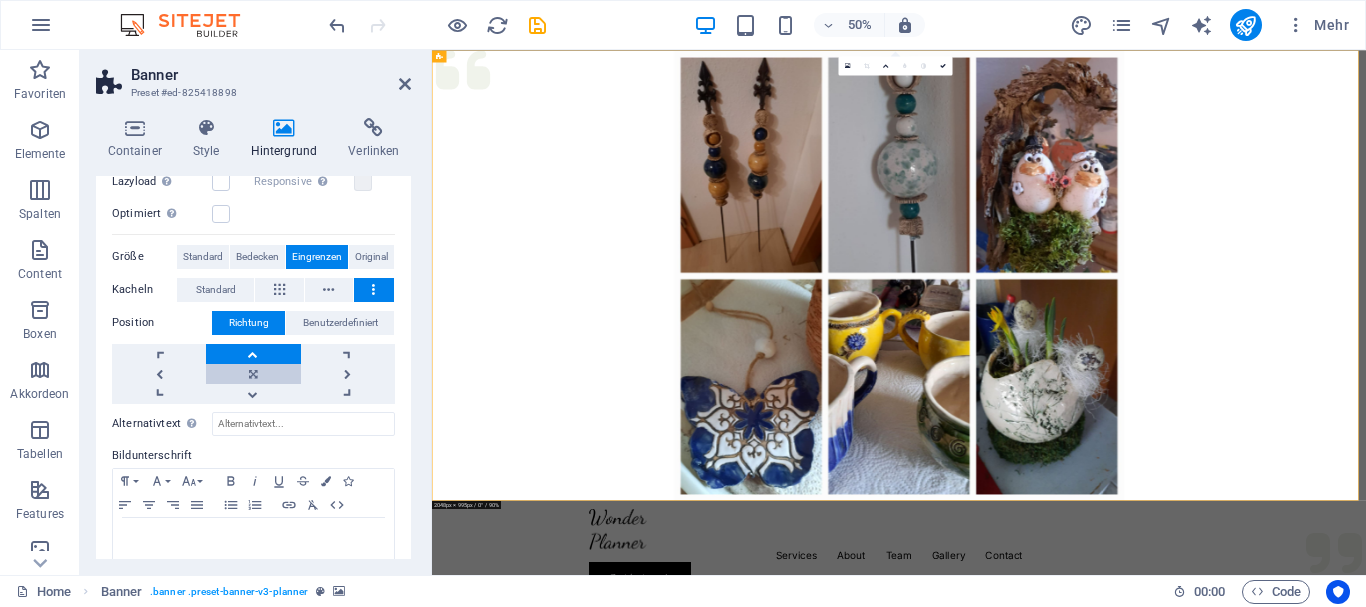 click at bounding box center (253, 374) 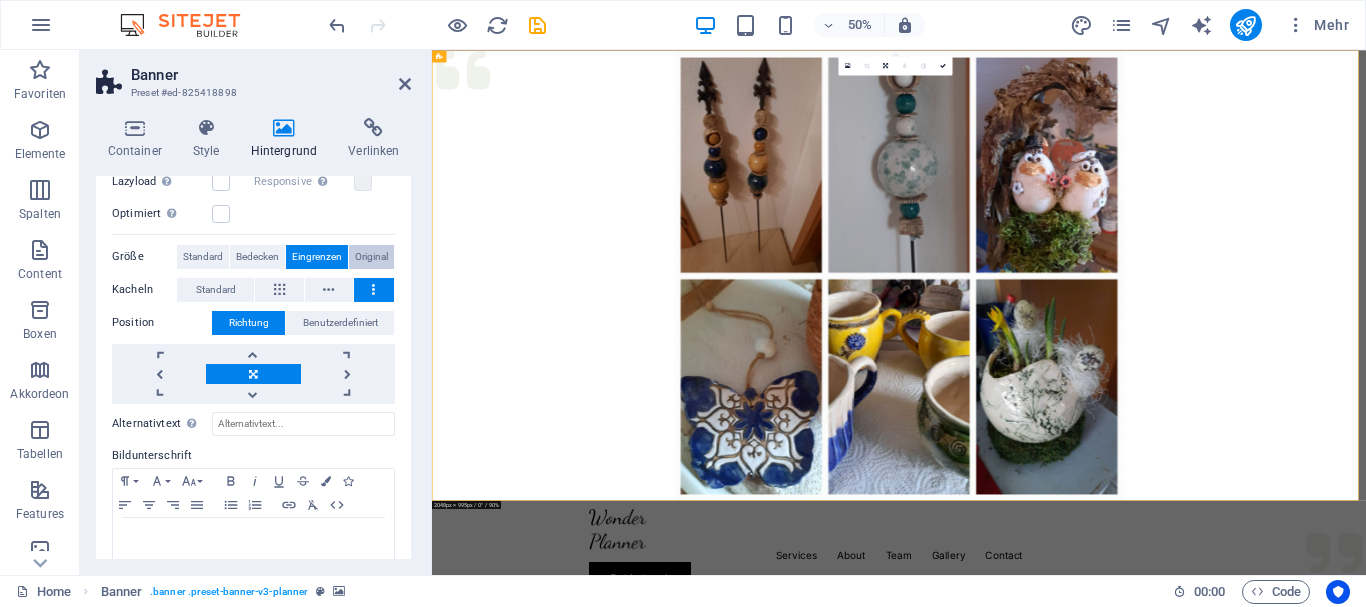 click on "Original" at bounding box center [371, 257] 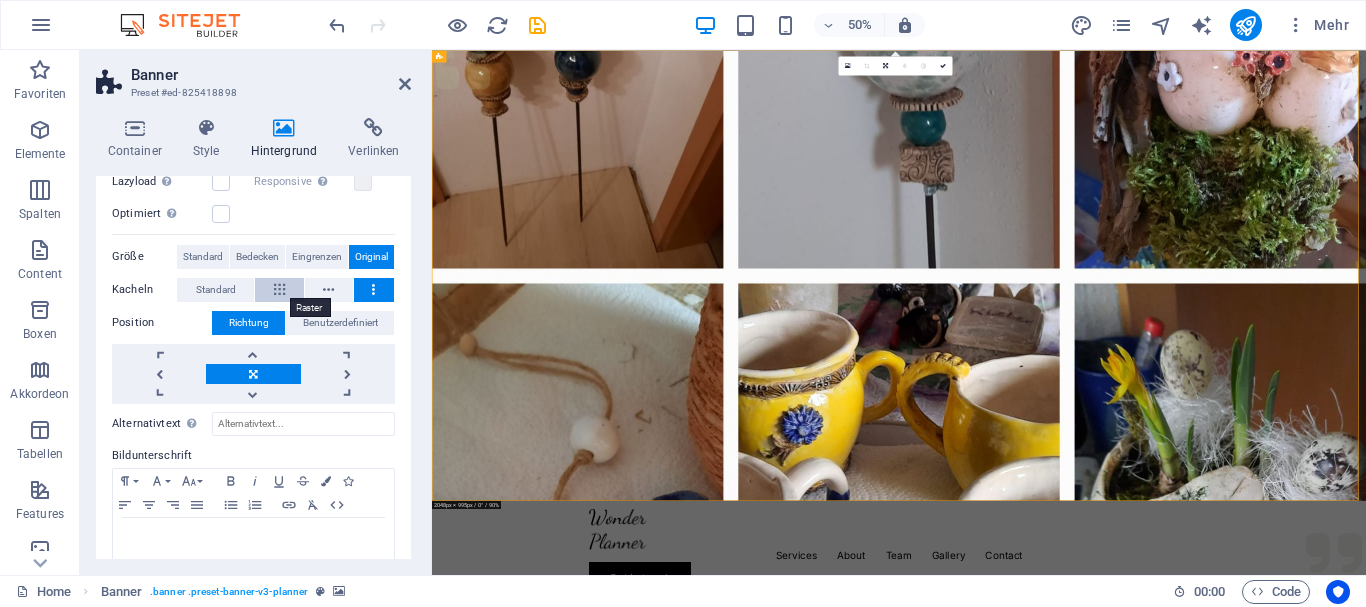 click at bounding box center (279, 290) 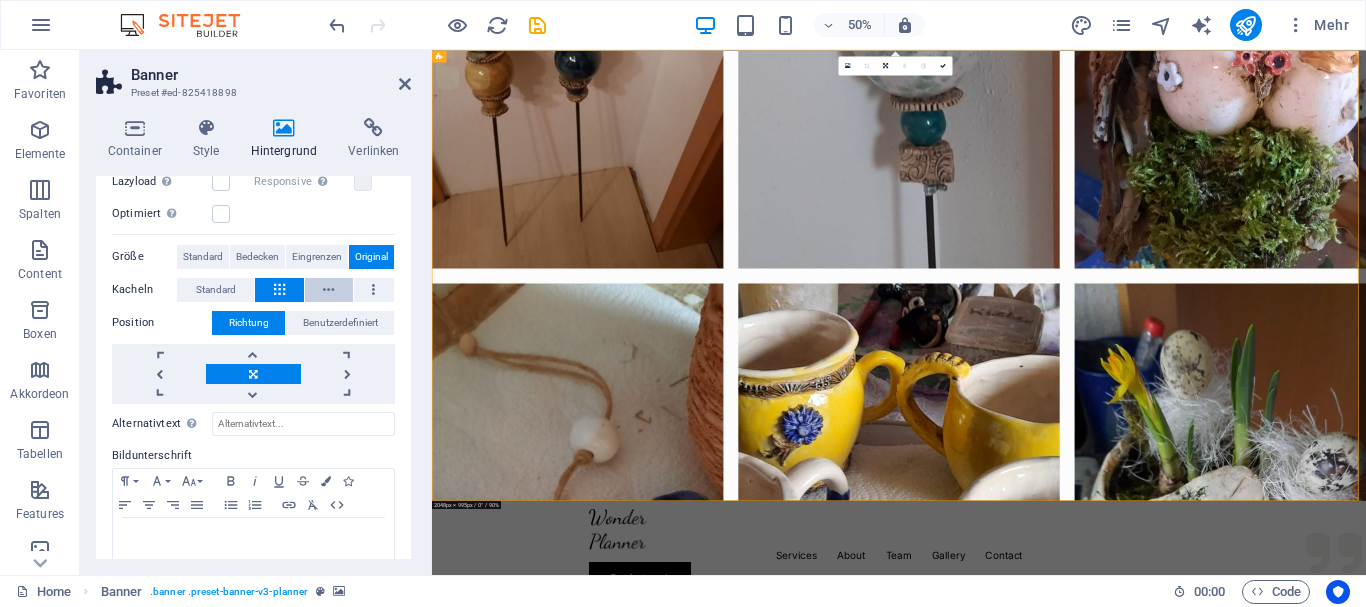 click at bounding box center [329, 290] 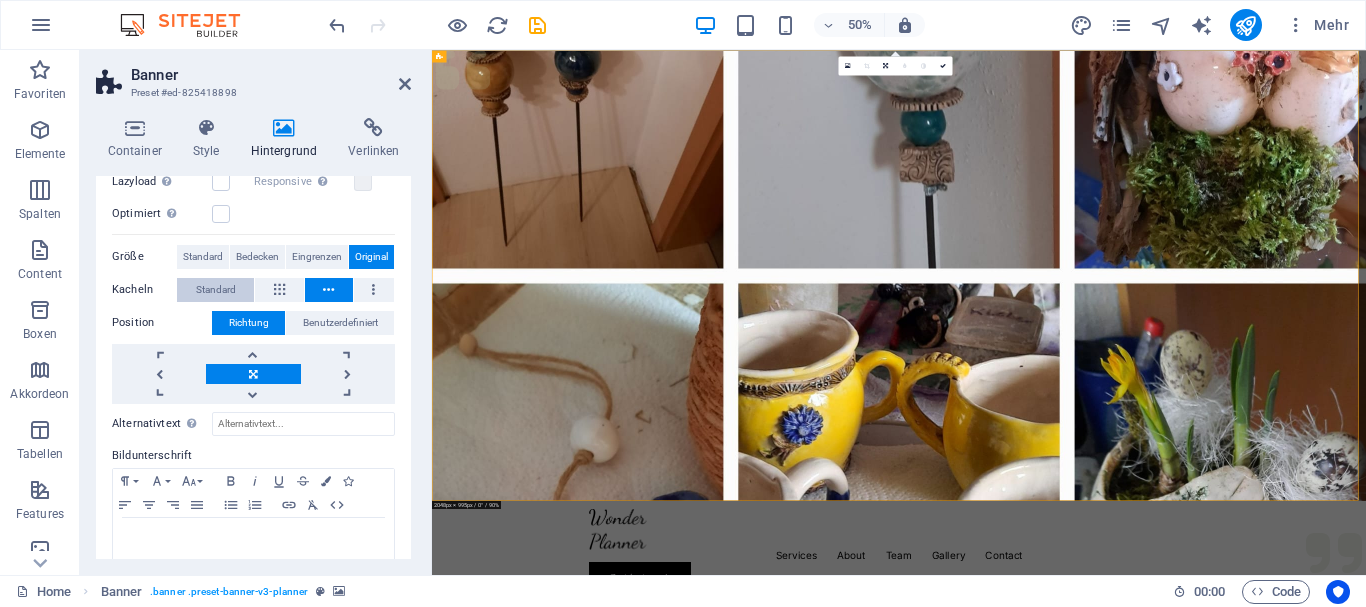 click on "Standard" at bounding box center [216, 290] 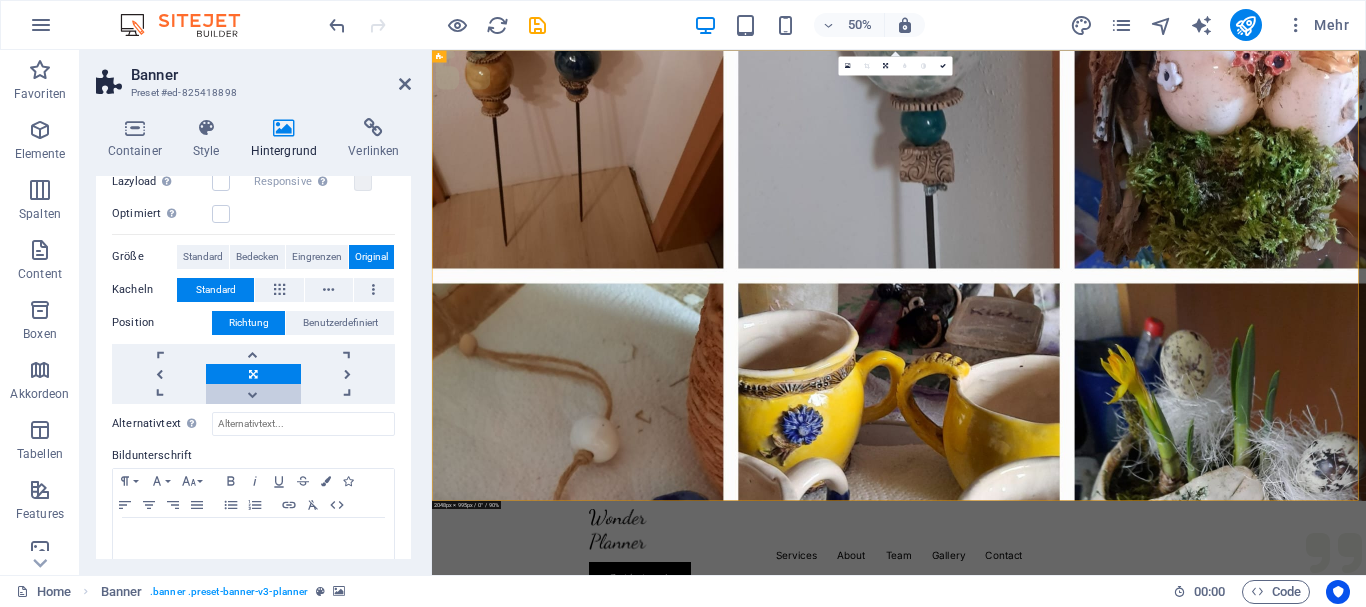 click at bounding box center (253, 394) 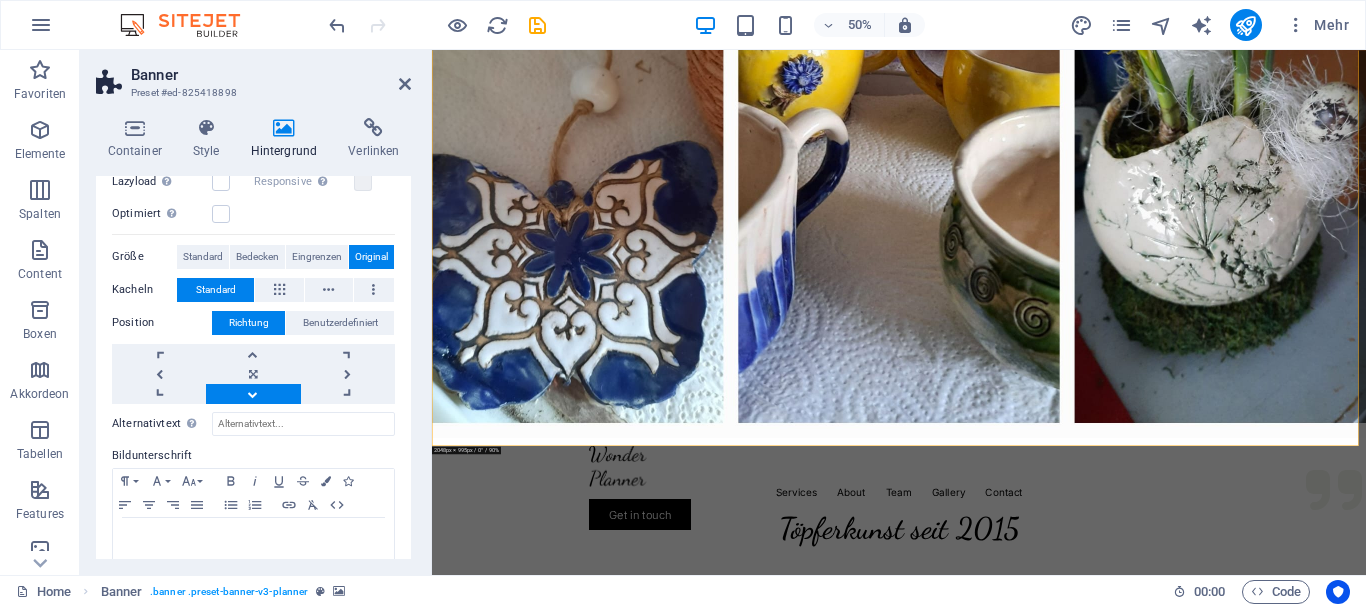 scroll, scrollTop: 0, scrollLeft: 0, axis: both 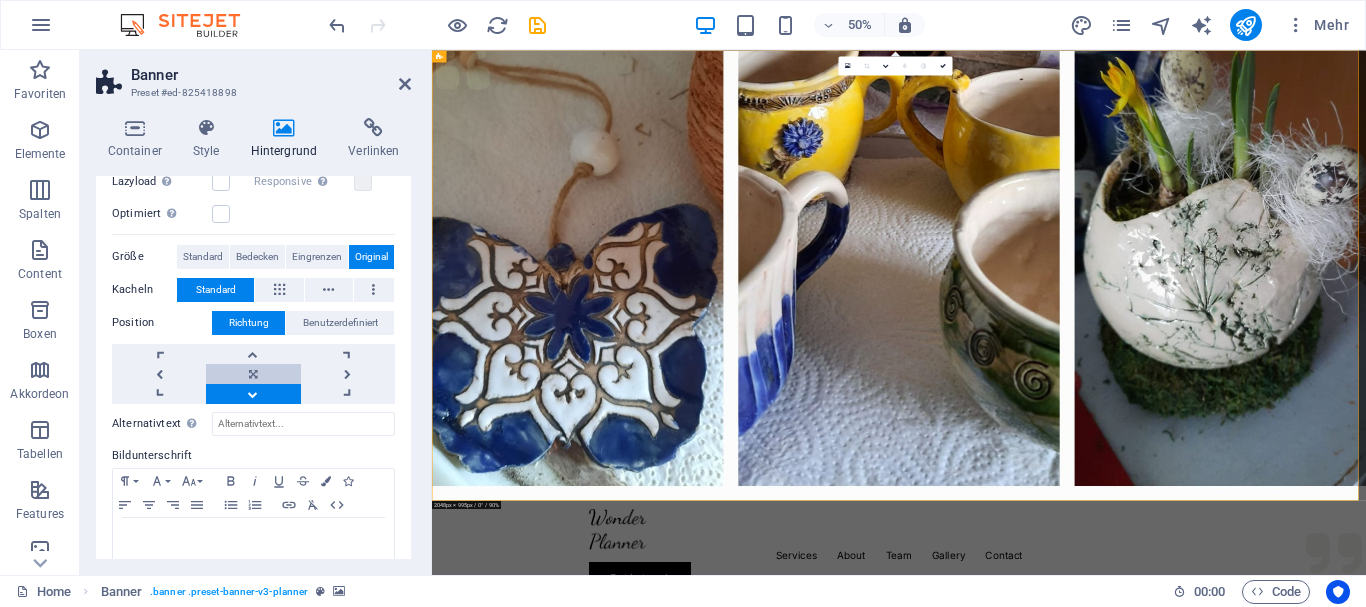 click at bounding box center [253, 374] 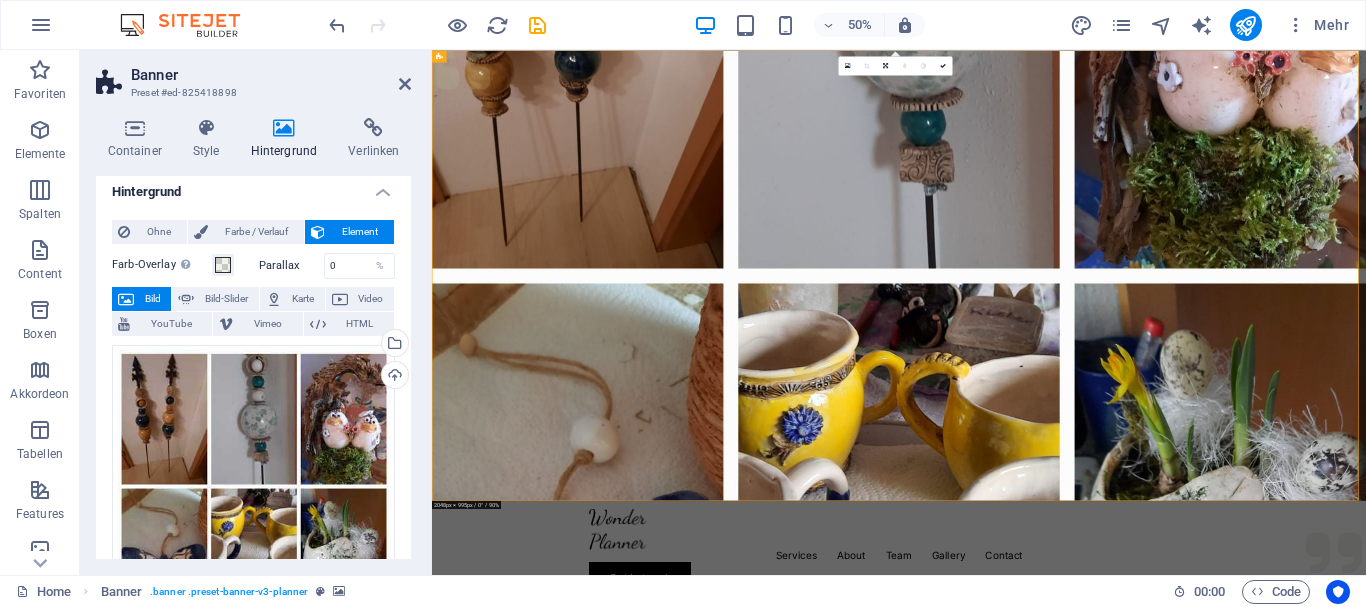 scroll, scrollTop: 7, scrollLeft: 0, axis: vertical 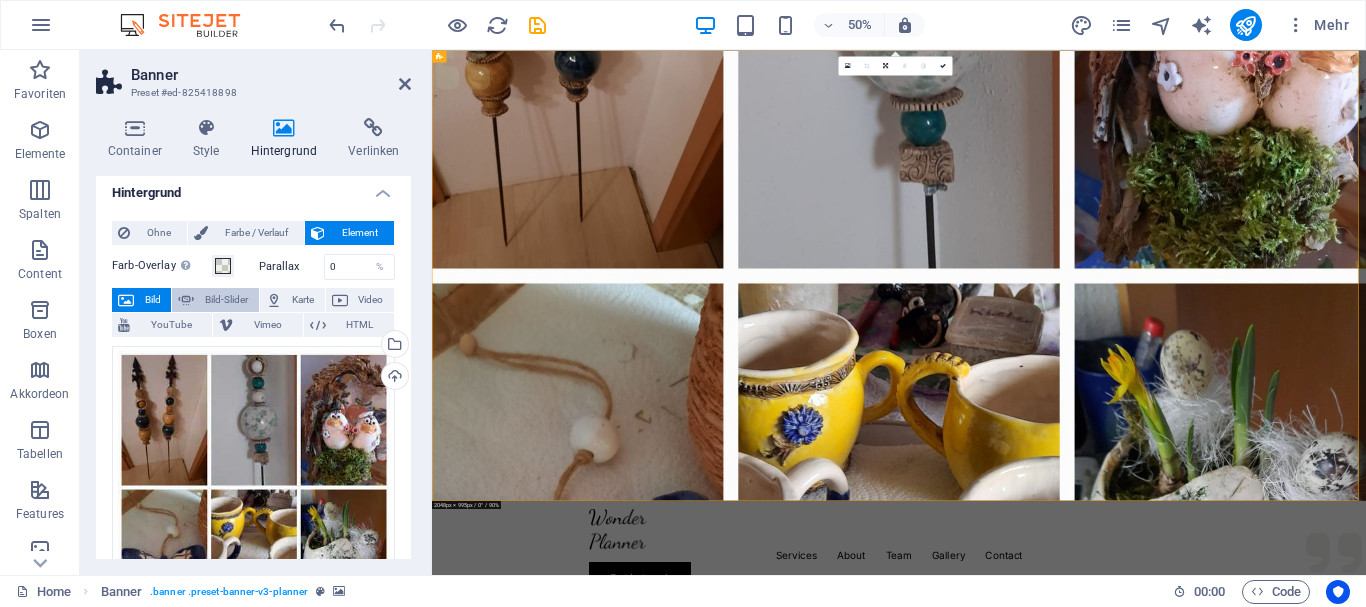 click on "Bild-Slider" at bounding box center [226, 300] 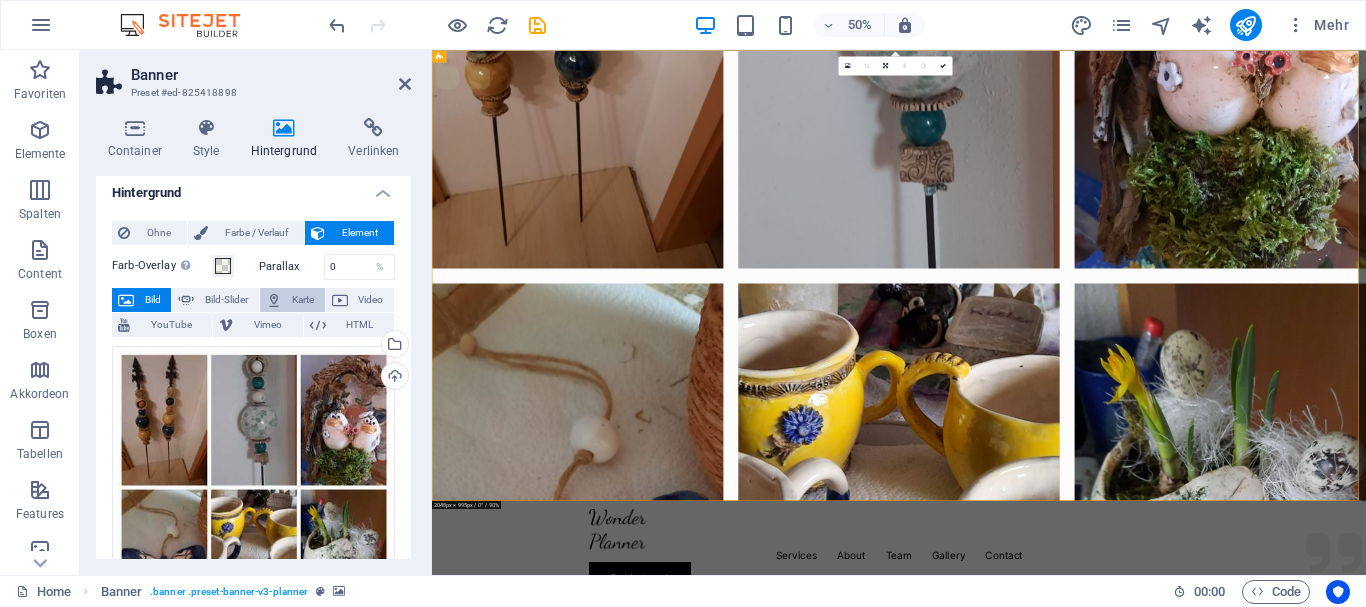 select on "ms" 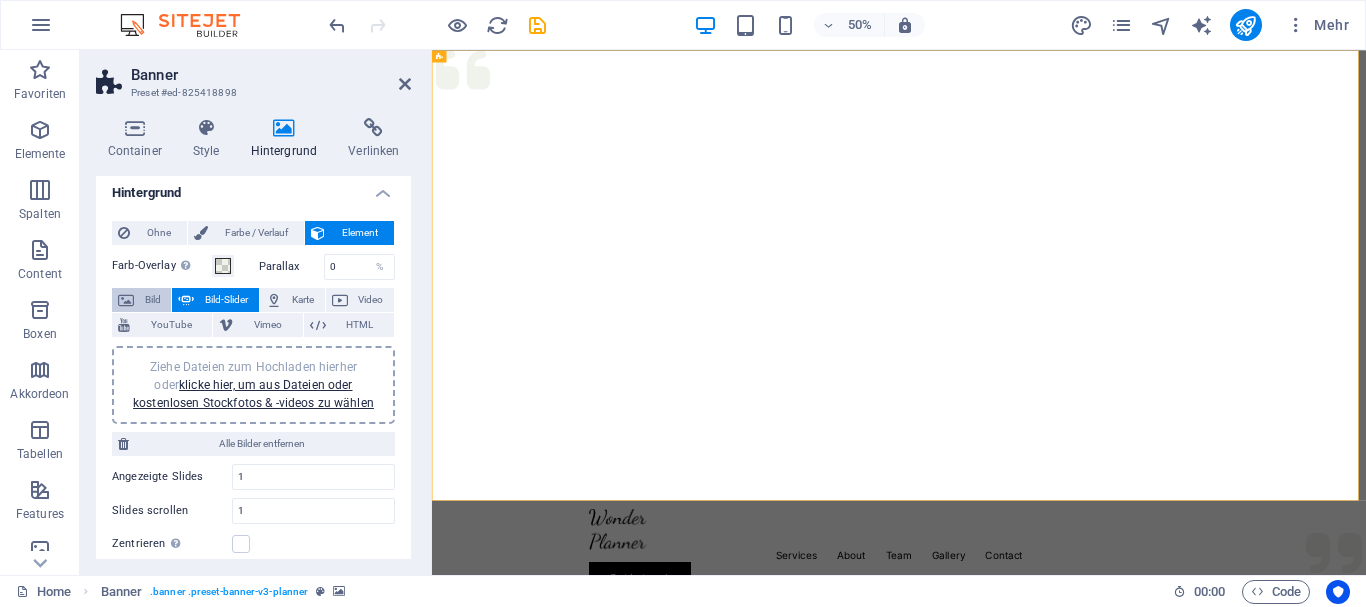 click on "Bild" at bounding box center (152, 300) 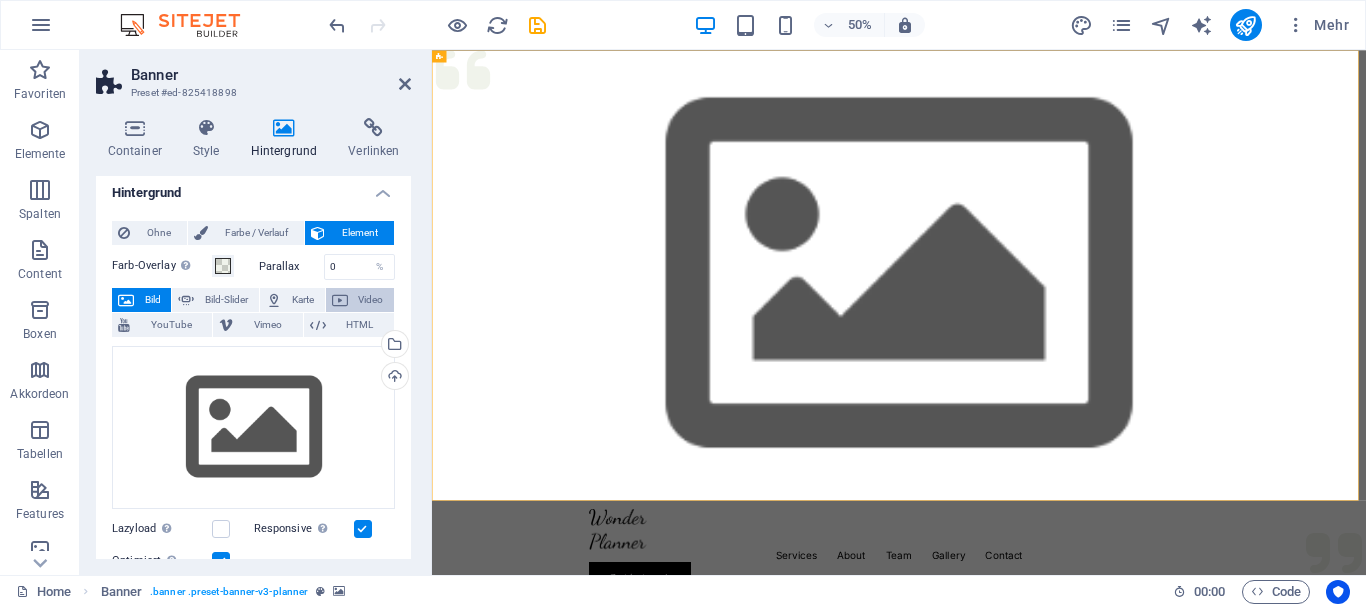 scroll, scrollTop: 0, scrollLeft: 0, axis: both 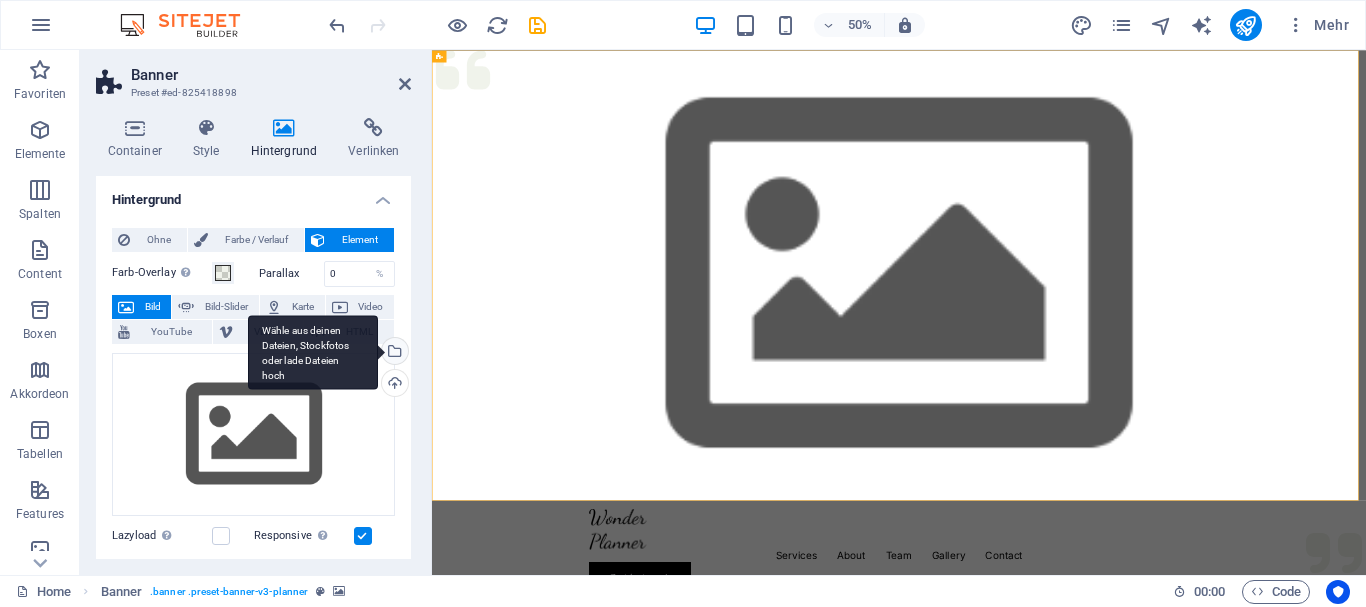 click on "Wähle aus deinen Dateien, Stockfotos oder lade Dateien hoch" at bounding box center (313, 352) 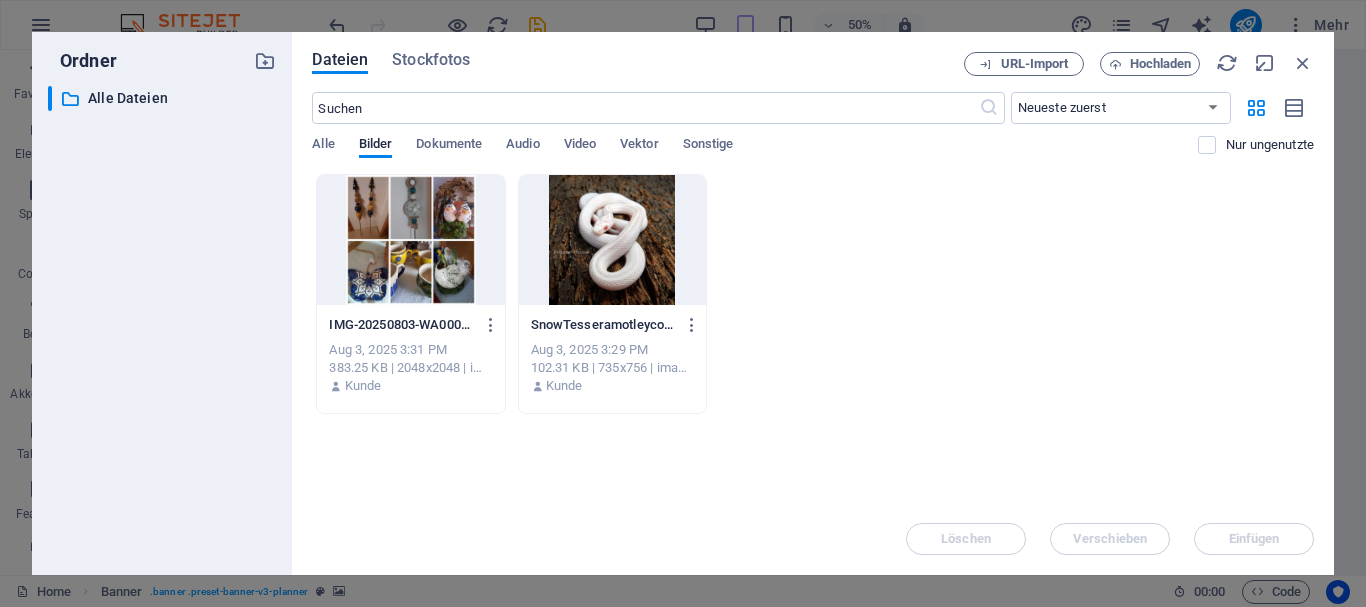 click at bounding box center [410, 240] 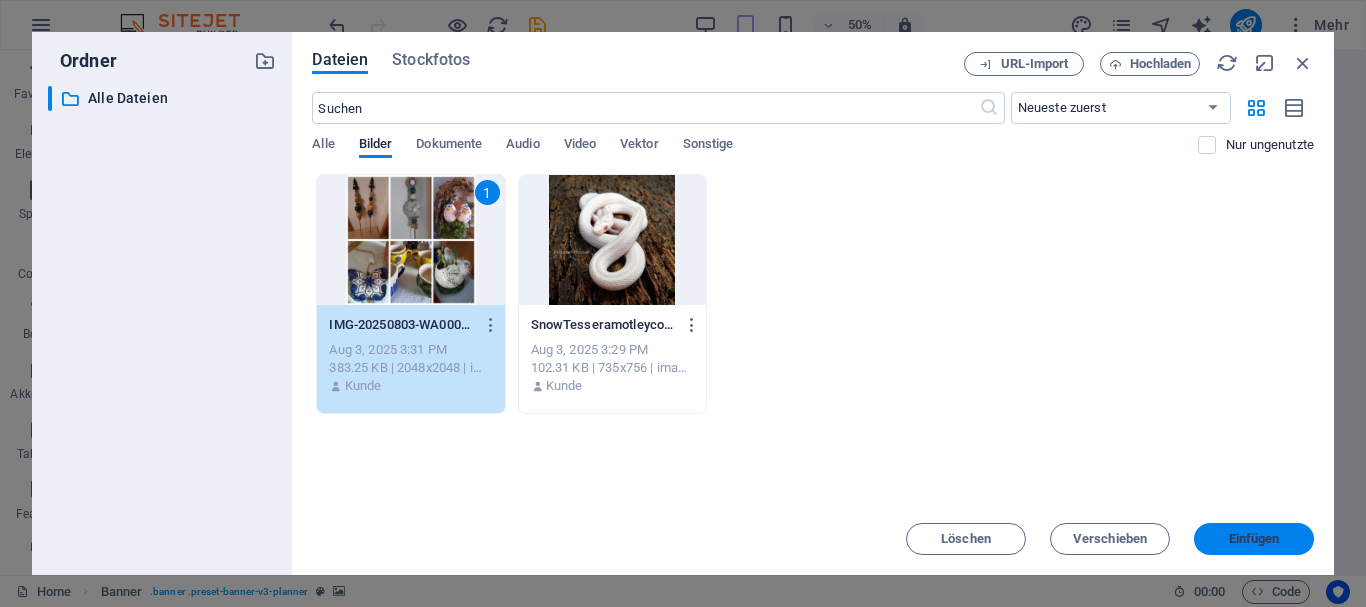 click on "Einfügen" at bounding box center (1254, 539) 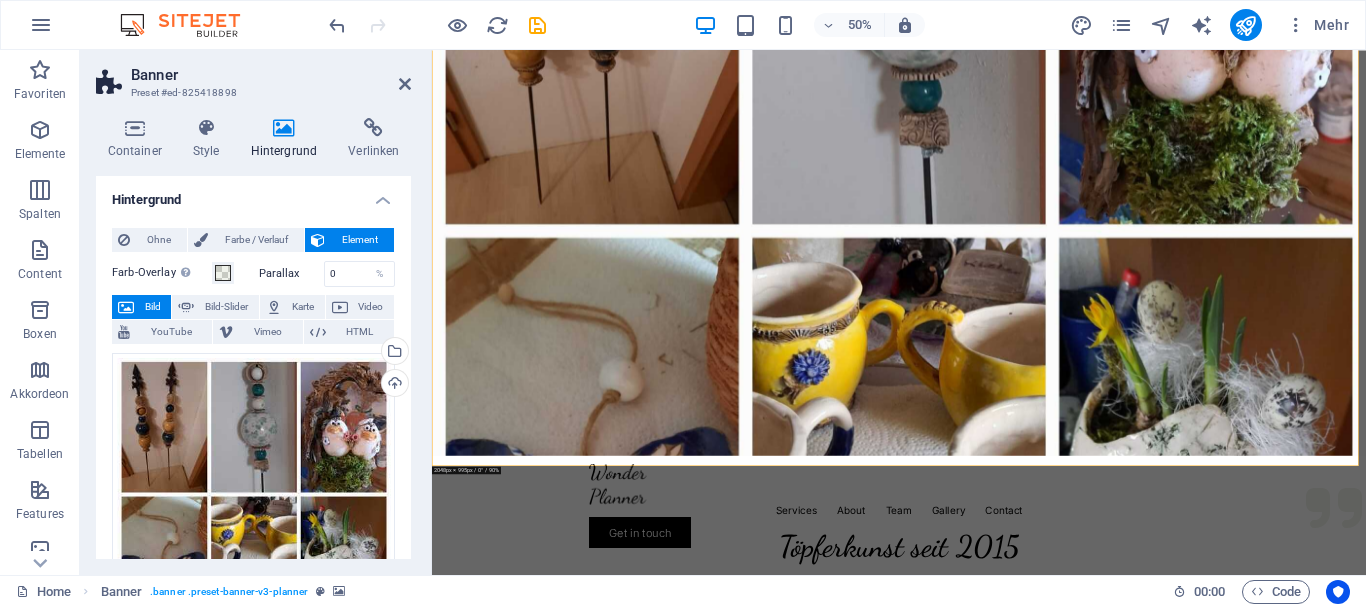 scroll, scrollTop: 0, scrollLeft: 0, axis: both 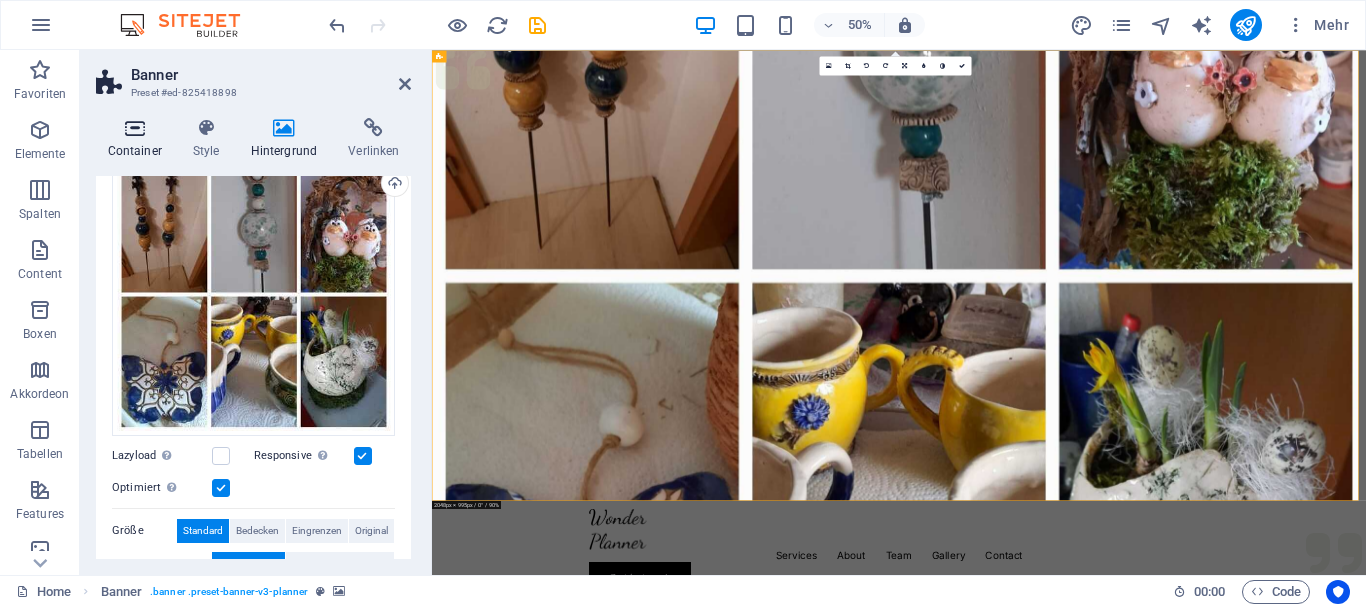 click on "Container" at bounding box center [138, 139] 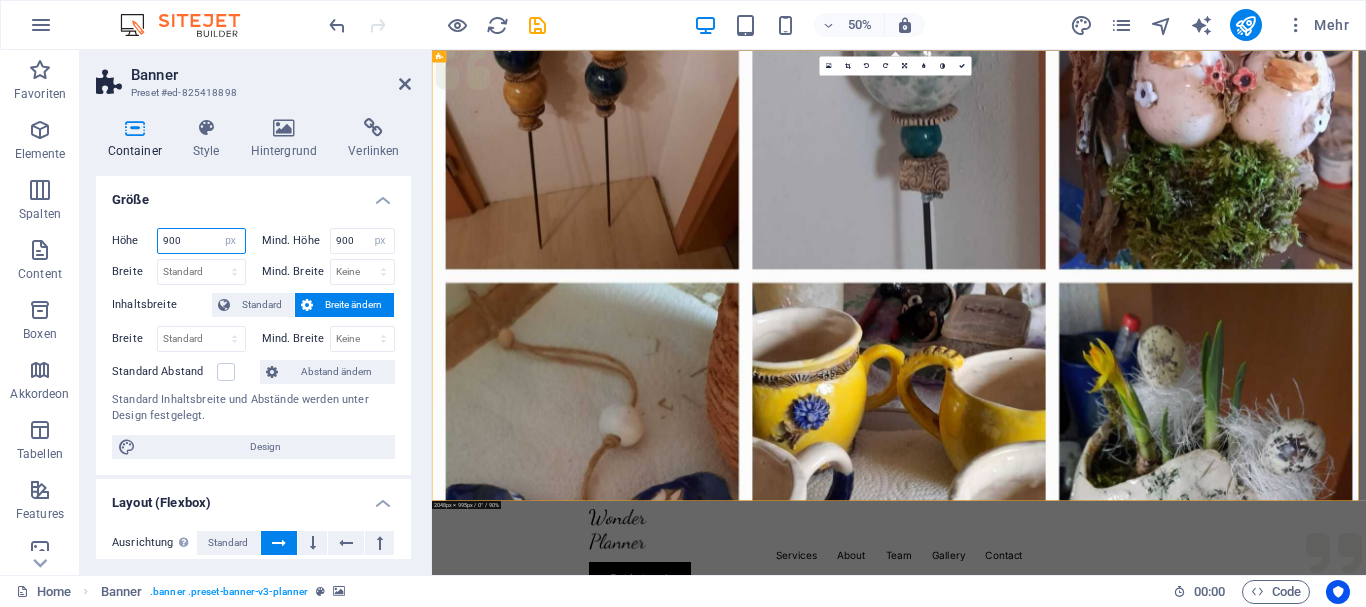 click on "900" at bounding box center [201, 241] 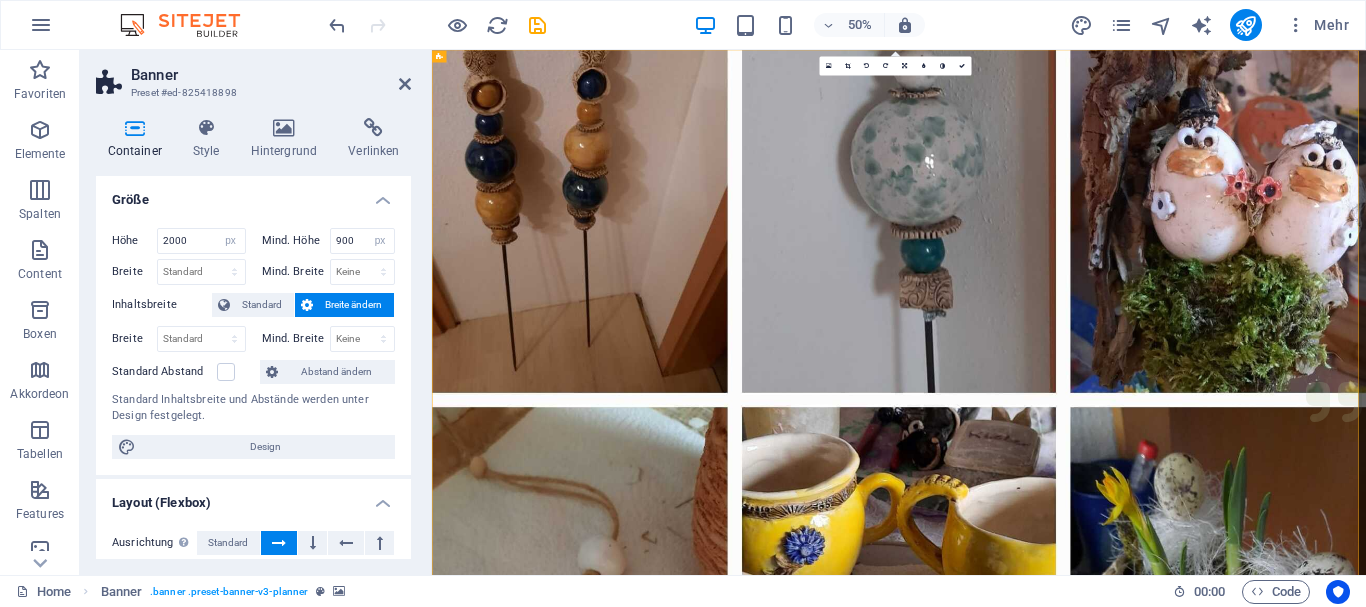 scroll, scrollTop: 0, scrollLeft: 0, axis: both 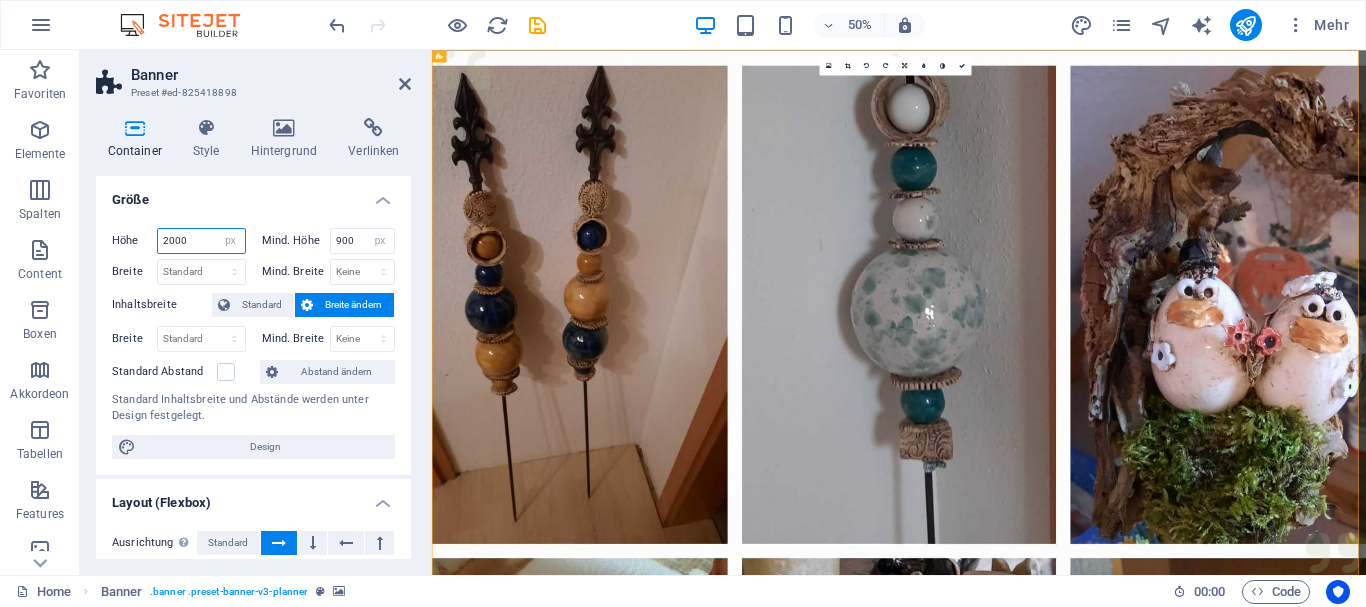 drag, startPoint x: 196, startPoint y: 240, endPoint x: 178, endPoint y: 240, distance: 18 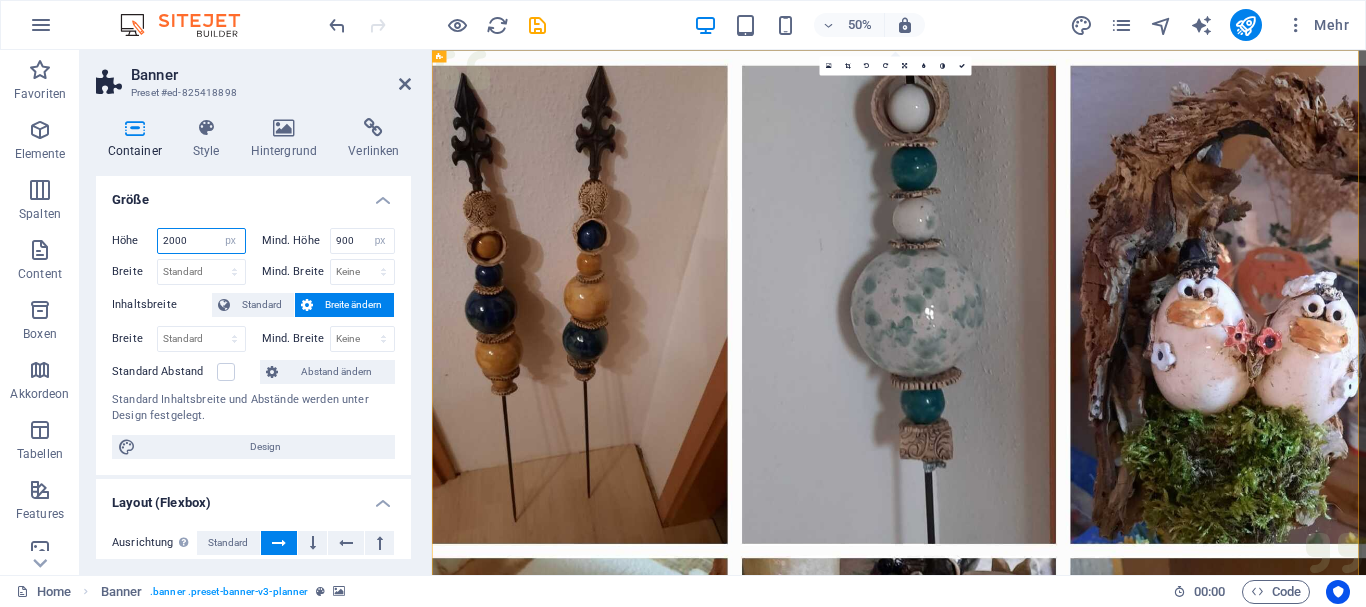 click on "2000" at bounding box center [201, 241] 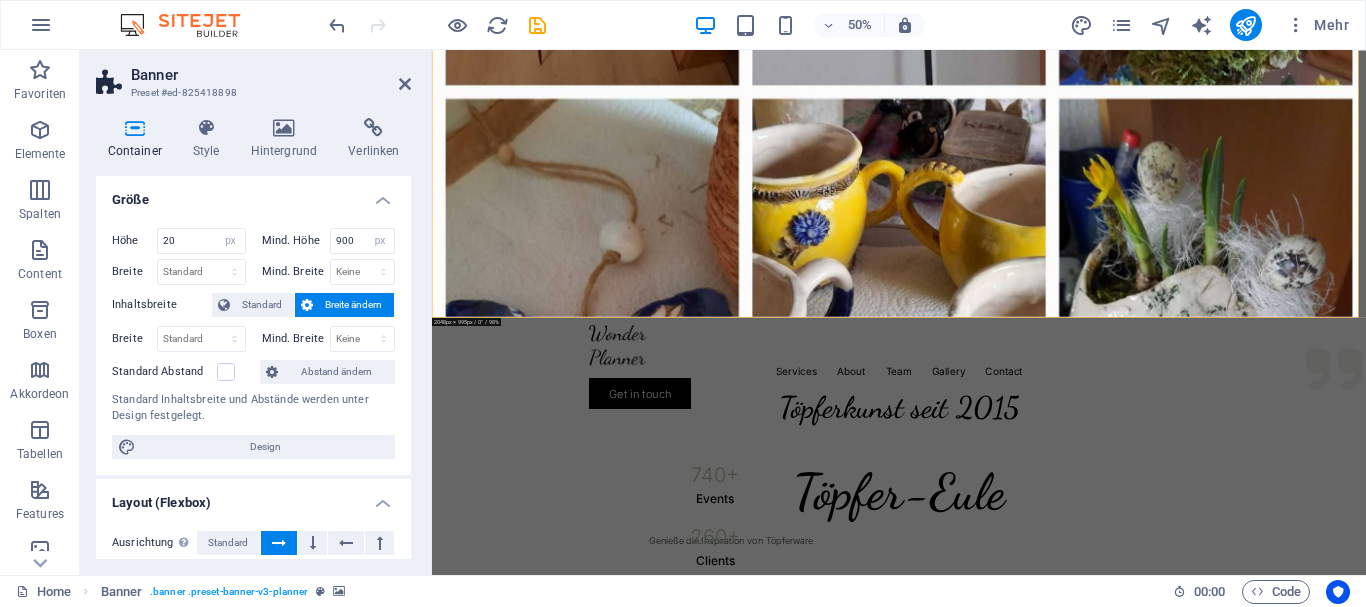 scroll, scrollTop: 0, scrollLeft: 0, axis: both 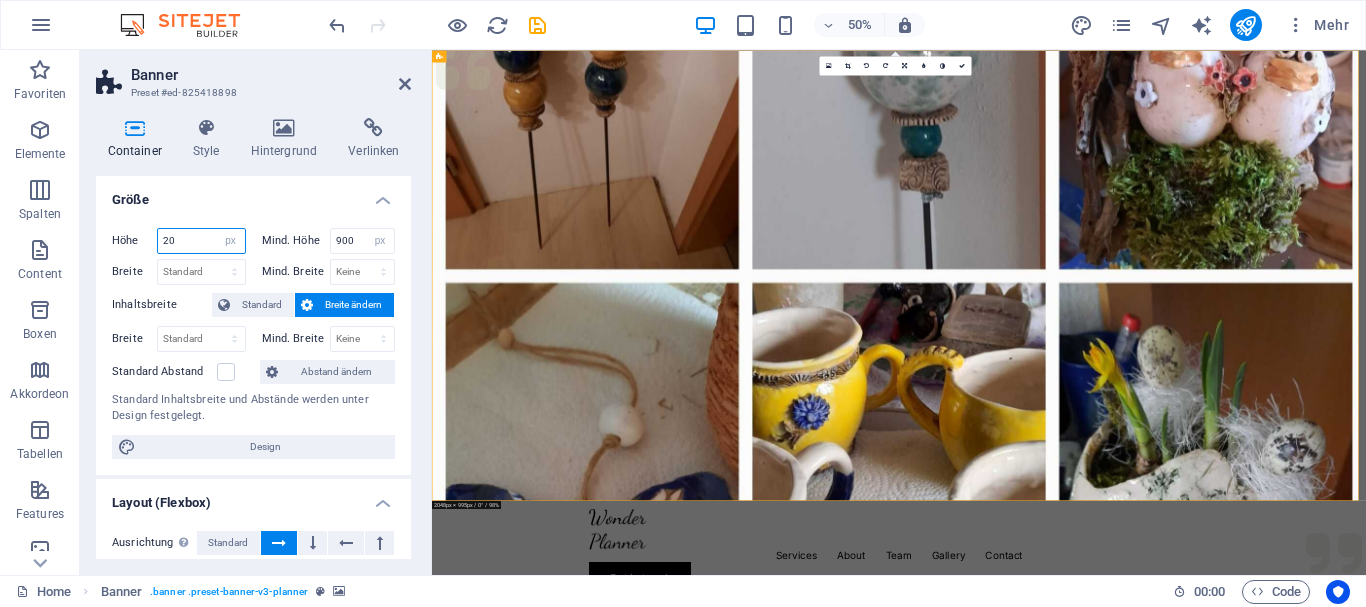 click on "20" at bounding box center (201, 241) 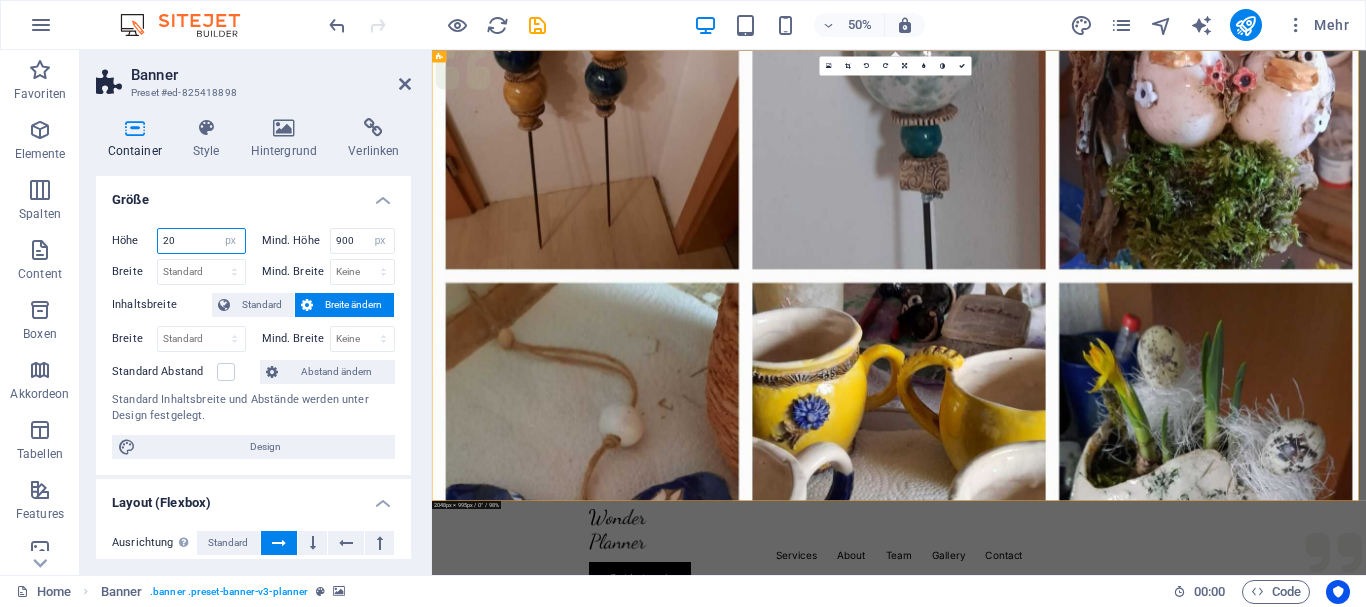 type on "2" 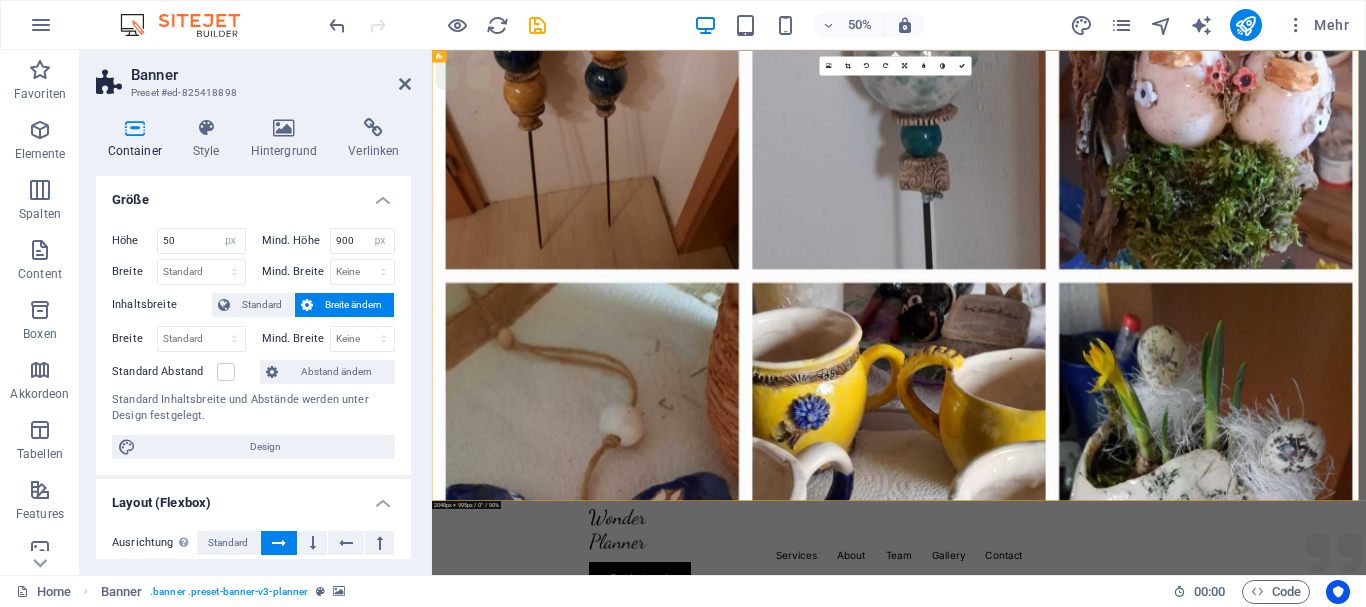 click on "Breite ändern" at bounding box center [353, 305] 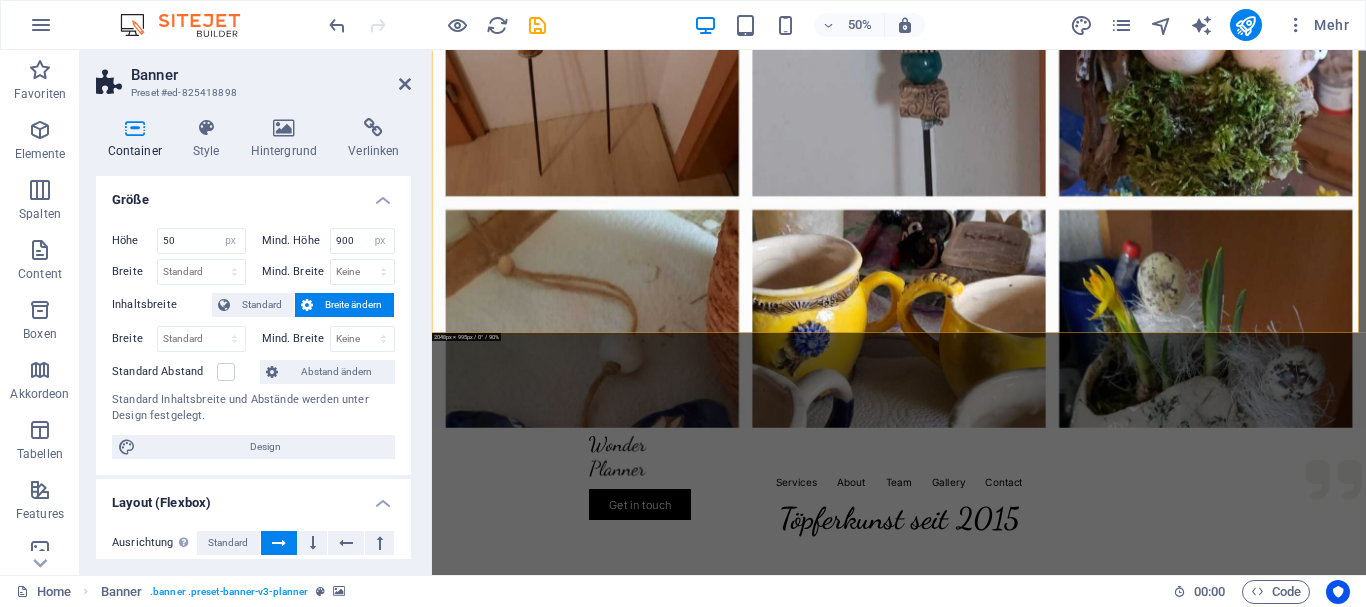 scroll, scrollTop: 0, scrollLeft: 0, axis: both 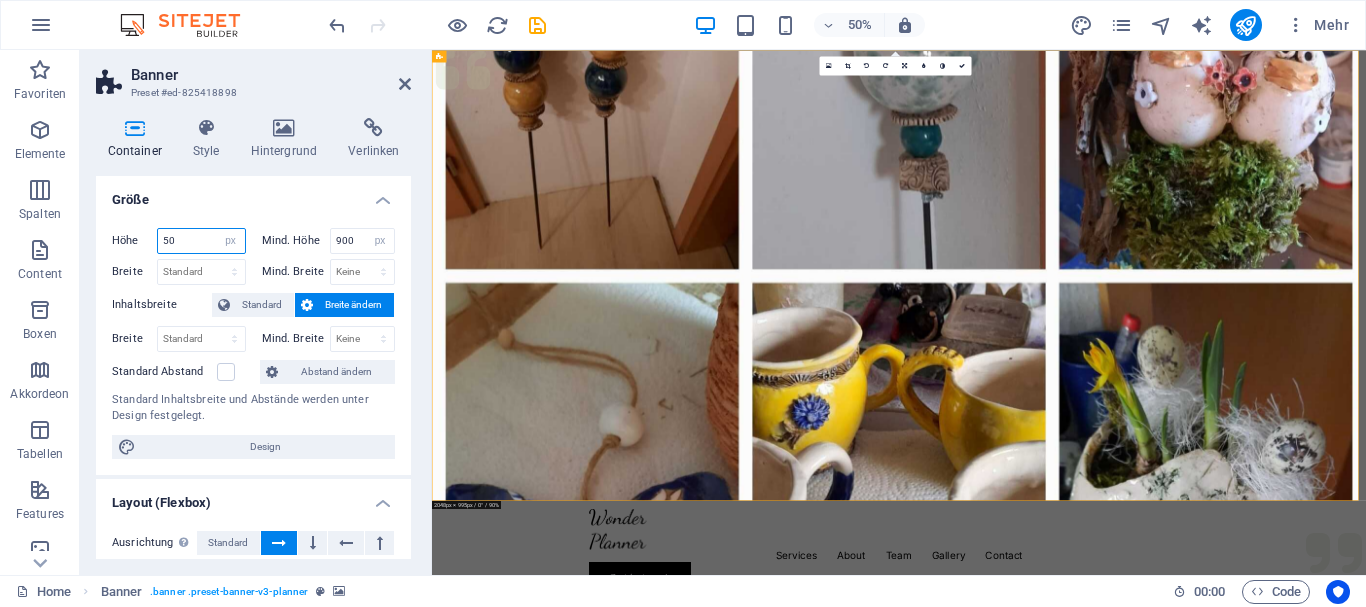 click on "50" at bounding box center [201, 241] 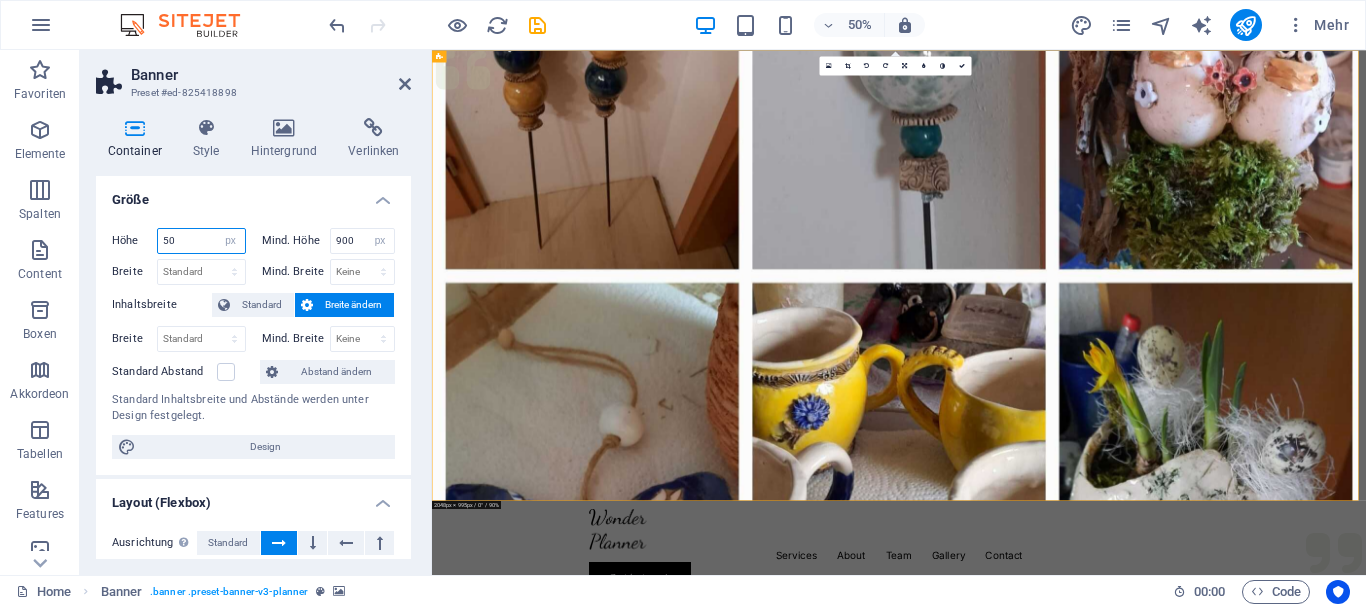 click on "50" at bounding box center [201, 241] 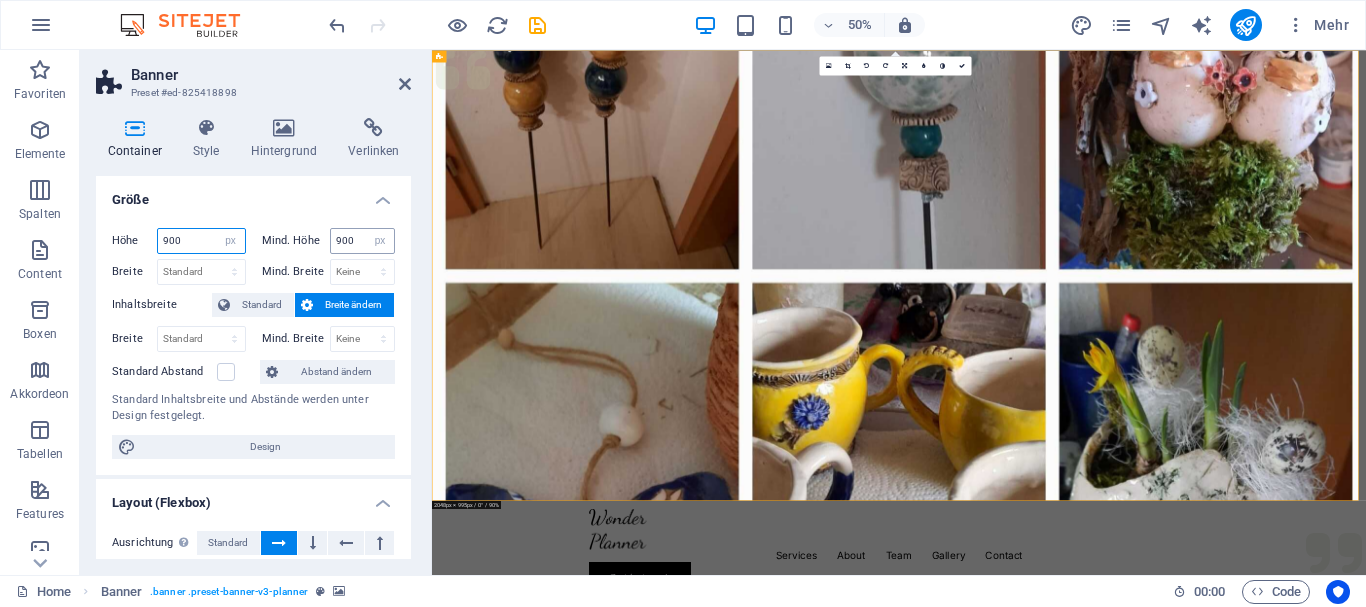 type on "900" 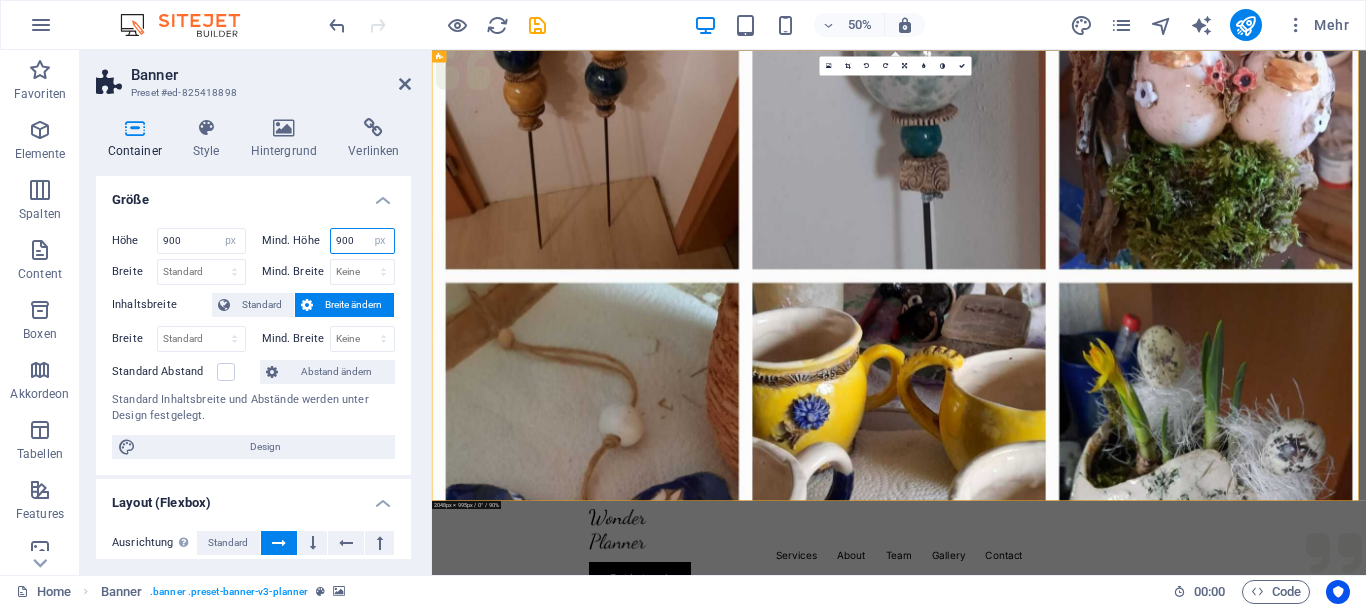 click on "900" at bounding box center [363, 241] 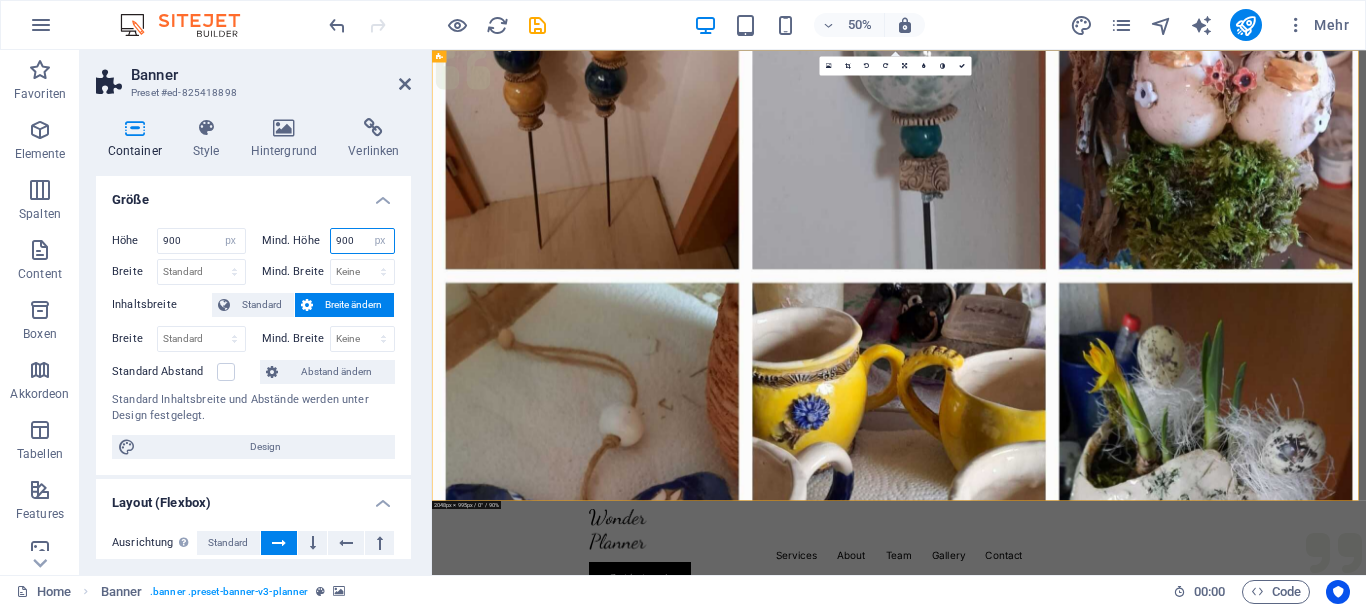 click on "900" at bounding box center (363, 241) 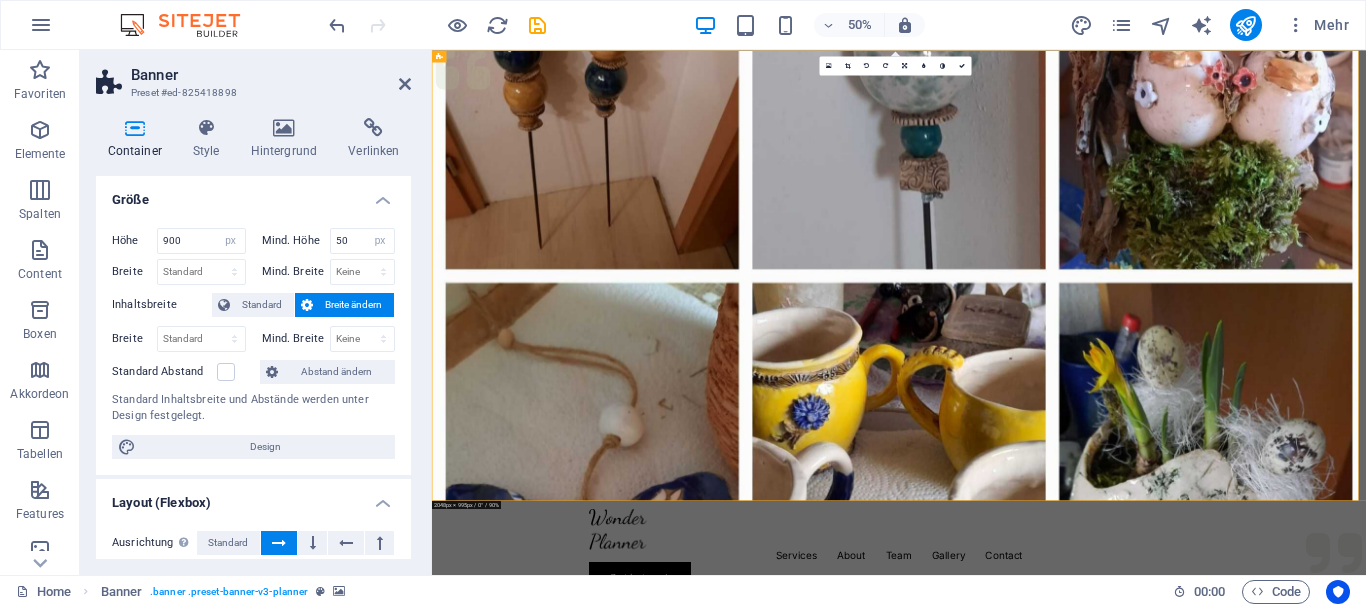 click on "Größe" at bounding box center [253, 194] 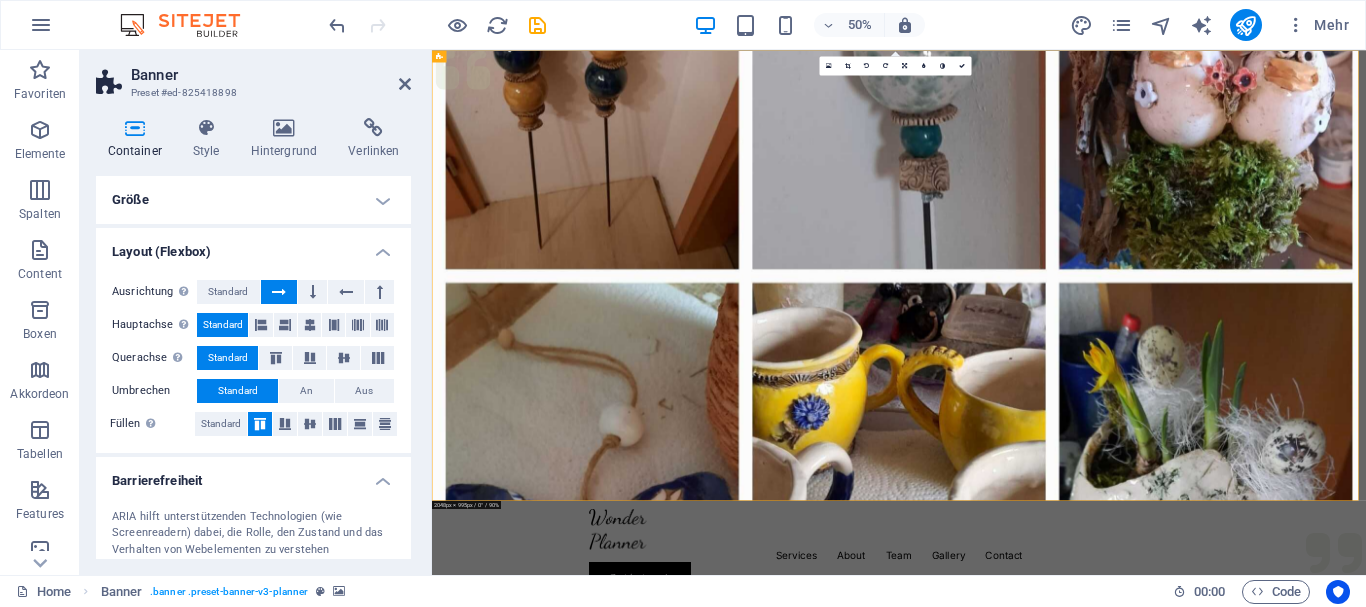 click on "Größe" at bounding box center (253, 200) 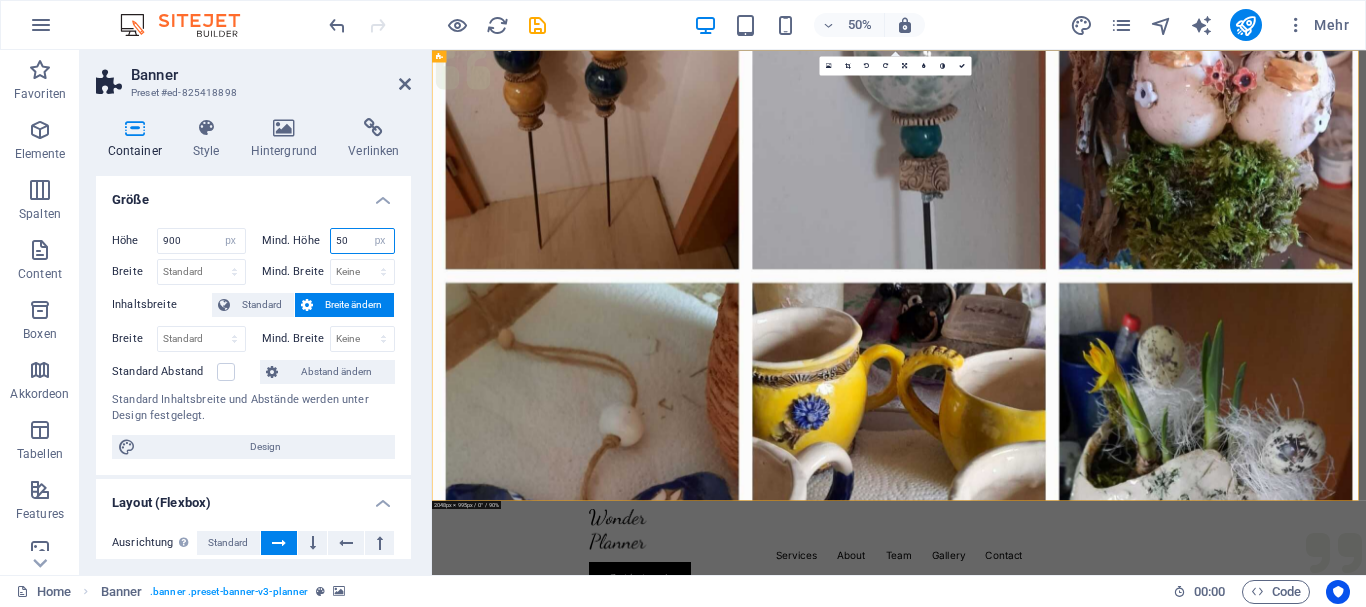 click on "50" at bounding box center [363, 241] 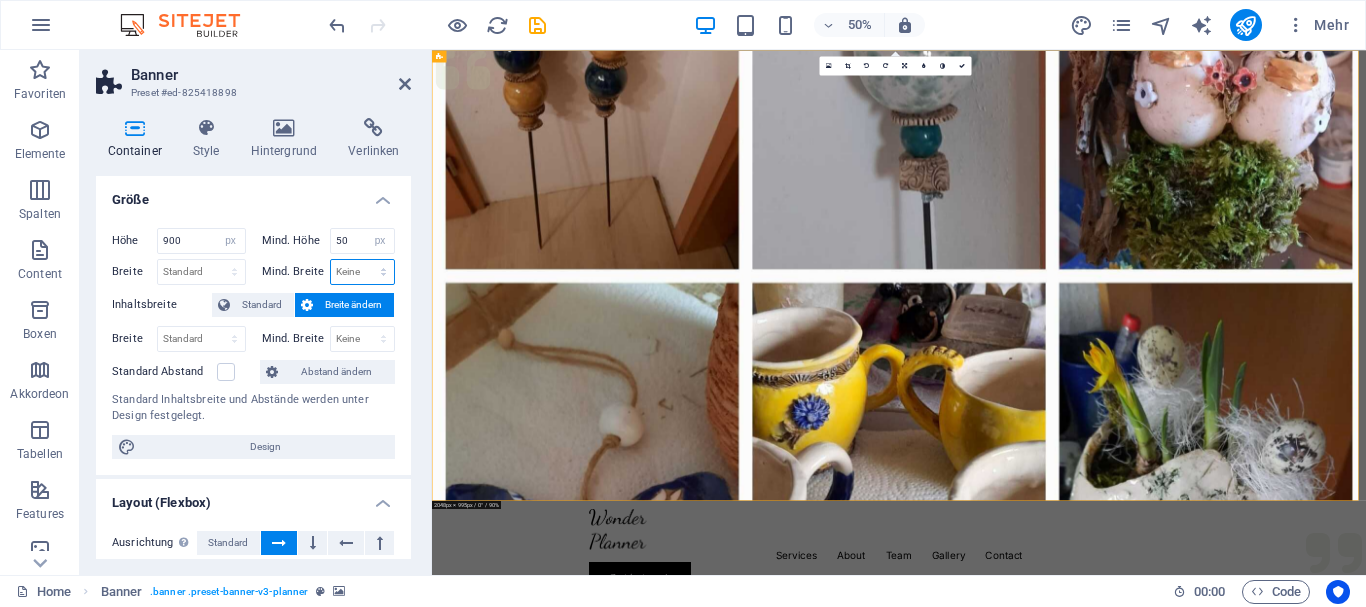 click on "Keine px rem % vh vw" at bounding box center (363, 272) 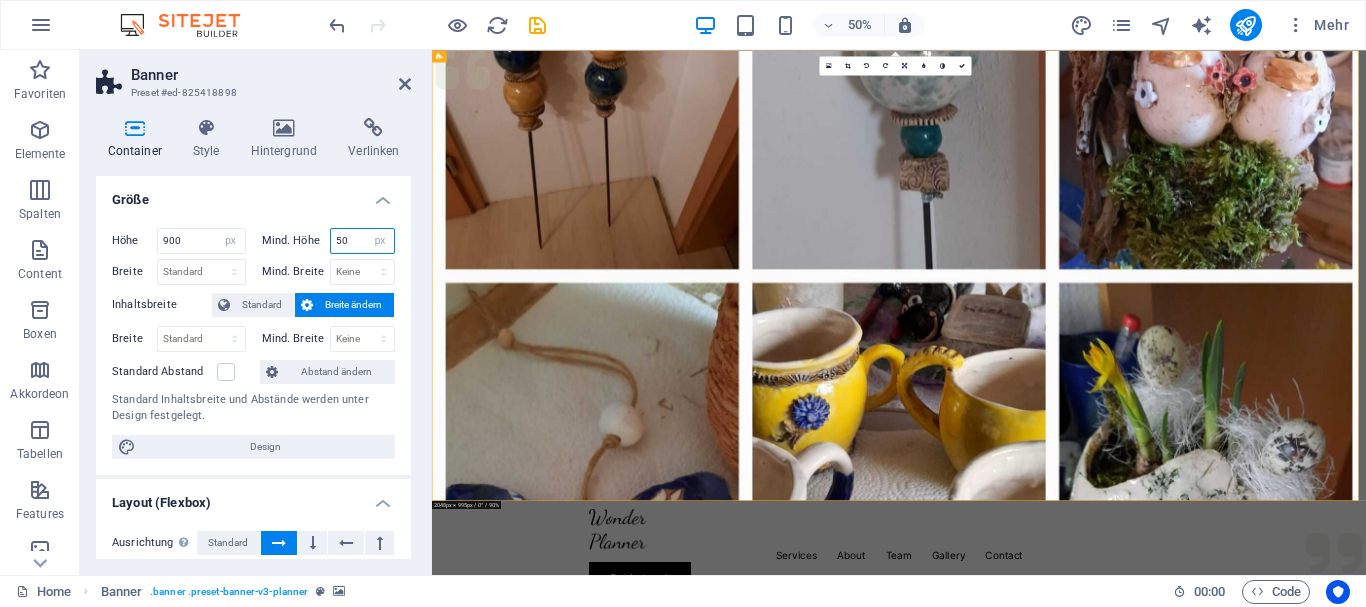 click on "50" at bounding box center (363, 241) 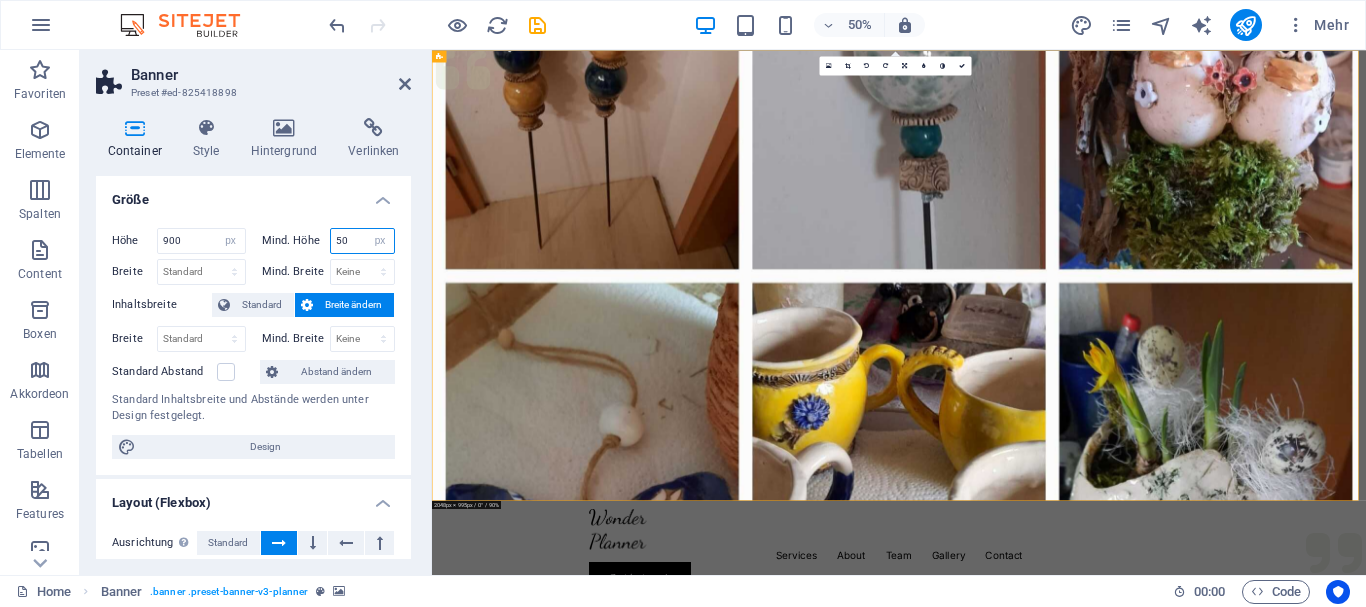 click on "50" at bounding box center [363, 241] 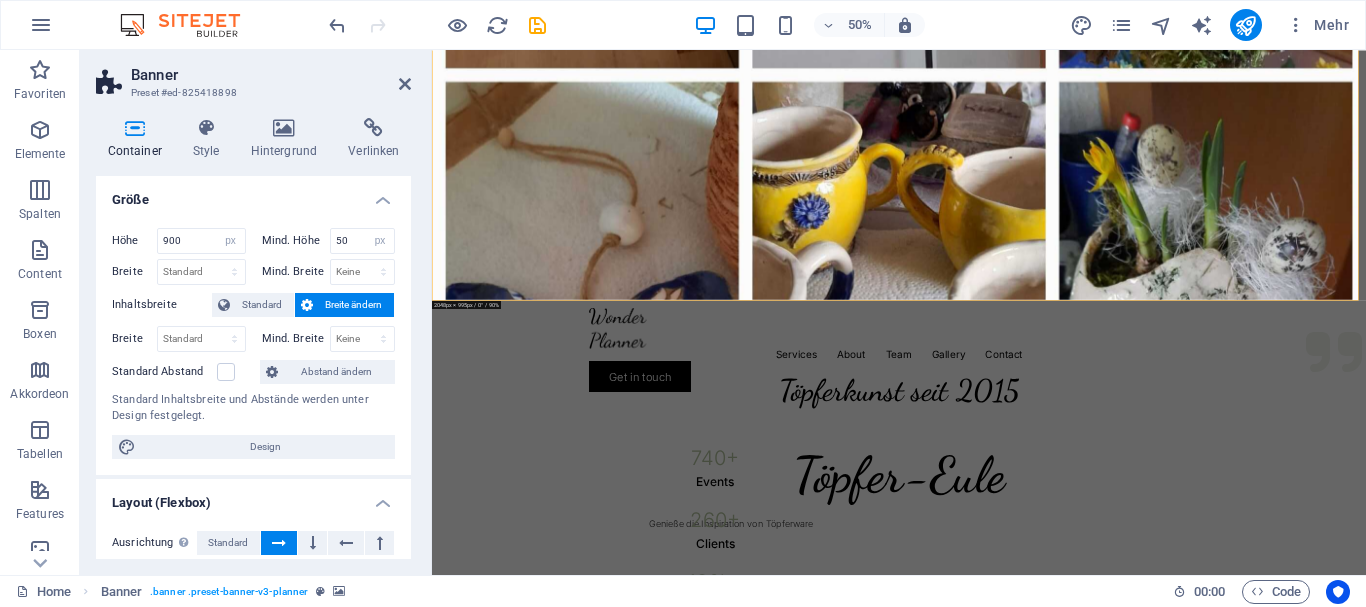 scroll, scrollTop: 0, scrollLeft: 0, axis: both 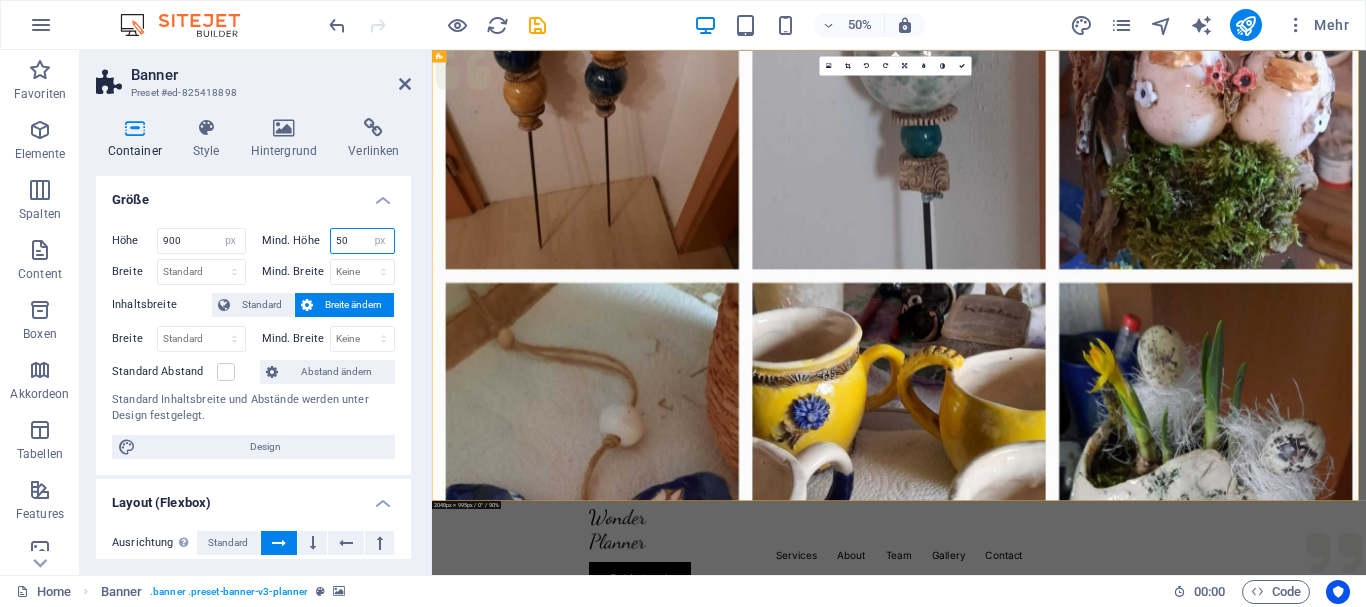 click on "50" at bounding box center (363, 241) 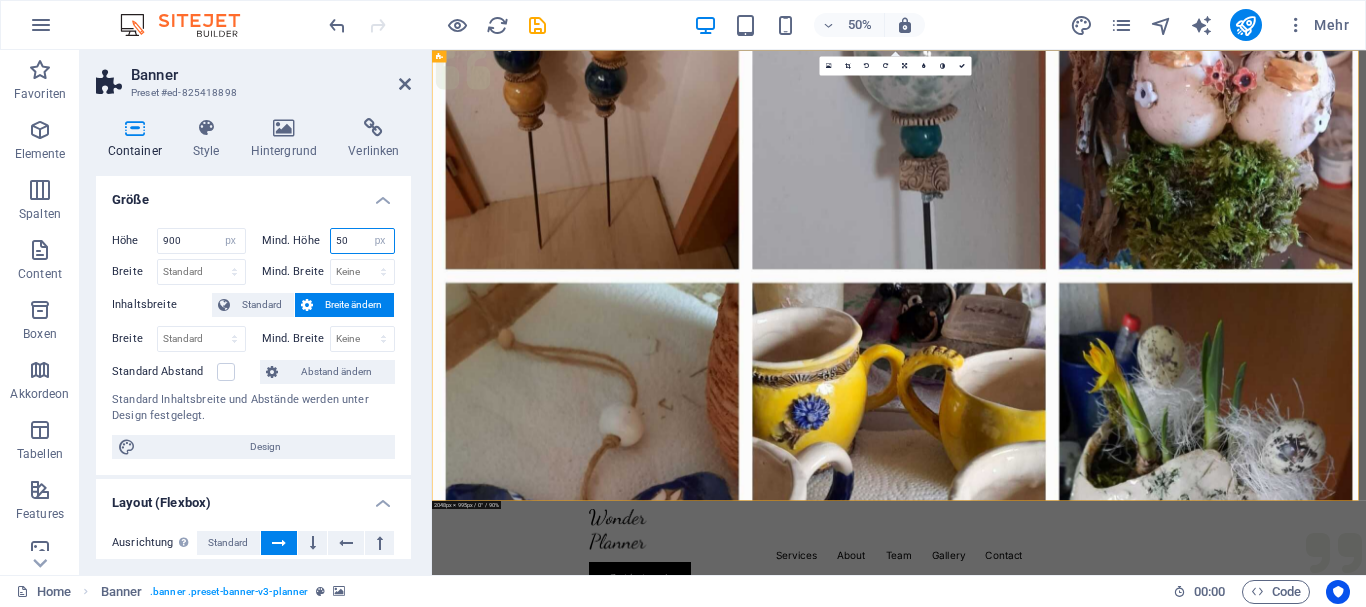 click on "50" at bounding box center (363, 241) 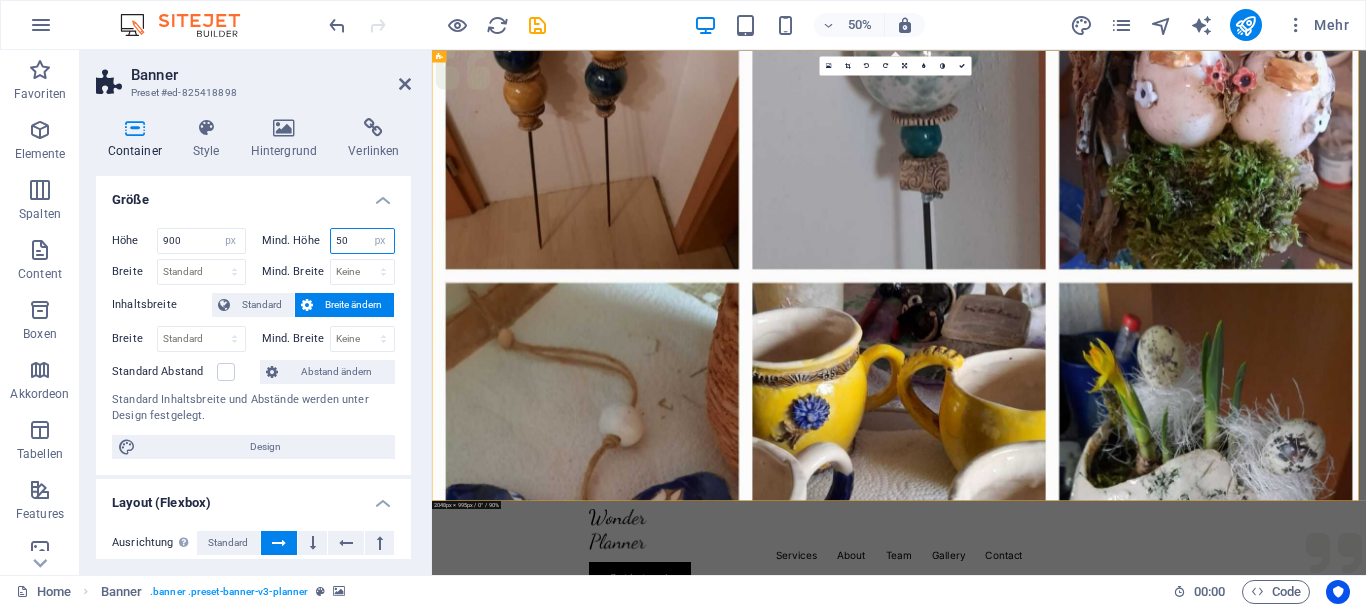 click on "50" at bounding box center [363, 241] 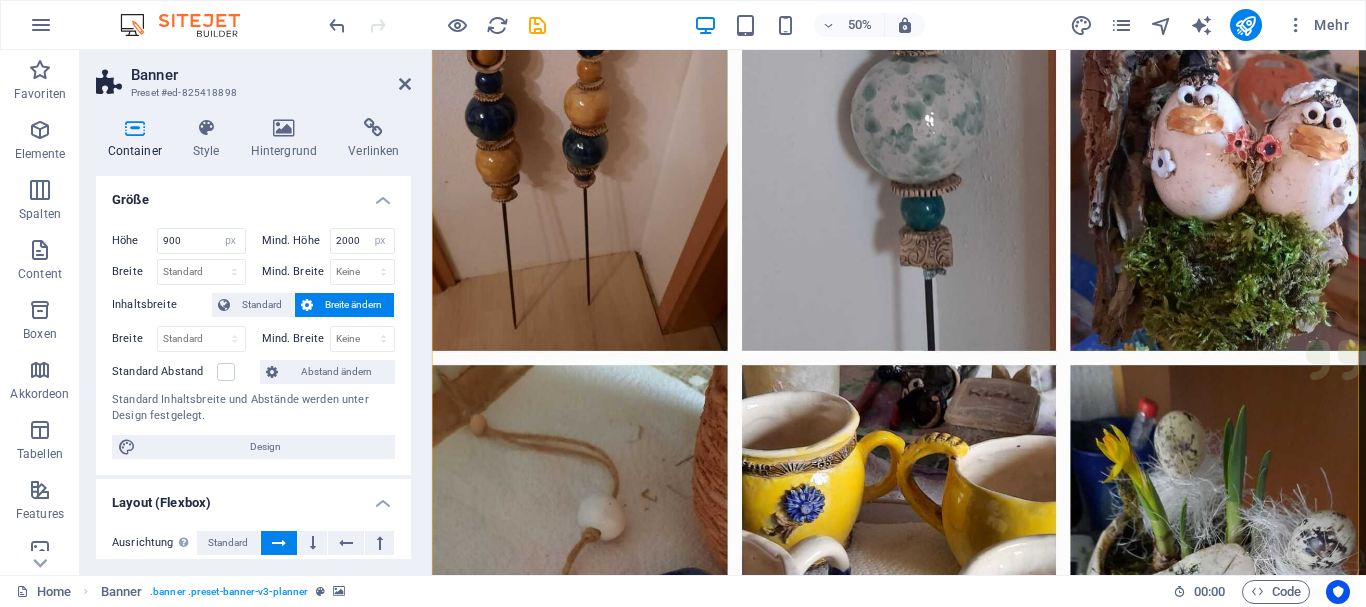 scroll, scrollTop: 0, scrollLeft: 0, axis: both 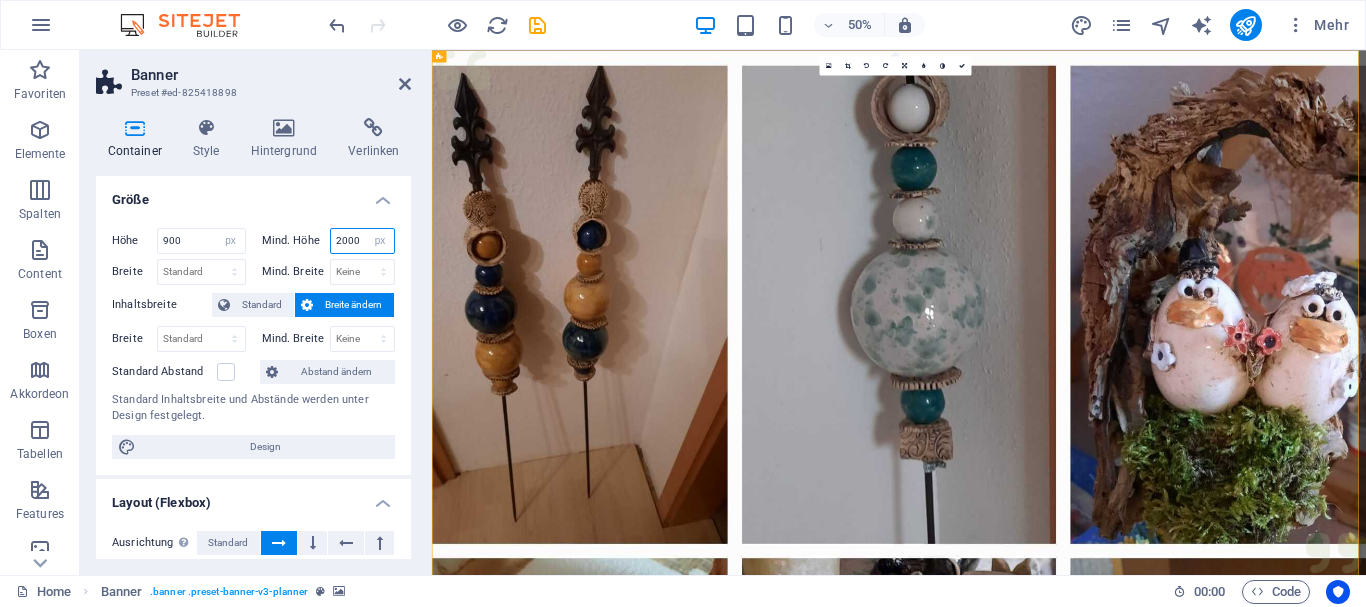click on "2000" at bounding box center [363, 241] 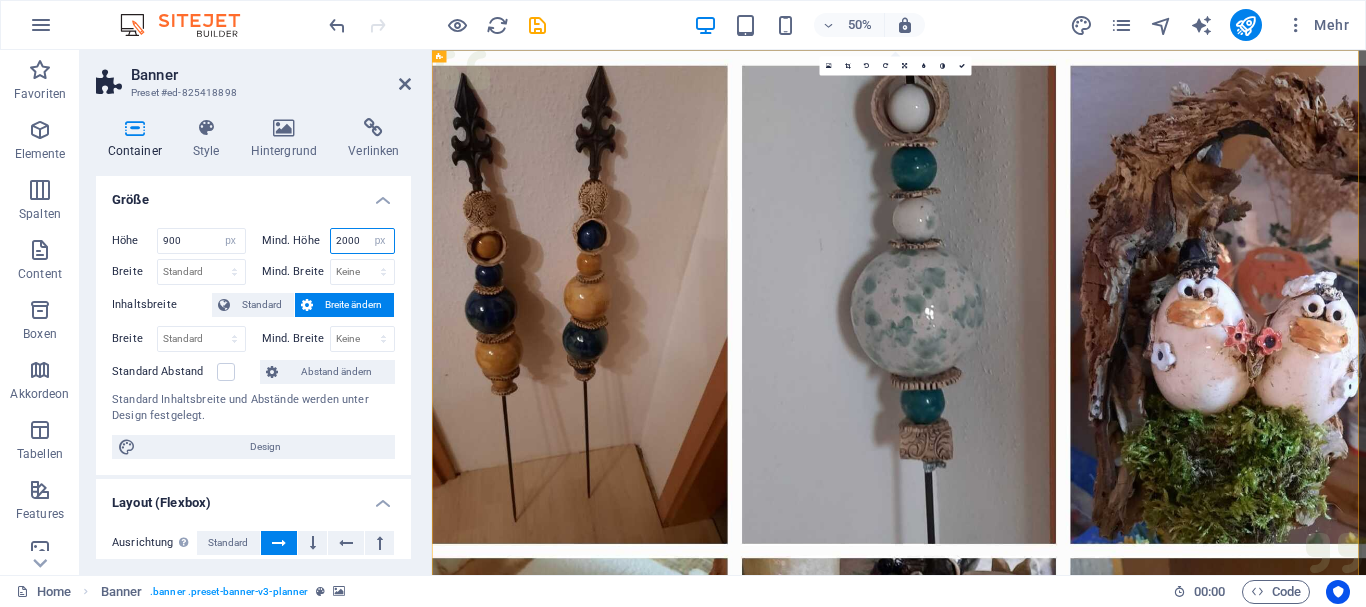 click on "2000" at bounding box center (363, 241) 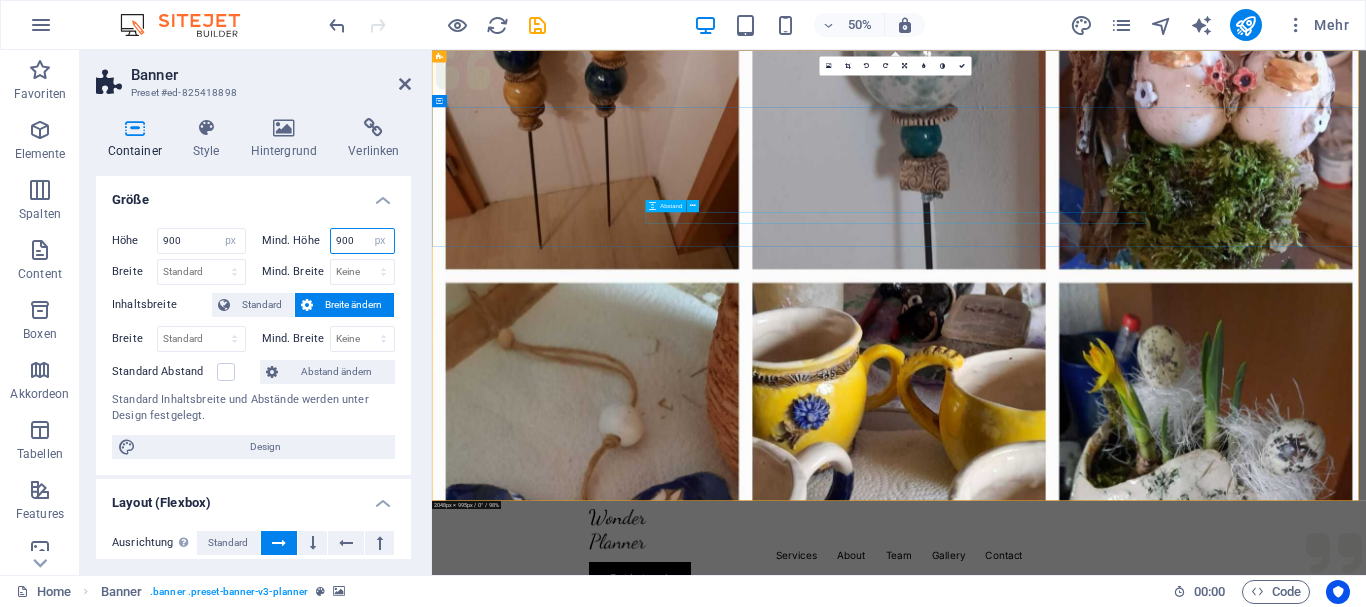 type on "900" 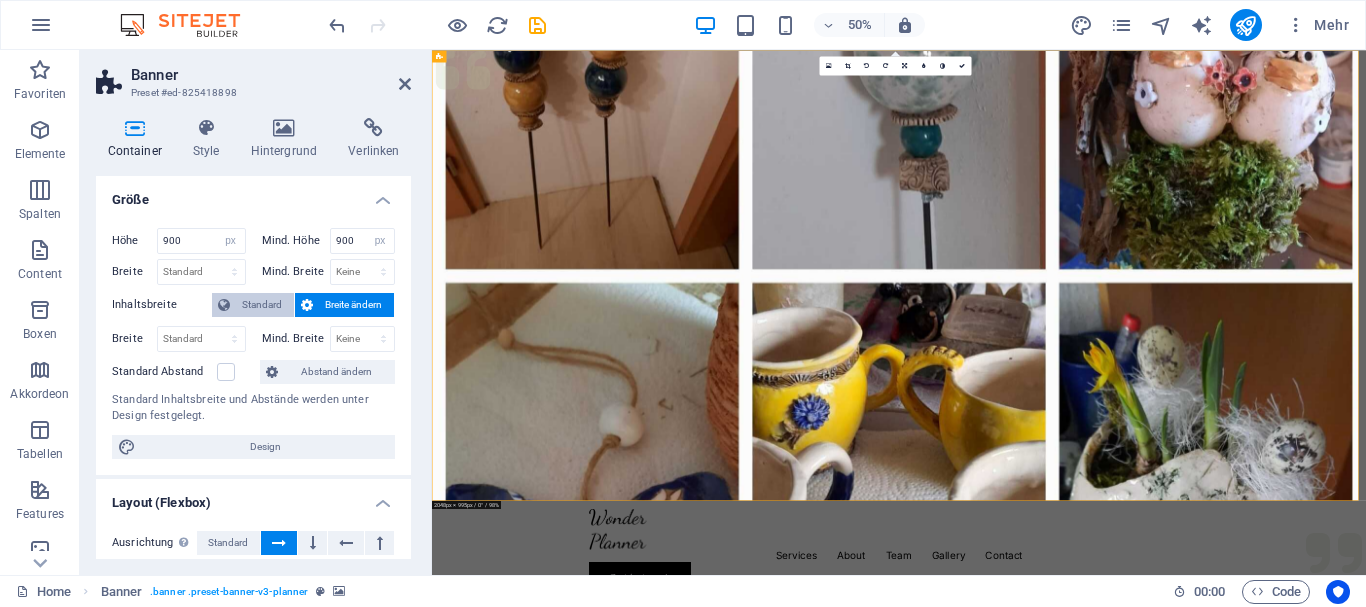 click on "Standard" at bounding box center (262, 305) 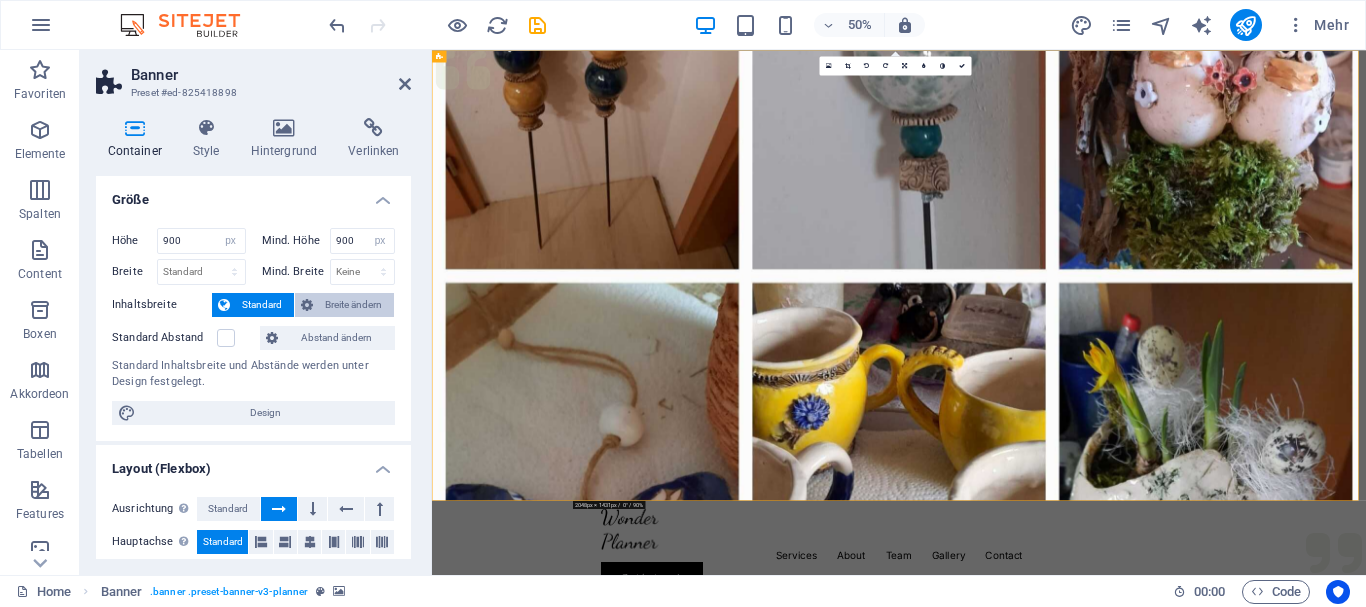 click on "Breite ändern" at bounding box center [353, 305] 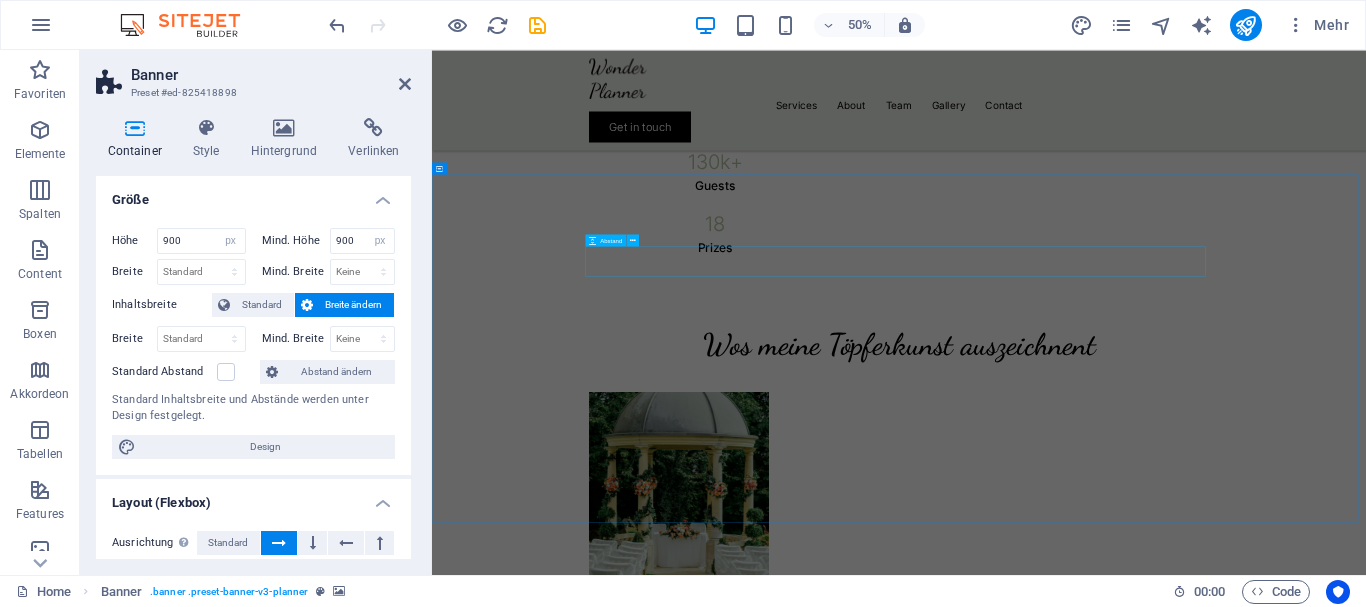 scroll, scrollTop: 1100, scrollLeft: 0, axis: vertical 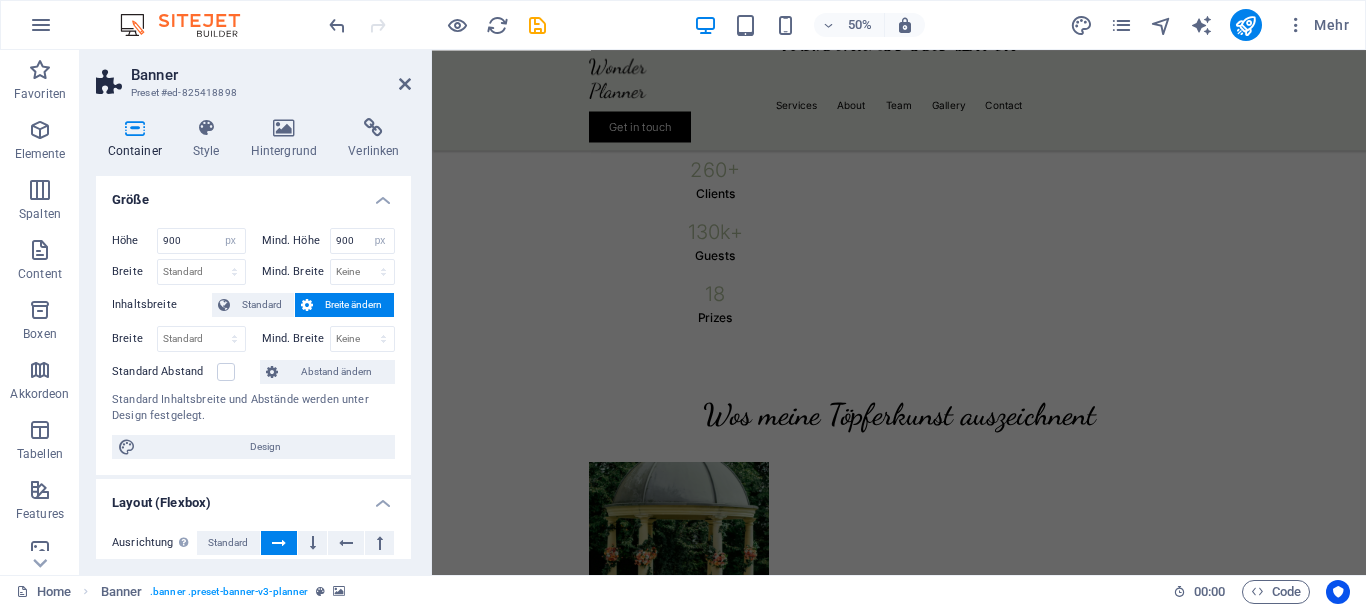 click at bounding box center [926, 1084] 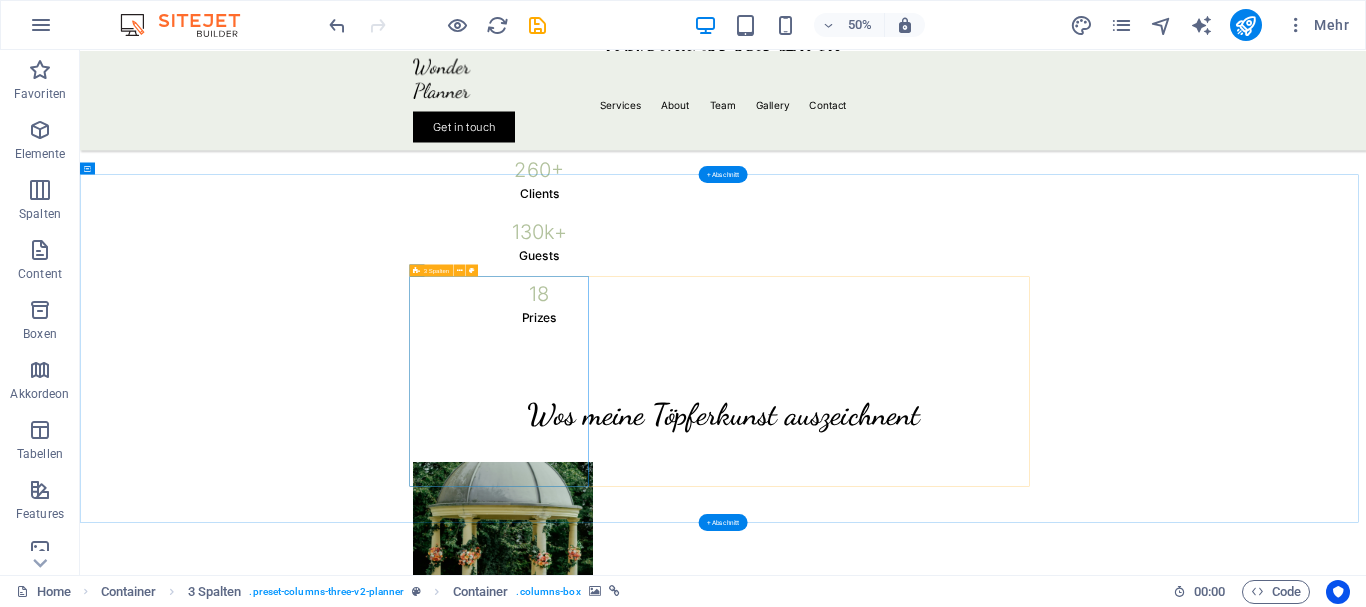 click at bounding box center (926, 1084) 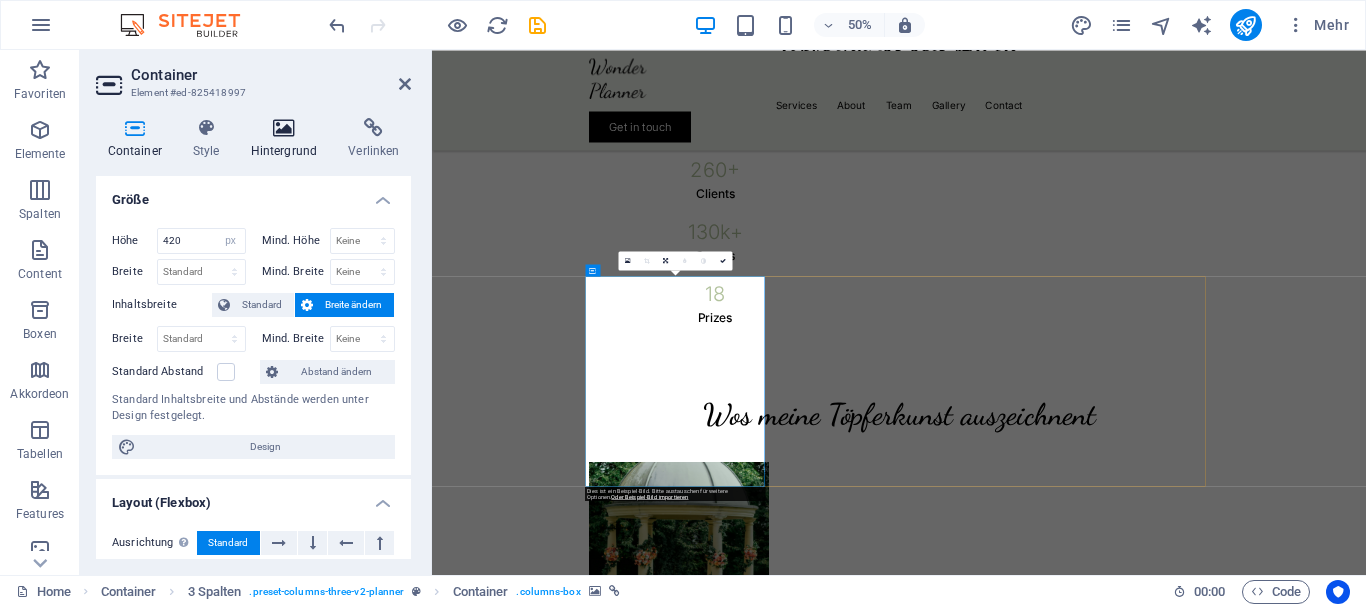 click at bounding box center (284, 128) 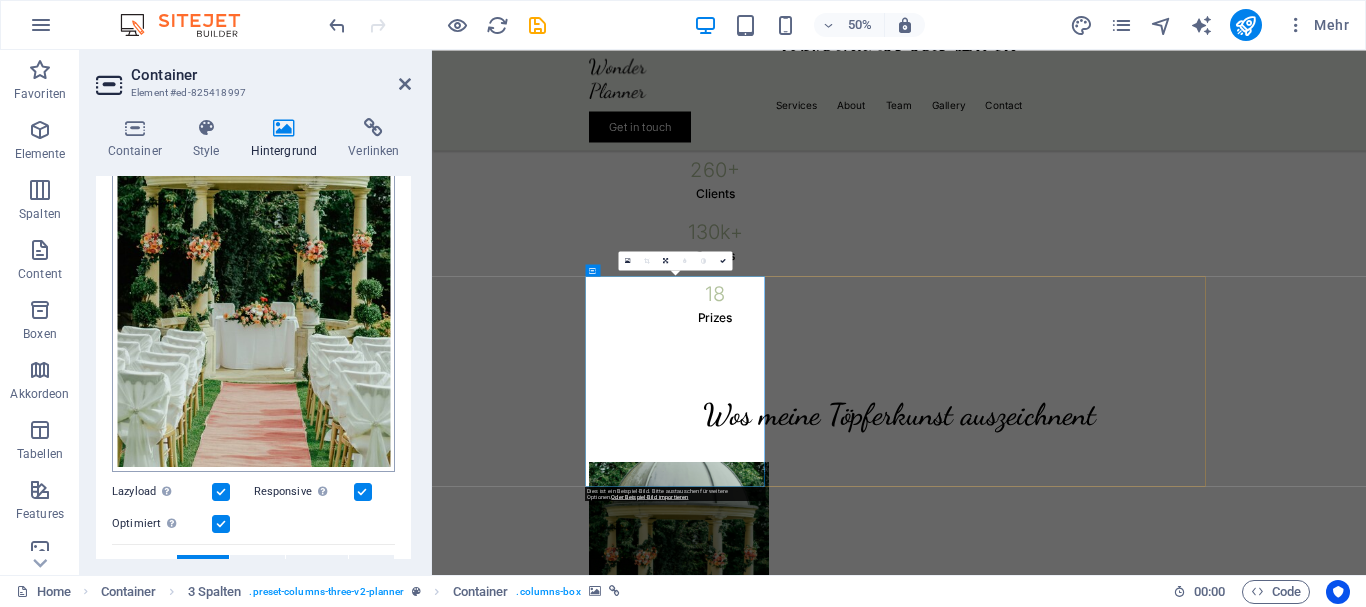 scroll, scrollTop: 100, scrollLeft: 0, axis: vertical 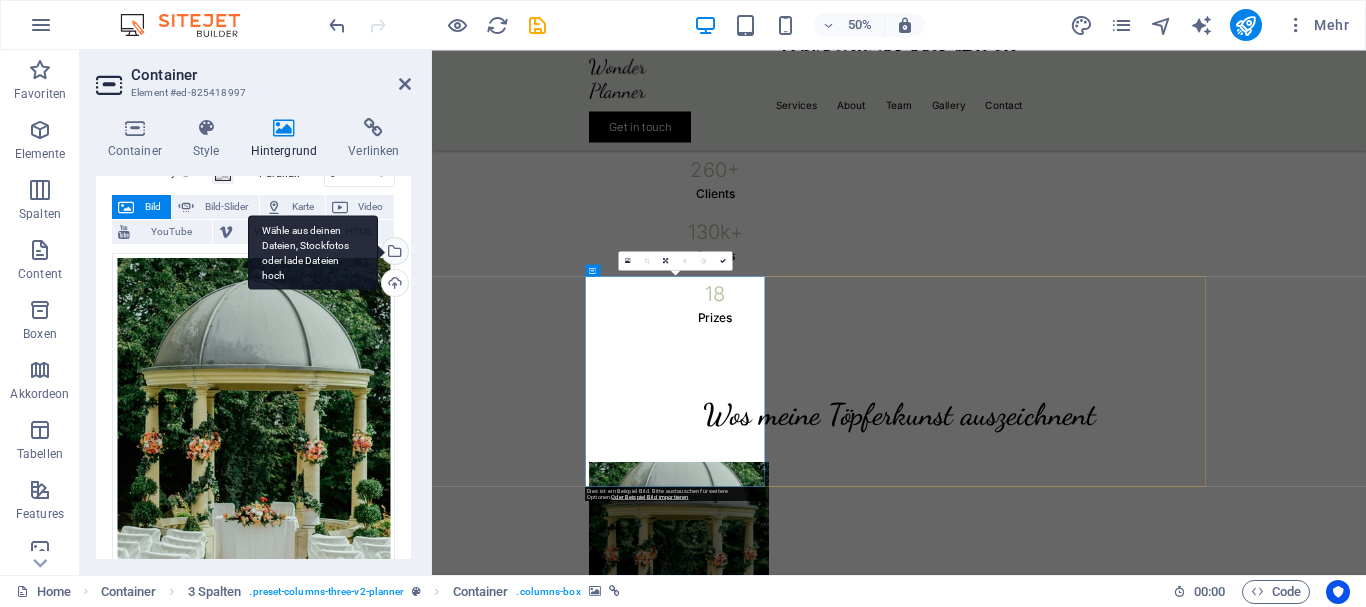 click on "Wähle aus deinen Dateien, Stockfotos oder lade Dateien hoch" at bounding box center [393, 253] 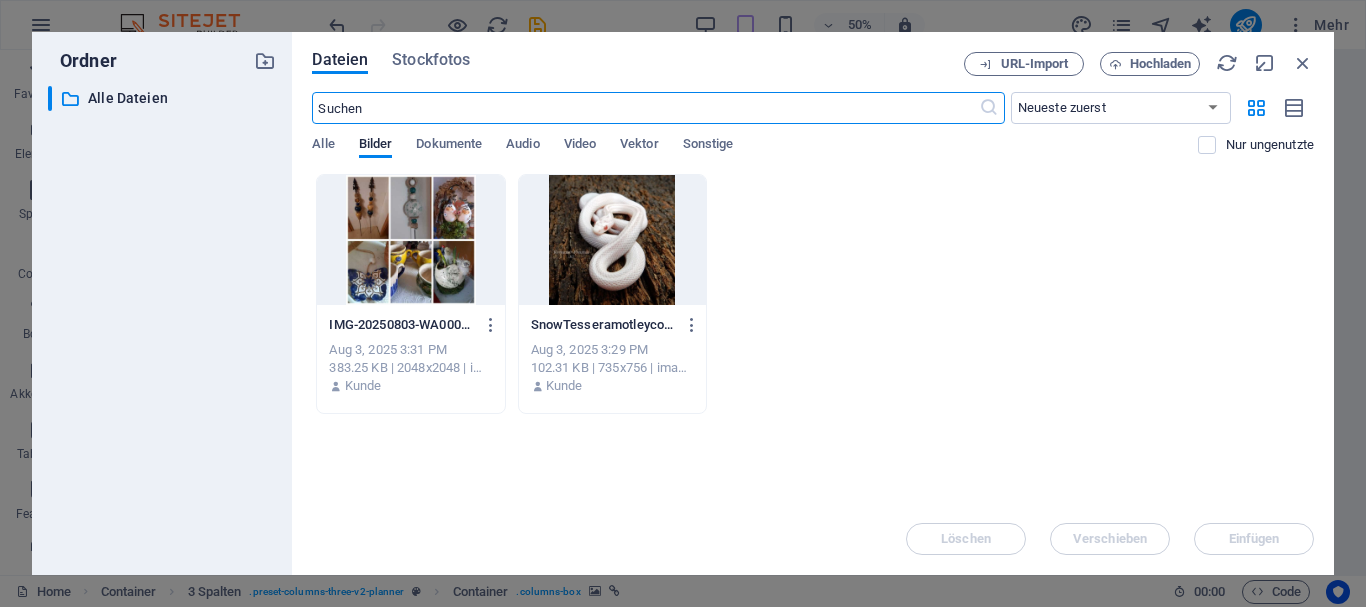 click at bounding box center [410, 240] 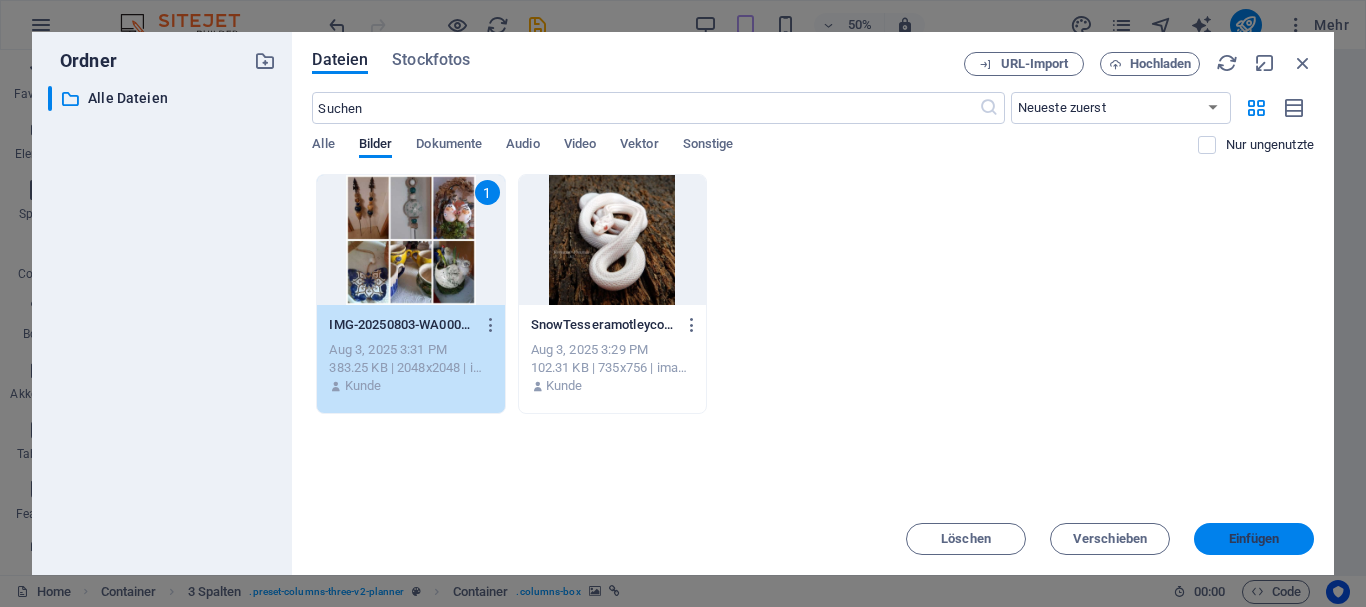 click on "Einfügen" at bounding box center [1254, 539] 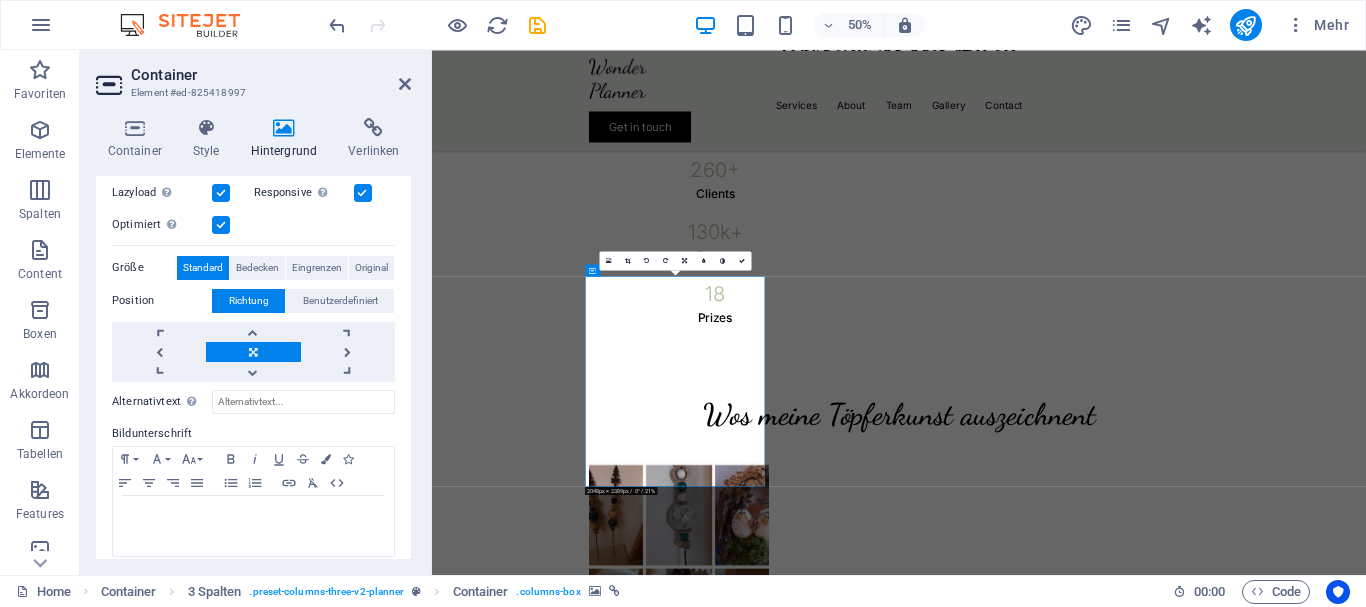 scroll, scrollTop: 474, scrollLeft: 0, axis: vertical 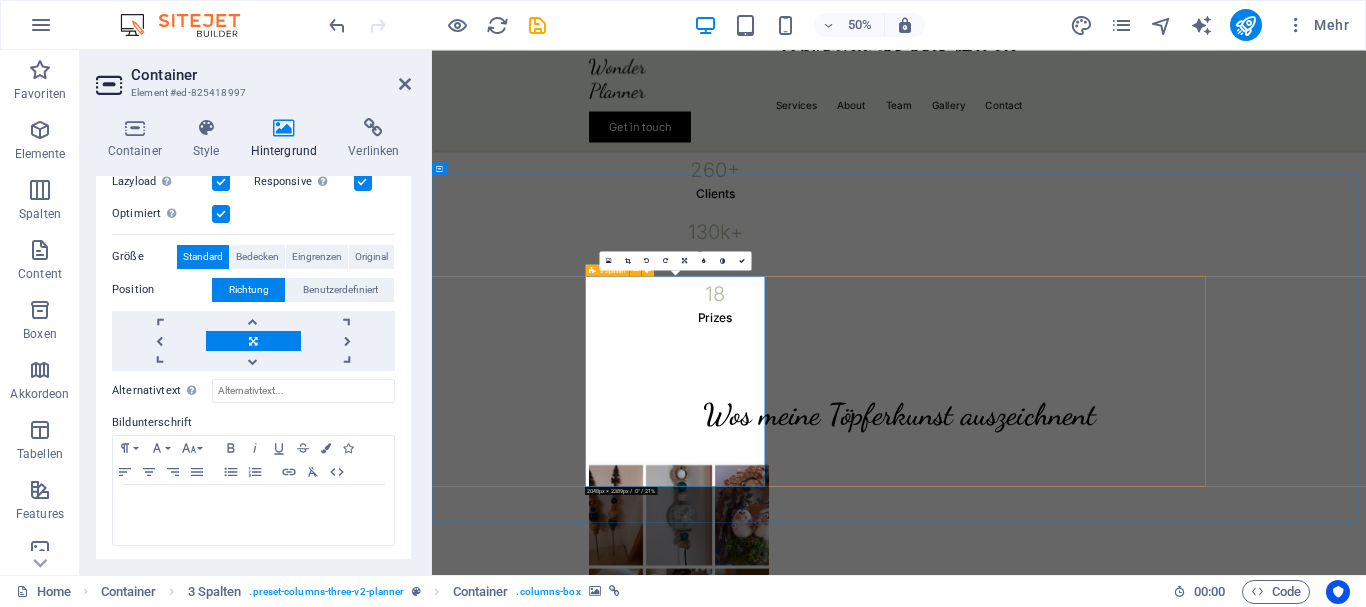 click at bounding box center (926, 1544) 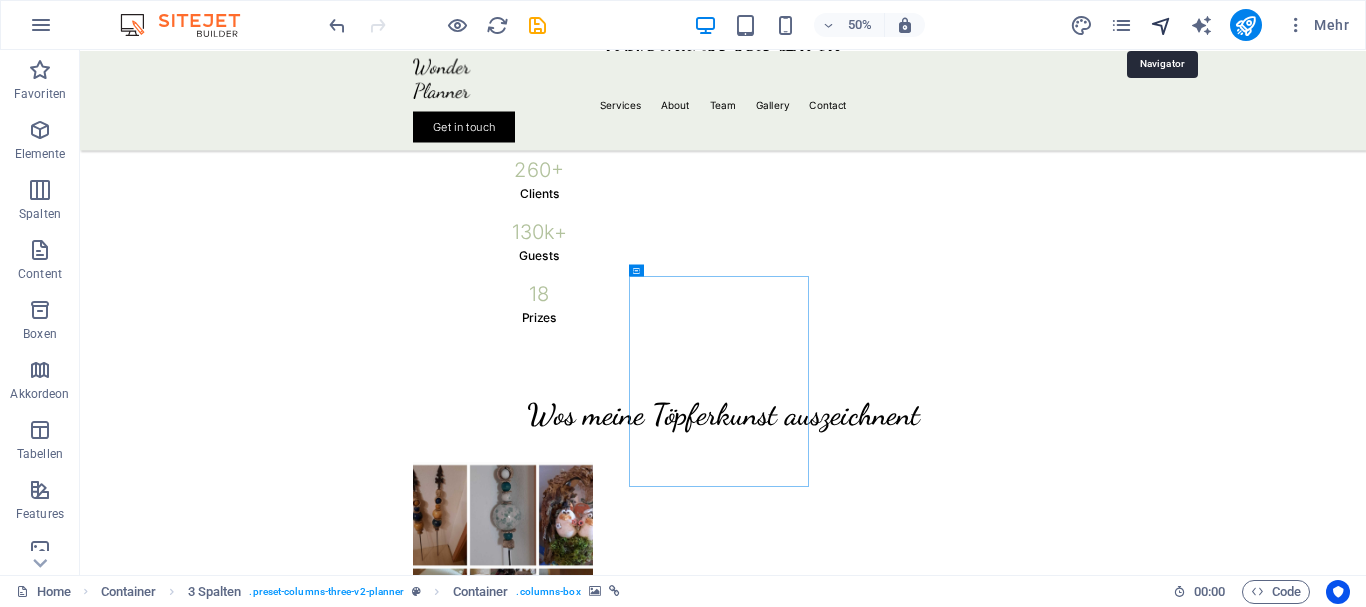 click at bounding box center [1161, 25] 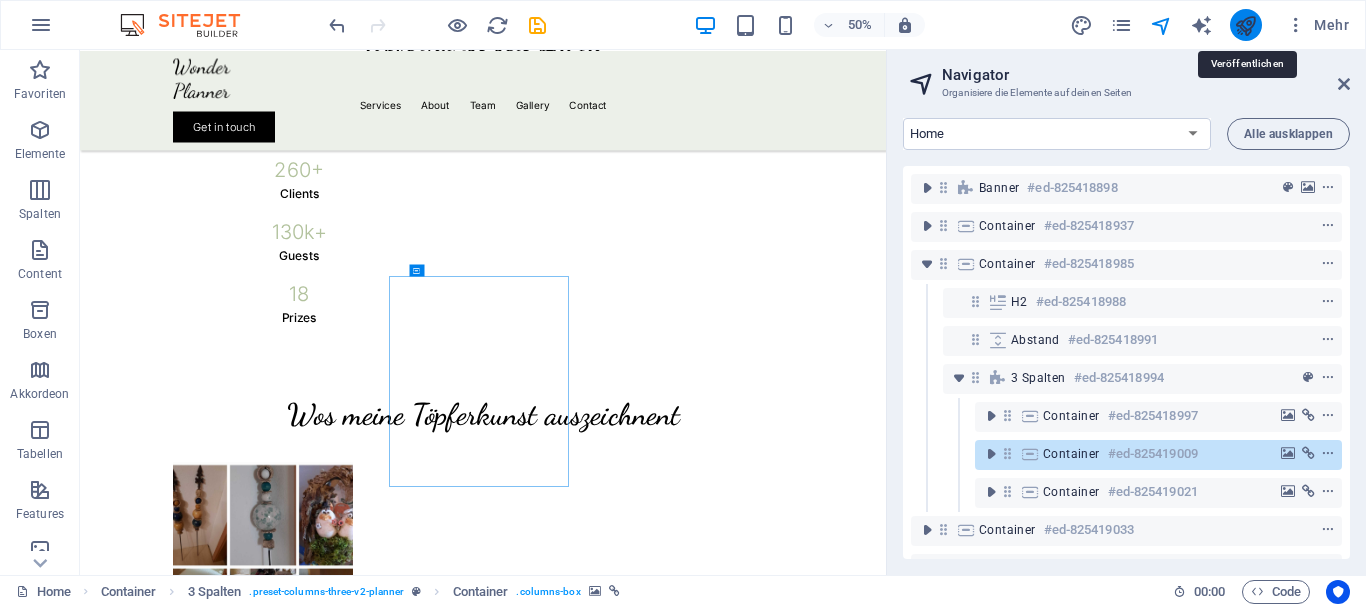 click at bounding box center (1245, 25) 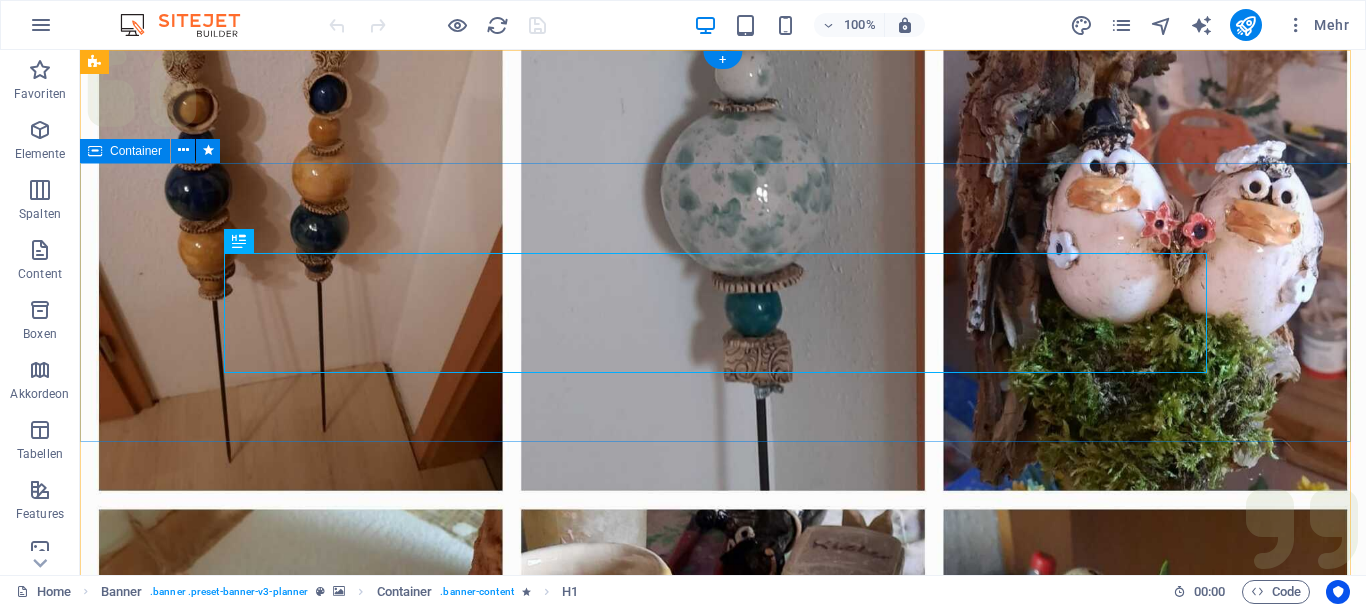 scroll, scrollTop: 0, scrollLeft: 0, axis: both 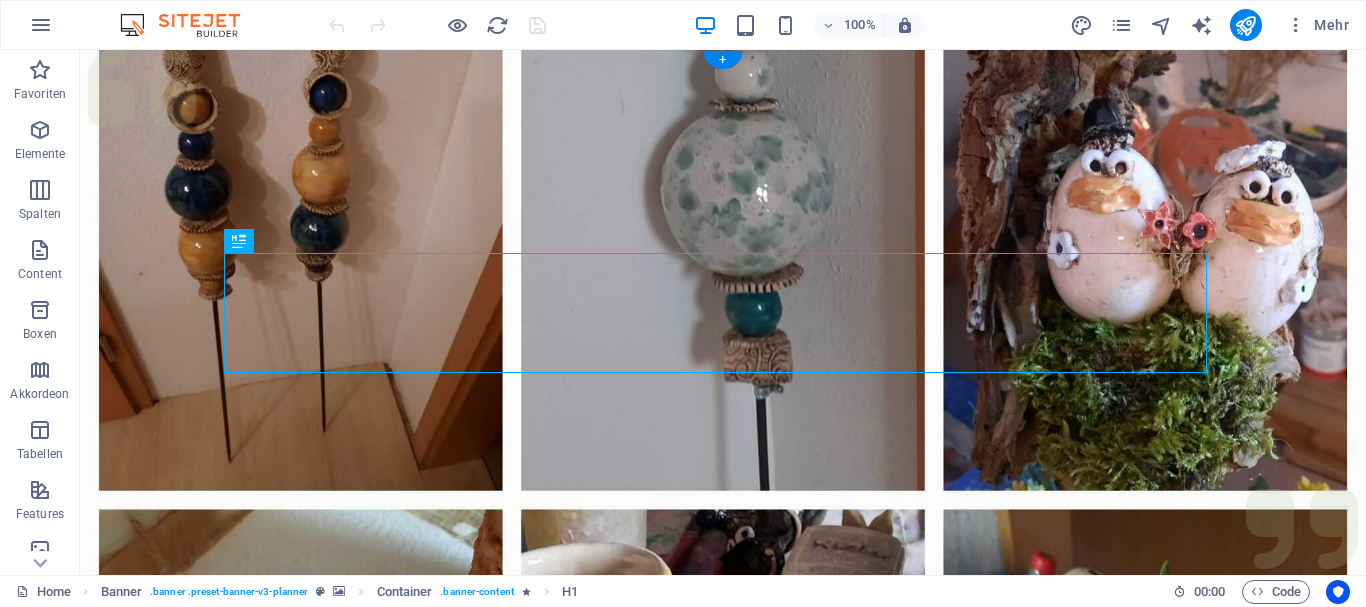 click at bounding box center [723, 500] 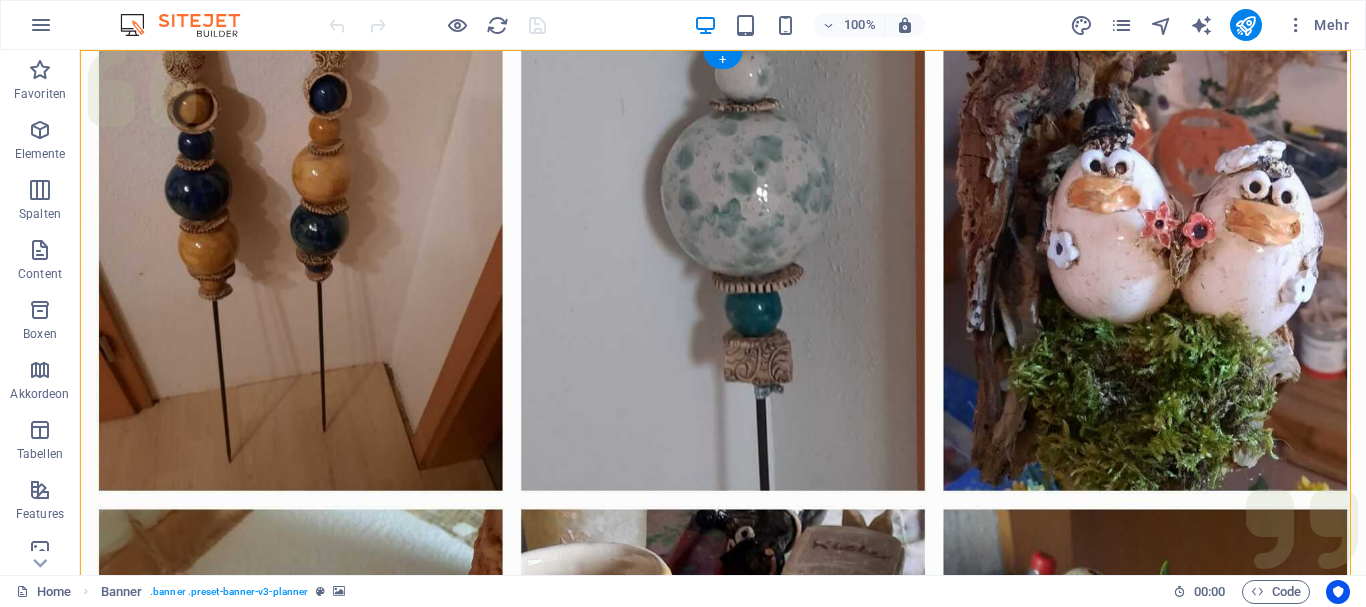 click at bounding box center (723, 500) 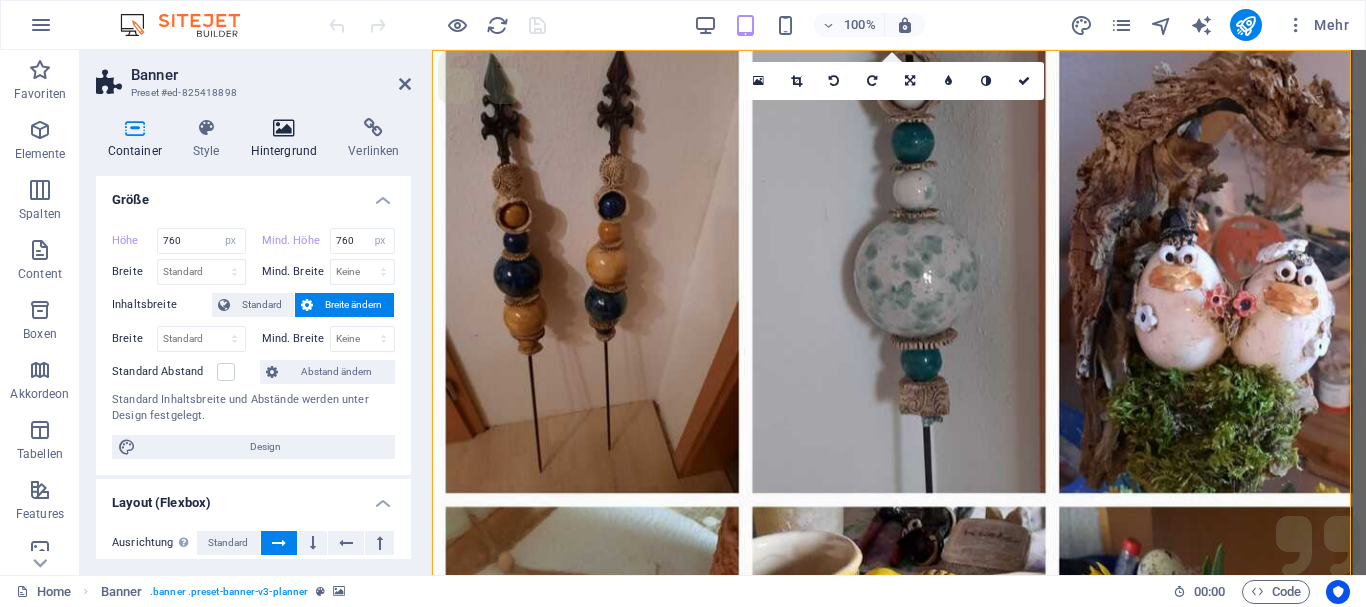 click on "Hintergrund" at bounding box center (288, 139) 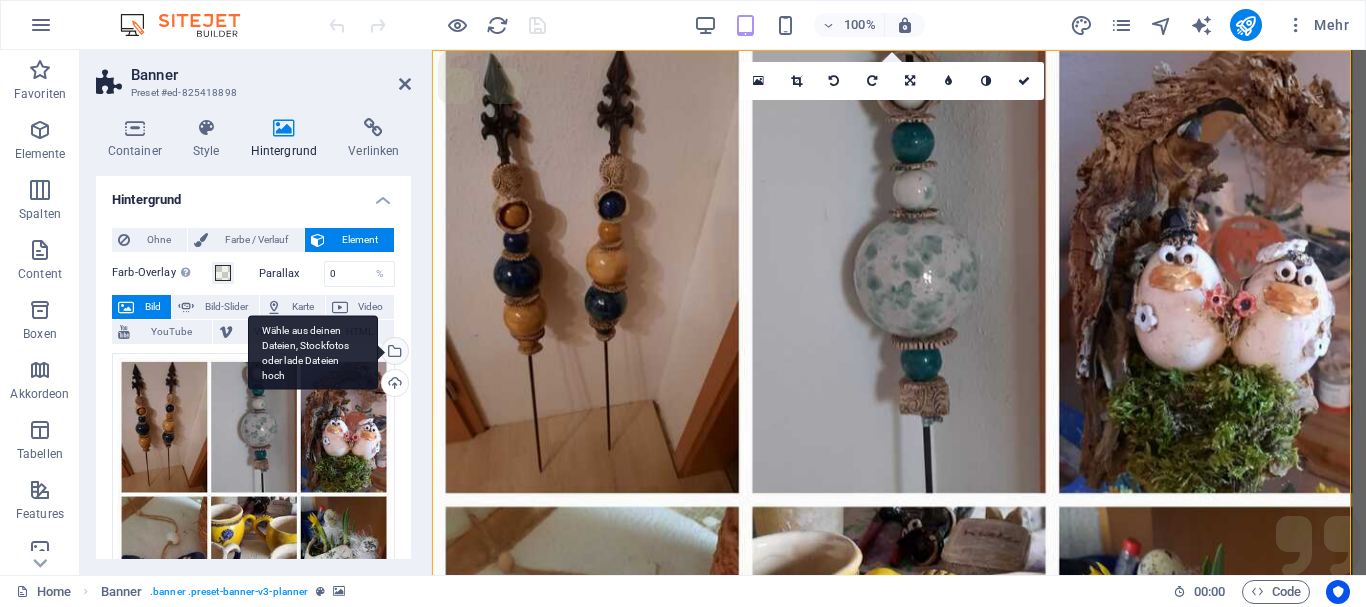 click on "Wähle aus deinen Dateien, Stockfotos oder lade Dateien hoch" at bounding box center (313, 352) 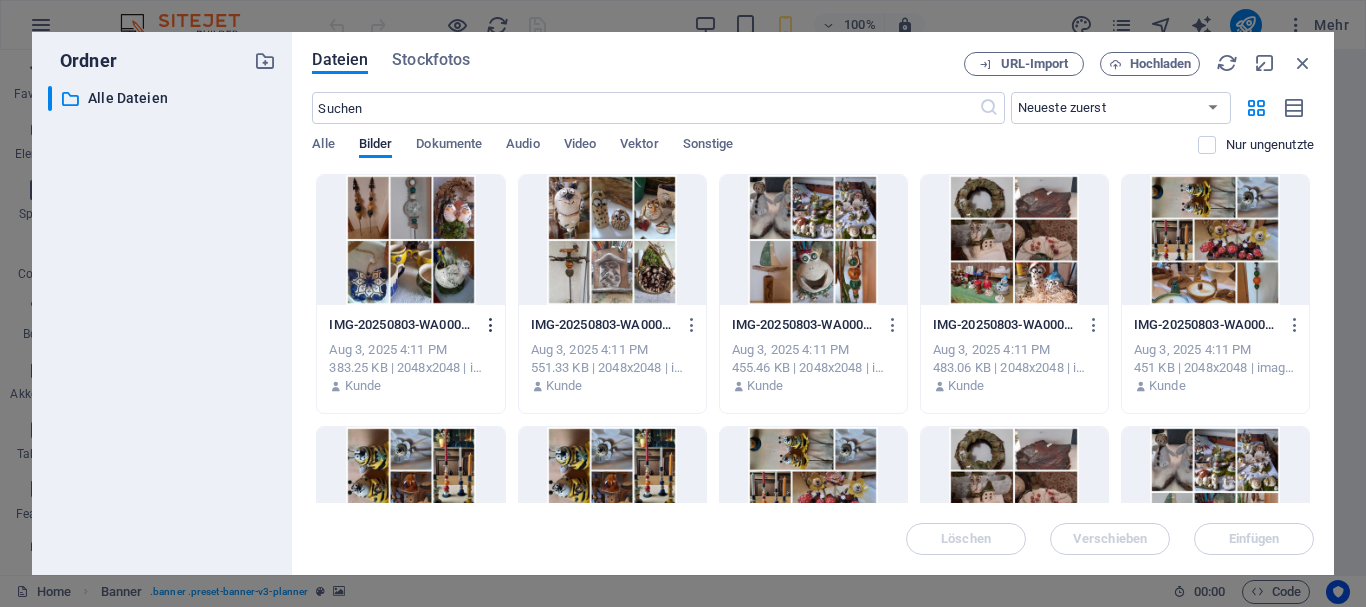 click at bounding box center (491, 325) 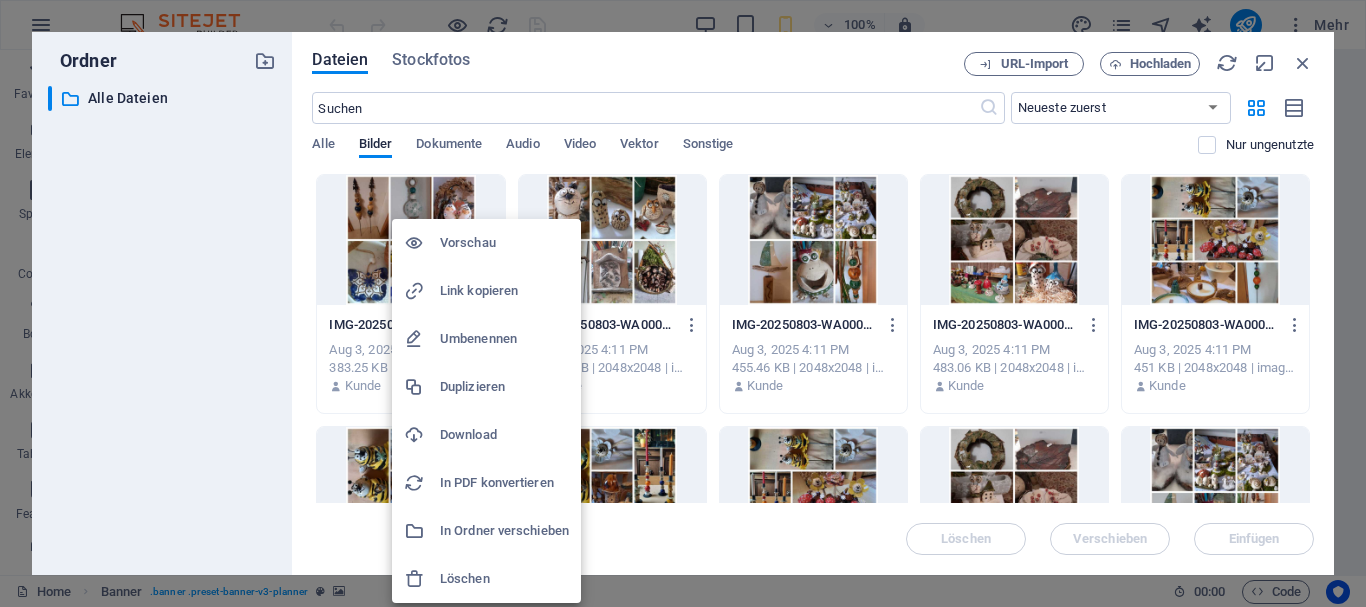 click on "Download" at bounding box center [504, 435] 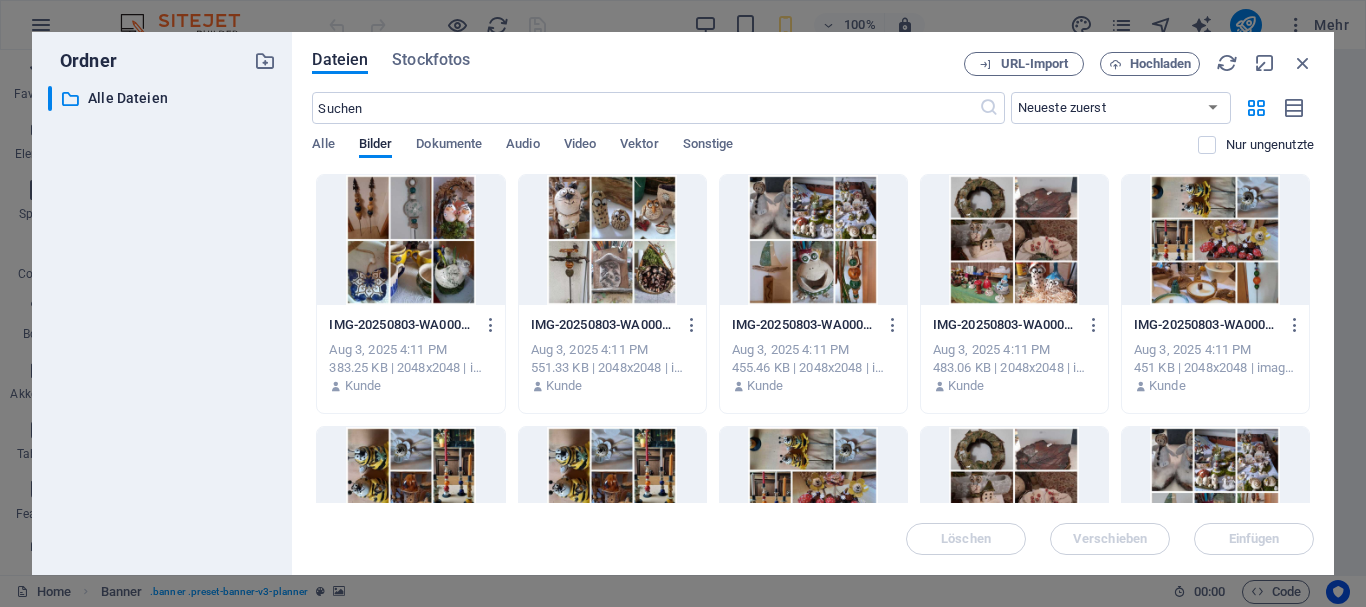 drag, startPoint x: 240, startPoint y: 215, endPoint x: 251, endPoint y: 219, distance: 11.7046995 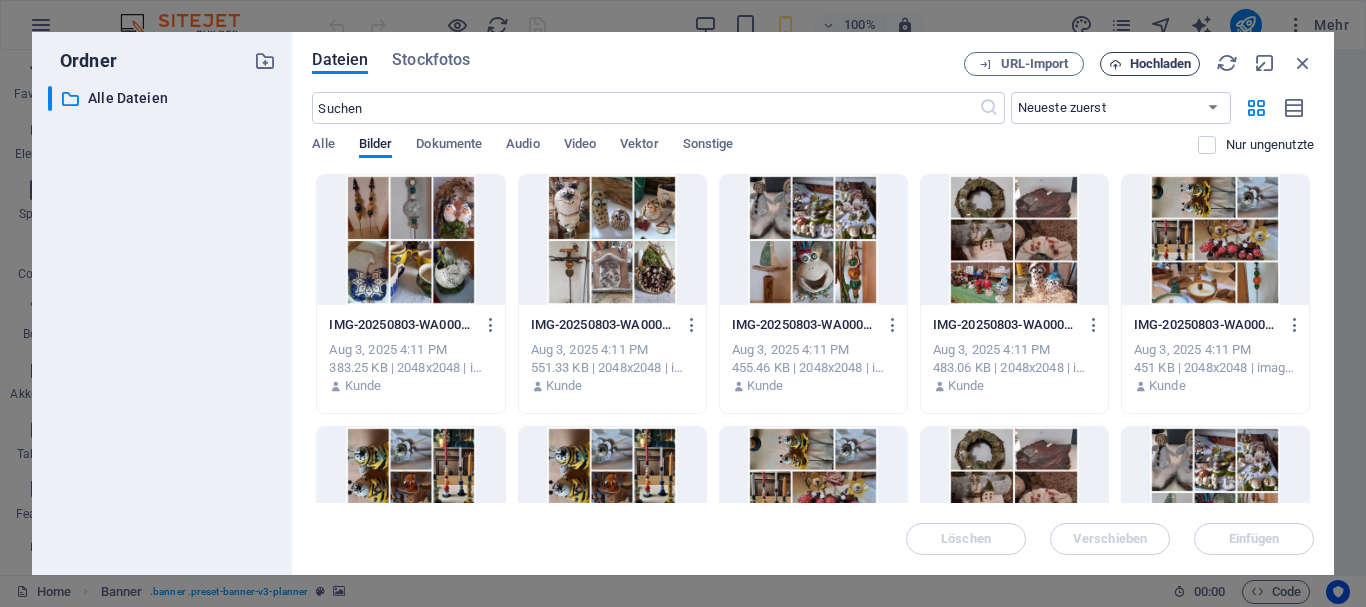 click on "Hochladen" at bounding box center [1161, 64] 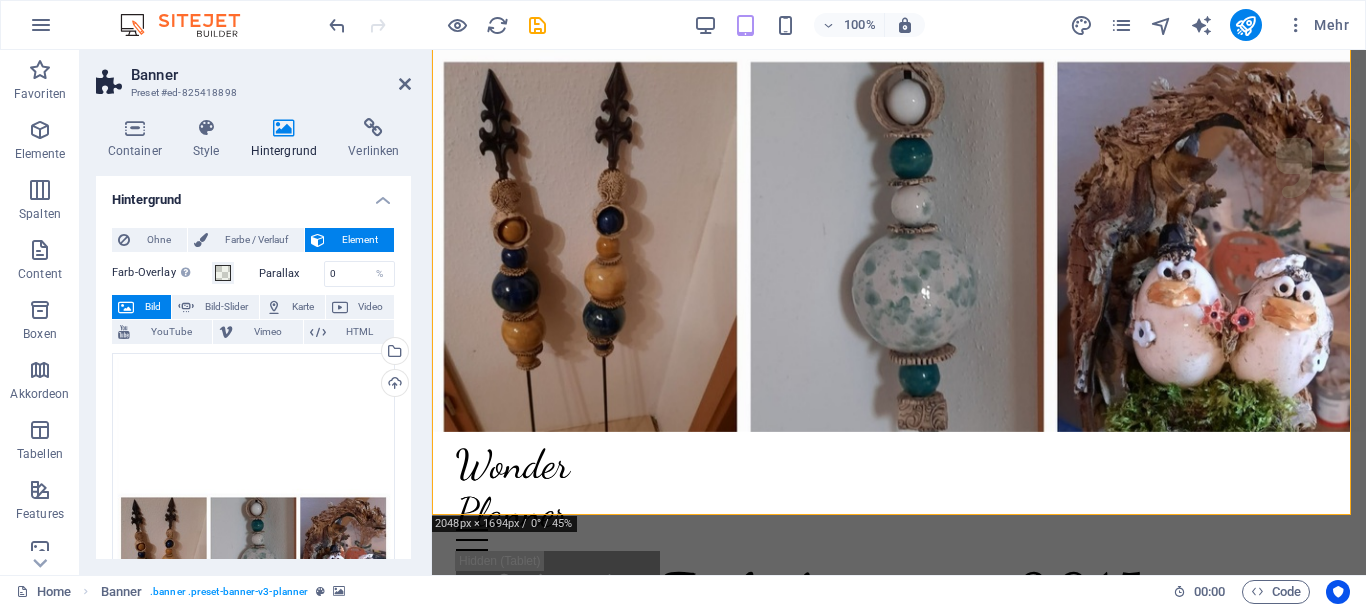 scroll, scrollTop: 0, scrollLeft: 0, axis: both 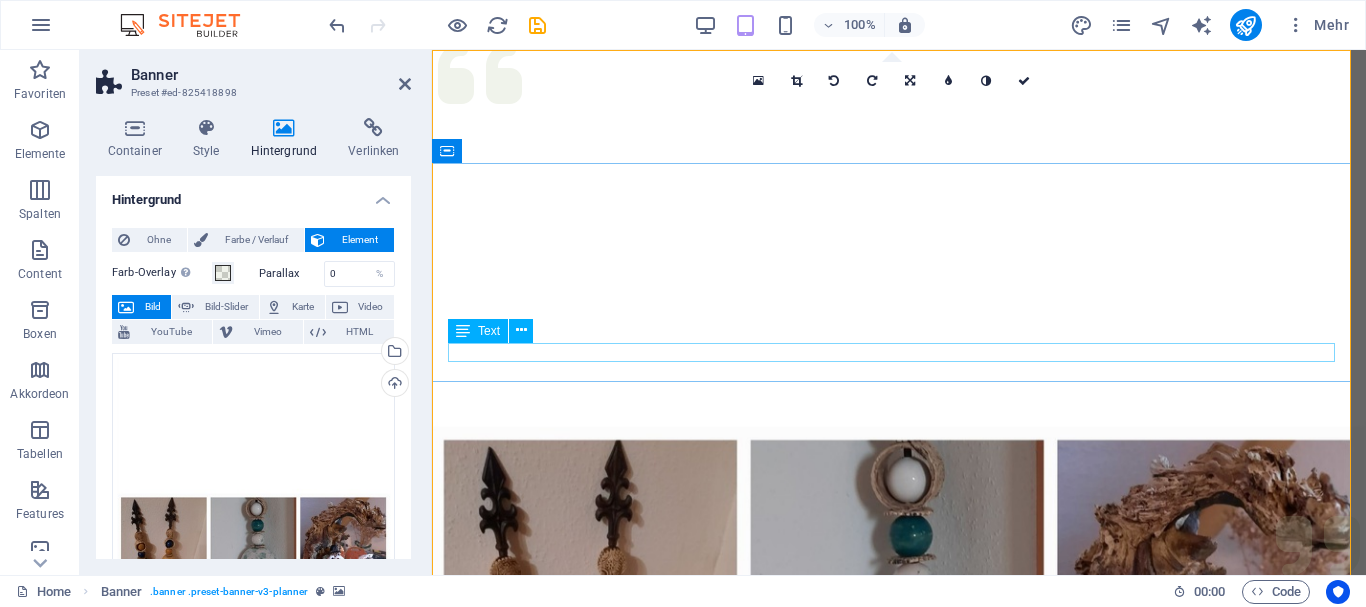 click on "Genieße die Inspiration von Töpferware" at bounding box center [899, 1197] 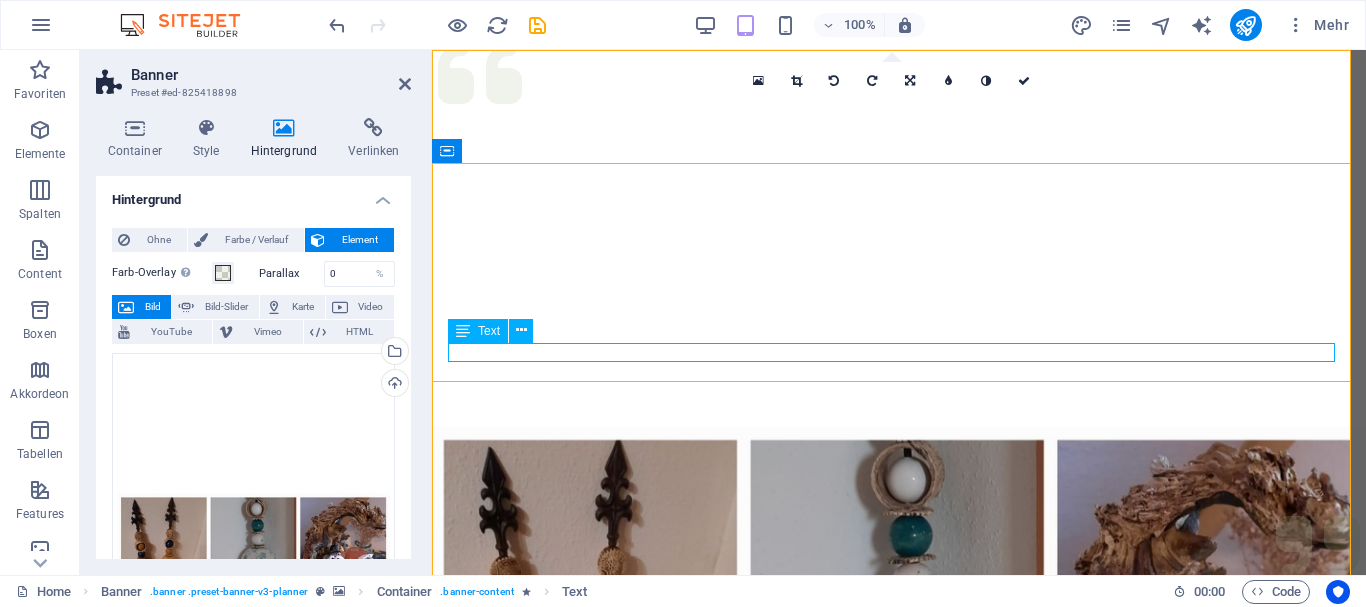 click at bounding box center [463, 331] 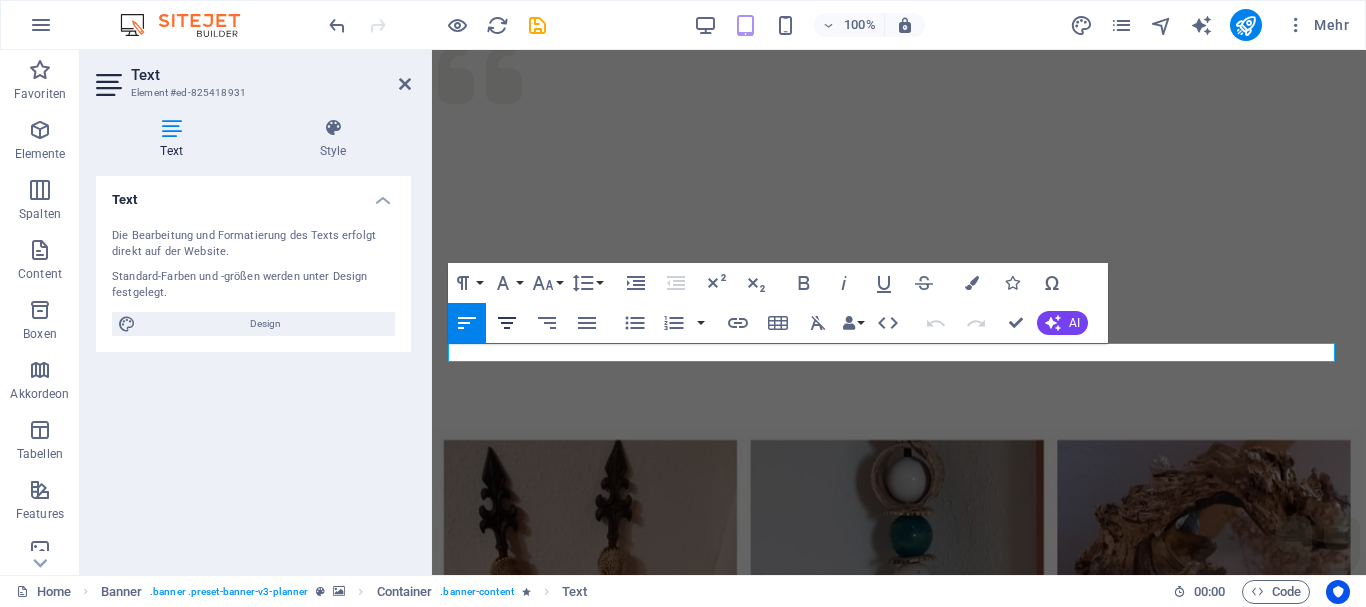 click 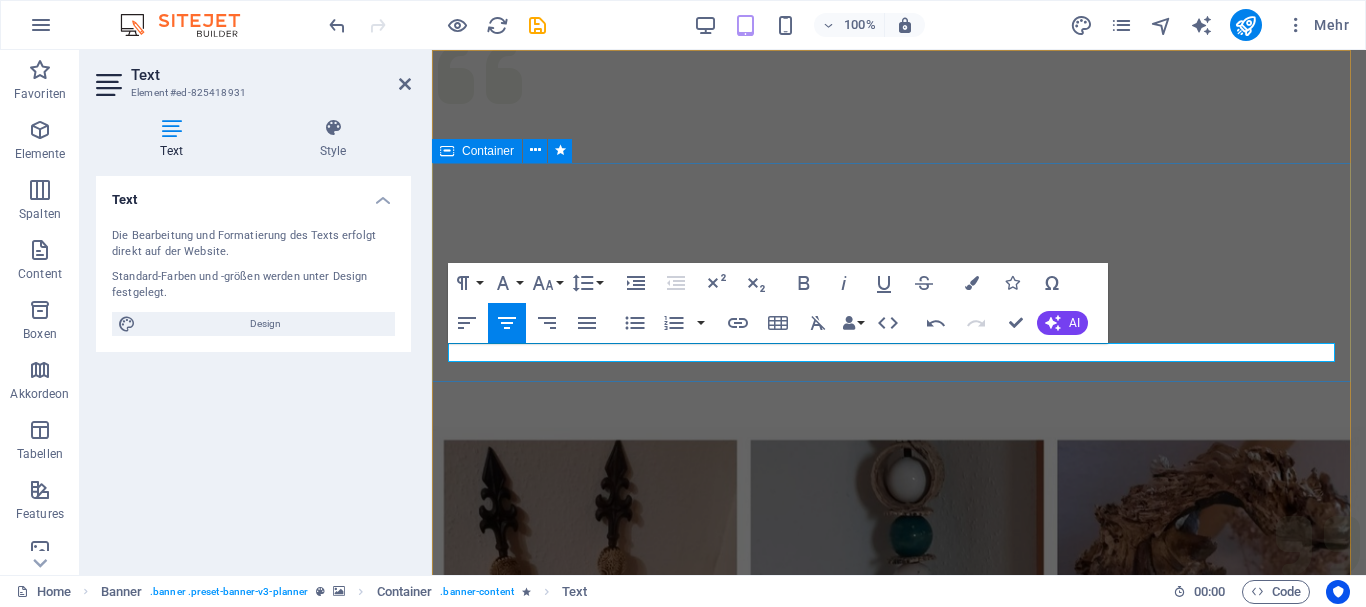 click on "Töpfer-Eule Genieße die Inspiration von Töpferware" at bounding box center (899, 1117) 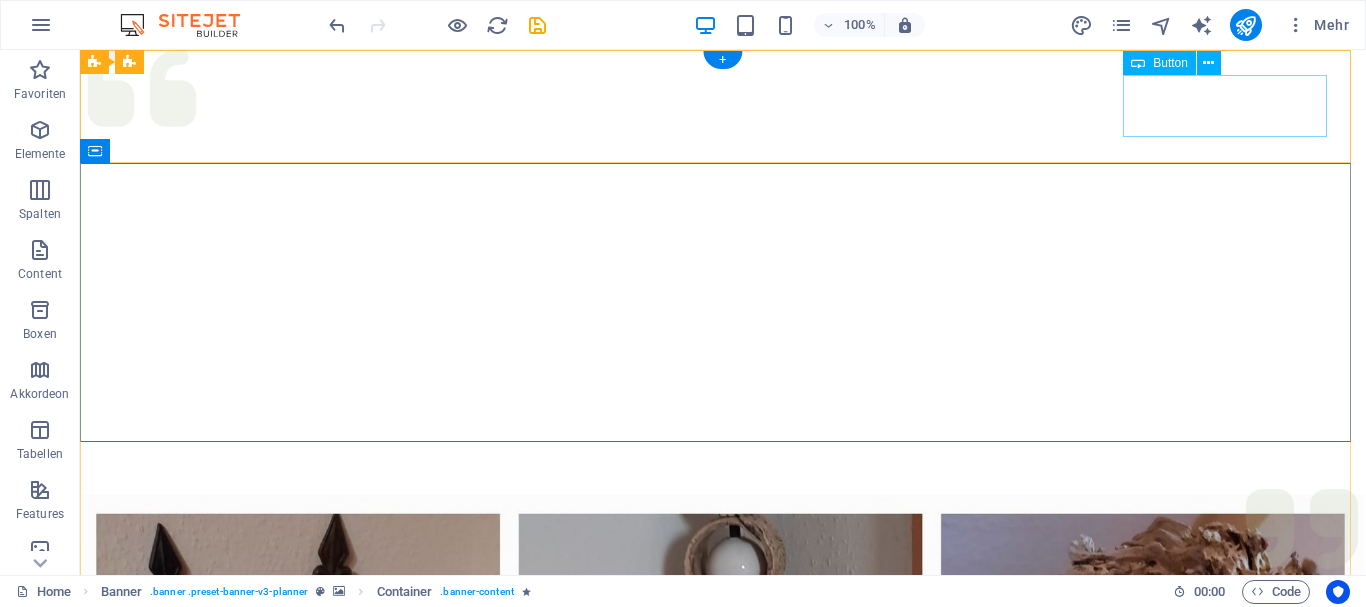click on "Get in touch" at bounding box center [723, 1103] 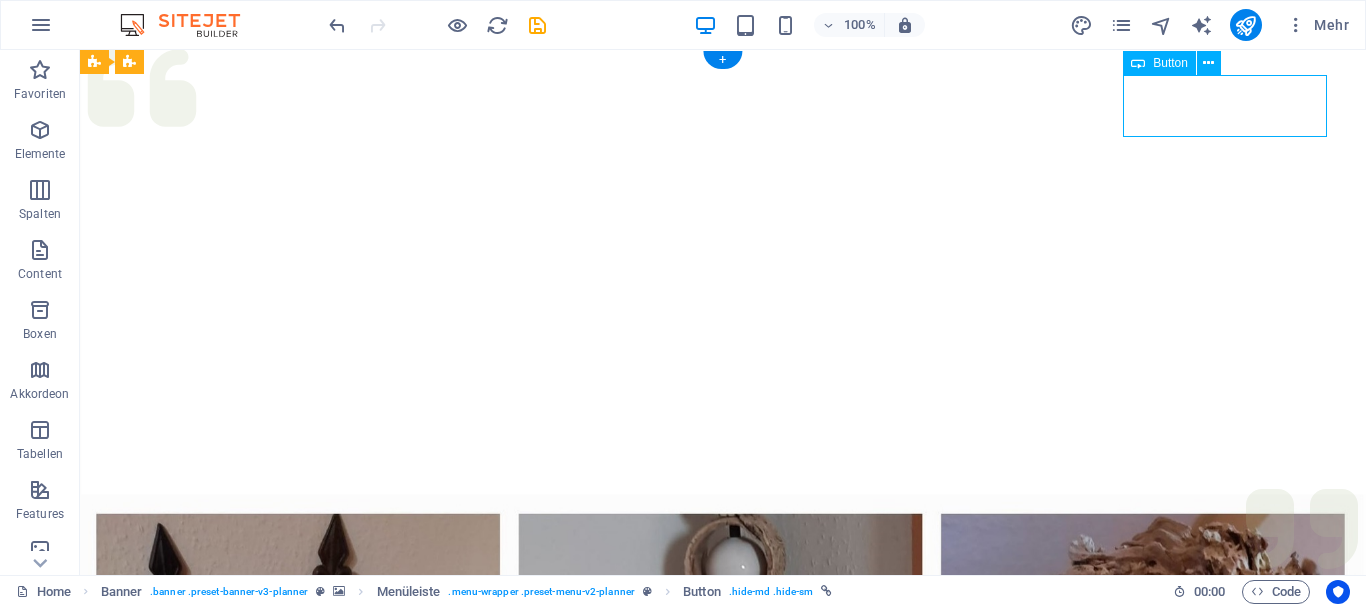 click on "Get in touch" at bounding box center [723, 1103] 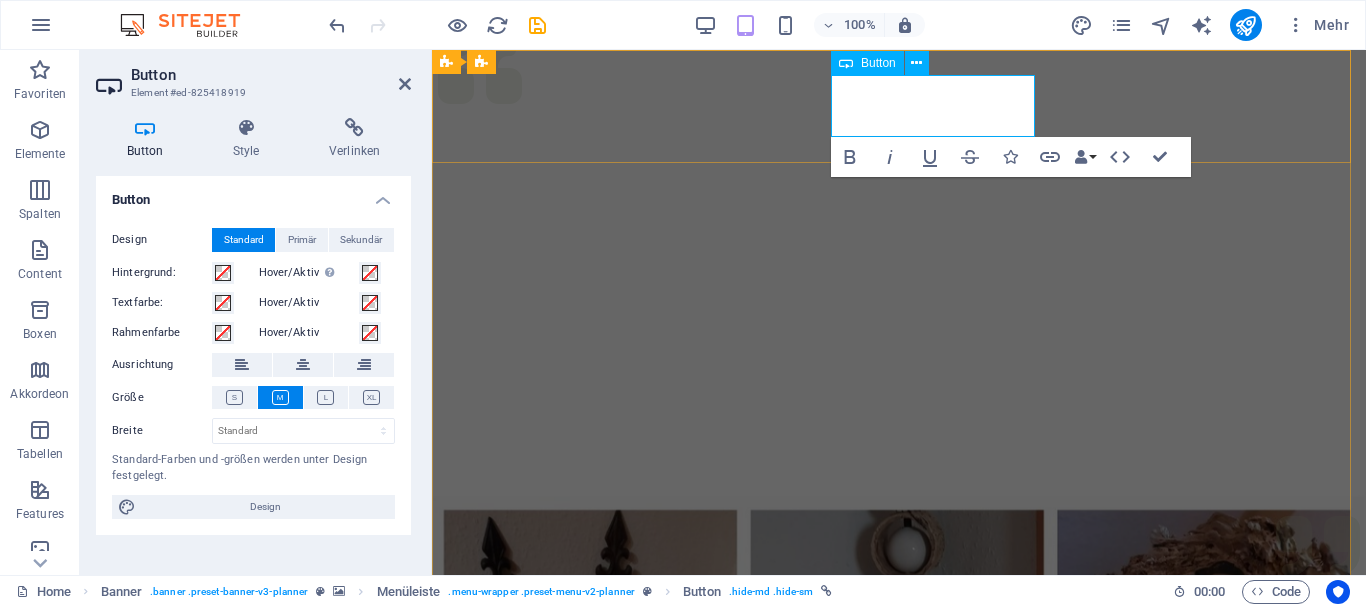 click on "Get in touch" at bounding box center (558, 1100) 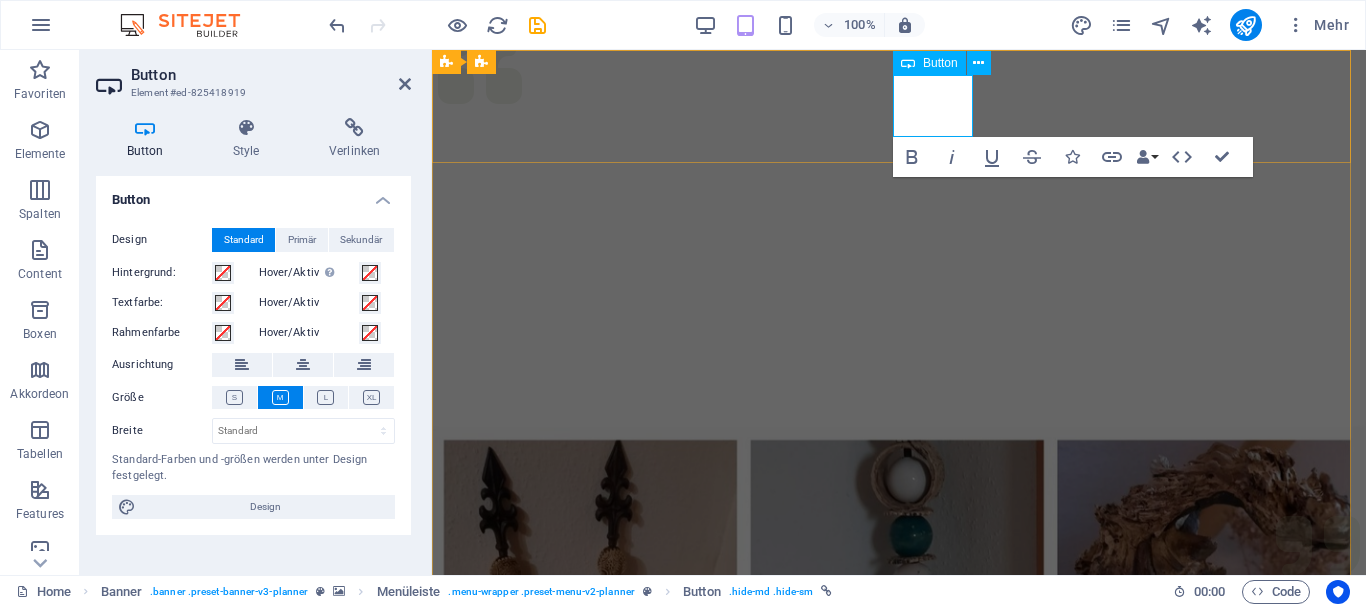 type 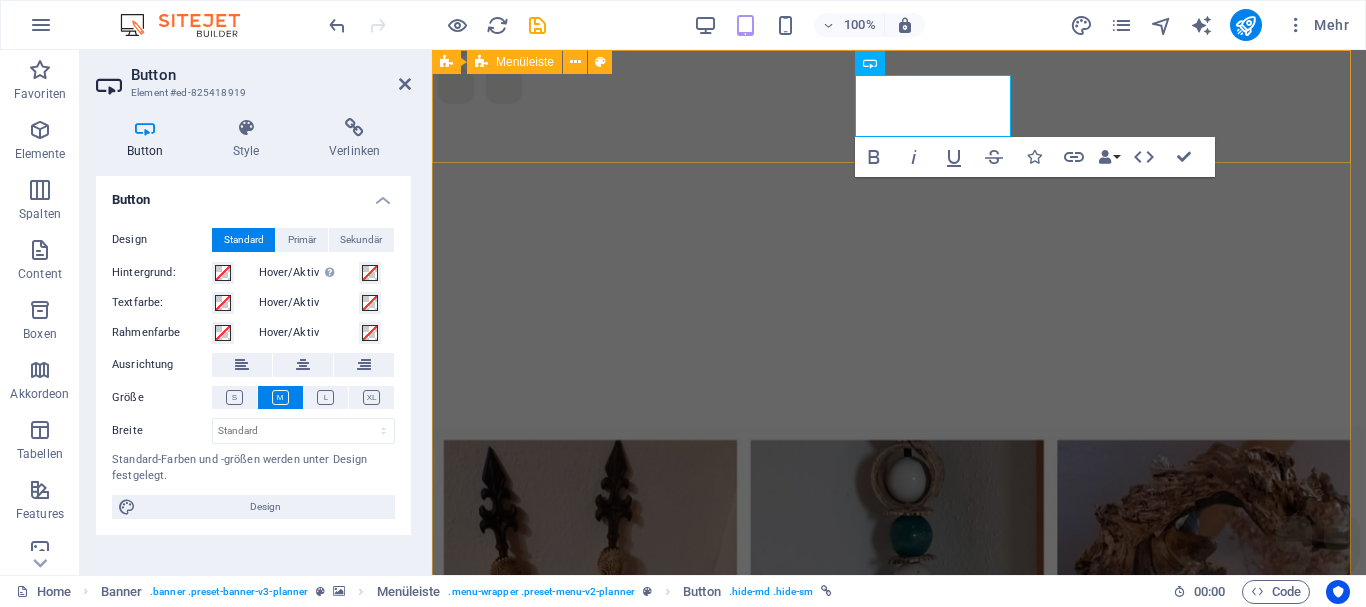 click on "Menu Services About Team Gallery Contact Kontakt" at bounding box center [899, 908] 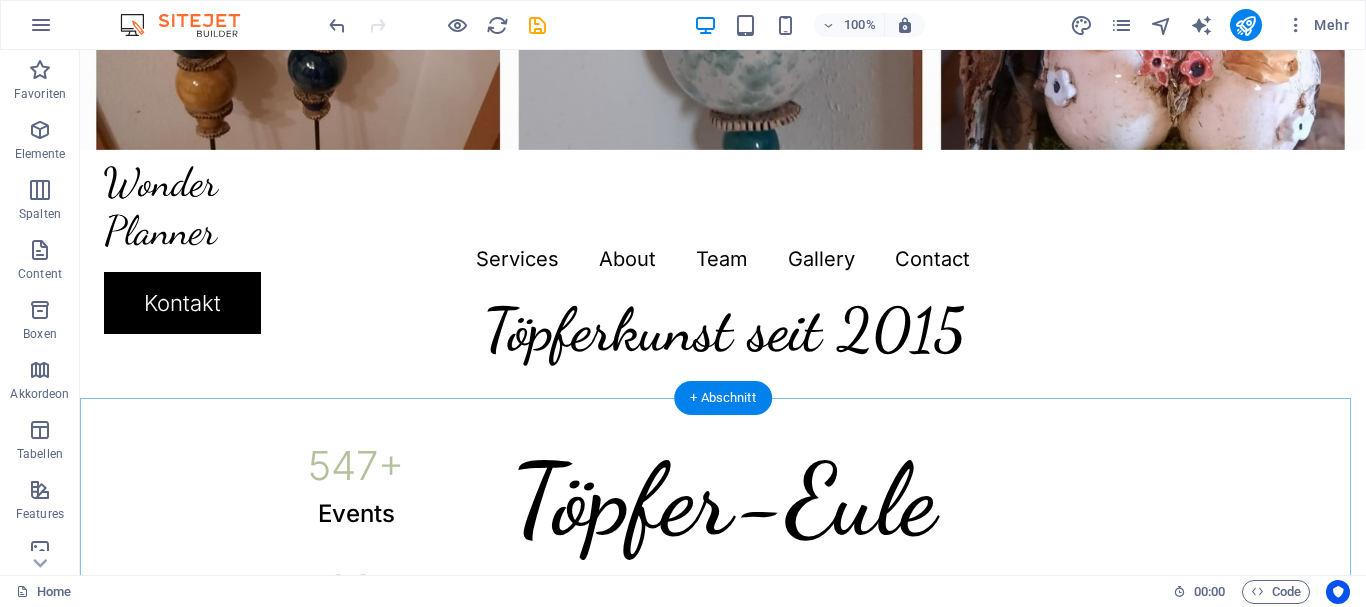 scroll, scrollTop: 1000, scrollLeft: 0, axis: vertical 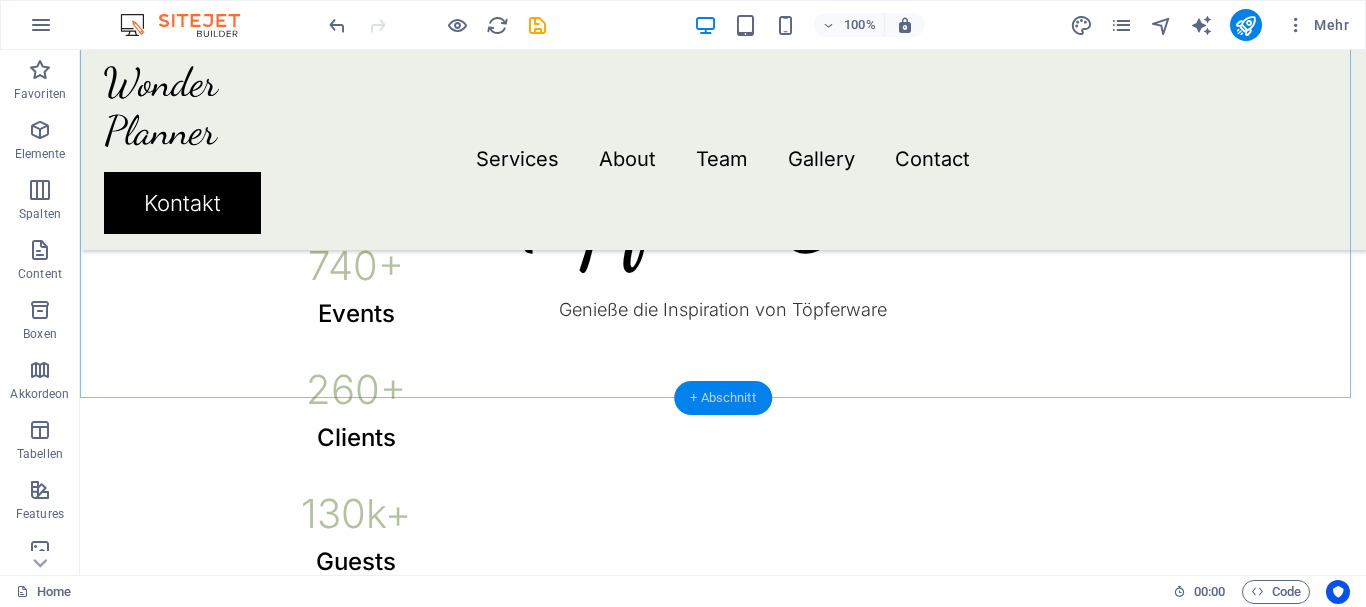 click on "+ Abschnitt" at bounding box center (723, 398) 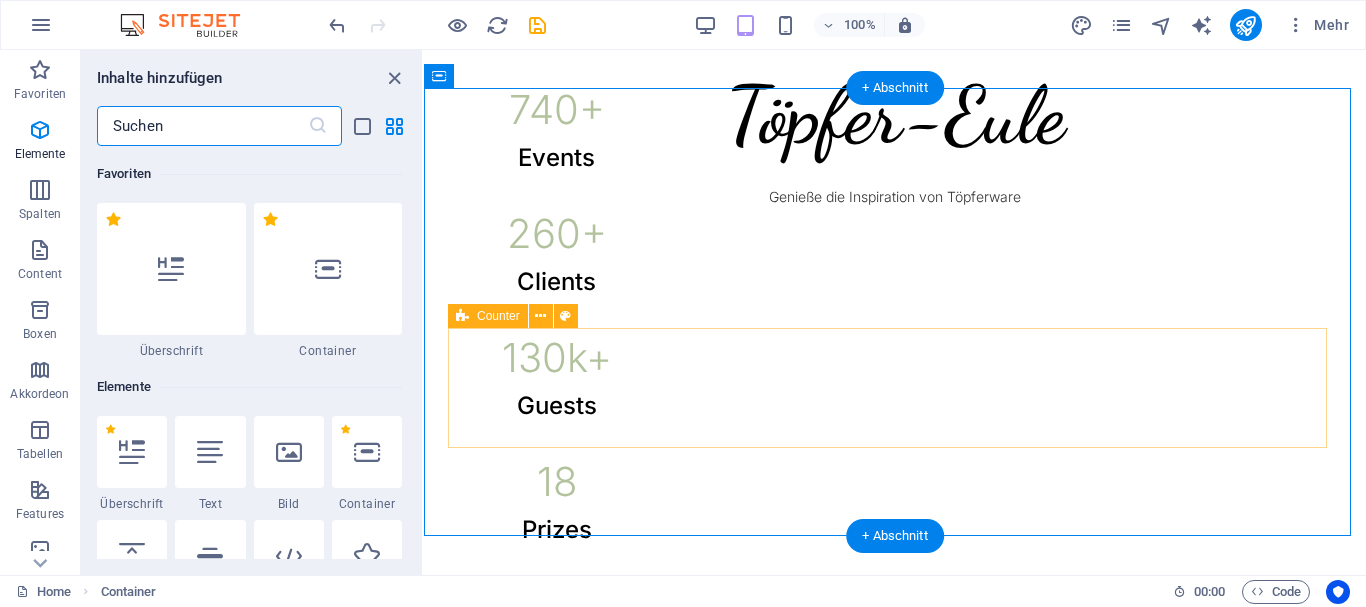 scroll, scrollTop: 722, scrollLeft: 0, axis: vertical 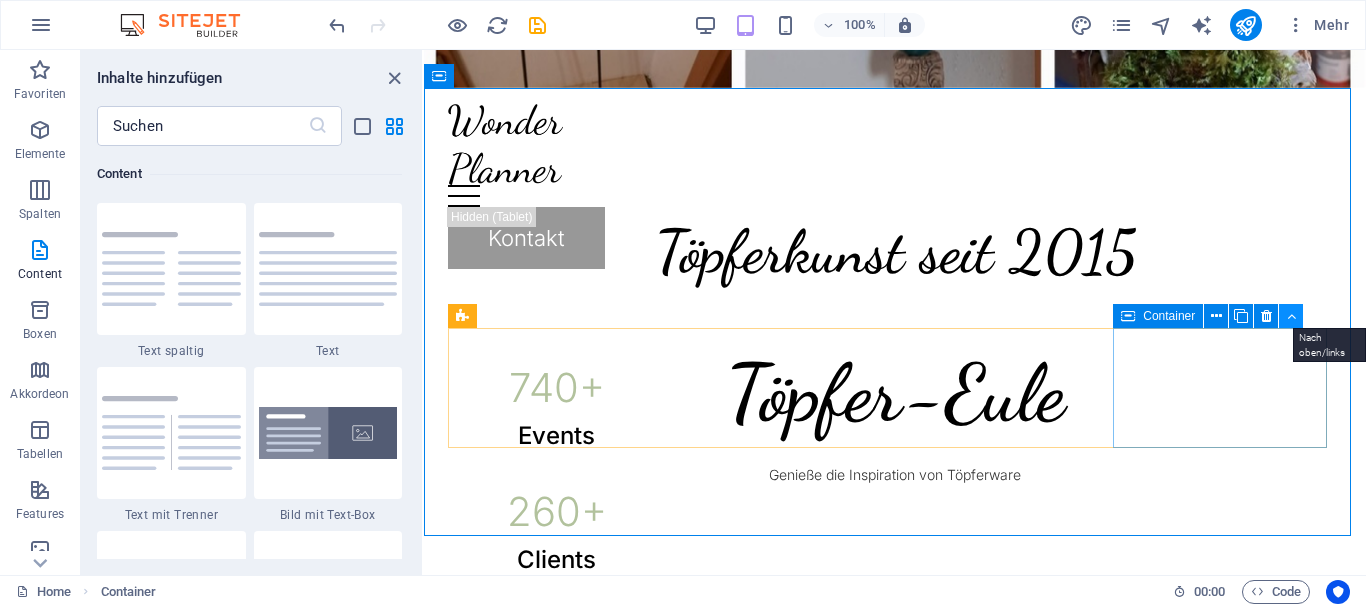 click at bounding box center (1291, 316) 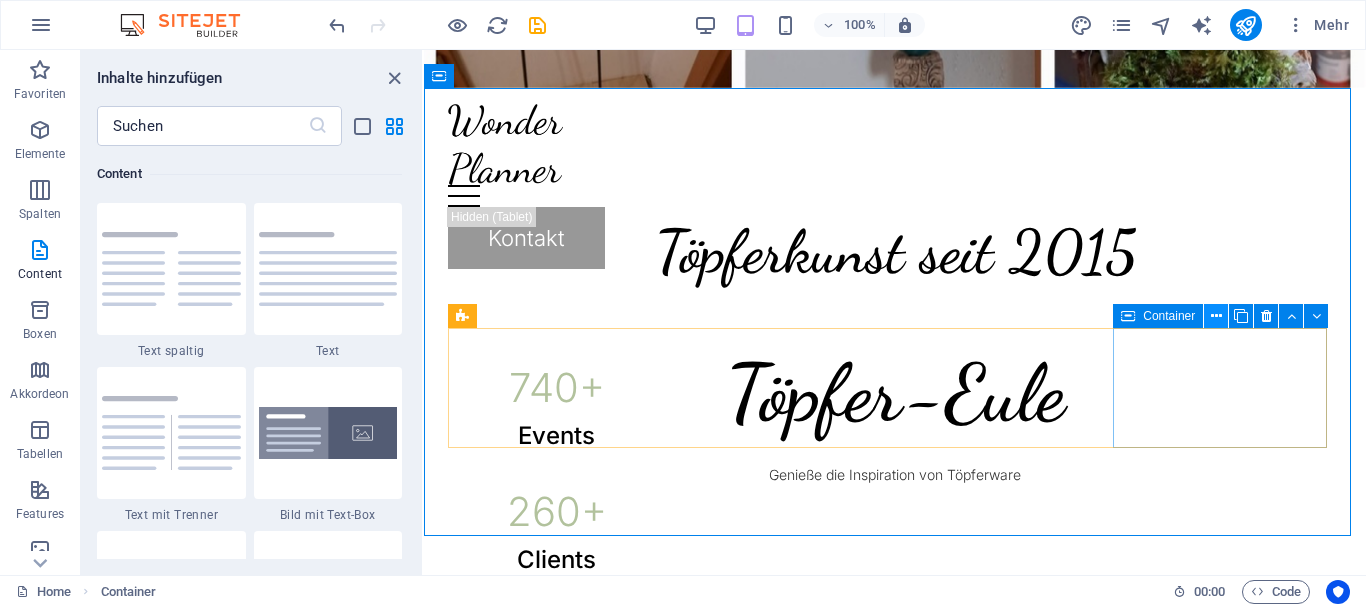 click at bounding box center (1216, 316) 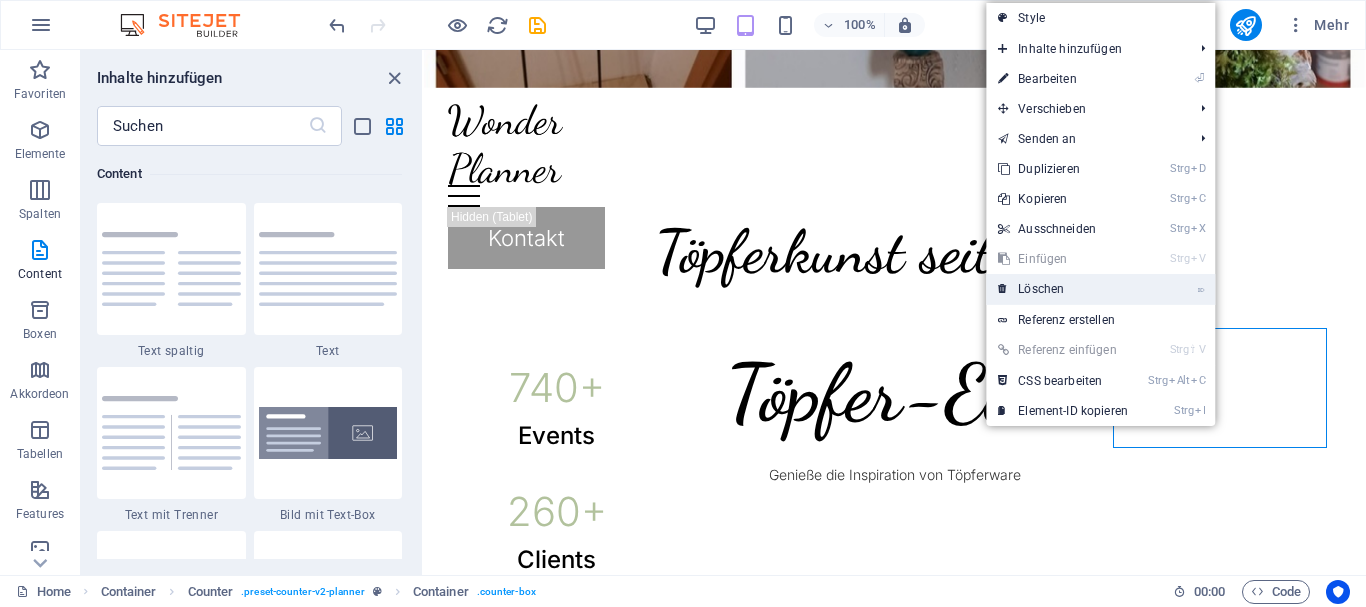 click on "⌦  Löschen" at bounding box center [1063, 289] 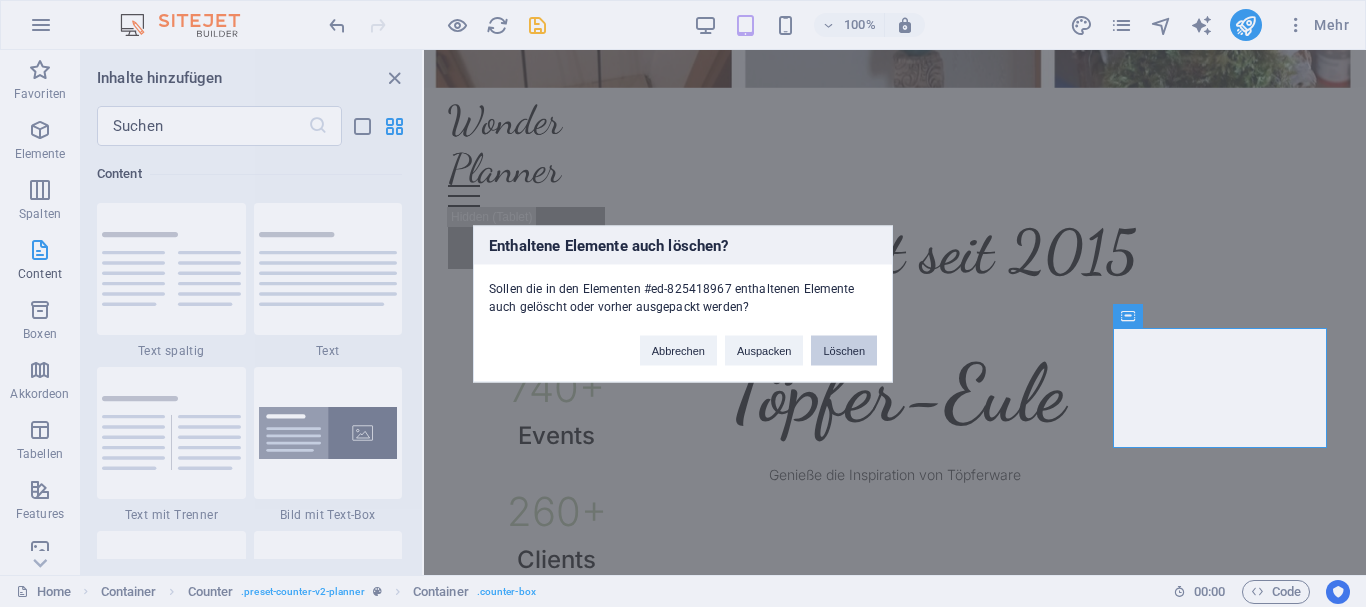 click on "Löschen" at bounding box center (844, 350) 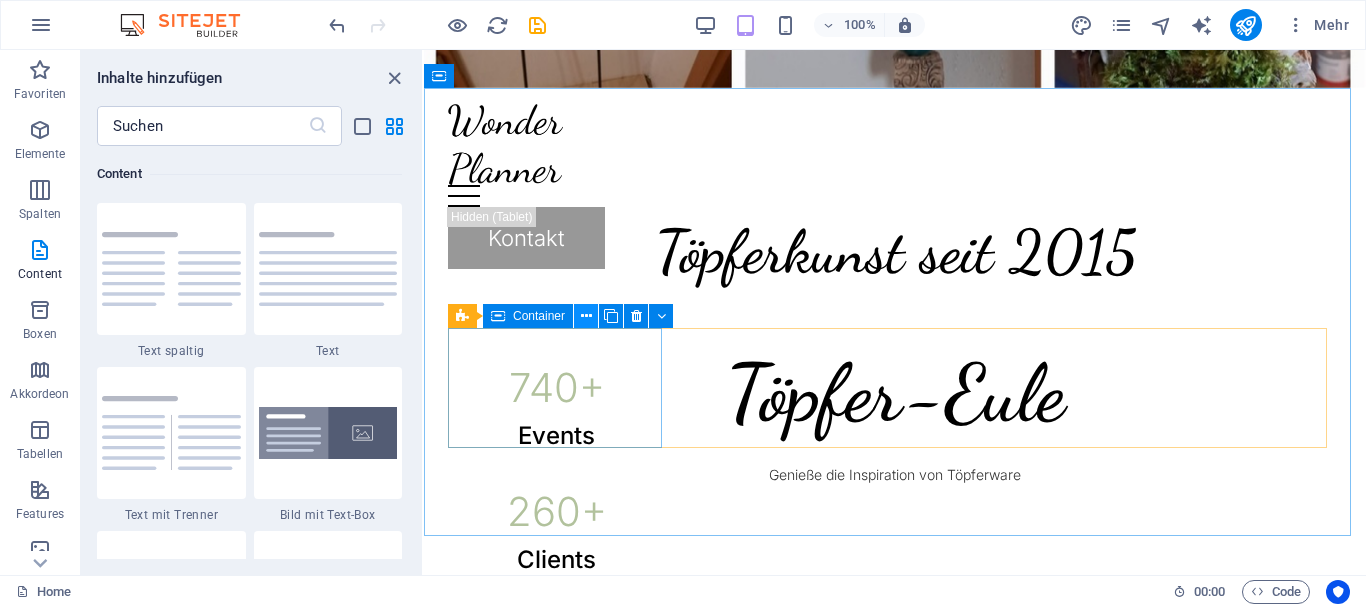 click at bounding box center [586, 316] 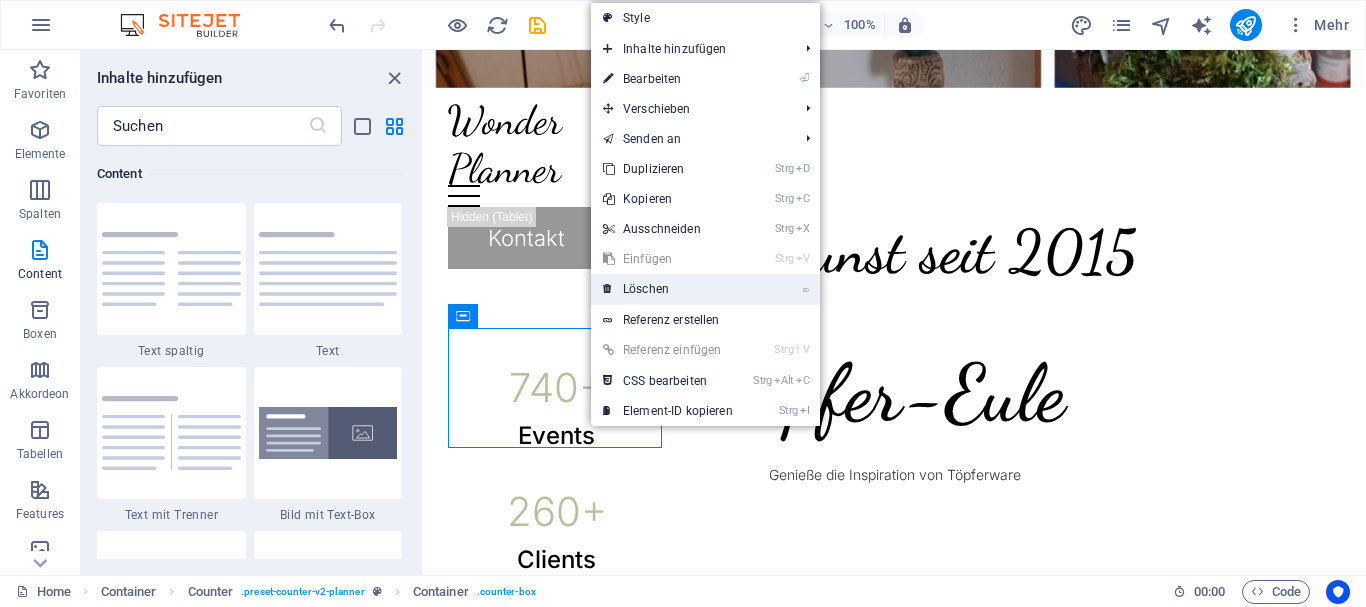 click on "⌦  Löschen" at bounding box center [668, 289] 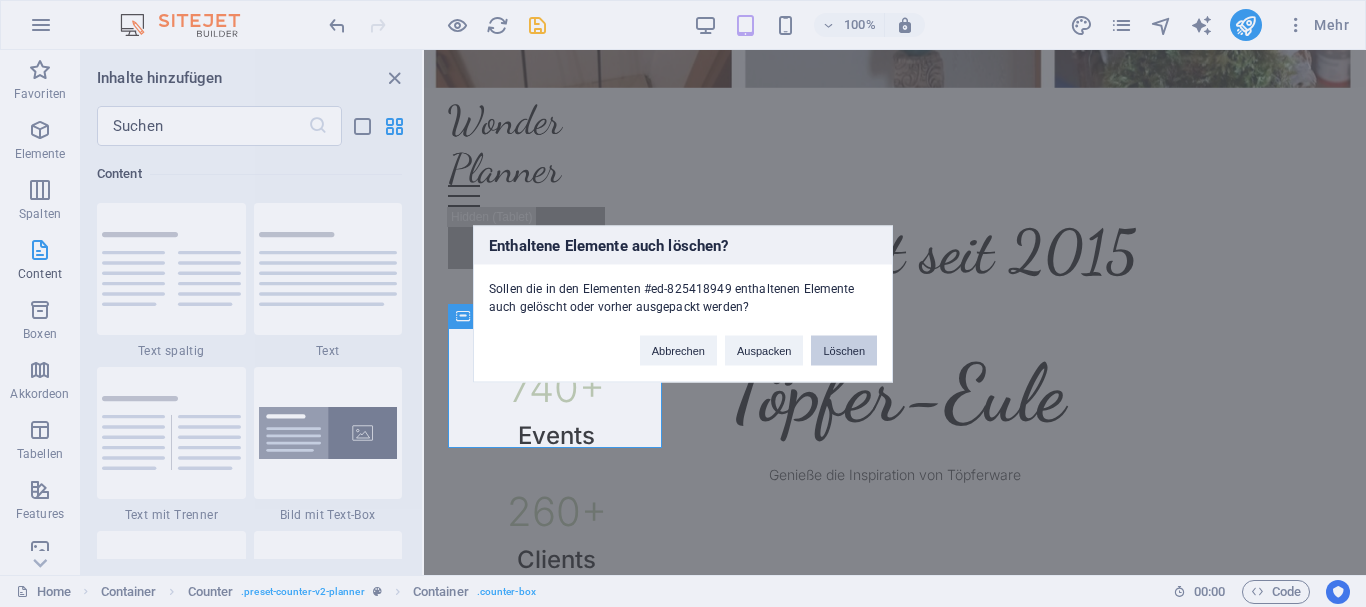 click on "Löschen" at bounding box center (844, 350) 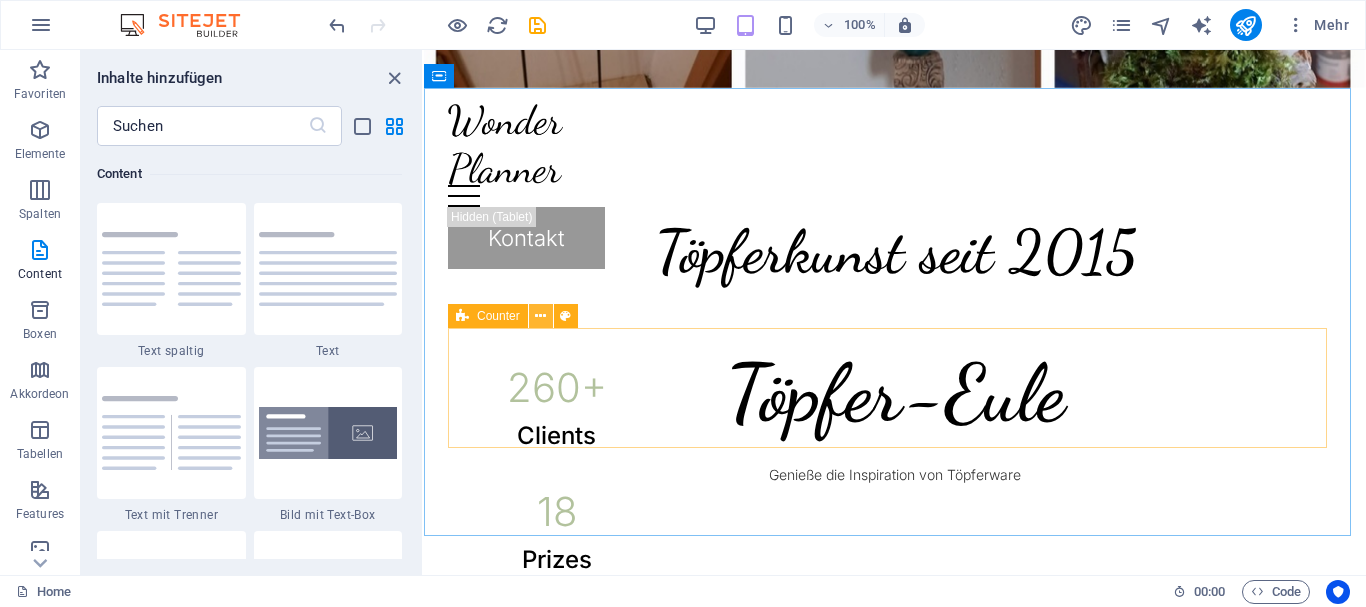 click at bounding box center [540, 316] 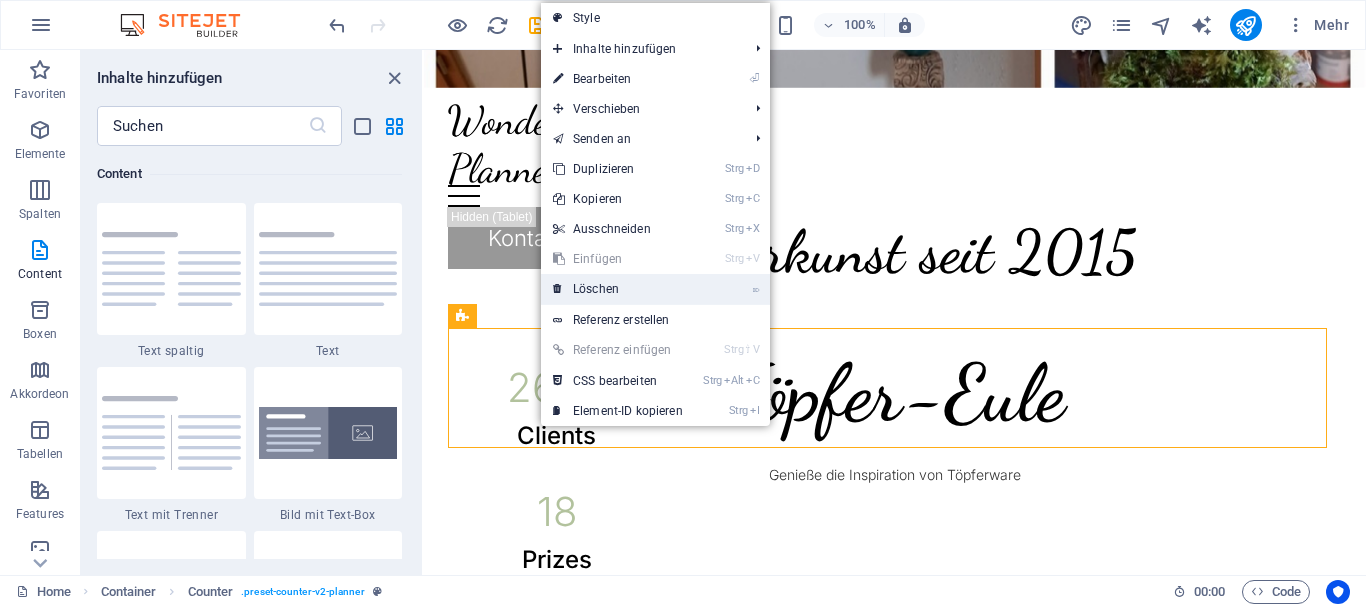 click on "⌦  Löschen" at bounding box center (618, 289) 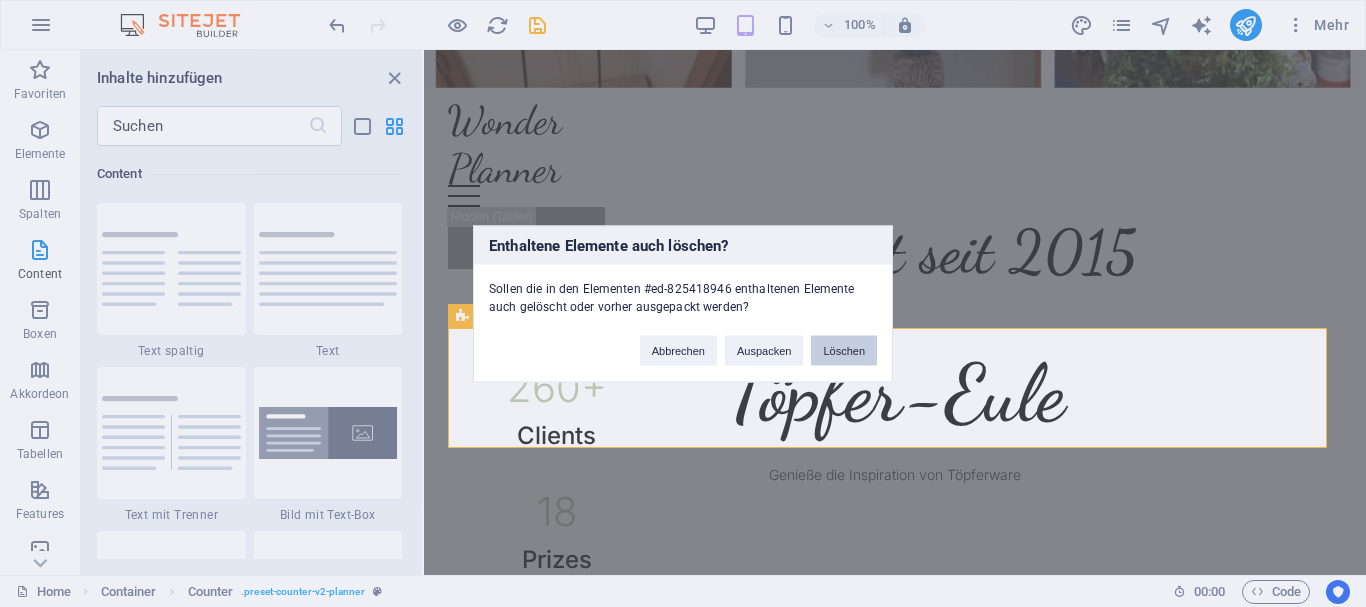 click on "Löschen" at bounding box center [844, 350] 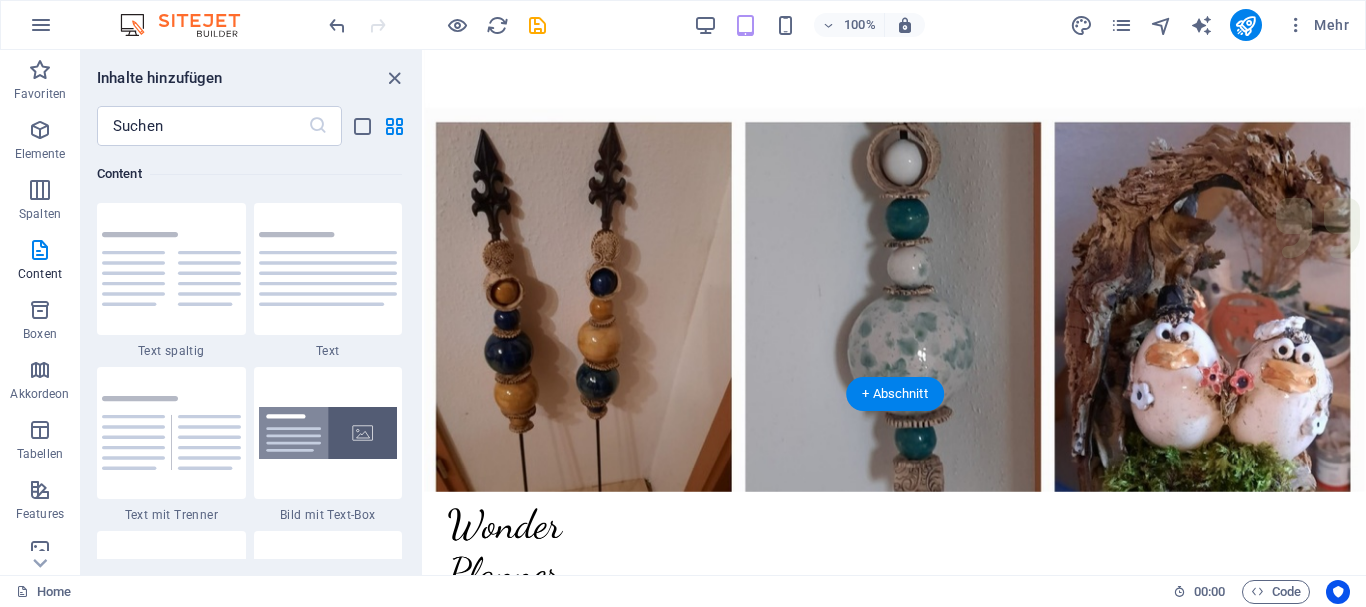 scroll, scrollTop: 0, scrollLeft: 0, axis: both 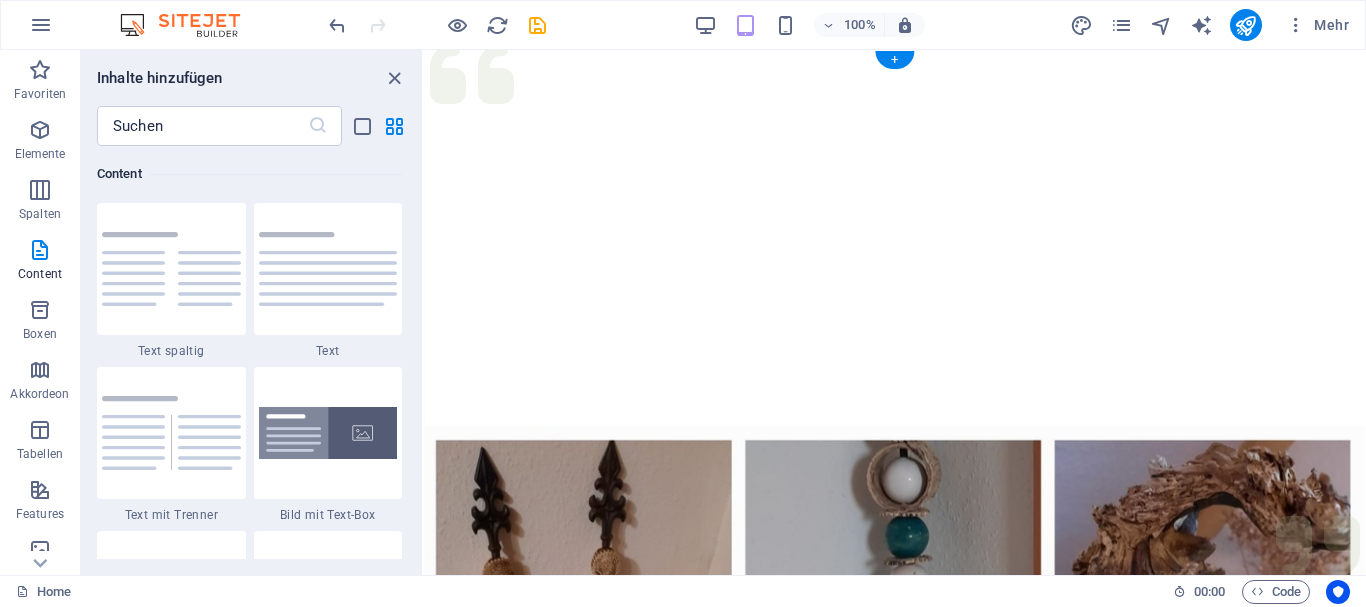 click at bounding box center (895, 430) 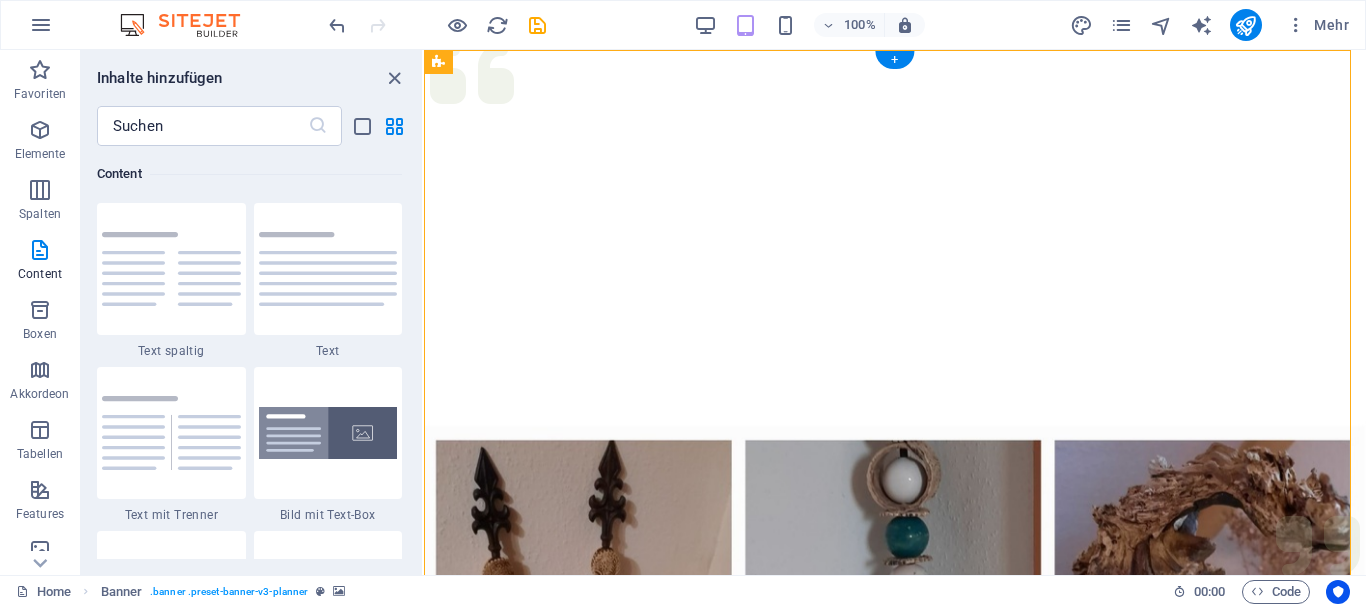 click at bounding box center [895, 430] 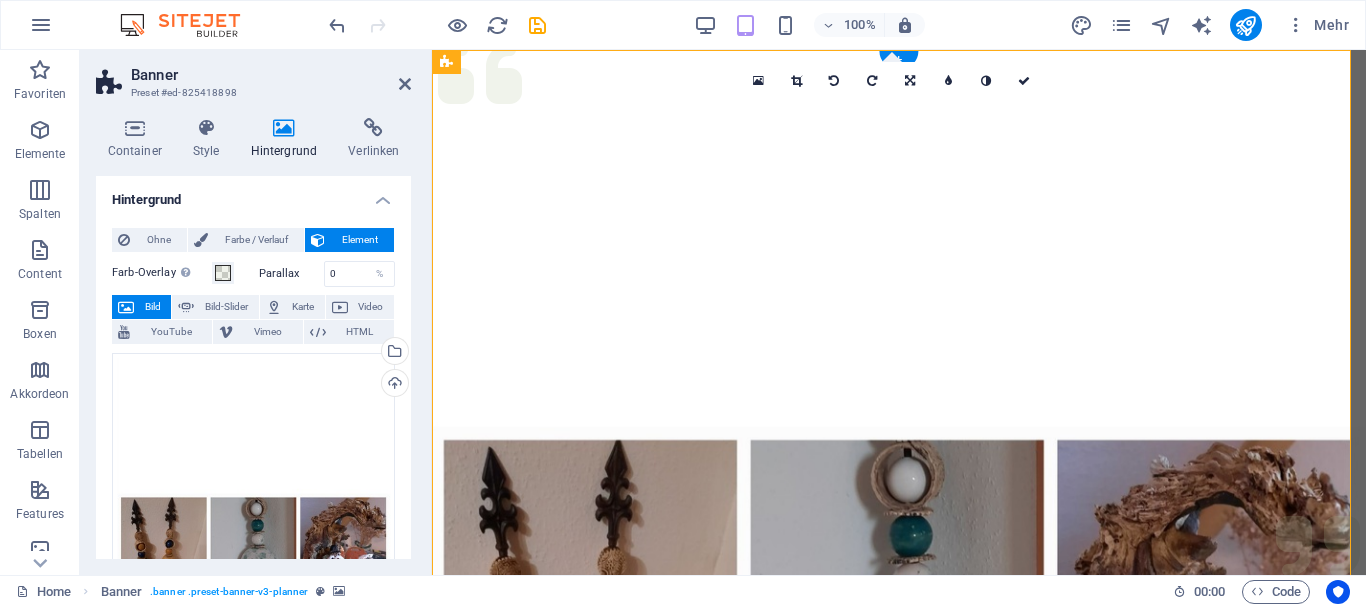 click at bounding box center [899, 430] 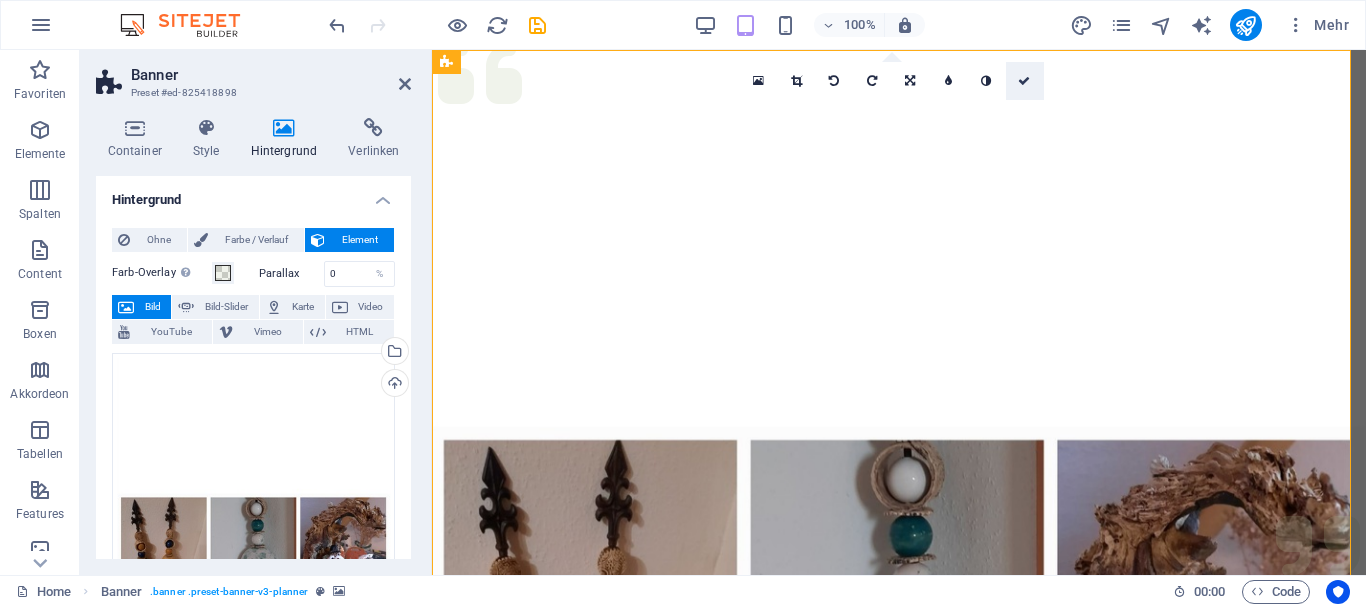 click at bounding box center [1024, 81] 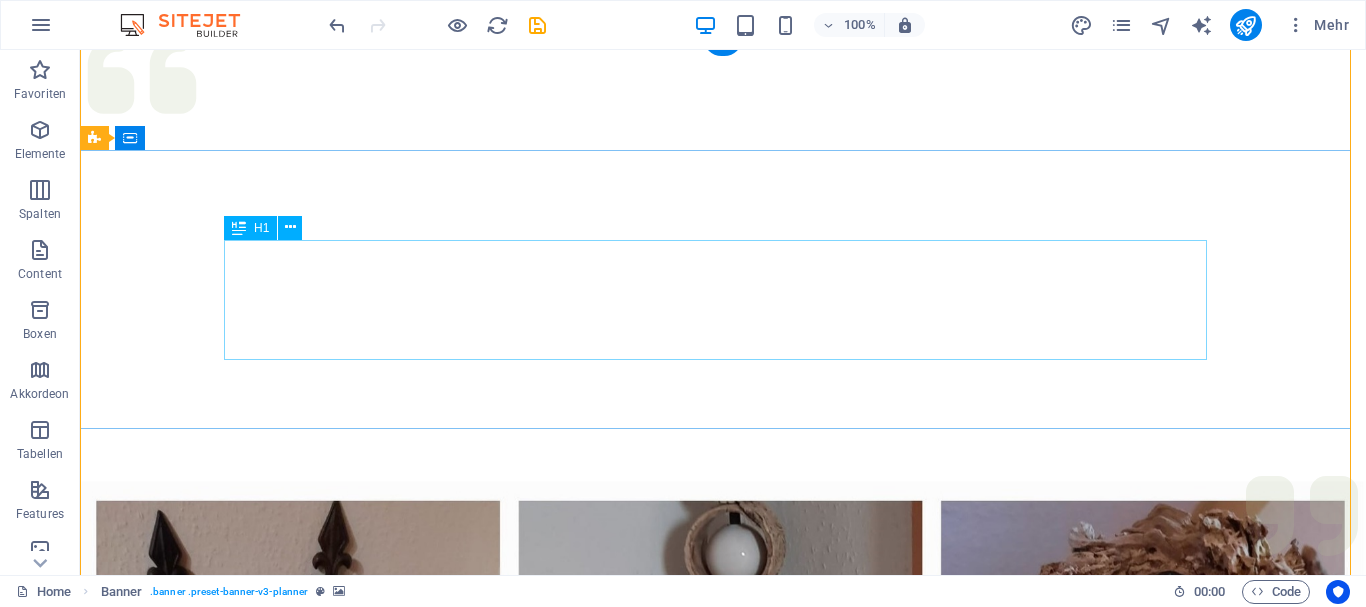 scroll, scrollTop: 0, scrollLeft: 0, axis: both 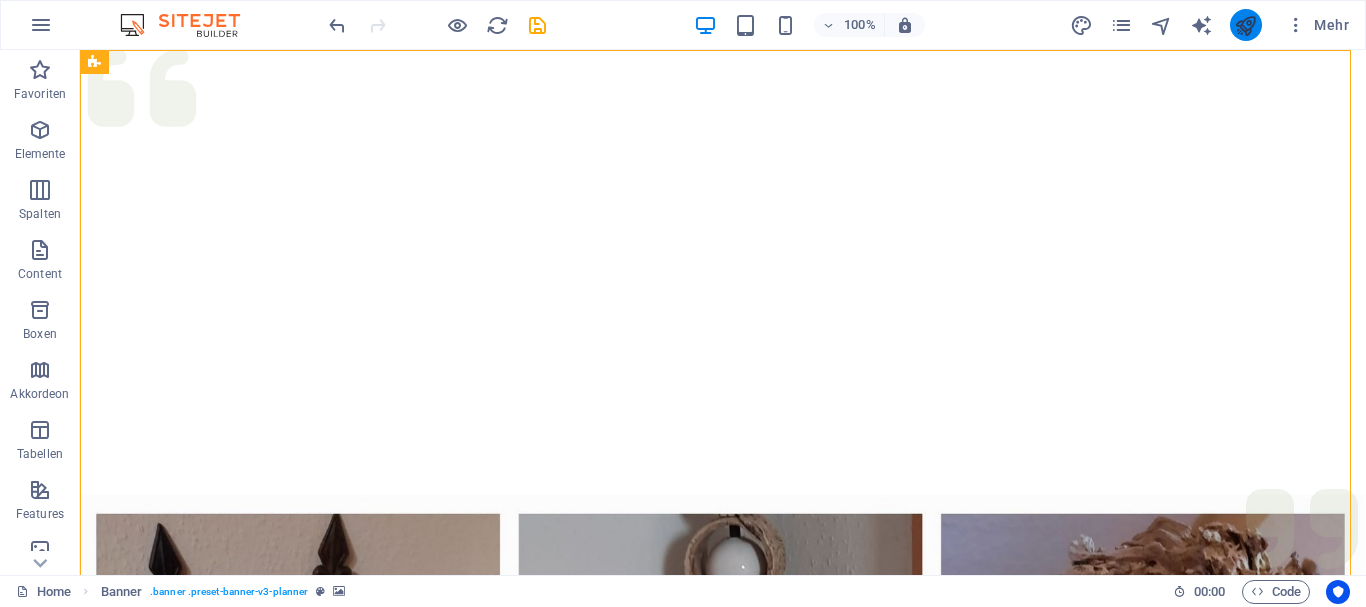 click at bounding box center [1246, 25] 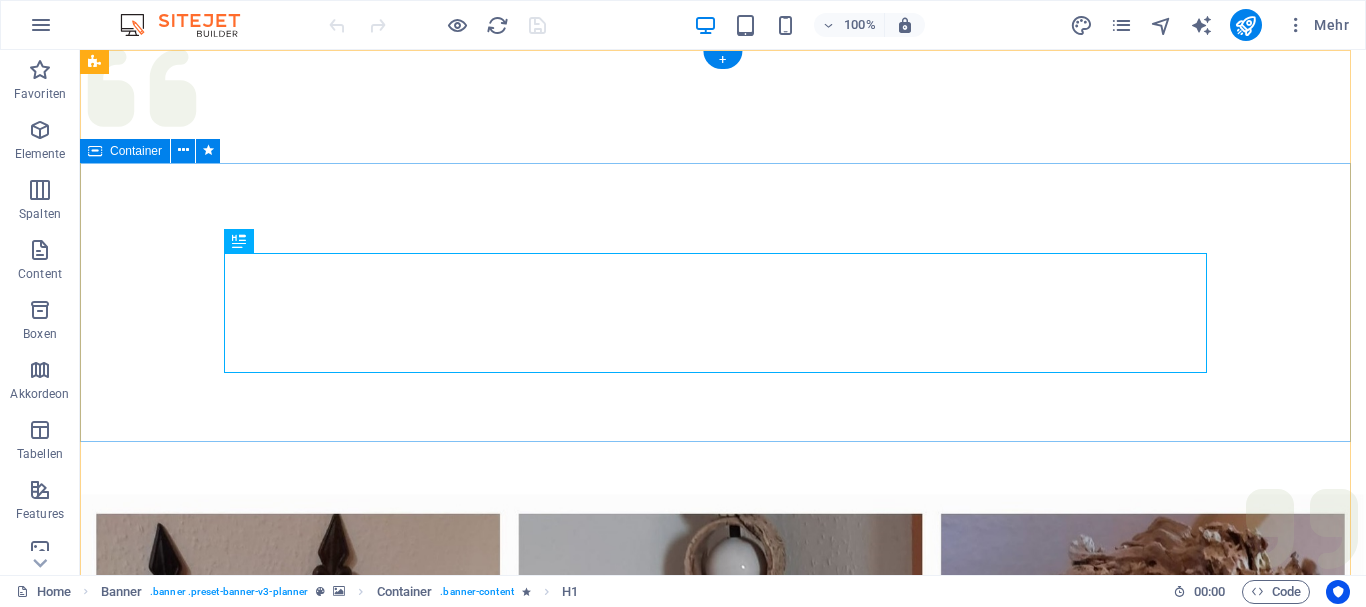 scroll, scrollTop: 0, scrollLeft: 0, axis: both 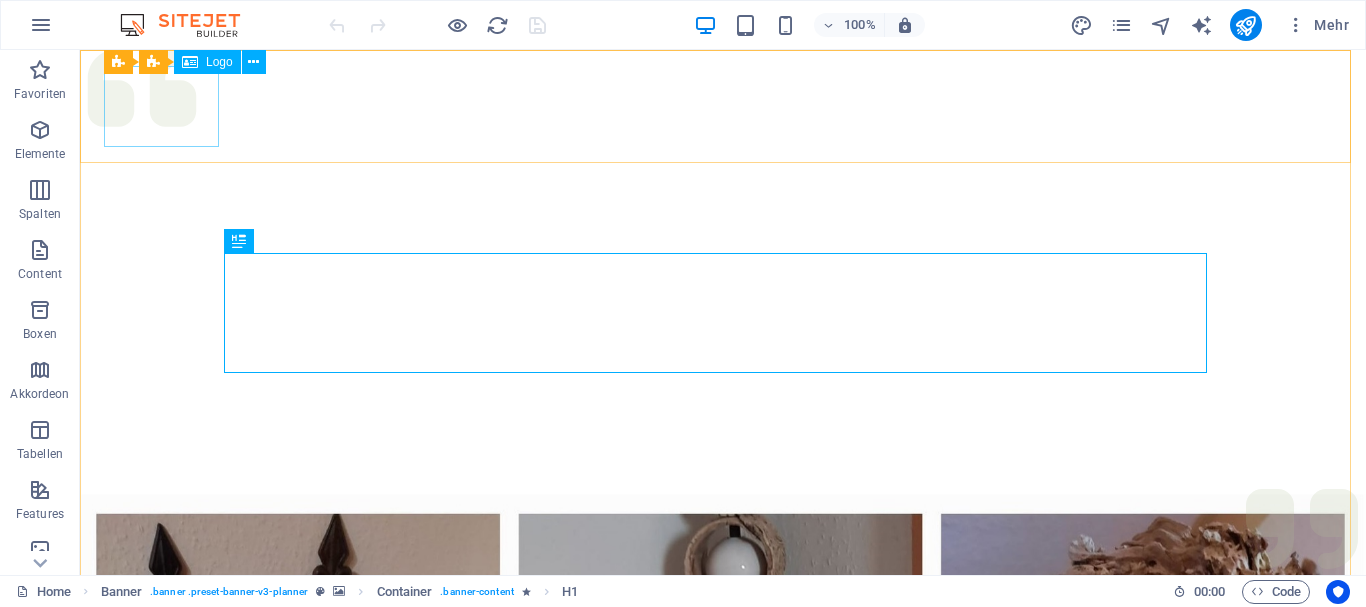 click on "Logo" at bounding box center [207, 62] 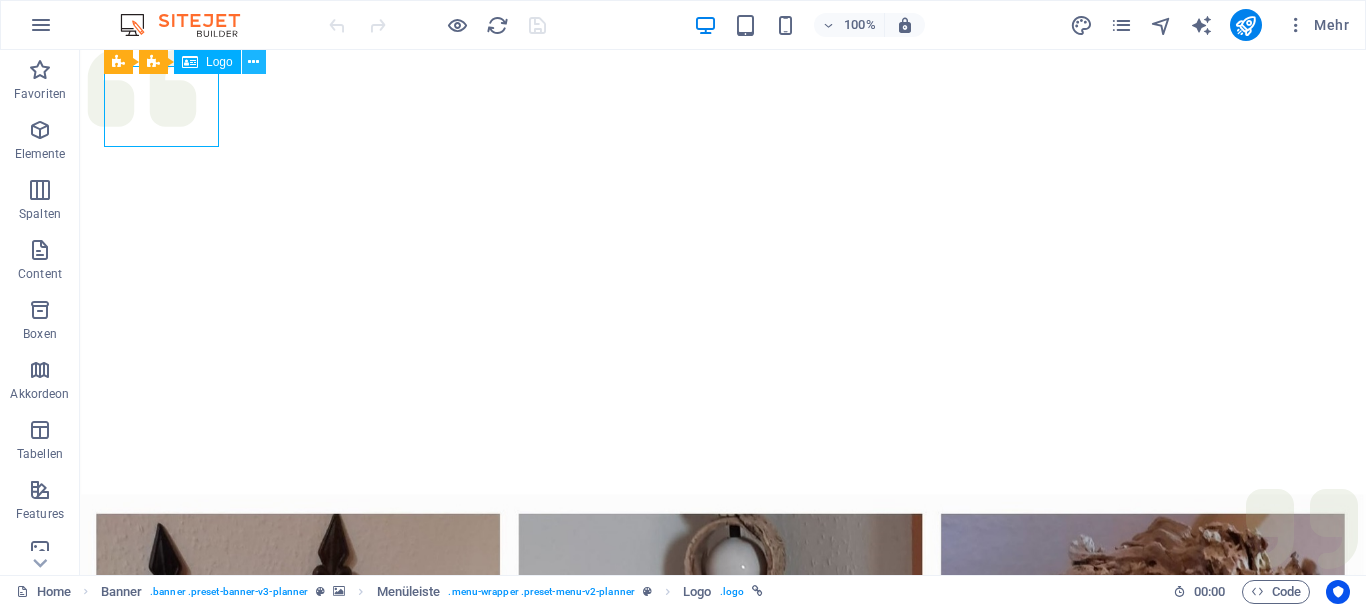 click at bounding box center [253, 62] 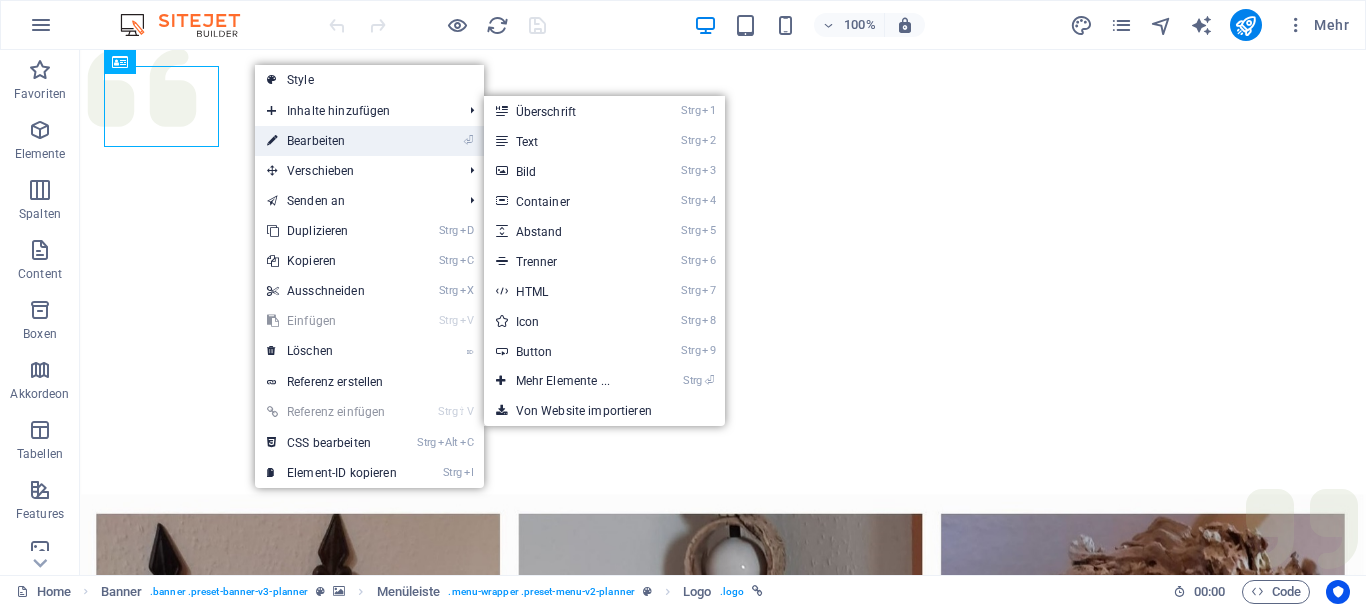 click on "⏎  Bearbeiten" at bounding box center (332, 141) 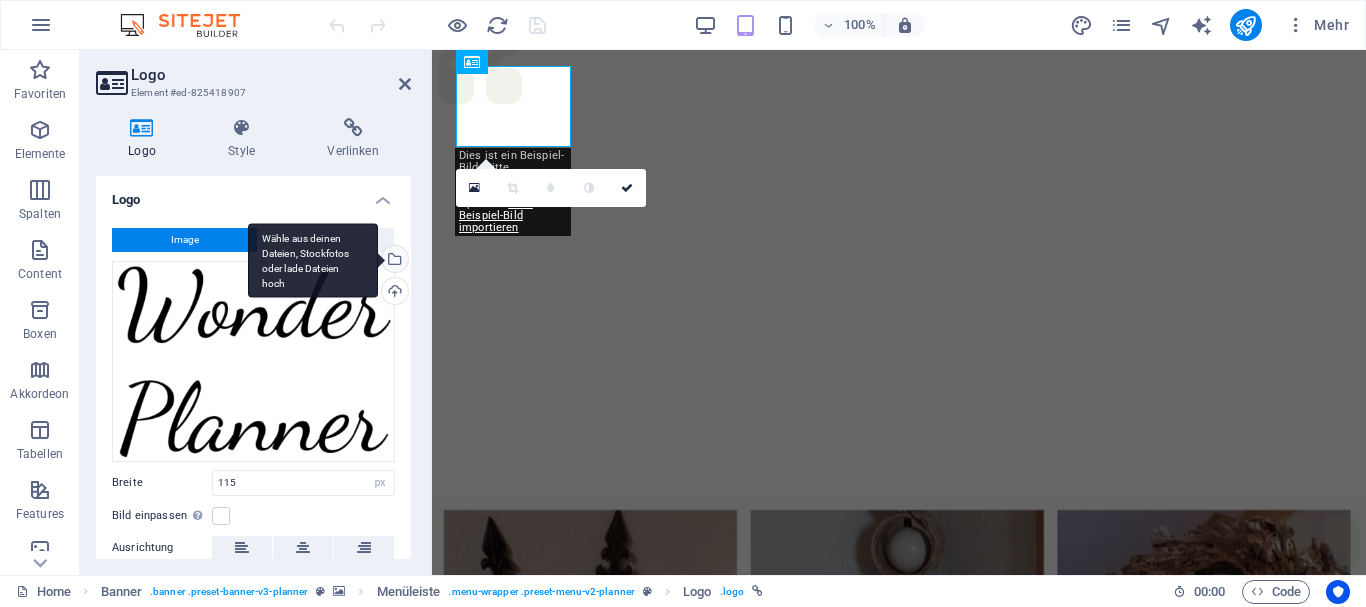 click on "Wähle aus deinen Dateien, Stockfotos oder lade Dateien hoch" at bounding box center [313, 260] 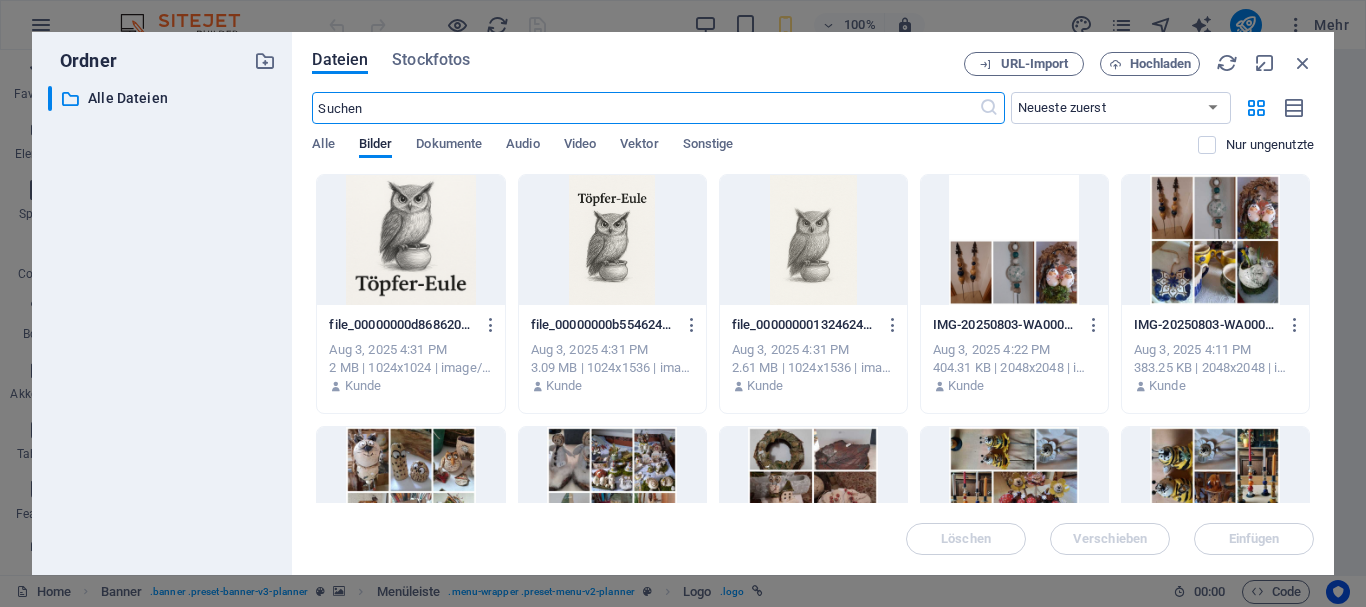 click at bounding box center [410, 240] 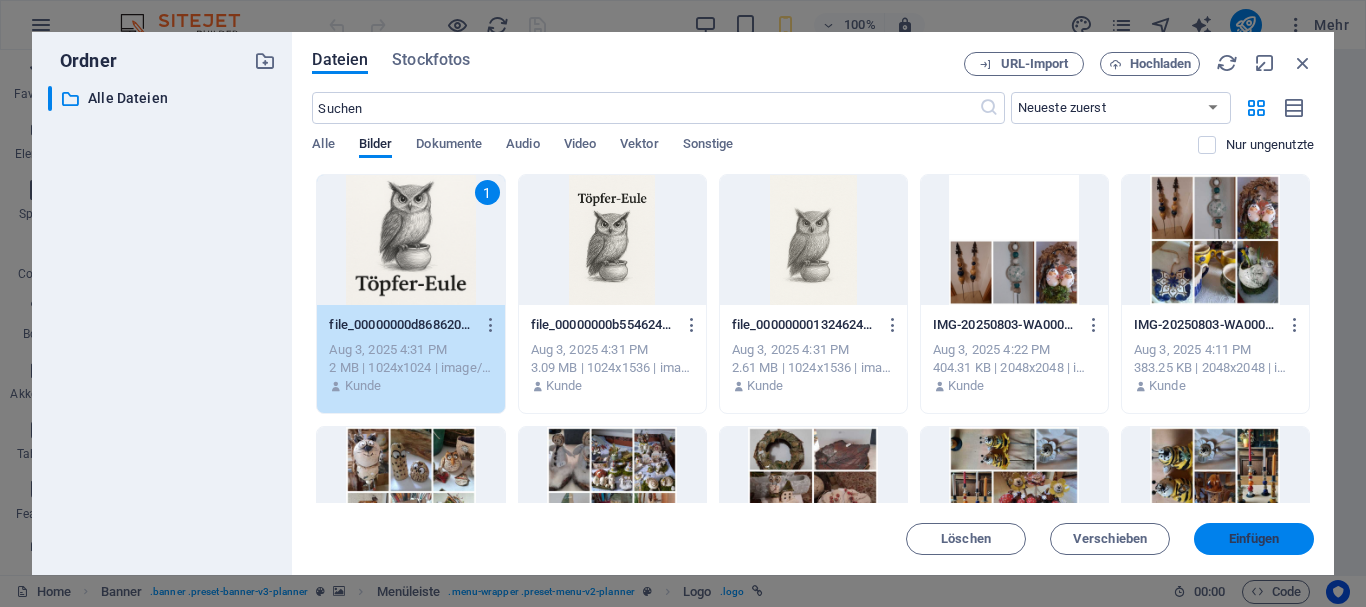 click on "Einfügen" at bounding box center (1254, 539) 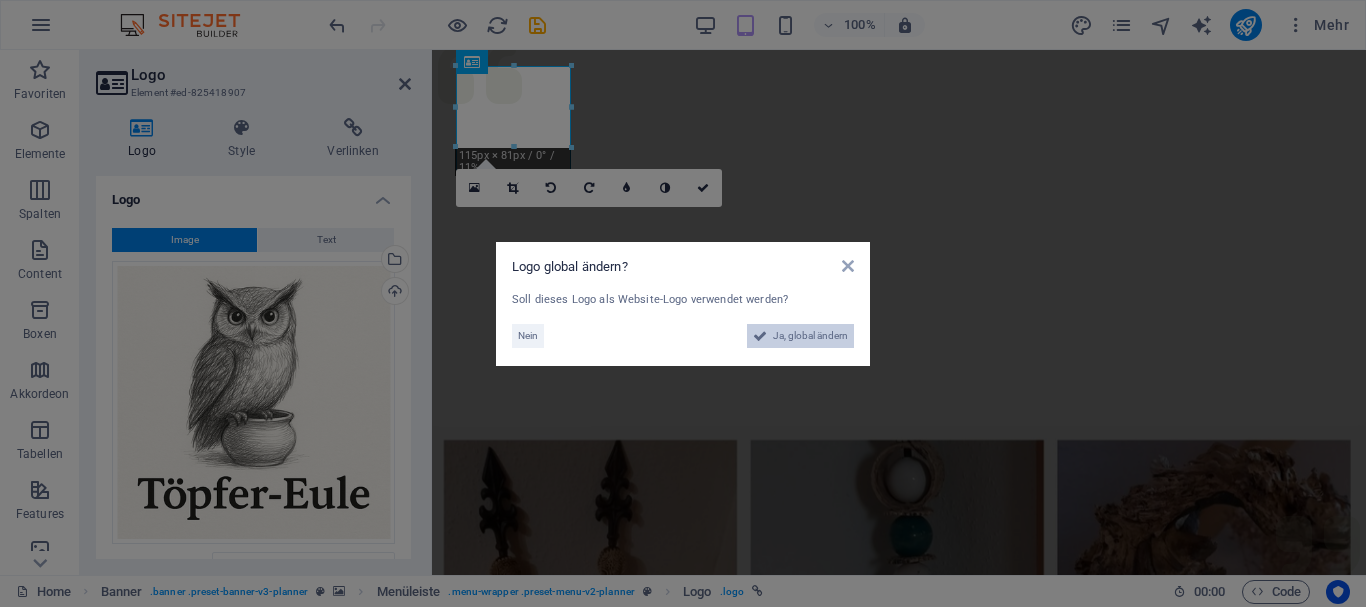 click on "Ja, global ändern" at bounding box center (810, 336) 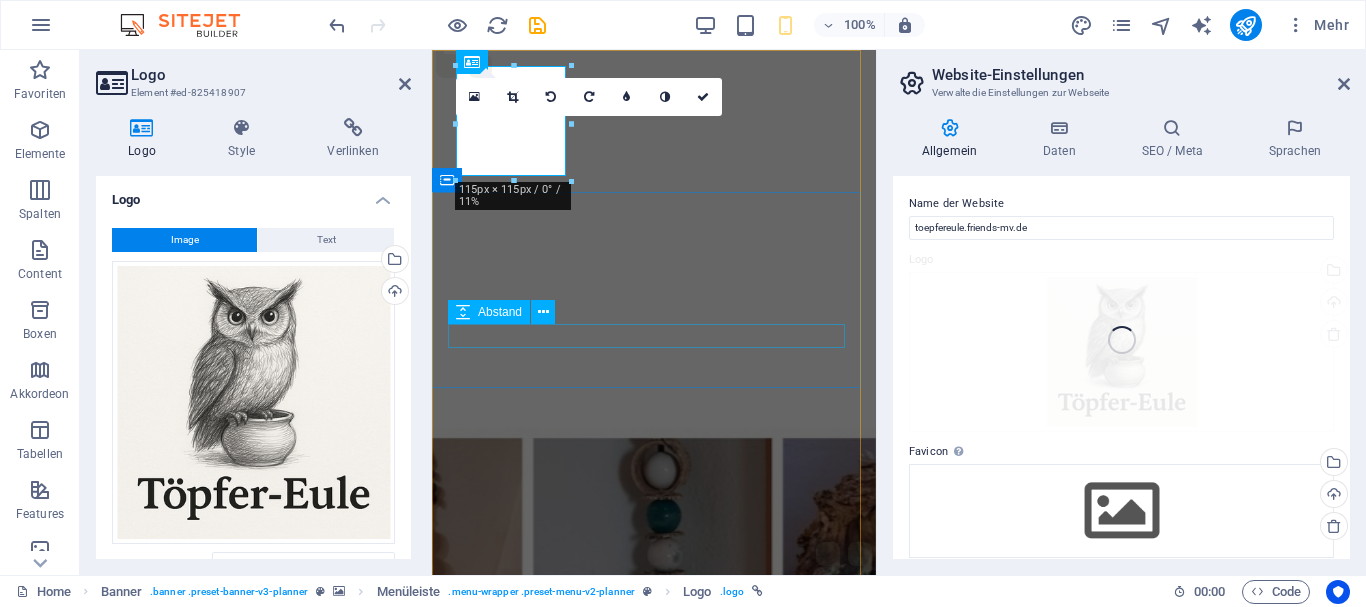 type on "110" 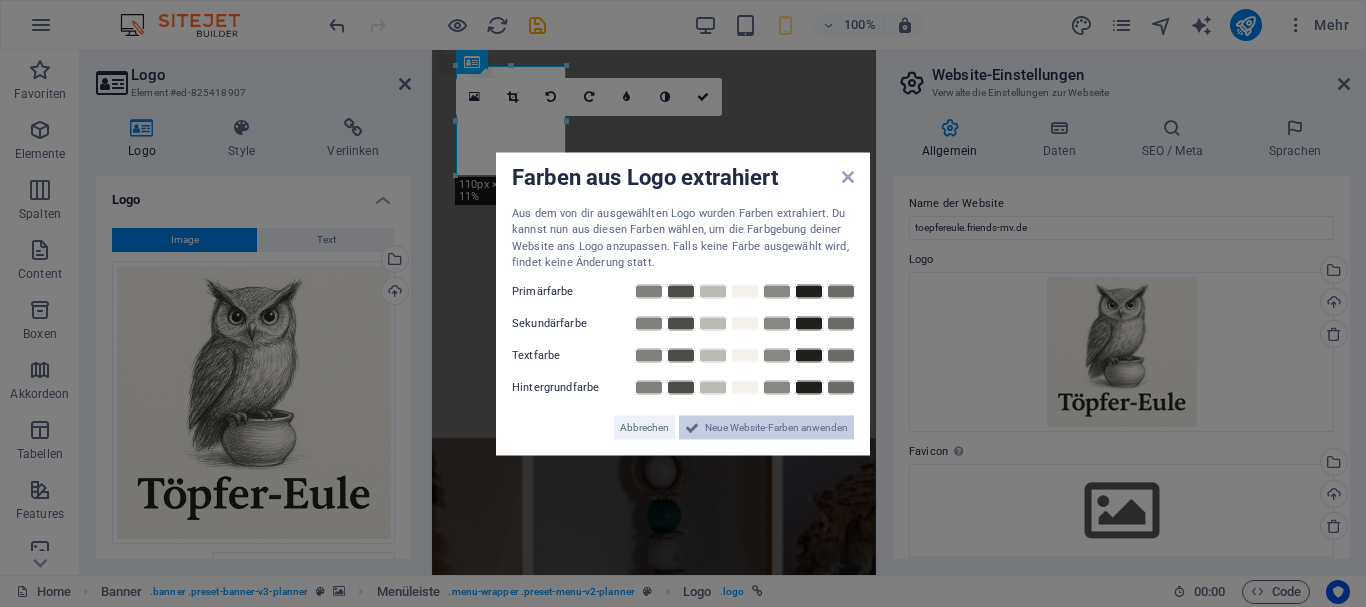 click on "Neue Website-Farben anwenden" at bounding box center [776, 427] 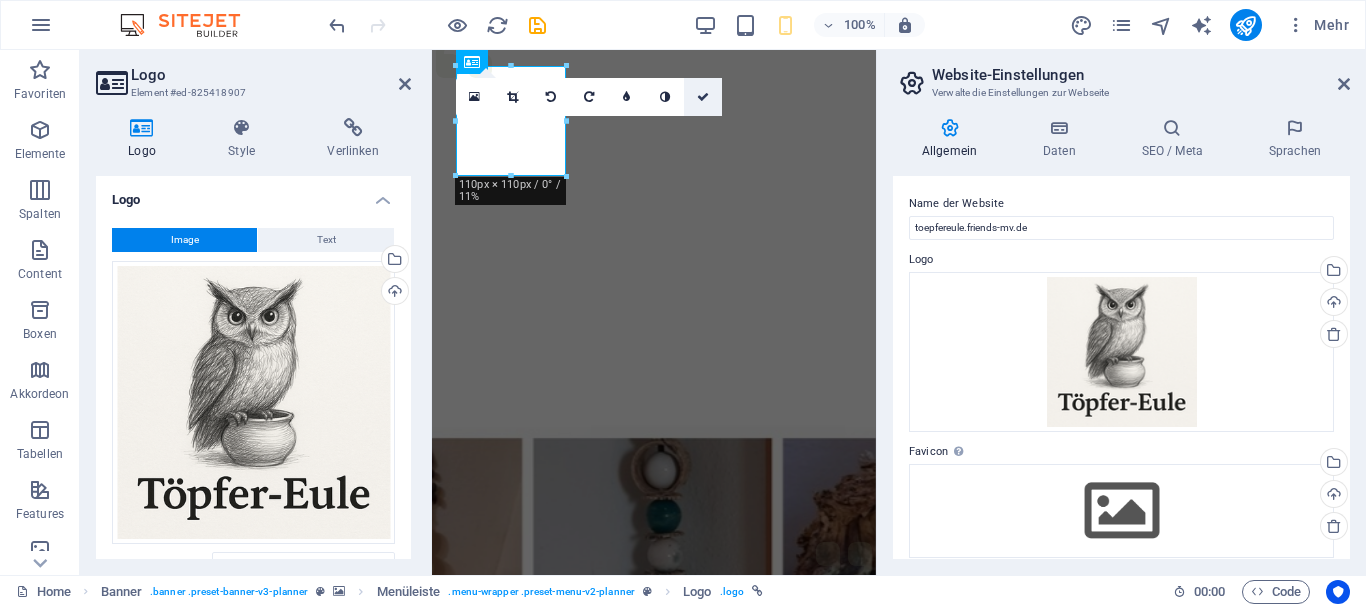 click at bounding box center [703, 97] 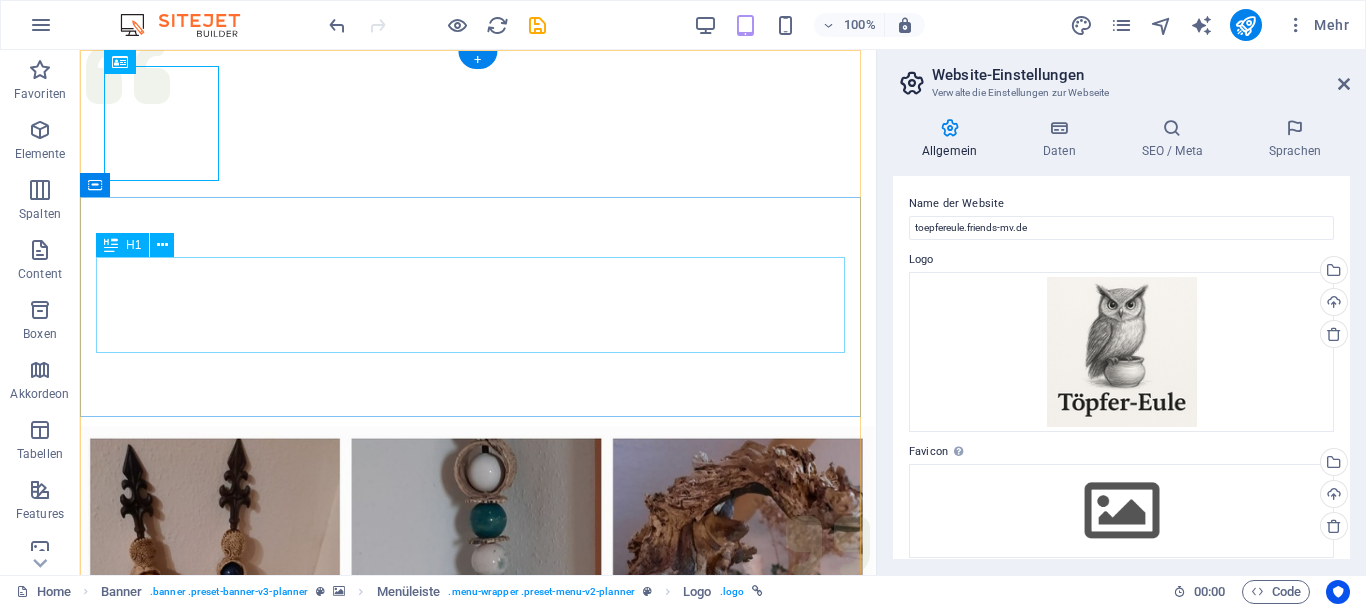click on "Töpfer-Eule" at bounding box center (478, 1149) 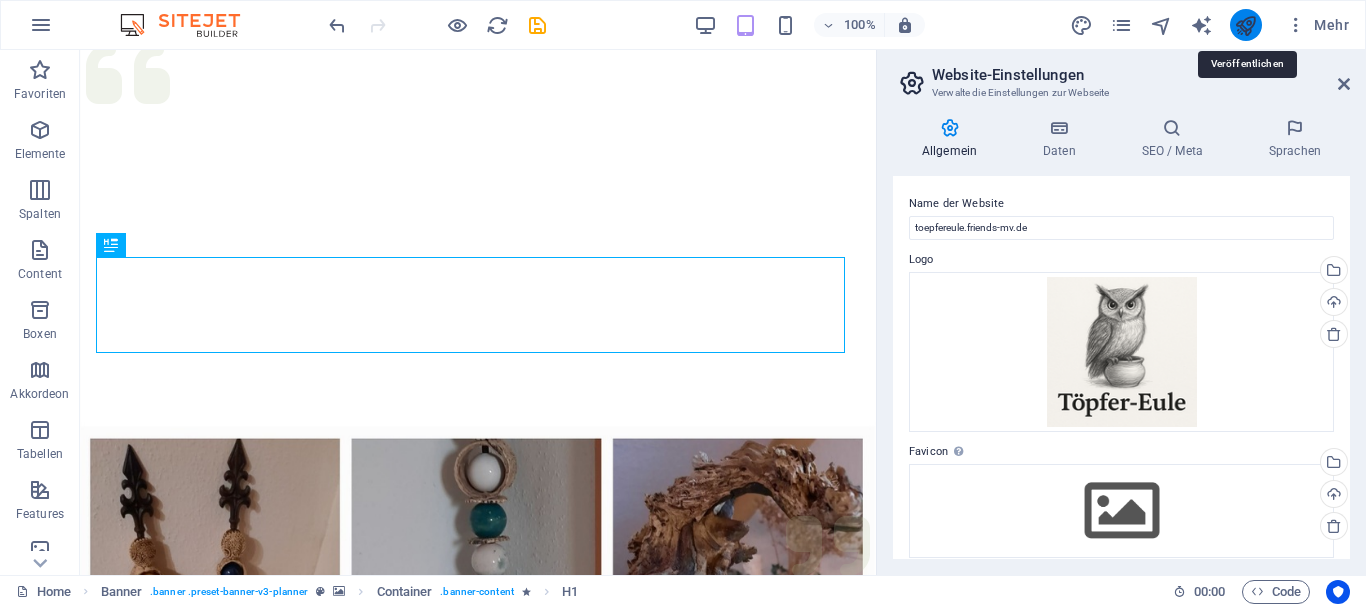 click at bounding box center [1245, 25] 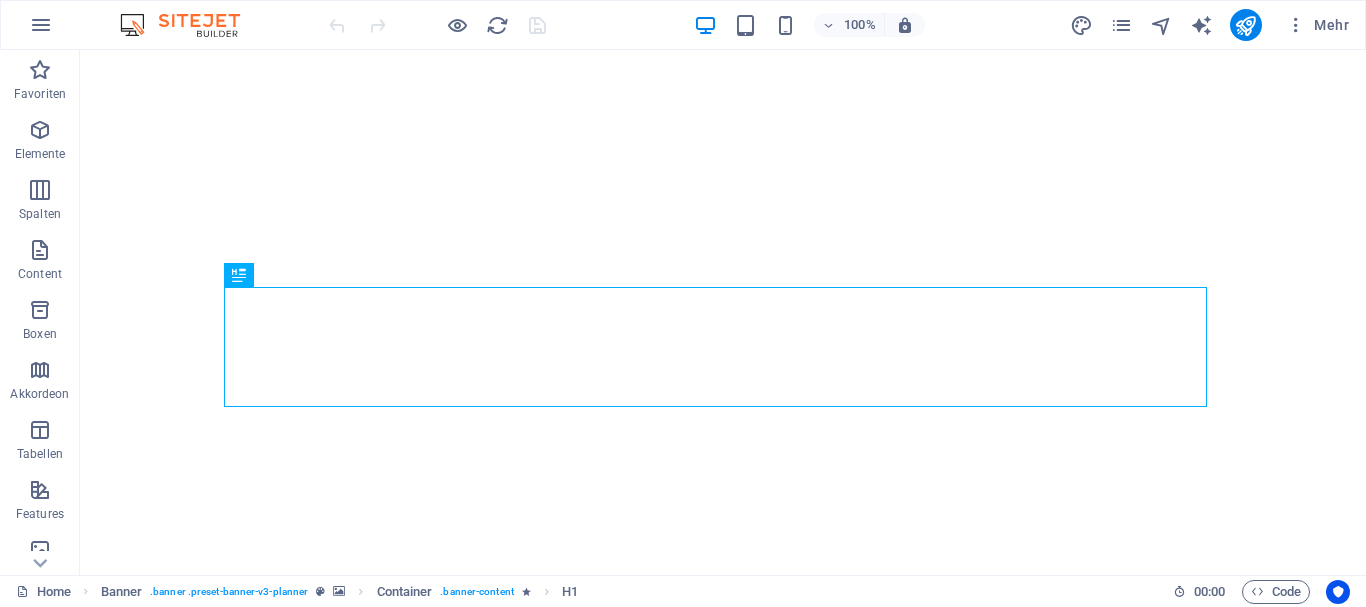 scroll, scrollTop: 0, scrollLeft: 0, axis: both 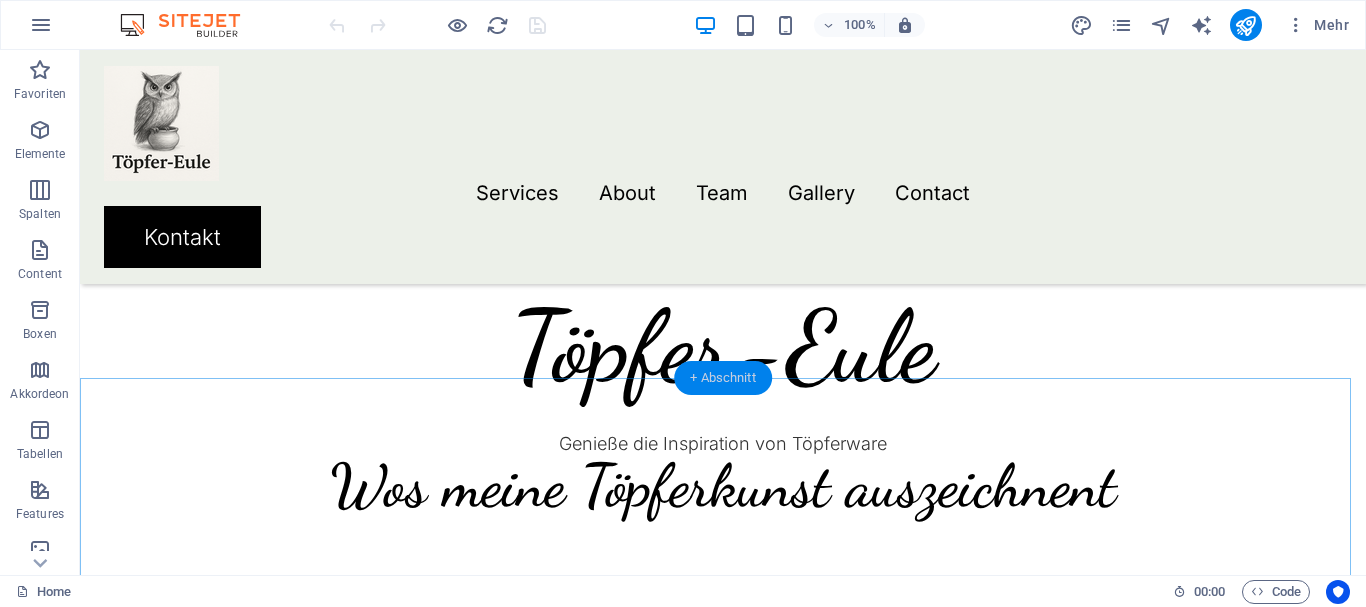 click on "+ Abschnitt" at bounding box center [723, 378] 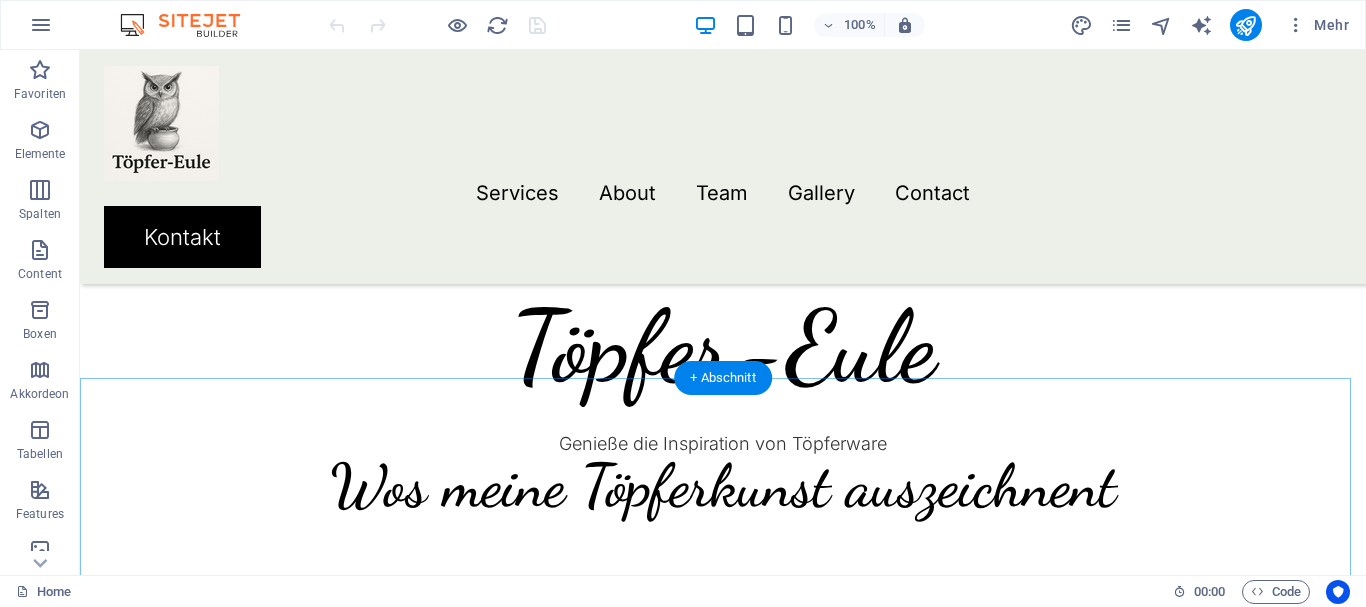 scroll, scrollTop: 760, scrollLeft: 0, axis: vertical 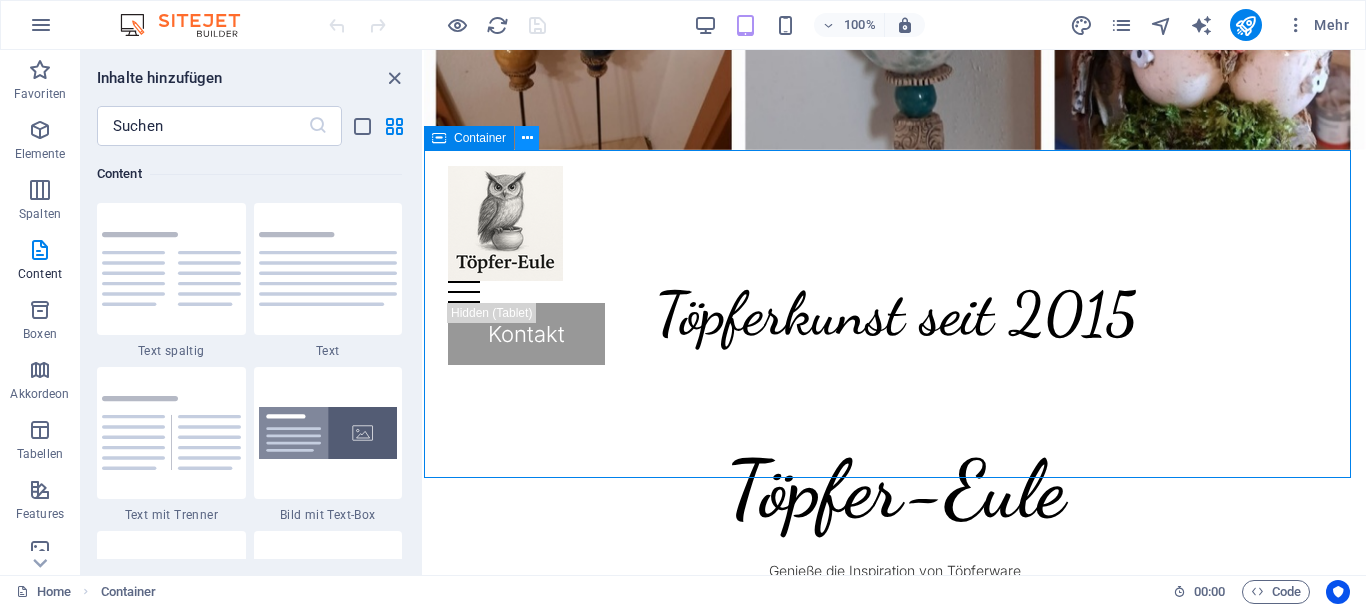 click at bounding box center [527, 138] 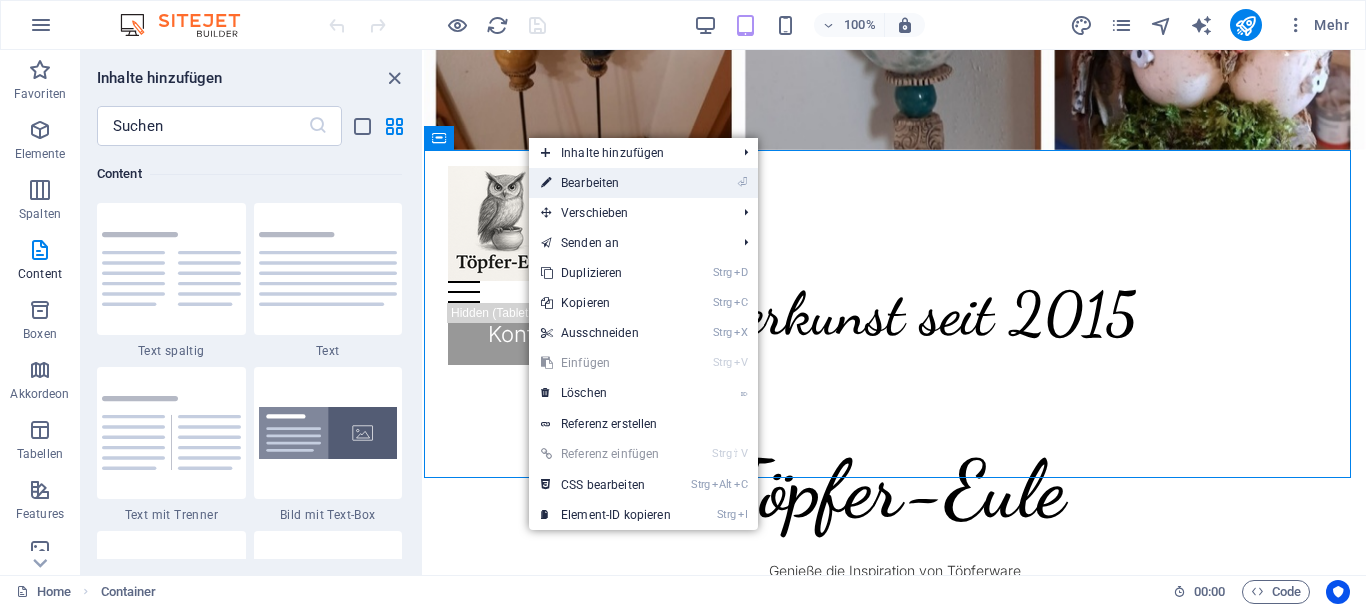 click on "⏎  Bearbeiten" at bounding box center (606, 183) 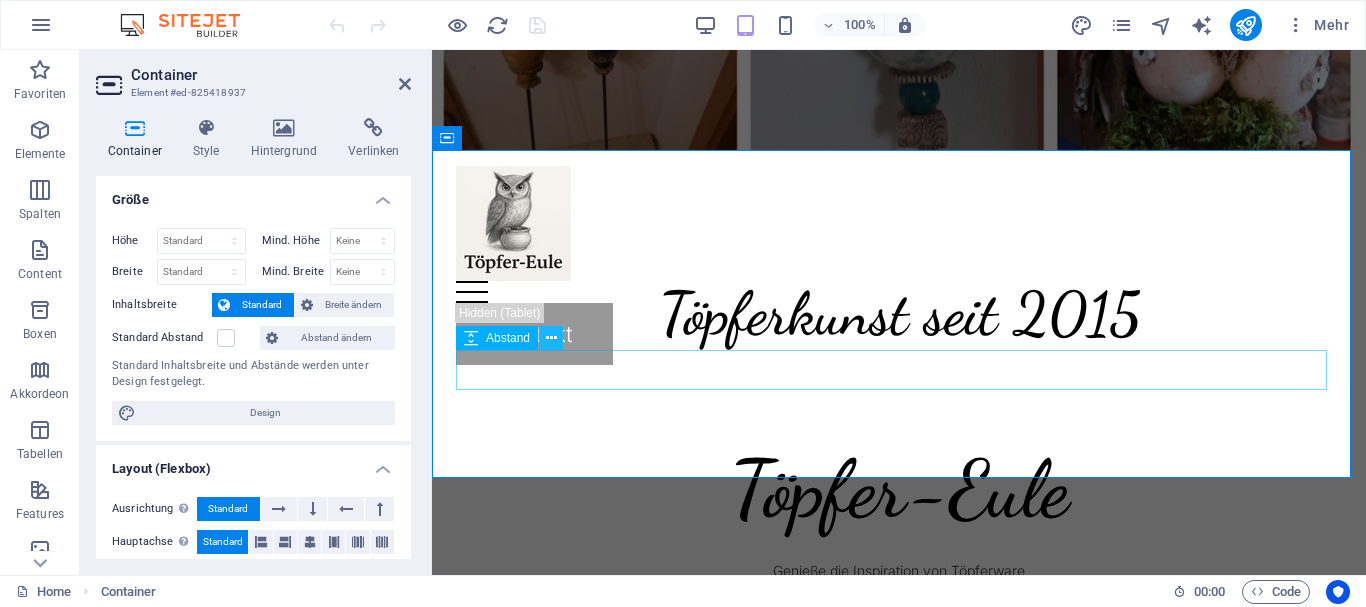 click at bounding box center [551, 338] 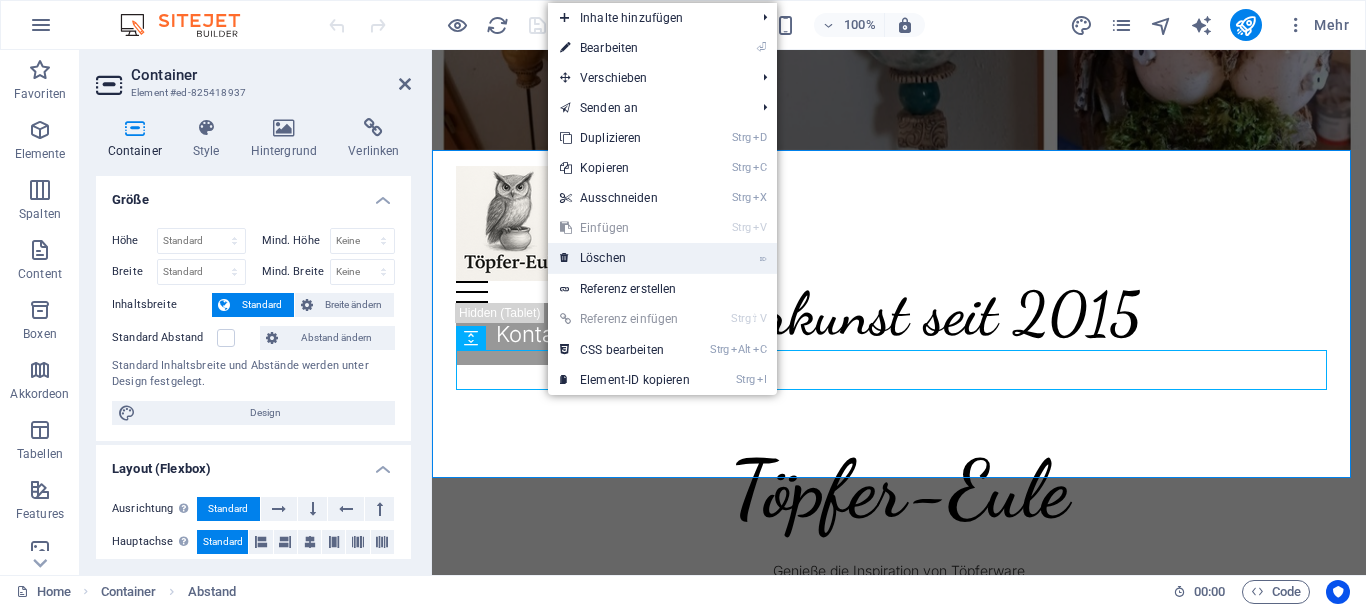 click on "⌦  Löschen" at bounding box center (625, 258) 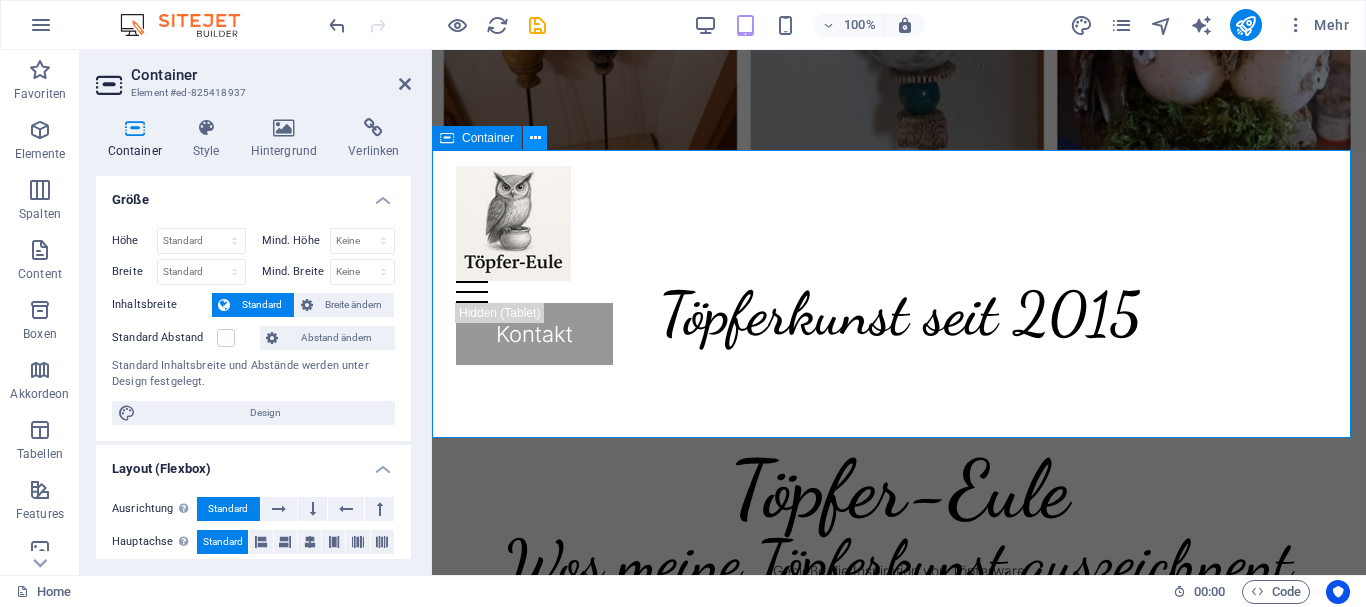 click at bounding box center (535, 138) 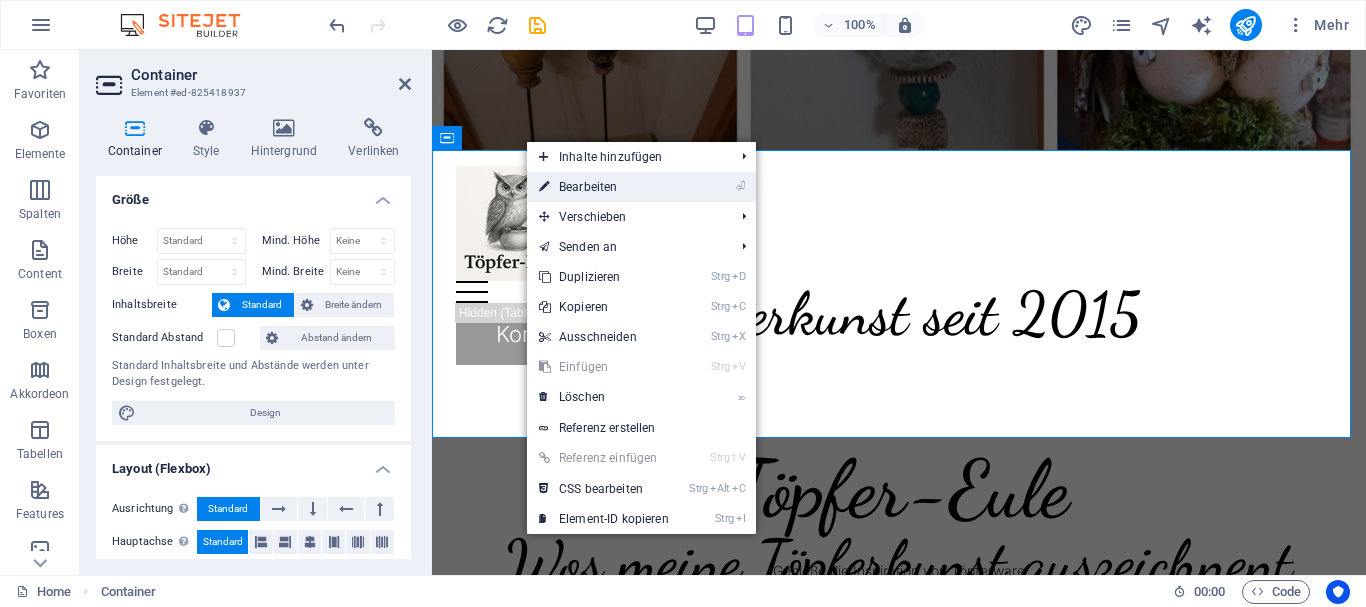 click on "⏎  Bearbeiten" at bounding box center [604, 187] 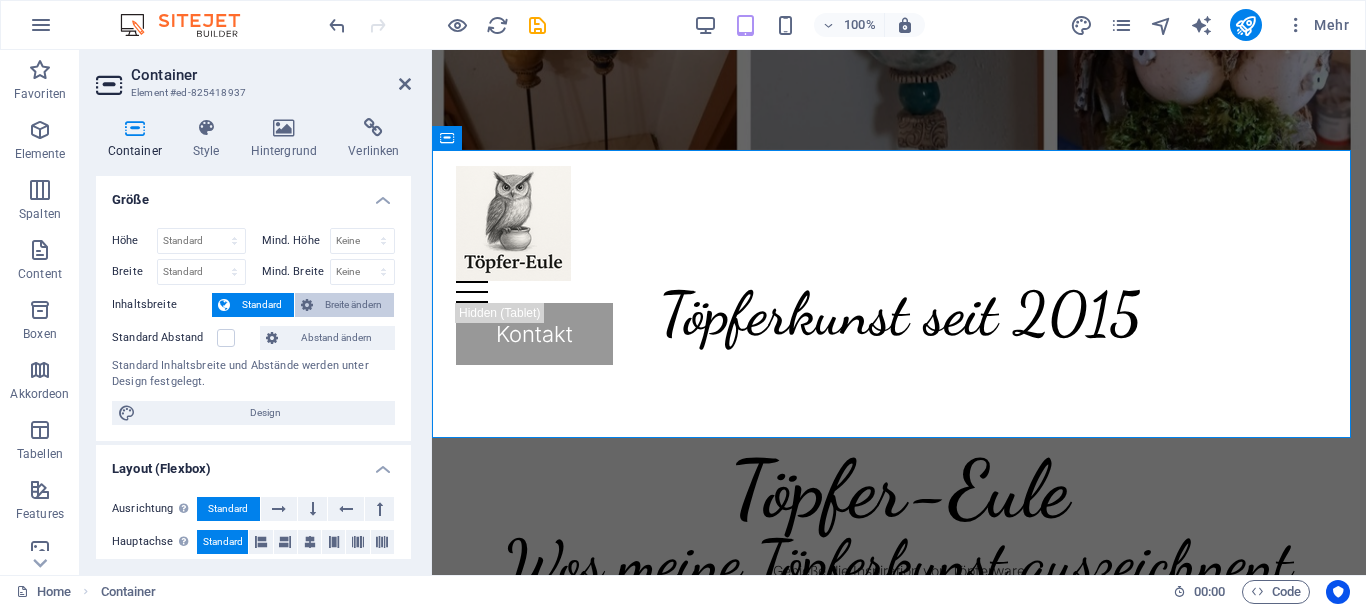 click on "Breite ändern" at bounding box center (353, 305) 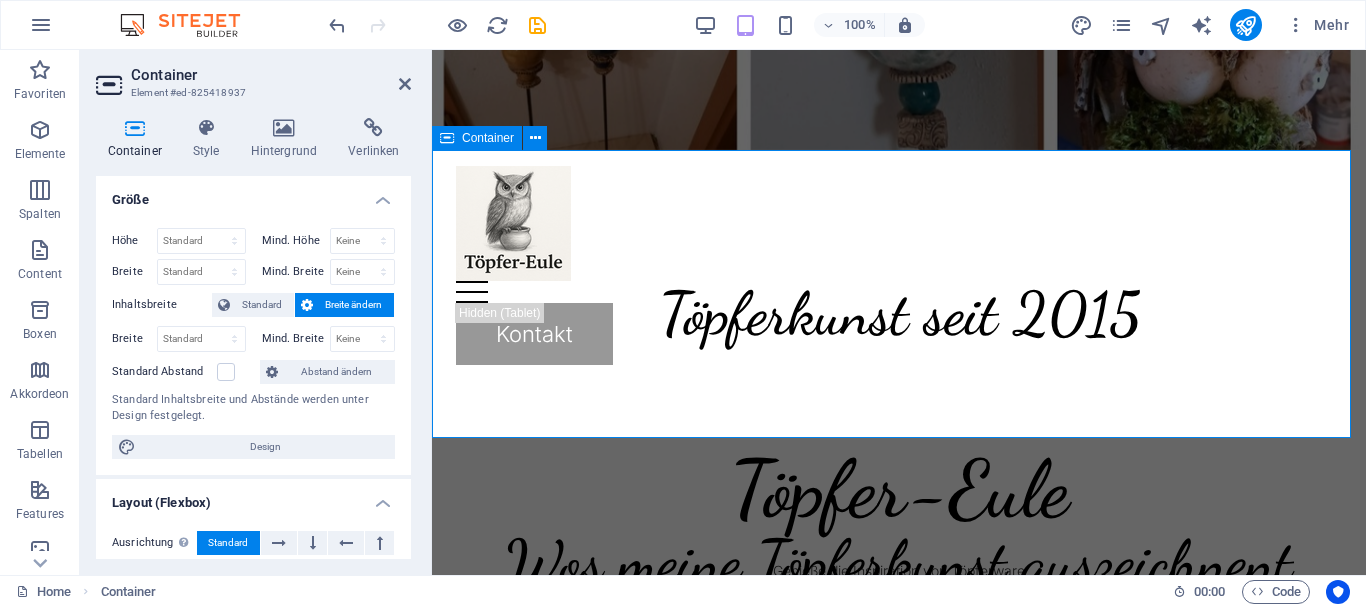 click on "Töpferkunst seit 2015" at bounding box center [899, 294] 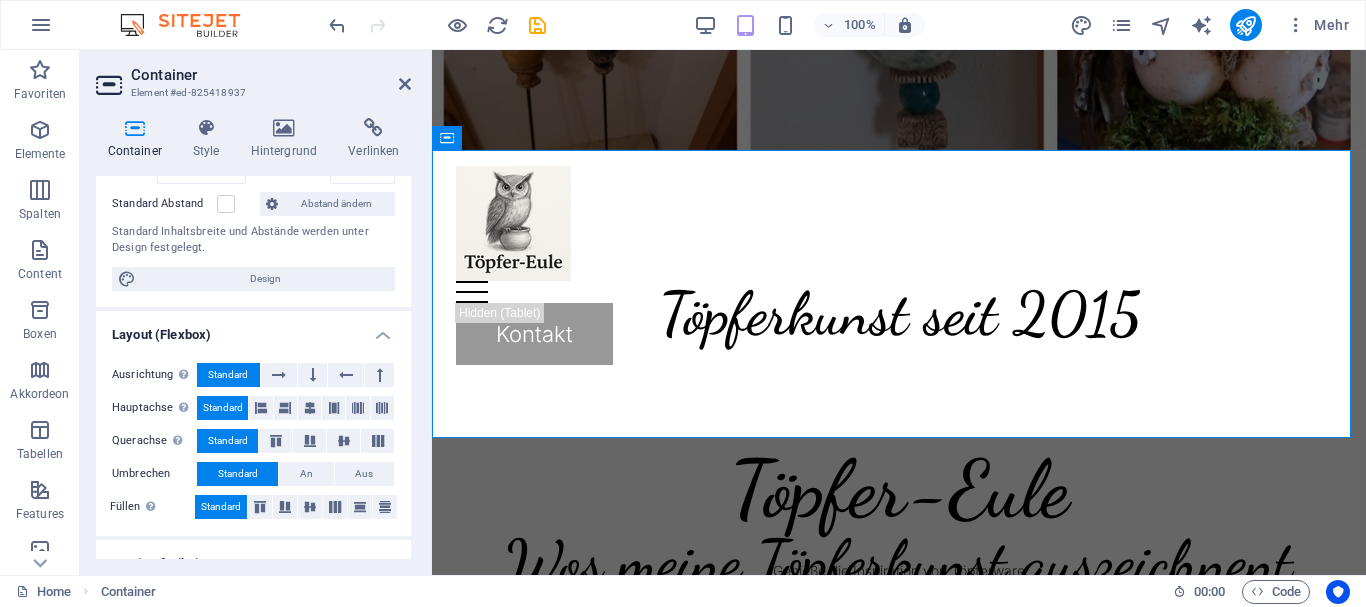 scroll, scrollTop: 200, scrollLeft: 0, axis: vertical 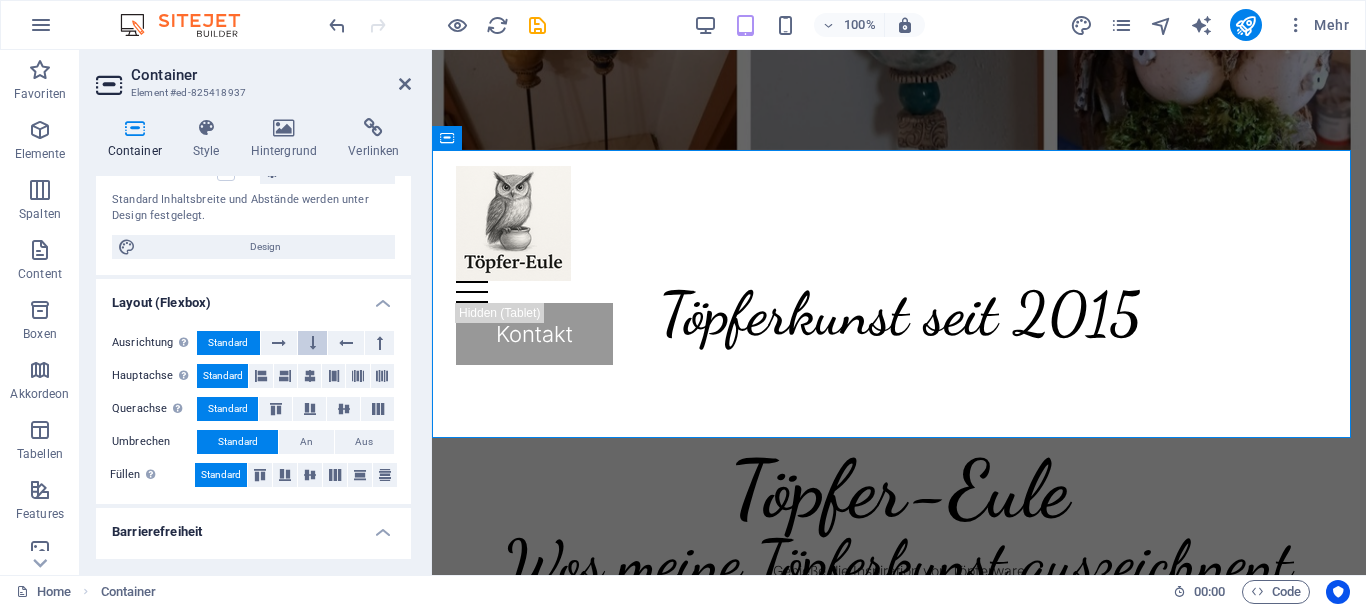 click at bounding box center [312, 343] 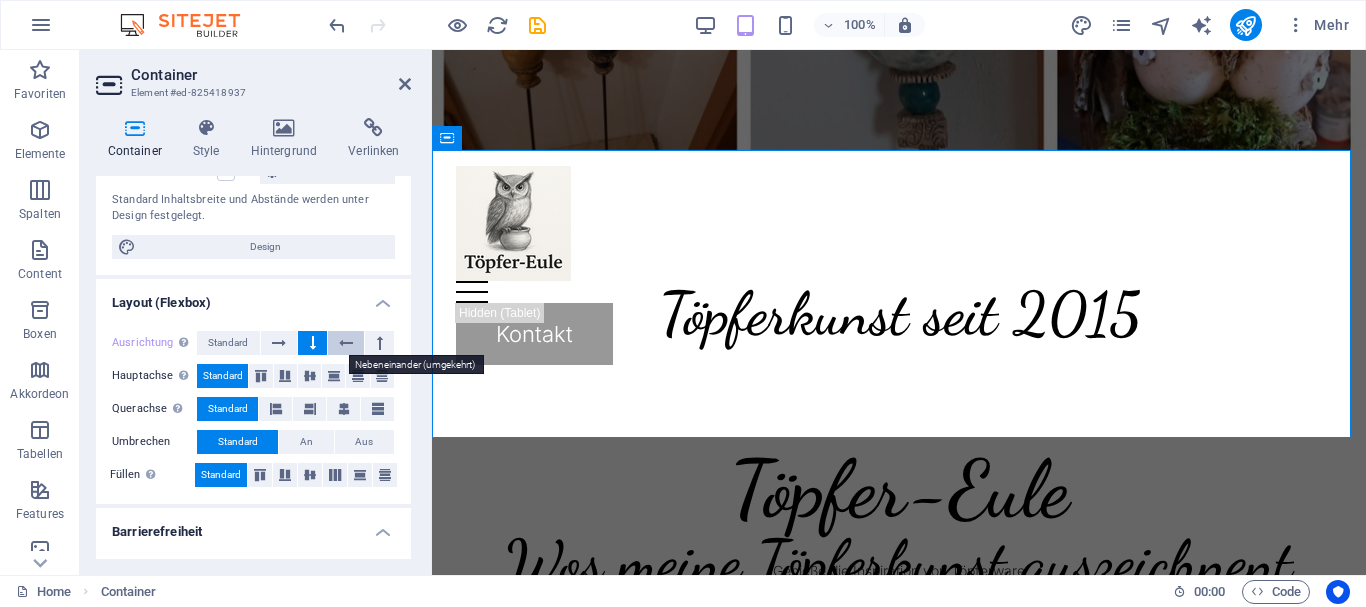click at bounding box center (346, 343) 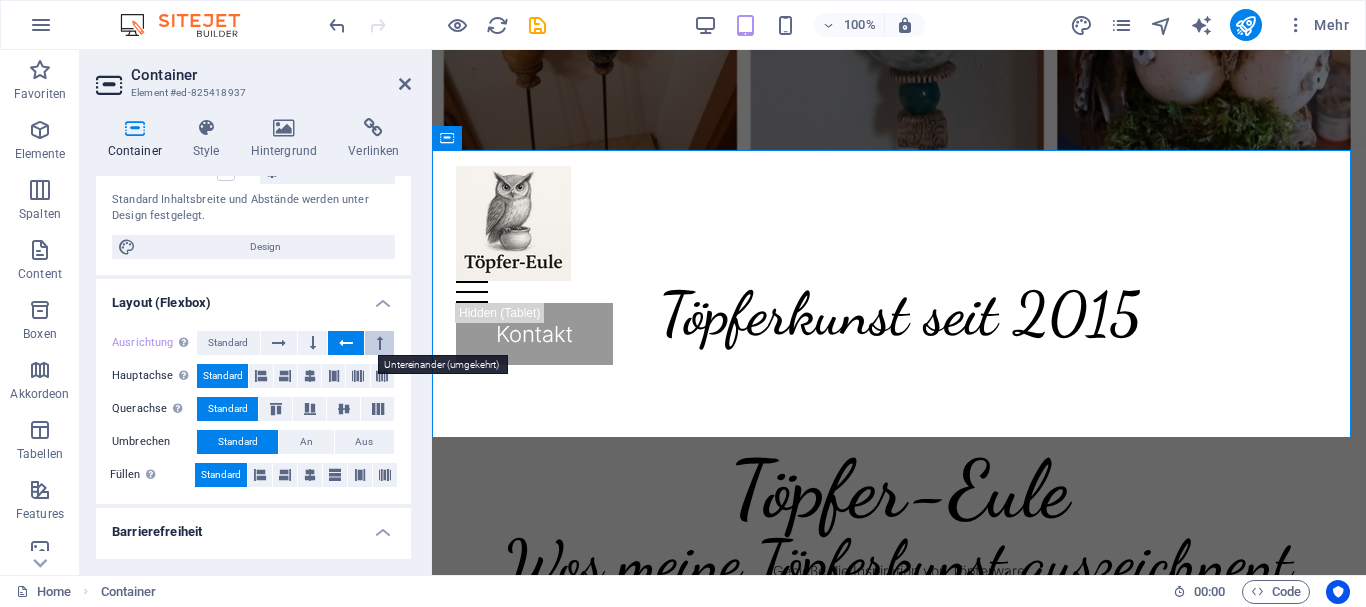 click at bounding box center (380, 343) 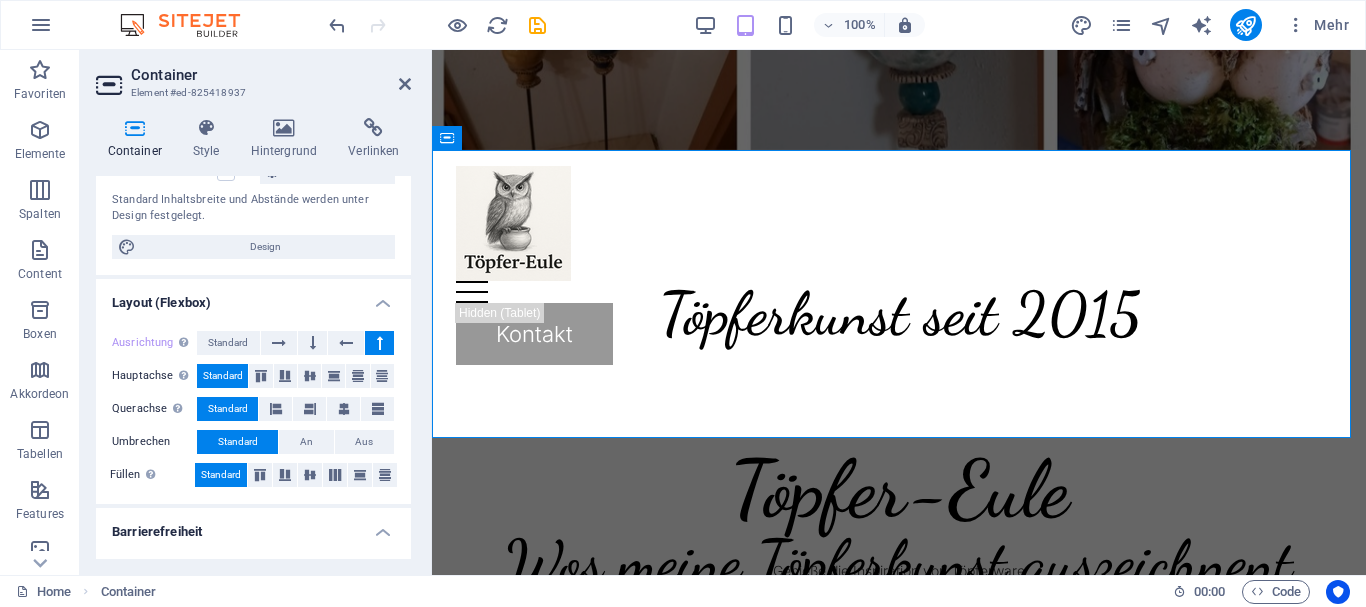click at bounding box center (380, 343) 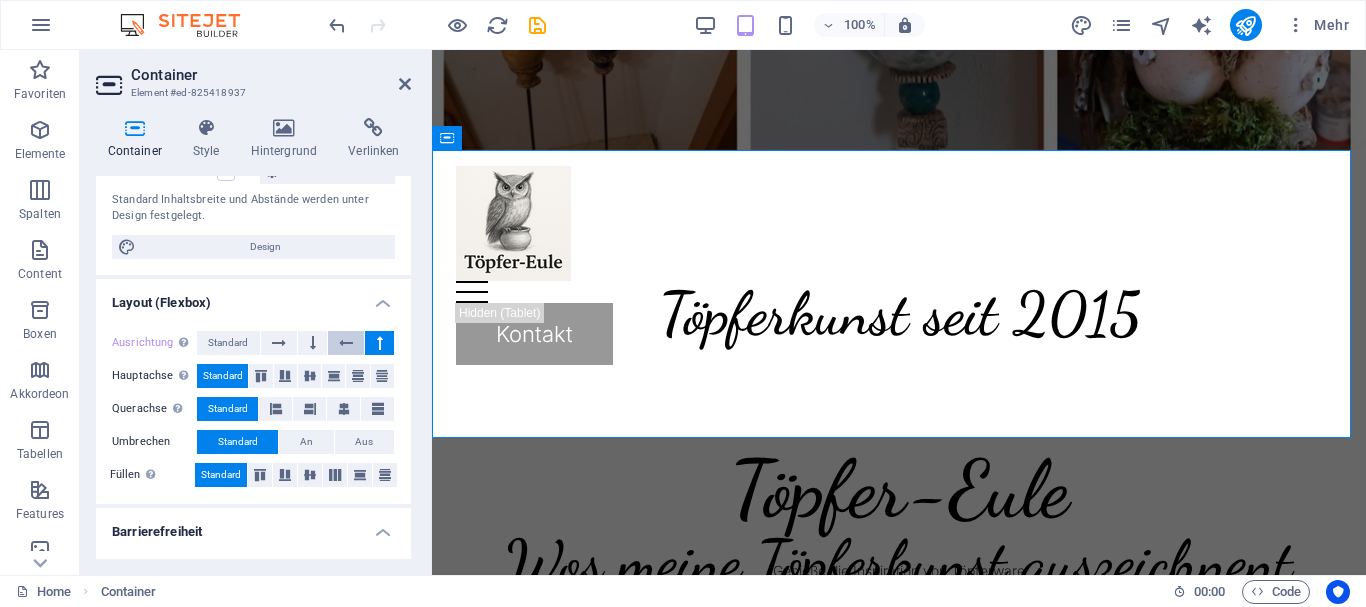 click at bounding box center (346, 343) 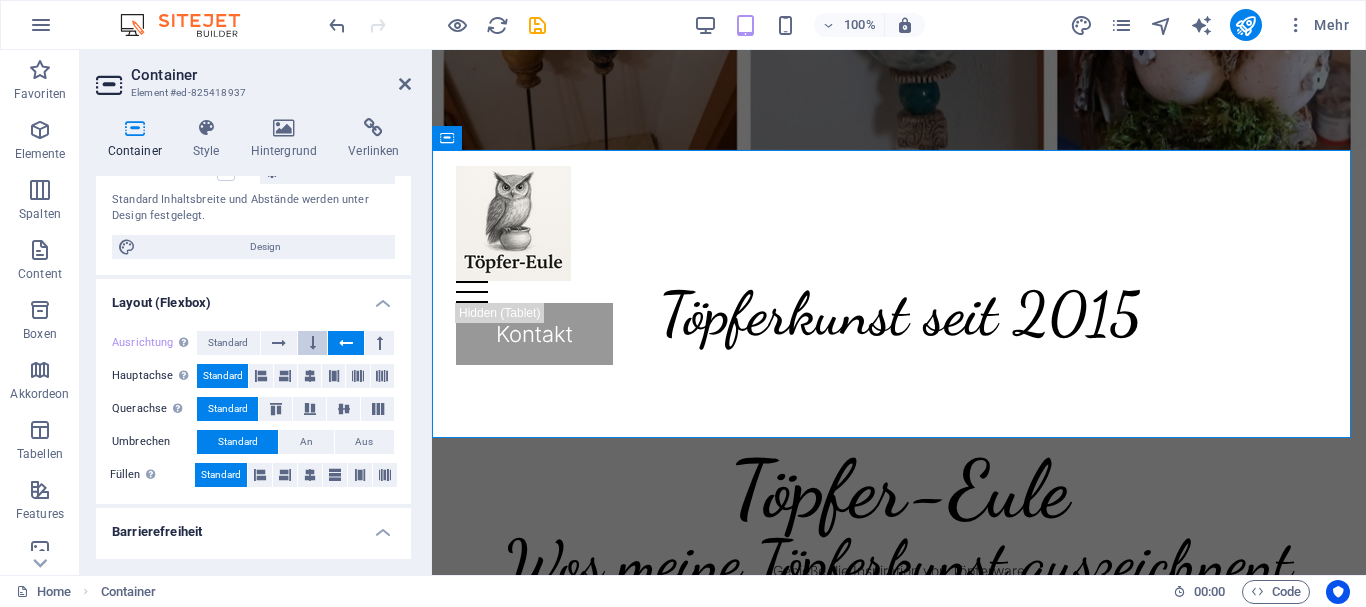 click at bounding box center (312, 343) 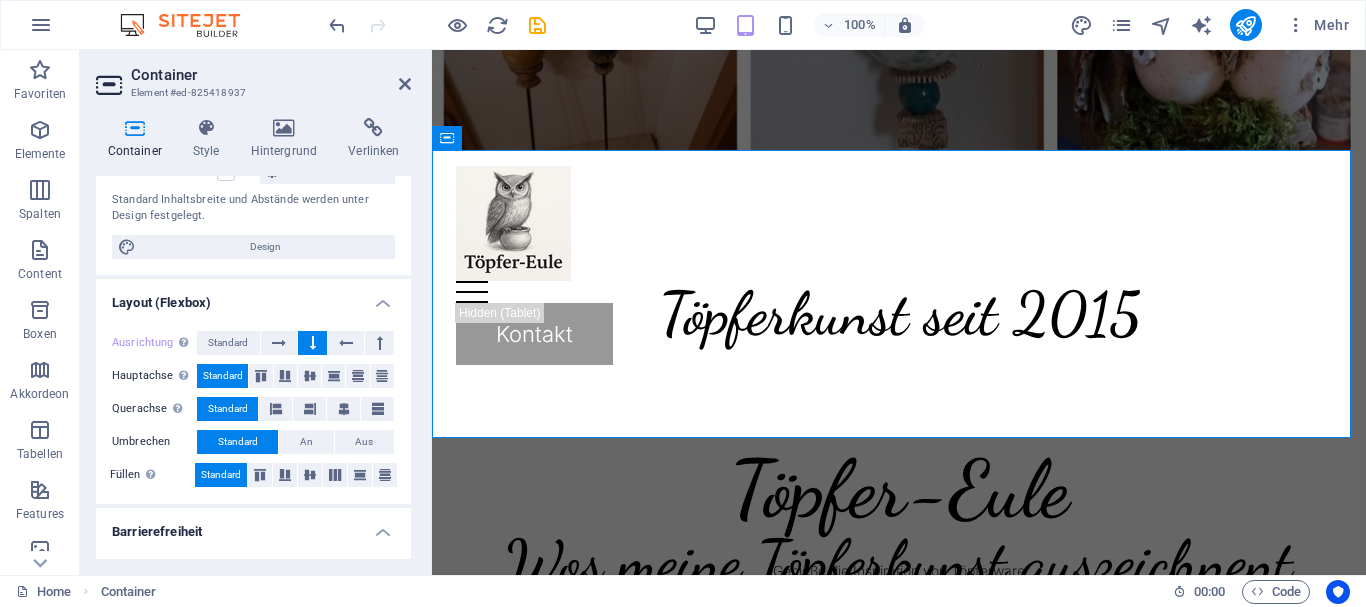 click at bounding box center [312, 343] 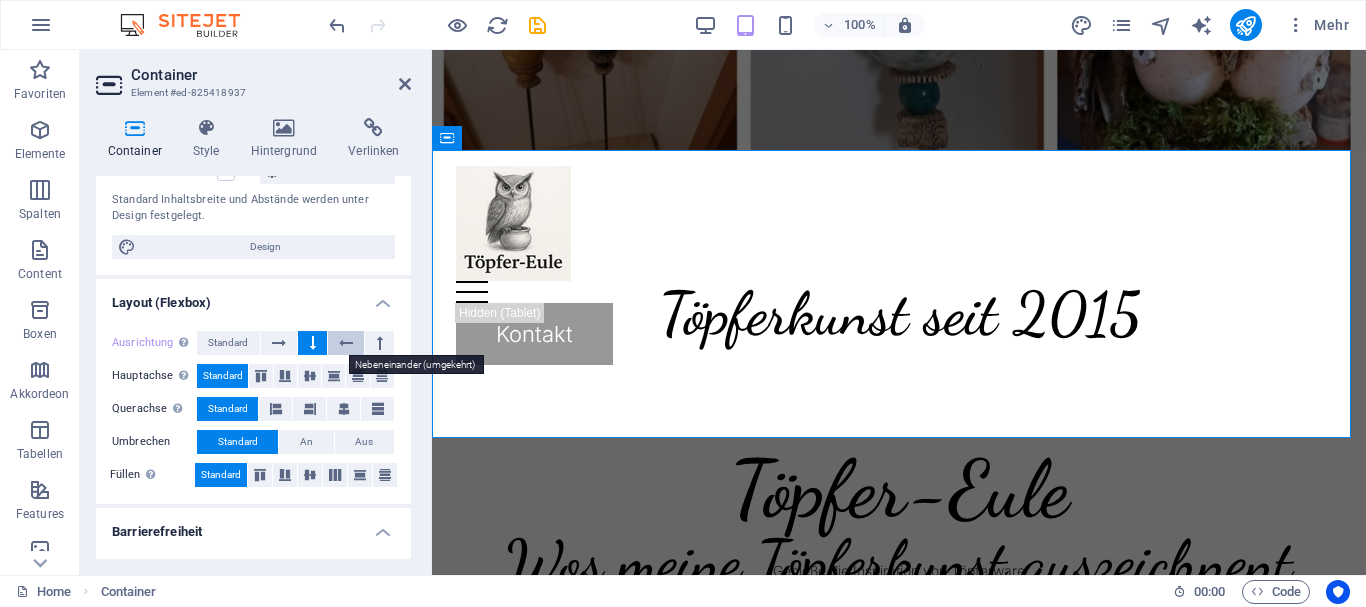 click at bounding box center [346, 343] 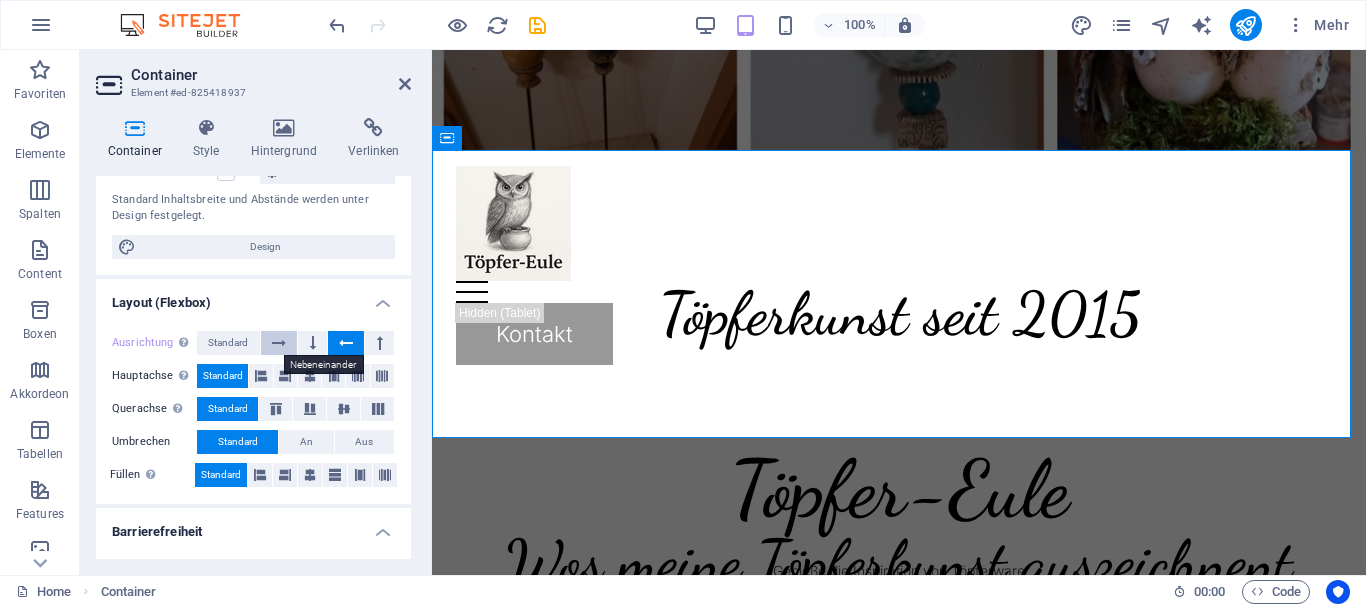 click at bounding box center (279, 343) 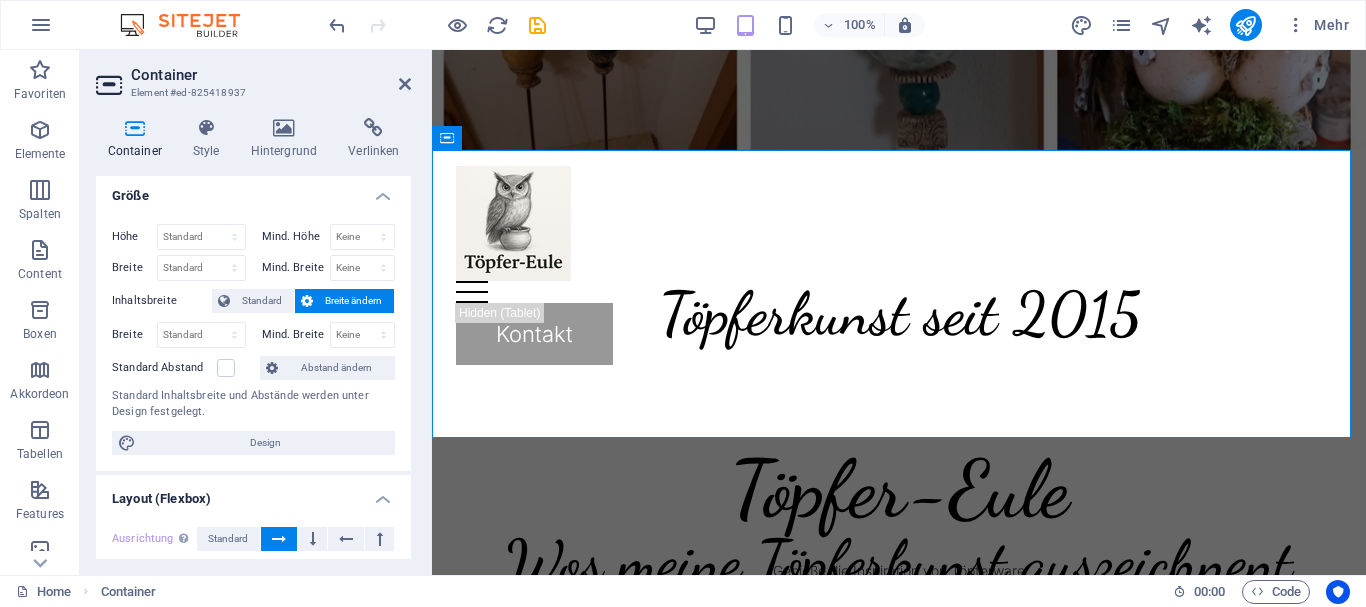 scroll, scrollTop: 0, scrollLeft: 0, axis: both 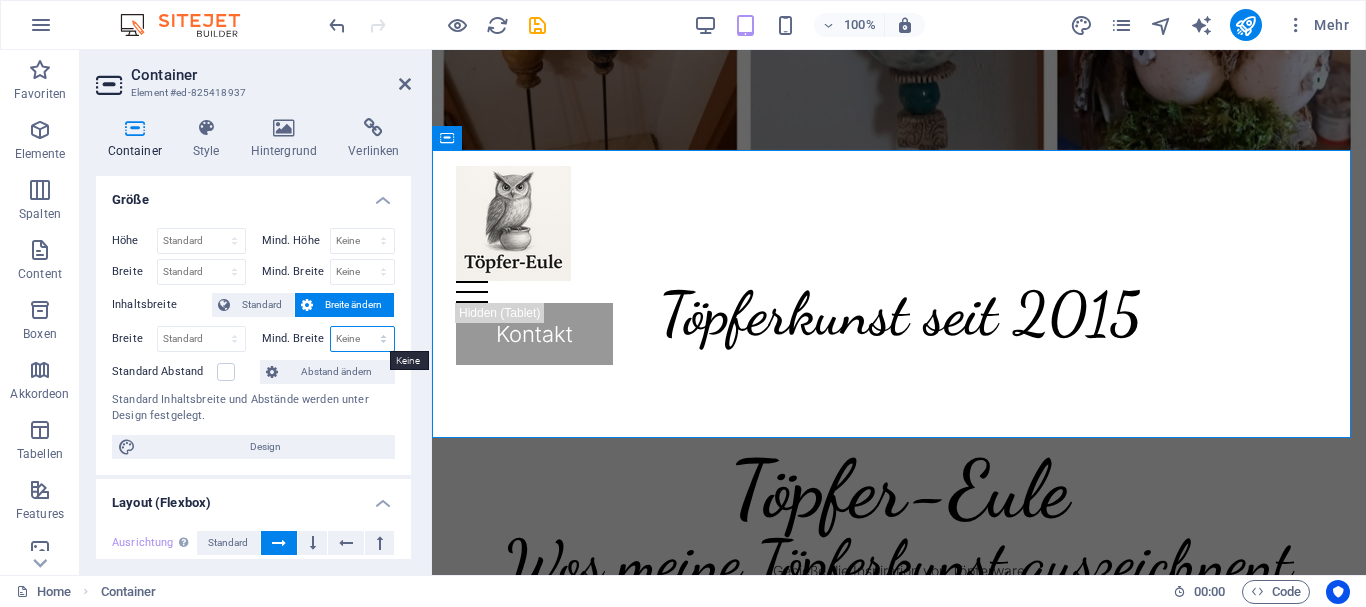 click on "Keine px rem % vh vw" at bounding box center [363, 339] 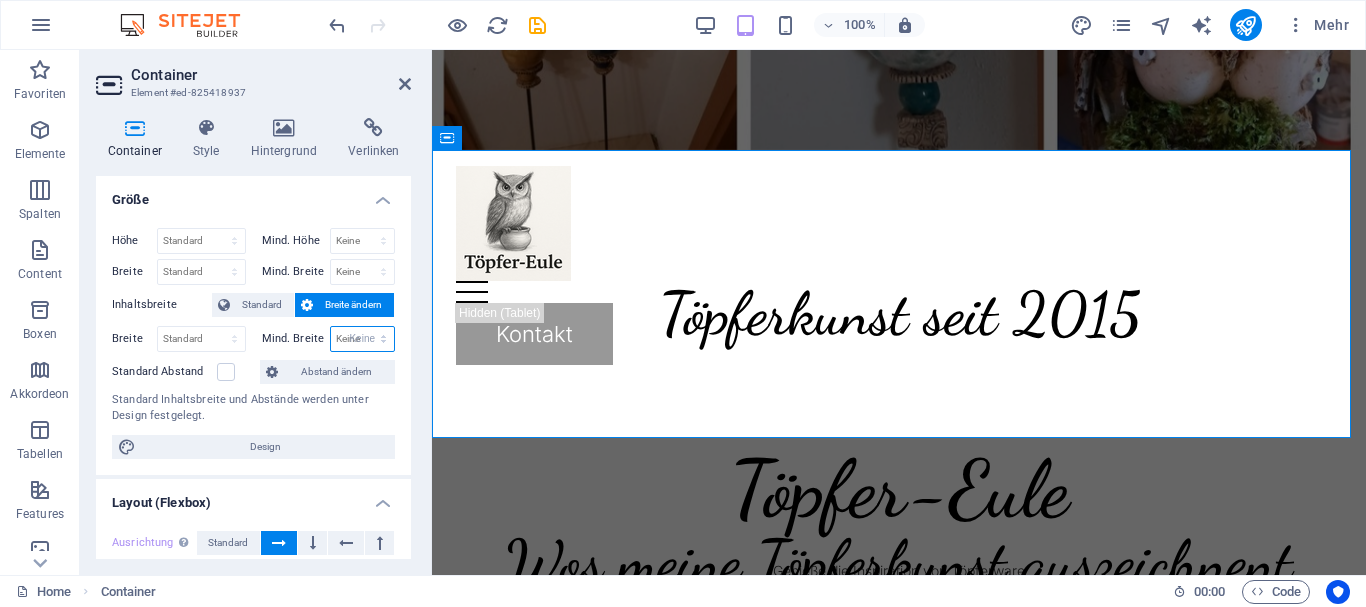 click on "Keine px rem % vh vw" at bounding box center (363, 339) 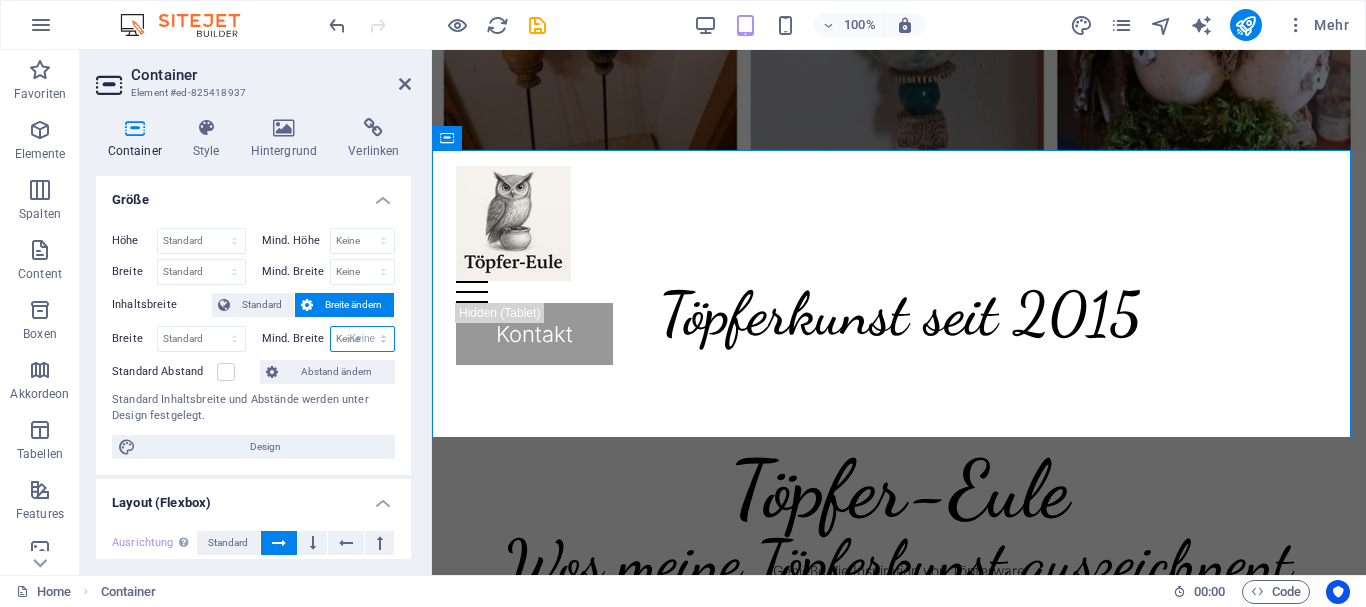 select on "DISABLED_OPTION_VALUE" 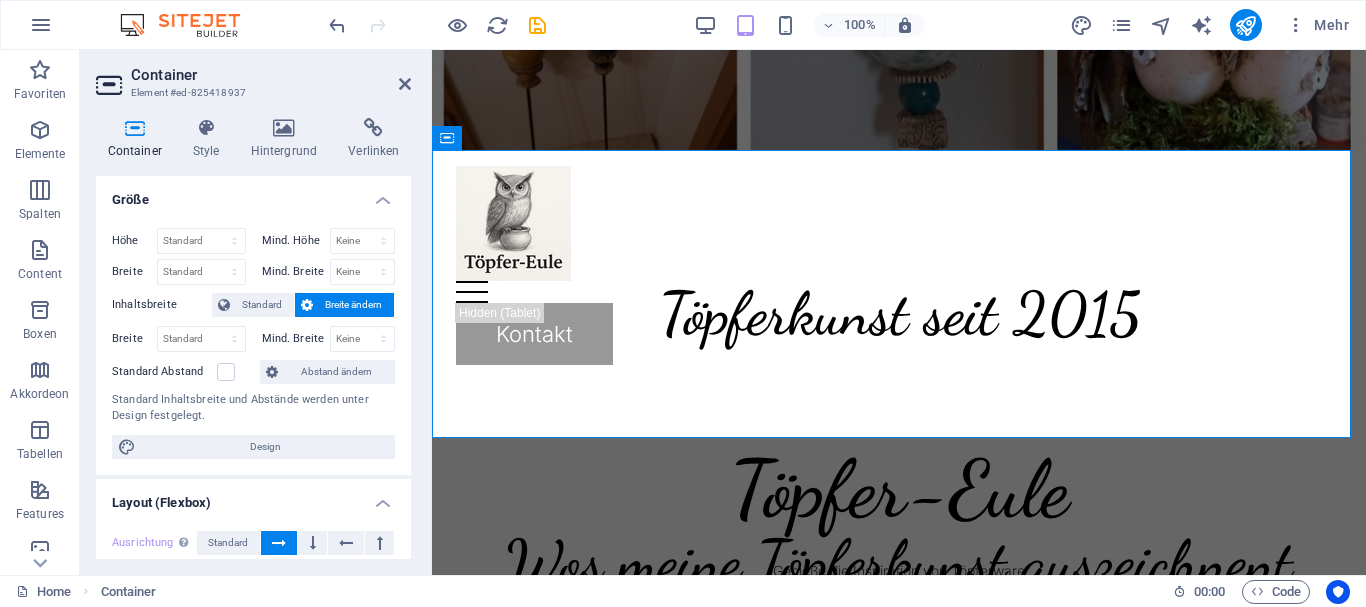click on "Größe" at bounding box center (253, 194) 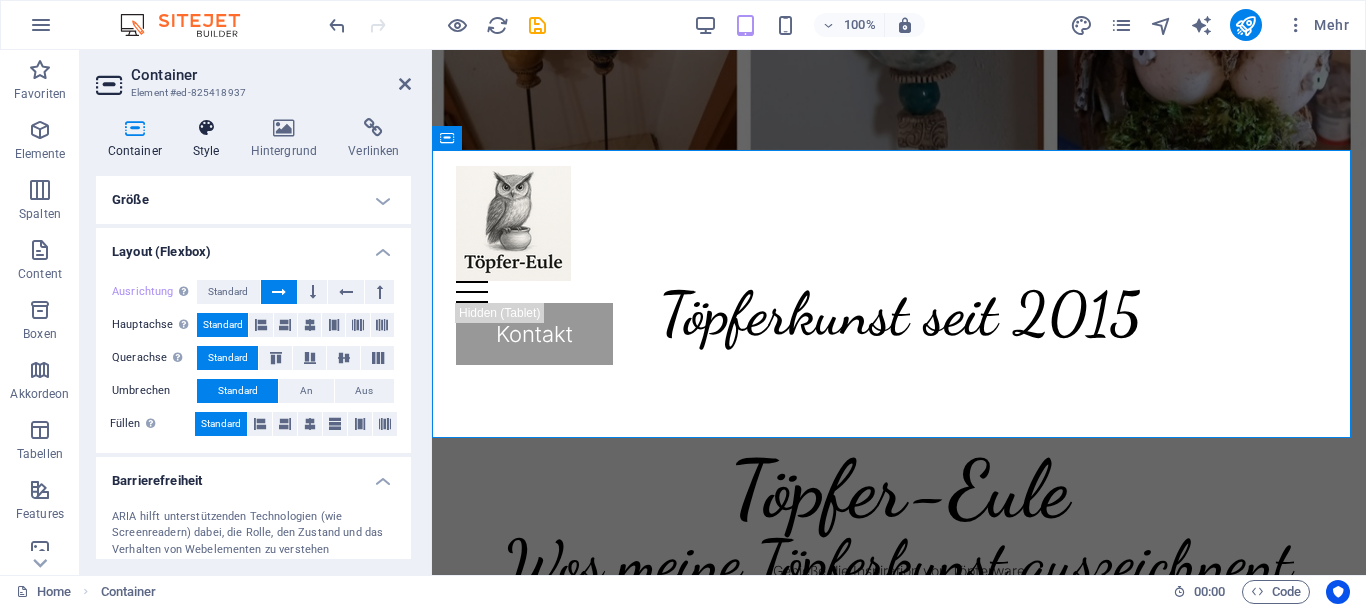 click on "Style" at bounding box center [210, 139] 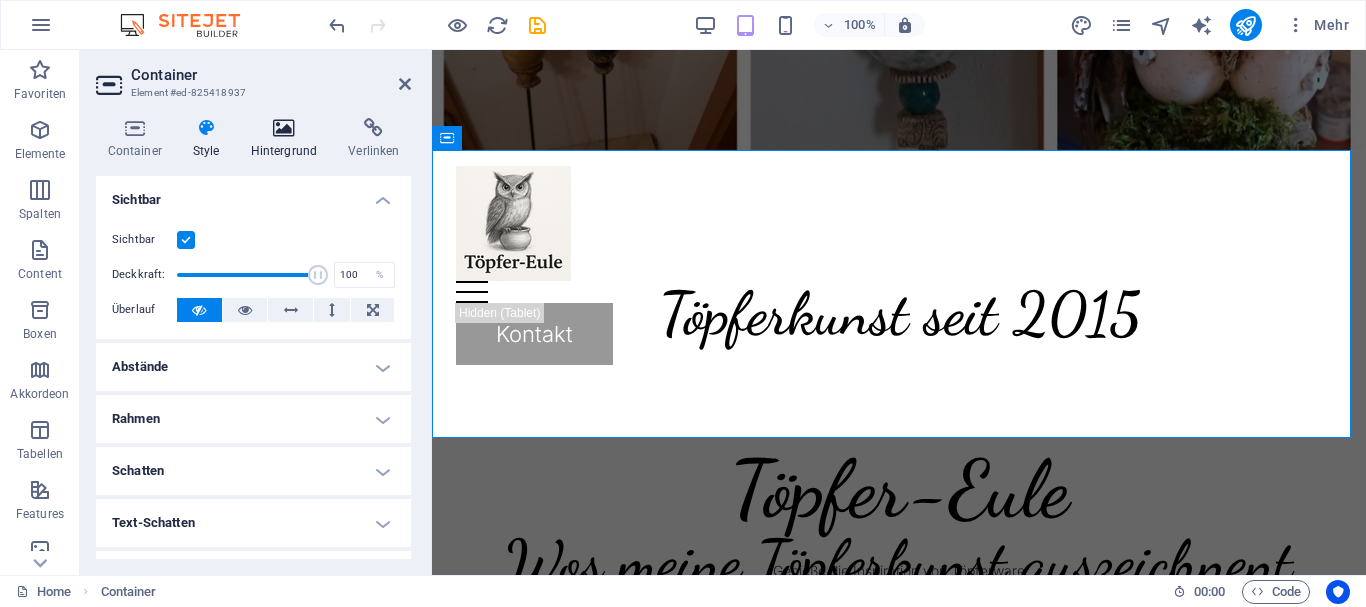 click on "Hintergrund" at bounding box center (288, 139) 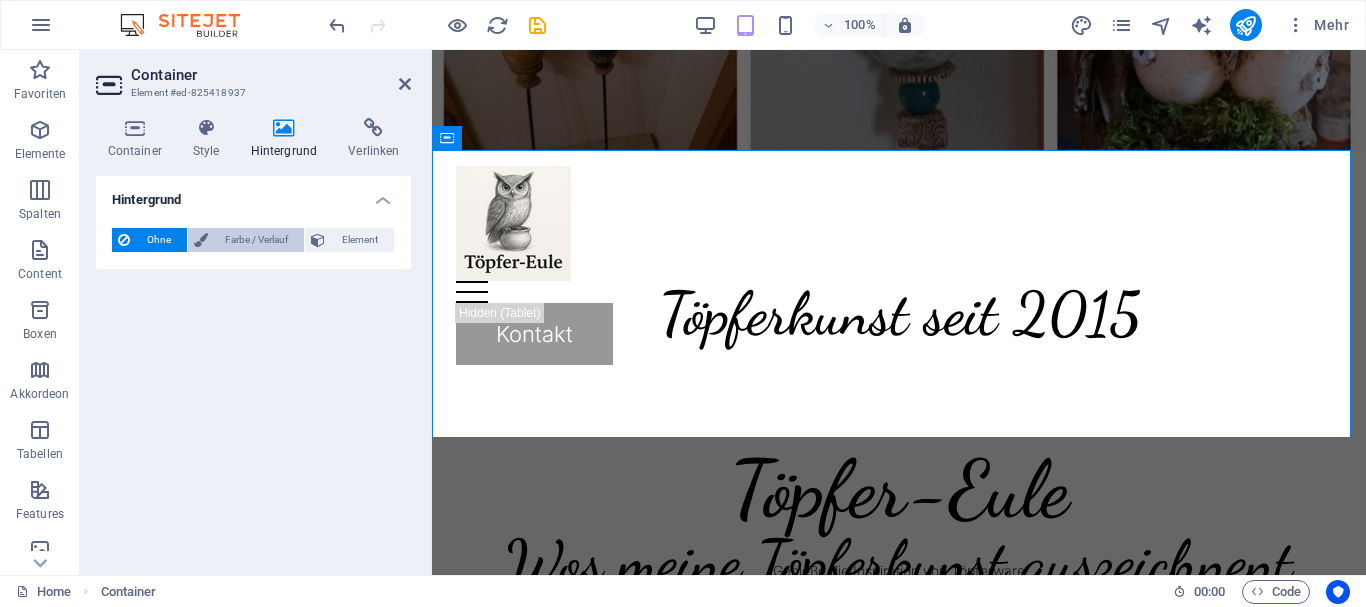 click on "Farbe / Verlauf" at bounding box center (256, 240) 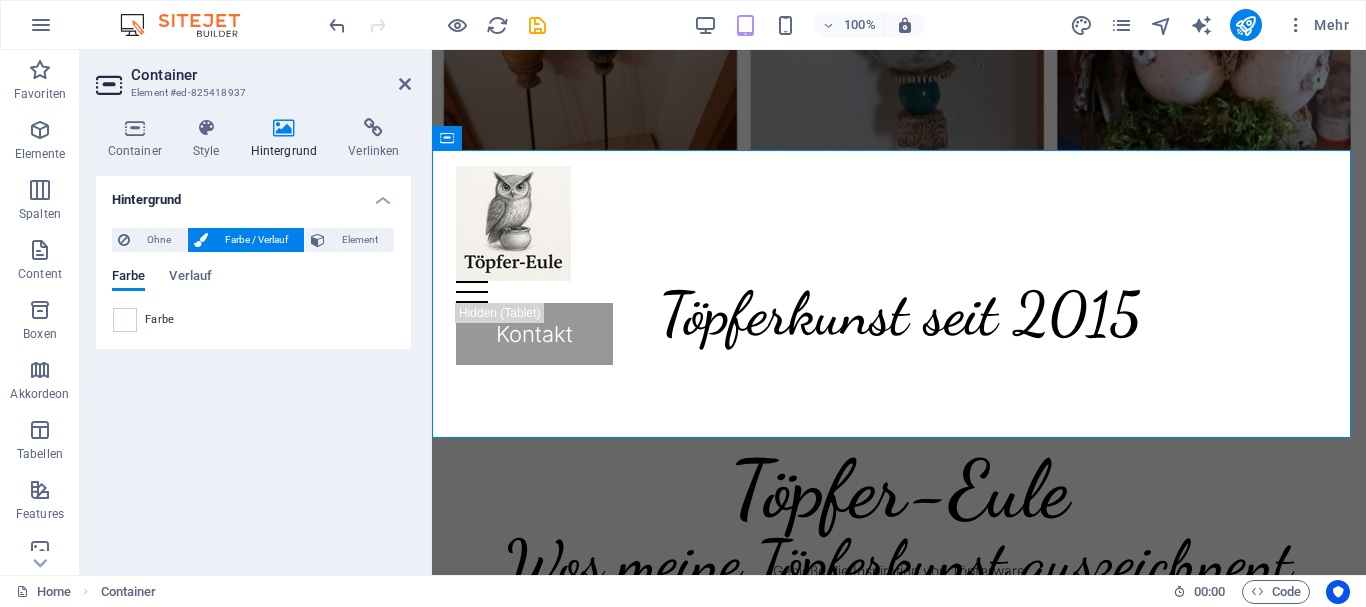 click on "Farbe Verlauf Farbe" at bounding box center (253, 293) 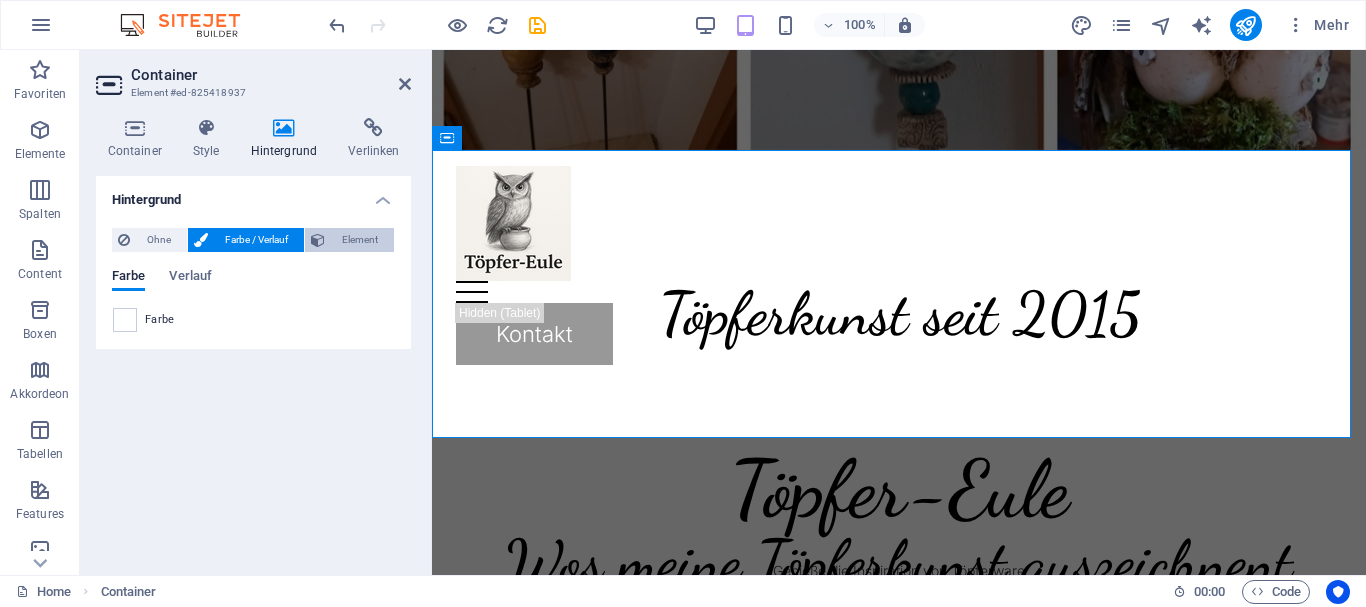 click on "Element" at bounding box center (359, 240) 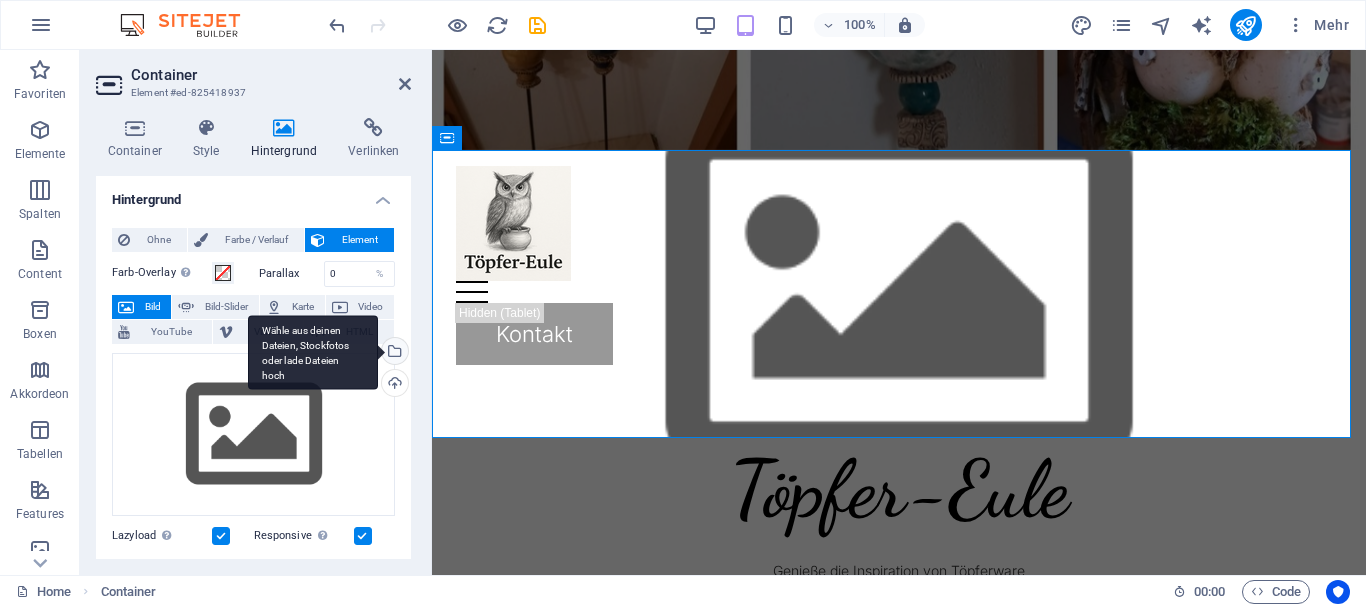 click on "Wähle aus deinen Dateien, Stockfotos oder lade Dateien hoch" at bounding box center (313, 352) 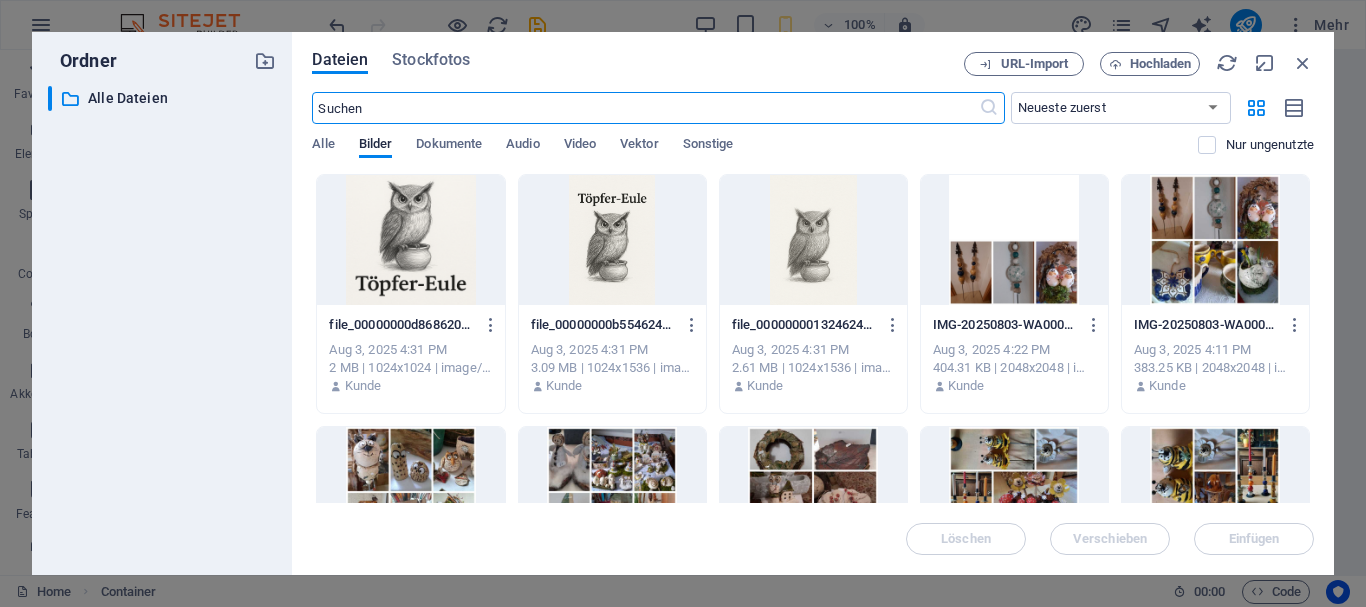click at bounding box center (410, 492) 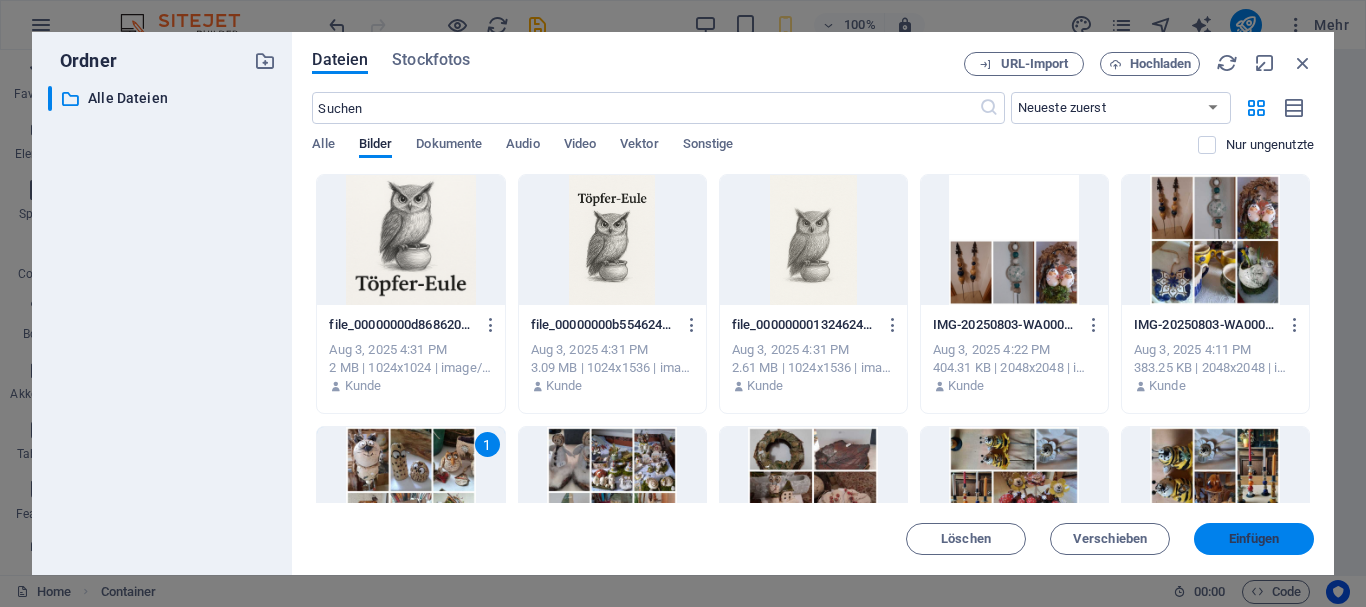 drag, startPoint x: 1272, startPoint y: 536, endPoint x: 690, endPoint y: 335, distance: 615.73126 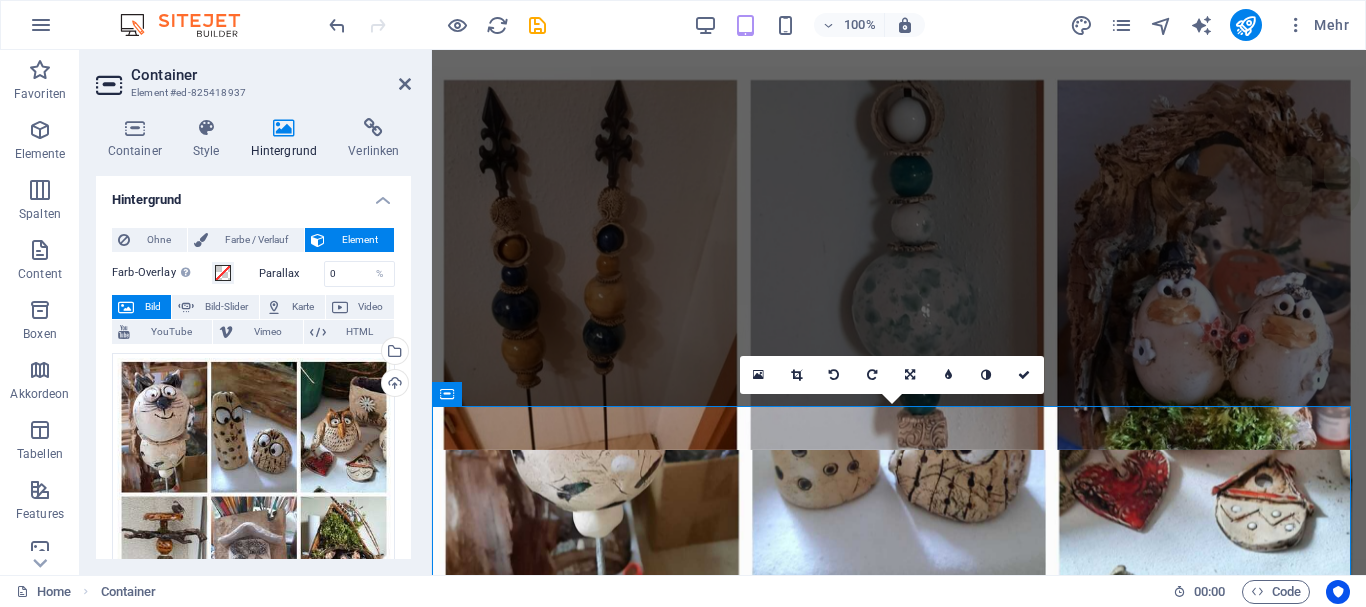 scroll, scrollTop: 560, scrollLeft: 0, axis: vertical 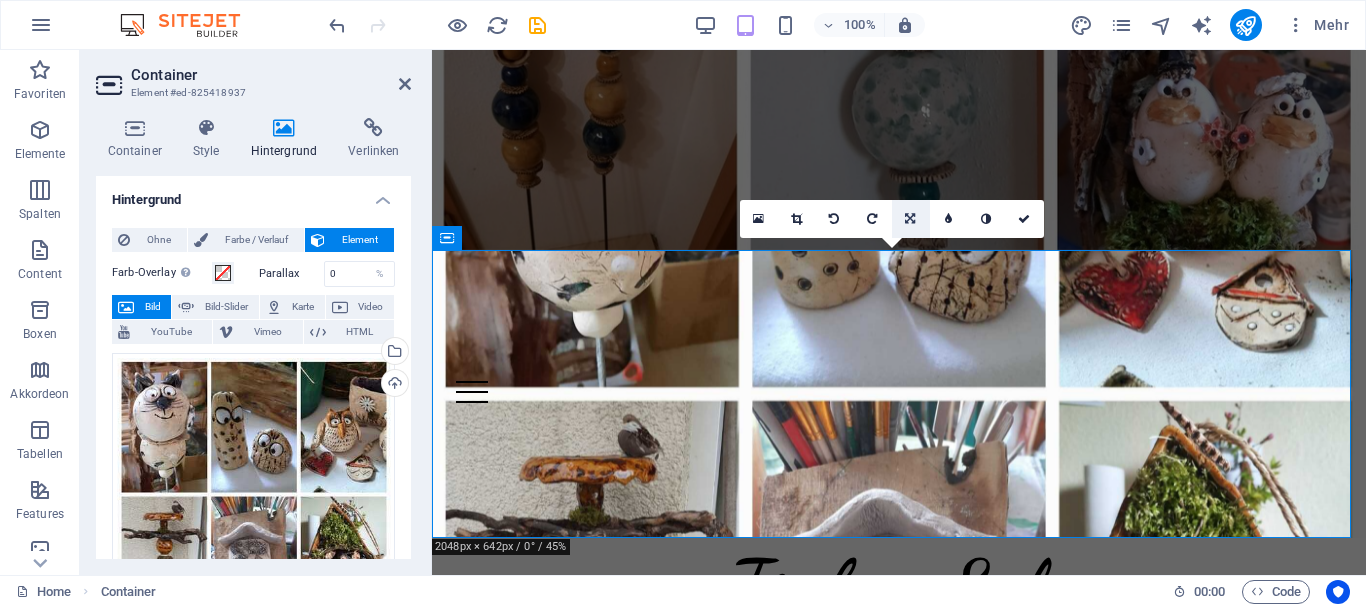 click at bounding box center (911, 219) 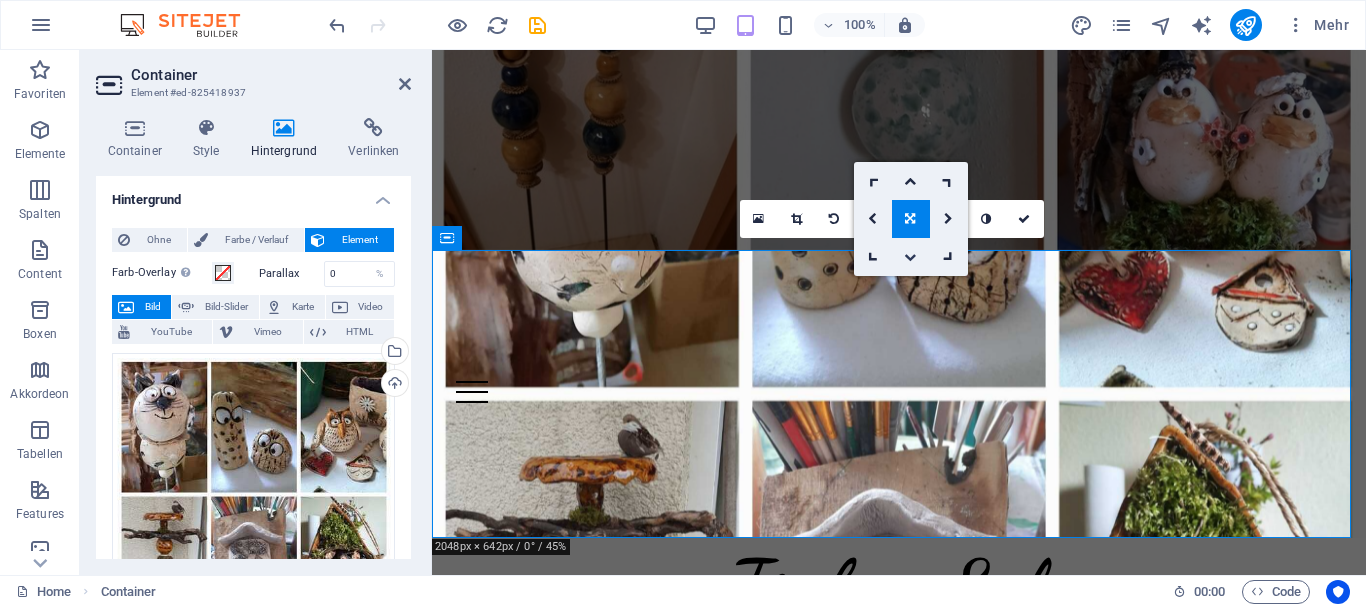 click at bounding box center (911, 257) 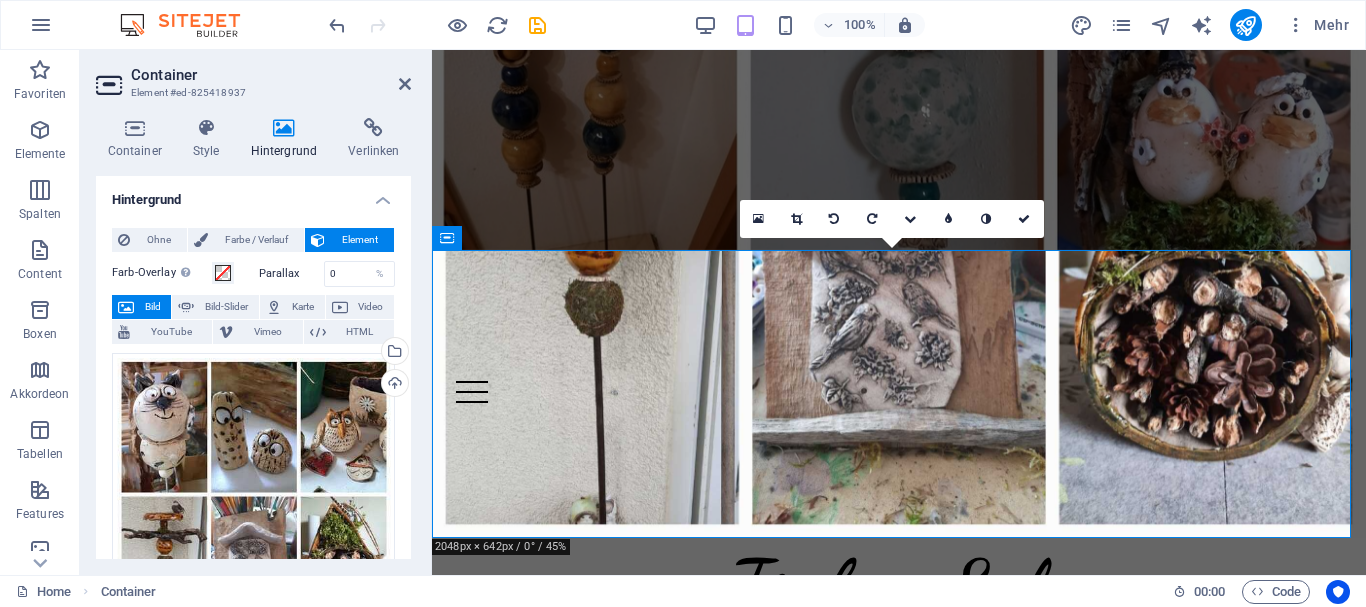 click at bounding box center [899, 394] 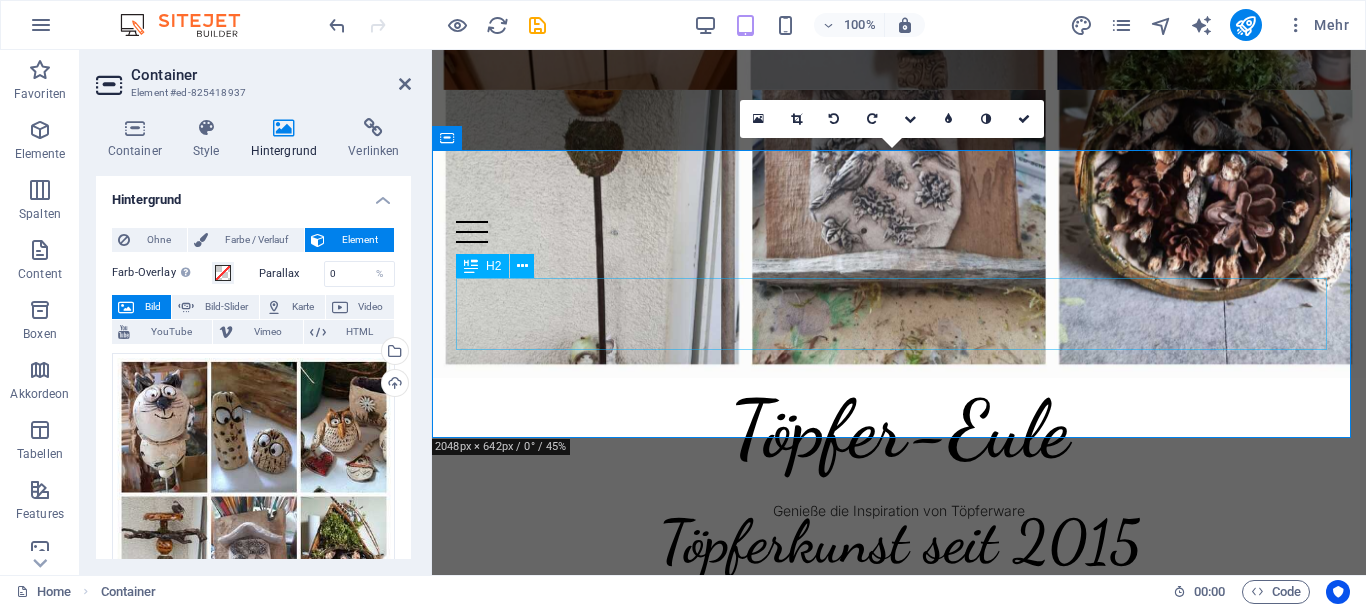 scroll, scrollTop: 660, scrollLeft: 0, axis: vertical 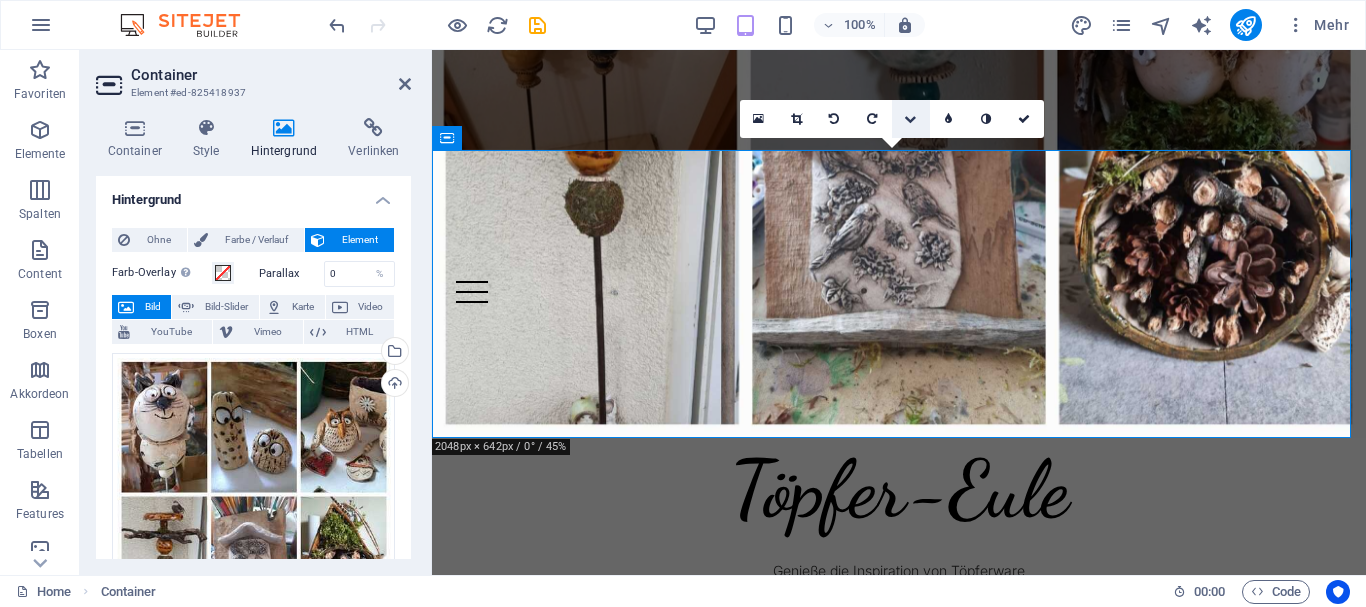 click at bounding box center [910, 119] 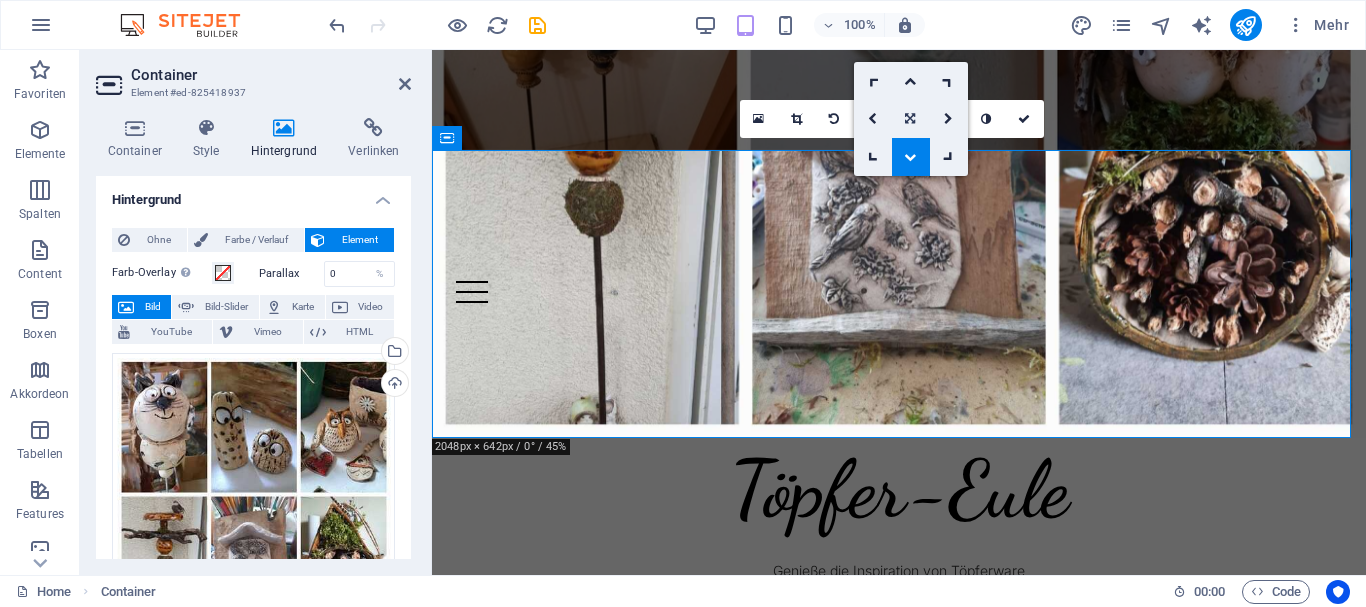click at bounding box center (910, 119) 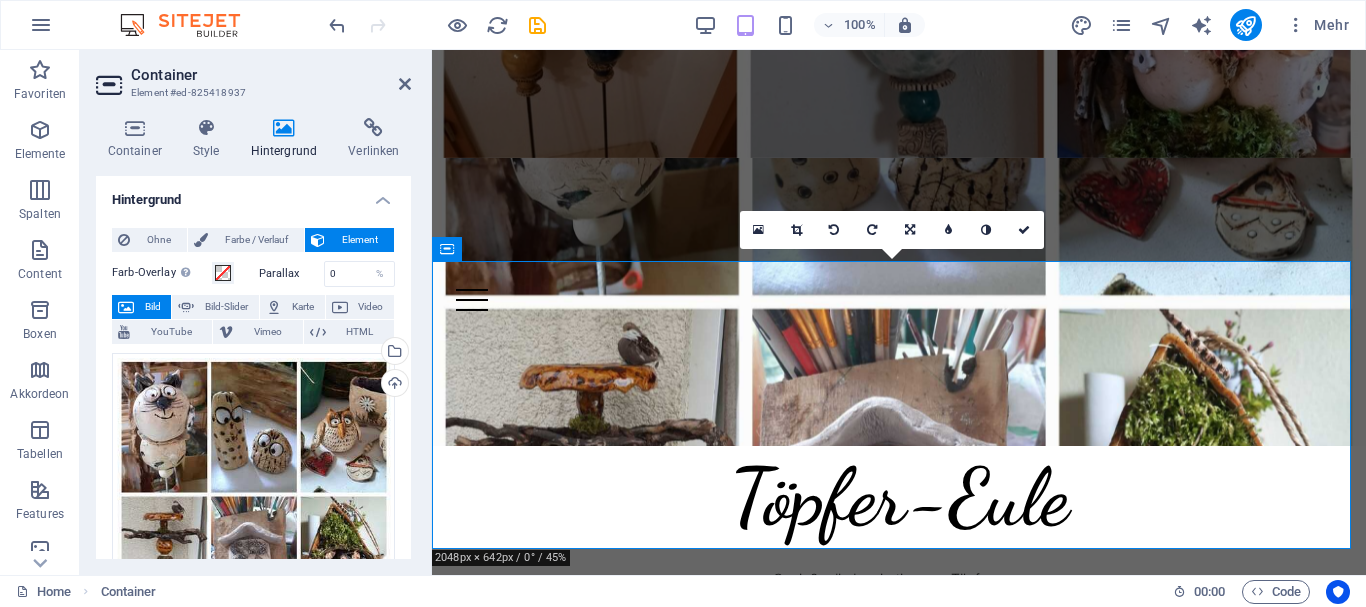 scroll, scrollTop: 700, scrollLeft: 0, axis: vertical 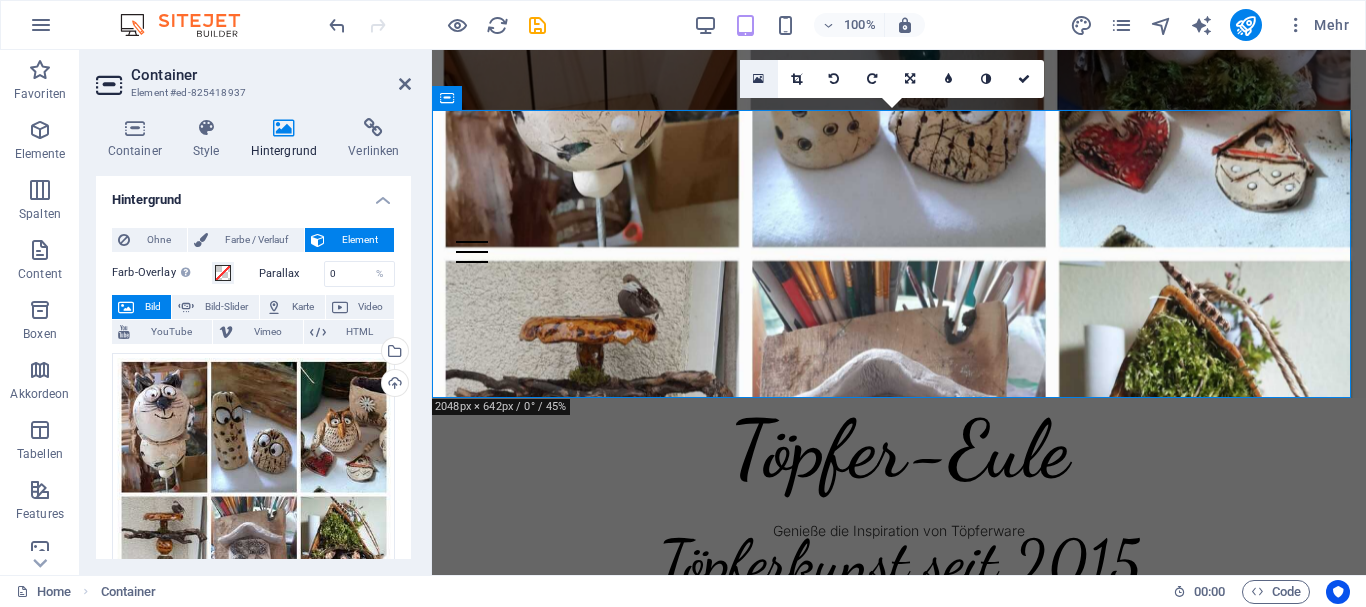 click at bounding box center (758, 79) 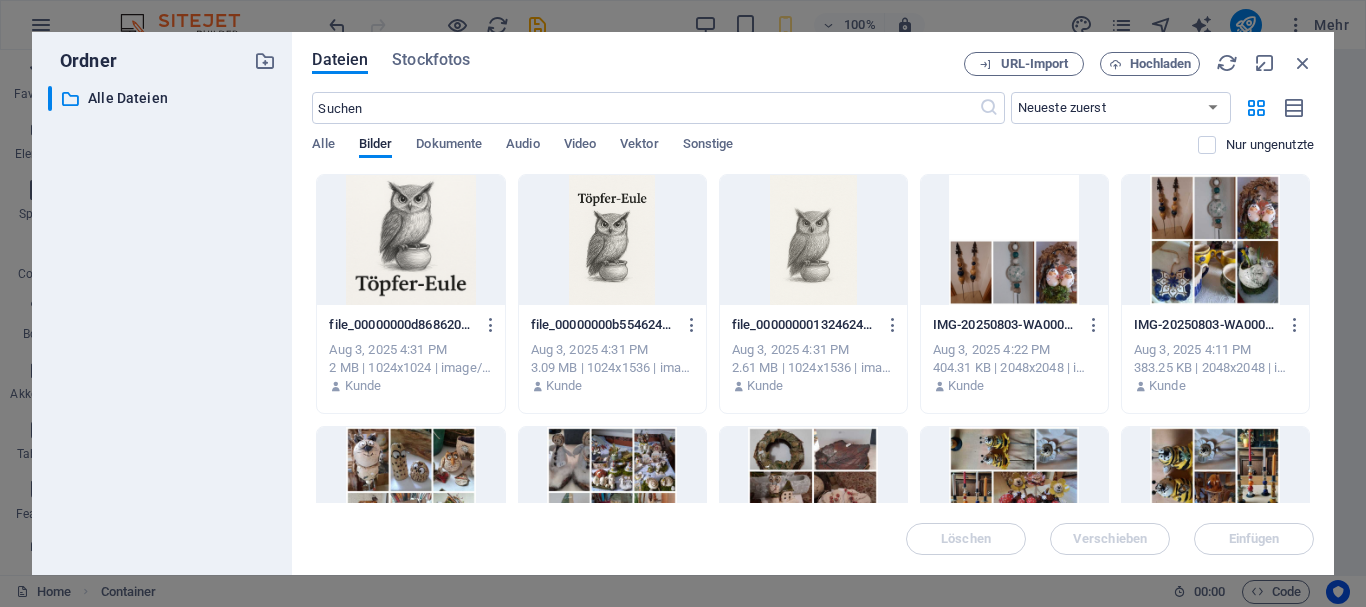 click at bounding box center (813, 492) 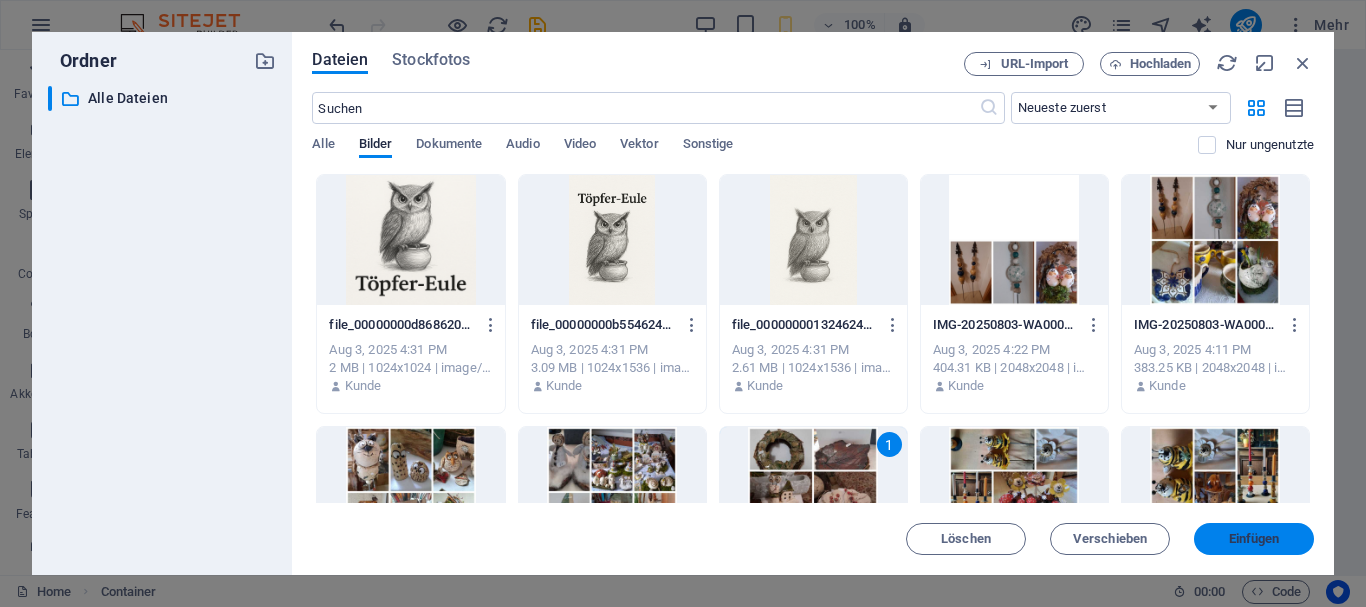 click on "Einfügen" at bounding box center (1254, 539) 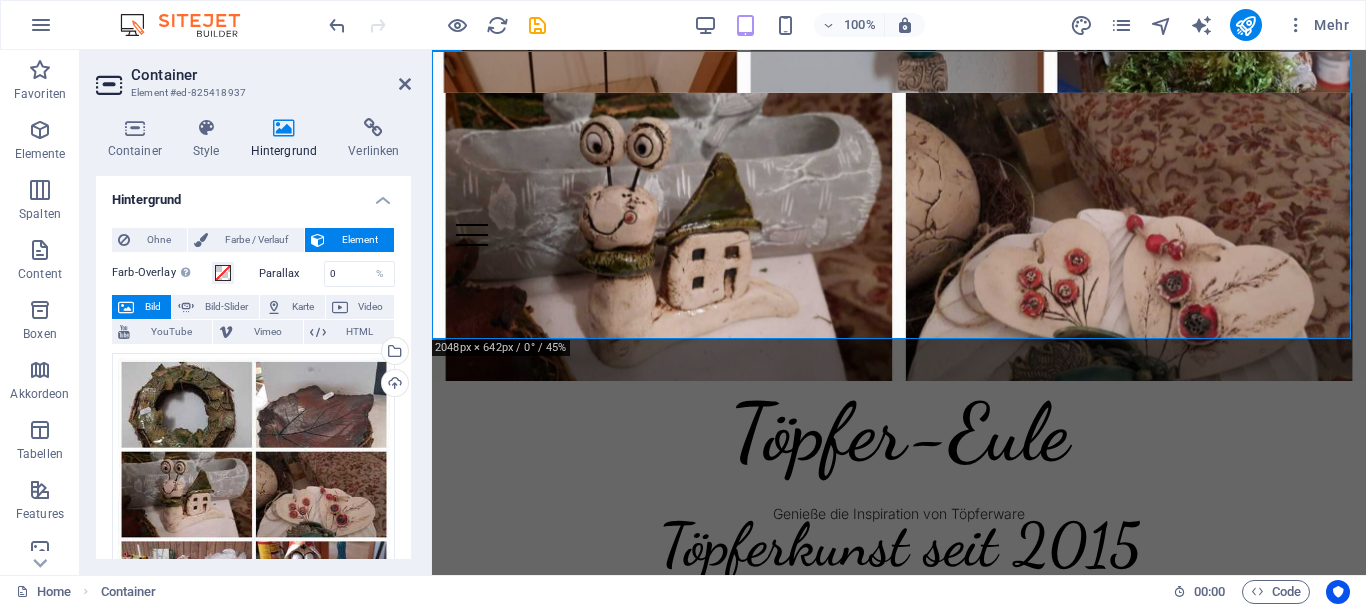 scroll, scrollTop: 700, scrollLeft: 0, axis: vertical 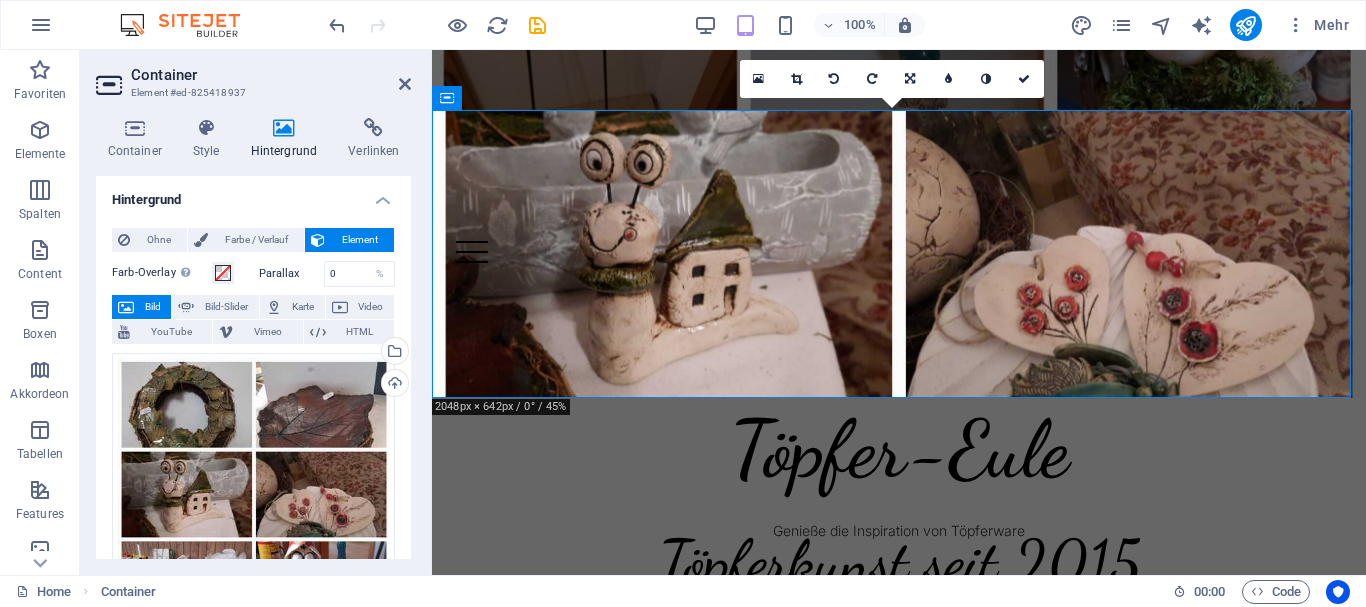click at bounding box center (899, 254) 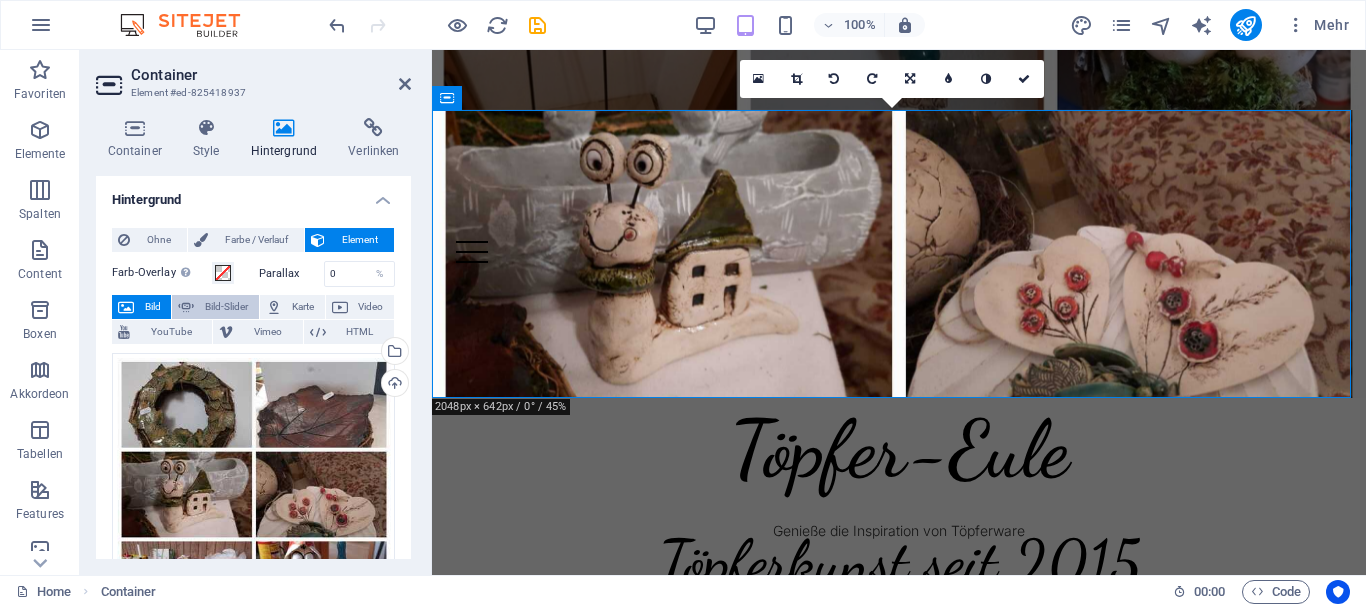 click on "Bild-Slider" at bounding box center [226, 307] 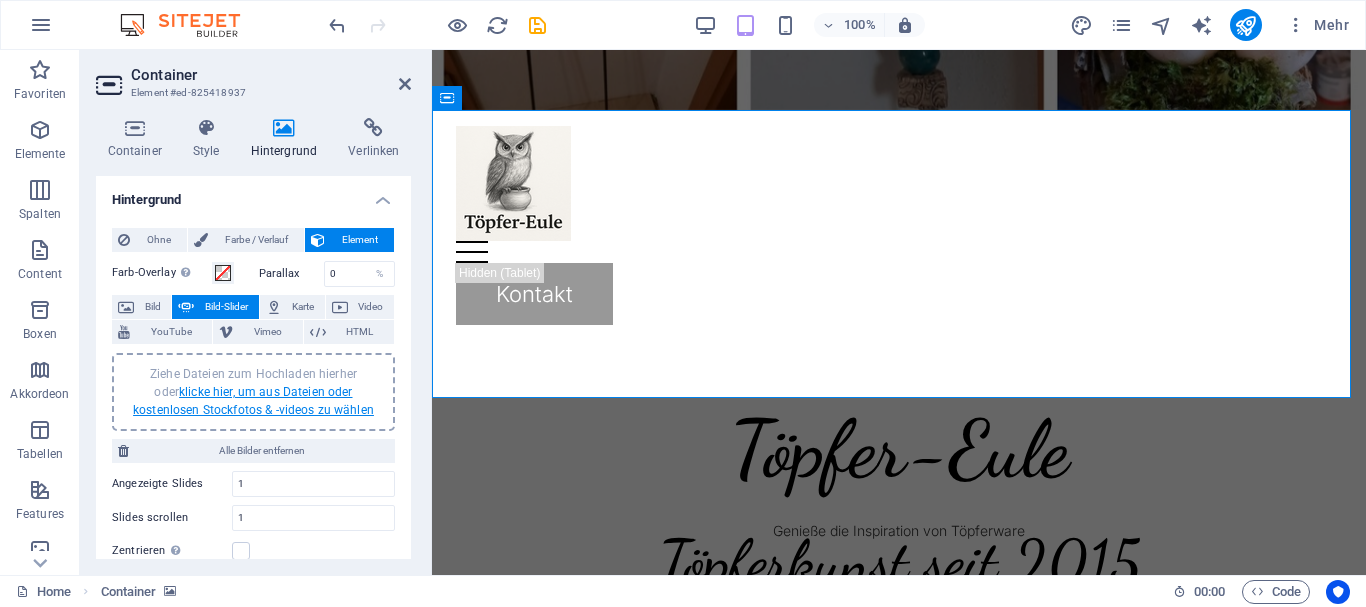 click on "klicke hier, um aus Dateien oder kostenlosen Stockfotos & -videos zu wählen" at bounding box center [253, 401] 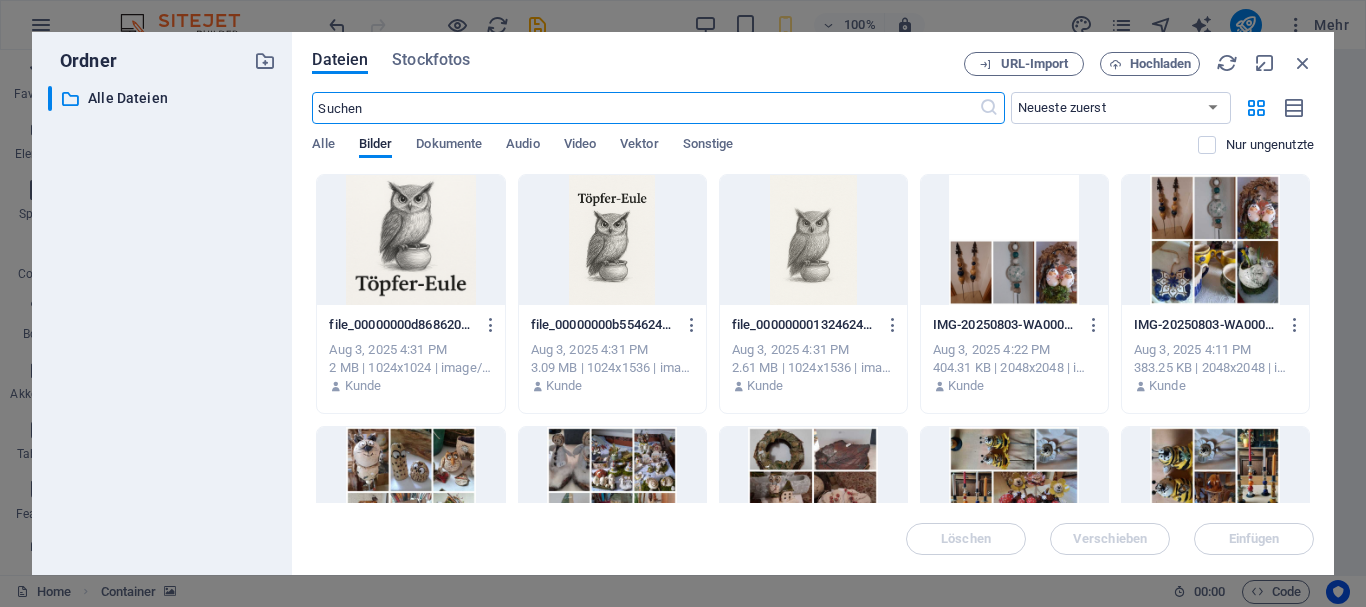 click at bounding box center [410, 492] 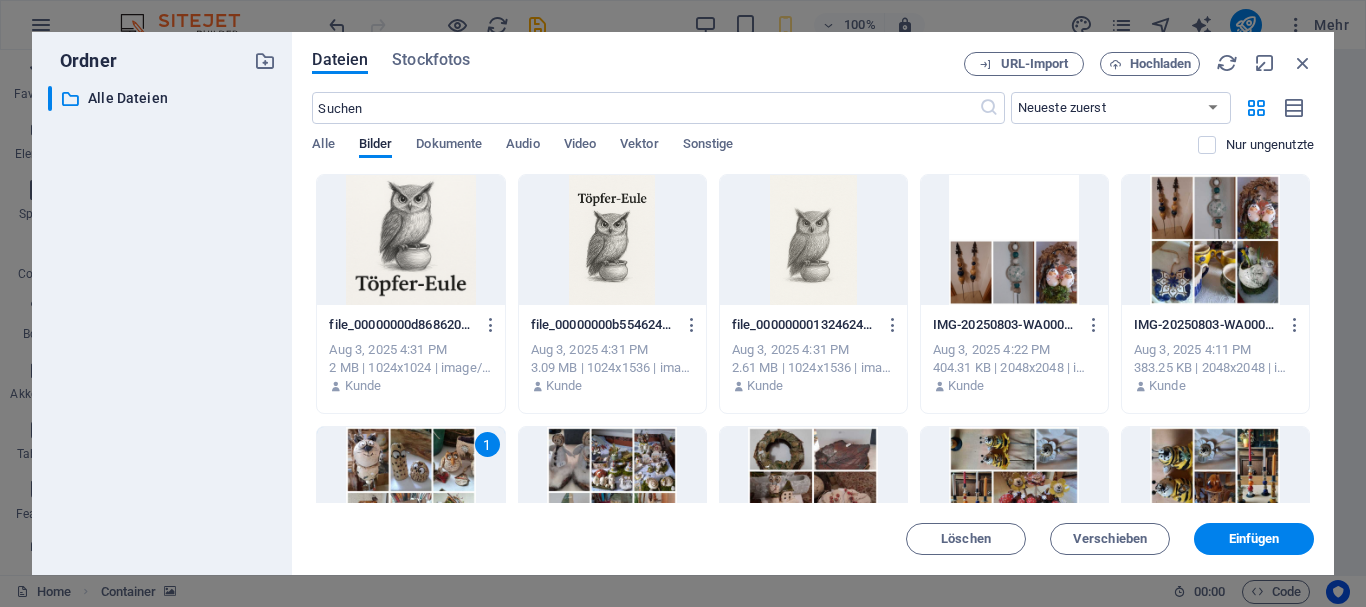 click at bounding box center [612, 492] 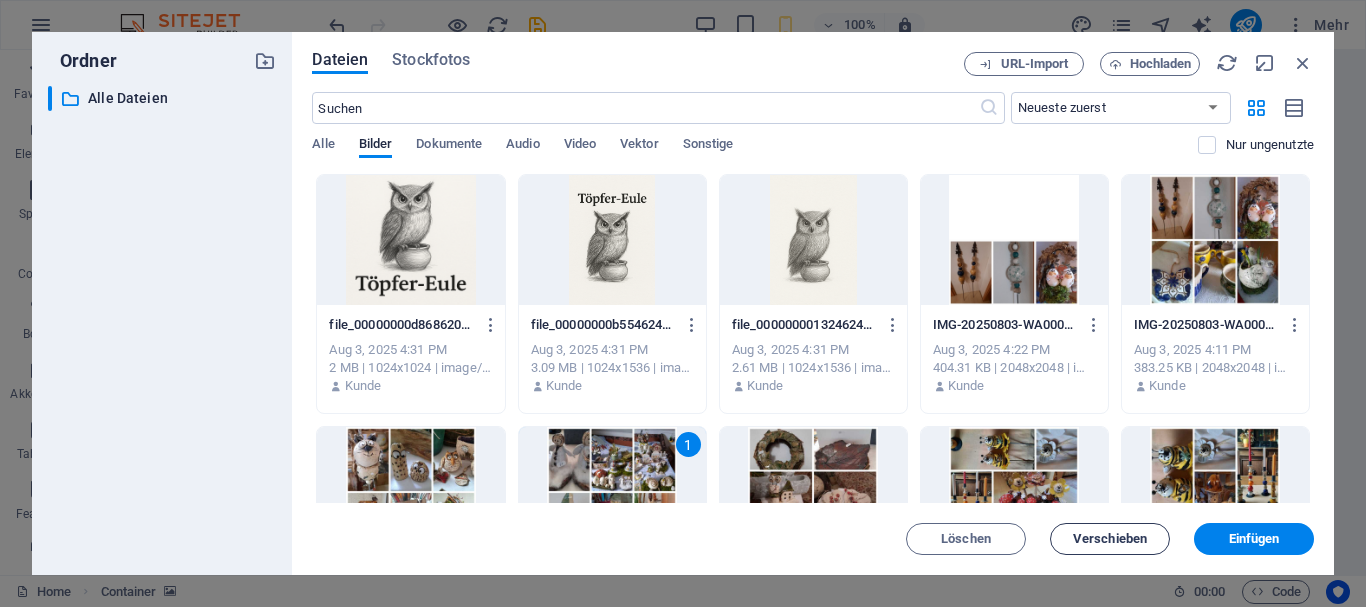 click on "Verschieben" at bounding box center (1110, 539) 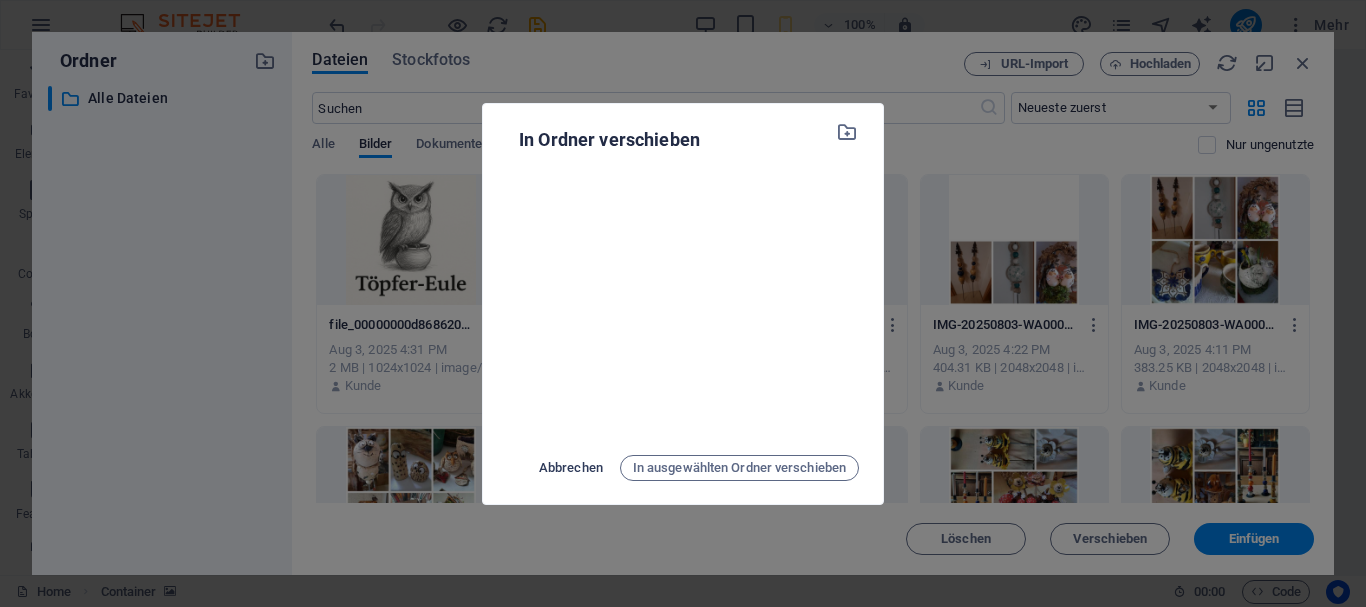 click on "Abbrechen" at bounding box center (571, 468) 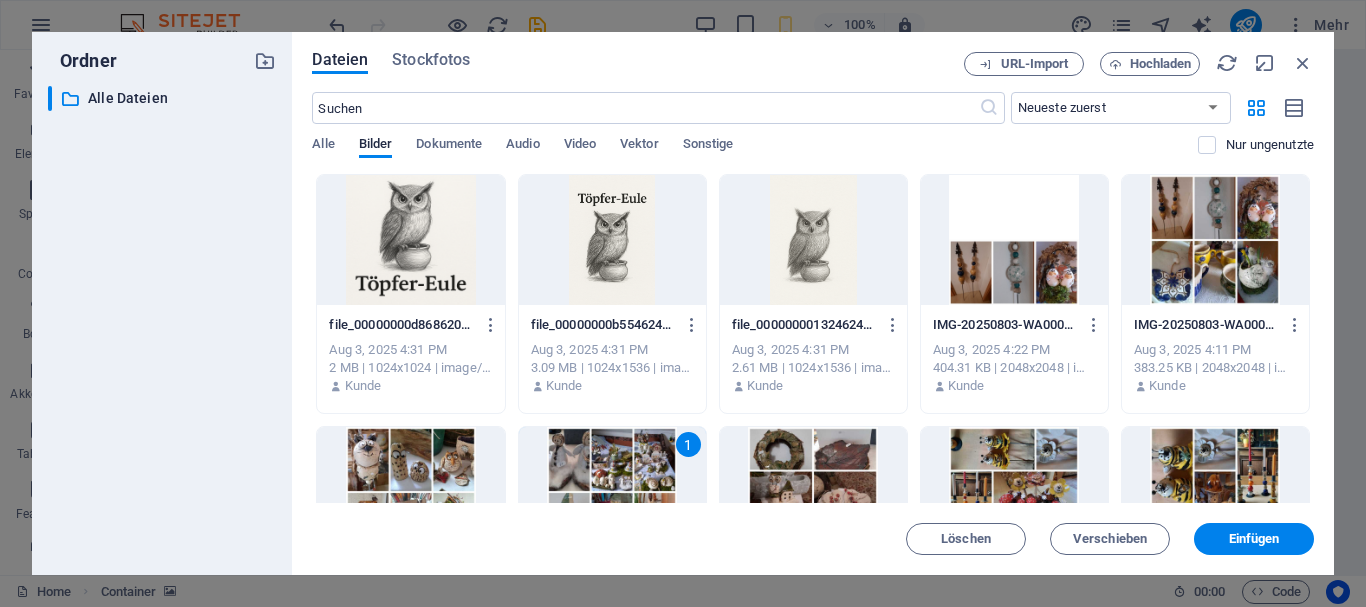 click at bounding box center (813, 492) 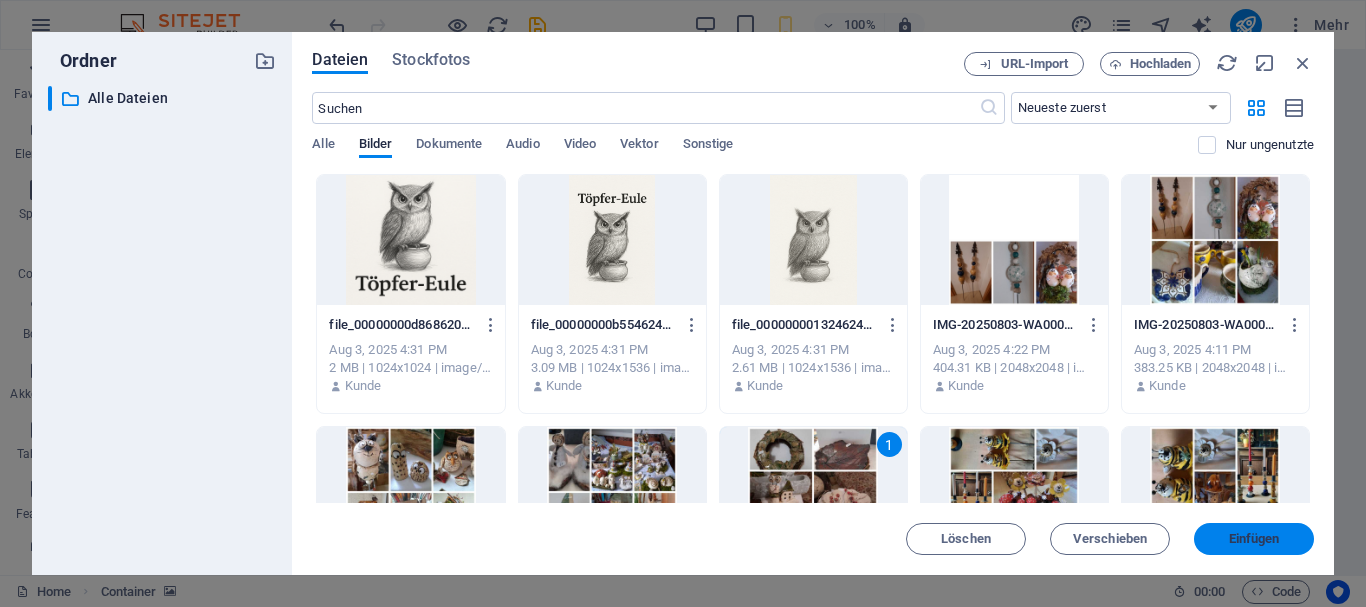 click on "Einfügen" at bounding box center (1254, 539) 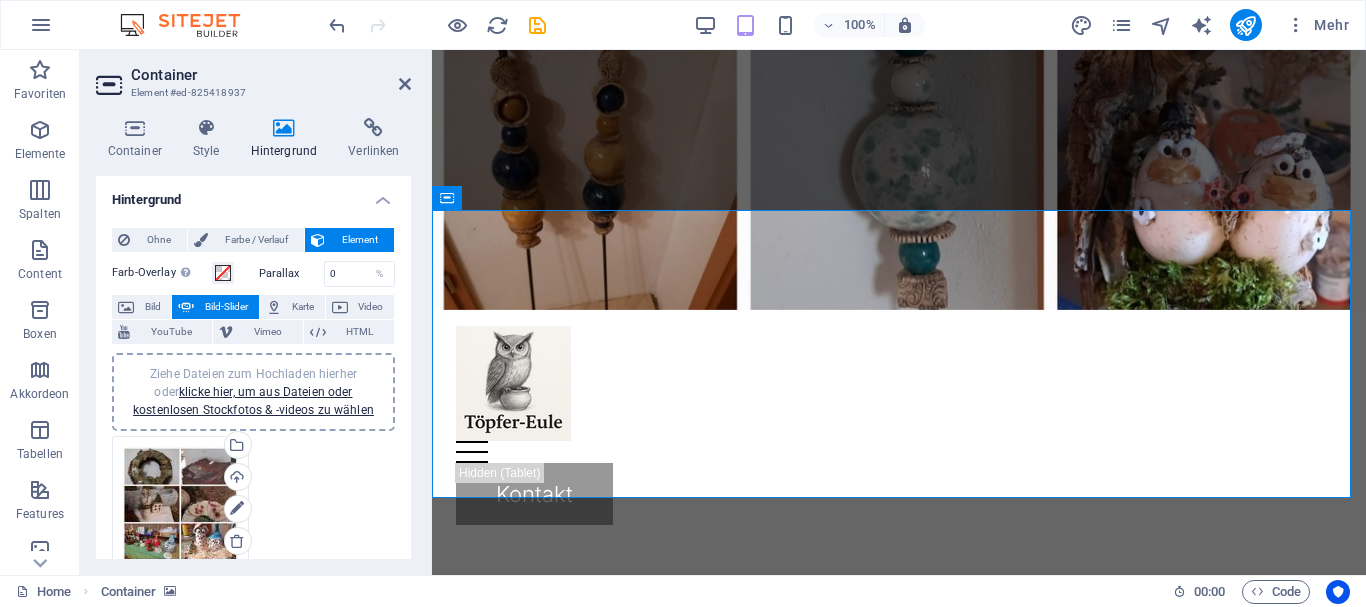 scroll, scrollTop: 600, scrollLeft: 0, axis: vertical 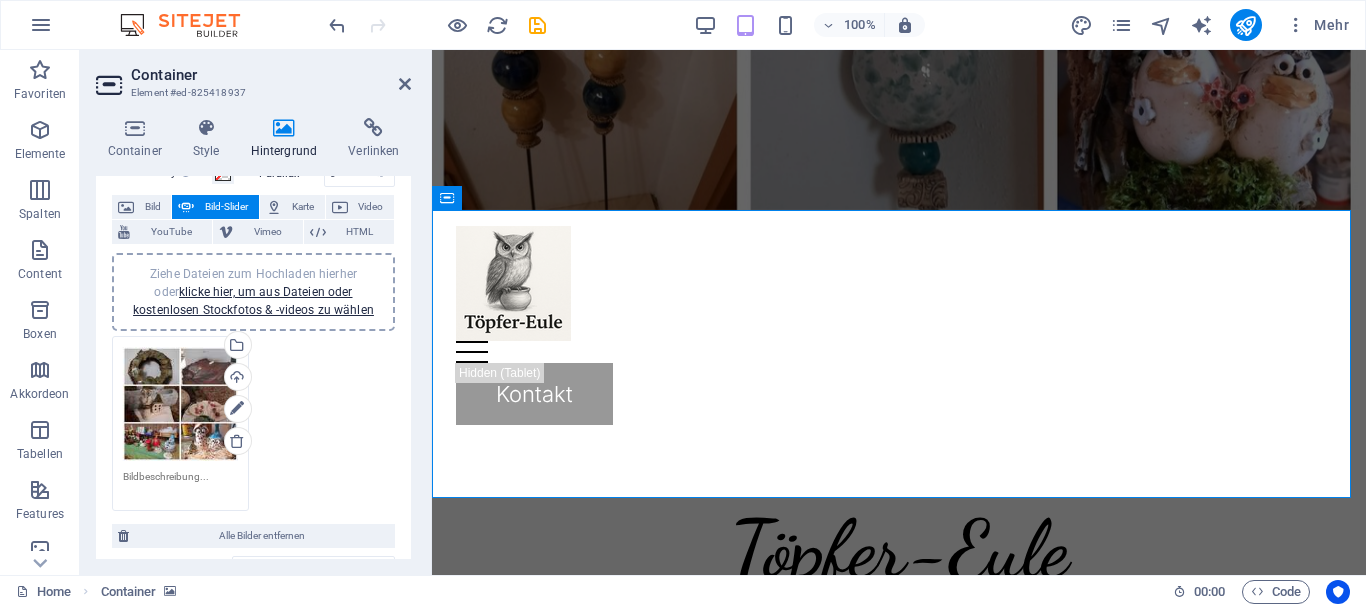 click on "Ziehe Dateien zum Hochladen hierher oder  klicke hier, um aus Dateien oder kostenlosen Stockfotos & -videos zu wählen" at bounding box center (253, 292) 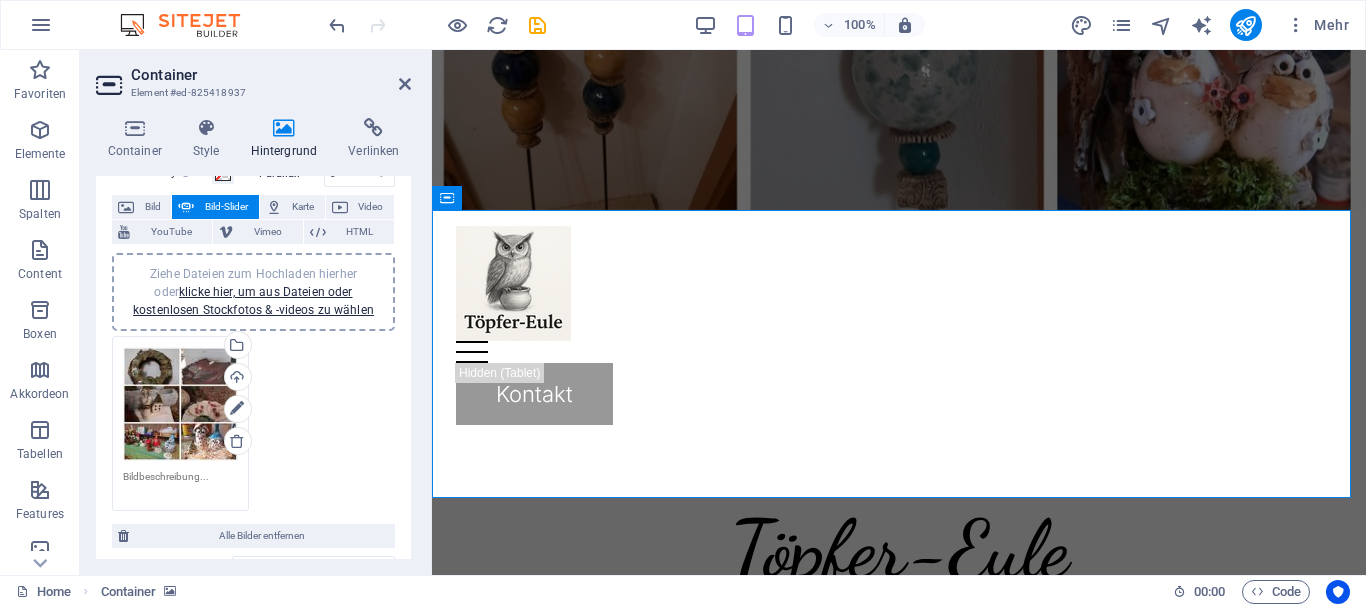 click on "Ziehe Dateien zum Hochladen hierher oder  klicke hier, um aus Dateien oder kostenlosen Stockfotos & -videos zu wählen" at bounding box center (253, 292) 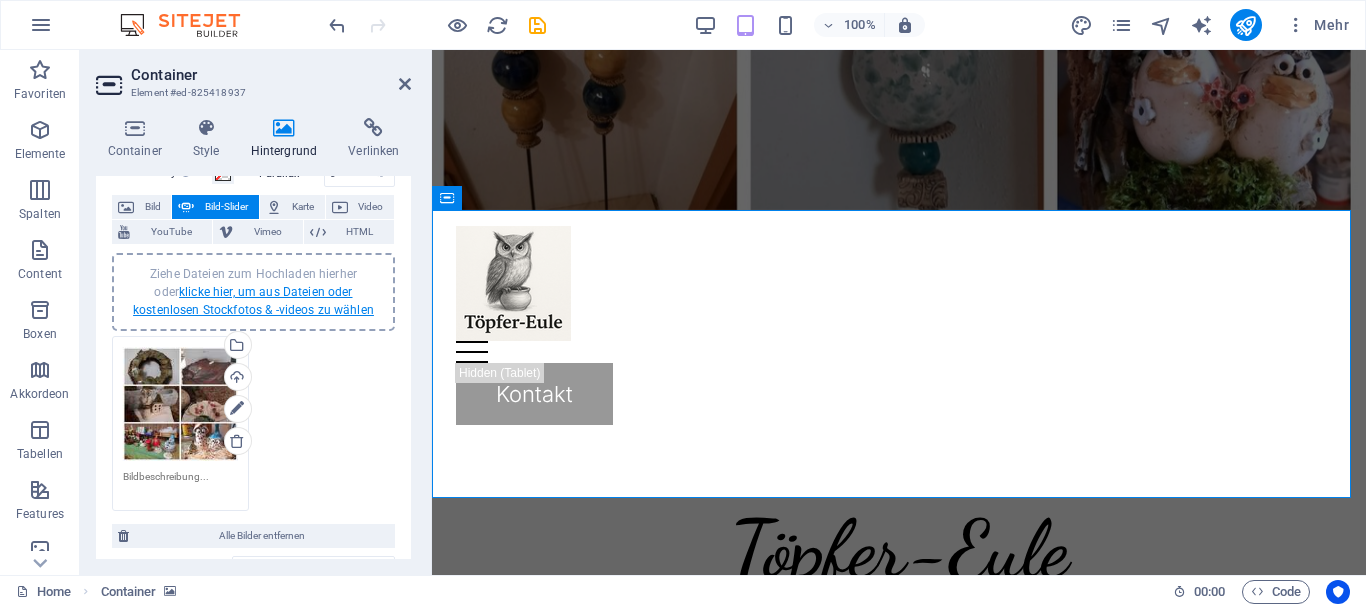 click on "klicke hier, um aus Dateien oder kostenlosen Stockfotos & -videos zu wählen" at bounding box center (253, 301) 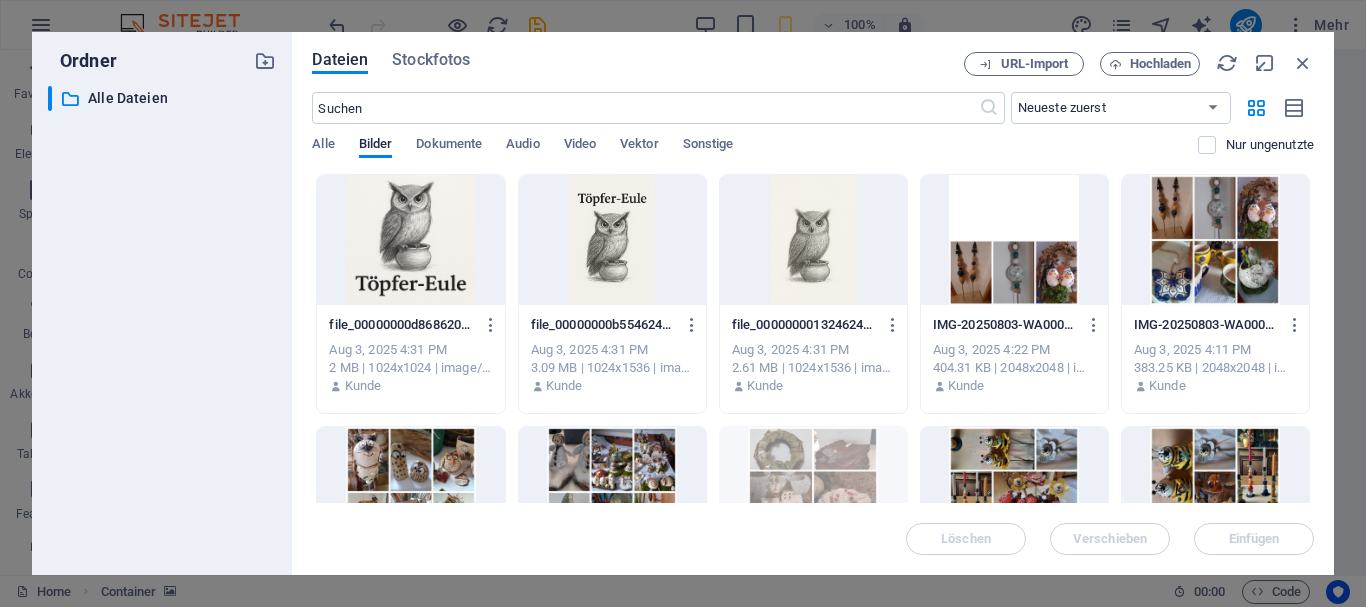 click at bounding box center (410, 492) 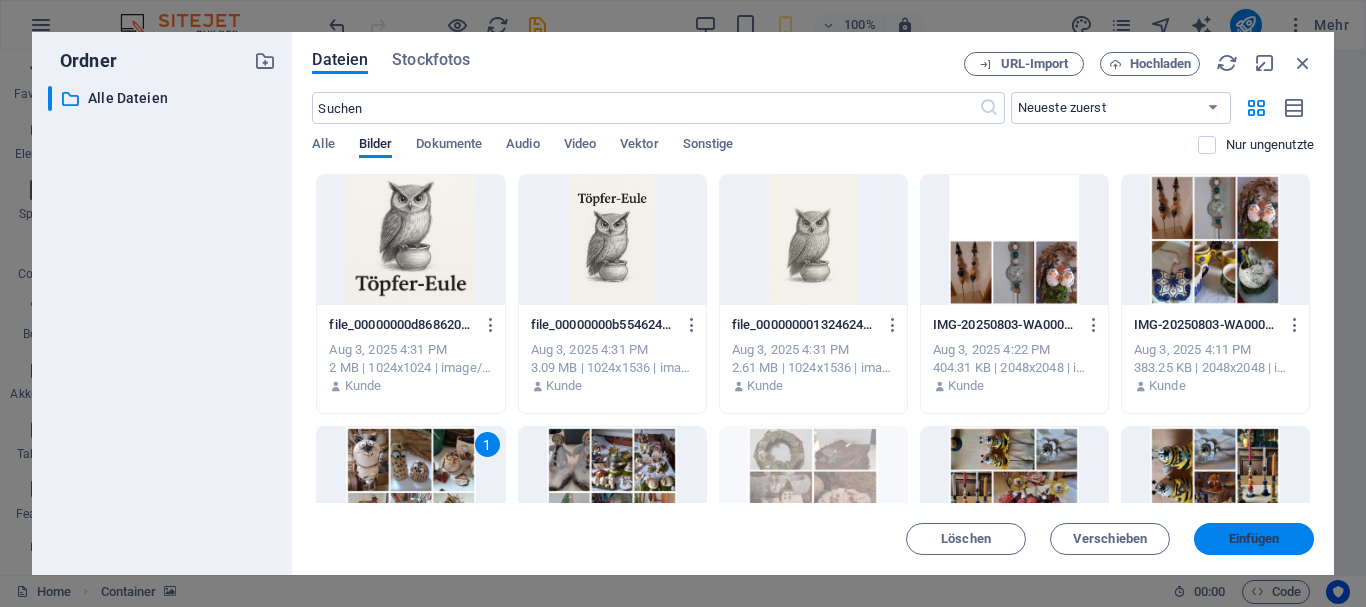 click on "Einfügen" at bounding box center (1254, 539) 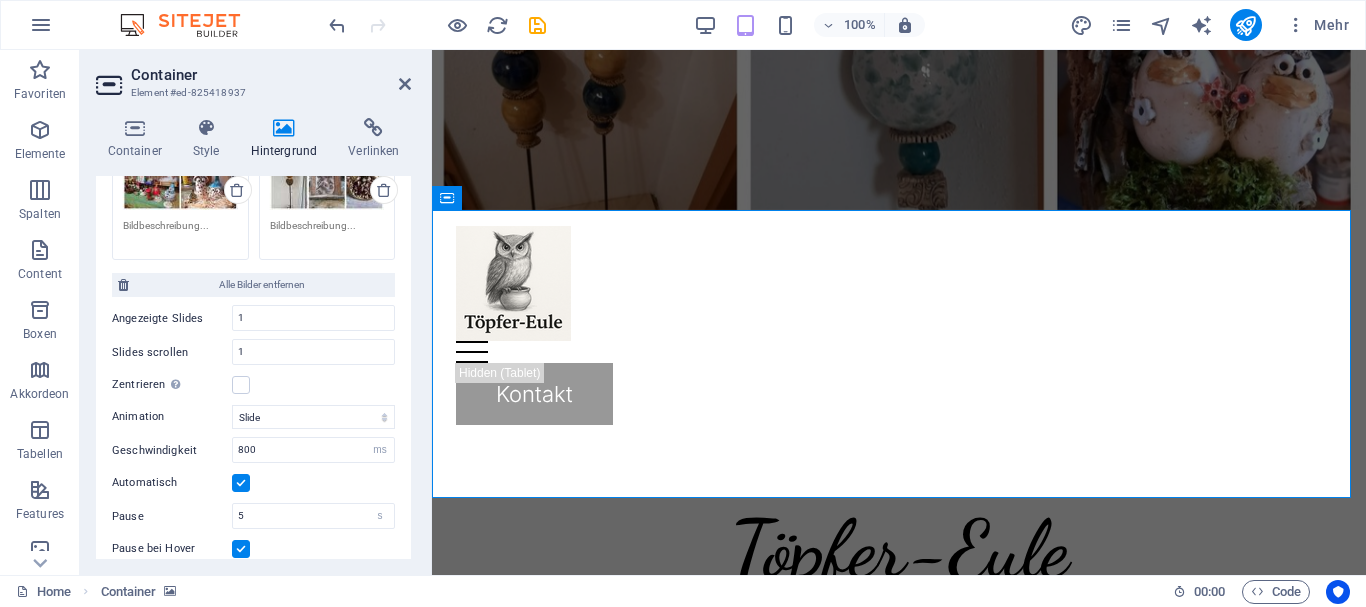 scroll, scrollTop: 400, scrollLeft: 0, axis: vertical 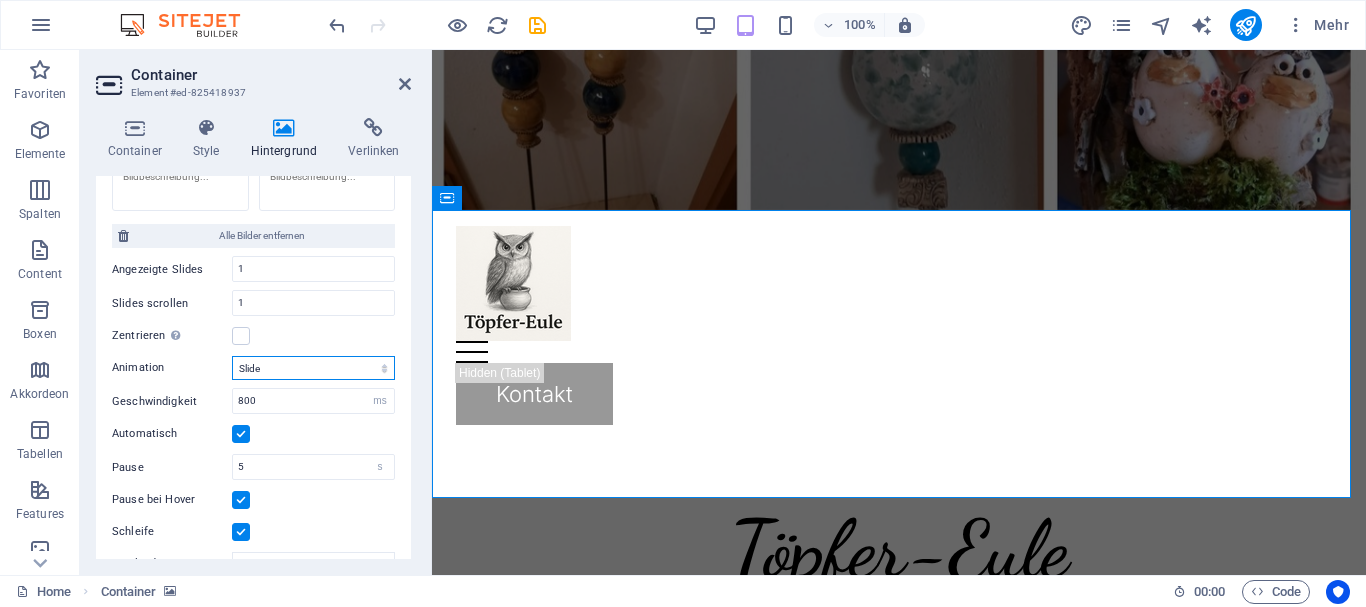 click on "Slide Fade" at bounding box center [313, 368] 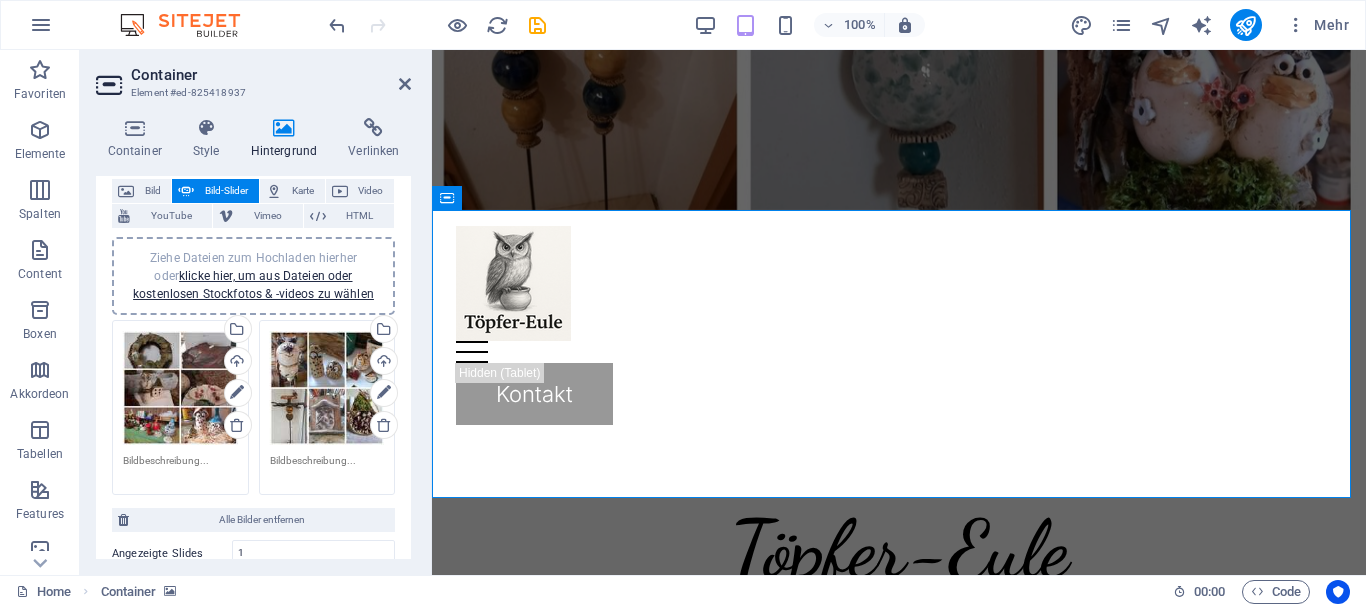 scroll, scrollTop: 0, scrollLeft: 0, axis: both 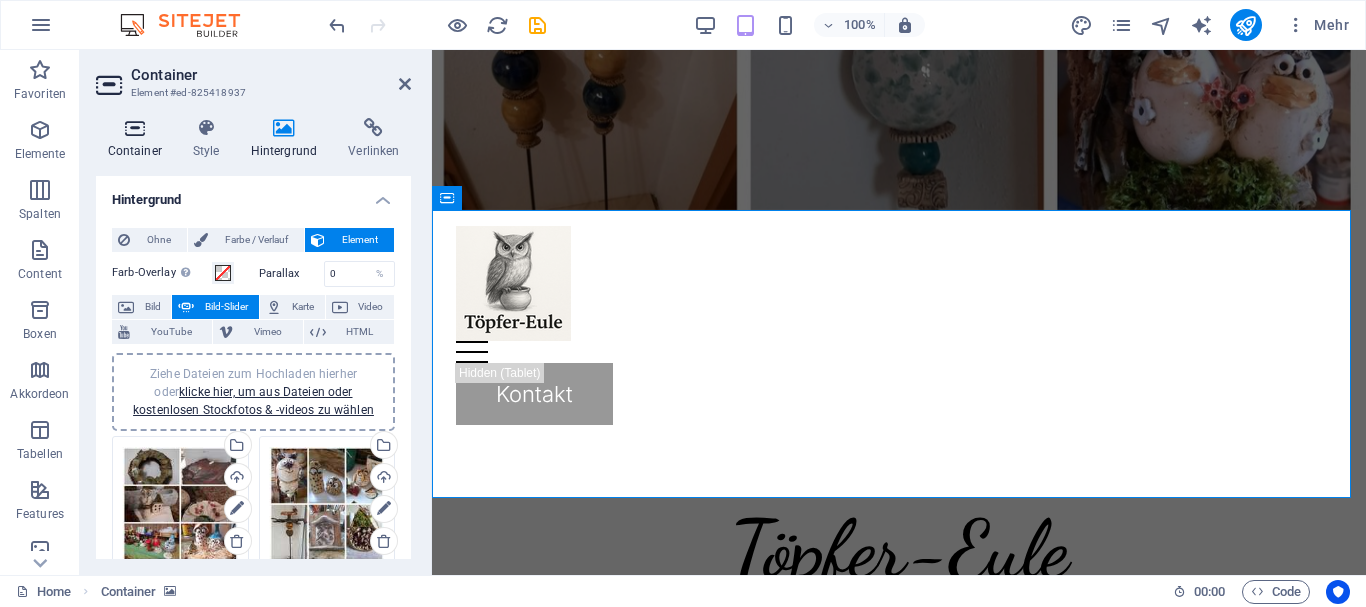 click at bounding box center (134, 128) 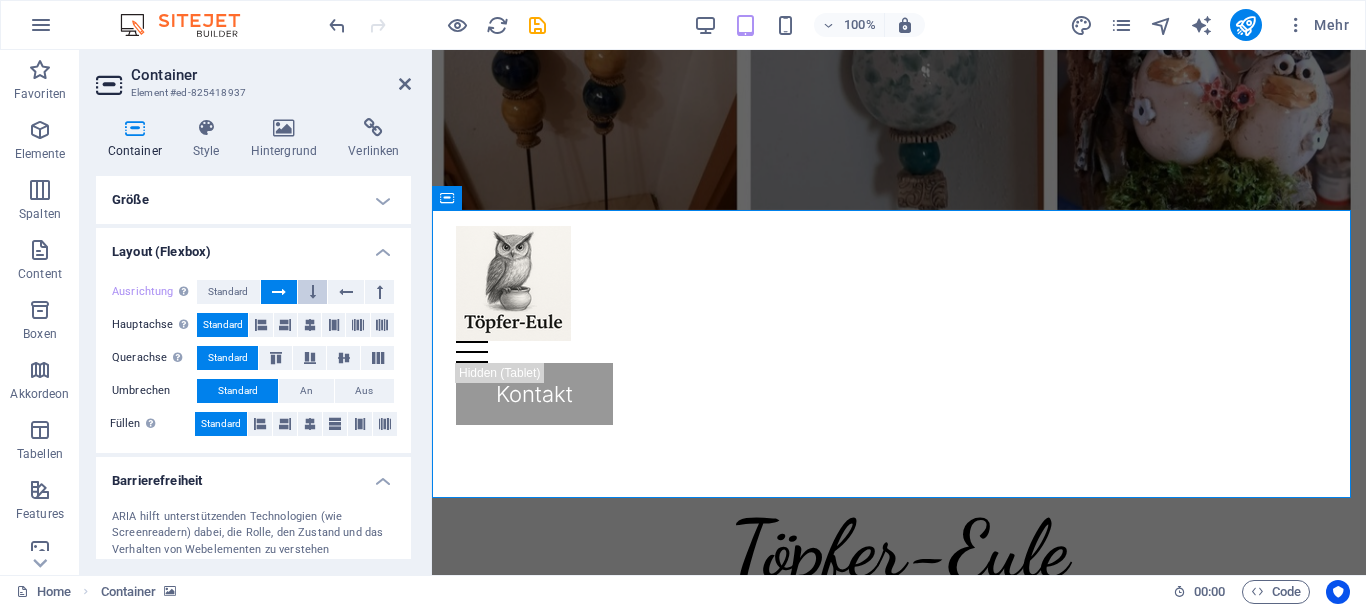 click at bounding box center (313, 292) 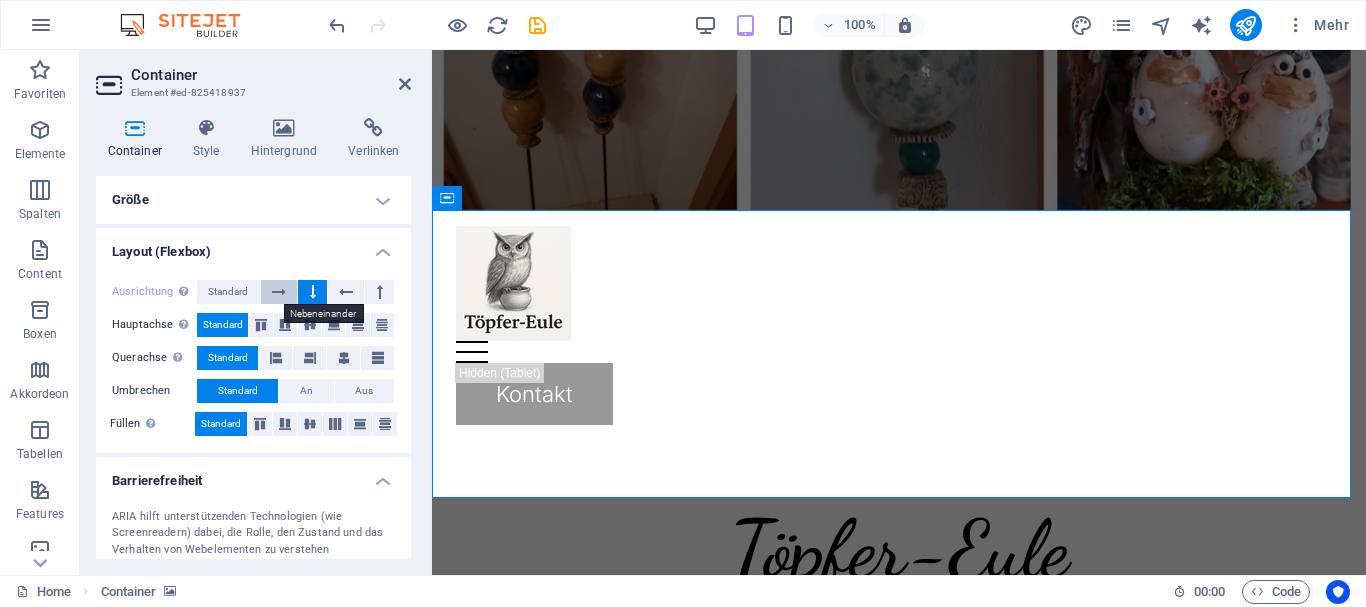 click at bounding box center (279, 292) 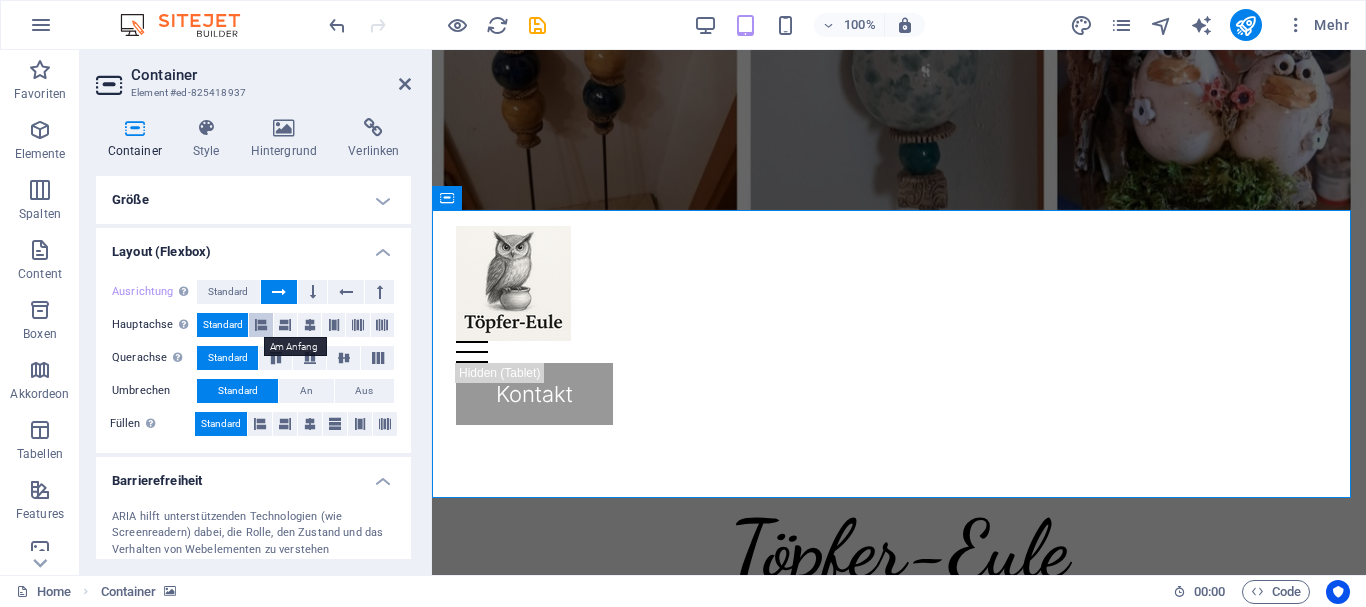 click at bounding box center [261, 325] 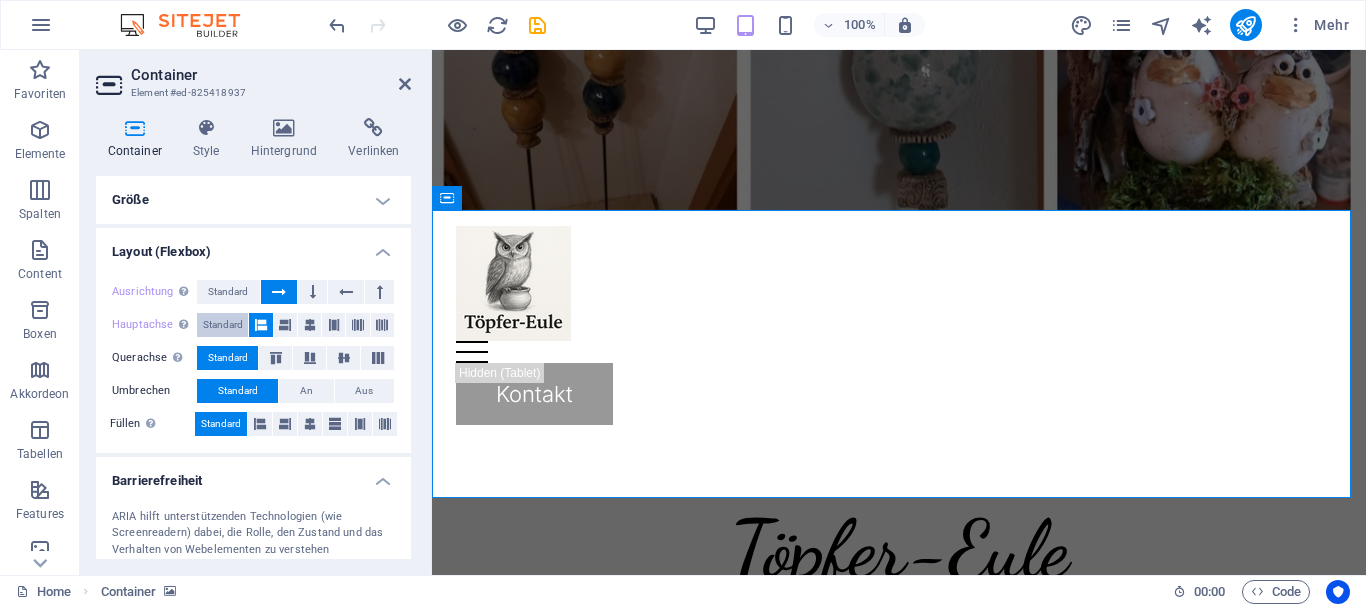 click on "Standard" at bounding box center (223, 325) 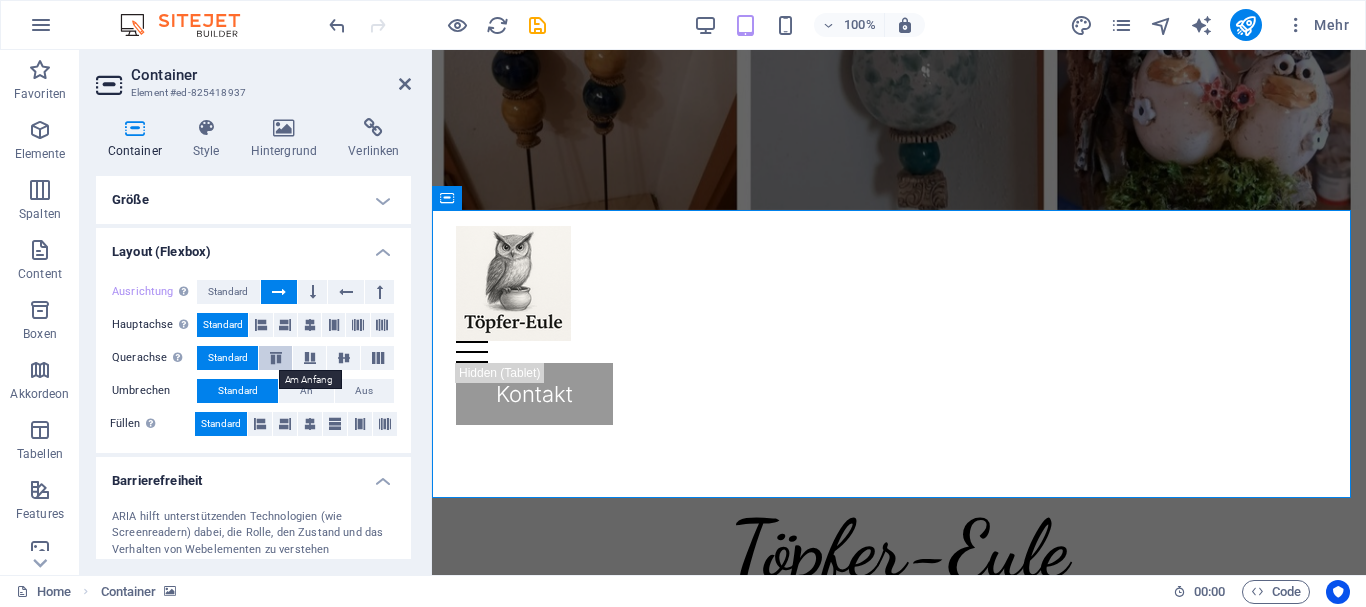 click at bounding box center (276, 358) 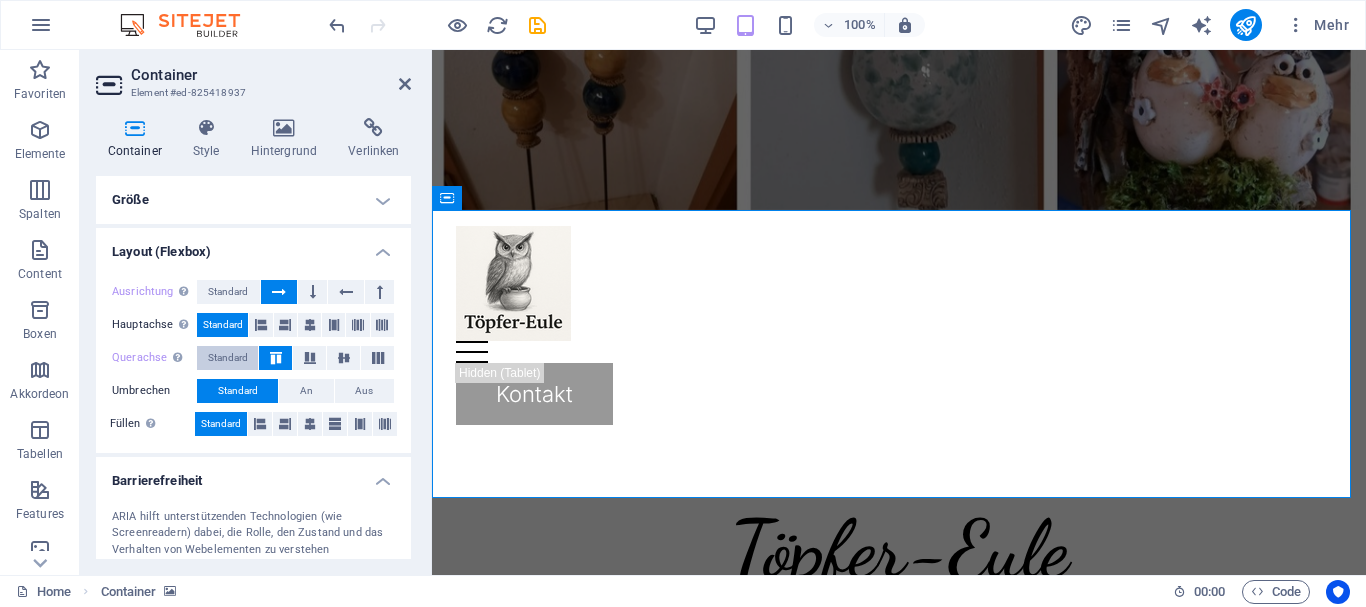 click on "Standard" at bounding box center [228, 358] 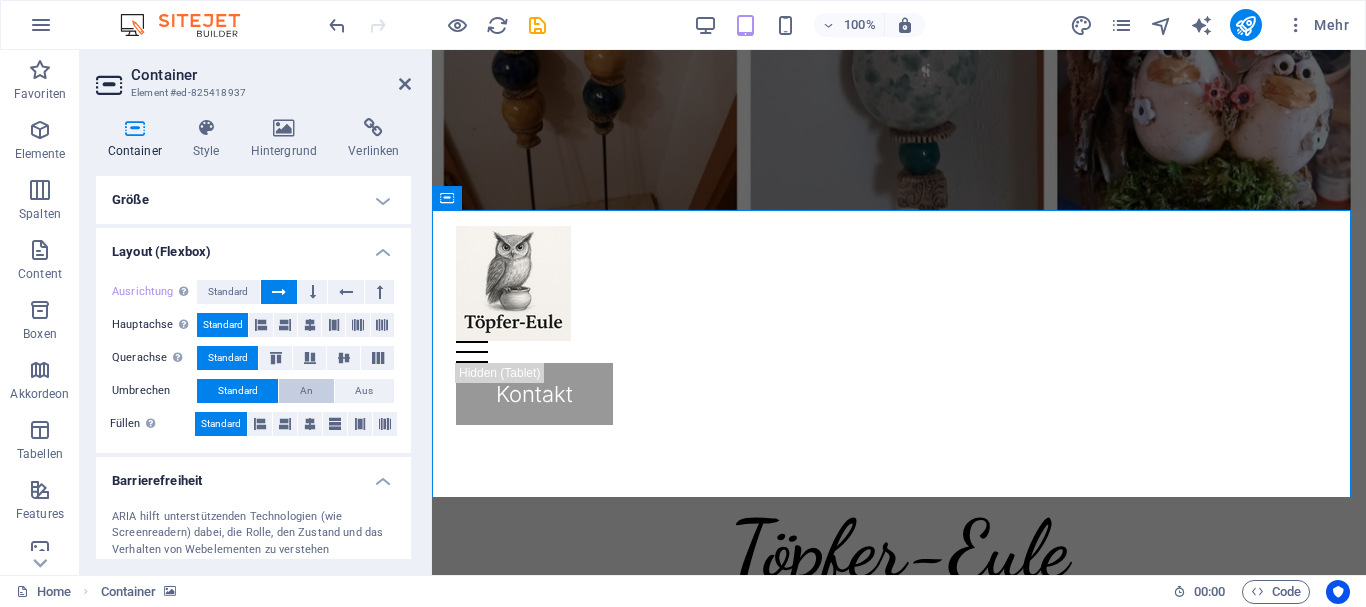 click on "An" at bounding box center (306, 391) 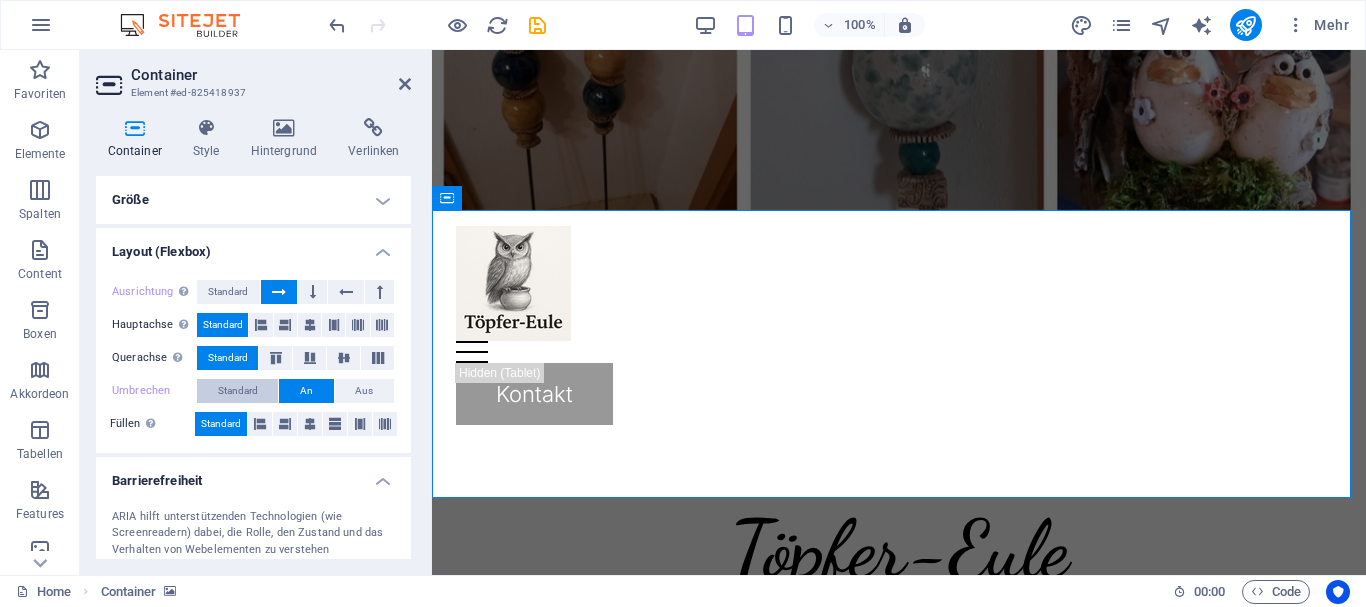 click on "Standard" at bounding box center [238, 391] 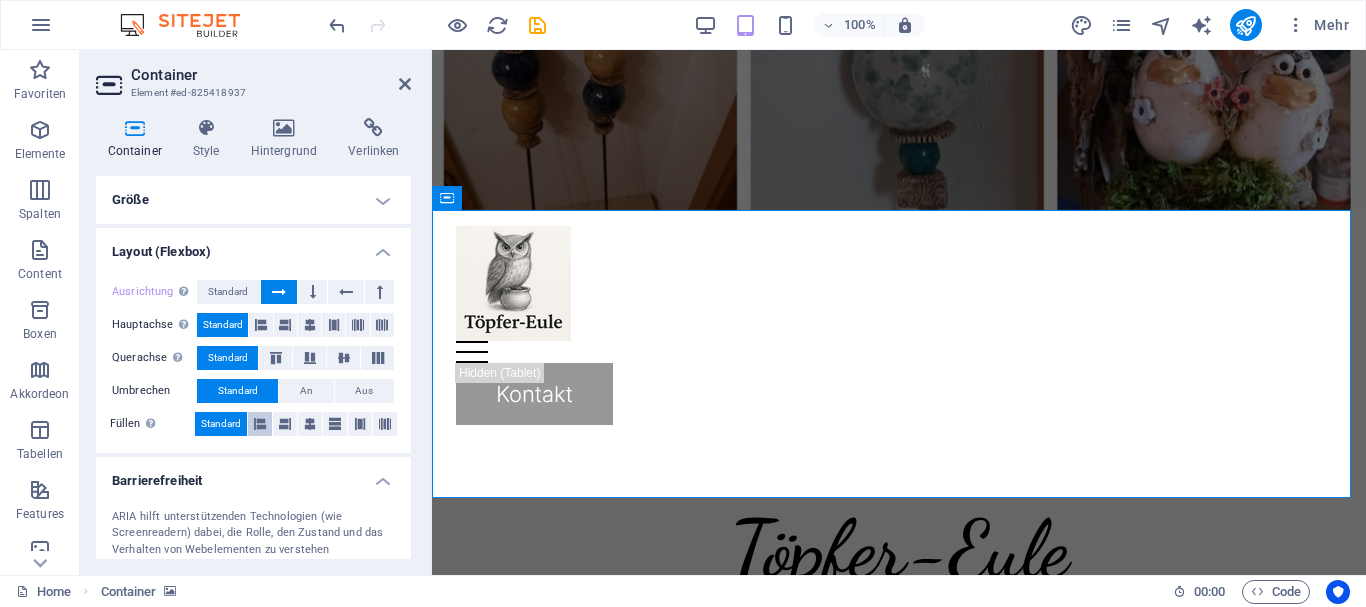 click at bounding box center [260, 424] 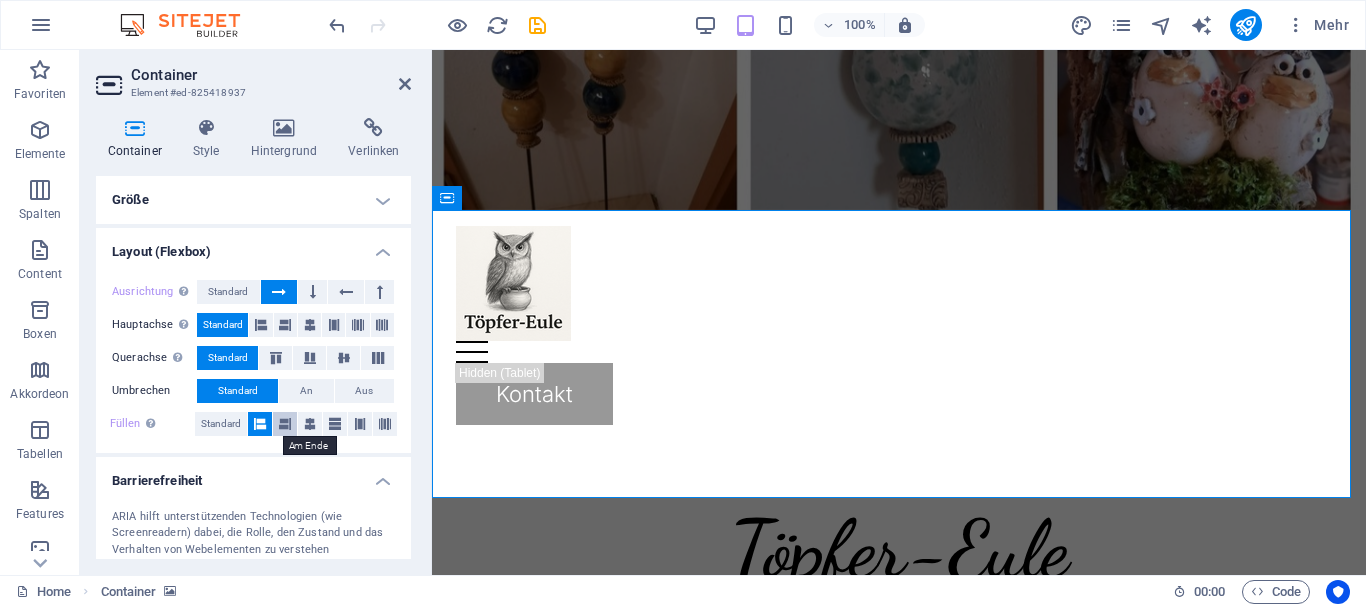 click at bounding box center [285, 424] 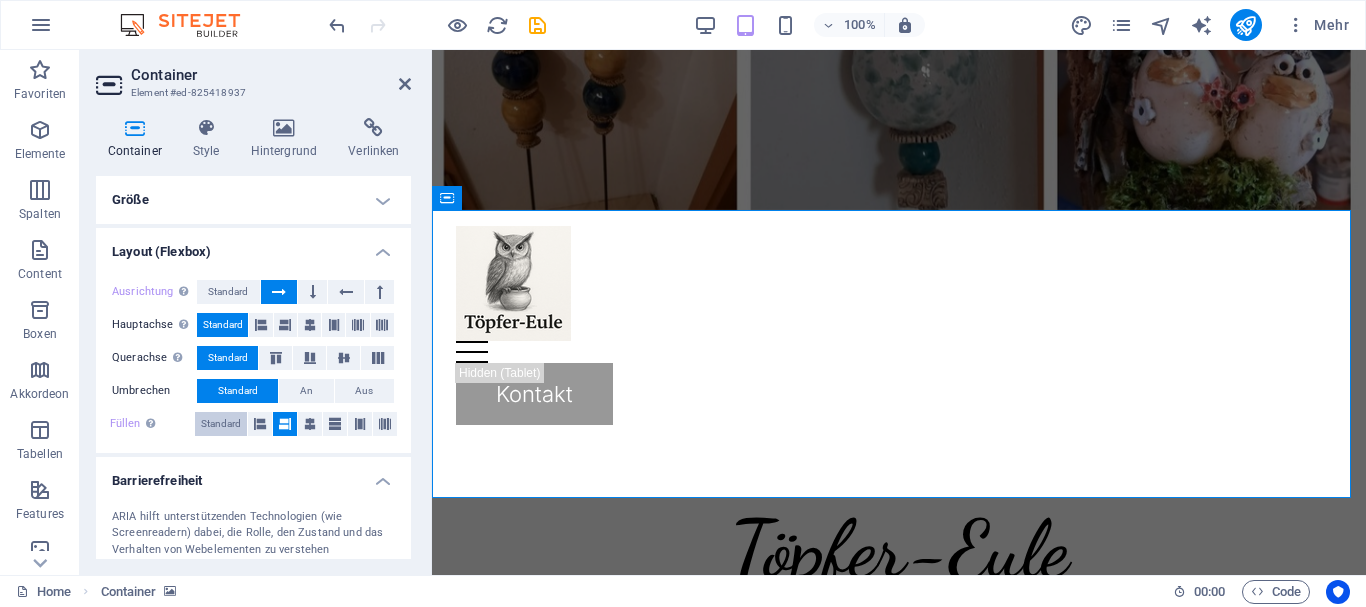 click on "Standard" at bounding box center (221, 424) 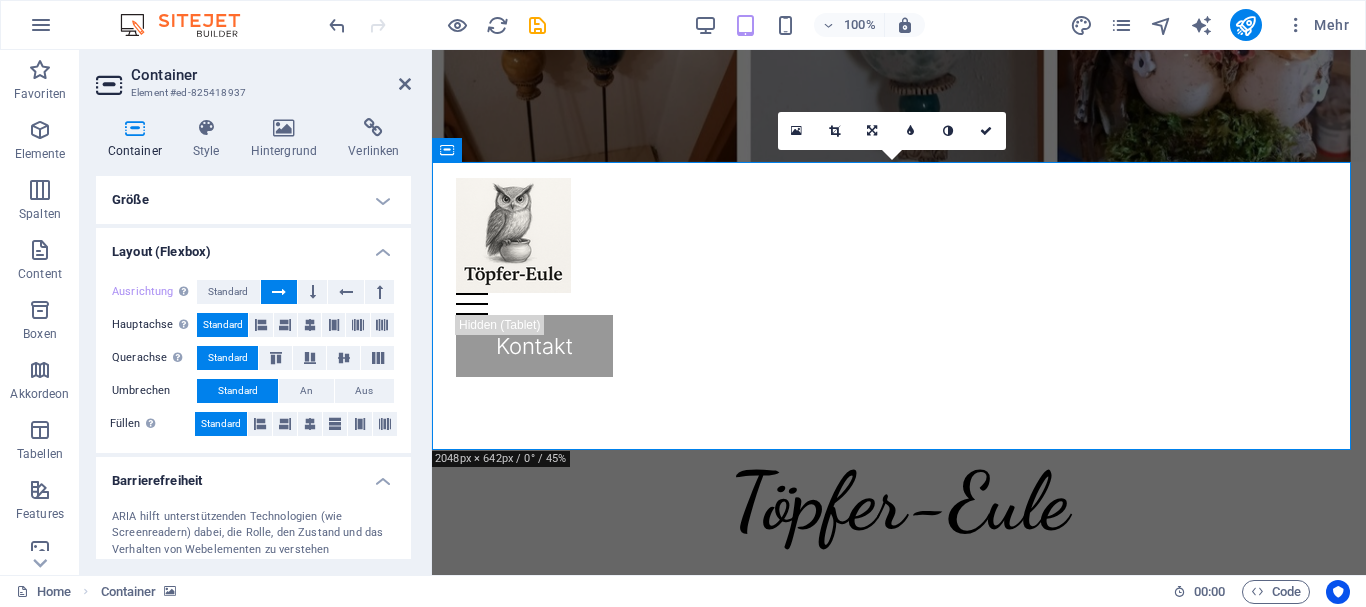 scroll, scrollTop: 700, scrollLeft: 0, axis: vertical 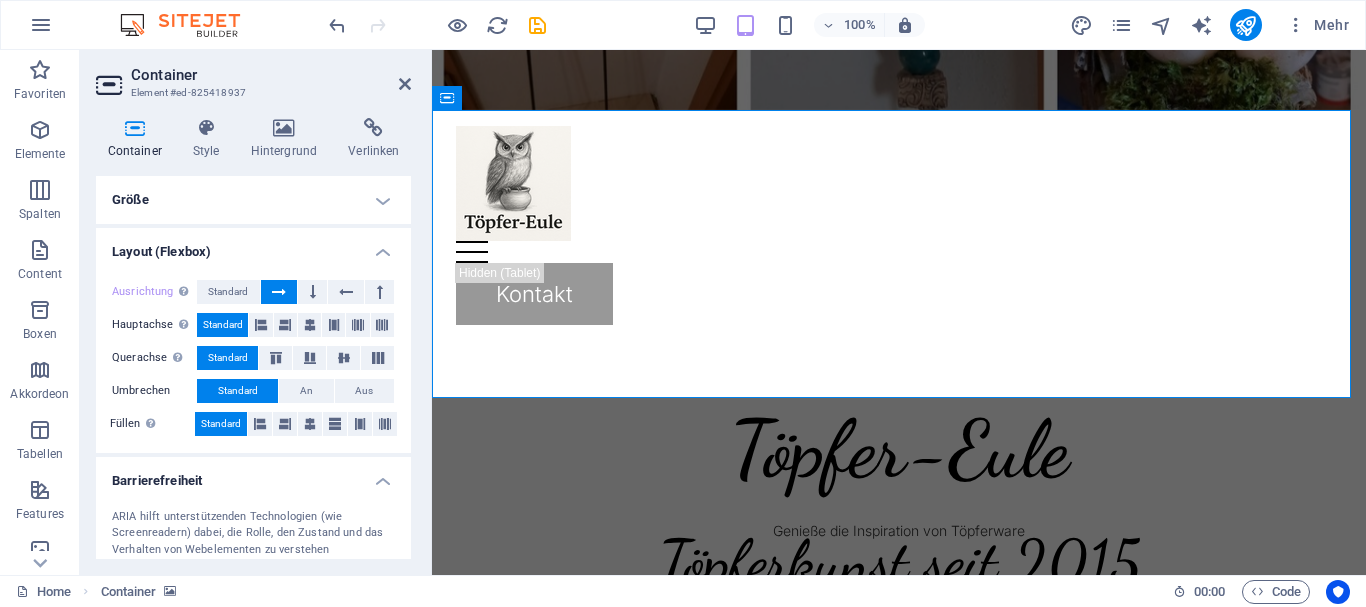 click on "Größe" at bounding box center [253, 200] 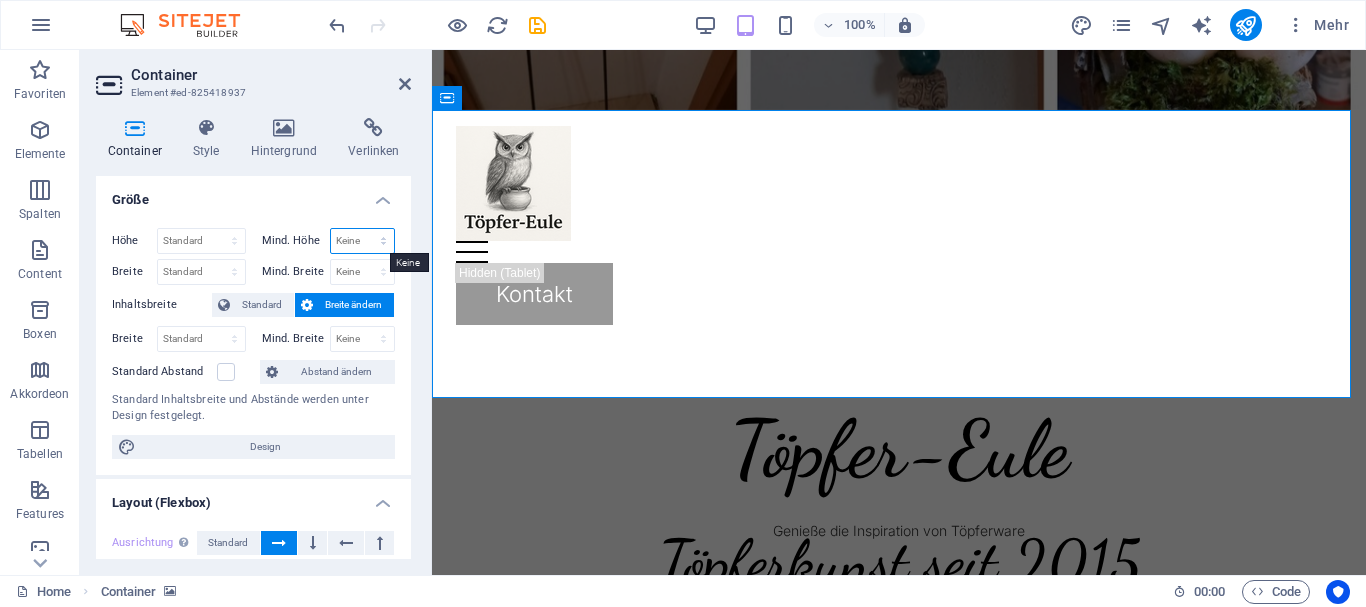 click on "Keine px rem % vh vw" at bounding box center (363, 241) 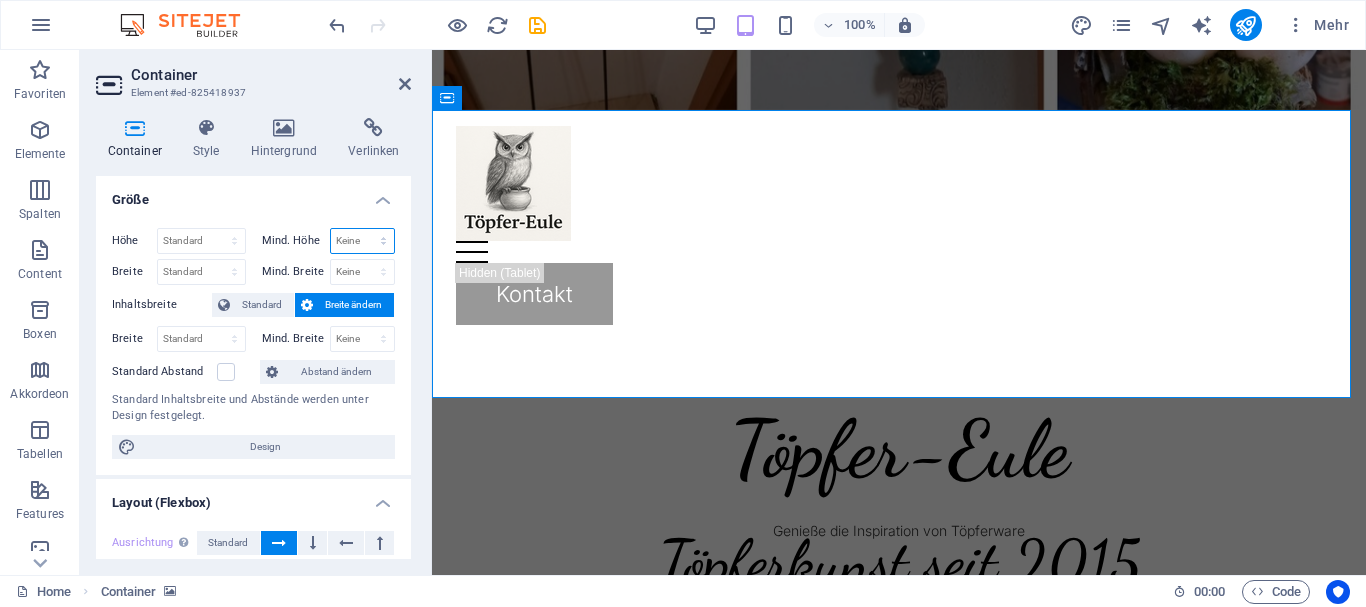 select on "px" 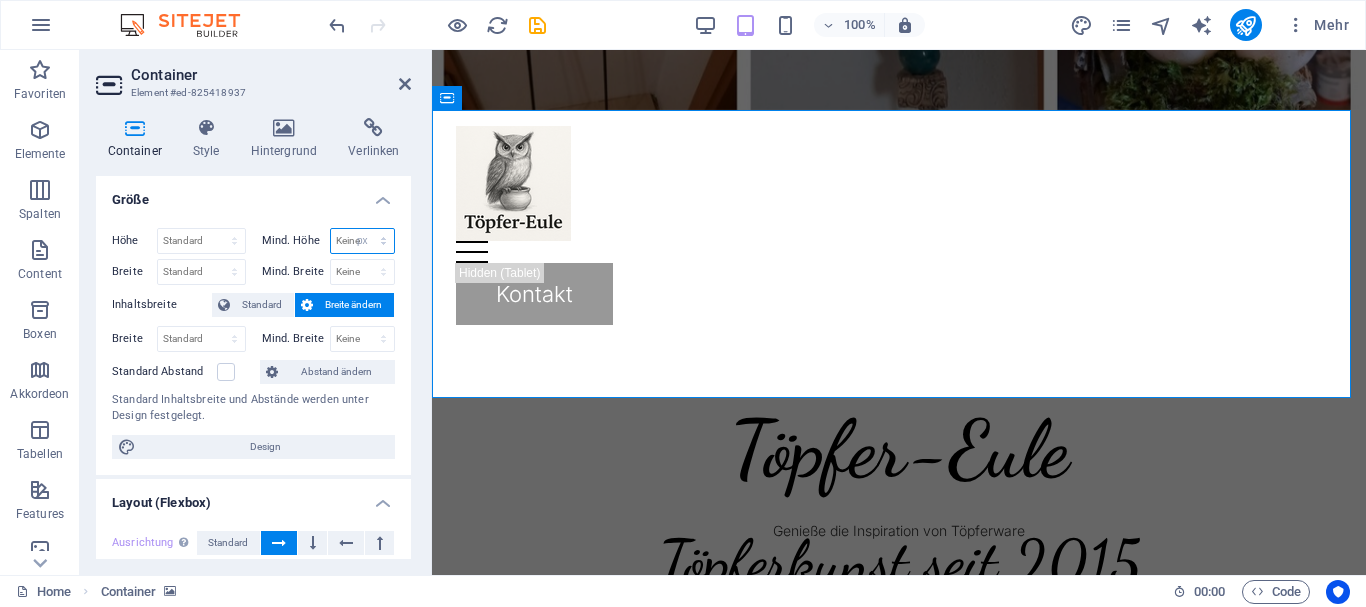 click on "Keine px rem % vh vw" at bounding box center (363, 241) 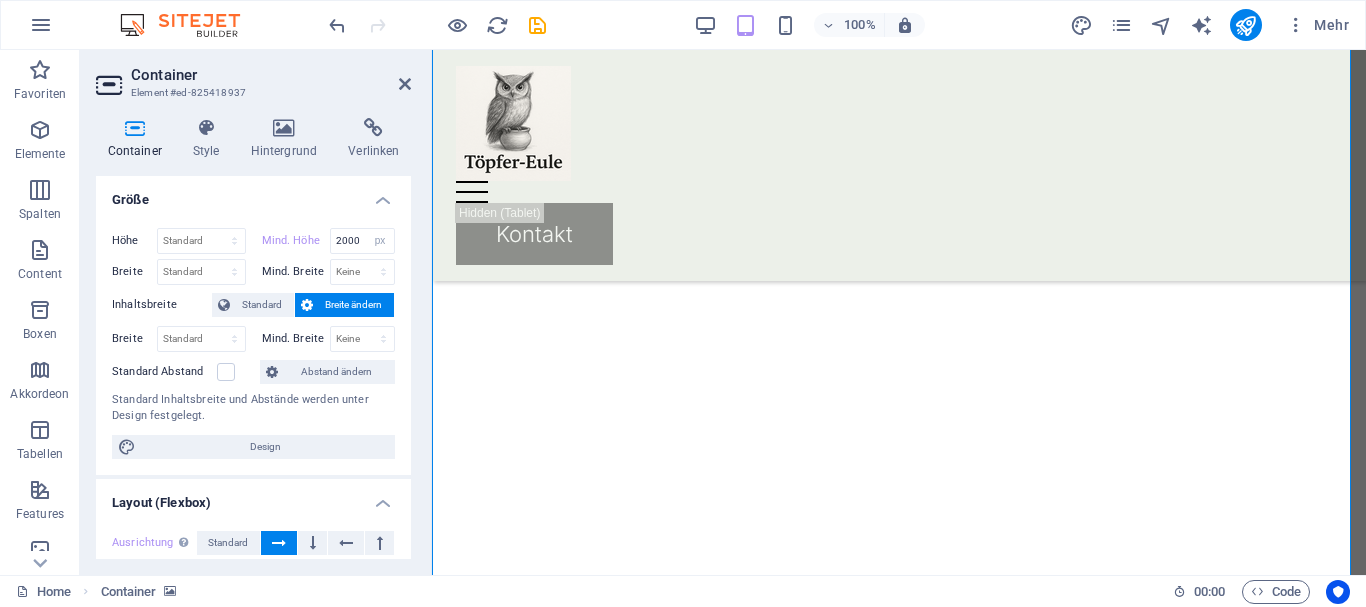 scroll, scrollTop: 500, scrollLeft: 0, axis: vertical 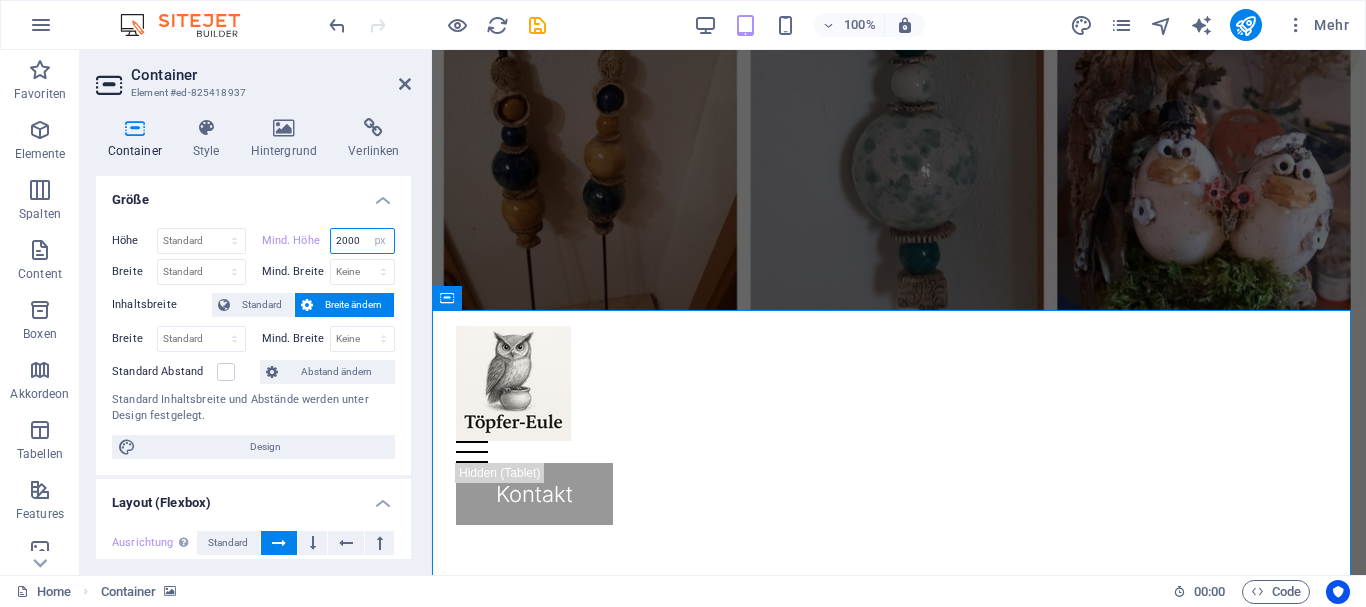 click on "2000" at bounding box center [363, 241] 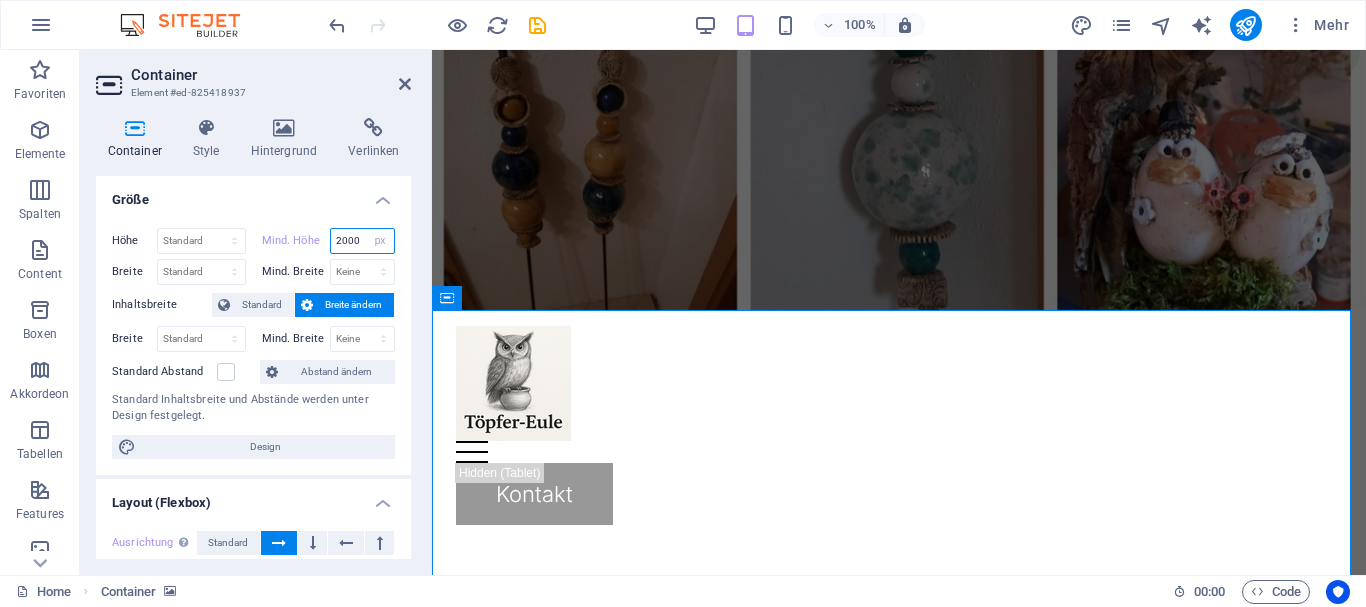 click on "2000" at bounding box center (363, 241) 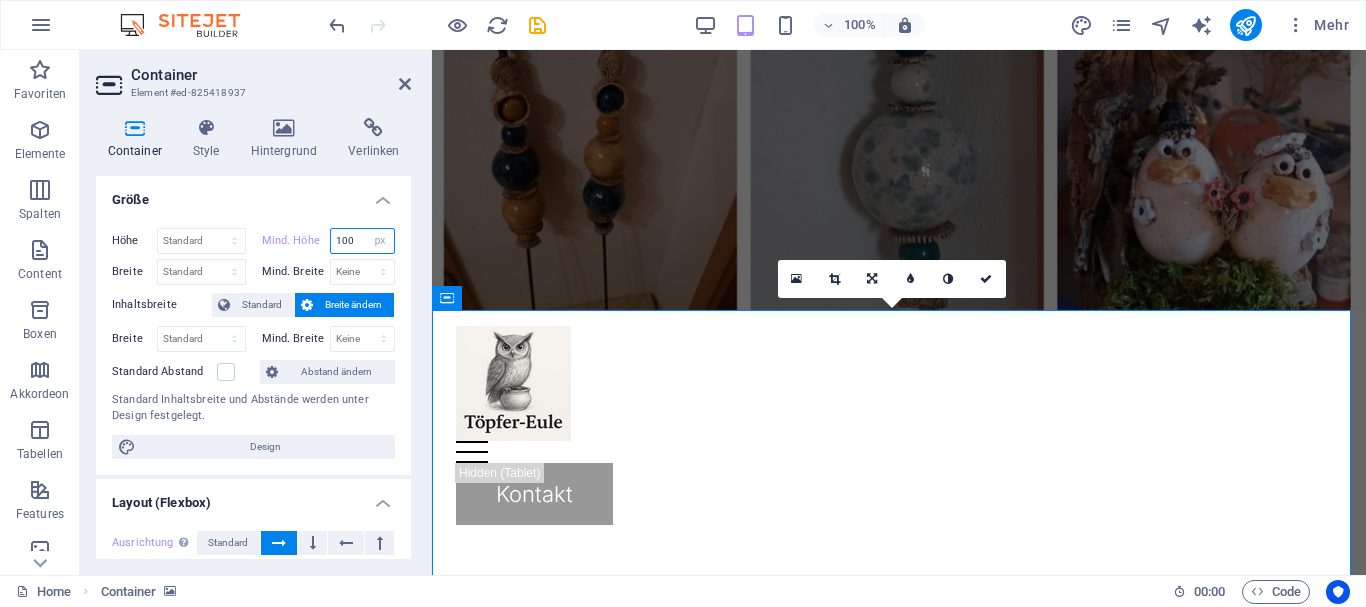 type on "100" 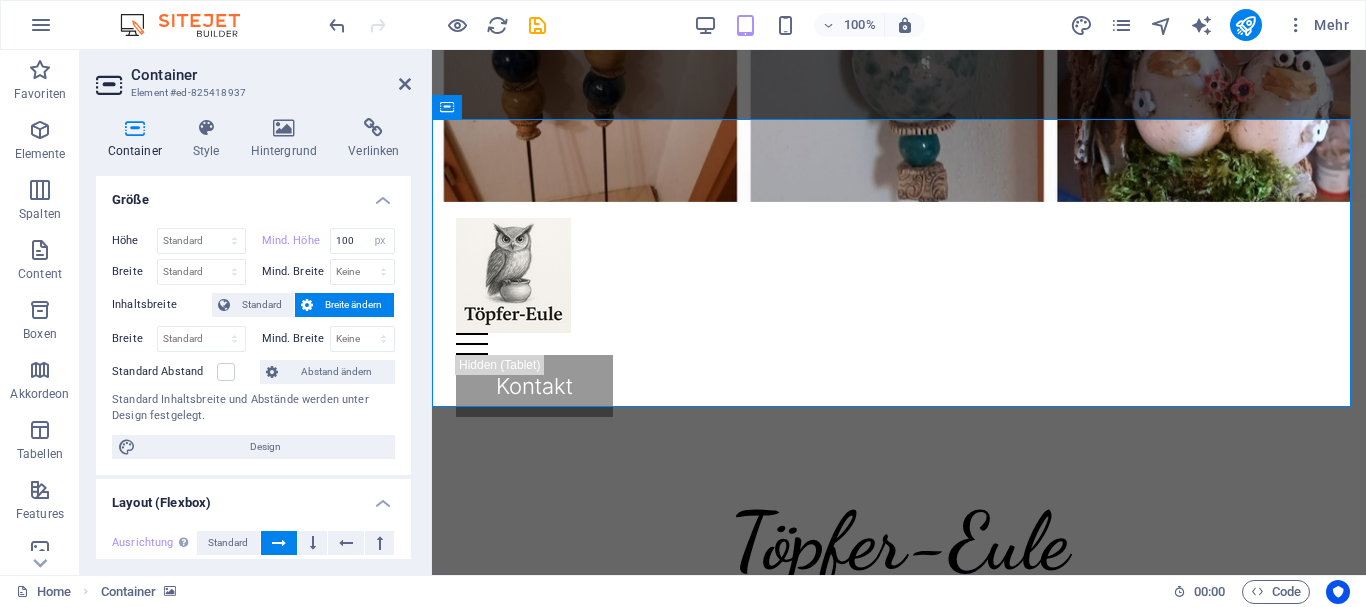 scroll, scrollTop: 600, scrollLeft: 0, axis: vertical 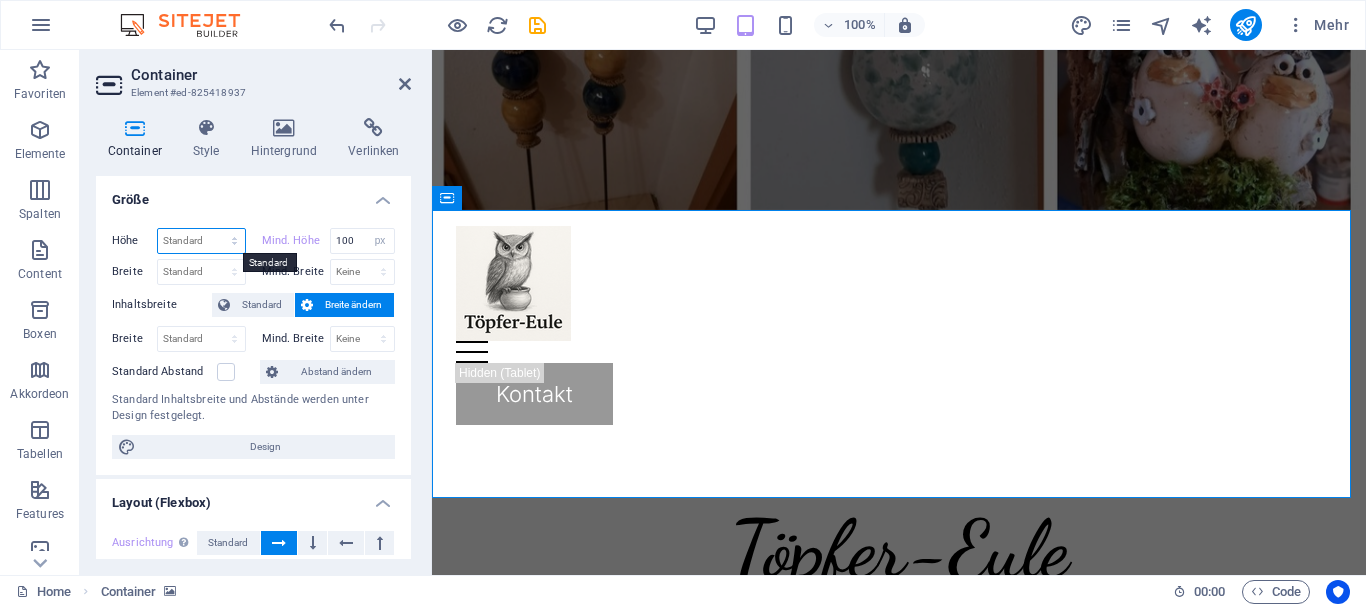 click on "Standard px rem % vh vw" at bounding box center (201, 241) 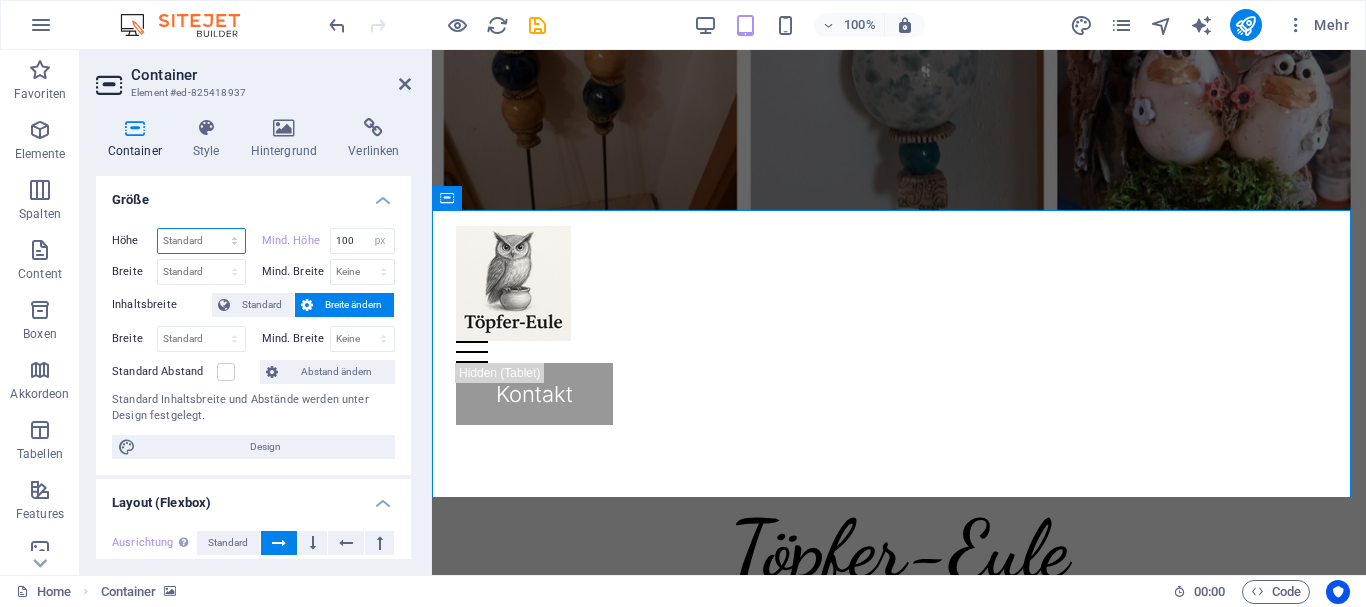 select on "px" 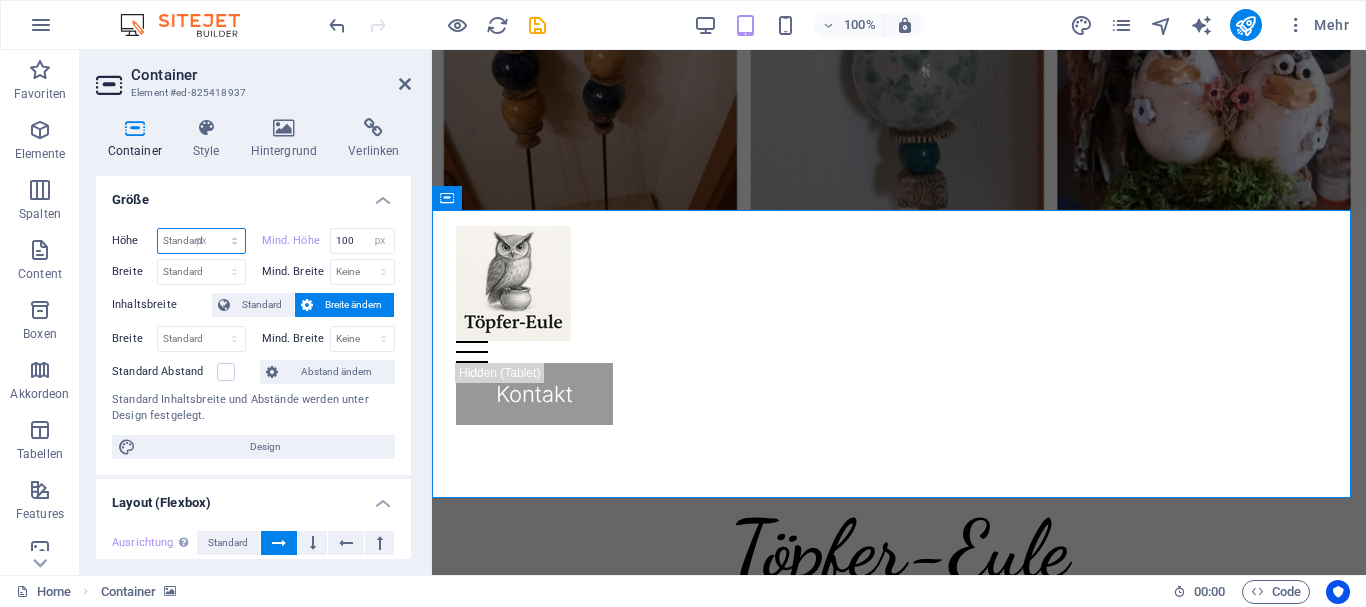 click on "Standard px rem % vh vw" at bounding box center (201, 241) 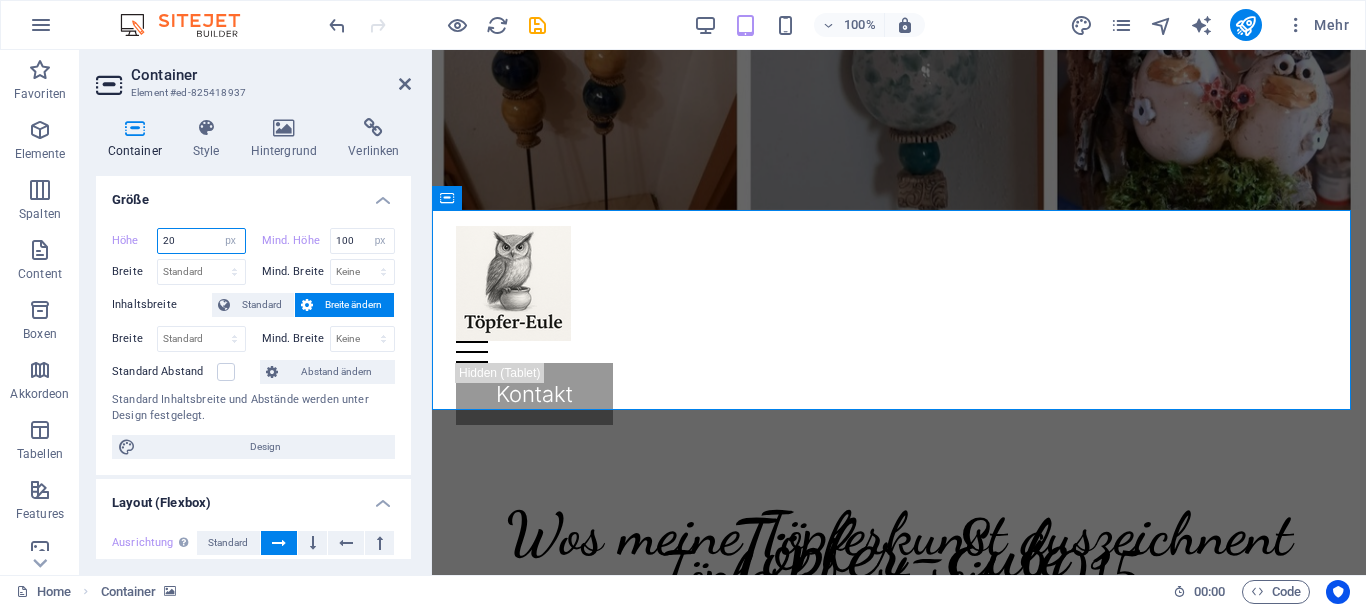 type on "2" 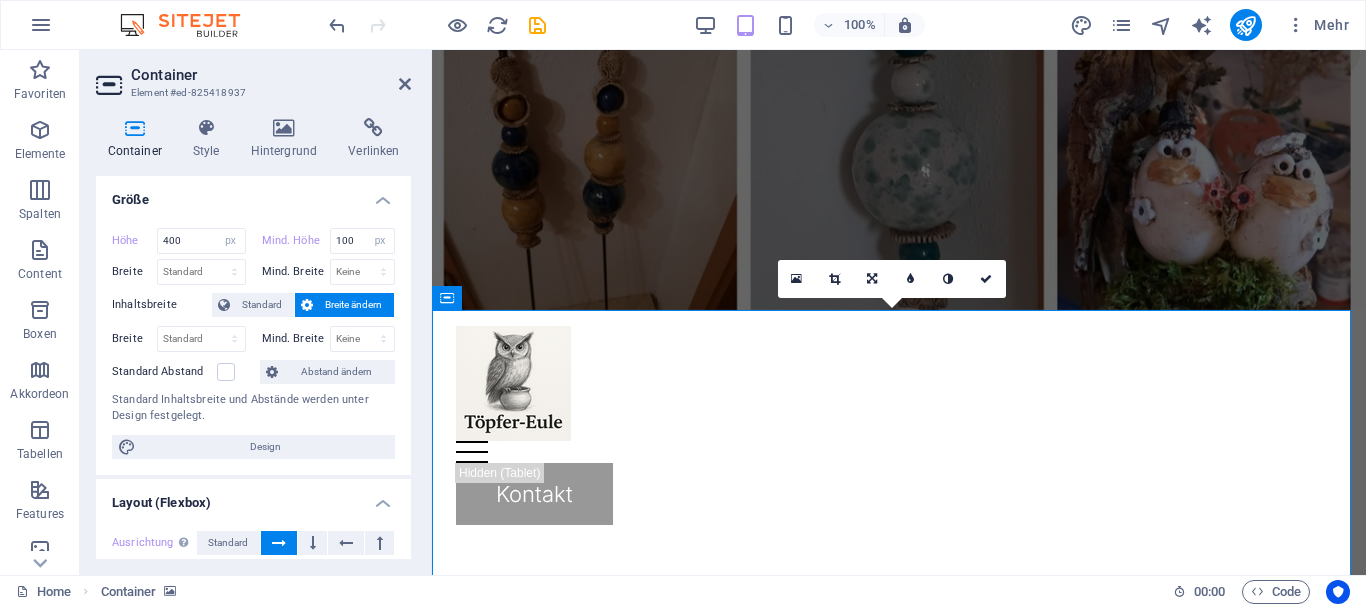 scroll, scrollTop: 700, scrollLeft: 0, axis: vertical 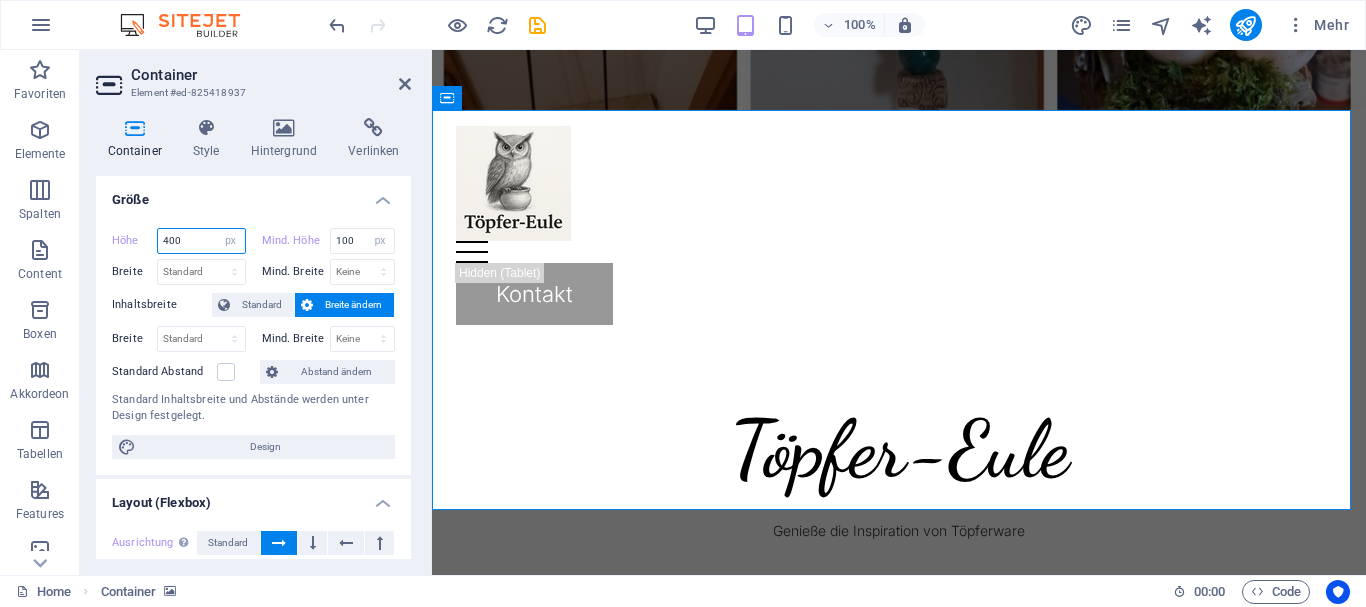 drag, startPoint x: 183, startPoint y: 238, endPoint x: 123, endPoint y: 238, distance: 60 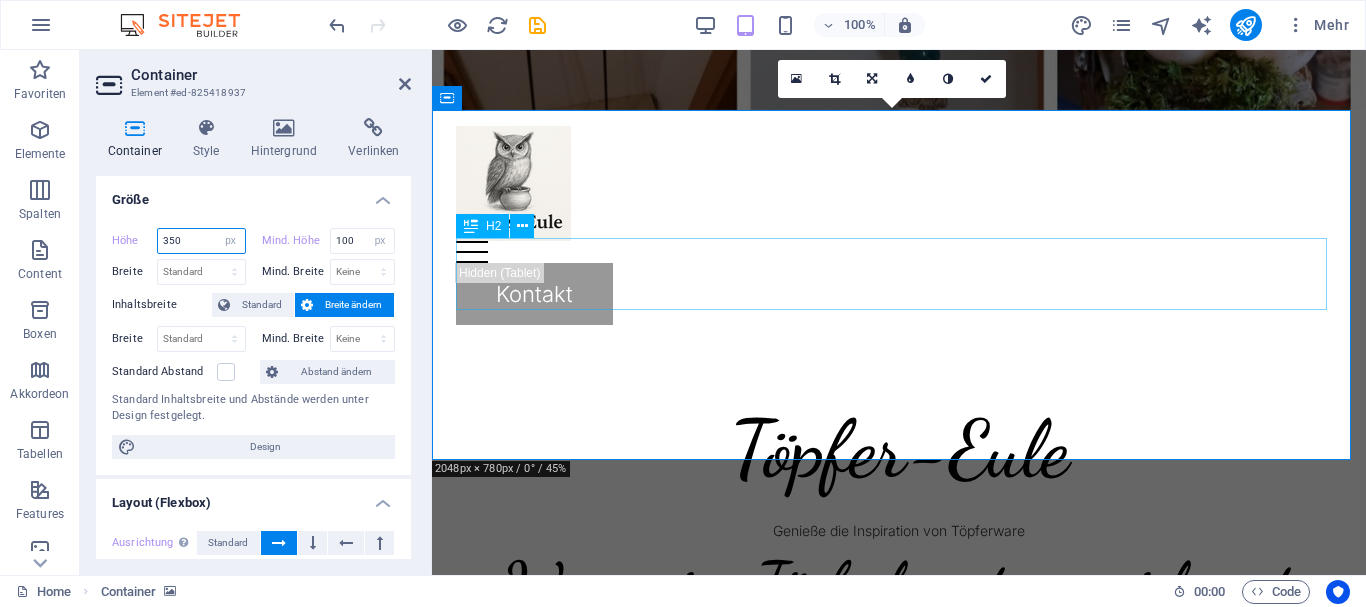 type on "350" 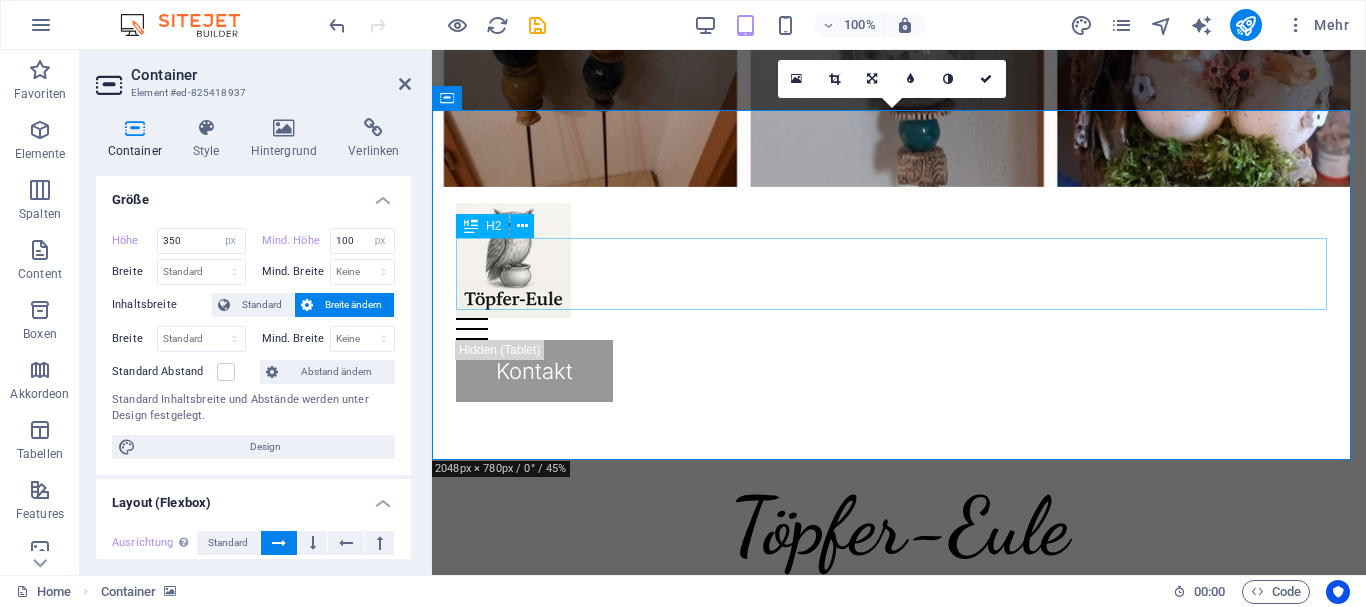 scroll, scrollTop: 600, scrollLeft: 0, axis: vertical 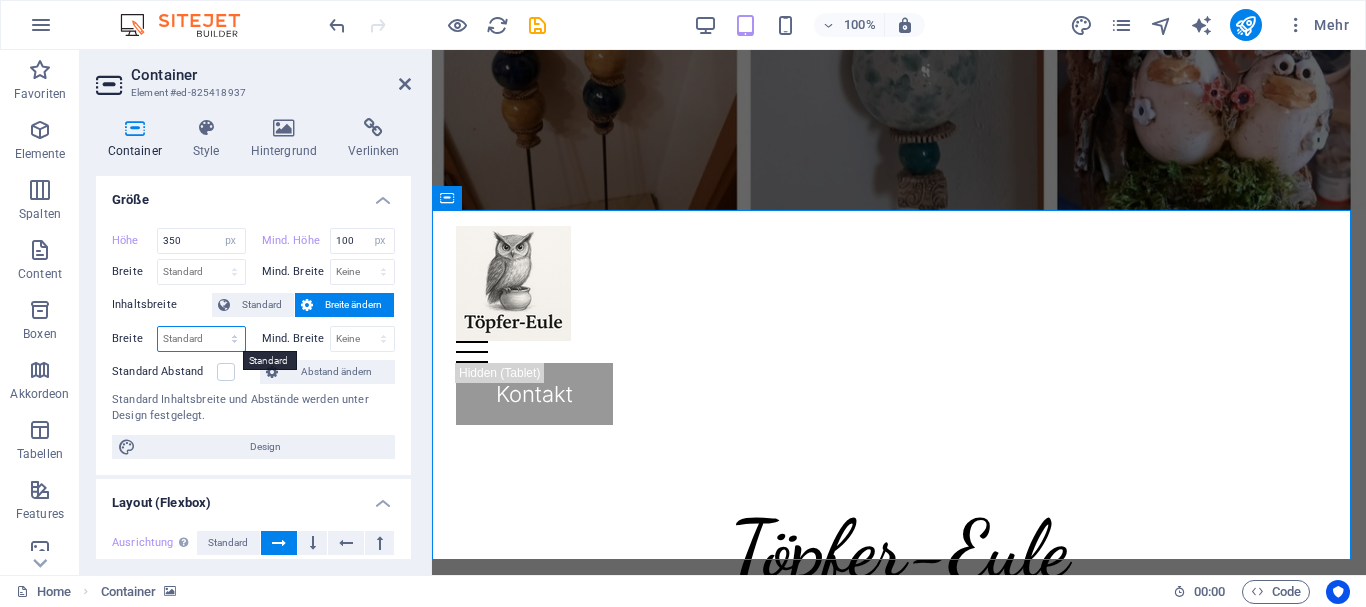 click on "Standard px rem % em vh vw" at bounding box center [201, 339] 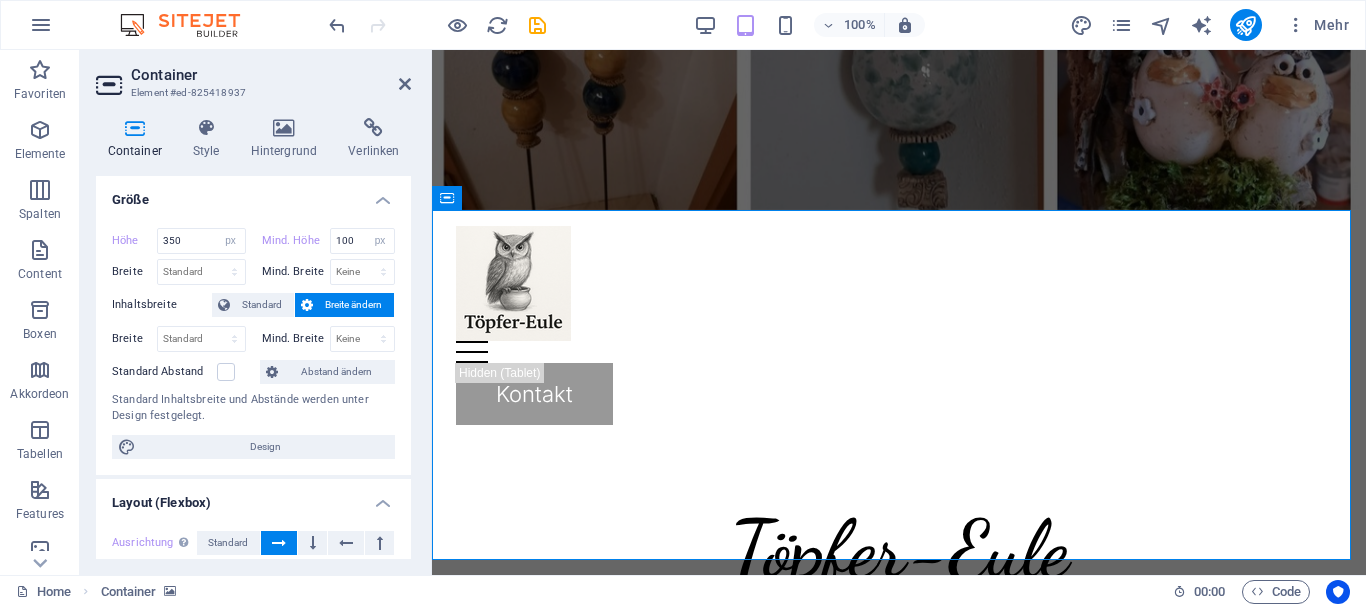 click on "Inhaltsbreite" at bounding box center (162, 305) 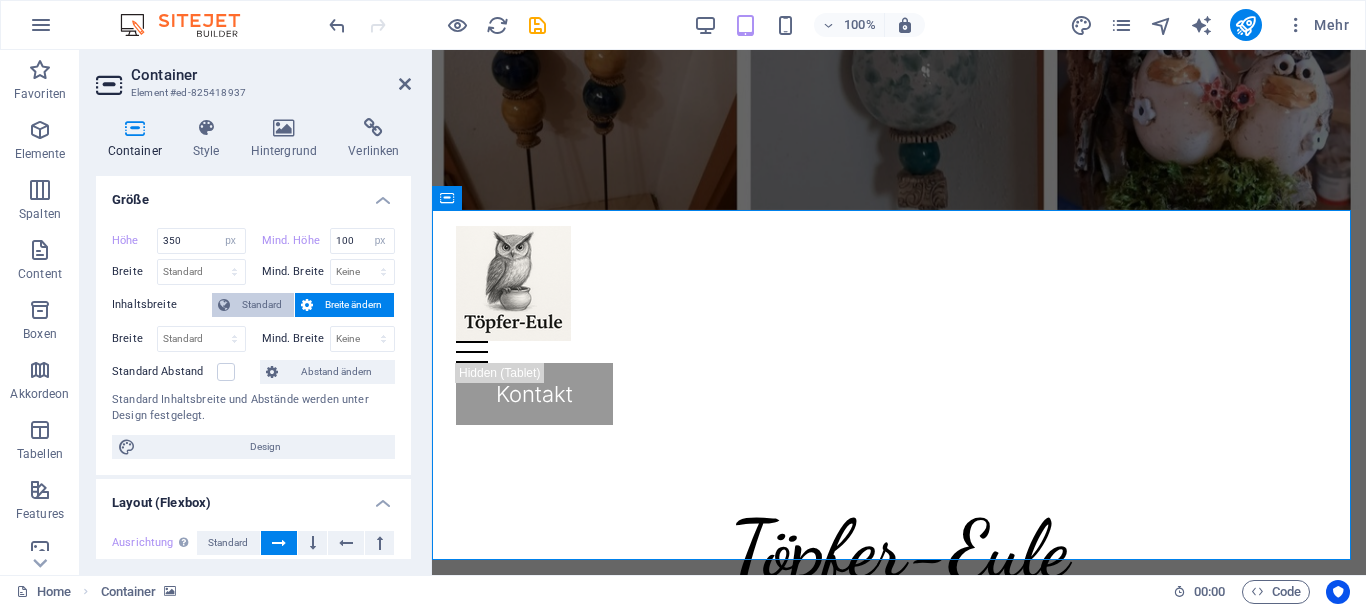 click on "Standard" at bounding box center (262, 305) 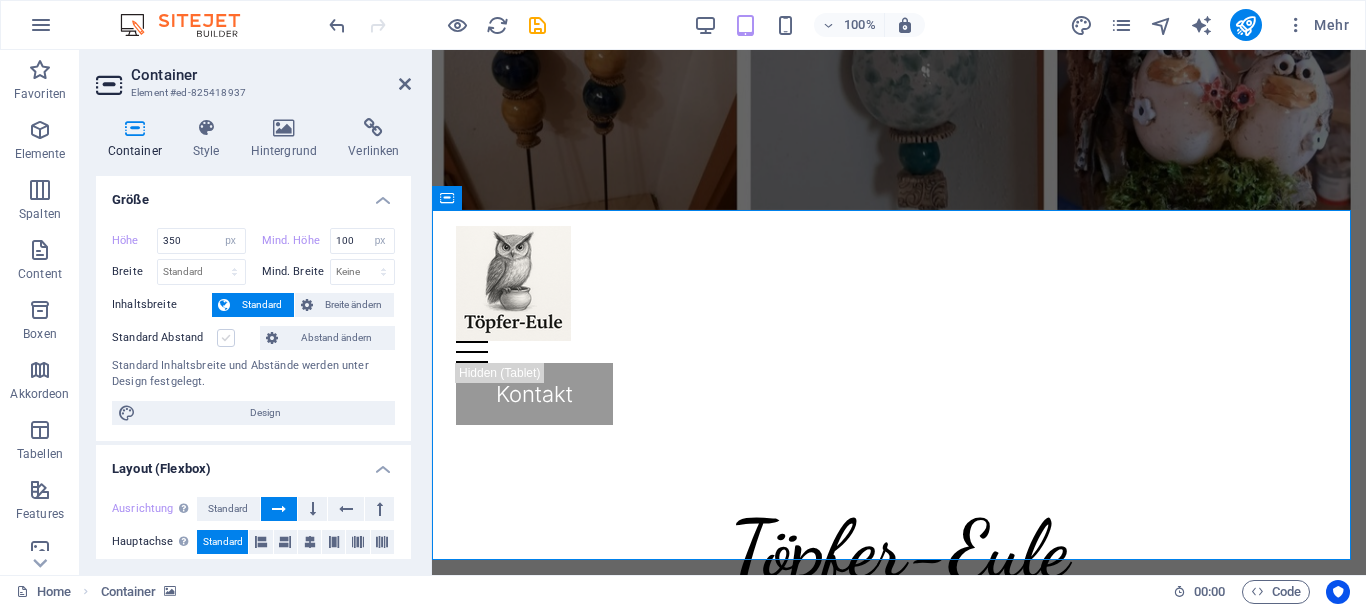 click at bounding box center [226, 338] 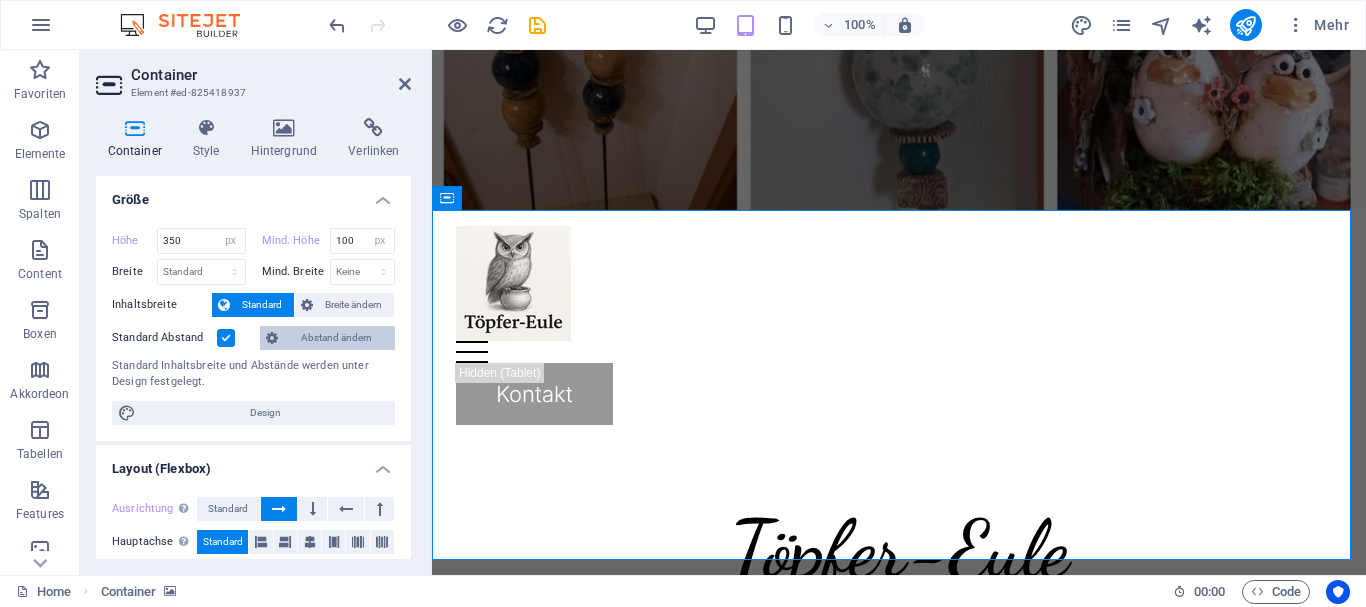 click on "Abstand ändern" at bounding box center (336, 338) 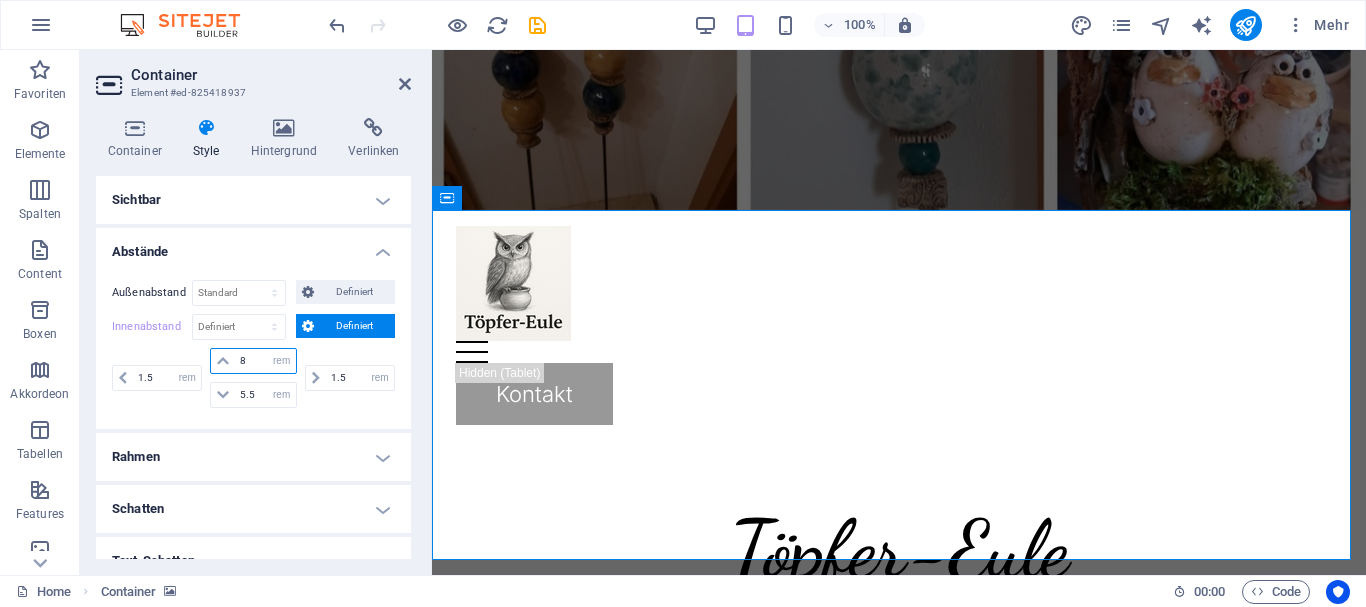 click on "8" at bounding box center (265, 361) 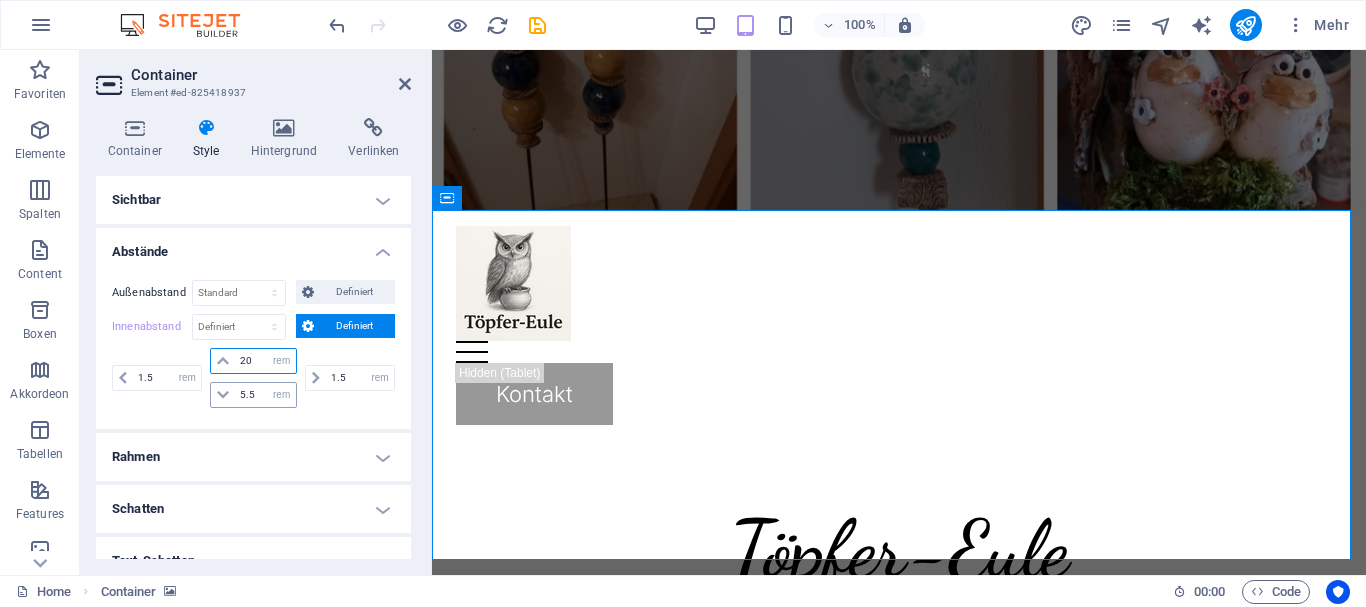type on "20" 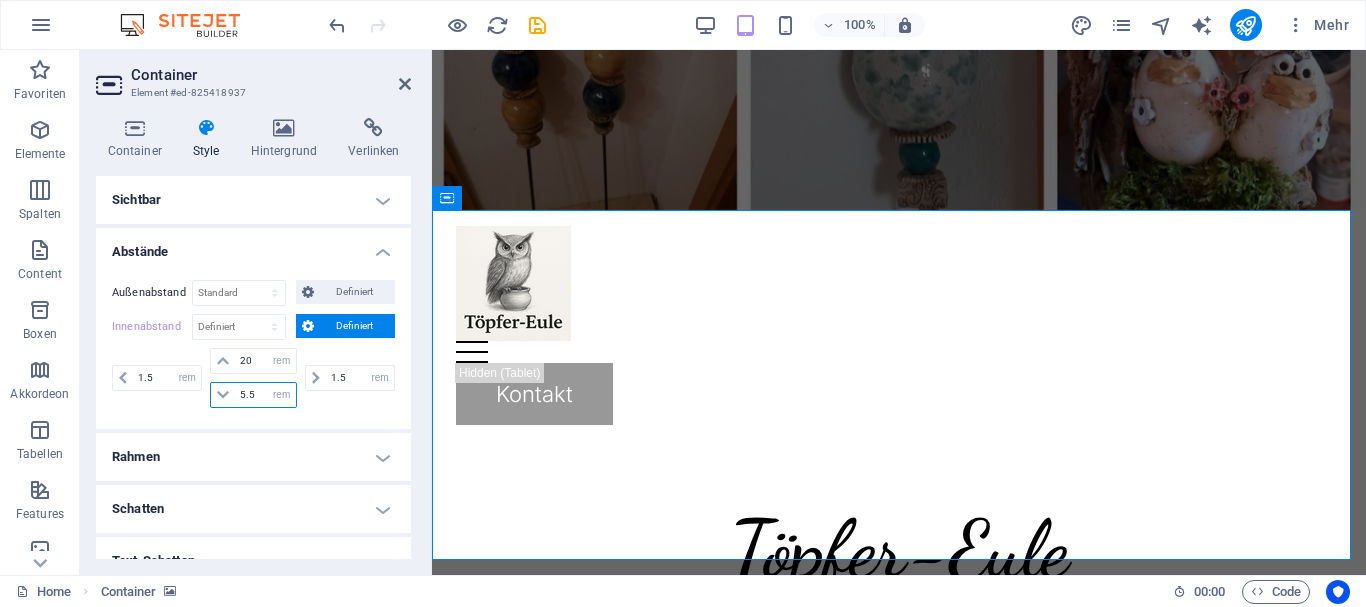 click on "5.5" at bounding box center (265, 395) 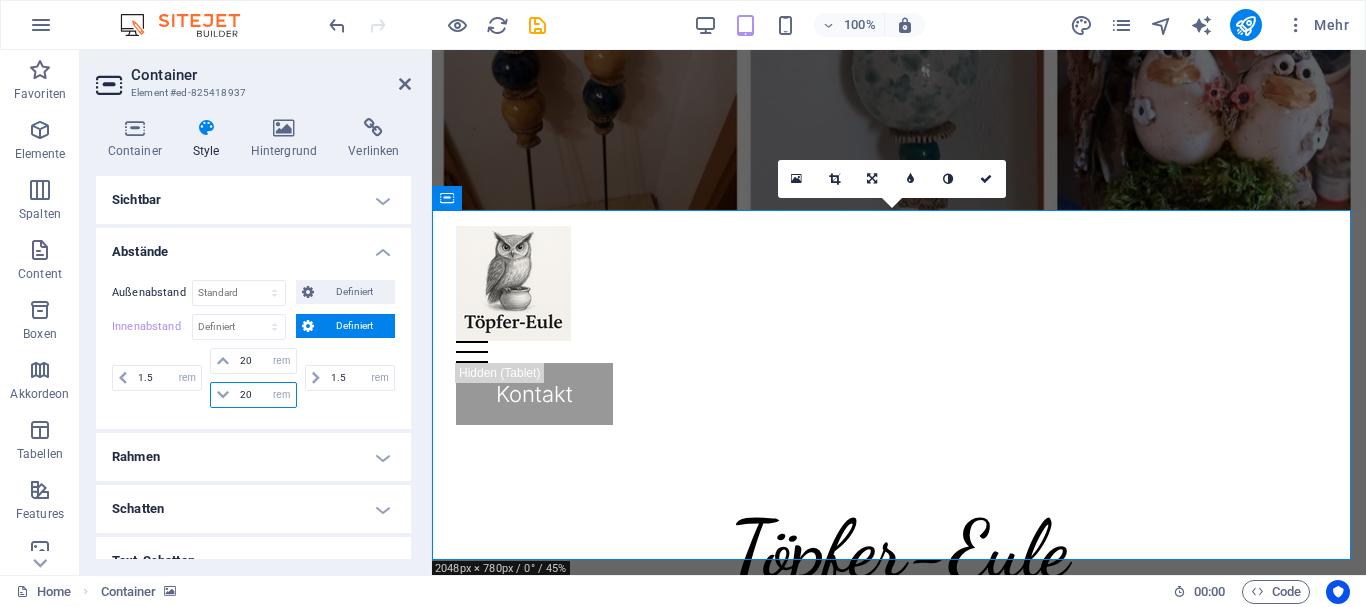 type on "20" 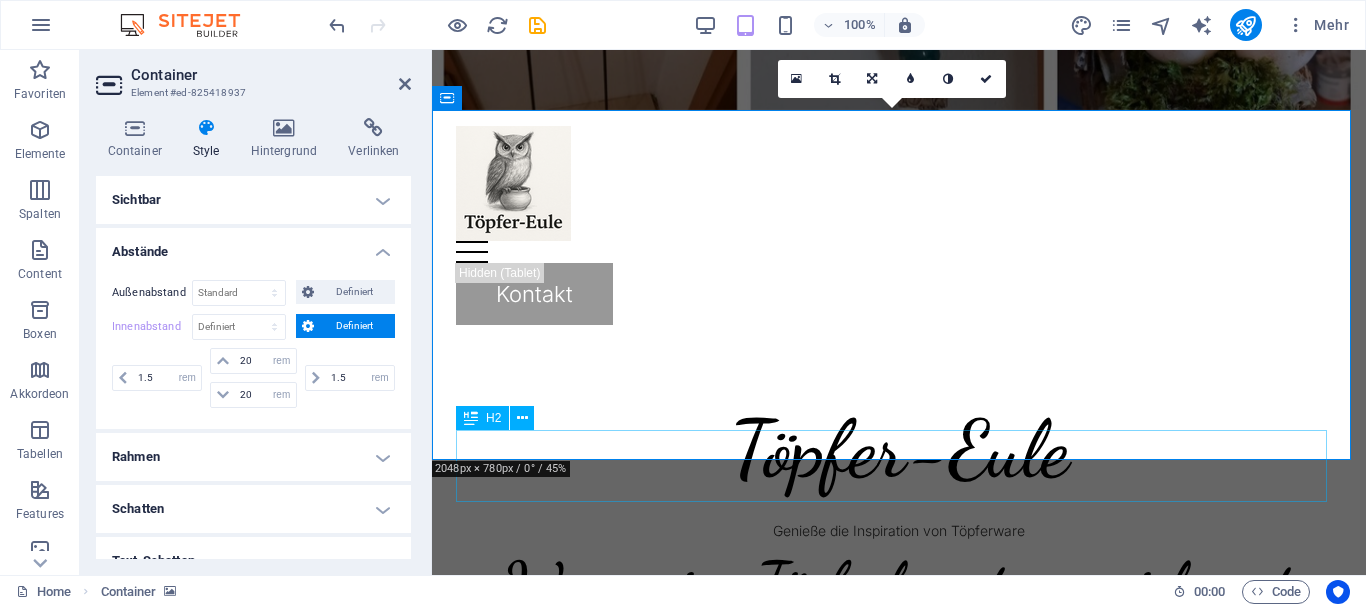 scroll, scrollTop: 600, scrollLeft: 0, axis: vertical 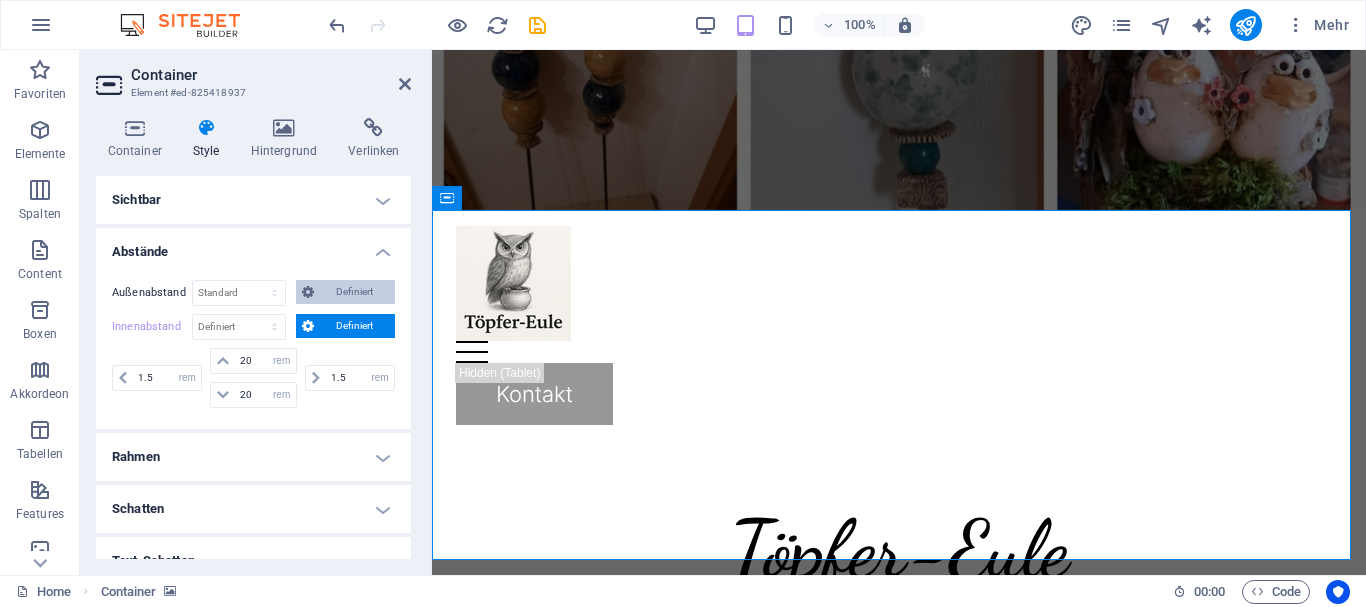 click on "Definiert" at bounding box center [355, 292] 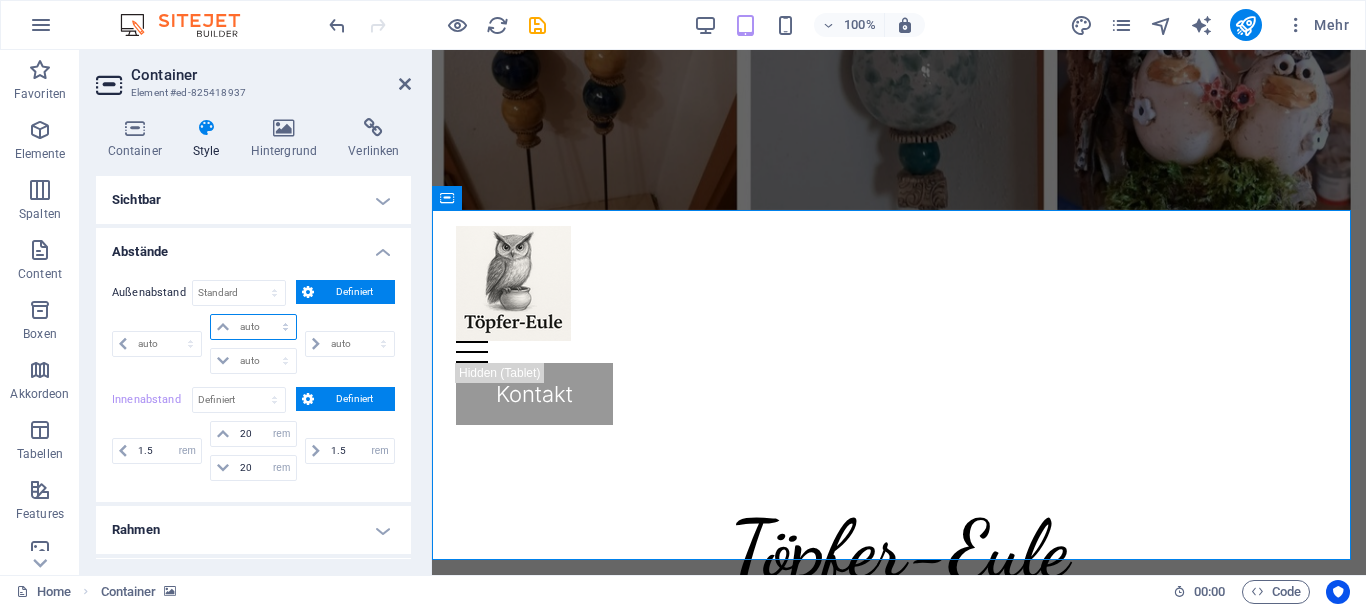 click on "auto px % rem vw vh" at bounding box center [253, 327] 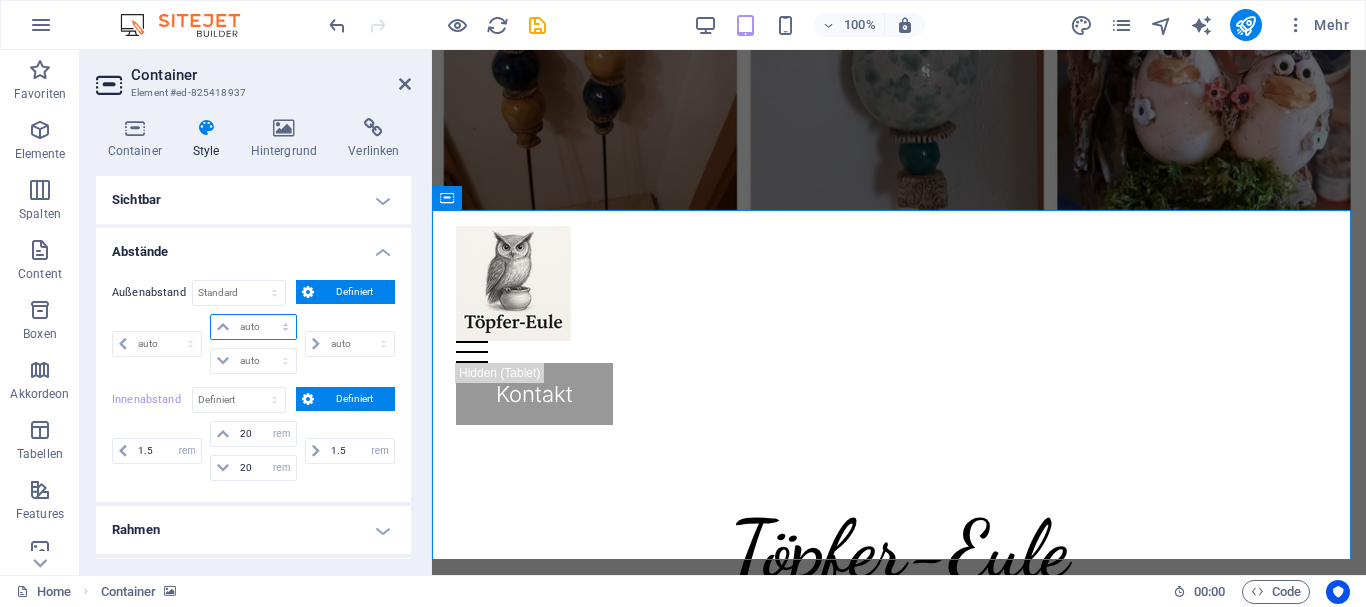 select on "px" 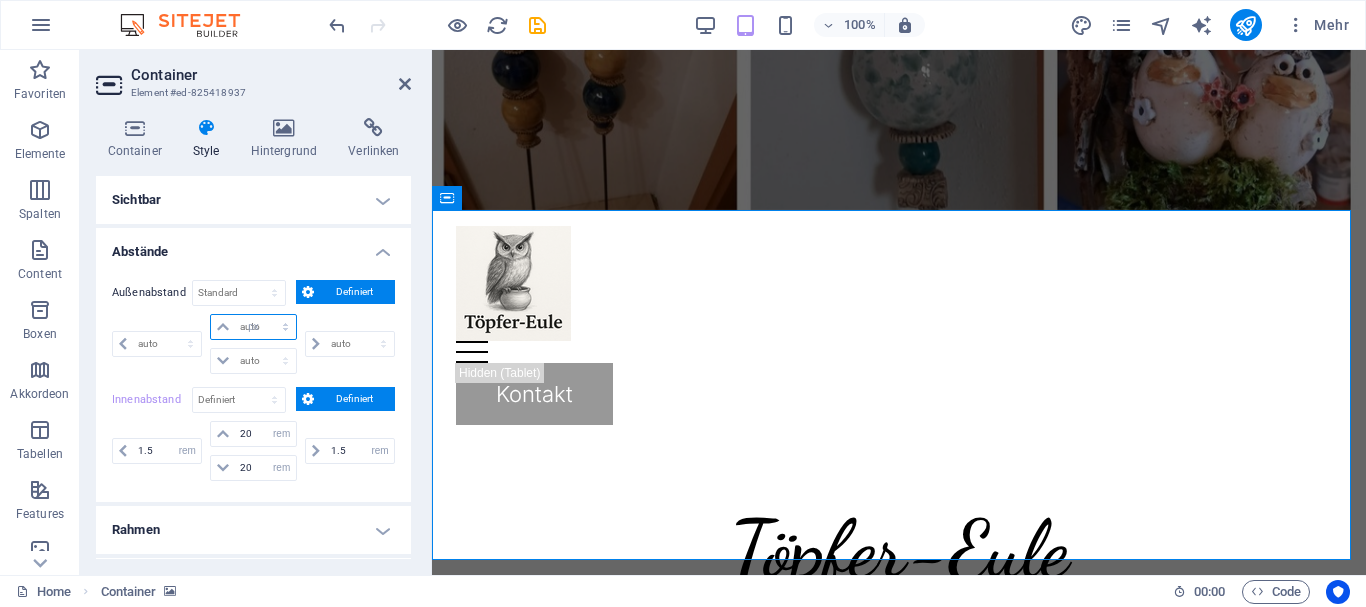 click on "auto px % rem vw vh" at bounding box center [253, 327] 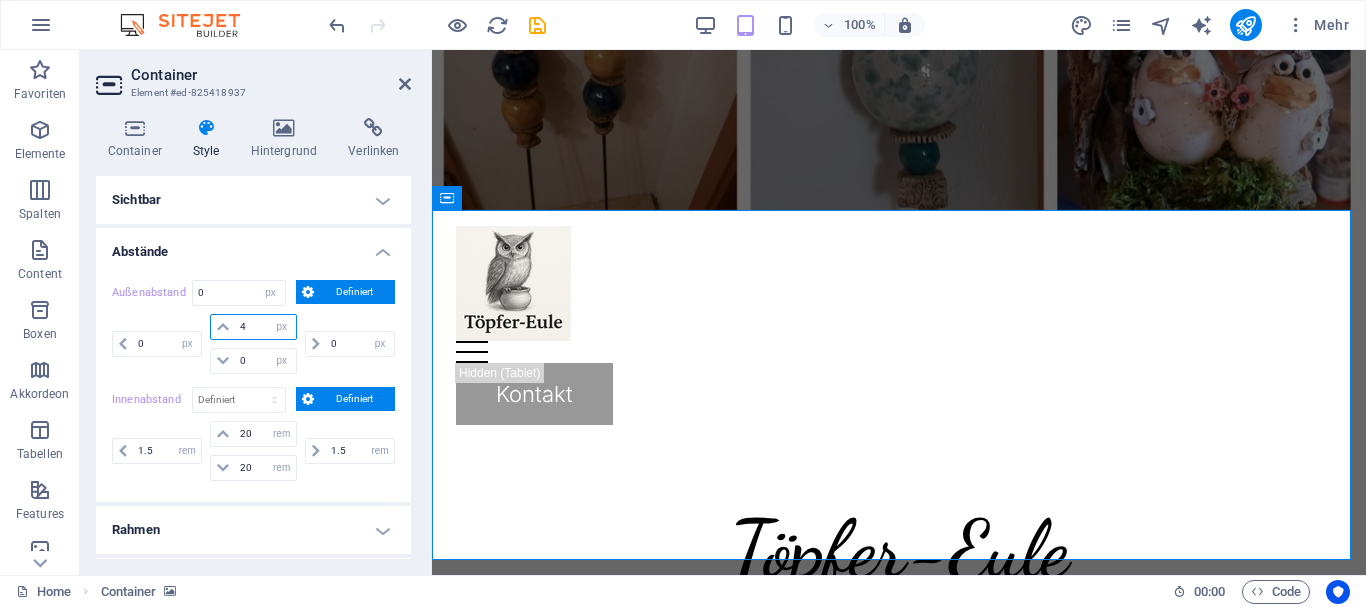type on "40" 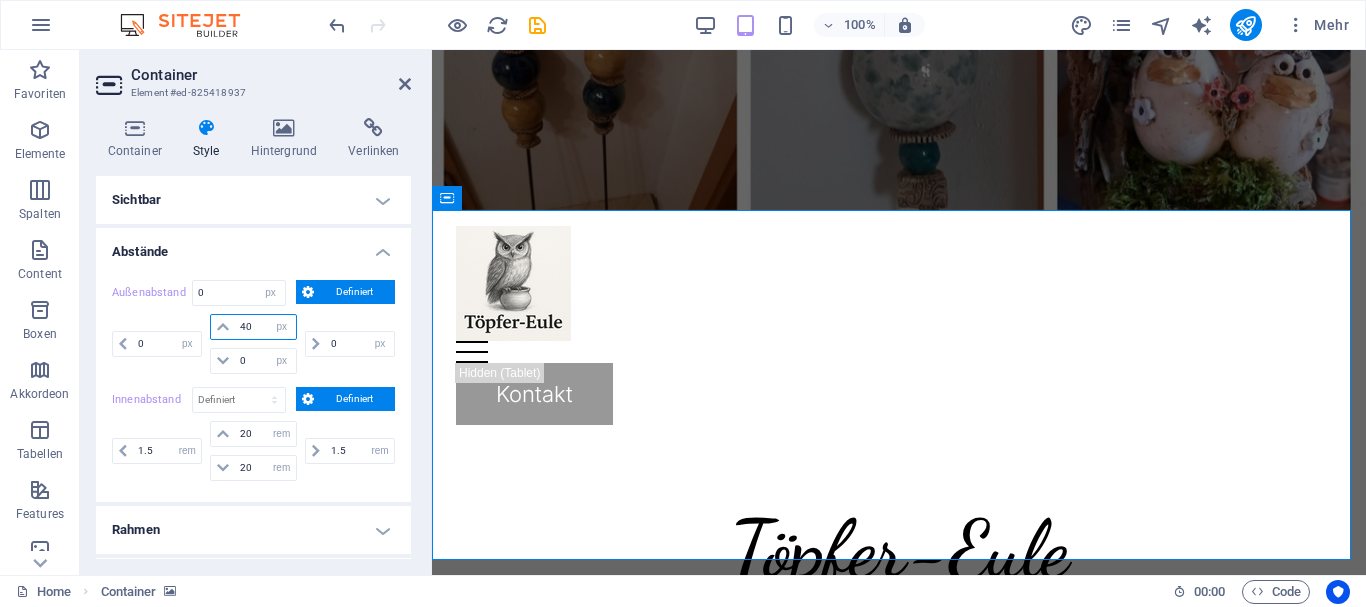 type 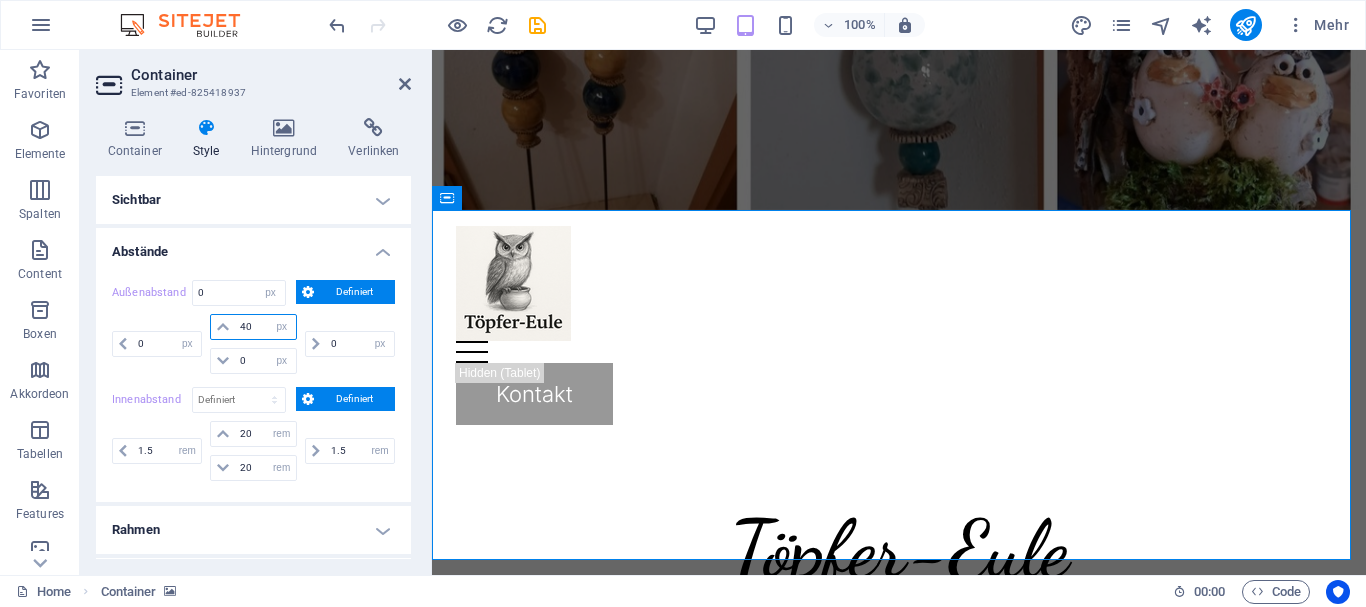 select on "DISABLED_OPTION_VALUE" 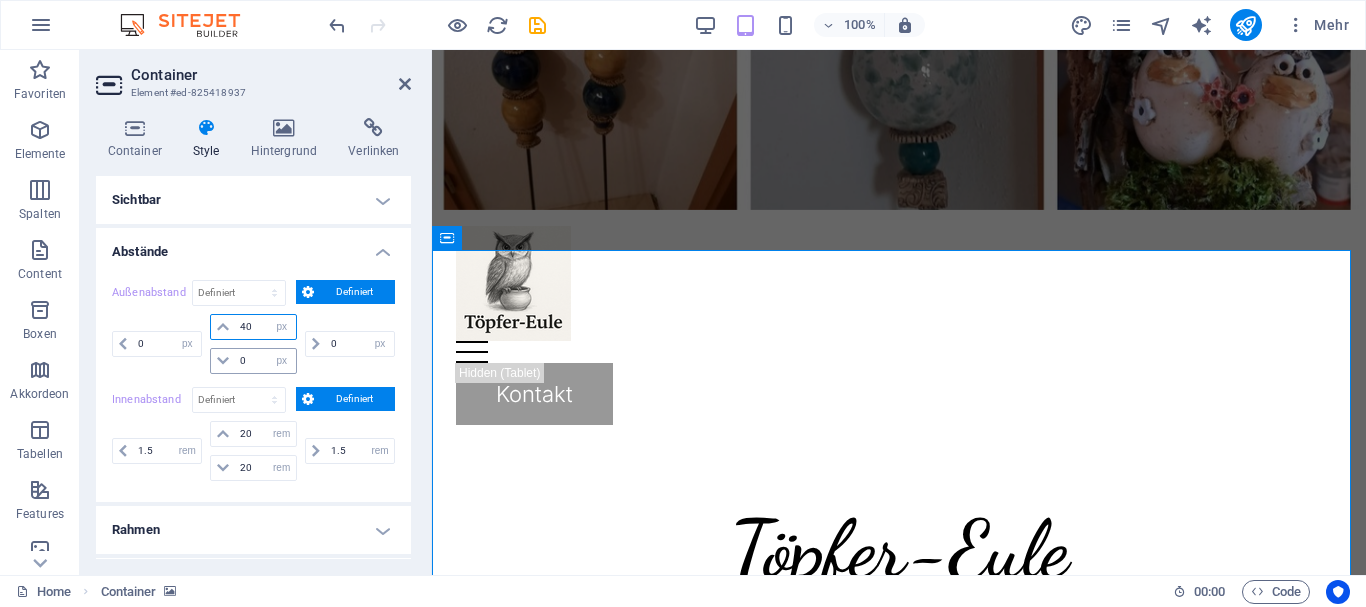 type on "40" 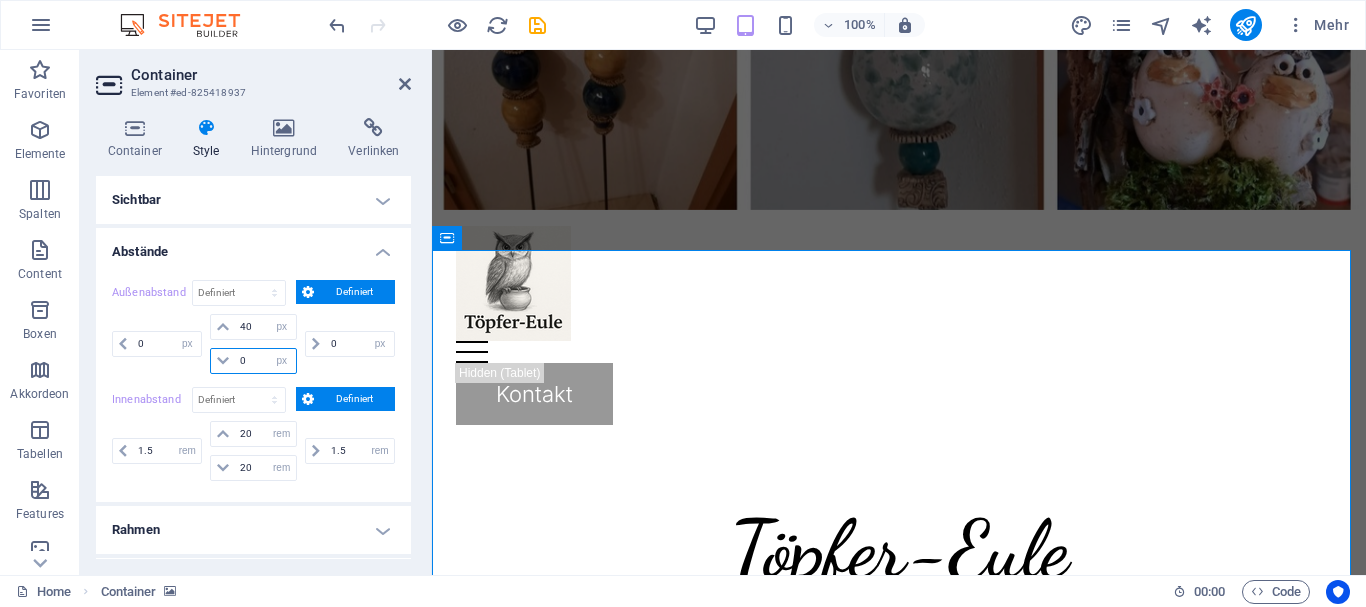 click on "0" at bounding box center (265, 361) 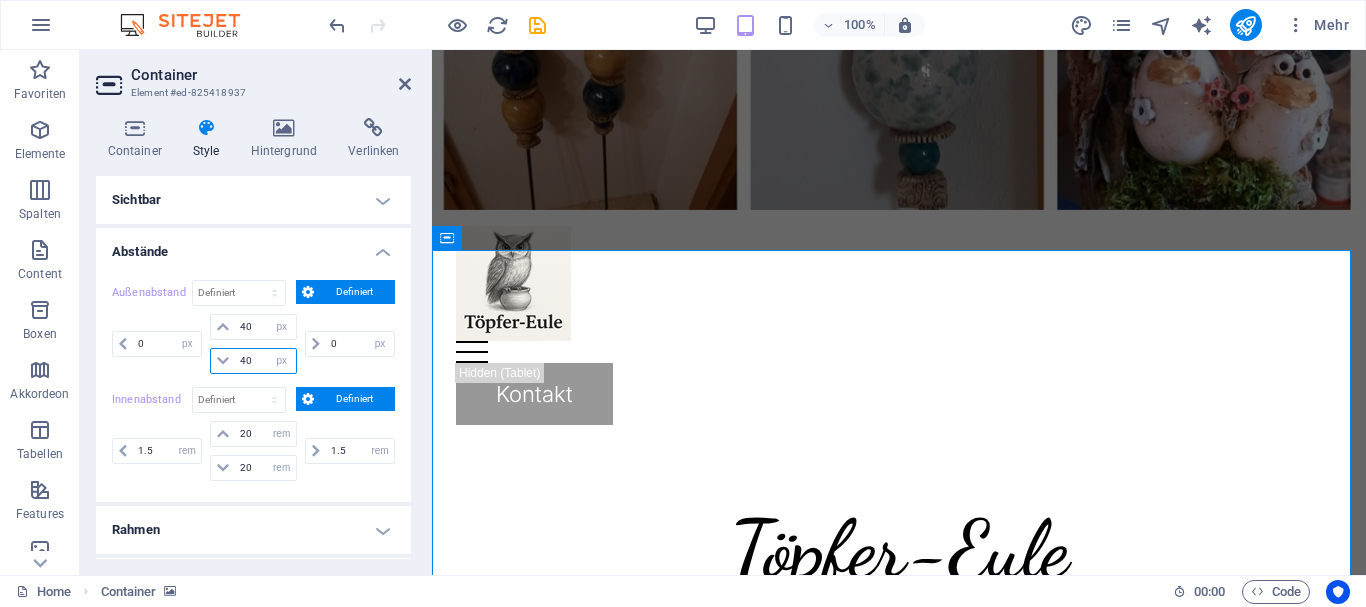 type on "40" 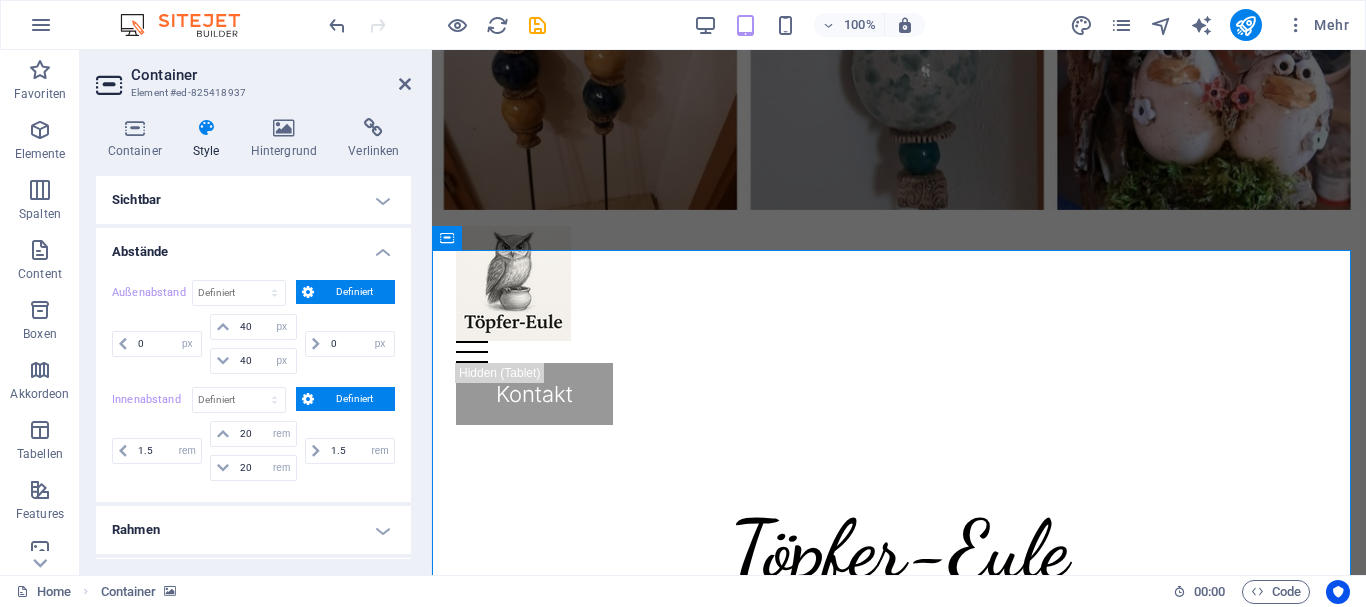 click on "0 auto px % rem vw vh" at bounding box center [348, 344] 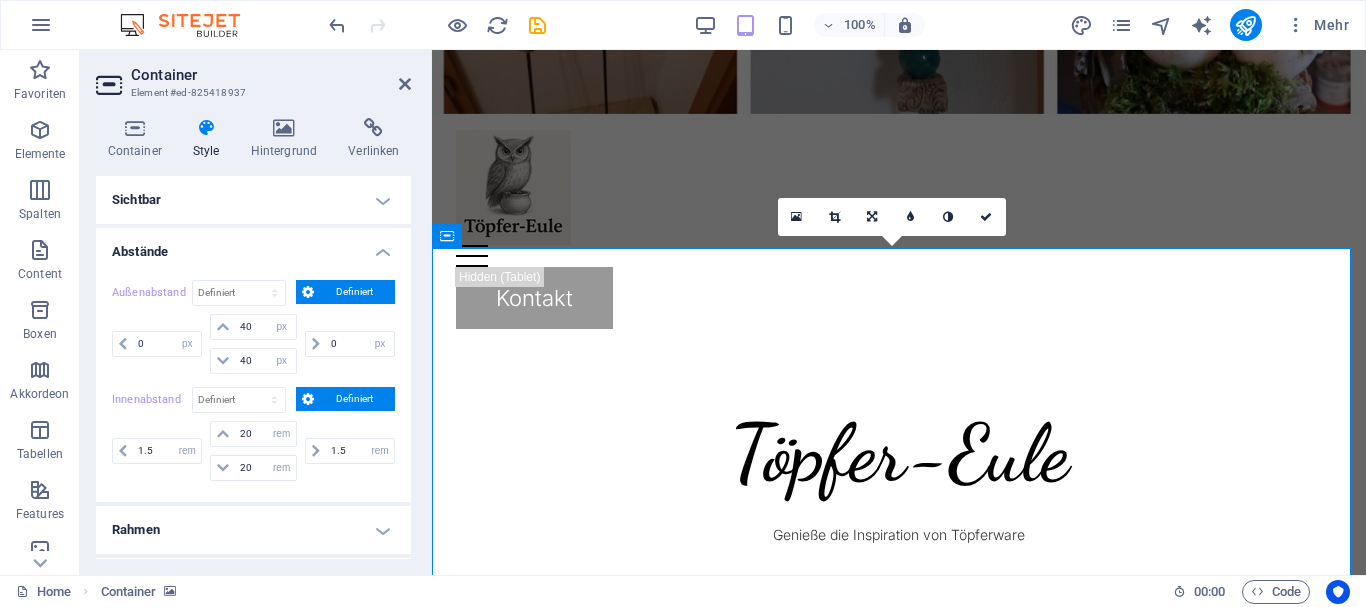 scroll, scrollTop: 700, scrollLeft: 0, axis: vertical 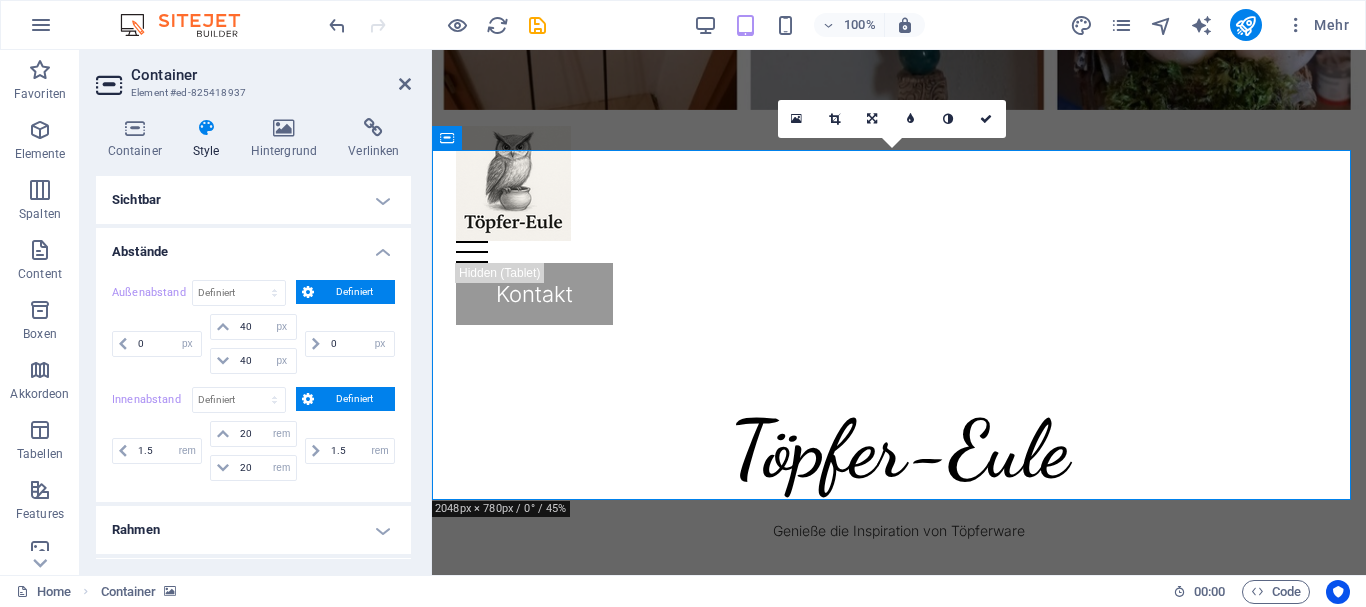 drag, startPoint x: 907, startPoint y: 319, endPoint x: 914, endPoint y: 263, distance: 56.435802 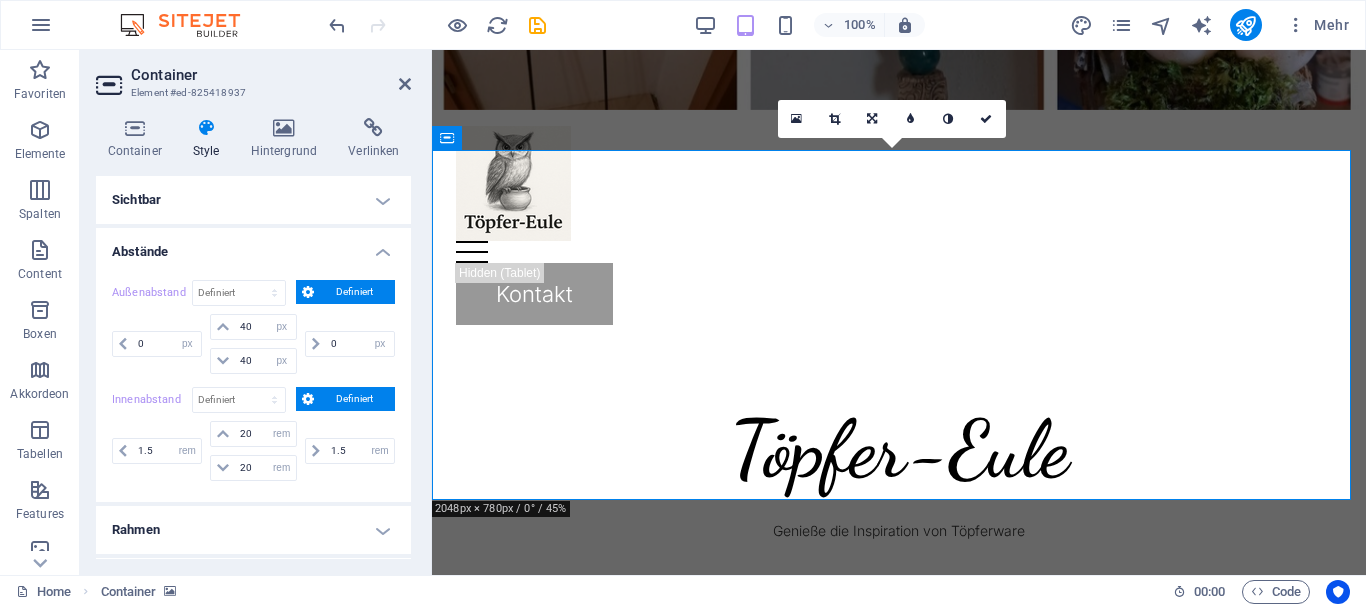 click at bounding box center [-28, 150] 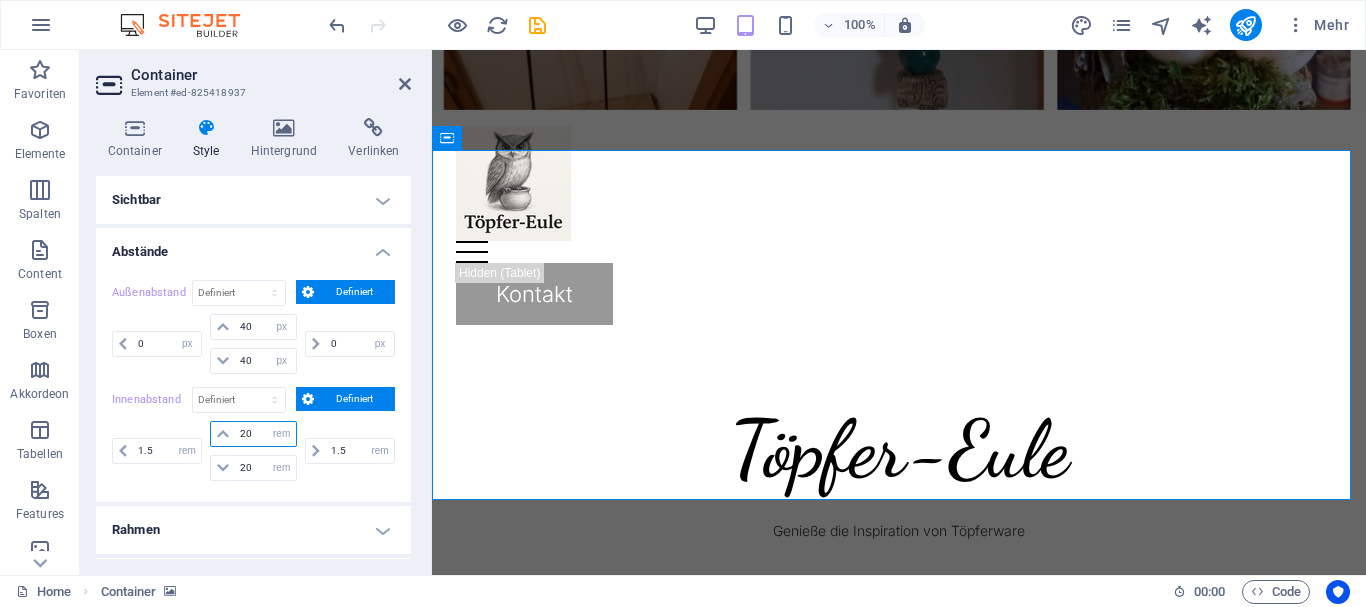 click on "20" at bounding box center [265, 434] 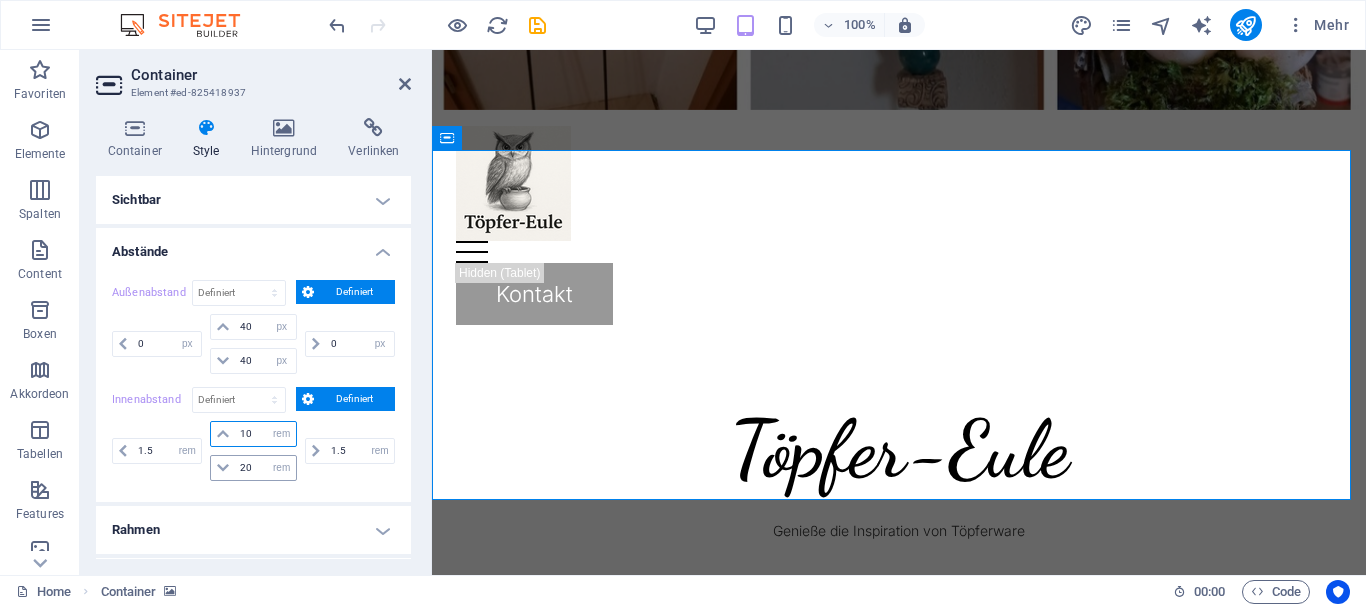 type on "10" 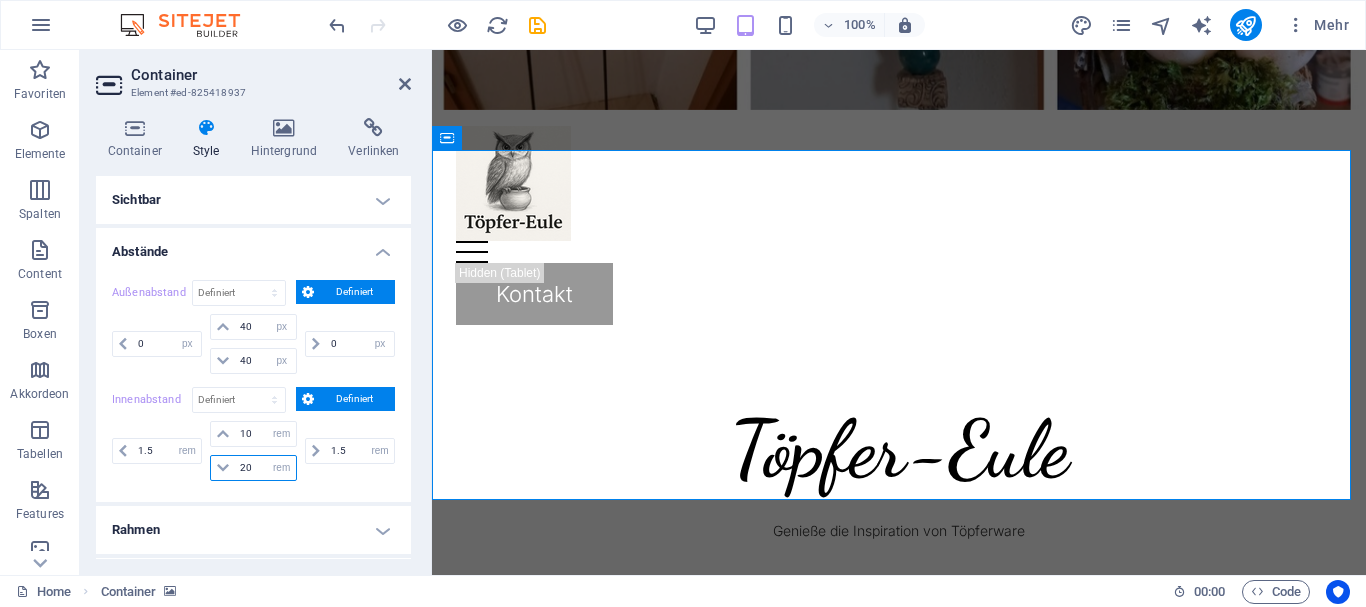 click on "20" at bounding box center (265, 468) 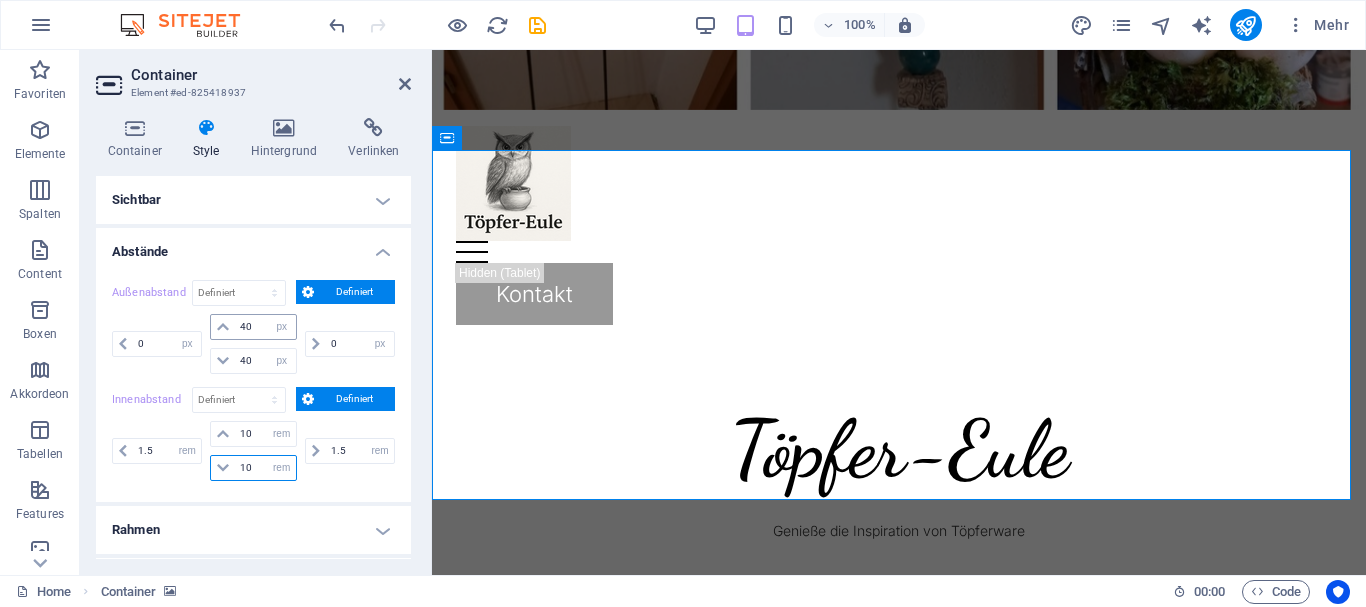 type on "10" 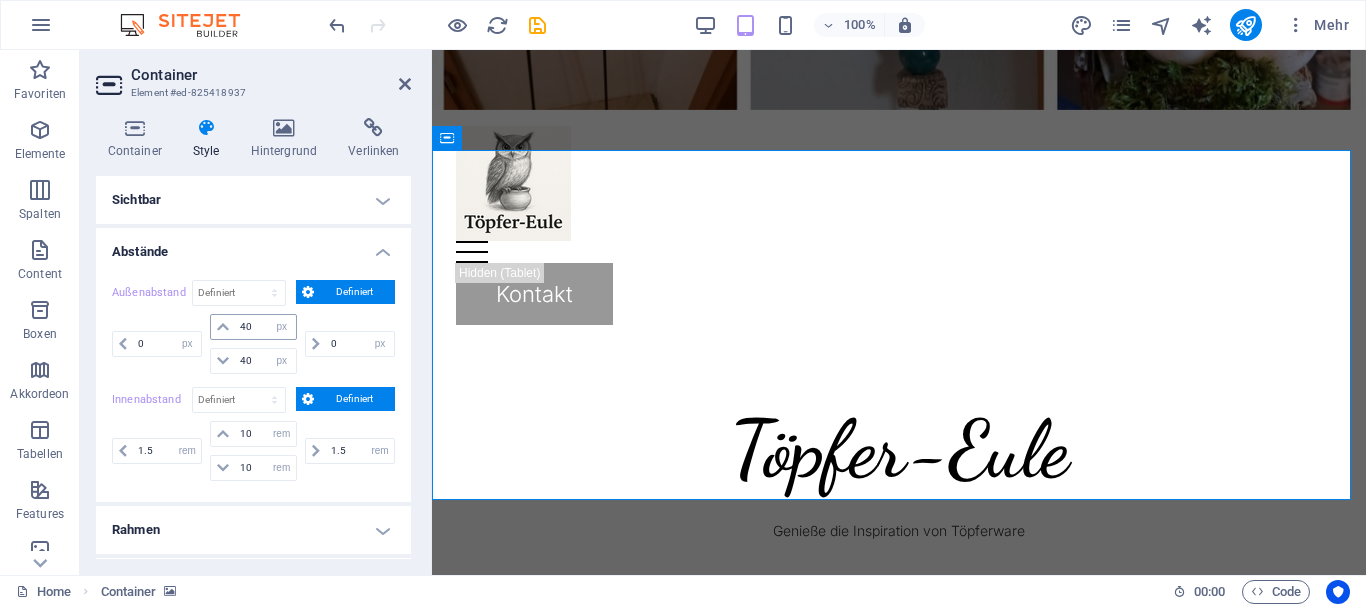 click at bounding box center (223, 327) 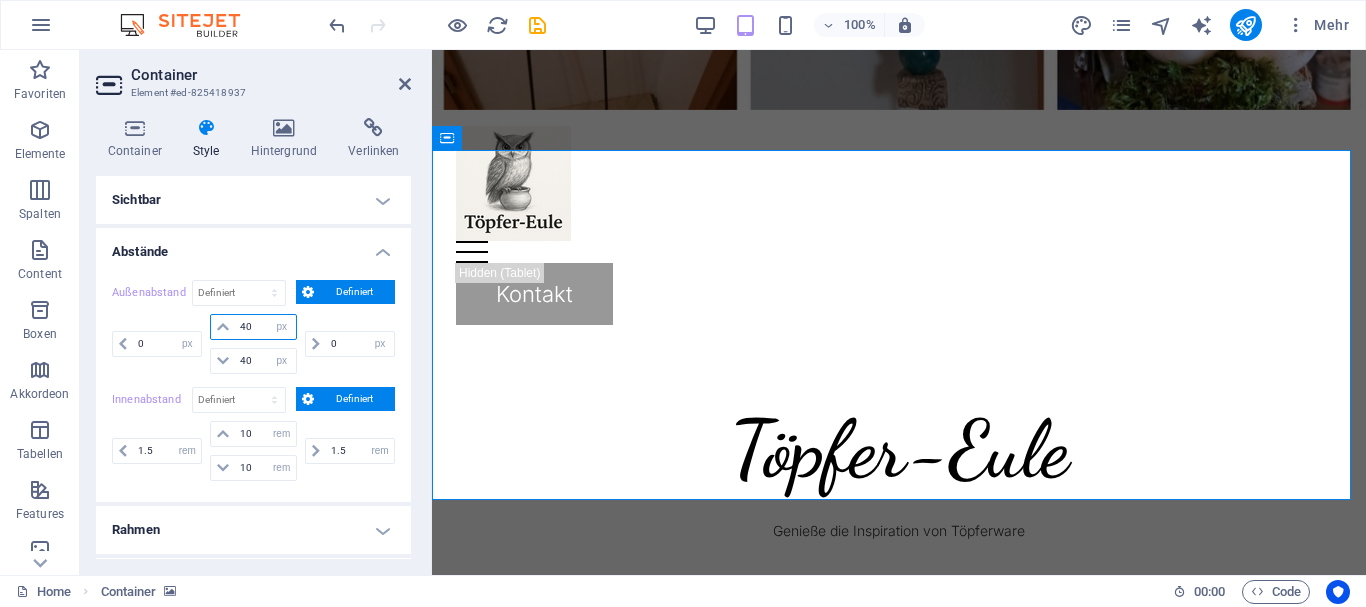 click on "40" at bounding box center [265, 327] 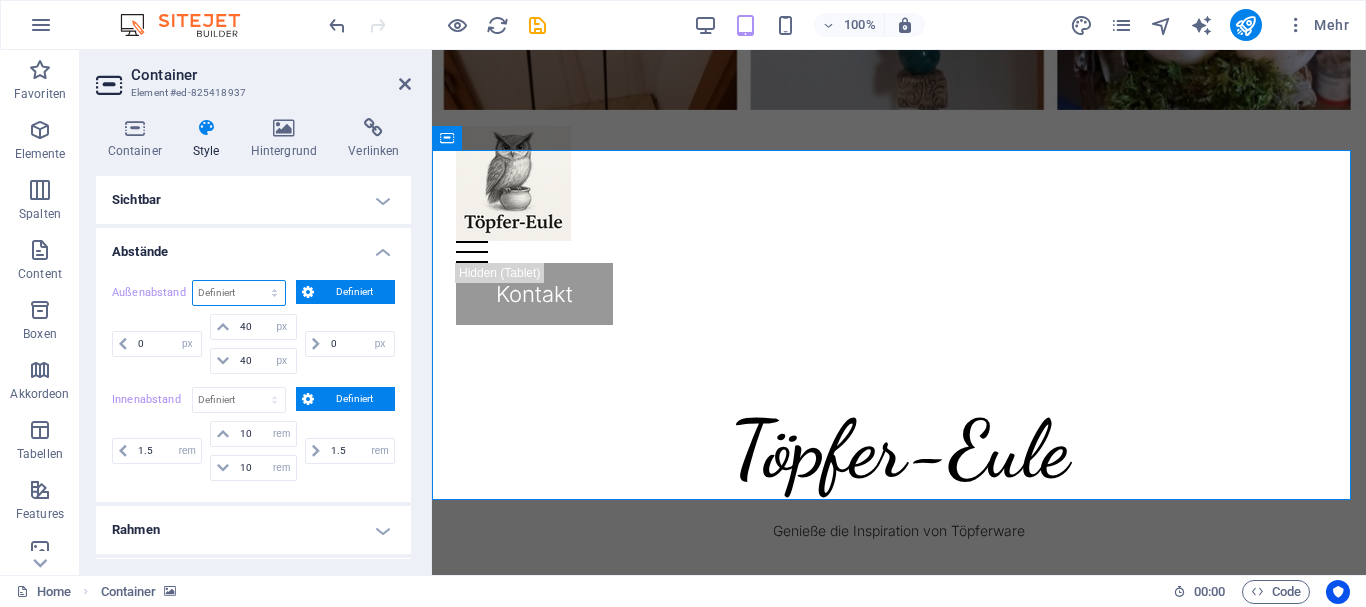 click on "Standard auto px % rem vw vh Definiert" at bounding box center [239, 293] 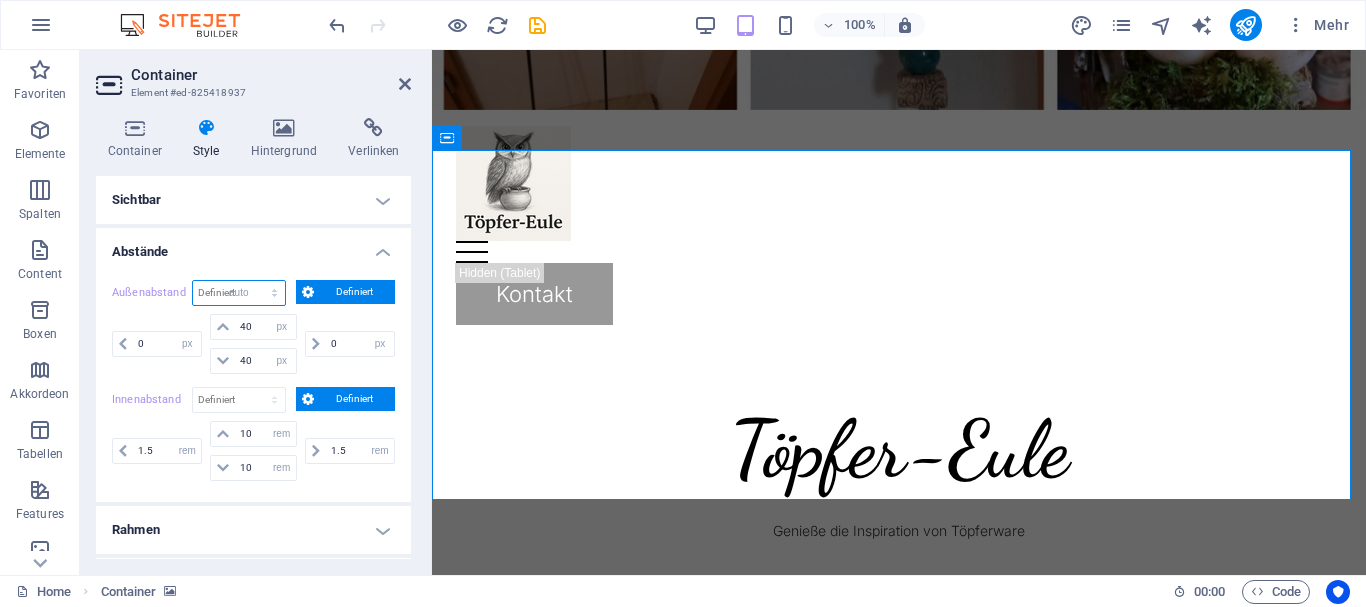 click on "Standard auto px % rem vw vh Definiert" at bounding box center (239, 293) 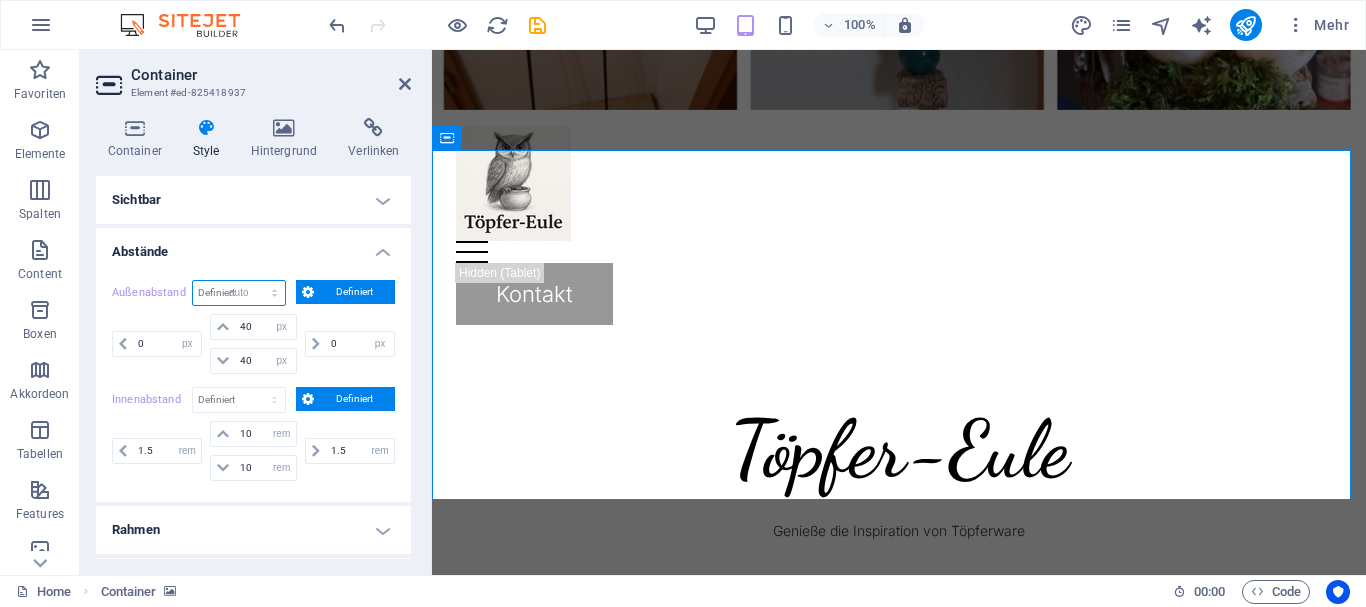 select on "DISABLED_OPTION_VALUE" 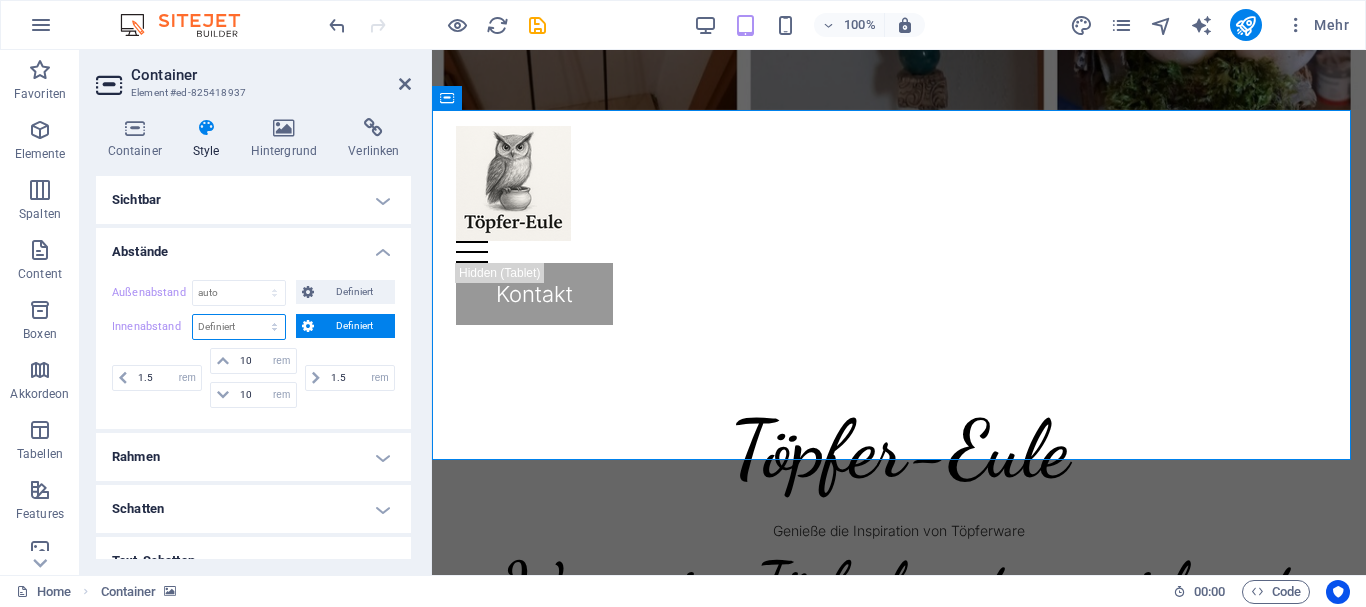 click on "Standard px rem % vh vw Definiert" at bounding box center (239, 327) 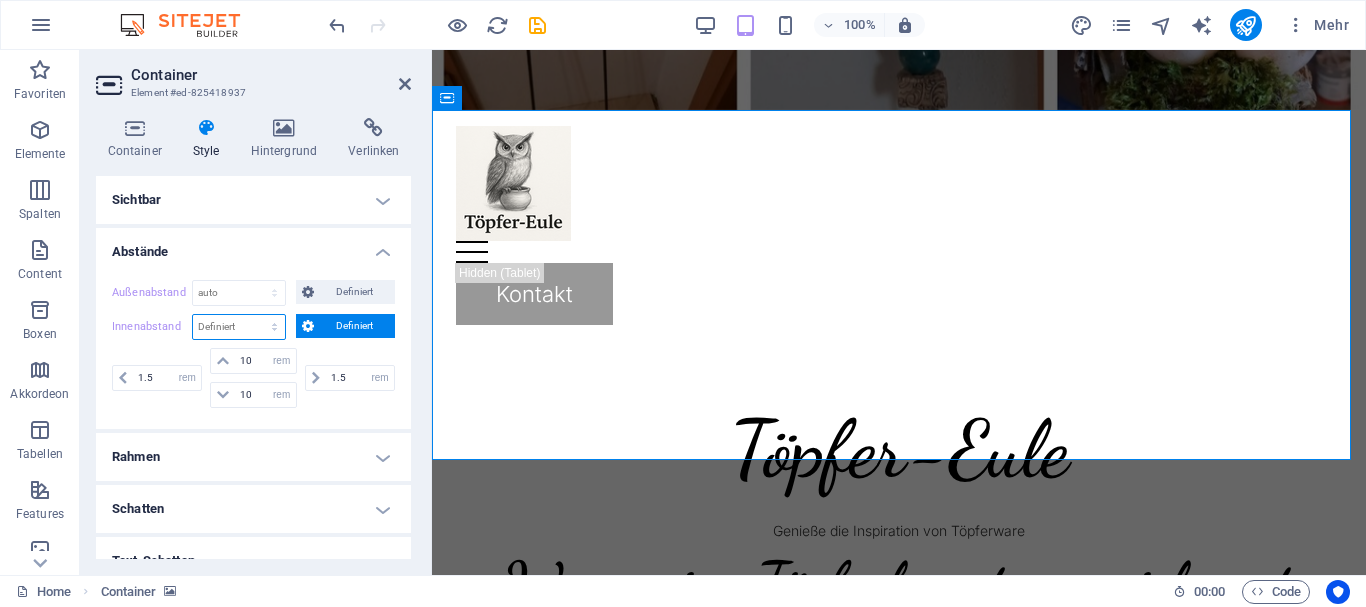 select on "px" 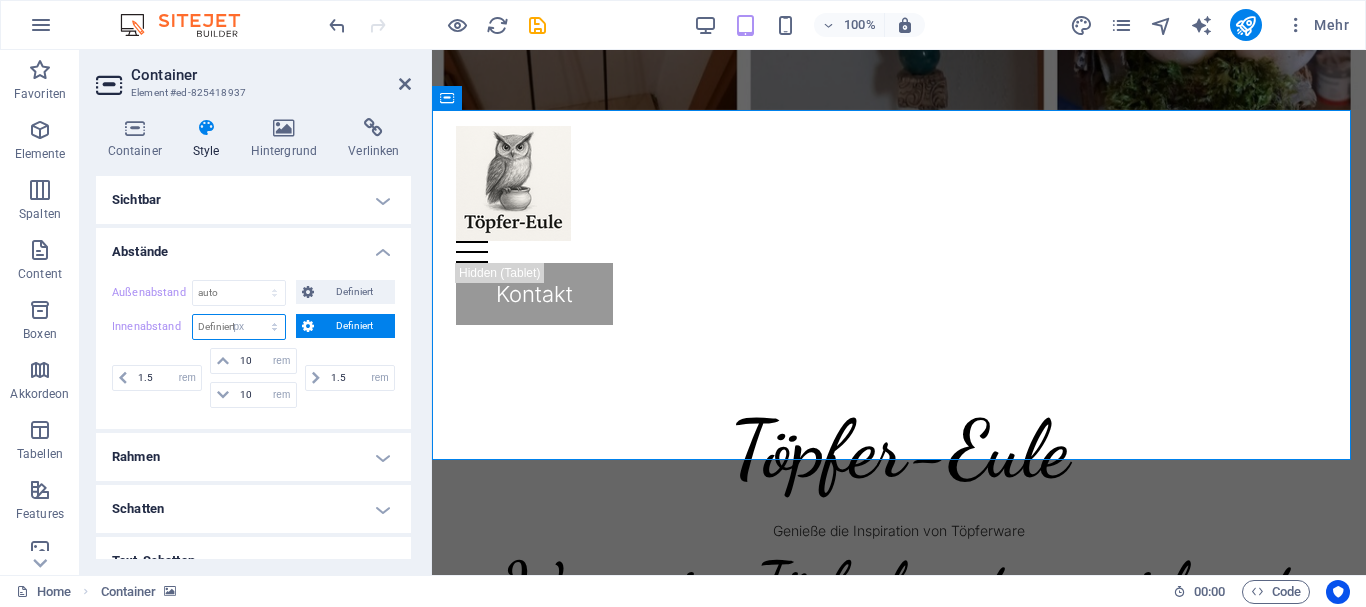 click on "Standard px rem % vh vw Definiert" at bounding box center (239, 327) 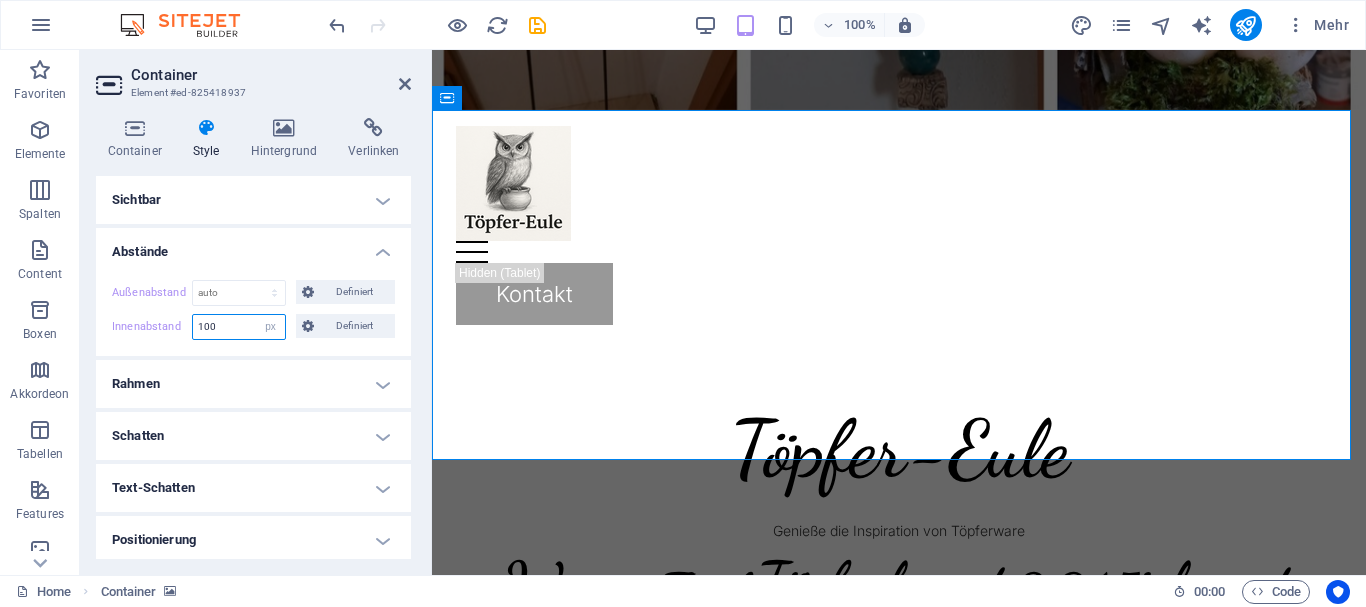 type on "100" 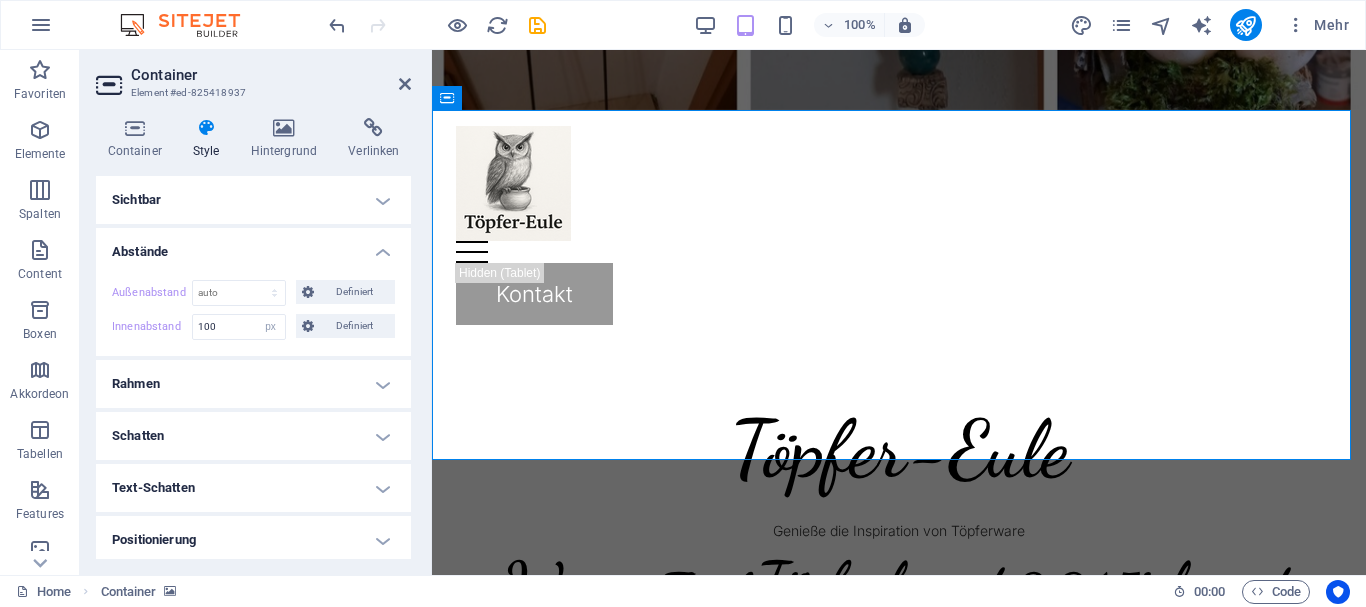 click on "Außenabstand Standard auto px % rem vw vh Definiert Definiert auto px % rem vw vh auto px % rem vw vh auto px % rem vw vh auto px % rem vw vh Innenabstand 100 Standard px rem % vh vw Definiert Definiert 100 px rem % vh vw 100 px rem % vh vw 100 px rem % vh vw 100 px rem % vh vw" at bounding box center (253, 310) 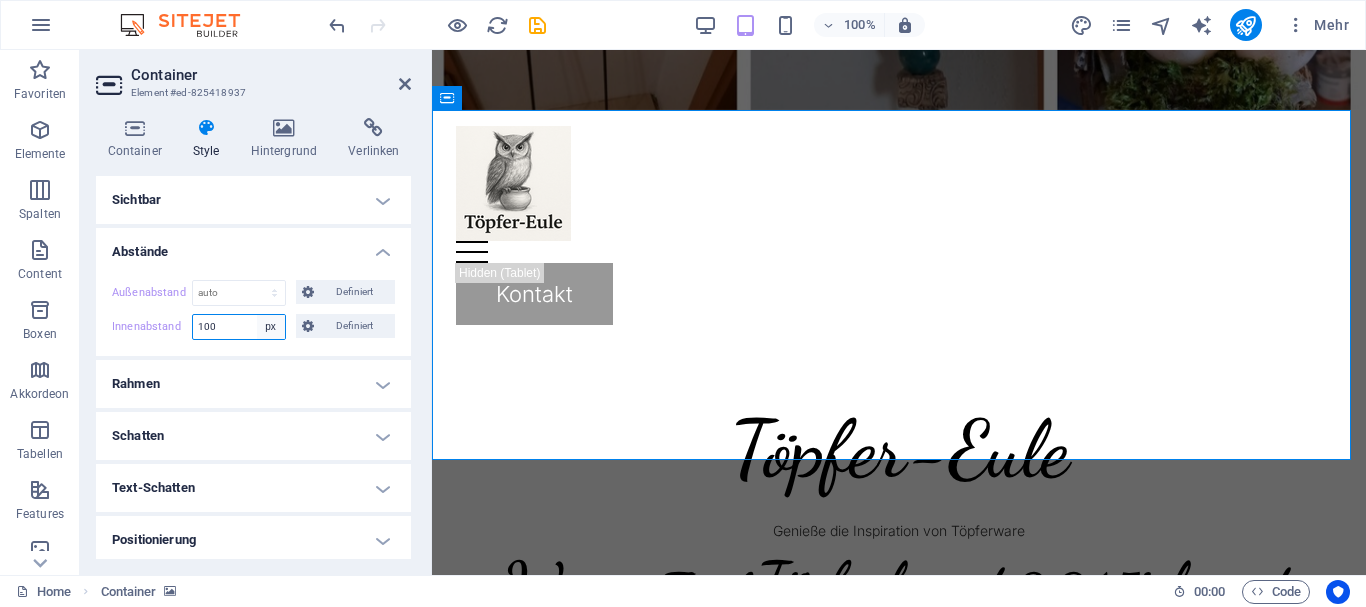 click on "Standard px rem % vh vw Definiert" at bounding box center [271, 327] 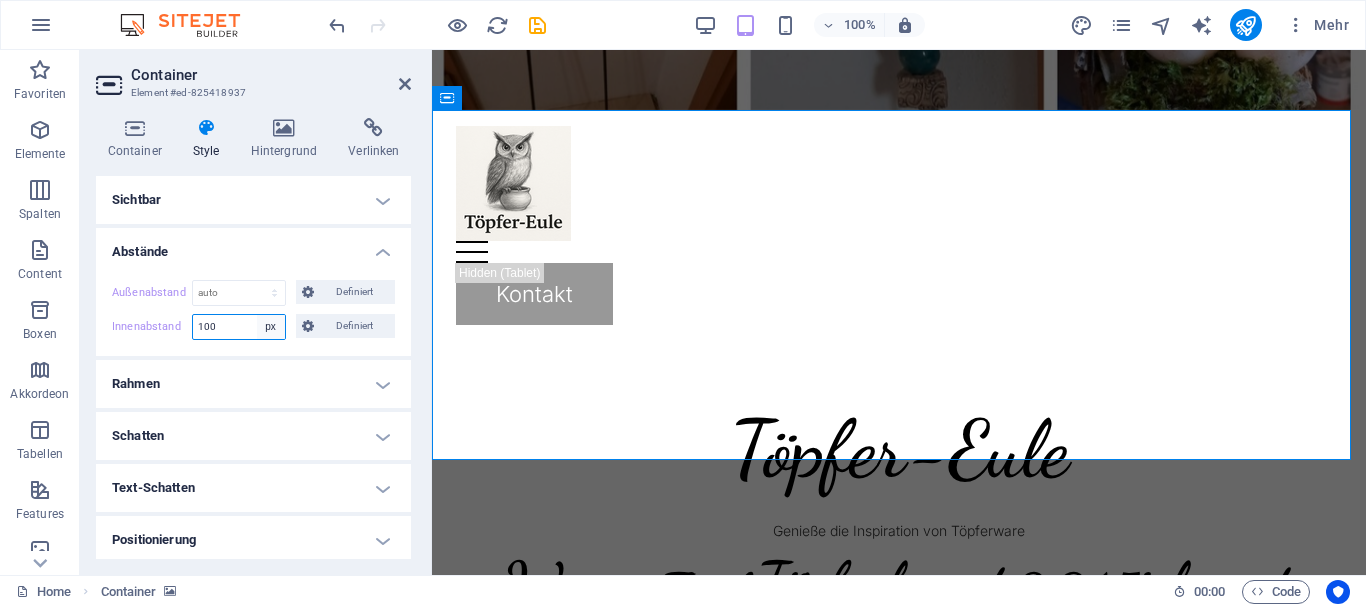 select on "%" 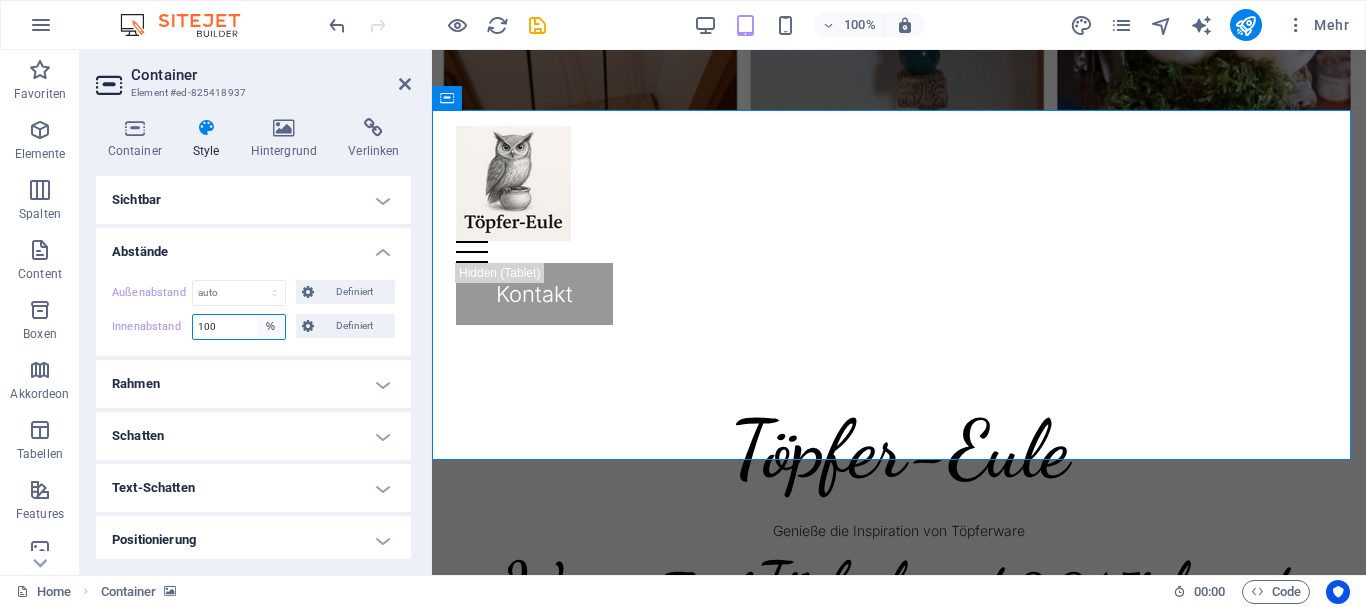 click on "Standard px rem % vh vw Definiert" at bounding box center (271, 327) 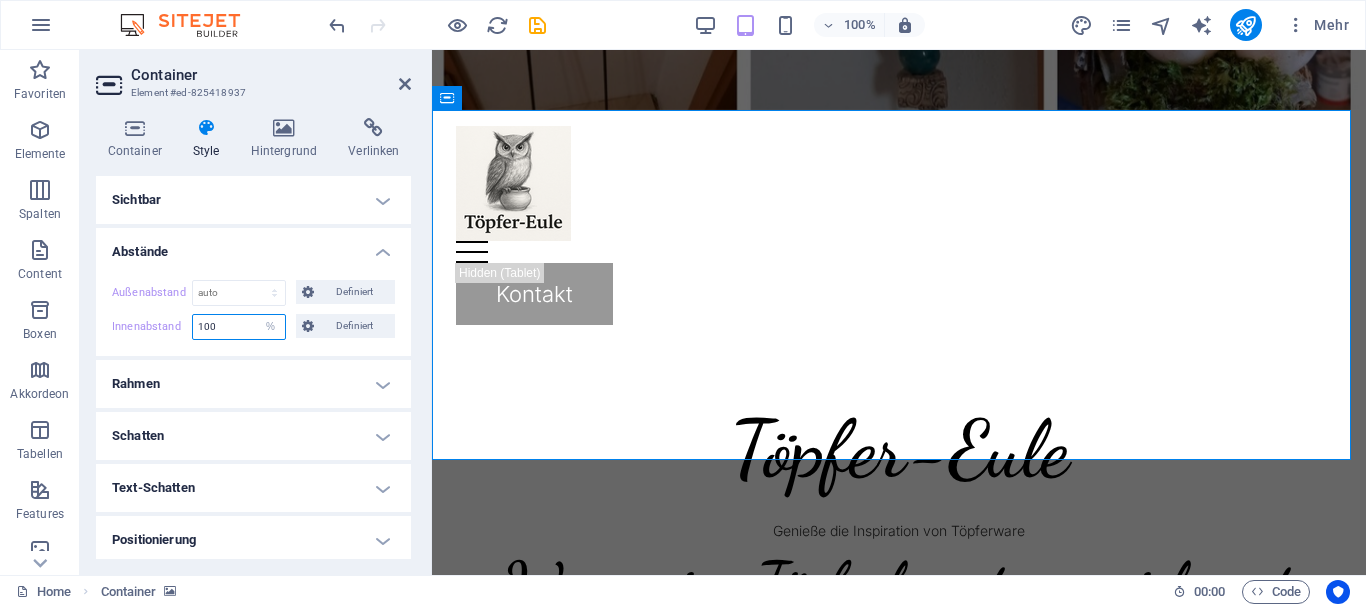 type on "5" 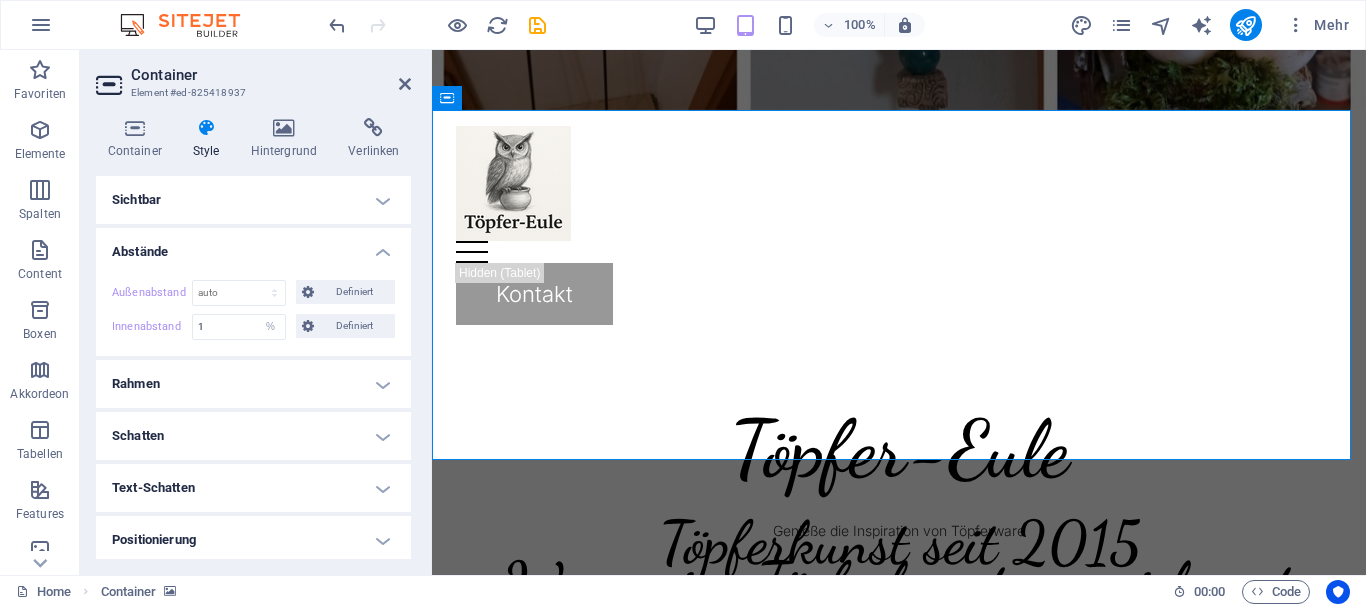 click on "Außenabstand Standard auto px % rem vw vh Definiert Definiert auto px % rem vw vh auto px % rem vw vh auto px % rem vw vh auto px % rem vw vh Innenabstand 1 Standard px rem % vh vw Definiert Definiert 1 px rem % vh vw 1 px rem % vh vw 1 px rem % vh vw 1 px rem % vh vw" at bounding box center (253, 310) 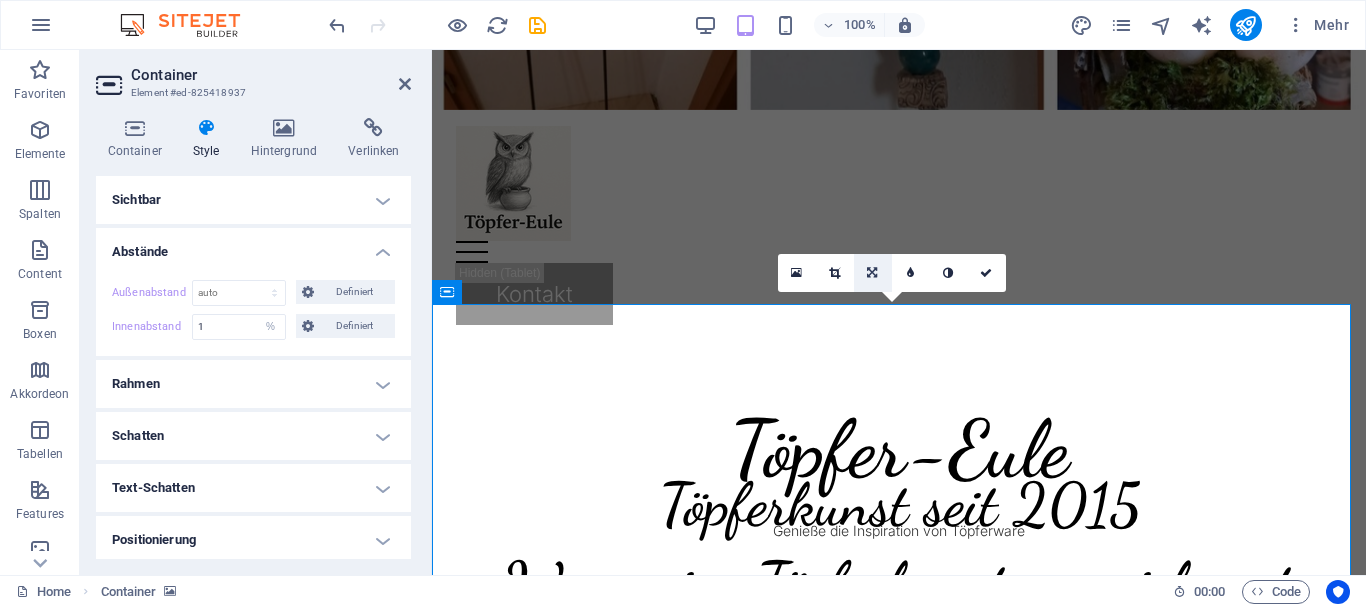 scroll, scrollTop: 500, scrollLeft: 0, axis: vertical 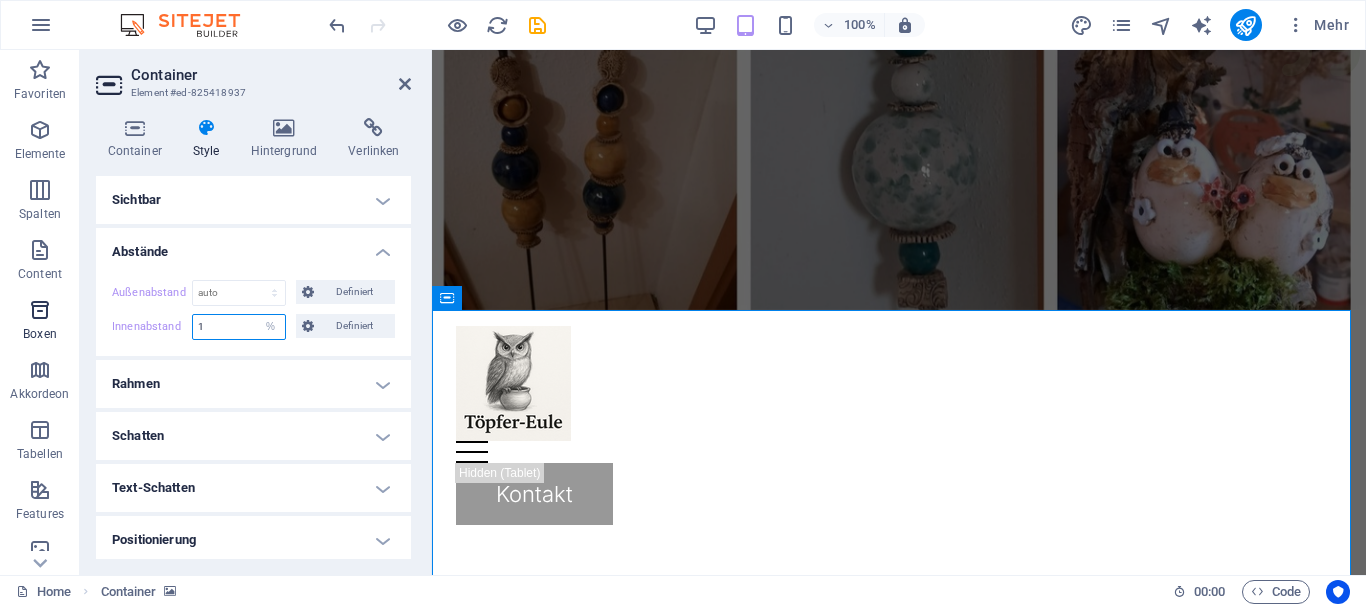 drag, startPoint x: 215, startPoint y: 332, endPoint x: 64, endPoint y: 338, distance: 151.11916 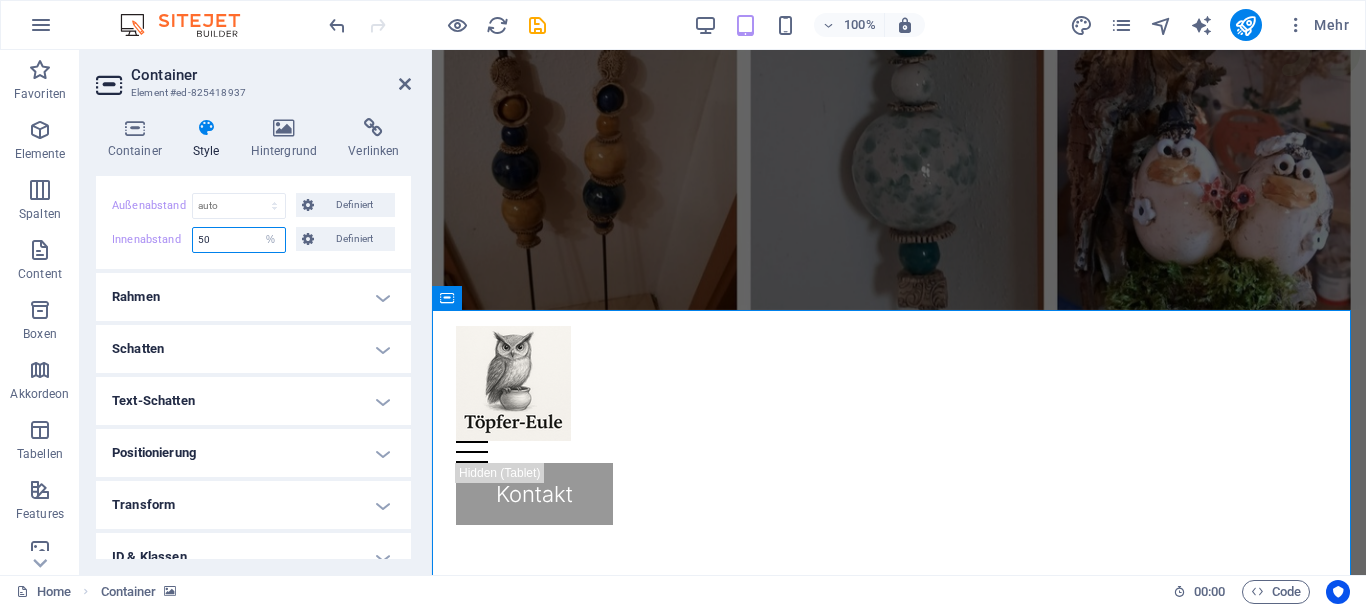 scroll, scrollTop: 213, scrollLeft: 0, axis: vertical 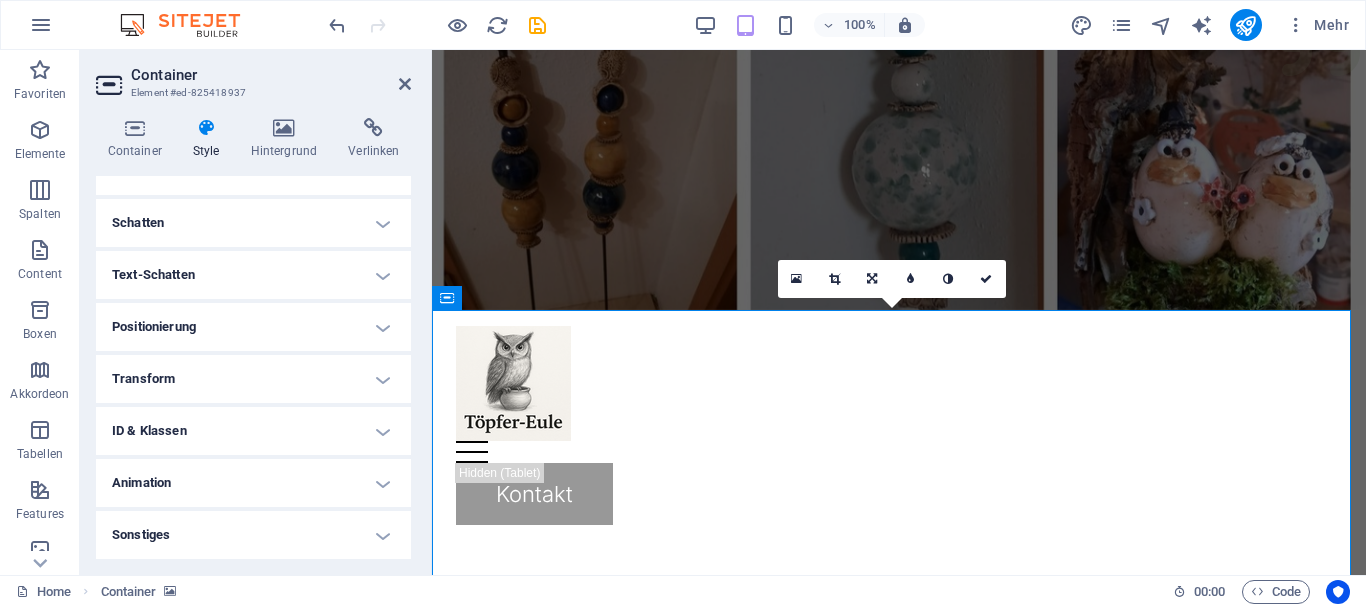 type on "50" 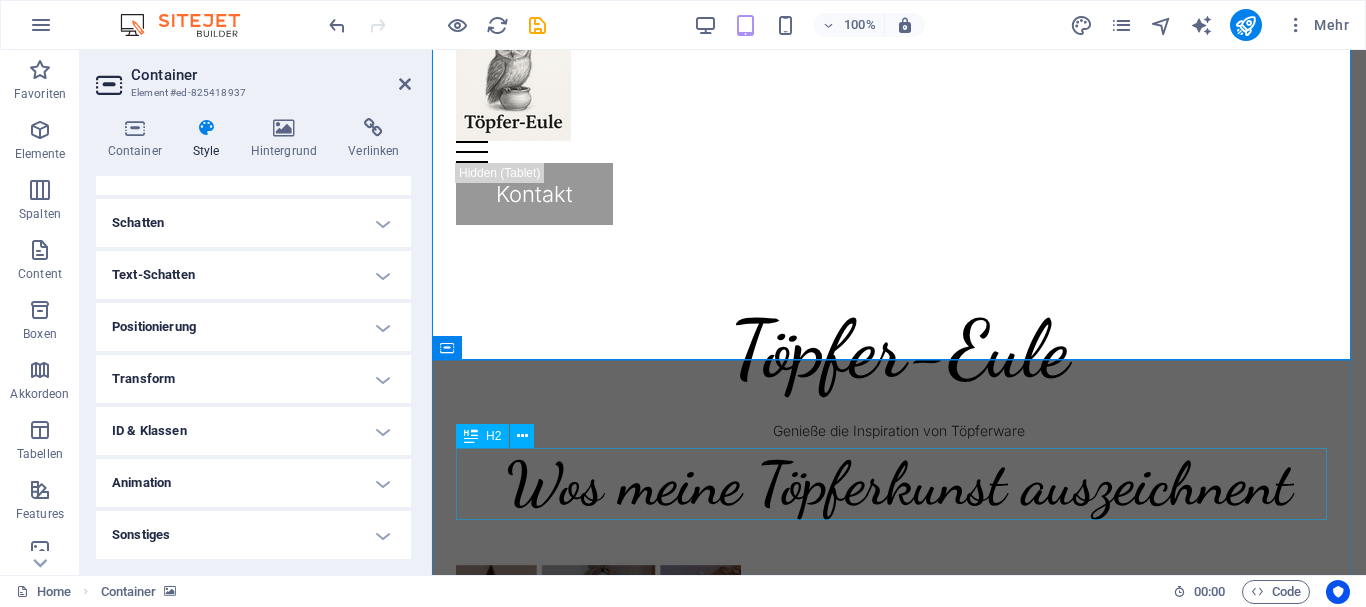 scroll, scrollTop: 700, scrollLeft: 0, axis: vertical 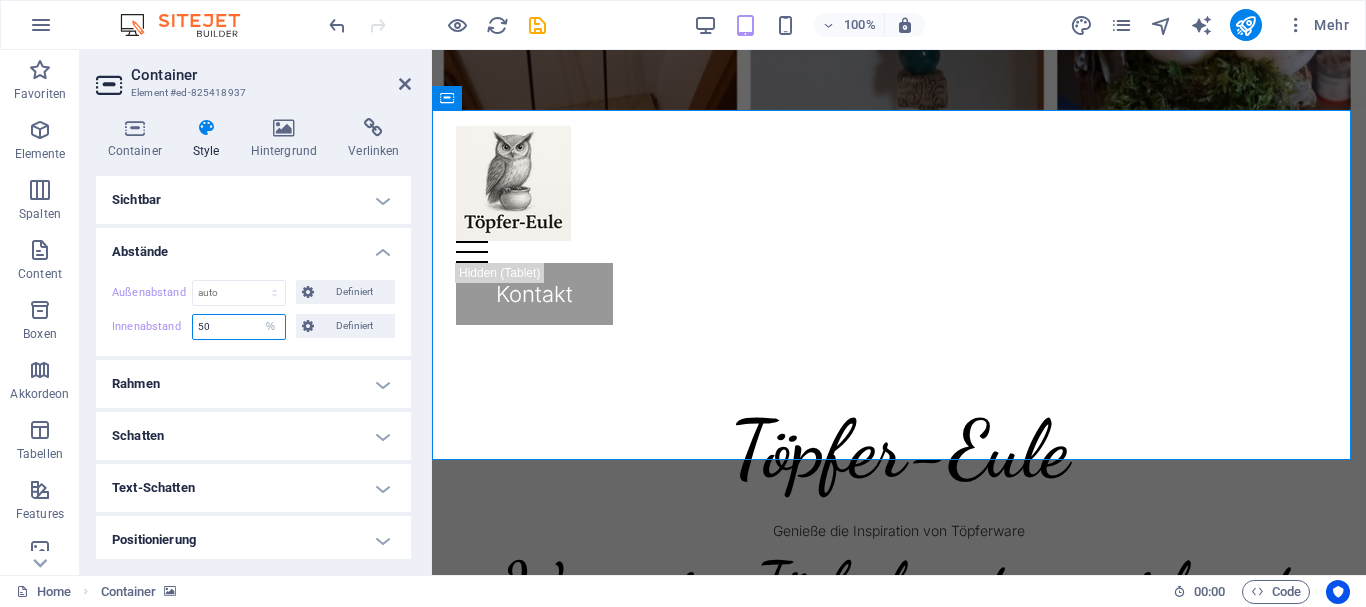 drag, startPoint x: 239, startPoint y: 320, endPoint x: 110, endPoint y: 322, distance: 129.0155 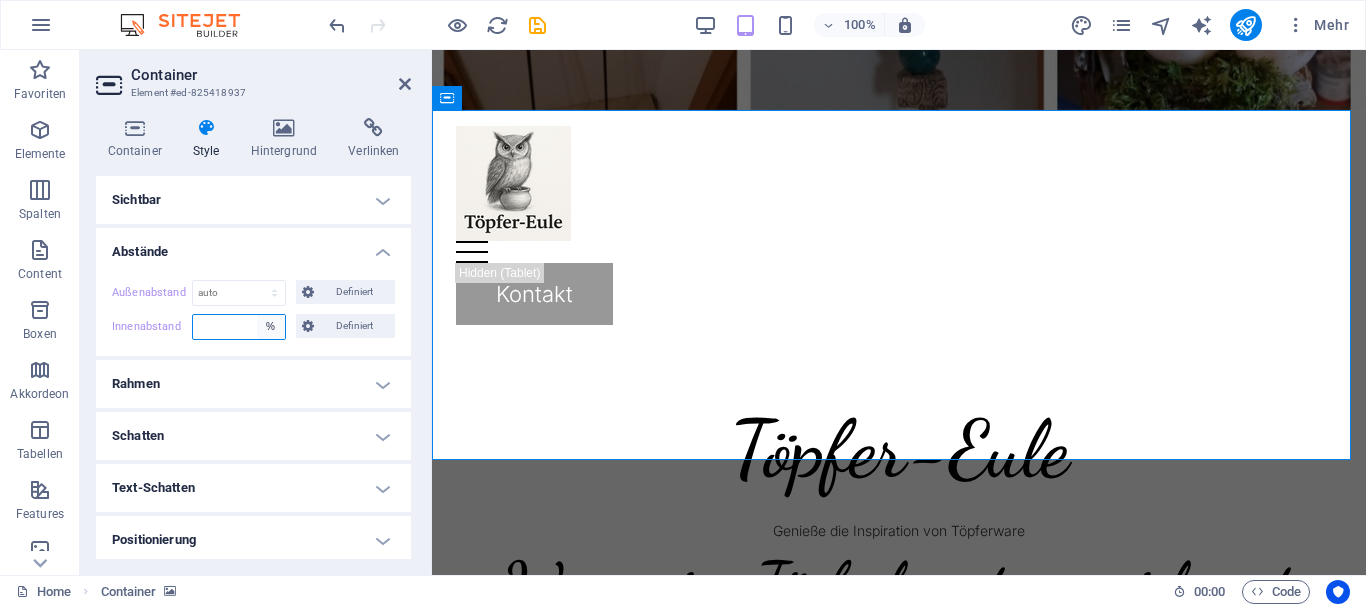 type 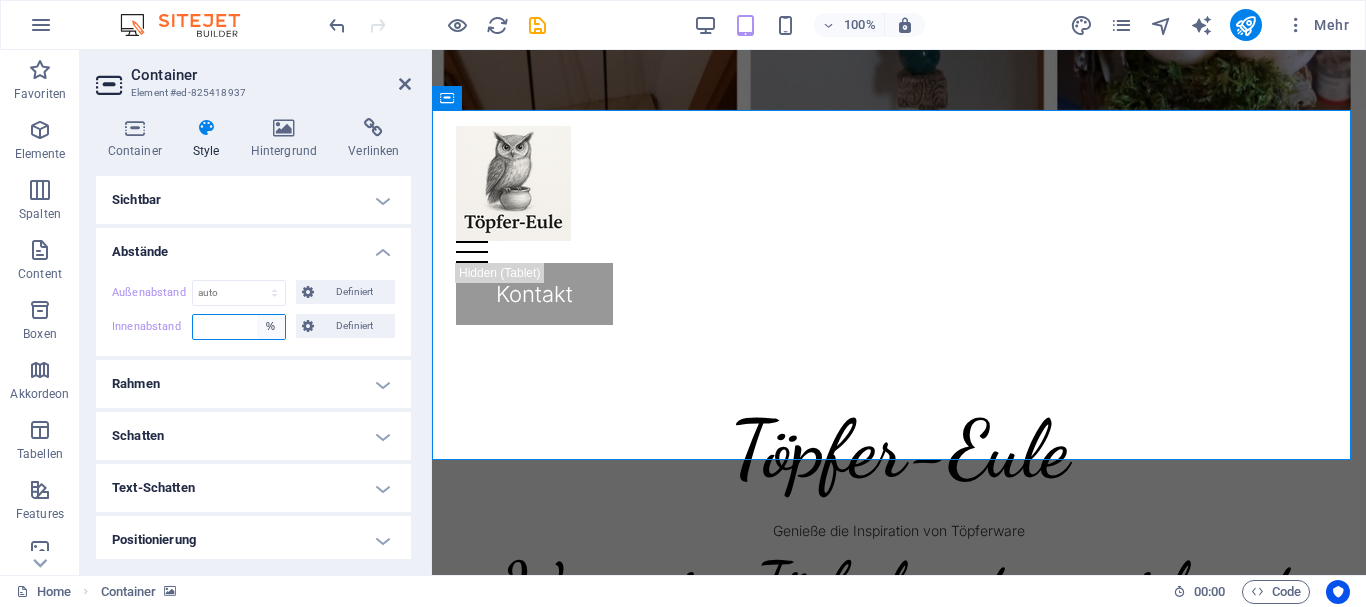 click on "Standard px rem % vh vw Definiert" at bounding box center [271, 327] 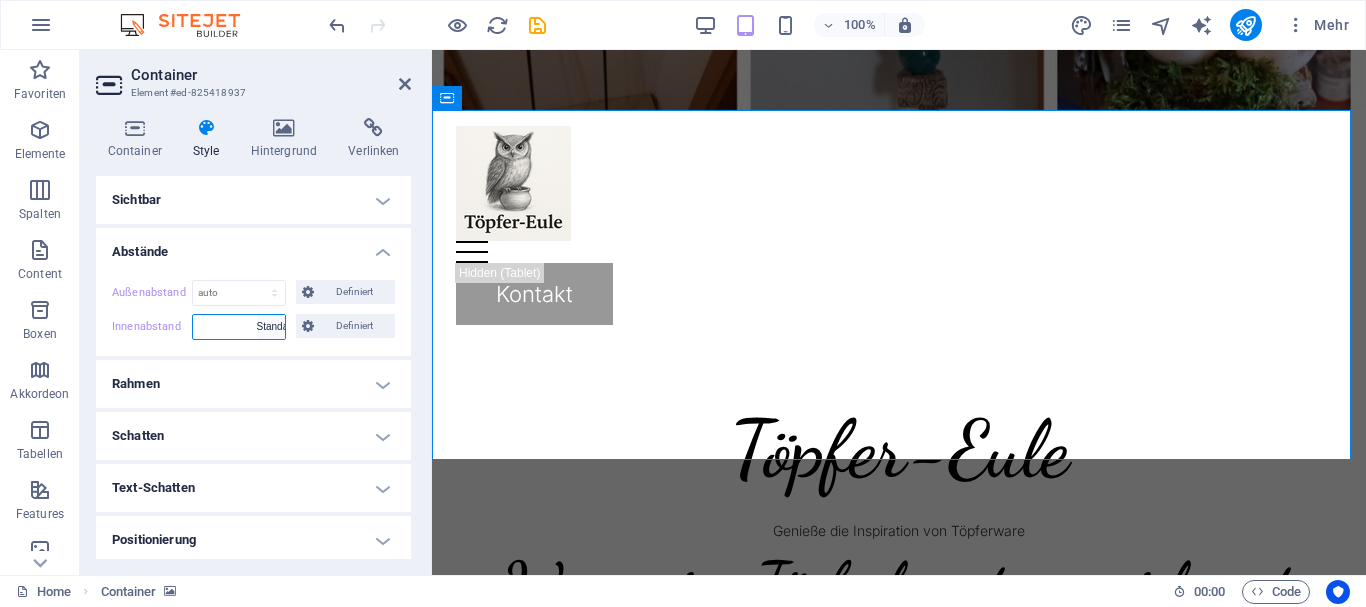 click on "Standard px rem % vh vw Definiert" at bounding box center (271, 327) 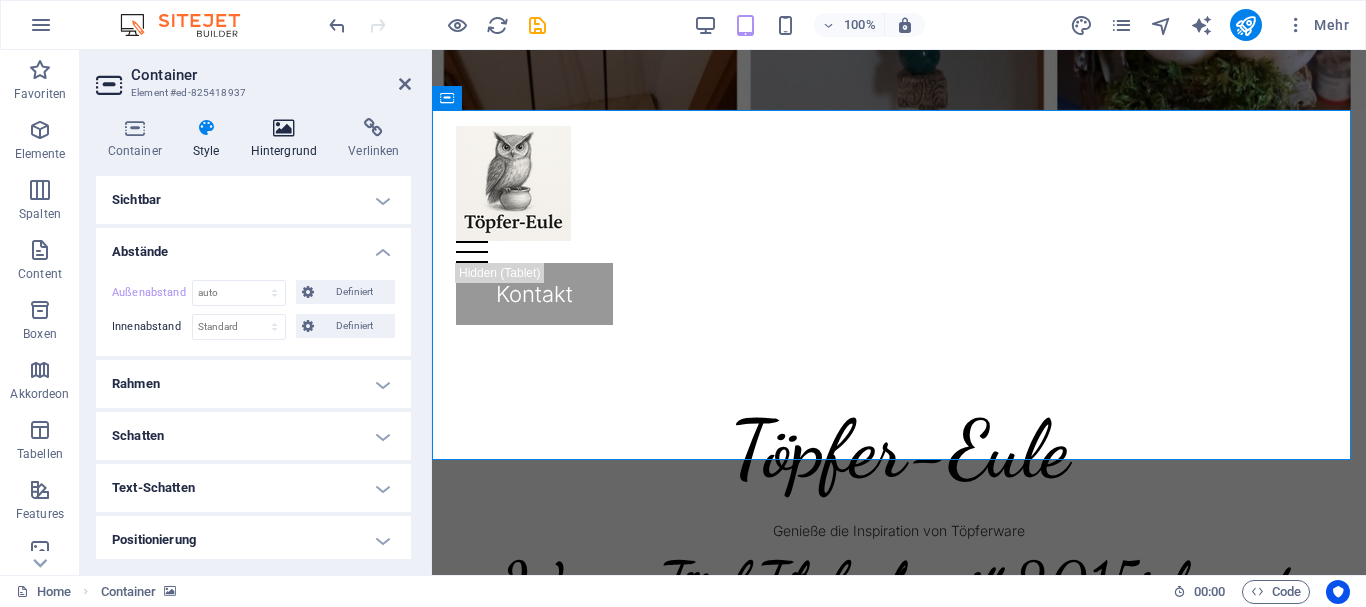click on "Hintergrund" at bounding box center (288, 139) 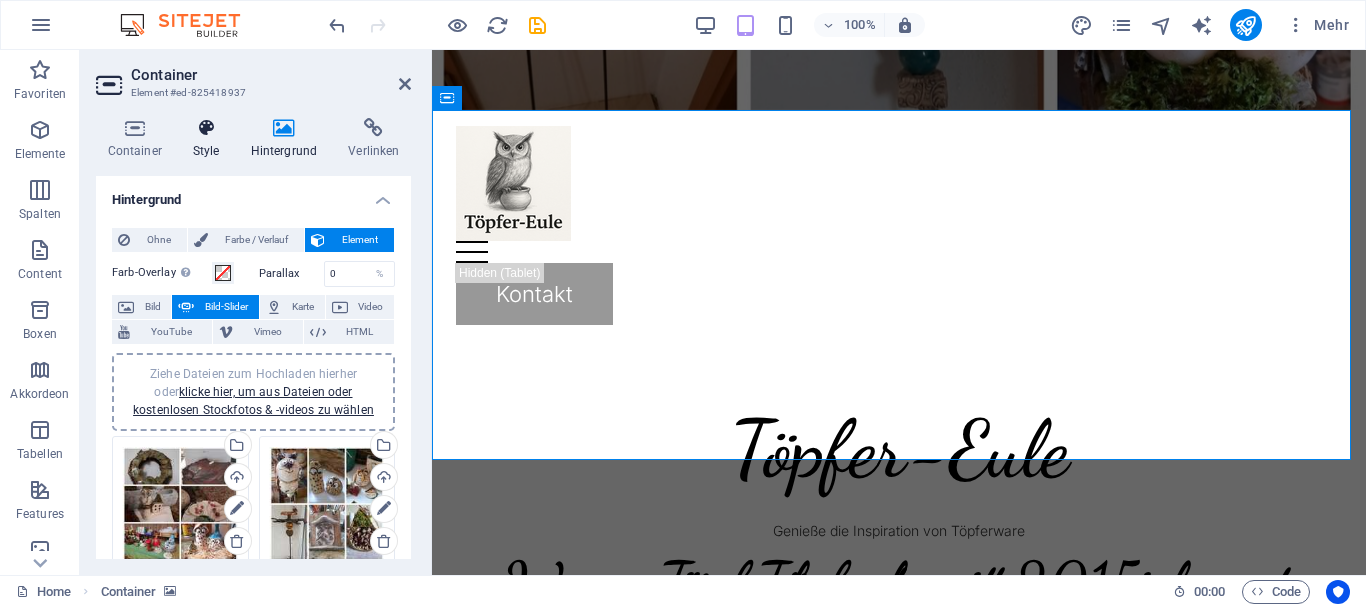 click at bounding box center [206, 128] 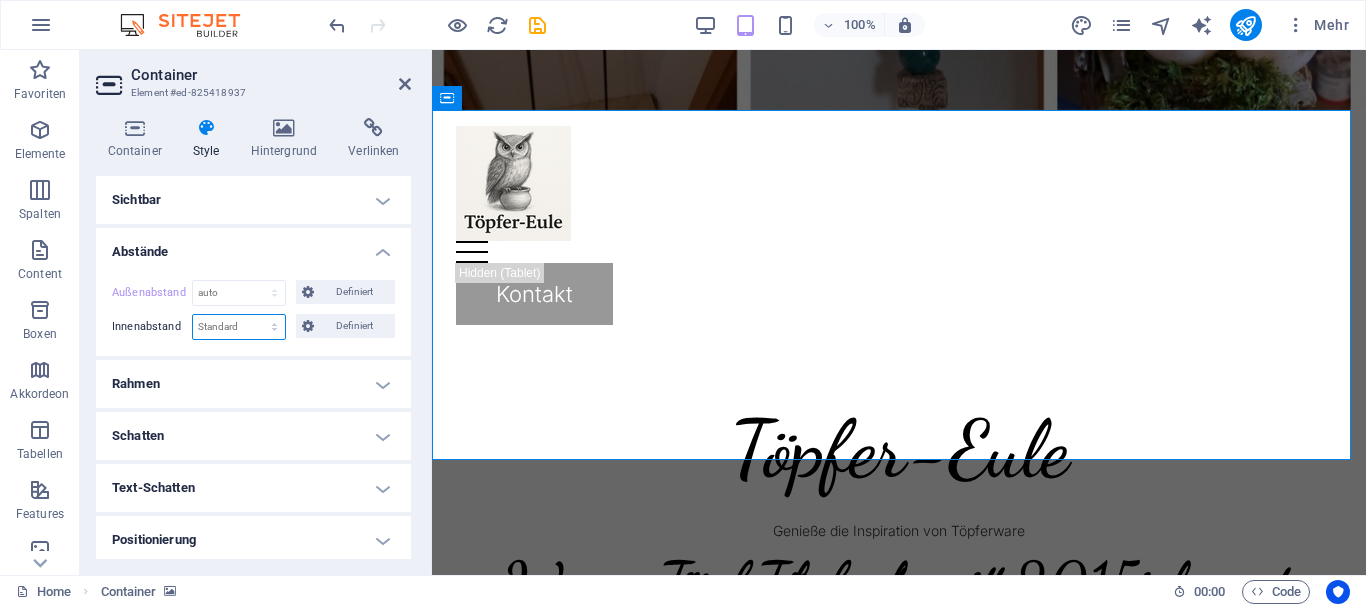 click on "Standard px rem % vh vw Definiert" at bounding box center (239, 327) 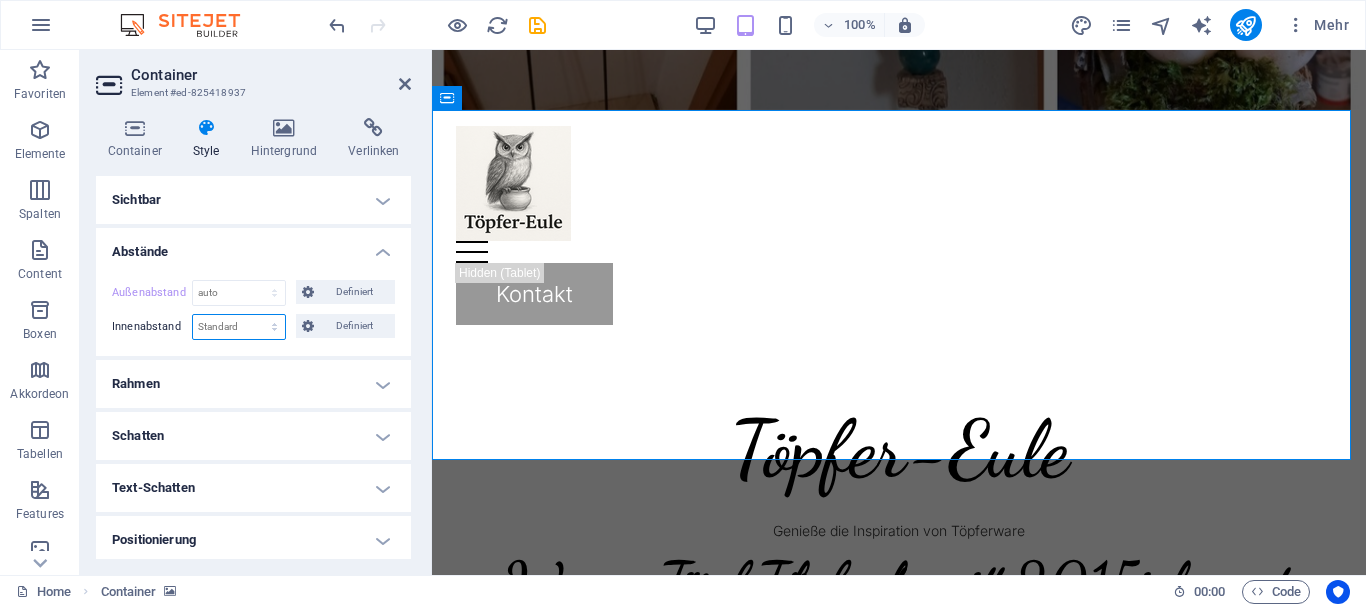 click on "Standard px rem % vh vw Definiert" at bounding box center (239, 327) 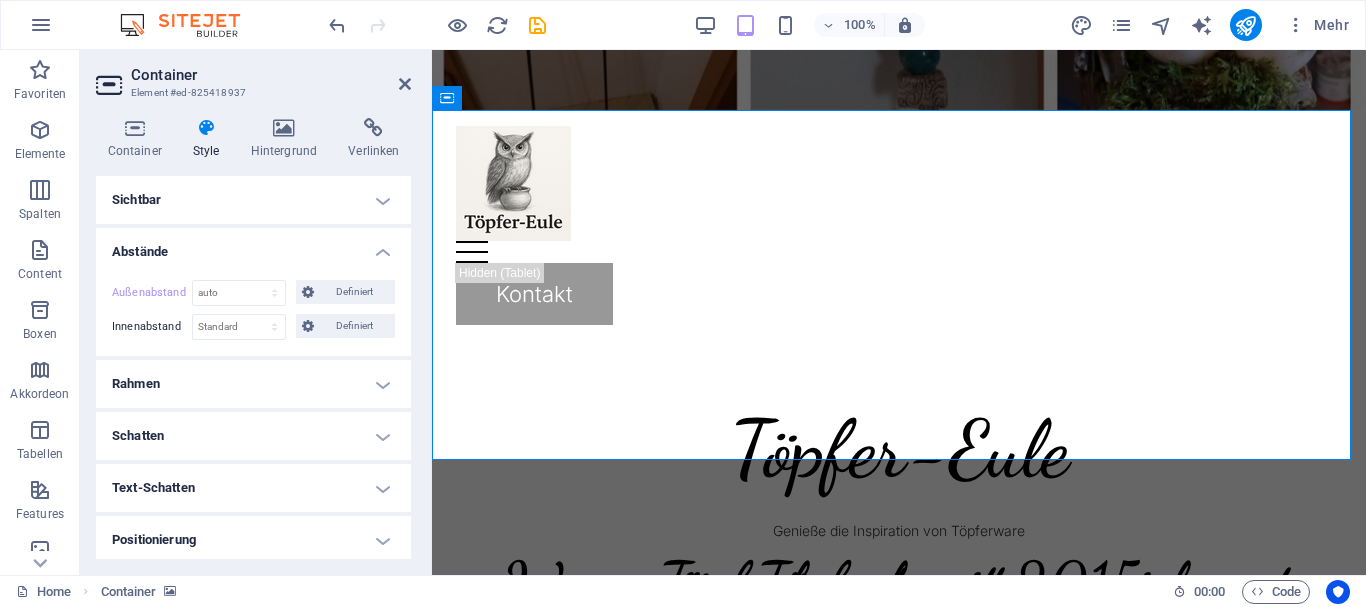 click on "Abstände" at bounding box center (253, 246) 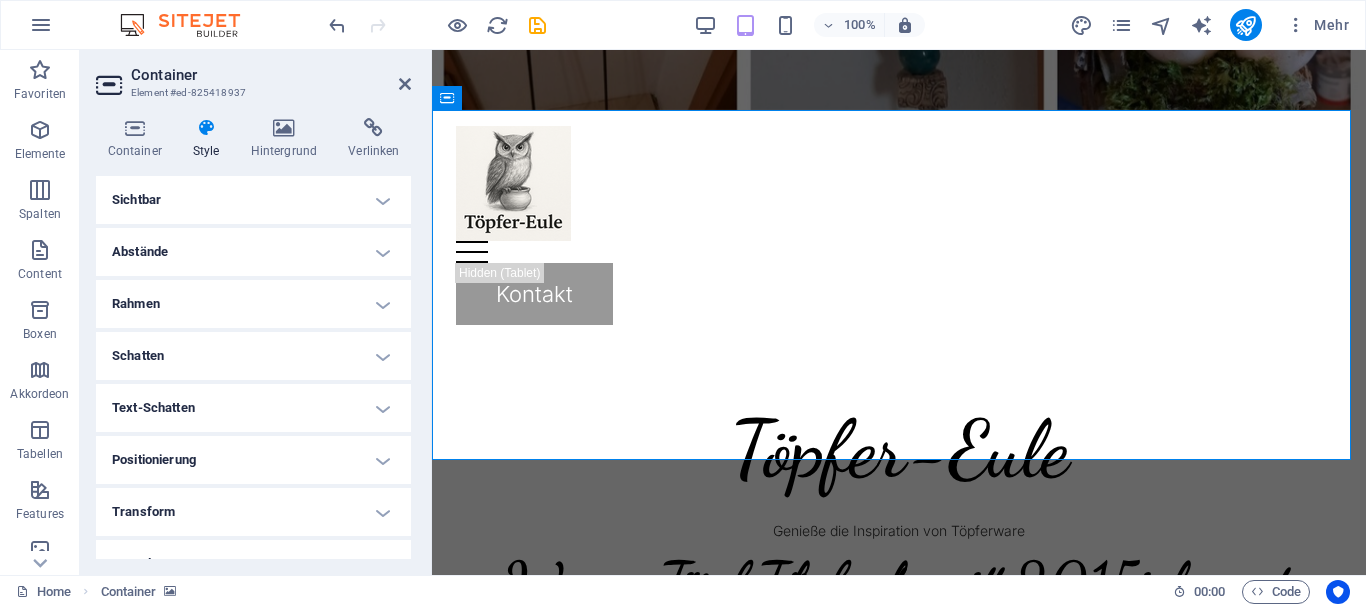 click on "Rahmen" at bounding box center (253, 304) 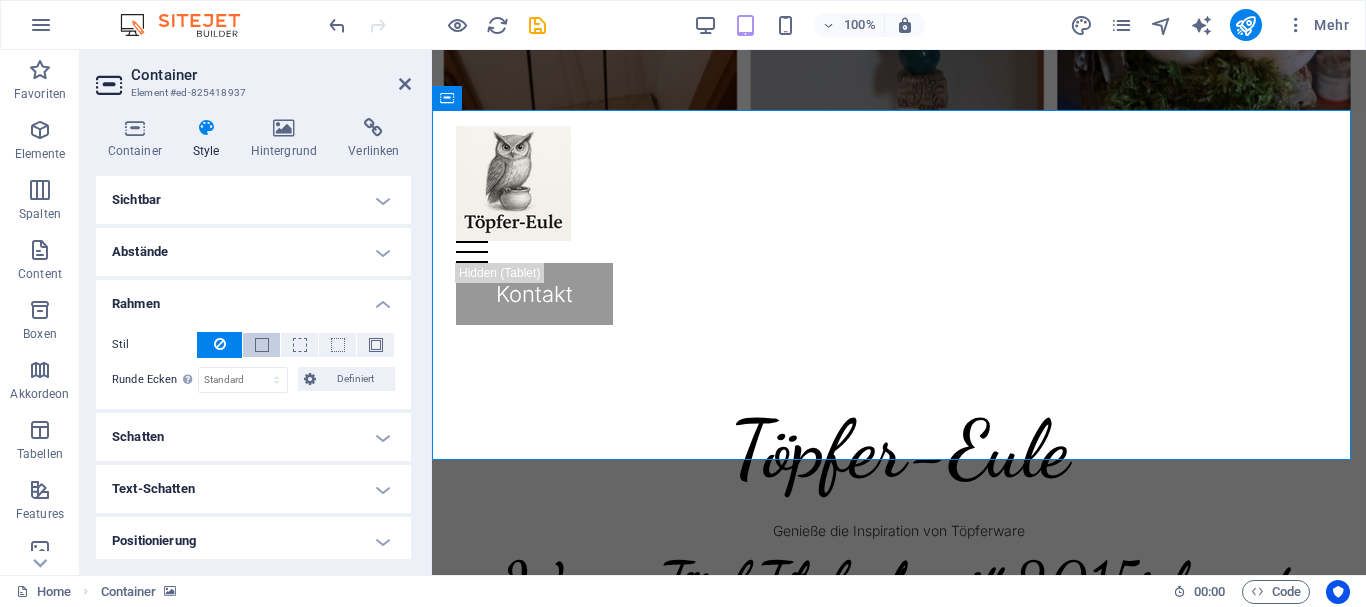 click at bounding box center (261, 345) 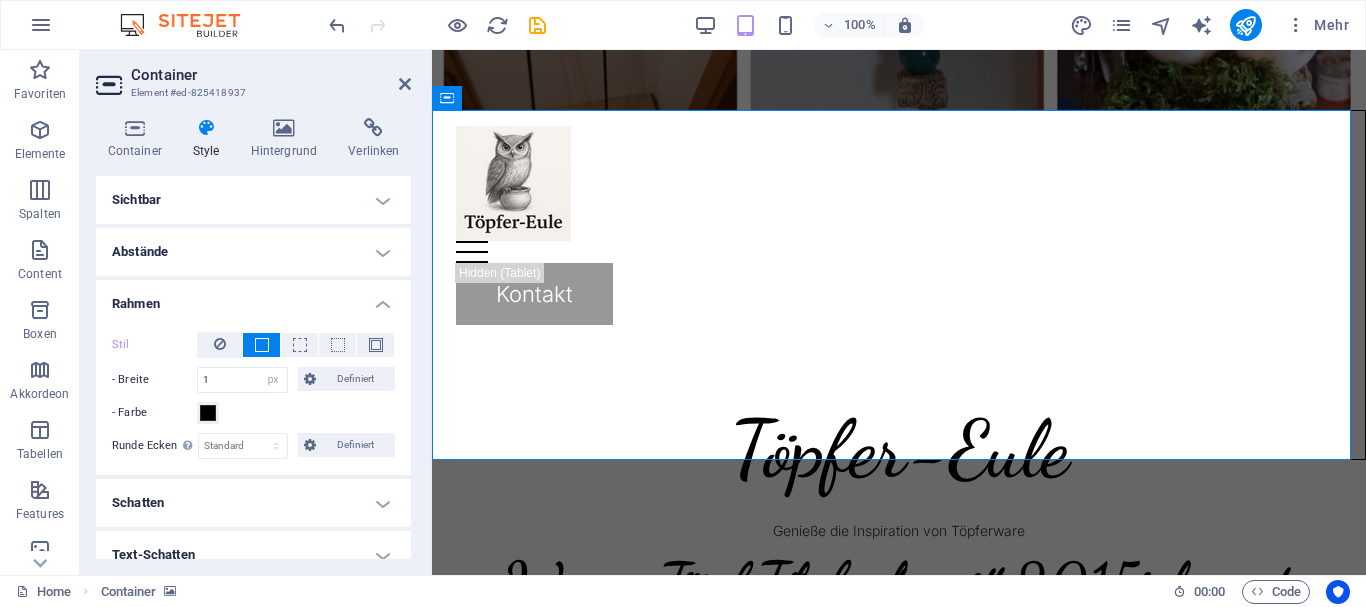 click on "Stil              - Breite 1 auto px rem % vh vw Definiert Definiert 1 auto px rem % vh vw 1 auto px rem % vh vw 1 auto px rem % vh vw 1 auto px rem % vh vw  - Farbe Runde Ecken Bei Hintergrund-Overlay und Hintergrundbildern muss der Überlauf ausgeblendet werden, damit die runden Ecken sichtbar sind Standard px rem % vh vw Definiert Definiert px rem % vh vw px rem % vh vw px rem % vh vw px rem % vh vw" at bounding box center [253, 395] 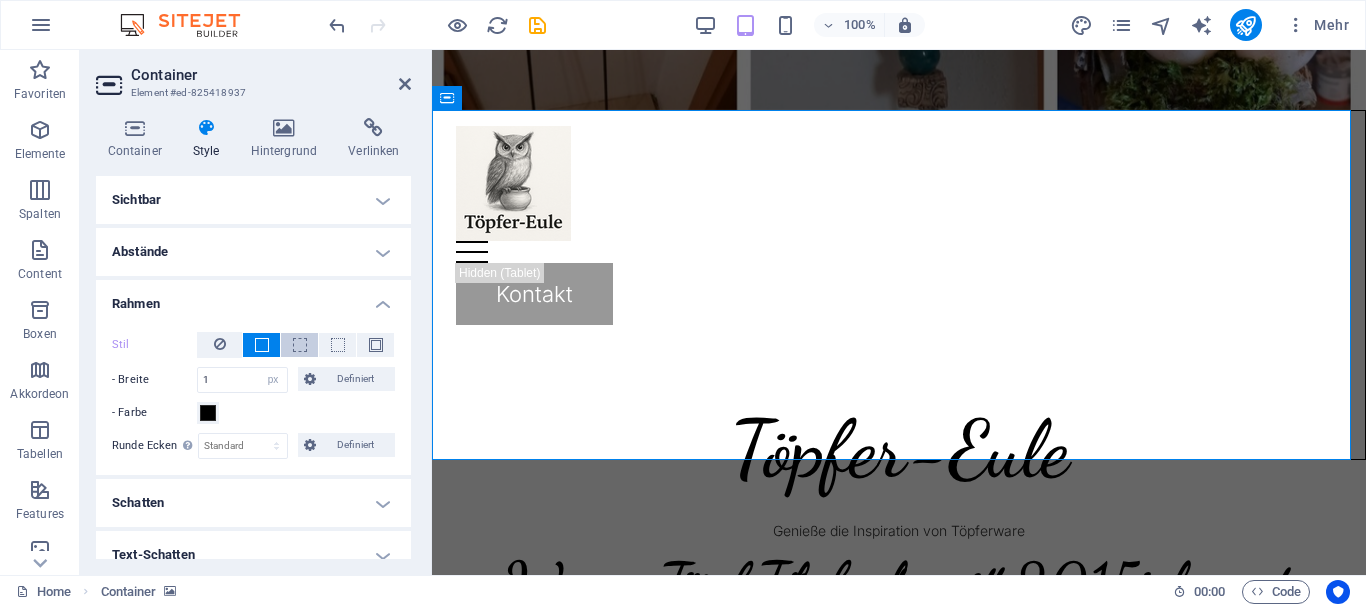click at bounding box center (300, 345) 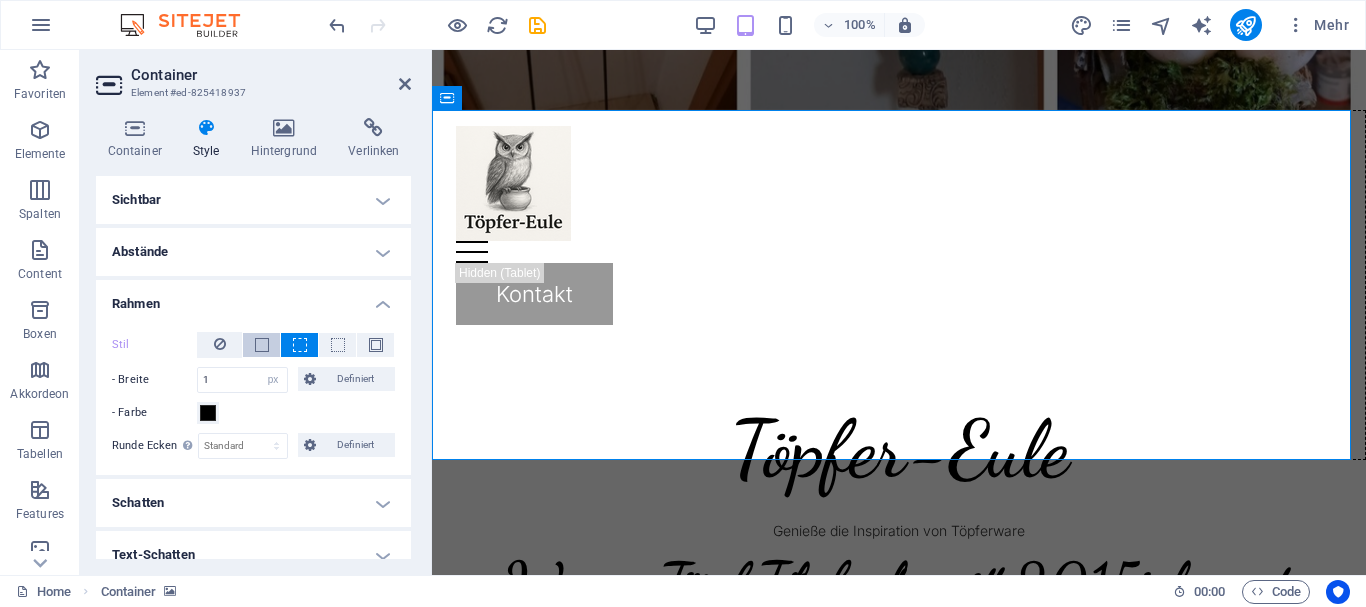 click at bounding box center [262, 345] 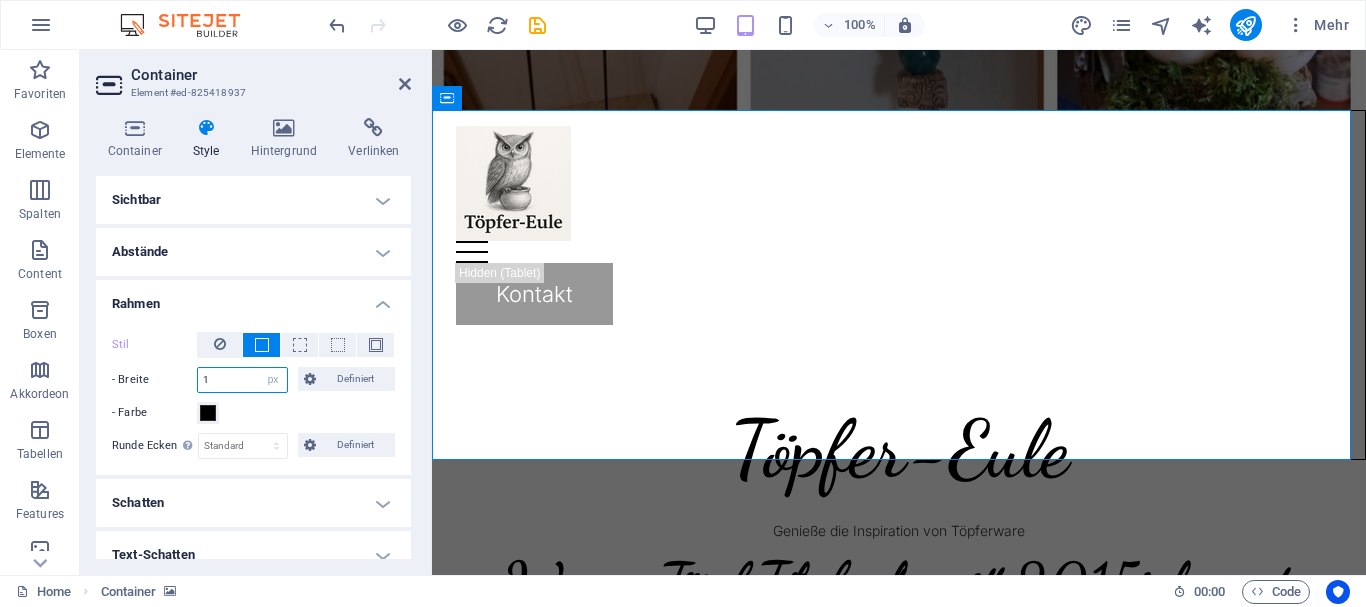 drag, startPoint x: 242, startPoint y: 387, endPoint x: 160, endPoint y: 382, distance: 82.1523 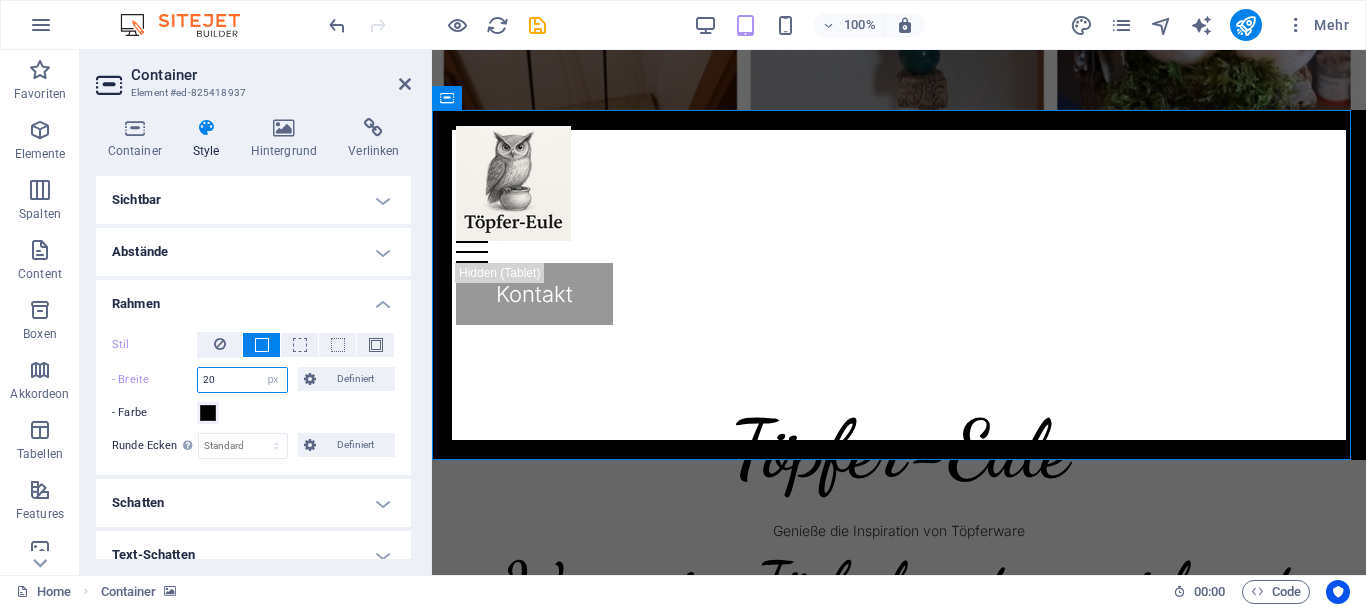 type on "20" 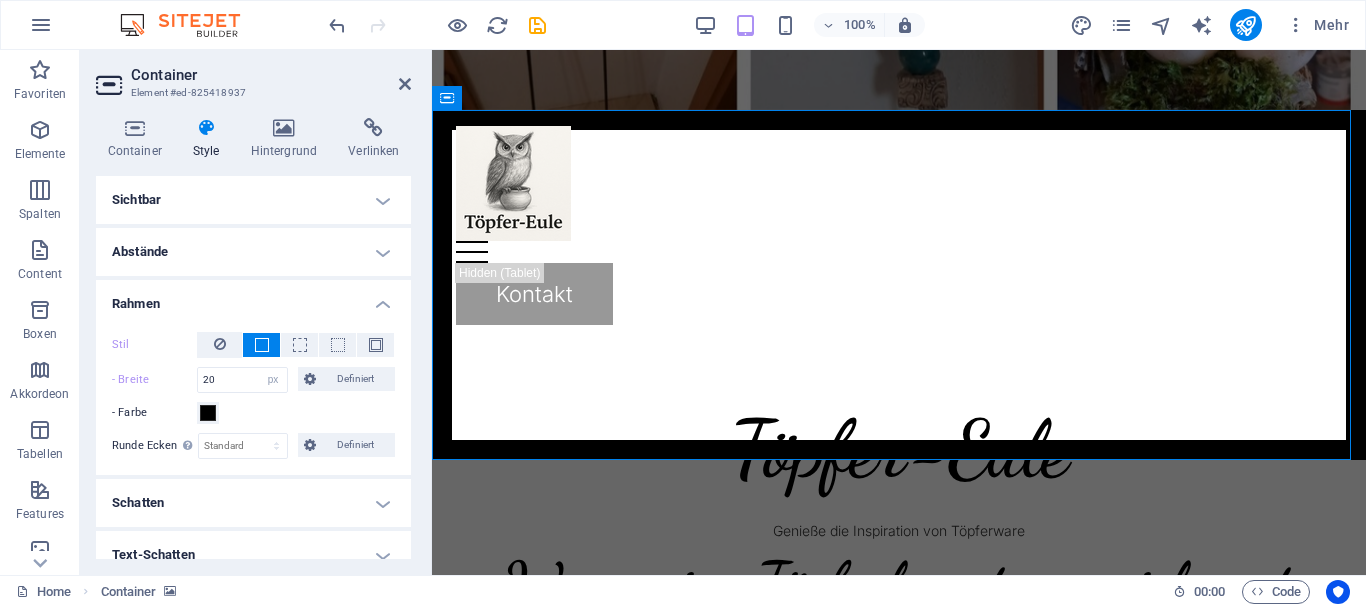 click on "- Farbe" at bounding box center (253, 413) 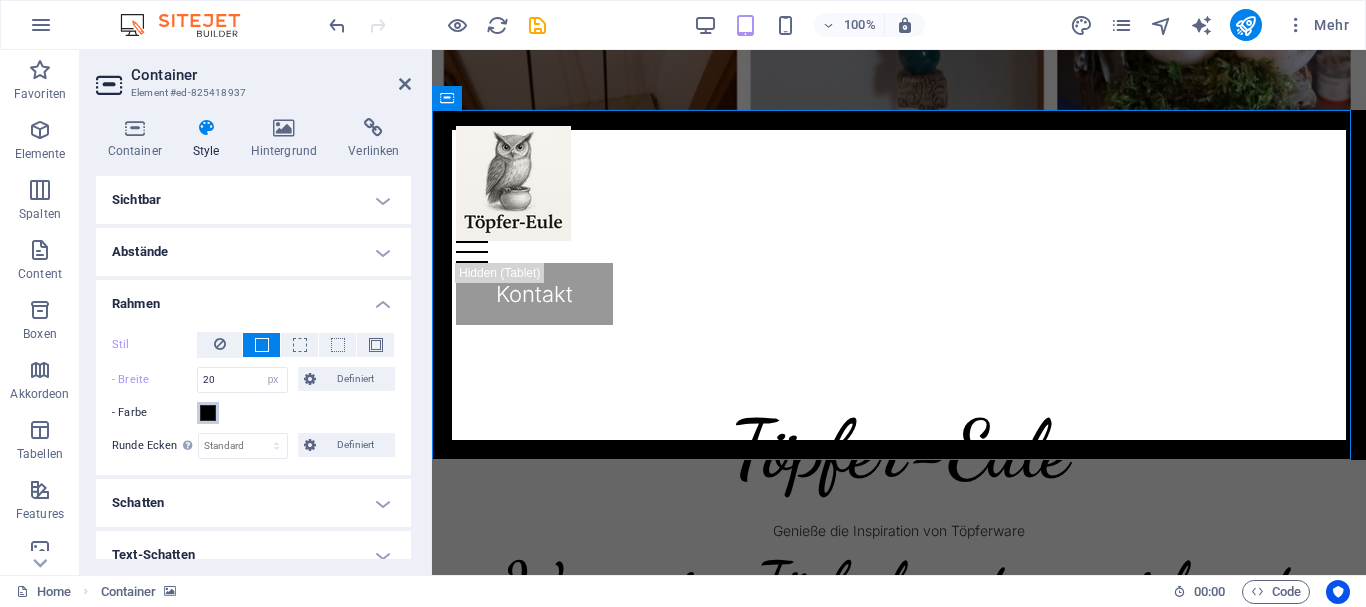 click at bounding box center (208, 413) 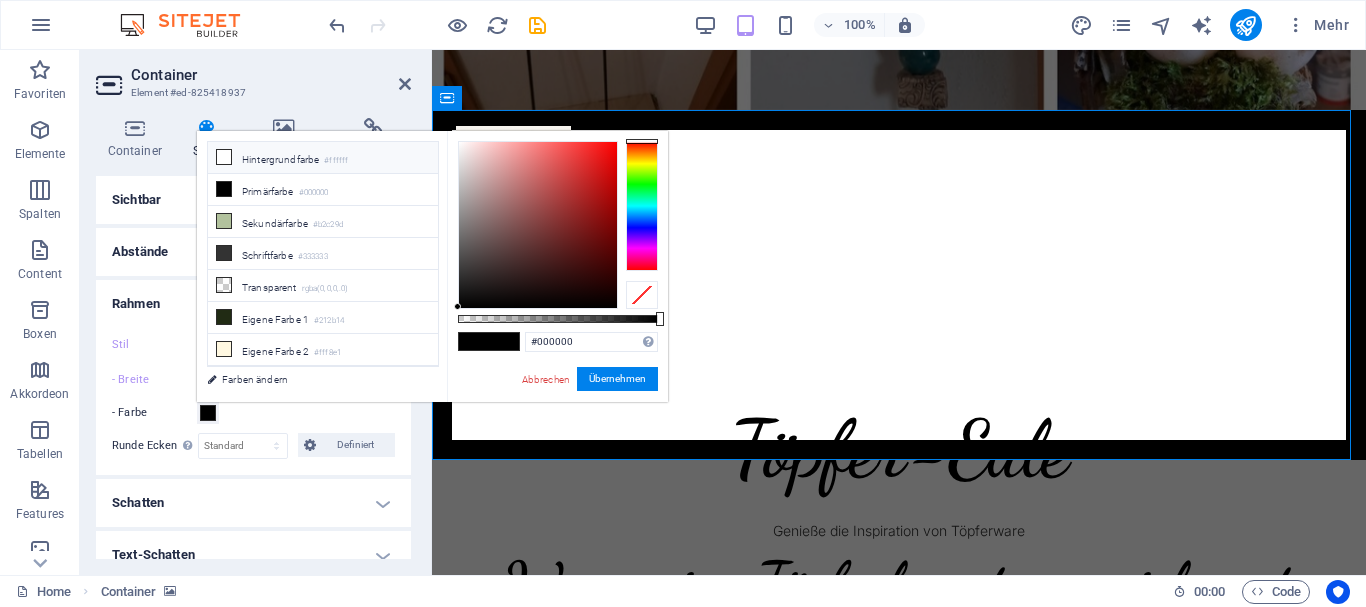 click on "Hintergrundfarbe
#ffffff" at bounding box center [323, 158] 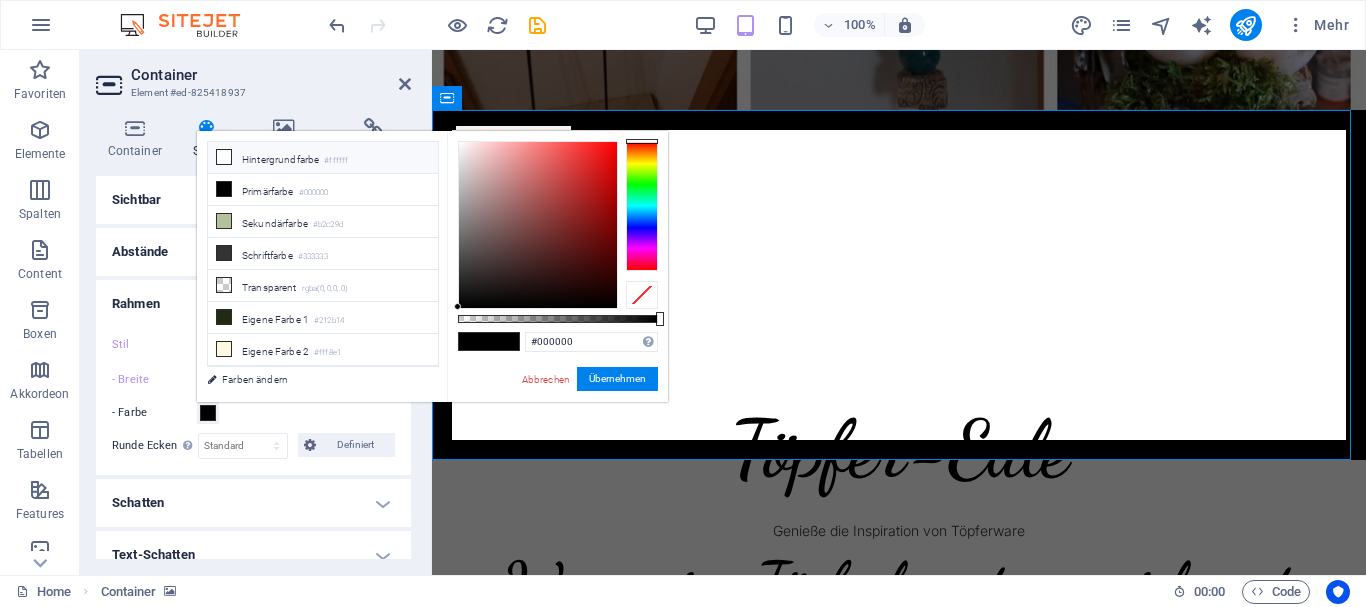 type on "#ffffff" 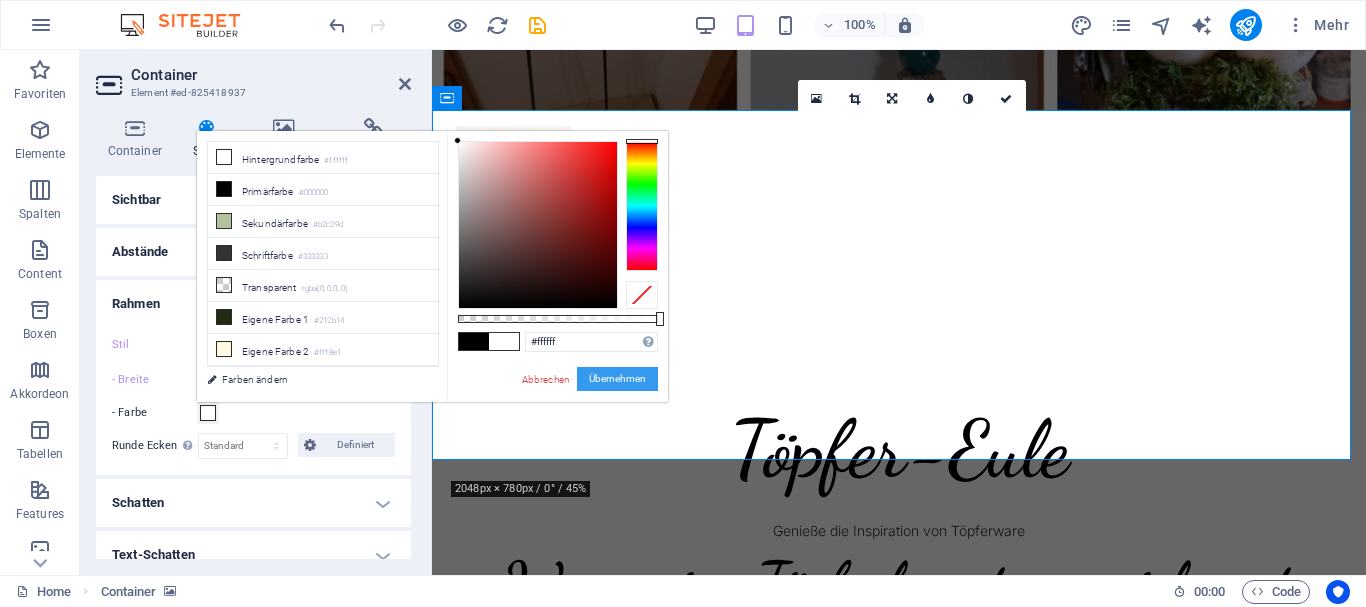 drag, startPoint x: 614, startPoint y: 381, endPoint x: 242, endPoint y: 349, distance: 373.3738 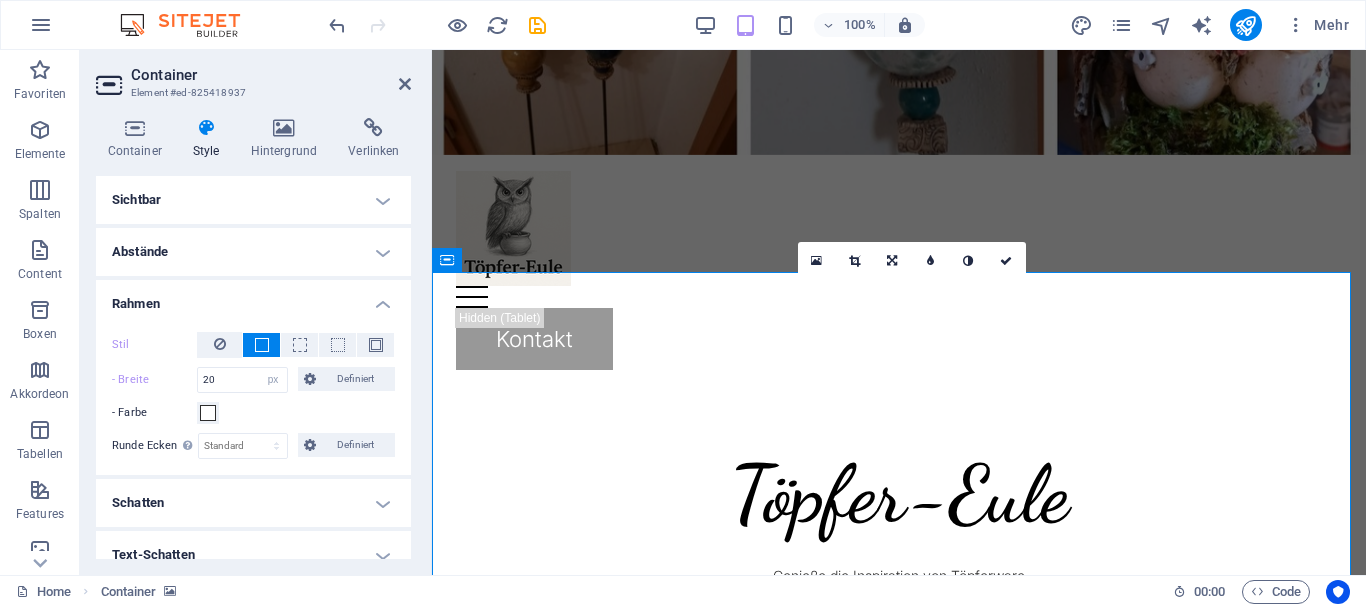 scroll, scrollTop: 700, scrollLeft: 0, axis: vertical 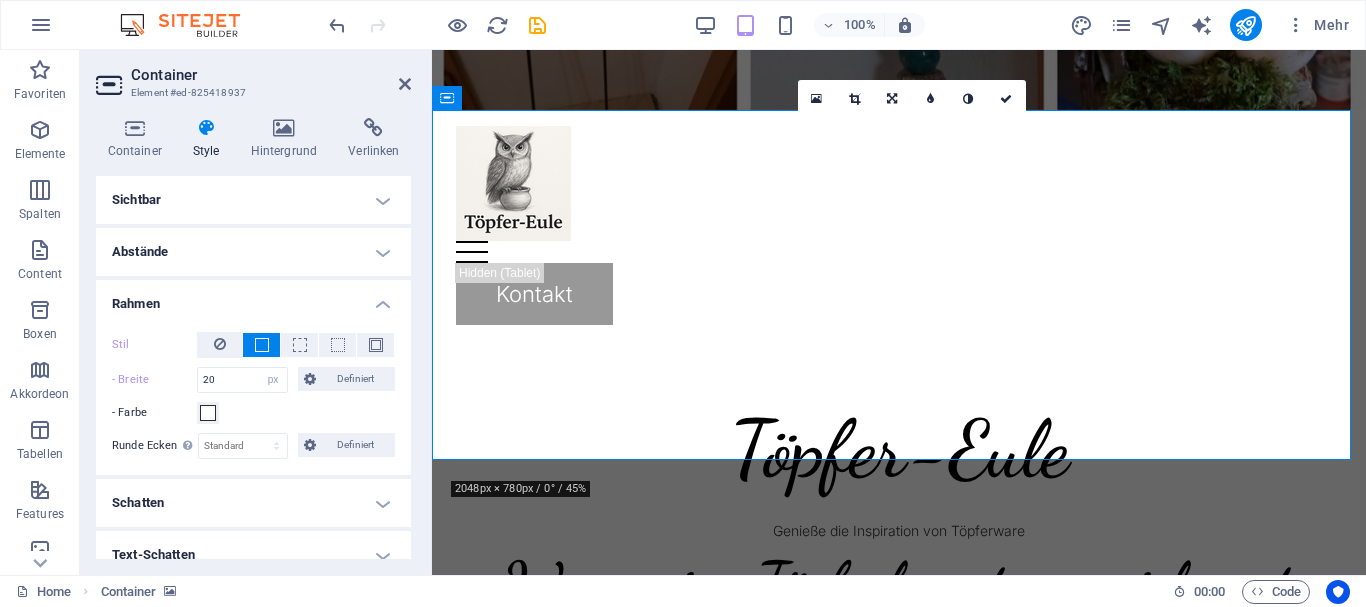 click at bounding box center (-8, 130) 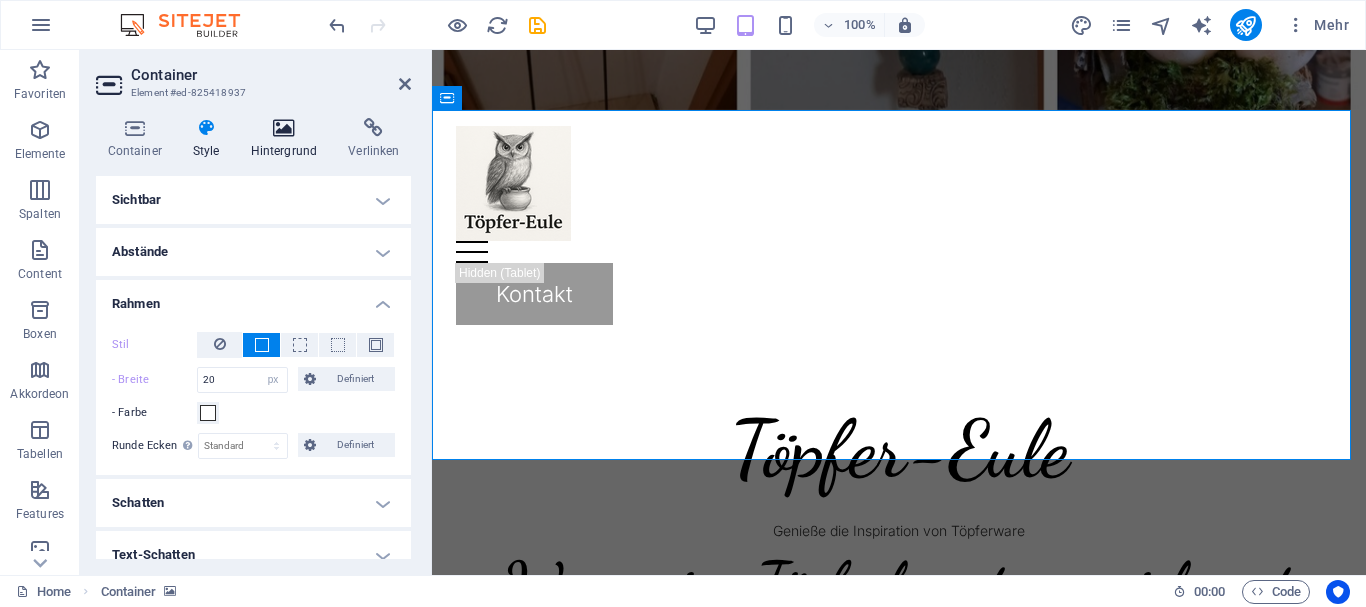 click at bounding box center [284, 128] 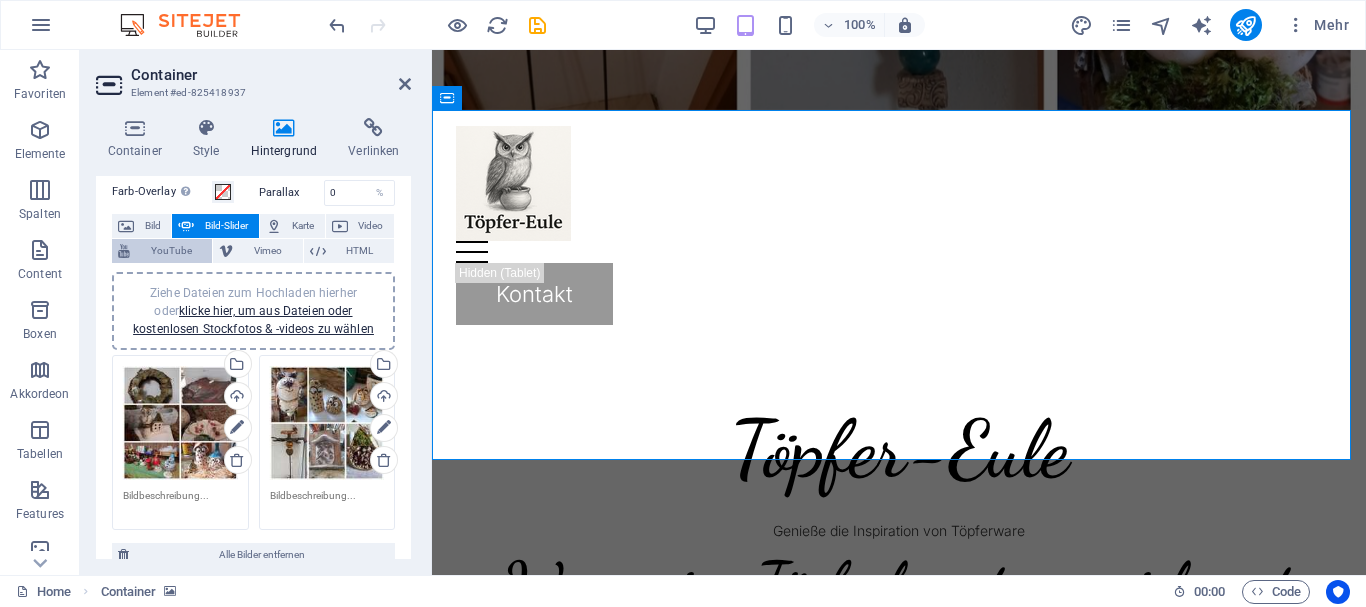 scroll, scrollTop: 100, scrollLeft: 0, axis: vertical 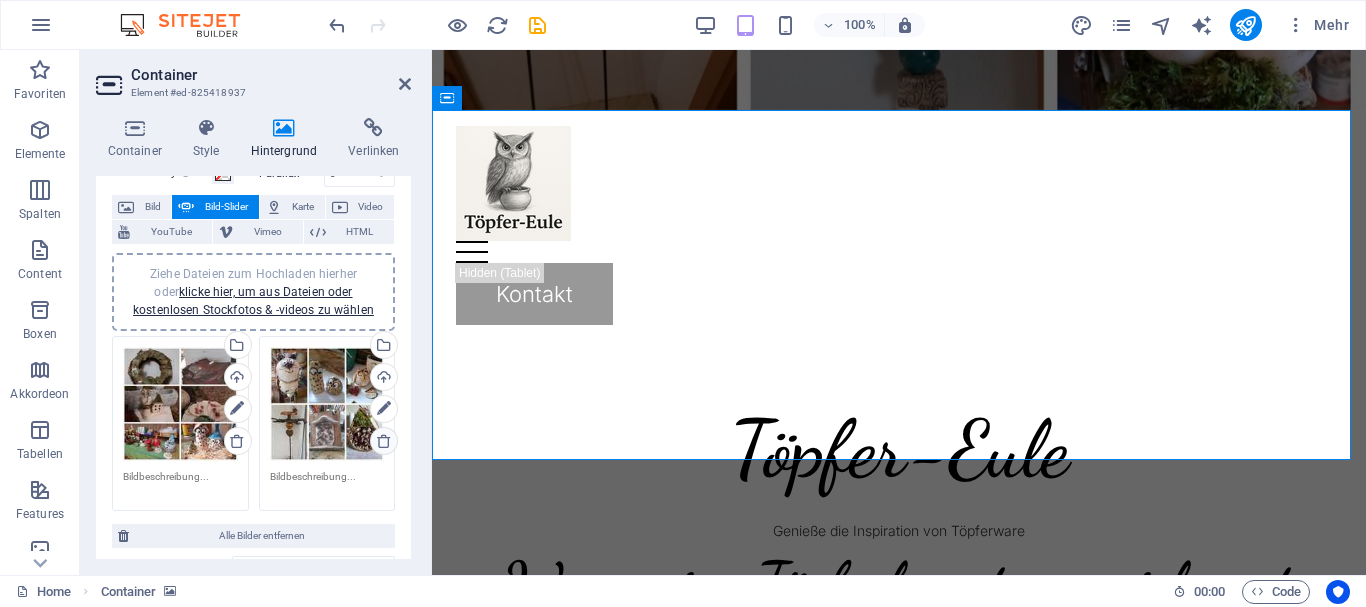 click at bounding box center [384, 441] 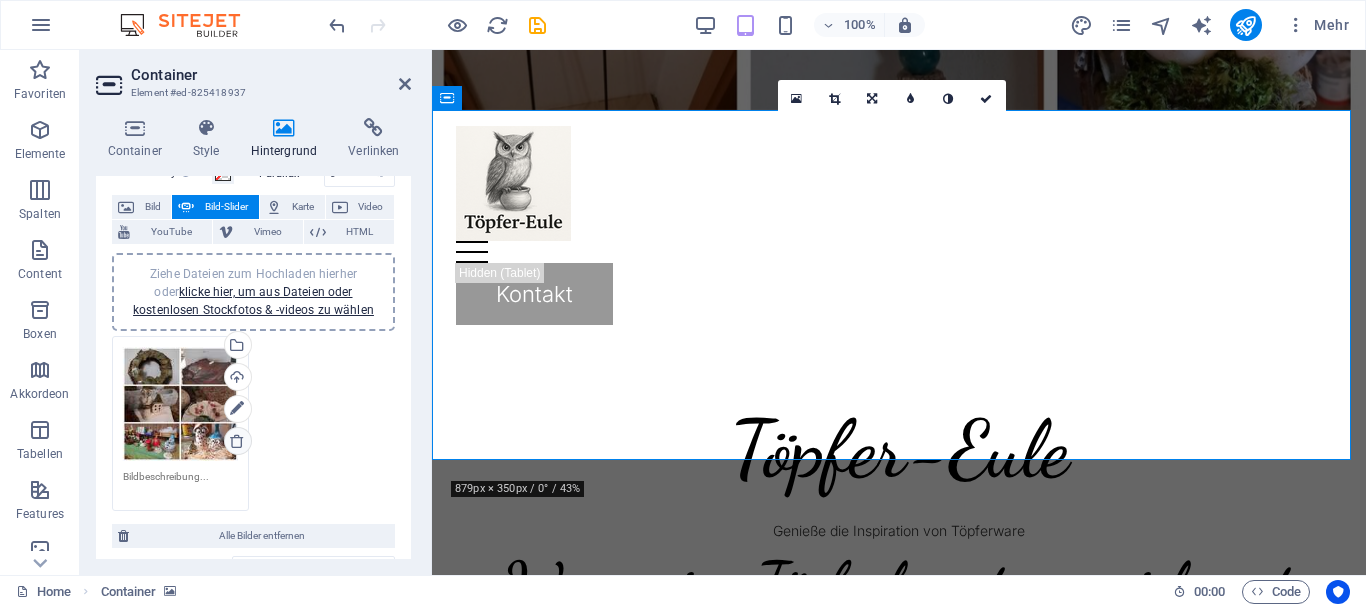 click at bounding box center (237, 441) 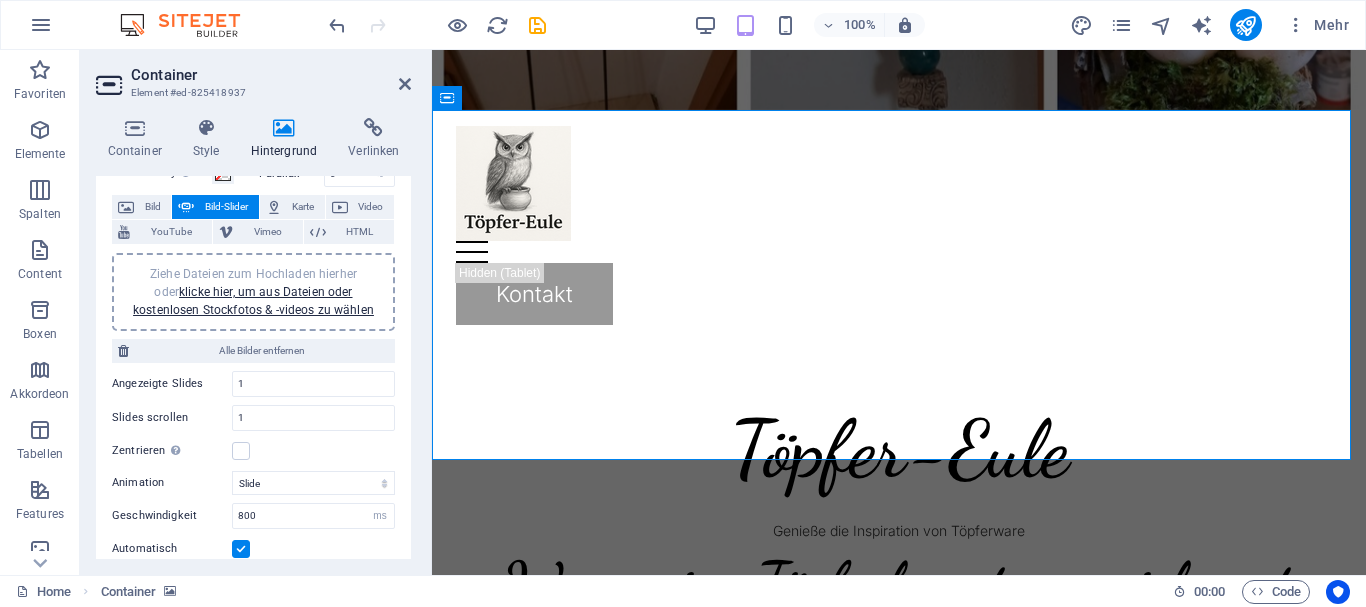click at bounding box center [899, 305] 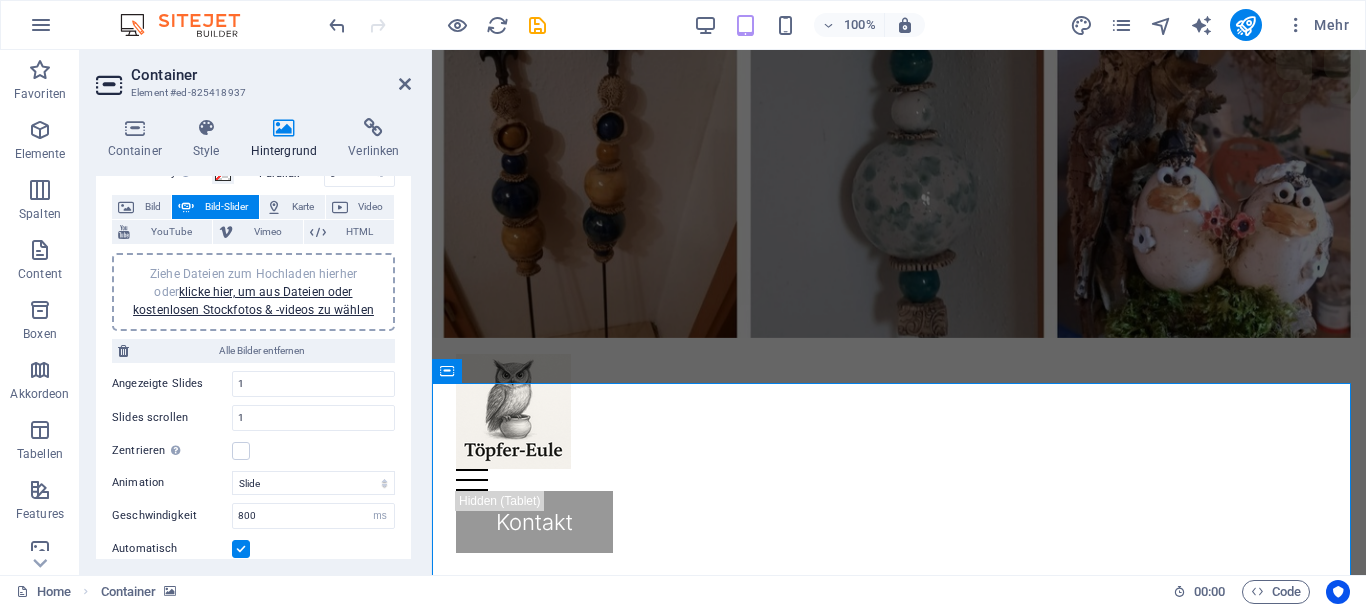 scroll, scrollTop: 500, scrollLeft: 0, axis: vertical 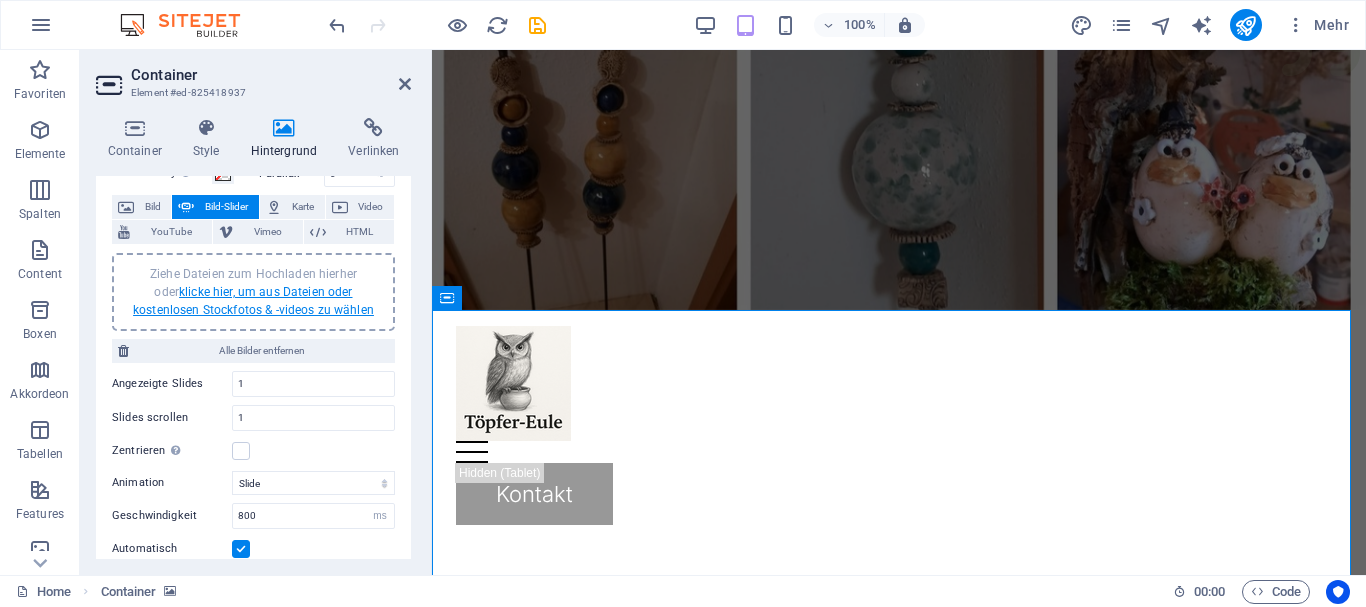 click on "klicke hier, um aus Dateien oder kostenlosen Stockfotos & -videos zu wählen" at bounding box center [253, 301] 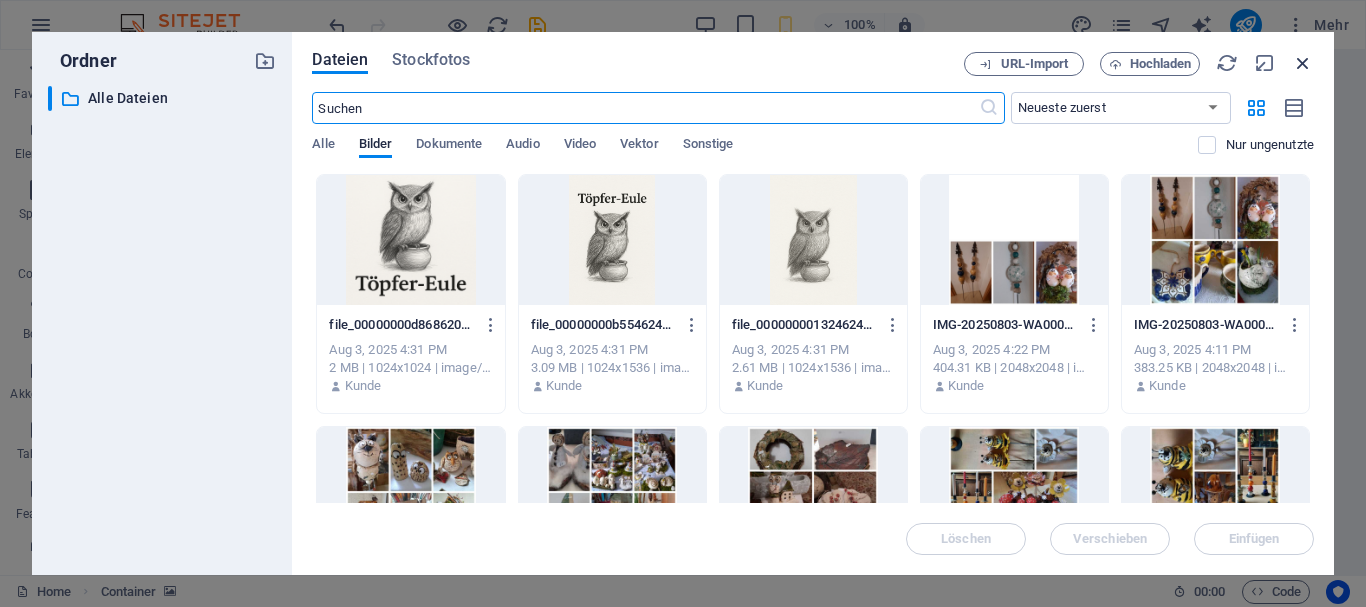 click at bounding box center (1303, 63) 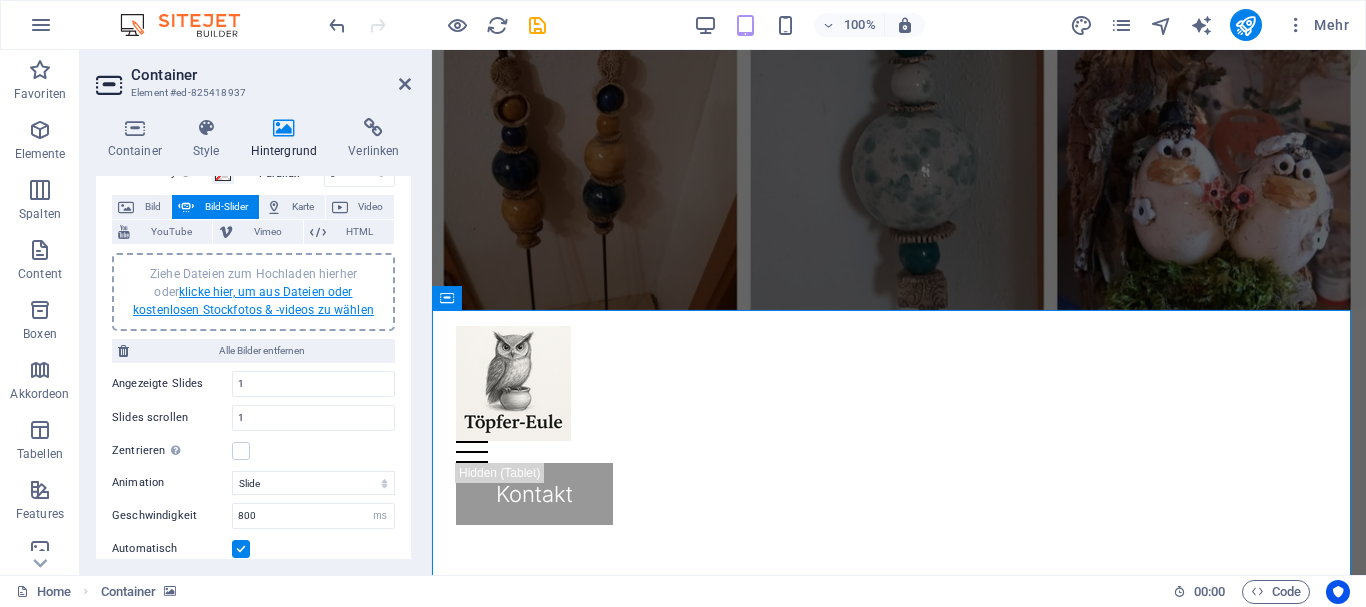 click on "klicke hier, um aus Dateien oder kostenlosen Stockfotos & -videos zu wählen" at bounding box center [253, 301] 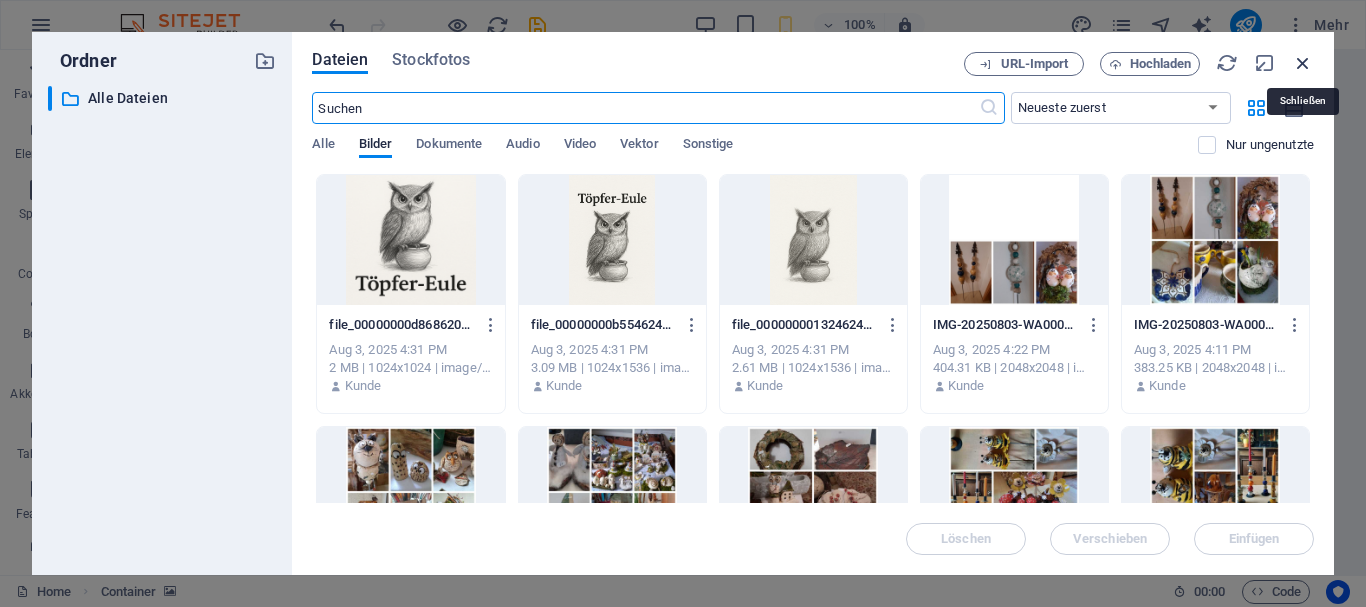 drag, startPoint x: 1302, startPoint y: 63, endPoint x: 842, endPoint y: 29, distance: 461.25482 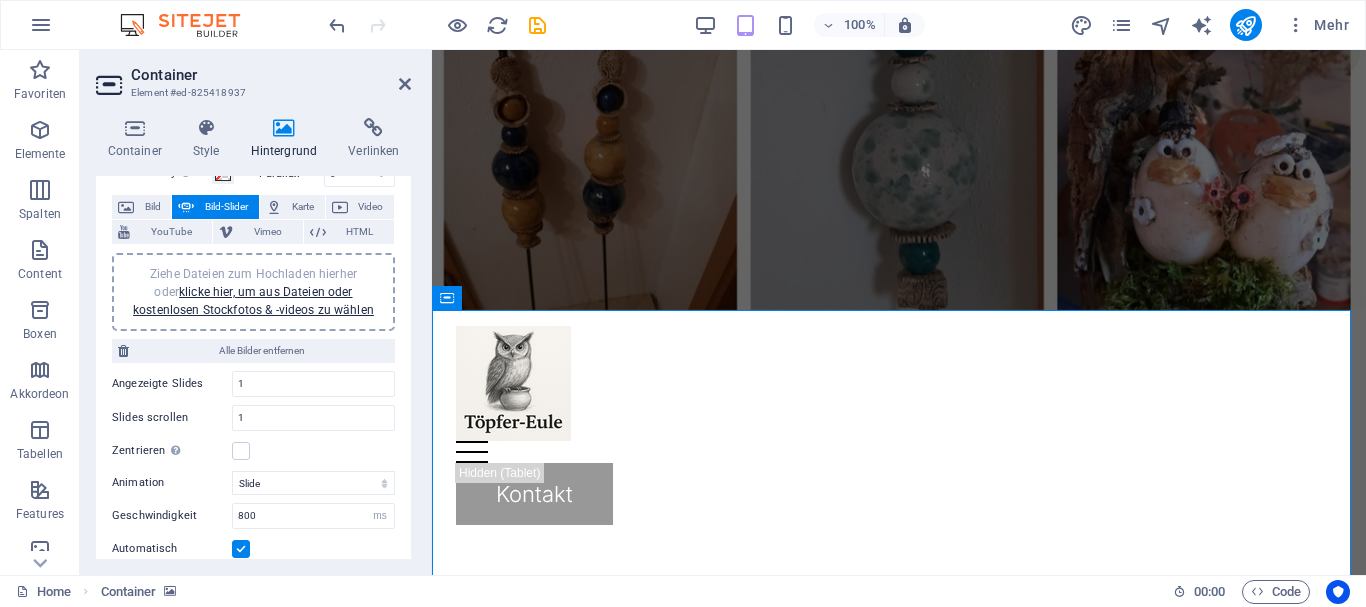 click on "Ziehe Dateien zum Hochladen hierher oder  klicke hier, um aus Dateien oder kostenlosen Stockfotos & -videos zu wählen" at bounding box center [253, 292] 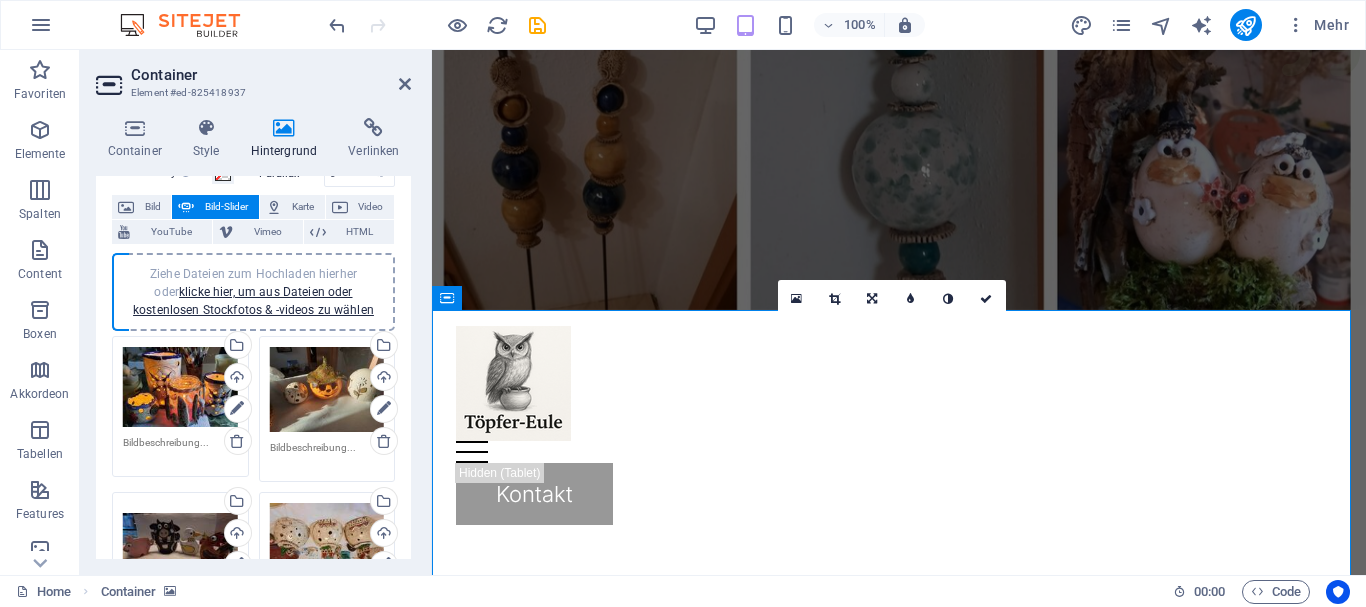 scroll, scrollTop: 500, scrollLeft: 0, axis: vertical 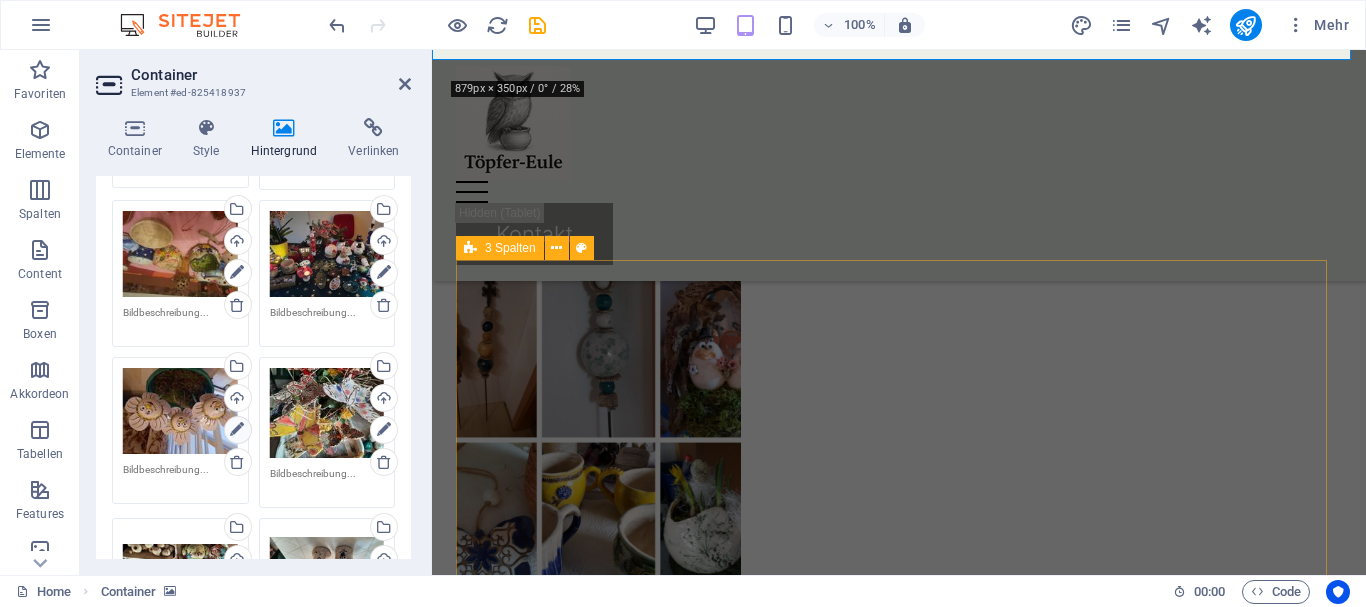 click at bounding box center [237, 430] 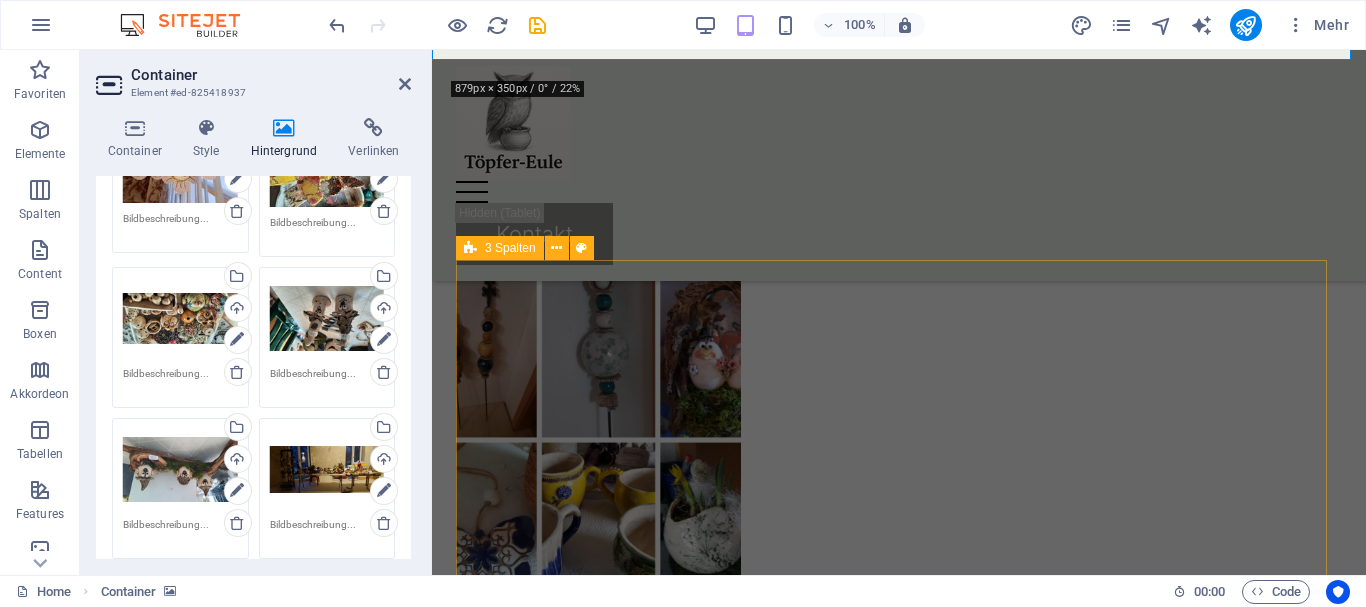 scroll, scrollTop: 1800, scrollLeft: 0, axis: vertical 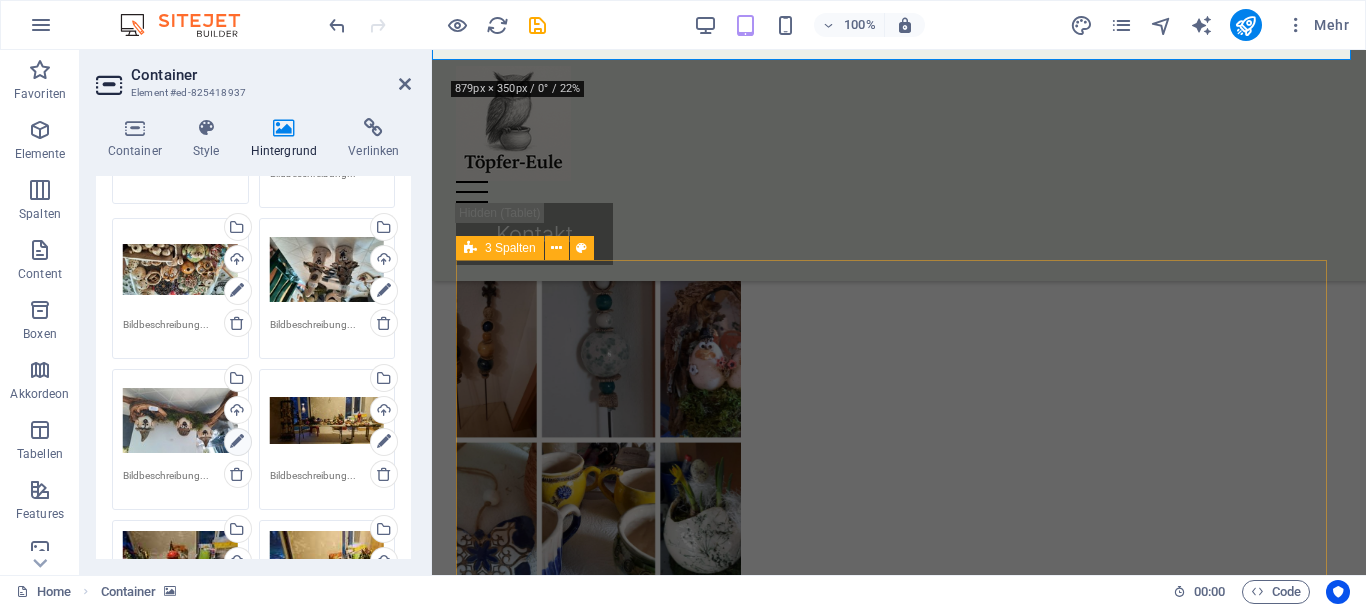 click at bounding box center [238, 442] 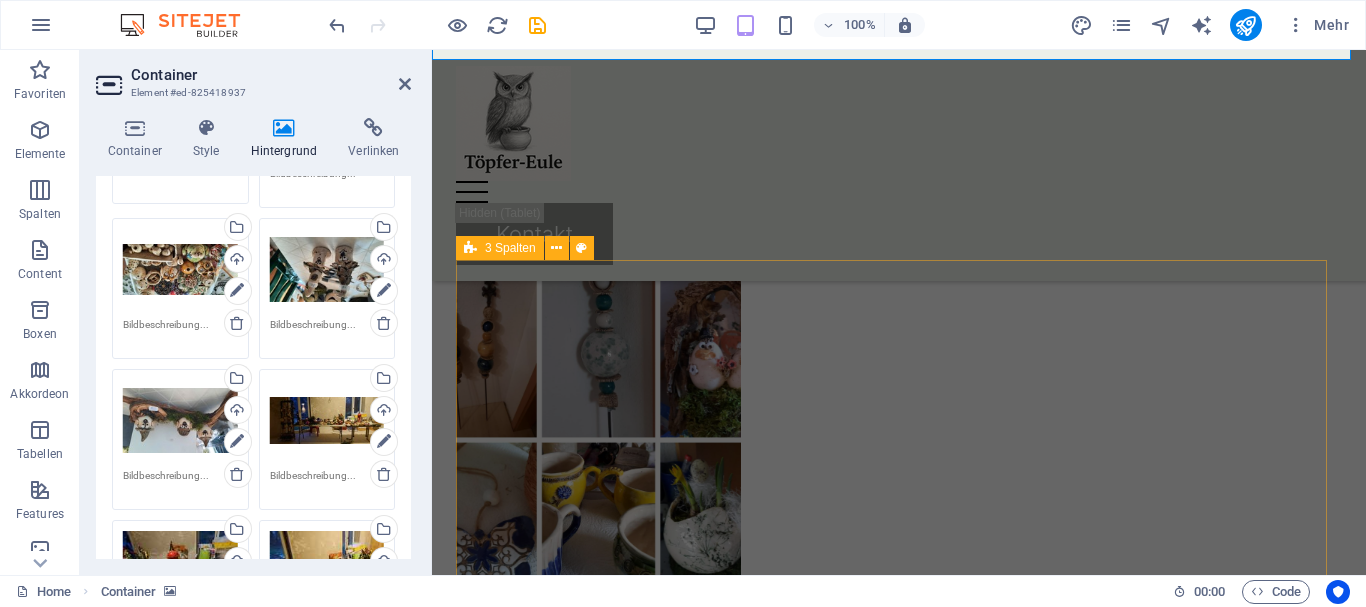 click on "Menu Services About Team Gallery Contact Kontakt" at bounding box center (899, 165) 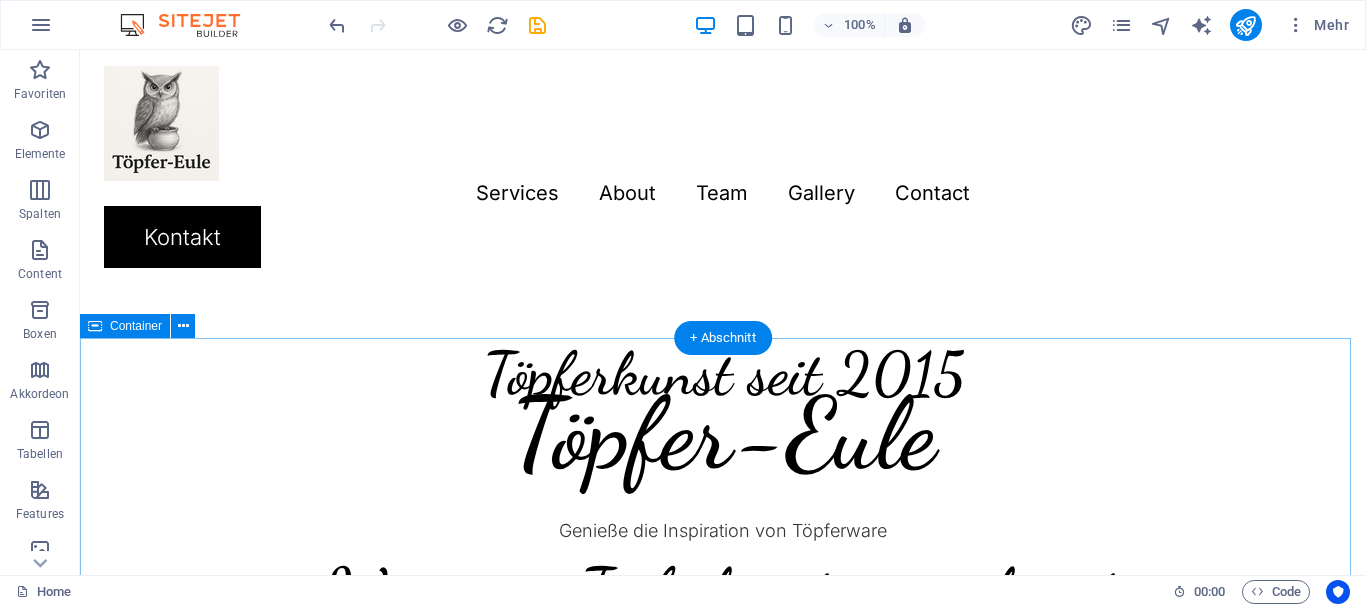 scroll, scrollTop: 700, scrollLeft: 0, axis: vertical 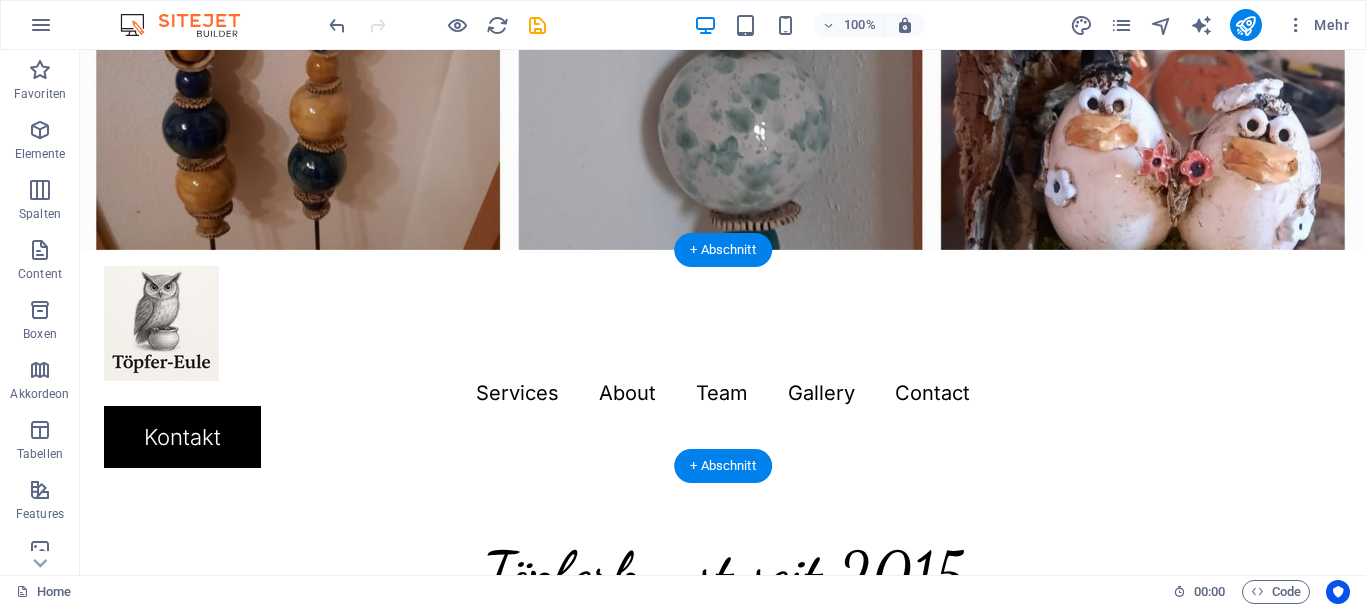 click at bounding box center [-28518, 250] 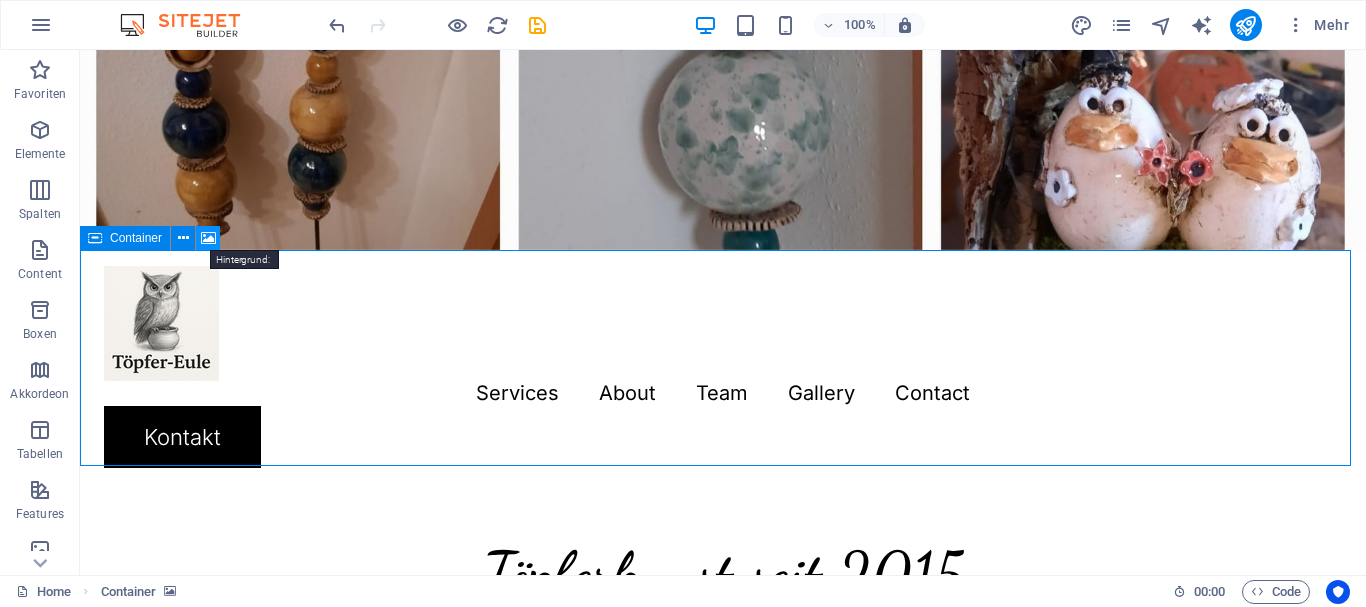 click at bounding box center [208, 238] 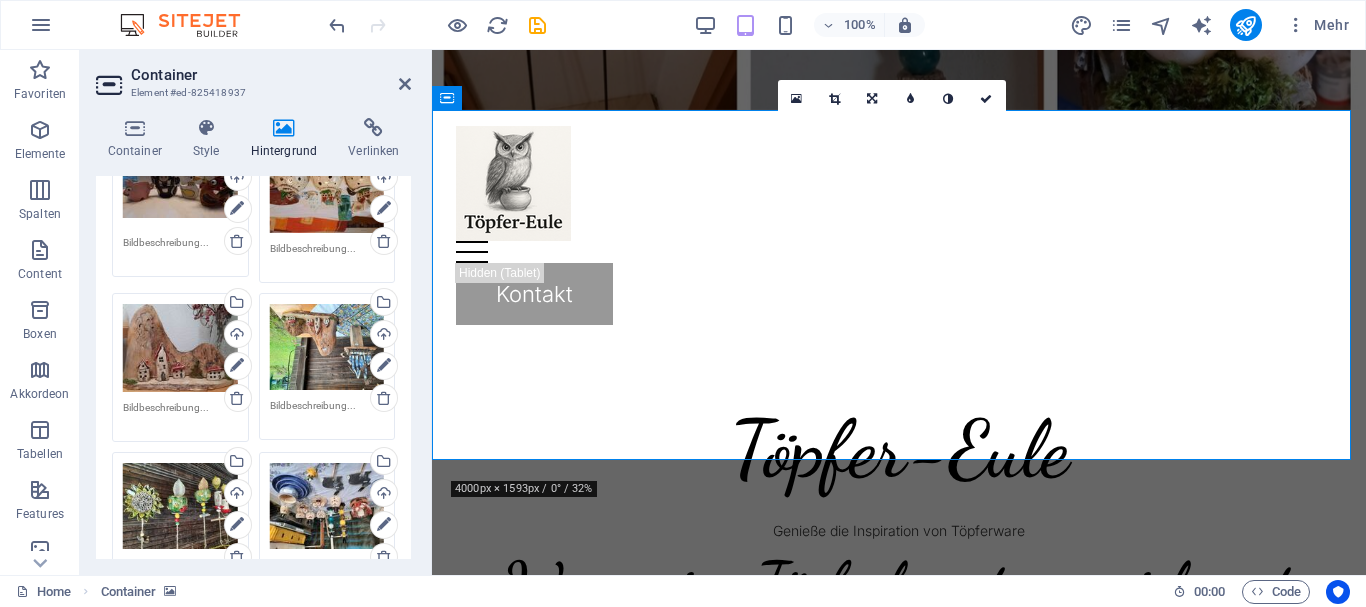 scroll, scrollTop: 500, scrollLeft: 0, axis: vertical 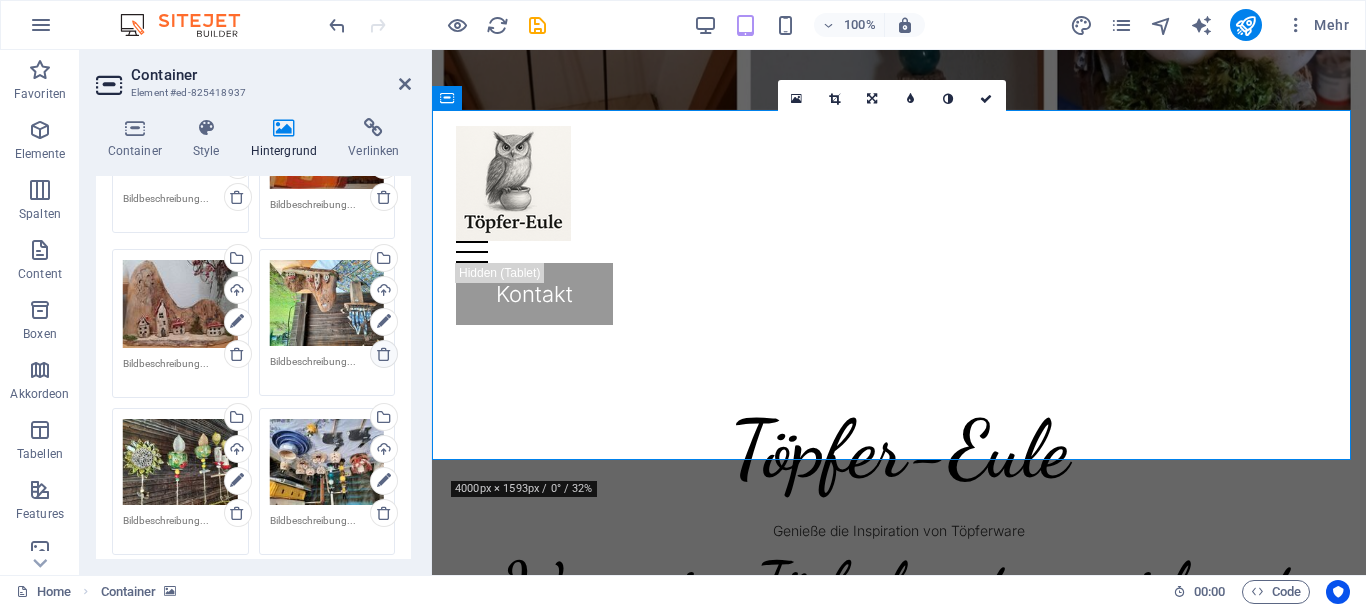 click at bounding box center [384, 354] 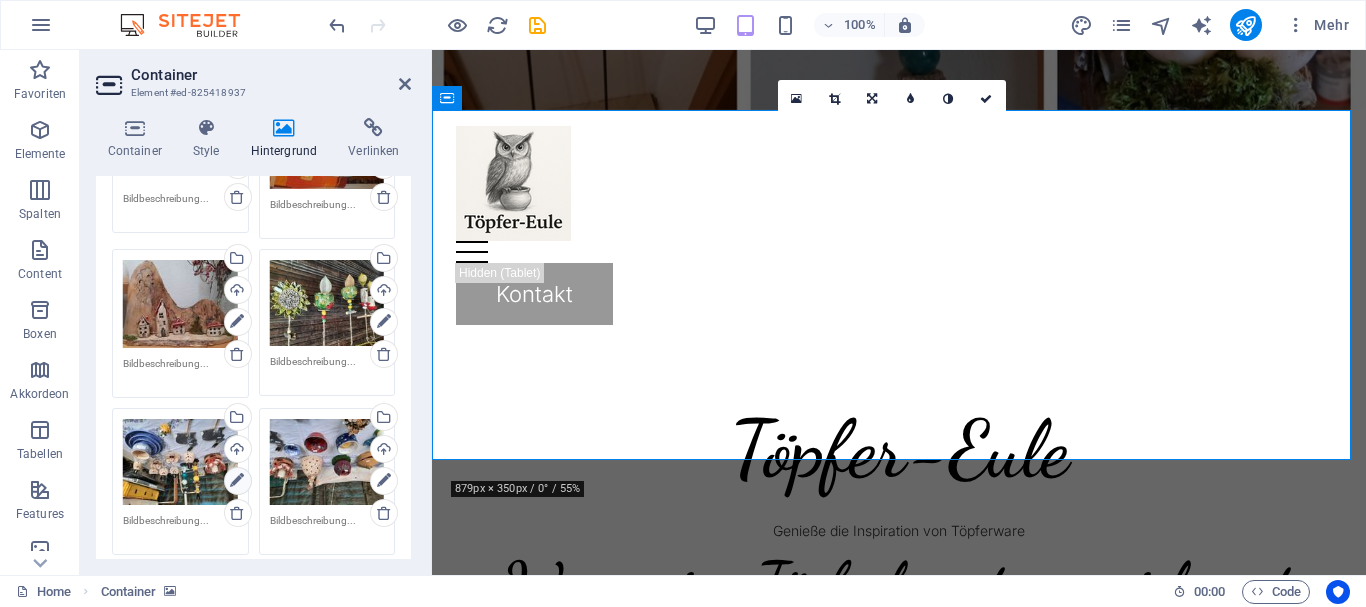 click at bounding box center [237, 513] 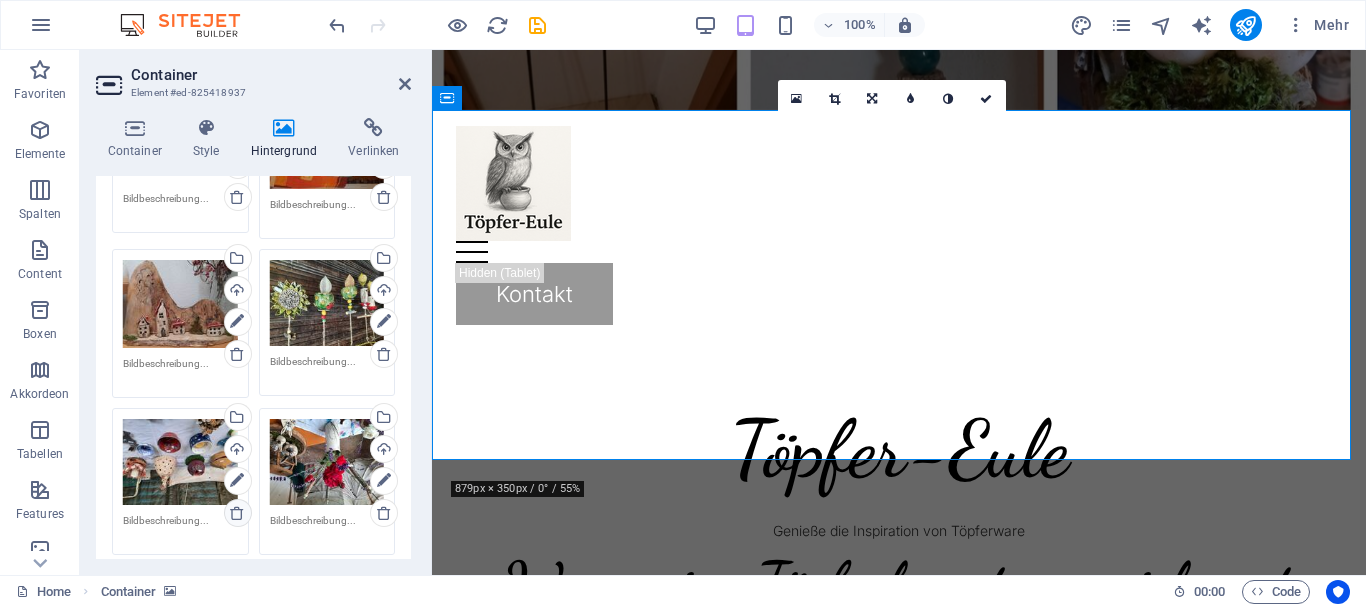 click at bounding box center (237, 513) 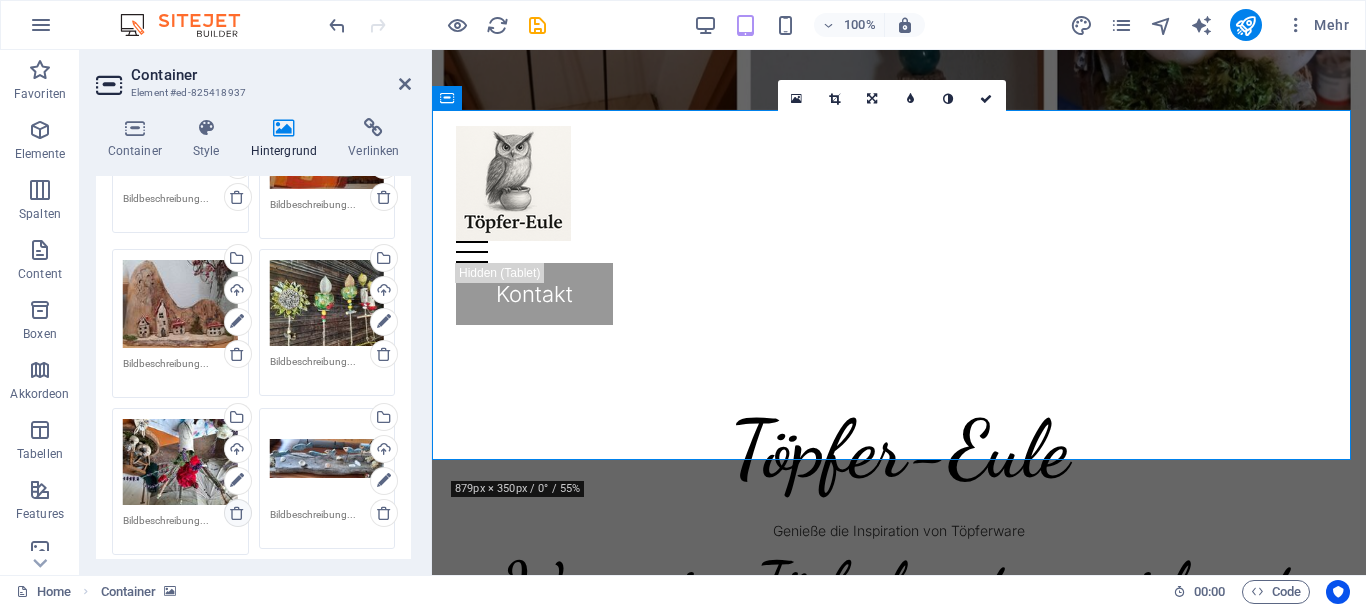 click at bounding box center (237, 513) 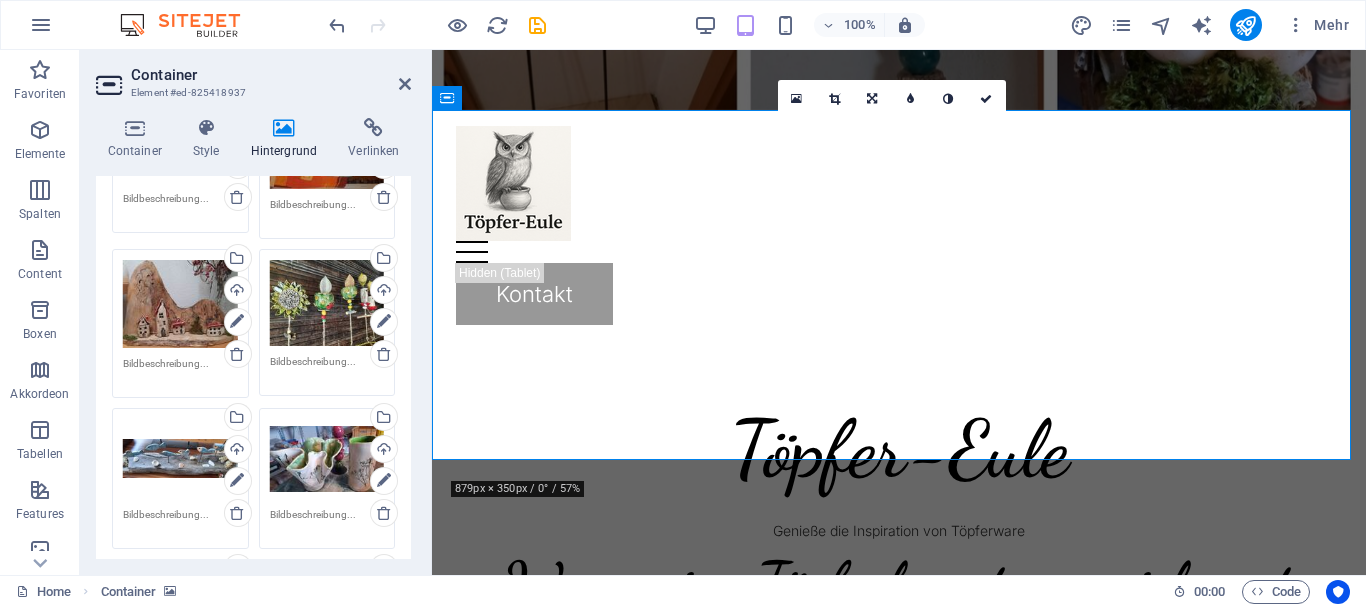click on "Ziehe Dateien zum Hochladen hierher oder  klicke hier, um aus Dateien oder kostenlosen Stockfotos & -videos zu wählen" at bounding box center (327, 303) 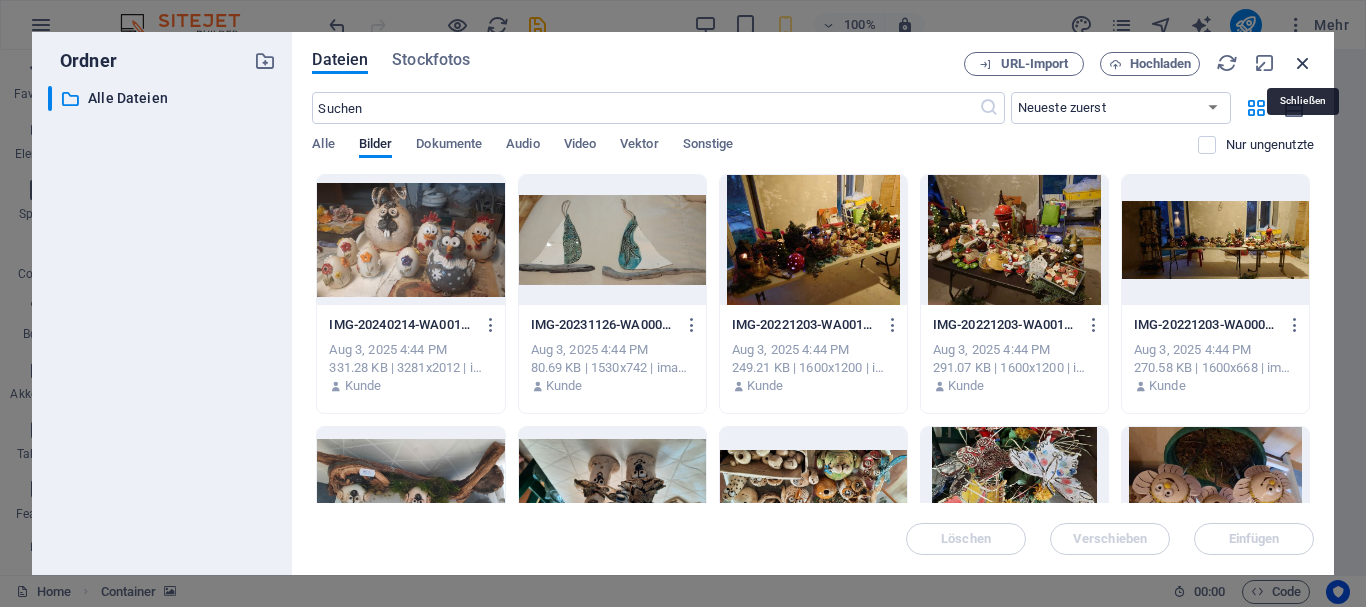 click at bounding box center [1303, 63] 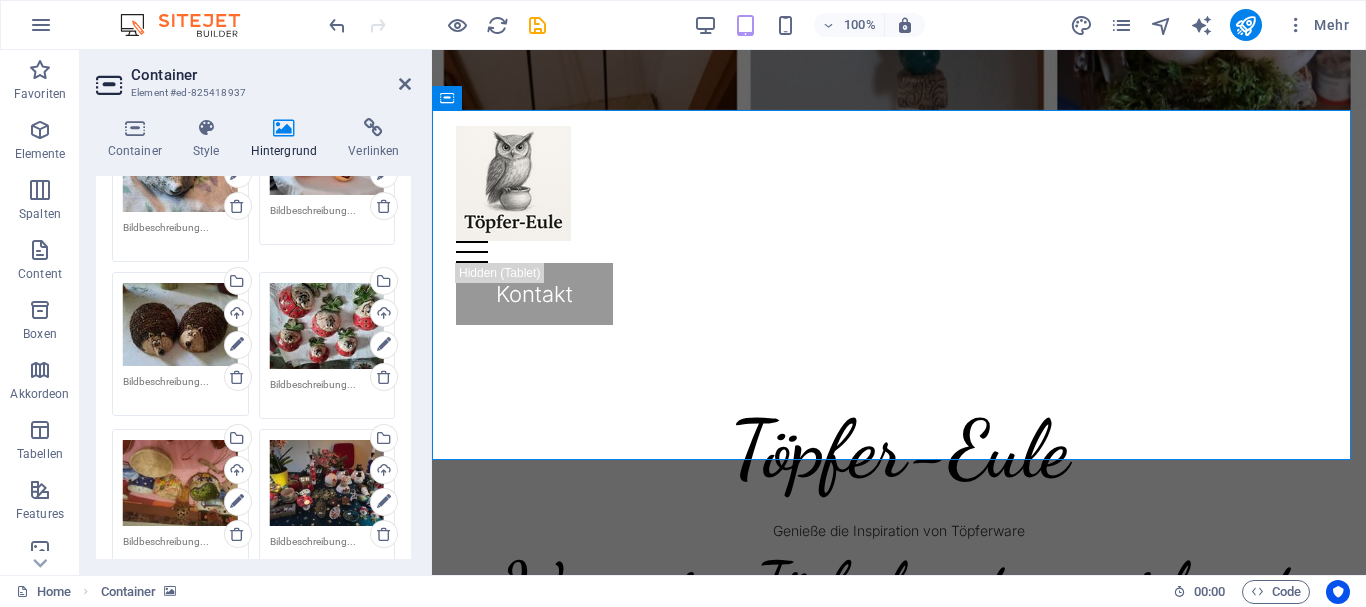 scroll, scrollTop: 1000, scrollLeft: 0, axis: vertical 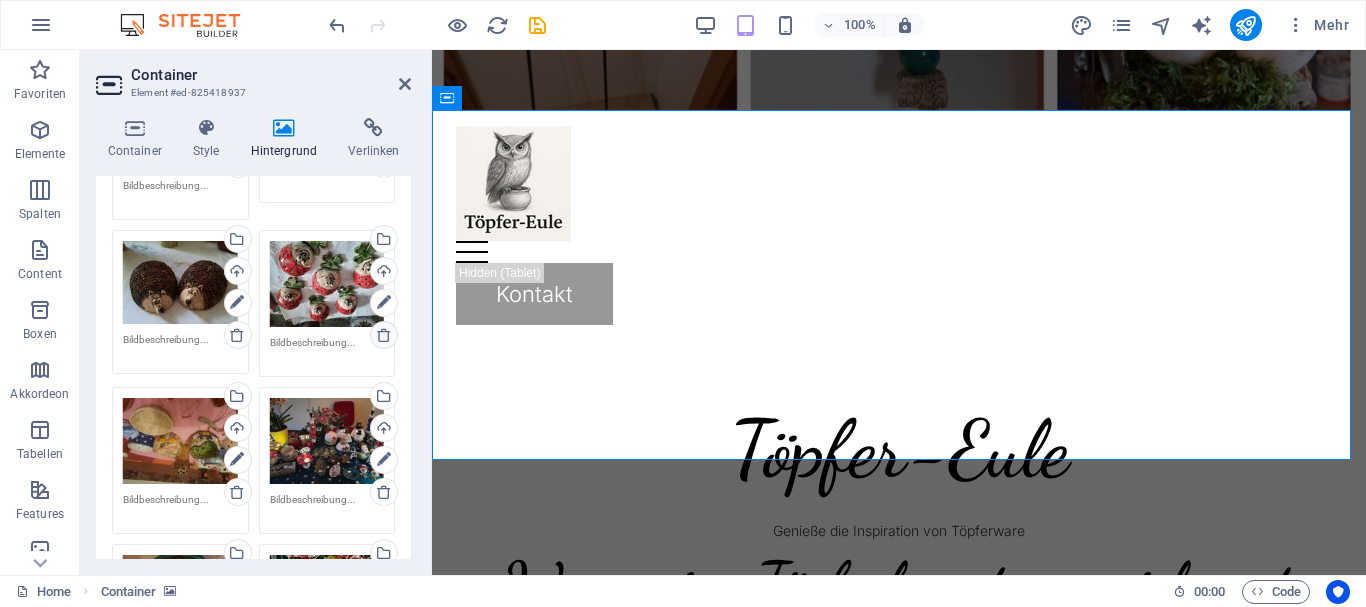 click at bounding box center (384, 335) 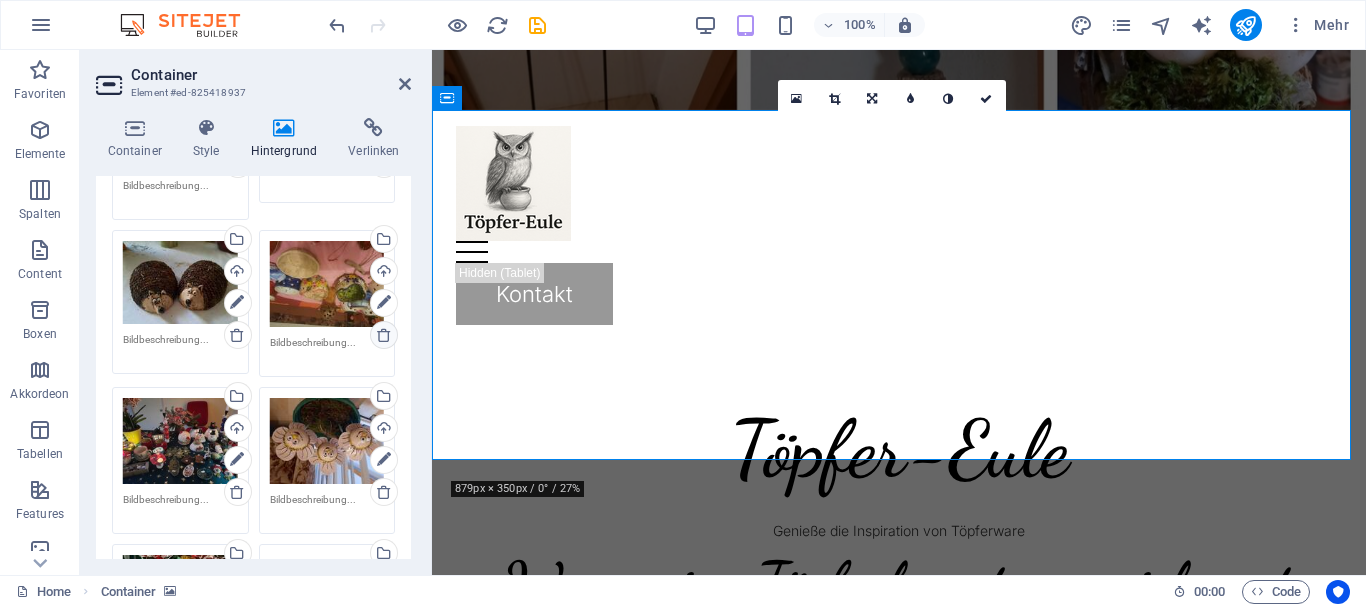 click at bounding box center [384, 335] 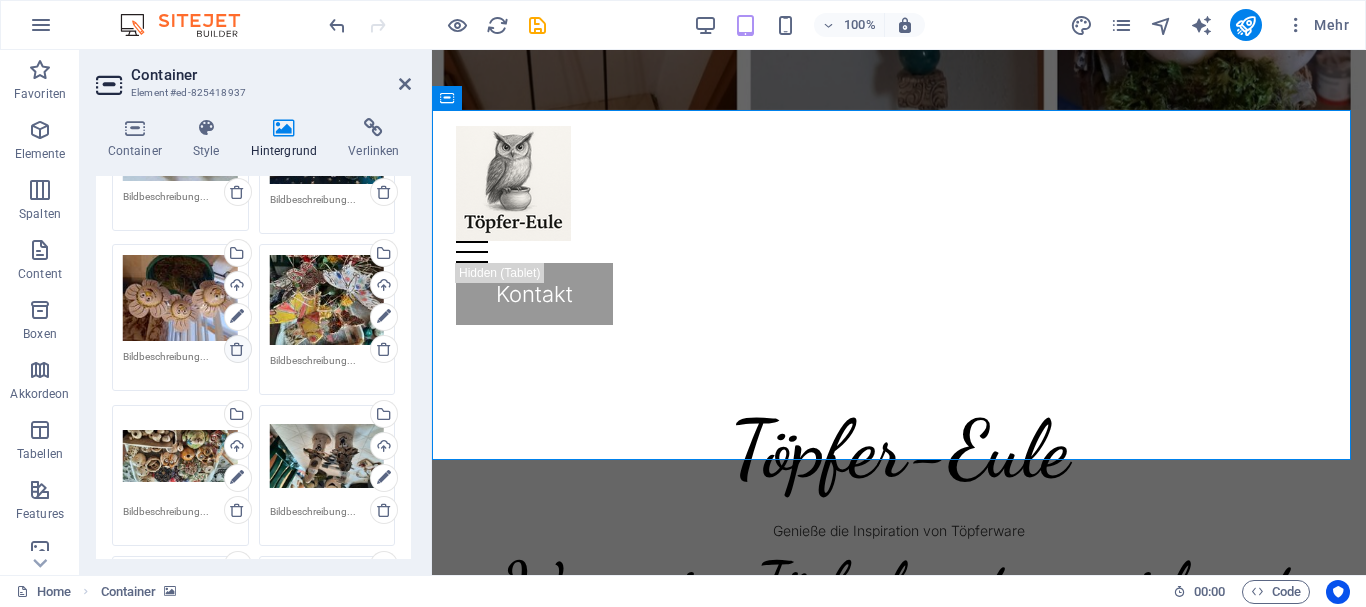 scroll, scrollTop: 1200, scrollLeft: 0, axis: vertical 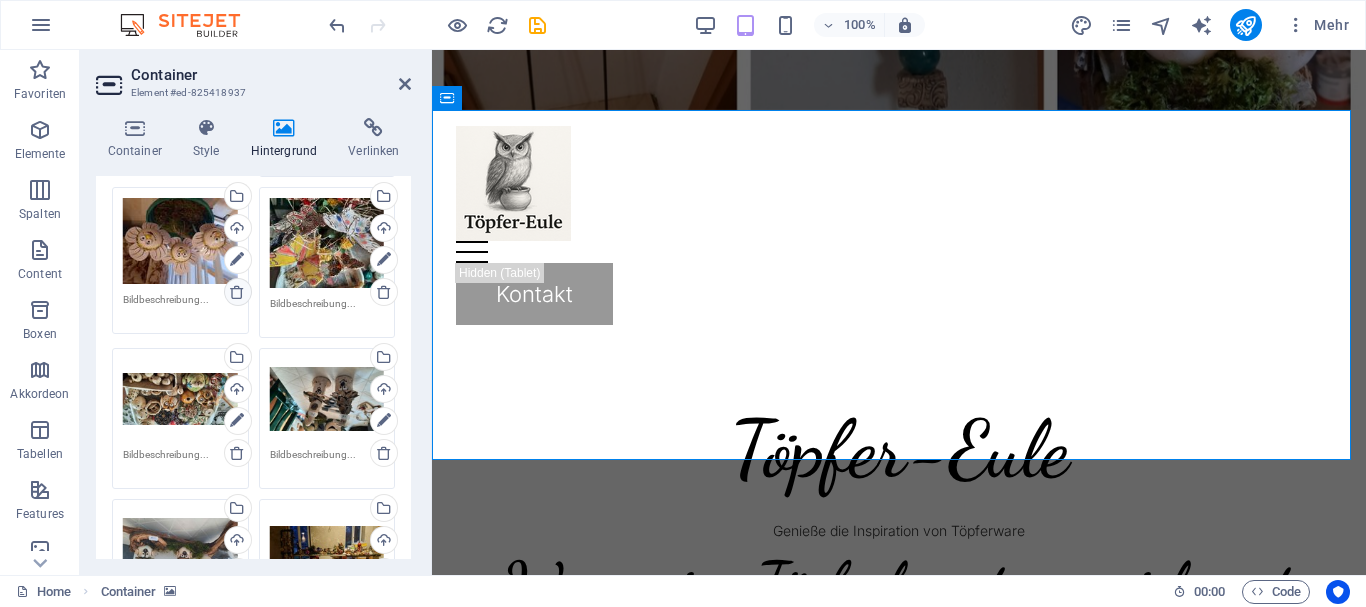 click at bounding box center (237, 292) 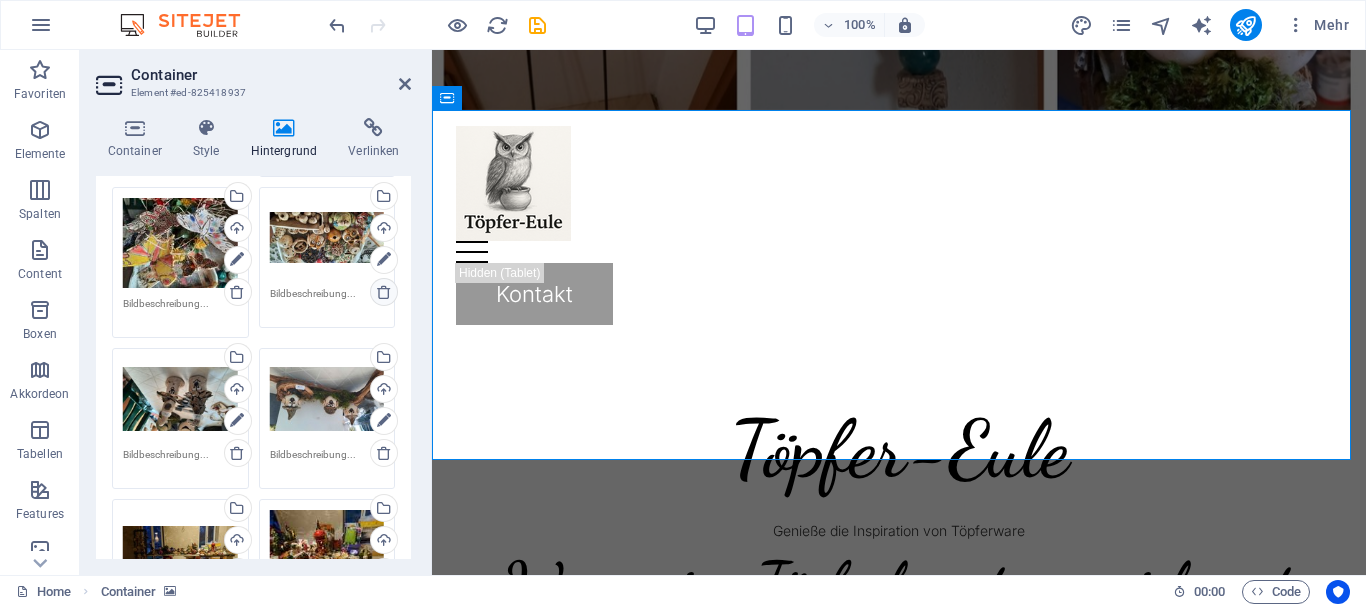click at bounding box center [384, 292] 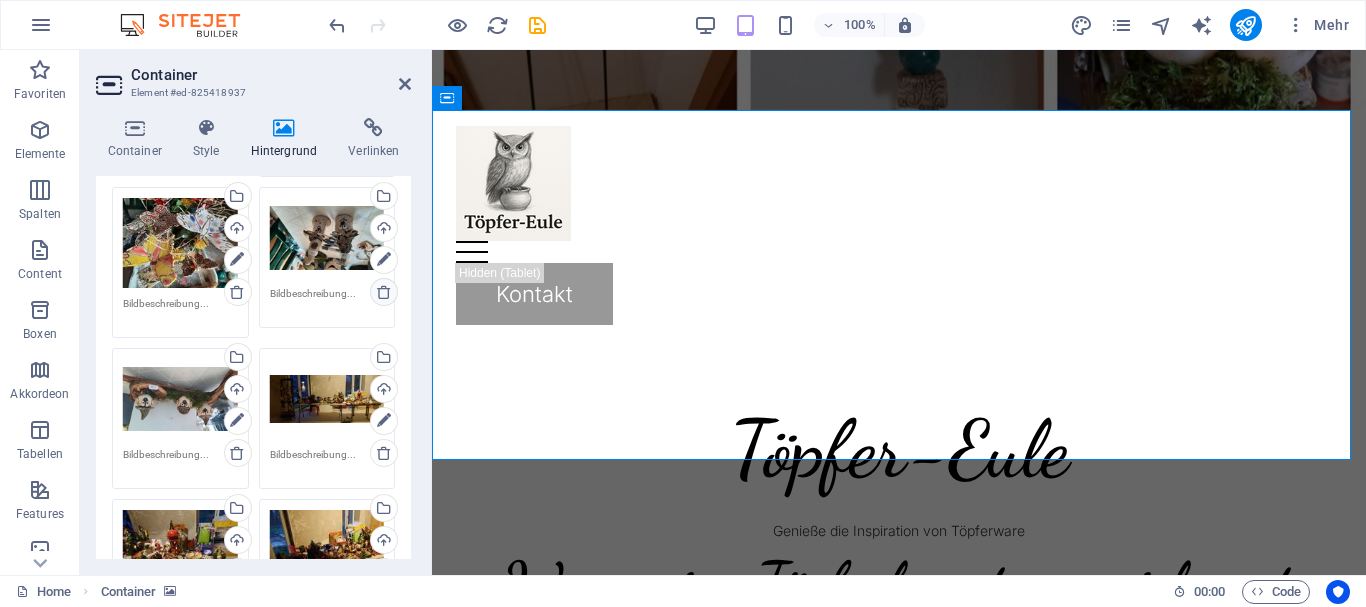 click at bounding box center [384, 292] 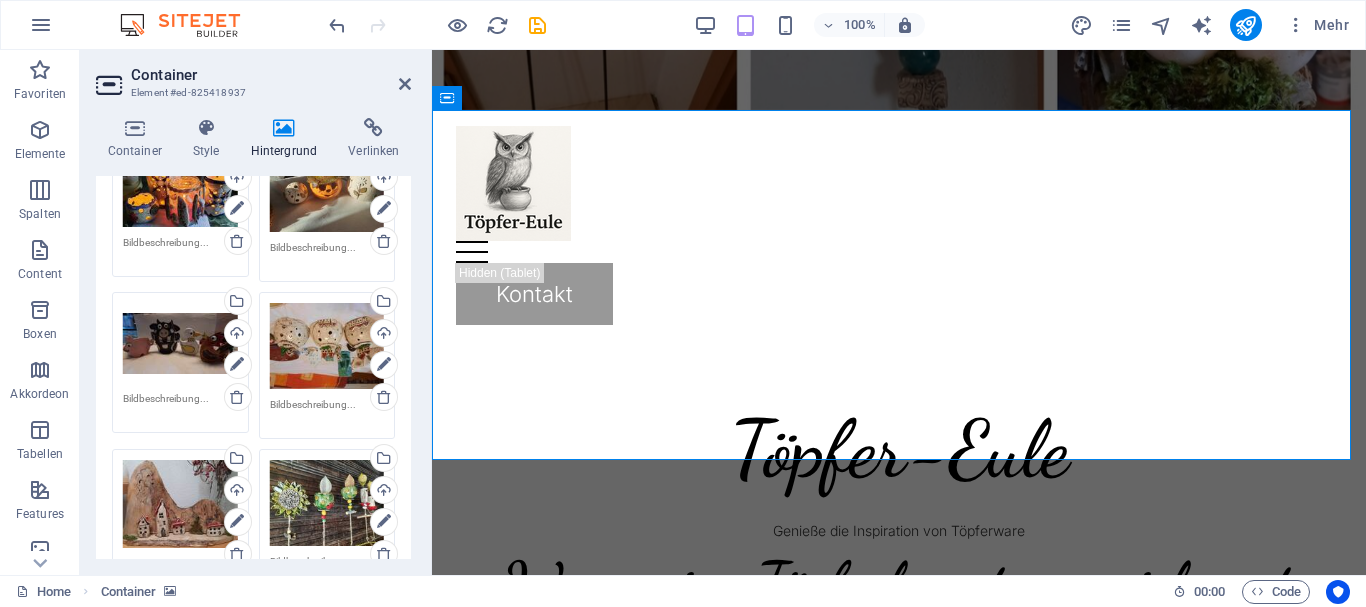 scroll, scrollTop: 200, scrollLeft: 0, axis: vertical 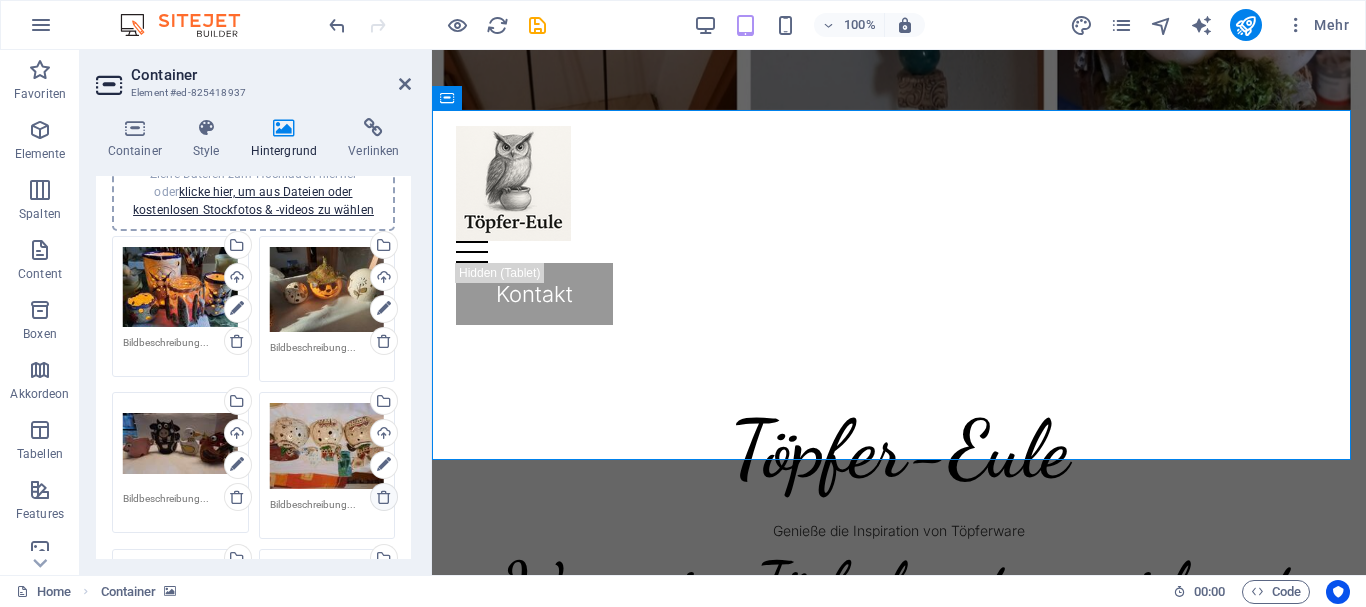 click at bounding box center [384, 497] 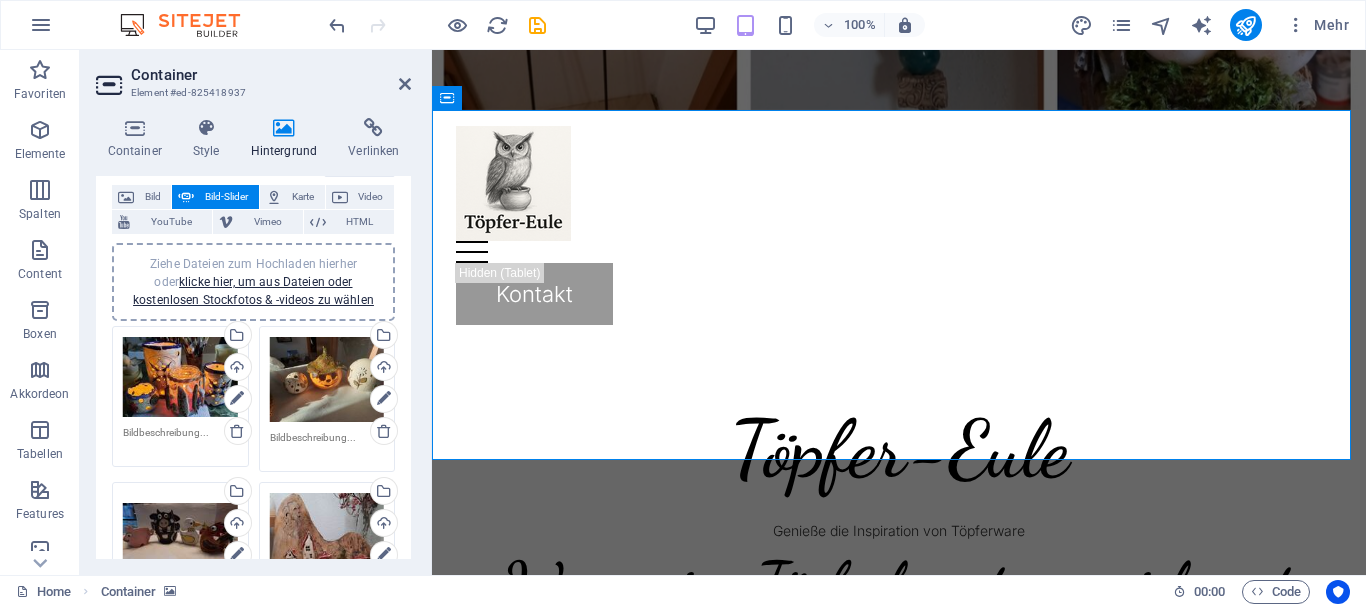 scroll, scrollTop: 0, scrollLeft: 0, axis: both 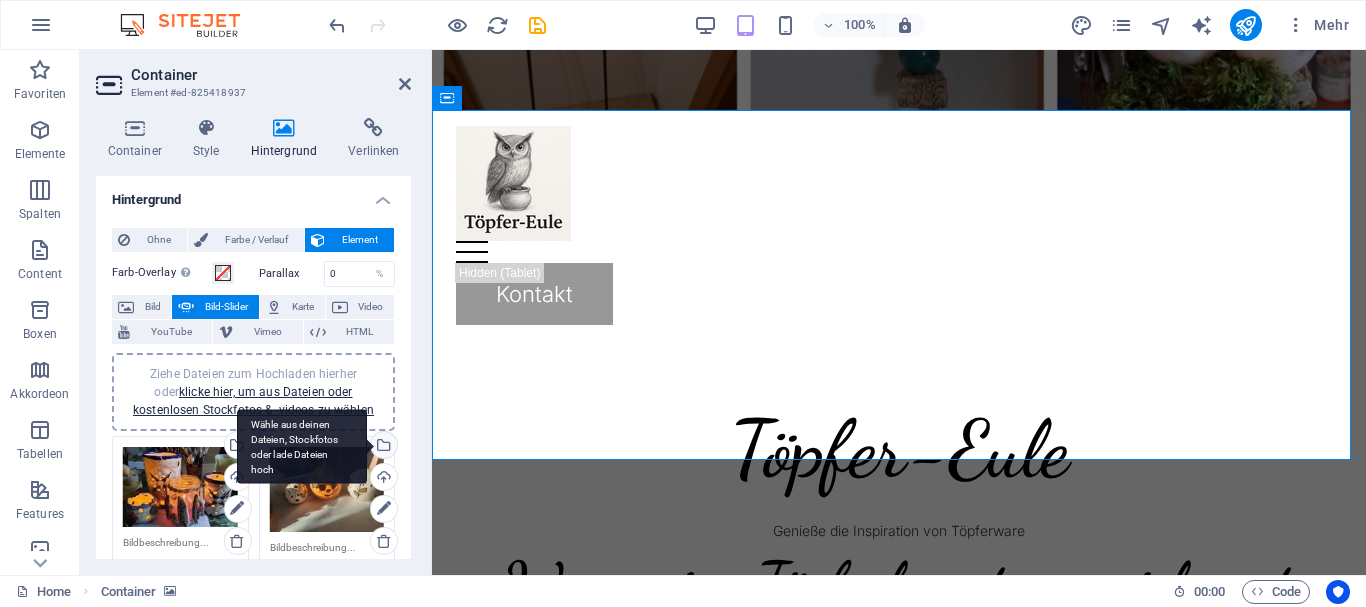click on "Wähle aus deinen Dateien, Stockfotos oder lade Dateien hoch" at bounding box center [302, 446] 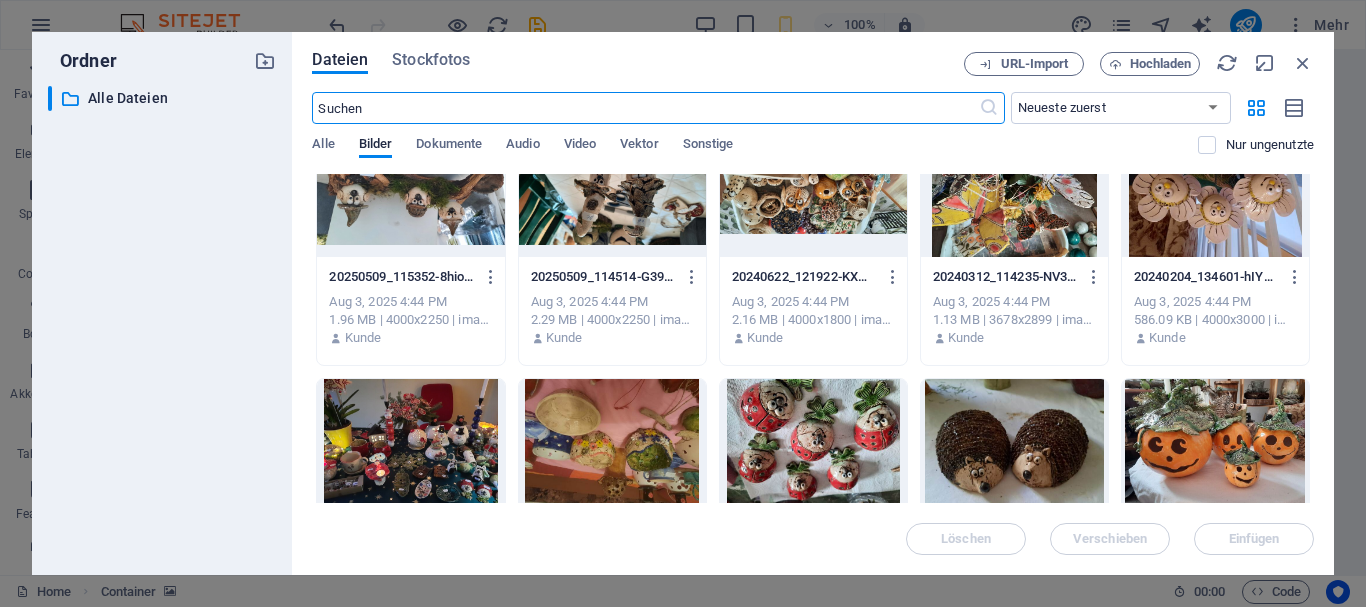scroll, scrollTop: 0, scrollLeft: 0, axis: both 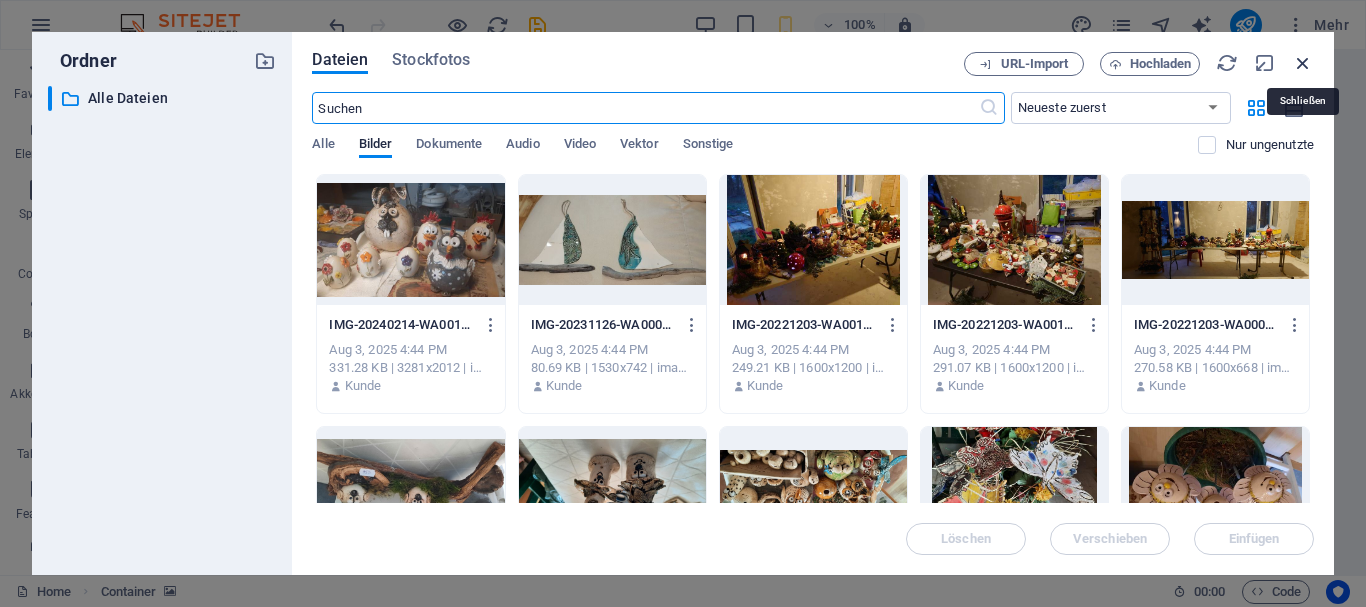 click at bounding box center (1303, 63) 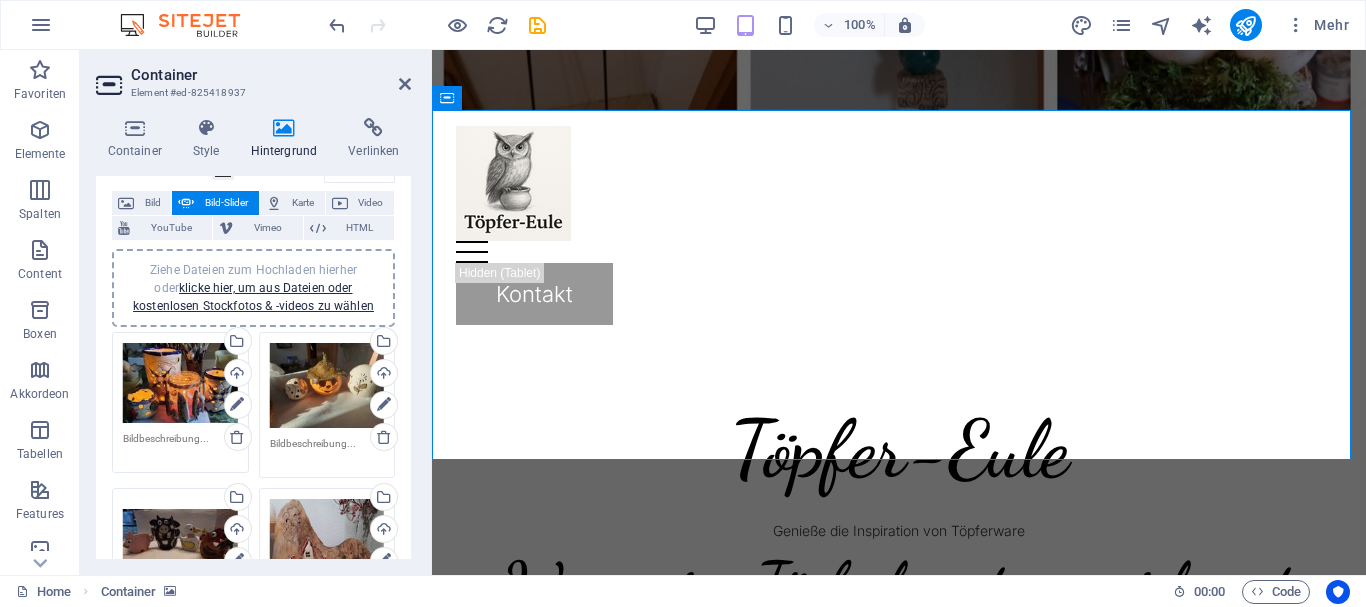 scroll, scrollTop: 200, scrollLeft: 0, axis: vertical 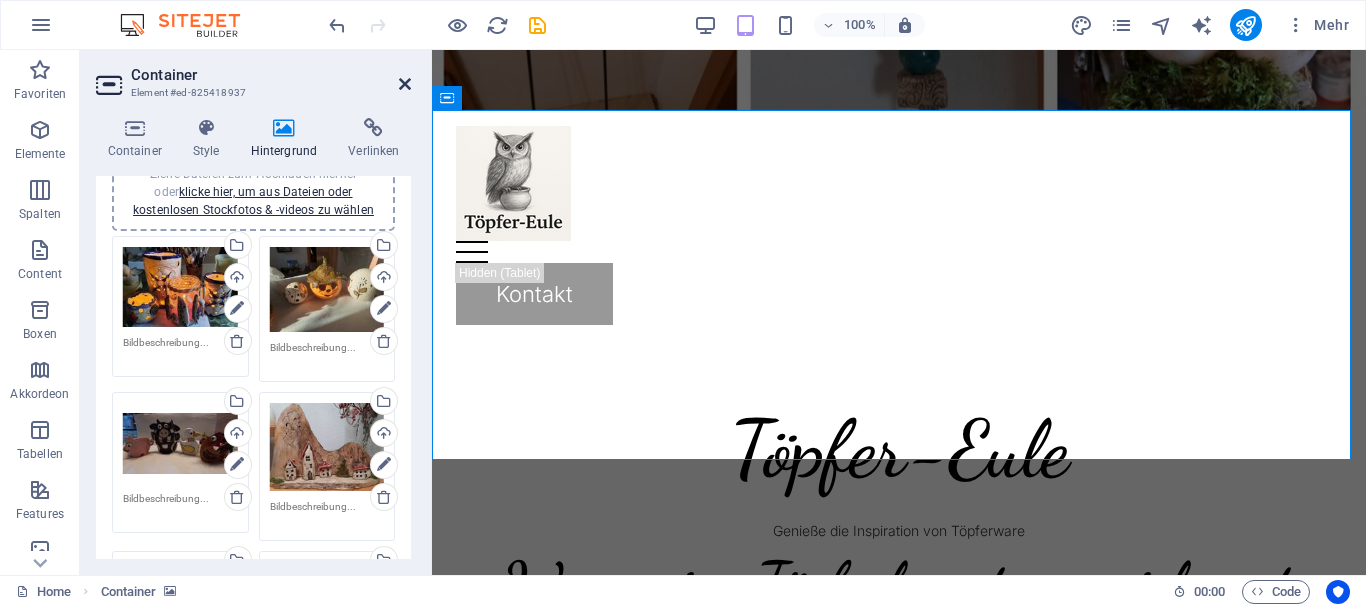 click at bounding box center [405, 84] 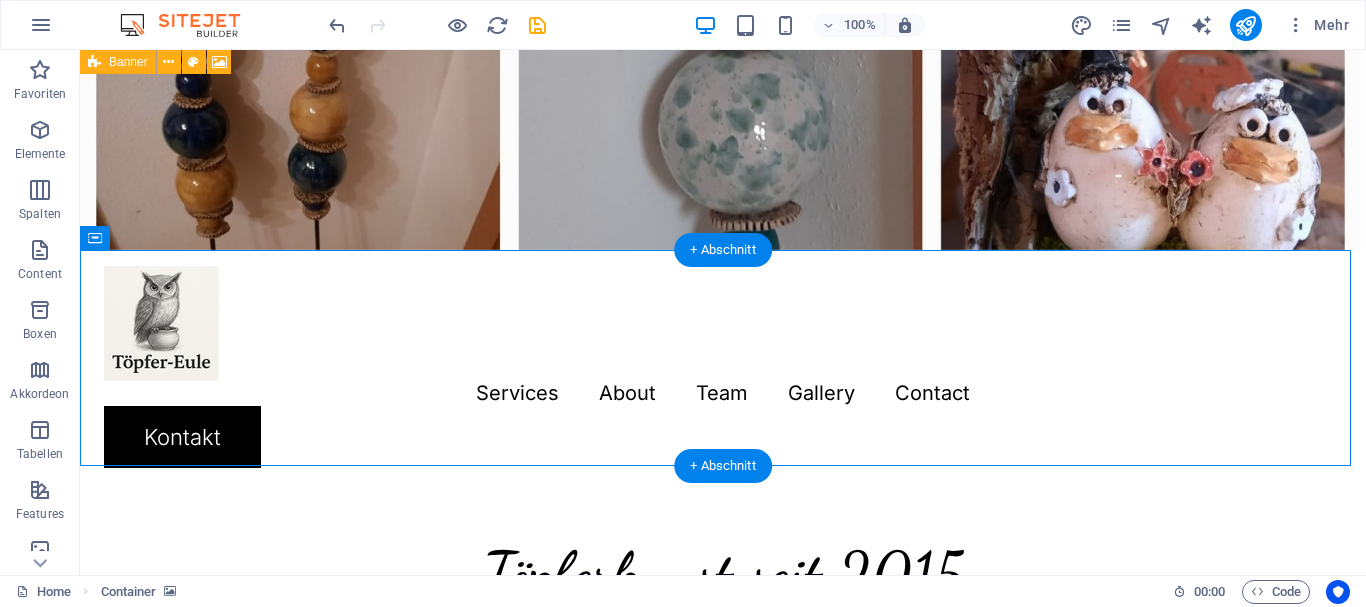 click at bounding box center (723, 358) 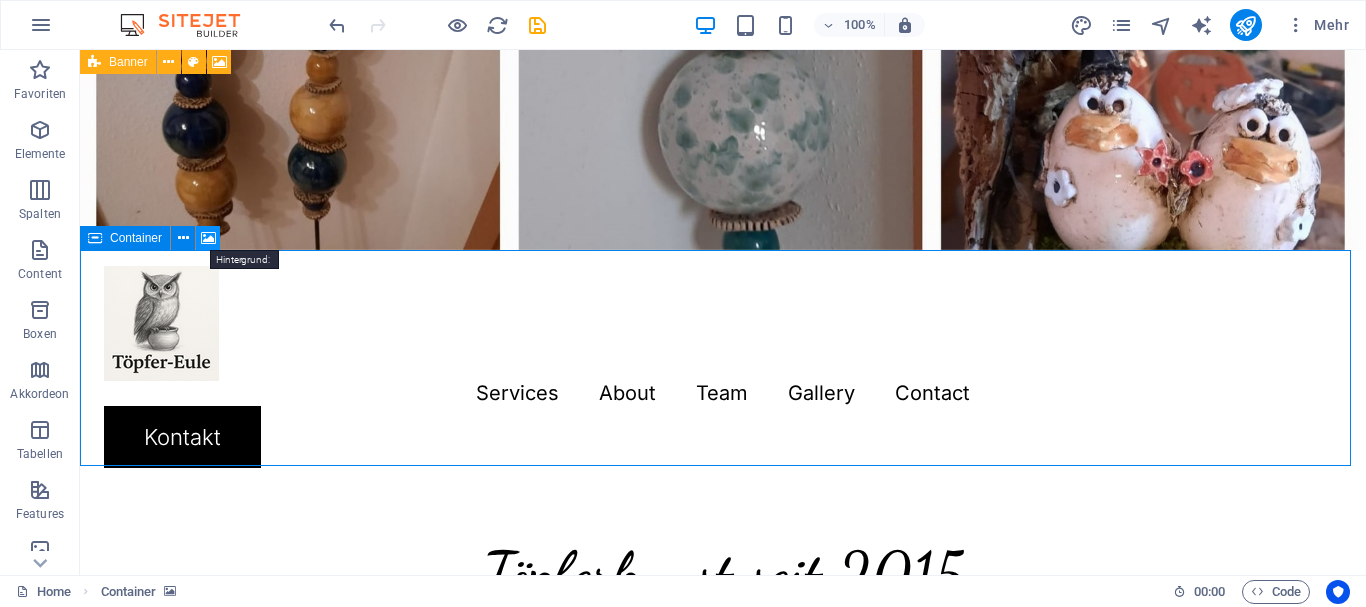 click at bounding box center (208, 238) 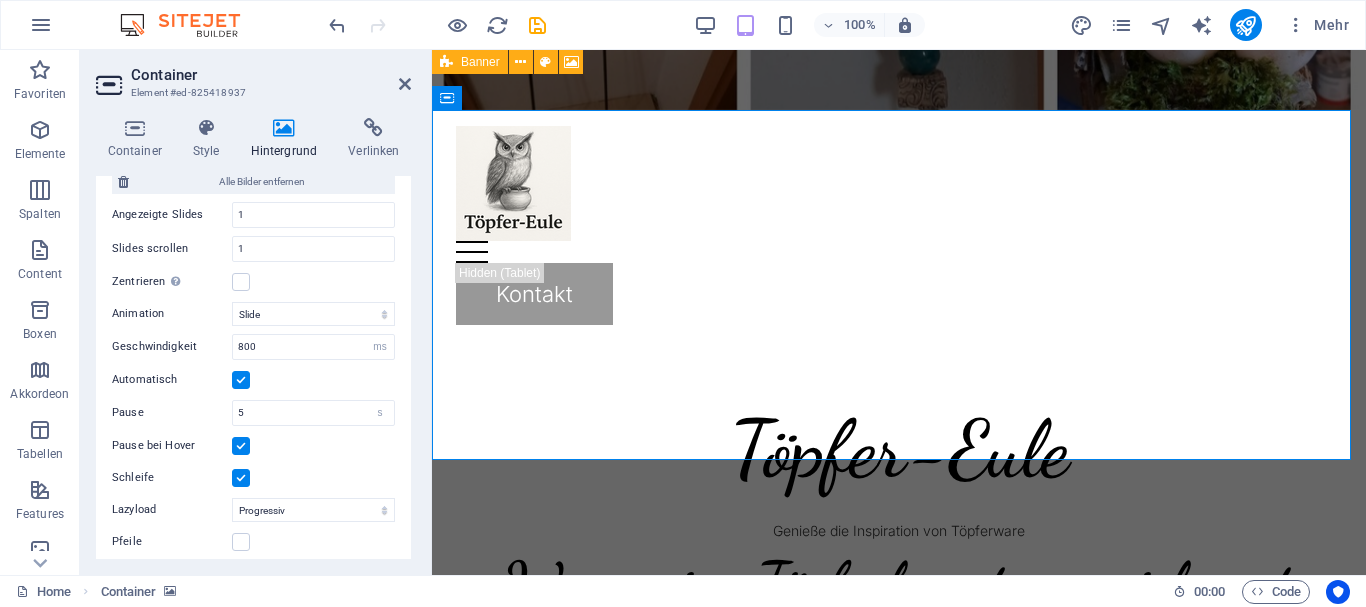 scroll, scrollTop: 1722, scrollLeft: 0, axis: vertical 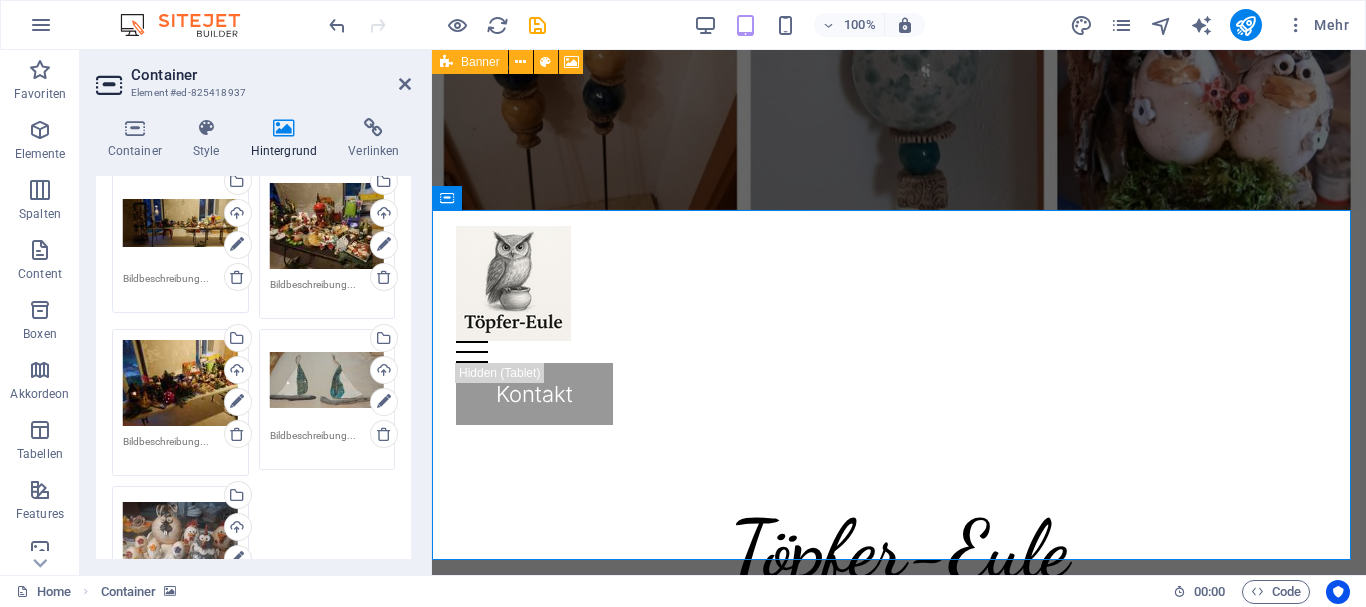 click on "Ziehe Dateien zum Hochladen hierher oder  klicke hier, um aus Dateien oder kostenlosen Stockfotos & -videos zu wählen" at bounding box center [180, 223] 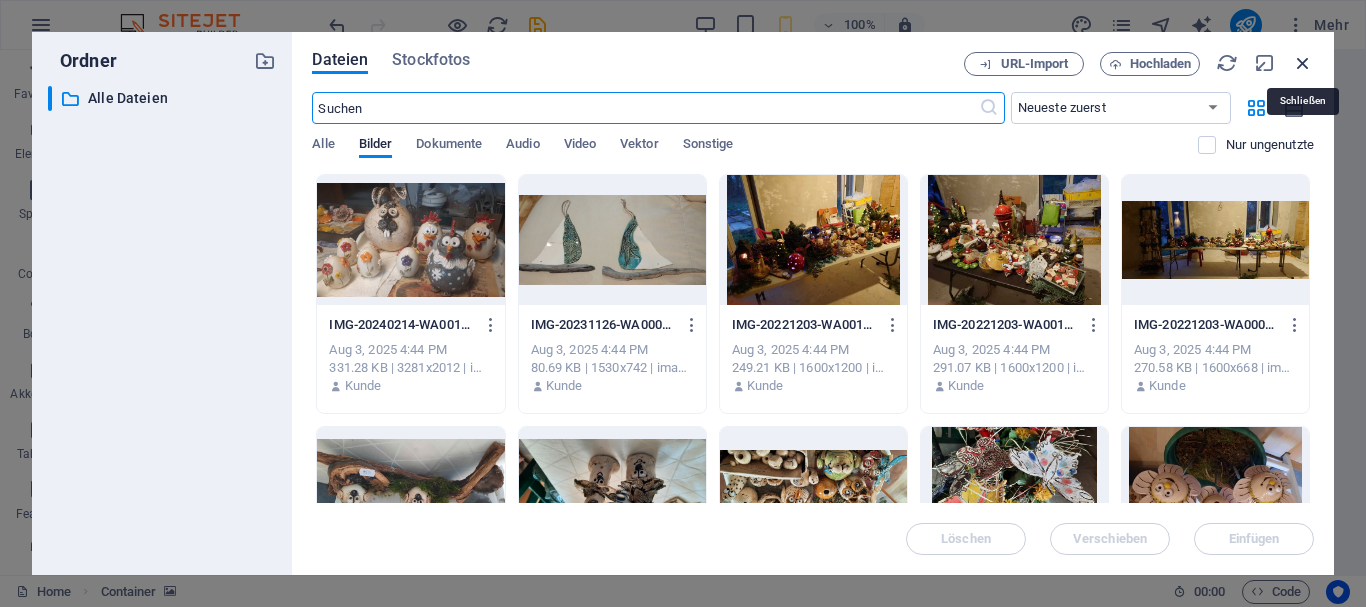 drag, startPoint x: 1302, startPoint y: 58, endPoint x: 387, endPoint y: 189, distance: 924.33 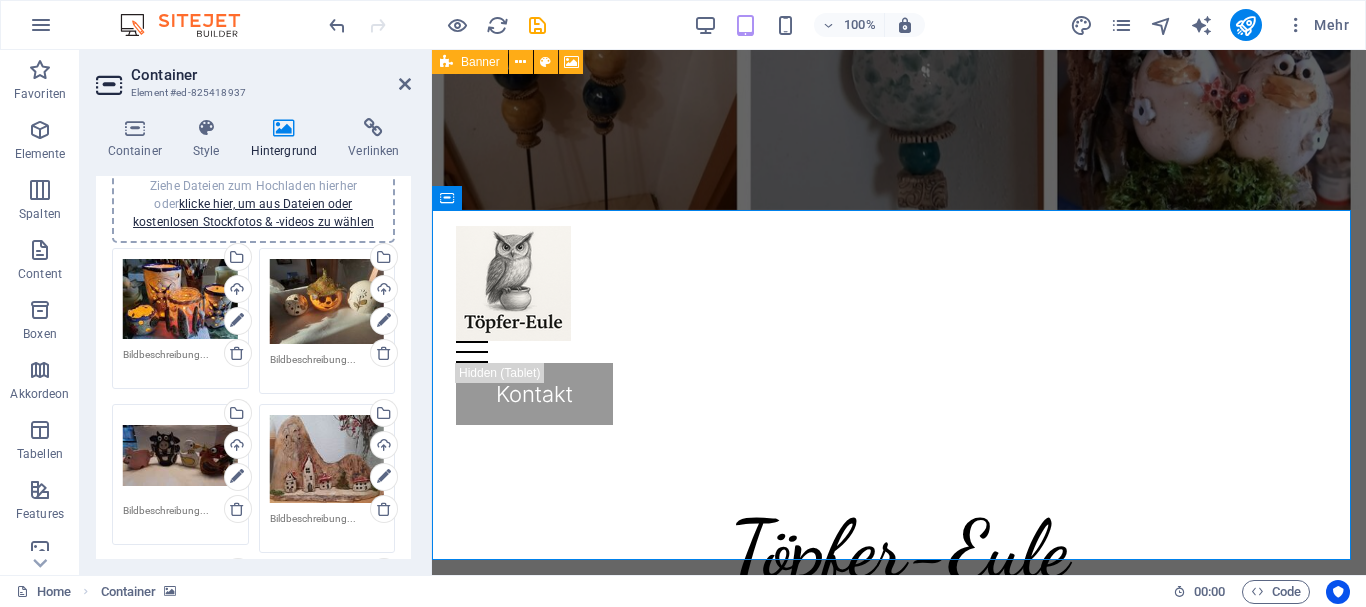 scroll, scrollTop: 0, scrollLeft: 0, axis: both 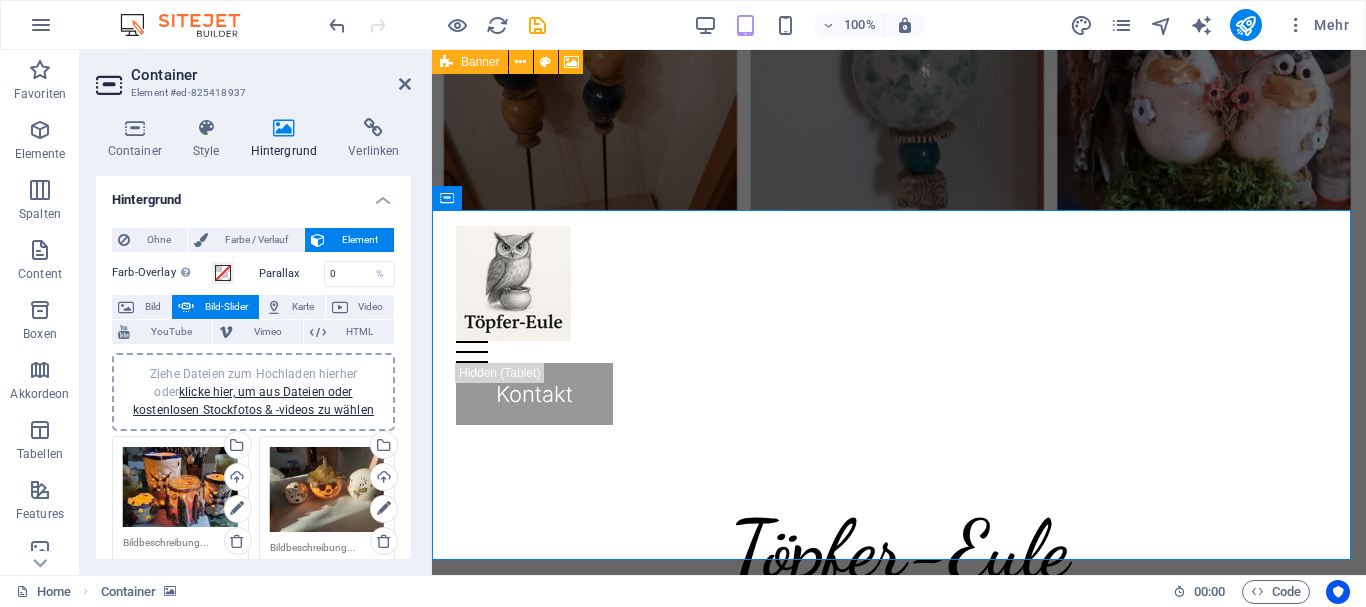 click on "Ziehe Dateien zum Hochladen hierher oder  klicke hier, um aus Dateien oder kostenlosen Stockfotos & -videos zu wählen" at bounding box center (327, 490) 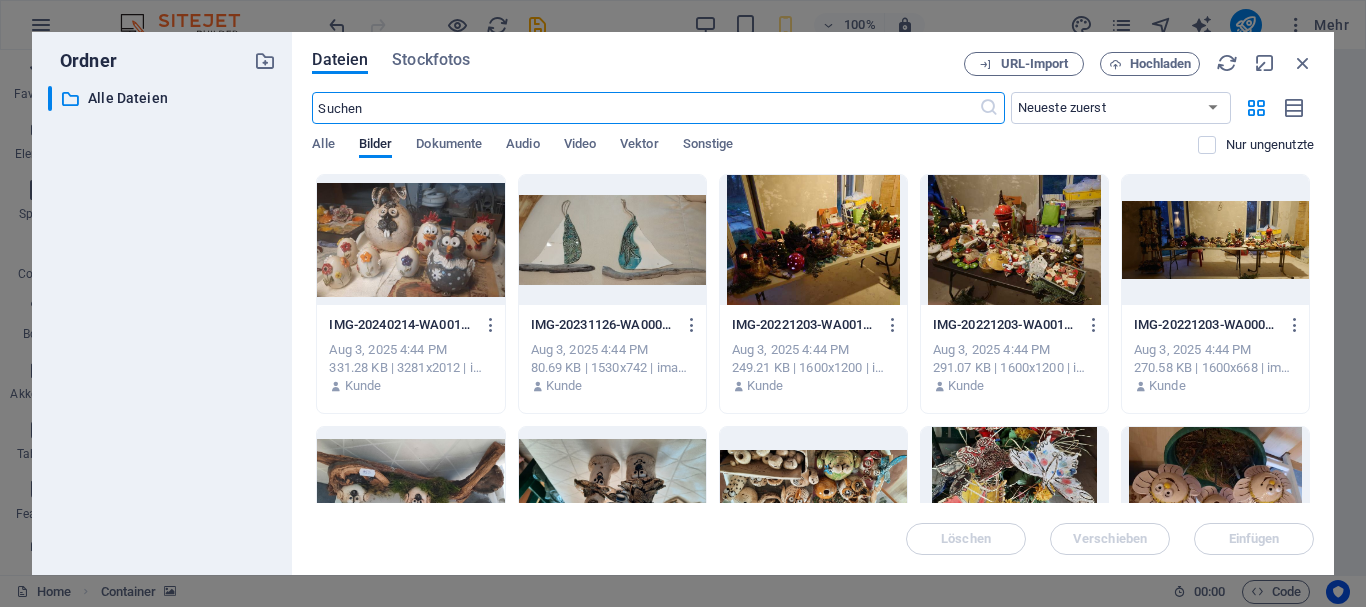 click at bounding box center [410, 240] 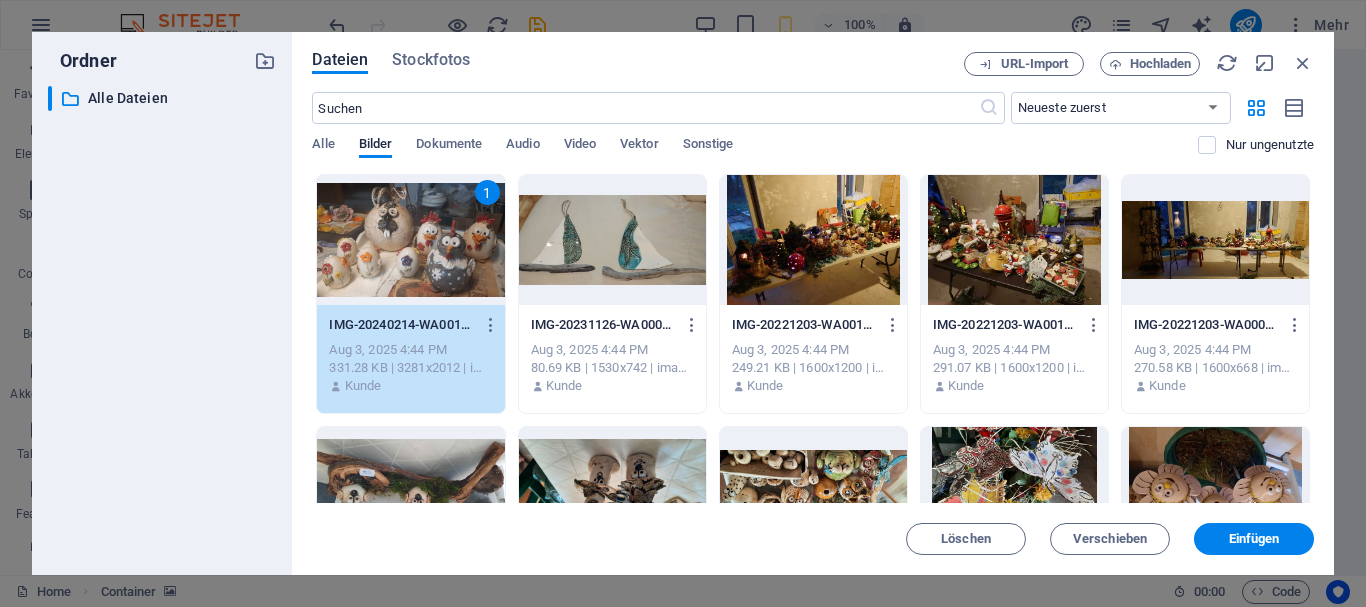 click at bounding box center (813, 240) 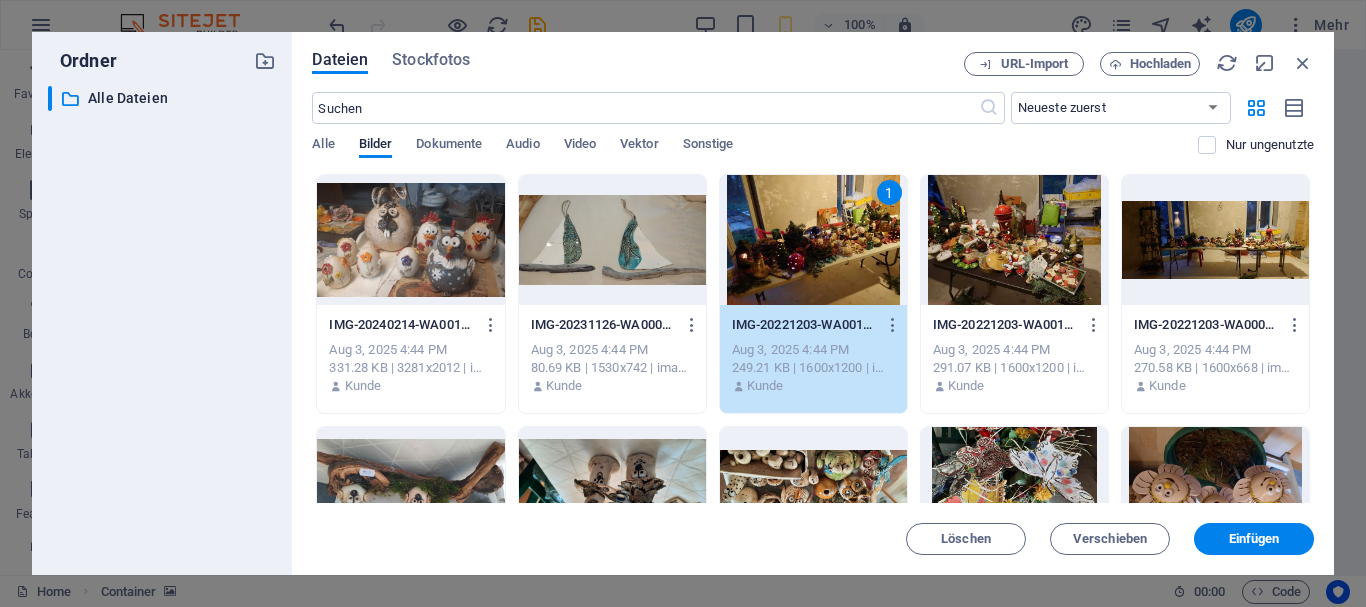 click at bounding box center [1014, 240] 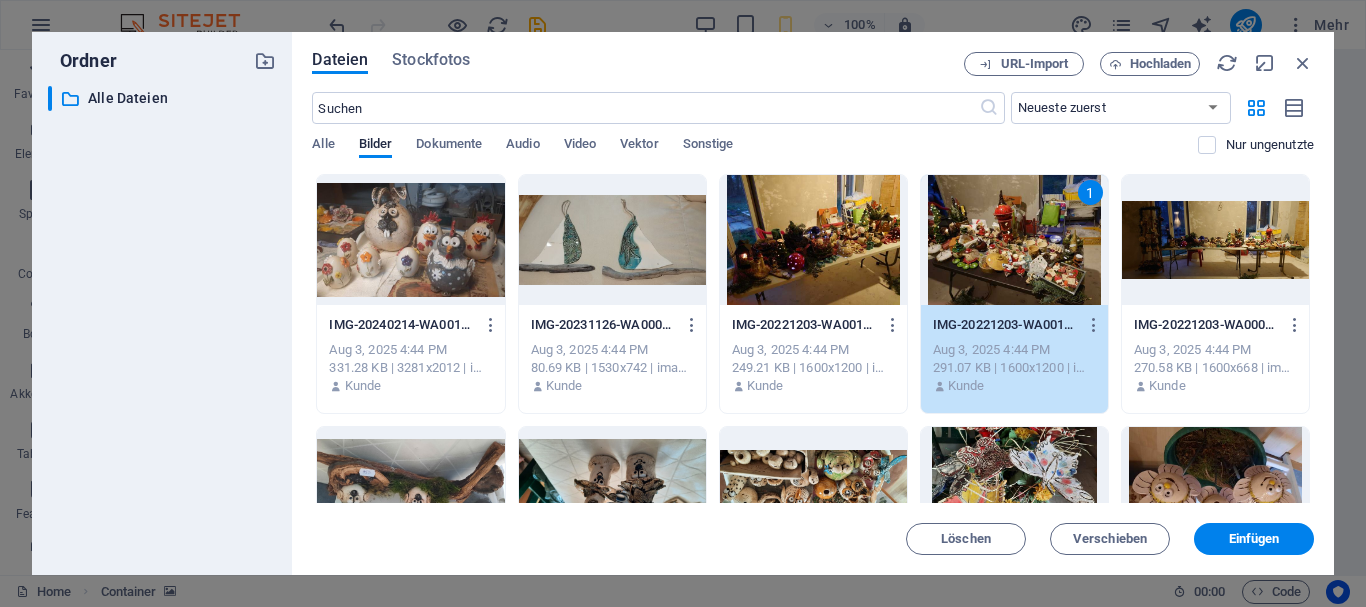 click at bounding box center [1215, 240] 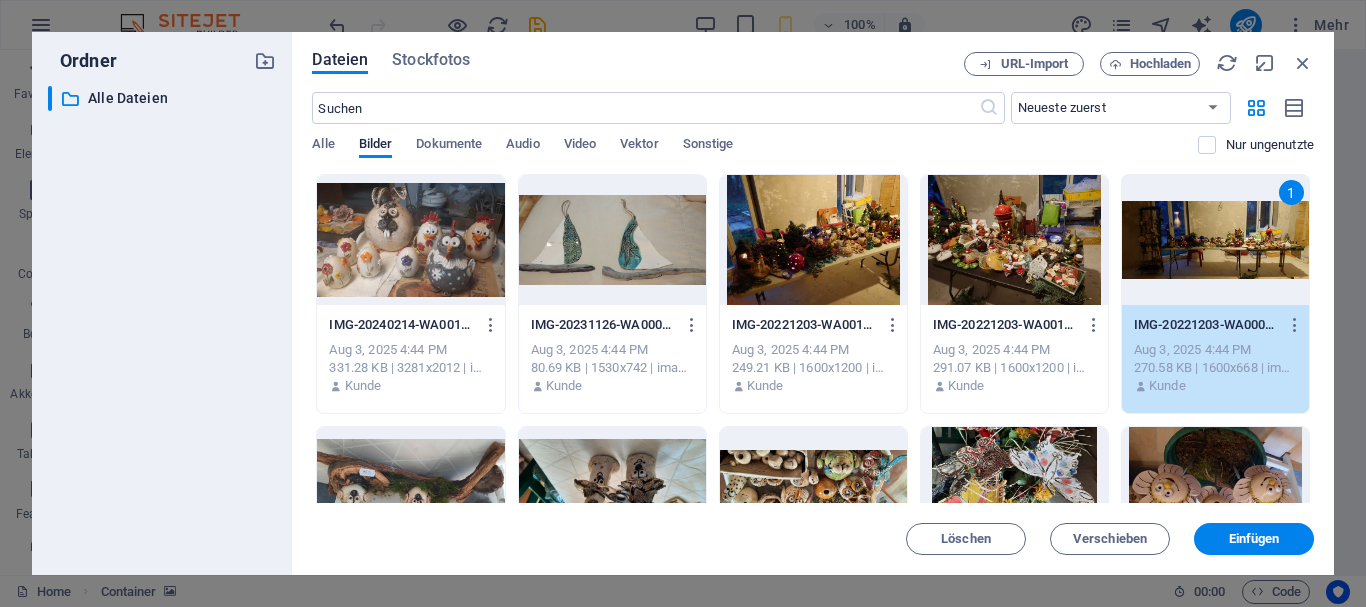click at bounding box center [612, 240] 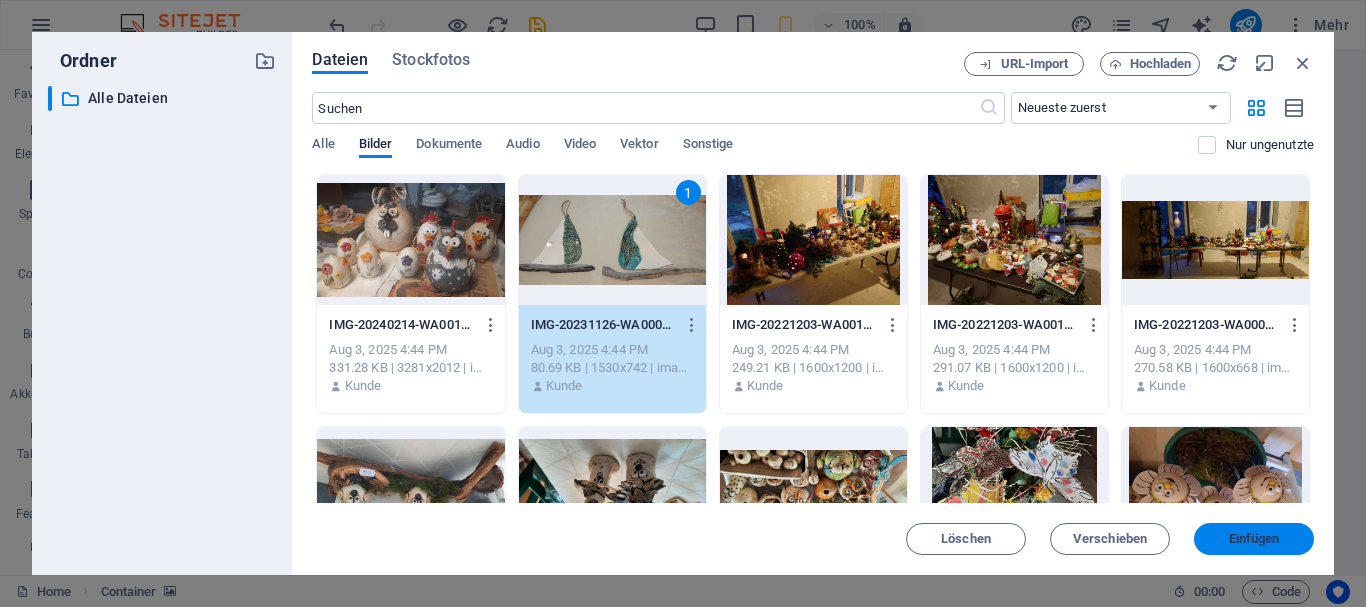 drag, startPoint x: 1240, startPoint y: 527, endPoint x: 371, endPoint y: 382, distance: 881.01416 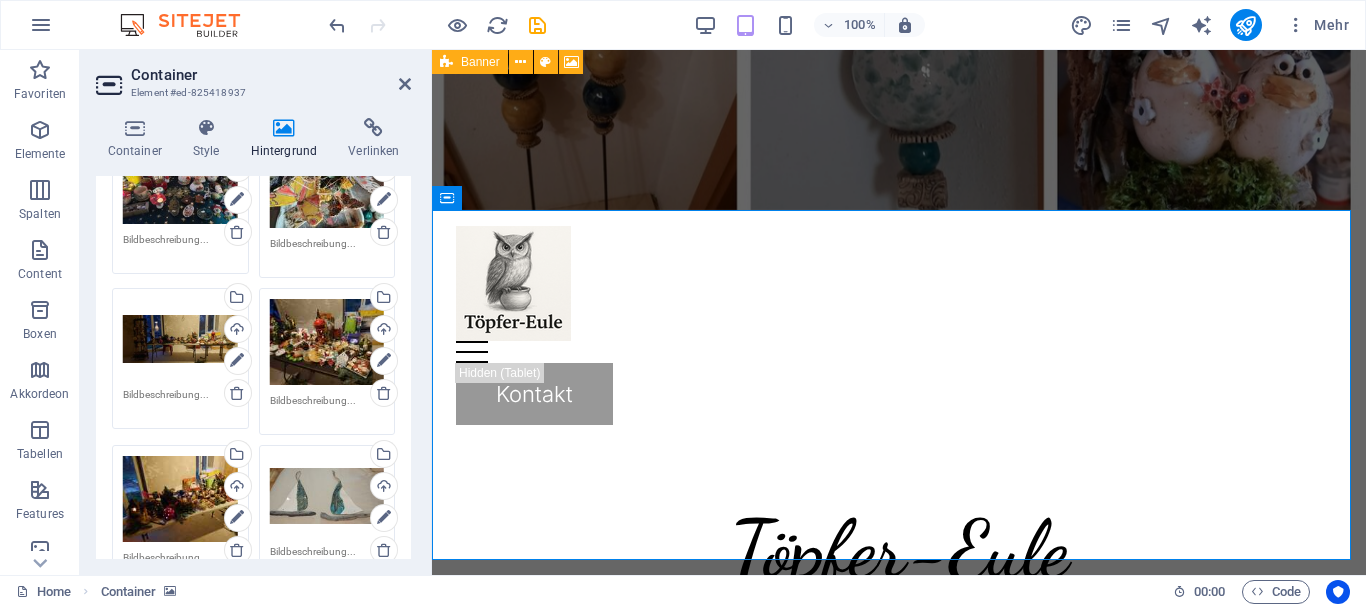 scroll, scrollTop: 1400, scrollLeft: 0, axis: vertical 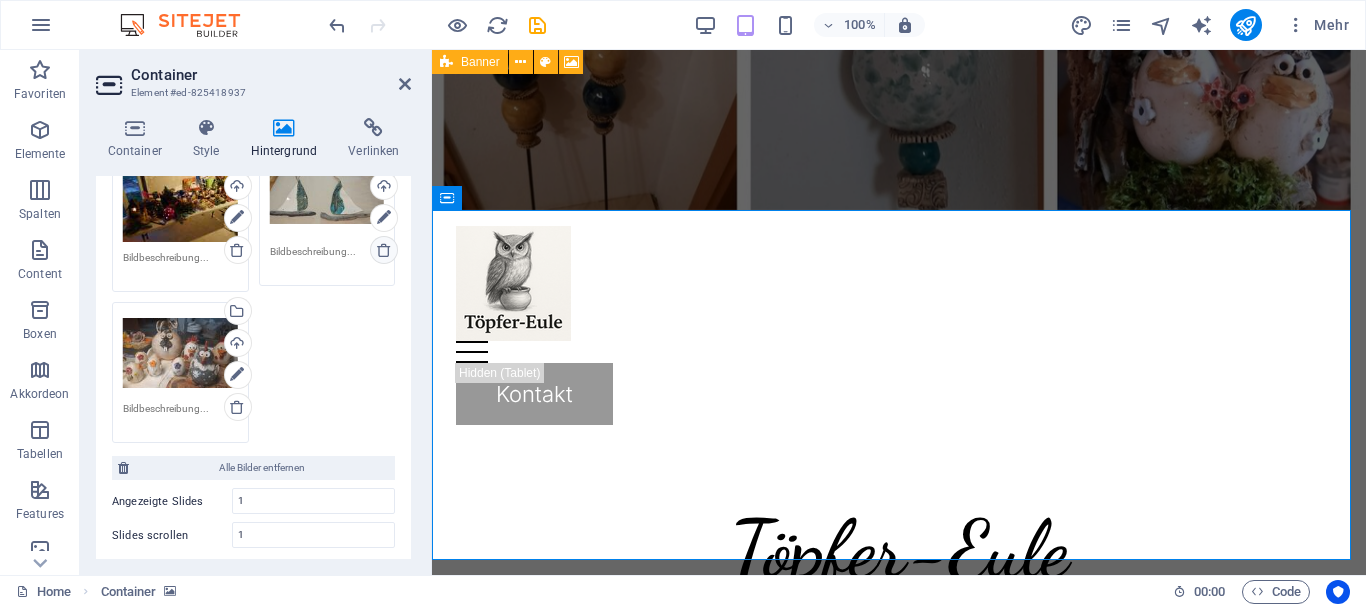 click at bounding box center [384, 250] 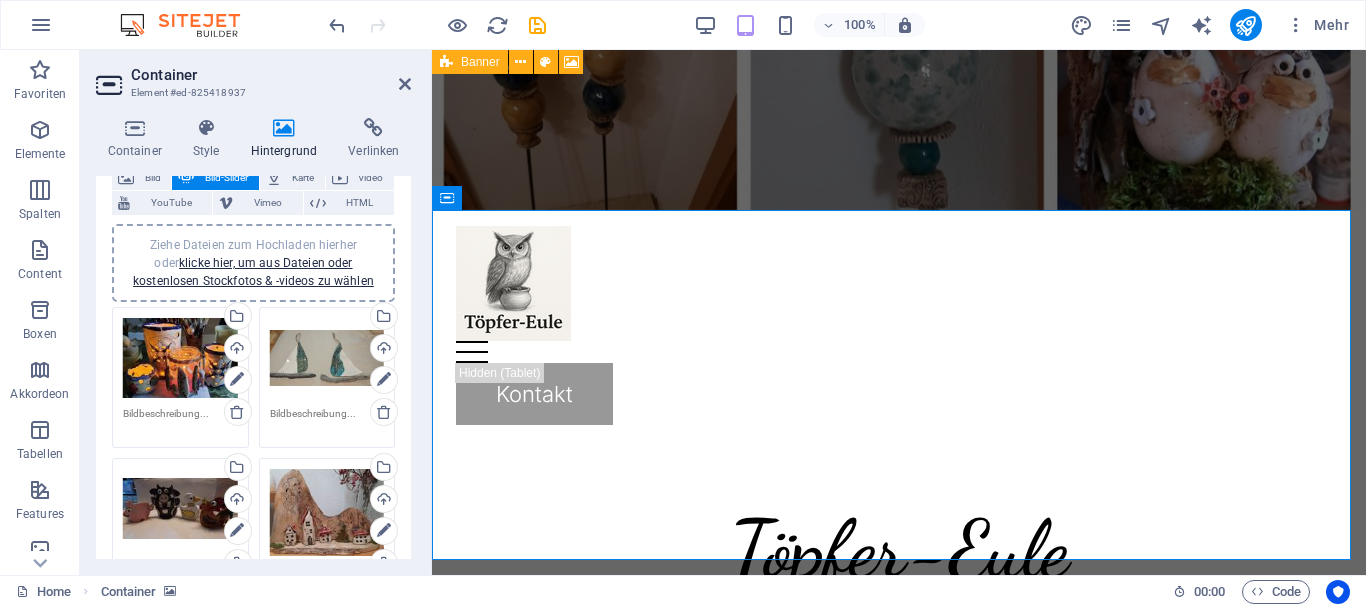 scroll, scrollTop: 0, scrollLeft: 0, axis: both 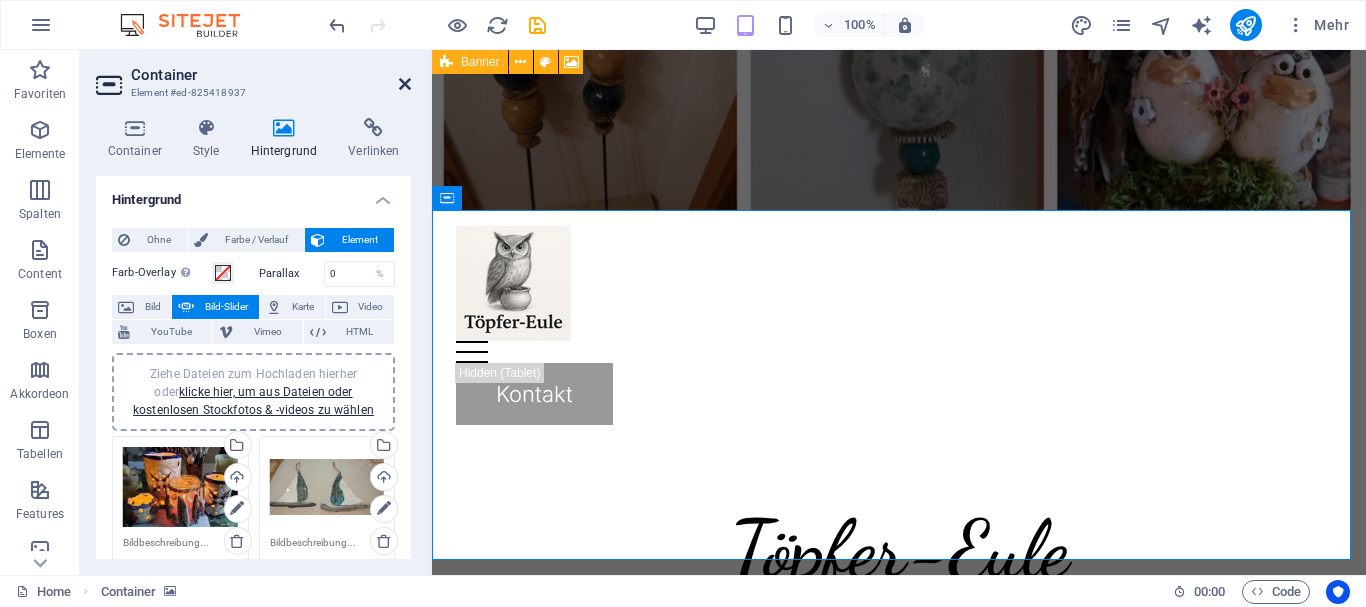 drag, startPoint x: 409, startPoint y: 84, endPoint x: 328, endPoint y: 34, distance: 95.189285 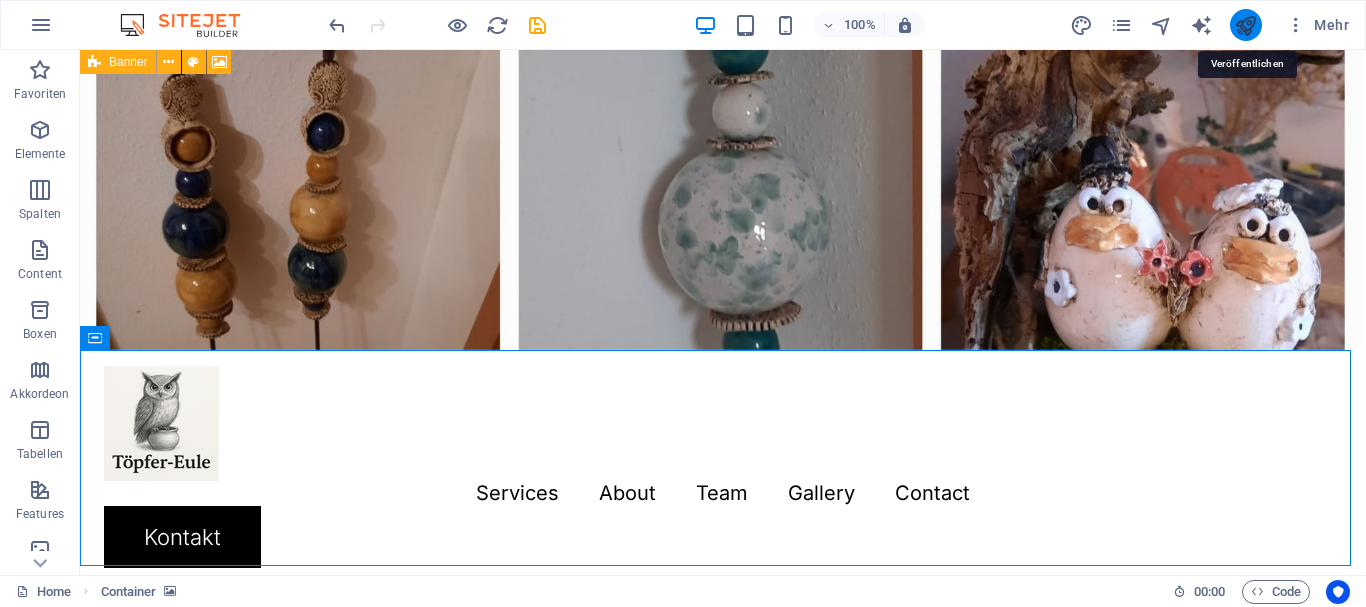 click at bounding box center [1245, 25] 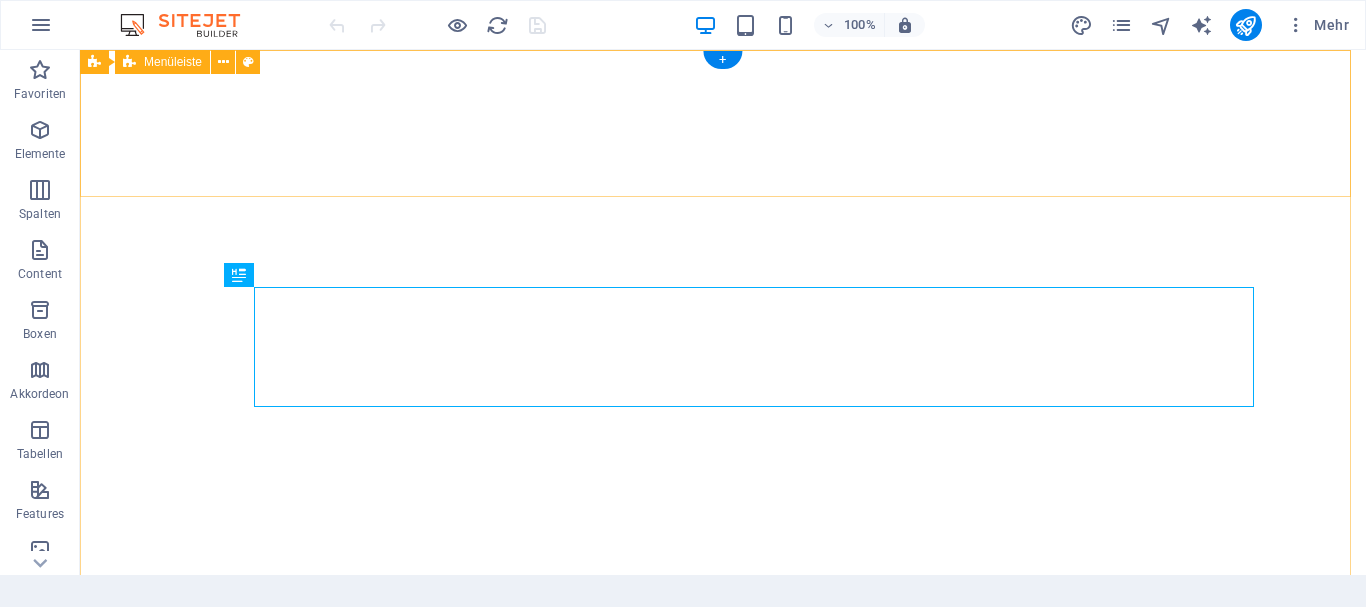 scroll, scrollTop: 0, scrollLeft: 0, axis: both 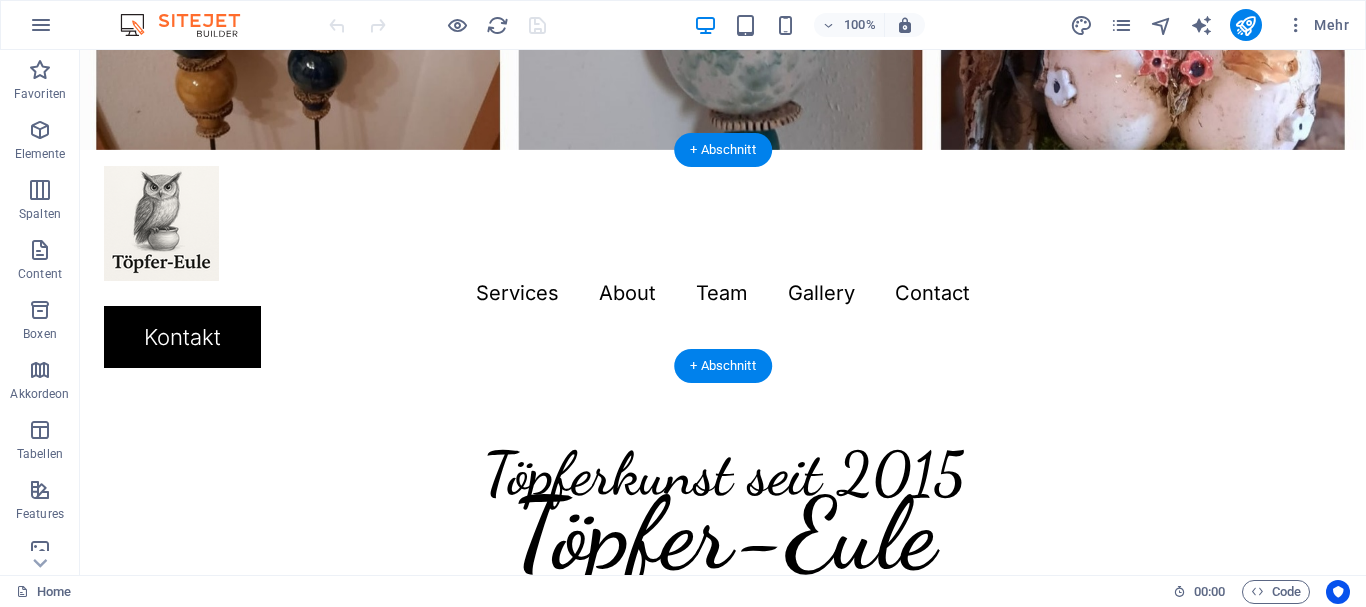 click at bounding box center (-1827, 150) 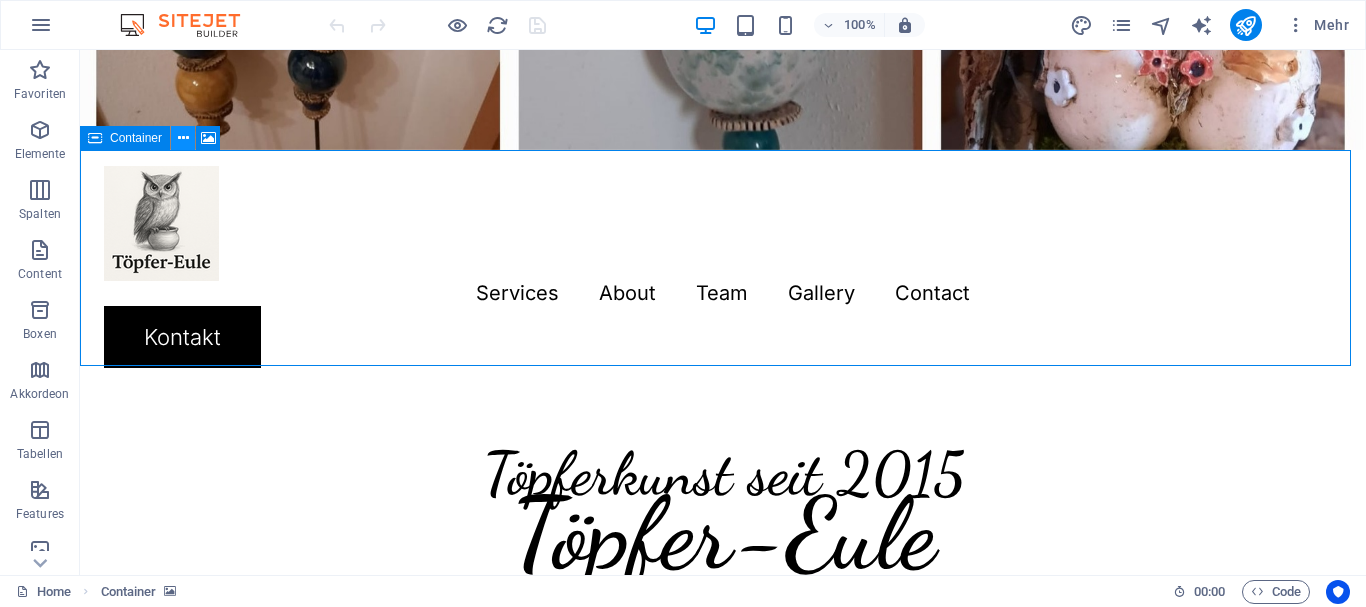click at bounding box center (183, 138) 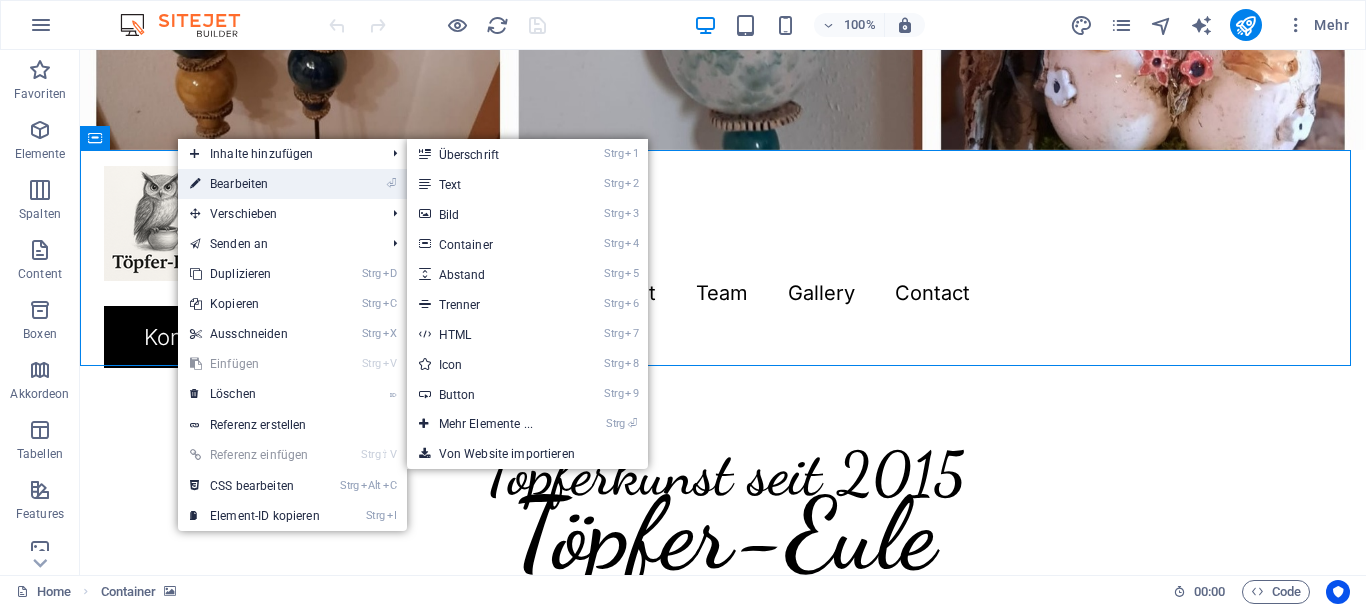 click at bounding box center [195, 184] 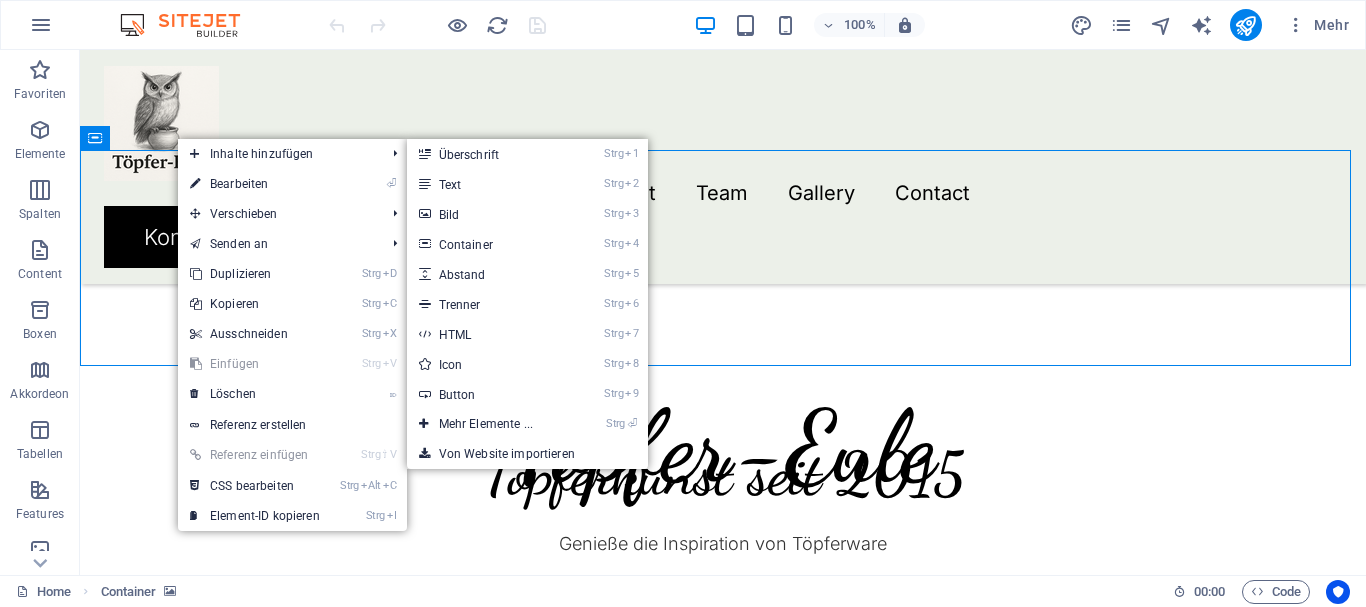 select on "px" 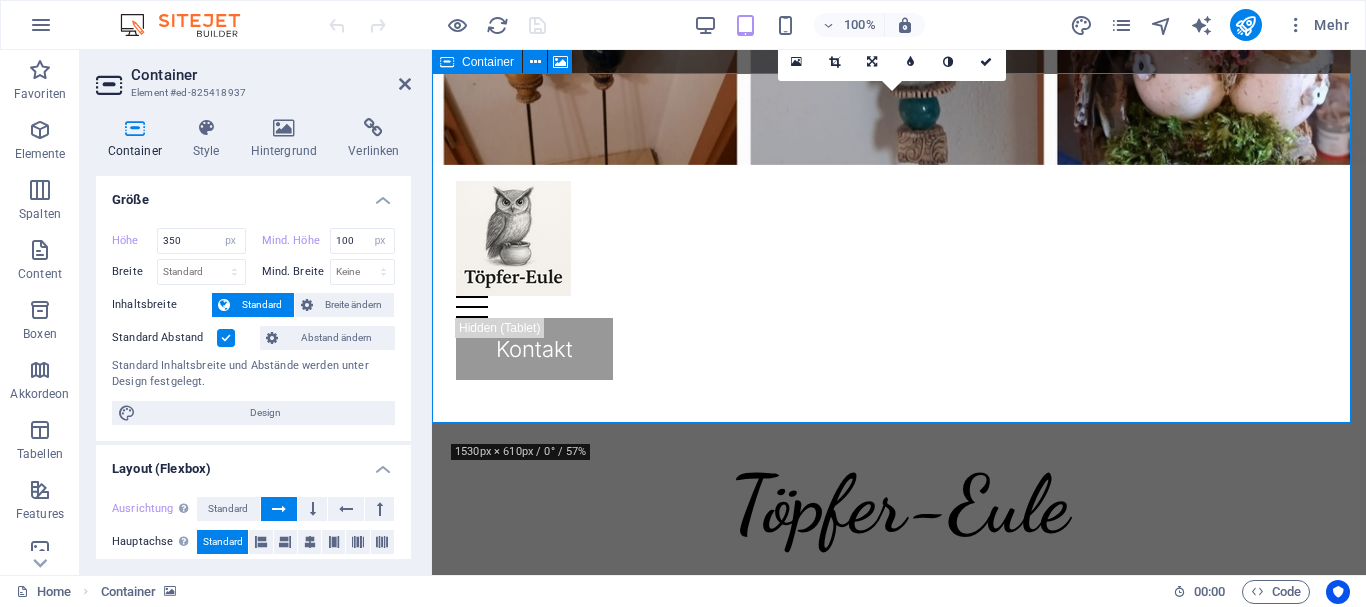 scroll, scrollTop: 600, scrollLeft: 0, axis: vertical 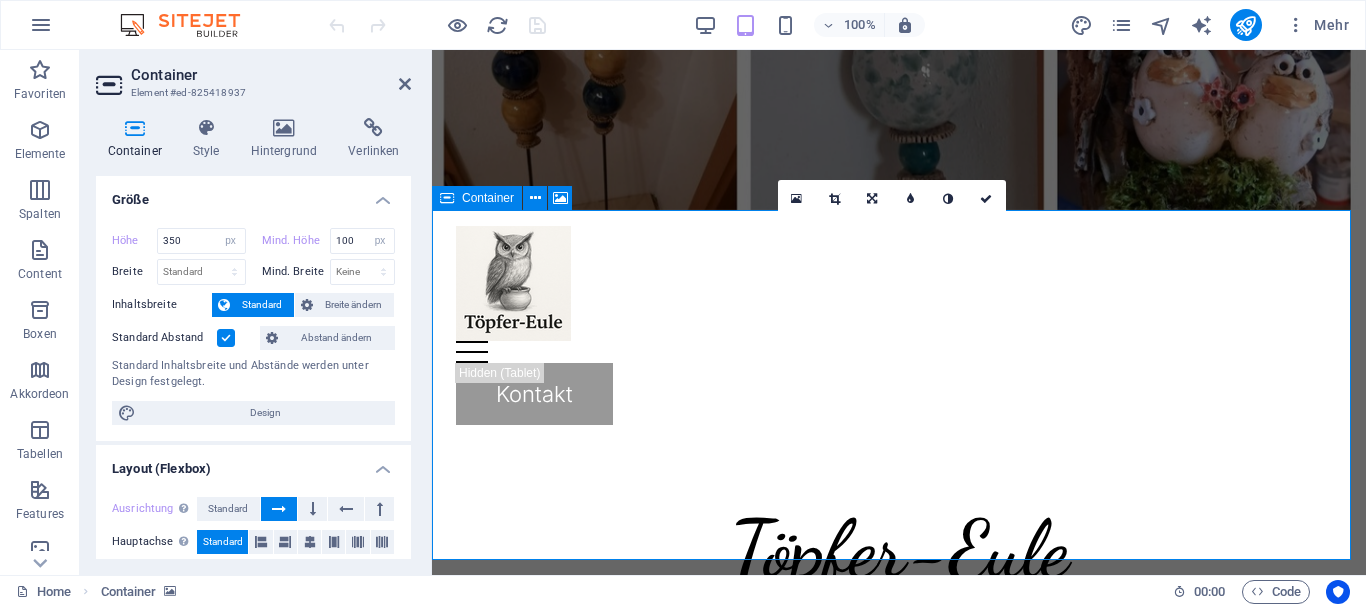 click on "Töpferkunst seit 2015" at bounding box center (899, 385) 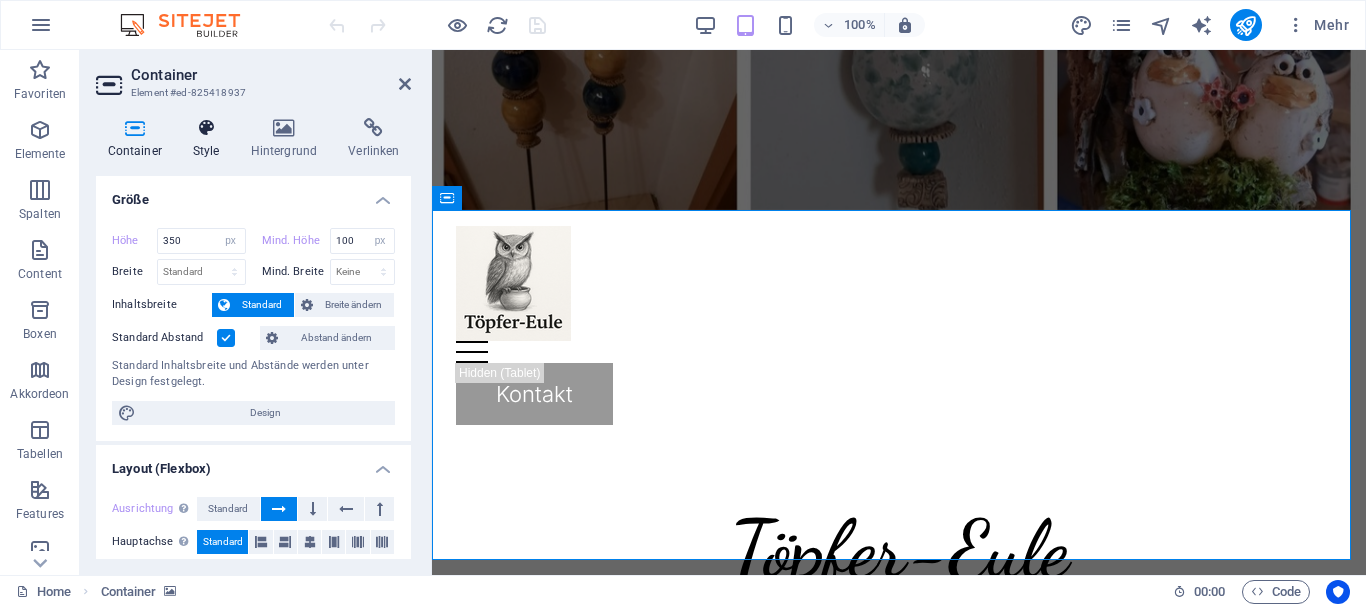 click at bounding box center (206, 128) 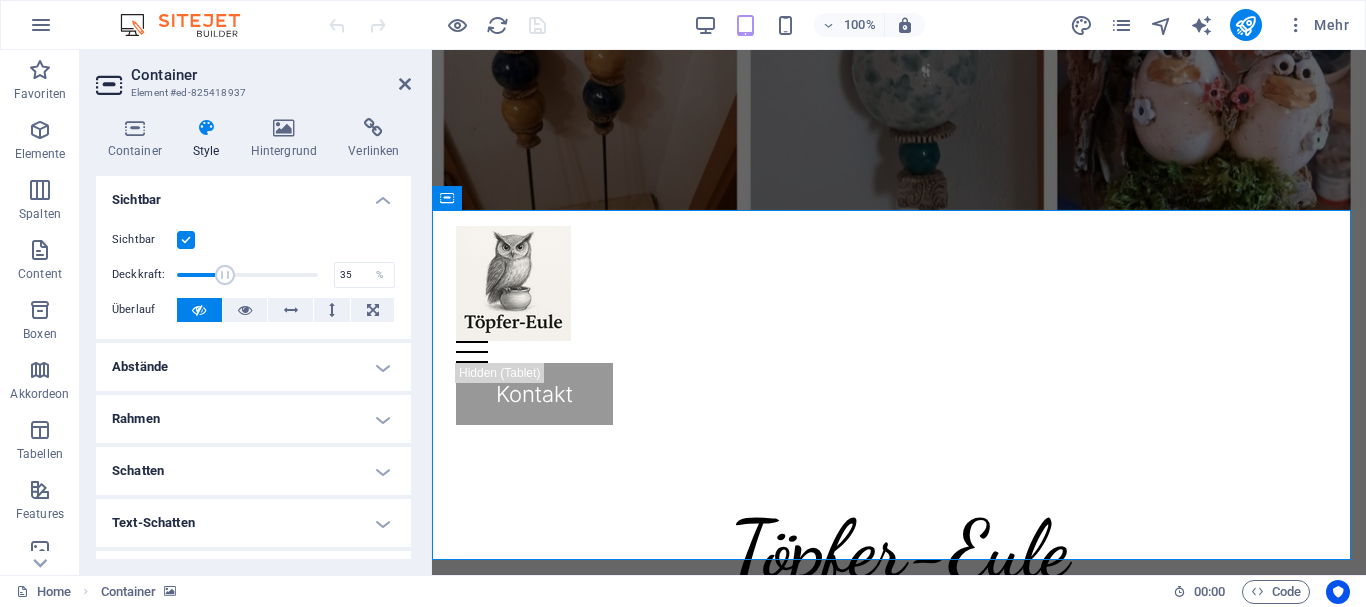 drag, startPoint x: 307, startPoint y: 273, endPoint x: 224, endPoint y: 278, distance: 83.15047 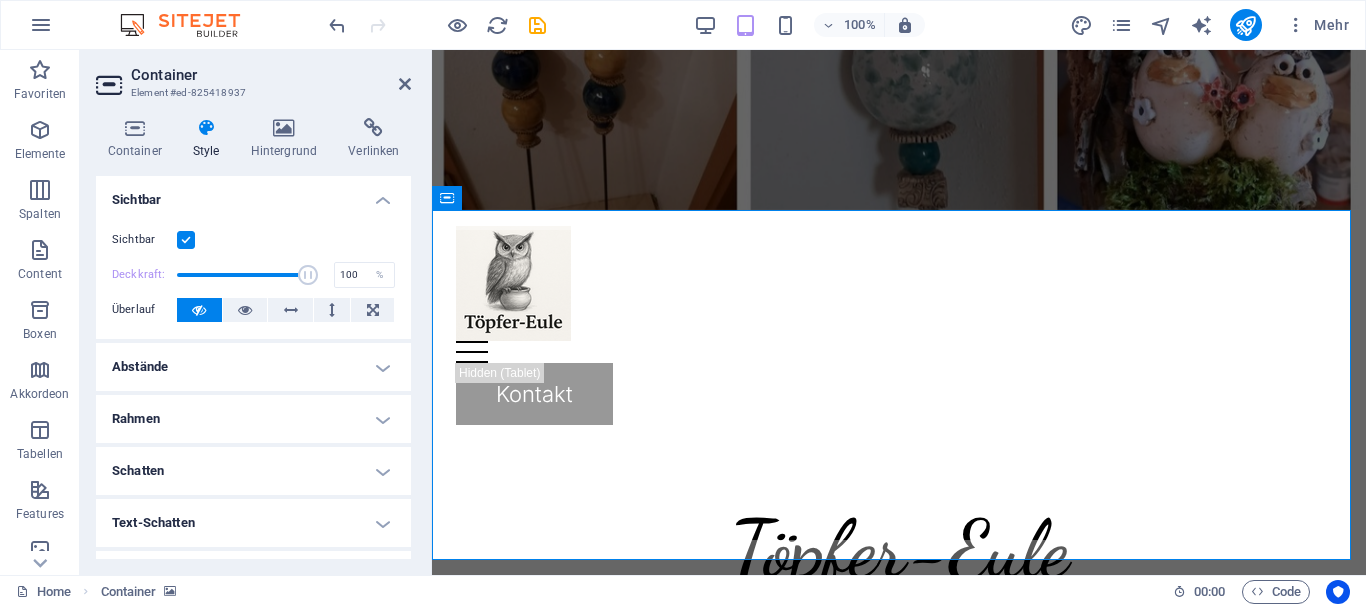 drag, startPoint x: 224, startPoint y: 275, endPoint x: 318, endPoint y: 269, distance: 94.19129 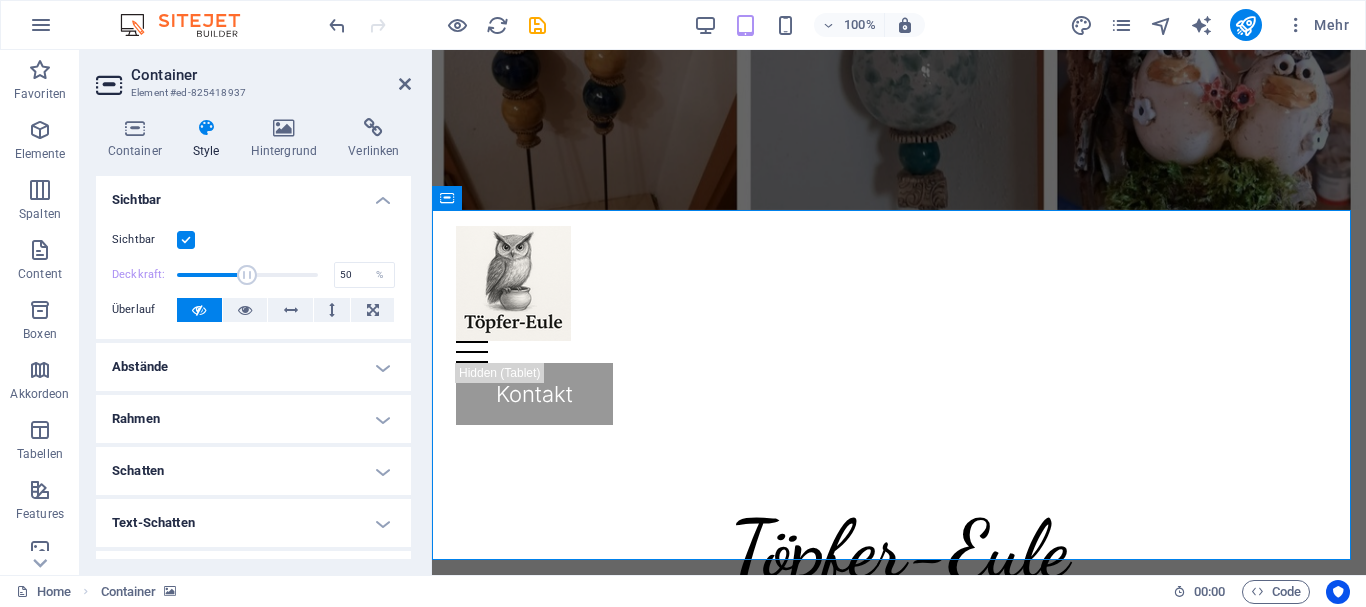 drag, startPoint x: 318, startPoint y: 269, endPoint x: 245, endPoint y: 283, distance: 74.330345 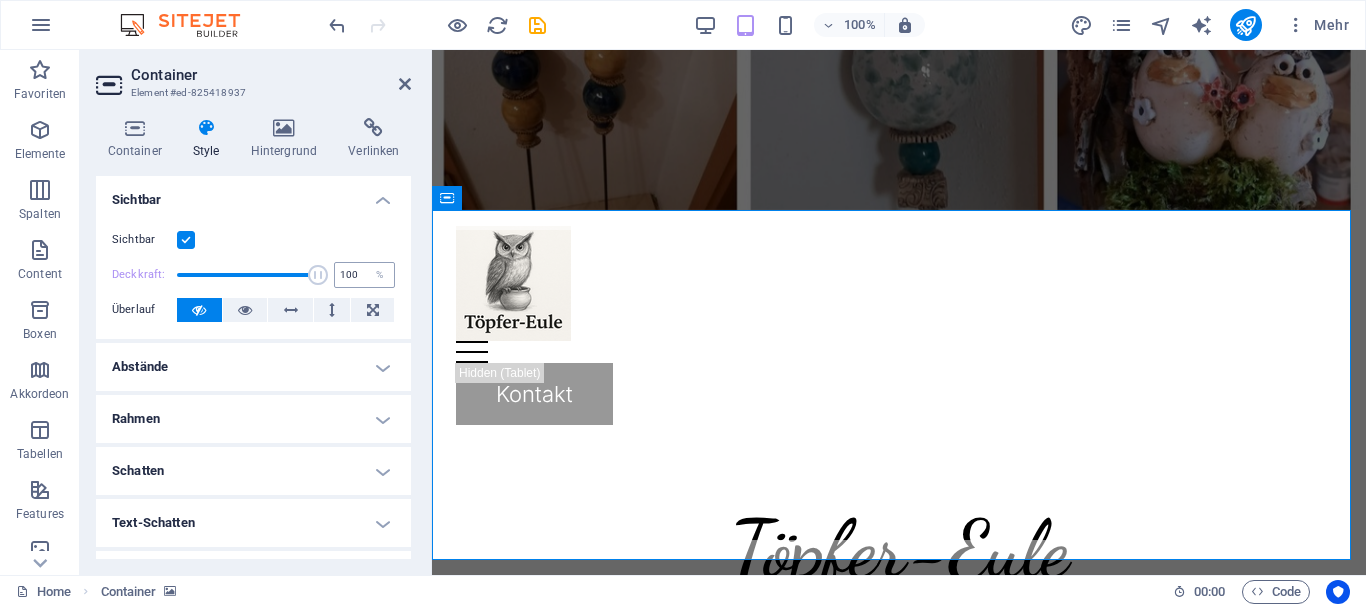 drag, startPoint x: 245, startPoint y: 284, endPoint x: 348, endPoint y: 285, distance: 103.00485 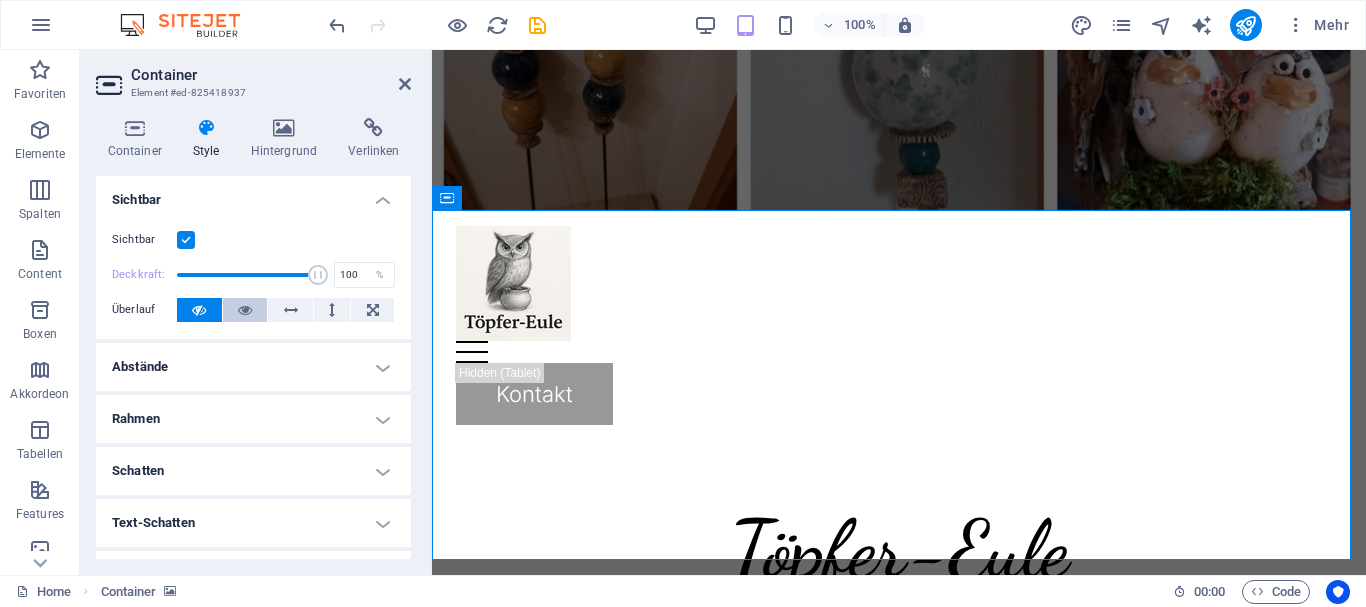 click at bounding box center [245, 310] 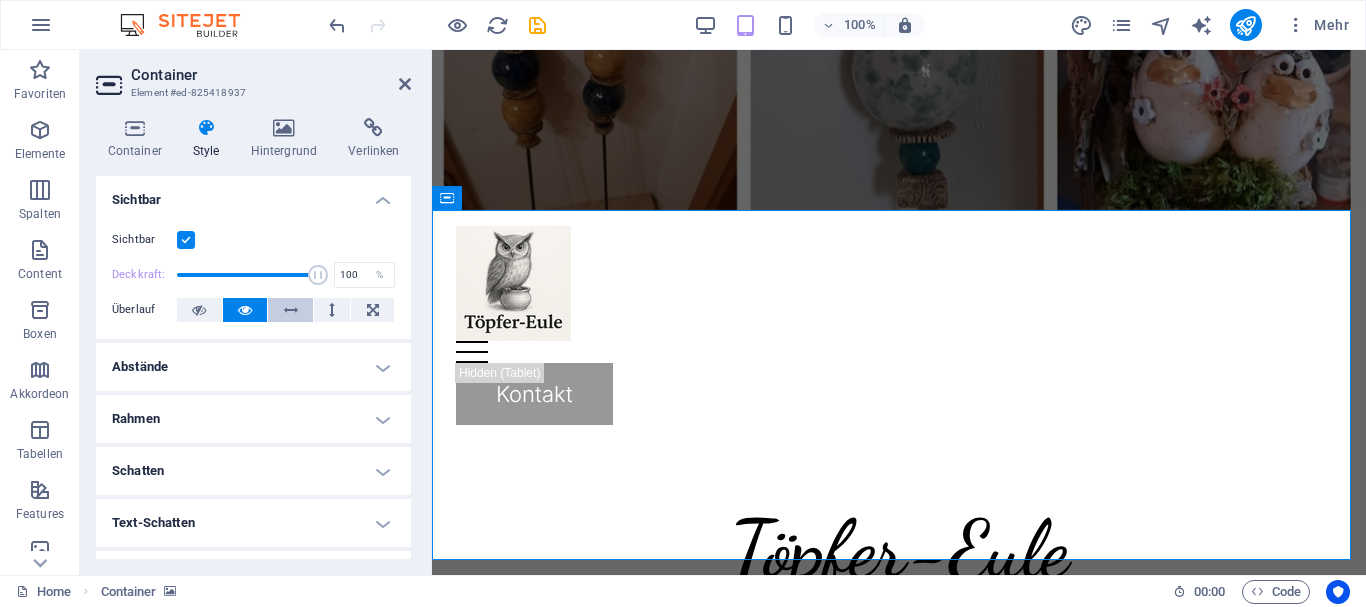 click at bounding box center (291, 310) 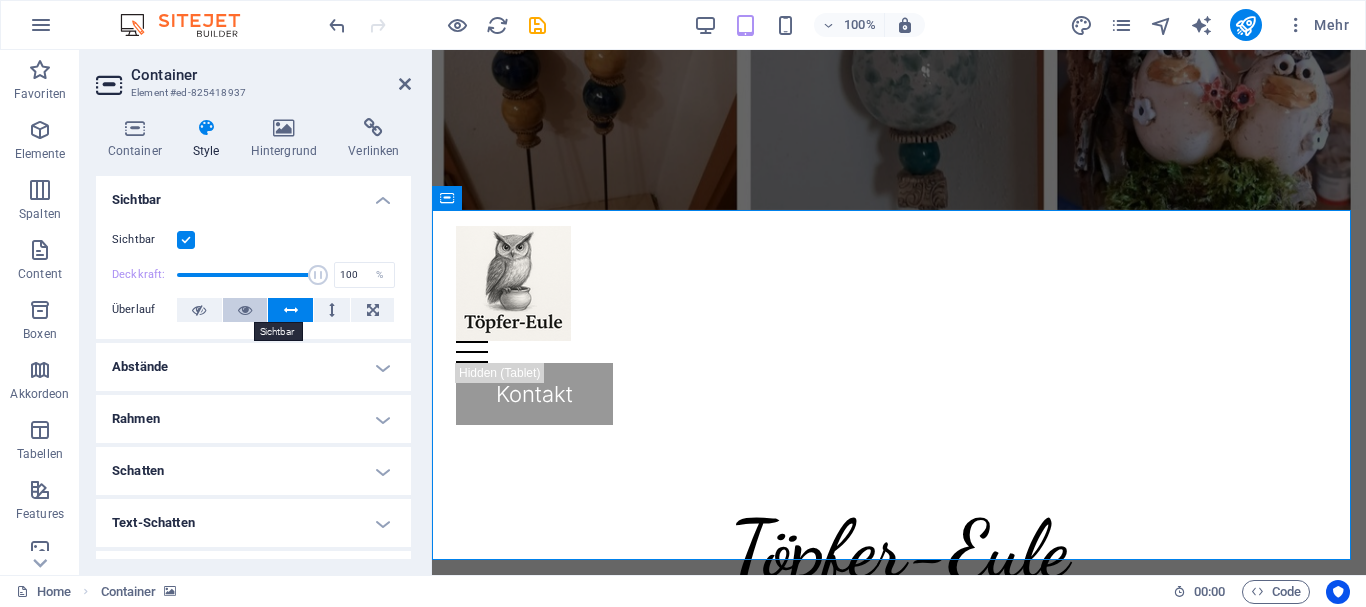 click at bounding box center [245, 310] 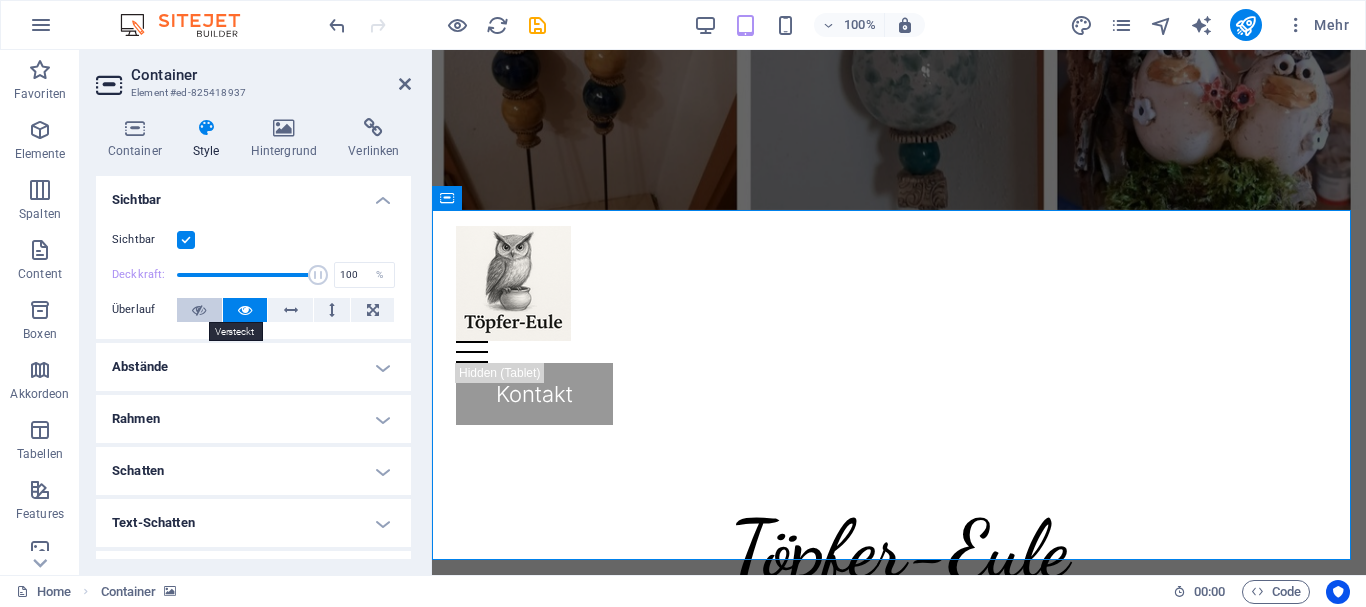 click at bounding box center (199, 310) 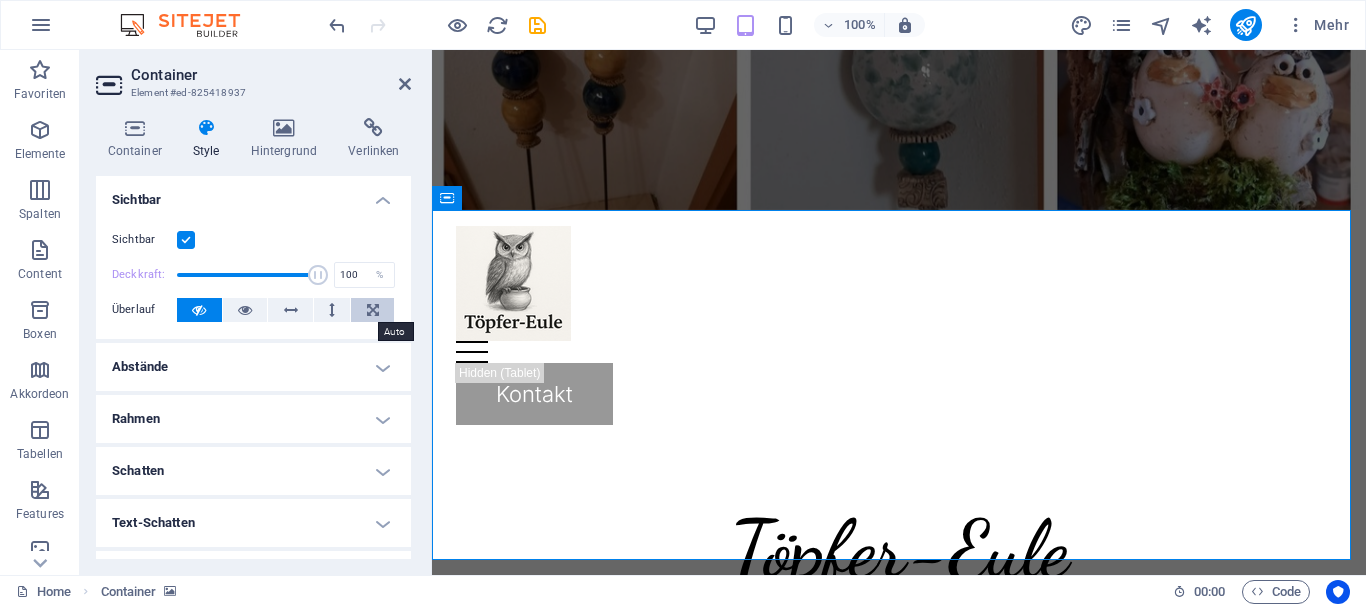 click at bounding box center (372, 310) 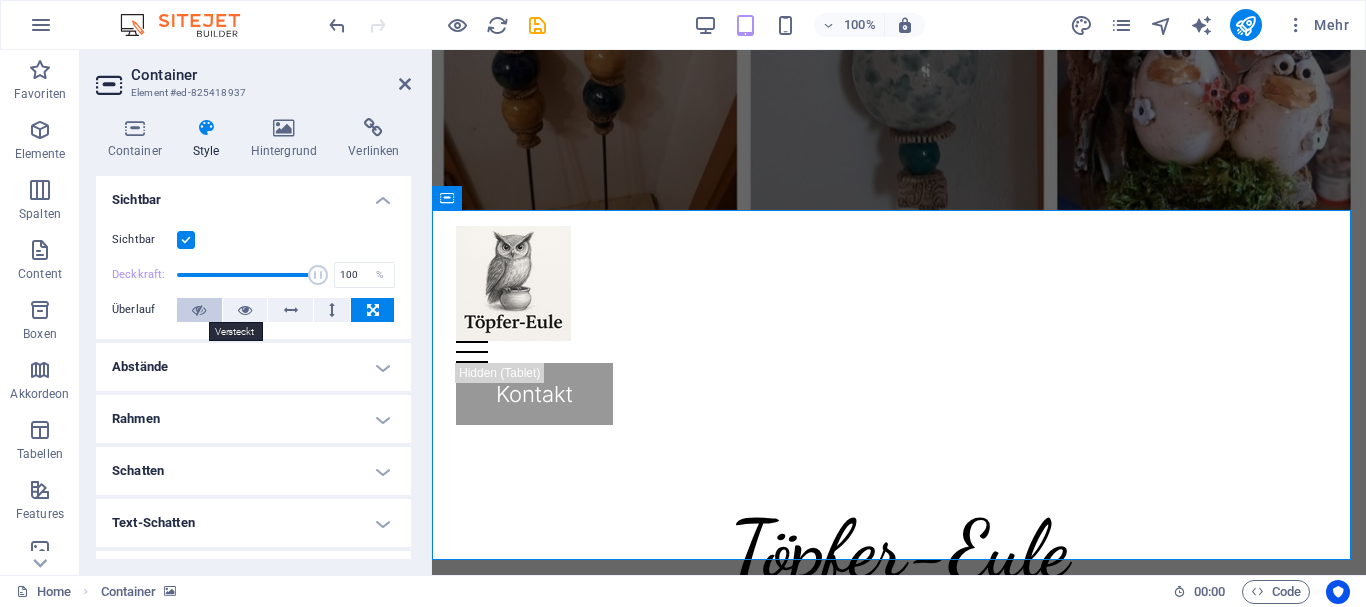 click at bounding box center (199, 310) 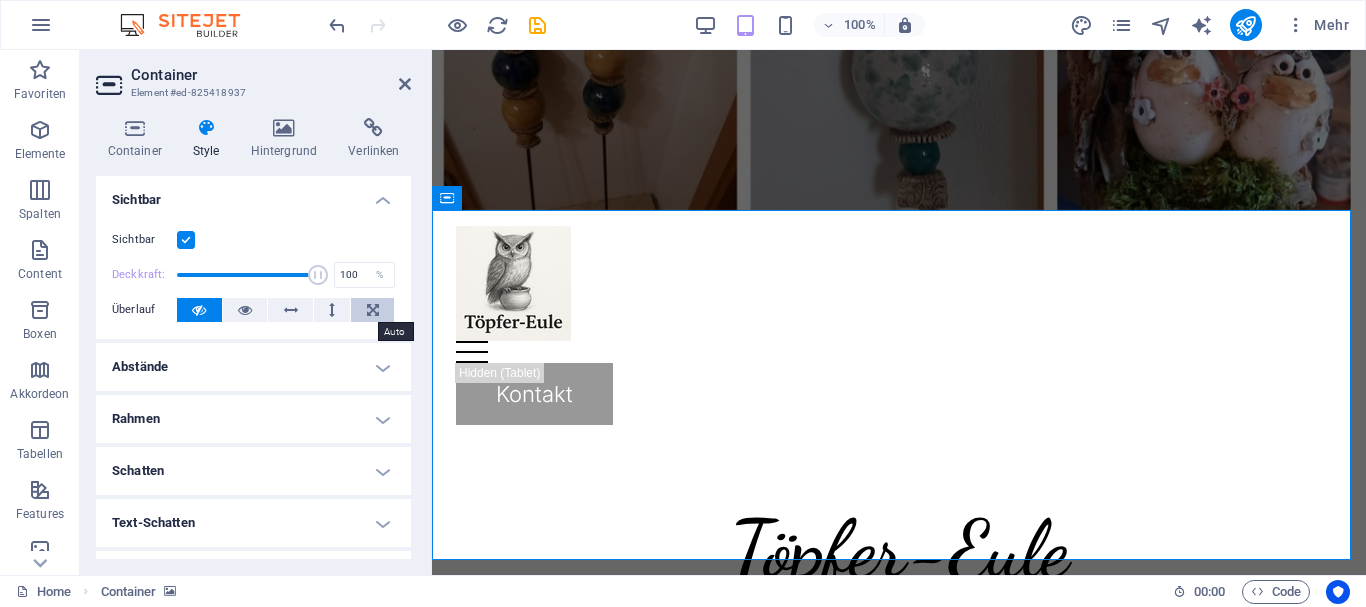 click at bounding box center [372, 310] 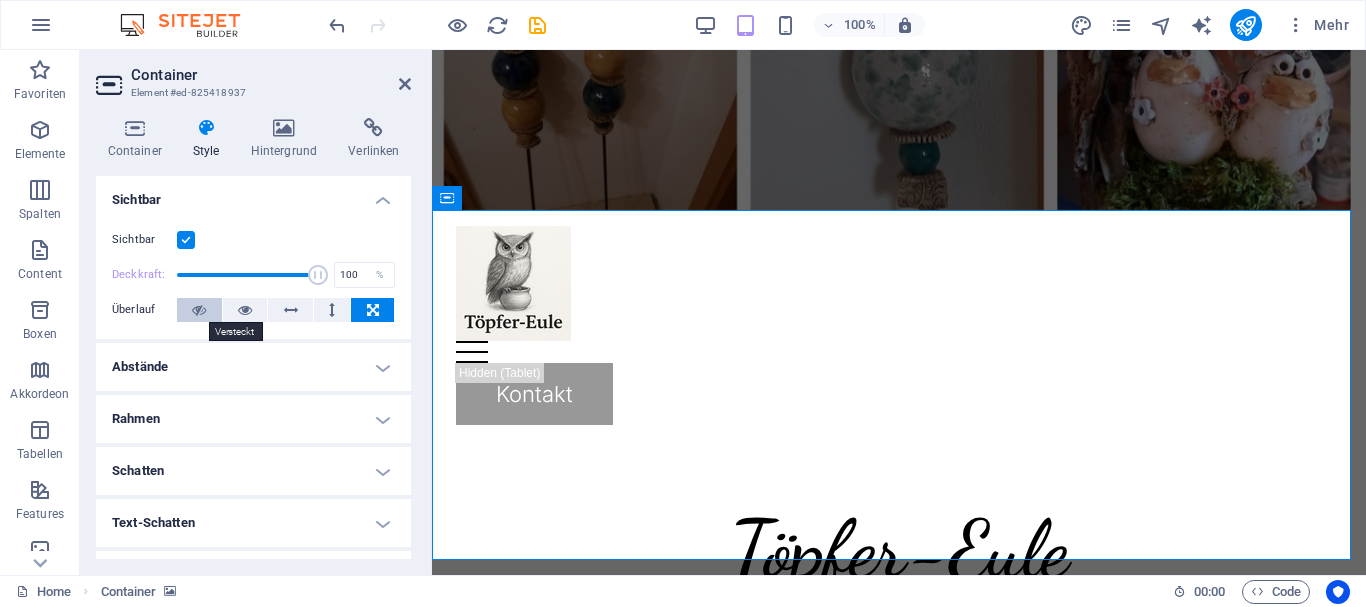 click at bounding box center (199, 310) 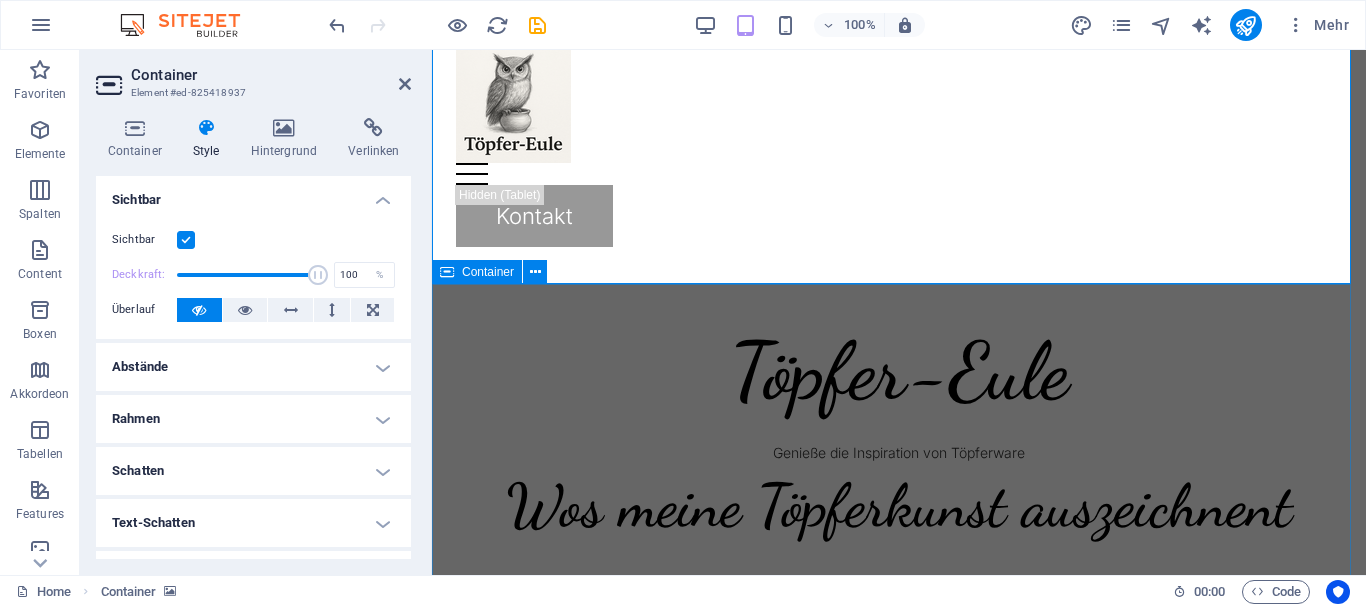 scroll, scrollTop: 700, scrollLeft: 0, axis: vertical 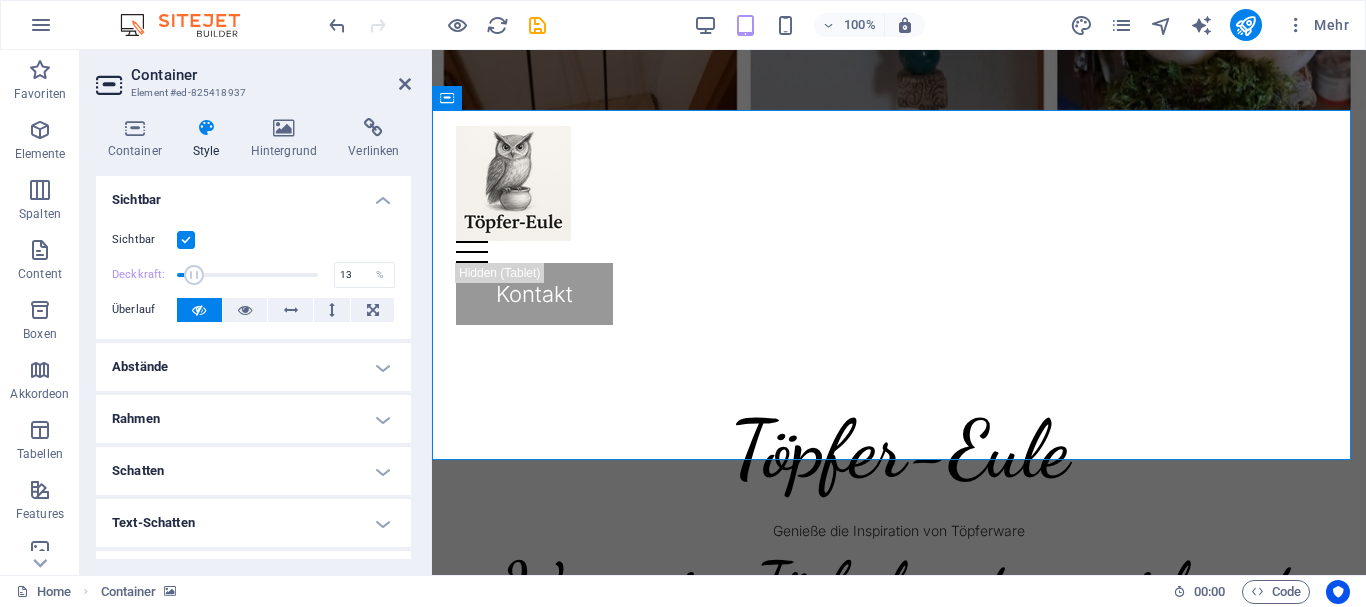 click at bounding box center [247, 275] 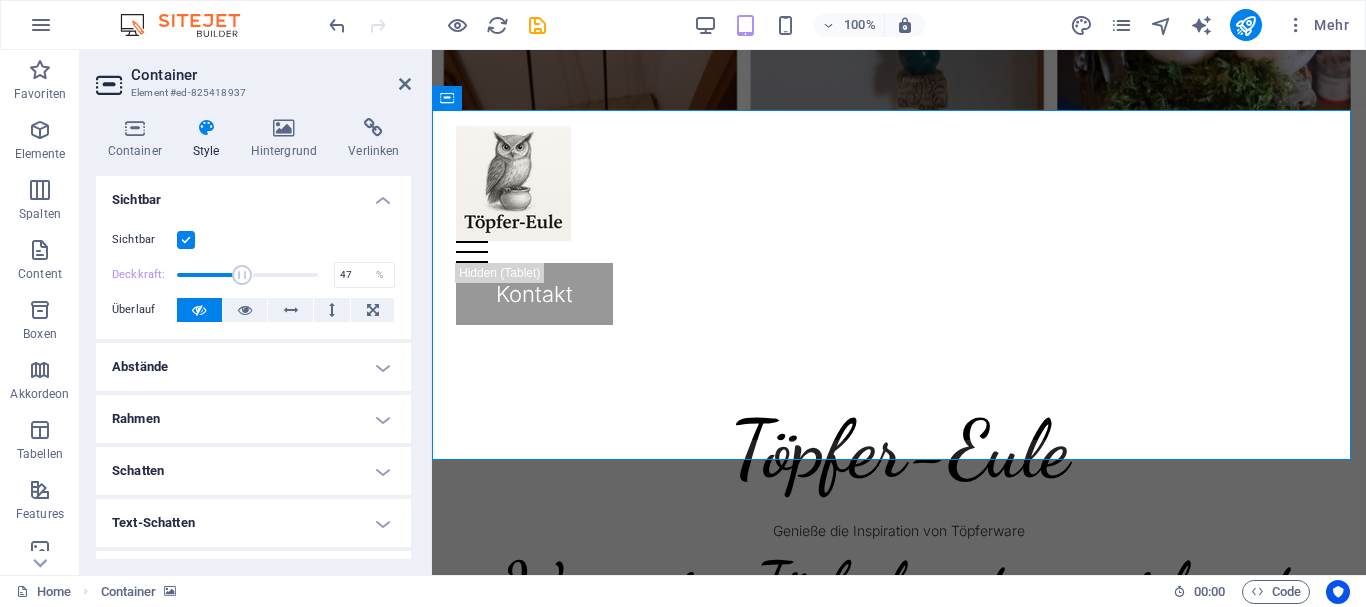 click at bounding box center (247, 275) 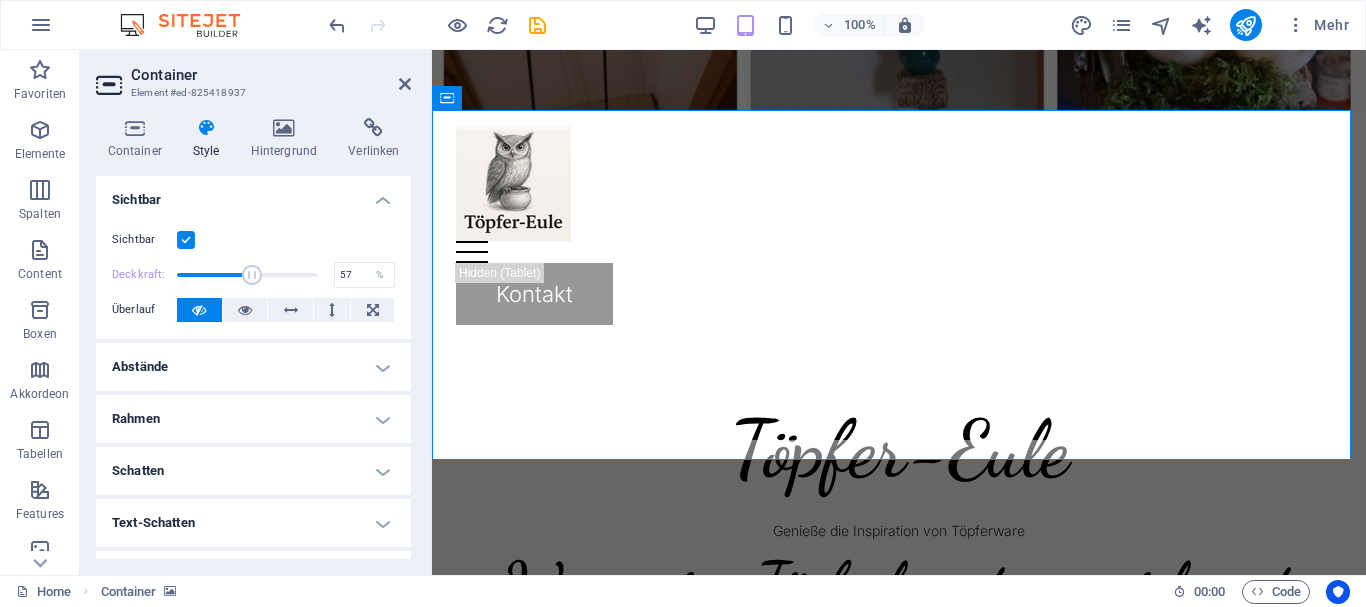 drag, startPoint x: 248, startPoint y: 280, endPoint x: 203, endPoint y: 253, distance: 52.478565 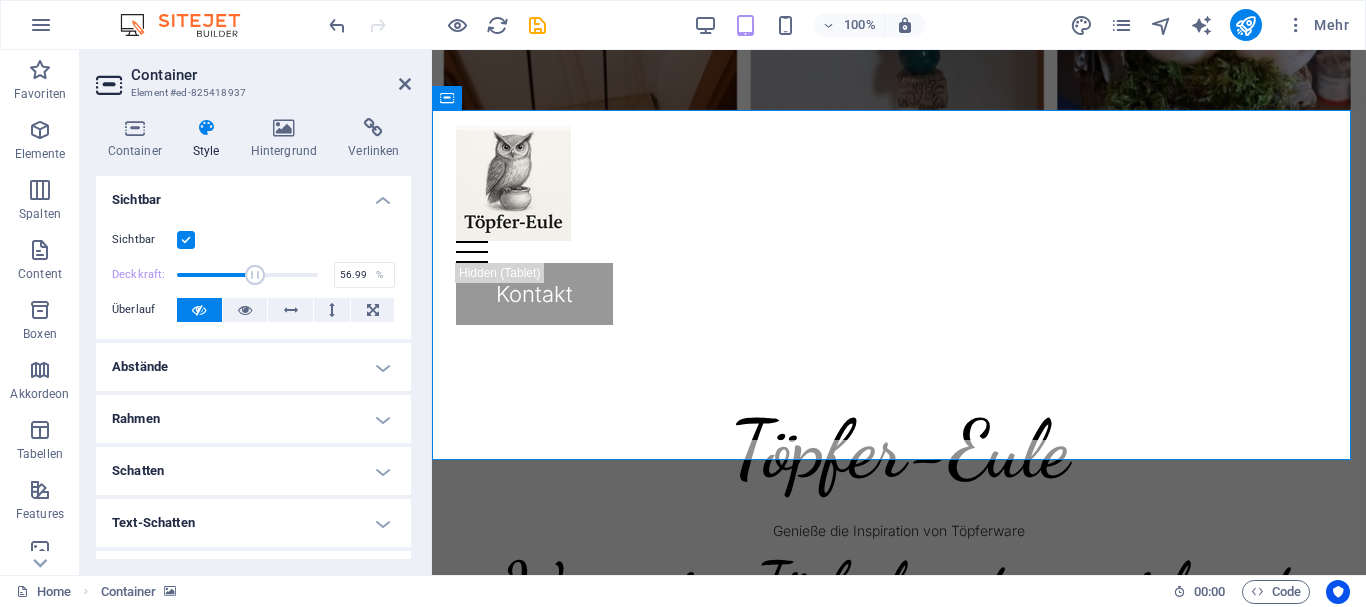 click at bounding box center (186, 240) 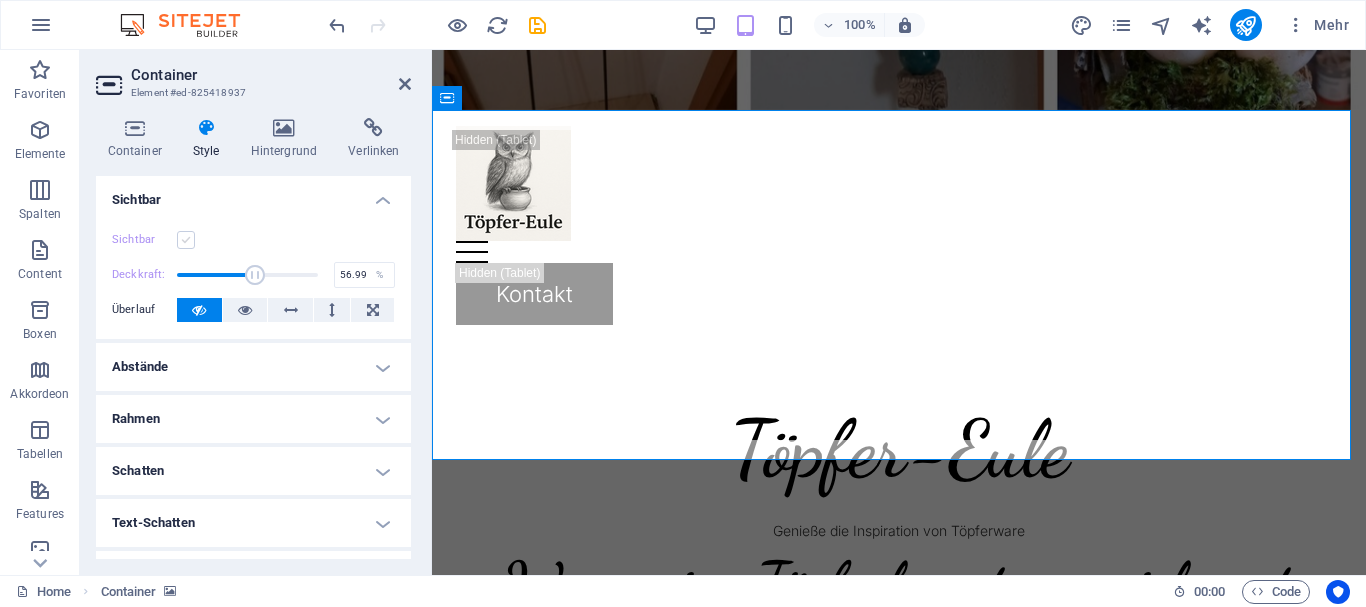click at bounding box center (186, 240) 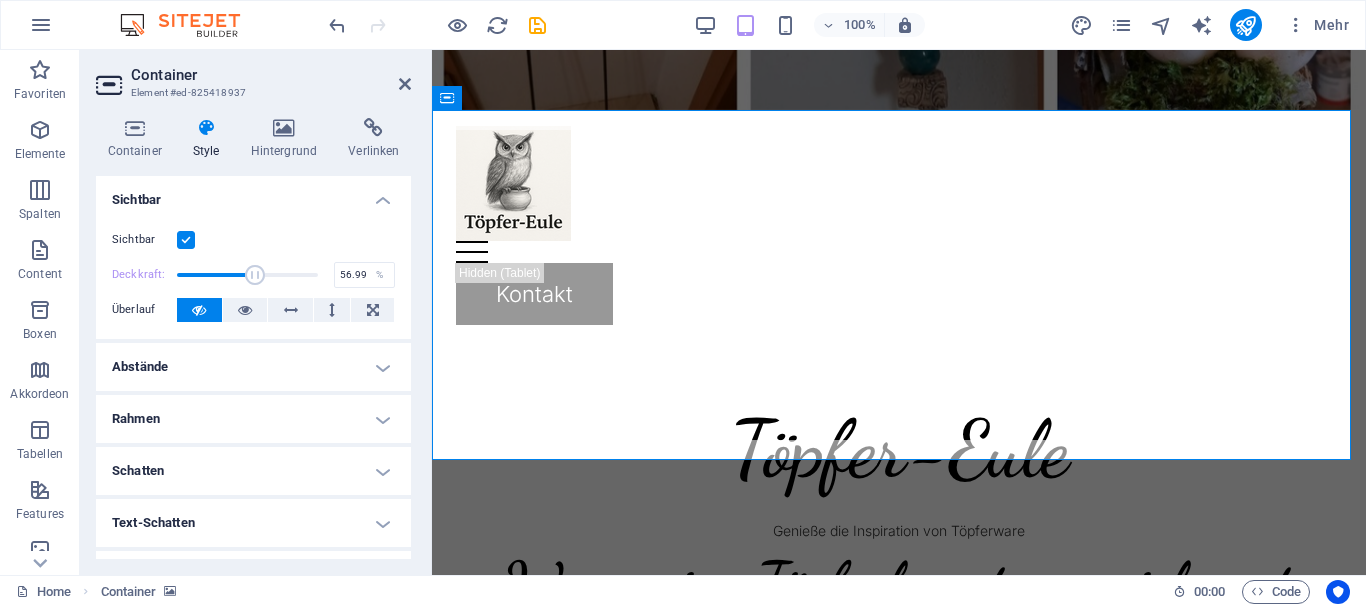 click on "Abstände" at bounding box center (253, 367) 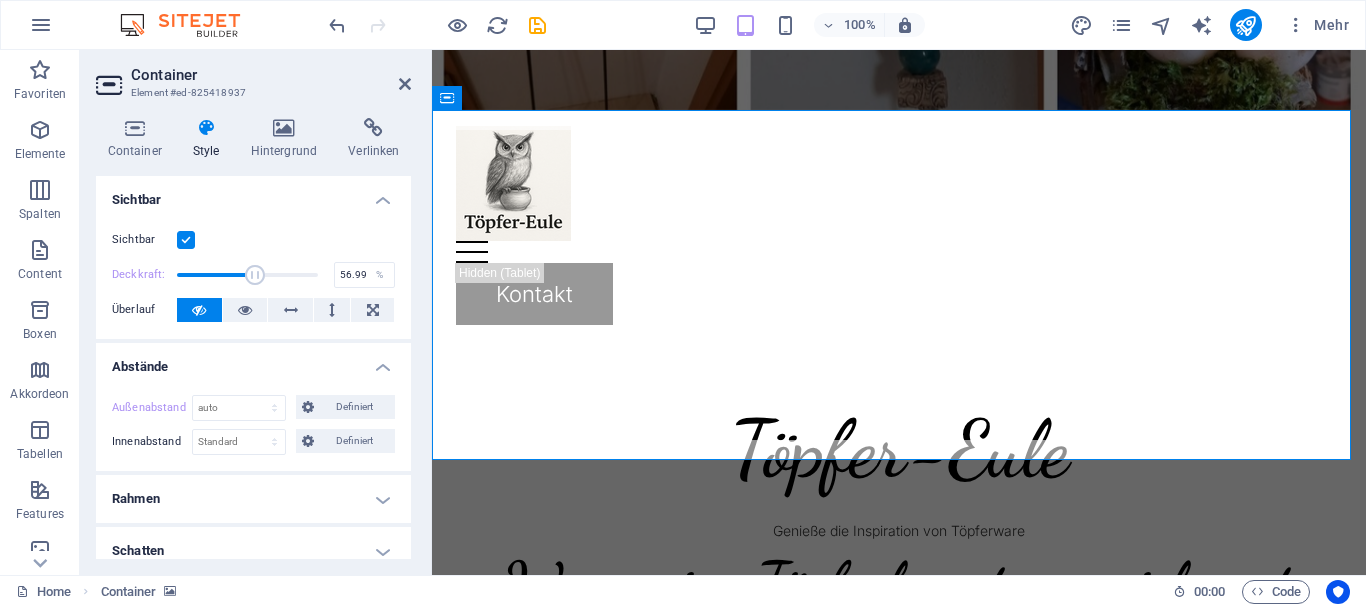 click on "Rahmen" at bounding box center [253, 499] 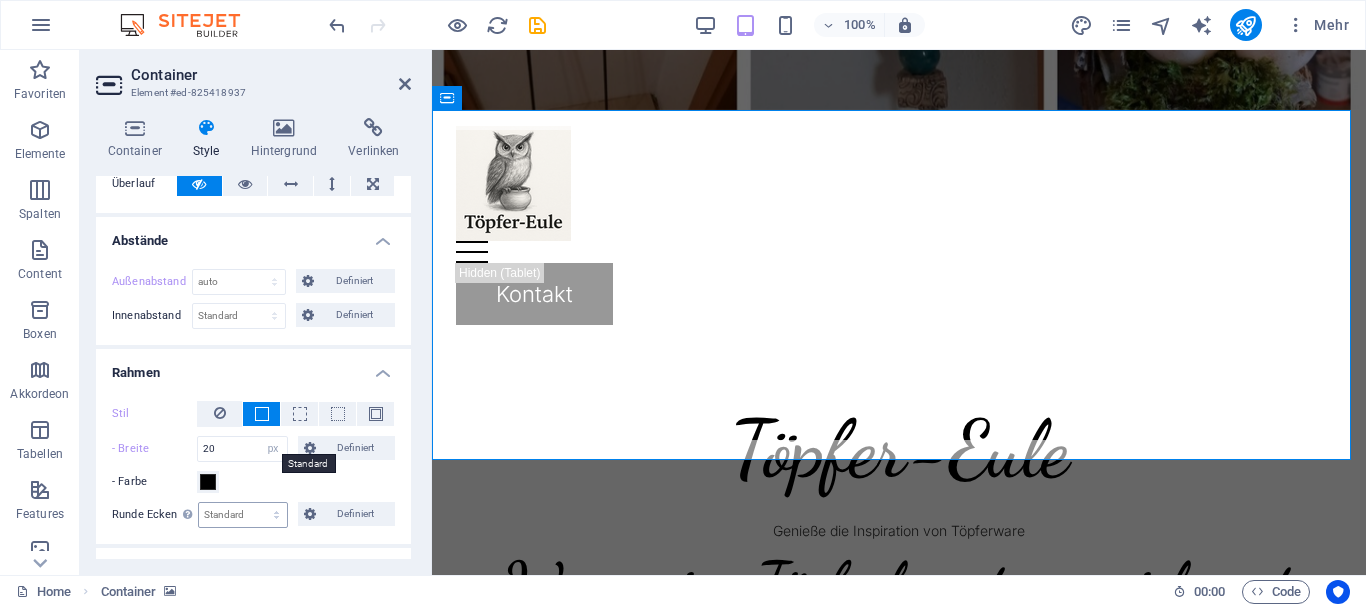 scroll, scrollTop: 200, scrollLeft: 0, axis: vertical 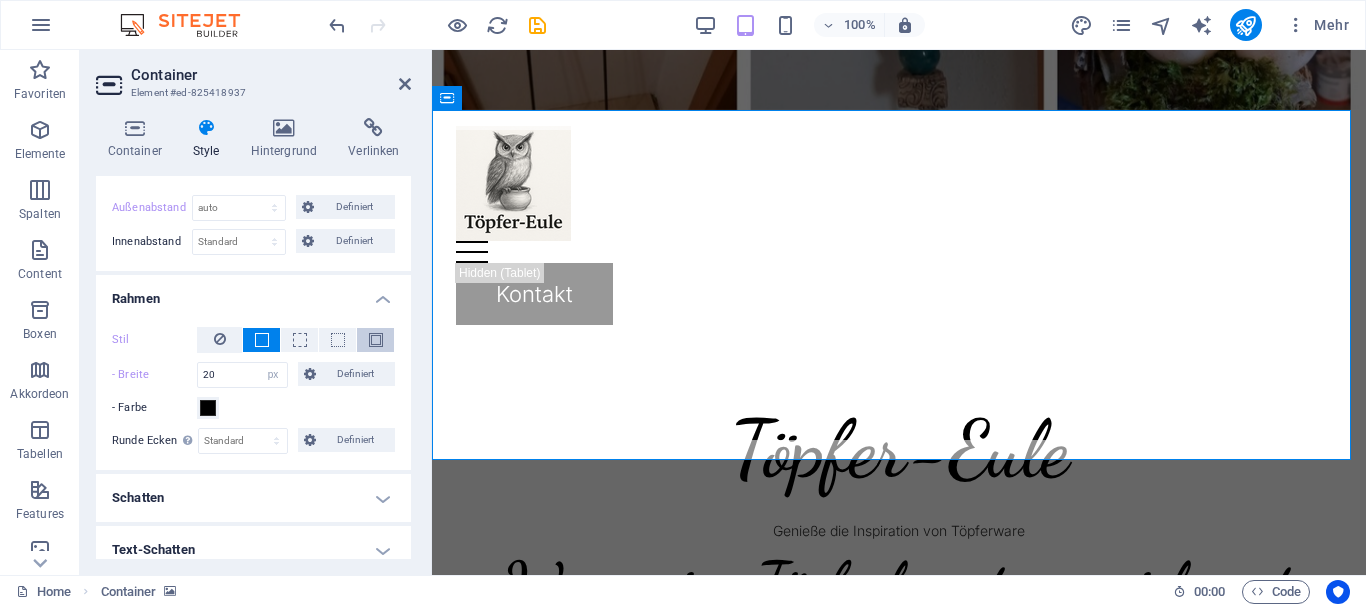 click at bounding box center [376, 340] 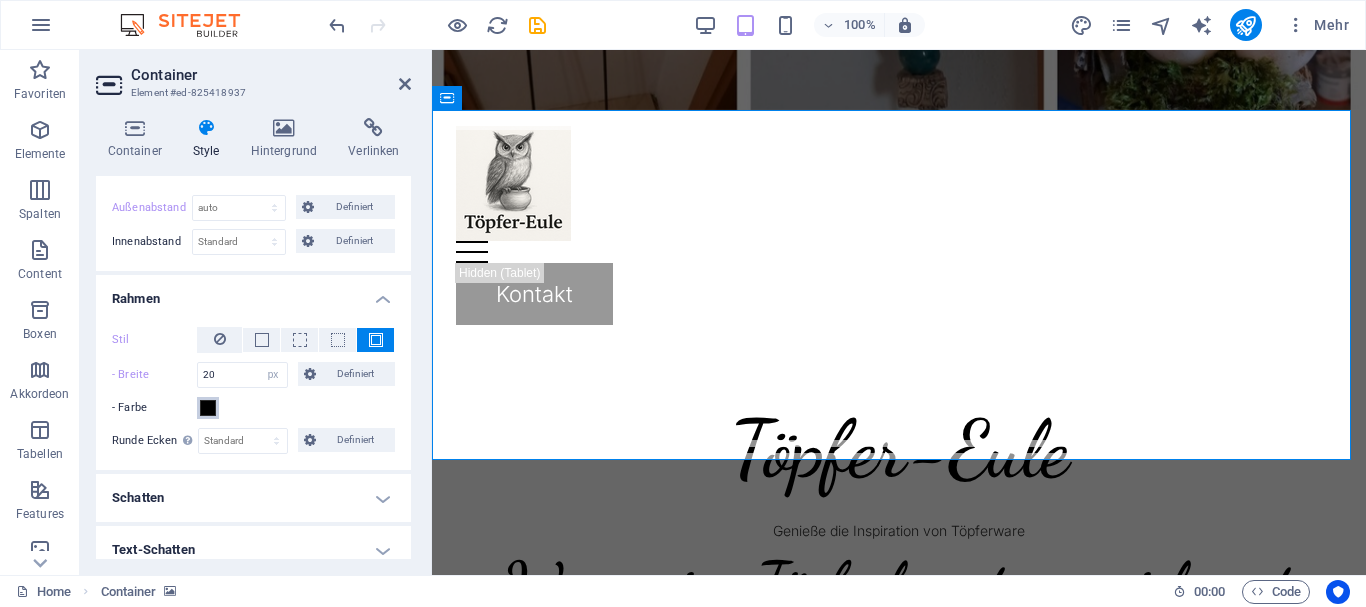 click at bounding box center (208, 408) 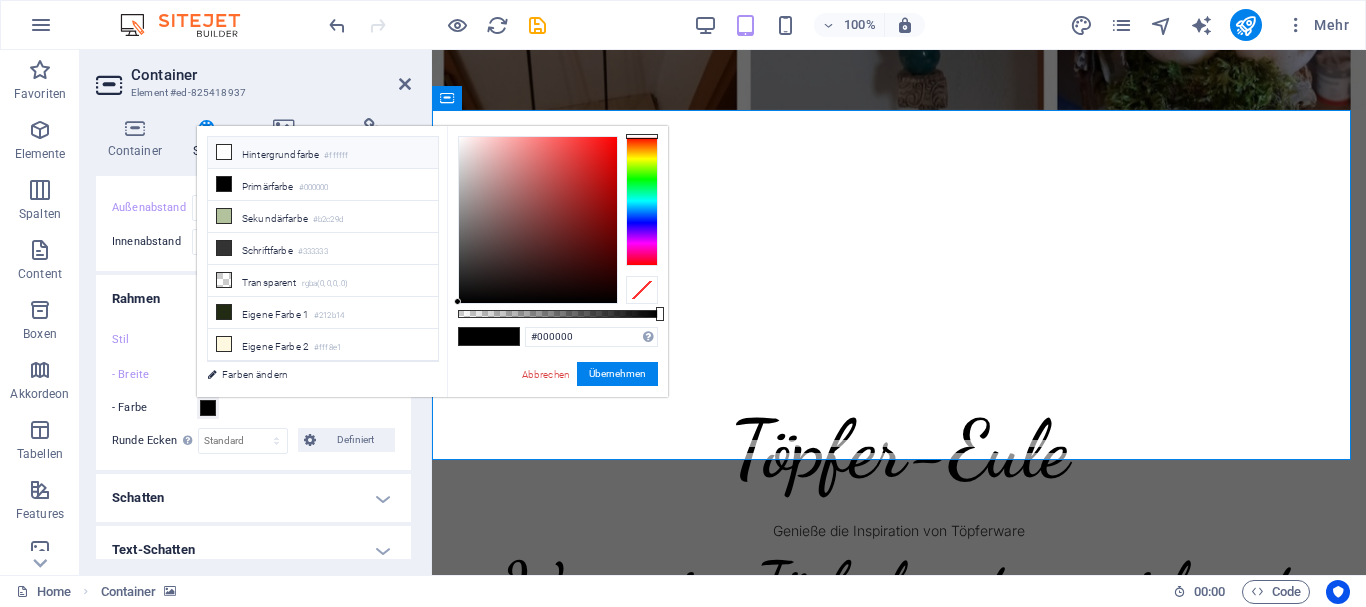 click at bounding box center (224, 152) 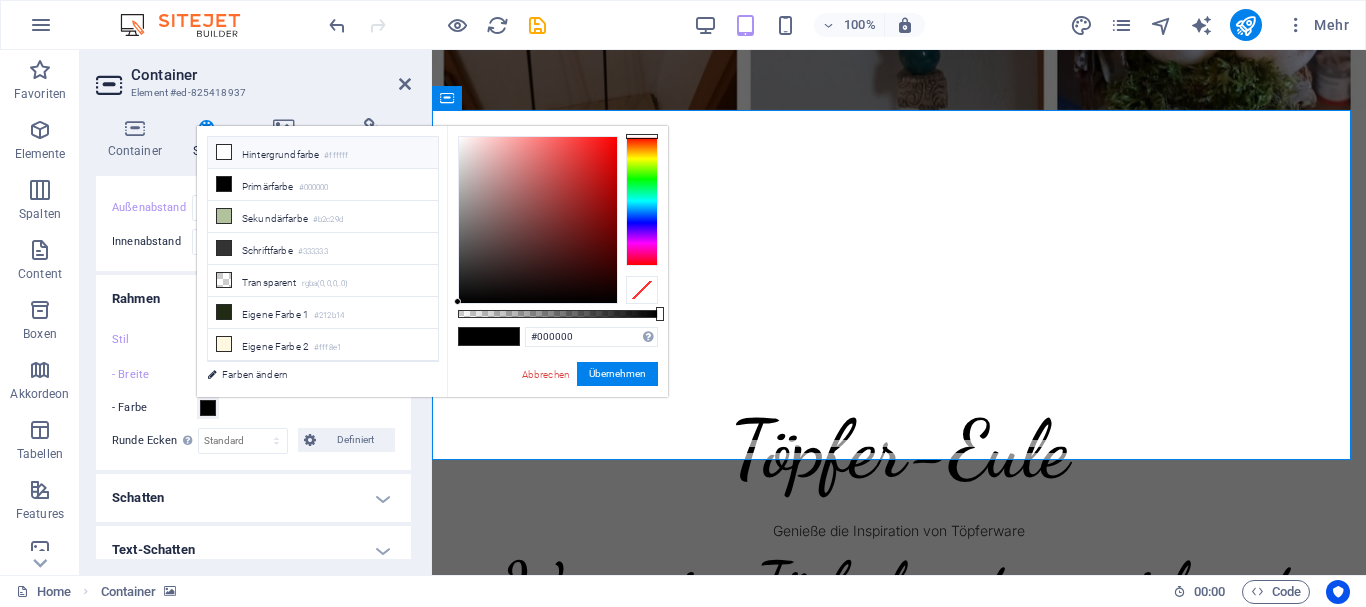 type on "#ffffff" 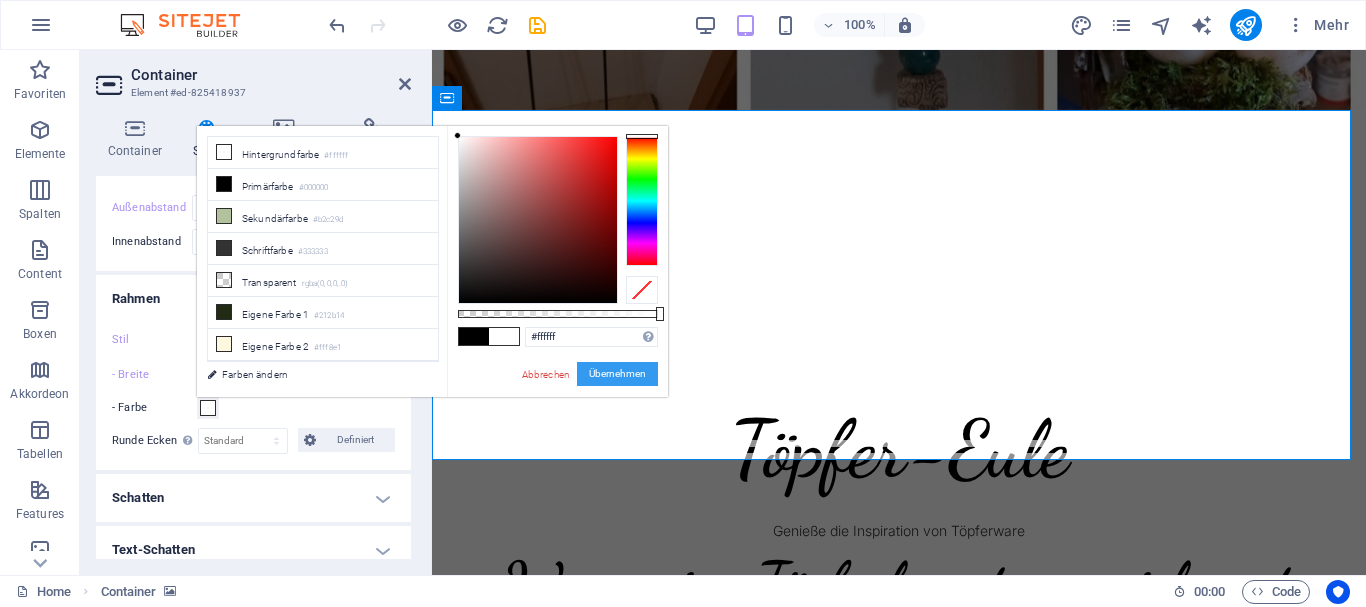 click on "Übernehmen" at bounding box center (617, 374) 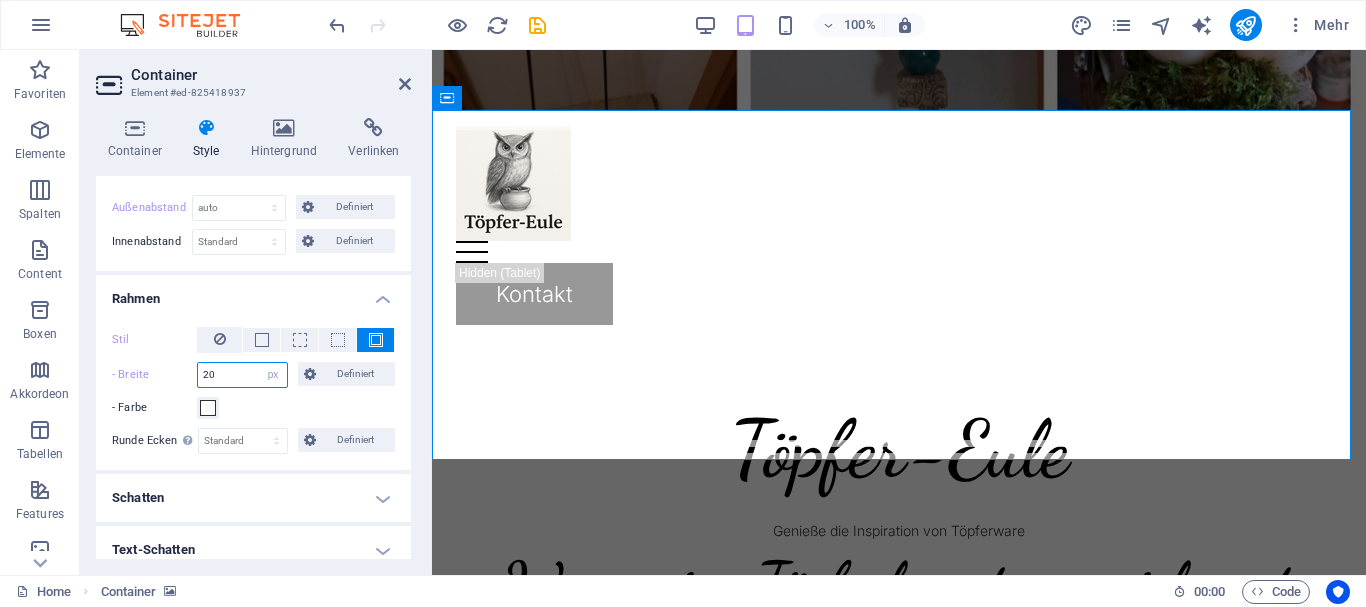 click on "20" at bounding box center [242, 375] 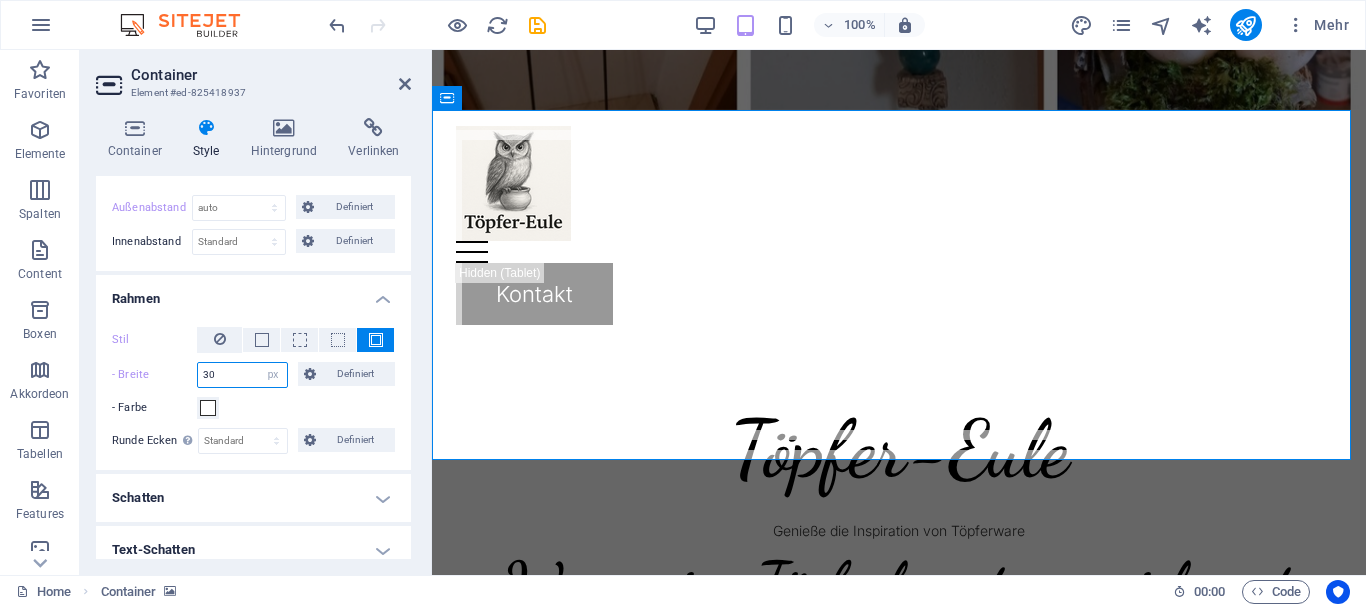 type on "30" 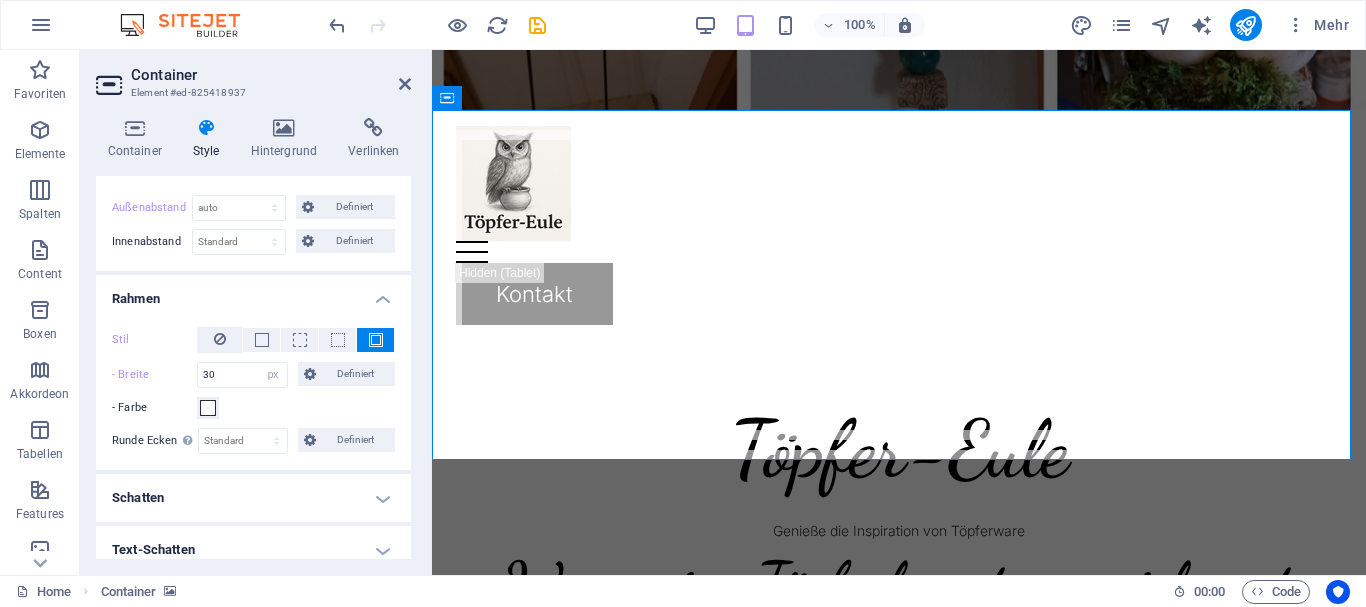 click on "- Farbe" at bounding box center [253, 408] 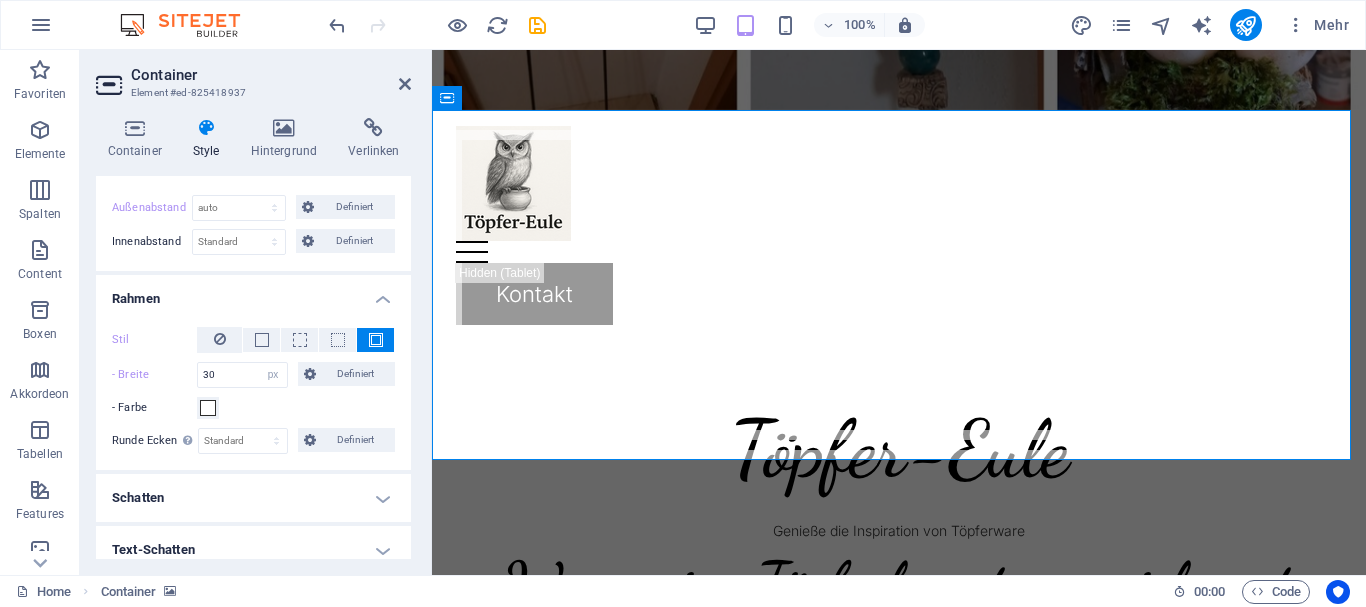 click on "Schatten" at bounding box center (253, 498) 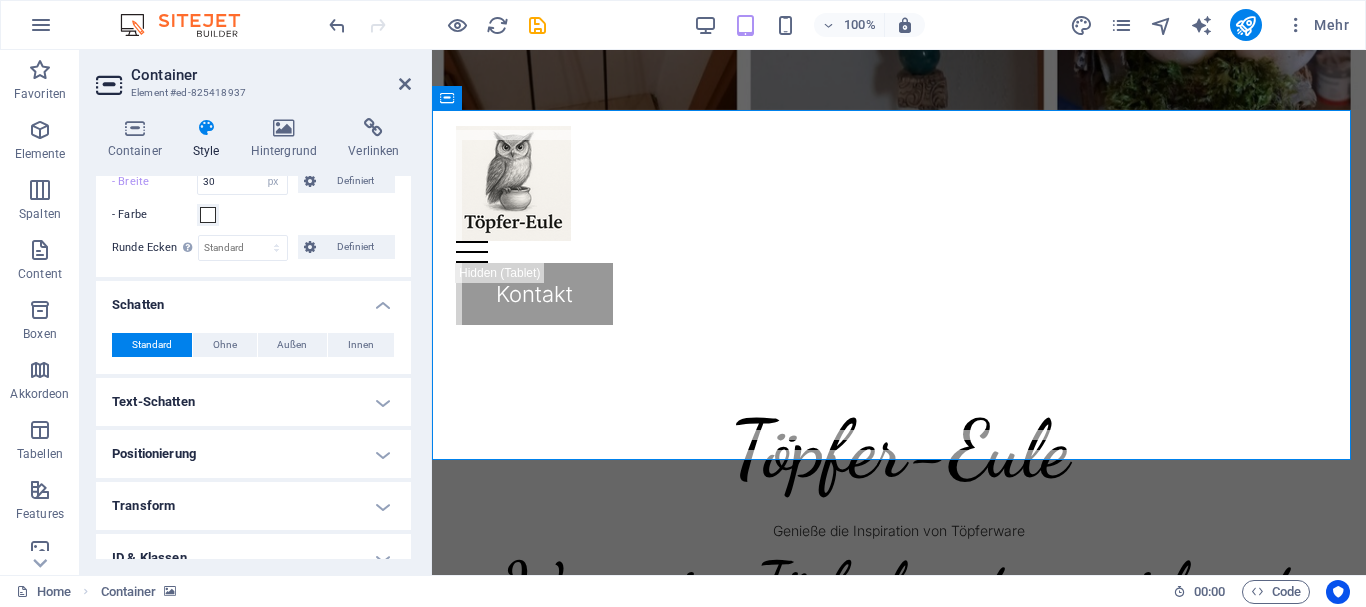 scroll, scrollTop: 400, scrollLeft: 0, axis: vertical 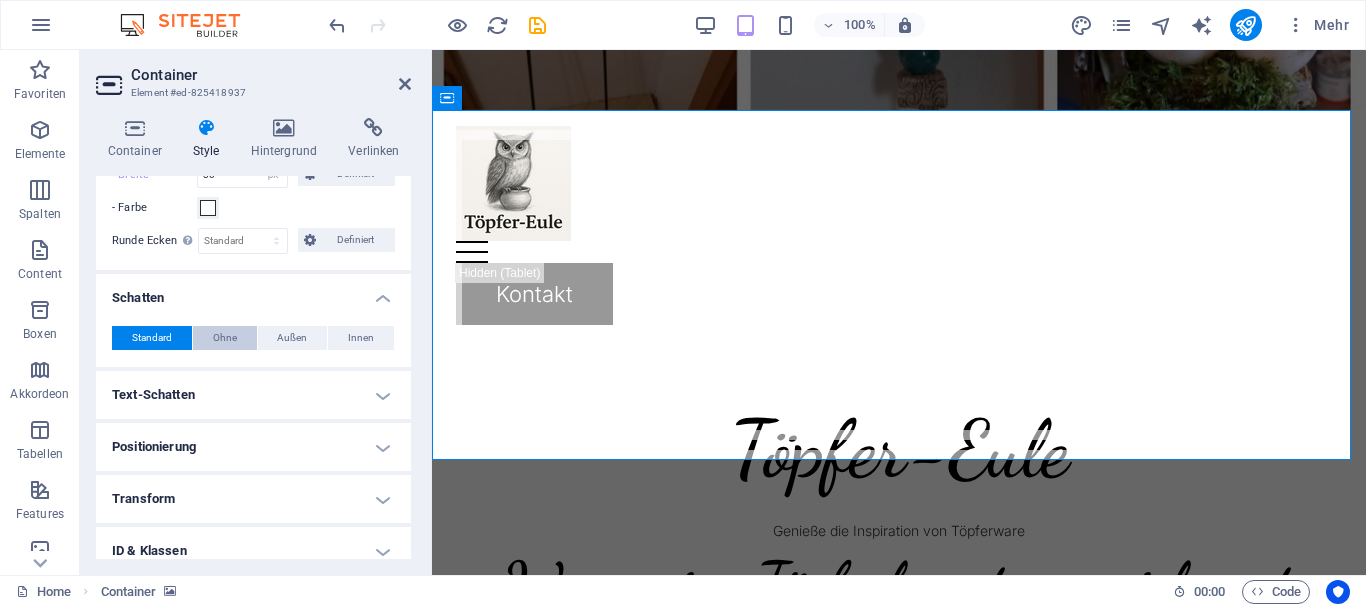 click on "Ohne" at bounding box center (225, 338) 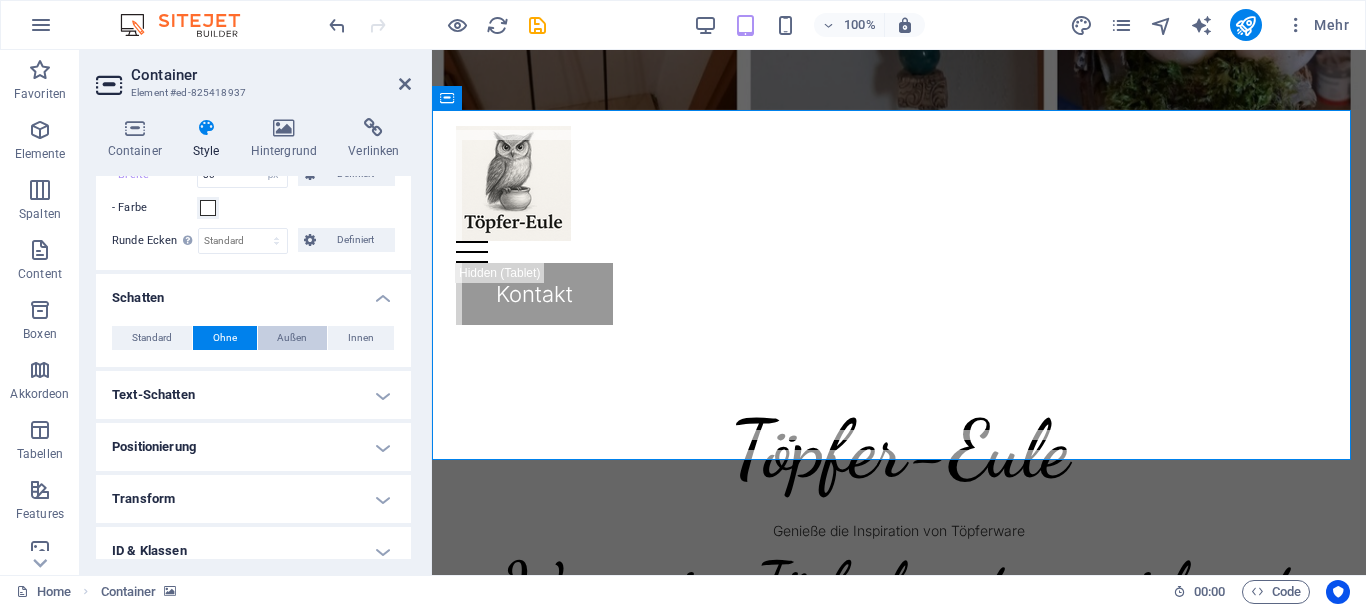 click on "Außen" at bounding box center (292, 338) 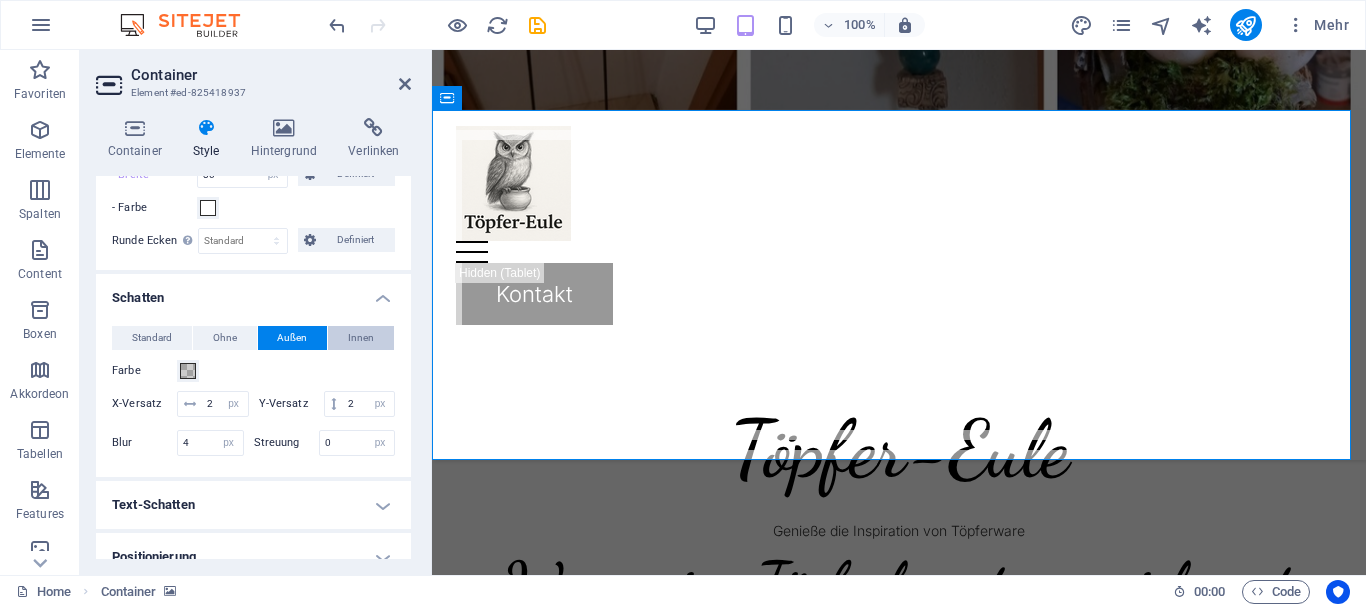 click on "Innen" at bounding box center (361, 338) 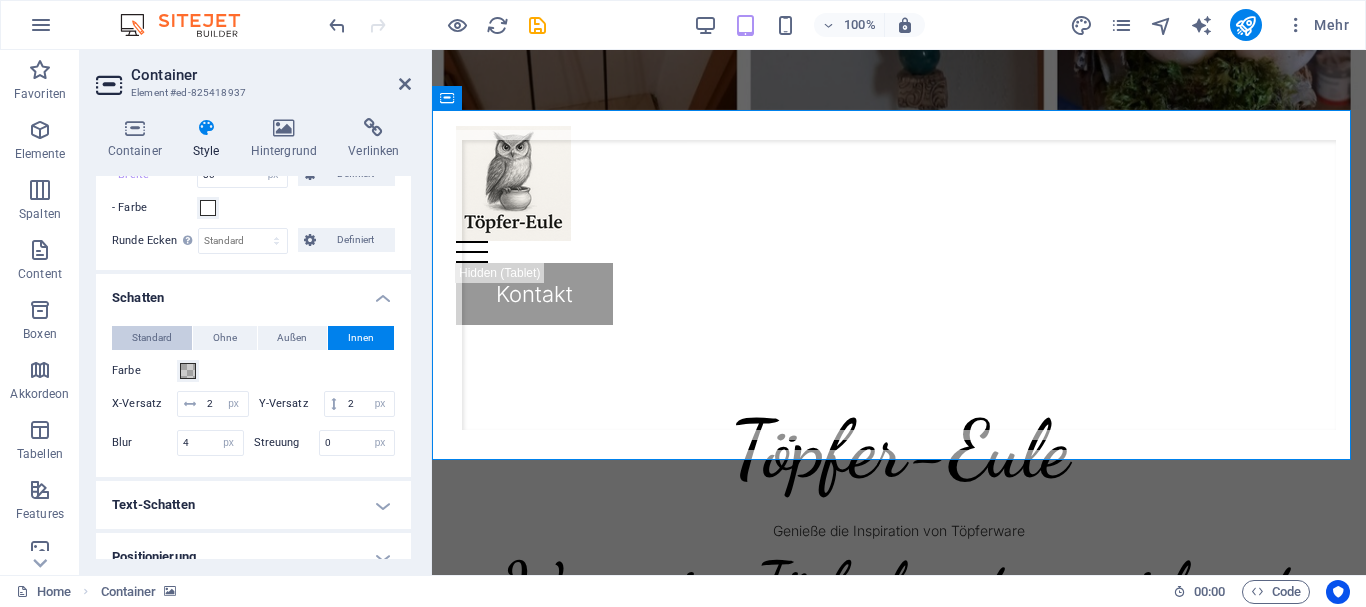 click on "Standard" at bounding box center [152, 338] 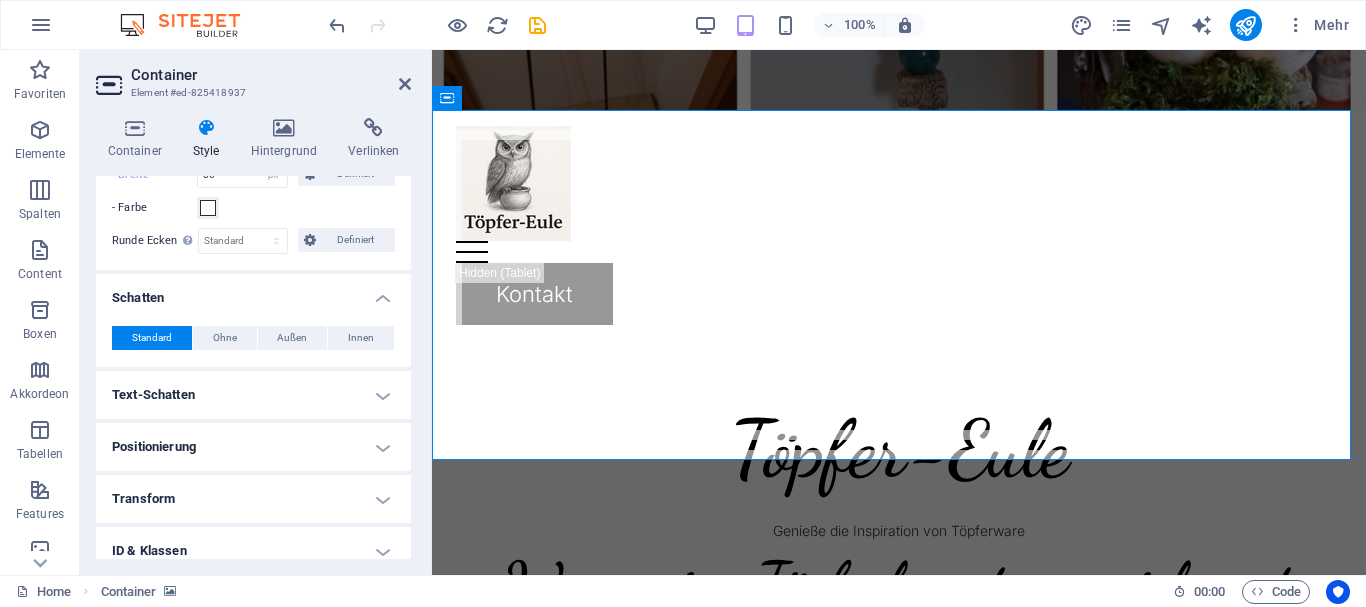click on "Schatten" at bounding box center (253, 292) 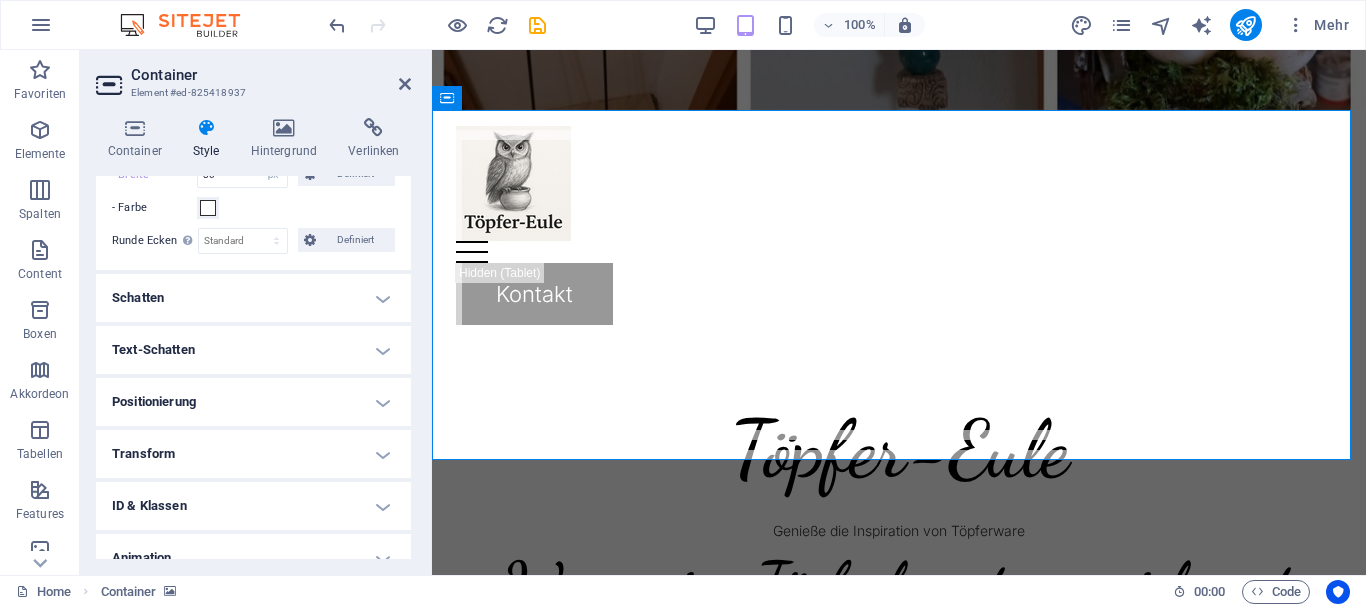 click on "Text-Schatten" at bounding box center [253, 350] 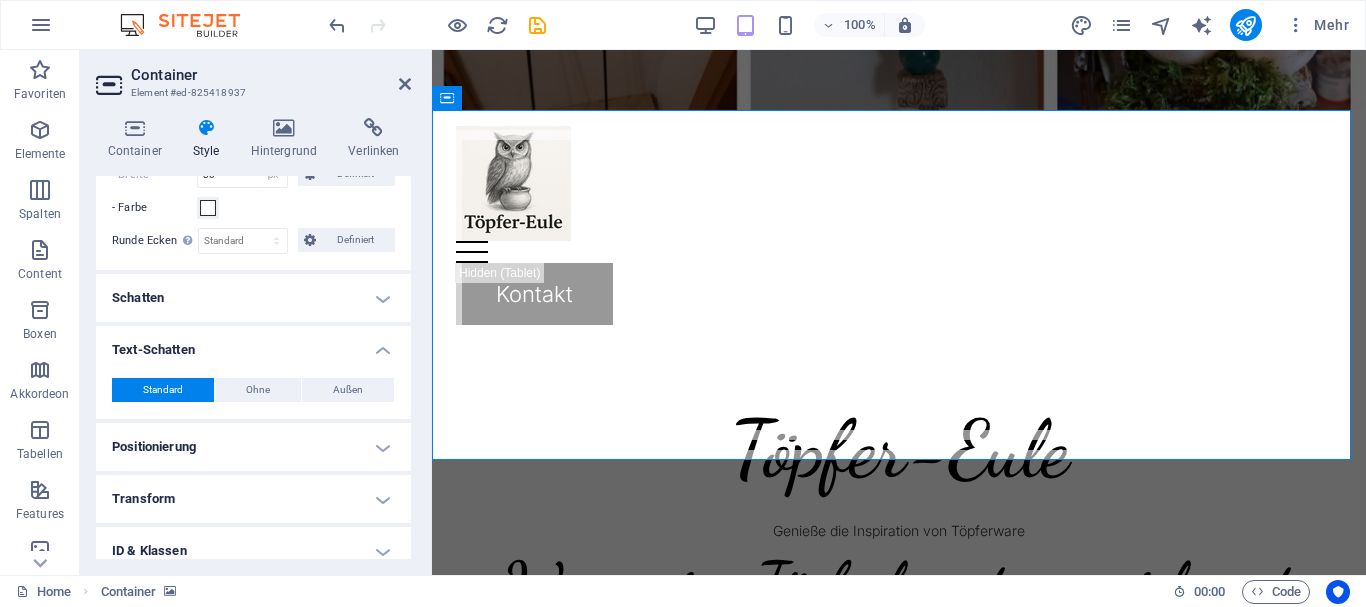 click on "Text-Schatten" at bounding box center (253, 344) 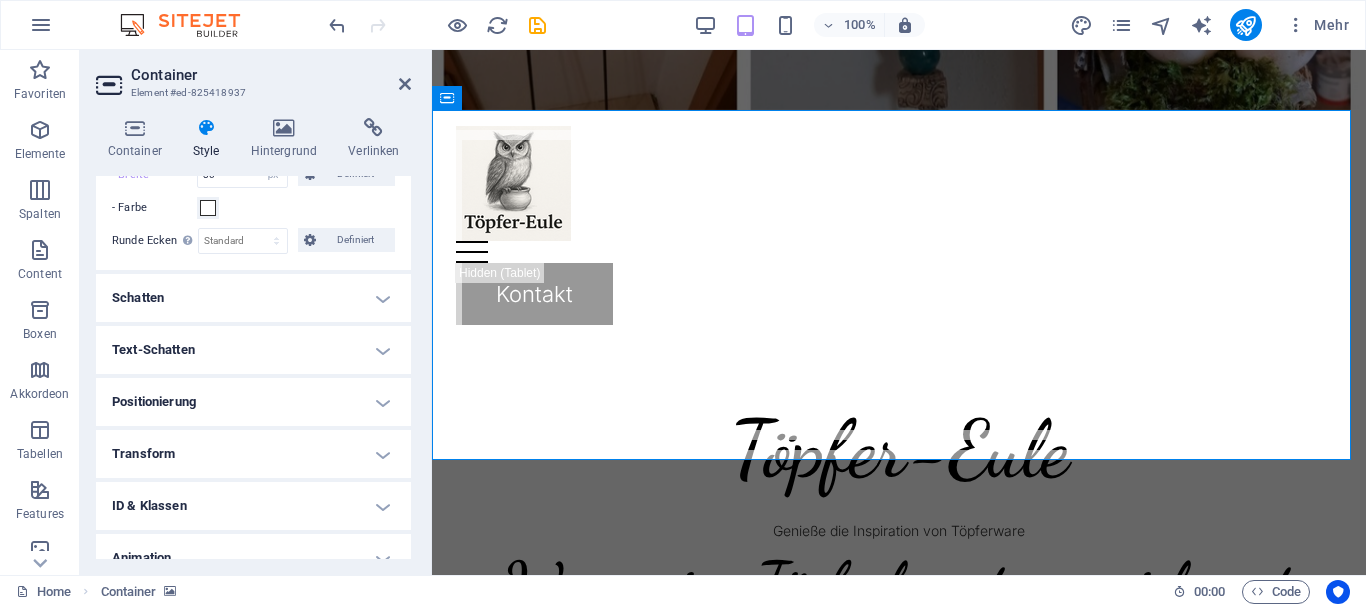 click on "Text-Schatten" at bounding box center (253, 350) 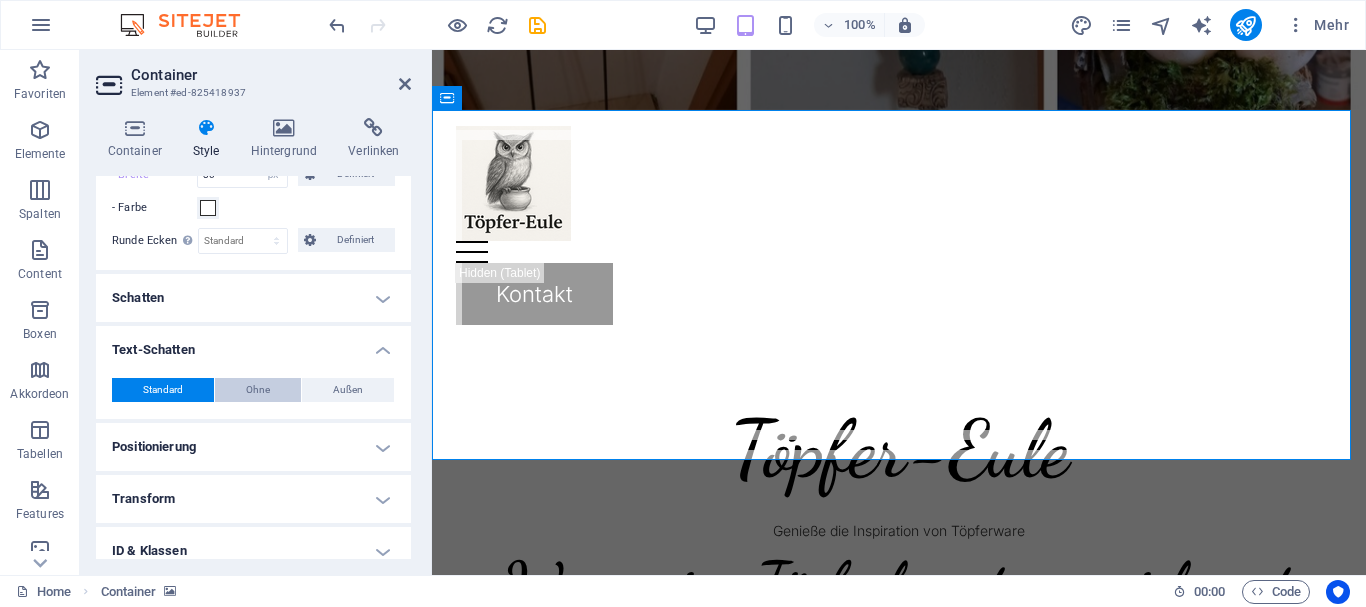 click on "Ohne" at bounding box center [258, 390] 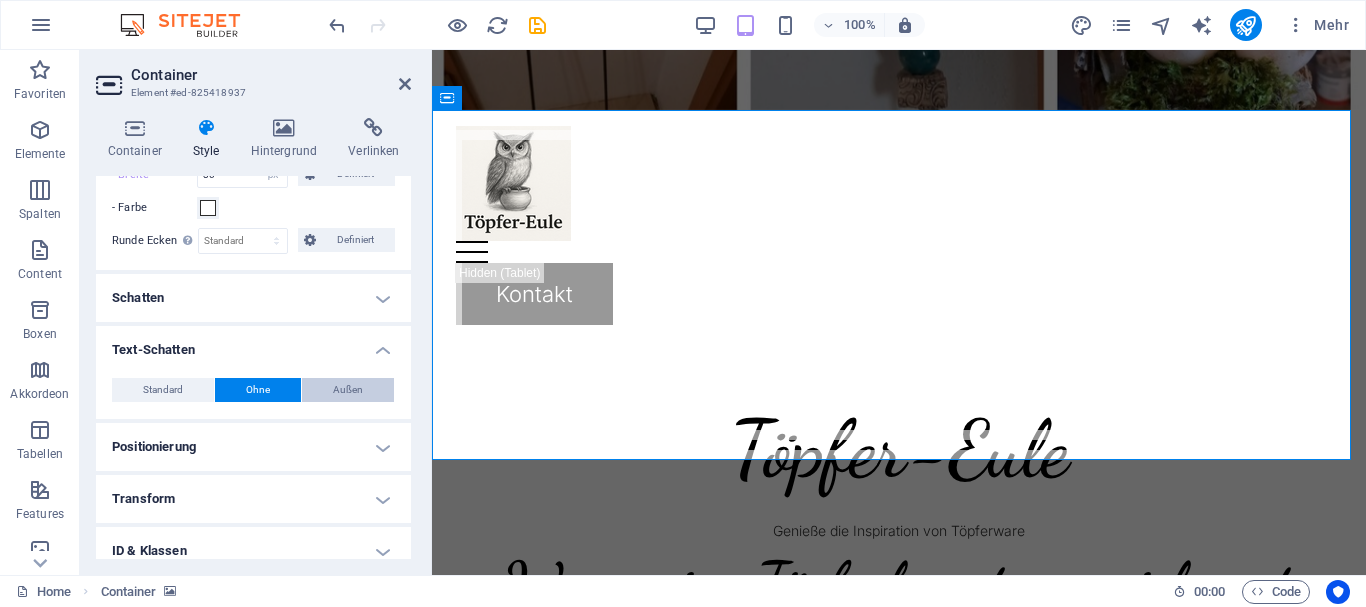 click on "Außen" at bounding box center [348, 390] 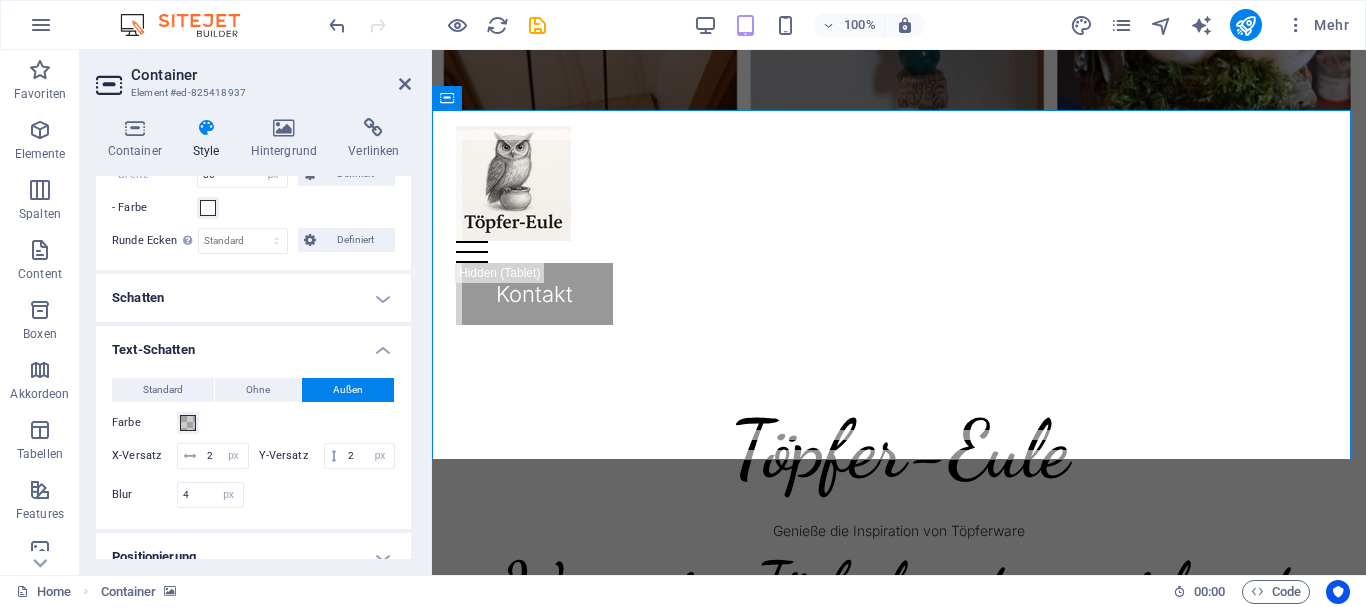 type on "2" 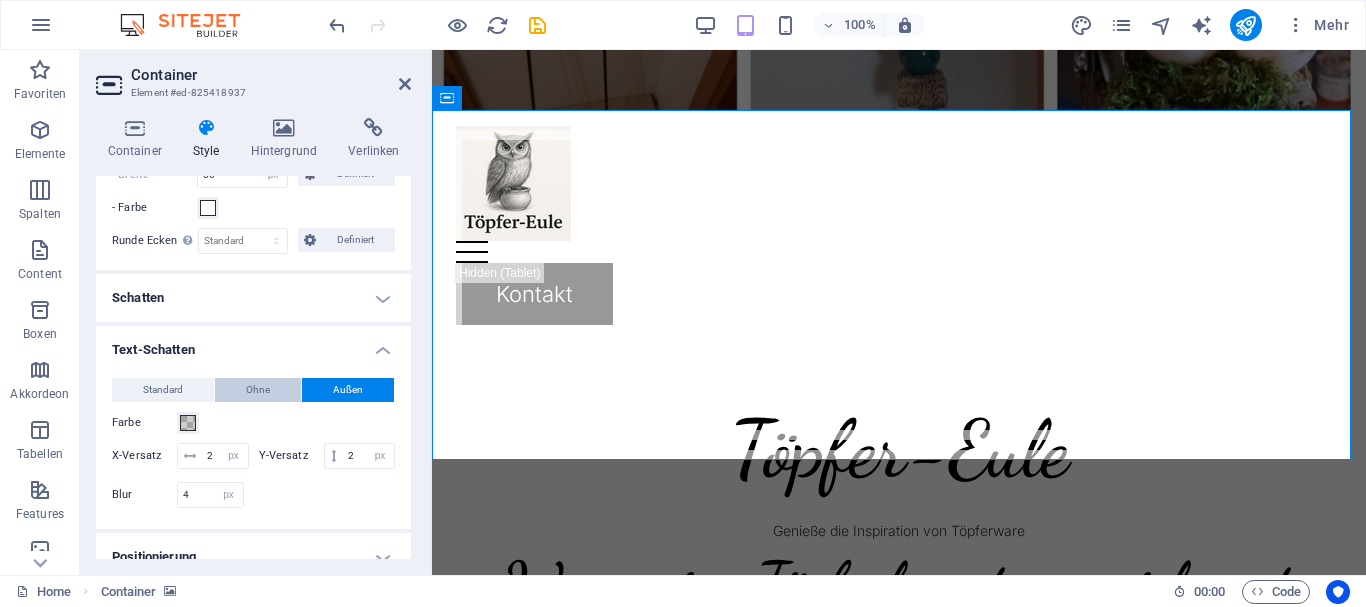 click on "Ohne" at bounding box center [258, 390] 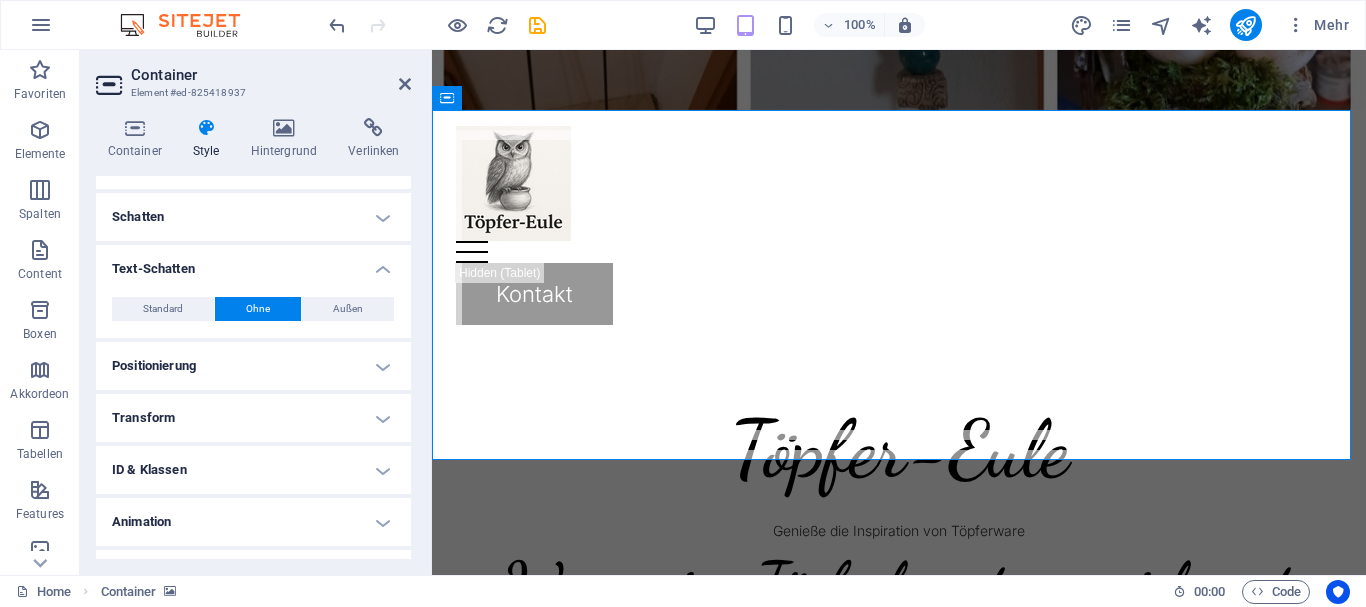 scroll, scrollTop: 520, scrollLeft: 0, axis: vertical 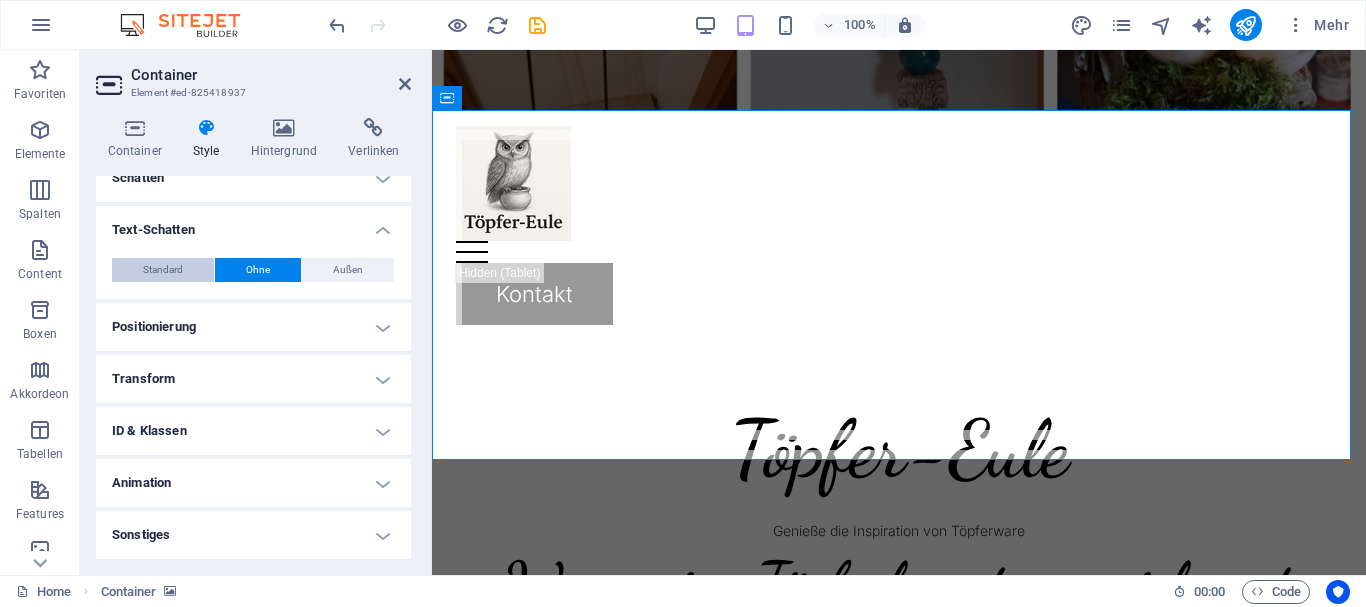 click on "Standard" at bounding box center [163, 270] 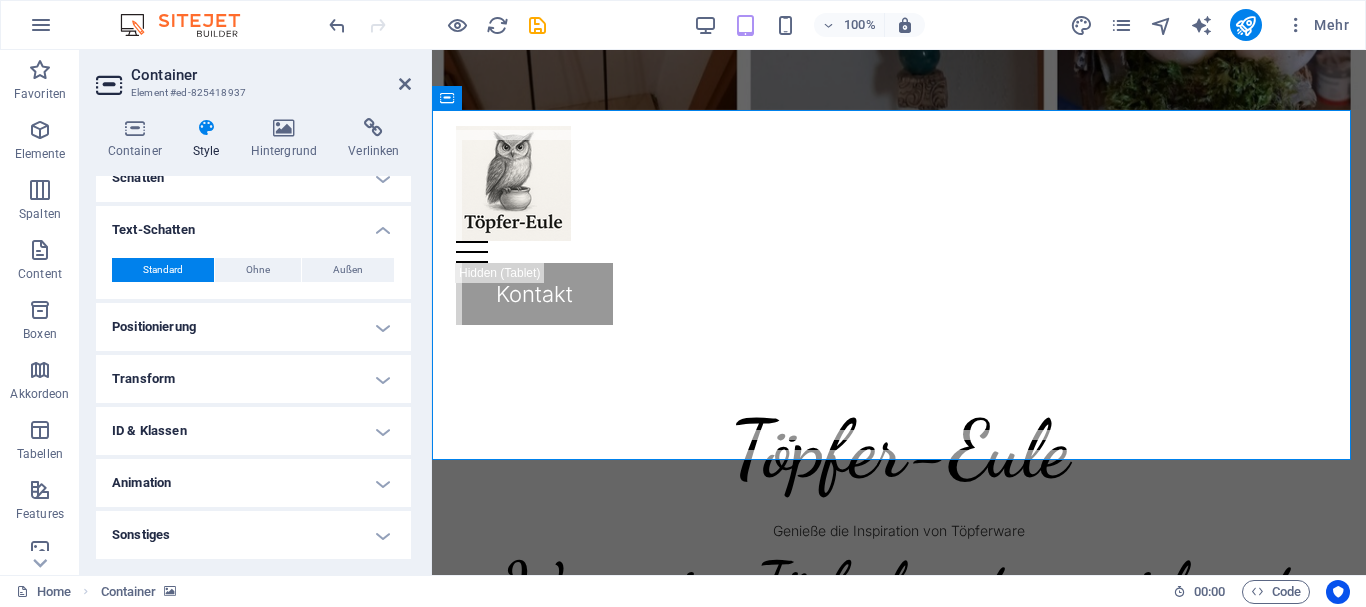click on "Positionierung" at bounding box center (253, 327) 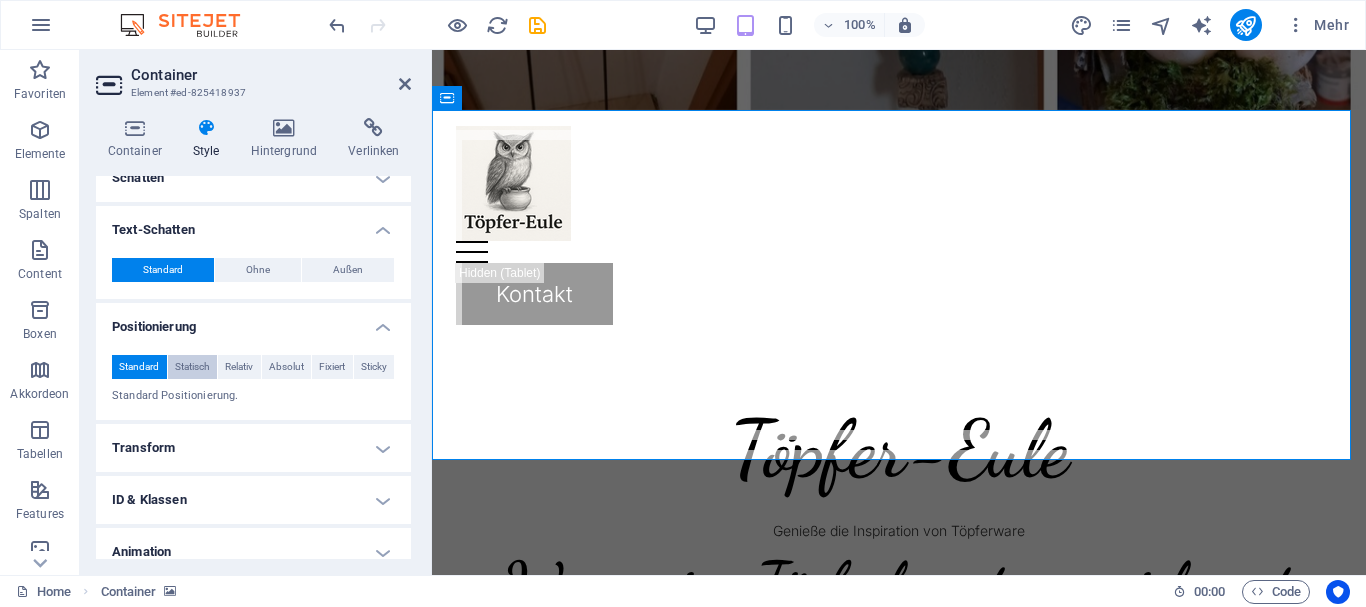 click on "Statisch" at bounding box center (192, 367) 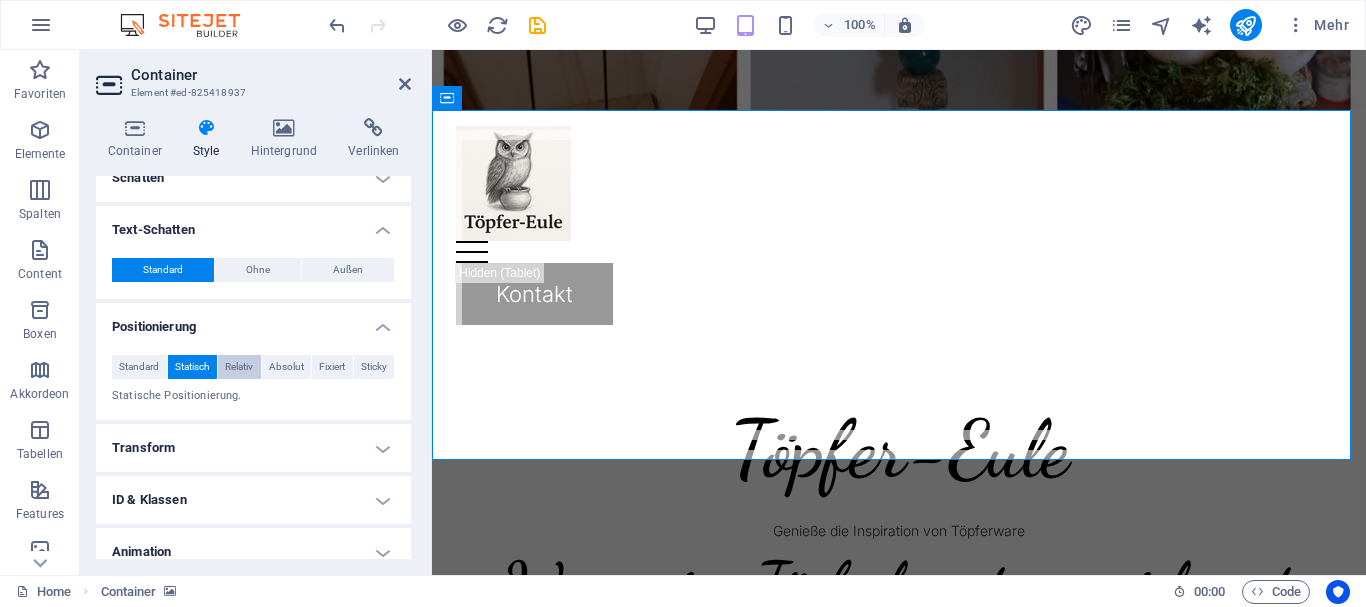 click on "Relativ" at bounding box center [239, 367] 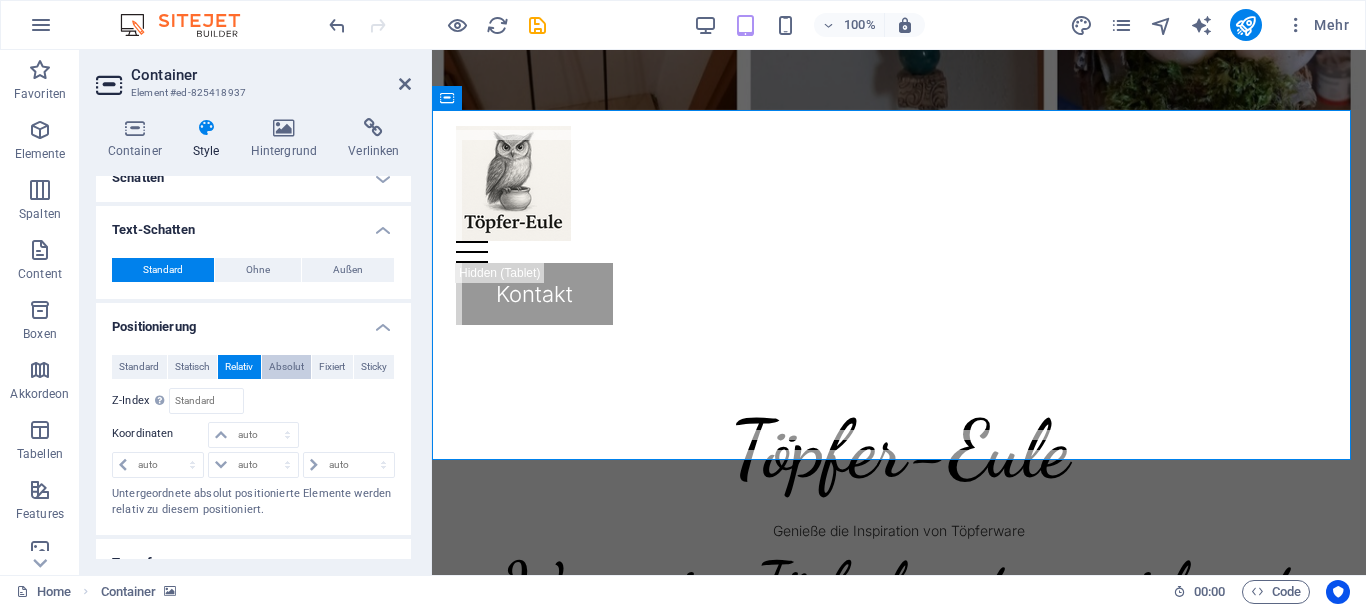 click on "Absolut" at bounding box center (286, 367) 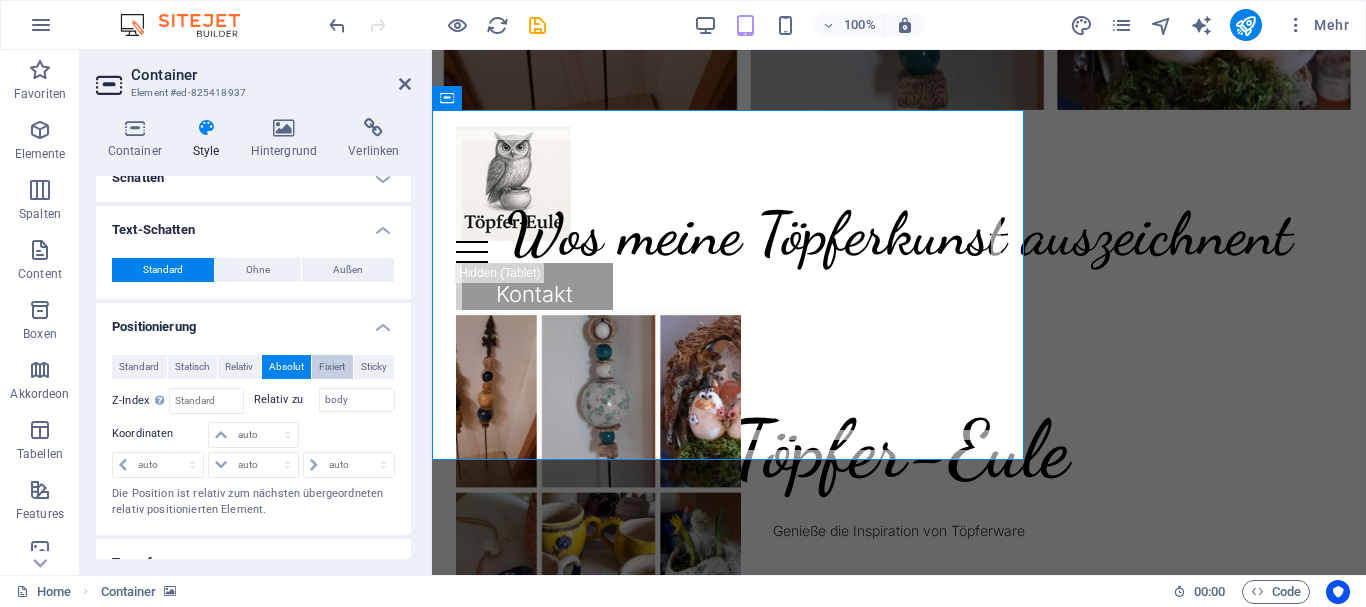 click on "Fixiert" at bounding box center [332, 367] 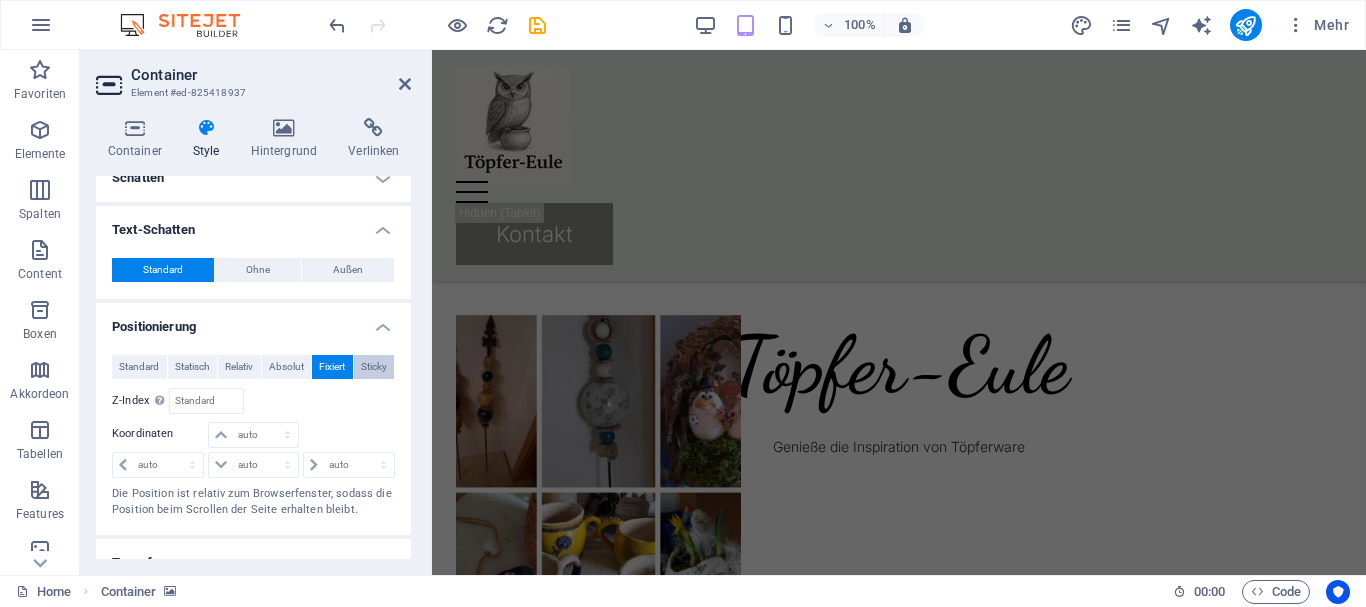 scroll, scrollTop: 2046, scrollLeft: 0, axis: vertical 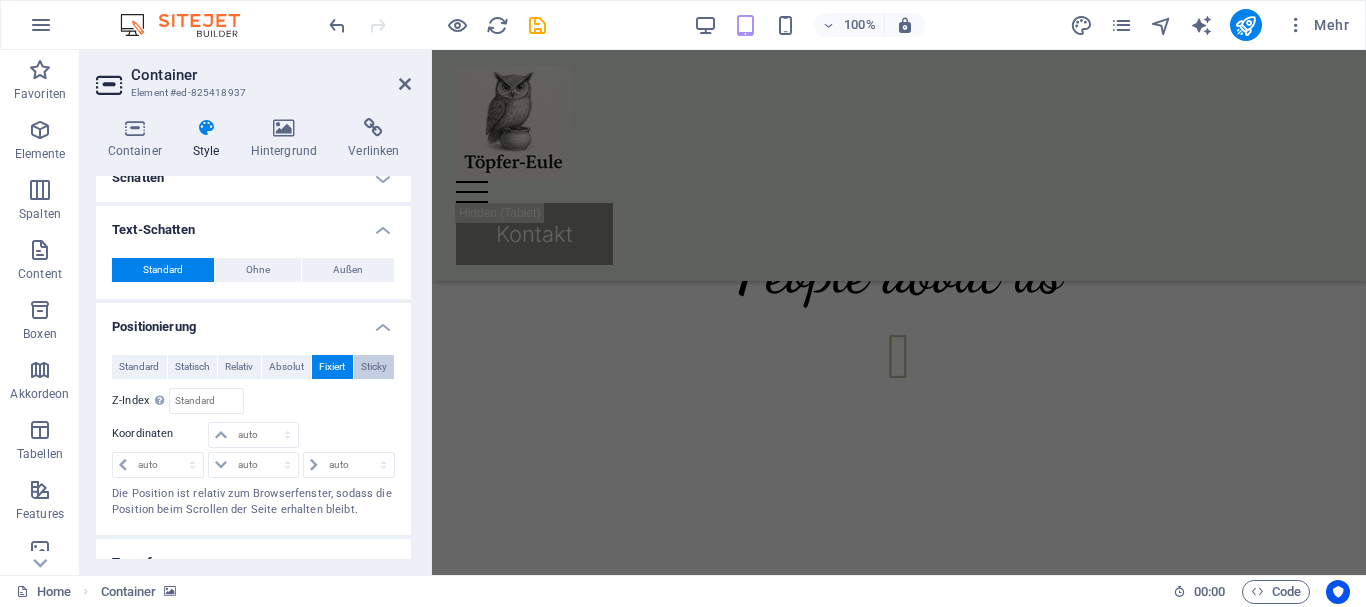 click on "Sticky" at bounding box center (374, 367) 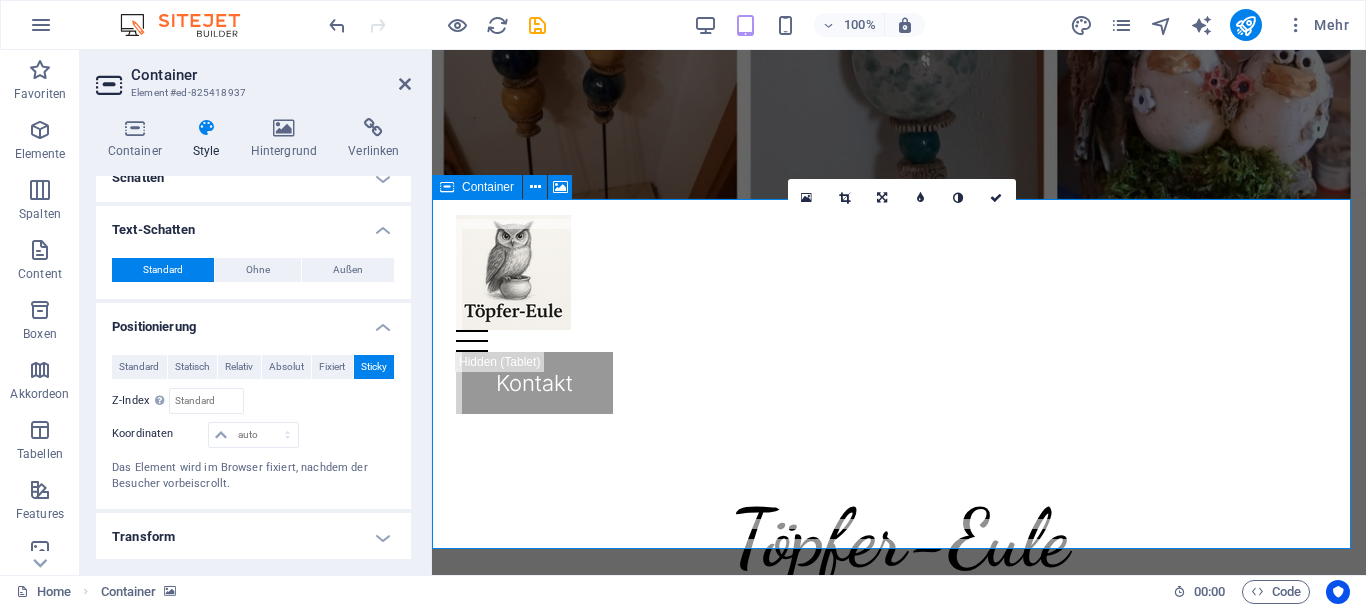 scroll, scrollTop: 673, scrollLeft: 0, axis: vertical 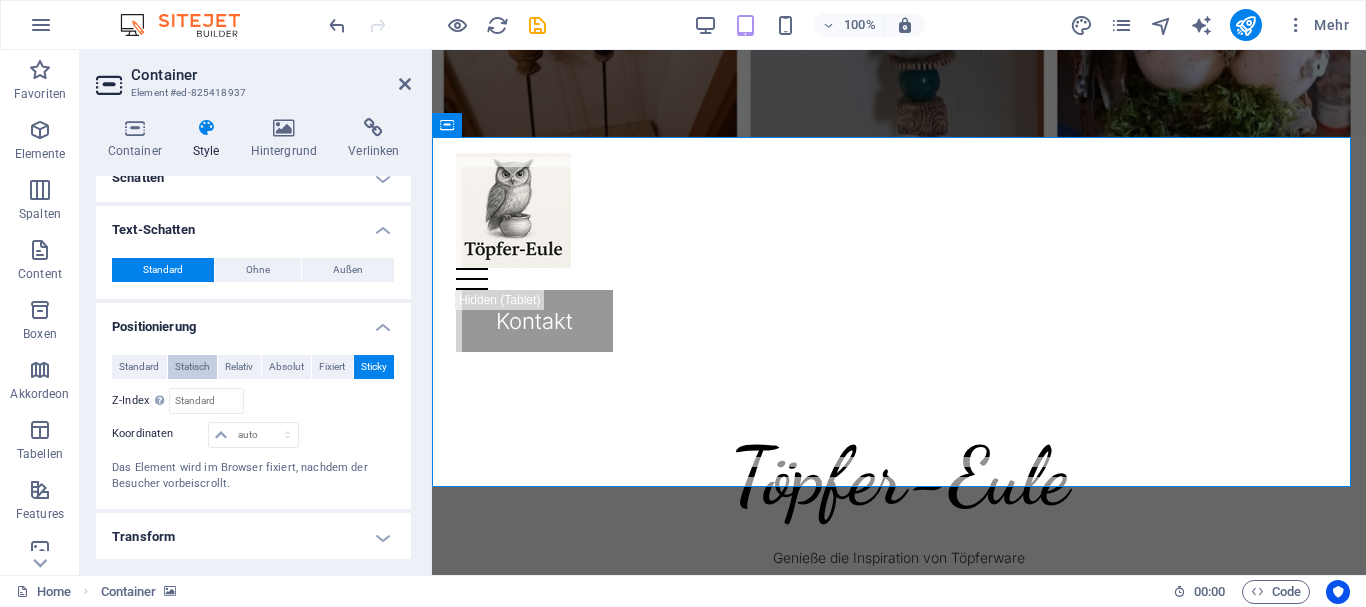 click on "Statisch" at bounding box center (192, 367) 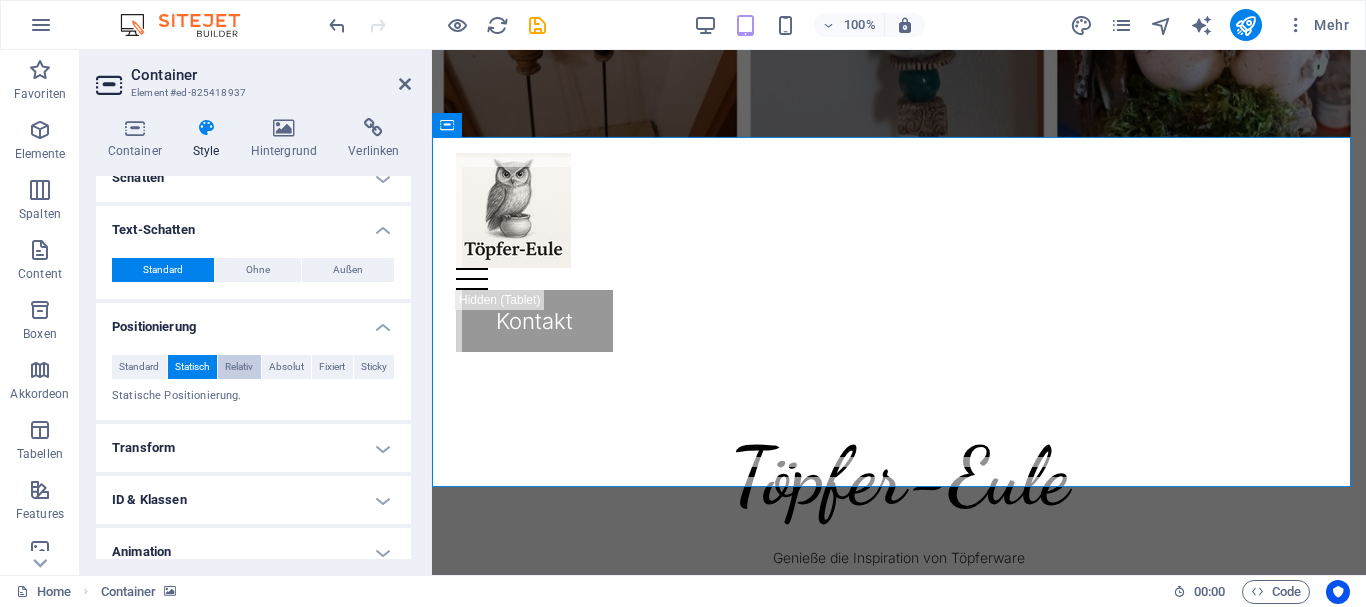 click on "Relativ" at bounding box center (239, 367) 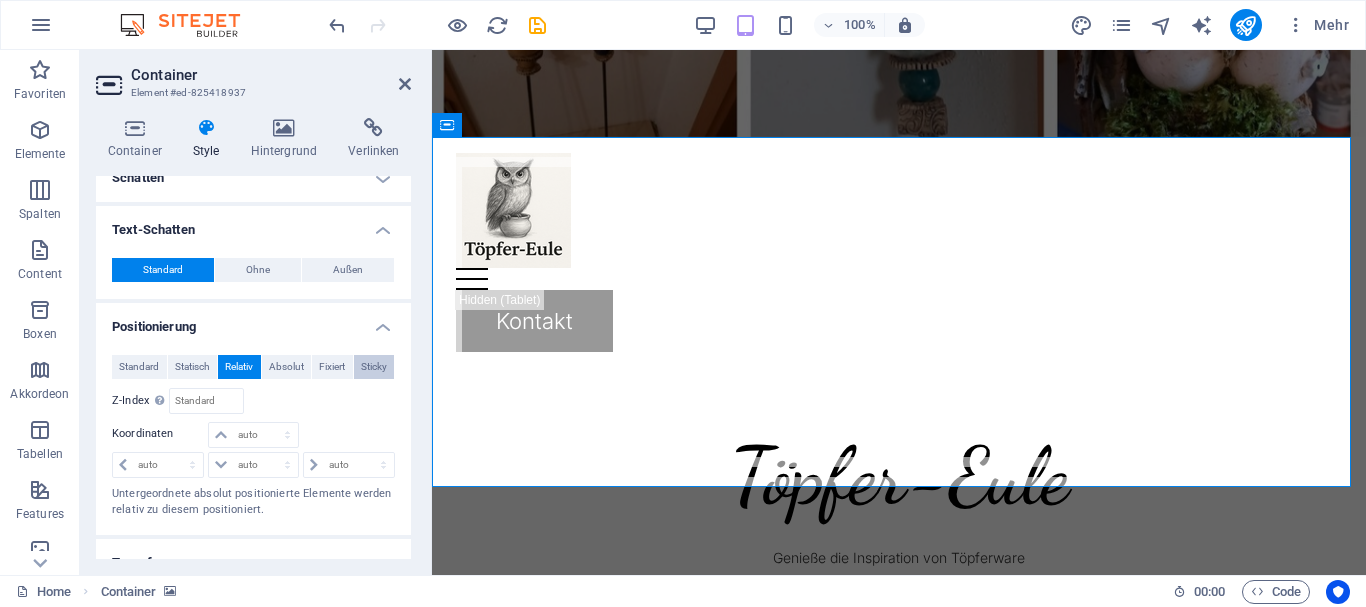 click on "Sticky" at bounding box center (374, 367) 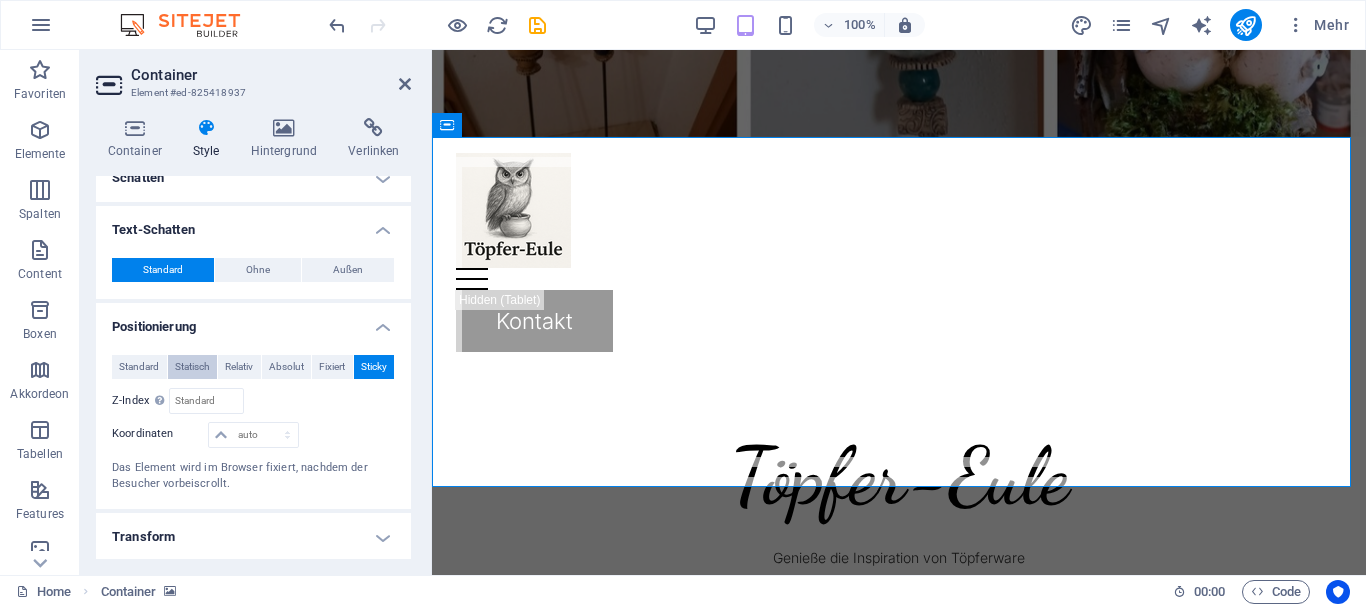 click on "Statisch" at bounding box center (192, 367) 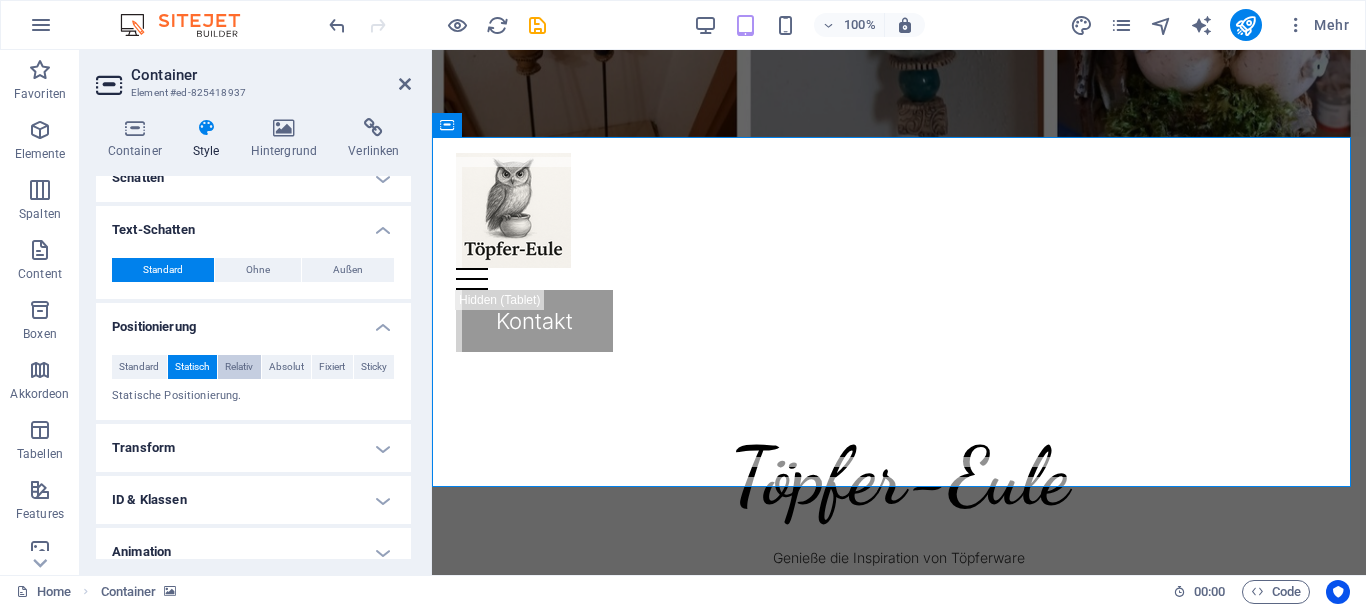 click on "Relativ" at bounding box center [239, 367] 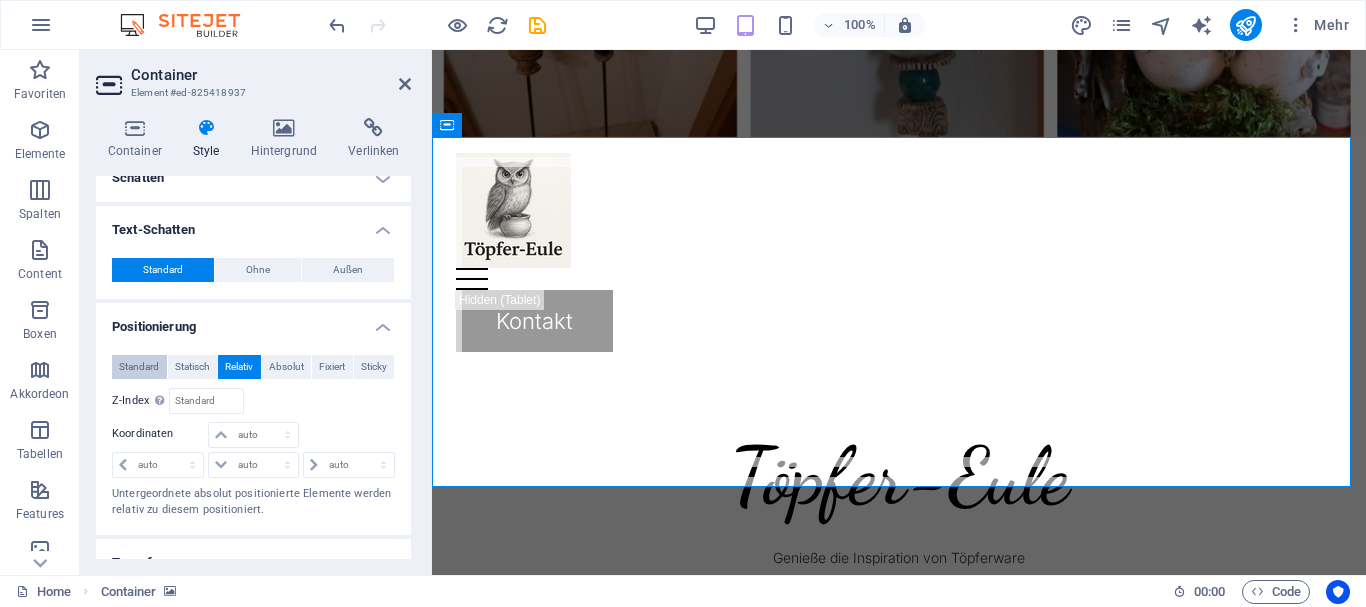 click on "Standard" at bounding box center [139, 367] 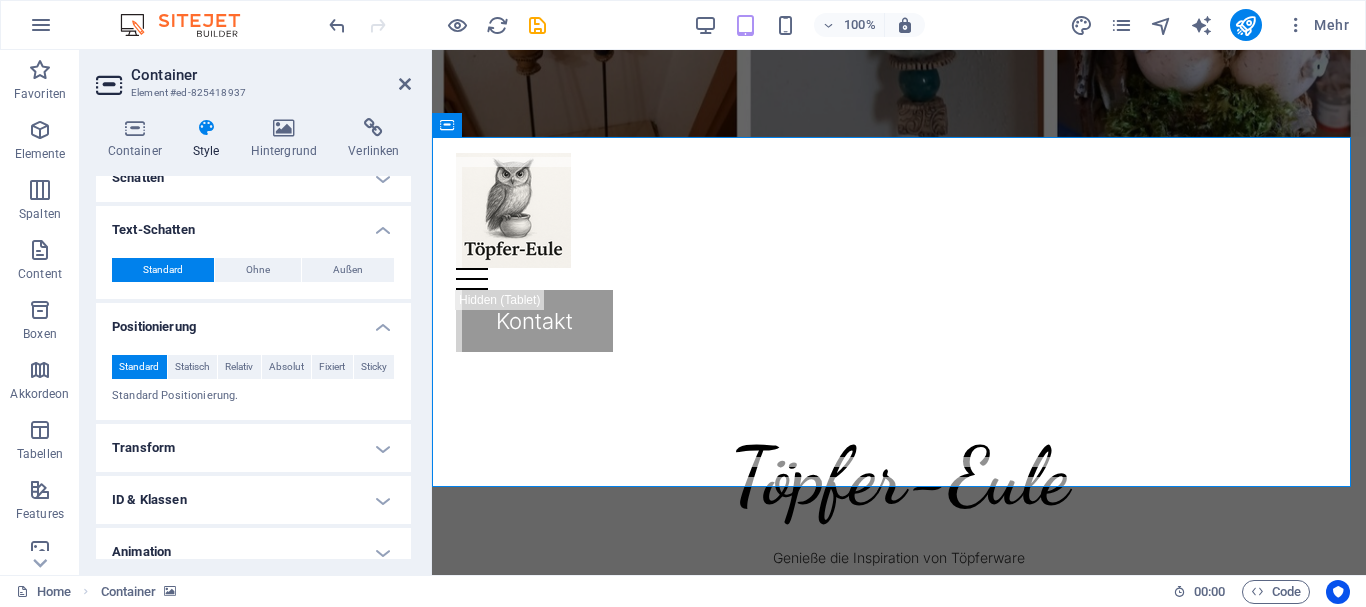 click on "Transform" at bounding box center (253, 448) 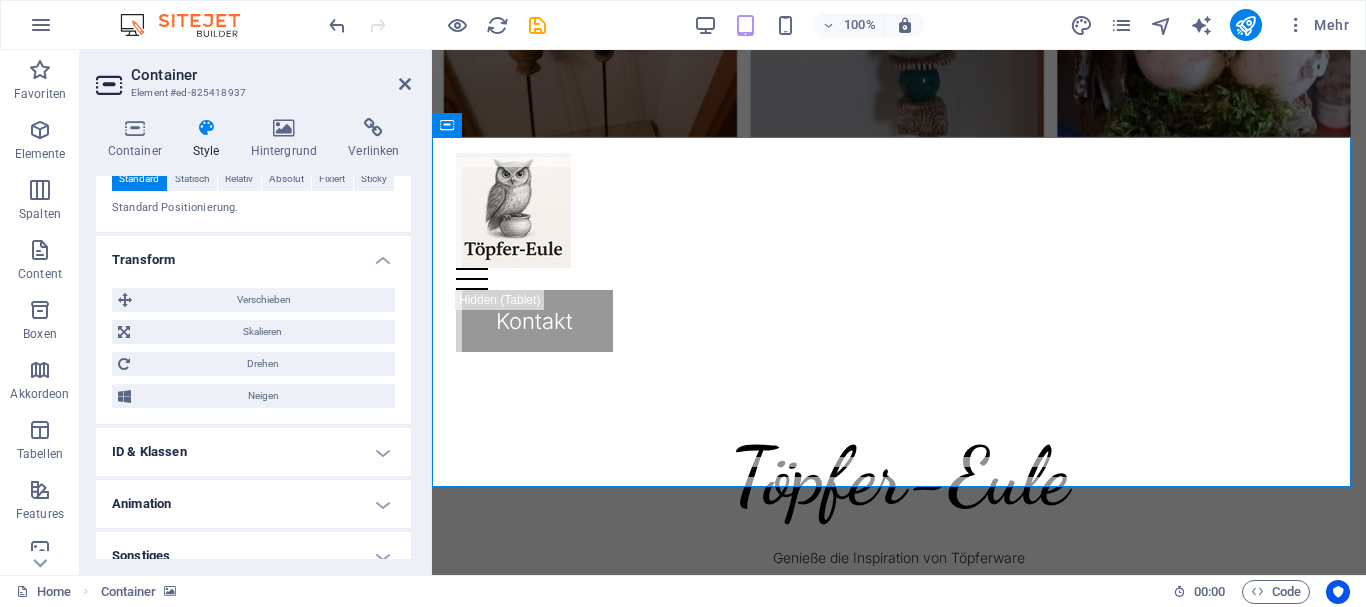 scroll, scrollTop: 720, scrollLeft: 0, axis: vertical 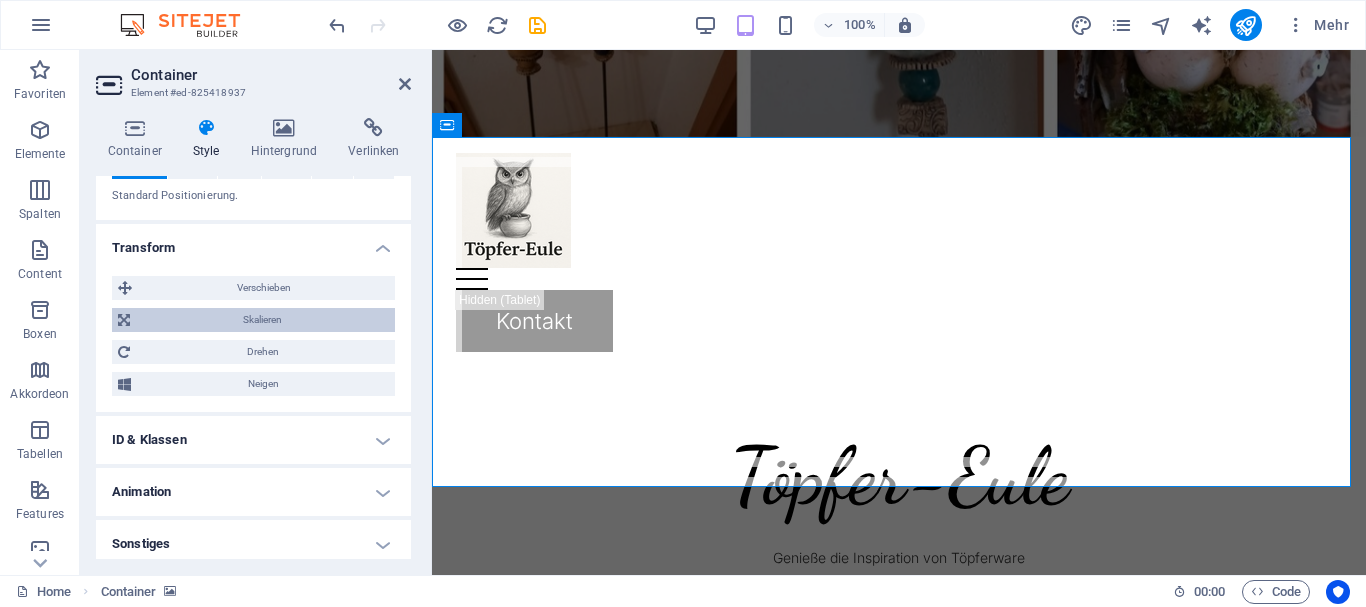 click on "Skalieren" at bounding box center (262, 320) 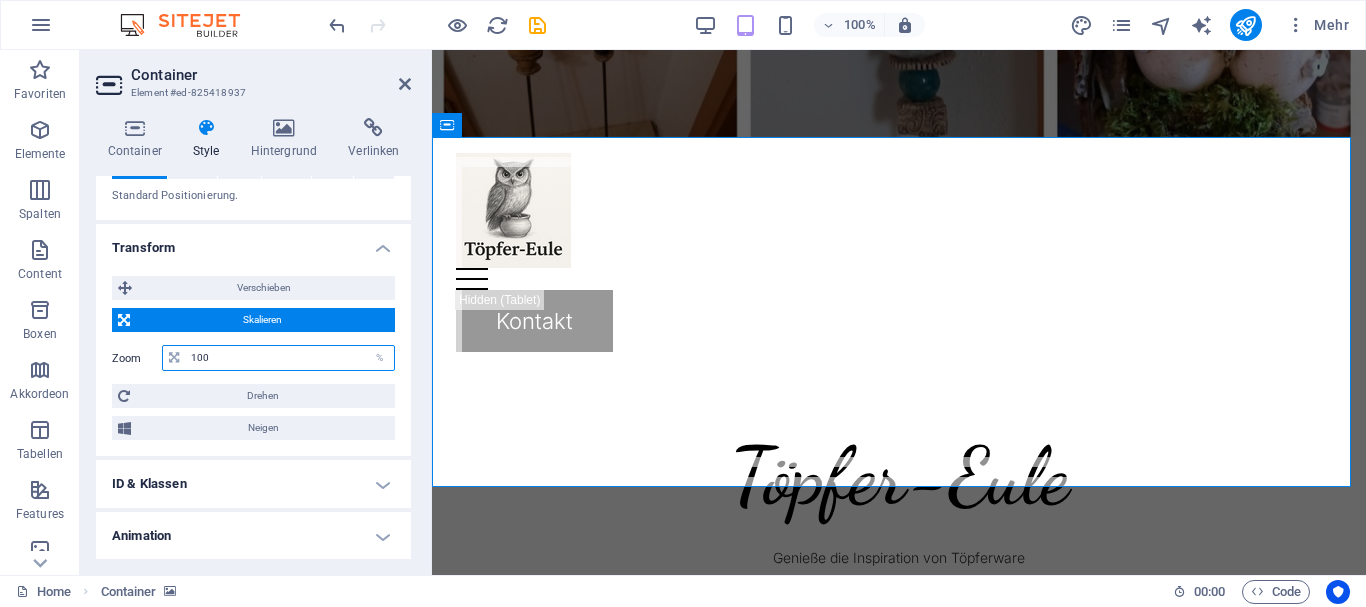 click on "100" at bounding box center (290, 358) 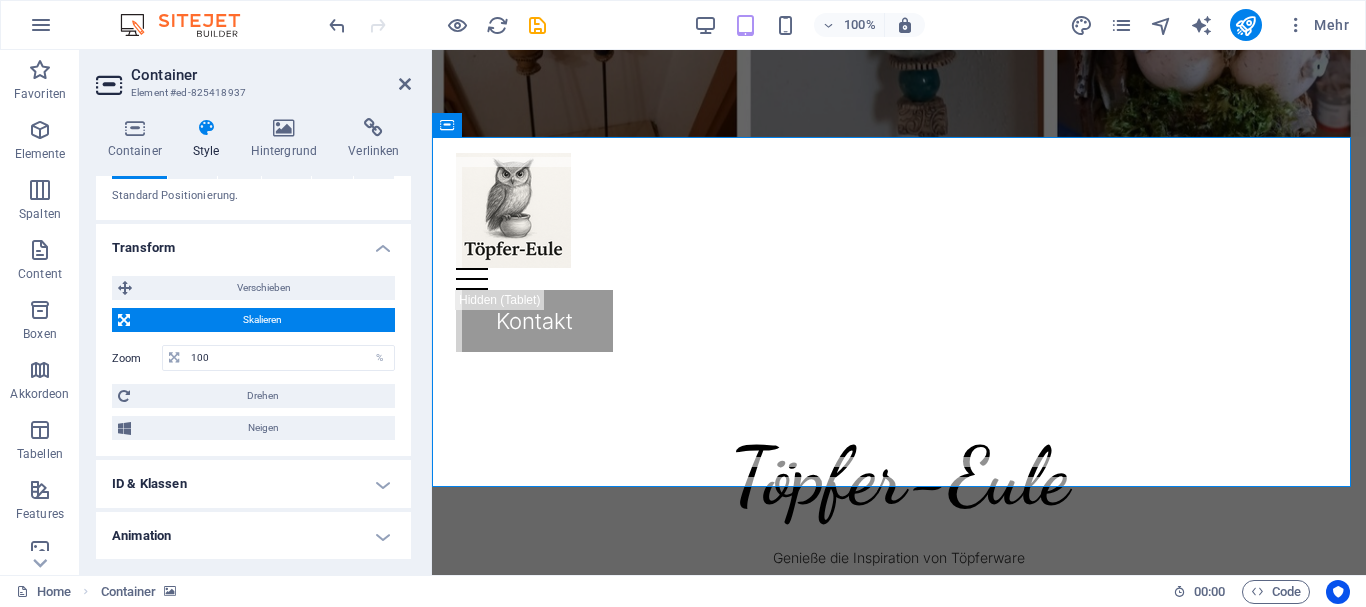 click on "Skalieren" at bounding box center [262, 320] 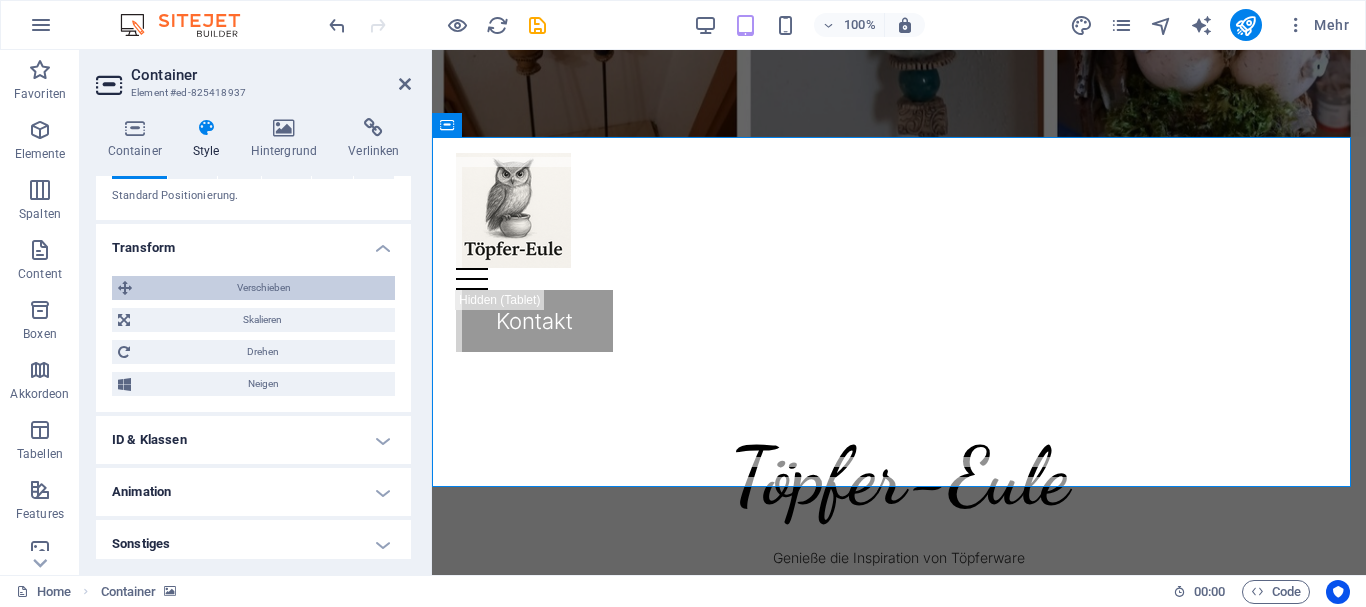 click on "Verschieben" at bounding box center [263, 288] 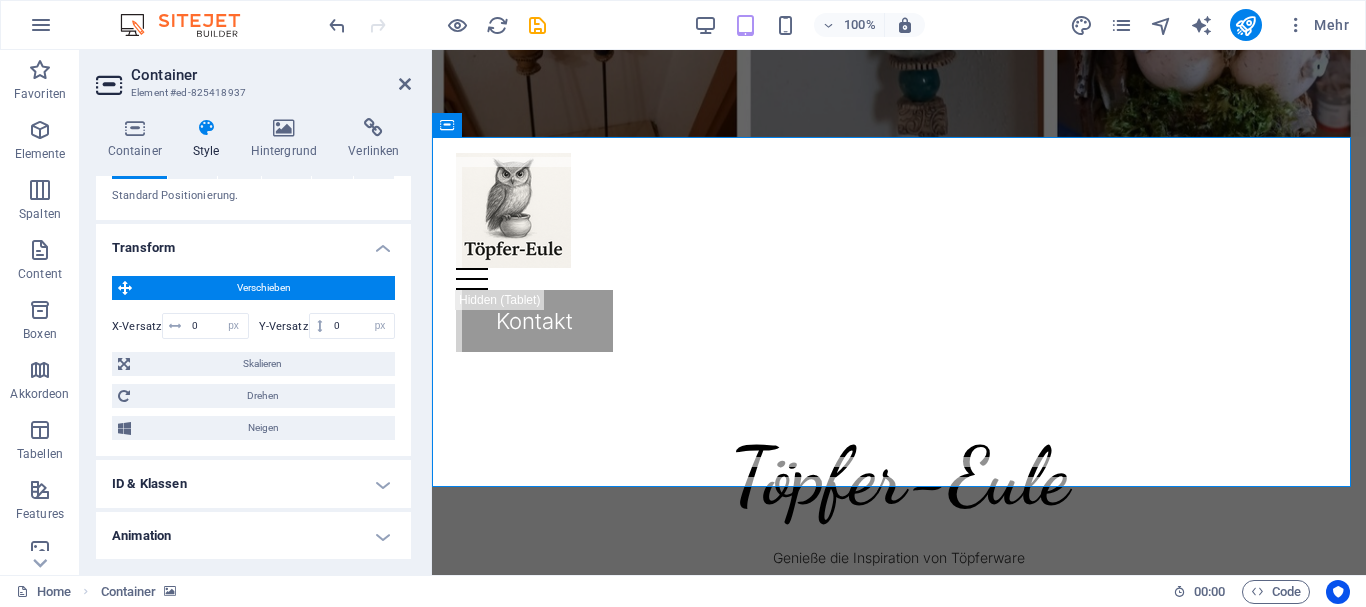 click on "Verschieben" at bounding box center (263, 288) 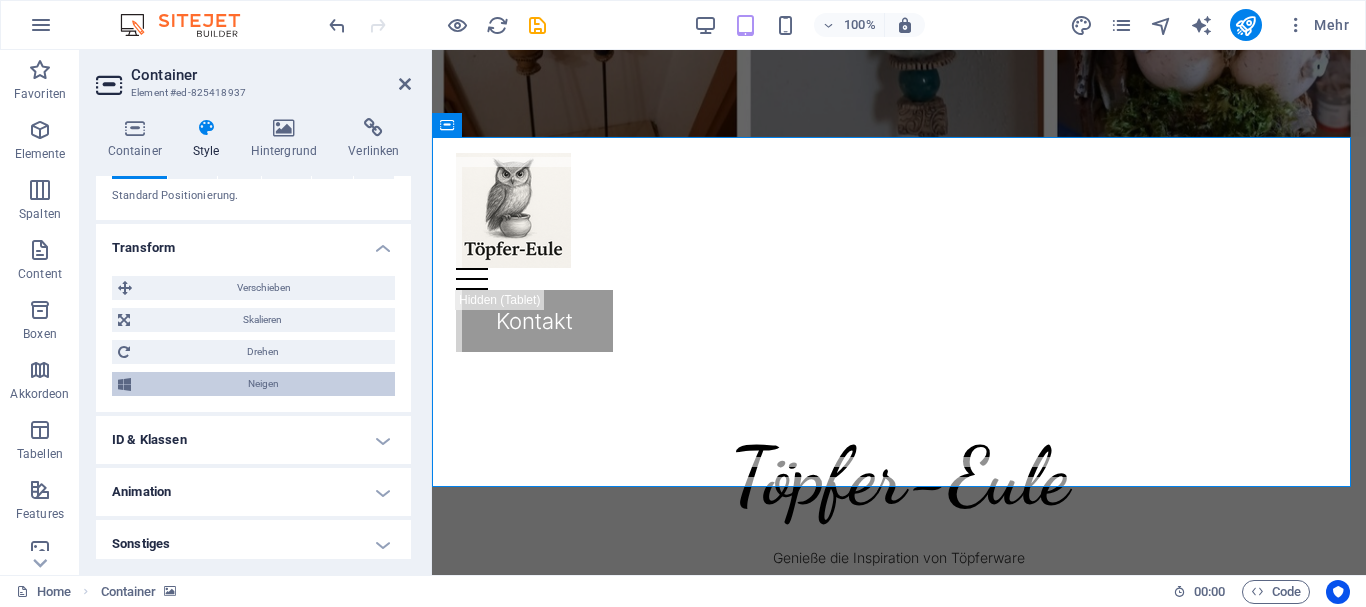 click on "Neigen" at bounding box center (263, 384) 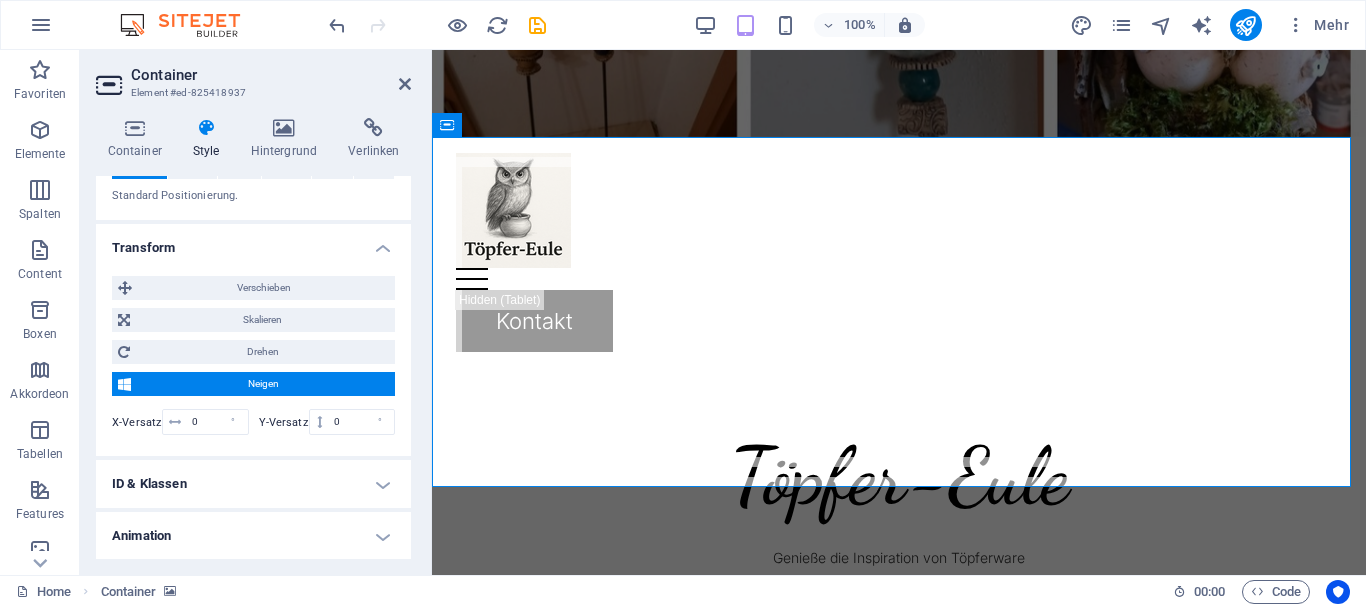 click on "Neigen" at bounding box center (263, 384) 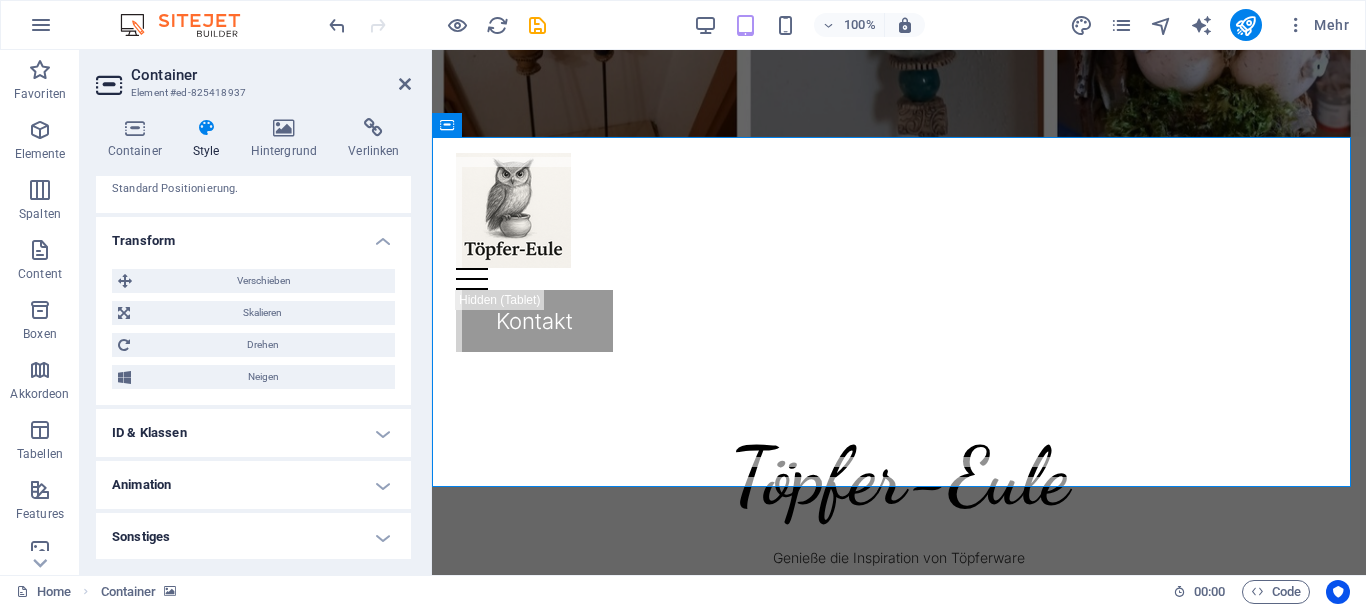 scroll, scrollTop: 729, scrollLeft: 0, axis: vertical 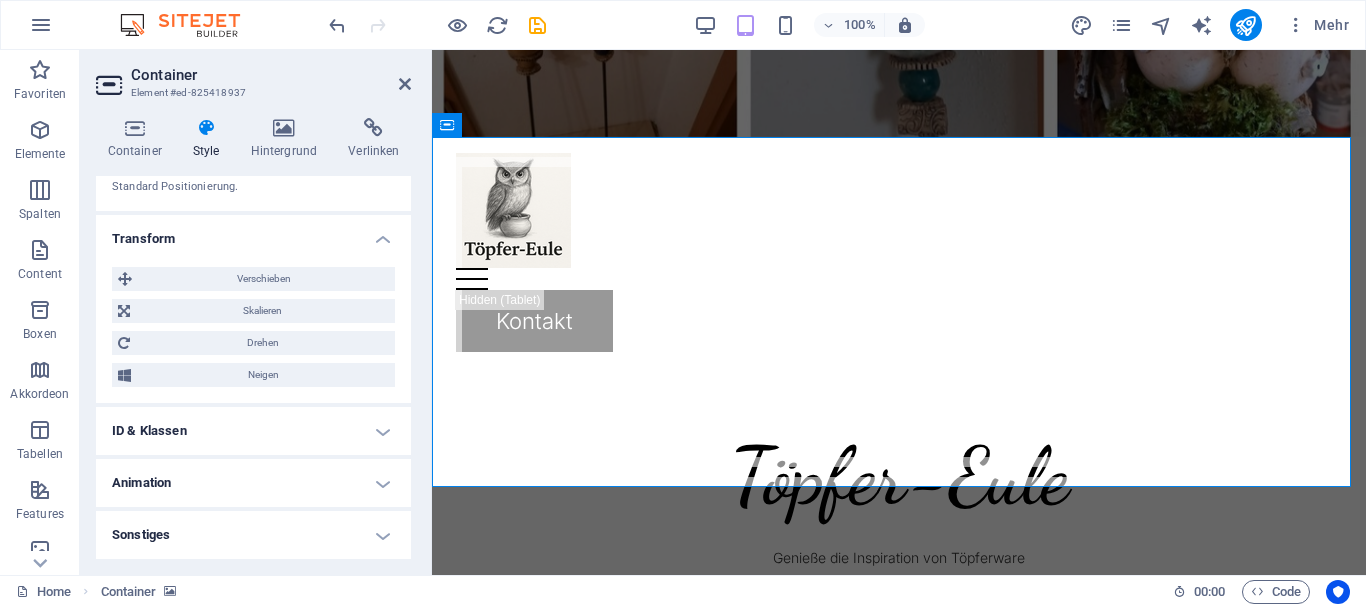 click on "Sonstiges" at bounding box center (253, 535) 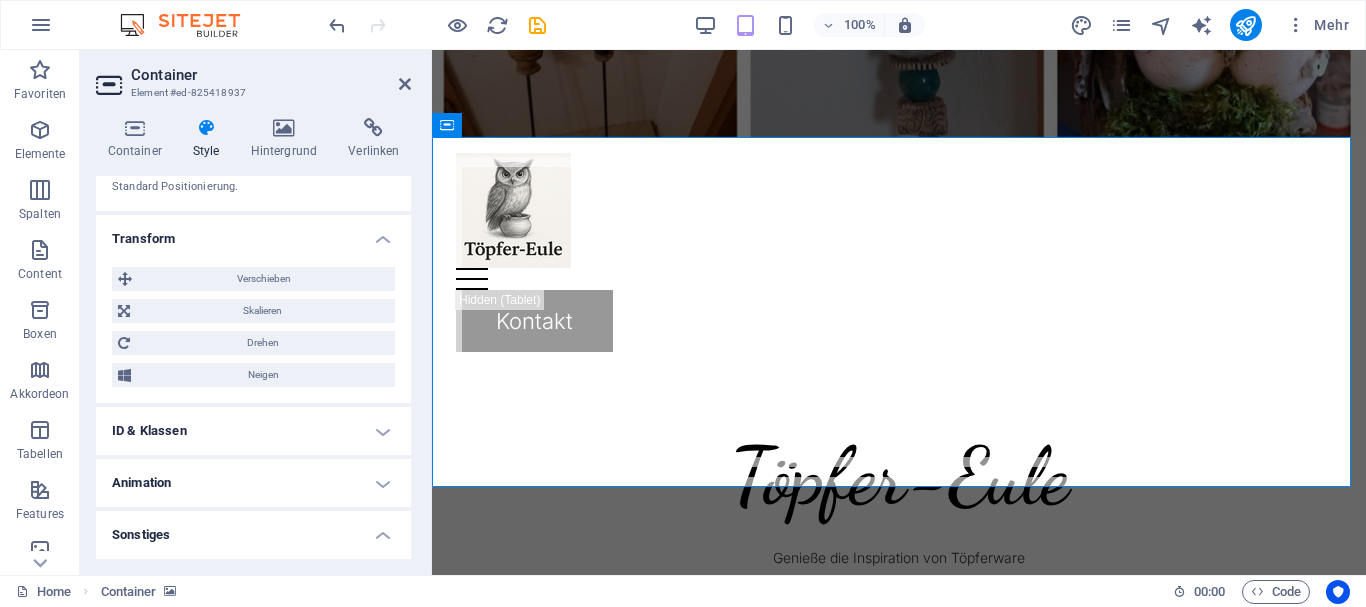 click on "Sonstiges" at bounding box center (253, 529) 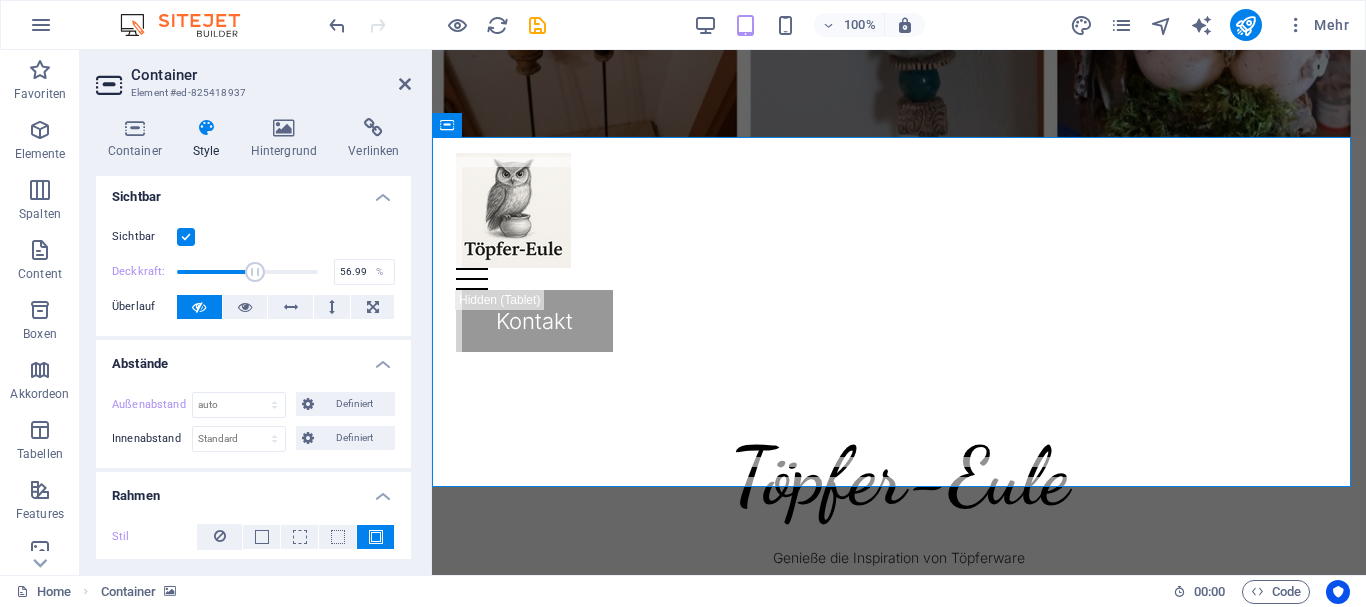 scroll, scrollTop: 0, scrollLeft: 0, axis: both 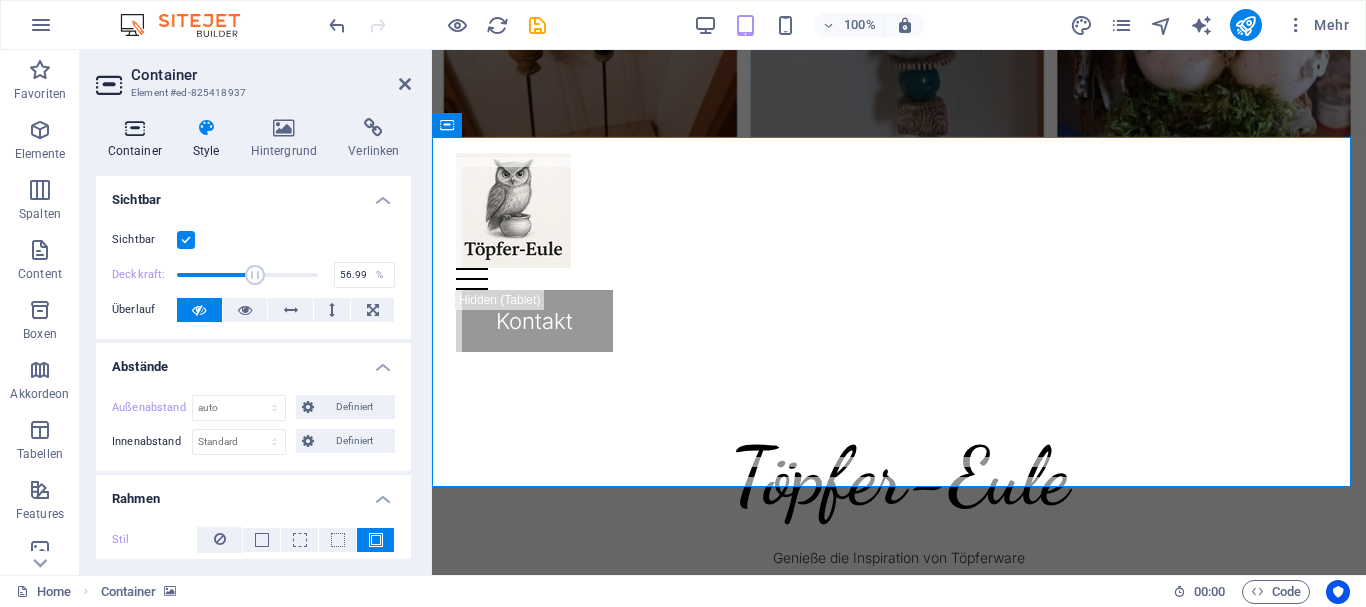click at bounding box center [134, 128] 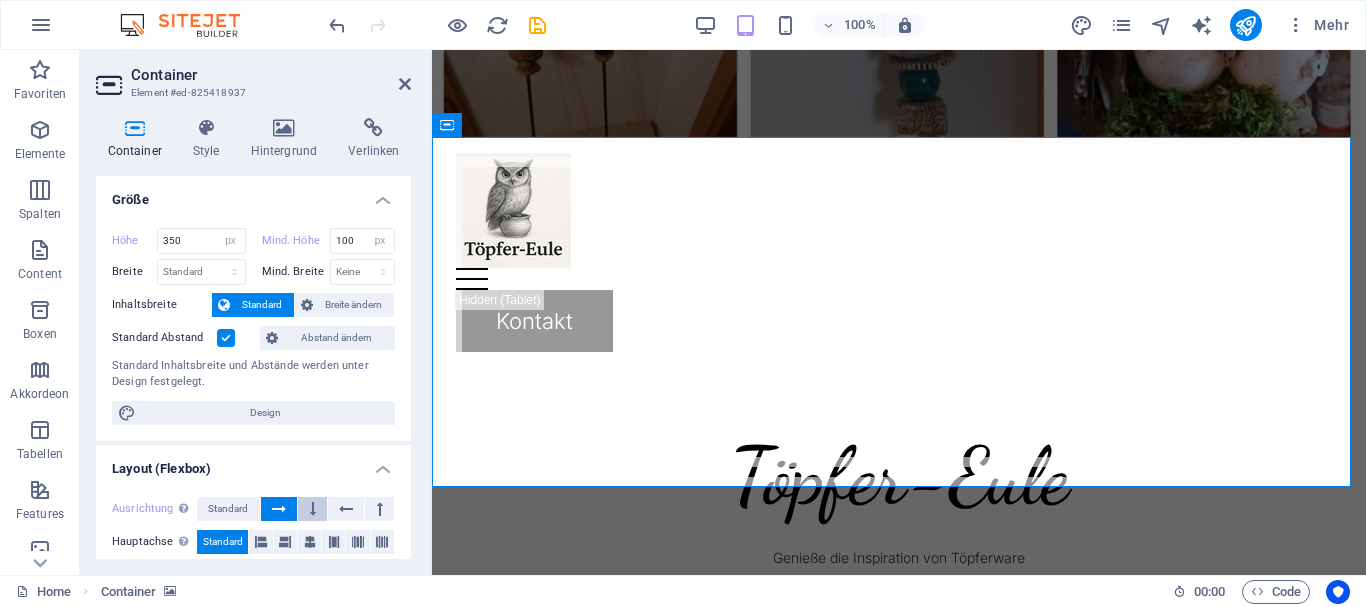click at bounding box center (313, 509) 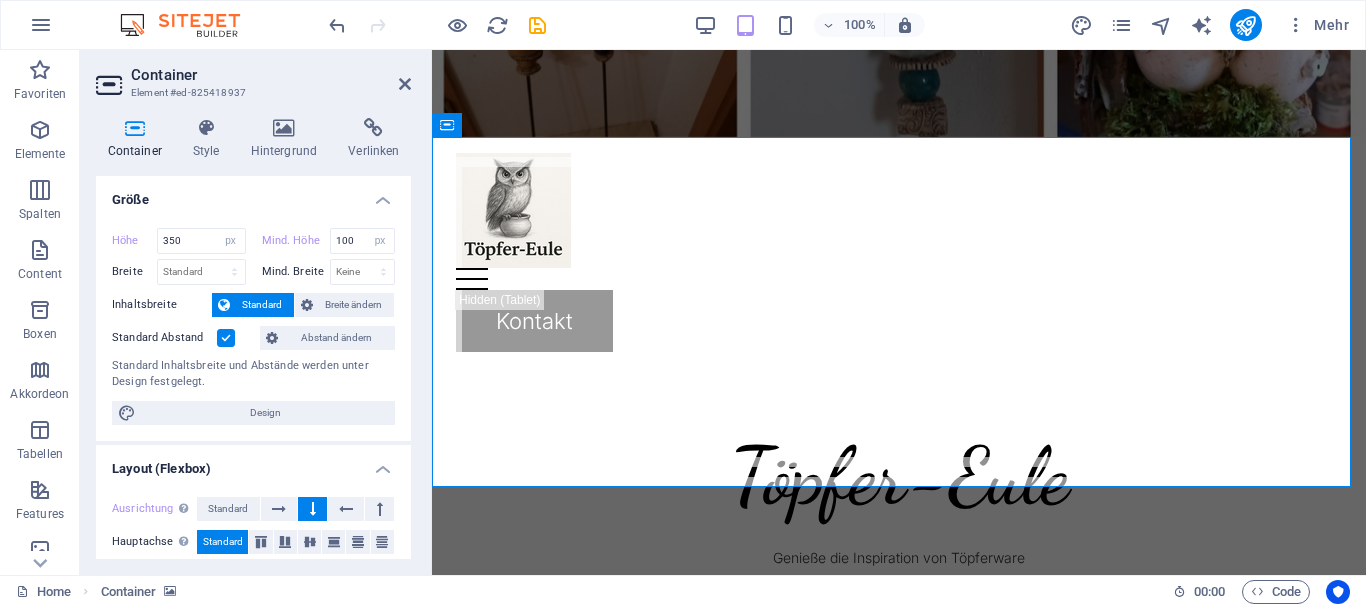 click at bounding box center [313, 509] 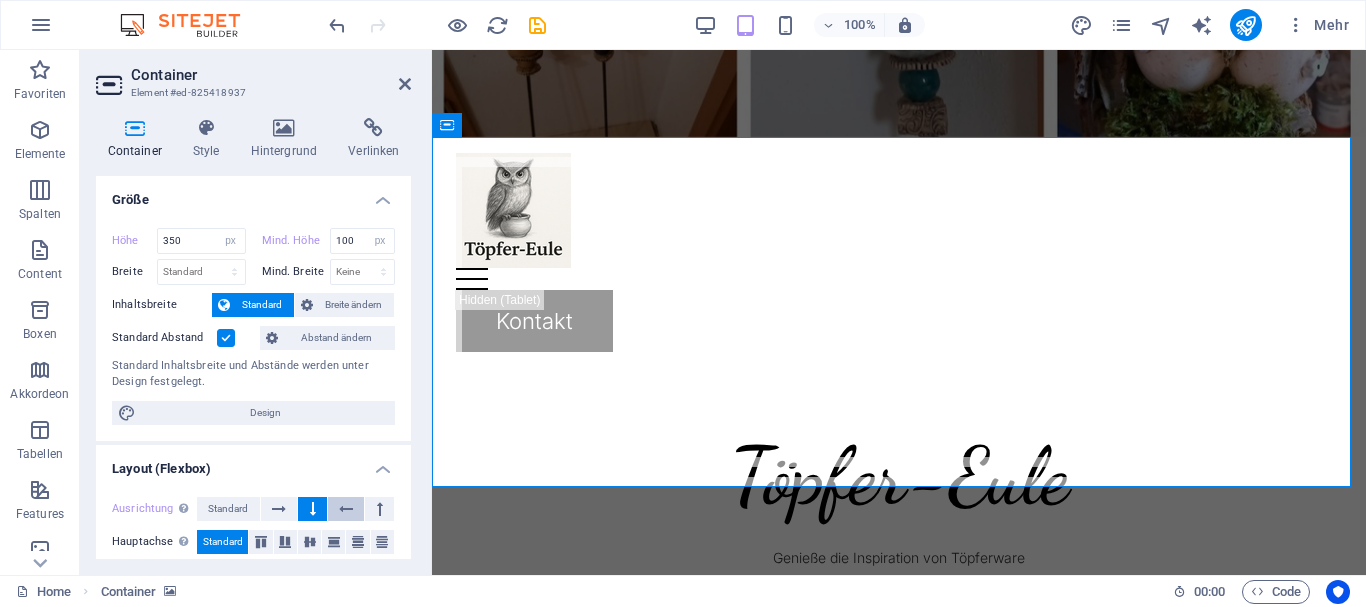 click at bounding box center (346, 509) 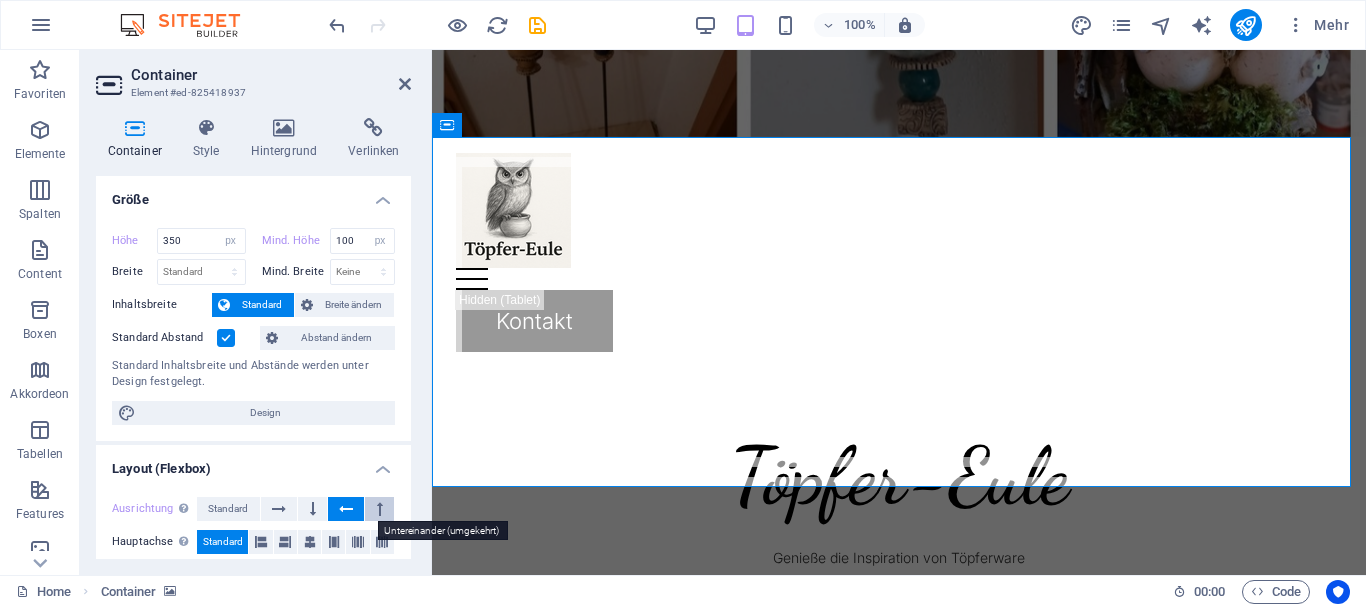 click at bounding box center [379, 509] 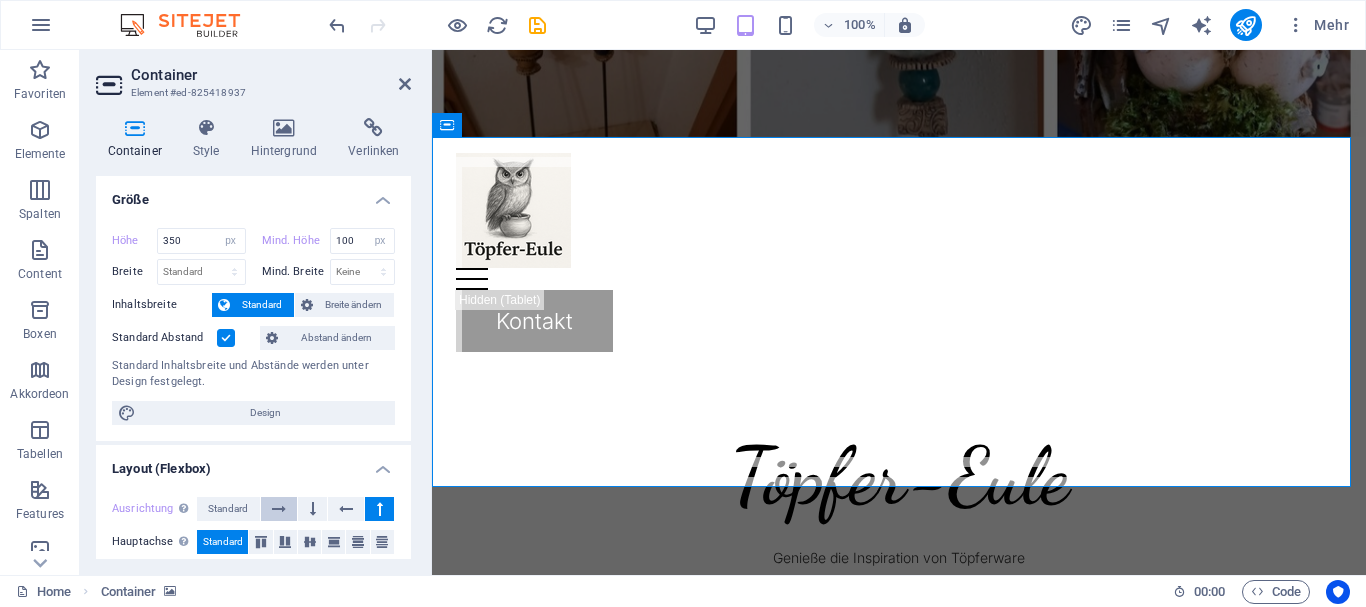 click at bounding box center [279, 509] 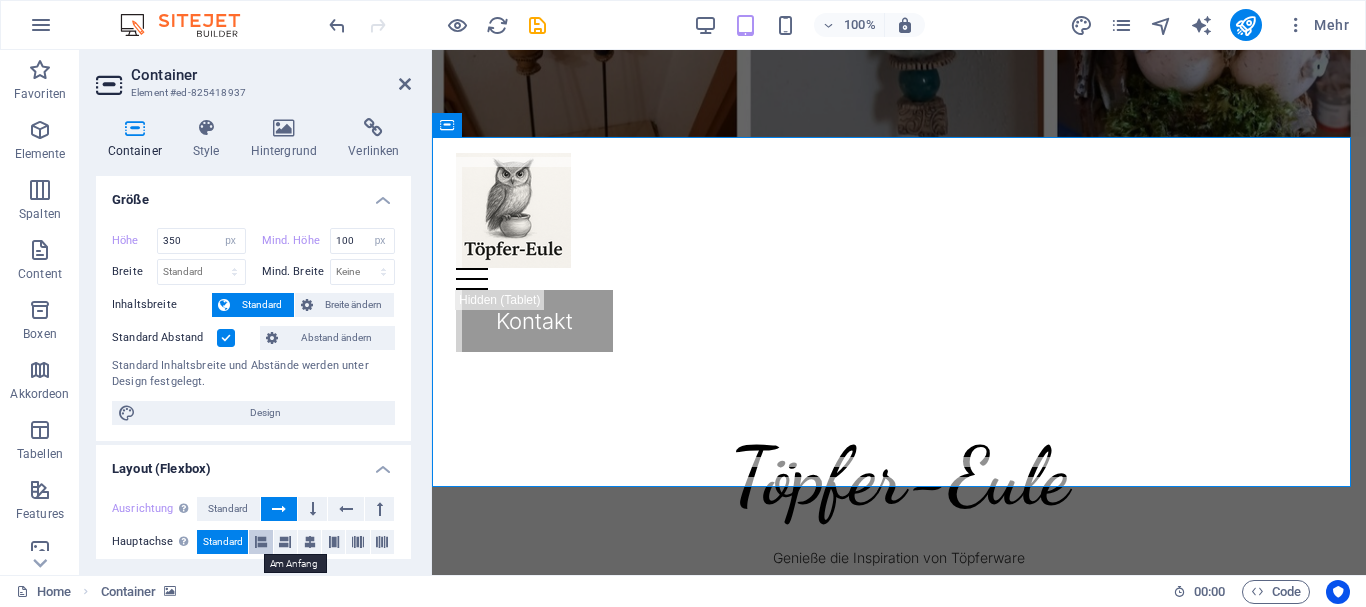 click at bounding box center [261, 542] 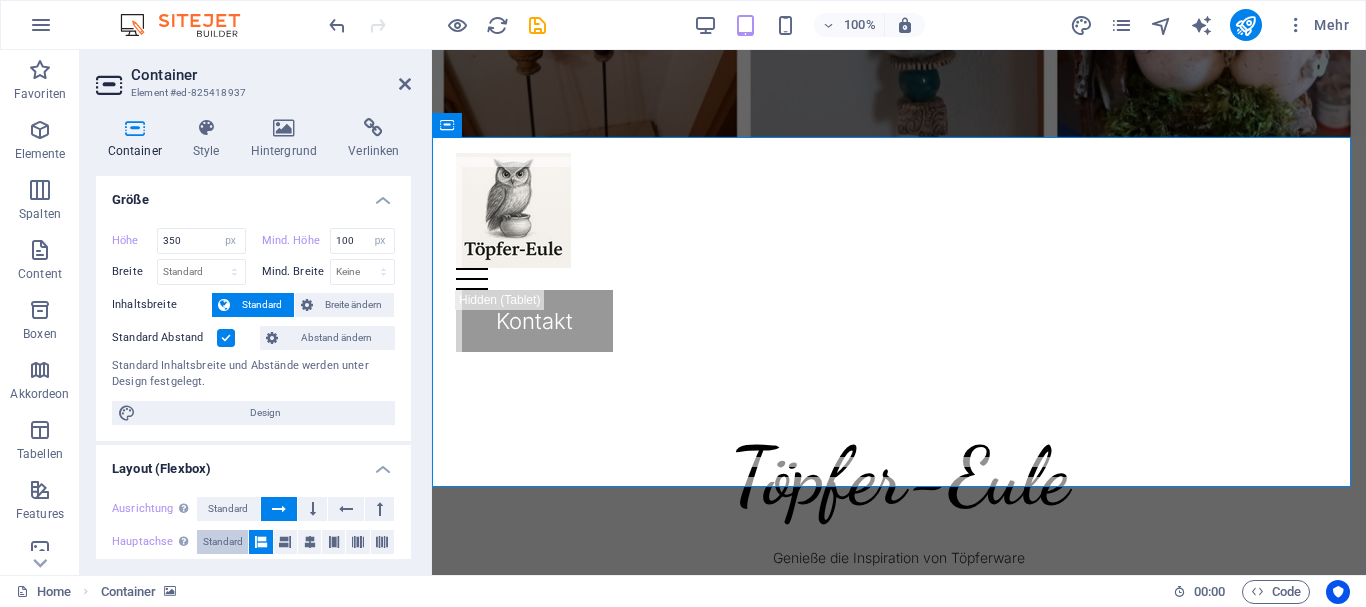 click on "Standard" at bounding box center [223, 542] 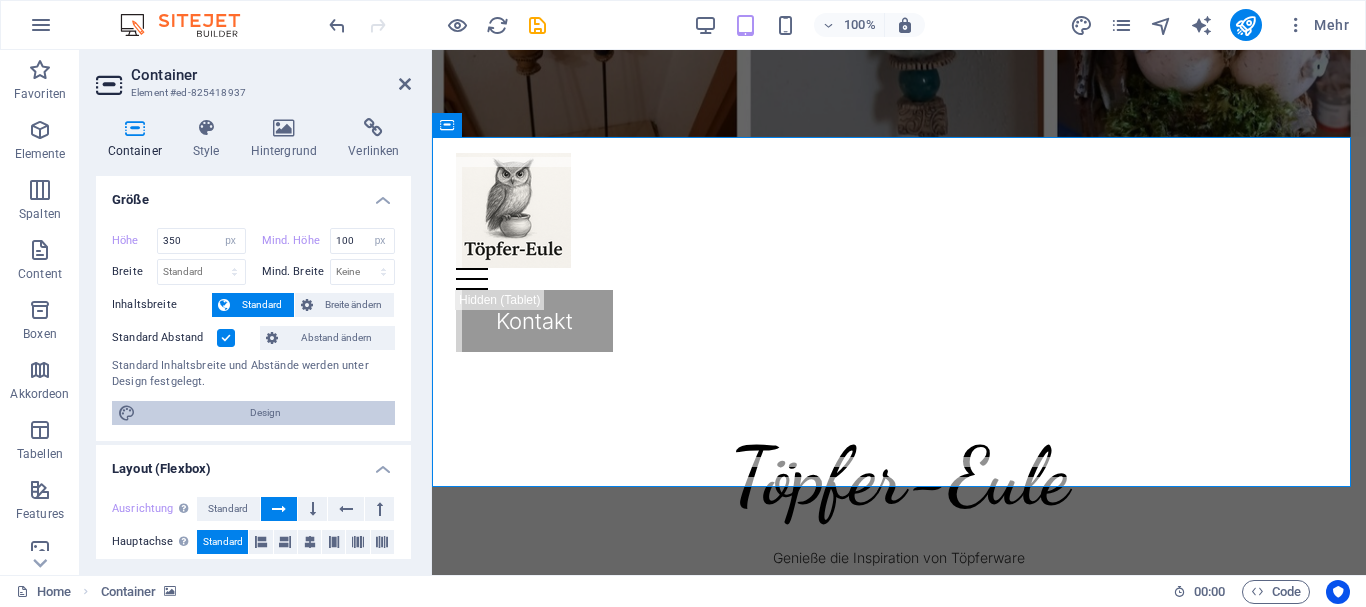 click on "Design" at bounding box center (265, 413) 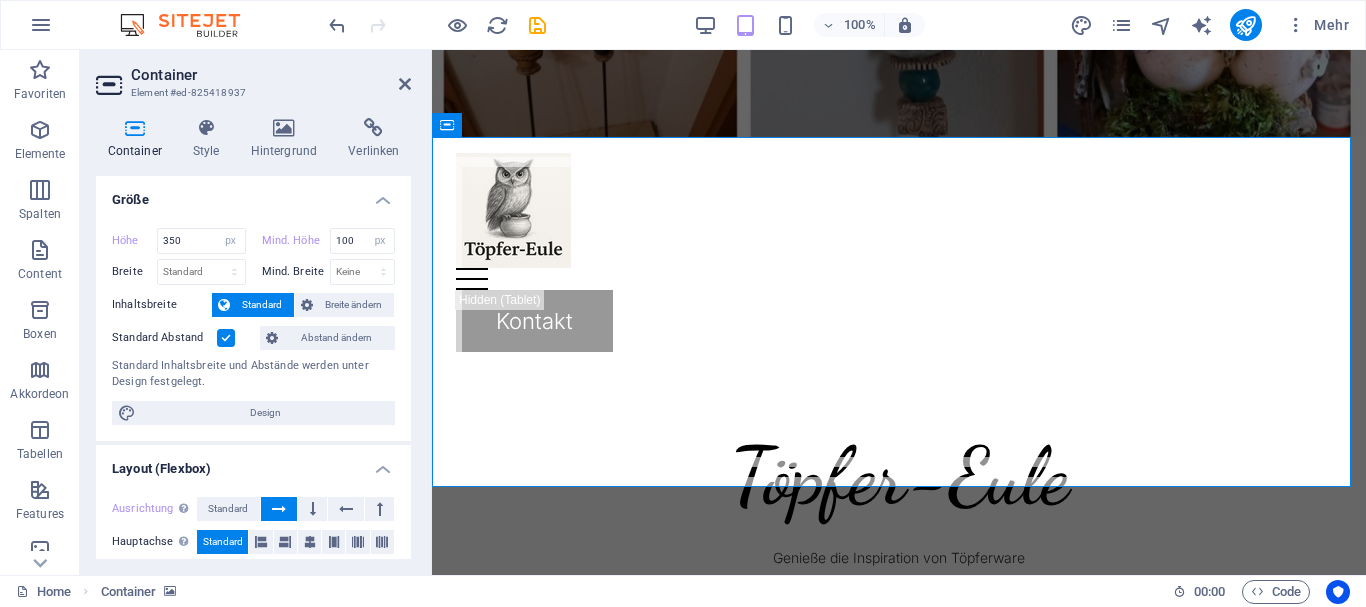 select on "rem" 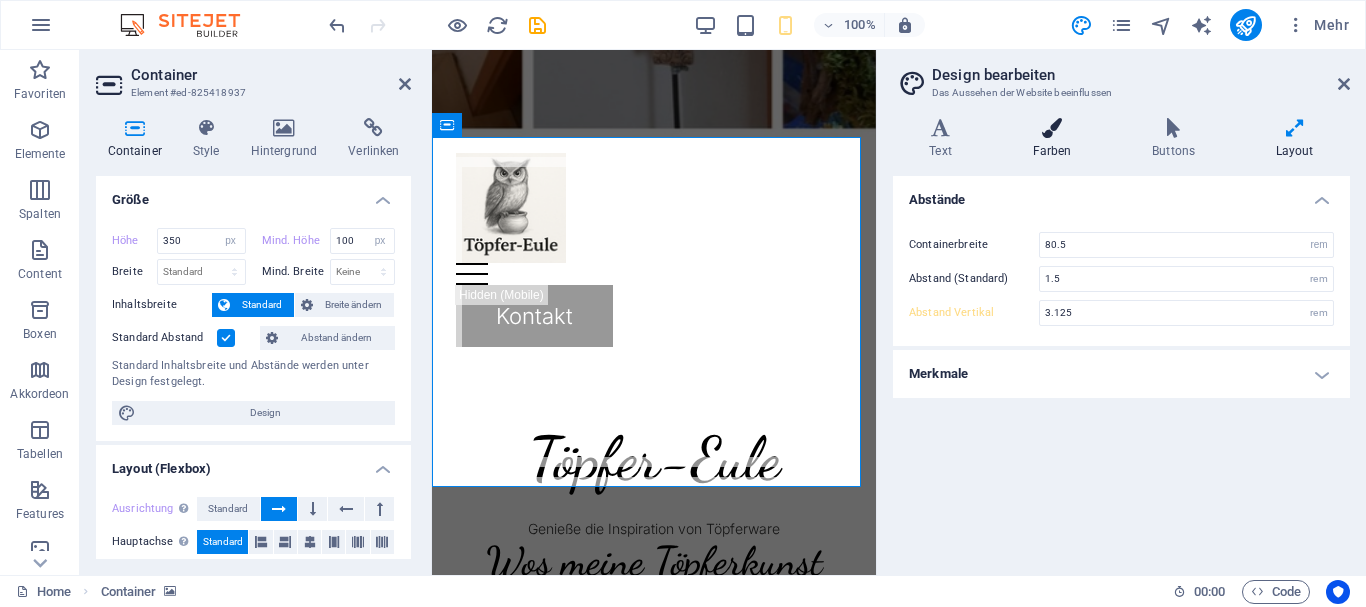 click at bounding box center (1052, 128) 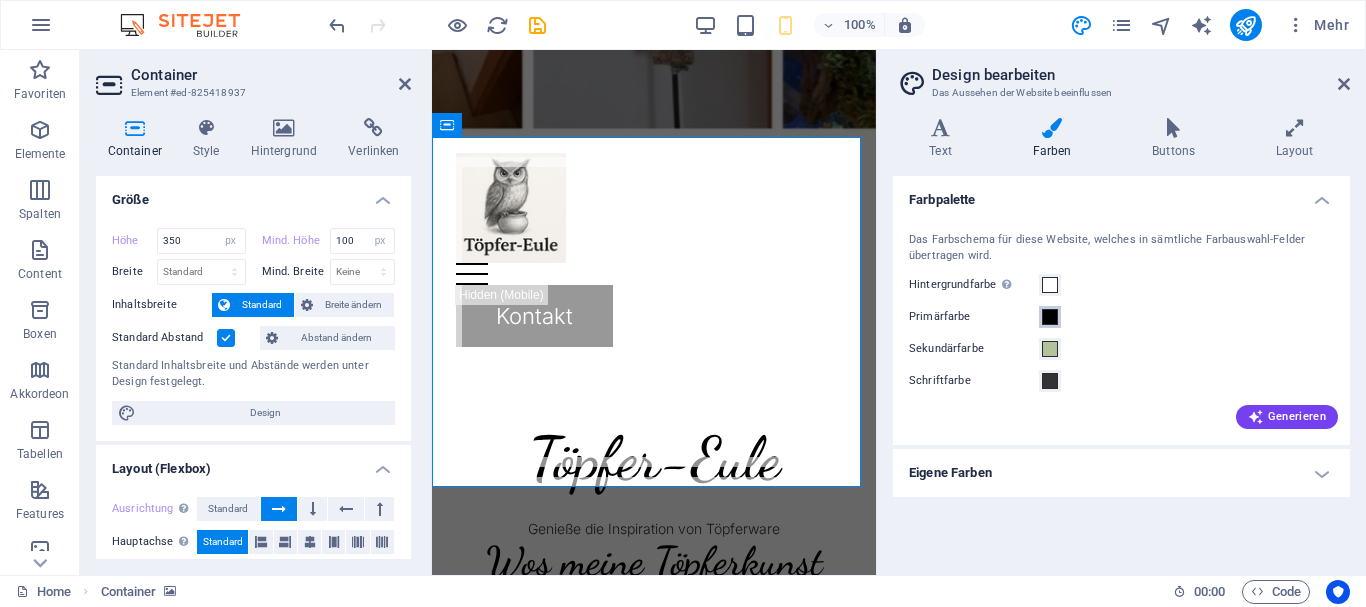 click at bounding box center [1050, 317] 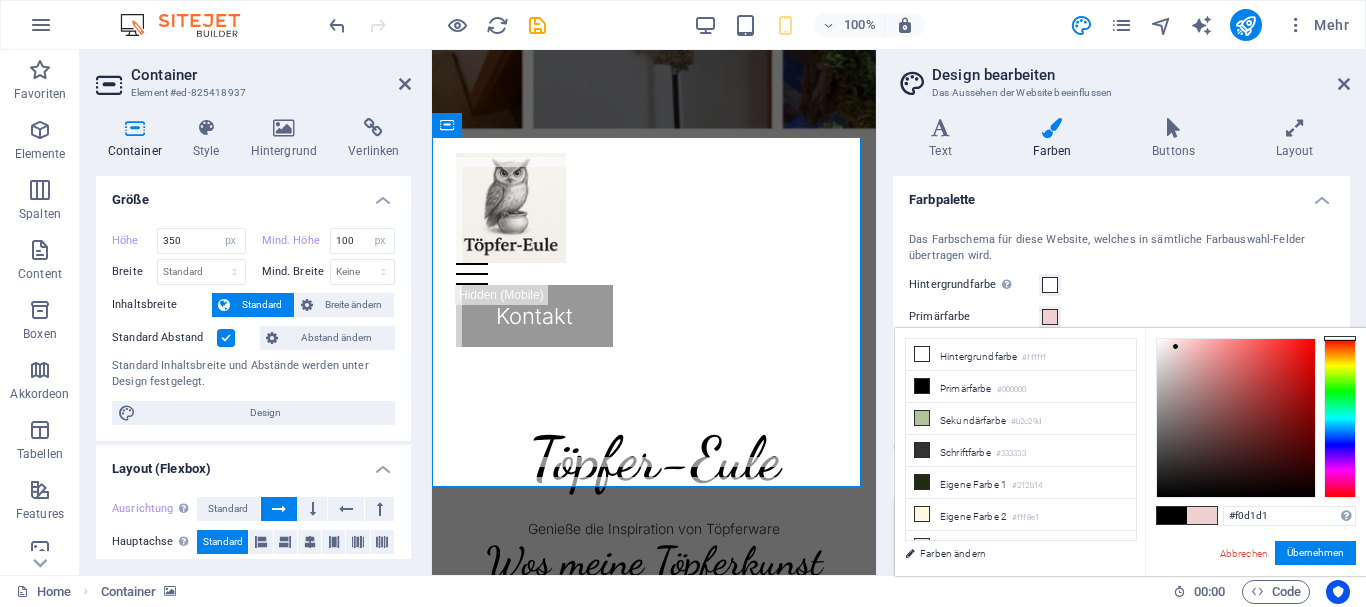 click at bounding box center [1236, 418] 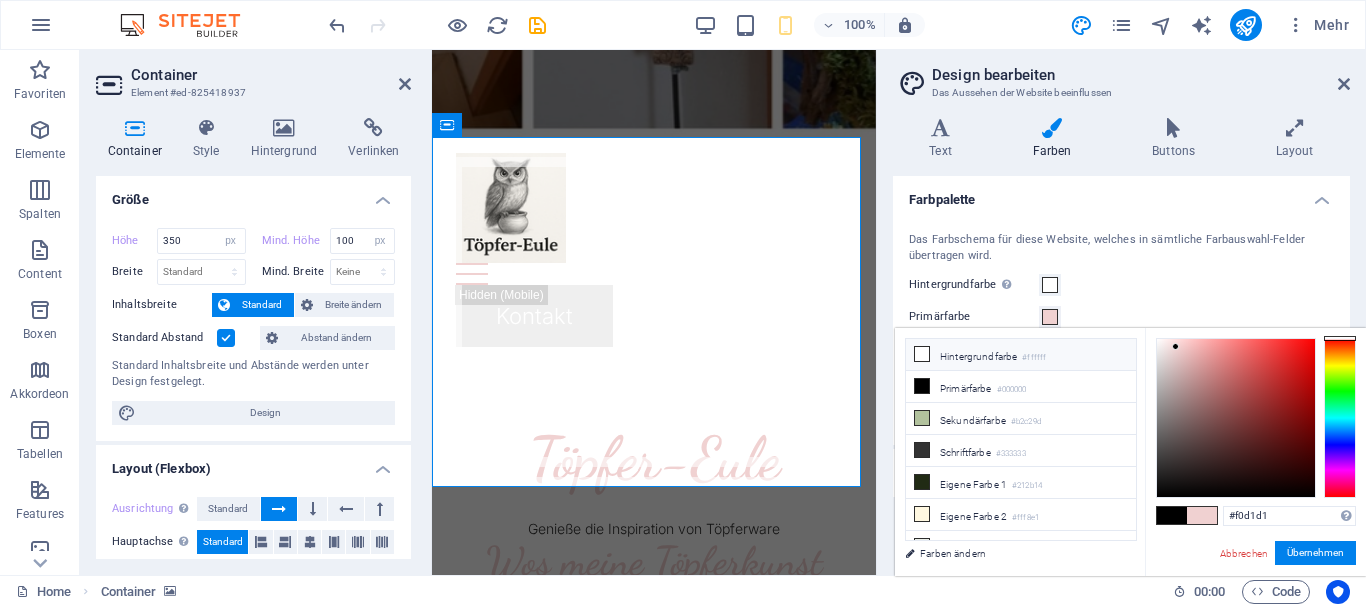 click on "Hintergrundfarbe
#ffffff" at bounding box center [1021, 355] 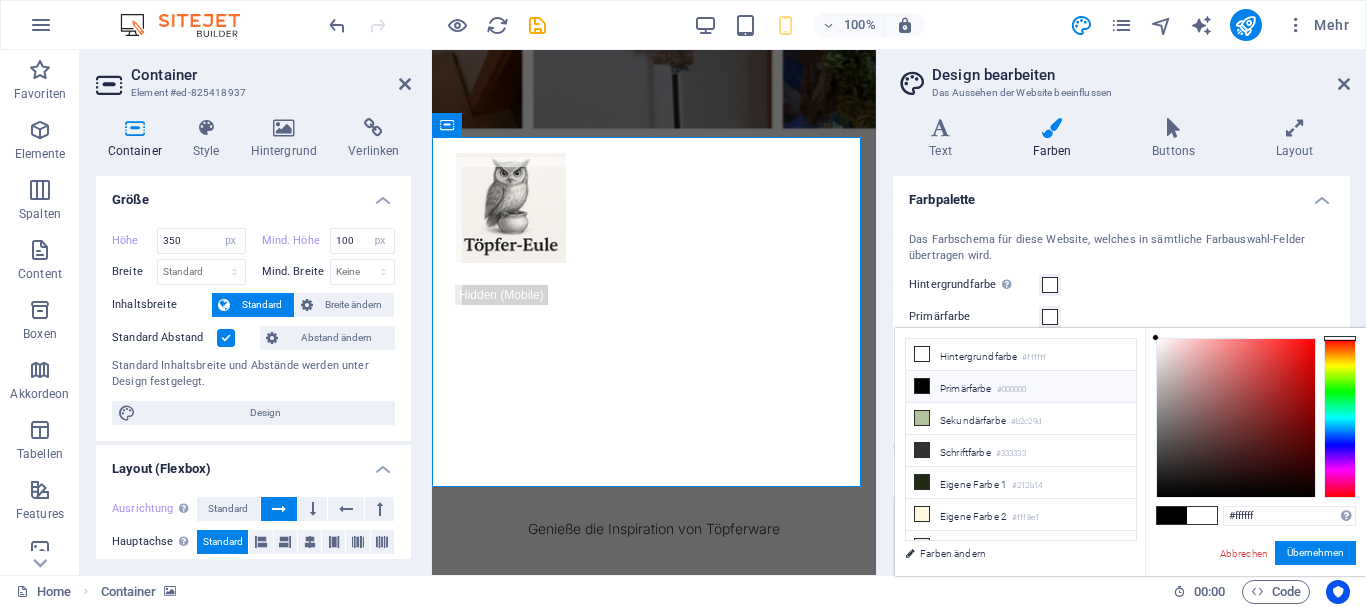 click on "Primärfarbe
#000000" at bounding box center [1021, 387] 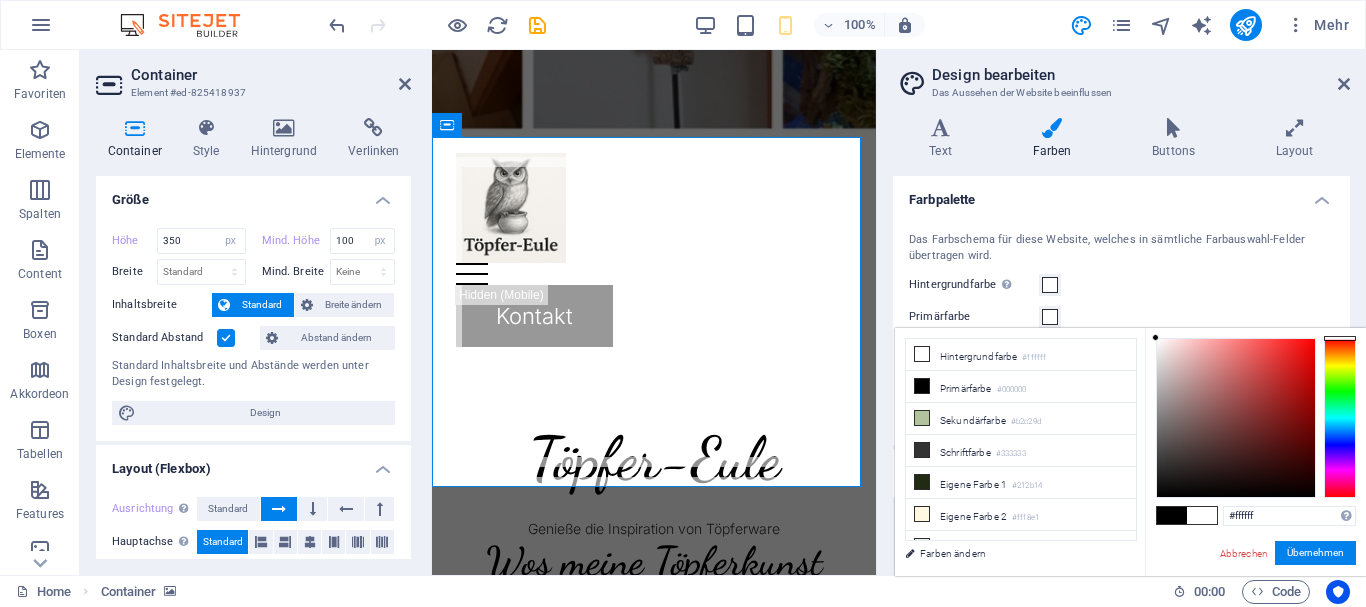 drag, startPoint x: 1161, startPoint y: 347, endPoint x: 1153, endPoint y: 331, distance: 17.888544 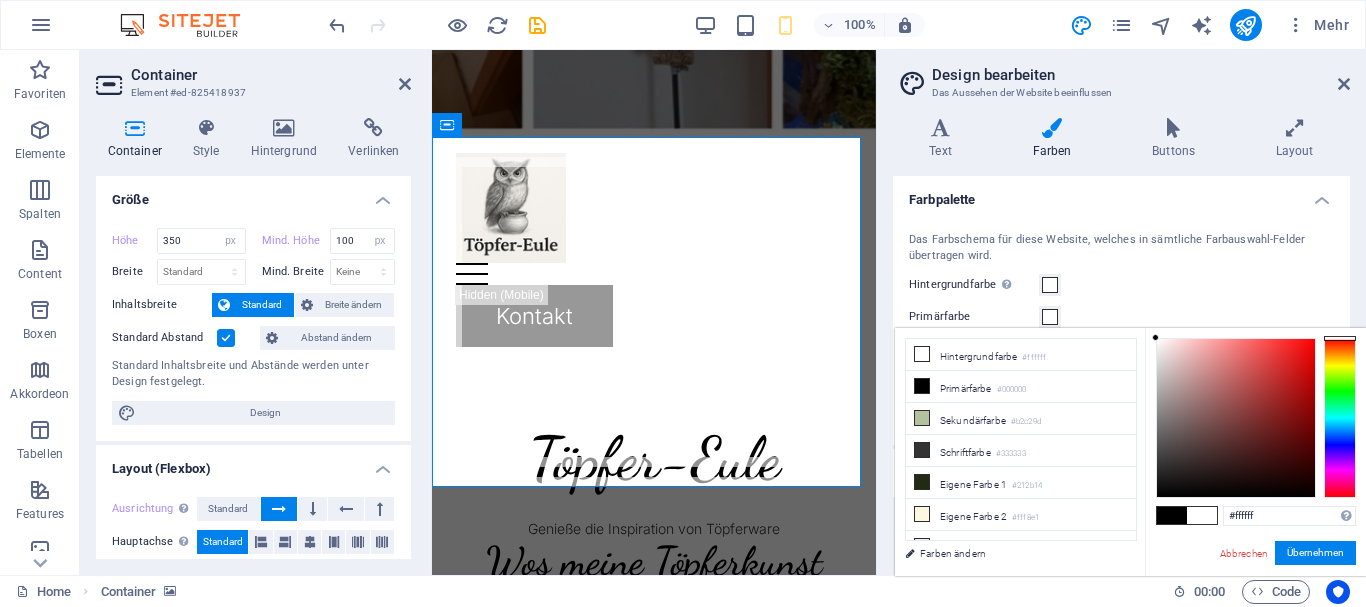 click on "#ffffff Unterstützte Formate: #0852ed rgb(8, 82, 237) rgba(8, 82, 237, 90%) hsv(221,97,93) hsl(221, 93%, 48%) Abbrechen Übernehmen" at bounding box center (1255, 597) 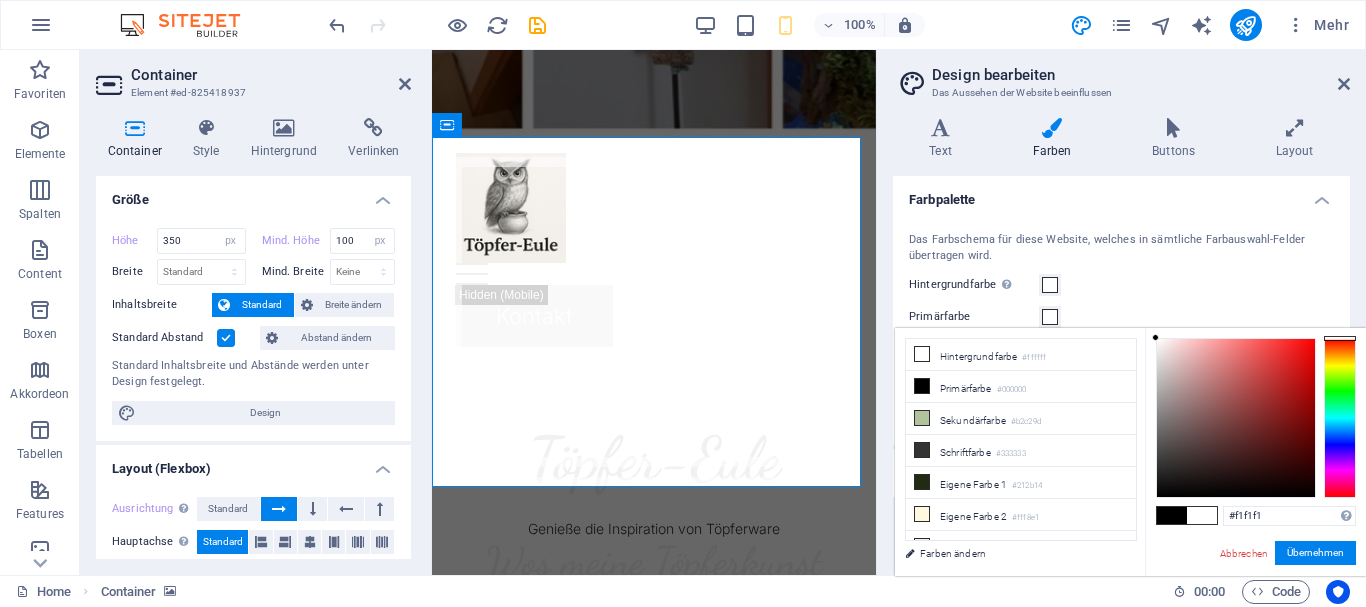 type on "#ffffff" 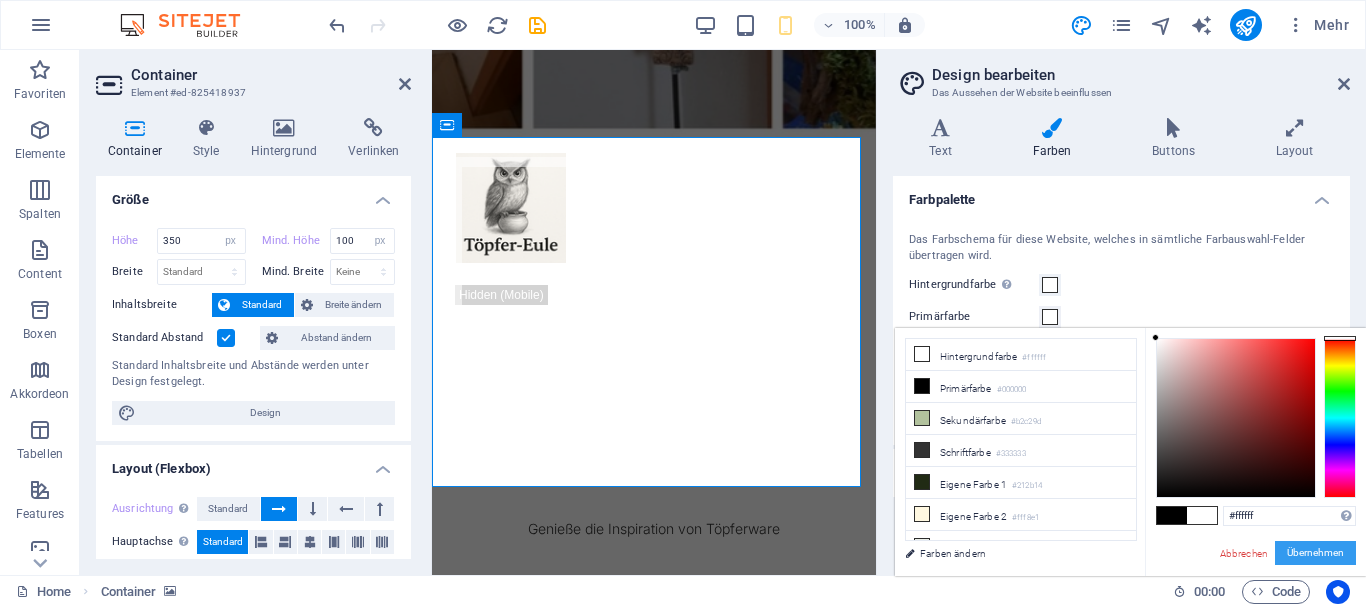 click on "Übernehmen" at bounding box center [1315, 553] 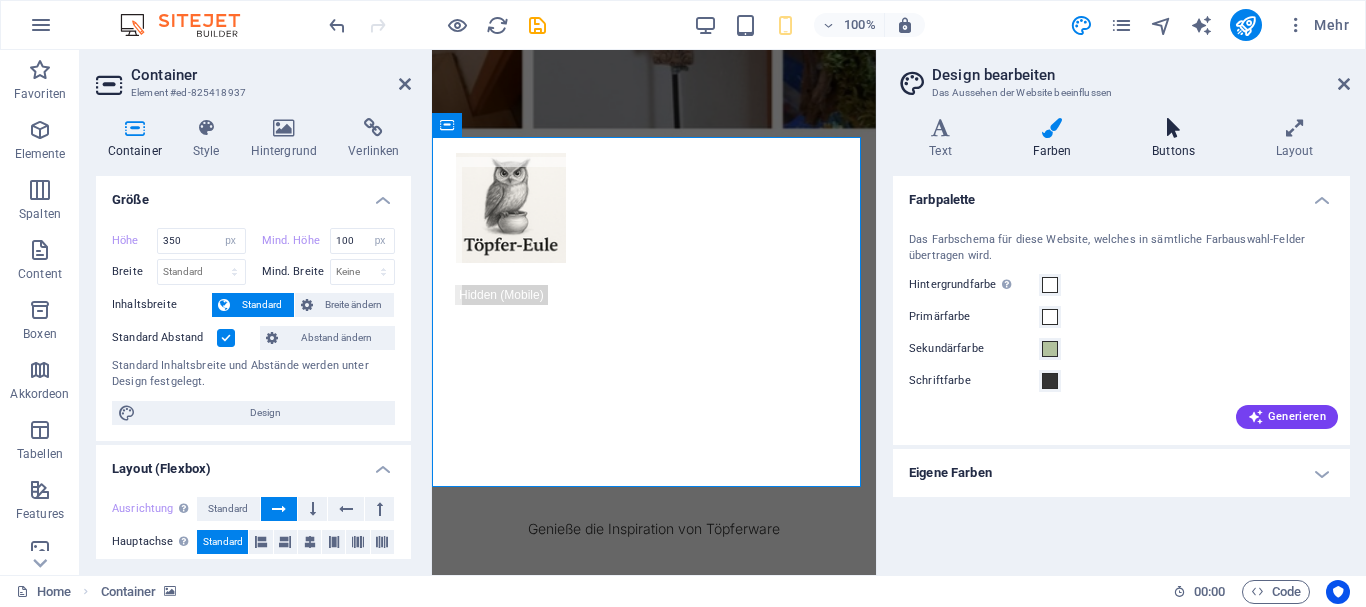 click at bounding box center (1174, 128) 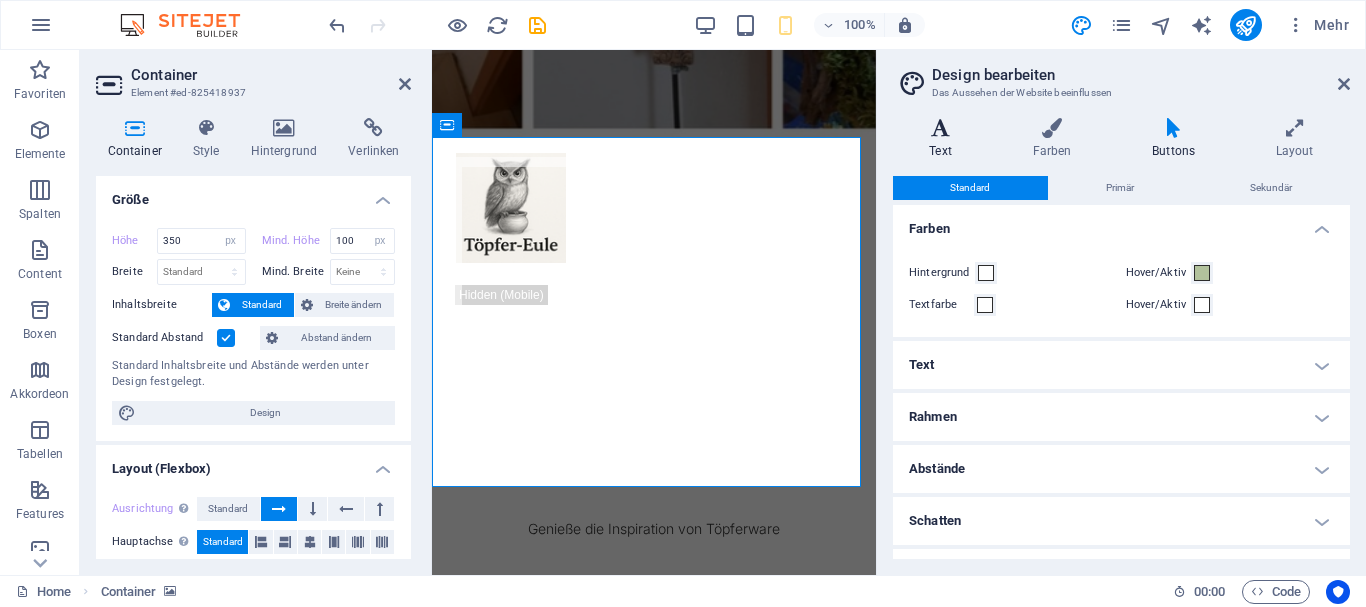 click at bounding box center (940, 128) 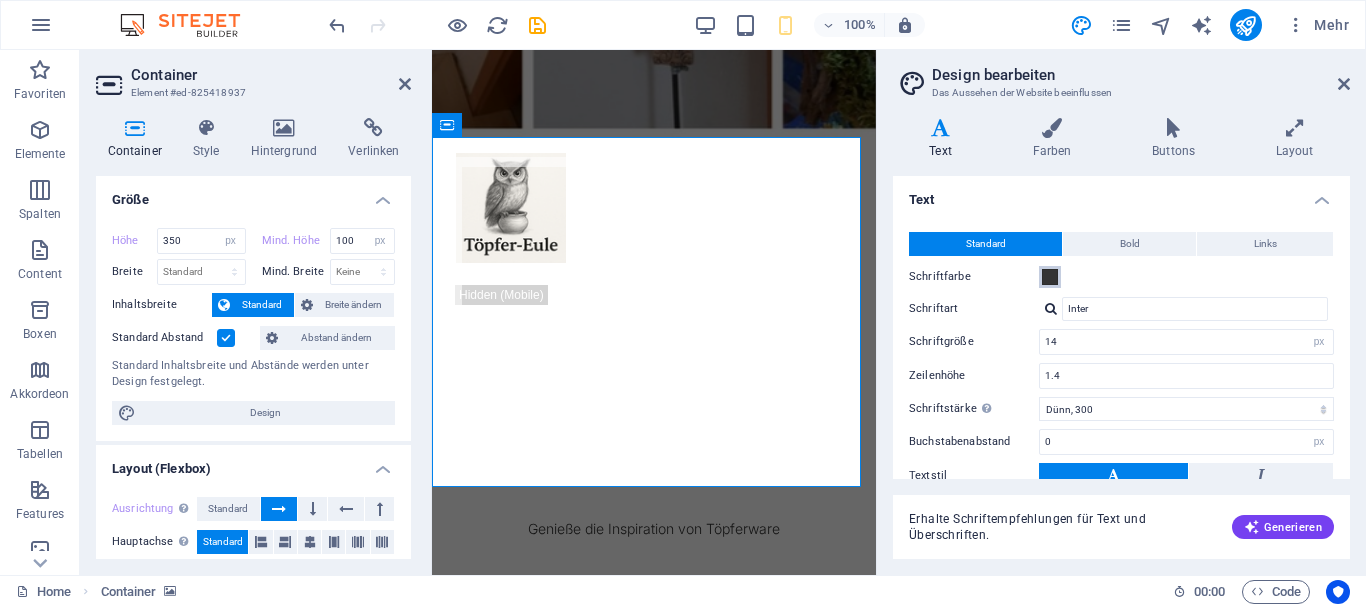 click at bounding box center [1050, 277] 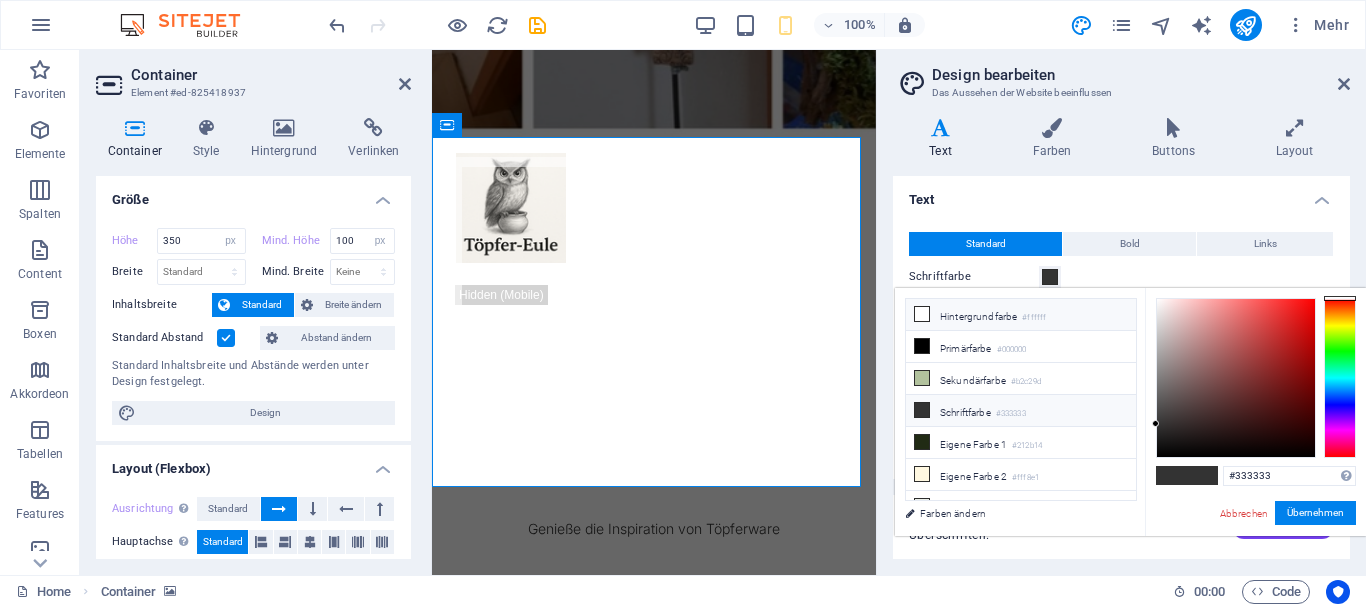 click on "Hintergrundfarbe
#ffffff" at bounding box center [1021, 315] 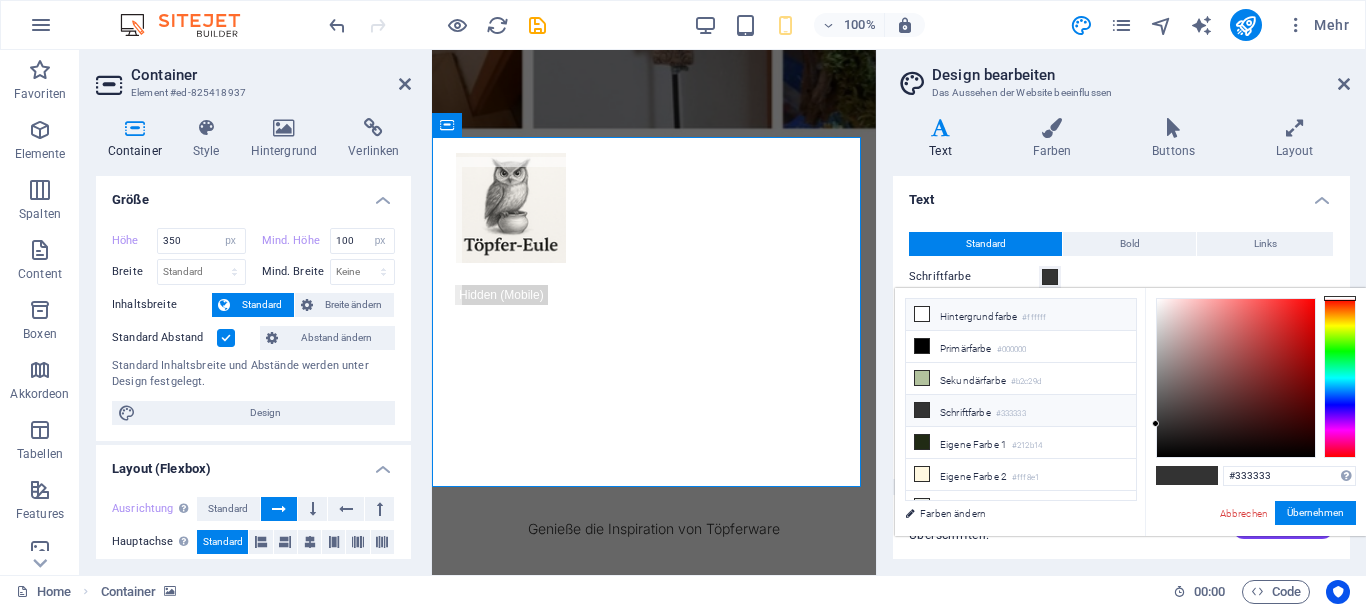 type on "#ffffff" 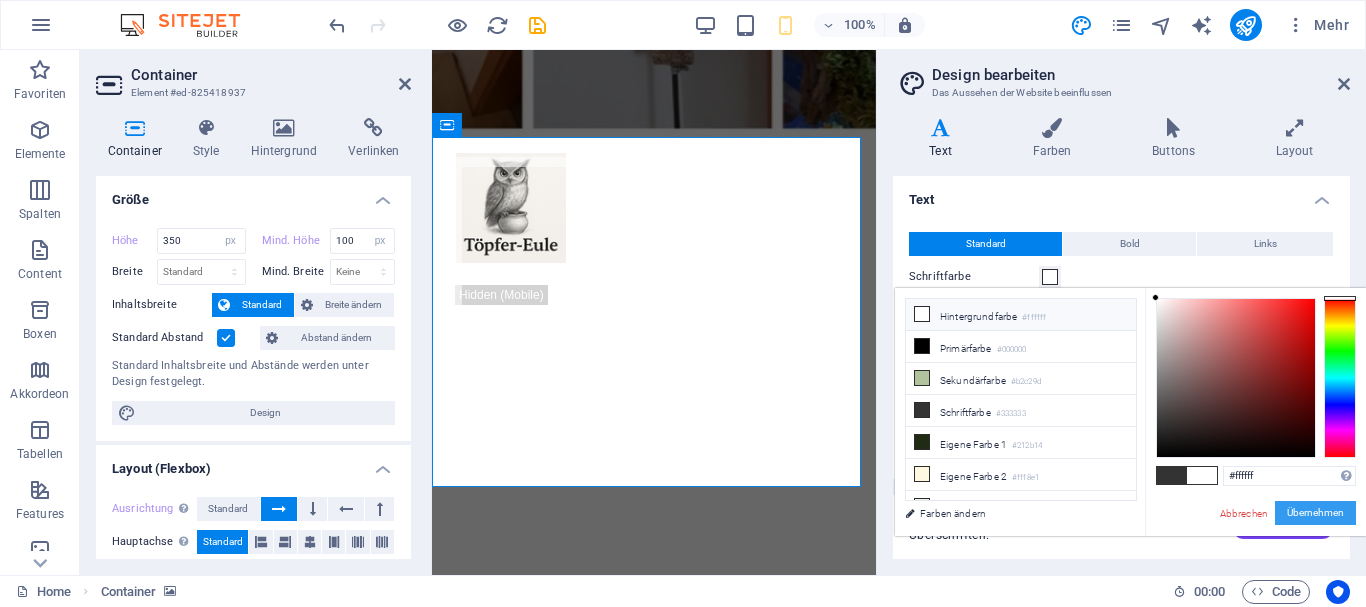 click on "Übernehmen" at bounding box center (1315, 513) 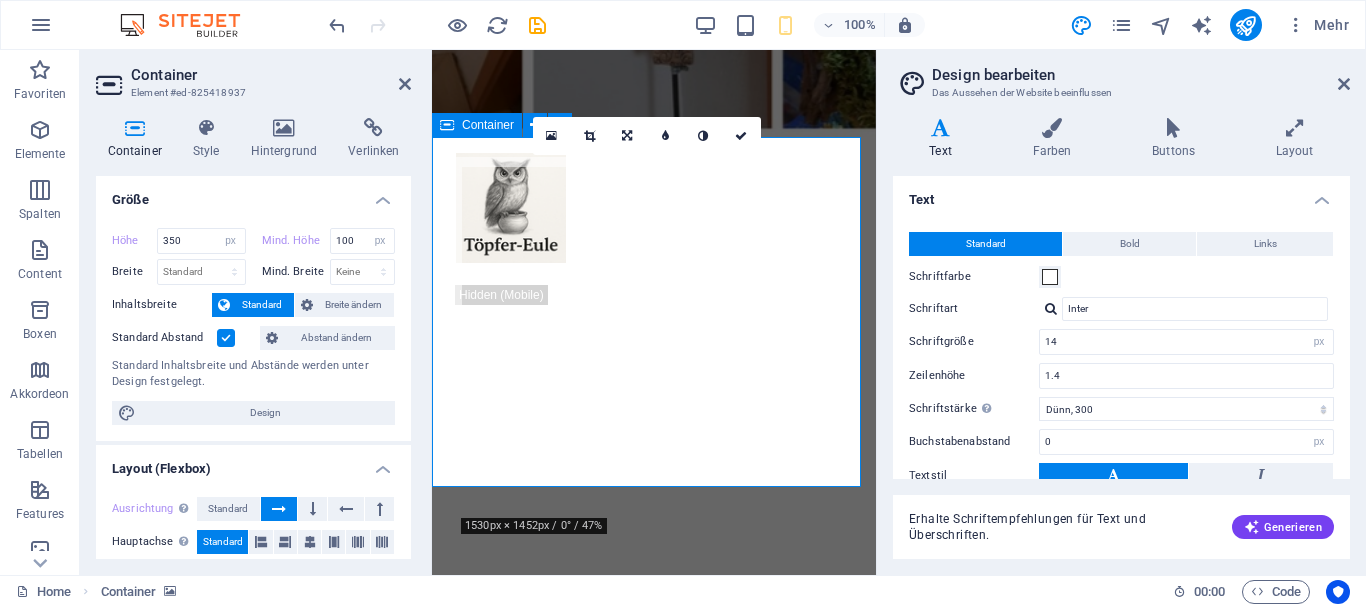 click at bounding box center [-92, 167] 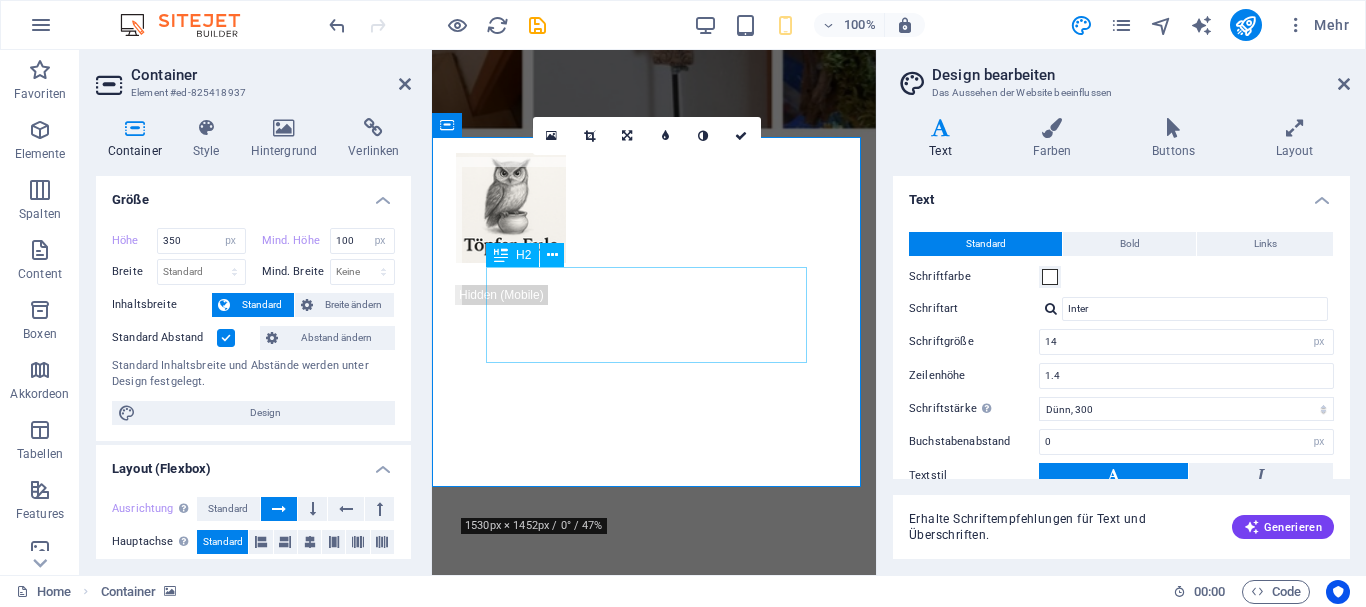 click on "Töpferkunst seit 2015" at bounding box center (654, 641) 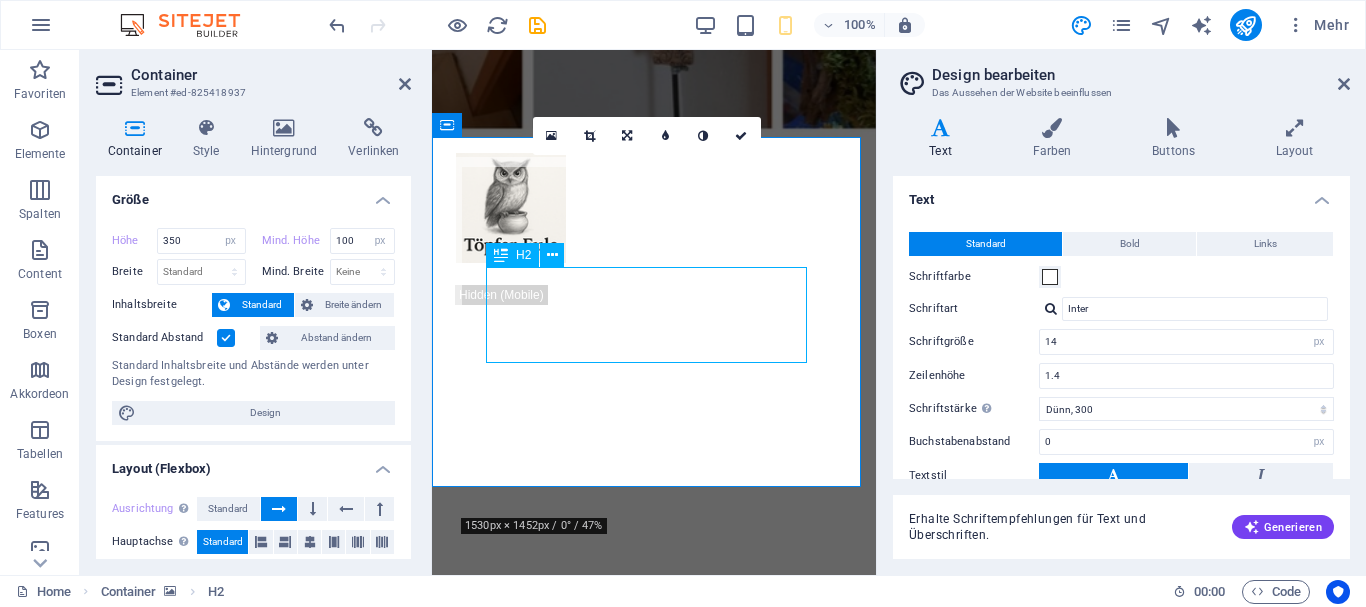click on "Töpferkunst seit 2015" at bounding box center [654, 641] 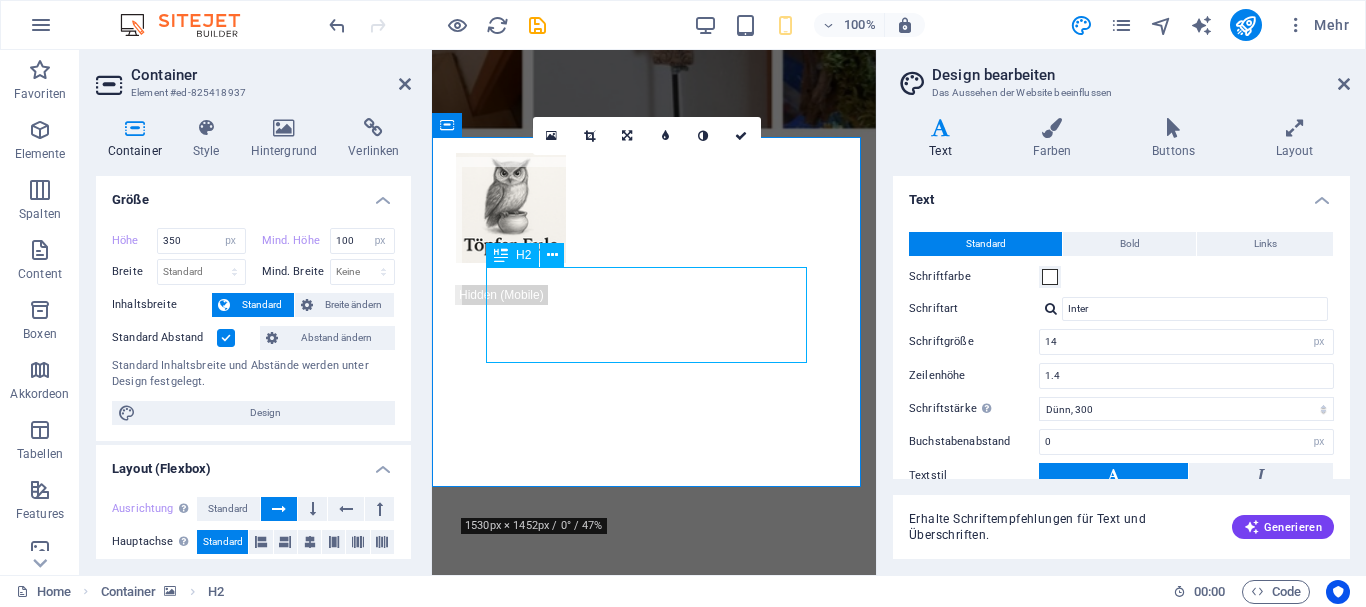 click at bounding box center (-92, 167) 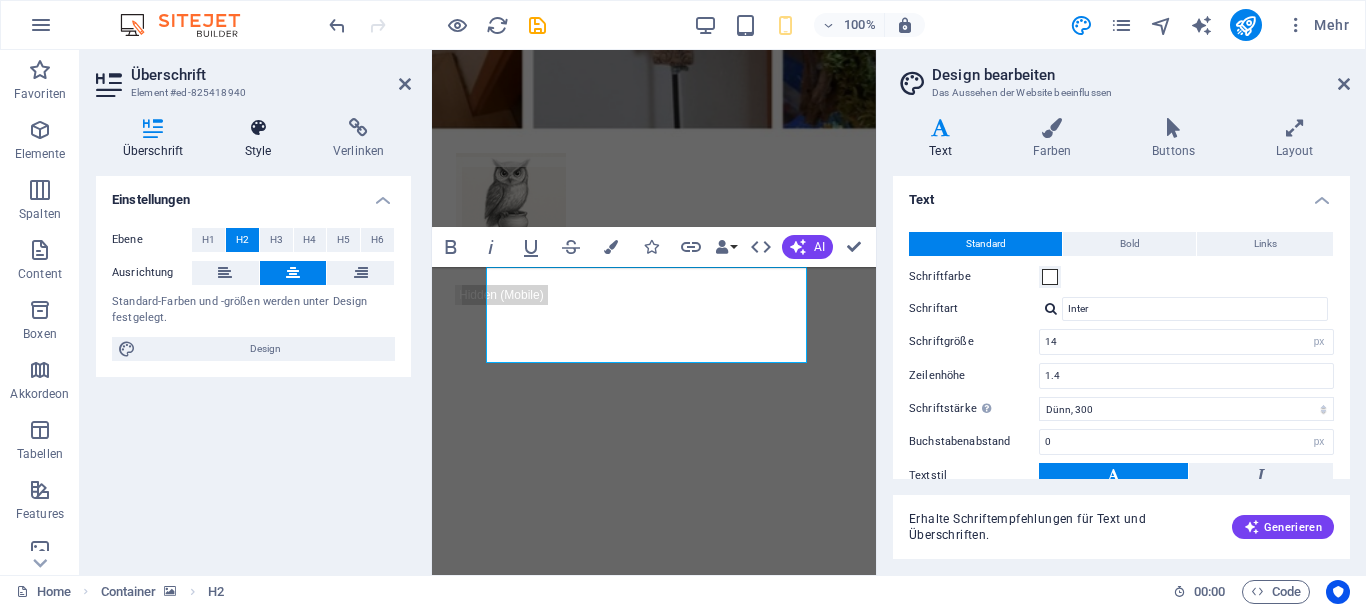 click at bounding box center (258, 128) 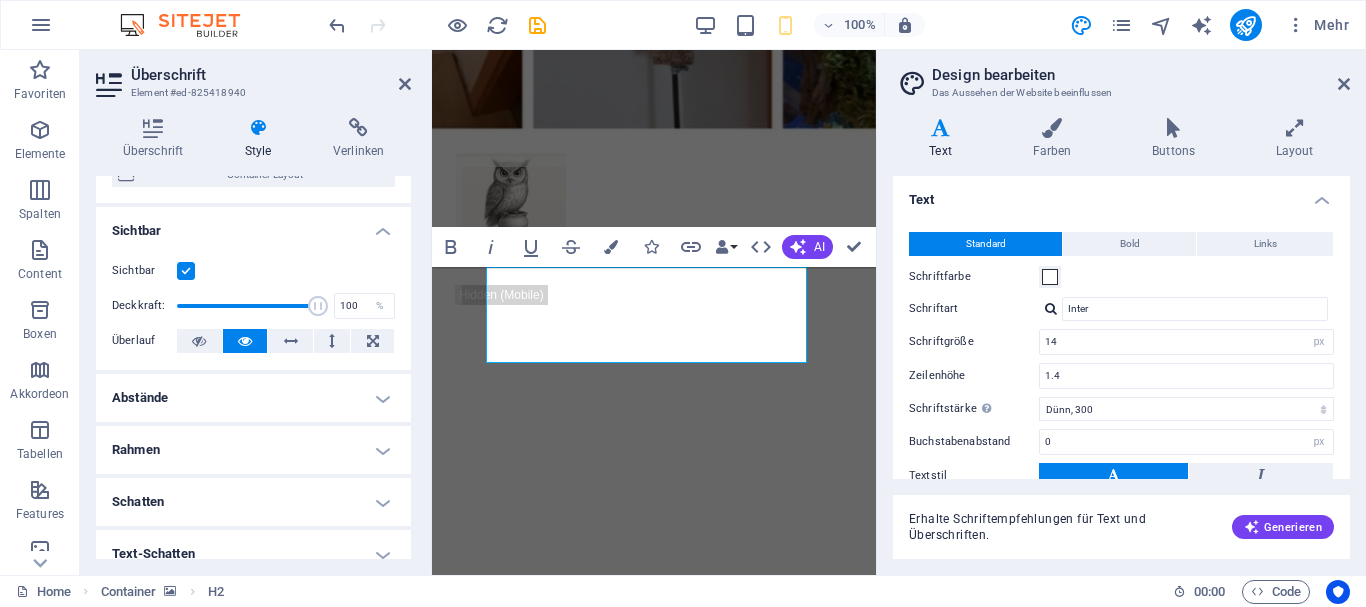 scroll, scrollTop: 0, scrollLeft: 0, axis: both 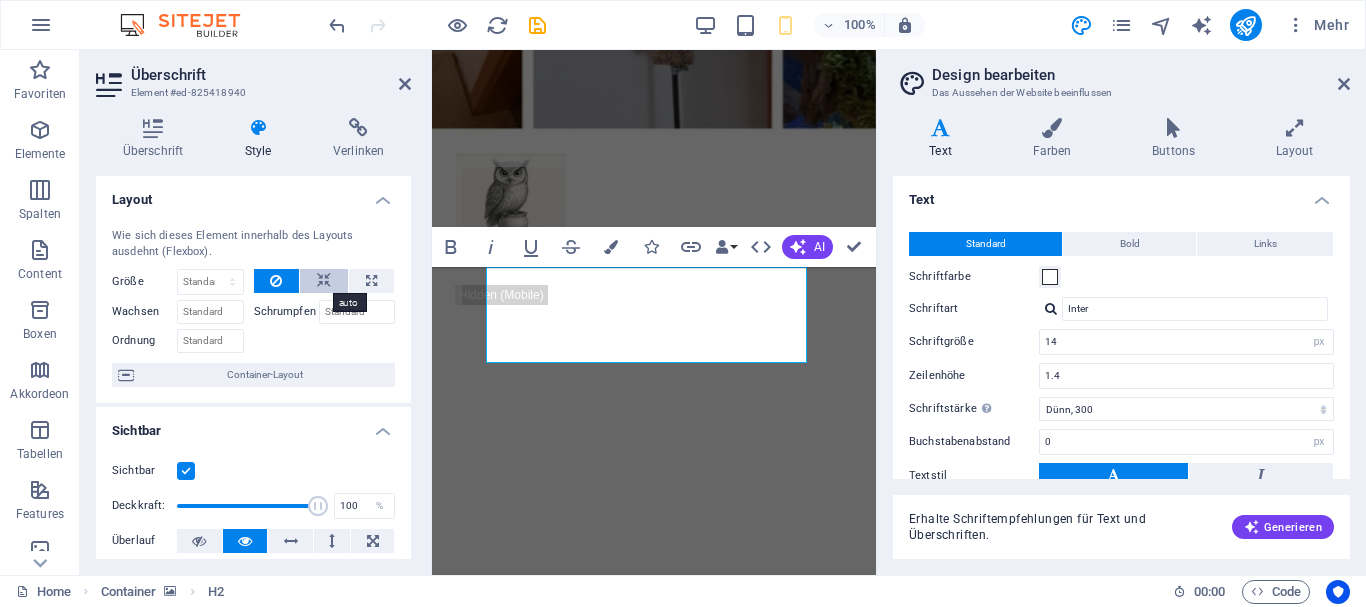 click at bounding box center (324, 281) 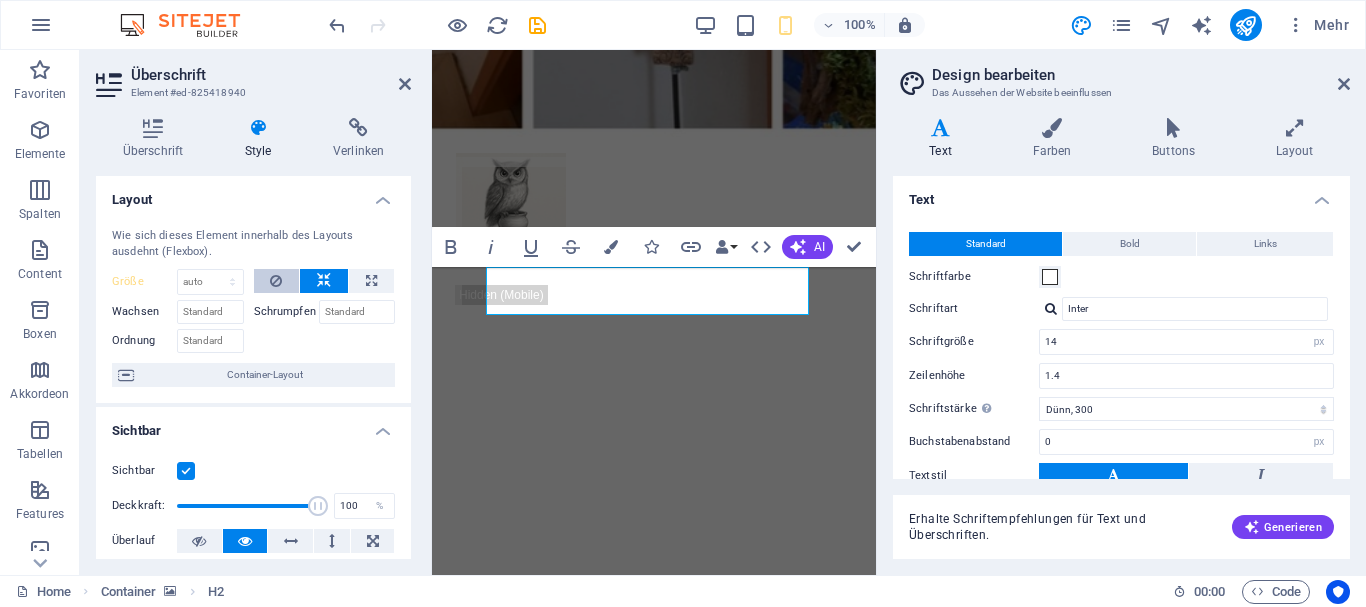 click at bounding box center [276, 281] 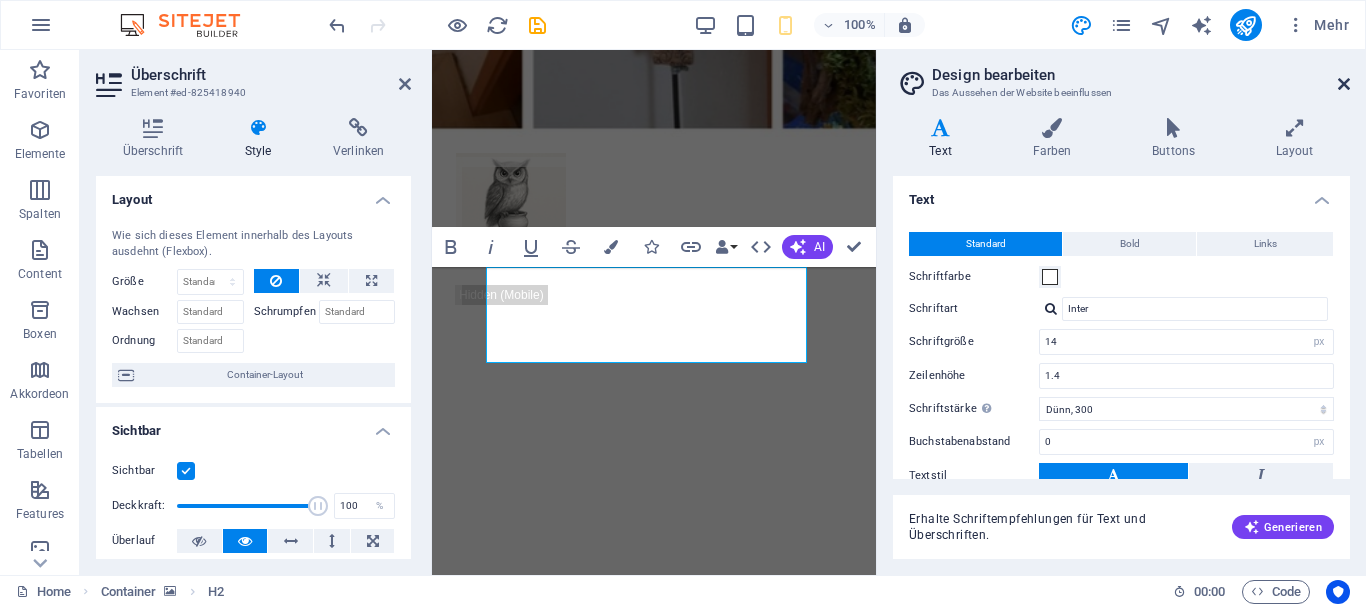 click at bounding box center [1344, 84] 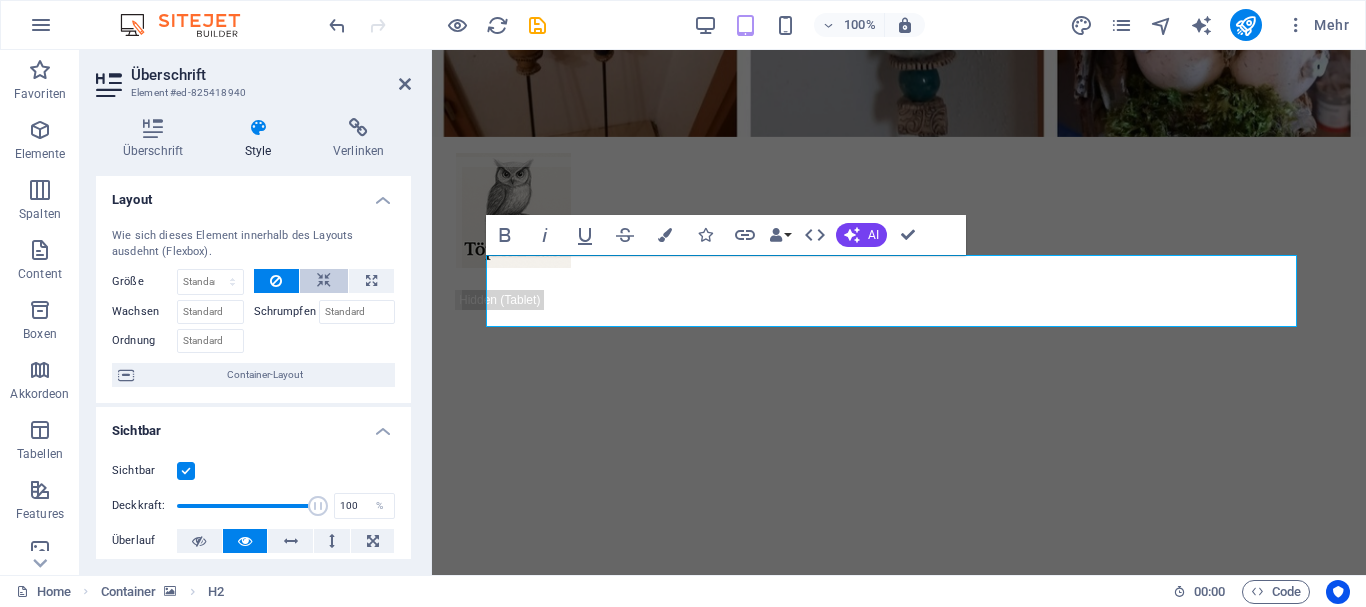 click at bounding box center (324, 281) 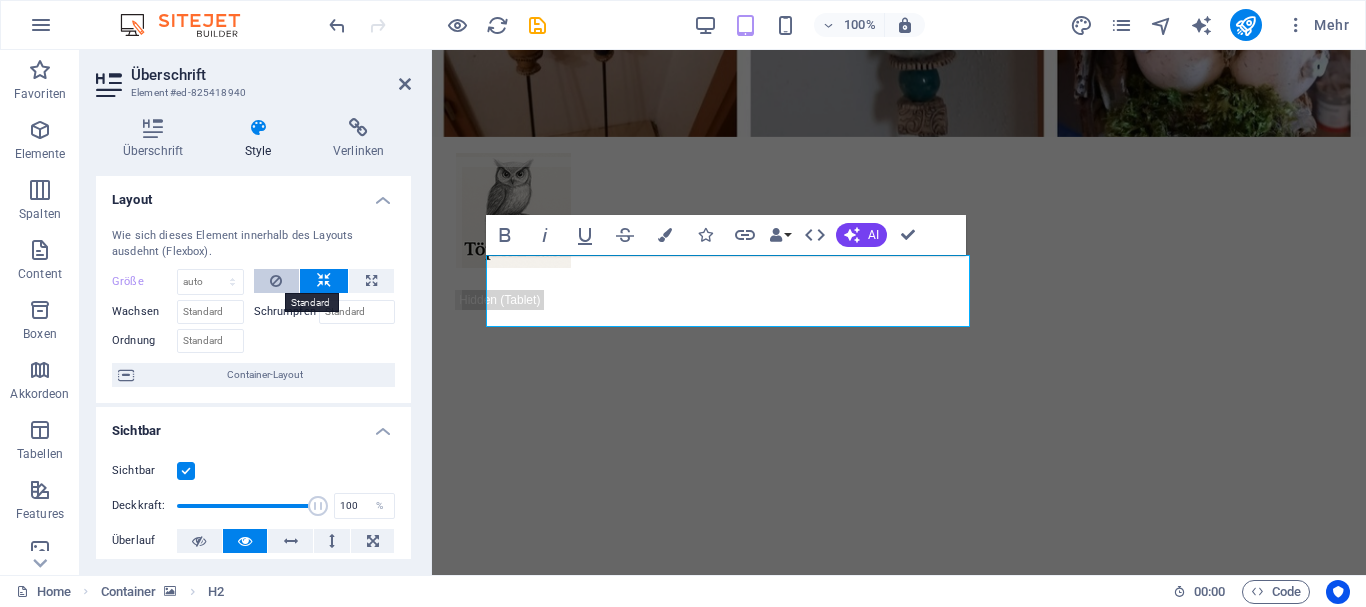 click at bounding box center [276, 281] 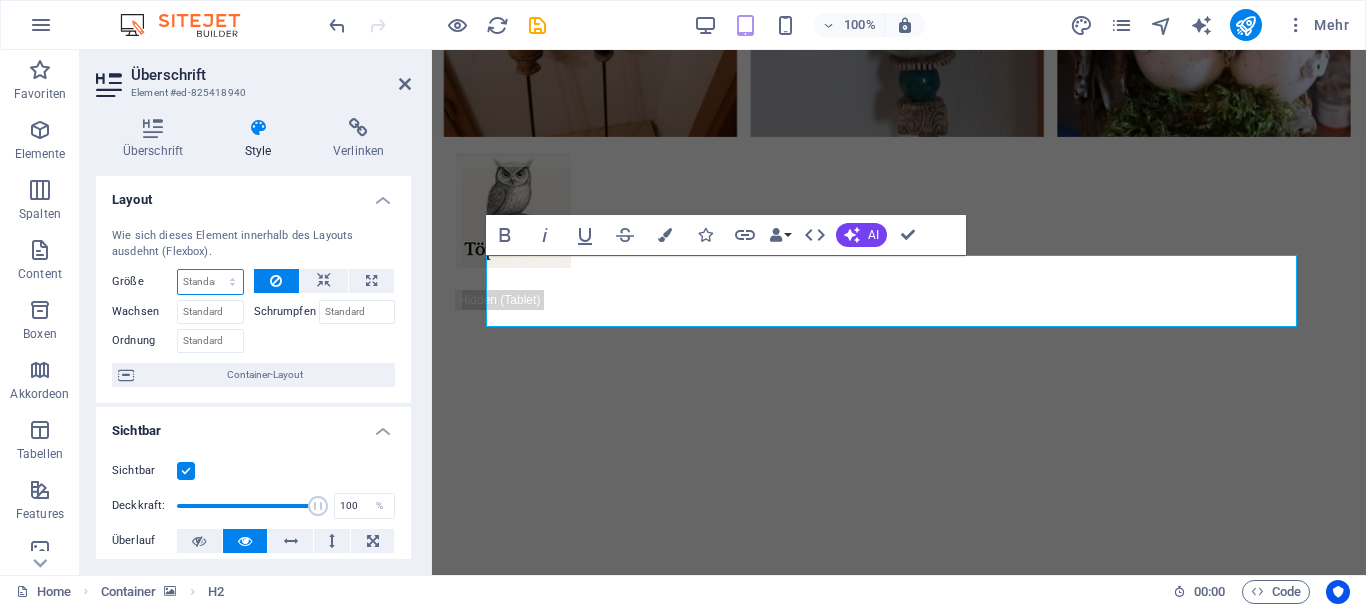 click on "Standard auto px % 1/1 1/2 1/3 1/4 1/5 1/6 1/7 1/8 1/9 1/10" at bounding box center (210, 282) 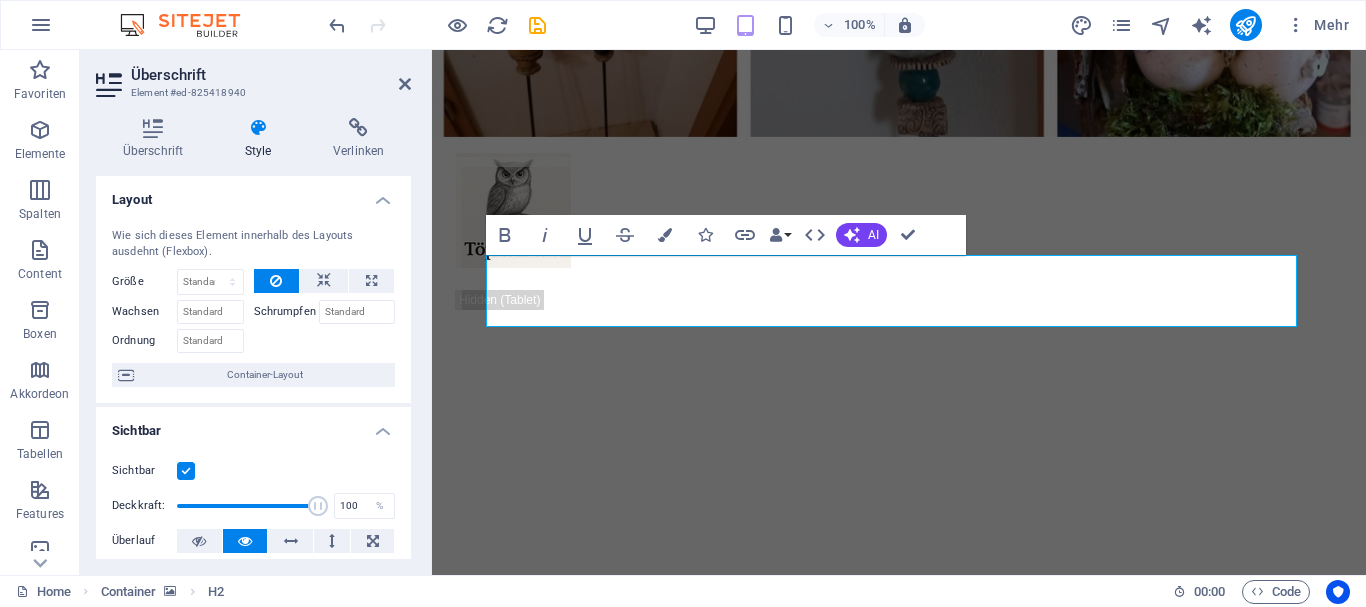 click on "Schrumpfen" at bounding box center (286, 312) 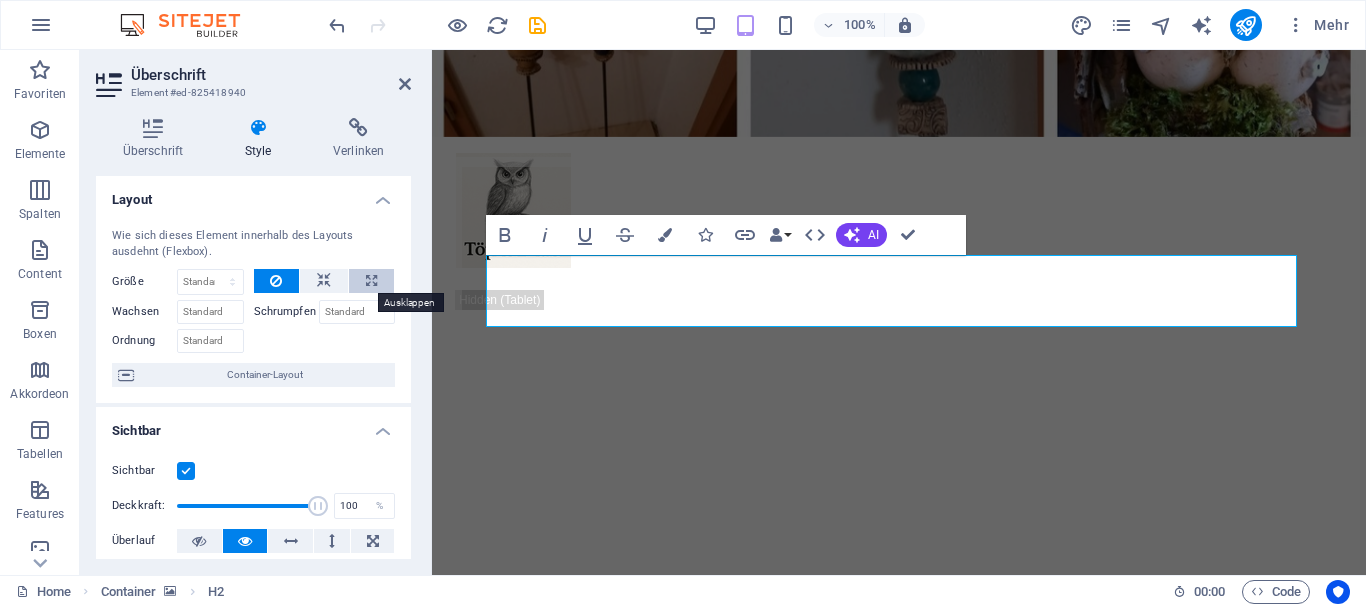 click at bounding box center (371, 281) 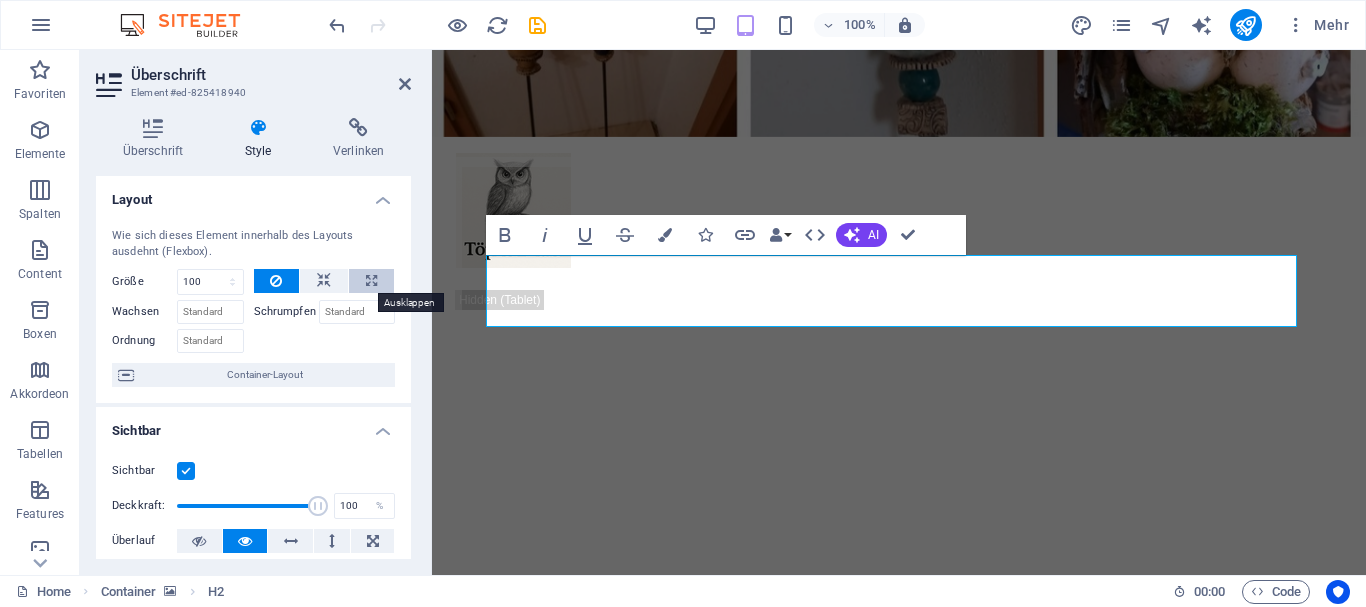 select on "%" 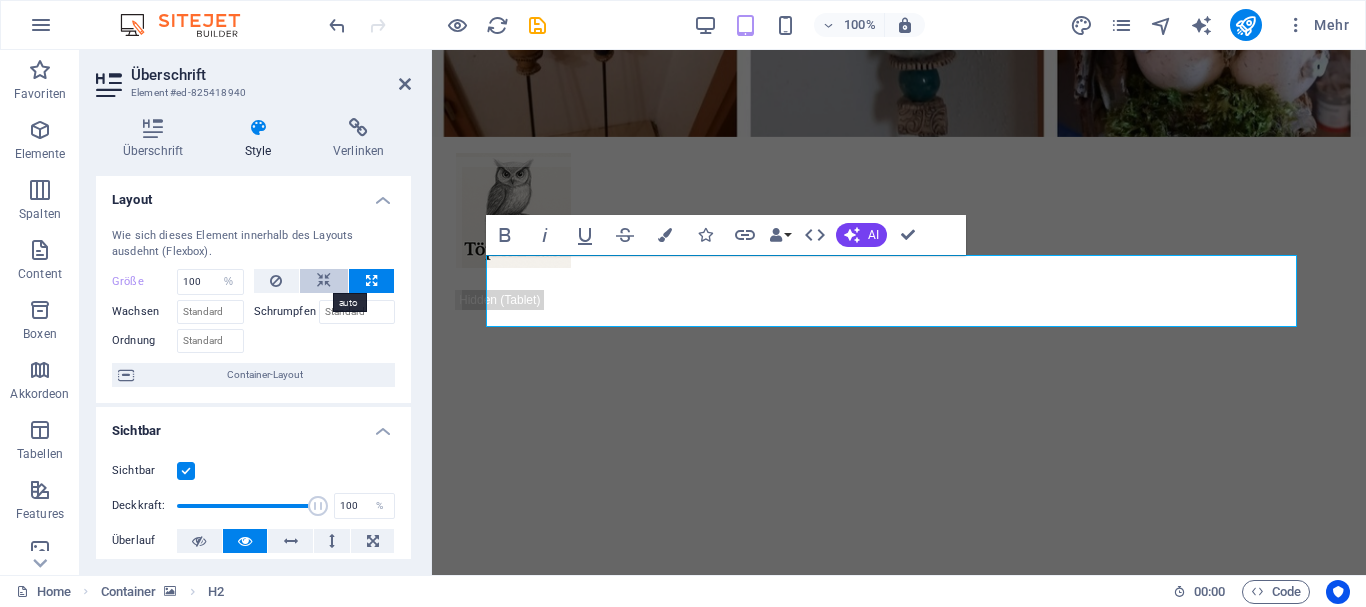 click at bounding box center [324, 281] 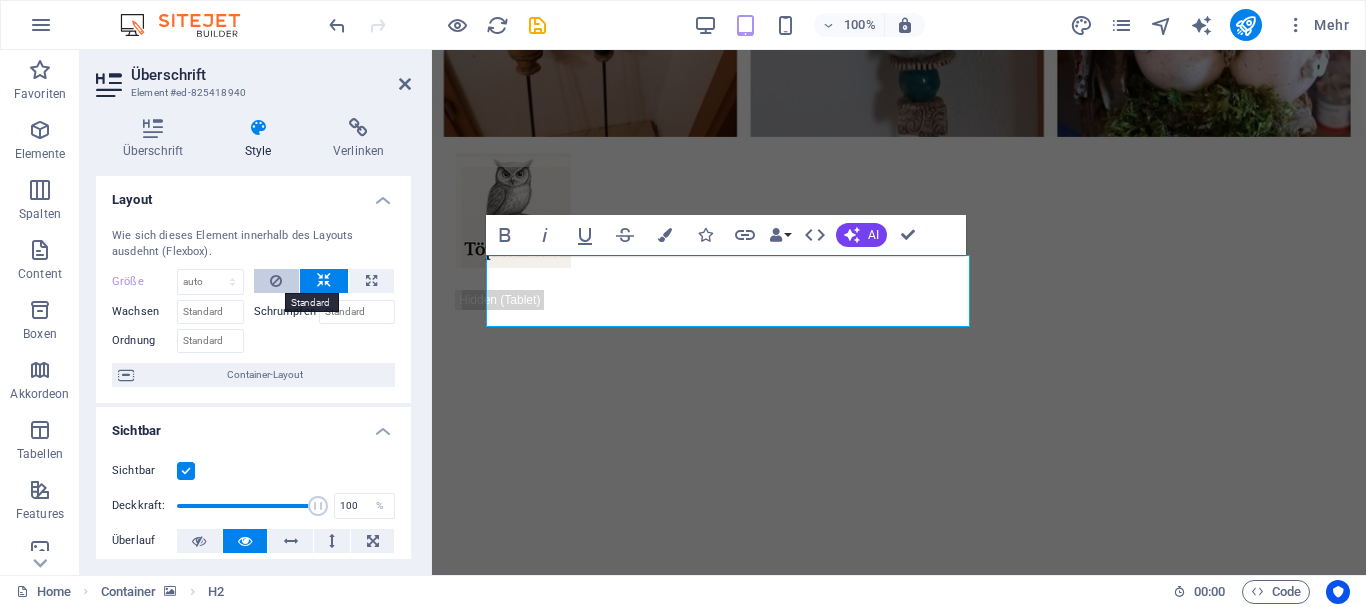 click at bounding box center (277, 281) 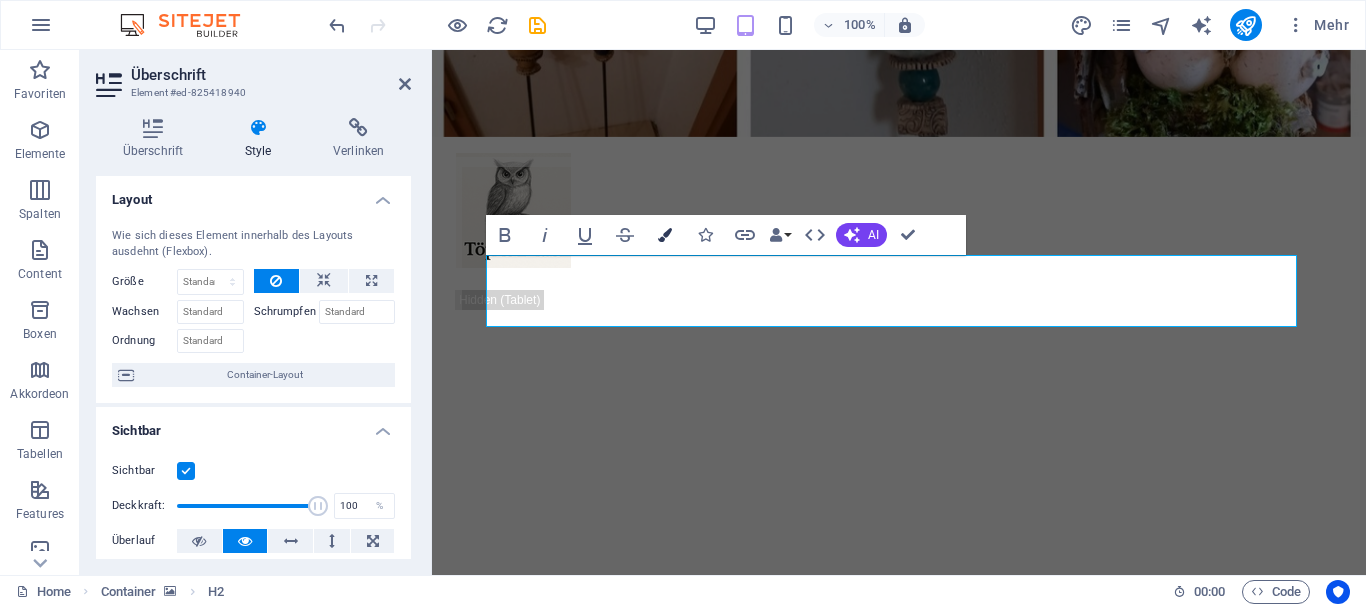 click at bounding box center (665, 235) 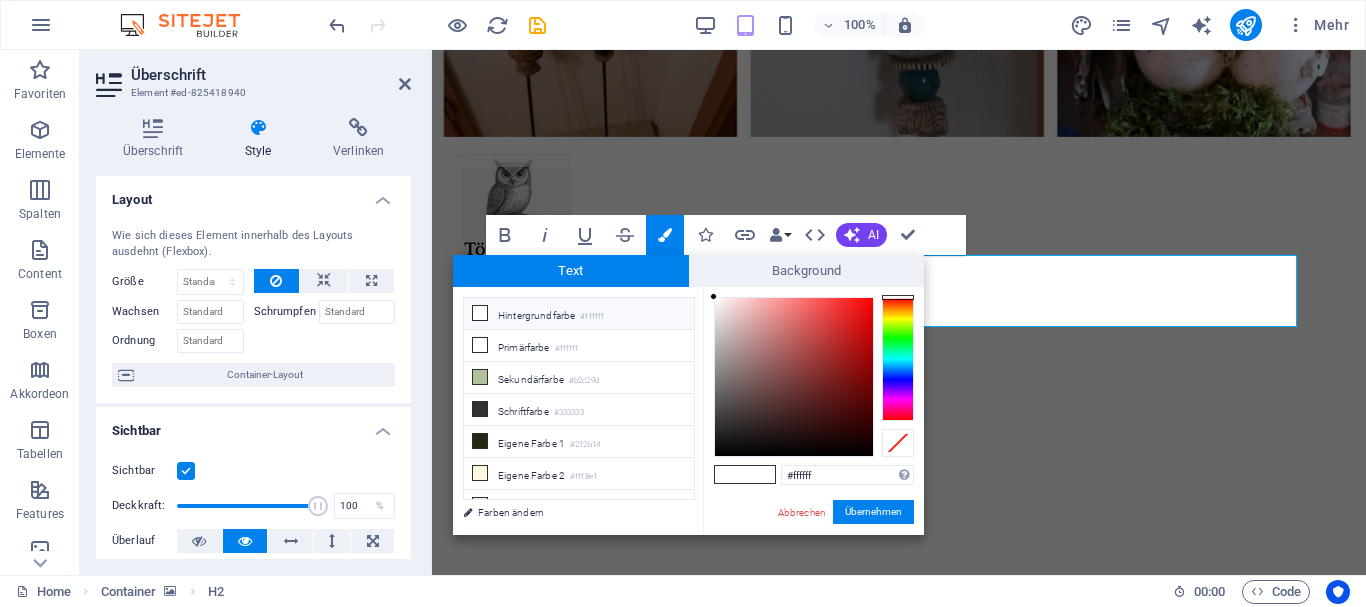 click on "Hintergrundfarbe
#ffffff" at bounding box center (579, 314) 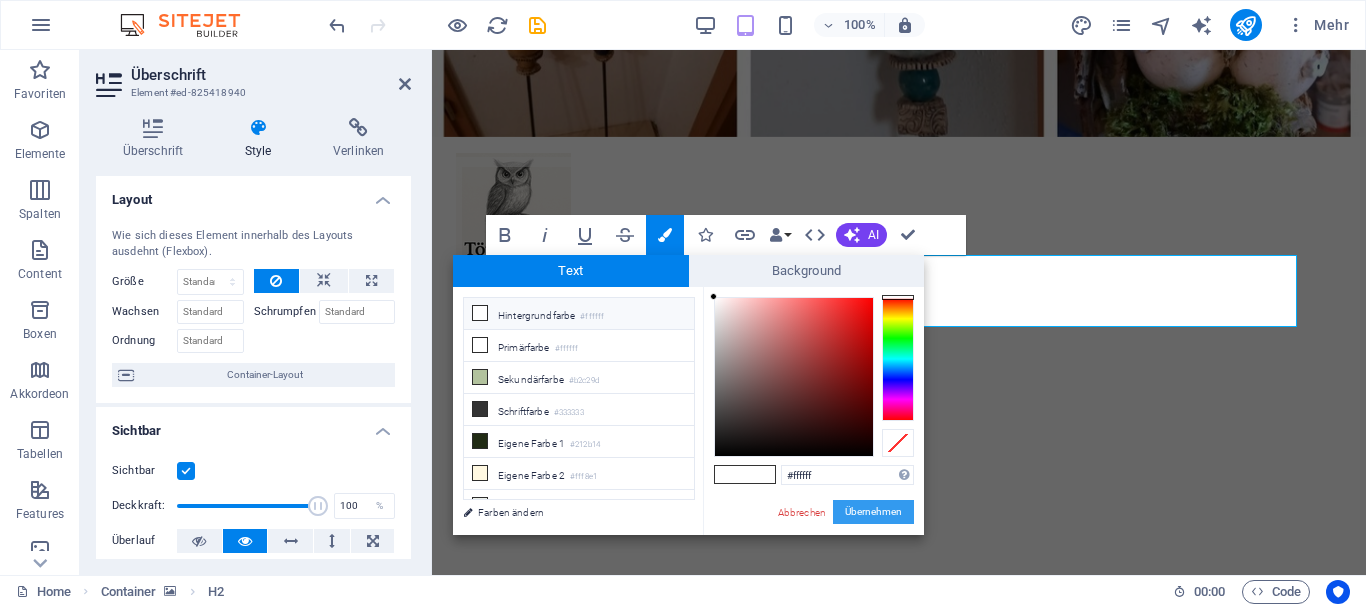 drag, startPoint x: 881, startPoint y: 510, endPoint x: 473, endPoint y: 447, distance: 412.83533 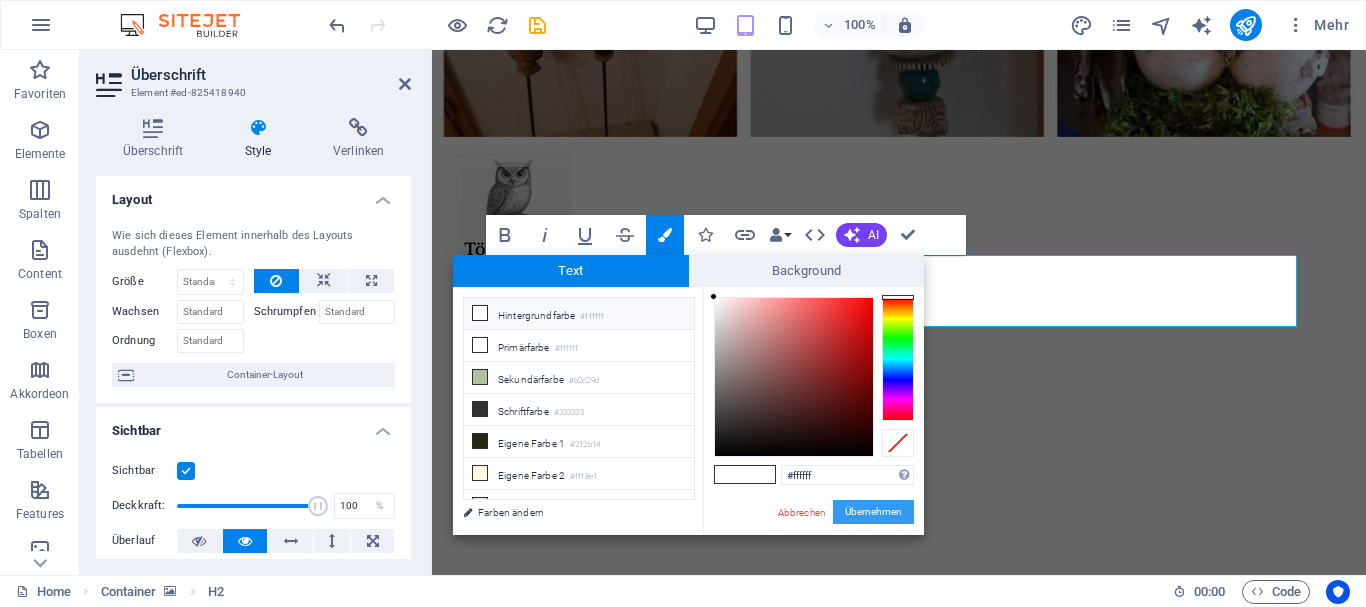 click on "Übernehmen" at bounding box center (873, 512) 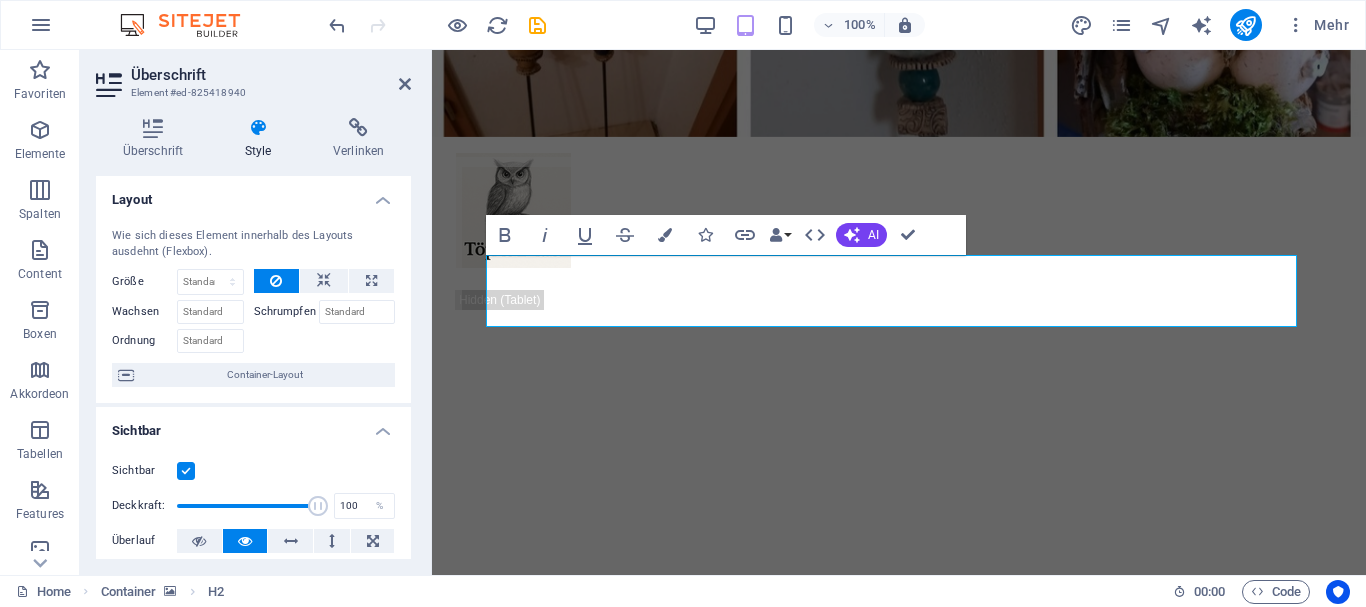 click on "100% Mehr" at bounding box center [841, 25] 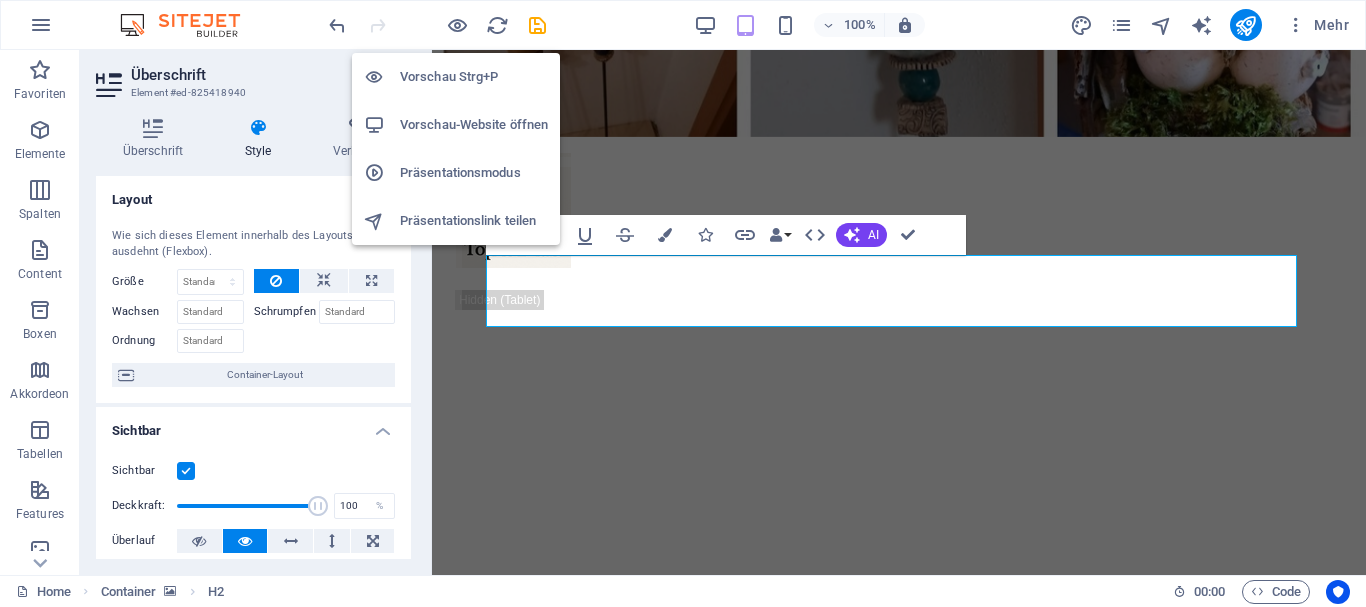 drag, startPoint x: 469, startPoint y: 82, endPoint x: 411, endPoint y: 74, distance: 58.549126 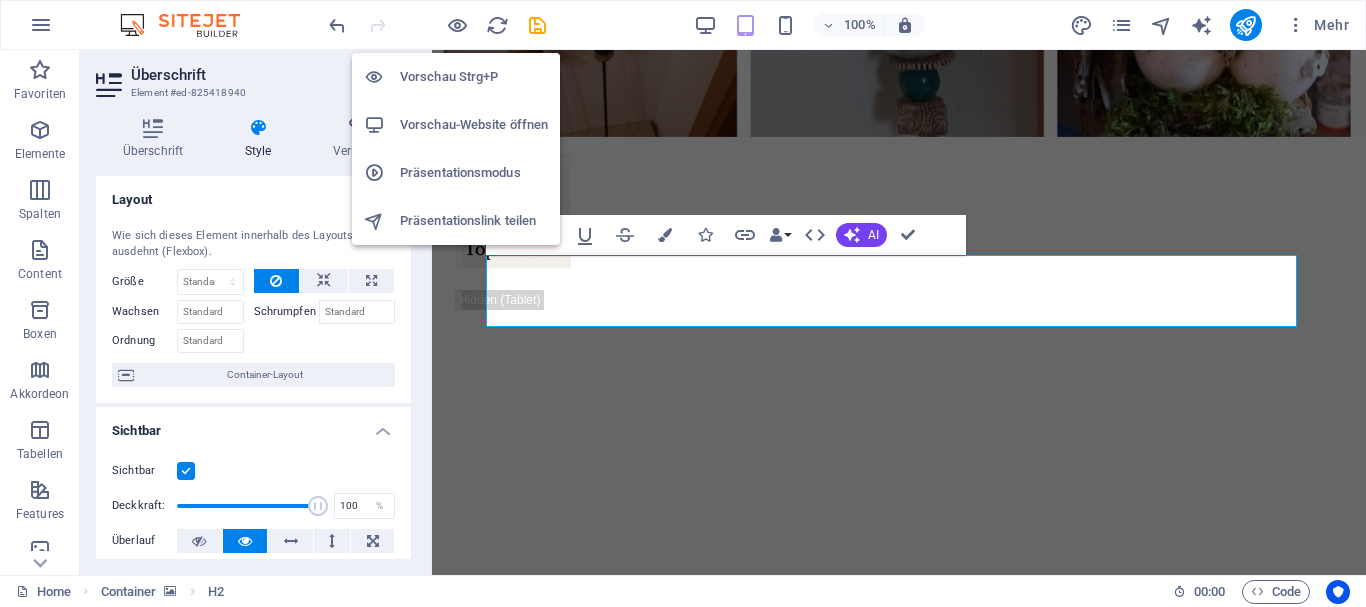 click on "Vorschau Strg+P" at bounding box center [474, 77] 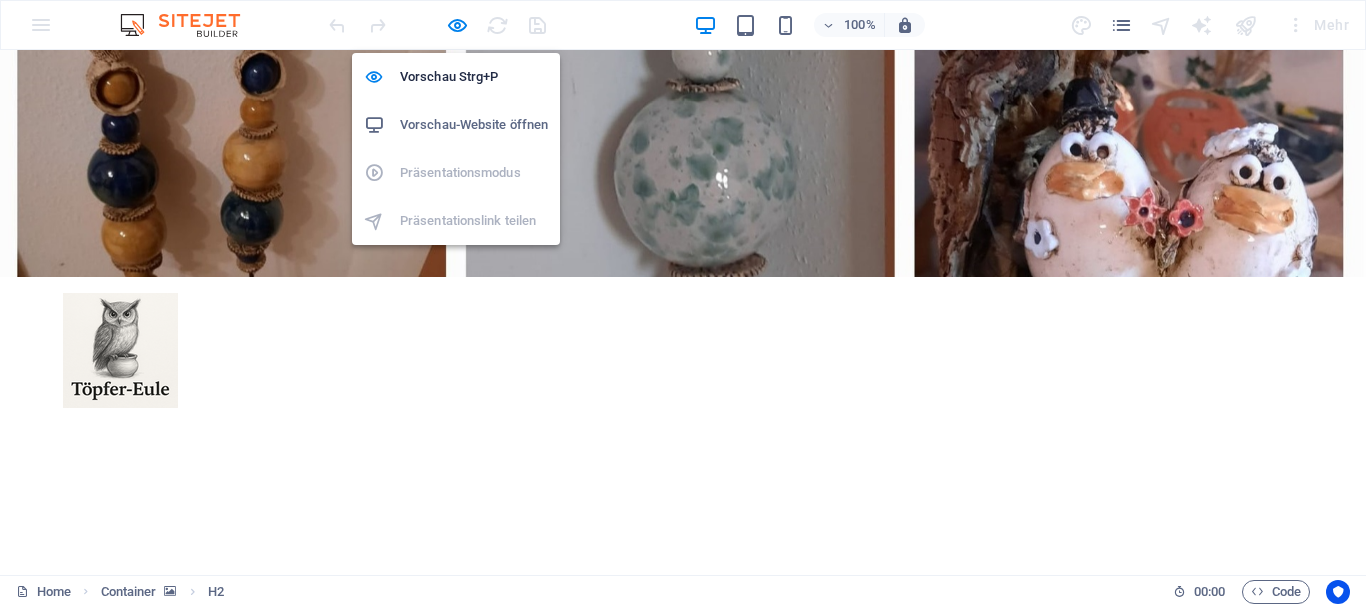 click on "Vorschau-Website öffnen" at bounding box center [474, 125] 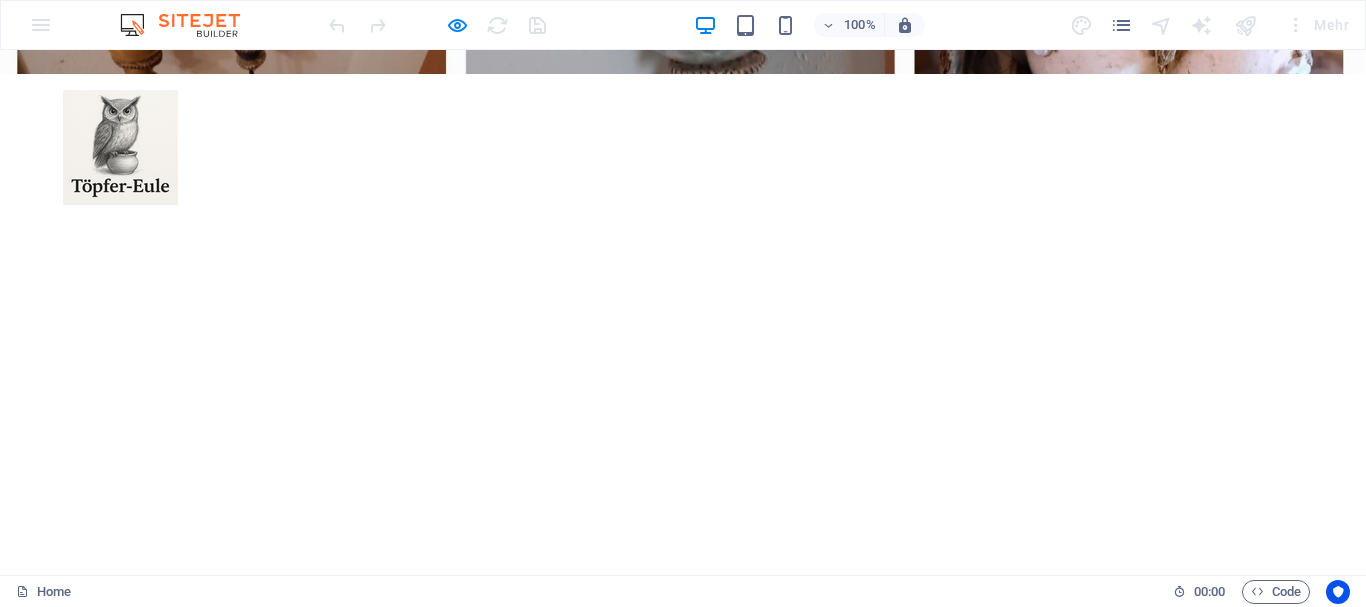 scroll, scrollTop: 800, scrollLeft: 0, axis: vertical 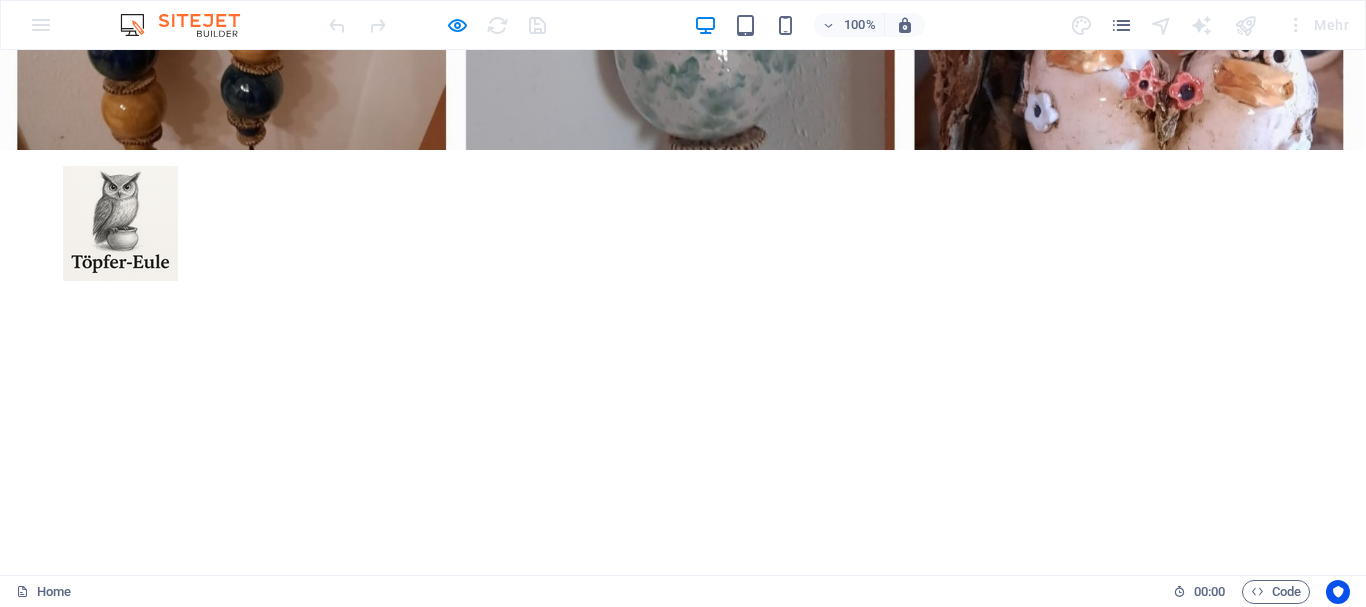 drag, startPoint x: 823, startPoint y: 505, endPoint x: 0, endPoint y: 437, distance: 825.80444 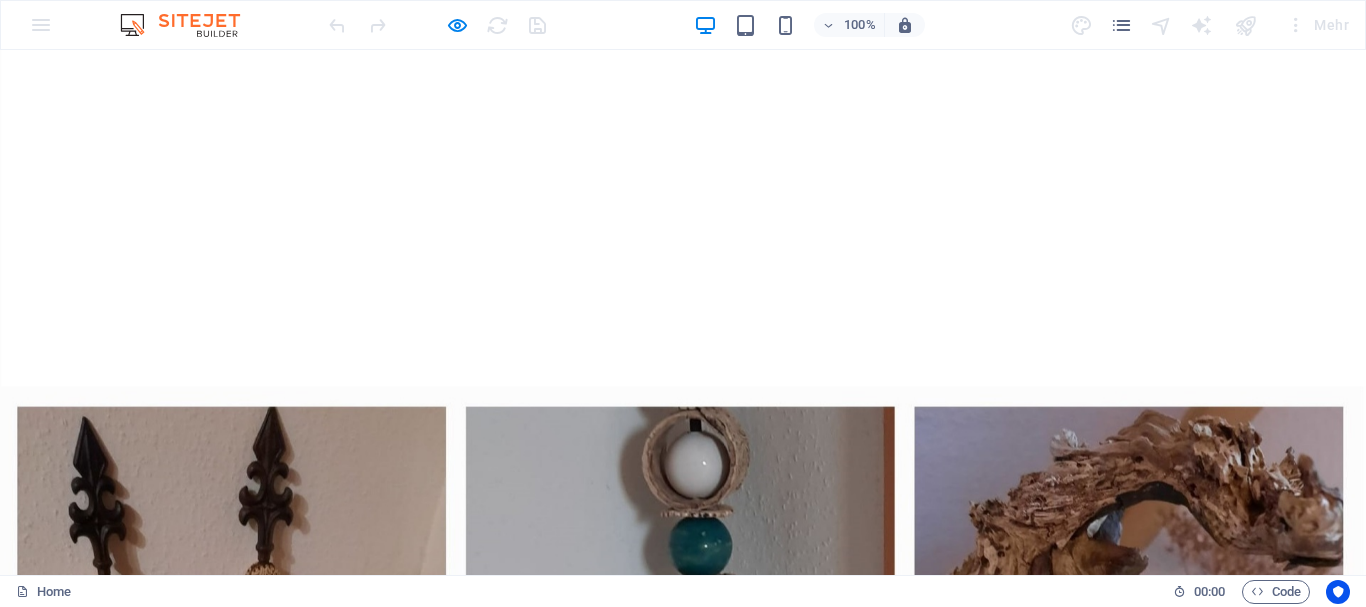 scroll, scrollTop: 200, scrollLeft: 0, axis: vertical 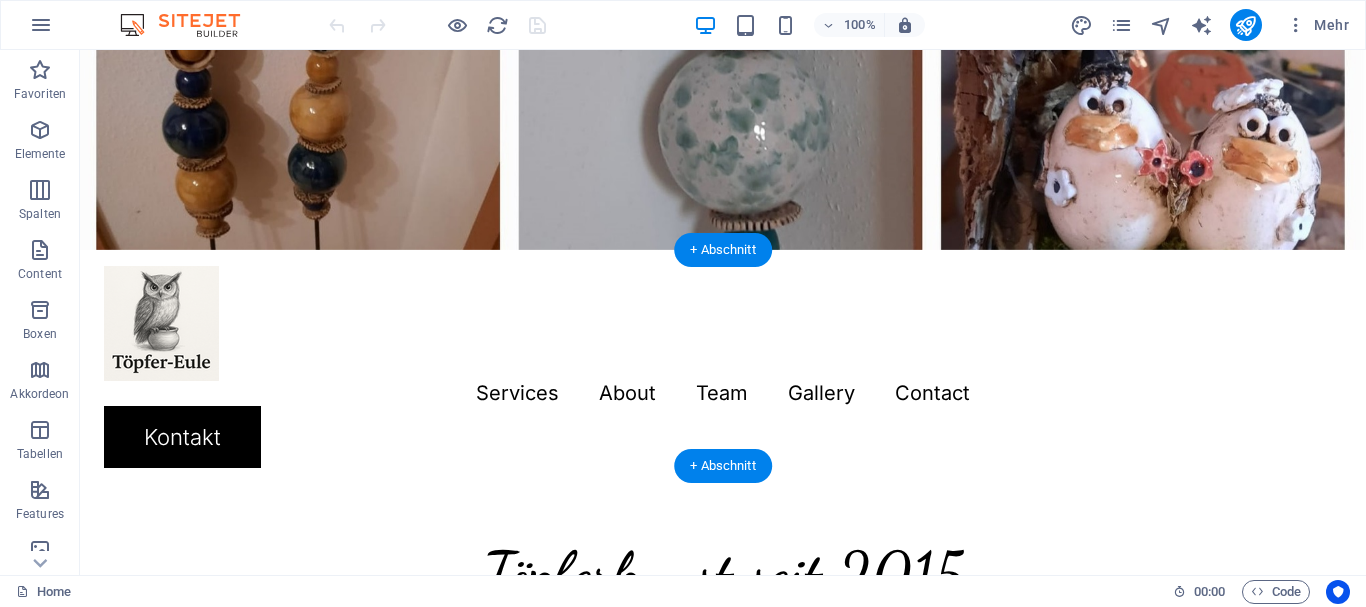 click at bounding box center [-556, 250] 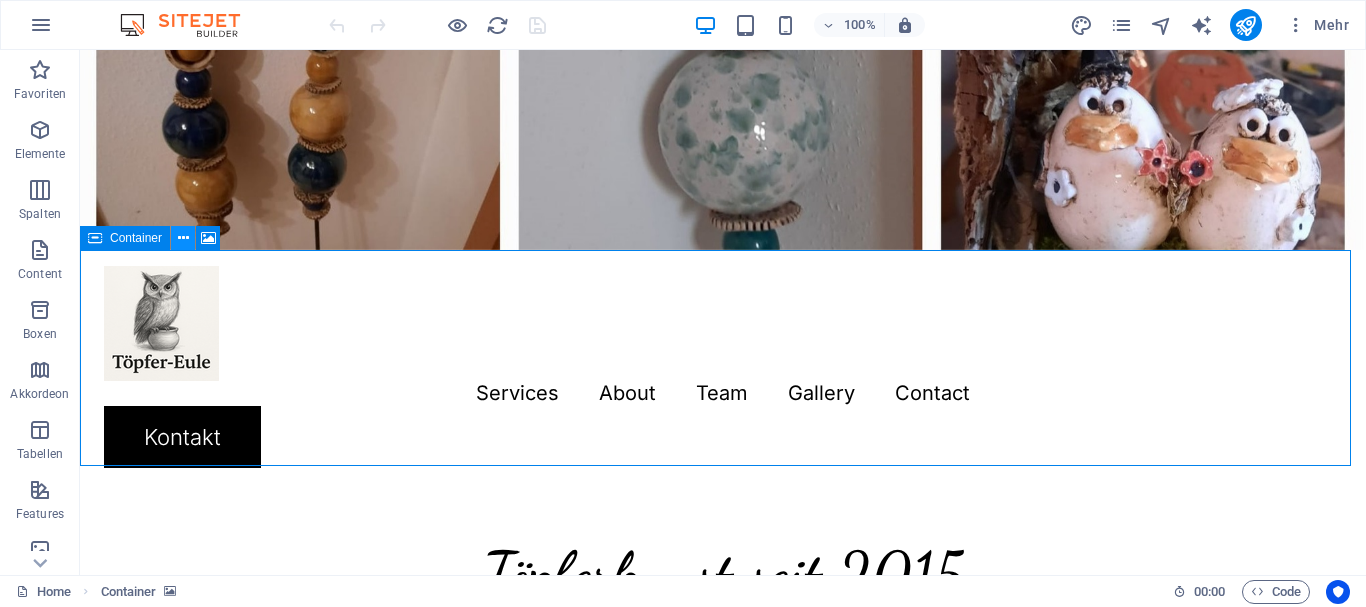 click at bounding box center [183, 238] 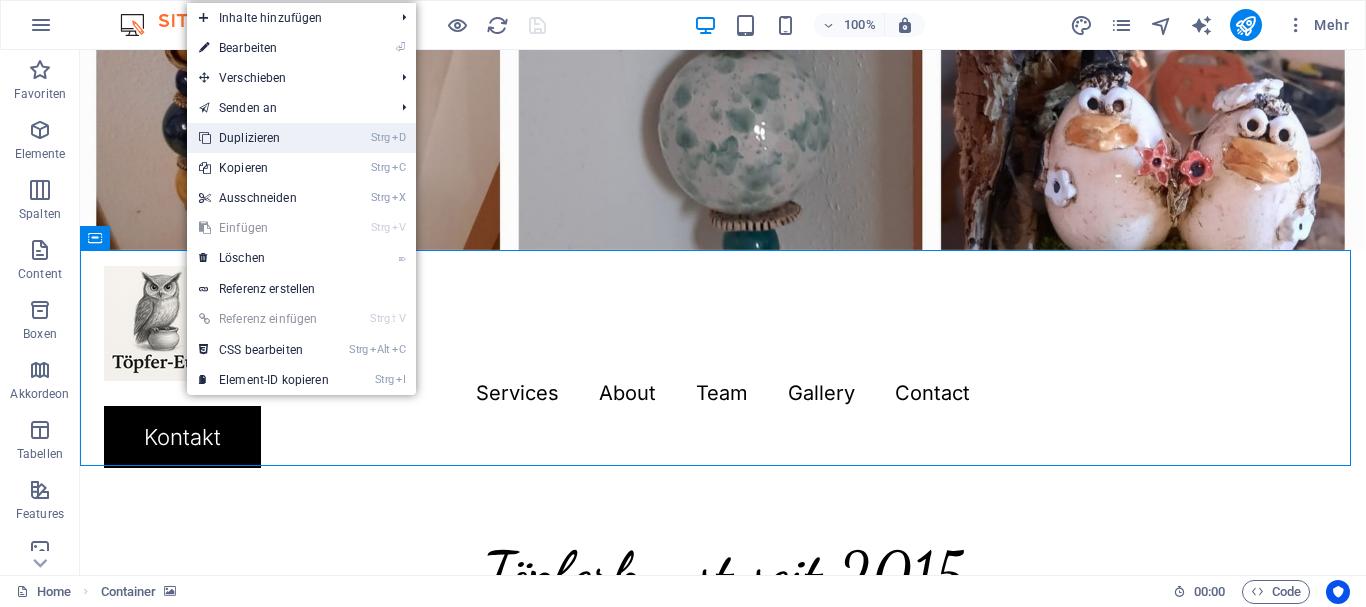 click on "Strg D  Duplizieren" at bounding box center (264, 138) 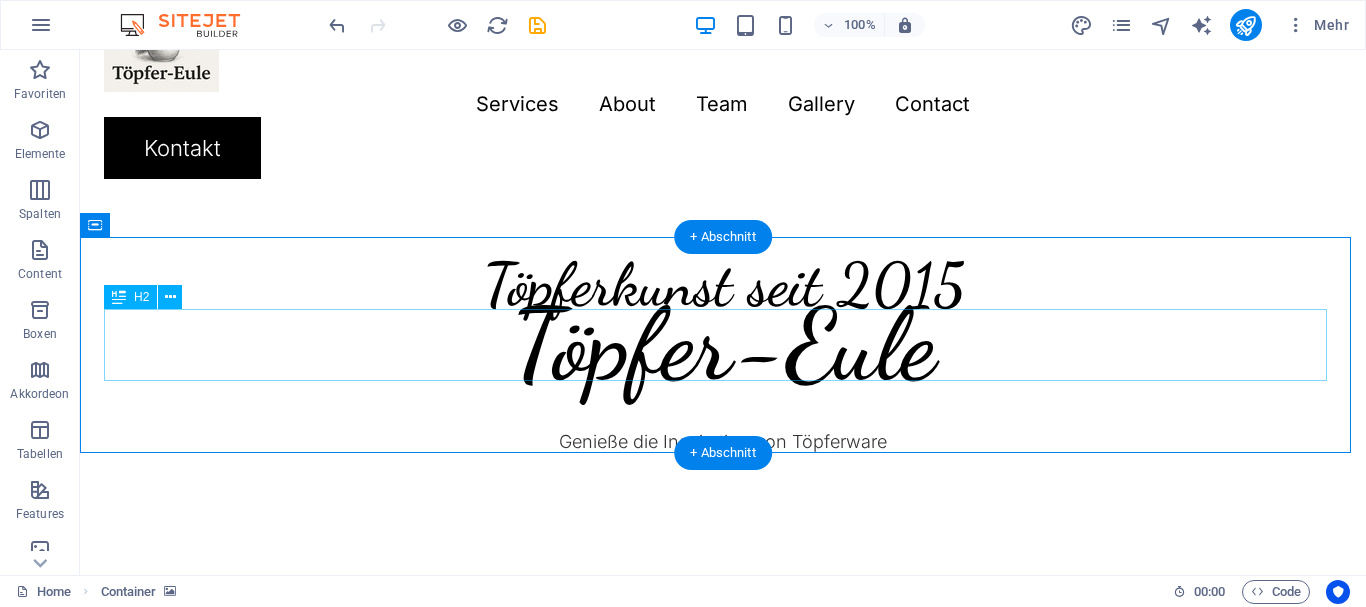 scroll, scrollTop: 800, scrollLeft: 0, axis: vertical 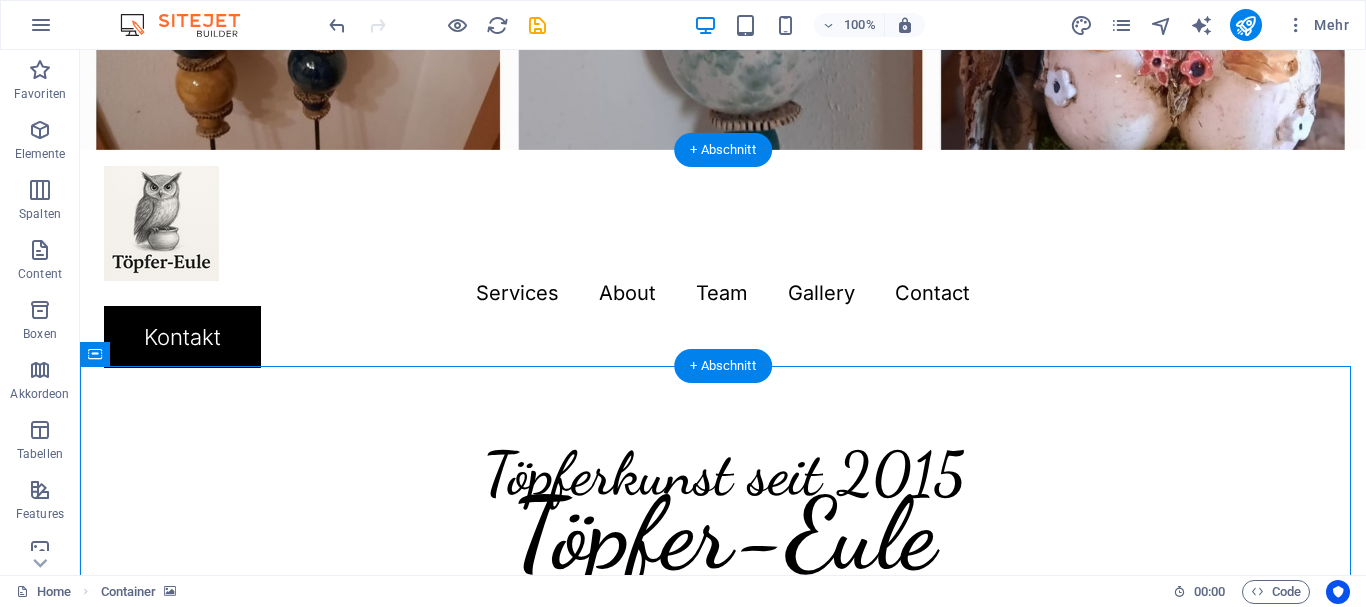 click at bounding box center [-1827, 150] 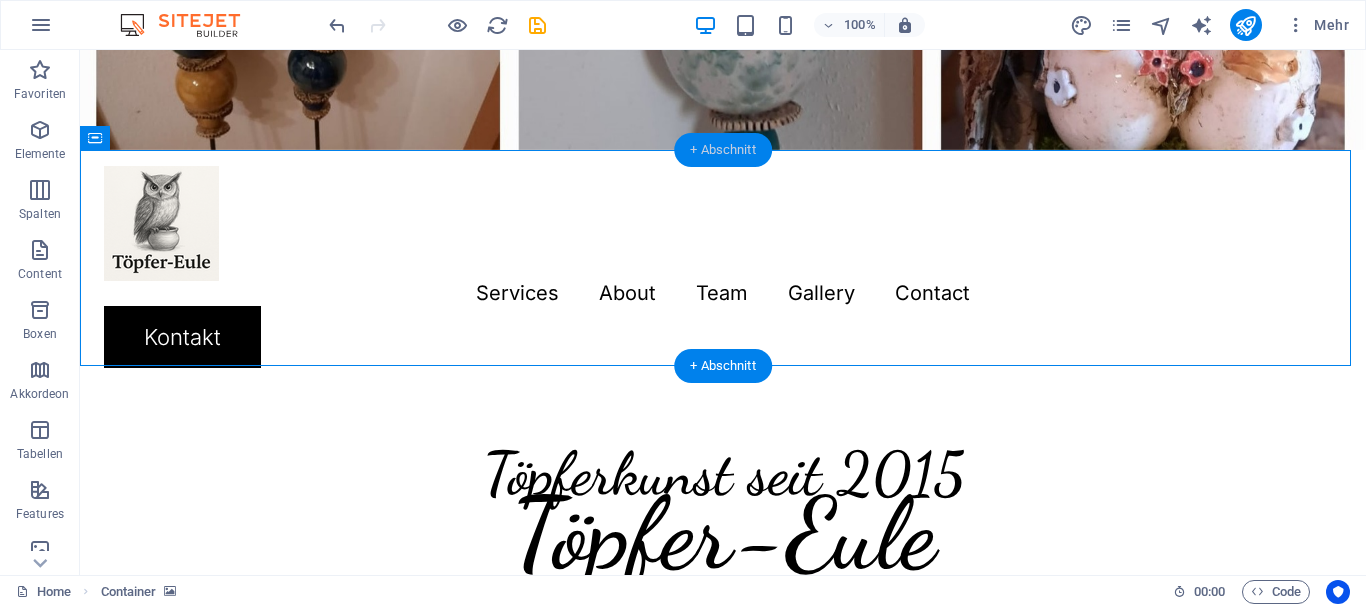 click on "+ Abschnitt" at bounding box center (723, 150) 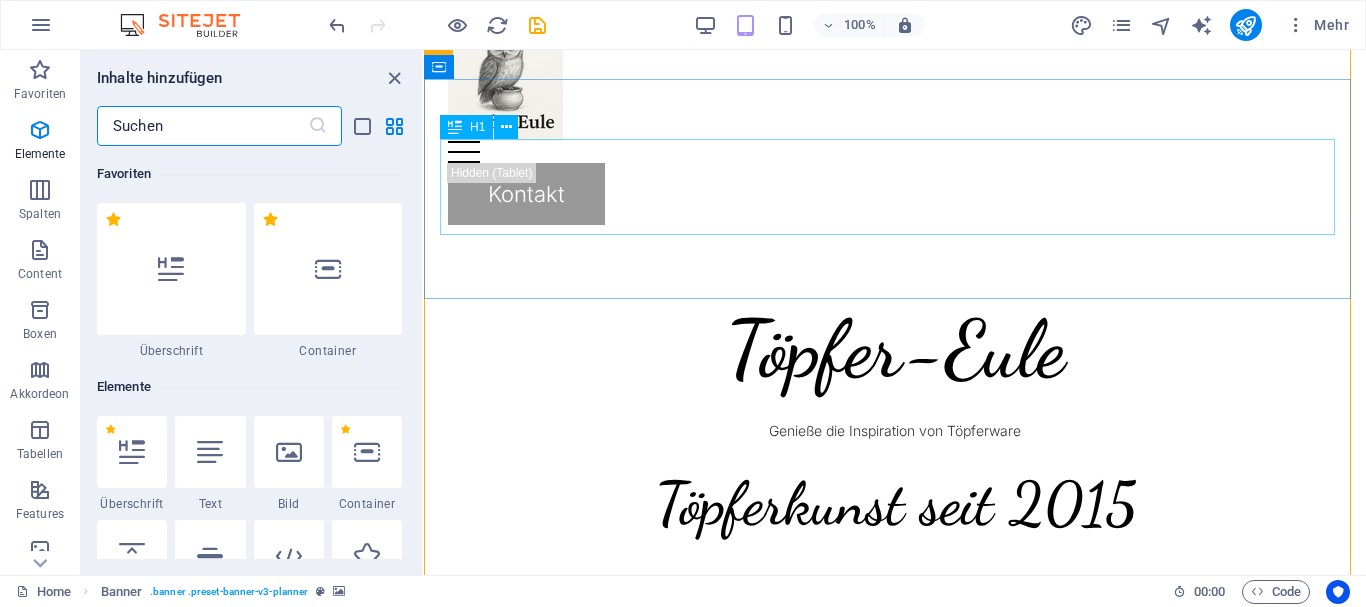 scroll, scrollTop: 118, scrollLeft: 0, axis: vertical 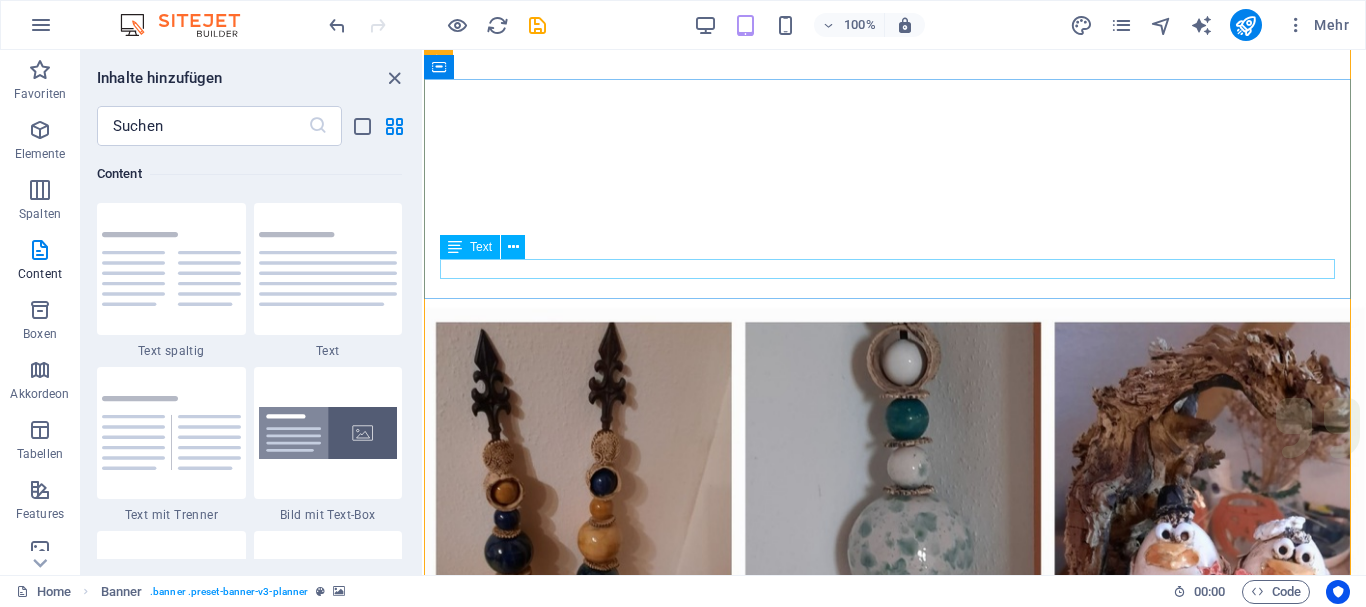 click on "Genieße die Inspiration von Töpferware" at bounding box center [895, 1113] 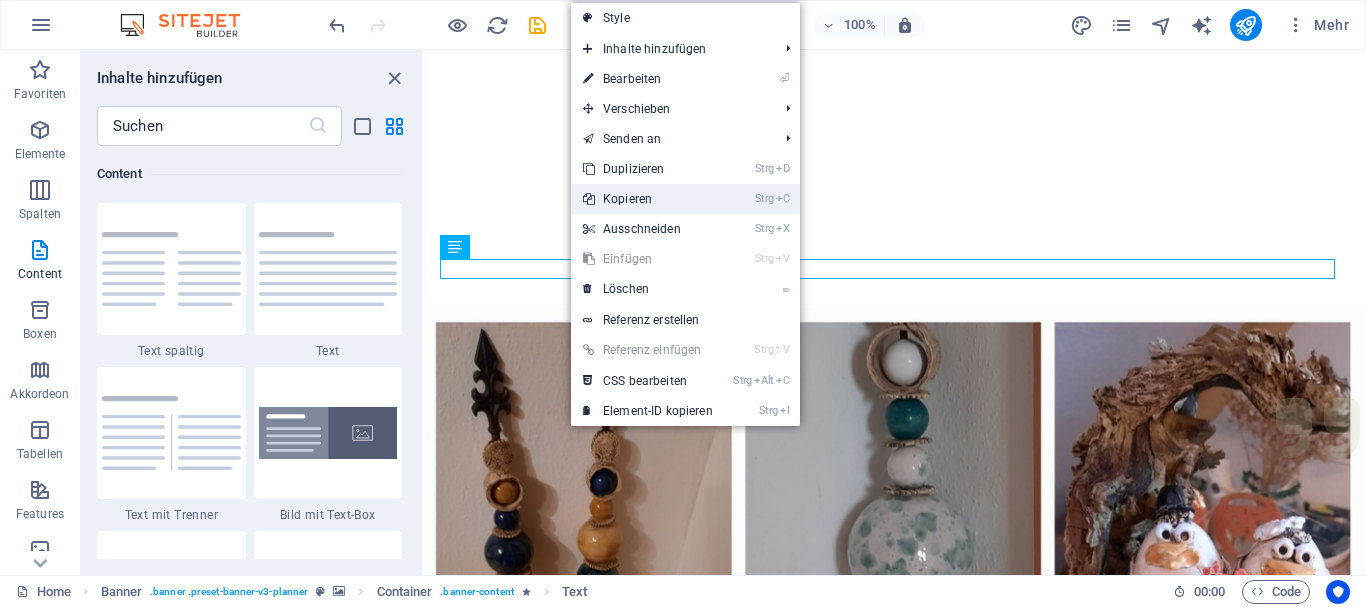 click on "Strg C  Kopieren" at bounding box center (648, 199) 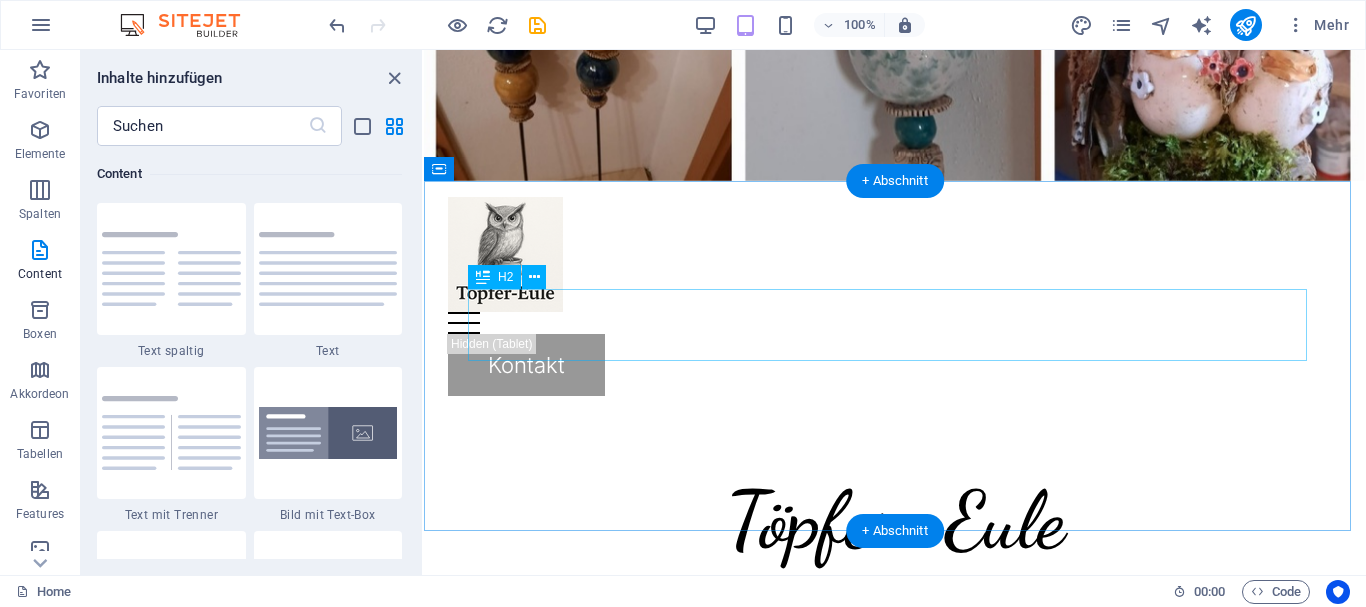 scroll, scrollTop: 618, scrollLeft: 0, axis: vertical 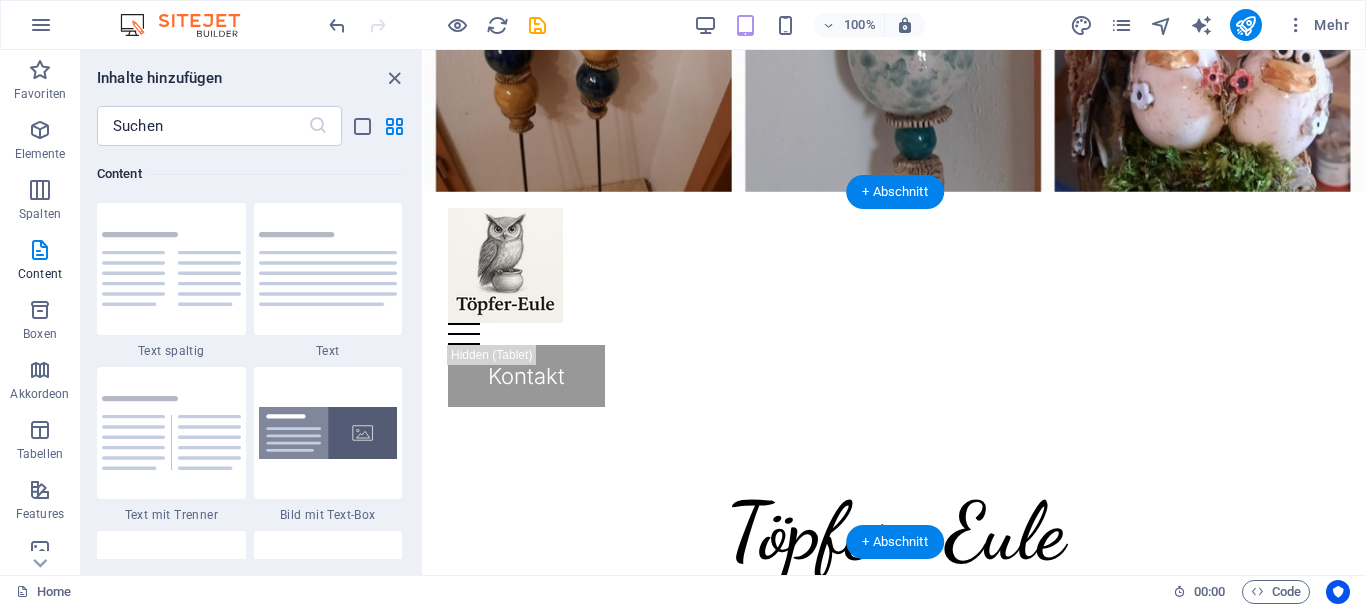 click at bounding box center (-887, 212) 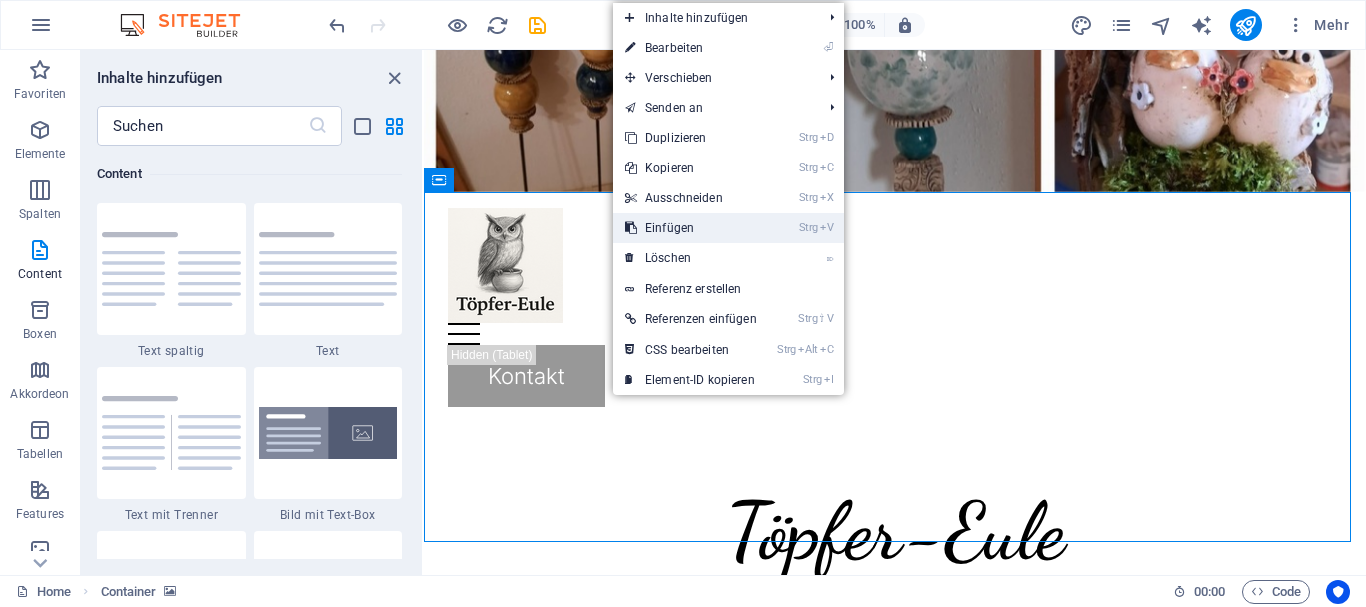 click on "Strg V  Einfügen" at bounding box center [691, 228] 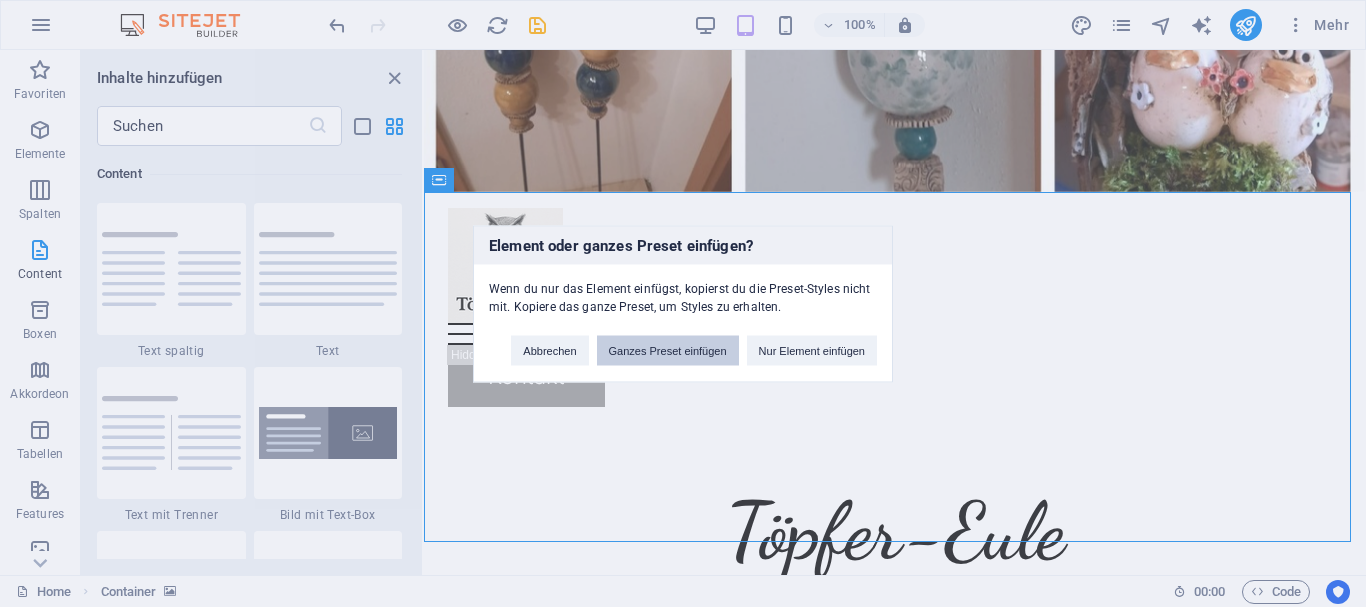 click on "Ganzes Preset einfügen" at bounding box center [668, 350] 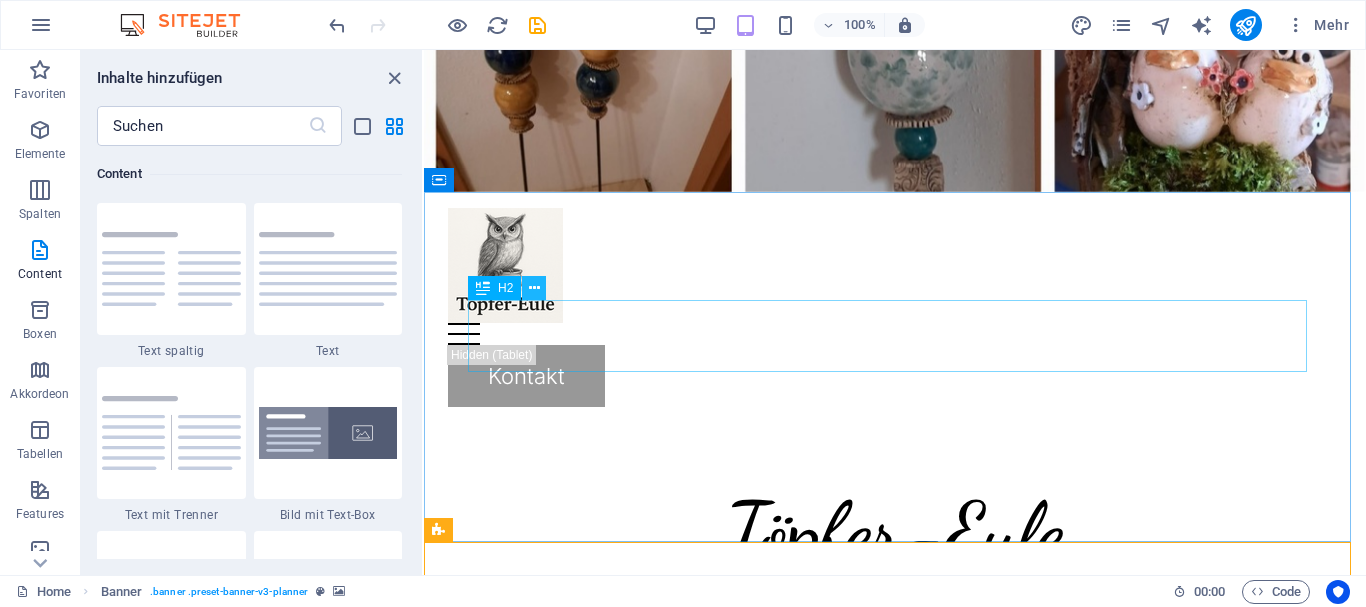 click at bounding box center [534, 288] 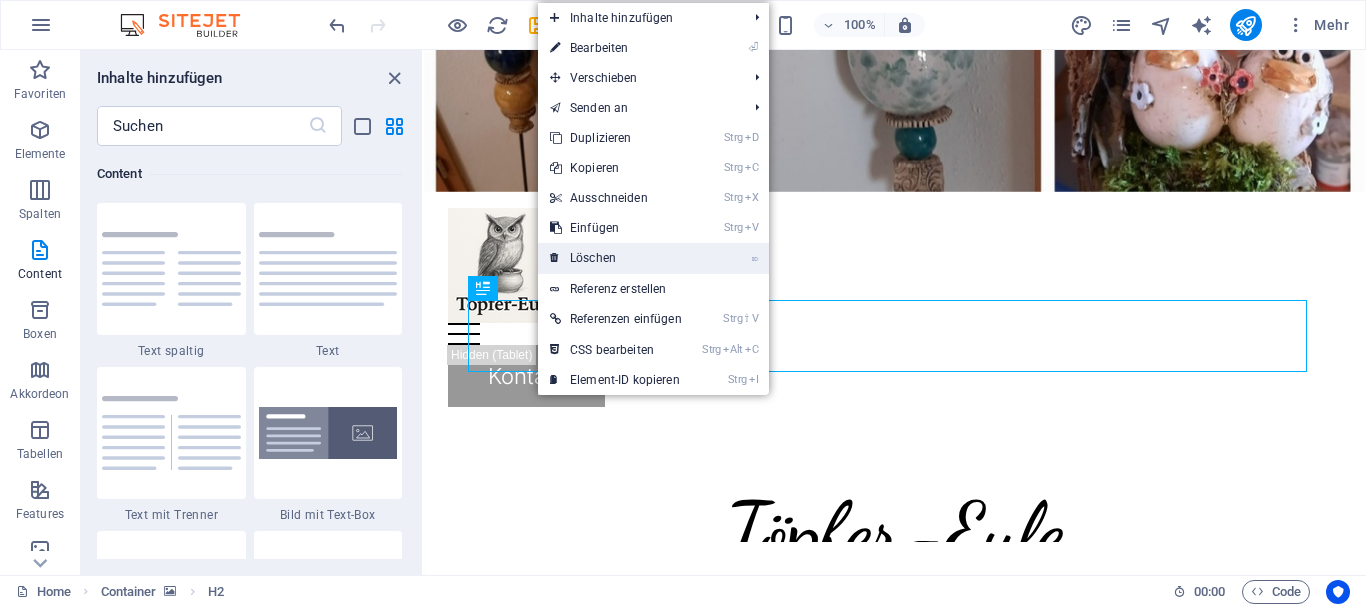 click on "⌦  Löschen" at bounding box center (616, 258) 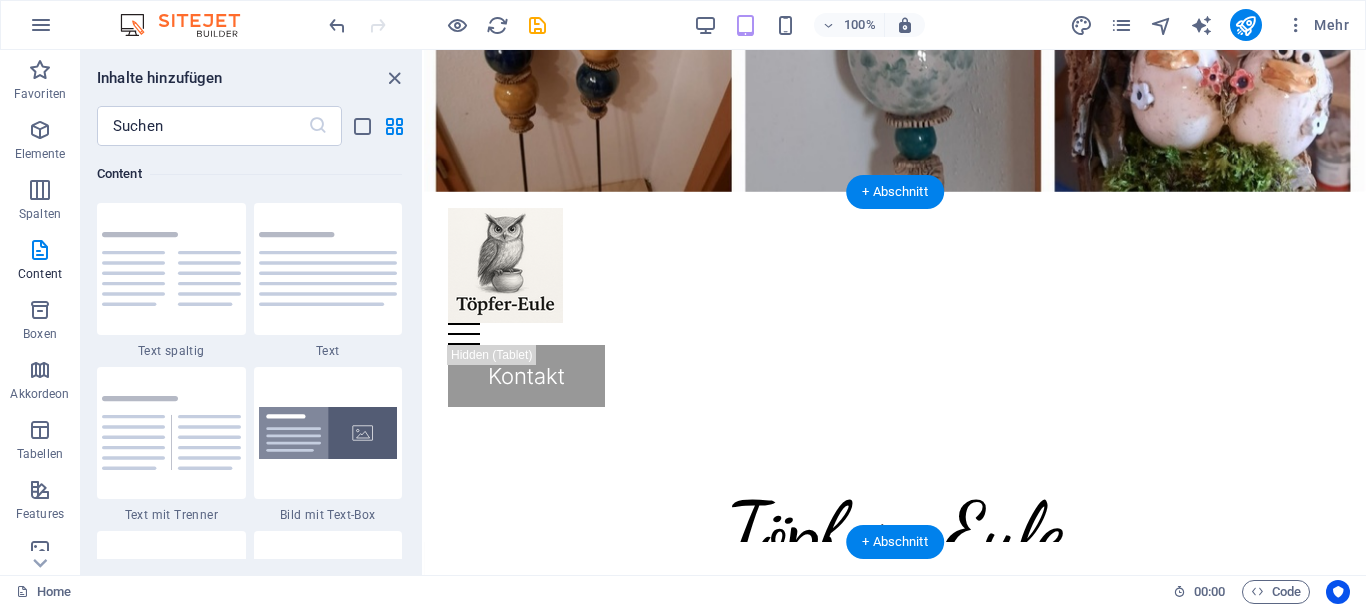 click at bounding box center (-1774, 212) 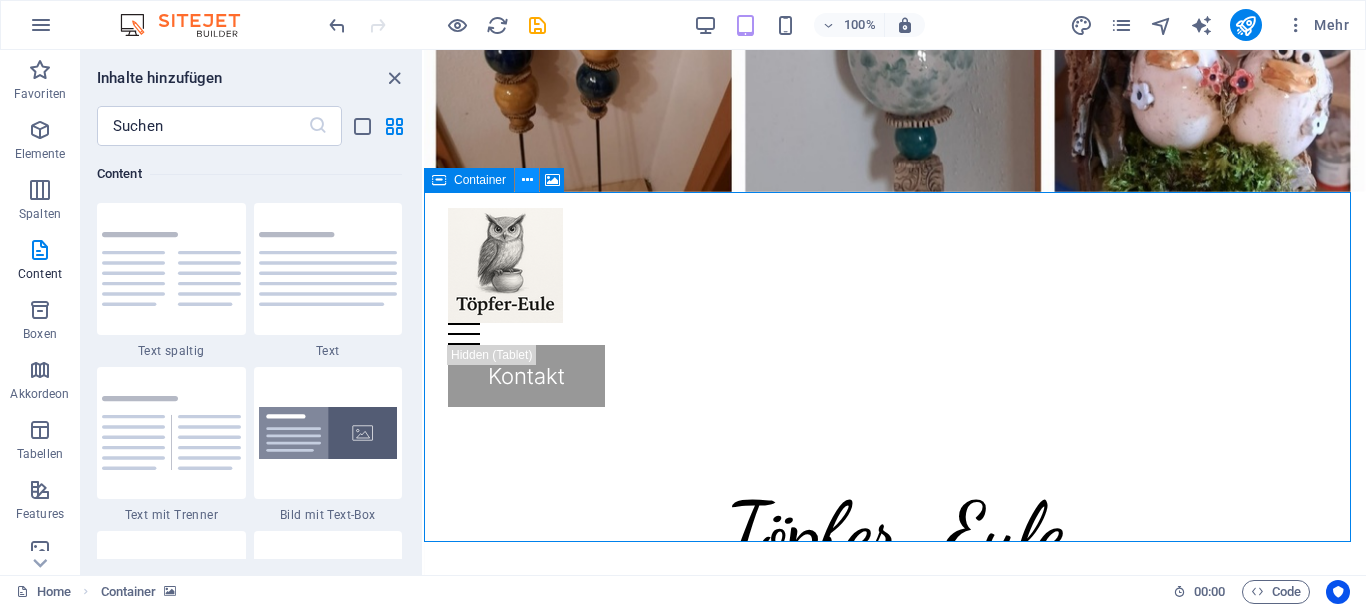 click at bounding box center [527, 180] 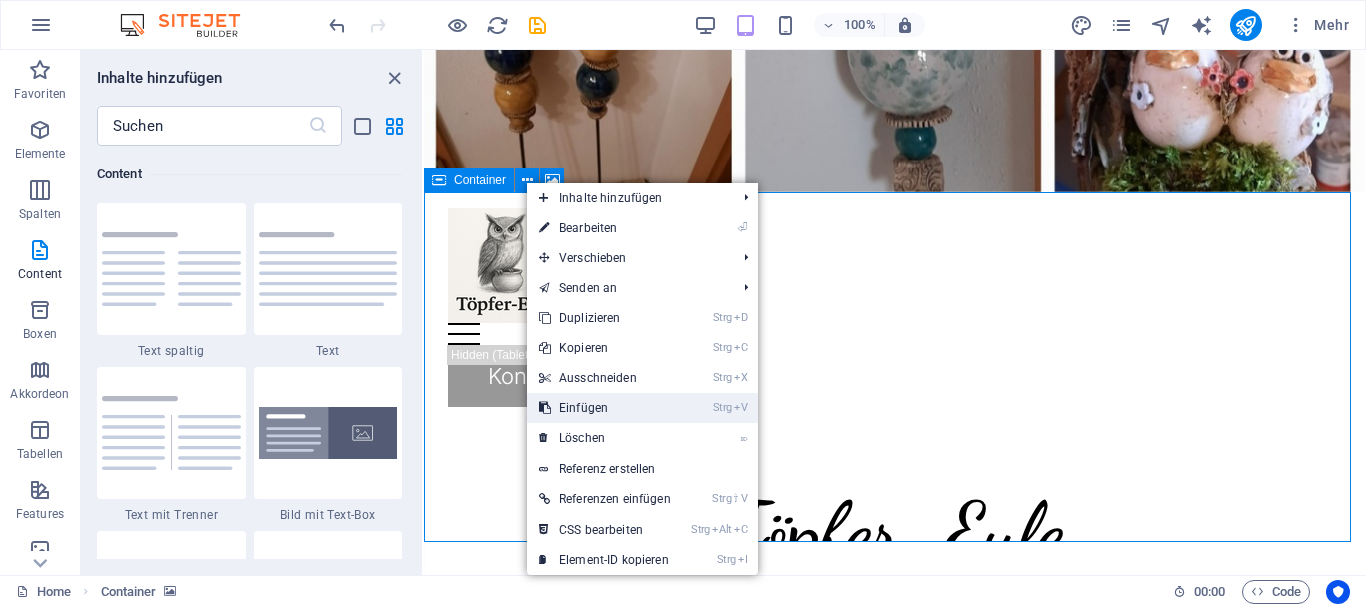click on "Strg V  Einfügen" at bounding box center [605, 408] 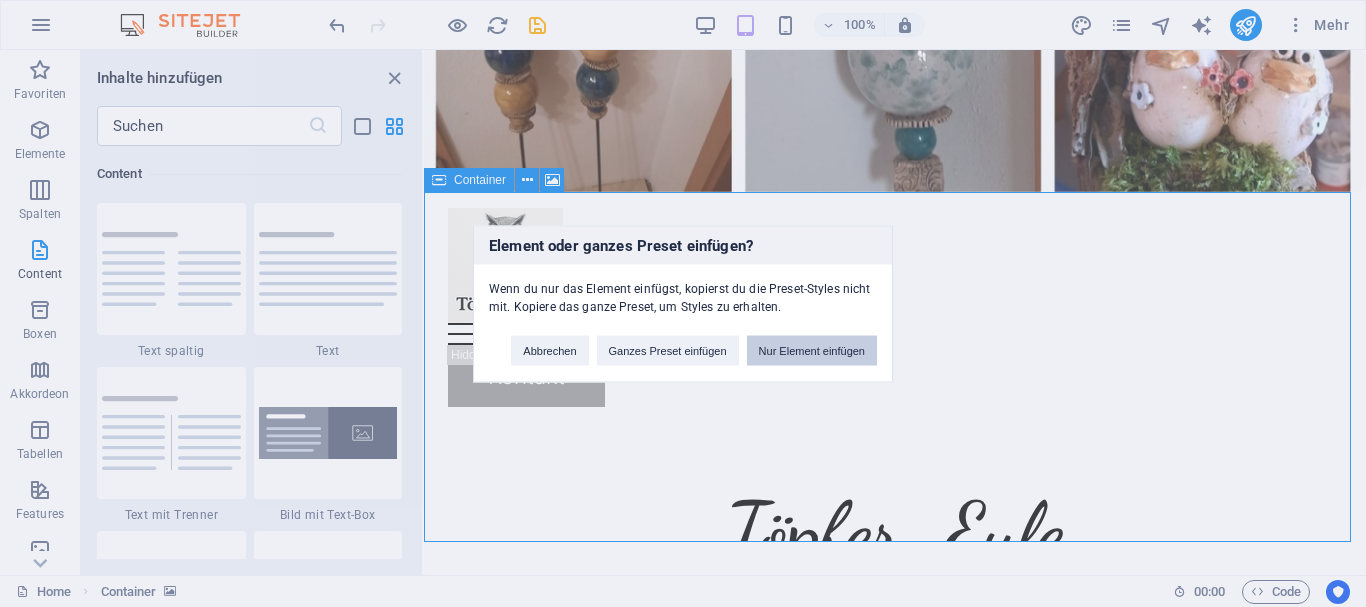 click on "Nur Element einfügen" at bounding box center (812, 350) 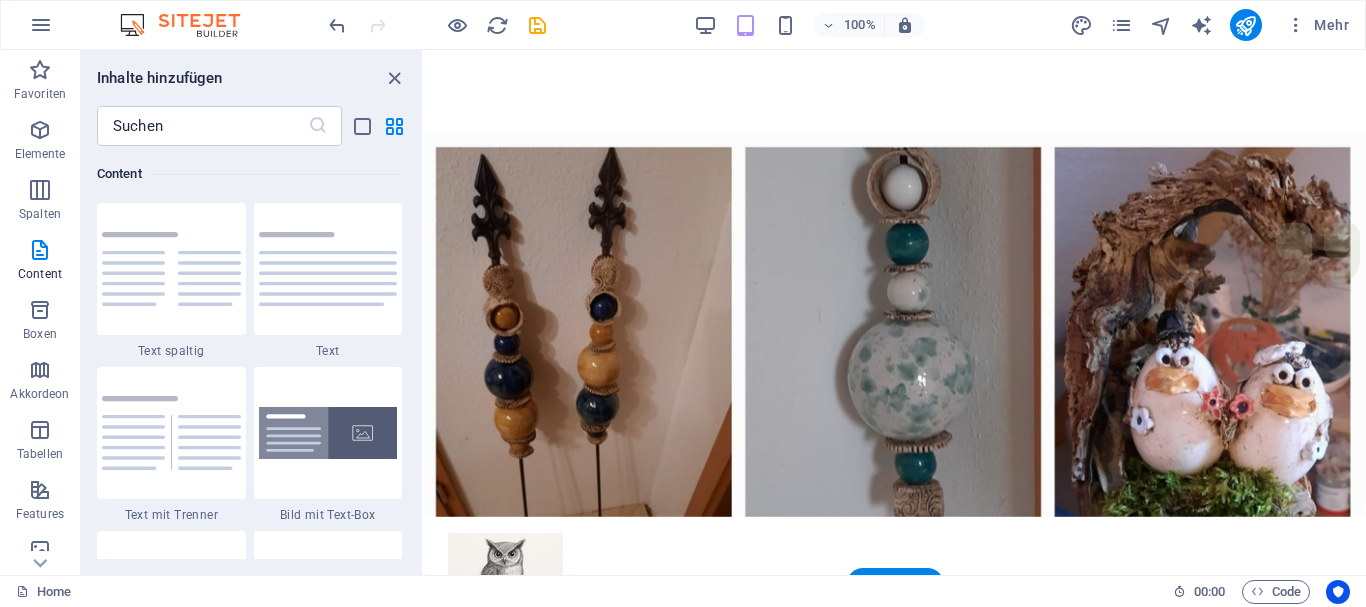 scroll, scrollTop: 200, scrollLeft: 0, axis: vertical 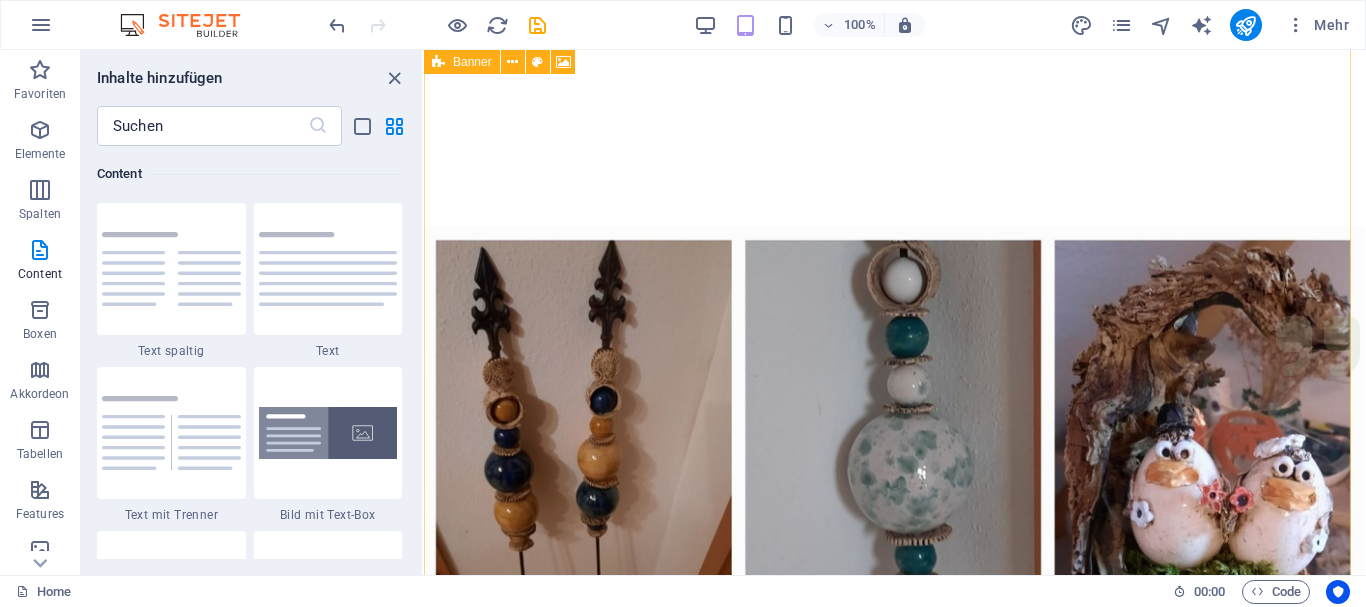 click at bounding box center (437, 25) 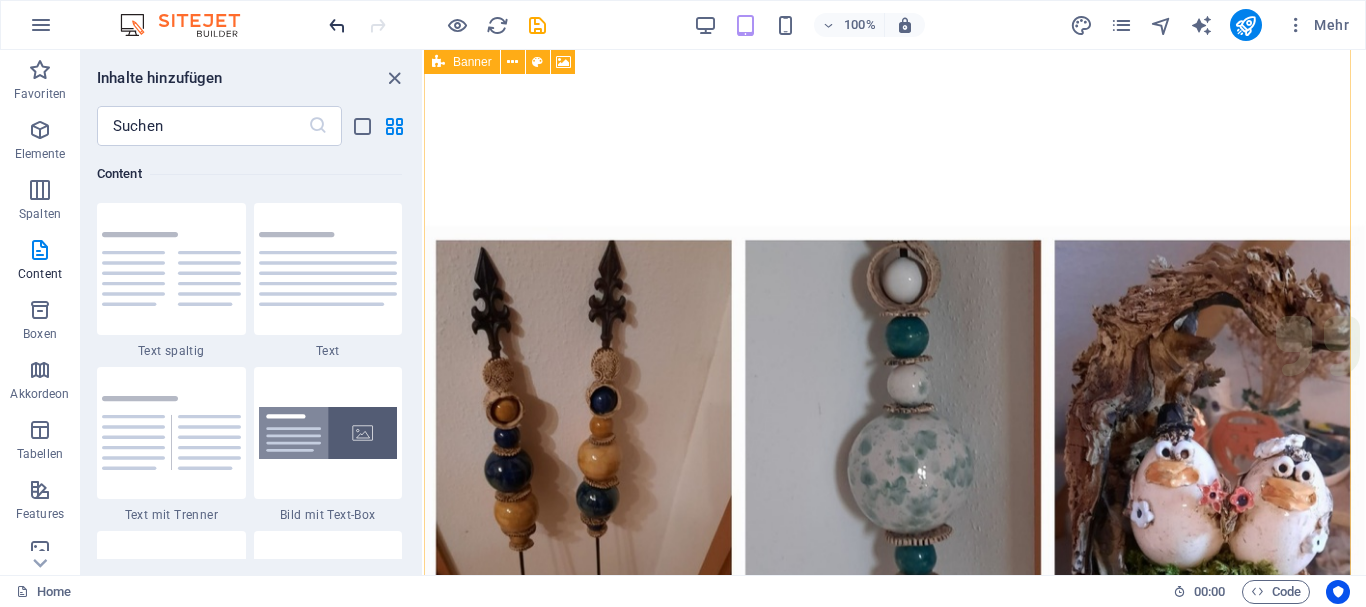 click at bounding box center (337, 25) 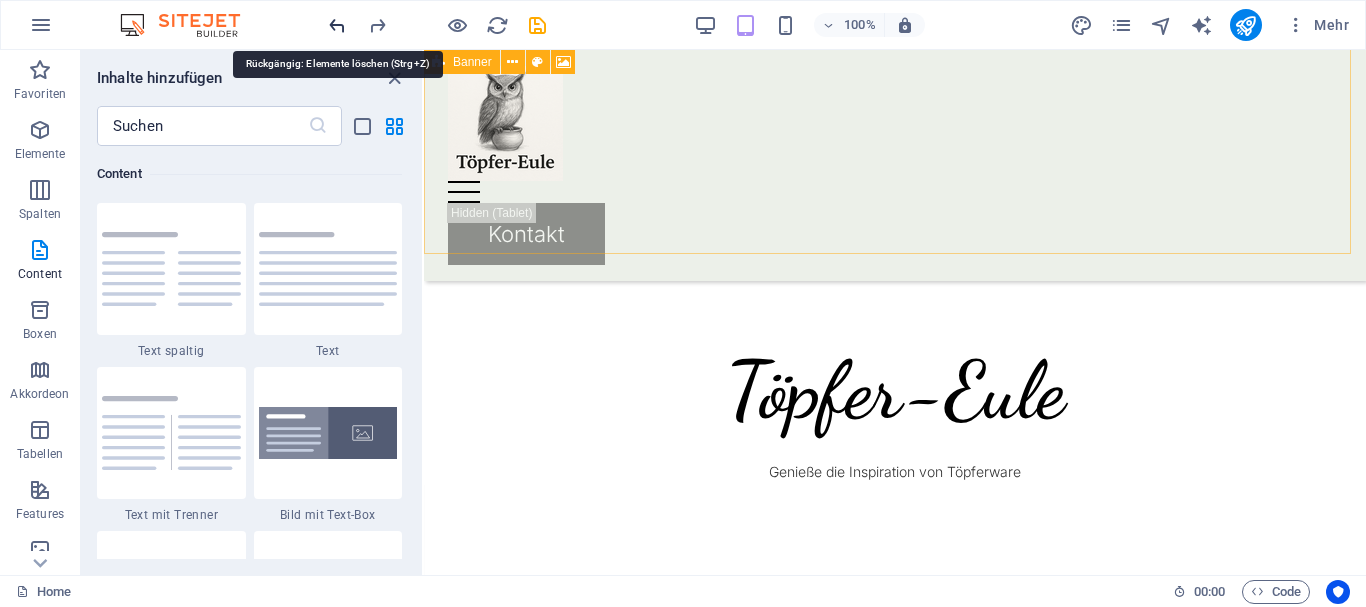 scroll, scrollTop: 858, scrollLeft: 0, axis: vertical 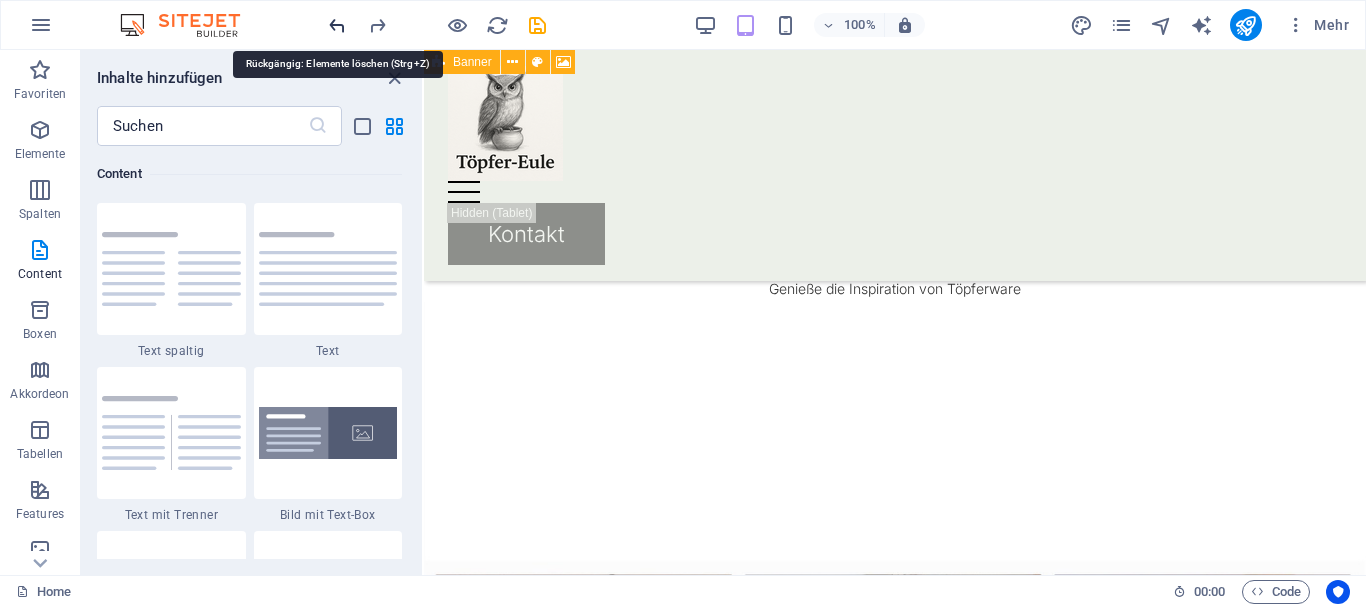 click at bounding box center (337, 25) 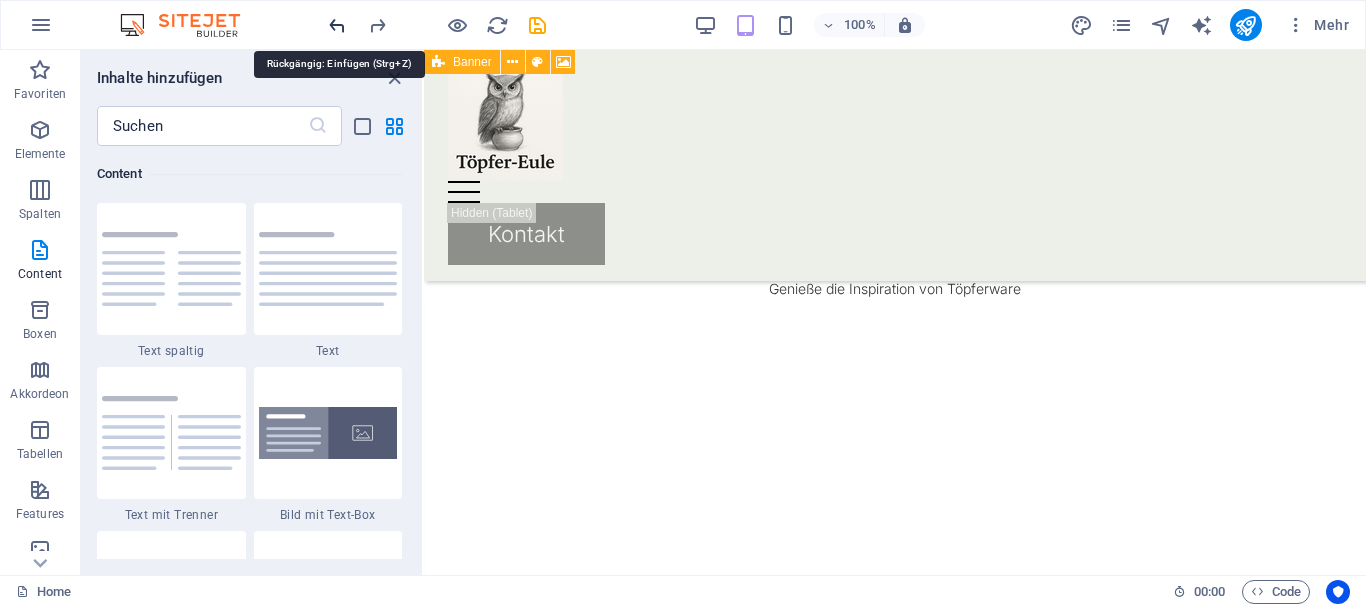 click at bounding box center [337, 25] 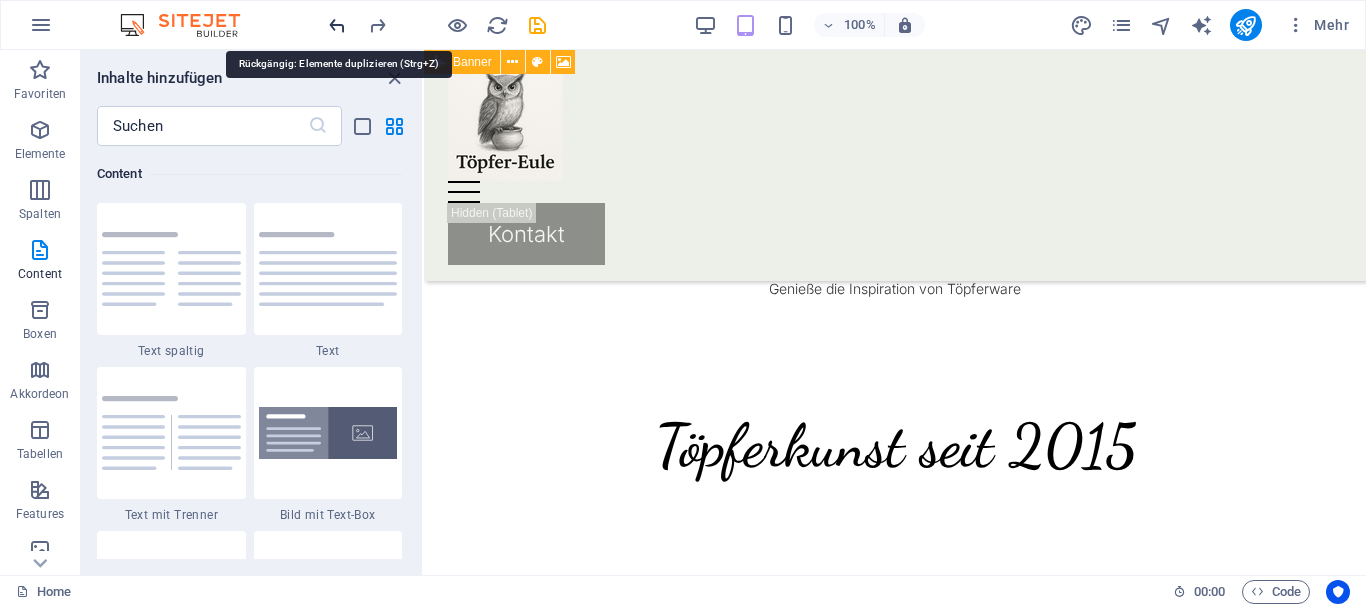 click at bounding box center (337, 25) 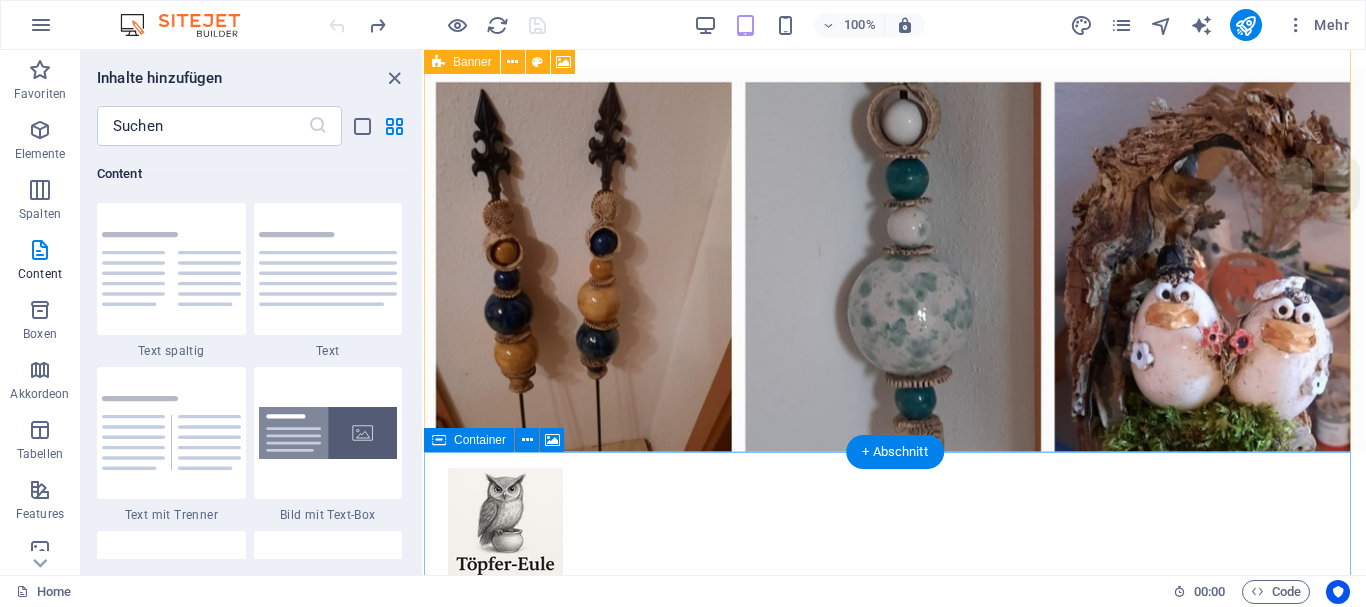 scroll, scrollTop: 0, scrollLeft: 0, axis: both 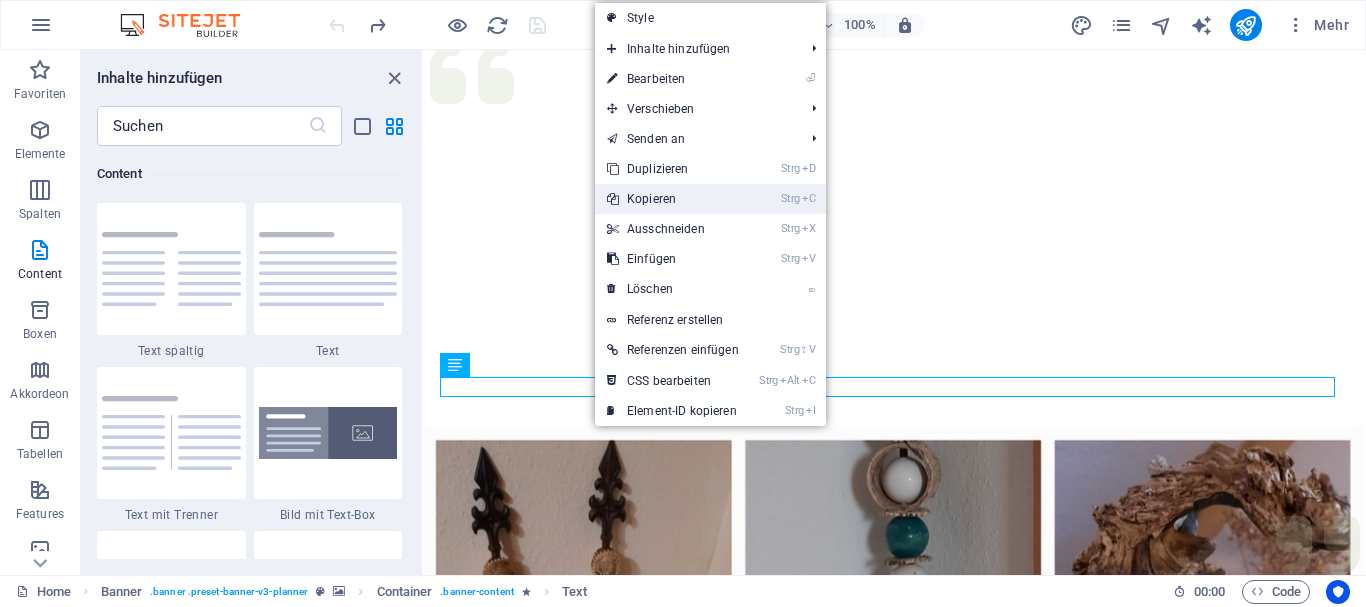 click on "Strg C  Kopieren" at bounding box center (673, 199) 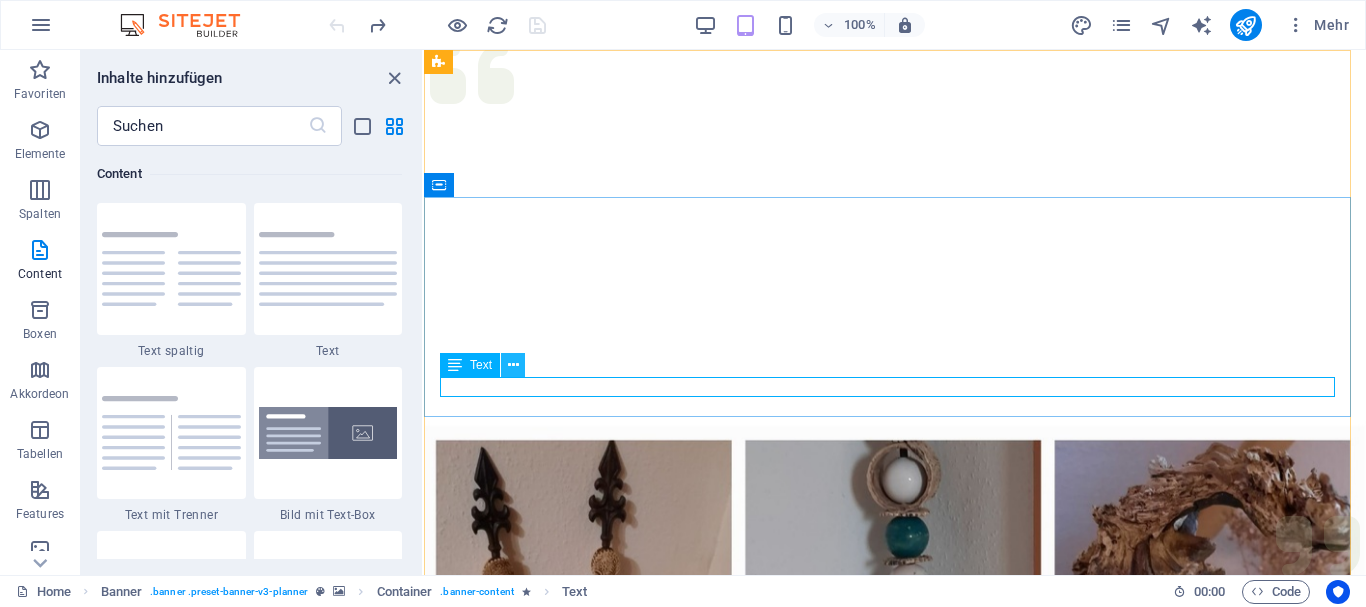 click at bounding box center [513, 365] 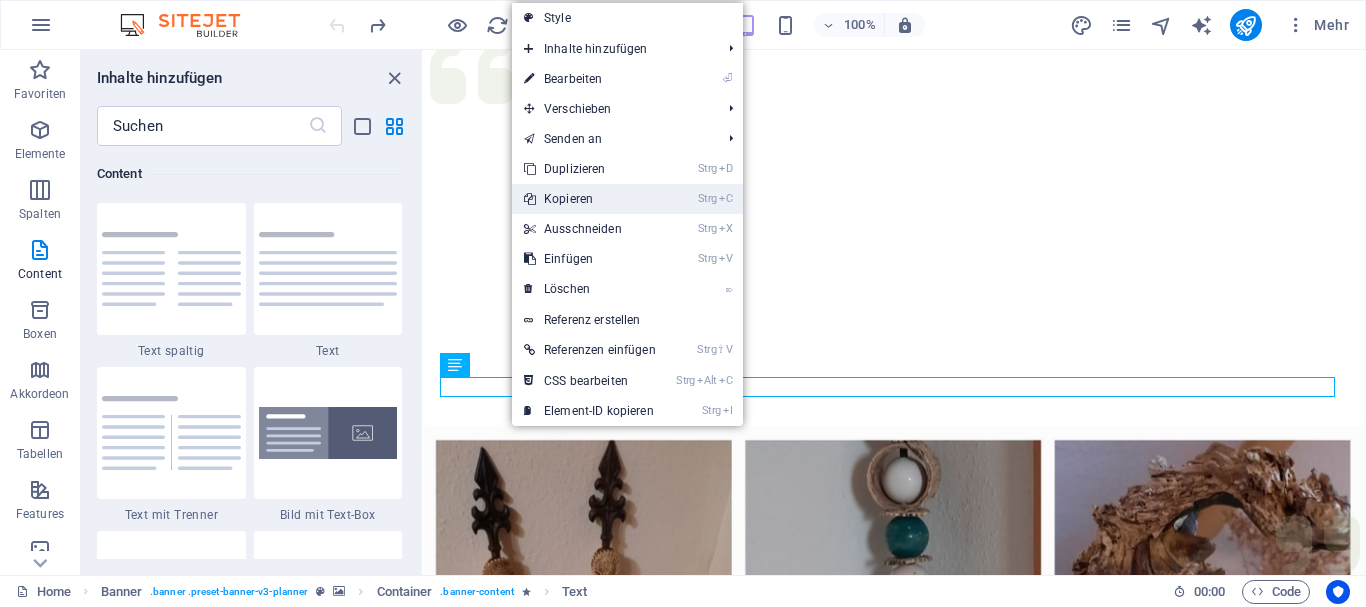 click on "Strg C  Kopieren" at bounding box center (590, 199) 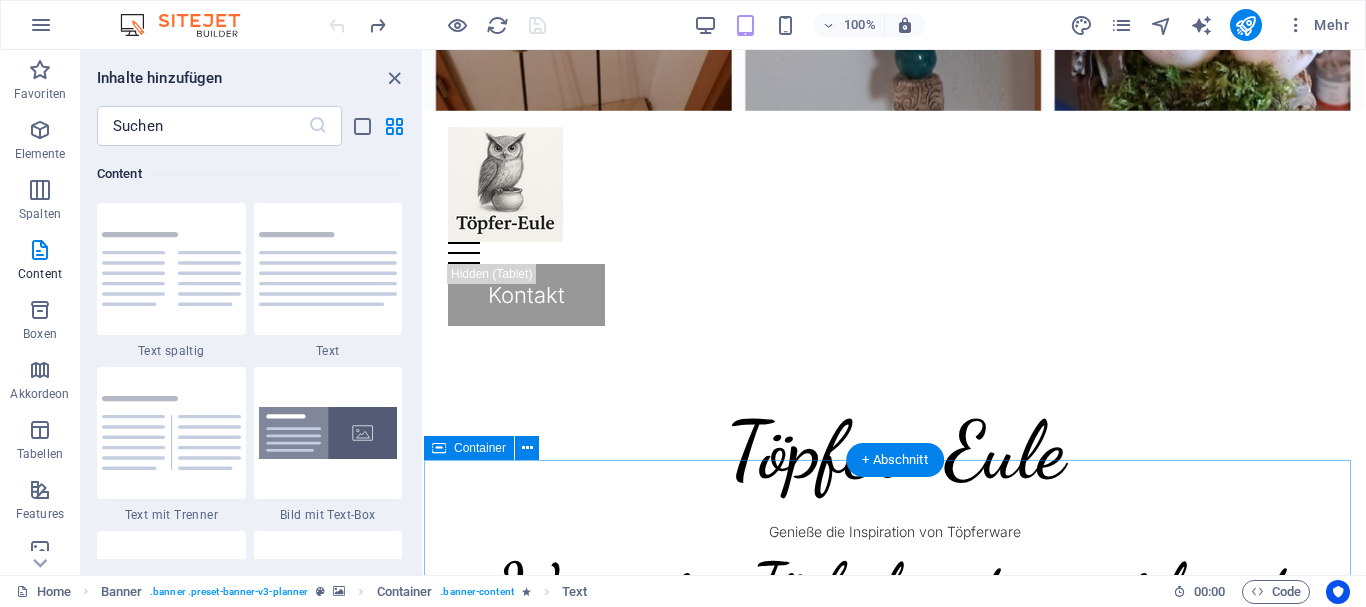 scroll, scrollTop: 700, scrollLeft: 0, axis: vertical 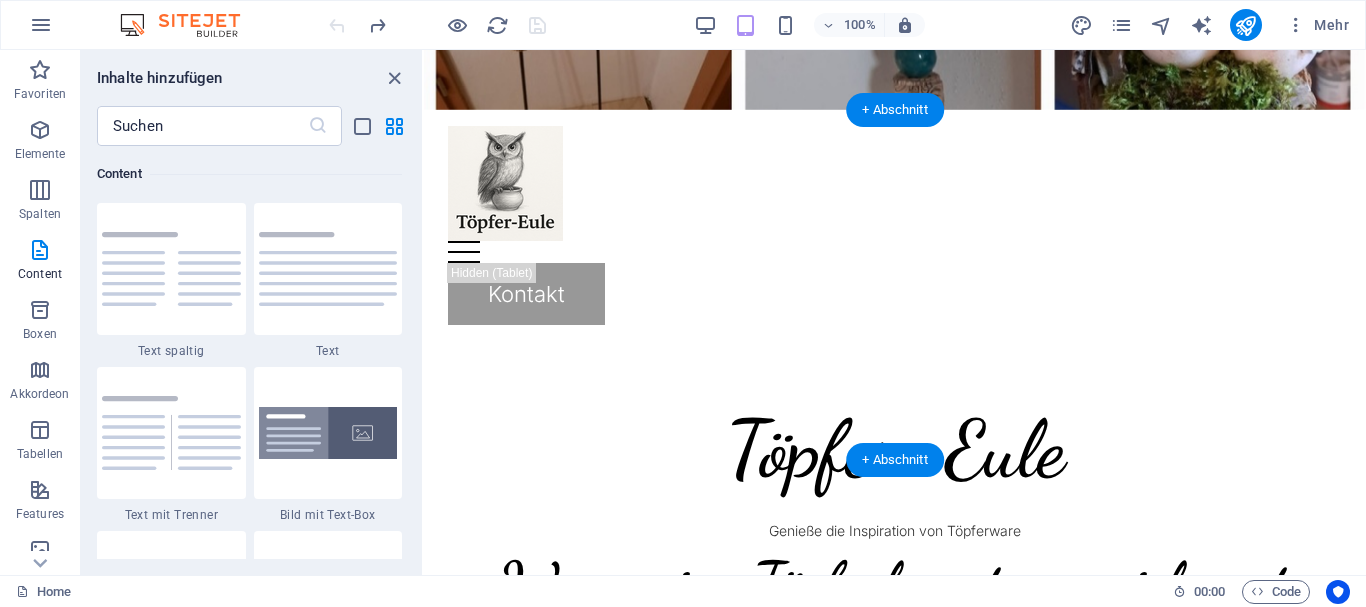 click at bounding box center [-1774, 130] 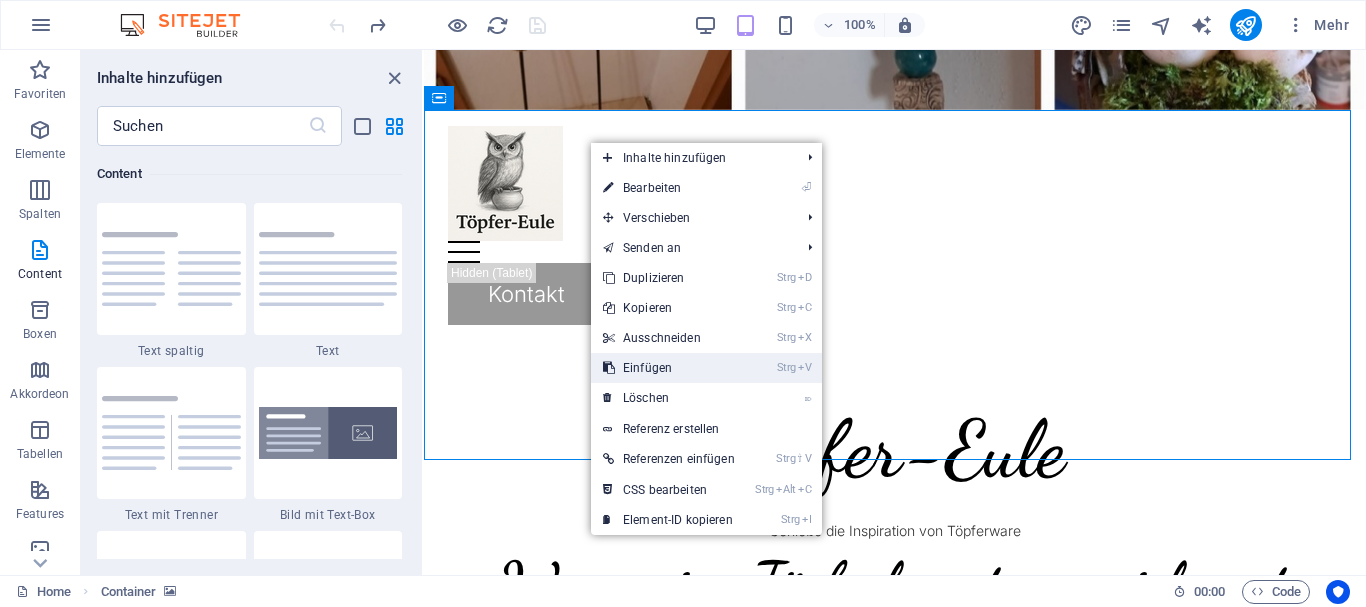 click on "Strg V  Einfügen" at bounding box center (669, 368) 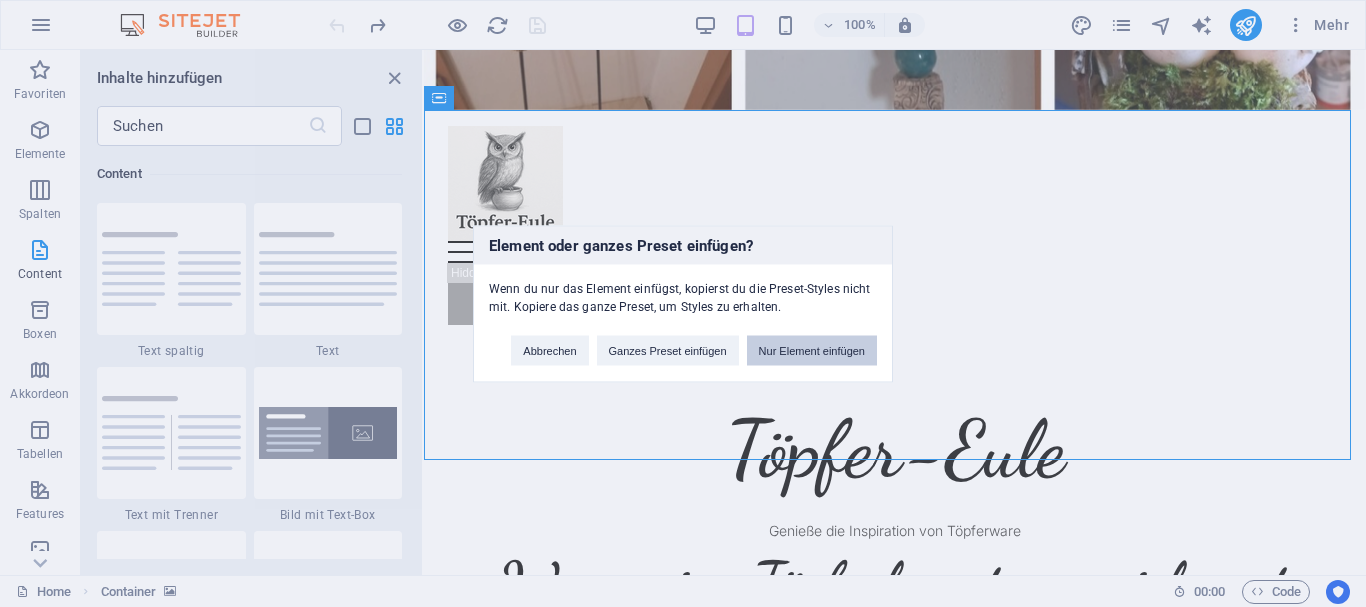 click on "Nur Element einfügen" at bounding box center (812, 350) 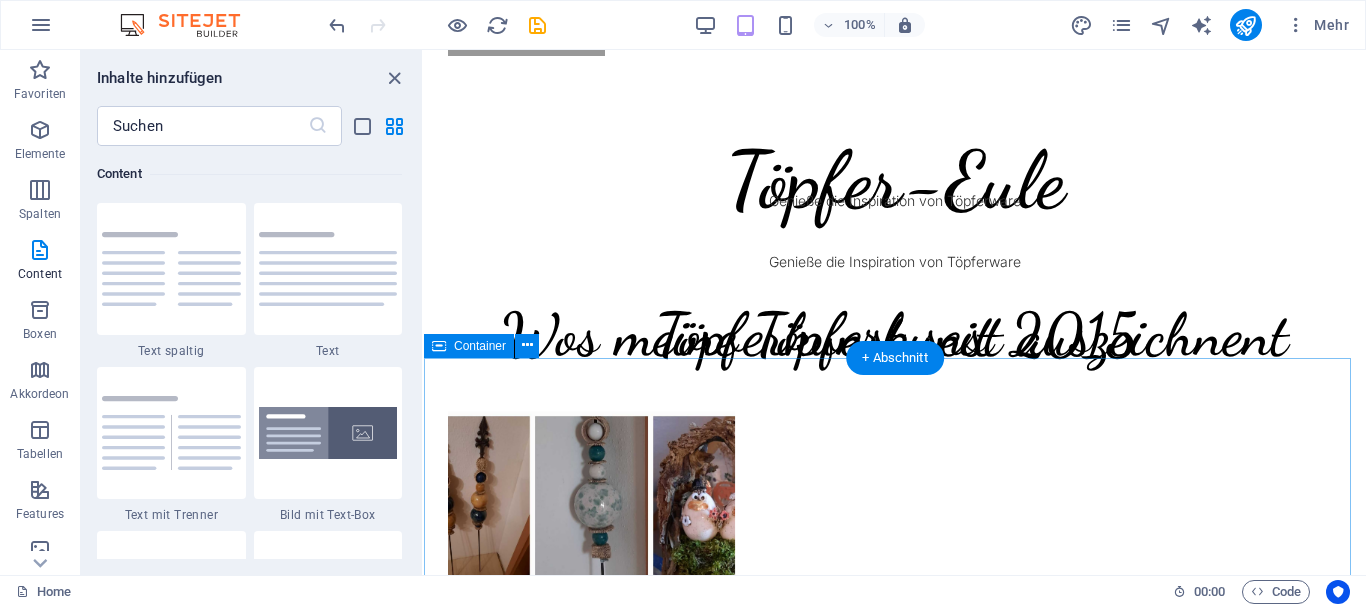 scroll, scrollTop: 700, scrollLeft: 0, axis: vertical 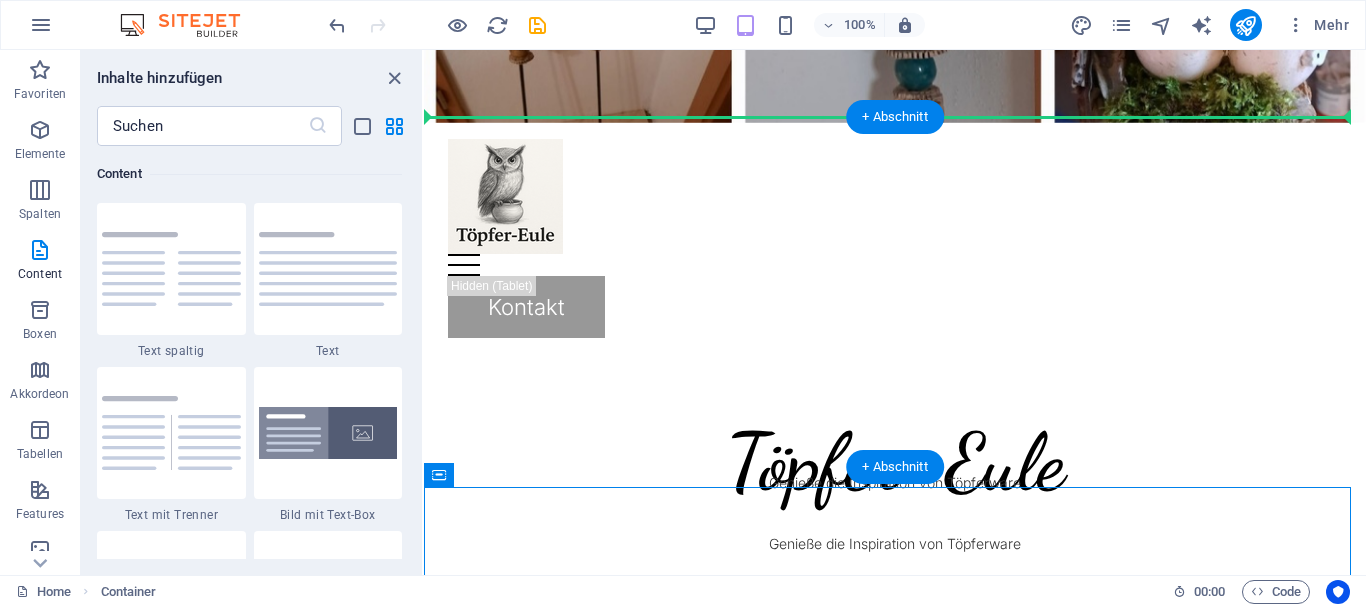drag, startPoint x: 897, startPoint y: 515, endPoint x: 491, endPoint y: 125, distance: 562.9707 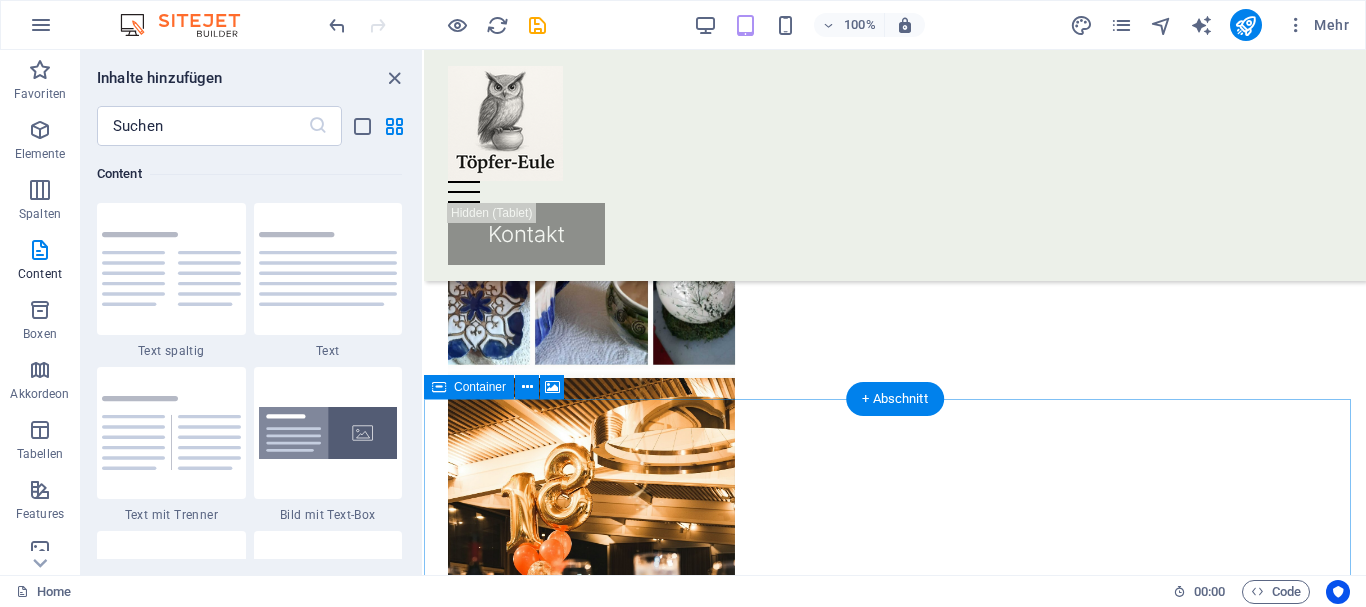 scroll, scrollTop: 1100, scrollLeft: 0, axis: vertical 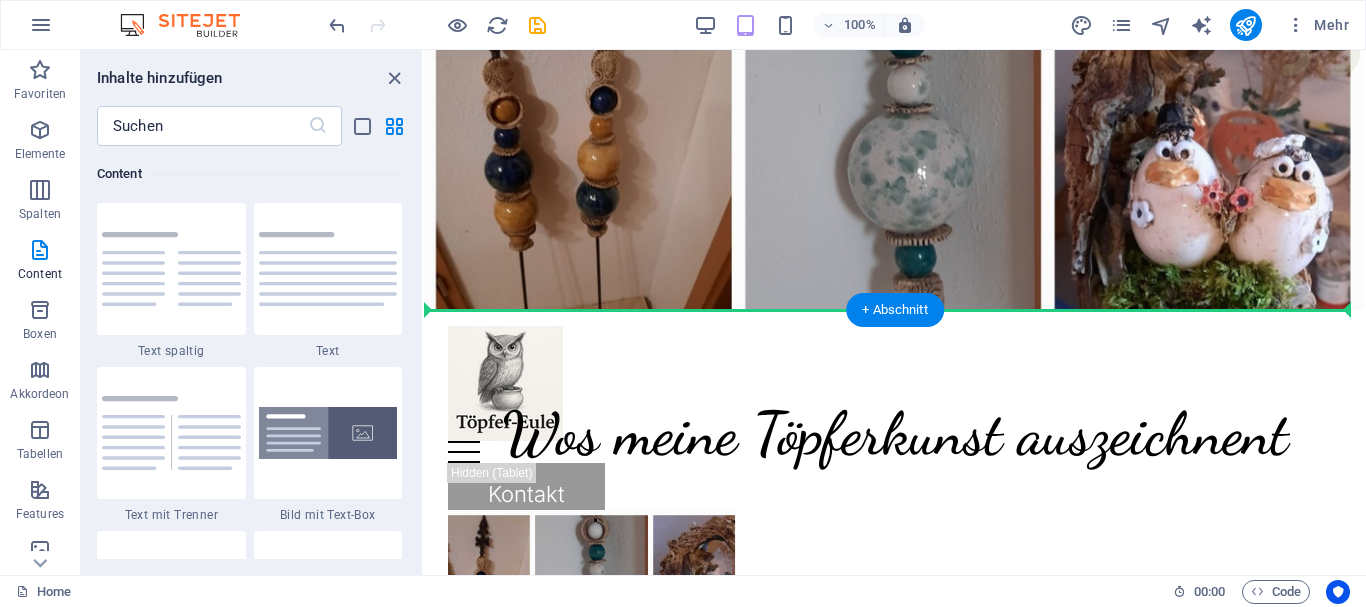 drag, startPoint x: 864, startPoint y: 405, endPoint x: 464, endPoint y: 327, distance: 407.53406 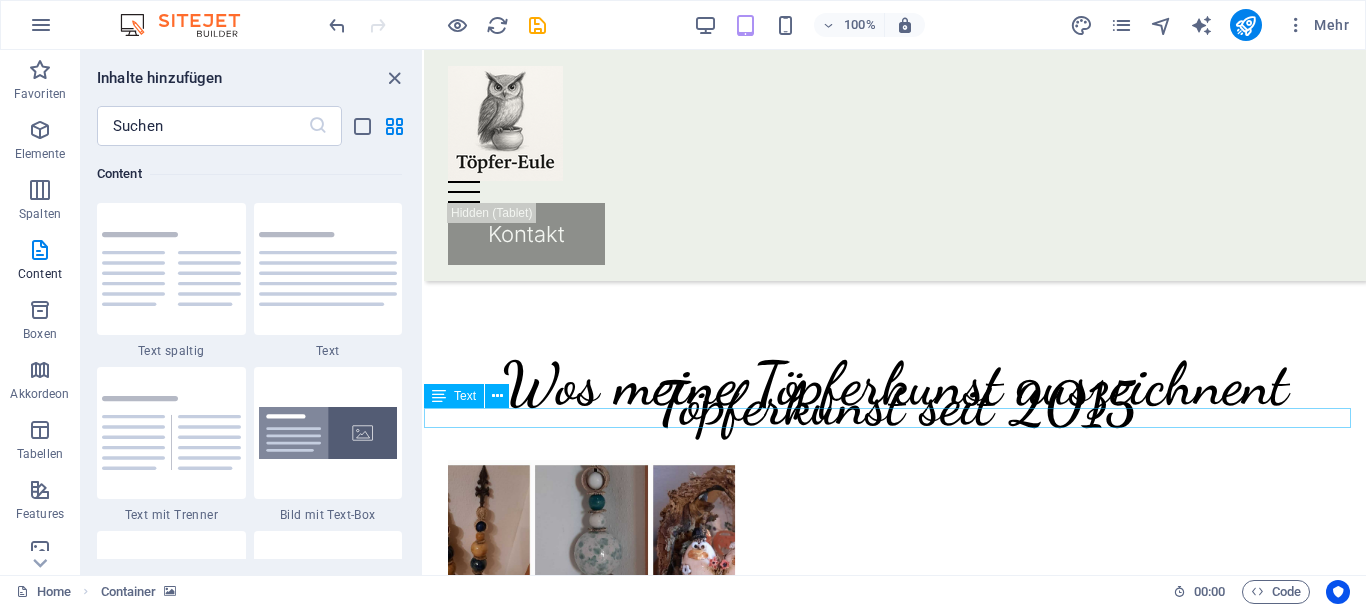 scroll, scrollTop: 1400, scrollLeft: 0, axis: vertical 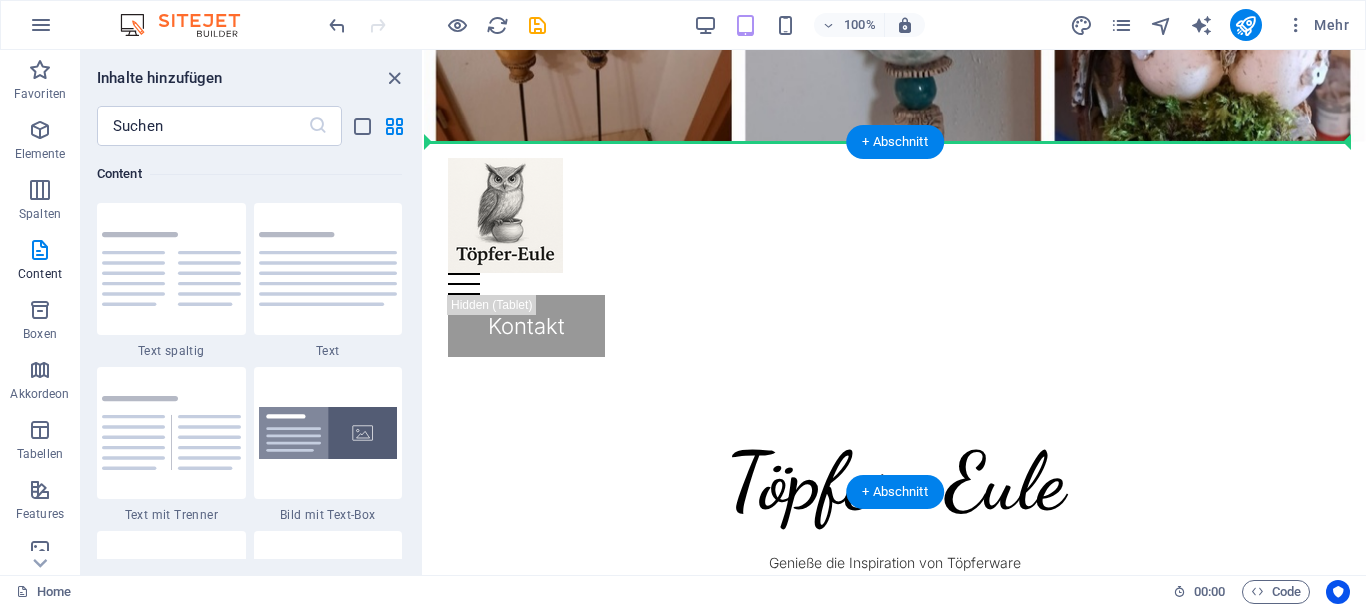 drag, startPoint x: 869, startPoint y: 446, endPoint x: 484, endPoint y: 144, distance: 489.31482 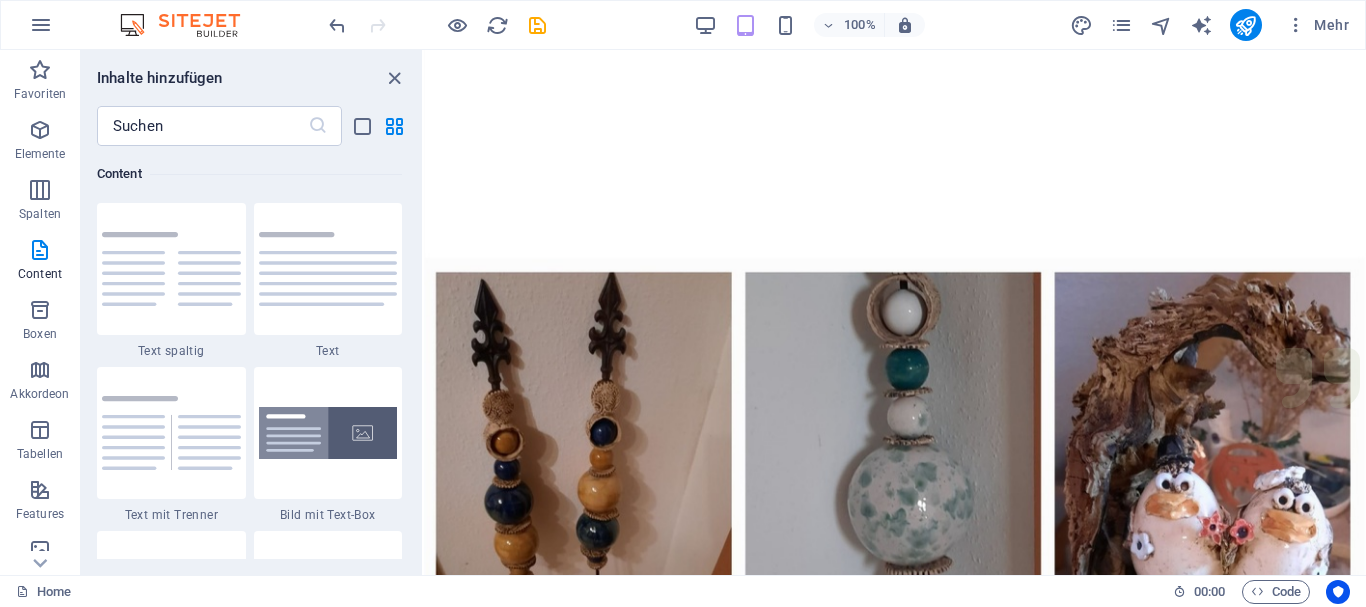 scroll, scrollTop: 468, scrollLeft: 0, axis: vertical 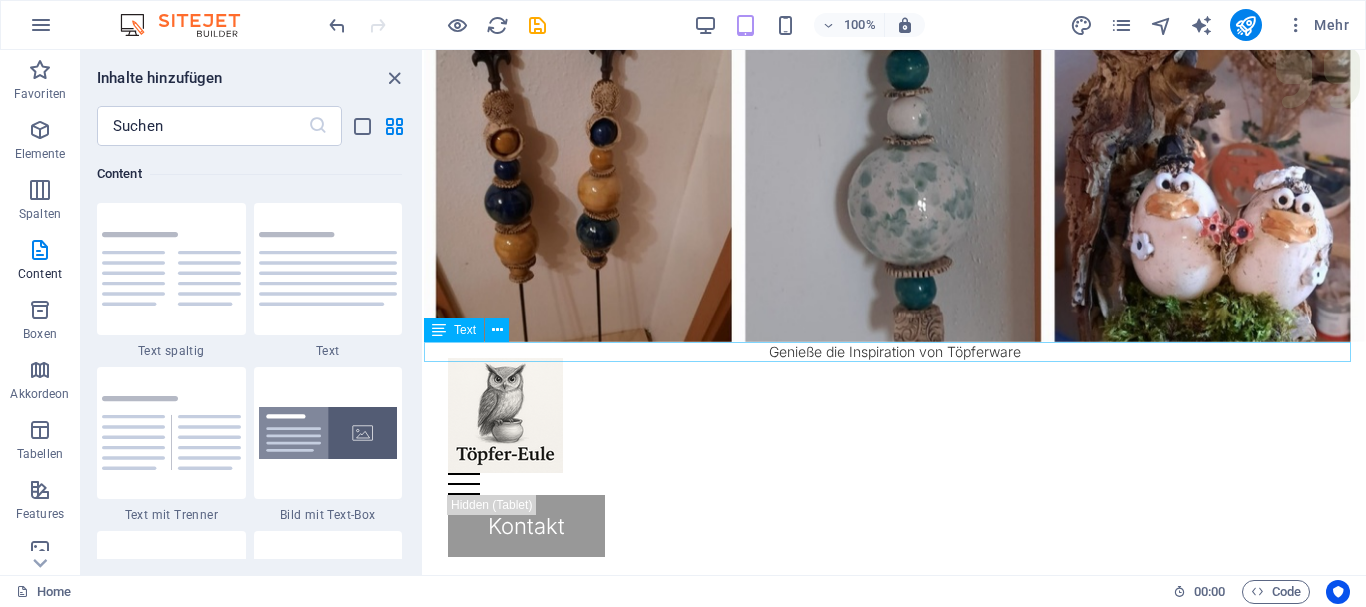 click on "Genieße die Inspiration von Töpferware" at bounding box center [895, 352] 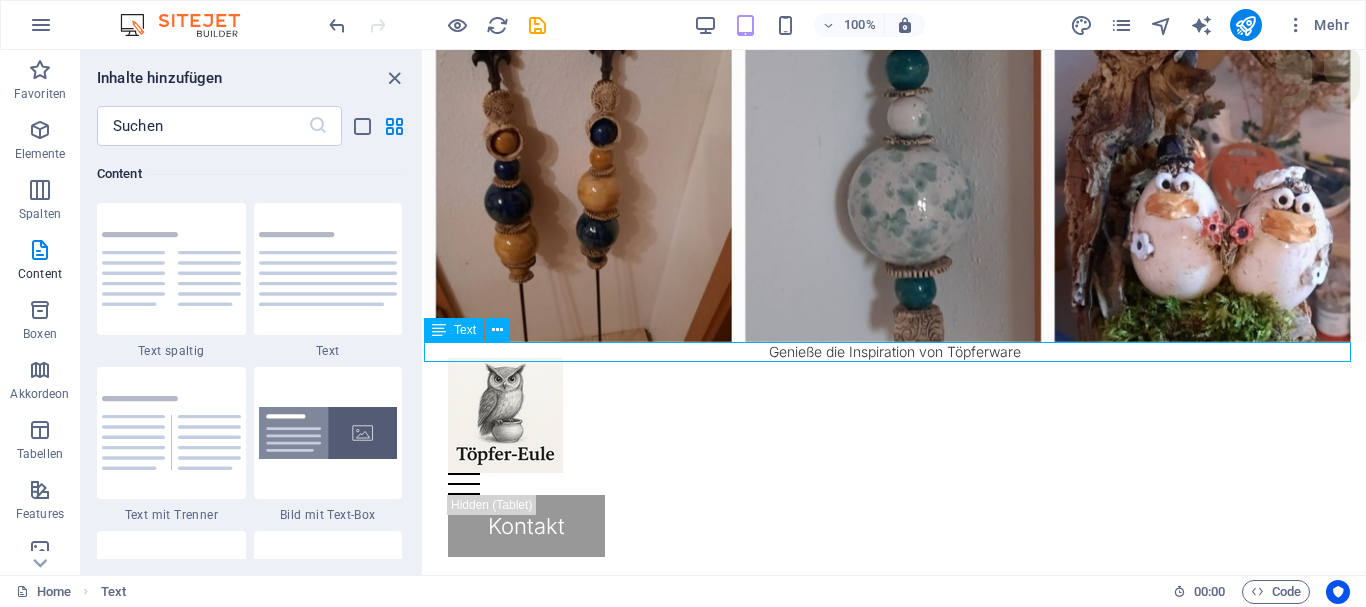 click on "Genieße die Inspiration von Töpferware" at bounding box center (895, 352) 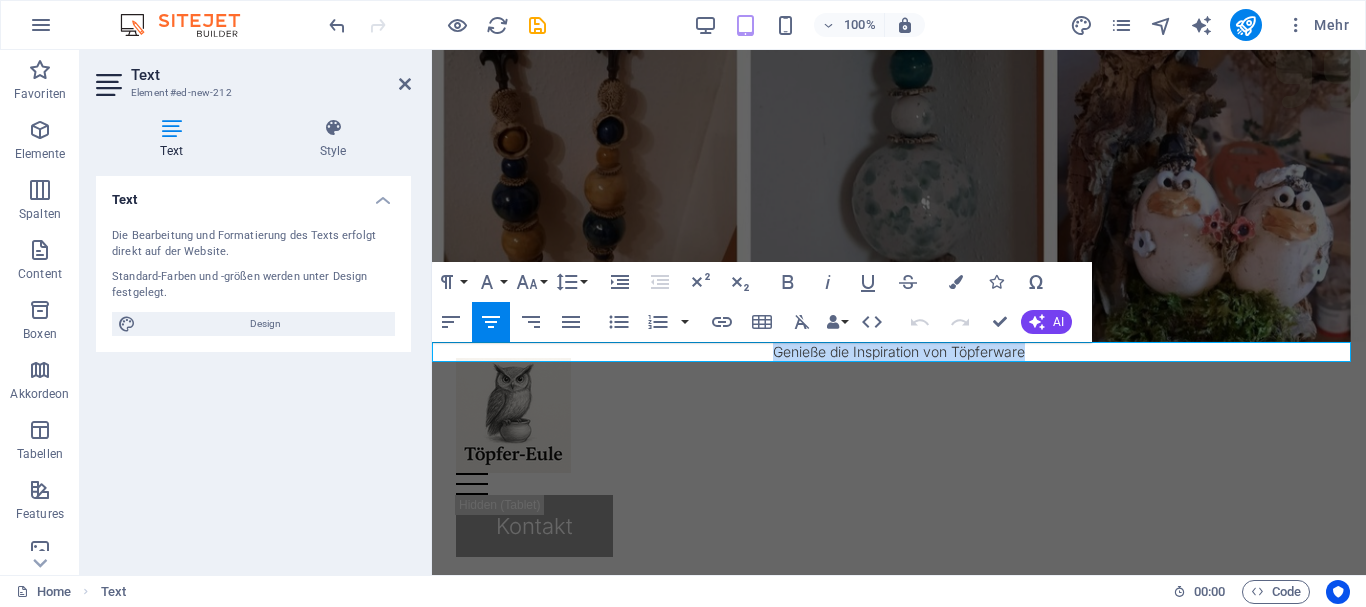 drag, startPoint x: 1033, startPoint y: 357, endPoint x: 765, endPoint y: 360, distance: 268.01678 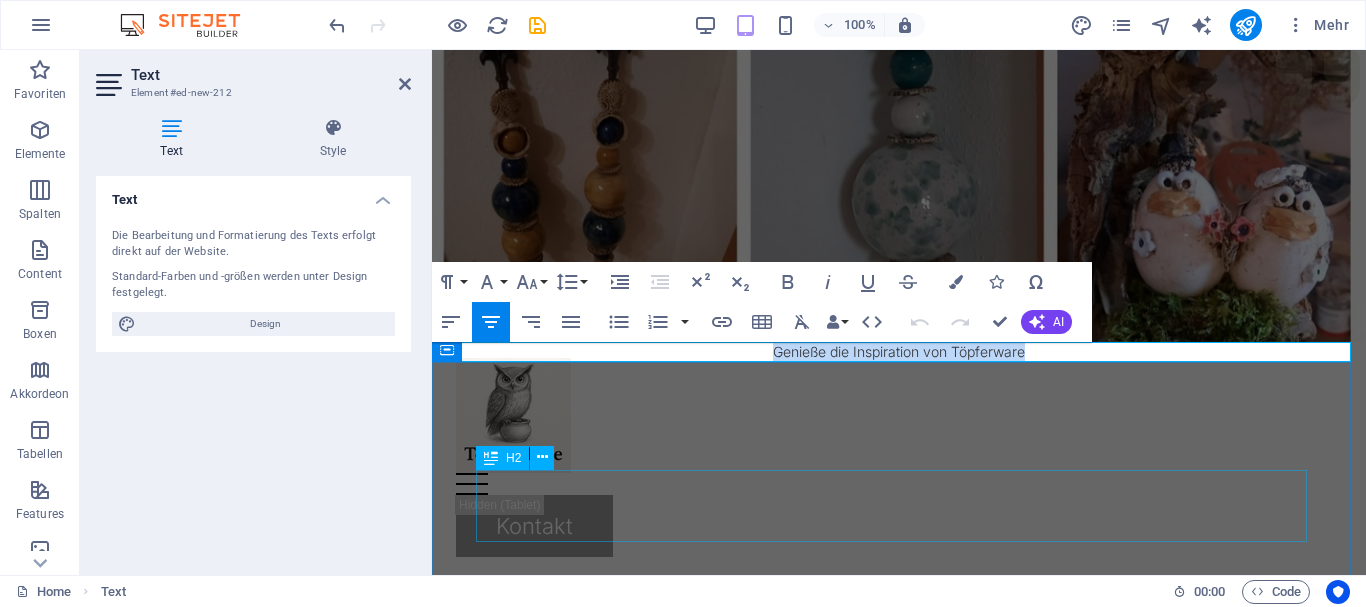 click on "Töpferkunst seit 2015" at bounding box center (899, 856) 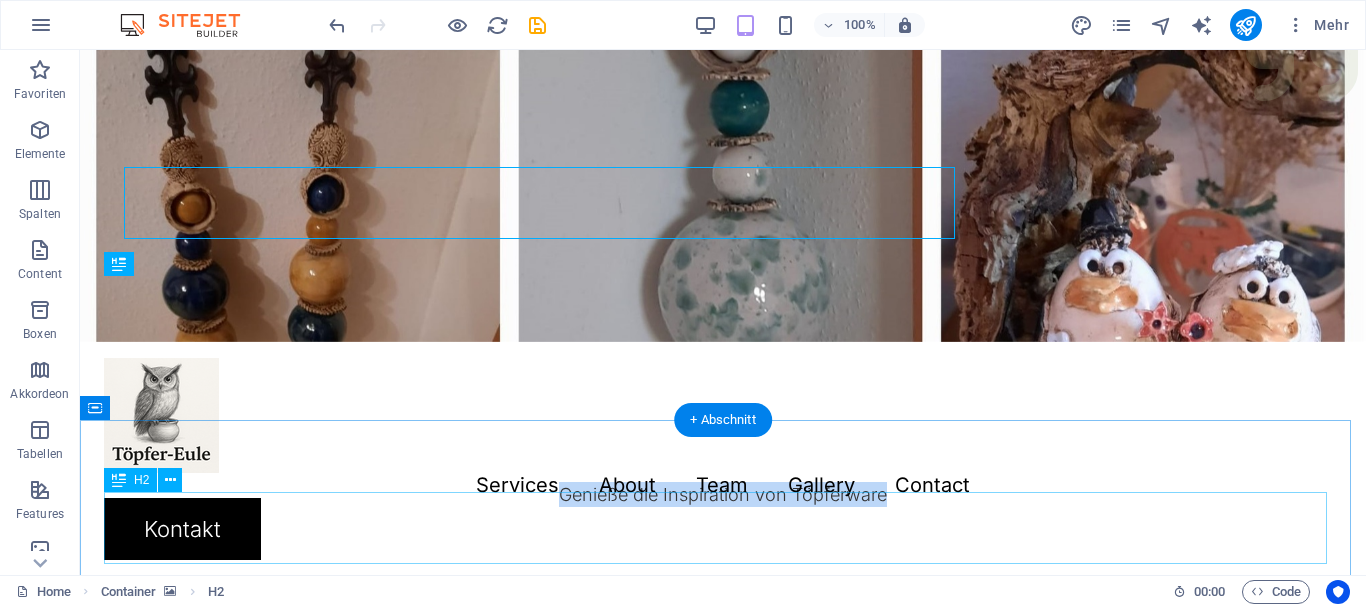 scroll, scrollTop: 771, scrollLeft: 0, axis: vertical 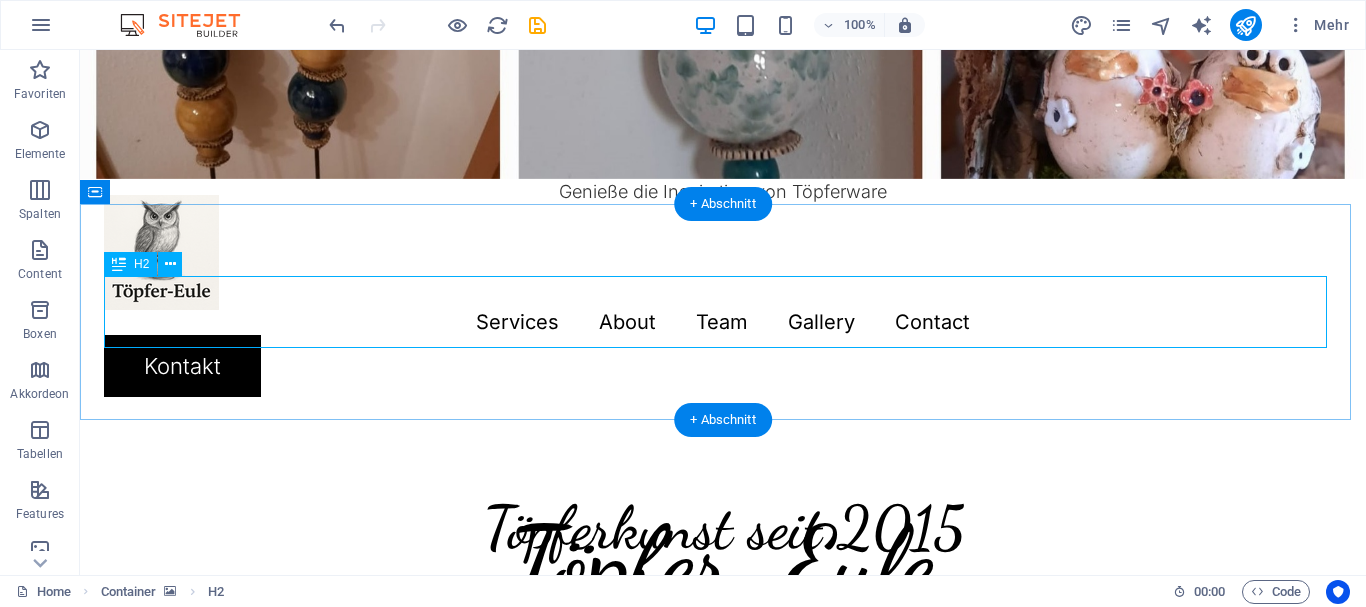 click on "Töpferkunst seit 2015" at bounding box center (723, 528) 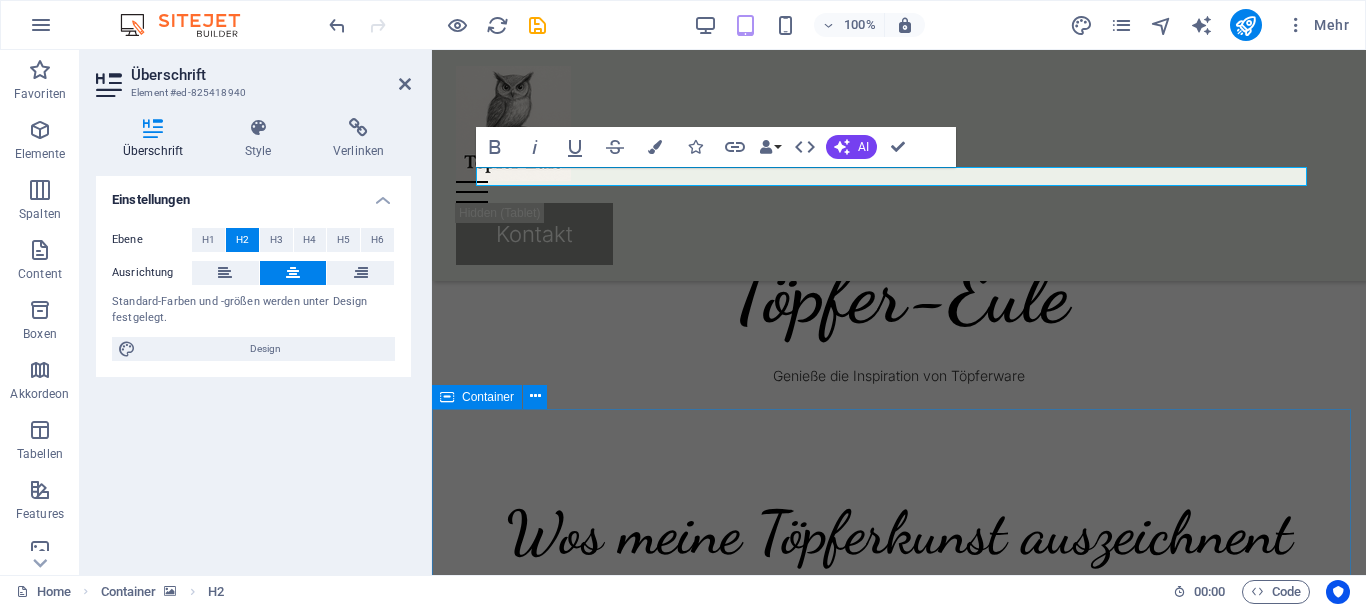 click on "Wos meine Töpferkunst auszeichnent Weddings Private celebrations Gala dinners" at bounding box center (899, 1101) 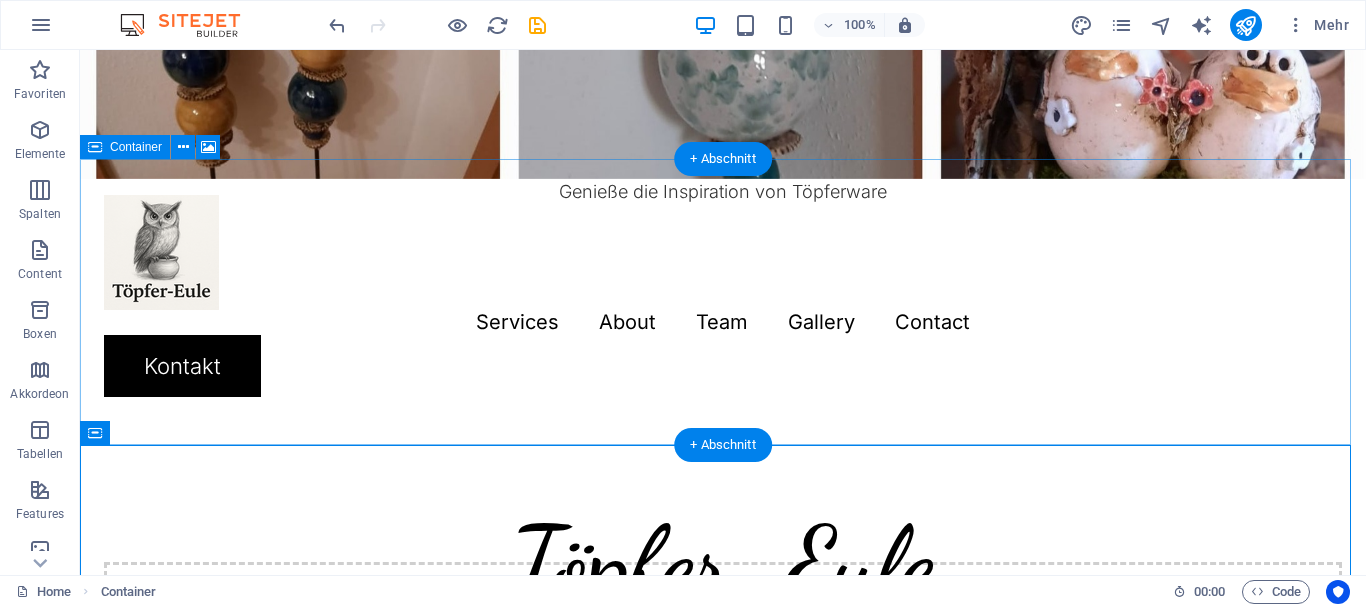 scroll, scrollTop: 612, scrollLeft: 0, axis: vertical 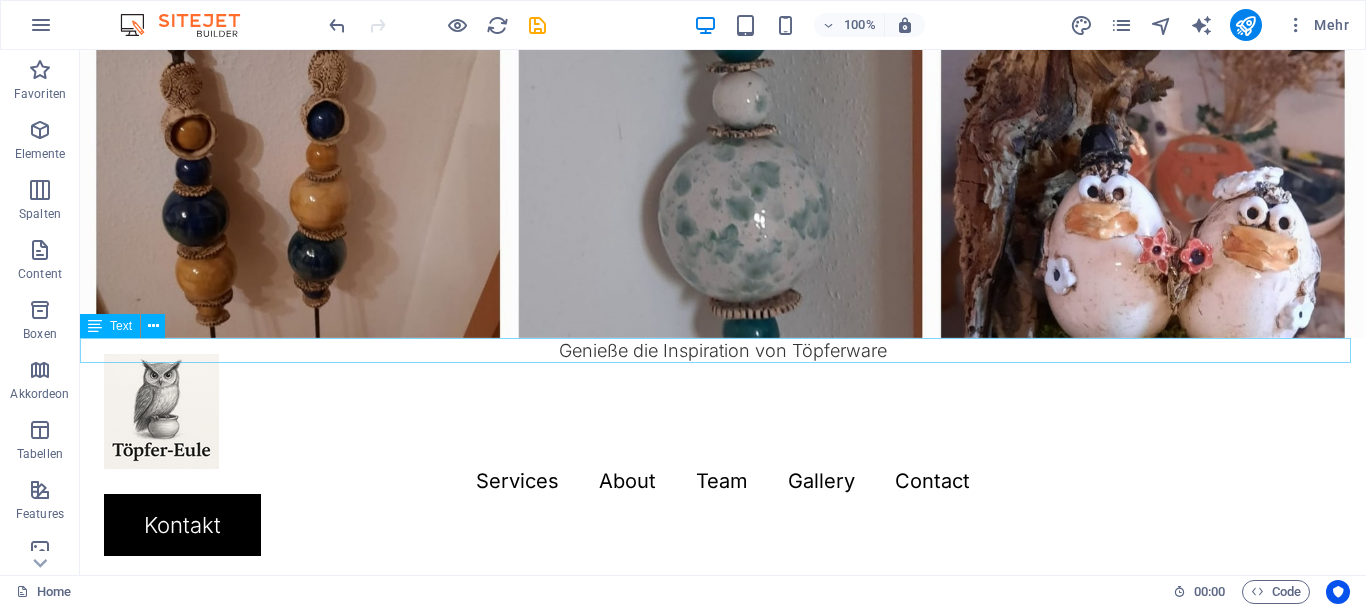 click on "Genieße die Inspiration von Töpferware" at bounding box center (723, 350) 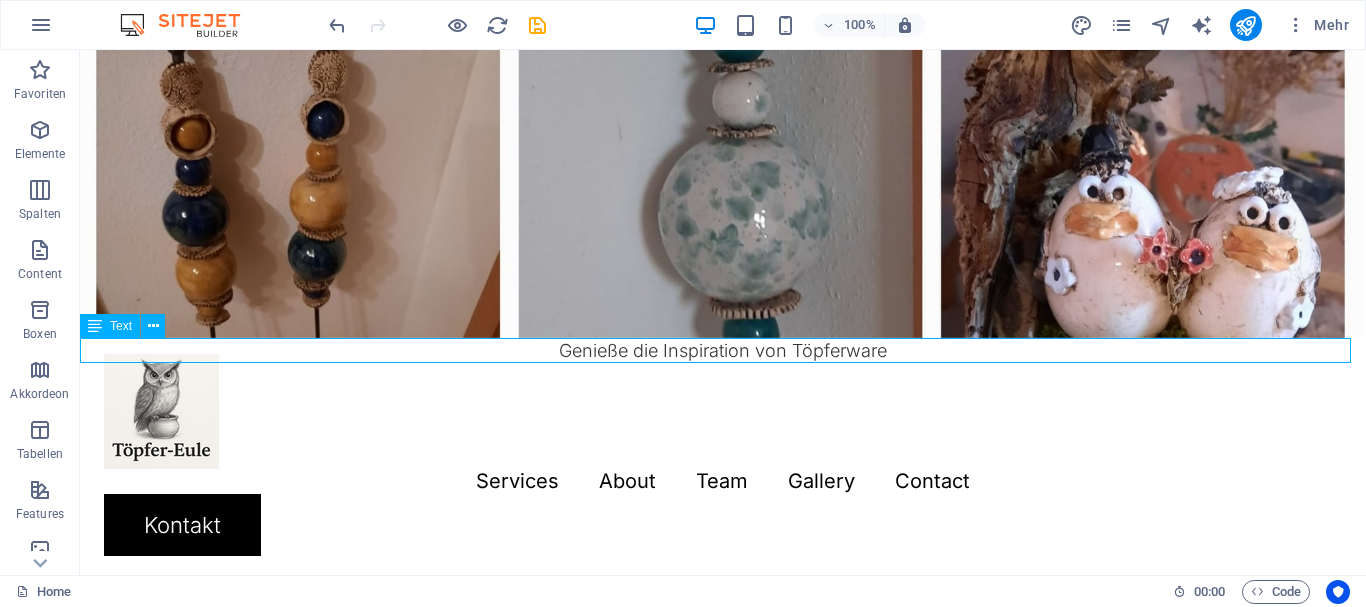 click on "Genieße die Inspiration von Töpferware" at bounding box center (723, 350) 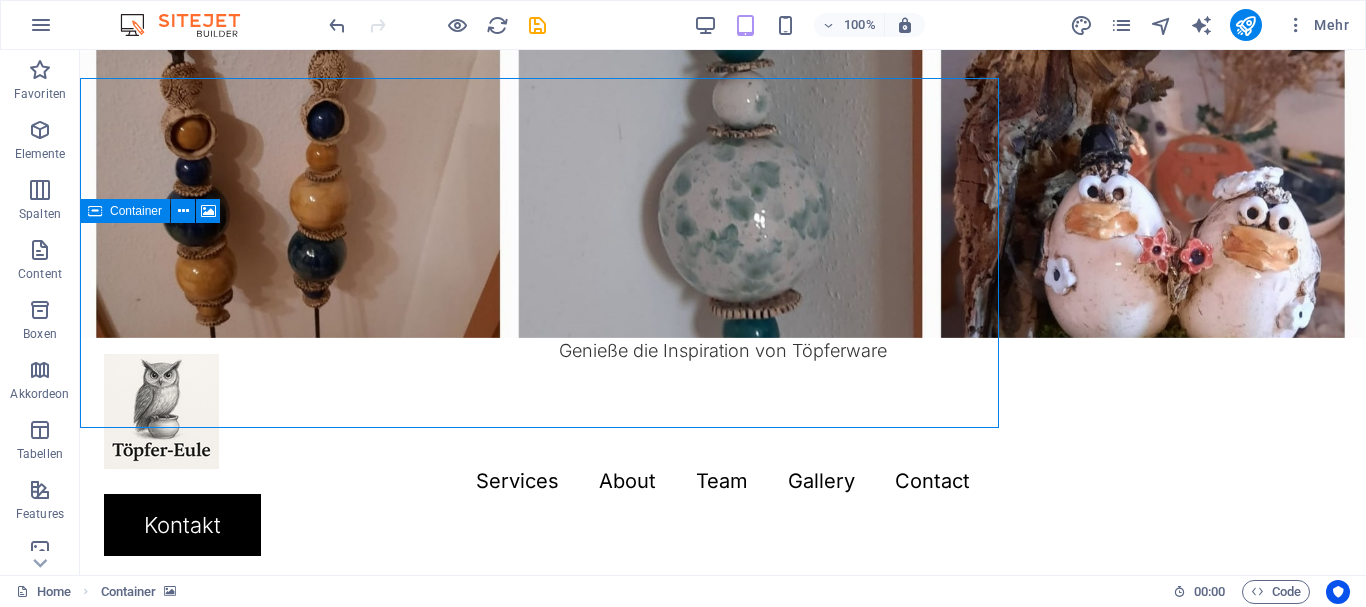 scroll, scrollTop: 752, scrollLeft: 0, axis: vertical 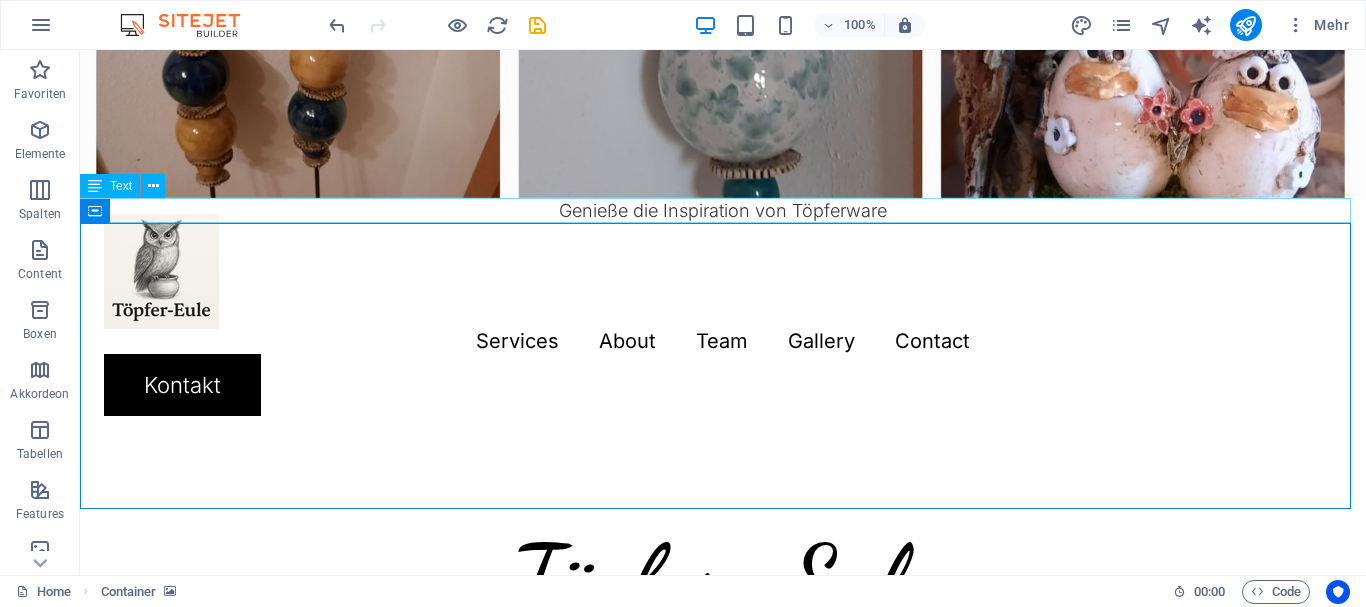 click on "Genieße die Inspiration von Töpferware" at bounding box center (723, 210) 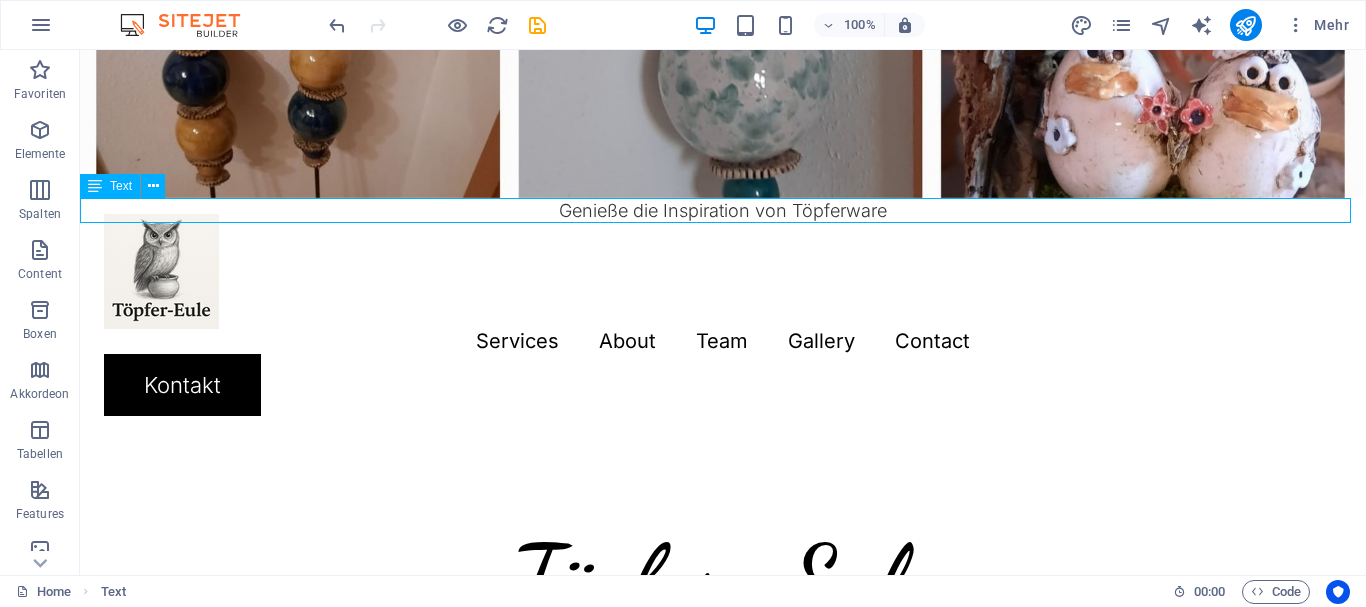 click on "Genieße die Inspiration von Töpferware" at bounding box center [723, 210] 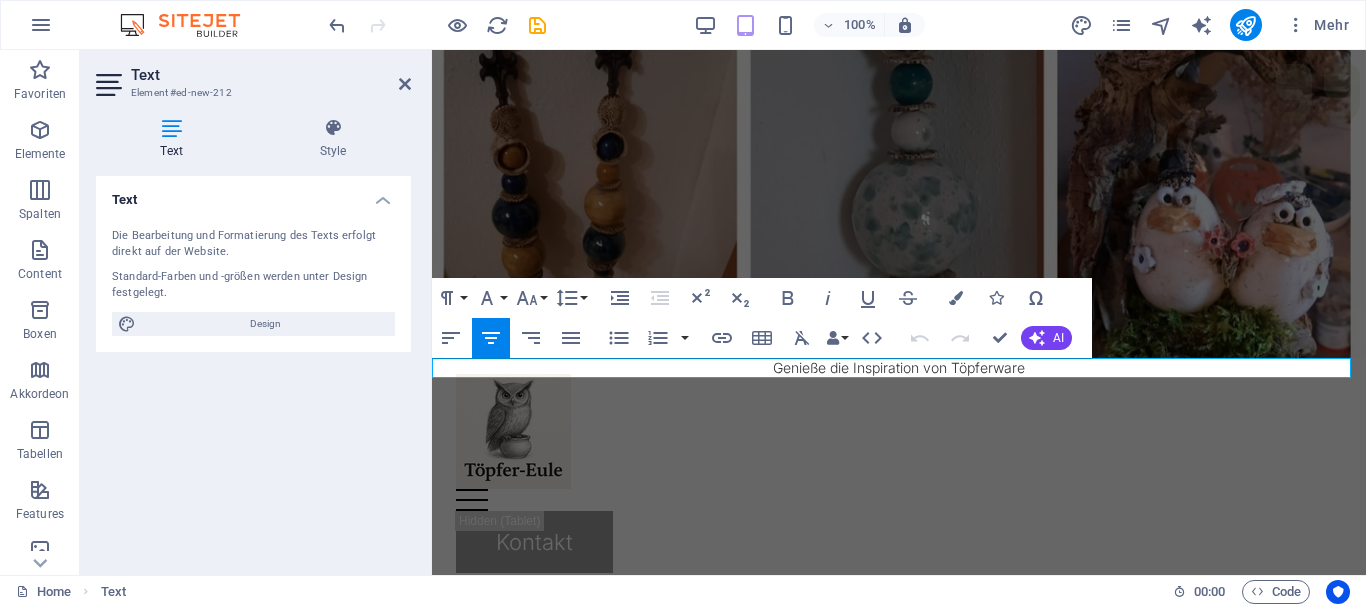 scroll, scrollTop: 352, scrollLeft: 0, axis: vertical 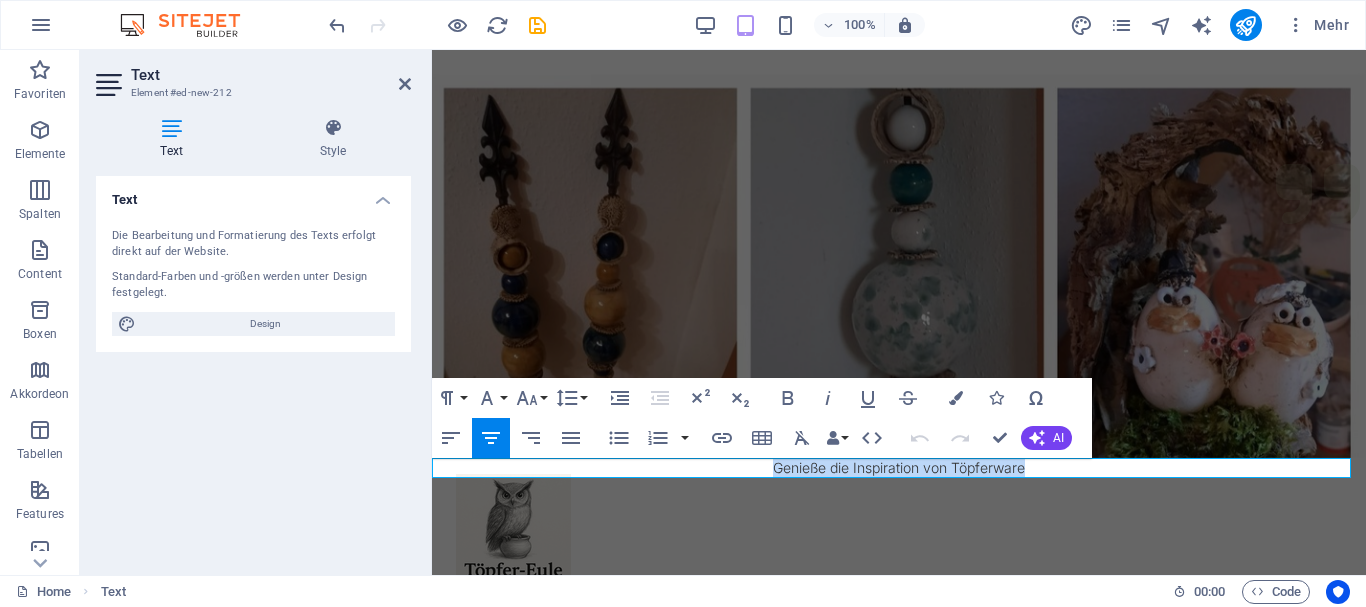 drag, startPoint x: 1018, startPoint y: 466, endPoint x: 529, endPoint y: 459, distance: 489.0501 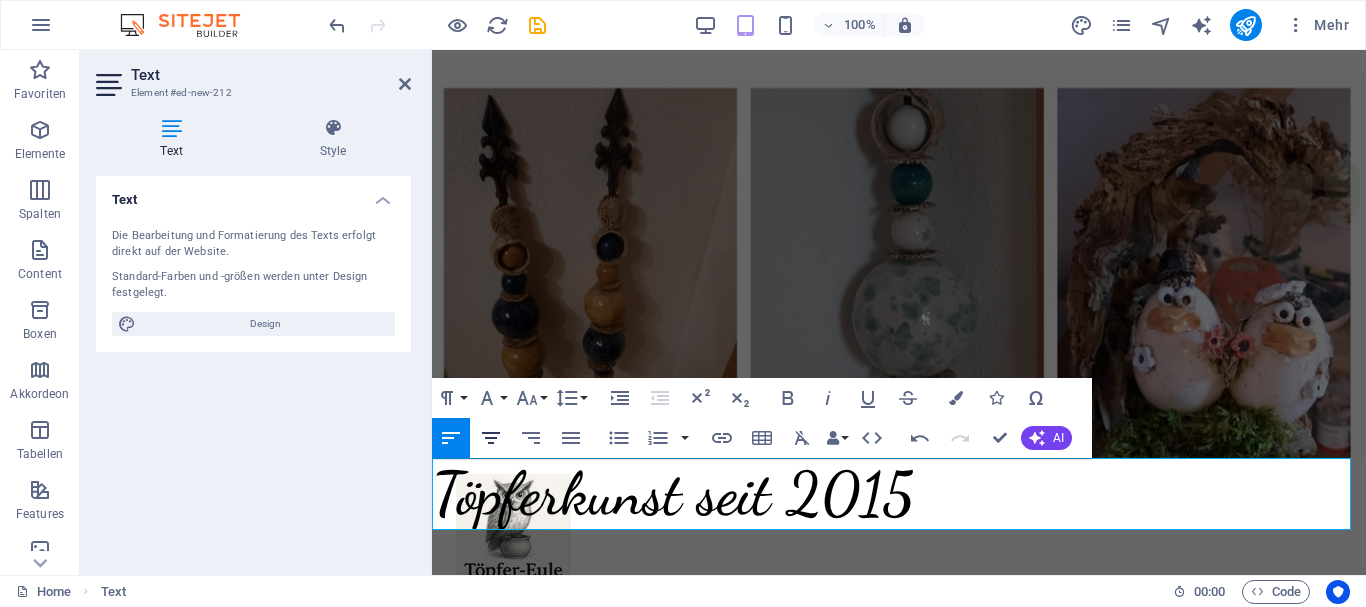 click 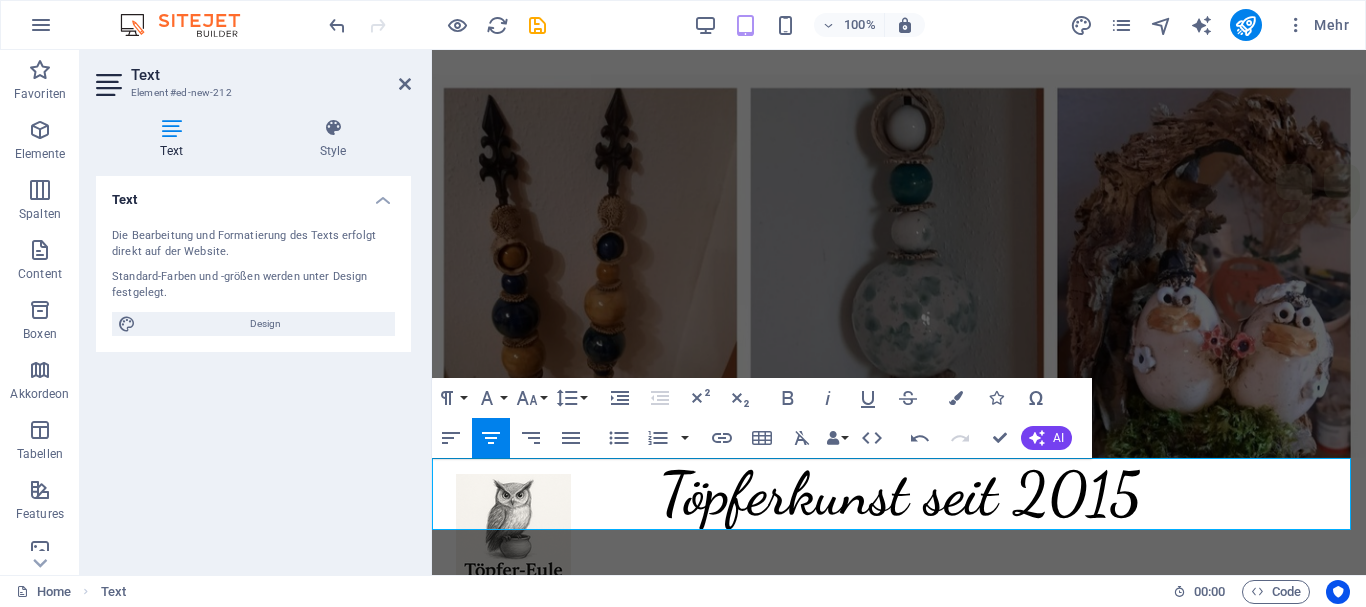 click on "Töpferkunst seit 2015" at bounding box center (899, 494) 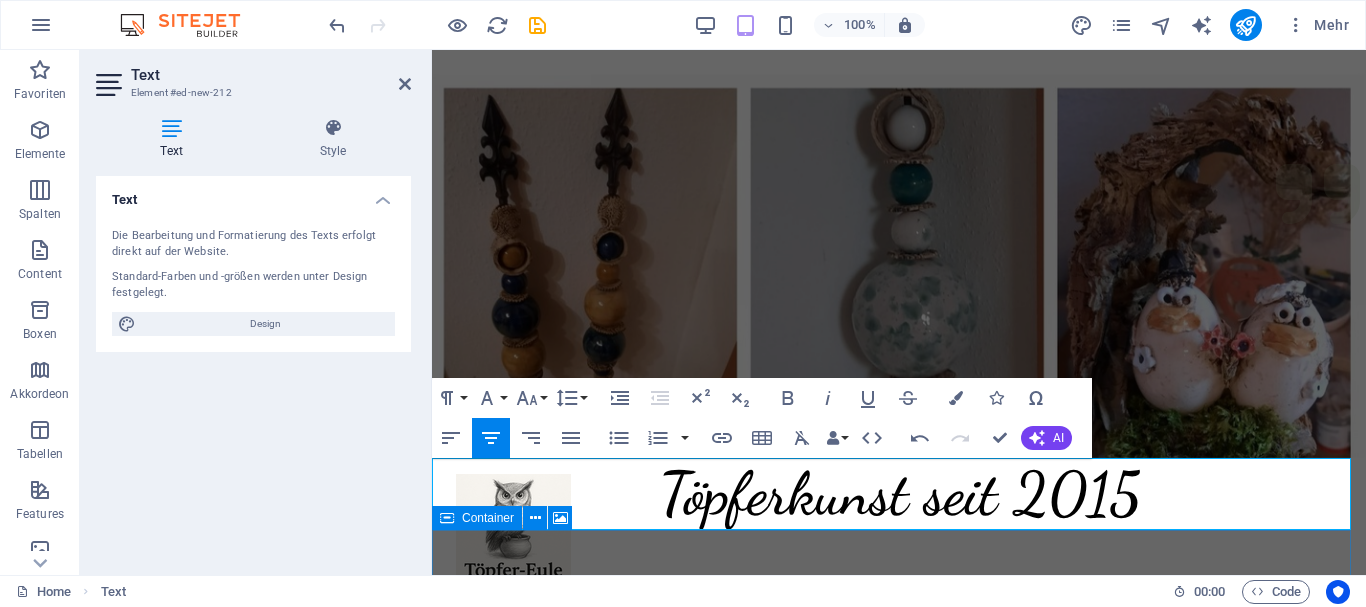 click on "Ziehe hier Inhalte hinein oder  Elemente hinzufügen  Zwischenablage einfügen" at bounding box center (899, 705) 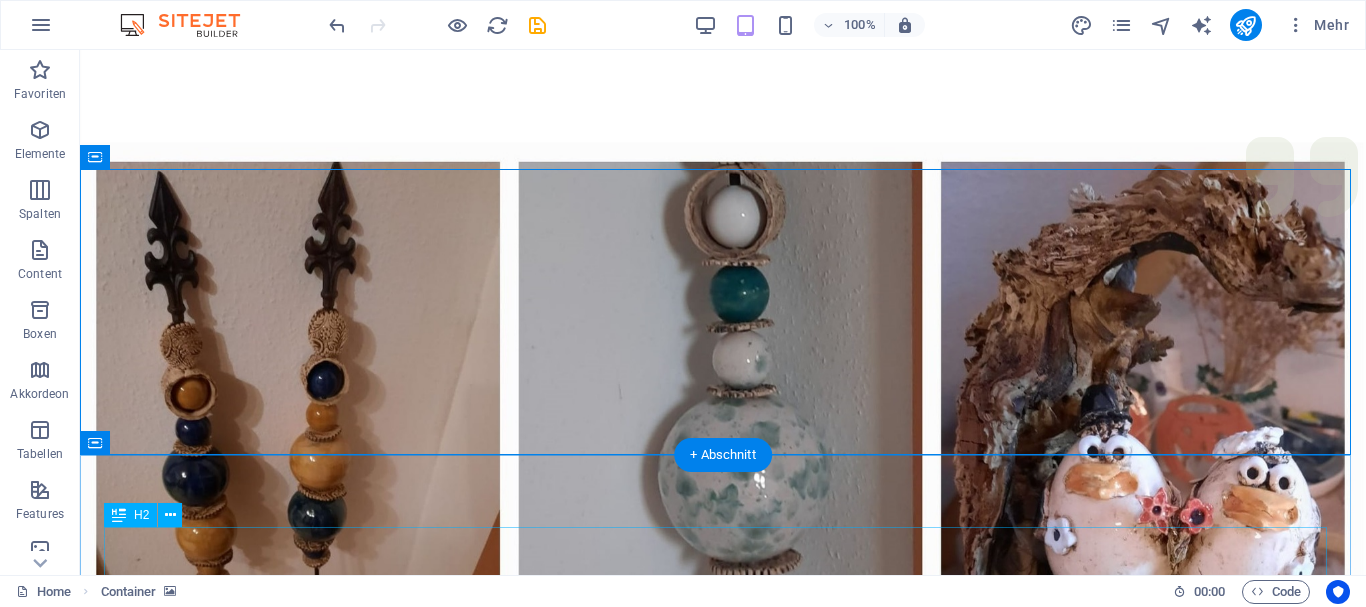 scroll, scrollTop: 853, scrollLeft: 0, axis: vertical 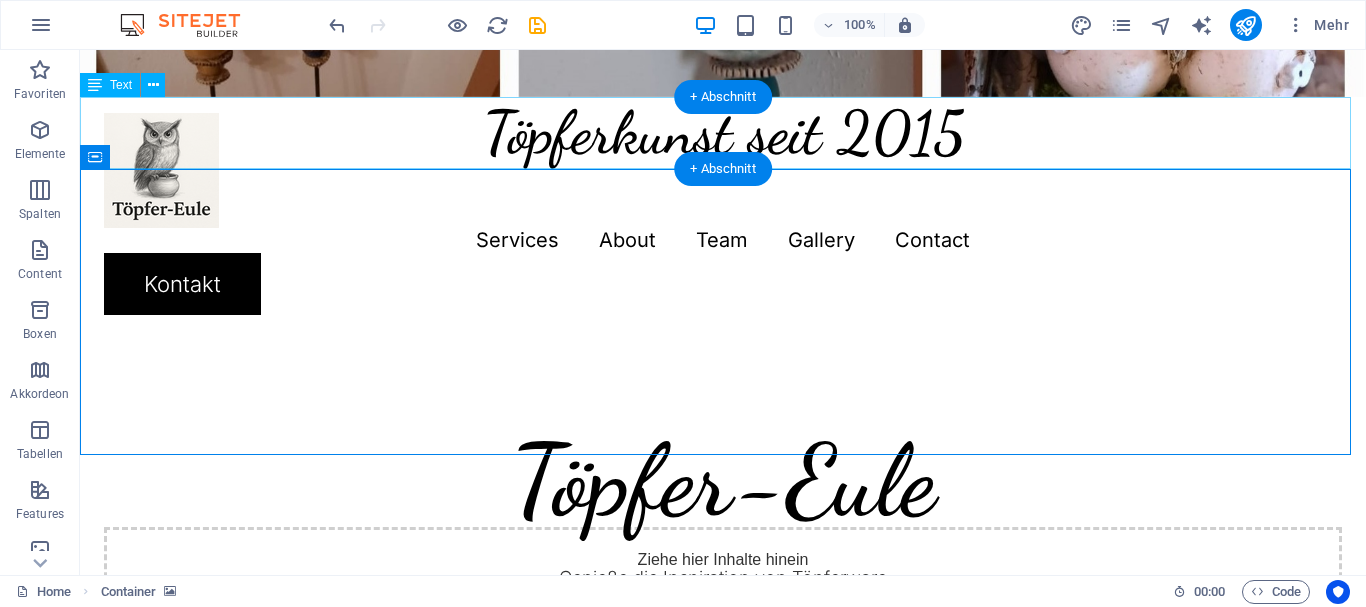 click on "Töpferkunst seit 2015" at bounding box center (723, 133) 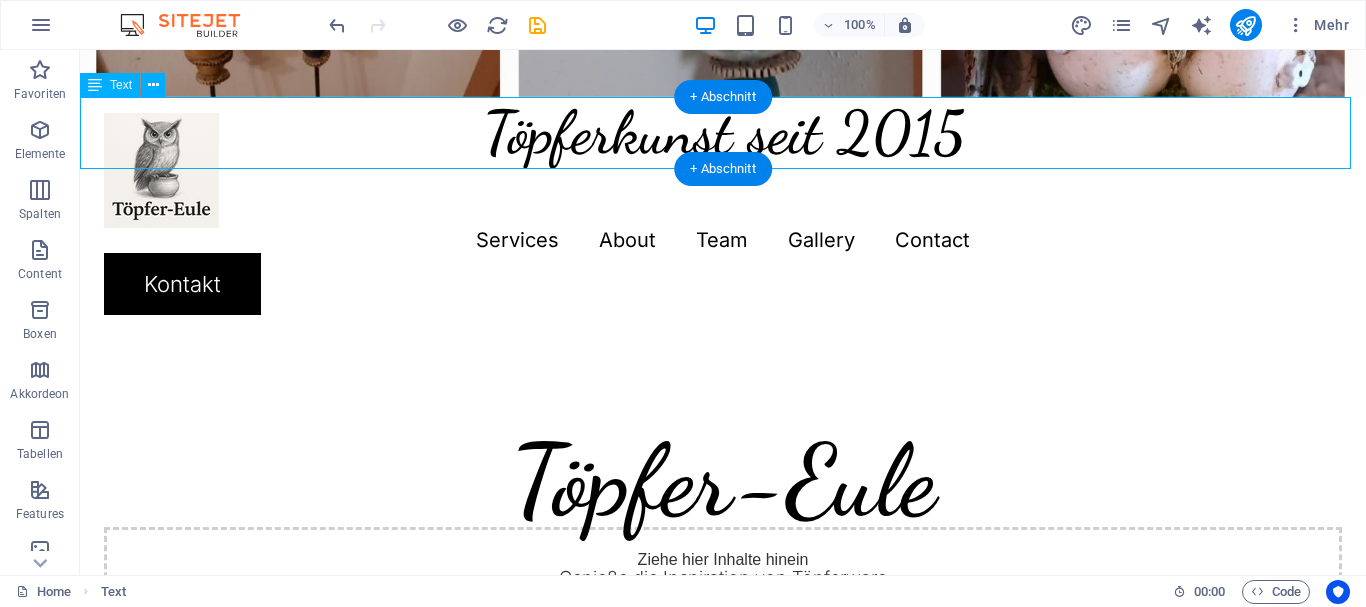 click on "Töpferkunst seit 2015" at bounding box center (723, 133) 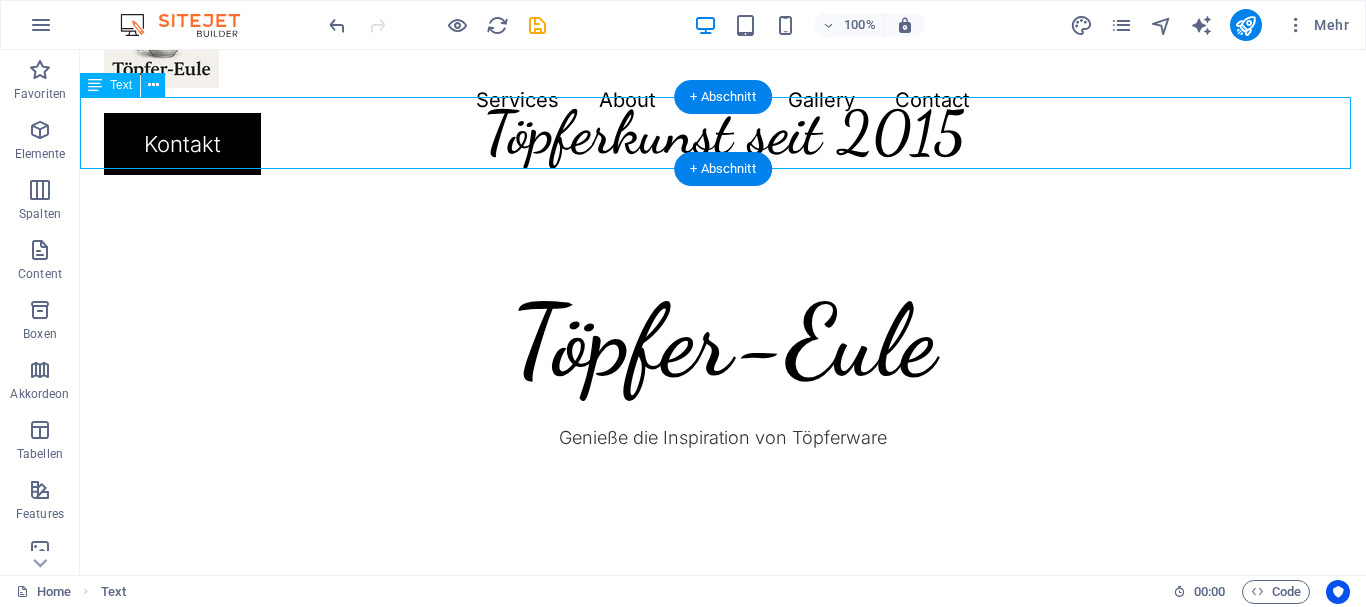 scroll, scrollTop: 498, scrollLeft: 0, axis: vertical 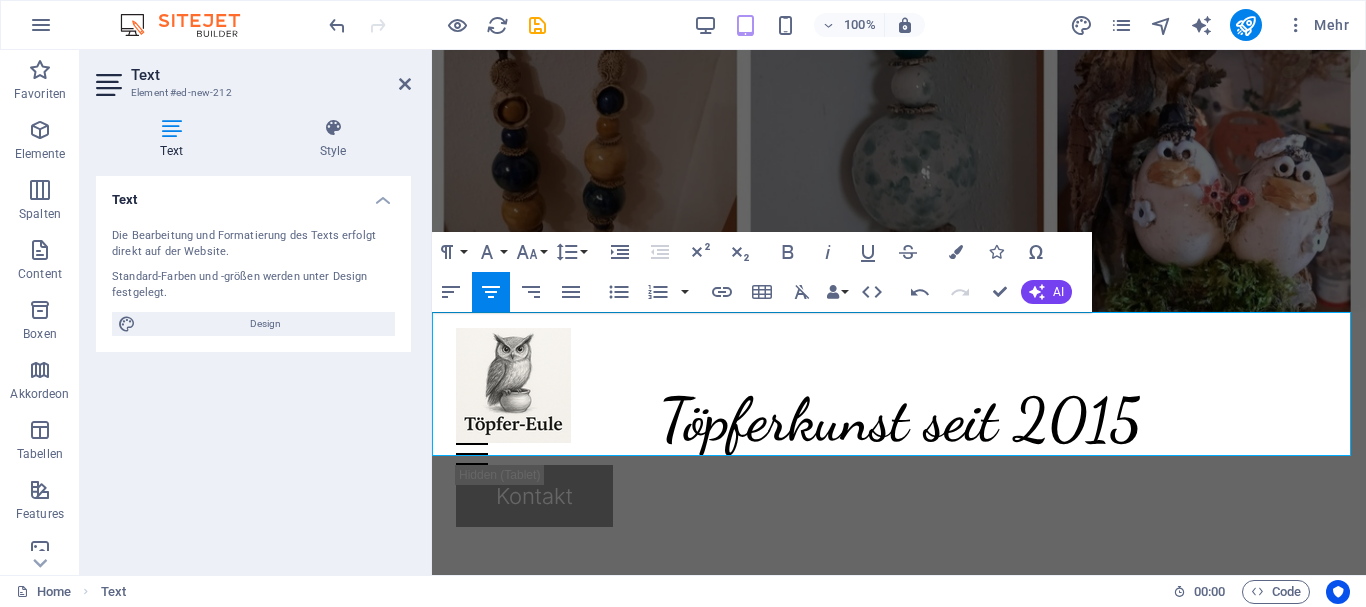 click at bounding box center (899, -68) 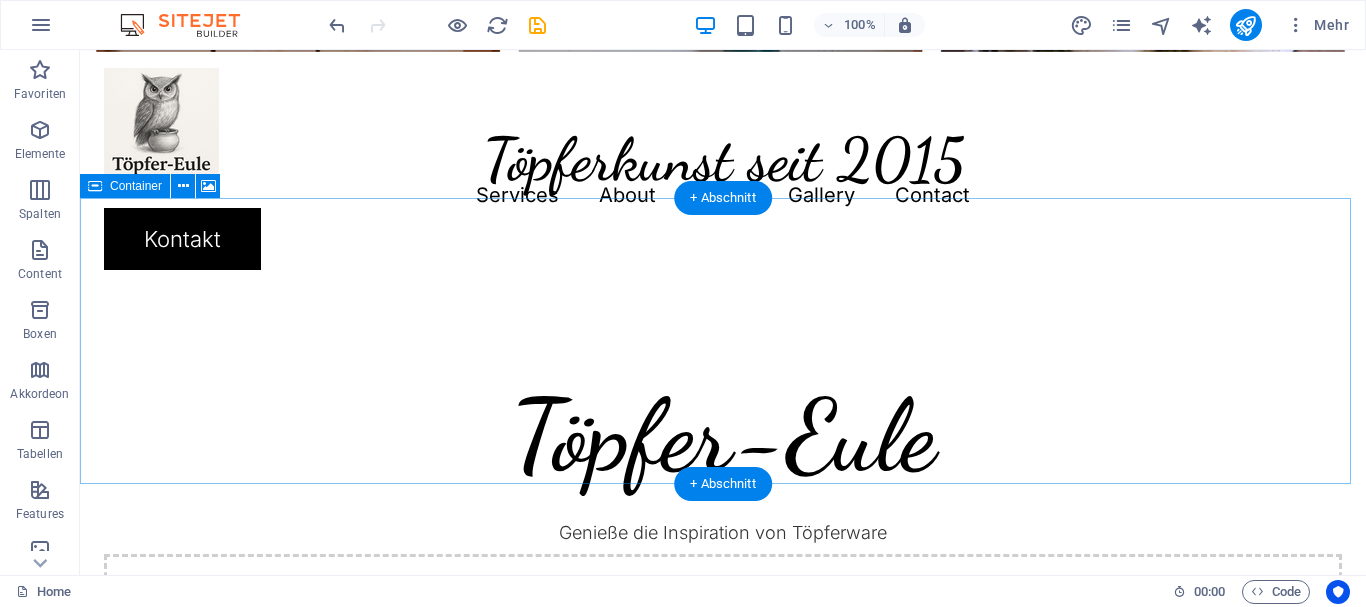 scroll, scrollTop: 798, scrollLeft: 0, axis: vertical 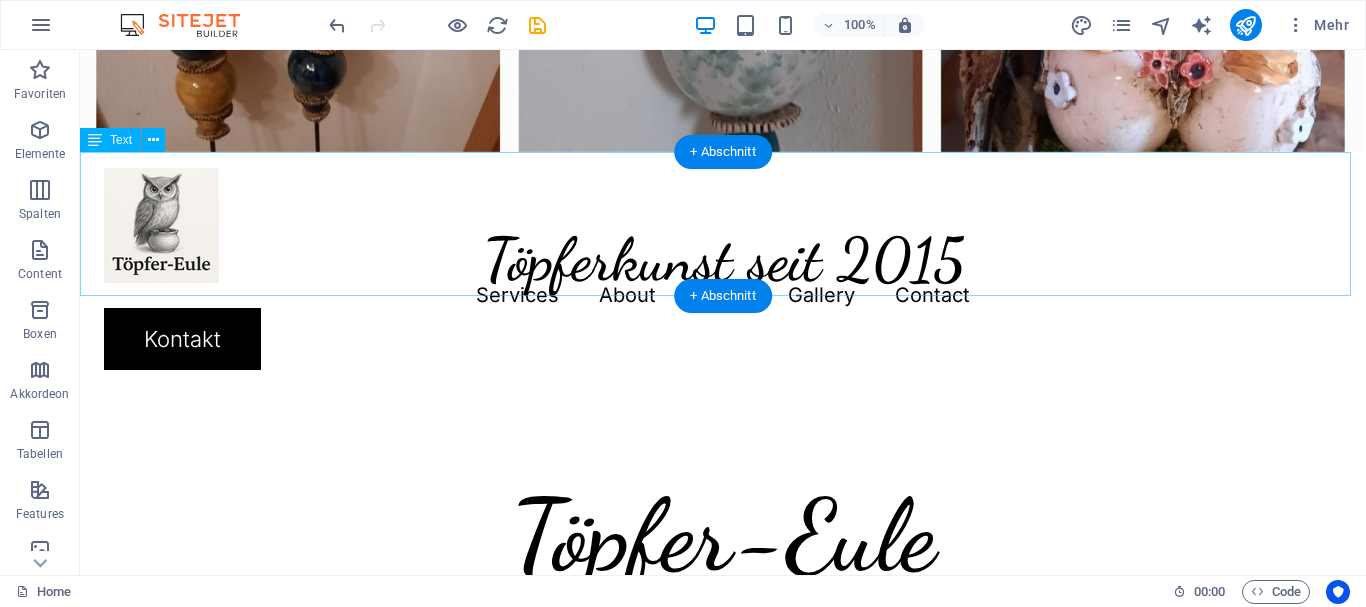 click on "Töpferkunst seit 2015" at bounding box center (723, 224) 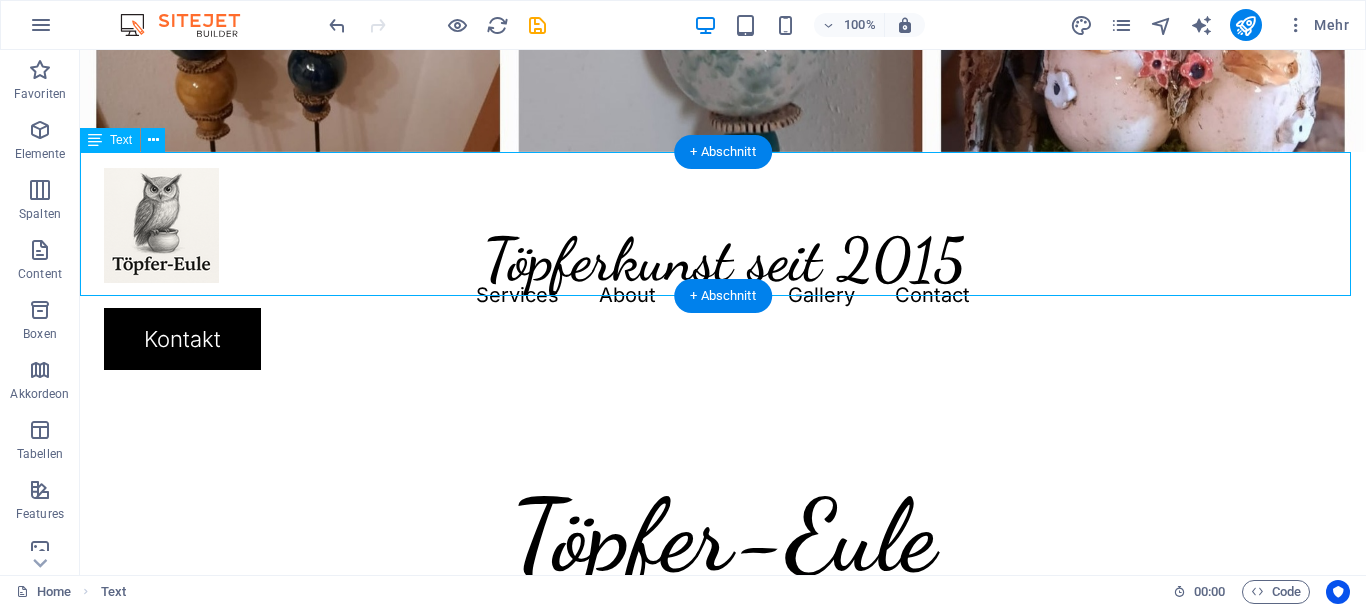 click on "Töpferkunst seit 2015" at bounding box center (723, 224) 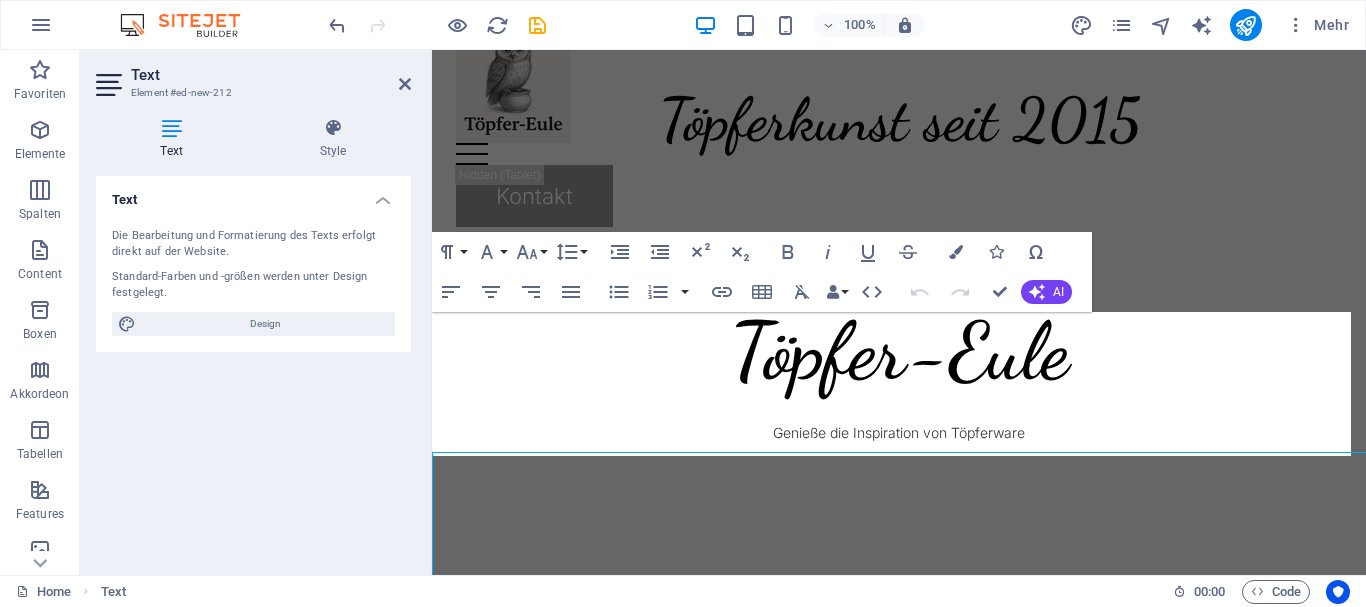 scroll, scrollTop: 498, scrollLeft: 0, axis: vertical 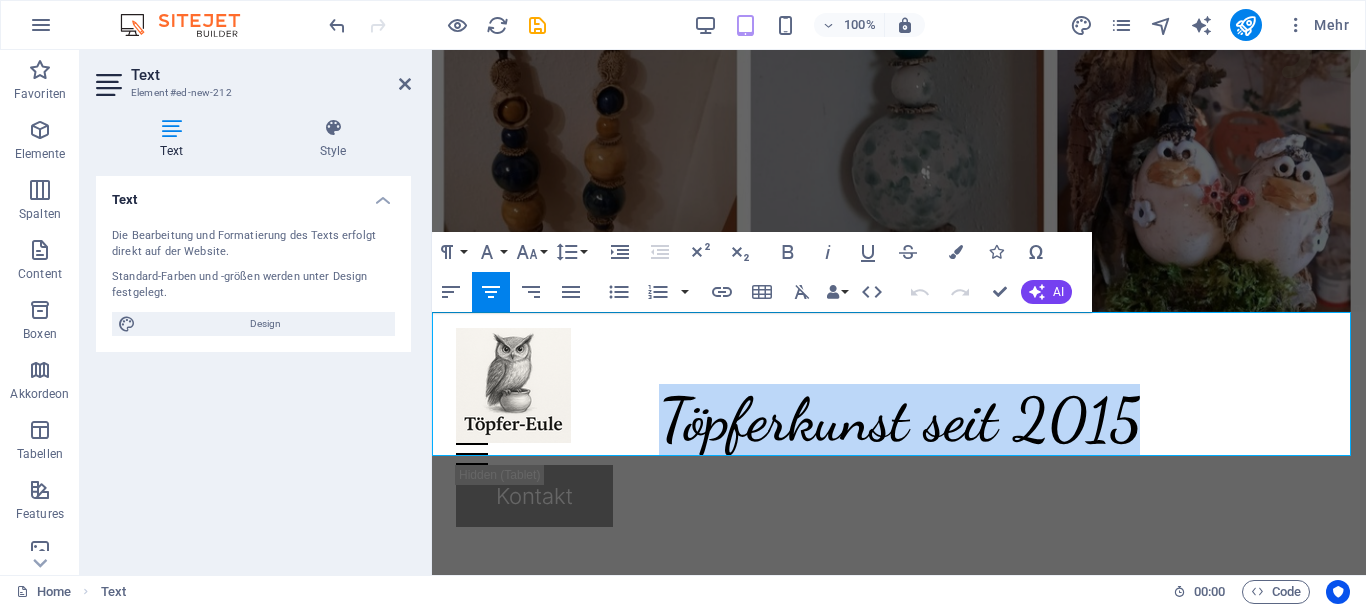 drag, startPoint x: 654, startPoint y: 427, endPoint x: 1193, endPoint y: 425, distance: 539.0037 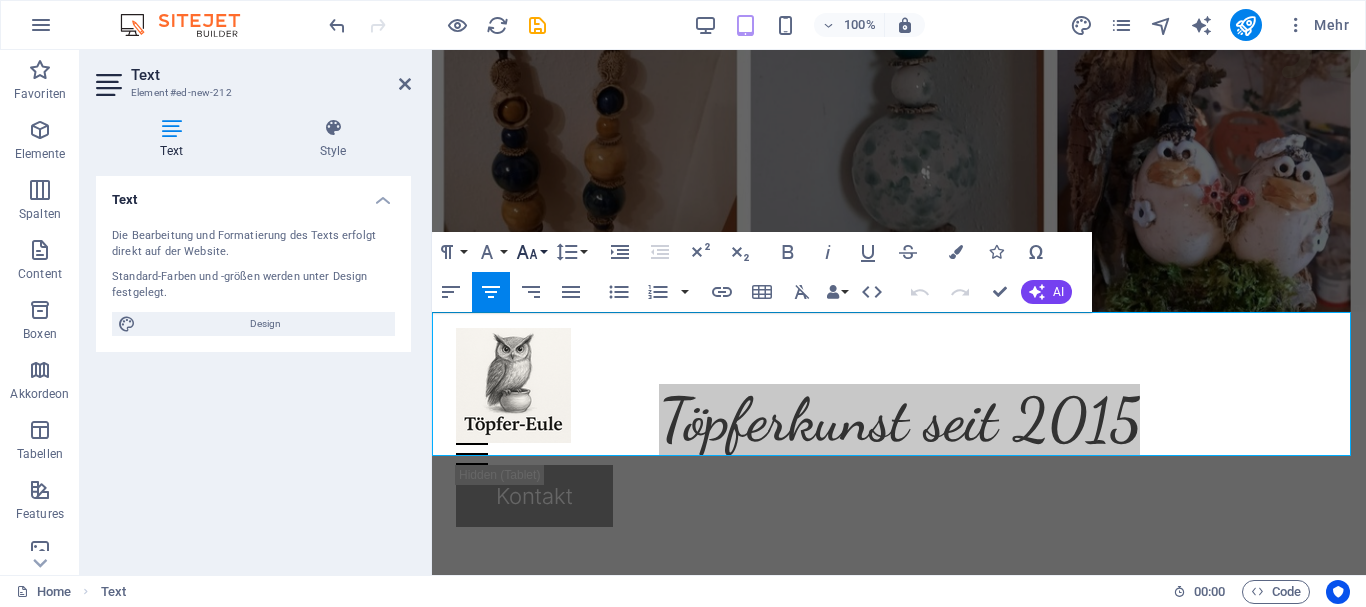 click on "Font Size" at bounding box center [531, 252] 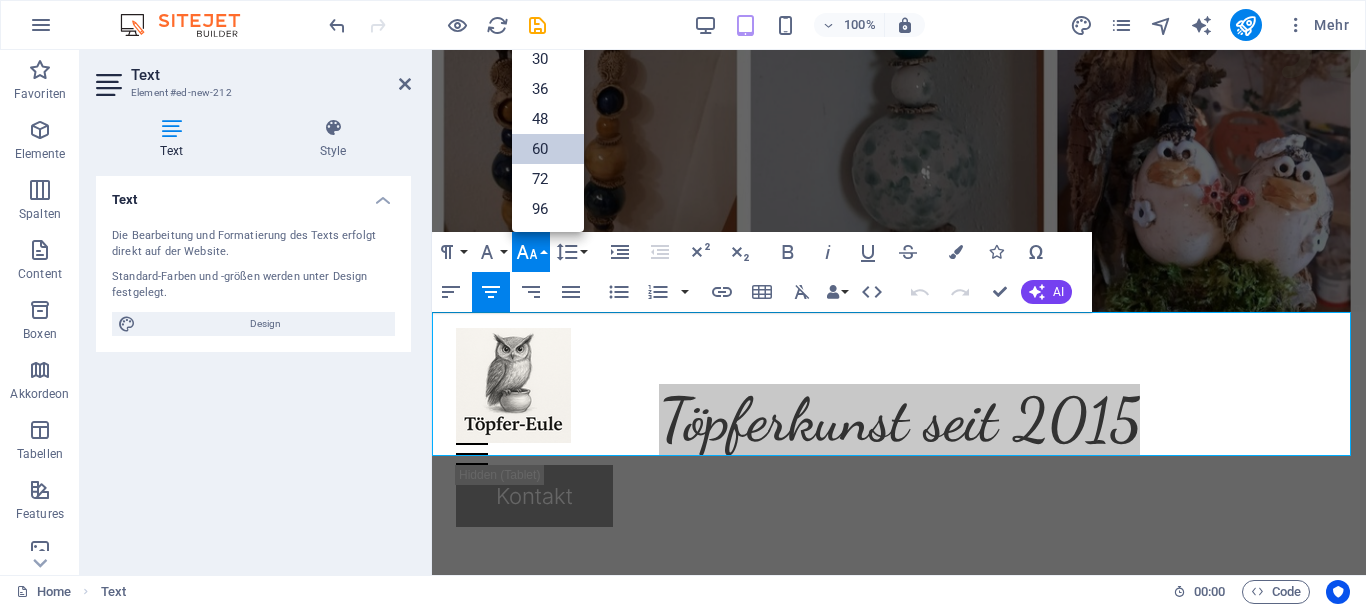 scroll, scrollTop: 161, scrollLeft: 0, axis: vertical 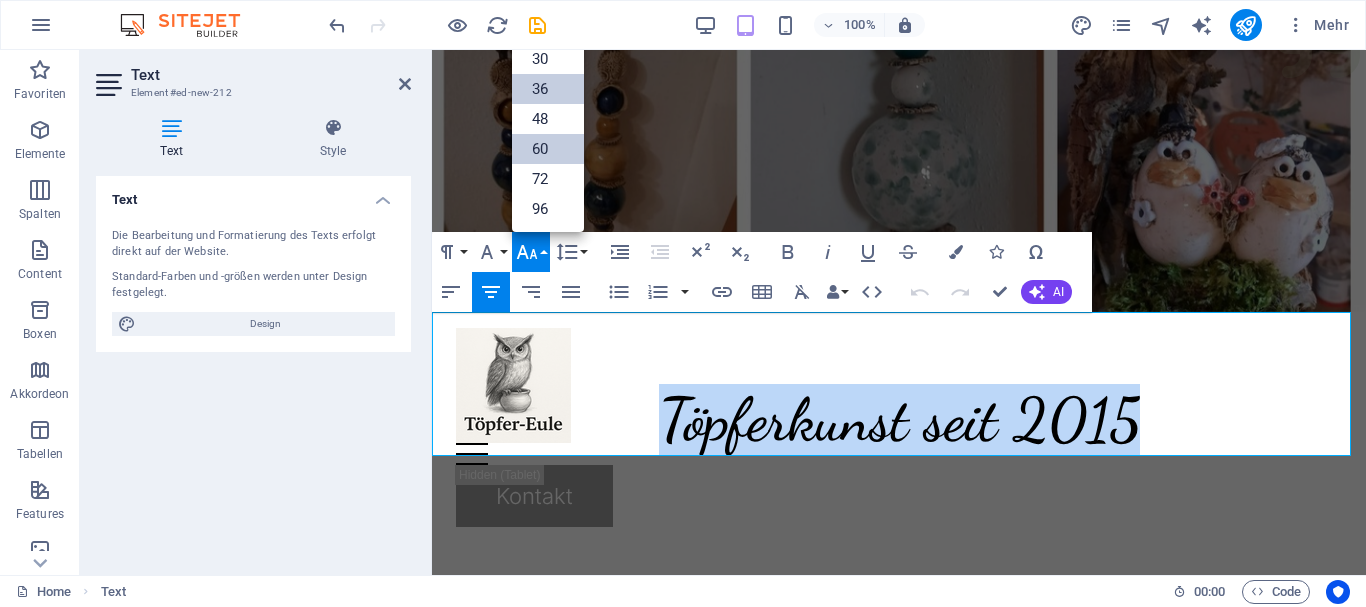 click on "36" at bounding box center (548, 89) 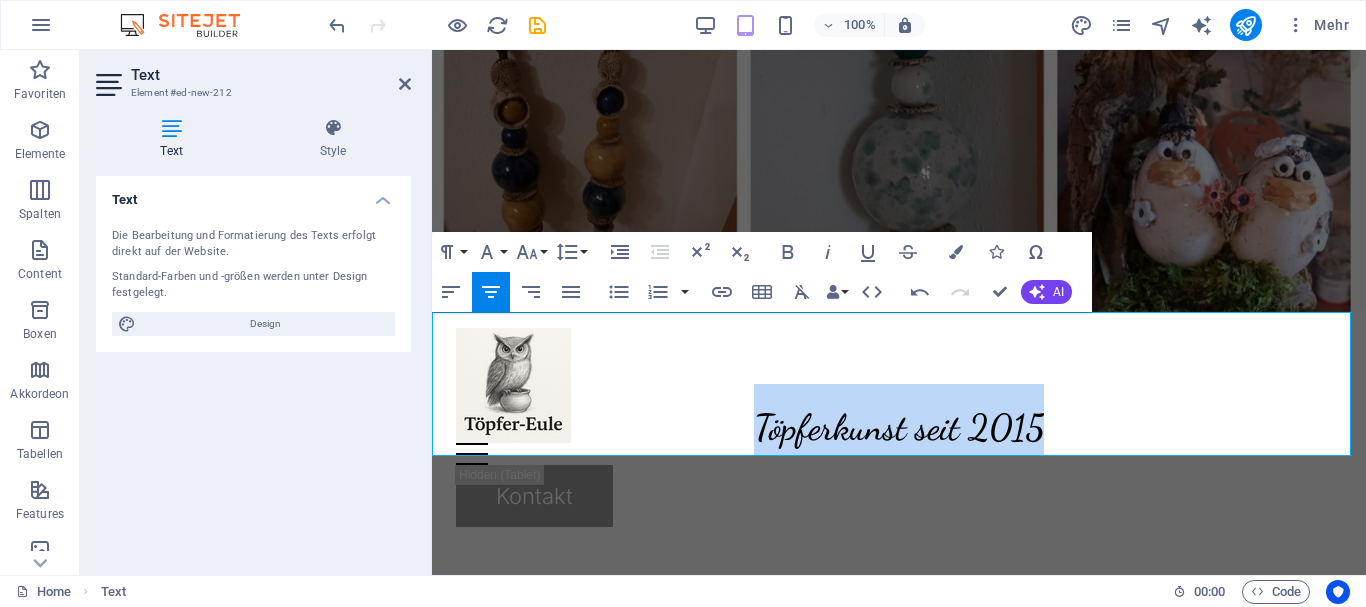 click on "Töpferkunst seit 2015" at bounding box center (899, 384) 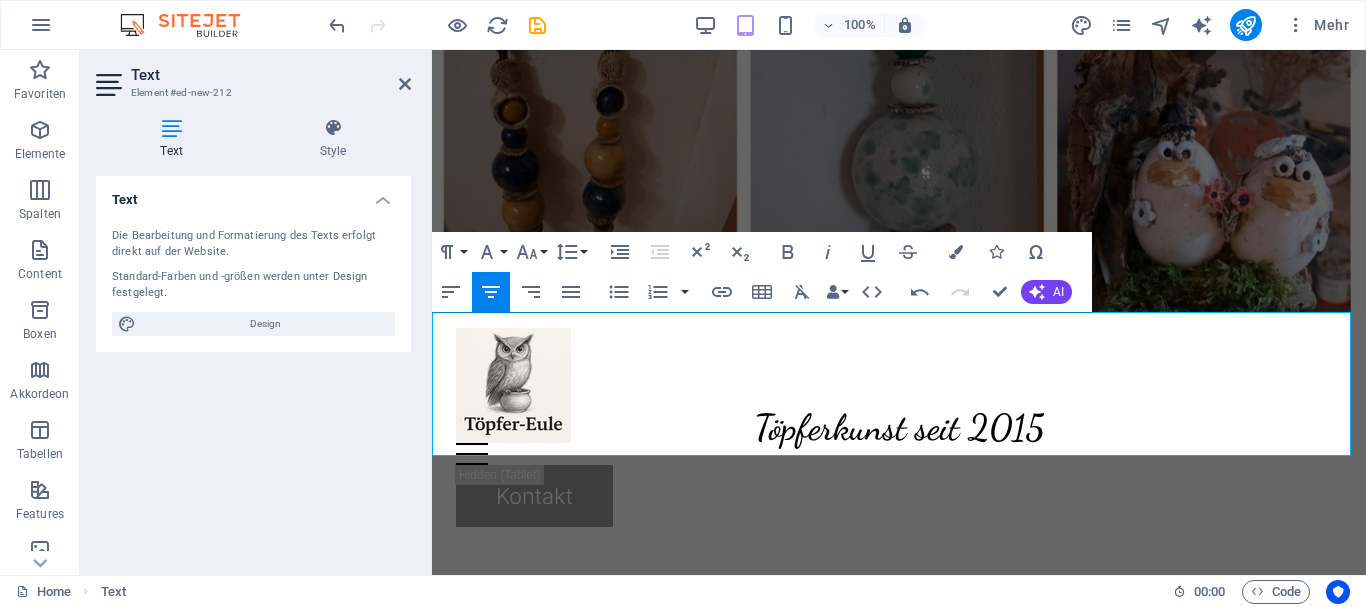 click at bounding box center (899, 348) 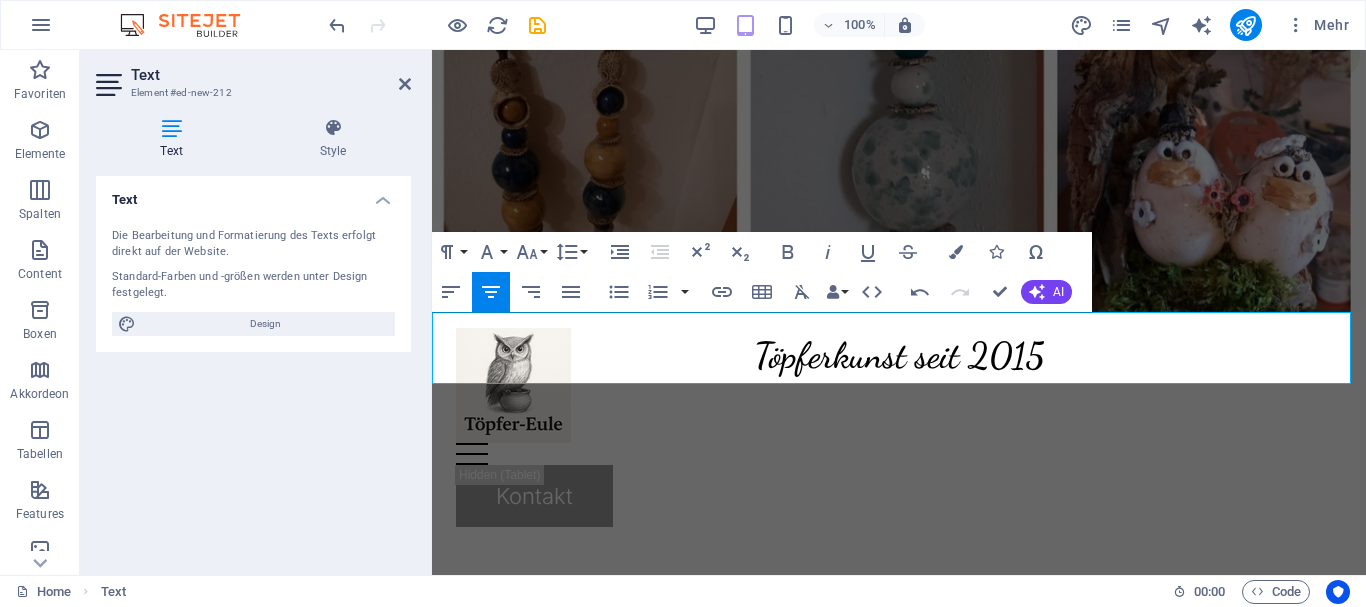 click at bounding box center (899, -68) 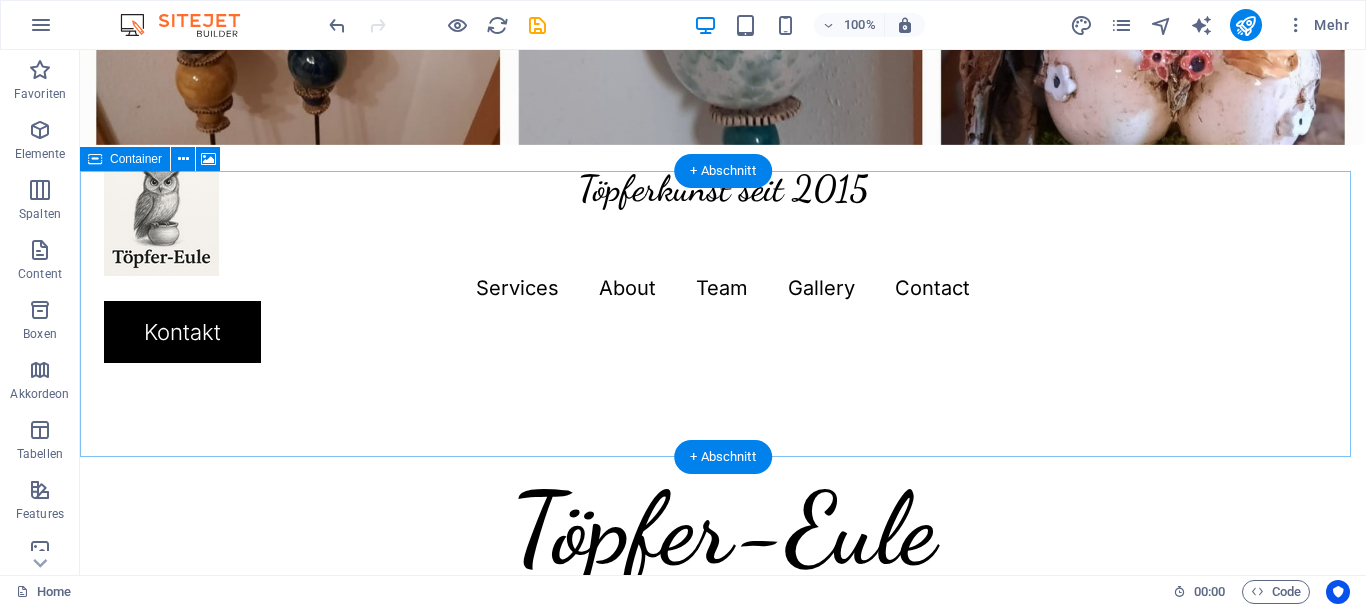 scroll, scrollTop: 700, scrollLeft: 0, axis: vertical 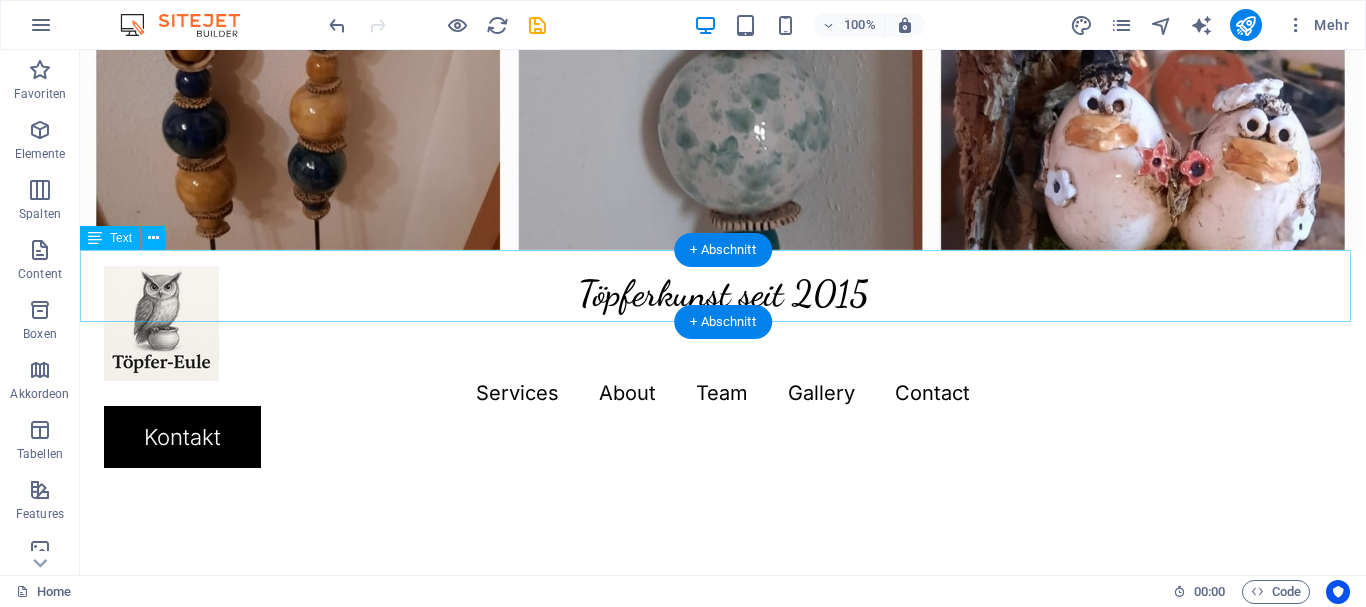 click on "Töpferkunst seit 2015" at bounding box center [723, 286] 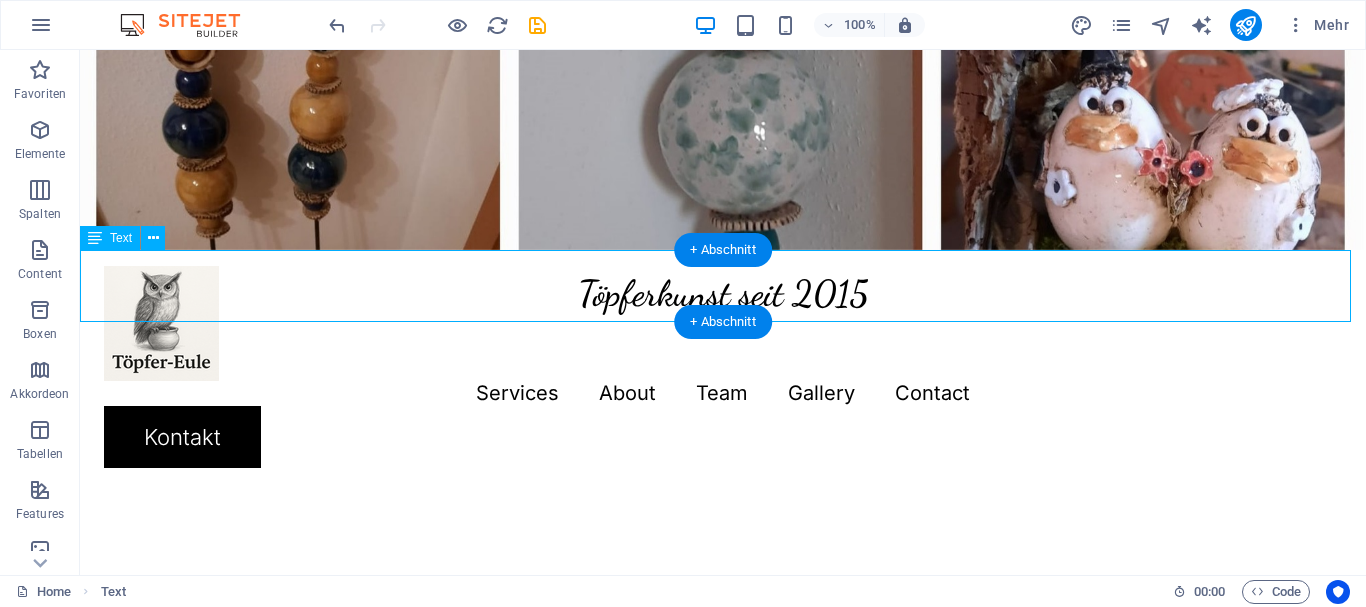 click on "Töpferkunst seit 2015" at bounding box center (723, 286) 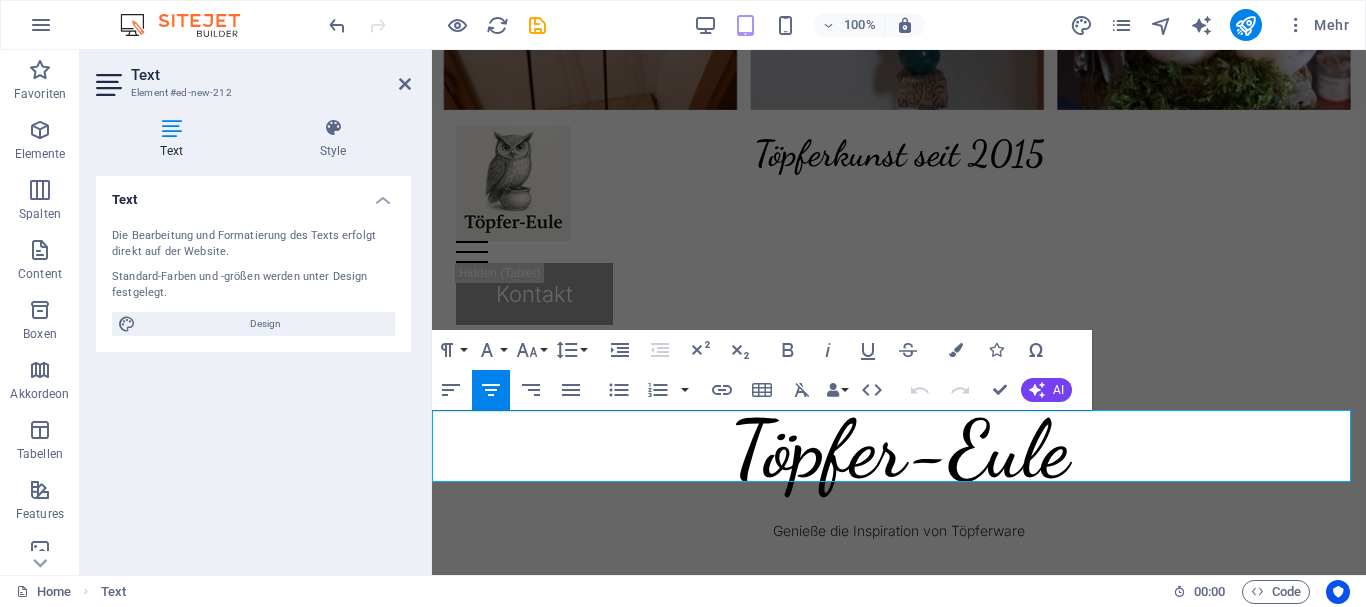scroll, scrollTop: 400, scrollLeft: 0, axis: vertical 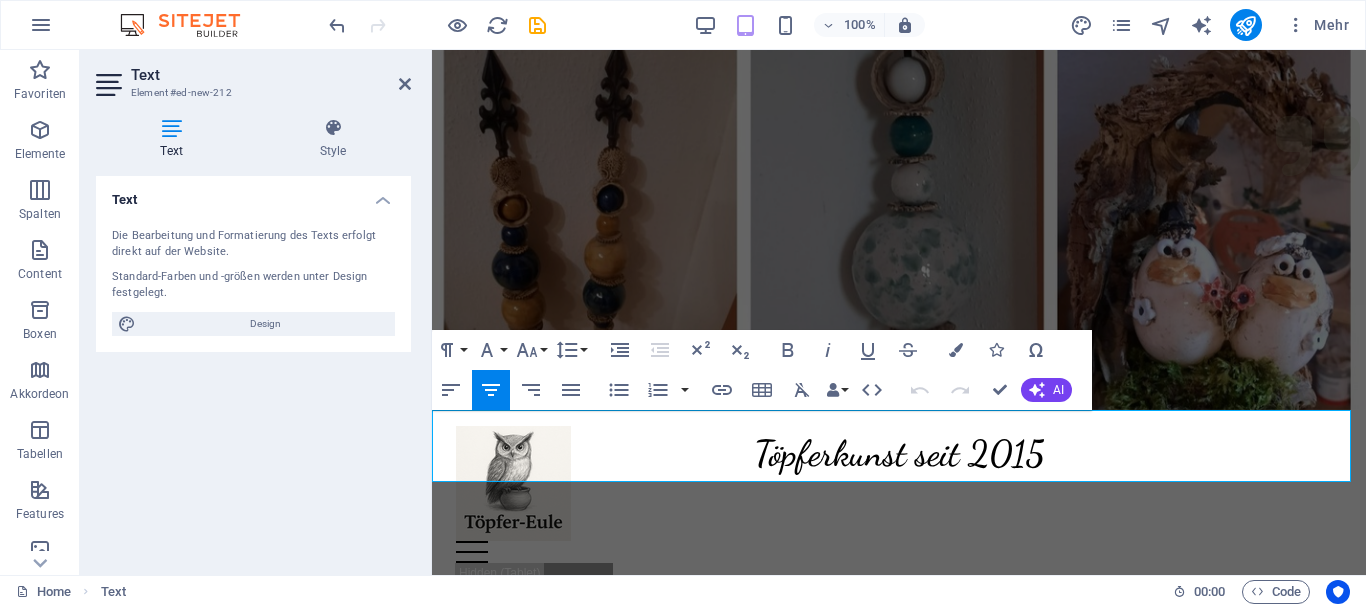 click on "Töpferkunst seit 2015" at bounding box center [899, 446] 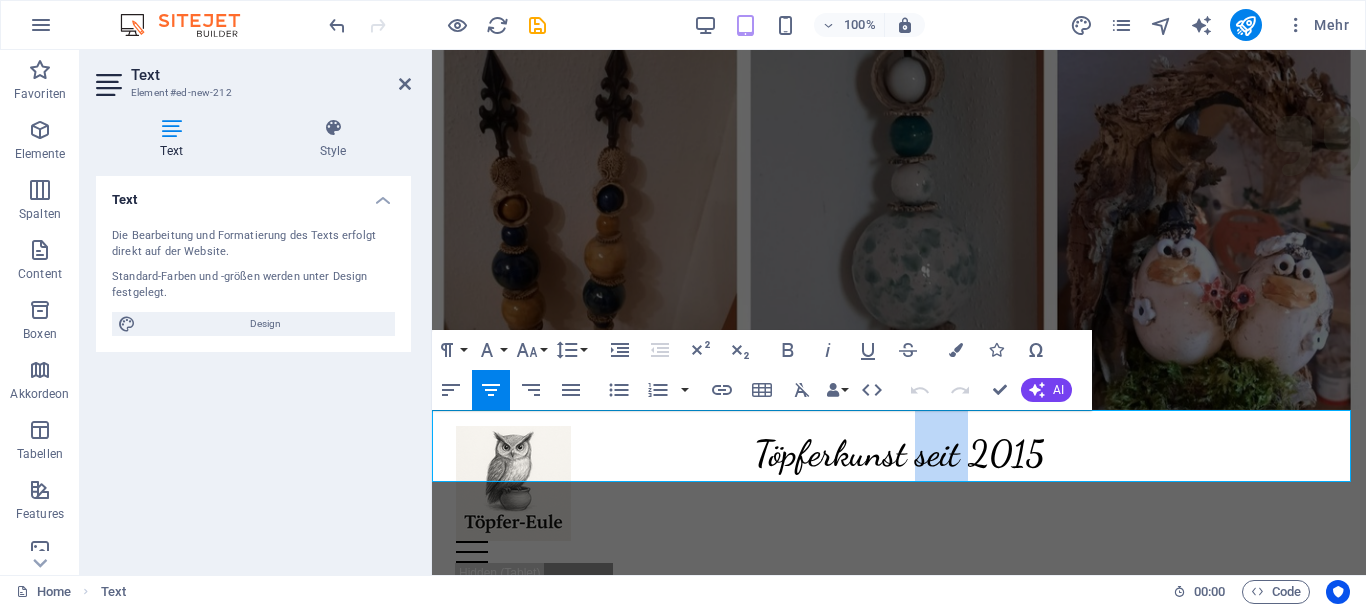 click on "Töpferkunst seit 2015" at bounding box center (899, 453) 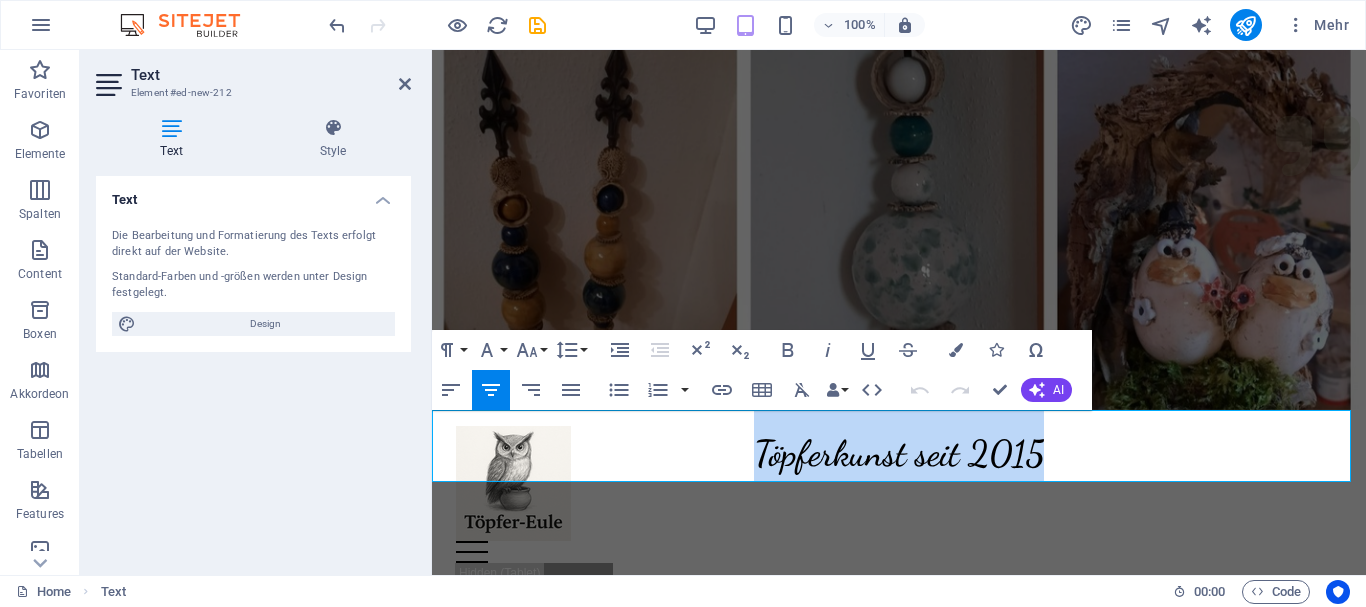 click on "Töpferkunst seit 2015" at bounding box center (899, 453) 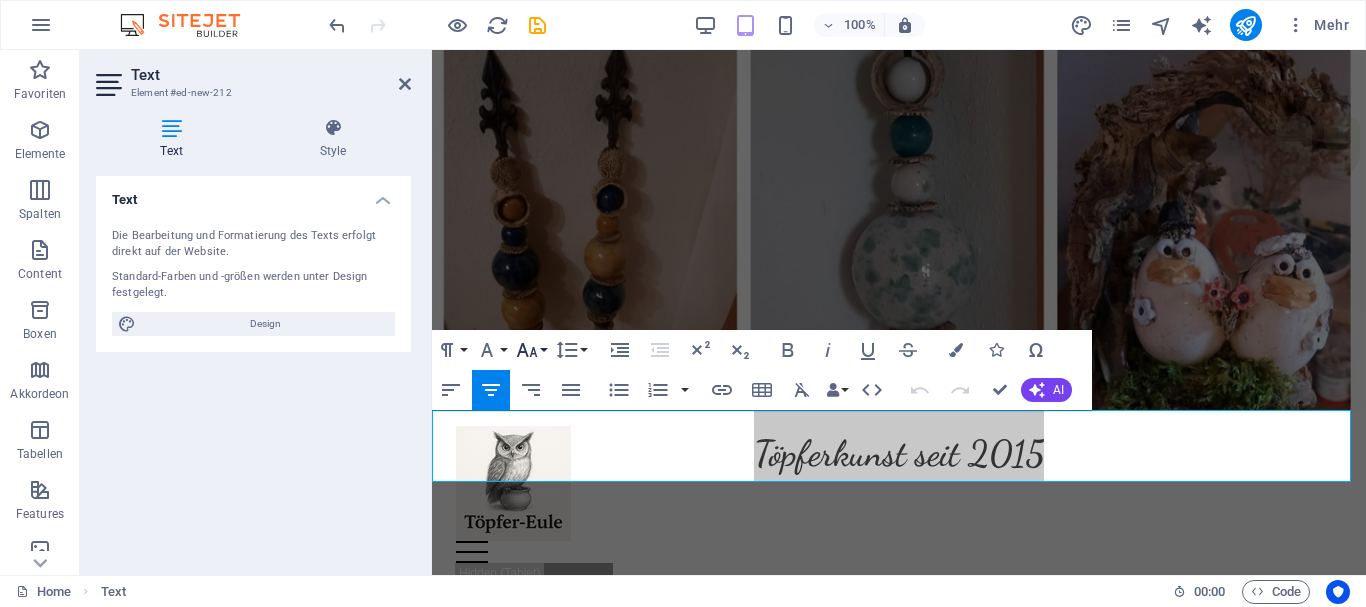 click on "Font Size" at bounding box center [531, 350] 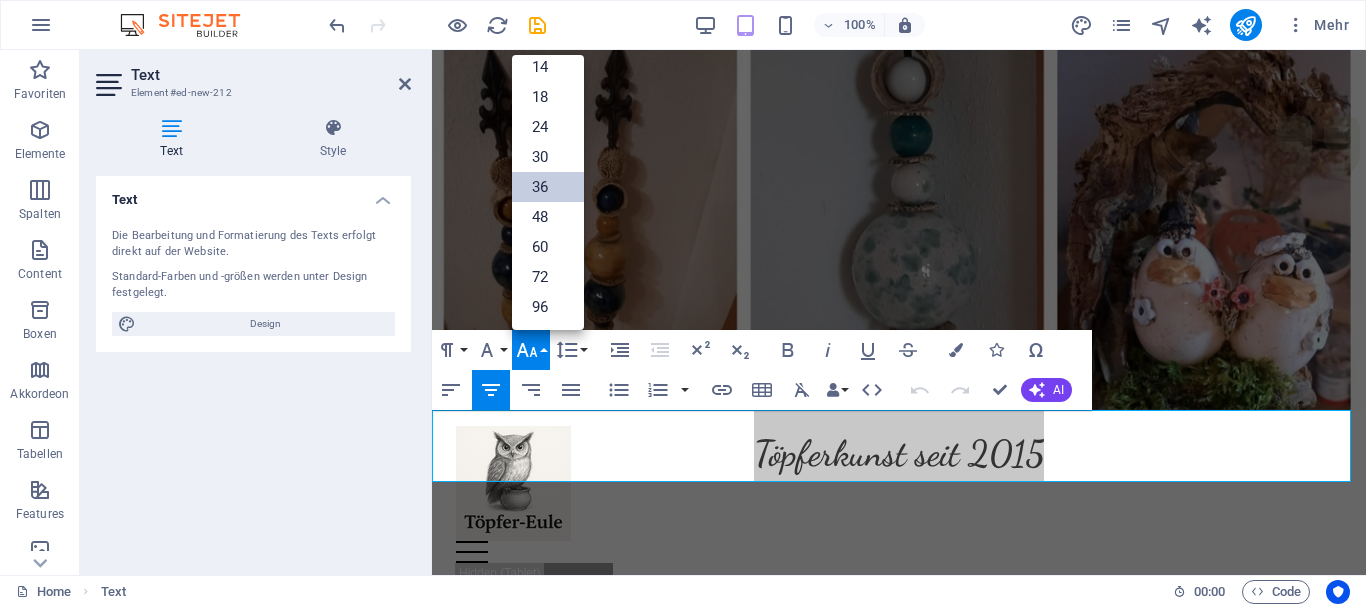 scroll, scrollTop: 161, scrollLeft: 0, axis: vertical 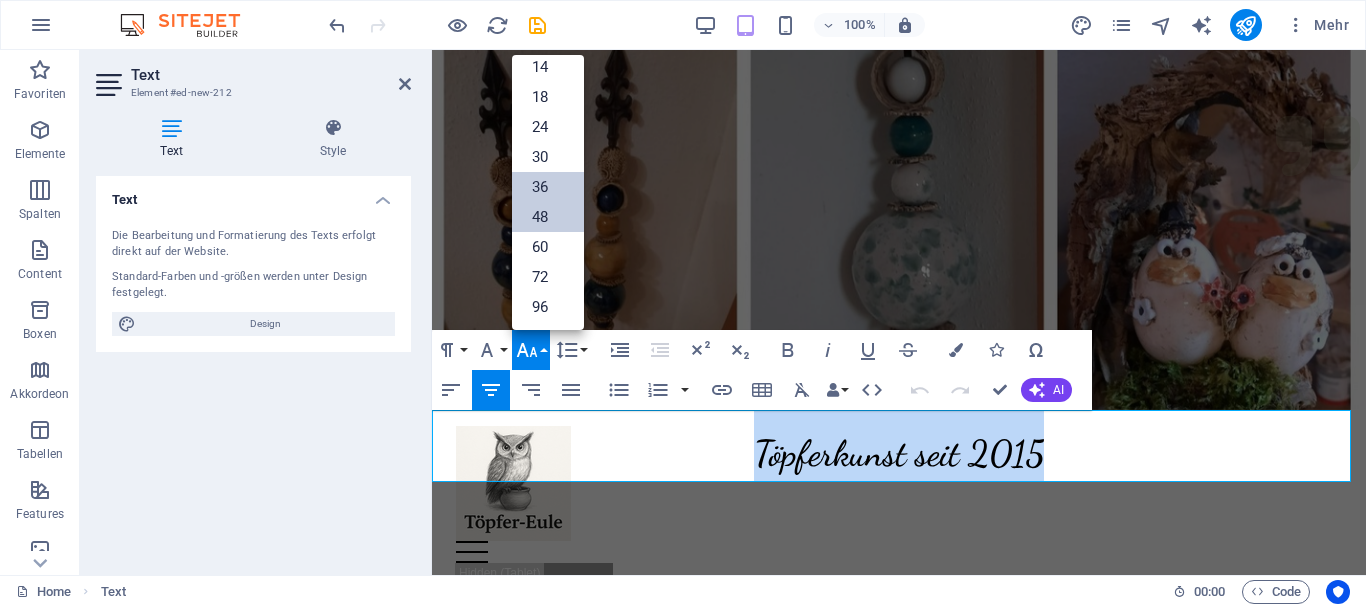 click on "48" at bounding box center [548, 217] 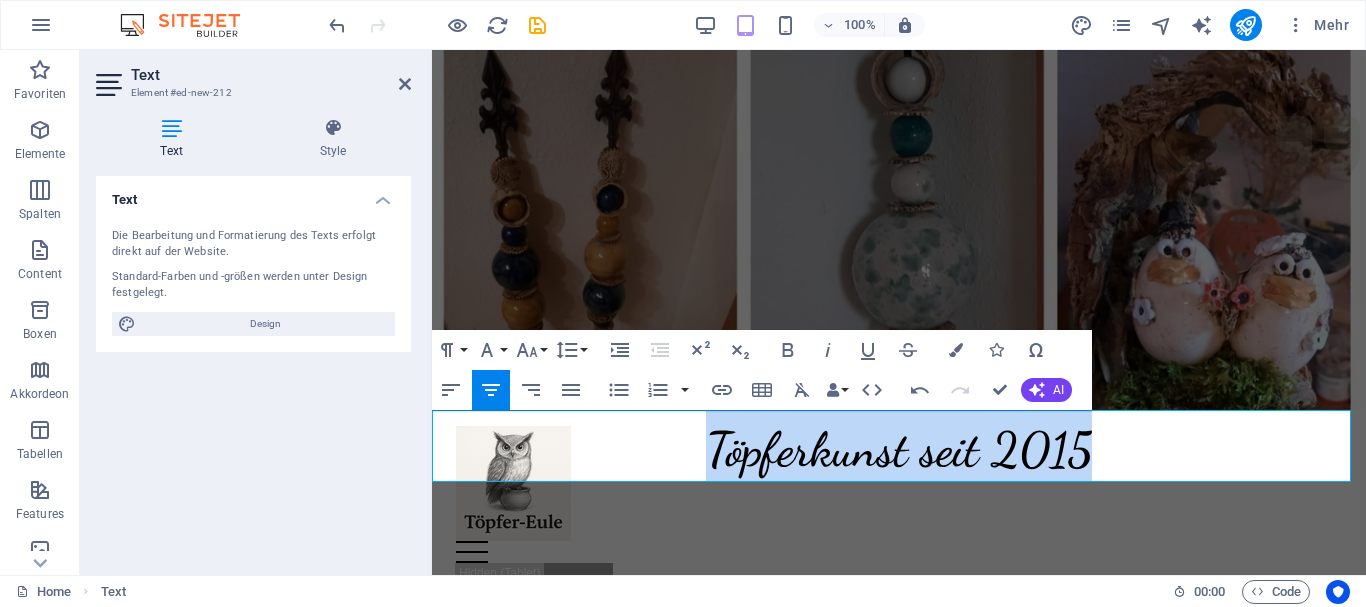click at bounding box center [899, 30] 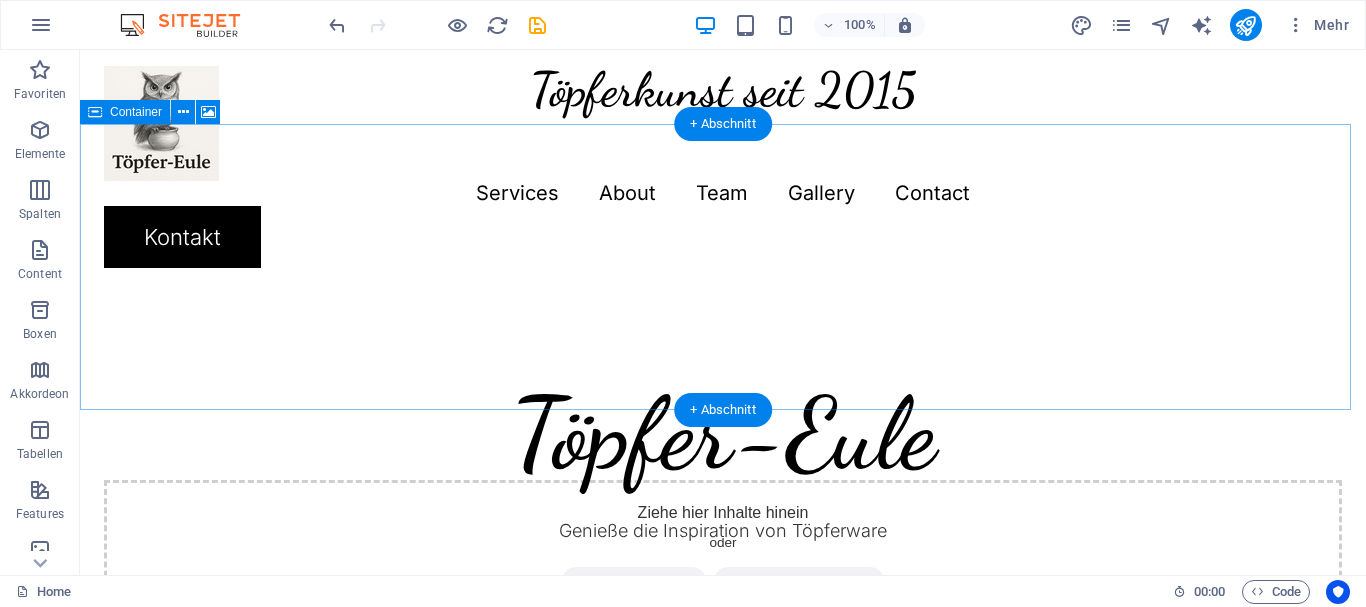 scroll, scrollTop: 800, scrollLeft: 0, axis: vertical 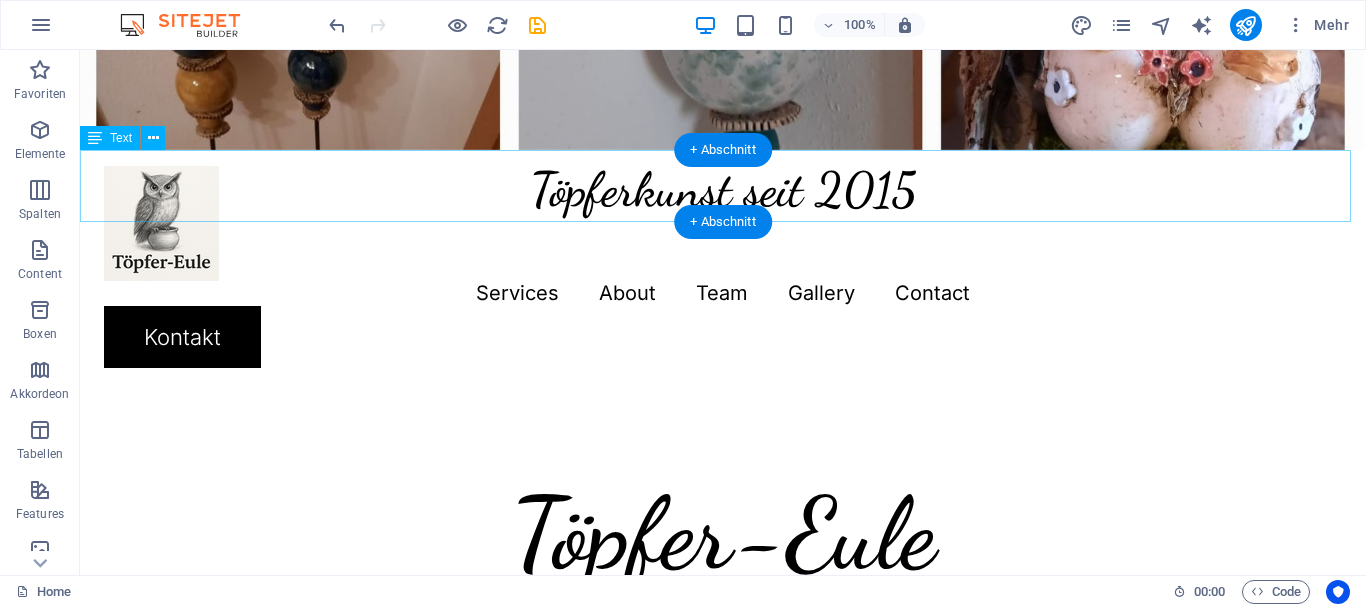 click on "Töpferkunst seit 2015" at bounding box center [723, 186] 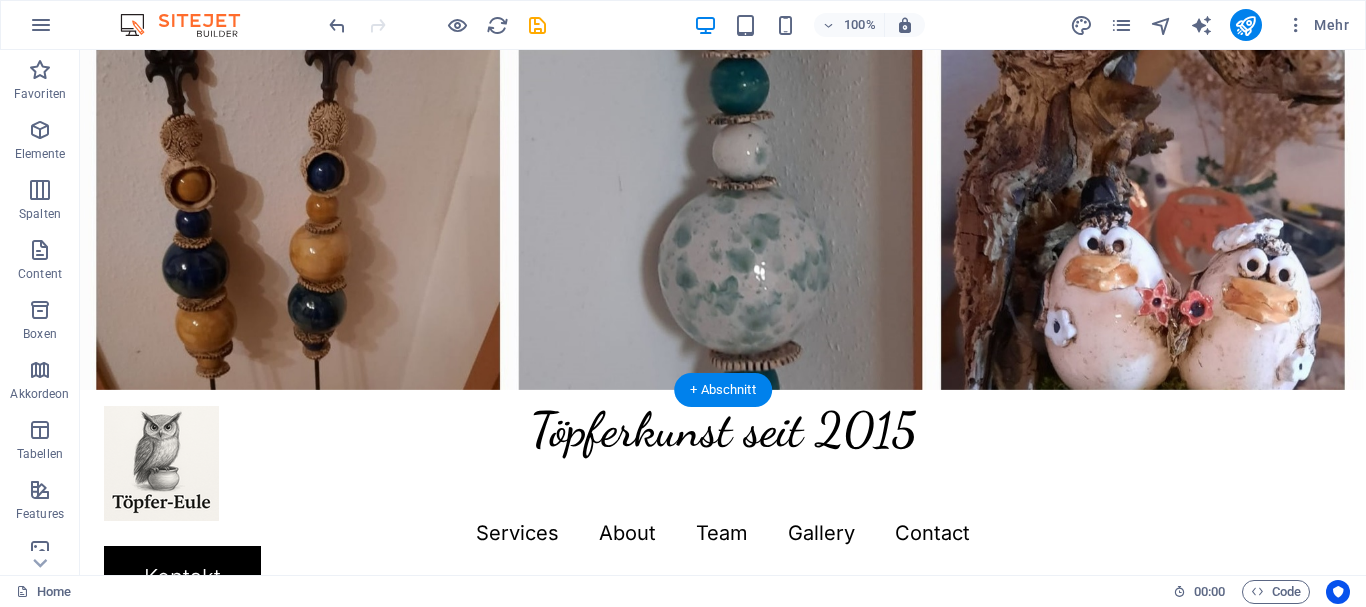 scroll, scrollTop: 600, scrollLeft: 0, axis: vertical 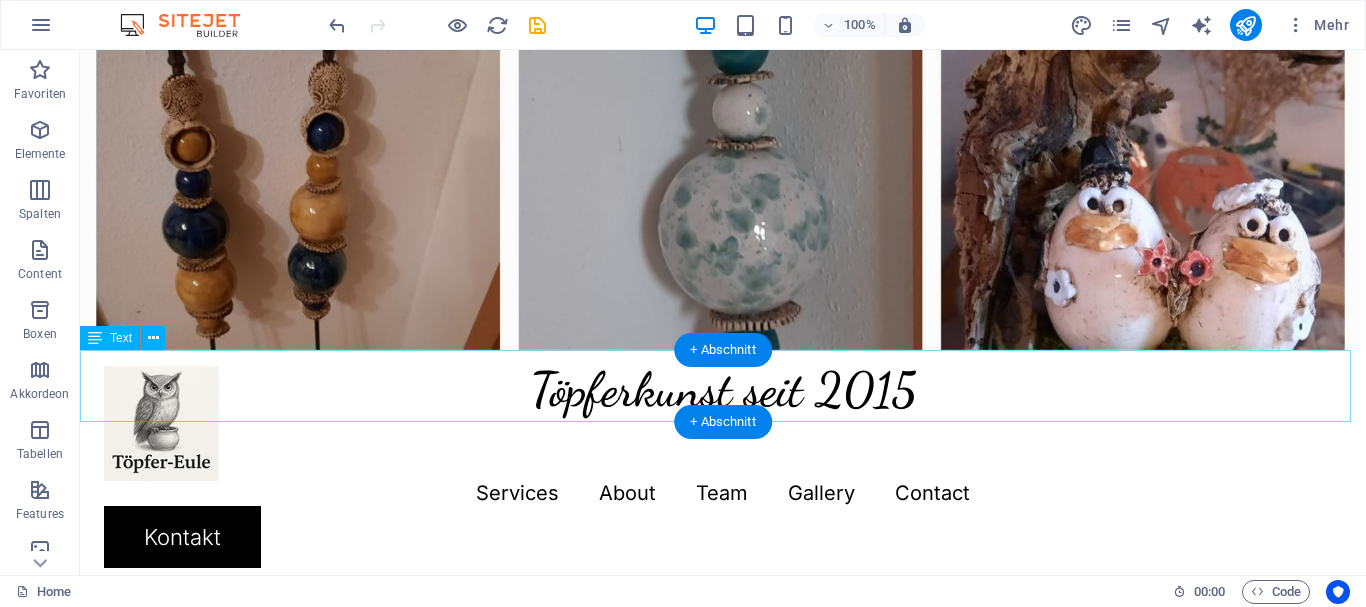 click on "Töpferkunst seit 2015" at bounding box center (723, 386) 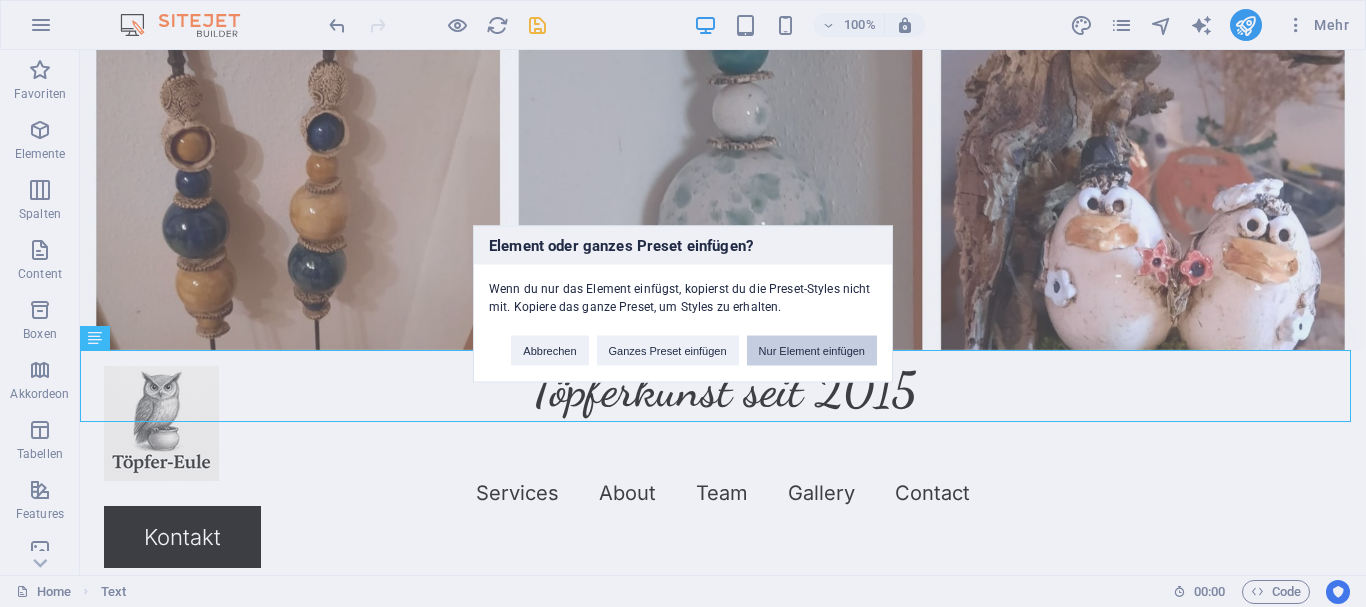 type 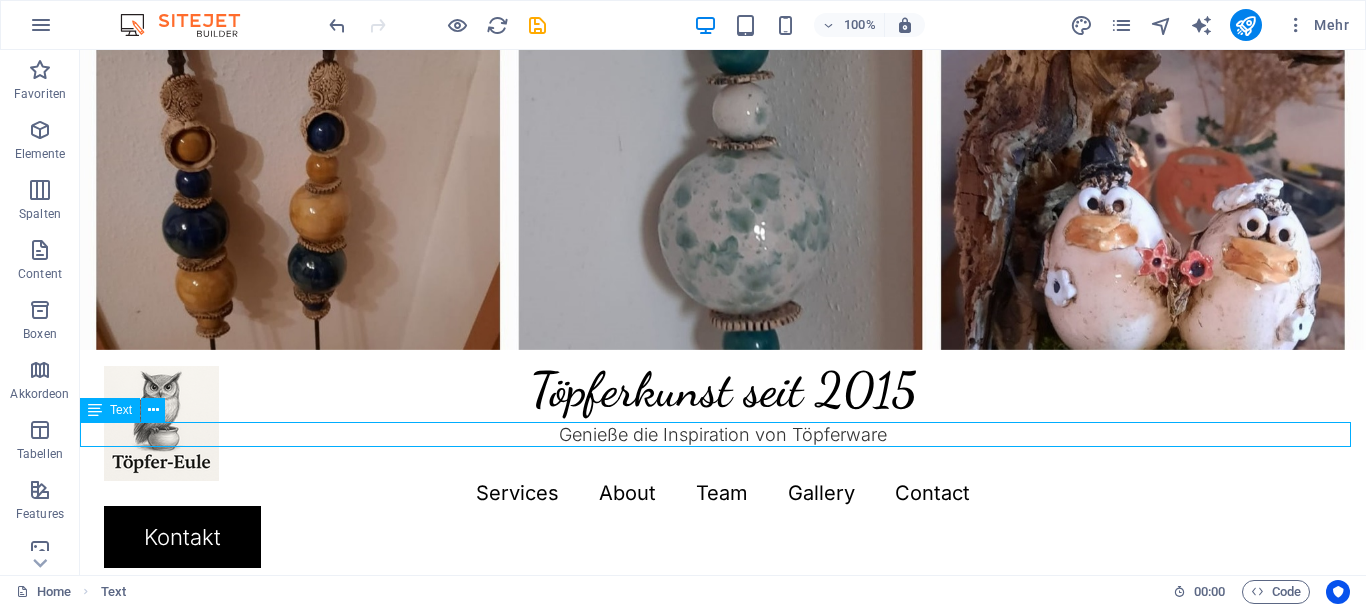 click on "Genieße die Inspiration von Töpferware" at bounding box center (723, 434) 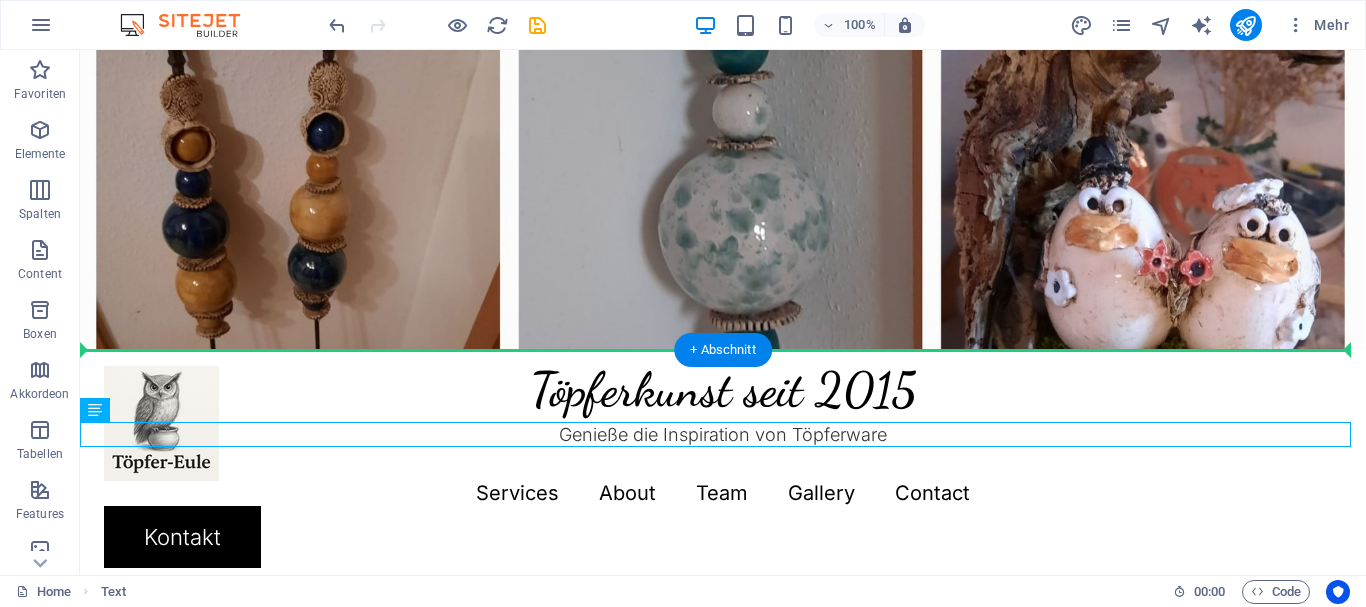 drag, startPoint x: 173, startPoint y: 459, endPoint x: 104, endPoint y: 349, distance: 129.84991 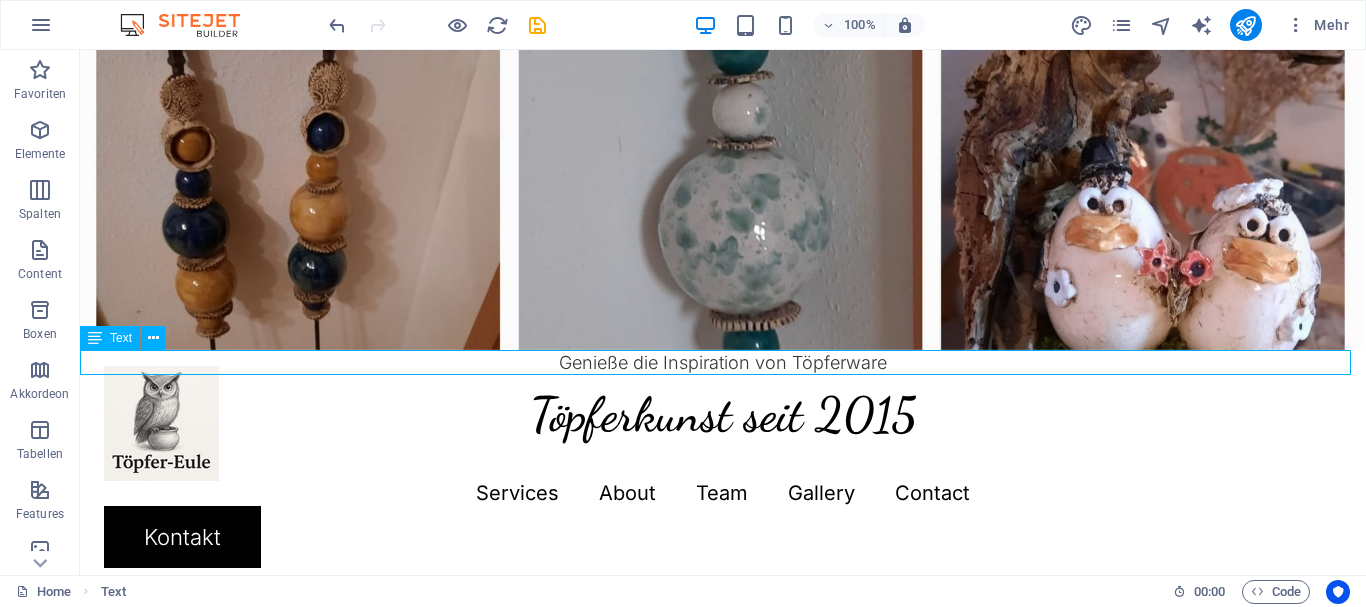 click on "Genieße die Inspiration von Töpferware" at bounding box center (723, 362) 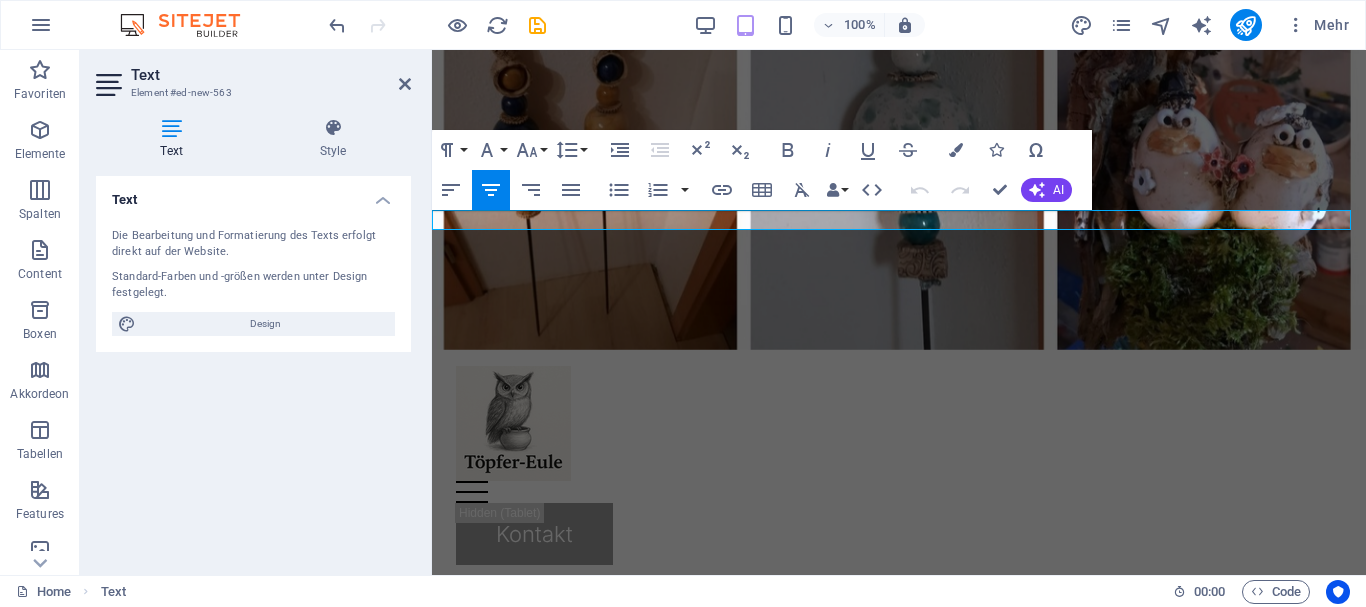 click on "Genieße die Inspiration von Töpferware" at bounding box center [899, 220] 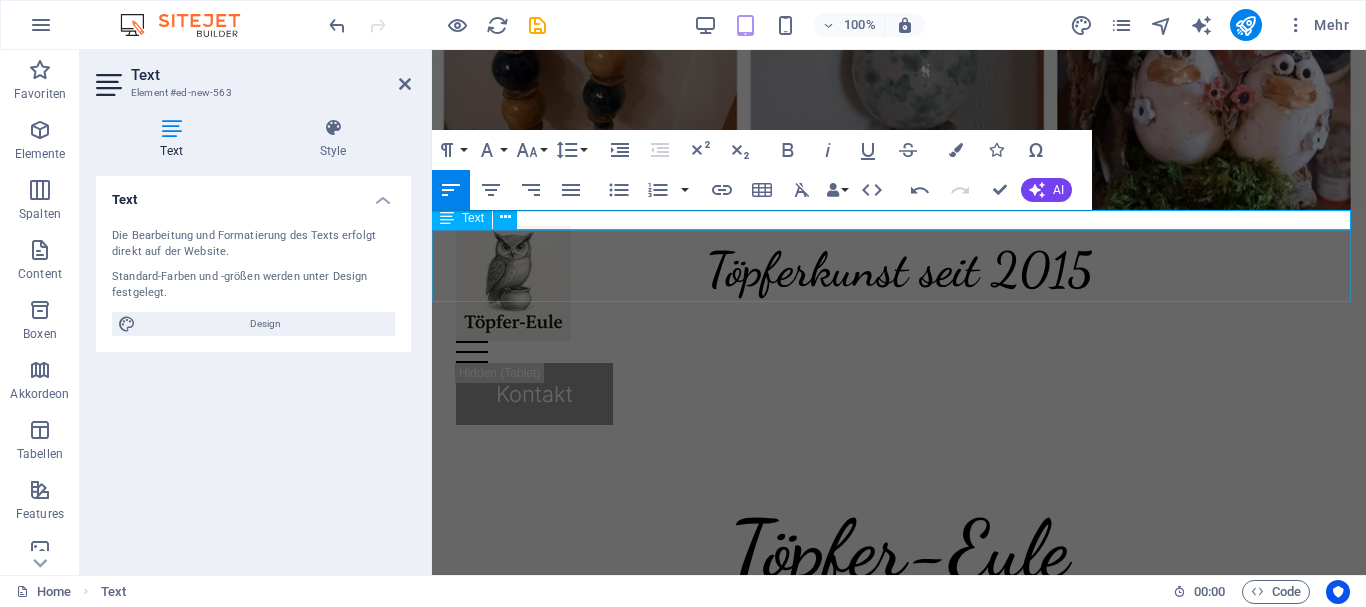 click on "Töpferkunst seit 2015" at bounding box center (899, 266) 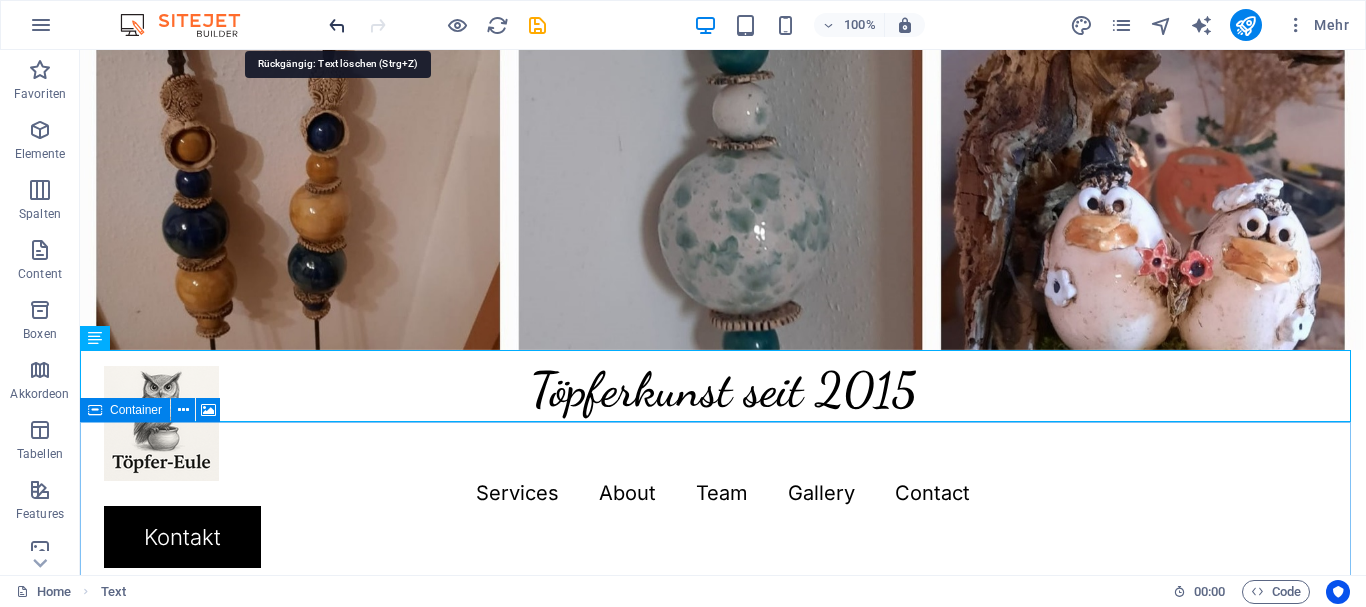 click at bounding box center [337, 25] 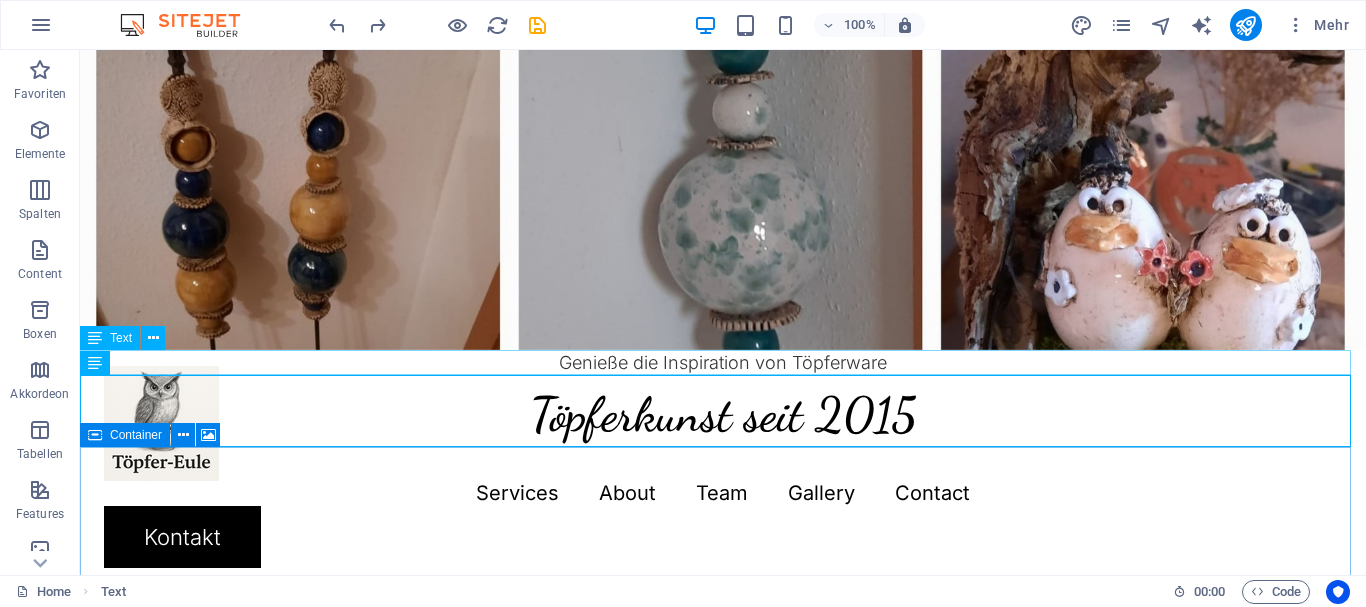 click on "Genieße die Inspiration von Töpferware" at bounding box center (723, 362) 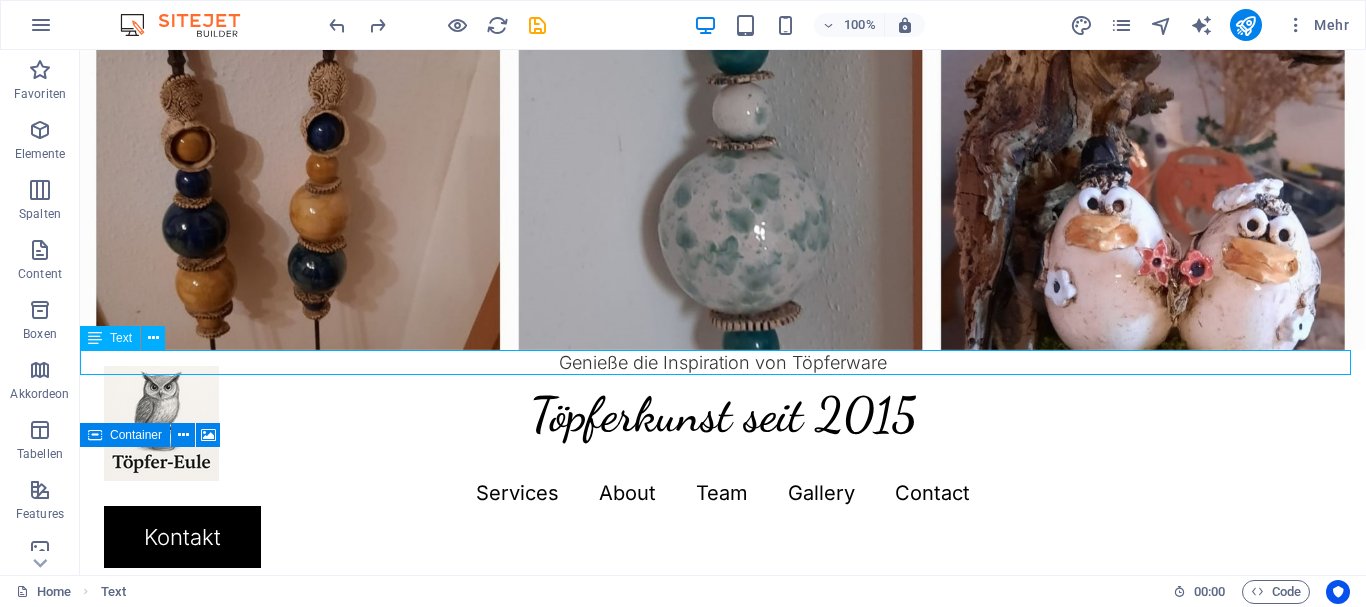click on "Genieße die Inspiration von Töpferware" at bounding box center [723, 362] 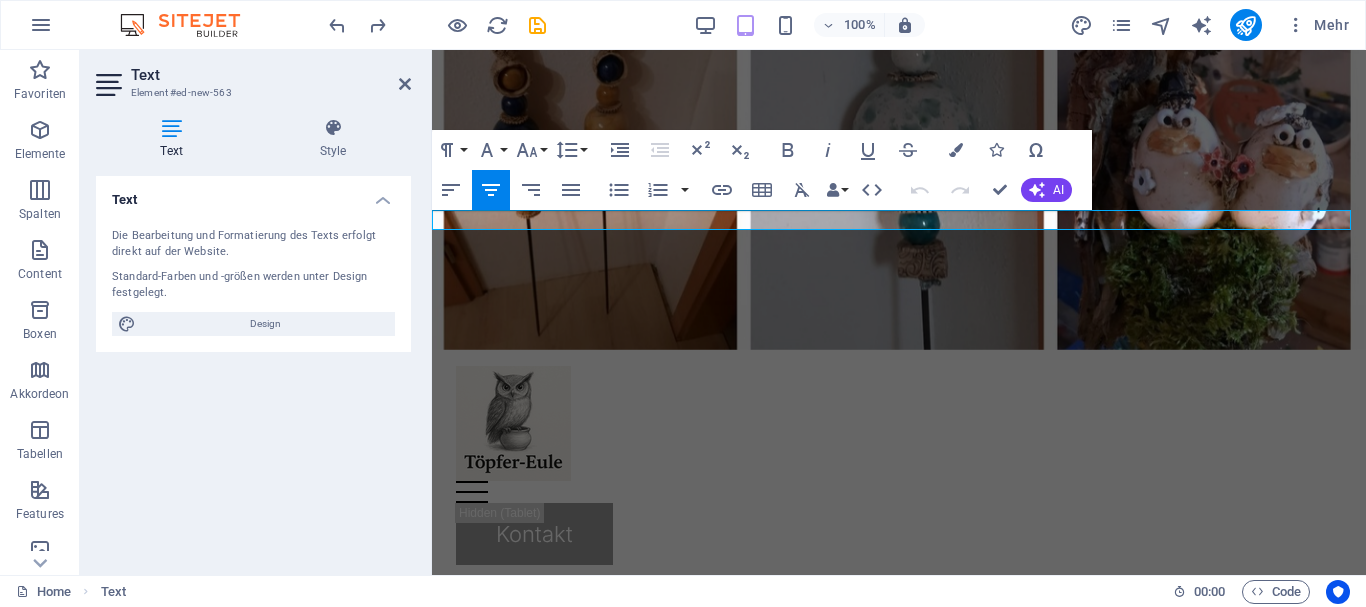 drag, startPoint x: 765, startPoint y: 222, endPoint x: 1025, endPoint y: 222, distance: 260 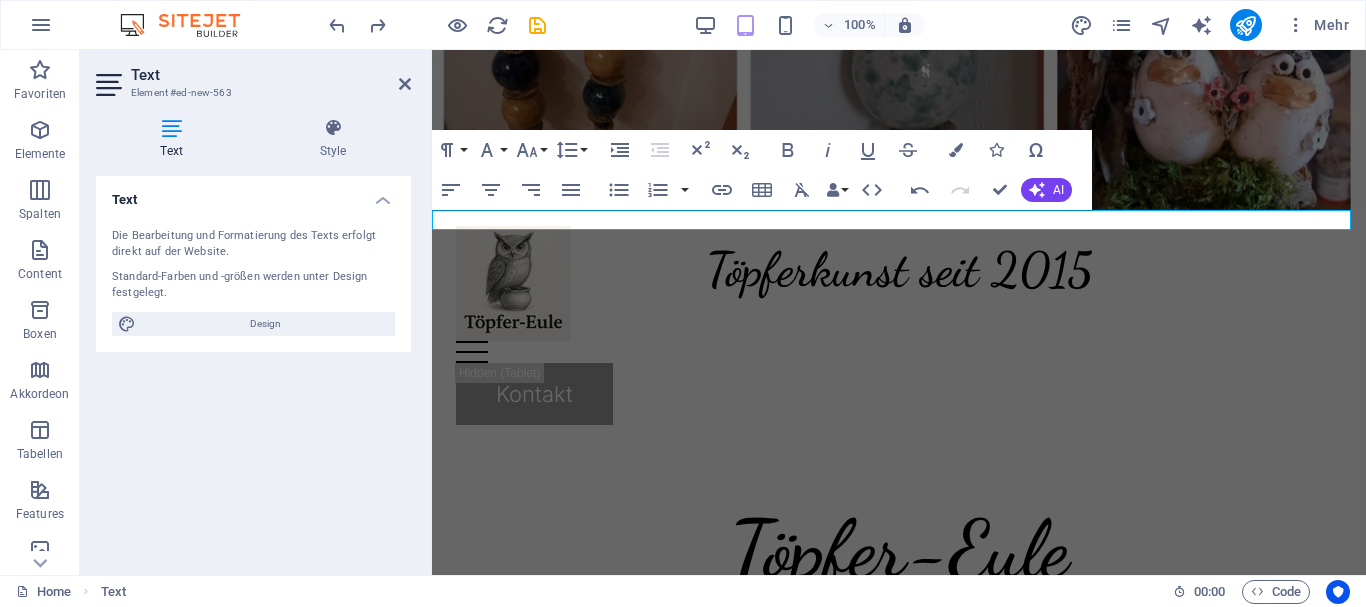 click at bounding box center (899, -170) 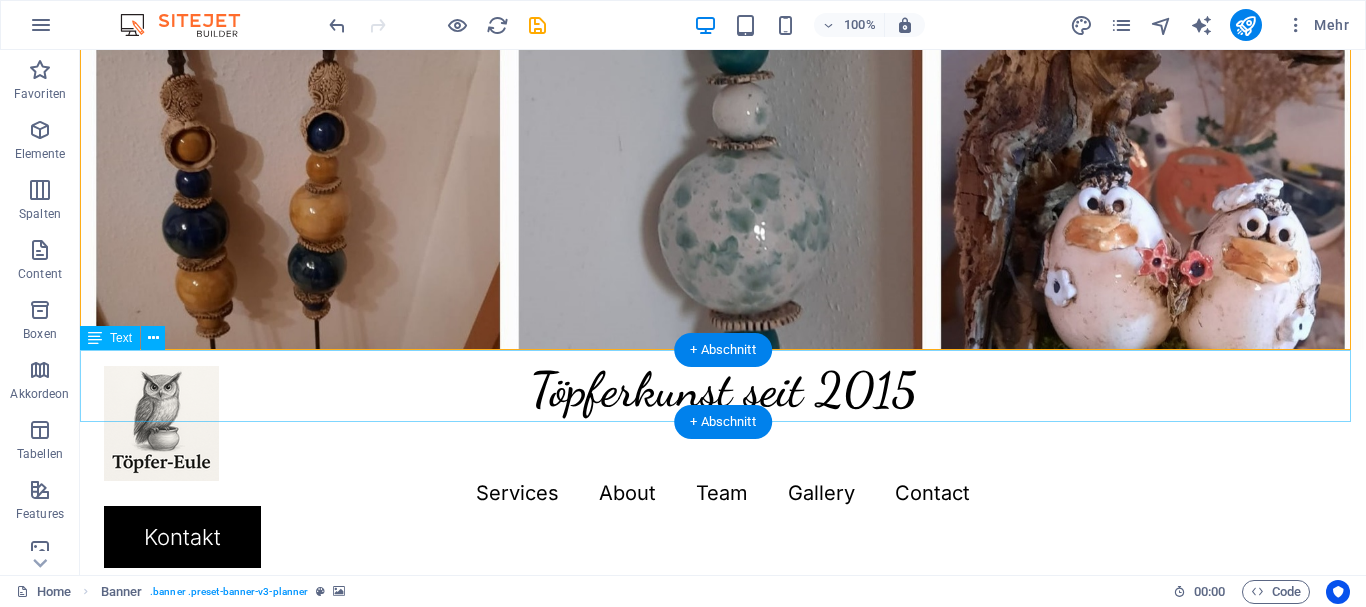 click on "Töpferkunst seit 2015" at bounding box center [723, 386] 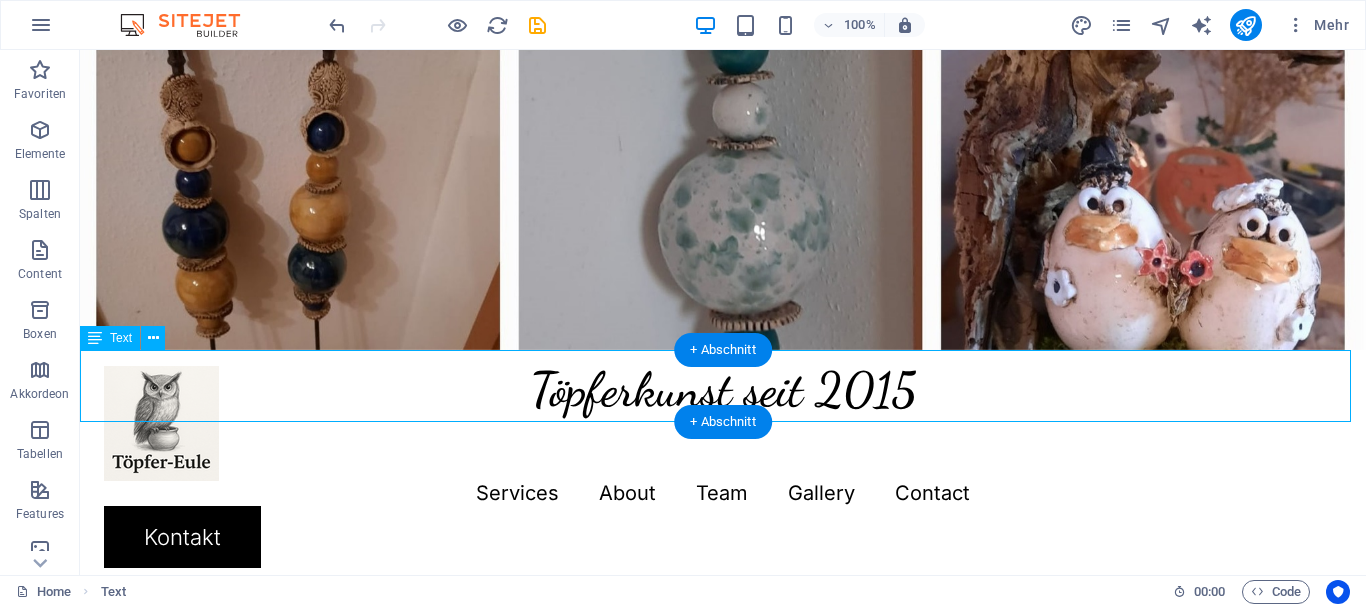 click on "Töpferkunst seit 2015" at bounding box center (723, 386) 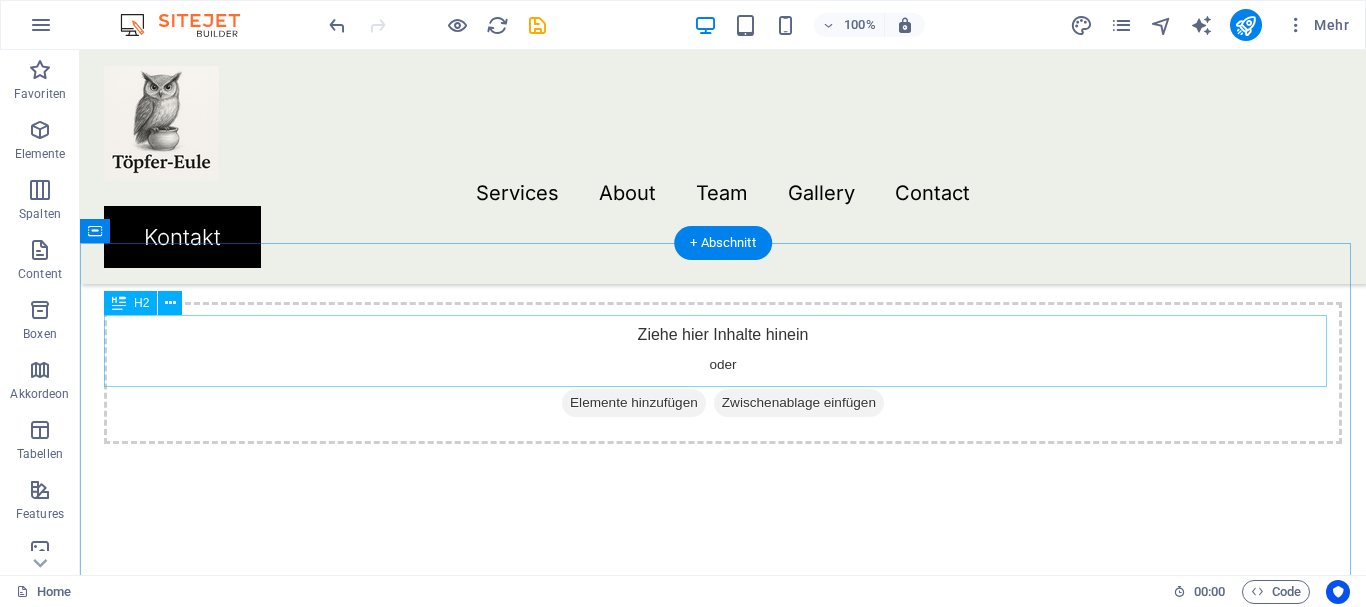 scroll, scrollTop: 1100, scrollLeft: 0, axis: vertical 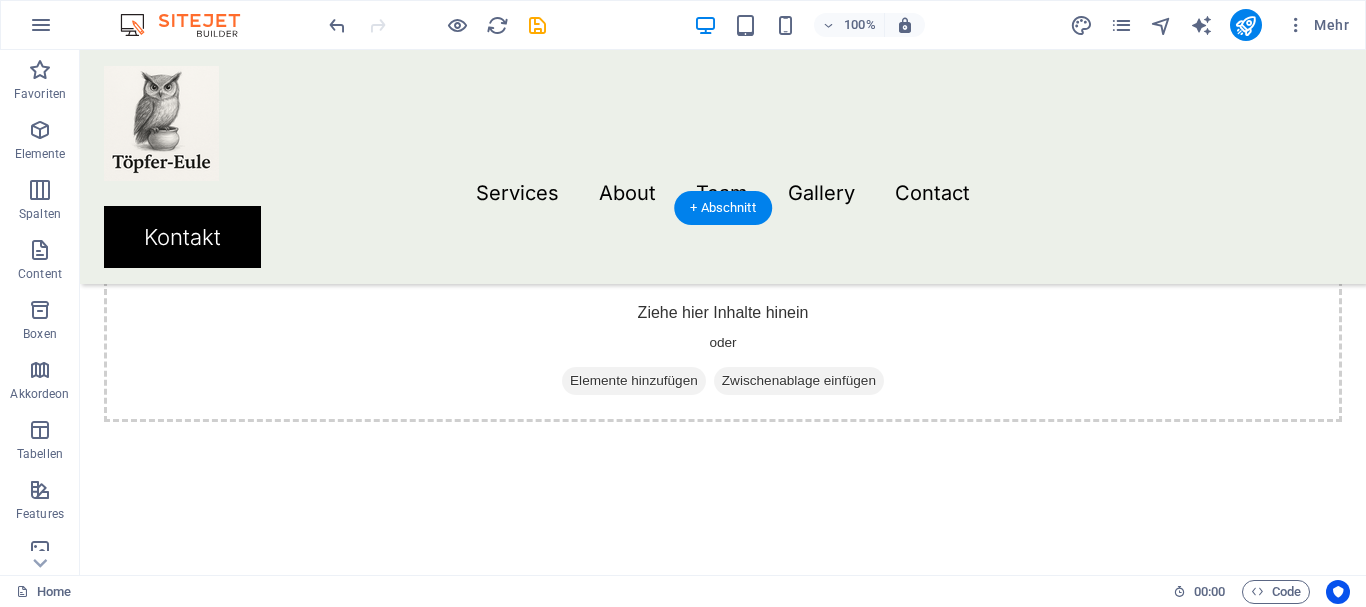 click at bounding box center (283, 1368) 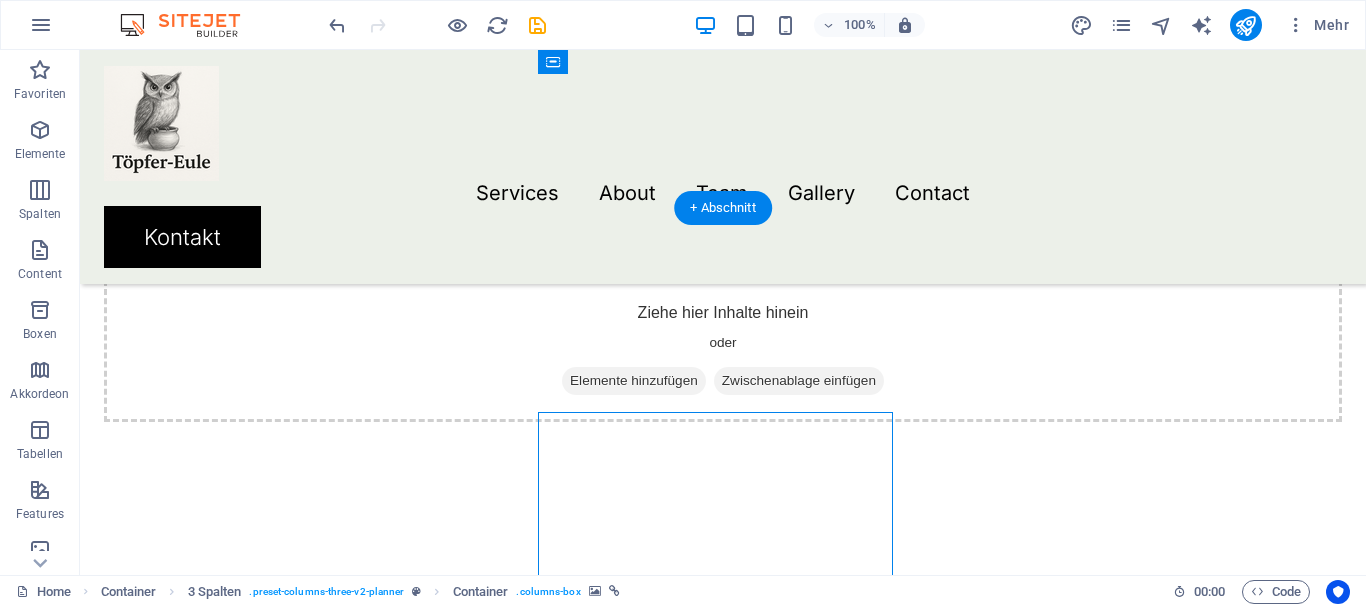 click at bounding box center (283, 1368) 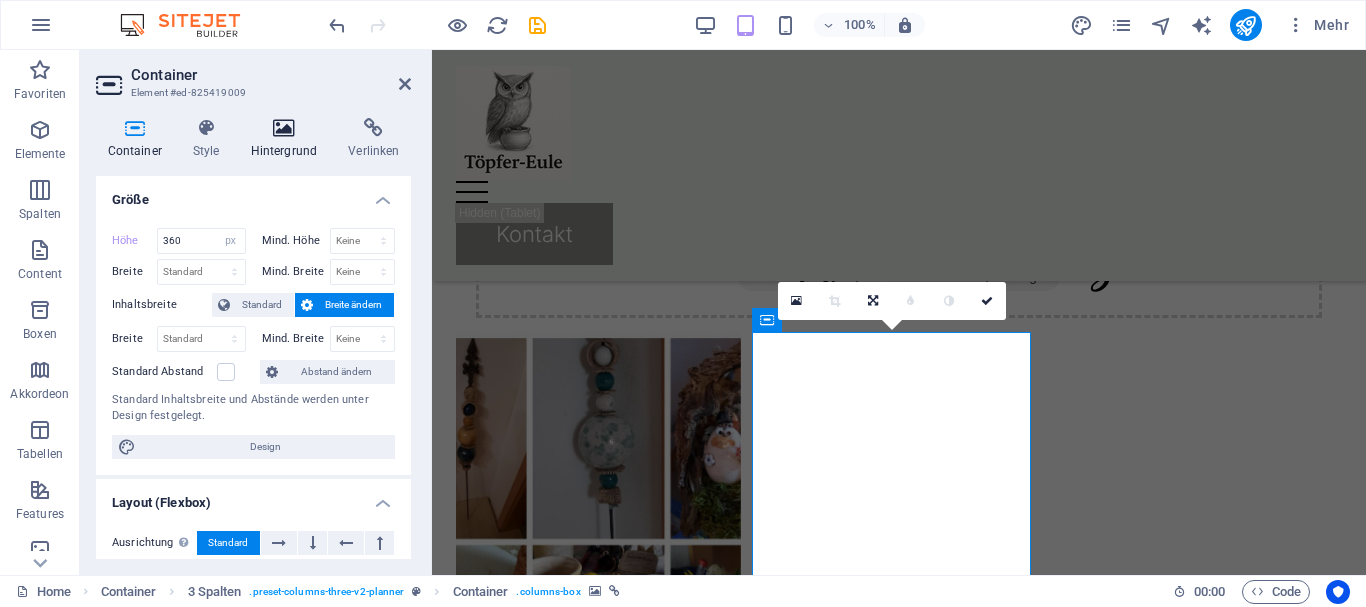 click on "Hintergrund" at bounding box center [288, 139] 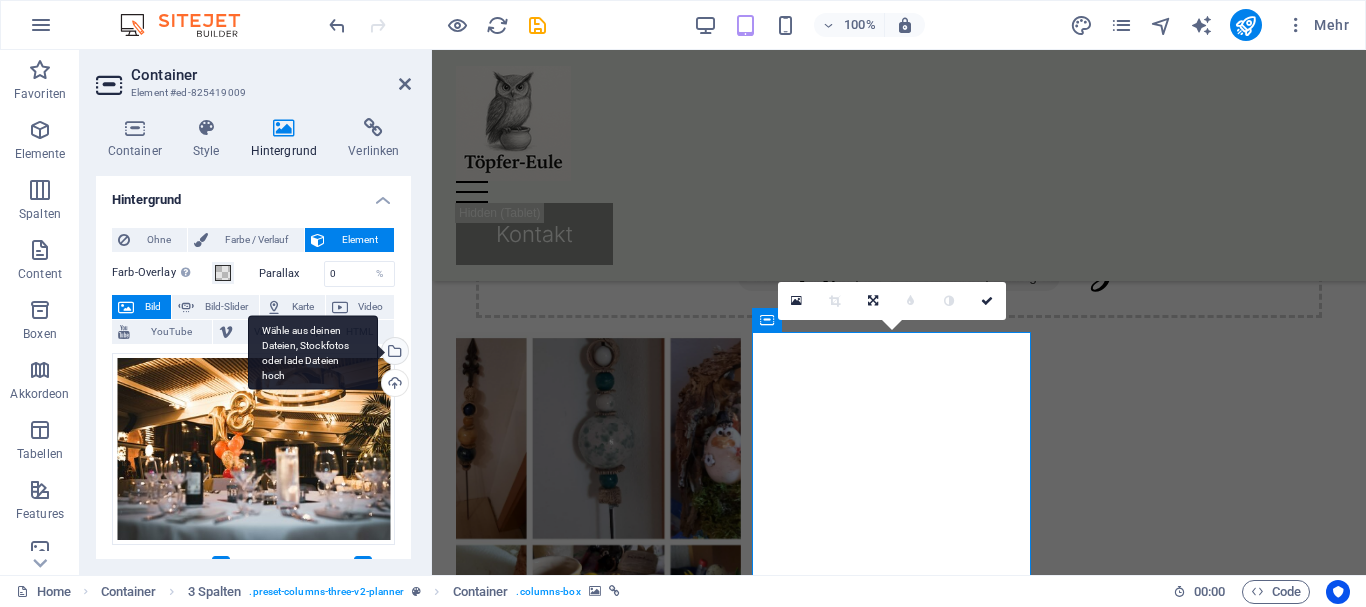 click on "Wähle aus deinen Dateien, Stockfotos oder lade Dateien hoch" at bounding box center [393, 353] 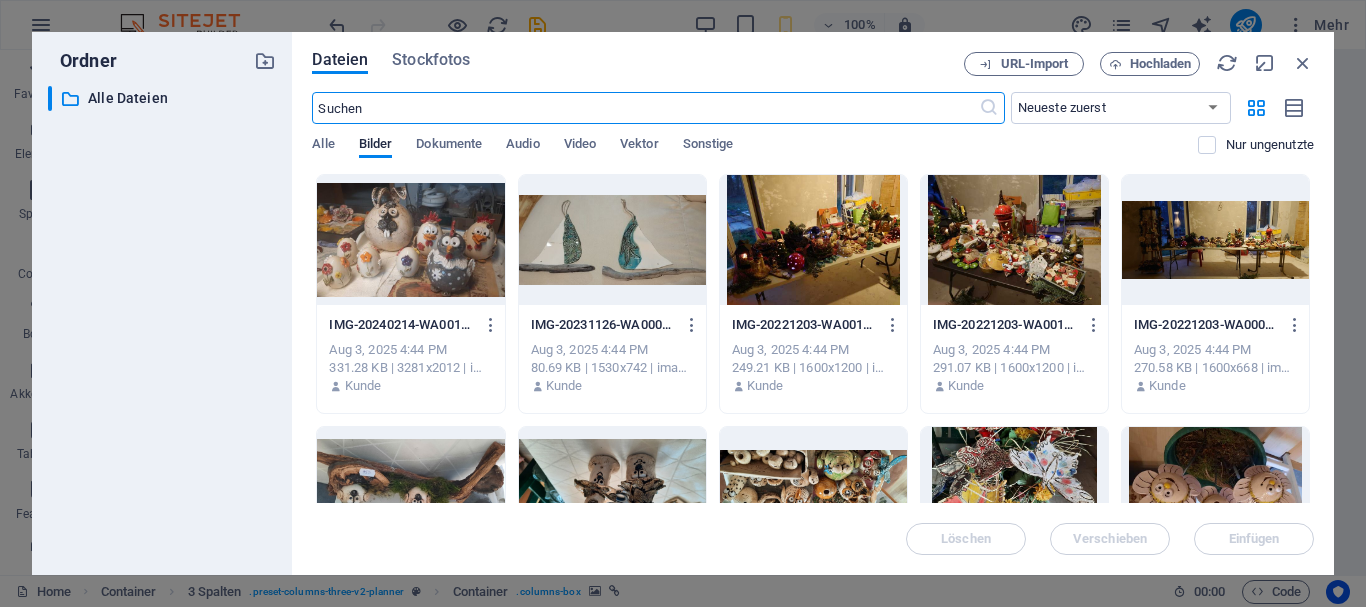 scroll, scrollTop: 1655, scrollLeft: 0, axis: vertical 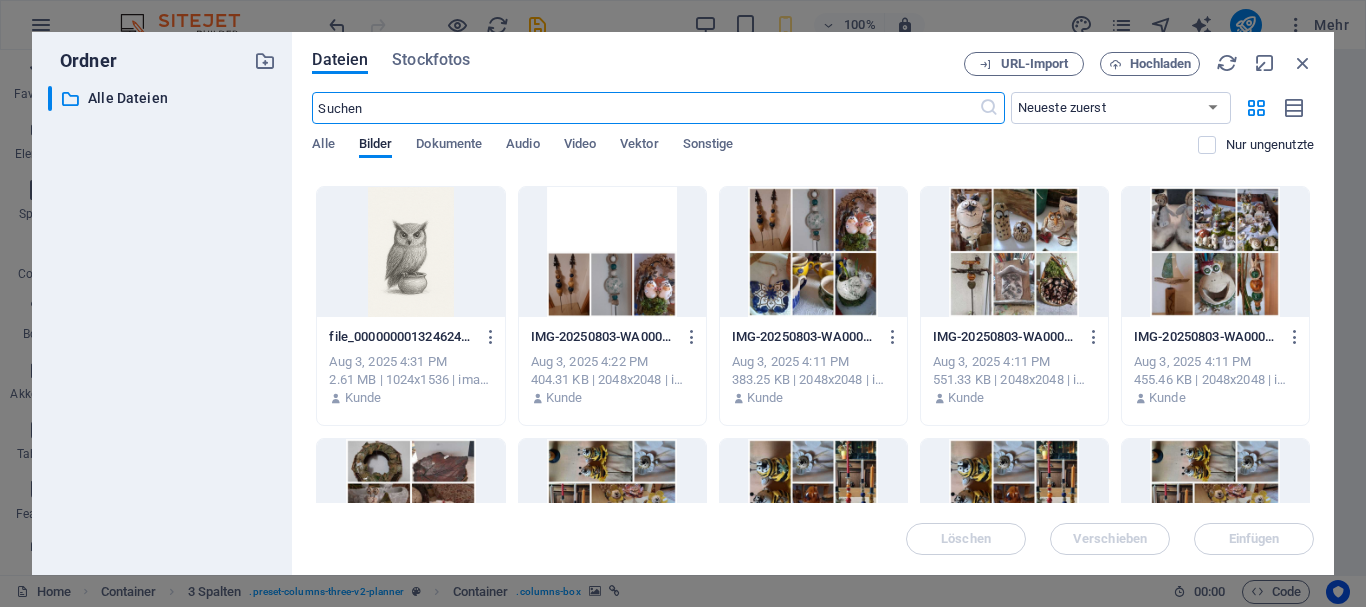 click at bounding box center [1014, 252] 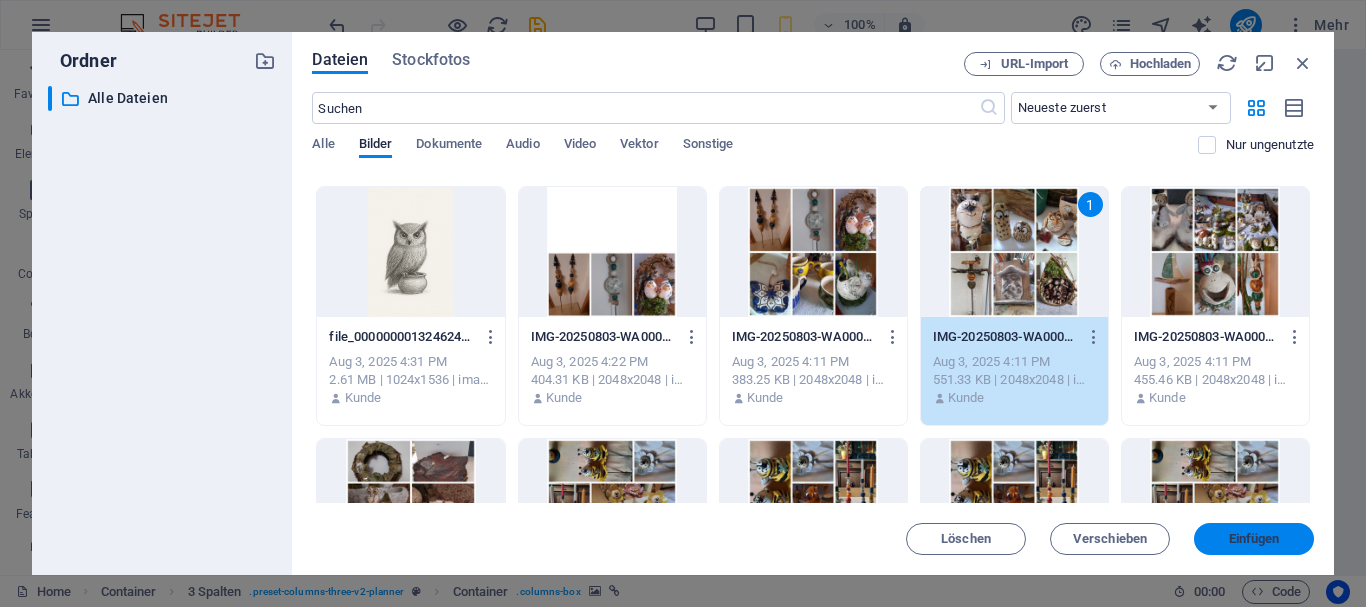 drag, startPoint x: 1218, startPoint y: 535, endPoint x: 593, endPoint y: 285, distance: 673.1456 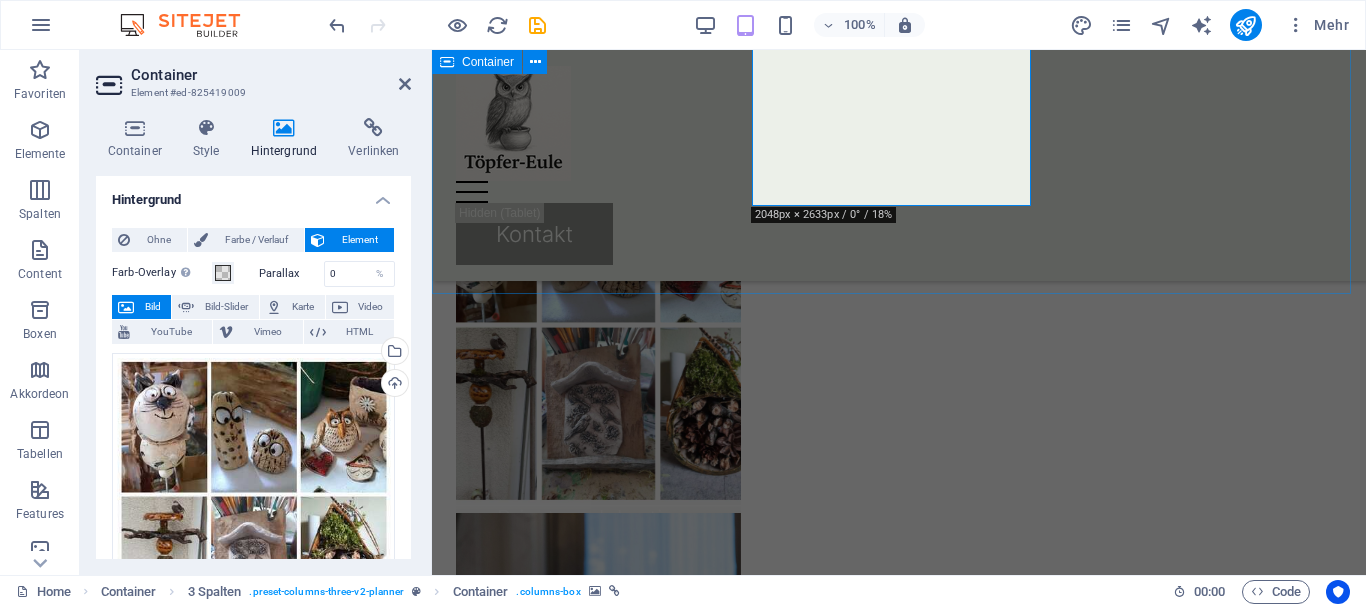 scroll, scrollTop: 1255, scrollLeft: 0, axis: vertical 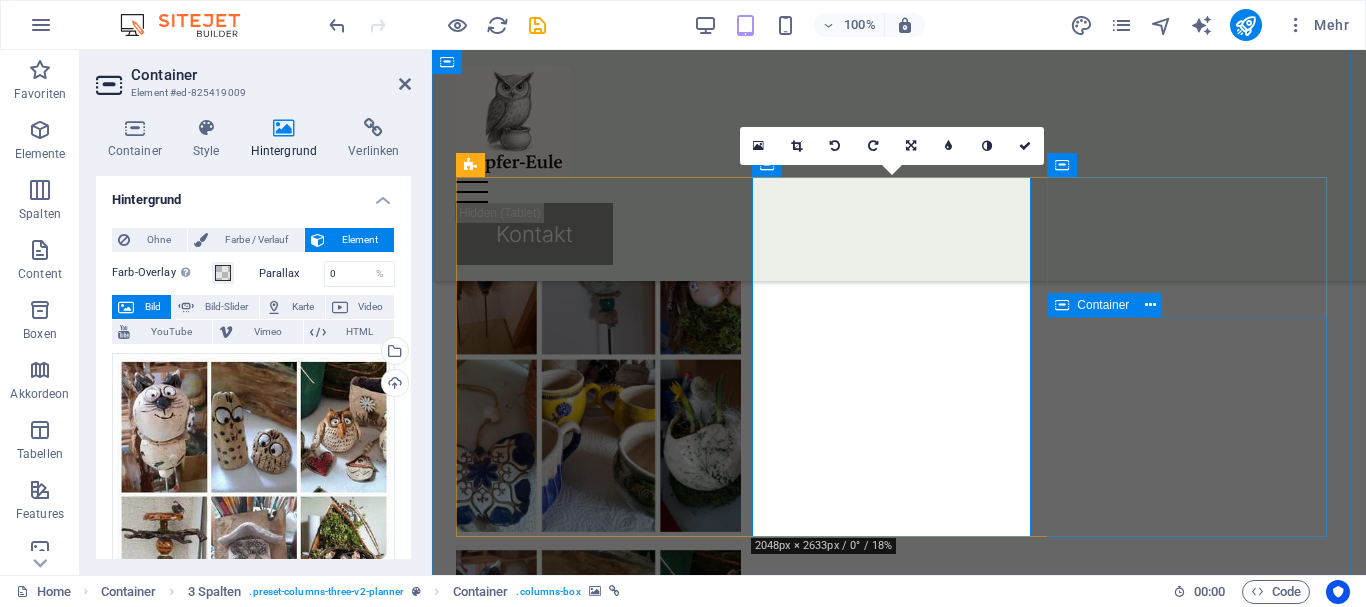 click on "Gala dinners" at bounding box center (598, 1383) 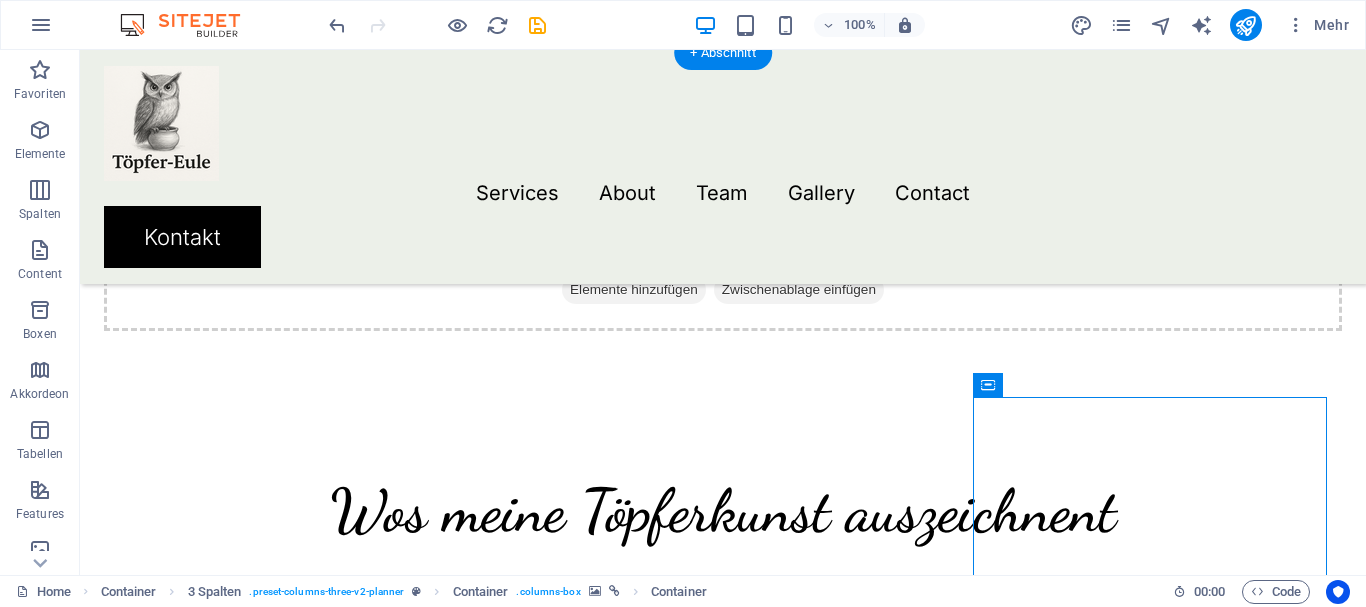 click at bounding box center [283, 1707] 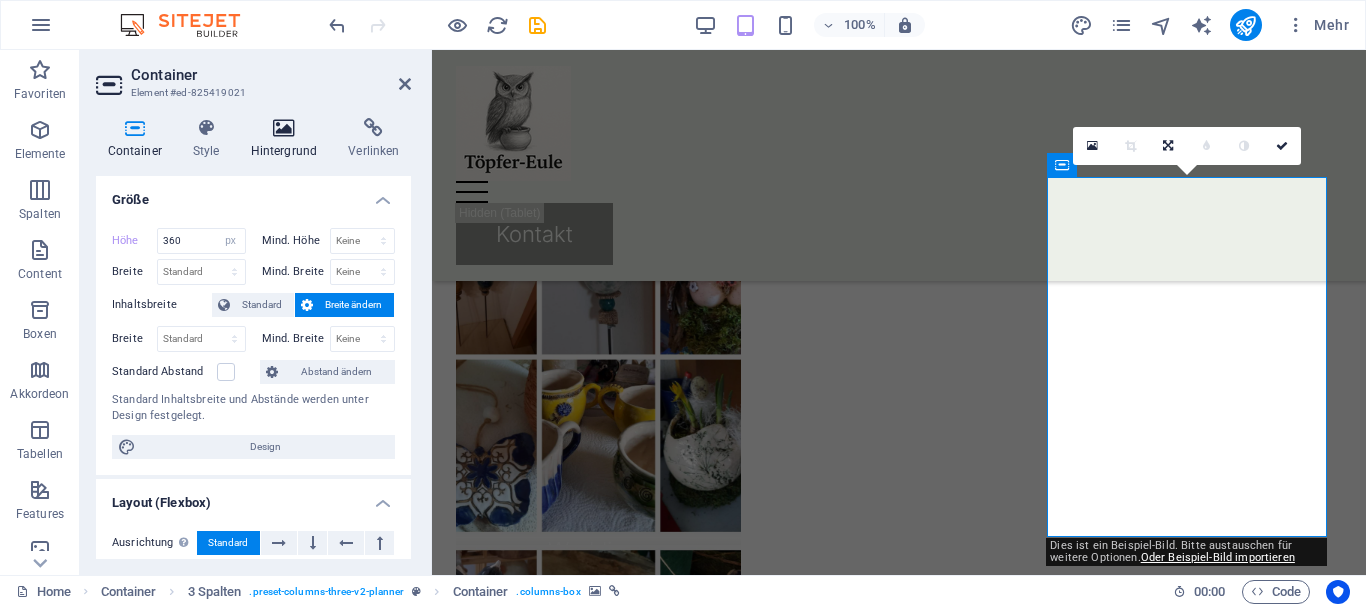 click at bounding box center (284, 128) 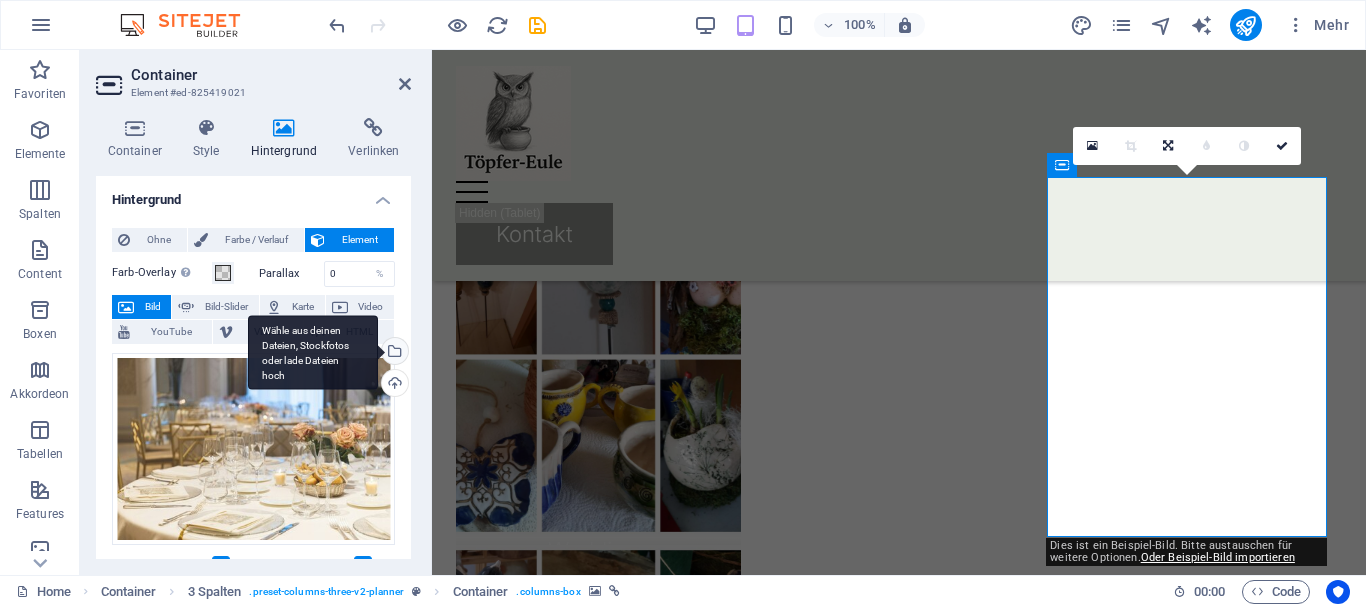 click on "Wähle aus deinen Dateien, Stockfotos oder lade Dateien hoch" at bounding box center [393, 353] 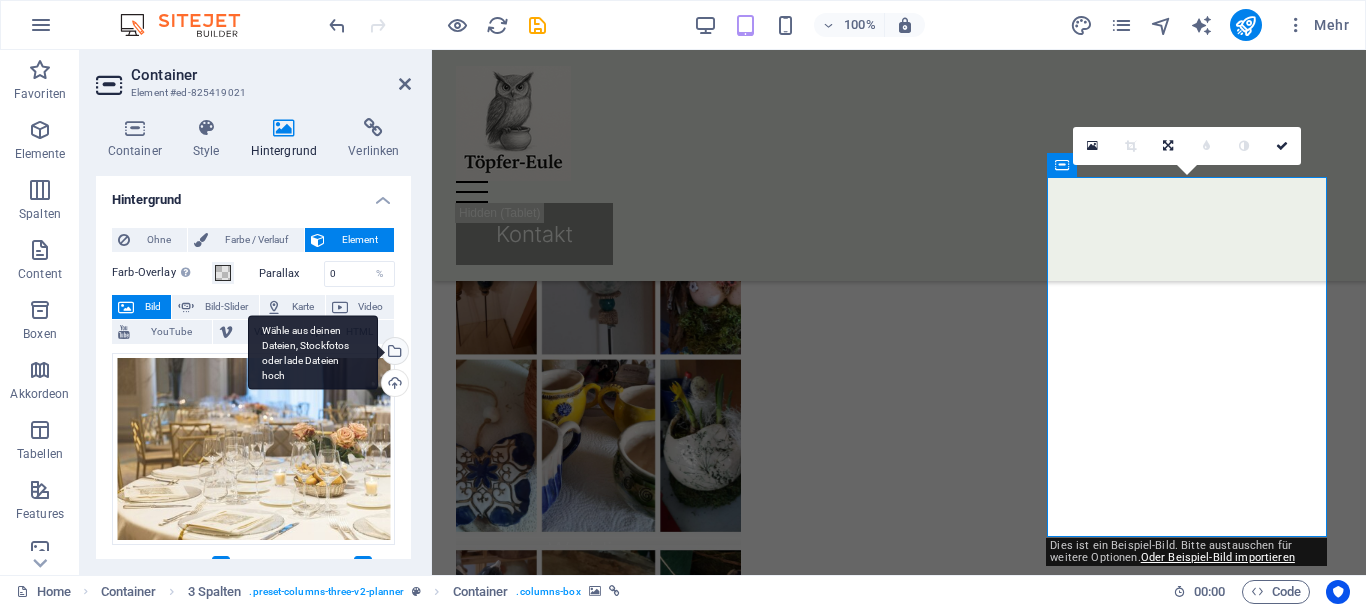 scroll, scrollTop: 2039, scrollLeft: 0, axis: vertical 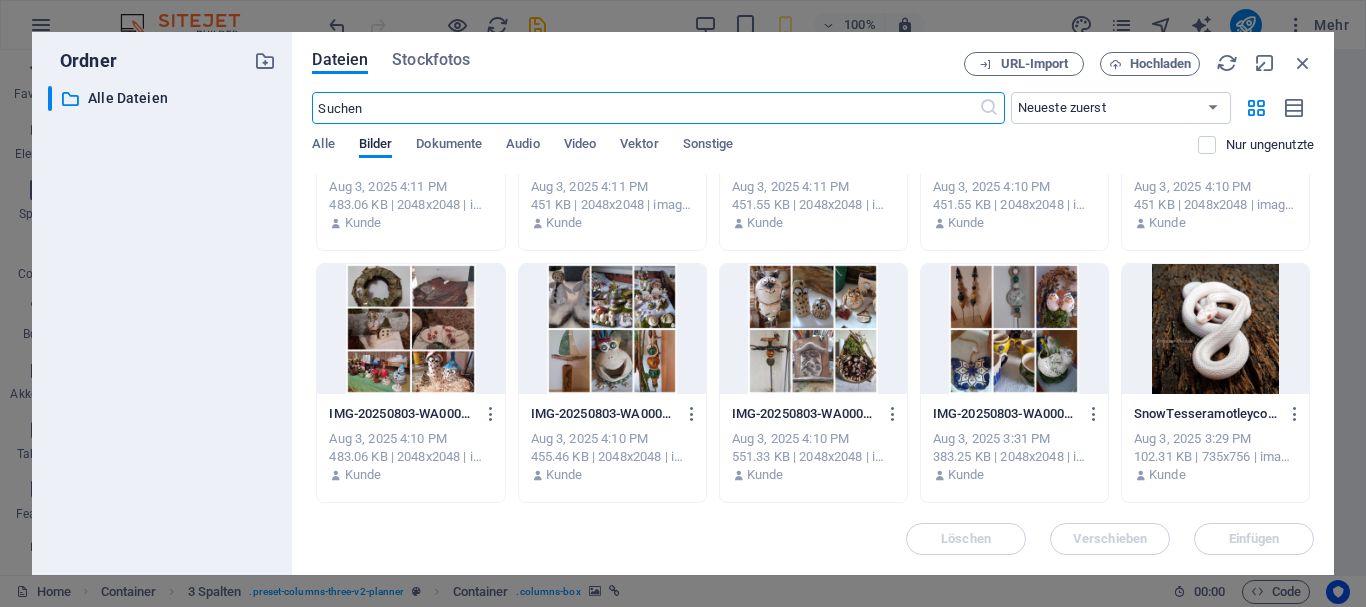 click at bounding box center (410, 329) 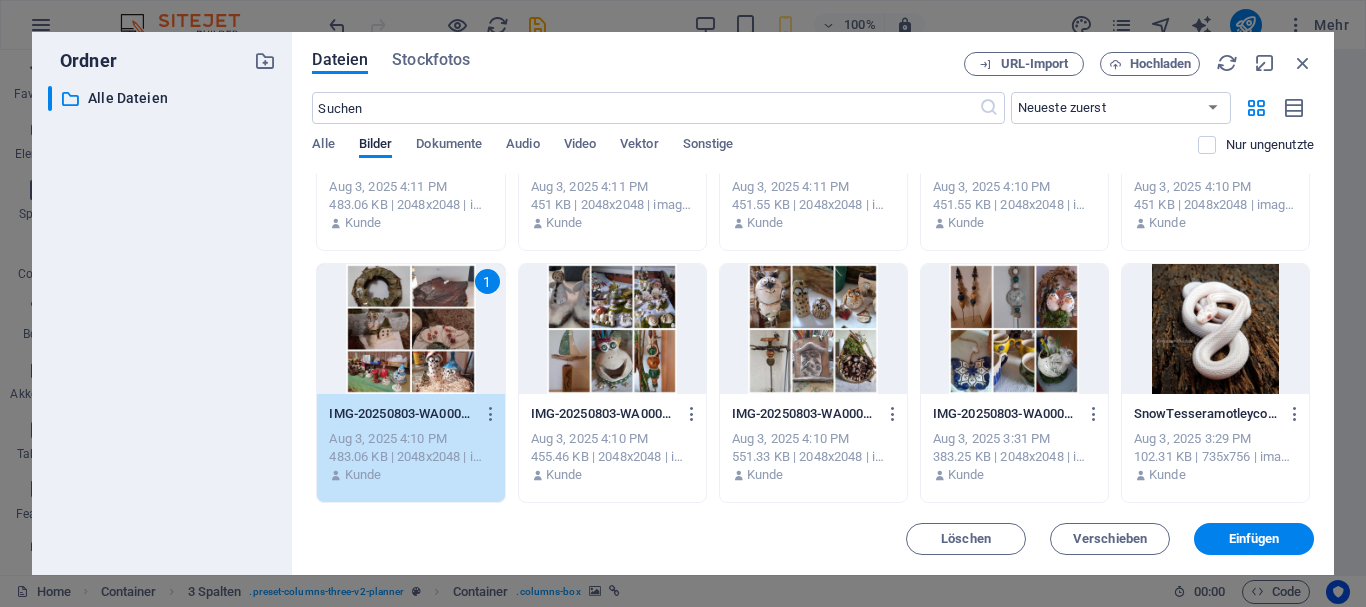 click on "1" at bounding box center (410, 329) 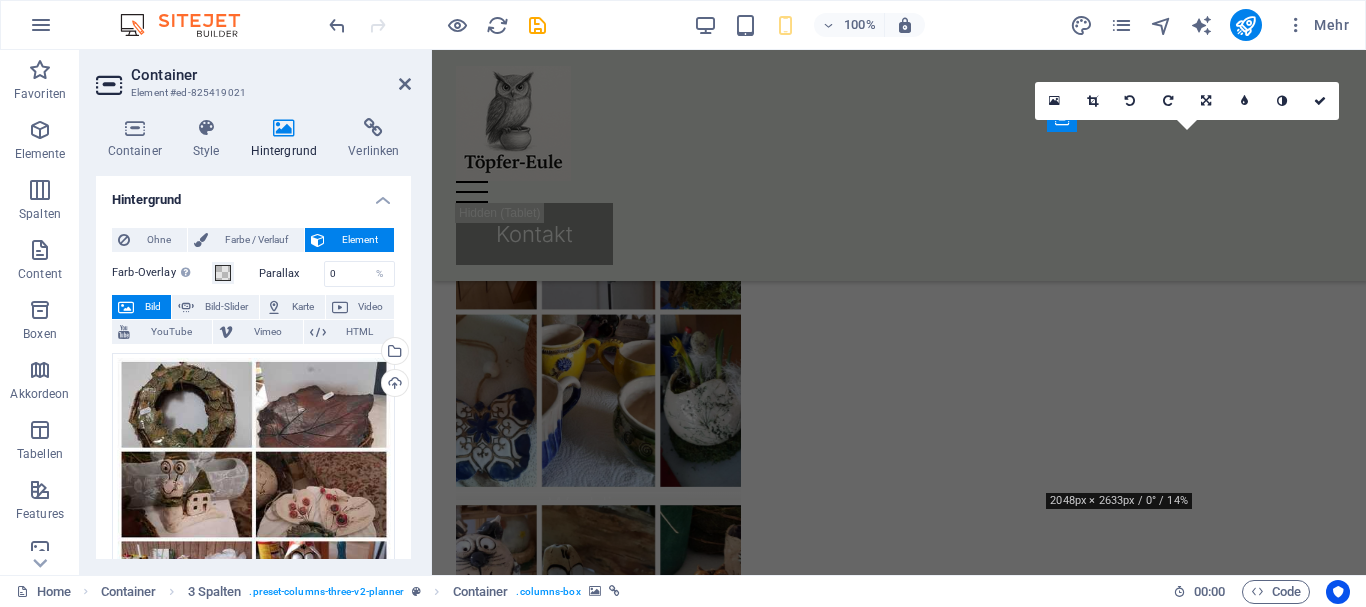 click on "Wos meine Töpferkunst auszeichnent Weddings Private celebrations Gala dinners" at bounding box center (899, 624) 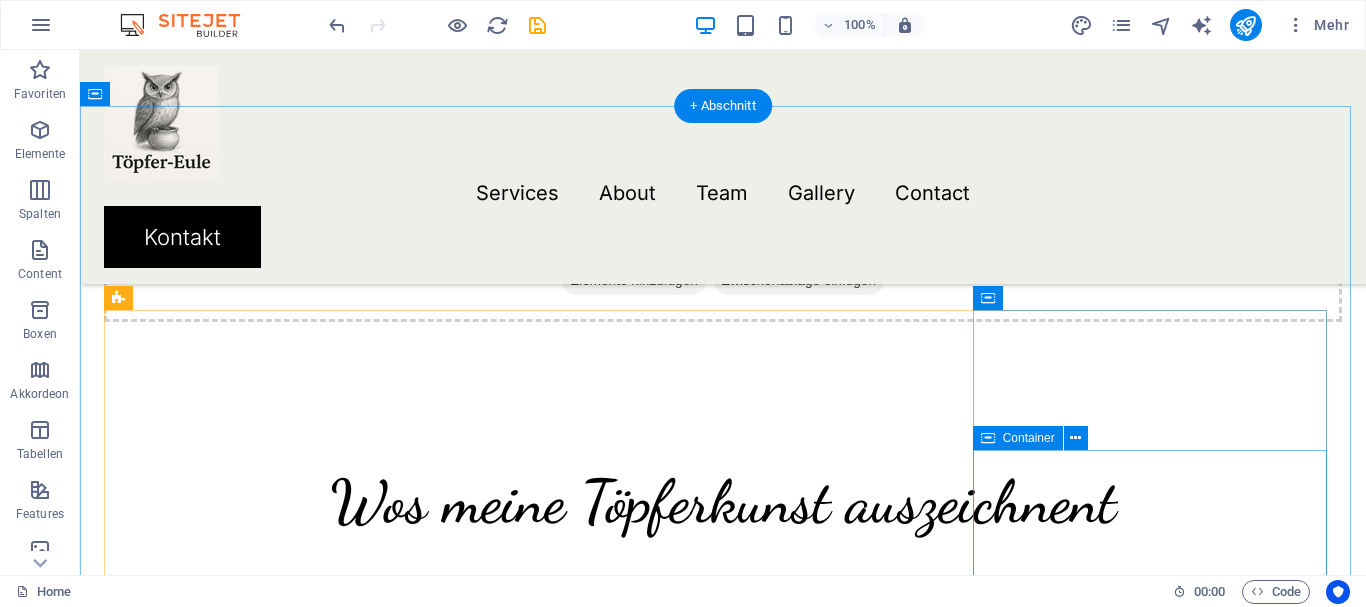 scroll, scrollTop: 1300, scrollLeft: 0, axis: vertical 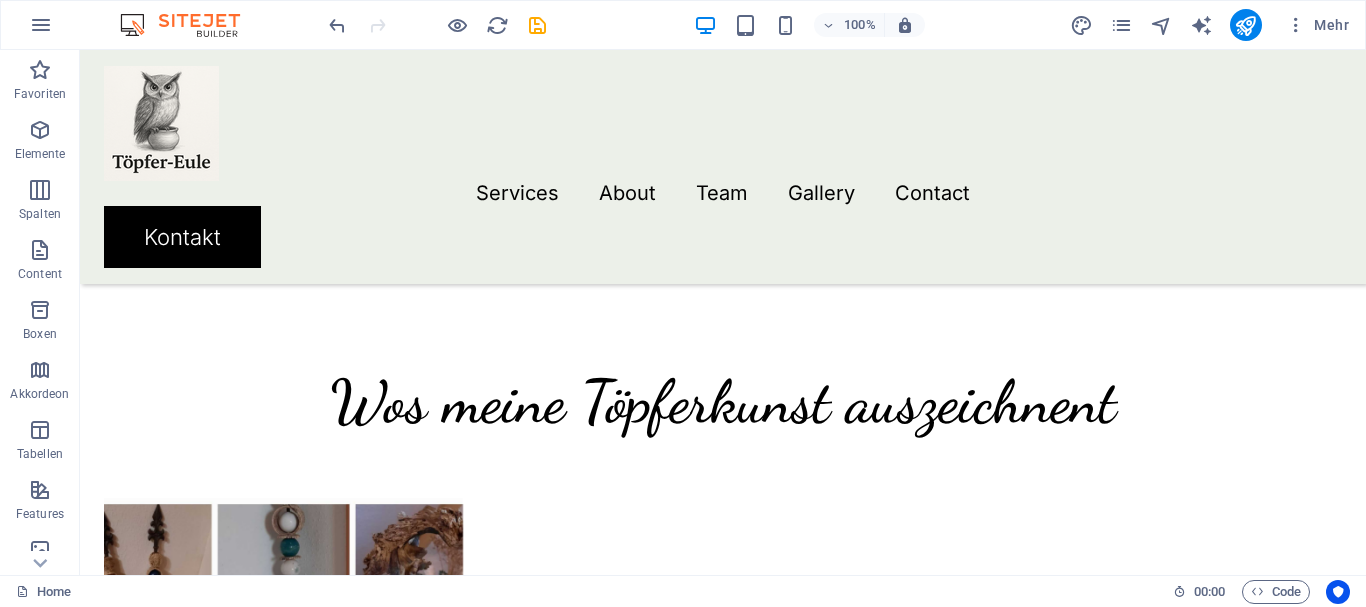 click at bounding box center [283, 708] 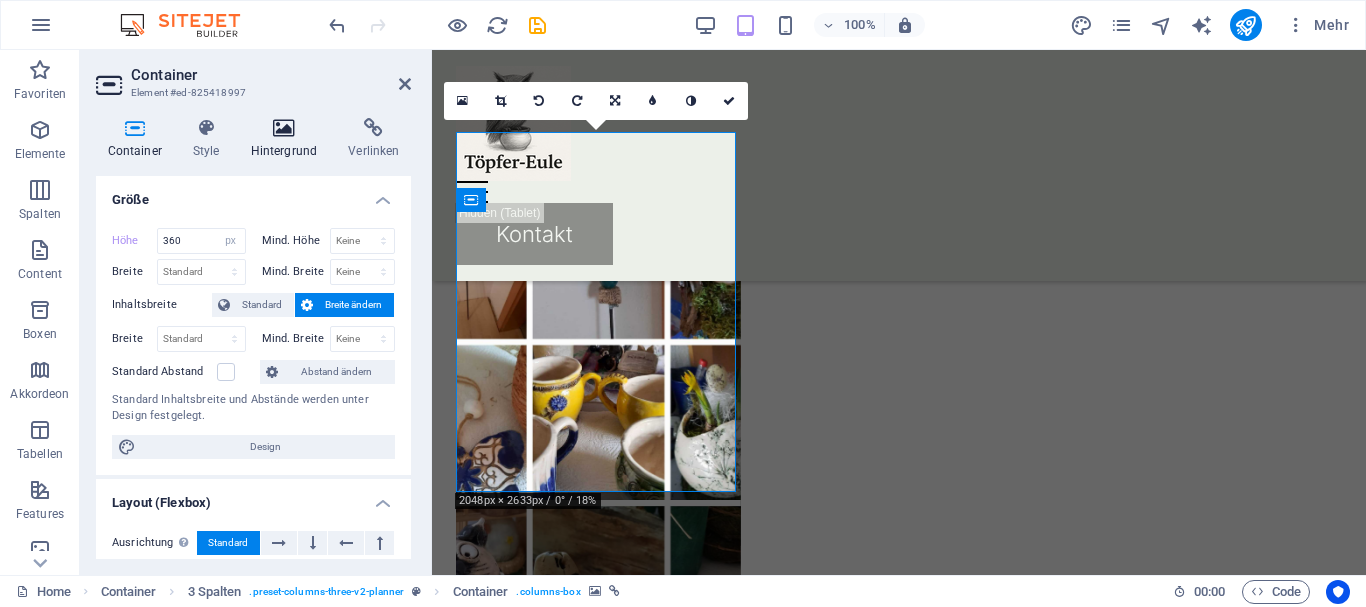 click on "Hintergrund" at bounding box center [288, 139] 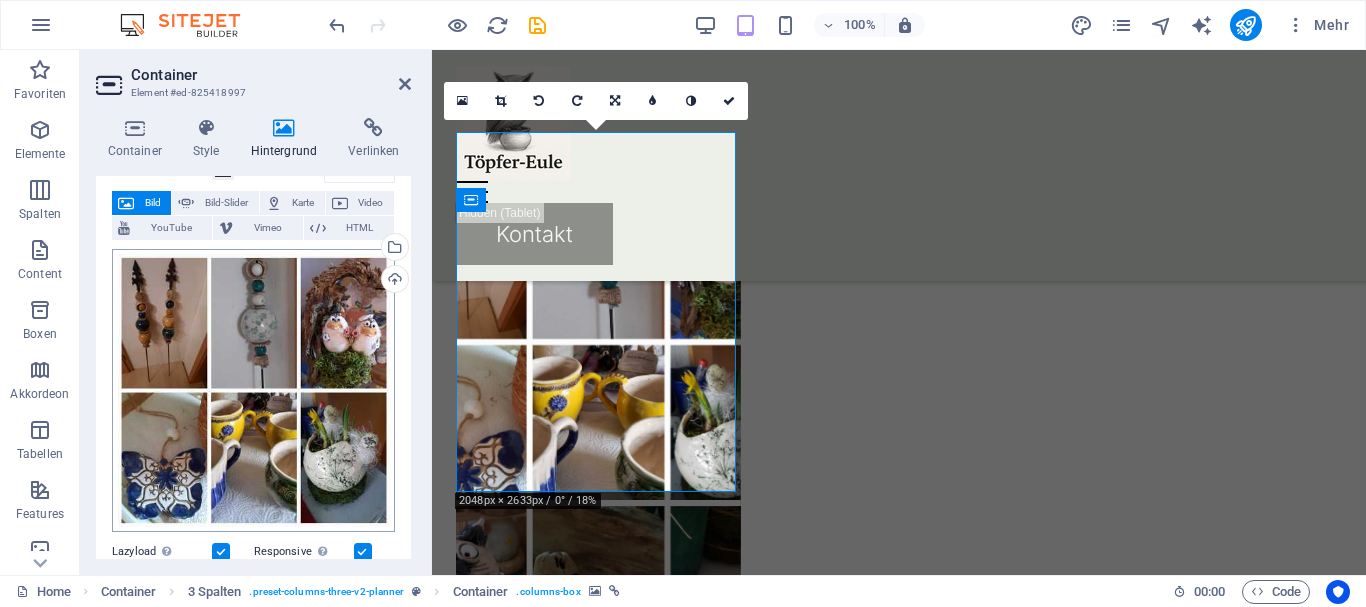 scroll, scrollTop: 100, scrollLeft: 0, axis: vertical 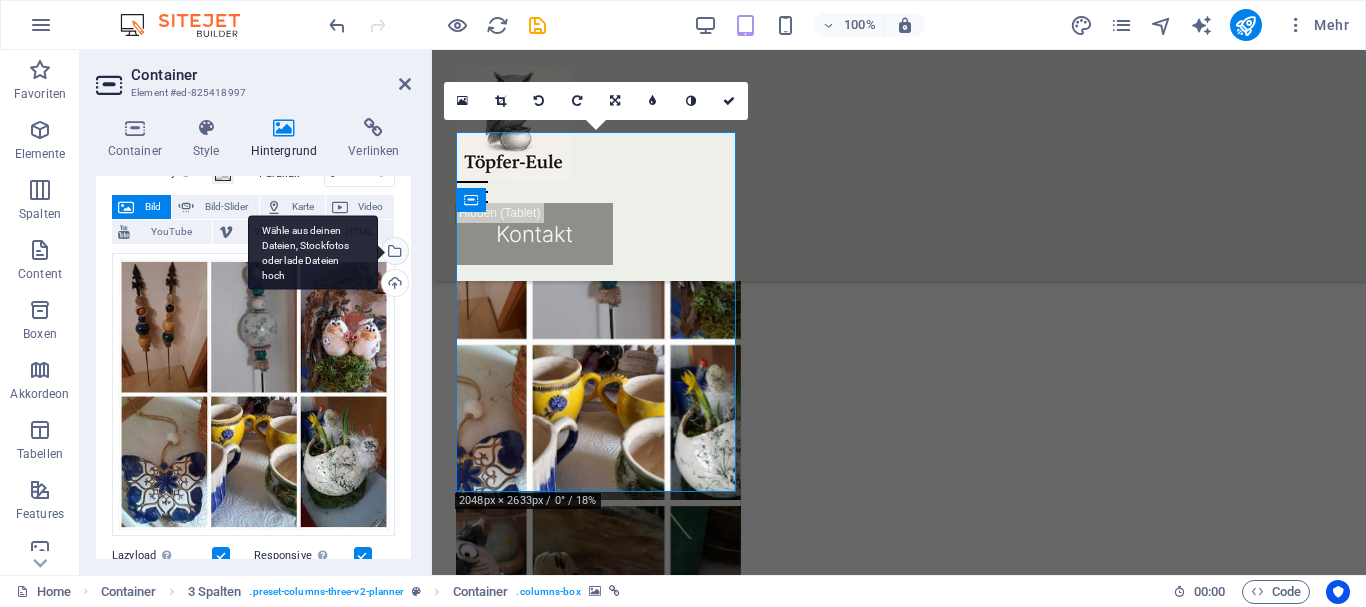 click on "Wähle aus deinen Dateien, Stockfotos oder lade Dateien hoch" at bounding box center [393, 253] 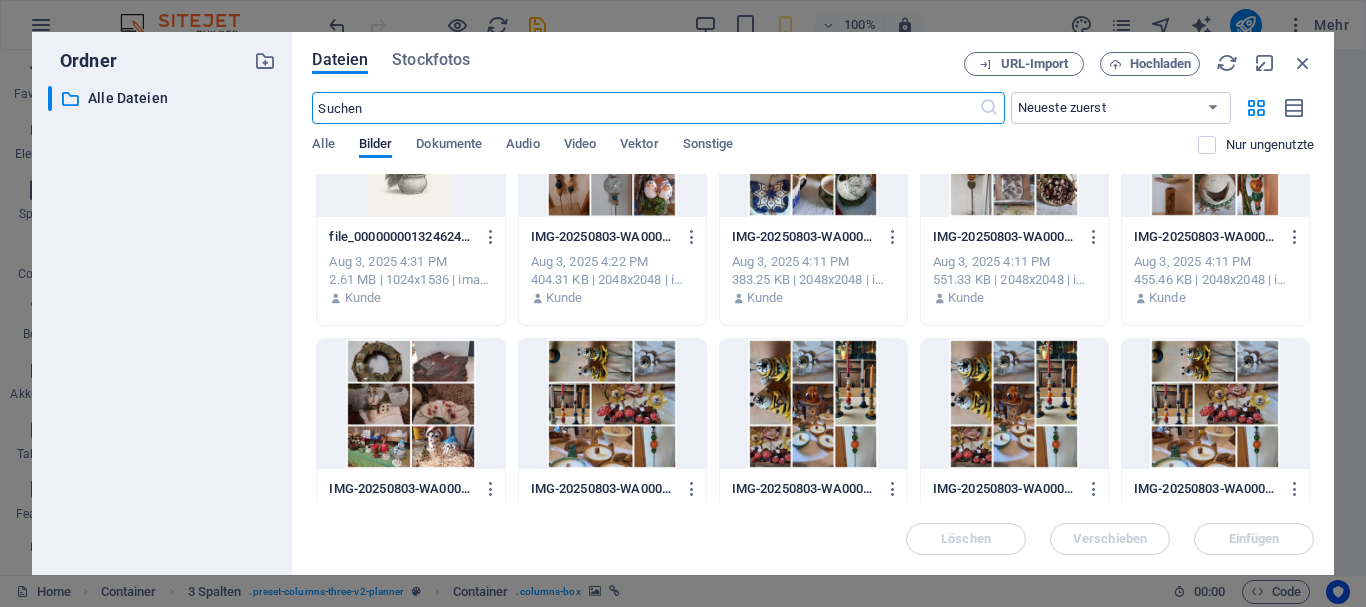 scroll, scrollTop: 1500, scrollLeft: 0, axis: vertical 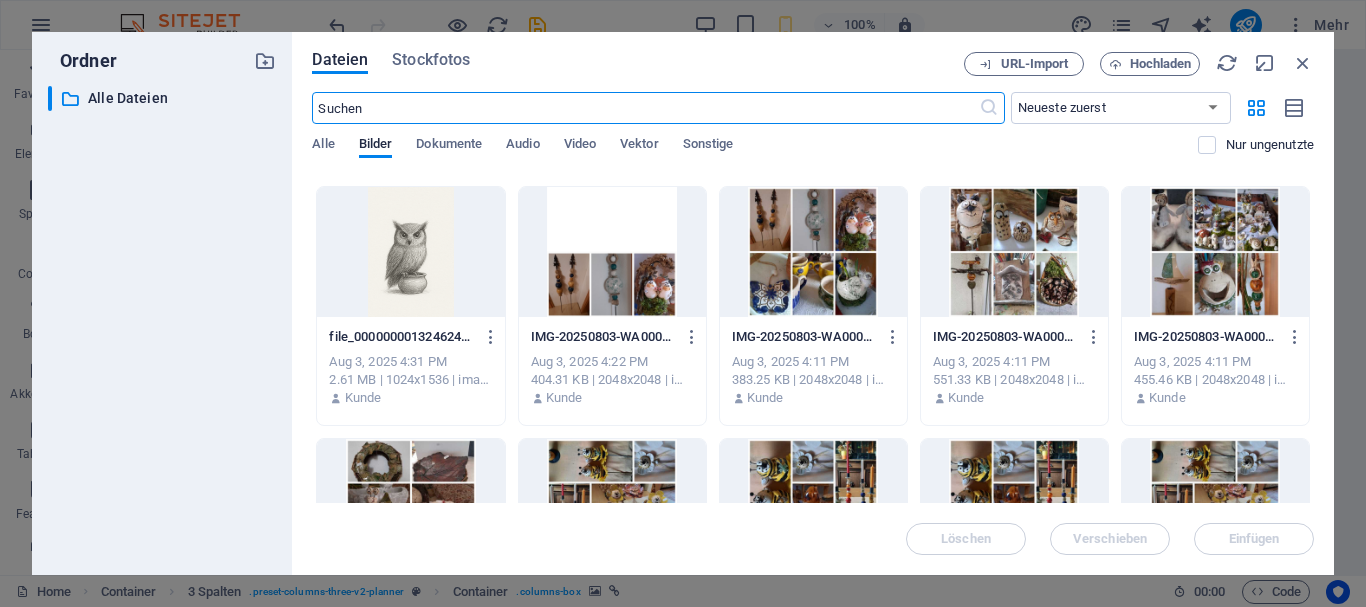click at bounding box center (1215, 252) 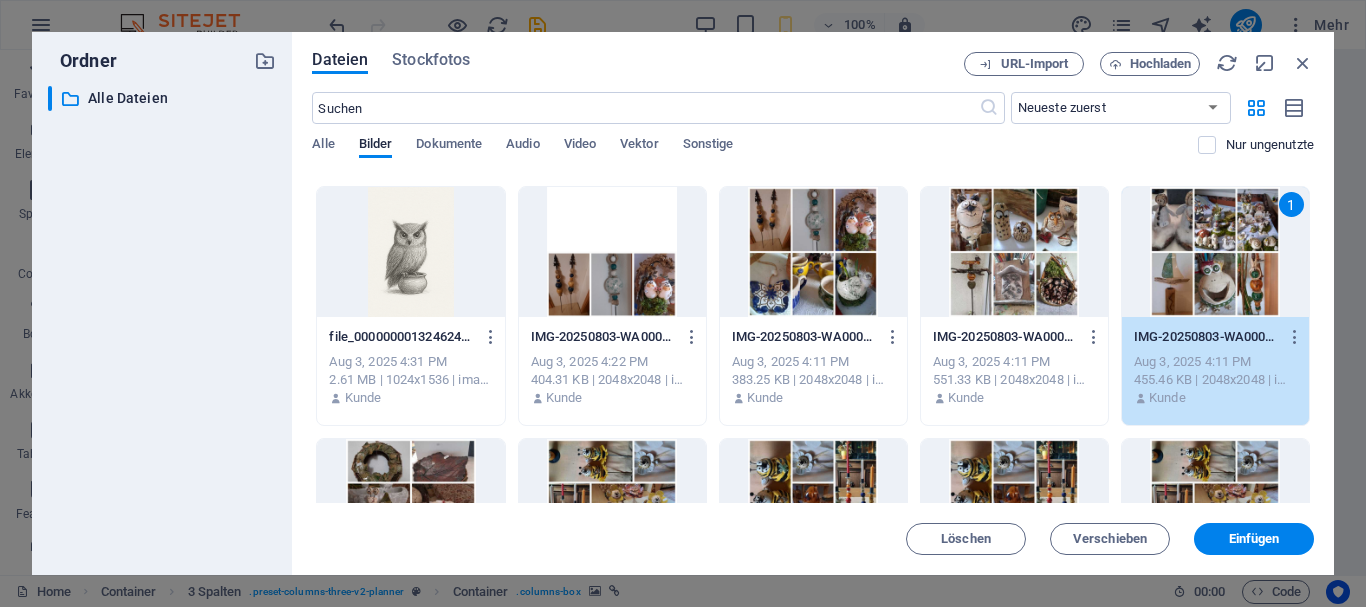 click on "1" at bounding box center [1215, 252] 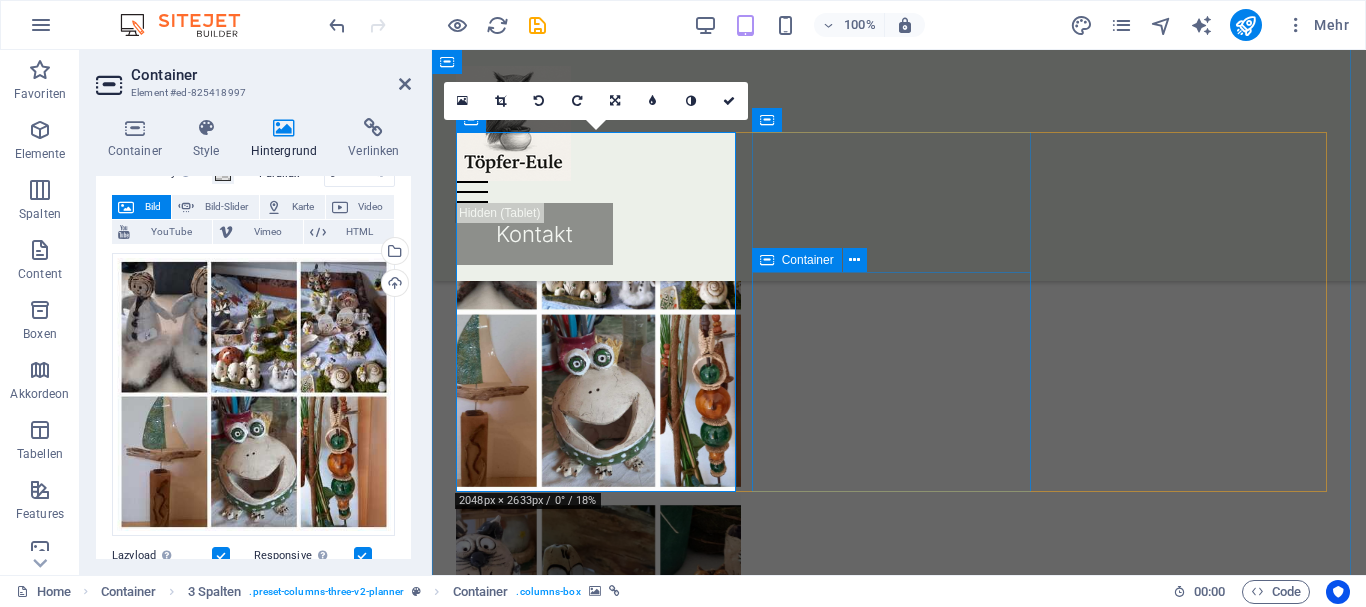 click on "Private celebrations" at bounding box center [598, 970] 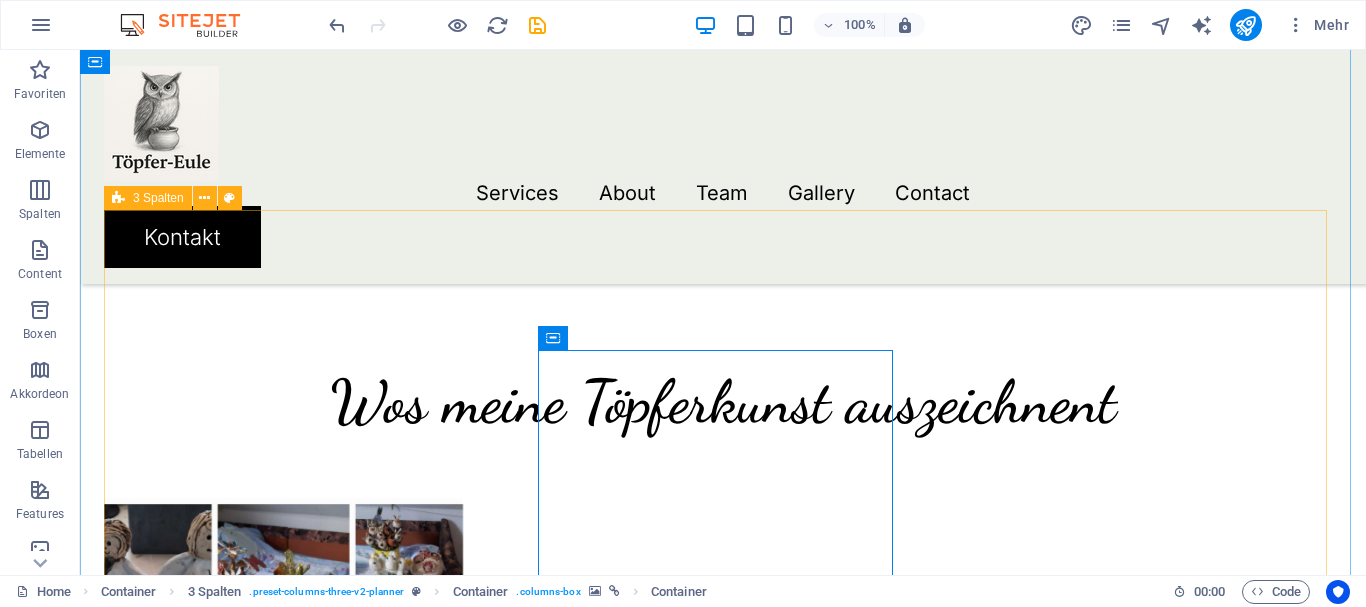 click on "Weddings" at bounding box center (283, 936) 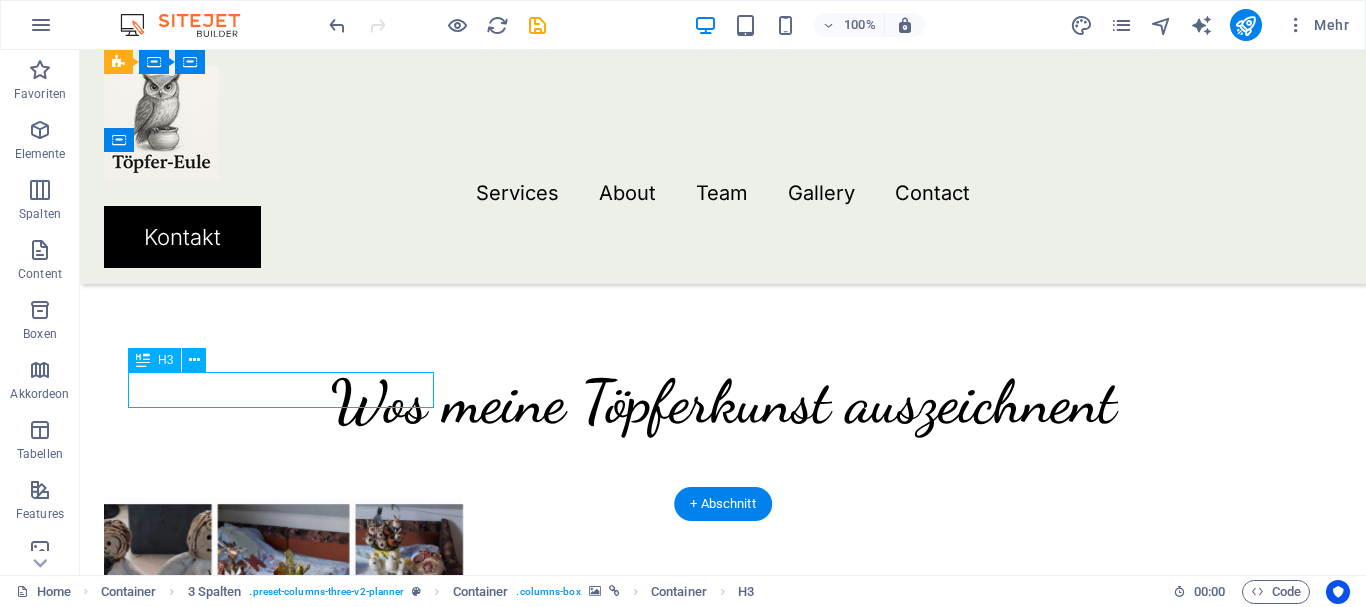 scroll, scrollTop: 1500, scrollLeft: 0, axis: vertical 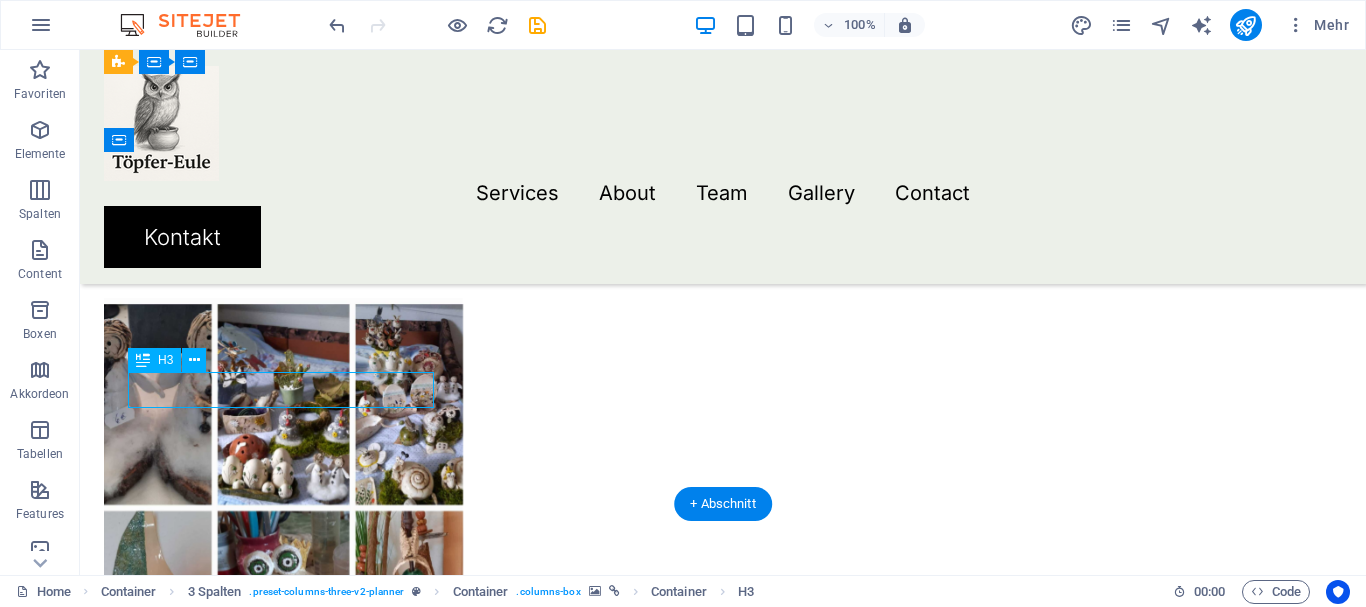 click on "Weddings" at bounding box center (283, 736) 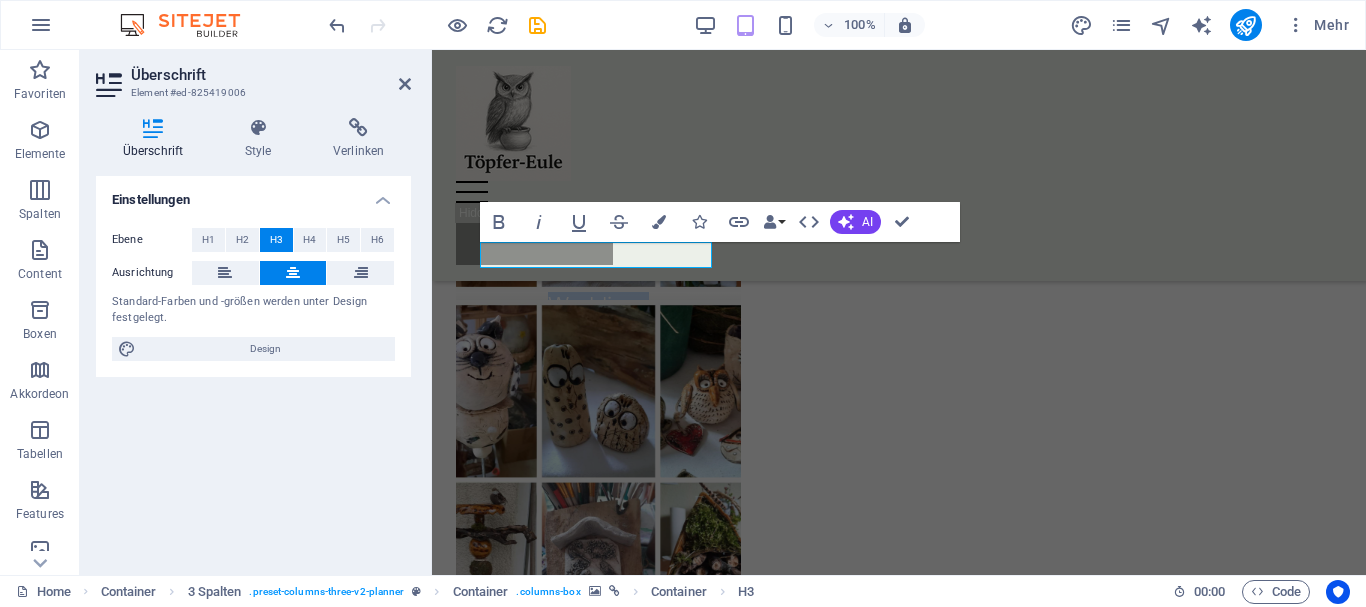 type 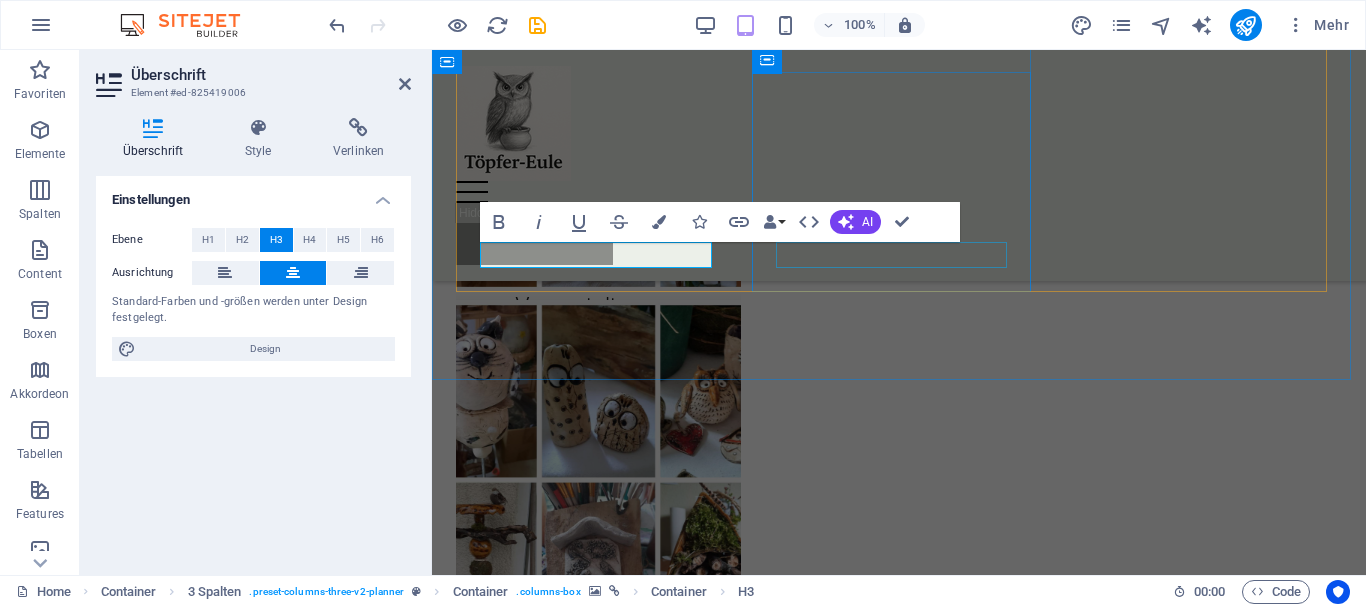 click on "Private celebrations" at bounding box center [598, 673] 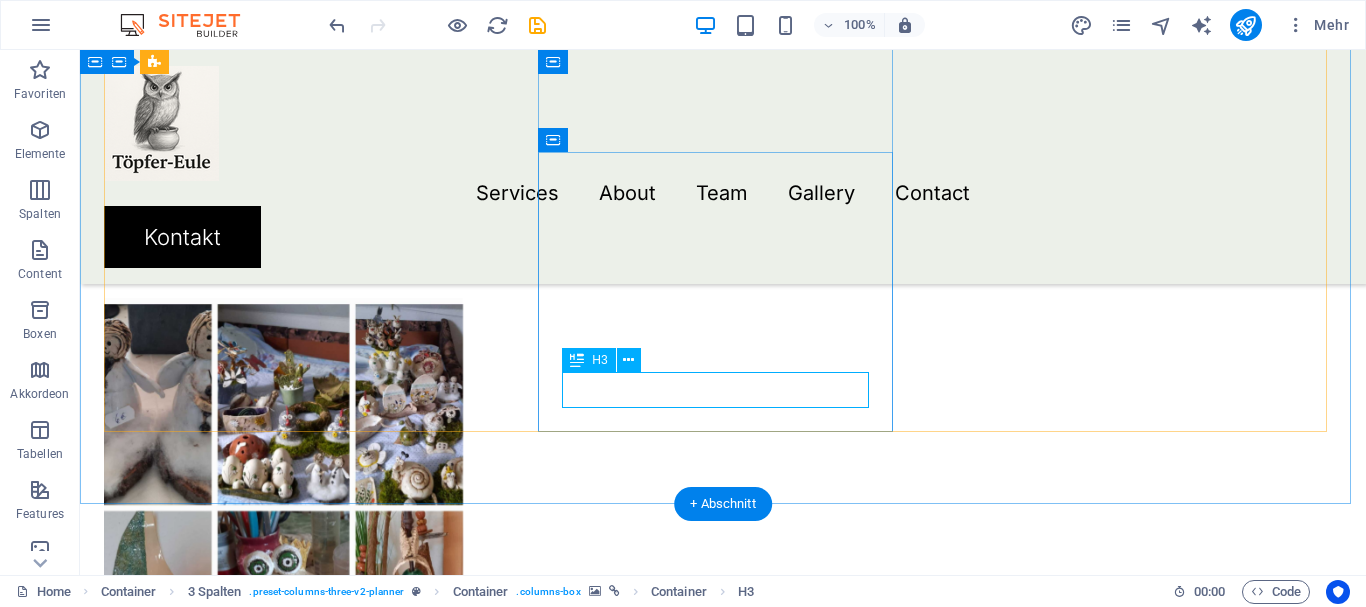 click on "Private celebrations" at bounding box center (283, 1196) 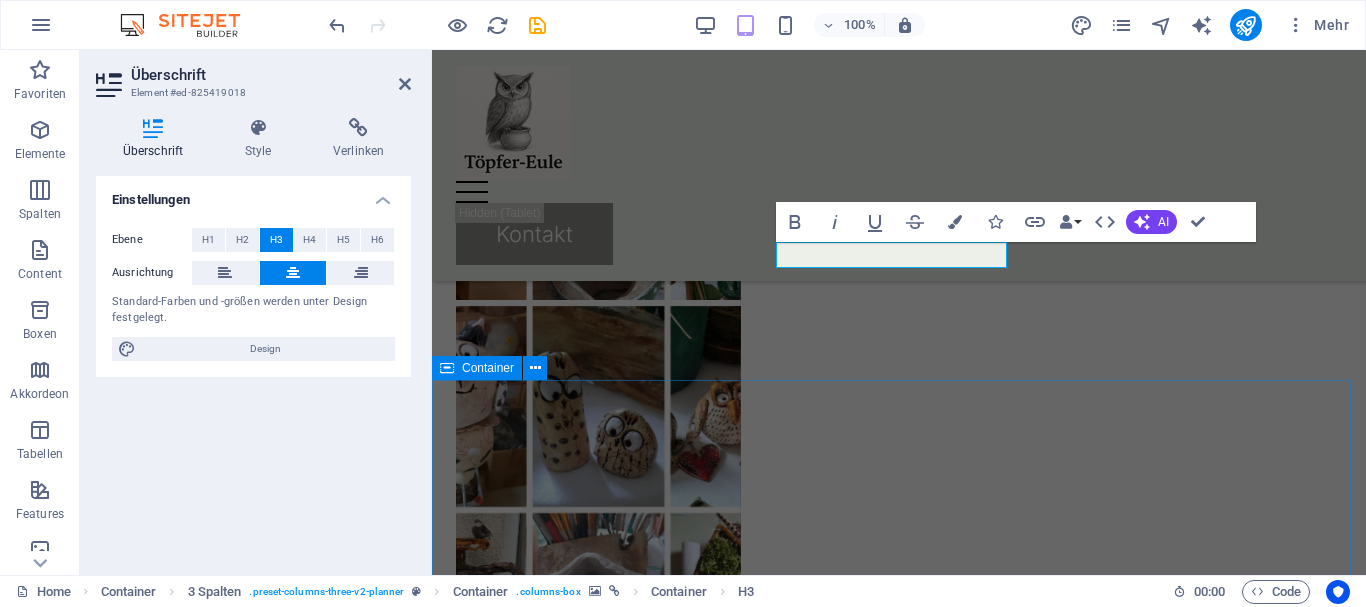type 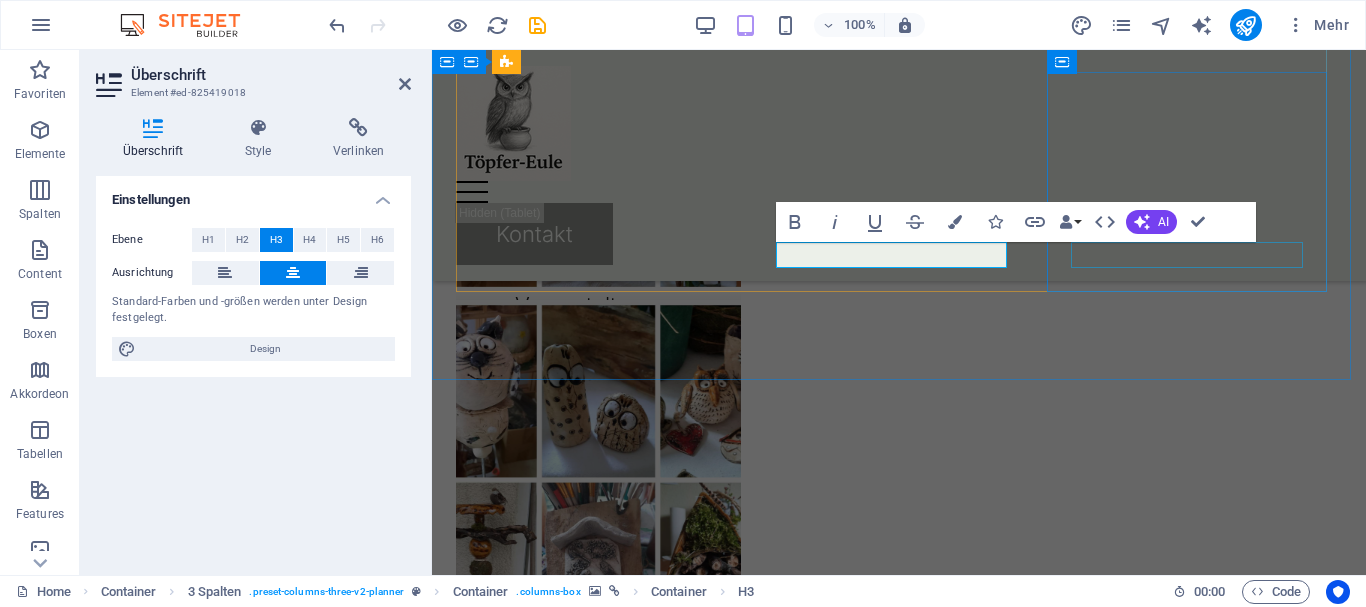 click on "Gala dinners" at bounding box center (598, 1041) 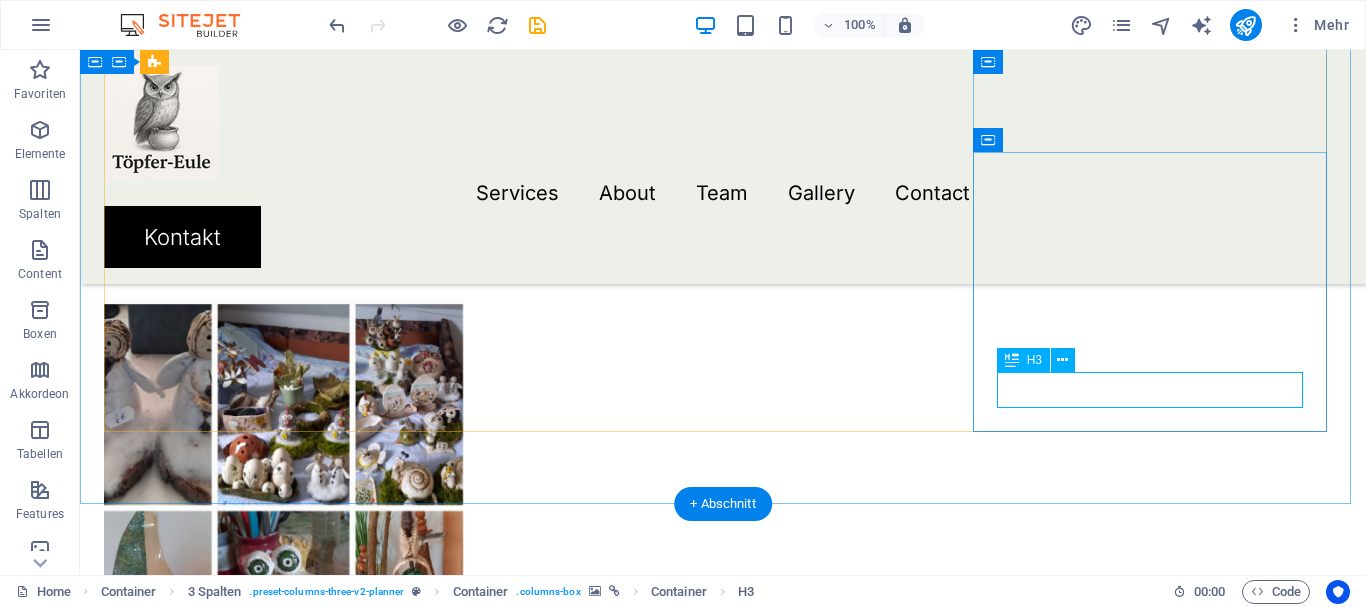 click on "Gala dinners" at bounding box center [283, 1656] 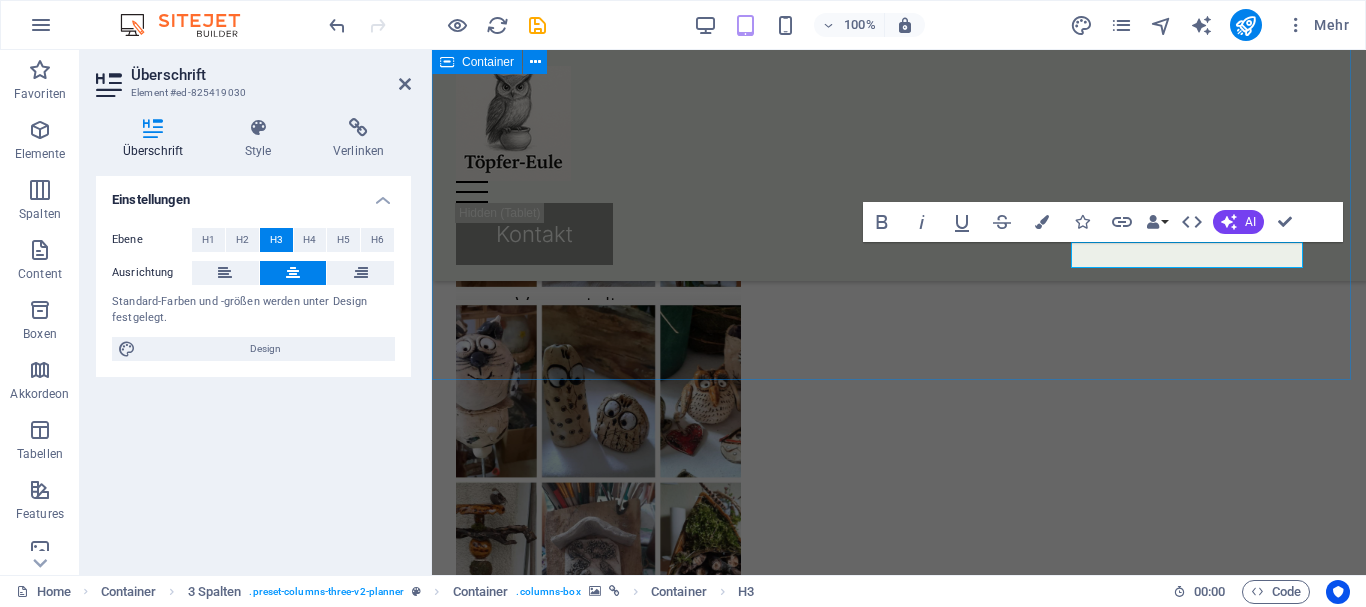 type 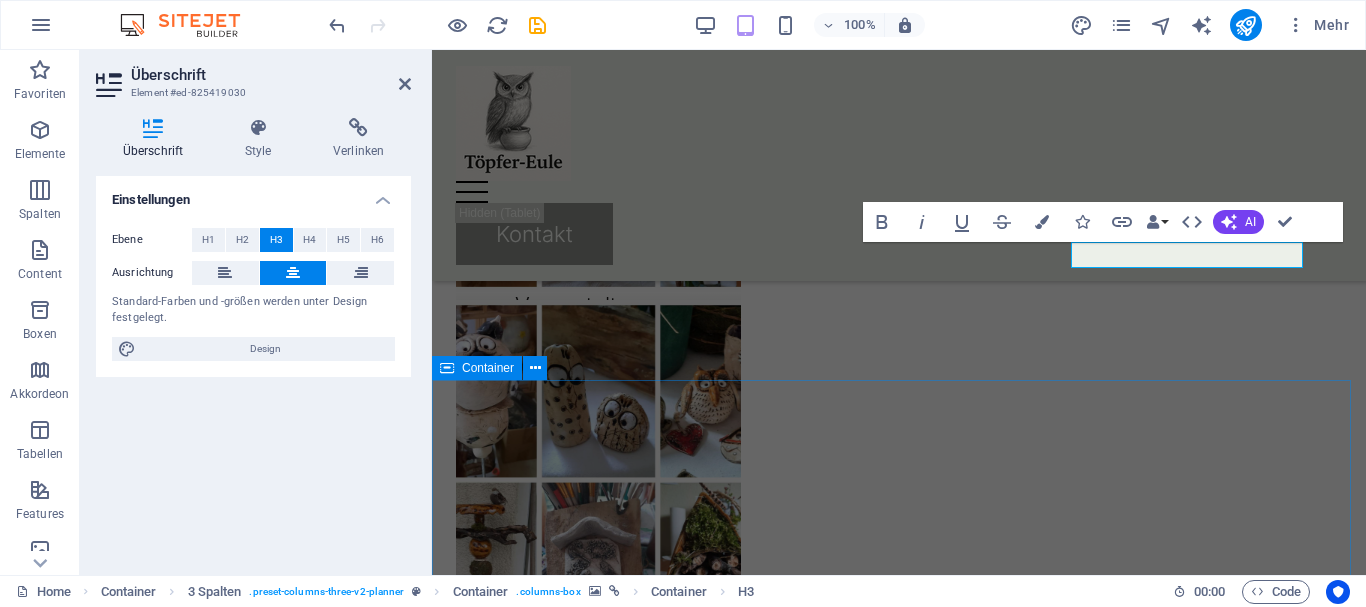 click on "People about us Olivia and Benjamin Lorem ipsum dolor sit amet, consectetur adipiscing elit, sed do eiusmod tempor incididunt ut labore et dolore magna aliqua. Ut enim ad minim veniam, quis nostrud exercitation ullamco laboris nisi ut aliquip ex ea commodo consequat. Duis aute irure dolor in reprehenderit in voluptate velit esse cillum dolore eu fugiat nulla pariatur.         Olivia Santiago Ziehe hier Inhalte hinein oder  Elemente hinzufügen  Zwischenablage einfügen Extraordinary service Lorem ipsum dolor sit amet, consectetur adipiscing elit, sed do eiusmod tempor incididunt ut labore et dolore magna aliqua. Ut enim ad minim veniam, quis nostrud exercitation ullamco laboris nisi ut aliquip ex ea commodo consequat. Duis aute irure dolor in reprehenderit in voluptate velit esse cillum dolore eu fugiat nulla pariatur.         Samuel C. Berlingthon Ziehe hier Inhalte hinein oder  Elemente hinzufügen  Zwischenablage einfügen Olivia and Benjamin         Olivia Santiago oder" at bounding box center (899, 1416) 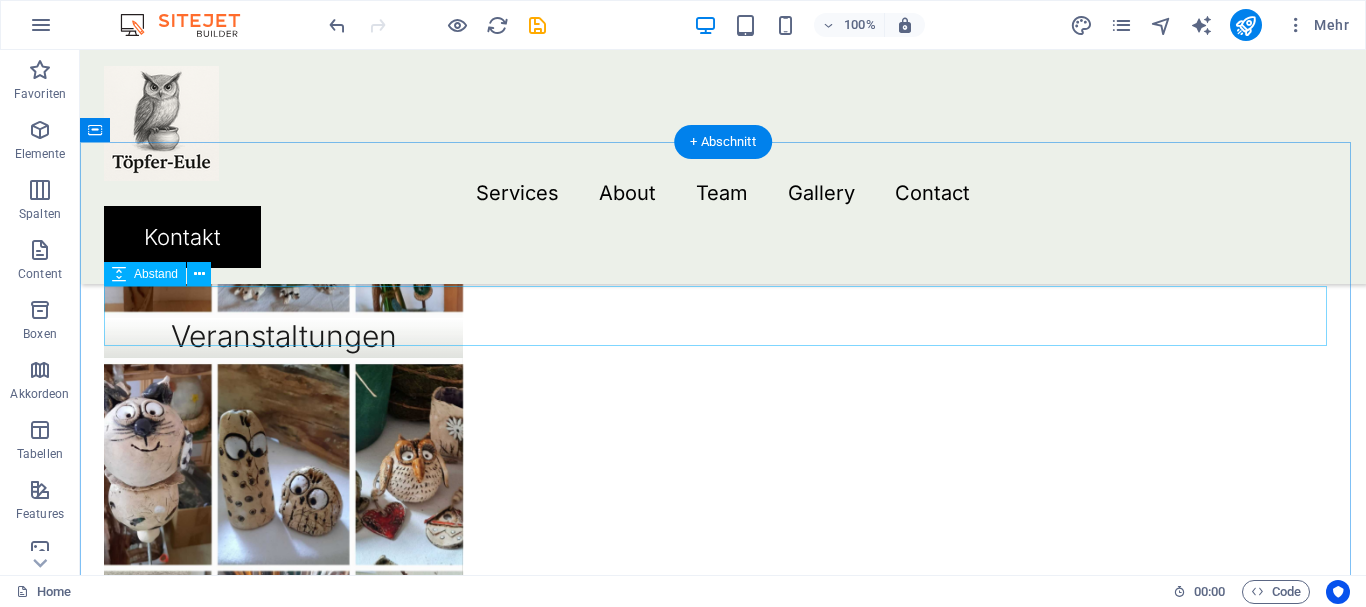 scroll, scrollTop: 1600, scrollLeft: 0, axis: vertical 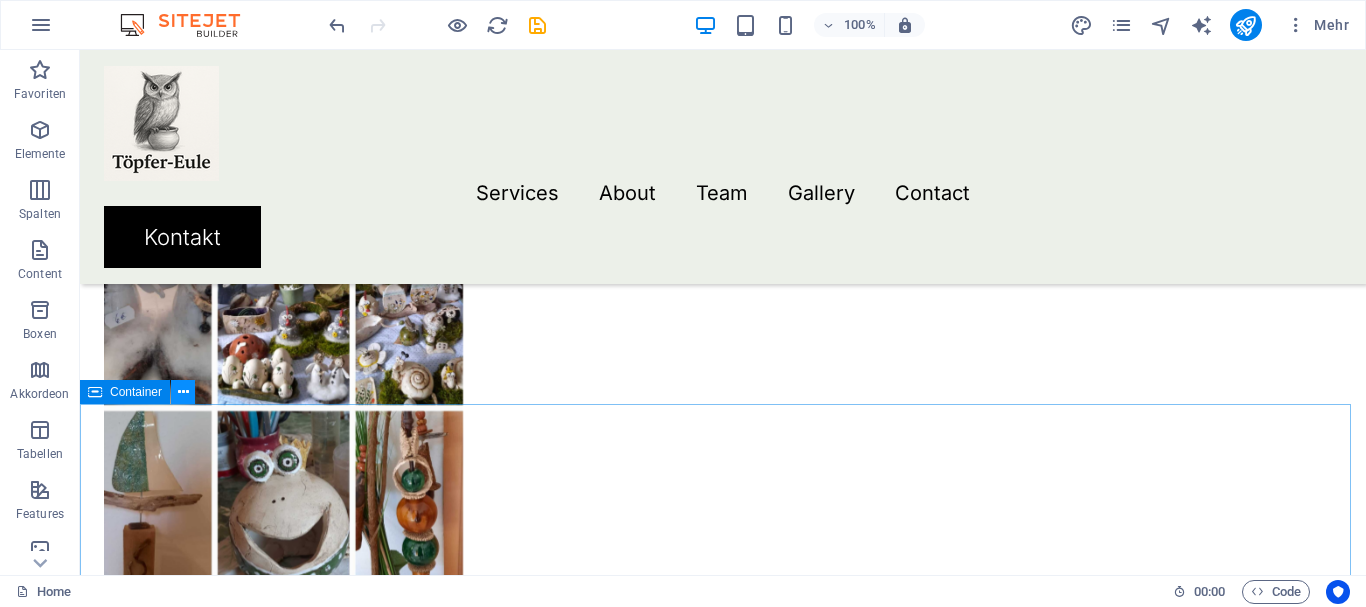 click at bounding box center (183, 392) 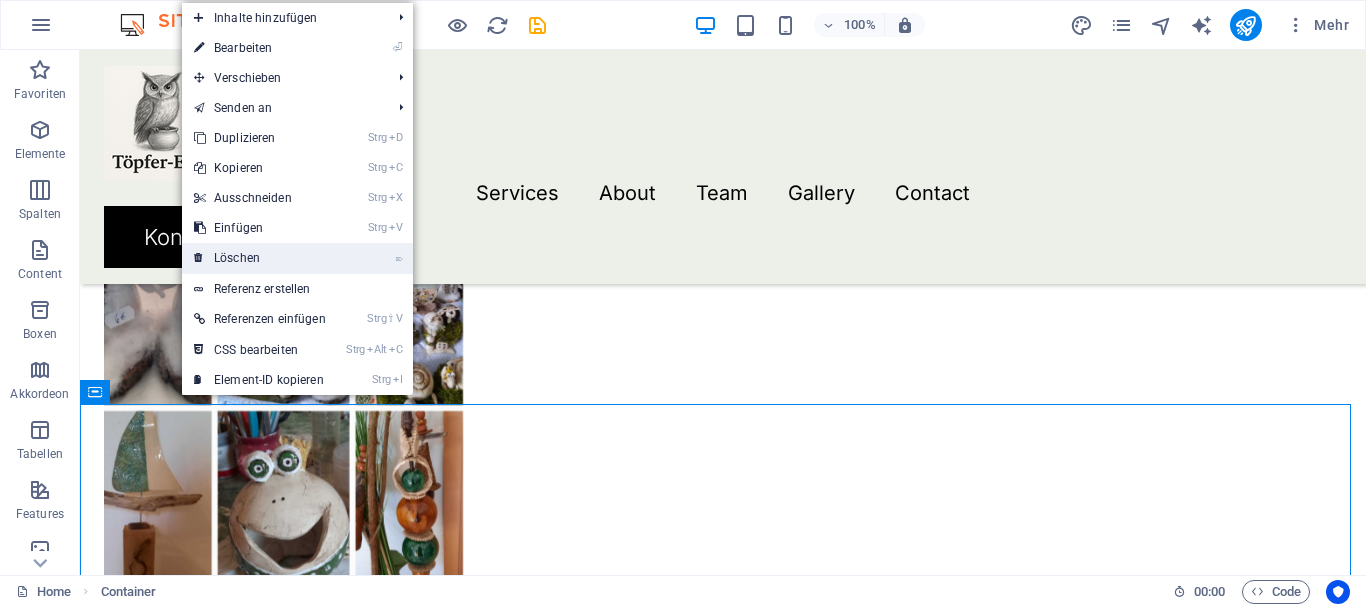 click on "⌦  Löschen" at bounding box center (260, 258) 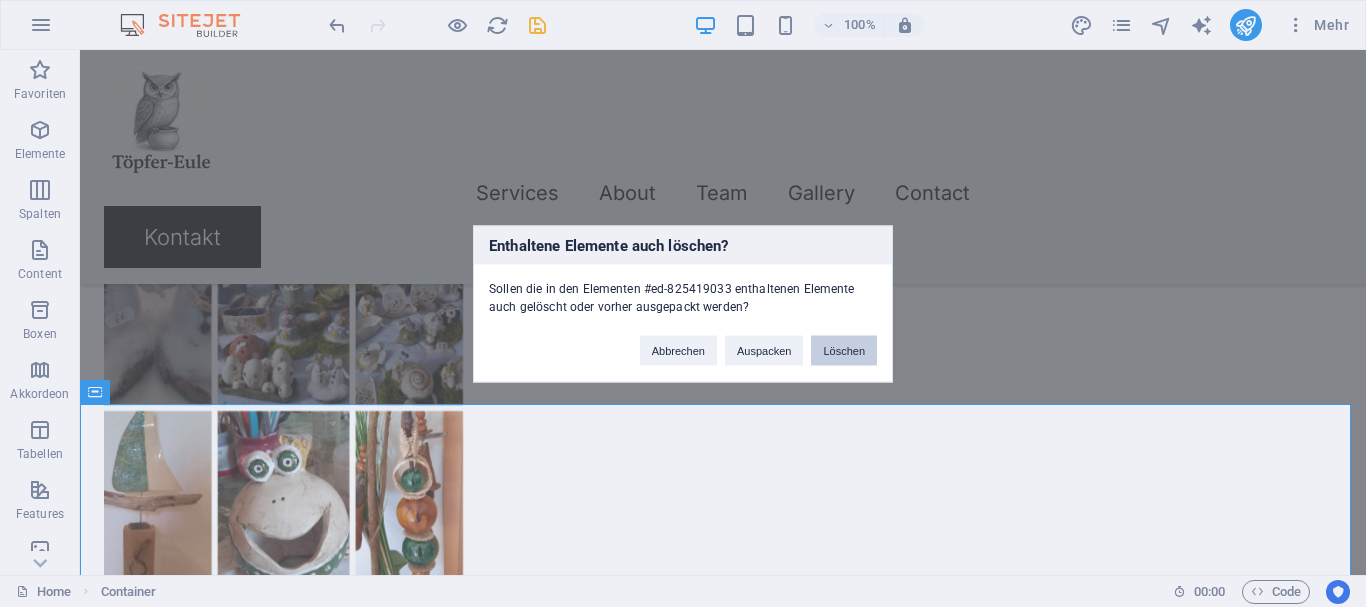 drag, startPoint x: 864, startPoint y: 343, endPoint x: 785, endPoint y: 294, distance: 92.96236 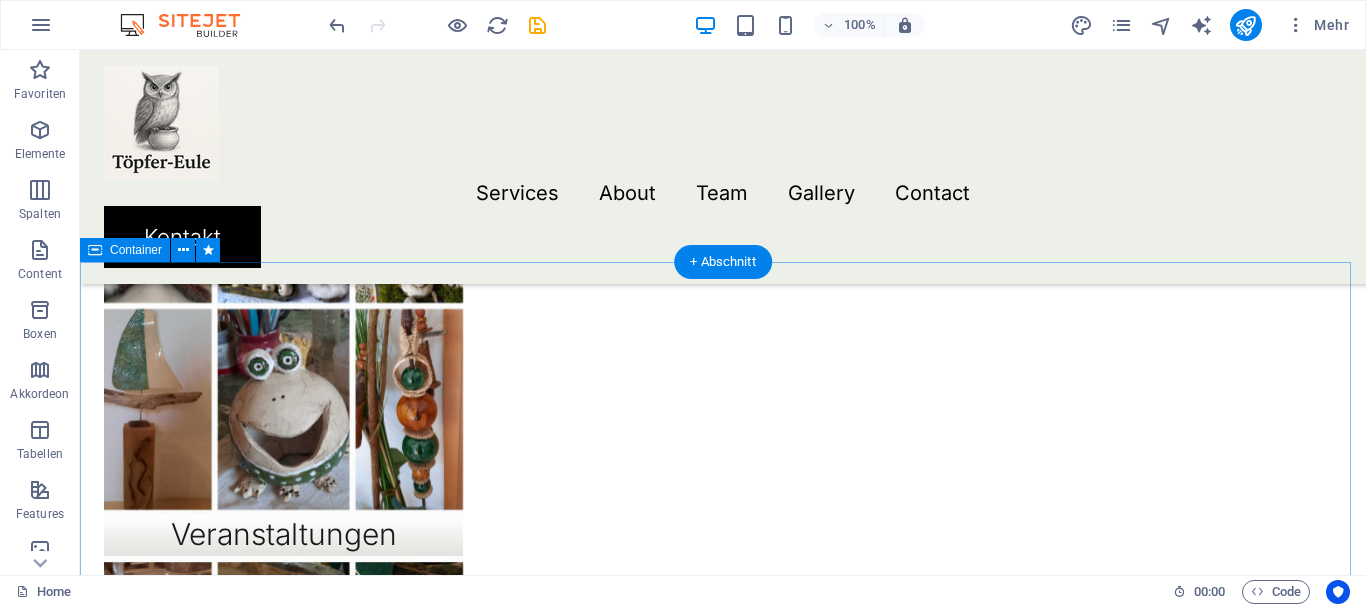 scroll, scrollTop: 1700, scrollLeft: 0, axis: vertical 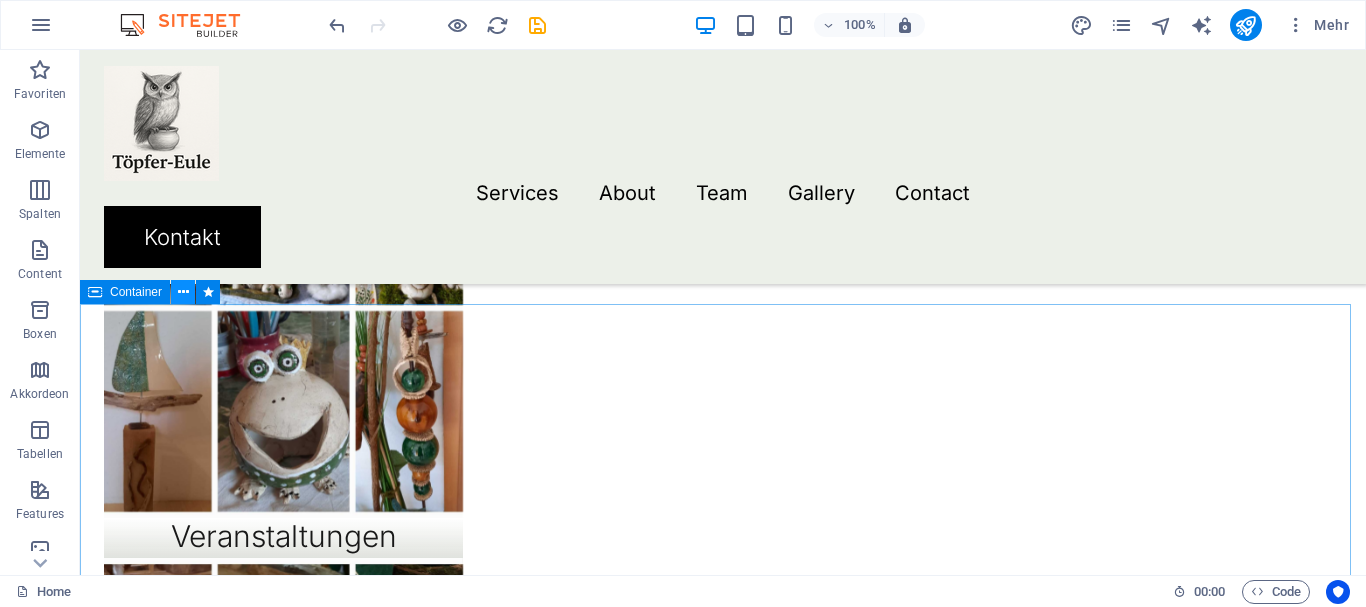 click at bounding box center [183, 292] 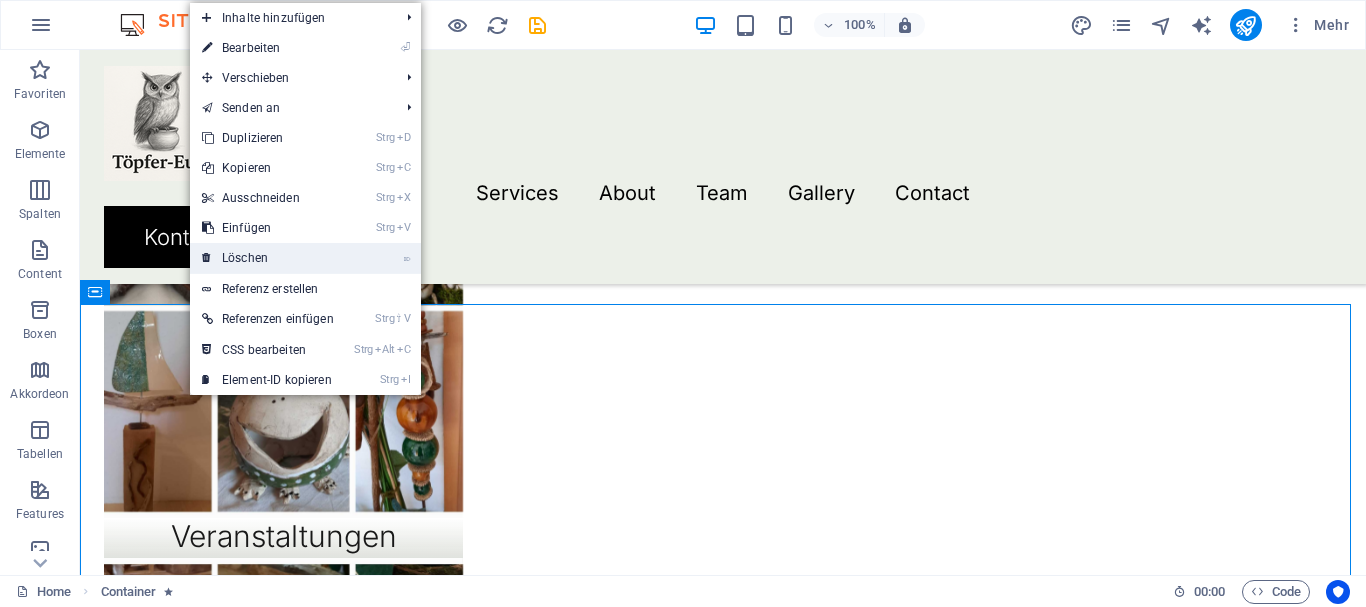 click on "⌦  Löschen" at bounding box center (268, 258) 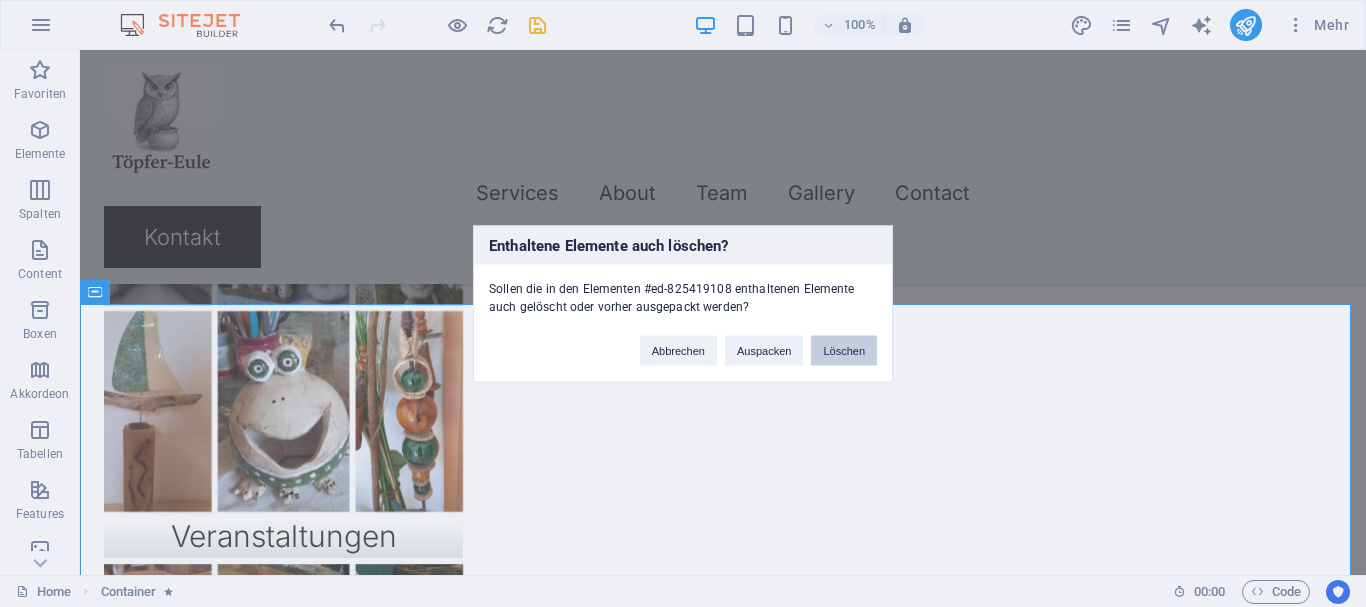 click on "Löschen" at bounding box center (844, 350) 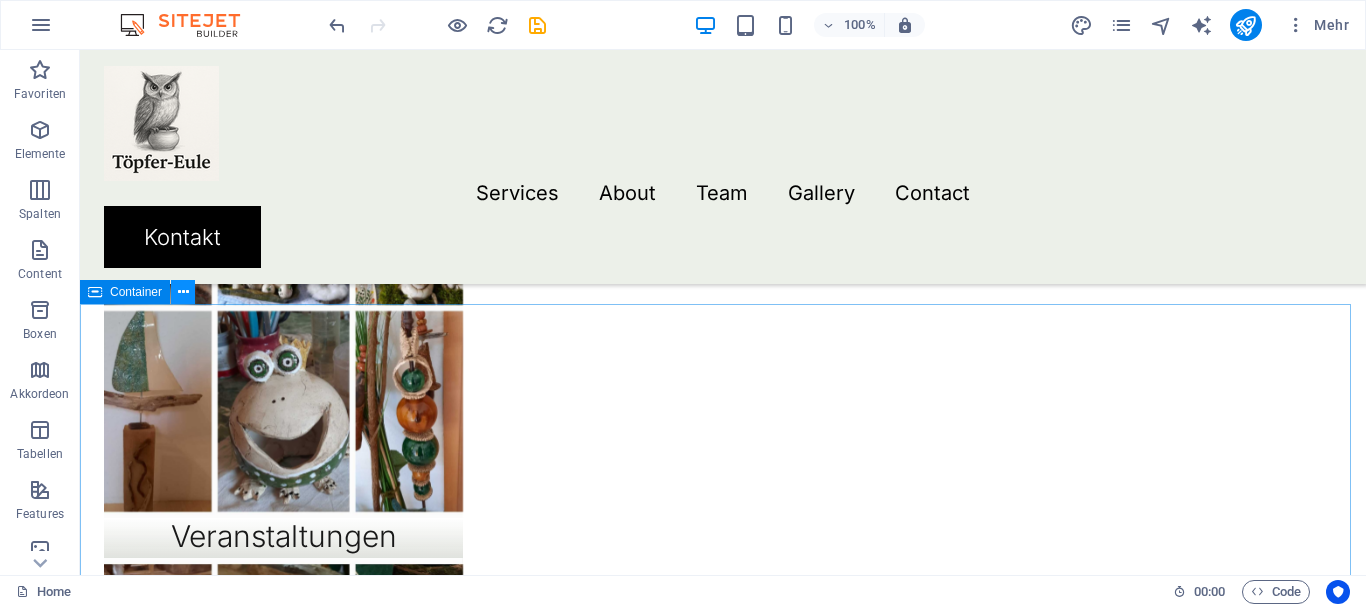 click at bounding box center (183, 292) 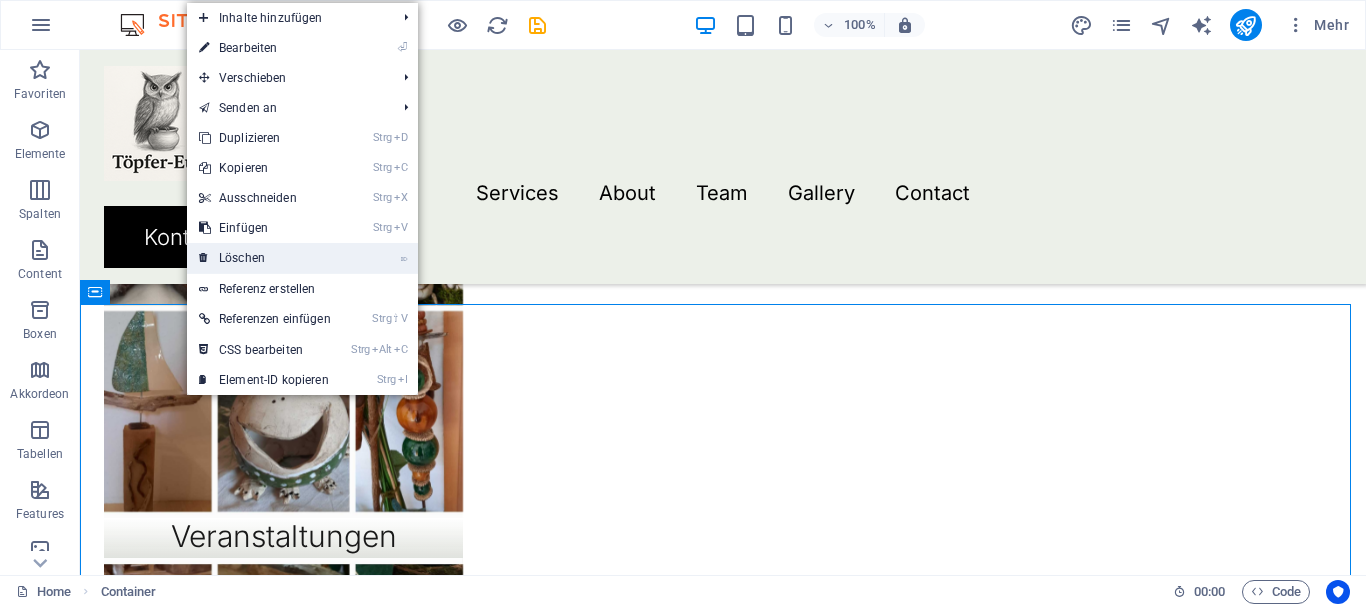 click on "⌦  Löschen" at bounding box center [265, 258] 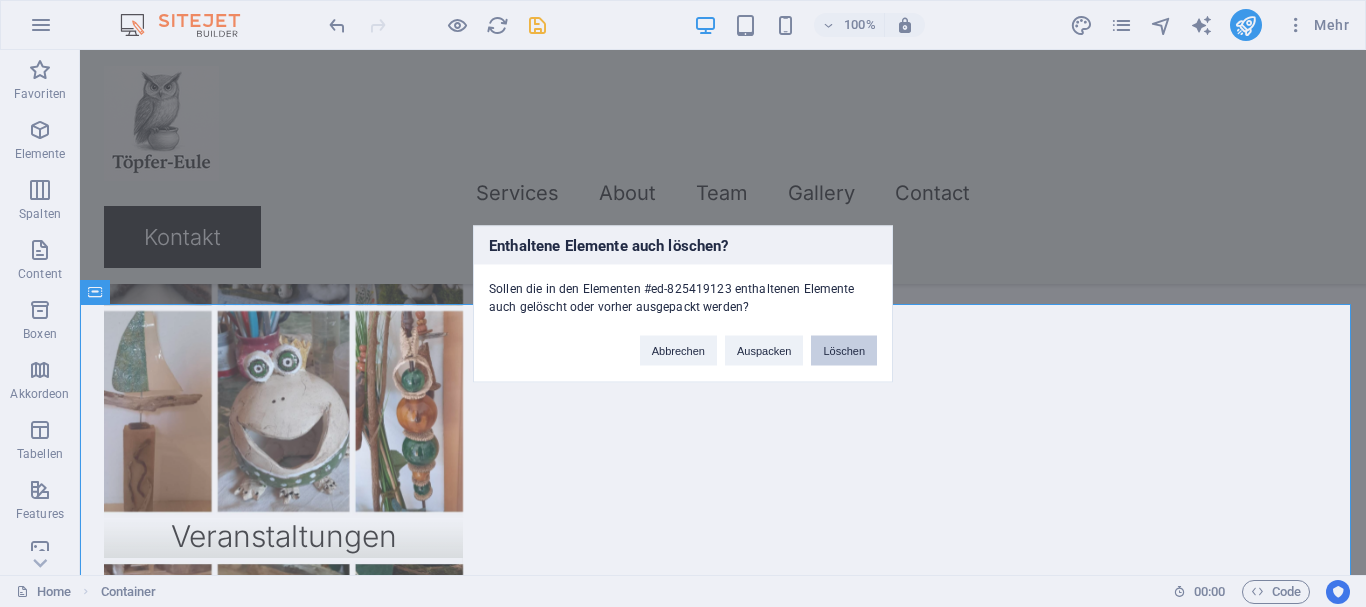 click on "Löschen" at bounding box center (844, 350) 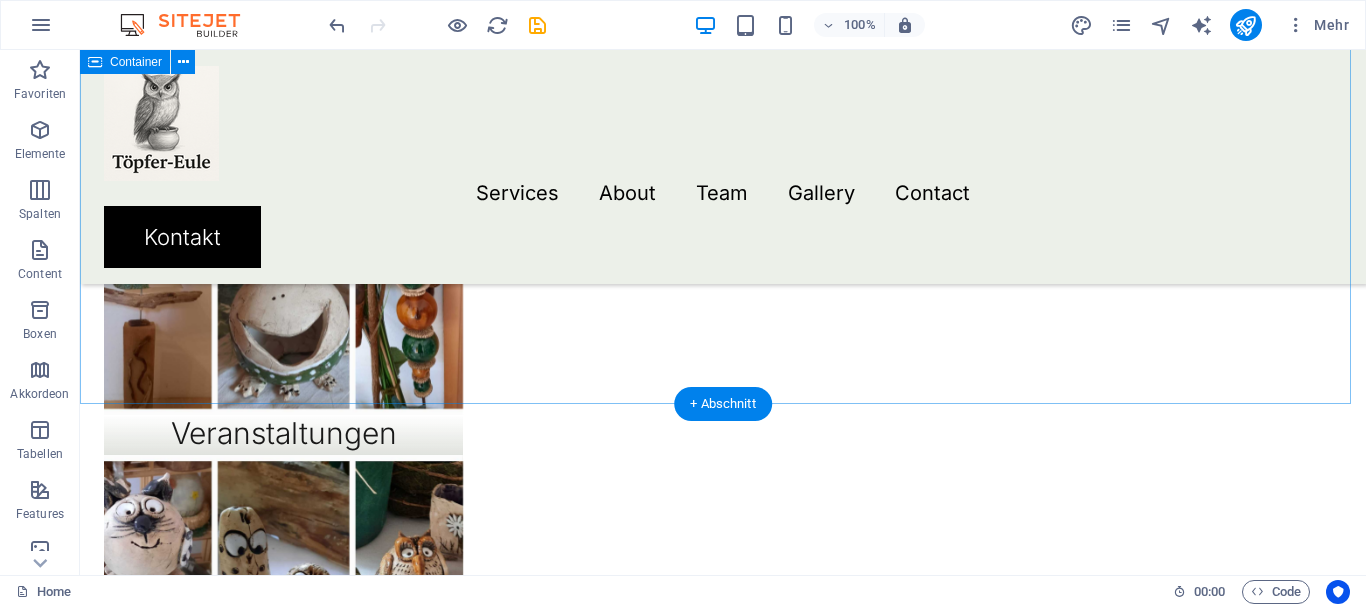 scroll, scrollTop: 1600, scrollLeft: 0, axis: vertical 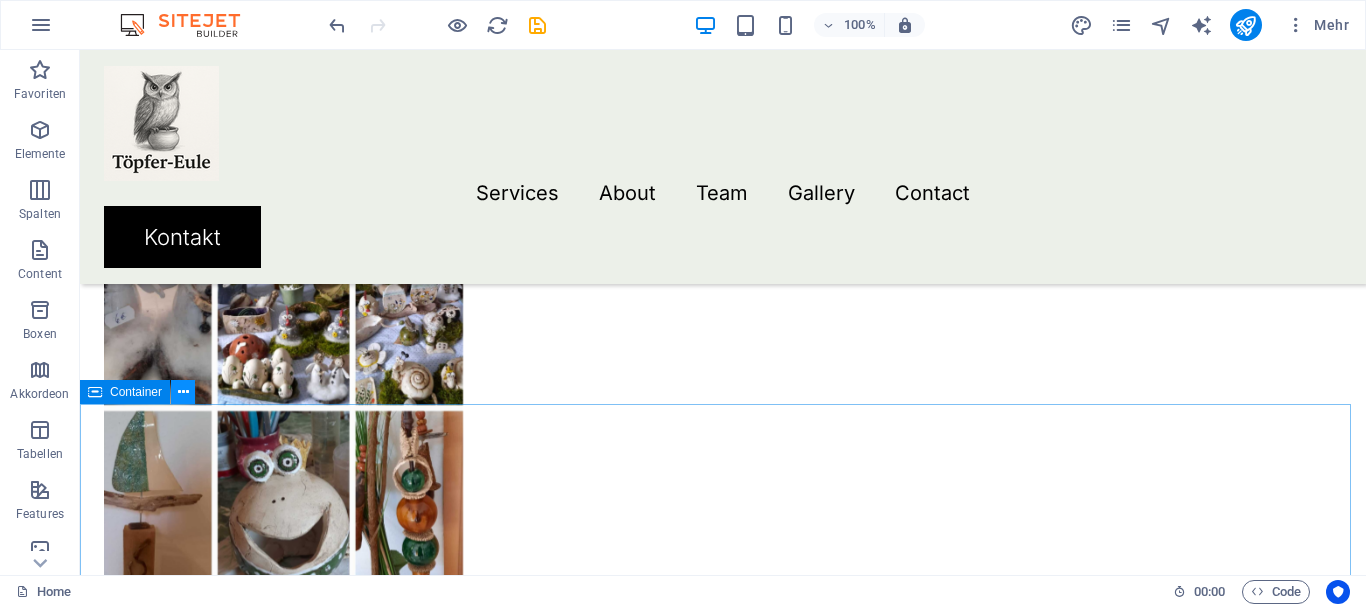 click at bounding box center (183, 392) 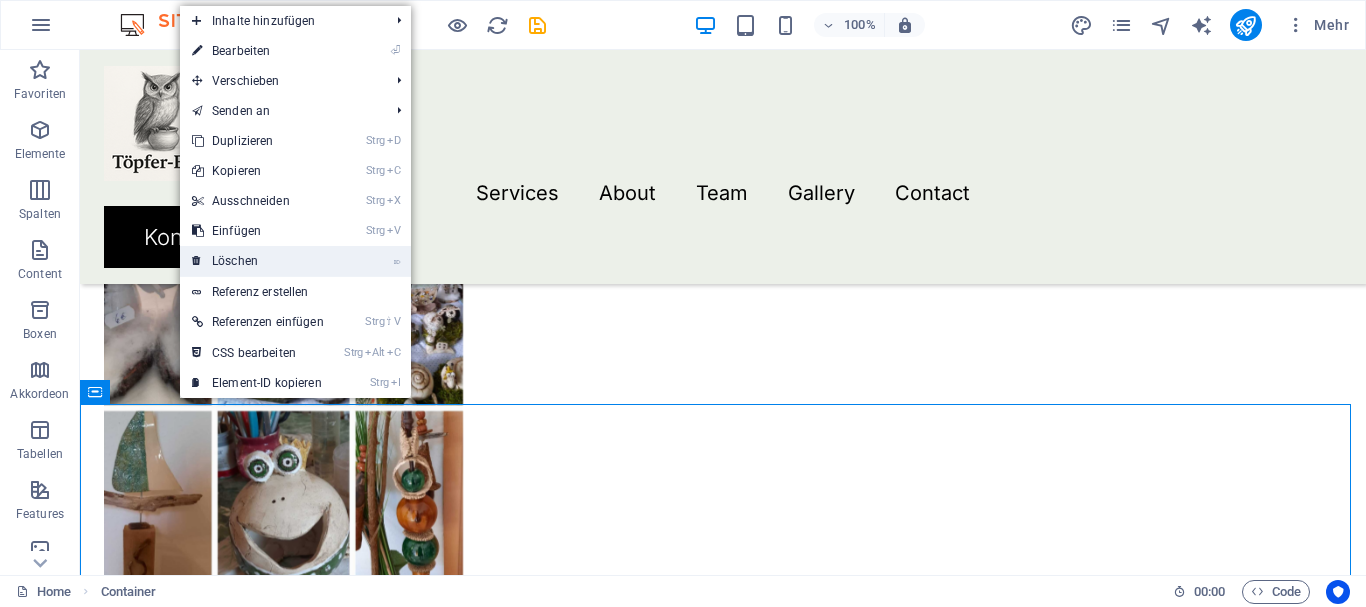 click on "⌦  Löschen" at bounding box center (258, 261) 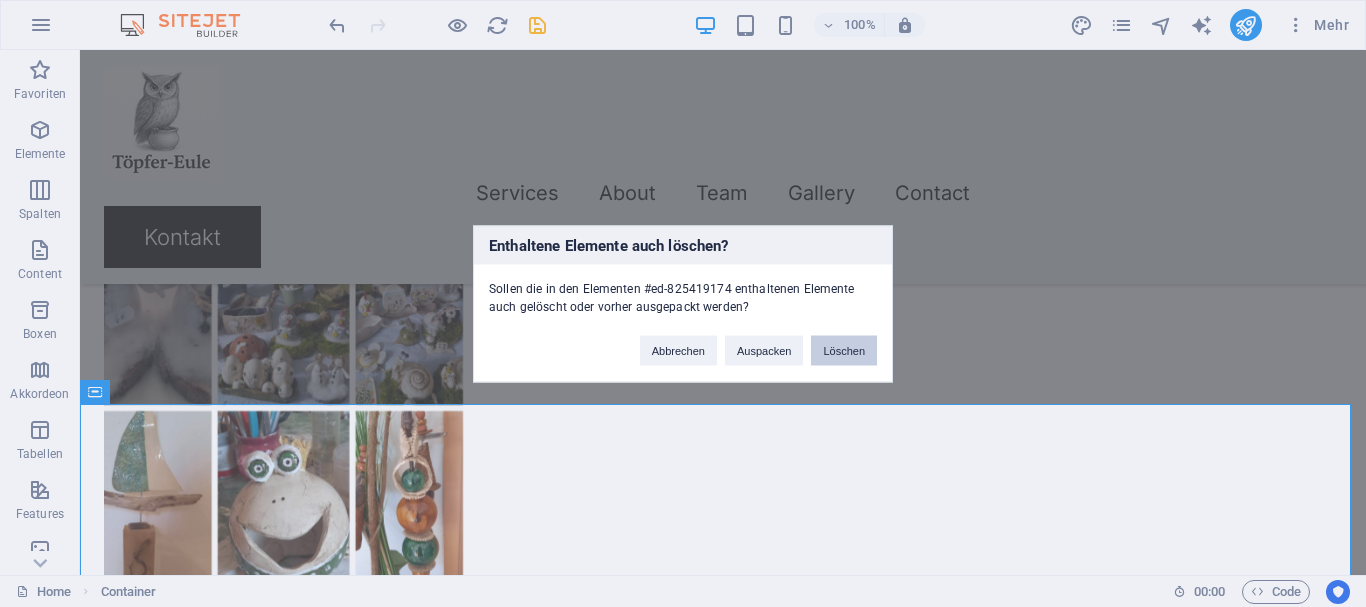 click on "Löschen" at bounding box center (844, 350) 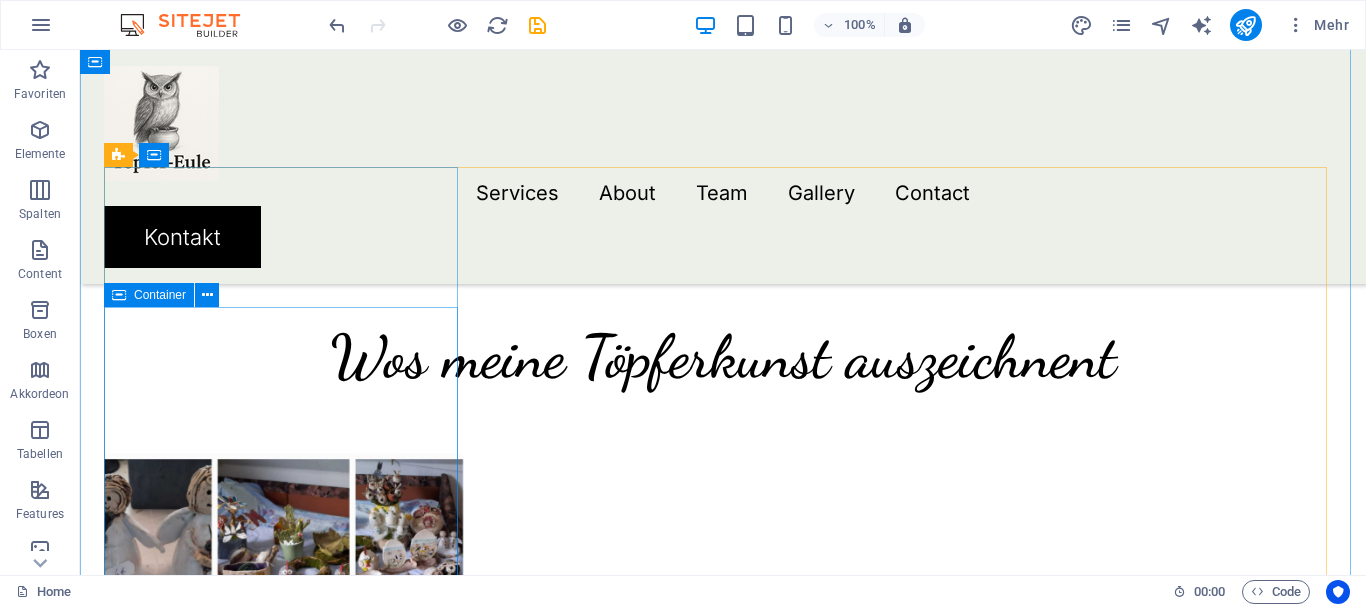 scroll, scrollTop: 1245, scrollLeft: 0, axis: vertical 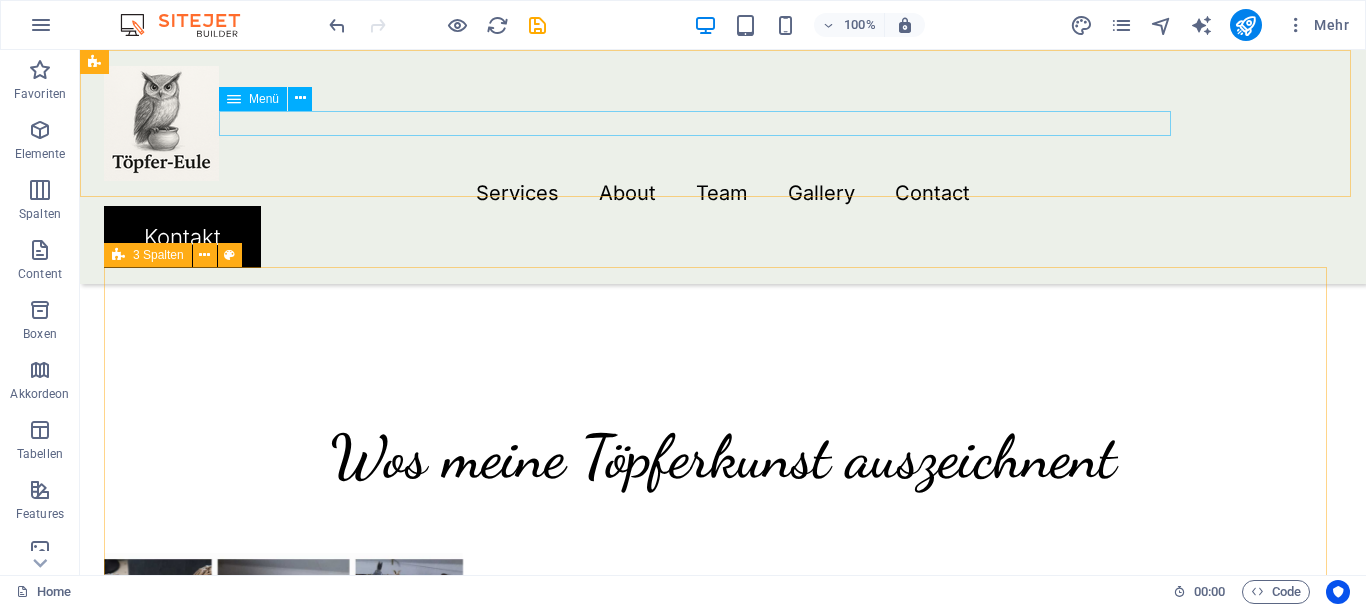 click on "Services About Team Gallery Contact" at bounding box center [723, 193] 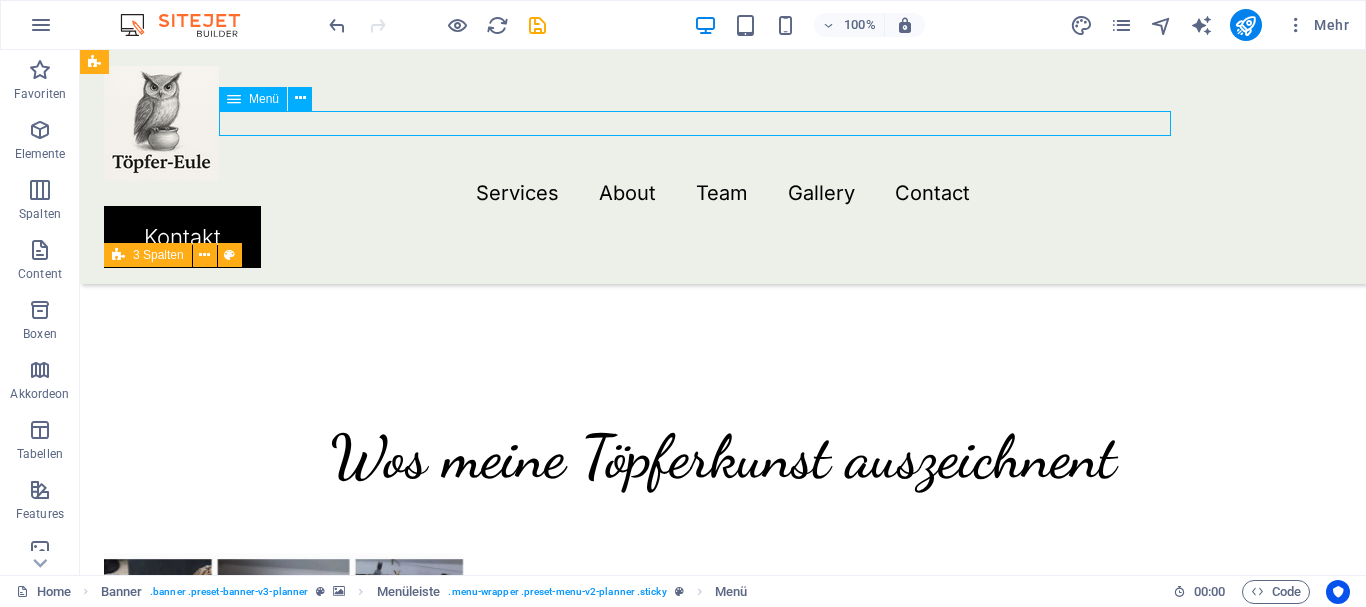 click on "Services About Team Gallery Contact" at bounding box center [723, 193] 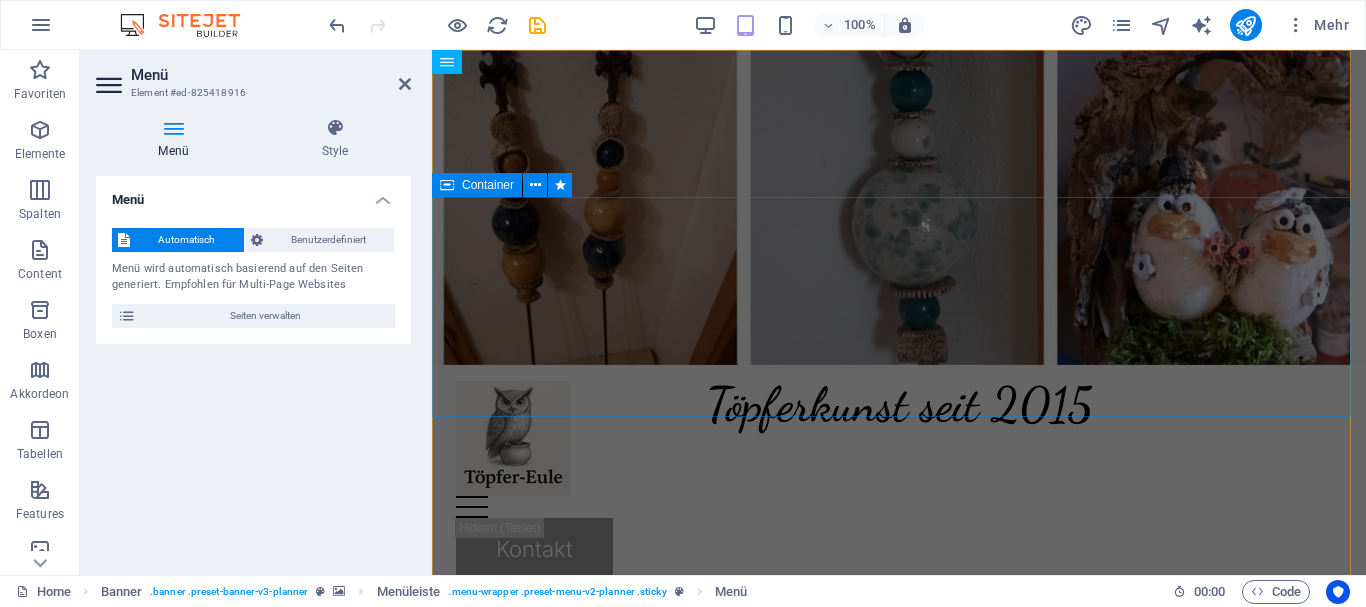 scroll, scrollTop: 0, scrollLeft: 0, axis: both 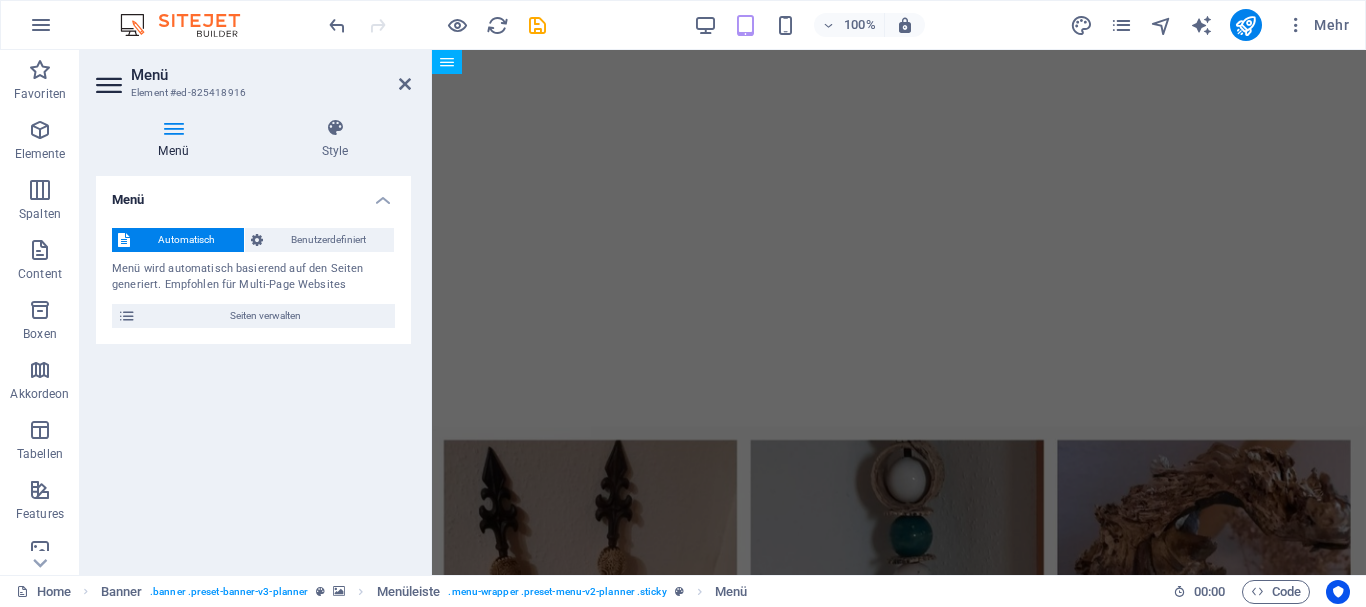 click at bounding box center [173, 128] 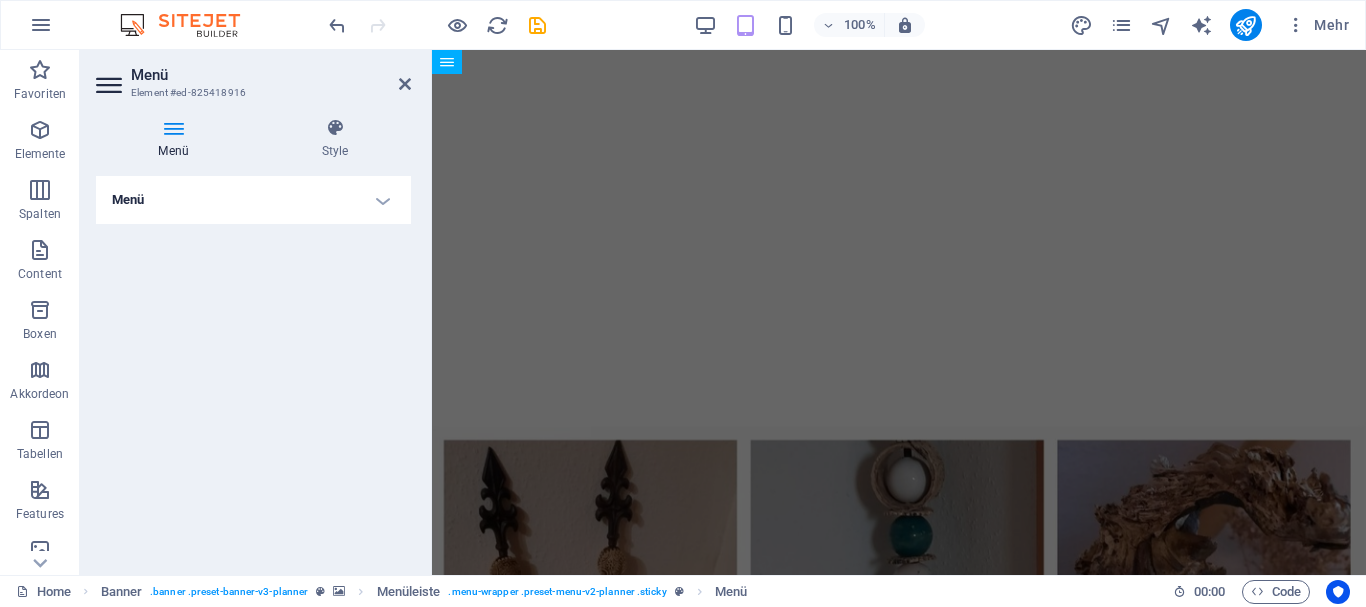 click on "Menü" at bounding box center [253, 200] 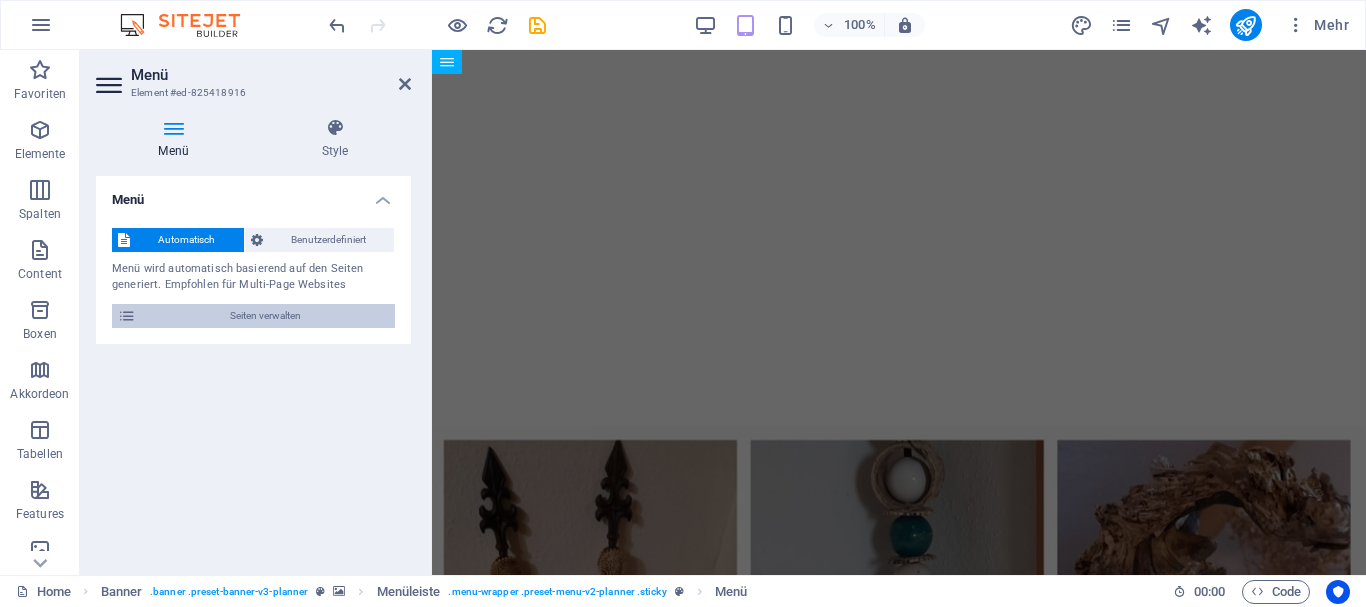 click at bounding box center (127, 316) 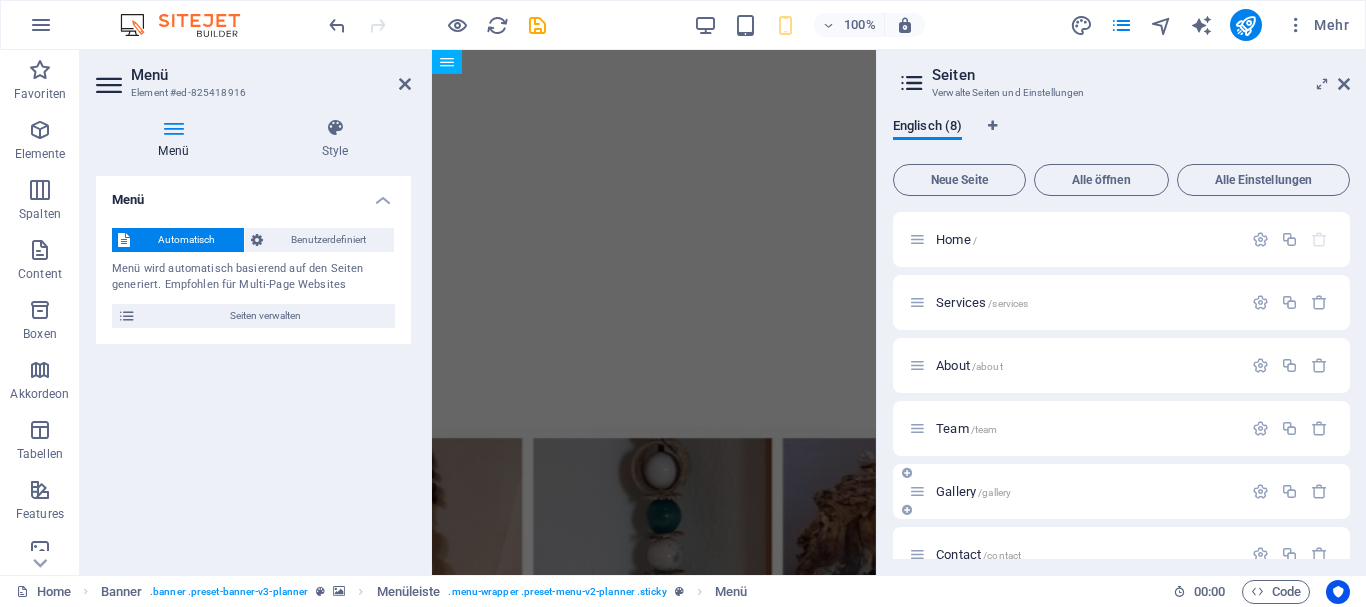 click on "Gallery /gallery" at bounding box center [1075, 491] 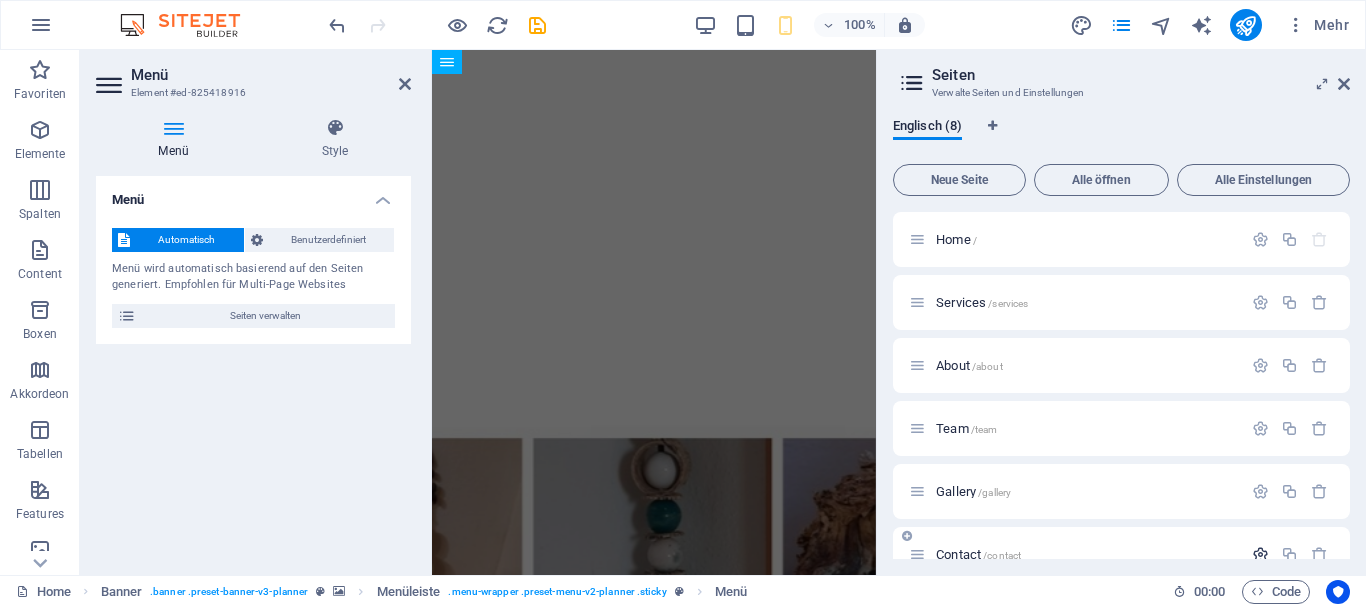 click at bounding box center (1260, 554) 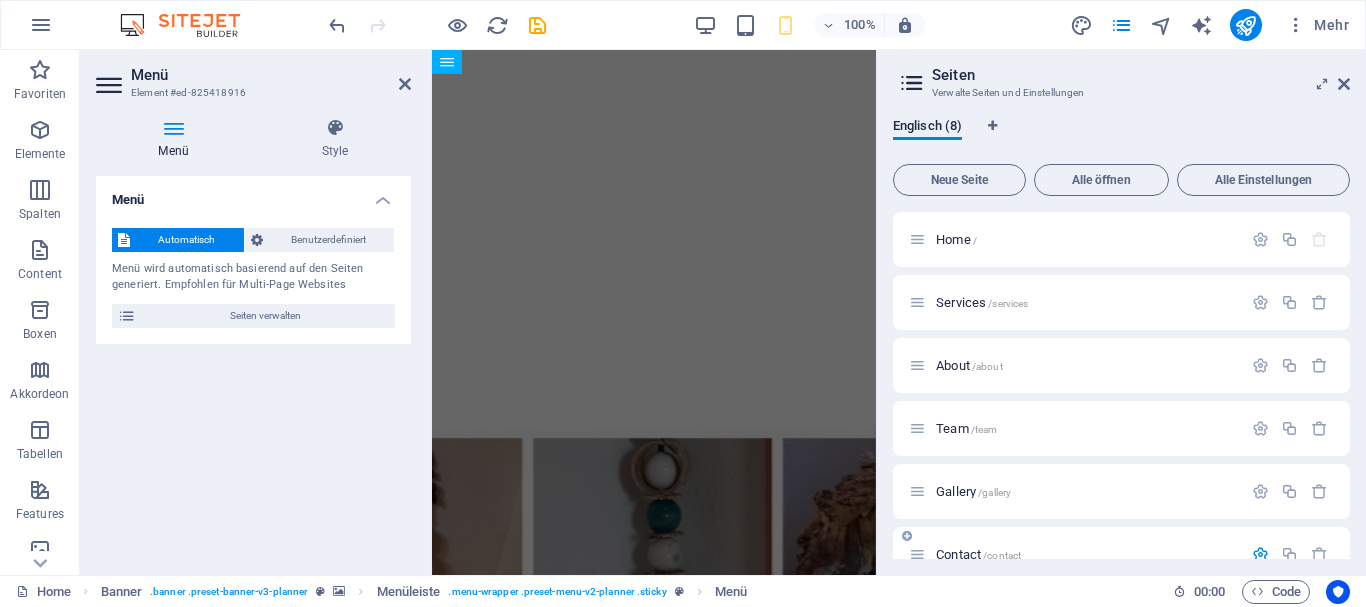 scroll, scrollTop: 245, scrollLeft: 0, axis: vertical 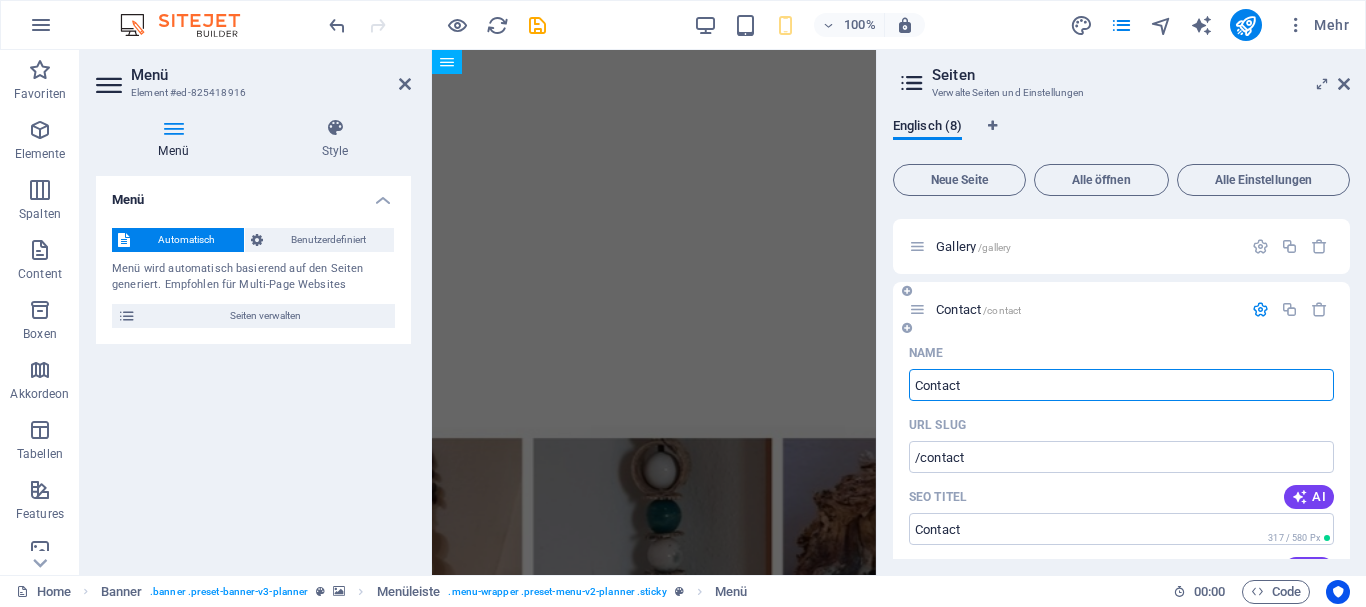drag, startPoint x: 971, startPoint y: 378, endPoint x: 907, endPoint y: 389, distance: 64.93843 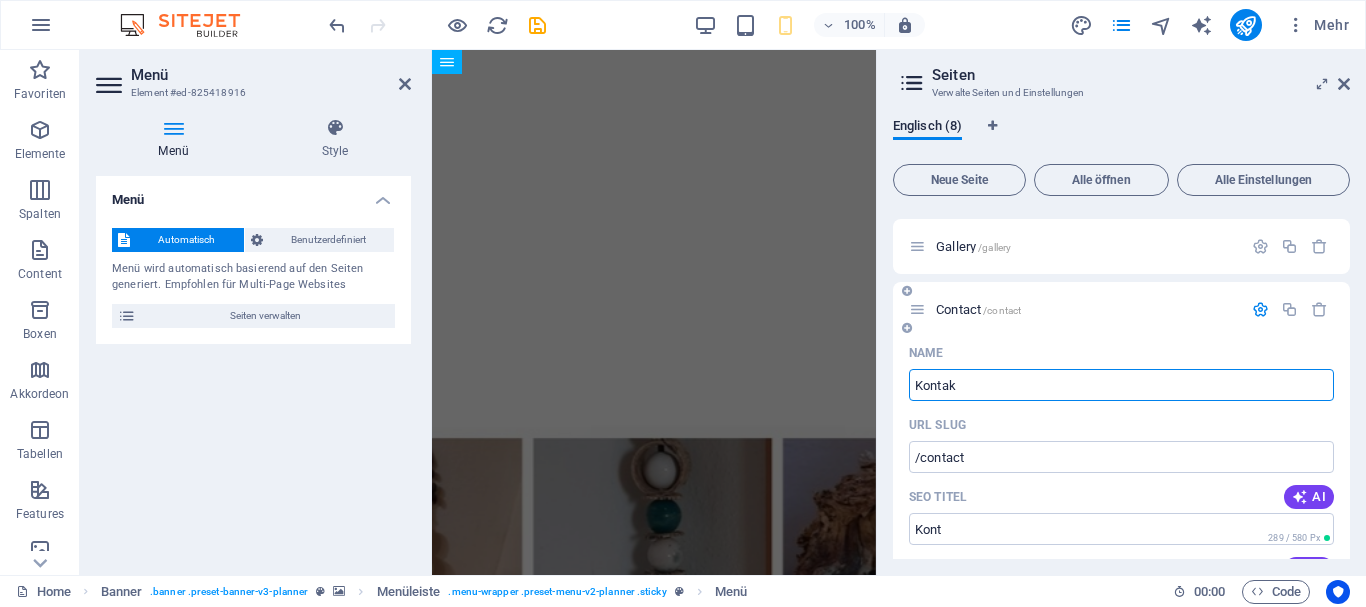 type on "Kontakt" 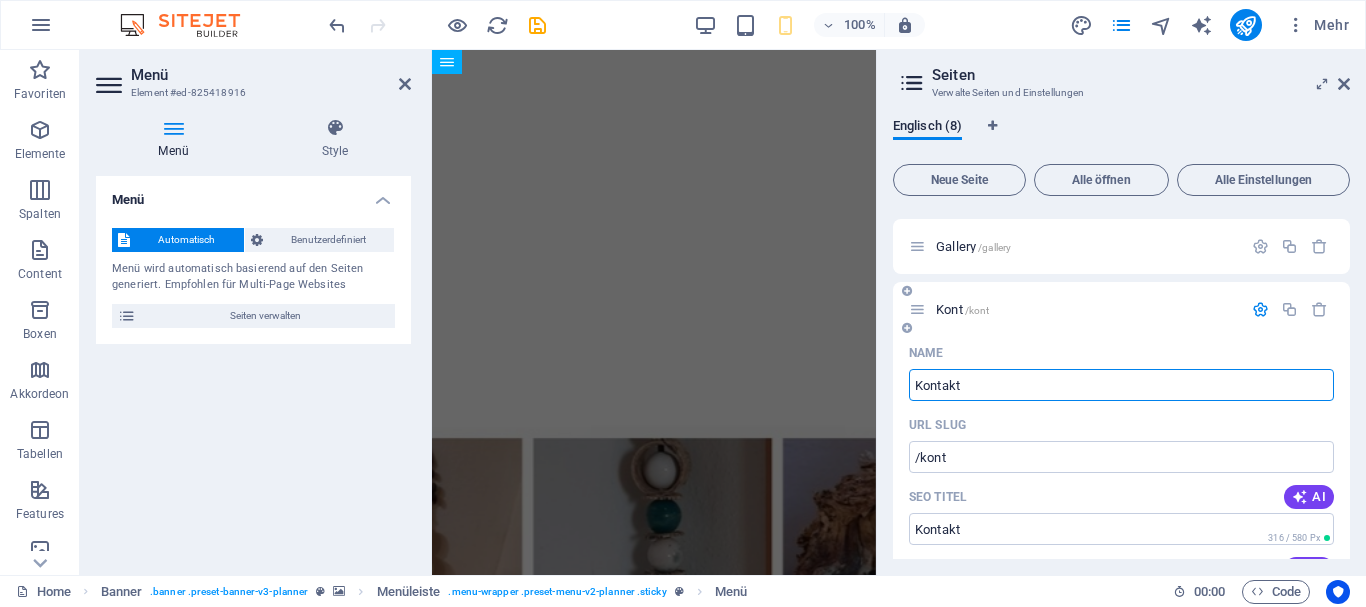 type on "/kont" 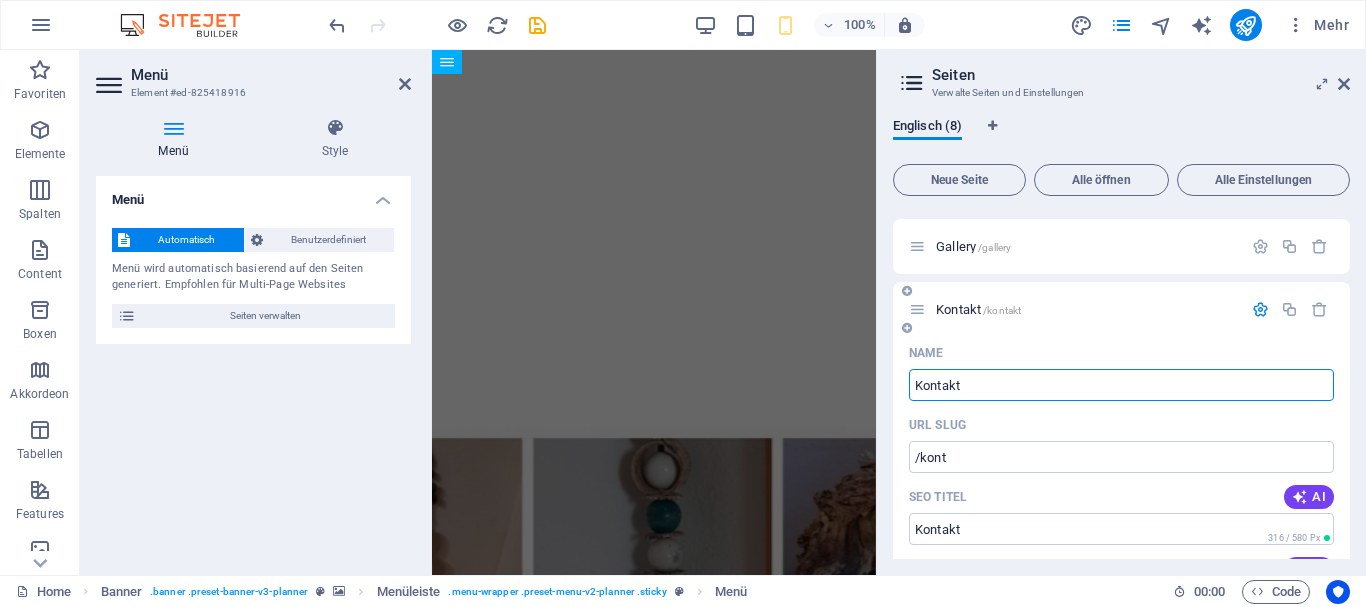type on "Kontakt" 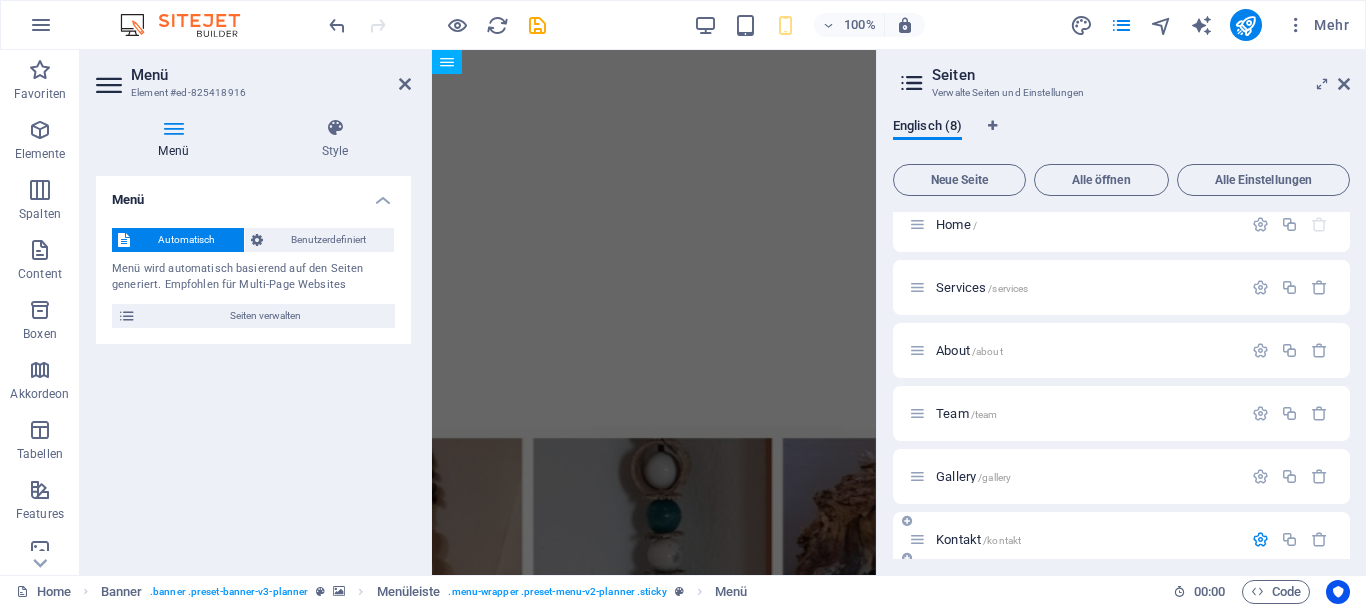scroll, scrollTop: 0, scrollLeft: 0, axis: both 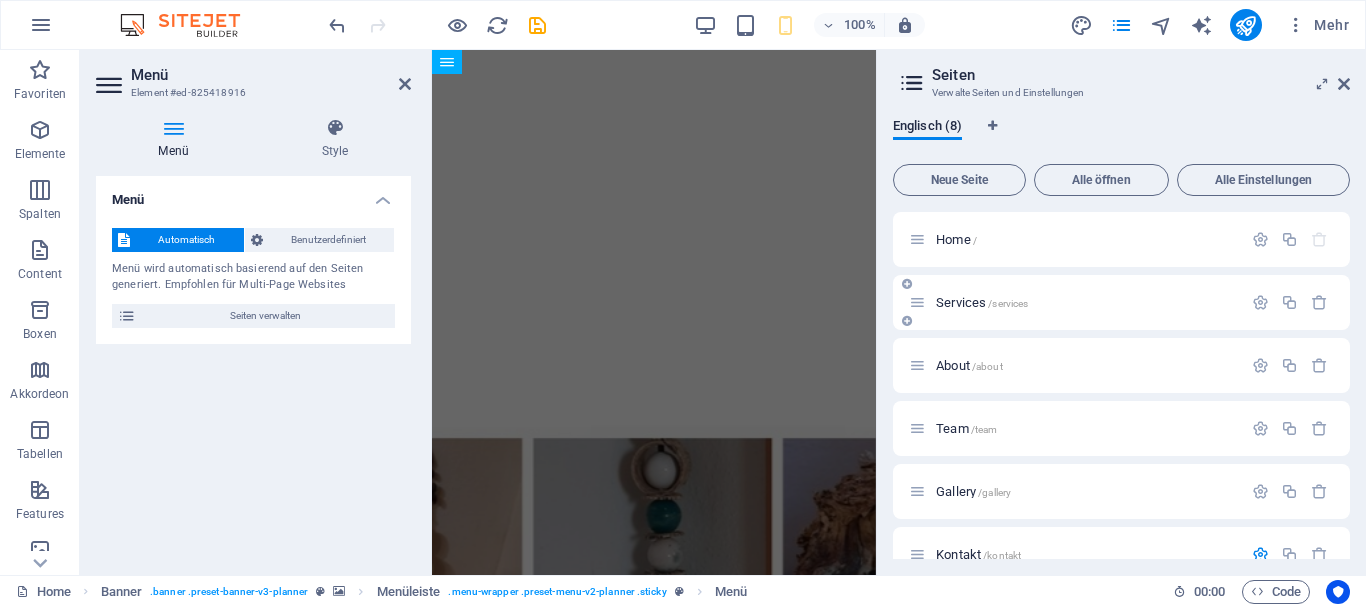 type on "Kontakt" 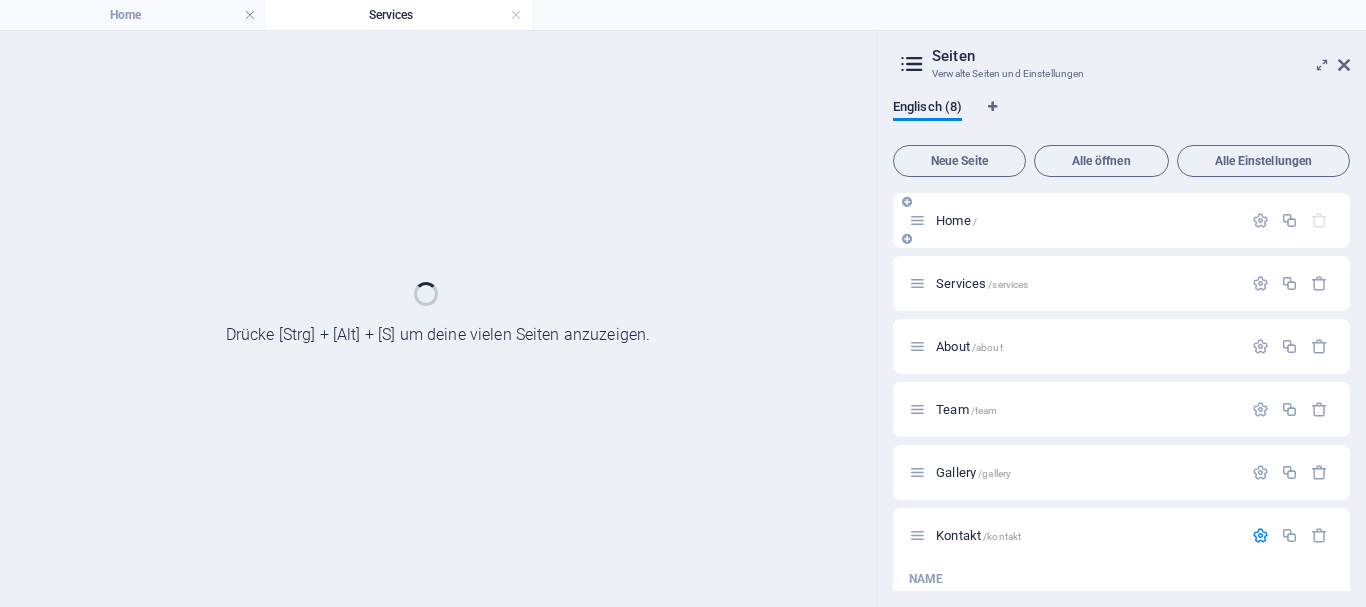 click on "Home /" at bounding box center [1121, 220] 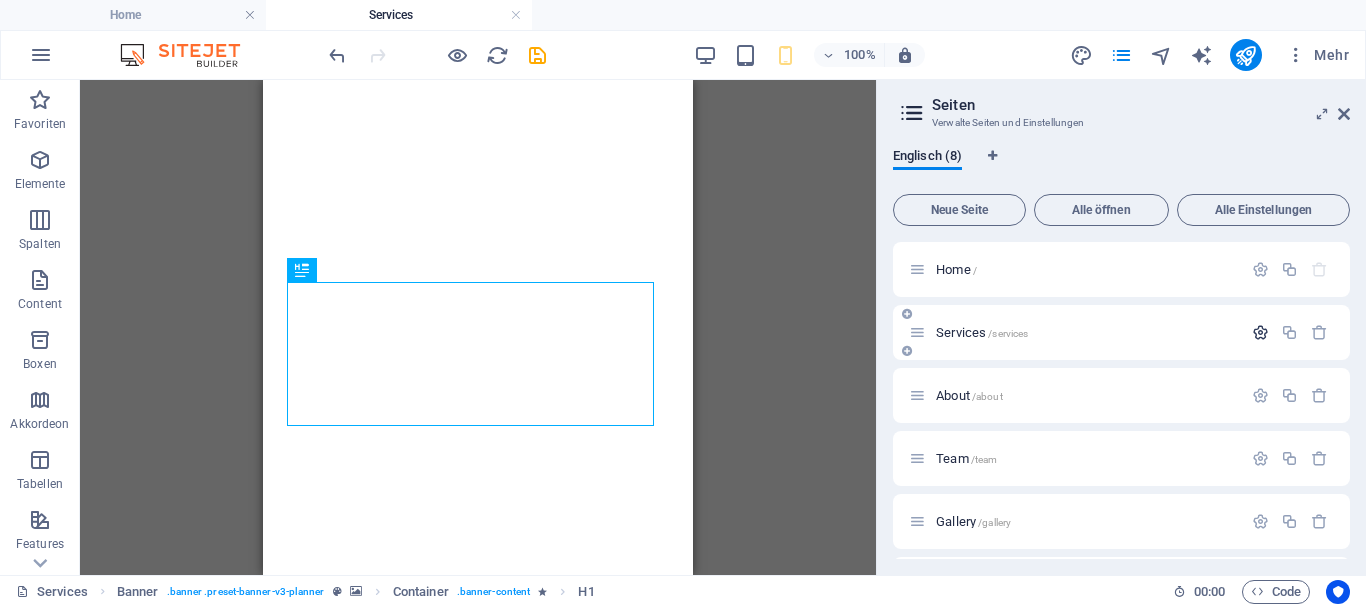 click at bounding box center (1260, 332) 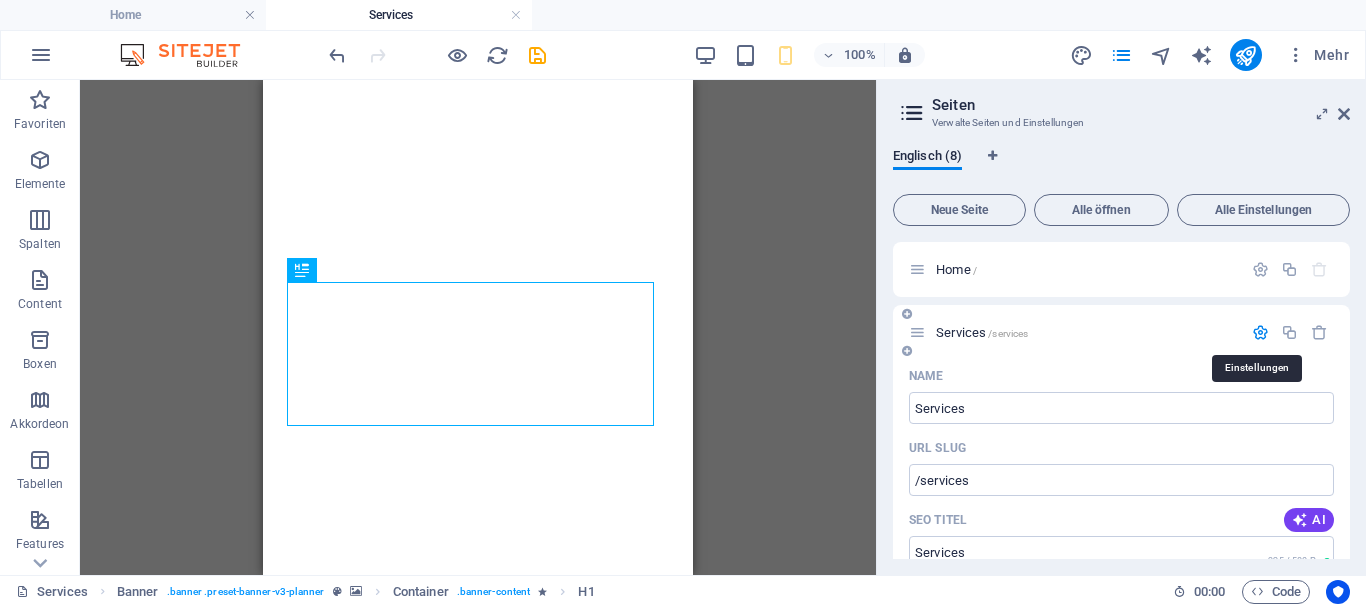 click at bounding box center (1260, 332) 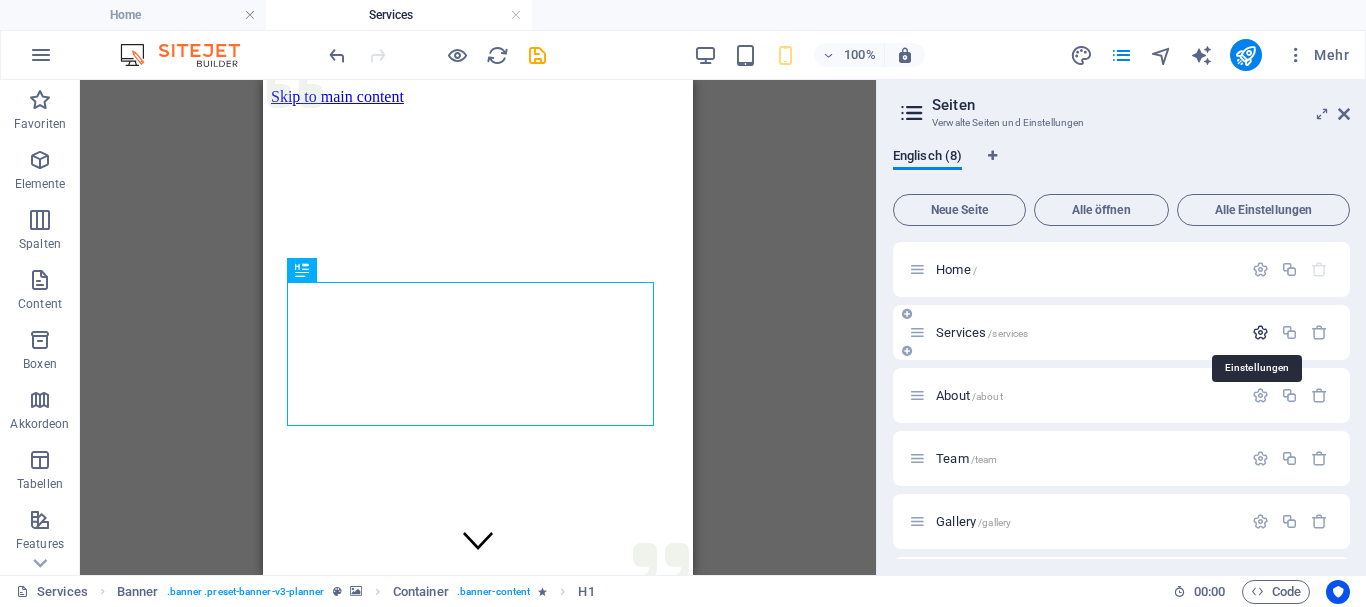 click at bounding box center (1260, 332) 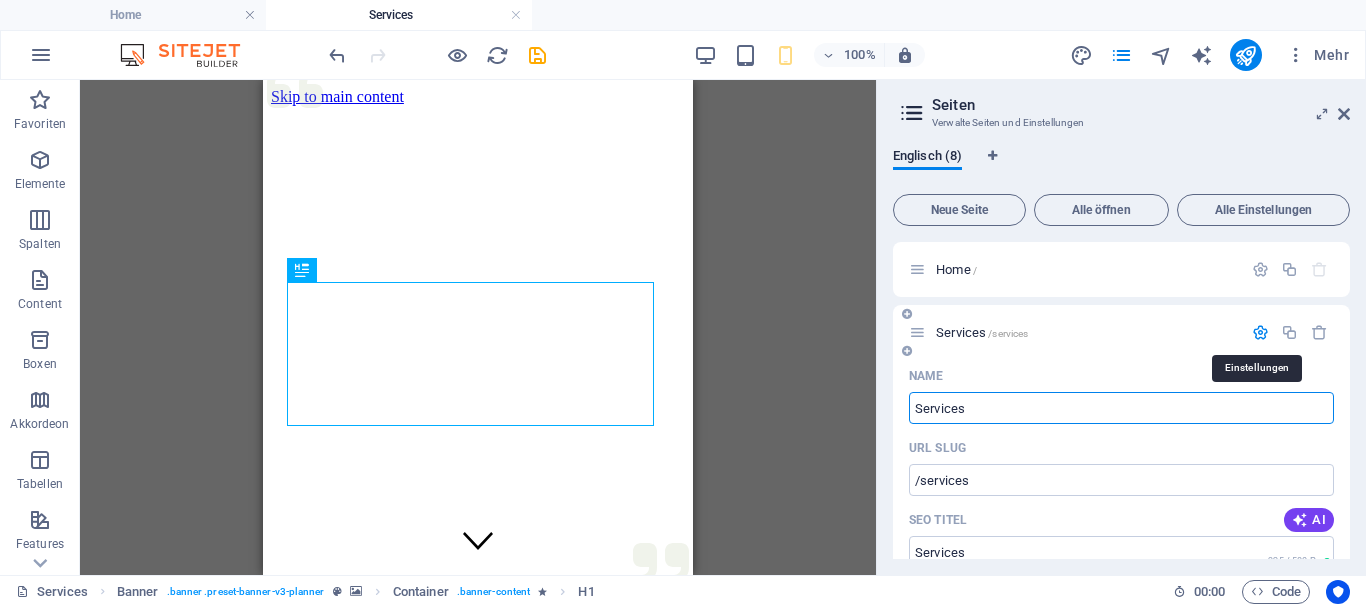 scroll, scrollTop: 0, scrollLeft: 0, axis: both 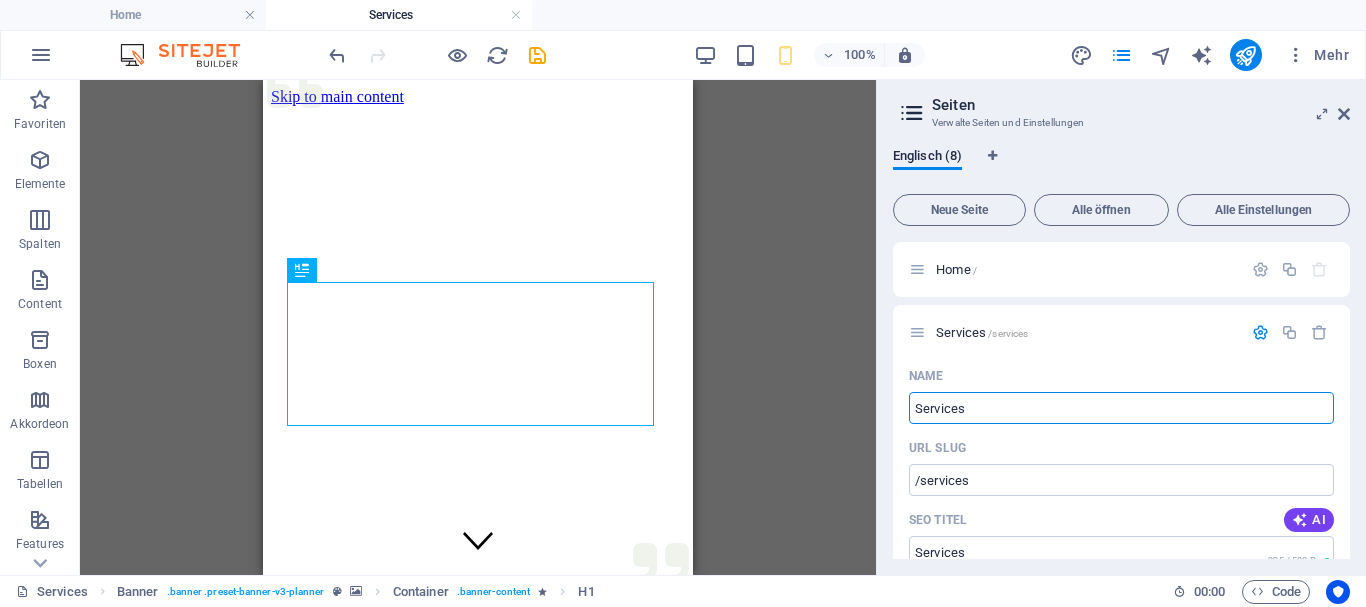drag, startPoint x: 1070, startPoint y: 398, endPoint x: 876, endPoint y: 396, distance: 194.01031 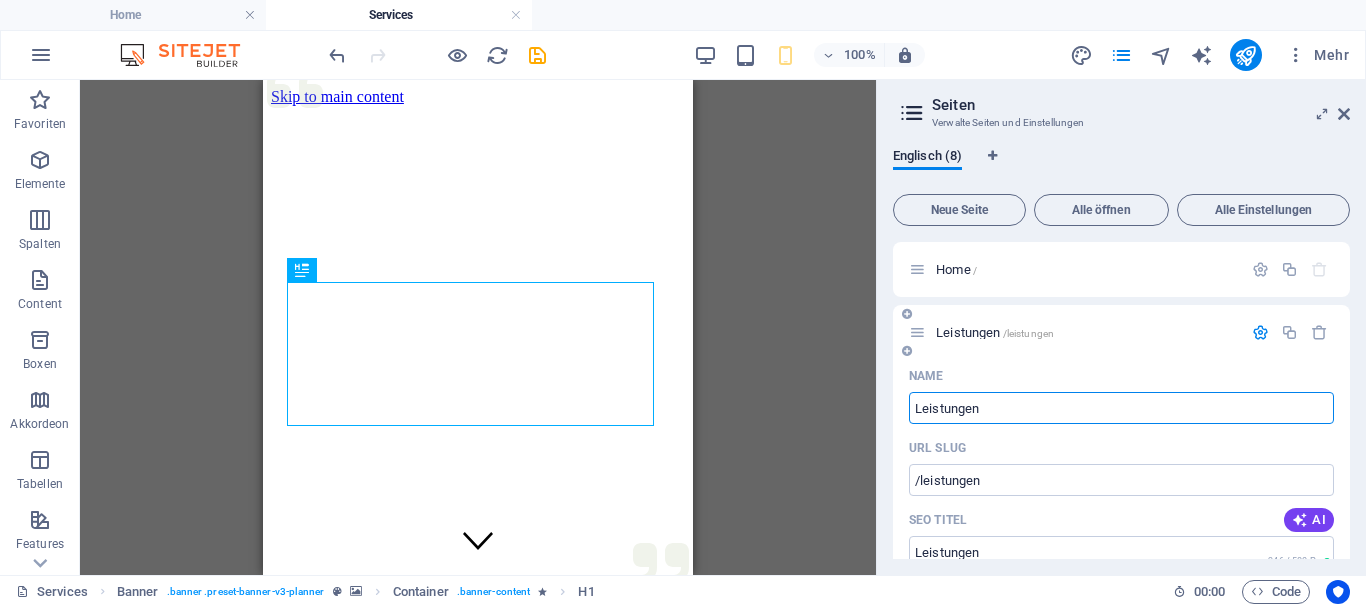 type on "Leistungen" 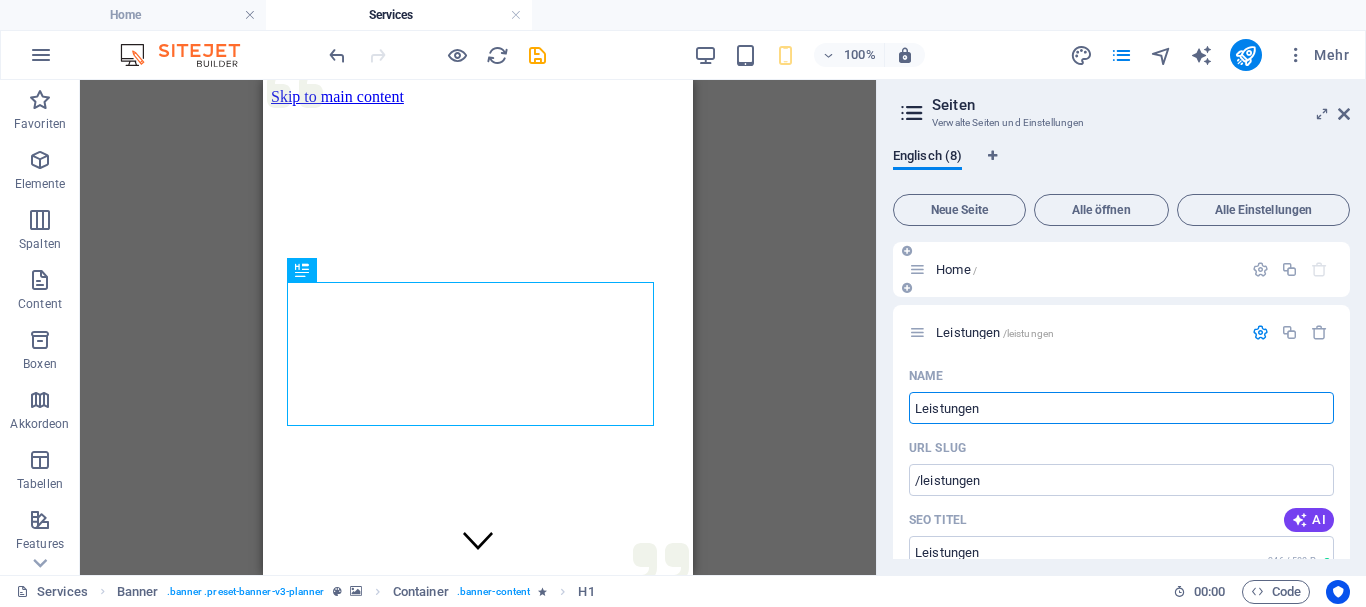 click at bounding box center [917, 269] 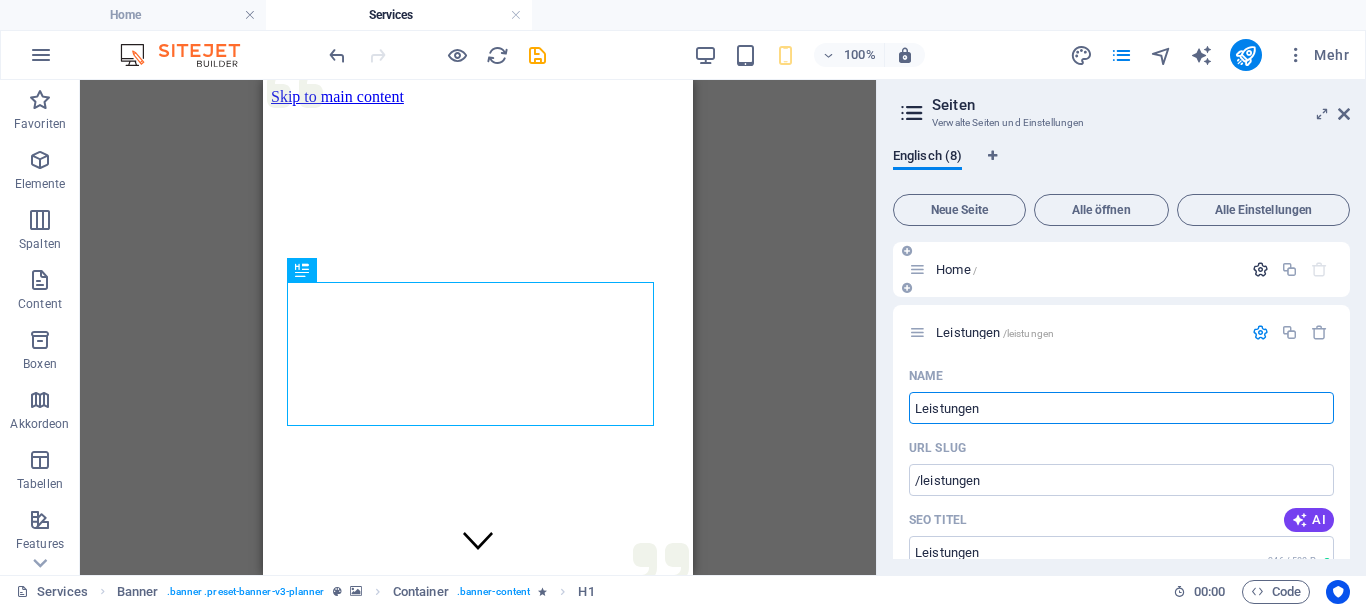 type on "Leistungen" 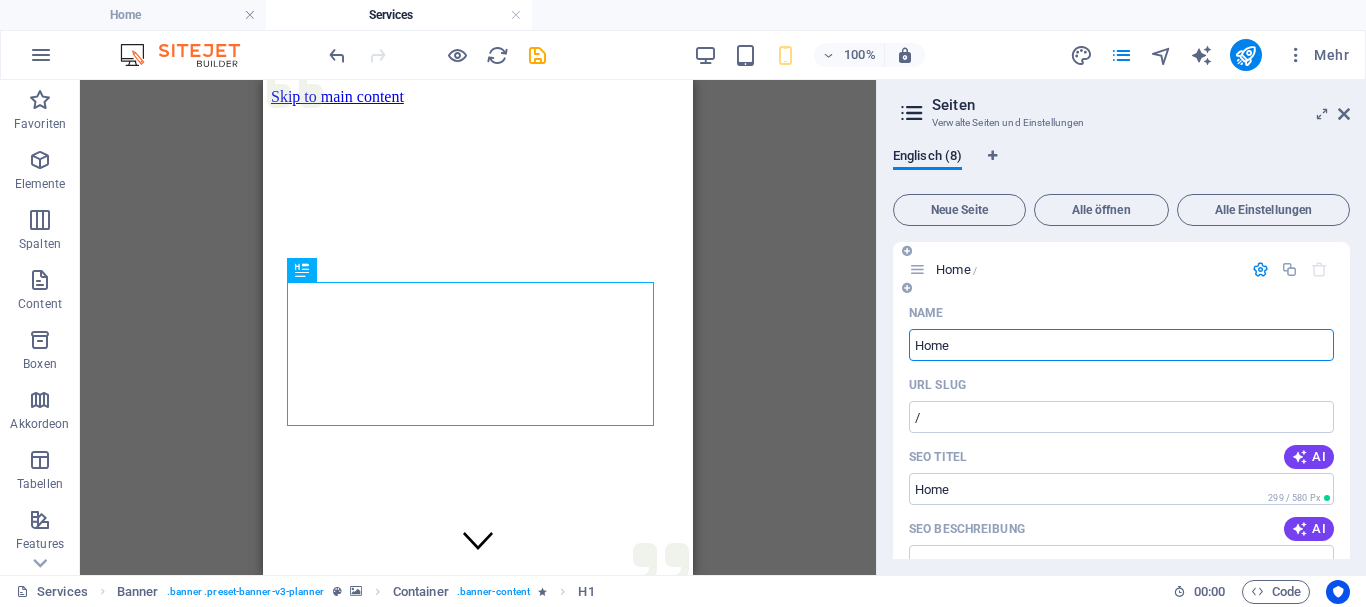 drag, startPoint x: 948, startPoint y: 343, endPoint x: 899, endPoint y: 344, distance: 49.010204 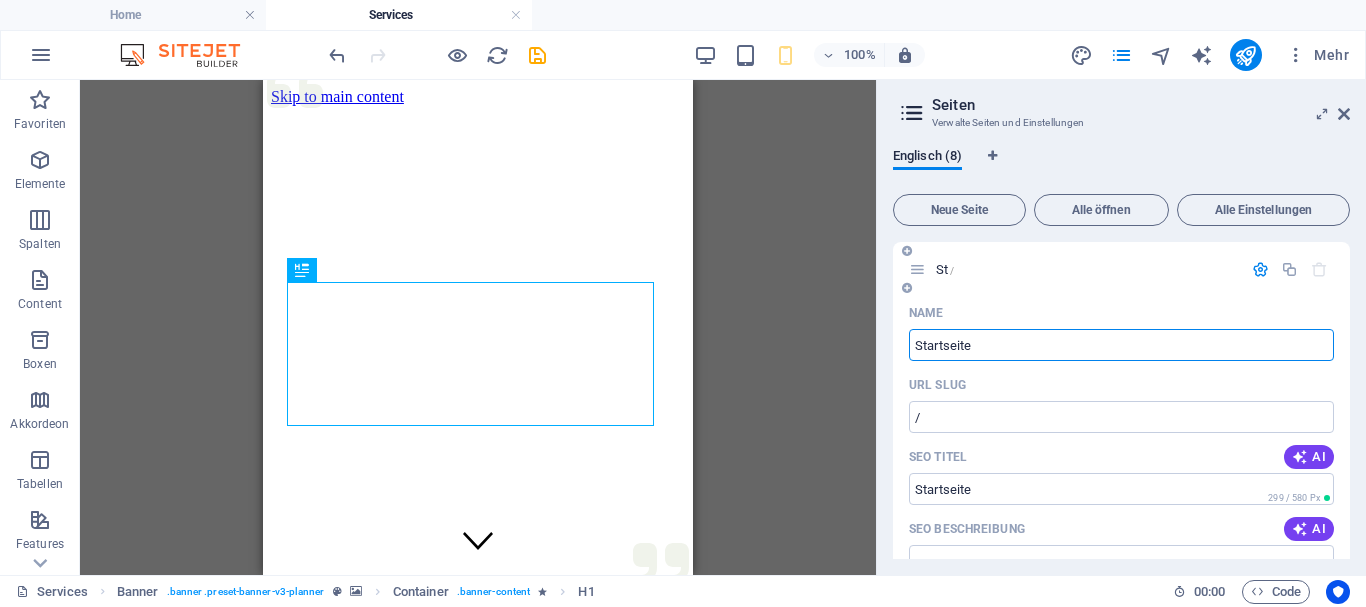 click on "Name" at bounding box center [1121, 313] 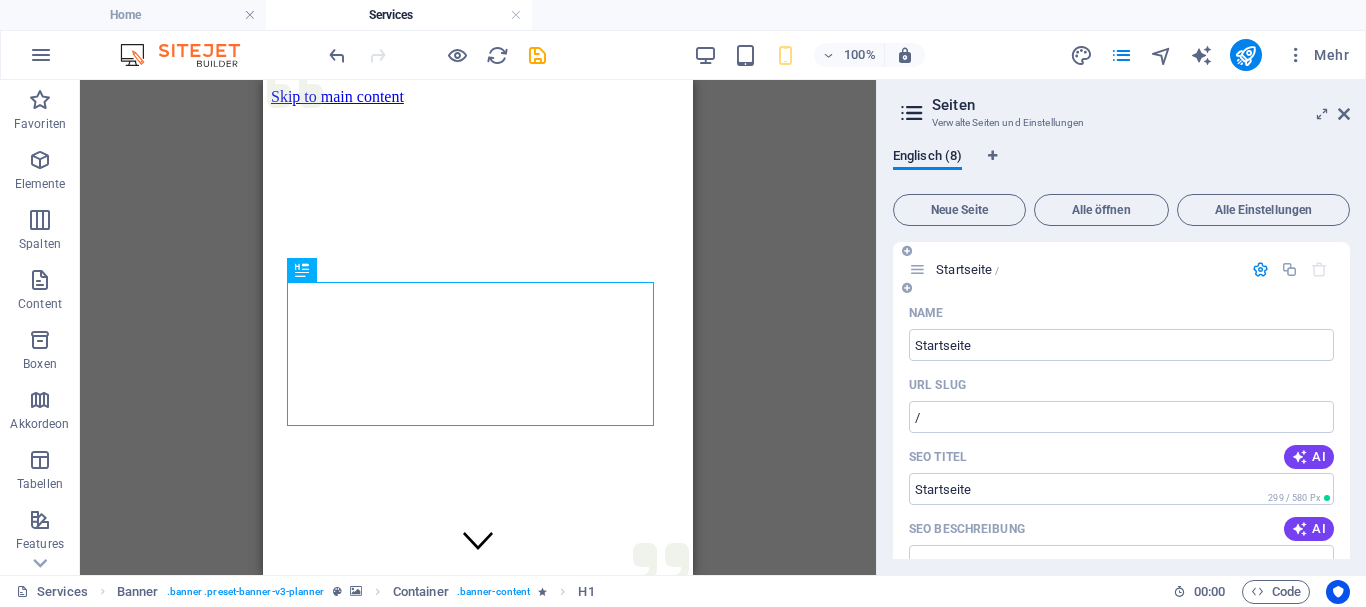 type on "Startseite" 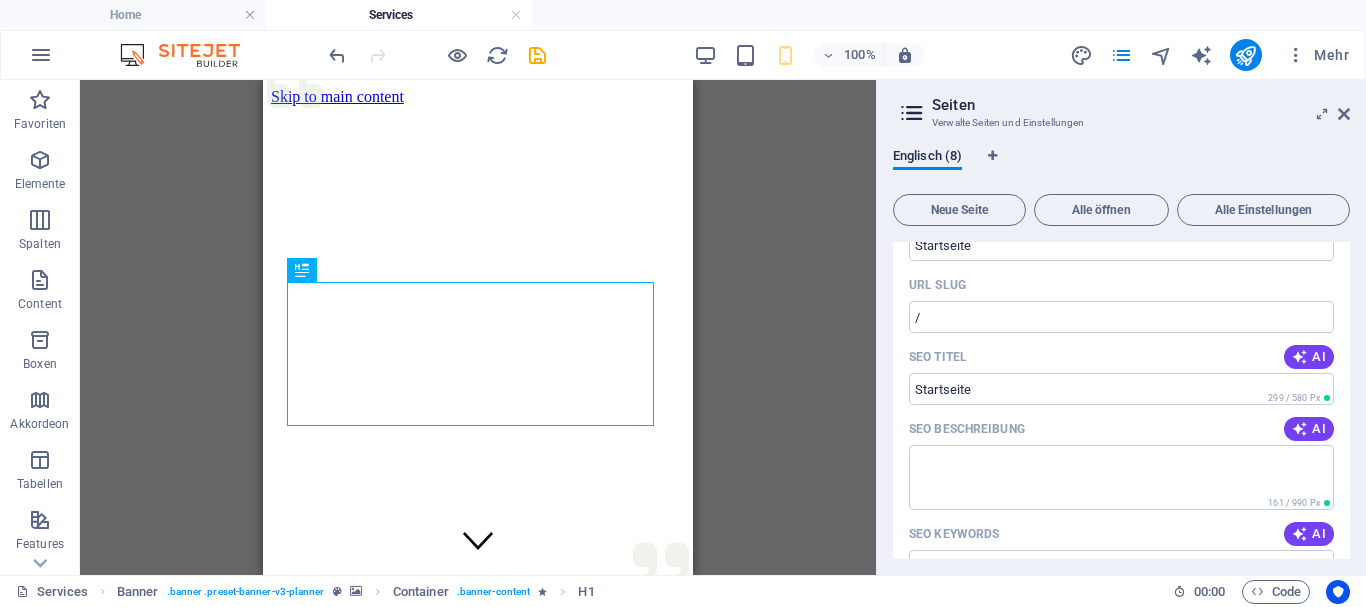 scroll, scrollTop: 0, scrollLeft: 0, axis: both 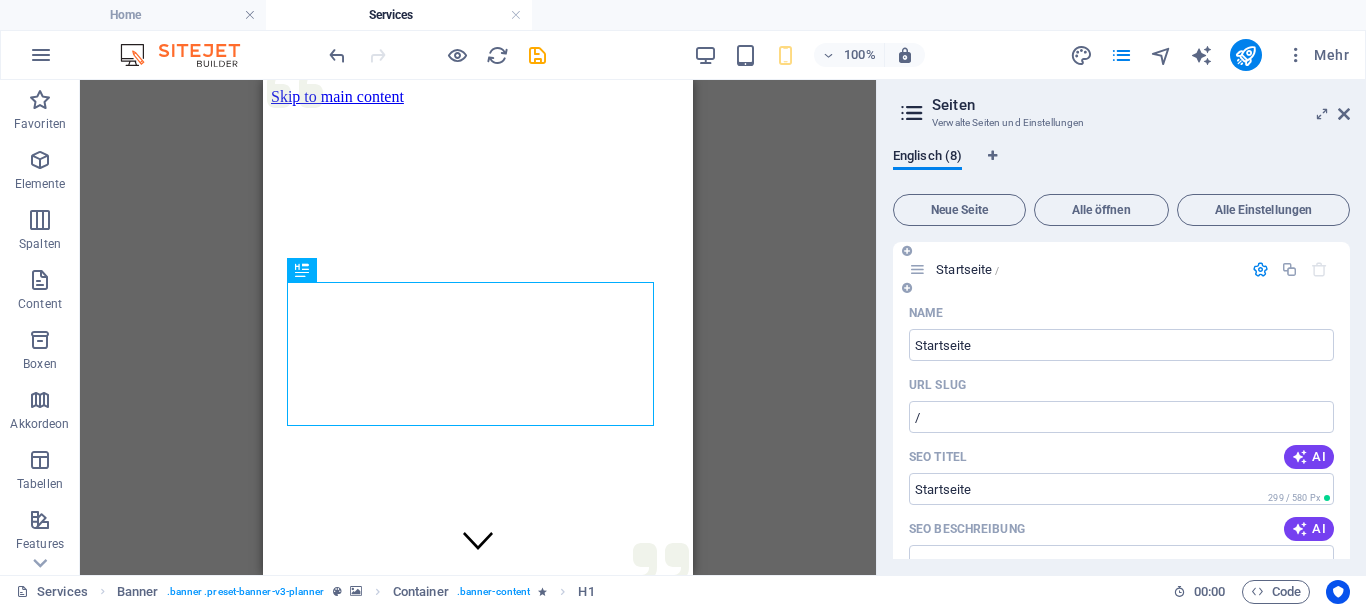 click at bounding box center [917, 269] 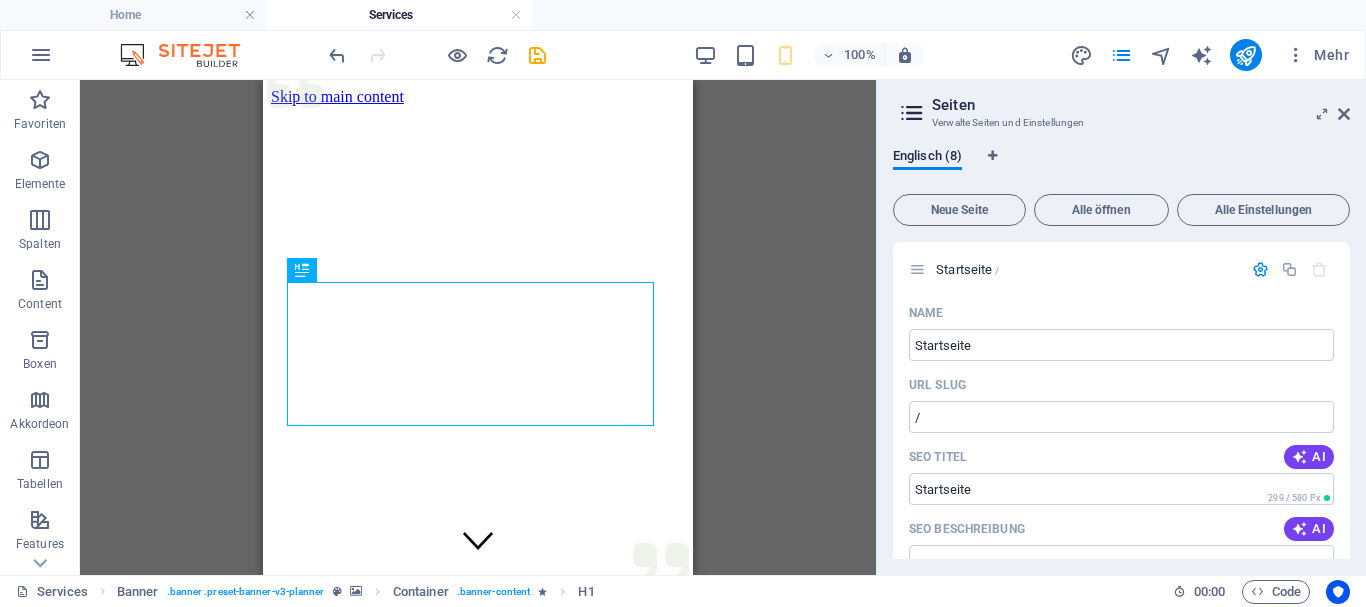 click on "Englisch (8)" at bounding box center [1121, 167] 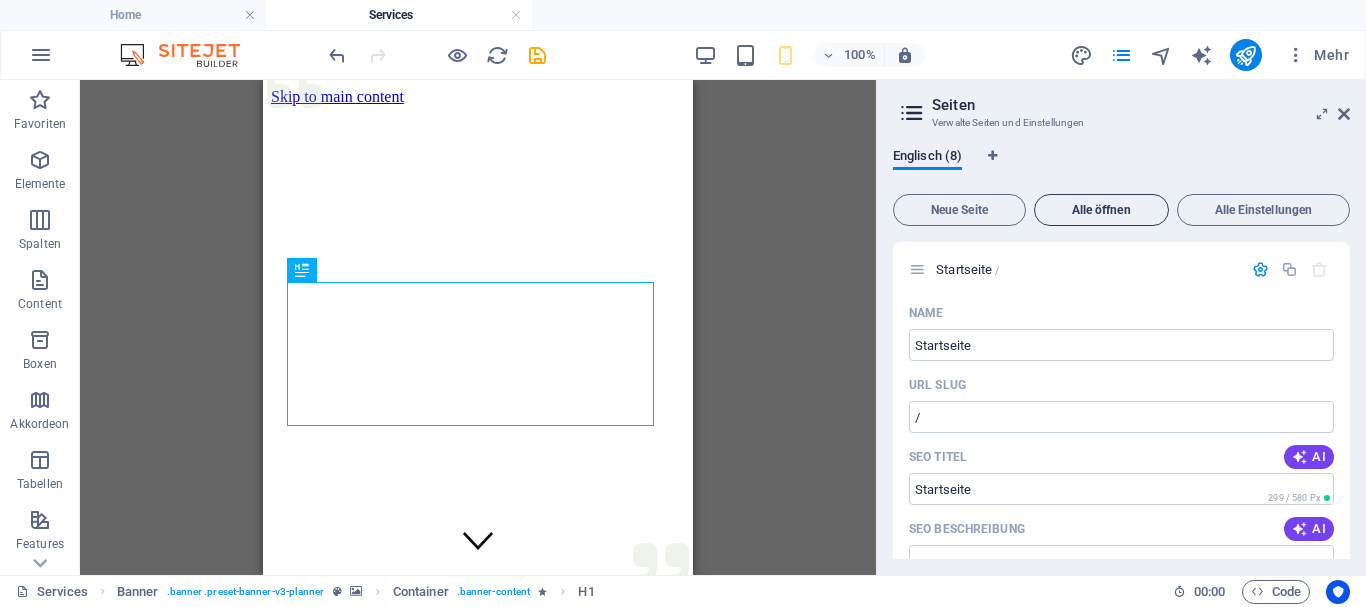 click on "Alle öffnen" at bounding box center (1101, 210) 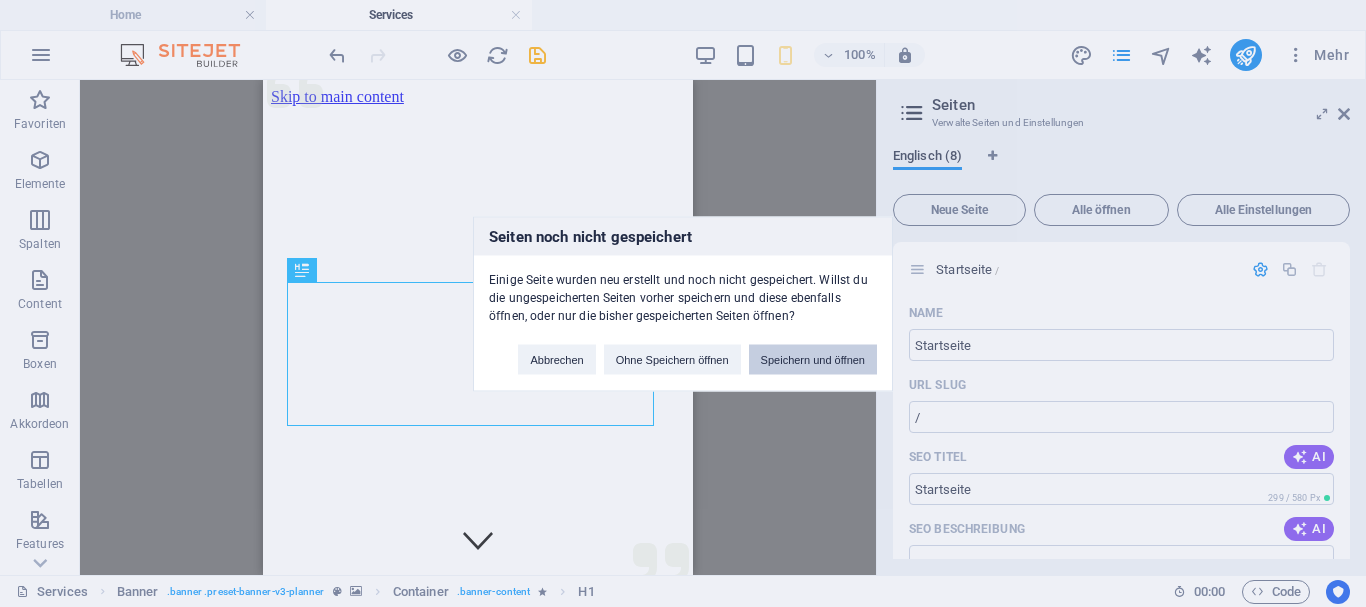 click on "Speichern und öffnen" at bounding box center [813, 359] 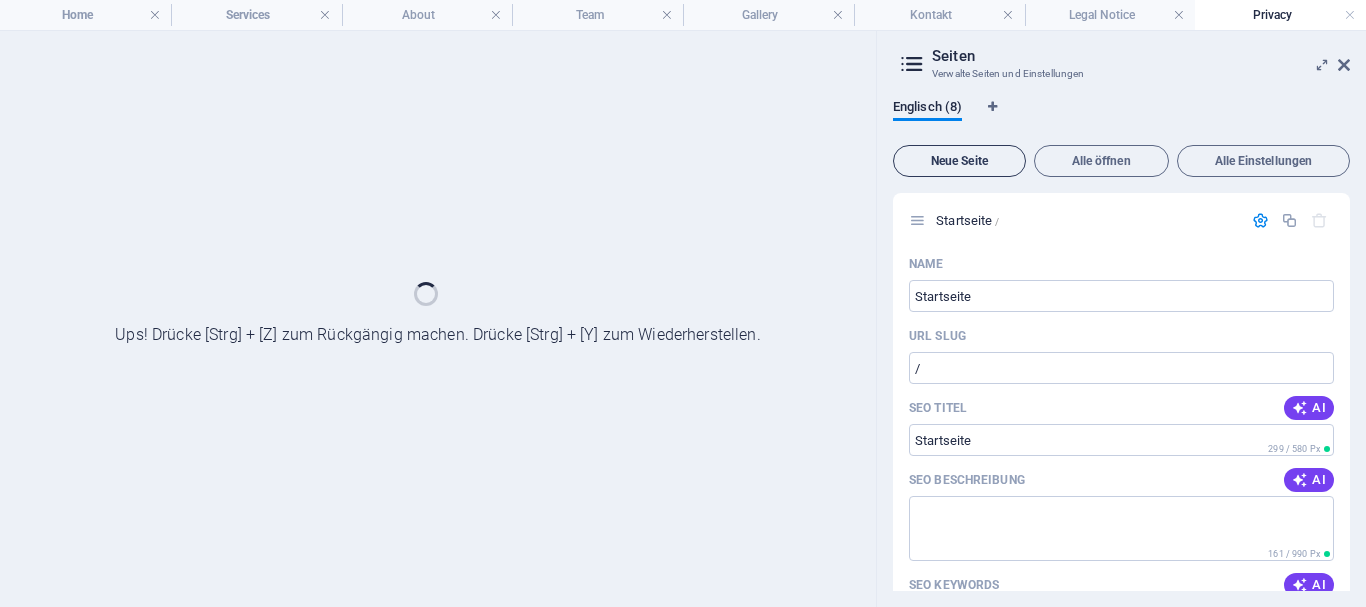 scroll, scrollTop: 200, scrollLeft: 0, axis: vertical 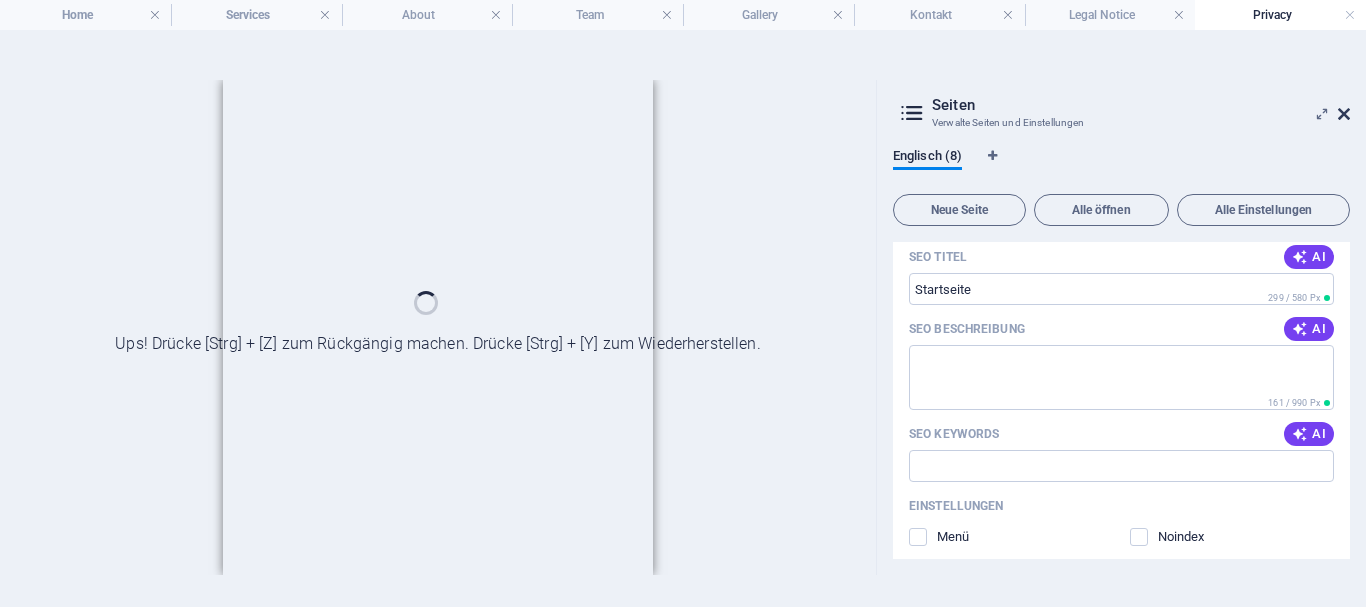 click on "Seiten Verwalte Seiten und Einstellungen" at bounding box center [1123, 106] 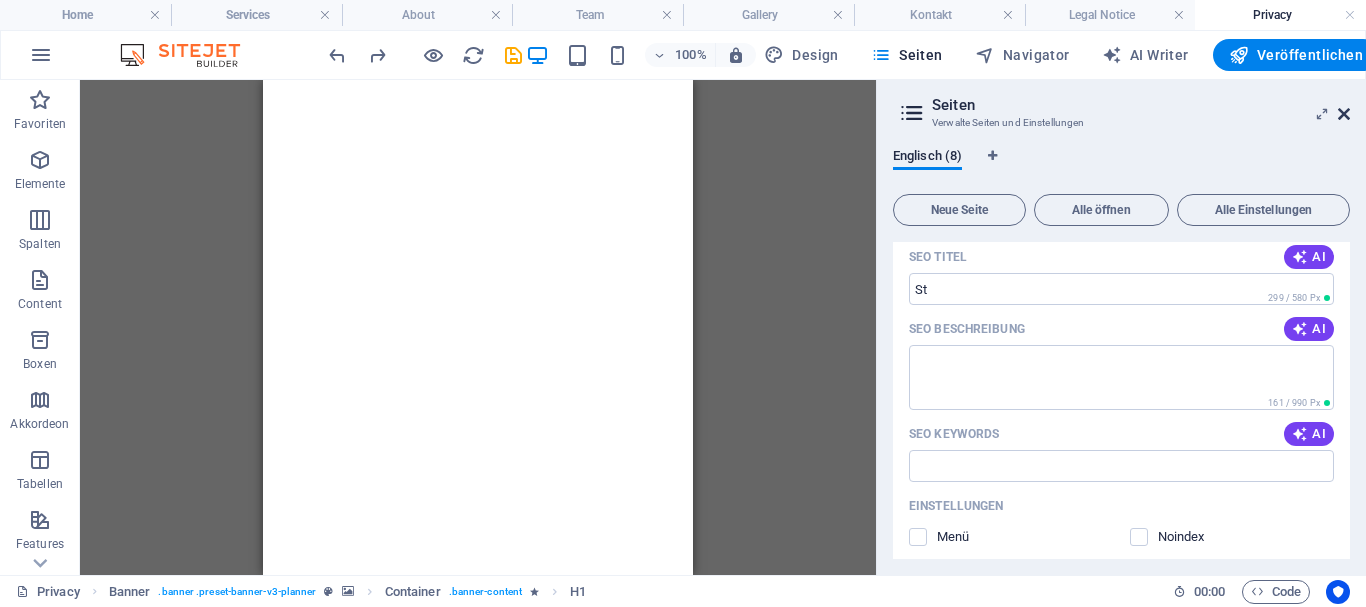click at bounding box center [1344, 114] 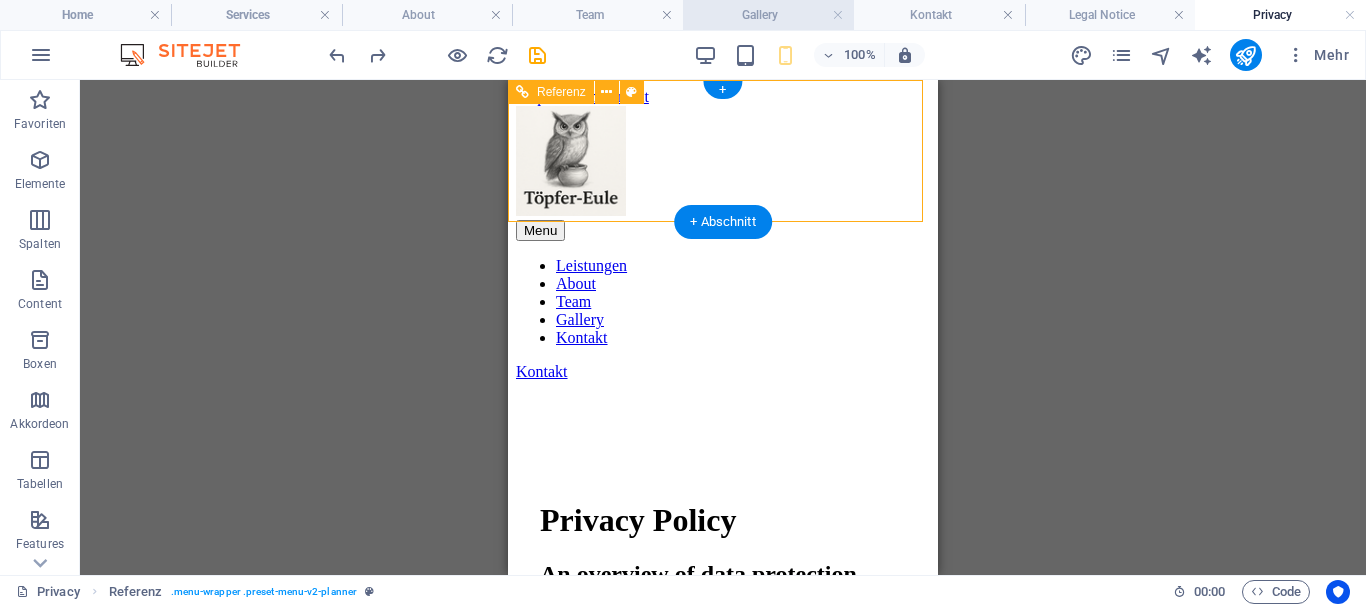 scroll, scrollTop: 0, scrollLeft: 0, axis: both 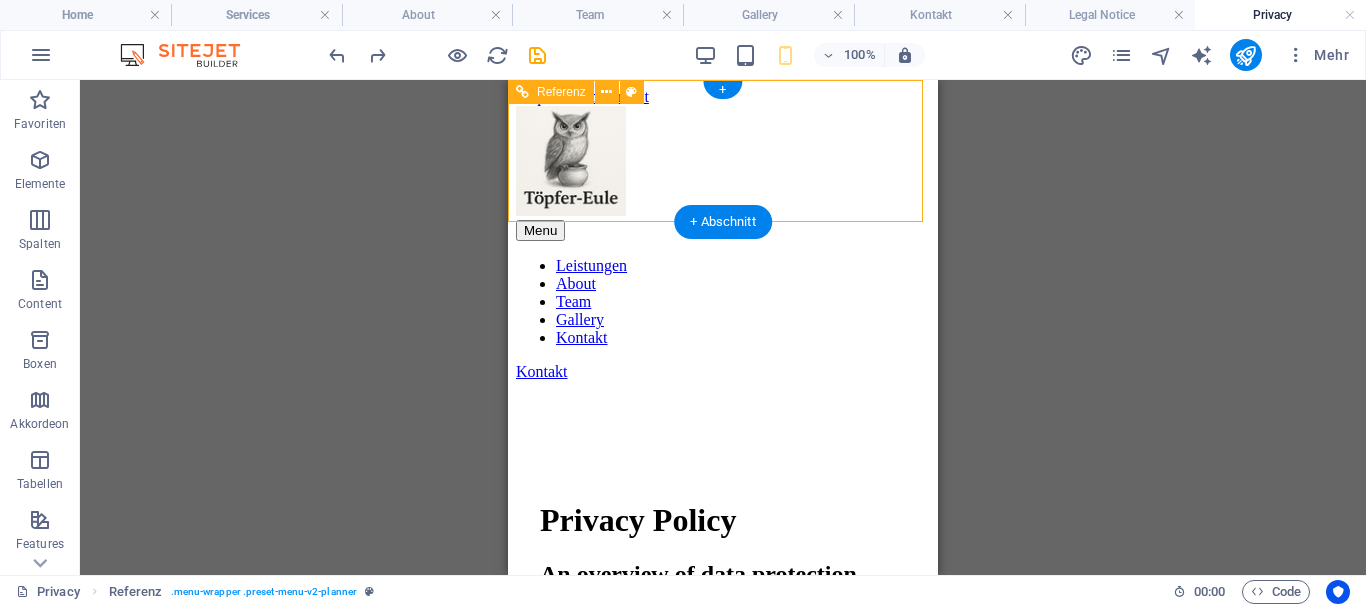 click on "Leistungen About Team Gallery Kontakt" at bounding box center [723, 302] 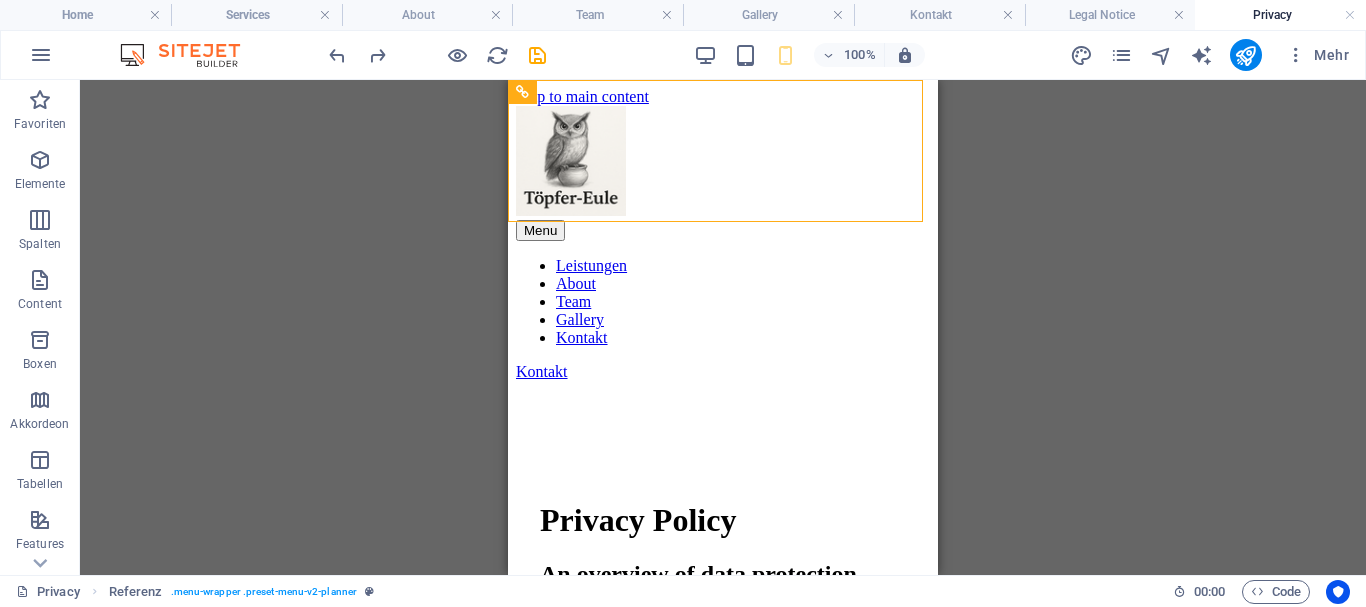 click at bounding box center [190, 55] 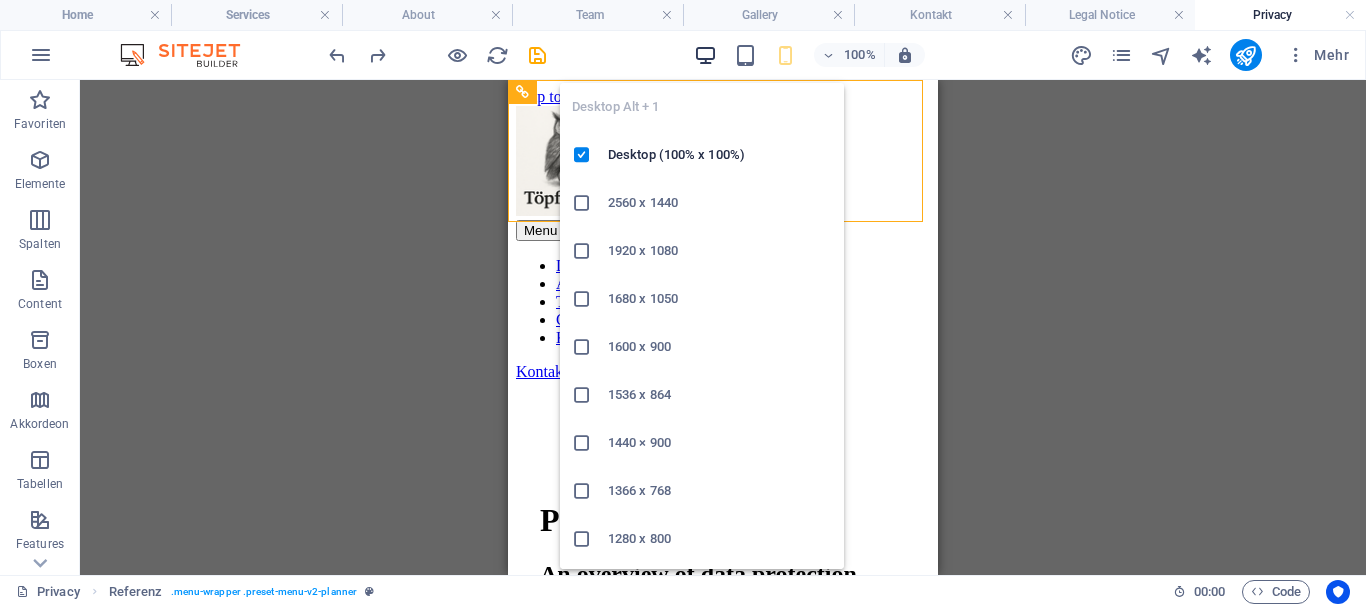 click at bounding box center (705, 55) 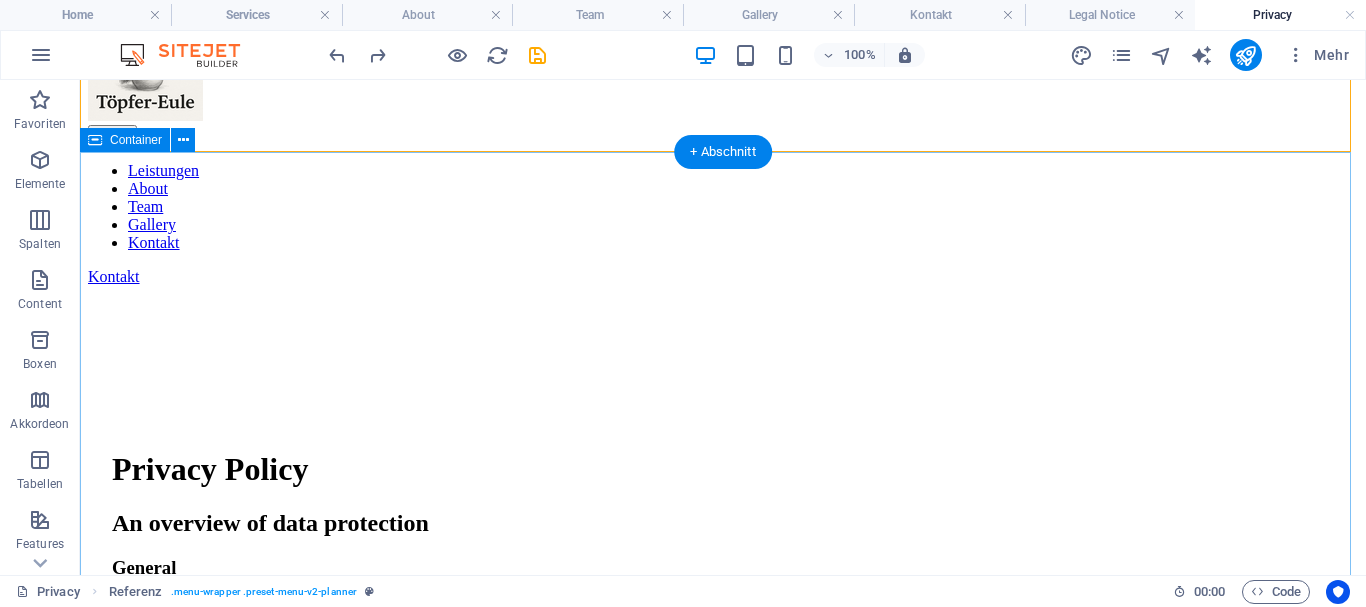scroll, scrollTop: 0, scrollLeft: 0, axis: both 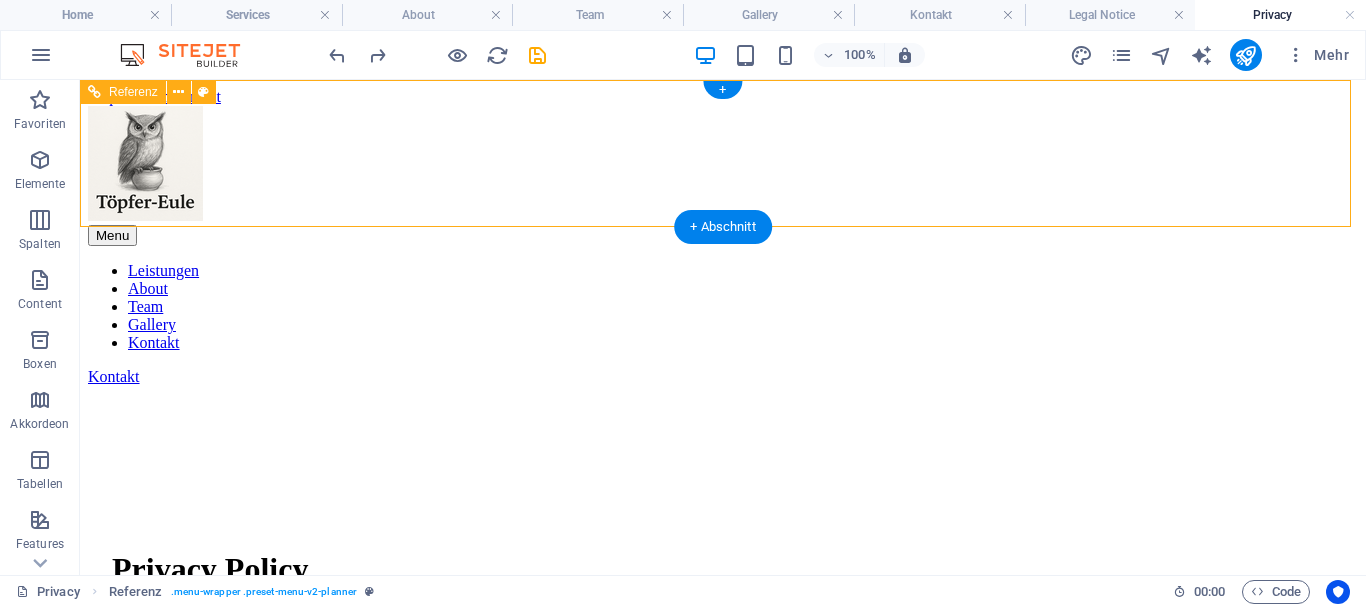 click at bounding box center [723, 165] 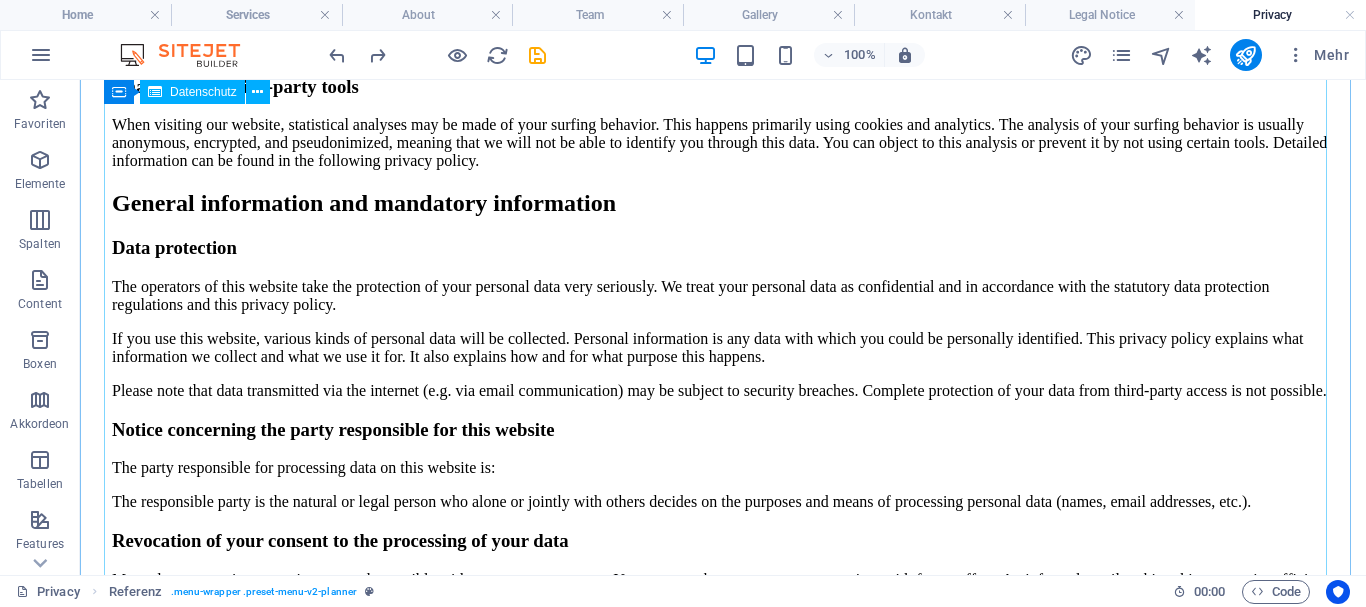 scroll, scrollTop: 1400, scrollLeft: 0, axis: vertical 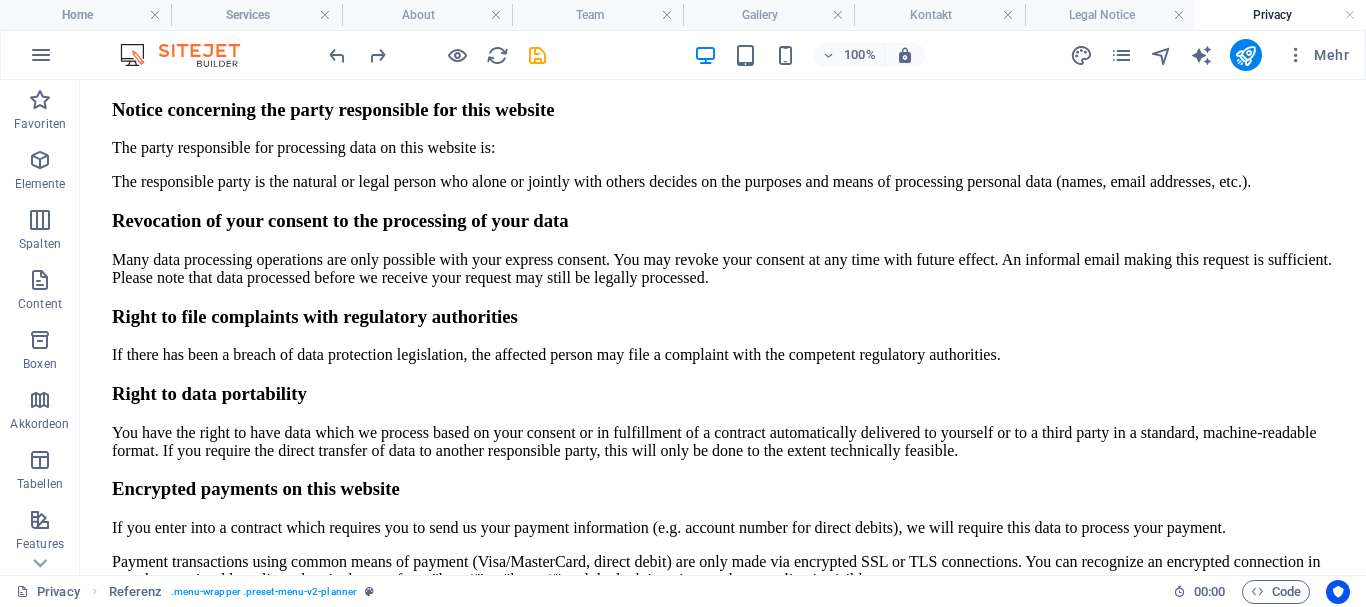 click at bounding box center (723, -1235) 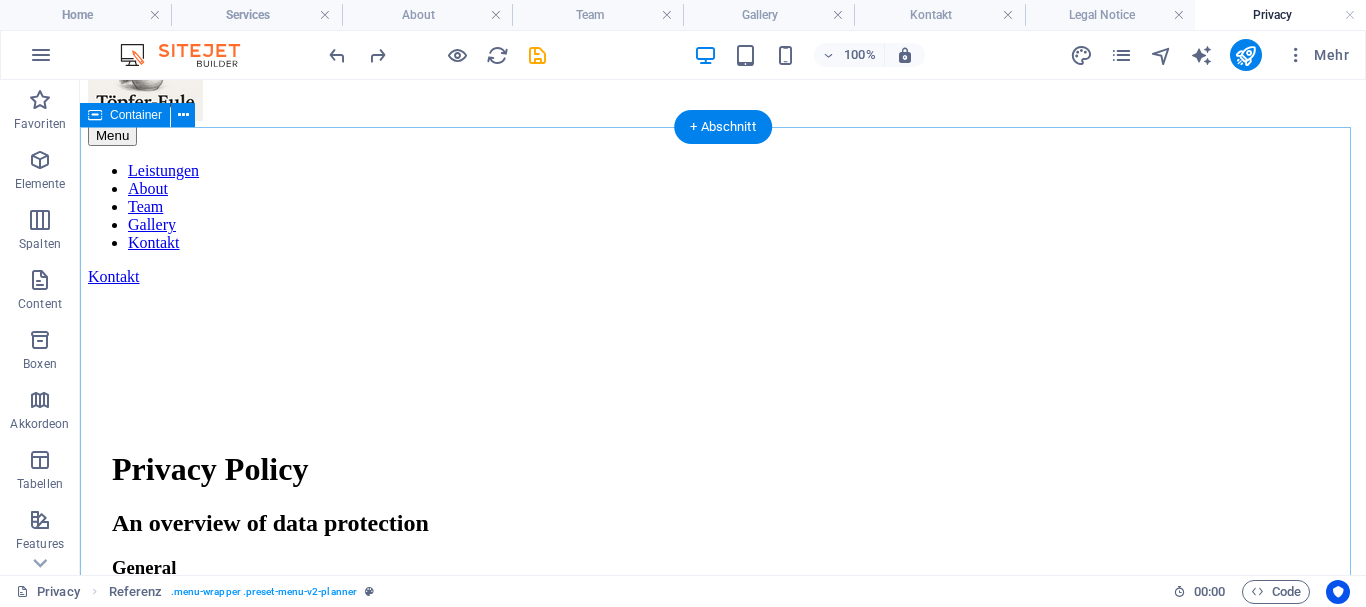 scroll, scrollTop: 0, scrollLeft: 0, axis: both 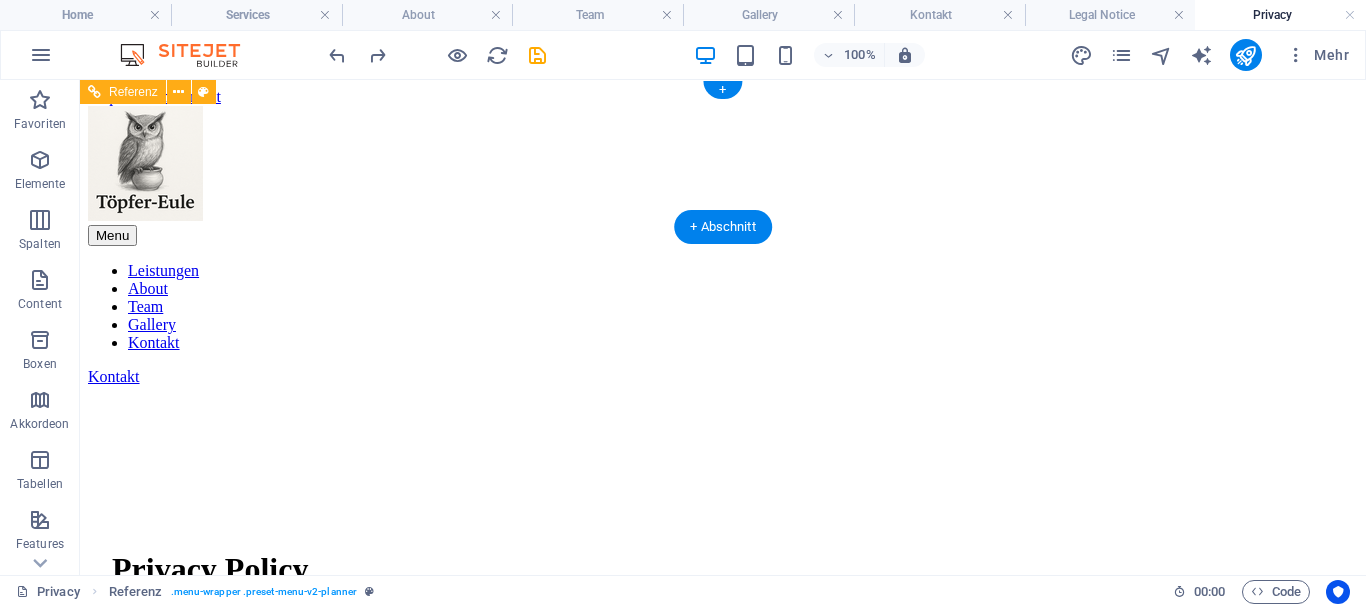 click on "Leistungen About Team Gallery Kontakt" at bounding box center [723, 307] 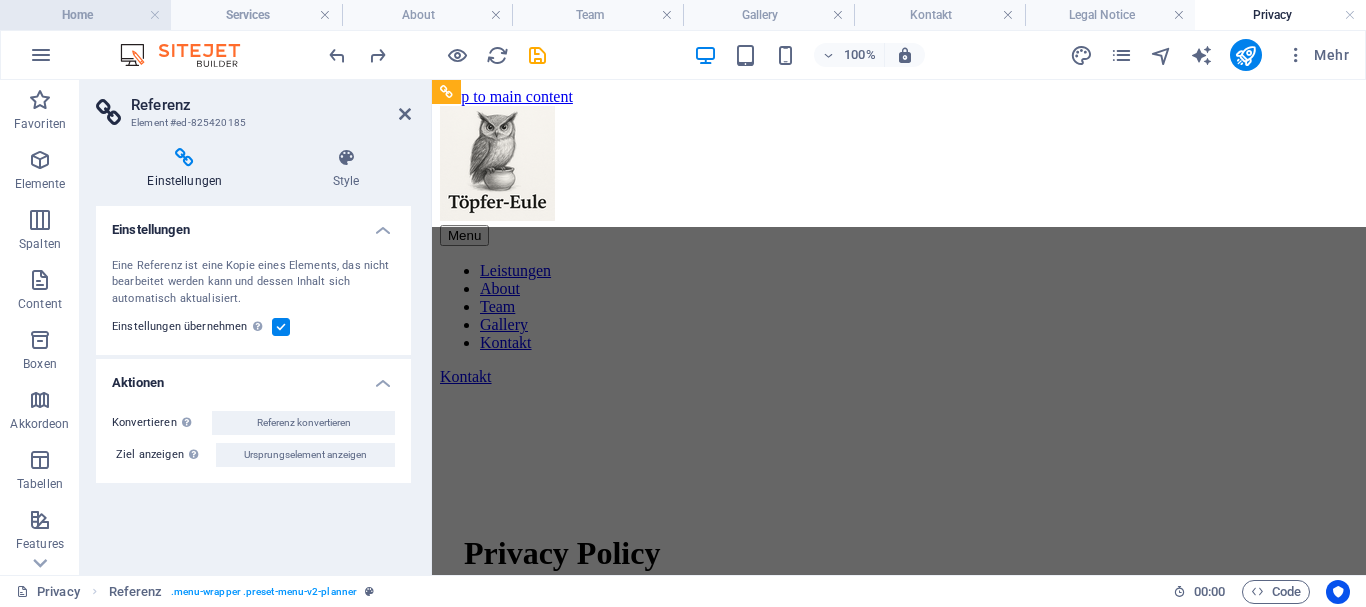 click on "Home" at bounding box center [85, 15] 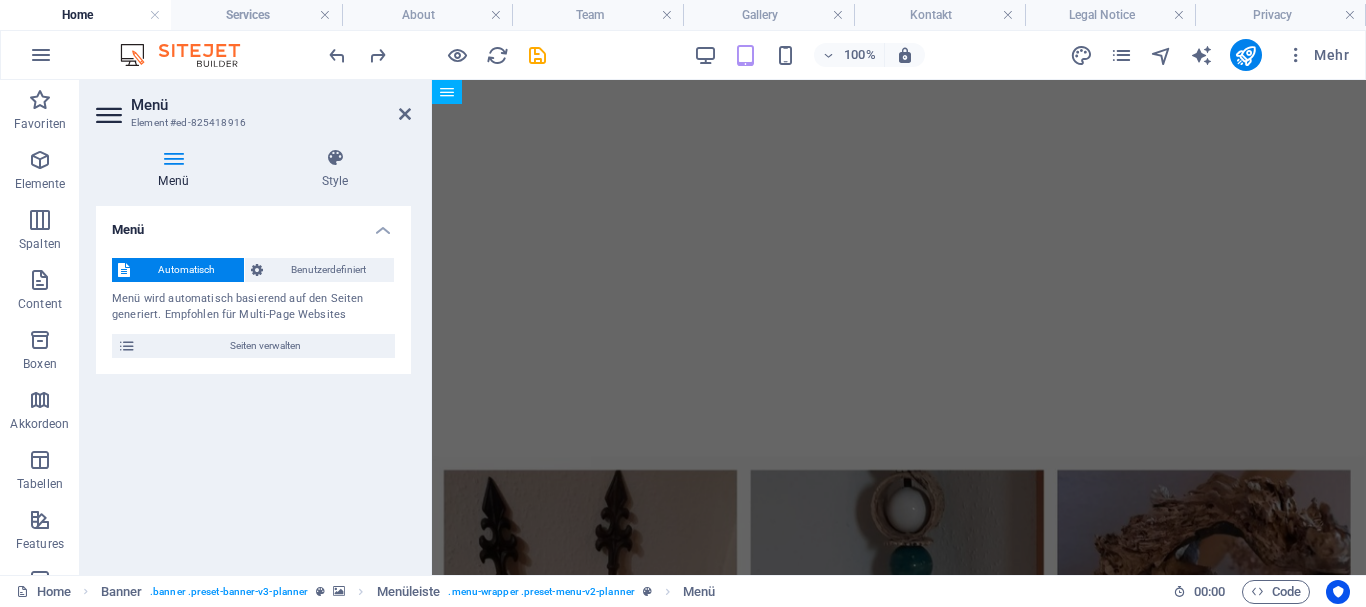click on "Home" at bounding box center (85, 15) 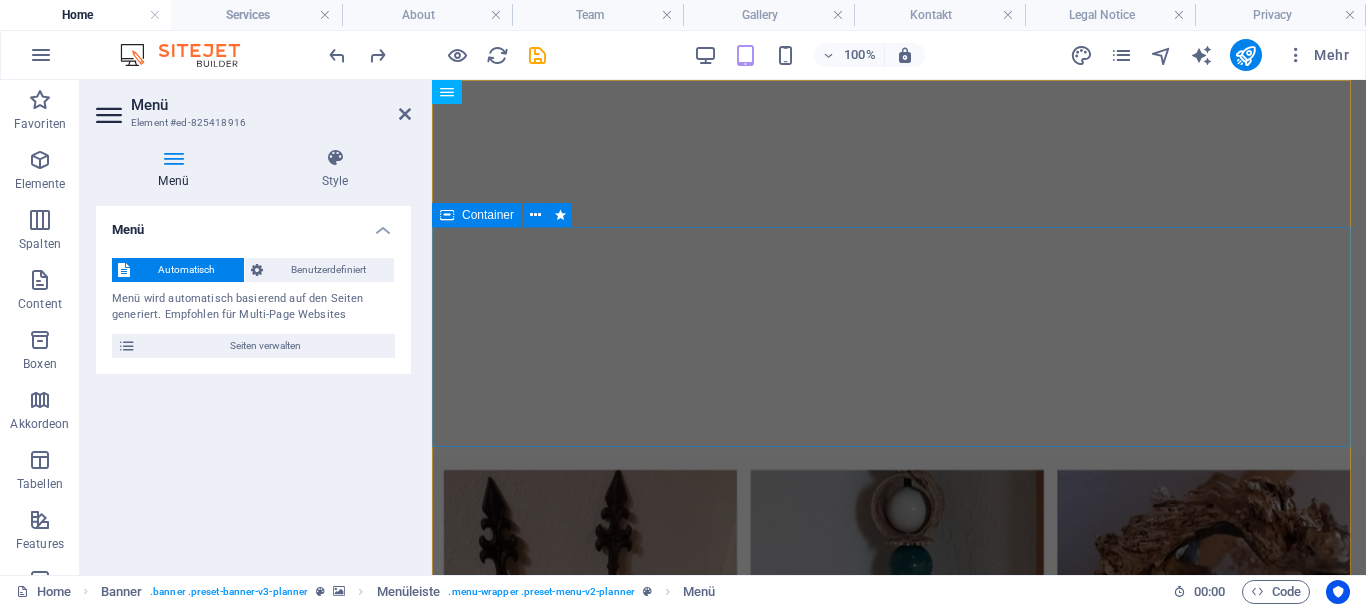 click on "Töpfer-Eule Genieße die Inspiration von Töpferware" at bounding box center [899, 1181] 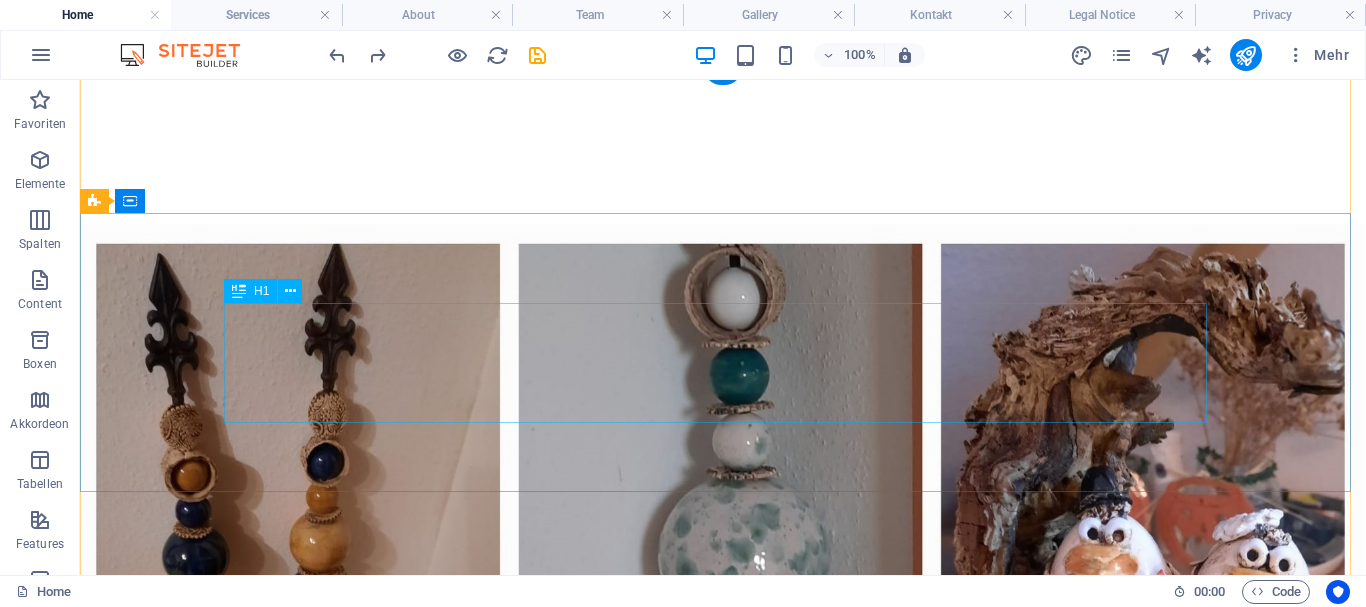 scroll, scrollTop: 0, scrollLeft: 0, axis: both 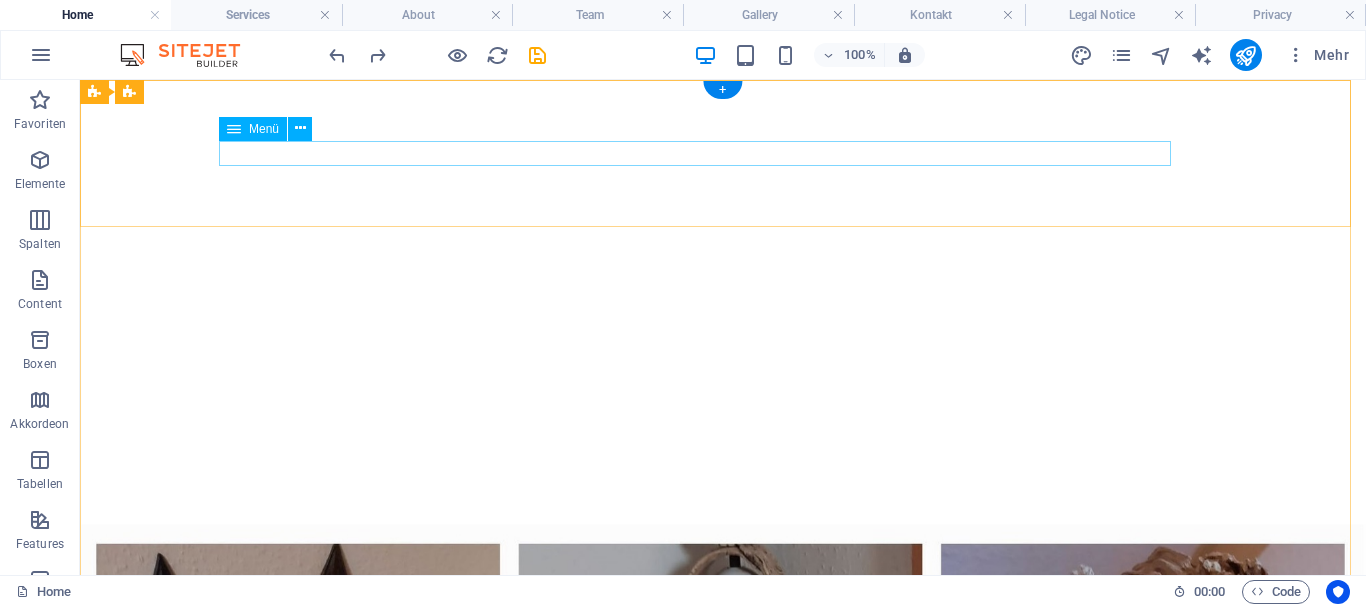 click on "Leistungen About Team Gallery Kontakt" at bounding box center (723, 1123) 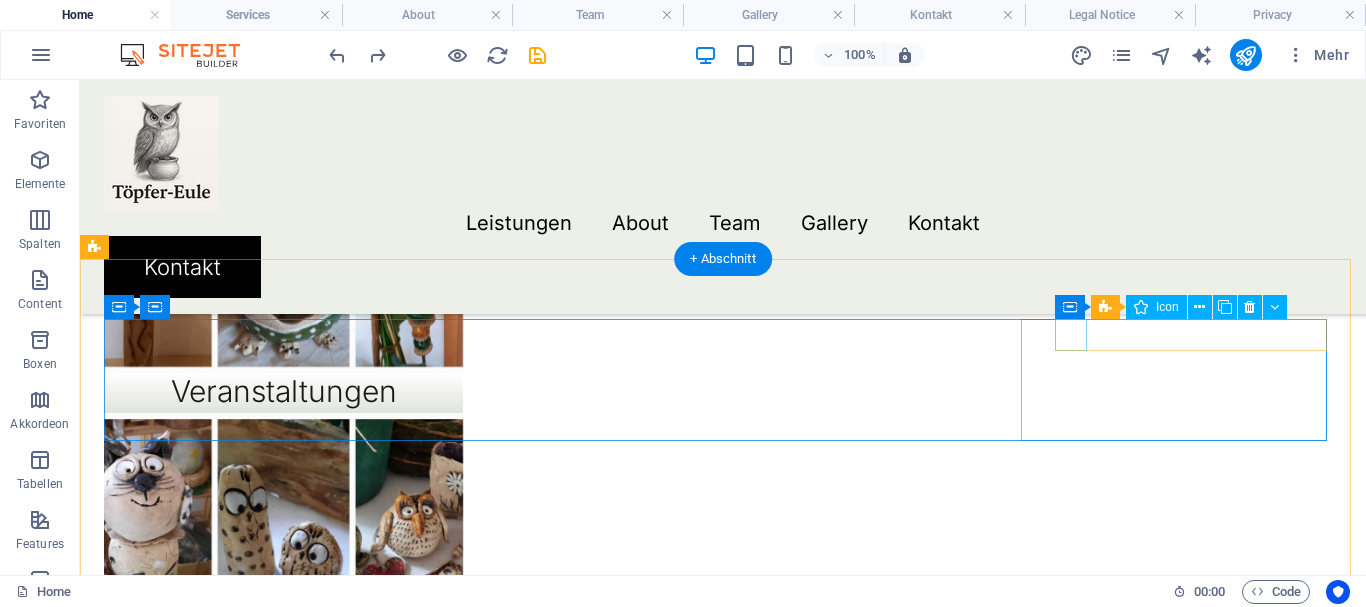 scroll, scrollTop: 1775, scrollLeft: 0, axis: vertical 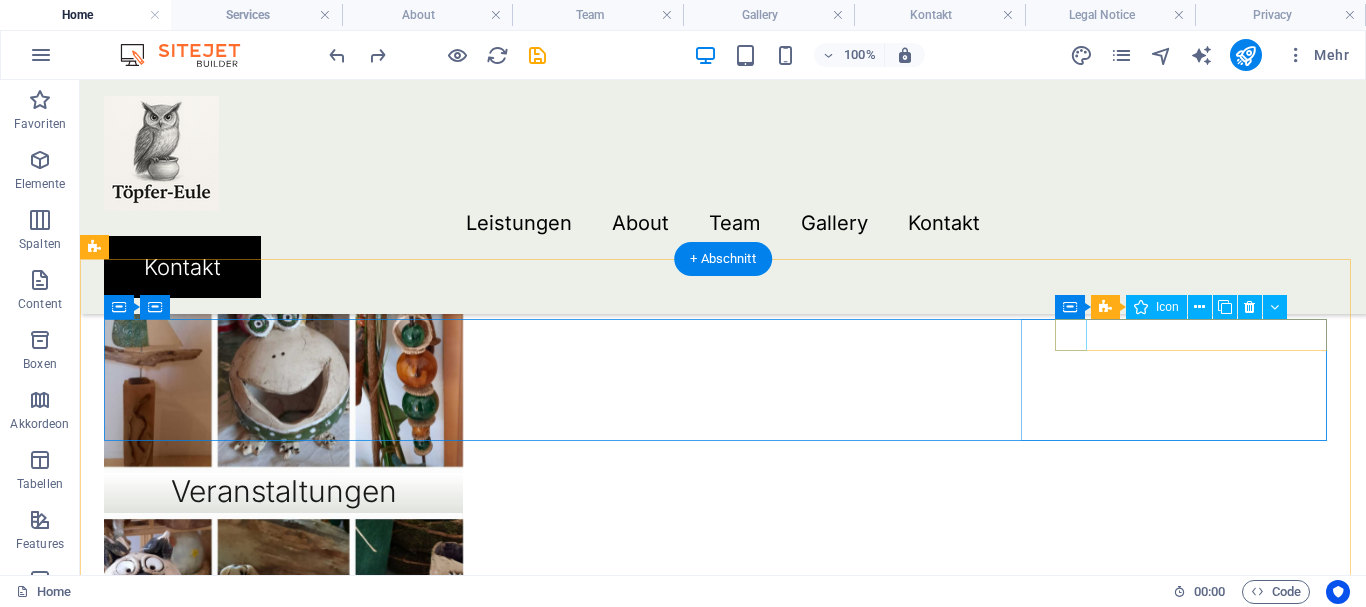 click at bounding box center (723, 1709) 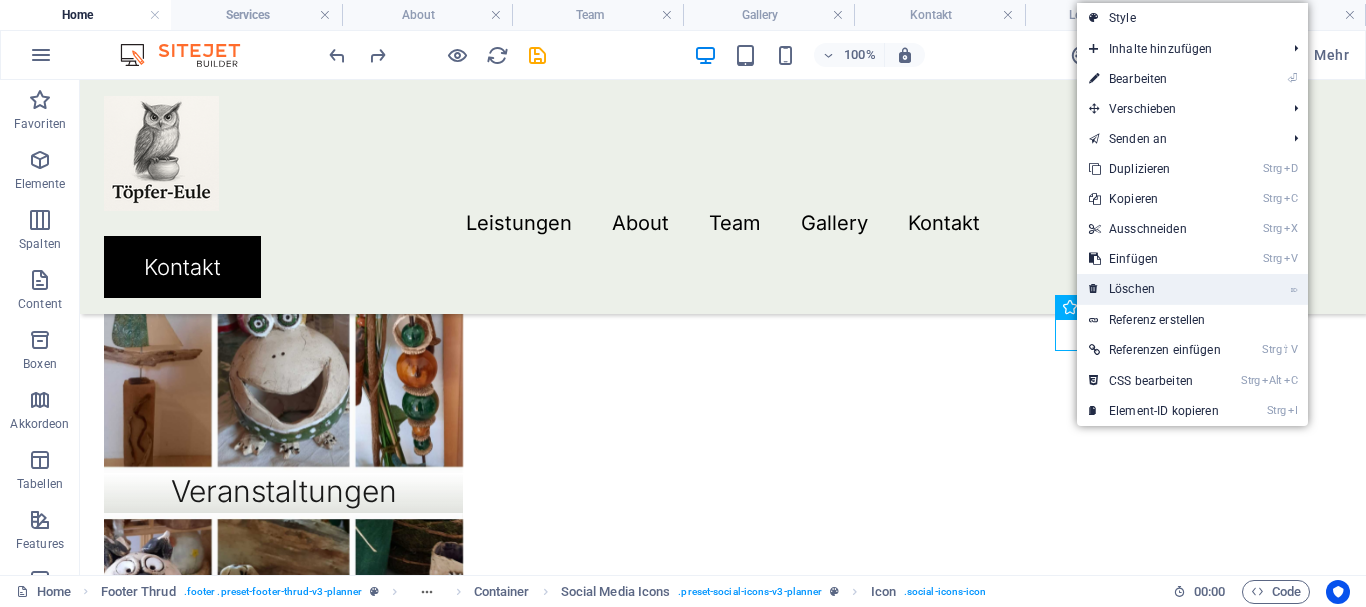 click on "⌦  Löschen" at bounding box center (1155, 289) 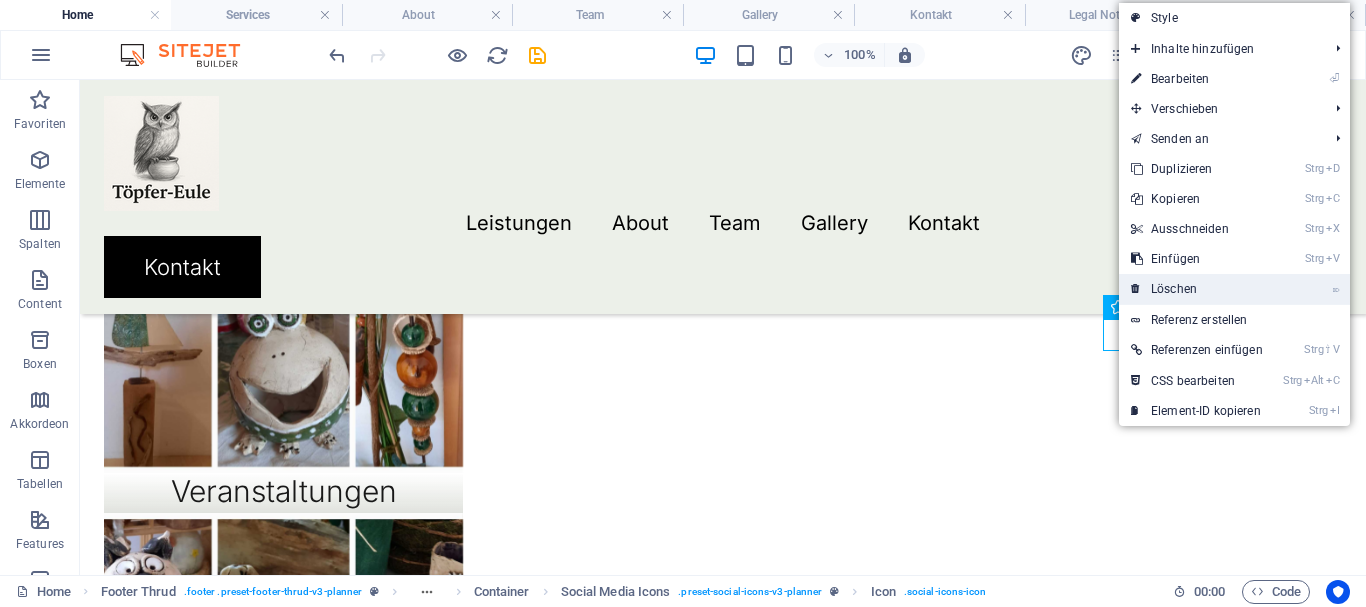 drag, startPoint x: 1163, startPoint y: 294, endPoint x: 1087, endPoint y: 236, distance: 95.60335 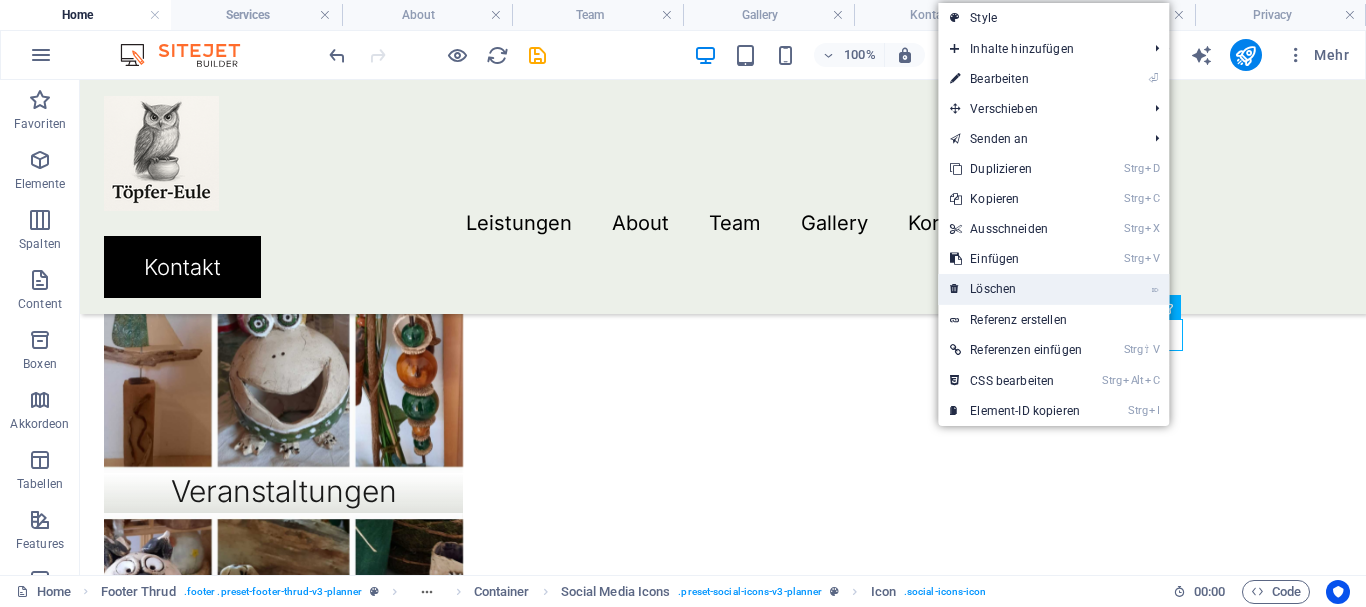 click on "⌦  Löschen" at bounding box center (1053, 289) 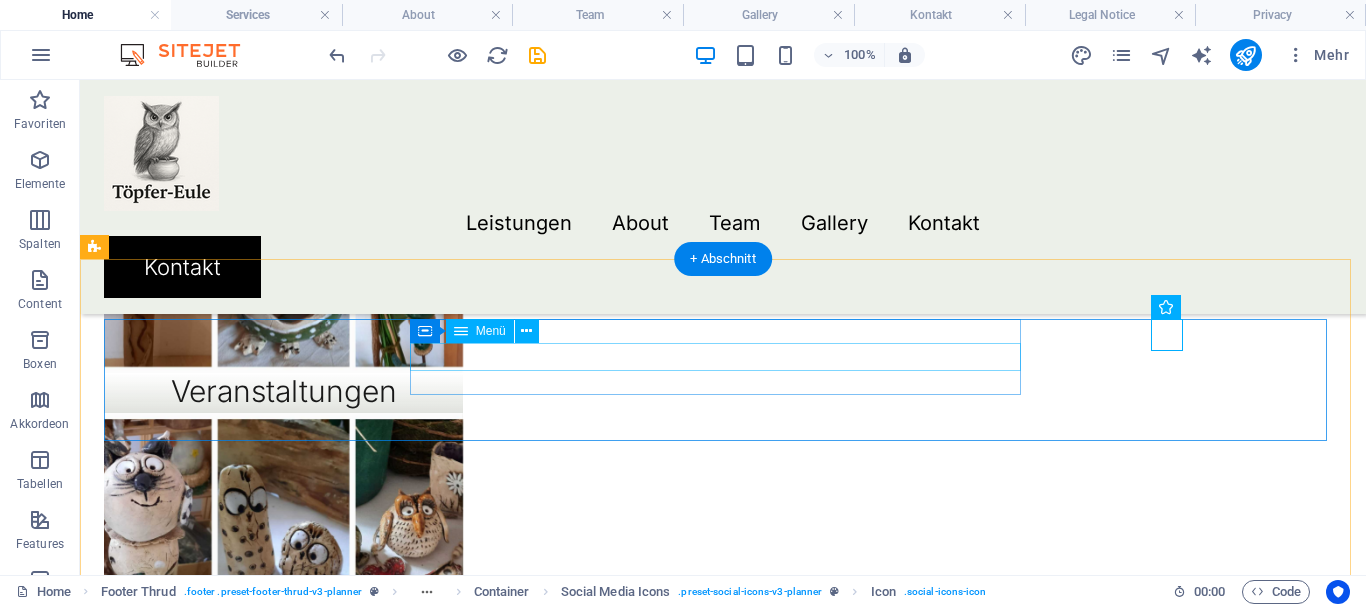 scroll, scrollTop: 1775, scrollLeft: 0, axis: vertical 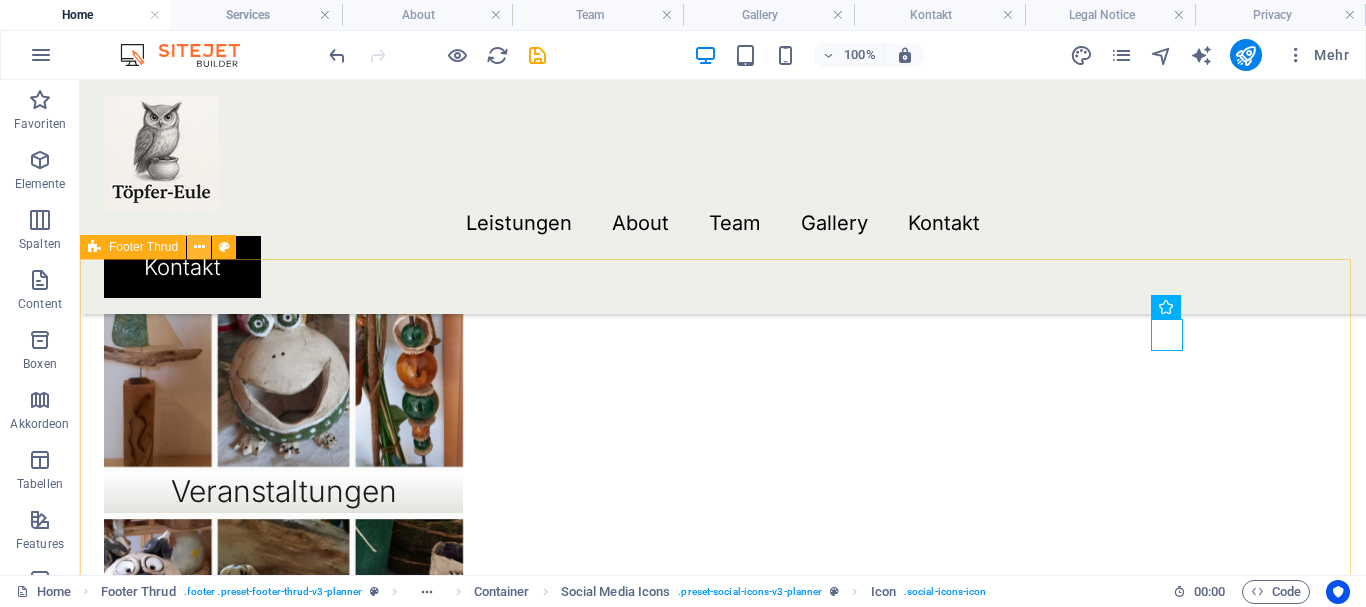 click at bounding box center (199, 247) 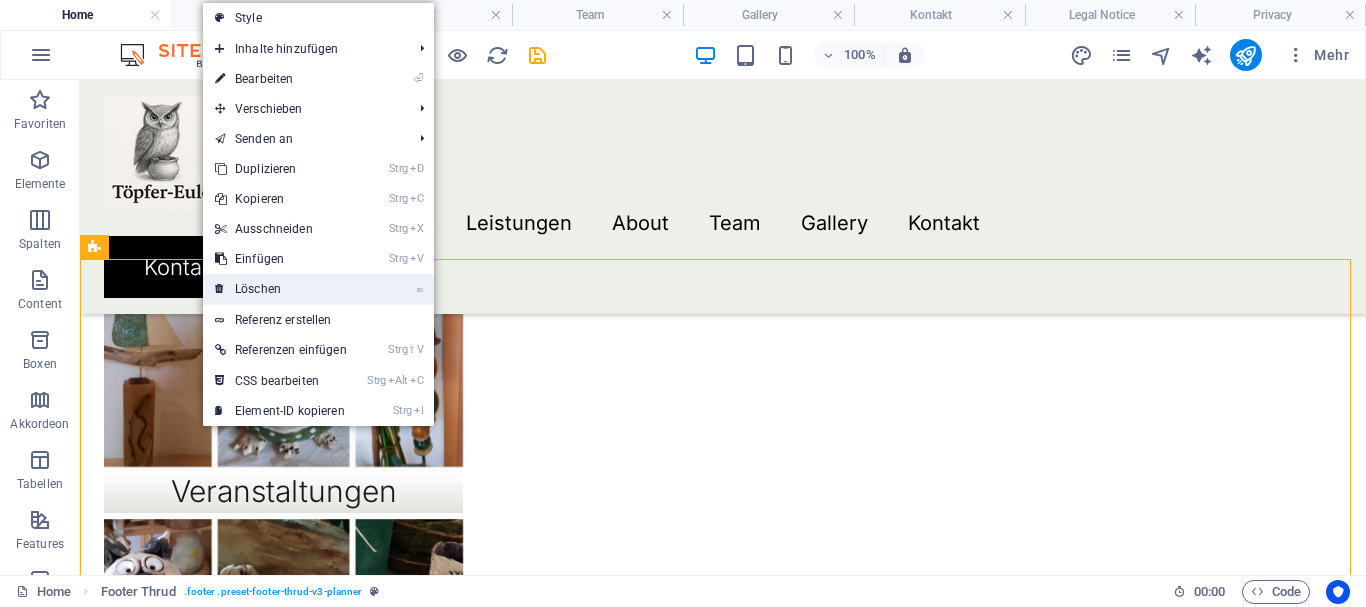 click on "⌦  Löschen" at bounding box center (281, 289) 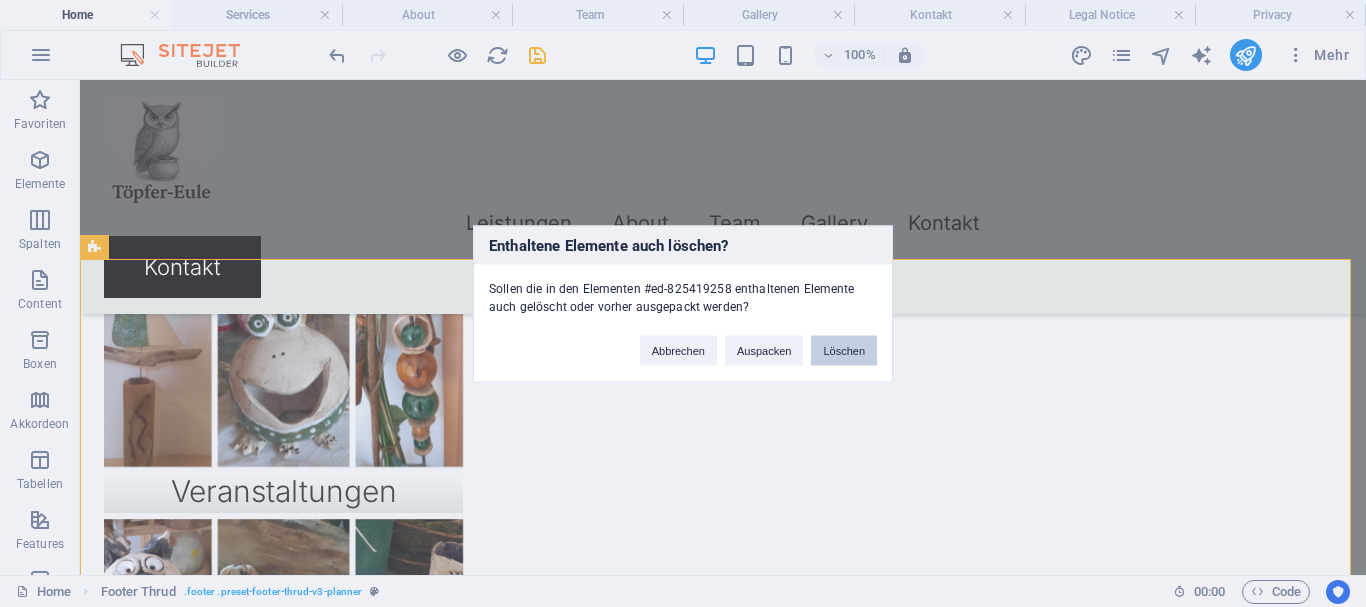 click on "Löschen" at bounding box center (844, 350) 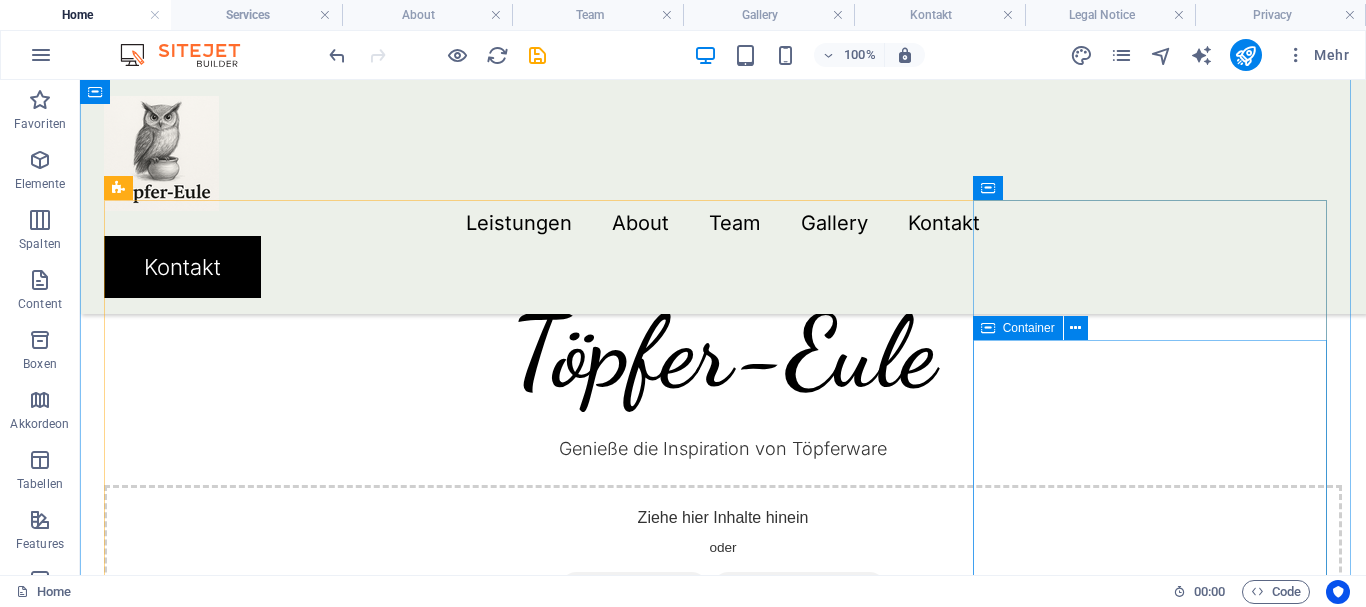 scroll, scrollTop: 1459, scrollLeft: 0, axis: vertical 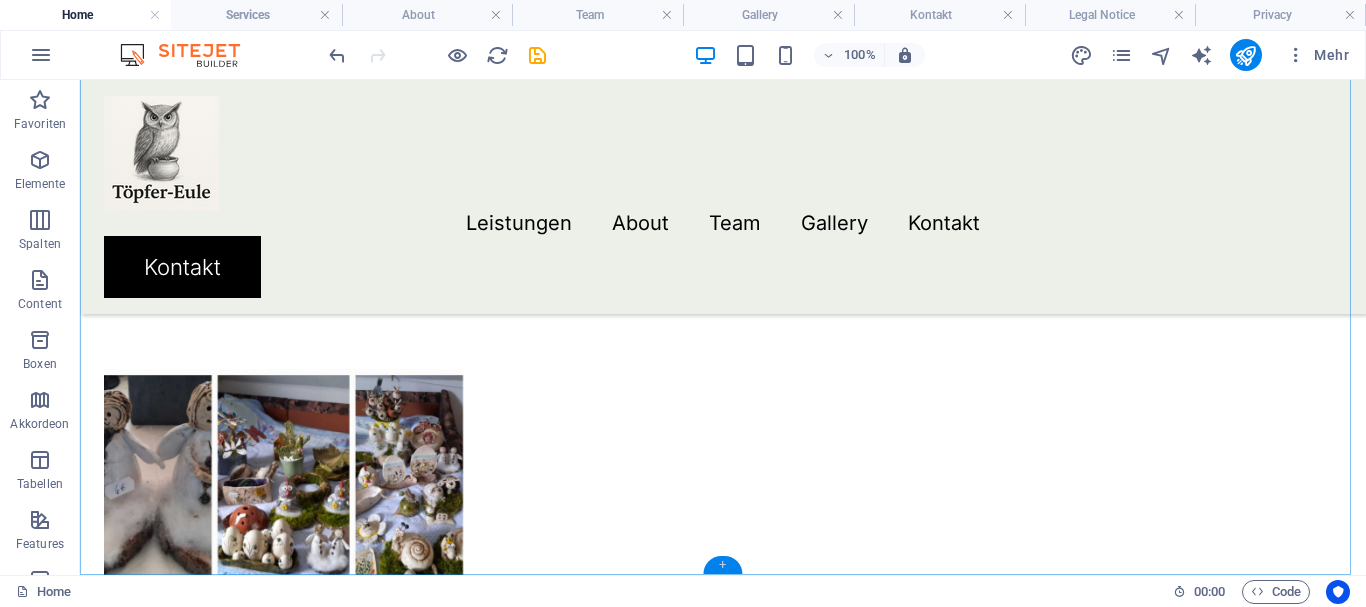click on "+" at bounding box center [722, 565] 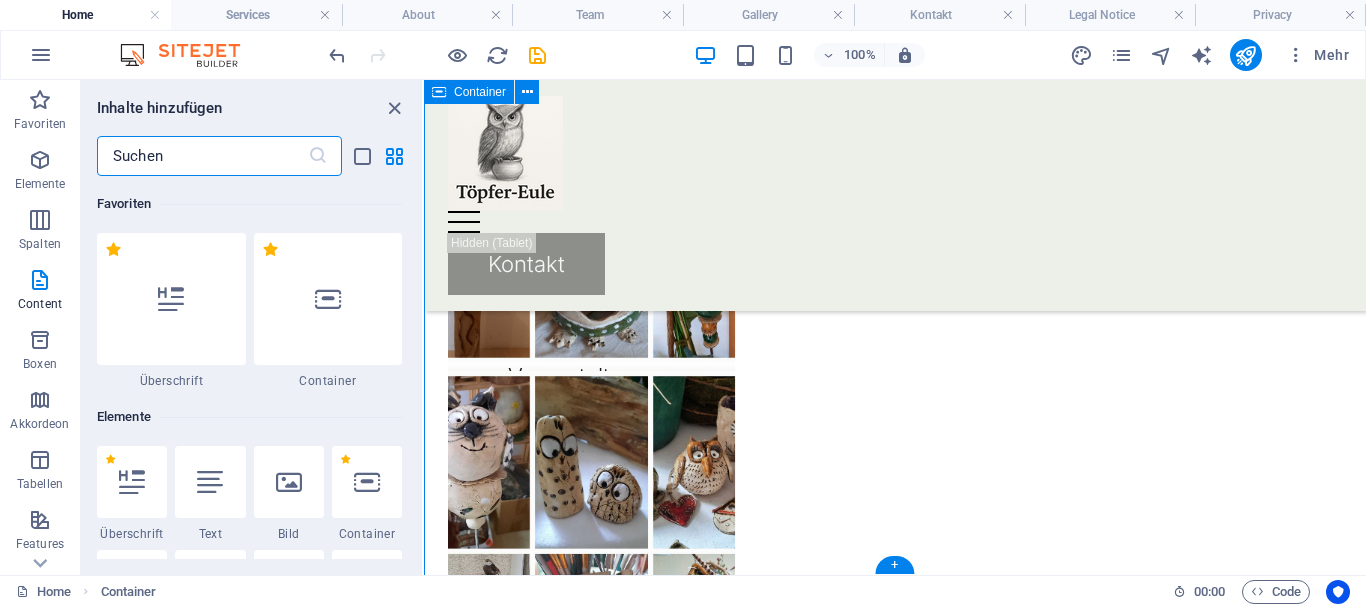 scroll, scrollTop: 1335, scrollLeft: 0, axis: vertical 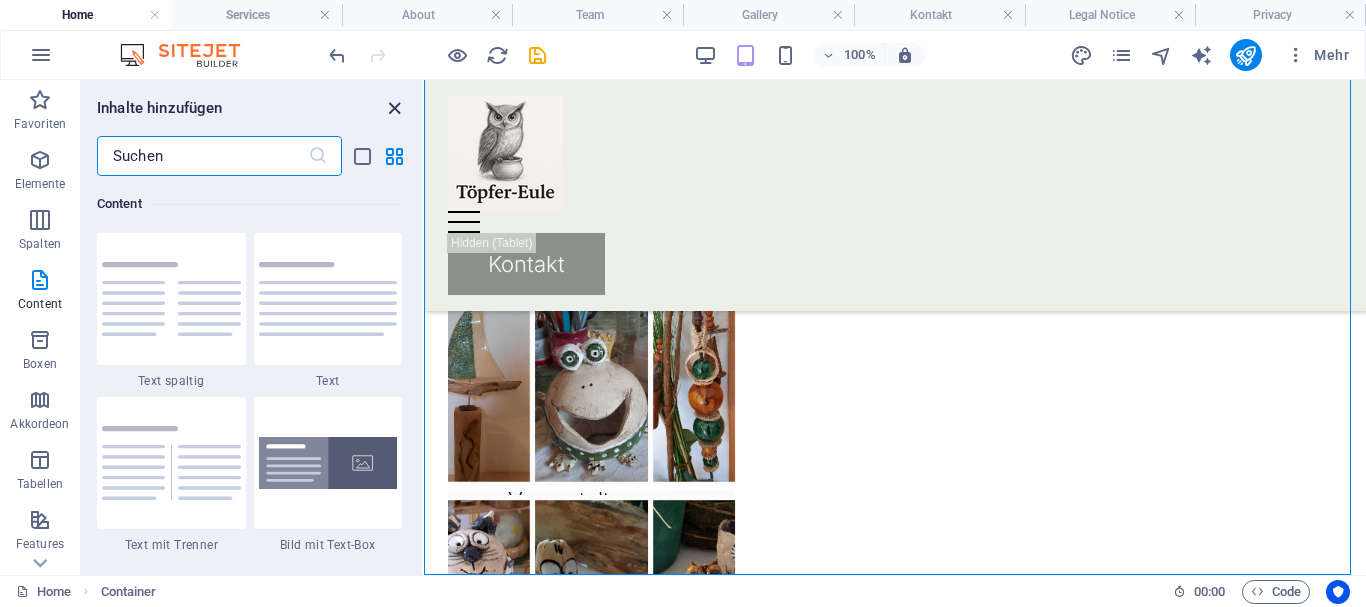 drag, startPoint x: 393, startPoint y: 103, endPoint x: 1285, endPoint y: 22, distance: 895.67017 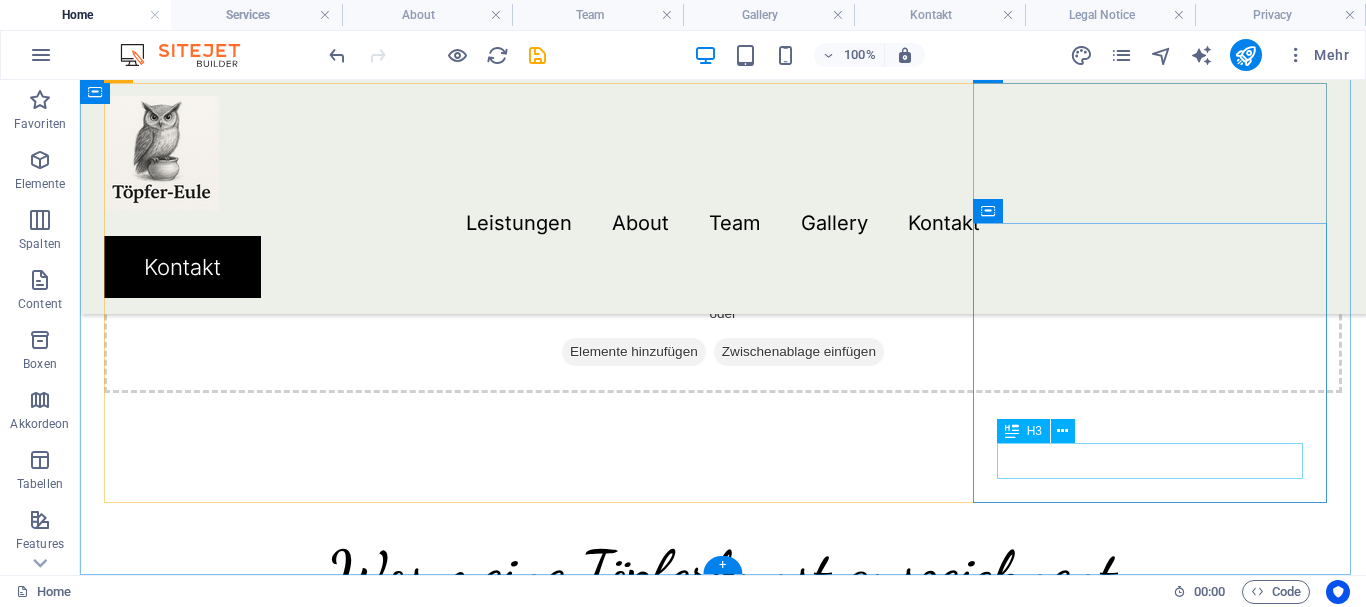 scroll, scrollTop: 1459, scrollLeft: 0, axis: vertical 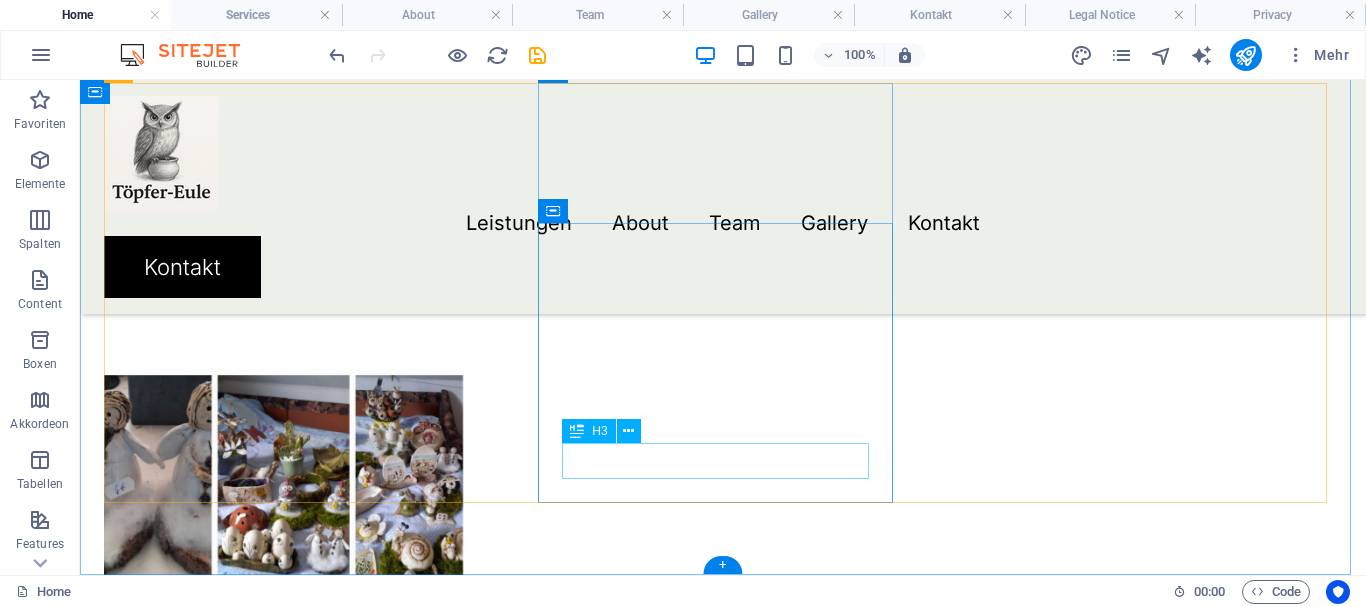 click on "Garagenverkauf" at bounding box center (283, 1267) 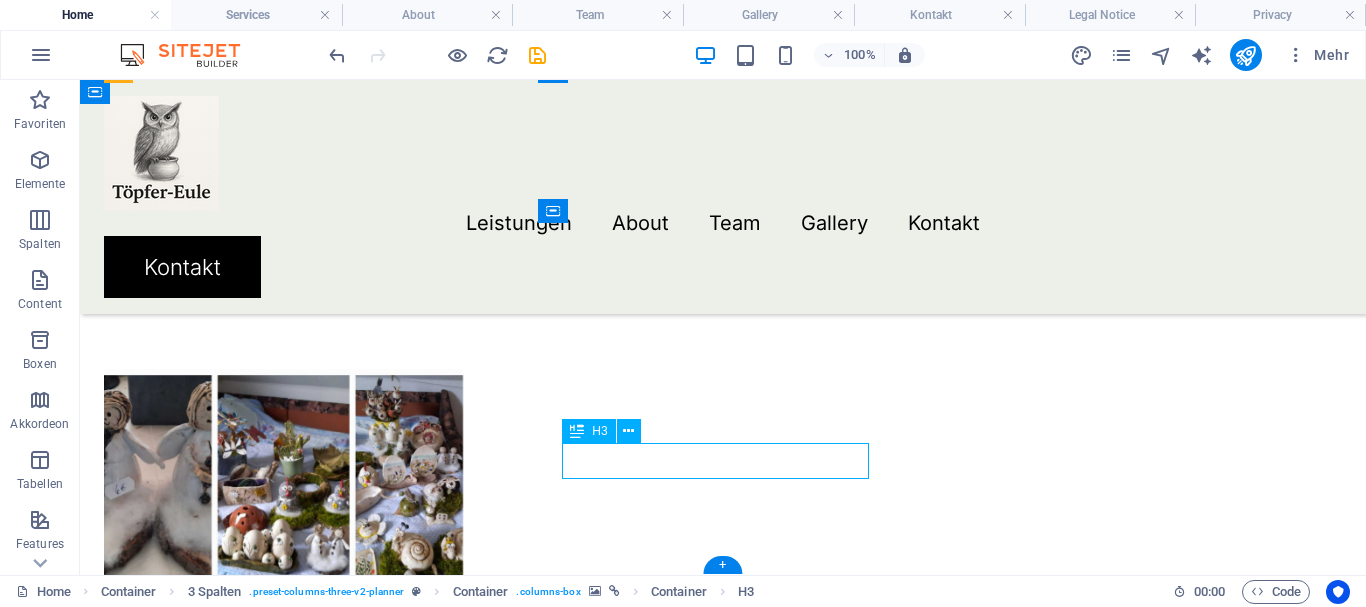 click on "Garagenverkauf" at bounding box center (283, 1267) 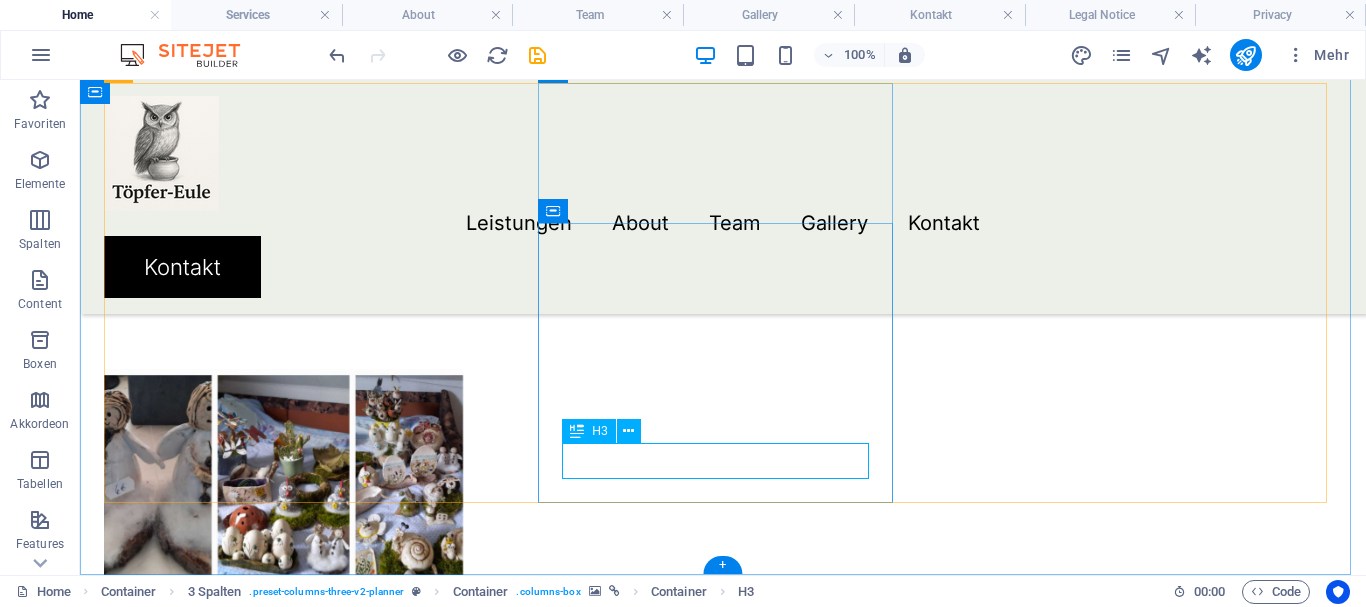 drag, startPoint x: 805, startPoint y: 452, endPoint x: 885, endPoint y: 533, distance: 113.84639 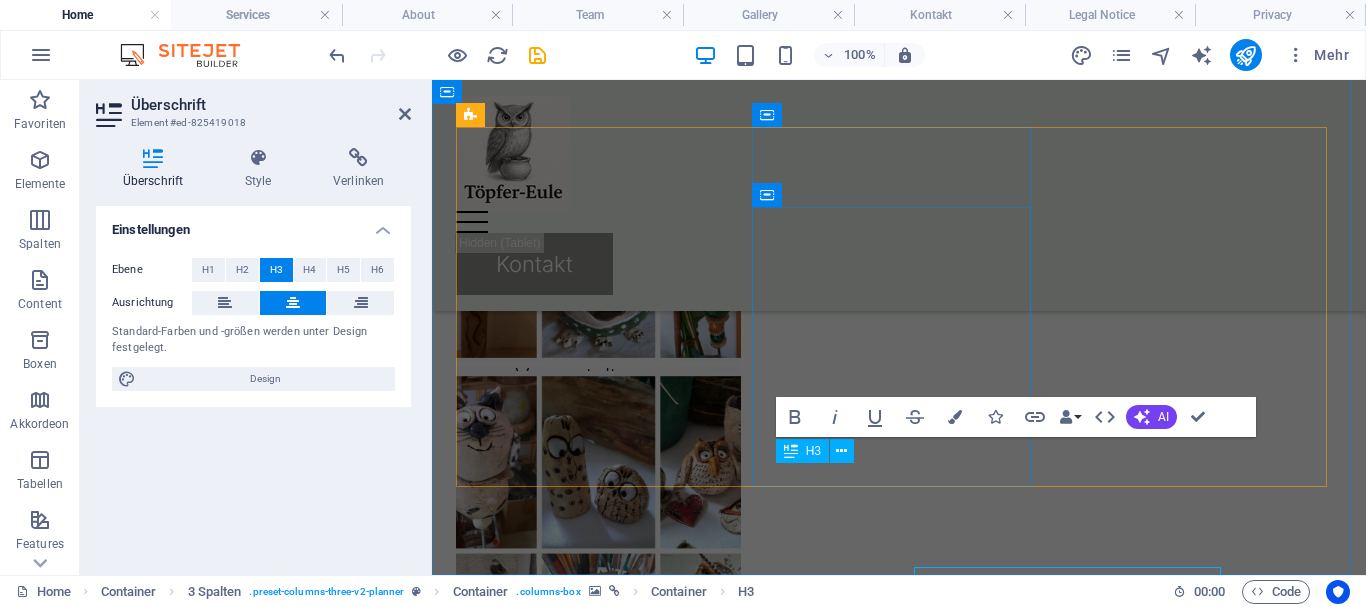 scroll, scrollTop: 1335, scrollLeft: 0, axis: vertical 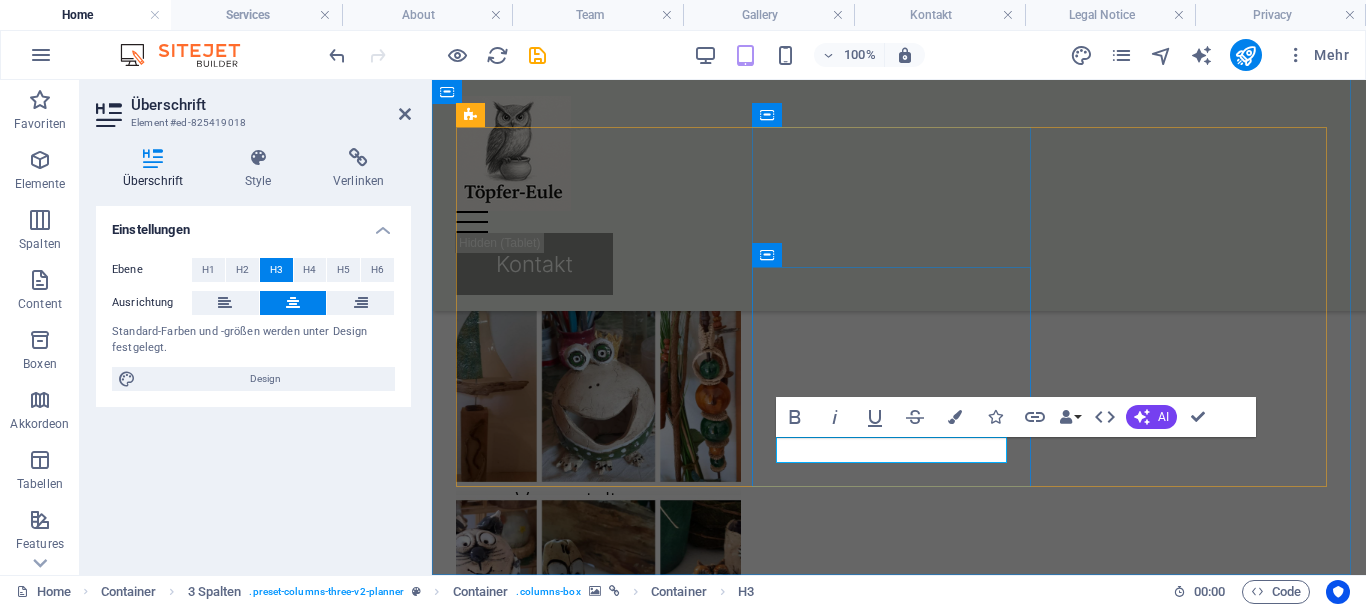 type 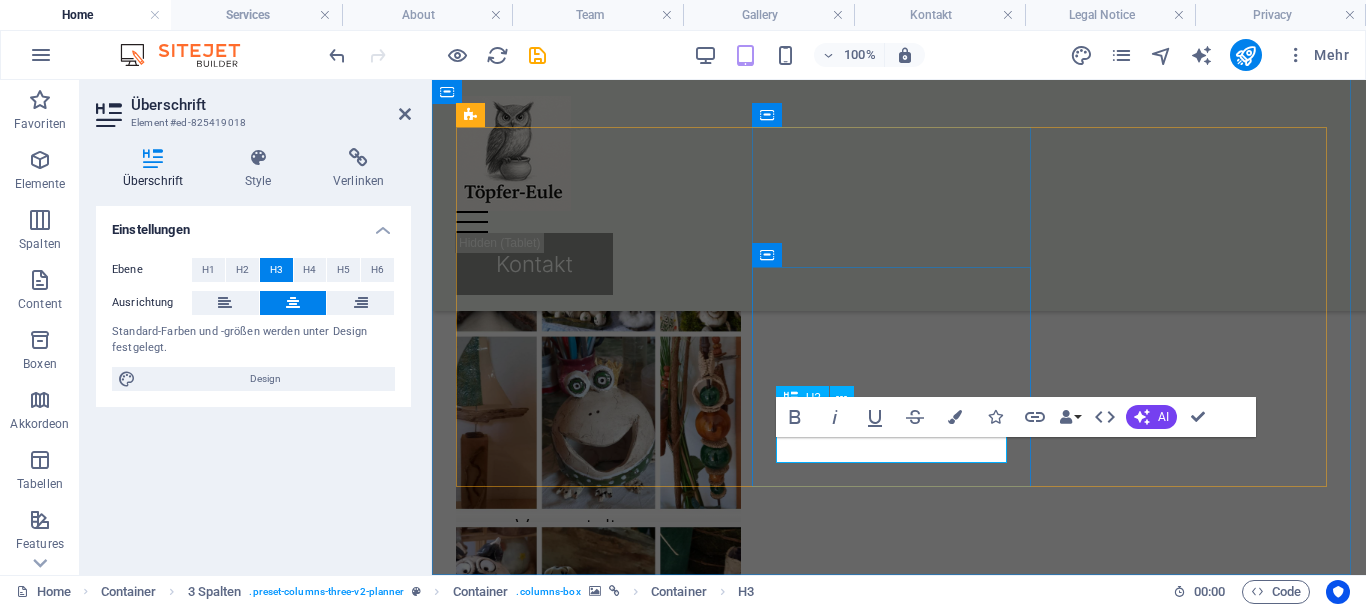 scroll, scrollTop: 1335, scrollLeft: 0, axis: vertical 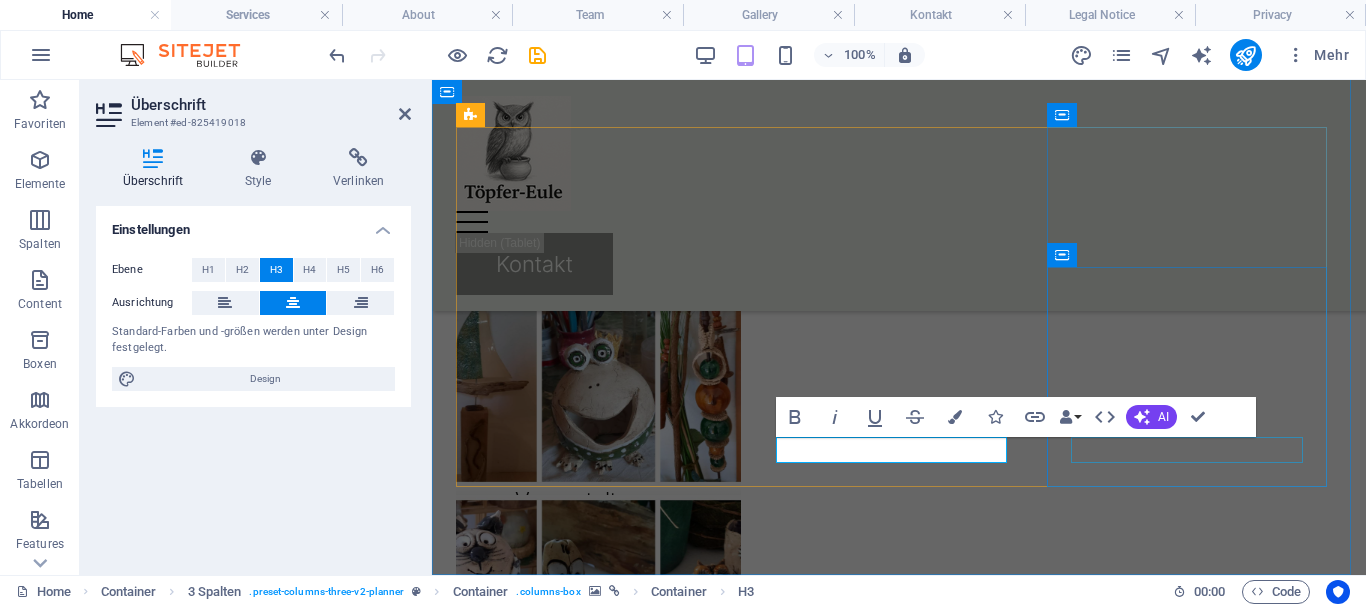 click on "Flohmärkte" at bounding box center [598, 1236] 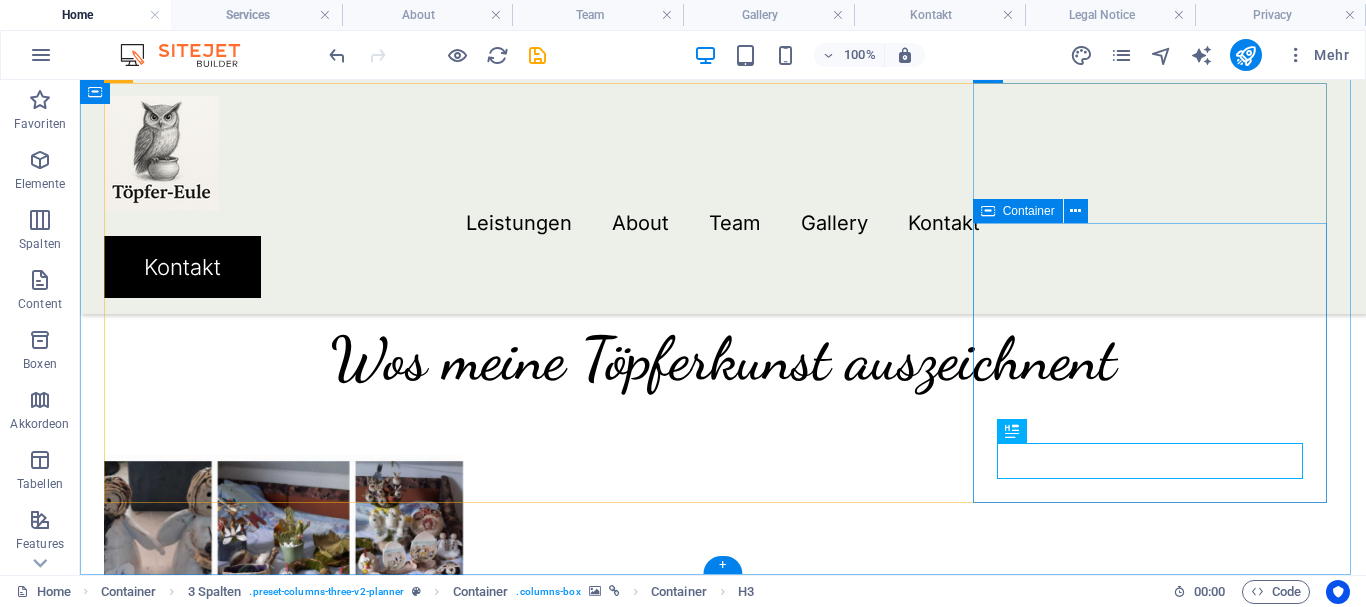 scroll, scrollTop: 1459, scrollLeft: 0, axis: vertical 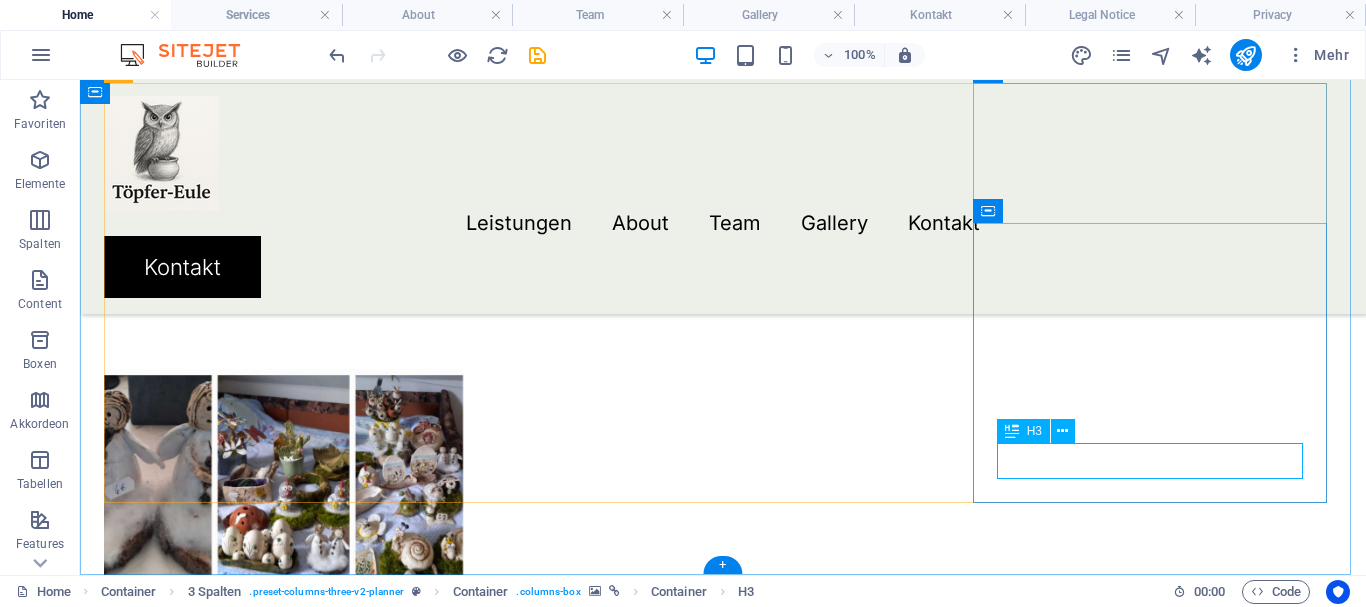 click on "Flohmärkte" at bounding box center [283, 1727] 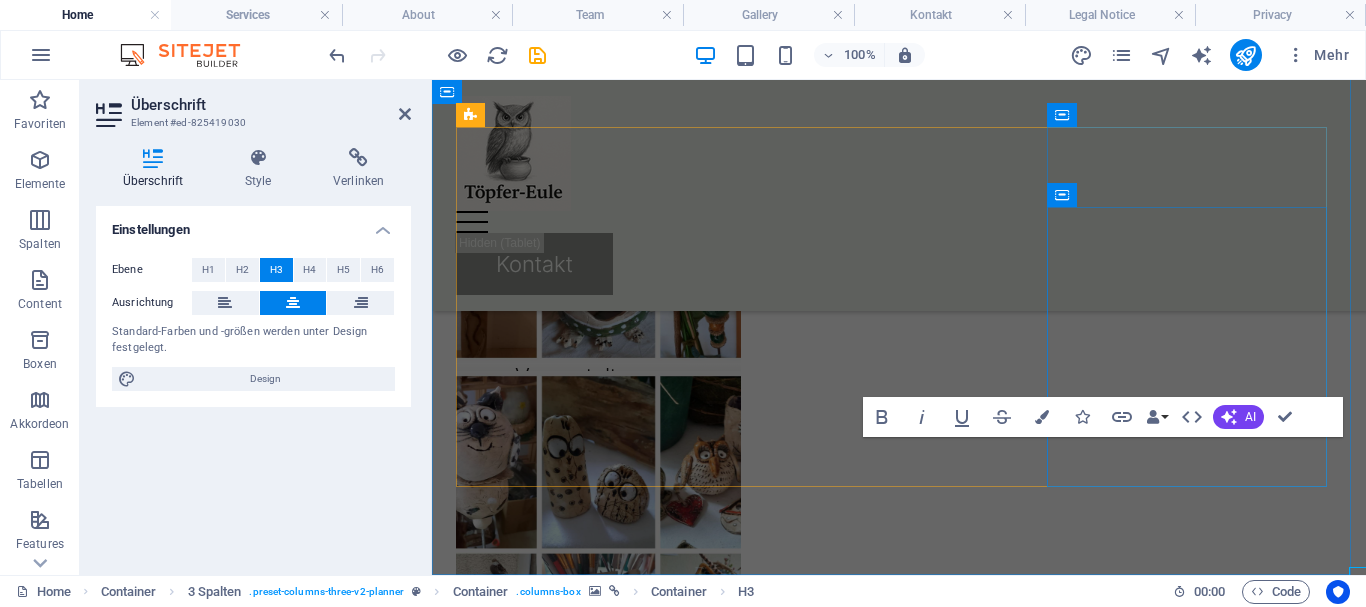 scroll, scrollTop: 1335, scrollLeft: 0, axis: vertical 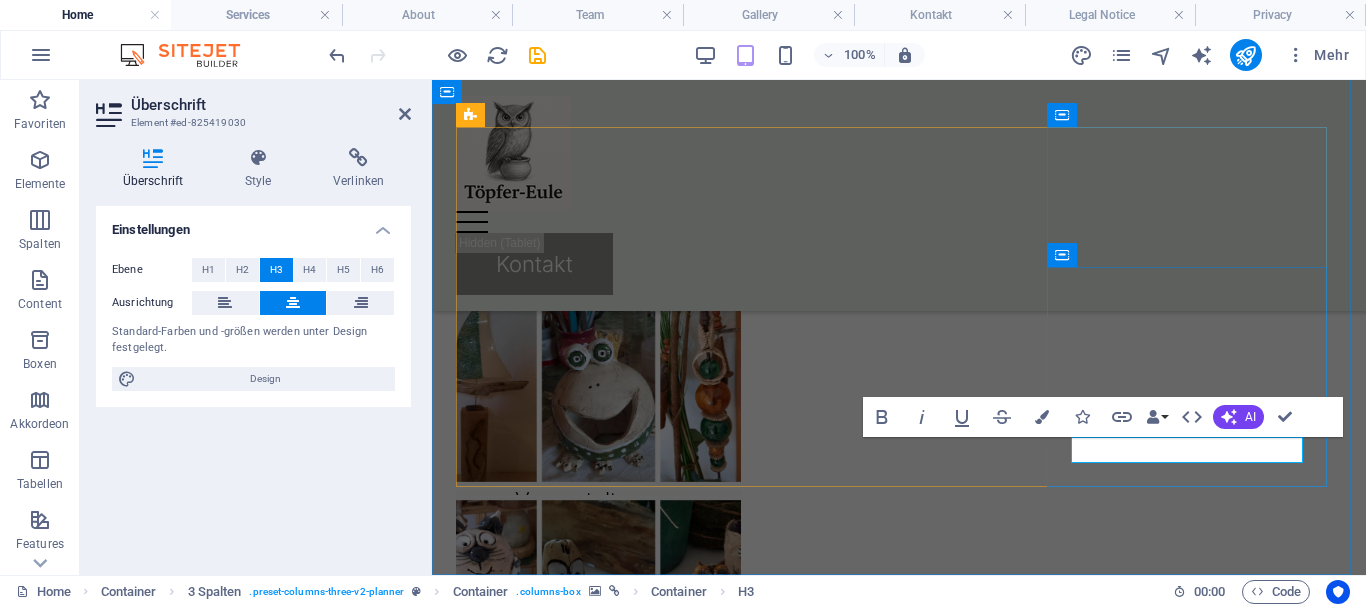 type 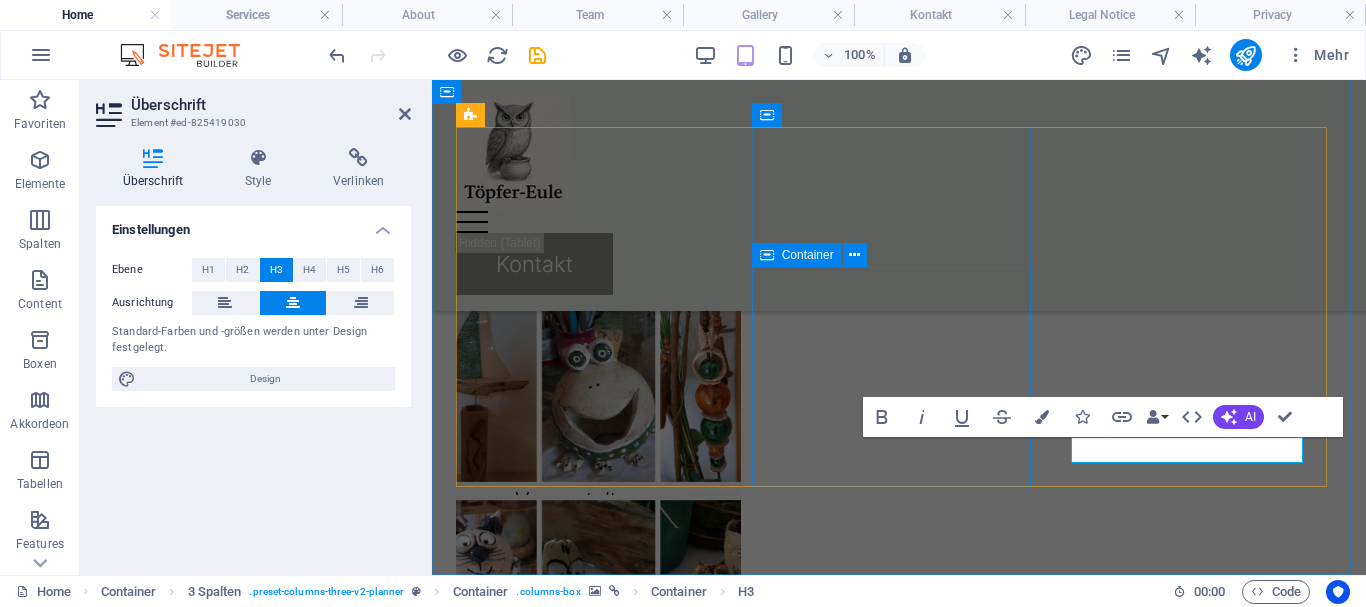 click on "Kurse" at bounding box center [598, 965] 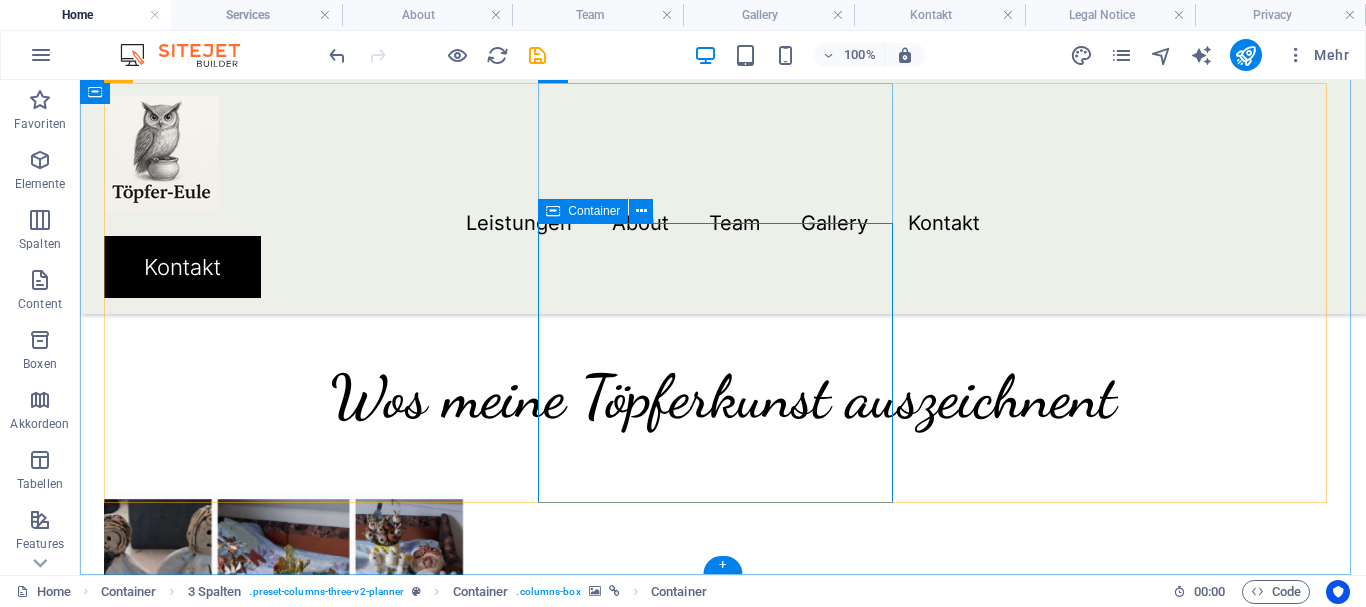 scroll, scrollTop: 1459, scrollLeft: 0, axis: vertical 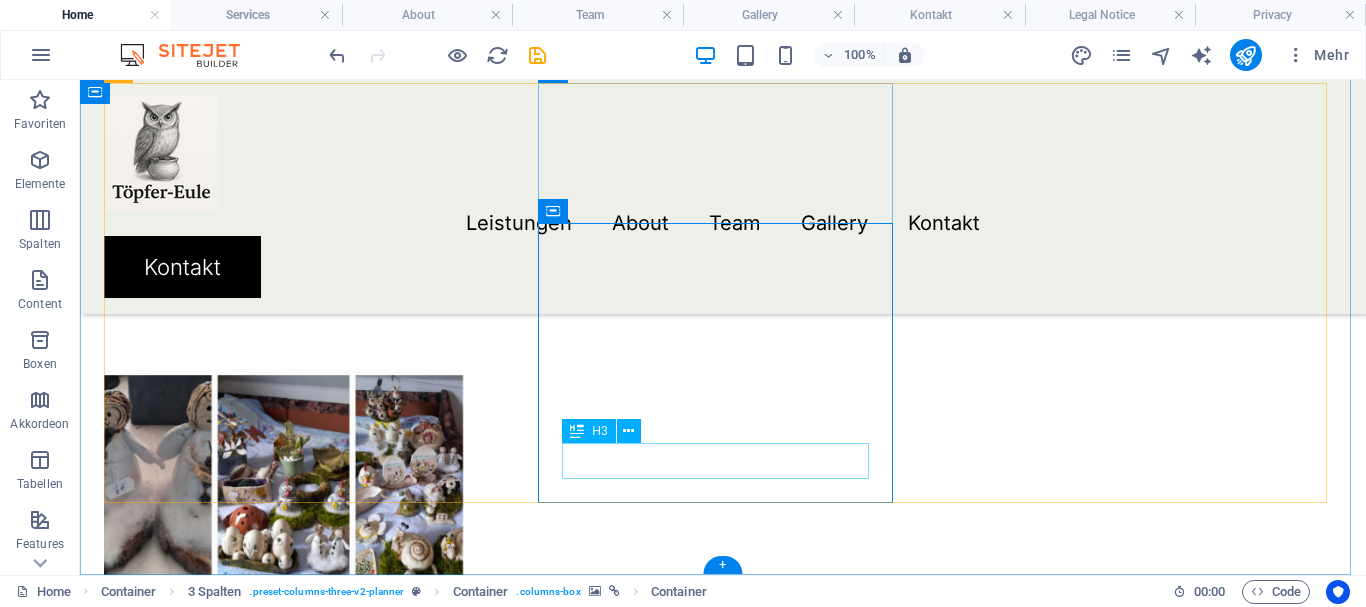 click on "Kurse" at bounding box center [283, 1267] 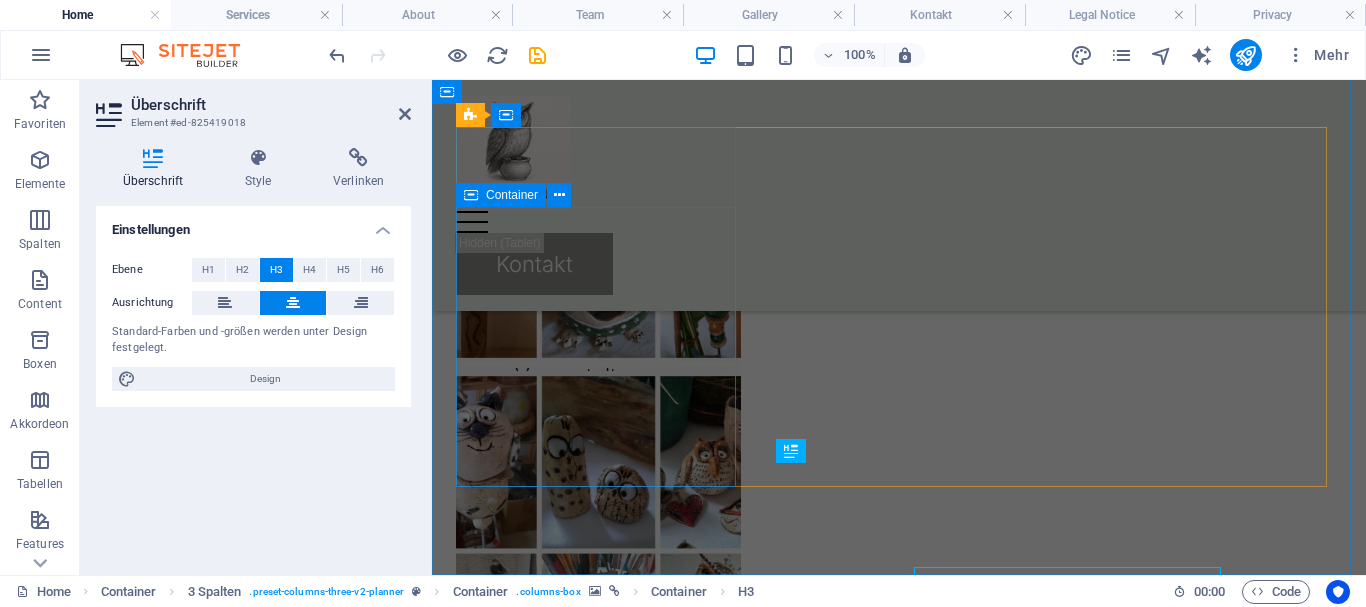 scroll, scrollTop: 1335, scrollLeft: 0, axis: vertical 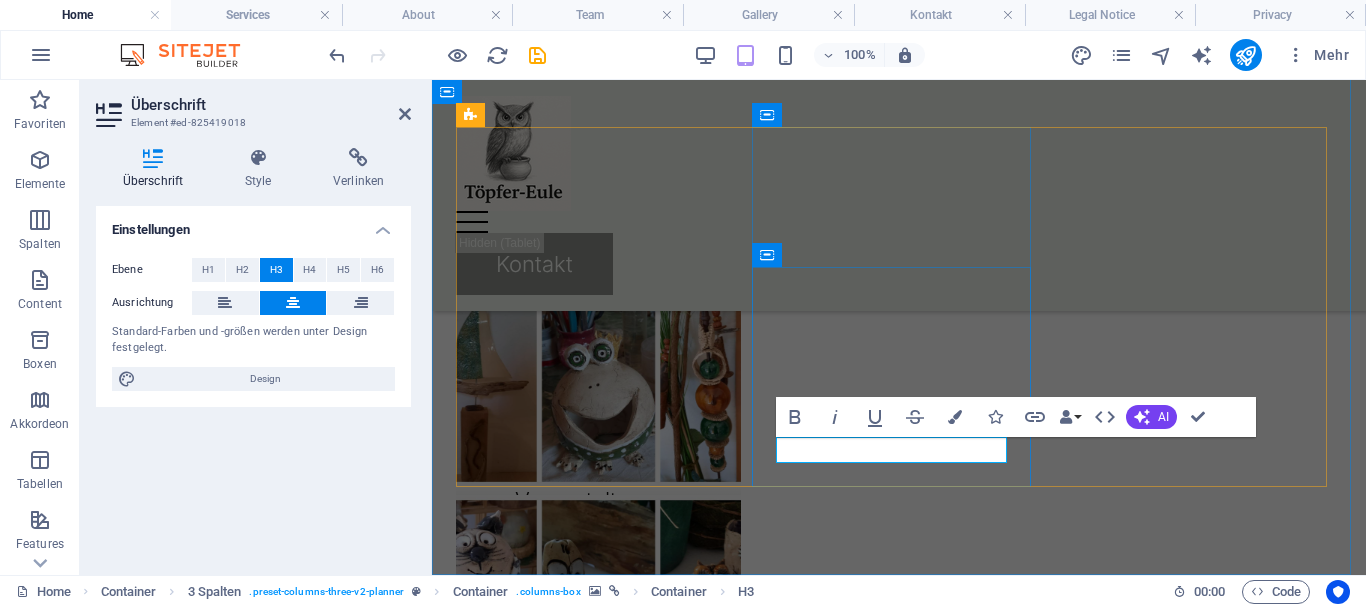 click on "Kurse" at bounding box center (598, 868) 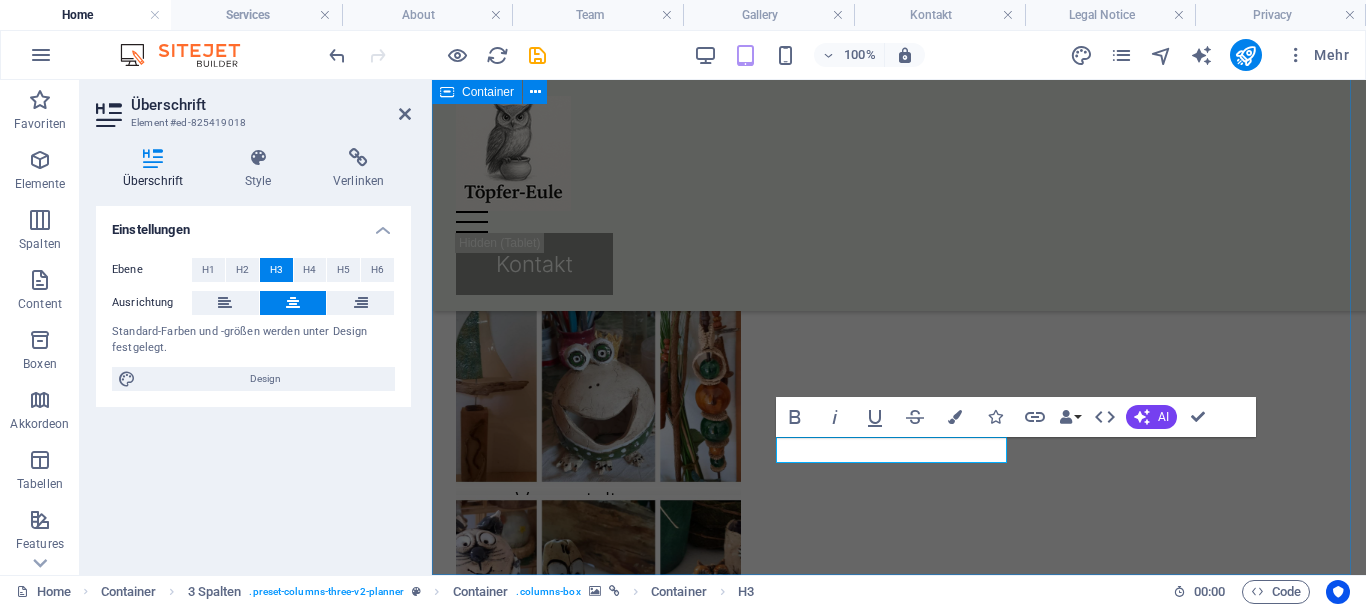 click on "Wos meine Töpferkunst auszeichnent Veranstaltungen Mitmach-Kurse Verkaufsmärkte" at bounding box center [899, 619] 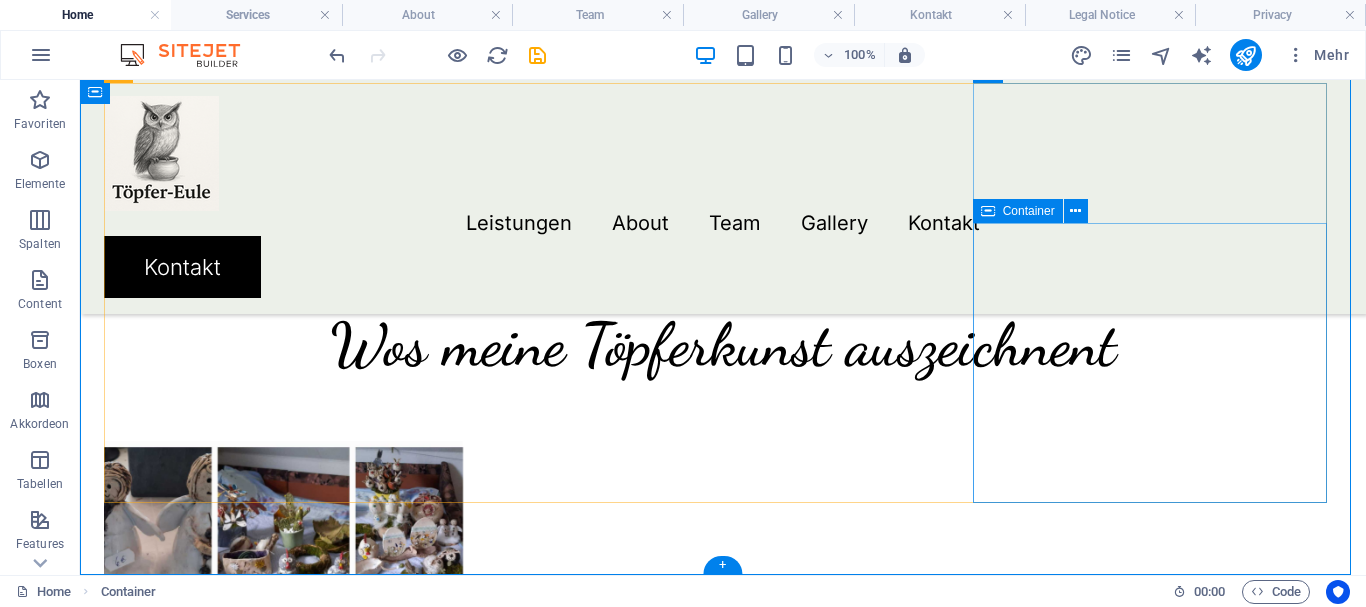 scroll, scrollTop: 1459, scrollLeft: 0, axis: vertical 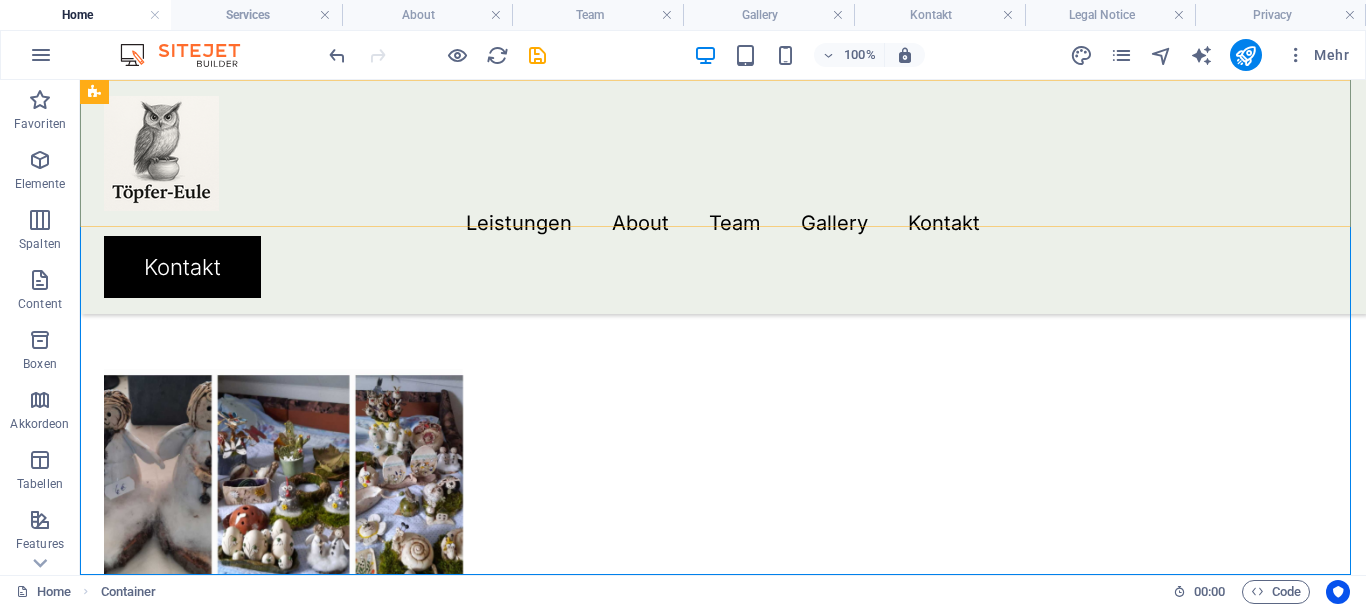 click on "Menu Leistungen About Team Gallery Kontakt Kontakt" at bounding box center (723, 197) 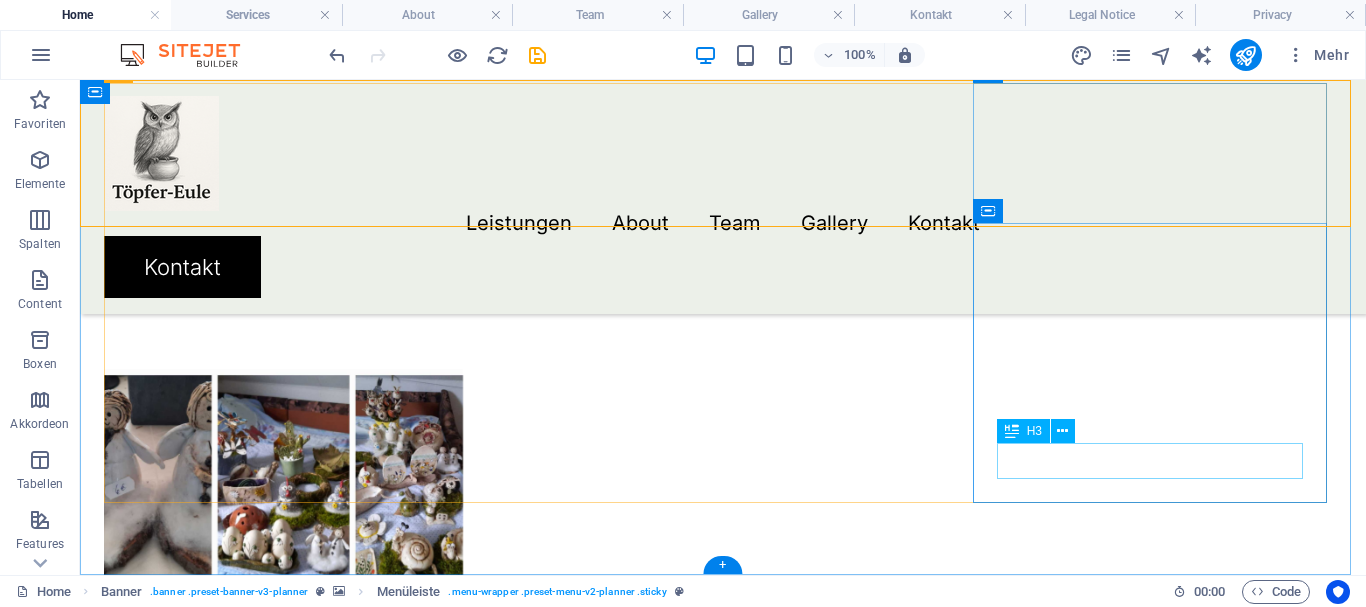 click on "Verkaufsmärkte" at bounding box center (283, 1727) 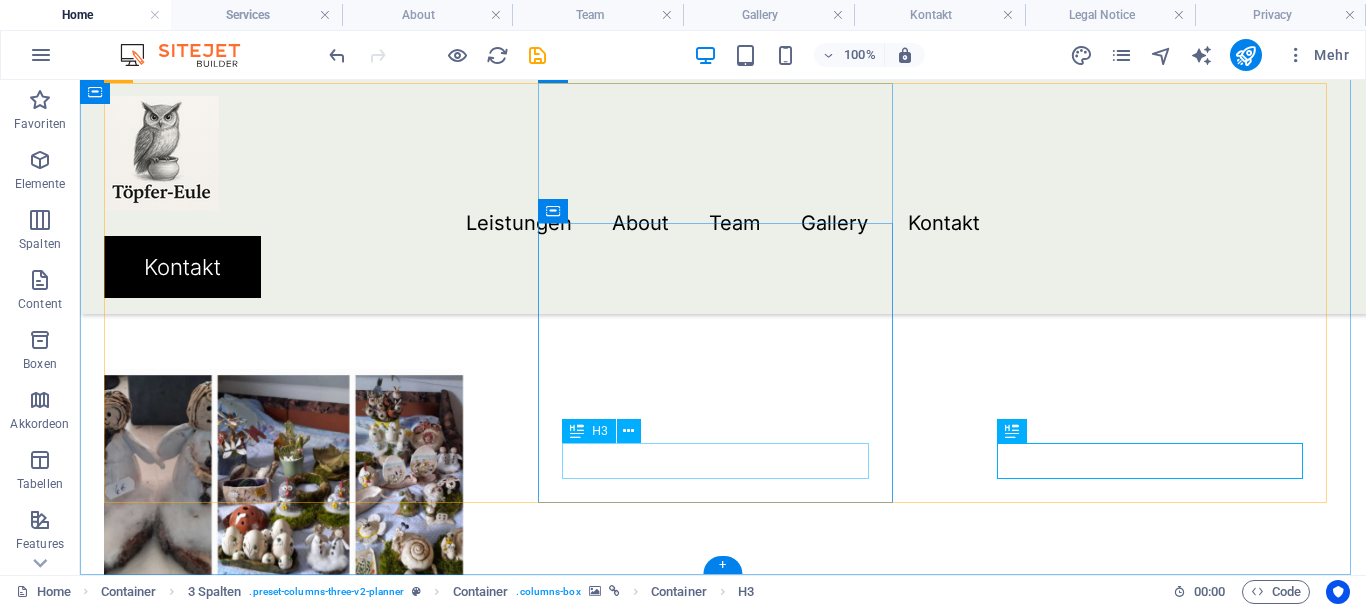 click on "Mitmach-Kurse" at bounding box center [283, 1267] 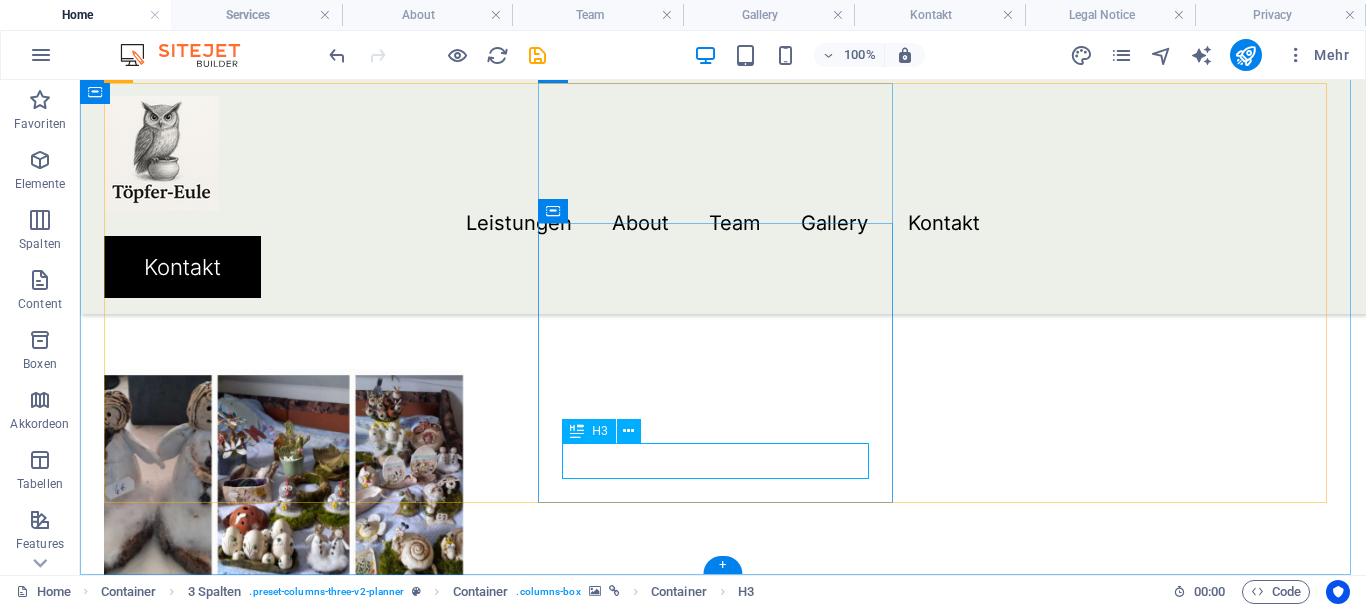 click on "Mitmach-Kurse" at bounding box center (283, 1267) 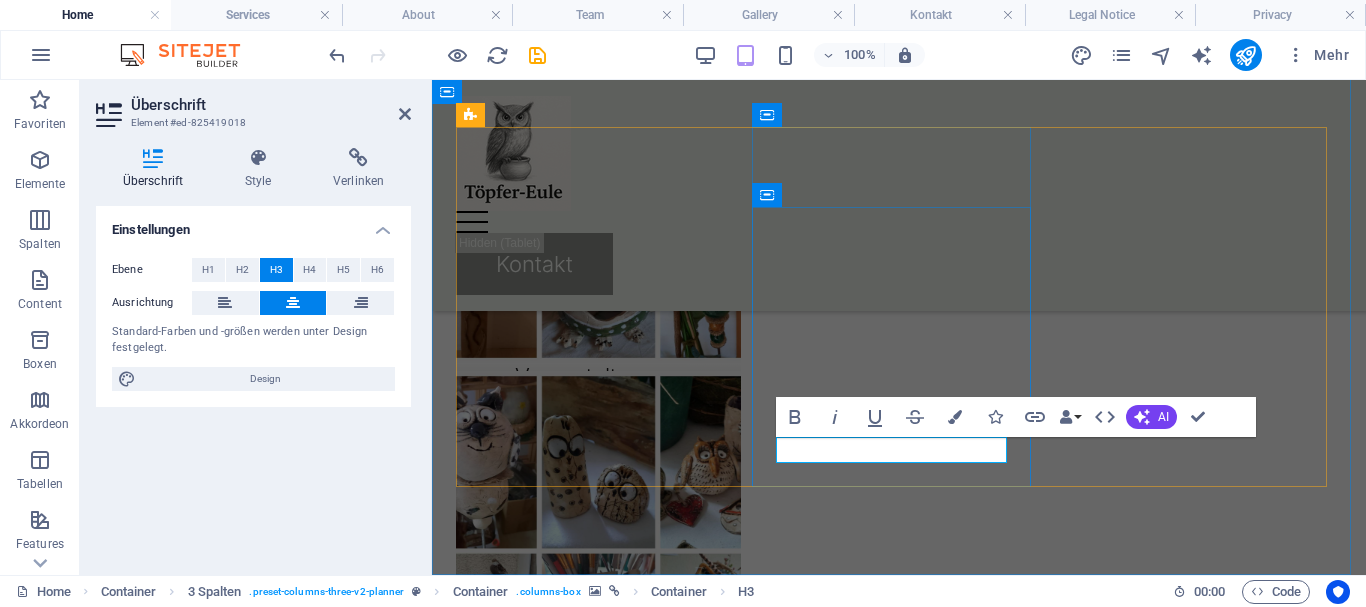 scroll, scrollTop: 1335, scrollLeft: 0, axis: vertical 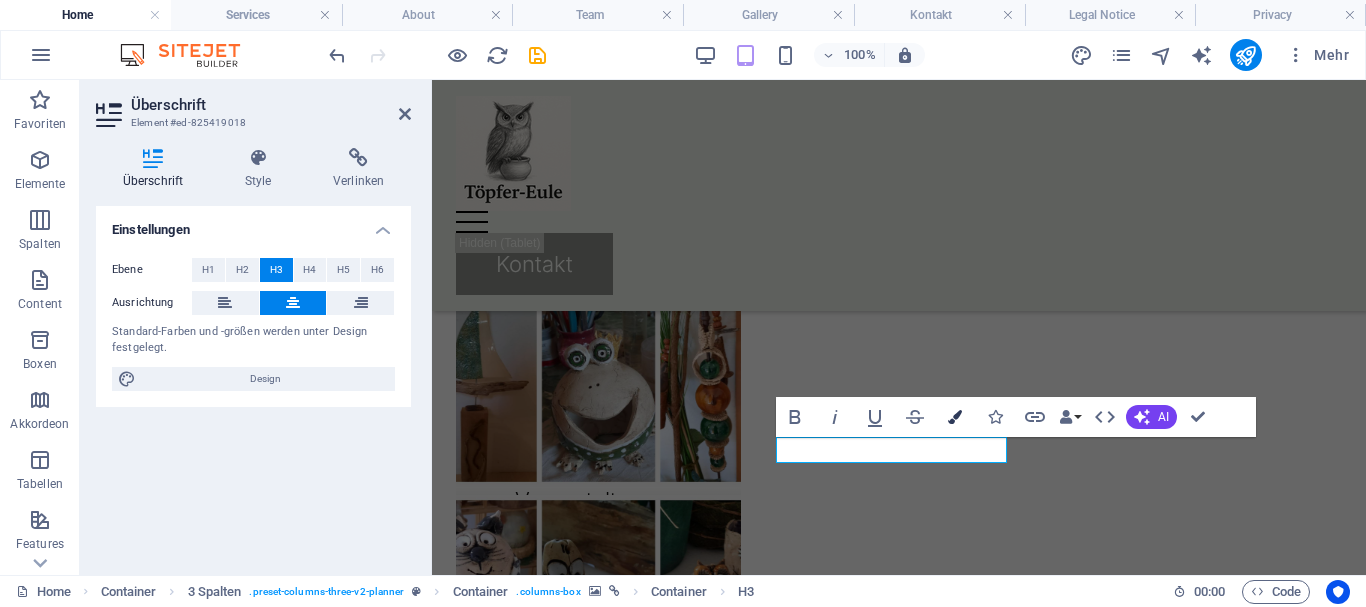 click at bounding box center (955, 417) 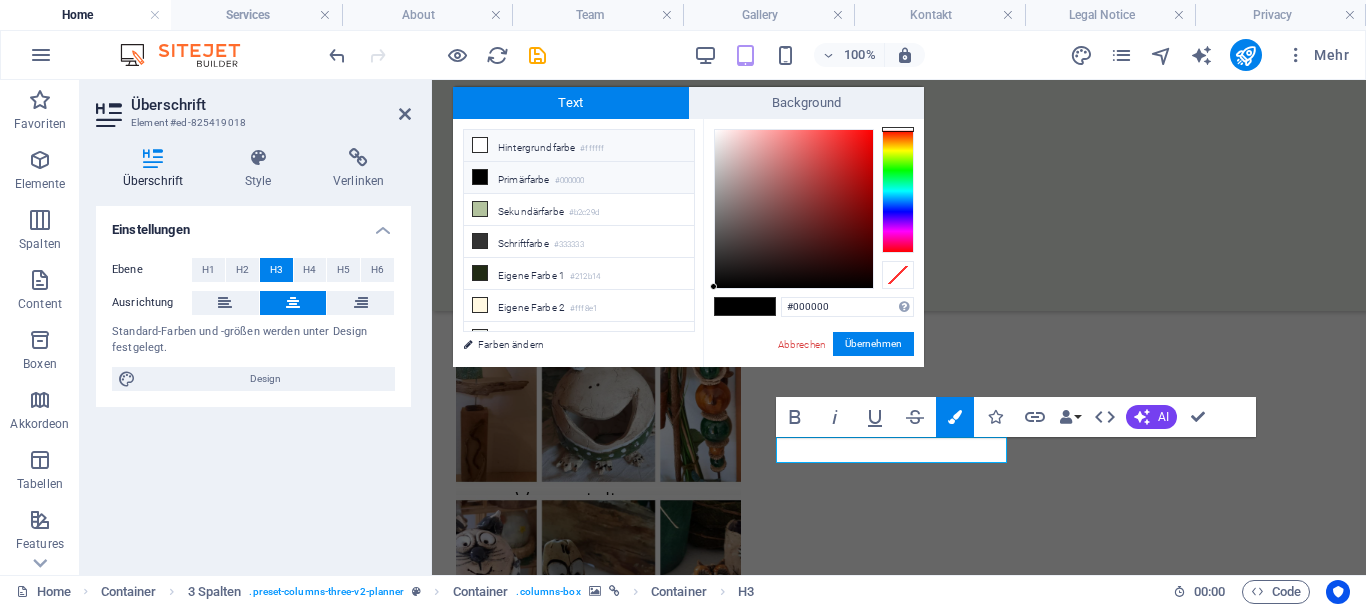 click on "Hintergrundfarbe
#ffffff" at bounding box center (579, 146) 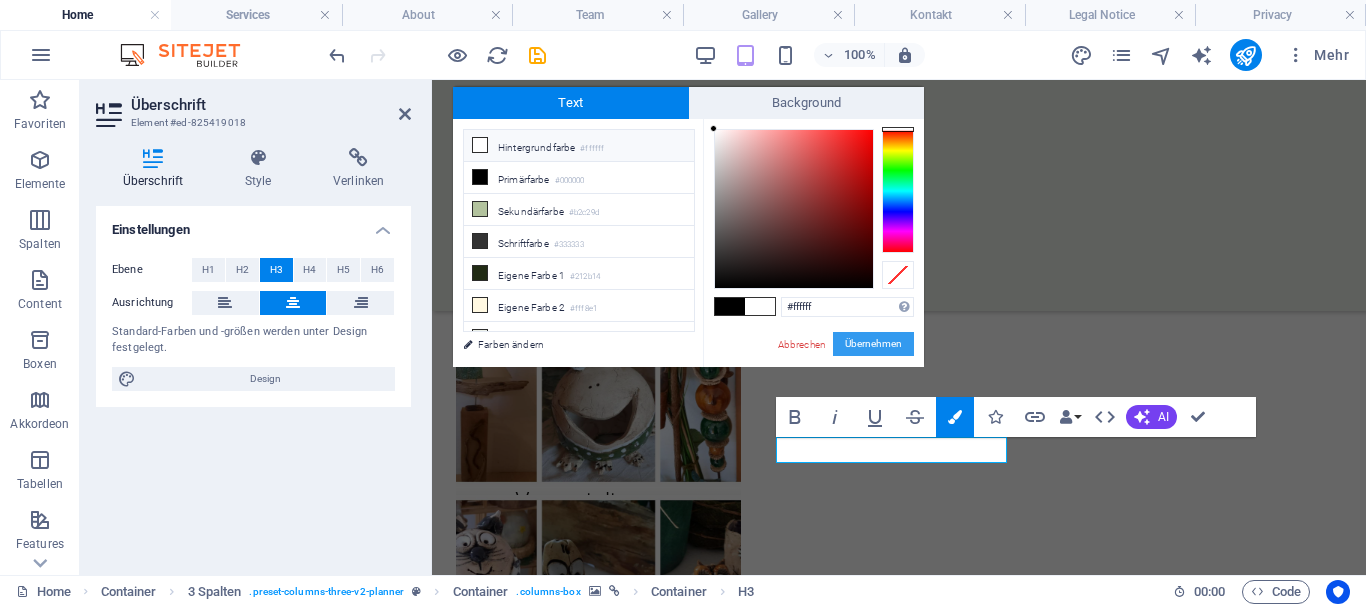 click on "Übernehmen" at bounding box center (873, 344) 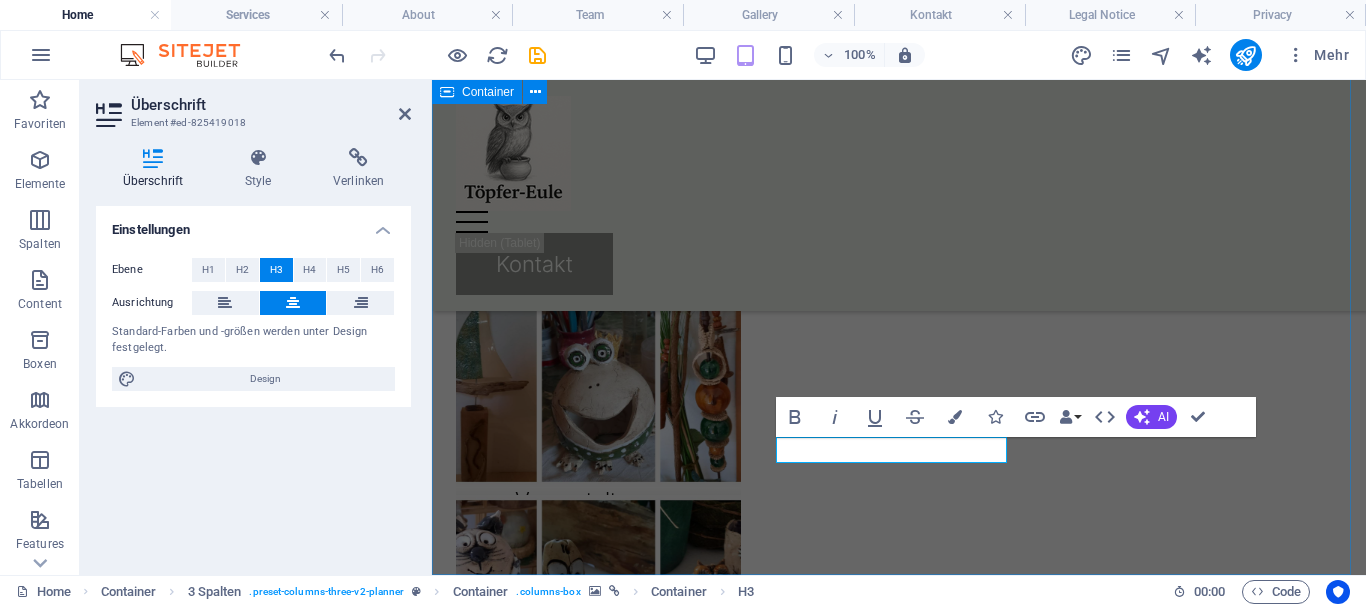 click on "Wos meine Töpferkunst auszeichnent Veranstaltungen Mitmach-Kurse Verkaufsmärkte" at bounding box center (899, 619) 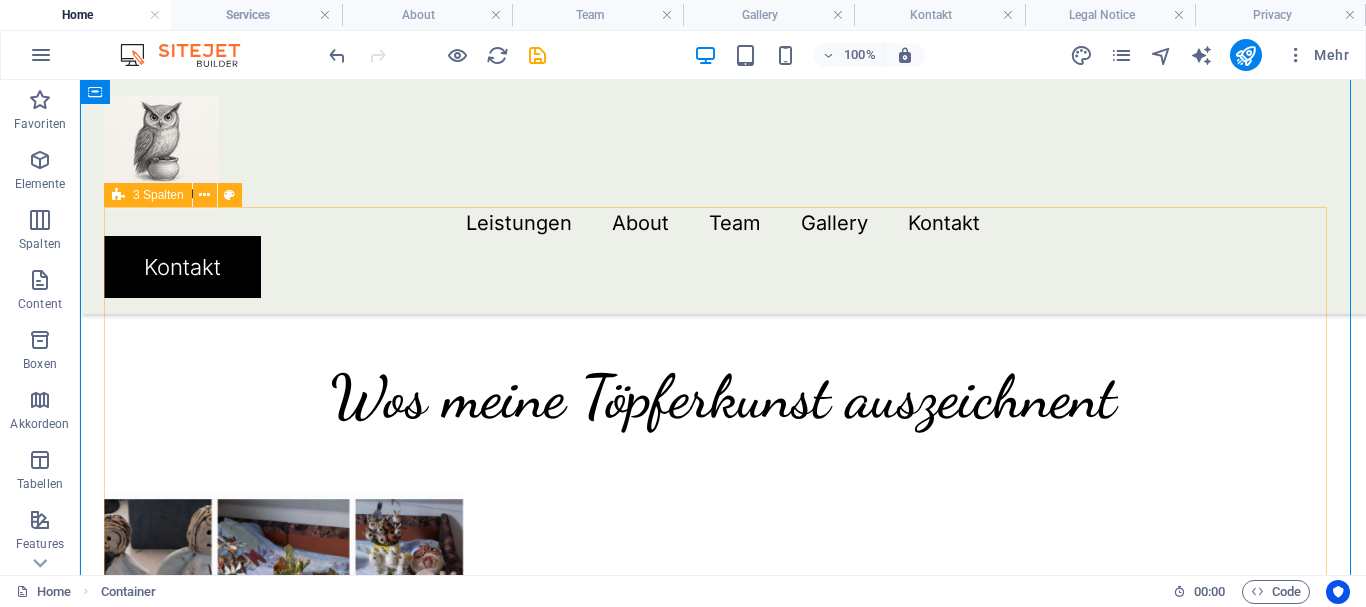 click on "Mitmach-Kurse" at bounding box center [283, 1513] 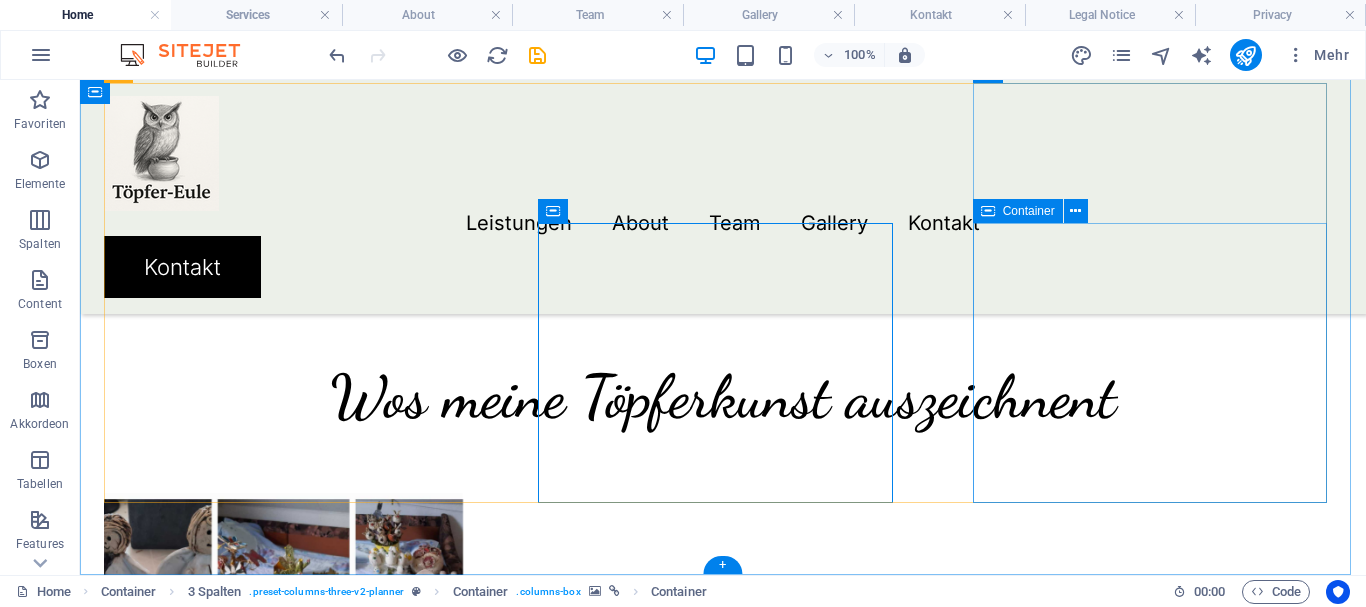 scroll, scrollTop: 1459, scrollLeft: 0, axis: vertical 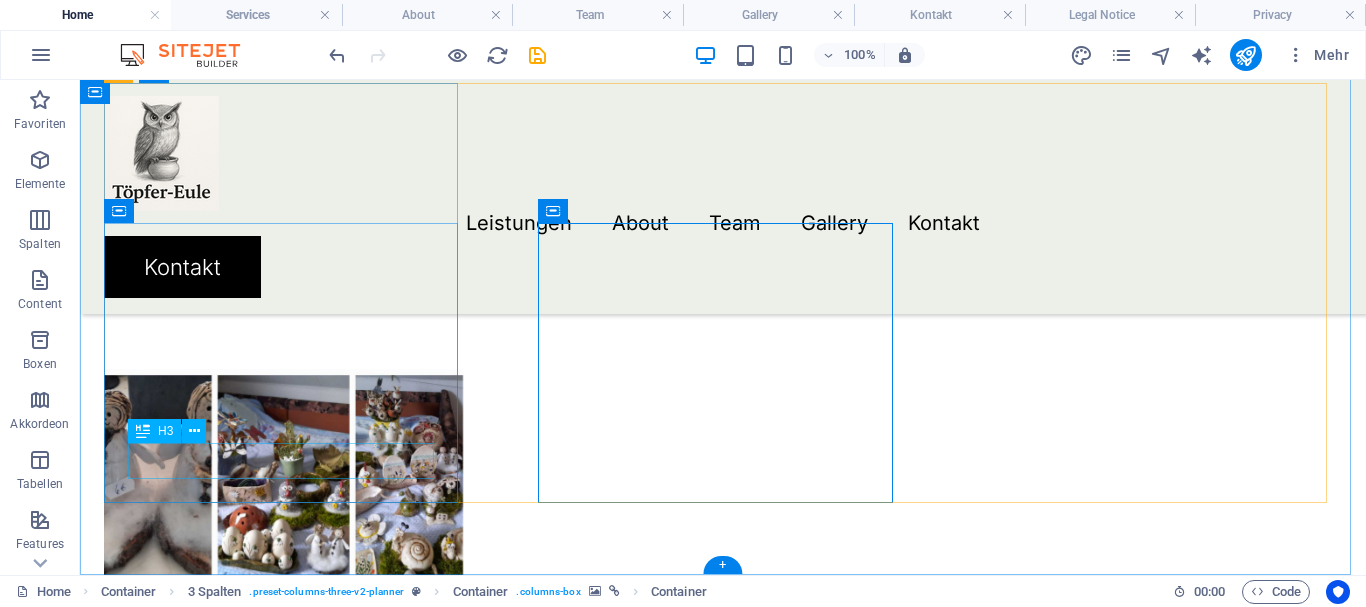 click on "Veranstaltungen" at bounding box center (283, 807) 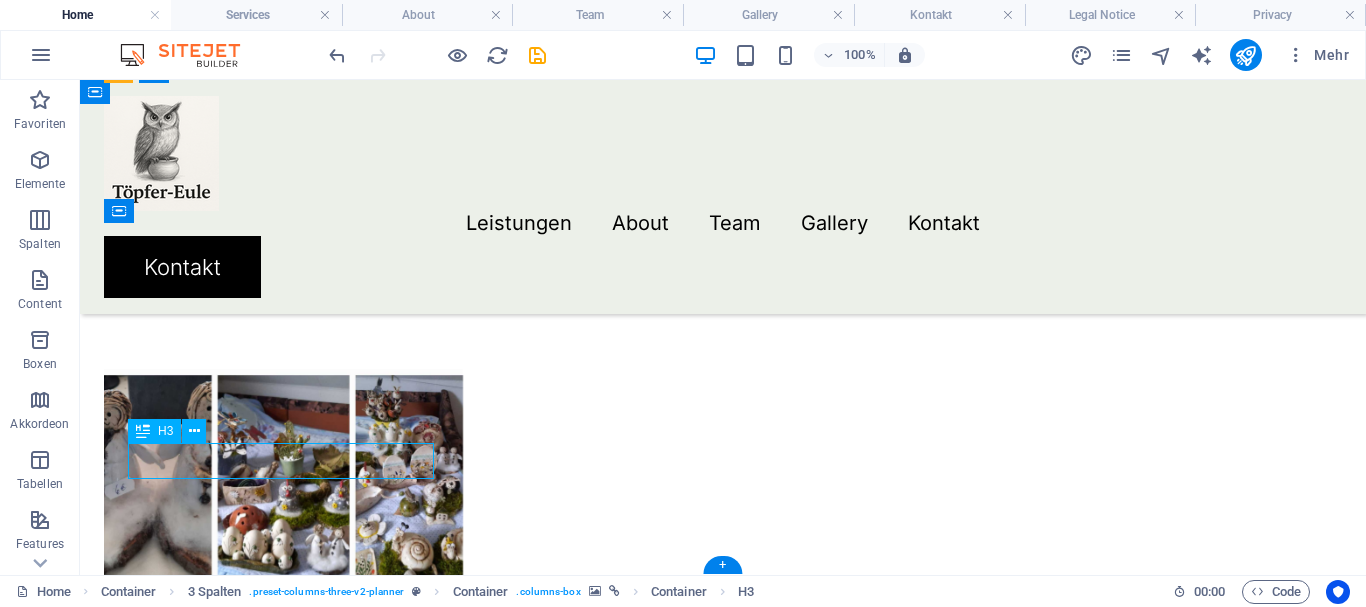 click on "Veranstaltungen" at bounding box center (283, 807) 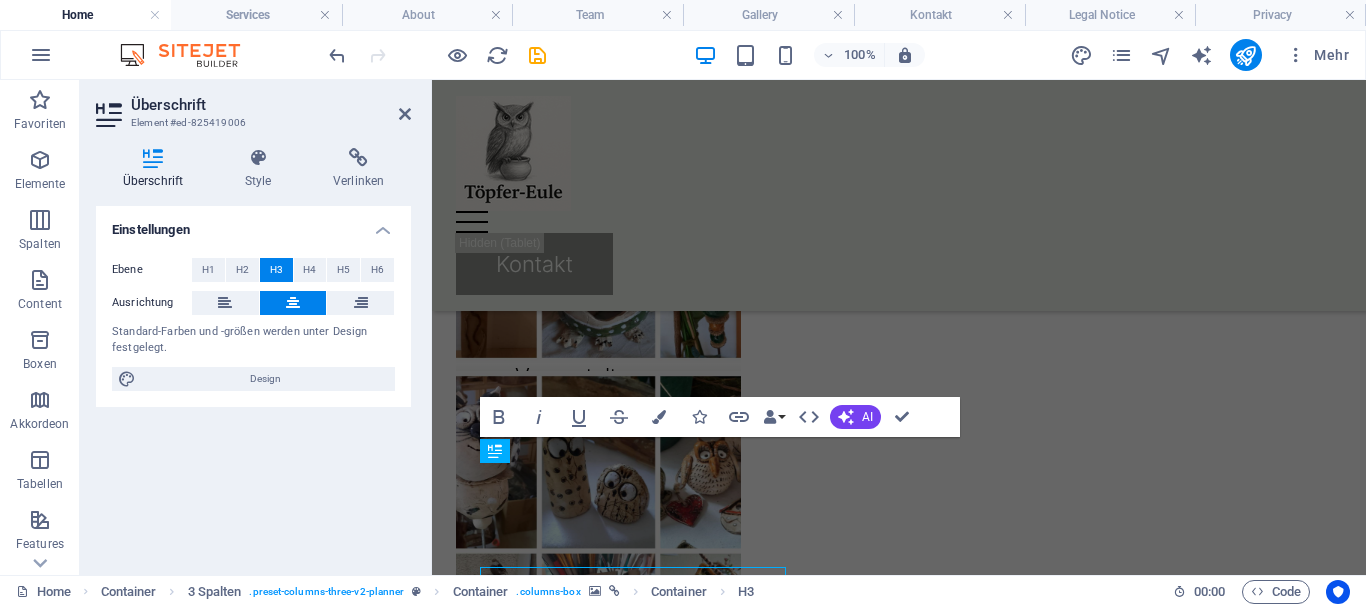 scroll, scrollTop: 1335, scrollLeft: 0, axis: vertical 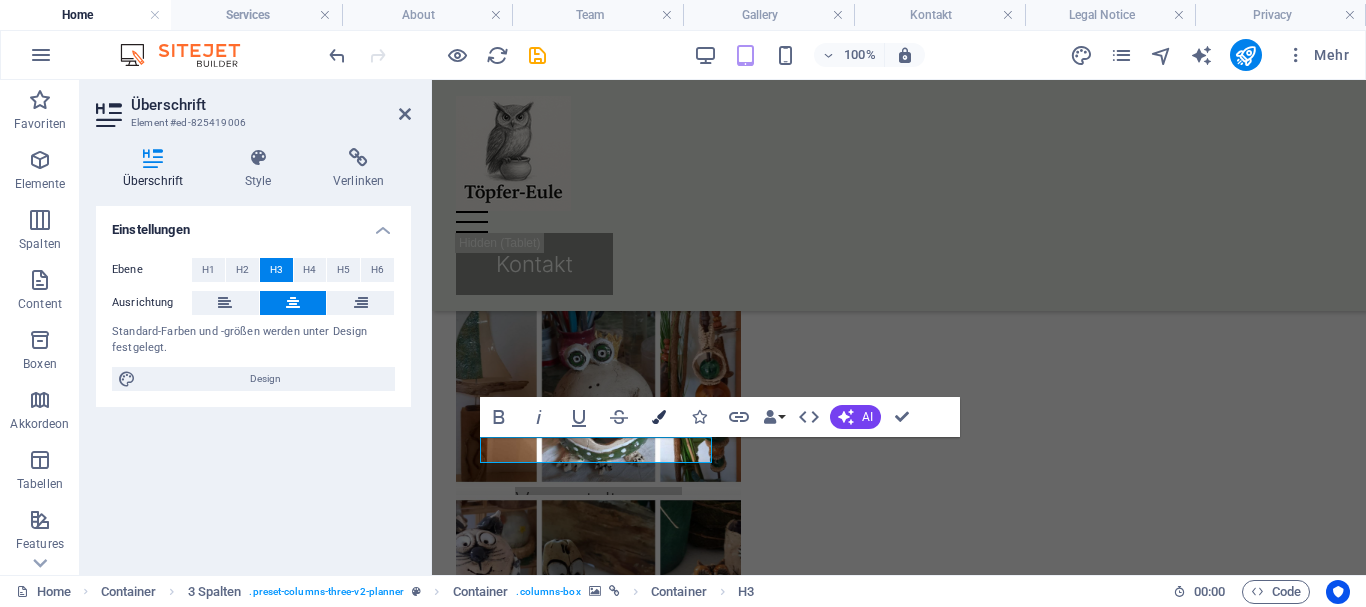 click at bounding box center [659, 417] 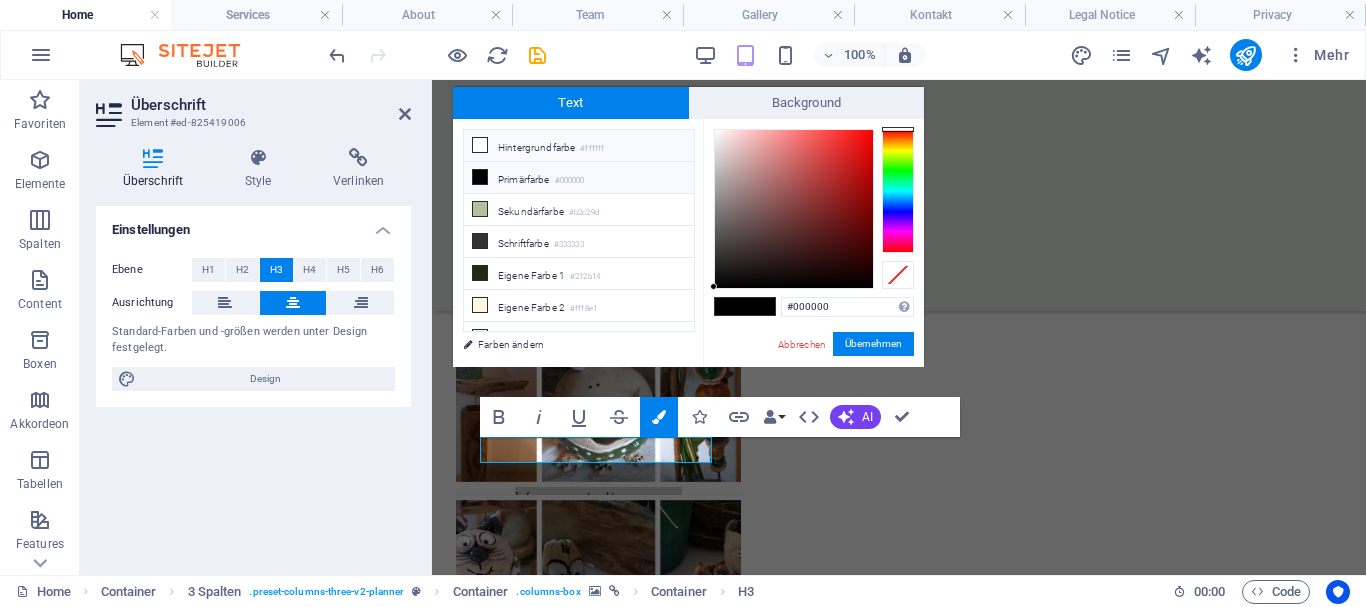 click on "Hintergrundfarbe
#ffffff" at bounding box center [579, 146] 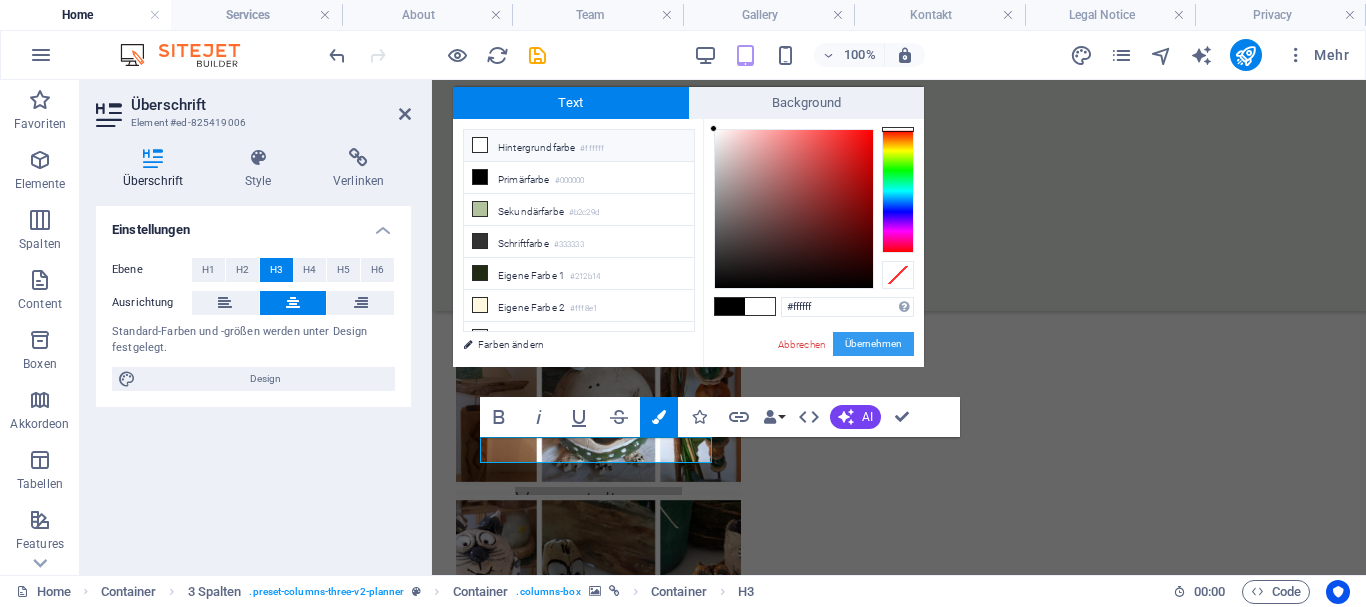 click on "Übernehmen" at bounding box center [873, 344] 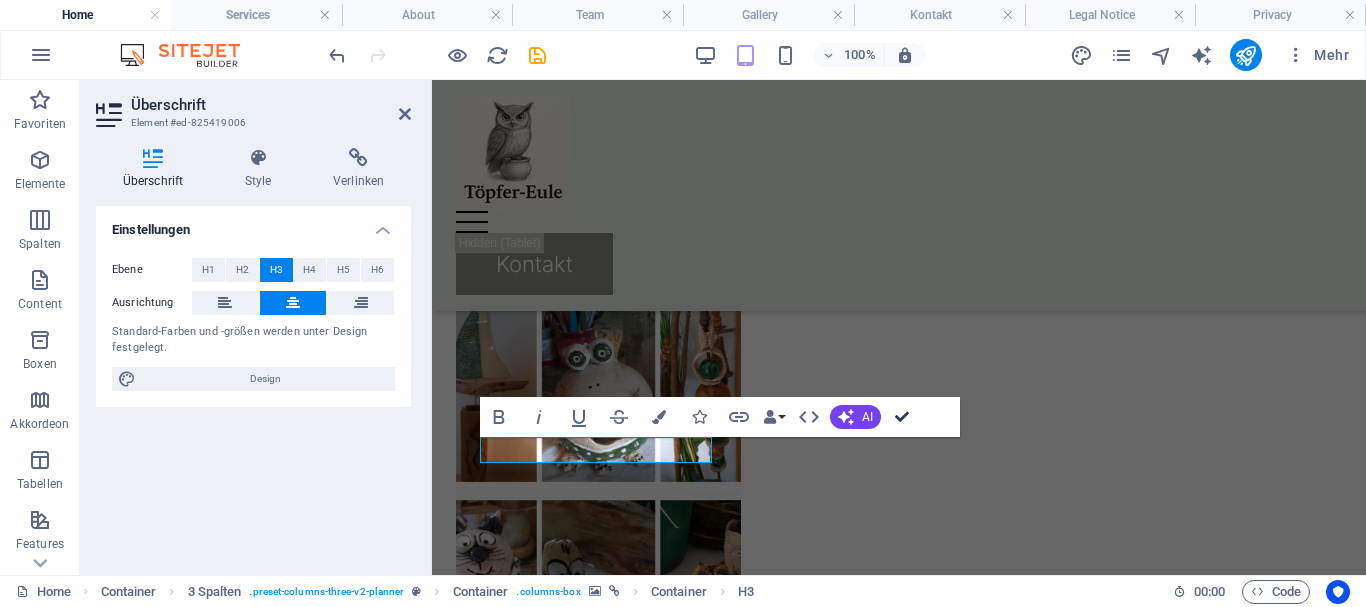 drag, startPoint x: 906, startPoint y: 412, endPoint x: 827, endPoint y: 333, distance: 111.72287 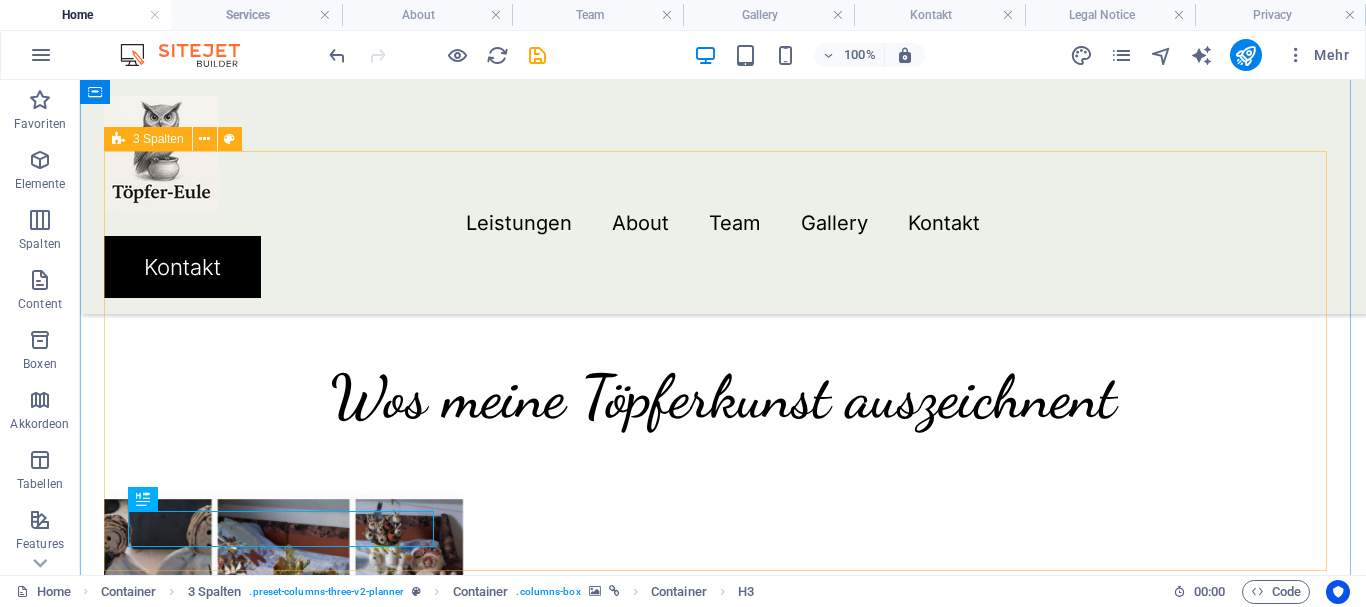 scroll, scrollTop: 1459, scrollLeft: 0, axis: vertical 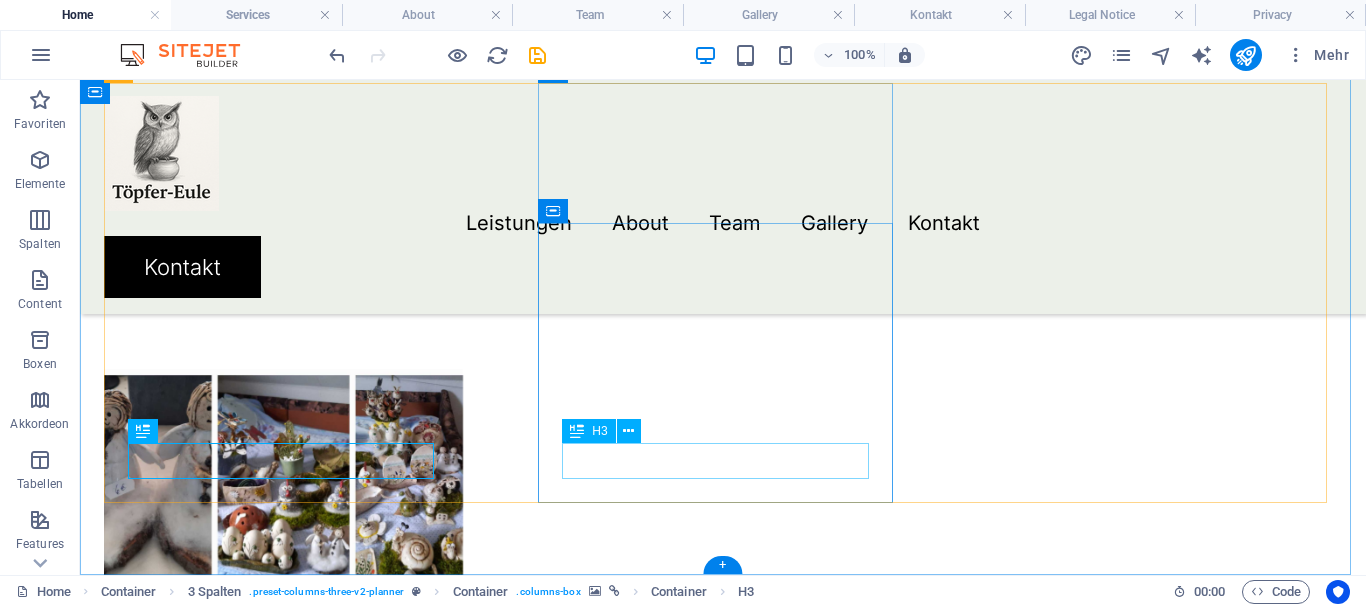 click on "Mitmach-Kurse" at bounding box center [283, 1267] 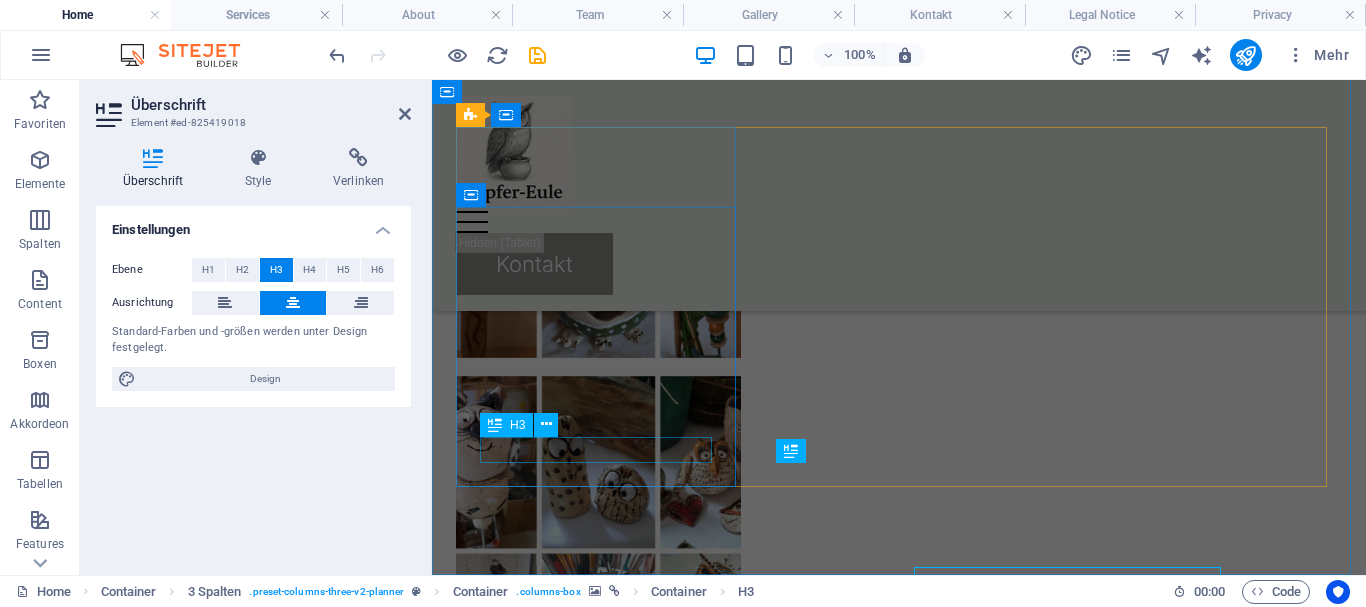 scroll, scrollTop: 1335, scrollLeft: 0, axis: vertical 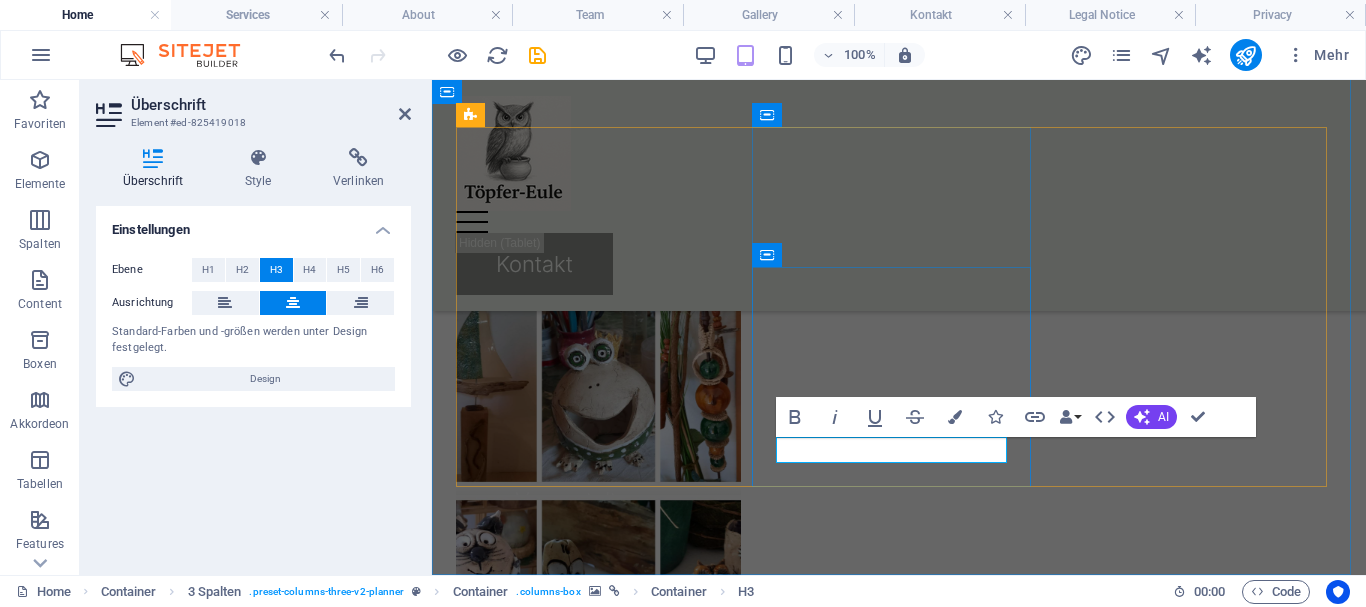 click on "Mitmach-Kurse" at bounding box center [598, 868] 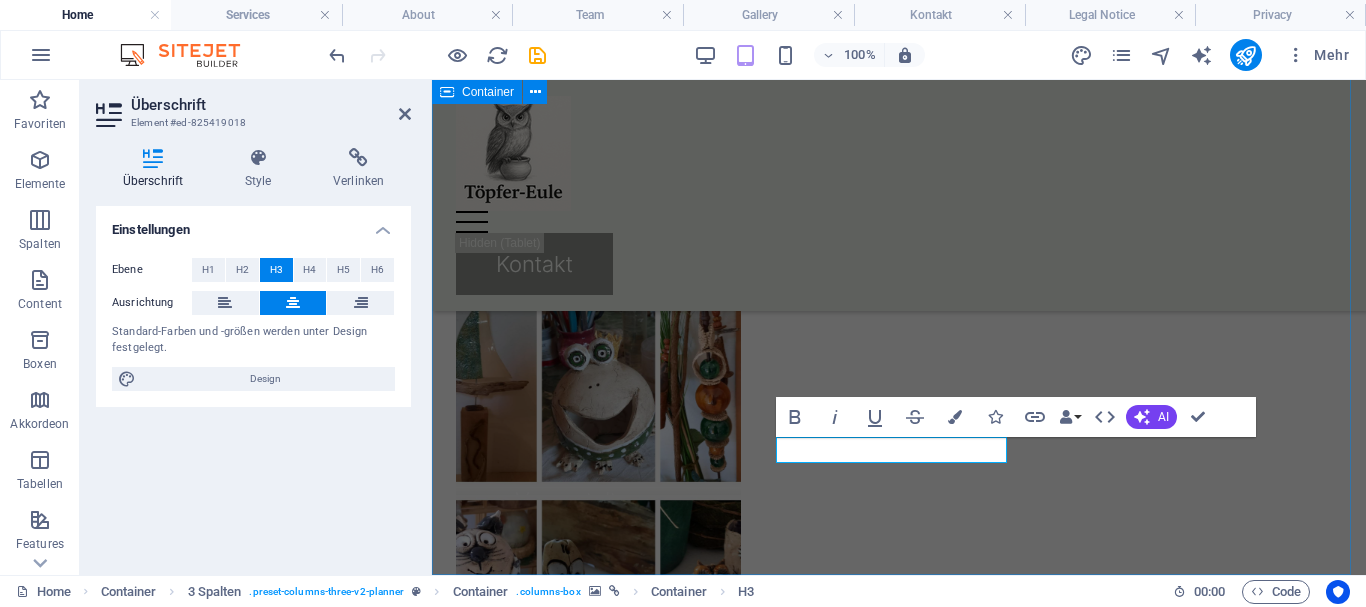 click on "Wos meine Töpferkunst auszeichnent Veranstaltungen Mit-Mach-Kurse Verkaufsmärkte" at bounding box center [899, 619] 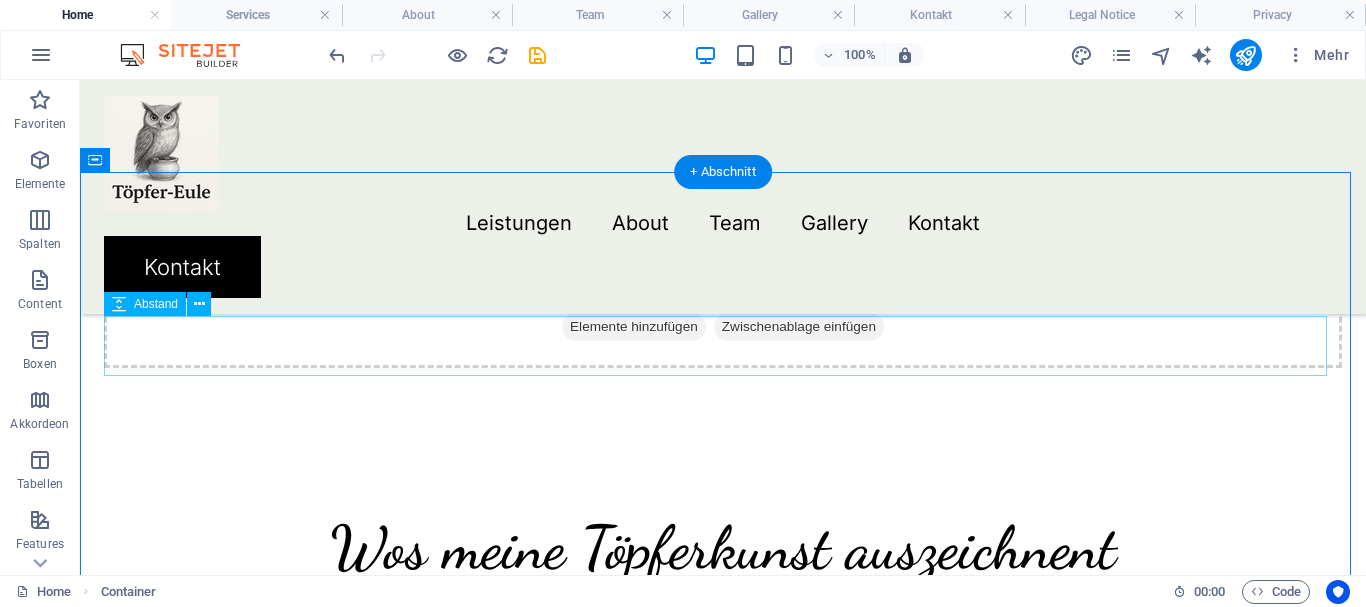 scroll, scrollTop: 1159, scrollLeft: 0, axis: vertical 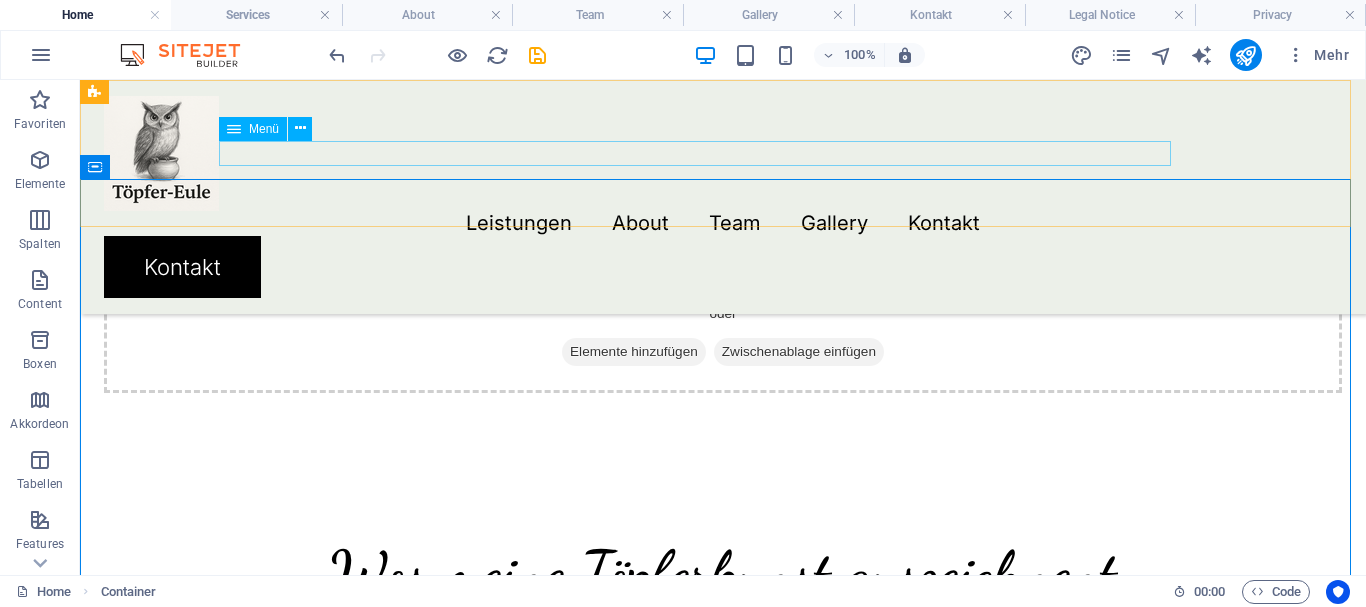 click on "Leistungen About Team Gallery Kontakt" at bounding box center [723, 223] 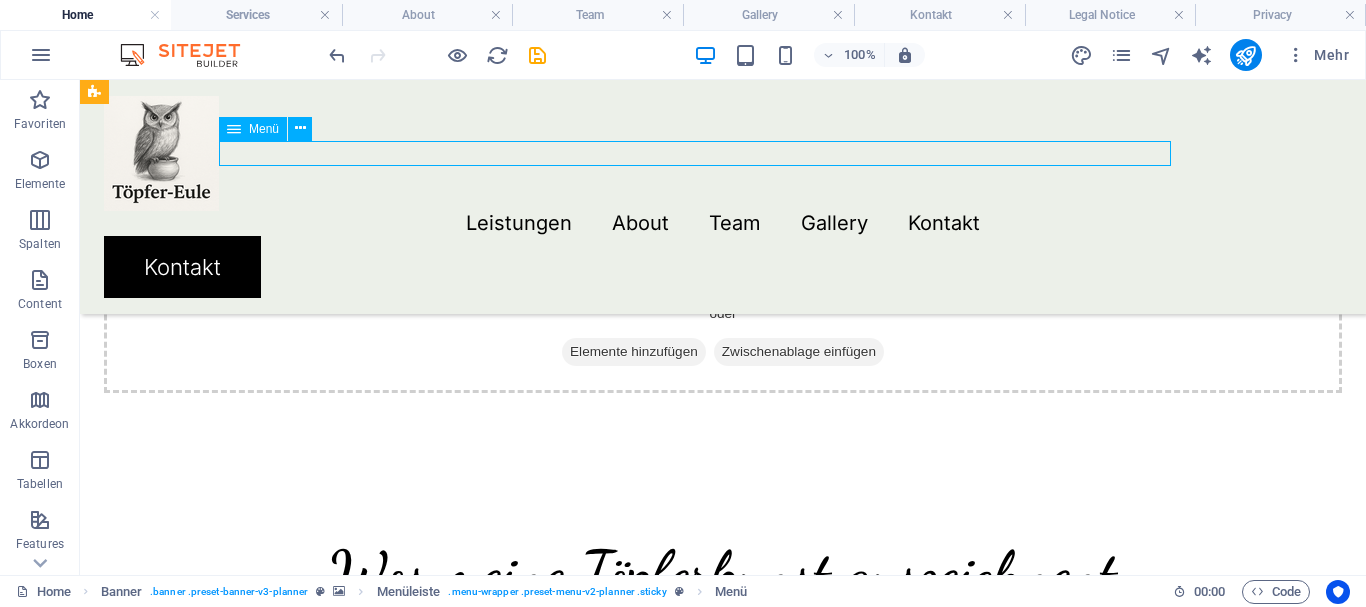 click on "Leistungen About Team Gallery Kontakt" at bounding box center (723, 223) 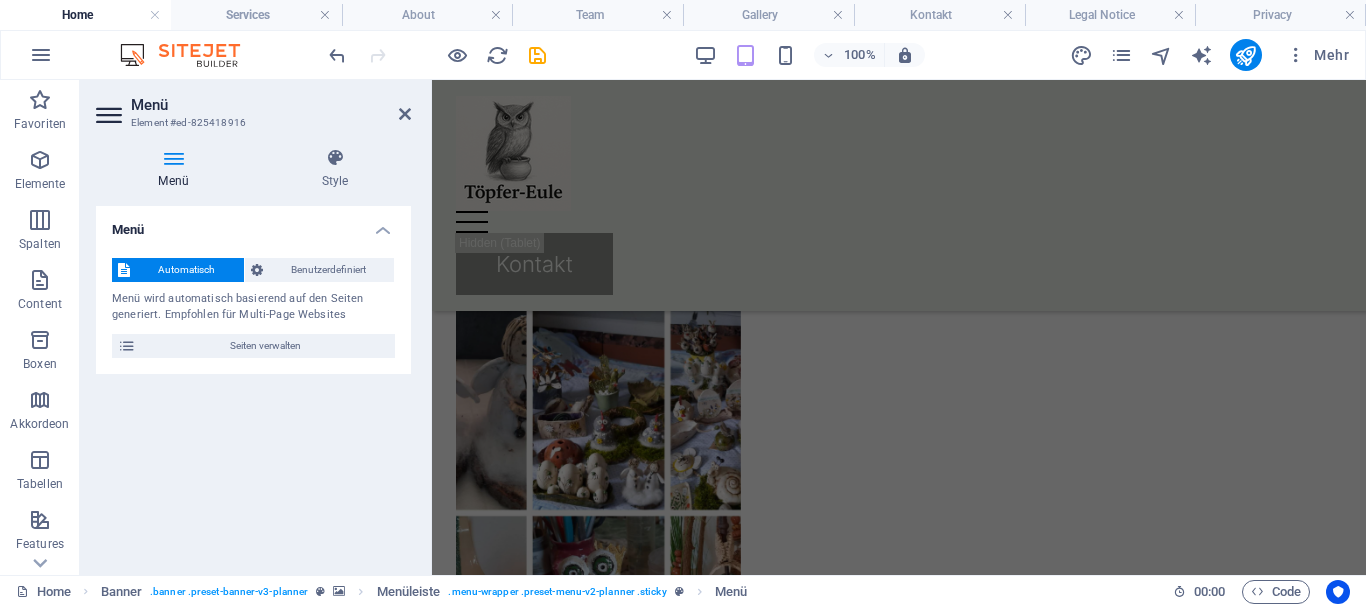 click at bounding box center (173, 158) 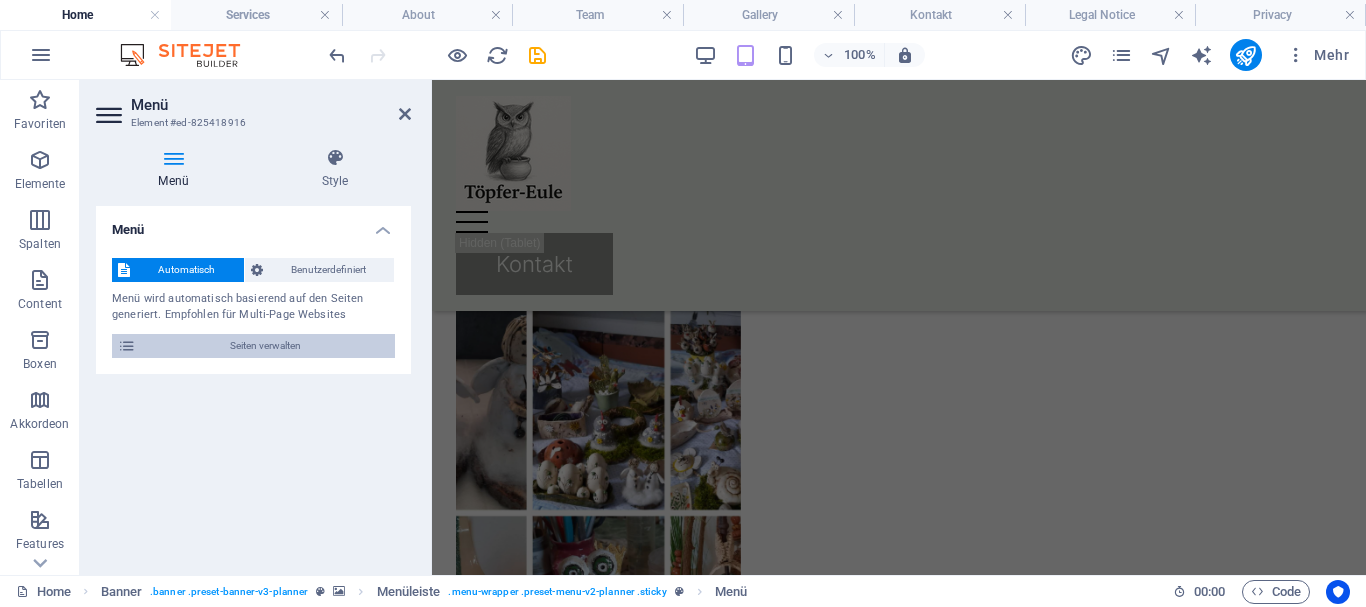 click at bounding box center [127, 346] 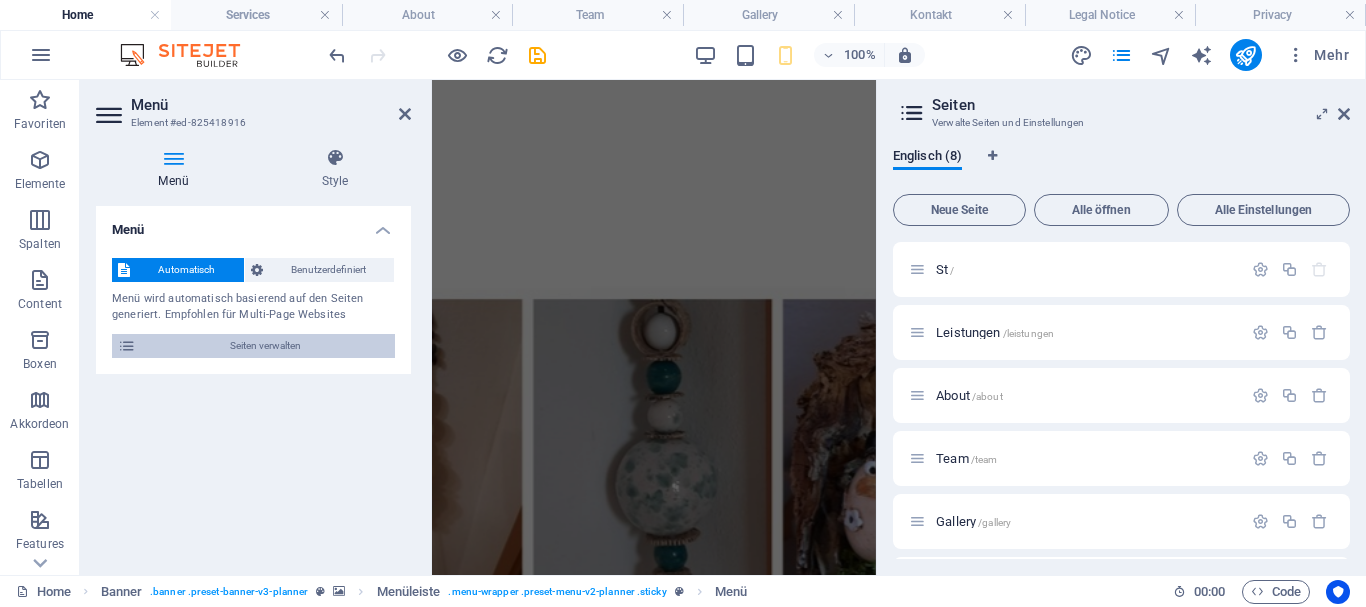 scroll, scrollTop: 0, scrollLeft: 0, axis: both 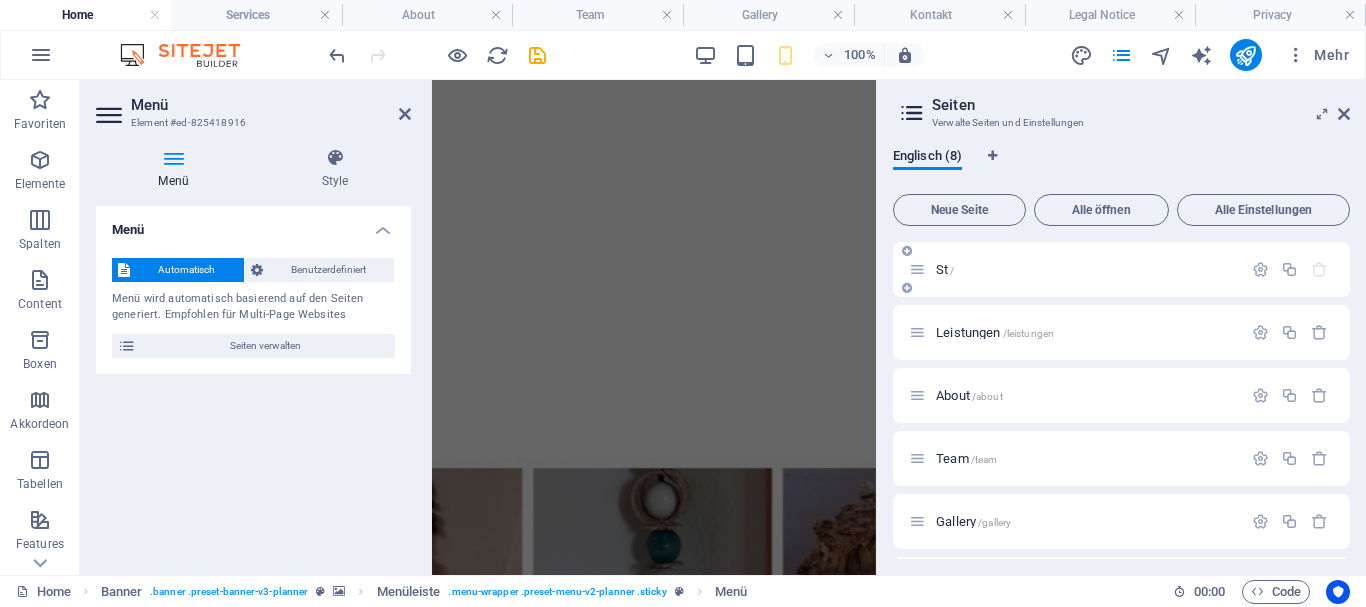click on "St /" at bounding box center [1075, 269] 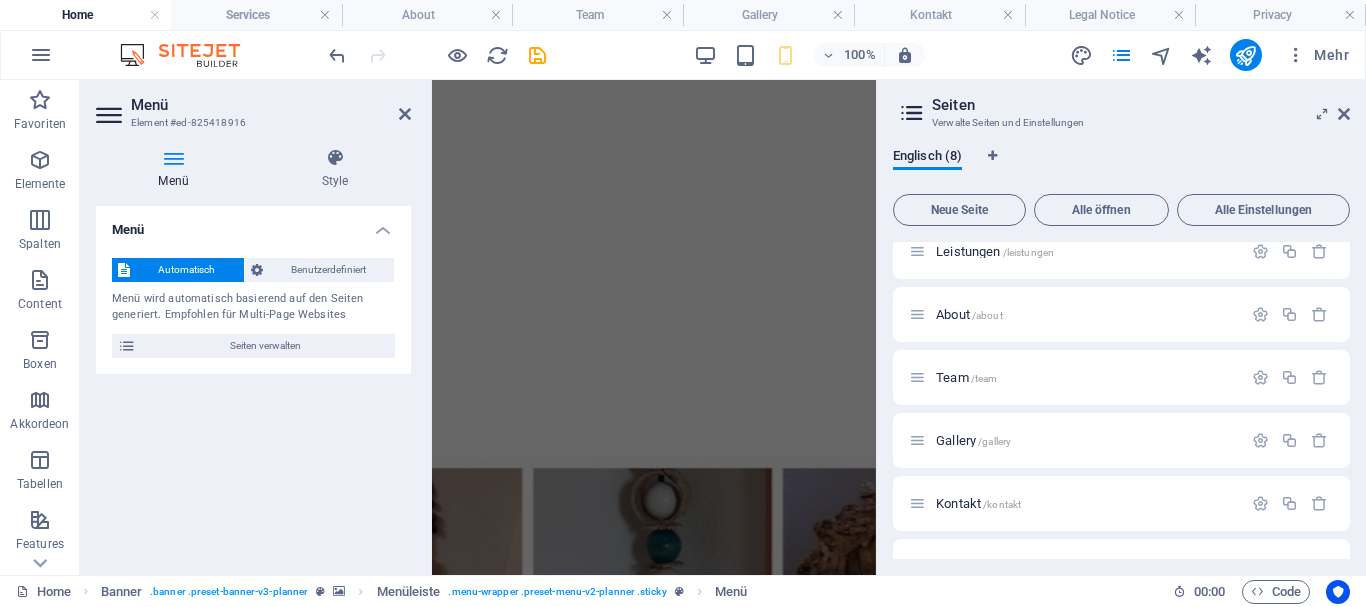 scroll, scrollTop: 0, scrollLeft: 0, axis: both 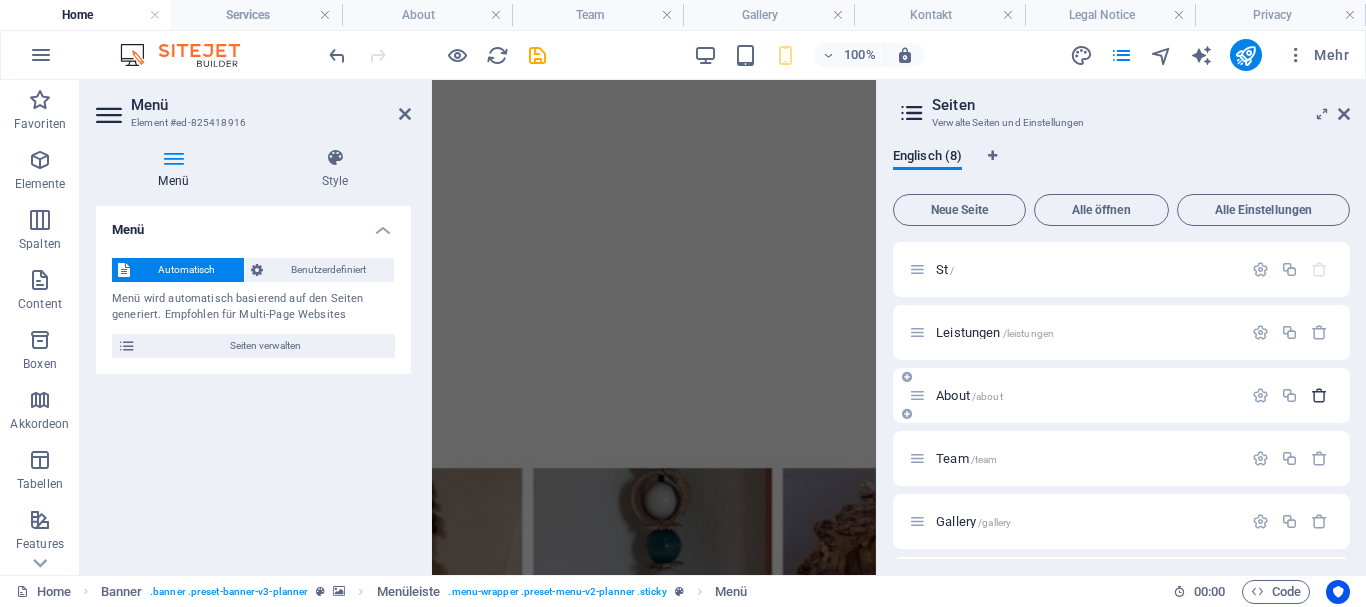 click at bounding box center (1319, 395) 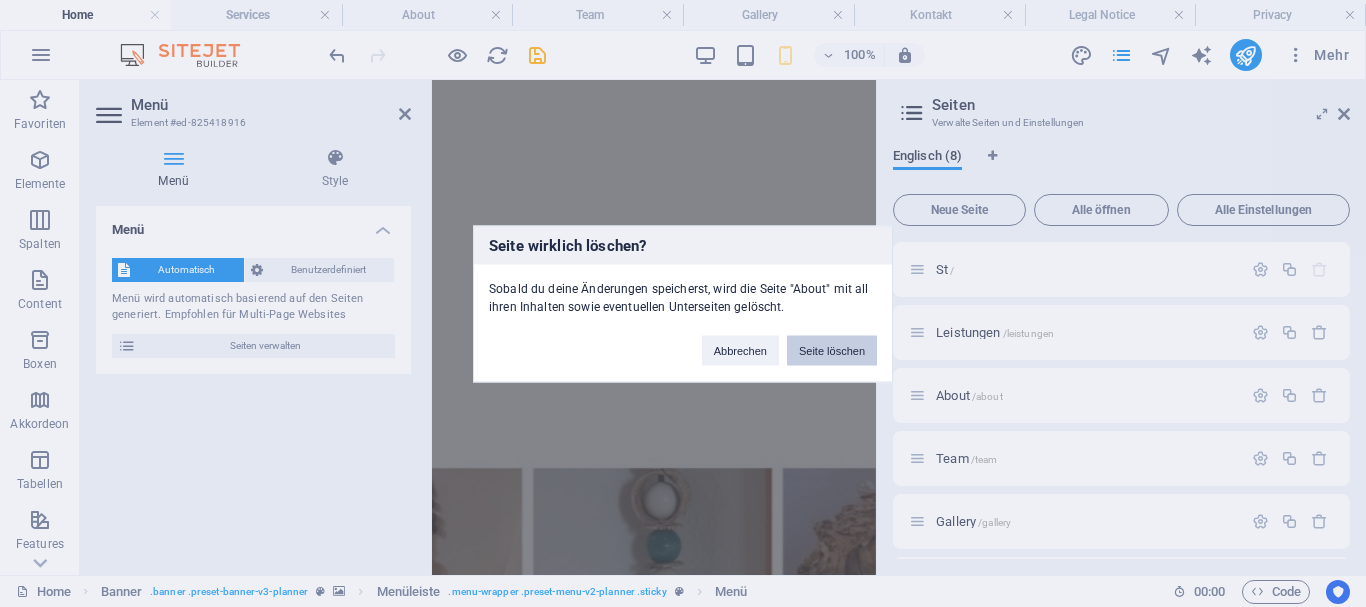 click on "Seite löschen" at bounding box center [832, 350] 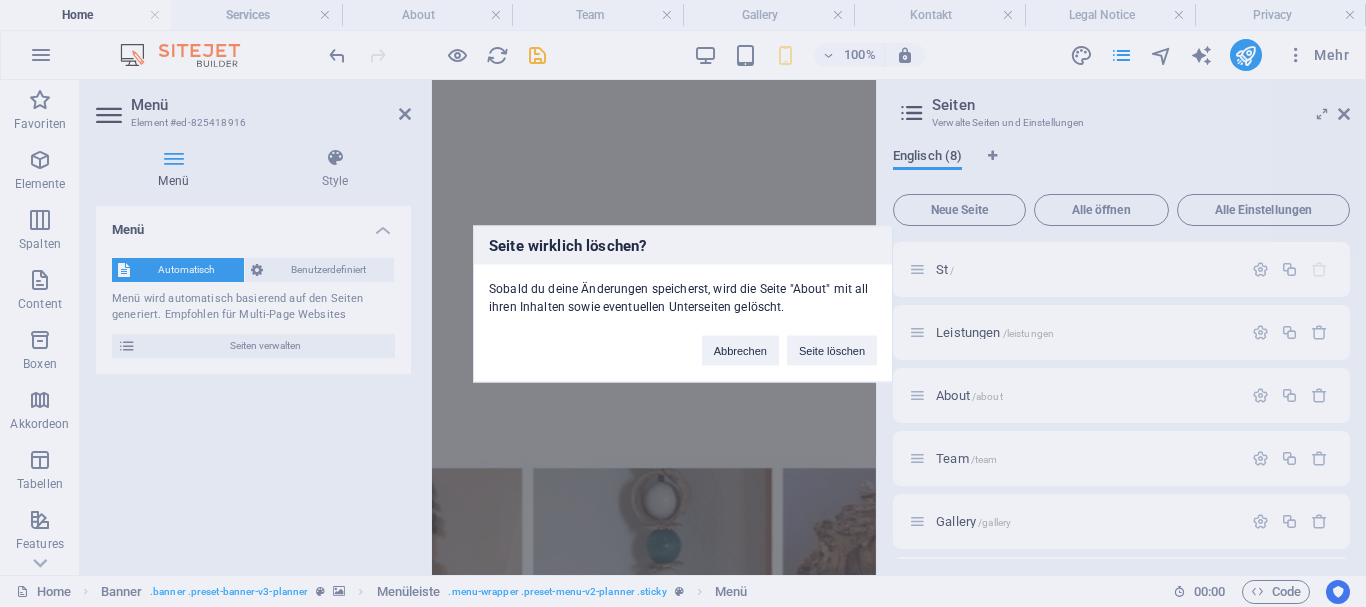 click on "Töpfer-Eule" at bounding box center (654, 1162) 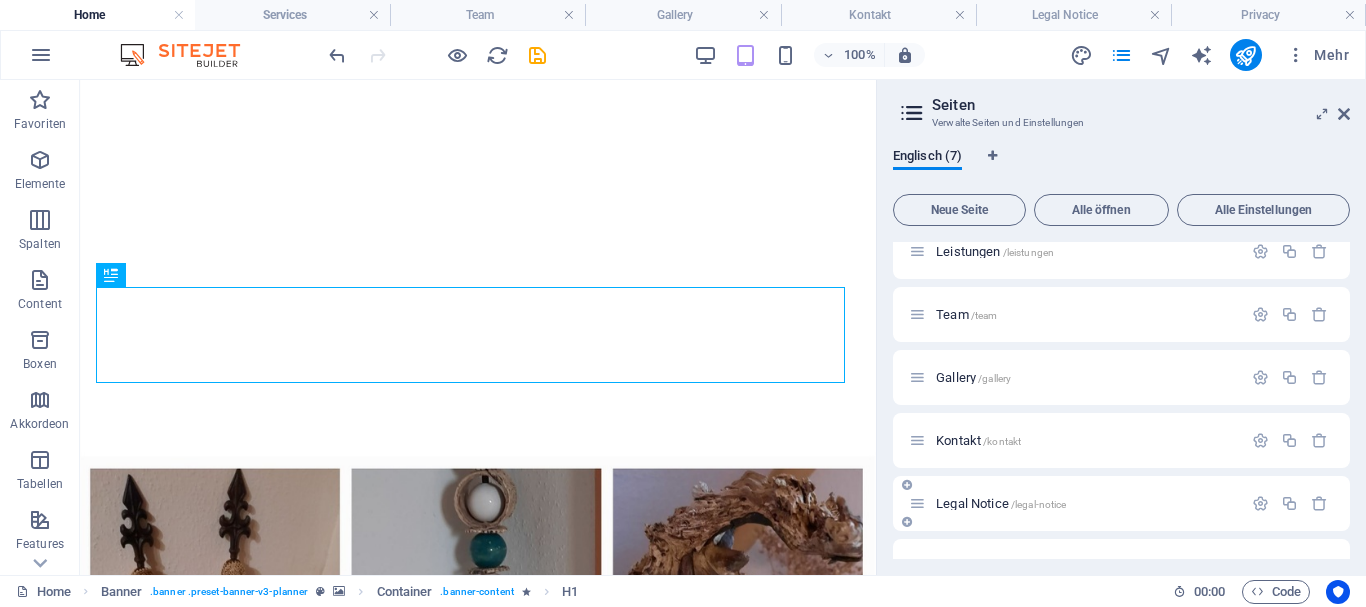 scroll, scrollTop: 124, scrollLeft: 0, axis: vertical 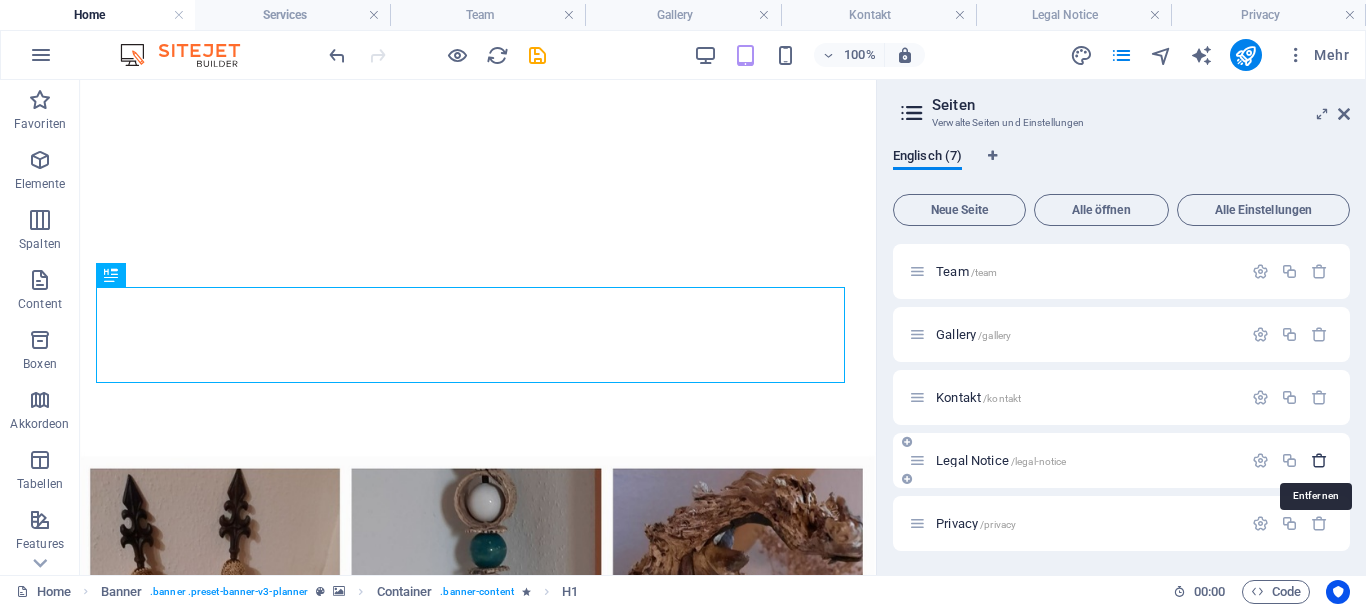 click at bounding box center [1319, 460] 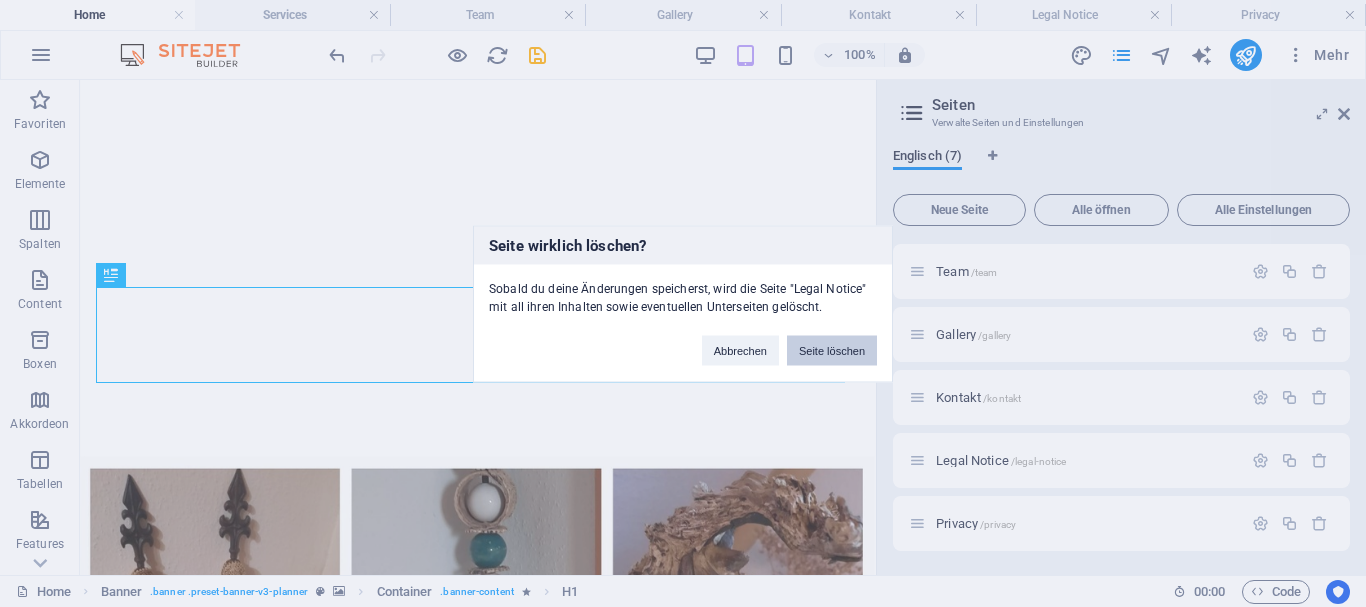 click on "Seite löschen" at bounding box center (832, 350) 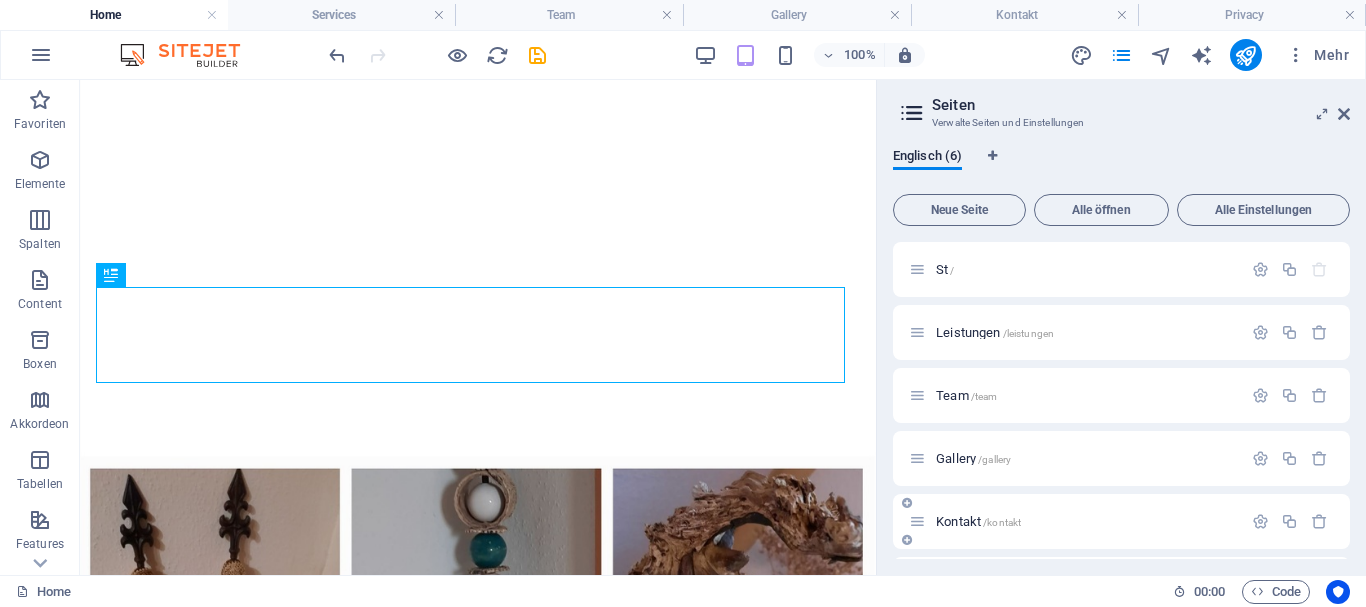 scroll, scrollTop: 61, scrollLeft: 0, axis: vertical 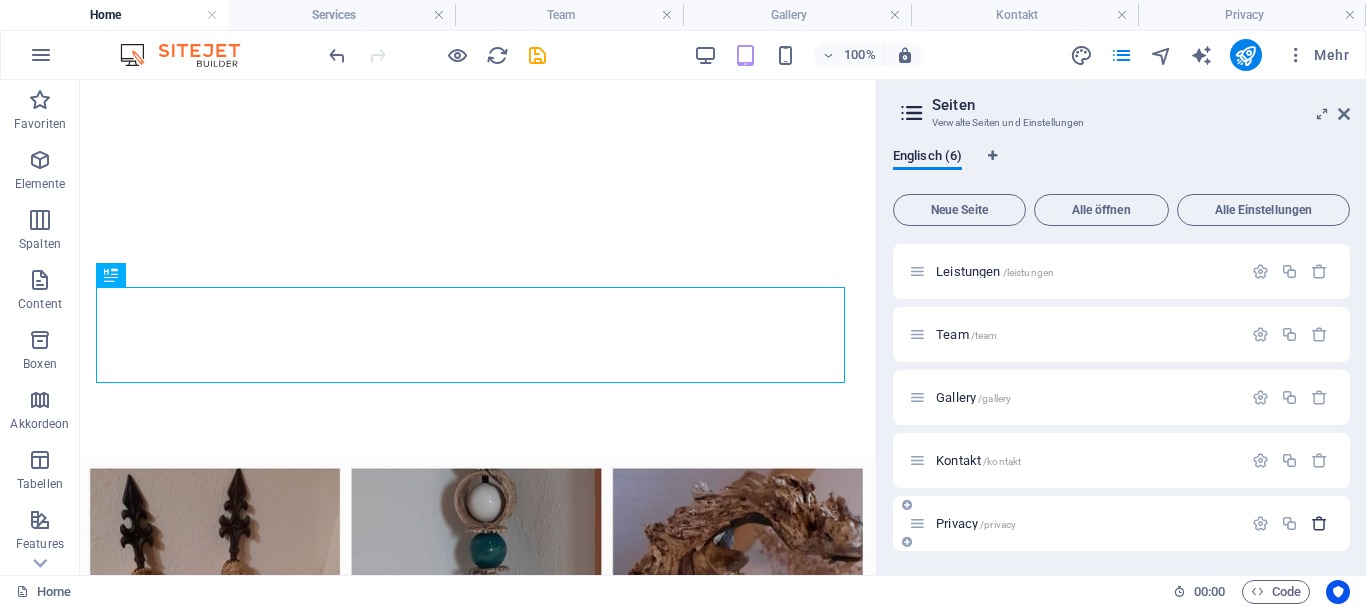 click at bounding box center (1319, 523) 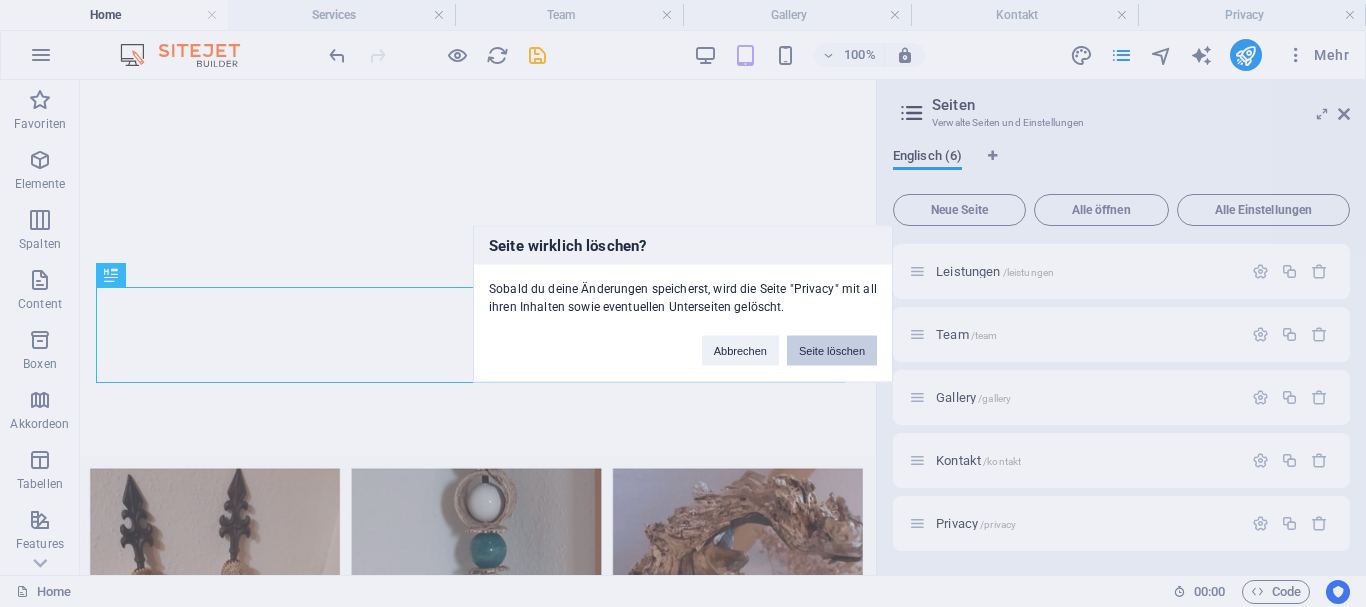 click on "Seite löschen" at bounding box center (832, 350) 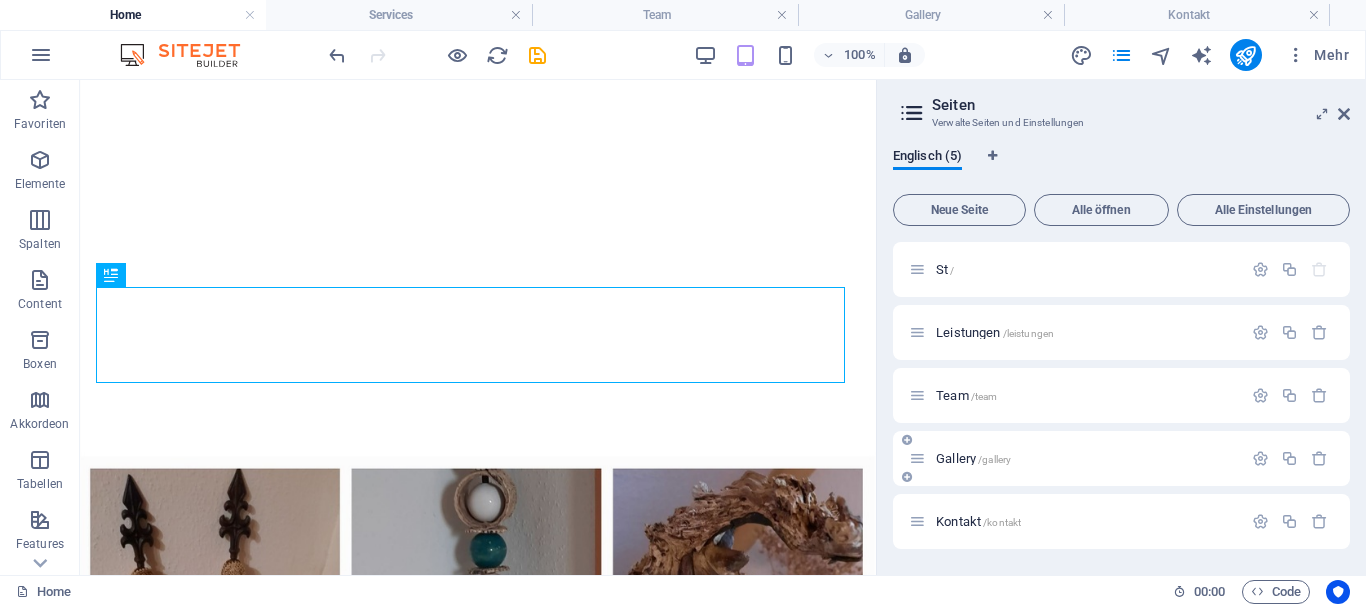 scroll, scrollTop: 0, scrollLeft: 0, axis: both 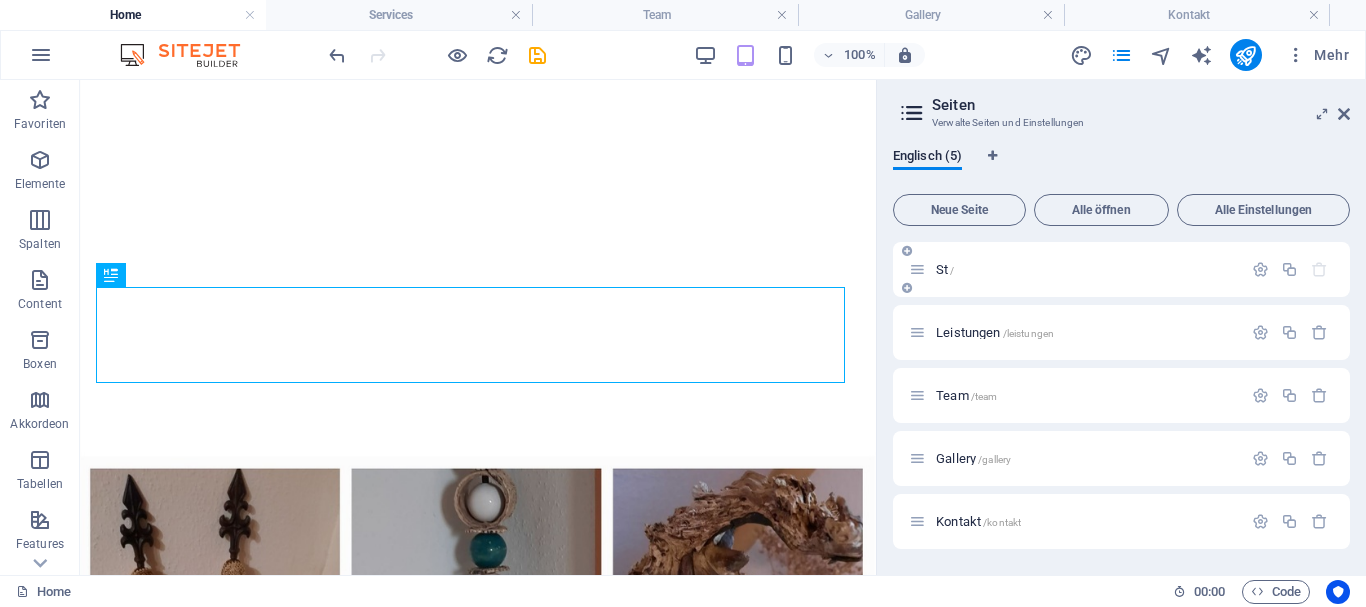 click on "St /" at bounding box center (1086, 269) 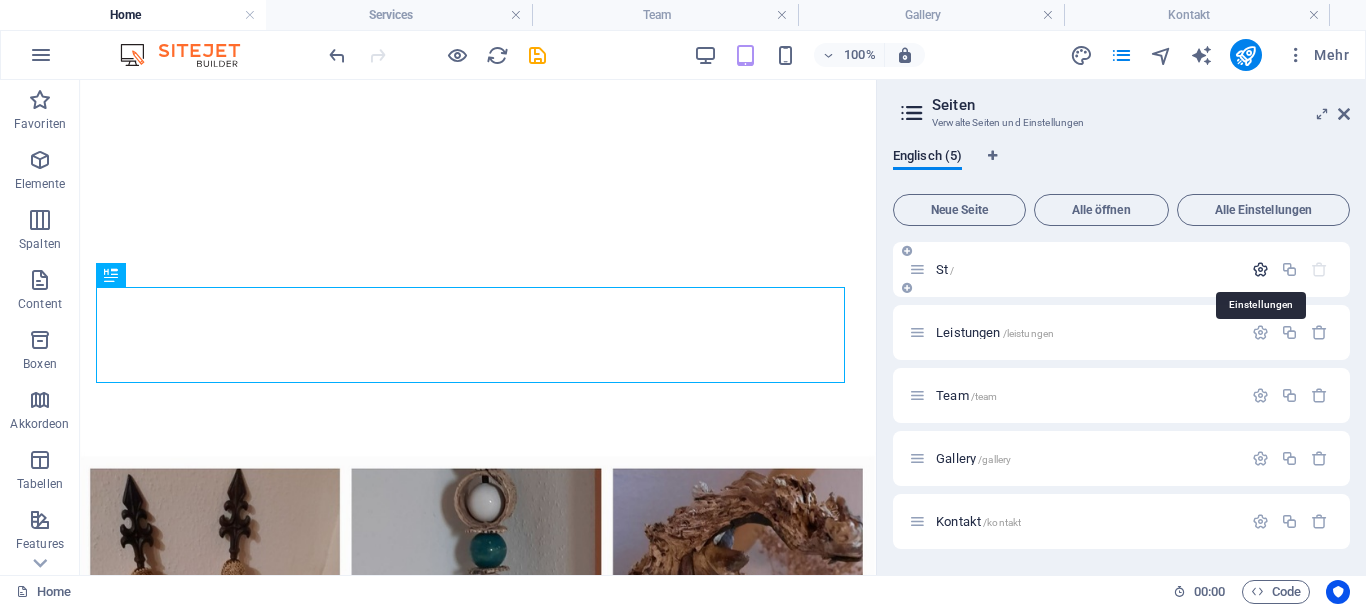 click at bounding box center [1260, 269] 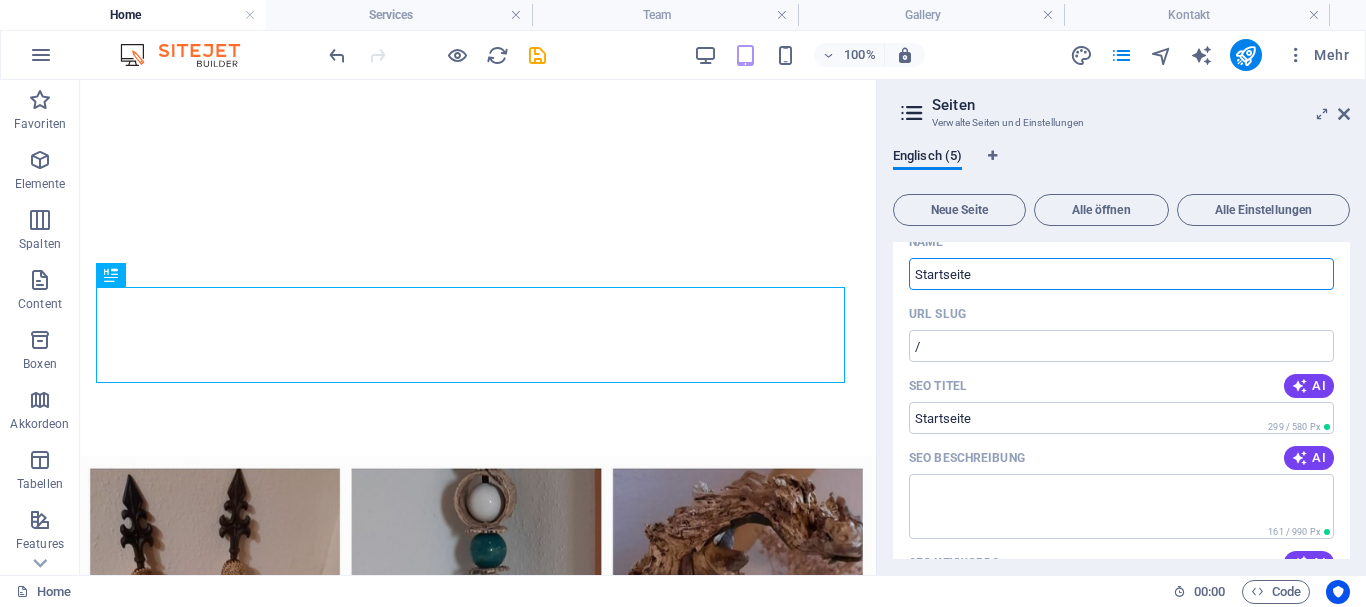 scroll, scrollTop: 0, scrollLeft: 0, axis: both 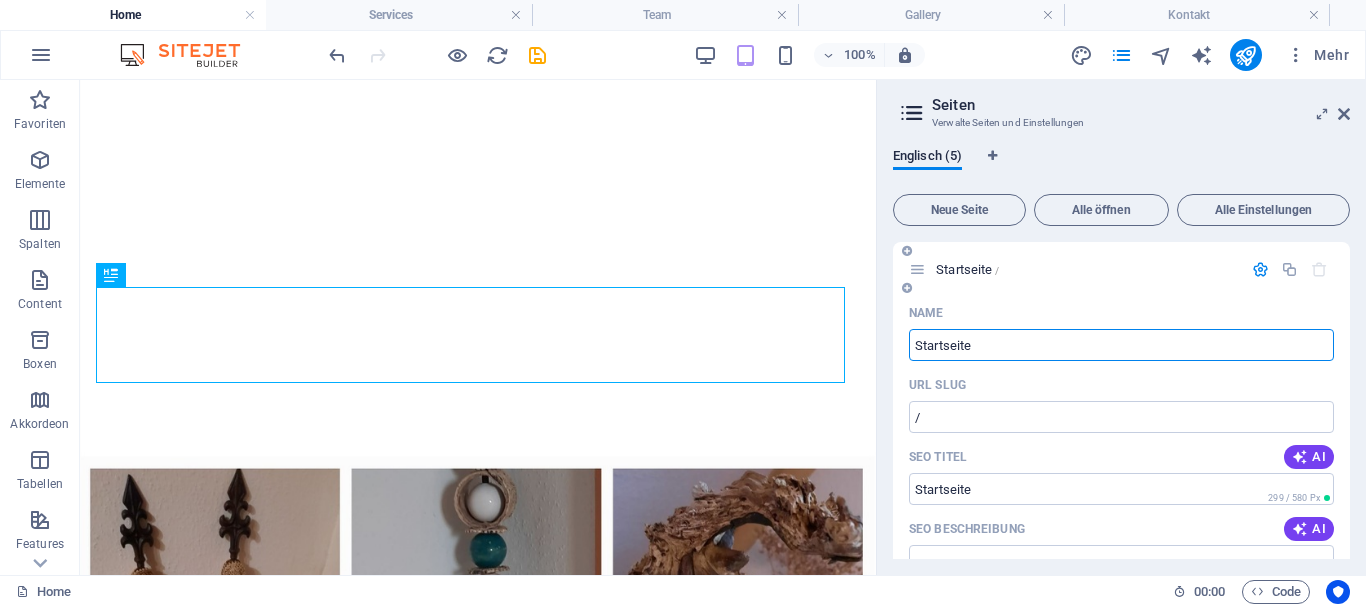 type on "Startseite" 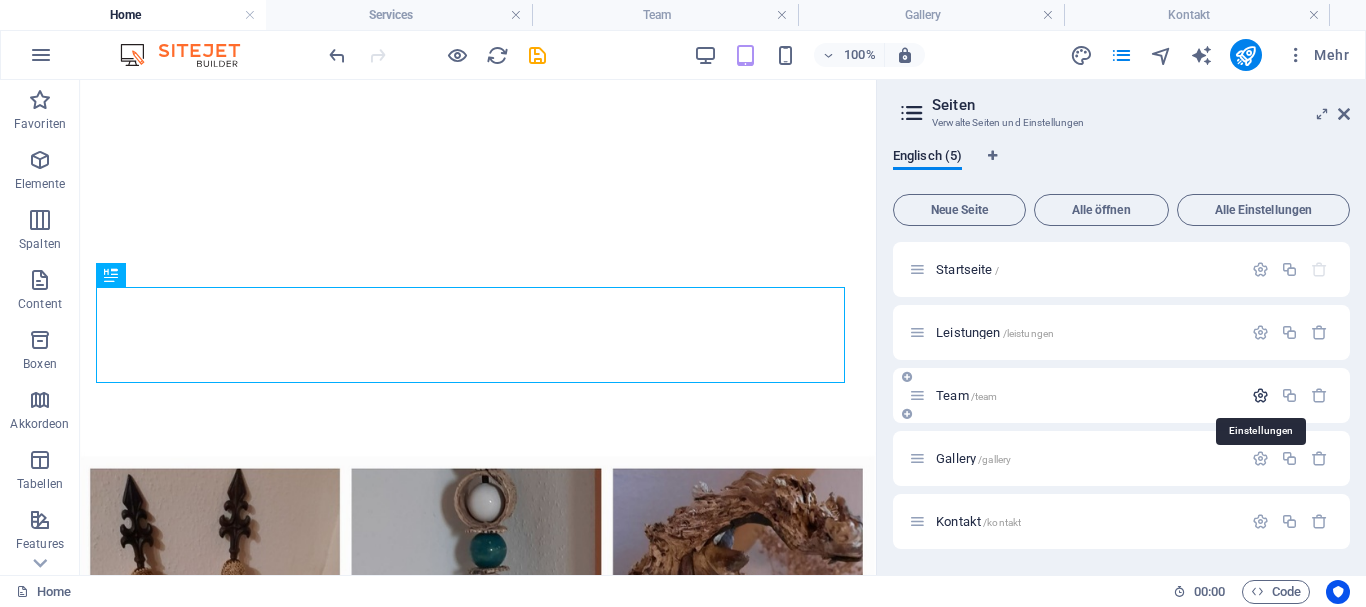 click at bounding box center (1260, 395) 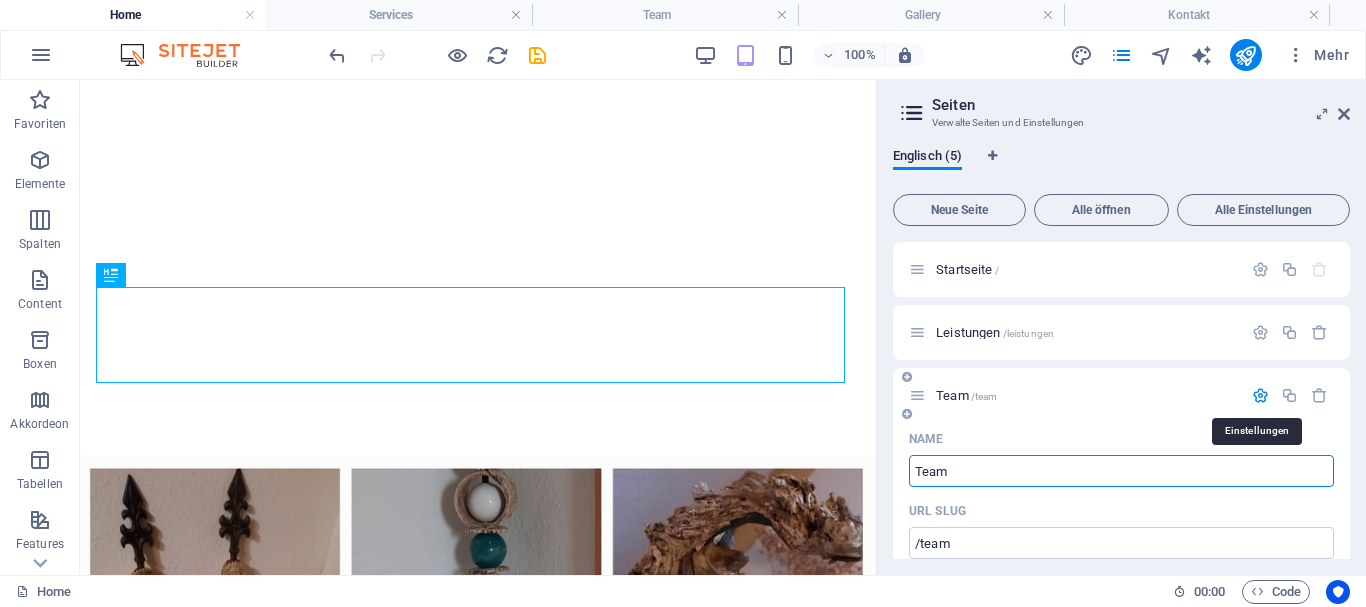 click at bounding box center (1260, 395) 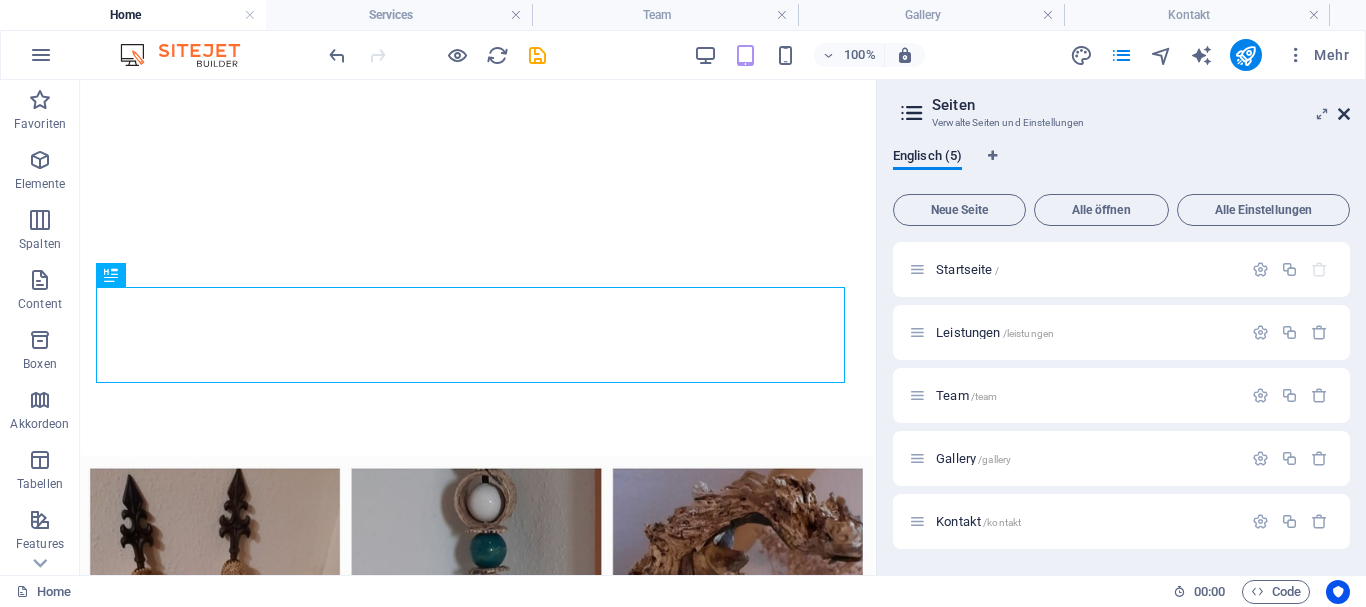drag, startPoint x: 1341, startPoint y: 112, endPoint x: 960, endPoint y: 6, distance: 395.4706 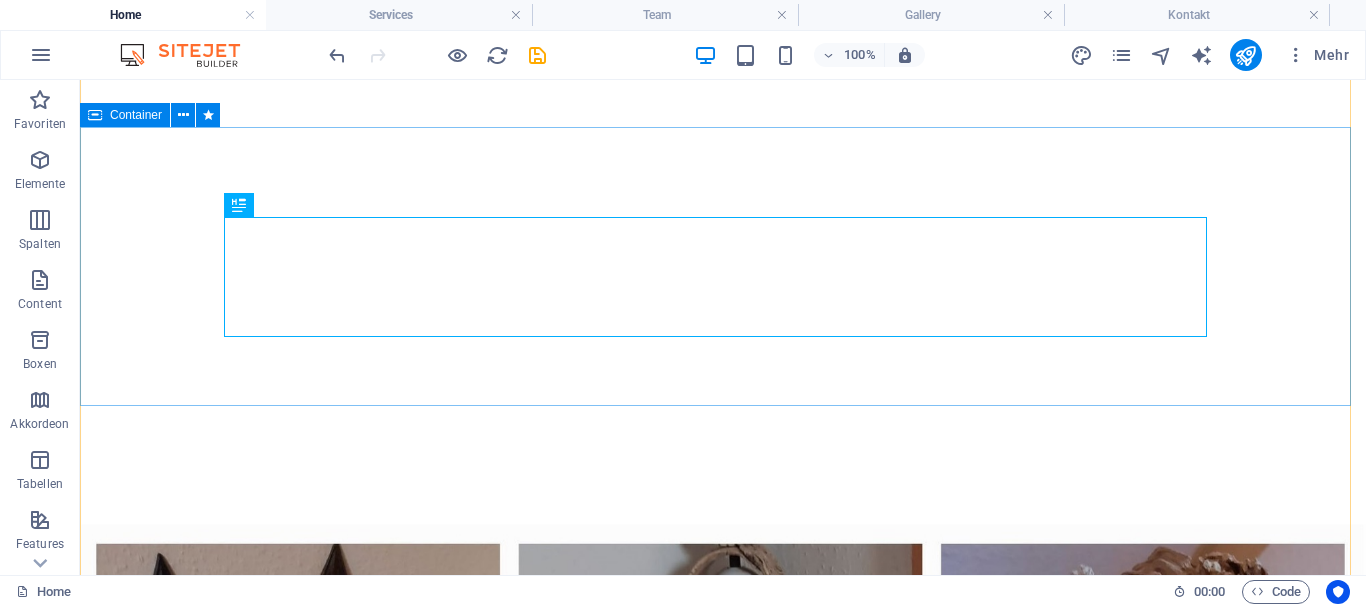 click on "Töpfer-Eule Genieße die Inspiration von Töpferware" at bounding box center (723, 1353) 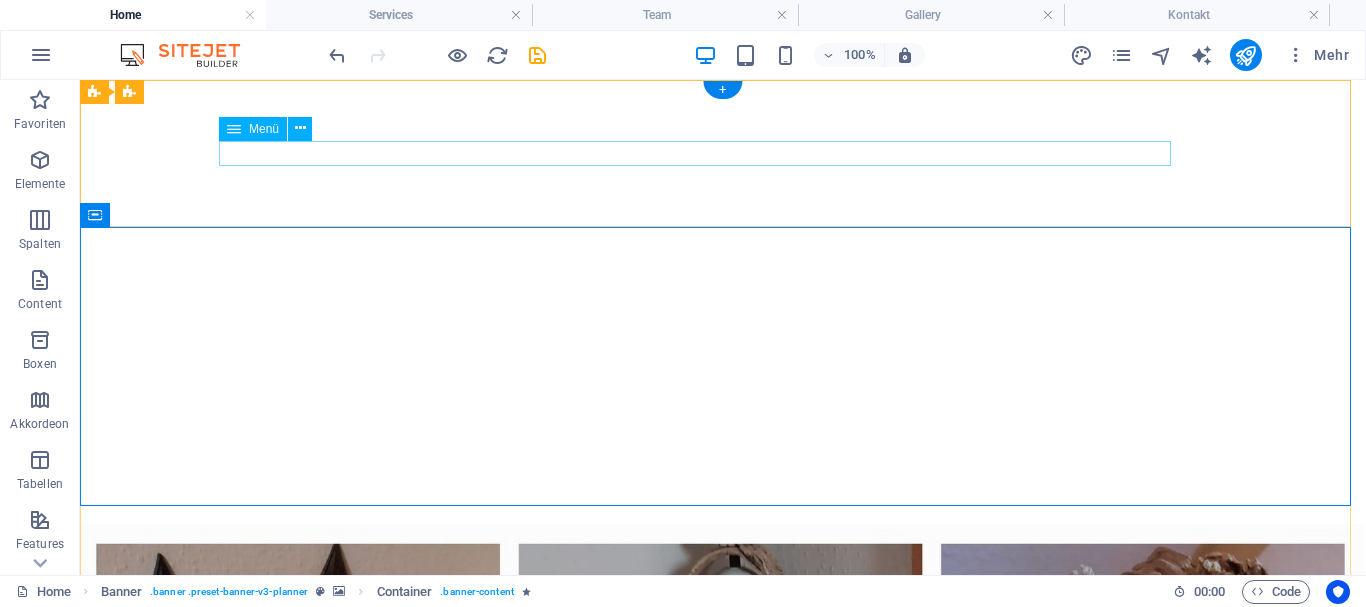 click on "Leistungen Team Gallery Kontakt" at bounding box center [723, 1123] 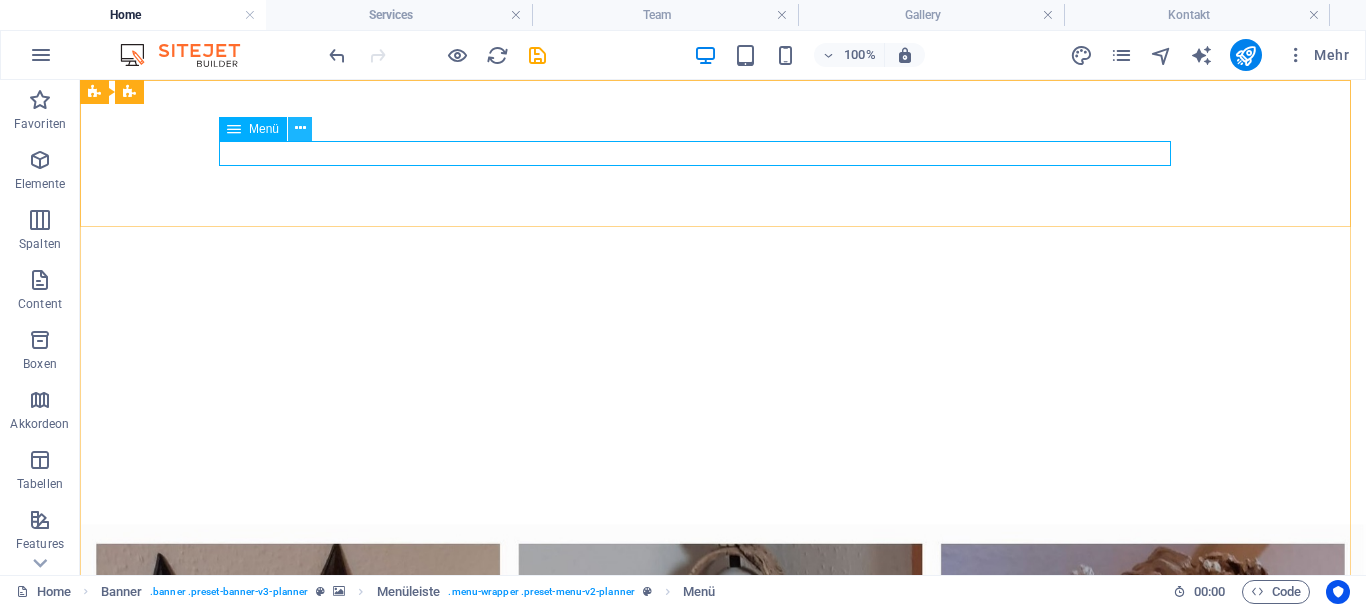 click at bounding box center [300, 128] 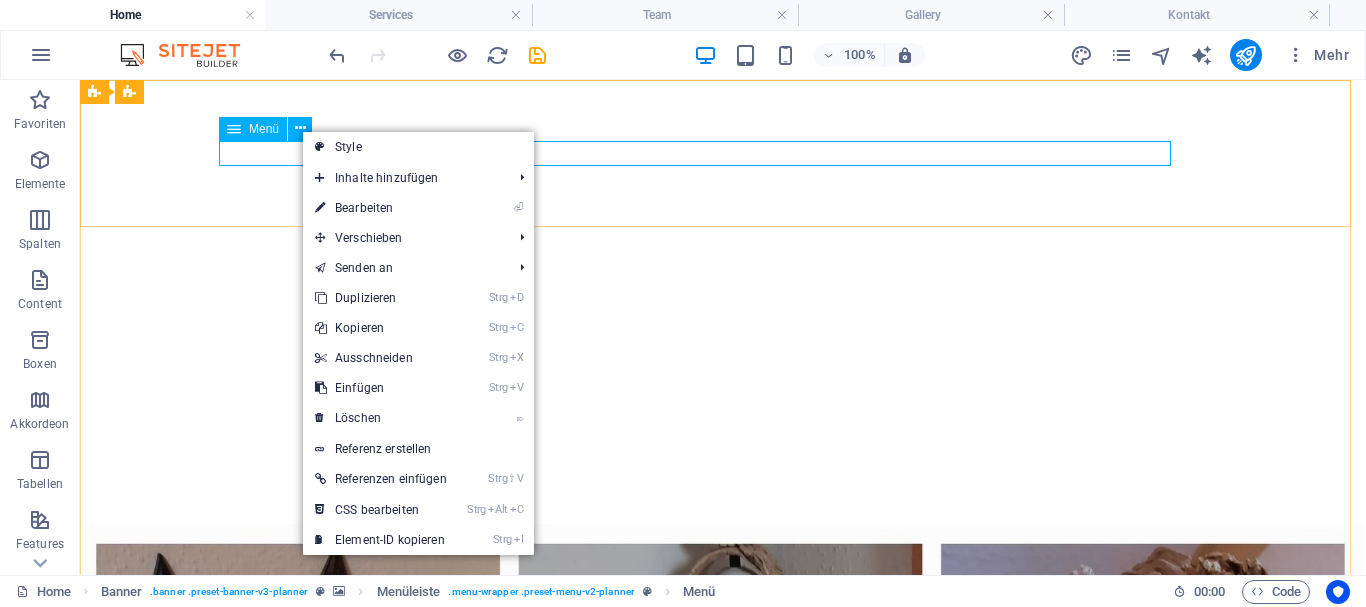 click at bounding box center [234, 129] 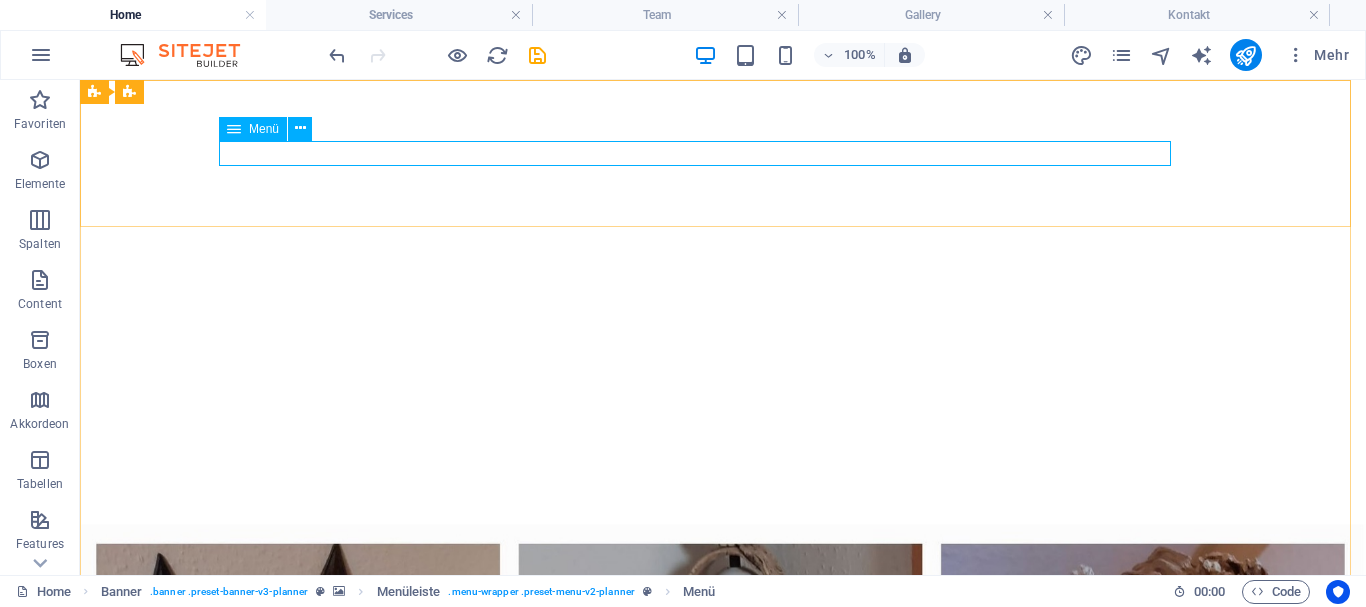 click on "Menu Leistungen Team Gallery Kontakt Kontakt" at bounding box center (723, 1097) 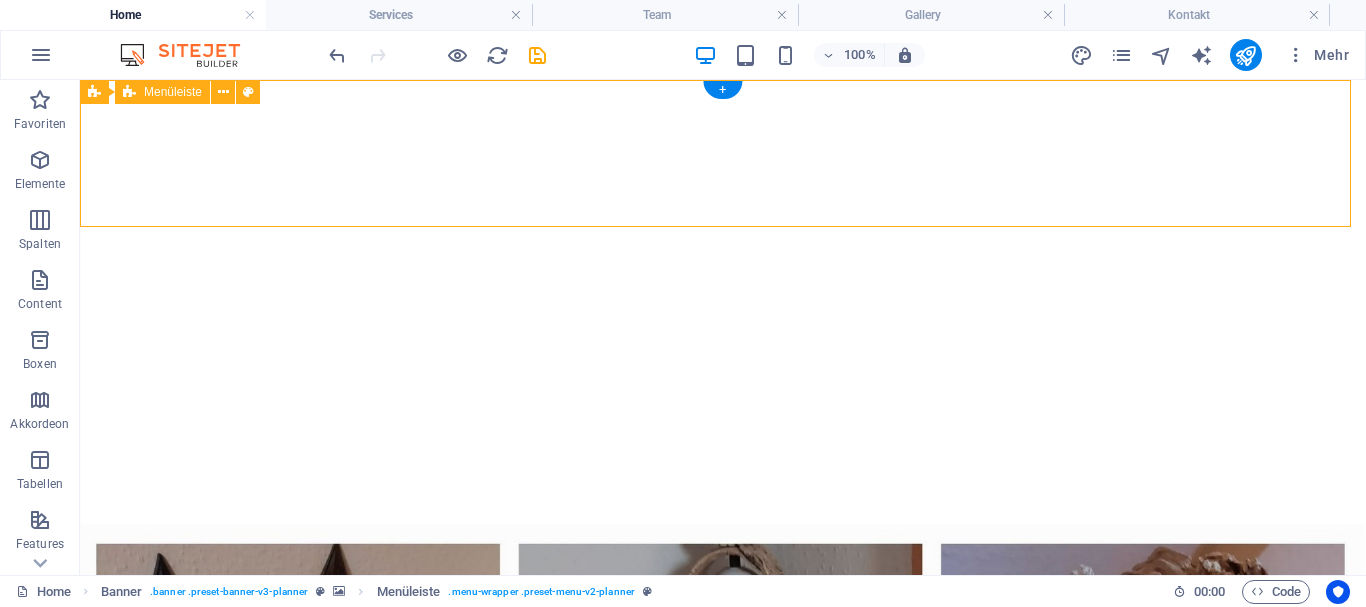 click on "Leistungen Team Gallery Kontakt" at bounding box center [723, 1123] 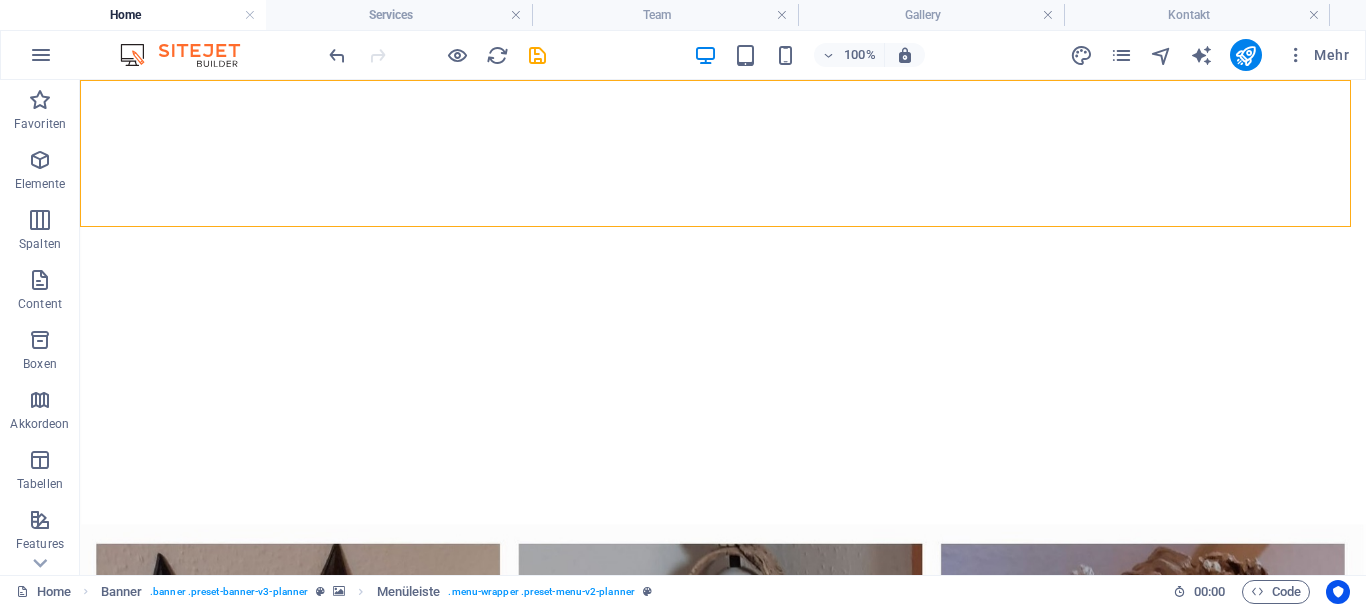click on "Leistungen Team Gallery Kontakt" at bounding box center [723, 1123] 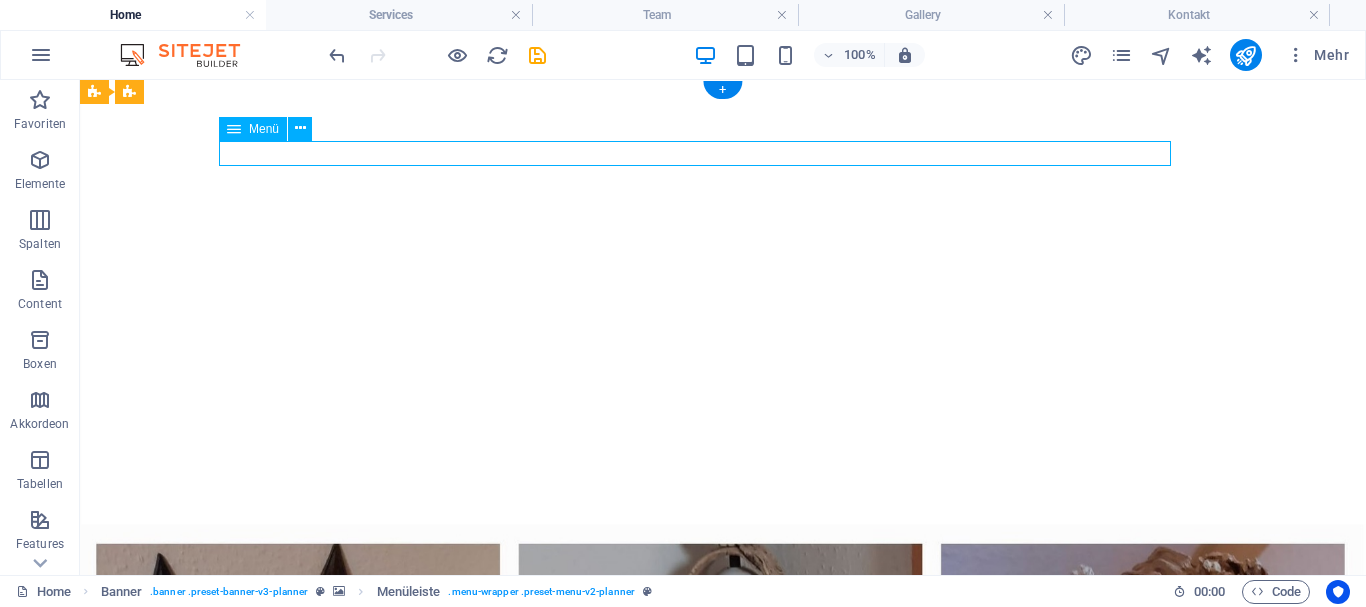 click on "Leistungen Team Gallery Kontakt" at bounding box center (723, 1123) 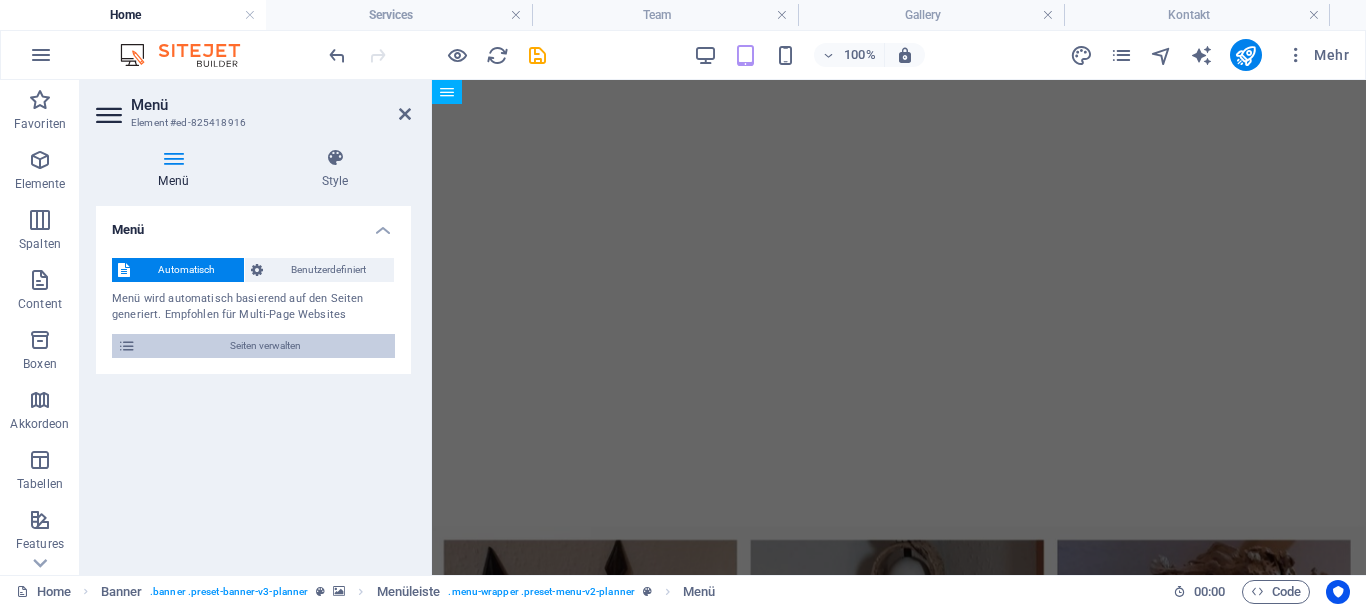 click at bounding box center (127, 346) 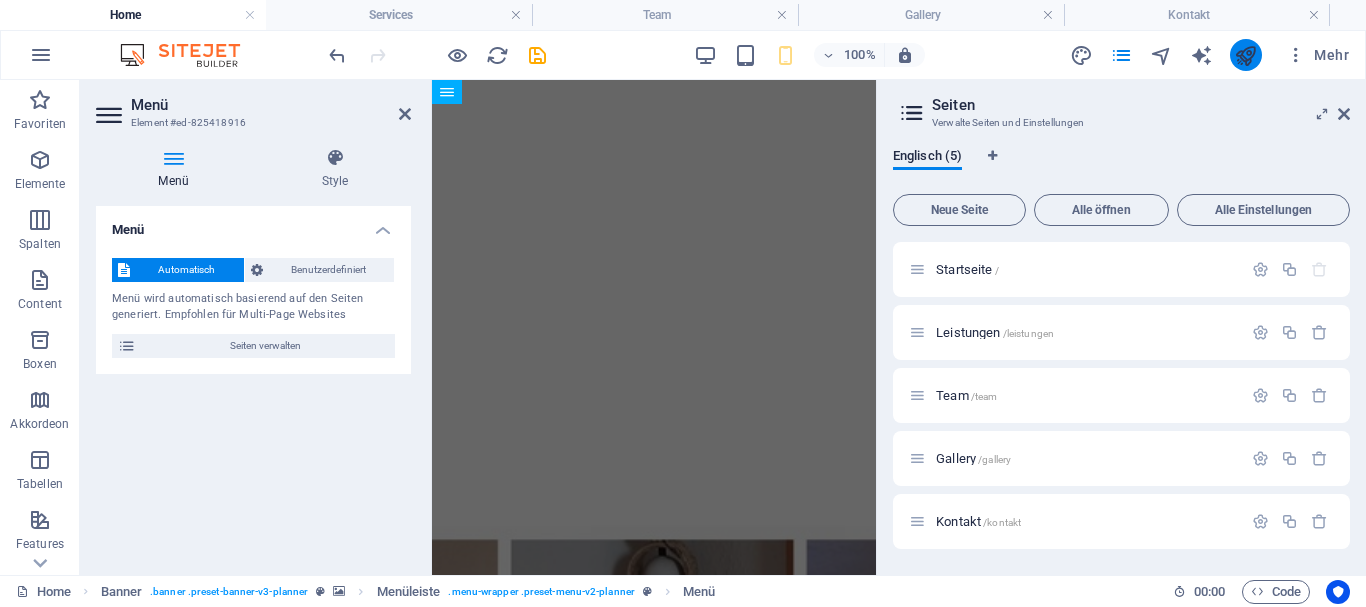 click at bounding box center [1245, 55] 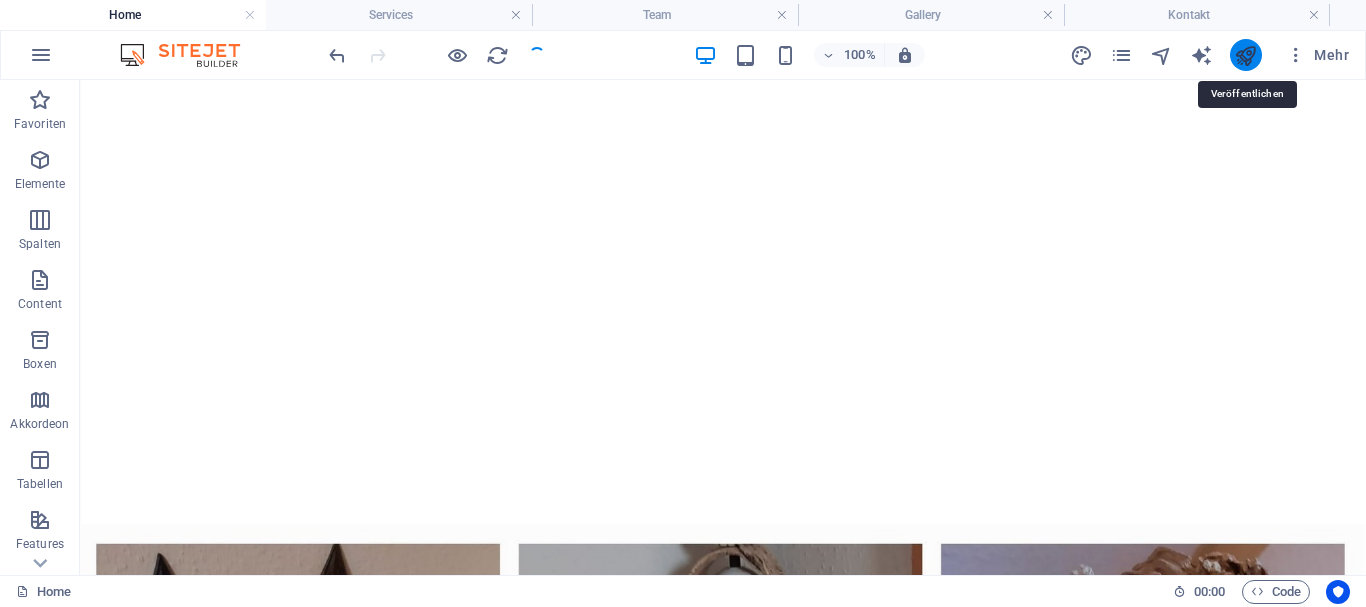 click at bounding box center [1245, 55] 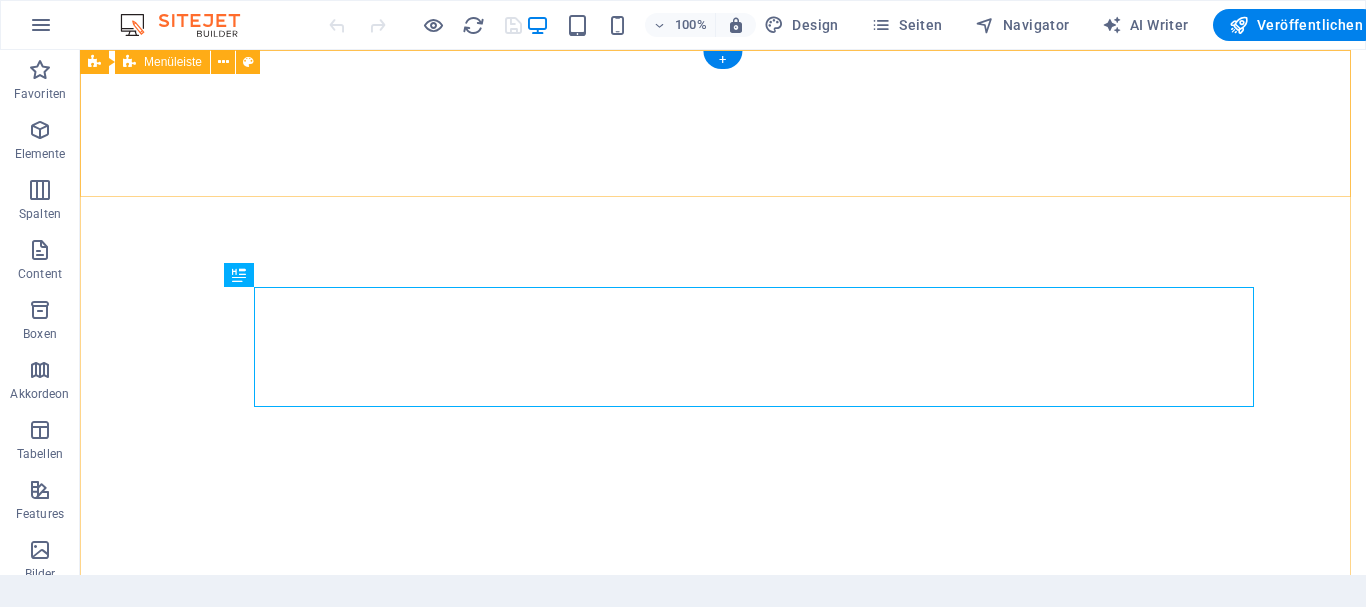 scroll, scrollTop: 0, scrollLeft: 0, axis: both 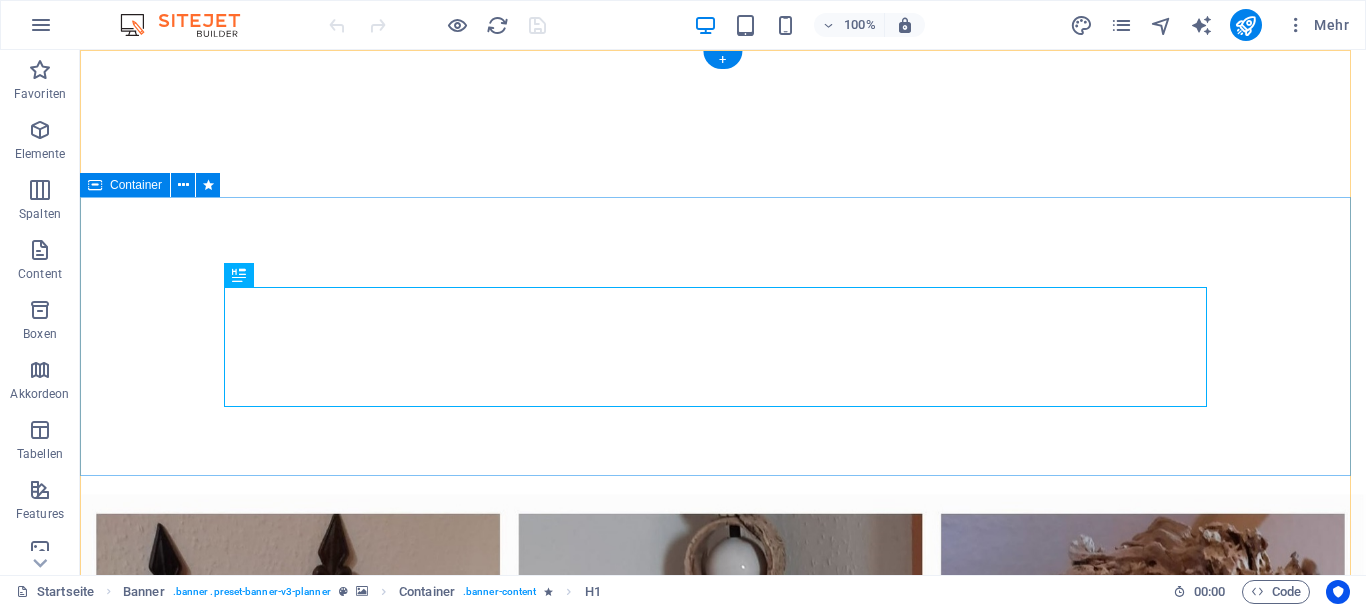 click on "Töpfer-Eule Genieße die Inspiration von Töpferware" at bounding box center [723, 1323] 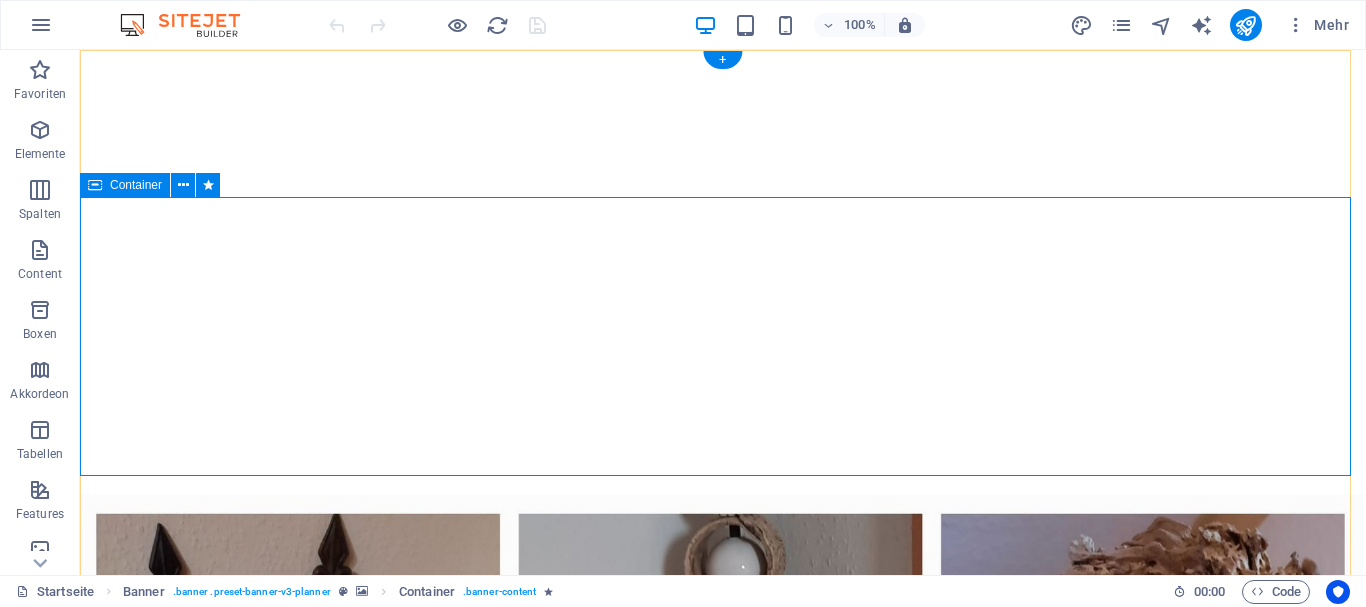 click on "Töpfer-Eule Genieße die Inspiration von Töpferware" at bounding box center [723, 1323] 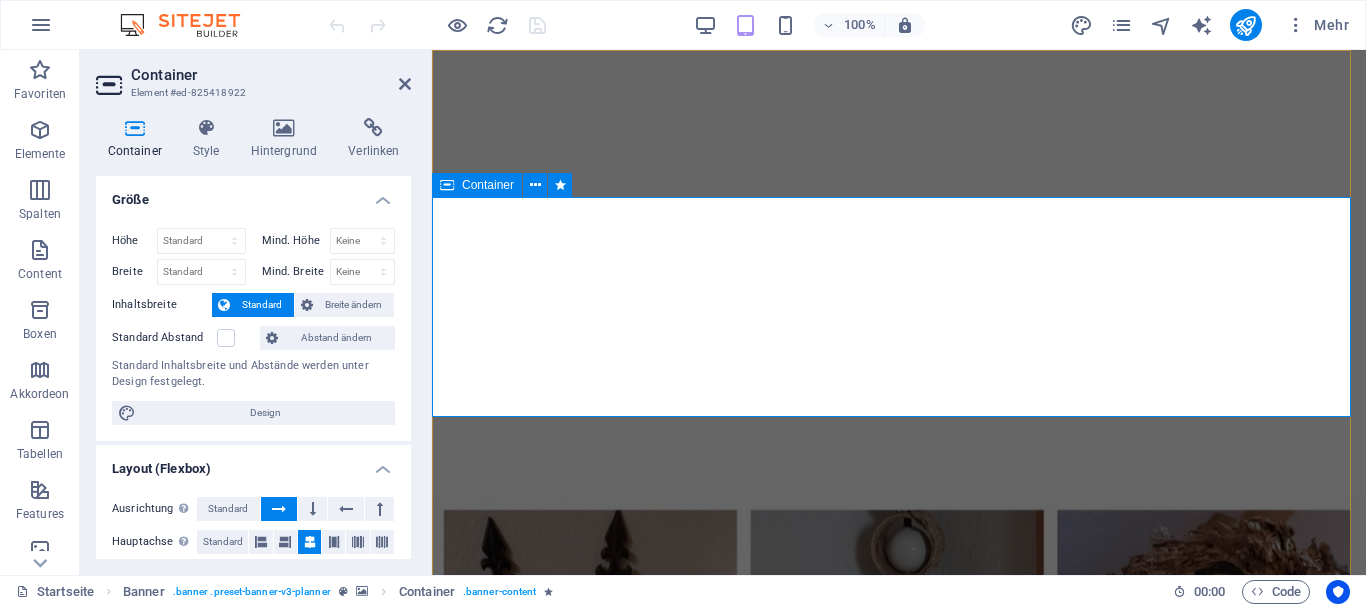 click on "Töpfer-Eule Genieße die Inspiration von Töpferware" at bounding box center [899, 1291] 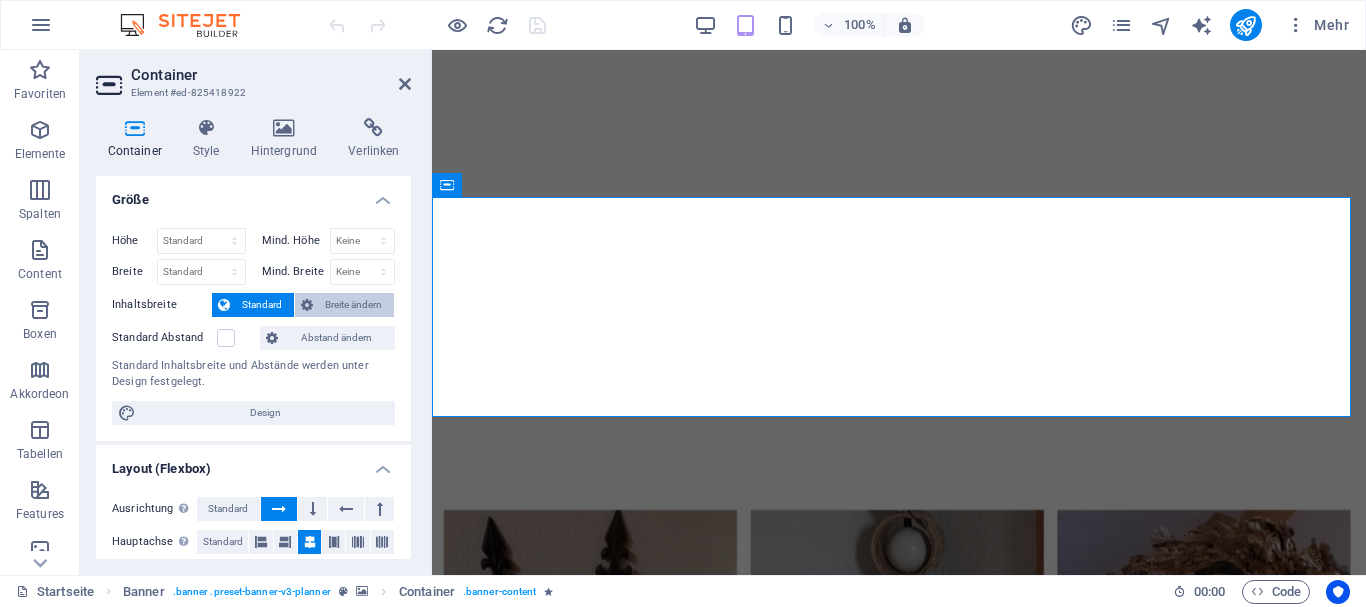 click on "Breite ändern" at bounding box center (353, 305) 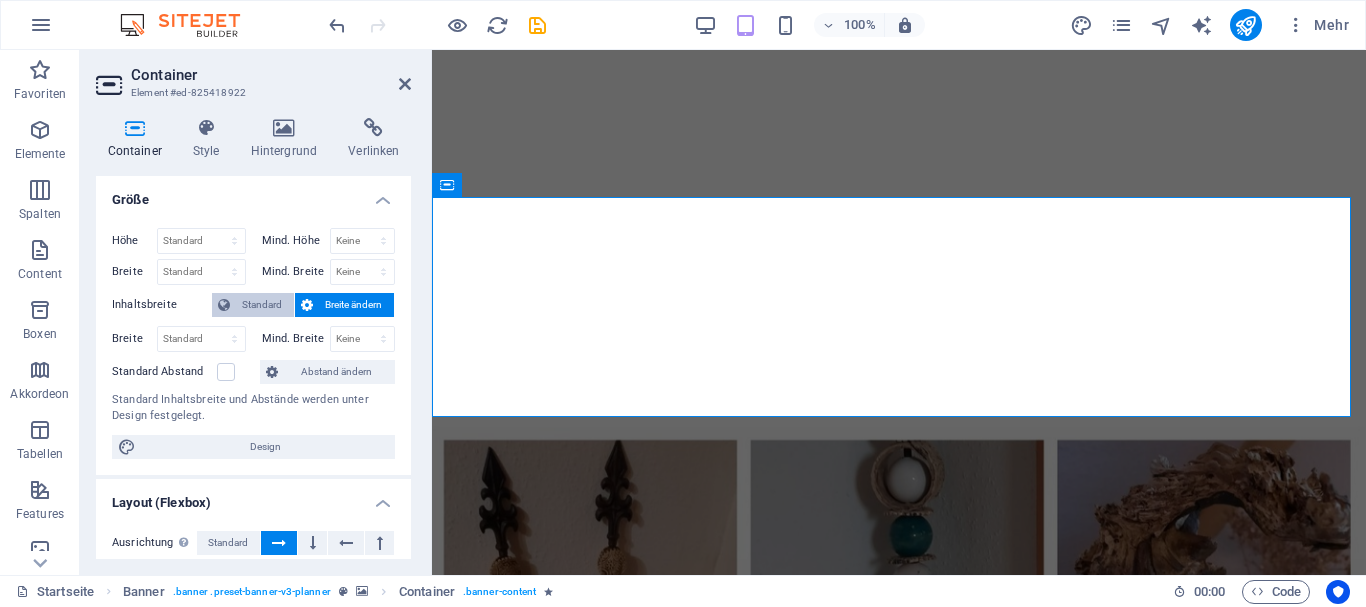 click on "Standard" at bounding box center [262, 305] 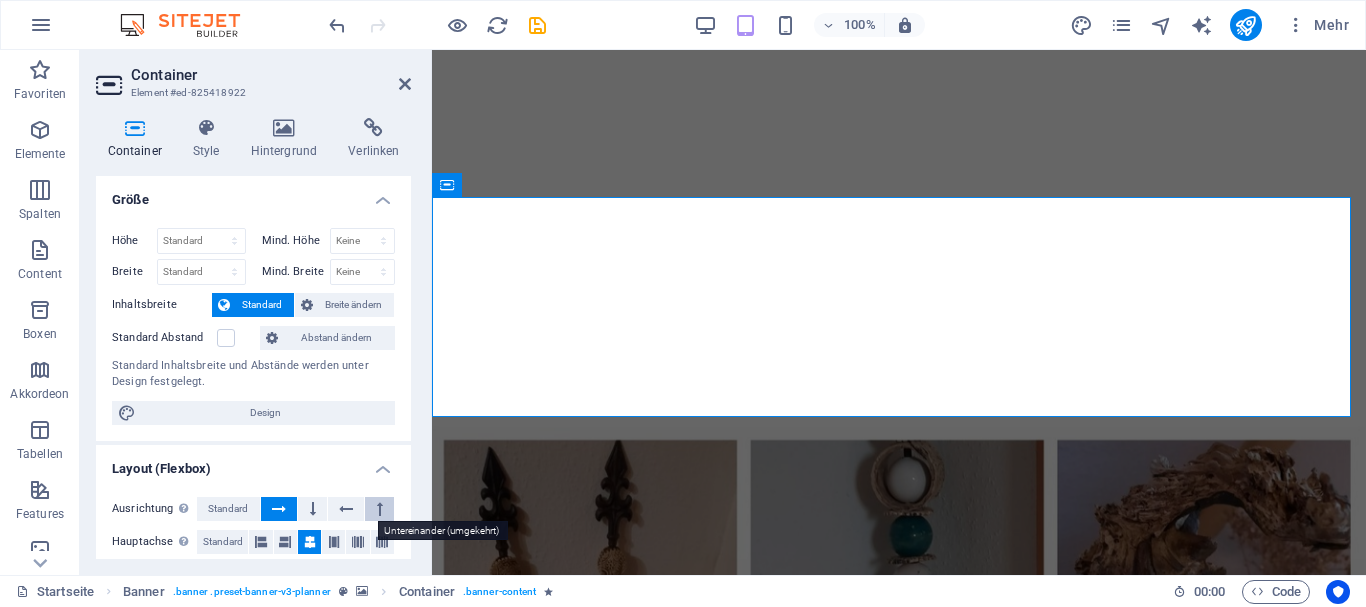 click at bounding box center (379, 509) 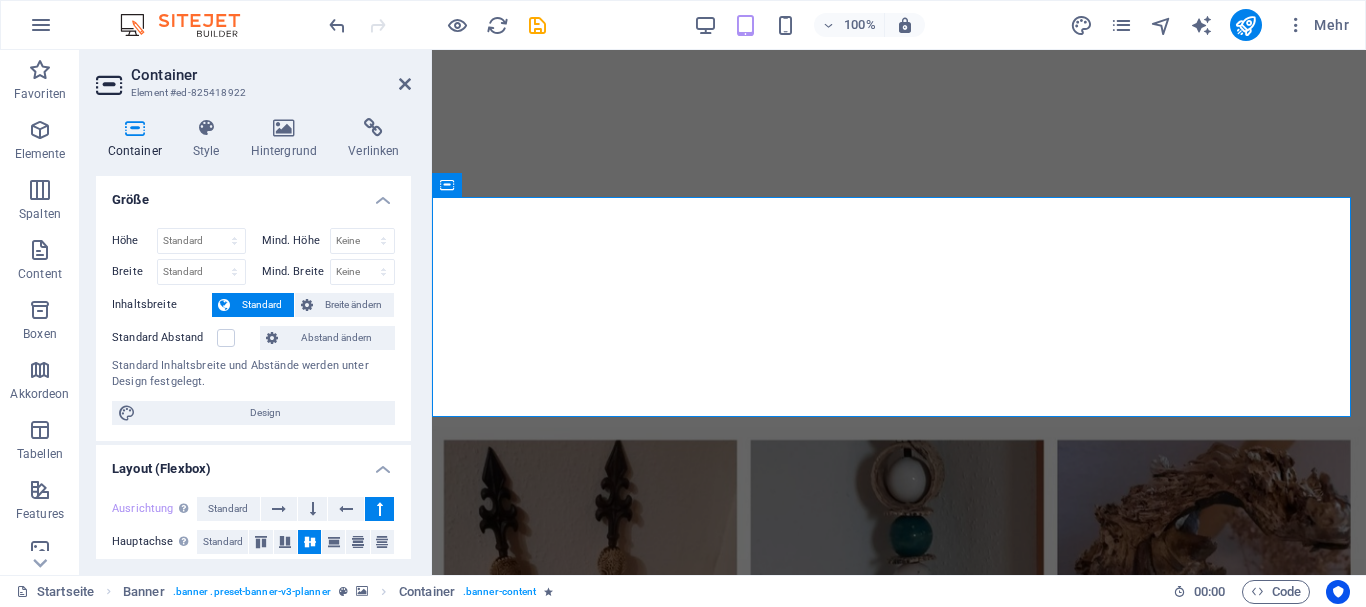 click at bounding box center [379, 509] 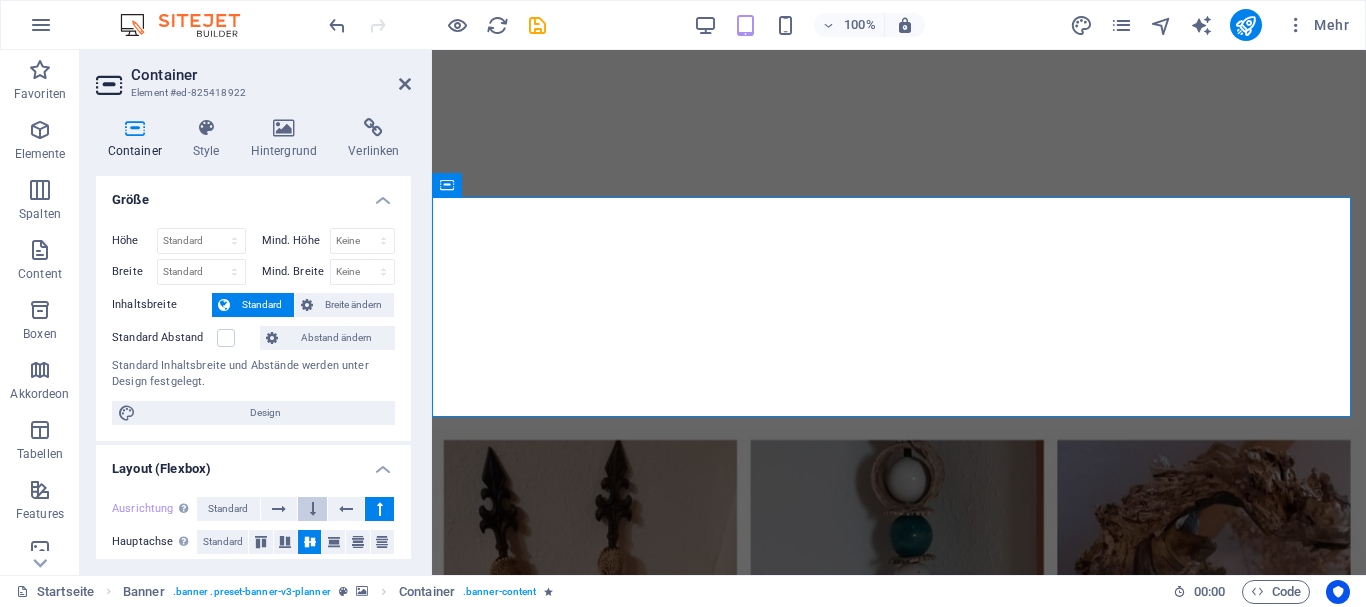 click at bounding box center (312, 509) 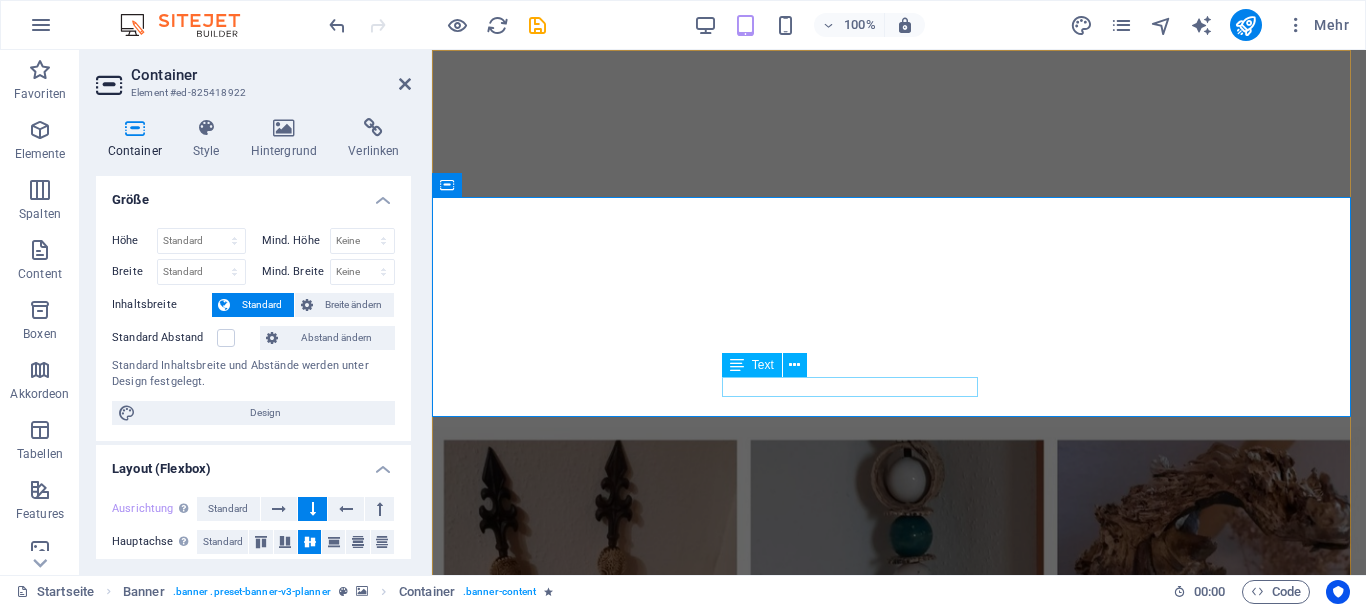 click on "Genieße die Inspiration von Töpferware" at bounding box center [899, 1231] 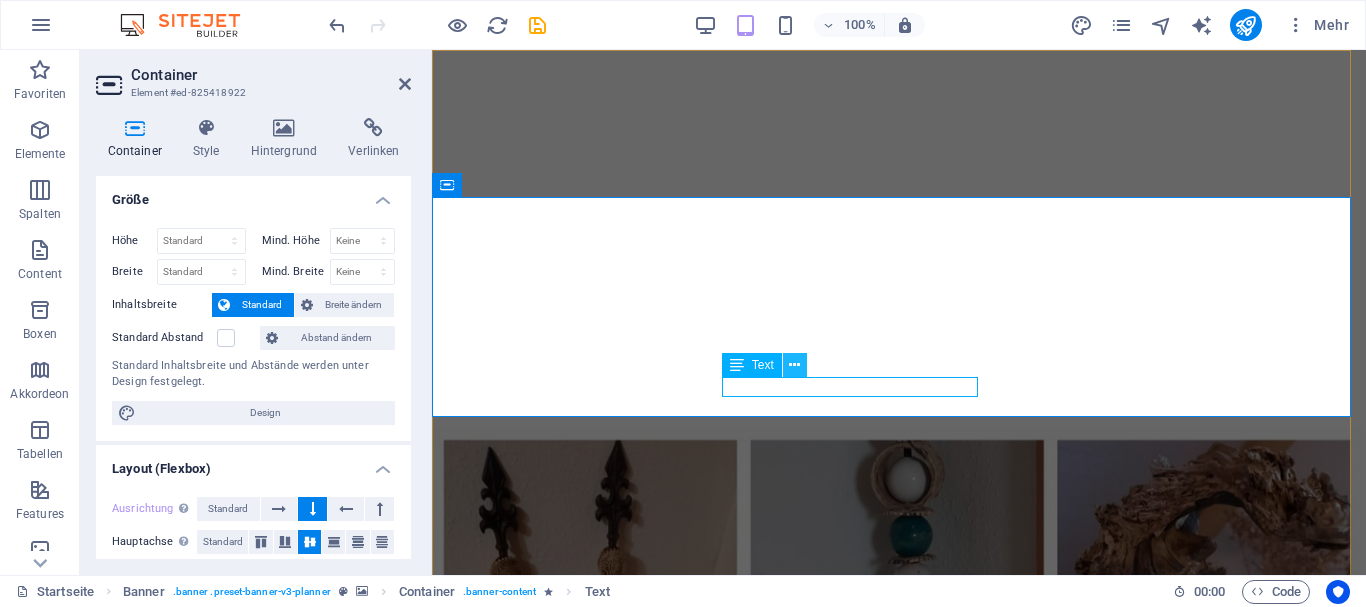 click at bounding box center (794, 365) 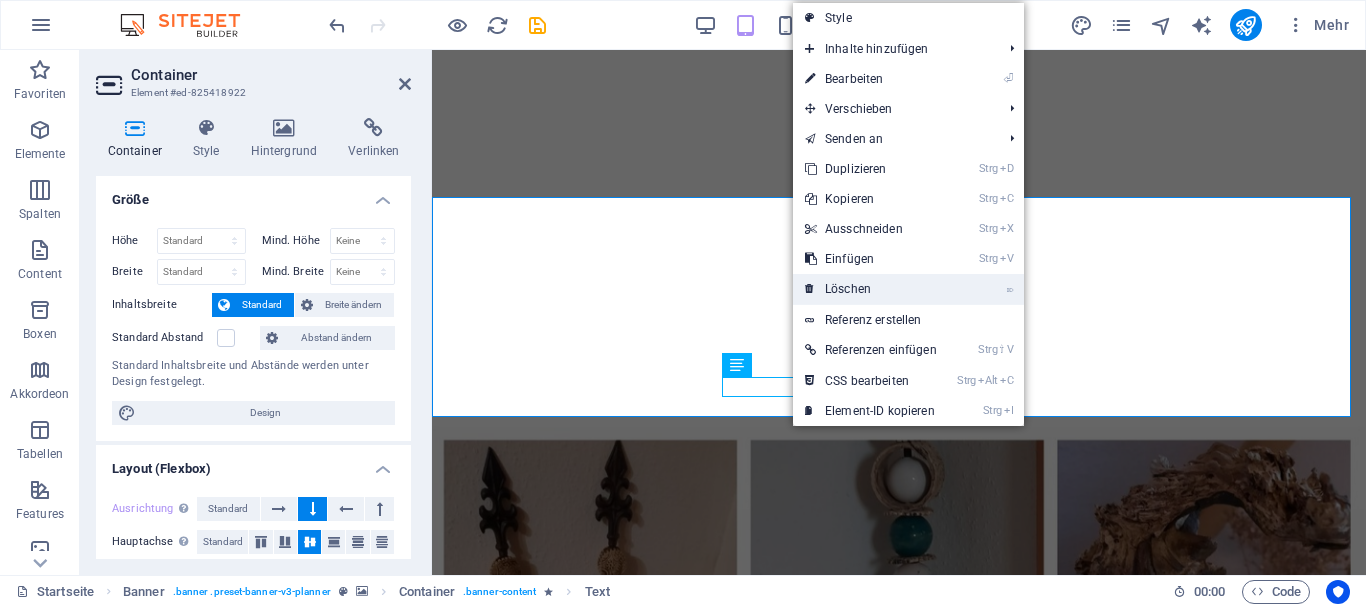 click on "⌦  Löschen" at bounding box center [871, 289] 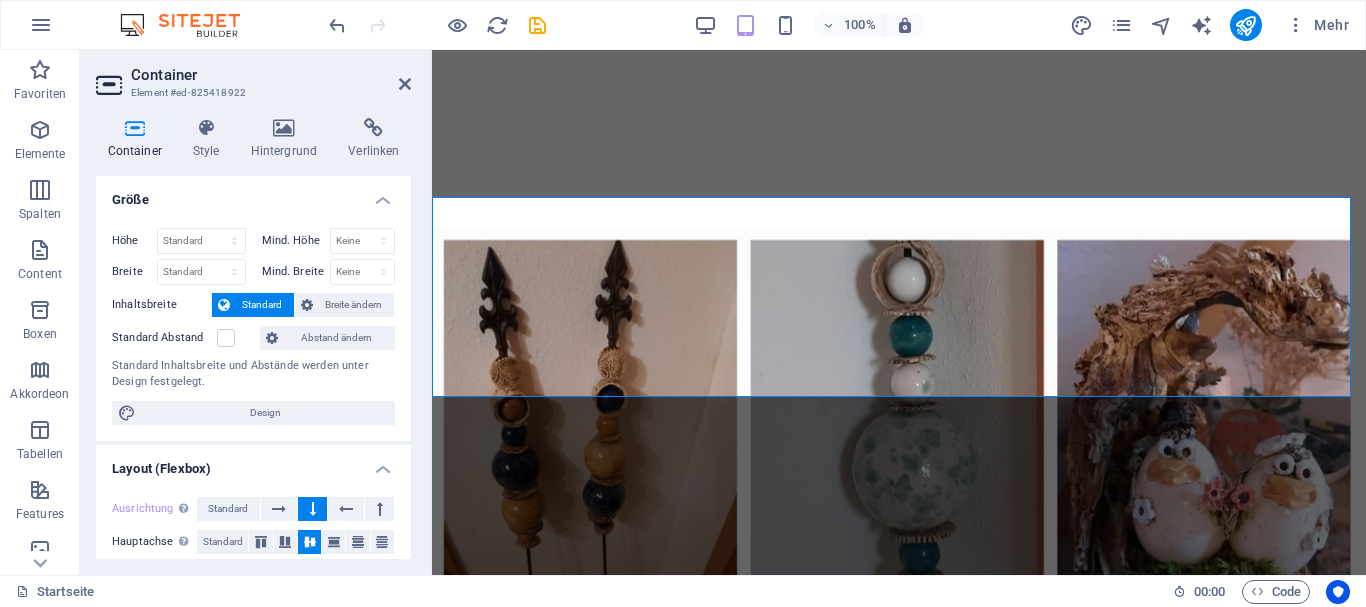 scroll, scrollTop: 0, scrollLeft: 0, axis: both 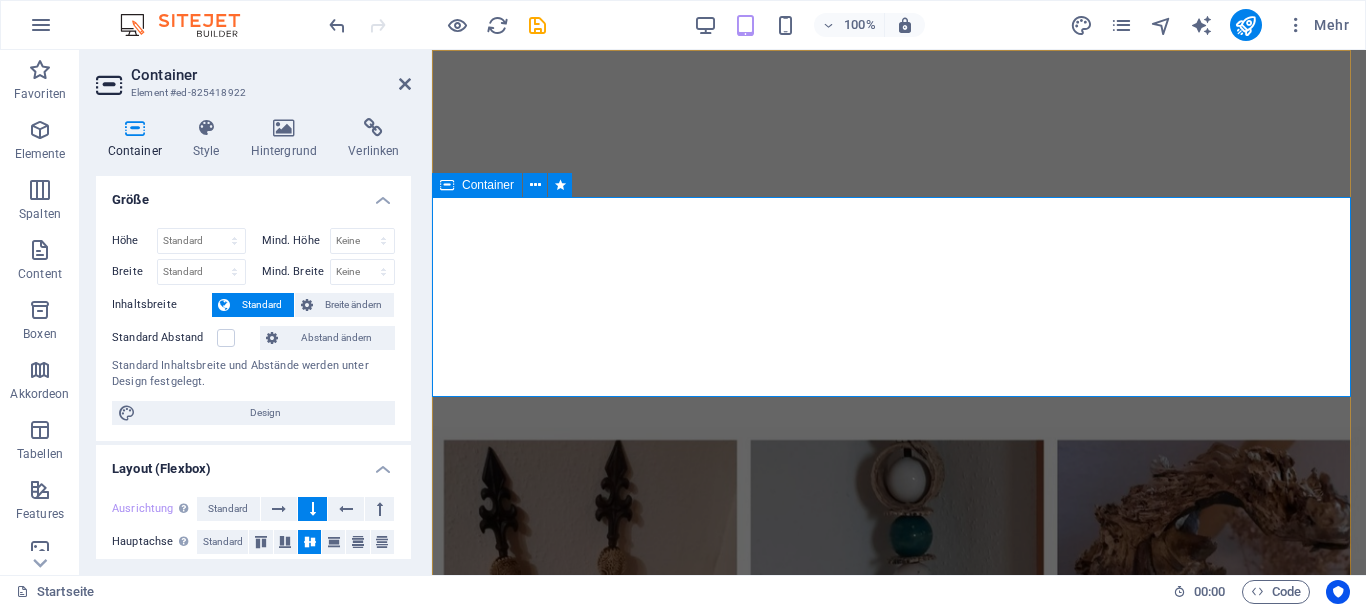 click on "Töpfer-Eule" at bounding box center (899, 1141) 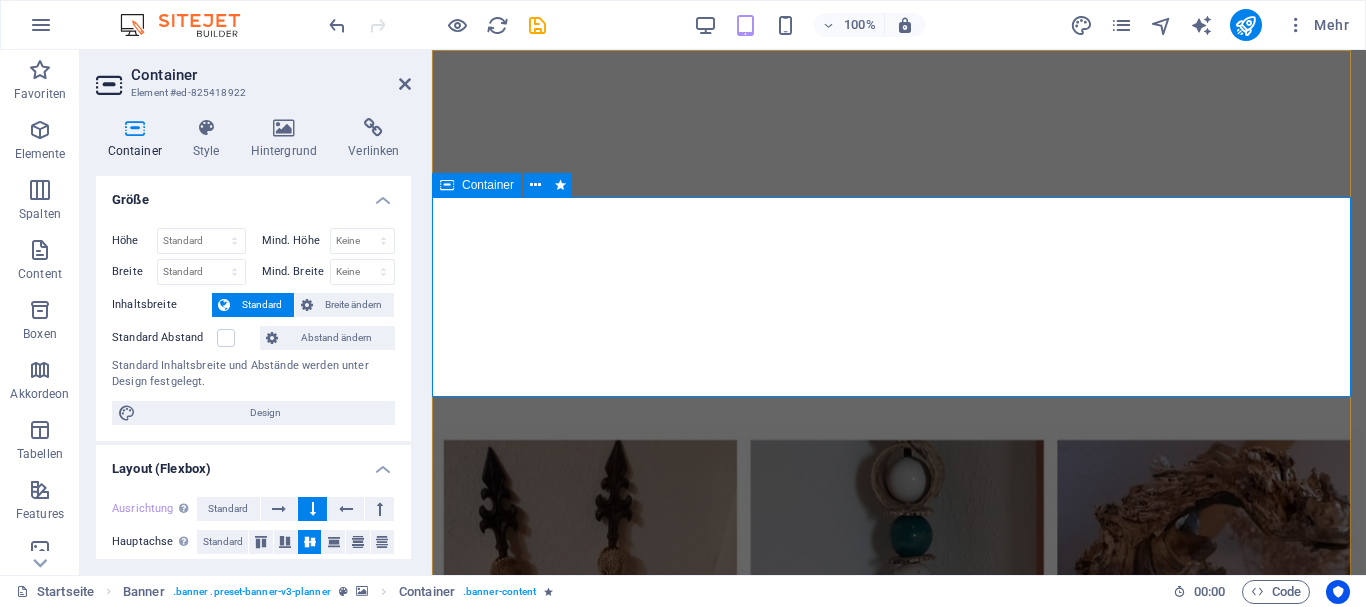 click on "Töpfer-Eule" at bounding box center [899, 1141] 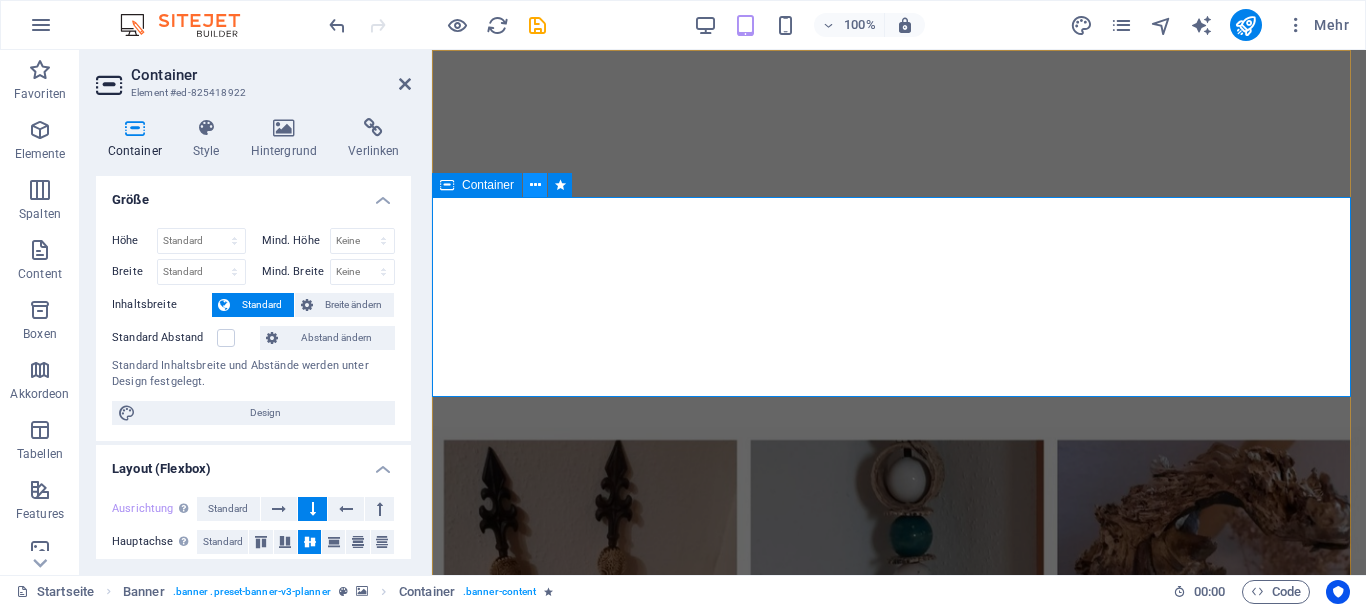 click at bounding box center (535, 185) 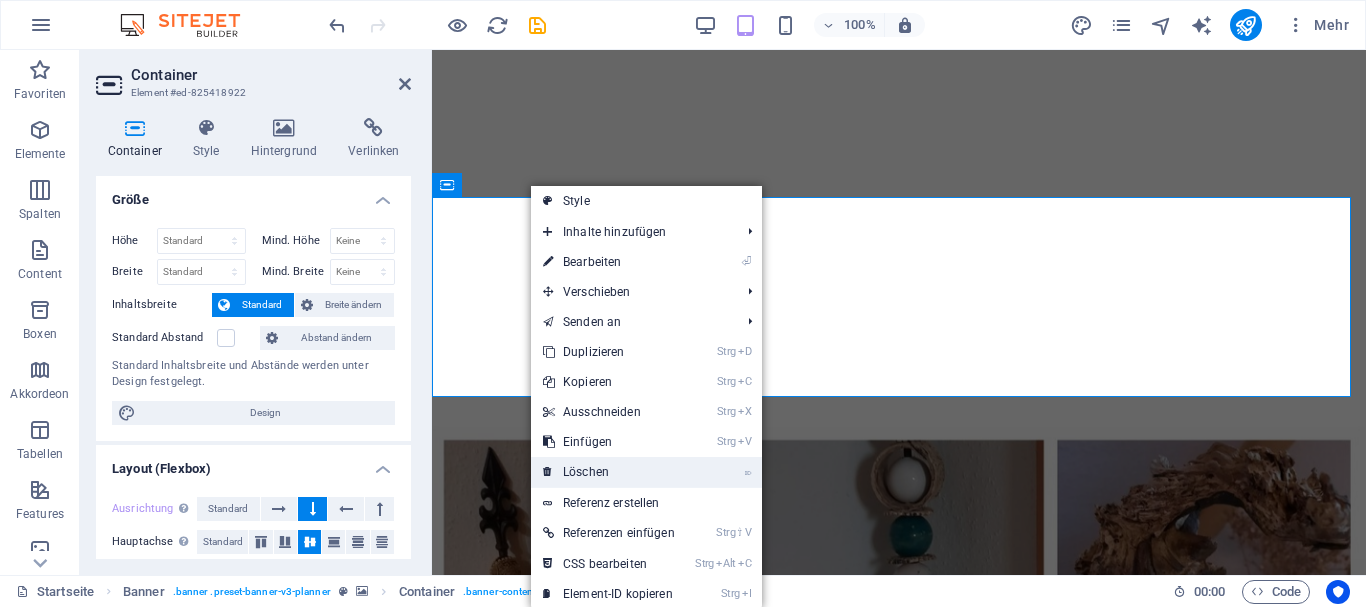 click on "⌦  Löschen" at bounding box center [609, 472] 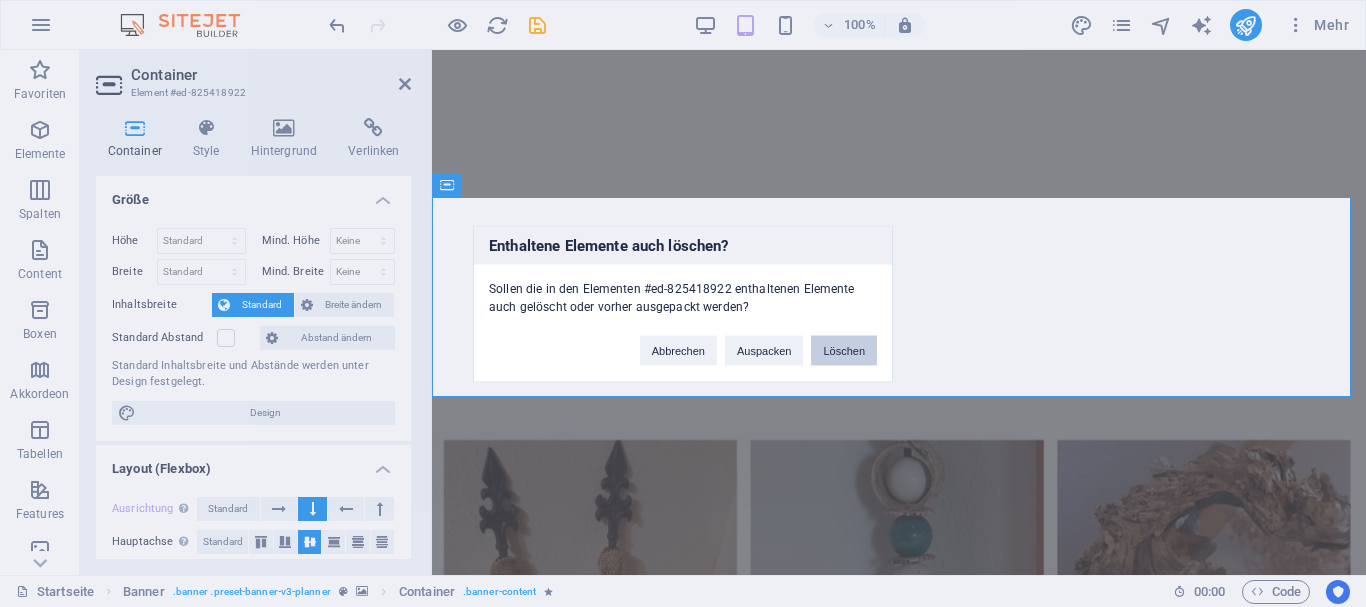 click on "Löschen" at bounding box center [844, 350] 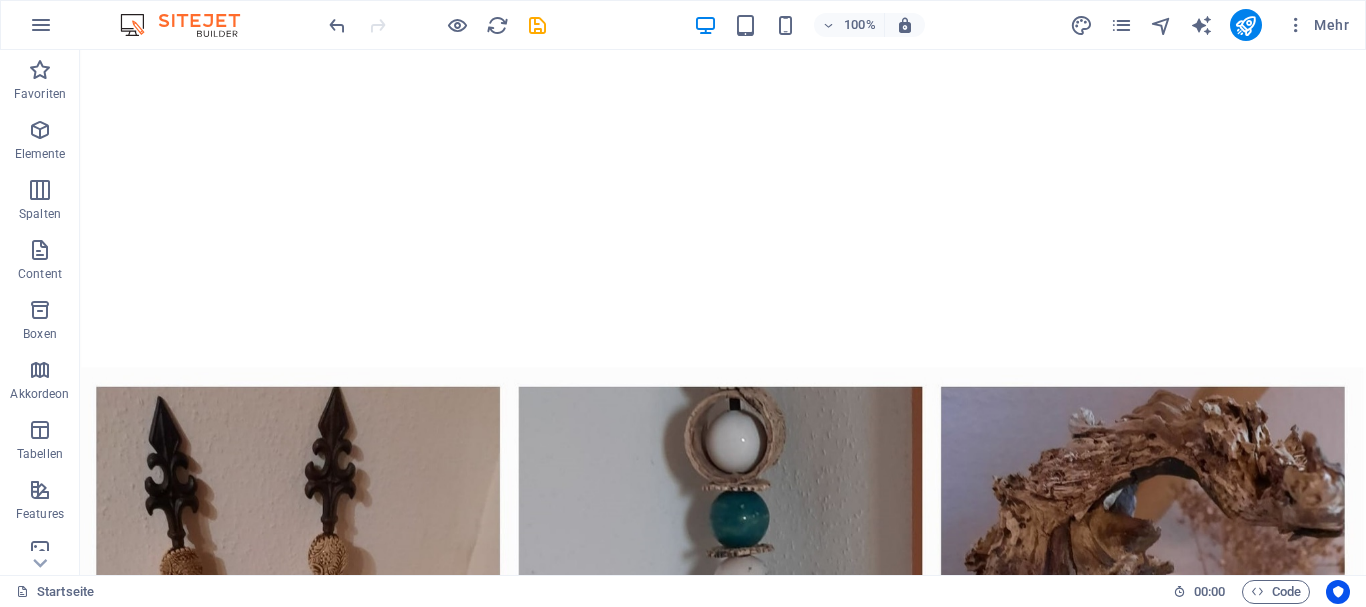 scroll, scrollTop: 0, scrollLeft: 0, axis: both 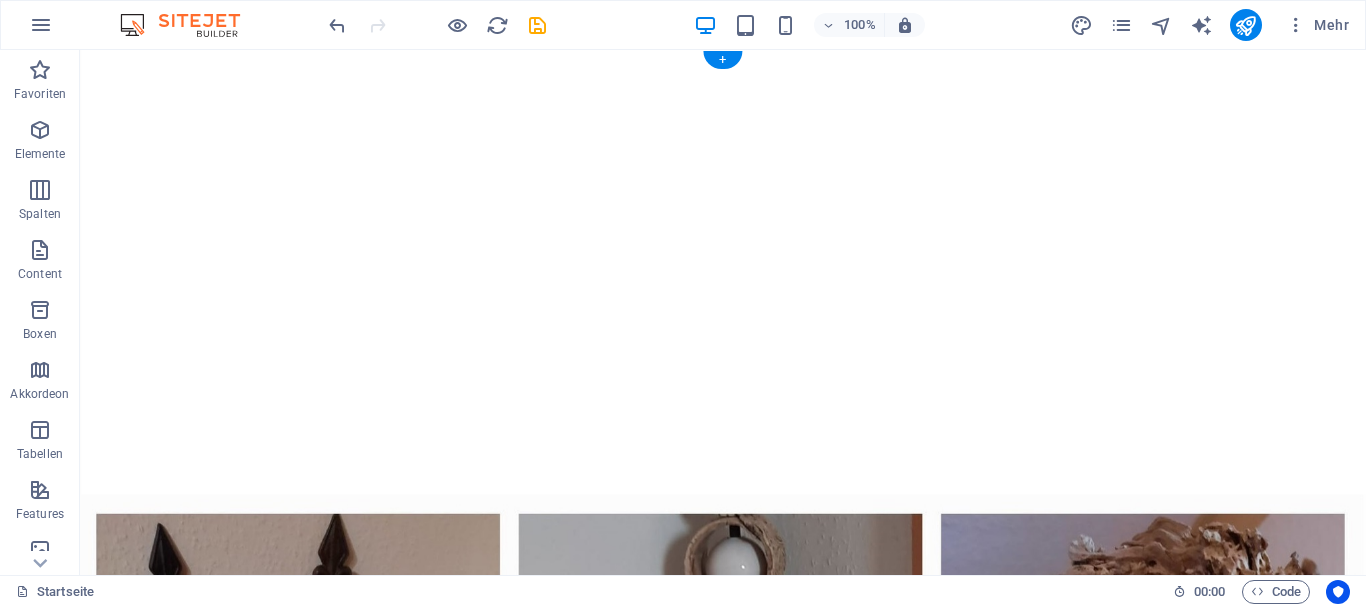 click at bounding box center (723, 500) 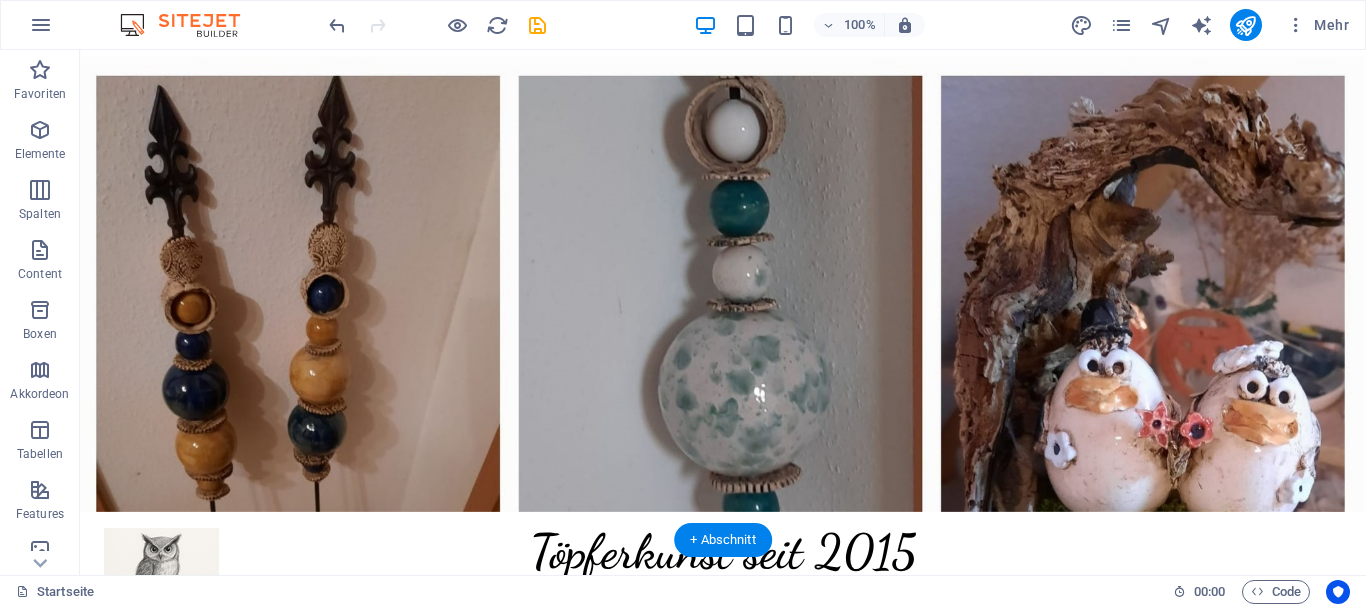 scroll, scrollTop: 400, scrollLeft: 0, axis: vertical 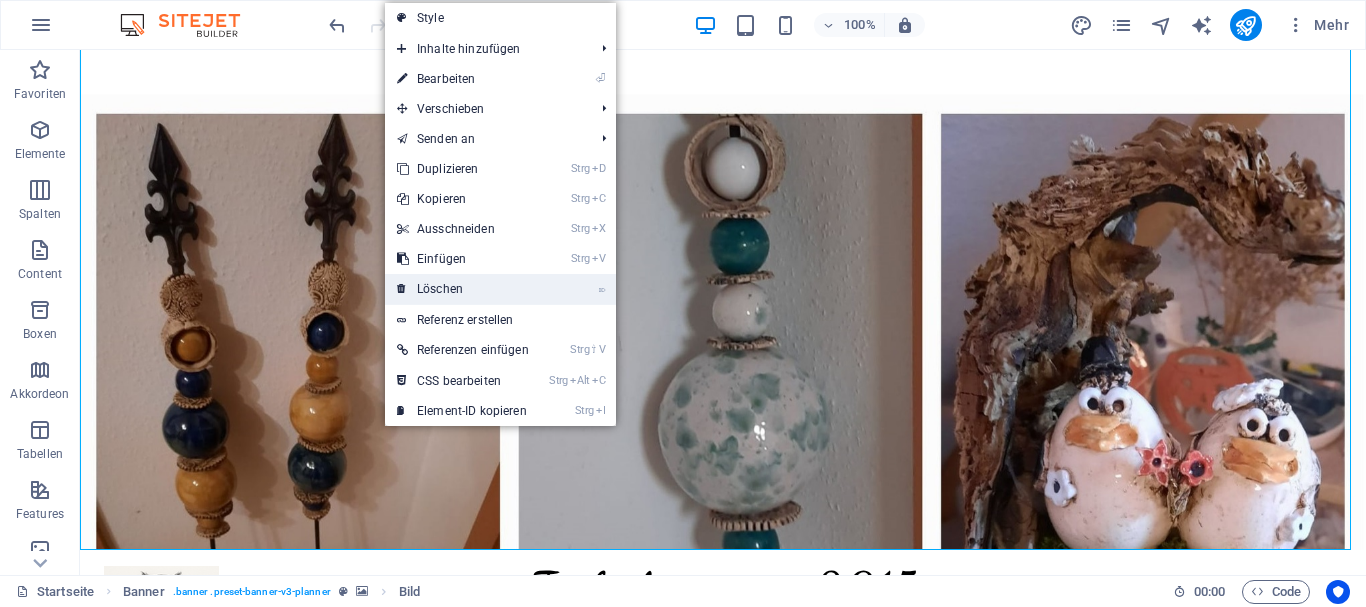 click on "⌦  Löschen" at bounding box center (463, 289) 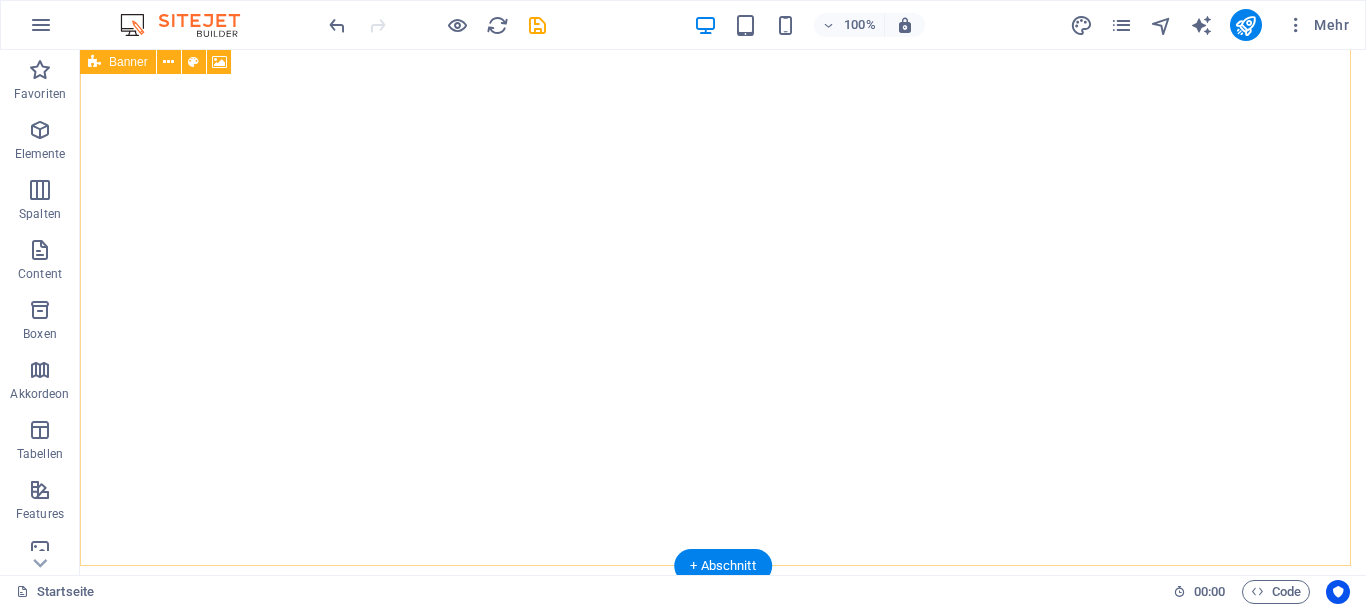 scroll, scrollTop: 0, scrollLeft: 0, axis: both 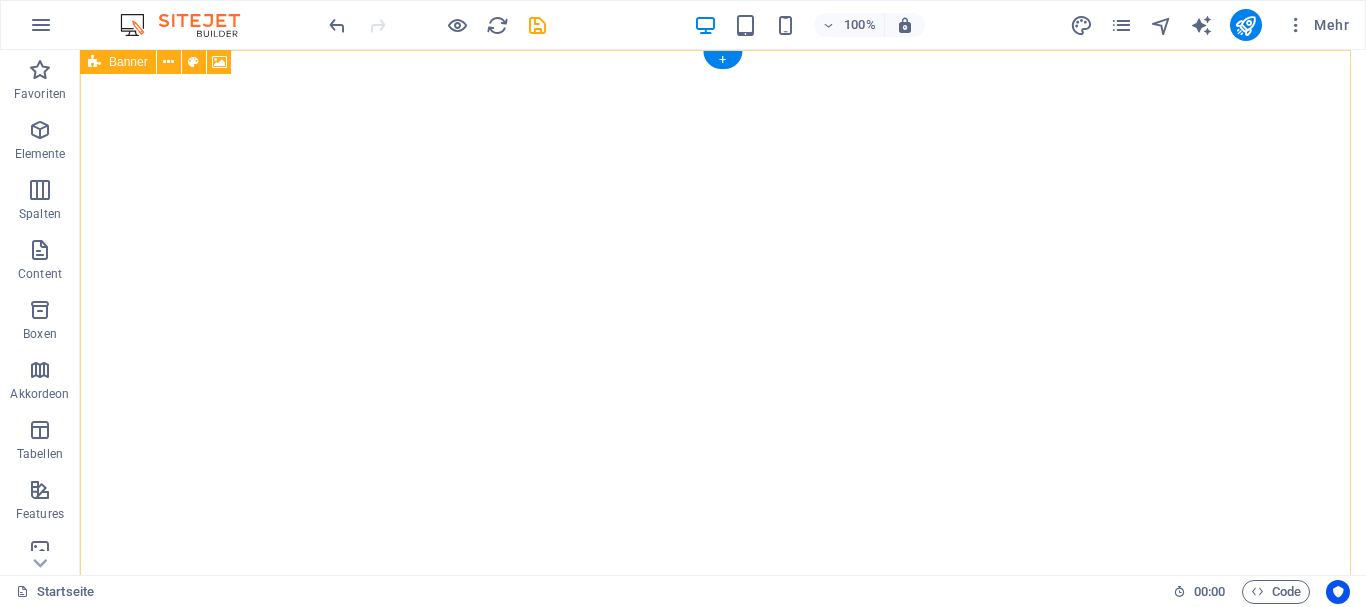click on "Menu Leistungen Team Gallery Kontakt Kontakt" at bounding box center (723, 500) 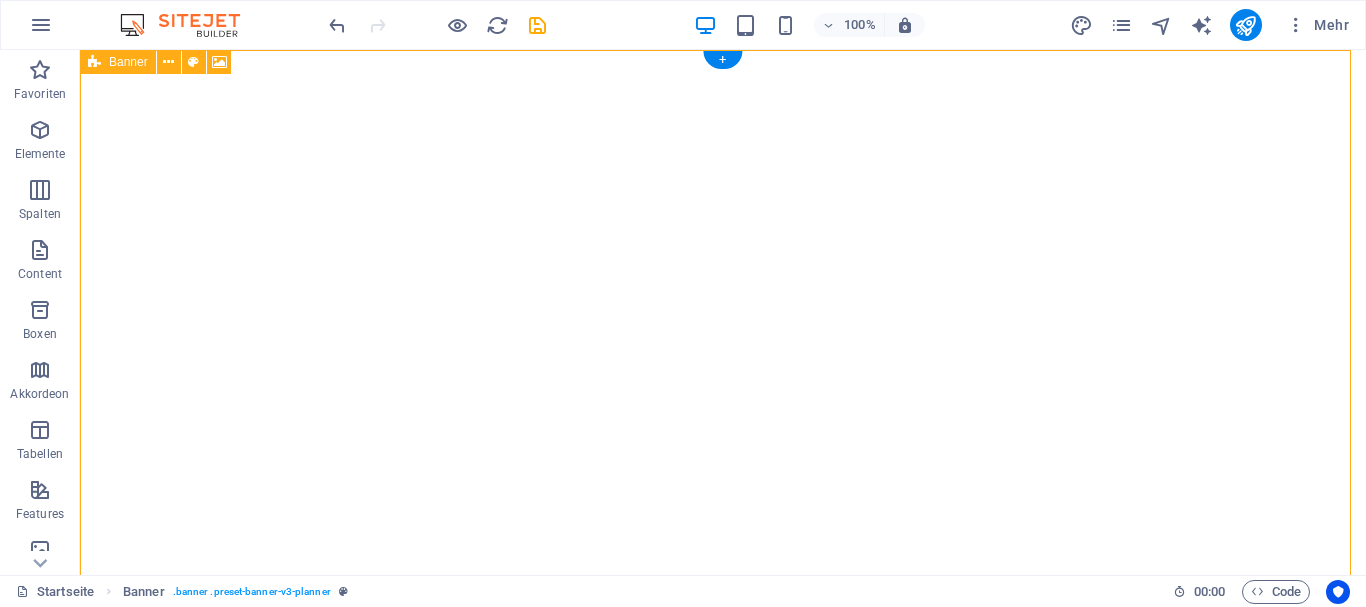 click on "Menu Leistungen Team Gallery Kontakt Kontakt" at bounding box center [723, 500] 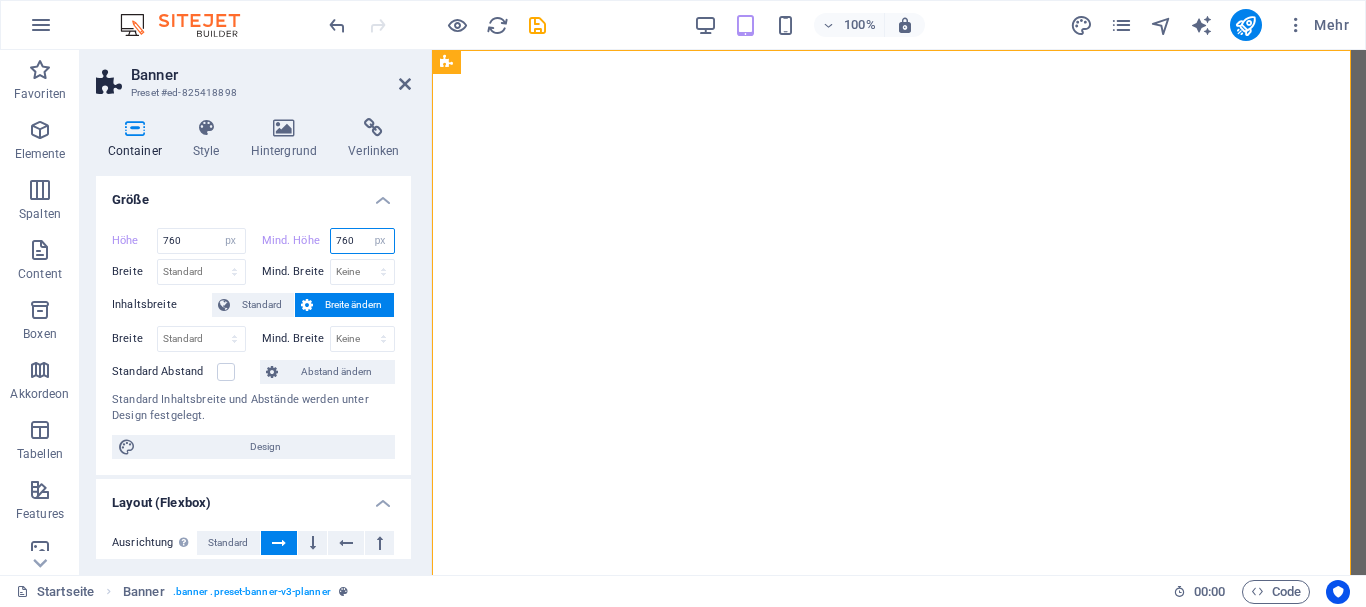 click on "760" at bounding box center [363, 241] 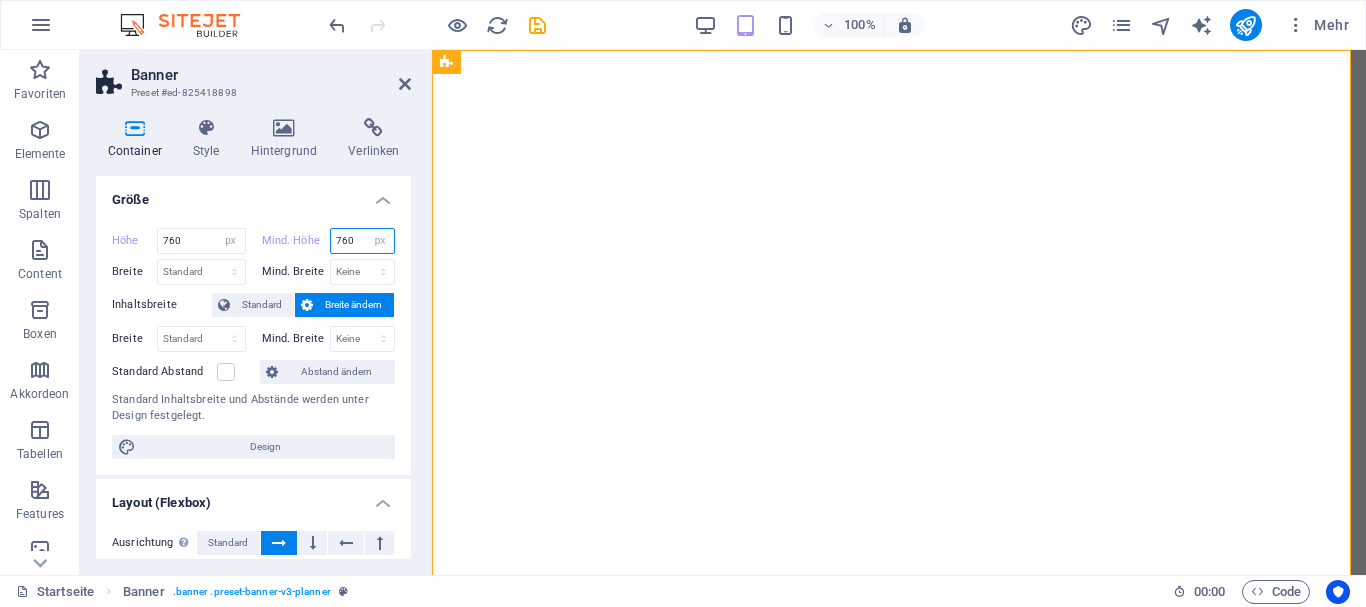 click on "760" at bounding box center (363, 241) 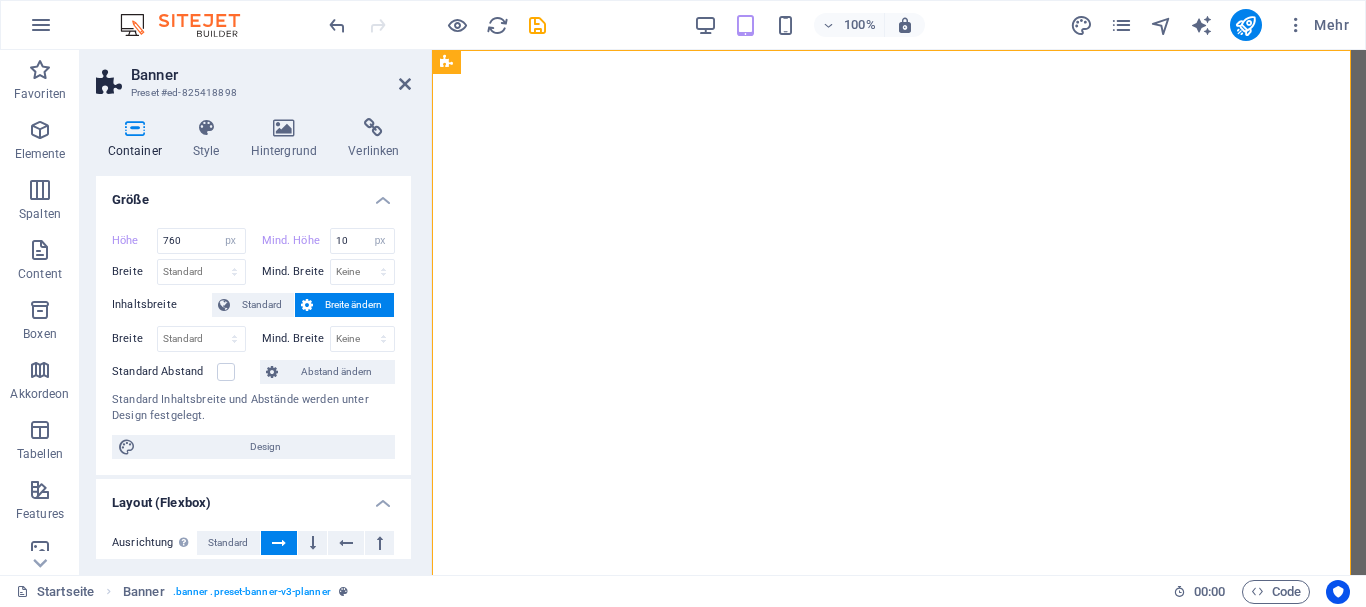 click on "Höhe 760 Standard px rem % vh vw Mind. Höhe 10 Keine px rem % vh vw Breite Standard px rem % em vh vw Mind. Breite Keine px rem % vh vw Inhaltsbreite Standard Breite ändern Breite Standard px rem % em vh vw Mind. Breite Keine px rem % vh vw Standard Abstand Abstand ändern Standard Inhaltsbreite und Abstände werden unter Design festgelegt. Design" at bounding box center (253, 343) 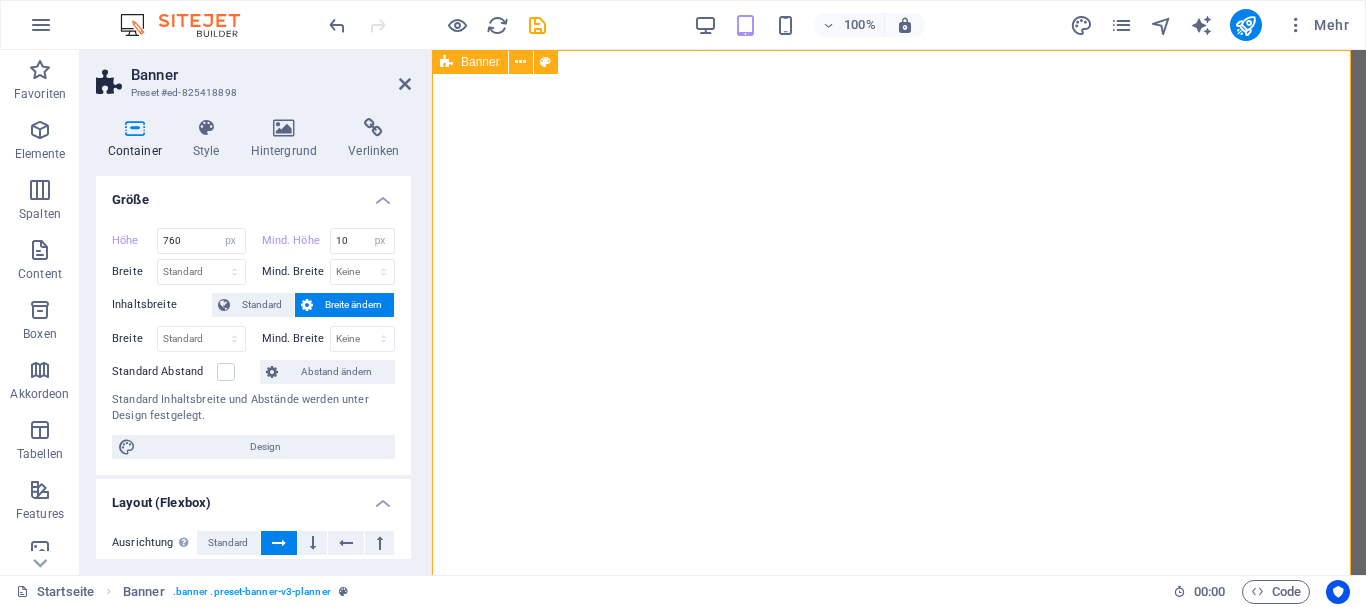 click on "Menu Leistungen Team Gallery Kontakt Kontakt" at bounding box center (899, 430) 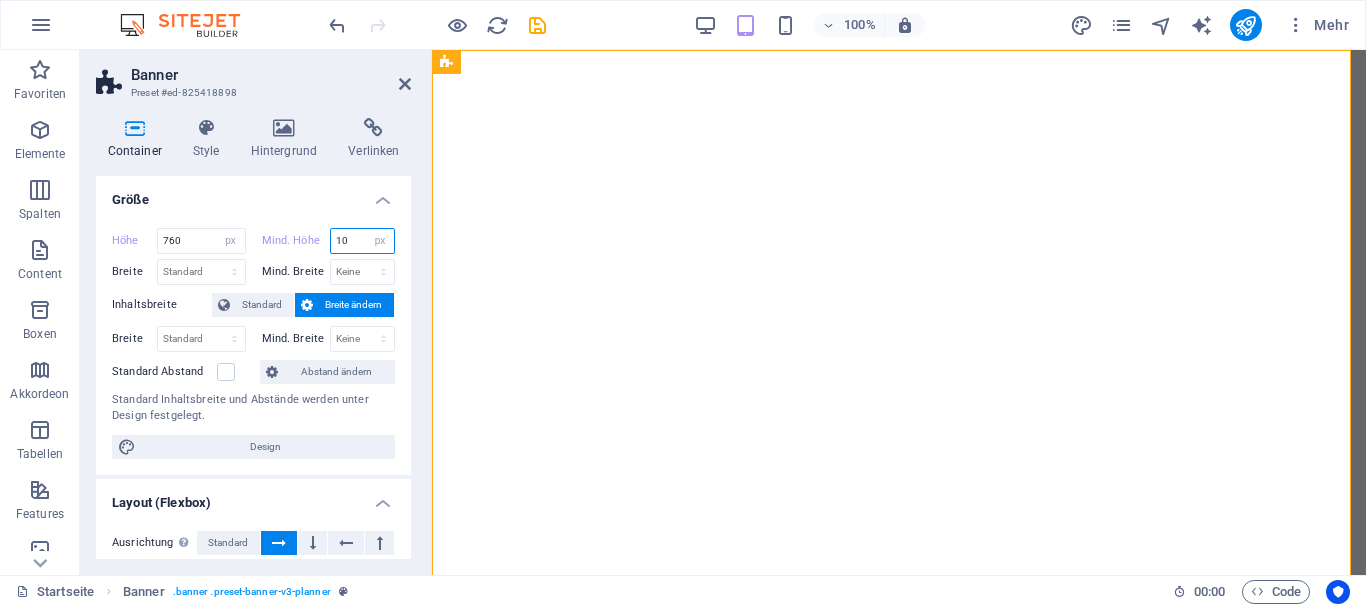 click on "10" at bounding box center (363, 241) 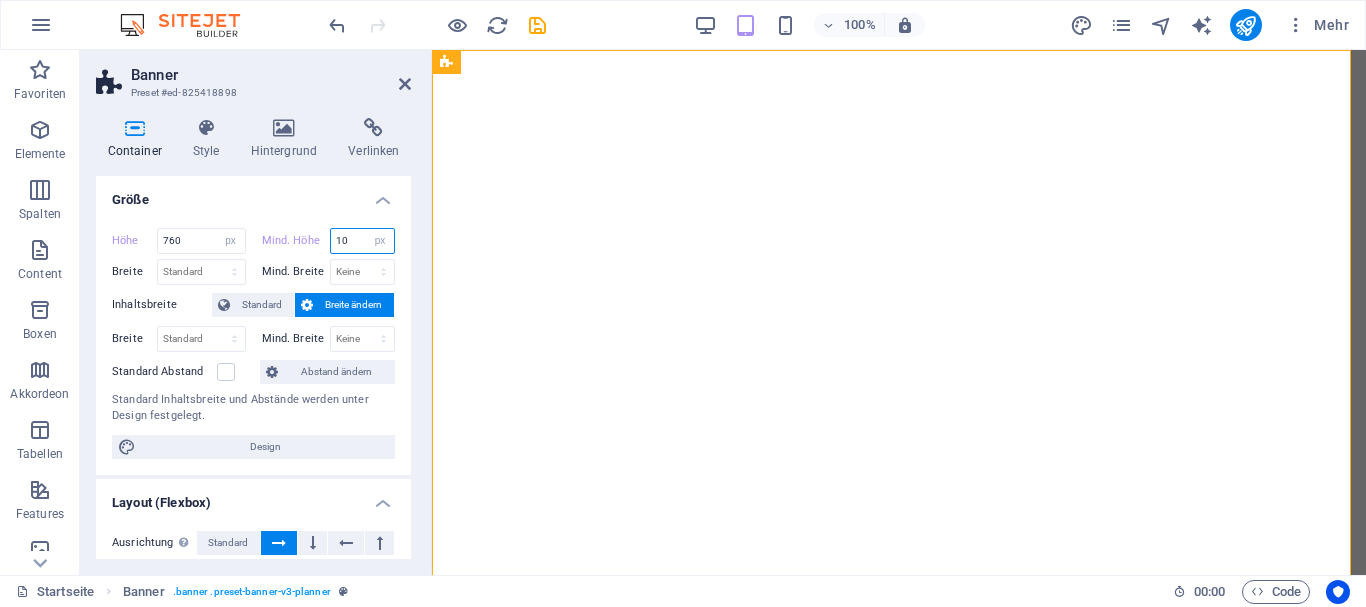 click on "10" at bounding box center [363, 241] 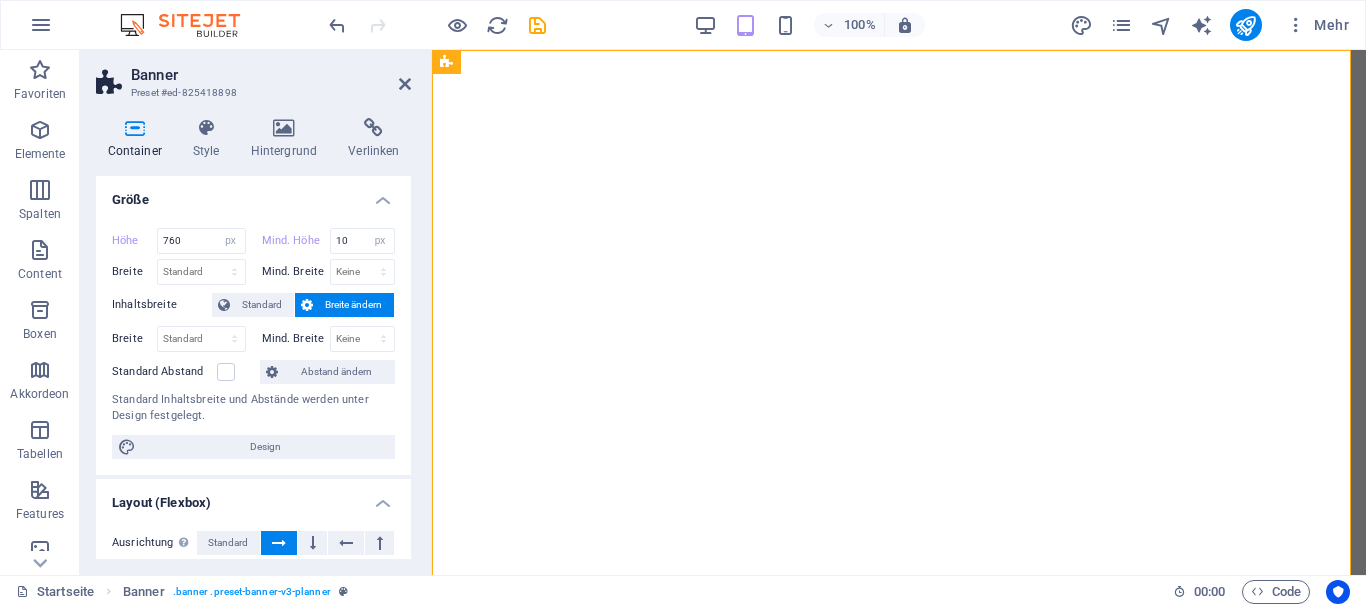 click on "Breite ändern" at bounding box center [353, 305] 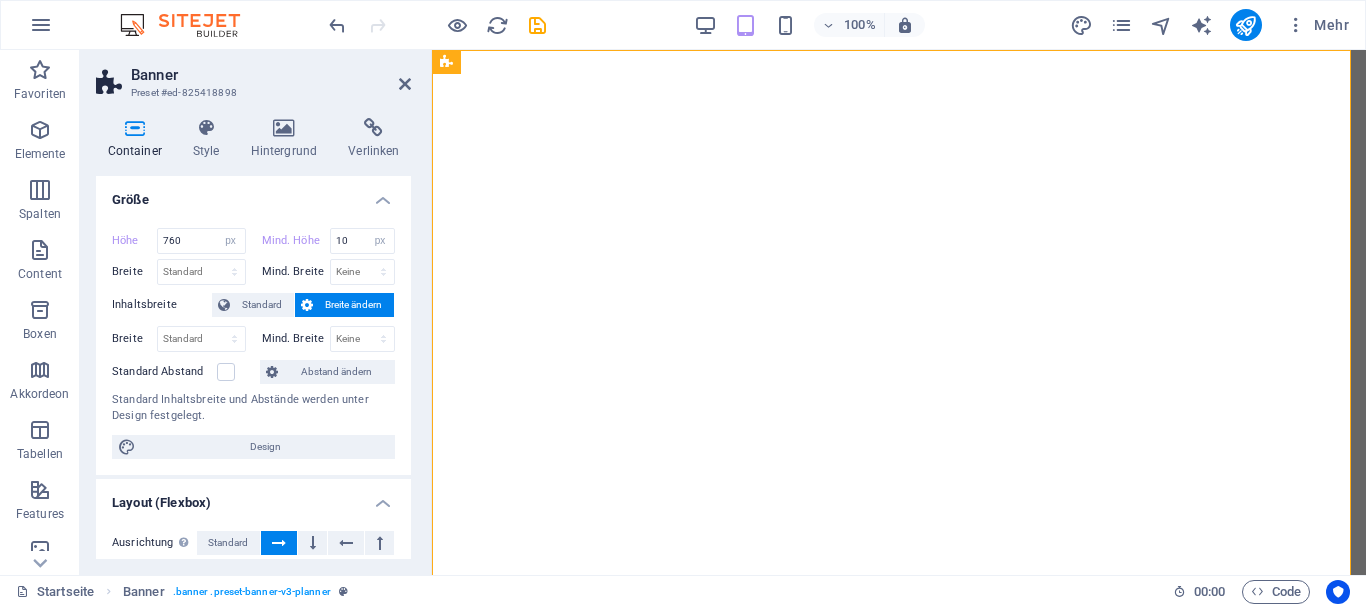 click on "Größe" at bounding box center [253, 194] 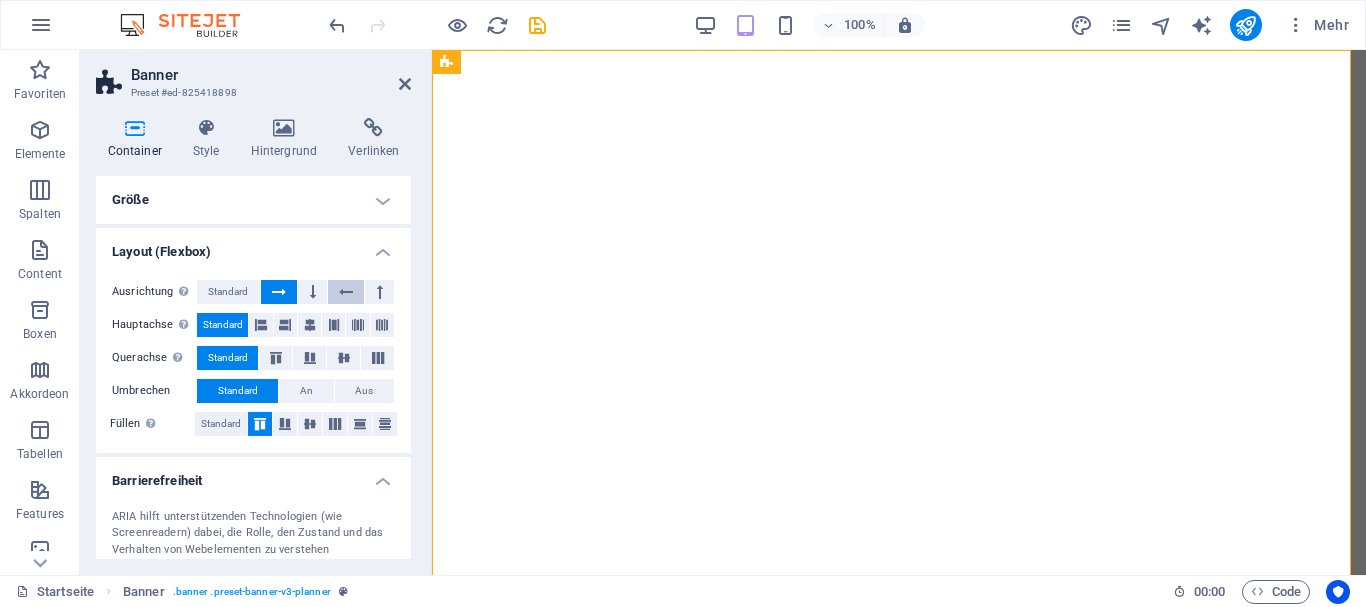 click at bounding box center (346, 292) 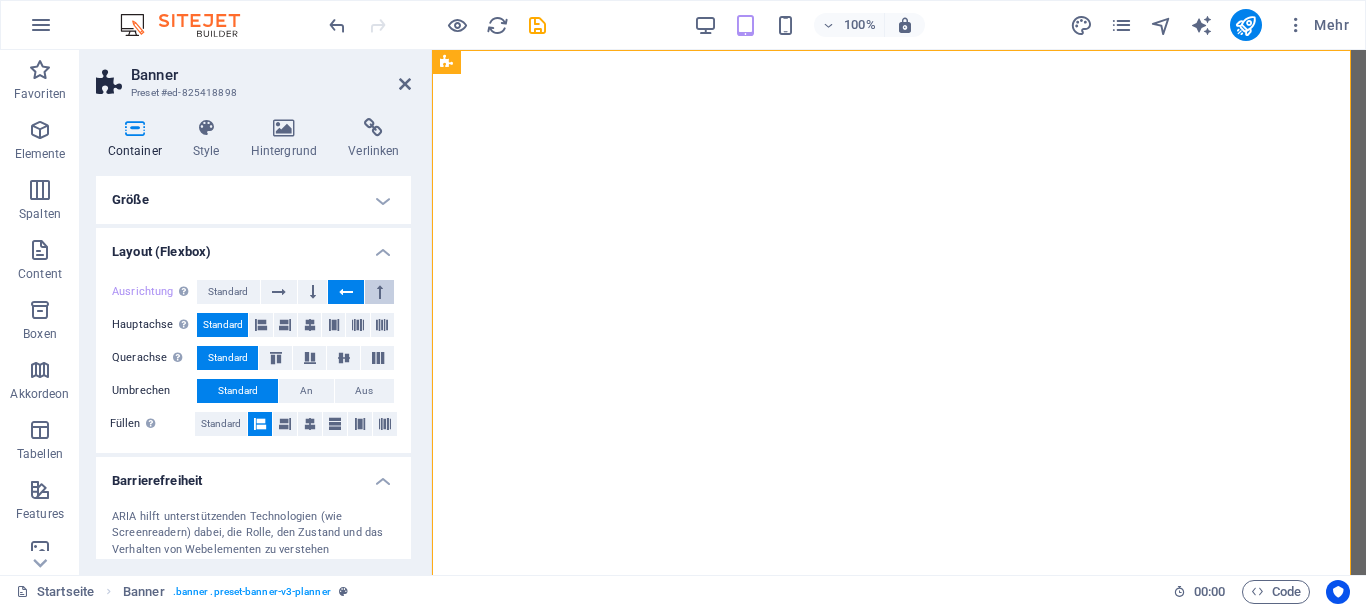 click at bounding box center (379, 292) 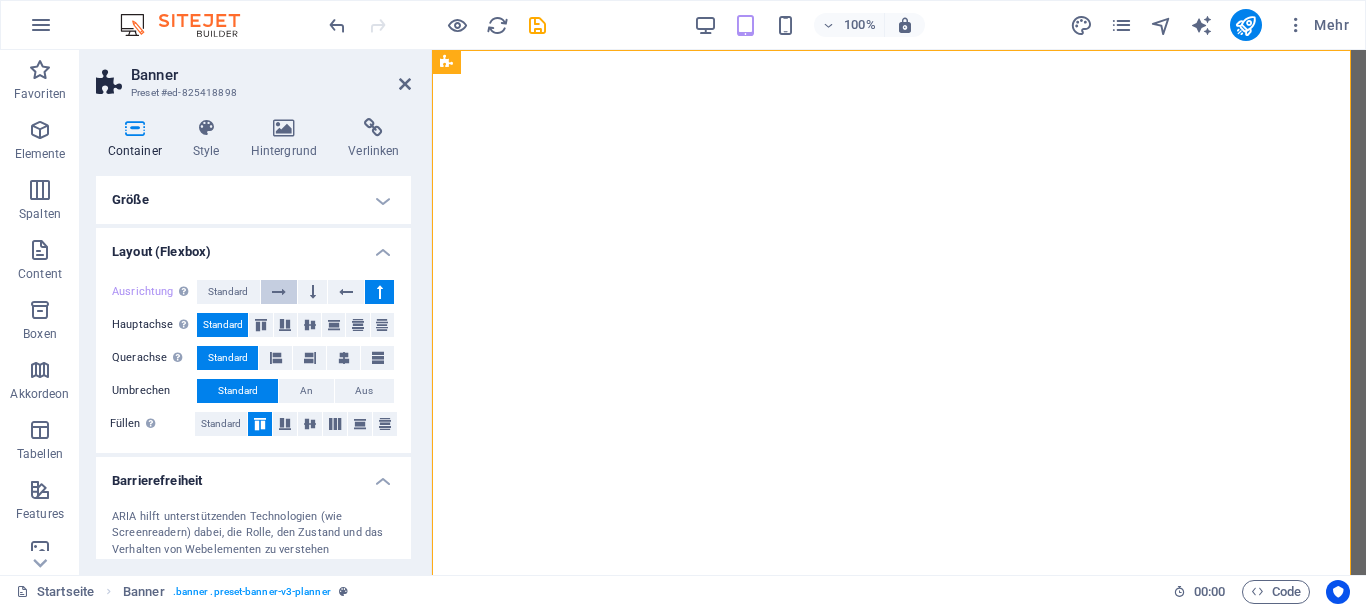 click at bounding box center [279, 292] 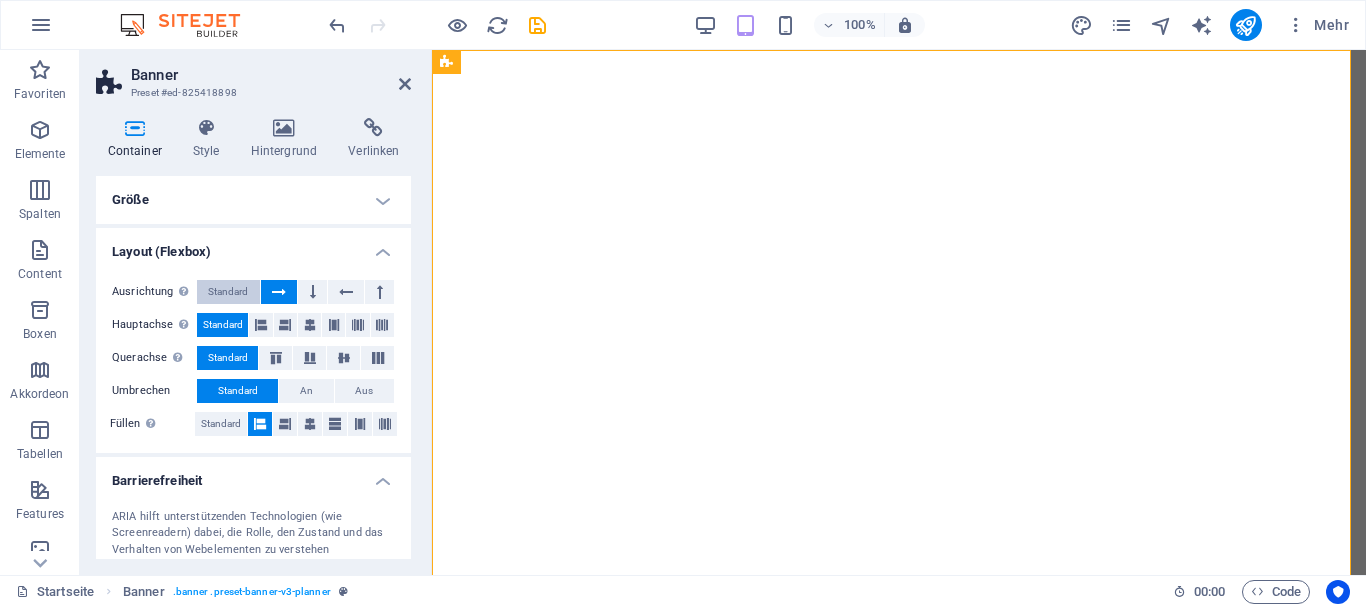 click on "Standard" at bounding box center (228, 292) 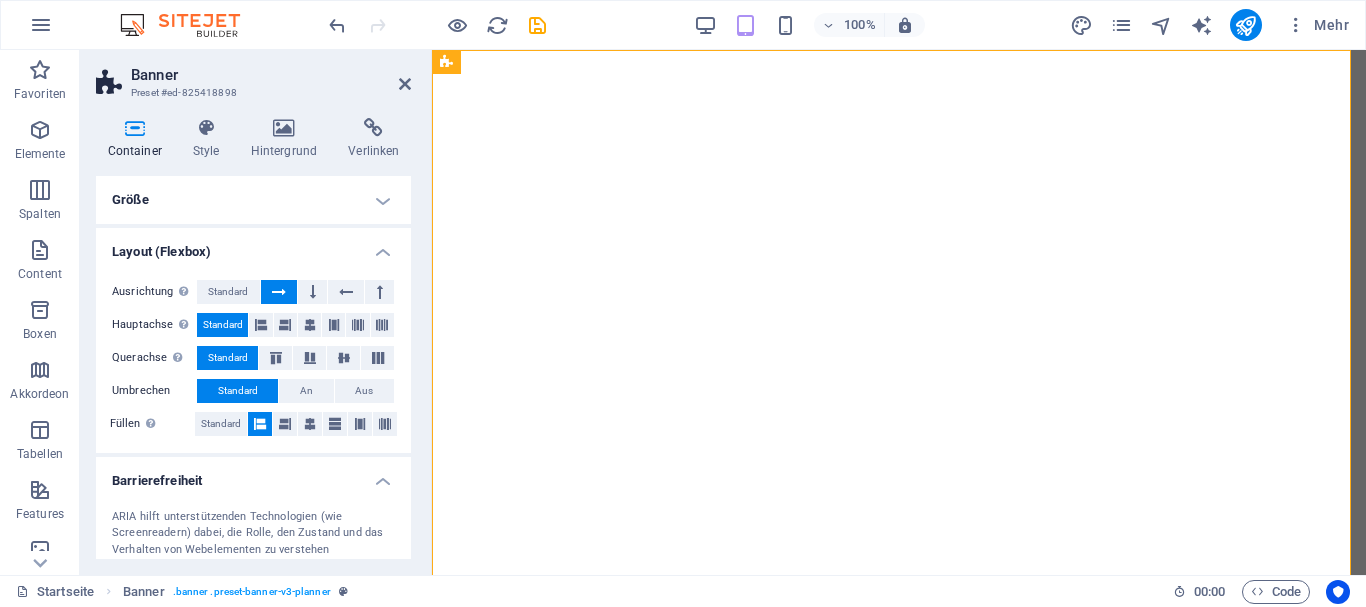 click on "Größe" at bounding box center (253, 200) 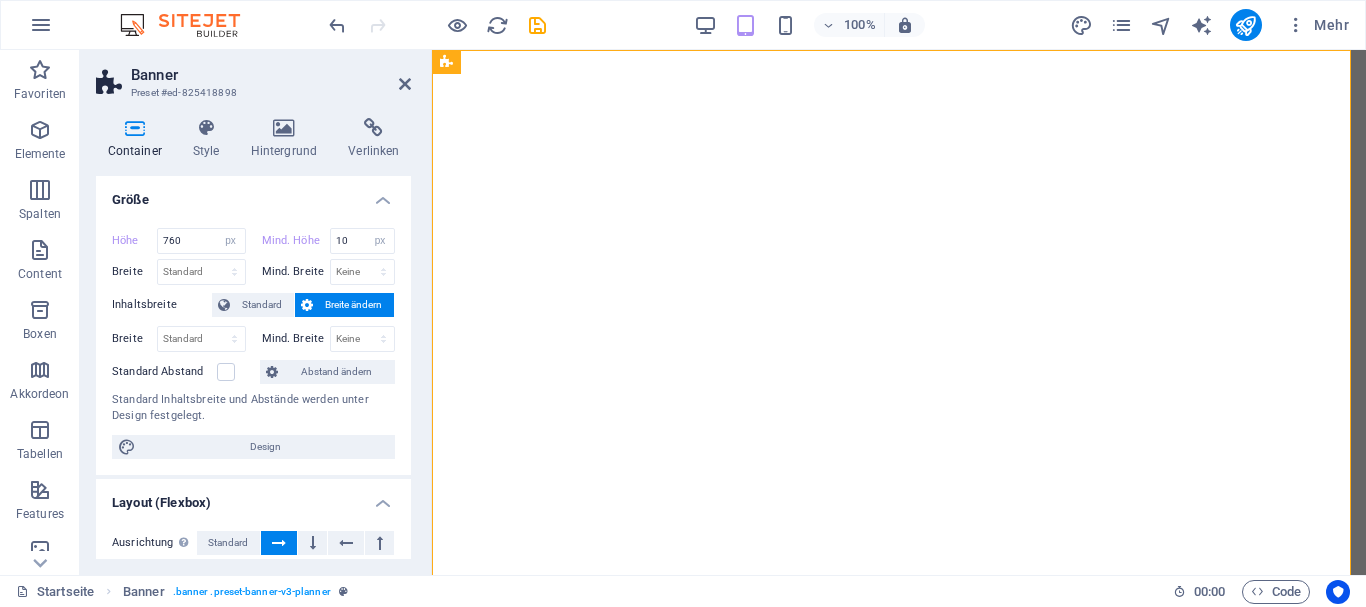 click on "Container Style Hintergrund Verlinken Größe Höhe 760 Standard px rem % vh vw Mind. Höhe 10 Keine px rem % vh vw Breite Standard px rem % em vh vw Mind. Breite Keine px rem % vh vw Inhaltsbreite Standard Breite ändern Breite Standard px rem % em vh vw Mind. Breite Keine px rem % vh vw Standard Abstand Abstand ändern Standard Inhaltsbreite und Abstände werden unter Design festgelegt. Design Layout (Flexbox) Ausrichtung Bestimmt, in welche Richtung das Spaltenverhalten Auswirkungen haben soll (flex-direction). Standard Hauptachse Beeinflusse, wie sich Elemente innerhalb dieses Containers entlang der Hauptsache verhalten sollen (justify-content). Standard Querachse Steuert die vertikale Ausrichtung der Elemente innerhalb des Containers (align-items). Standard Umbrechen Standard An Aus Füllen Steuert die Abstände und Ausrichtung von Elementen auf der Y-Achse bei mehreren Zeilen (align-content). Standard Barrierefreiheit Rolle Die ARIA-Rolle definiert den Zweck eines Elements.  Keine Alert" at bounding box center (253, 338) 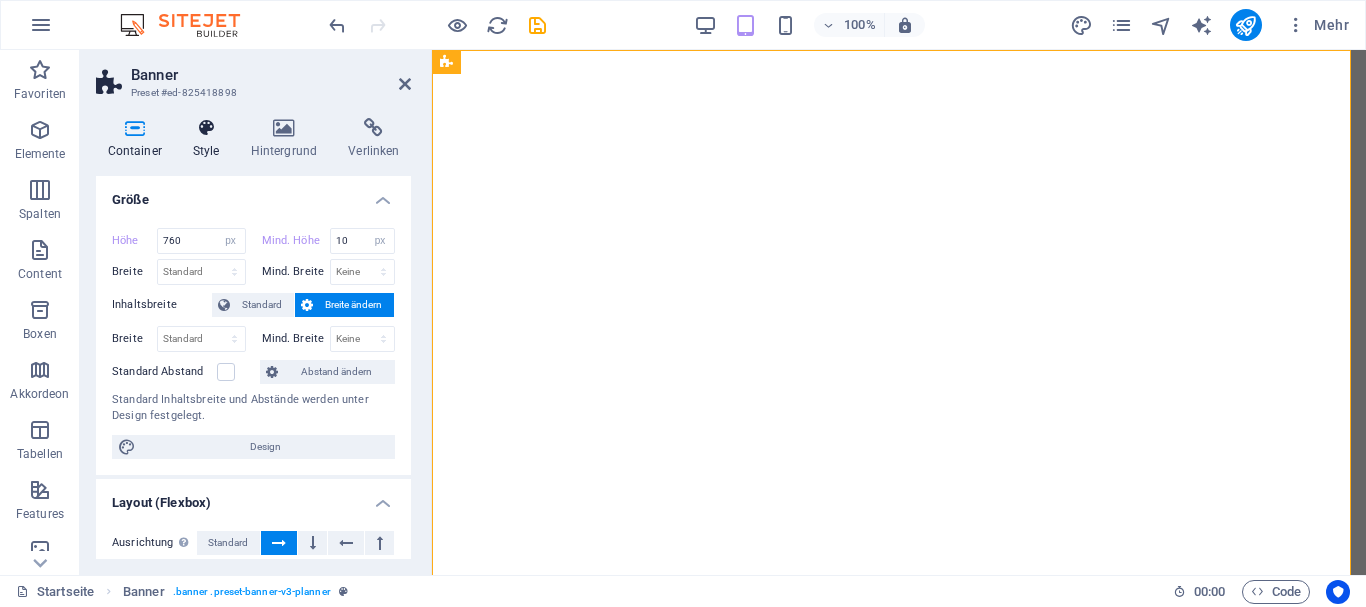 click at bounding box center [206, 128] 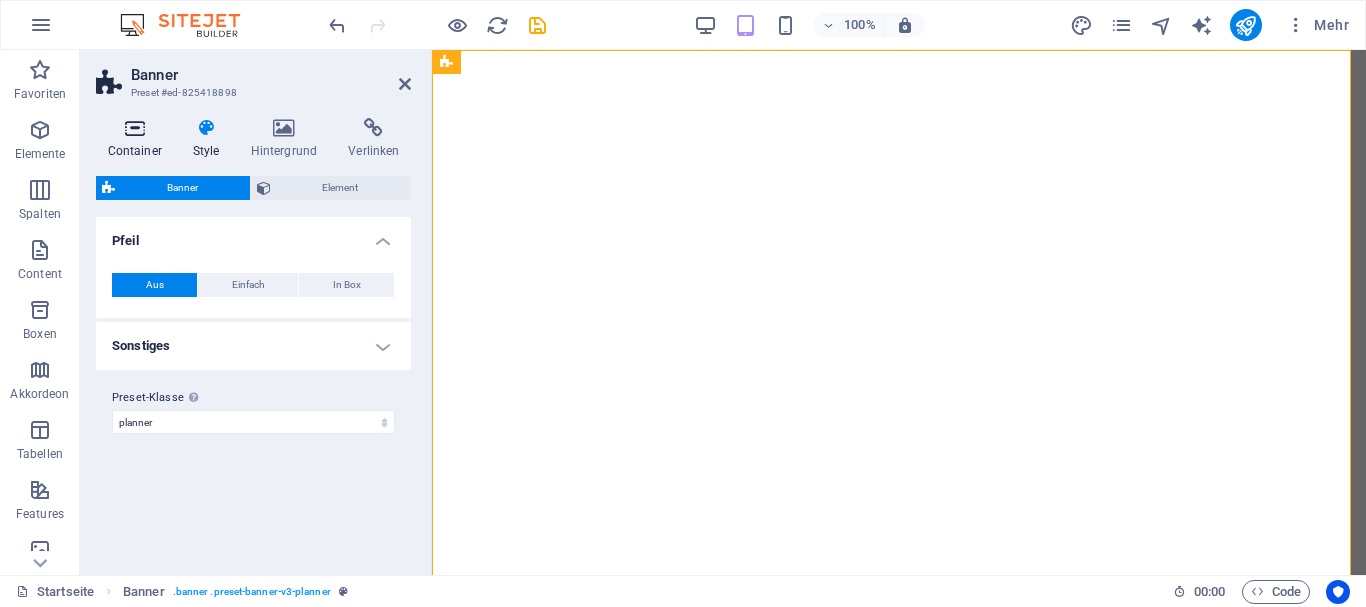 click at bounding box center (134, 128) 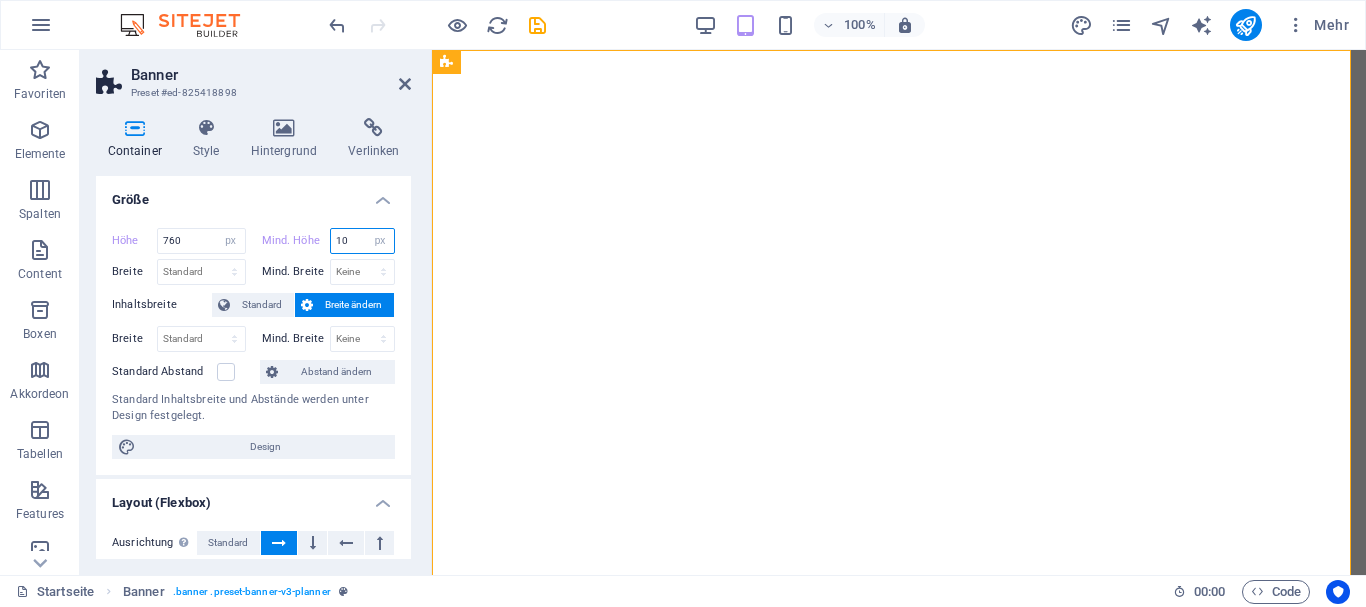 click on "10" at bounding box center [363, 241] 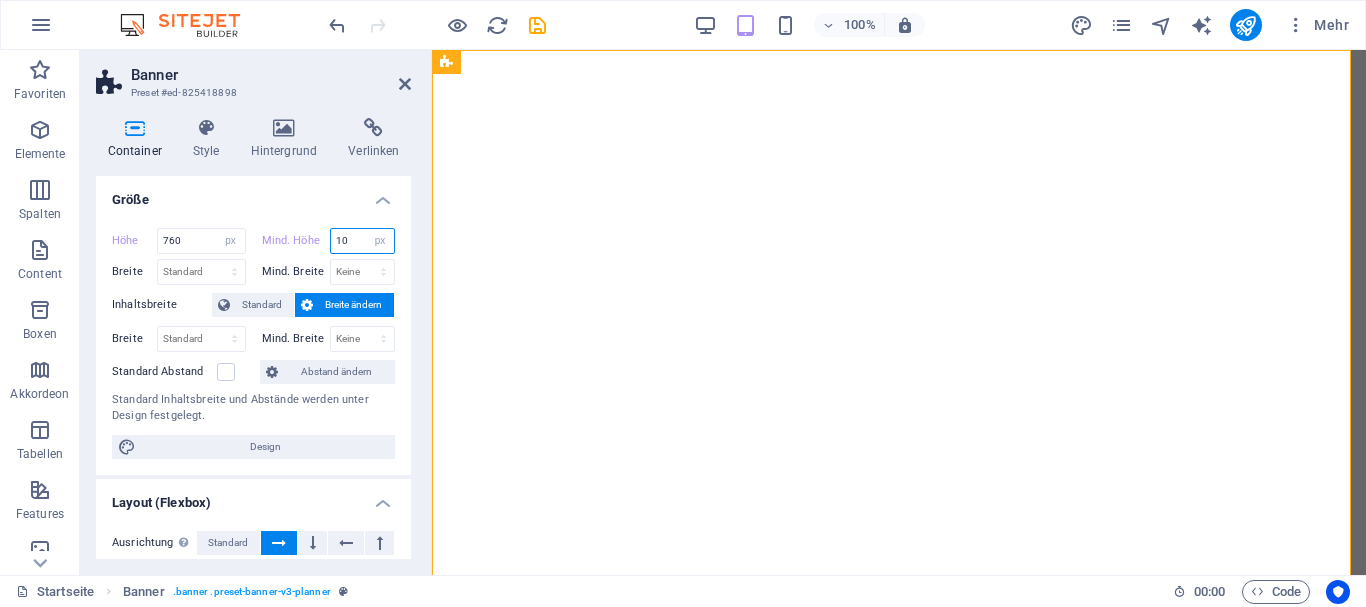 click on "10" at bounding box center [363, 241] 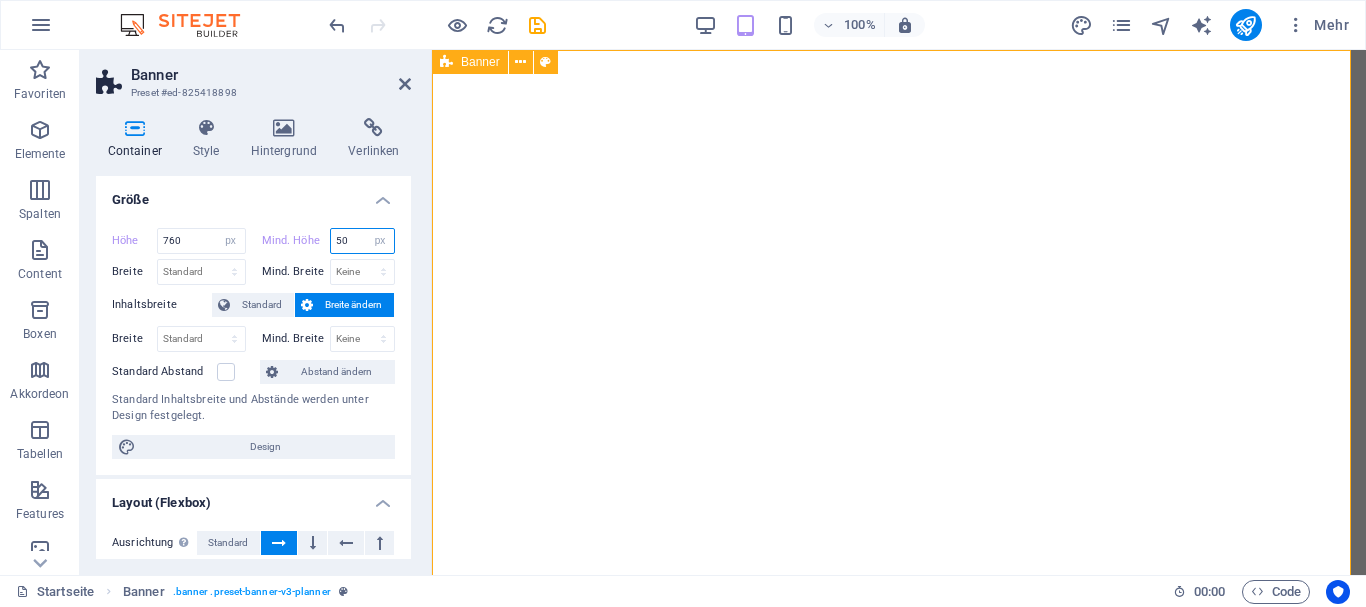 type on "50" 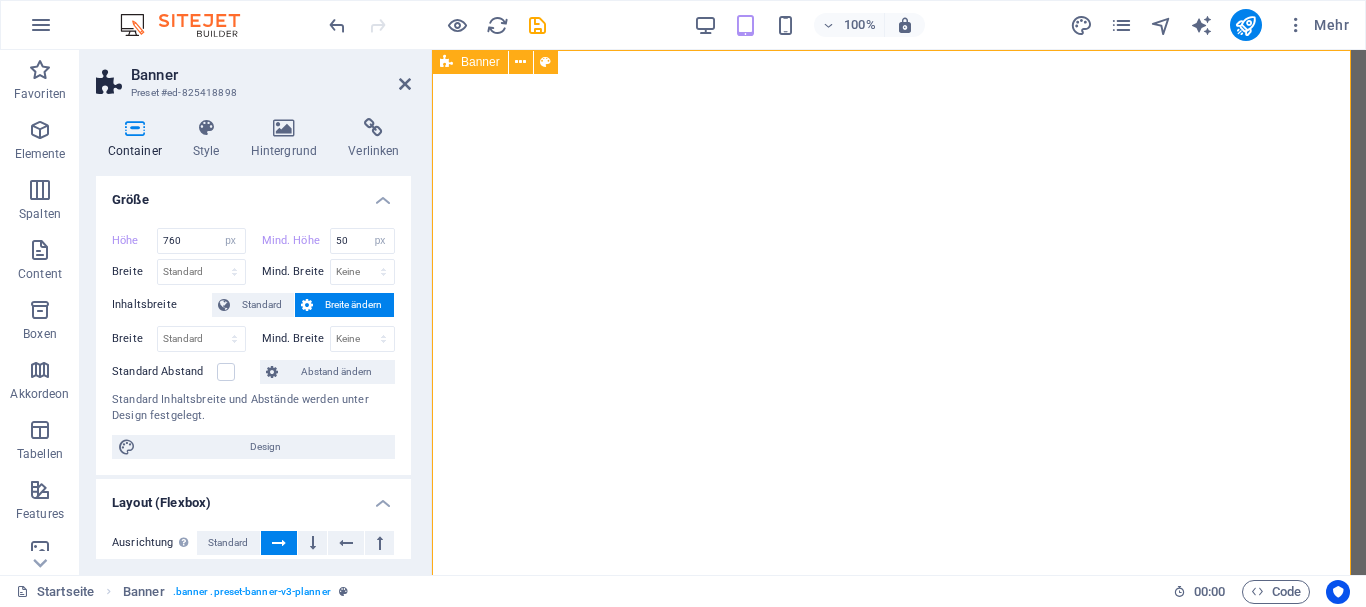 click on "Menu Leistungen Team Gallery Kontakt Kontakt" at bounding box center [899, 430] 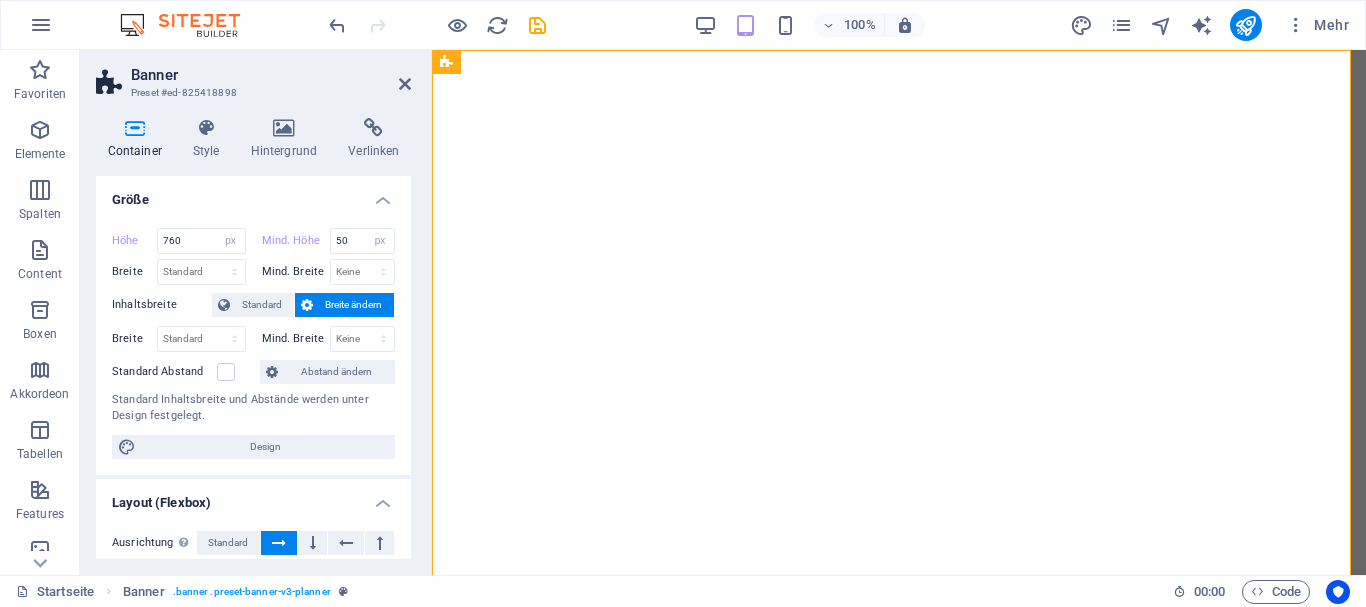 click on "Breite ändern" at bounding box center [344, 305] 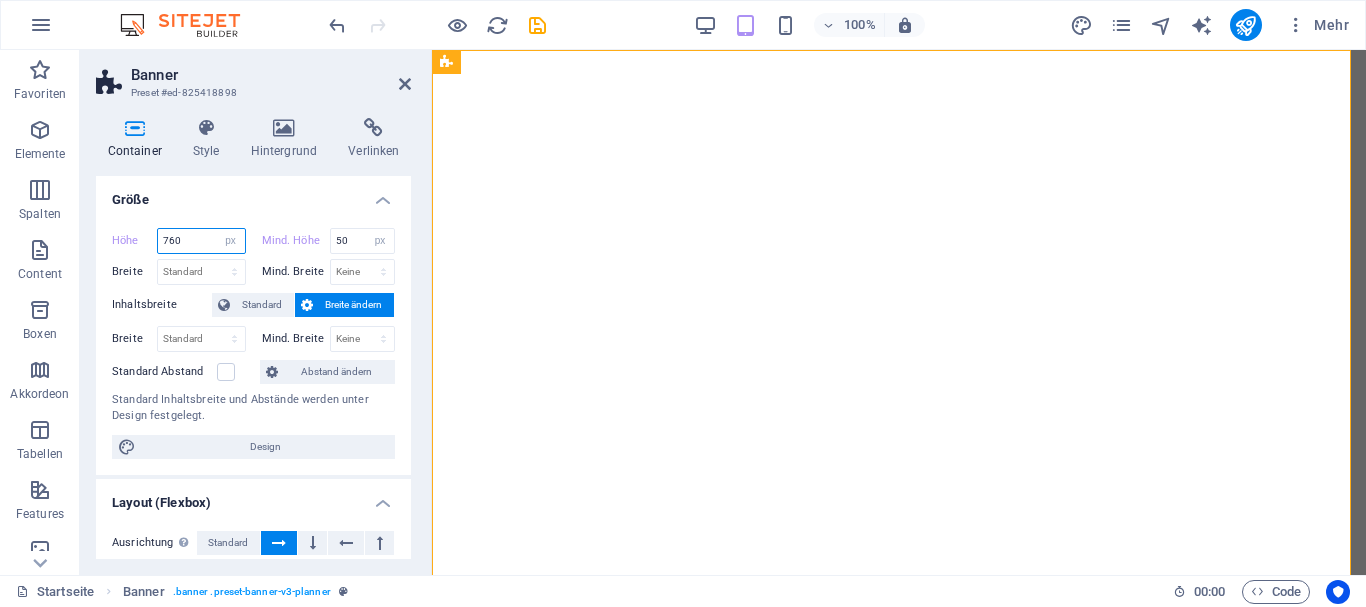 click on "760" at bounding box center [201, 241] 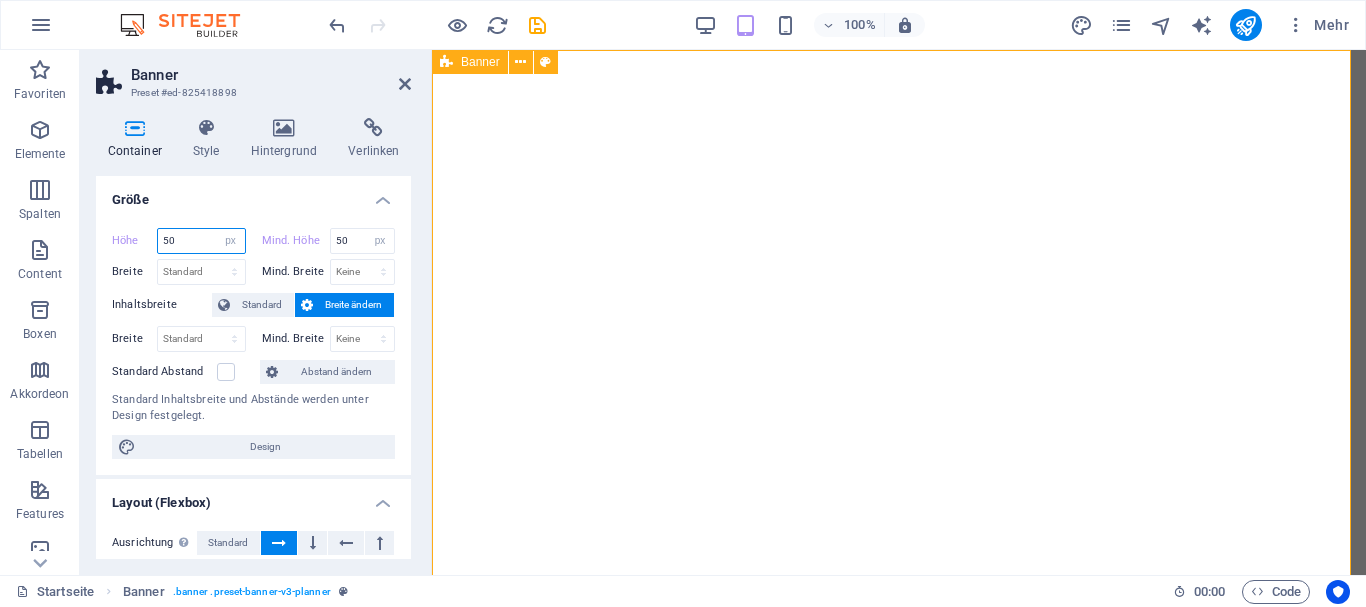 type on "50" 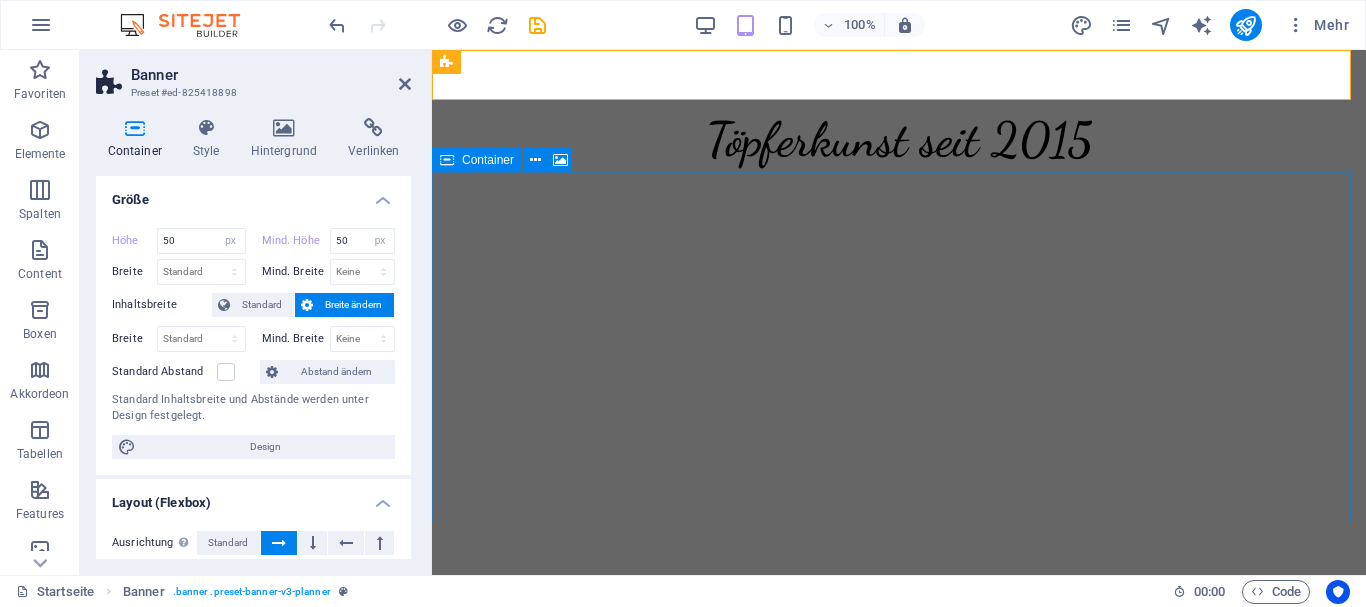 click on "Ziehe hier Inhalte hinein oder  Elemente hinzufügen  Zwischenablage einfügen" at bounding box center (899, 701) 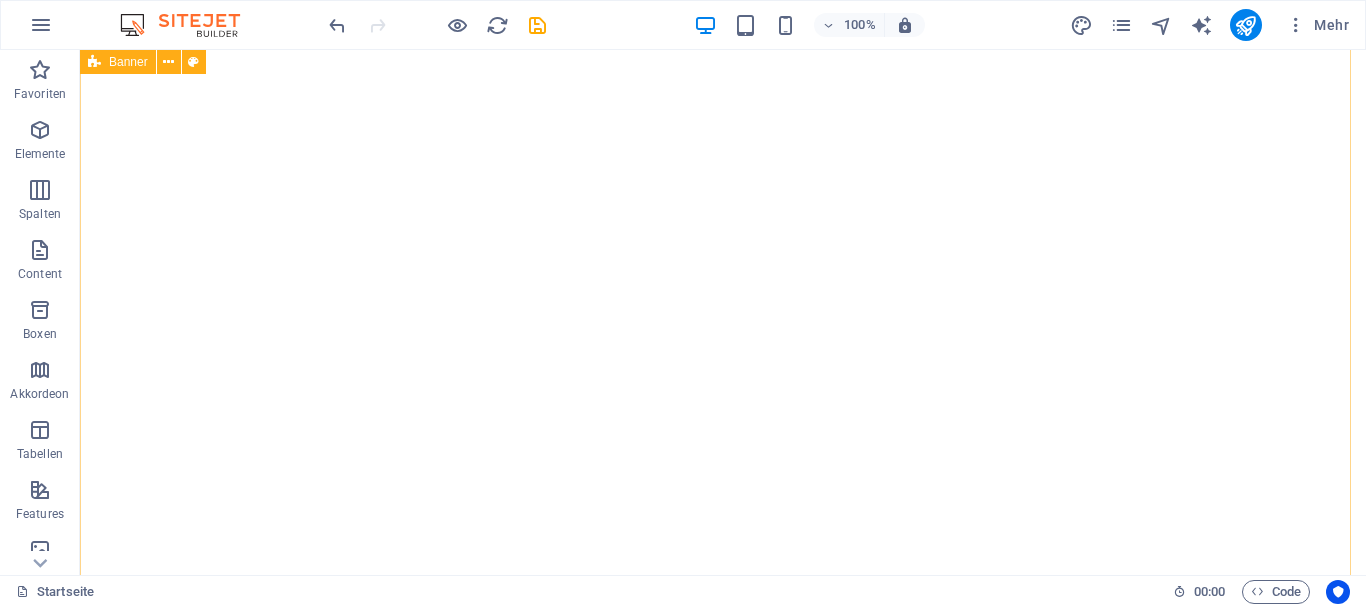 scroll, scrollTop: 0, scrollLeft: 0, axis: both 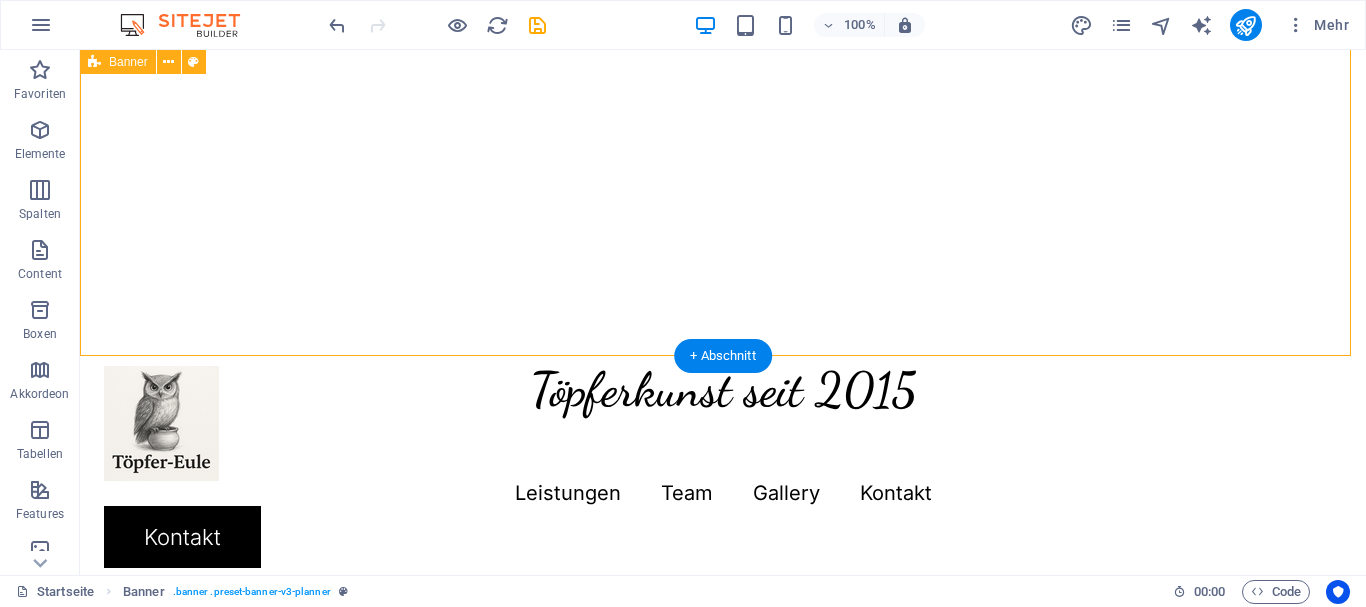 click on "Menu Leistungen Team Gallery Kontakt Kontakt" at bounding box center [723, -100] 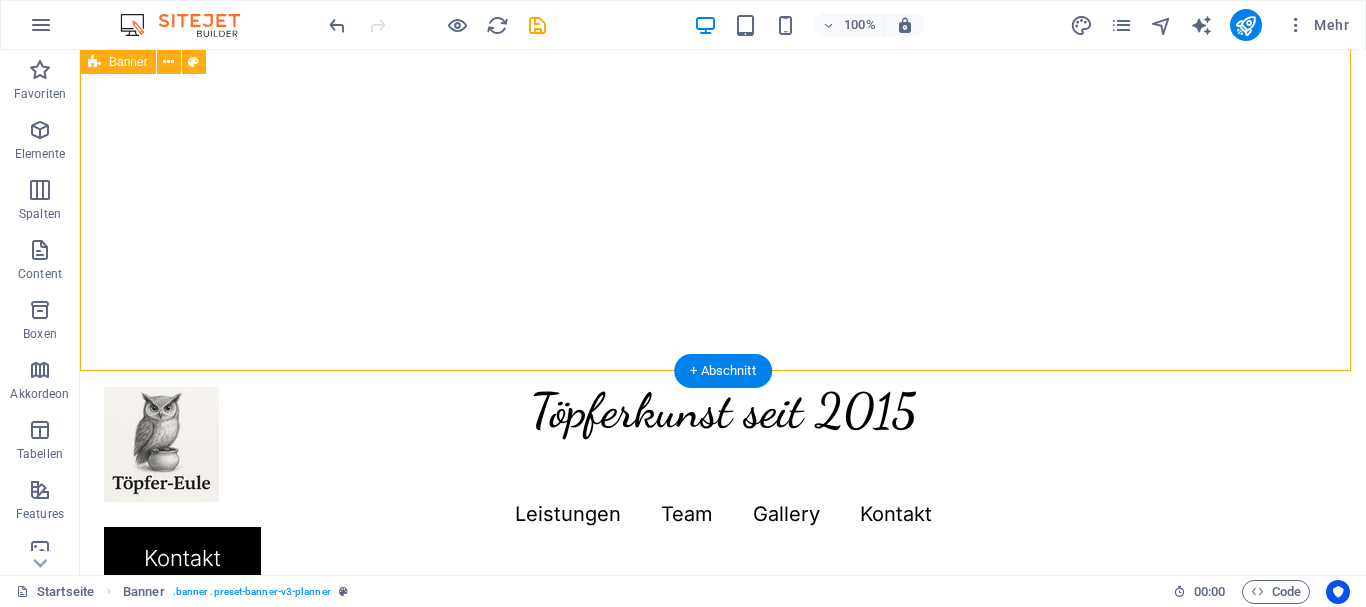 click on "Menu Leistungen Team Gallery Kontakt Kontakt" at bounding box center (723, -79) 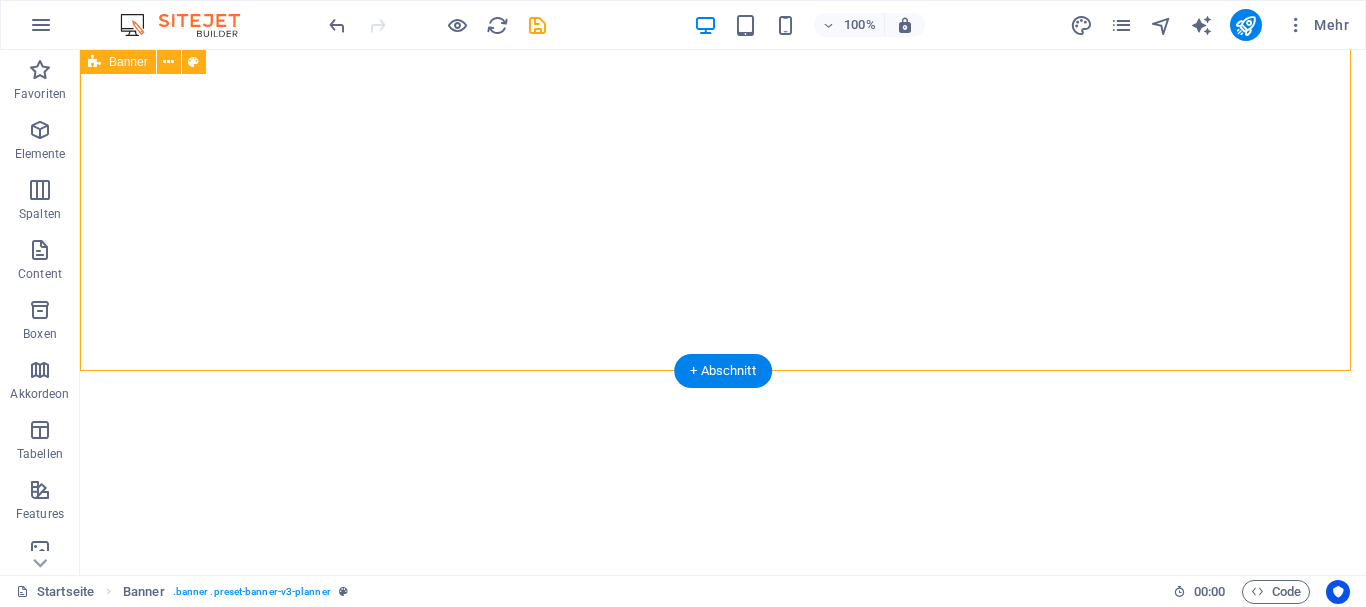select on "px" 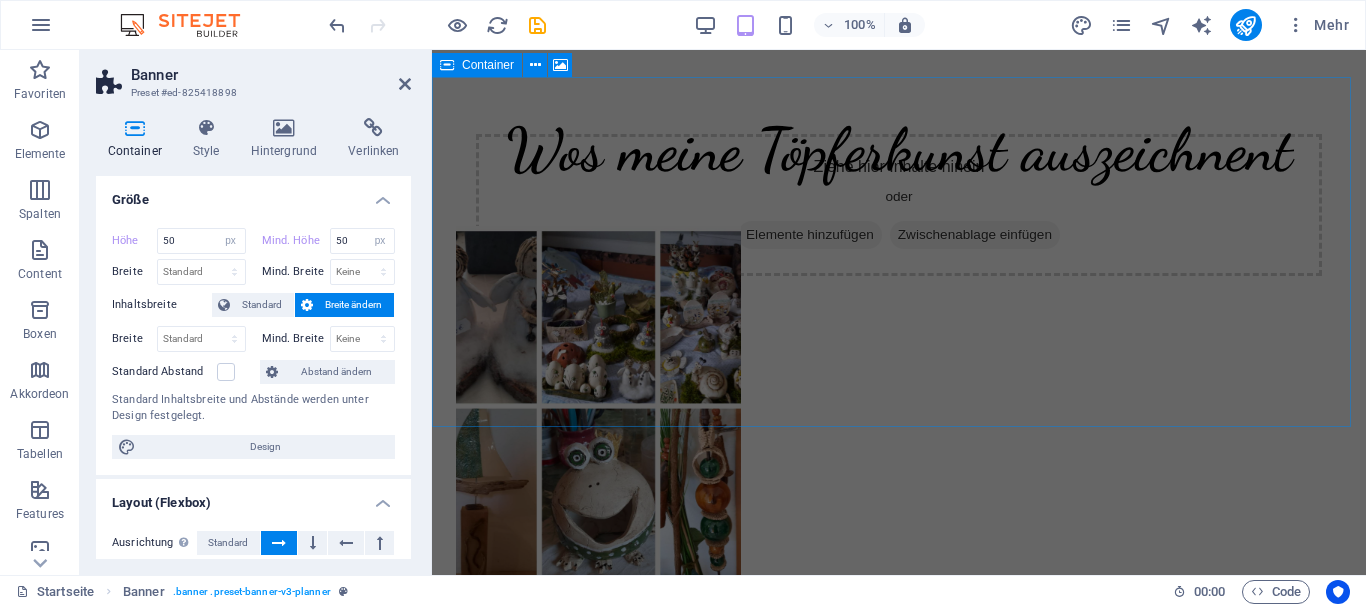 scroll, scrollTop: 0, scrollLeft: 0, axis: both 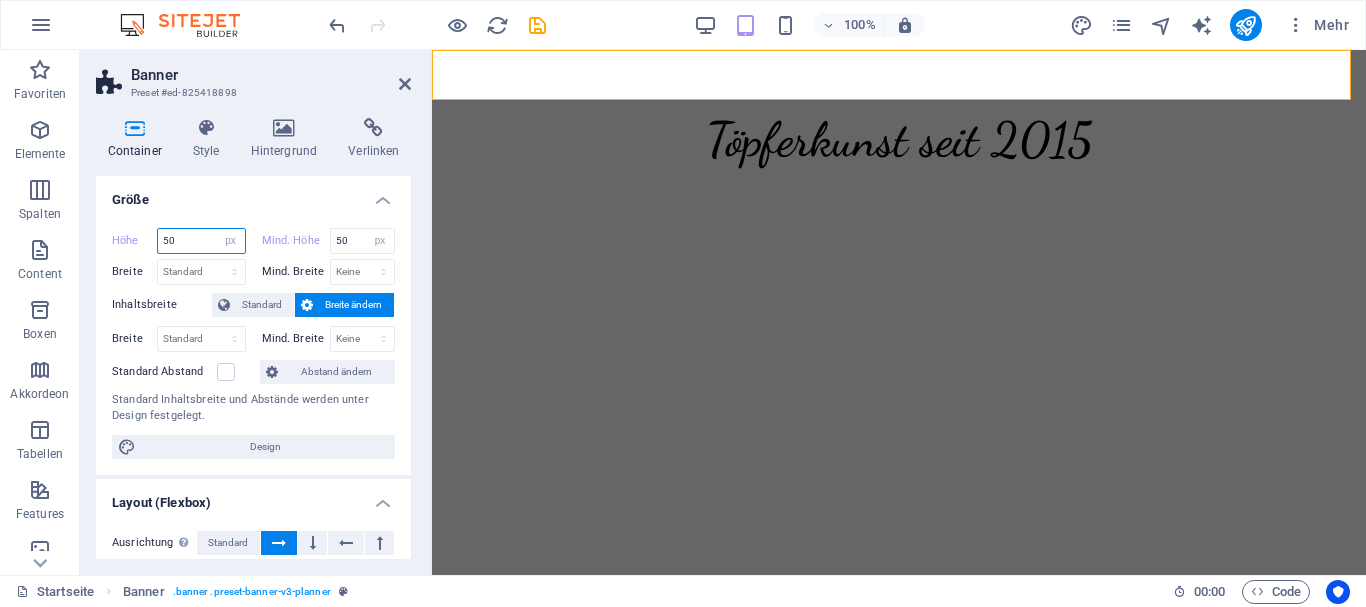 click on "50" at bounding box center [201, 241] 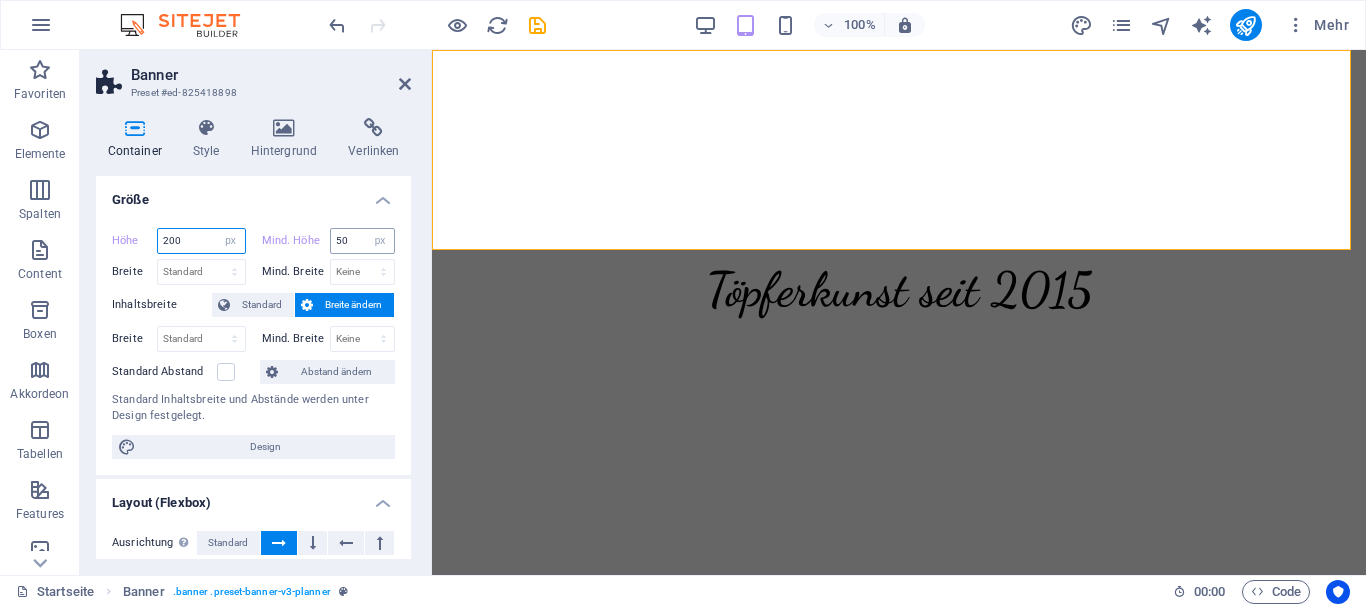 type on "200" 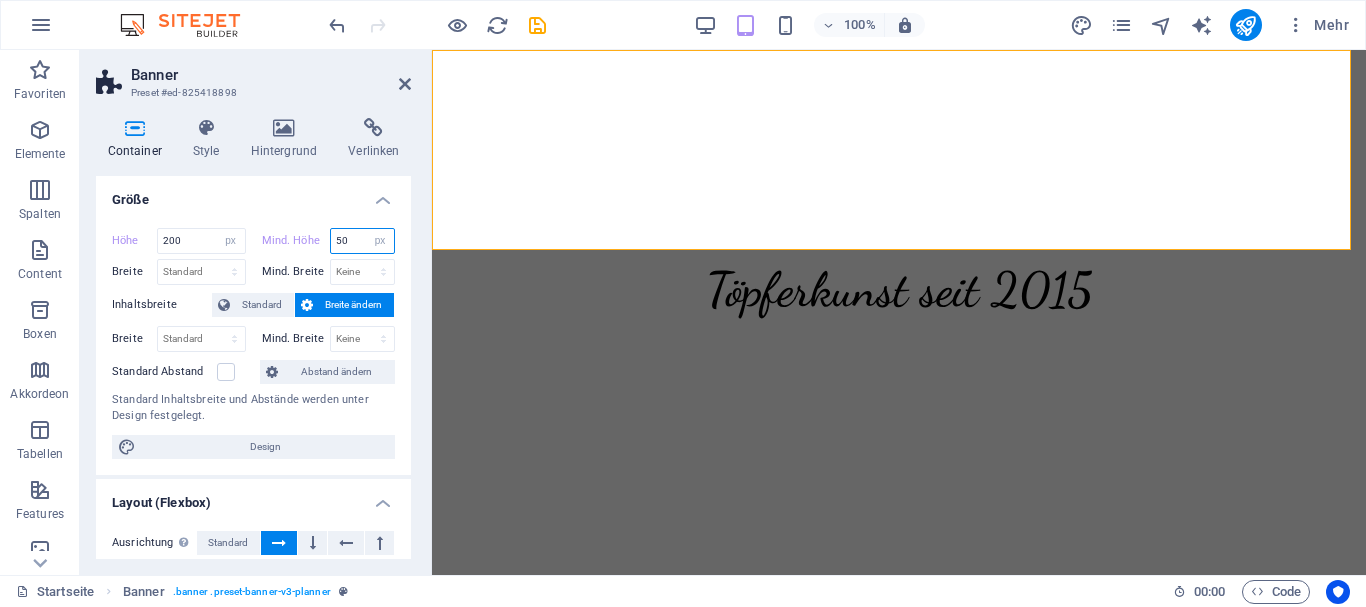 click on "50" at bounding box center (363, 241) 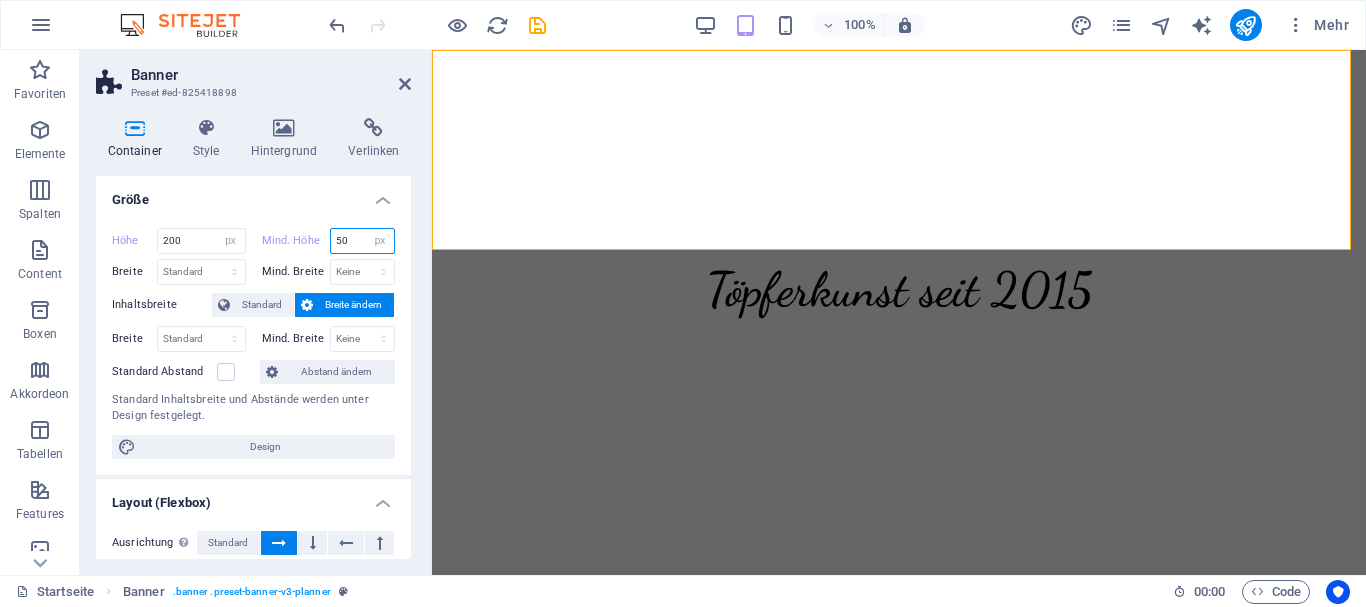 click on "50" at bounding box center [363, 241] 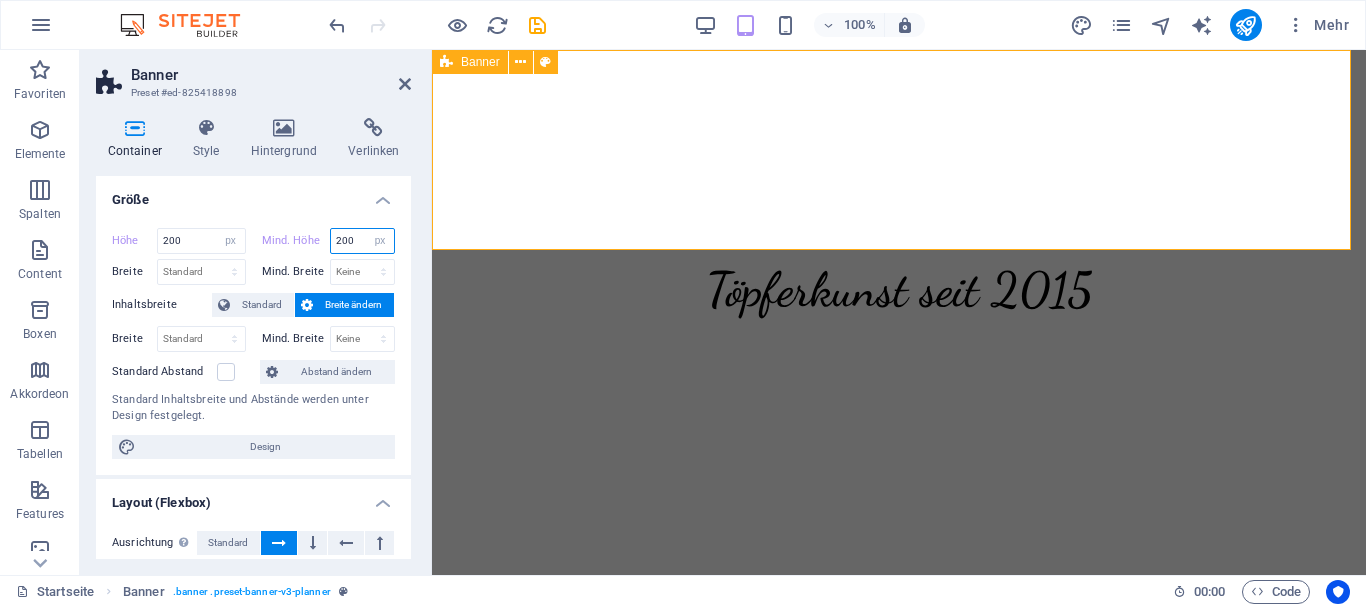 type on "200" 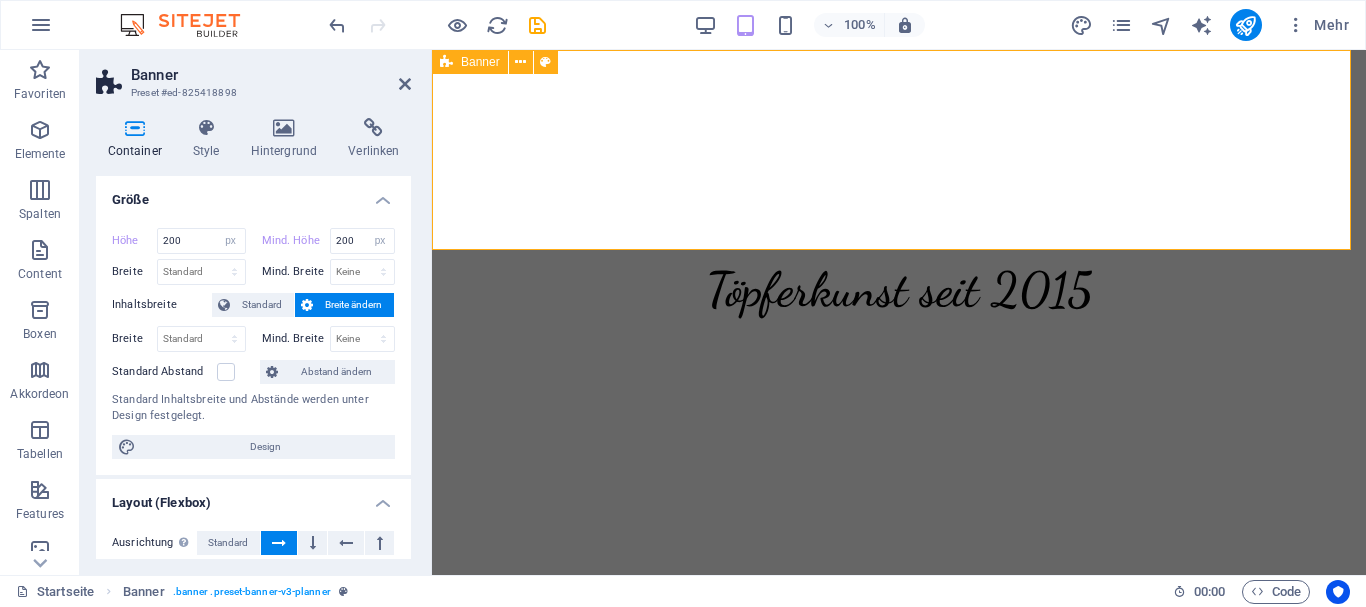 click on "Menu Leistungen Team Gallery Kontakt Kontakt" at bounding box center [899, 150] 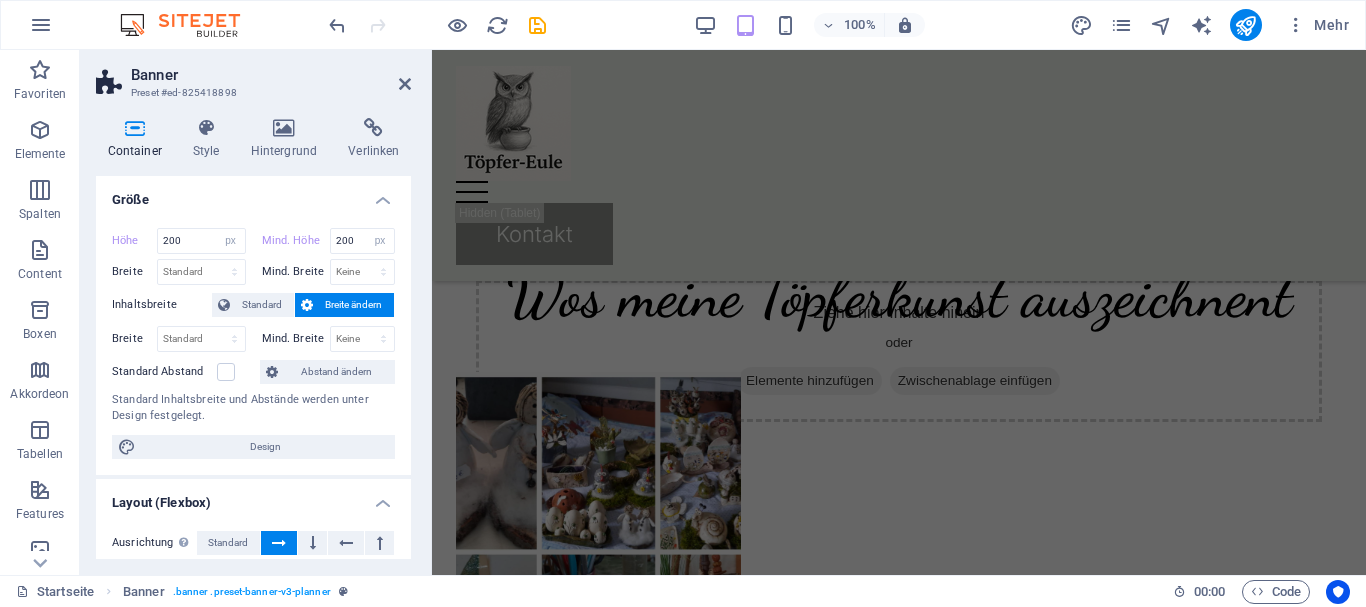 scroll, scrollTop: 0, scrollLeft: 0, axis: both 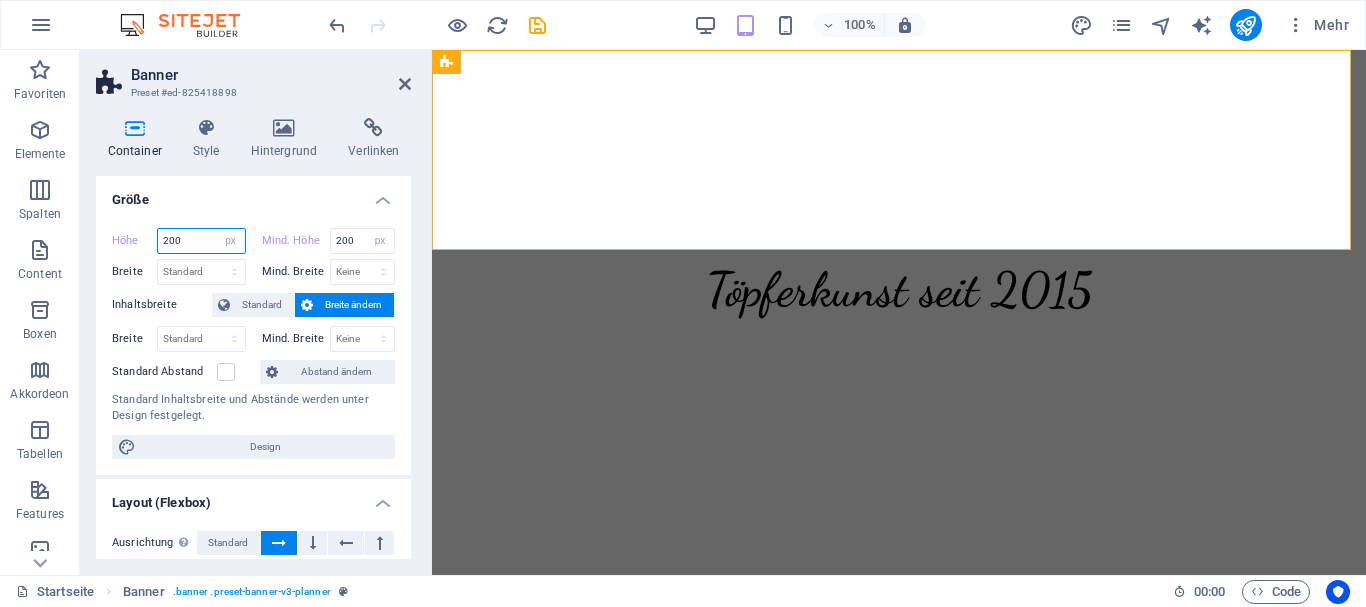 click on "200" at bounding box center [201, 241] 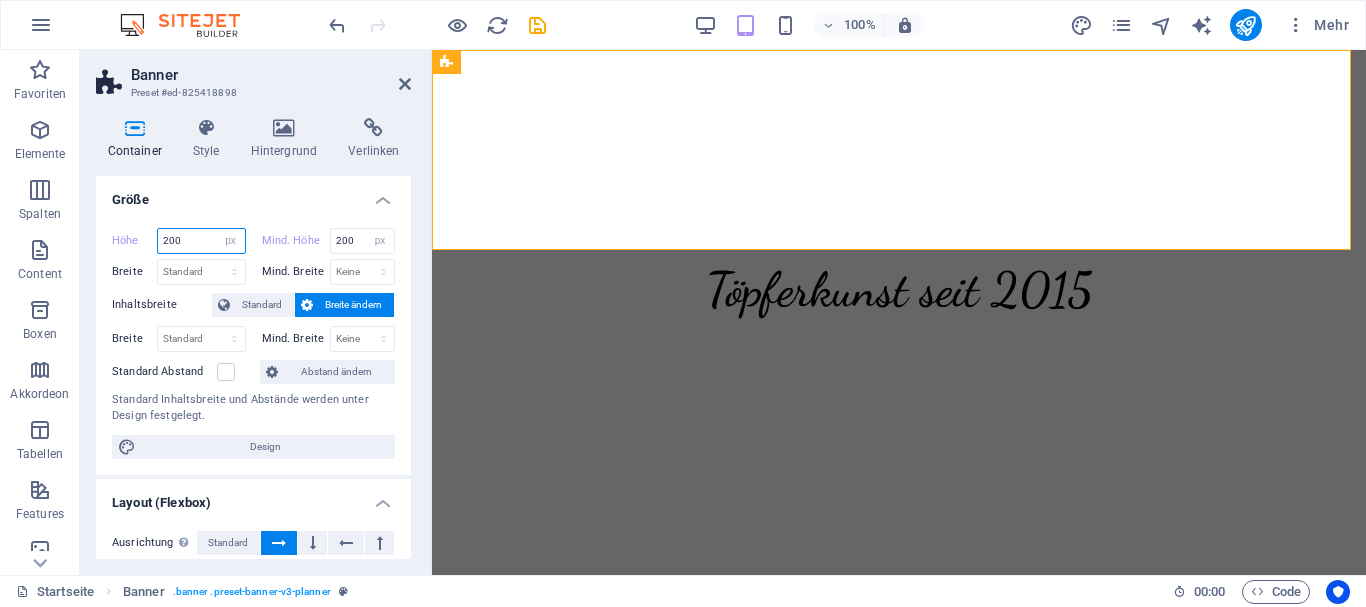 click on "200" at bounding box center [201, 241] 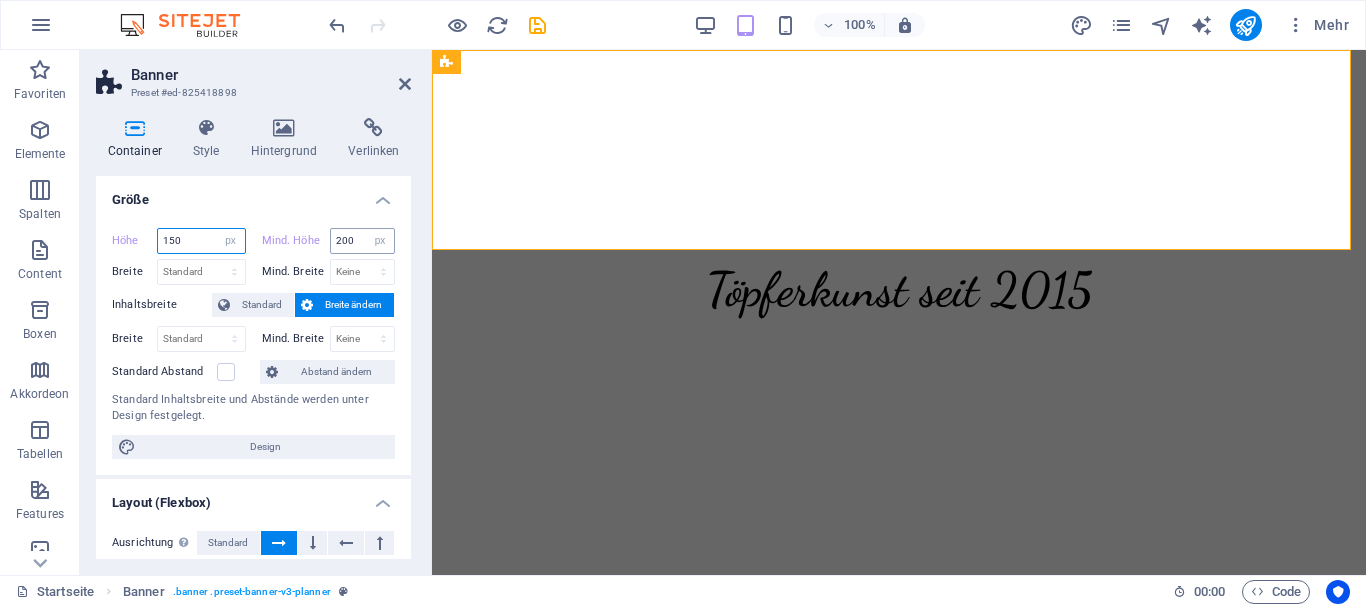 type on "150" 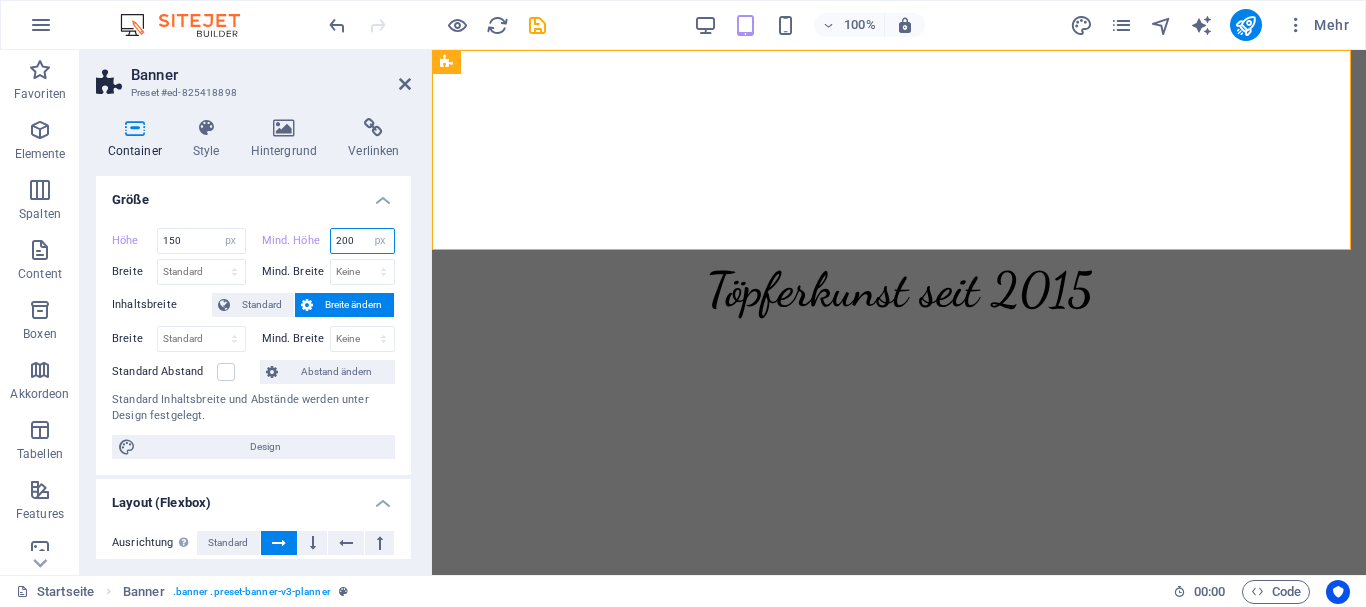 click on "200" at bounding box center (363, 241) 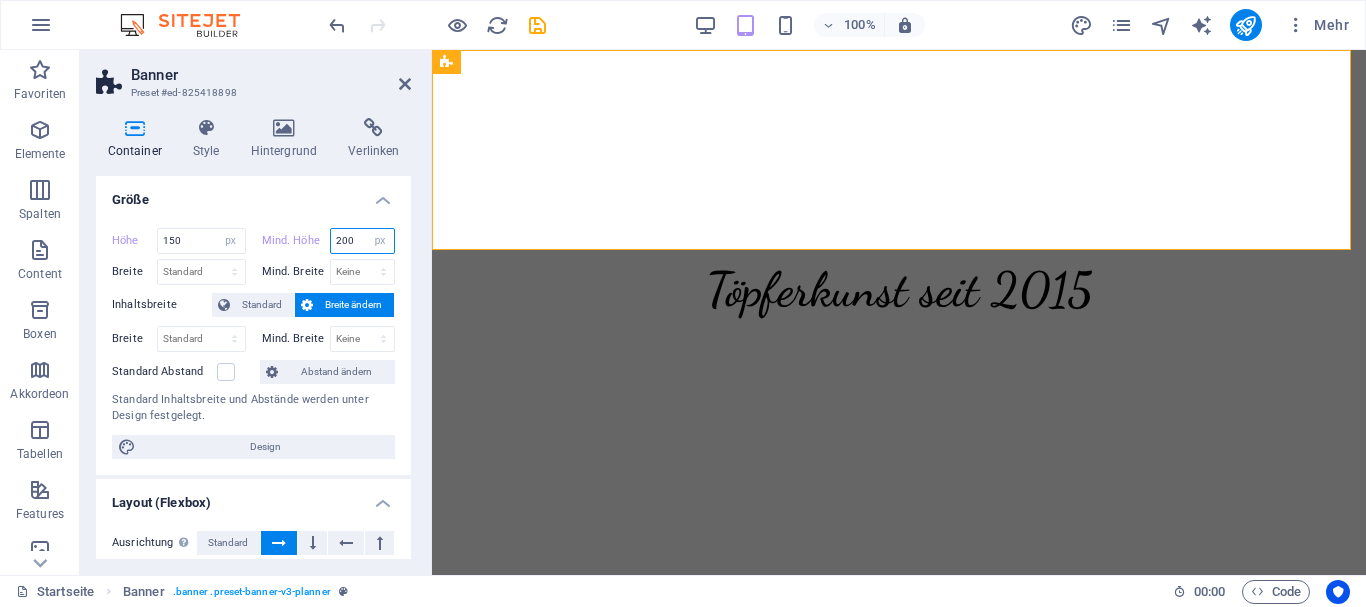 click on "200" at bounding box center [363, 241] 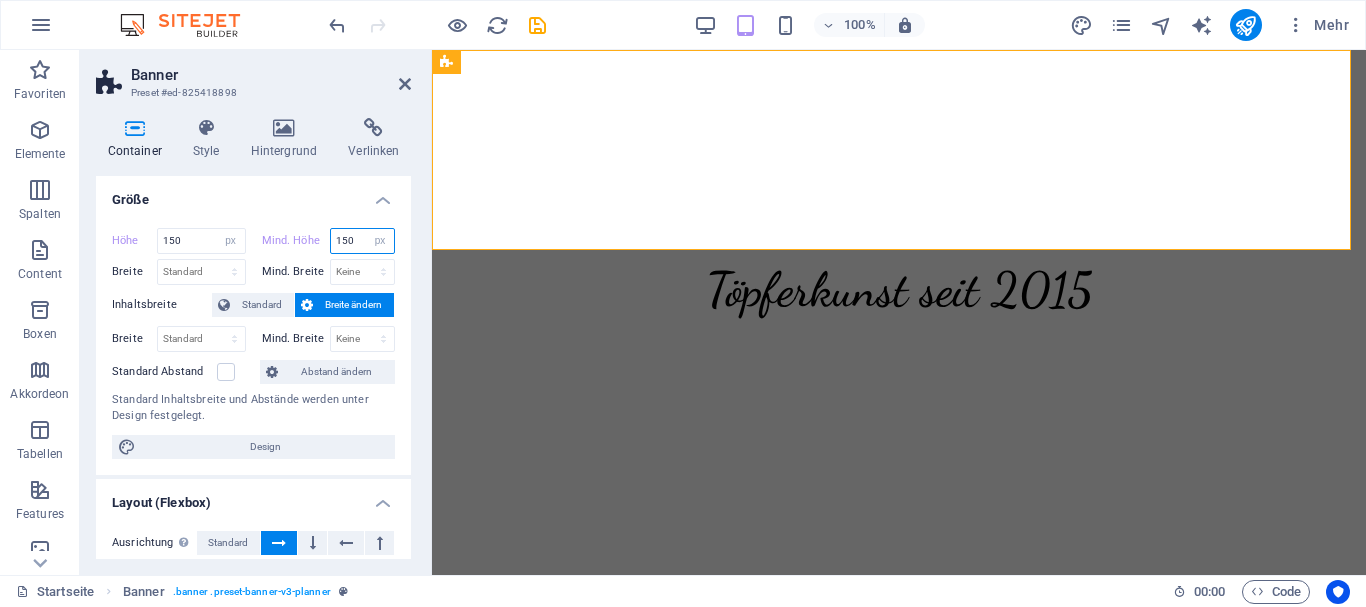 type on "150" 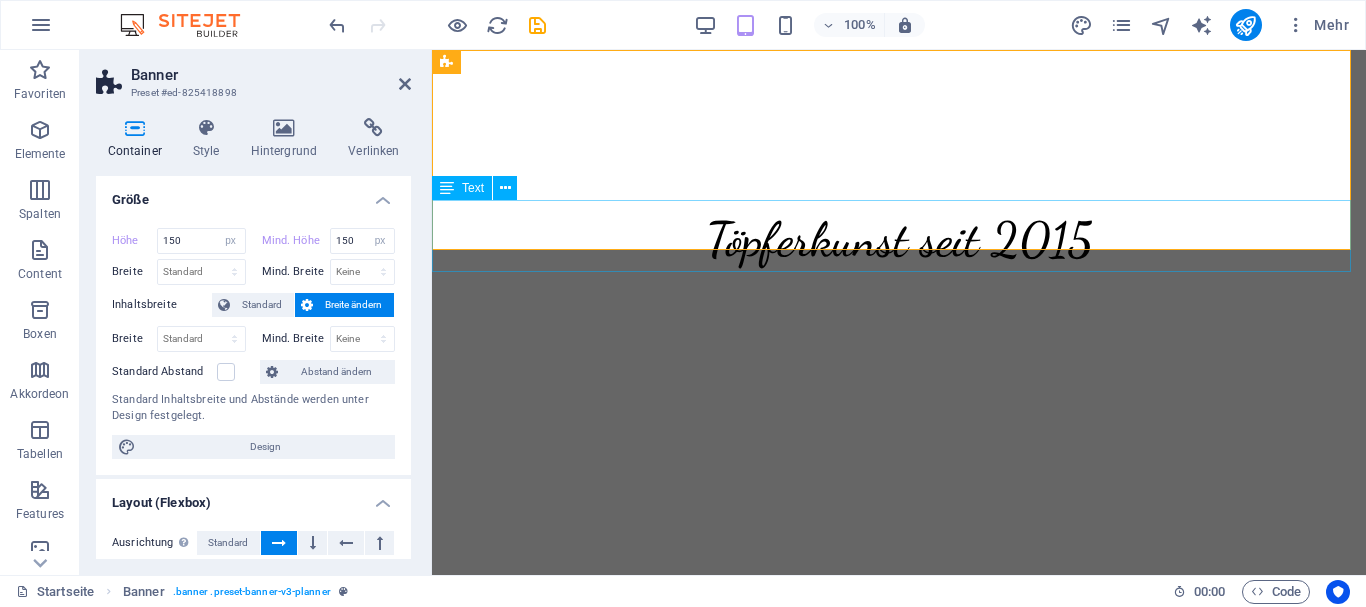 click on "Töpferkunst seit 2015" at bounding box center (899, 236) 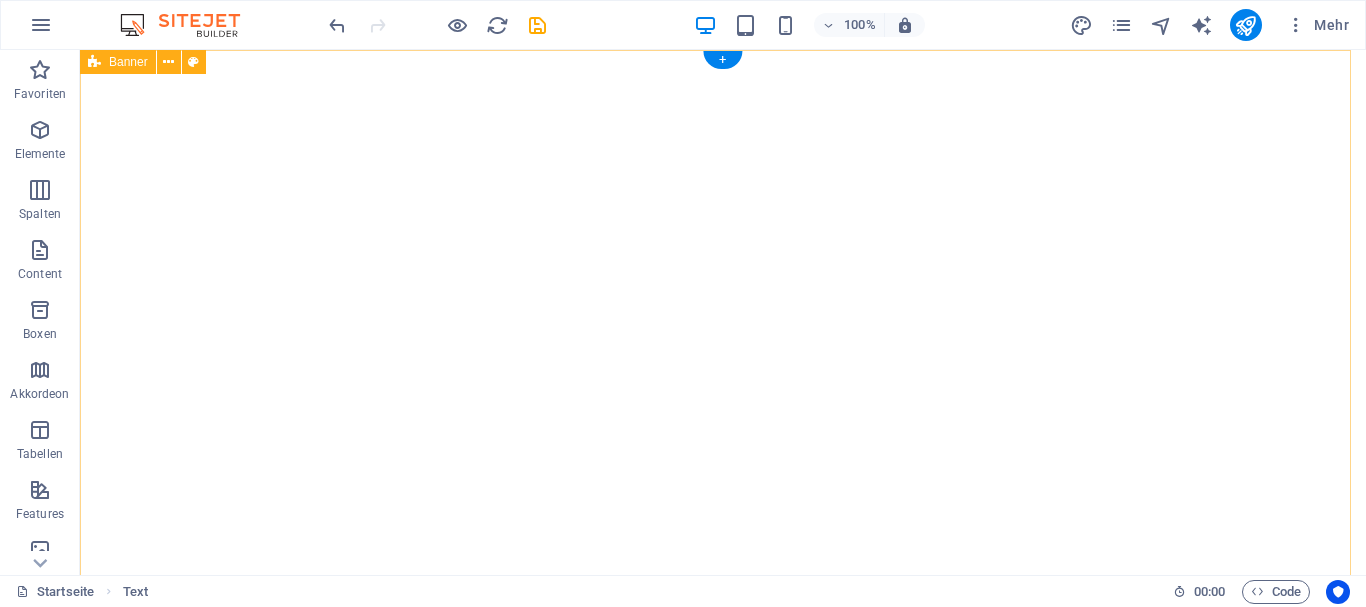 scroll, scrollTop: 0, scrollLeft: 0, axis: both 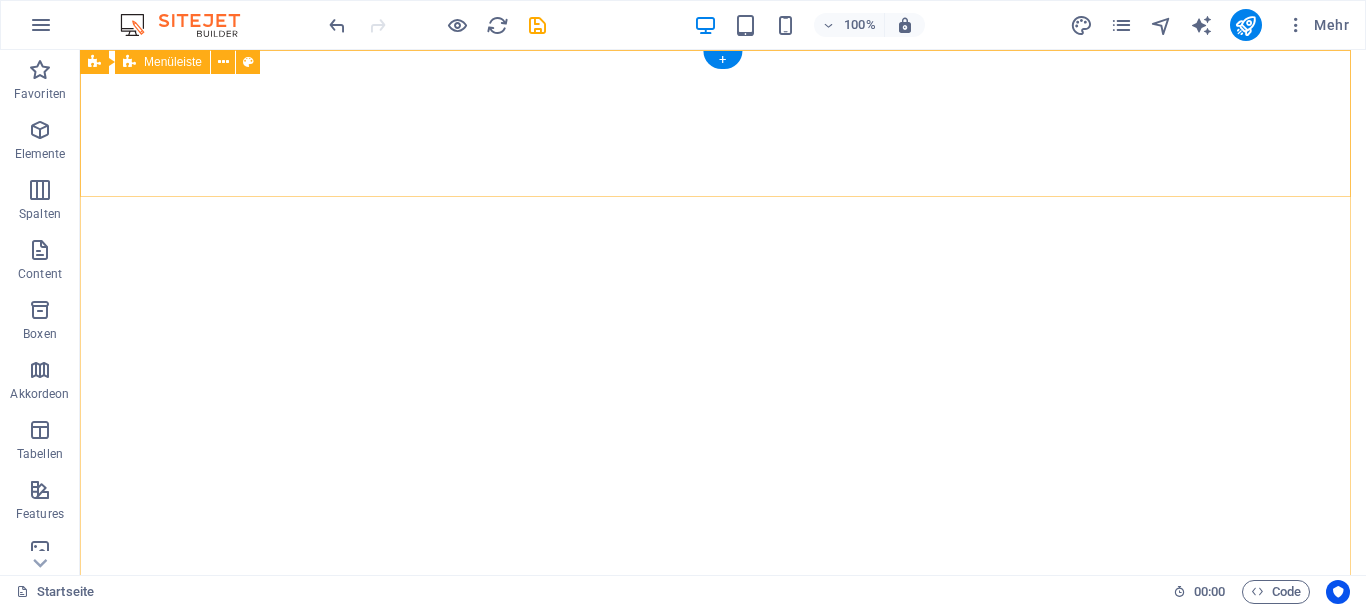click on "Menu Leistungen Team Gallery Kontakt Kontakt" at bounding box center (723, 1067) 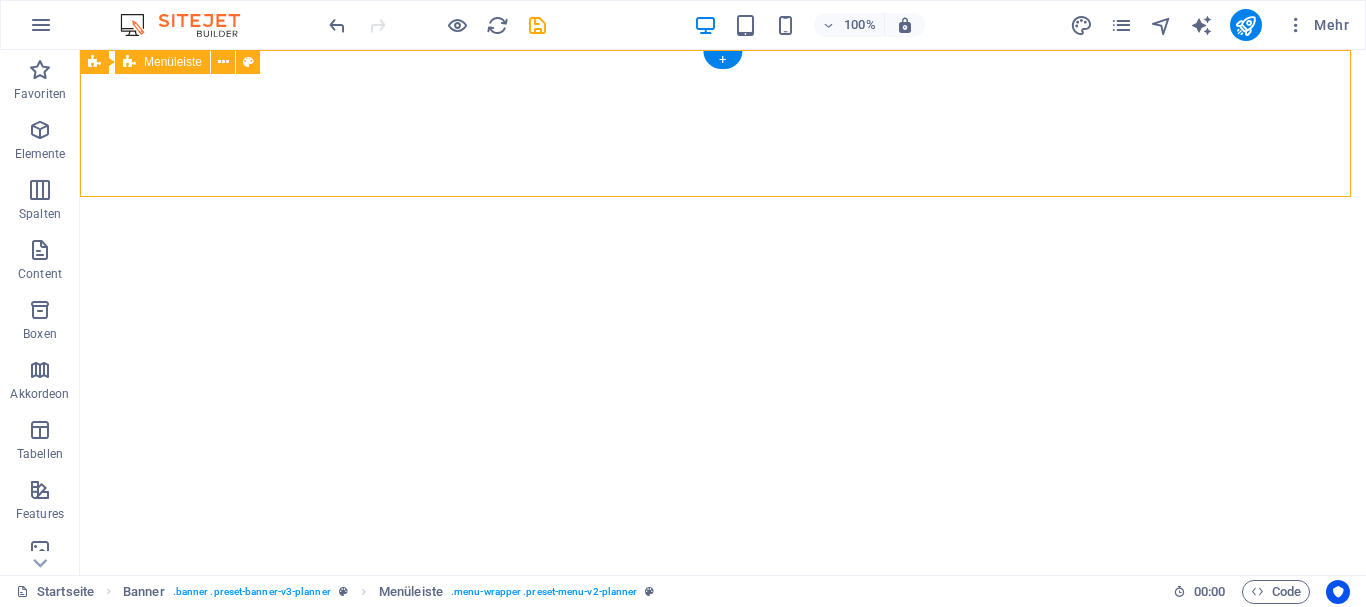 drag, startPoint x: 290, startPoint y: 148, endPoint x: 629, endPoint y: 147, distance: 339.00146 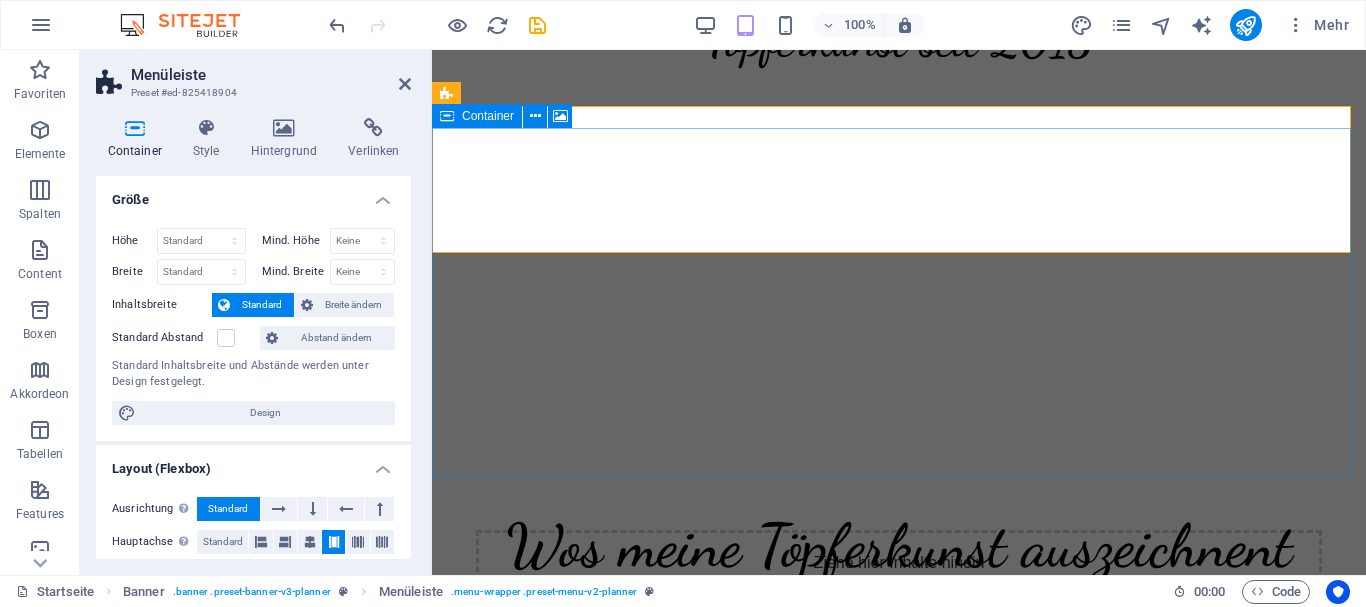 scroll, scrollTop: 100, scrollLeft: 0, axis: vertical 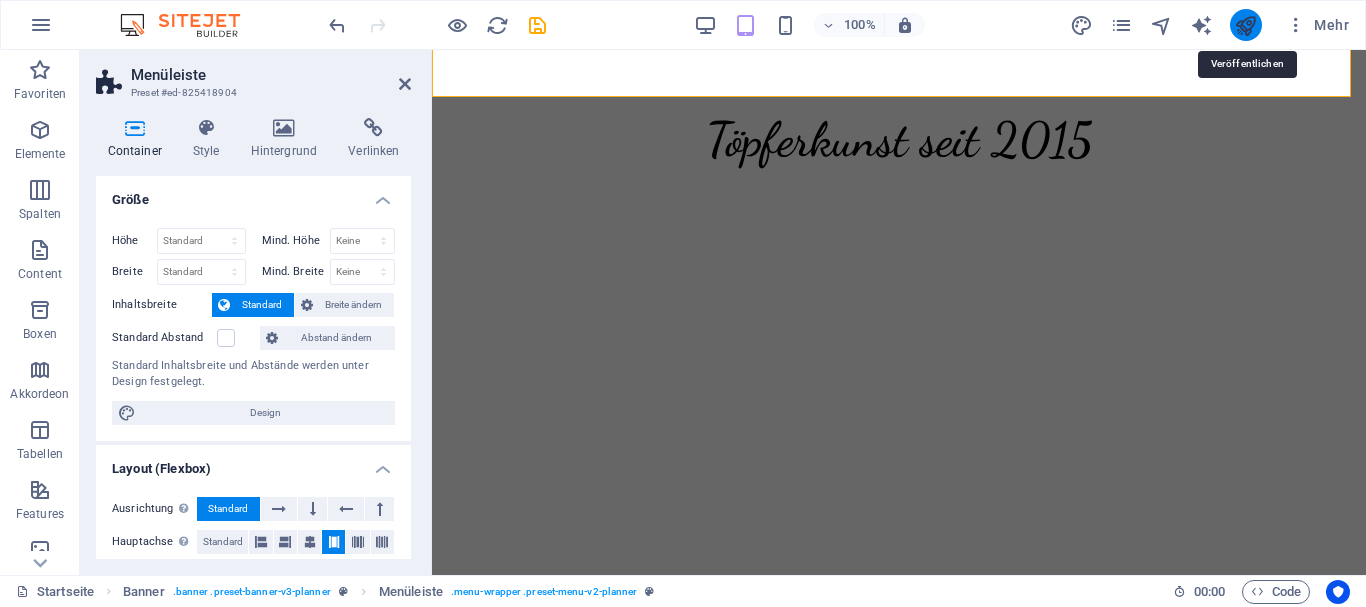 click at bounding box center [1245, 25] 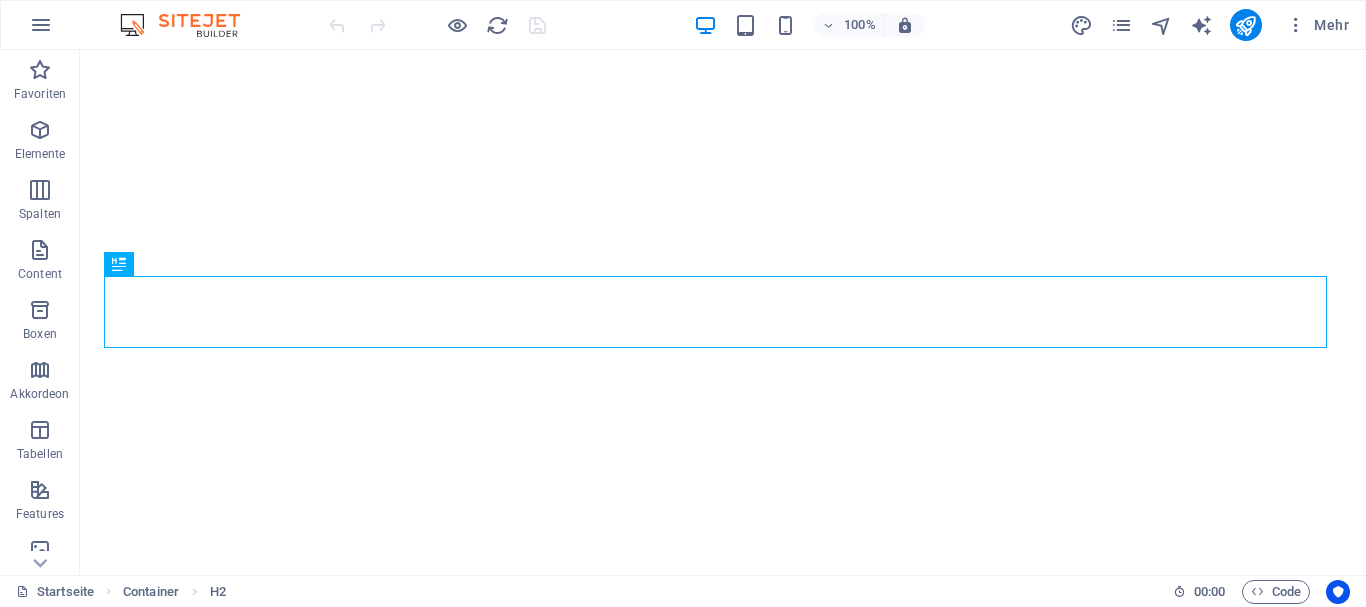 scroll, scrollTop: 0, scrollLeft: 0, axis: both 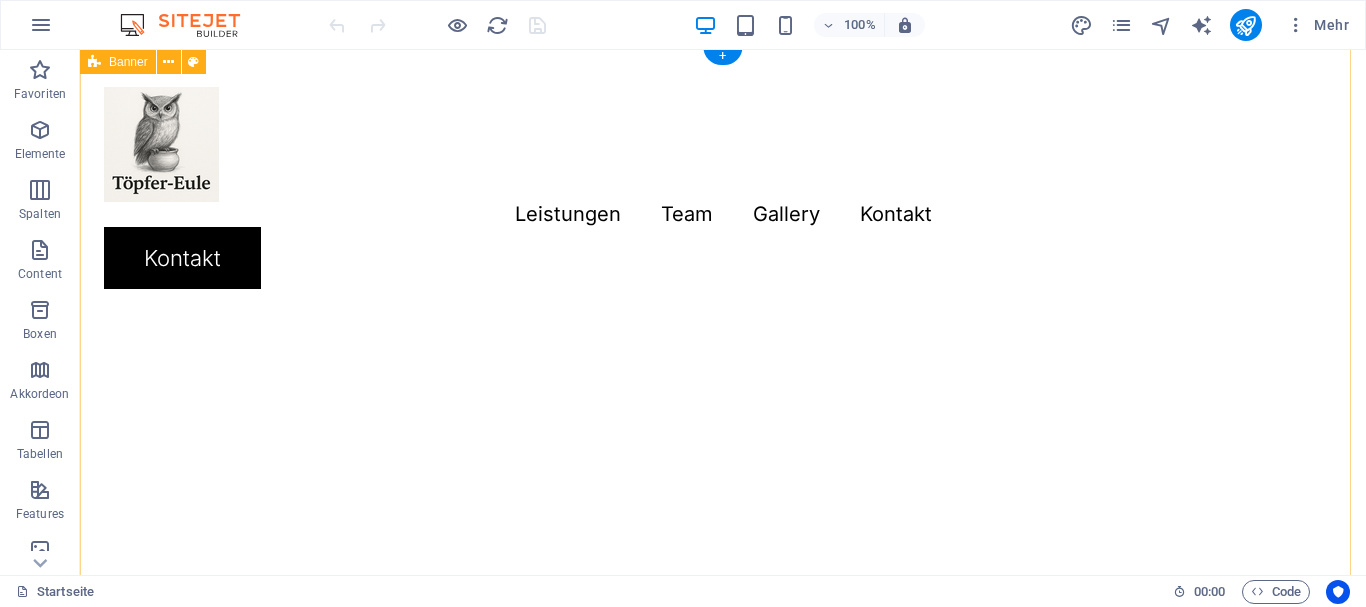 click on "Menu Leistungen Team Gallery Kontakt Kontakt" at bounding box center (723, 496) 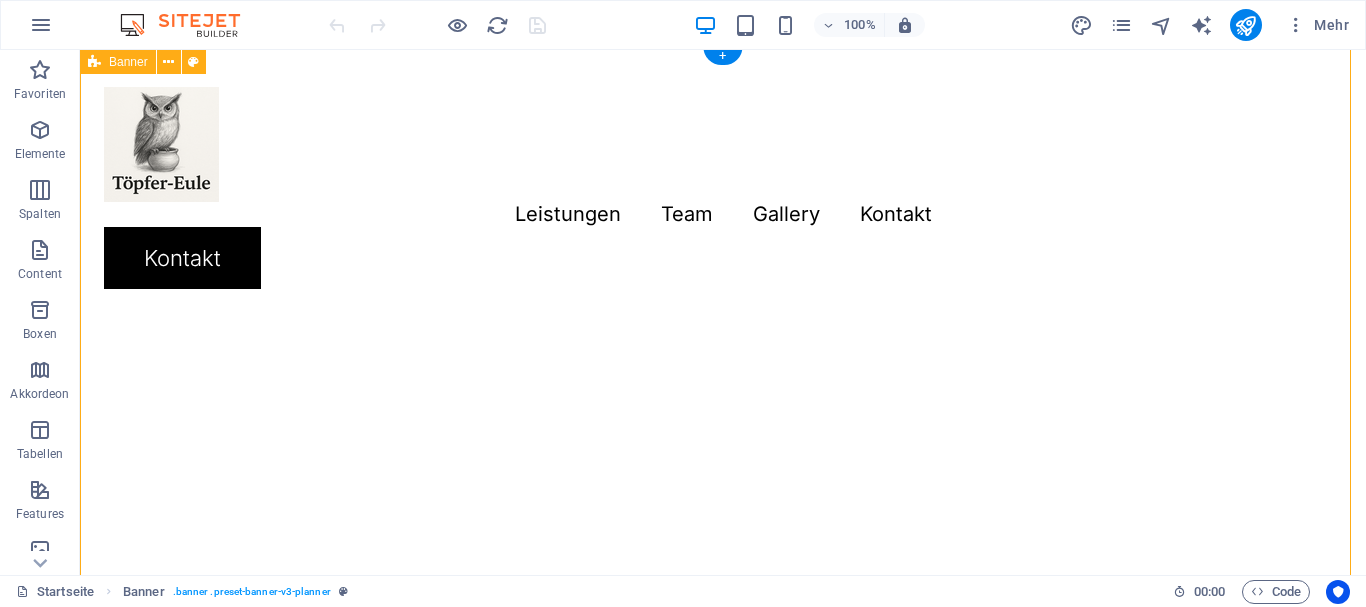 click on "Menu Leistungen Team Gallery Kontakt Kontakt" at bounding box center (723, 496) 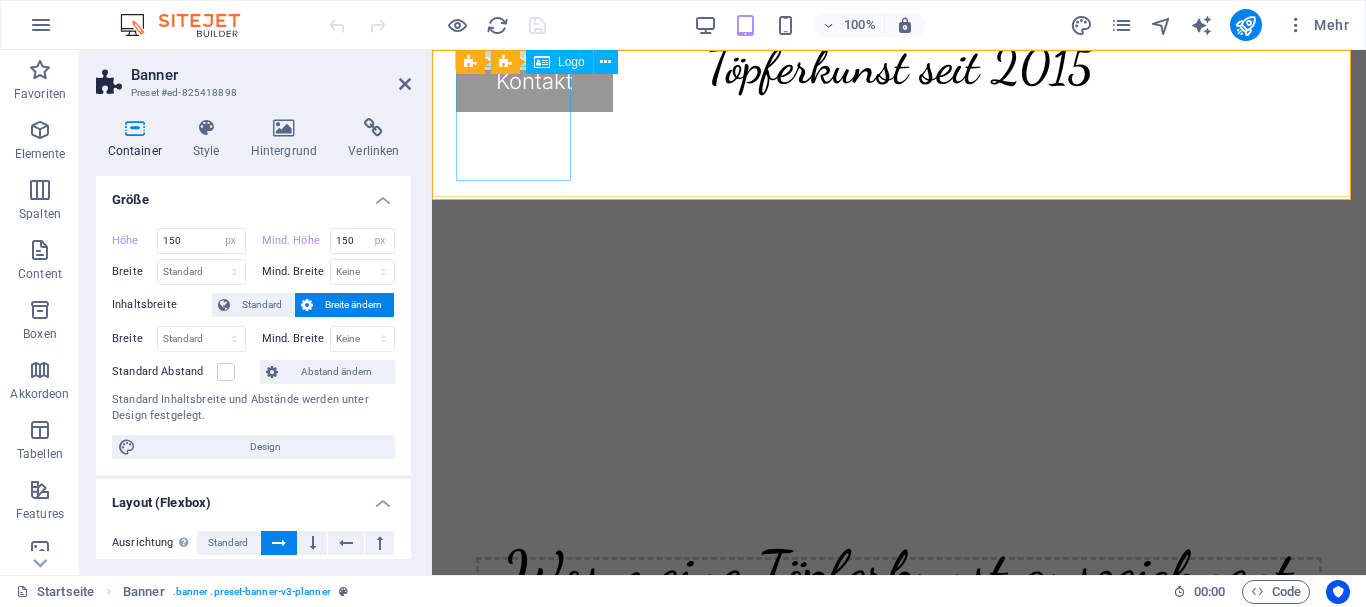 scroll, scrollTop: 0, scrollLeft: 0, axis: both 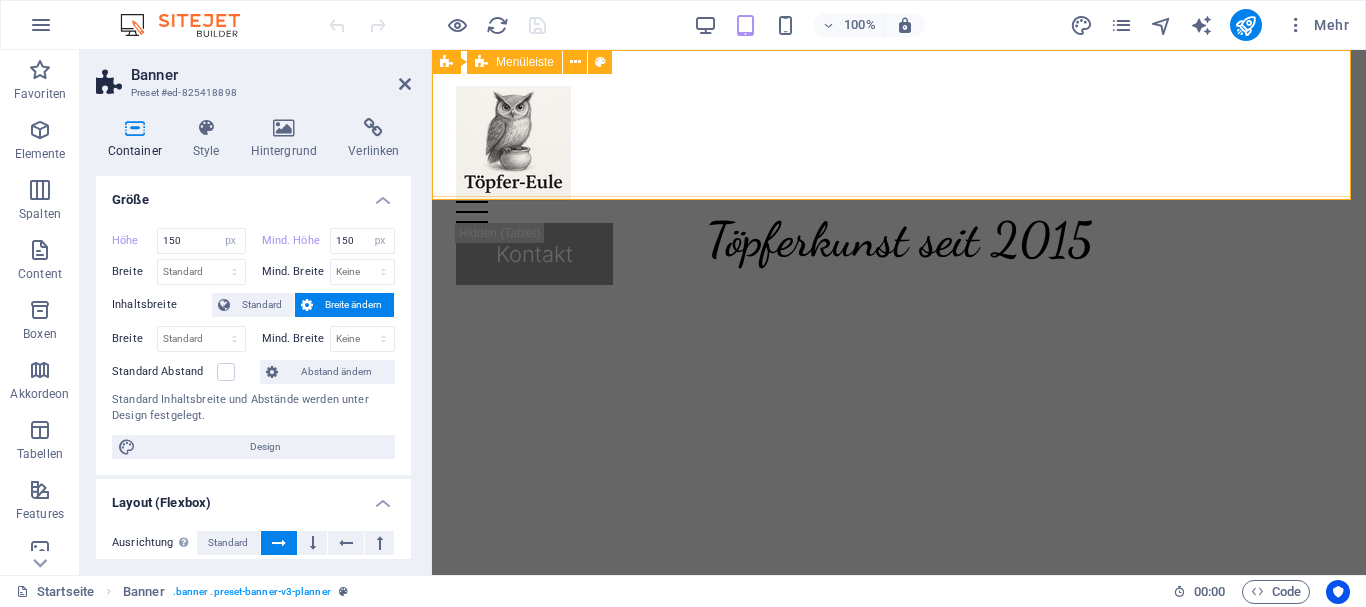 click on "Menu Leistungen Team Gallery Kontakt Kontakt" at bounding box center [899, 185] 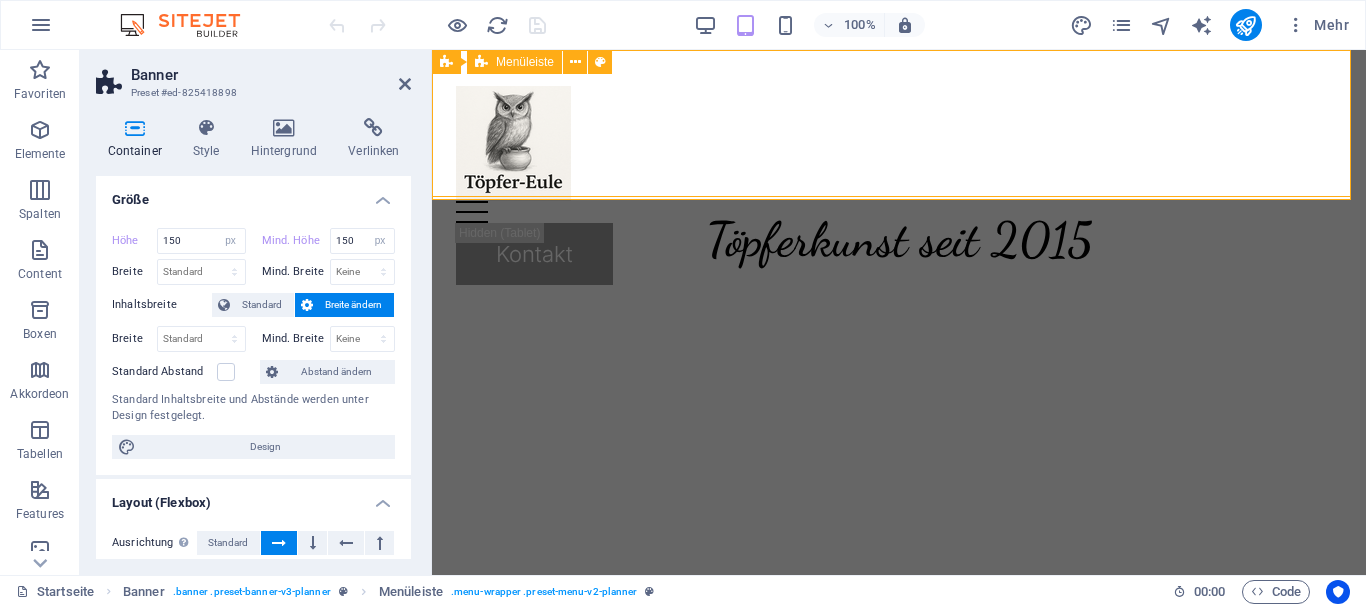 click on "Menu Leistungen Team Gallery Kontakt Kontakt" at bounding box center [899, 185] 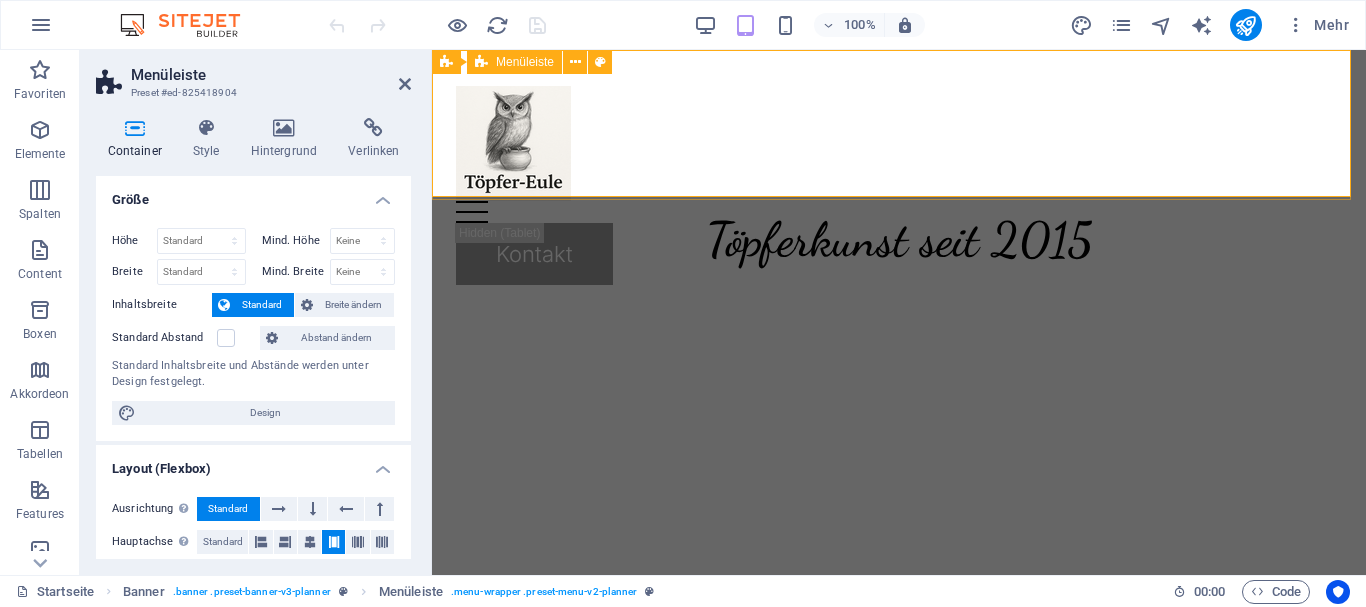 click on "Menu Leistungen Team Gallery Kontakt Kontakt" at bounding box center (899, 185) 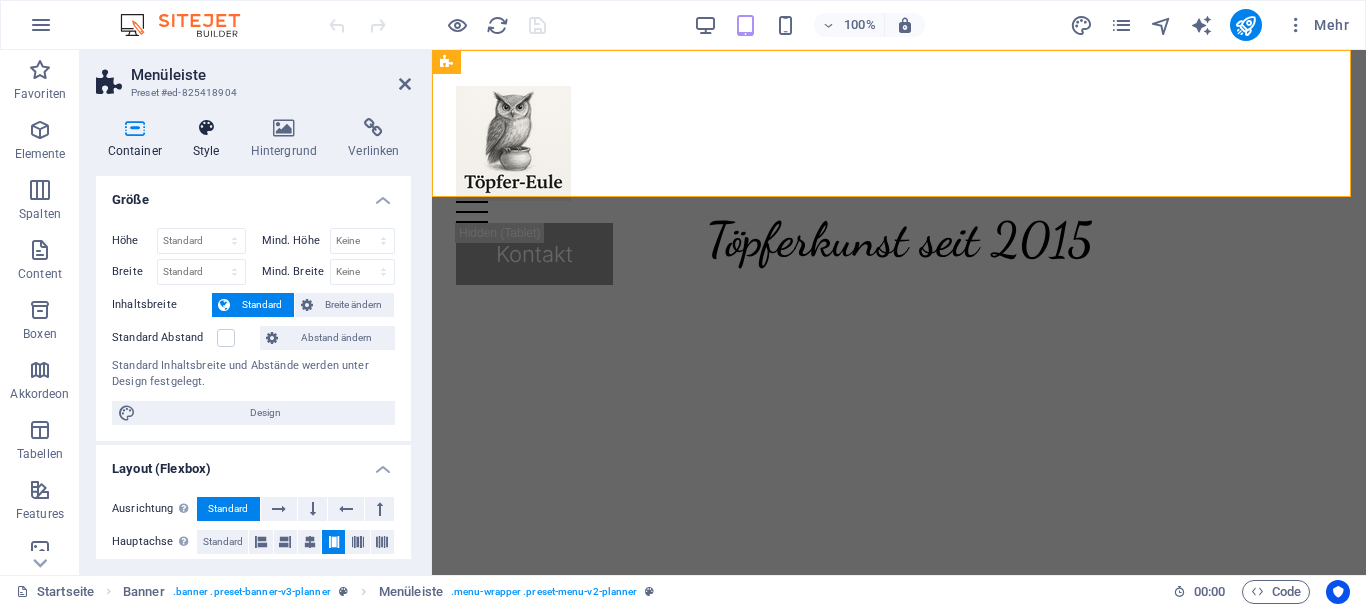 click on "Style" at bounding box center (210, 139) 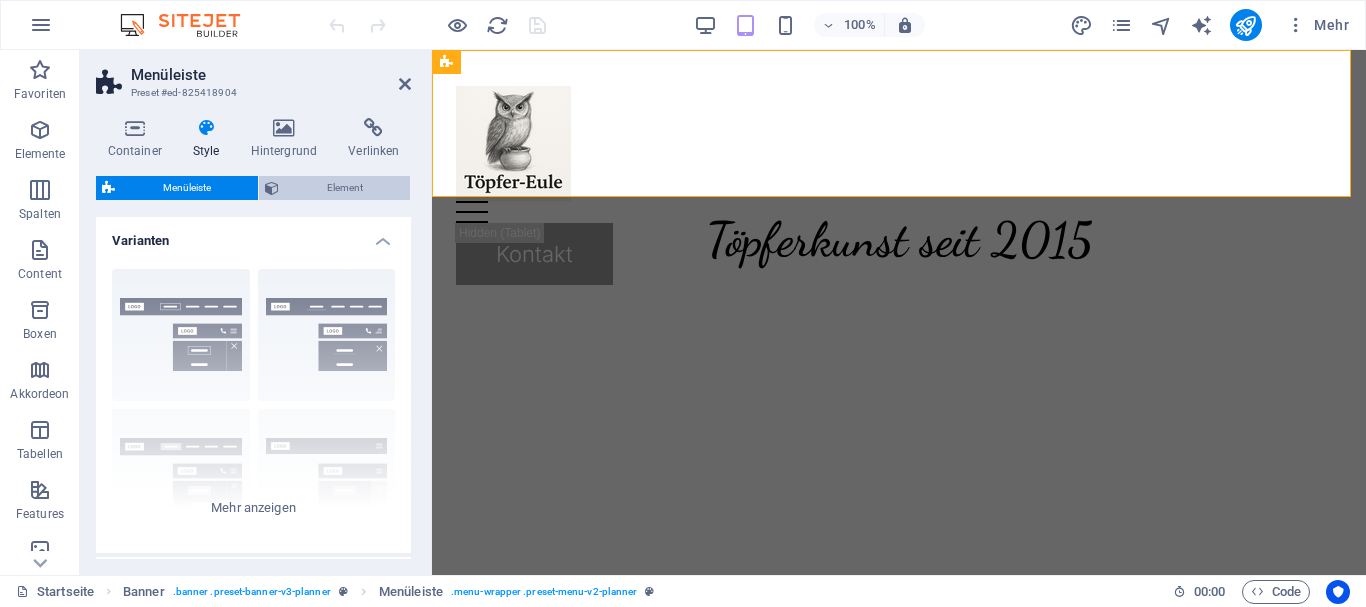 click on "Element" at bounding box center (344, 188) 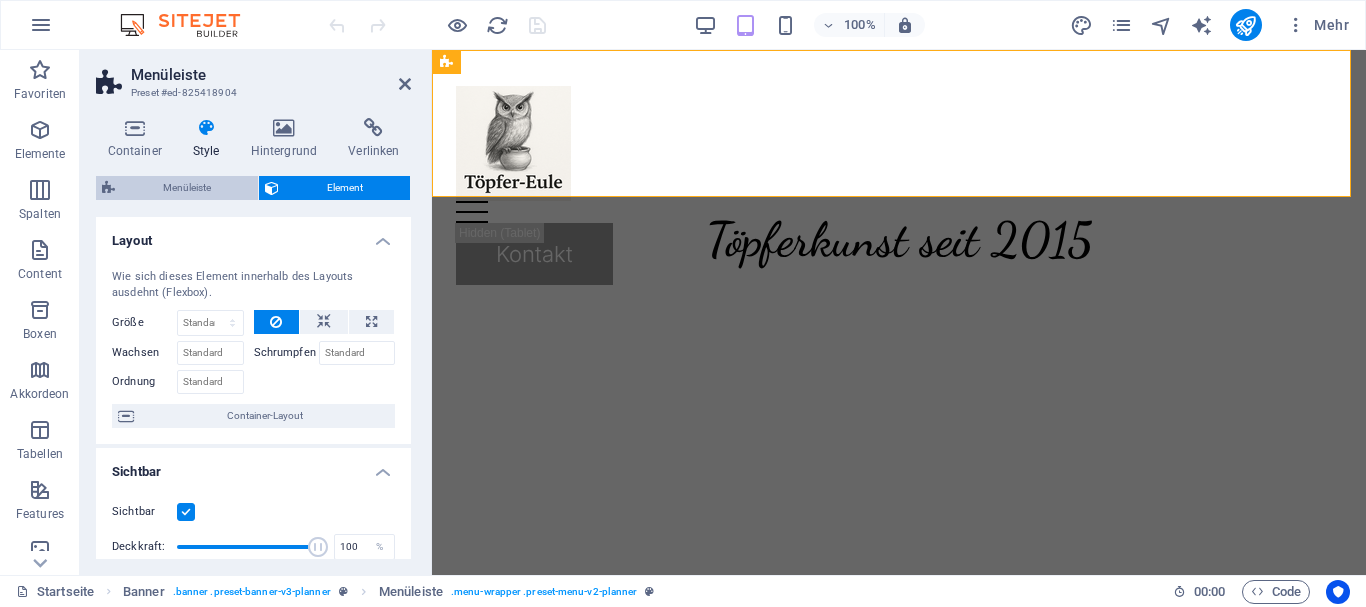click on "Menüleiste" at bounding box center [186, 188] 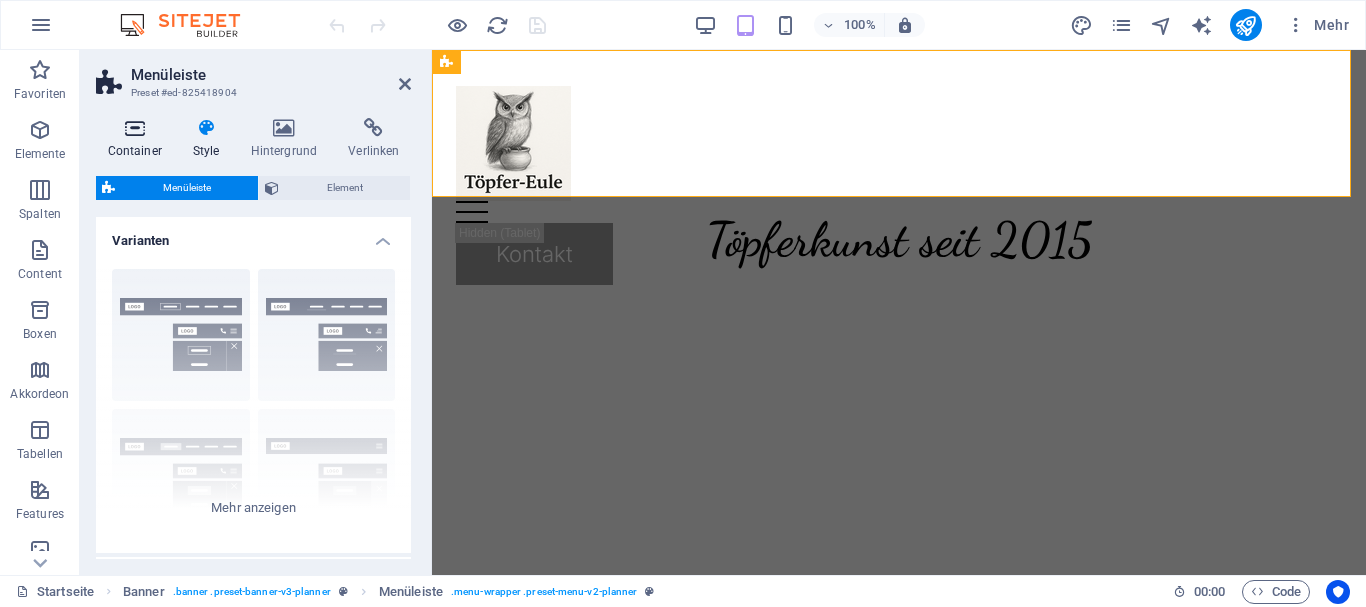 click at bounding box center (134, 128) 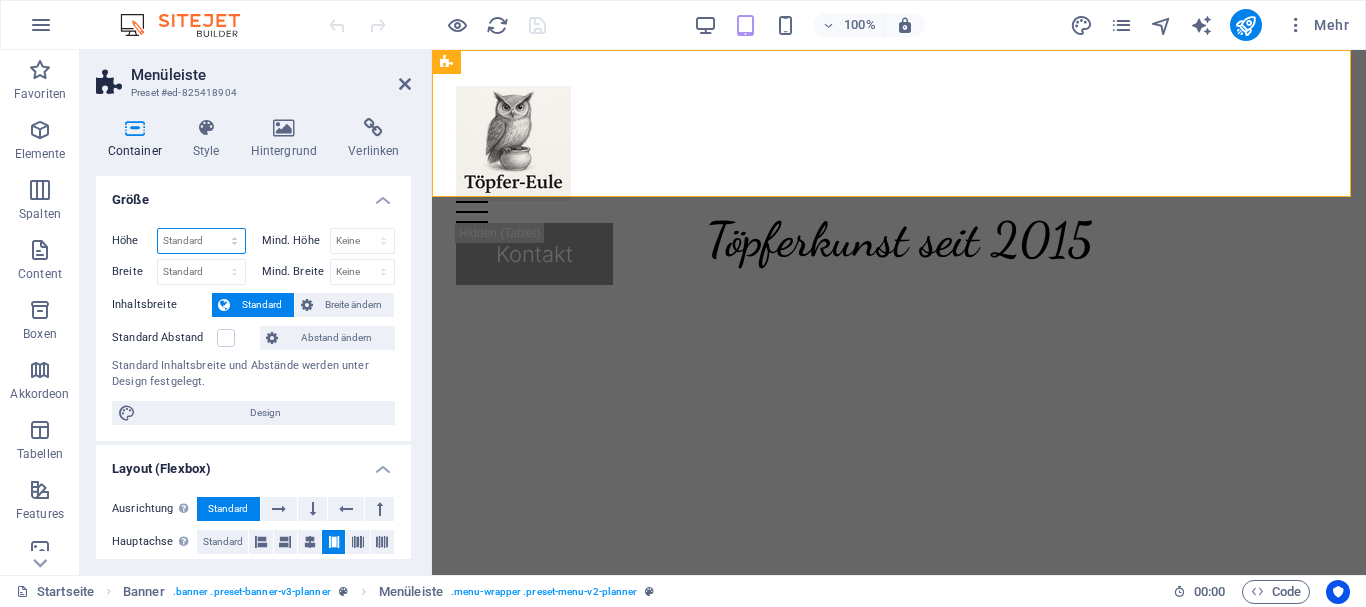 click on "Standard px rem % vh vw" at bounding box center (201, 241) 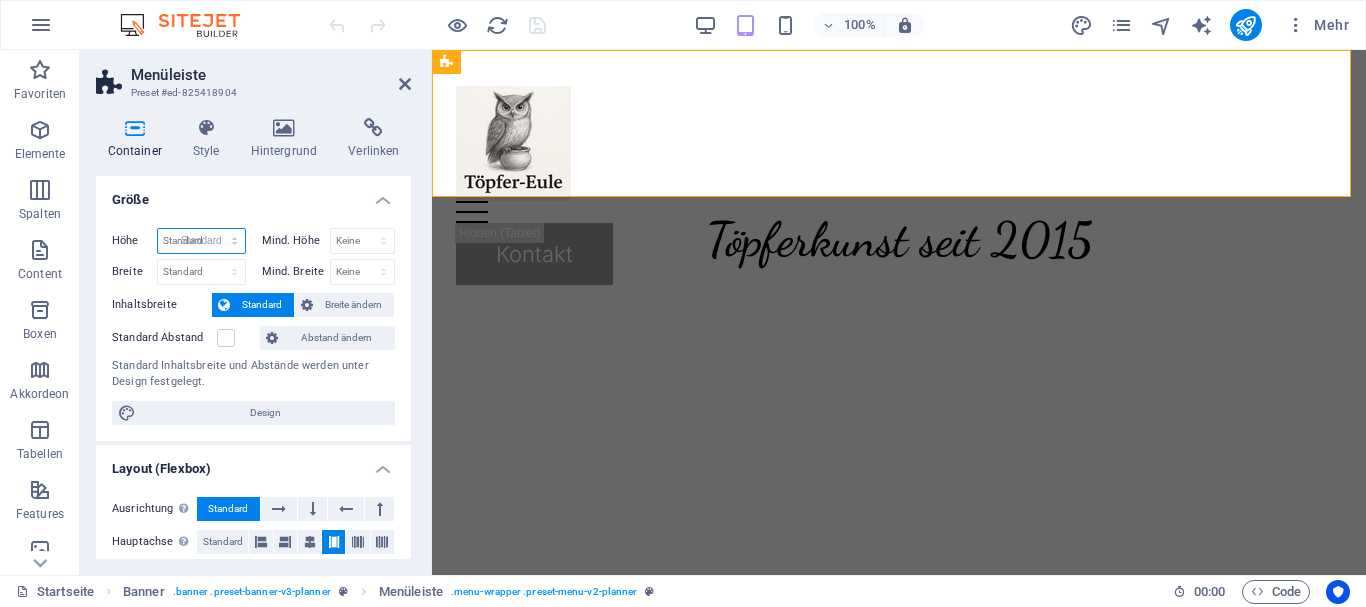 click on "Standard px rem % vh vw" at bounding box center (201, 241) 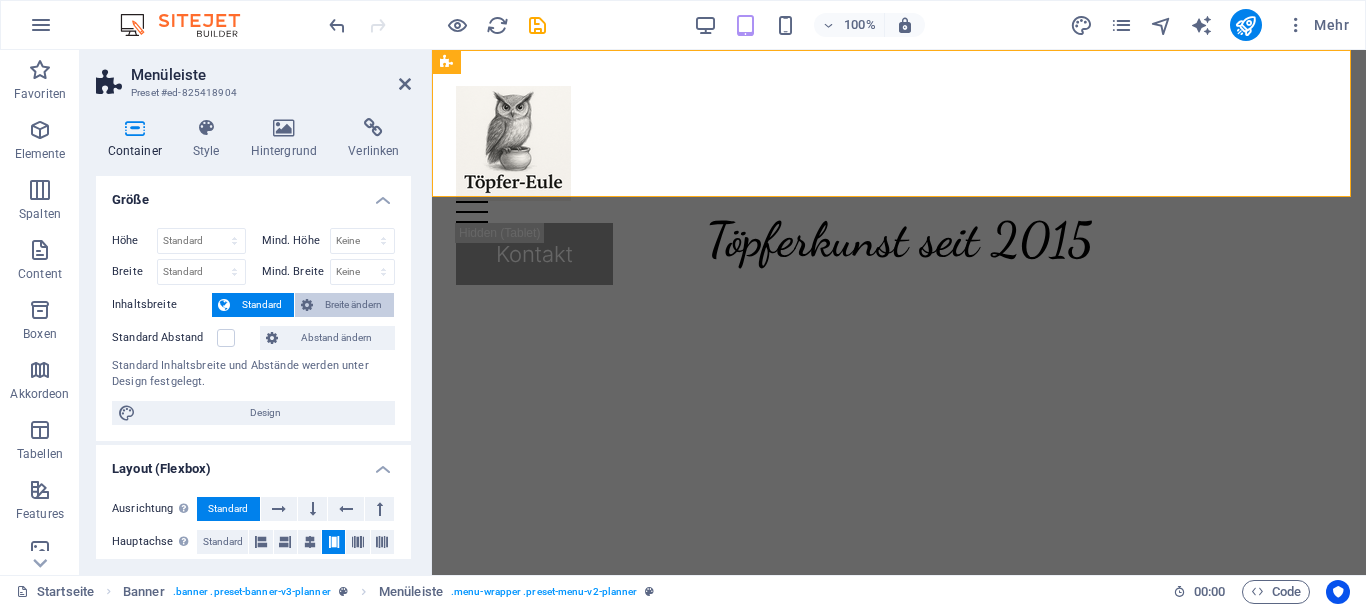 click on "Breite ändern" at bounding box center [353, 305] 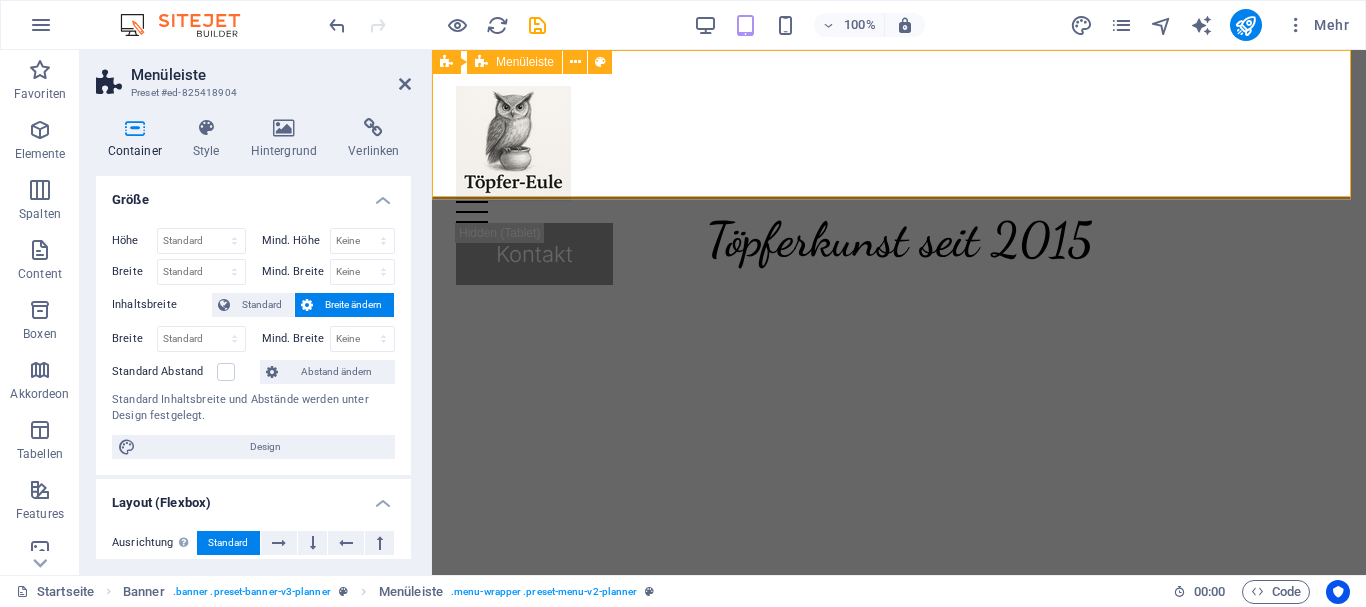 click on "Menu Leistungen Team Gallery Kontakt Kontakt" at bounding box center [899, 185] 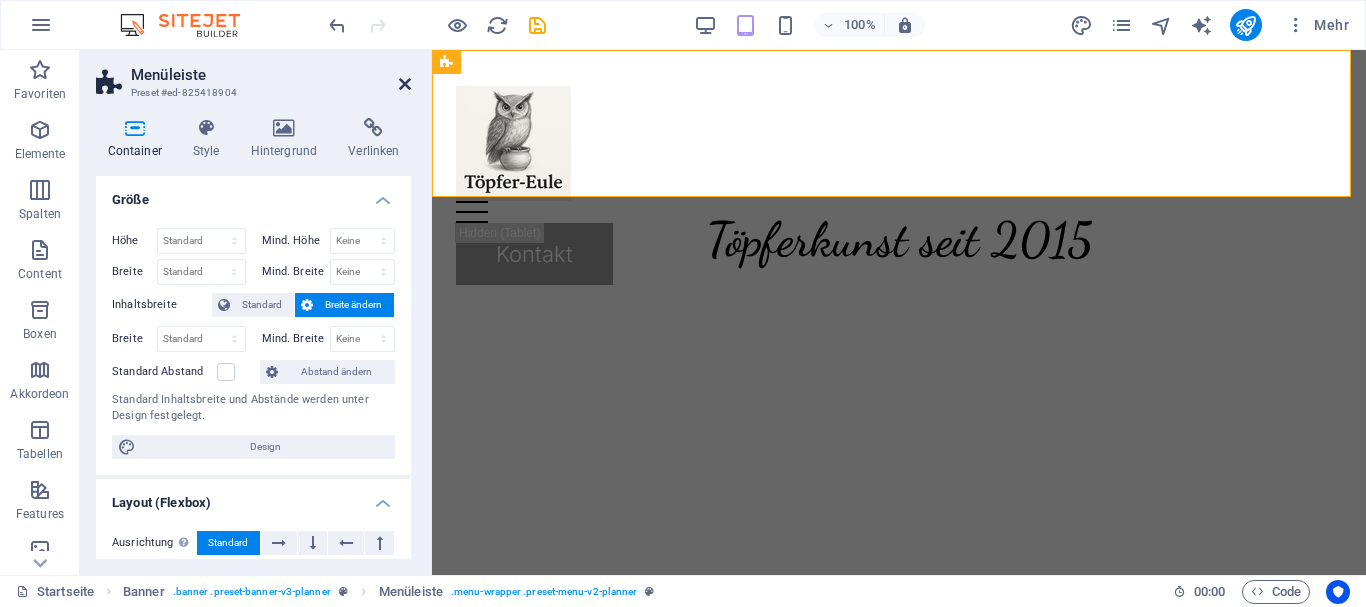 click at bounding box center (405, 84) 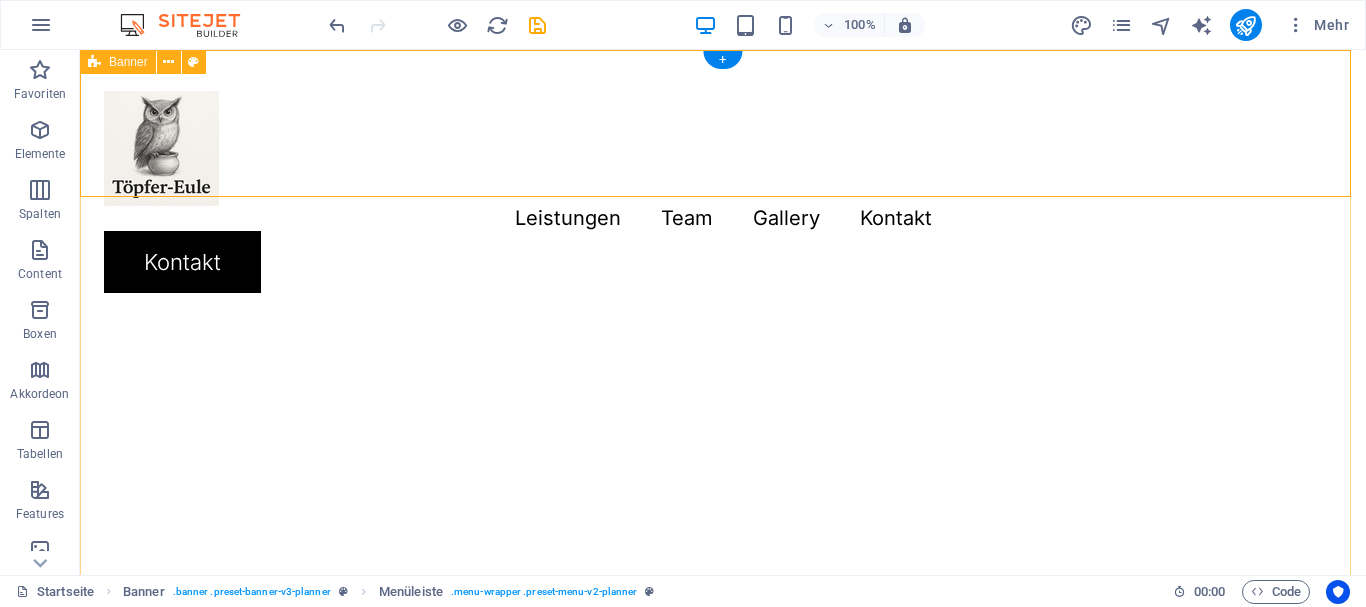 click on "Menu Leistungen Team Gallery Kontakt Kontakt" at bounding box center (723, 500) 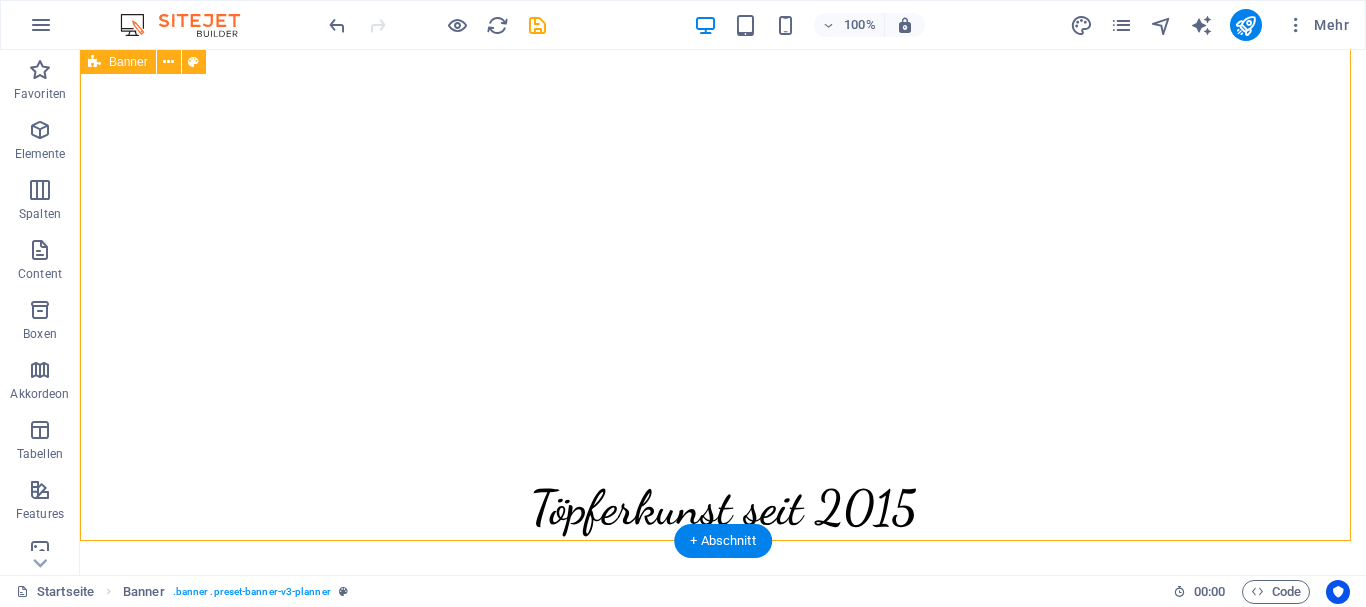scroll, scrollTop: 300, scrollLeft: 0, axis: vertical 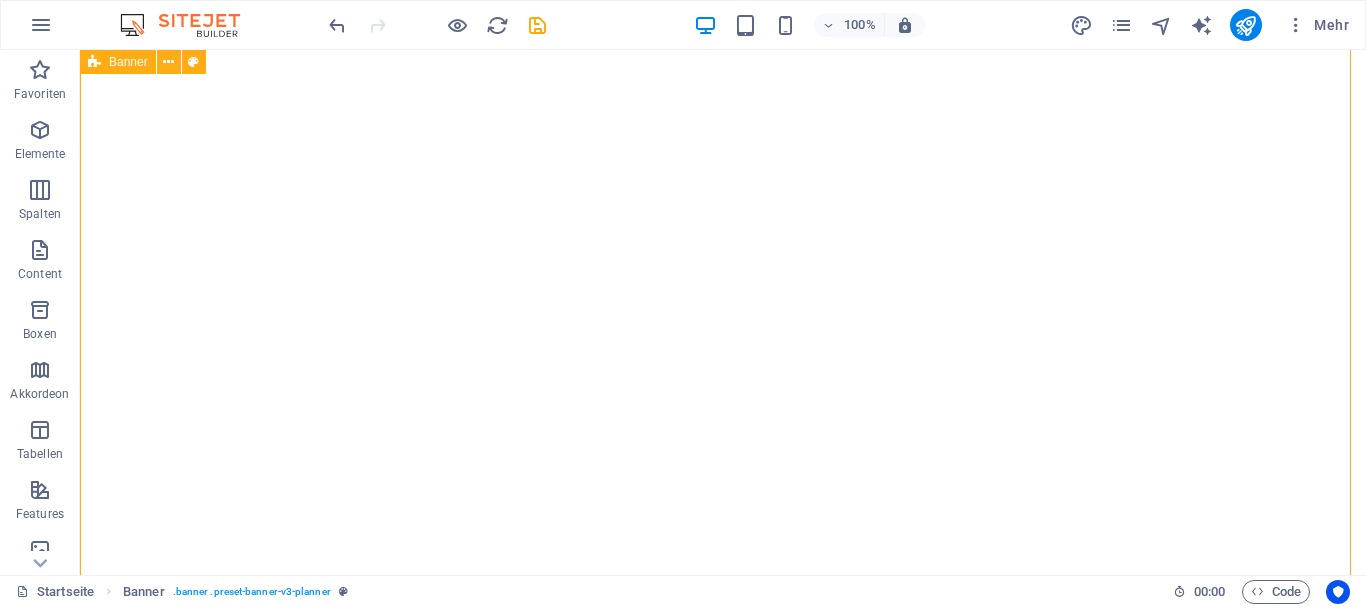 click on "Banner" at bounding box center (128, 62) 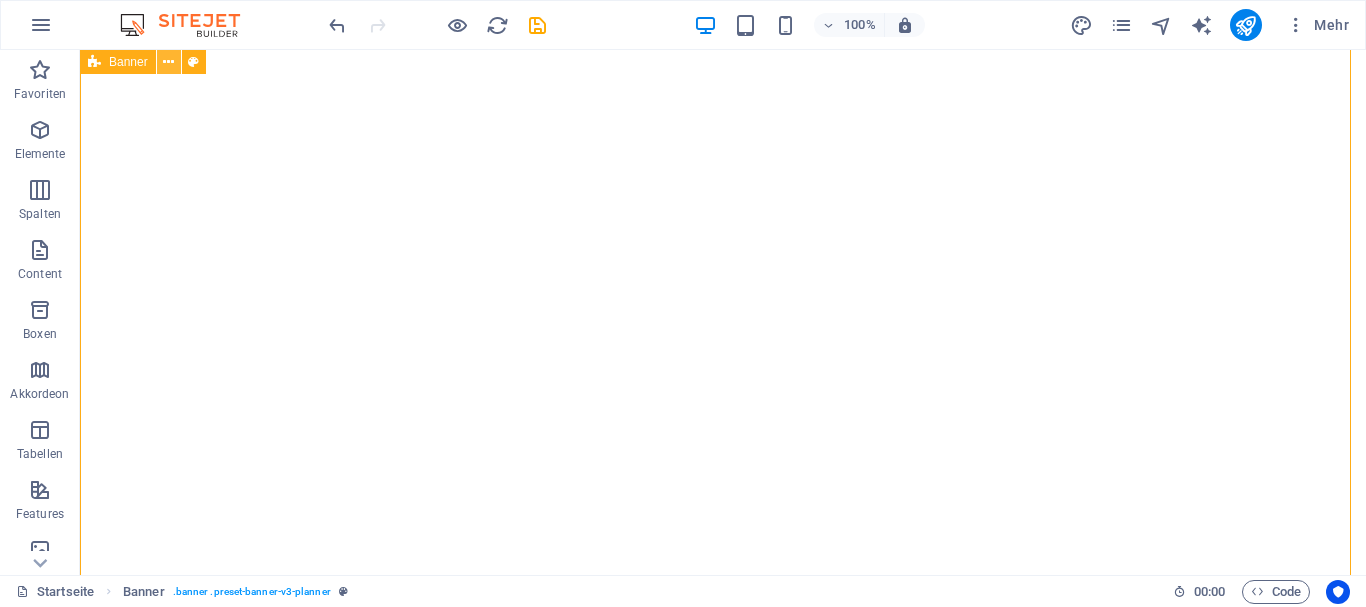 click at bounding box center (168, 62) 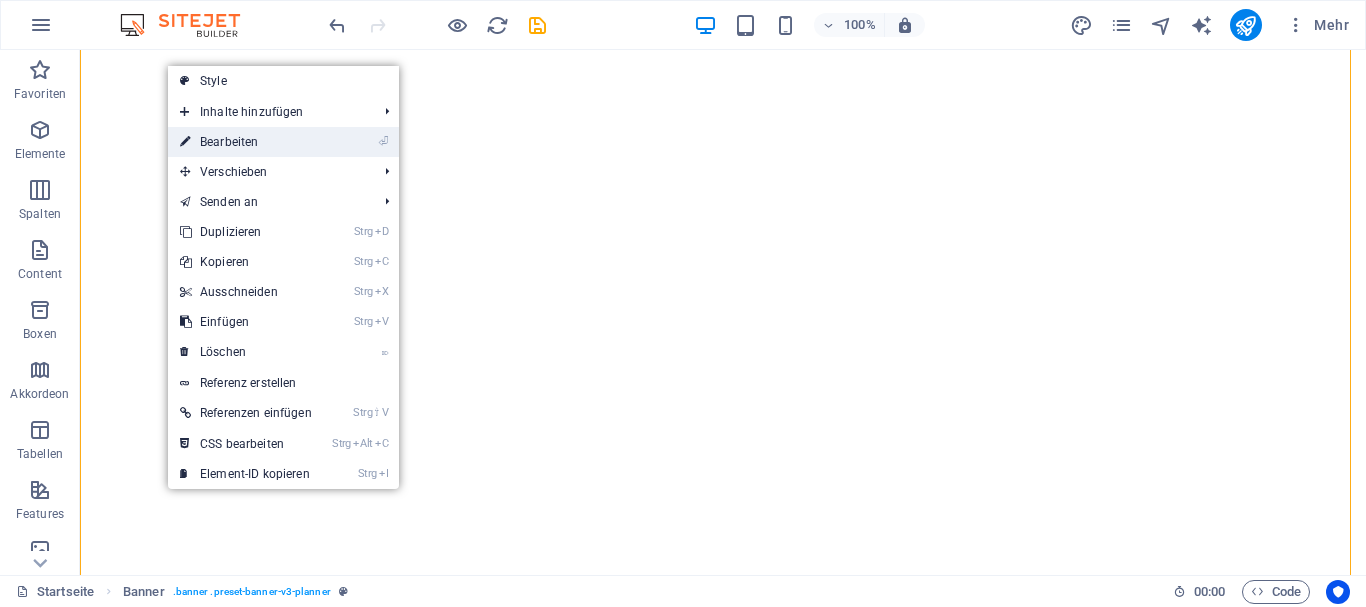 click on "⏎  Bearbeiten" at bounding box center [246, 142] 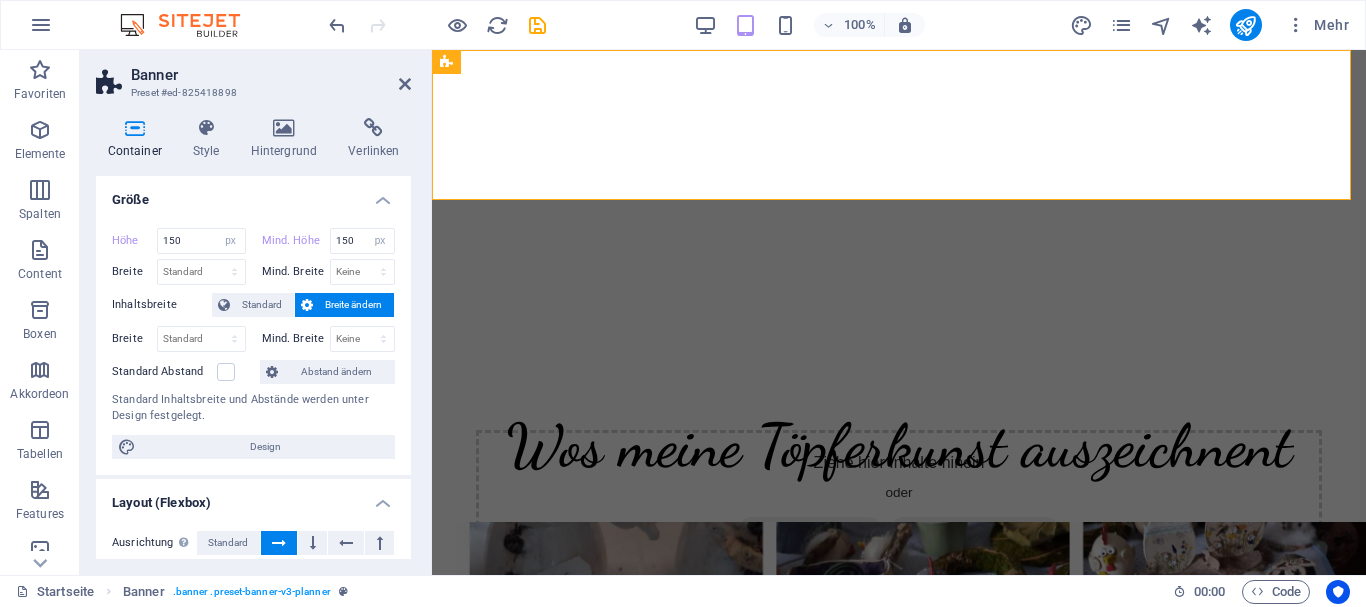 scroll, scrollTop: 0, scrollLeft: 0, axis: both 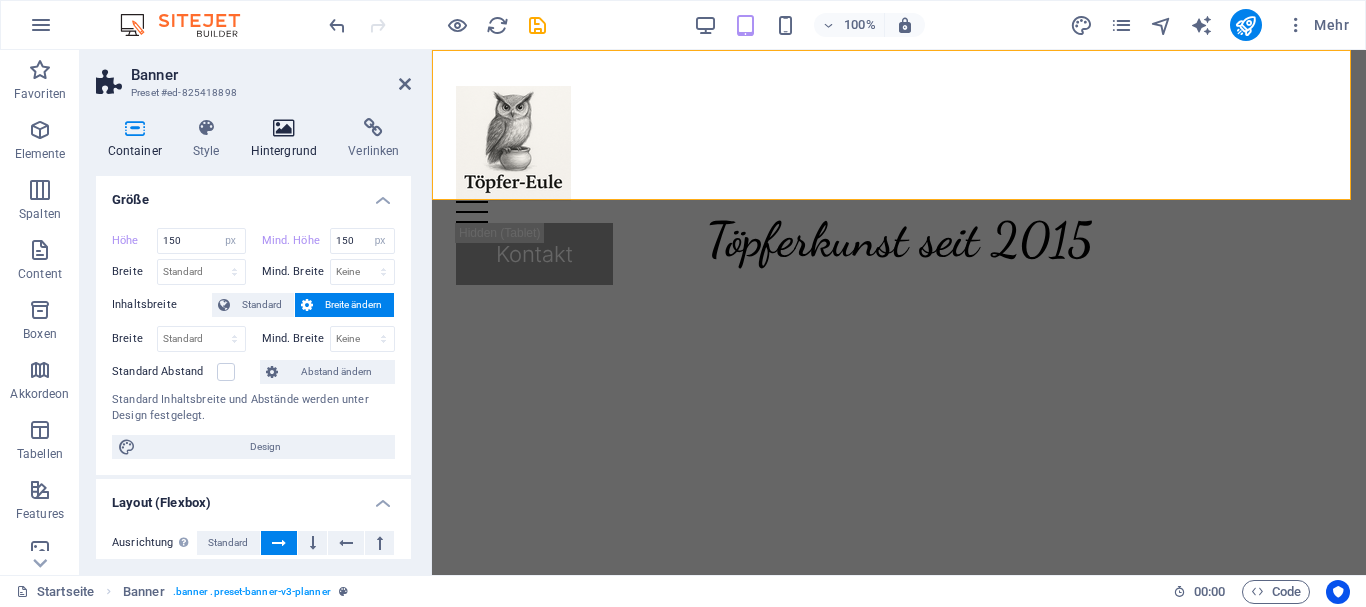 click at bounding box center (284, 128) 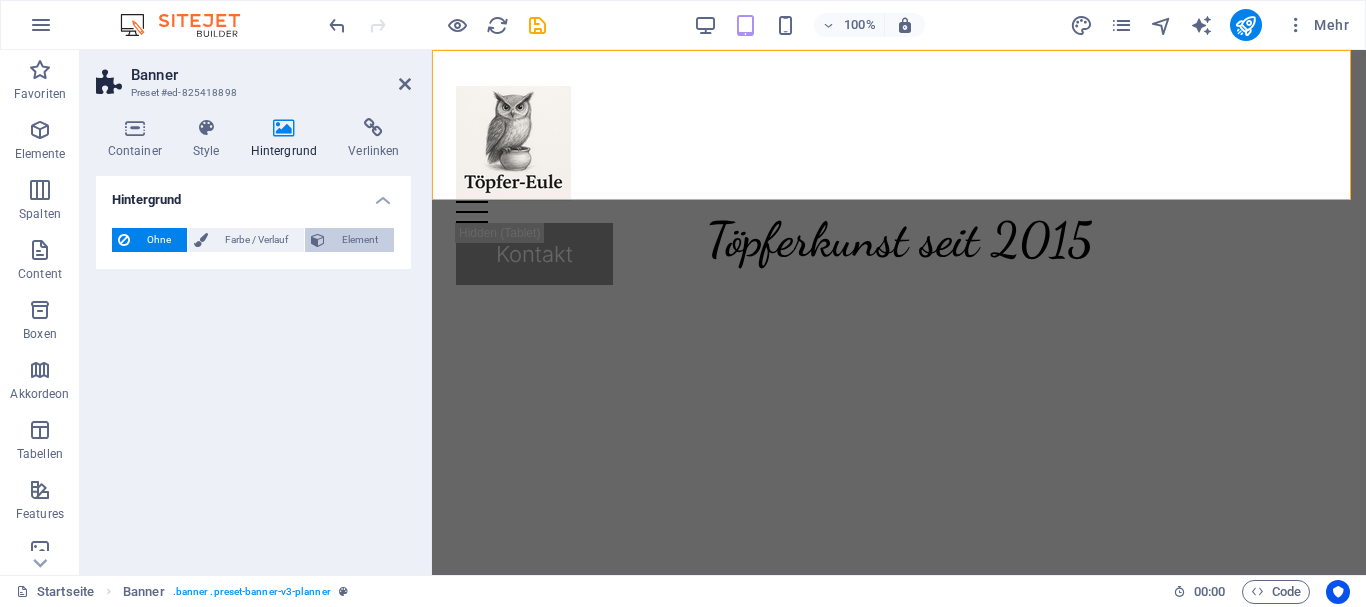 click on "Element" at bounding box center (349, 240) 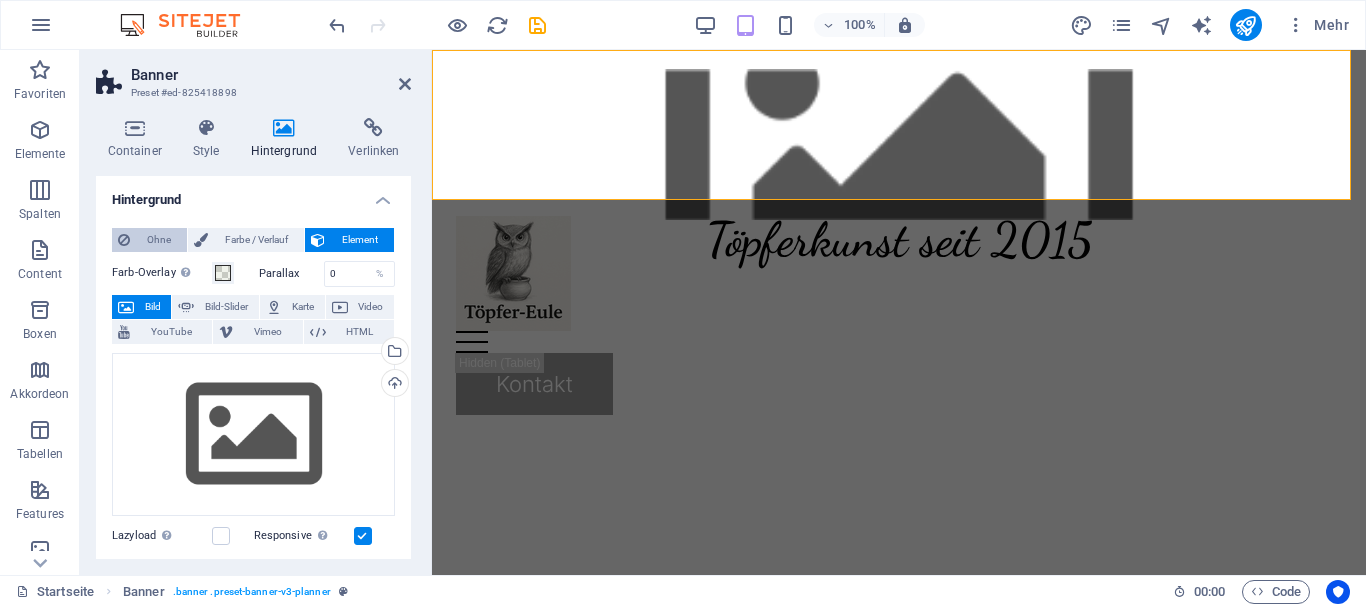 click on "Ohne" at bounding box center (158, 240) 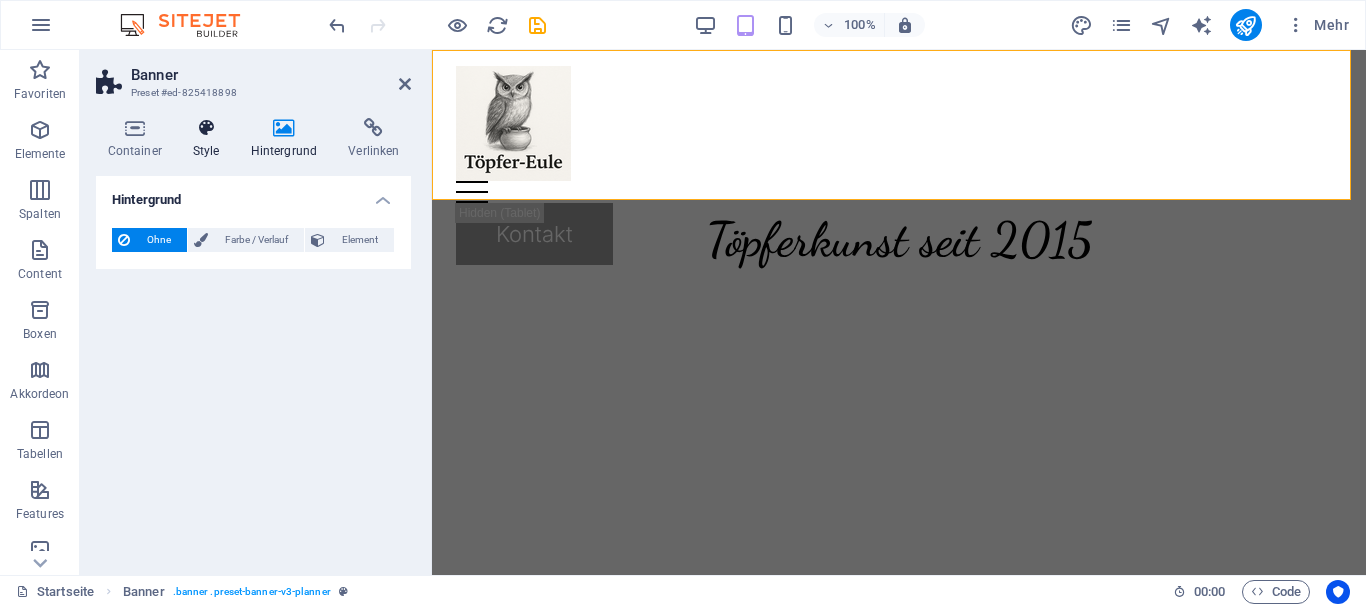 click at bounding box center (206, 128) 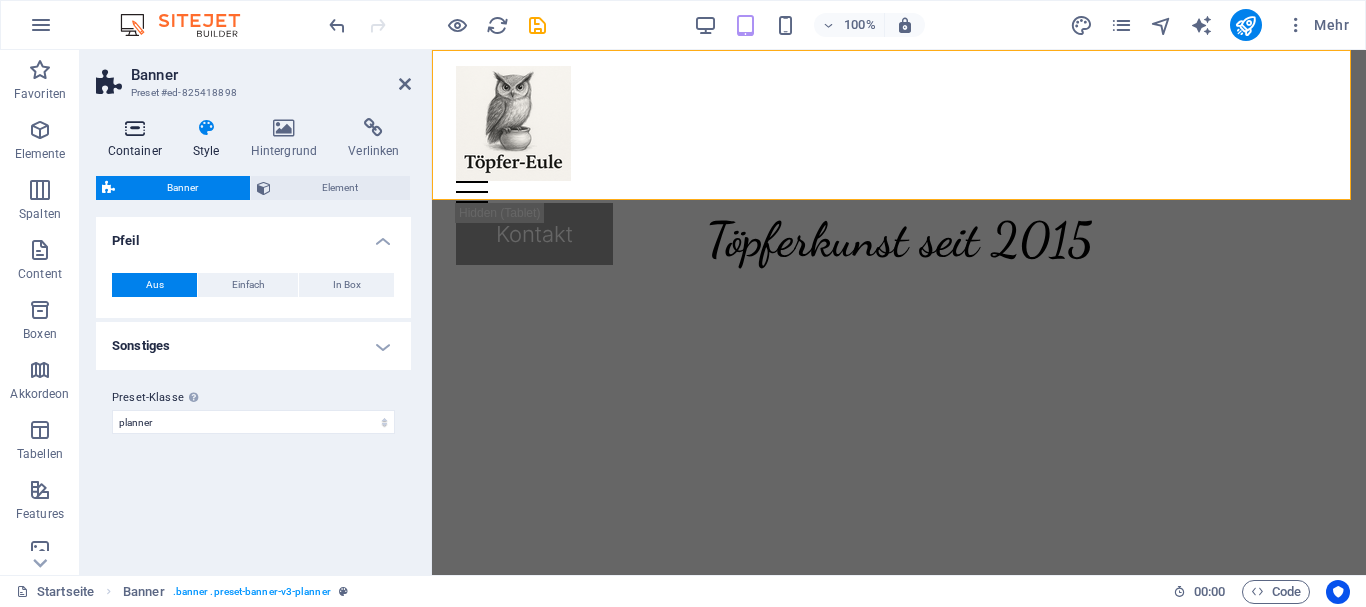 click at bounding box center [134, 128] 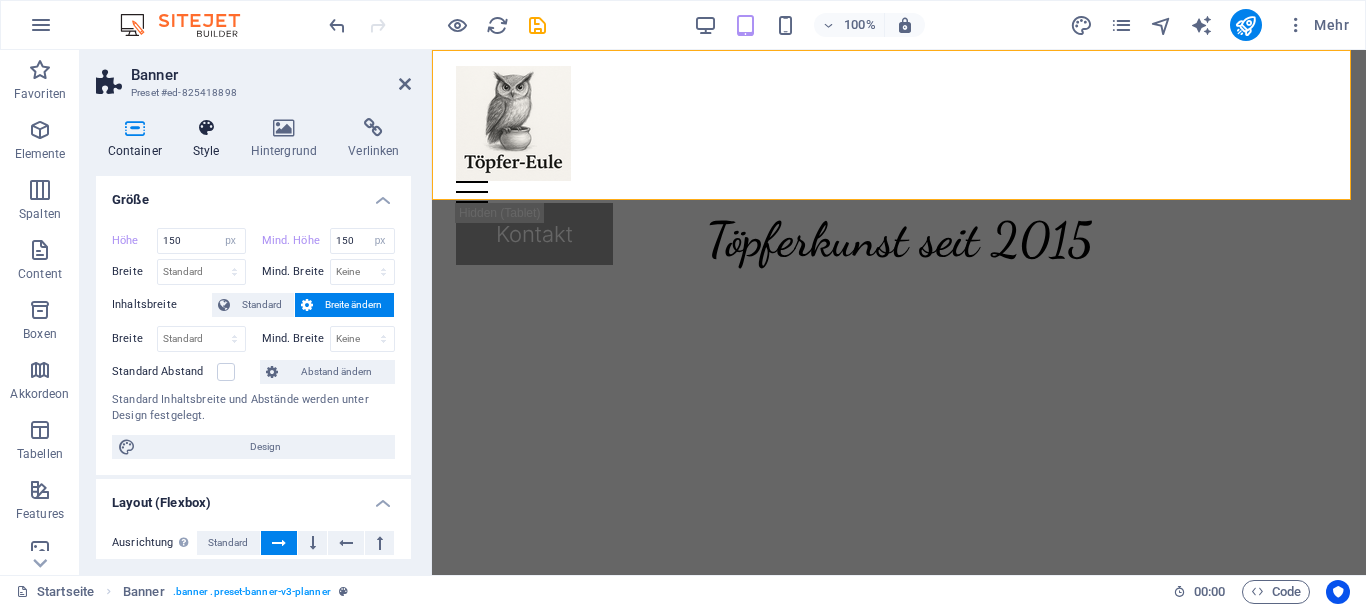 click at bounding box center [206, 128] 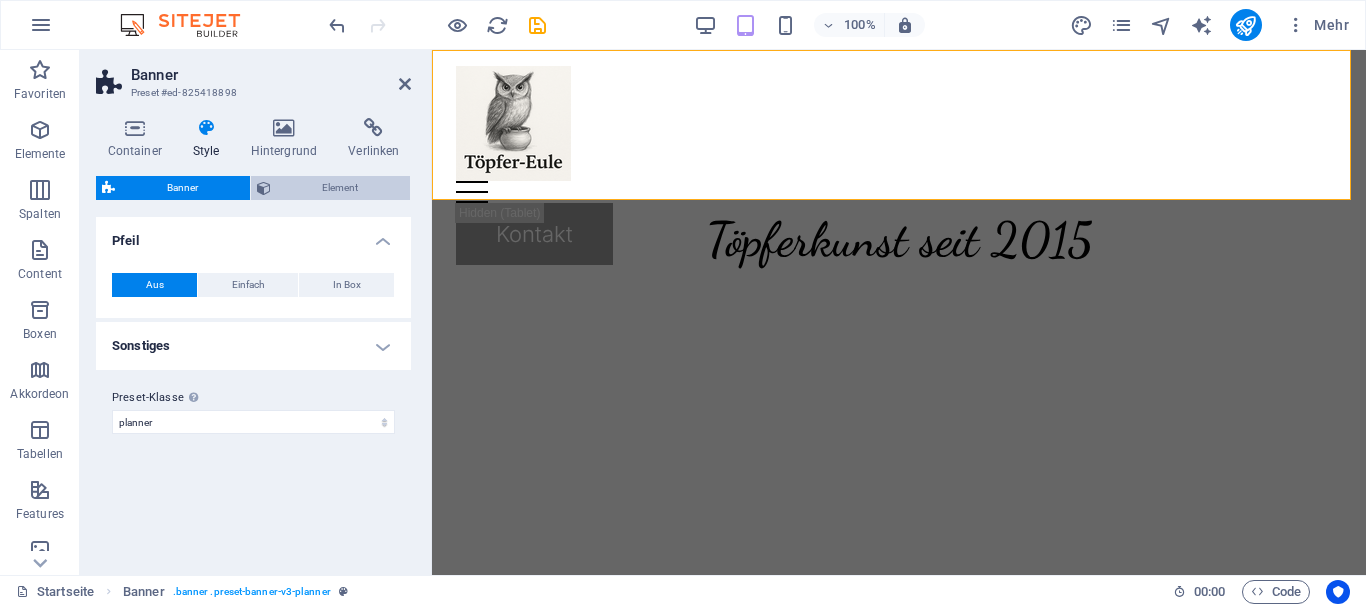 click on "Element" at bounding box center (341, 188) 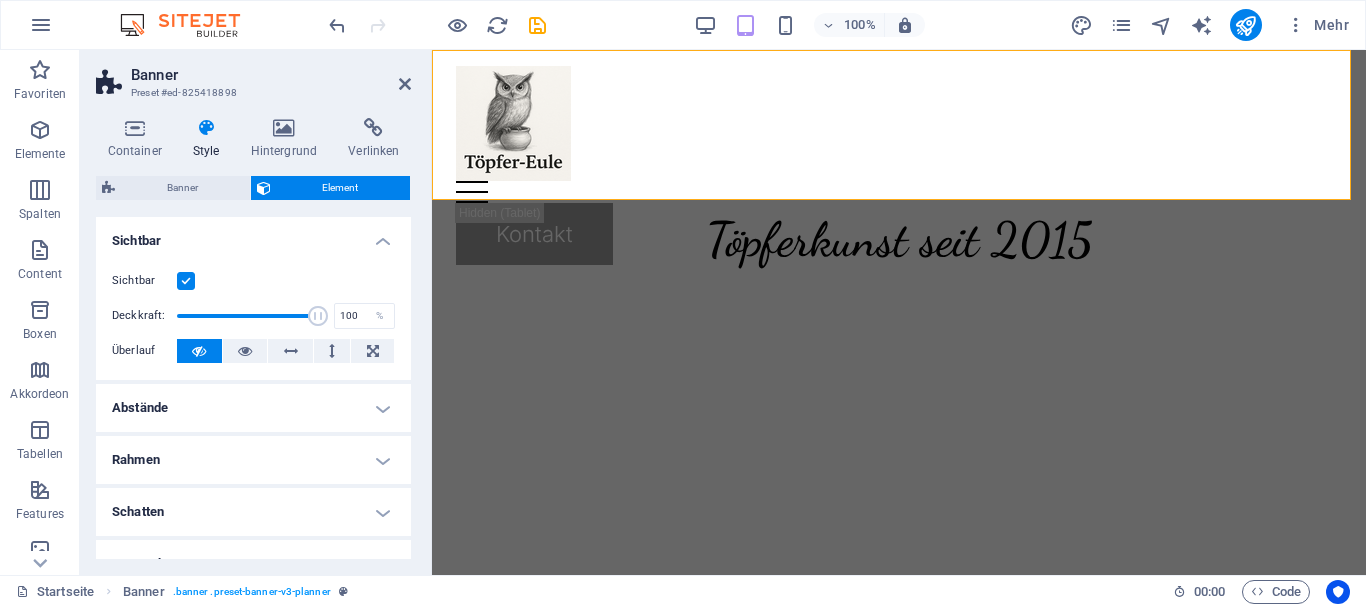click at bounding box center [186, 281] 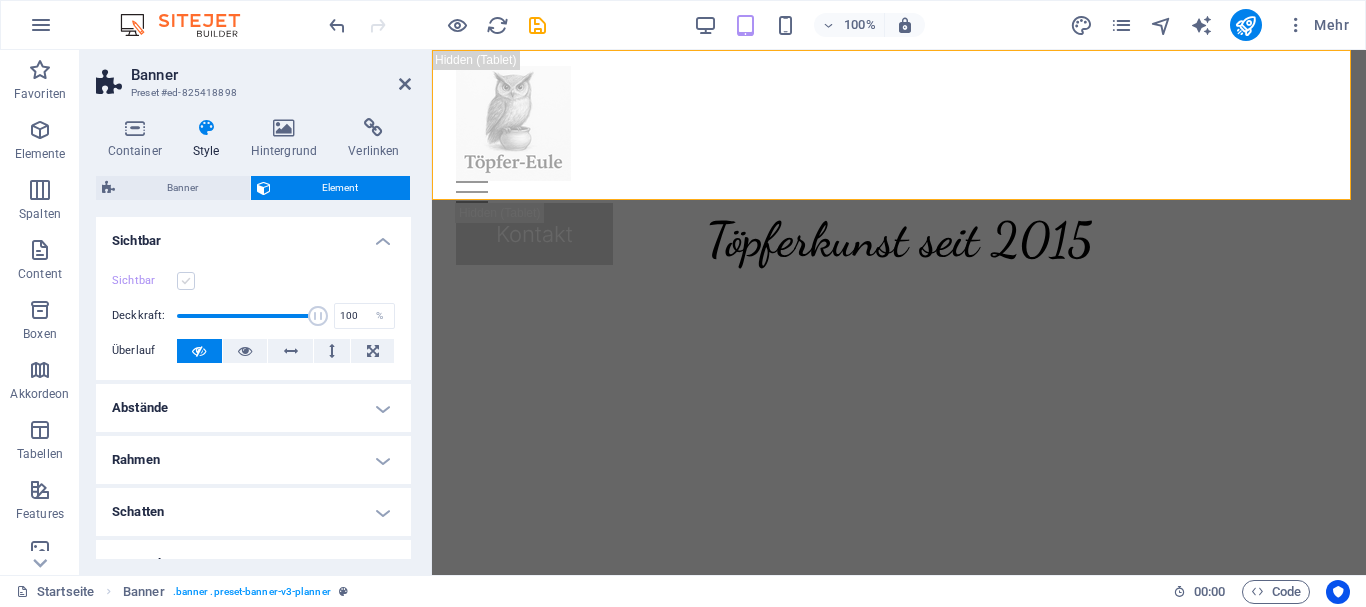 click at bounding box center [186, 281] 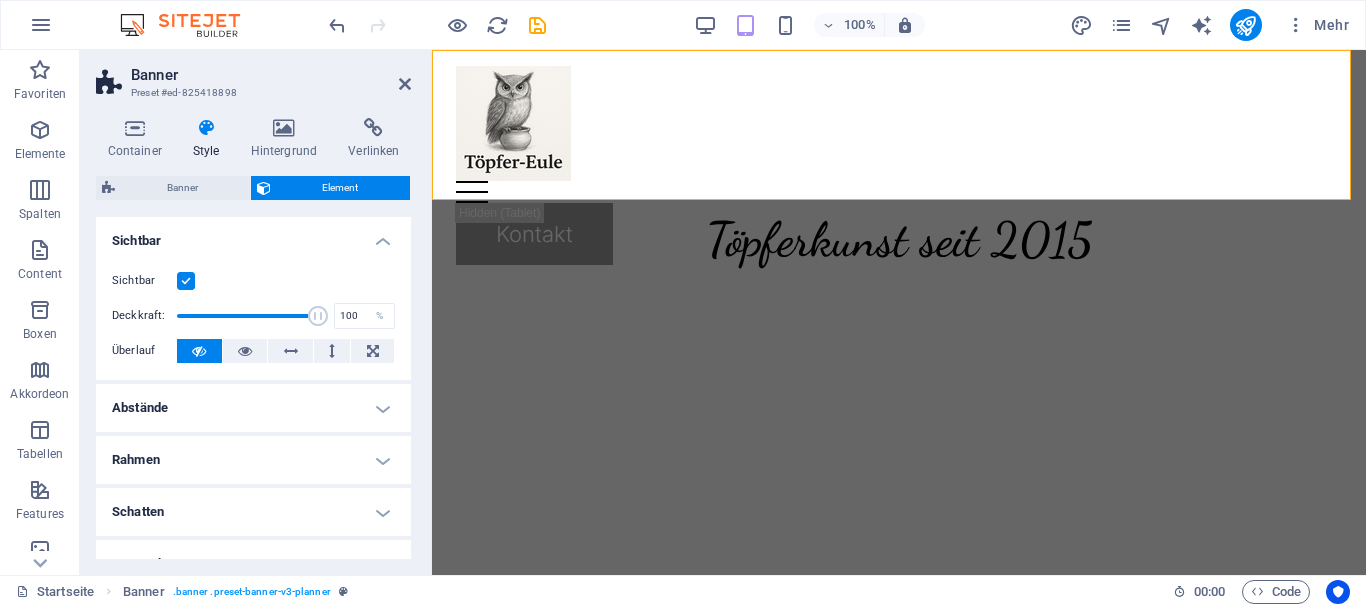 click on "Abstände" at bounding box center [253, 408] 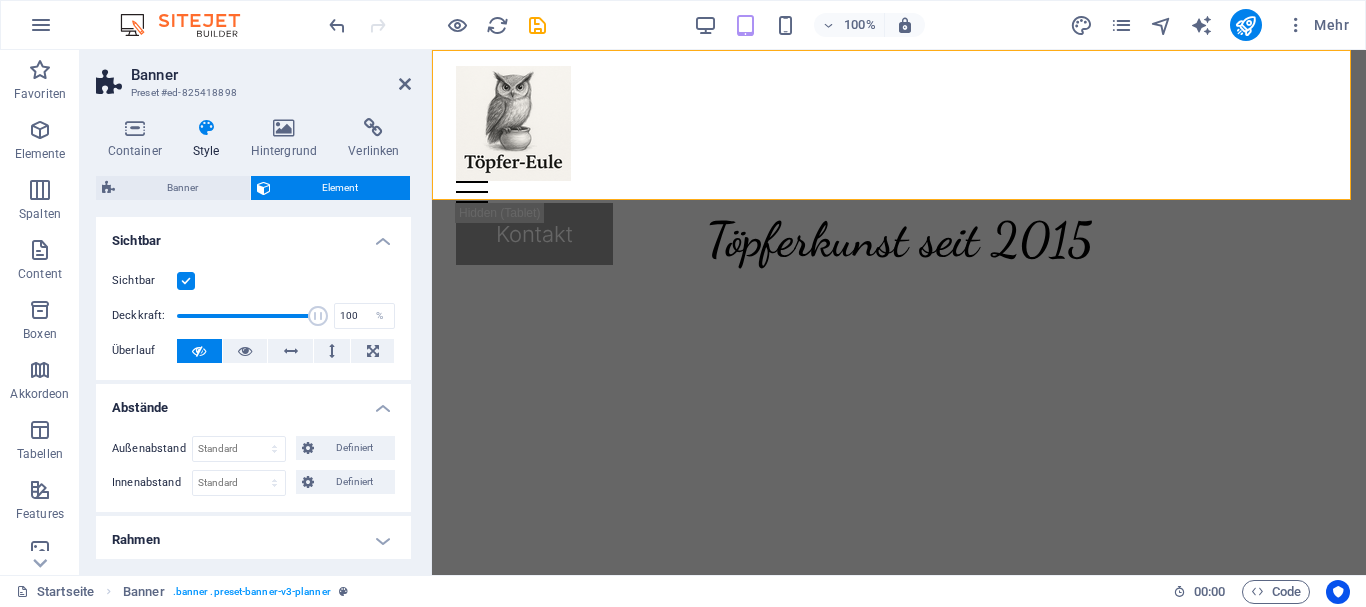 scroll, scrollTop: 200, scrollLeft: 0, axis: vertical 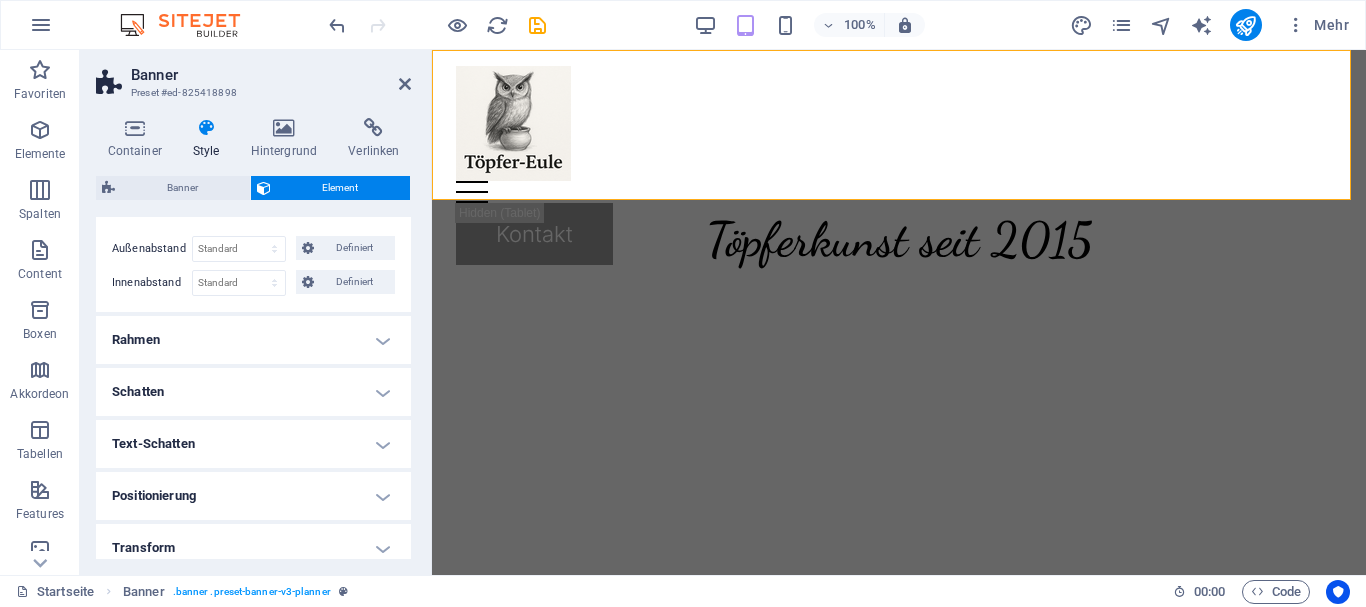 click on "Rahmen" at bounding box center [253, 340] 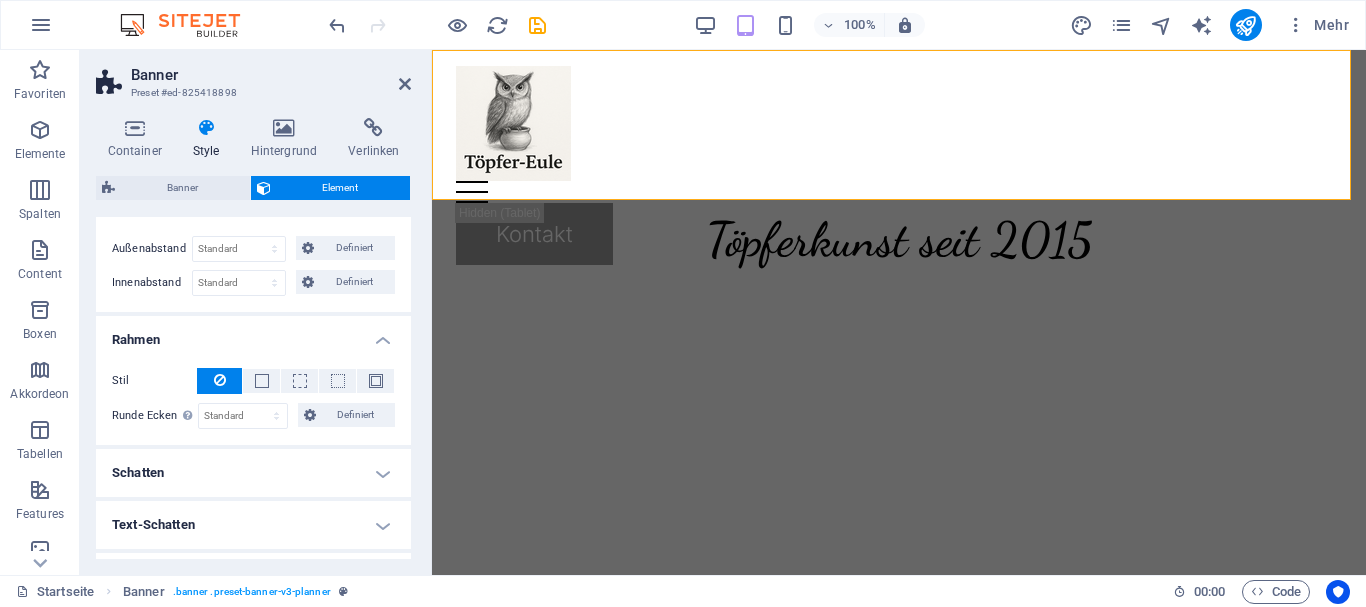 click on "Schatten" at bounding box center [253, 473] 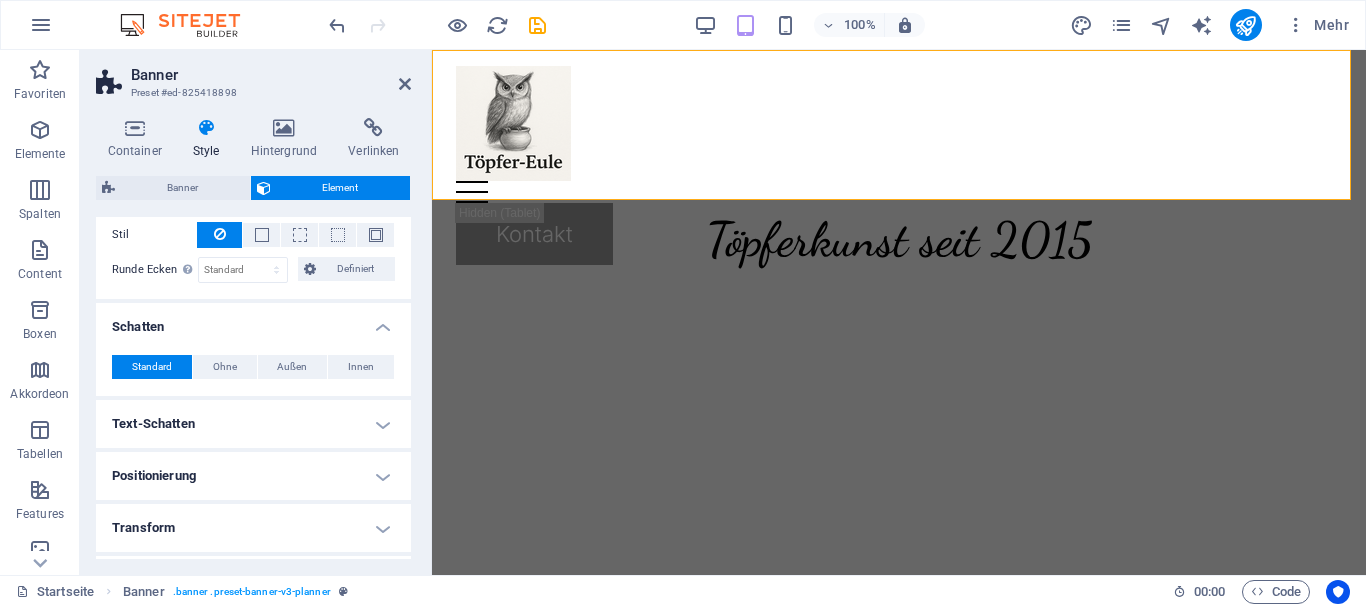 scroll, scrollTop: 400, scrollLeft: 0, axis: vertical 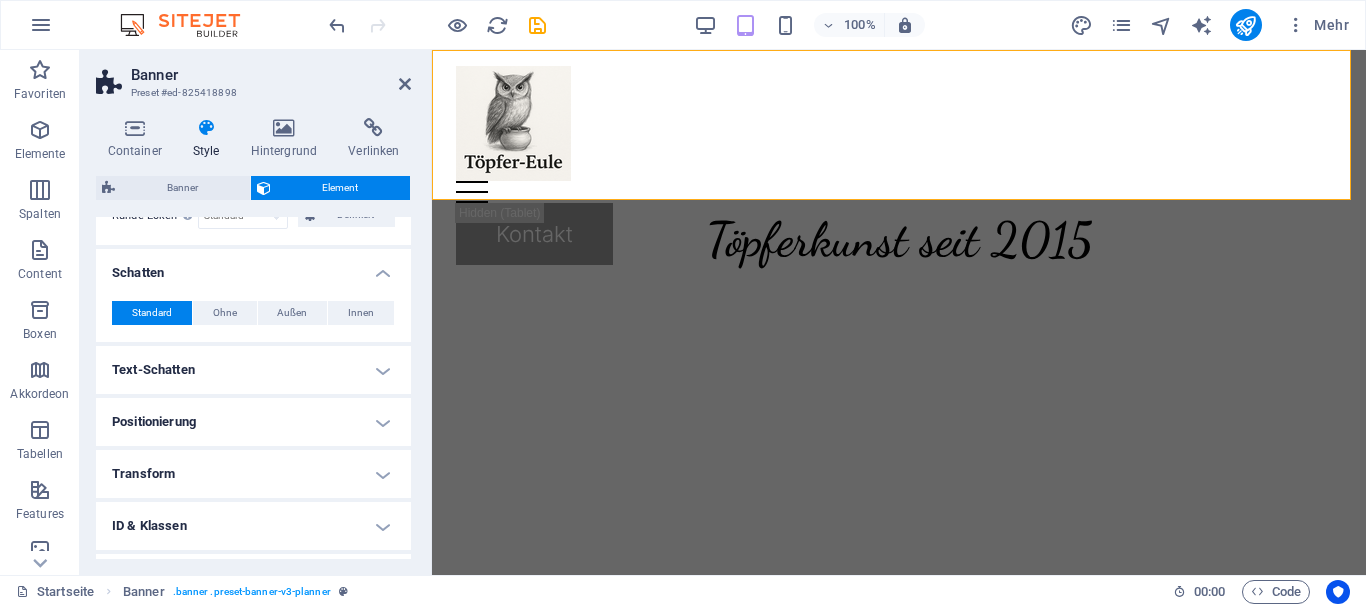 click on "Text-Schatten" at bounding box center [253, 370] 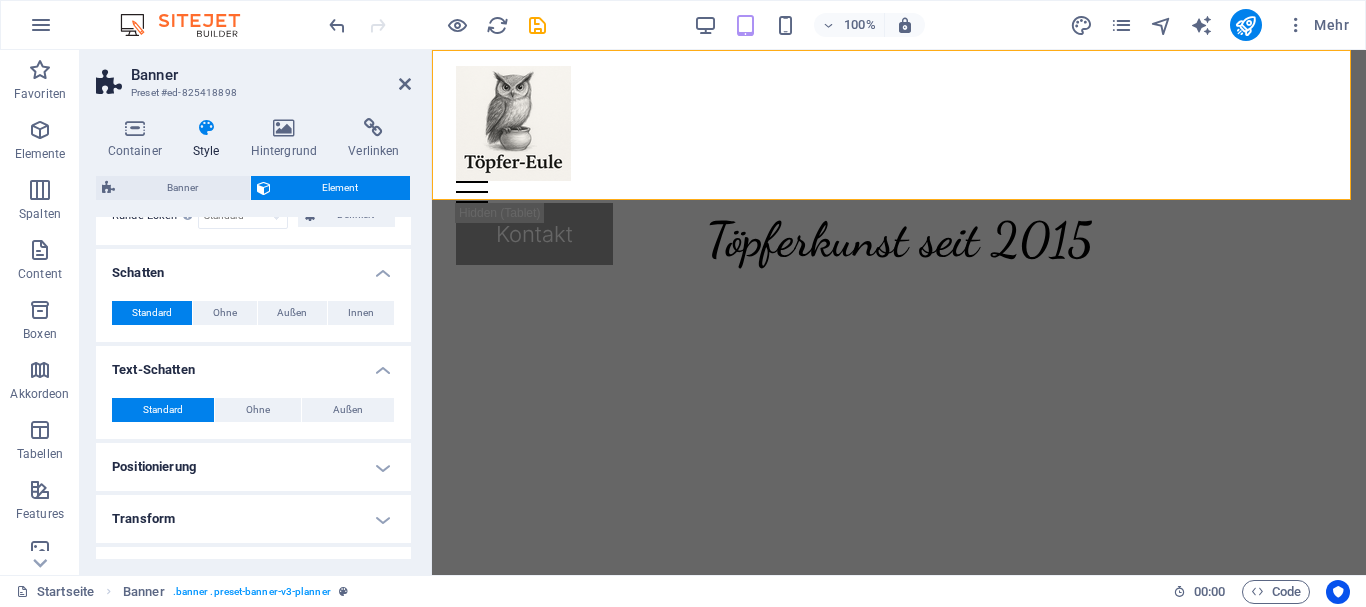 click on "Positionierung" at bounding box center (253, 467) 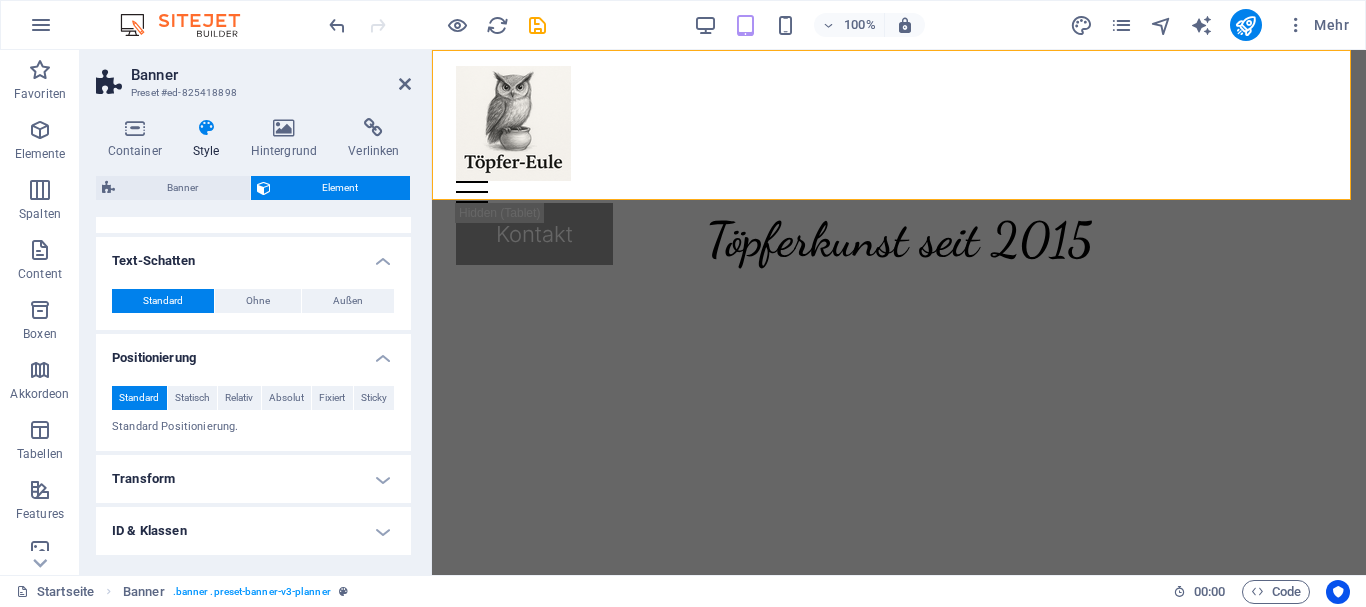 scroll, scrollTop: 609, scrollLeft: 0, axis: vertical 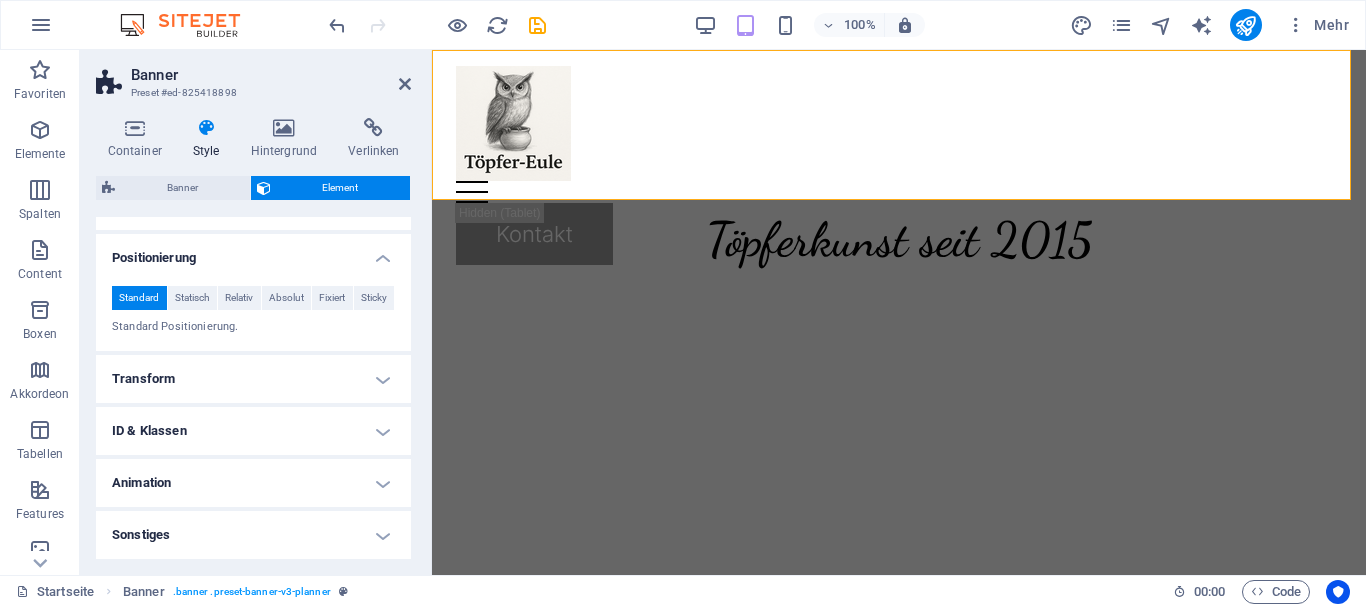 click on "Animation" at bounding box center (253, 483) 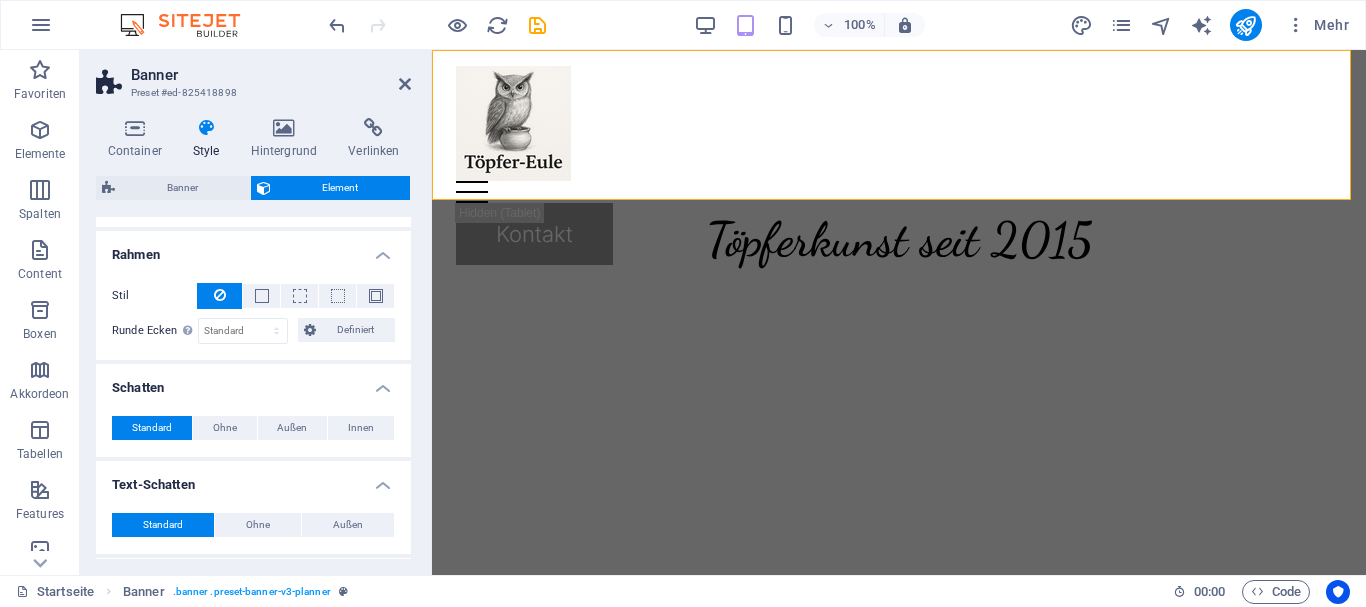 scroll, scrollTop: 174, scrollLeft: 0, axis: vertical 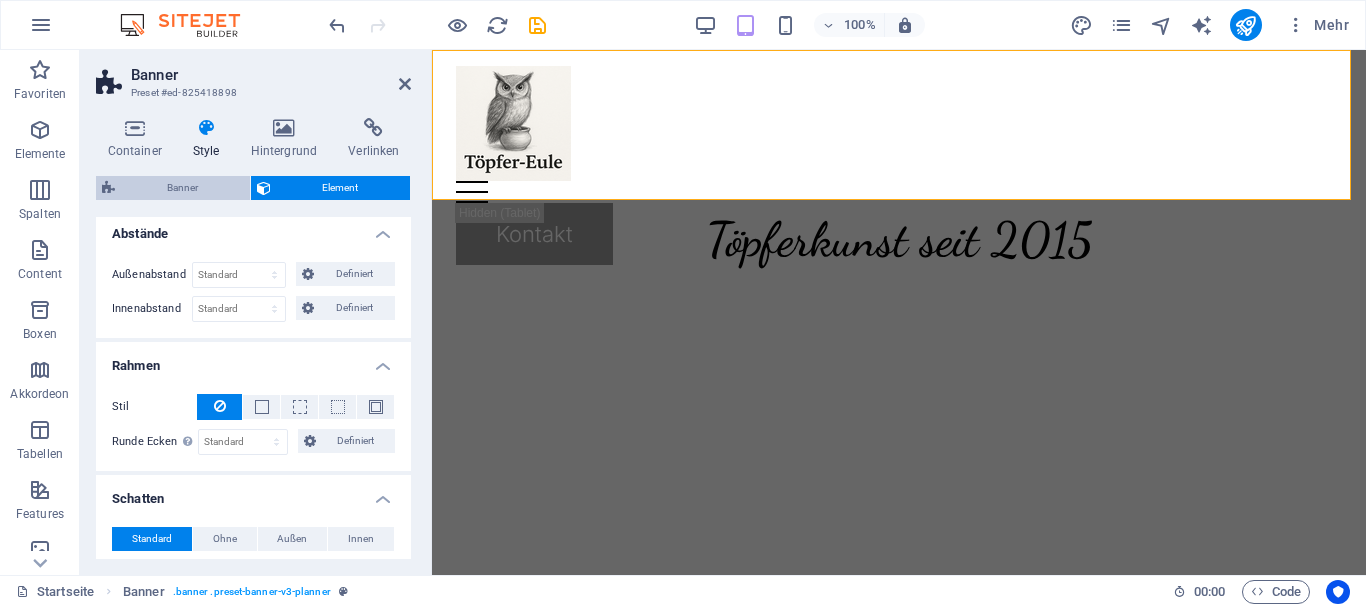 click on "Banner" at bounding box center [182, 188] 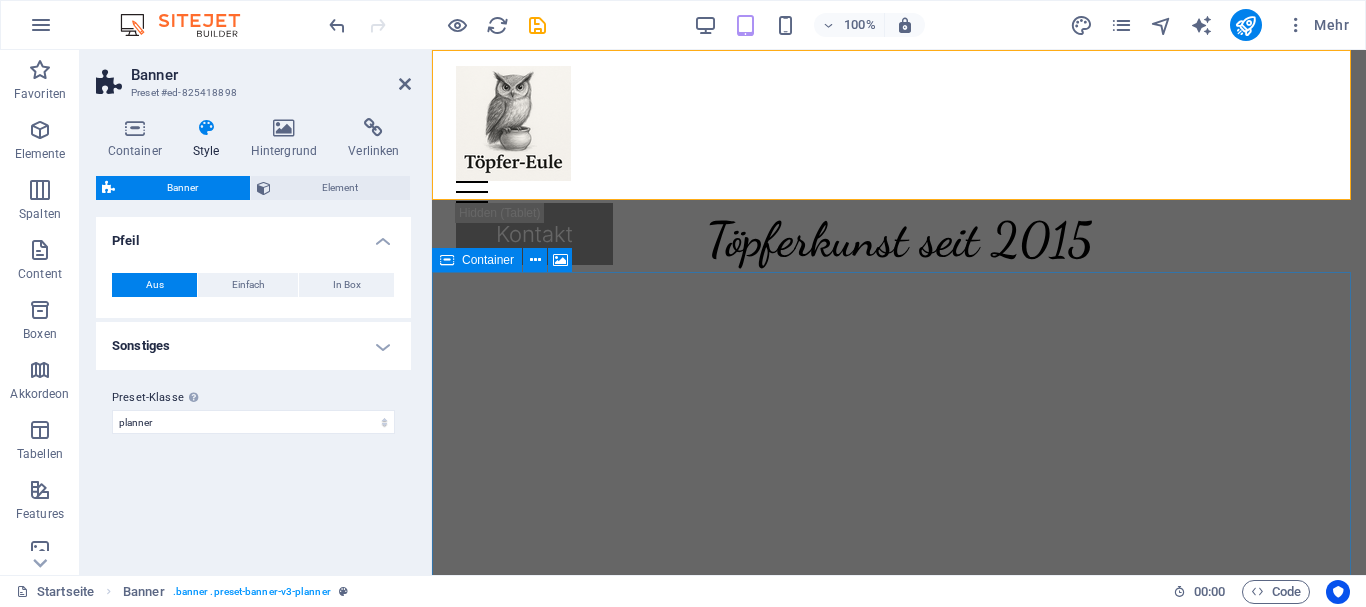 drag, startPoint x: 235, startPoint y: 277, endPoint x: 283, endPoint y: 301, distance: 53.66563 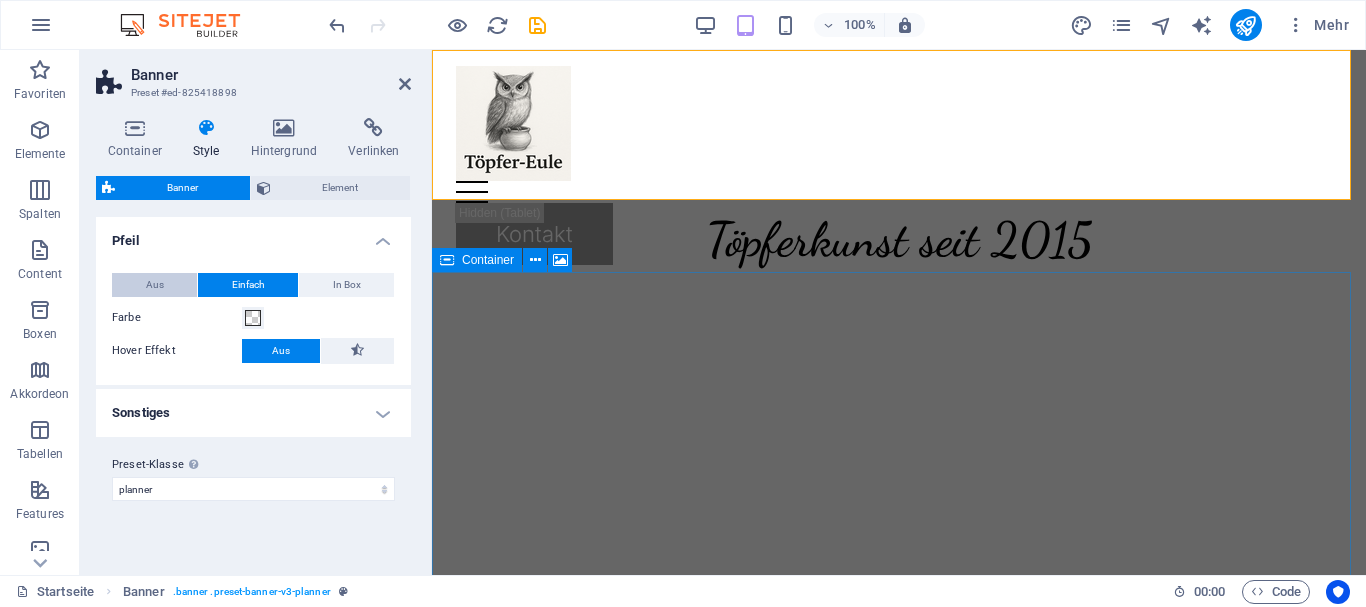 click on "Aus" at bounding box center (154, 285) 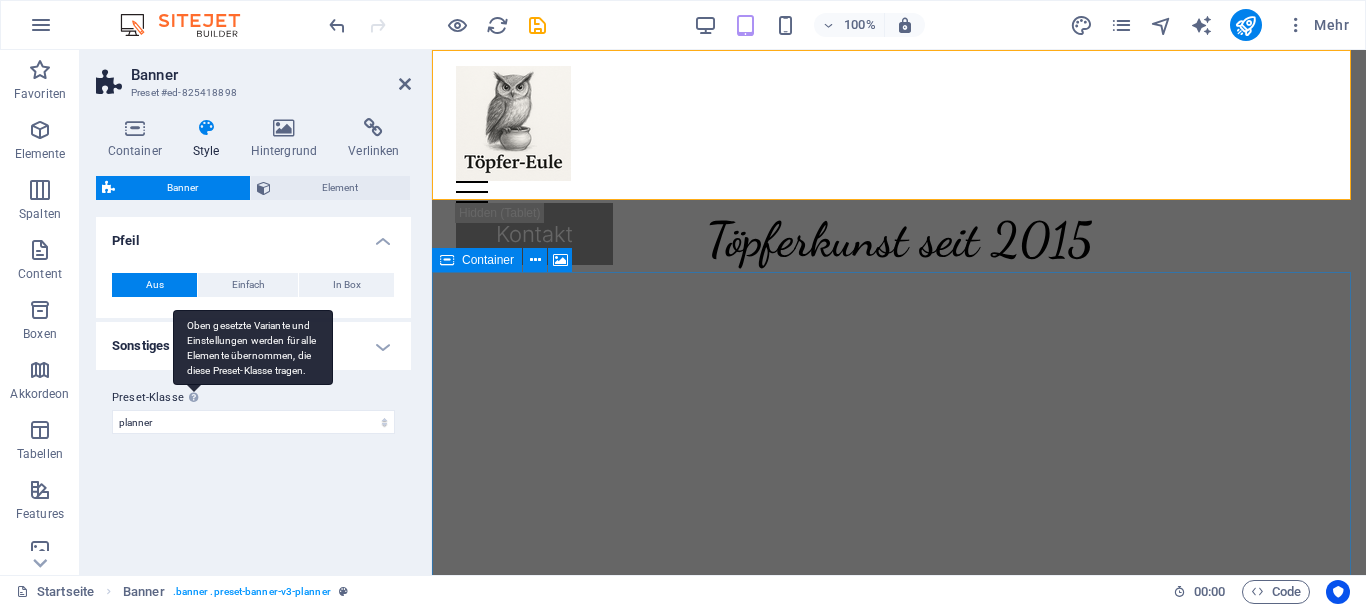 click on "Oben gesetzte Variante und Einstellungen werden für alle Elemente übernommen, die diese Preset-Klasse tragen." at bounding box center (253, 347) 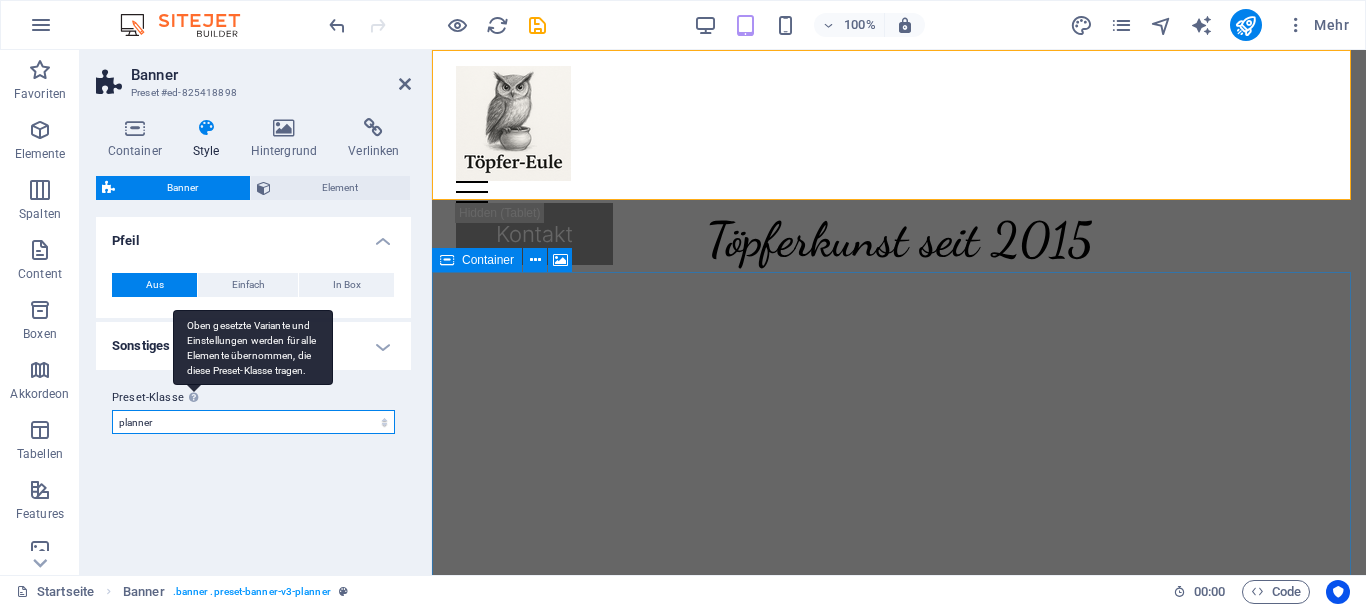 click on "planner Preset-Klasse hinzufügen" at bounding box center [253, 422] 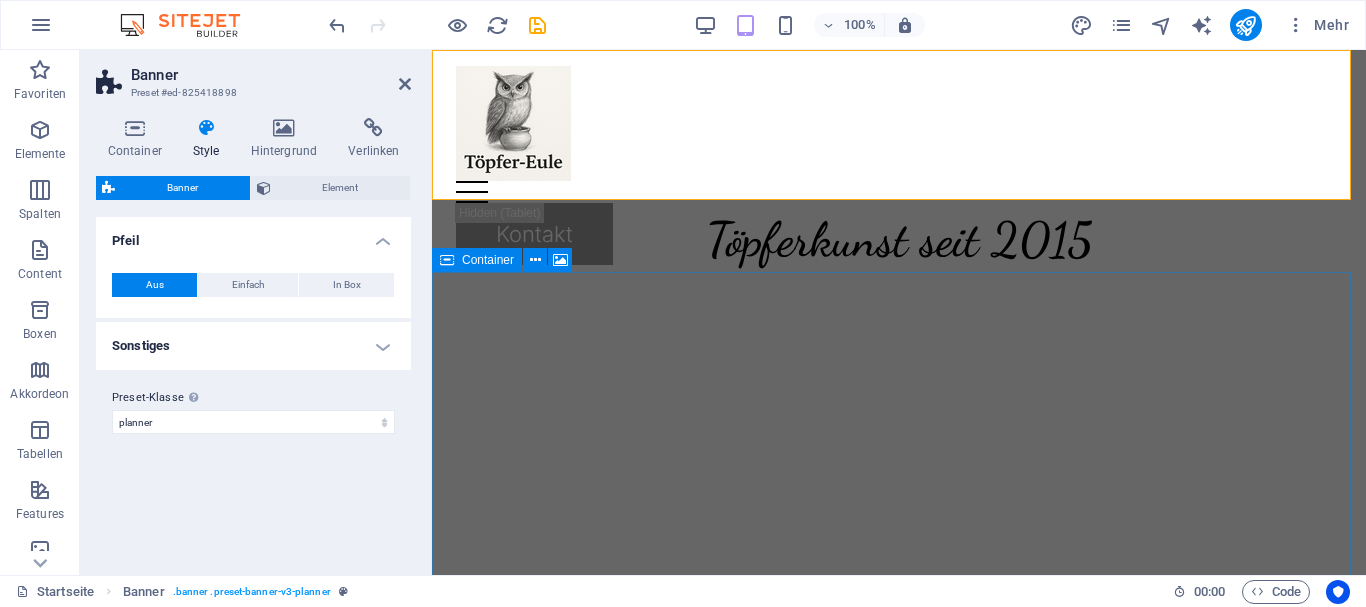 click on "Sonstiges" at bounding box center [253, 346] 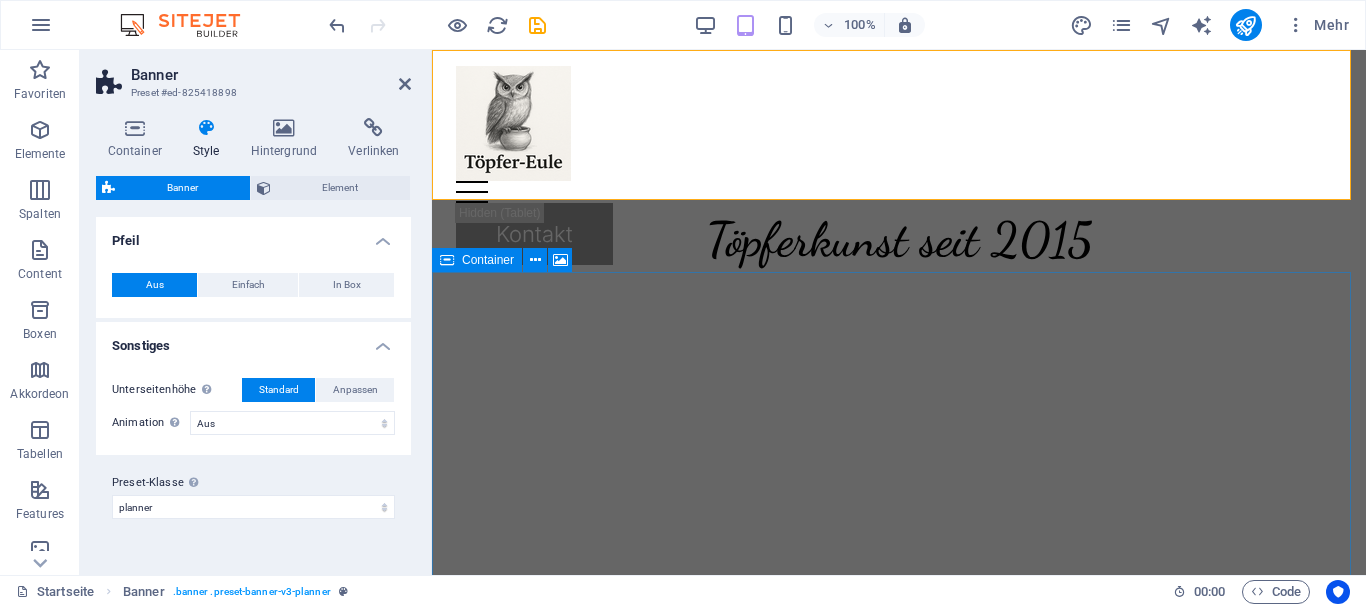 click on "Sonstiges" at bounding box center (253, 340) 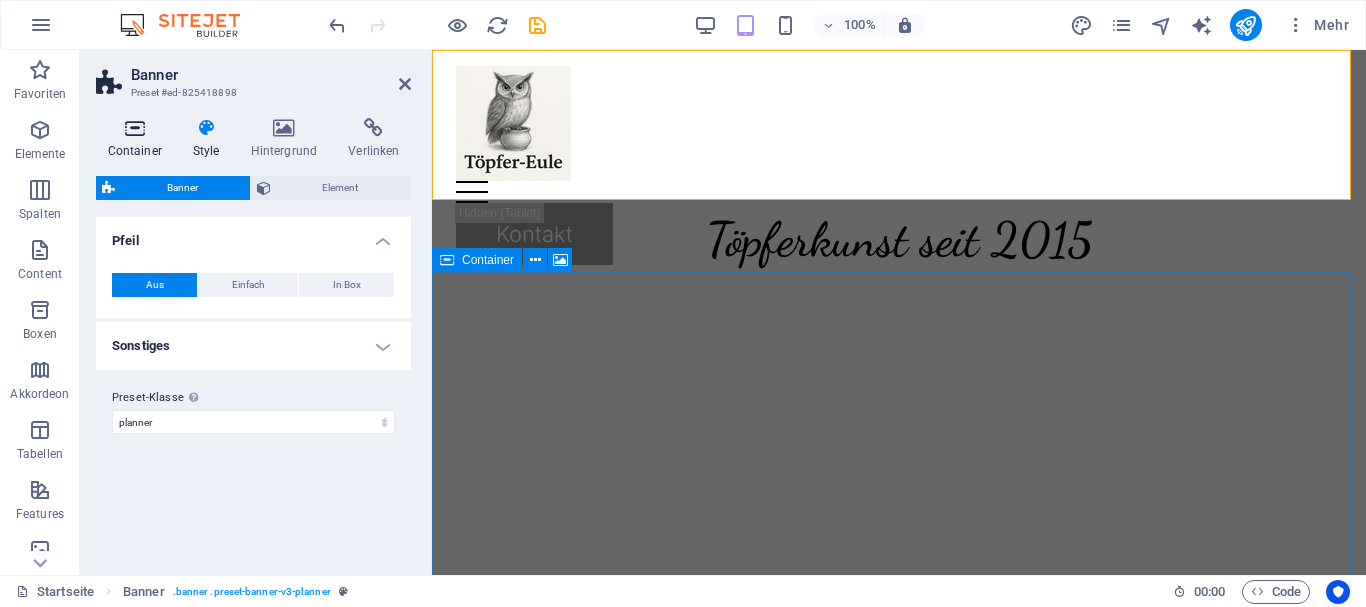 click at bounding box center [134, 128] 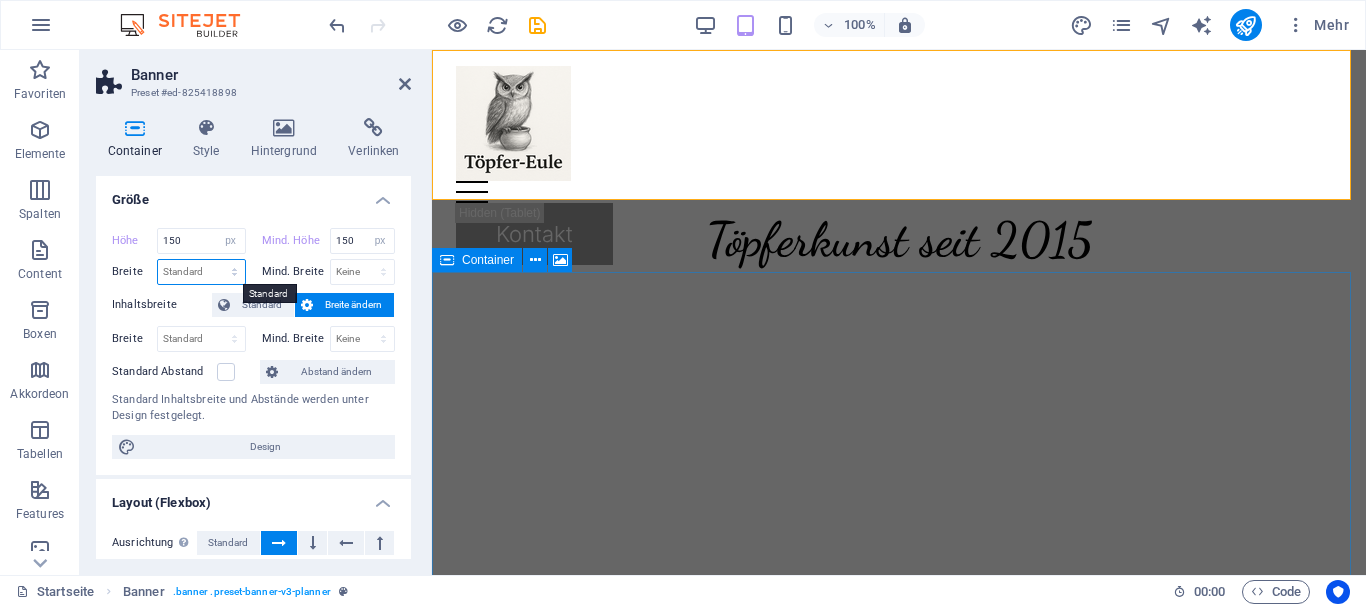 click on "Standard px rem % em vh vw" at bounding box center [201, 272] 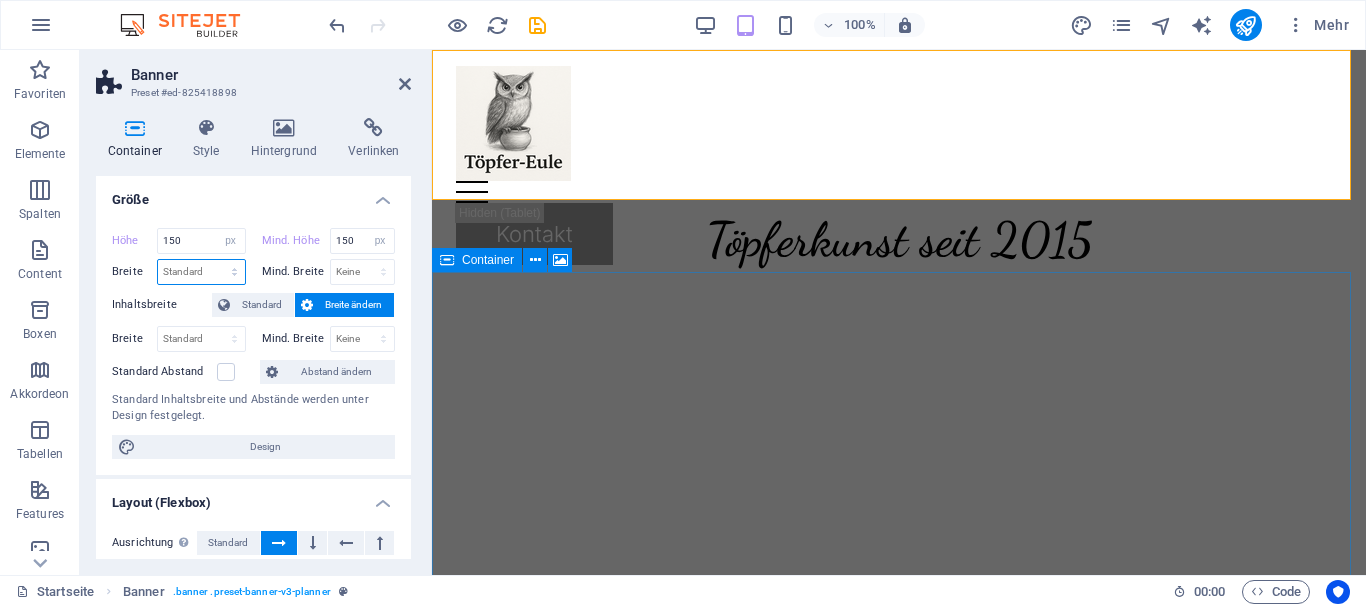 click on "Standard px rem % em vh vw" at bounding box center (201, 272) 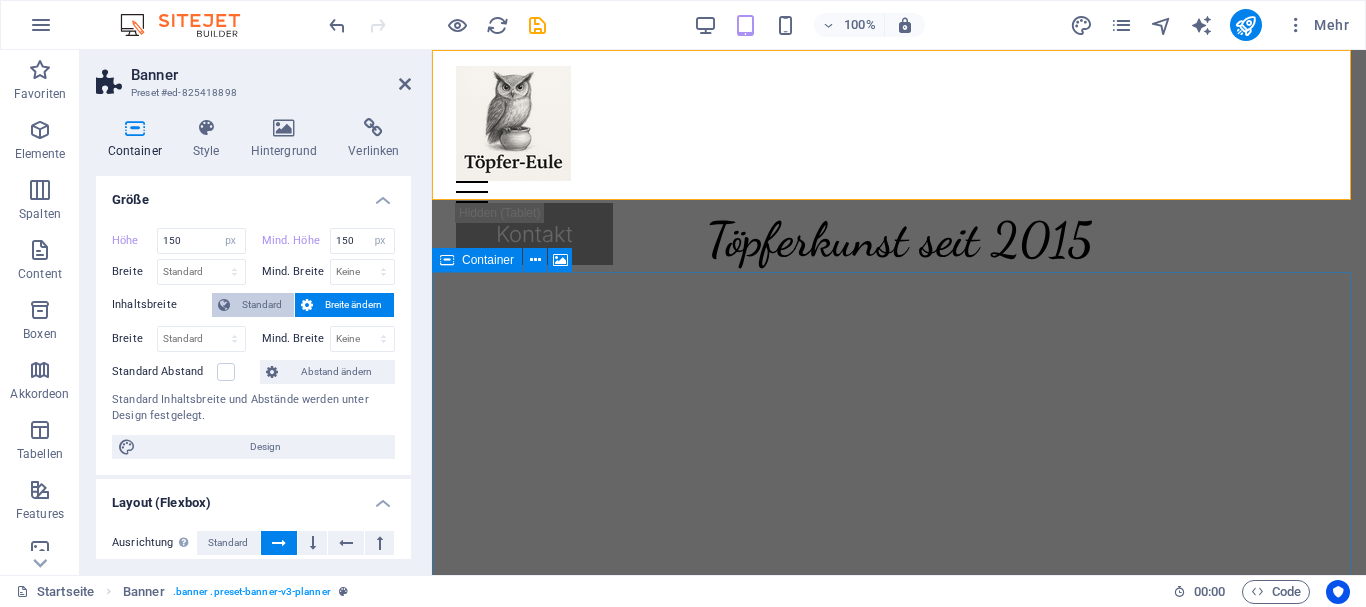 click on "Standard" at bounding box center (262, 305) 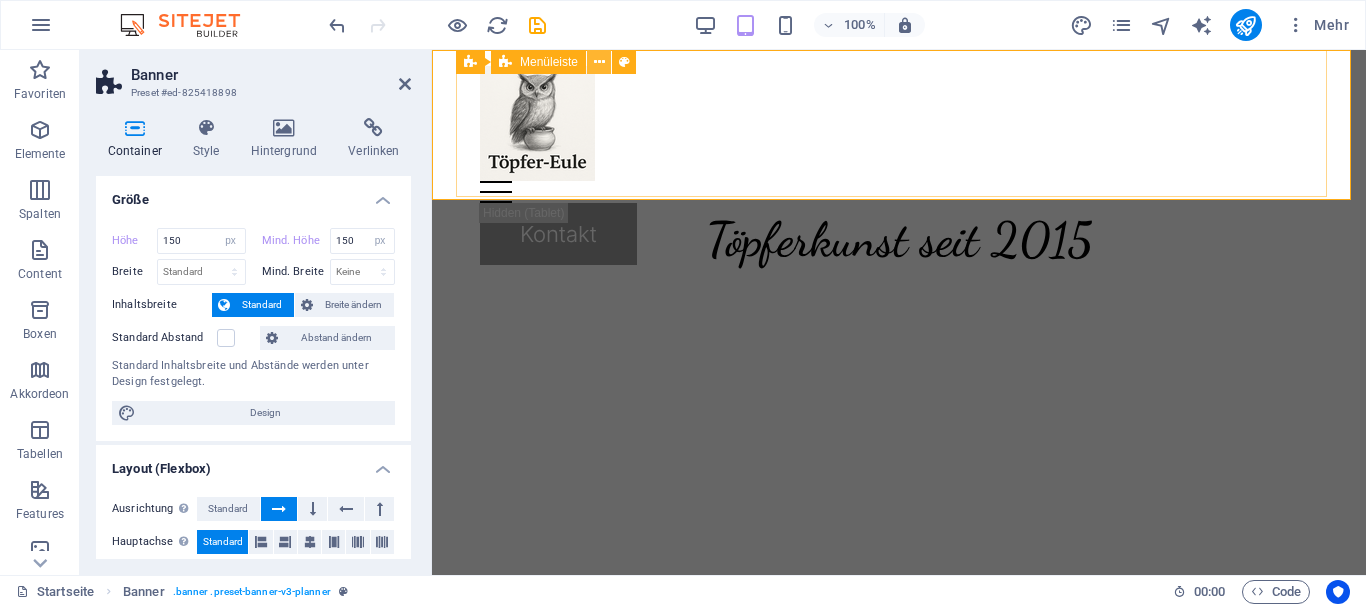 click at bounding box center (599, 62) 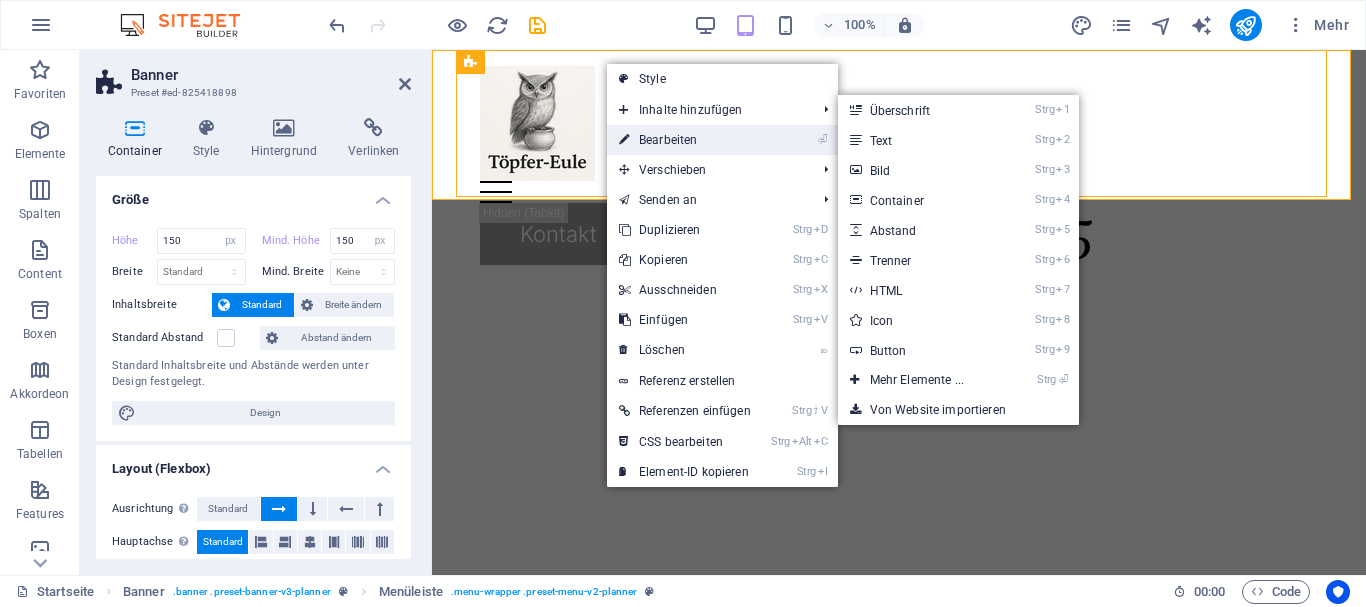 click on "⏎  Bearbeiten" at bounding box center [685, 140] 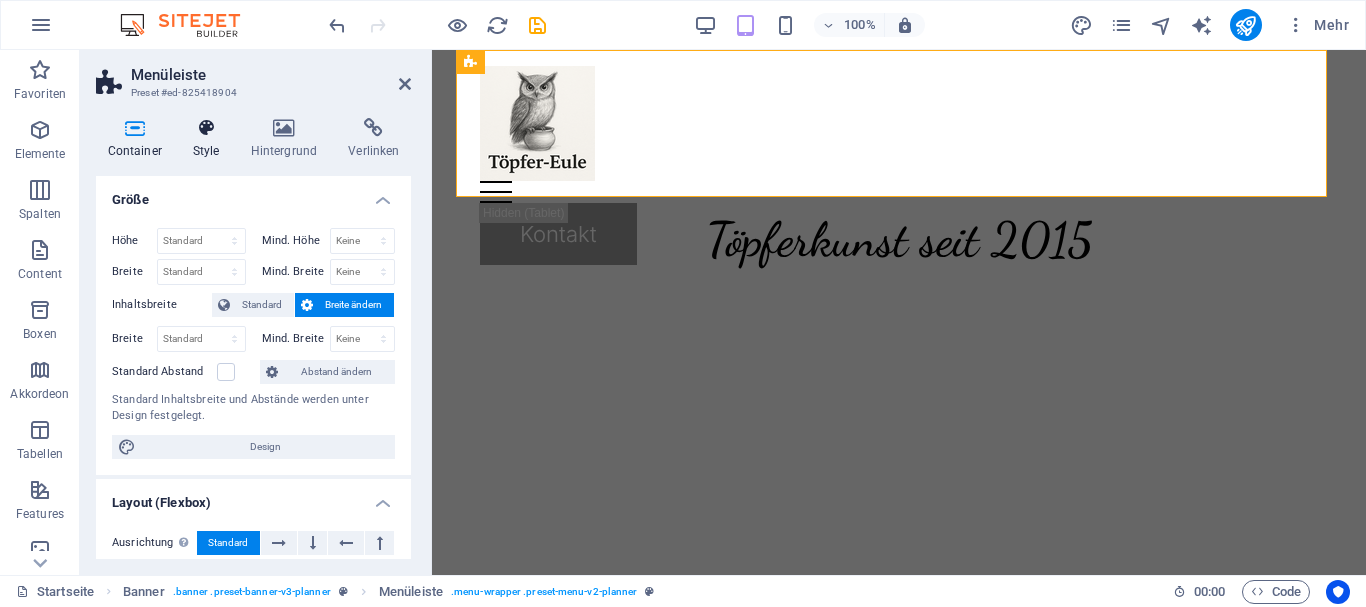 click at bounding box center [206, 128] 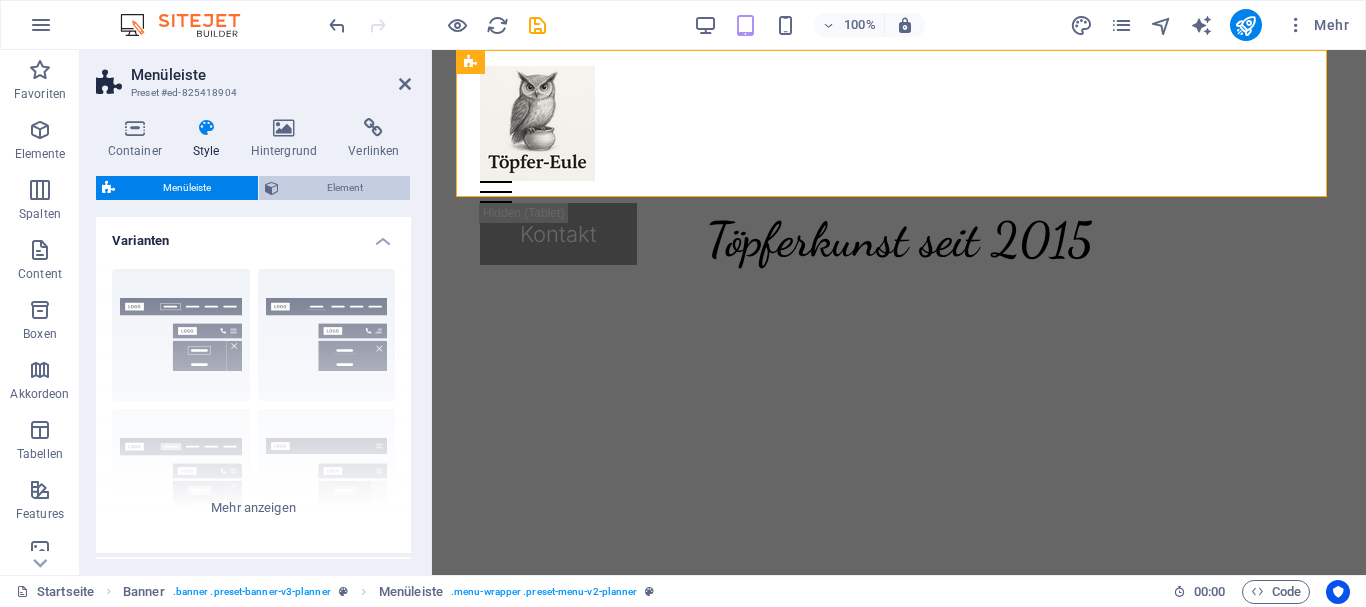 click on "Element" at bounding box center [344, 188] 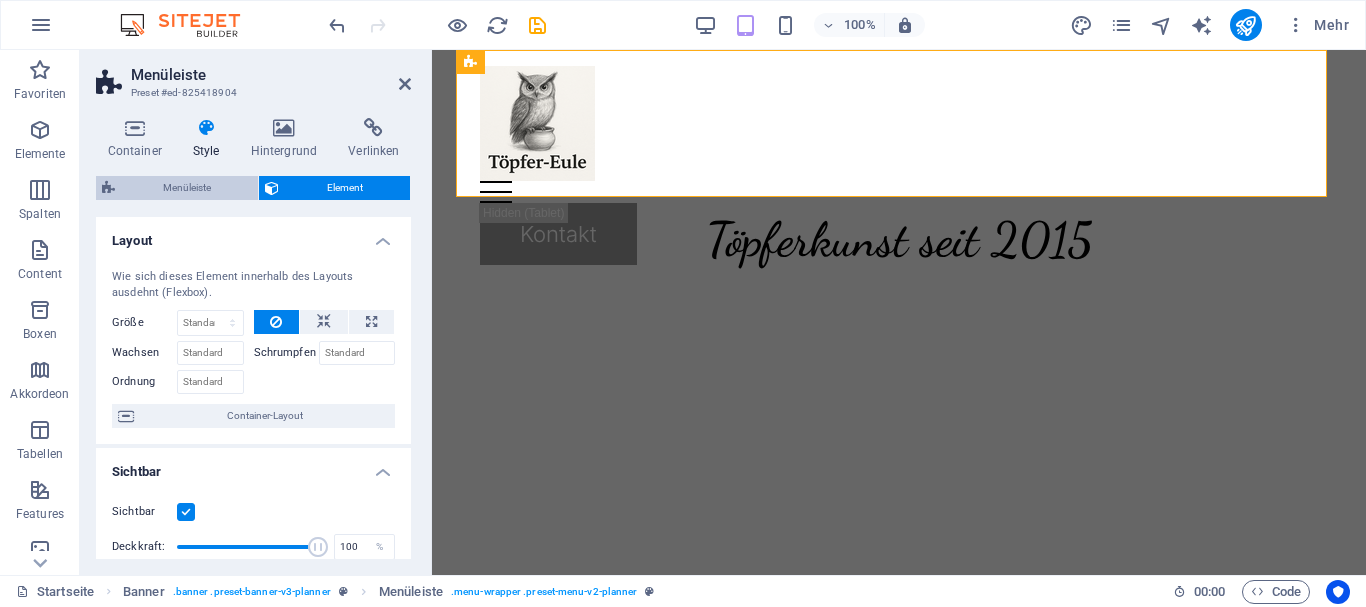 click on "Menüleiste" at bounding box center (186, 188) 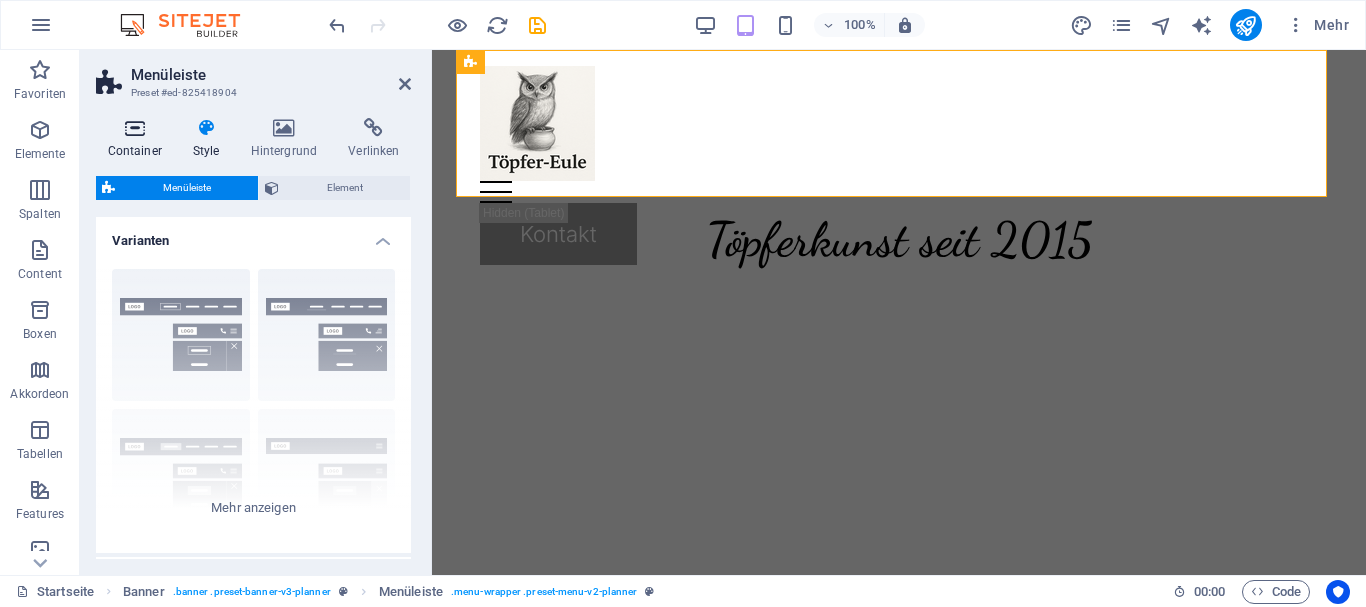 click at bounding box center (134, 128) 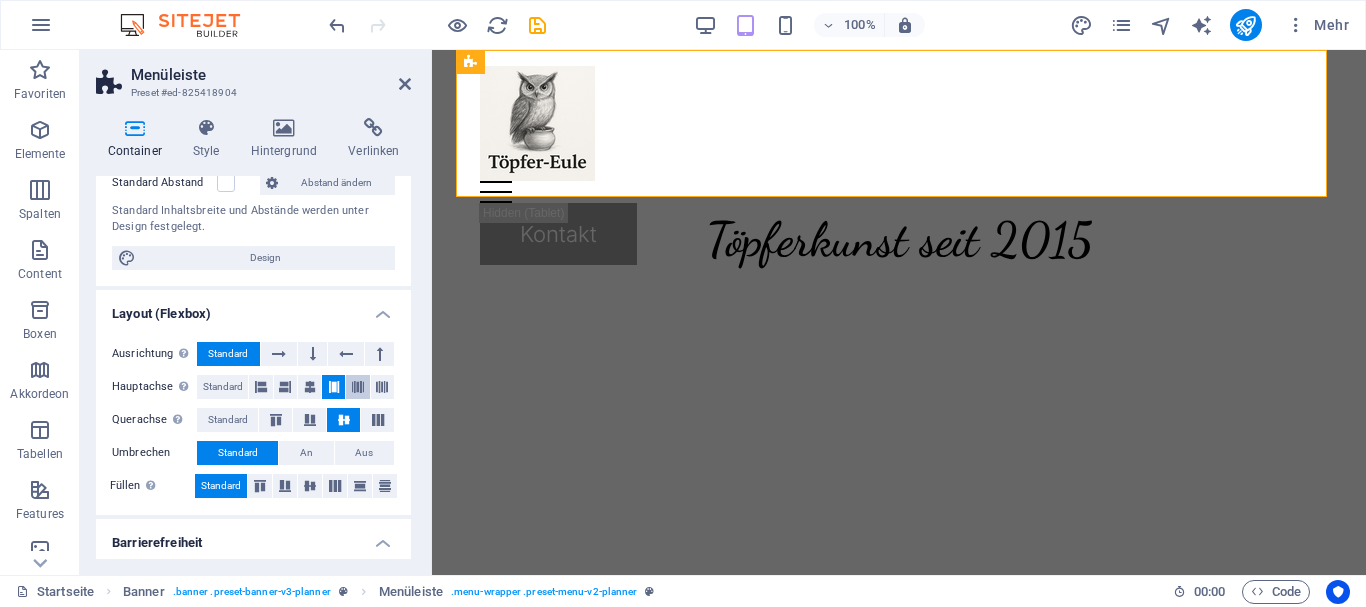 scroll, scrollTop: 200, scrollLeft: 0, axis: vertical 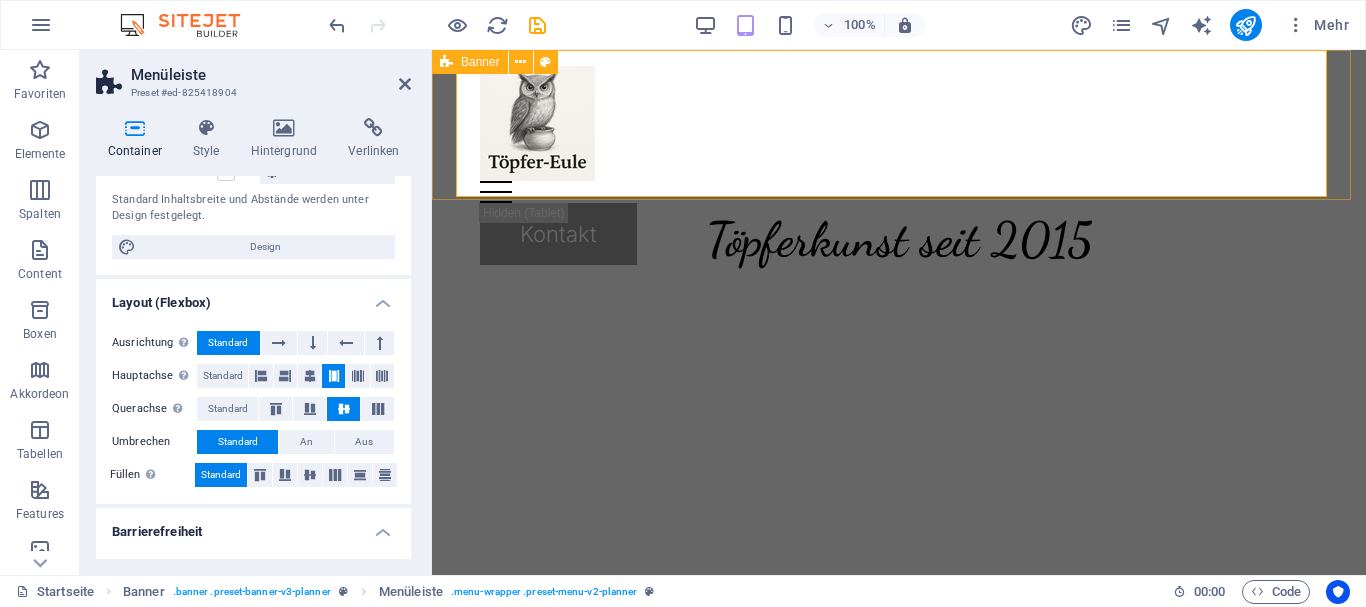 click on "Menu Leistungen Team Gallery Kontakt Kontakt" at bounding box center (899, 125) 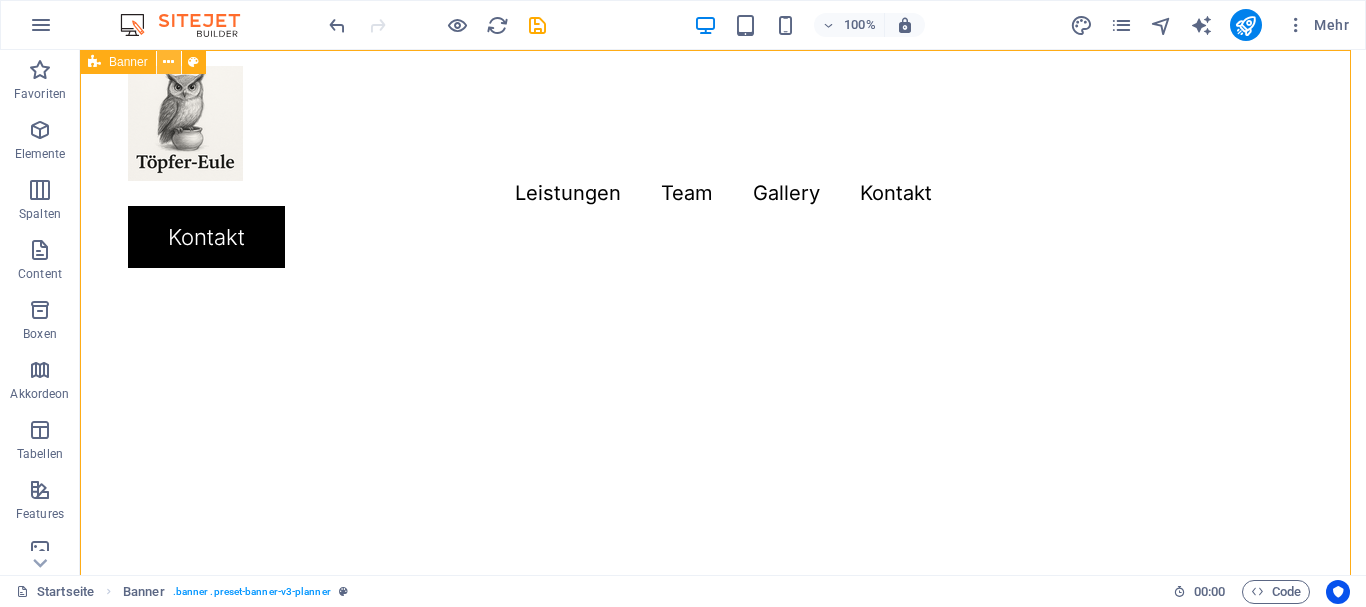 click at bounding box center [168, 62] 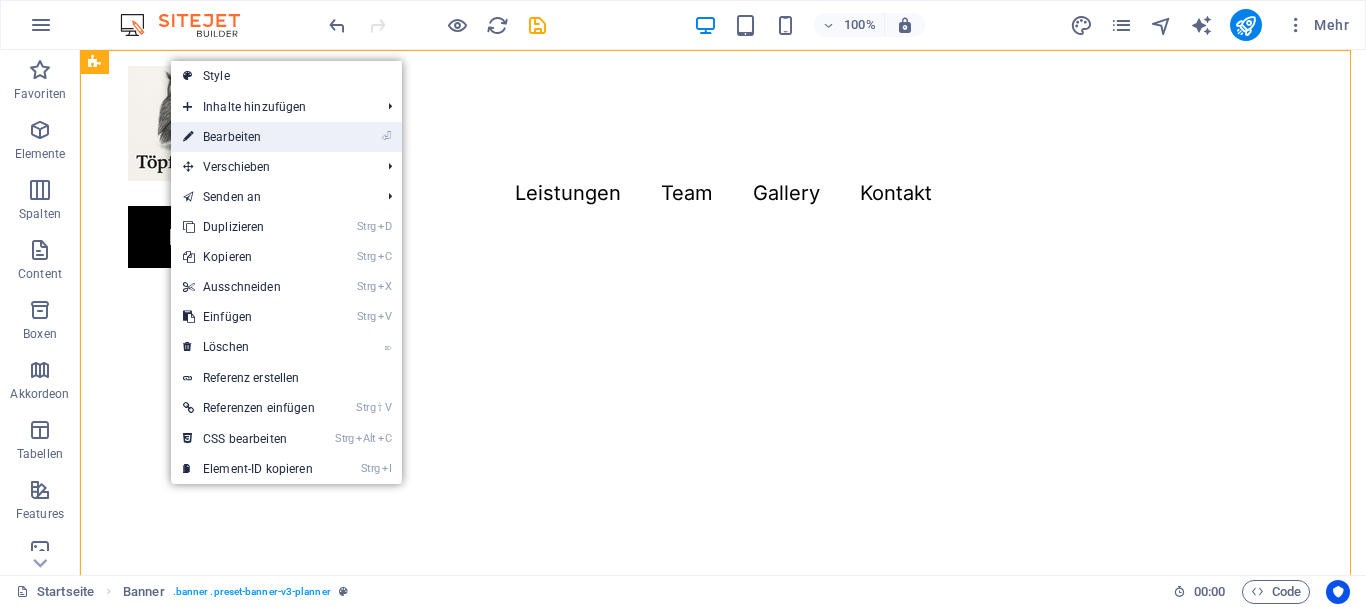 click on "⏎  Bearbeiten" at bounding box center [249, 137] 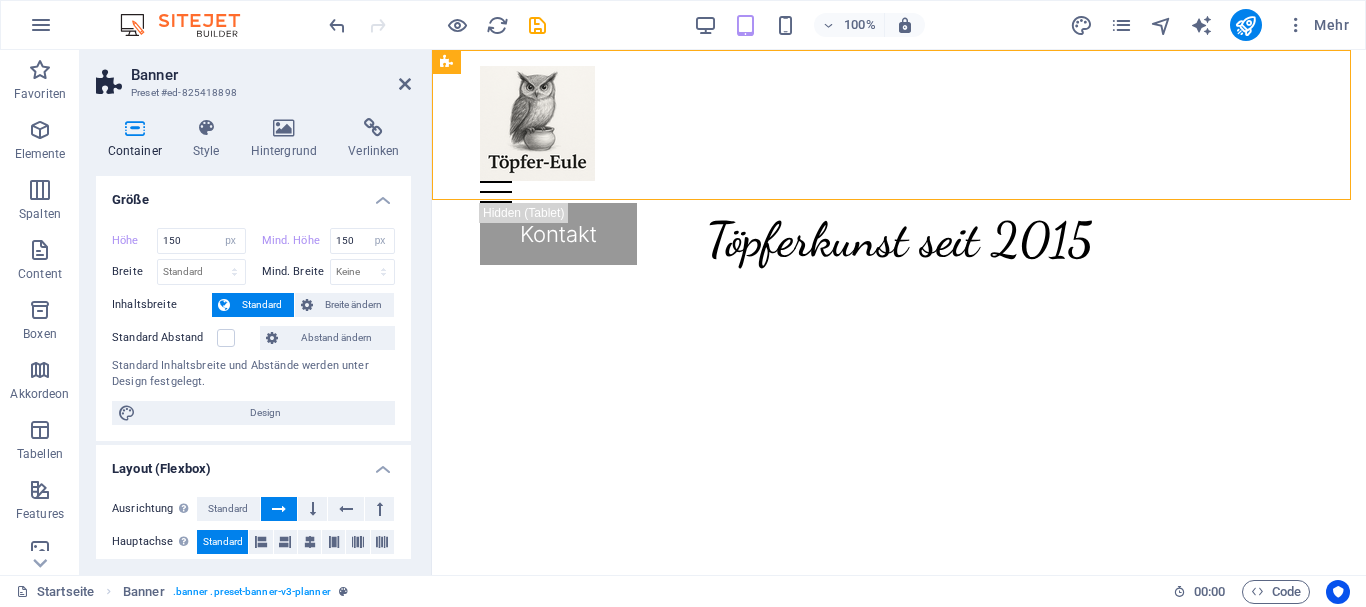 drag, startPoint x: 870, startPoint y: 116, endPoint x: 450, endPoint y: 154, distance: 421.71555 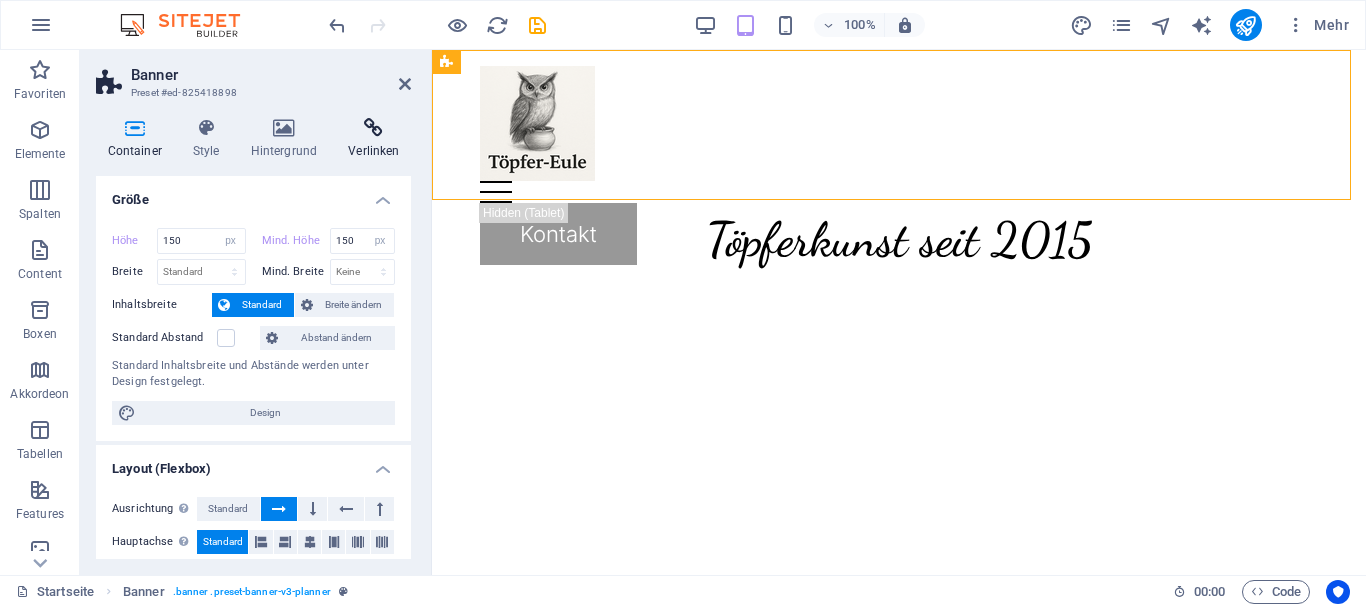 click at bounding box center (374, 128) 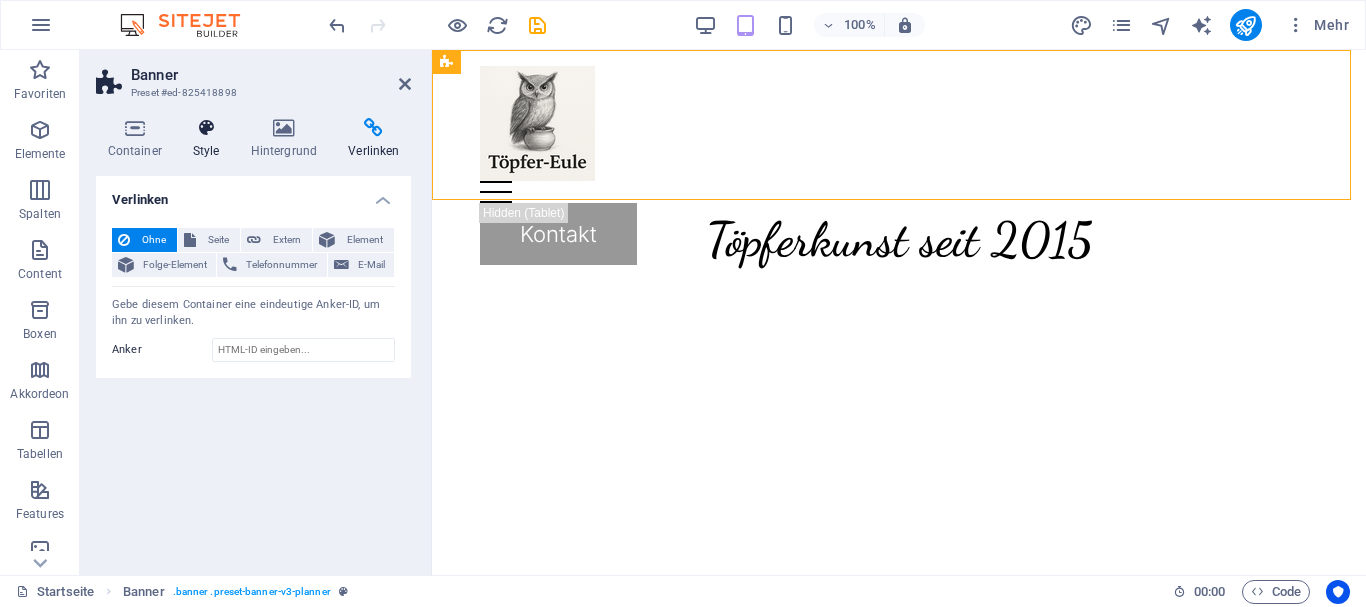 click at bounding box center (206, 128) 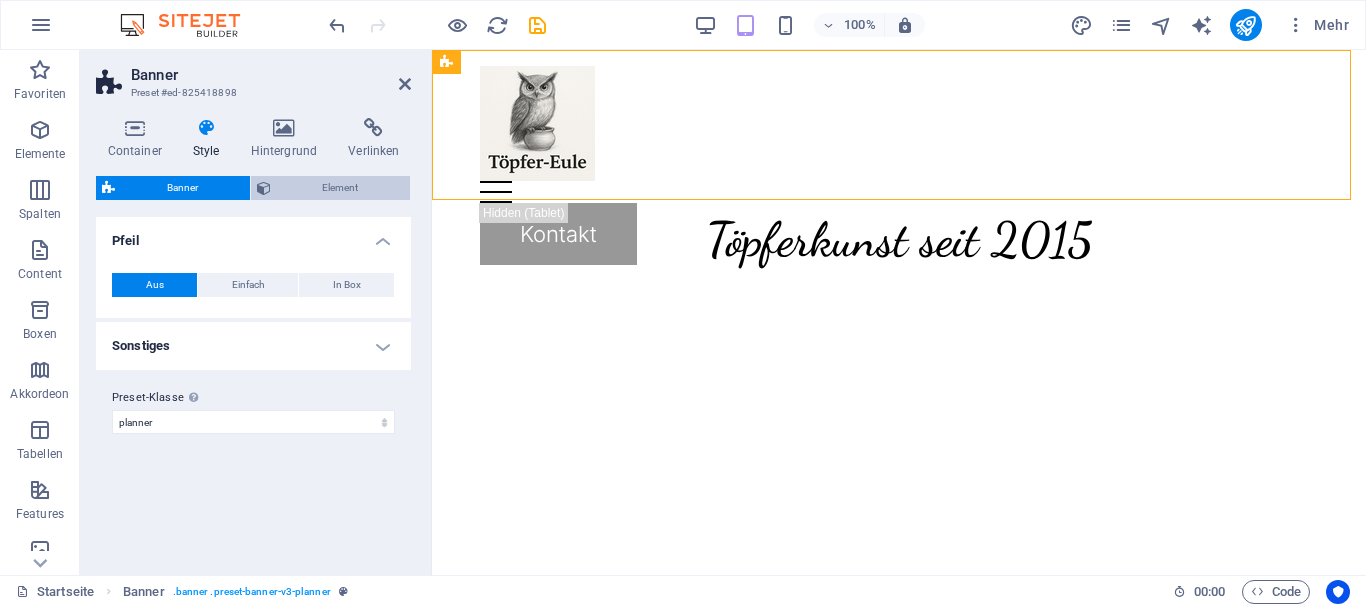 click on "Element" at bounding box center (341, 188) 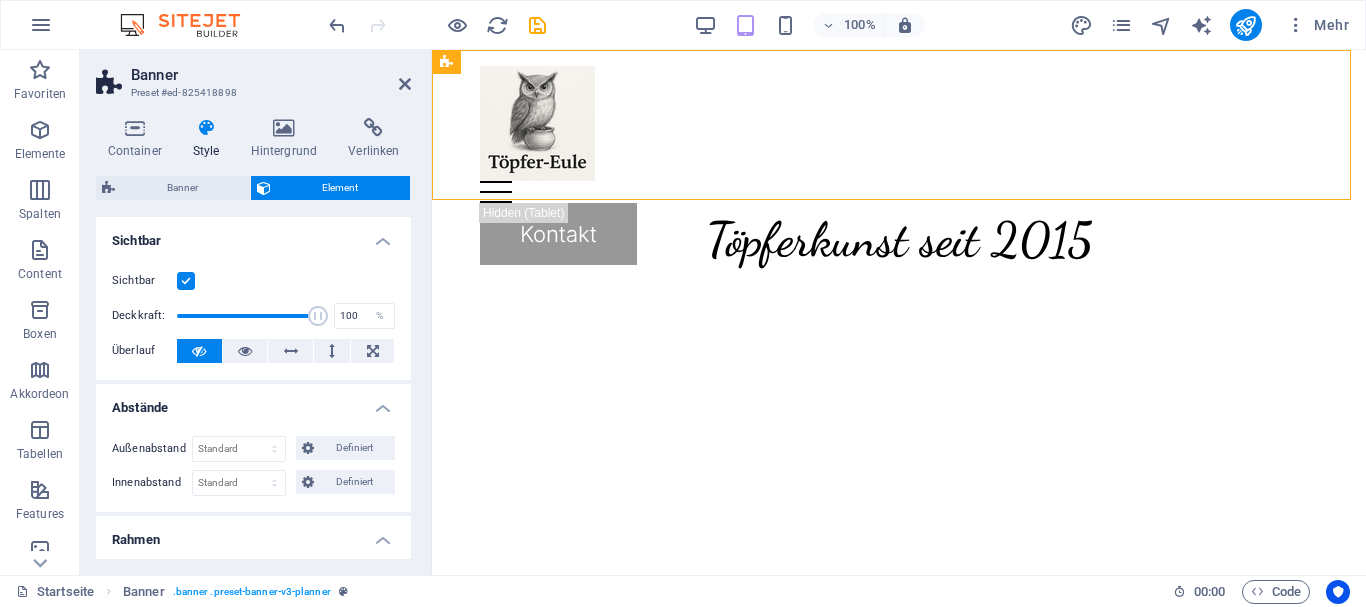 click on "Sichtbar" at bounding box center [253, 235] 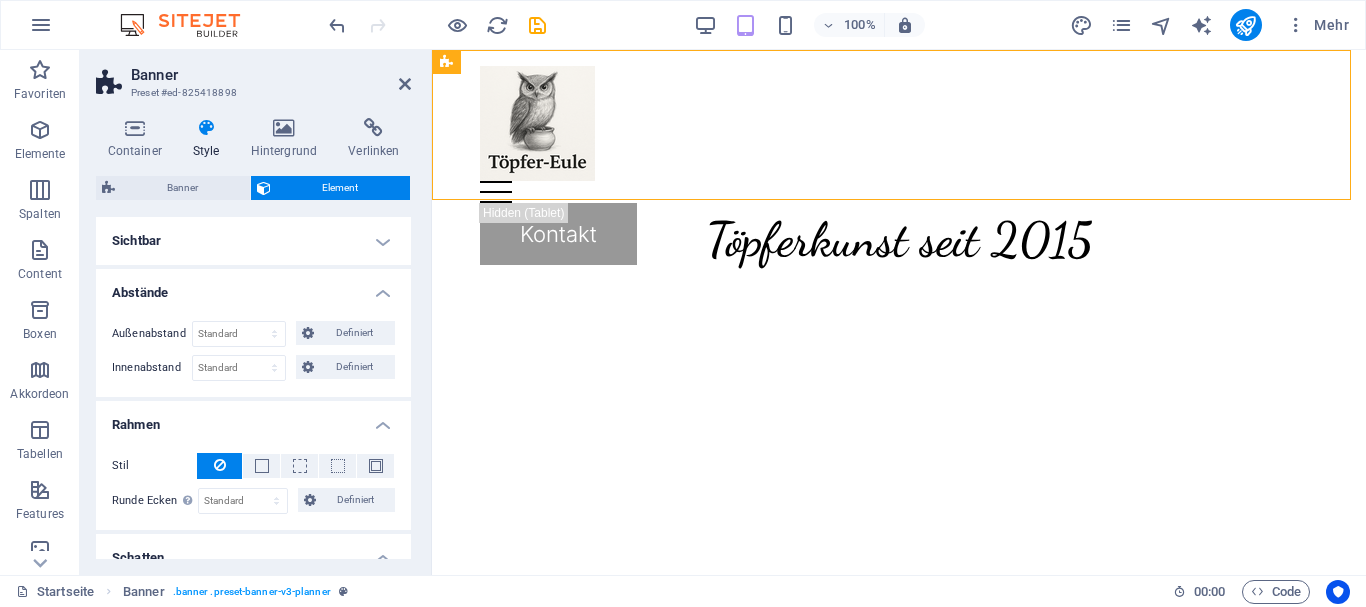 click on "Abstände" at bounding box center [253, 287] 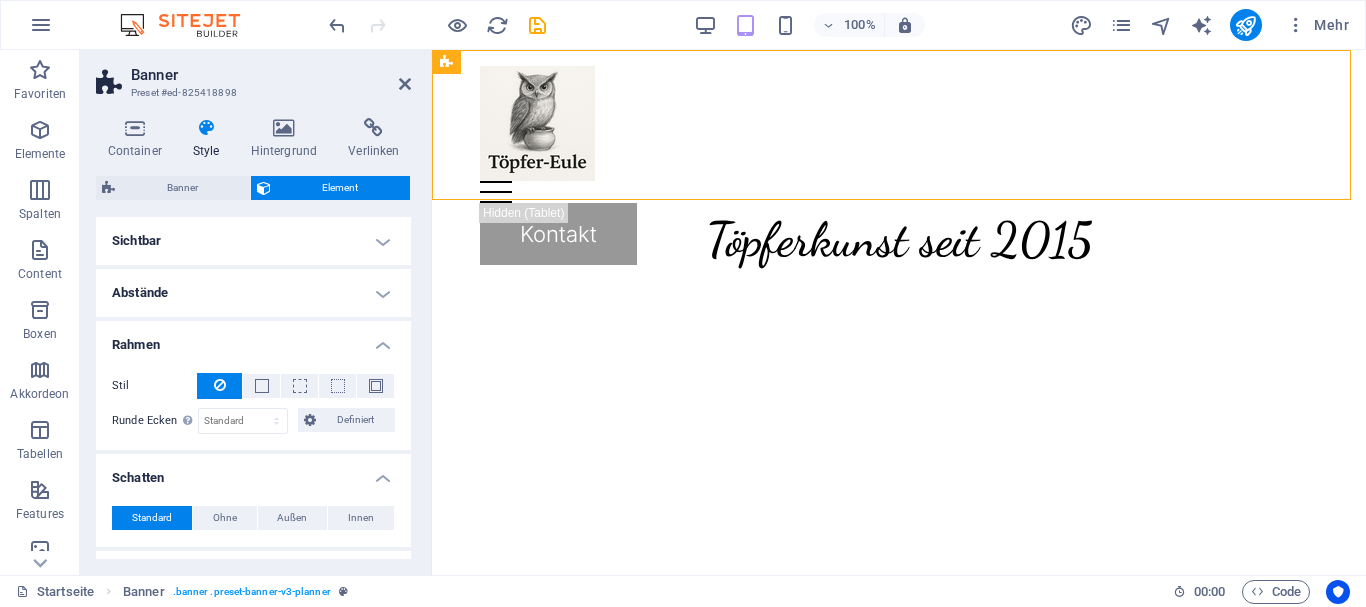 click on "Rahmen" at bounding box center [253, 339] 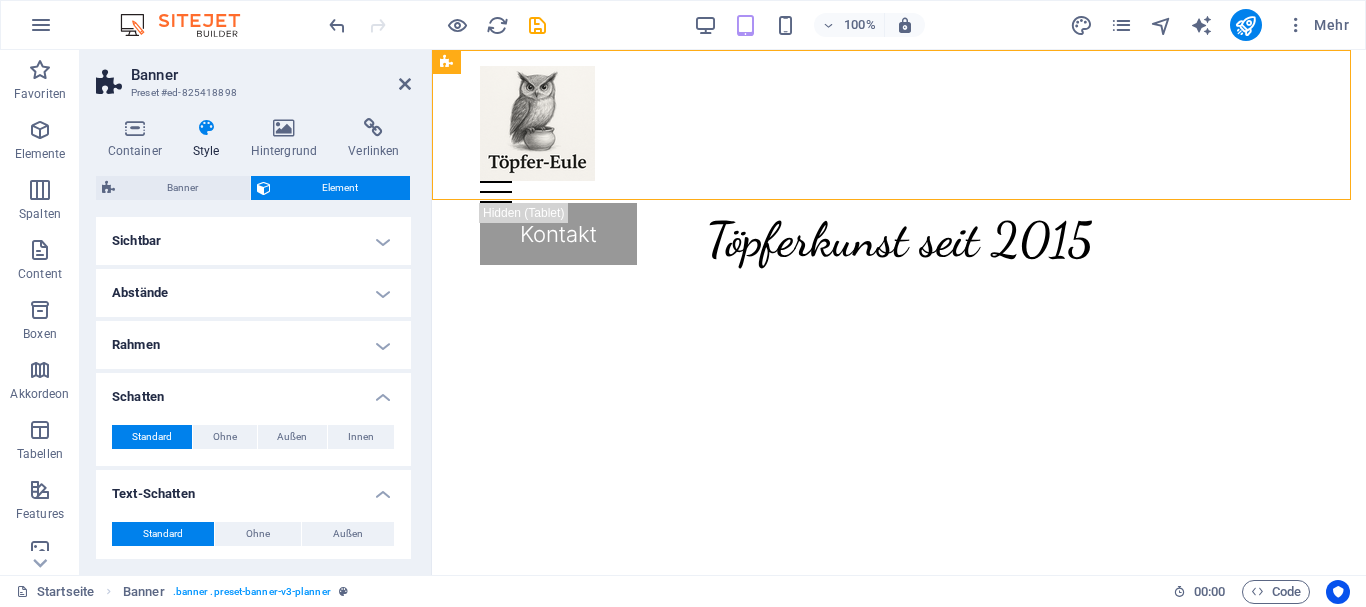 click on "Schatten" at bounding box center (253, 391) 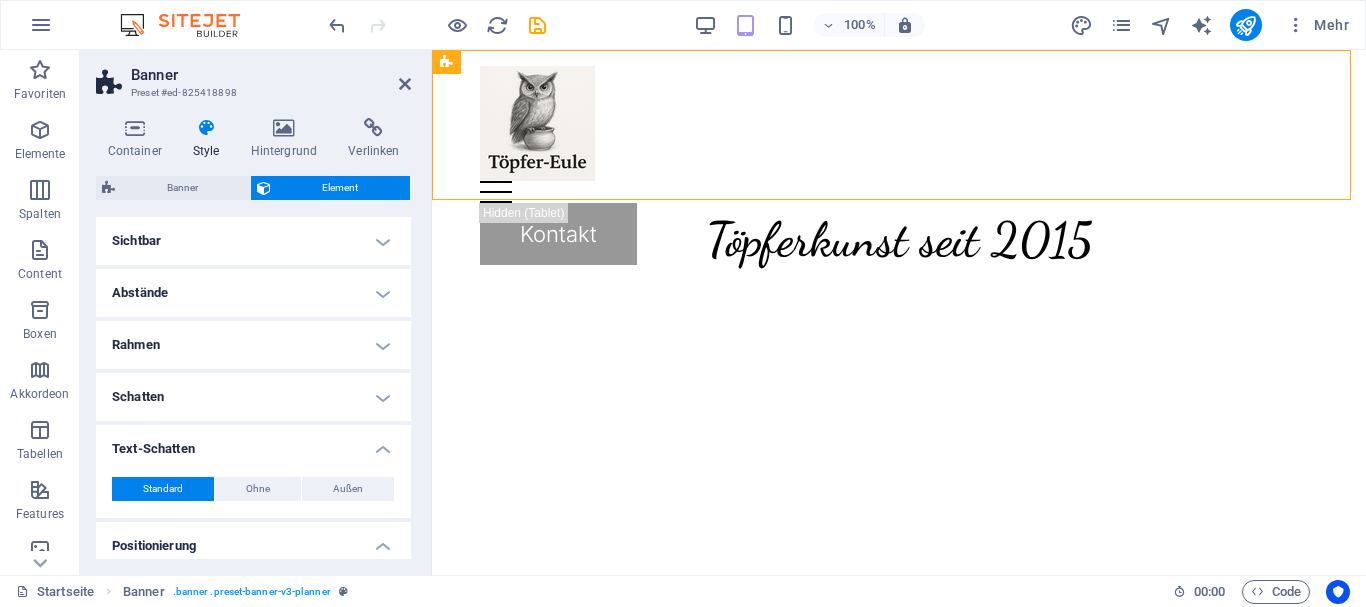 click on "Text-Schatten" at bounding box center (253, 443) 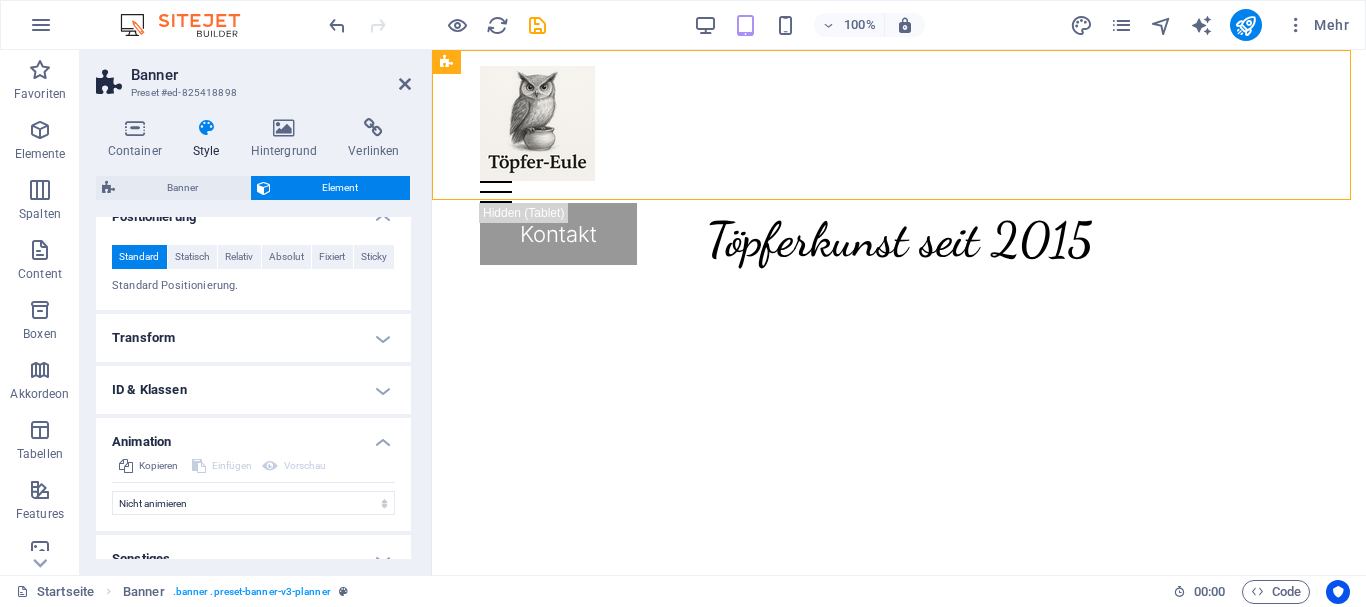 scroll, scrollTop: 300, scrollLeft: 0, axis: vertical 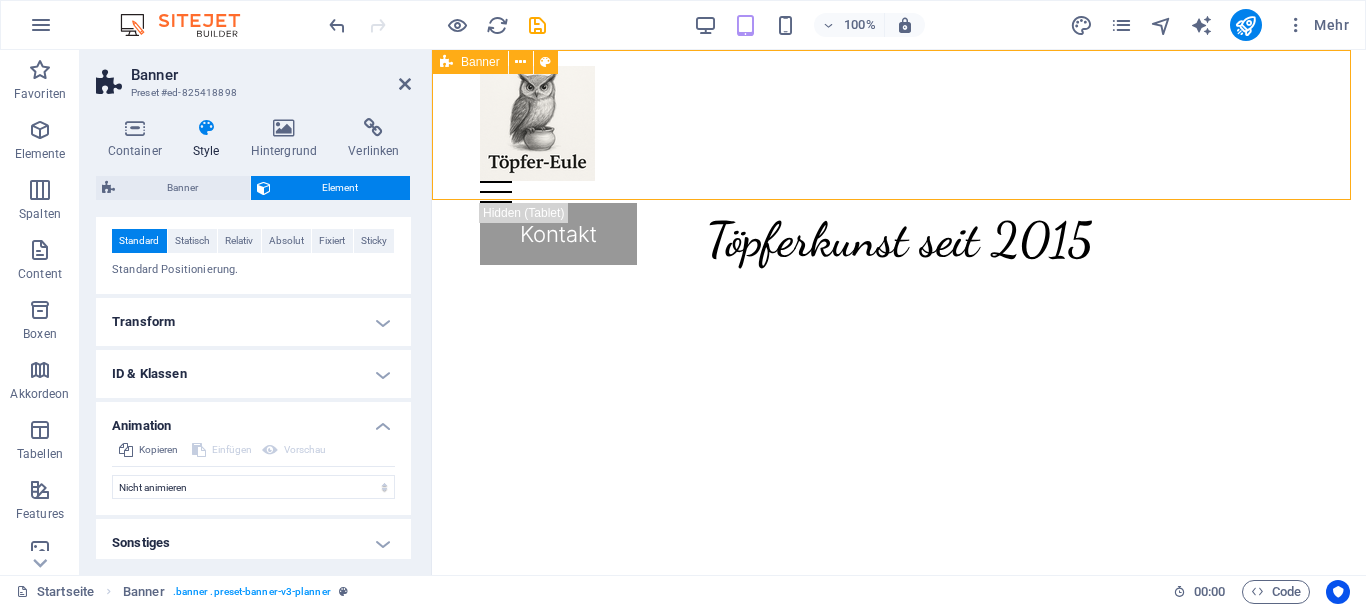click on "Menu Leistungen Team Gallery Kontakt Kontakt" at bounding box center (899, 125) 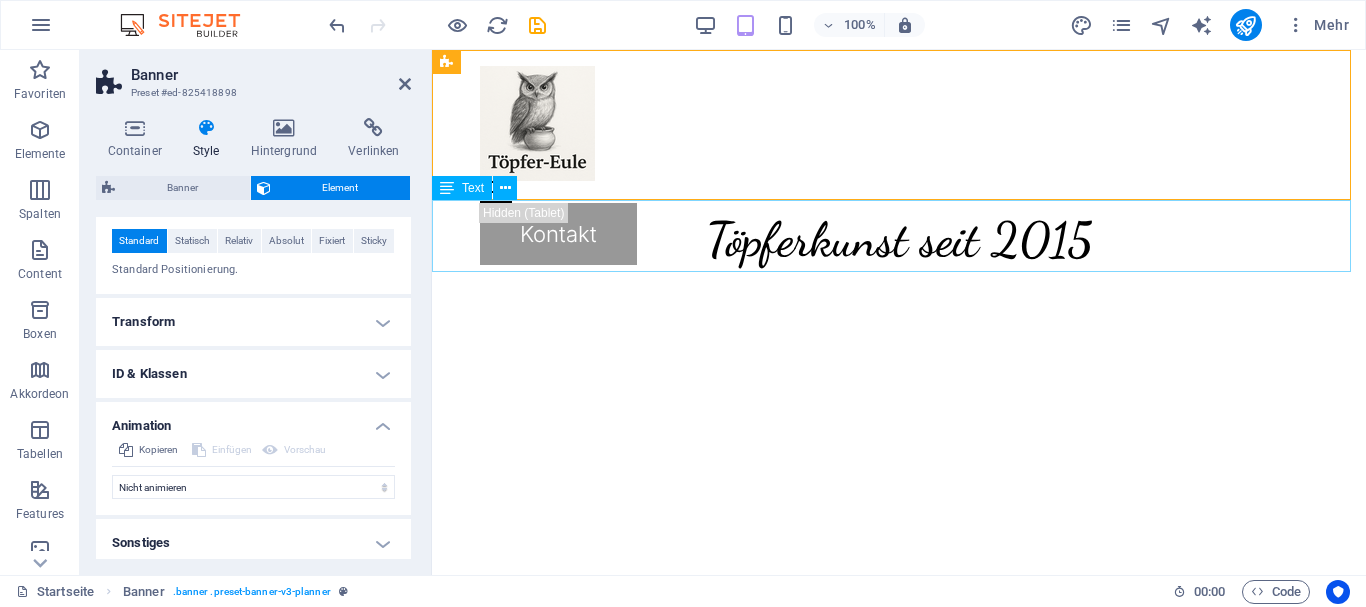 click on "Töpferkunst seit 2015" at bounding box center [899, 236] 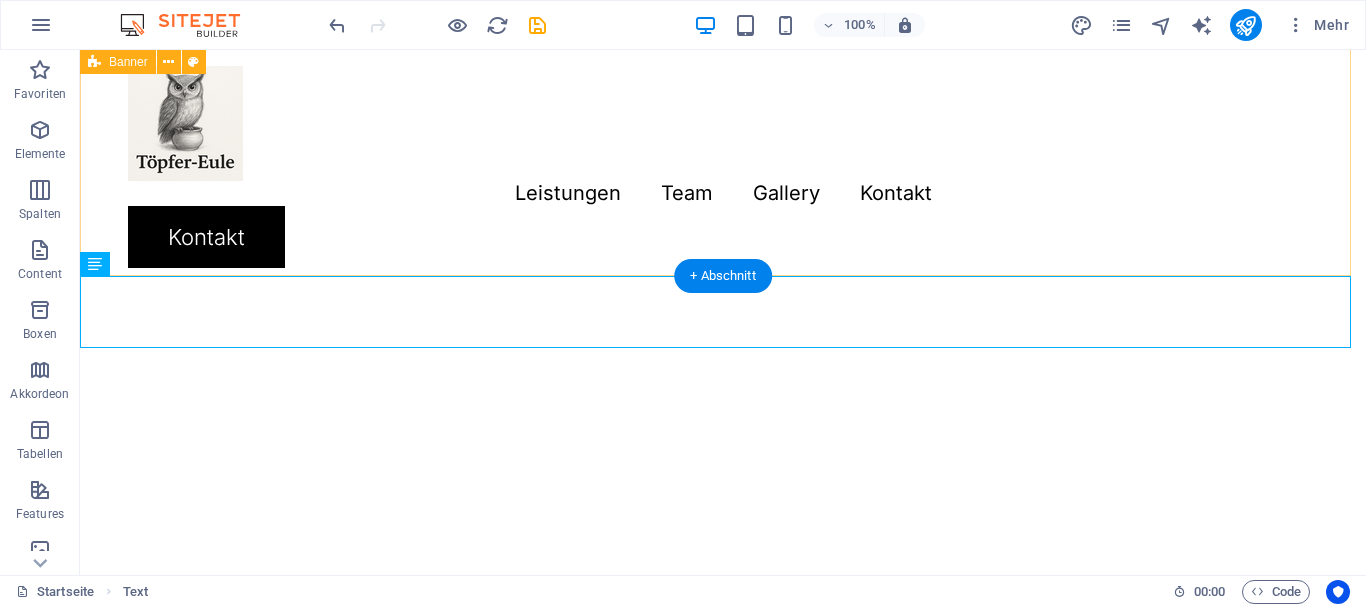 scroll, scrollTop: 674, scrollLeft: 0, axis: vertical 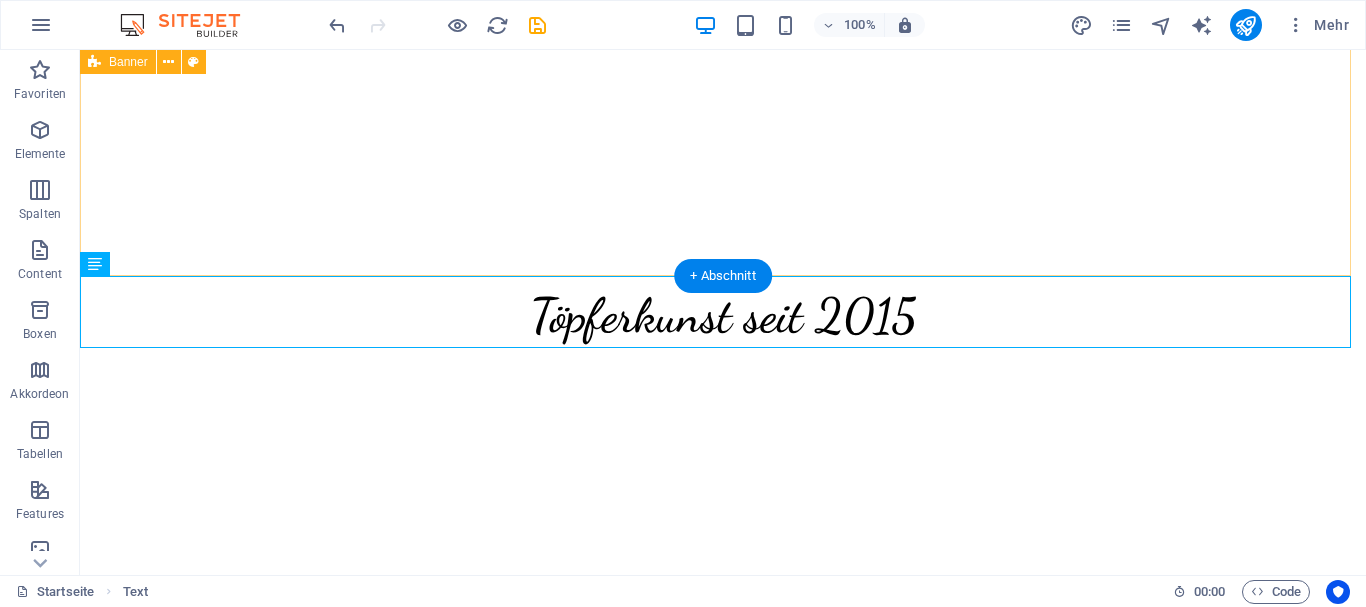 click on "Menu Leistungen Team Gallery Kontakt Kontakt" at bounding box center [723, -174] 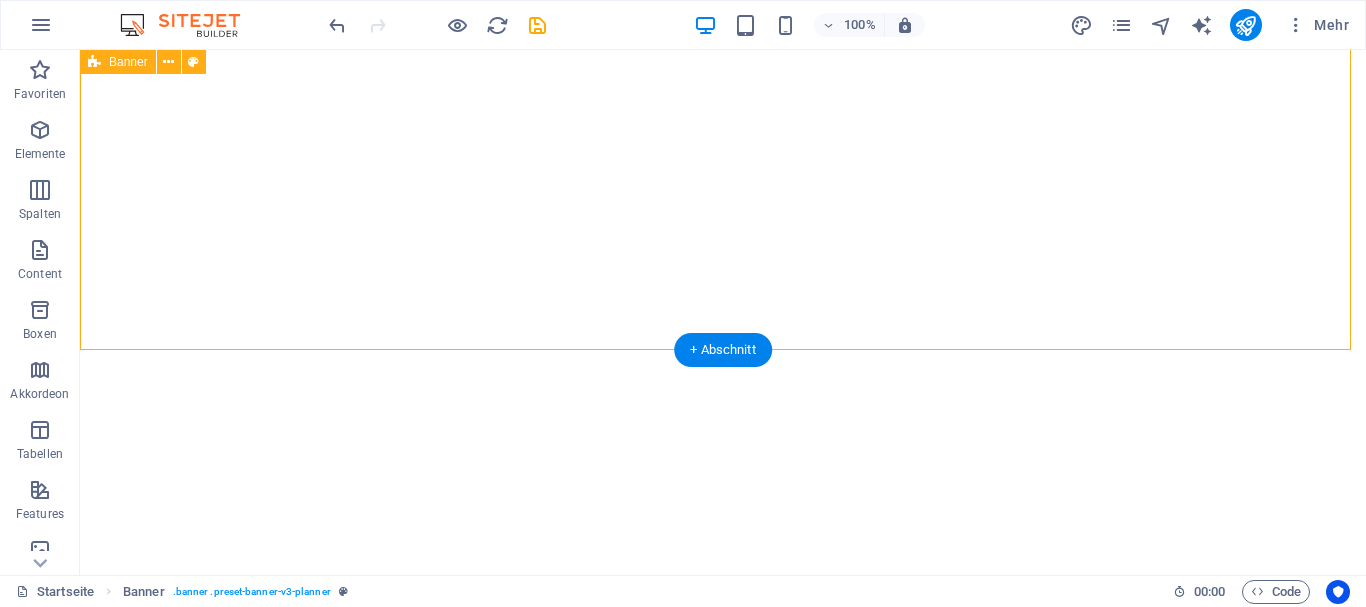 scroll, scrollTop: 600, scrollLeft: 0, axis: vertical 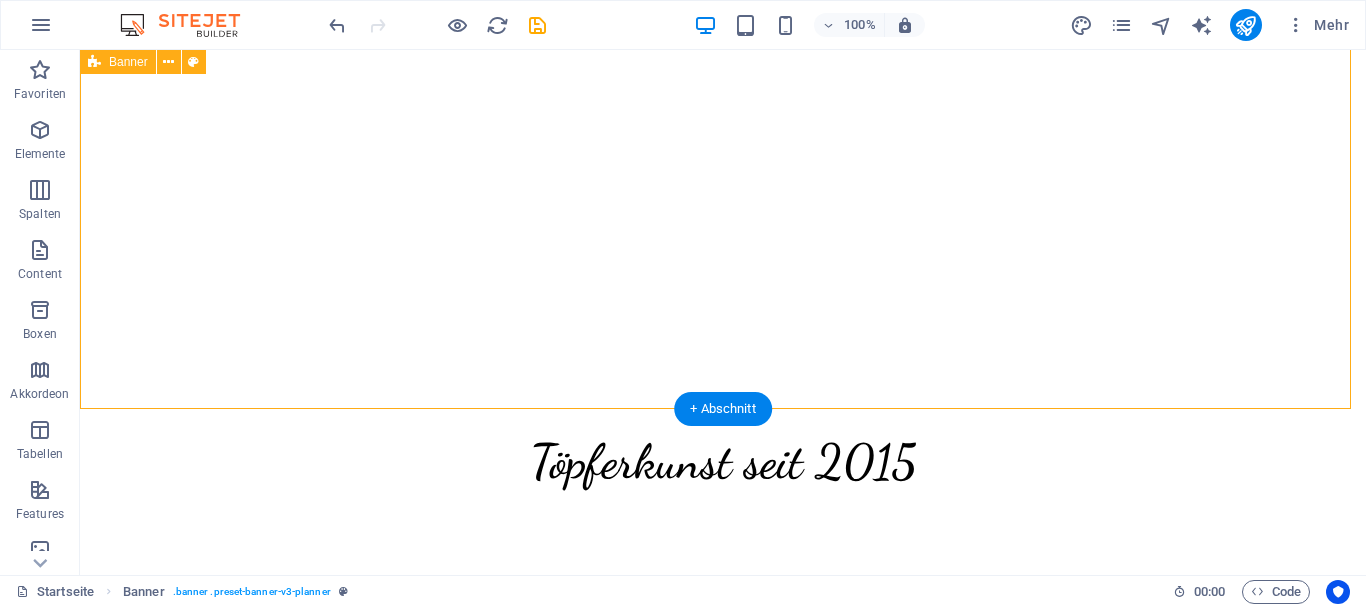 drag, startPoint x: 311, startPoint y: 344, endPoint x: 312, endPoint y: 98, distance: 246.00203 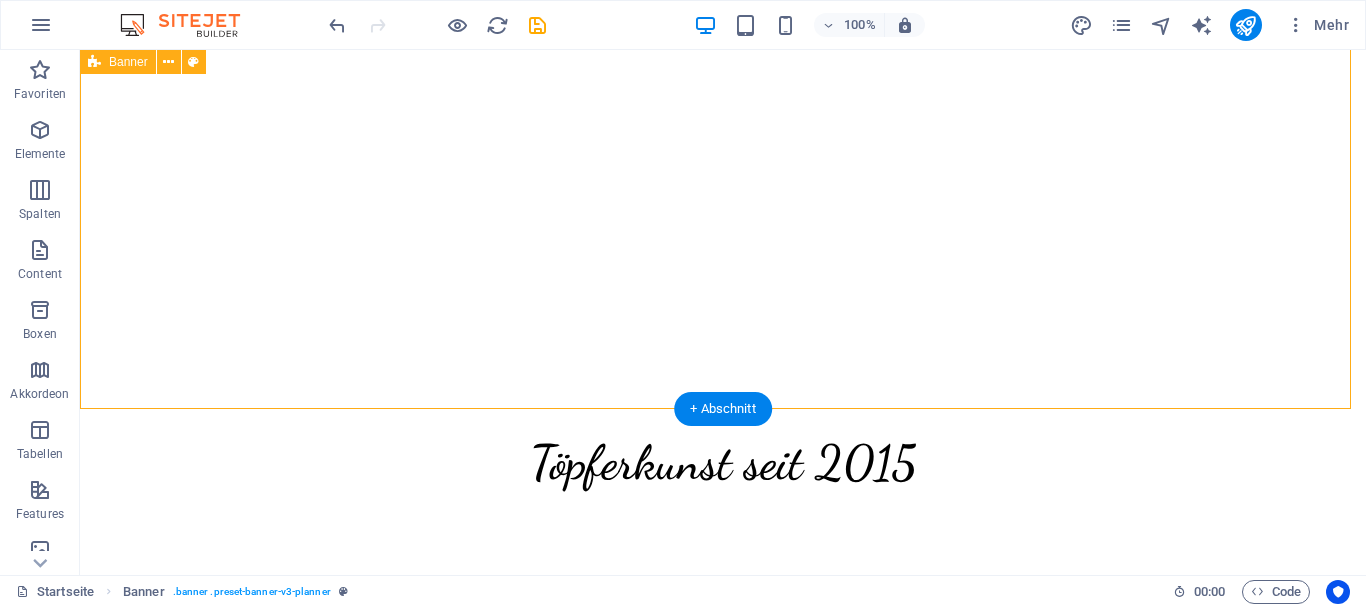 click on "Menu Leistungen Team Gallery Kontakt Kontakt" at bounding box center [723, -27] 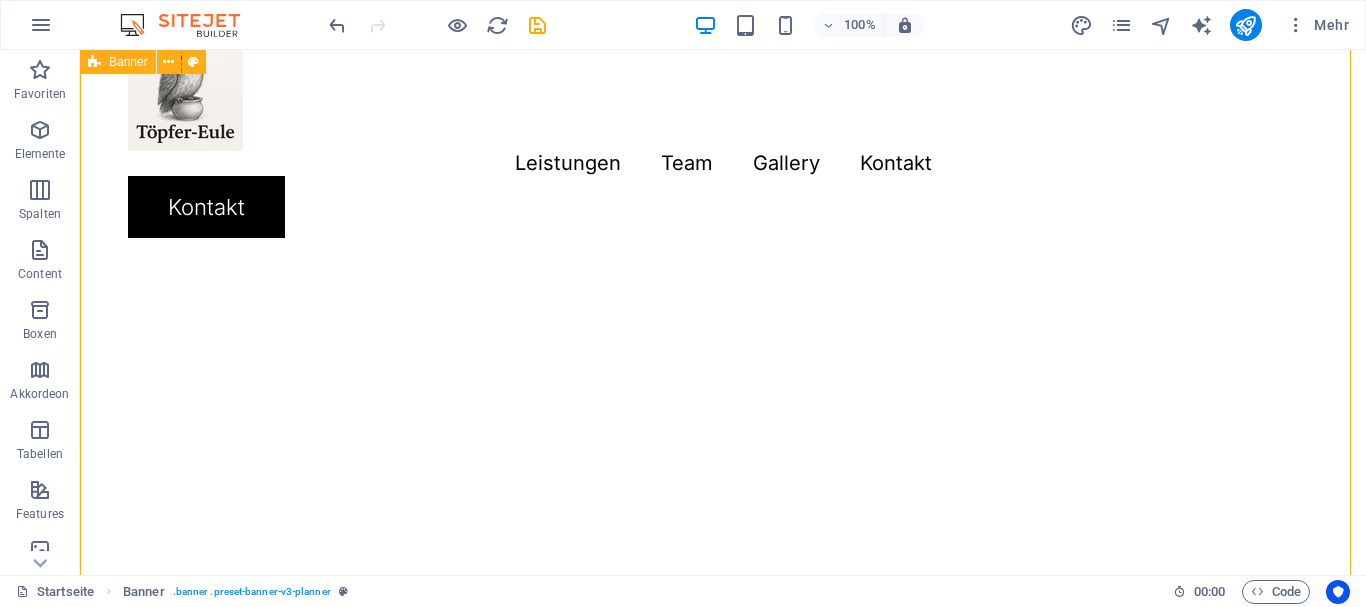scroll, scrollTop: 0, scrollLeft: 0, axis: both 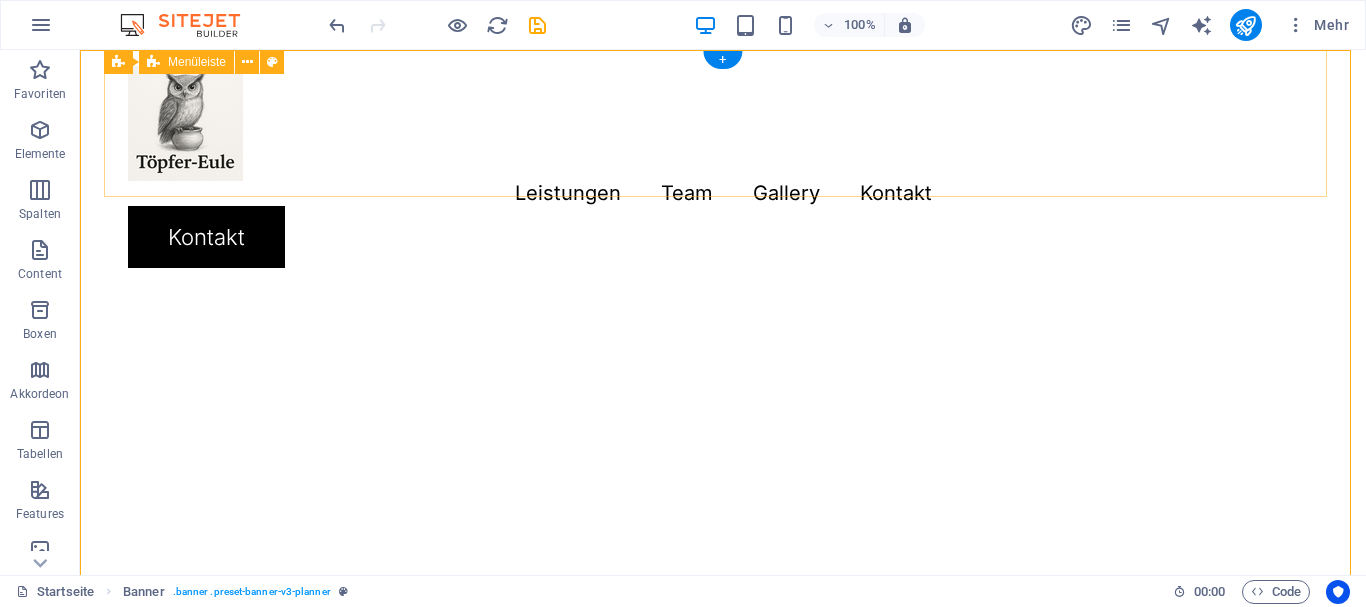 click on "Menu Leistungen Team Gallery Kontakt Kontakt" at bounding box center [723, 167] 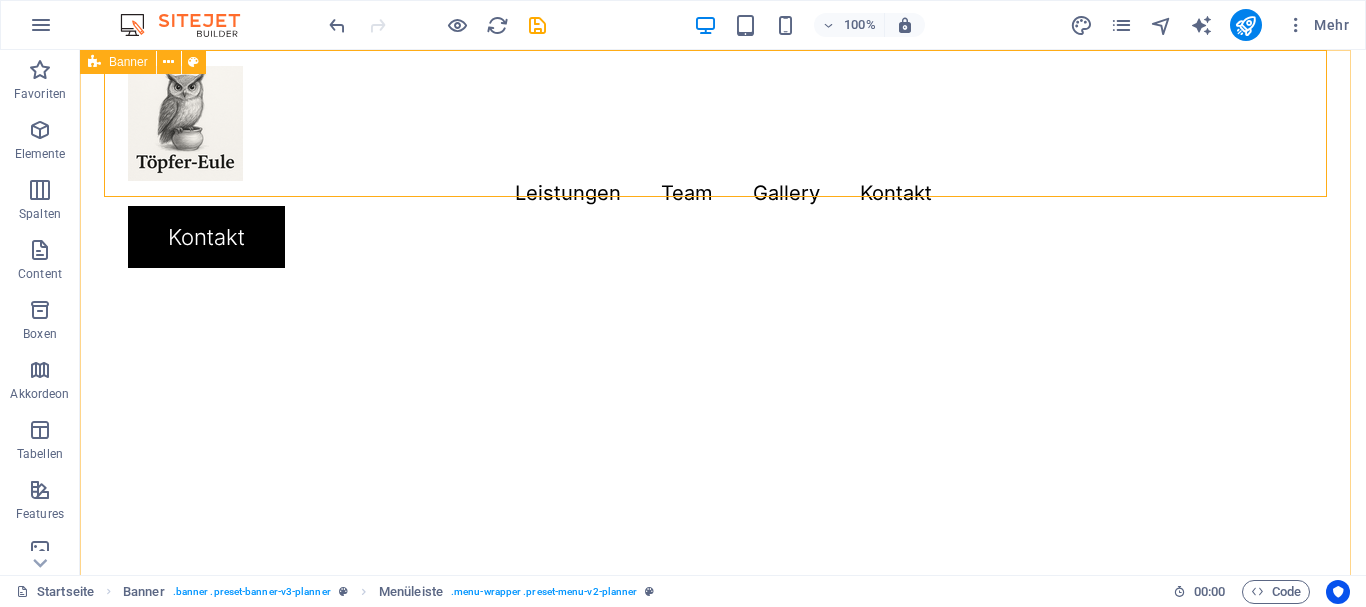 click on "Banner" at bounding box center [118, 62] 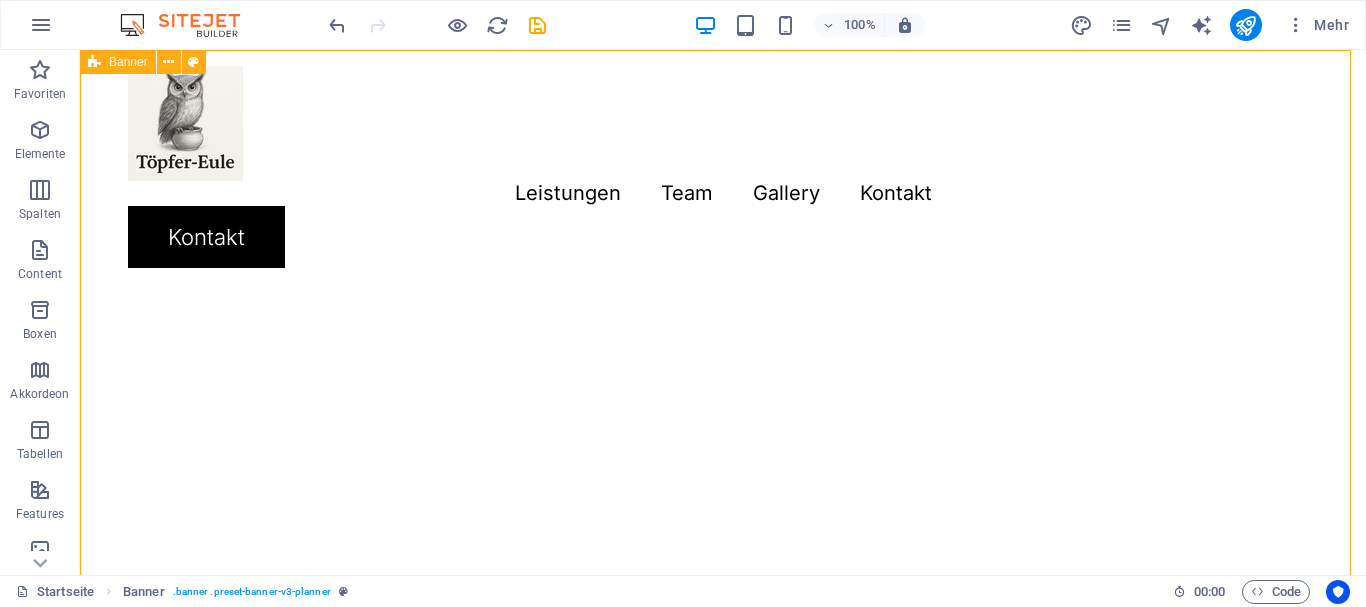 click on "Banner" at bounding box center (118, 62) 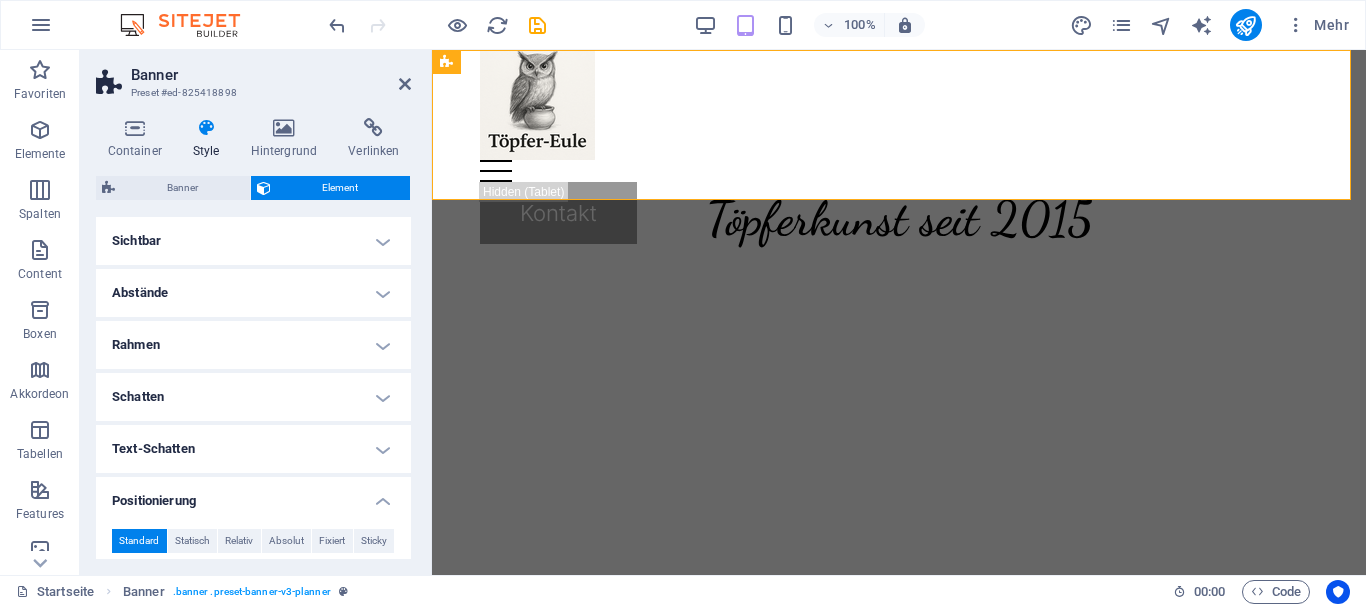 scroll, scrollTop: 0, scrollLeft: 0, axis: both 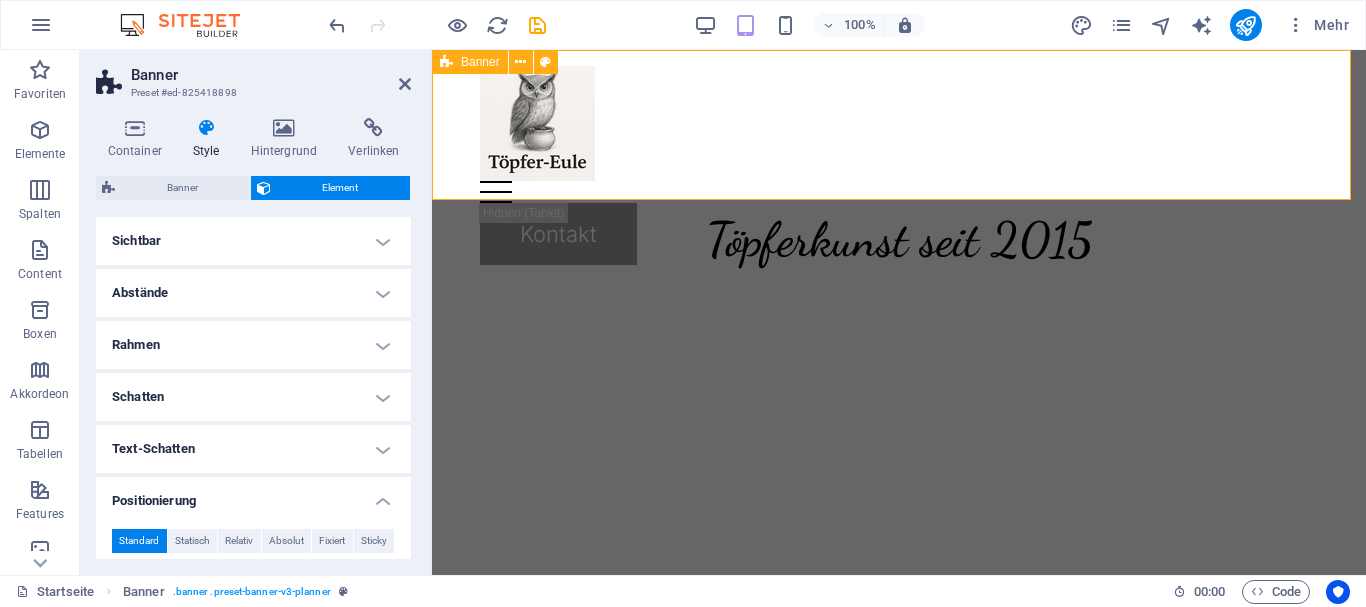 click on "Menu Leistungen Team Gallery Kontakt Kontakt" at bounding box center (899, 125) 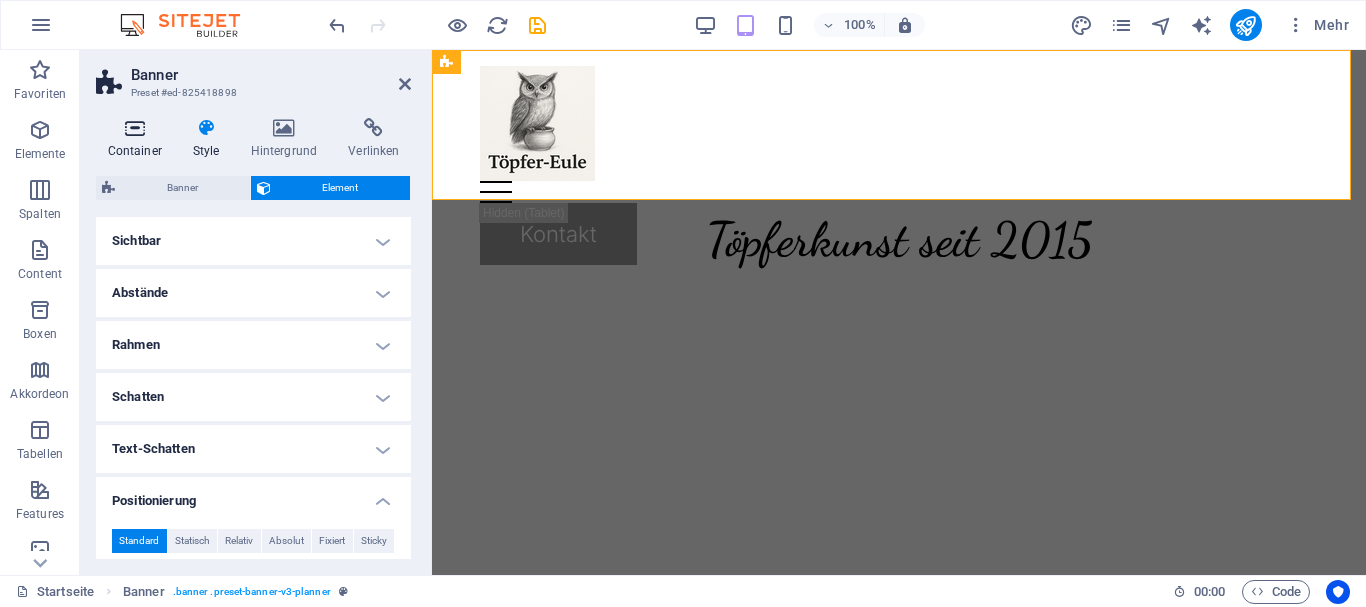click at bounding box center (134, 128) 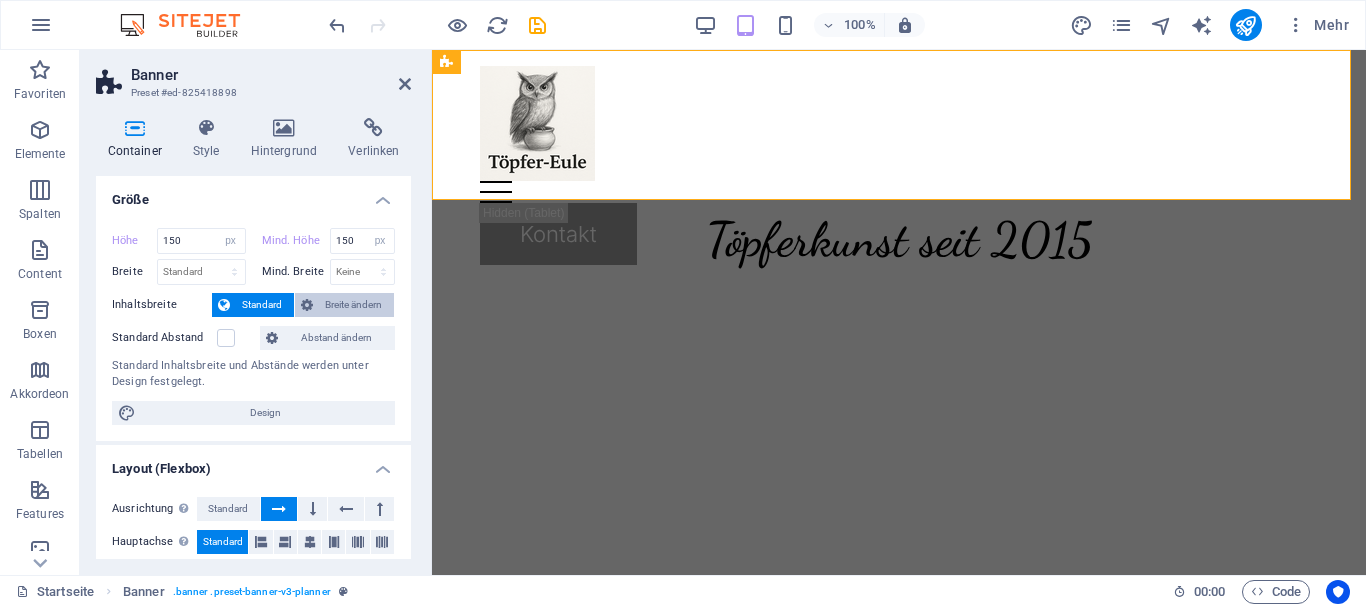click on "Breite ändern" at bounding box center (344, 305) 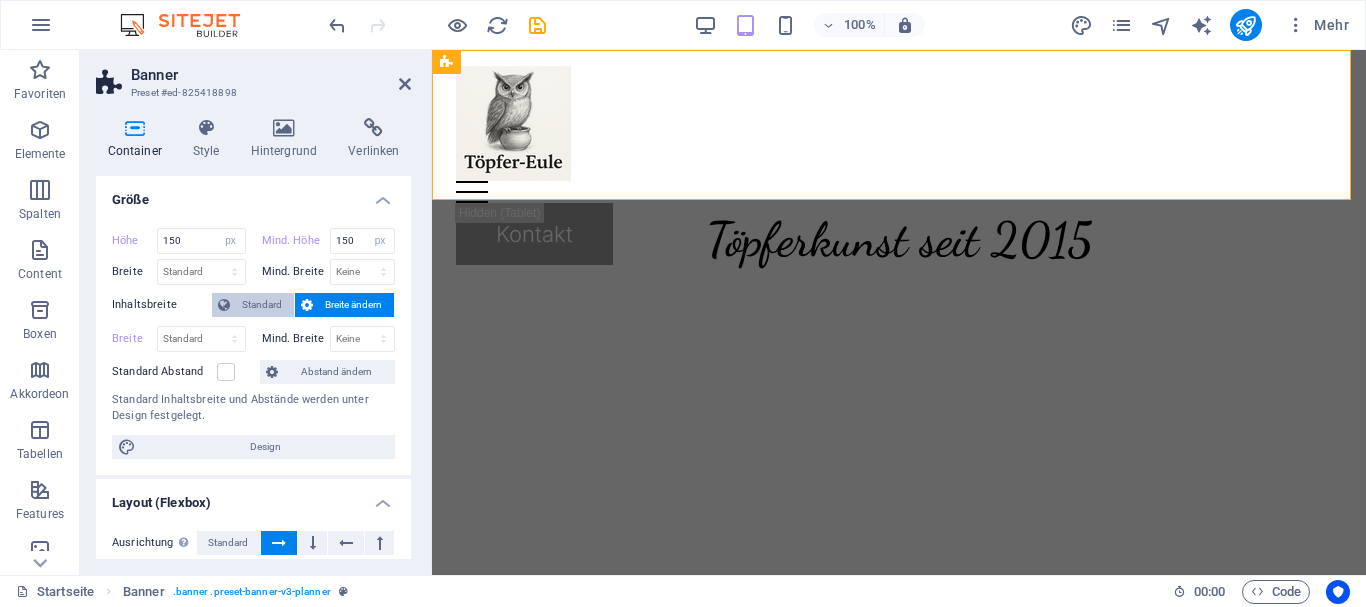 click on "Standard" at bounding box center [262, 305] 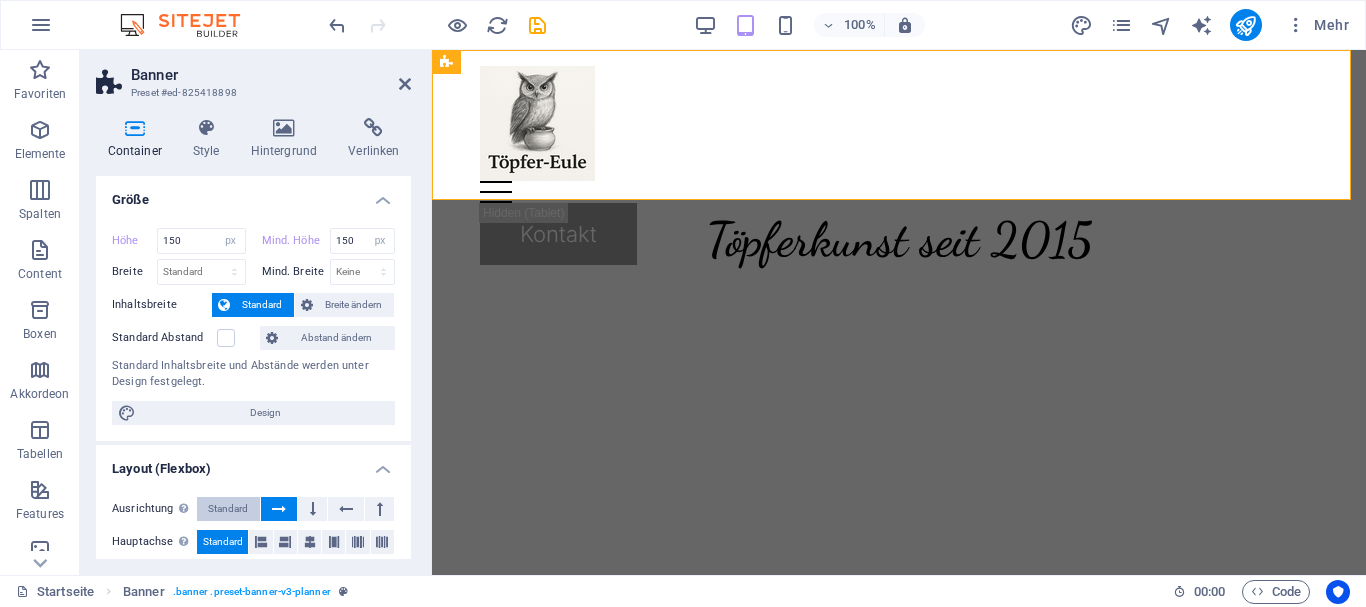 click on "Standard" at bounding box center (228, 509) 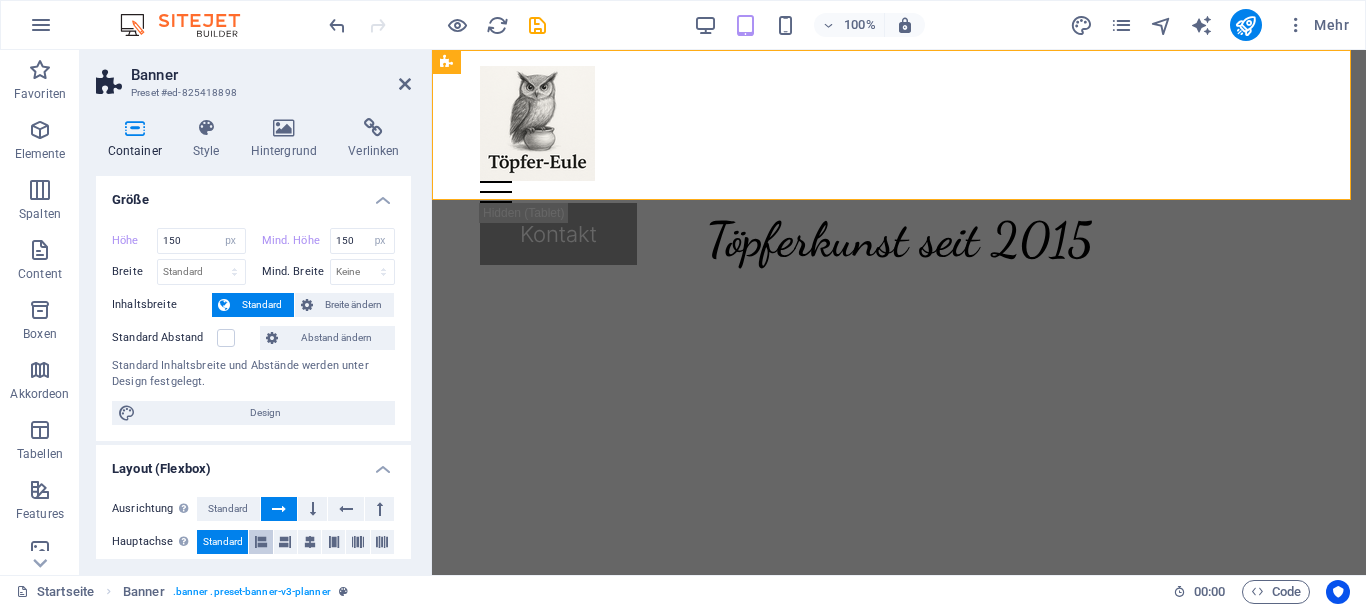 click at bounding box center [261, 542] 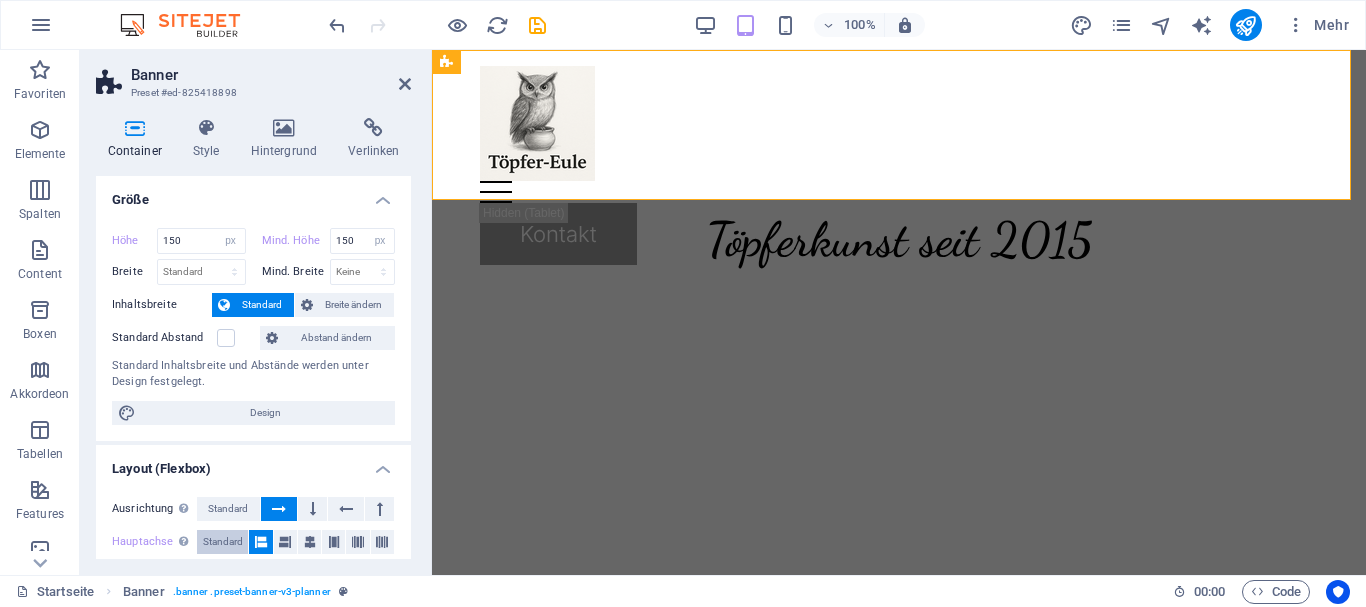 click on "Standard" at bounding box center (222, 542) 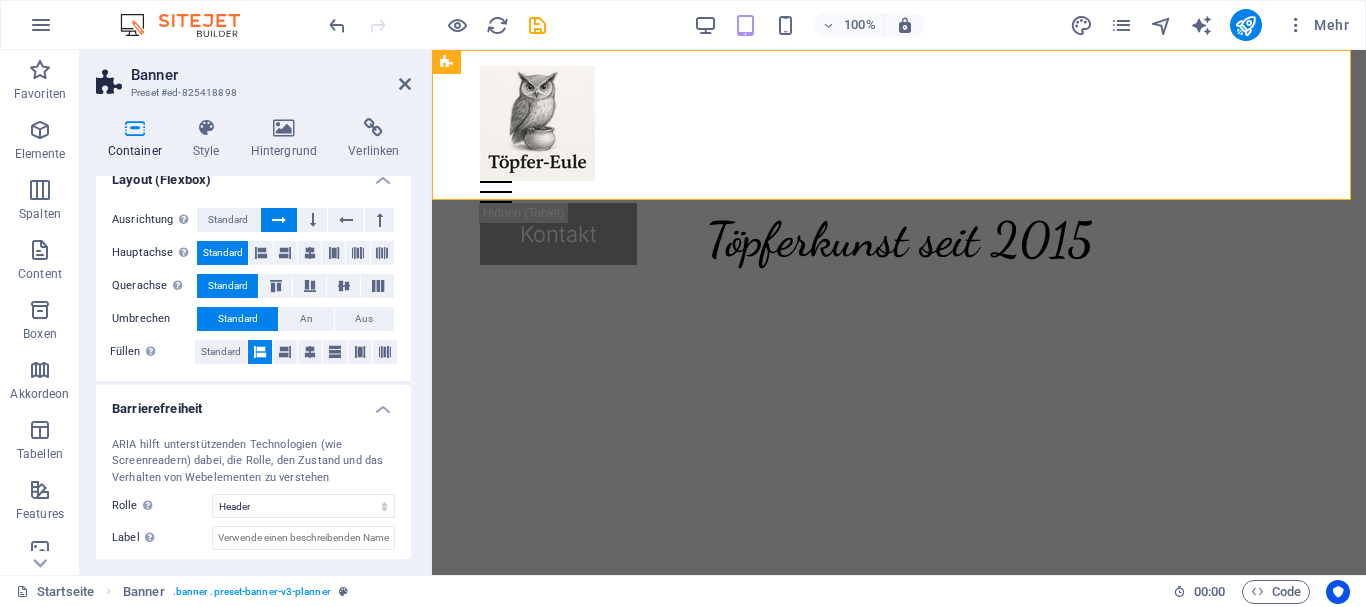 scroll, scrollTop: 300, scrollLeft: 0, axis: vertical 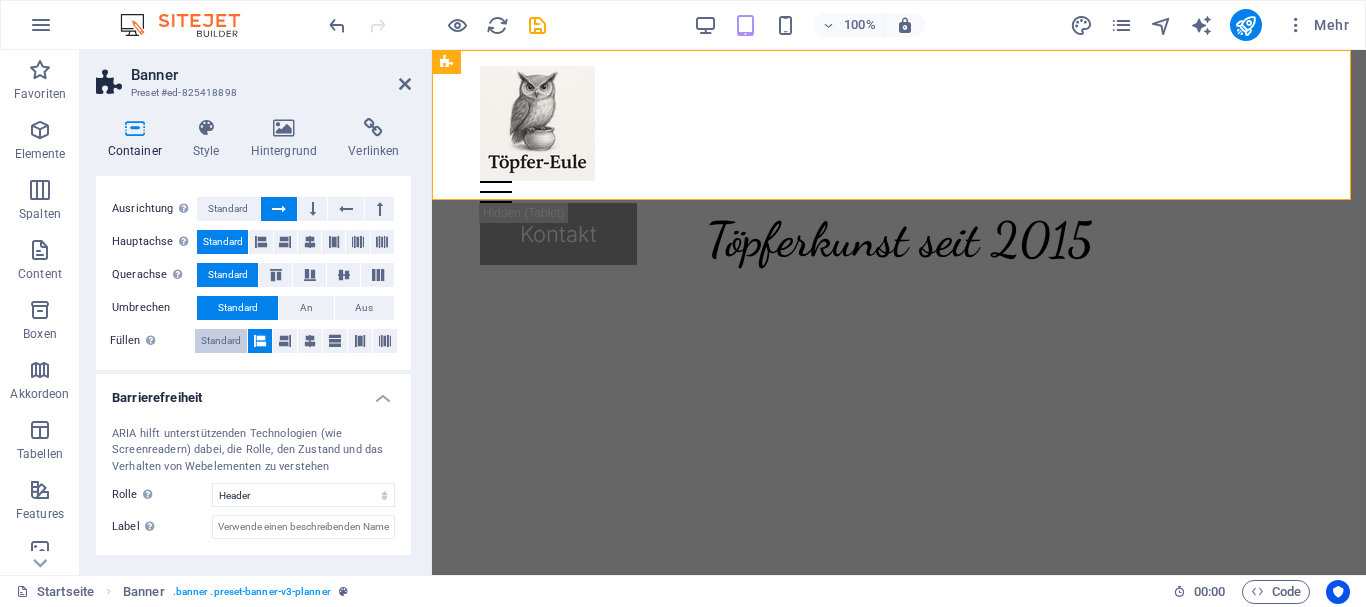 click on "Standard" at bounding box center [221, 341] 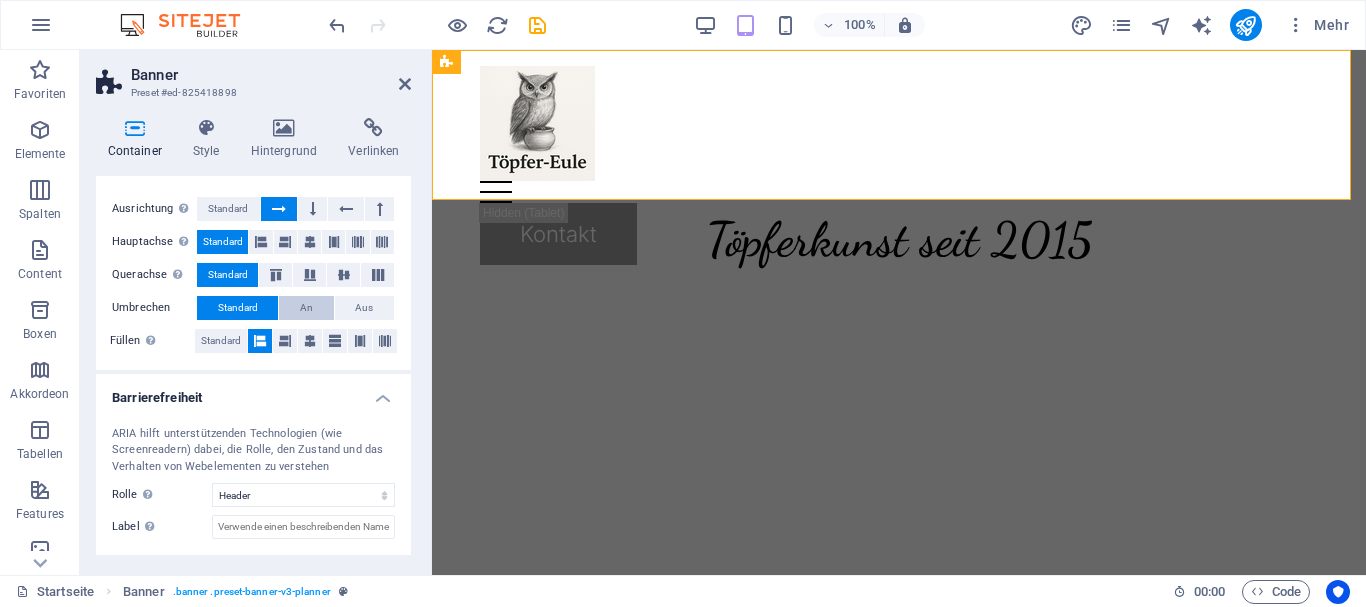 click on "An" at bounding box center (306, 308) 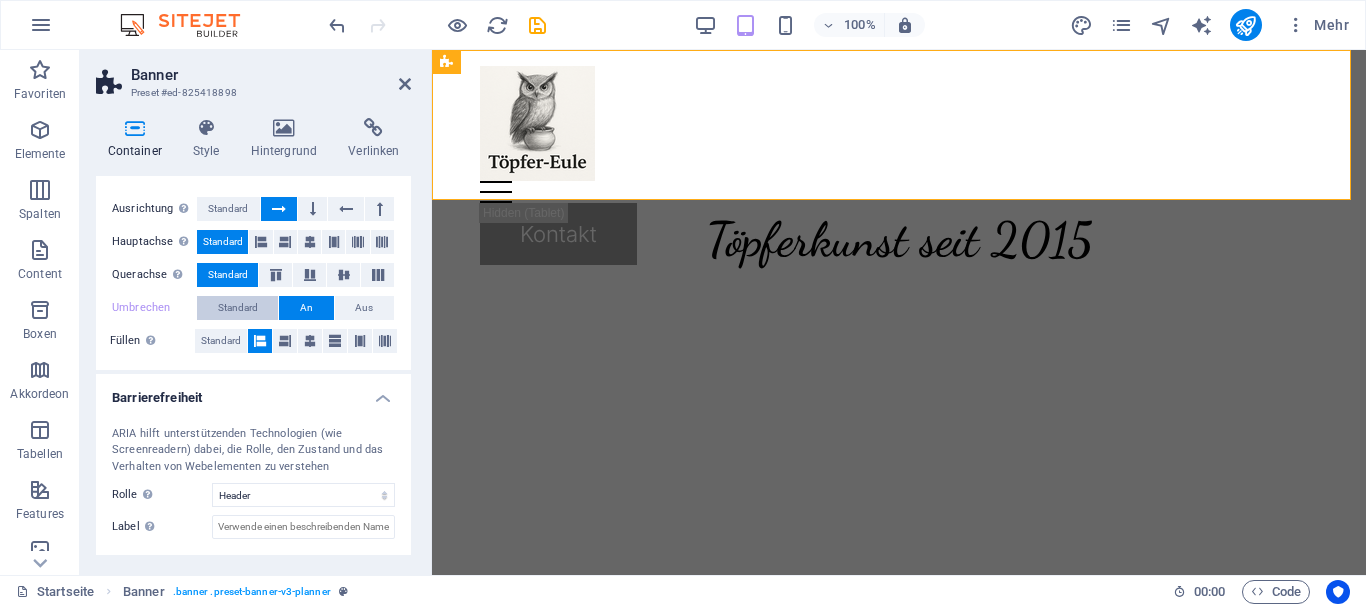 click on "Standard" at bounding box center [238, 308] 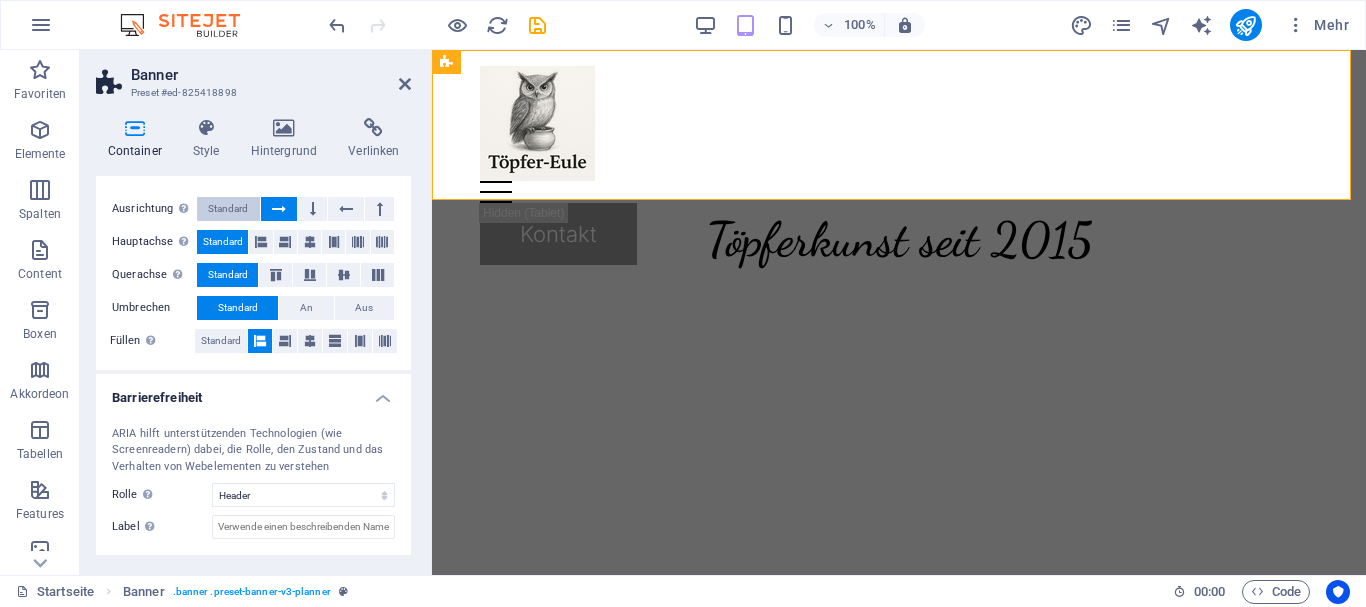 click on "Standard" at bounding box center (228, 209) 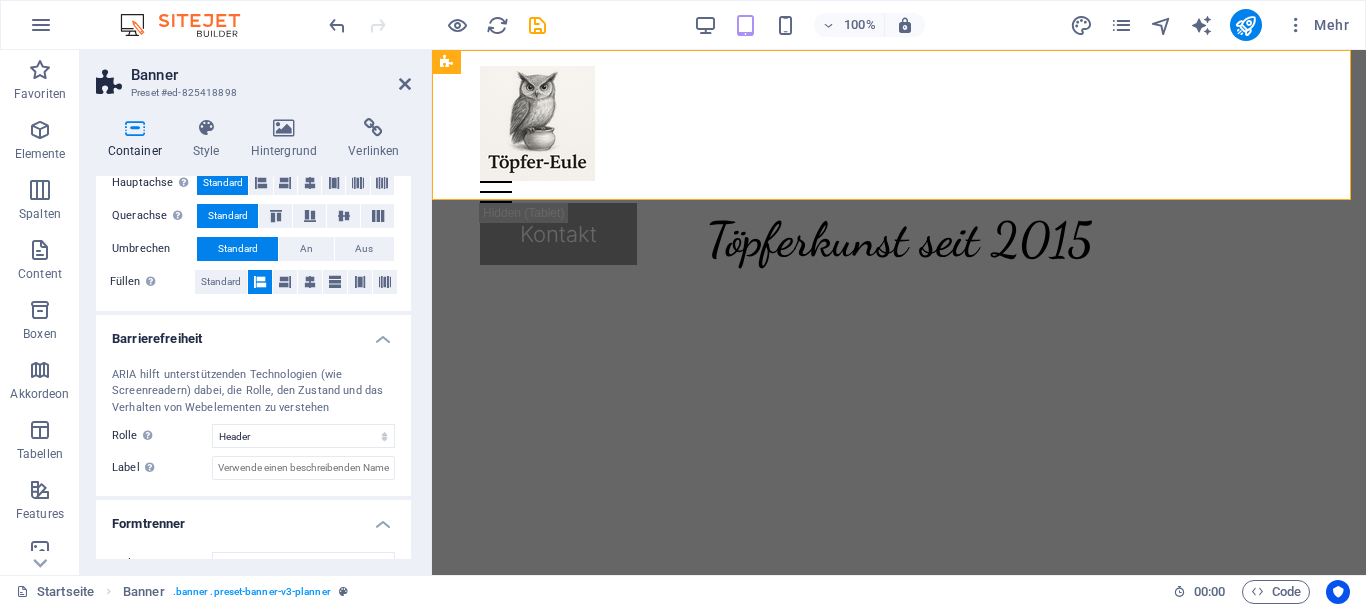 scroll, scrollTop: 392, scrollLeft: 0, axis: vertical 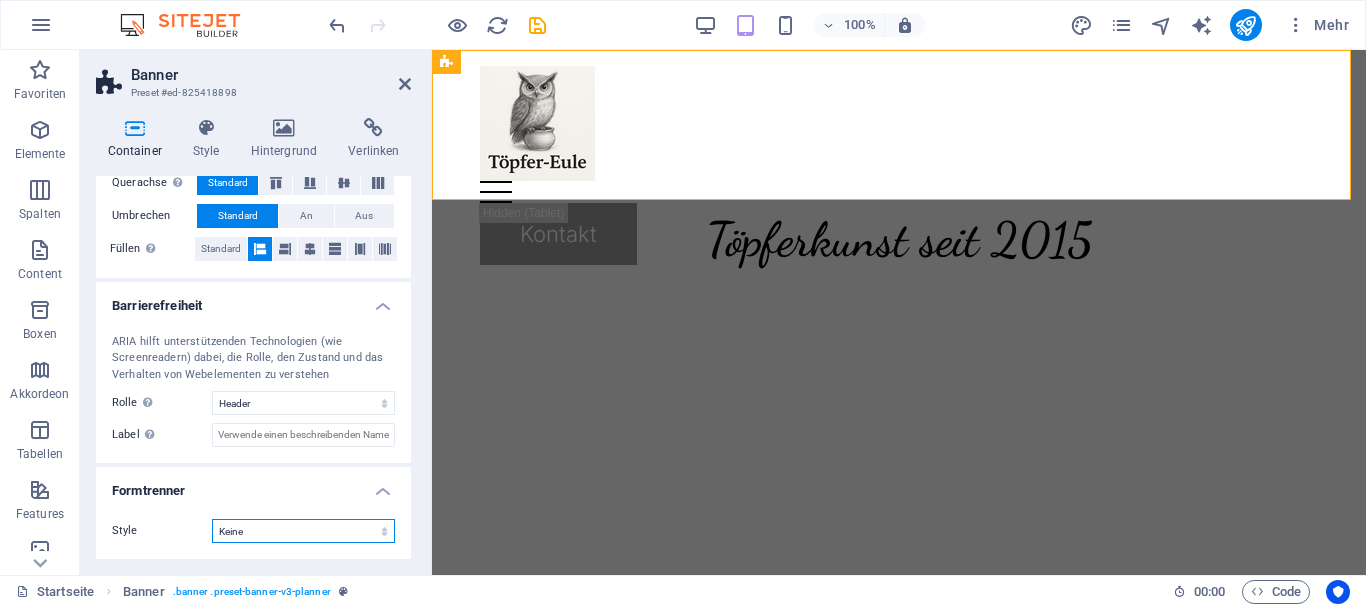 click on "Keine Dreieck Viereck Diagonal Polygon 1 Polygon 2 Zickzack Mehrere Zickzack Wellen Mehrere Wellen Halbkreis Kreis Schattiger Kreis Blocks Hexagone Wolken Mehrere Wolken Fächer Pyramiden Buch Farbtropfen Feuer Zerkleinertes Papier Pfeil" at bounding box center [303, 531] 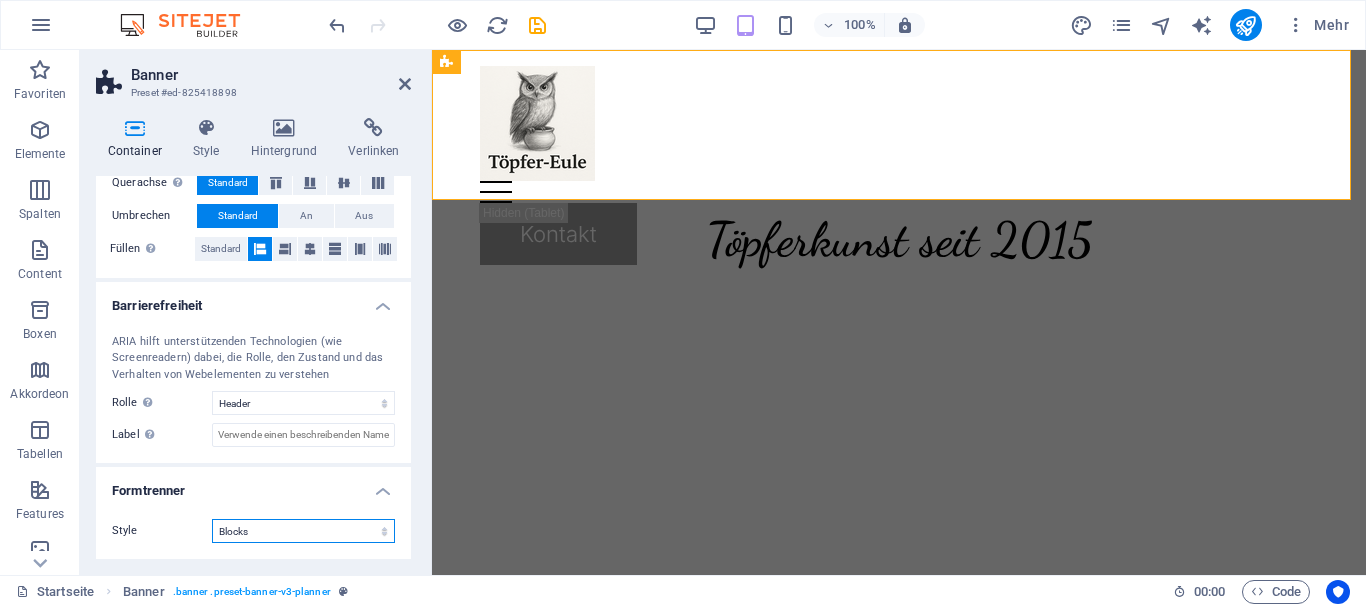 click on "Keine Dreieck Viereck Diagonal Polygon 1 Polygon 2 Zickzack Mehrere Zickzack Wellen Mehrere Wellen Halbkreis Kreis Schattiger Kreis Blocks Hexagone Wolken Mehrere Wolken Fächer Pyramiden Buch Farbtropfen Feuer Zerkleinertes Papier Pfeil" at bounding box center [303, 531] 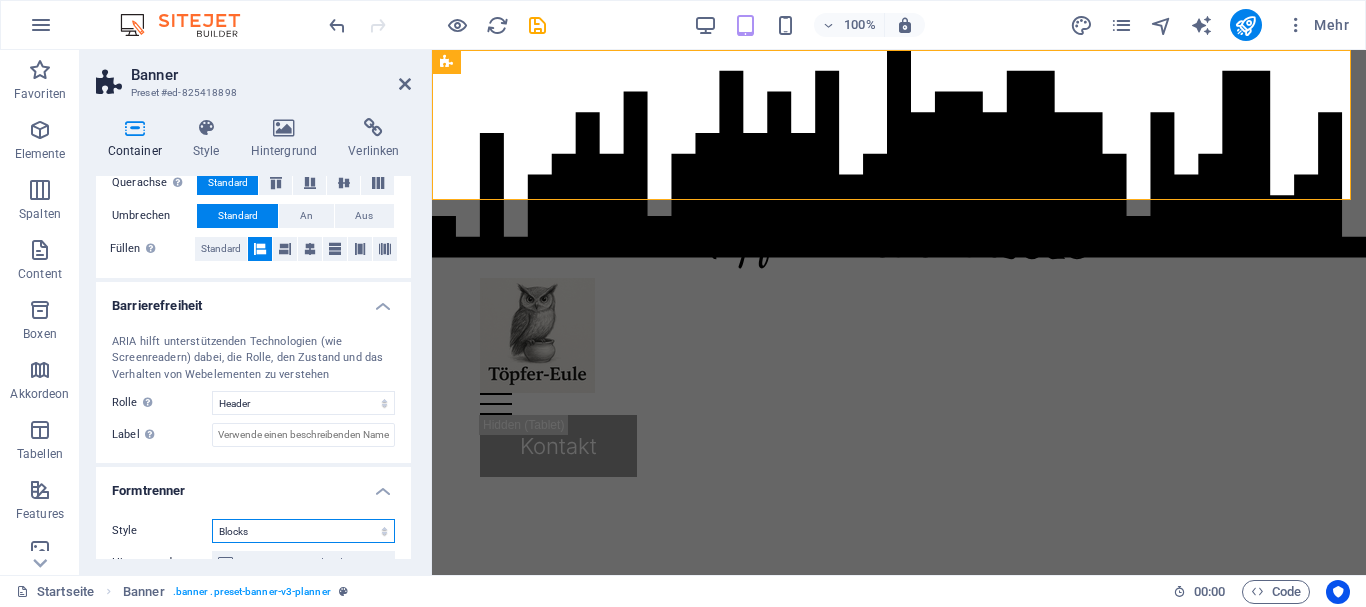 click on "Keine Dreieck Viereck Diagonal Polygon 1 Polygon 2 Zickzack Mehrere Zickzack Wellen Mehrere Wellen Halbkreis Kreis Schattiger Kreis Blocks Hexagone Wolken Mehrere Wolken Fächer Pyramiden Buch Farbtropfen Feuer Zerkleinertes Papier Pfeil" at bounding box center (303, 531) 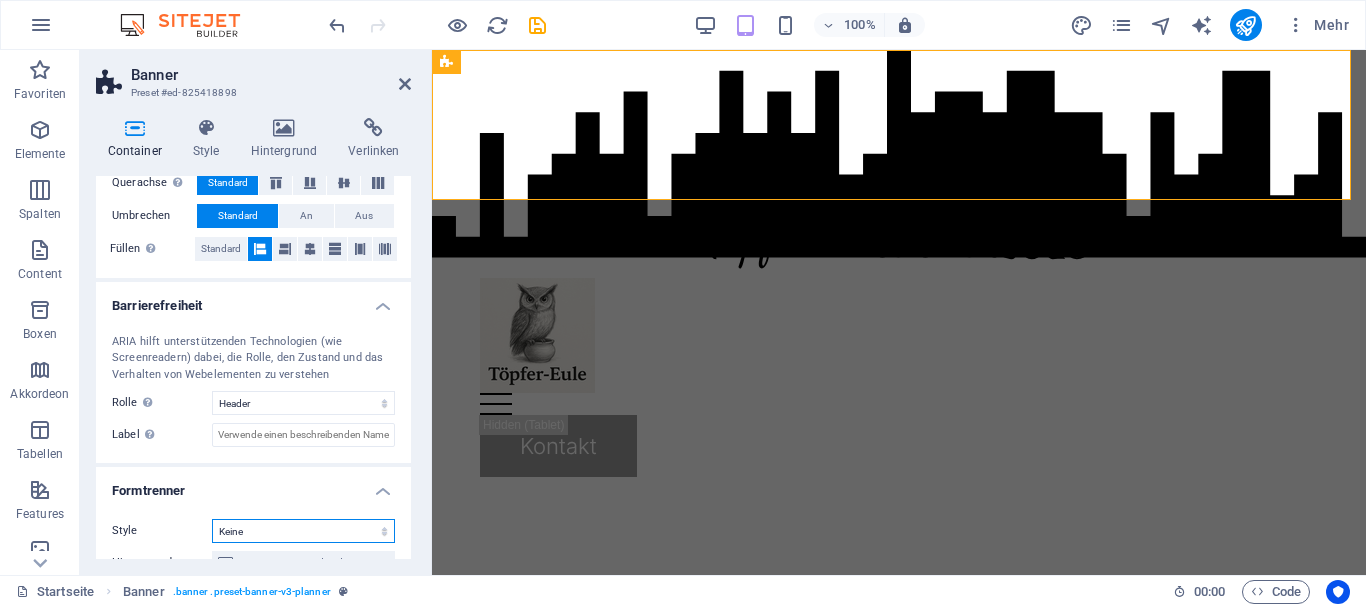 click on "Keine Dreieck Viereck Diagonal Polygon 1 Polygon 2 Zickzack Mehrere Zickzack Wellen Mehrere Wellen Halbkreis Kreis Schattiger Kreis Blocks Hexagone Wolken Mehrere Wolken Fächer Pyramiden Buch Farbtropfen Feuer Zerkleinertes Papier Pfeil" at bounding box center [303, 531] 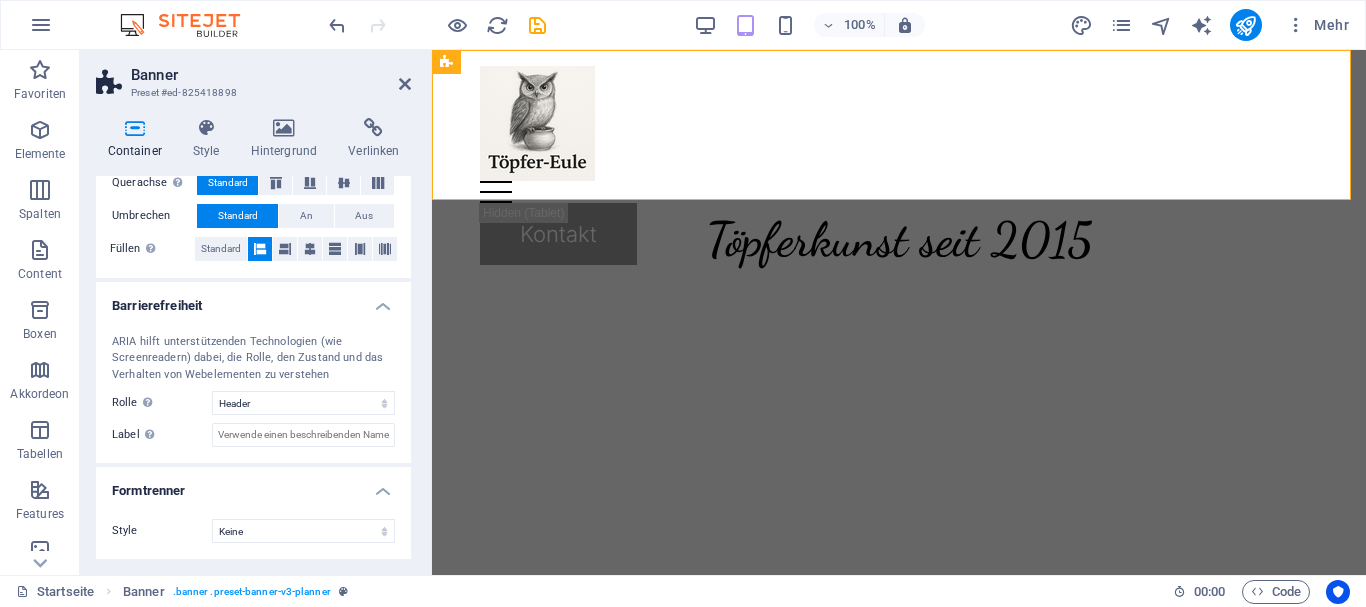 click on "Style Keine Dreieck Viereck Diagonal Polygon 1 Polygon 2 Zickzack Mehrere Zickzack Wellen Mehrere Wellen Halbkreis Kreis Schattiger Kreis Blocks Hexagone Wolken Mehrere Wolken Fächer Pyramiden Buch Farbtropfen Feuer Zerkleinertes Papier Pfeil Hintergrund Hintergrund ändern Farbe 2. Farbe 3. Farbe Breite 100 % Höhe auto px rem em vh vw Horiz. Position 0 % Position Spiegeln Invertieren Animation  - Richtung  - Dauer 60 s" at bounding box center (253, 531) 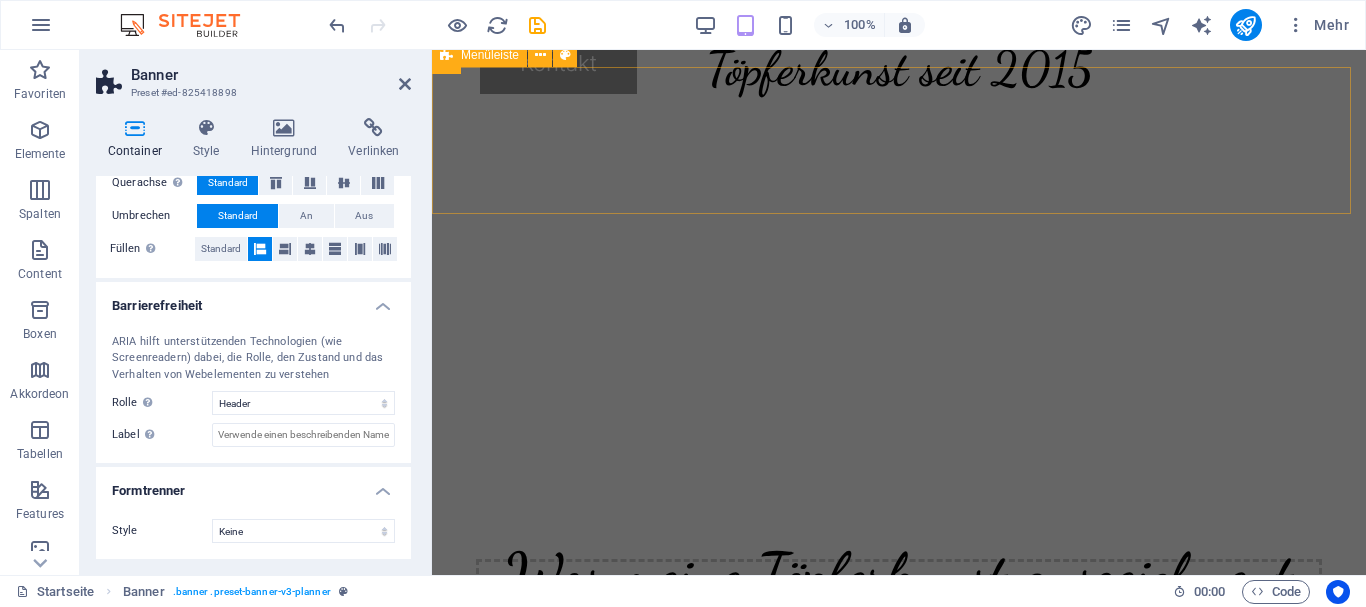 scroll, scrollTop: 0, scrollLeft: 0, axis: both 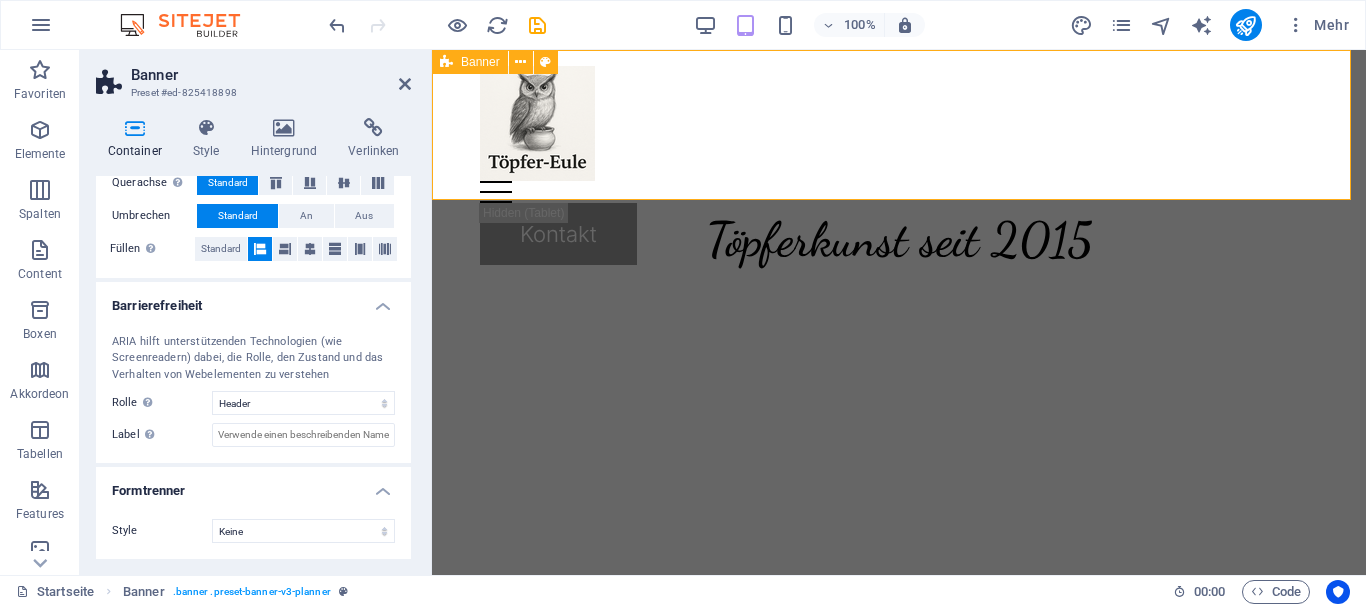 click on "Menu Leistungen Team Gallery Kontakt Kontakt" at bounding box center [899, 125] 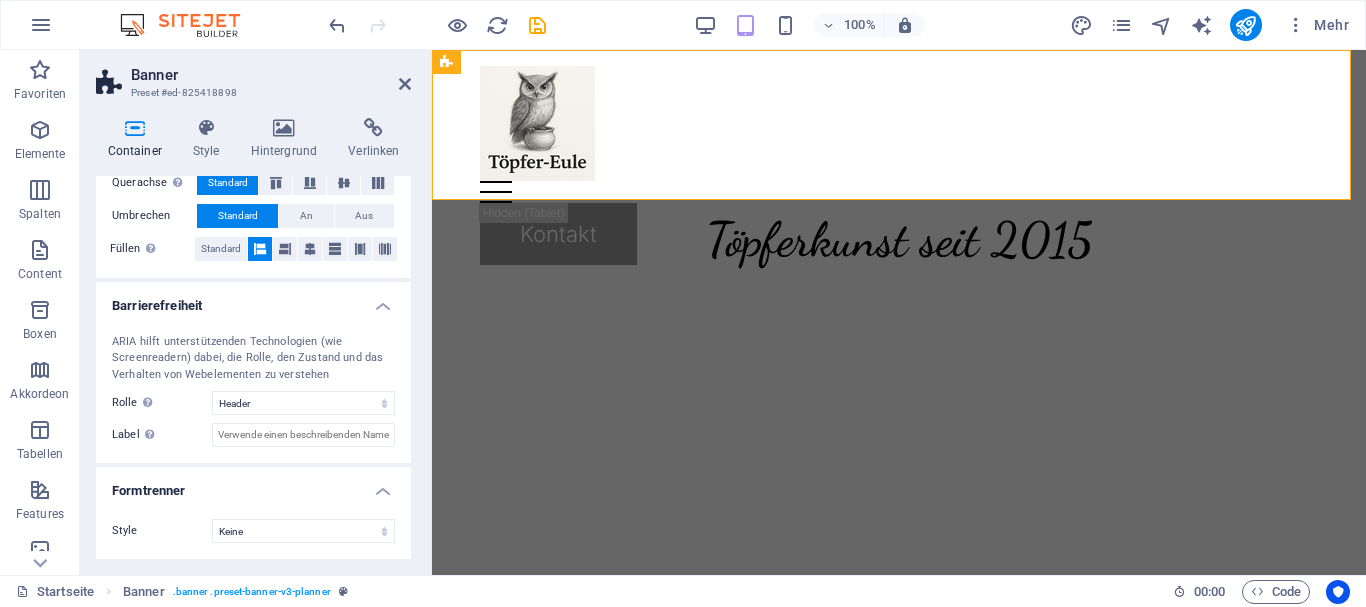 click on "Banner Preset #ed-825418898" at bounding box center (253, 76) 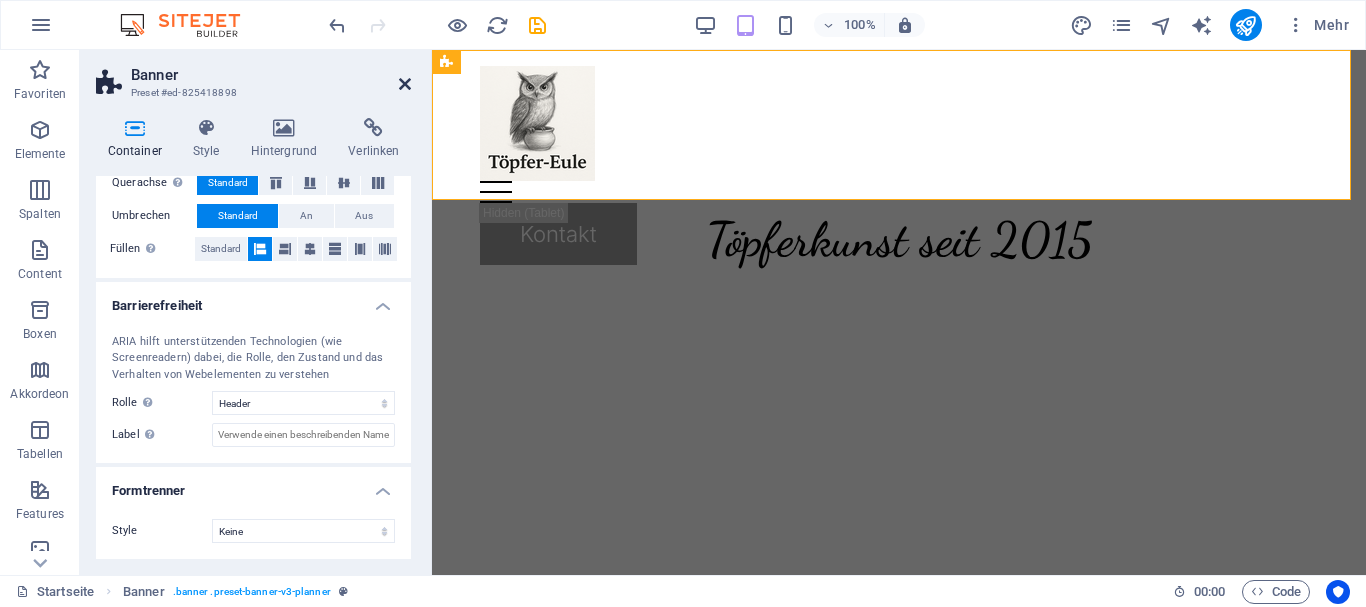 click at bounding box center [405, 84] 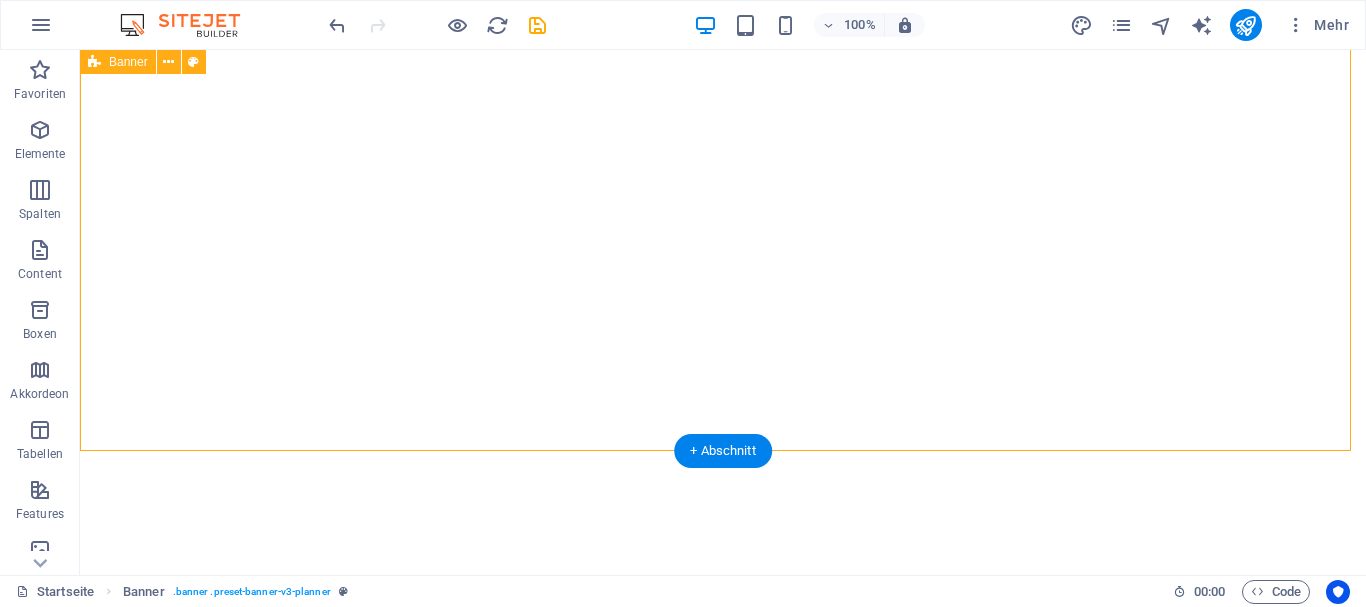 scroll, scrollTop: 600, scrollLeft: 0, axis: vertical 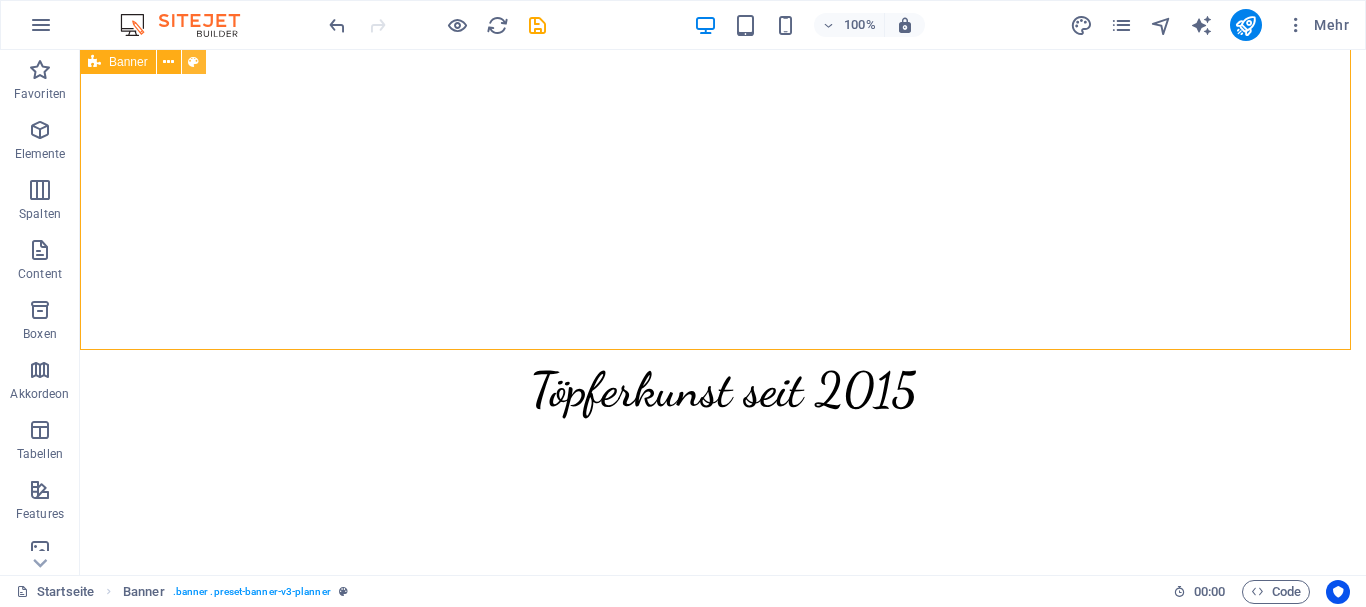 click at bounding box center [193, 62] 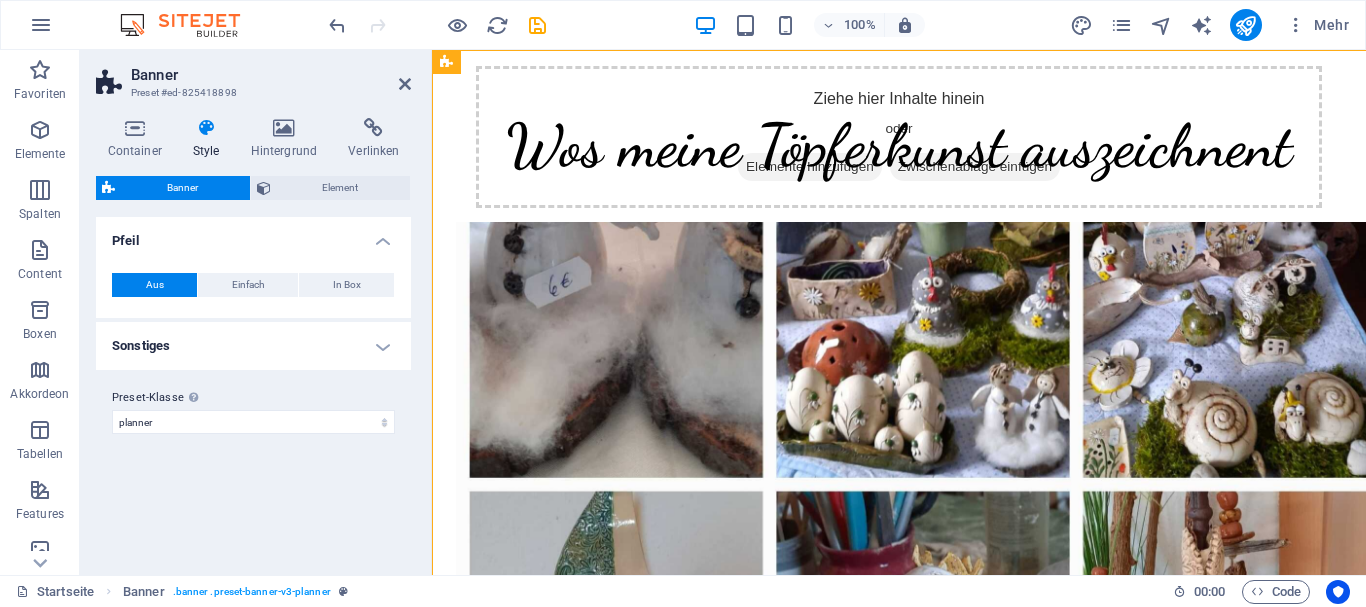 scroll, scrollTop: 0, scrollLeft: 0, axis: both 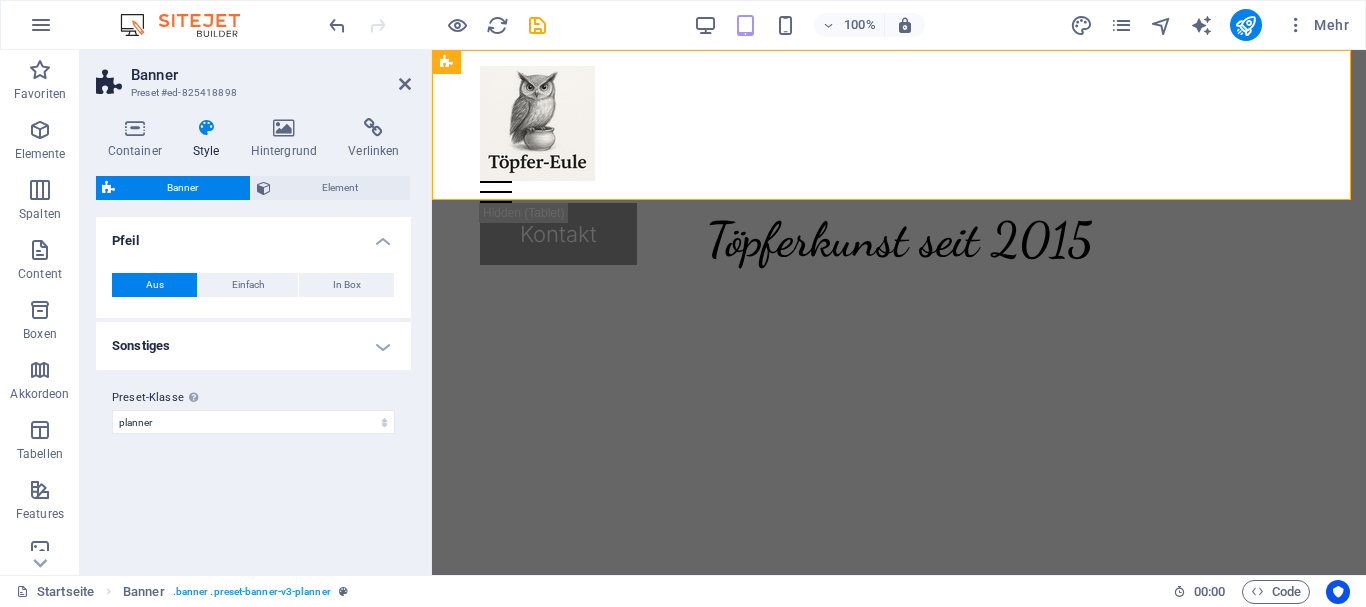 click on "Container Style Hintergrund Verlinken Größe Höhe 150 Standard px rem % vh vw Mind. Höhe 150 Keine px rem % vh vw Breite Standard px rem % em vh vw Mind. Breite Keine px rem % vh vw Inhaltsbreite Standard Breite ändern Breite Standard px rem % em vh vw Mind. Breite Keine px rem % vh vw Standard Abstand Abstand ändern Standard Inhaltsbreite und Abstände werden unter Design festgelegt. Design Layout (Flexbox) Ausrichtung Bestimmt, in welche Richtung das Spaltenverhalten Auswirkungen haben soll (flex-direction). Standard Hauptachse Beeinflusse, wie sich Elemente innerhalb dieses Containers entlang der Hauptsache verhalten sollen (justify-content). Standard Querachse Steuert die vertikale Ausrichtung der Elemente innerhalb des Containers (align-items). Standard Umbrechen Standard An Aus Füllen Steuert die Abstände und Ausrichtung von Elementen auf der Y-Achse bei mehreren Zeilen (align-content). Standard Barrierefreiheit Rolle Die ARIA-Rolle definiert den Zweck eines Elements.  Keine Buch" at bounding box center (253, 338) 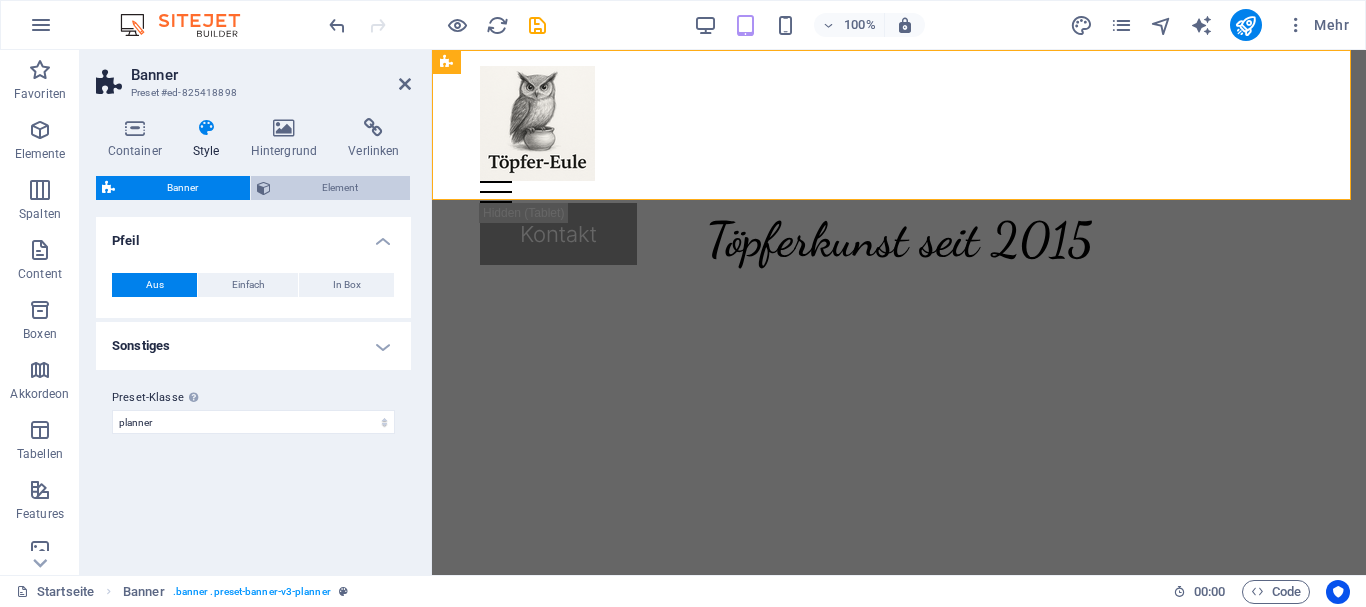click on "Element" at bounding box center (341, 188) 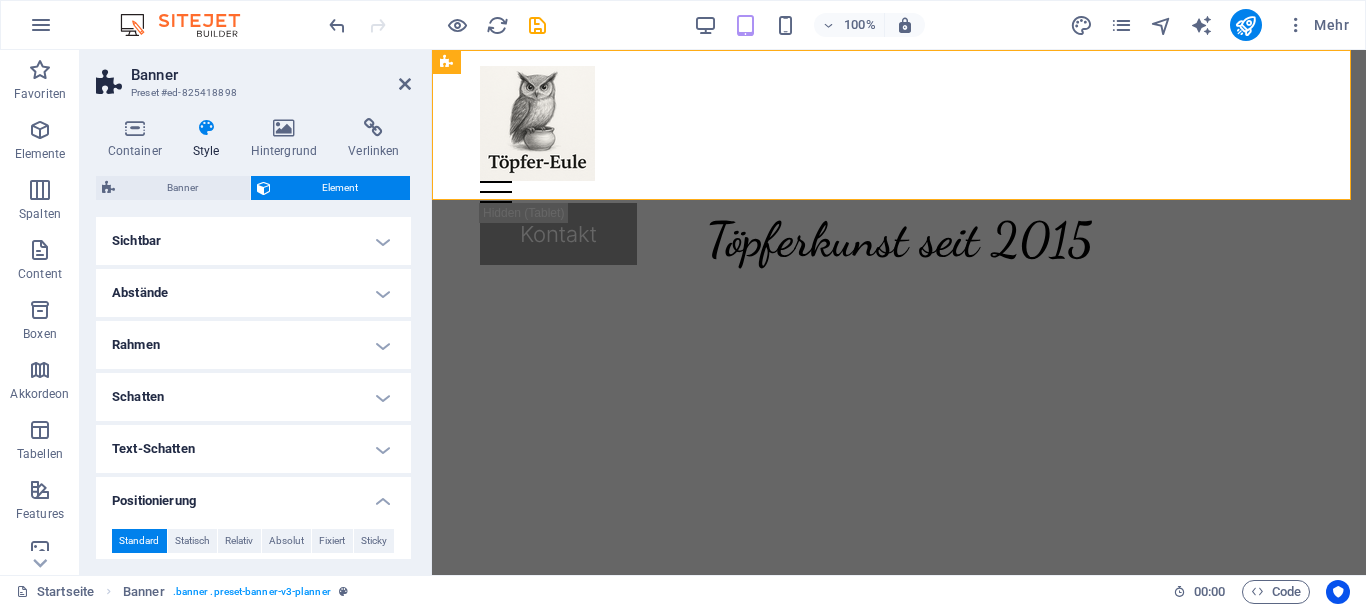 click on "Sichtbar" at bounding box center (253, 241) 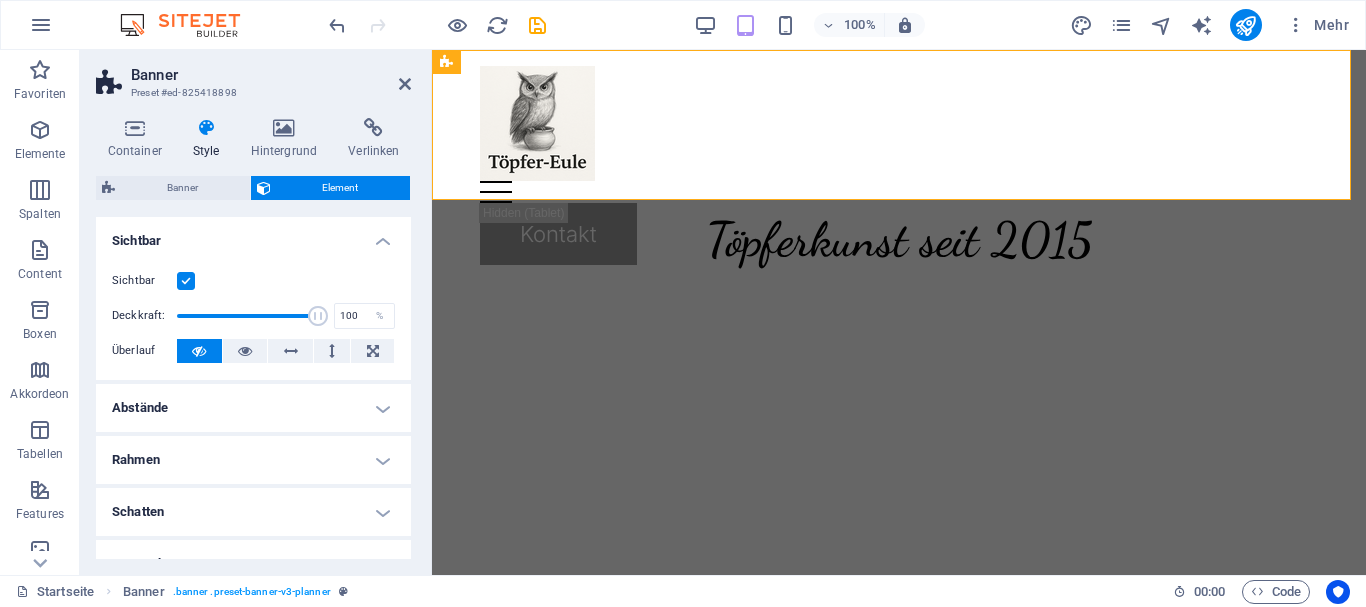 click at bounding box center (186, 281) 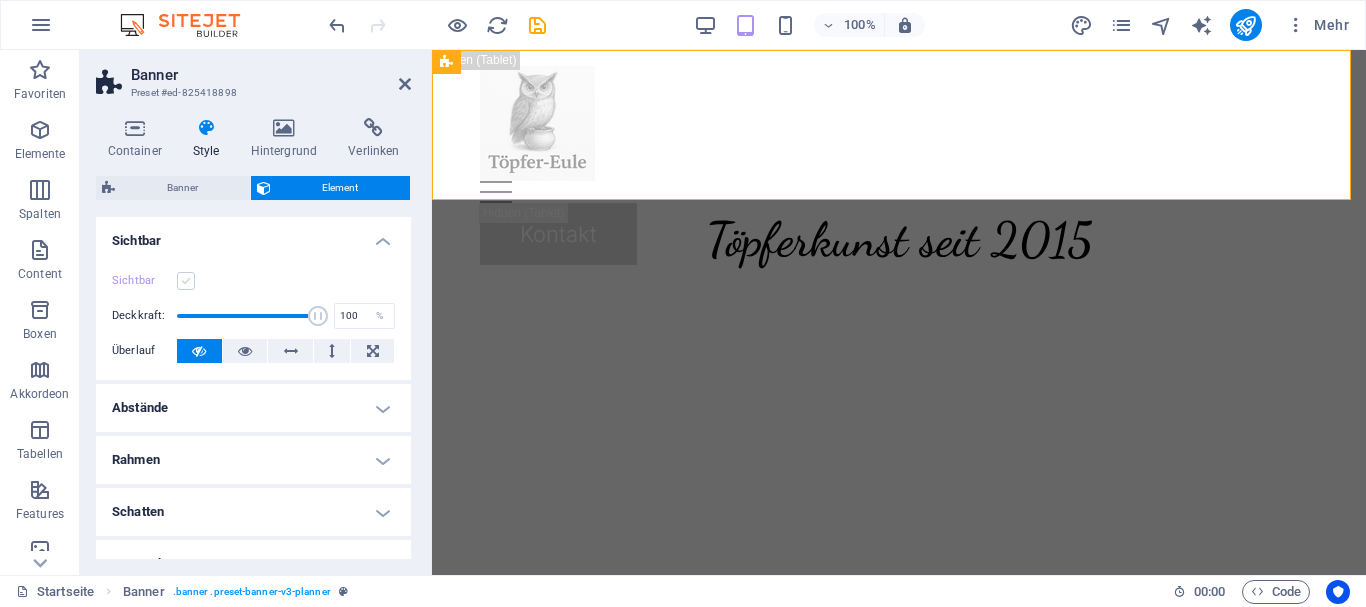 click at bounding box center [186, 281] 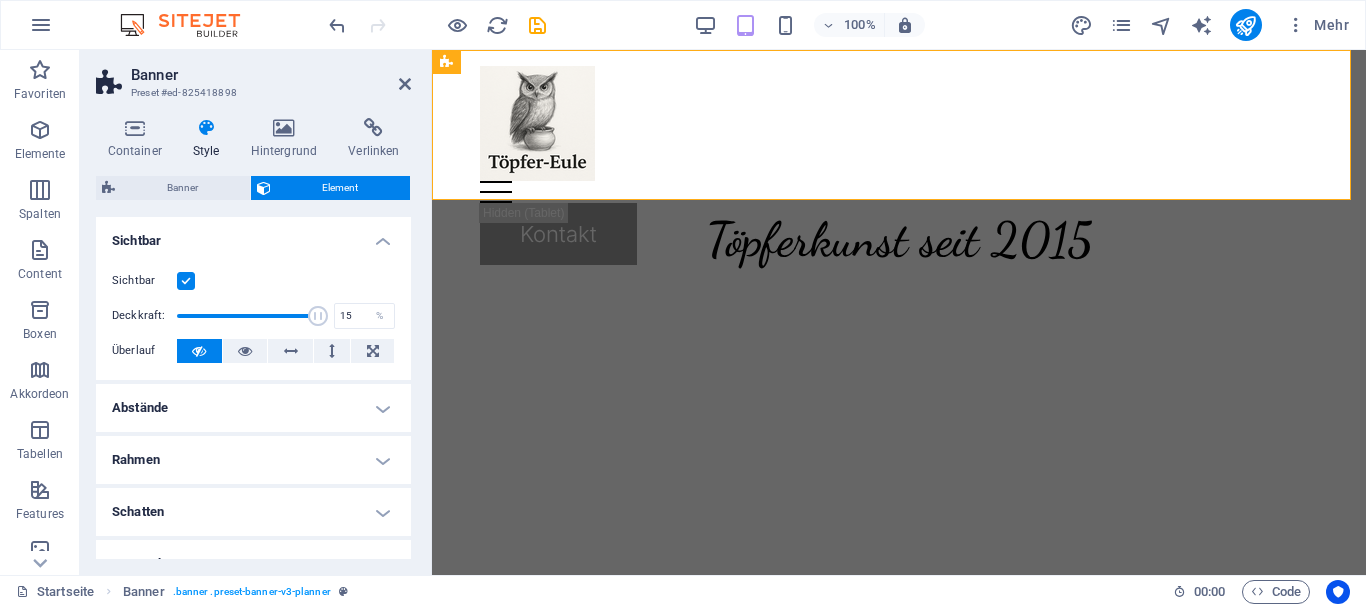 click at bounding box center (247, 316) 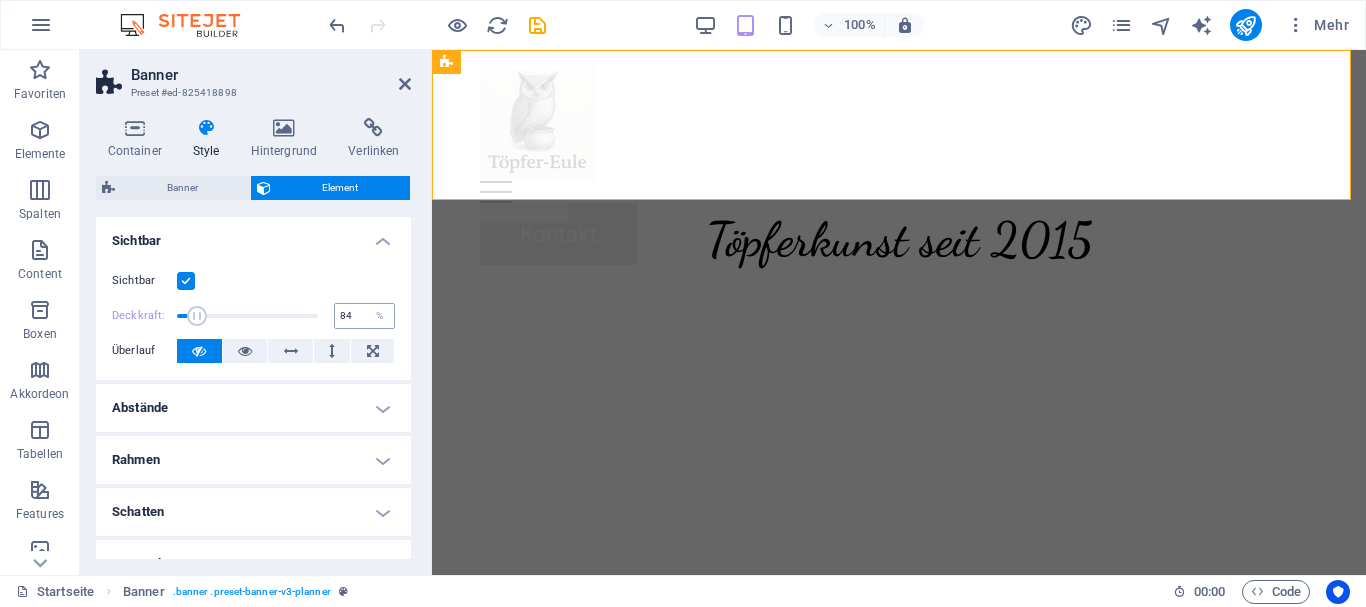type on "100" 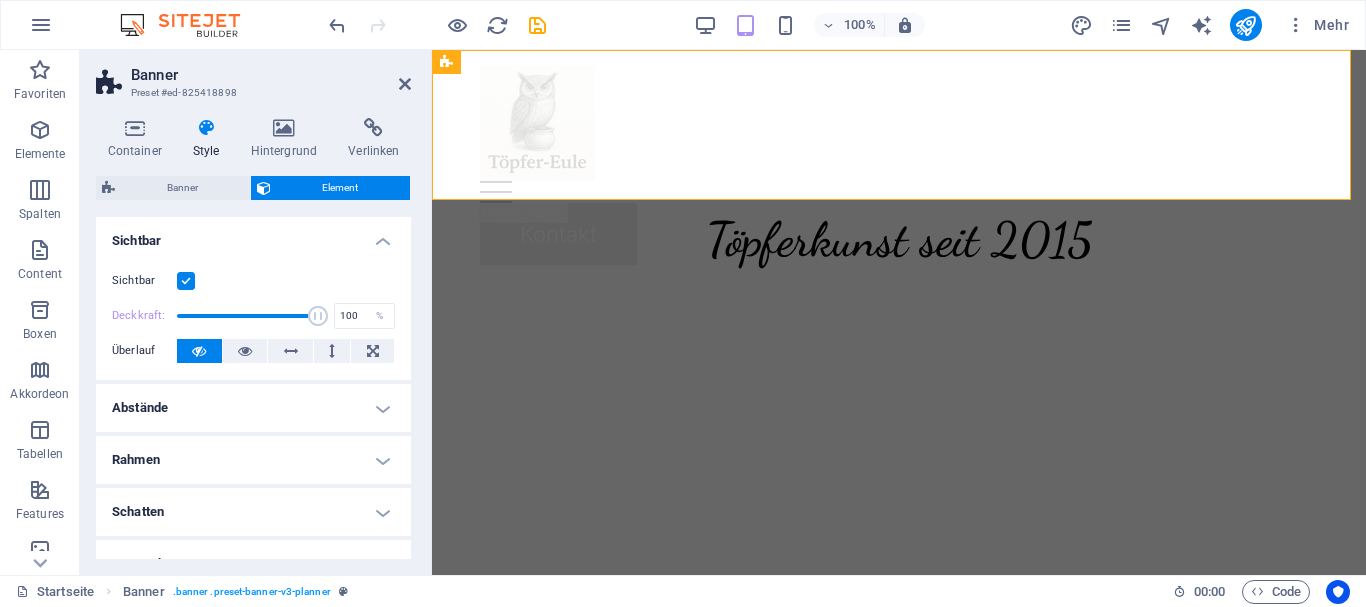drag, startPoint x: 196, startPoint y: 314, endPoint x: 411, endPoint y: 326, distance: 215.33463 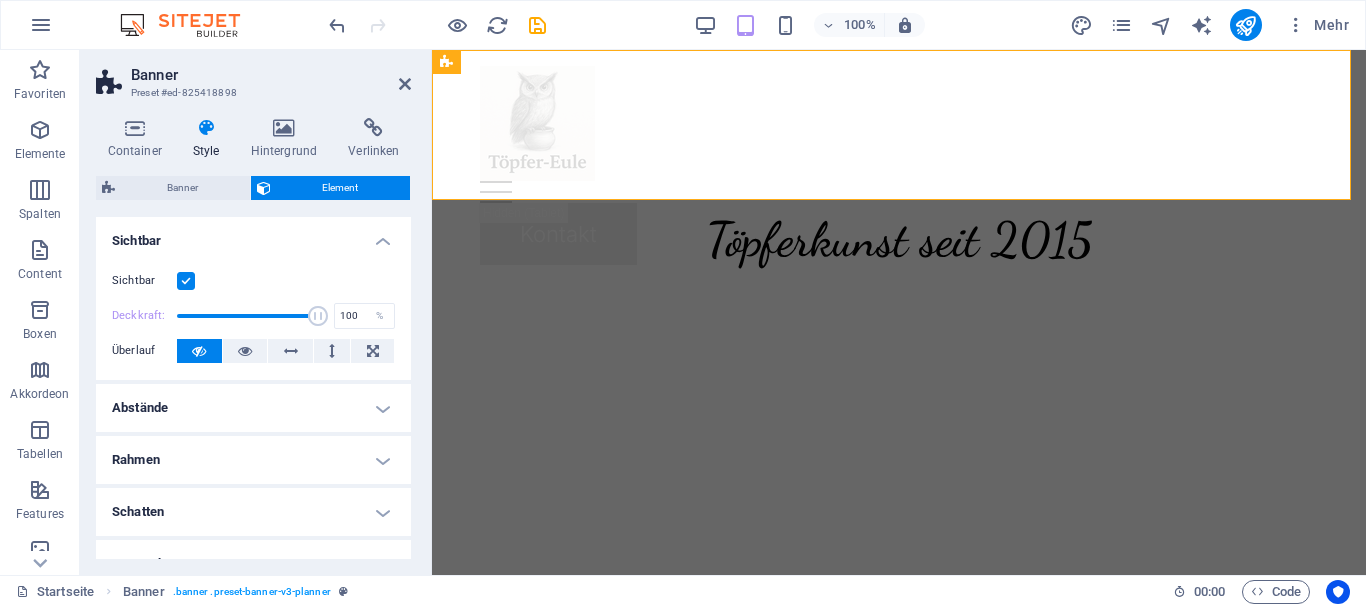 click on "Container Style Hintergrund Verlinken Größe Höhe 150 Standard px rem % vh vw Mind. Höhe 150 Keine px rem % vh vw Breite Standard px rem % em vh vw Mind. Breite Keine px rem % vh vw Inhaltsbreite Standard Breite ändern Breite Standard px rem % em vh vw Mind. Breite Keine px rem % vh vw Standard Abstand Abstand ändern Standard Inhaltsbreite und Abstände werden unter Design festgelegt. Design Layout (Flexbox) Ausrichtung Bestimmt, in welche Richtung das Spaltenverhalten Auswirkungen haben soll (flex-direction). Standard Hauptachse Beeinflusse, wie sich Elemente innerhalb dieses Containers entlang der Hauptsache verhalten sollen (justify-content). Standard Querachse Steuert die vertikale Ausrichtung der Elemente innerhalb des Containers (align-items). Standard Umbrechen Standard An Aus Füllen Steuert die Abstände und Ausrichtung von Elementen auf der Y-Achse bei mehreren Zeilen (align-content). Standard Barrierefreiheit Rolle Die ARIA-Rolle definiert den Zweck eines Elements.  Keine Buch" at bounding box center [253, 338] 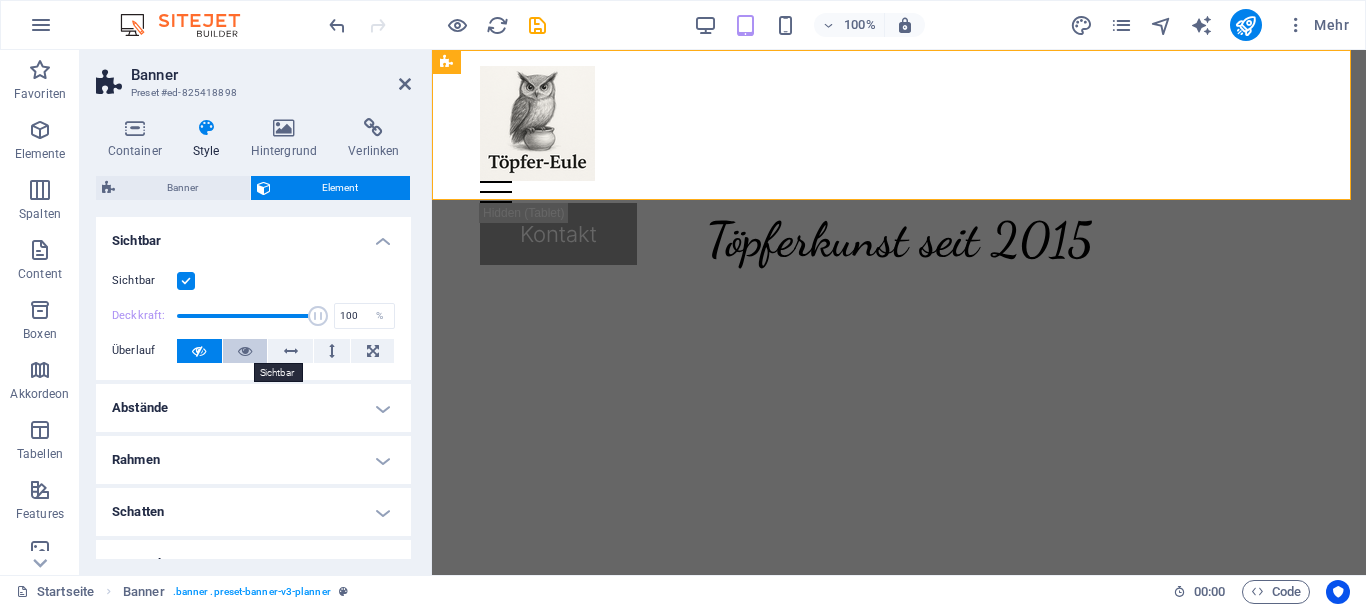 click at bounding box center (245, 351) 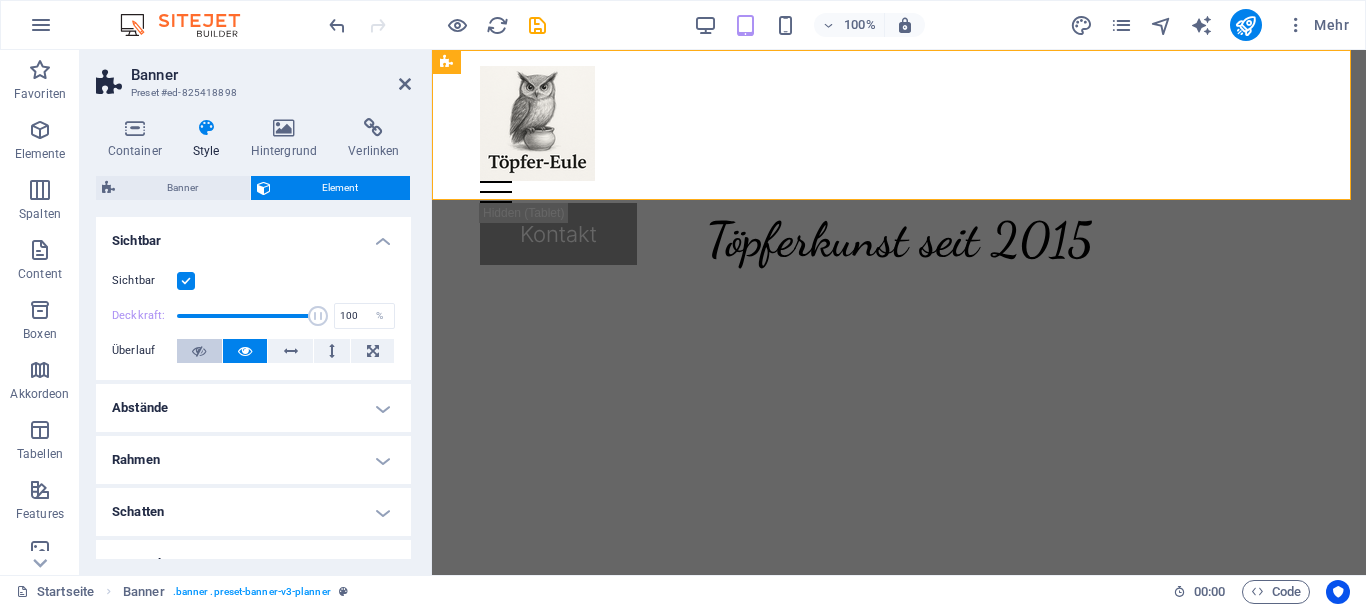 click at bounding box center [199, 351] 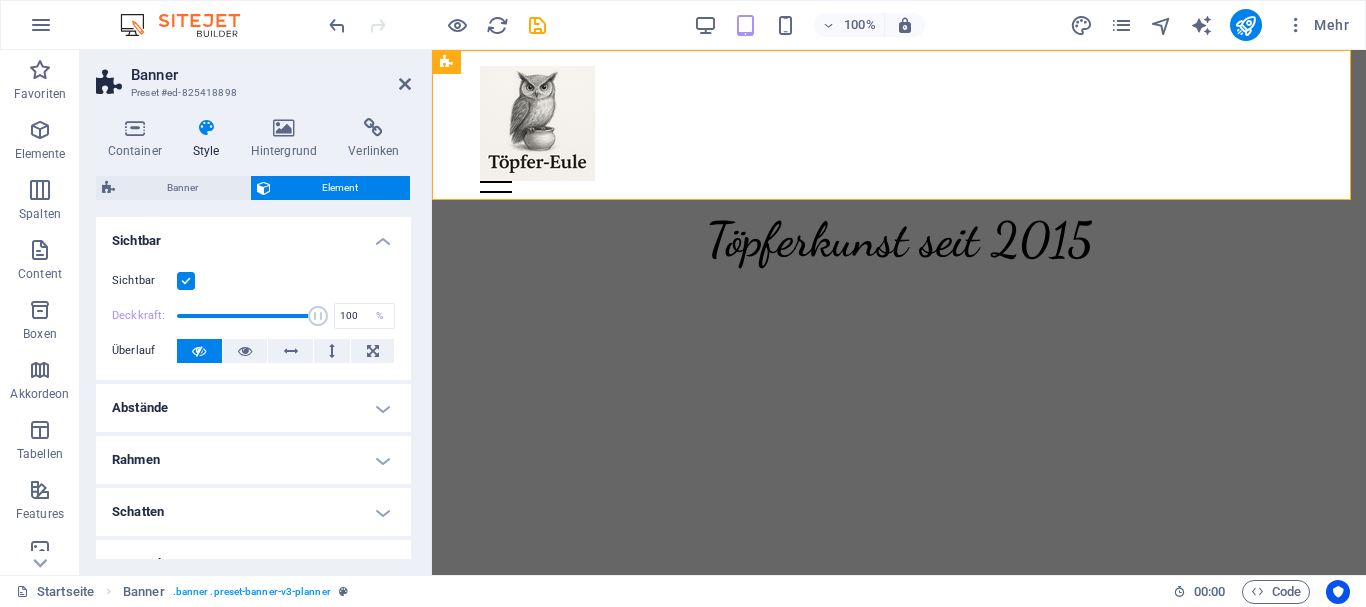 click on "Abstände" at bounding box center [253, 408] 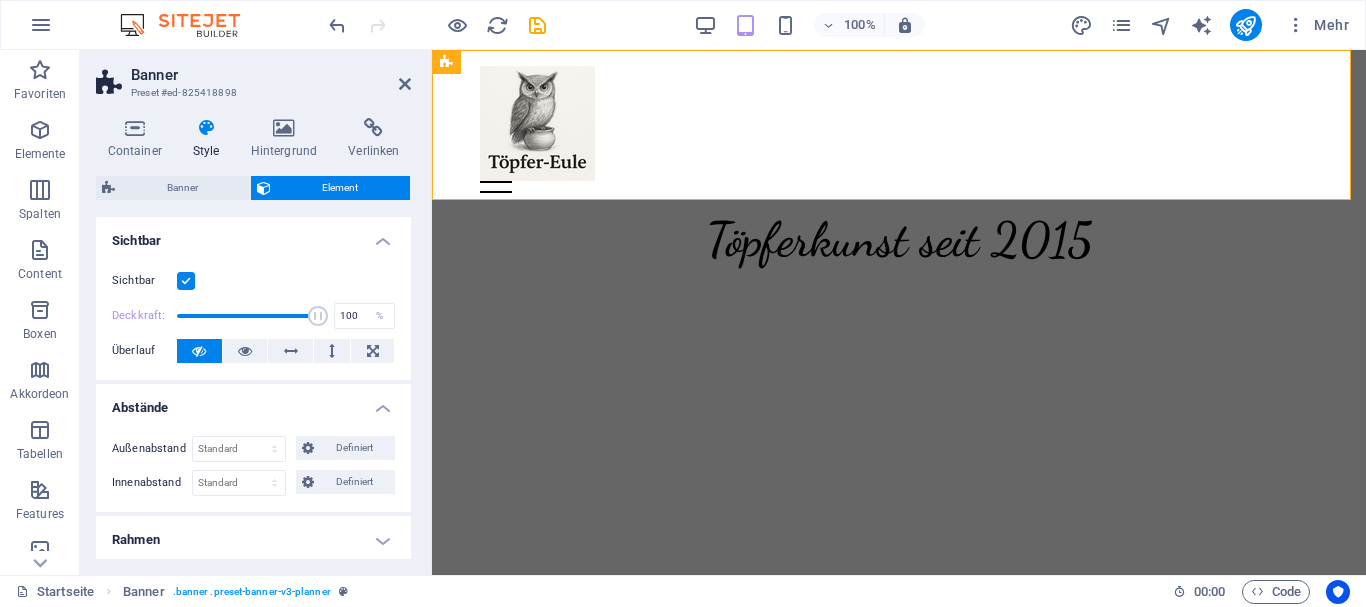 scroll, scrollTop: 200, scrollLeft: 0, axis: vertical 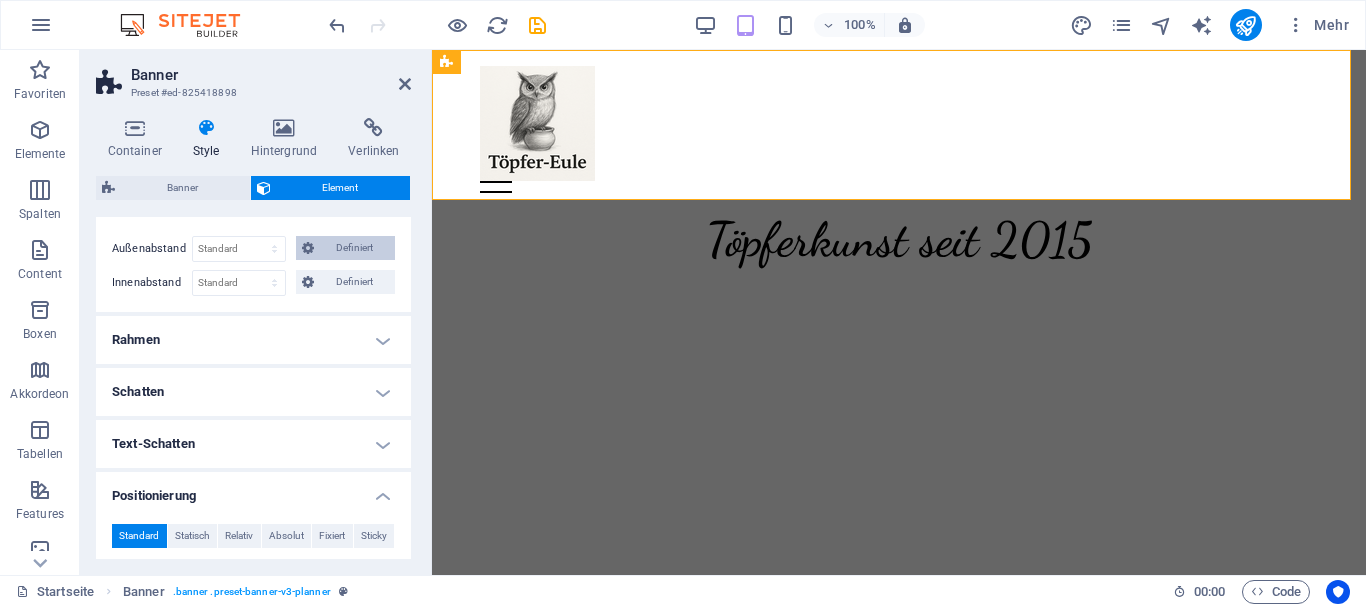 click on "Definiert" at bounding box center (355, 248) 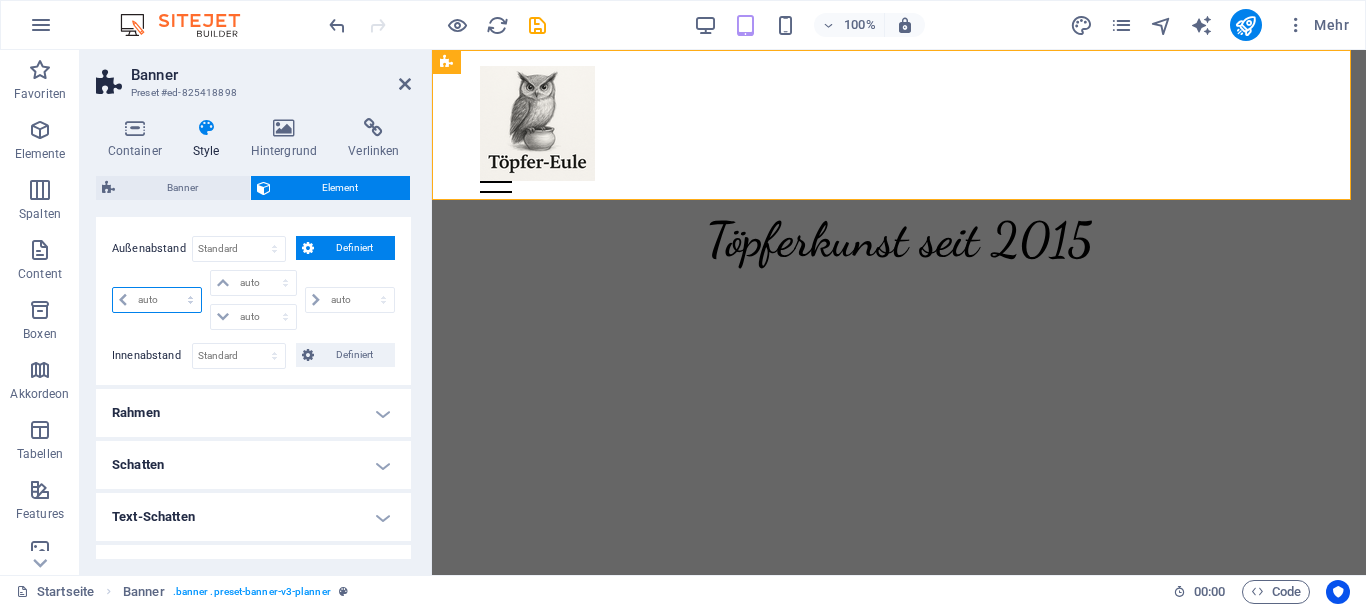 click on "auto px % rem vw vh" at bounding box center [157, 300] 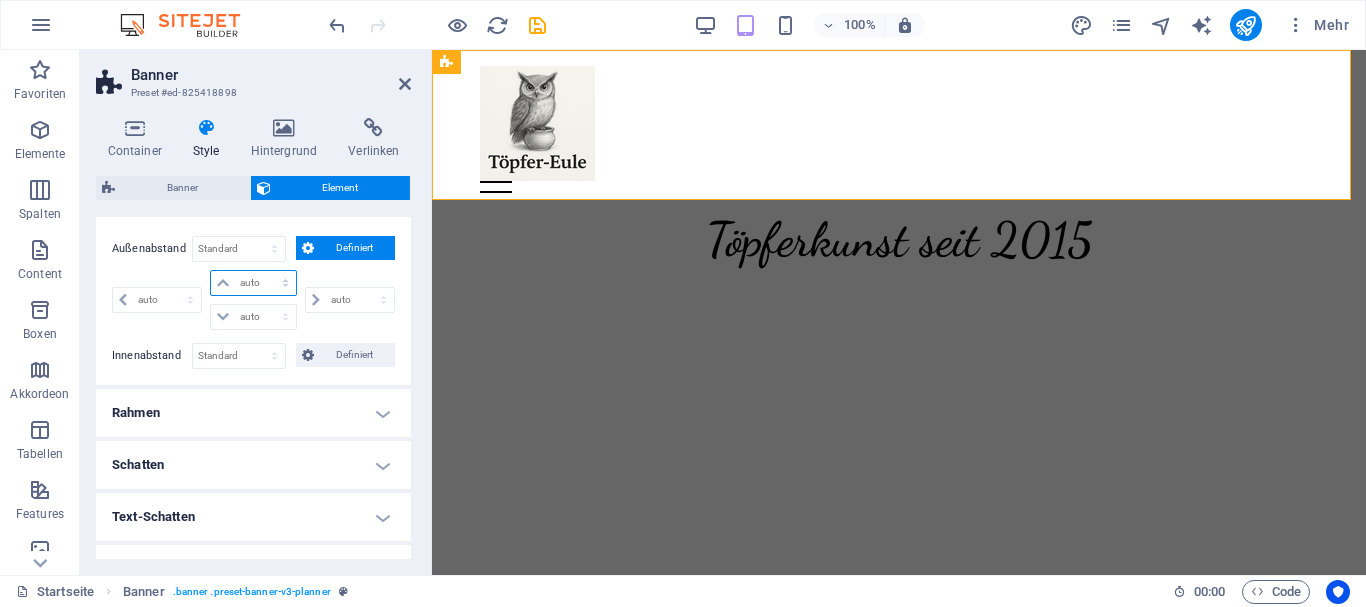 click on "auto px % rem vw vh" at bounding box center (253, 283) 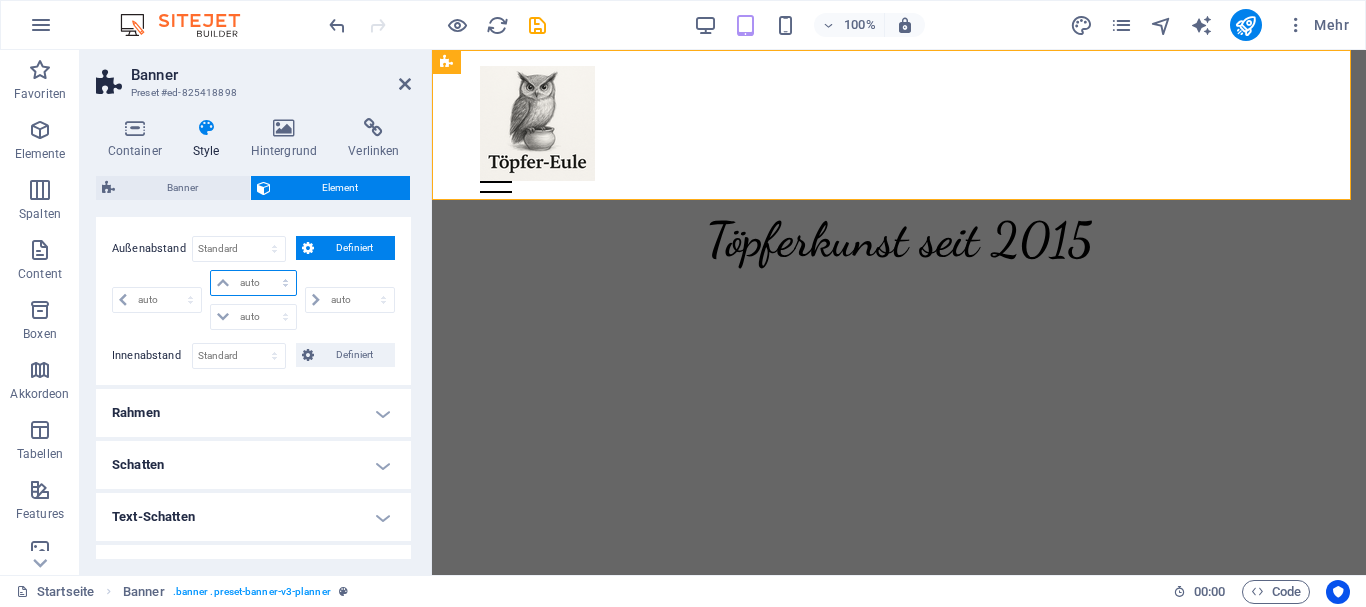 select on "auto" 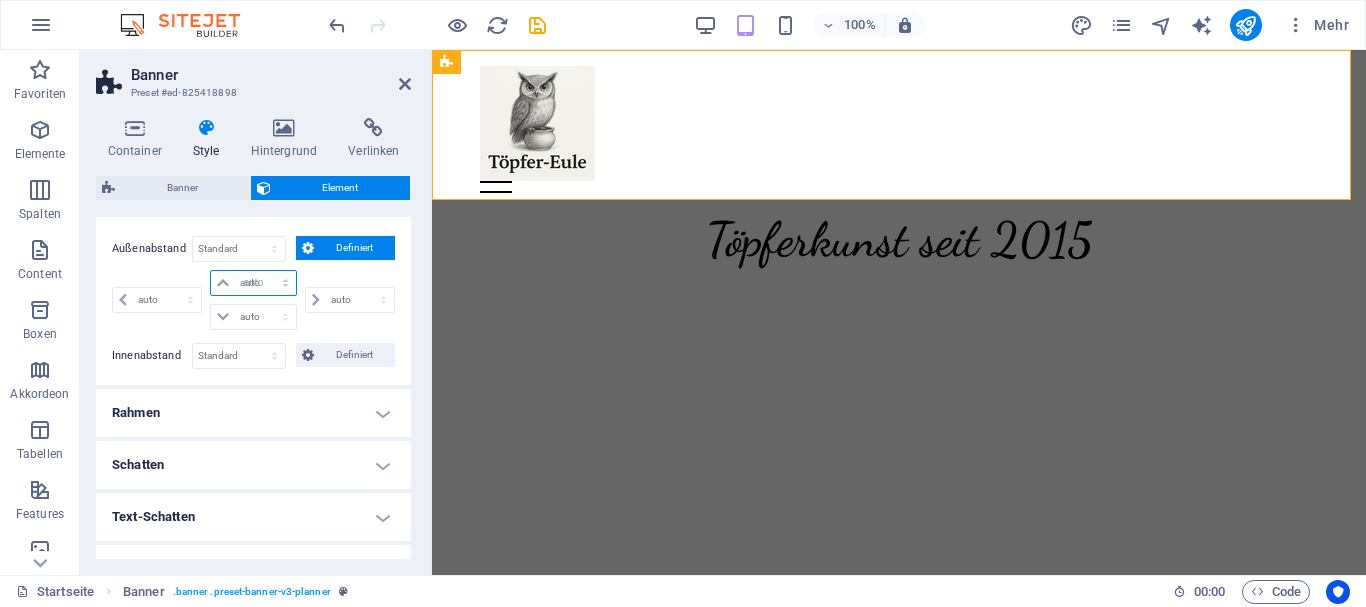 click on "auto px % rem vw vh" at bounding box center [253, 283] 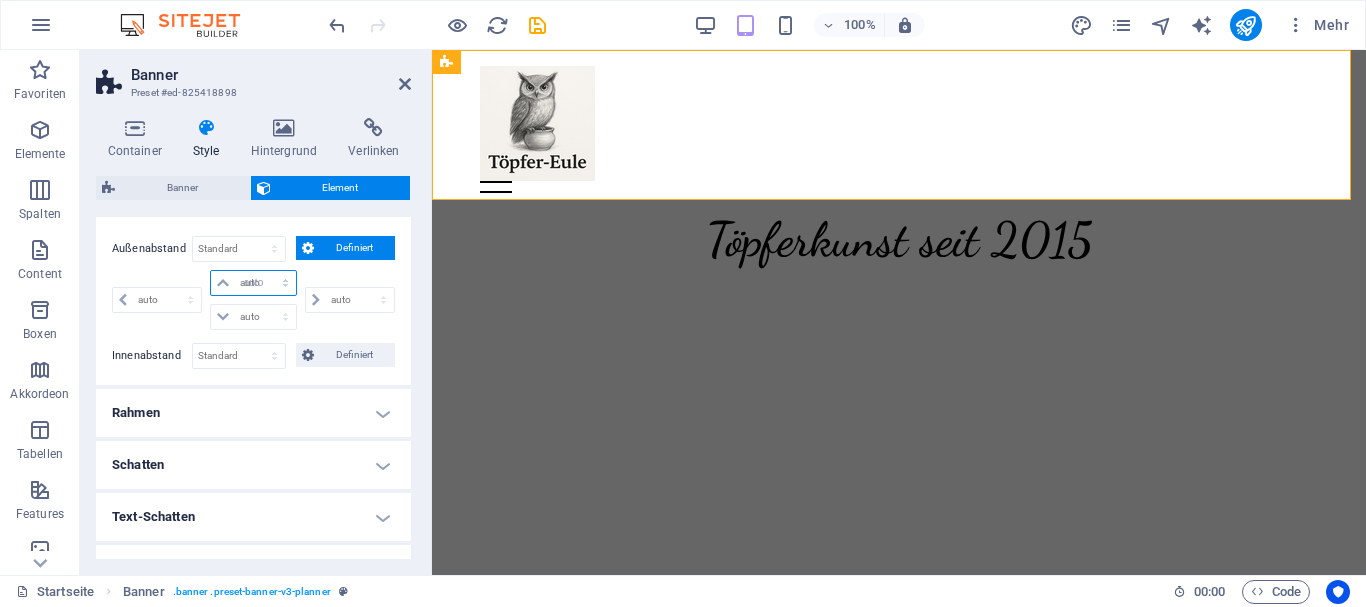 type on "0" 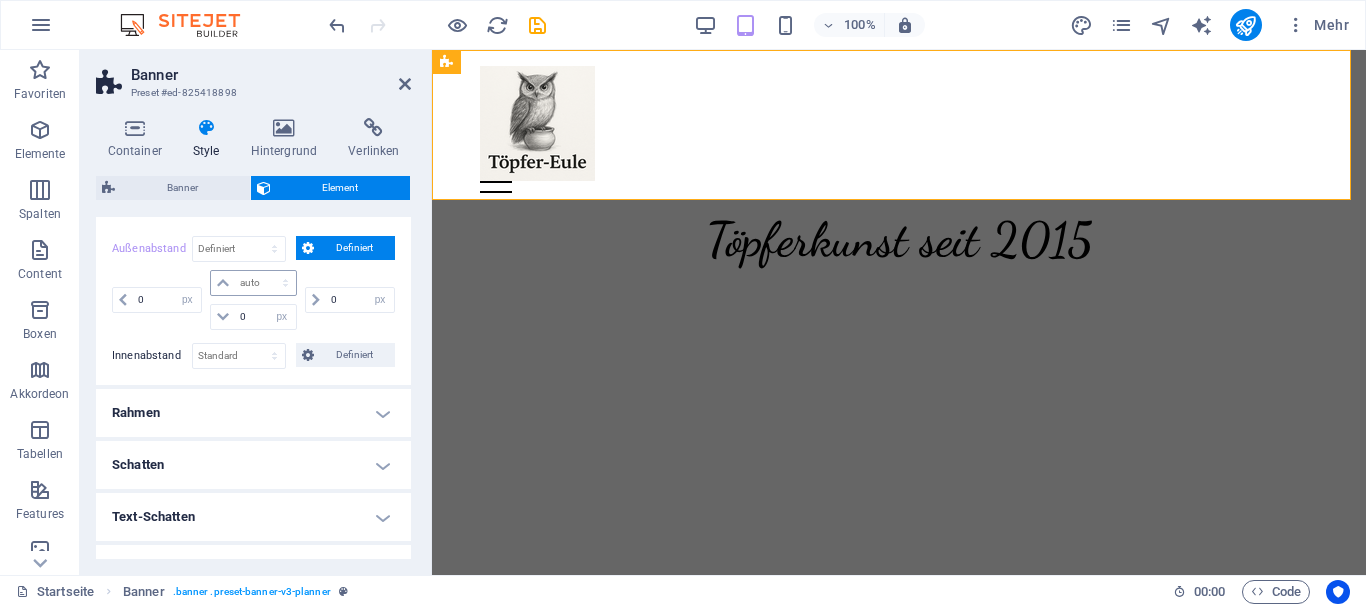 click on "auto px % rem vw vh" at bounding box center (253, 283) 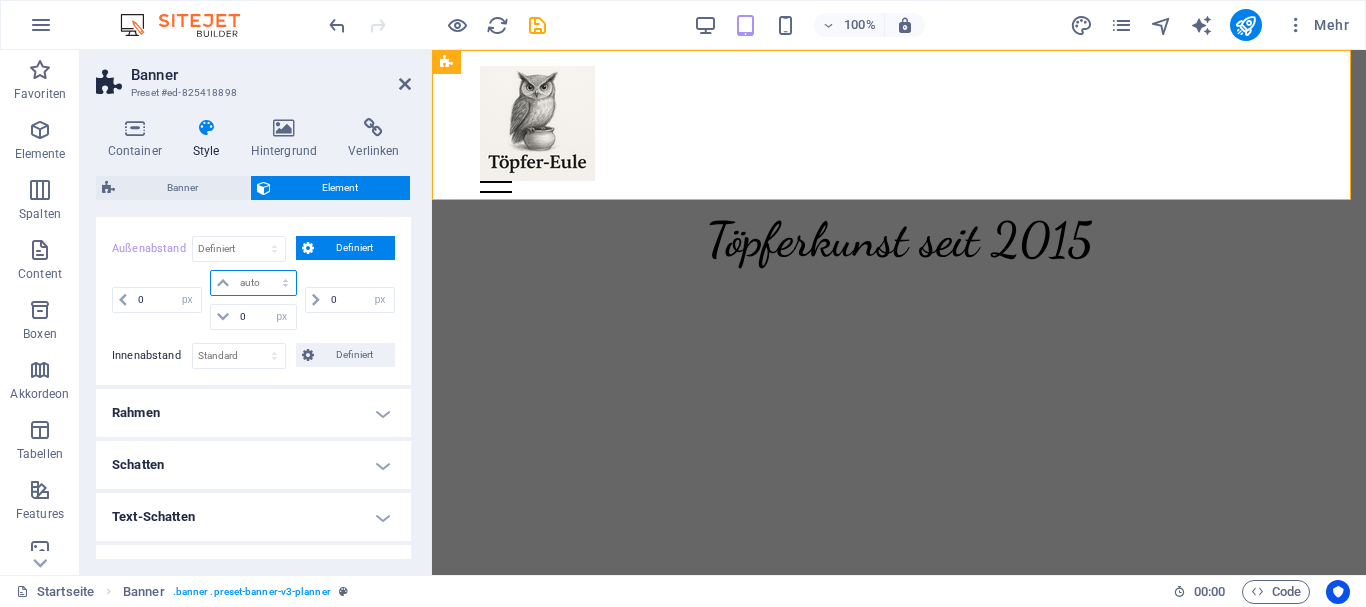 click on "auto px % rem vw vh" at bounding box center [253, 283] 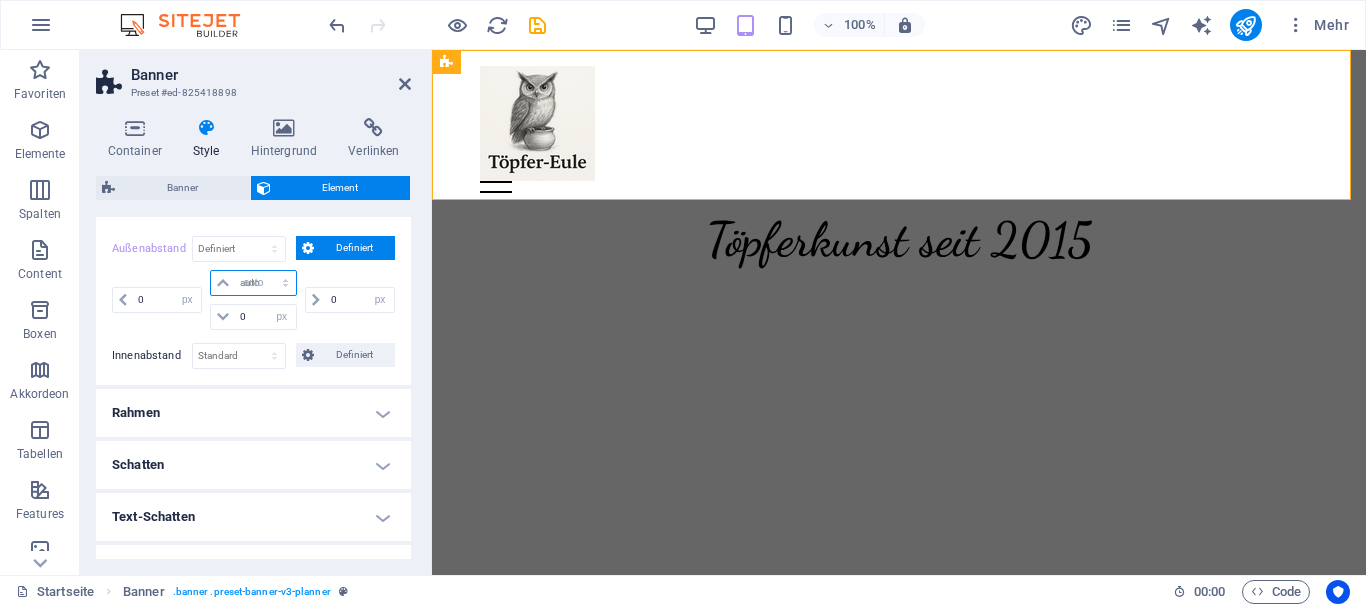 click on "auto px % rem vw vh" at bounding box center (253, 283) 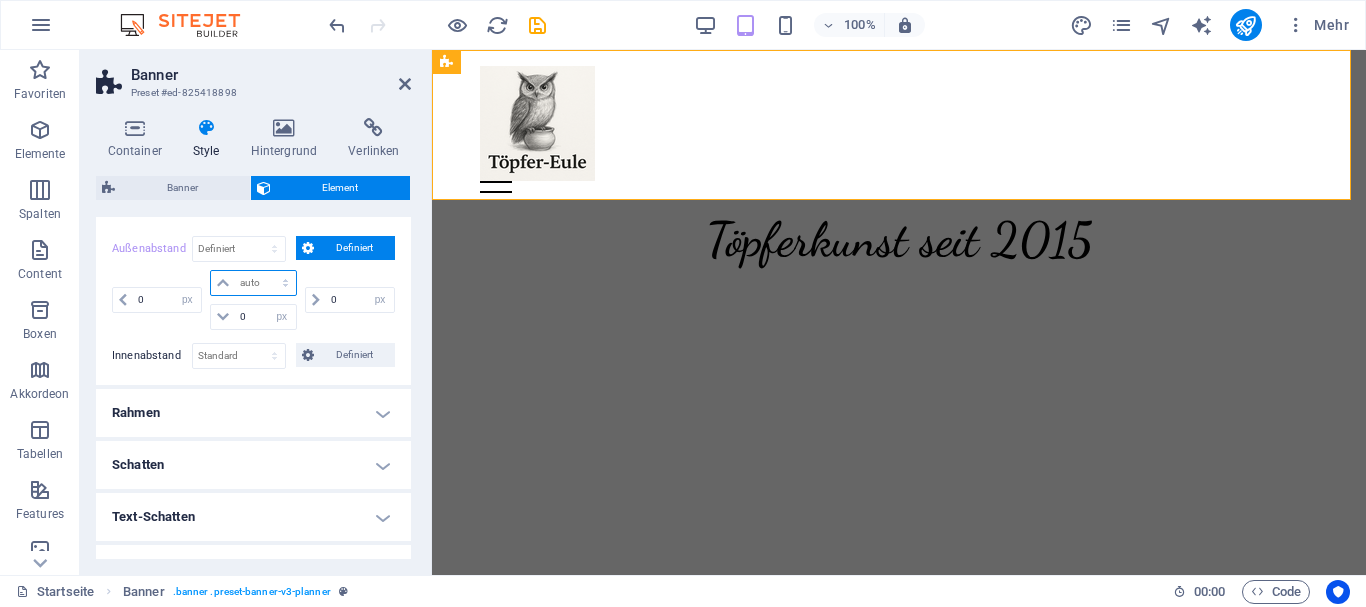 click on "auto px % rem vw vh" at bounding box center [253, 283] 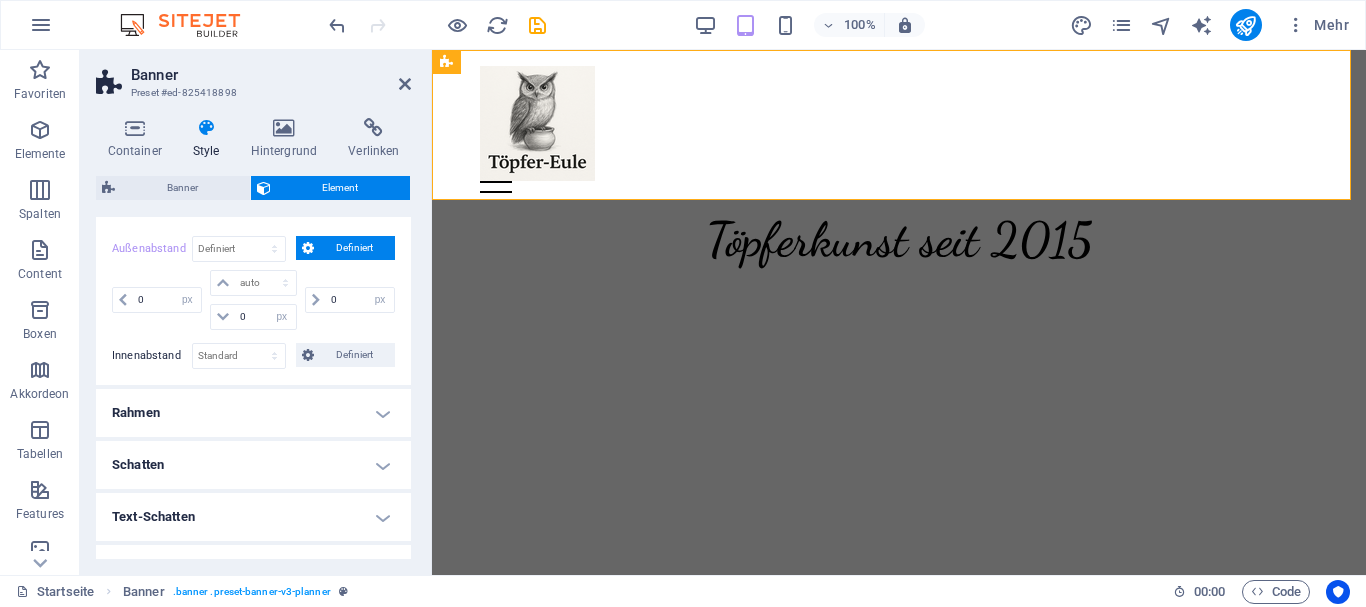 click on "Text-Schatten" at bounding box center [253, 517] 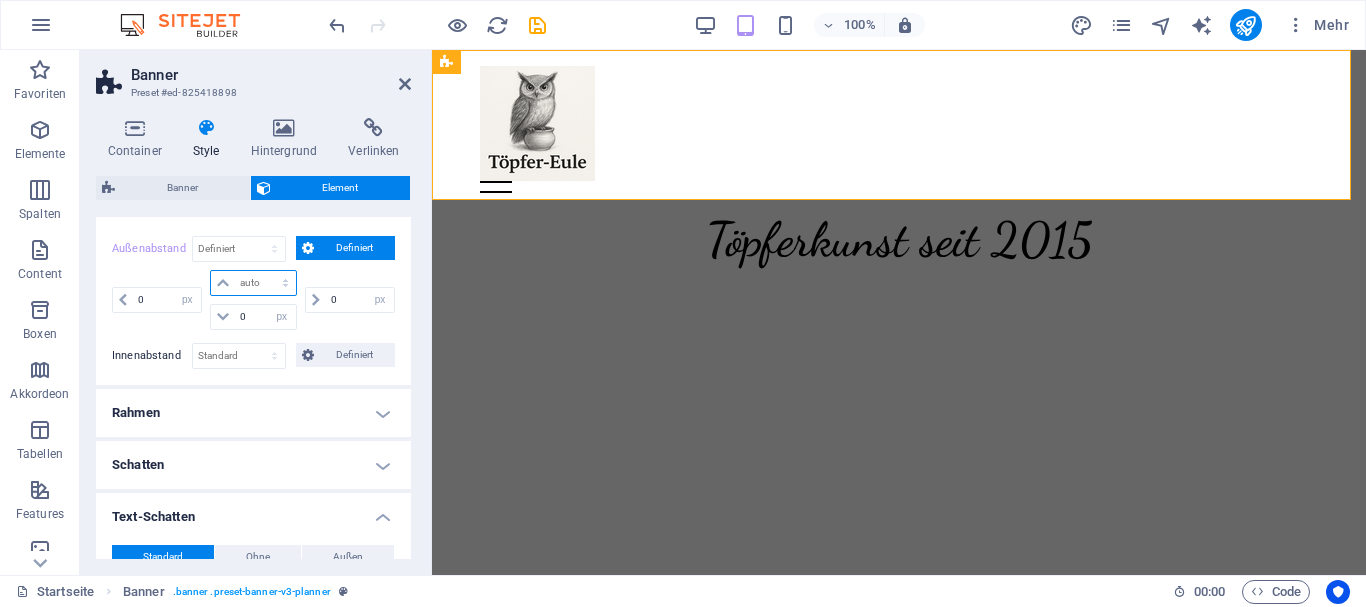 click on "auto px % rem vw vh" at bounding box center [253, 283] 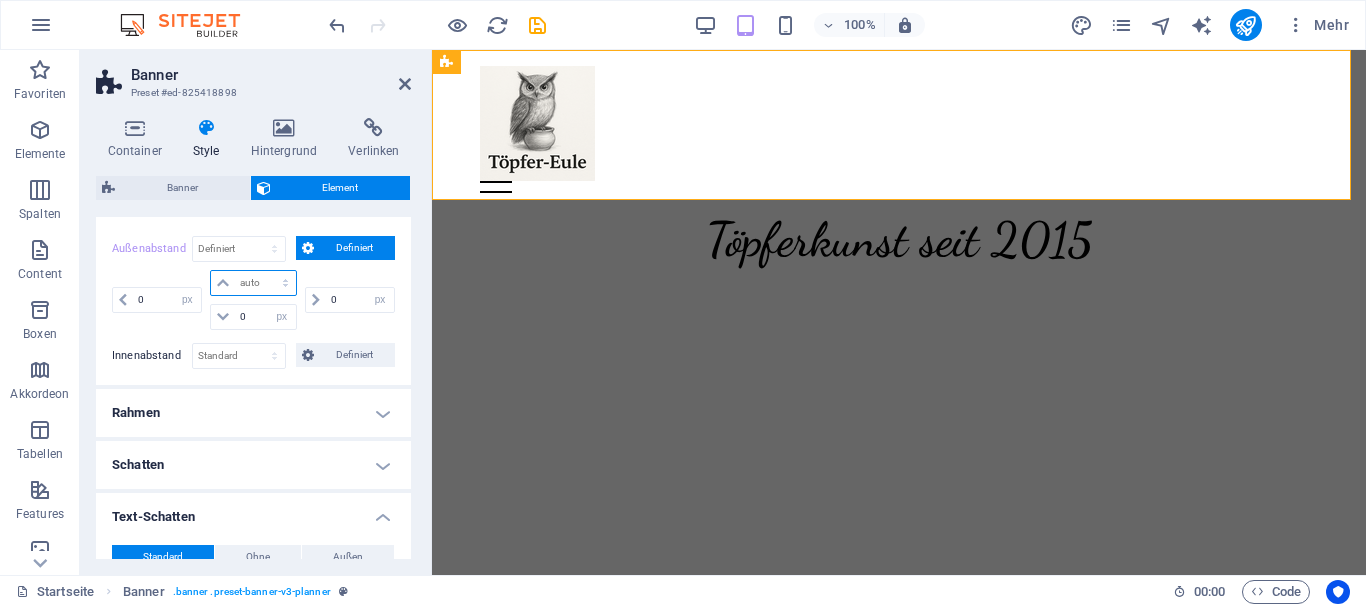select on "px" 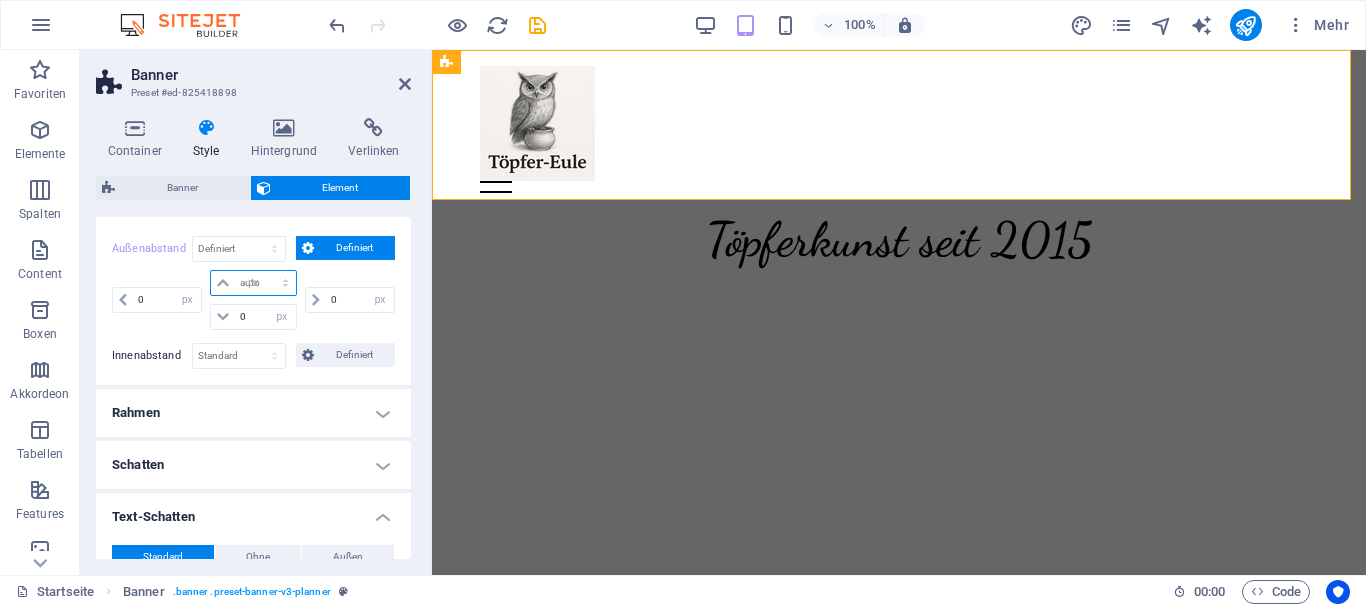 click on "auto px % rem vw vh" at bounding box center [253, 283] 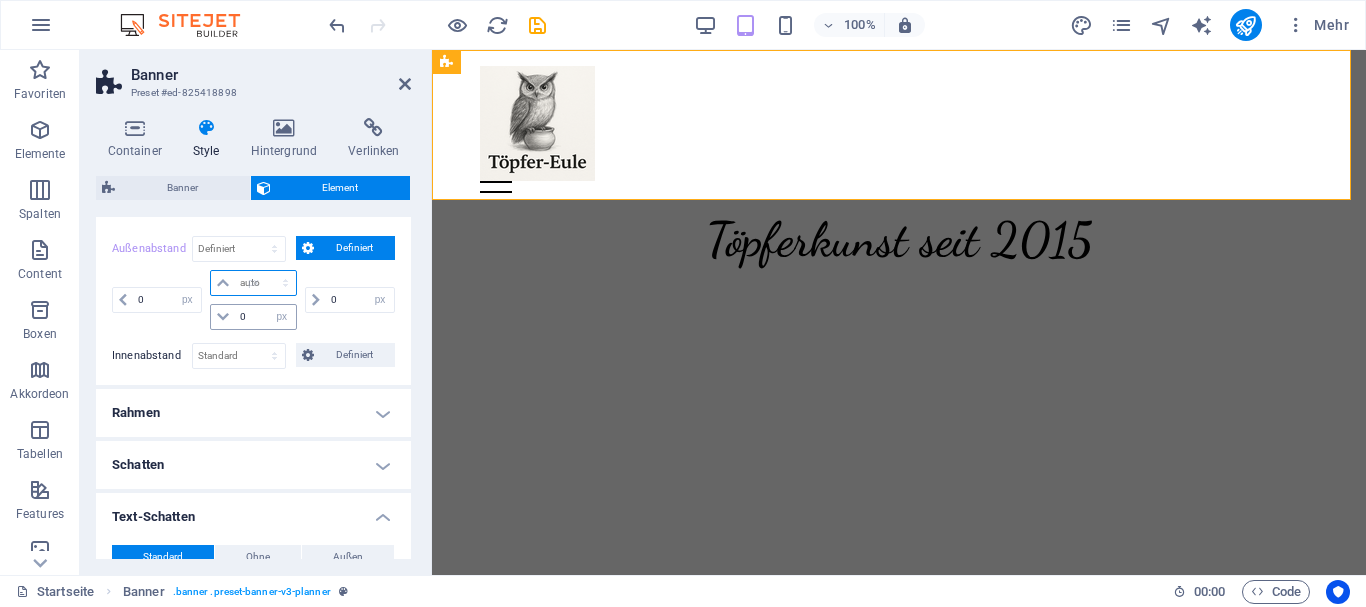 type on "0" 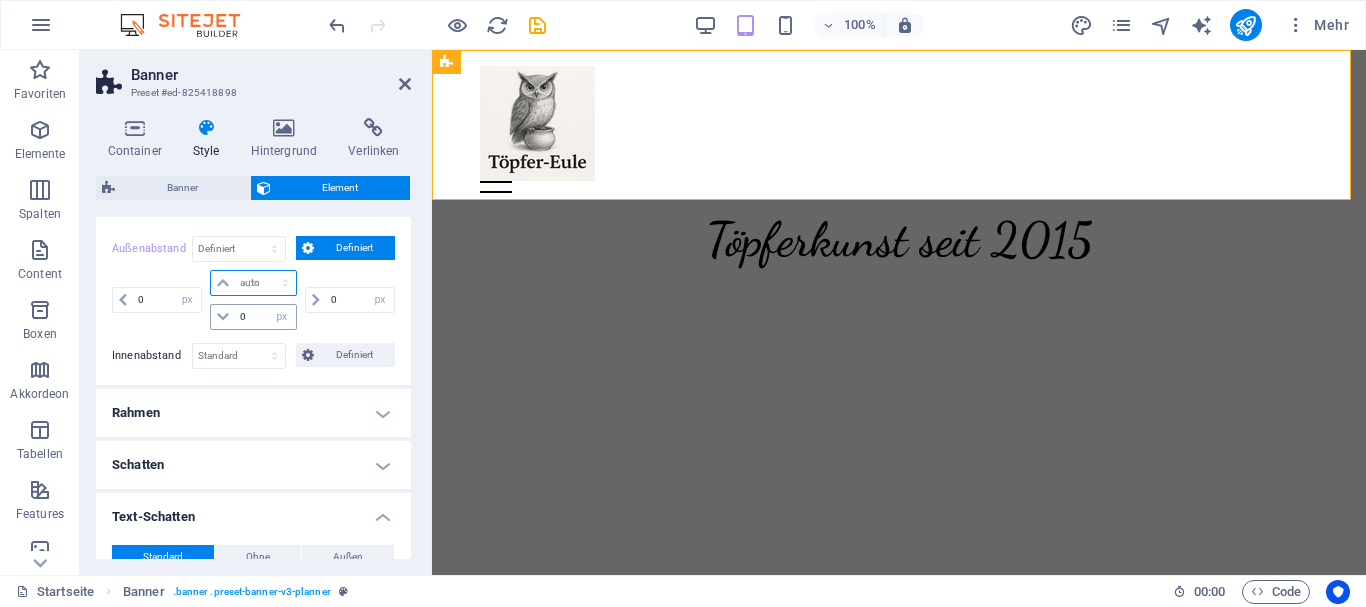 select on "px" 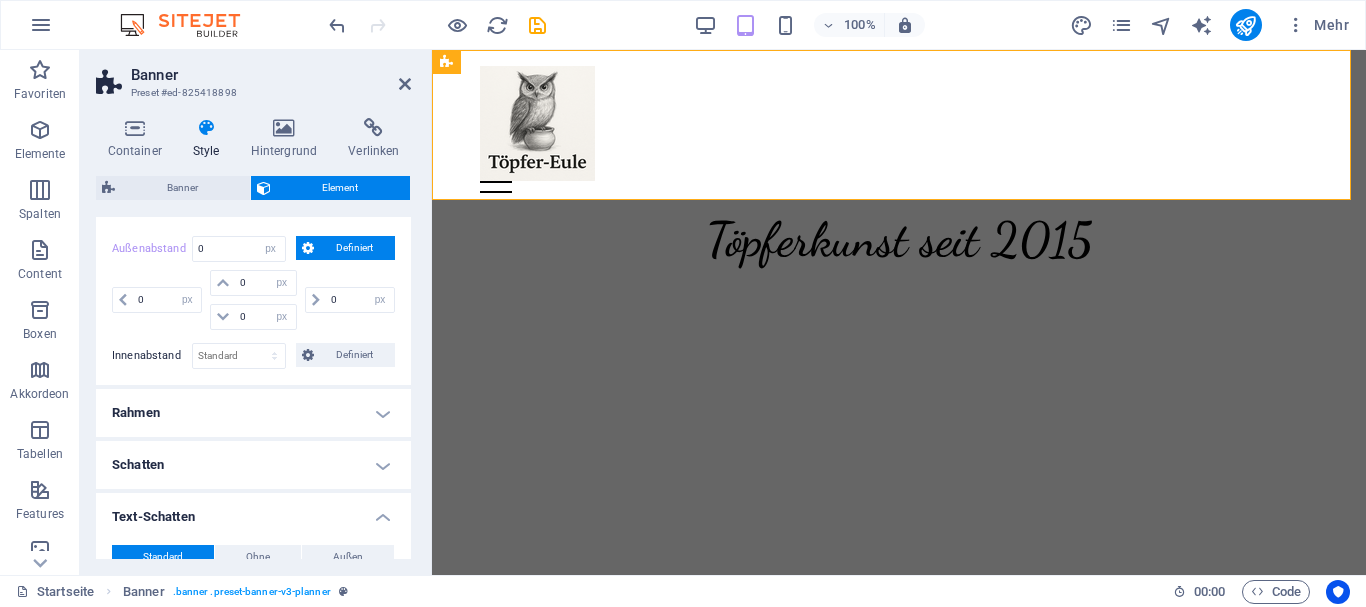click on "Rahmen" at bounding box center [253, 413] 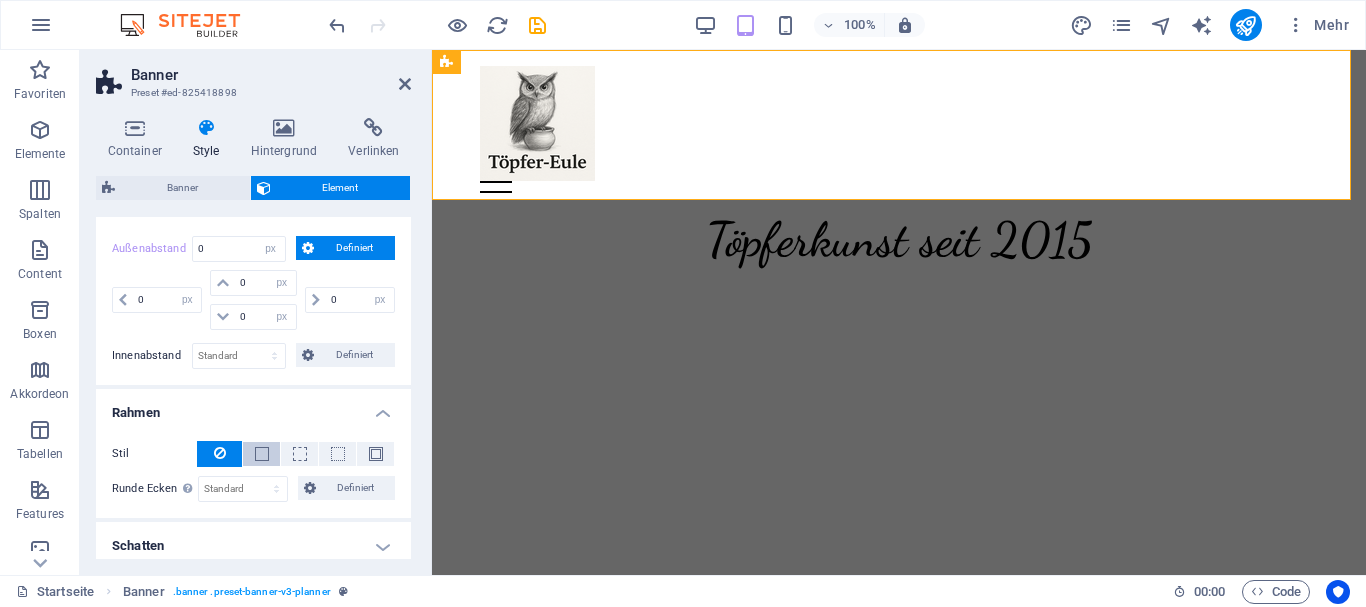 click at bounding box center (261, 454) 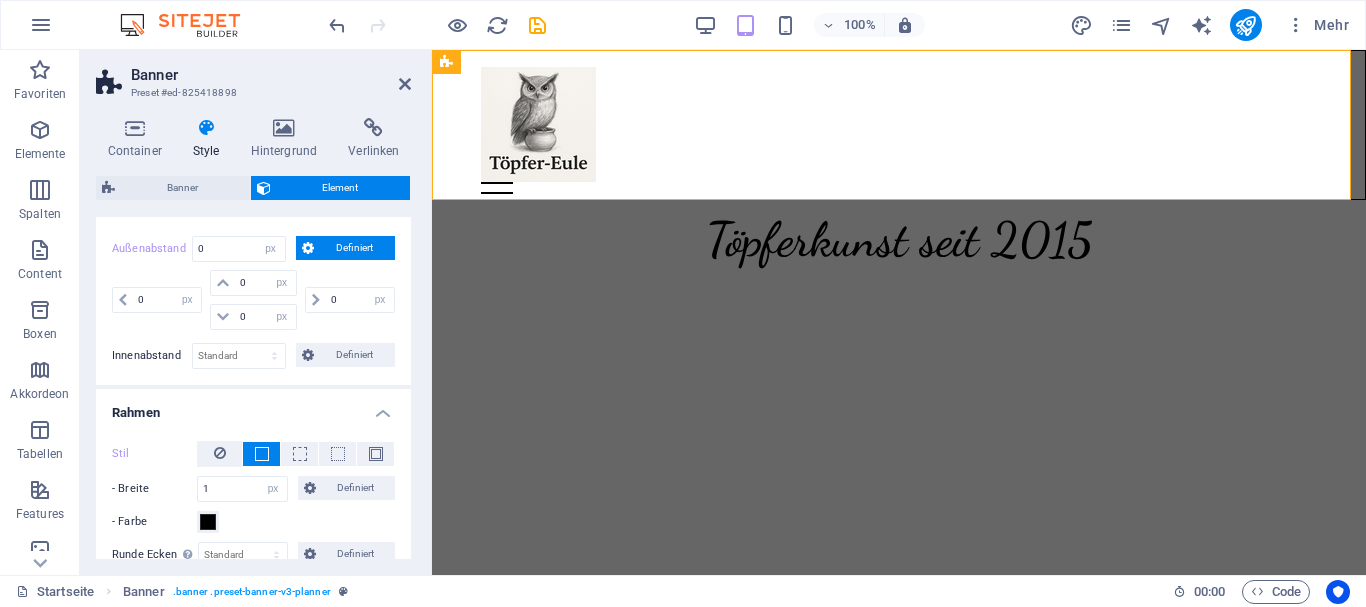 click on "Stil" at bounding box center [154, 454] 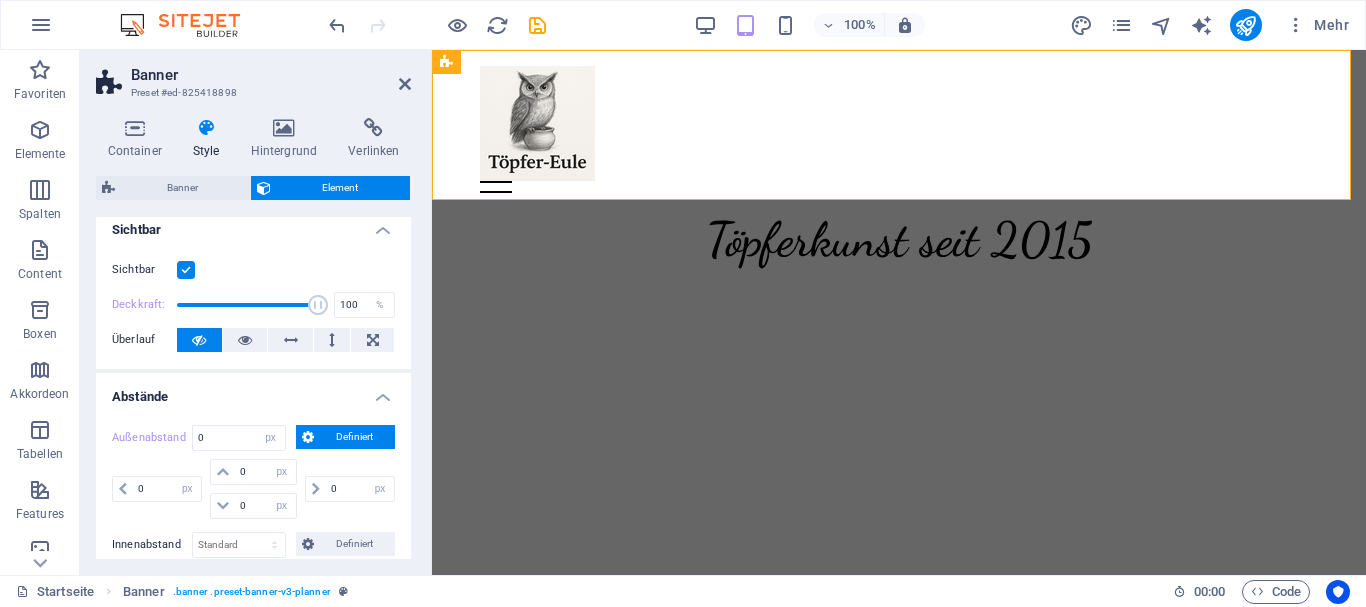 scroll, scrollTop: 0, scrollLeft: 0, axis: both 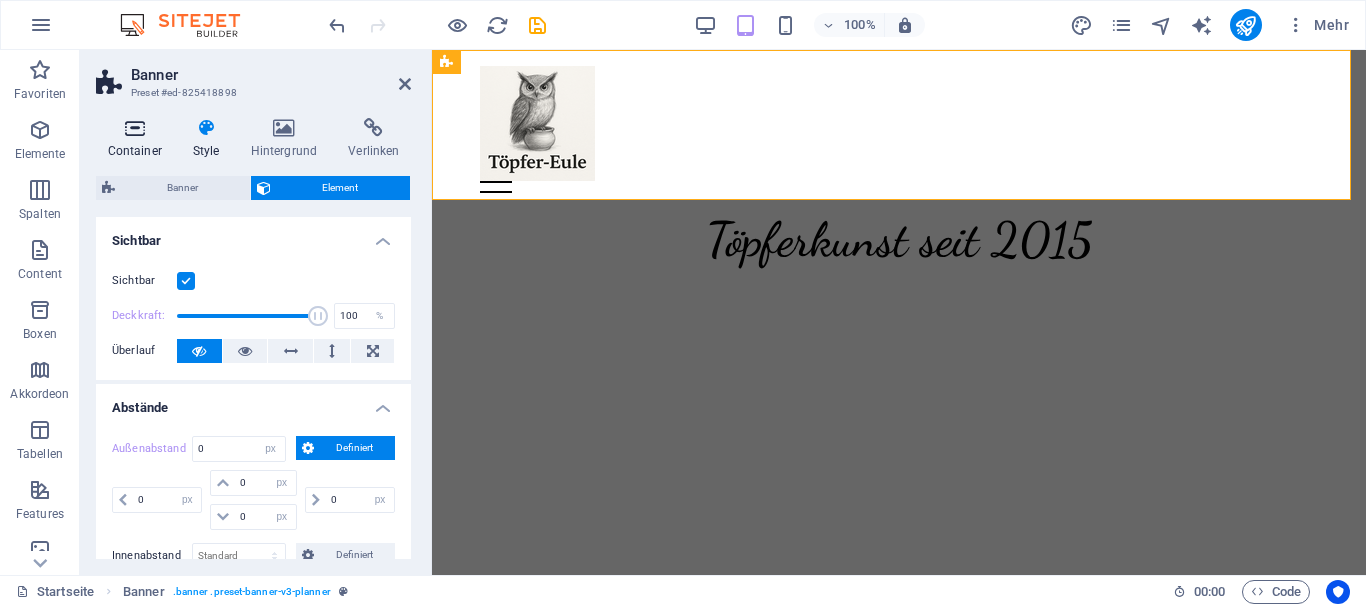 click on "Container" at bounding box center [138, 139] 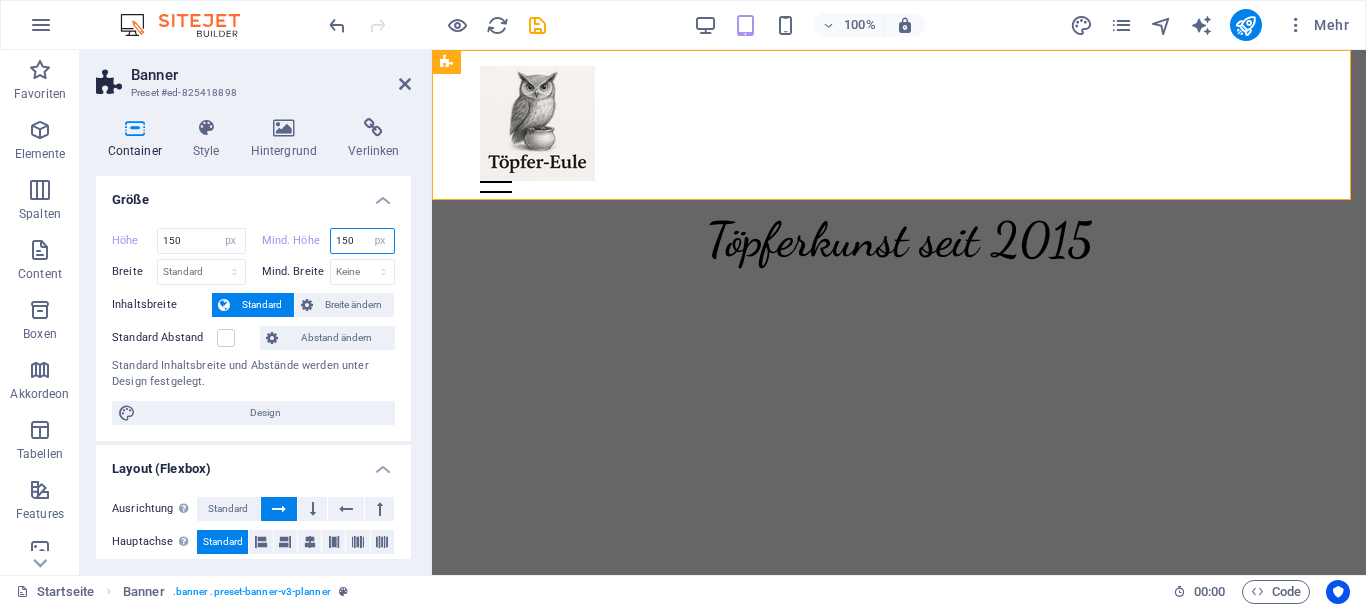 click on "150" at bounding box center (363, 241) 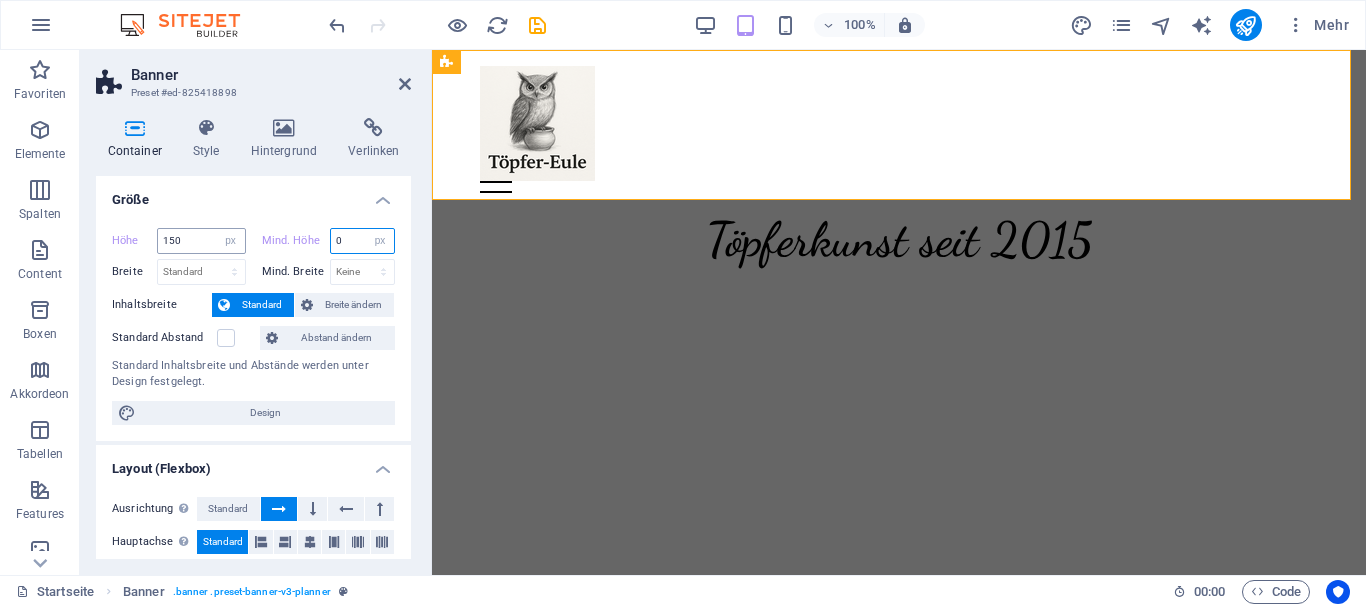 type on "0" 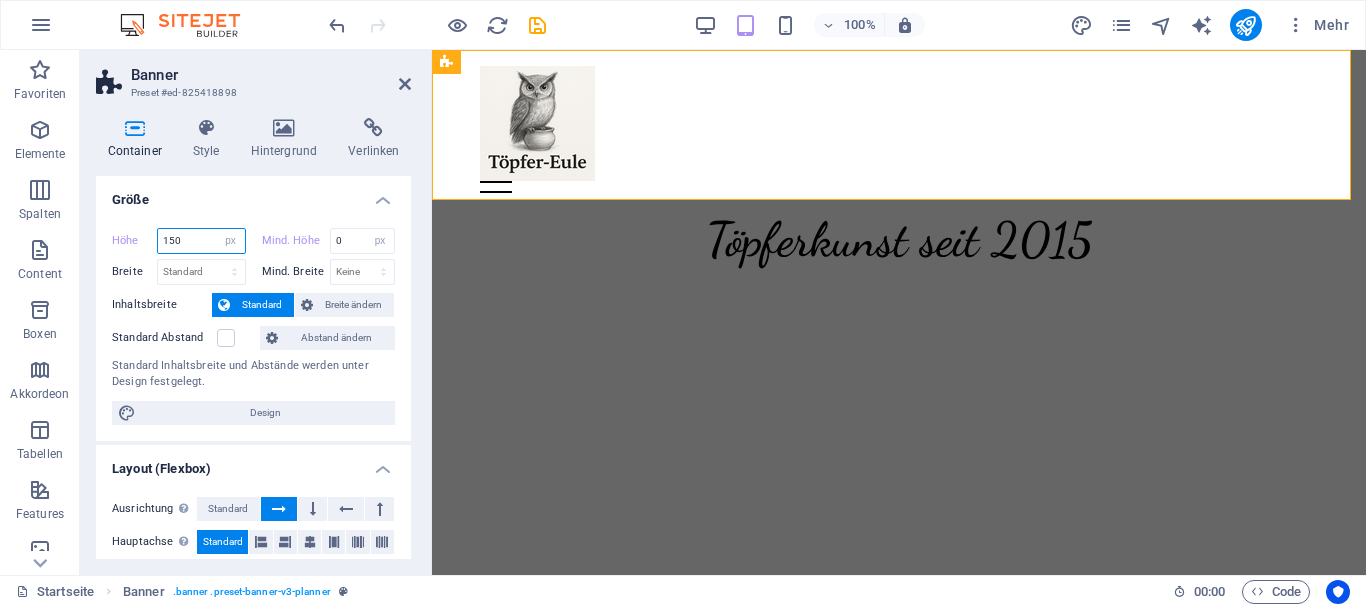 click on "150" at bounding box center (201, 241) 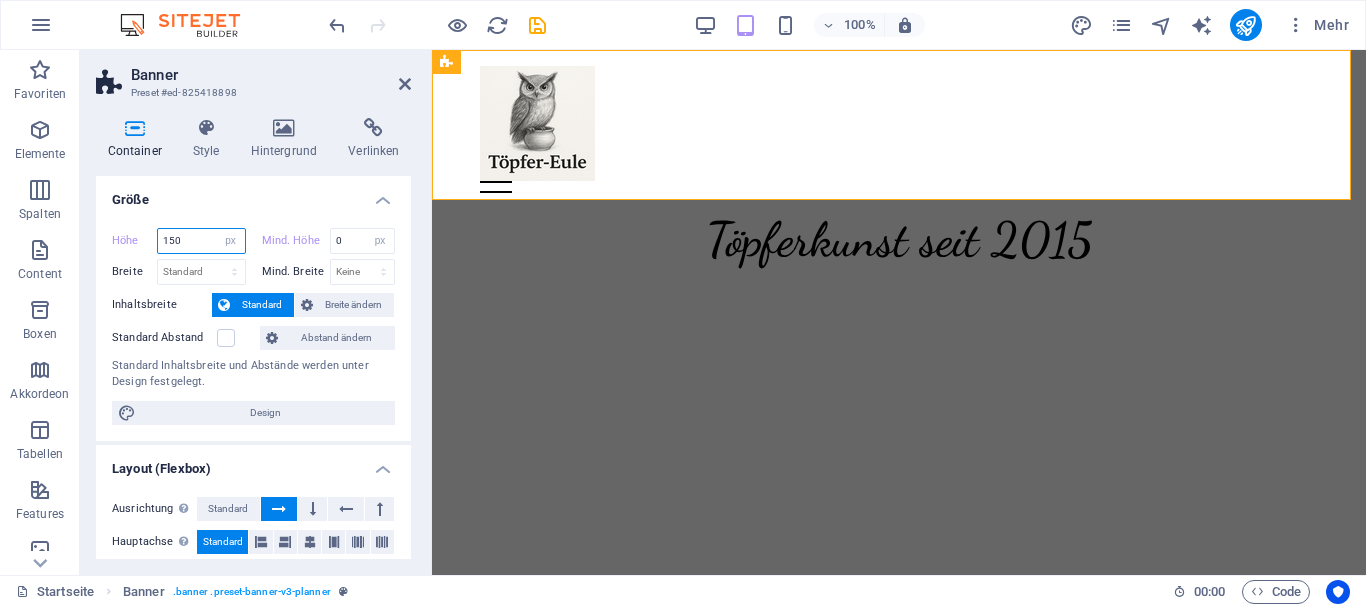 click on "150" at bounding box center (201, 241) 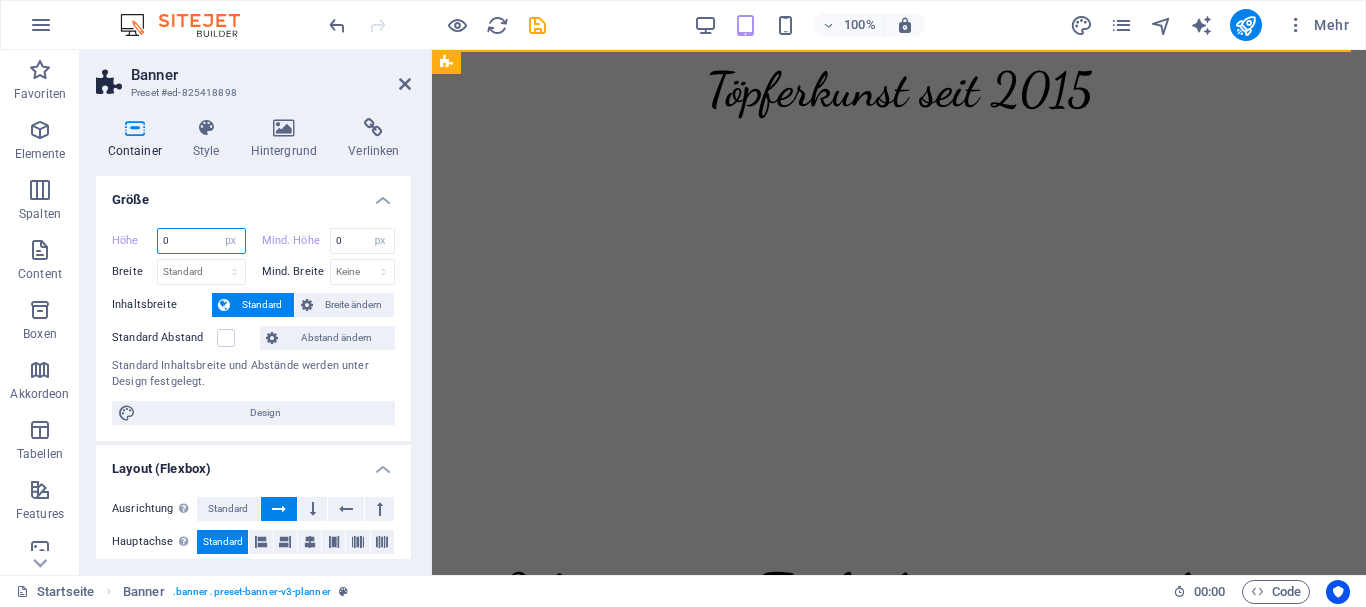 click on "0" at bounding box center [201, 241] 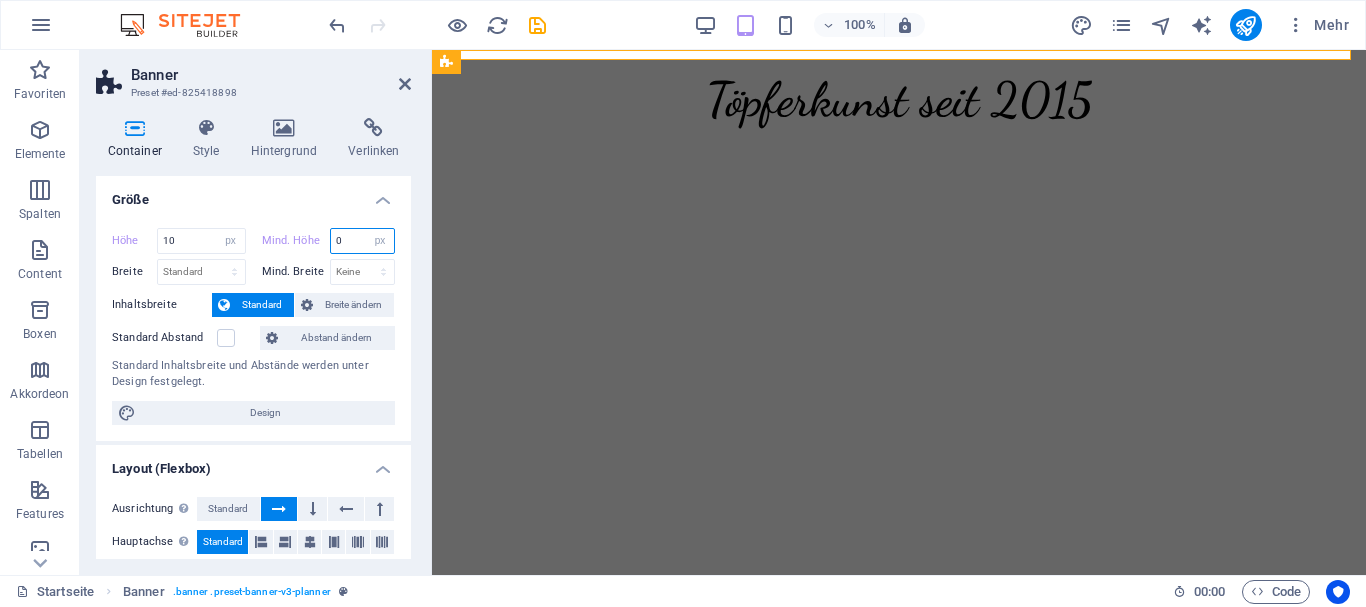 click on "0" at bounding box center (363, 241) 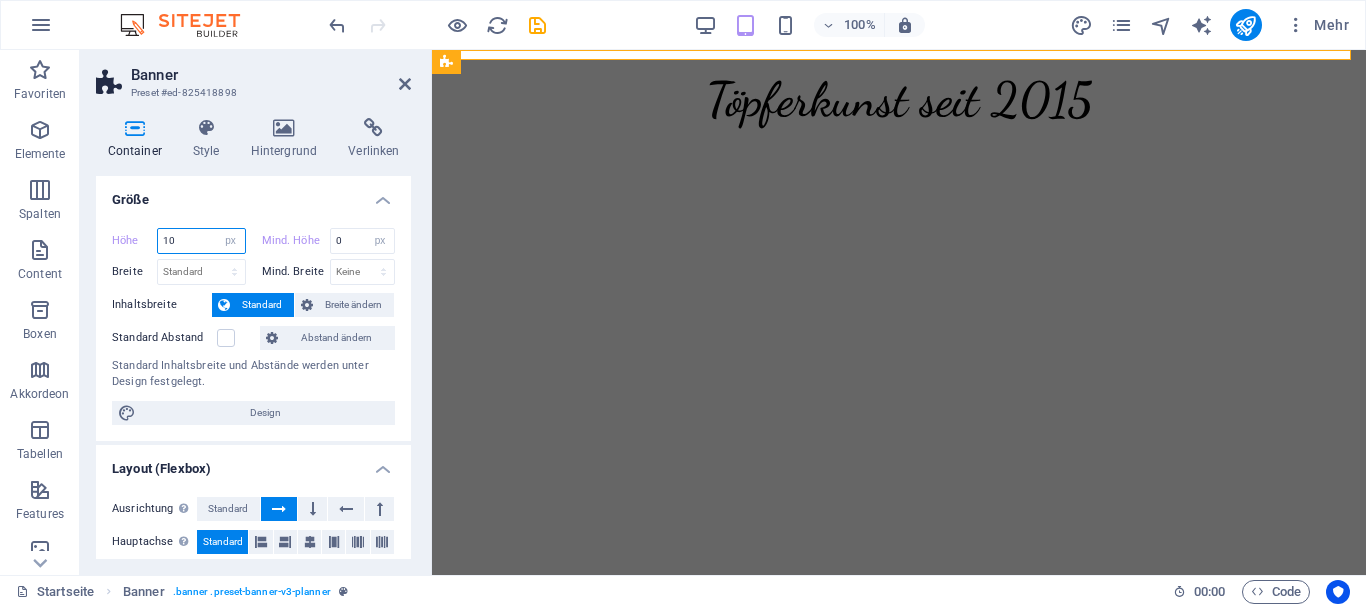 click on "10" at bounding box center [201, 241] 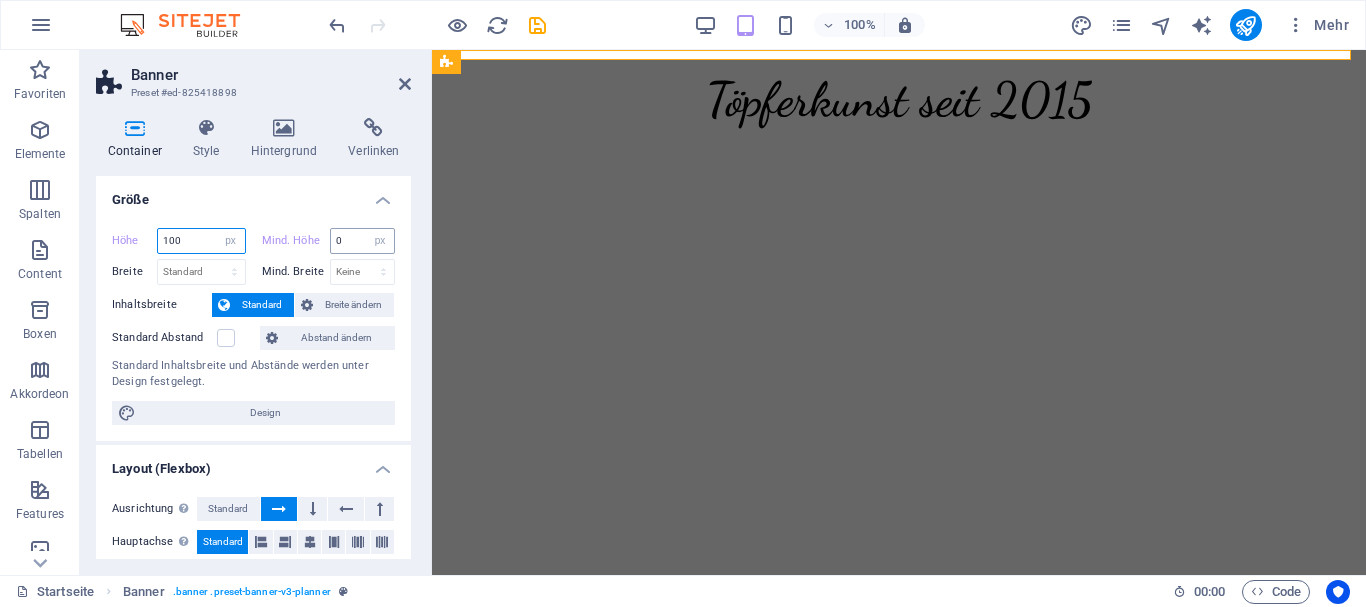 type on "100" 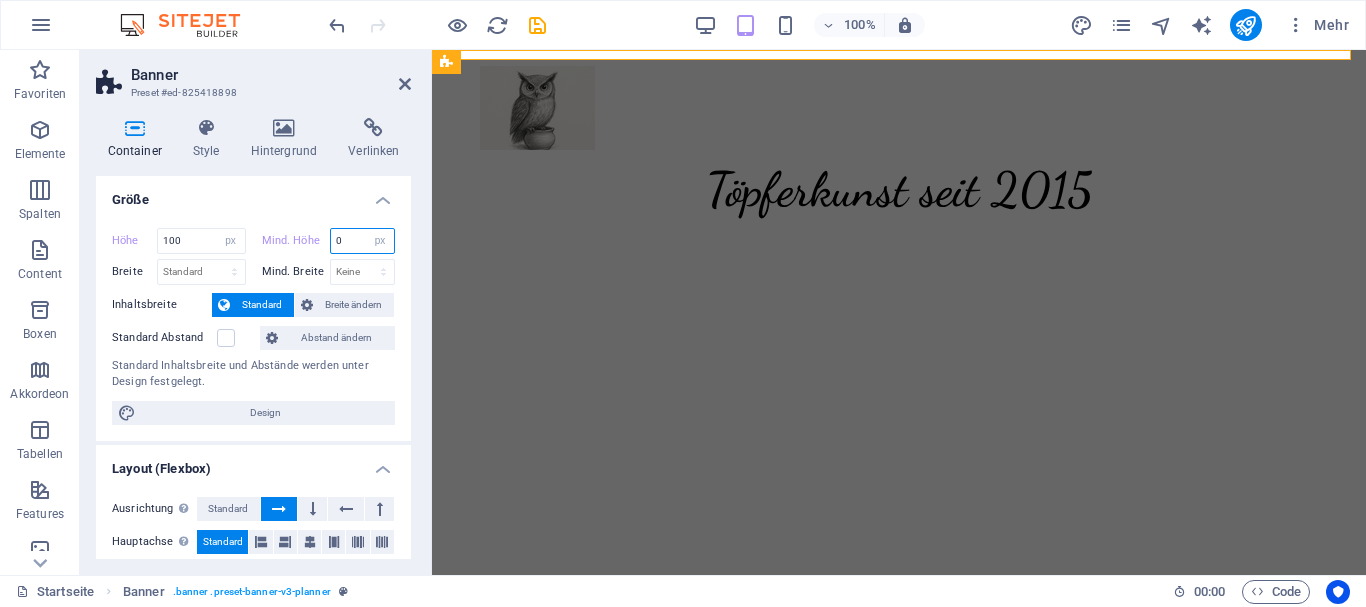 click on "0" at bounding box center [363, 241] 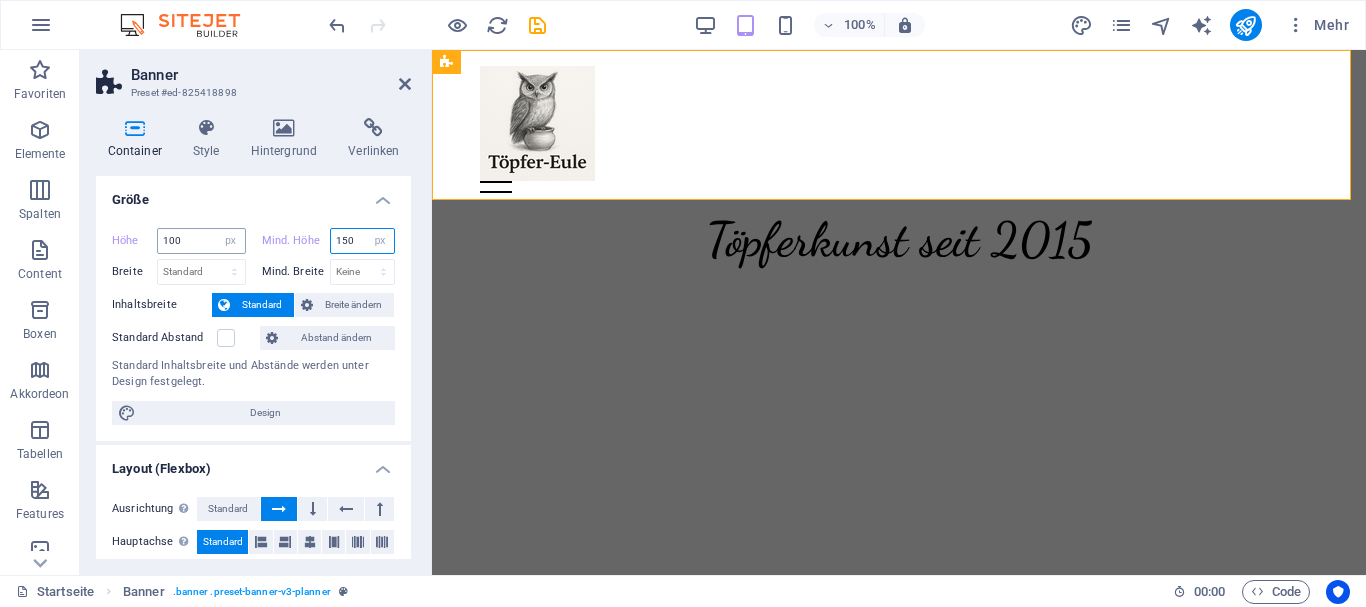 type on "150" 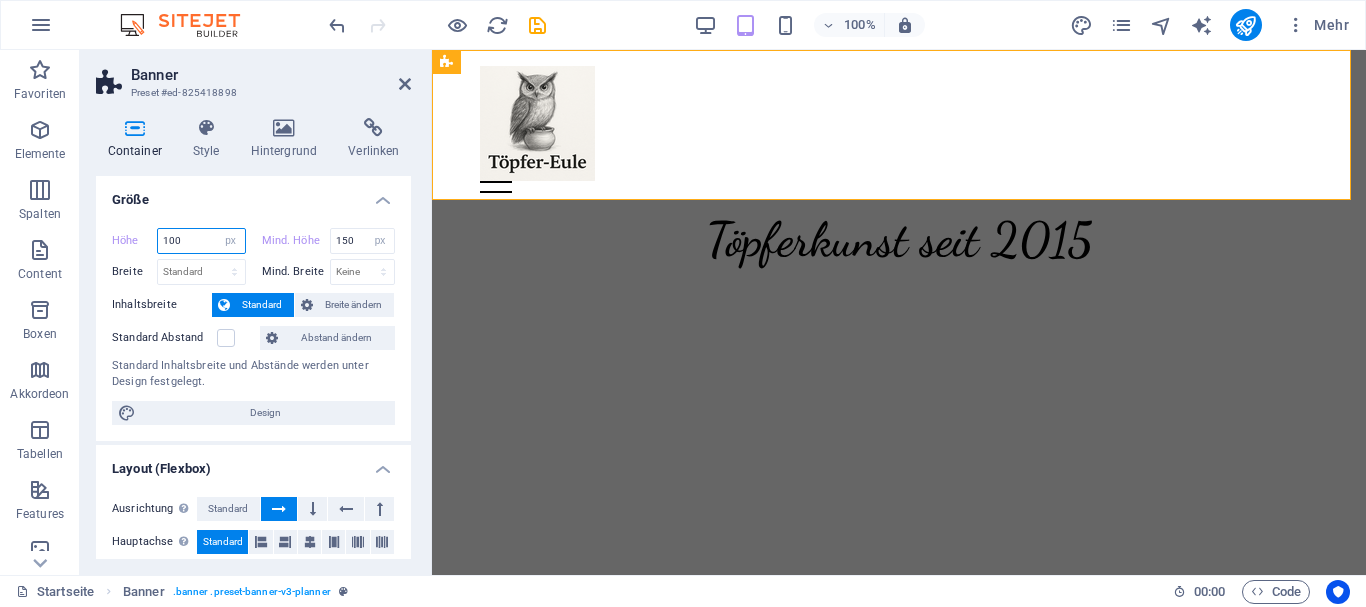 click on "100" at bounding box center [201, 241] 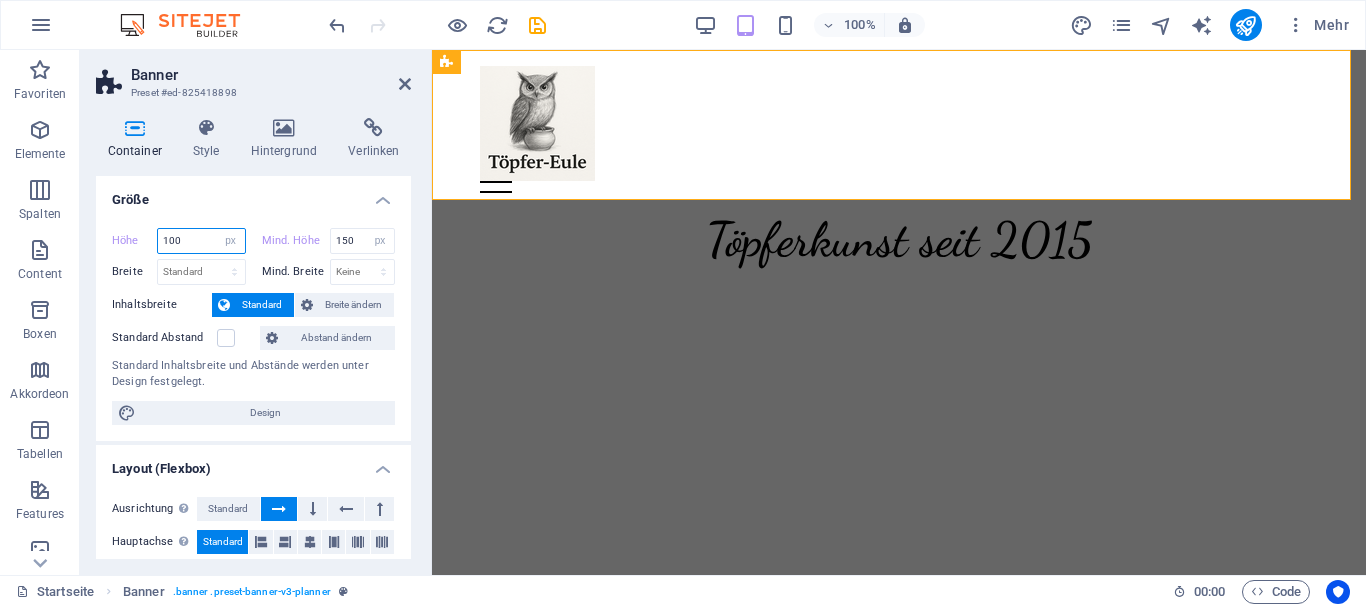 click on "100" at bounding box center (201, 241) 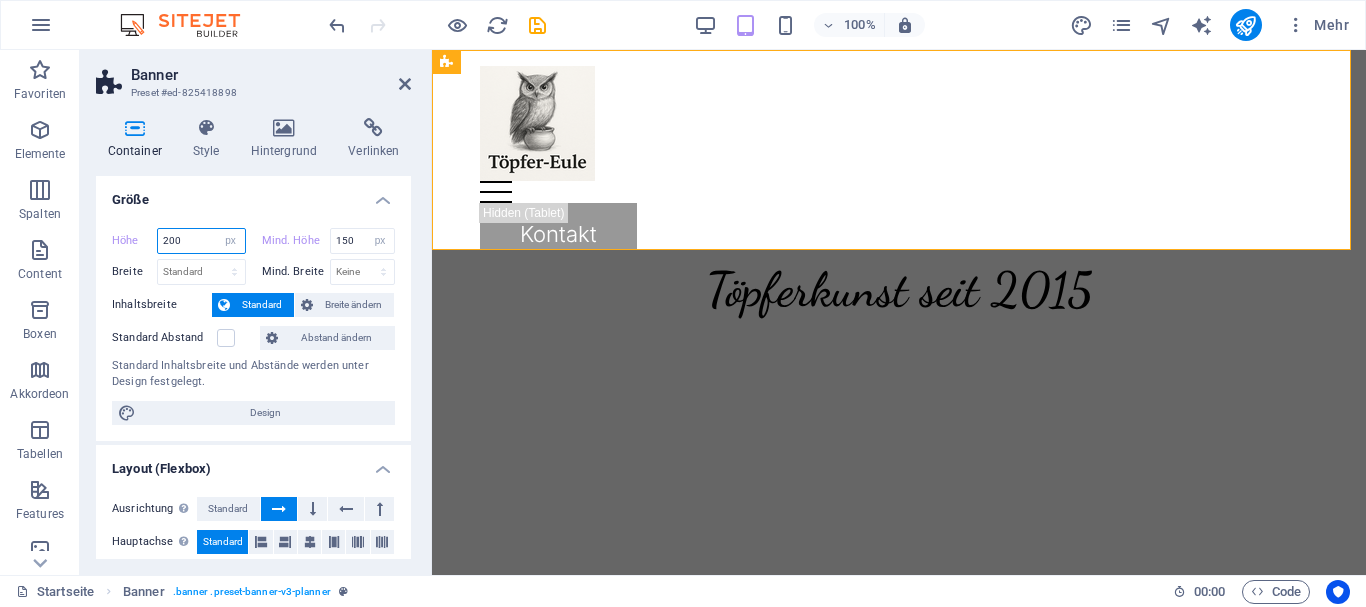 type on "200" 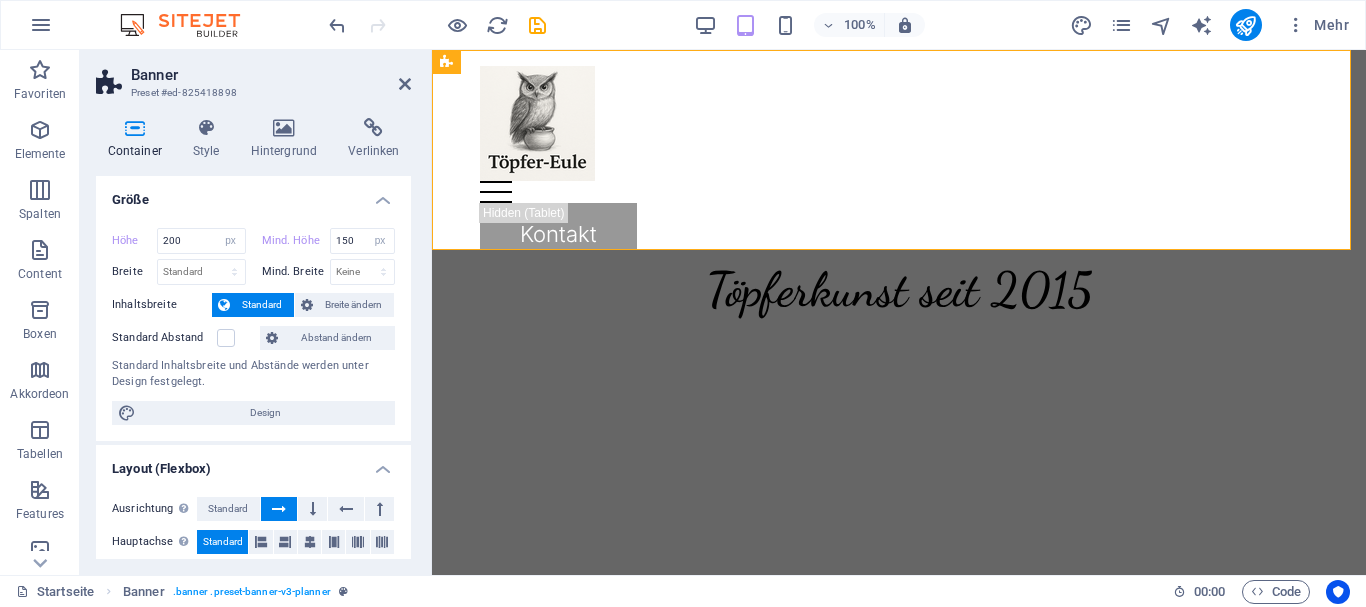 click on "Größe" at bounding box center (253, 194) 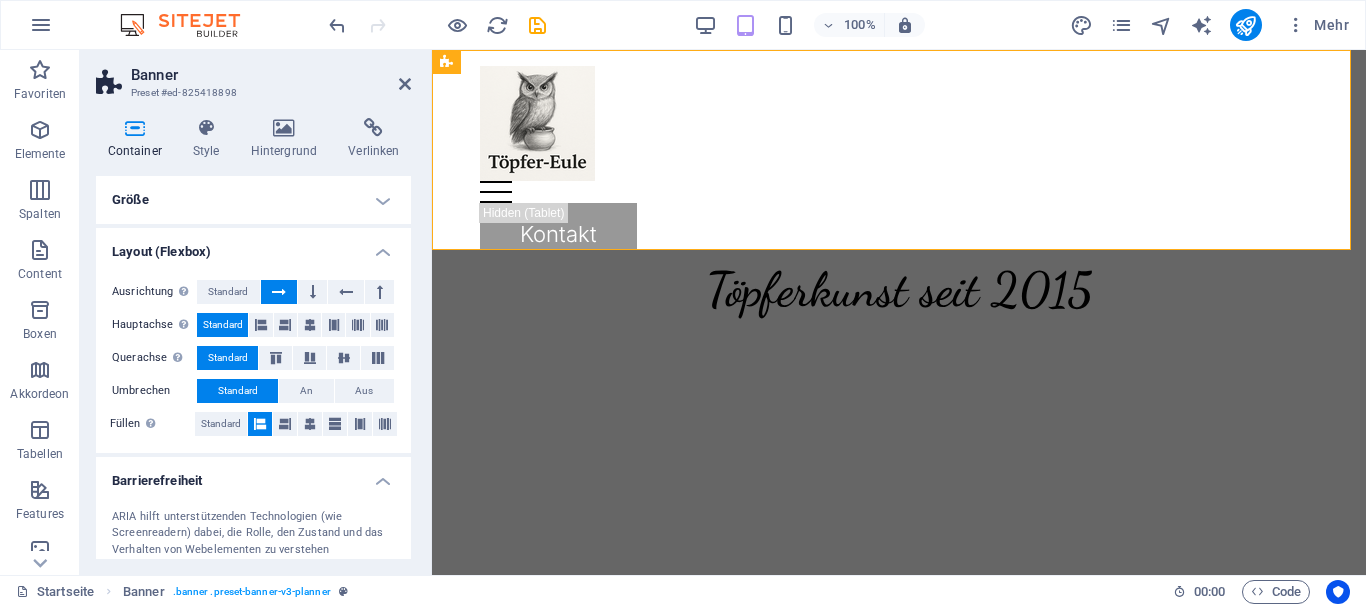 click on "Größe" at bounding box center (253, 200) 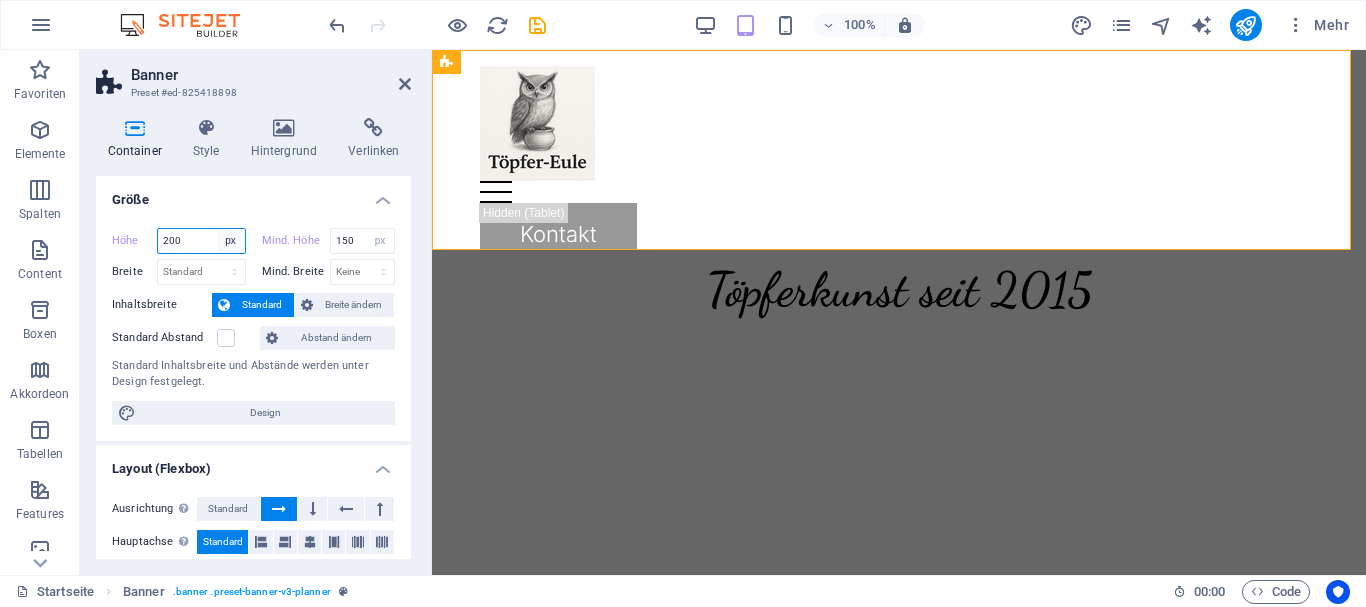 click on "Standard px rem % vh vw" at bounding box center (231, 241) 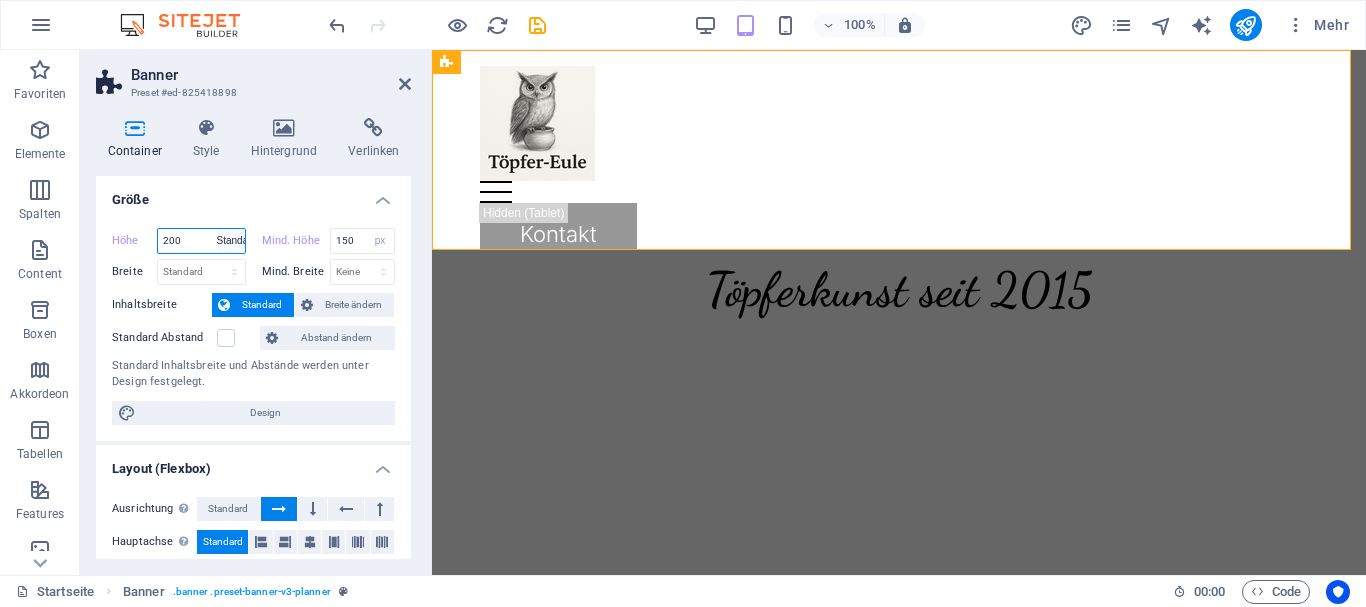 click on "Standard px rem % vh vw" at bounding box center [231, 241] 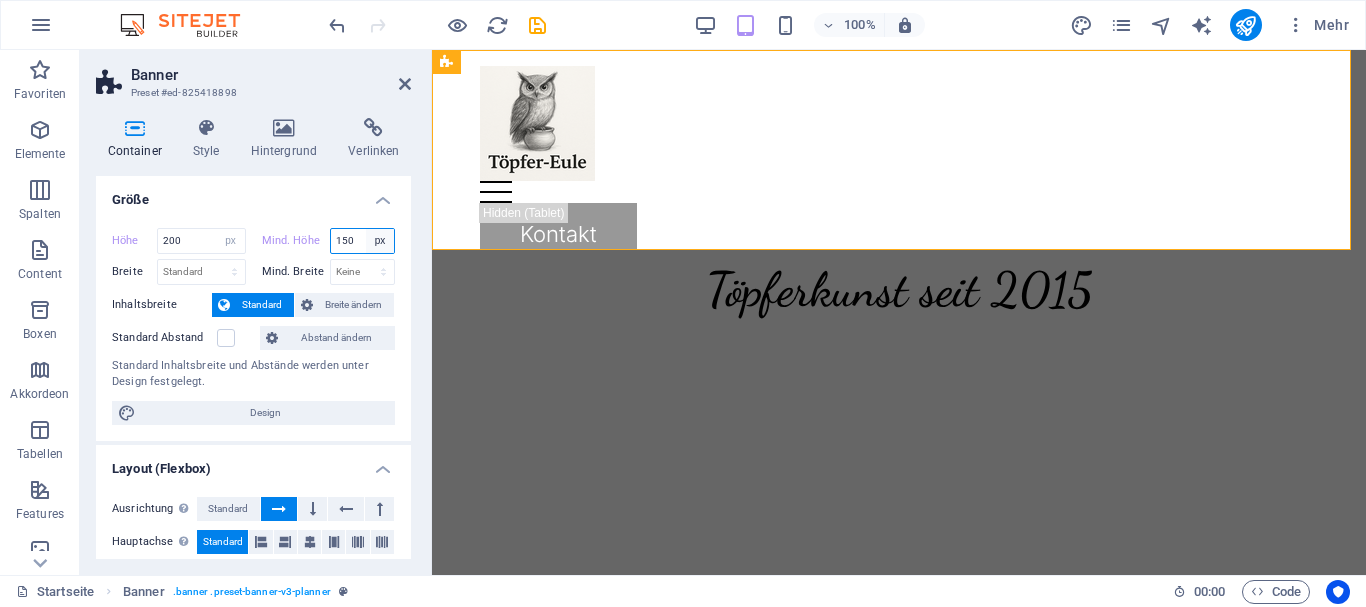 click on "Keine px rem % vh vw" at bounding box center (380, 241) 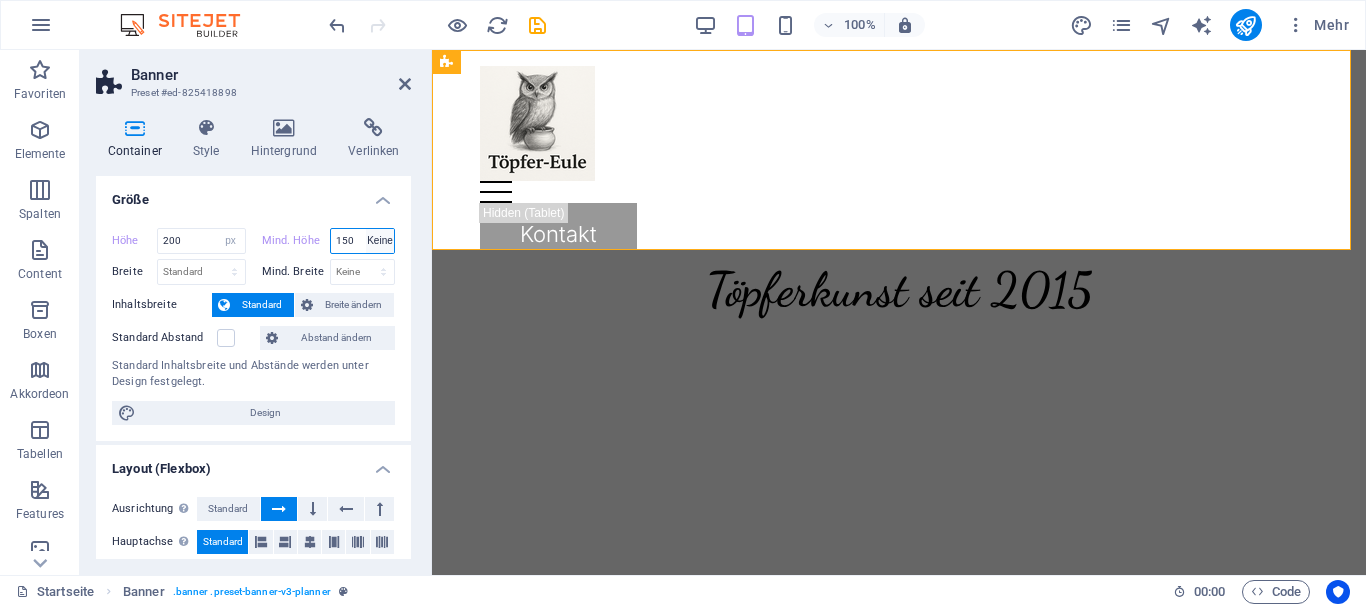 click on "Keine px rem % vh vw" at bounding box center (380, 241) 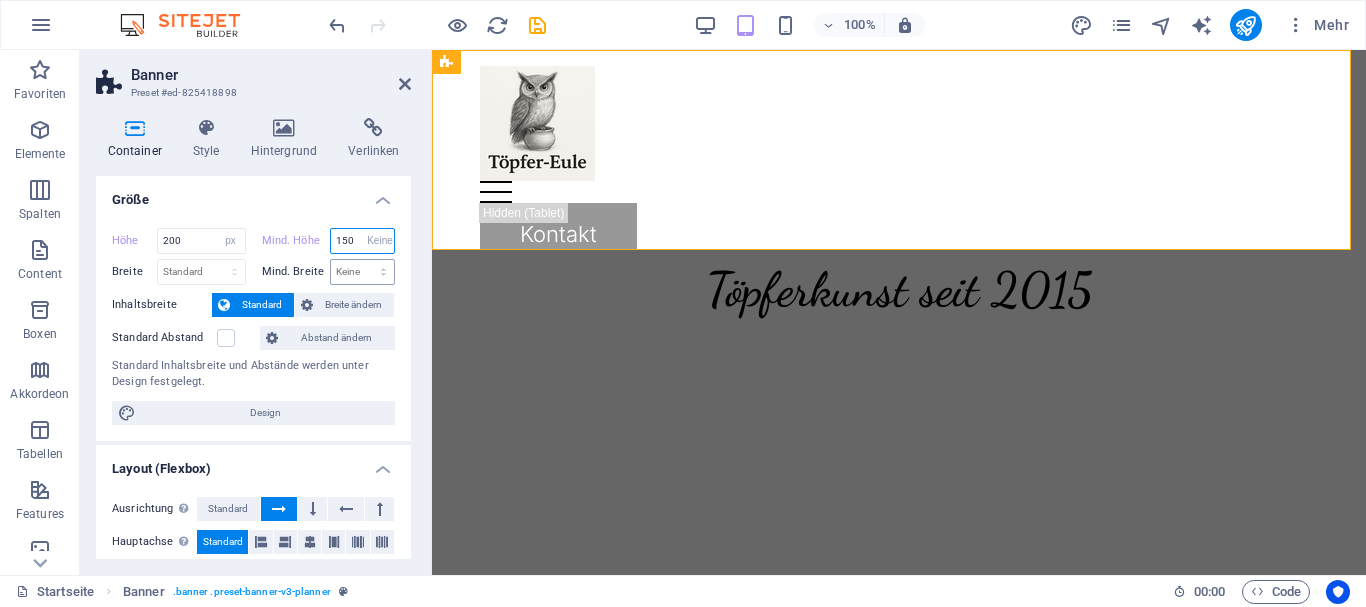 type on "150" 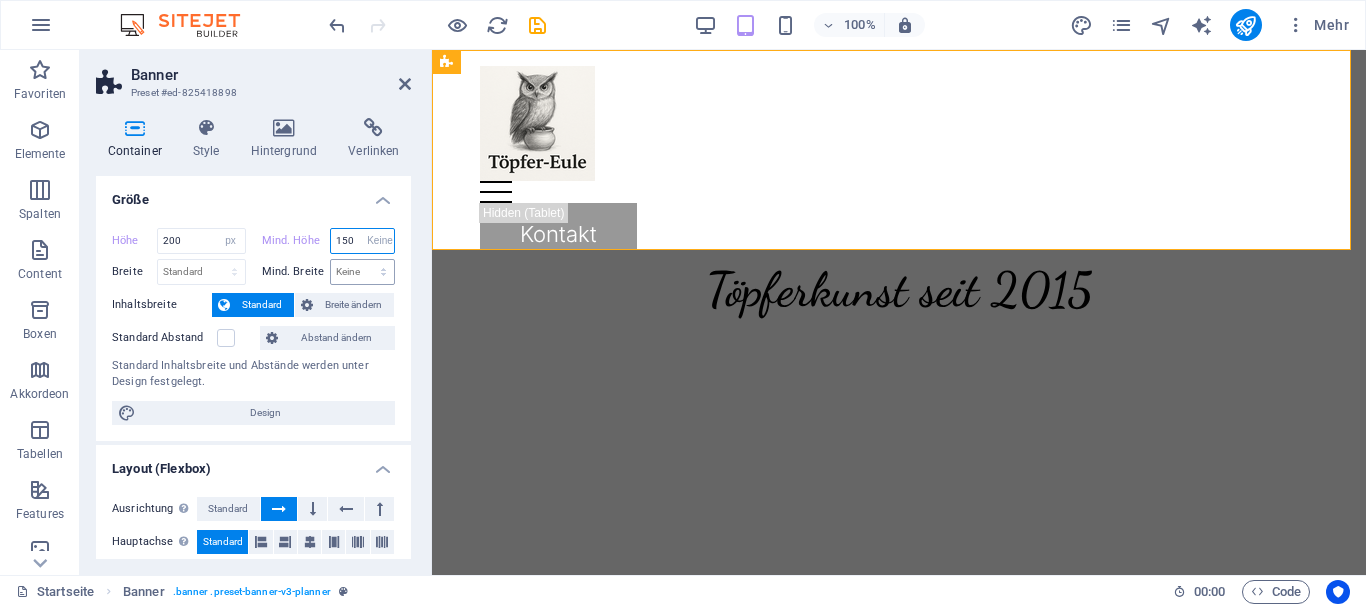 select on "px" 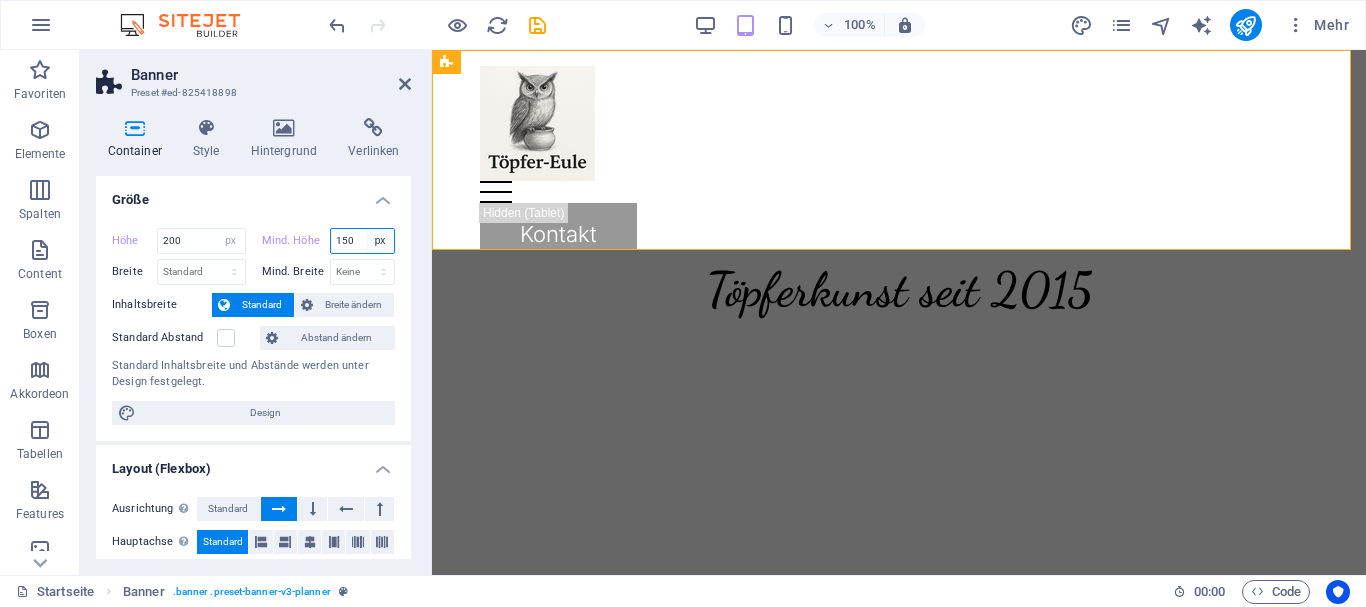 click on "Keine px rem % vh vw" at bounding box center [380, 241] 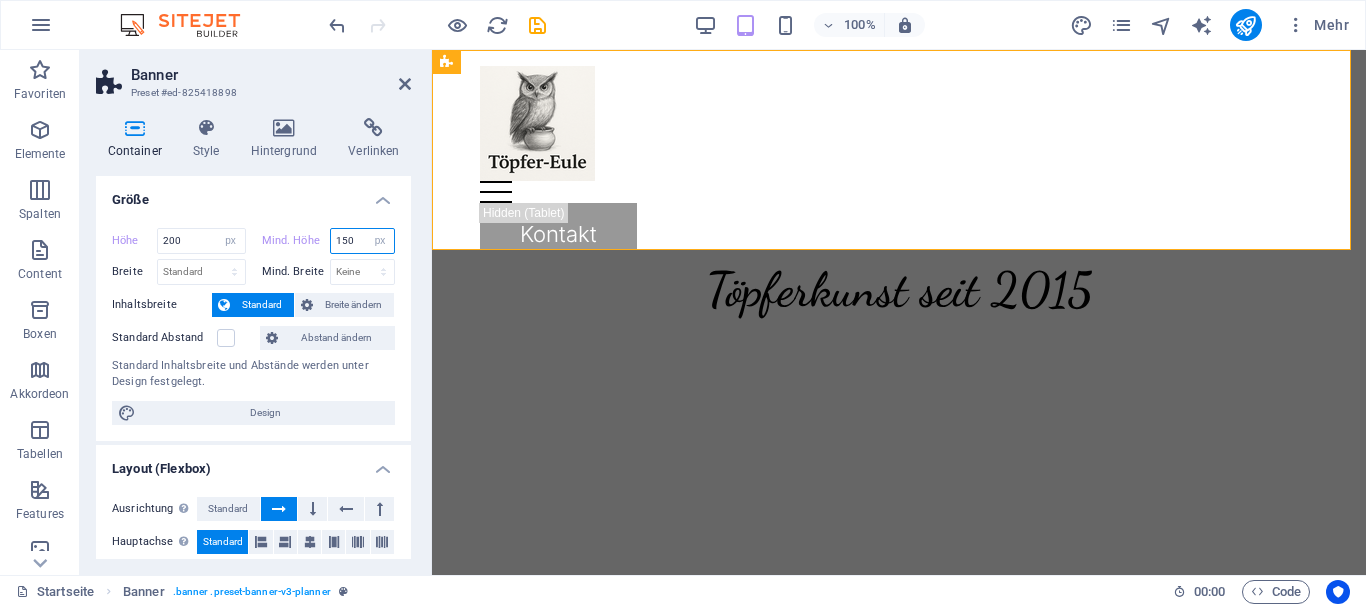 click on "Keine px rem % vh vw" at bounding box center (380, 241) 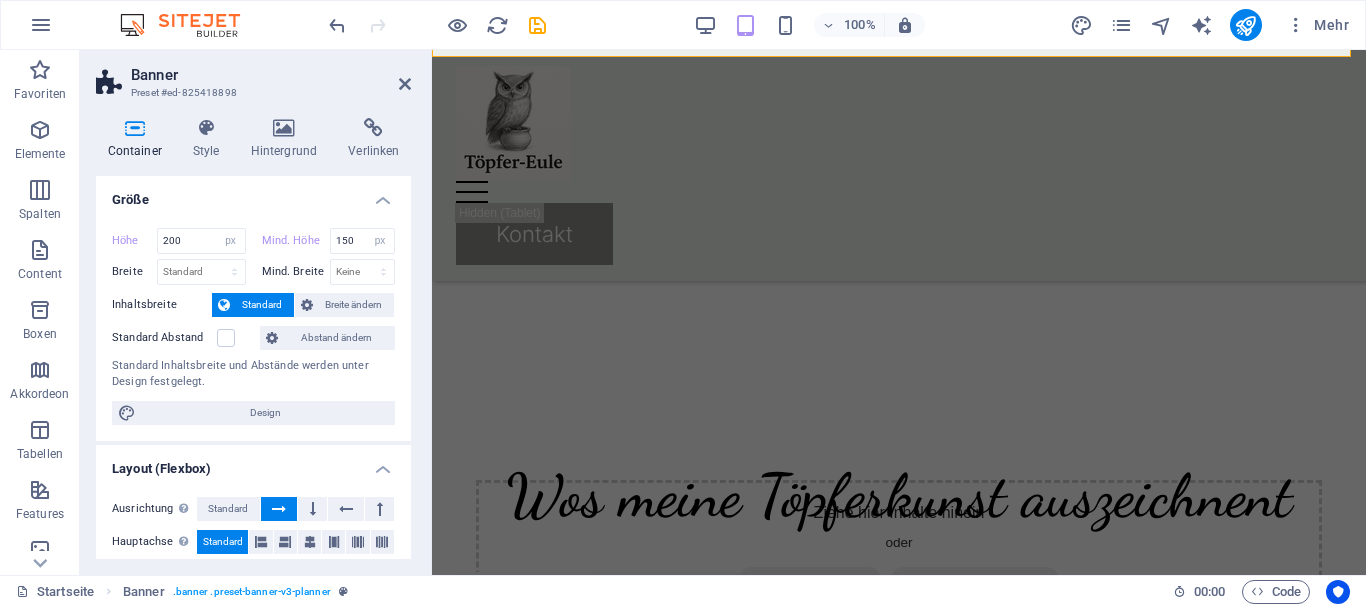 scroll, scrollTop: 0, scrollLeft: 0, axis: both 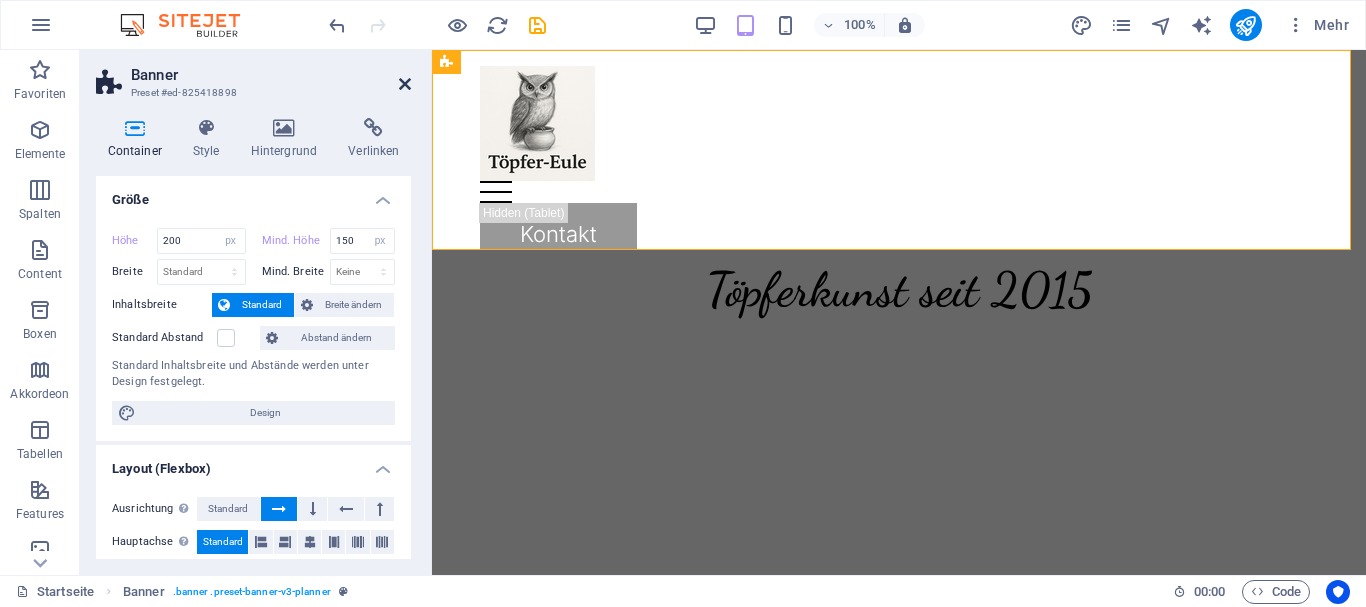 drag, startPoint x: 399, startPoint y: 85, endPoint x: 310, endPoint y: 57, distance: 93.30059 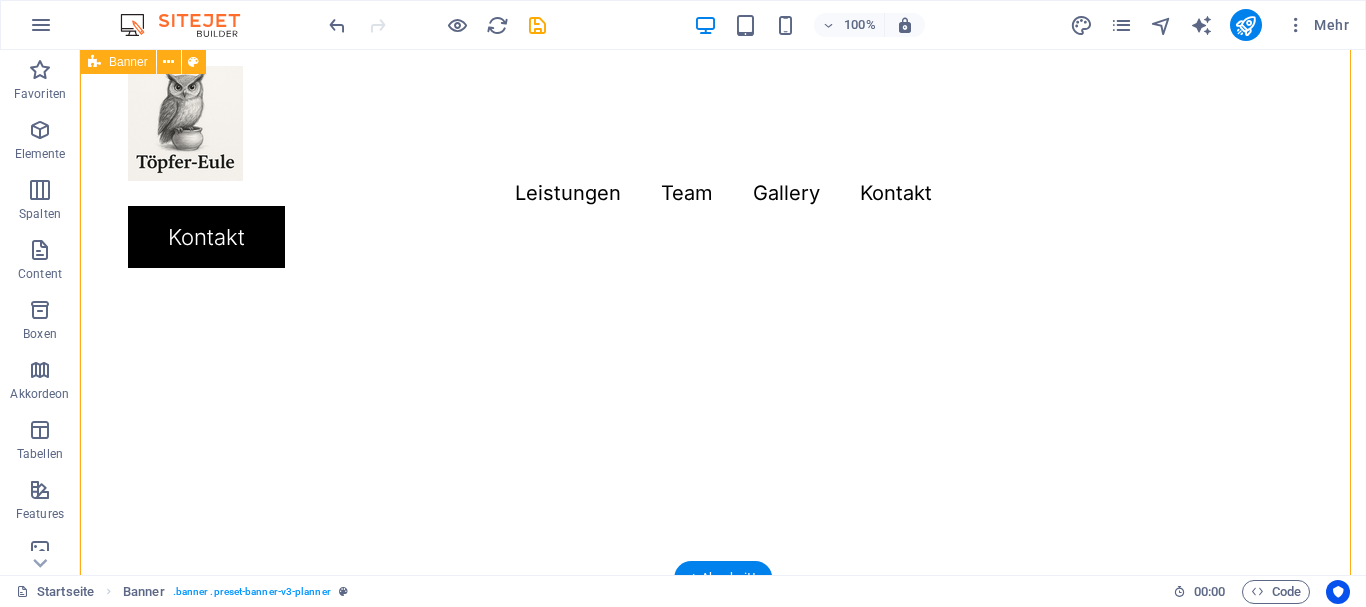 scroll, scrollTop: 600, scrollLeft: 0, axis: vertical 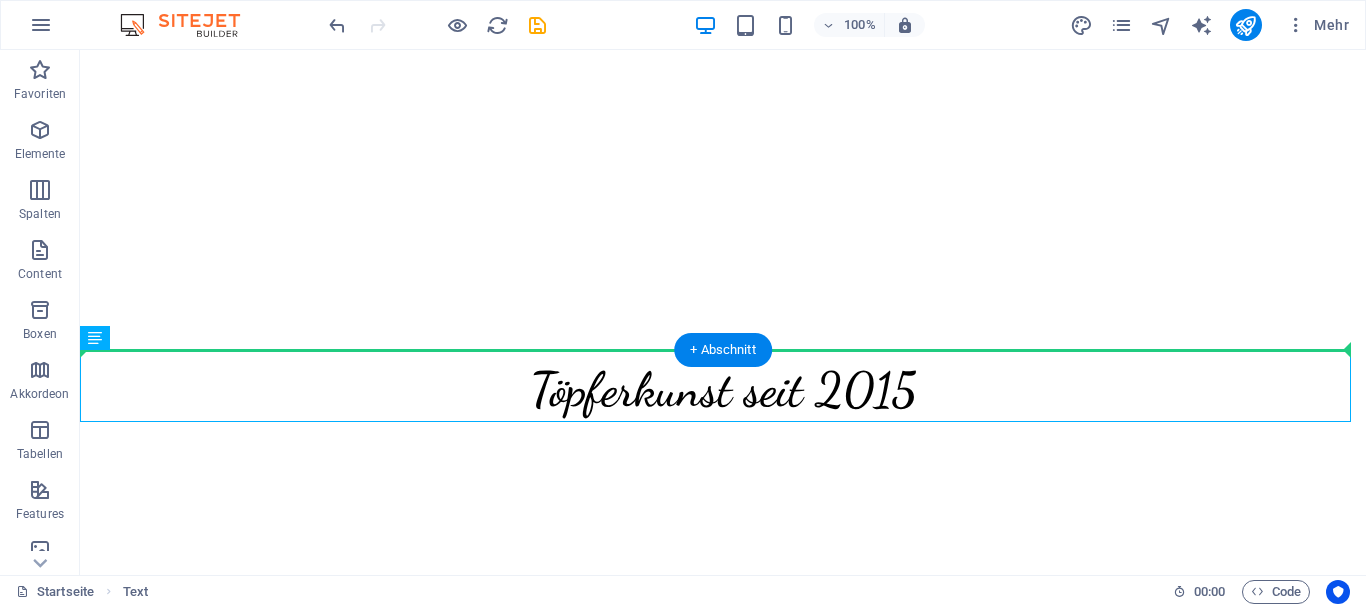 drag, startPoint x: 188, startPoint y: 394, endPoint x: 223, endPoint y: 169, distance: 227.70595 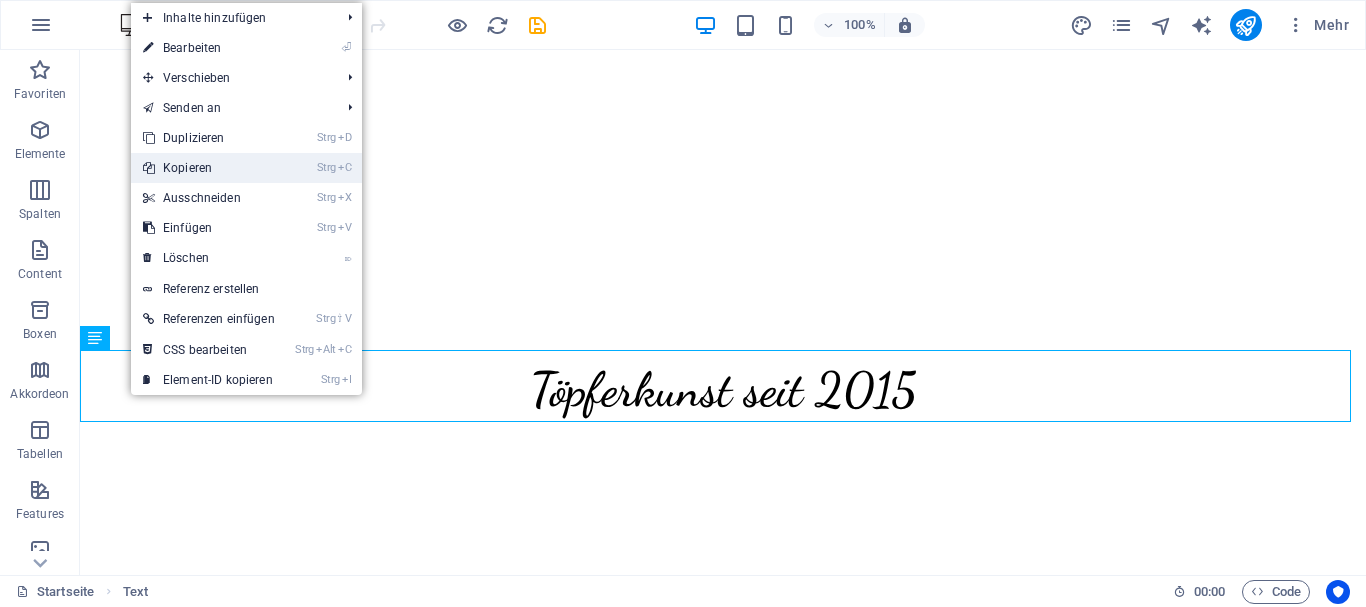 click on "Strg C  Kopieren" at bounding box center [209, 168] 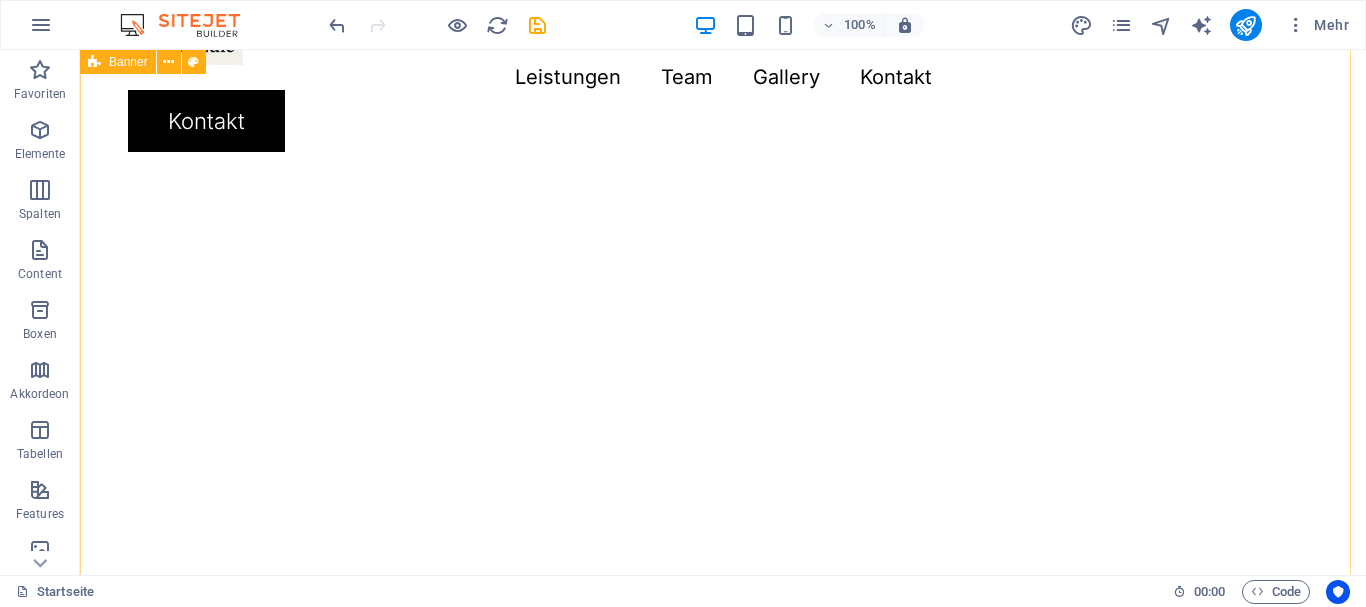 scroll, scrollTop: 0, scrollLeft: 0, axis: both 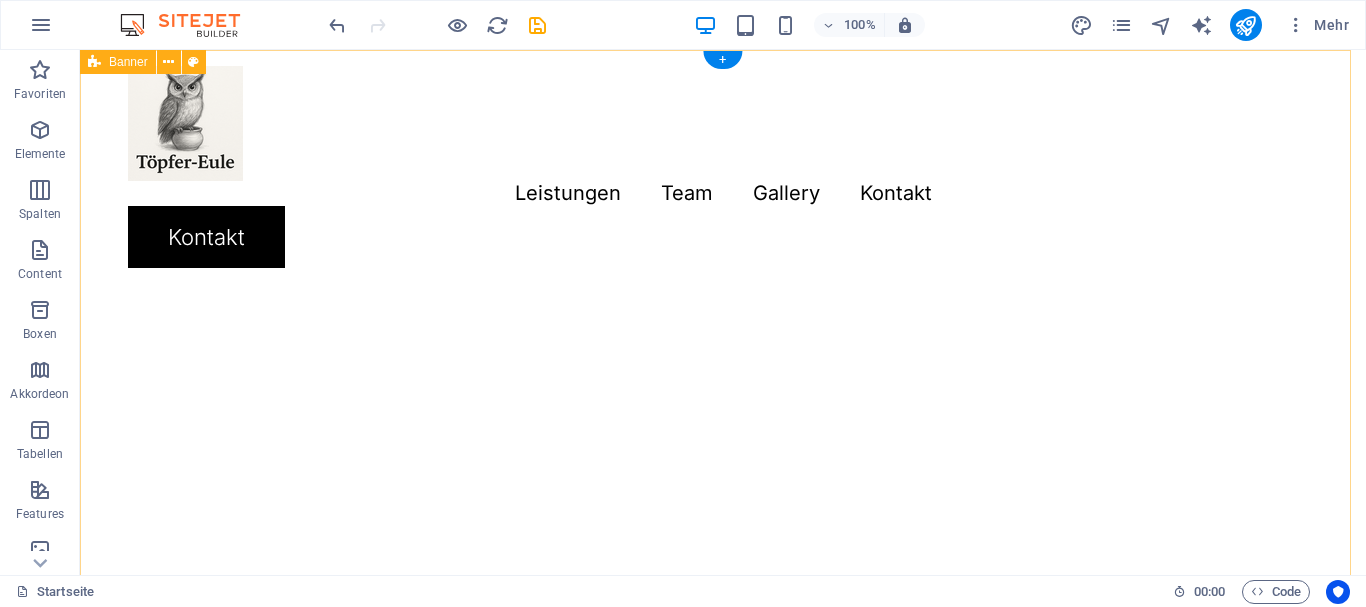 click on "Menu Leistungen Team Gallery Kontakt Kontakt" at bounding box center [723, 500] 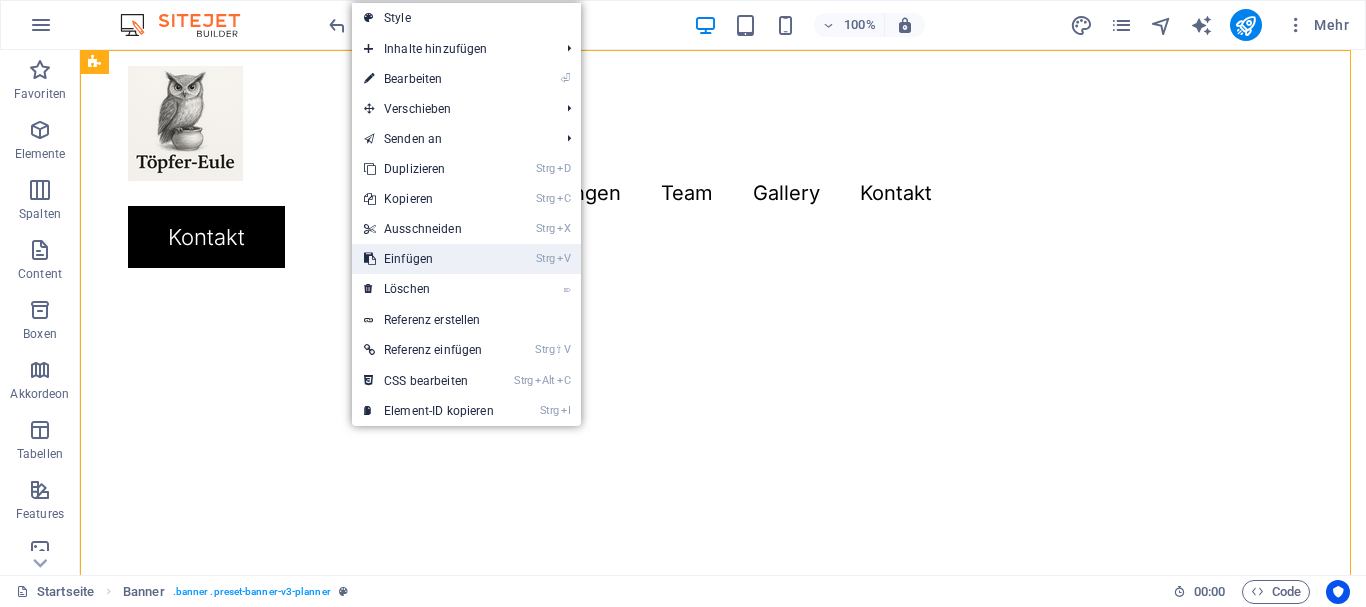 click on "Strg V  Einfügen" at bounding box center (429, 259) 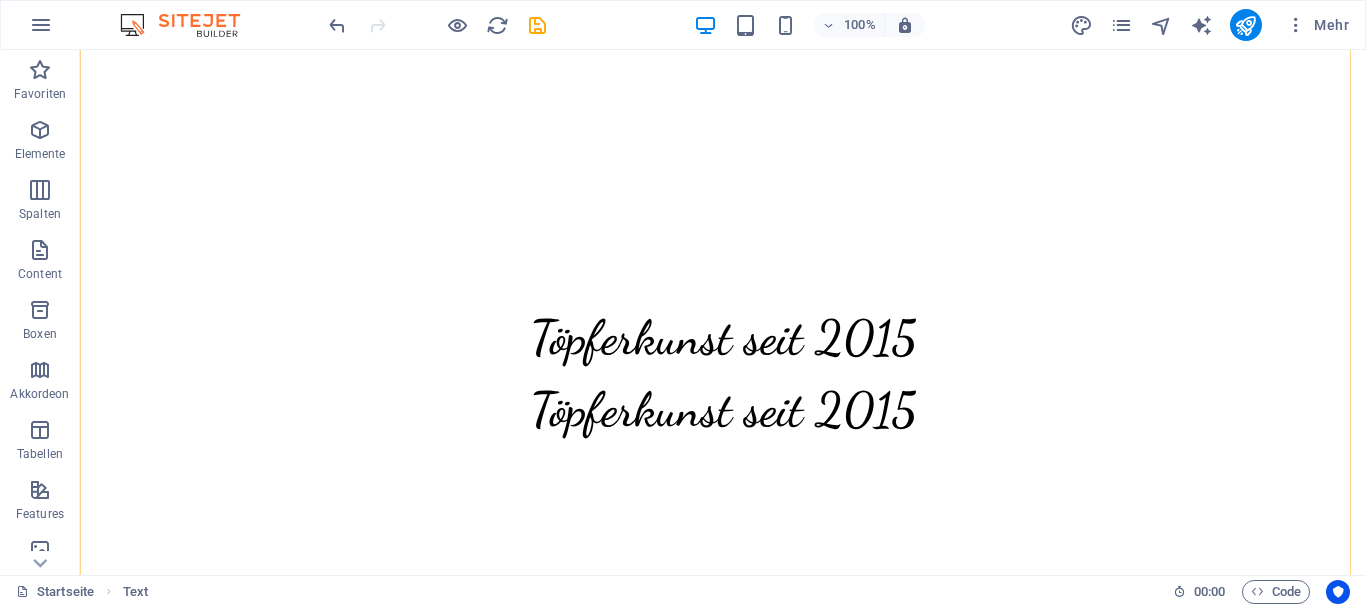 scroll, scrollTop: 700, scrollLeft: 0, axis: vertical 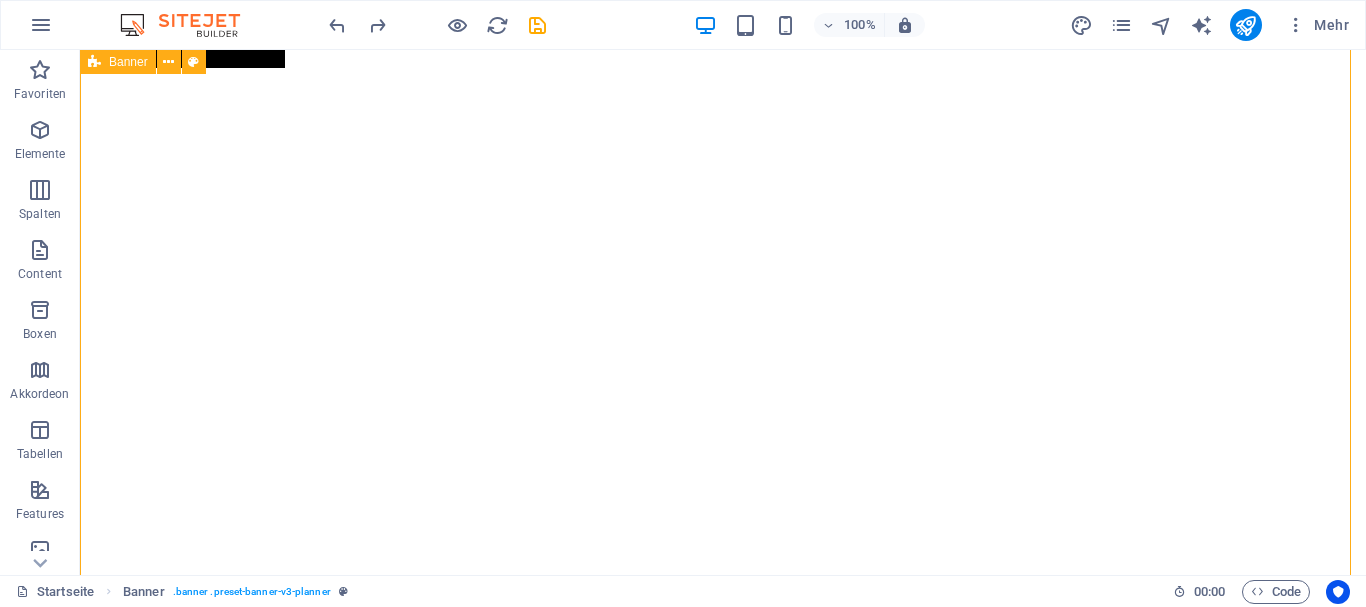 click on "Menu Leistungen Team Gallery Kontakt Kontakt" at bounding box center [723, 300] 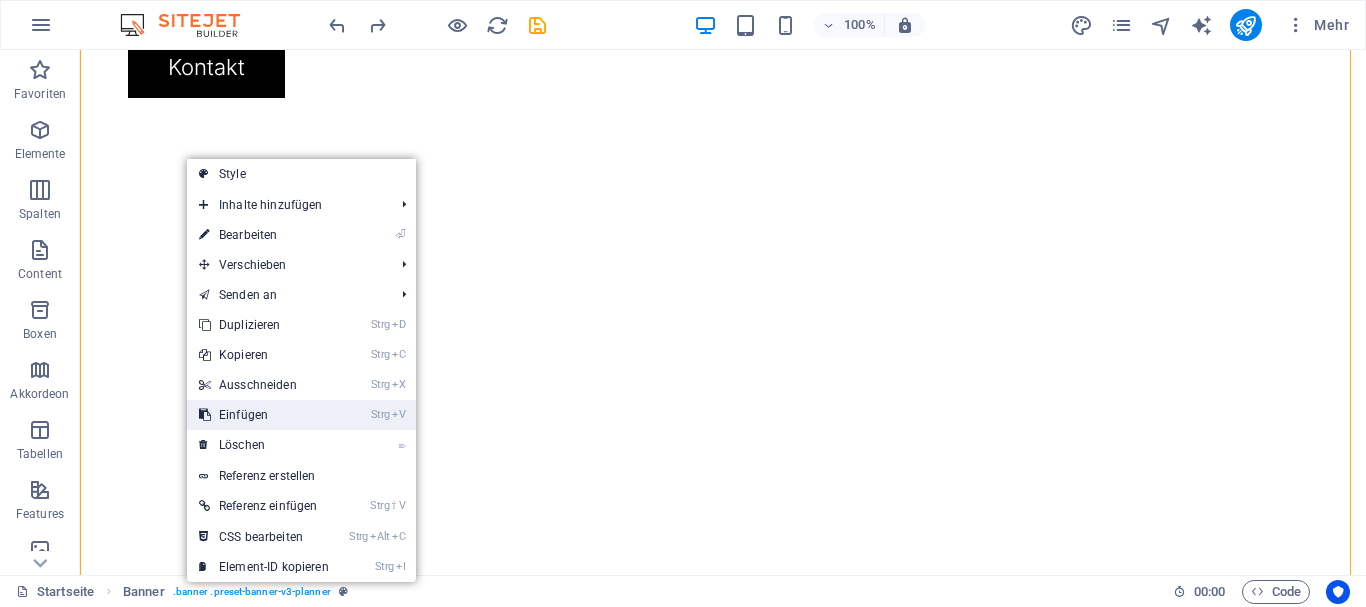 drag, startPoint x: 252, startPoint y: 406, endPoint x: 172, endPoint y: 362, distance: 91.3017 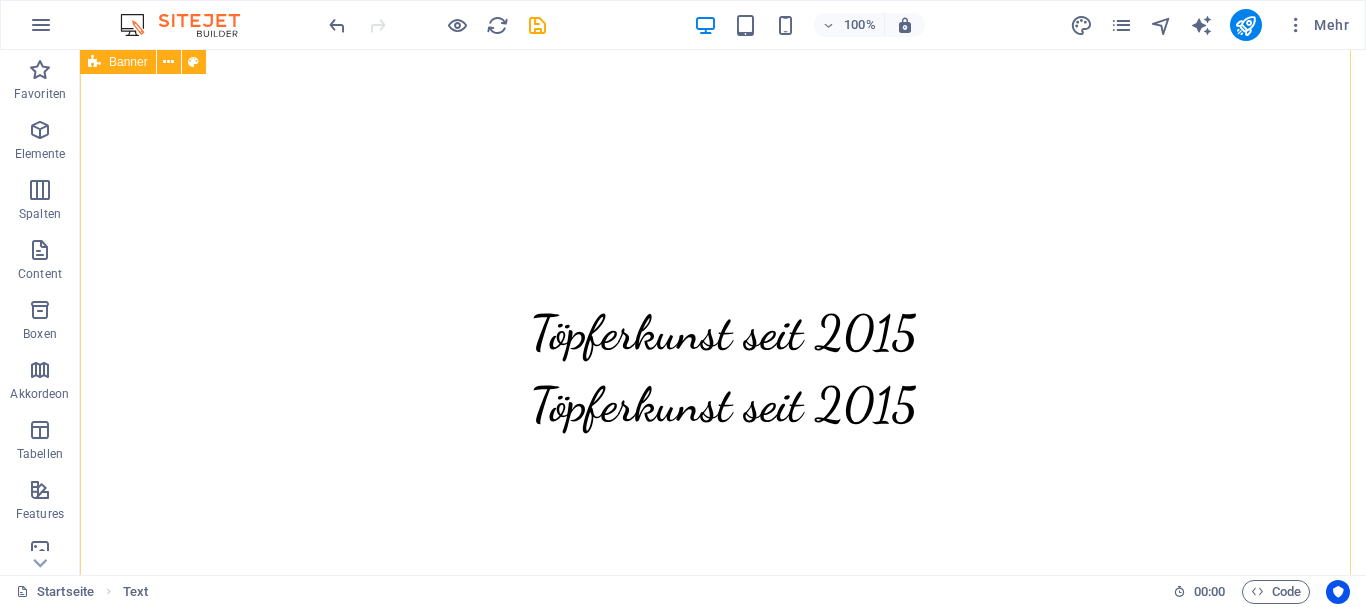 scroll, scrollTop: 674, scrollLeft: 0, axis: vertical 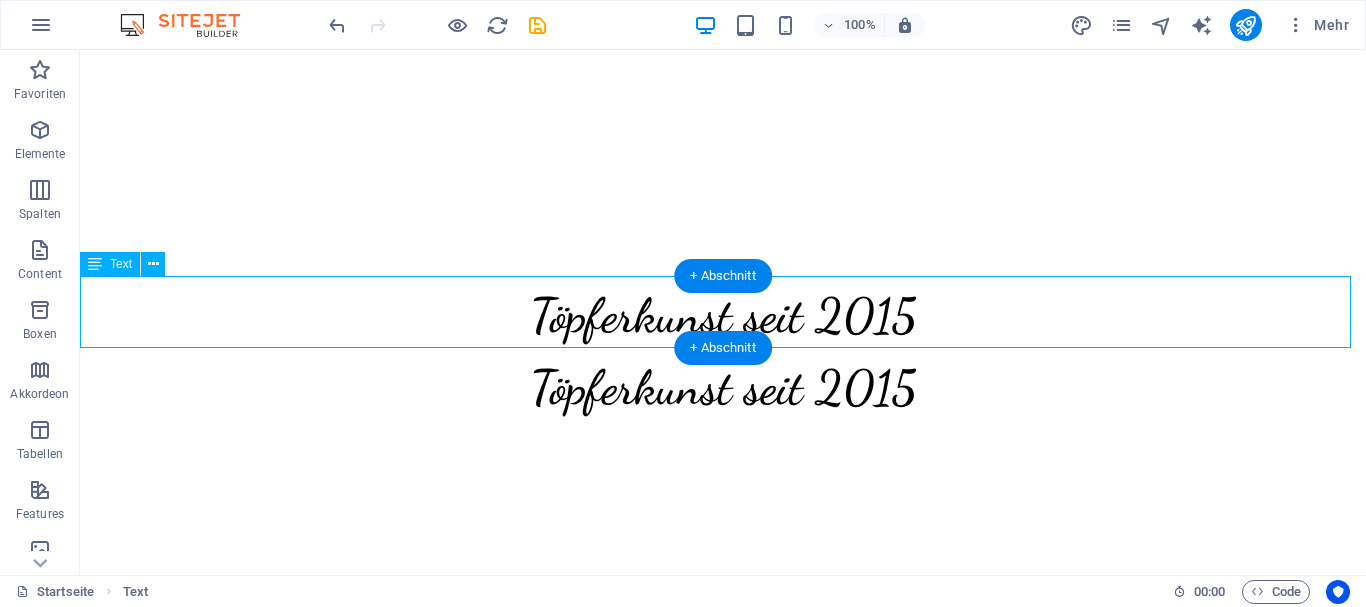 click on "Töpferkunst seit 2015" at bounding box center (723, 312) 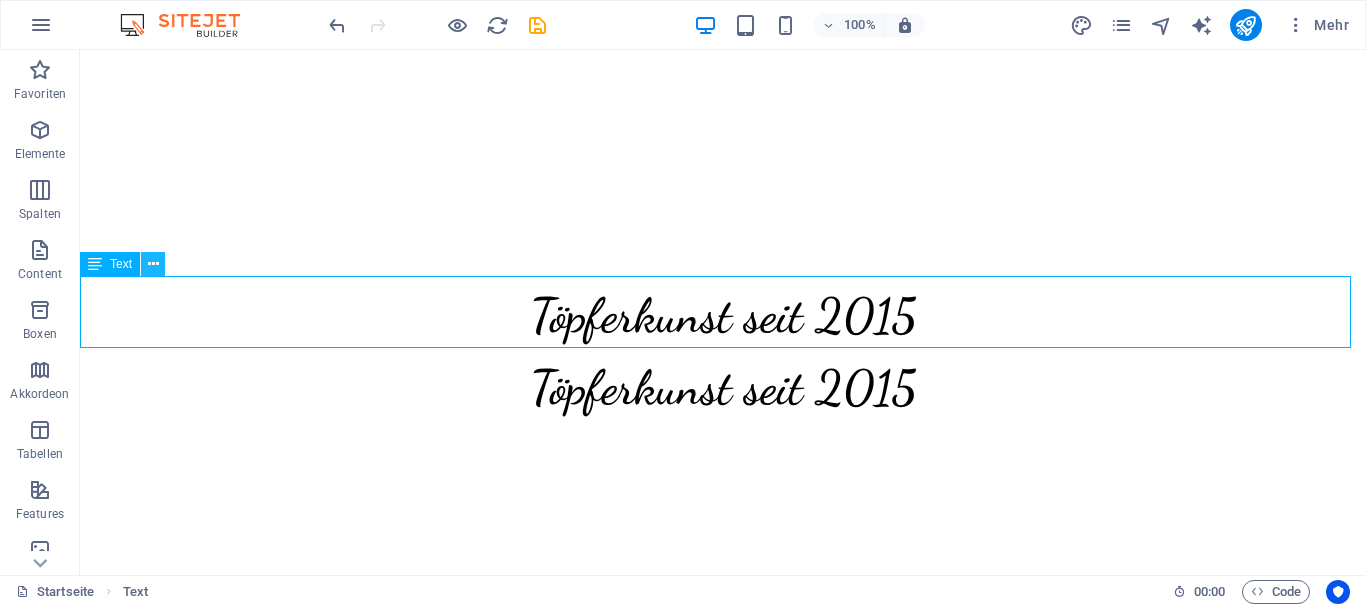 click at bounding box center (153, 264) 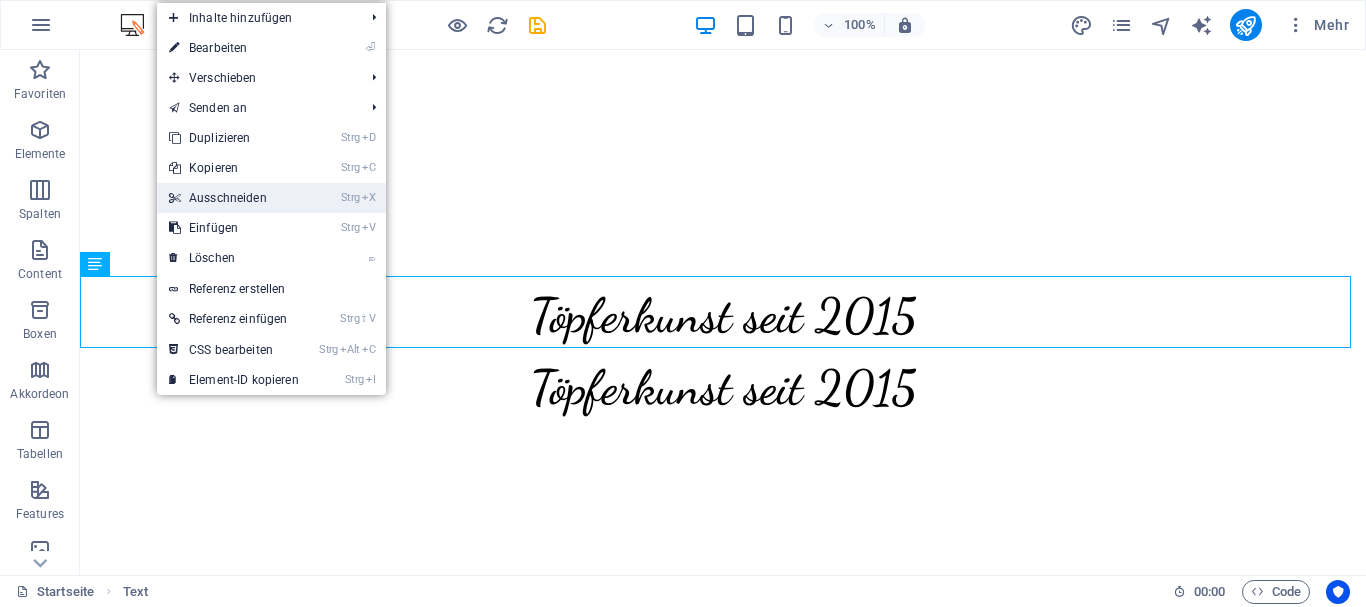 click on "Strg X  Ausschneiden" at bounding box center (234, 198) 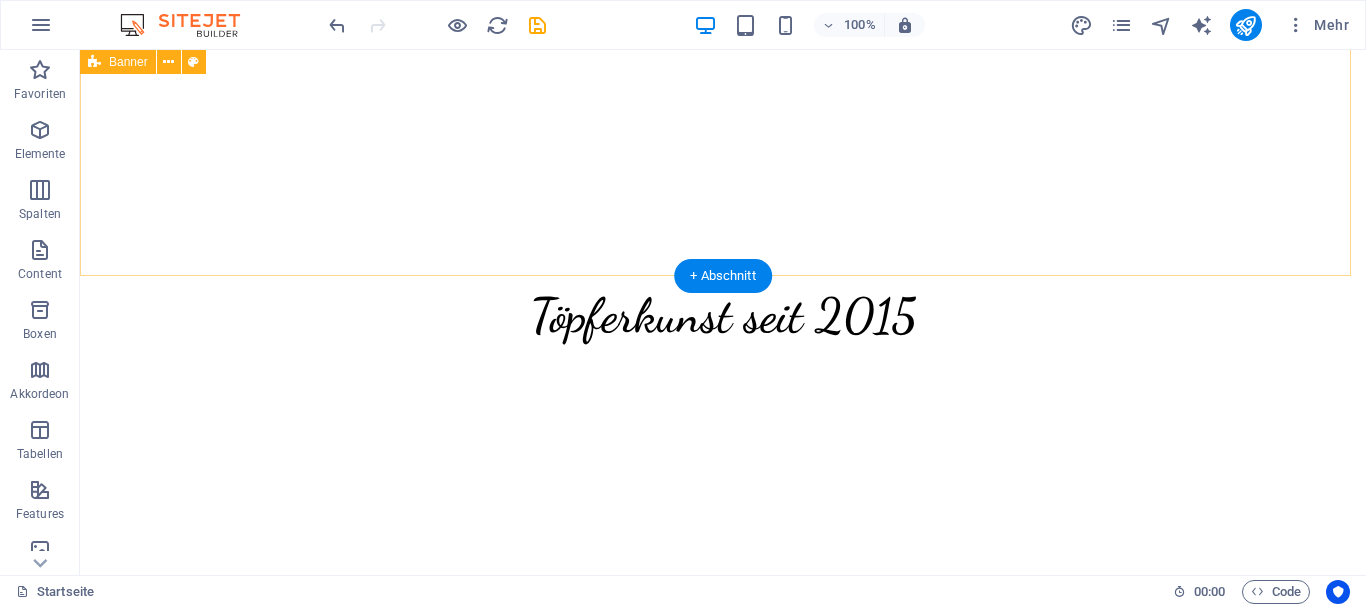 scroll, scrollTop: 374, scrollLeft: 0, axis: vertical 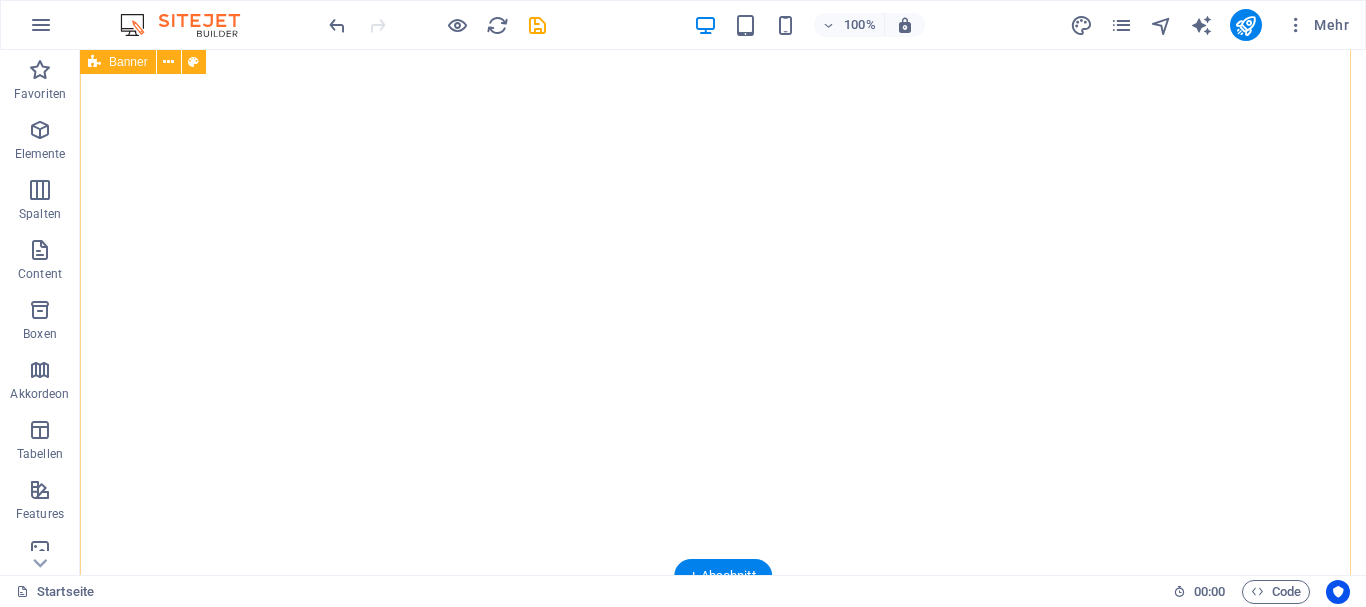 click on "Menu Leistungen Team Gallery Kontakt Kontakt" at bounding box center (723, 126) 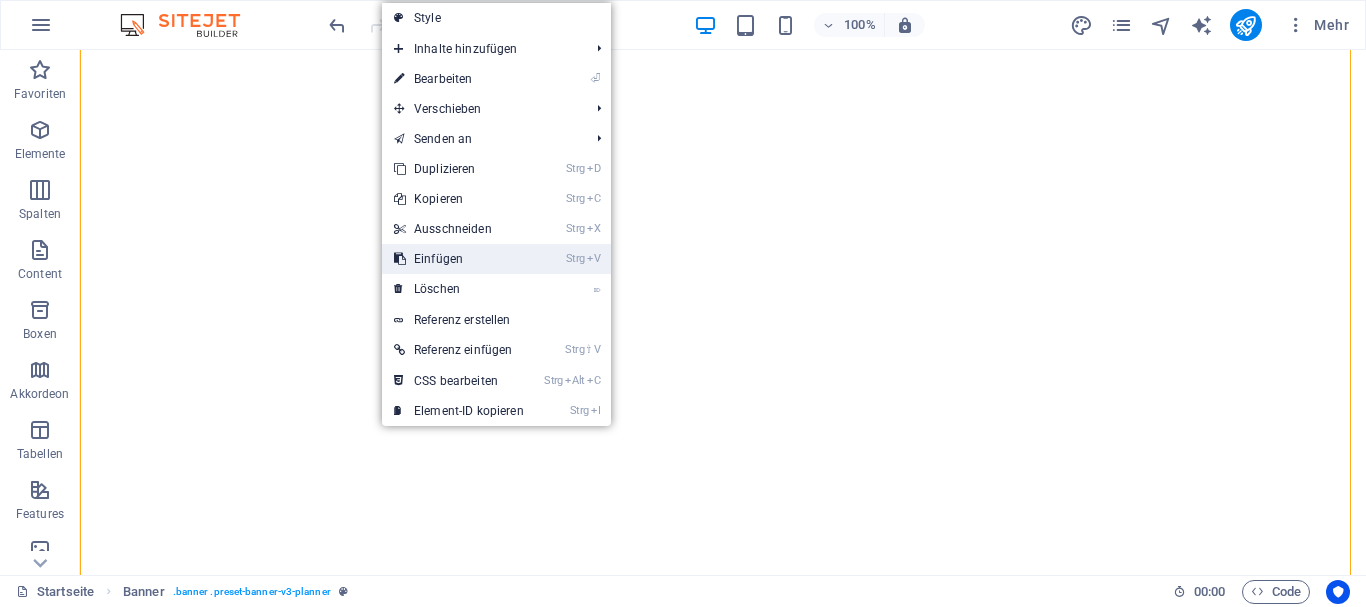 click on "Strg V  Einfügen" at bounding box center (459, 259) 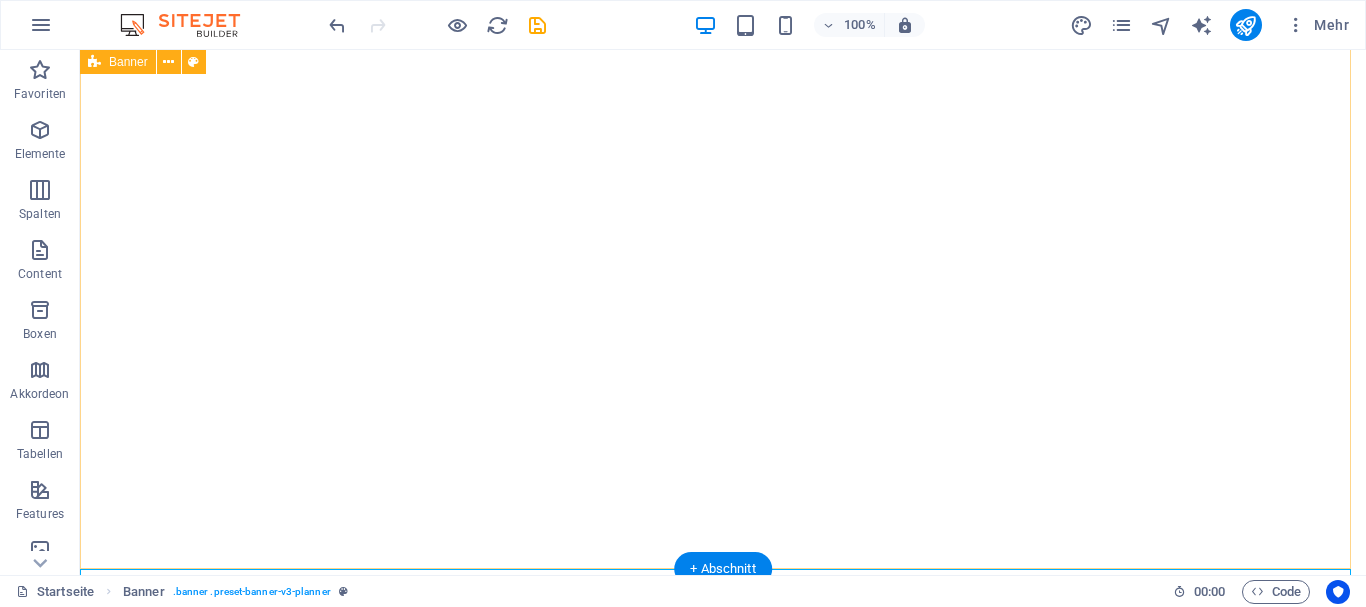 scroll, scrollTop: 674, scrollLeft: 0, axis: vertical 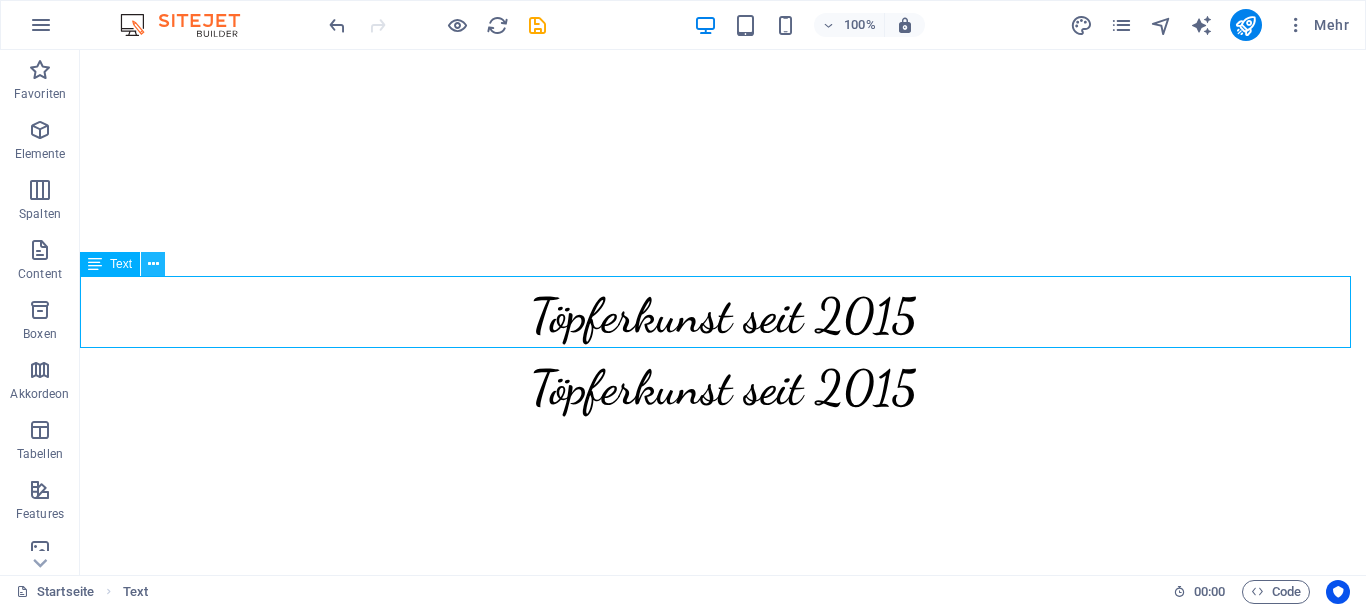 click at bounding box center [153, 264] 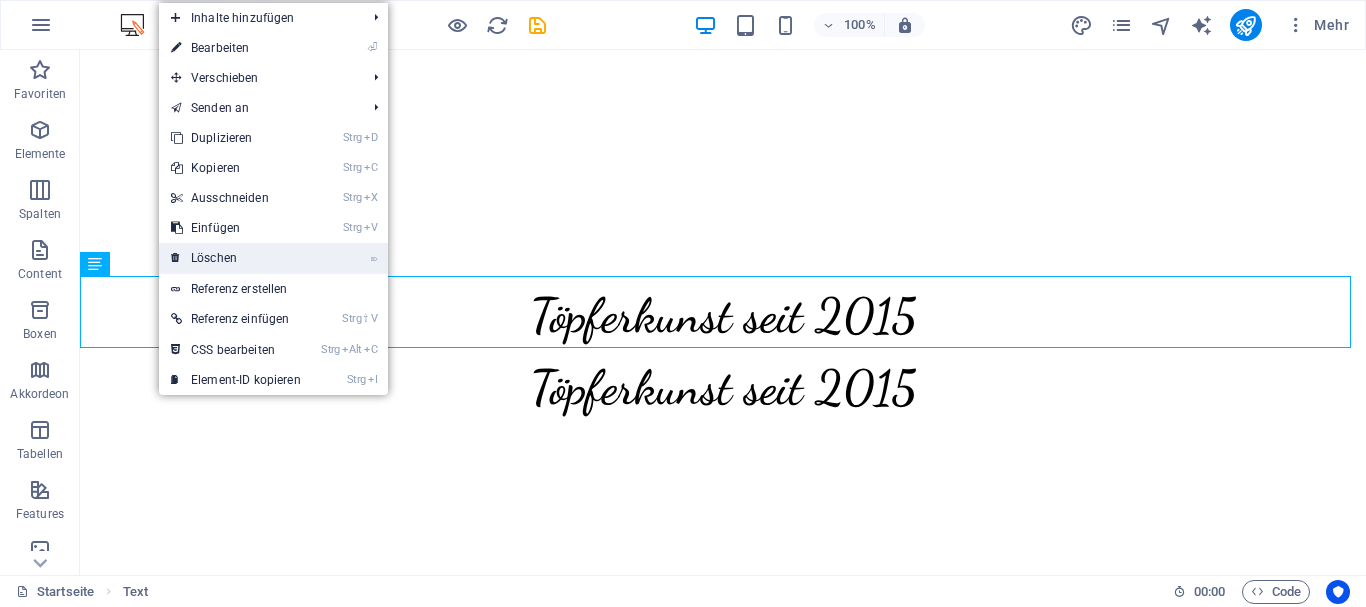 click on "⌦  Löschen" at bounding box center (236, 258) 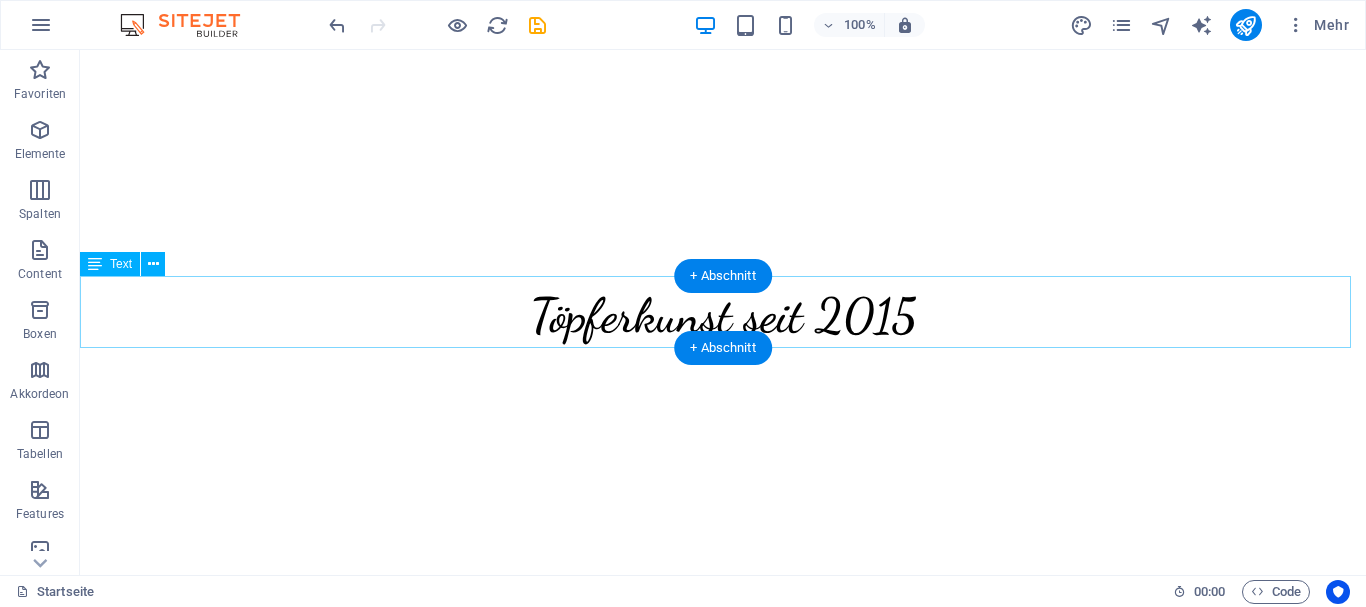 click on "Töpferkunst seit 2015" at bounding box center (723, 312) 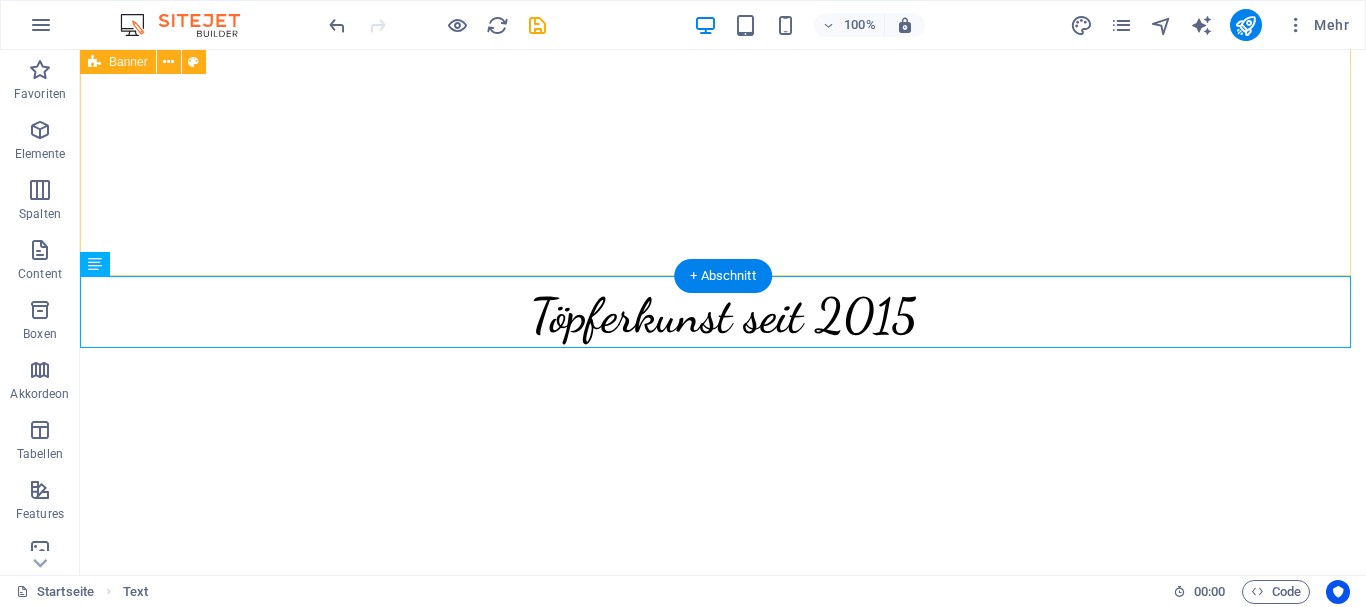 click on "Menu Leistungen Team Gallery Kontakt Kontakt" at bounding box center [723, -174] 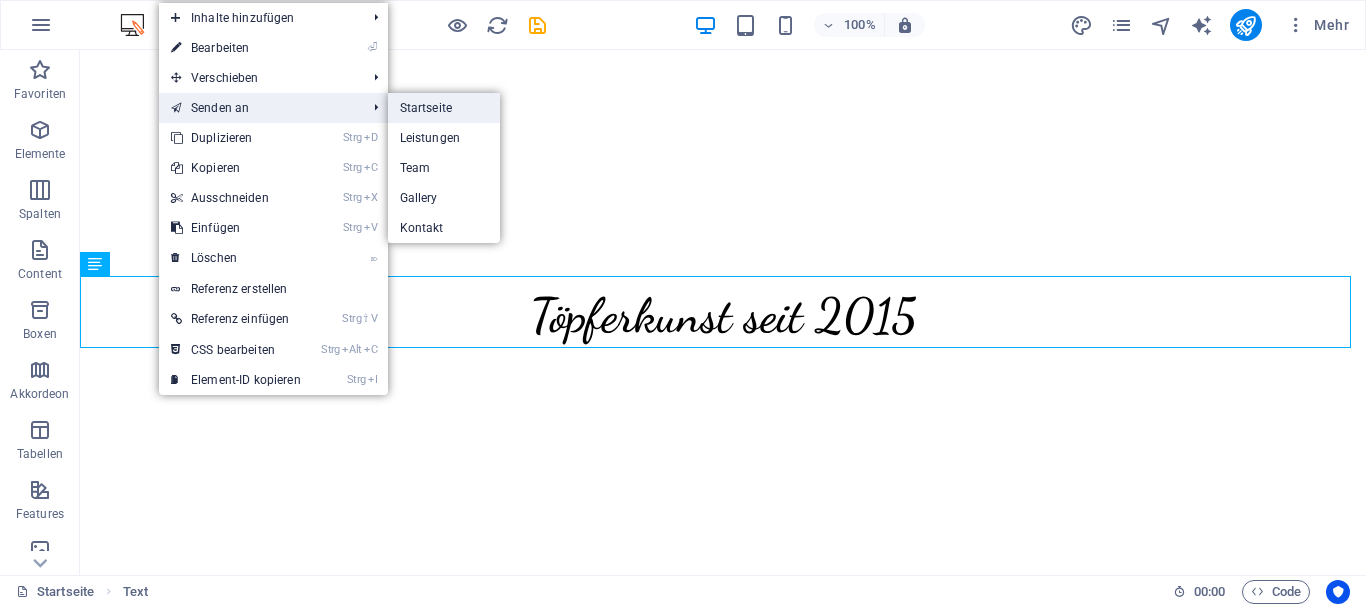 click on "Startseite" at bounding box center [444, 108] 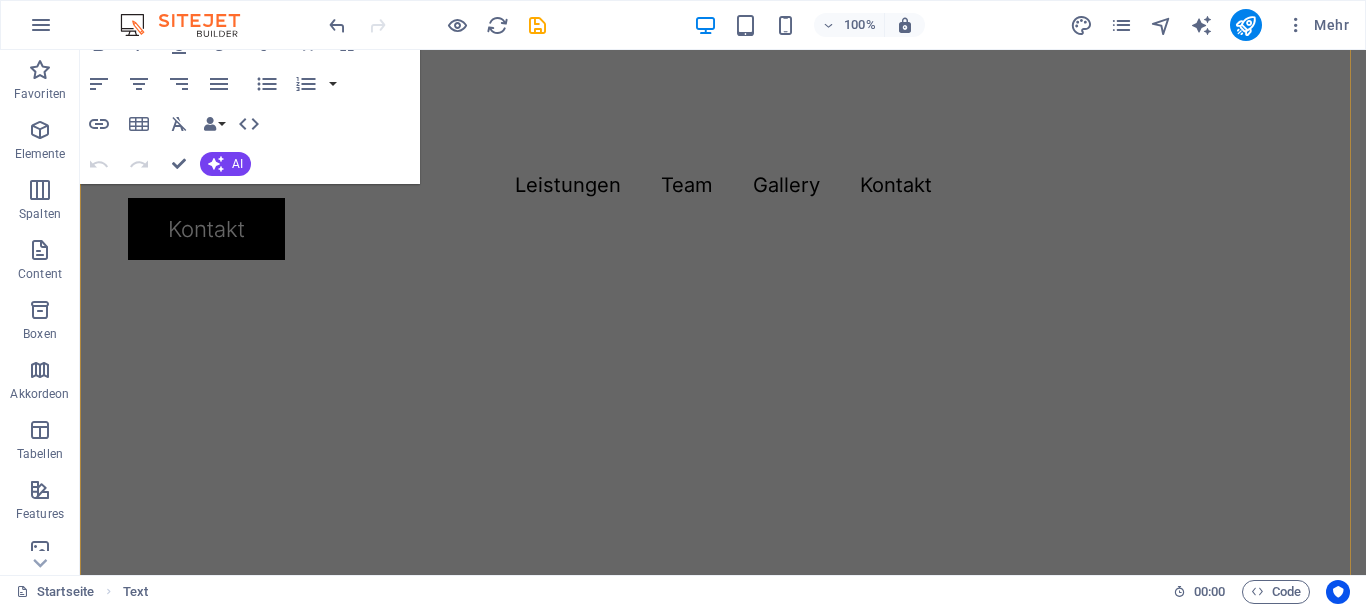 scroll, scrollTop: 0, scrollLeft: 0, axis: both 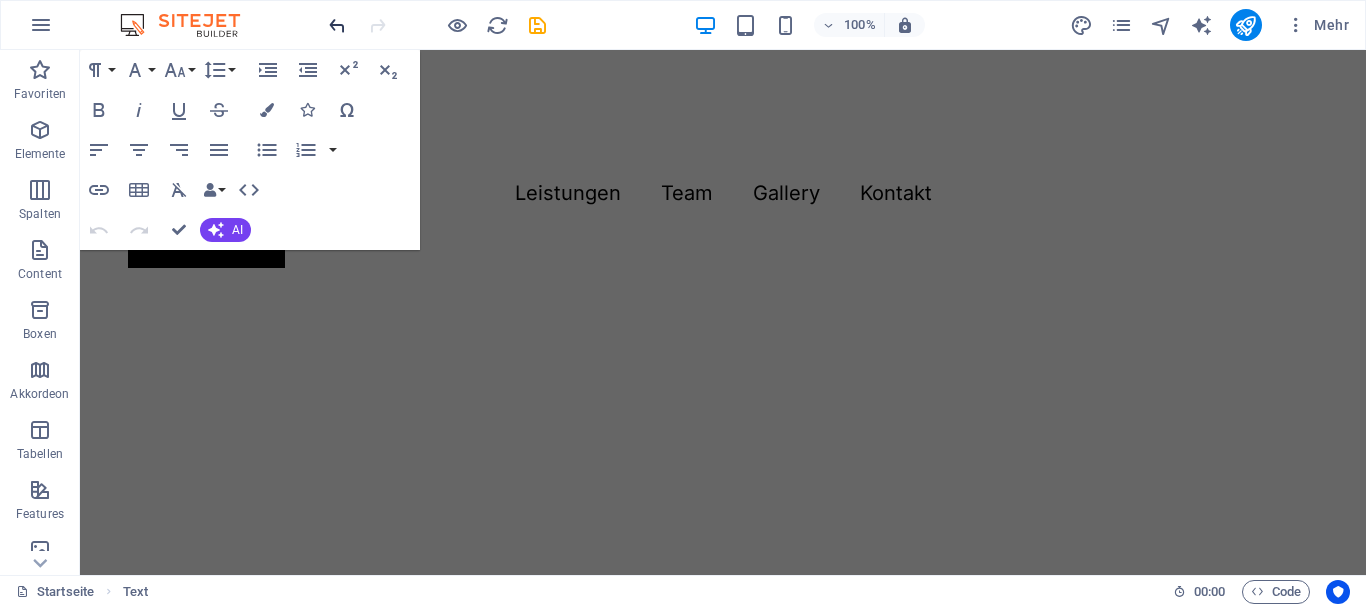 click at bounding box center [337, 25] 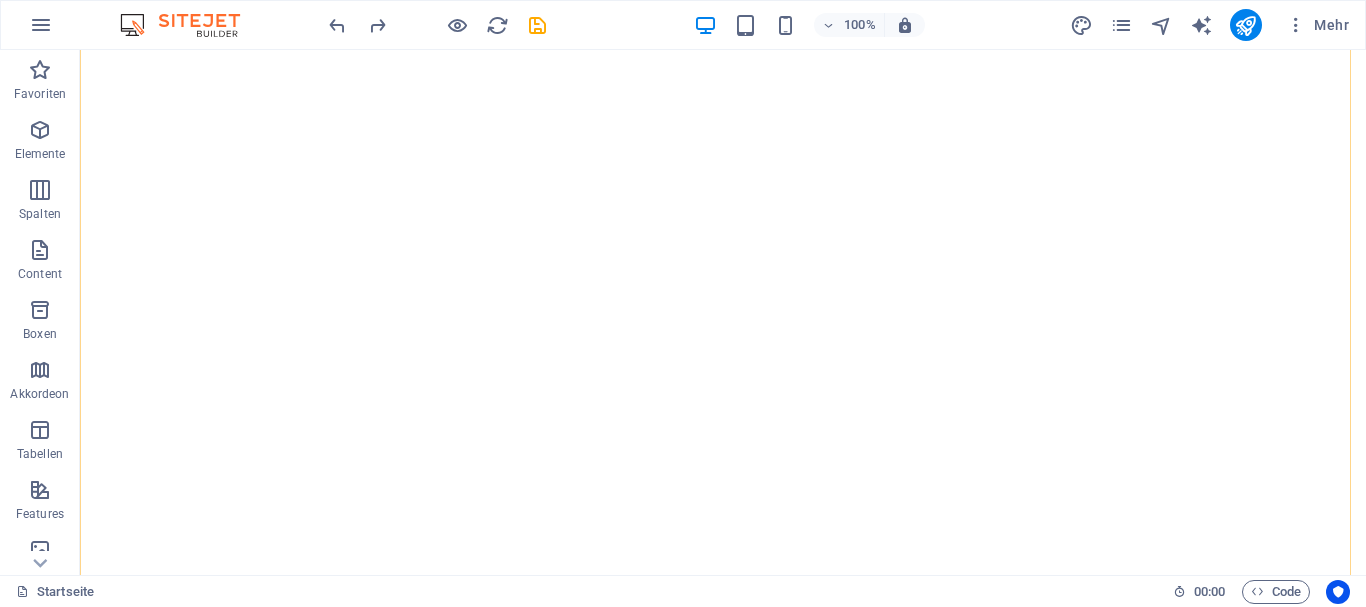 scroll, scrollTop: 600, scrollLeft: 0, axis: vertical 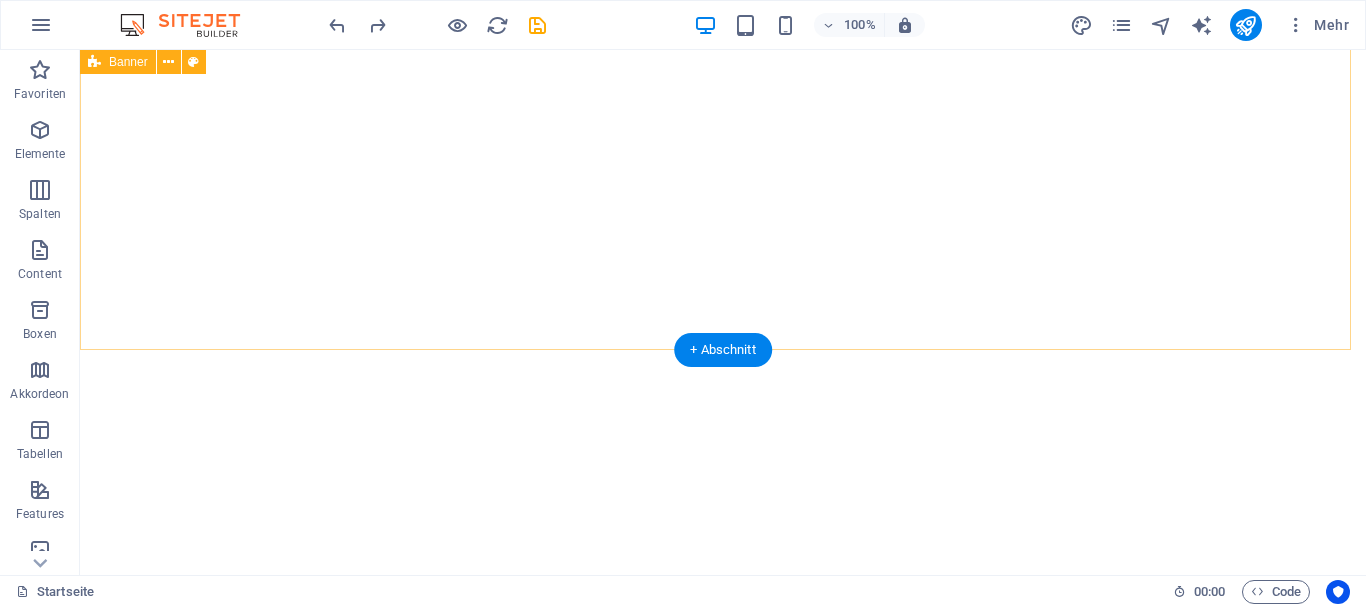 click on "Menu Leistungen Team Gallery Kontakt Kontakt" at bounding box center [723, -100] 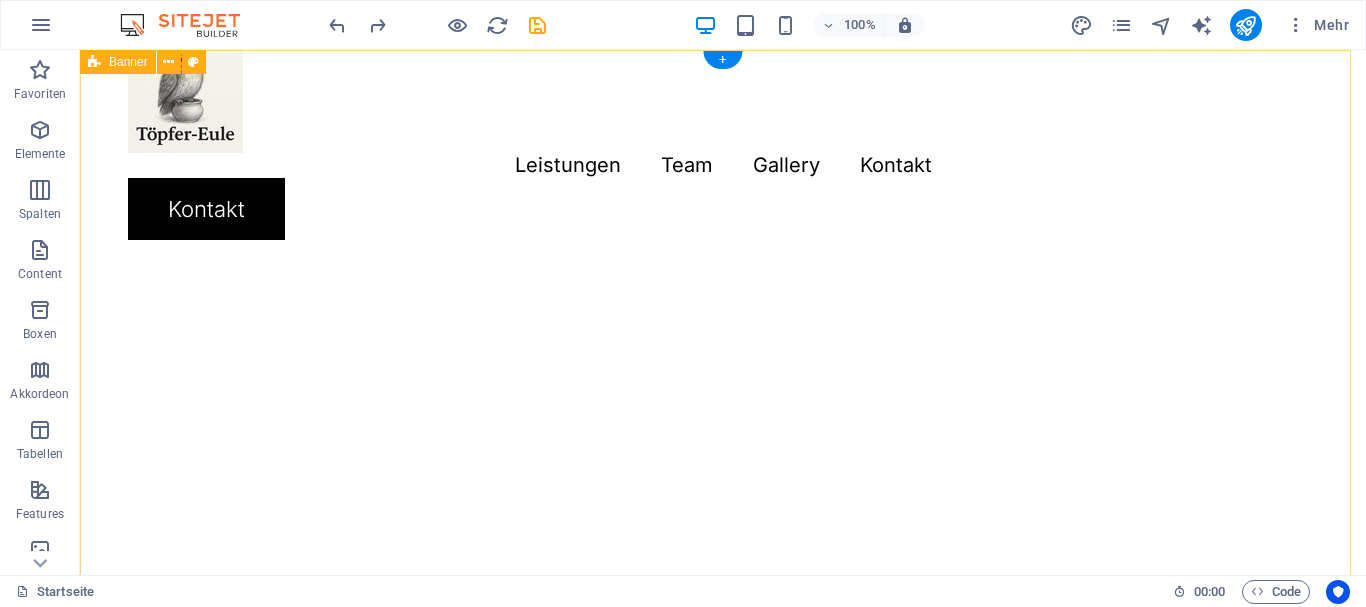 scroll, scrollTop: 0, scrollLeft: 0, axis: both 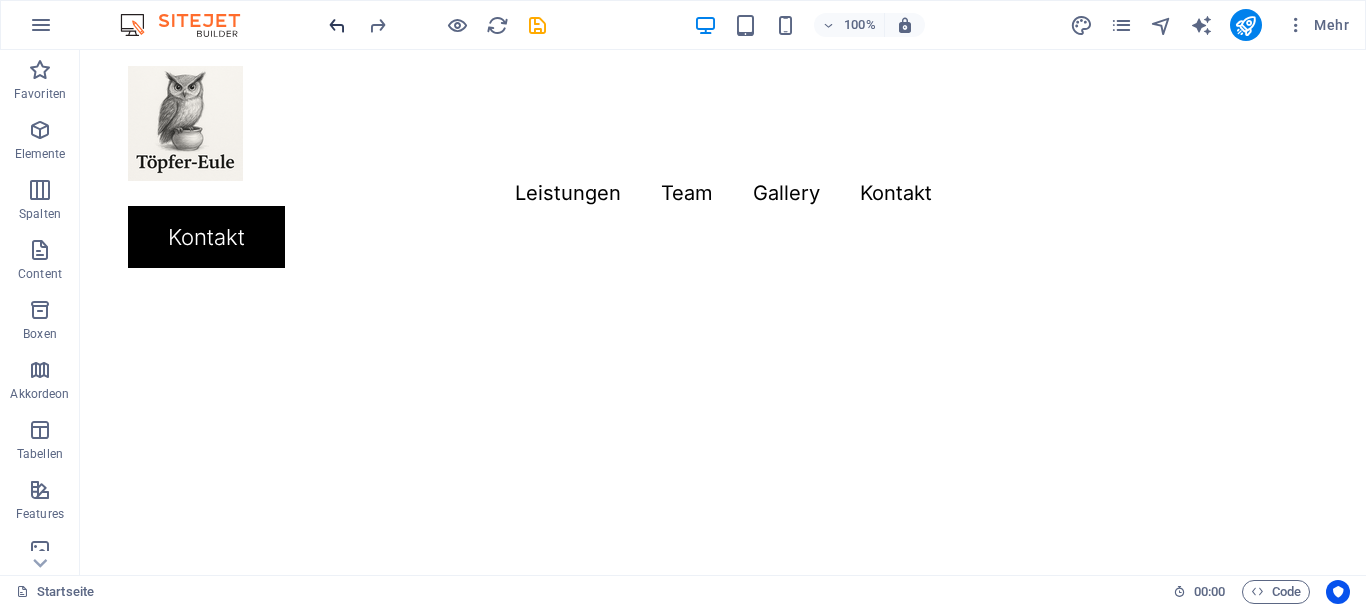 click at bounding box center [337, 25] 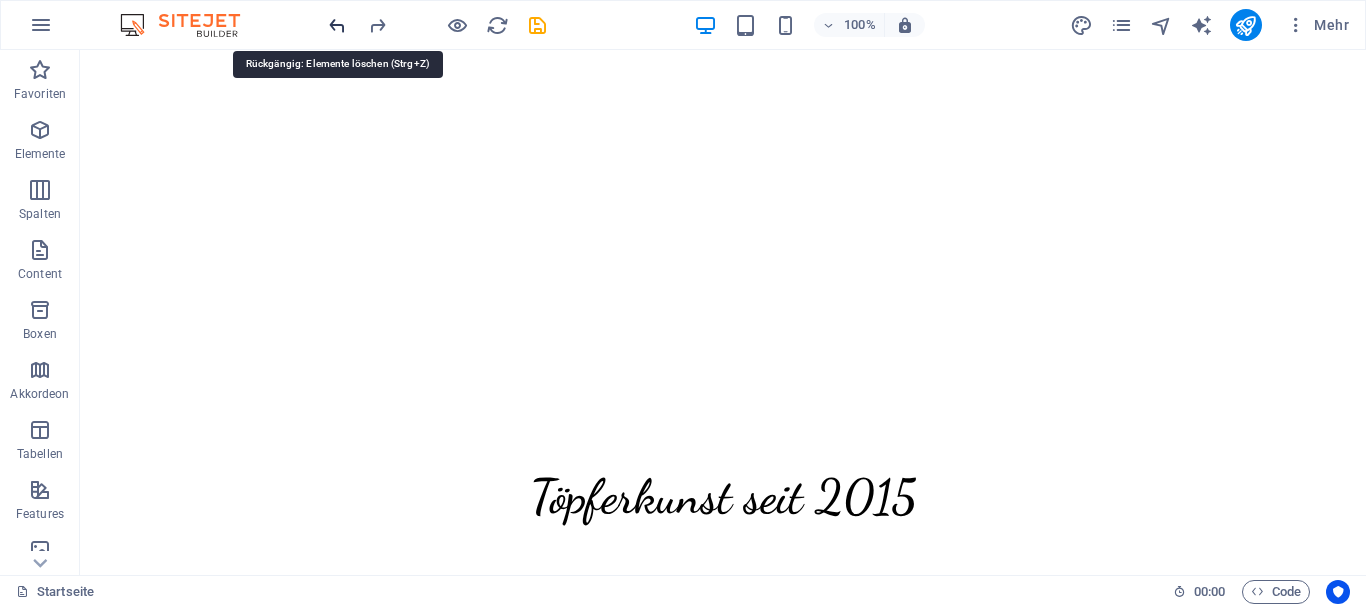 scroll, scrollTop: 674, scrollLeft: 0, axis: vertical 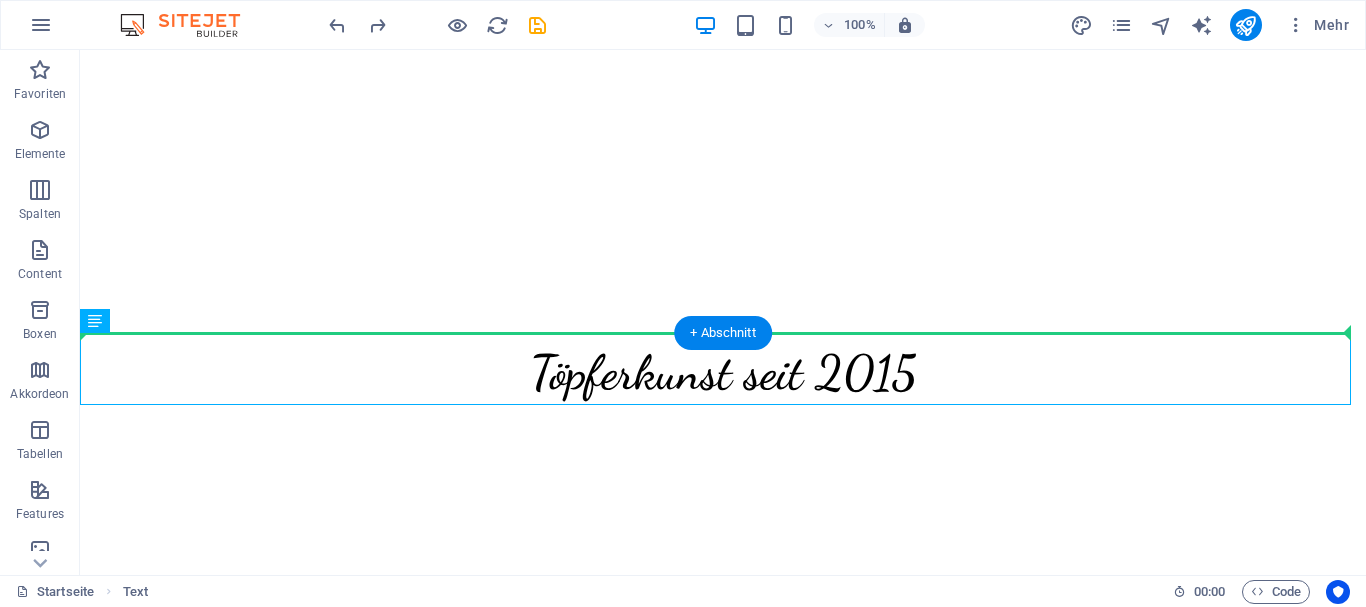 drag, startPoint x: 423, startPoint y: 310, endPoint x: 650, endPoint y: 175, distance: 264.10983 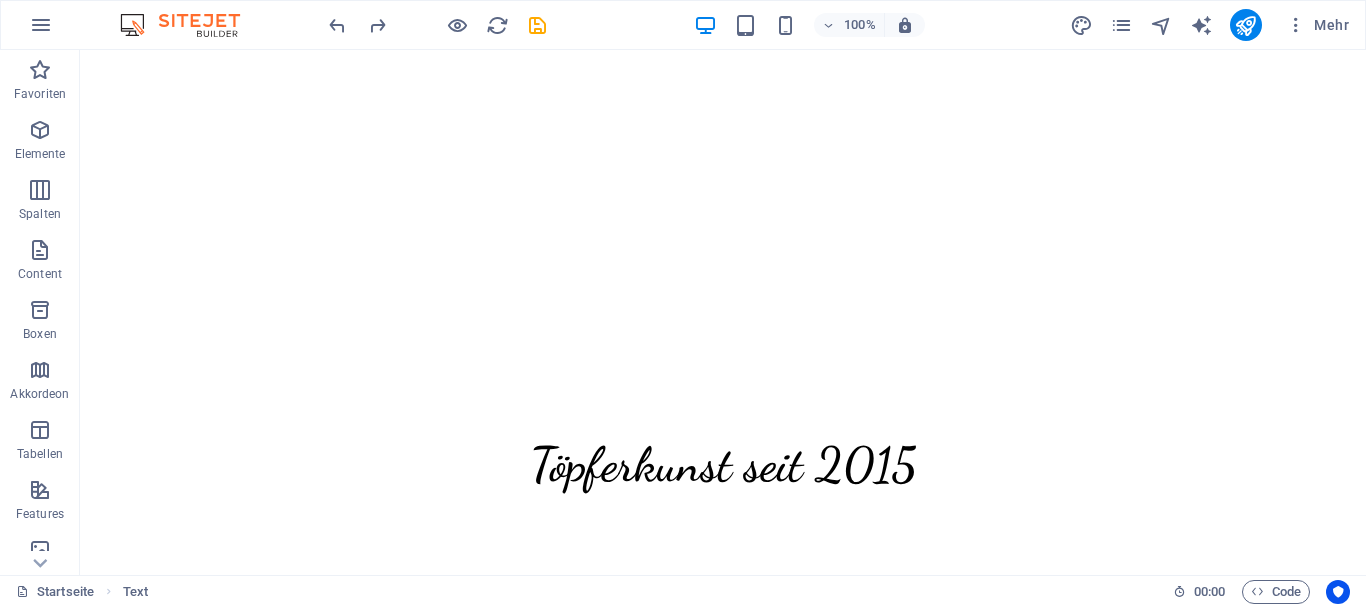 scroll, scrollTop: 0, scrollLeft: 0, axis: both 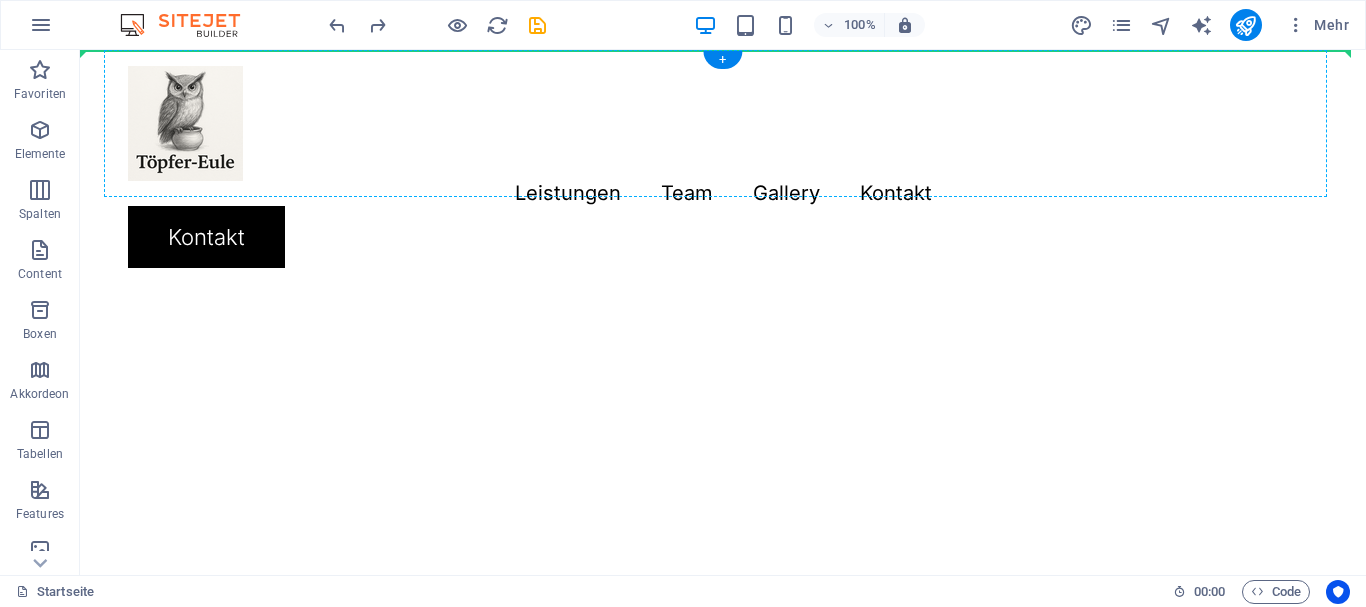 drag, startPoint x: 437, startPoint y: 372, endPoint x: 162, endPoint y: 157, distance: 349.0702 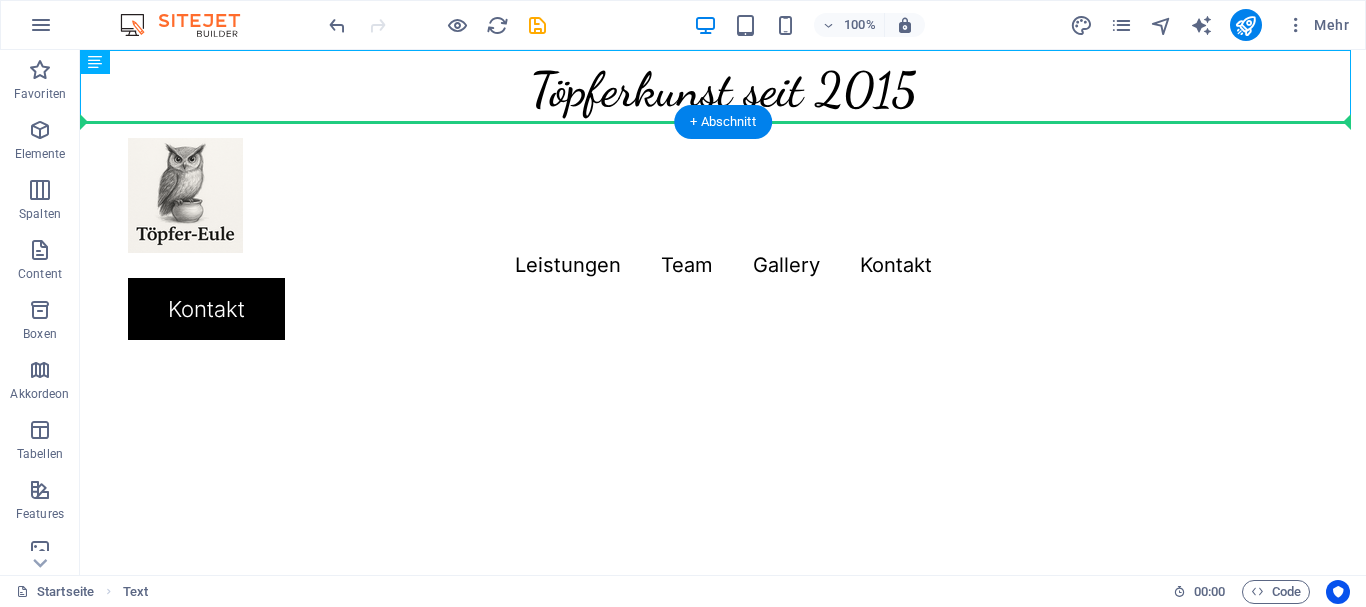 drag, startPoint x: 182, startPoint y: 68, endPoint x: 142, endPoint y: 331, distance: 266.02444 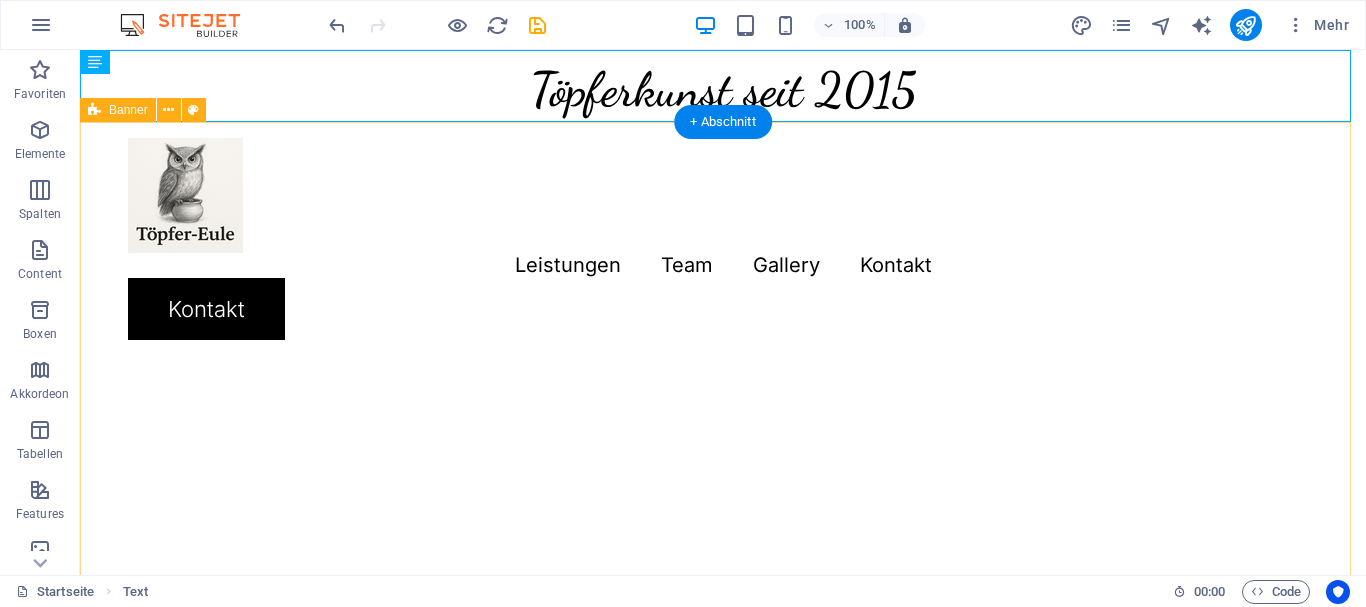 click on "Menu Leistungen Team Gallery Kontakt Kontakt" at bounding box center [723, 572] 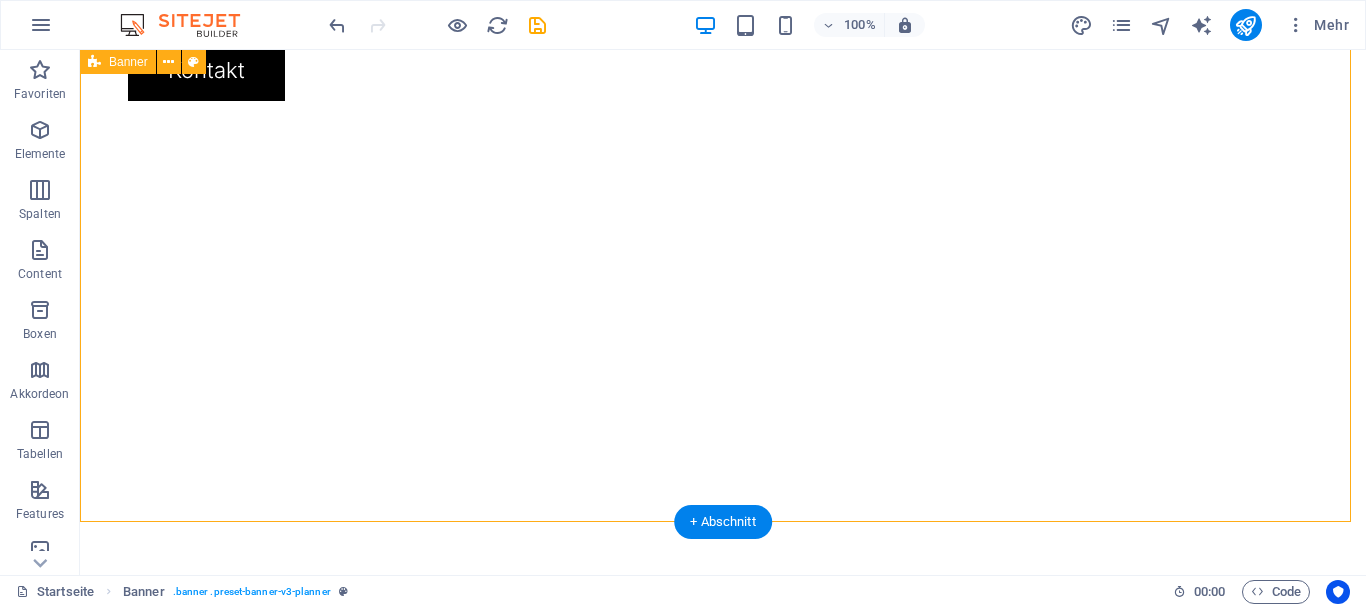 scroll, scrollTop: 0, scrollLeft: 0, axis: both 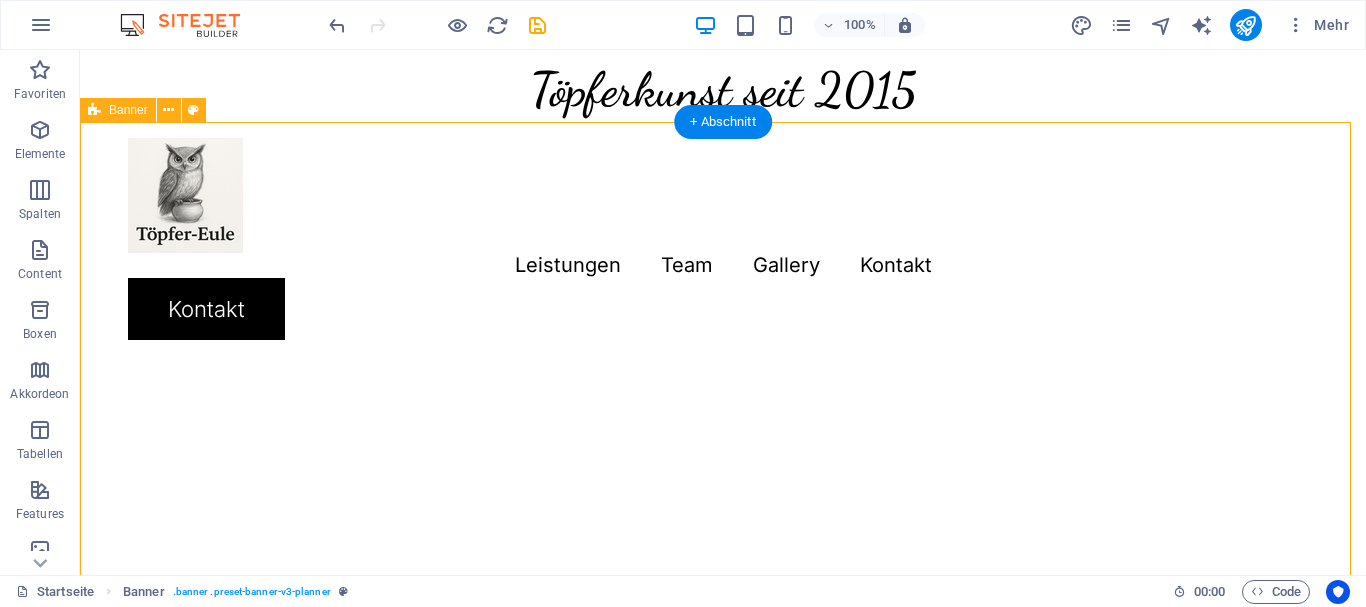 drag, startPoint x: 231, startPoint y: 110, endPoint x: 129, endPoint y: 341, distance: 252.51732 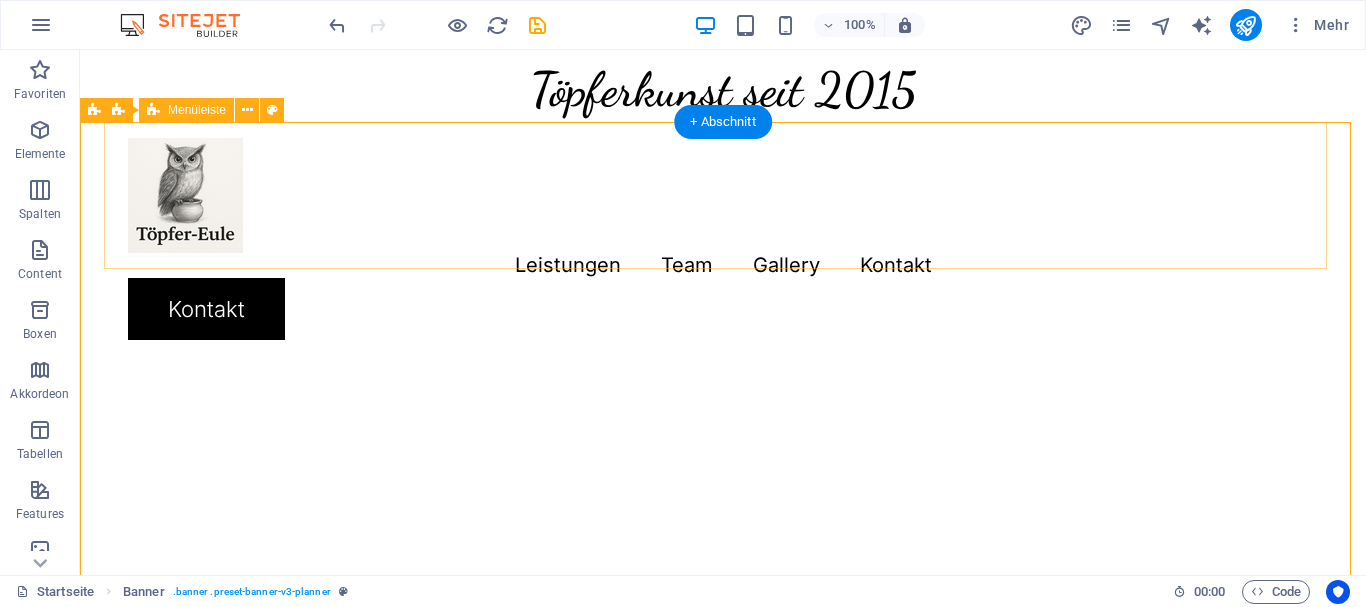drag, startPoint x: 200, startPoint y: 113, endPoint x: 165, endPoint y: 257, distance: 148.19244 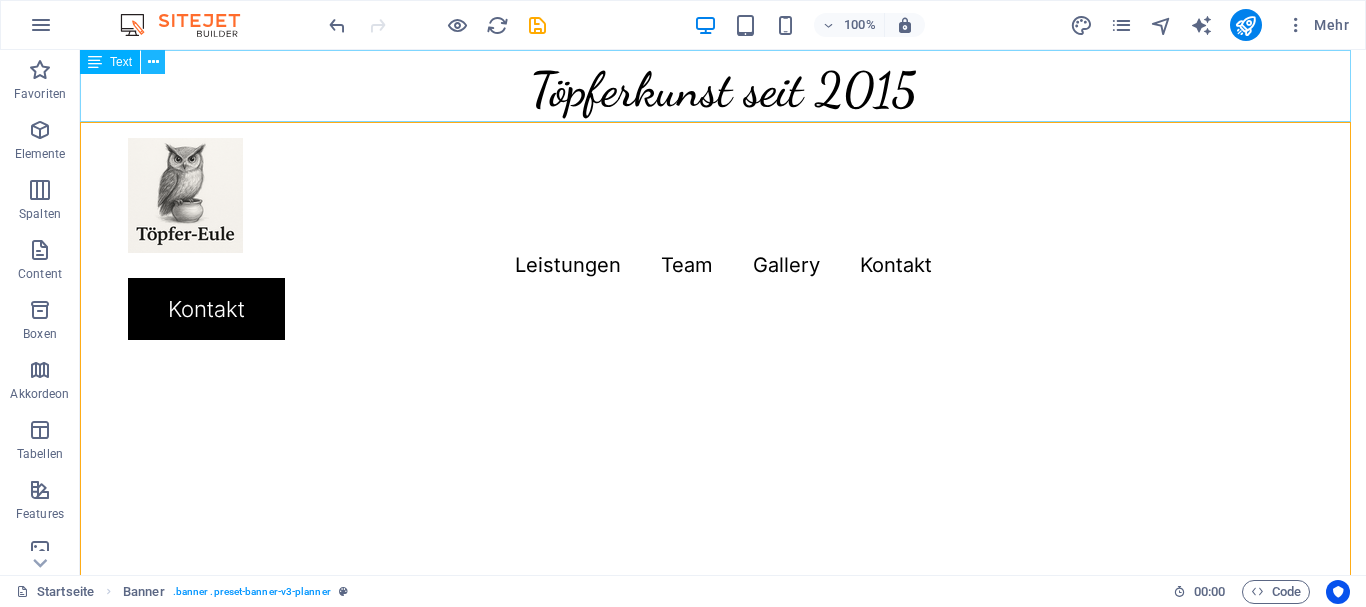 click at bounding box center [153, 62] 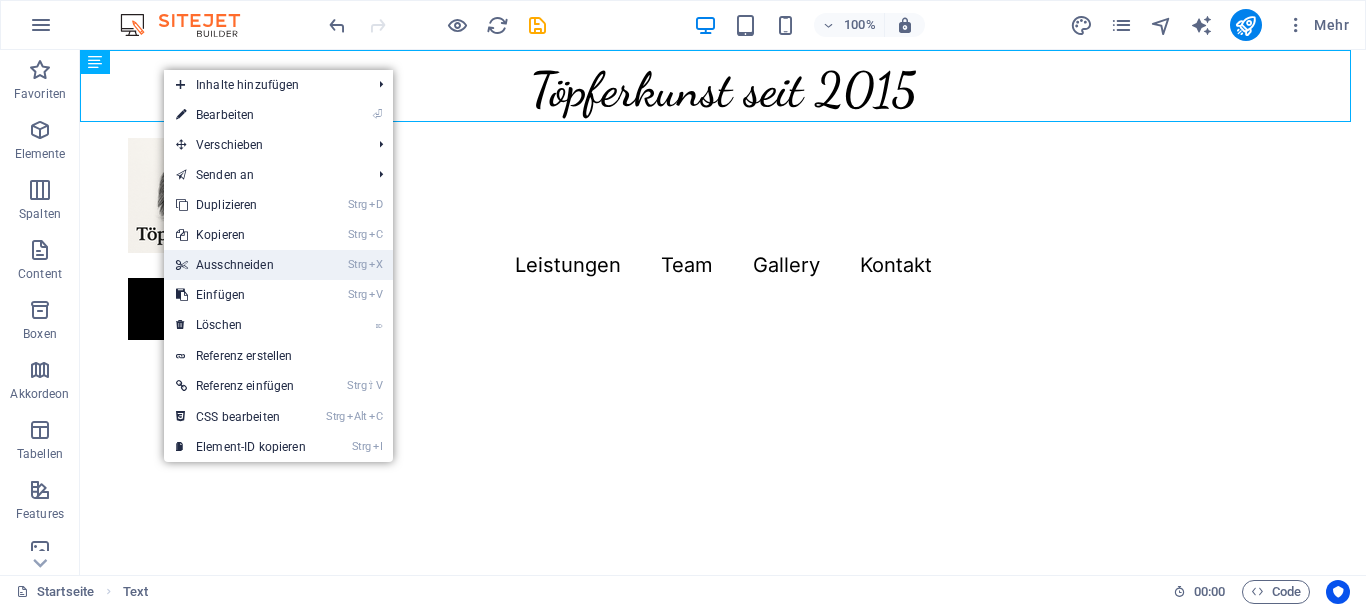 click on "Strg X  Ausschneiden" at bounding box center [241, 265] 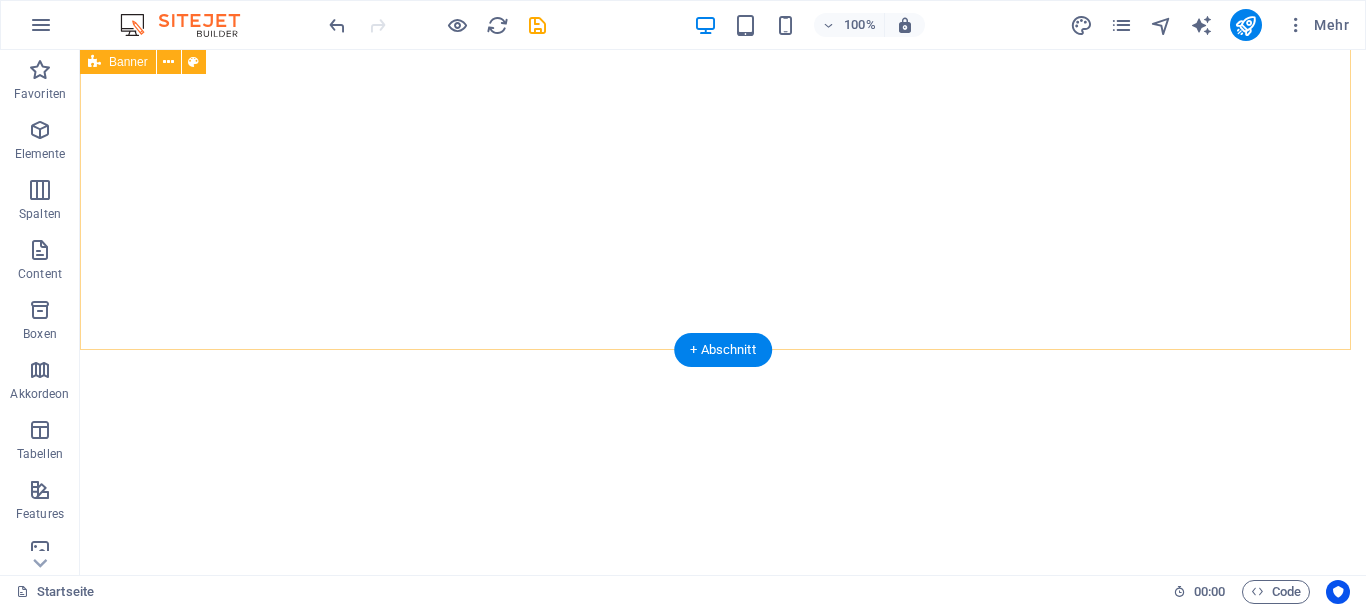 scroll, scrollTop: 700, scrollLeft: 0, axis: vertical 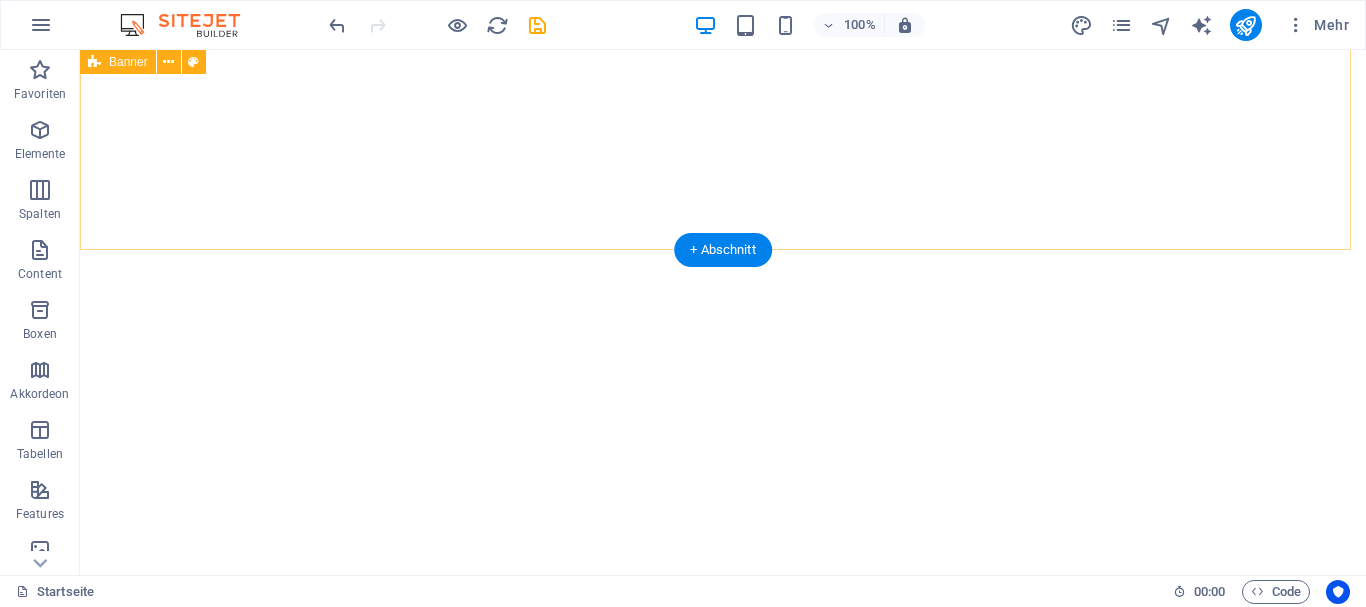 click on "Menu Leistungen Team Gallery Kontakt Kontakt" at bounding box center (723, -200) 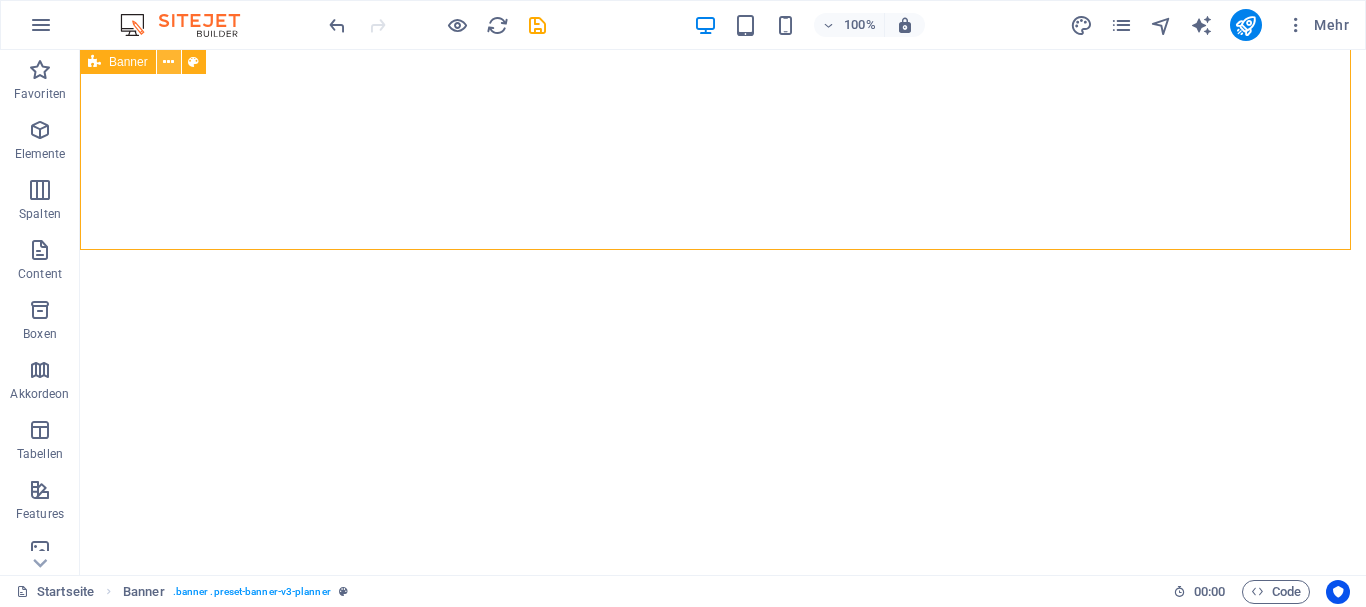 click at bounding box center [168, 62] 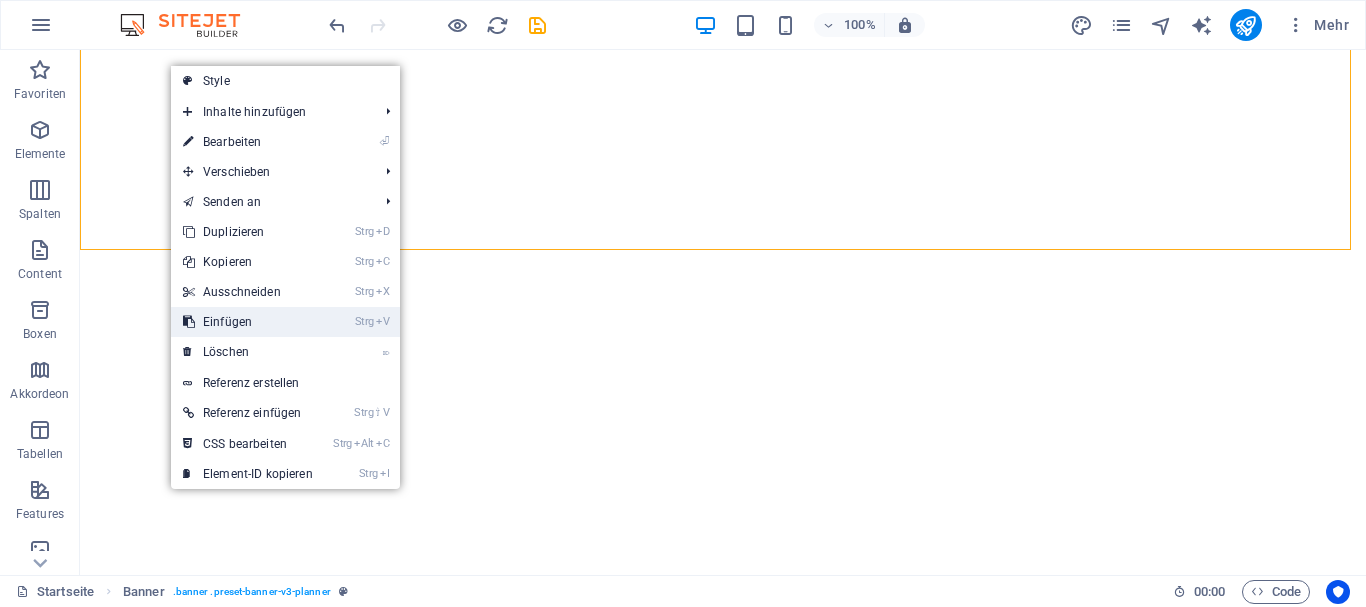 click on "Strg V  Einfügen" at bounding box center [248, 322] 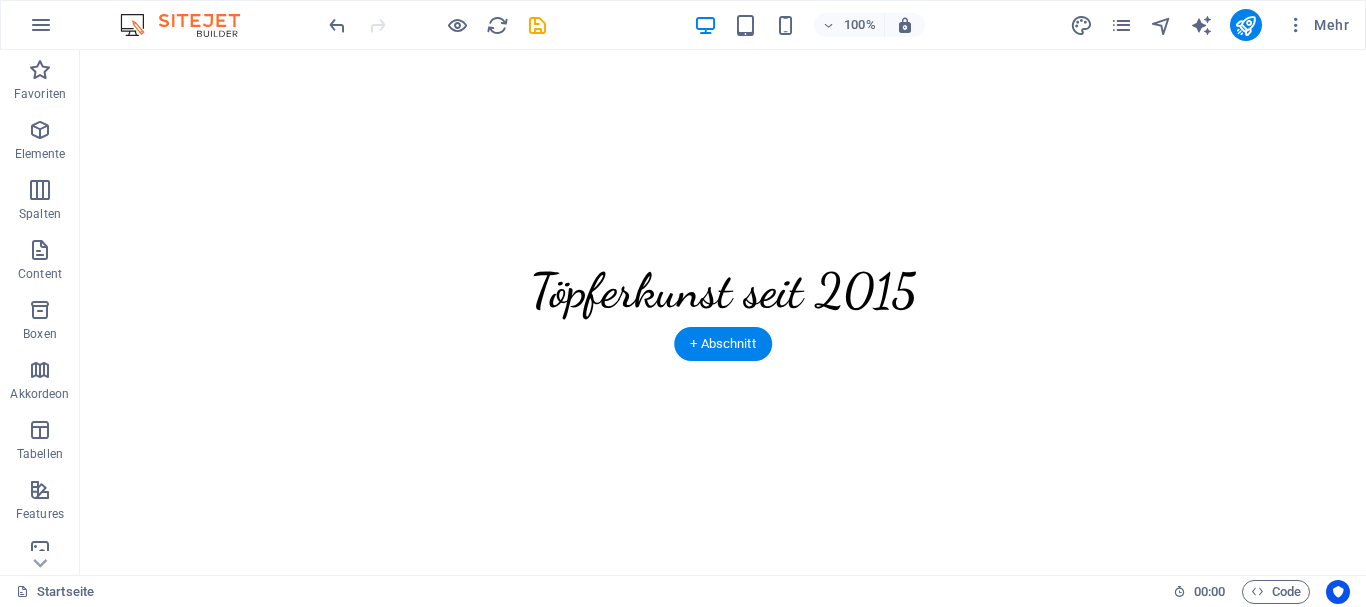scroll, scrollTop: 700, scrollLeft: 0, axis: vertical 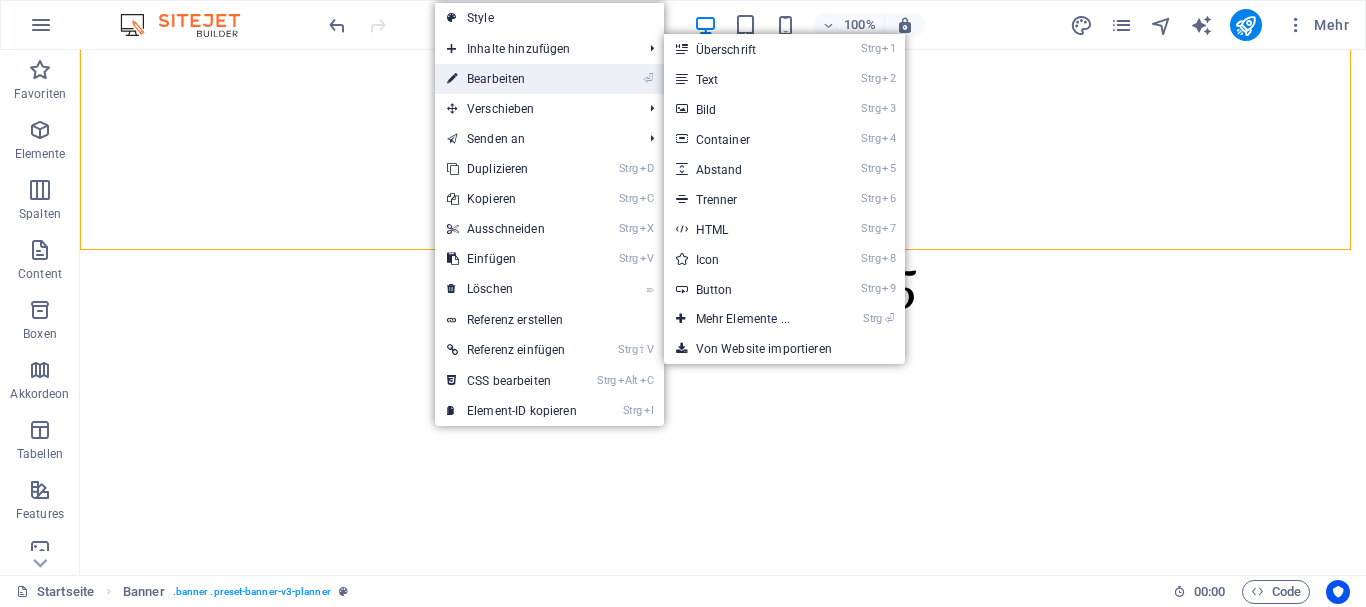 click on "⏎  Bearbeiten" at bounding box center (512, 79) 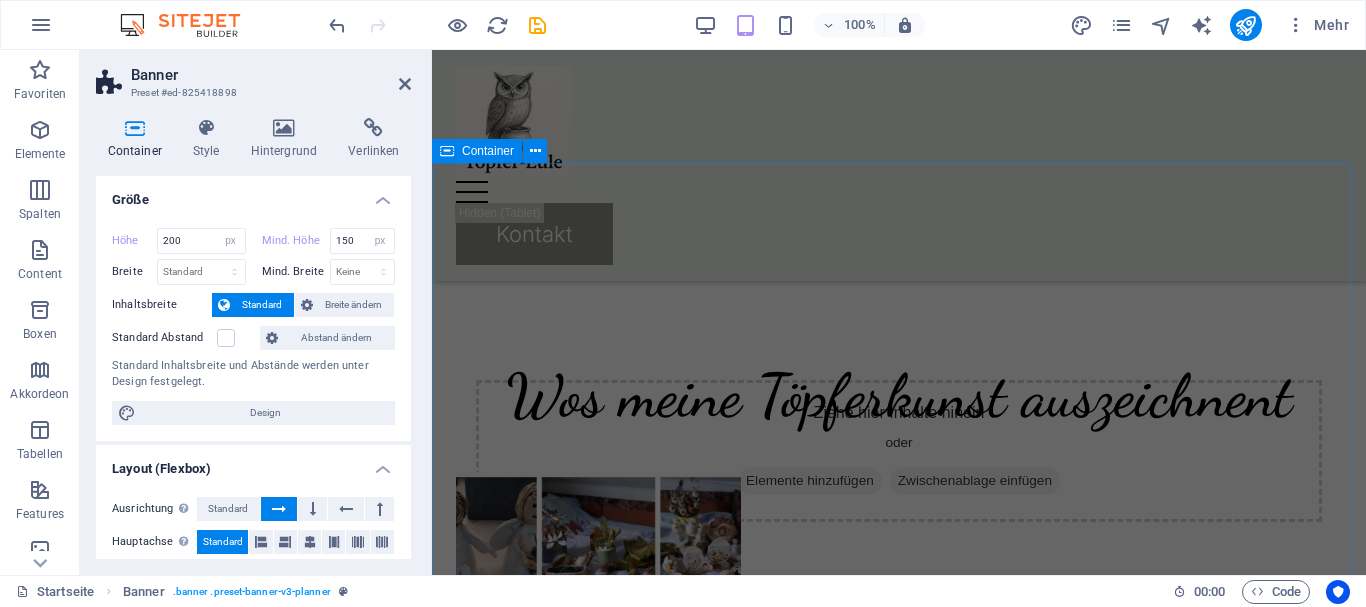 scroll, scrollTop: 745, scrollLeft: 0, axis: vertical 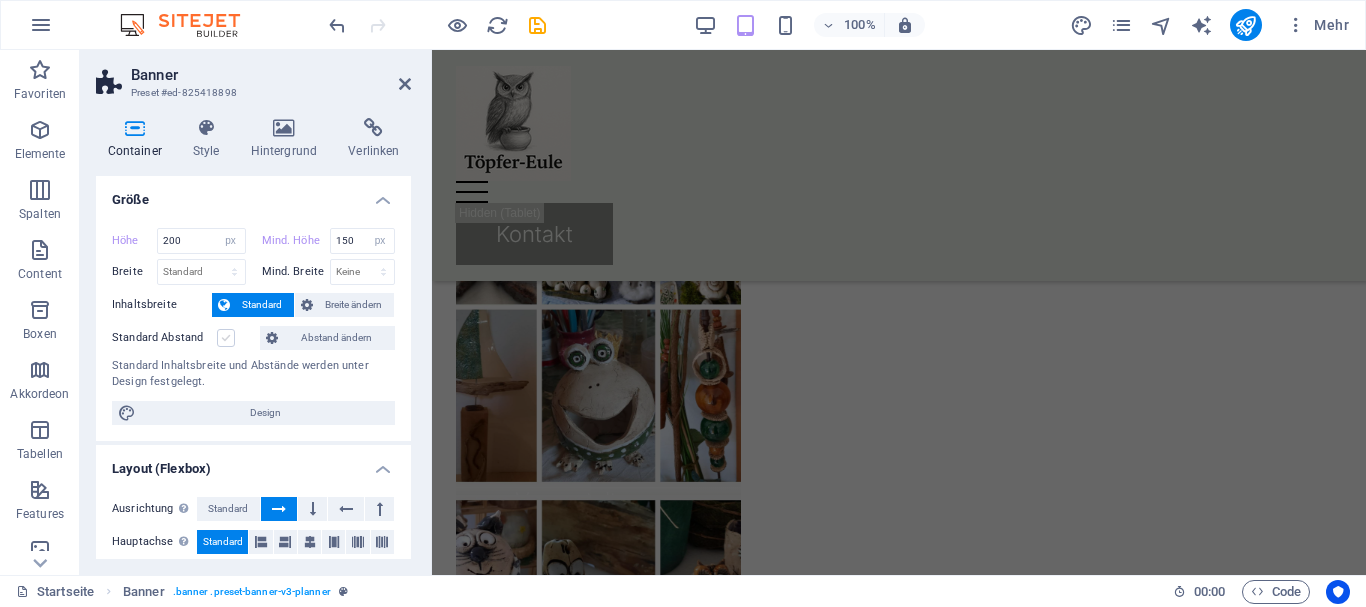 click at bounding box center [226, 338] 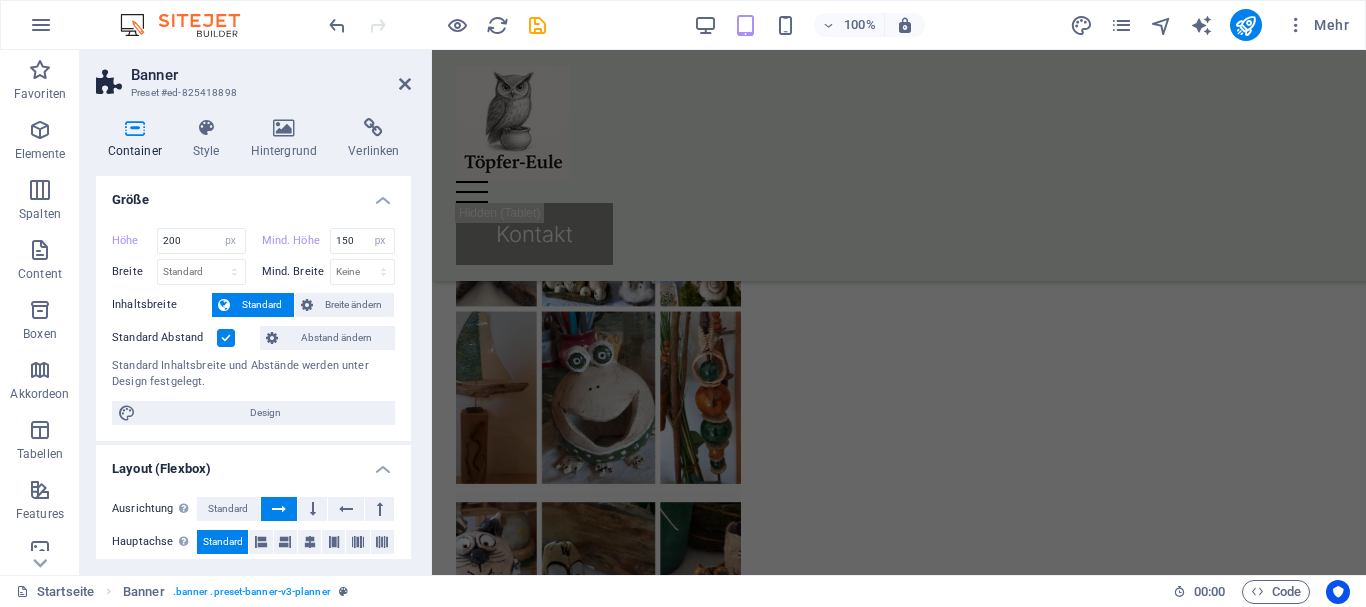 scroll, scrollTop: 0, scrollLeft: 0, axis: both 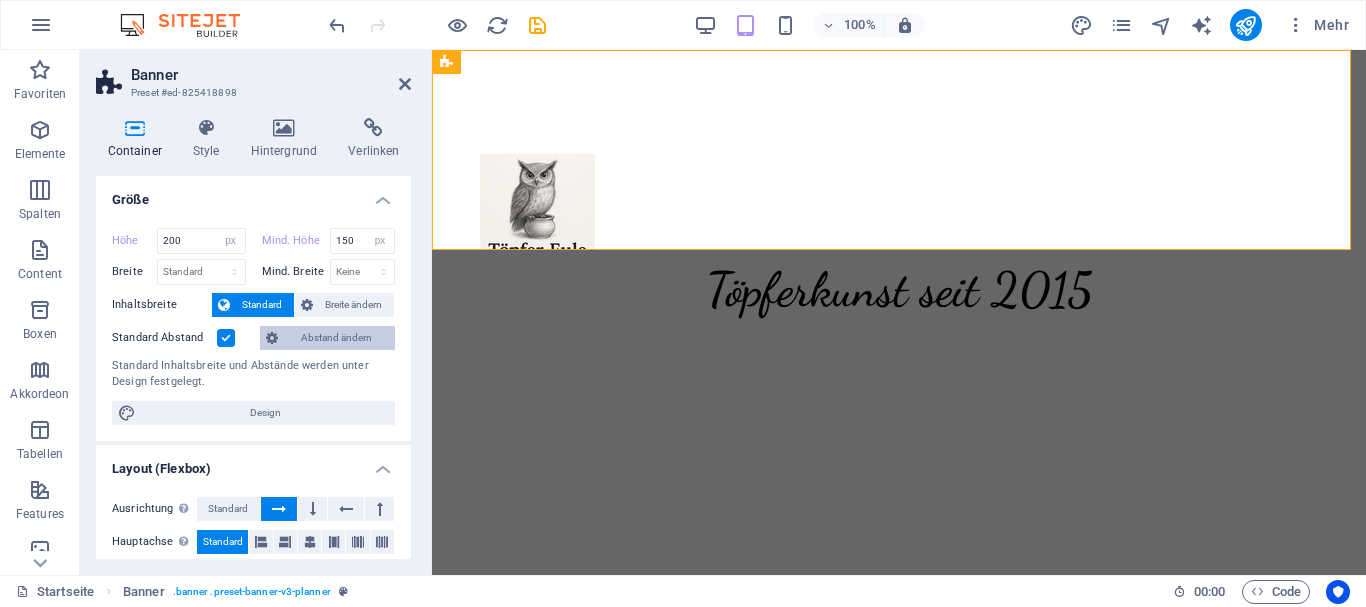 click at bounding box center (272, 338) 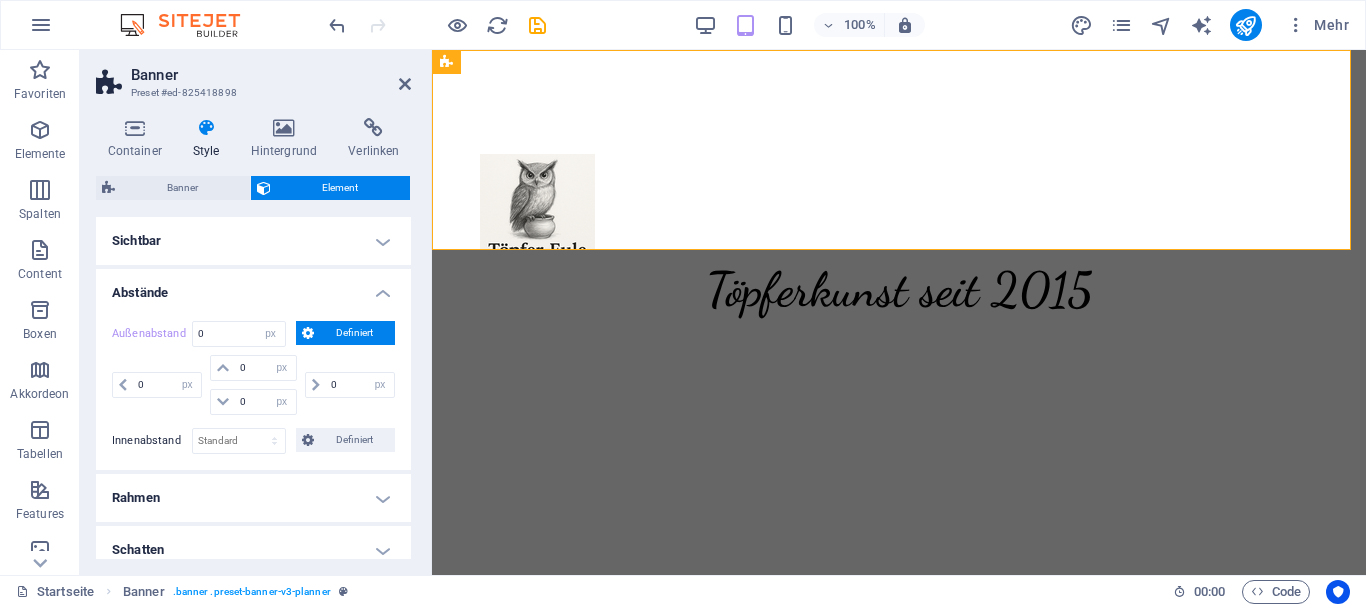 click at bounding box center [206, 128] 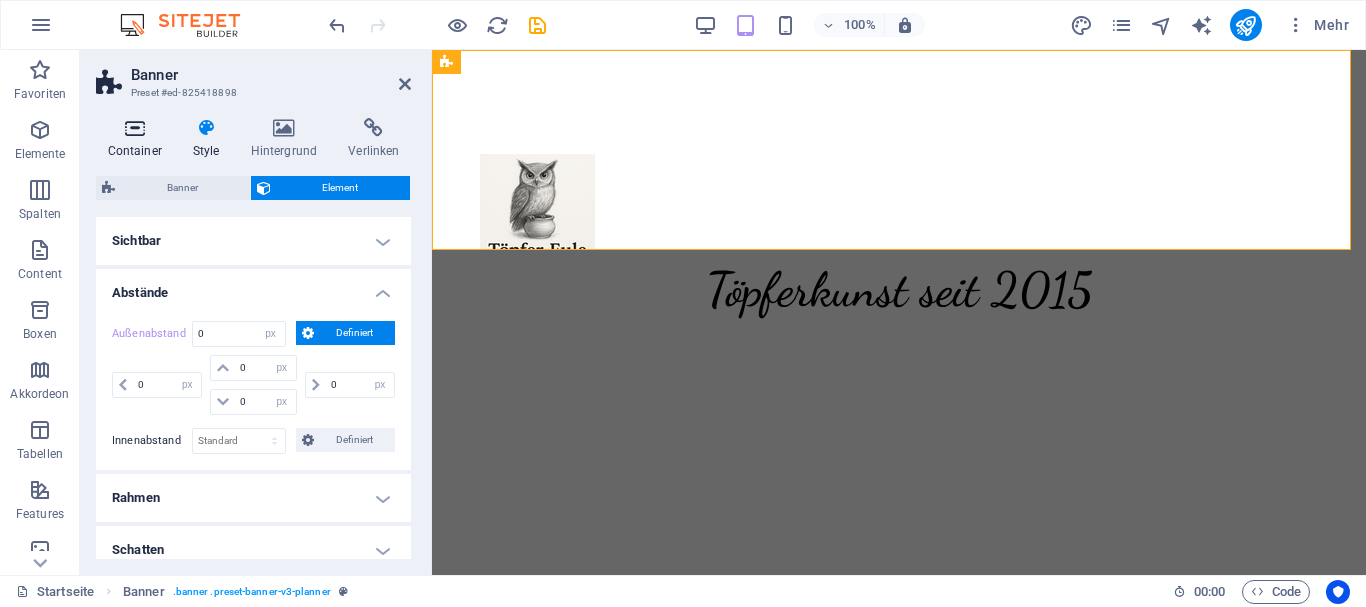 click at bounding box center (134, 128) 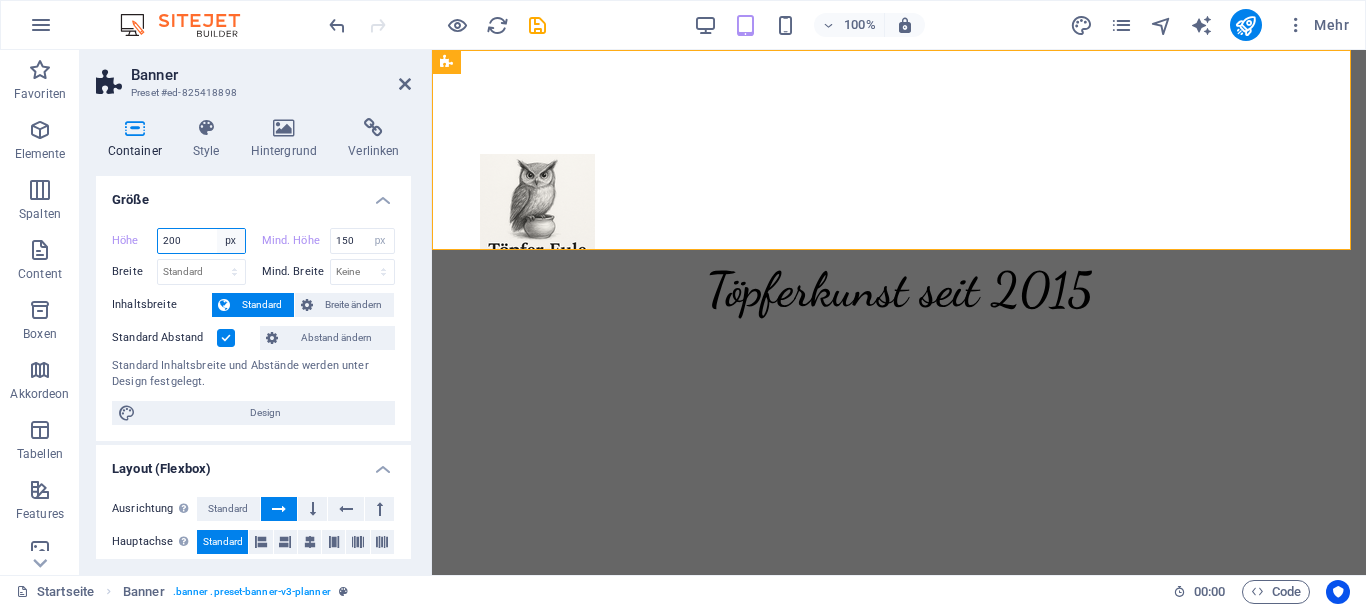 click on "Standard px rem % vh vw" at bounding box center [231, 241] 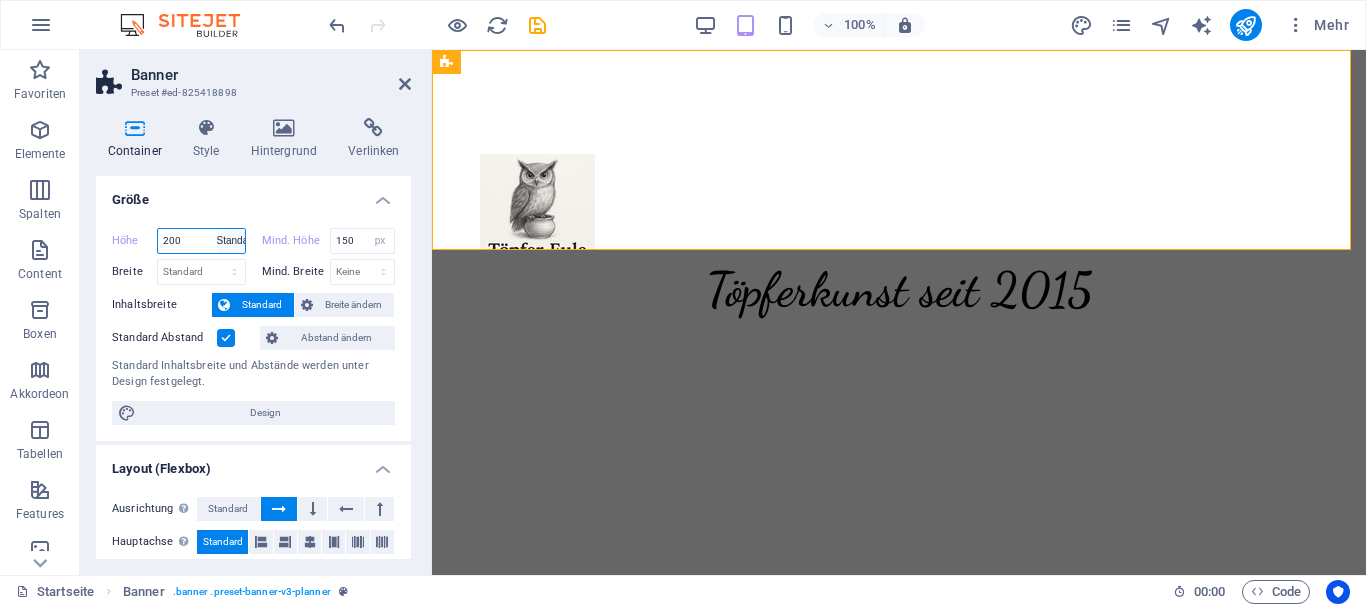 click on "Standard px rem % vh vw" at bounding box center [231, 241] 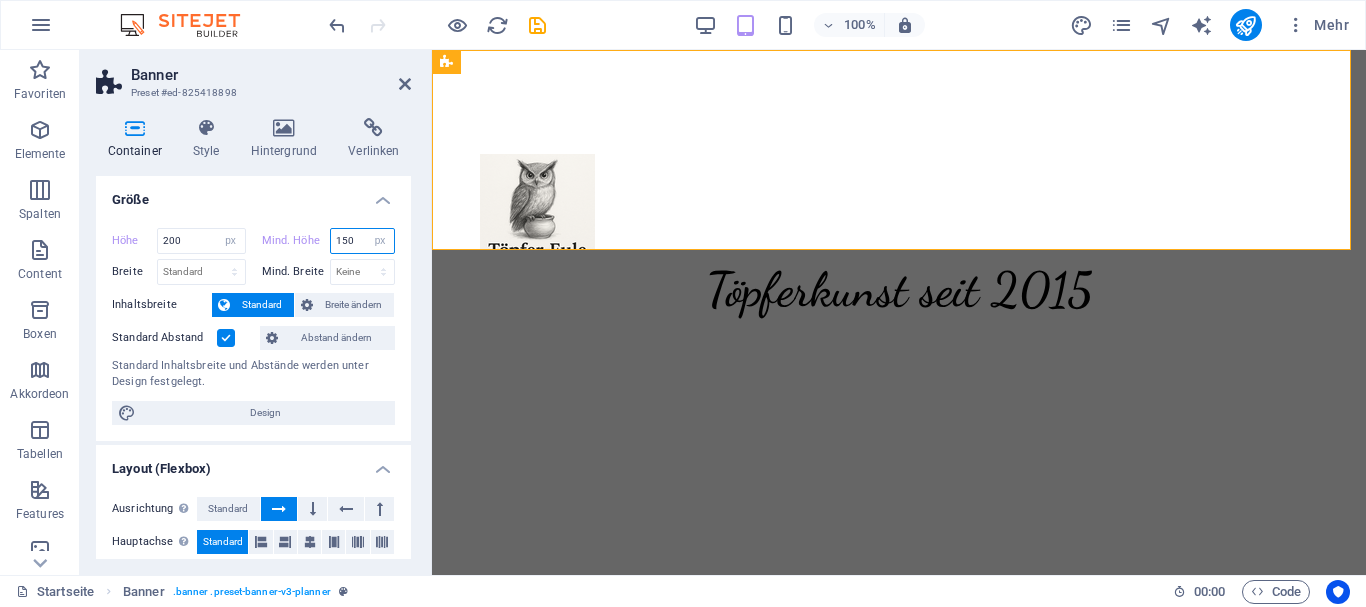 click on "150" at bounding box center (363, 241) 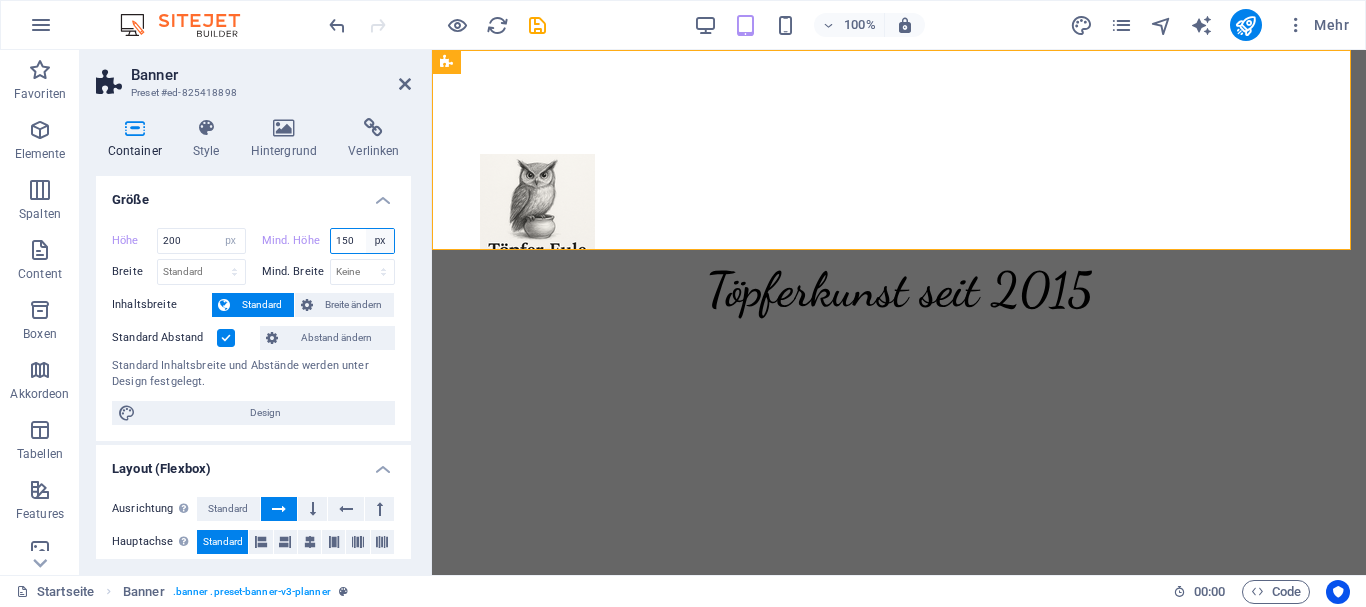 click on "Keine px rem % vh vw" at bounding box center (380, 241) 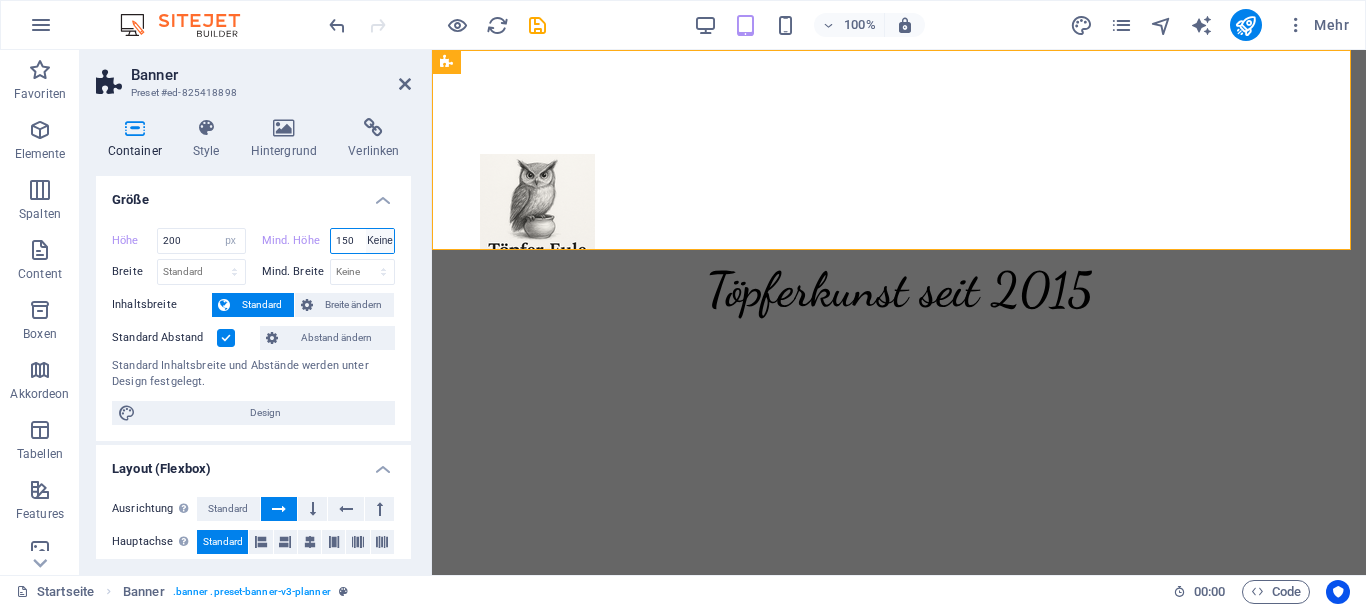 click on "Keine px rem % vh vw" at bounding box center (380, 241) 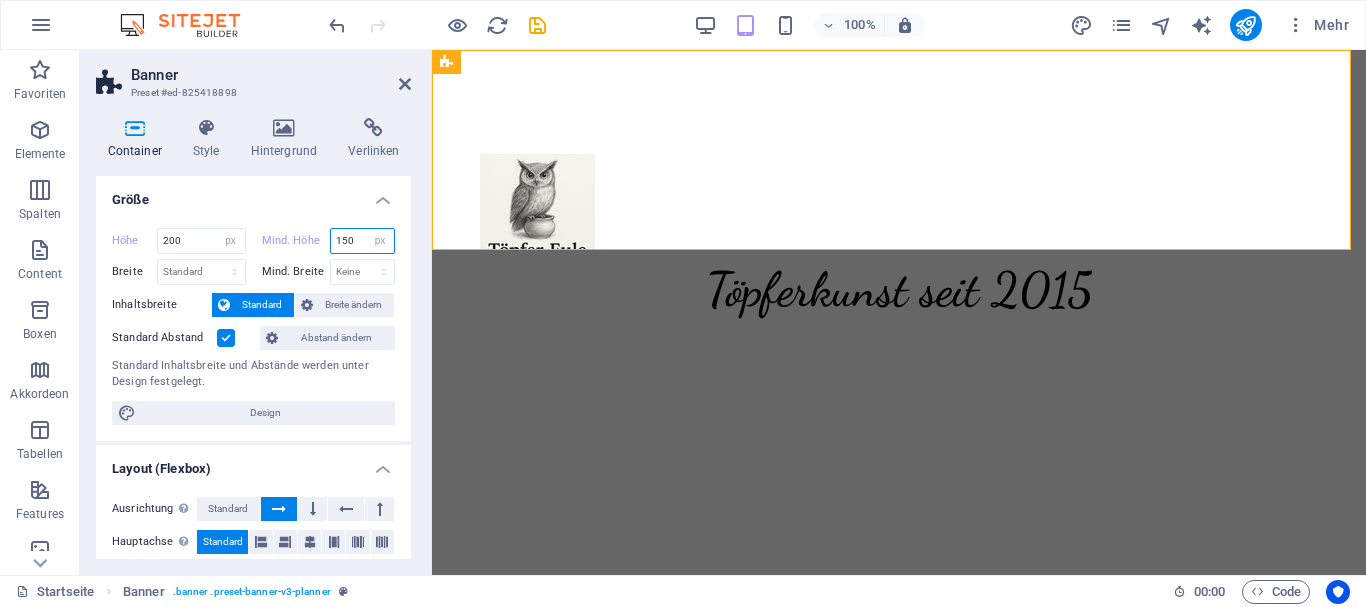 click on "150" at bounding box center (363, 241) 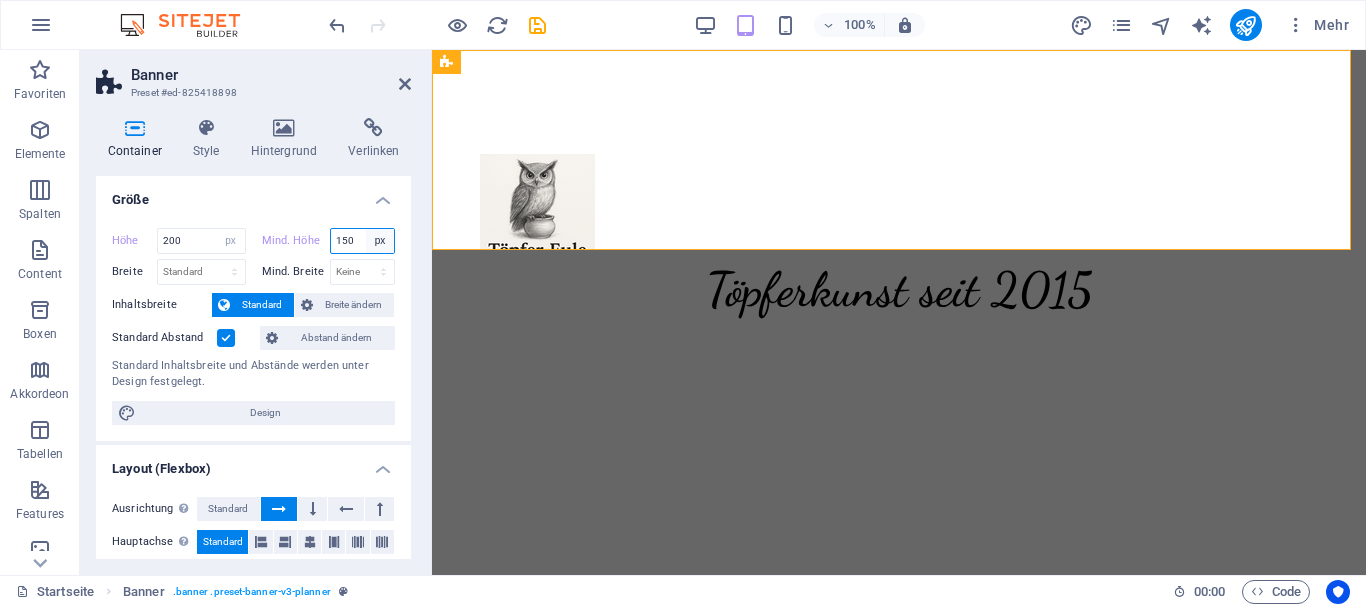 click on "Keine px rem % vh vw" at bounding box center (380, 241) 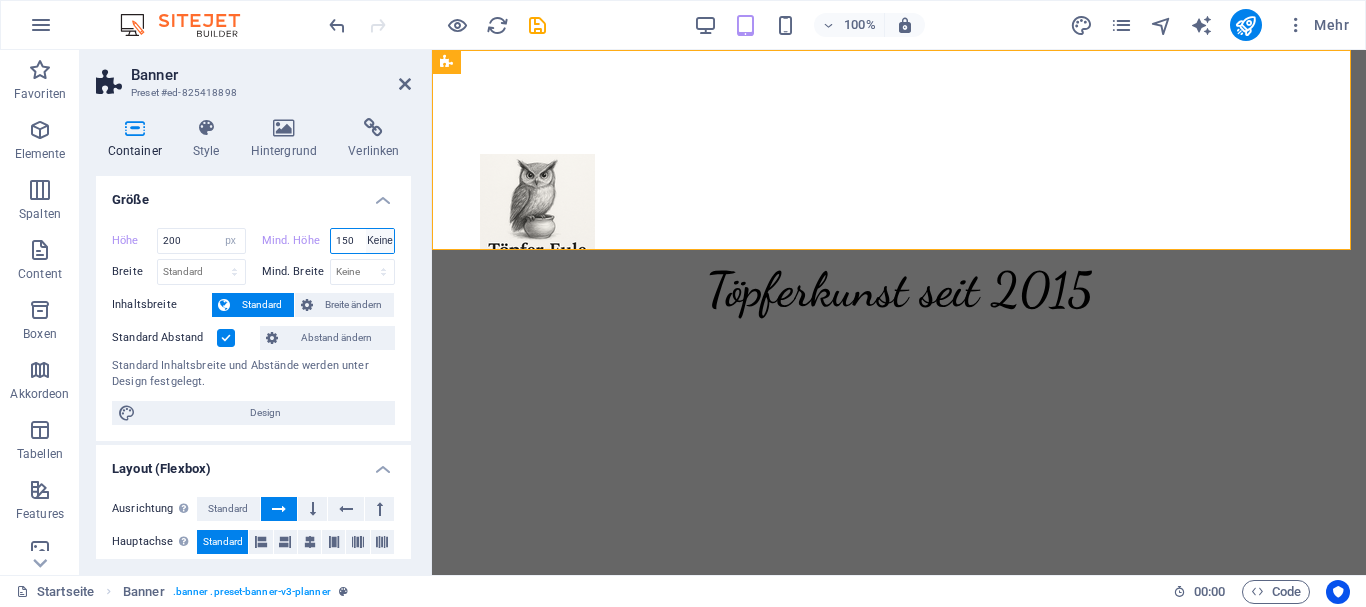 click on "Keine px rem % vh vw" at bounding box center [380, 241] 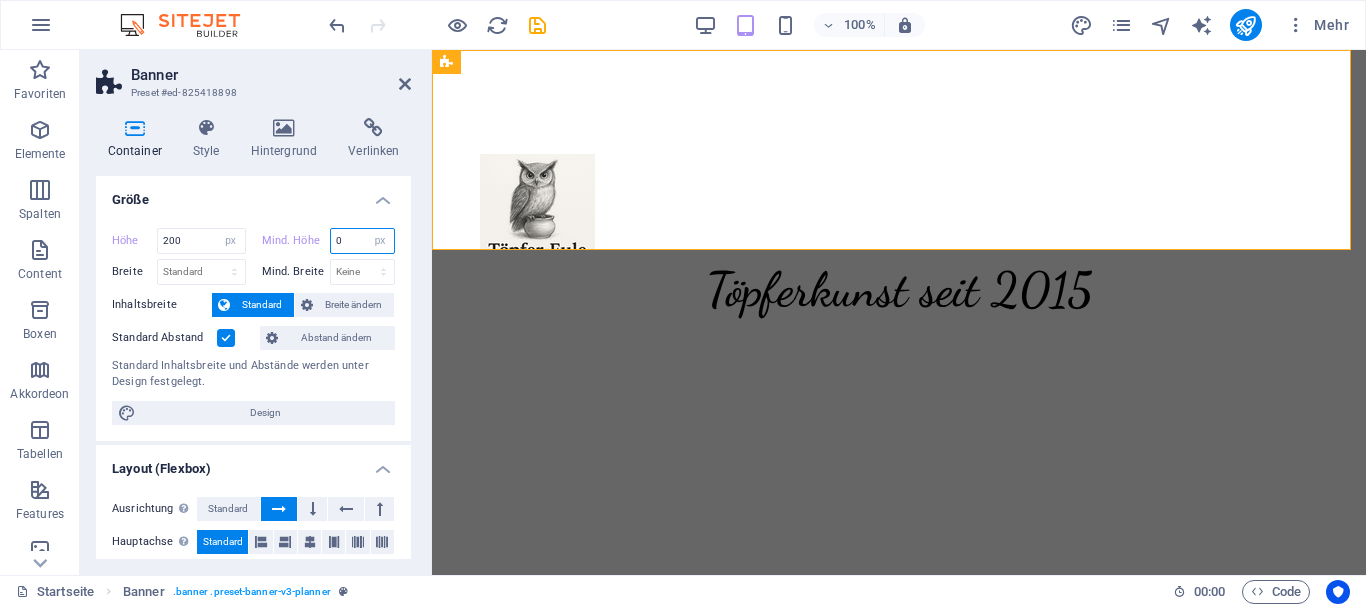 type on "0" 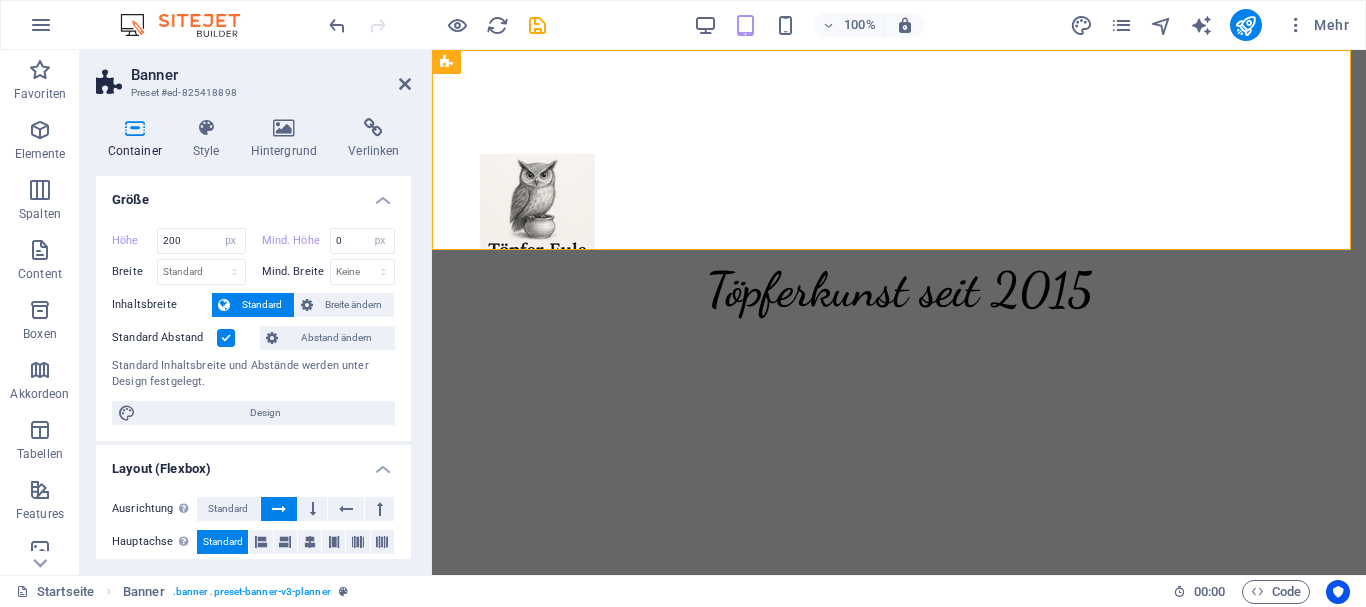 click on "Größe" at bounding box center [253, 194] 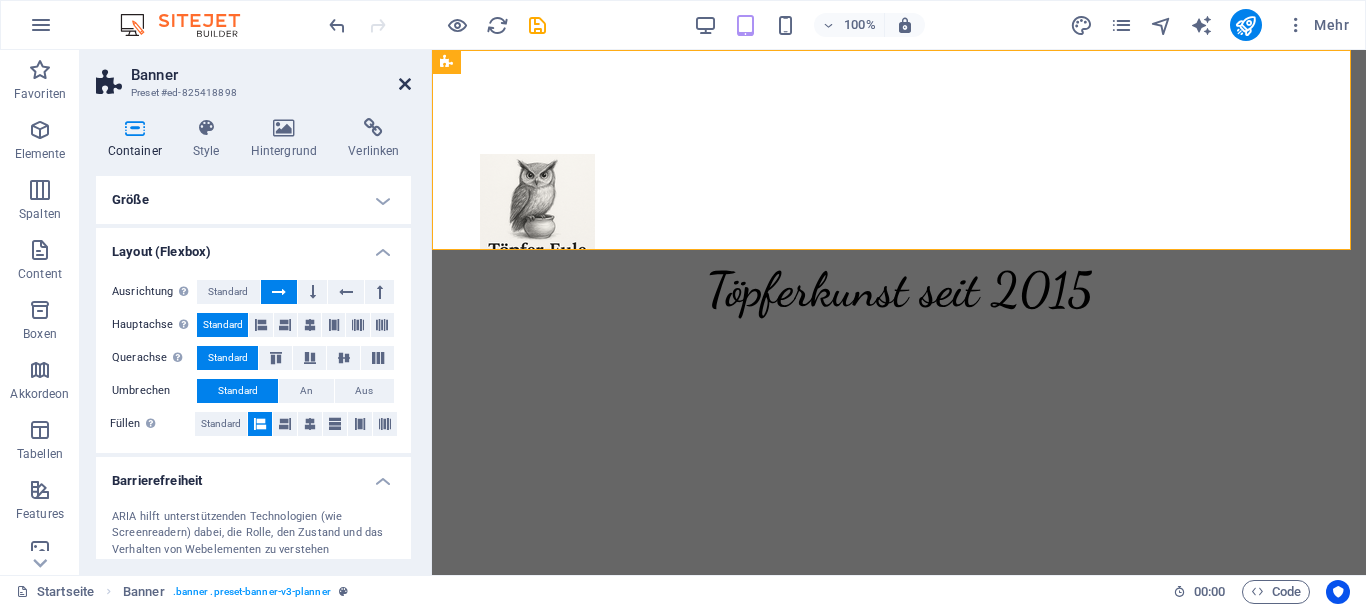 click at bounding box center [405, 84] 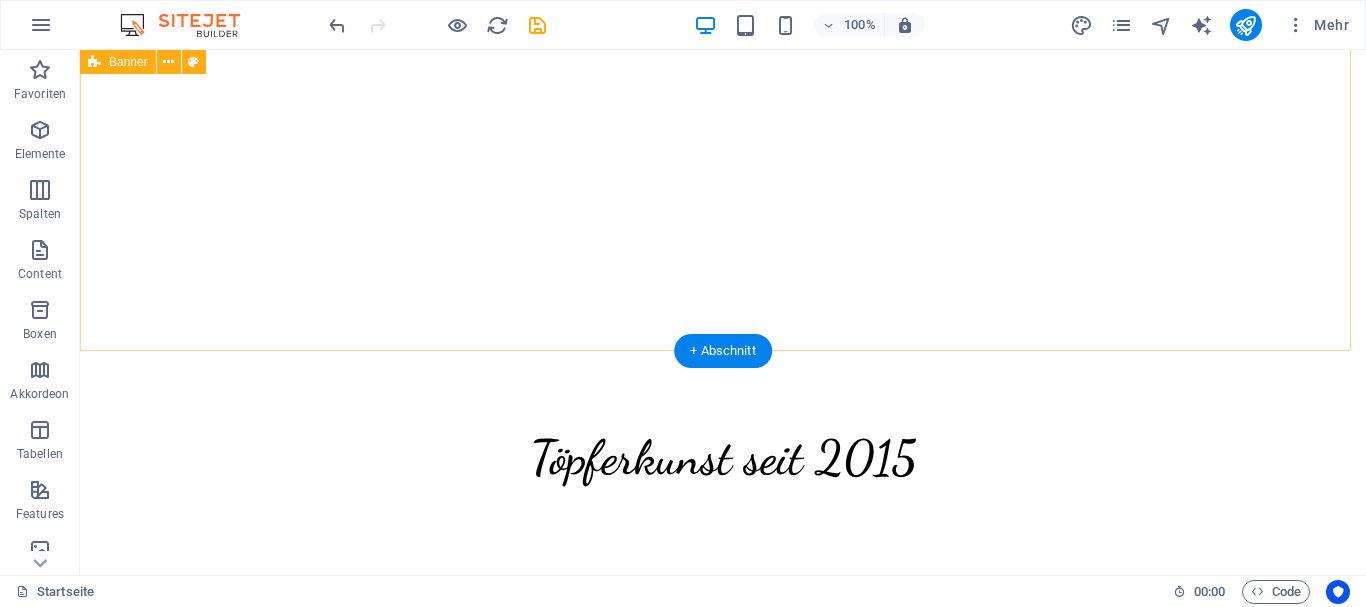 scroll, scrollTop: 500, scrollLeft: 0, axis: vertical 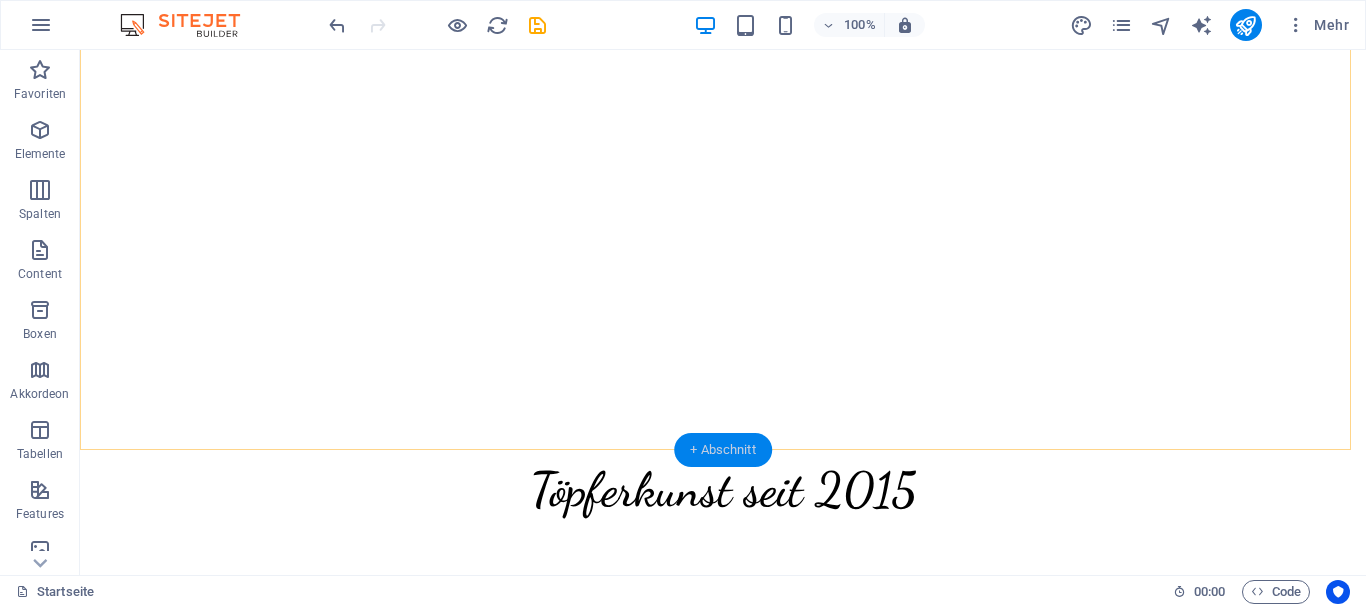 drag, startPoint x: 739, startPoint y: 449, endPoint x: 310, endPoint y: 354, distance: 439.39276 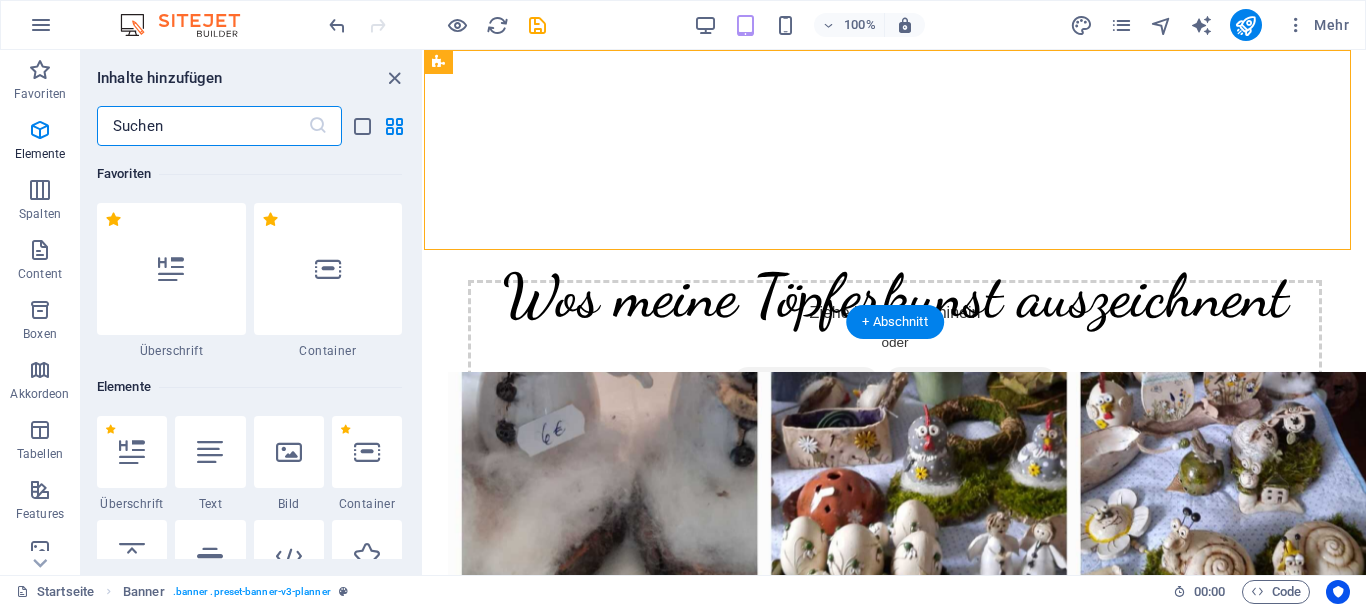 scroll, scrollTop: 0, scrollLeft: 0, axis: both 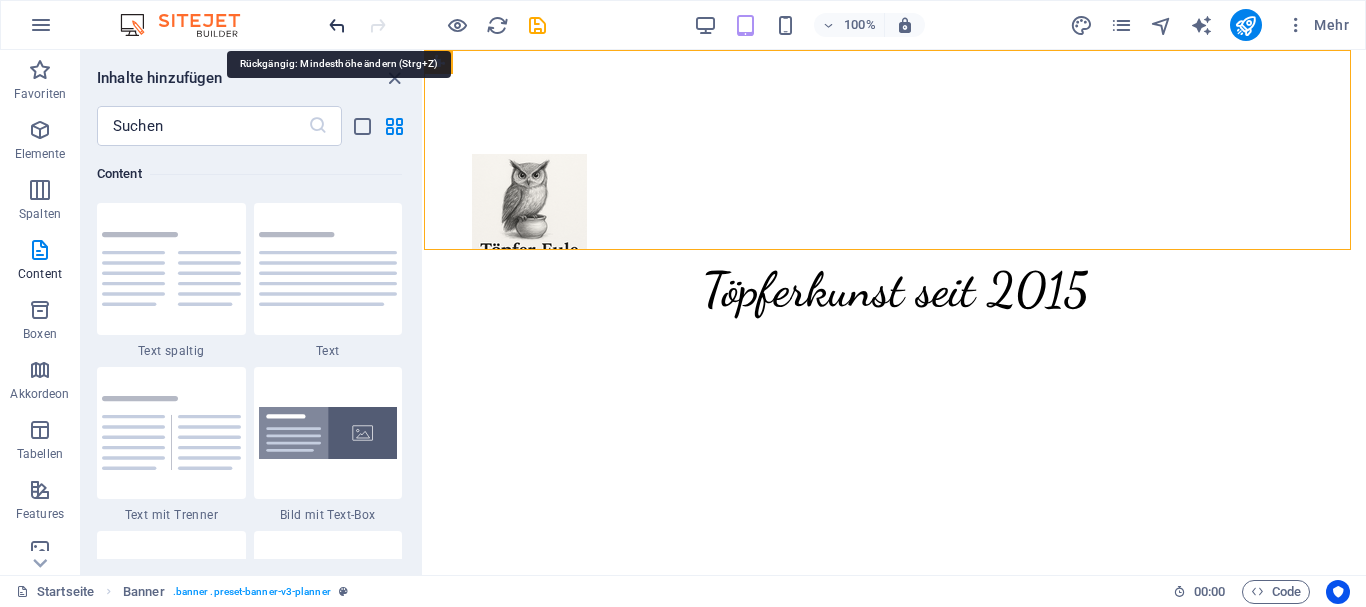click at bounding box center [337, 25] 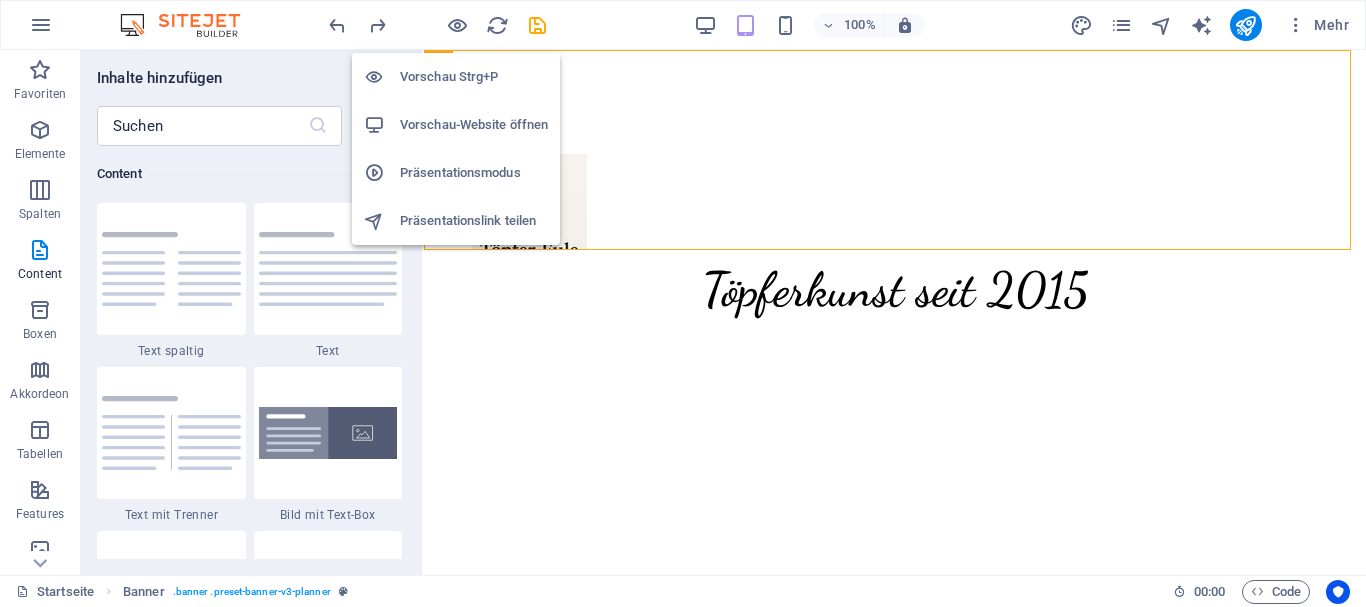 click on "Vorschau Strg+P" at bounding box center (474, 77) 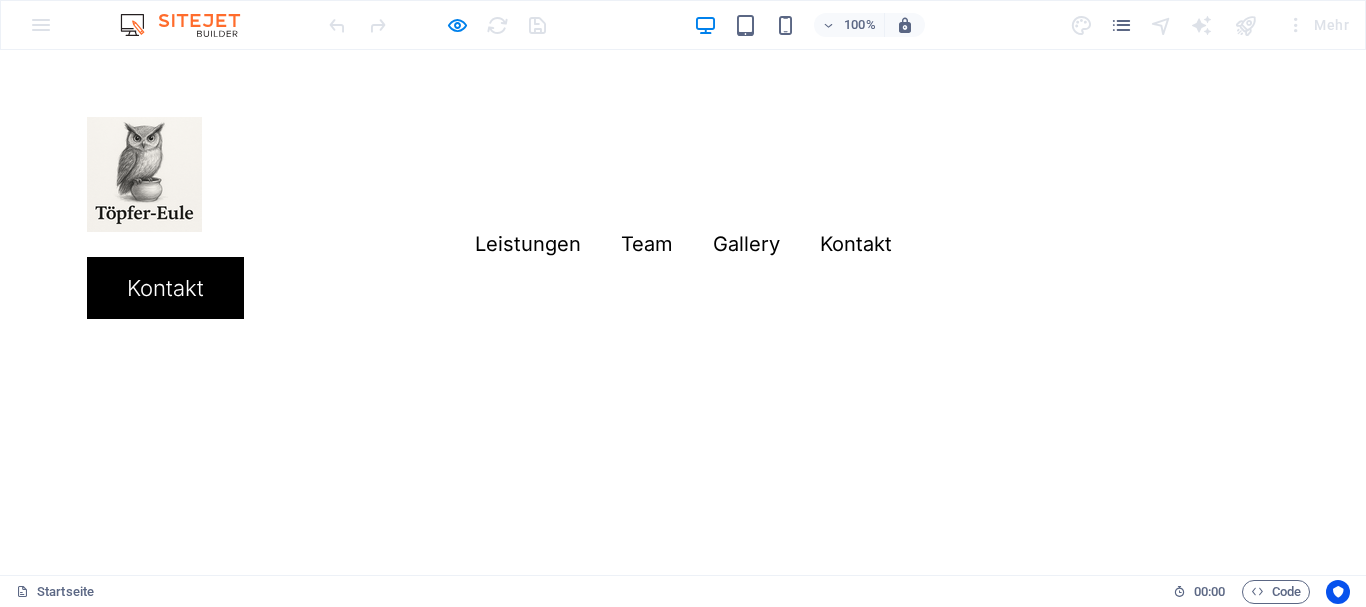 scroll, scrollTop: 0, scrollLeft: 0, axis: both 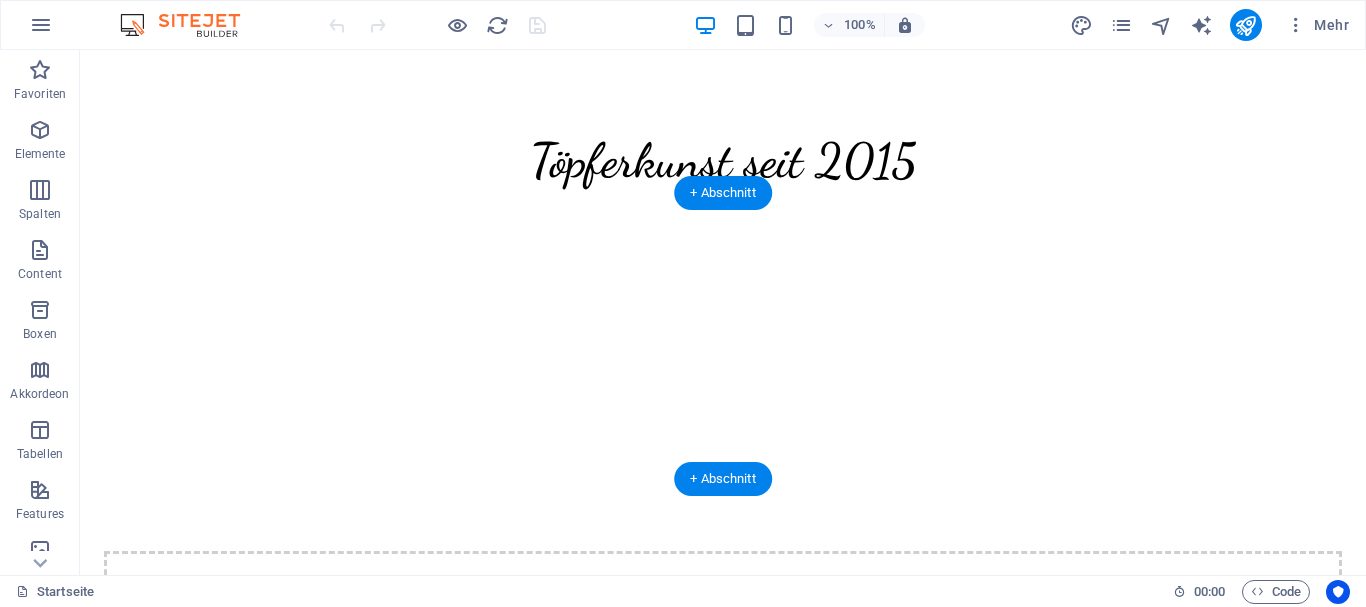 click at bounding box center (-556, 193) 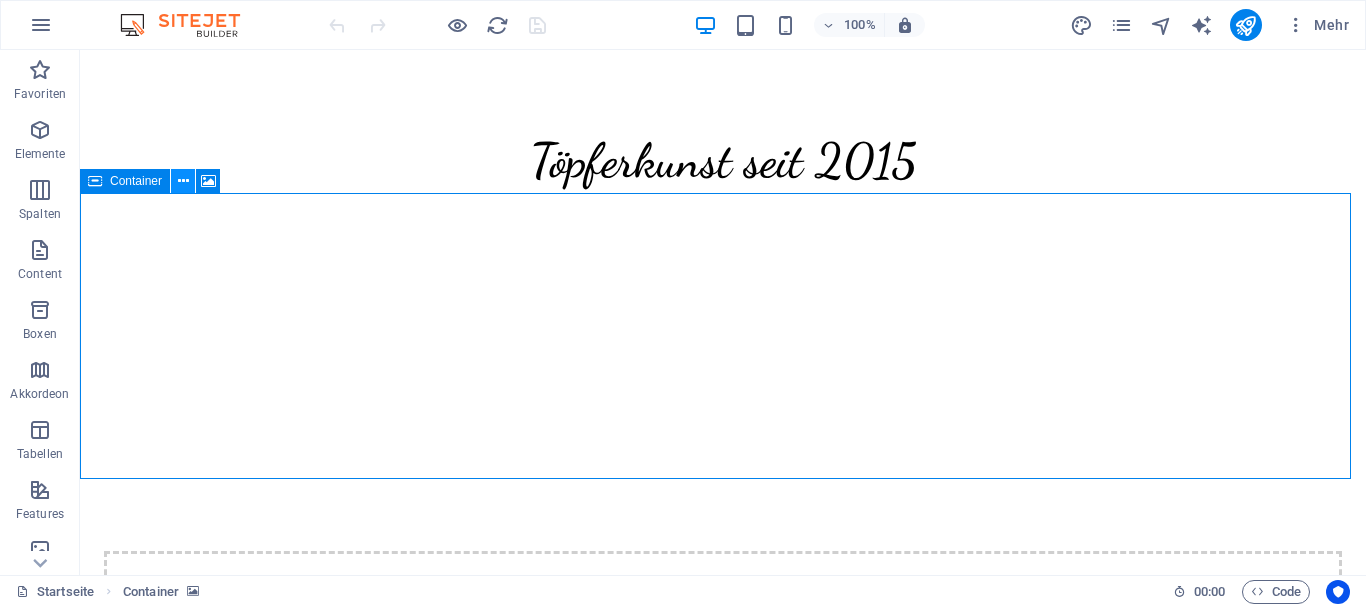 click at bounding box center [183, 181] 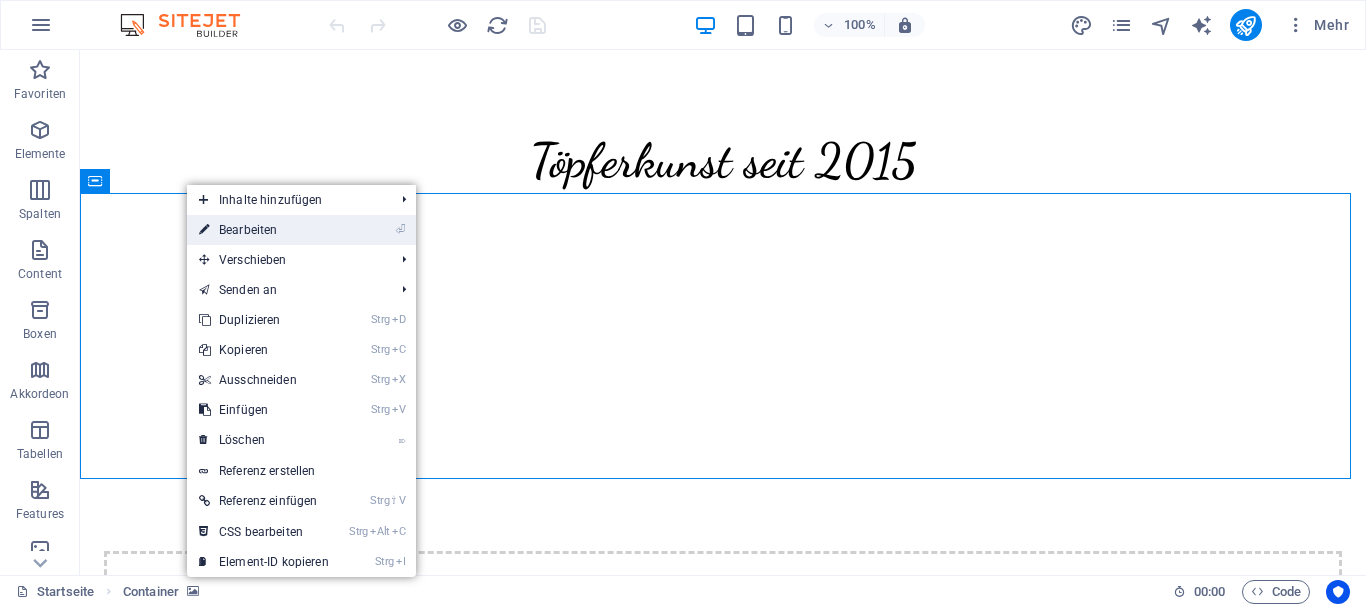 click on "⏎  Bearbeiten" at bounding box center (264, 230) 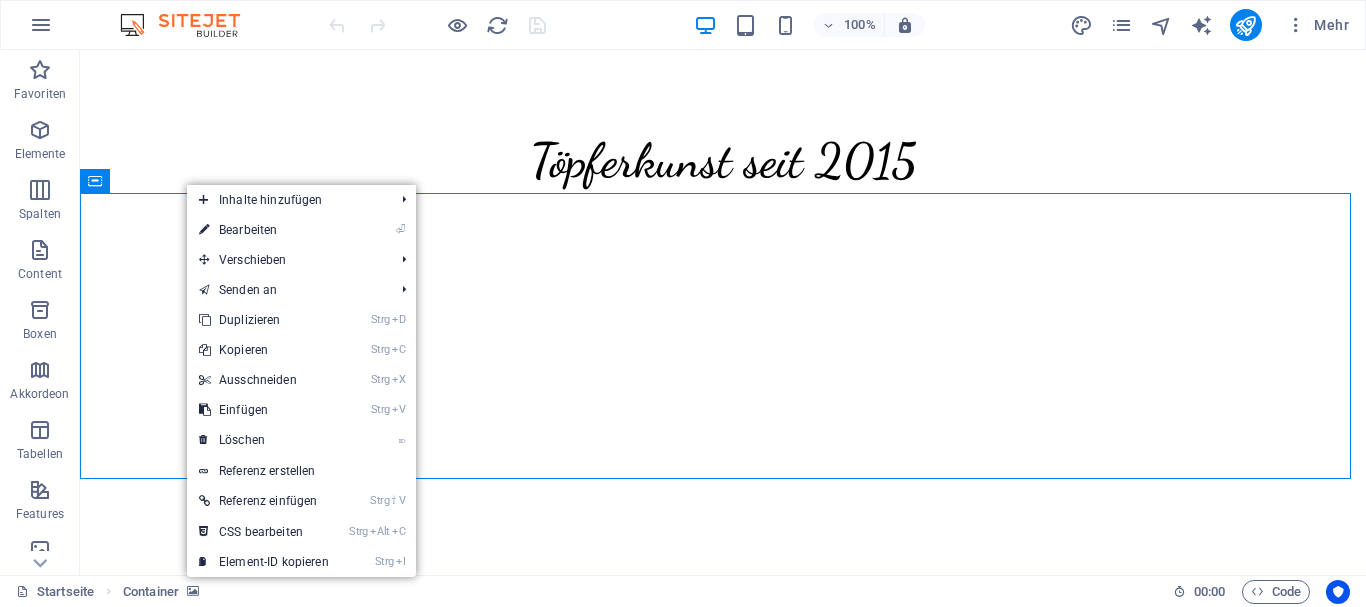 select on "px" 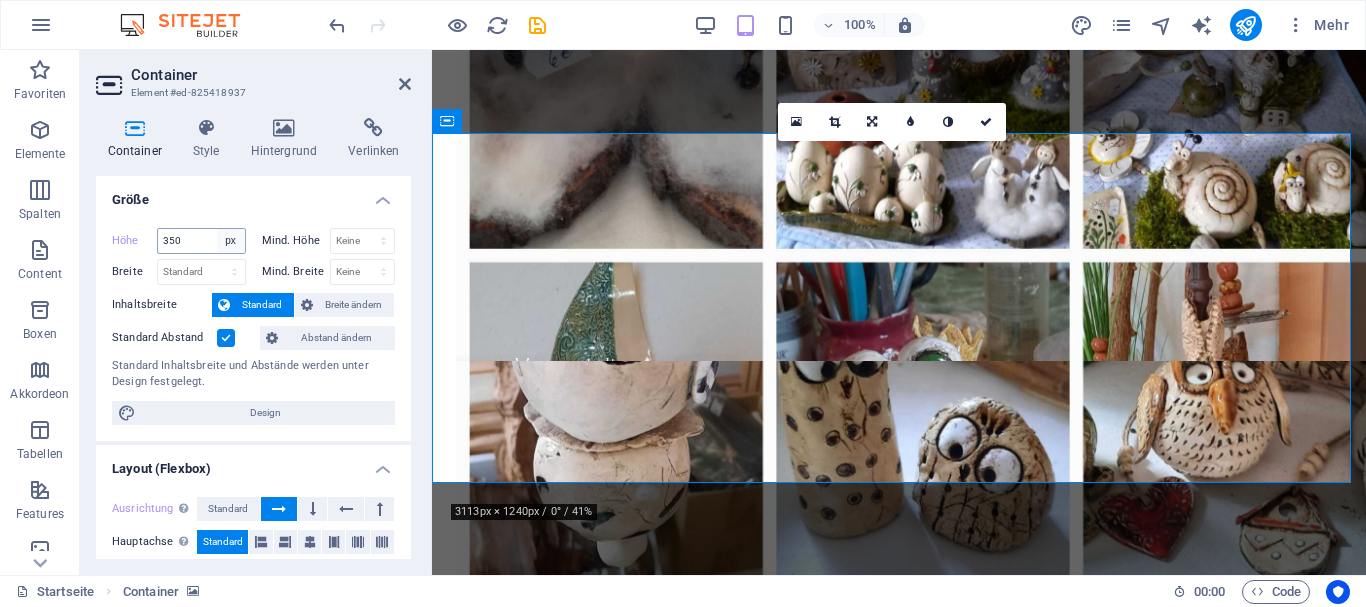 scroll, scrollTop: 139, scrollLeft: 0, axis: vertical 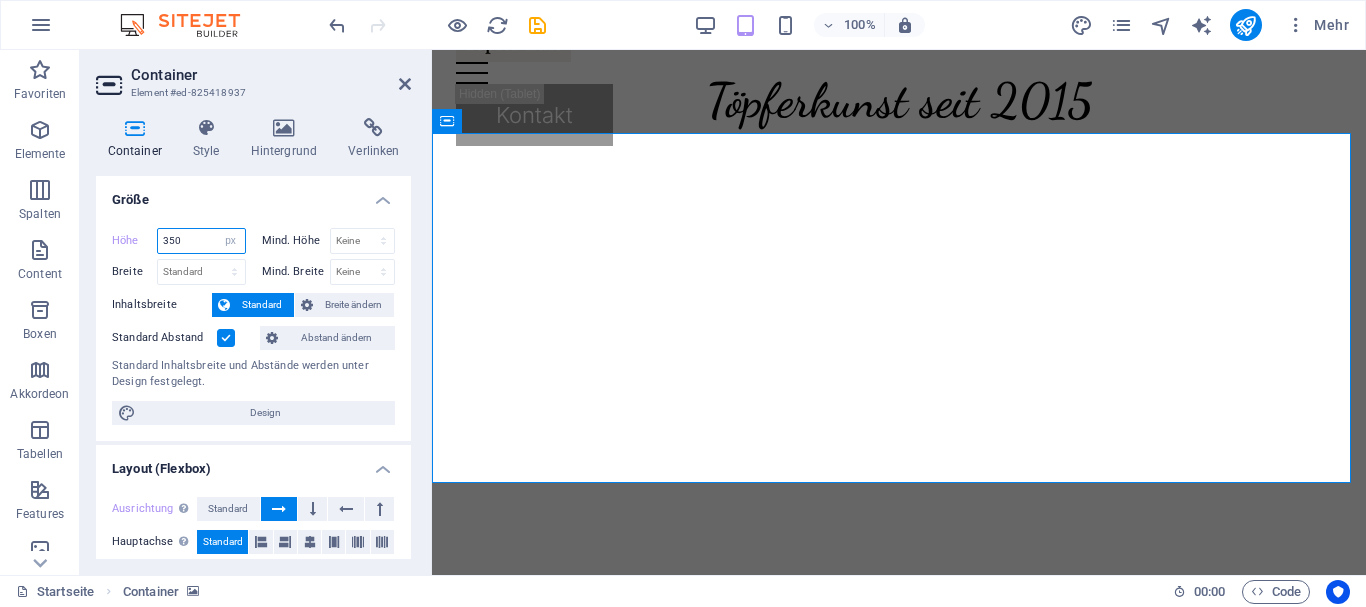 click on "350" at bounding box center [201, 241] 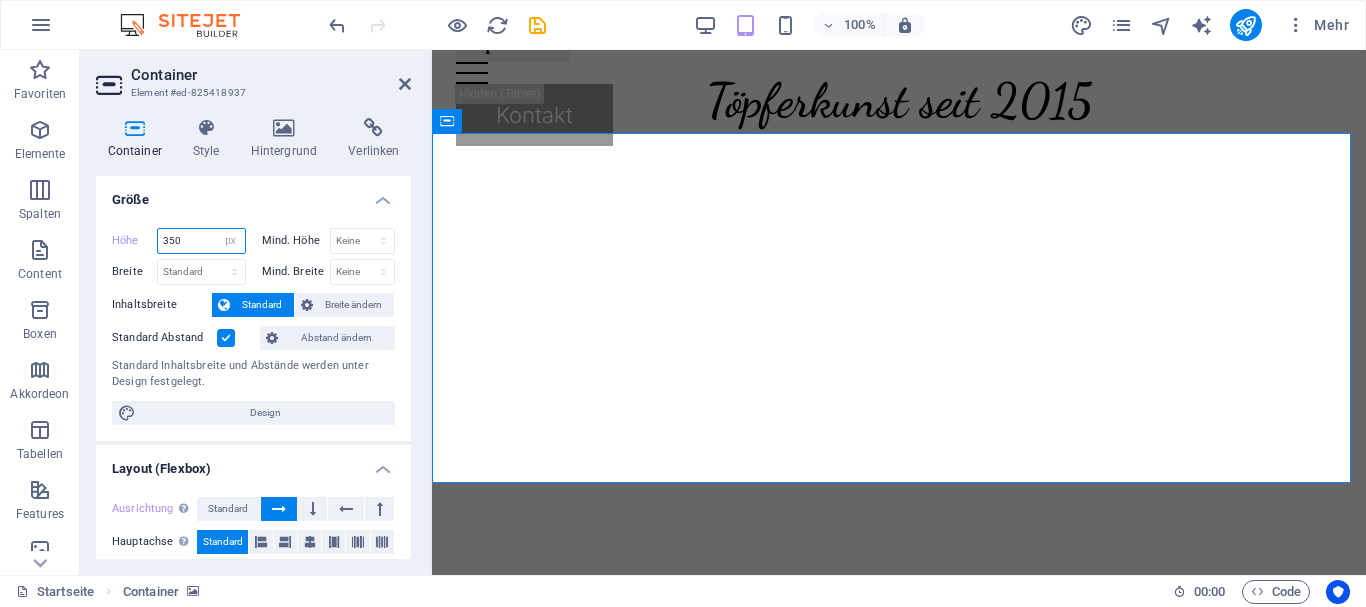 type on "4" 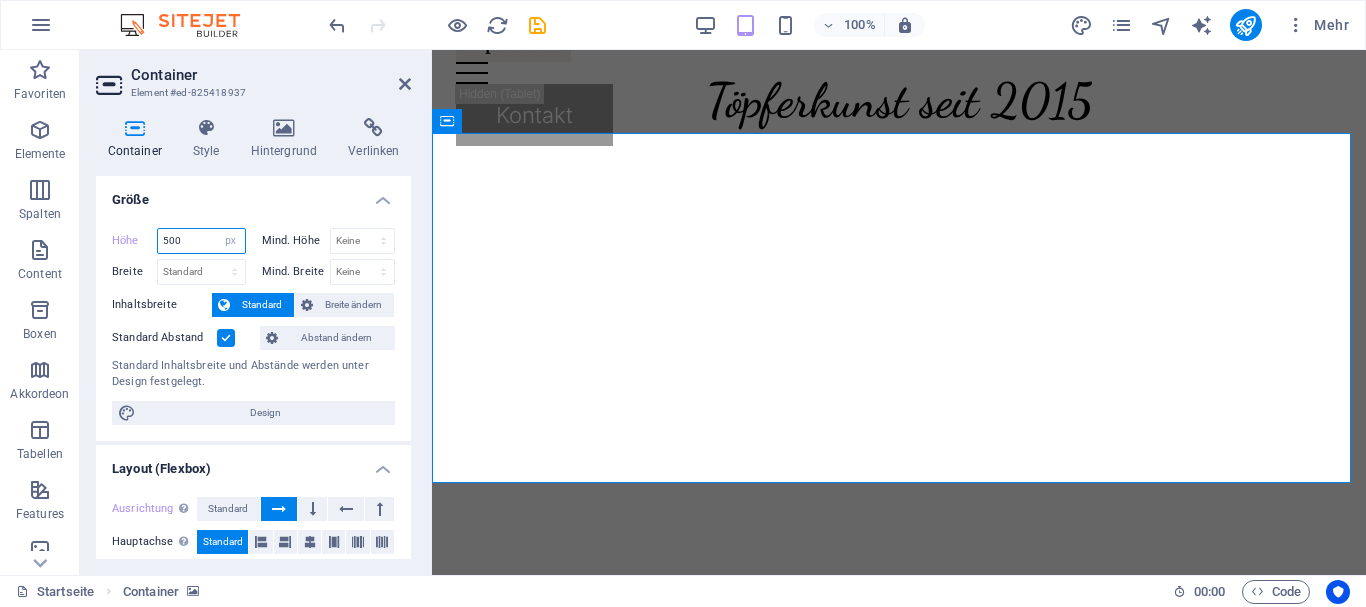 type on "500" 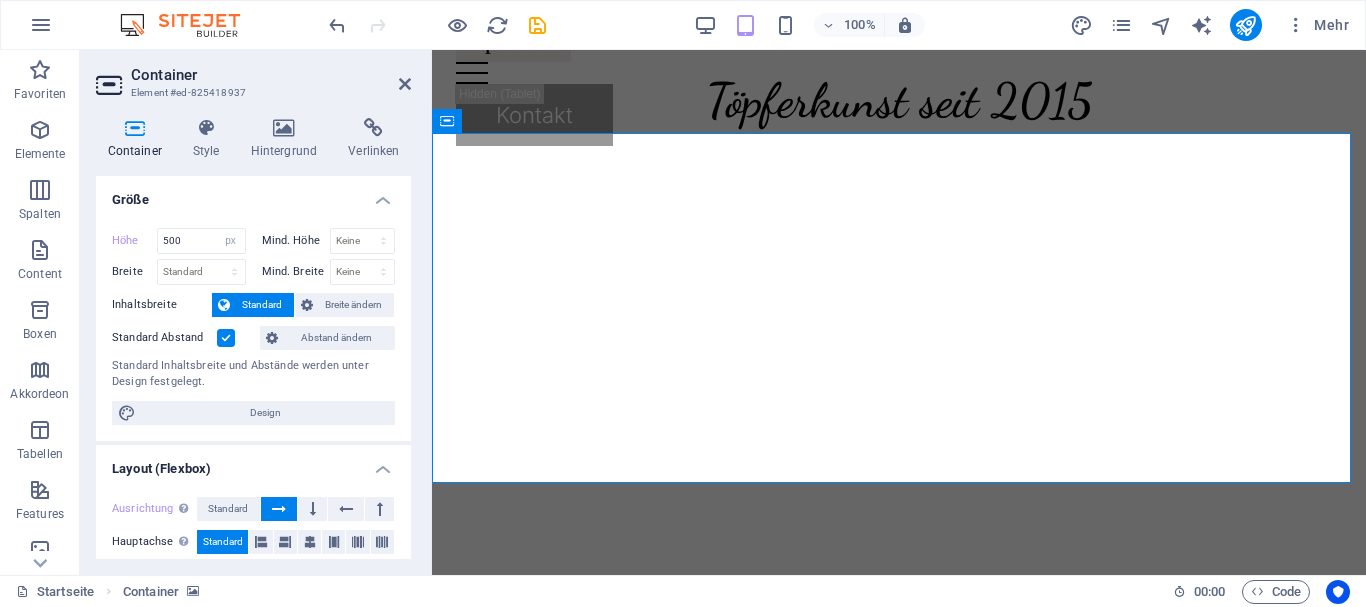 click on "Größe" at bounding box center (253, 194) 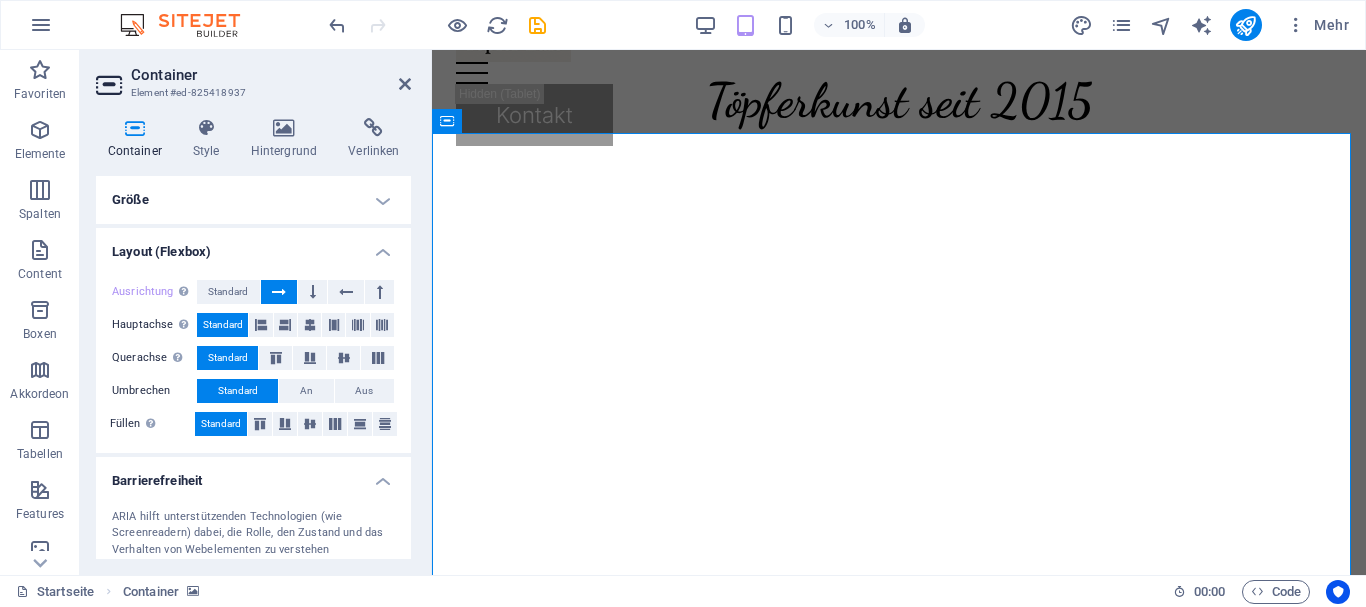 click on "Größe" at bounding box center (253, 200) 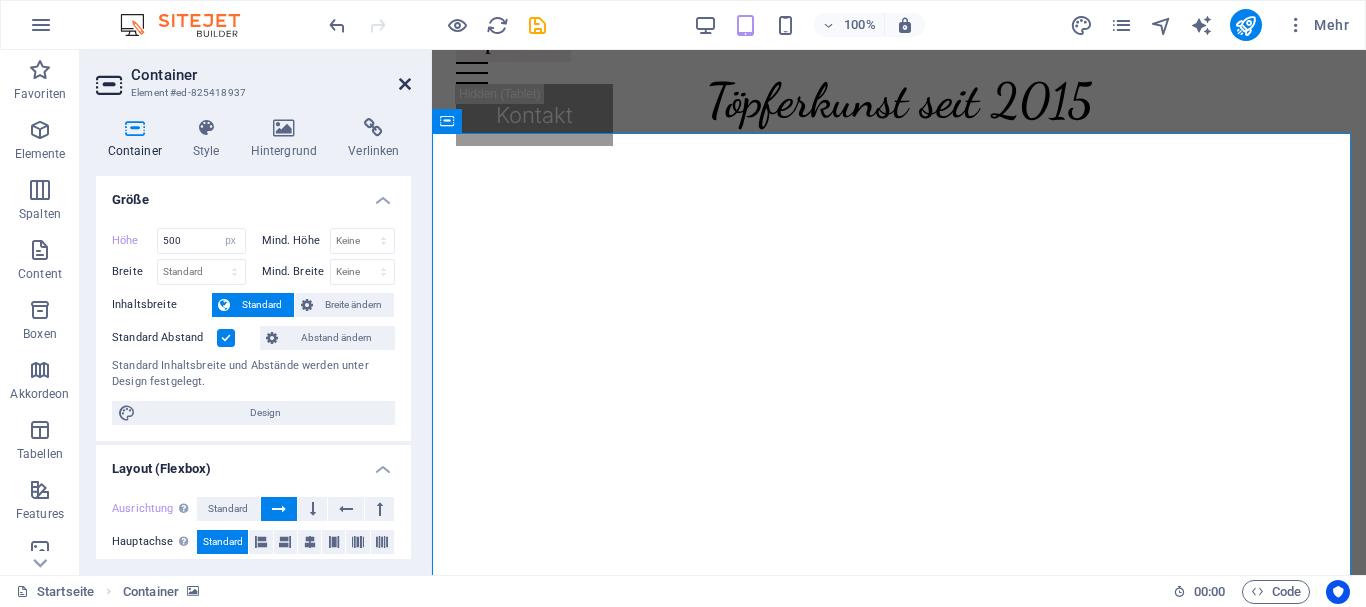 click at bounding box center (405, 84) 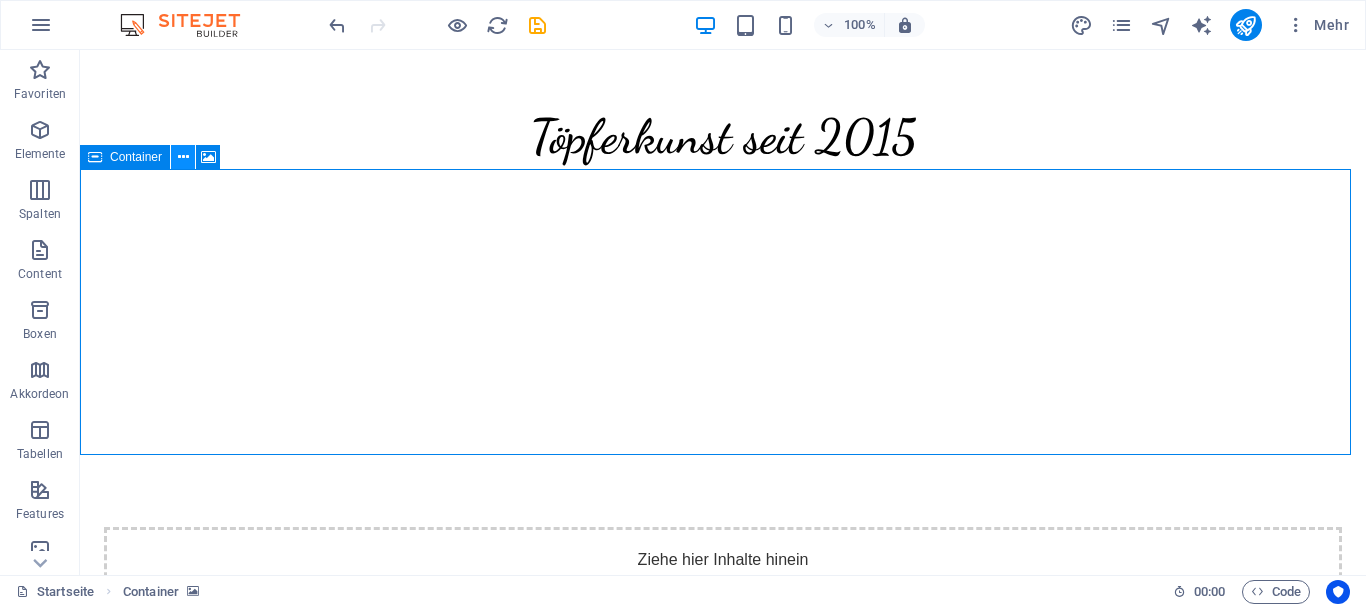 click at bounding box center (183, 157) 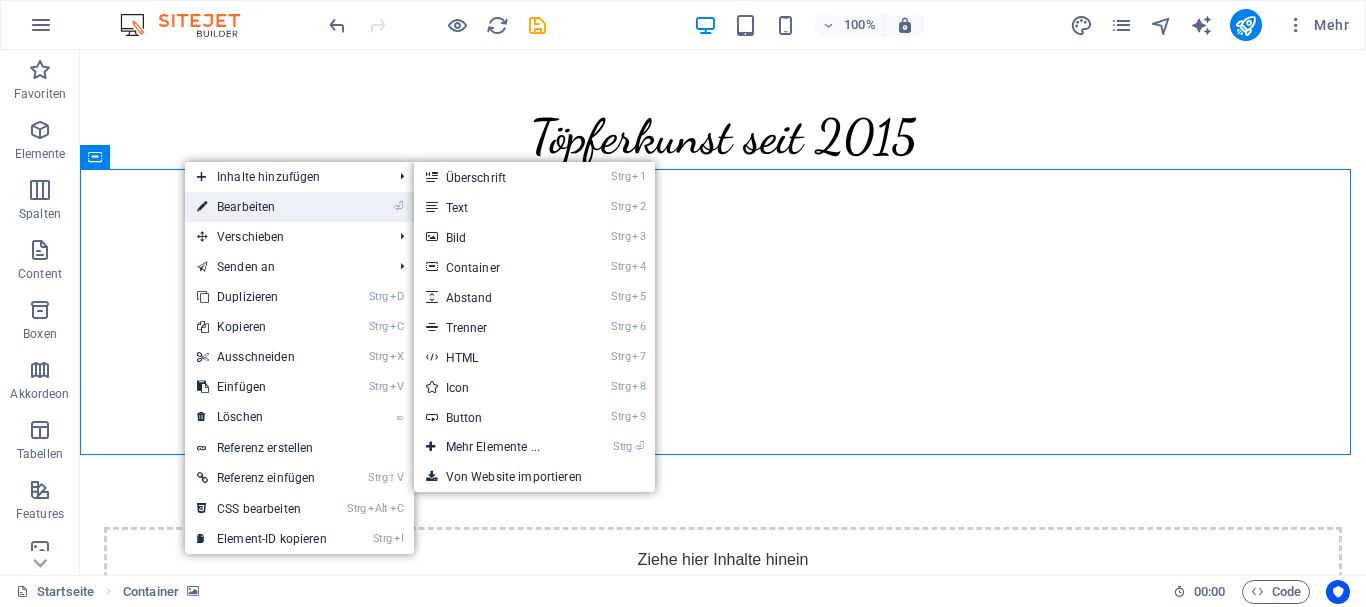 click on "⏎  Bearbeiten" at bounding box center [262, 207] 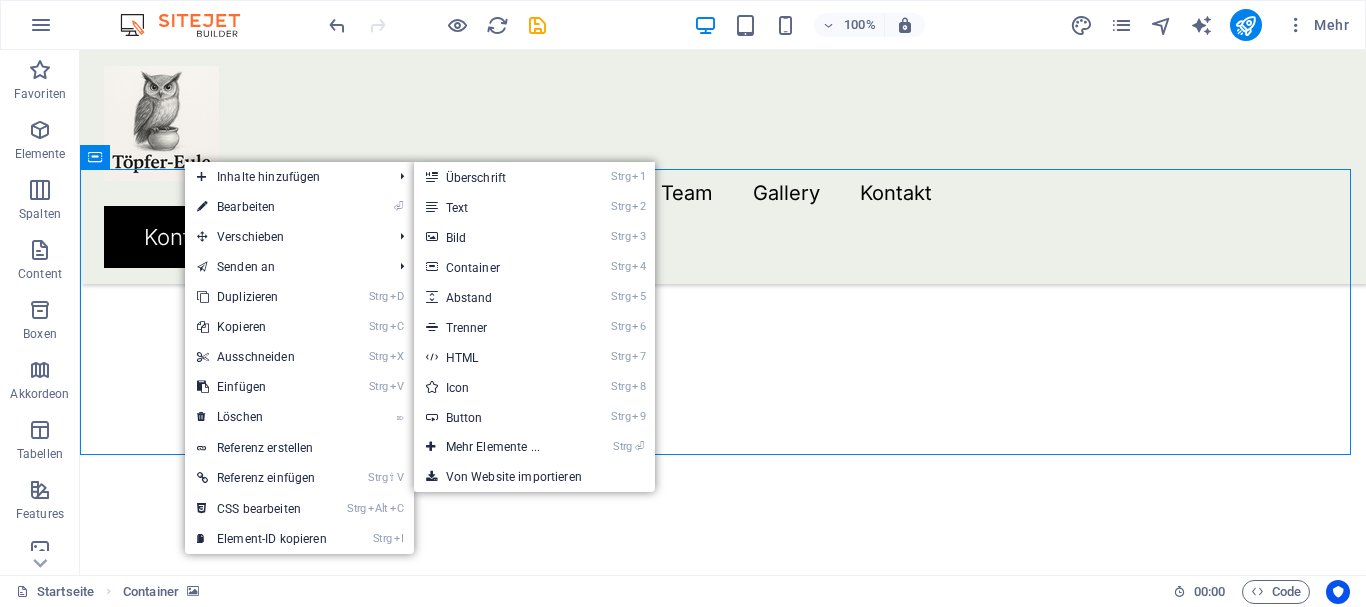 select on "px" 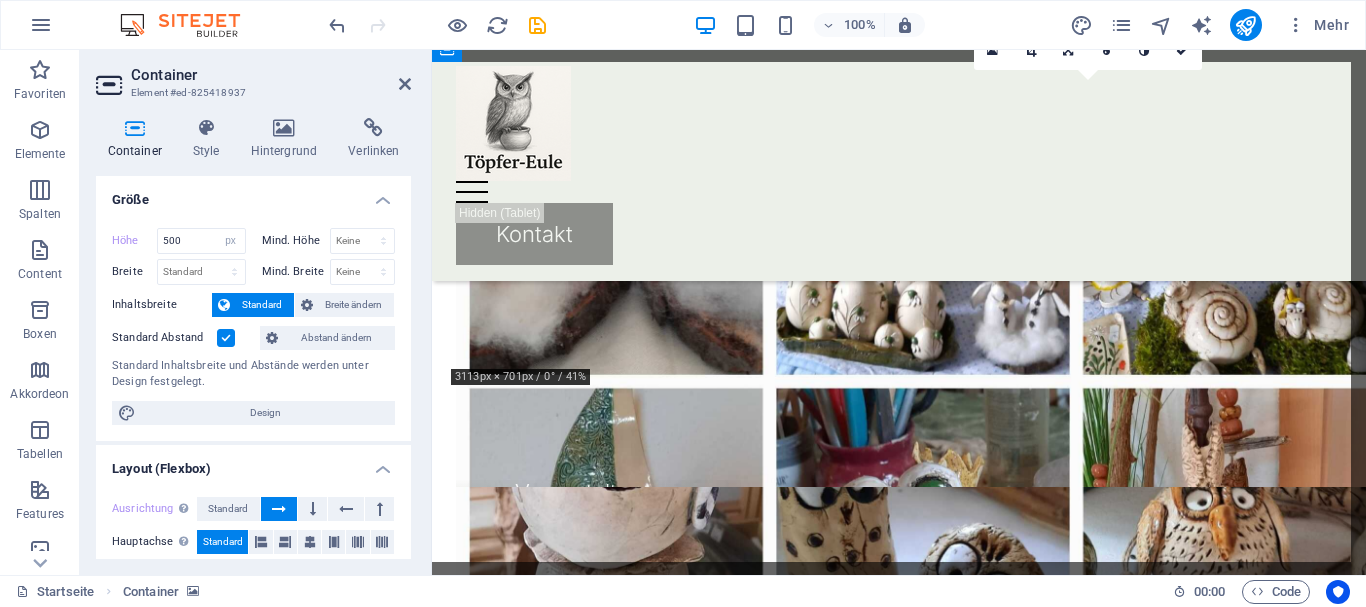 scroll, scrollTop: 210, scrollLeft: 0, axis: vertical 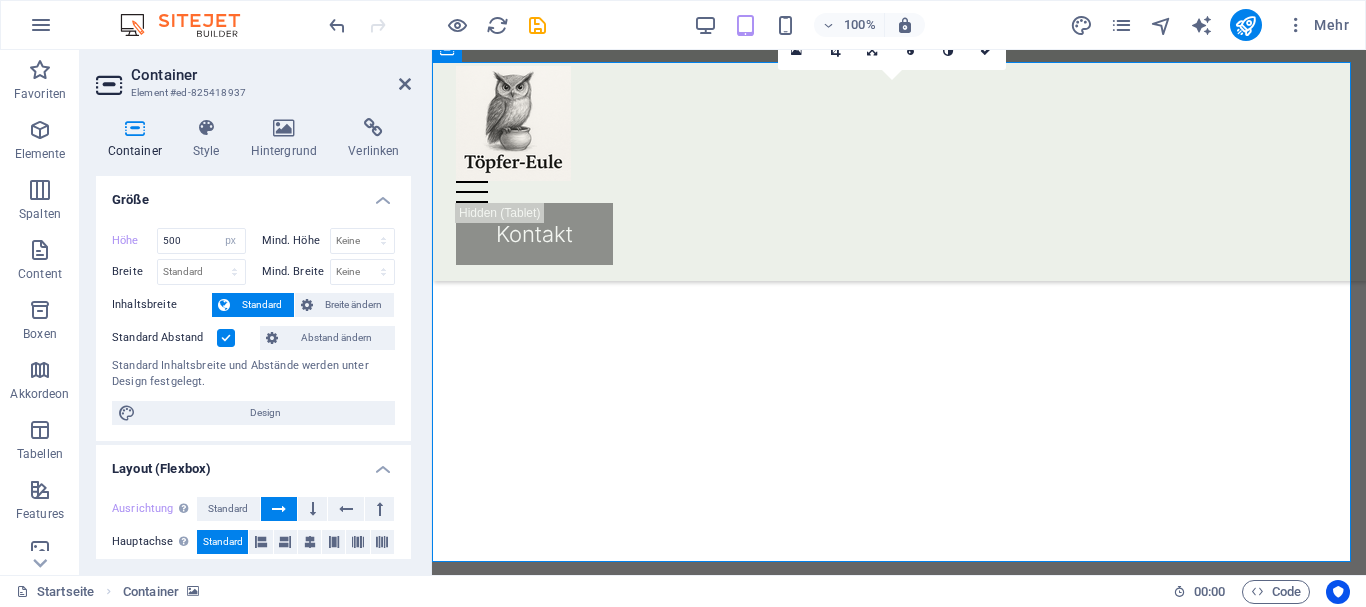 click at bounding box center [226, 338] 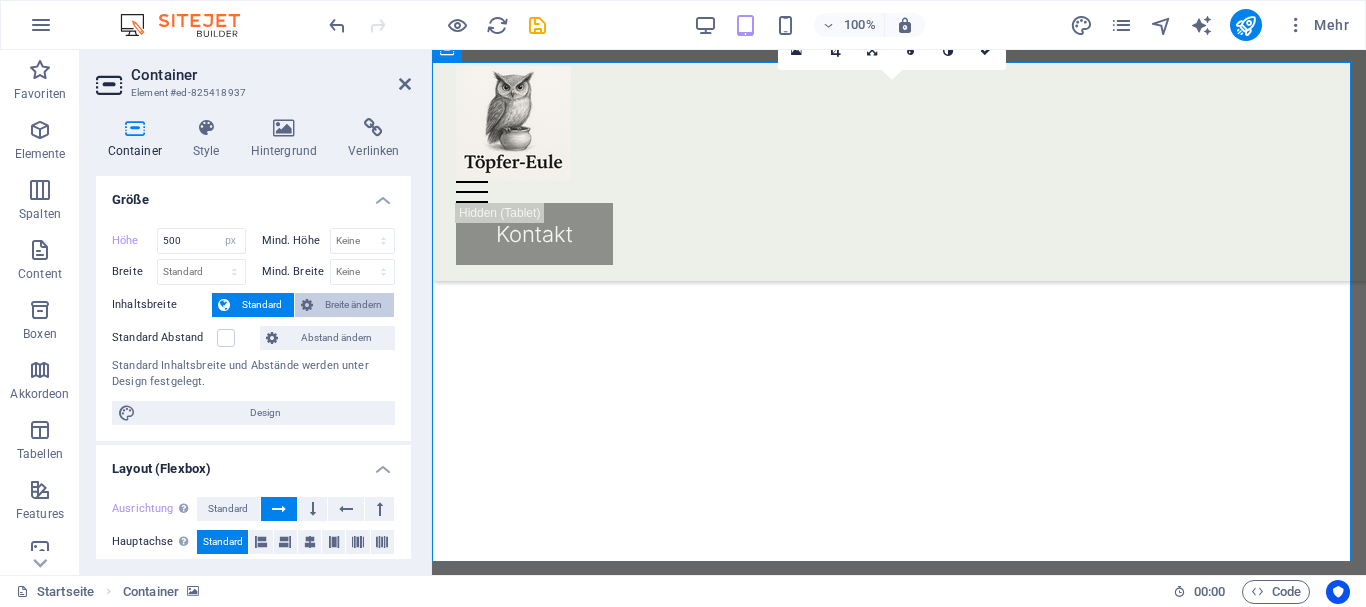 click on "Breite ändern" at bounding box center (353, 305) 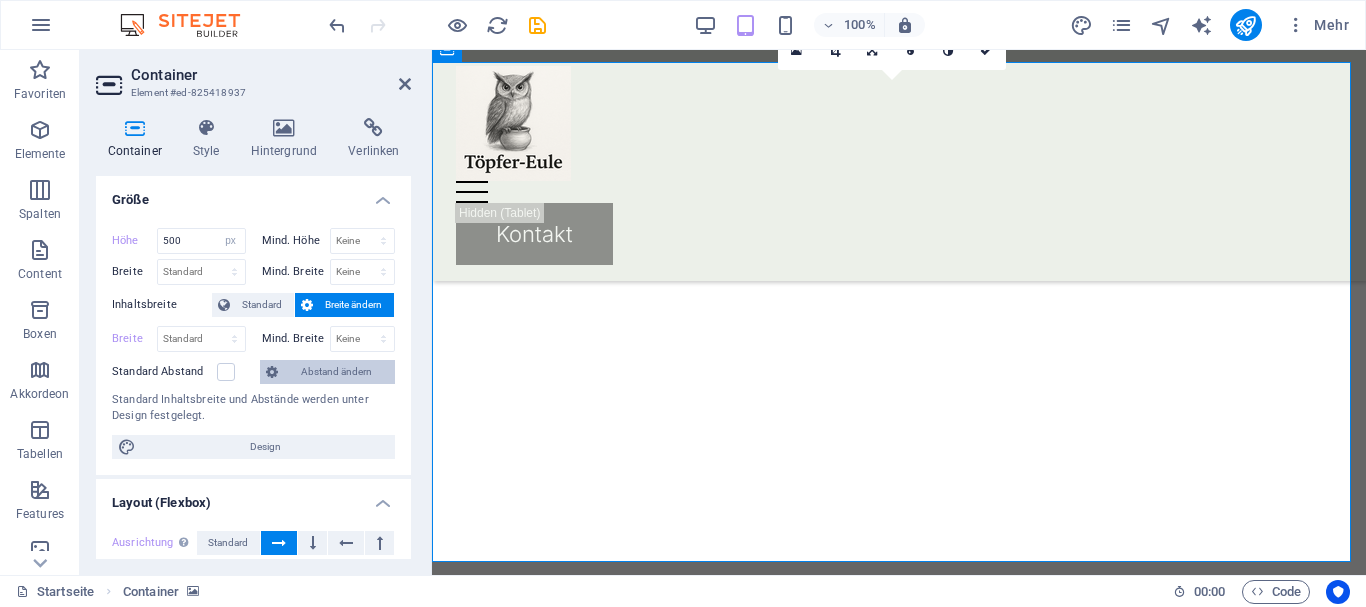 click on "Abstand ändern" at bounding box center [336, 372] 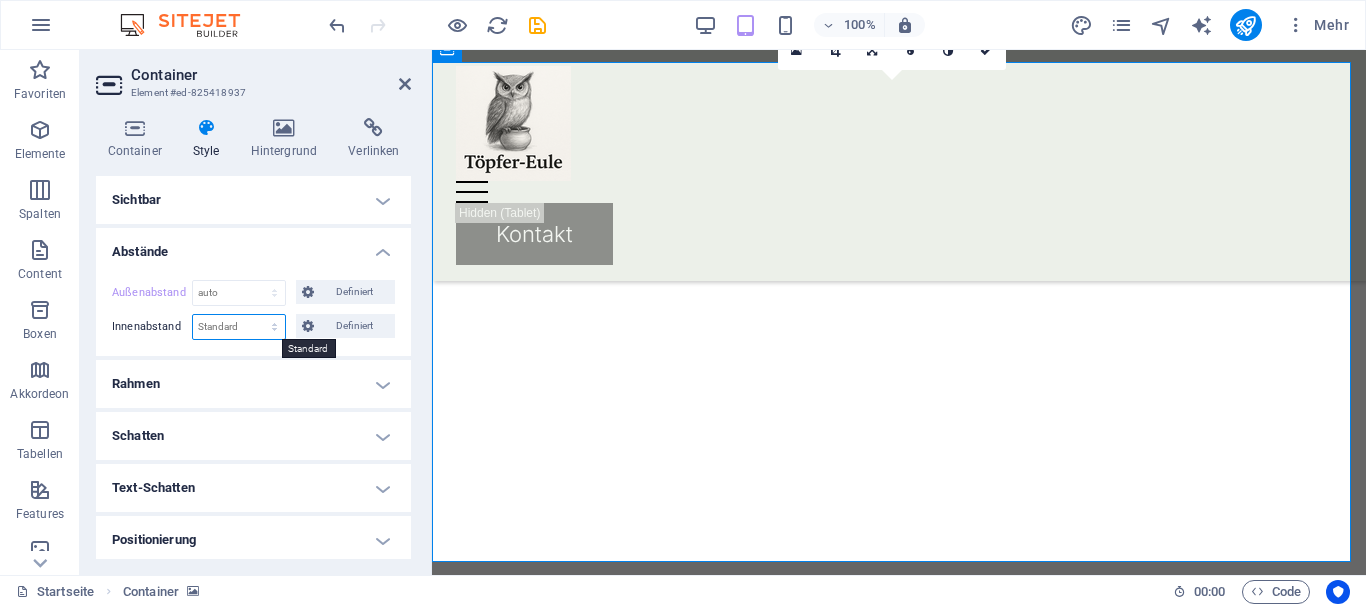 click on "Standard px rem % vh vw Definiert" at bounding box center [239, 327] 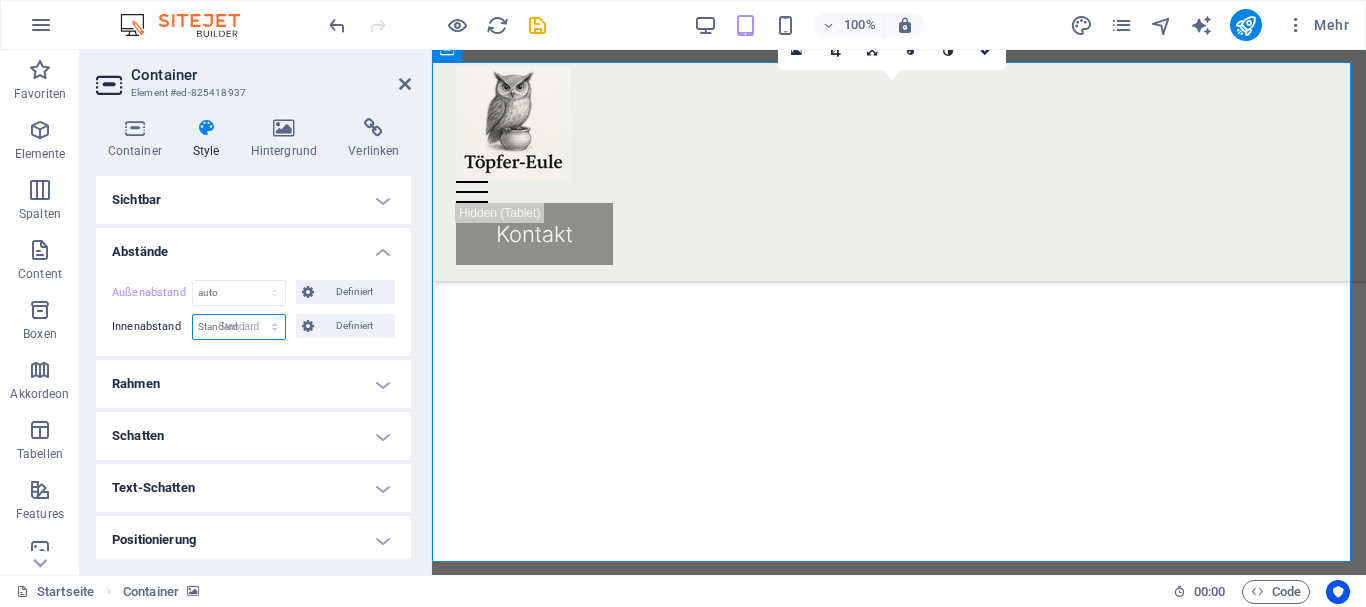click on "Standard px rem % vh vw Definiert" at bounding box center [239, 327] 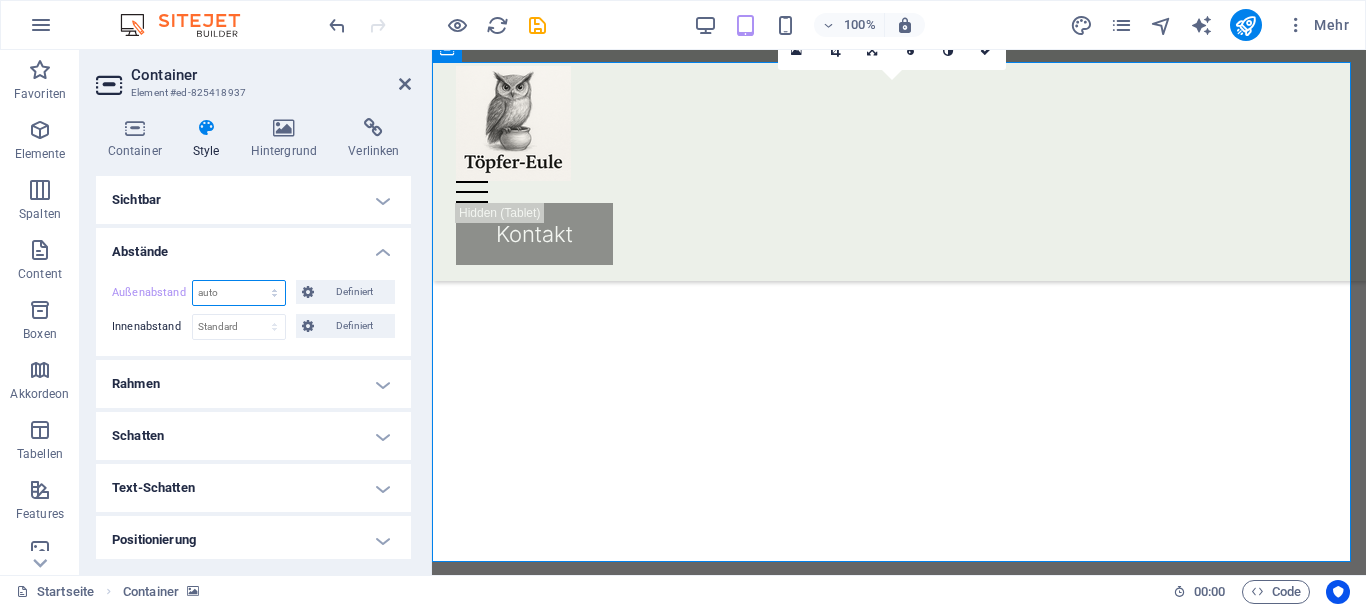 click on "Standard auto px % rem vw vh Definiert" at bounding box center (239, 293) 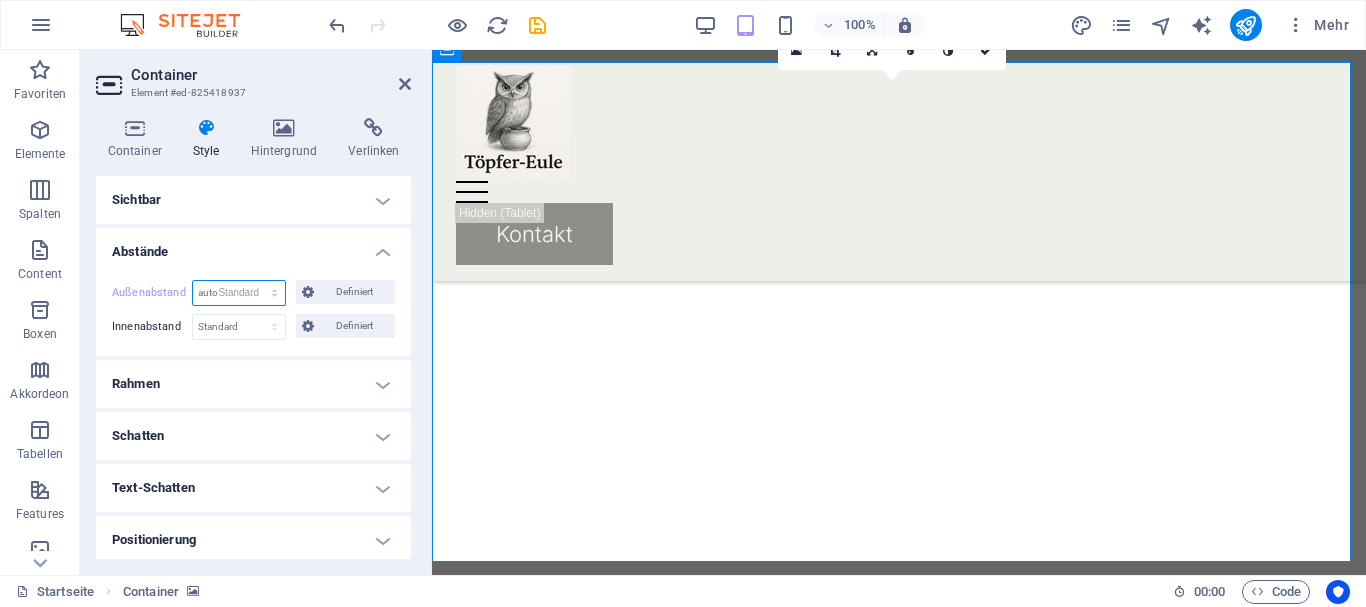 click on "Standard auto px % rem vw vh Definiert" at bounding box center [239, 293] 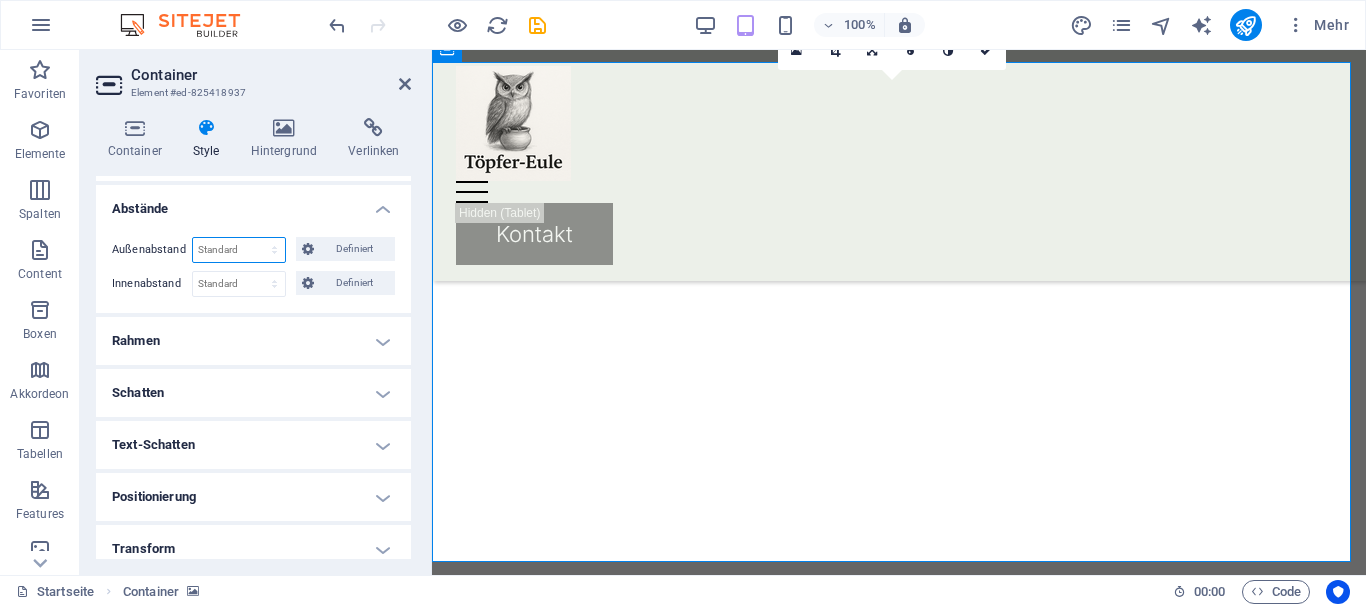 scroll, scrollTop: 100, scrollLeft: 0, axis: vertical 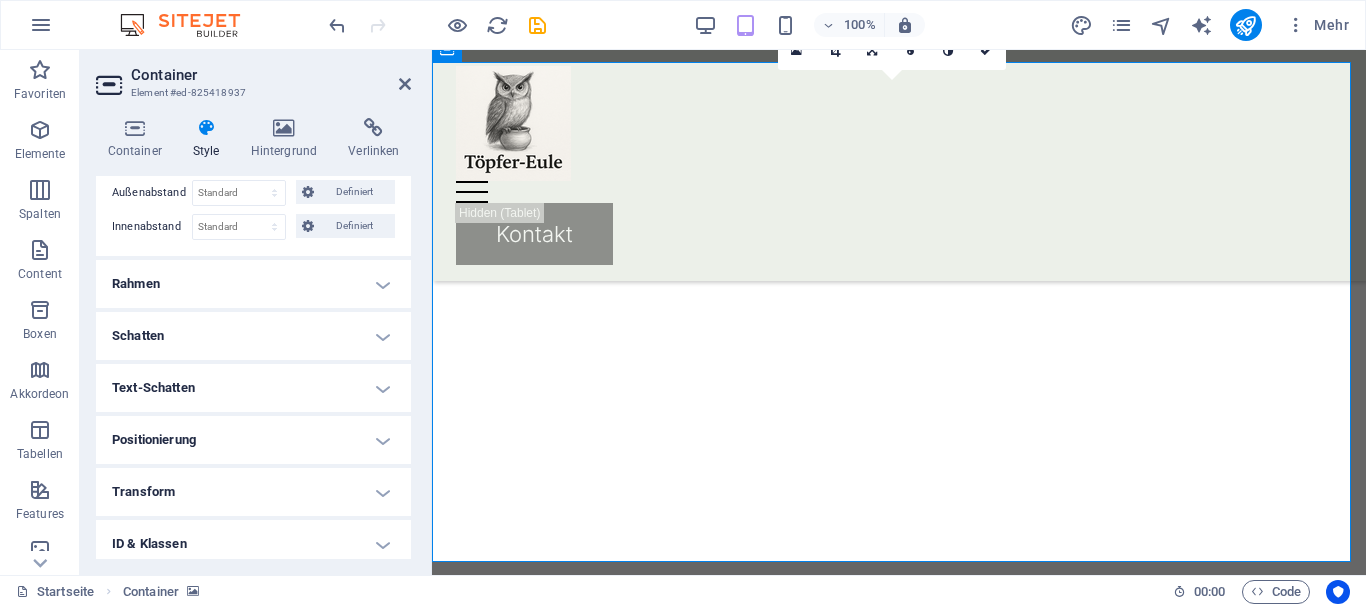 click on "Rahmen" at bounding box center [253, 284] 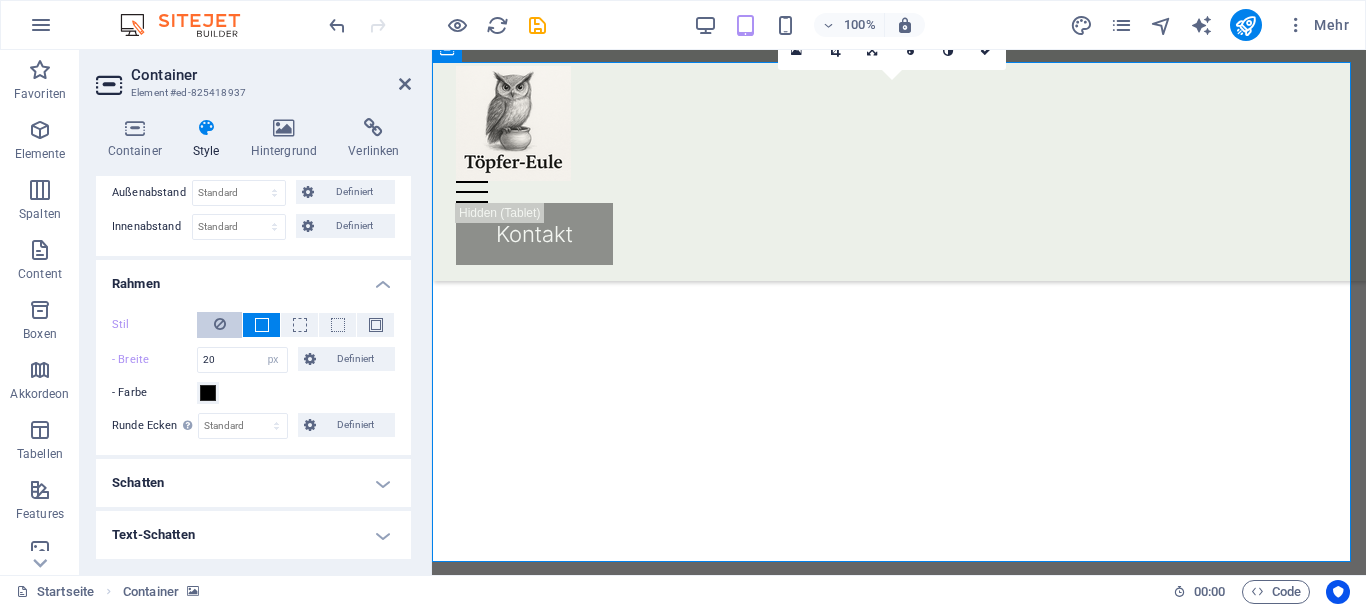 click at bounding box center (219, 325) 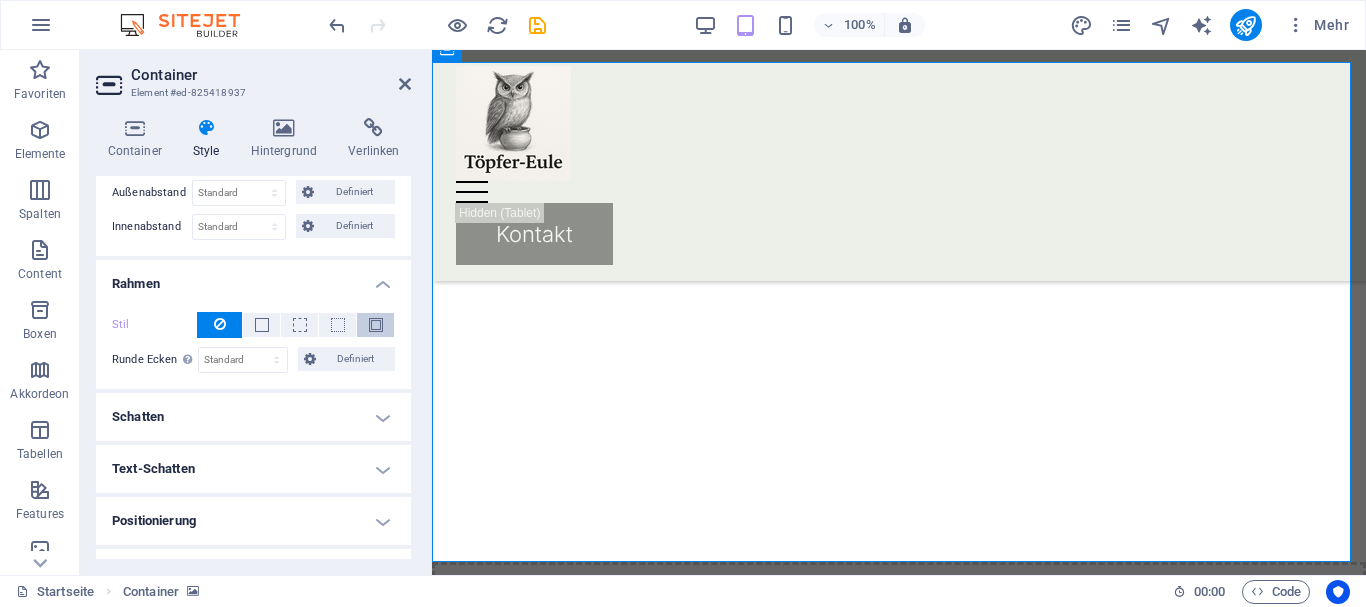 click at bounding box center (376, 325) 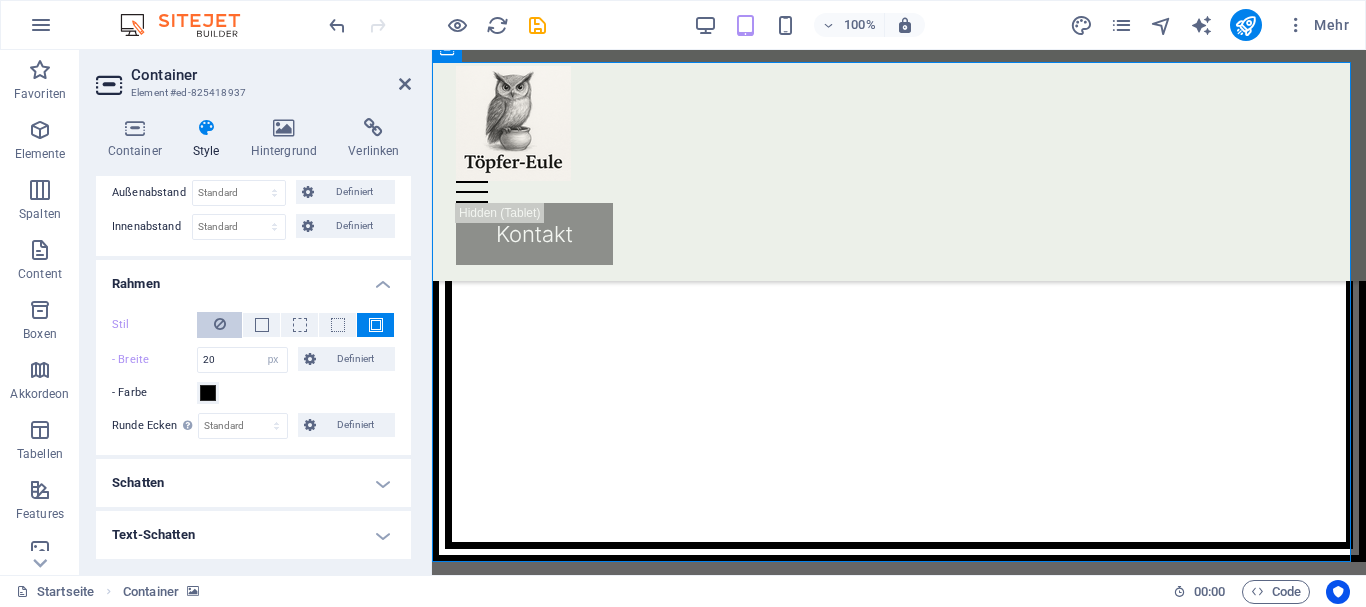click at bounding box center (219, 325) 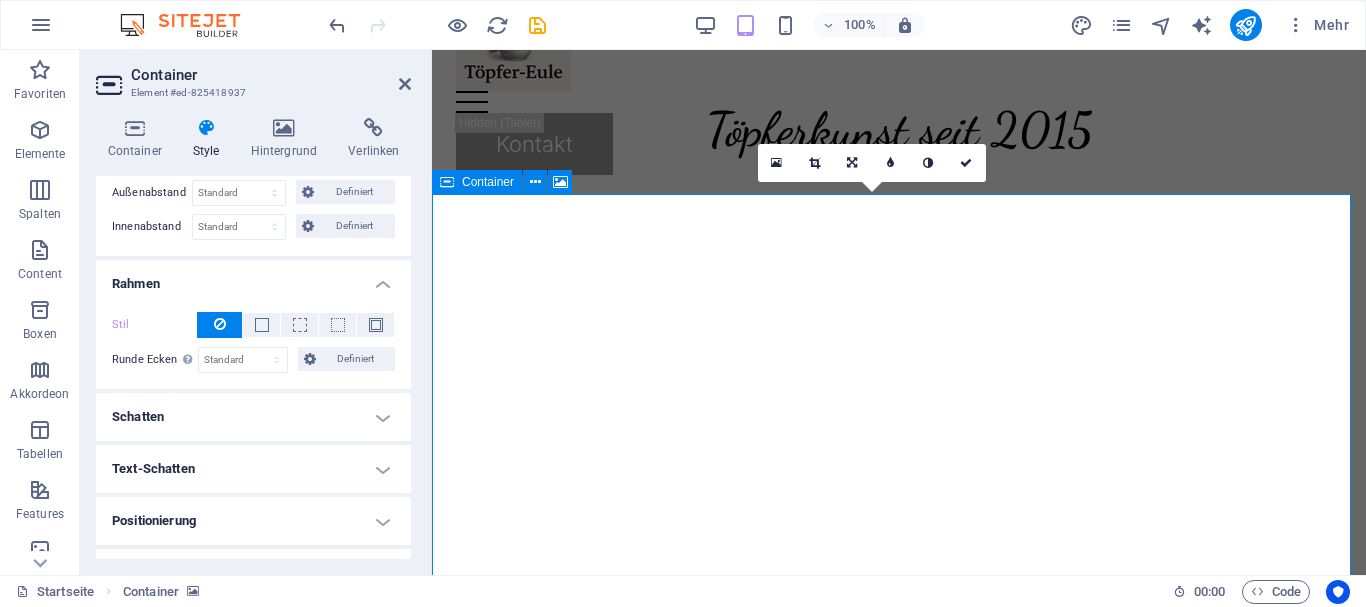 scroll, scrollTop: 0, scrollLeft: 0, axis: both 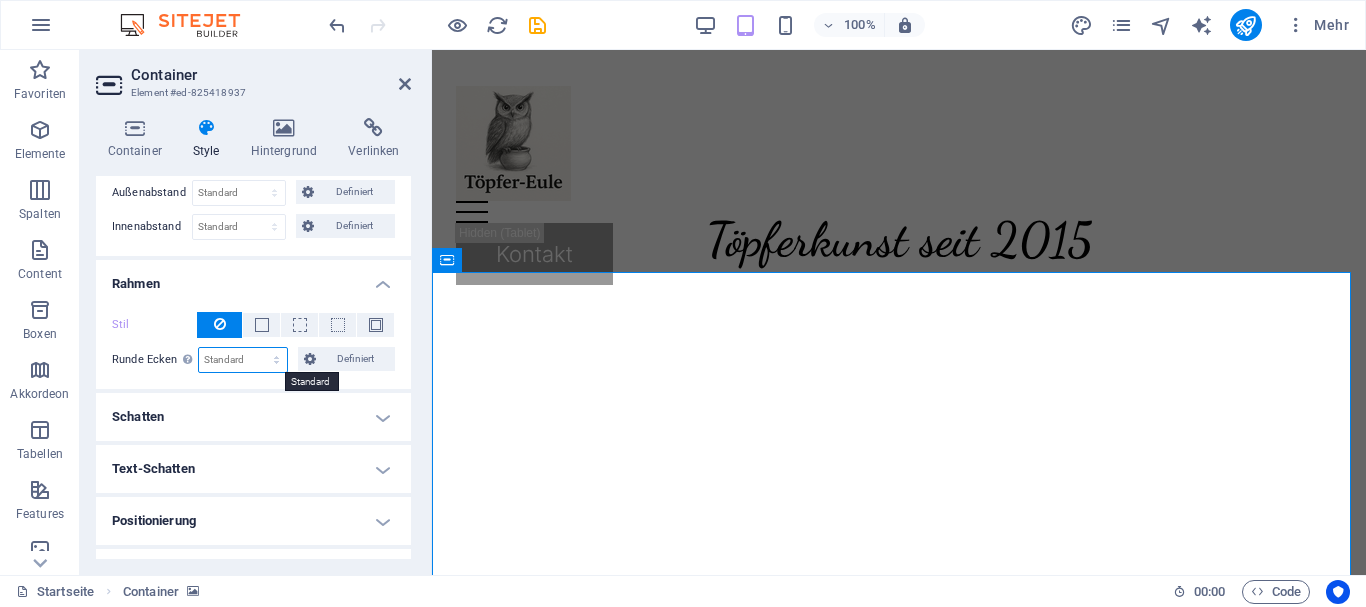 click on "Standard px rem % vh vw Definiert" at bounding box center [243, 360] 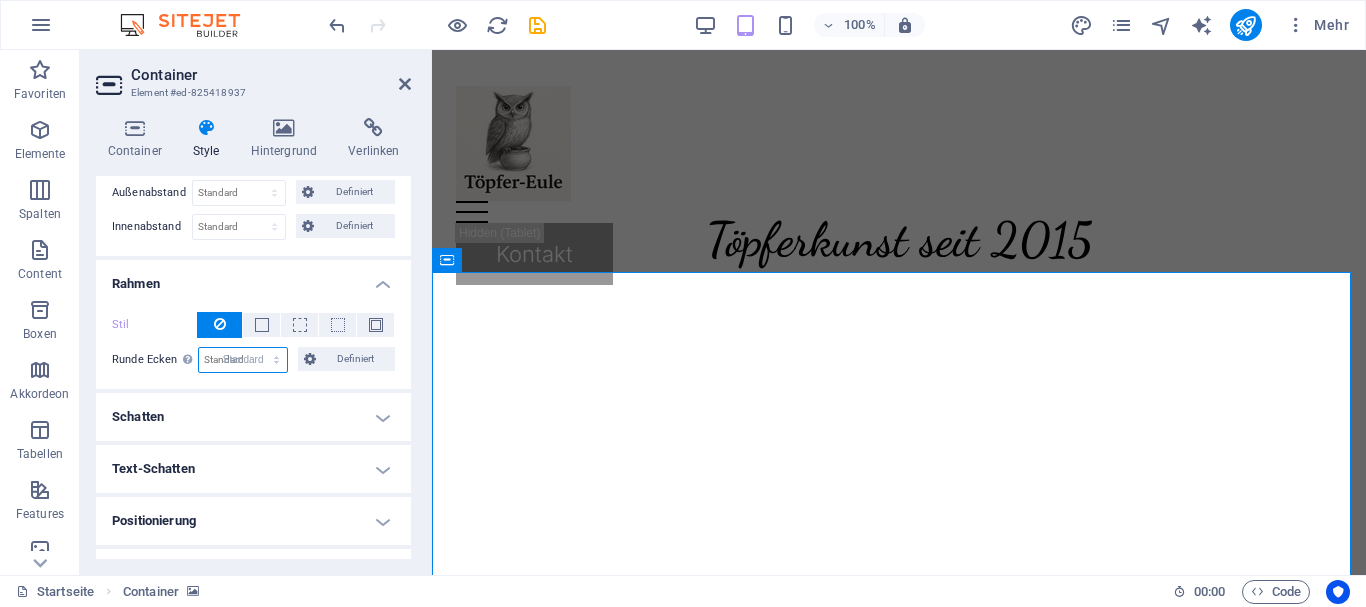 click on "Standard px rem % vh vw Definiert" at bounding box center [243, 360] 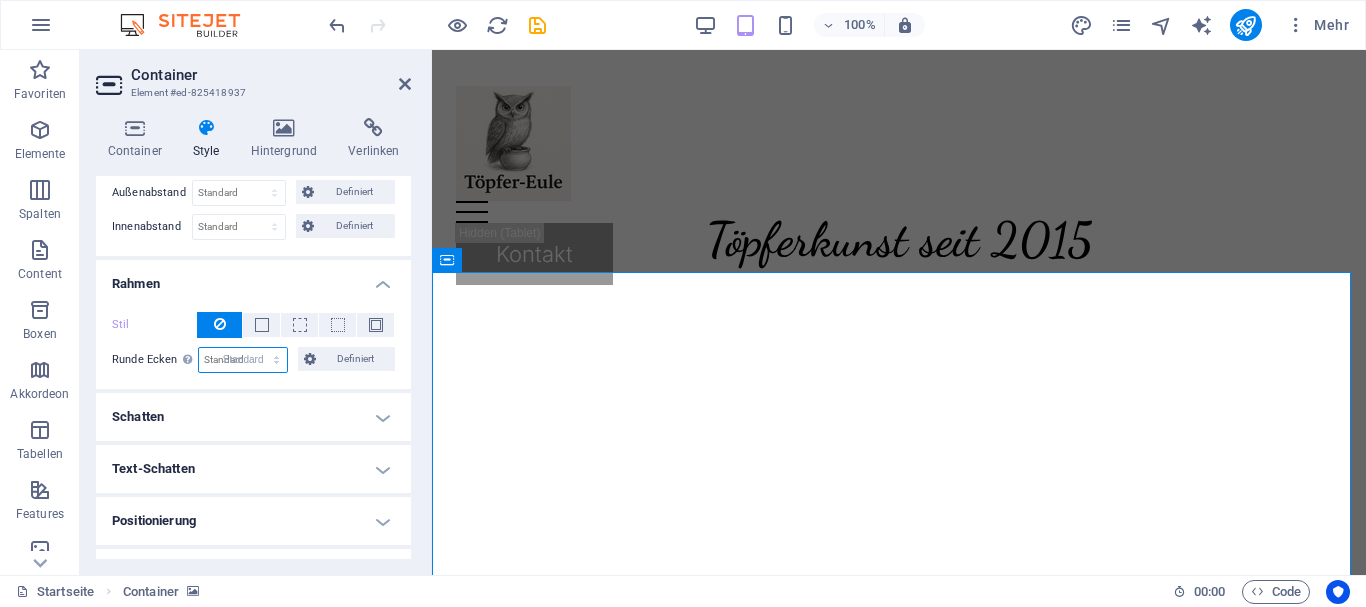 select on "DISABLED_OPTION_VALUE" 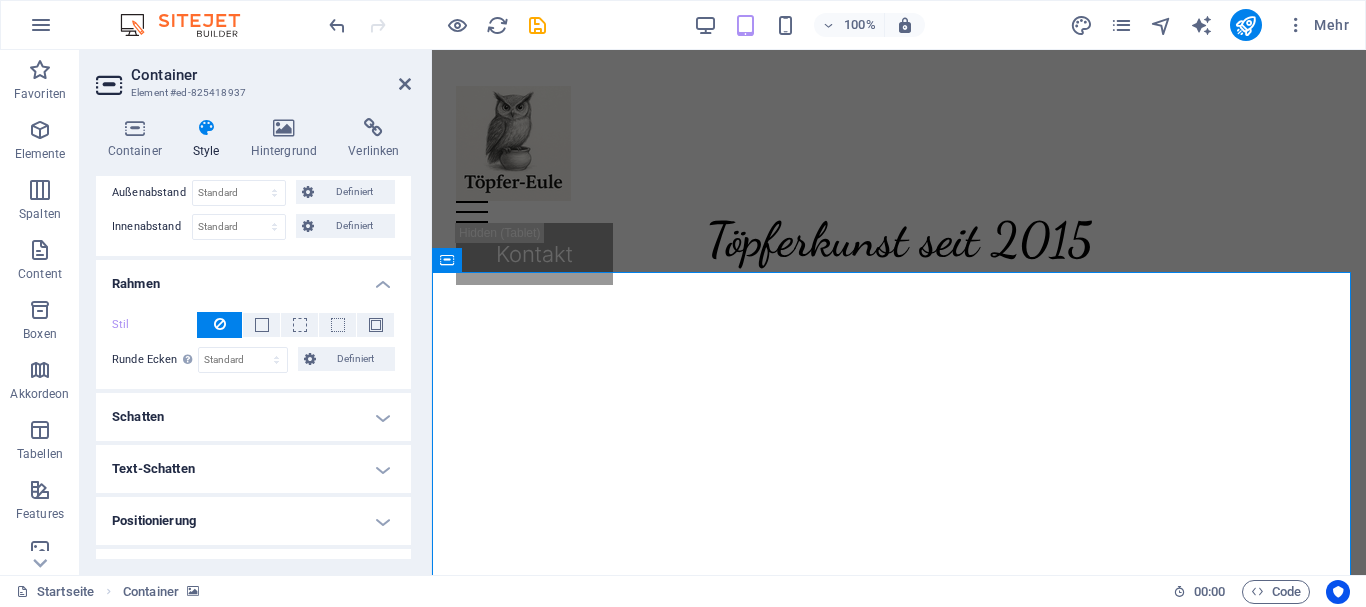 click on "Schatten" at bounding box center (253, 417) 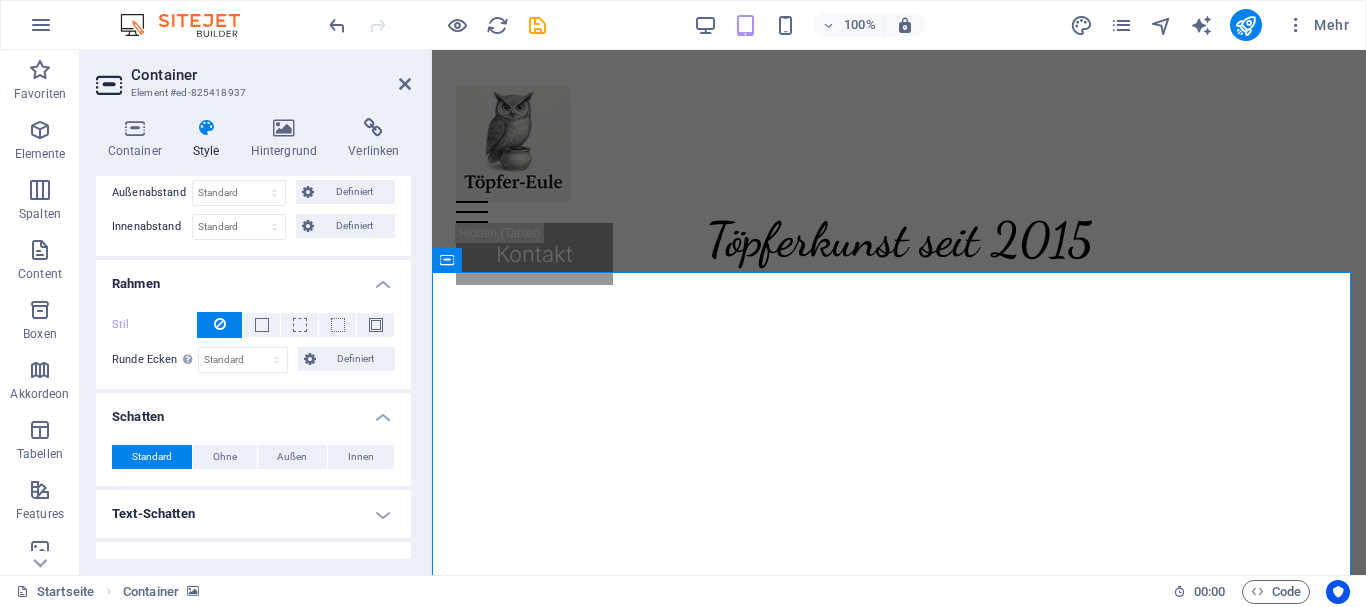click on "Schatten" at bounding box center (253, 411) 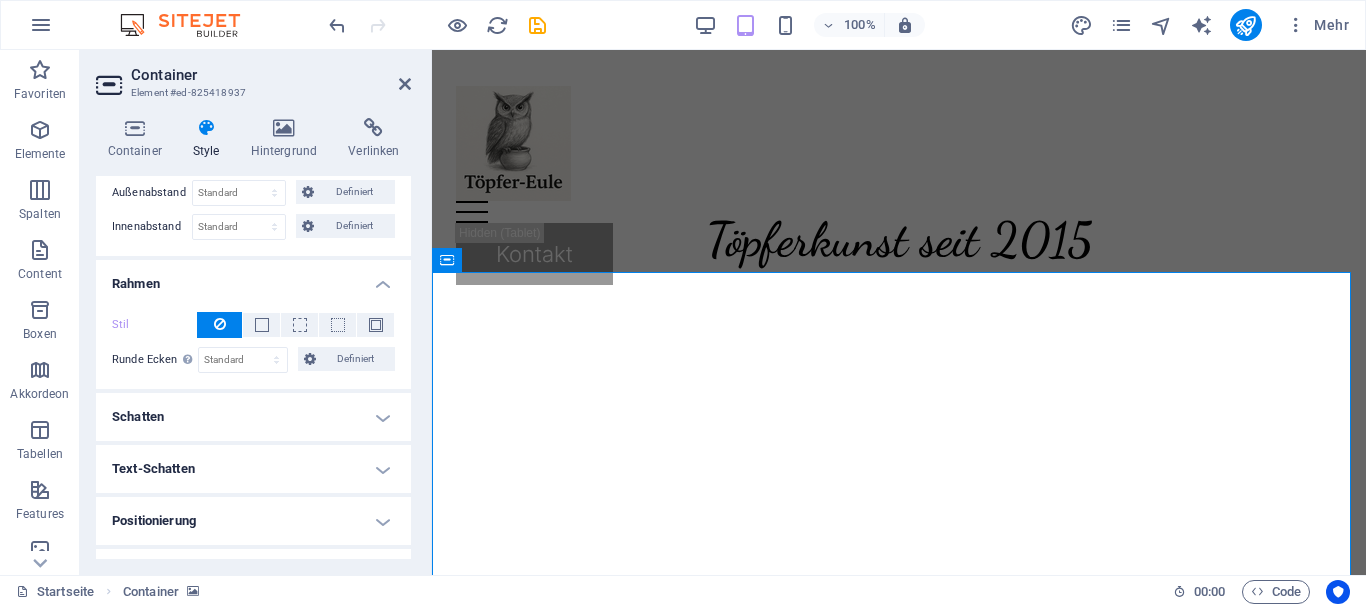 click on "Text-Schatten" at bounding box center (253, 469) 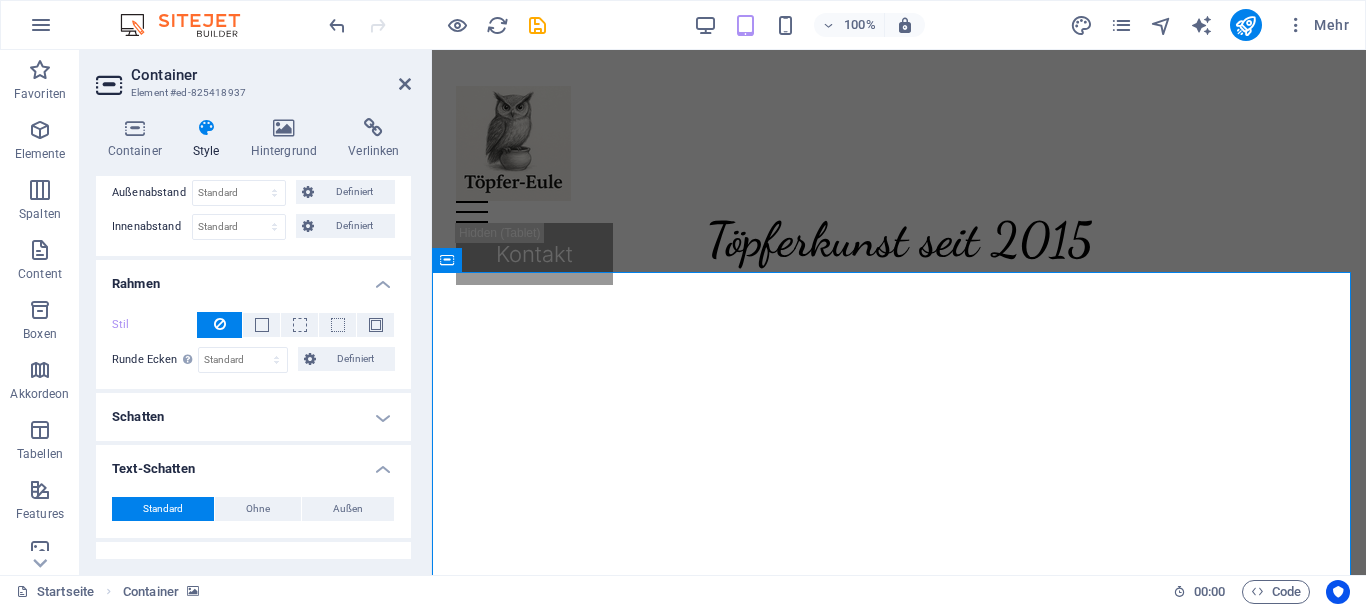 click on "Text-Schatten" at bounding box center (253, 463) 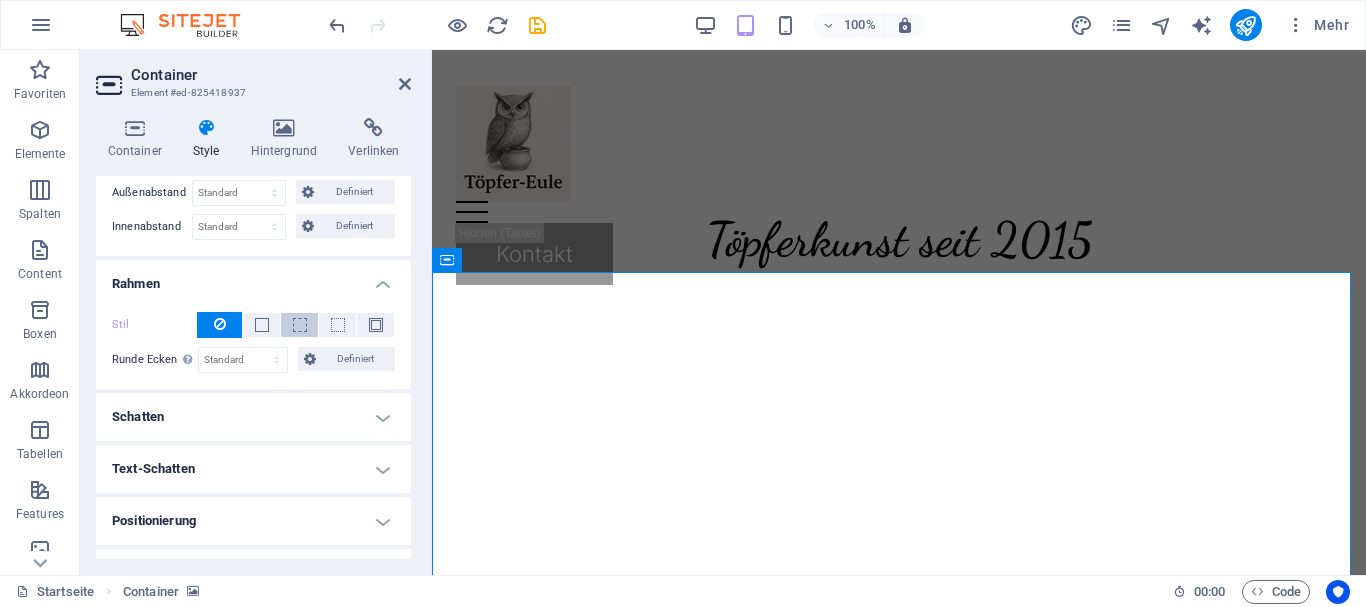 click at bounding box center (299, 325) 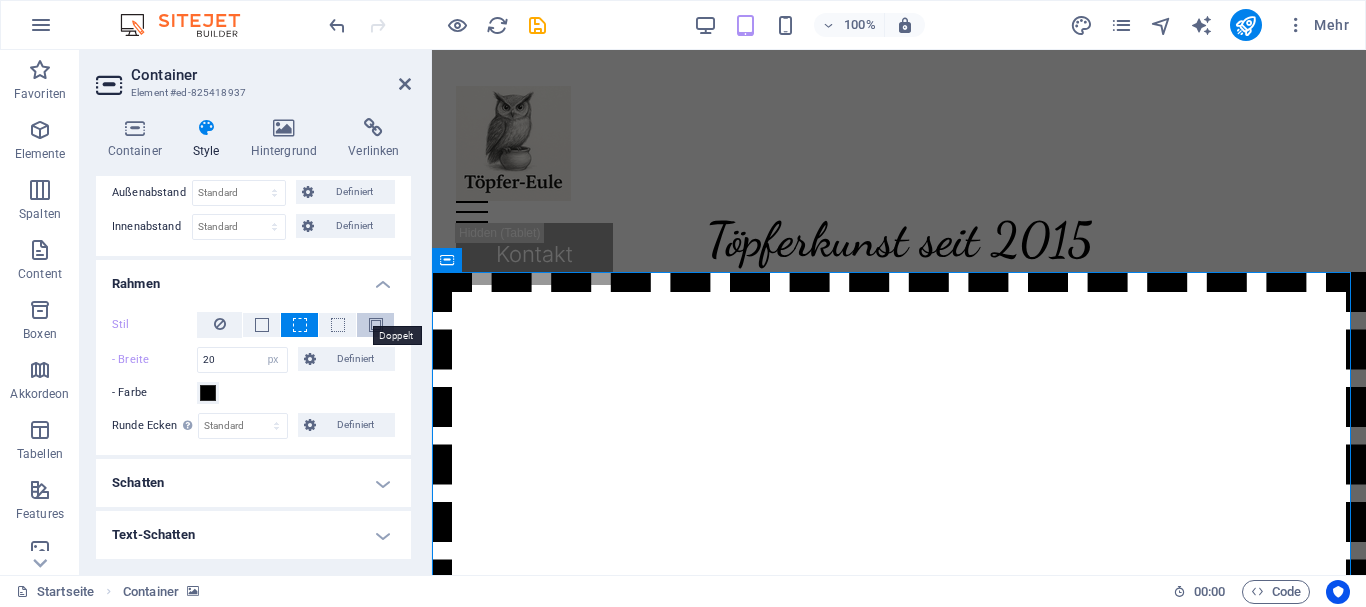 click at bounding box center [376, 325] 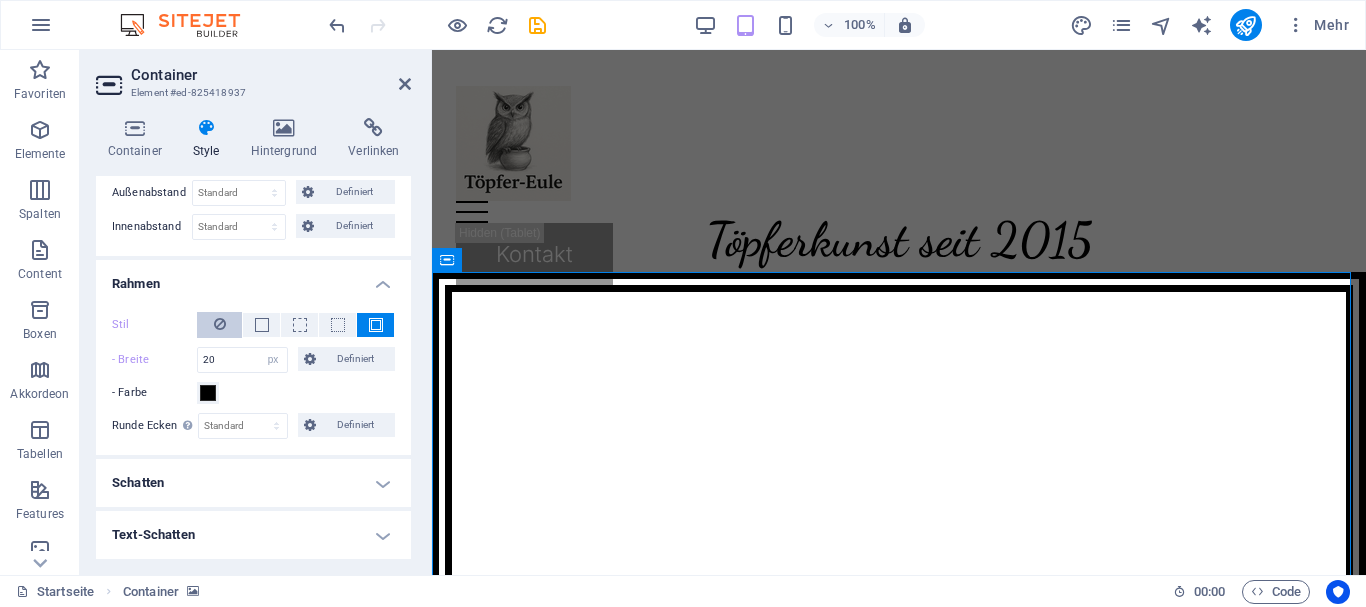 click at bounding box center (219, 325) 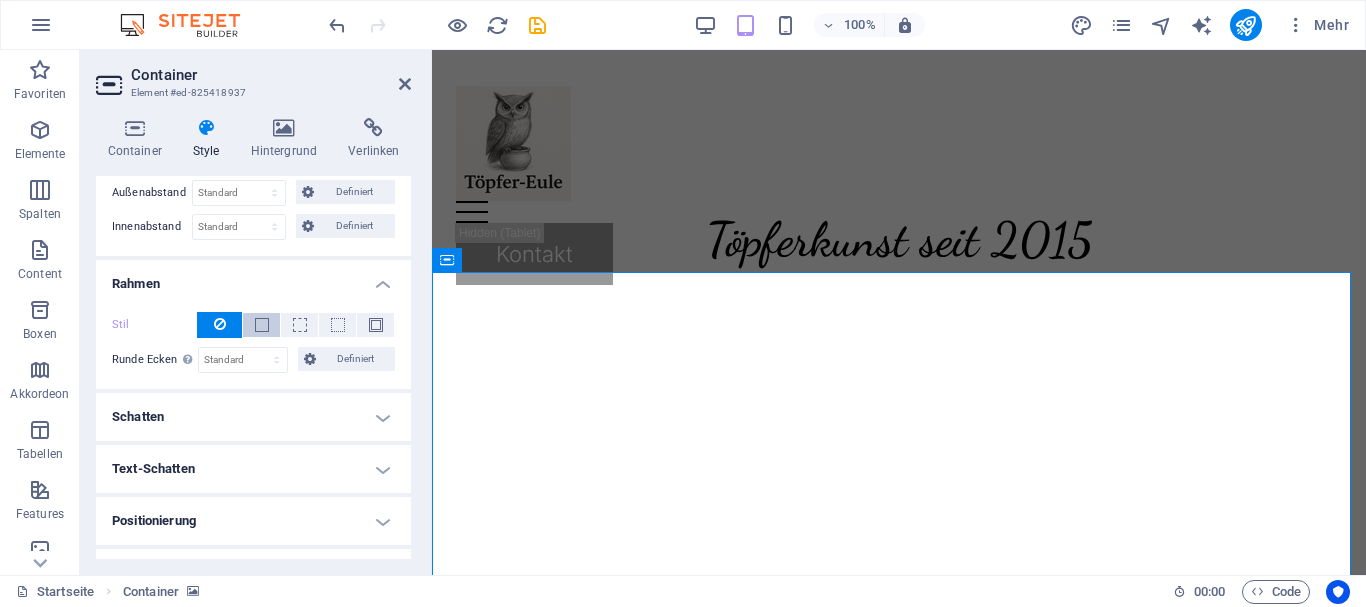 click at bounding box center [261, 325] 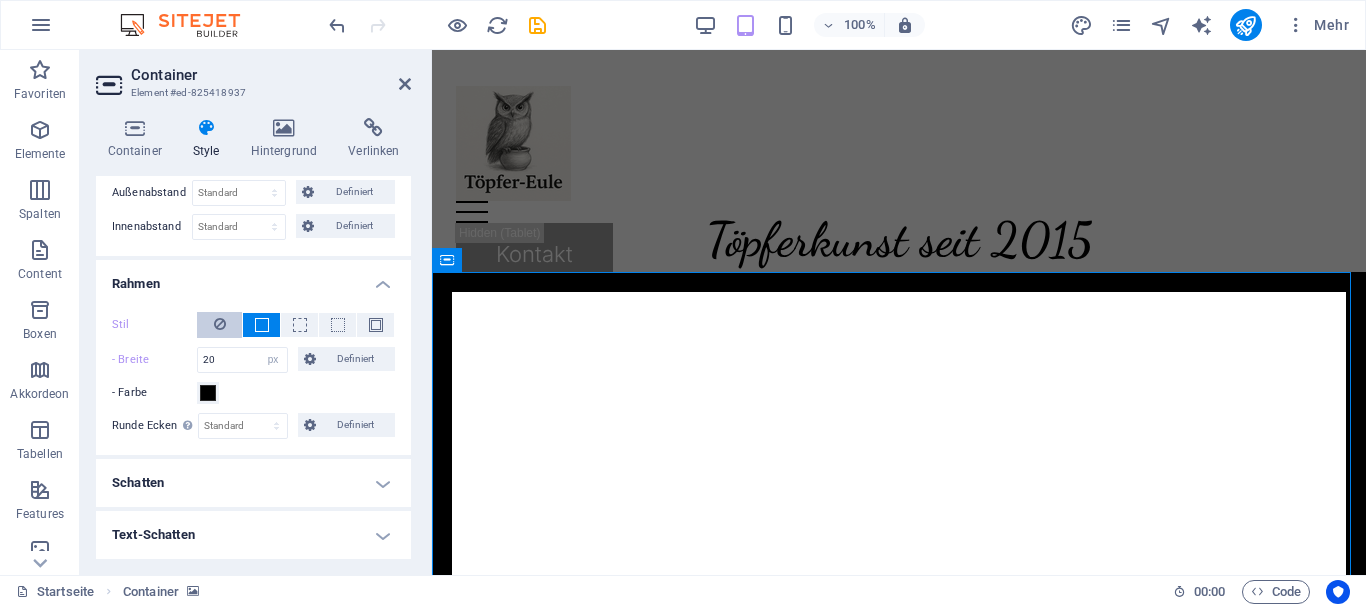 click at bounding box center (220, 324) 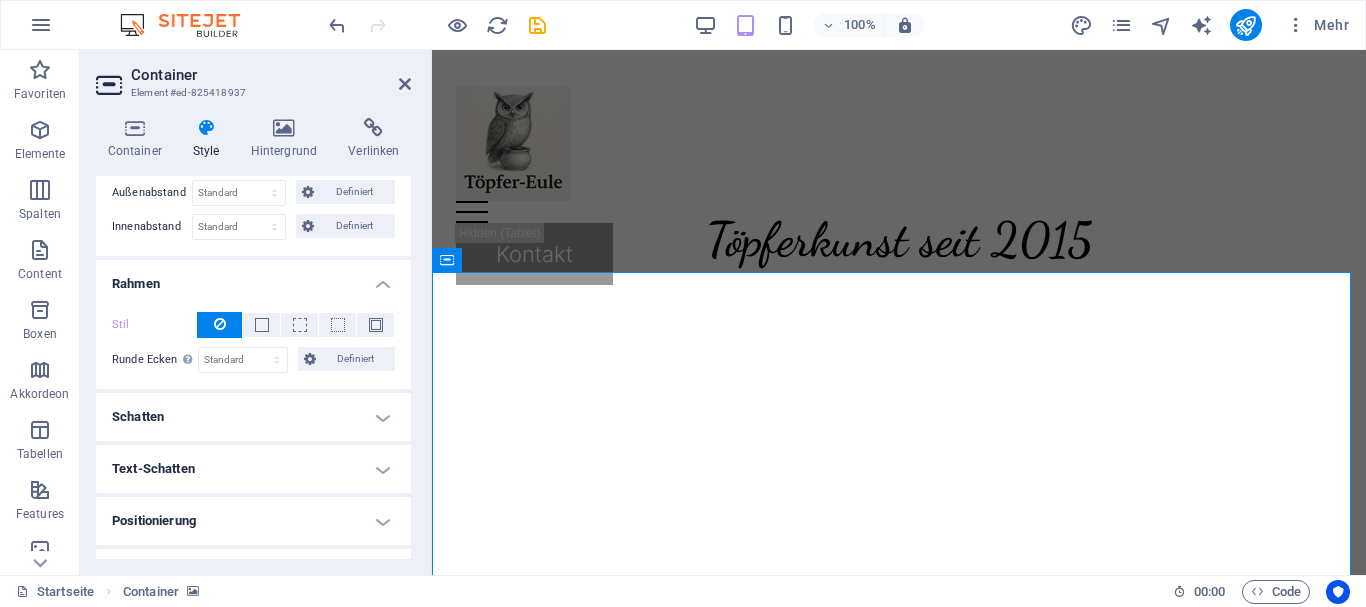 scroll, scrollTop: 0, scrollLeft: 0, axis: both 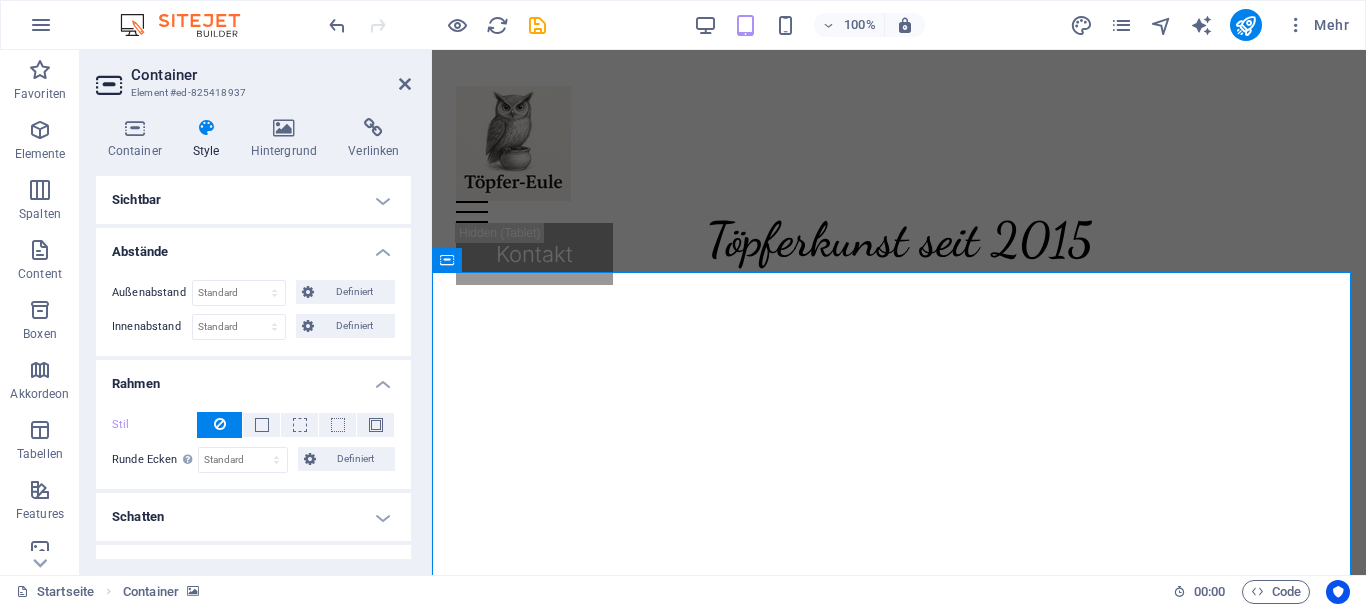 click on "Sichtbar" at bounding box center (253, 200) 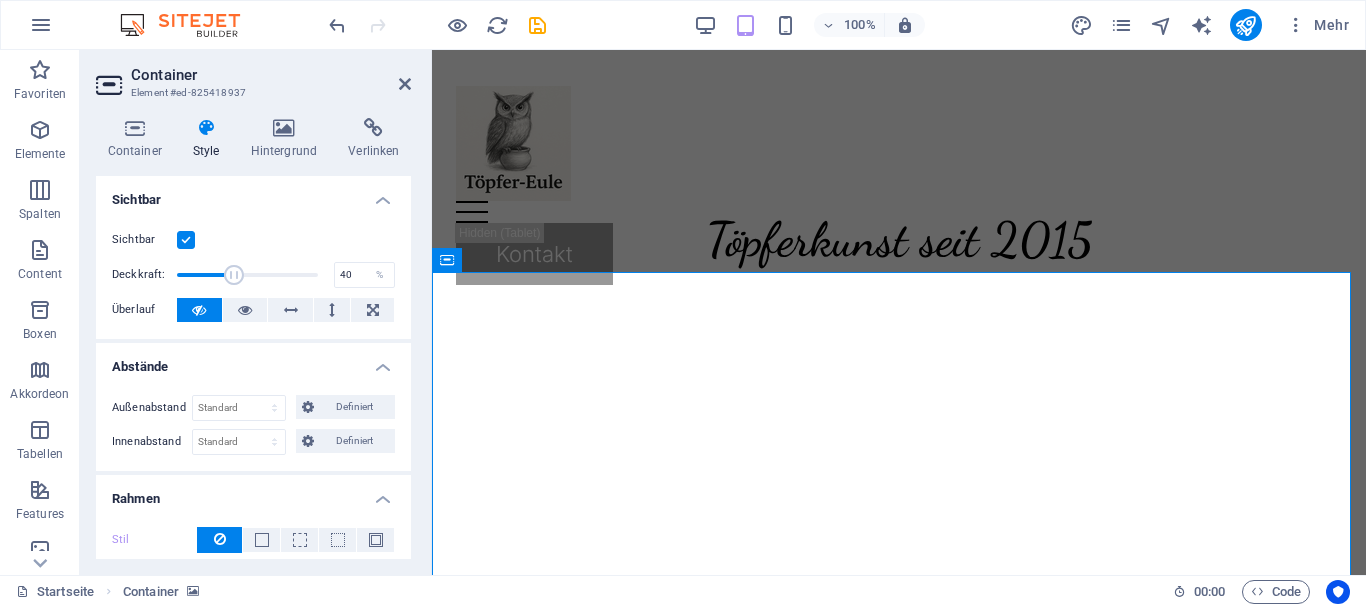 drag, startPoint x: 307, startPoint y: 277, endPoint x: 231, endPoint y: 277, distance: 76 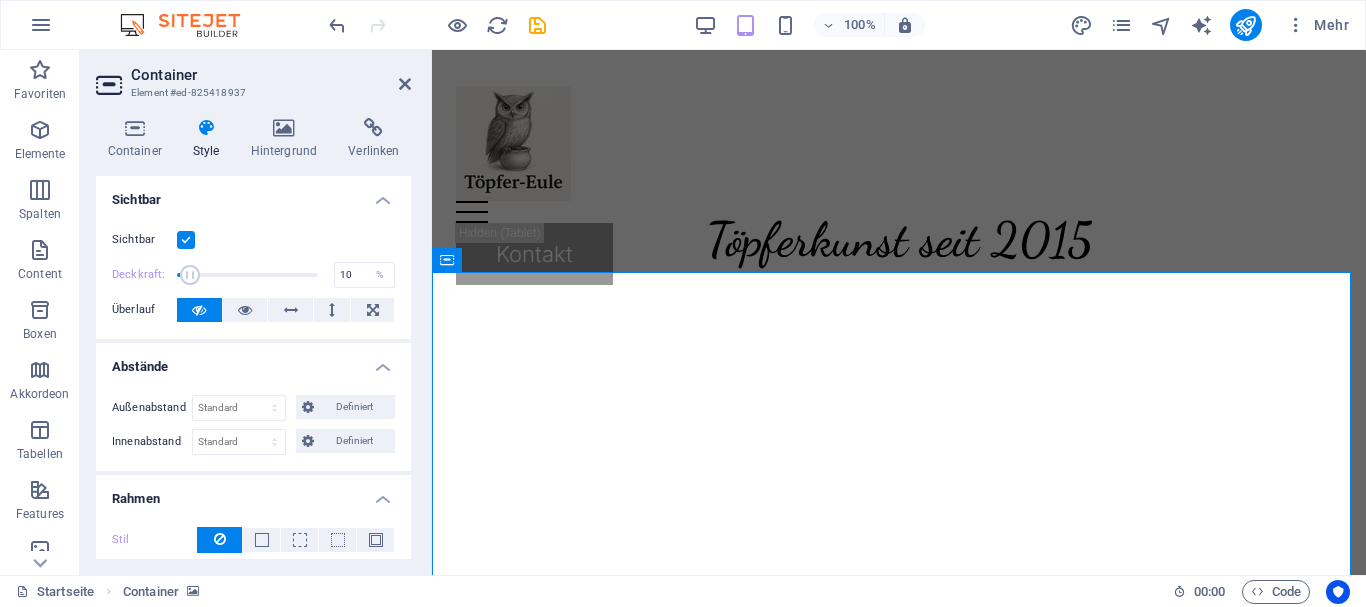 drag, startPoint x: 230, startPoint y: 274, endPoint x: 190, endPoint y: 271, distance: 40.112343 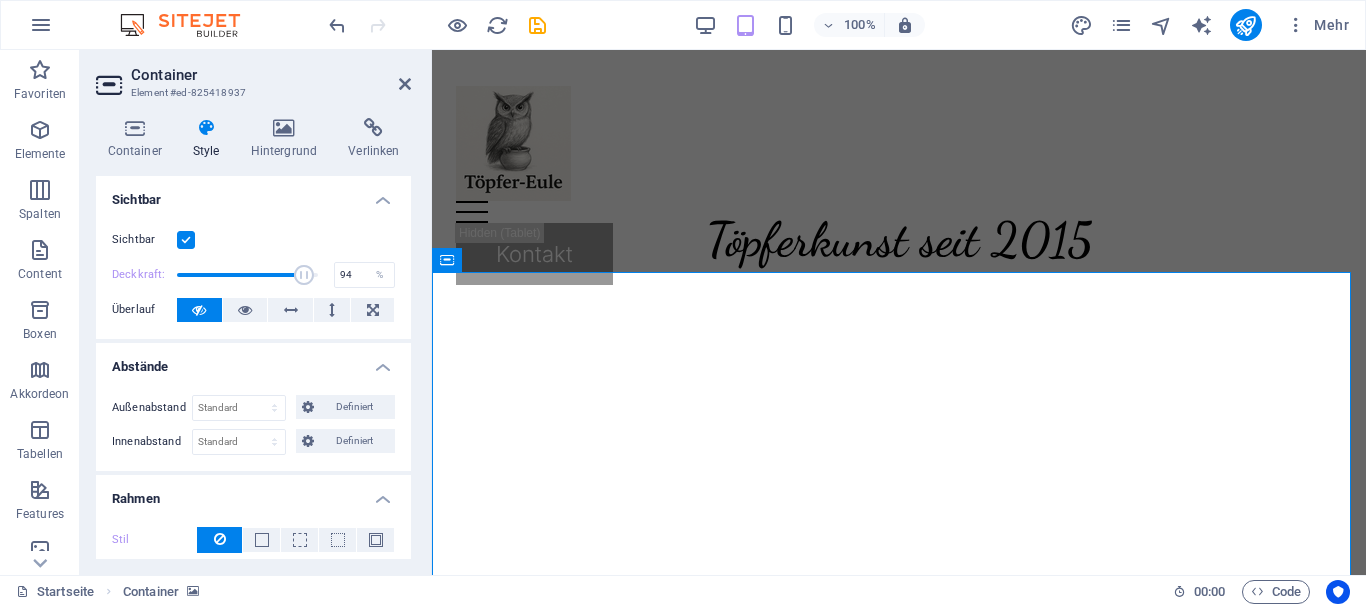 drag, startPoint x: 190, startPoint y: 271, endPoint x: 306, endPoint y: 264, distance: 116.21101 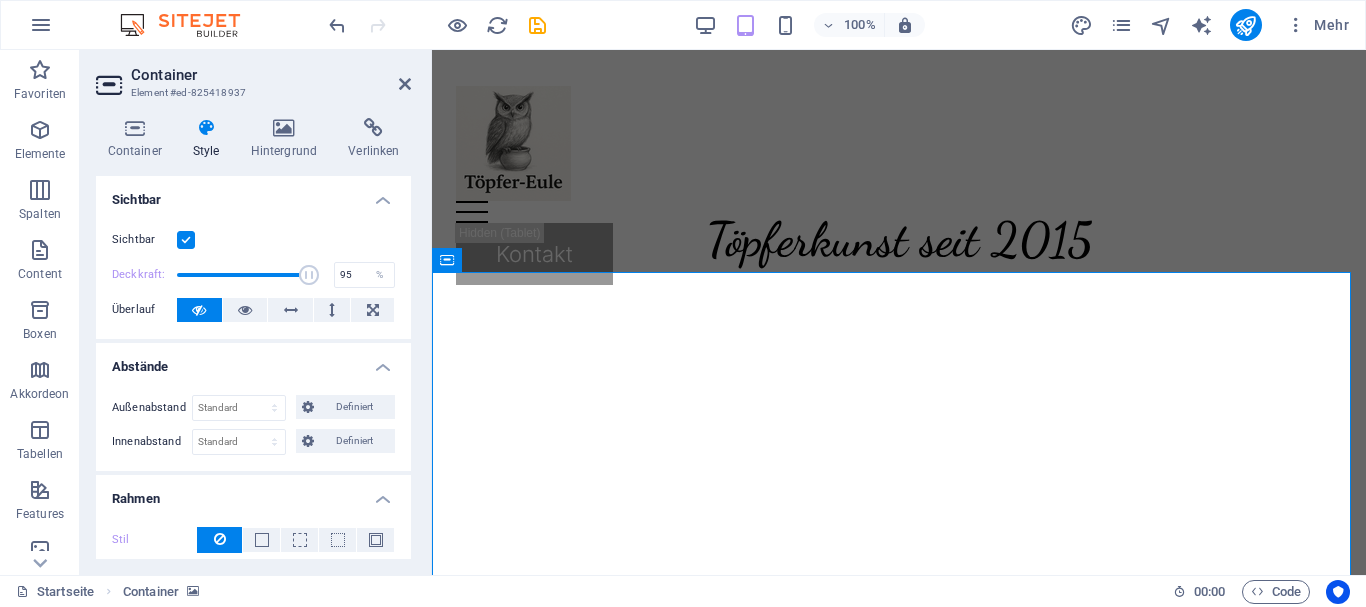 type on "100" 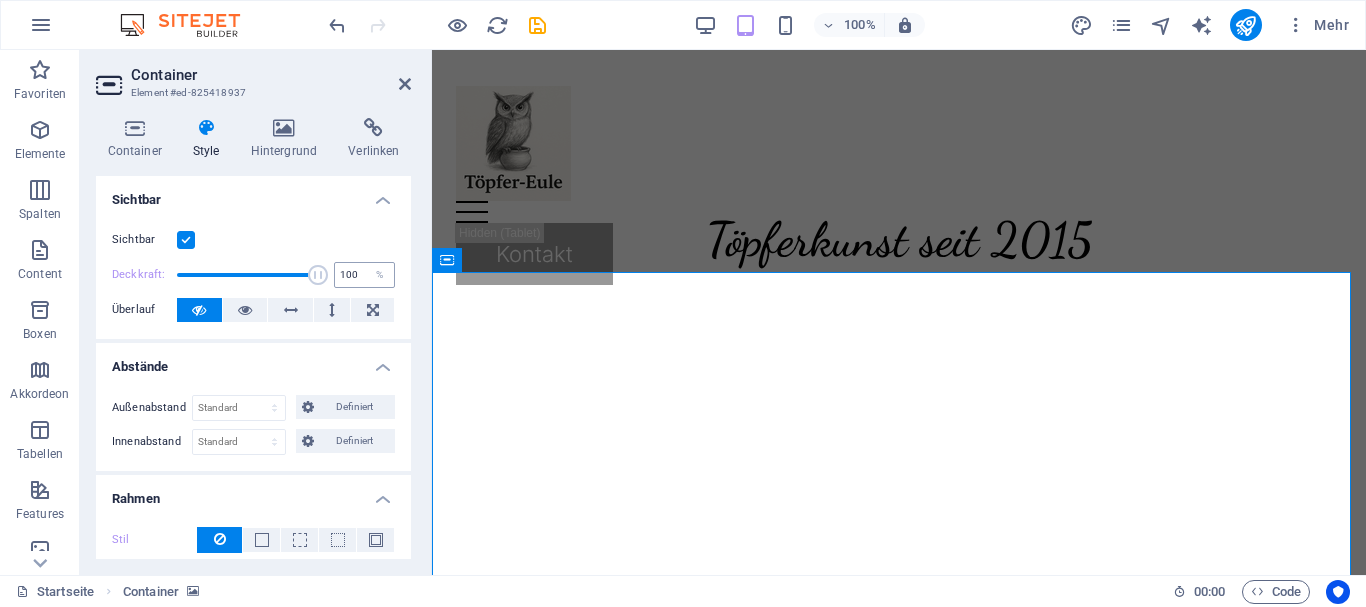 drag, startPoint x: 304, startPoint y: 265, endPoint x: 336, endPoint y: 265, distance: 32 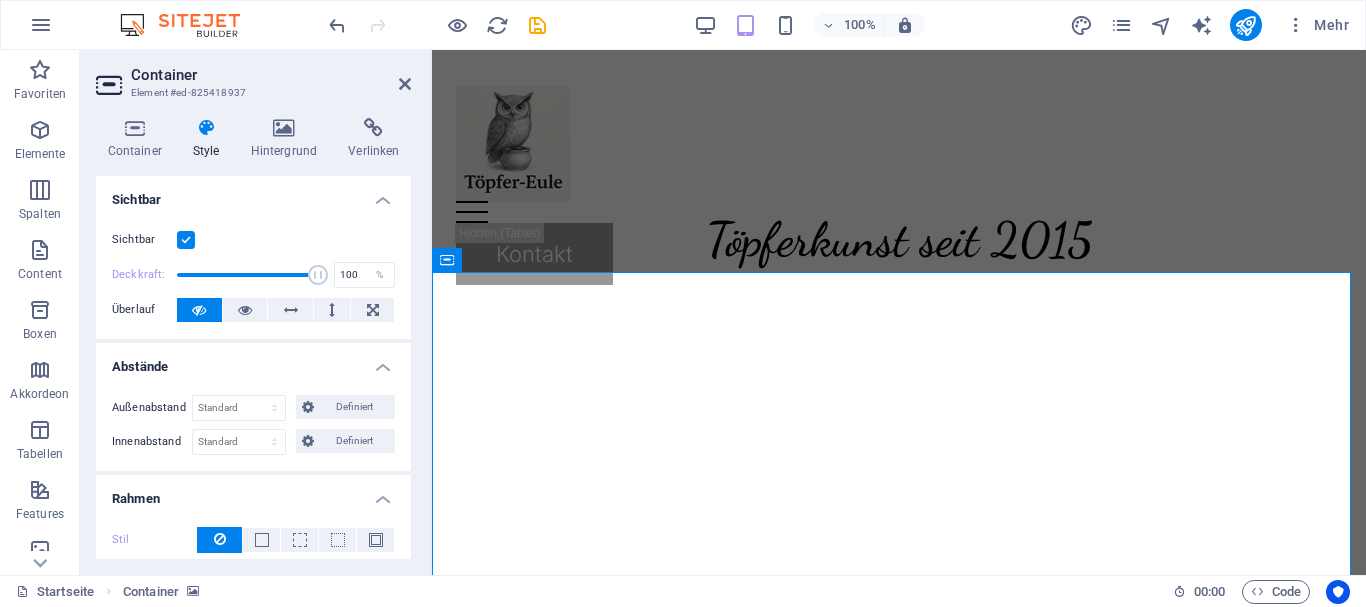 click at bounding box center [186, 240] 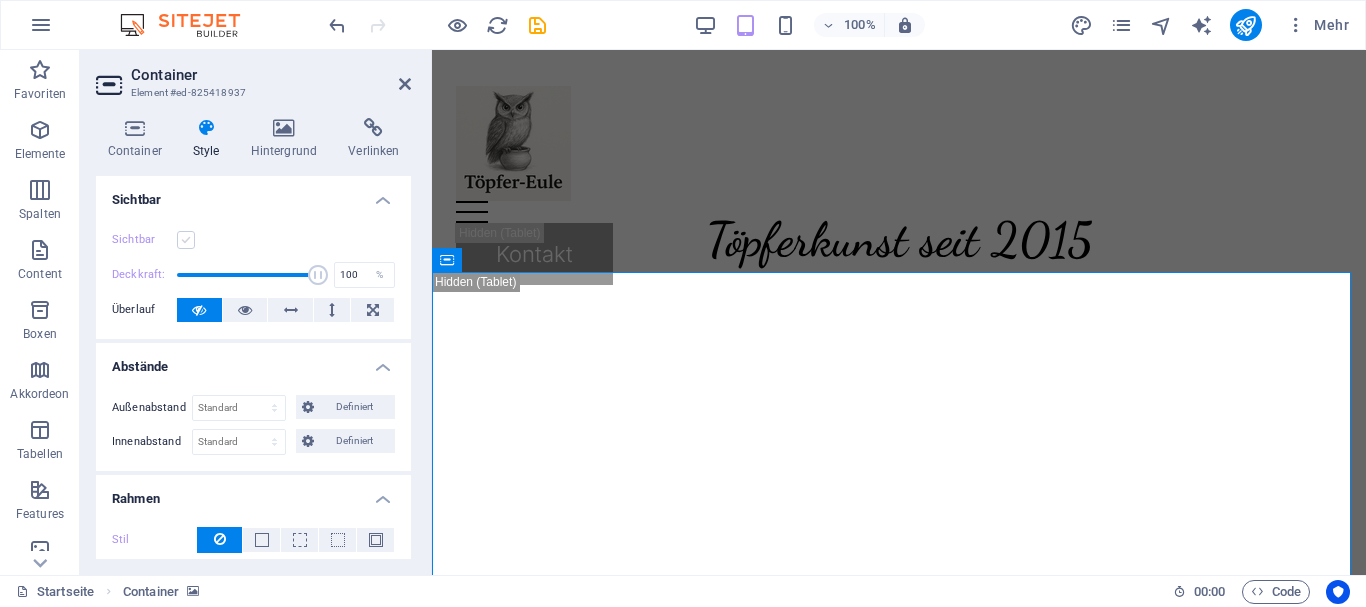 click at bounding box center [186, 240] 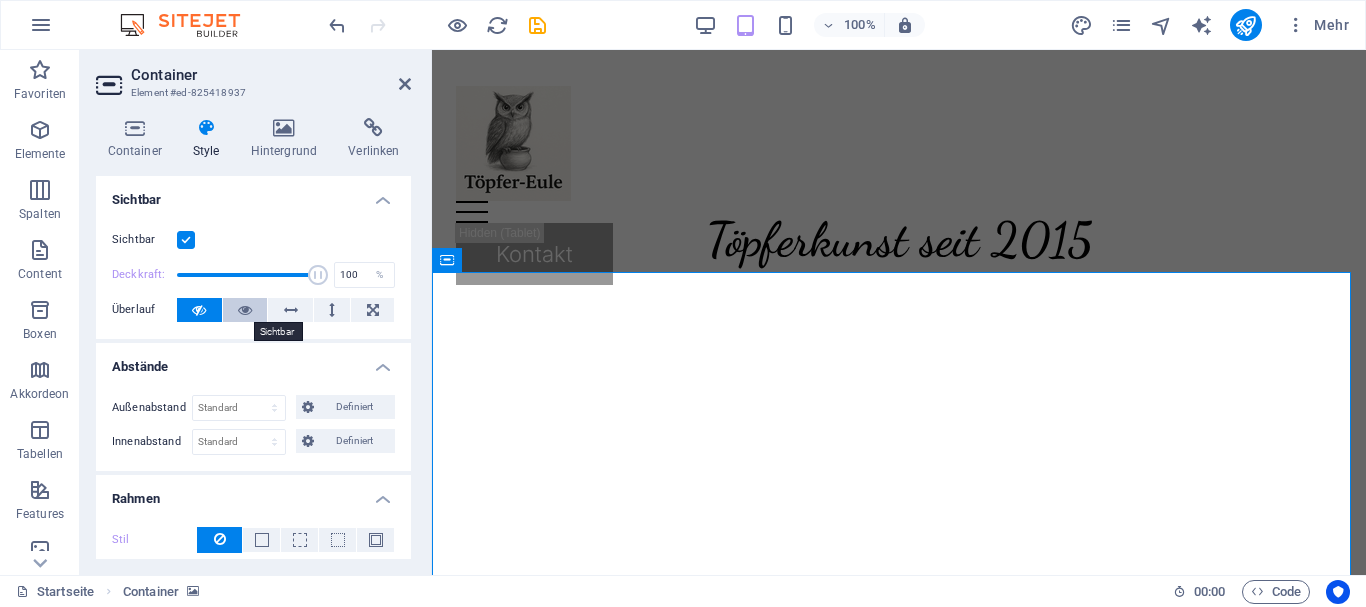 click at bounding box center [245, 310] 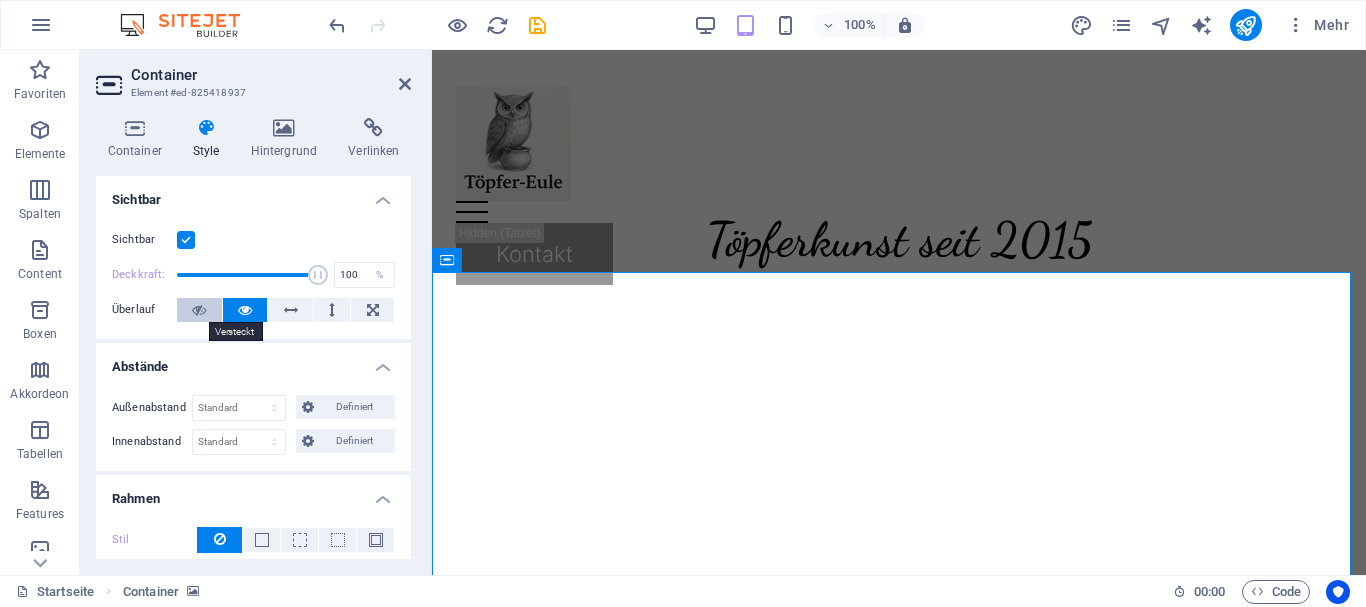 click at bounding box center [199, 310] 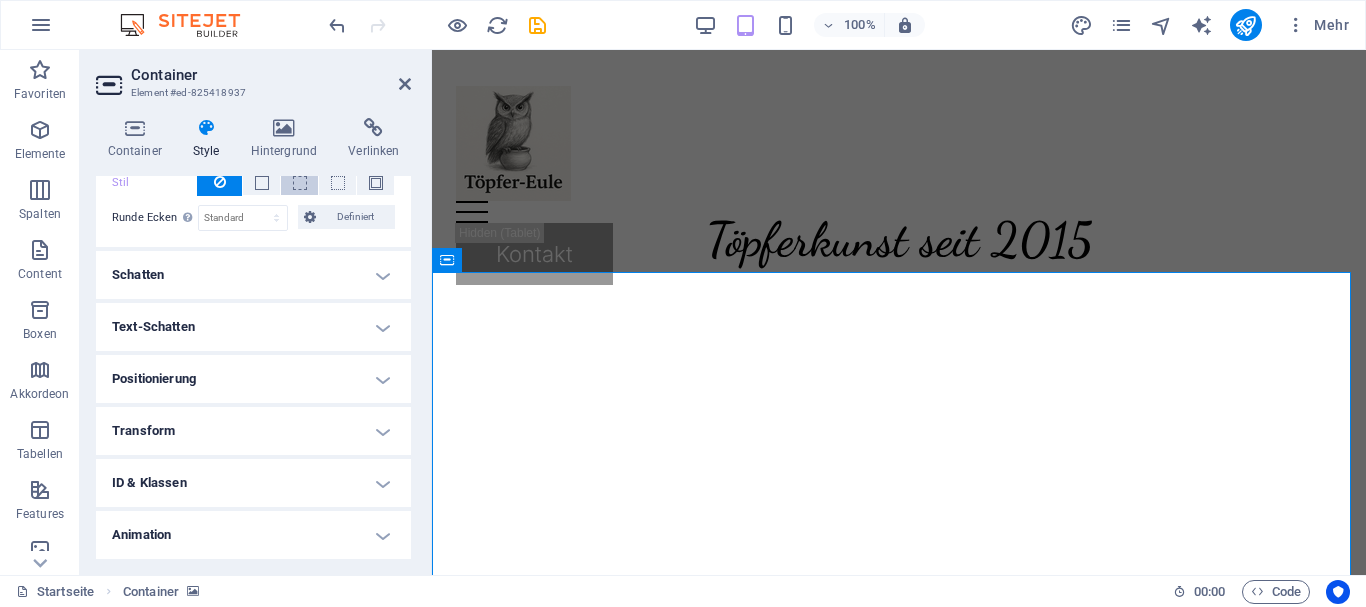 scroll, scrollTop: 409, scrollLeft: 0, axis: vertical 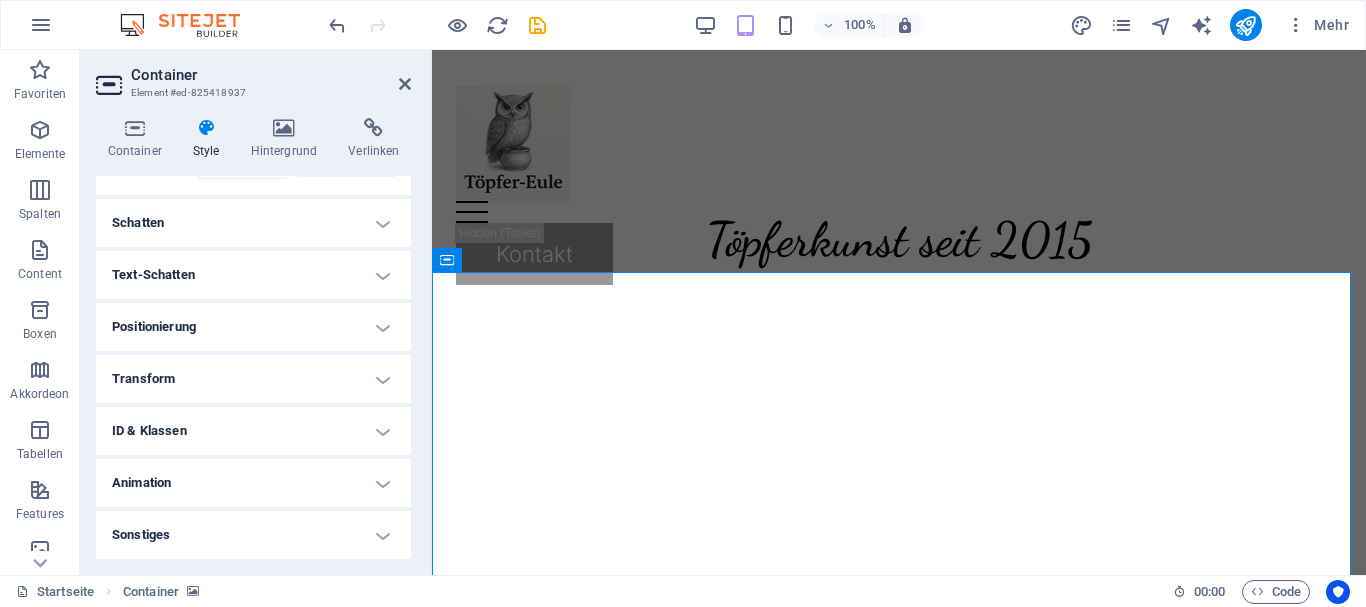 click on "Animation" at bounding box center (253, 483) 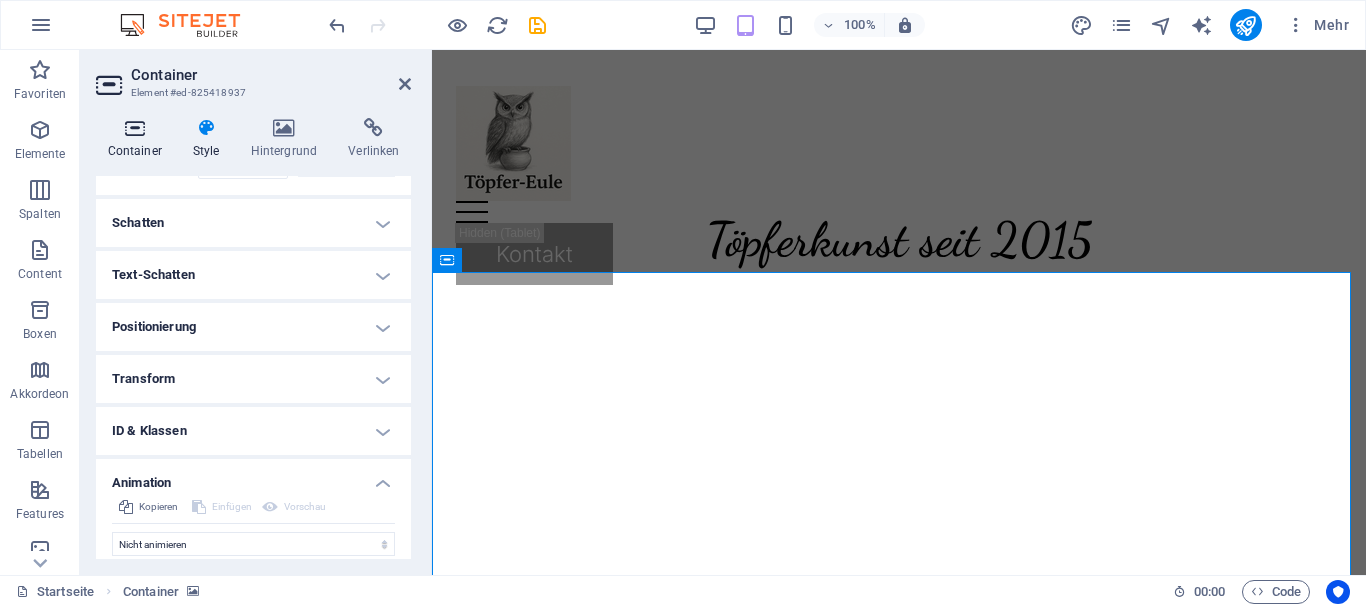 click at bounding box center [134, 128] 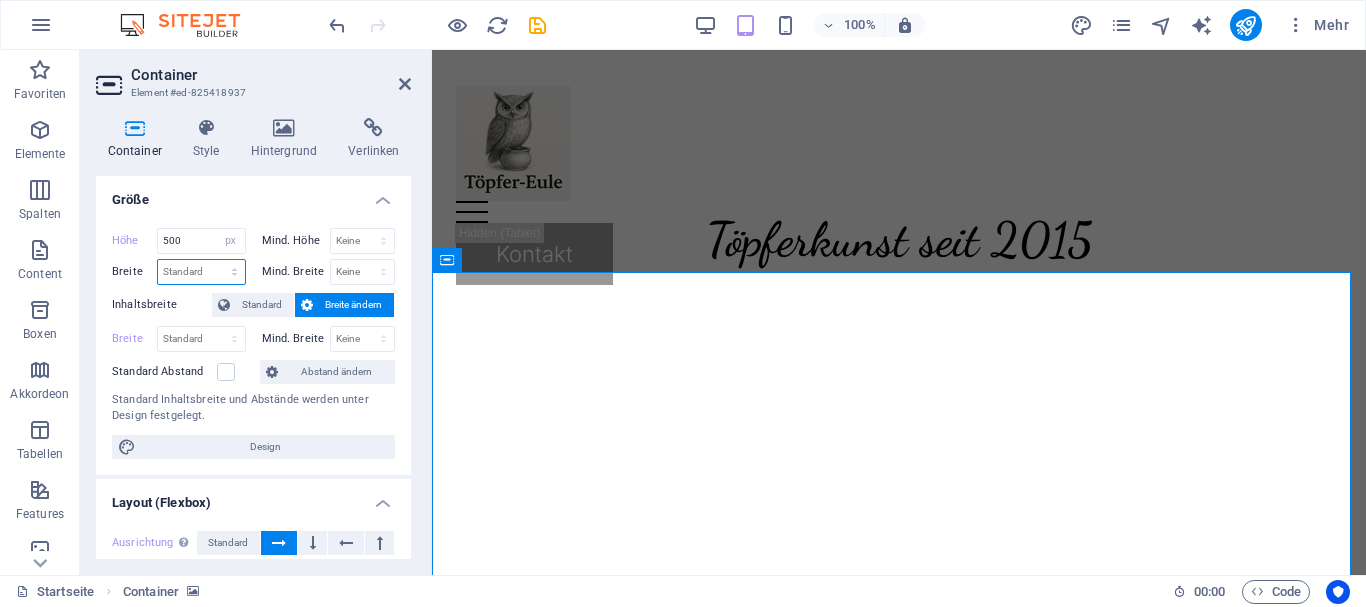 click on "Standard px rem % em vh vw" at bounding box center (201, 272) 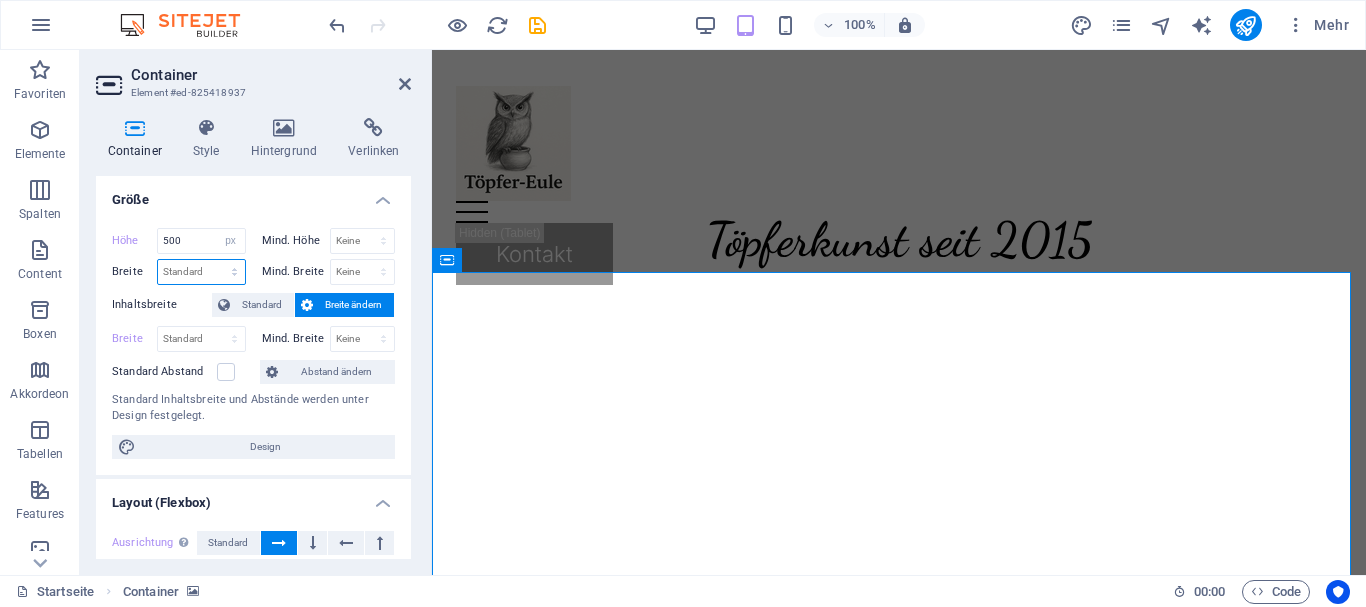 click on "Standard px rem % em vh vw" at bounding box center (201, 272) 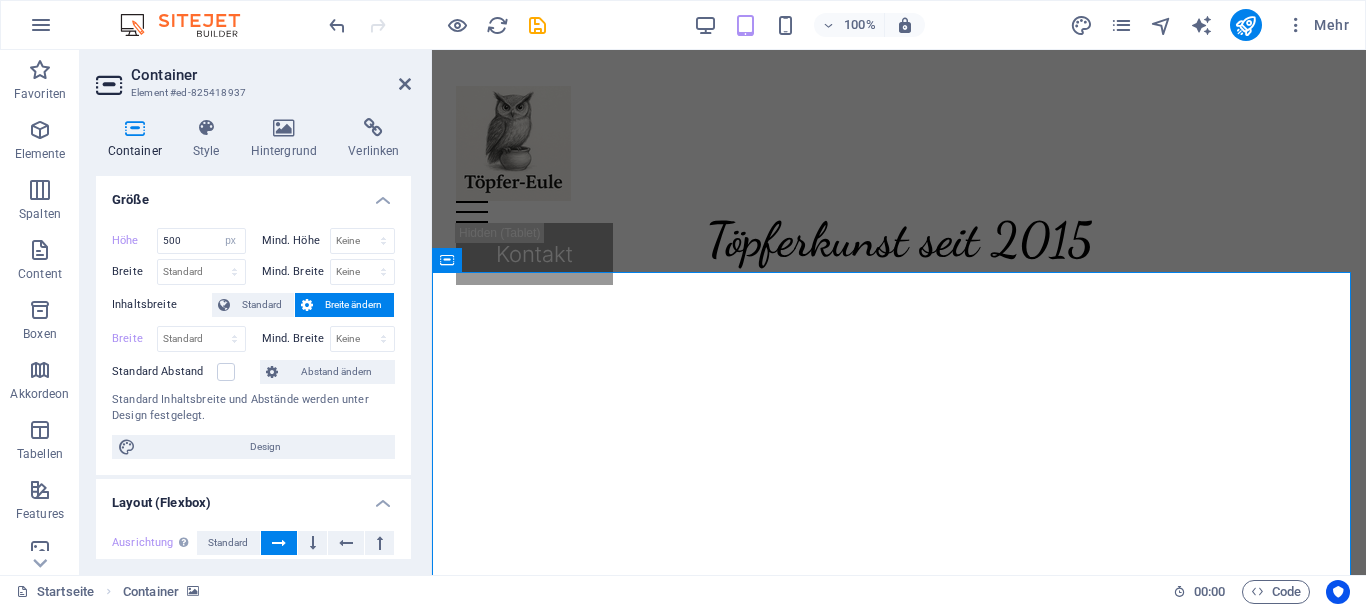 click on "Standard Abstand" at bounding box center [164, 372] 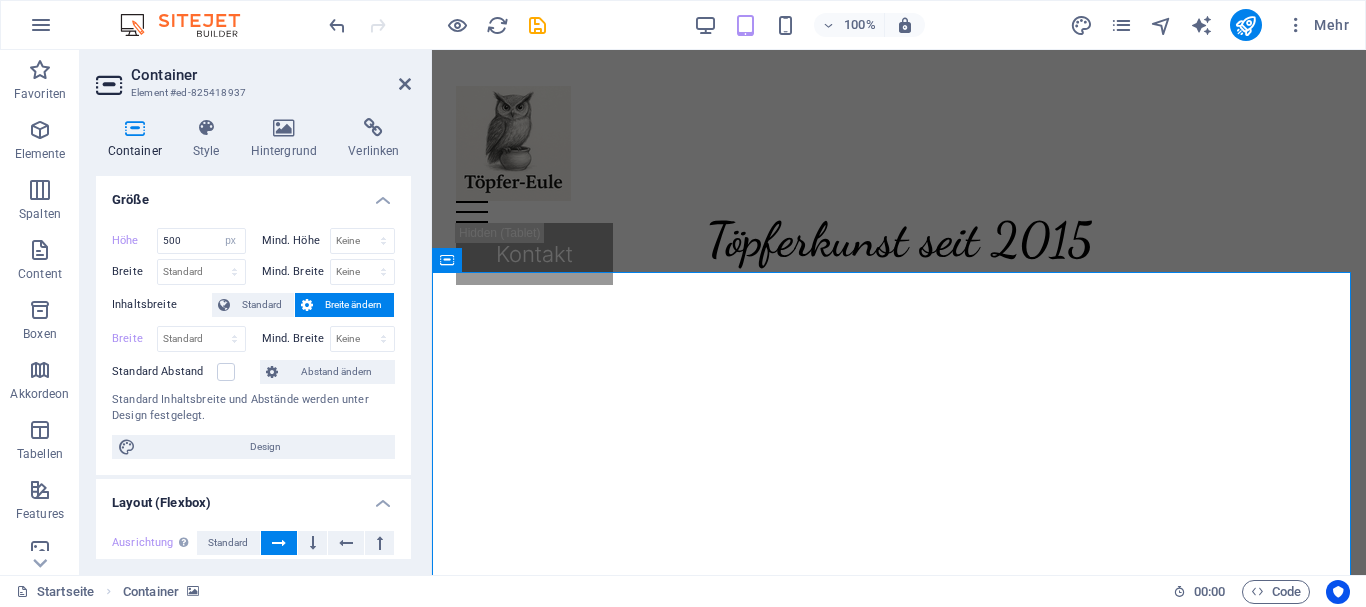 click on "Standard Abstand" at bounding box center (0, 0) 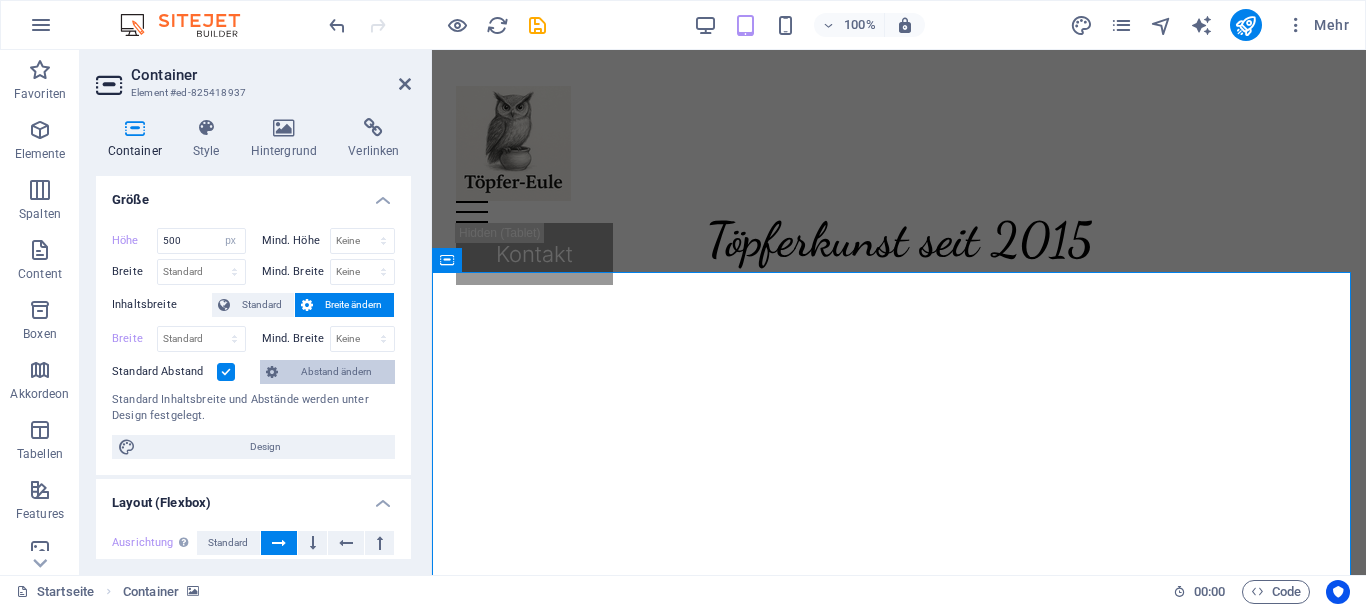 click on "Abstand ändern" at bounding box center [336, 372] 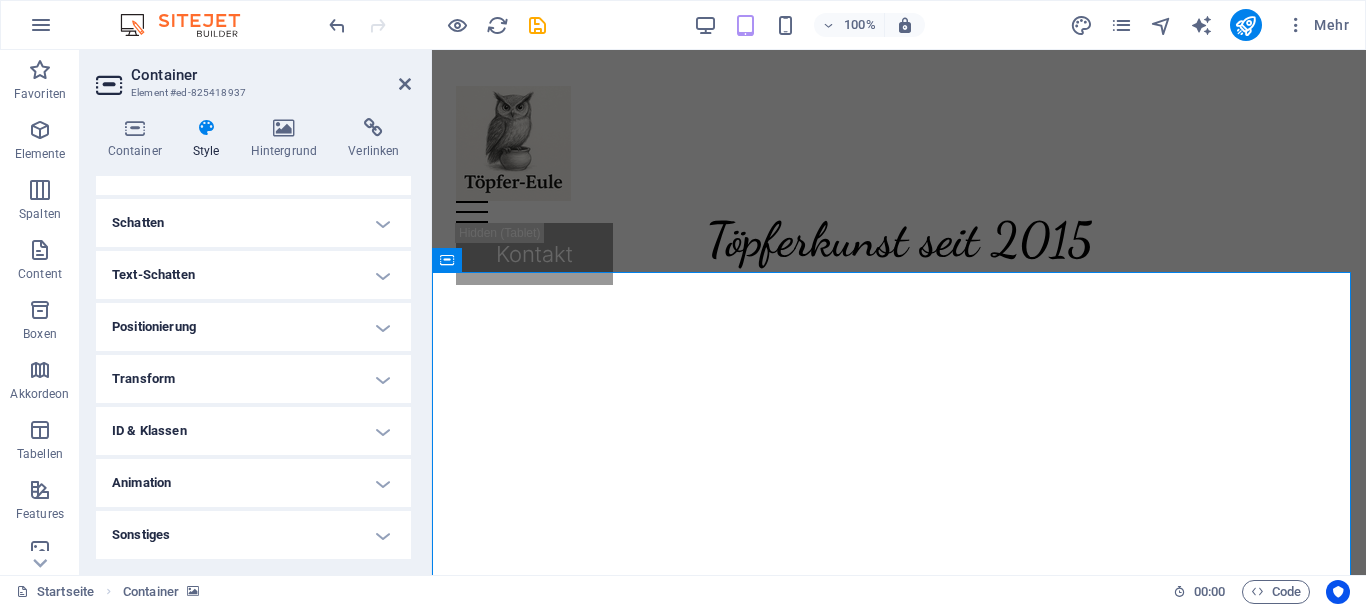 scroll, scrollTop: 213, scrollLeft: 0, axis: vertical 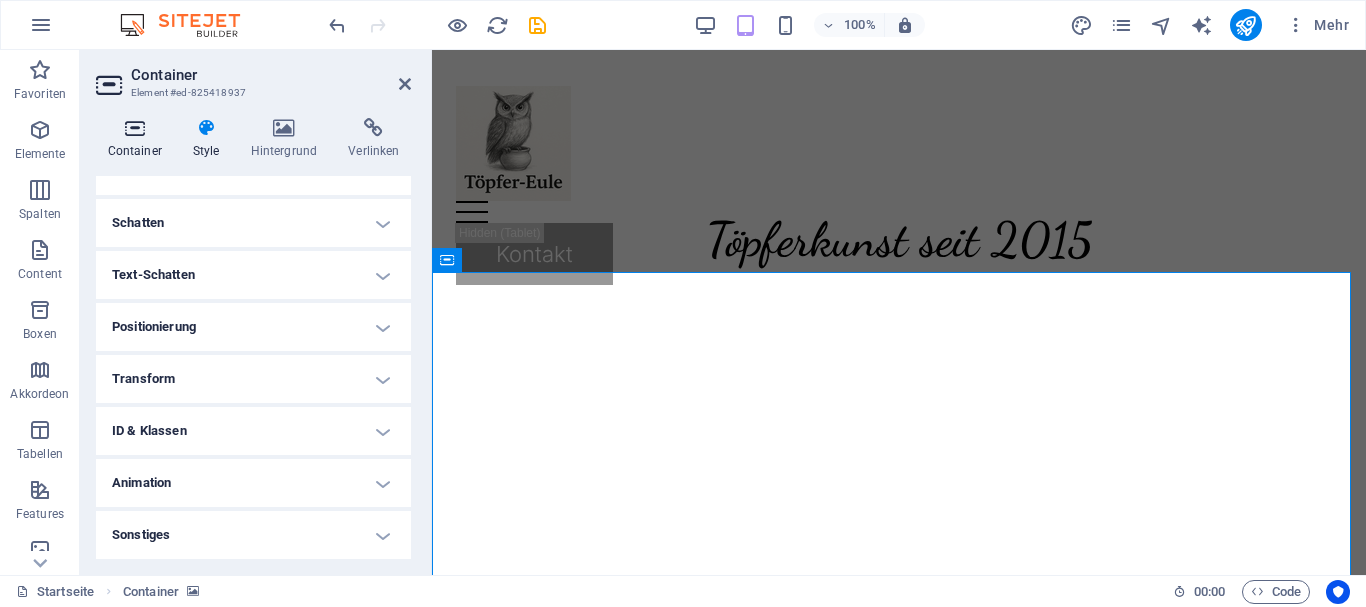 click at bounding box center [134, 128] 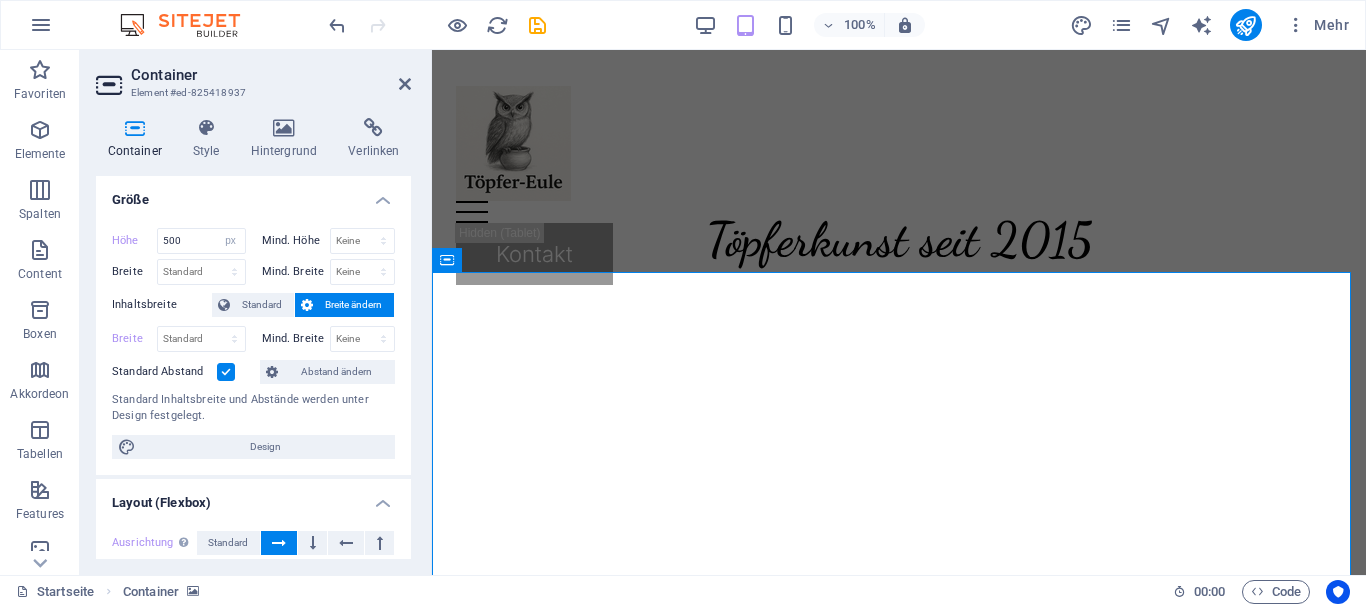 click at bounding box center (226, 372) 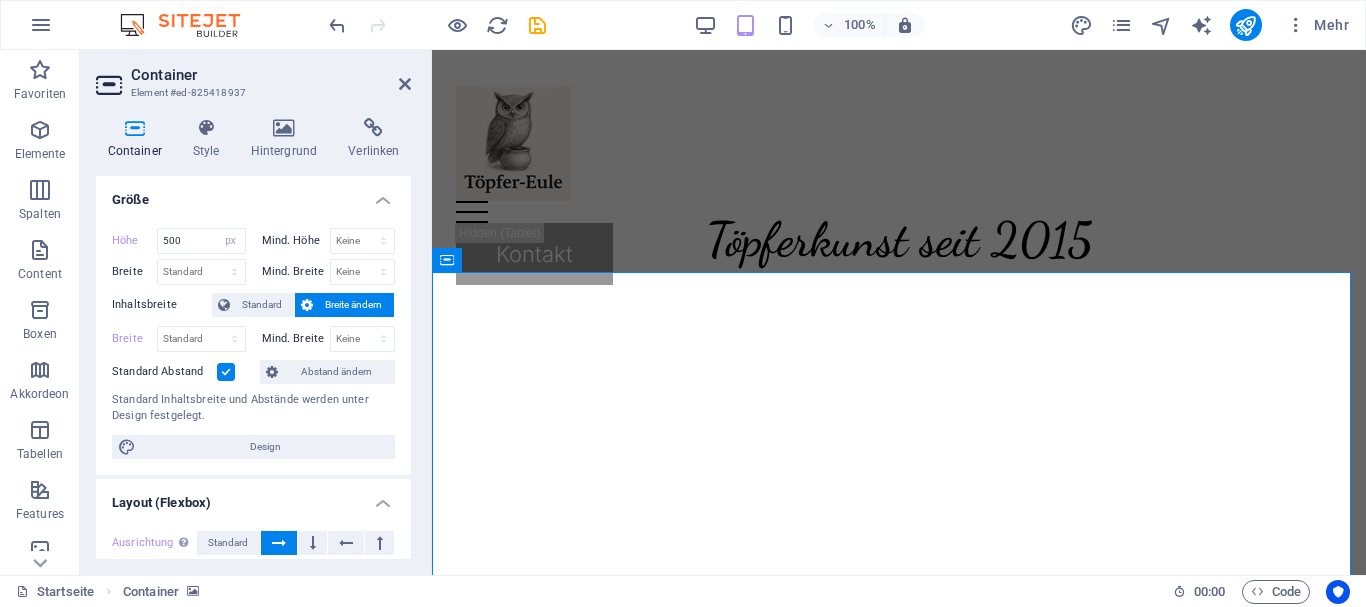 click on "Standard Abstand" at bounding box center (0, 0) 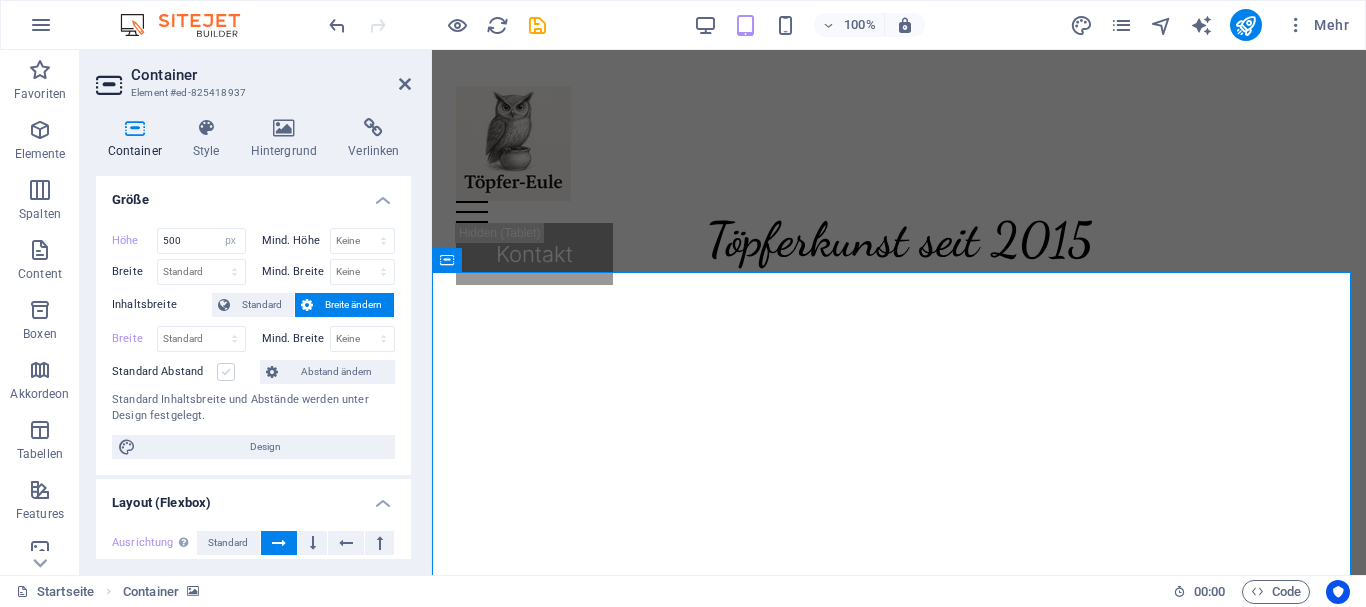 click at bounding box center [226, 372] 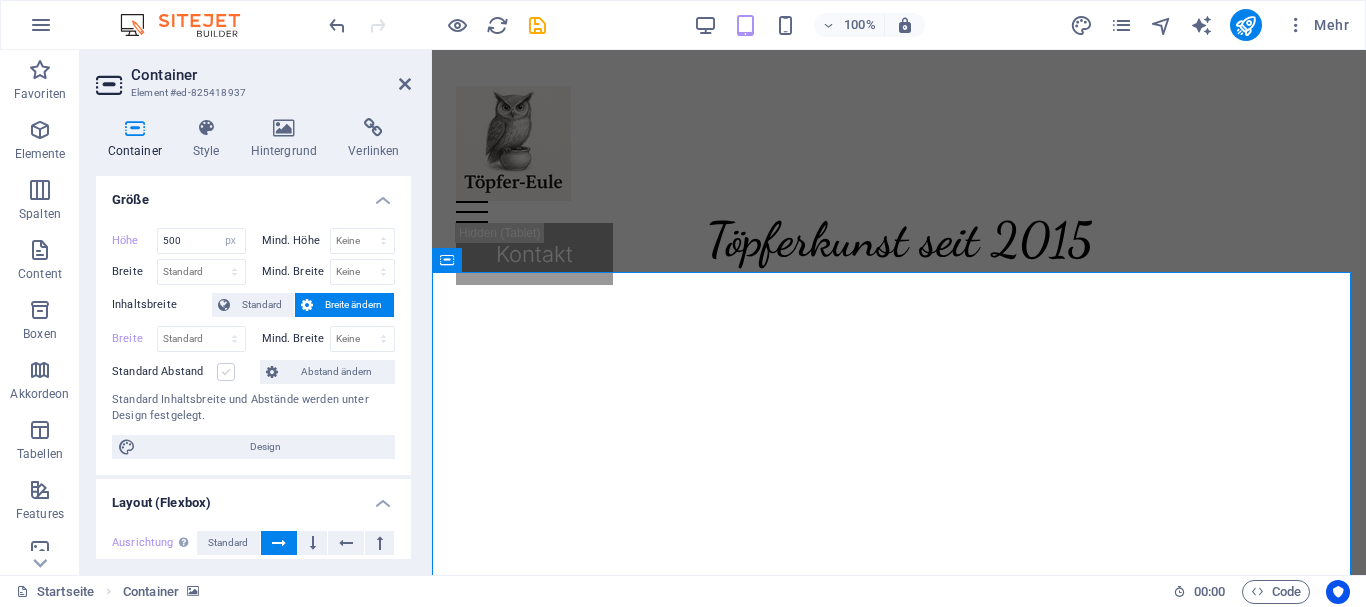 click on "Standard Abstand" at bounding box center [0, 0] 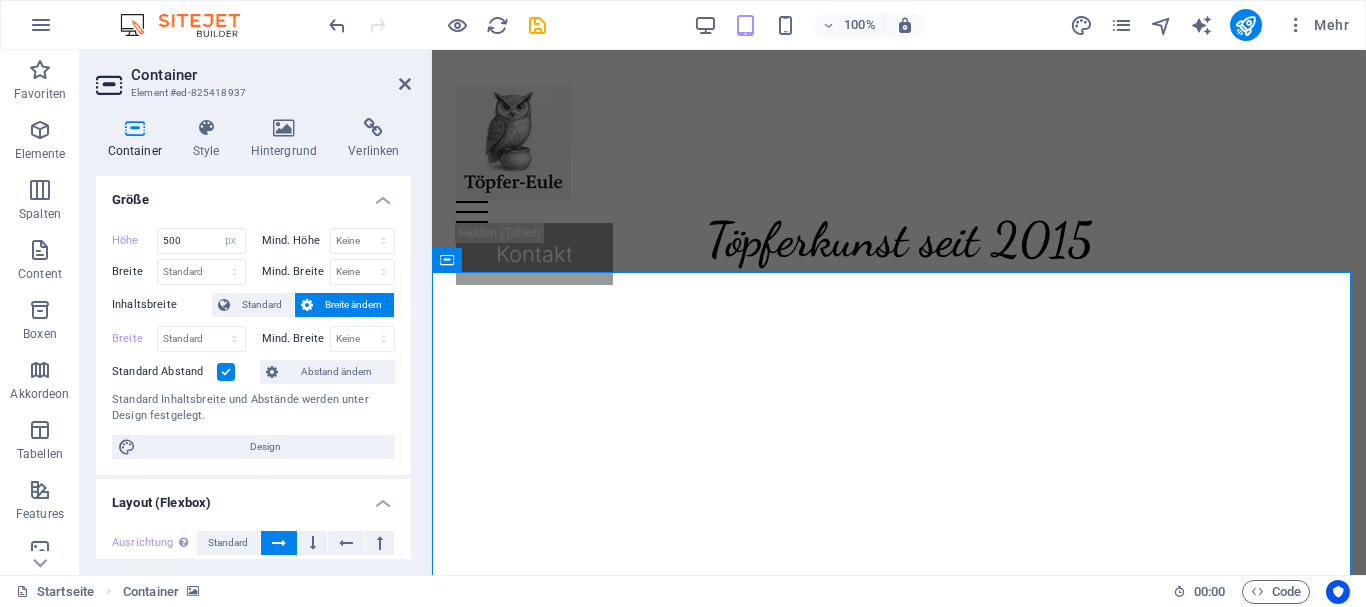 click at bounding box center [226, 372] 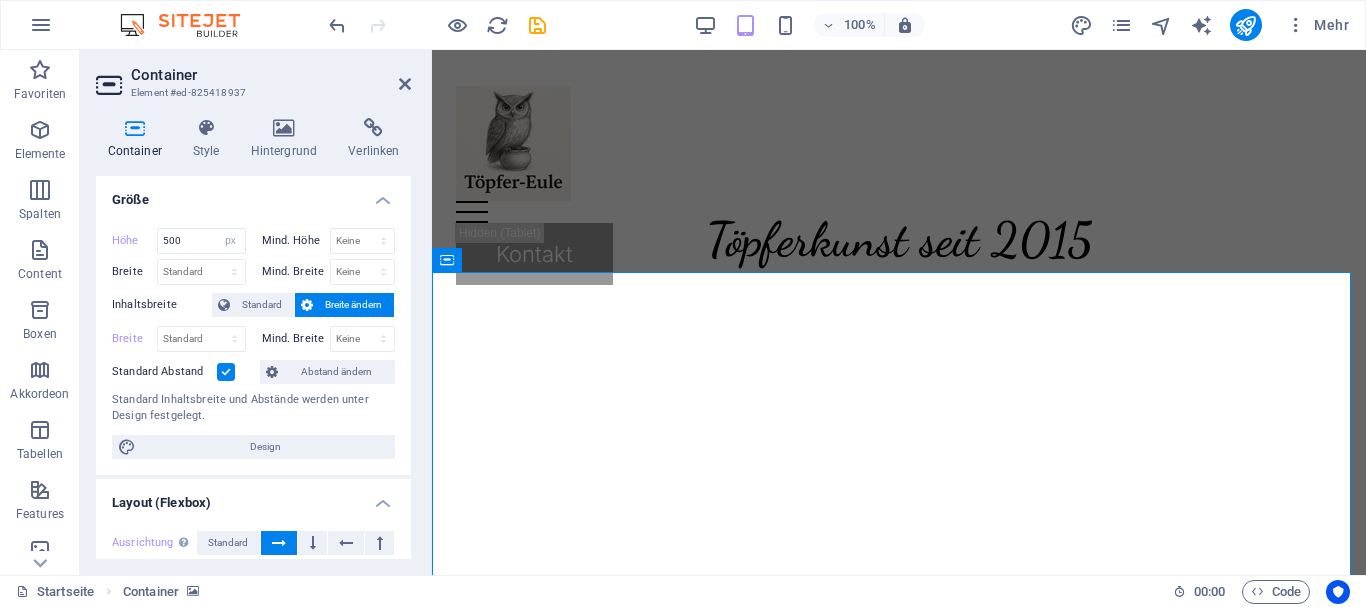 click on "Standard Abstand" at bounding box center [0, 0] 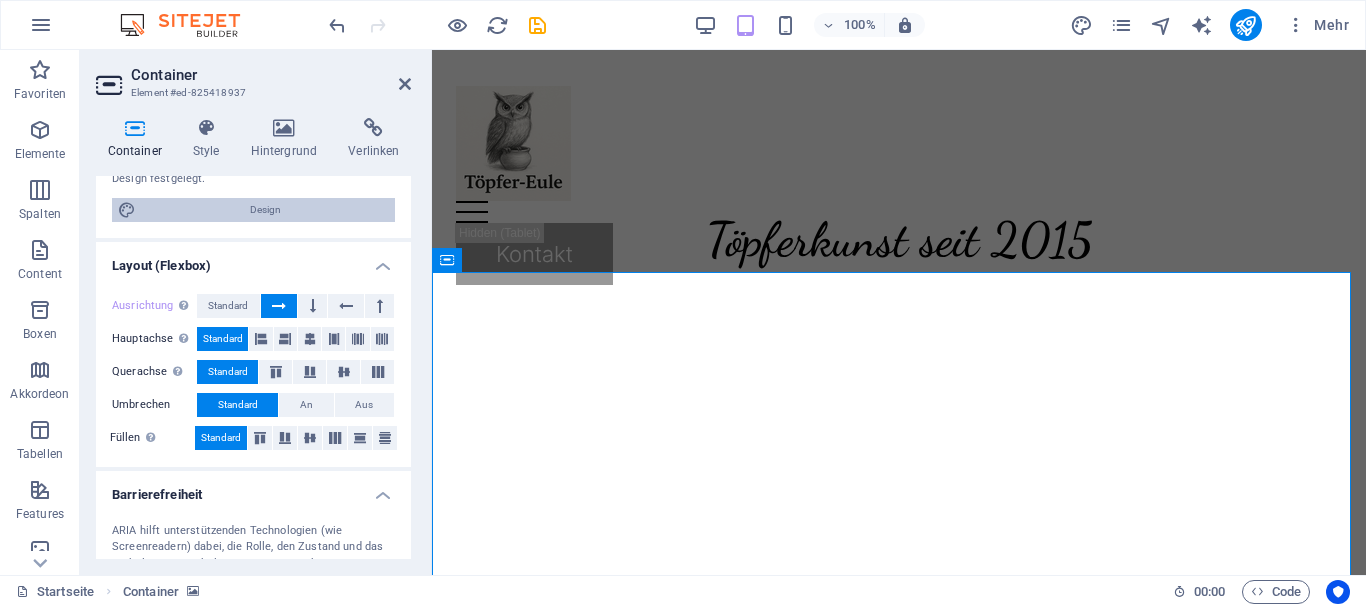 scroll, scrollTop: 300, scrollLeft: 0, axis: vertical 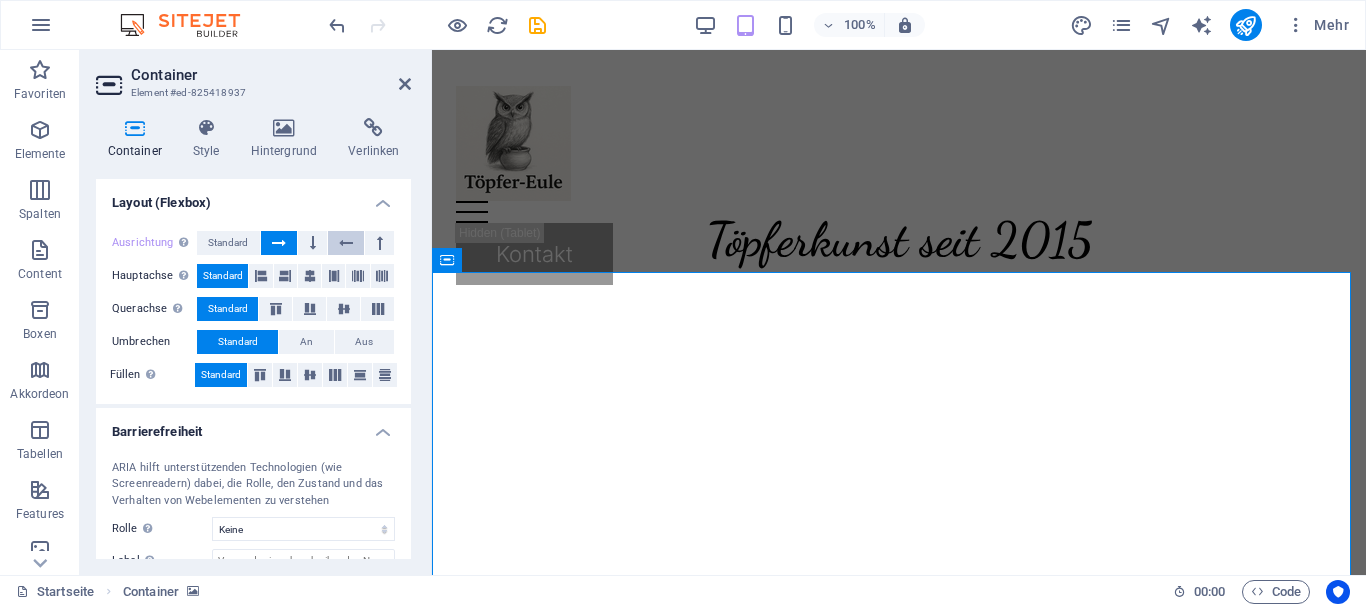 click at bounding box center (346, 243) 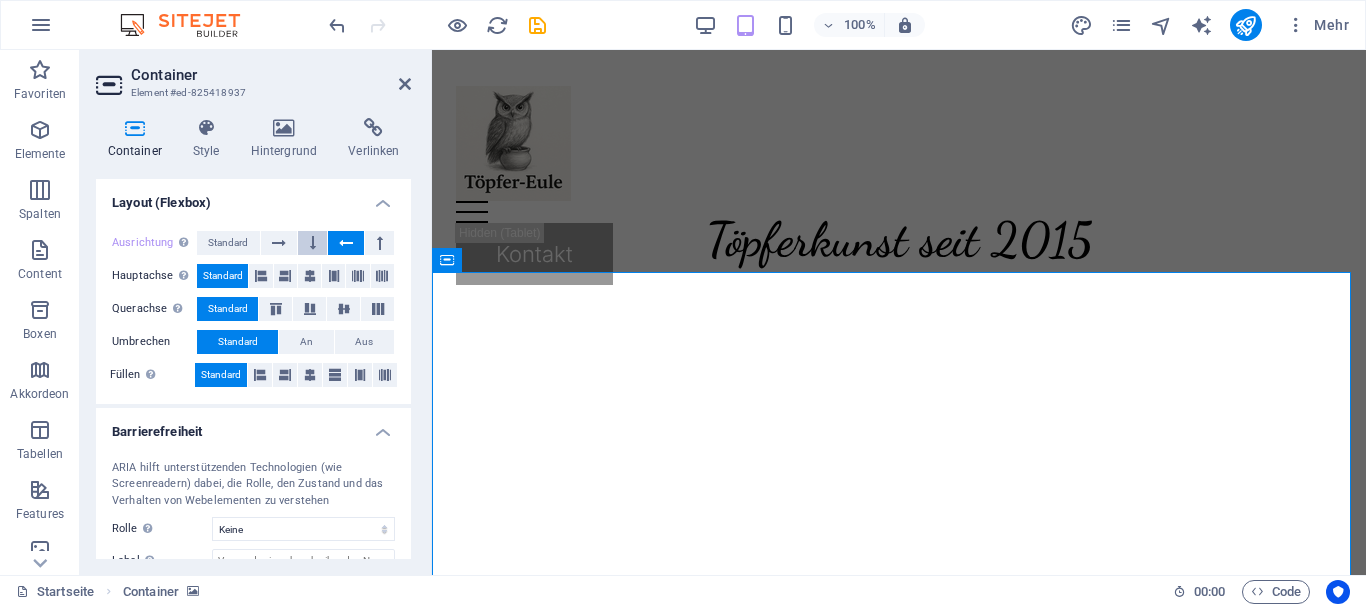 click at bounding box center (312, 243) 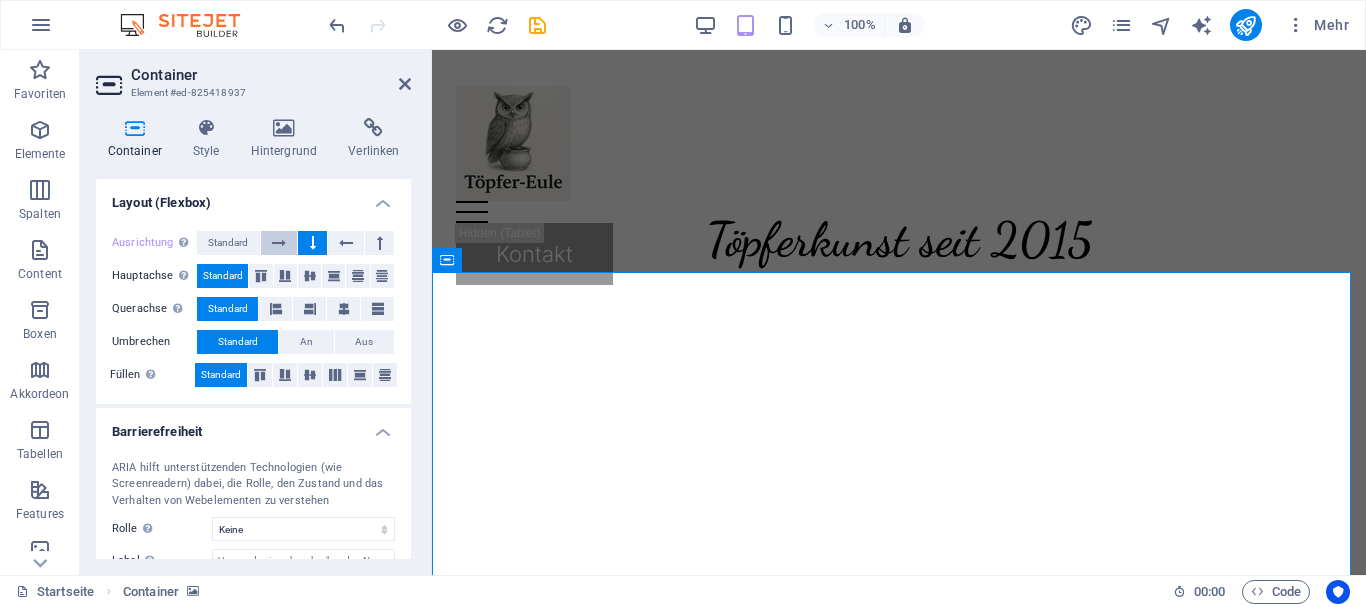 click at bounding box center [279, 243] 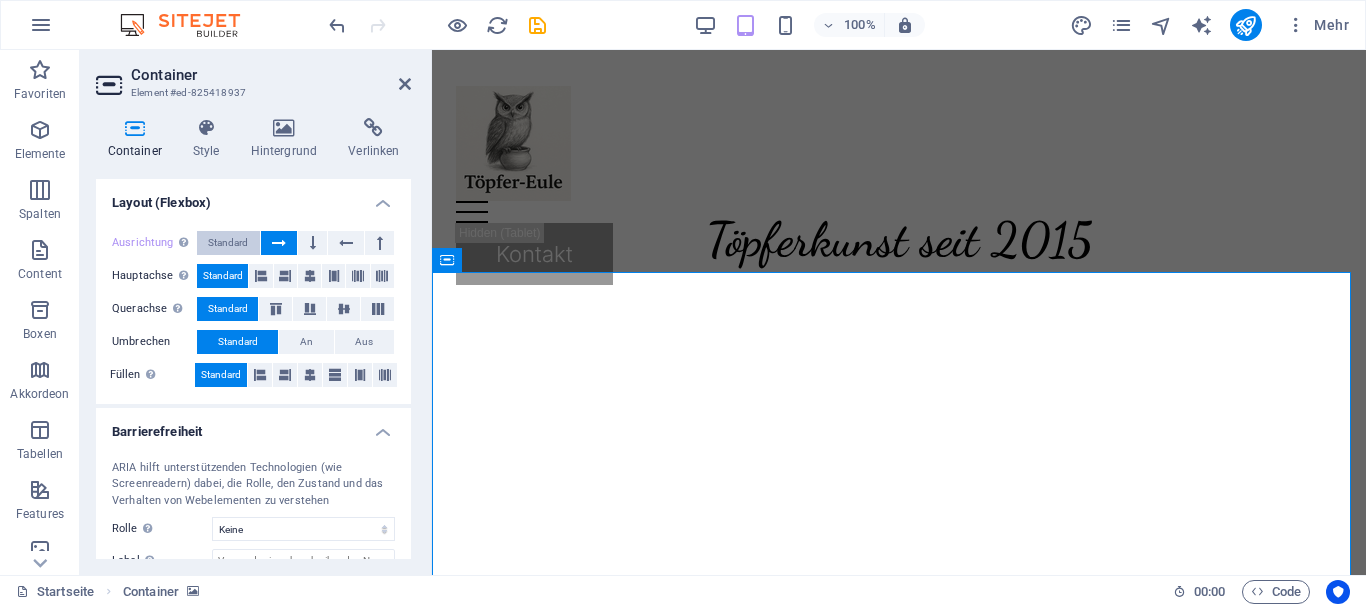 click on "Standard" at bounding box center [228, 243] 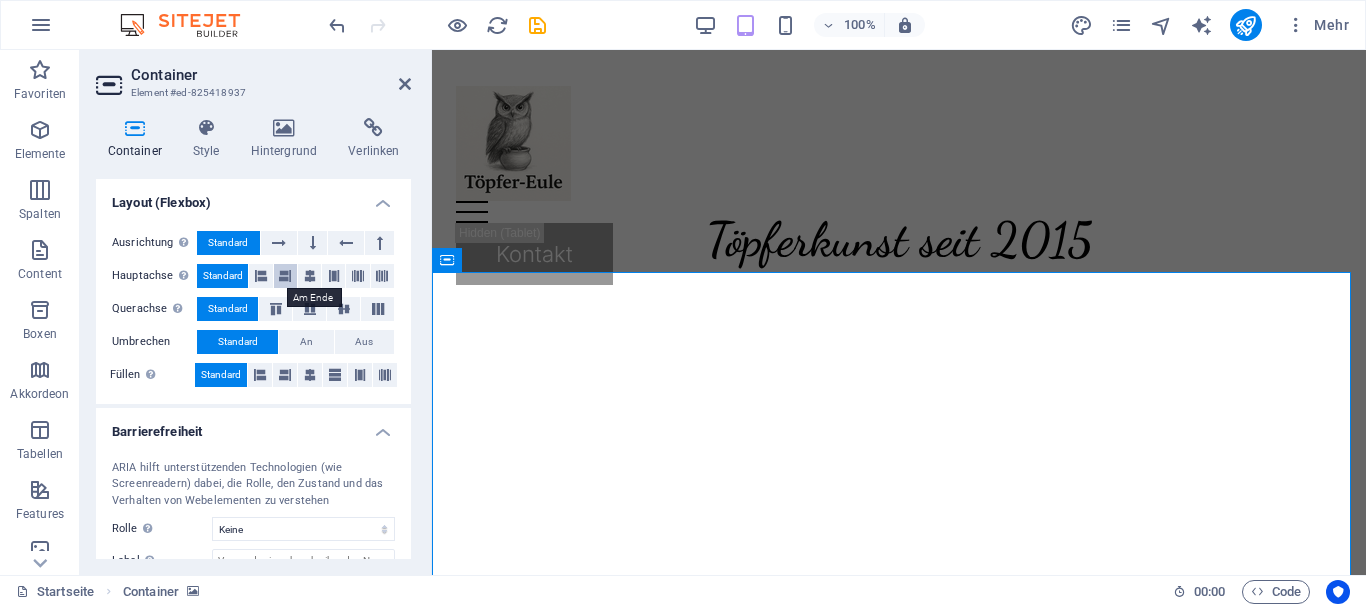 click at bounding box center [285, 276] 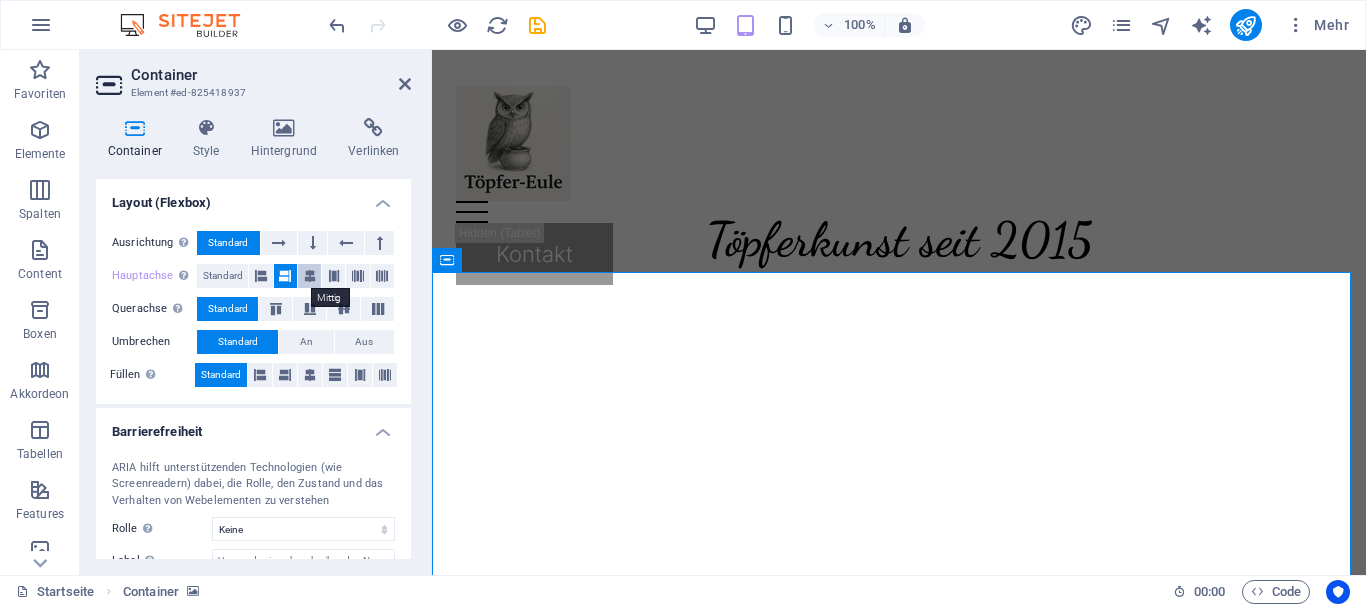 click at bounding box center (309, 276) 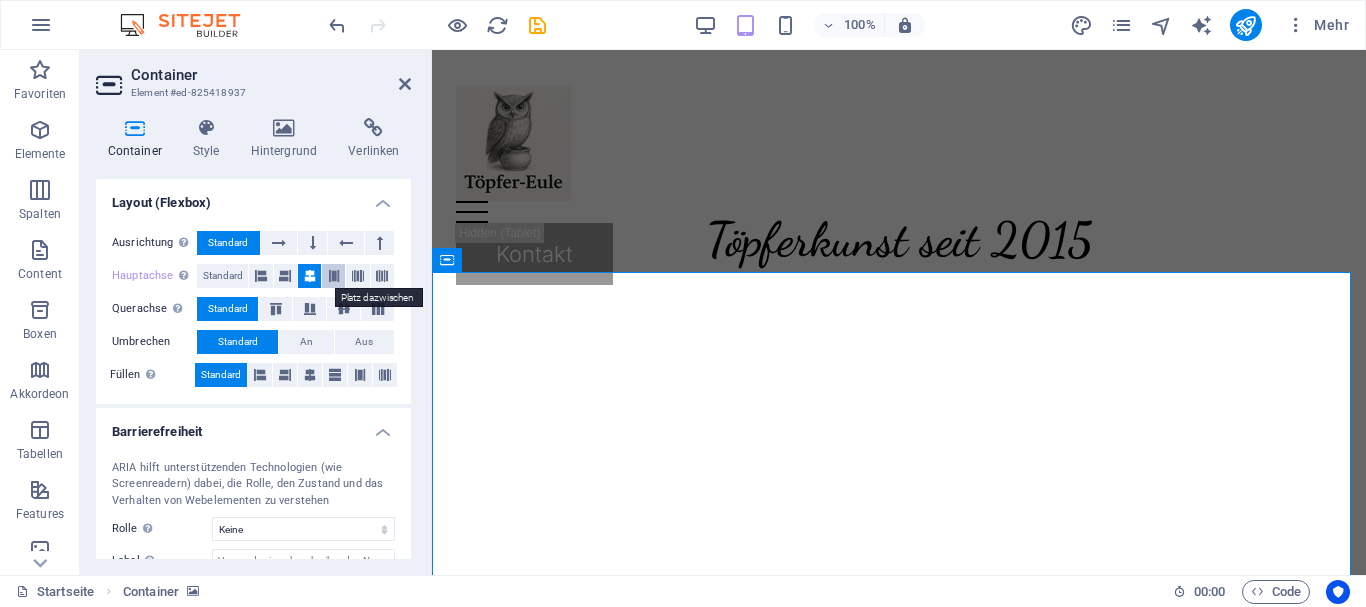 click at bounding box center (334, 276) 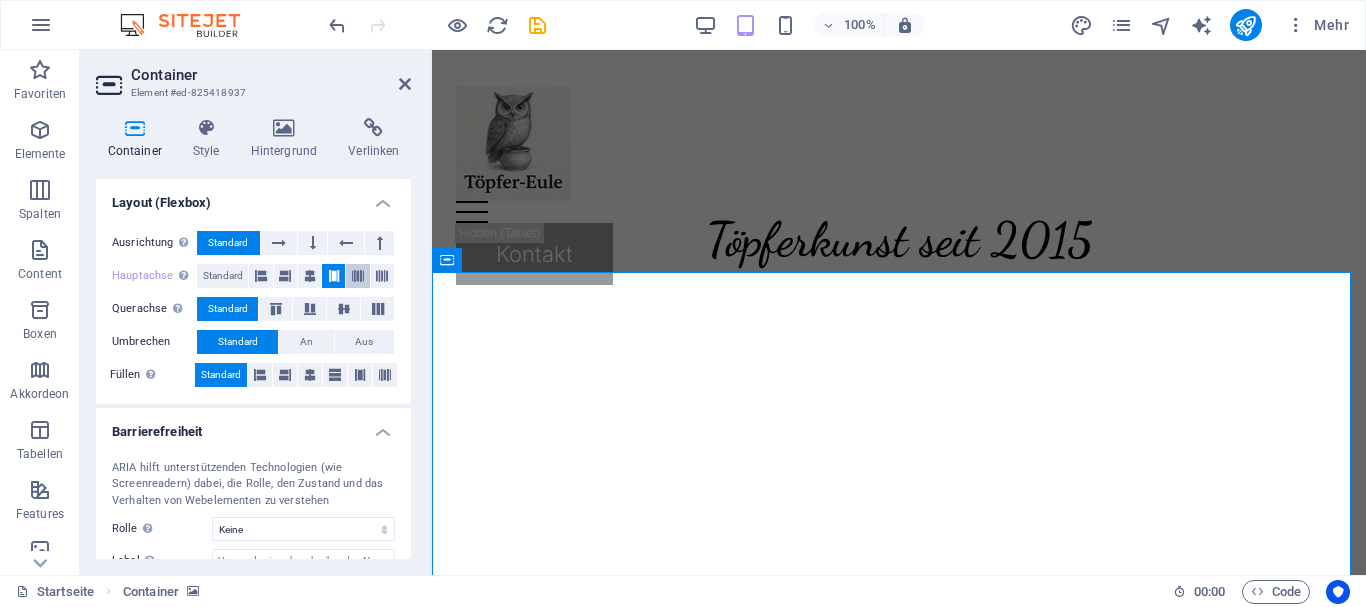 click at bounding box center [358, 276] 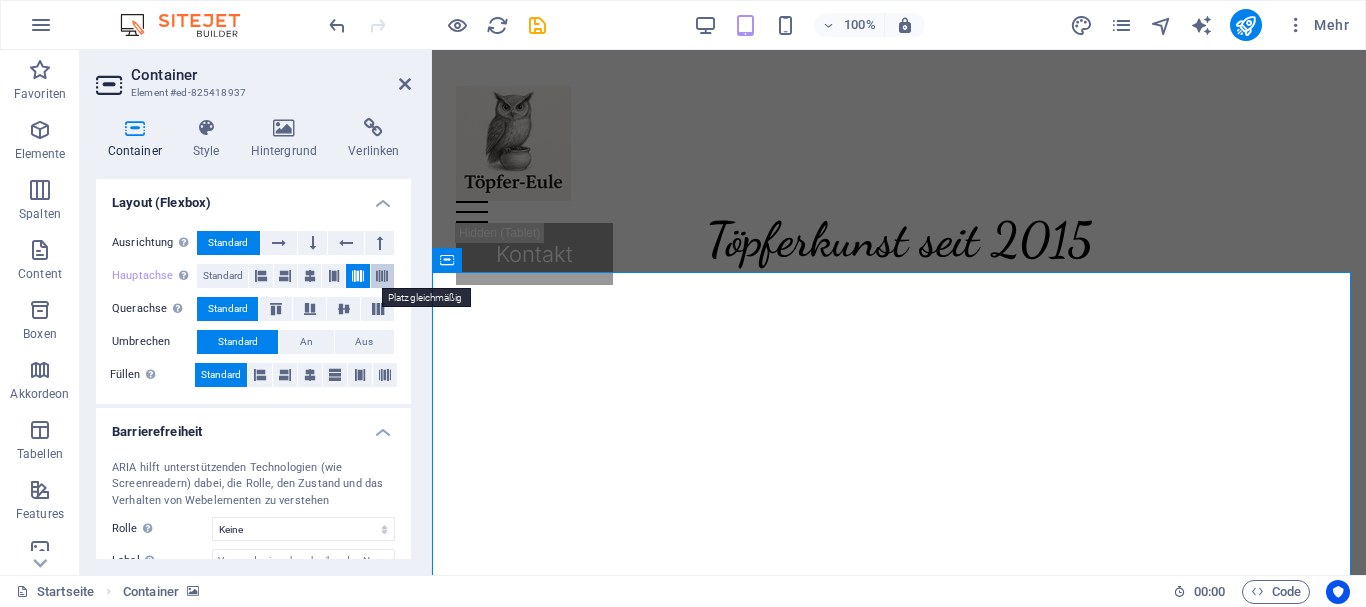 click at bounding box center [382, 276] 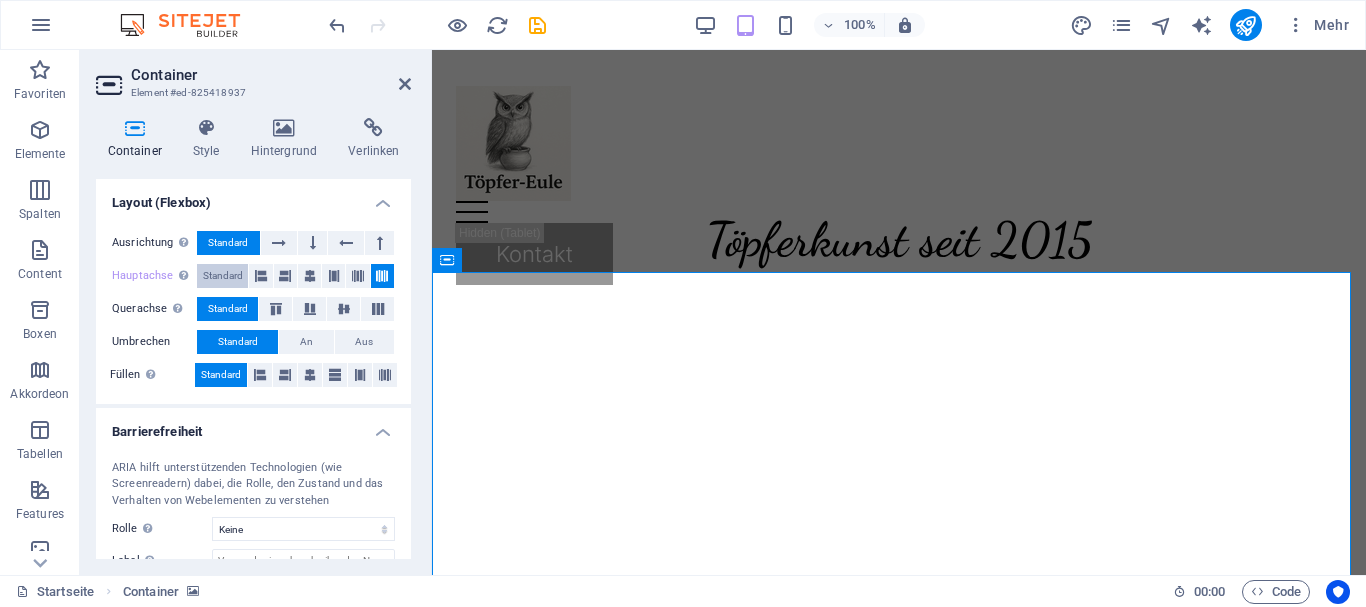 click on "Standard" at bounding box center (223, 276) 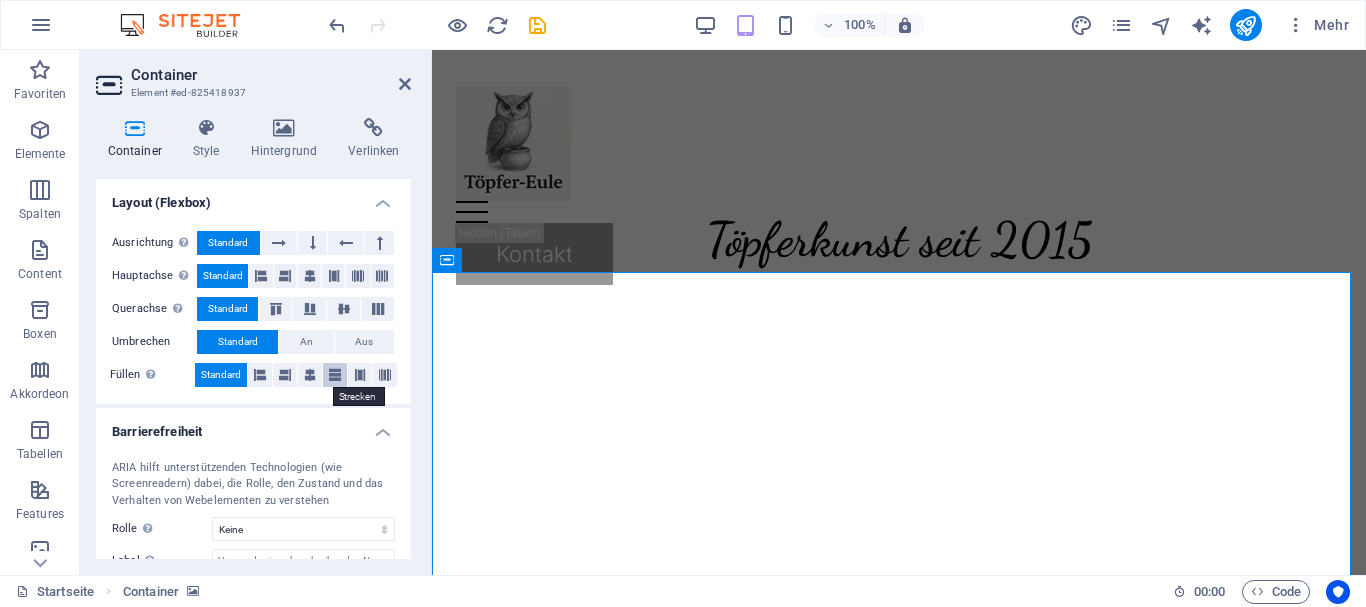 click at bounding box center (335, 375) 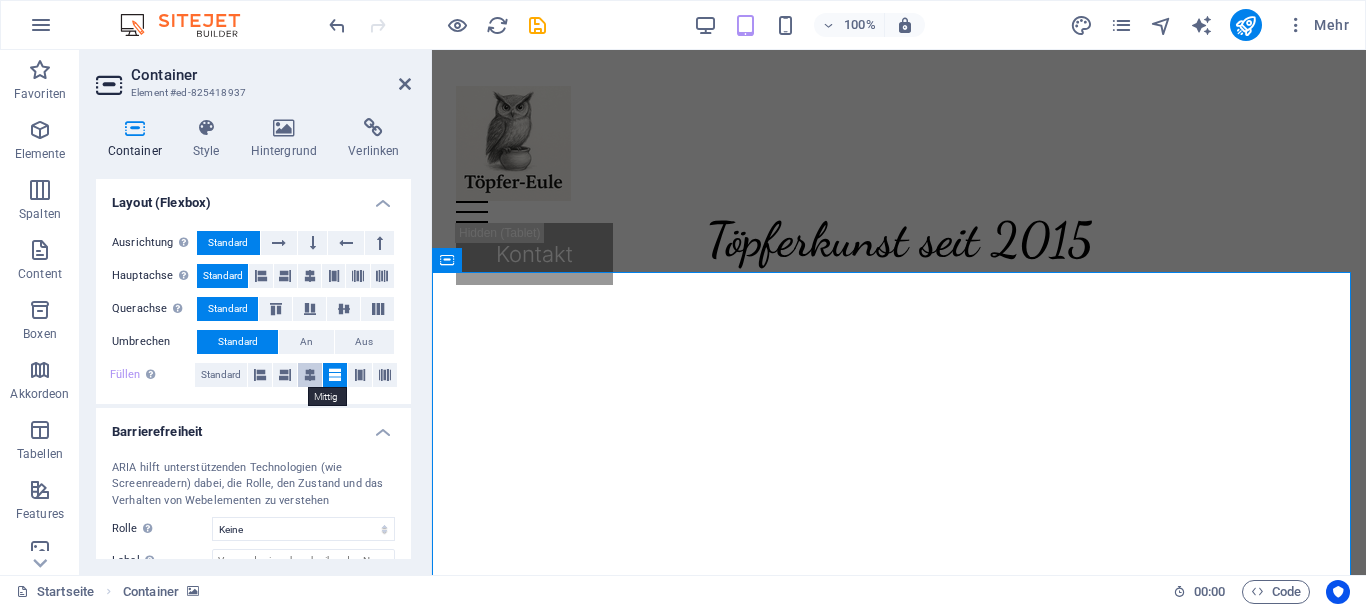 click at bounding box center [310, 375] 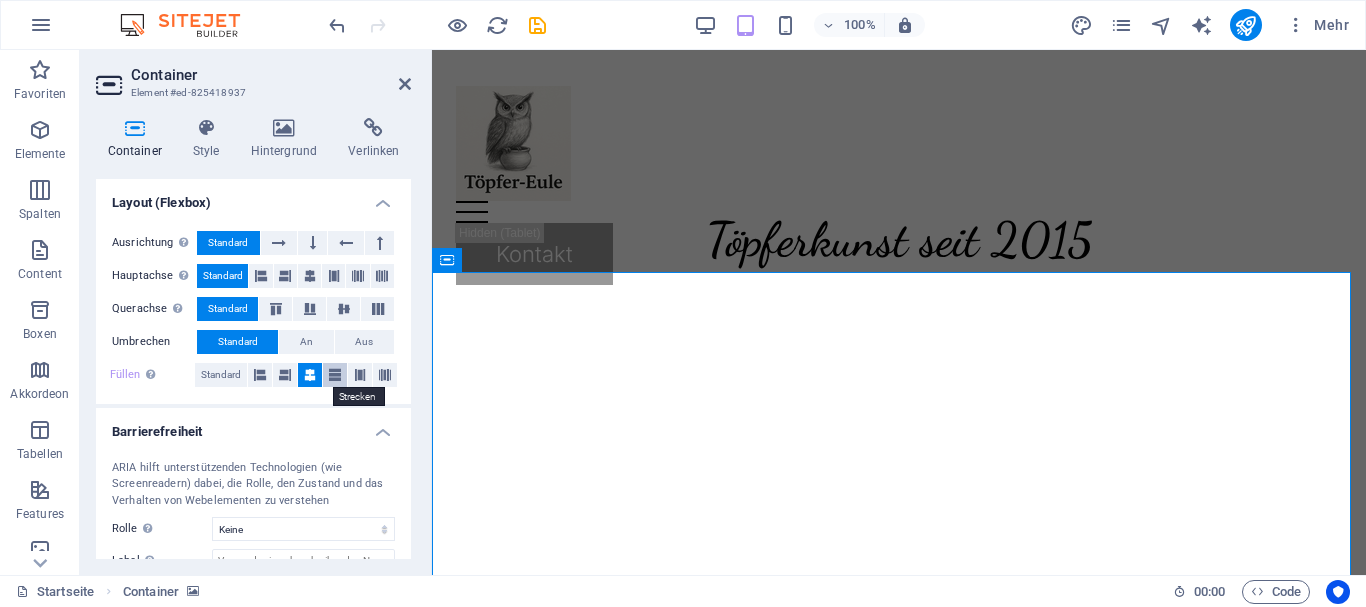 click at bounding box center [335, 375] 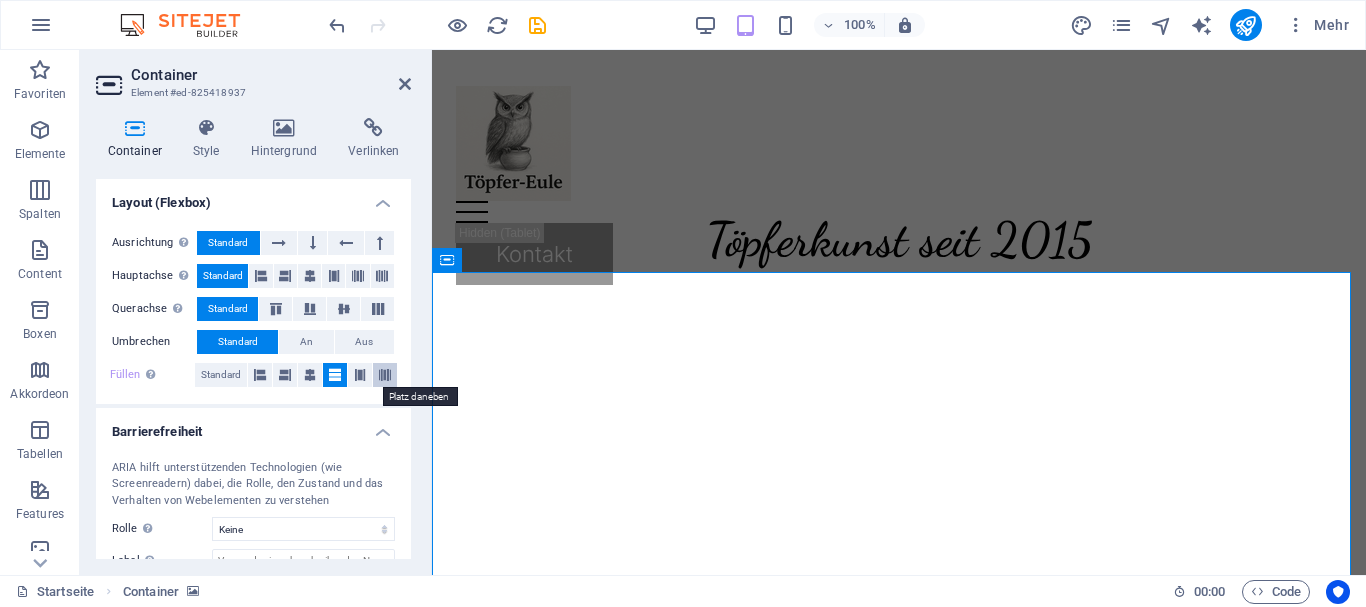 click at bounding box center (385, 375) 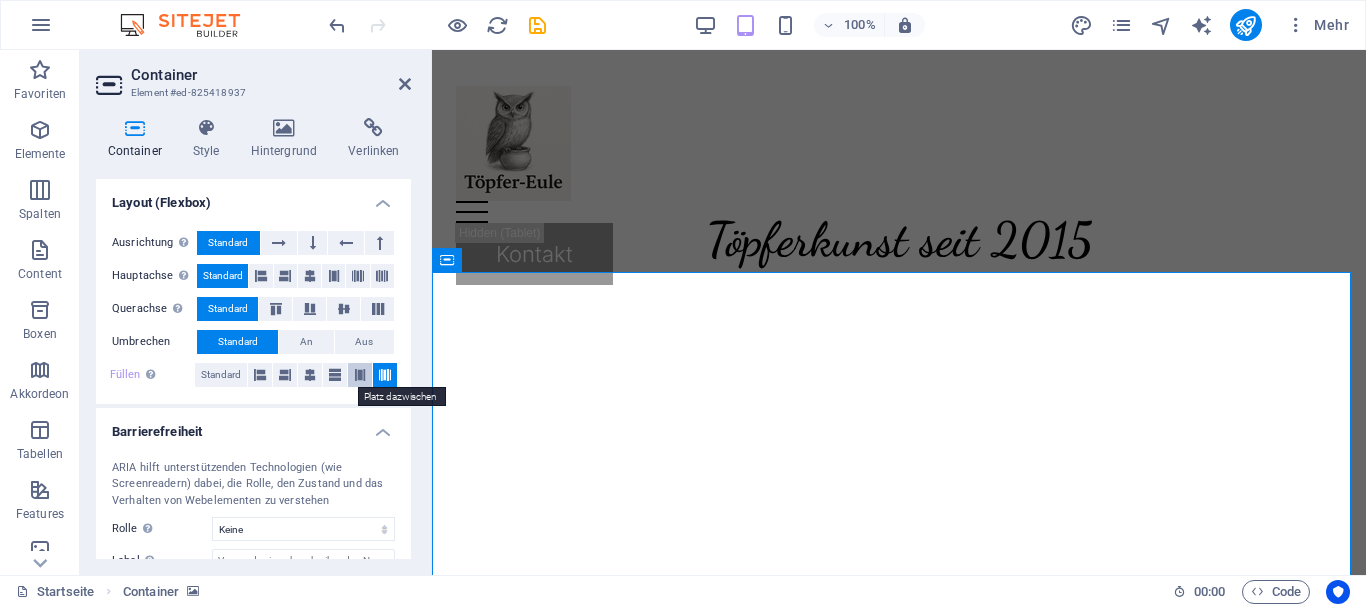 click at bounding box center [360, 375] 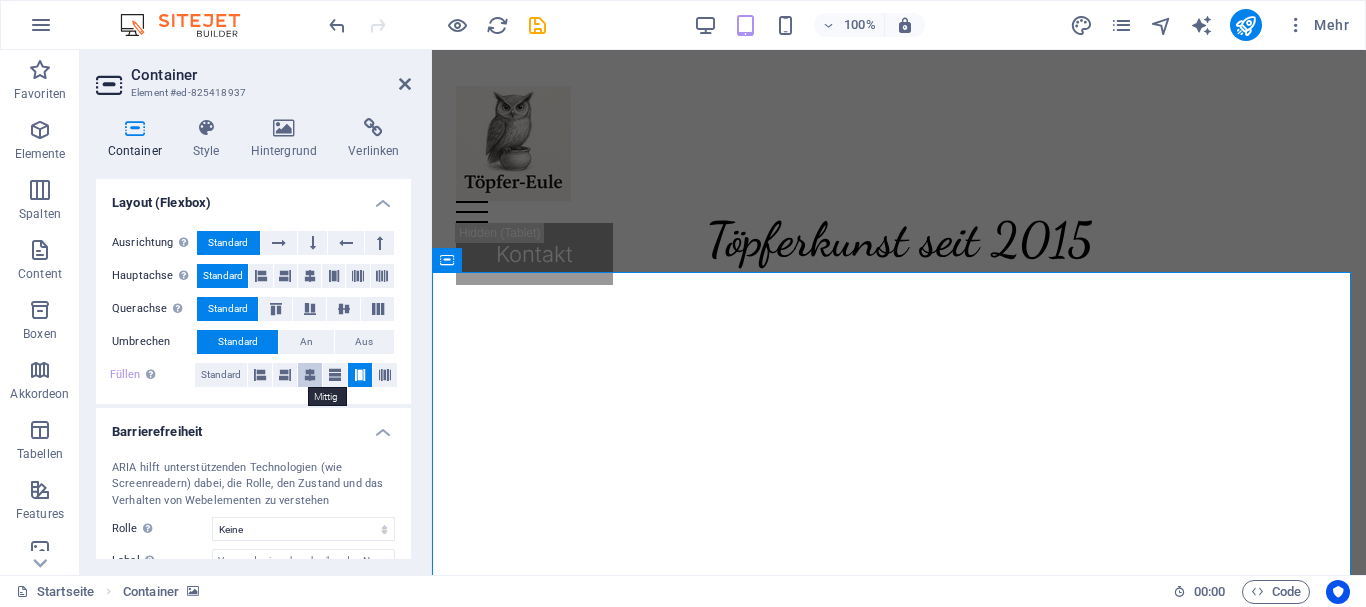 click at bounding box center (310, 375) 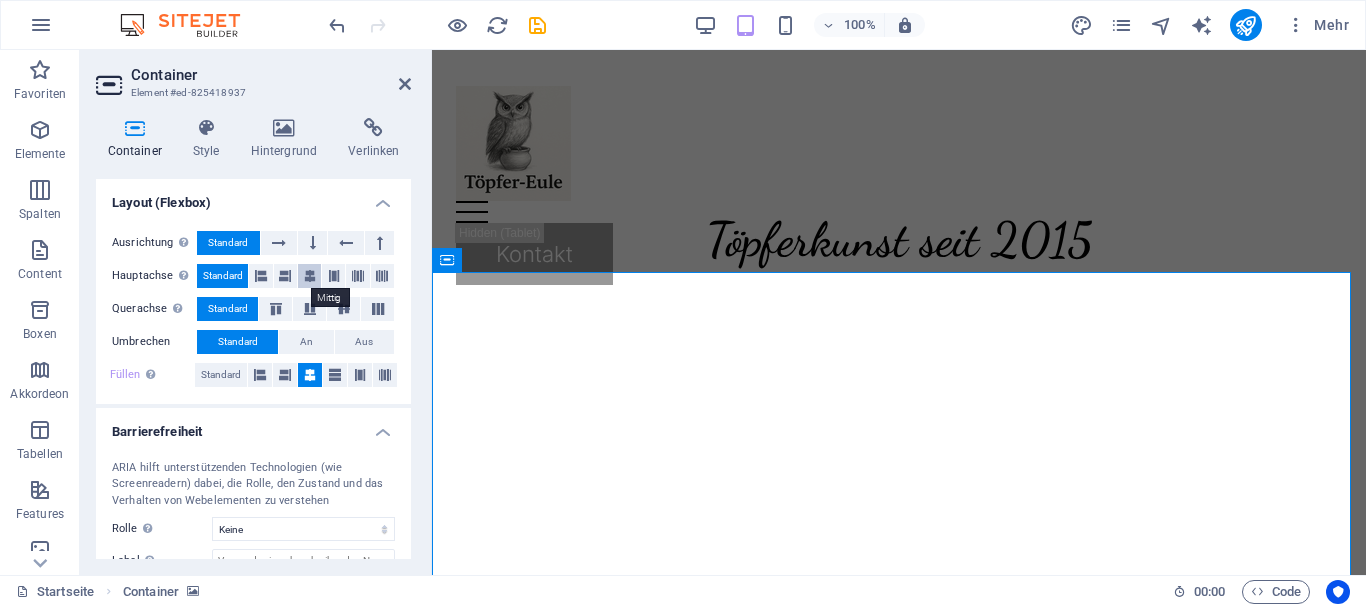 click at bounding box center (310, 276) 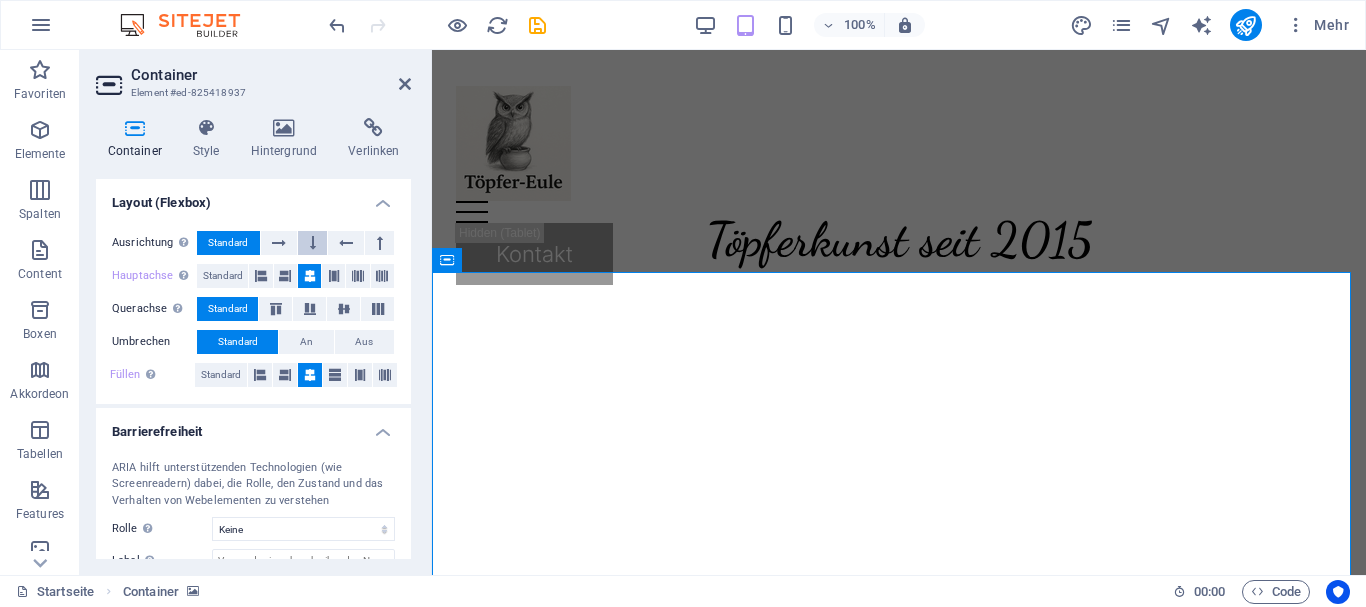 click at bounding box center [313, 243] 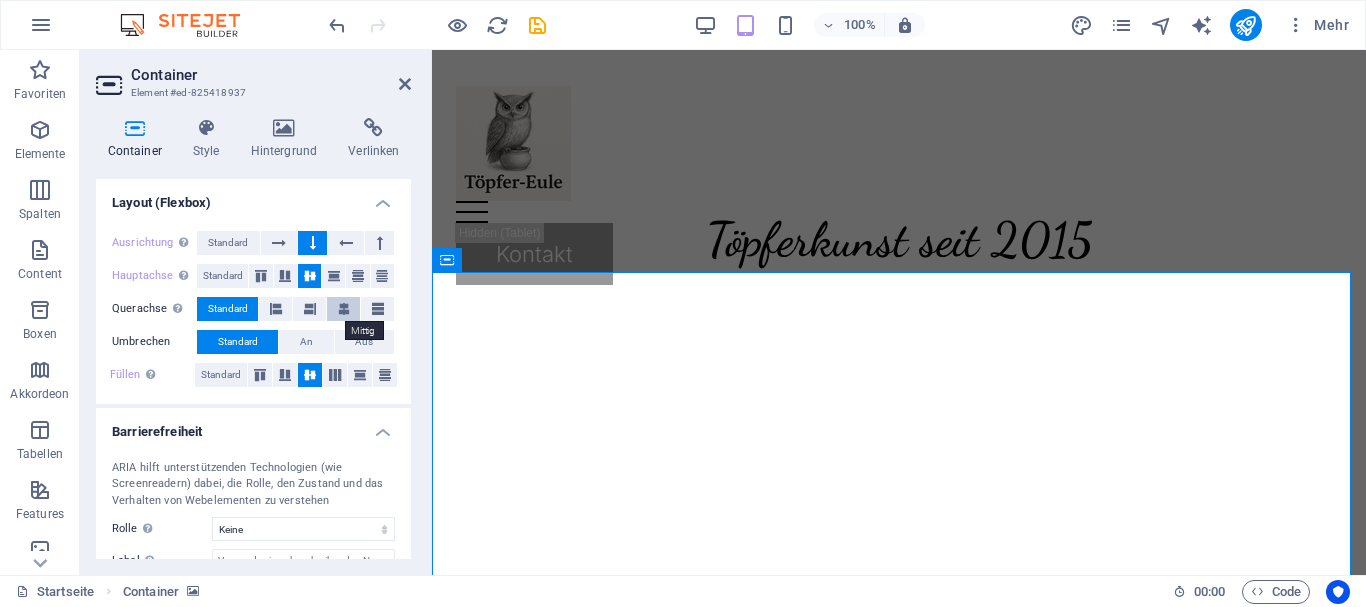 click at bounding box center (344, 309) 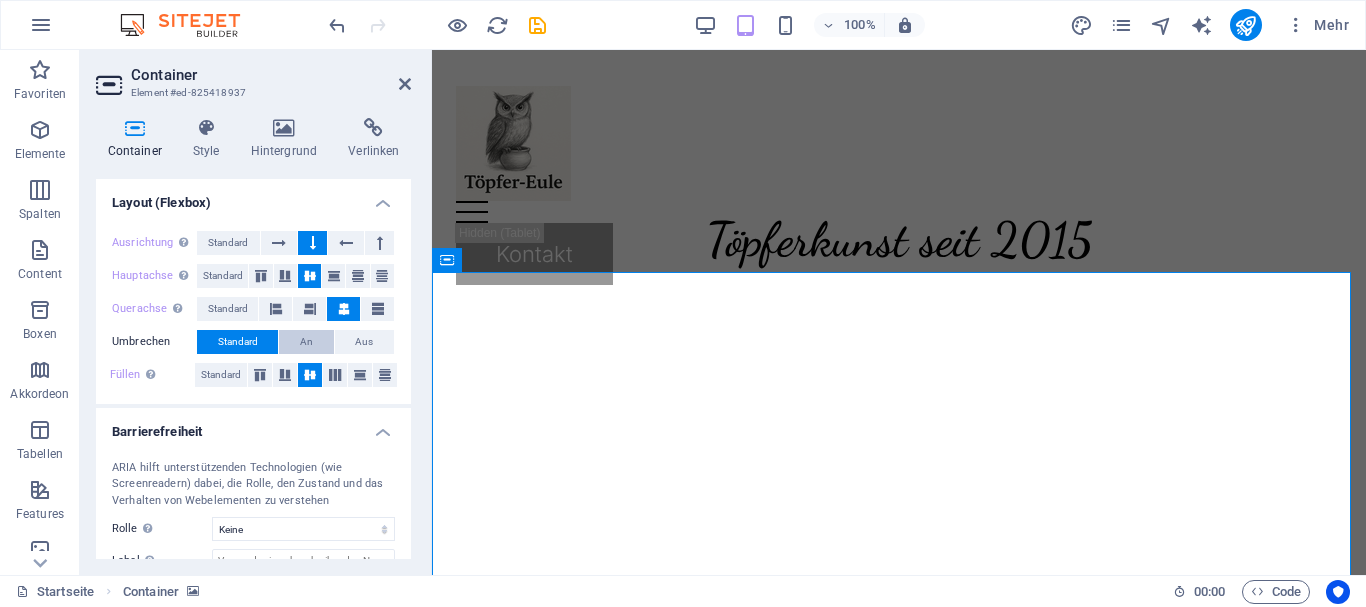 click on "An" at bounding box center (306, 342) 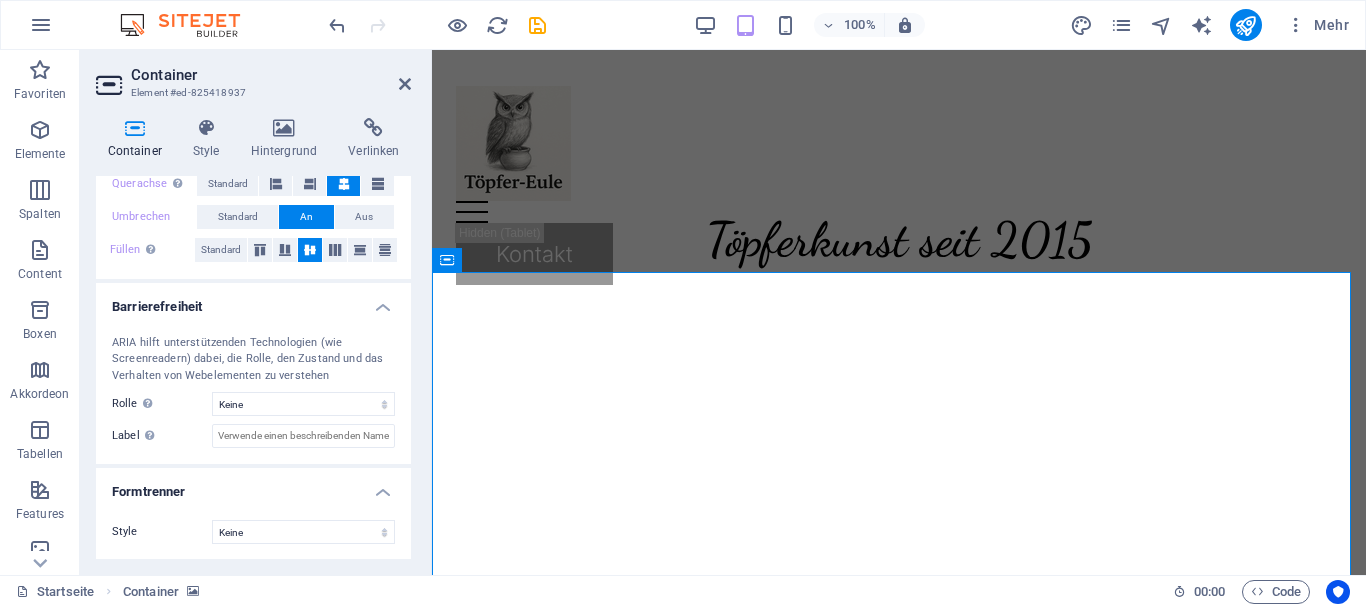 scroll, scrollTop: 426, scrollLeft: 0, axis: vertical 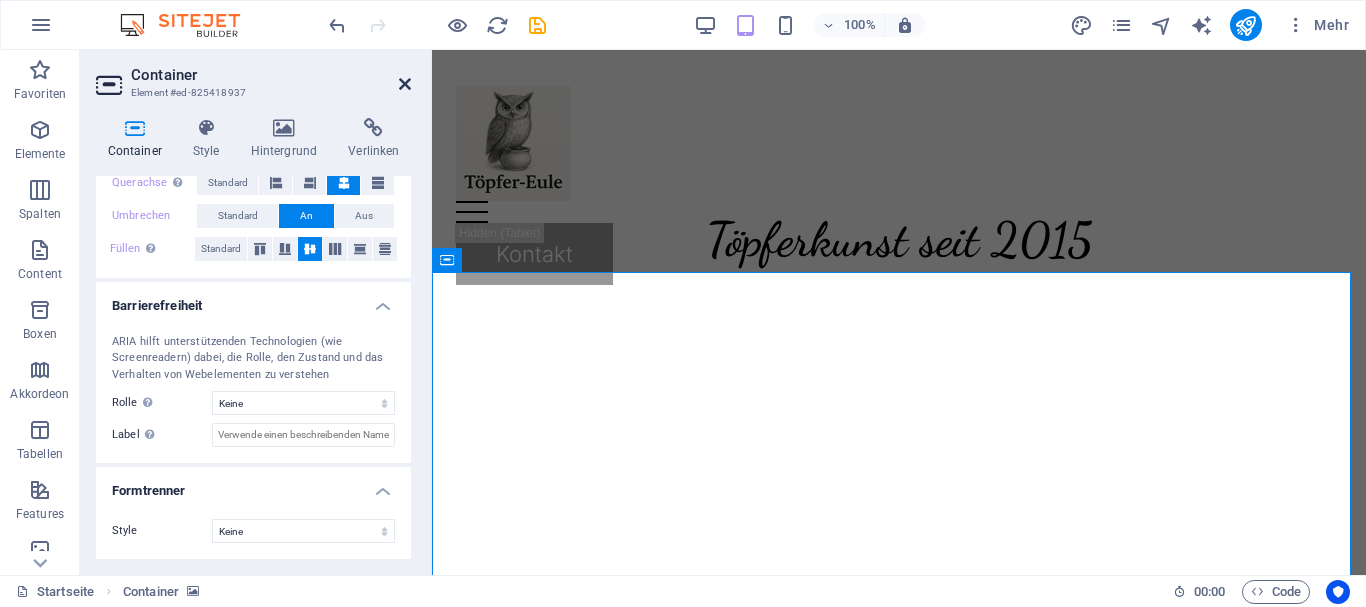 click at bounding box center (405, 84) 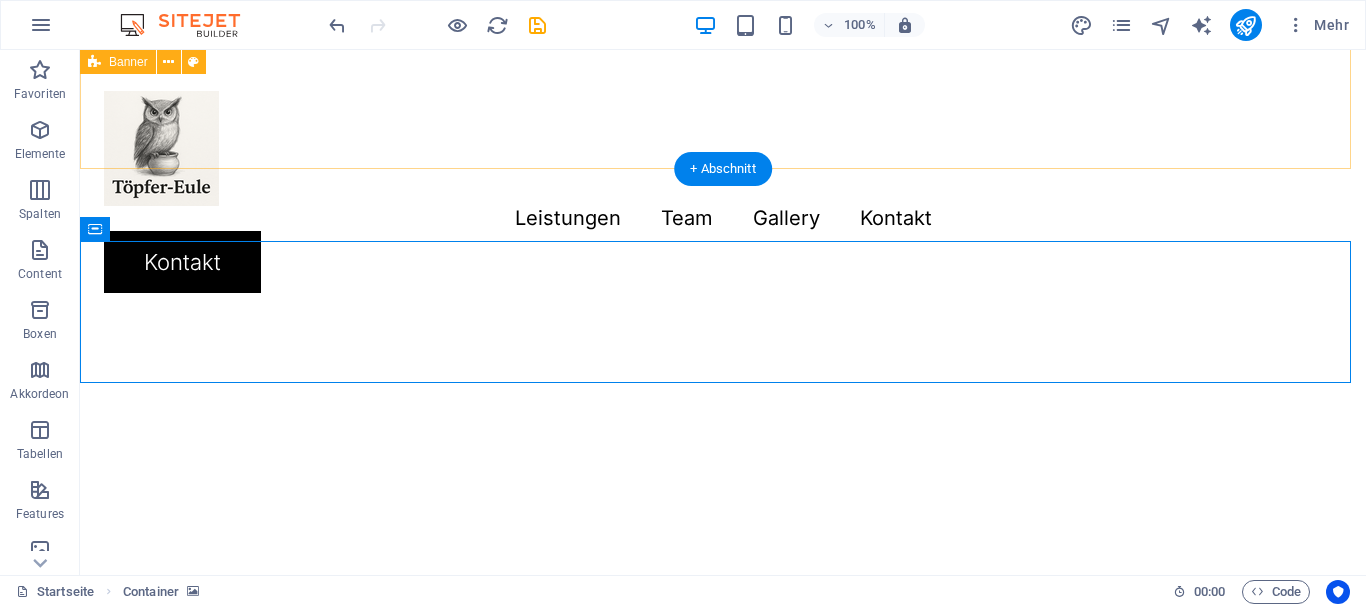 scroll, scrollTop: 781, scrollLeft: 0, axis: vertical 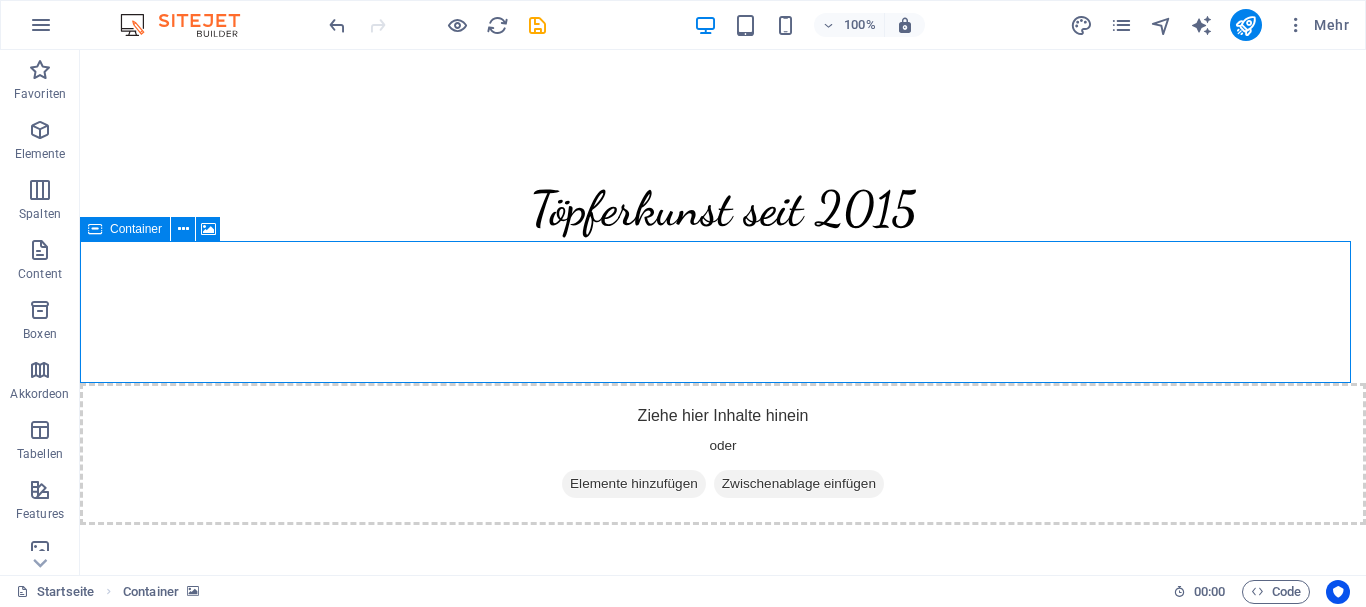 click on "Container" at bounding box center (125, 229) 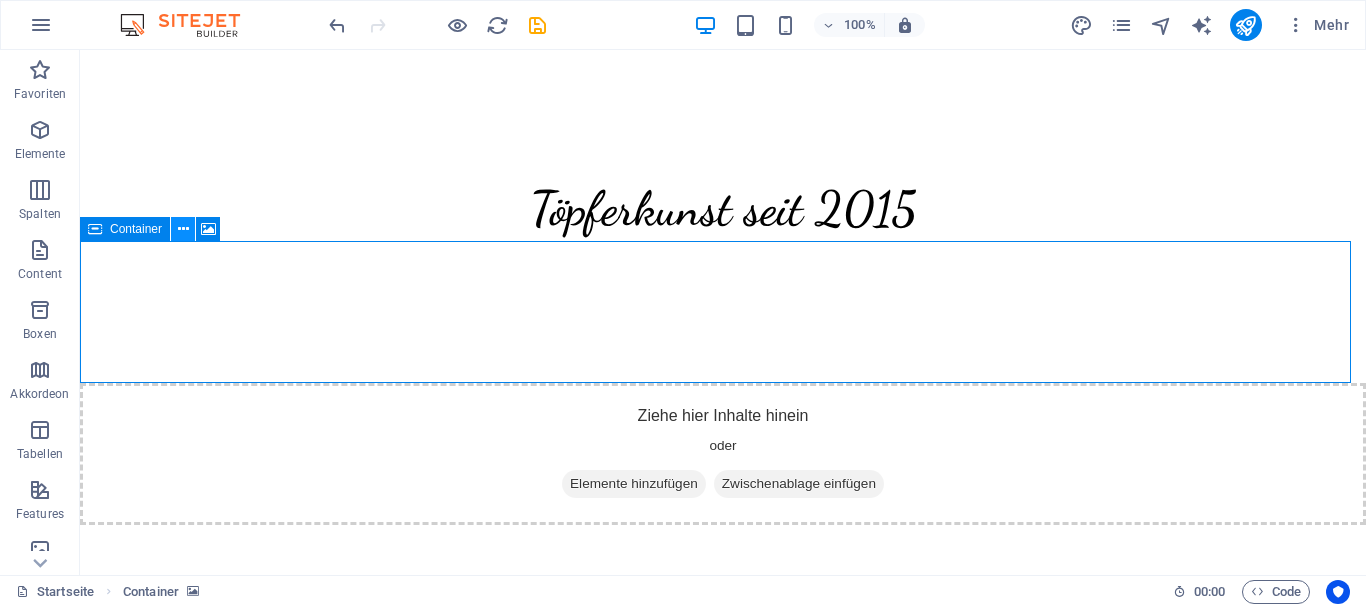 click at bounding box center (183, 229) 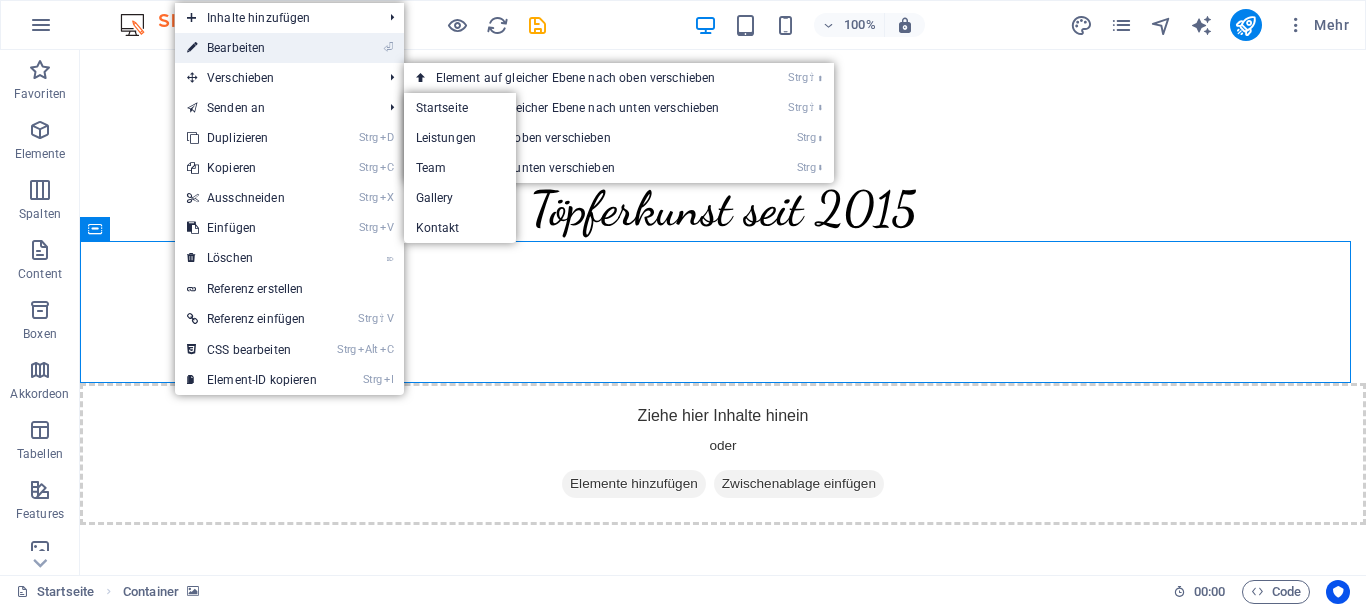 drag, startPoint x: 206, startPoint y: 47, endPoint x: 433, endPoint y: 88, distance: 230.67293 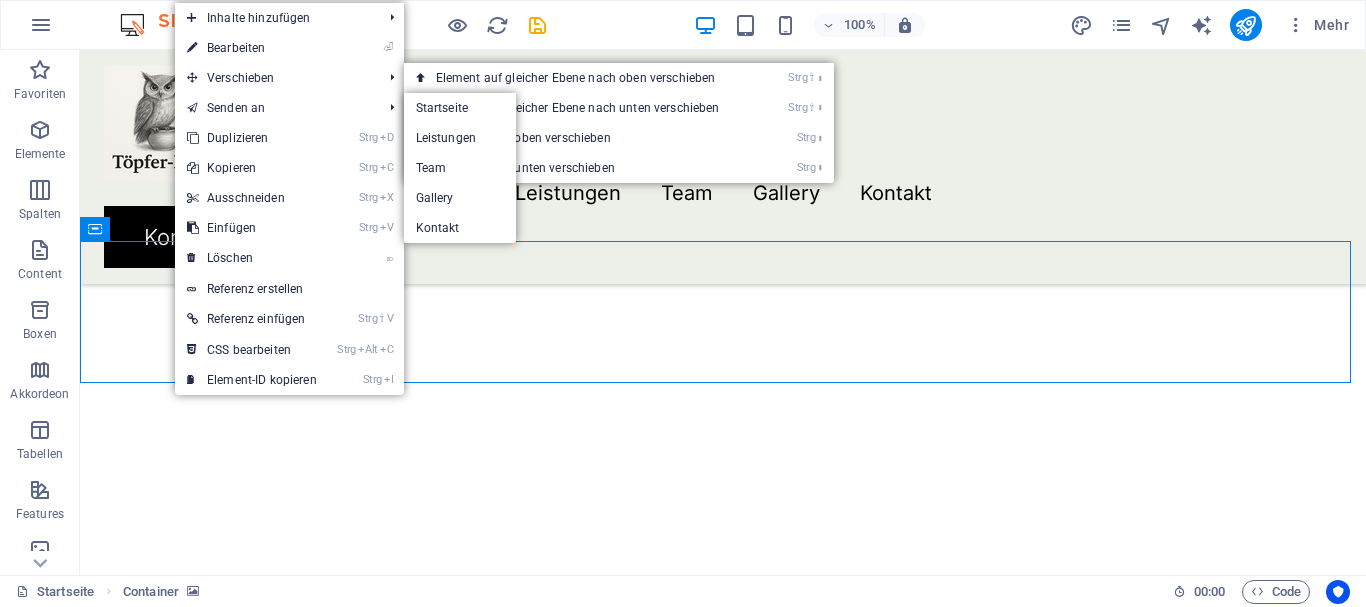 scroll, scrollTop: 210, scrollLeft: 0, axis: vertical 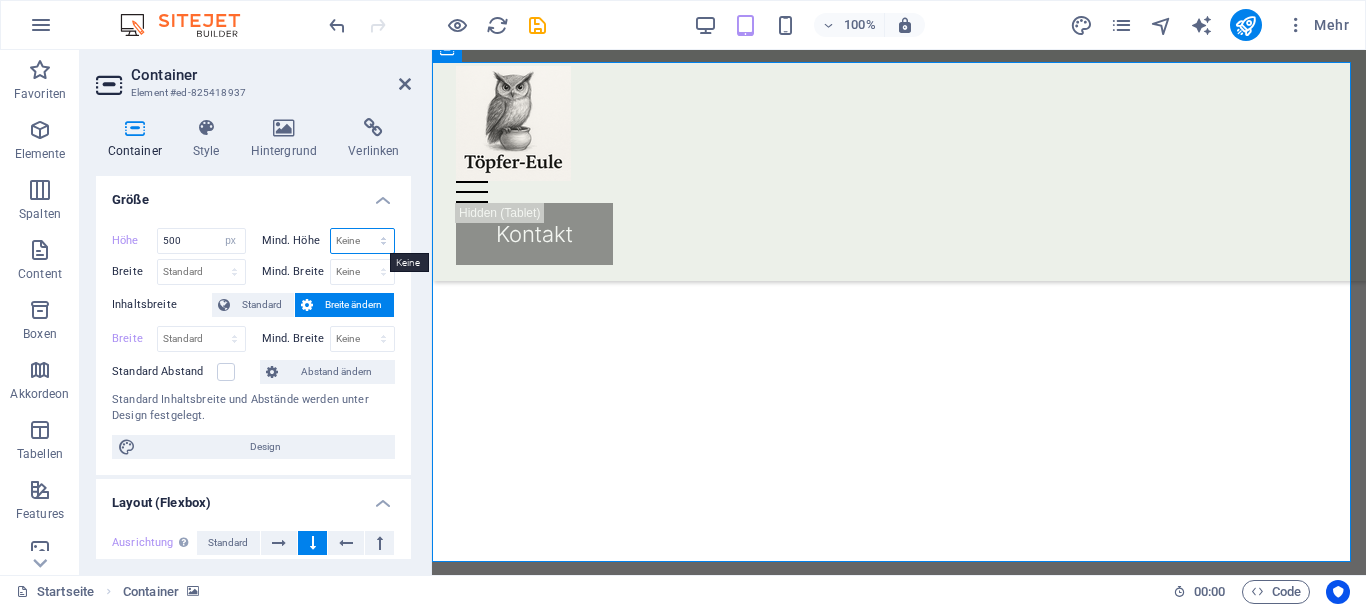 click on "Keine px rem % vh vw" at bounding box center [363, 241] 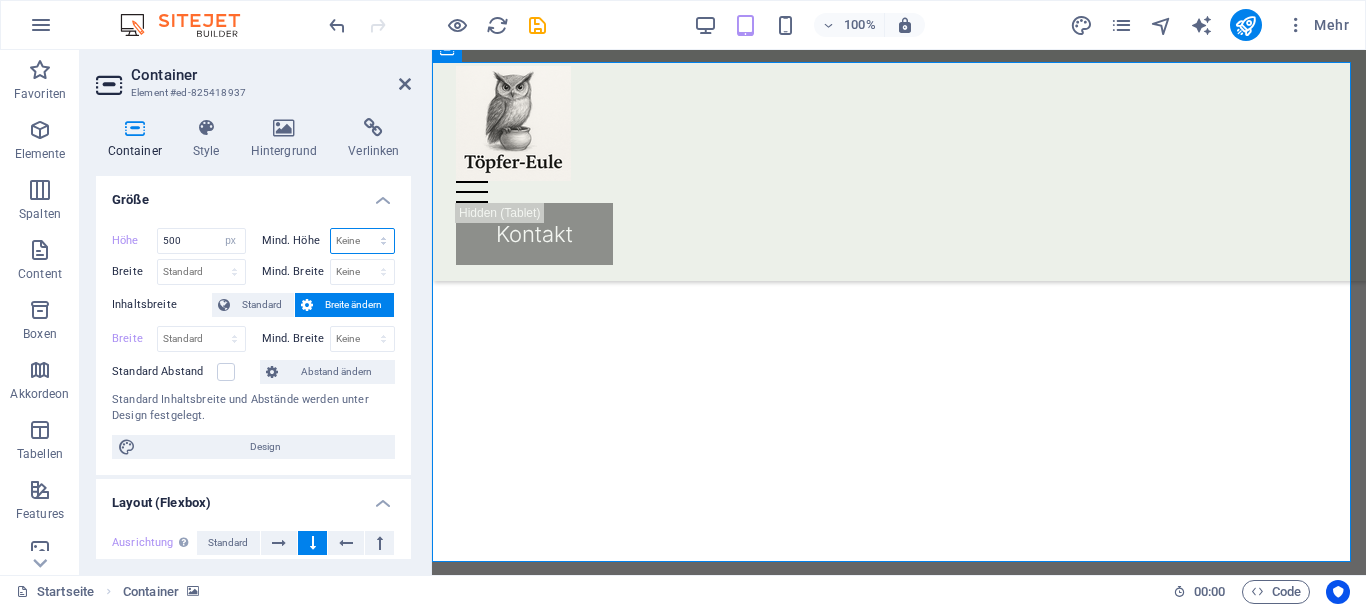 select on "px" 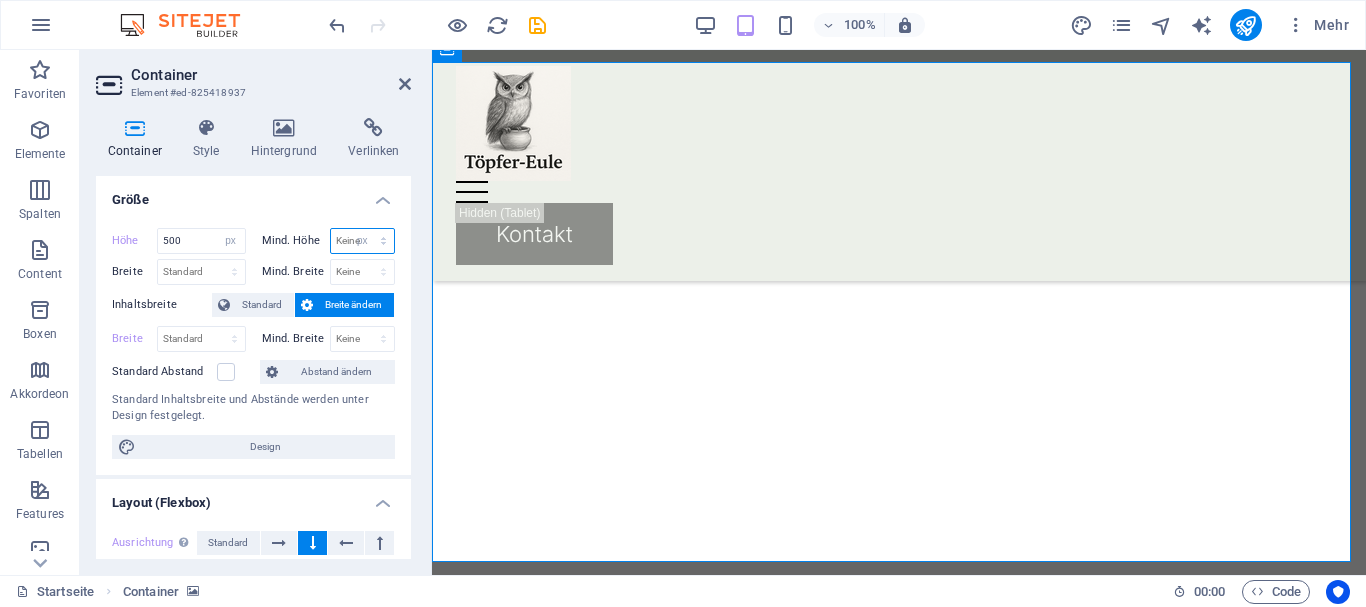 click on "Keine px rem % vh vw" at bounding box center (363, 241) 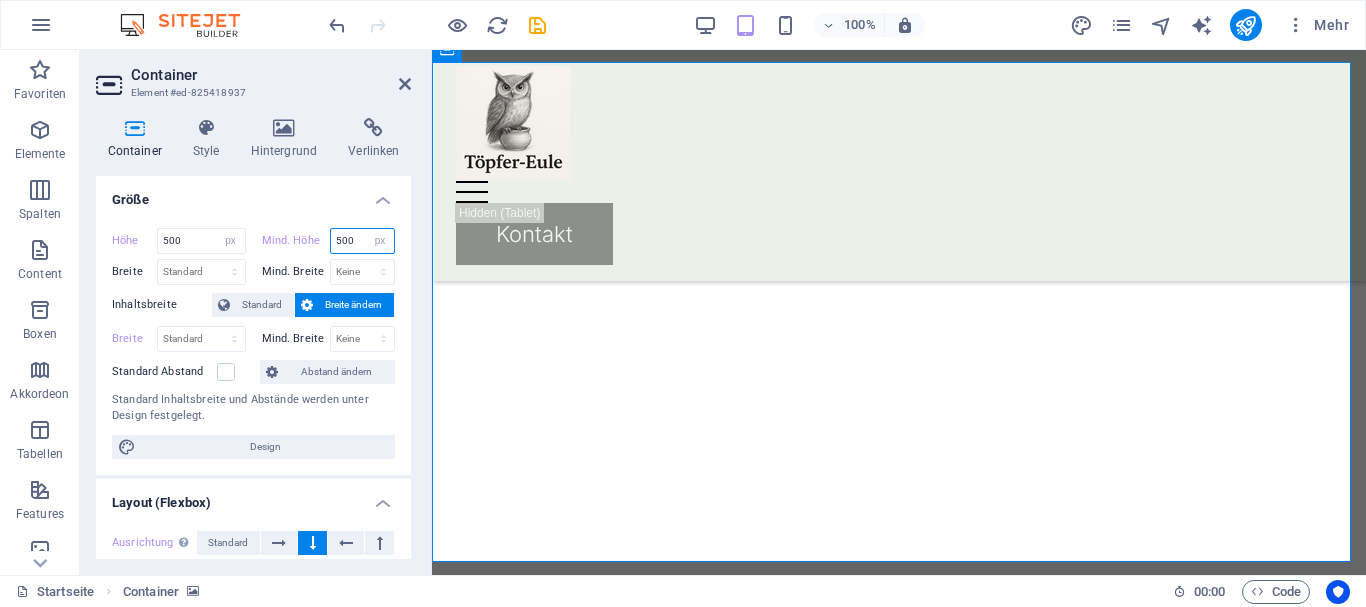 type on "500" 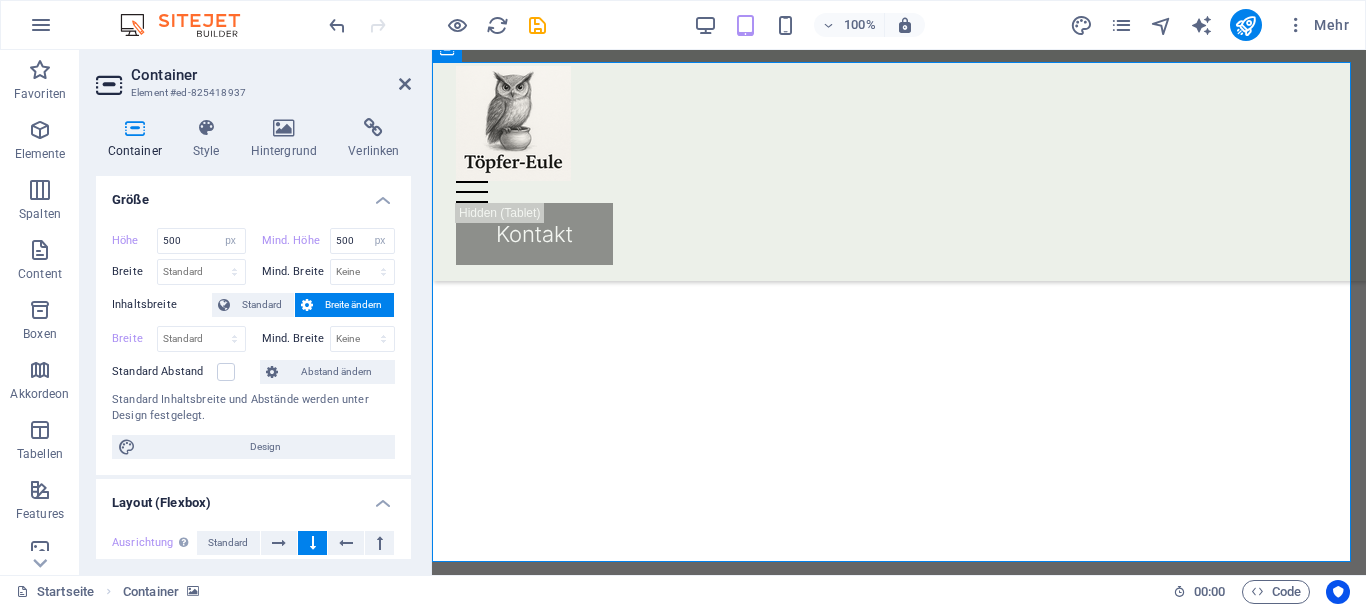 click on "Container" at bounding box center [271, 75] 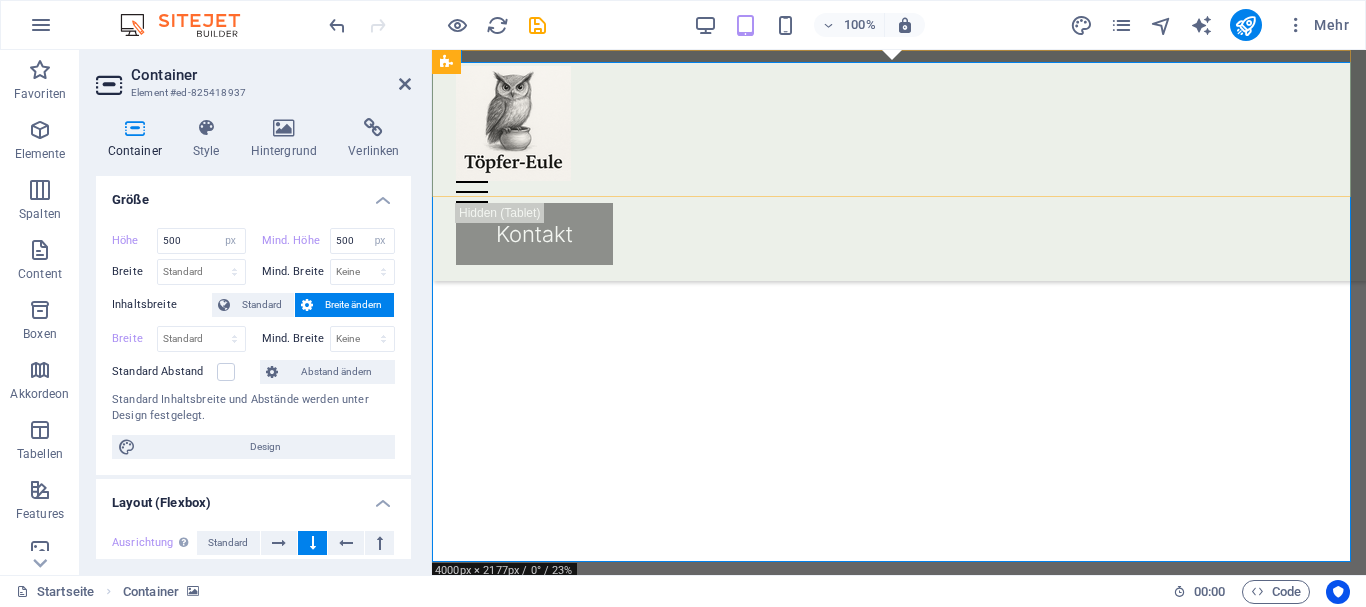 click on "Menu Leistungen Team Gallery Kontakt Kontakt" at bounding box center (899, 165) 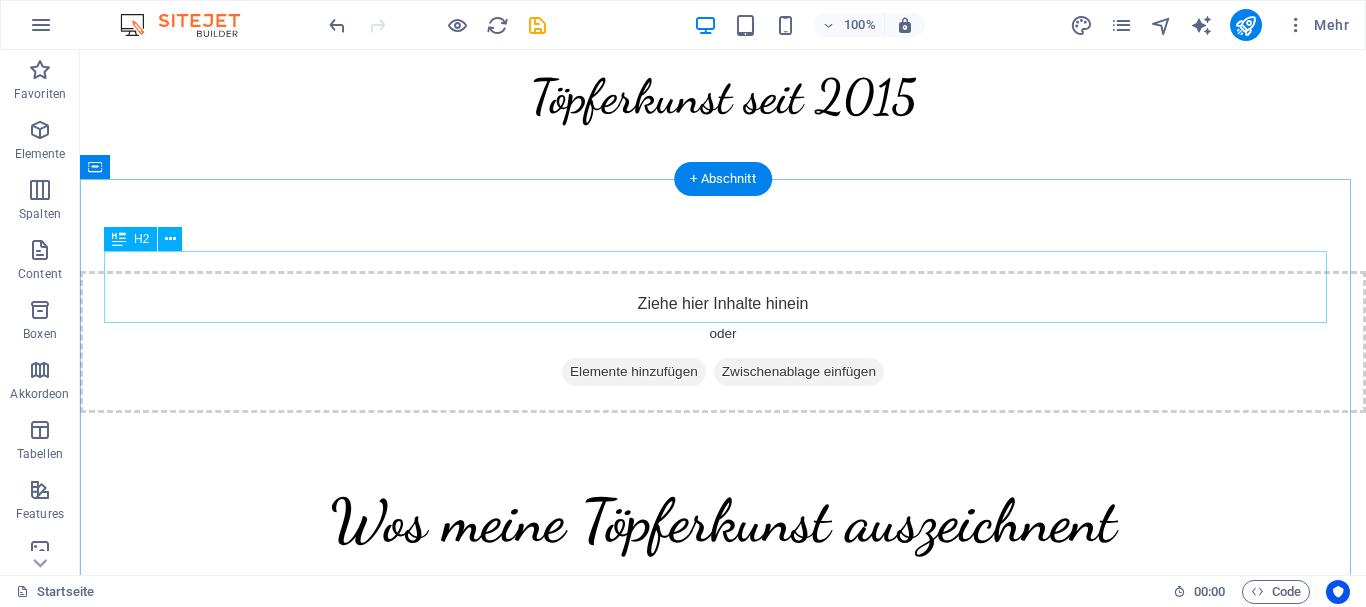 scroll, scrollTop: 885, scrollLeft: 0, axis: vertical 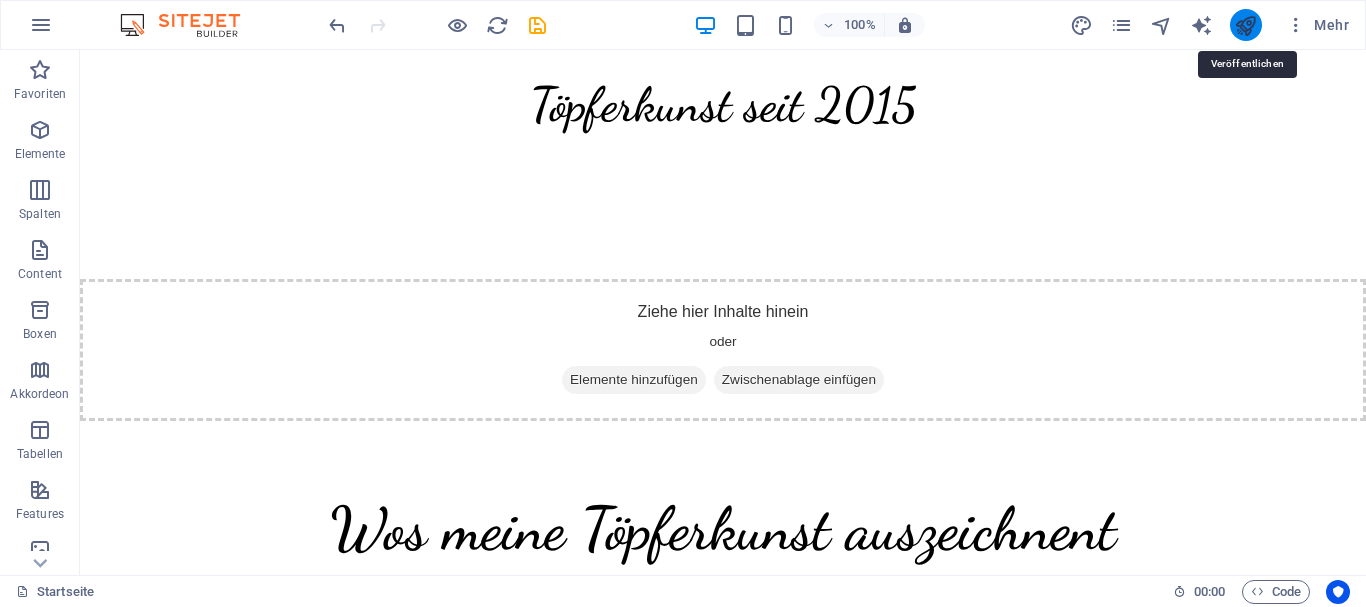 click at bounding box center [1245, 25] 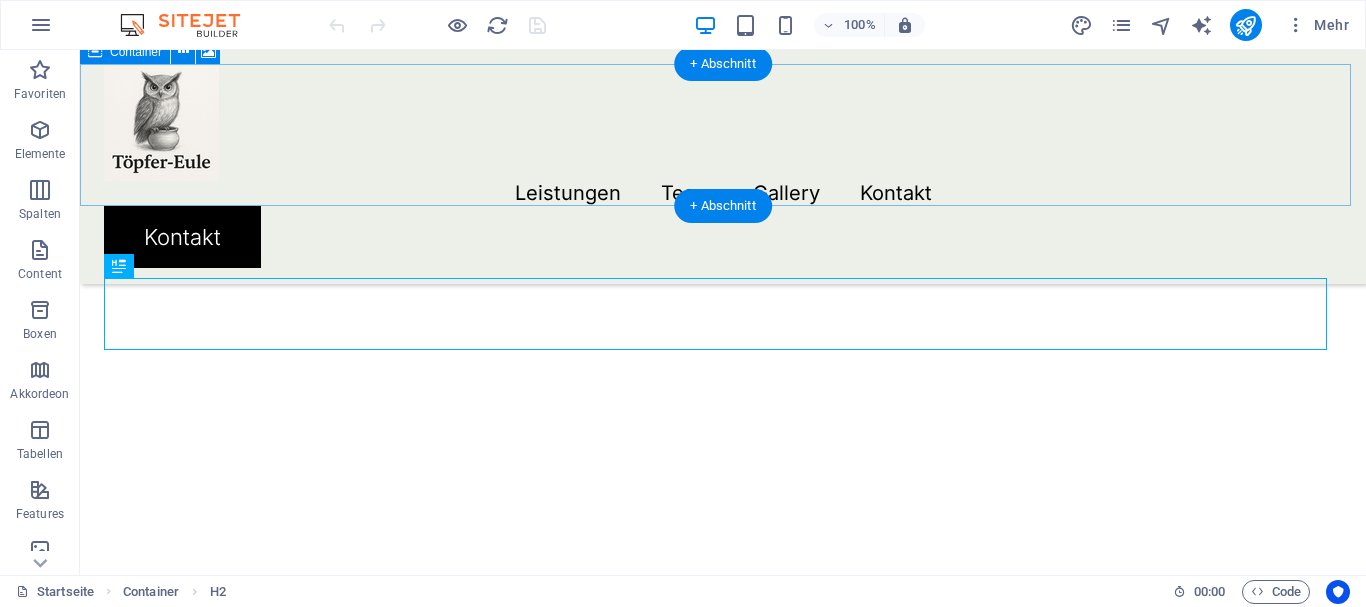 scroll, scrollTop: 958, scrollLeft: 0, axis: vertical 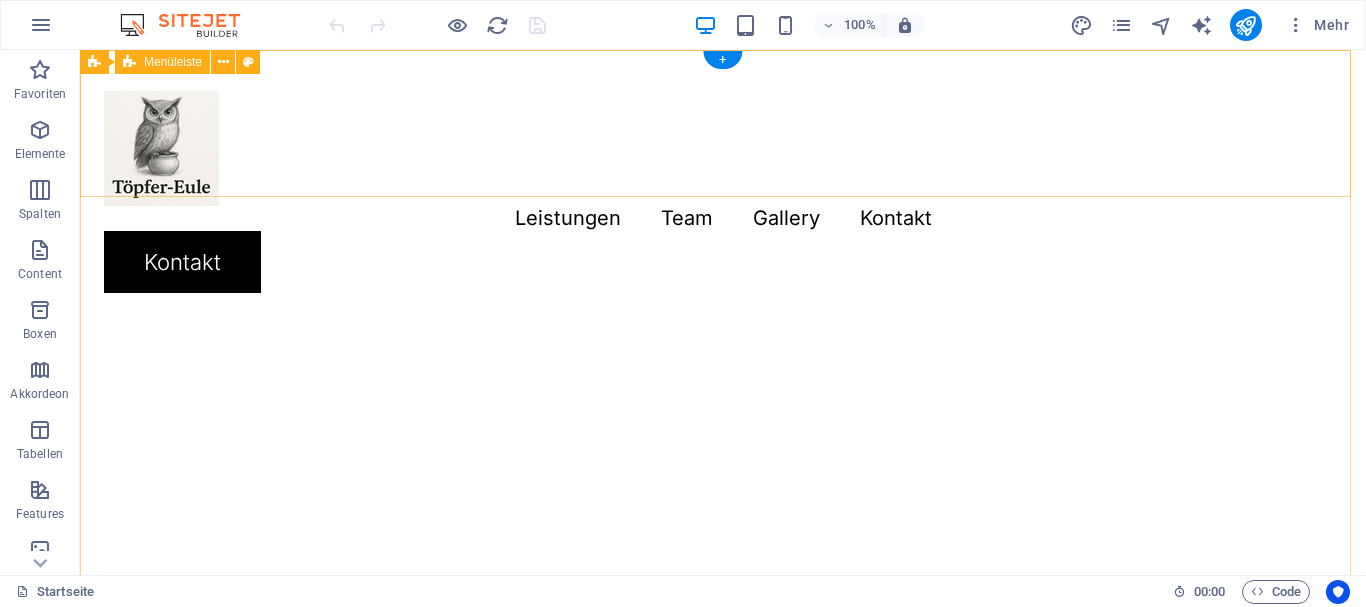 click on "Menu Leistungen Team Gallery Kontakt Kontakt" at bounding box center (723, 192) 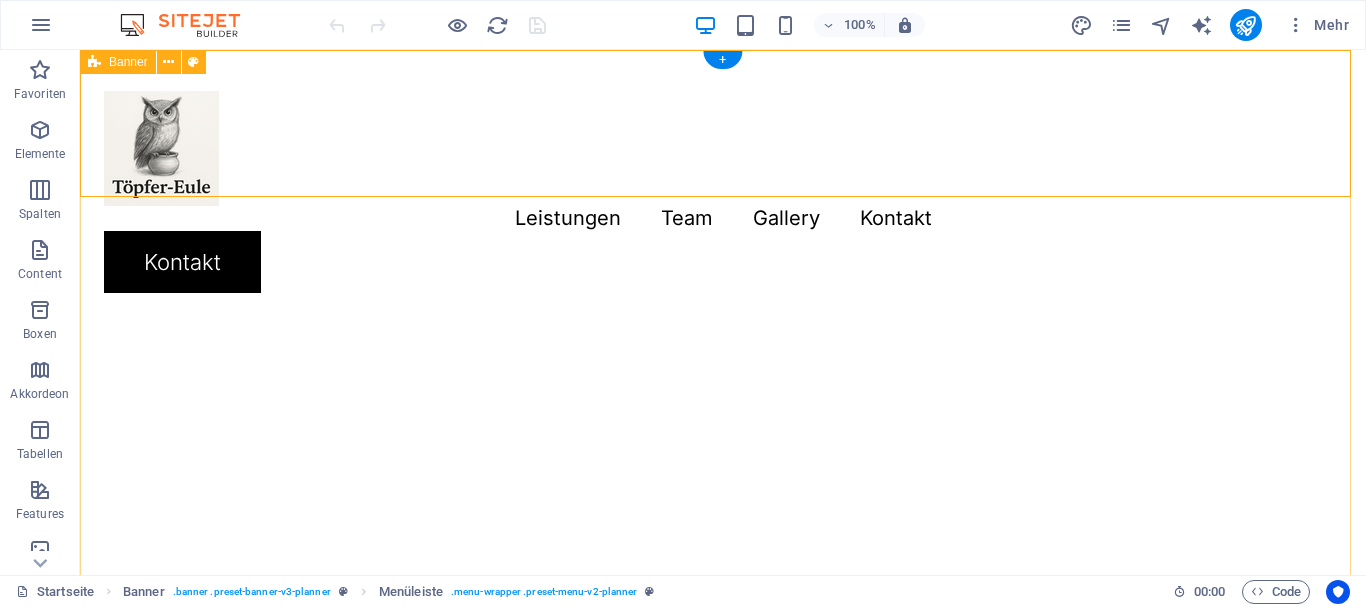 click on "Menu Leistungen Team Gallery Kontakt Kontakt" at bounding box center (723, 500) 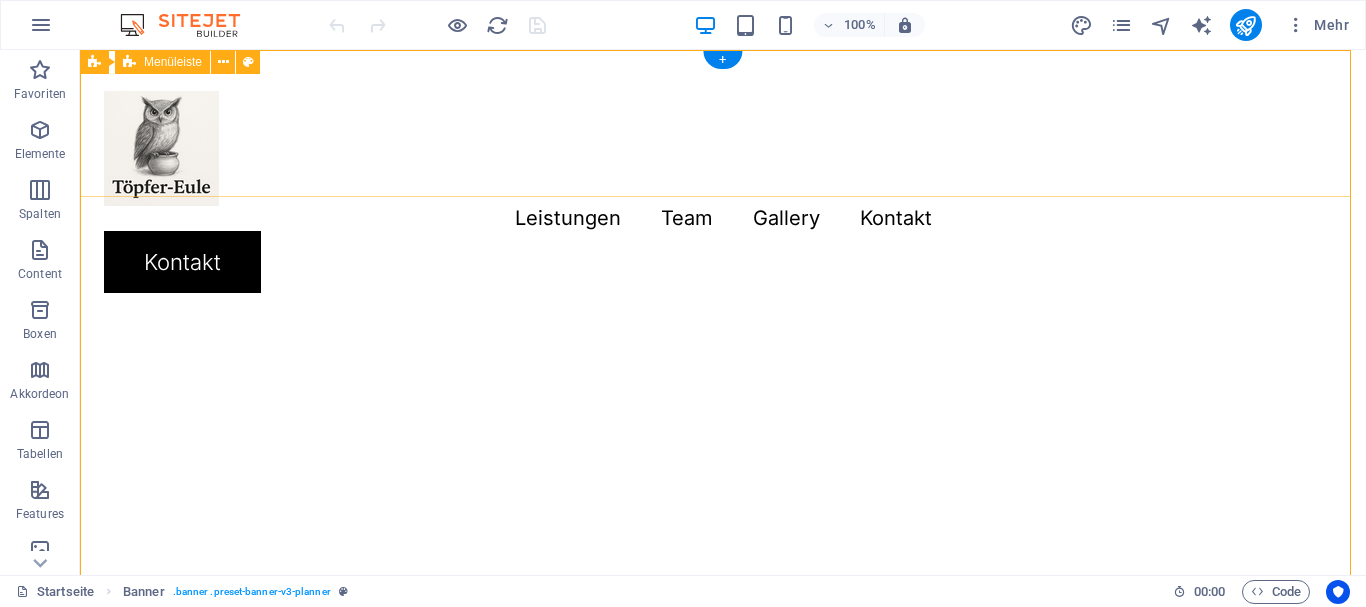 click on "Menu Leistungen Team Gallery Kontakt Kontakt" at bounding box center (723, 192) 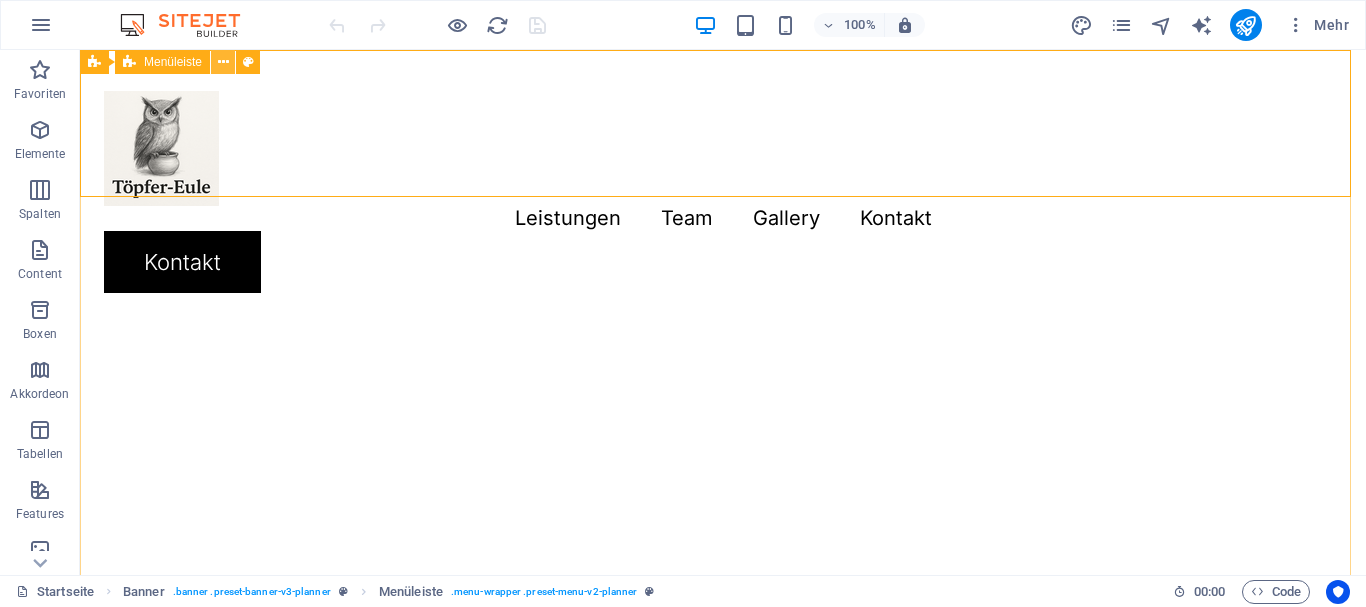 click at bounding box center [223, 62] 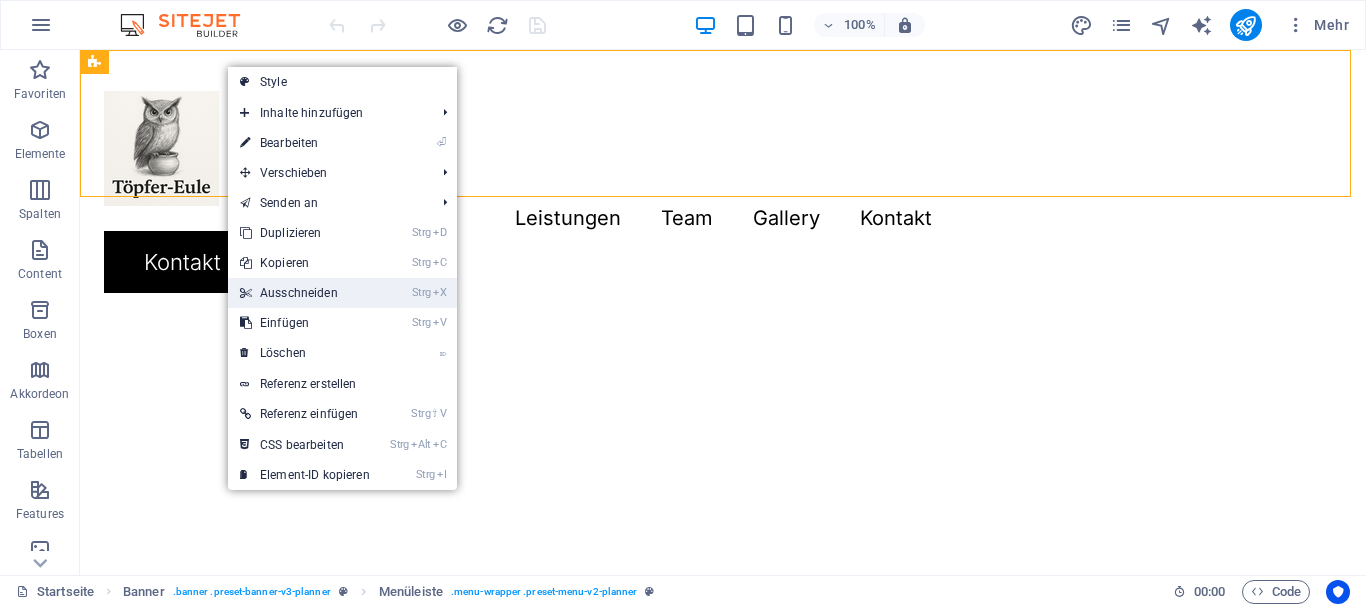 click on "Strg X  Ausschneiden" at bounding box center [305, 293] 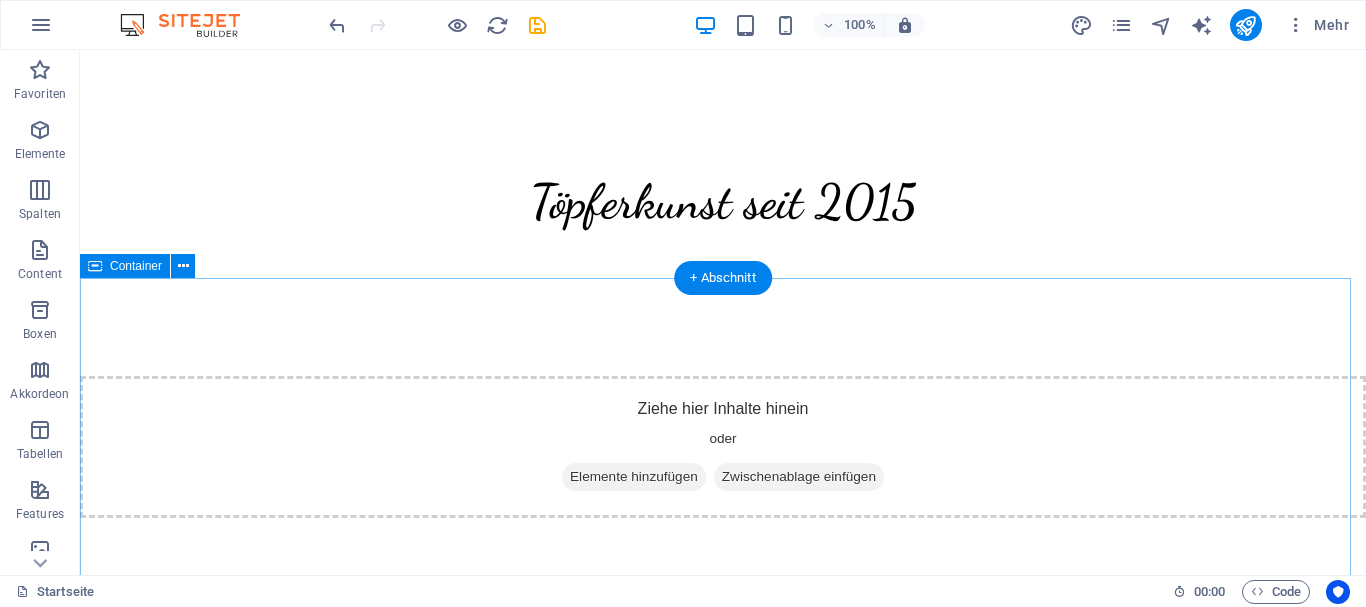 scroll, scrollTop: 700, scrollLeft: 0, axis: vertical 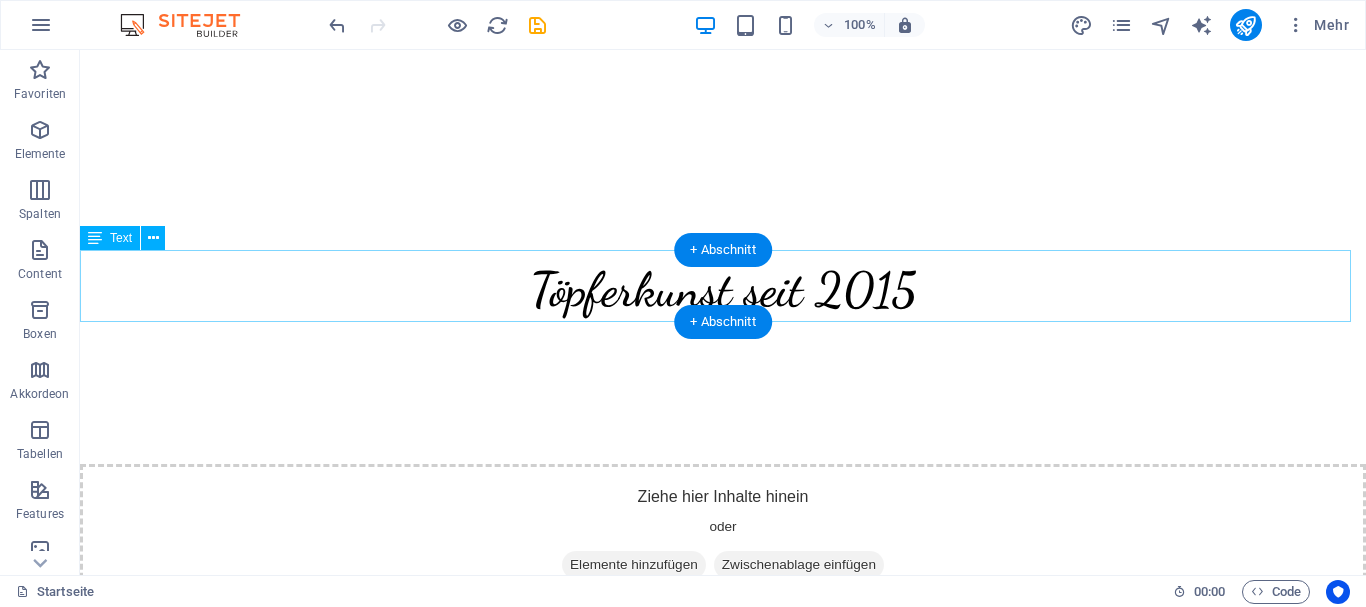 click on "Töpferkunst seit 2015" at bounding box center [723, 286] 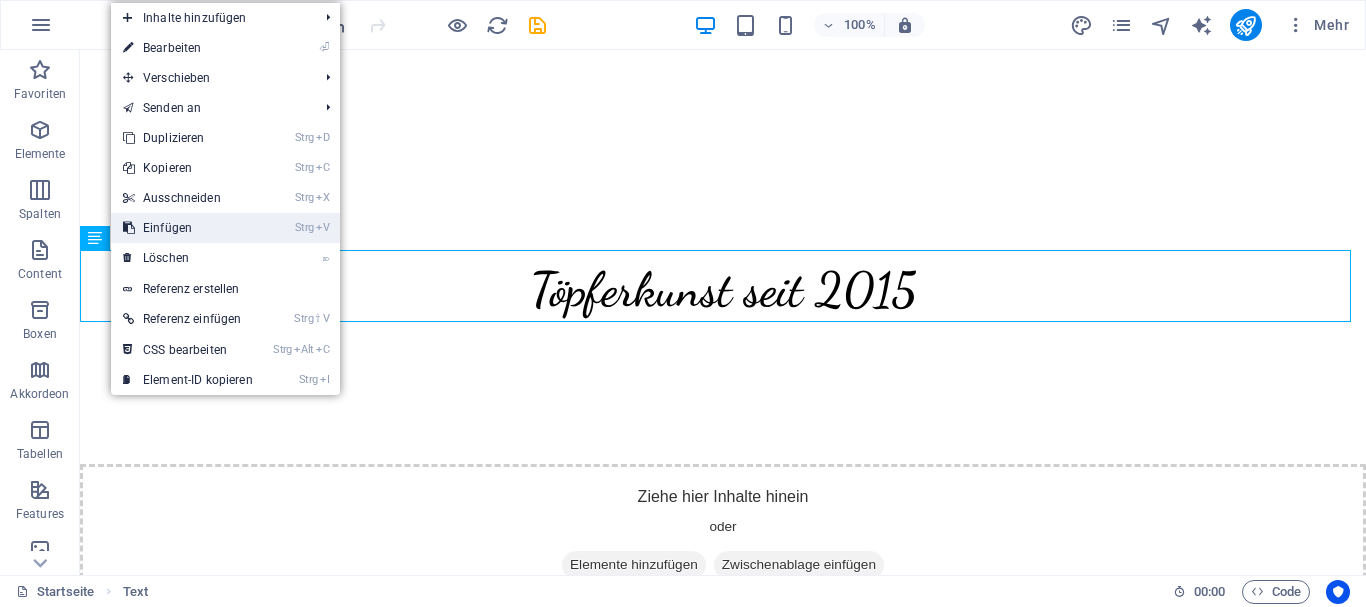 click on "Strg V  Einfügen" at bounding box center (188, 228) 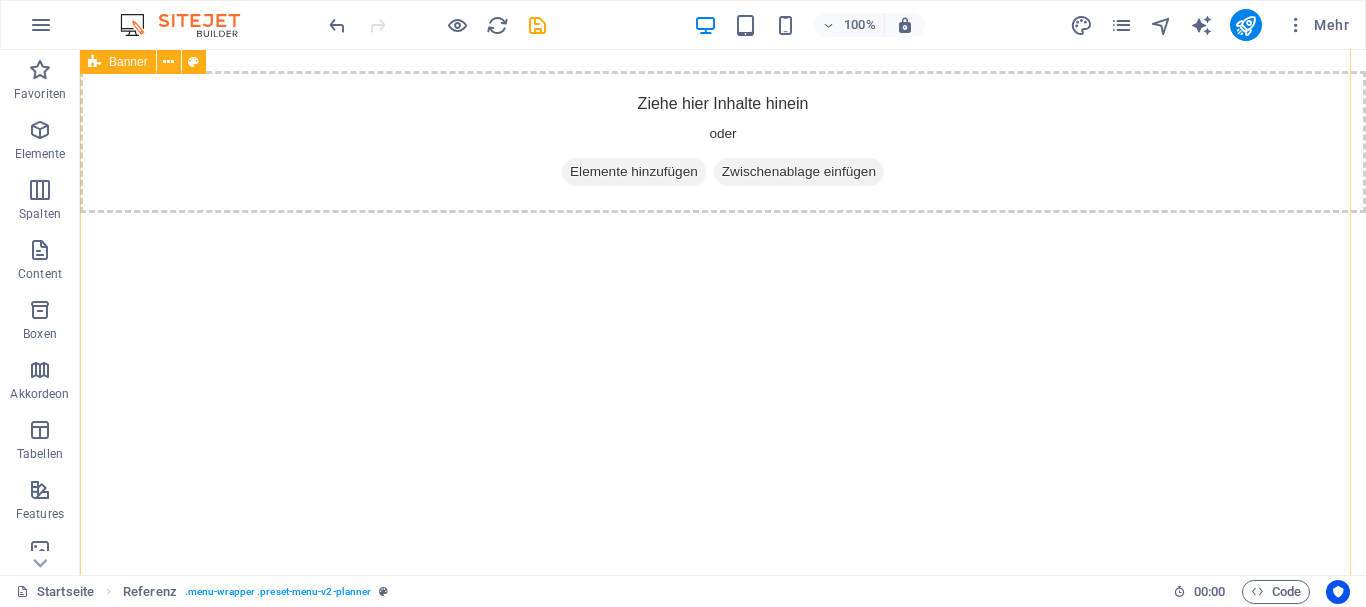 scroll, scrollTop: 0, scrollLeft: 0, axis: both 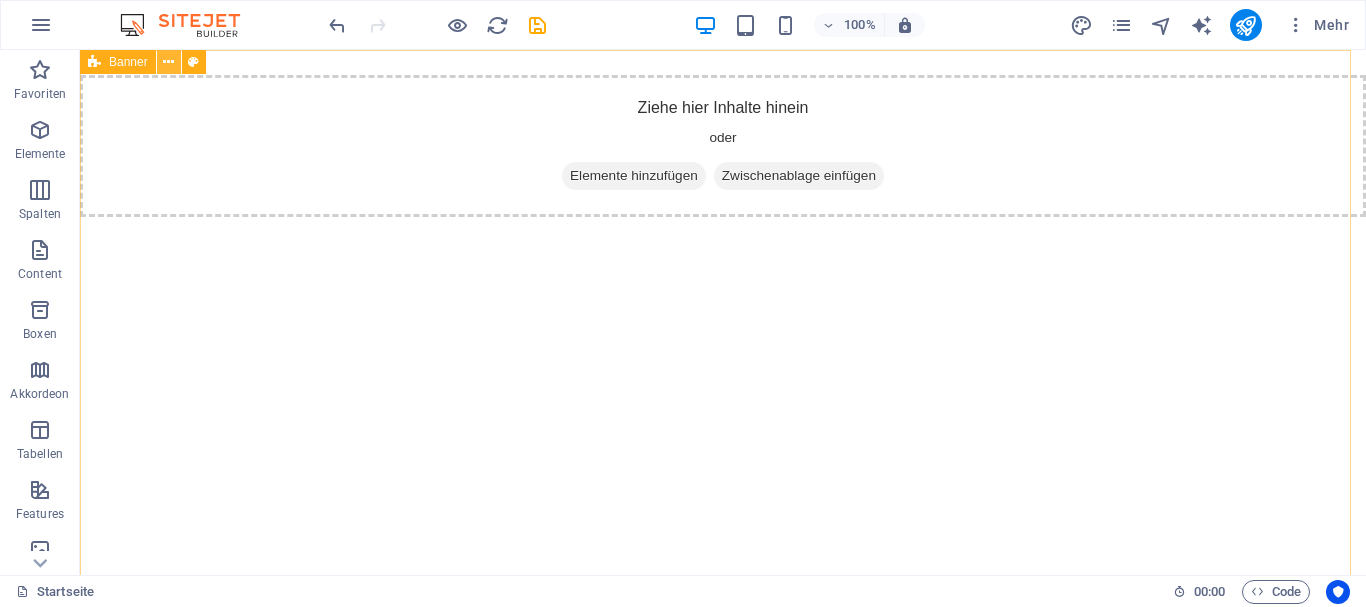 click at bounding box center (168, 62) 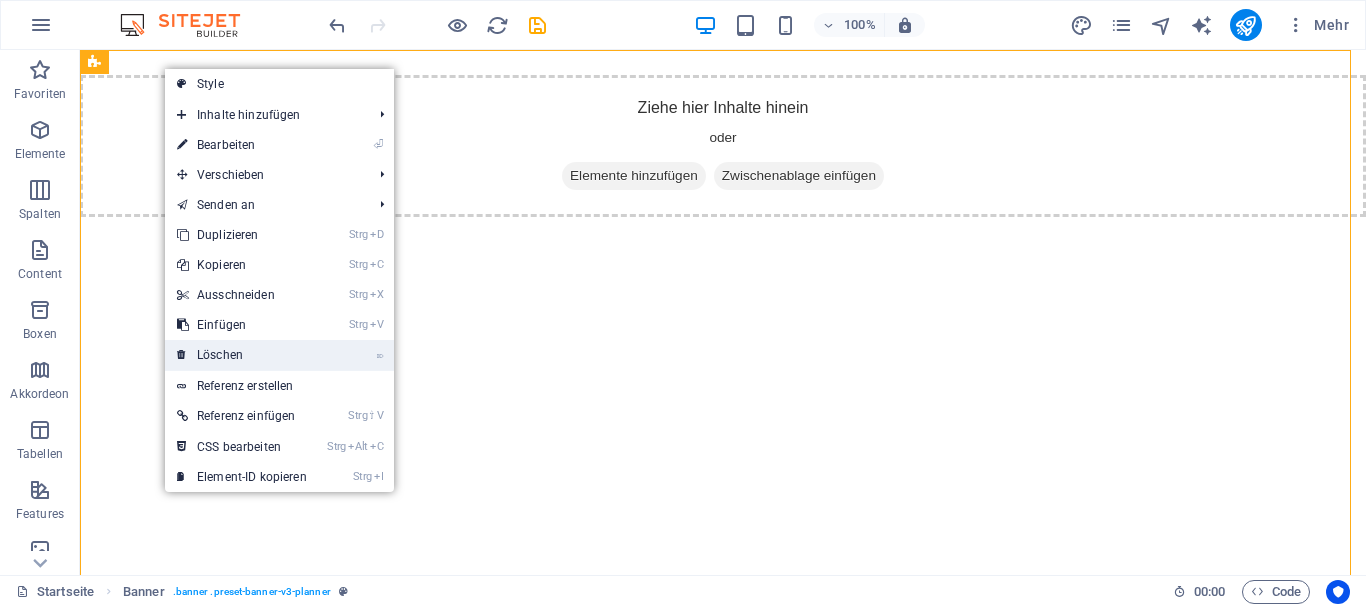 click on "⌦  Löschen" at bounding box center (242, 355) 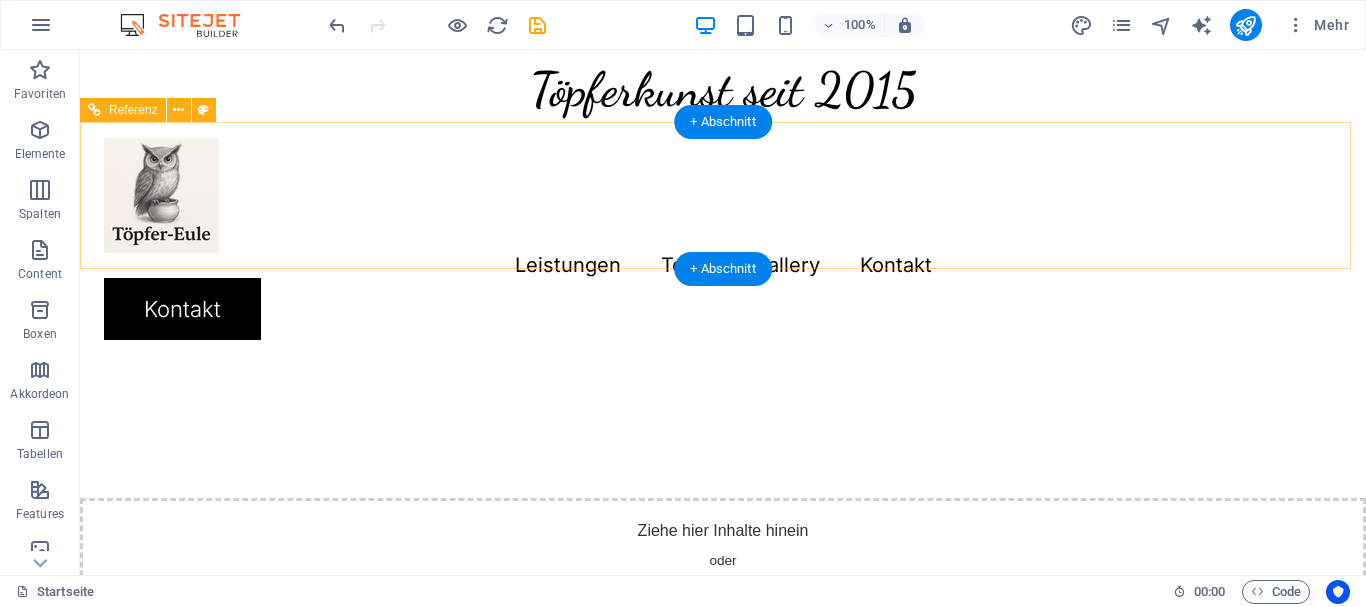 click on "Menu Leistungen Team Gallery Kontakt Kontakt" at bounding box center [723, 239] 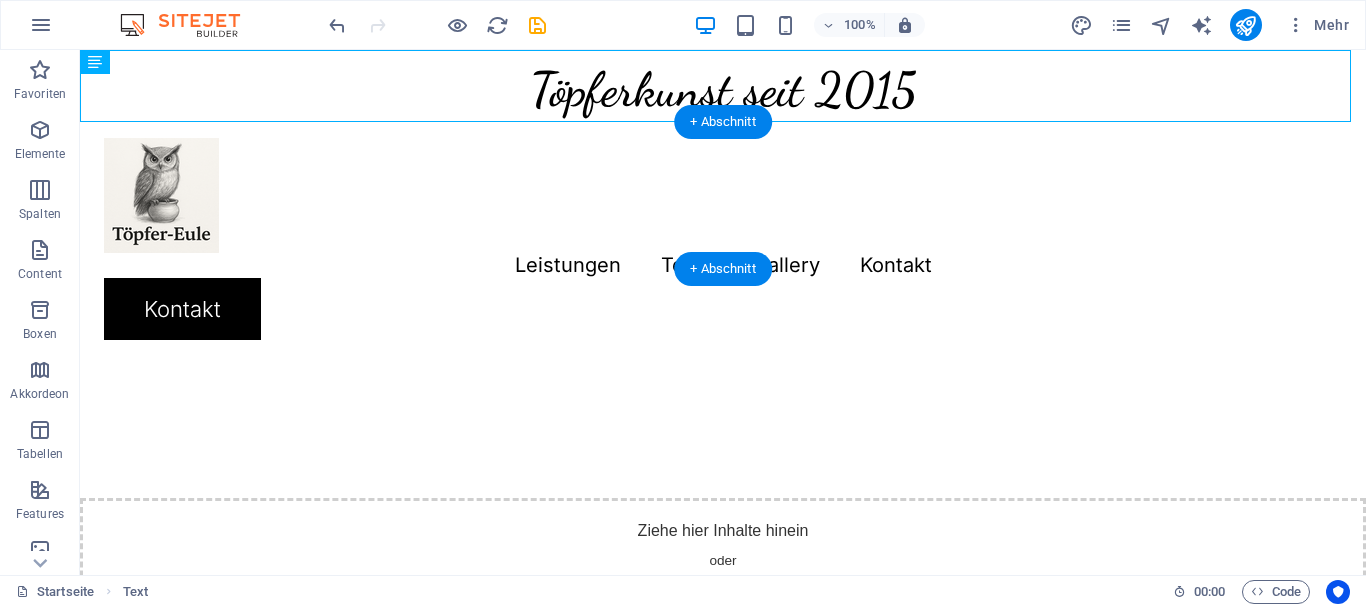 drag, startPoint x: 207, startPoint y: 111, endPoint x: 120, endPoint y: 257, distance: 169.95587 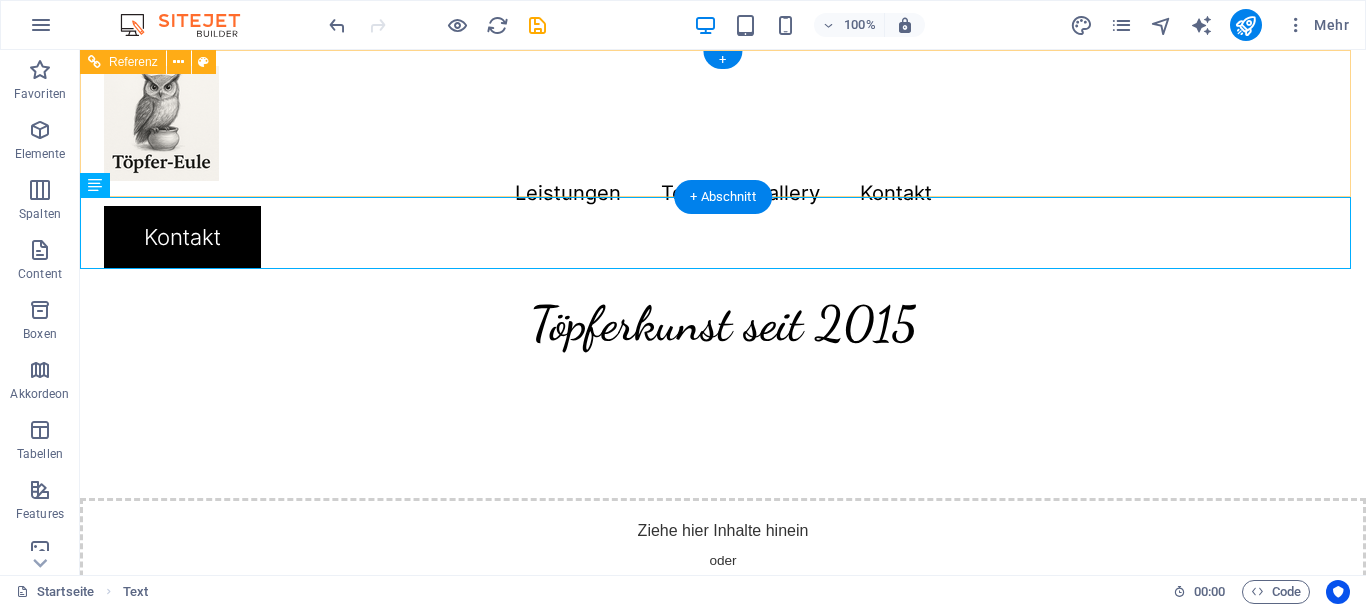 click on "Menu Leistungen Team Gallery Kontakt Kontakt" at bounding box center (723, 167) 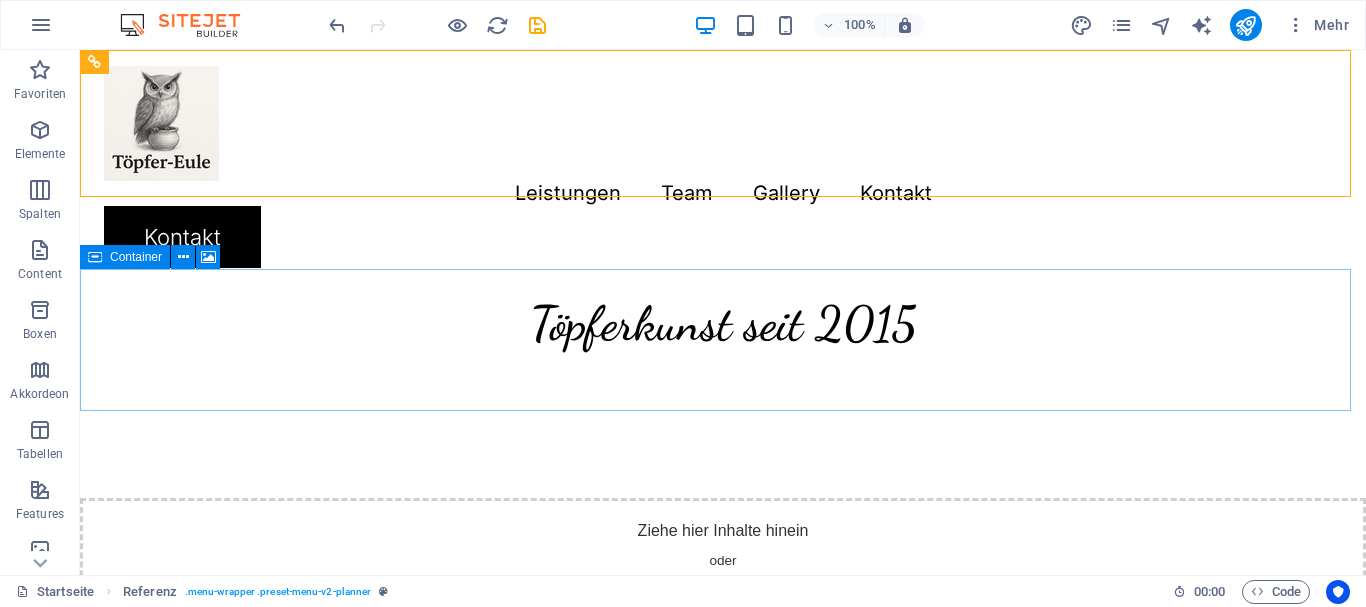 click on "Container" at bounding box center (136, 257) 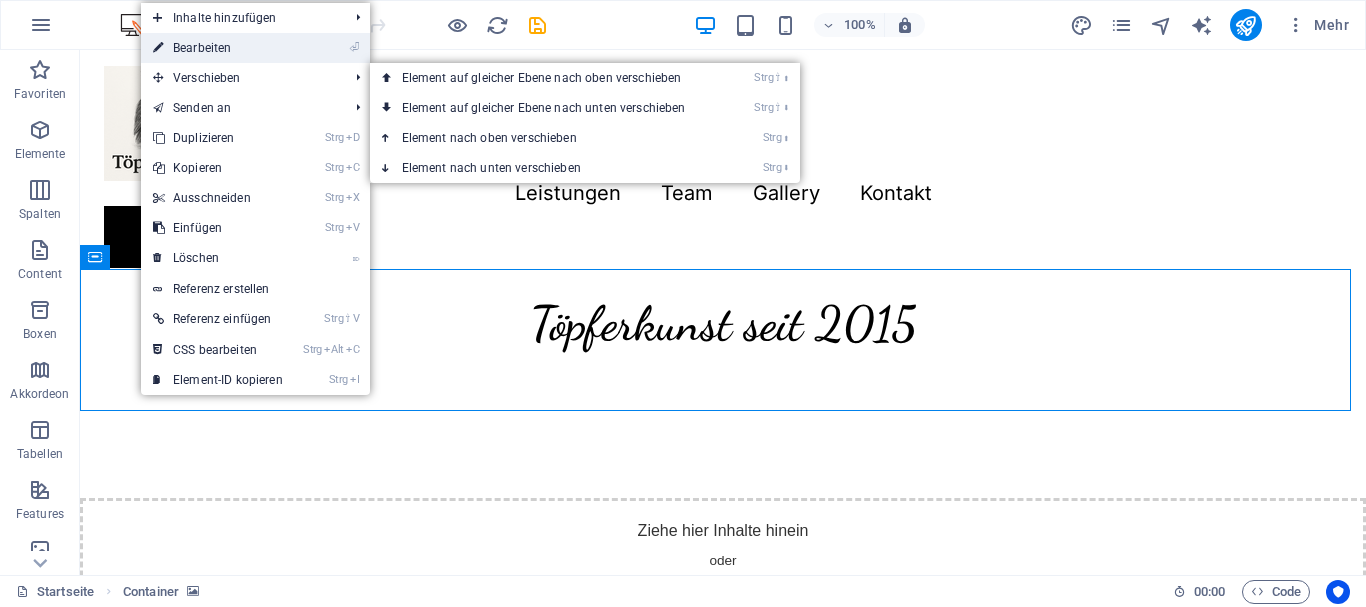 drag, startPoint x: 178, startPoint y: 52, endPoint x: 471, endPoint y: 201, distance: 328.7096 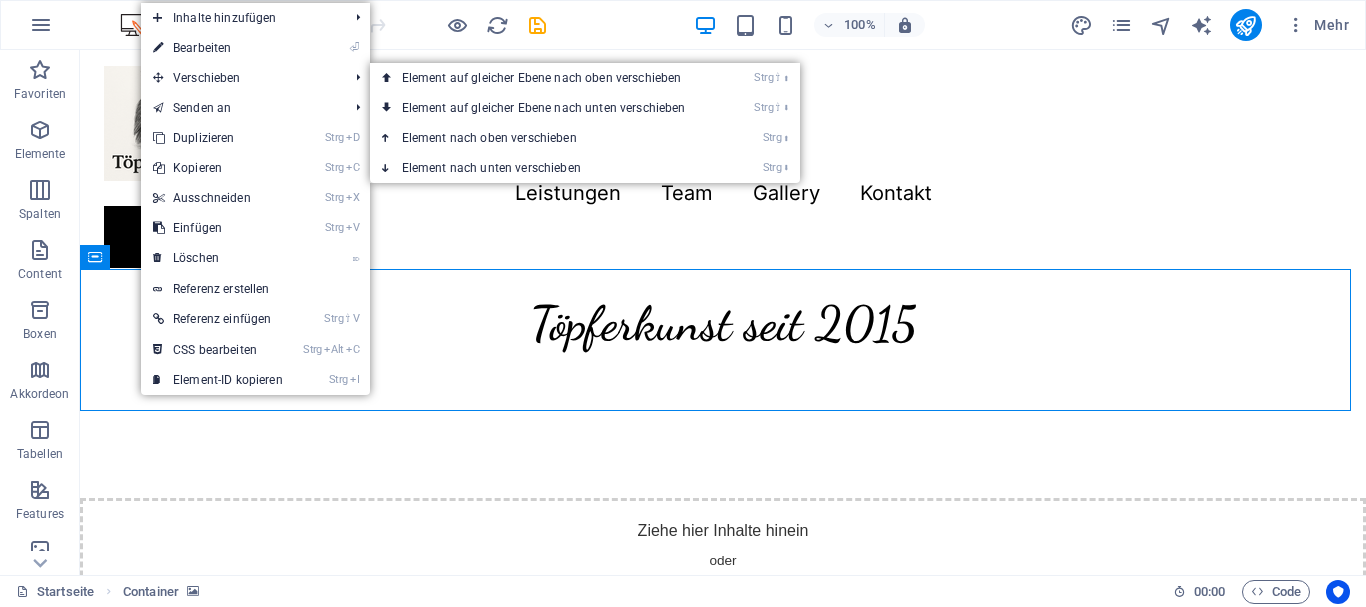 select on "px" 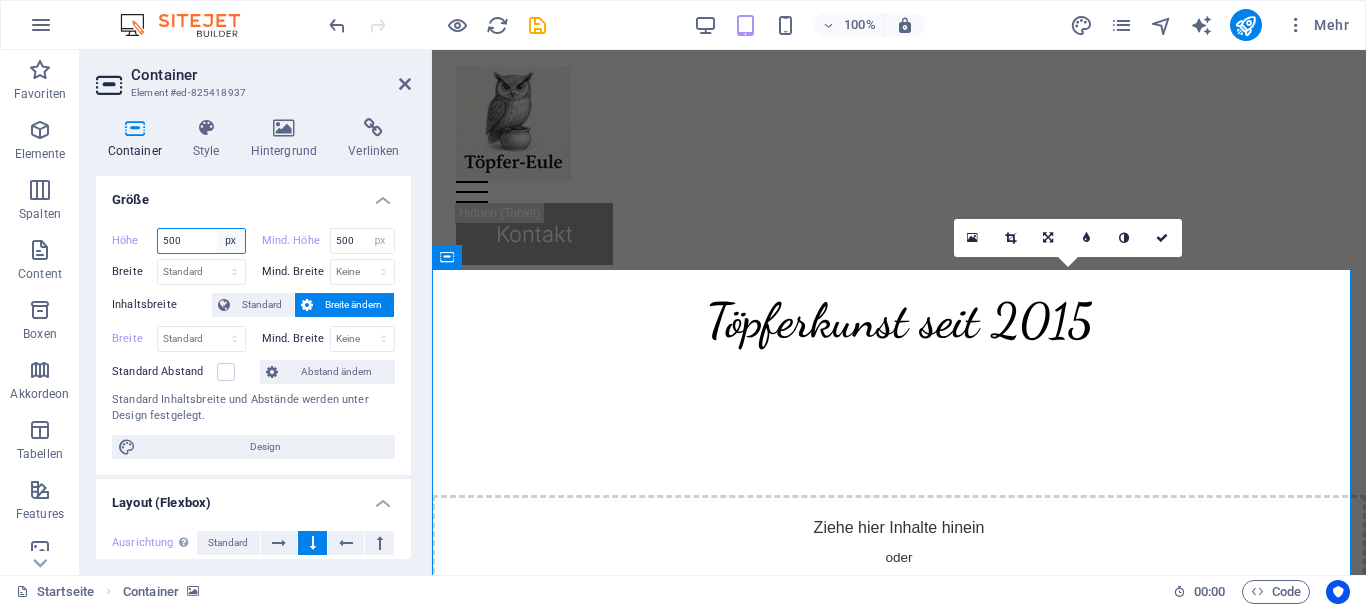 click on "Standard px rem % vh vw" at bounding box center [231, 241] 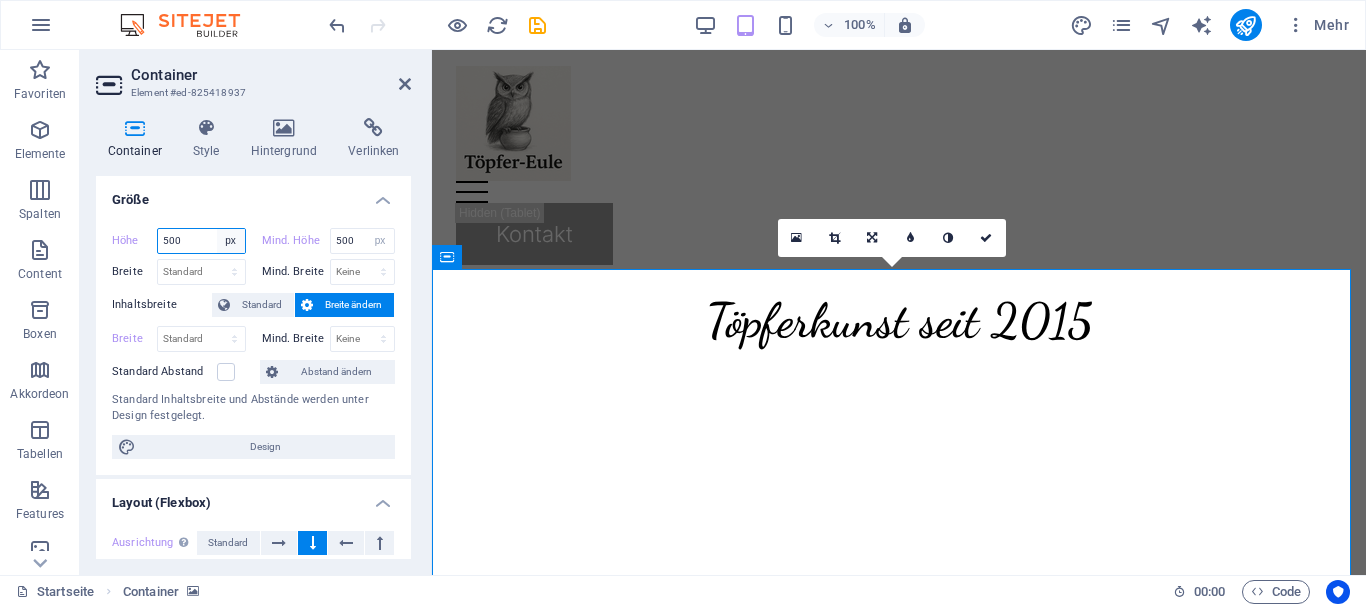 click on "Standard px rem % vh vw" at bounding box center (231, 241) 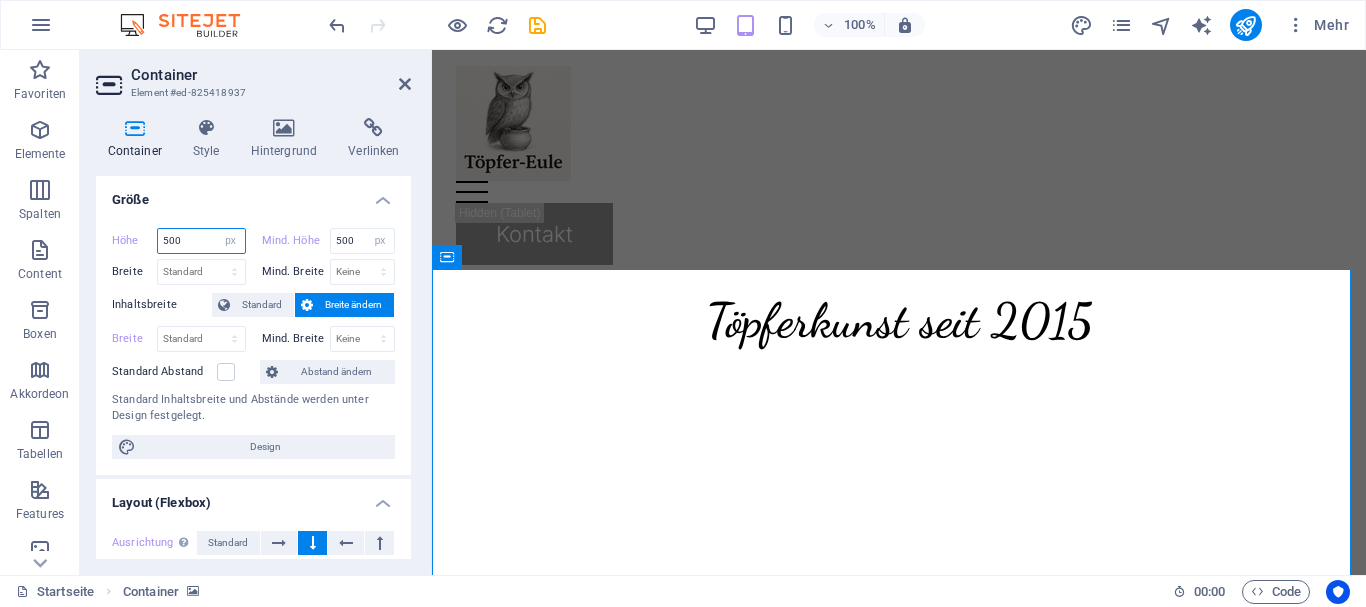 click on "500" at bounding box center [201, 241] 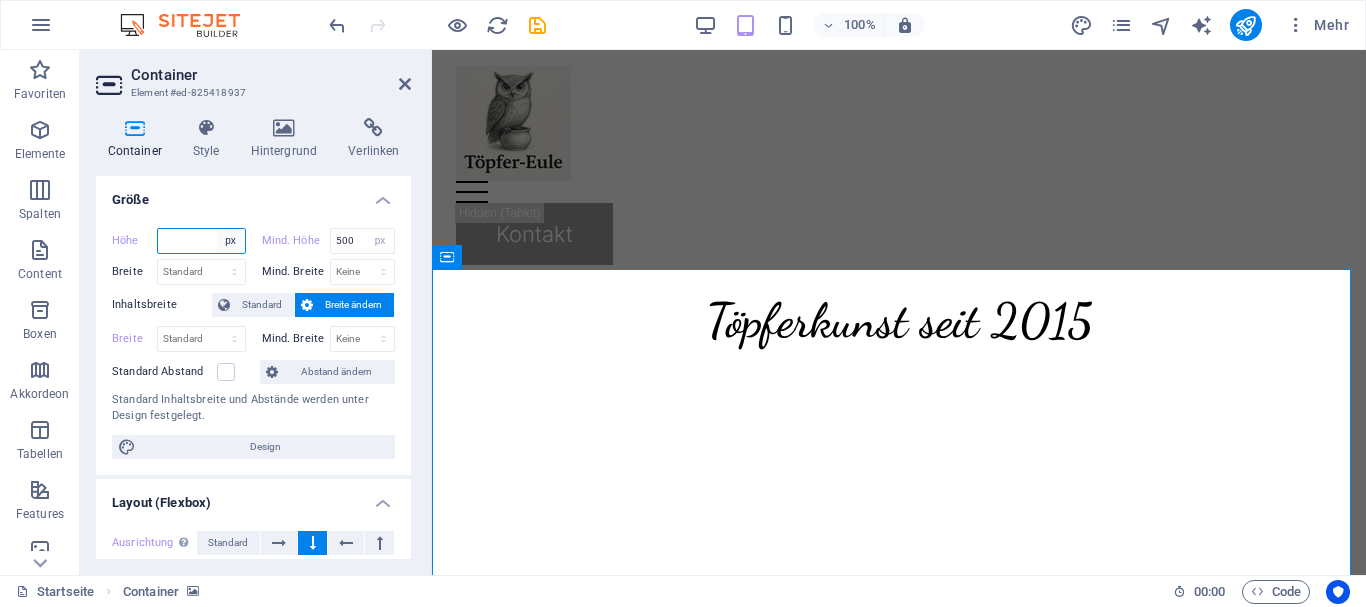 type 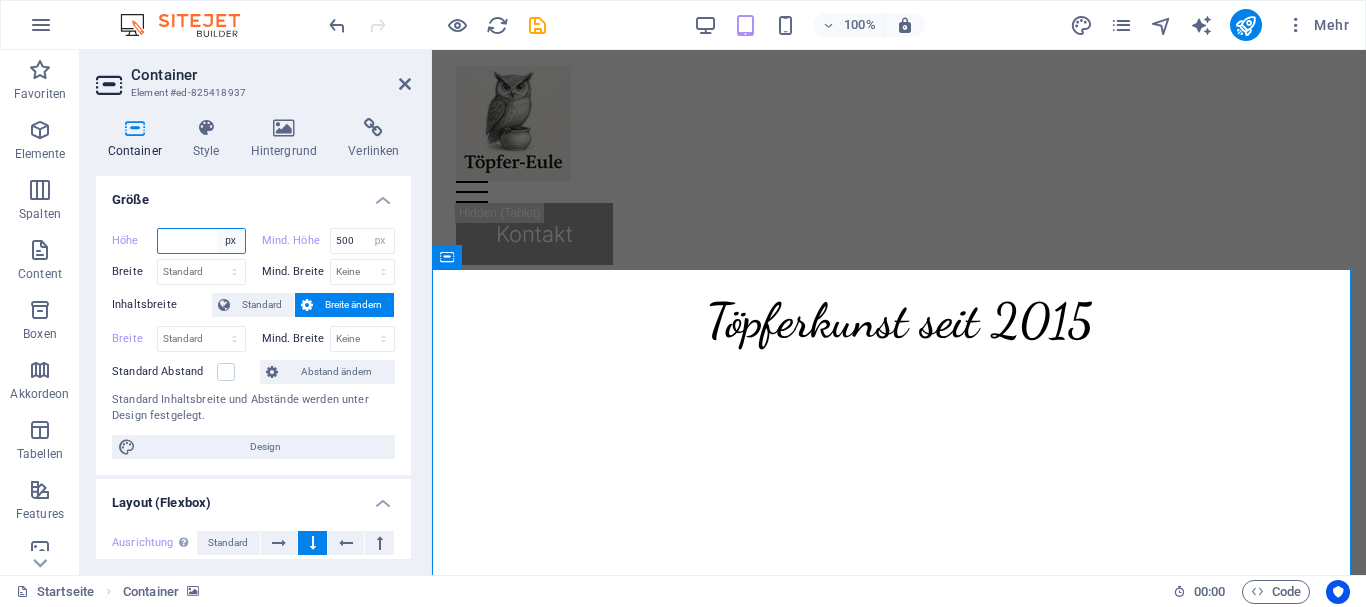 click on "Standard px rem % vh vw" at bounding box center [231, 241] 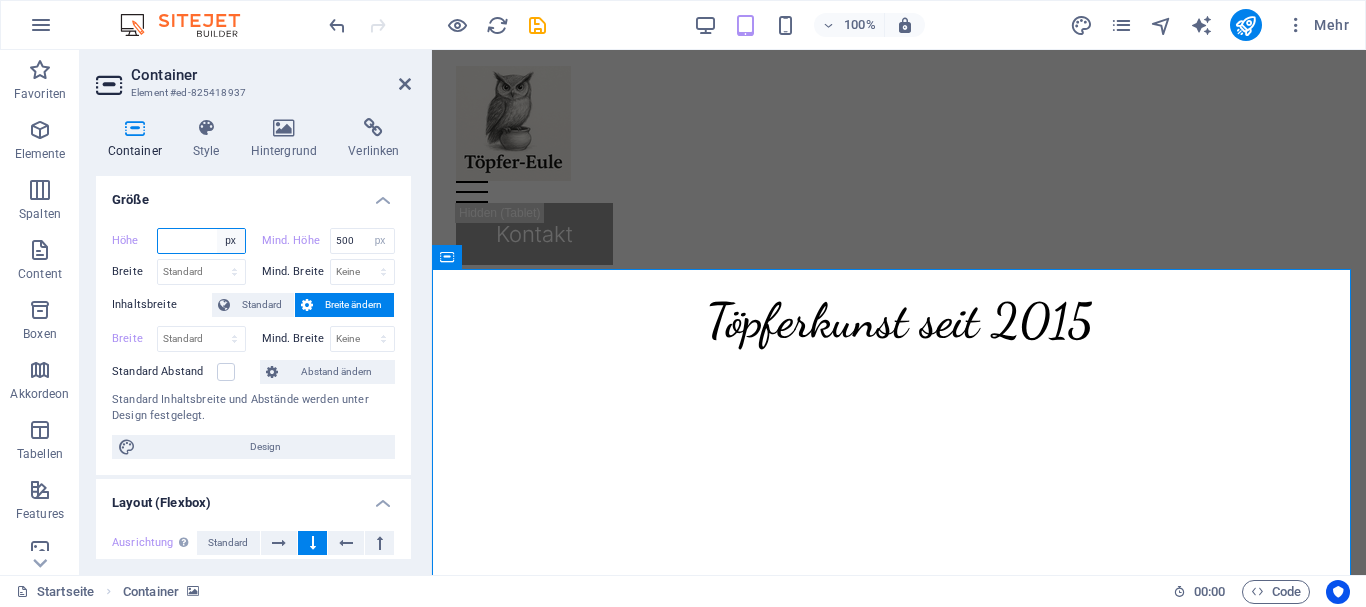 select on "default" 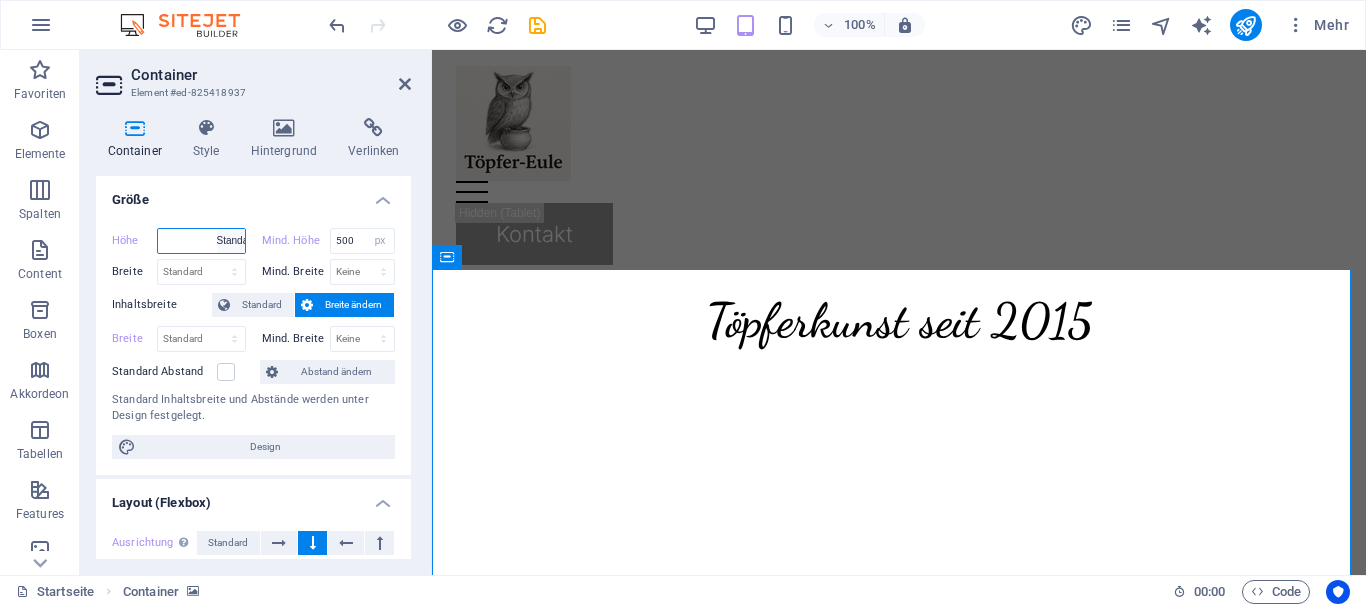 click on "Standard px rem % vh vw" at bounding box center (231, 241) 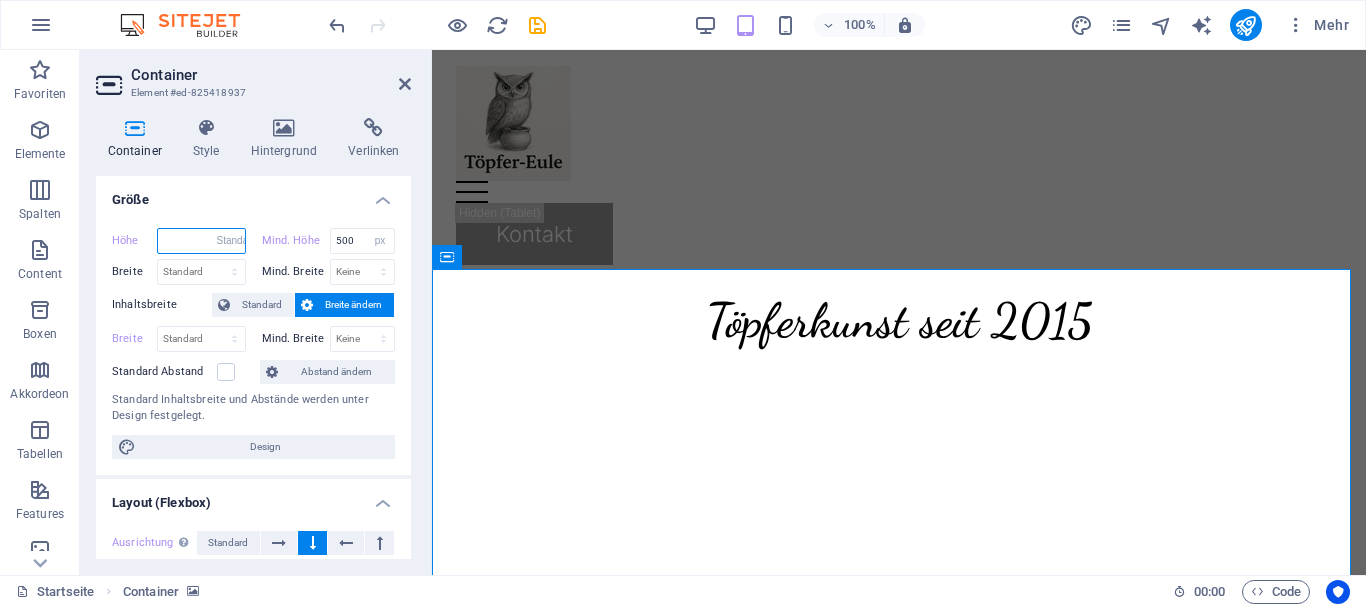 type on "500" 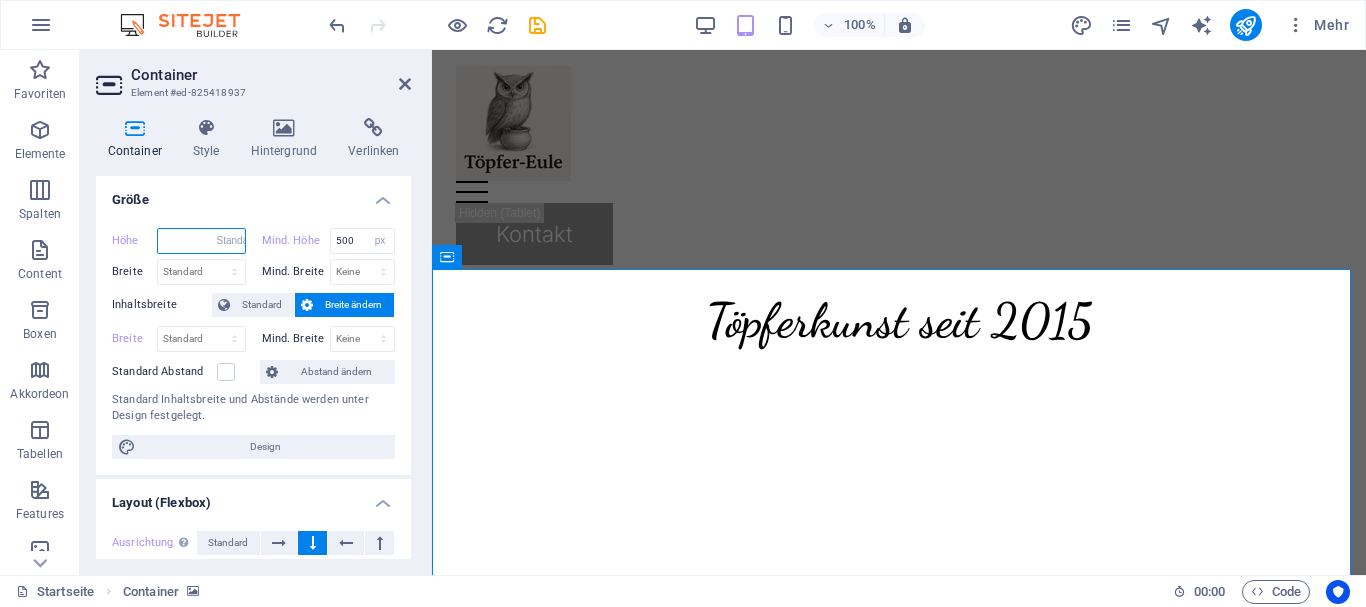 select on "px" 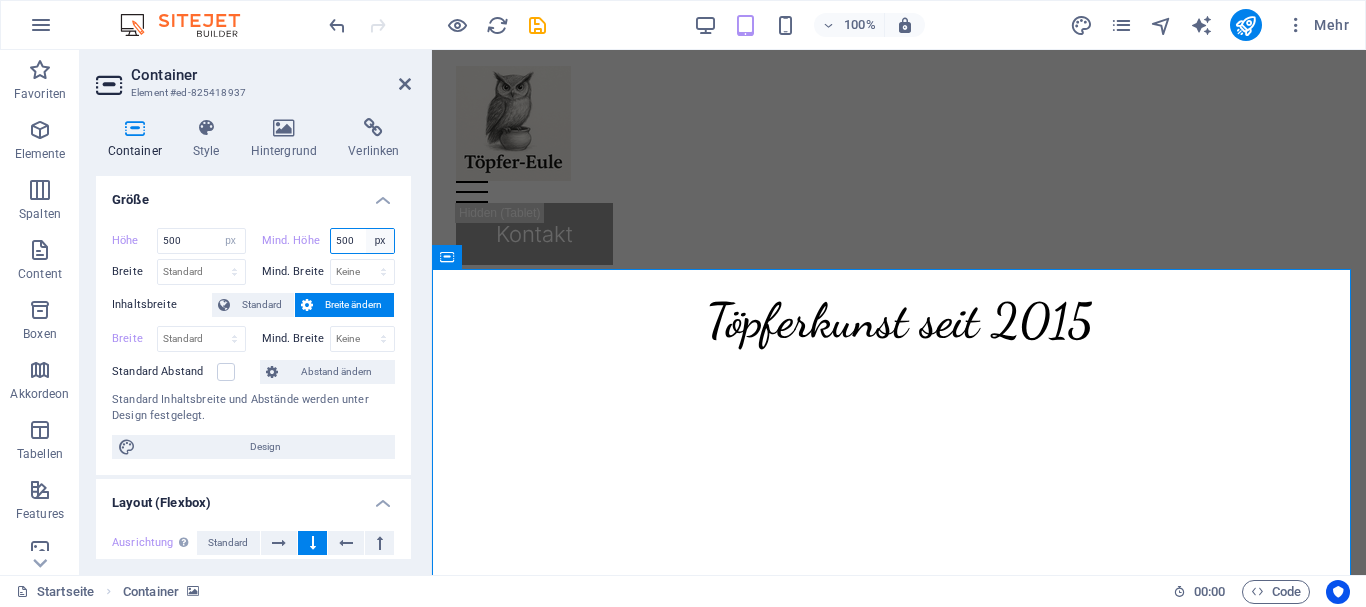 click on "Keine px rem % vh vw" at bounding box center [380, 241] 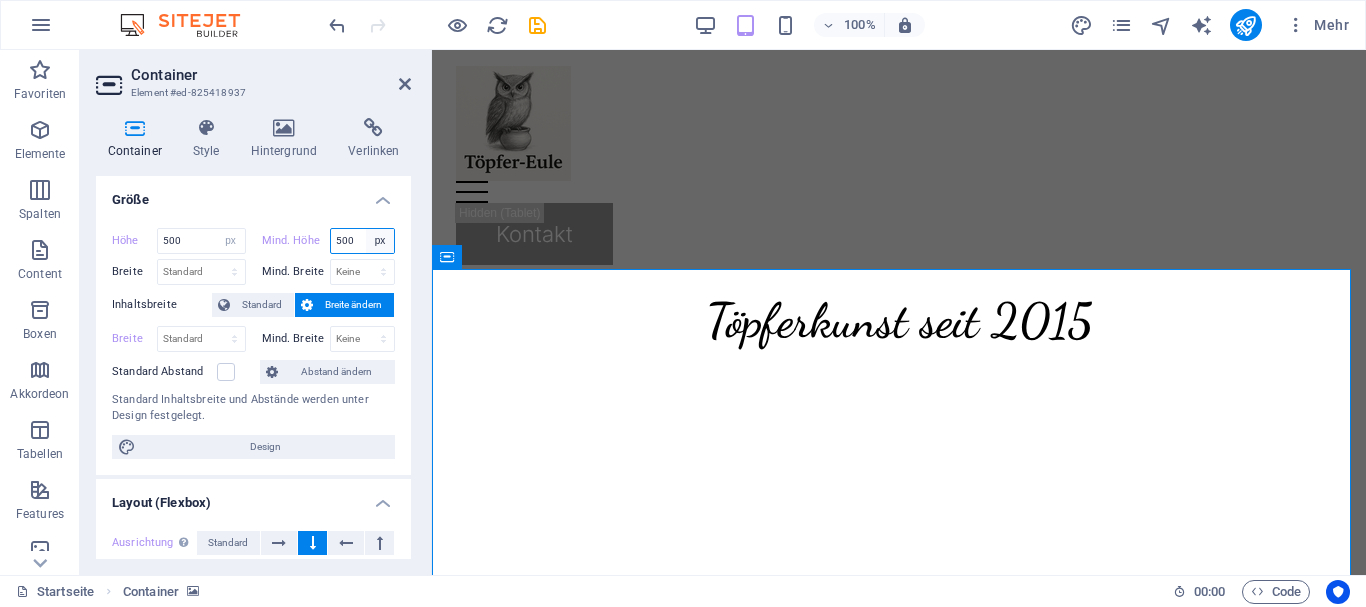 select on "dbj6ftlv0dc" 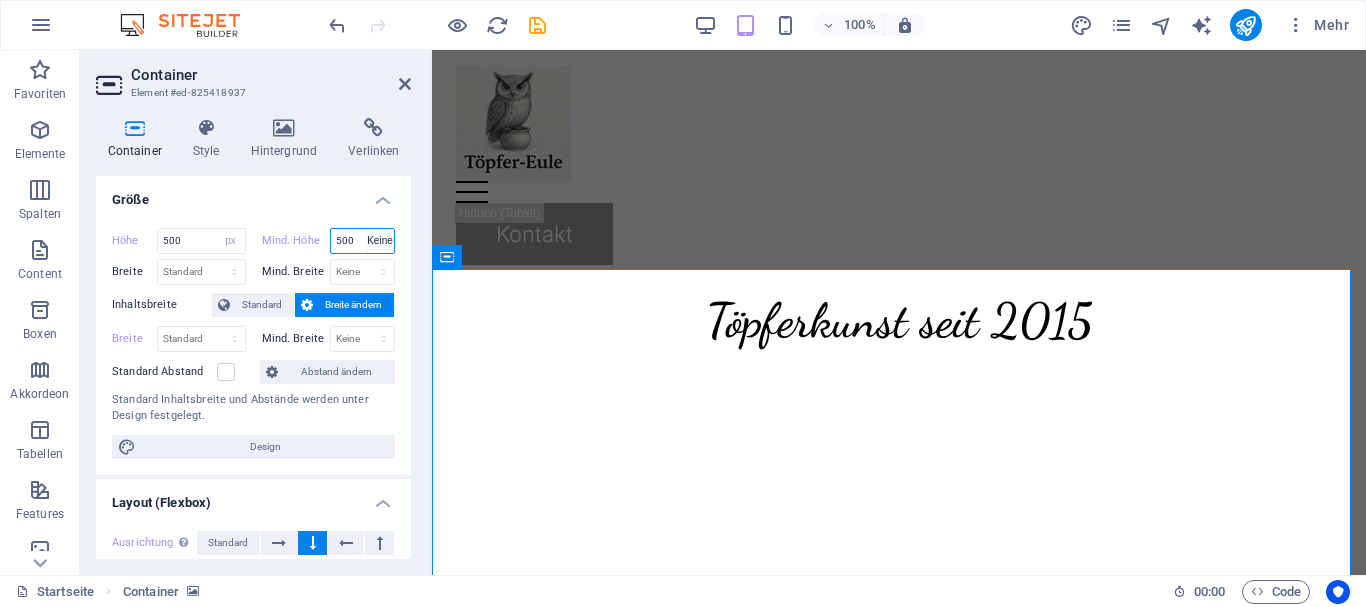 click on "Keine px rem % vh vw" at bounding box center (380, 241) 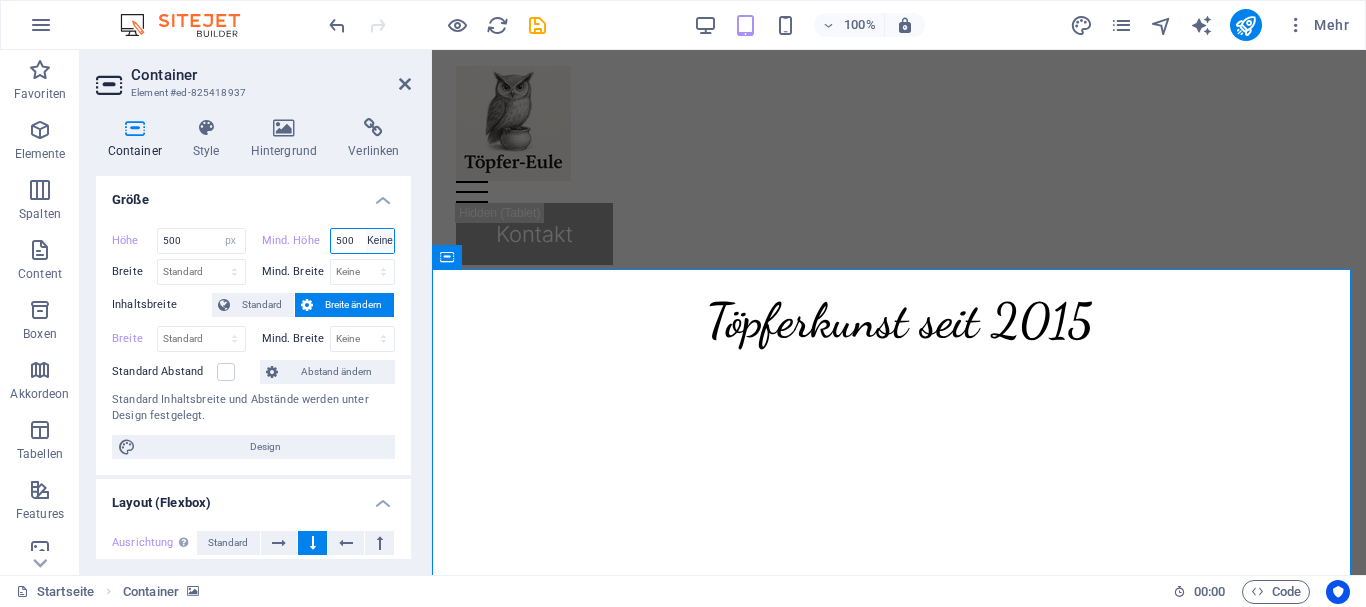 type on "500" 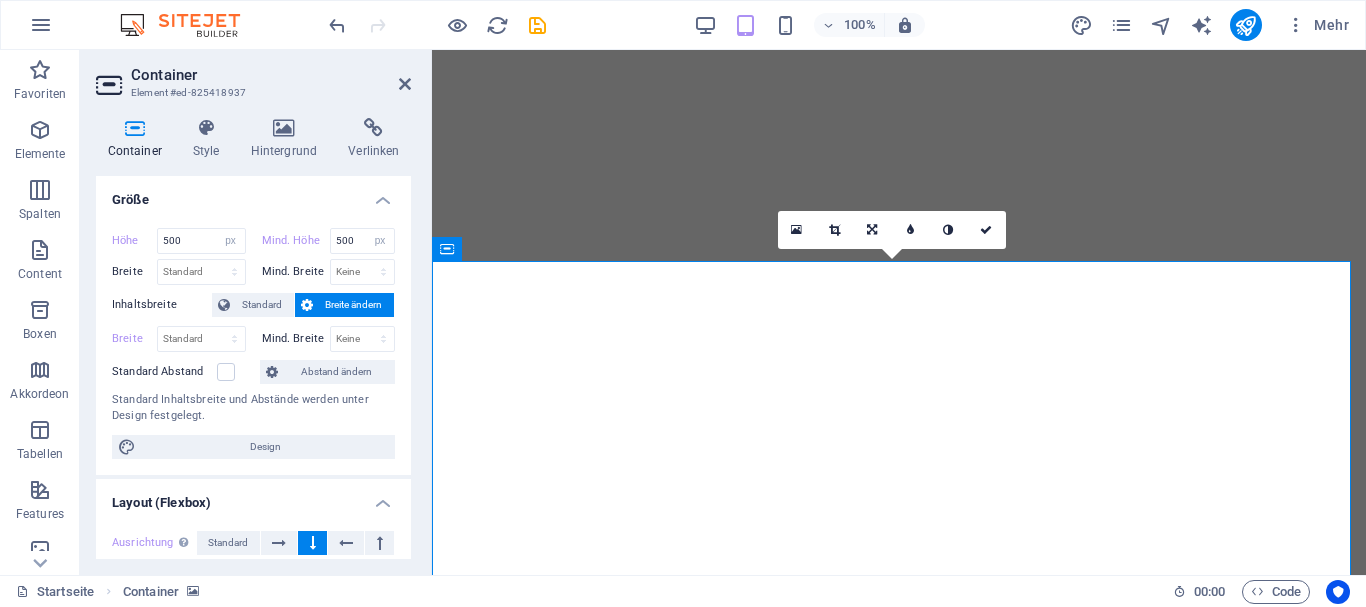 scroll, scrollTop: 0, scrollLeft: 0, axis: both 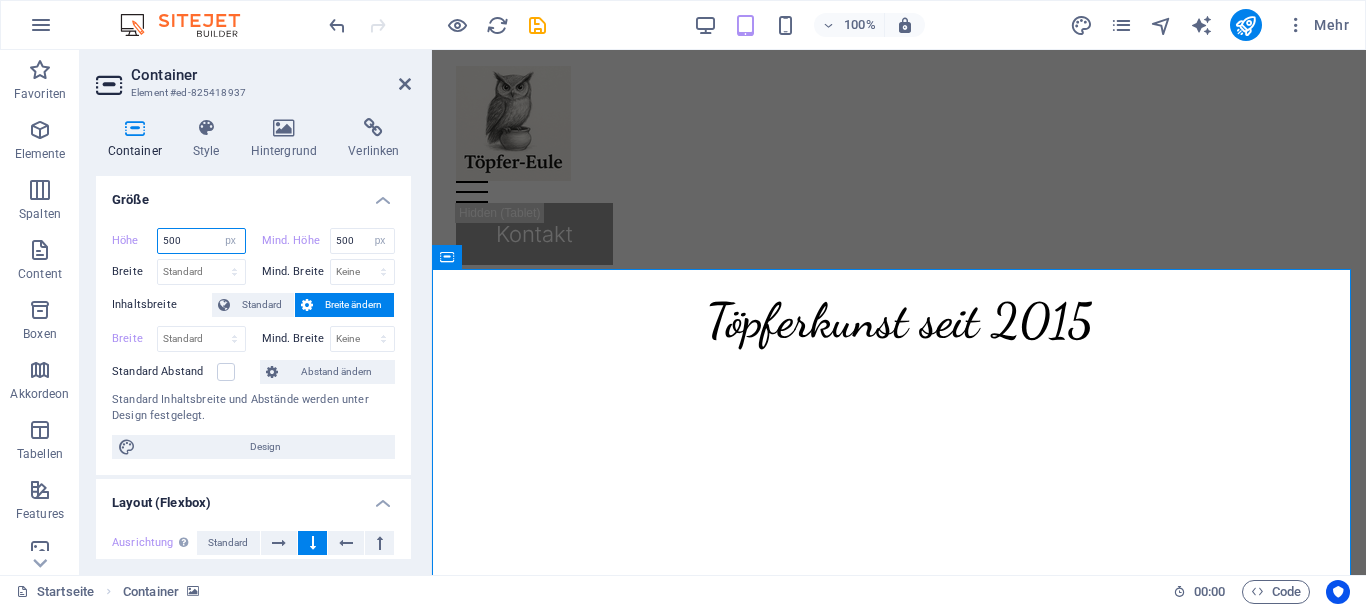 drag, startPoint x: 196, startPoint y: 239, endPoint x: 118, endPoint y: 244, distance: 78.160095 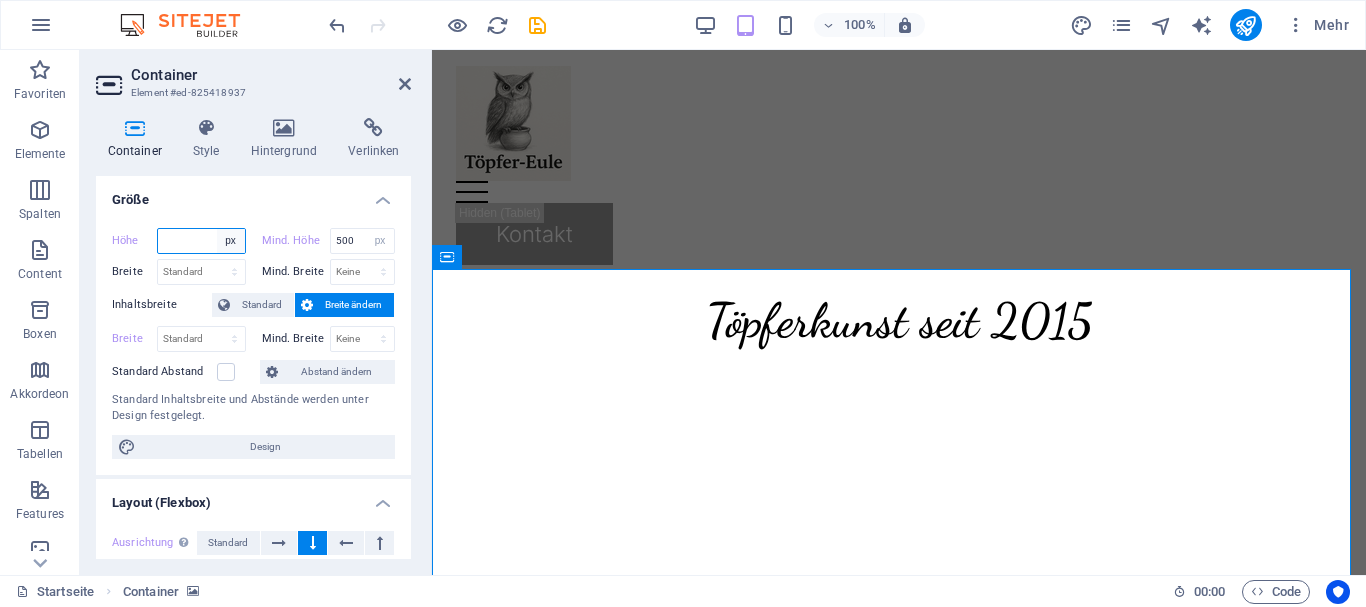 type 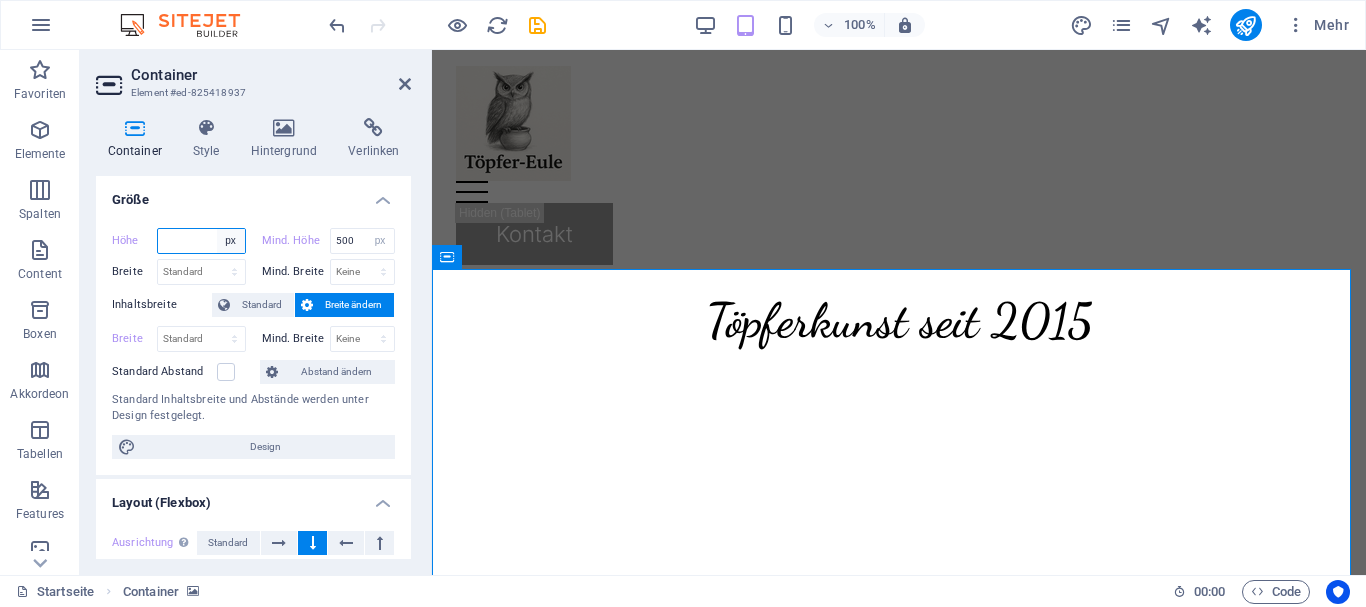 click on "Standard px rem % vh vw" at bounding box center (231, 241) 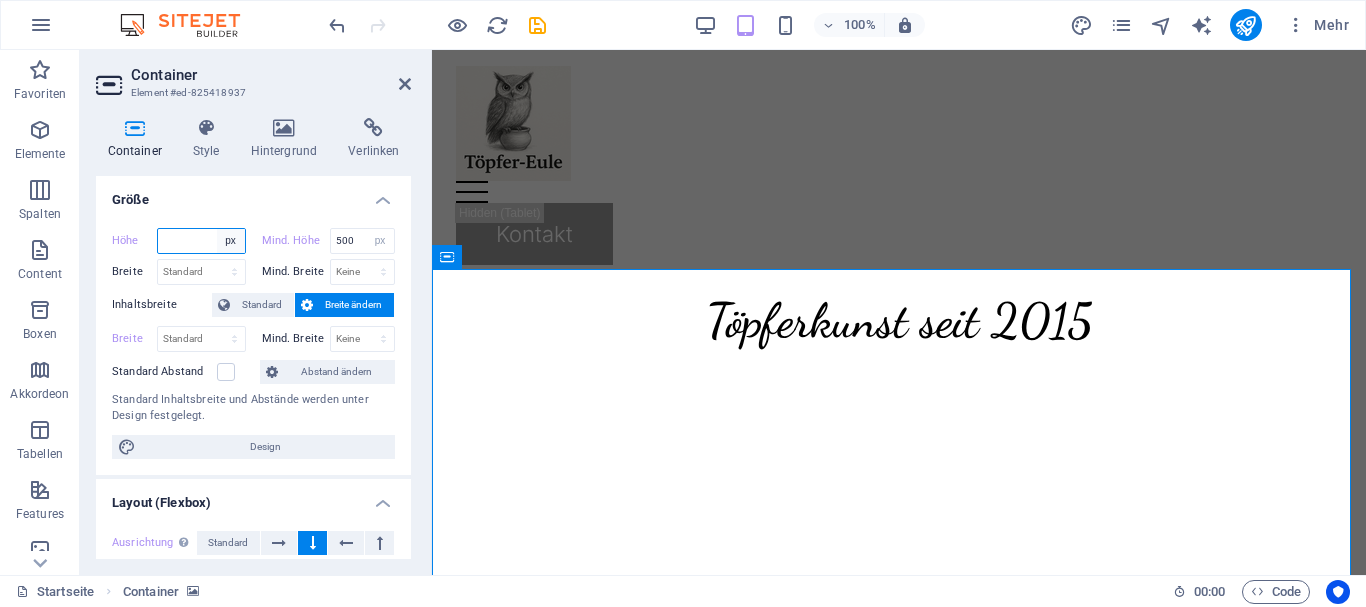 select on "%" 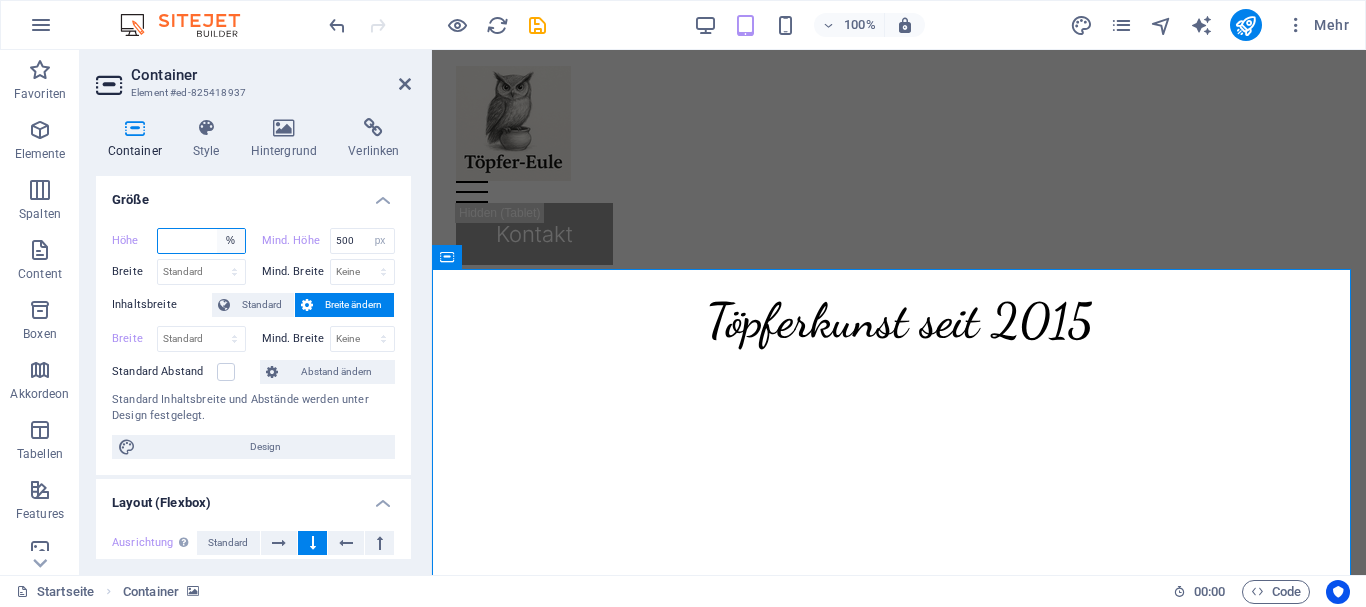 click on "Standard px rem % vh vw" at bounding box center (231, 241) 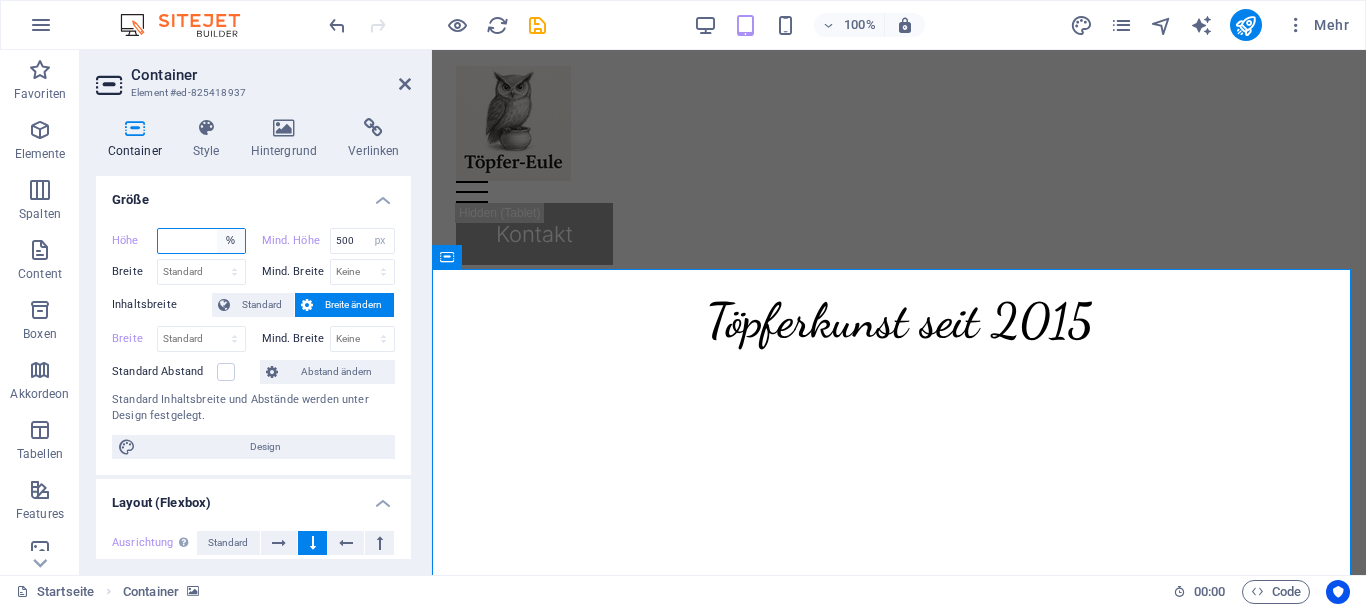 type on "100" 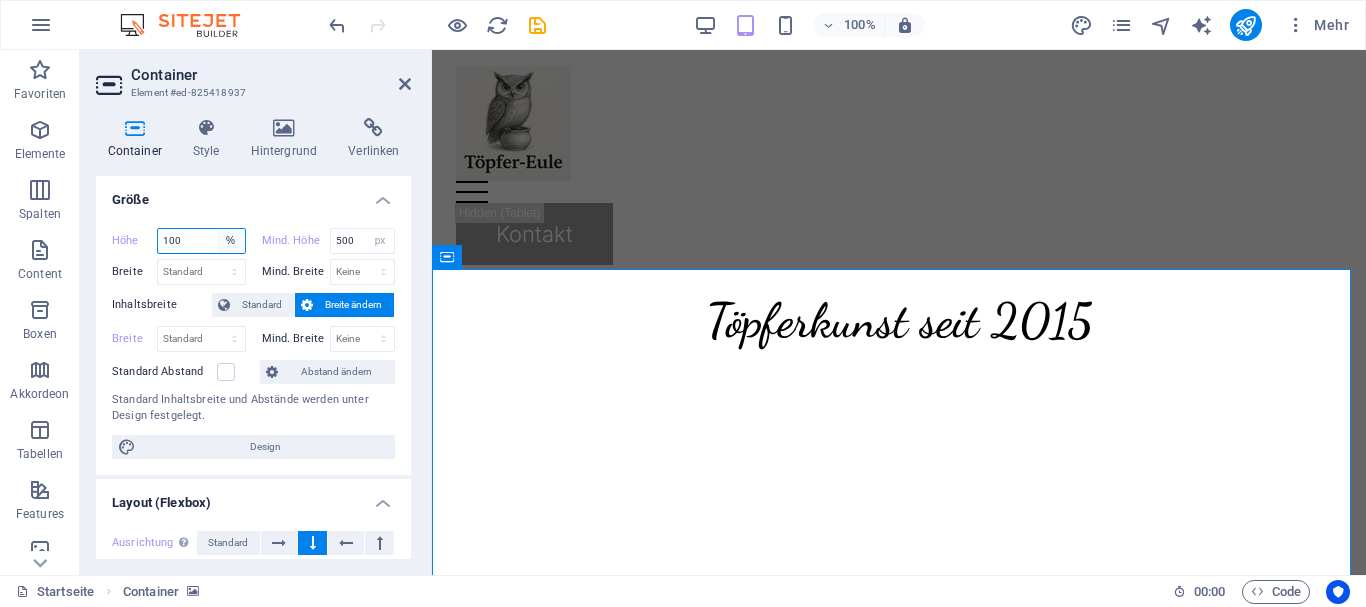 click on "Standard px rem % vh vw" at bounding box center (231, 241) 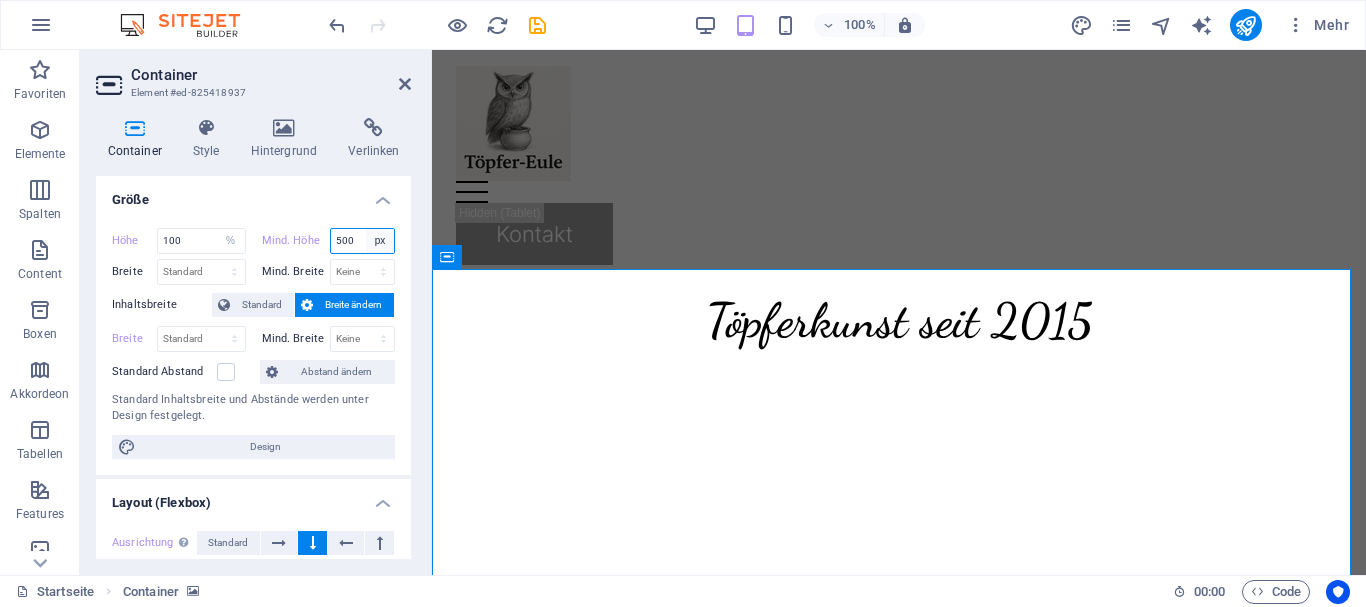 click on "Keine px rem % vh vw" at bounding box center (380, 241) 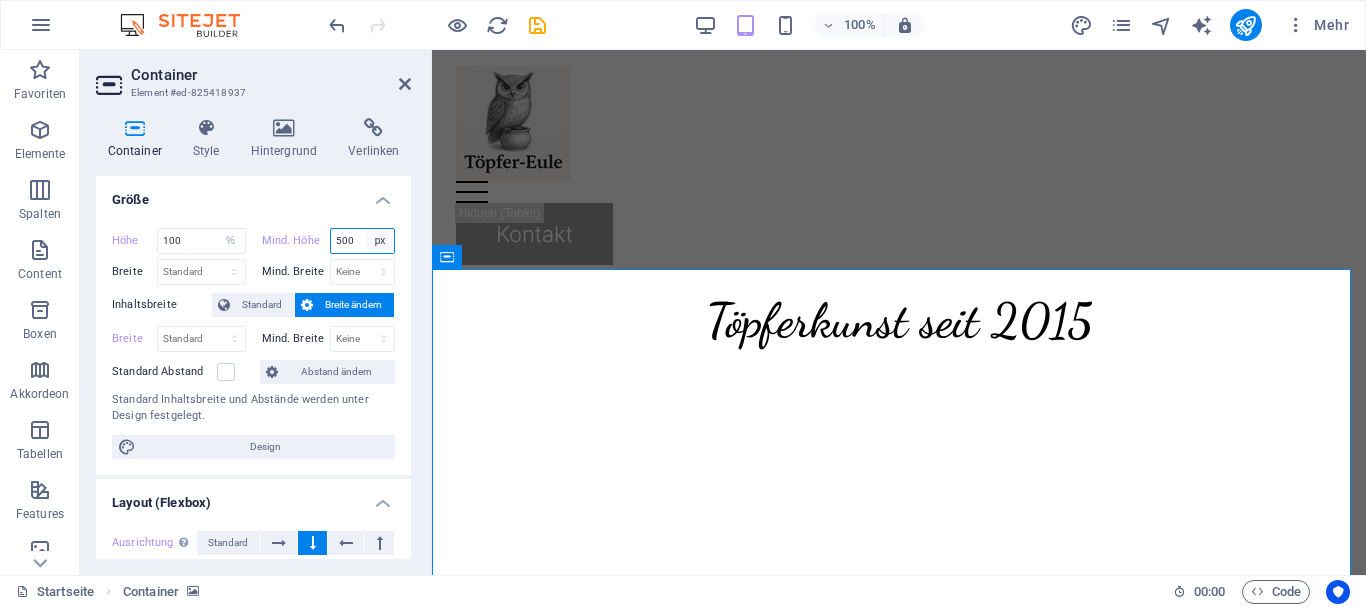 select on "%" 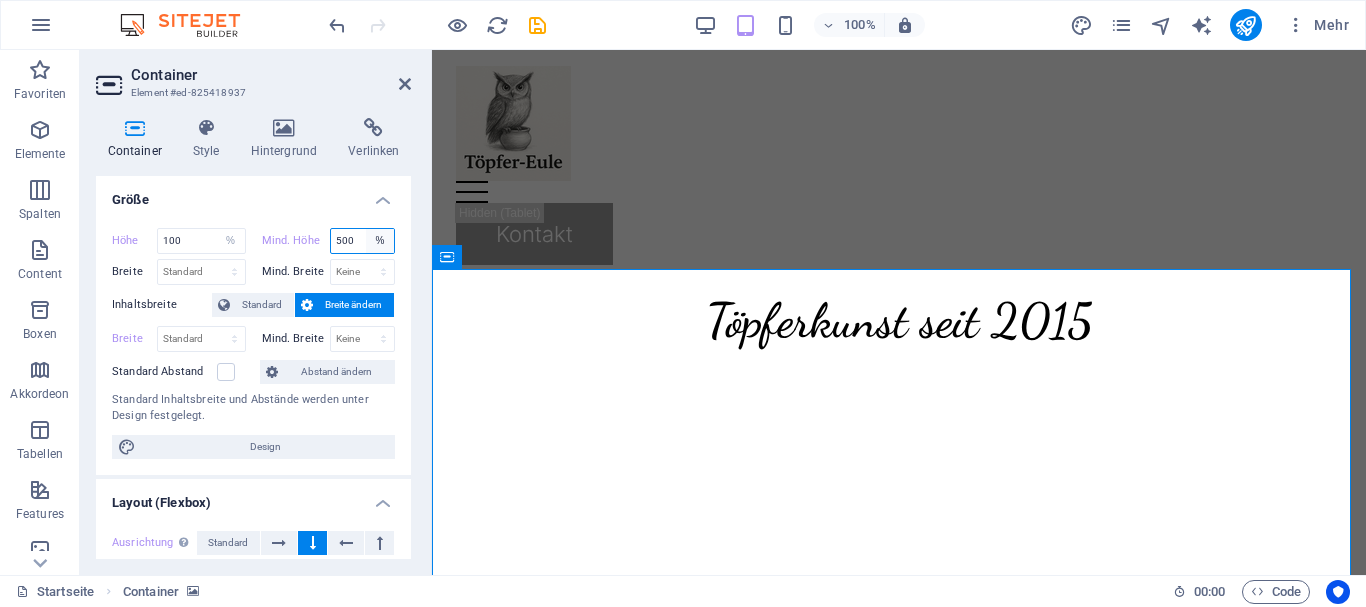 click on "Keine px rem % vh vw" at bounding box center (380, 241) 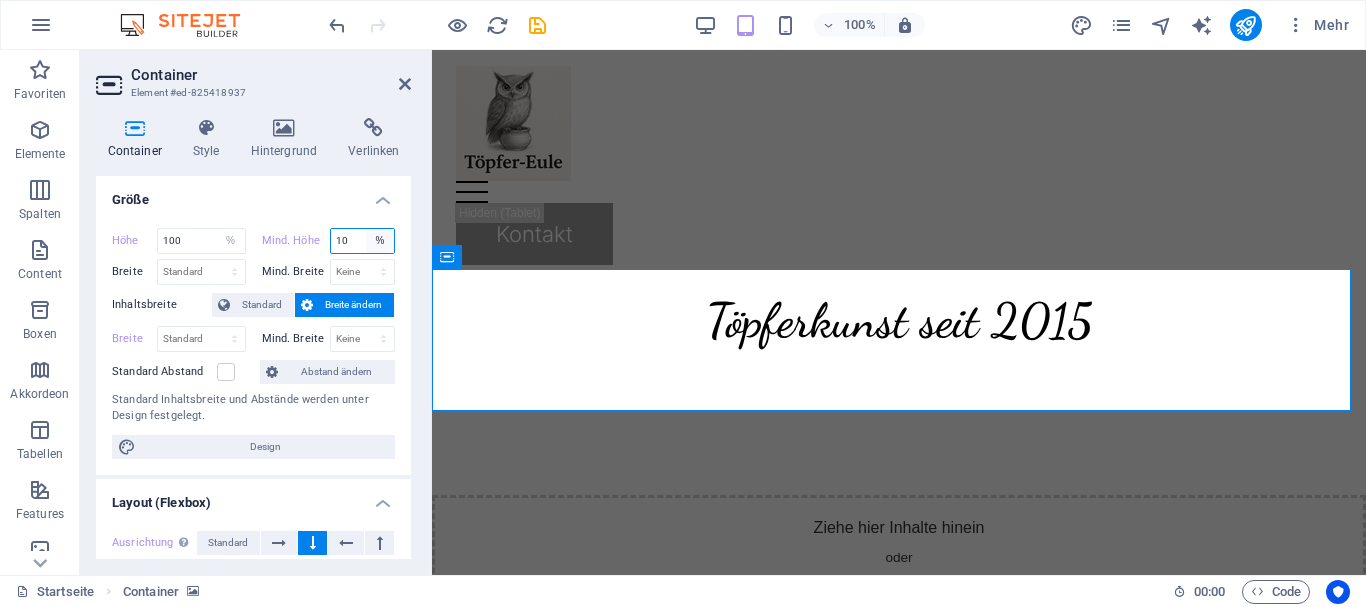 type on "100" 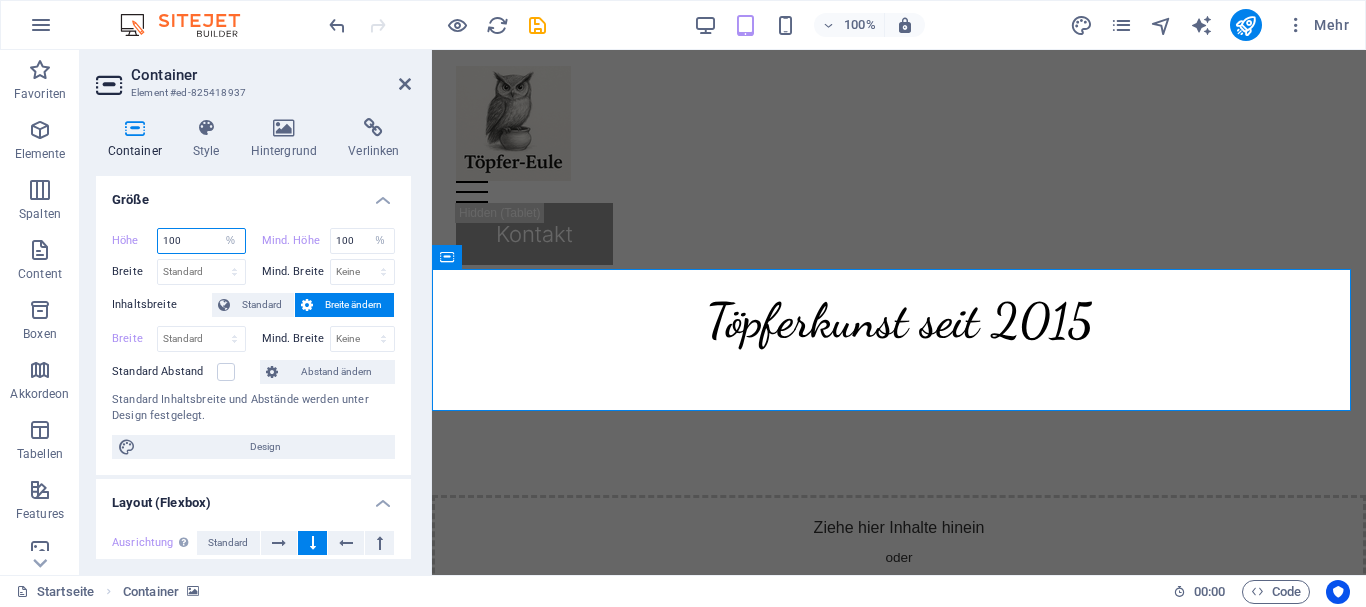 click on "100" at bounding box center [201, 241] 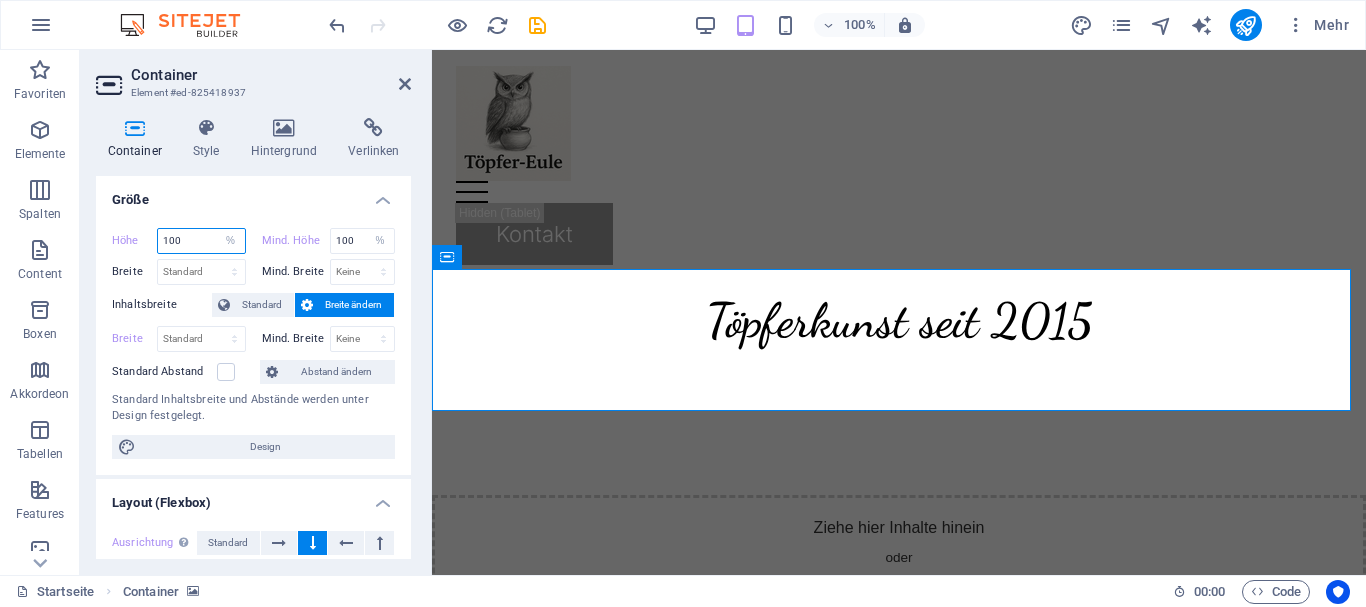 click on "100" at bounding box center (201, 241) 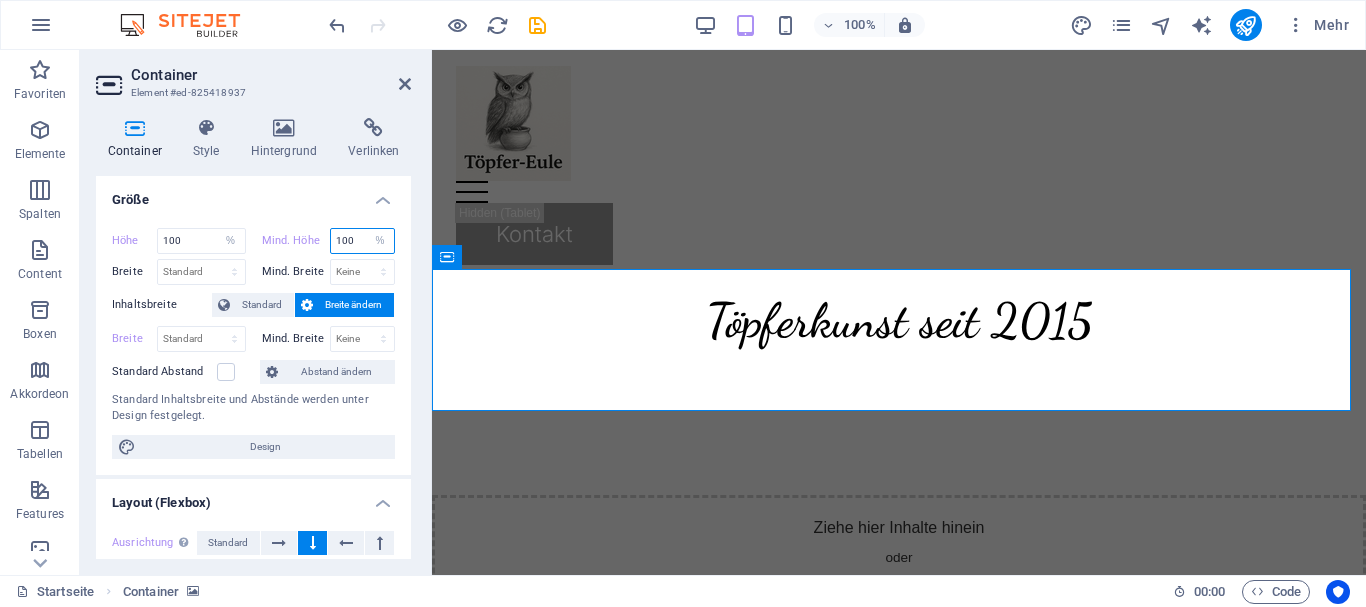 click on "100" at bounding box center [363, 241] 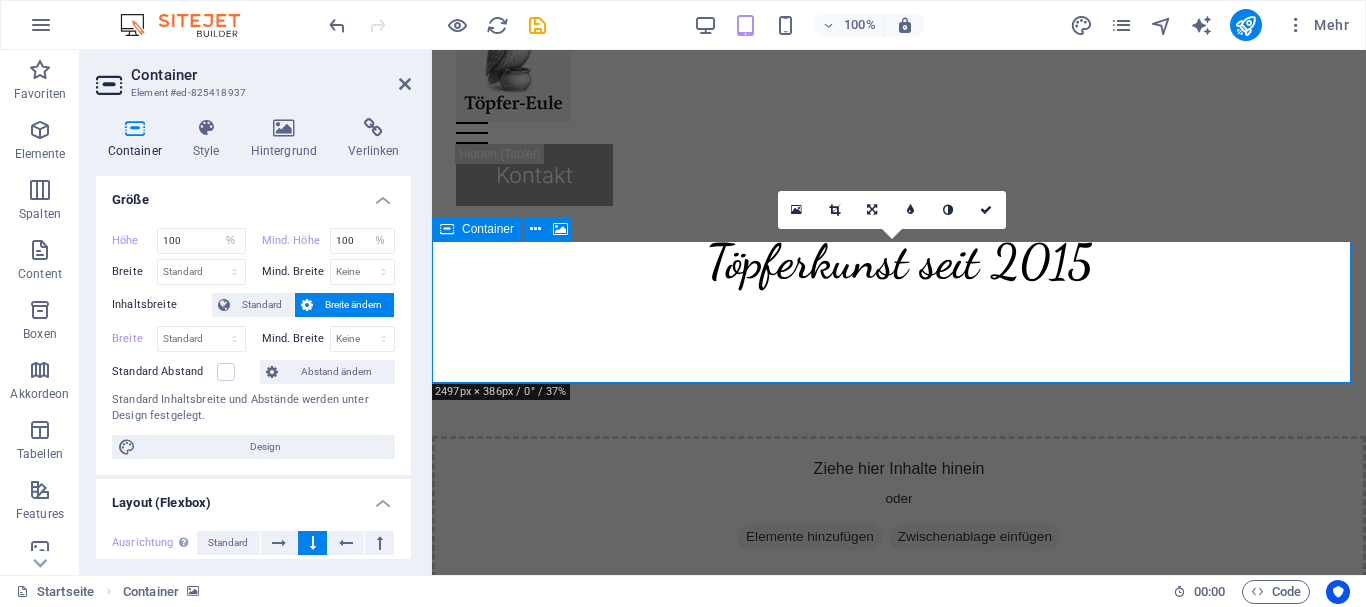 scroll, scrollTop: 100, scrollLeft: 0, axis: vertical 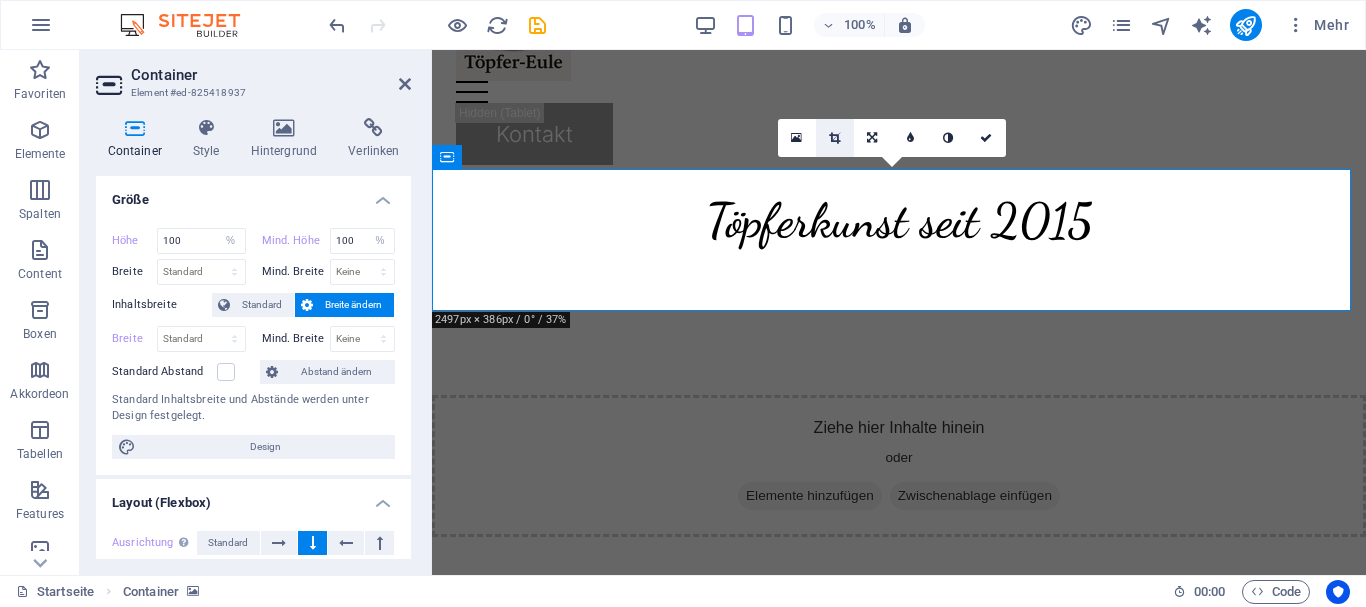 click at bounding box center [834, 138] 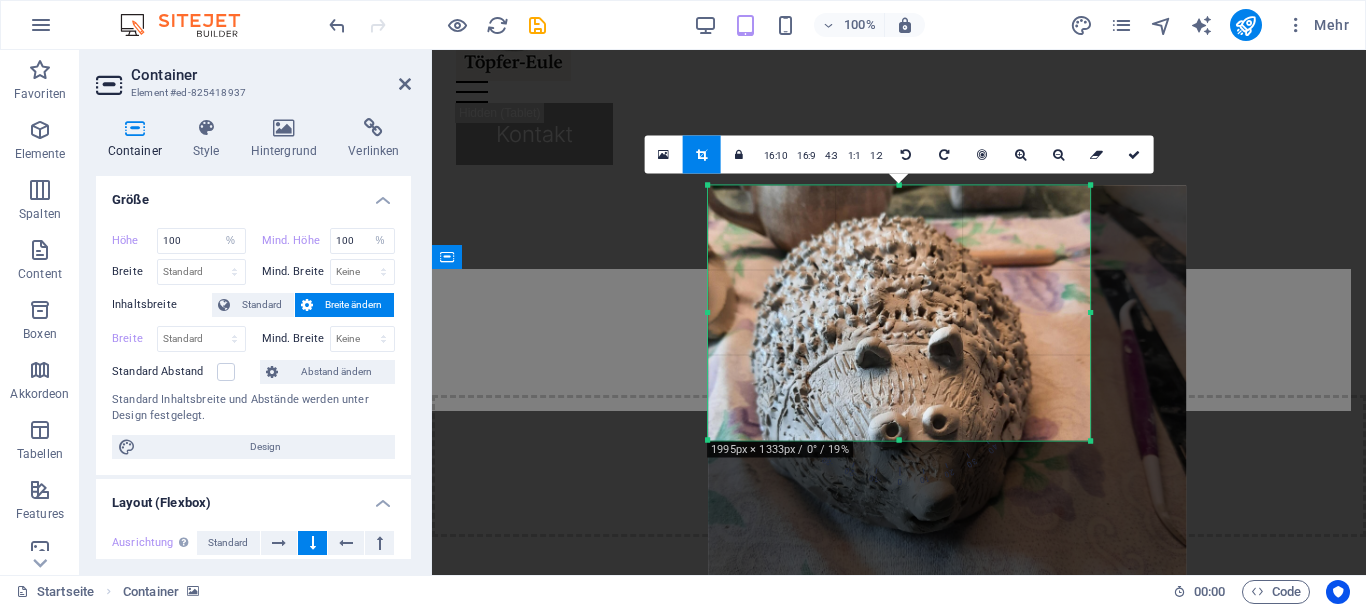 drag, startPoint x: 1140, startPoint y: 524, endPoint x: 1036, endPoint y: 300, distance: 246.96559 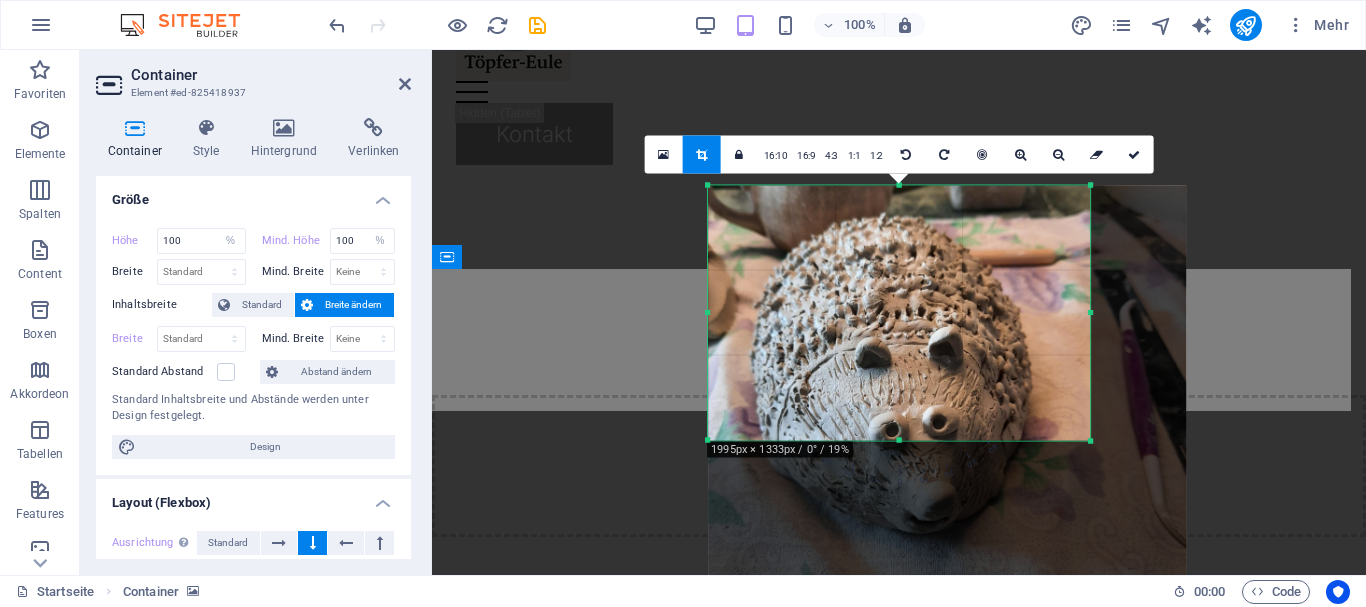 click on "180 170 160 150 140 130 120 110 100 90 80 70 60 50 40 30 20 10 0 -10 -20 -30 -40 -50 -60 -70 -80 -90 -100 -110 -120 -130 -140 -150 -160 -170 1995px × 1333px / 0° / 19% 16:10 16:9 4:3 1:1 1:2 0" at bounding box center [899, 312] 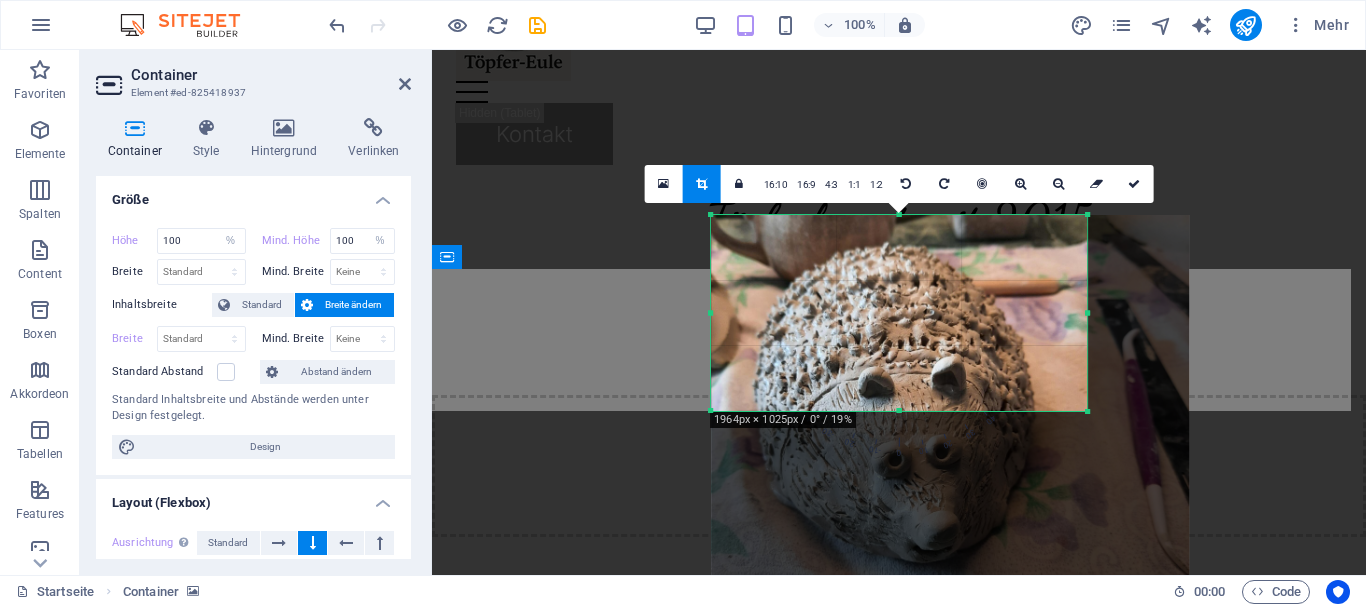 drag, startPoint x: 1090, startPoint y: 410, endPoint x: 1032, endPoint y: 381, distance: 64.84597 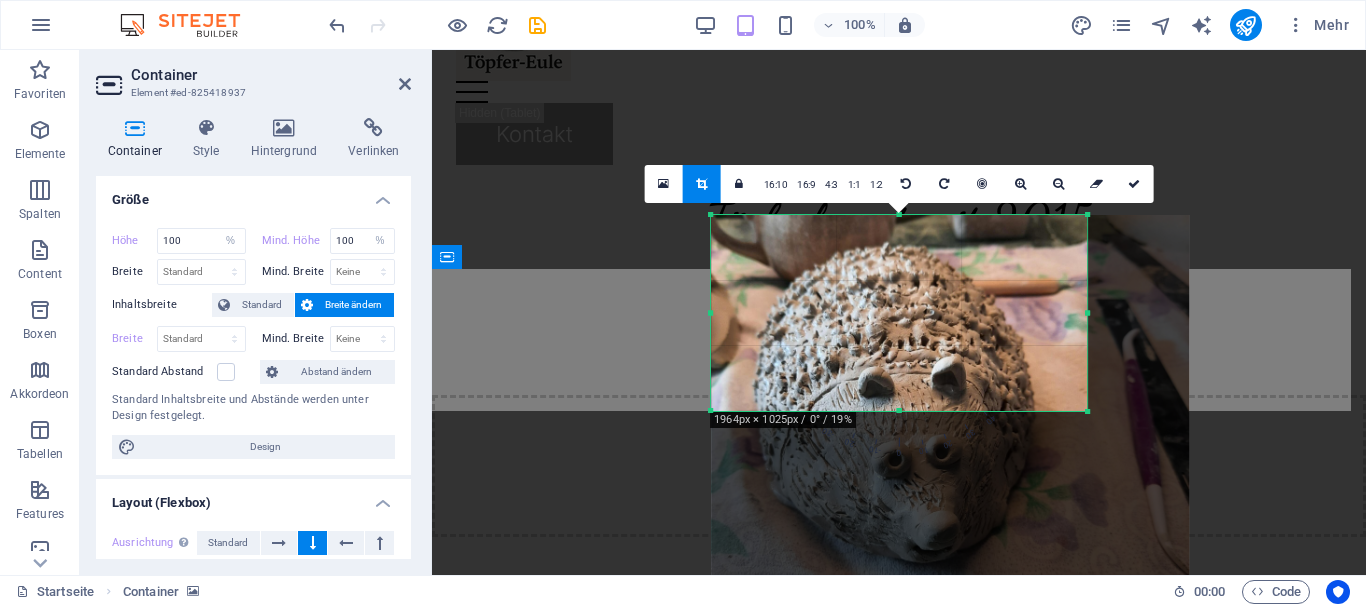 click at bounding box center [1088, 412] 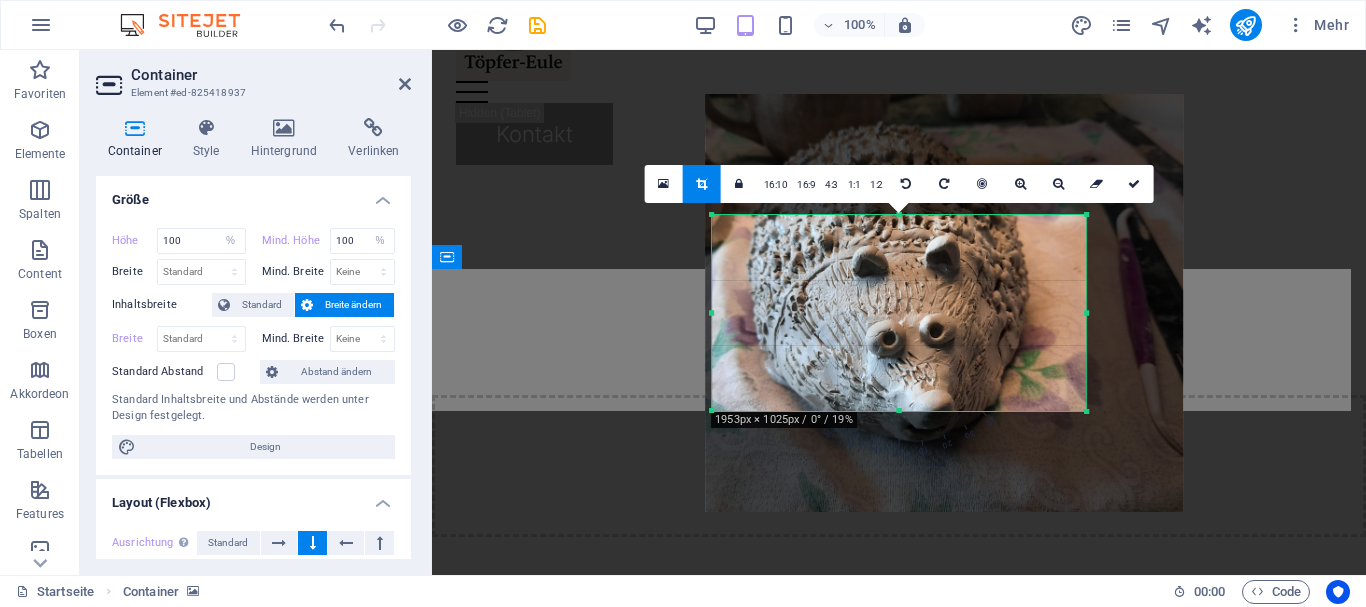 drag, startPoint x: 976, startPoint y: 362, endPoint x: 968, endPoint y: 232, distance: 130.24593 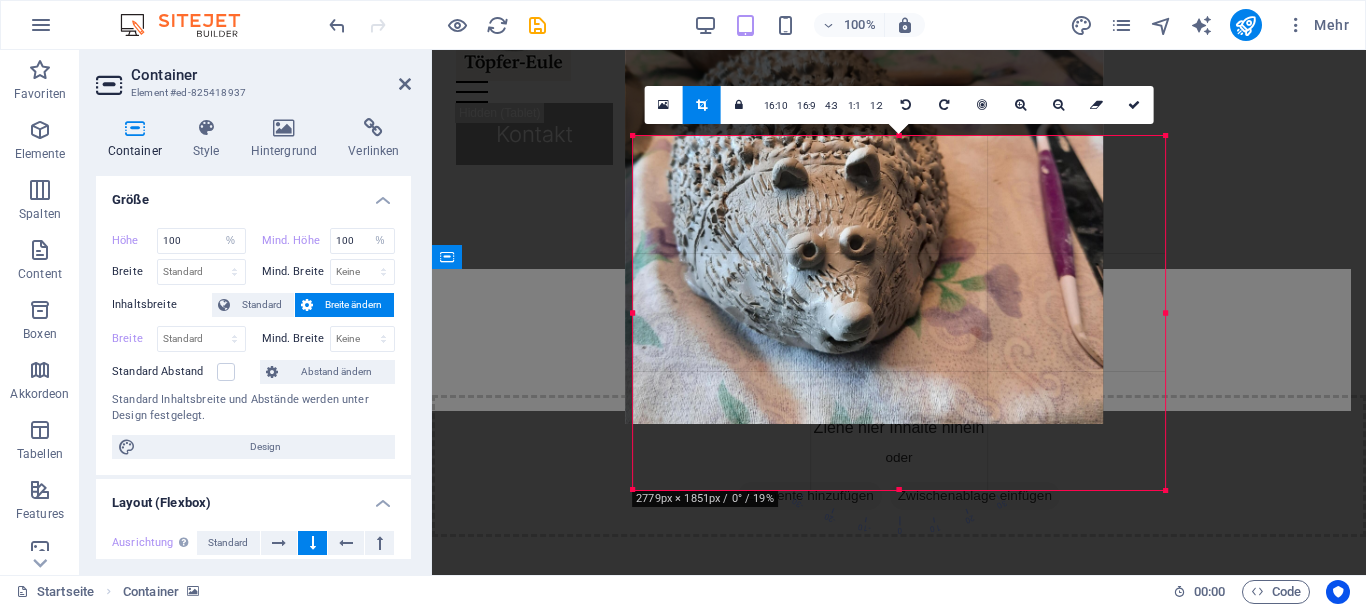 drag, startPoint x: 1088, startPoint y: 410, endPoint x: 1246, endPoint y: 568, distance: 223.44574 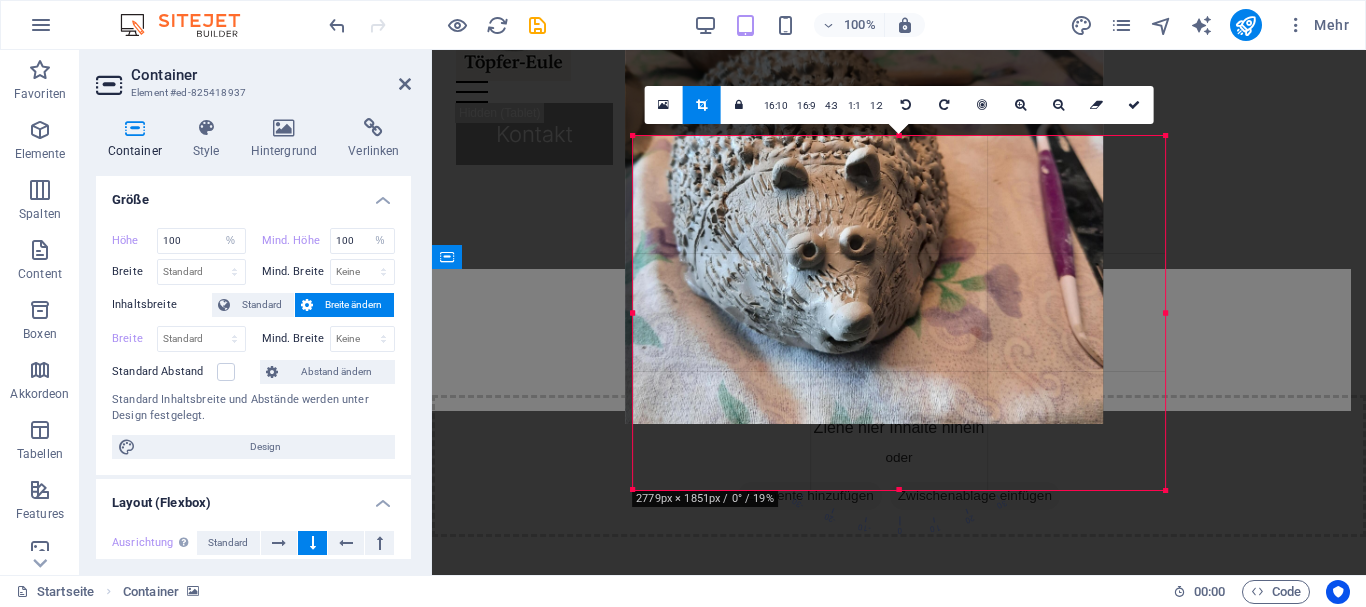 click on "Ziehe hier rein, um den vorhandenen Inhalt zu ersetzen. Drücke "Strg", wenn du ein neues Element erstellen möchtest.
H2   Container   Banner   Platzhalter   Container   Abstand   Container   3 Spalten   Container   Text   Banner   Menüleiste   Menü   Logo   Platzhalter   Referenz 180 170 160 150 140 130 120 110 100 90 80 70 60 50 40 30 20 10 0 -10 -20 -30 -40 -50 -60 -70 -80 -90 -100 -110 -120 -130 -140 -150 -160 -170 3281px × 507px / 0° / 28% 16:10 16:9 4:3 1:1 1:2 0 180 170 160 150 140 130 120 110 100 90 80 70 60 50 40 30 20 10 0 -10 -20 -30 -40 -50 -60 -70 -80 -90 -100 -110 -120 -130 -140 -150 -160 -170 3113px × 481px / 0° / 30% 16:10 16:9 4:3 1:1 1:2 0 180 170 160 150 140 130 120 110 100 90 80 70 60 50 40 30 20 10 0 -10 -20 -30 -40 -50 -60 -70 -80 -90 -100 -110 -120 -130 -140 -150 -160 -170 1530px × 237px / 0° / 60% 16:10 16:9 4:3 1:1 1:2 0 180 170 160 150 140 130 120 110 100 90 80 70 60 50 40 30 20 10 0 -10 -20 -30 -40 -50 -60 -70 -80 -90 -100 -110 -120 -130 -140 -150 -160 0" at bounding box center (899, 312) 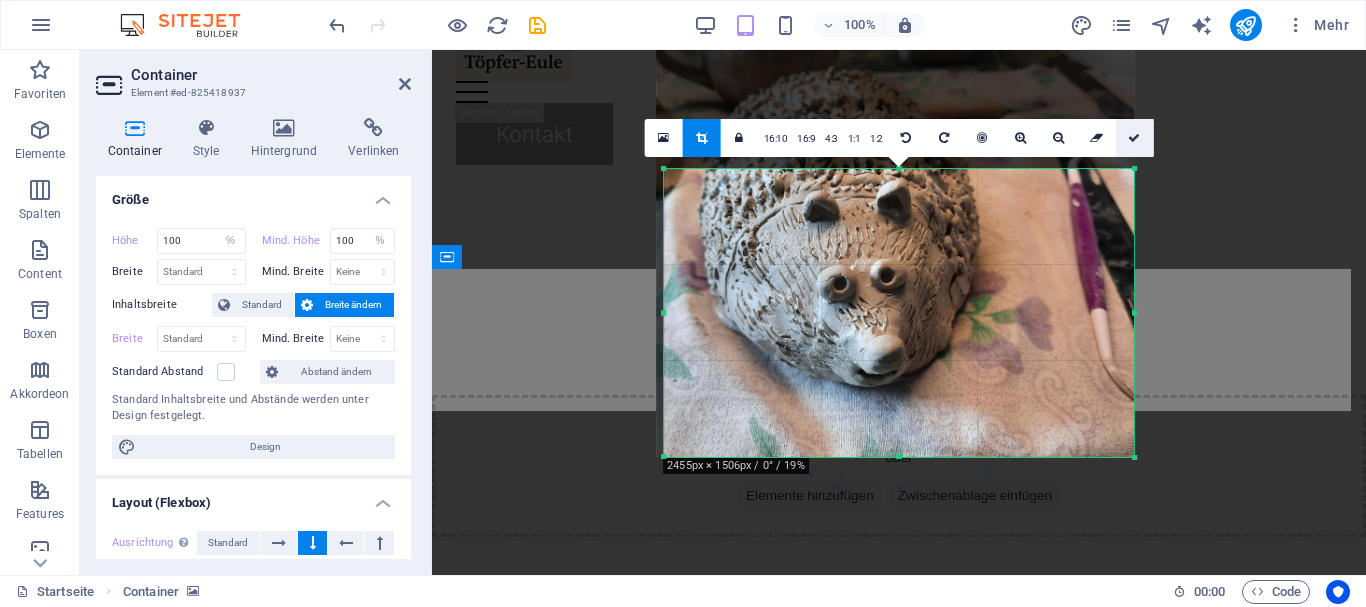 drag, startPoint x: 1127, startPoint y: 134, endPoint x: 686, endPoint y: 126, distance: 441.07257 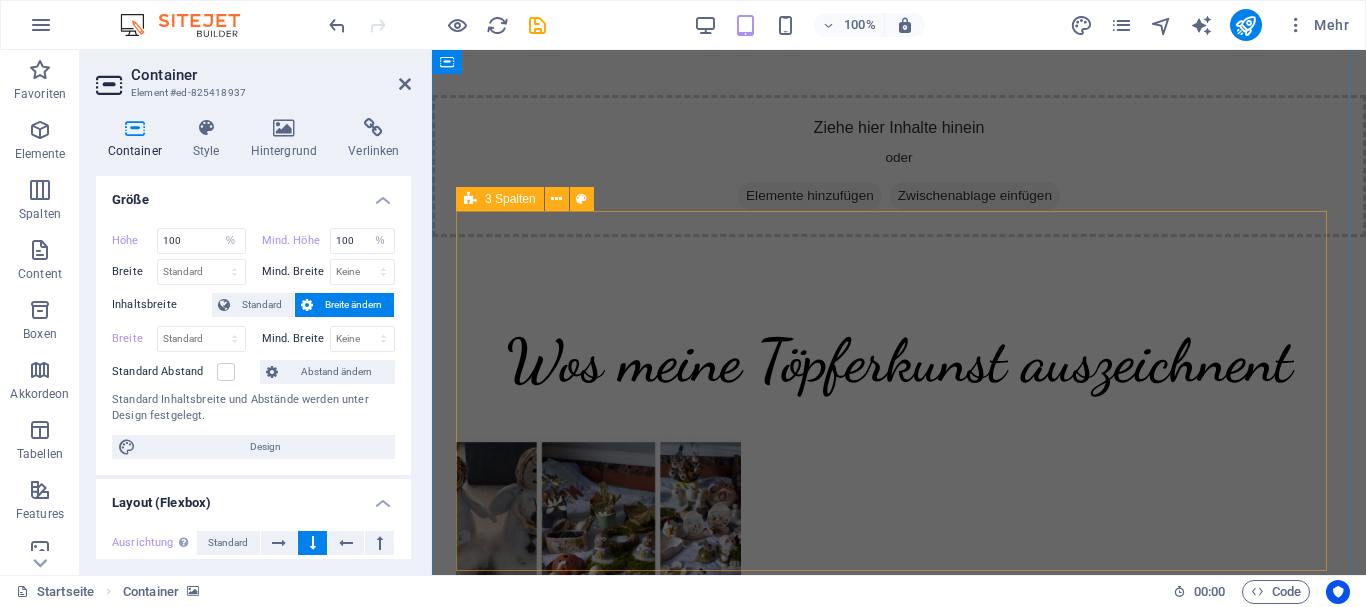 scroll, scrollTop: 200, scrollLeft: 0, axis: vertical 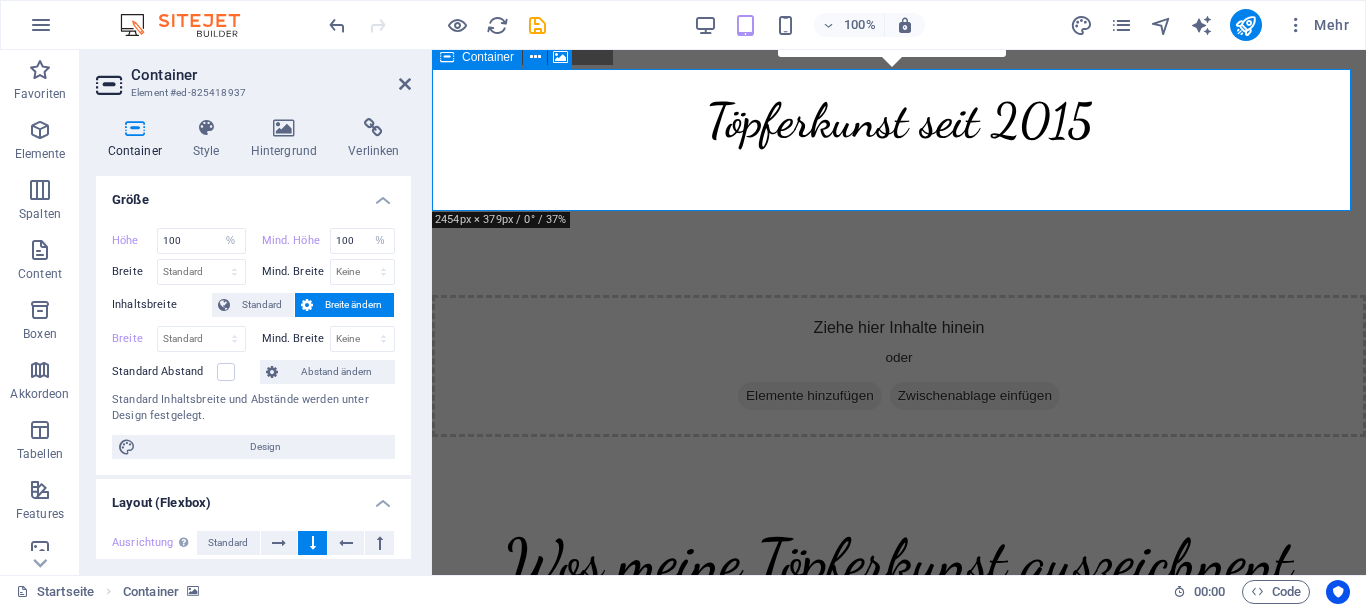 click on "Ziehe hier Inhalte hinein oder  Elemente hinzufügen  Zwischenablage einfügen" at bounding box center (899, 366) 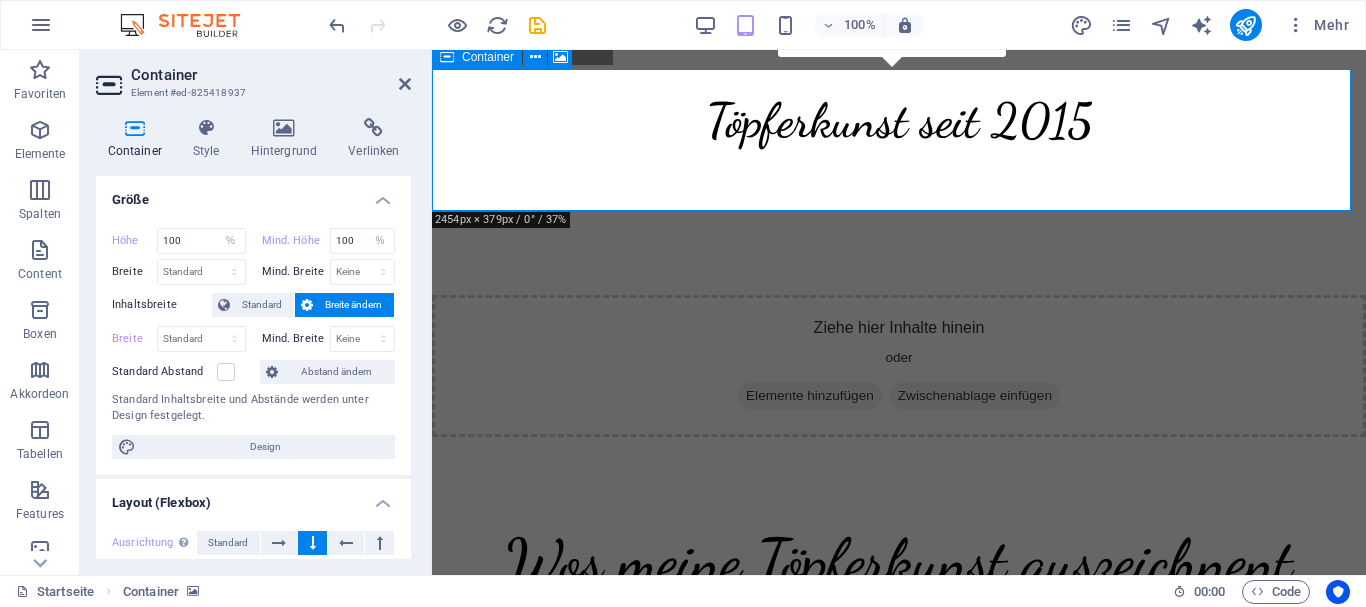 scroll, scrollTop: 0, scrollLeft: 0, axis: both 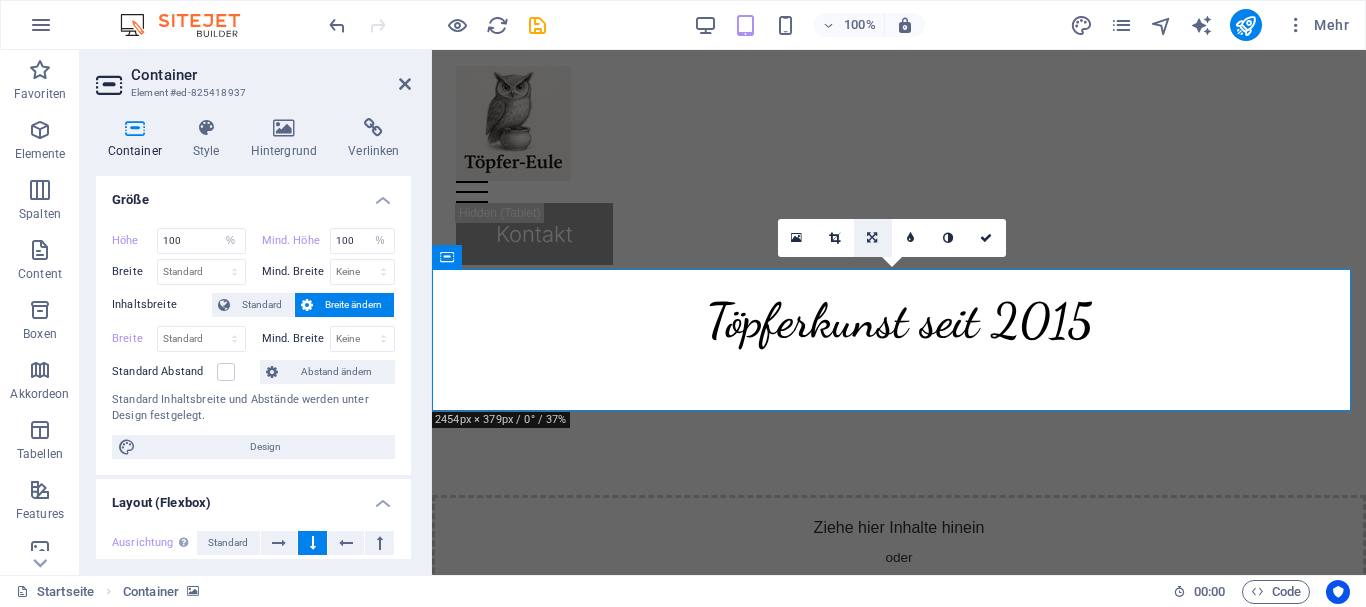click at bounding box center [872, 238] 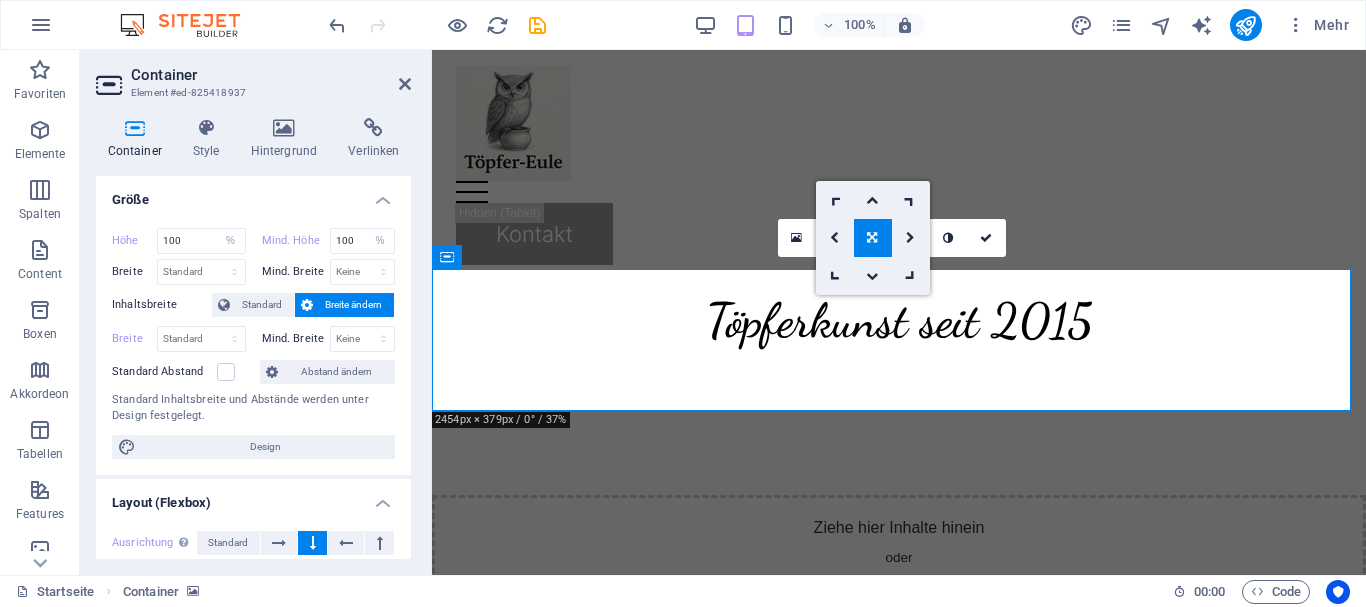 click at bounding box center [872, 238] 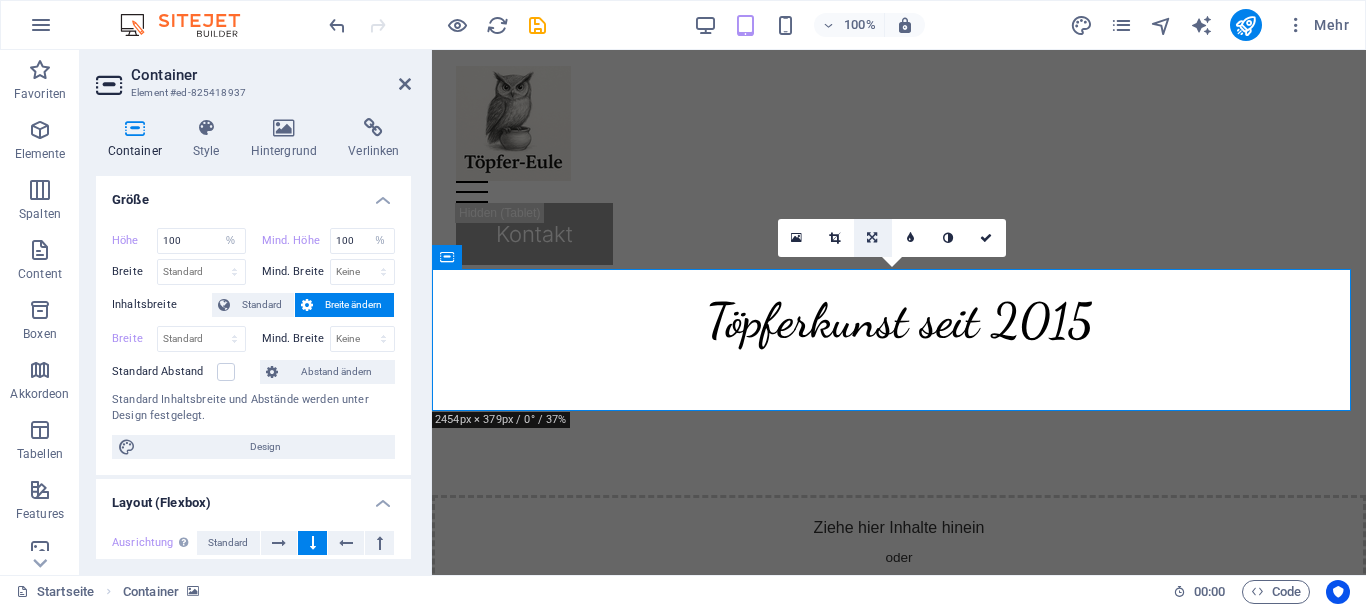 click at bounding box center [872, 238] 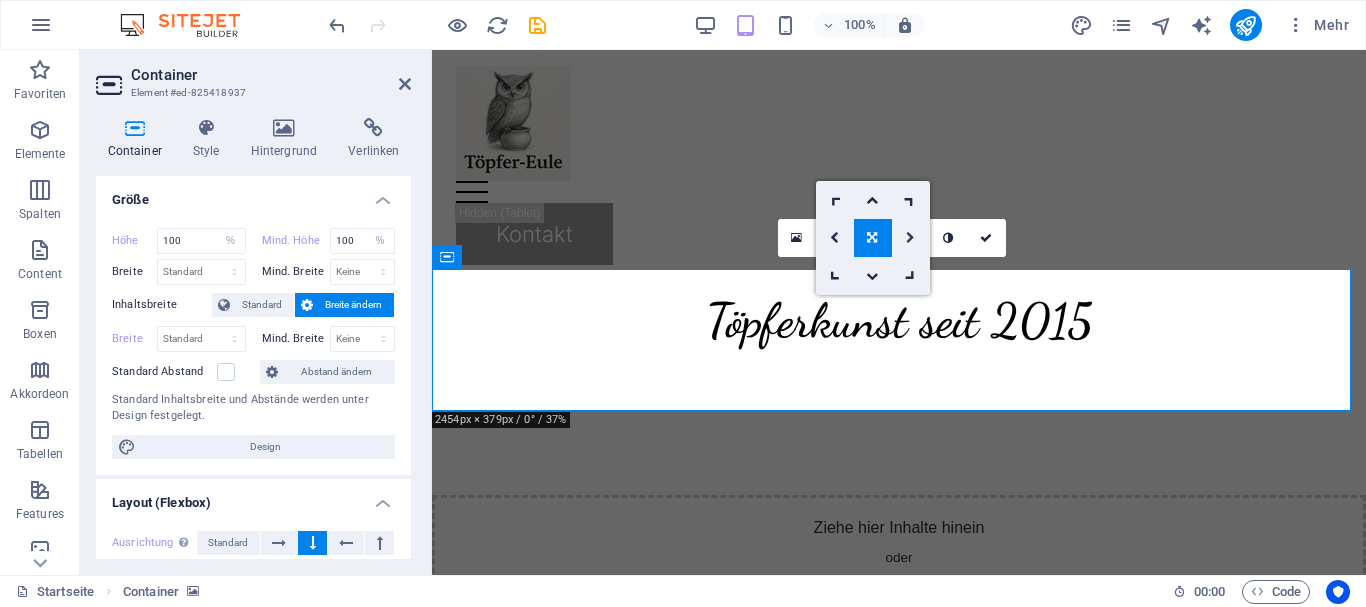 click at bounding box center (910, 238) 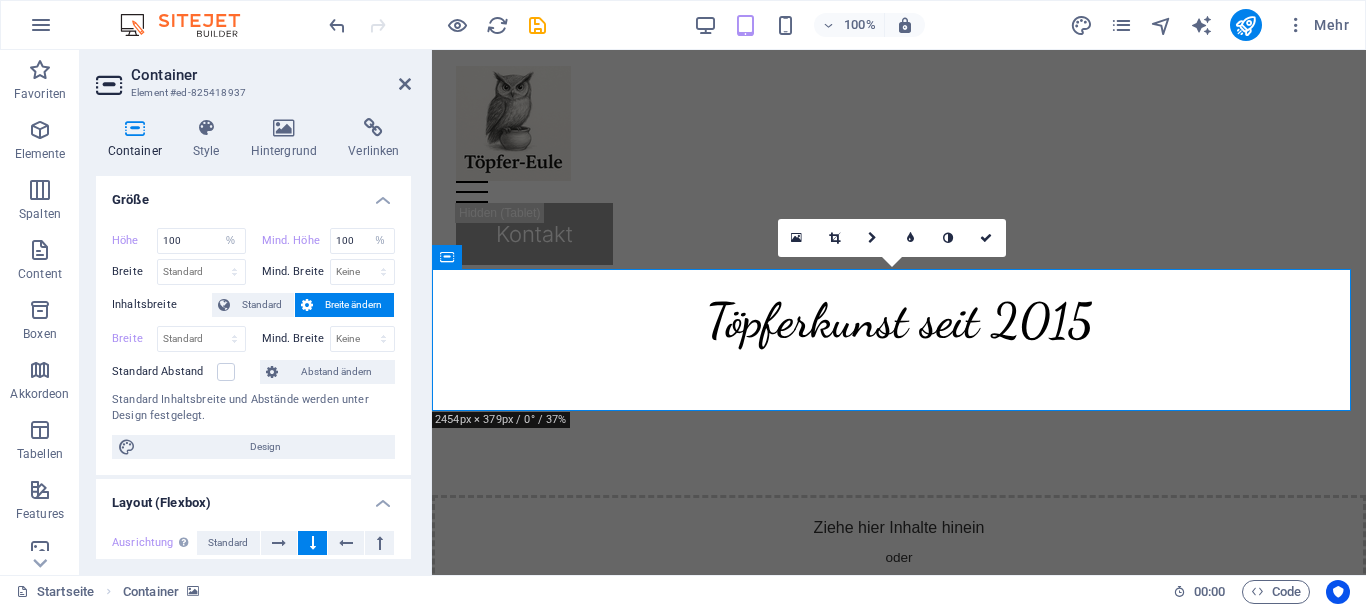 click at bounding box center (910, 238) 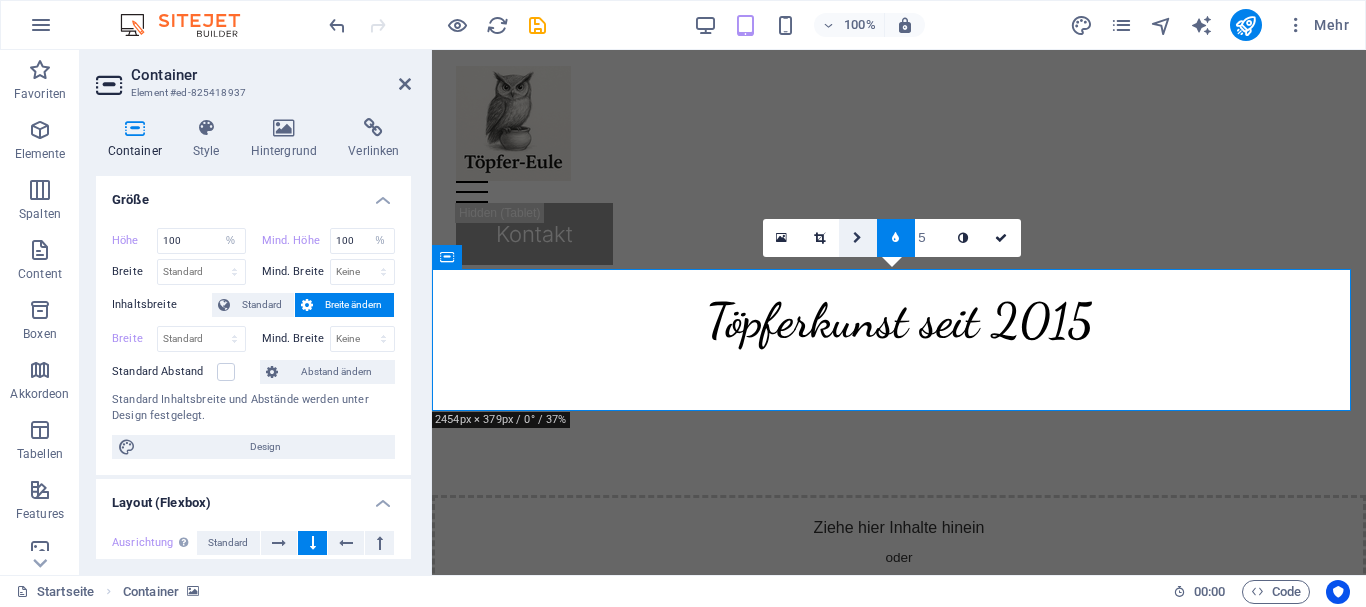 click at bounding box center [858, 238] 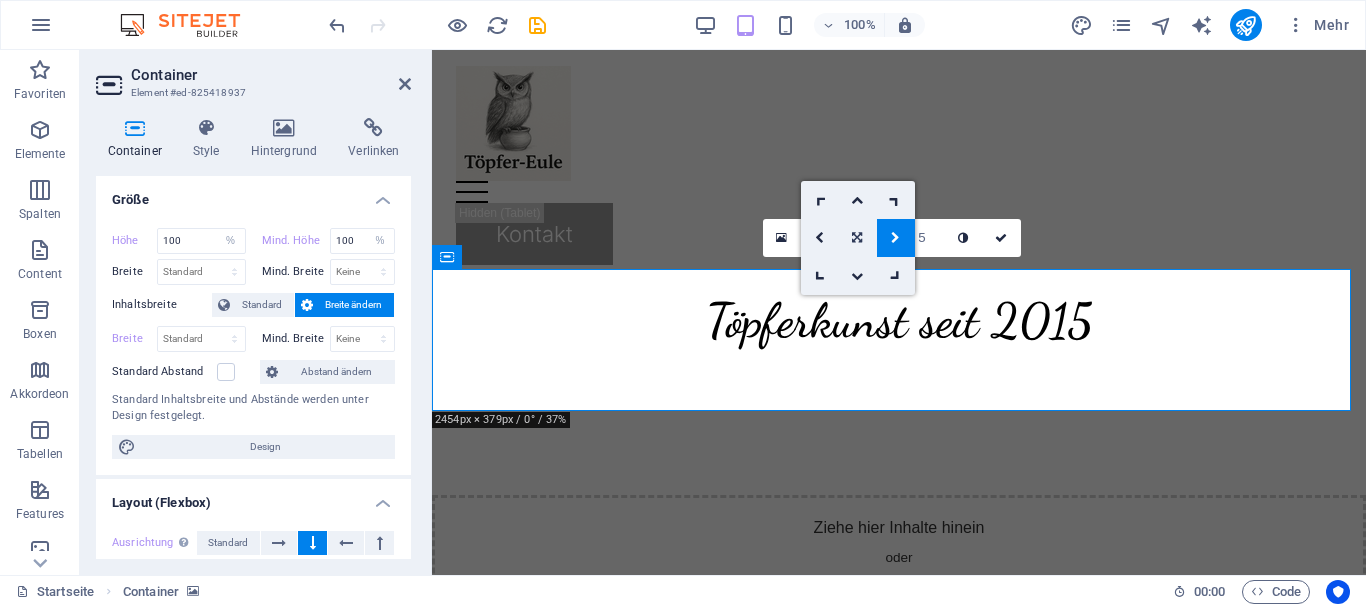 click at bounding box center (858, 238) 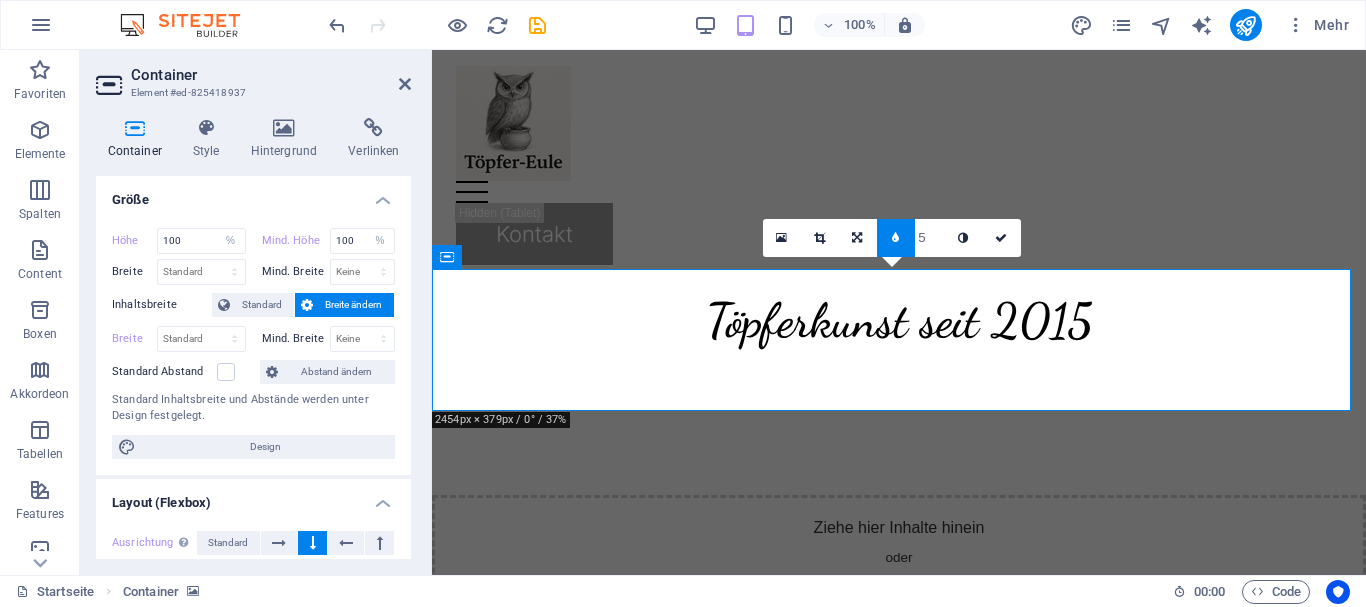 click at bounding box center [819, 238] 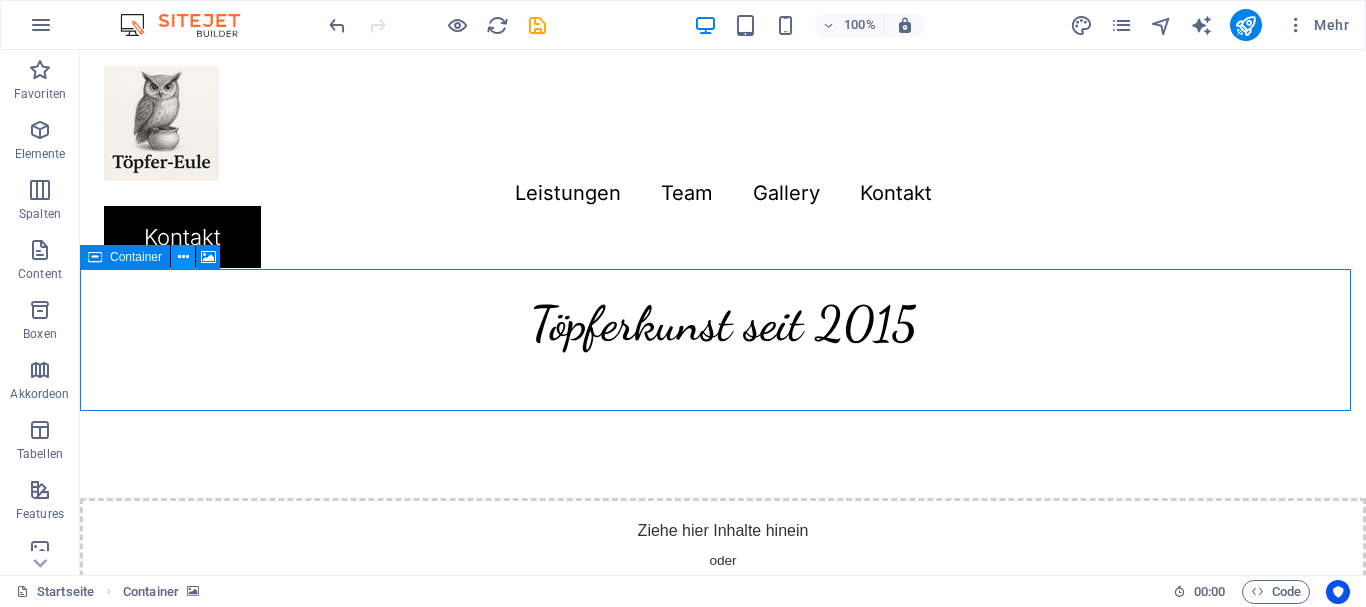 click at bounding box center [183, 257] 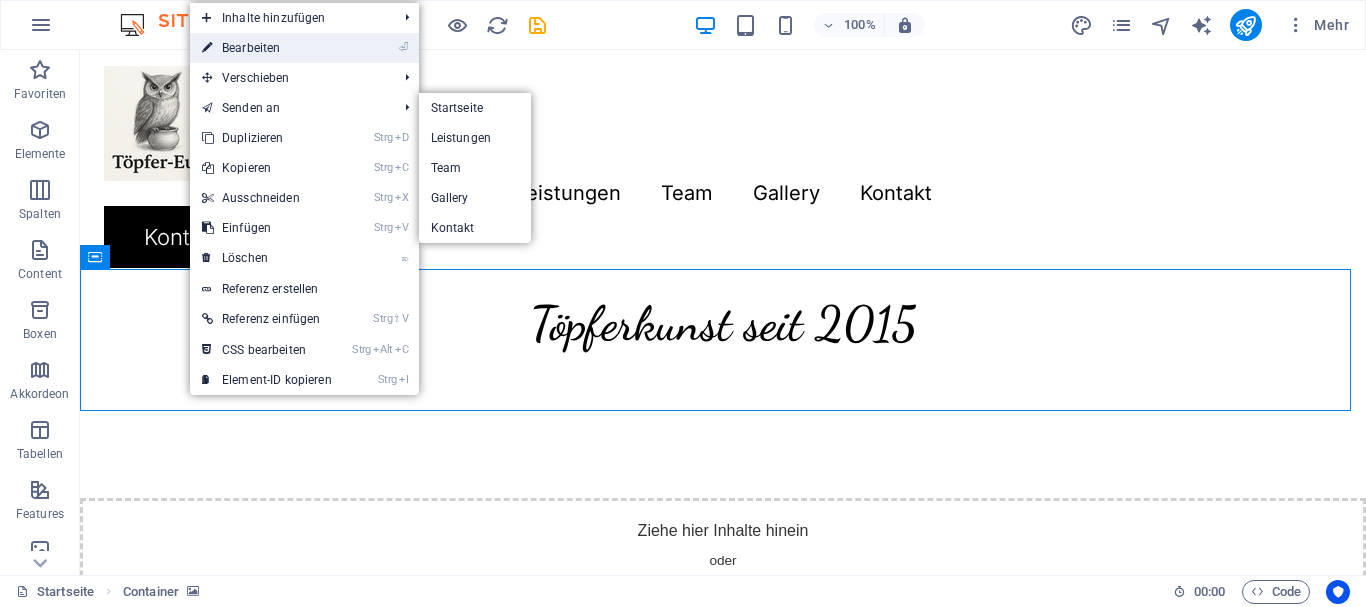 click on "⏎  Bearbeiten" at bounding box center [267, 48] 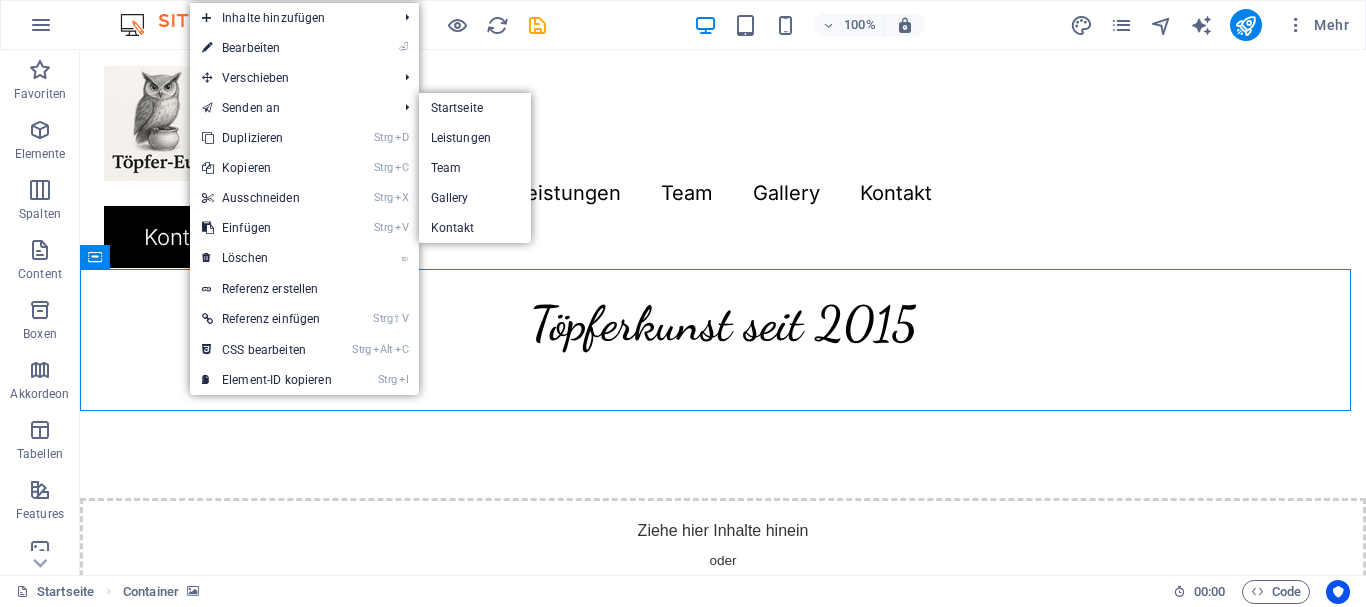select on "%" 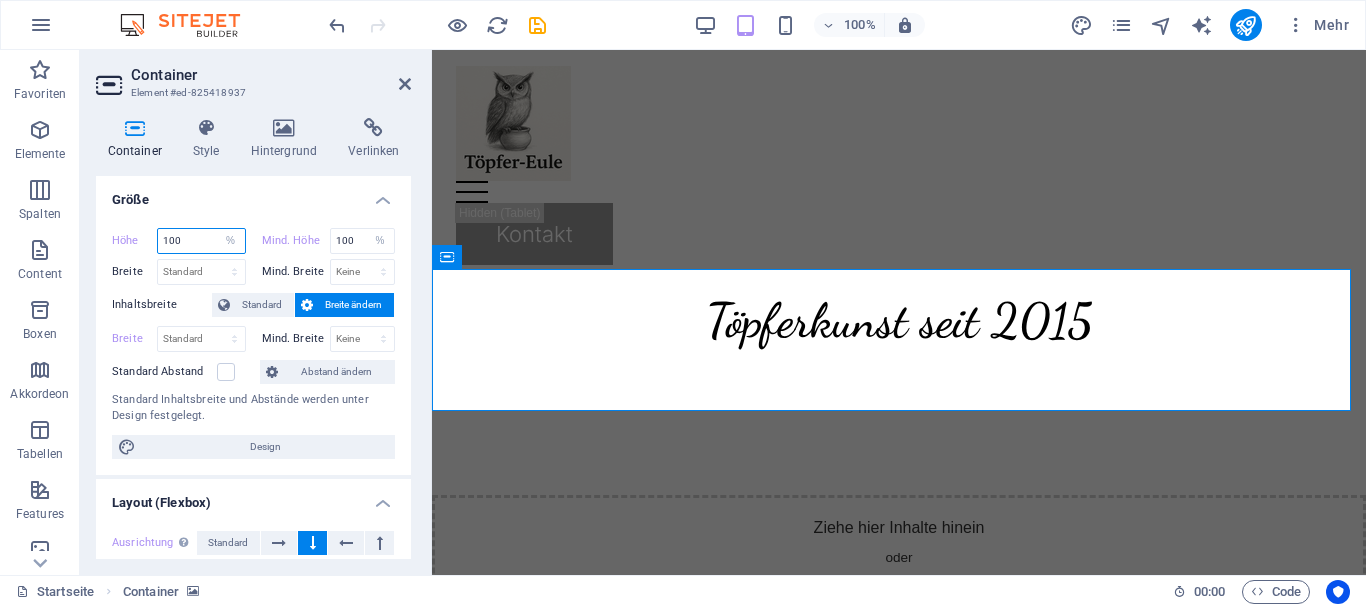 click on "100" at bounding box center (201, 241) 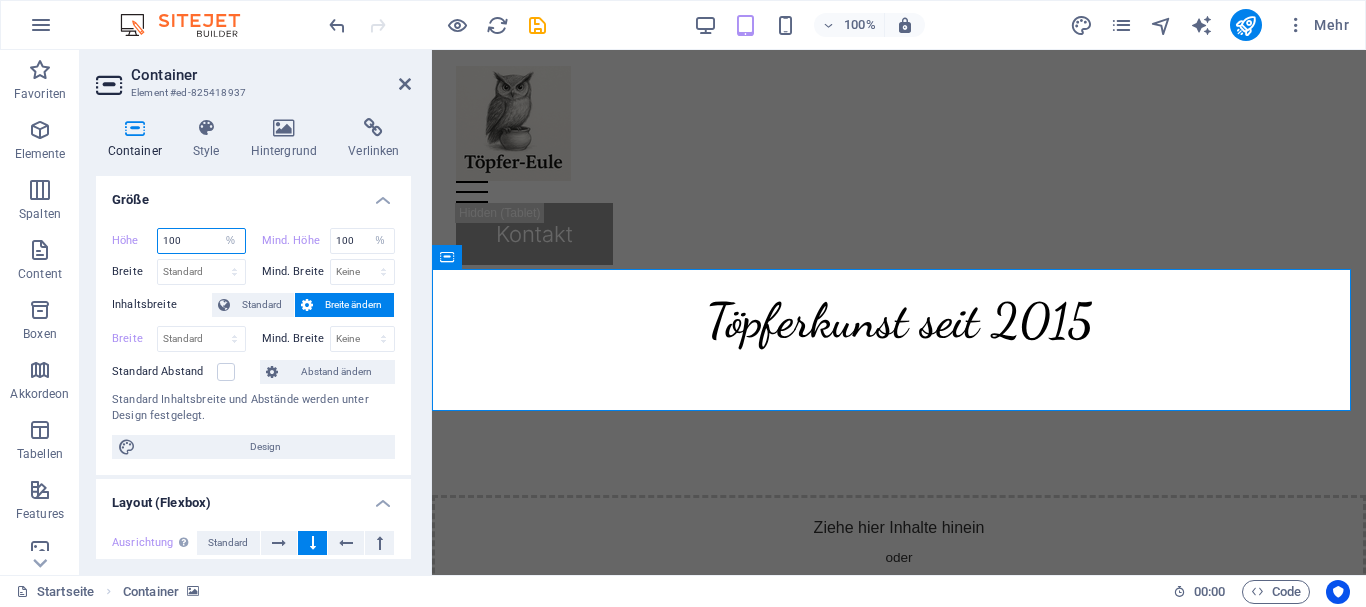 click on "100" at bounding box center [201, 241] 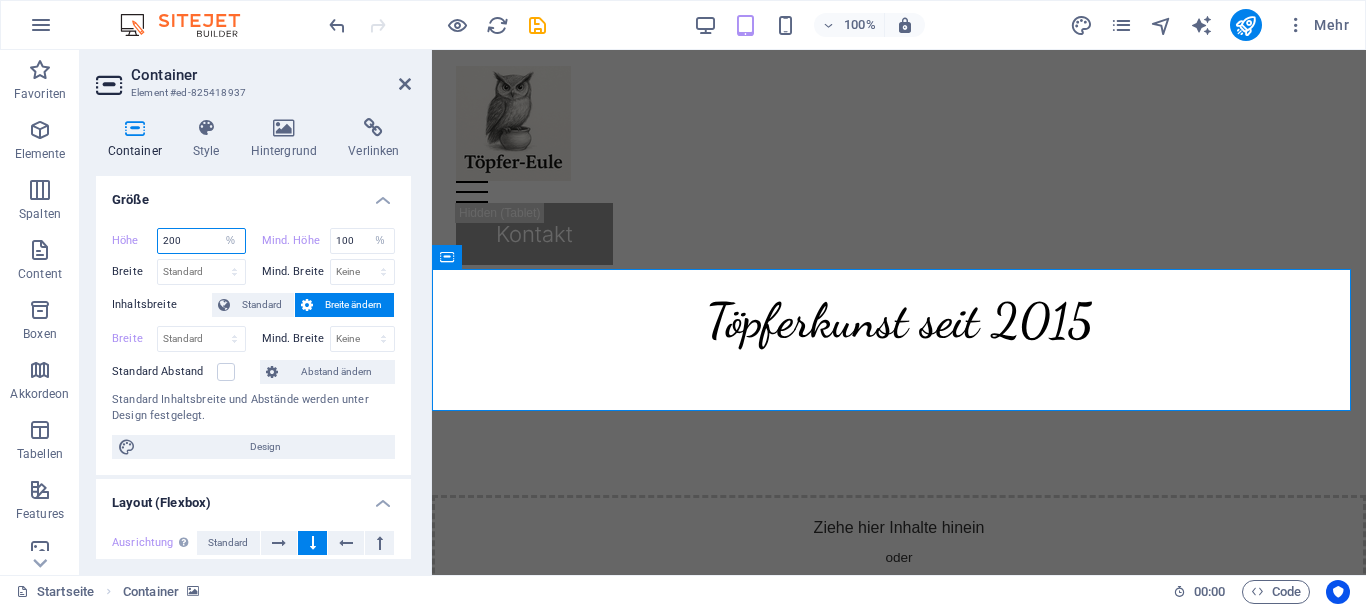 type on "200" 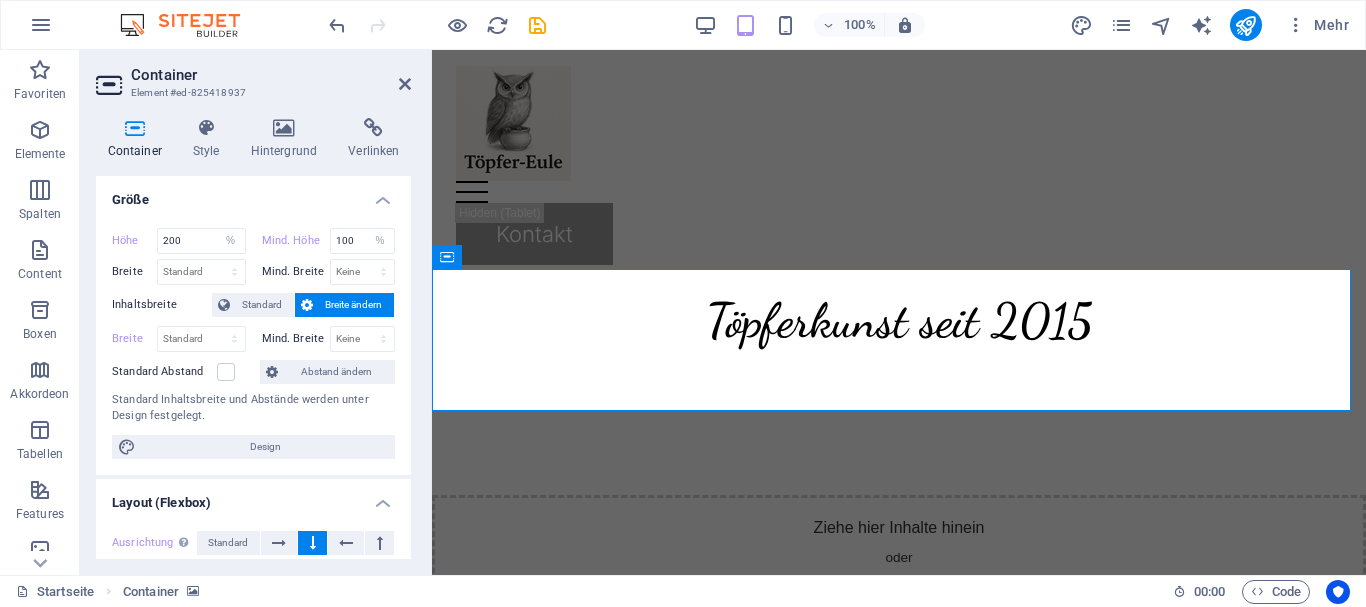 click on "Größe" at bounding box center (253, 194) 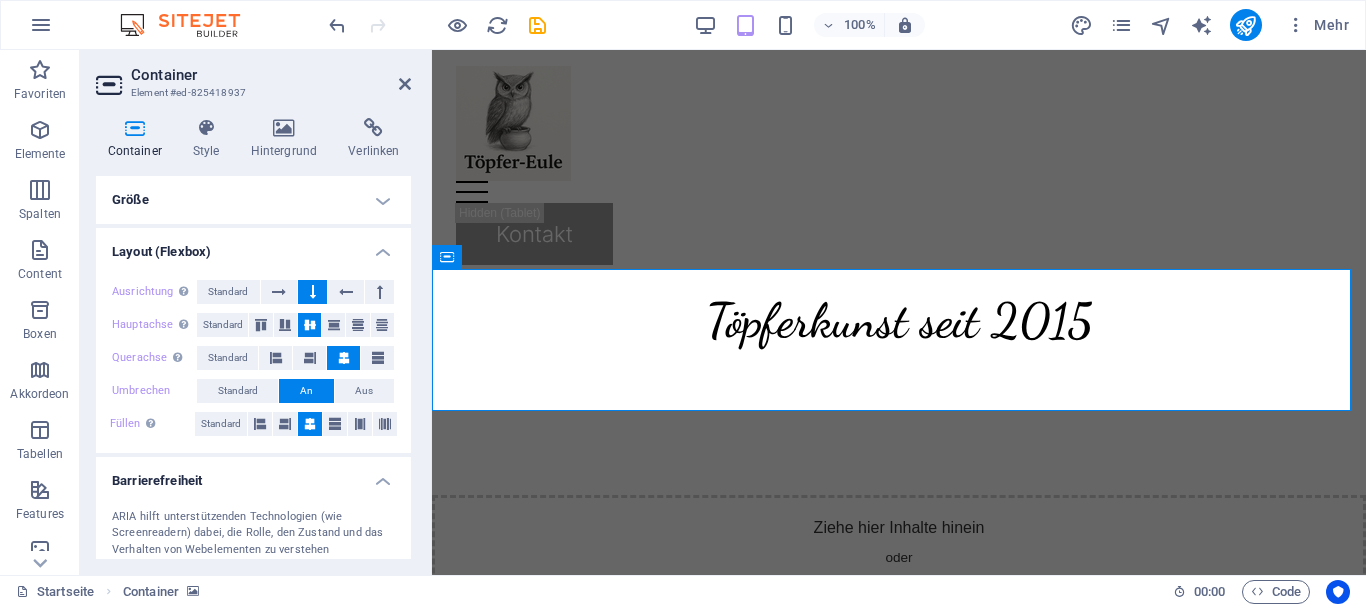 click on "Größe" at bounding box center [253, 200] 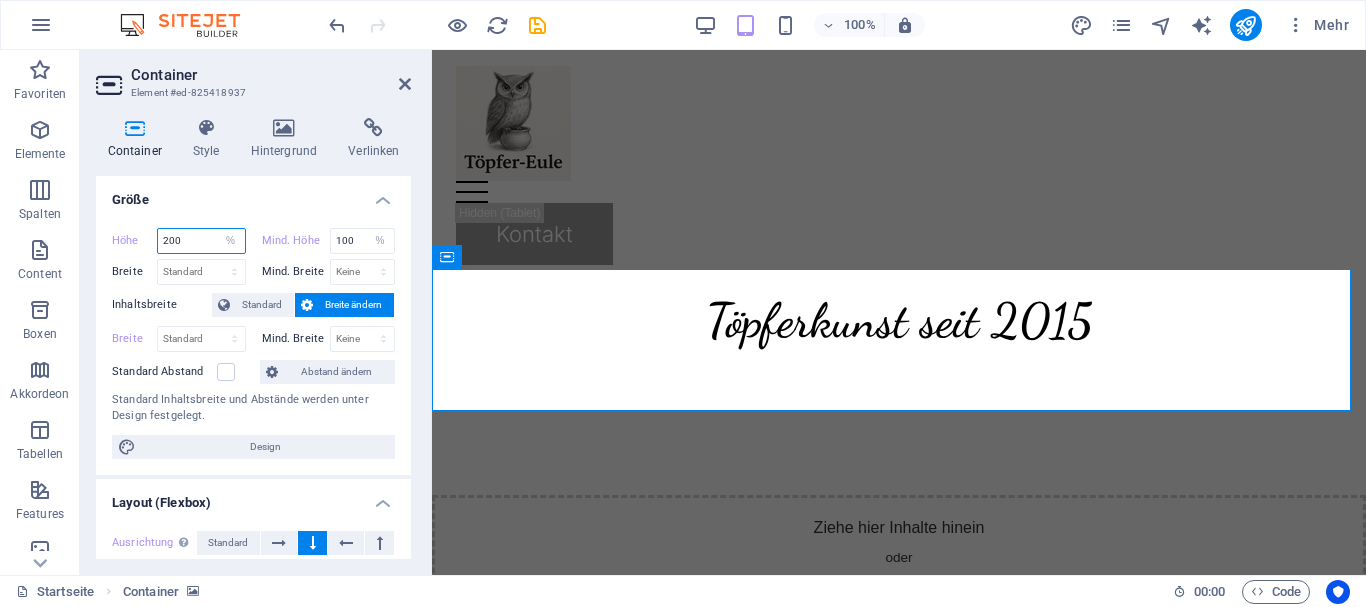 drag, startPoint x: 194, startPoint y: 246, endPoint x: 90, endPoint y: 240, distance: 104.172935 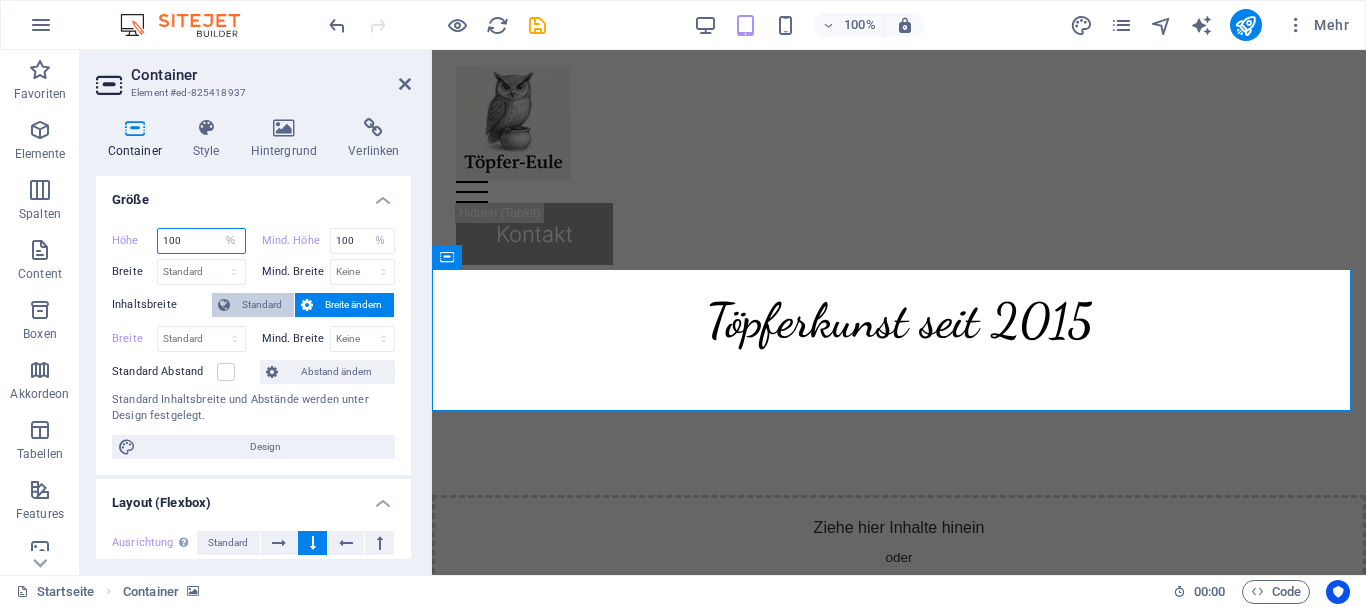 type on "100" 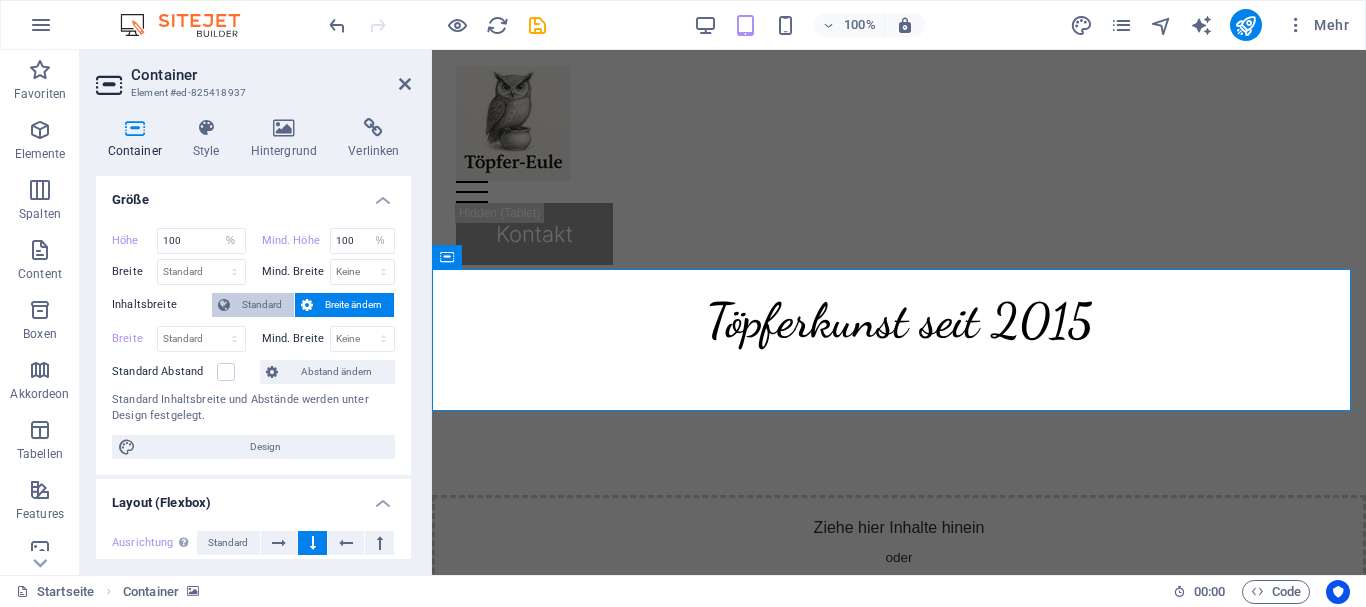 click on "Standard" at bounding box center (253, 305) 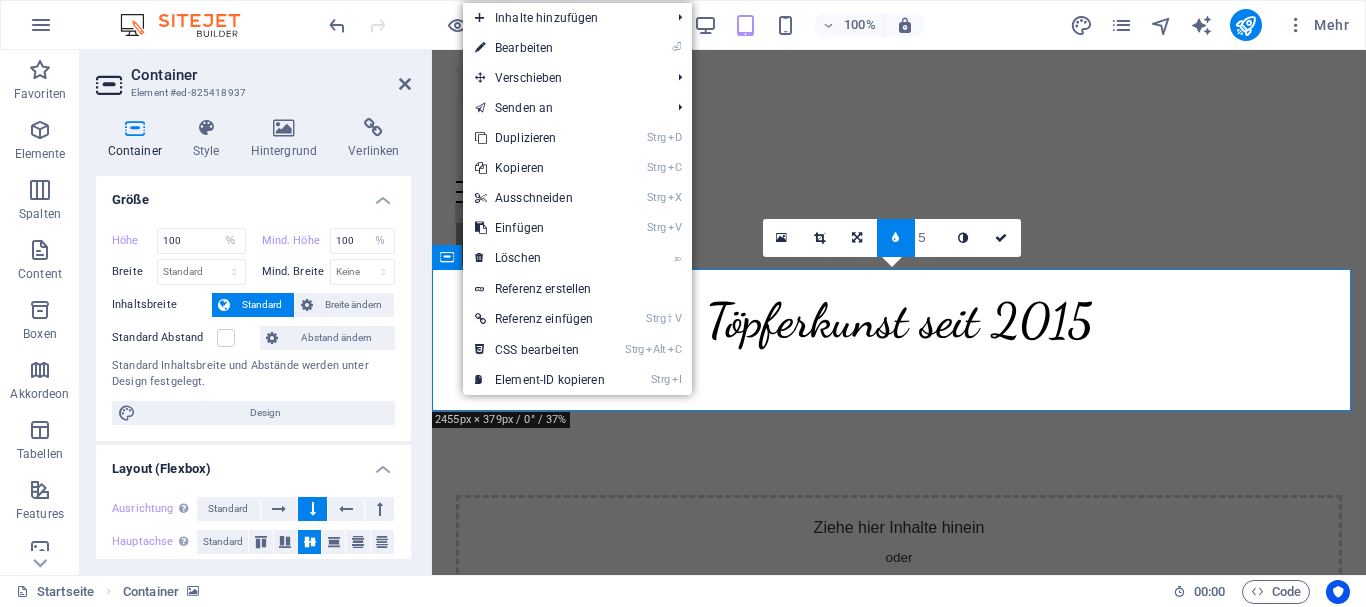 click at bounding box center (-6461, 353) 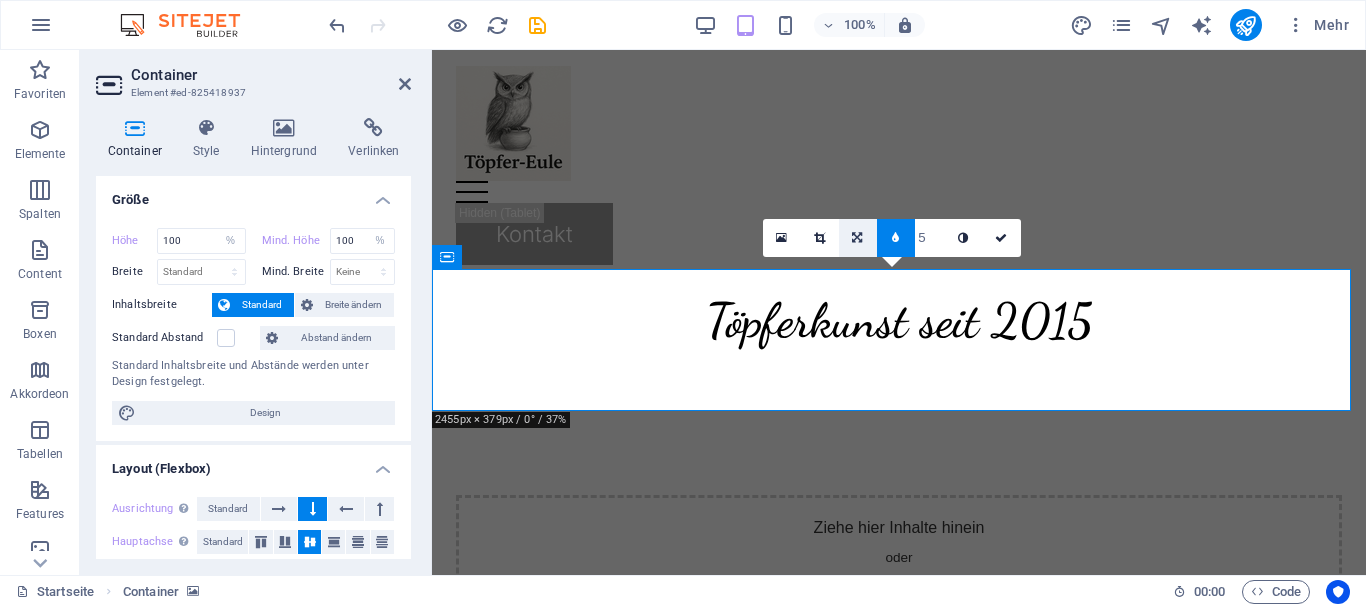 click at bounding box center [857, 238] 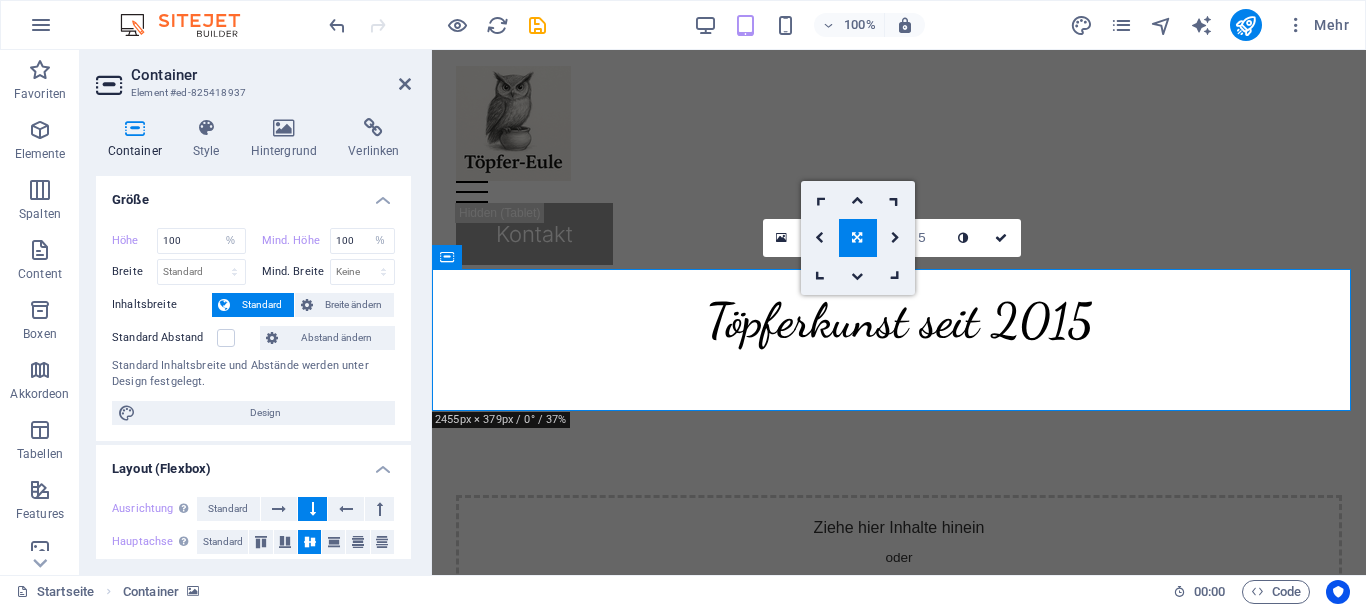 click at bounding box center [857, 238] 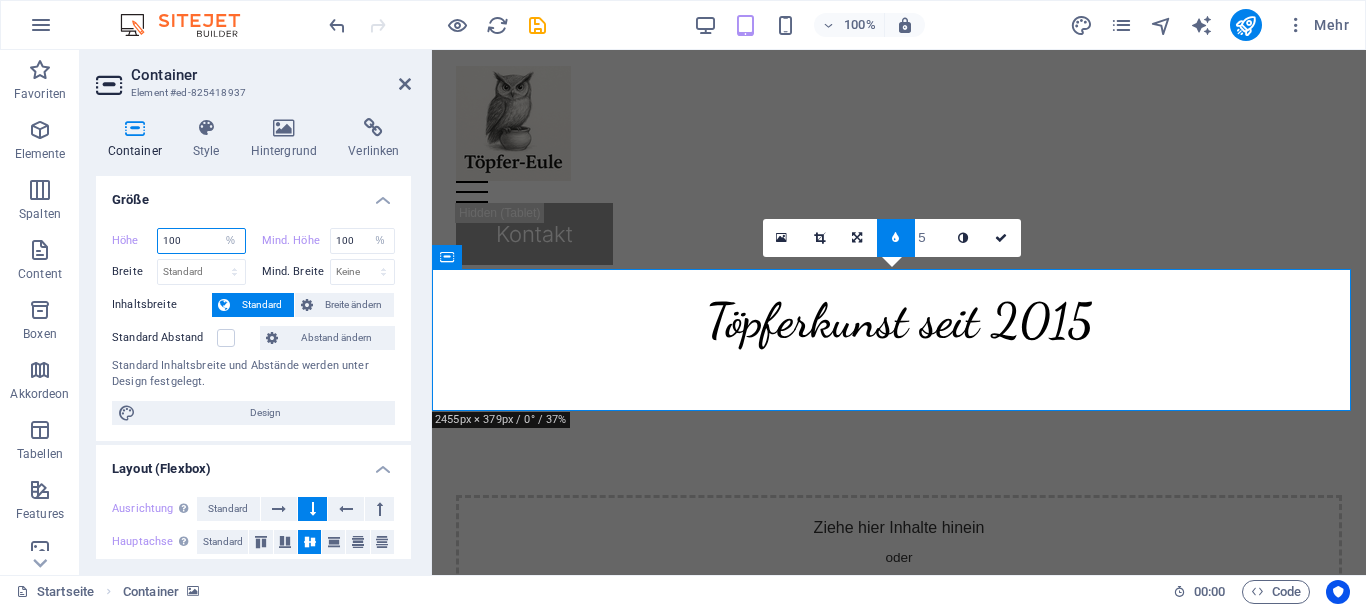 click on "100" at bounding box center [201, 241] 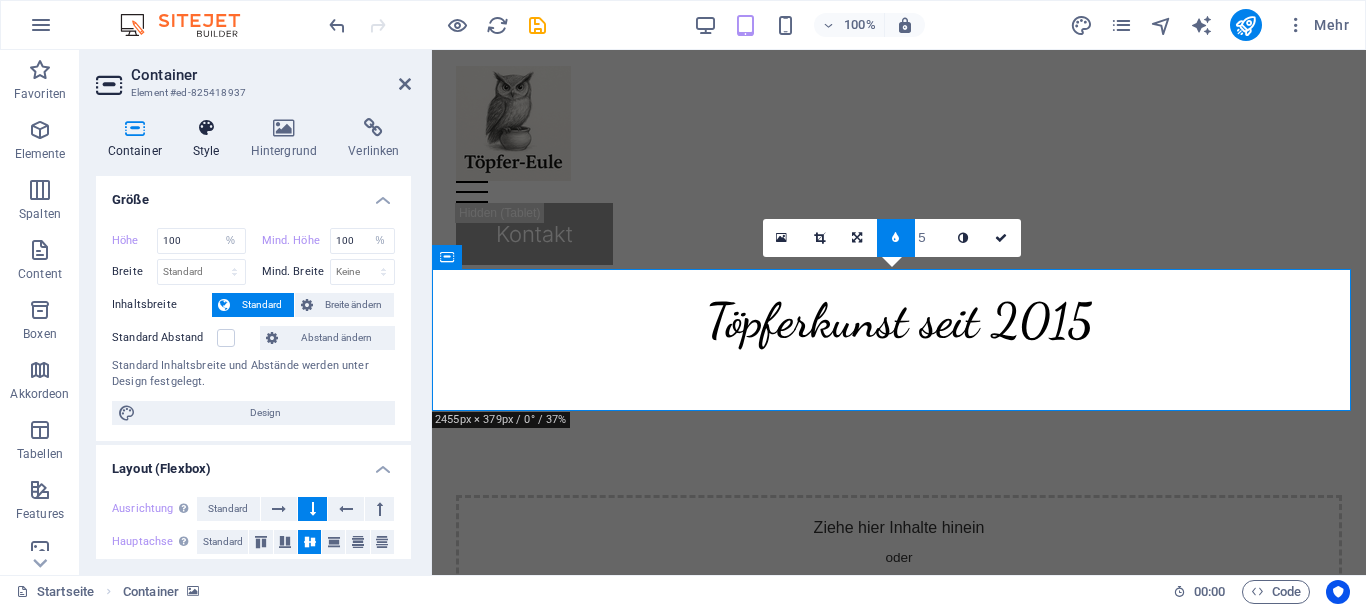 click at bounding box center [206, 128] 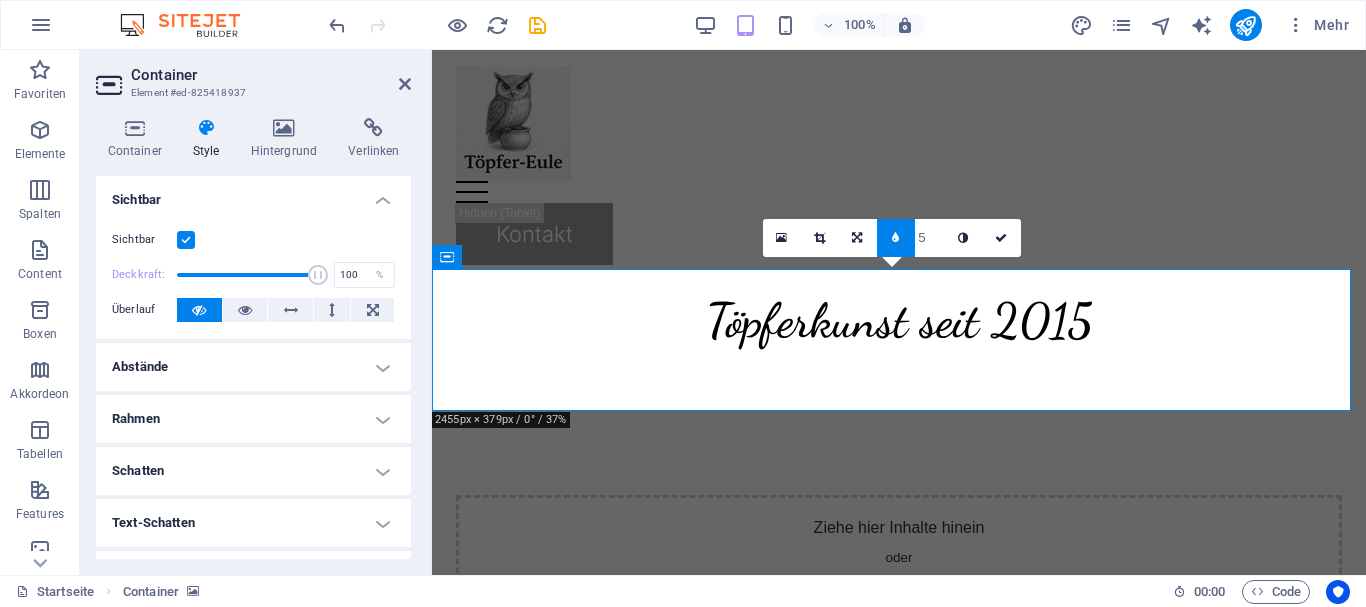 click on "Abstände" at bounding box center [253, 367] 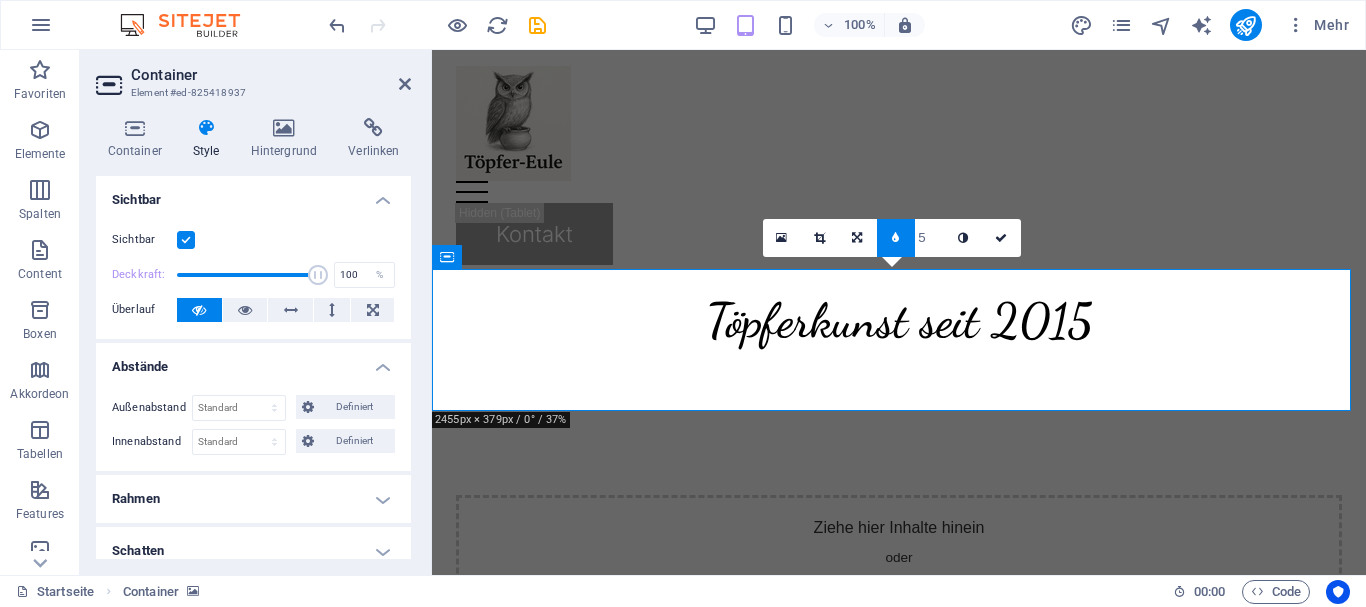 click on "Abstände" at bounding box center (253, 361) 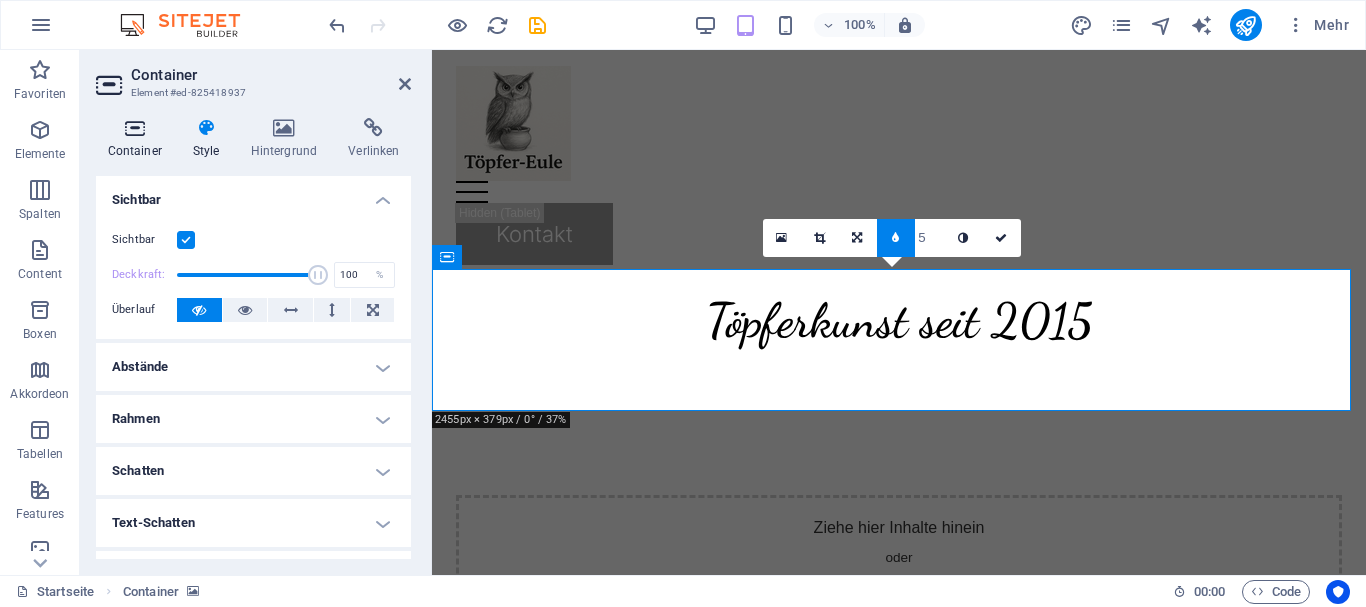 click on "Container" at bounding box center (138, 139) 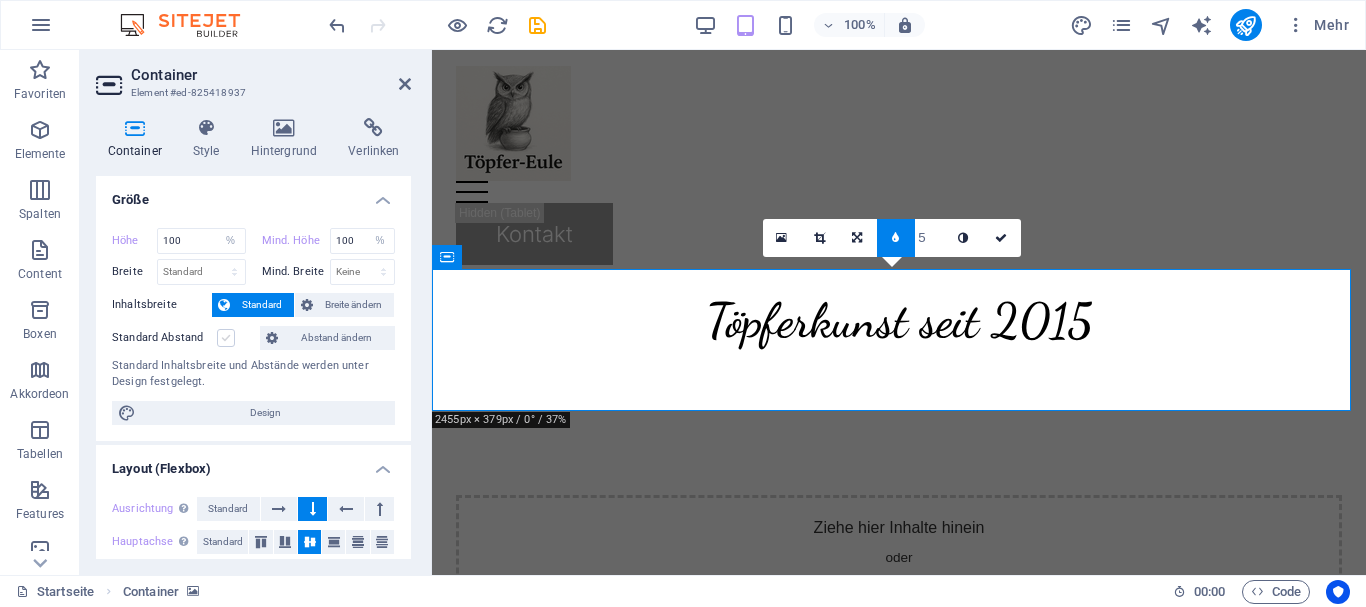 click at bounding box center [226, 338] 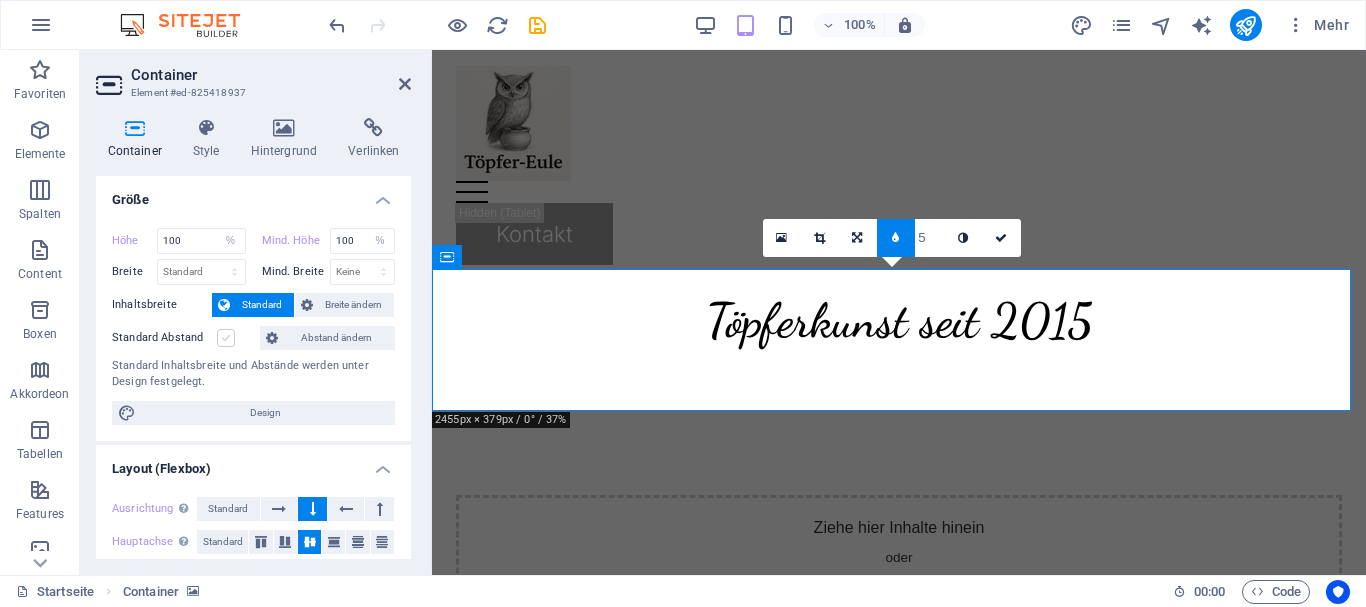 click on "Standard Abstand" at bounding box center [0, 0] 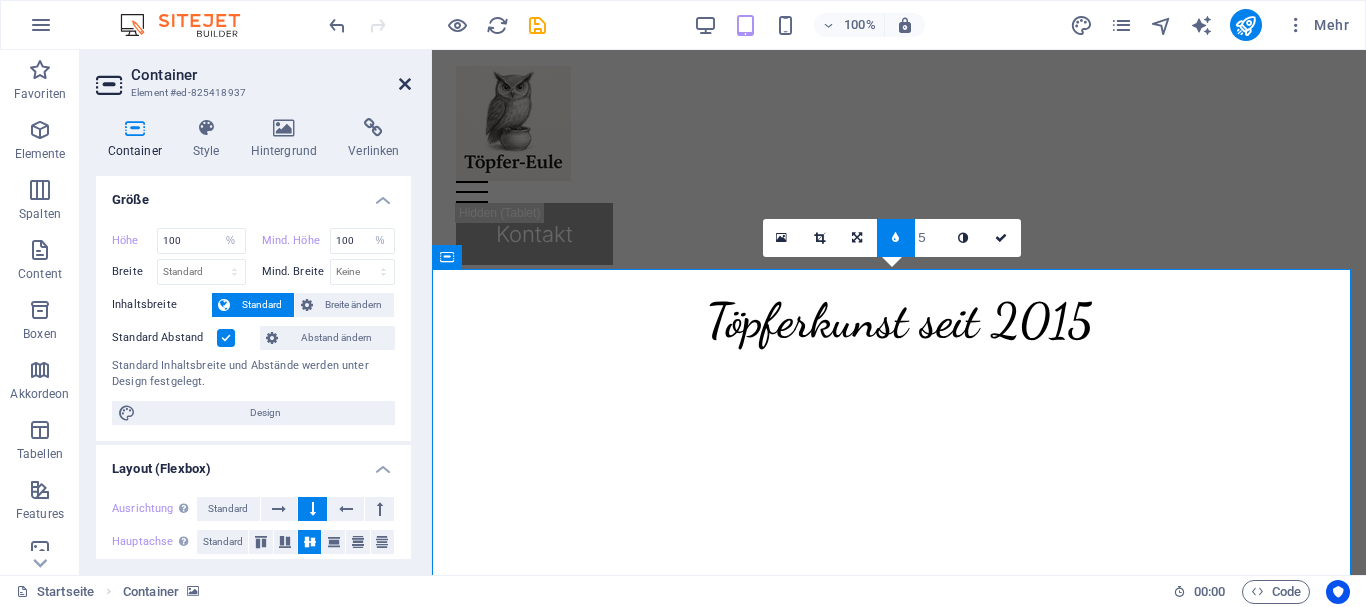 click on "Container Element #ed-825418937" at bounding box center (253, 76) 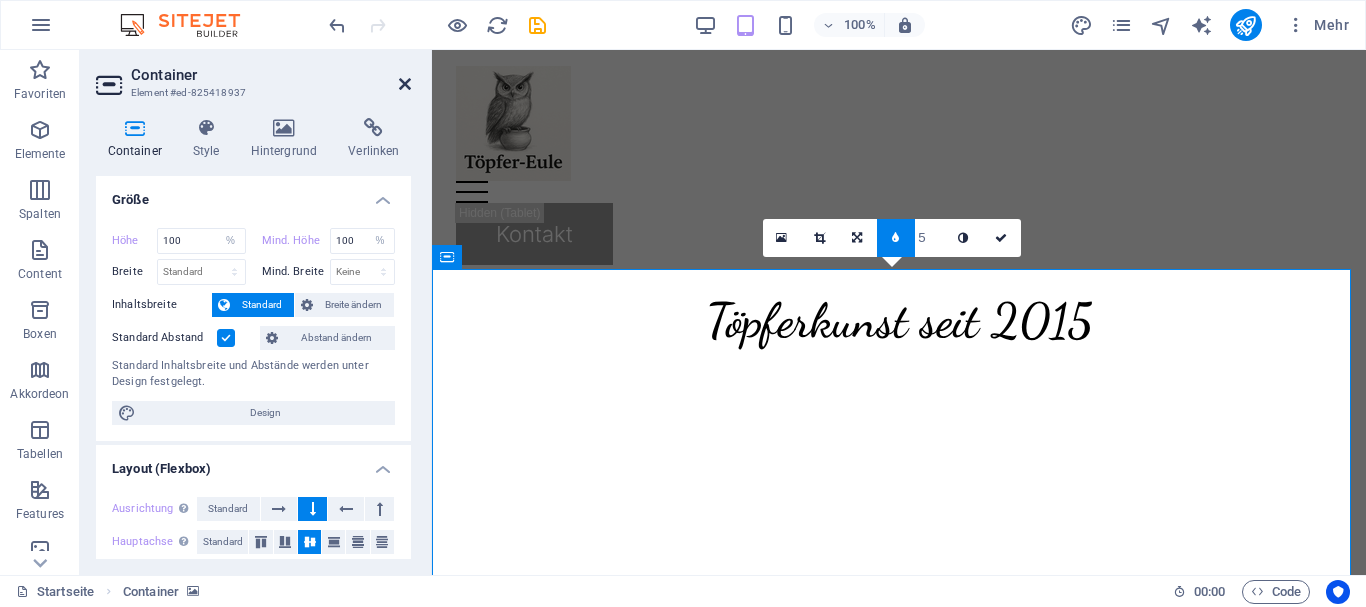 click at bounding box center [405, 84] 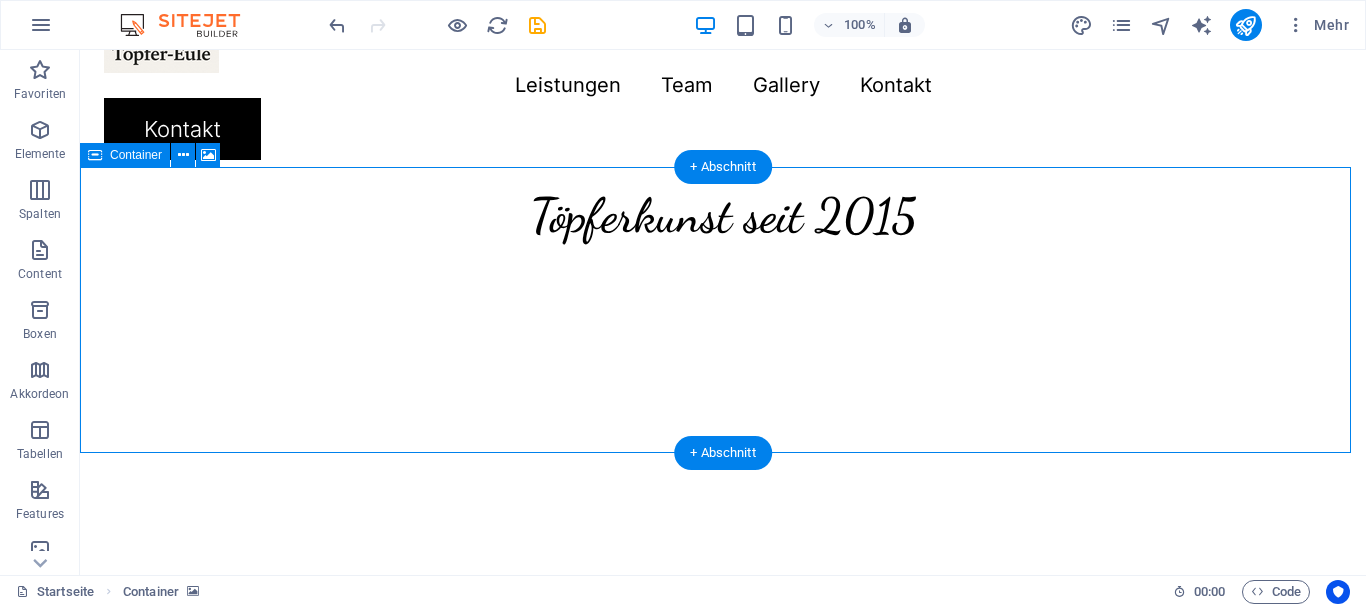 scroll, scrollTop: 100, scrollLeft: 0, axis: vertical 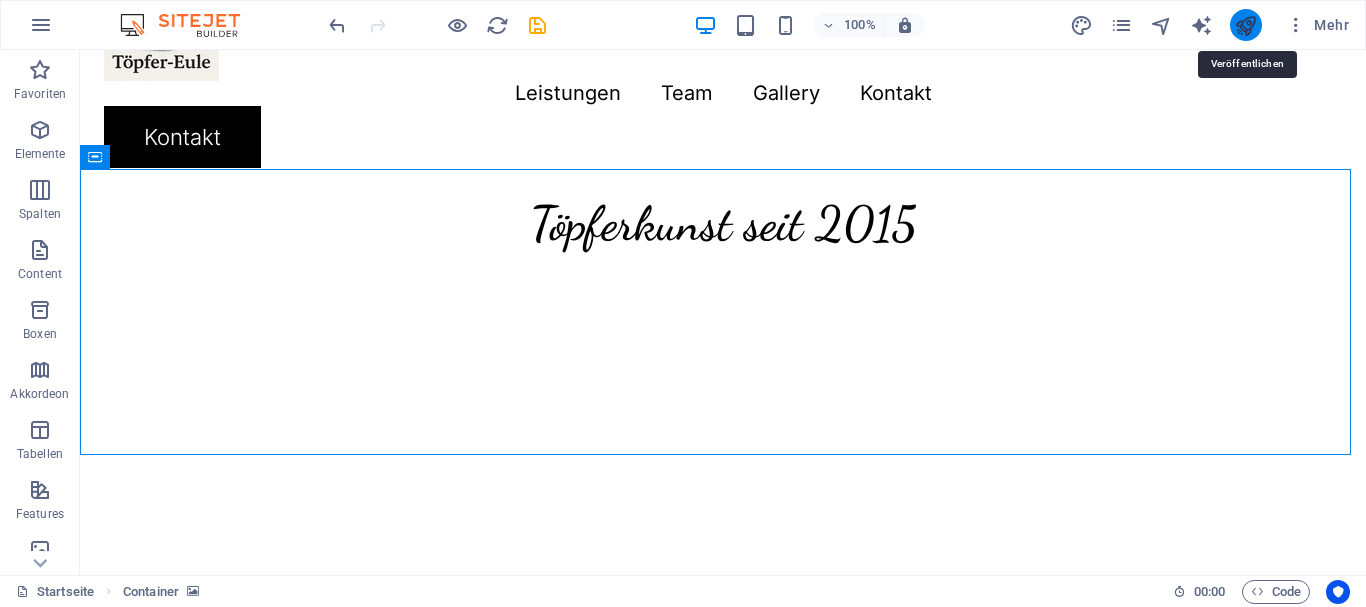 click at bounding box center (1245, 25) 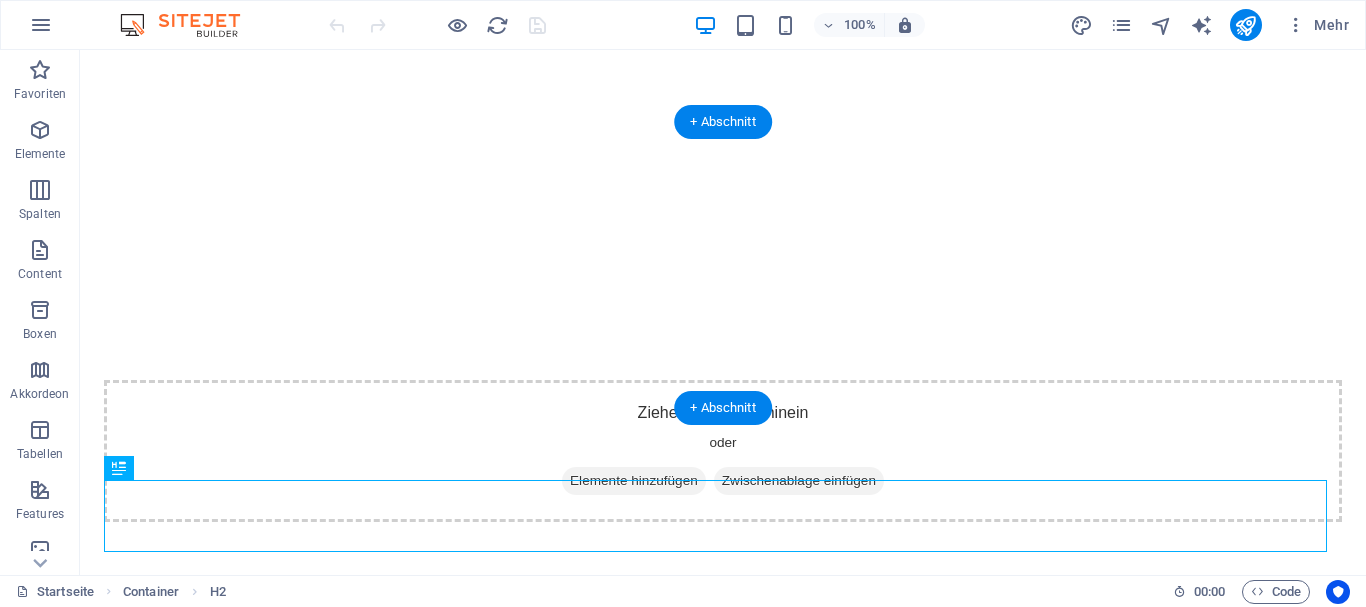 scroll, scrollTop: 0, scrollLeft: 0, axis: both 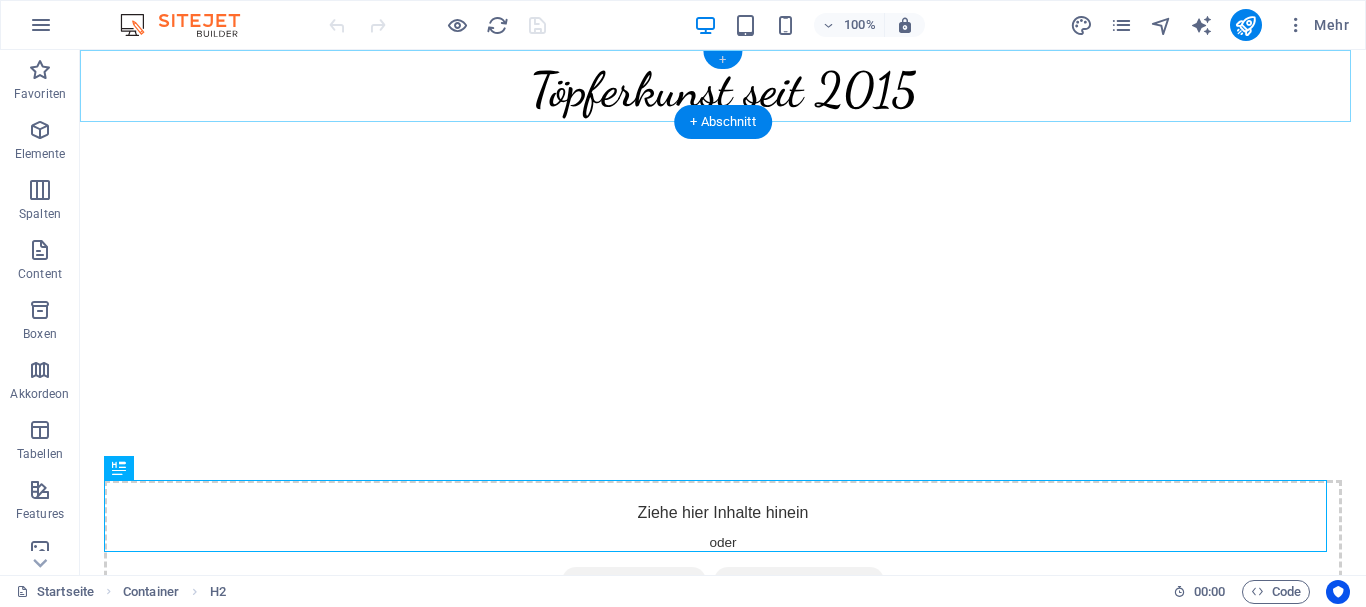 click on "+" at bounding box center (722, 60) 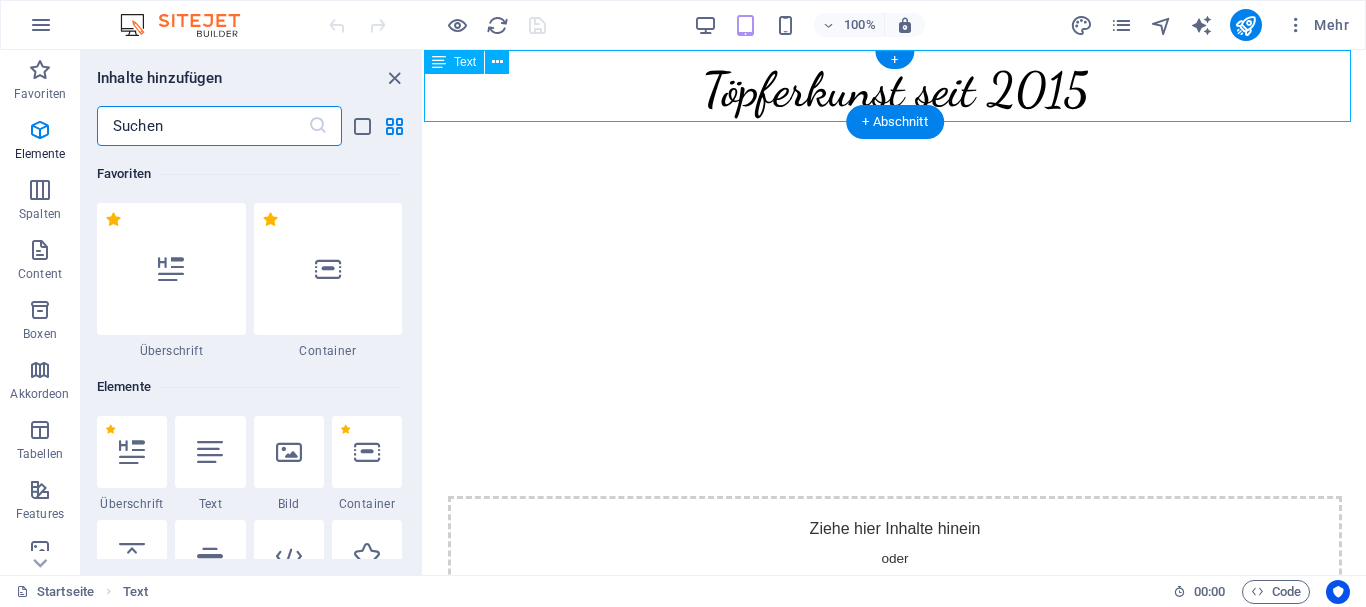 scroll, scrollTop: 3499, scrollLeft: 0, axis: vertical 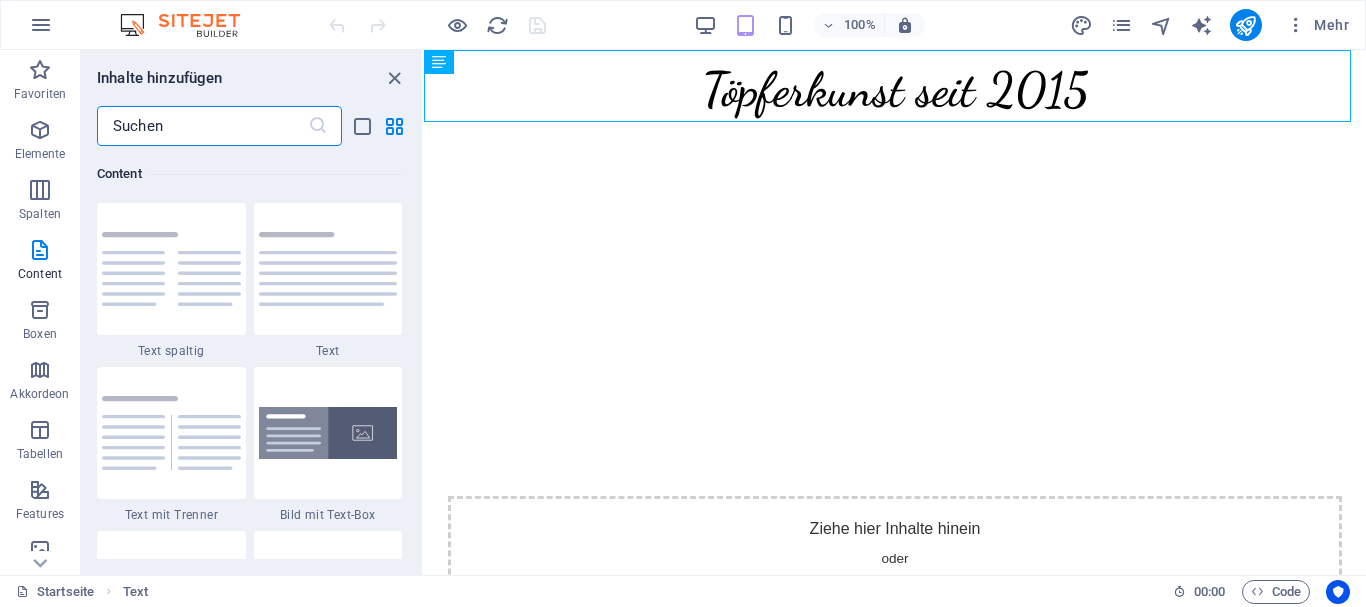 click at bounding box center [202, 126] 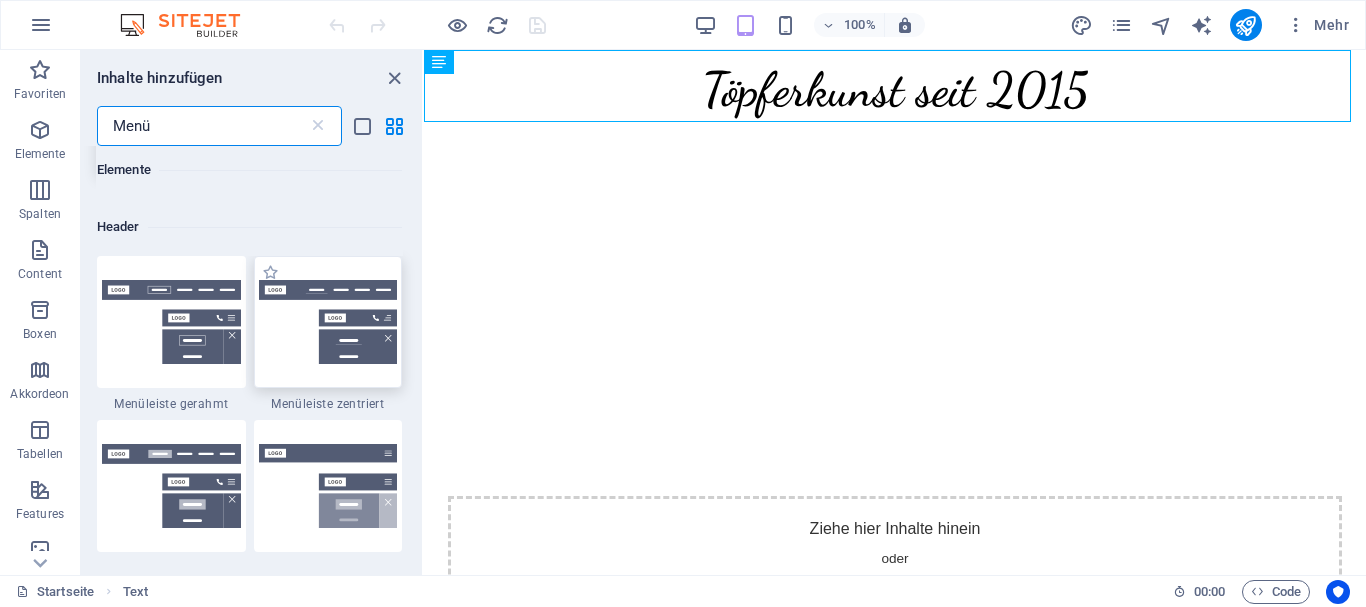 scroll, scrollTop: 300, scrollLeft: 0, axis: vertical 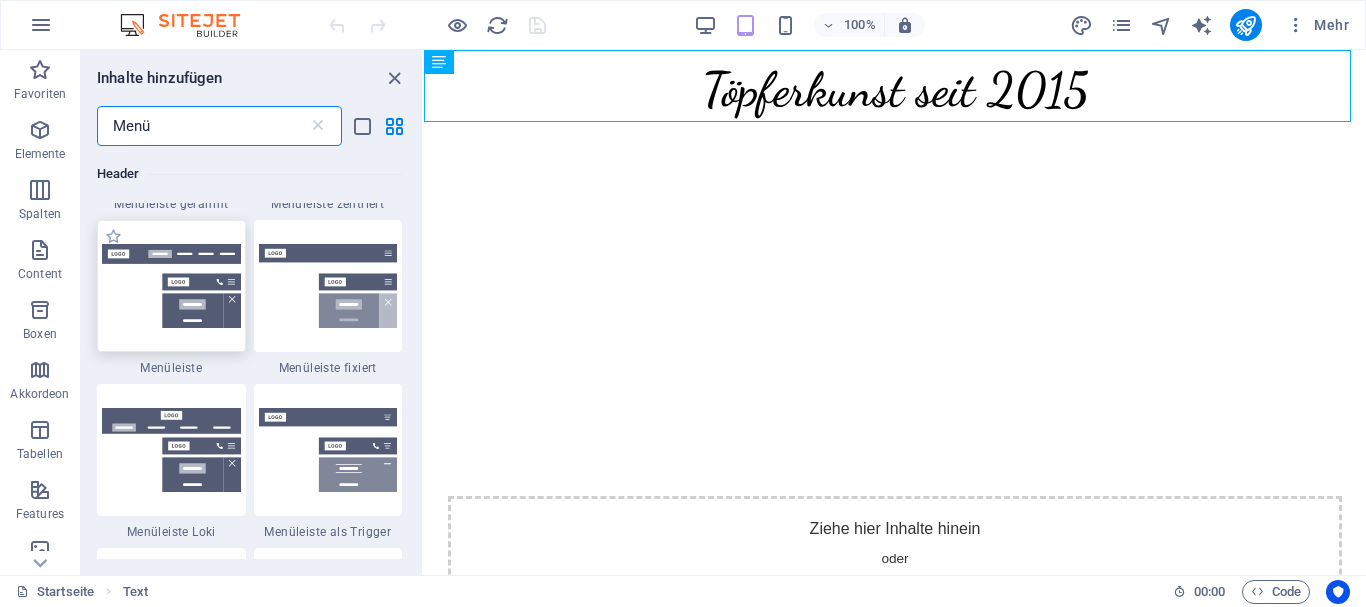 type on "Menü" 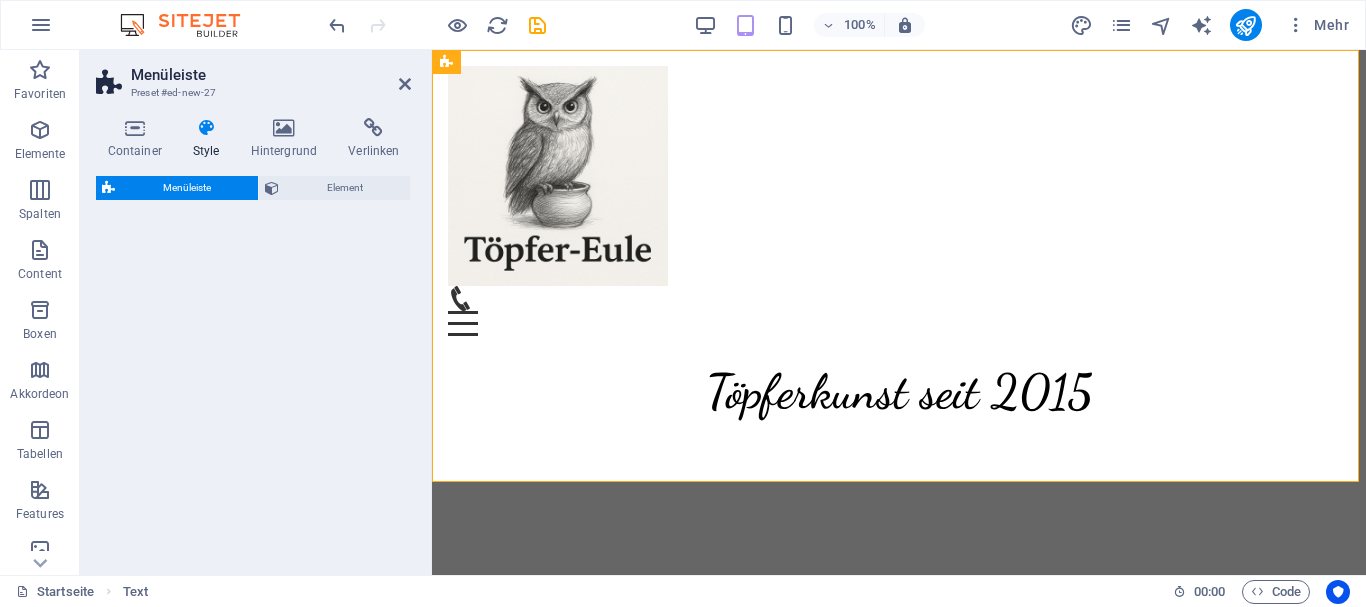 select on "rem" 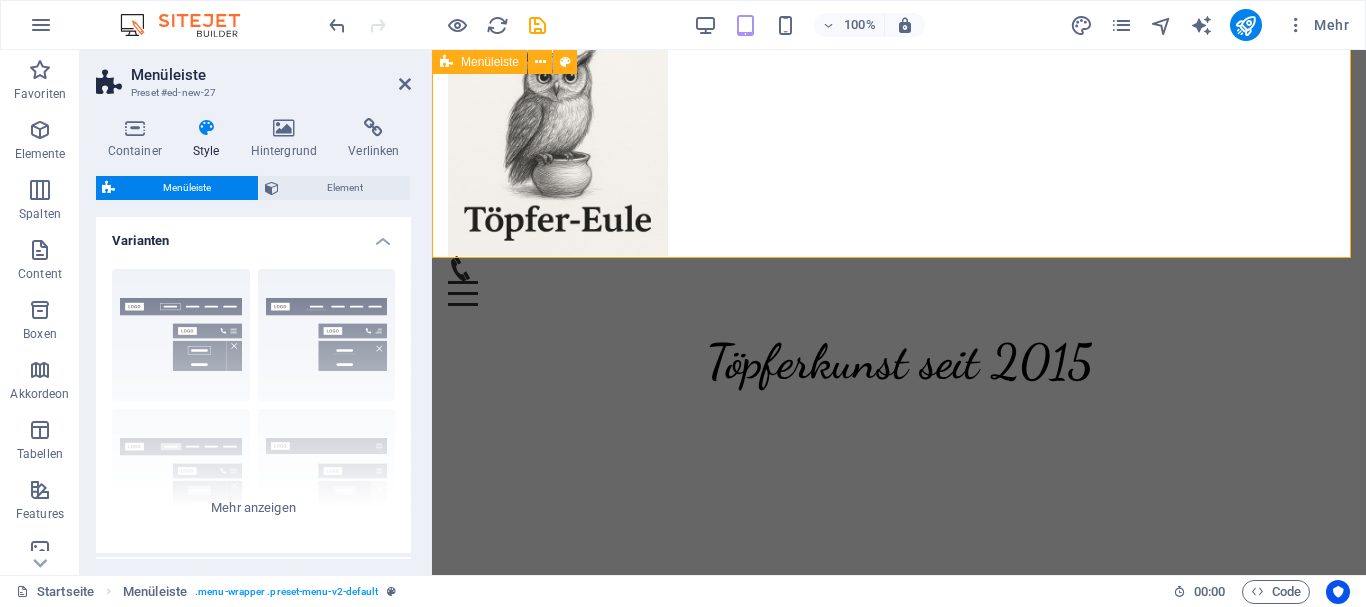 scroll, scrollTop: 0, scrollLeft: 0, axis: both 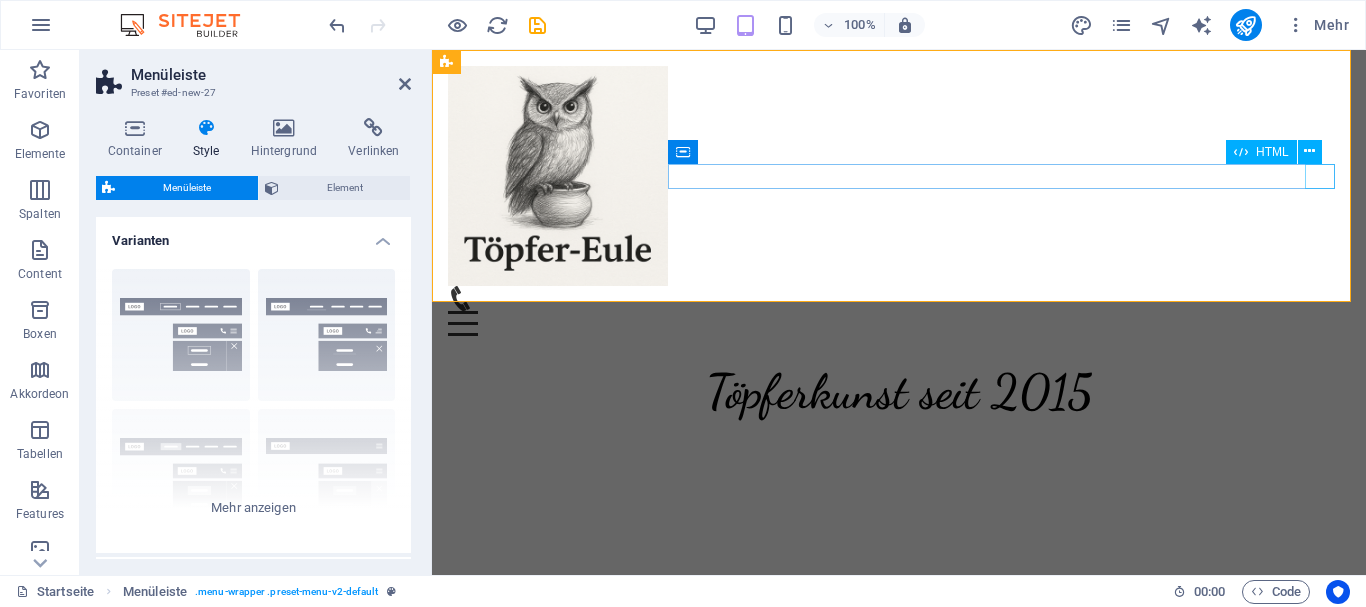 click on "Menu" at bounding box center (899, 323) 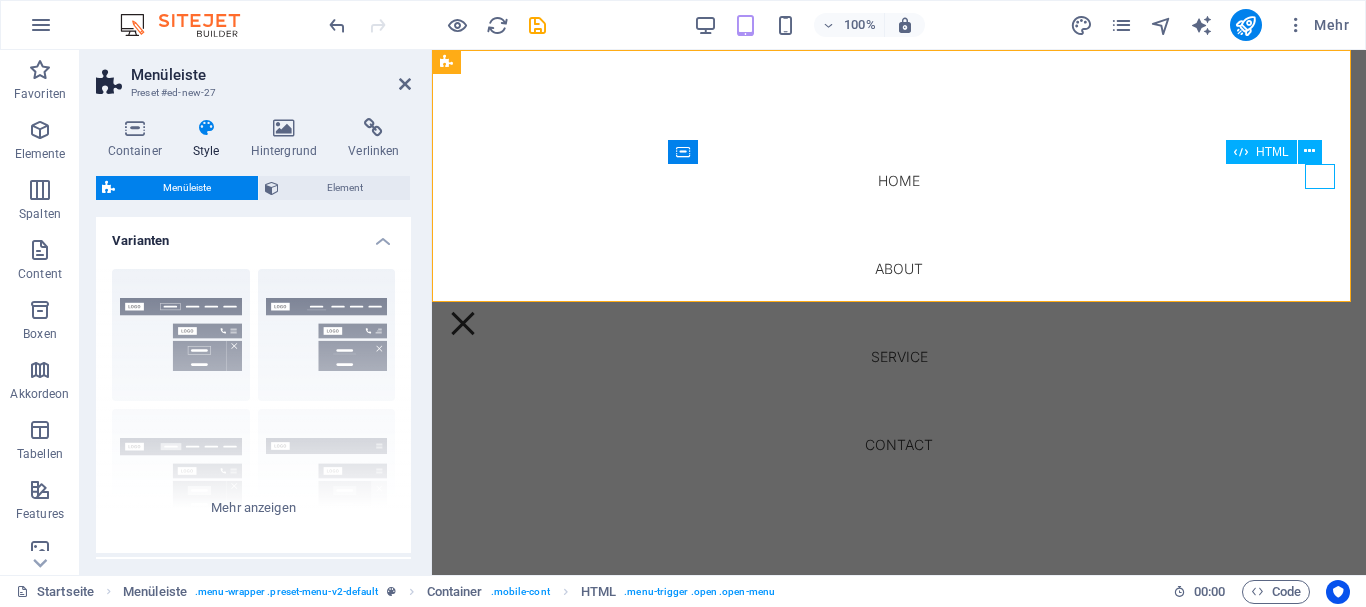 click on "Menu" at bounding box center (463, 323) 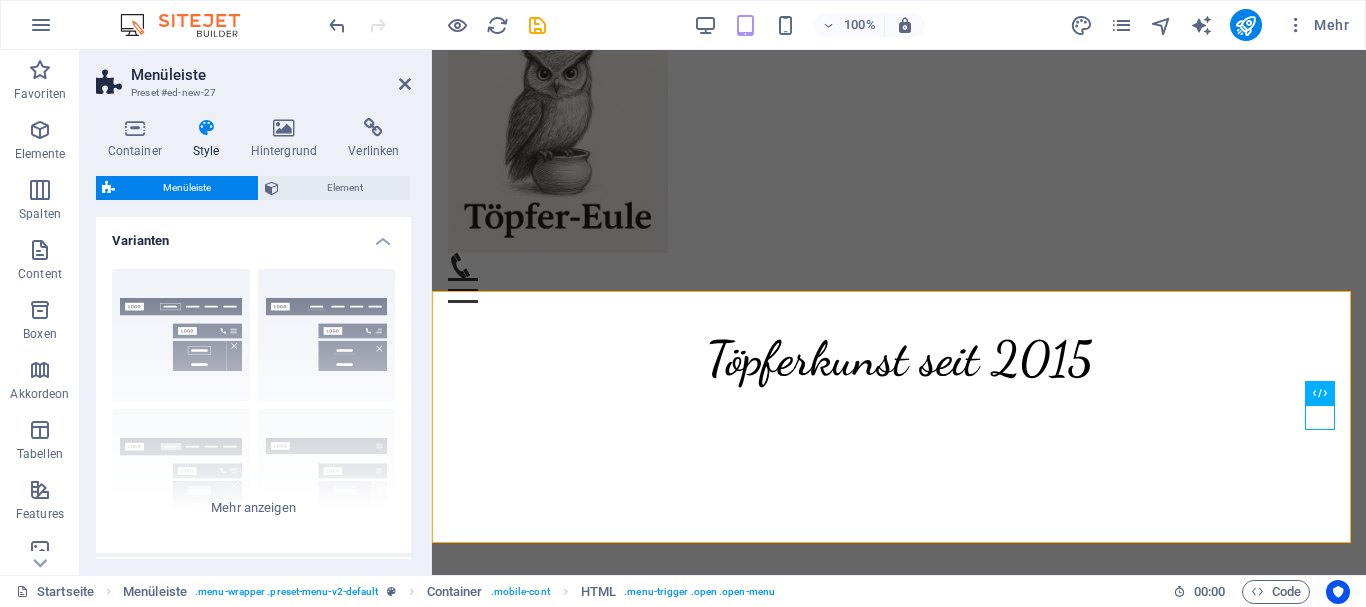 scroll, scrollTop: 0, scrollLeft: 0, axis: both 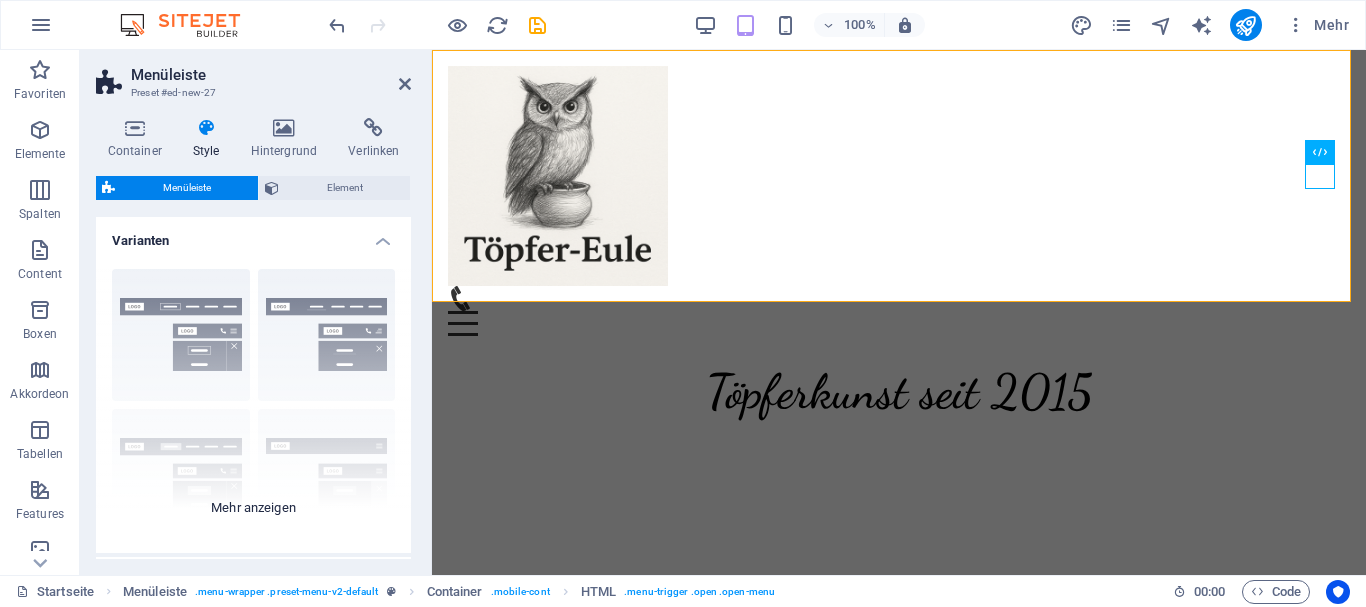 click on "Rahmen Mittig Standard Fixiert Loki Trigger Breit XXL" at bounding box center [253, 403] 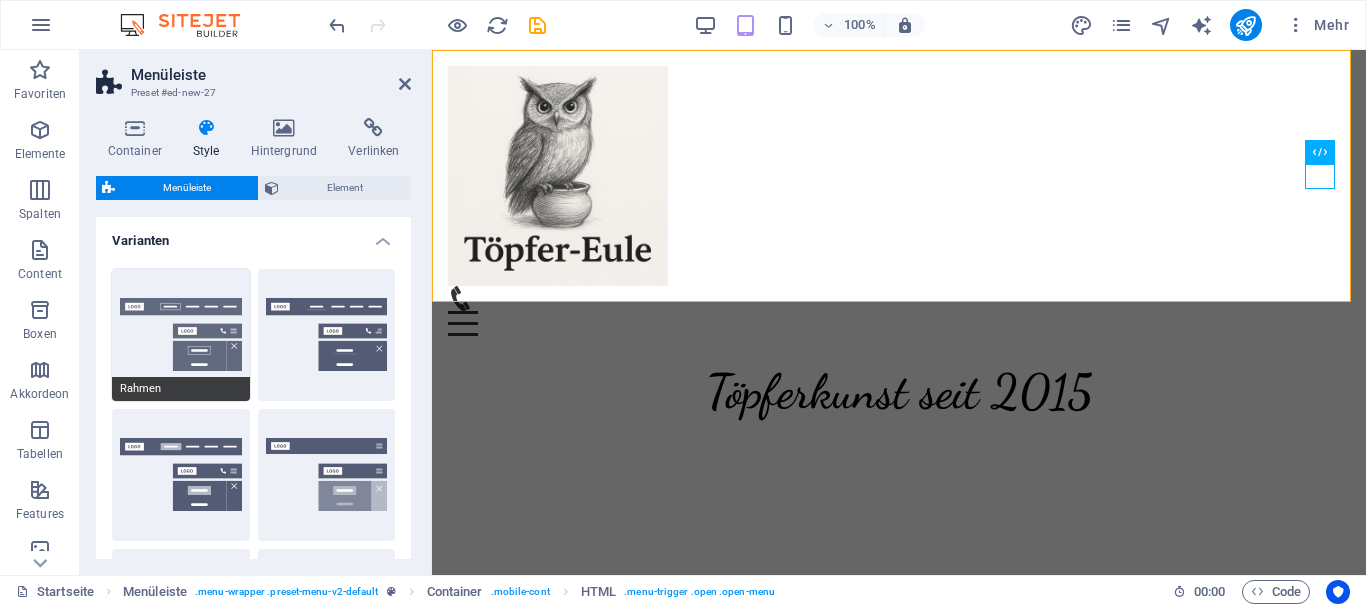 click on "Rahmen" at bounding box center (181, 335) 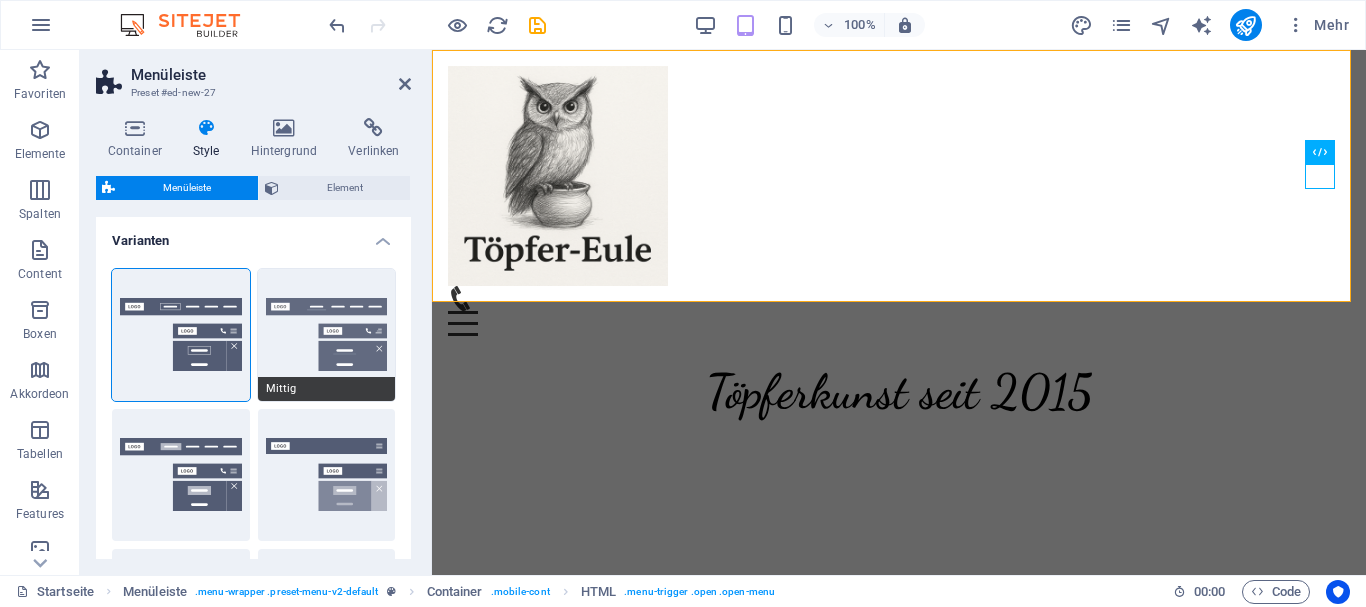 click on "Mittig" at bounding box center (327, 335) 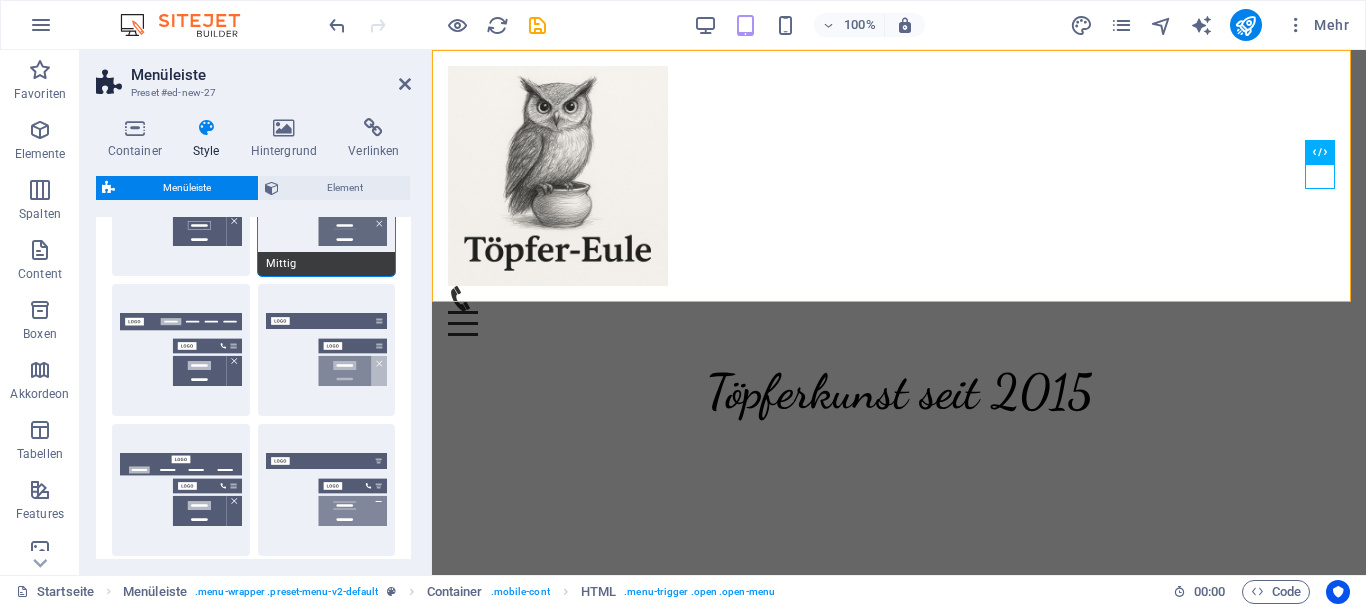 scroll, scrollTop: 300, scrollLeft: 0, axis: vertical 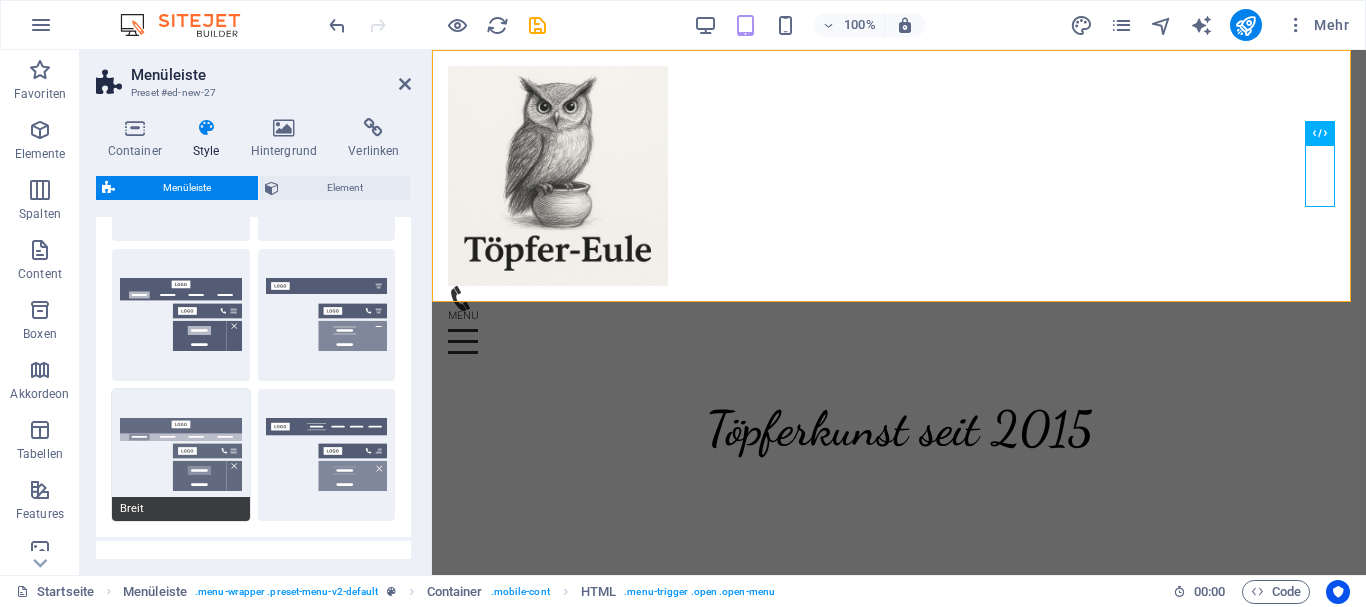 click on "Breit" at bounding box center (181, 455) 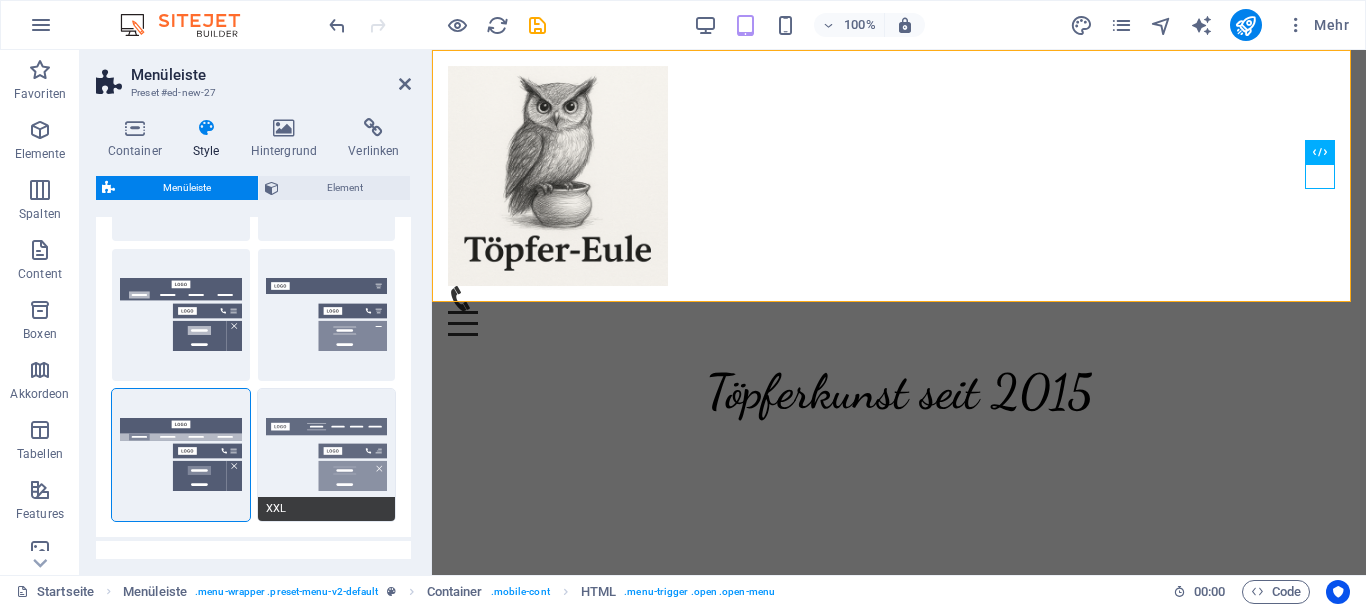 click on "XXL" at bounding box center (327, 455) 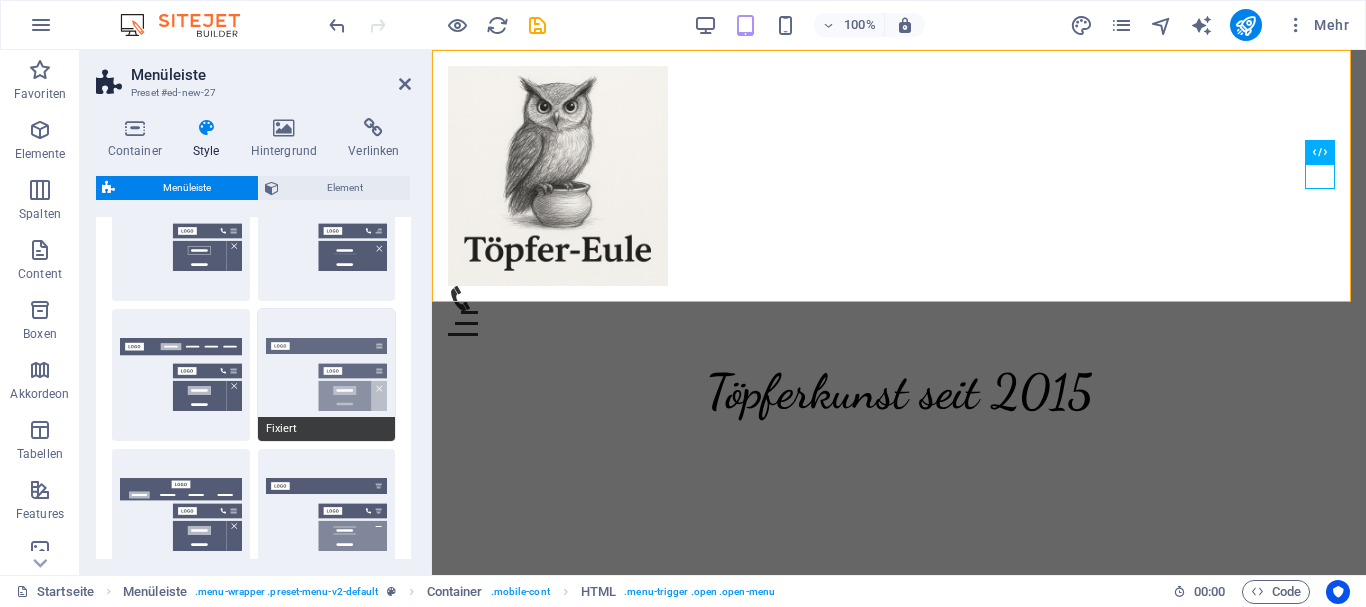 scroll, scrollTop: 0, scrollLeft: 0, axis: both 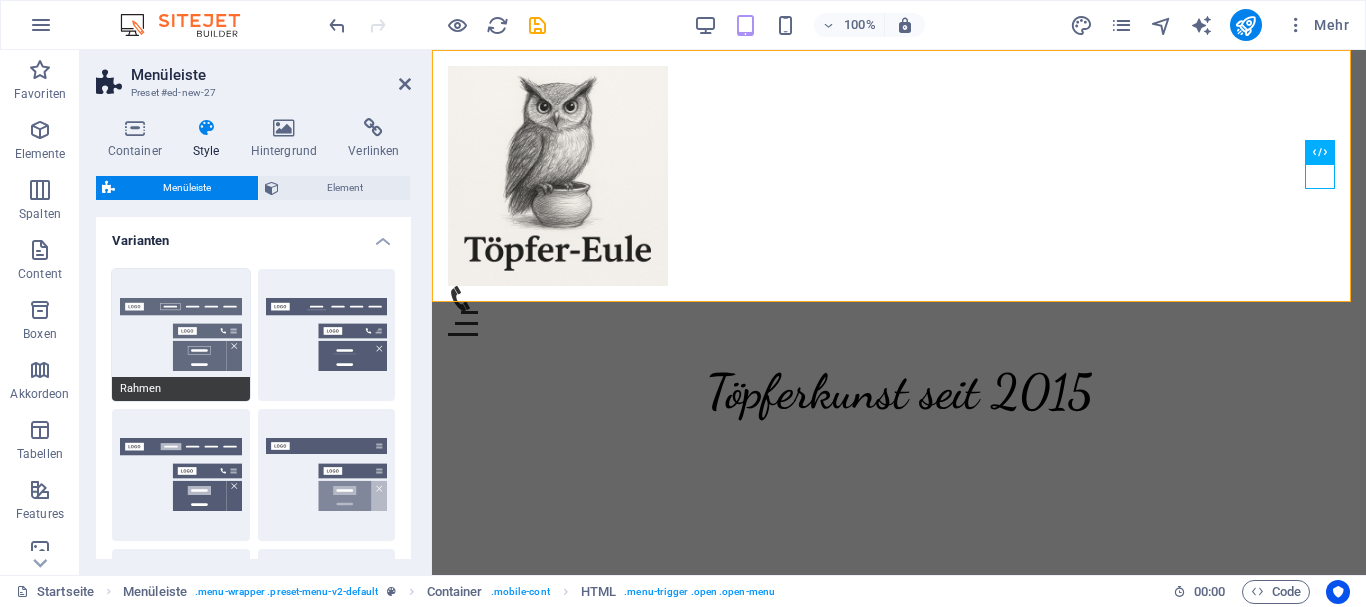 click on "Rahmen" at bounding box center (181, 335) 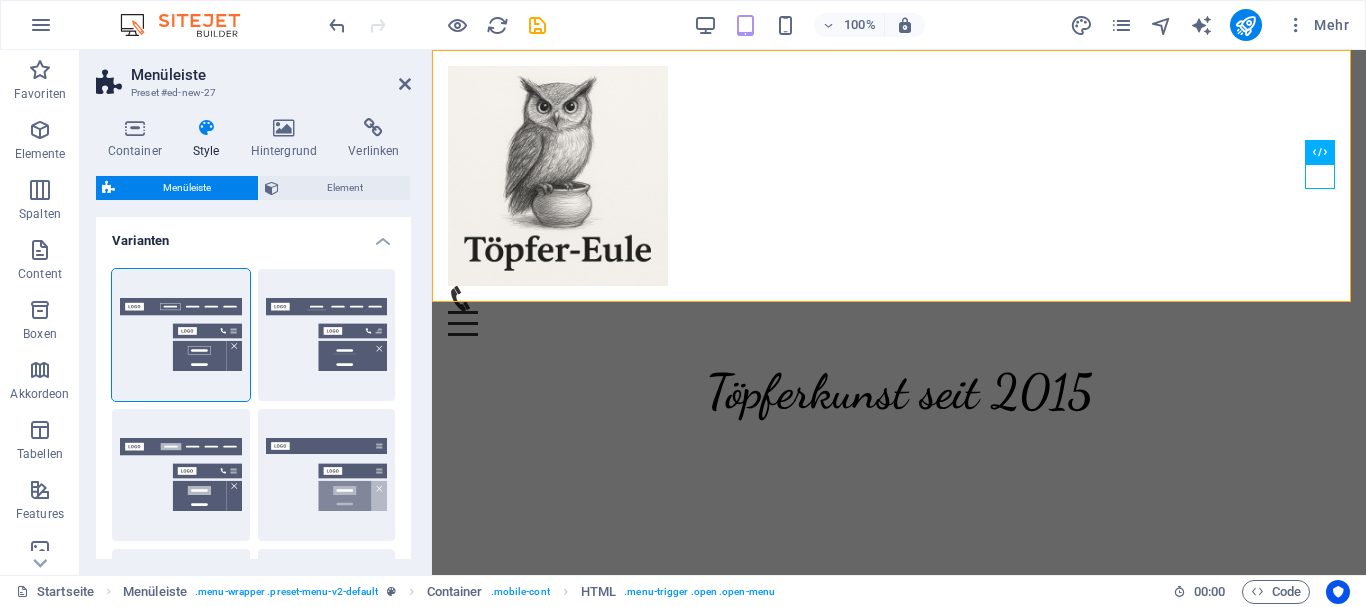 click on "Varianten" at bounding box center [253, 235] 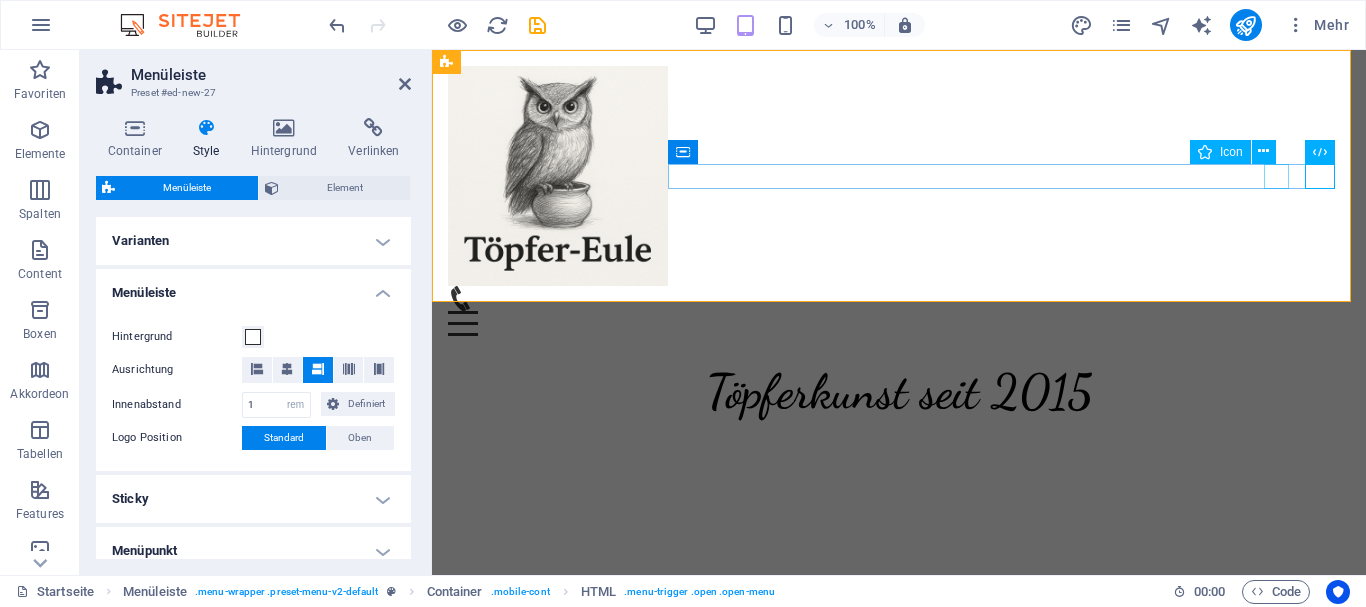 click at bounding box center (891, 298) 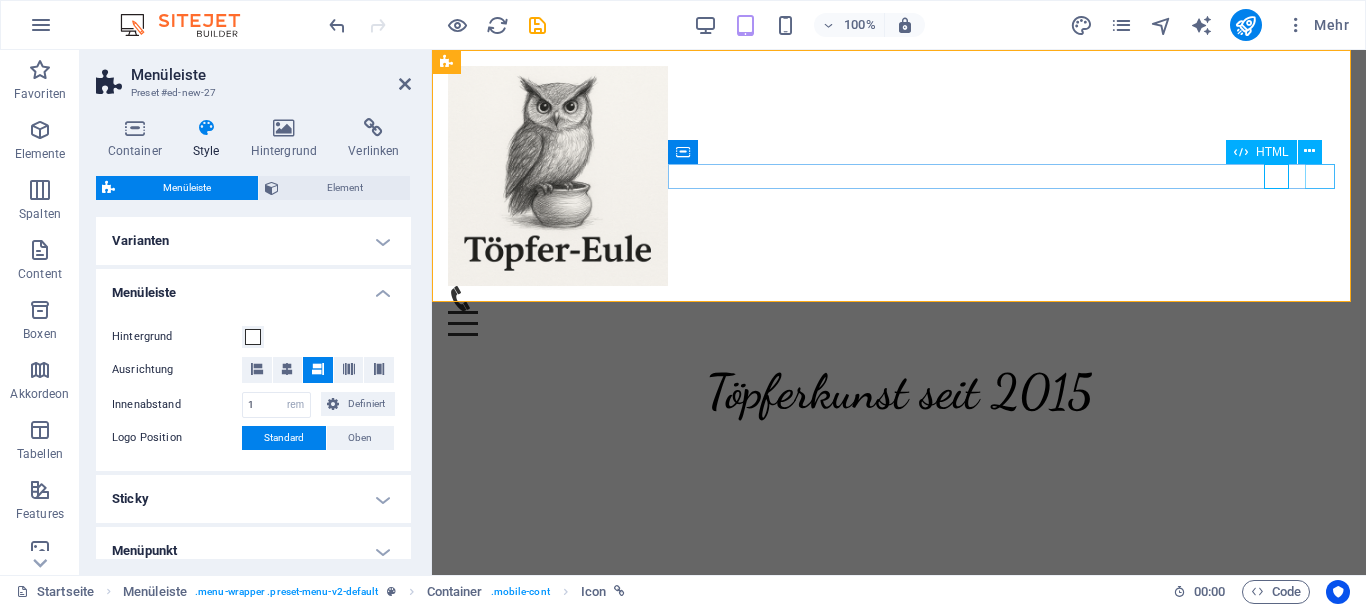 click on "Menu" at bounding box center (899, 323) 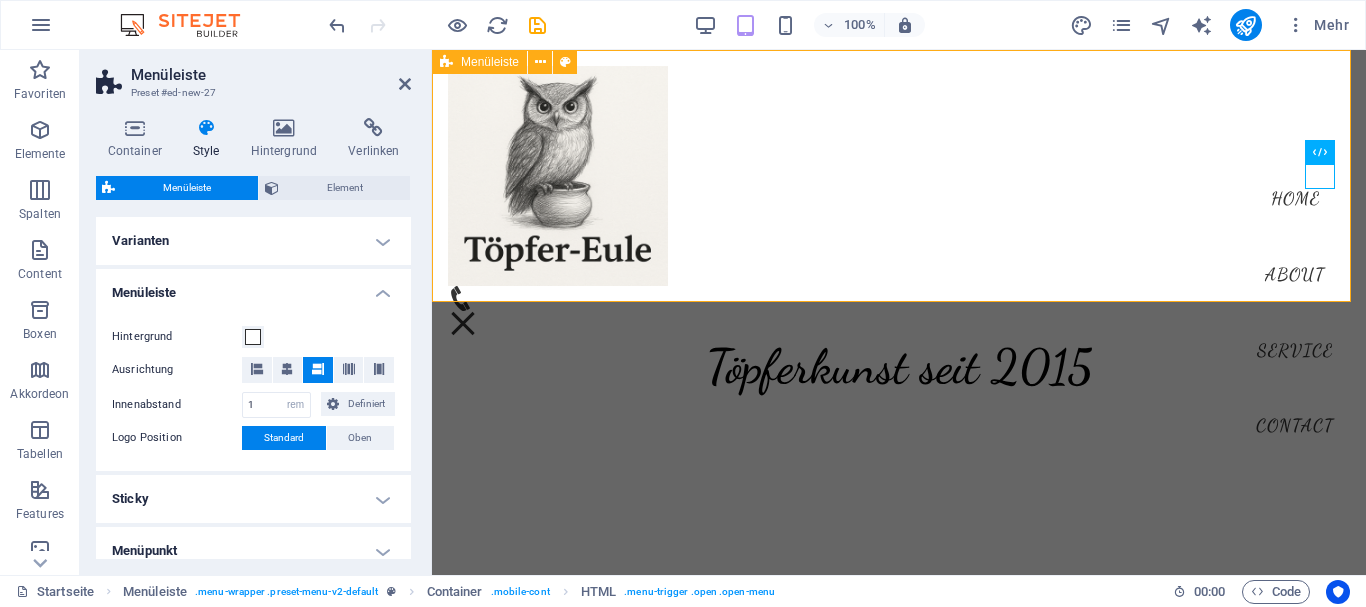 click on "Menu Home About Service Contact" at bounding box center [899, 188] 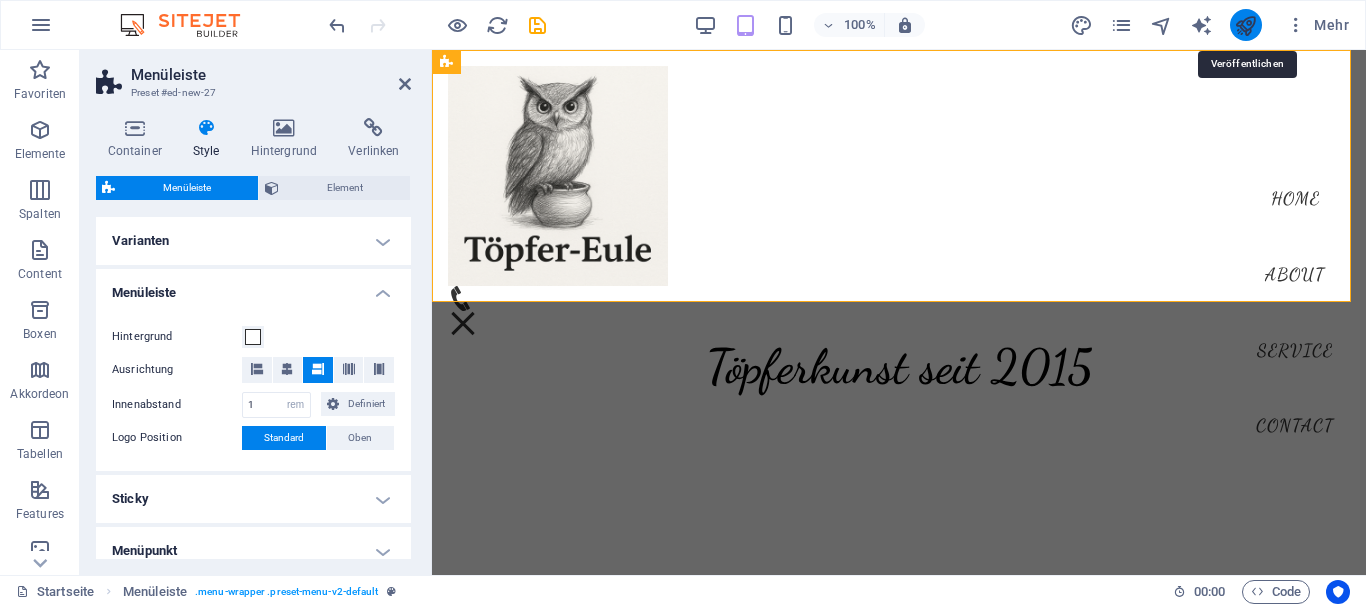 click at bounding box center (1245, 25) 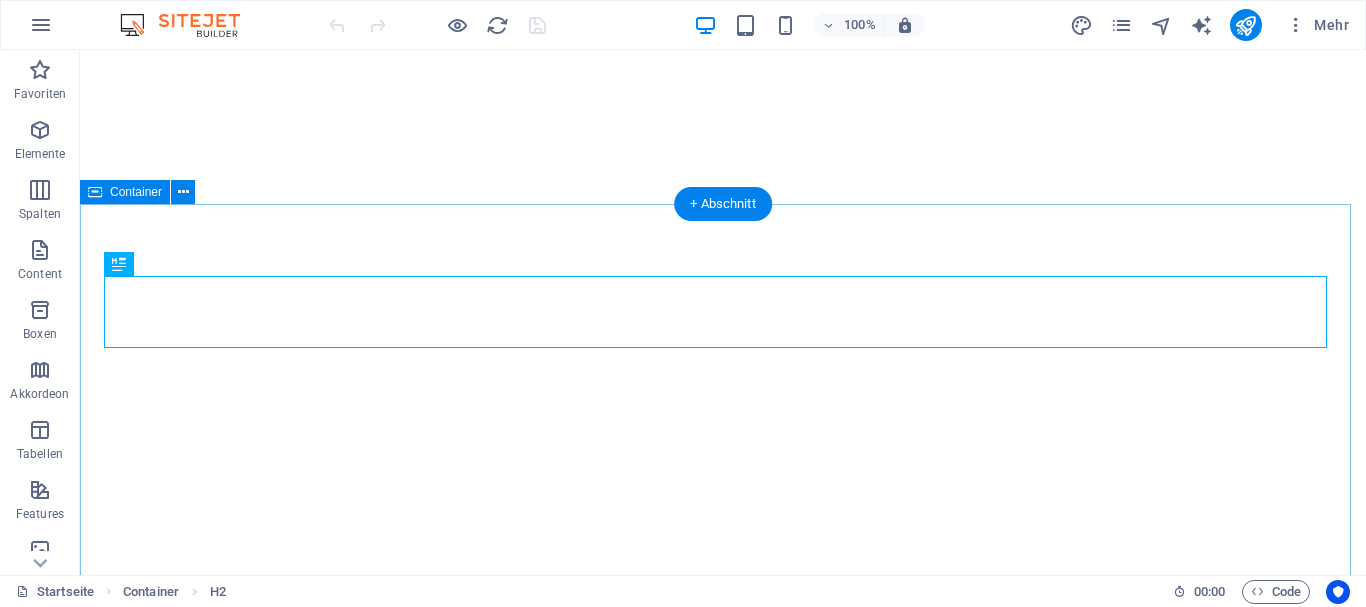 scroll, scrollTop: 0, scrollLeft: 0, axis: both 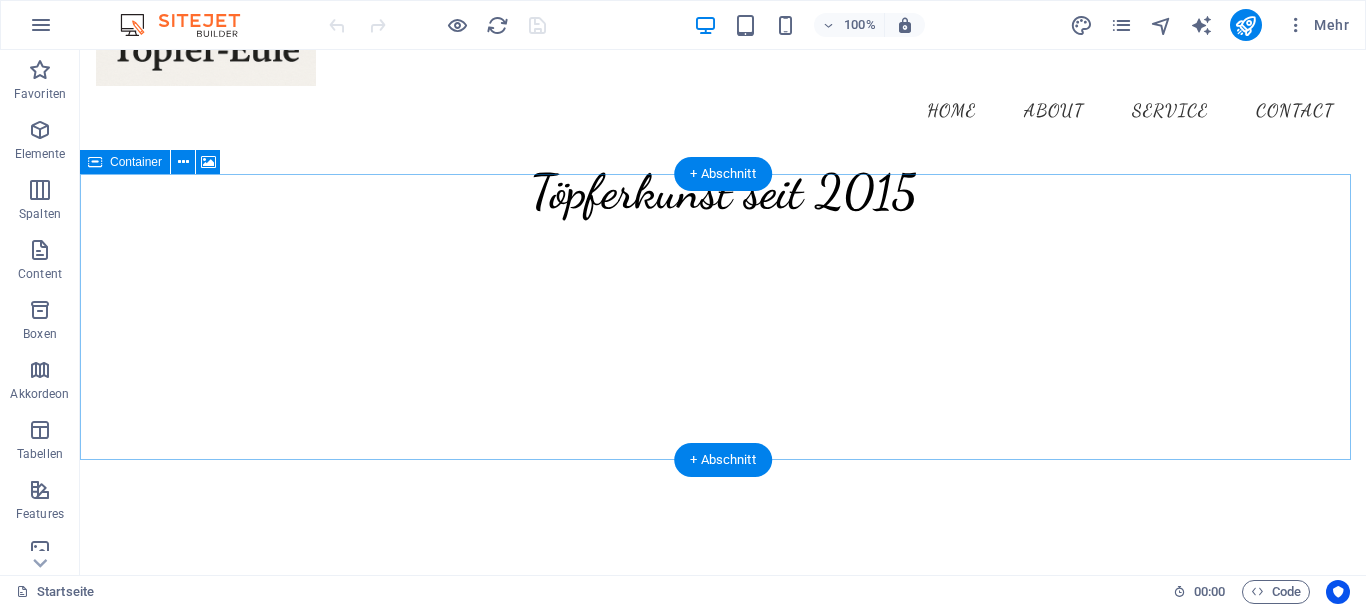 click on "Ziehe hier Inhalte hinein oder  Elemente hinzufügen  Zwischenablage einfügen" at bounding box center [723, 653] 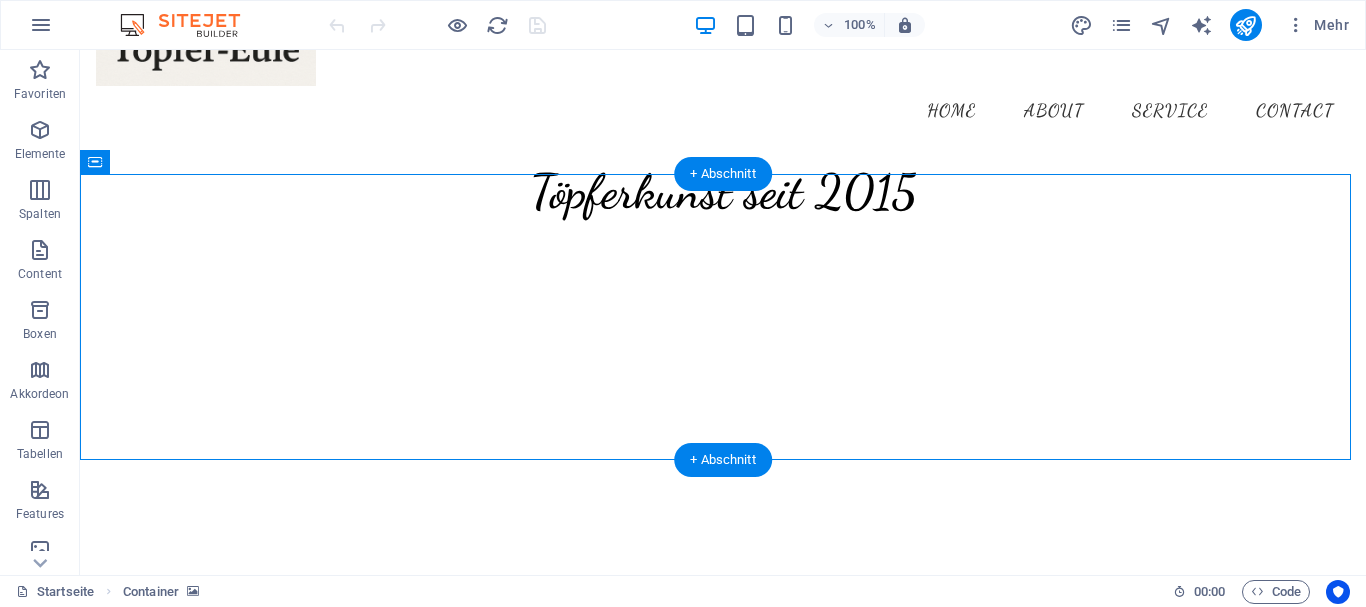 click at bounding box center [-3098, 224] 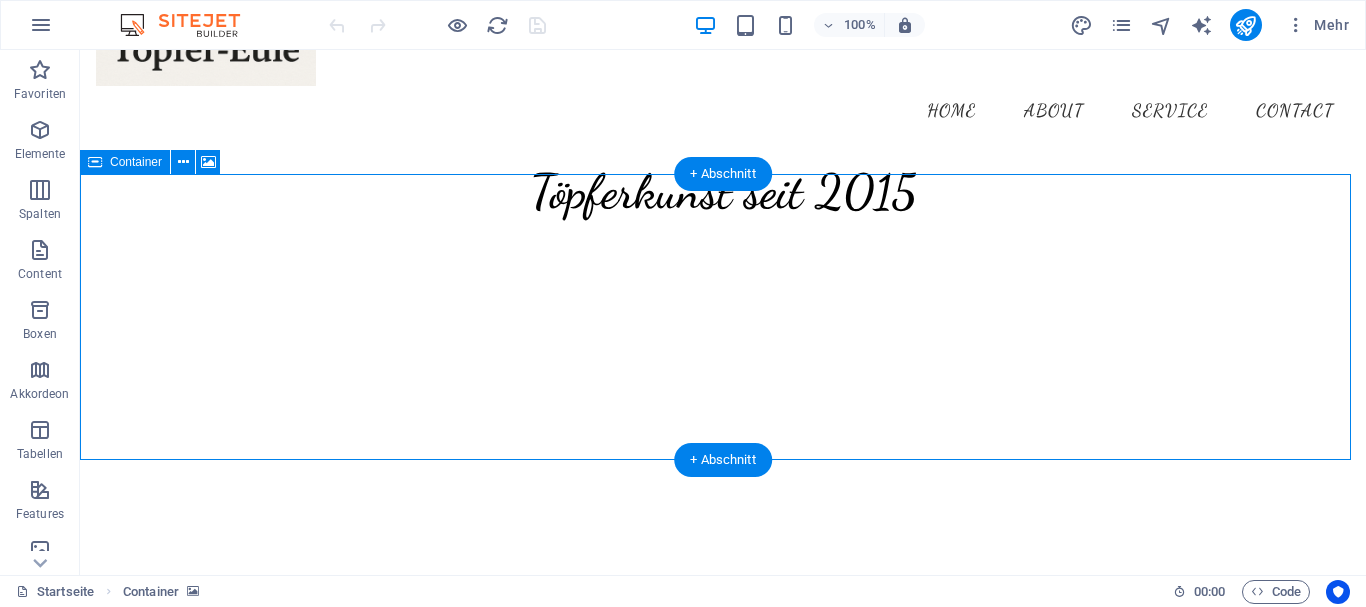 click on "Ziehe hier Inhalte hinein oder  Elemente hinzufügen  Zwischenablage einfügen" at bounding box center (723, 653) 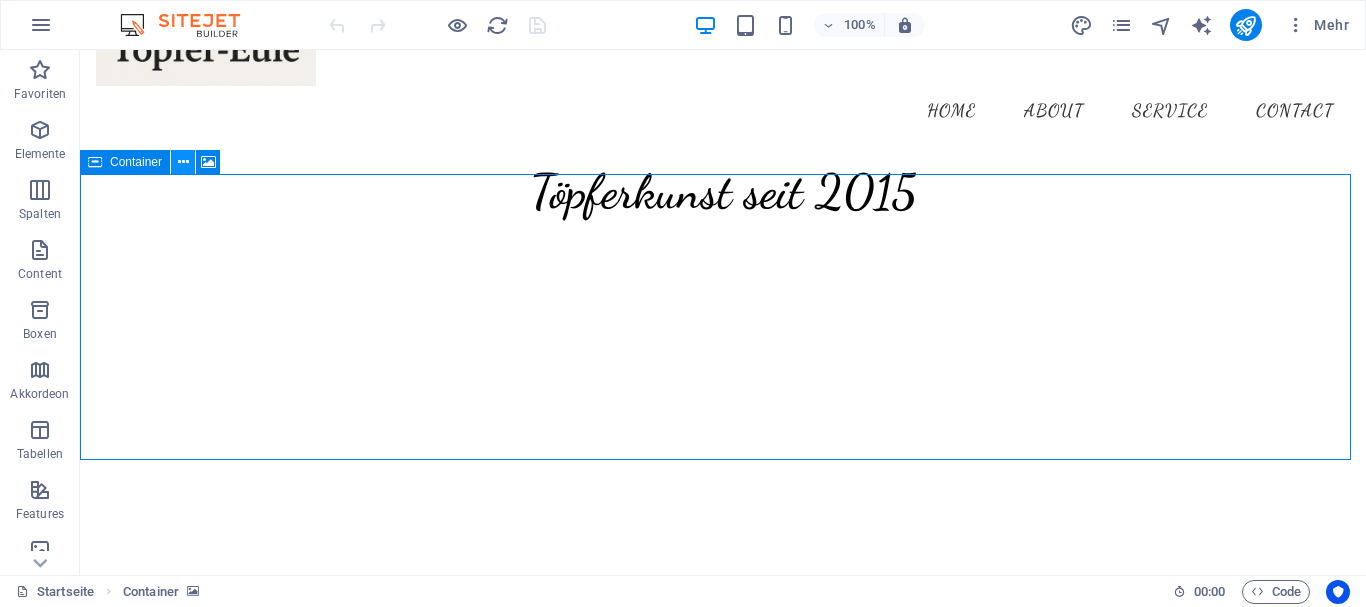 click at bounding box center [183, 162] 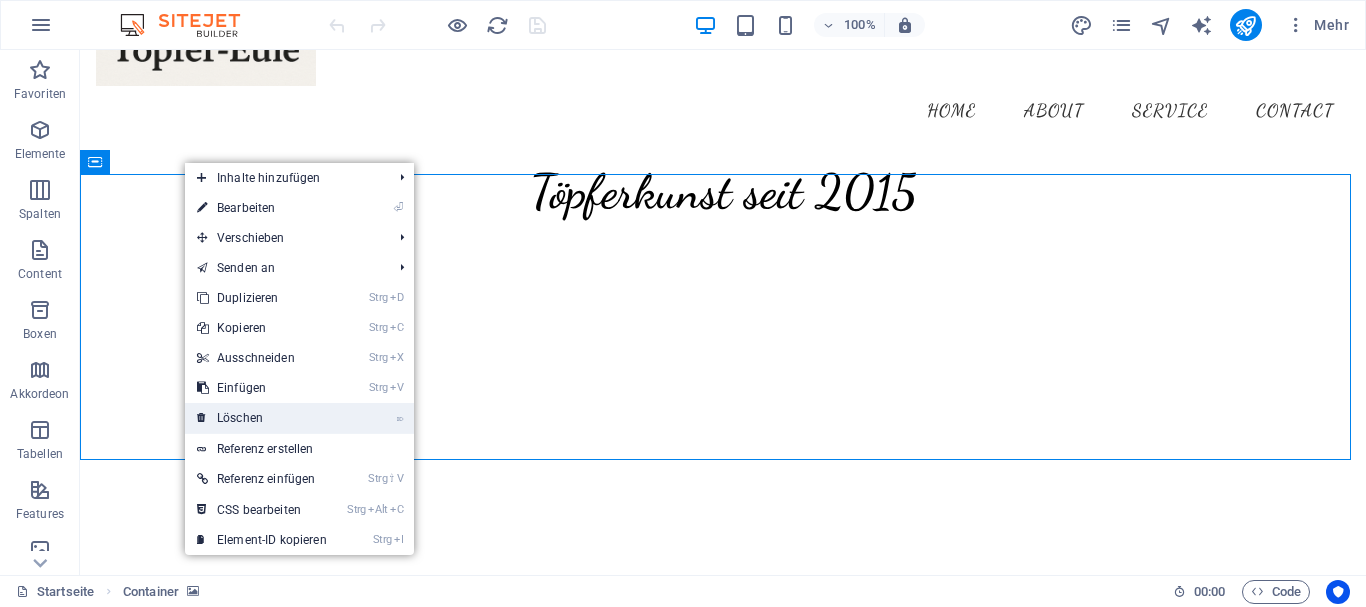 click on "⌦  Löschen" at bounding box center [262, 418] 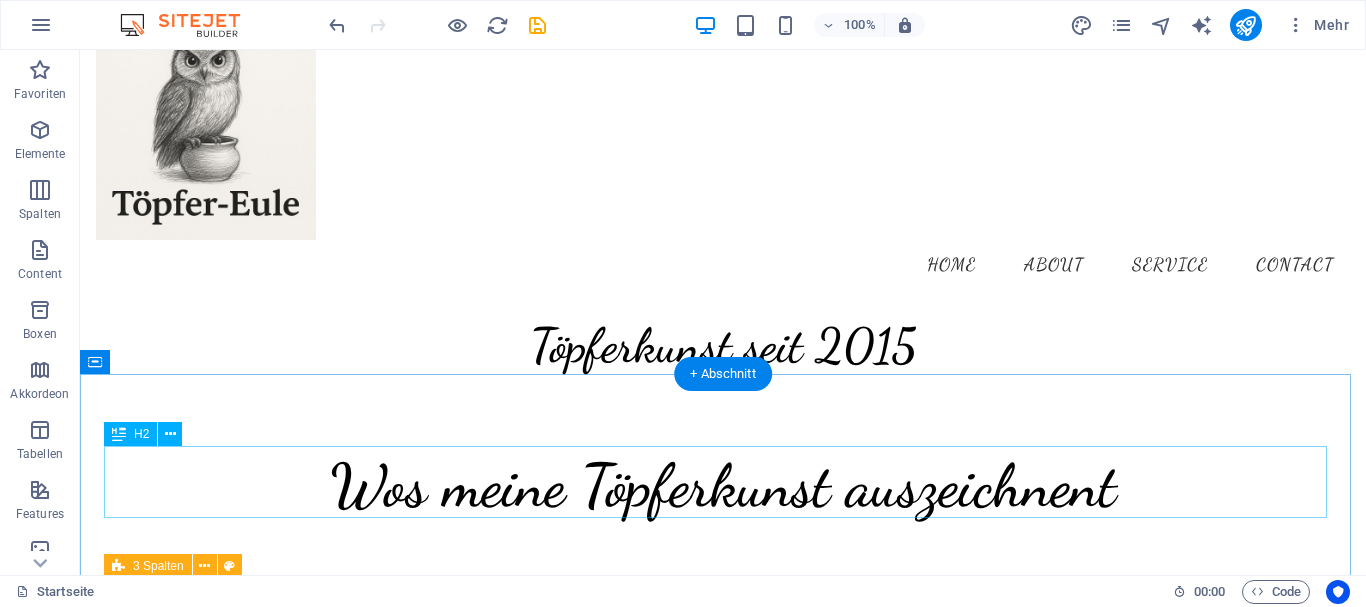 scroll, scrollTop: 0, scrollLeft: 0, axis: both 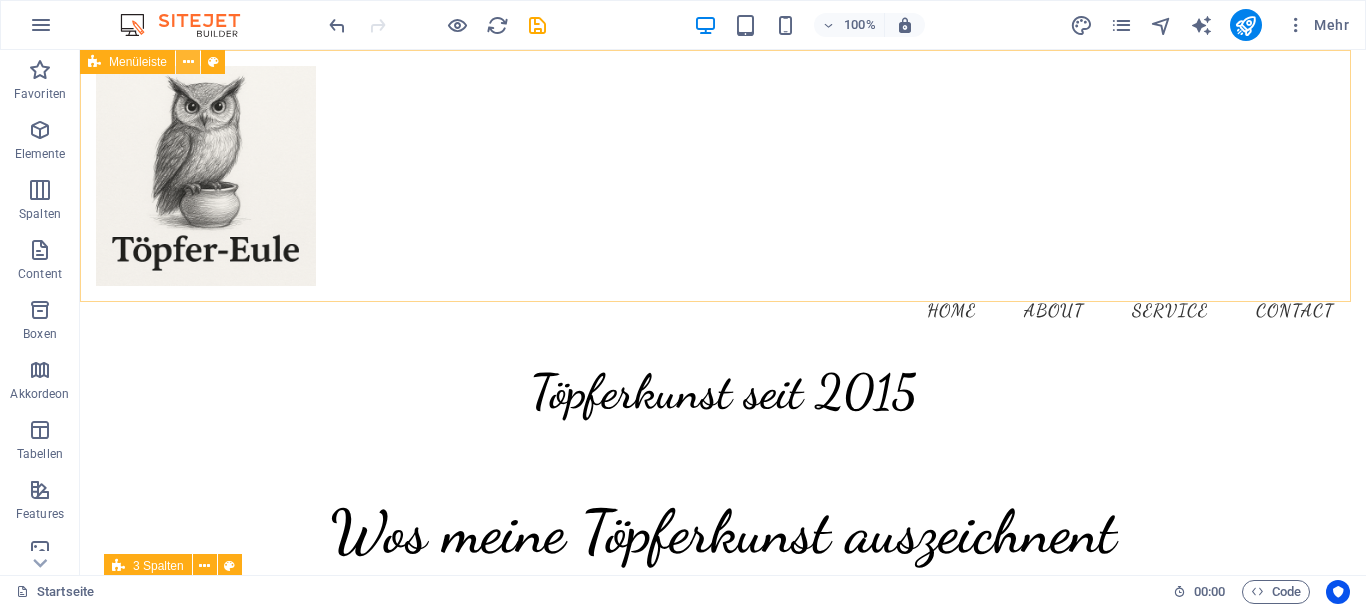 click at bounding box center (188, 62) 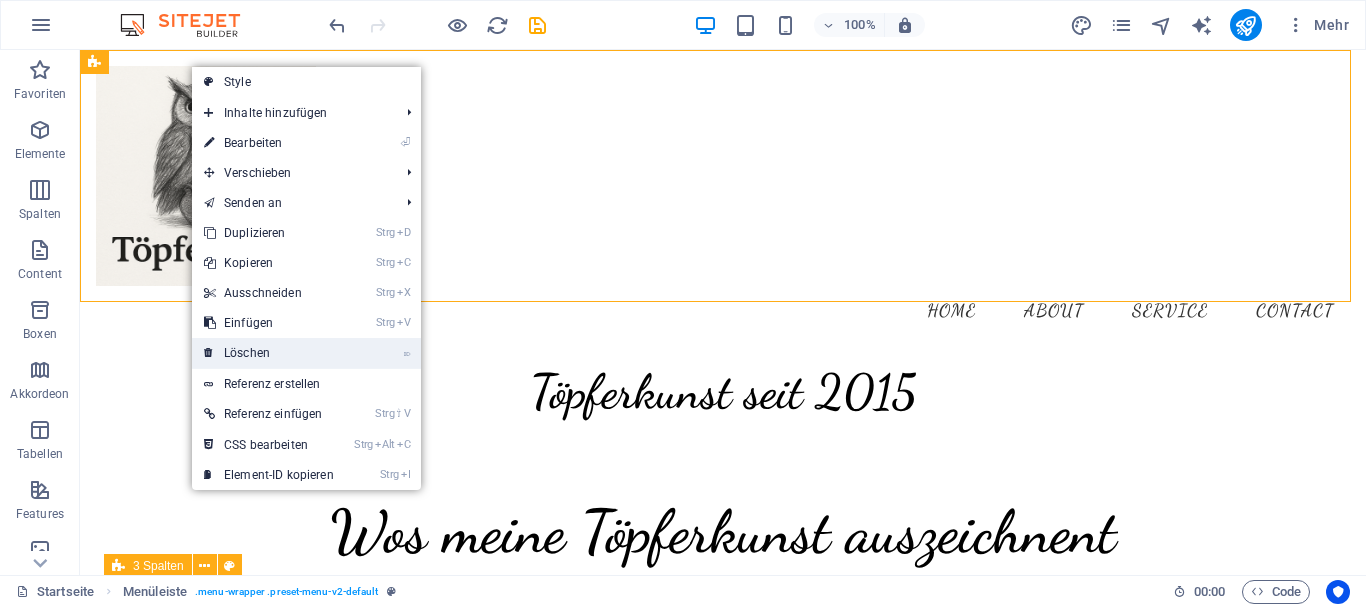 click at bounding box center [209, 353] 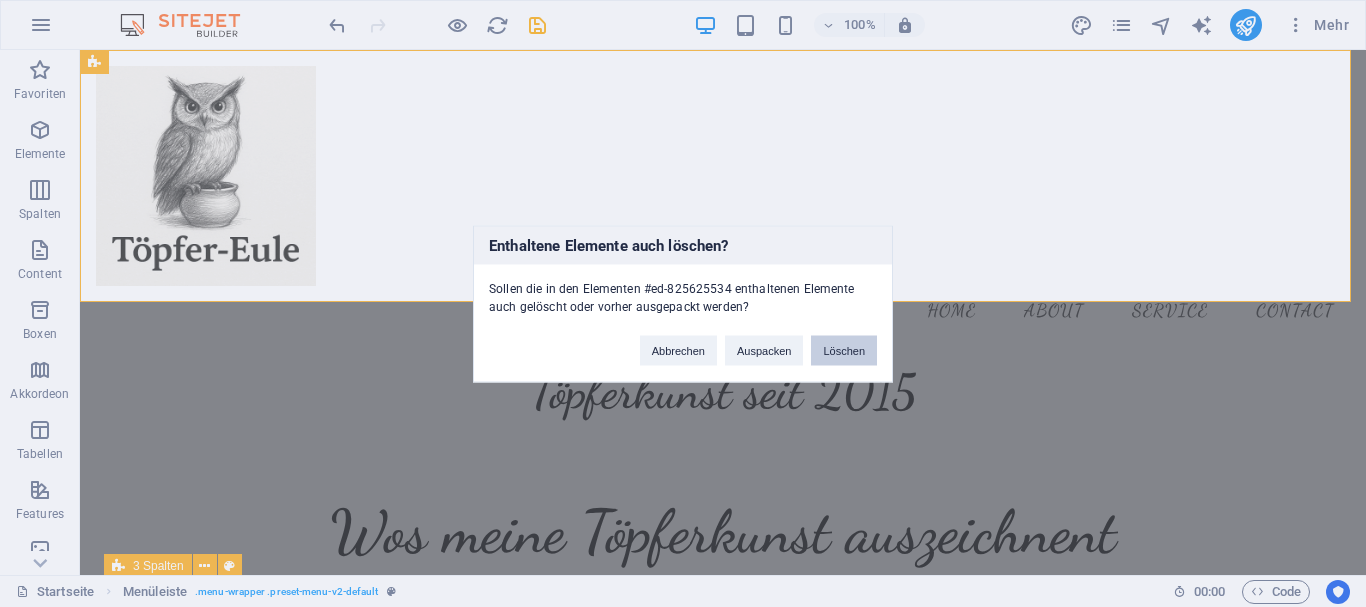 click on "Löschen" at bounding box center [844, 350] 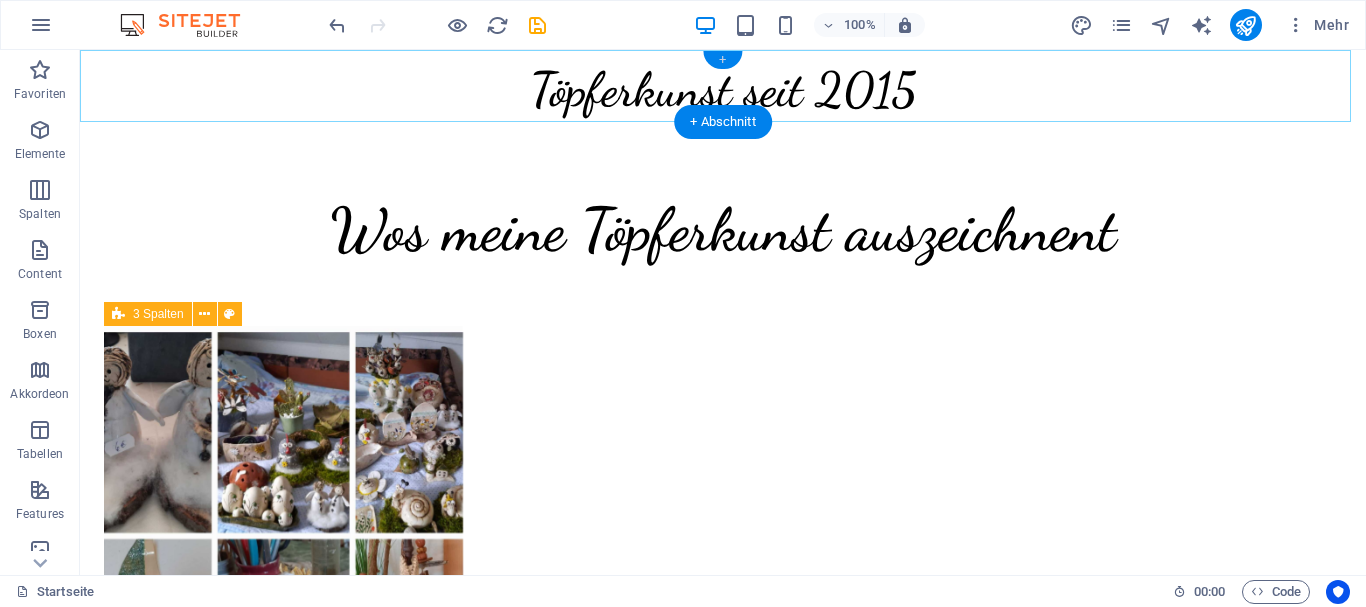 drag, startPoint x: 722, startPoint y: 59, endPoint x: 298, endPoint y: 9, distance: 426.93793 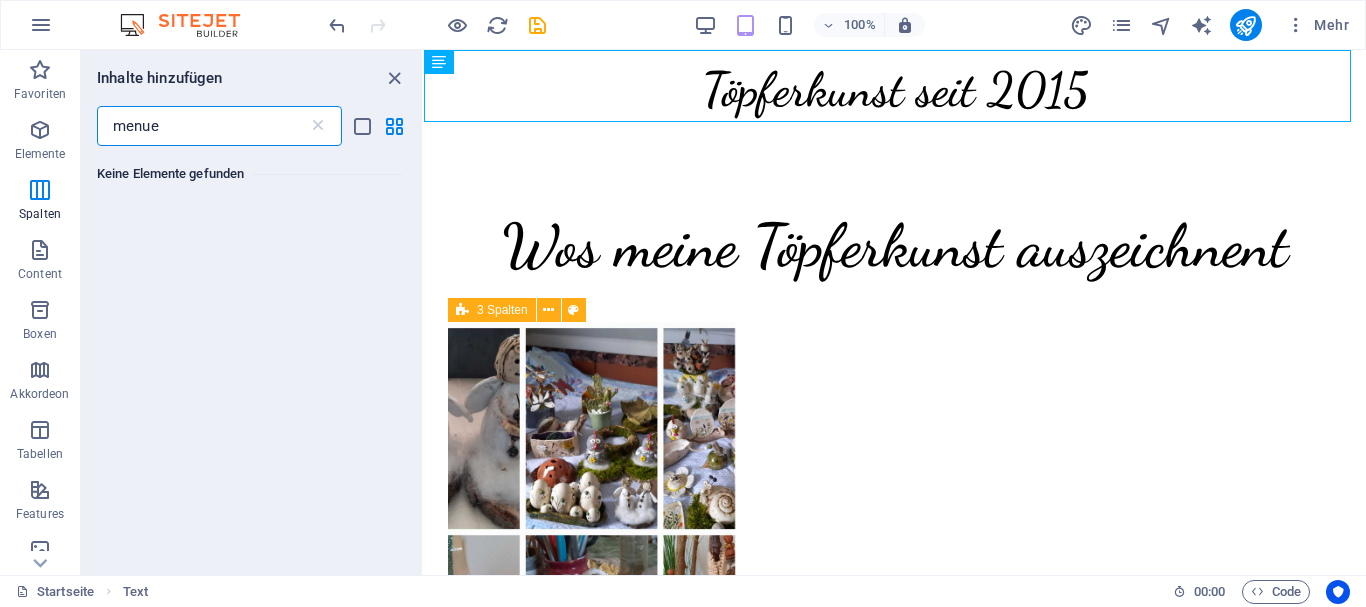 scroll, scrollTop: 0, scrollLeft: 0, axis: both 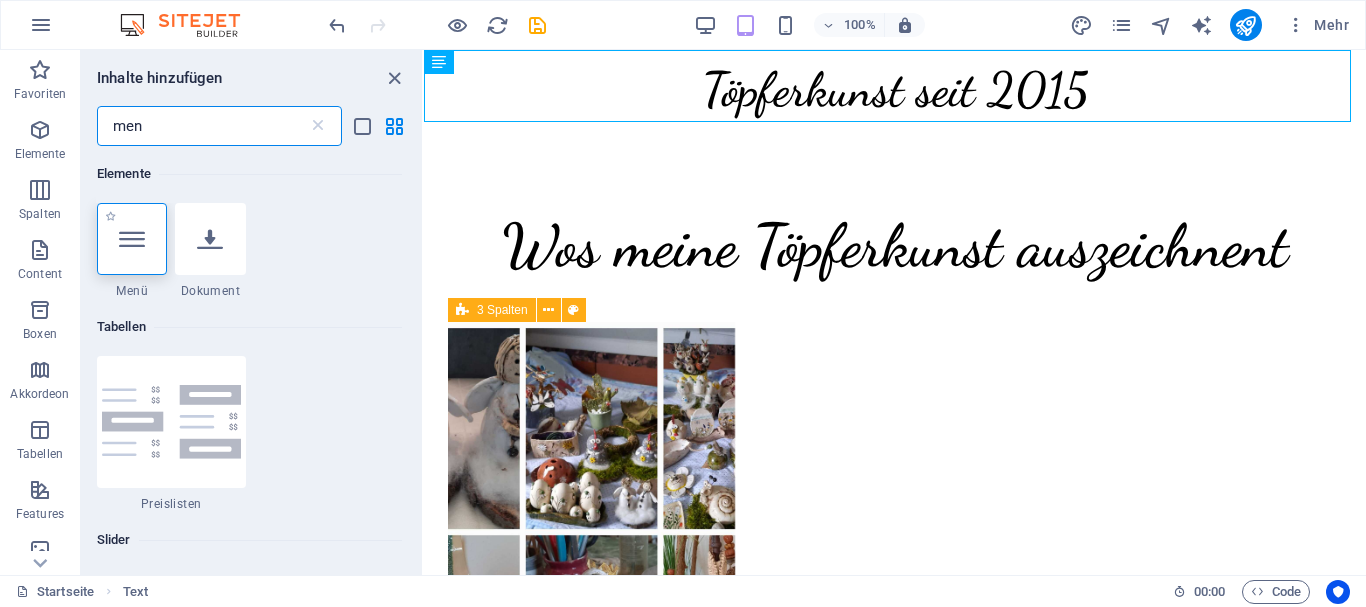 type on "men" 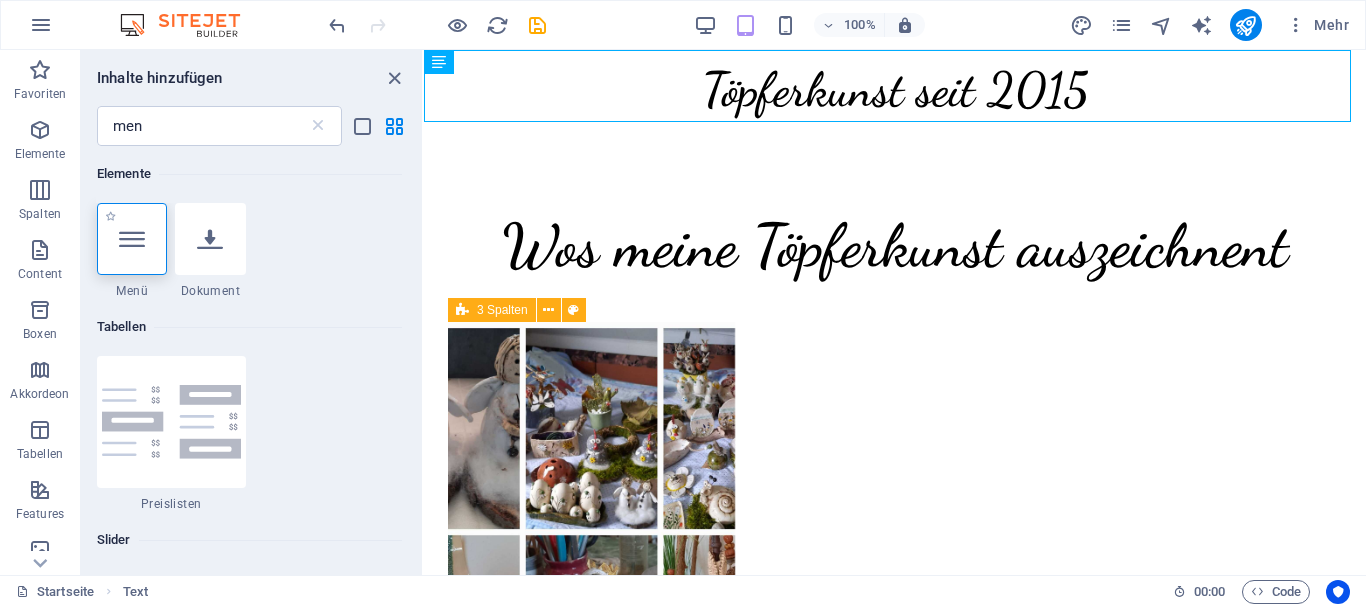 click at bounding box center (132, 239) 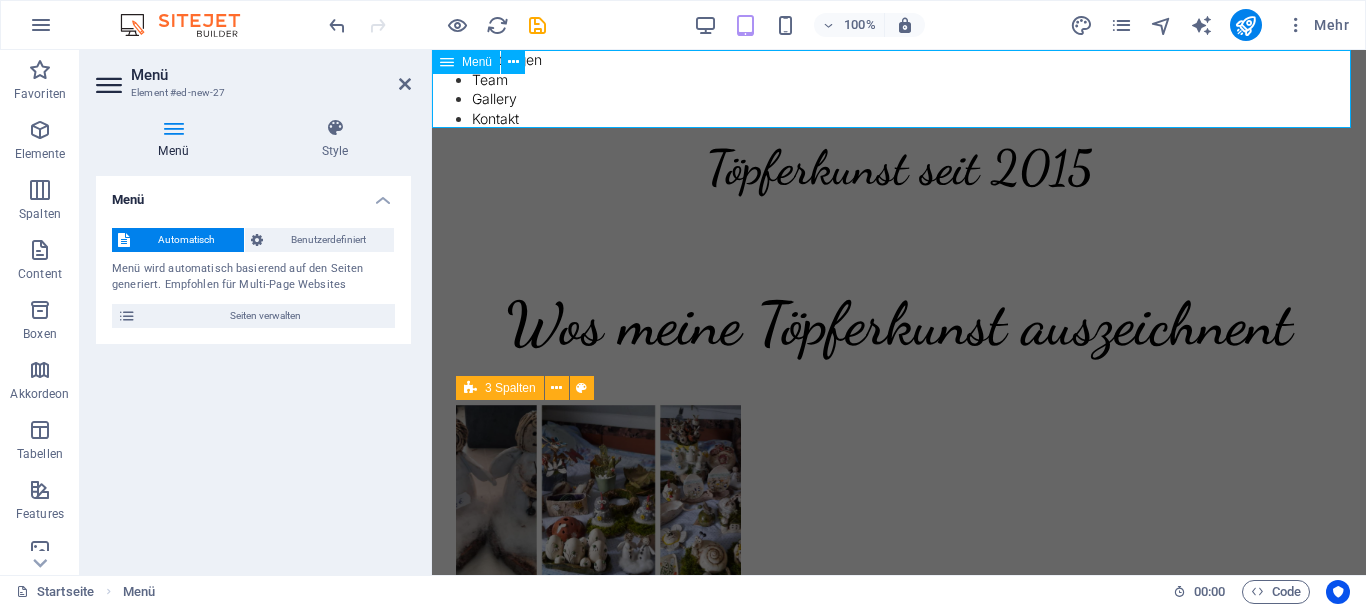 click at bounding box center [447, 62] 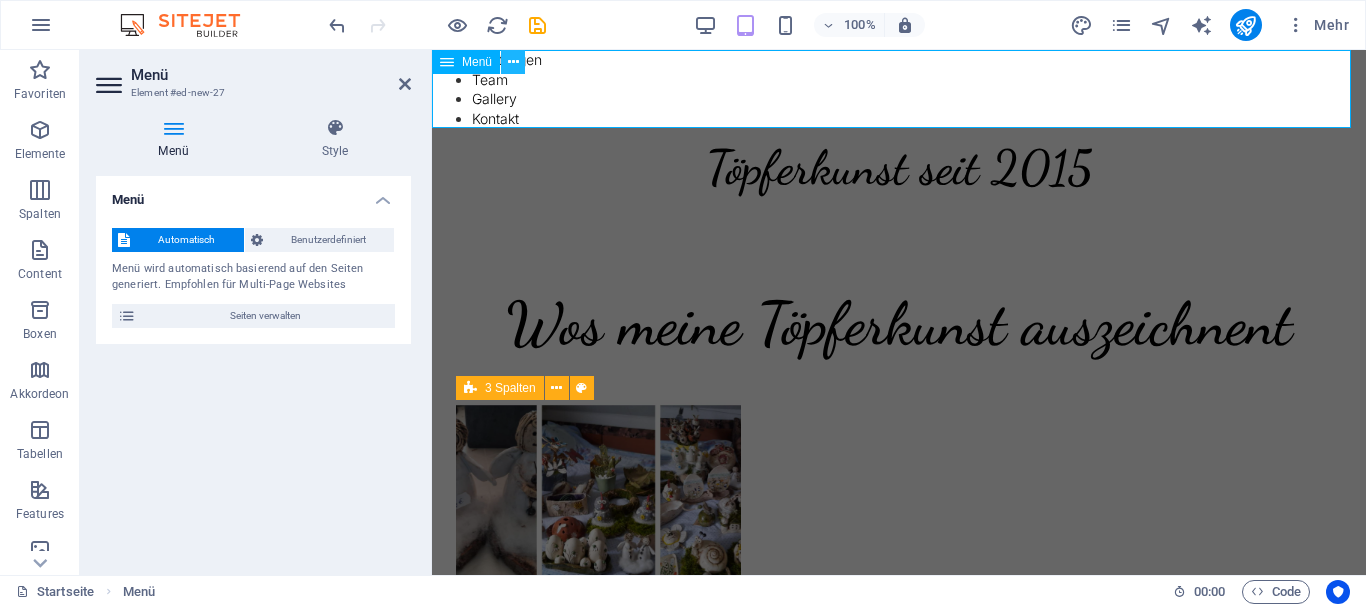 click at bounding box center [513, 62] 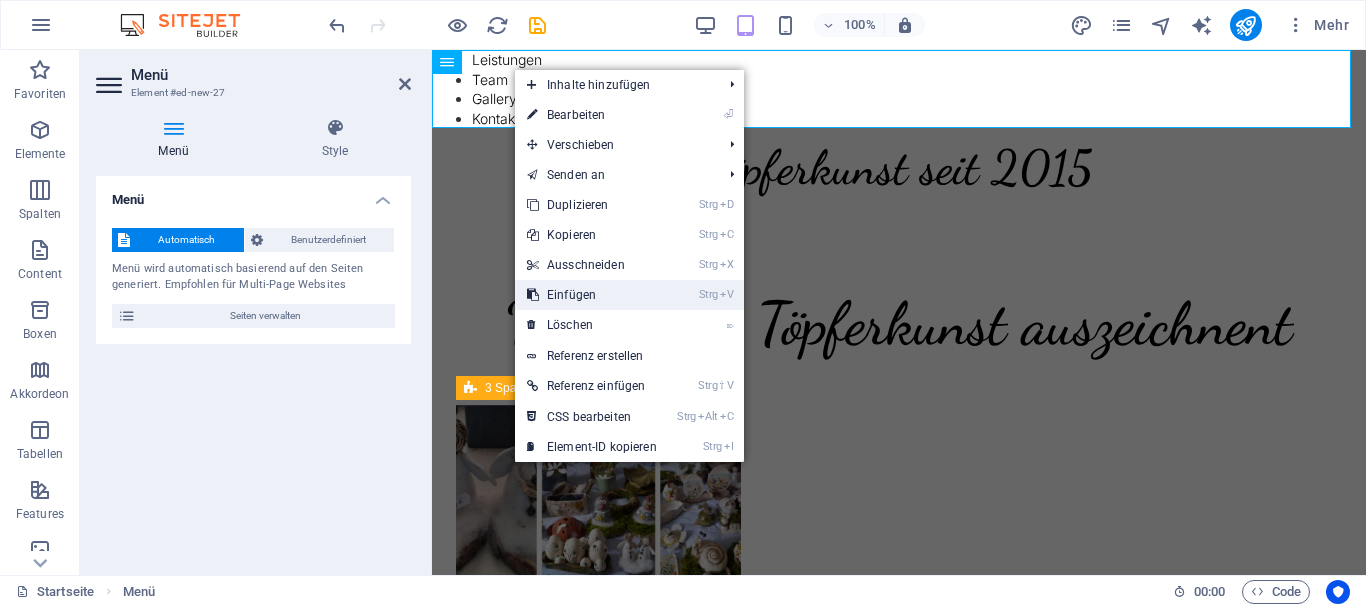 click on "Strg V  Einfügen" at bounding box center (592, 295) 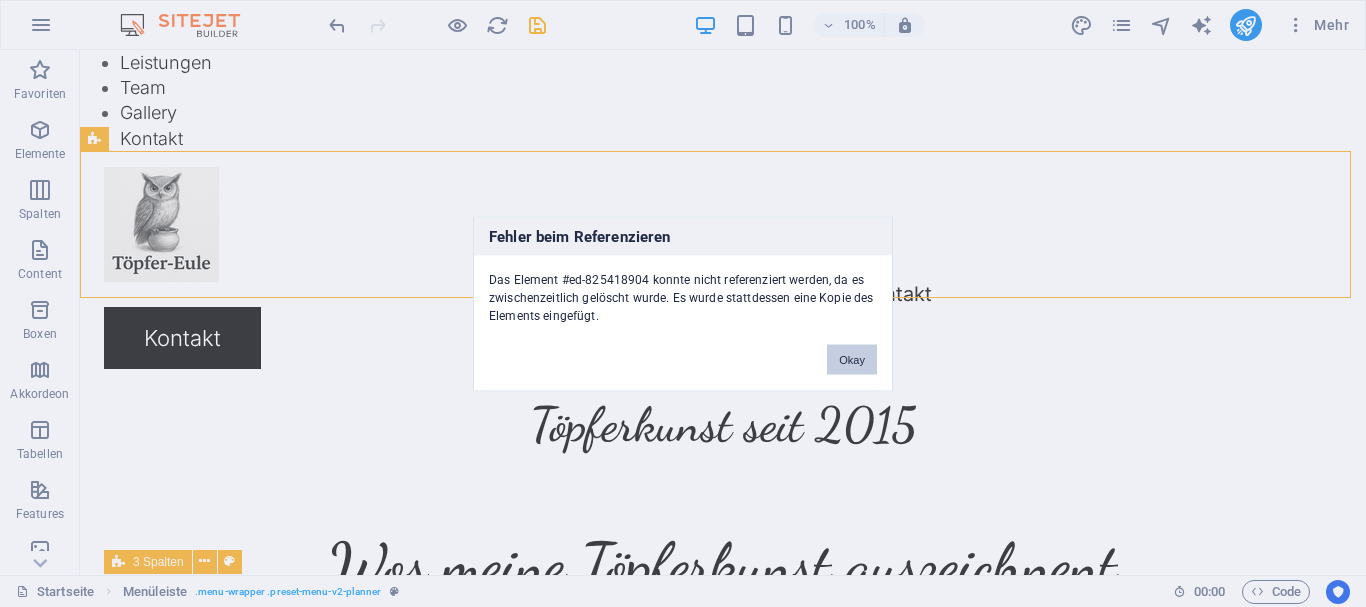click on "Okay" at bounding box center [852, 359] 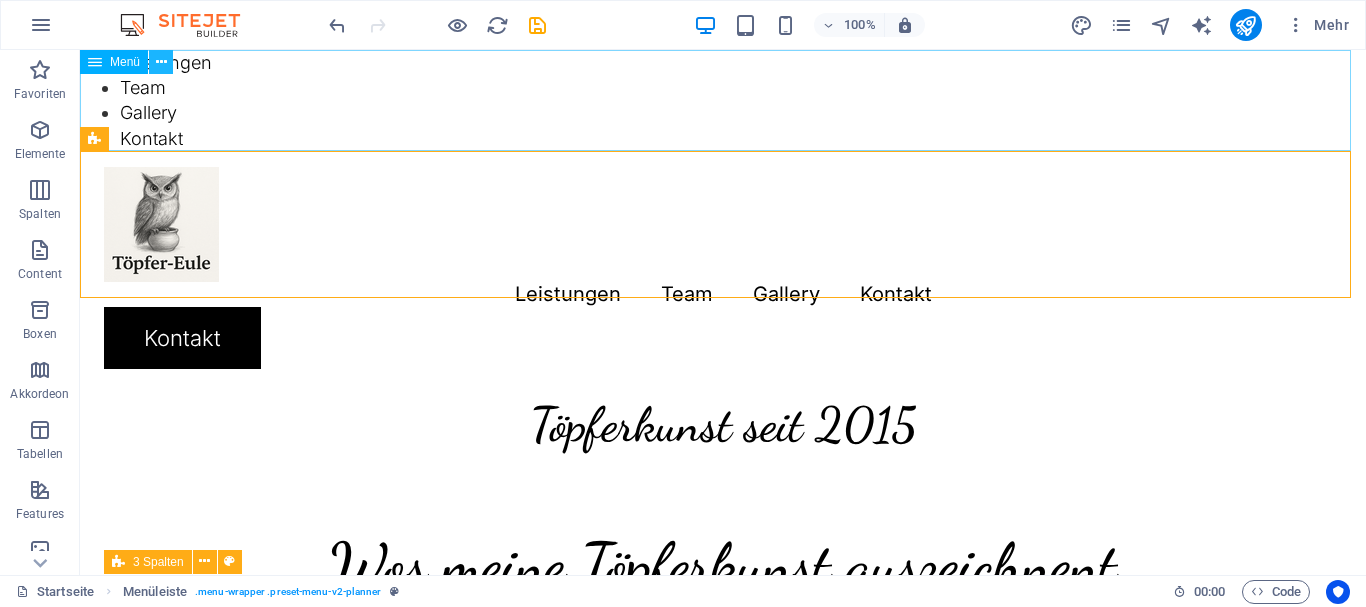 click at bounding box center [161, 62] 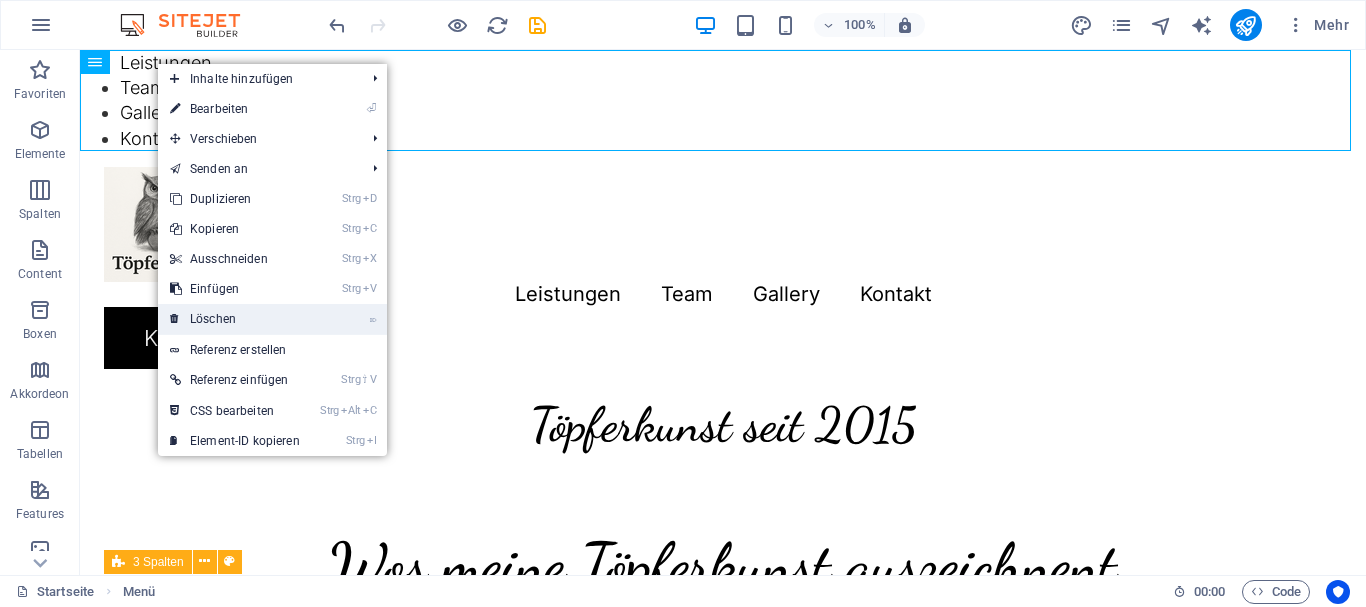 click on "⌦  Löschen" at bounding box center (235, 319) 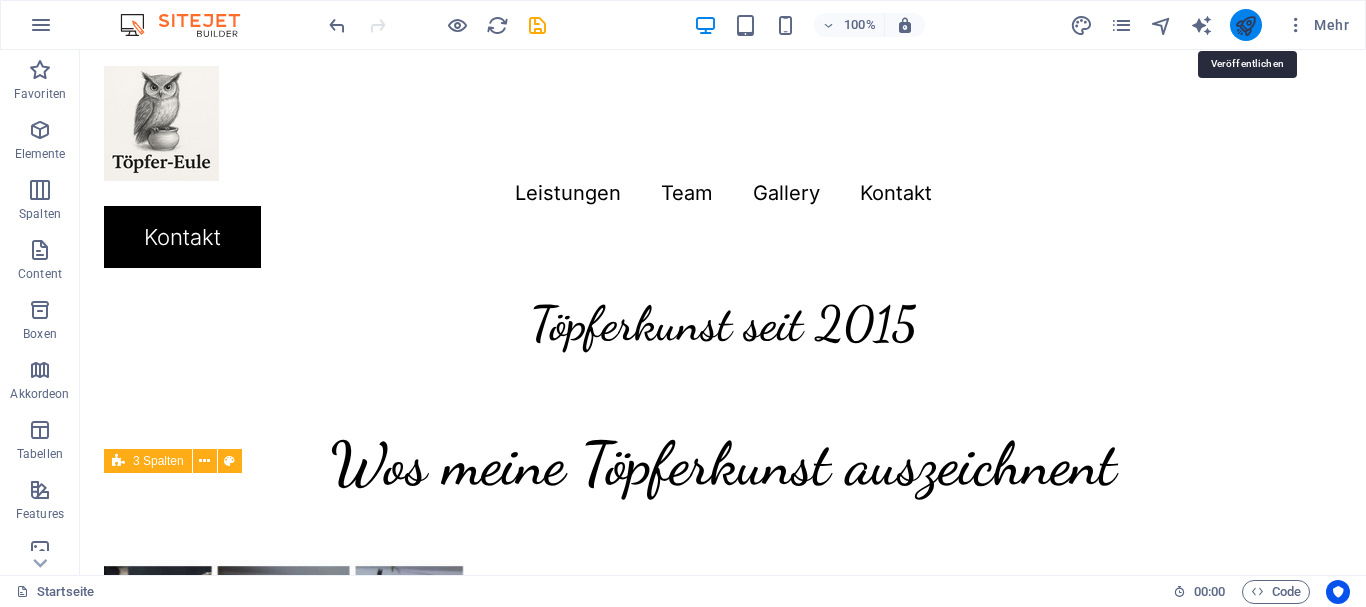 click at bounding box center [1245, 25] 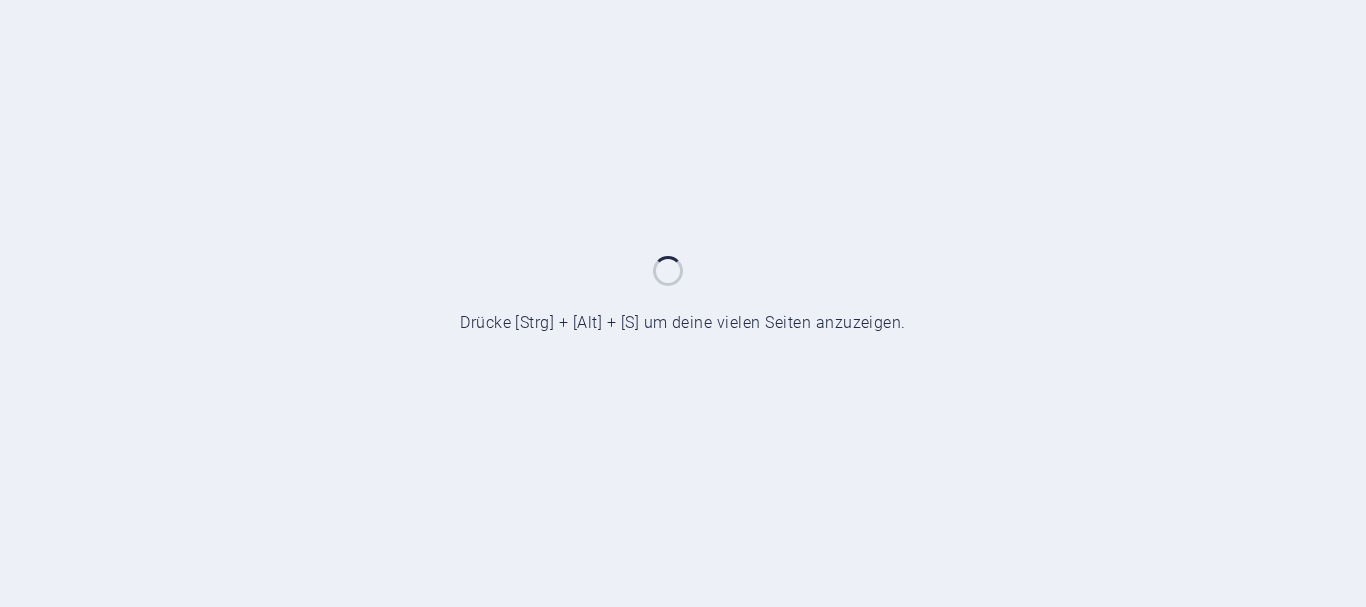 scroll, scrollTop: 0, scrollLeft: 0, axis: both 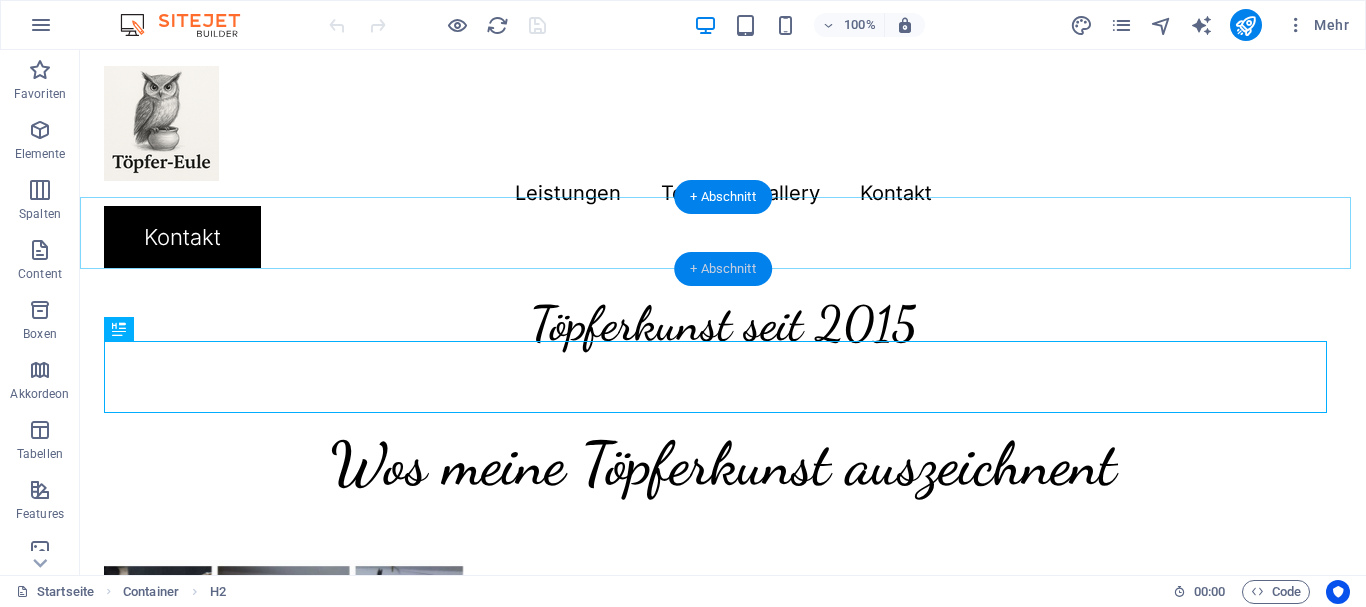 click on "+ Abschnitt" at bounding box center (723, 269) 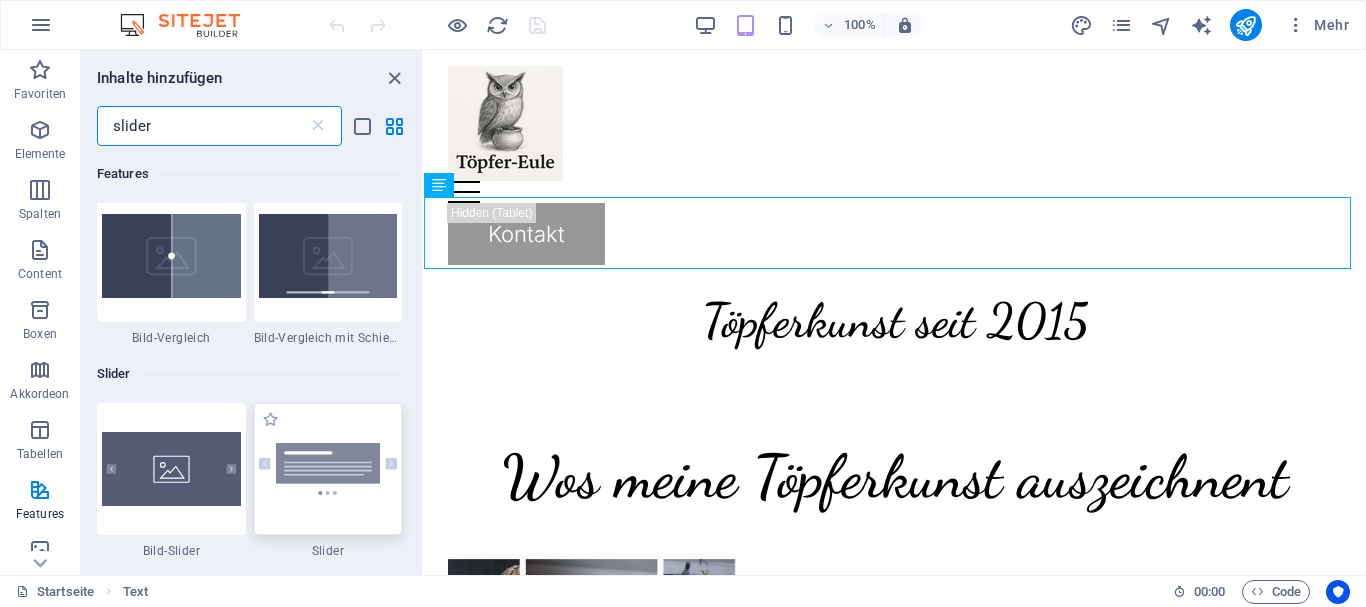 scroll, scrollTop: 200, scrollLeft: 0, axis: vertical 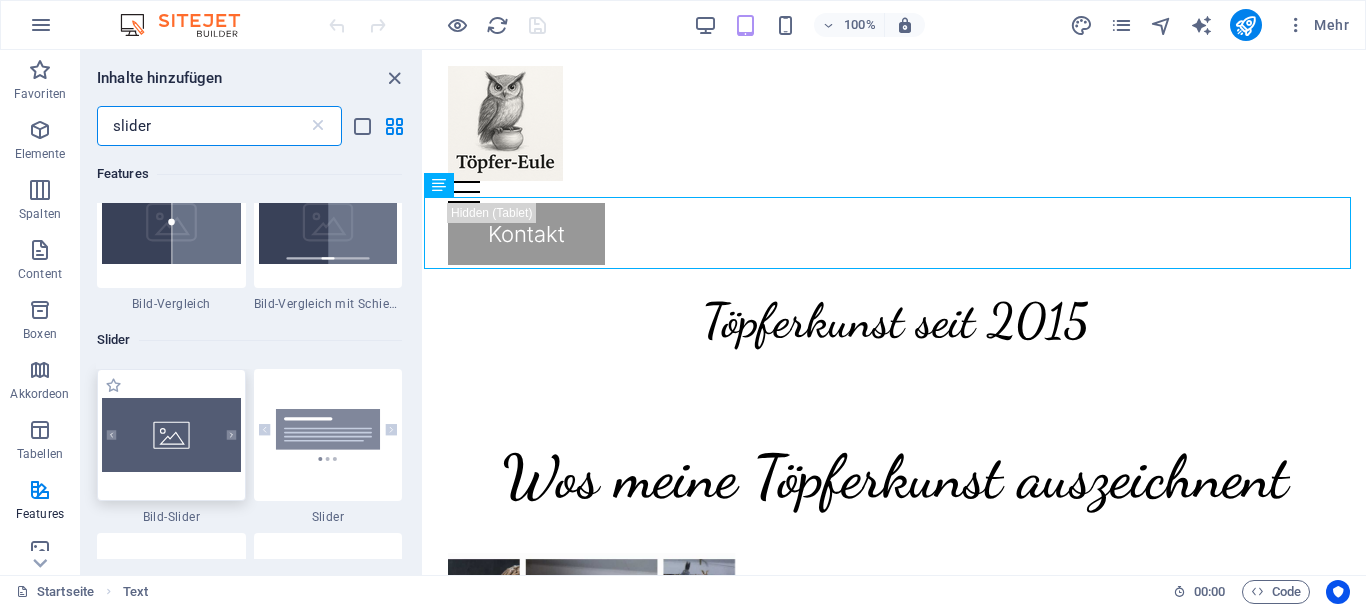 type on "slider" 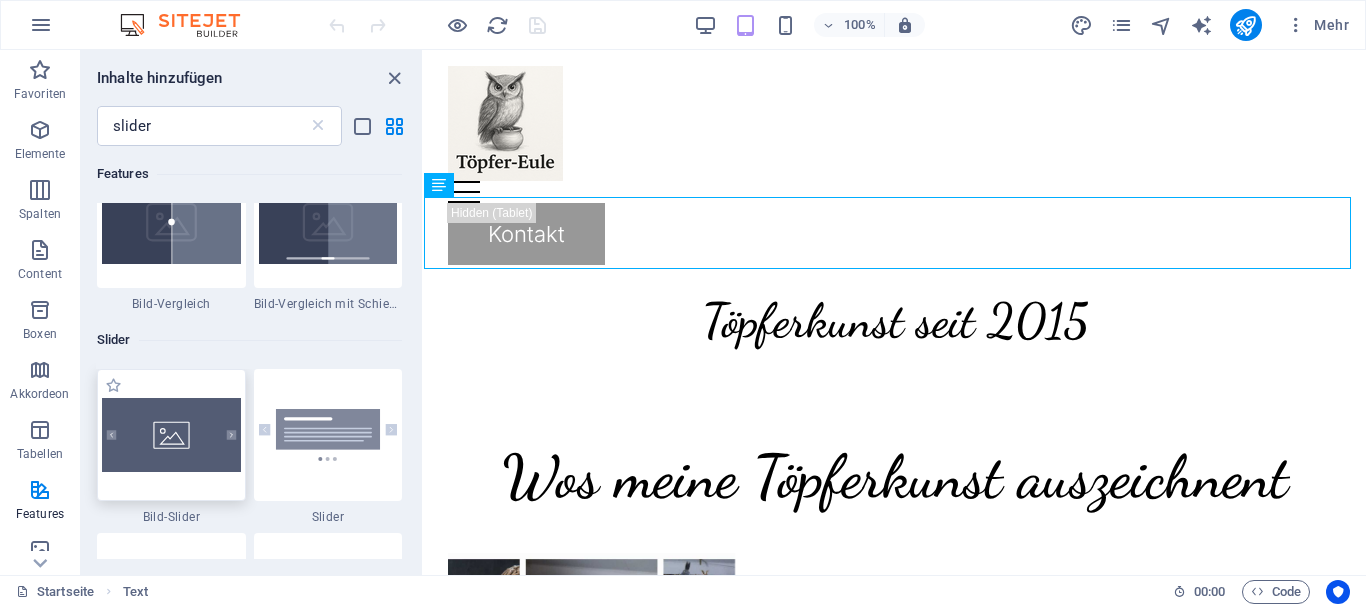 click at bounding box center (171, 435) 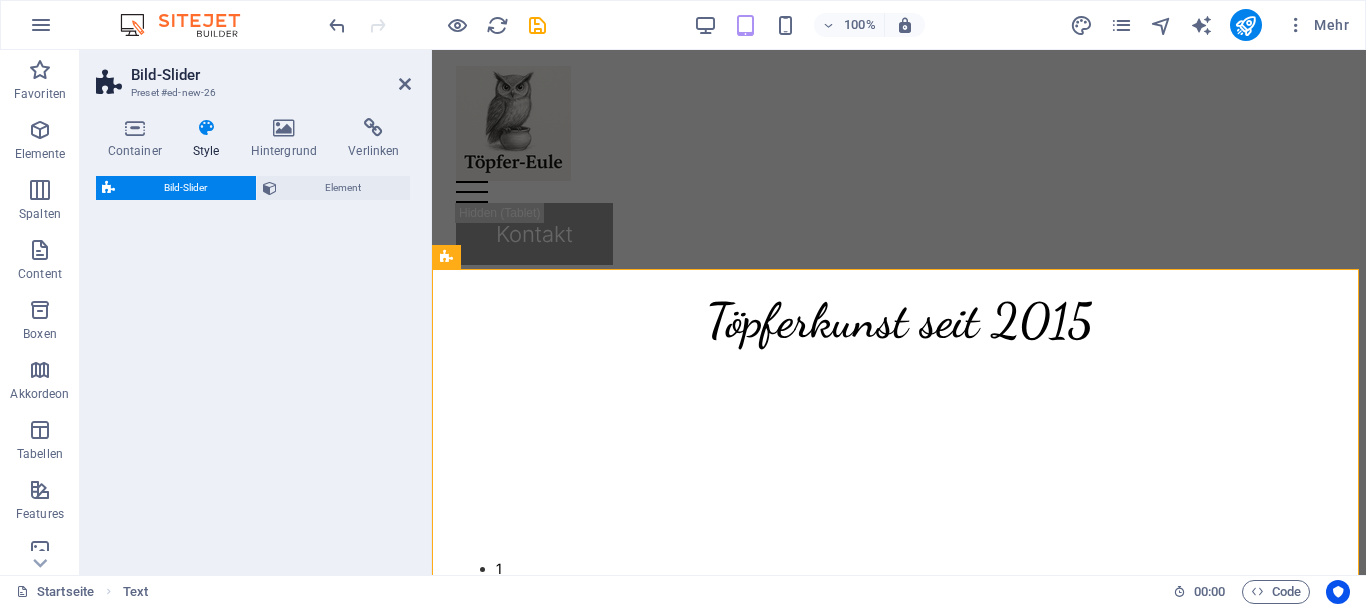 select on "rem" 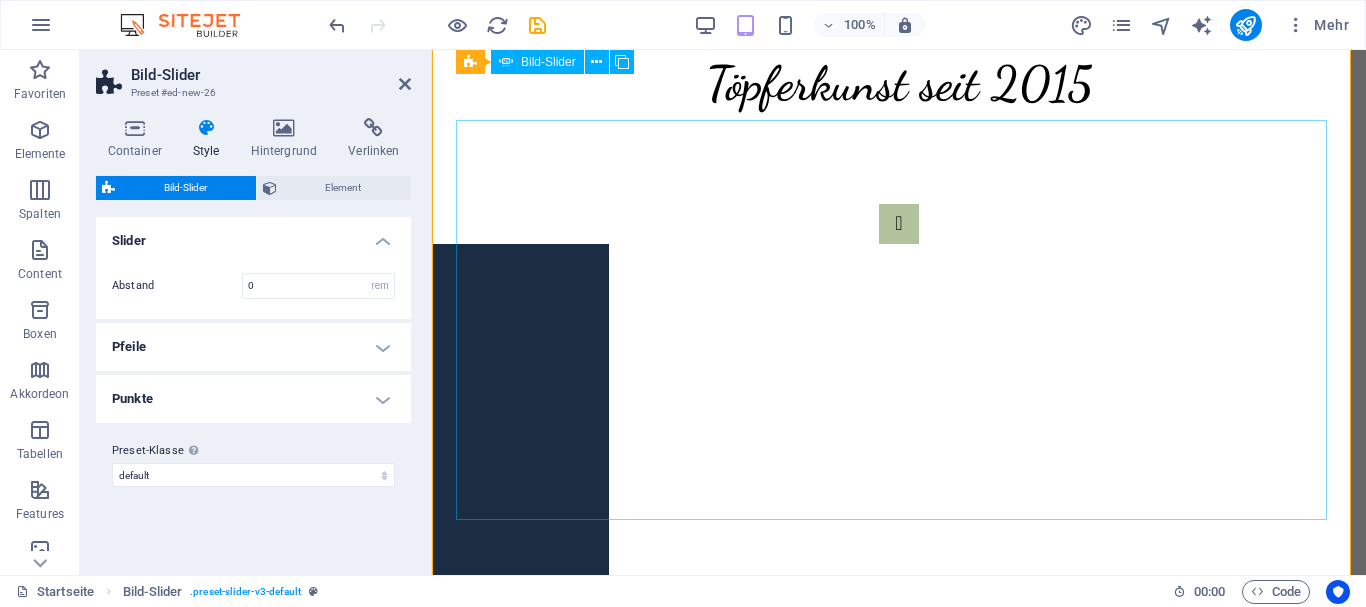 scroll, scrollTop: 0, scrollLeft: 0, axis: both 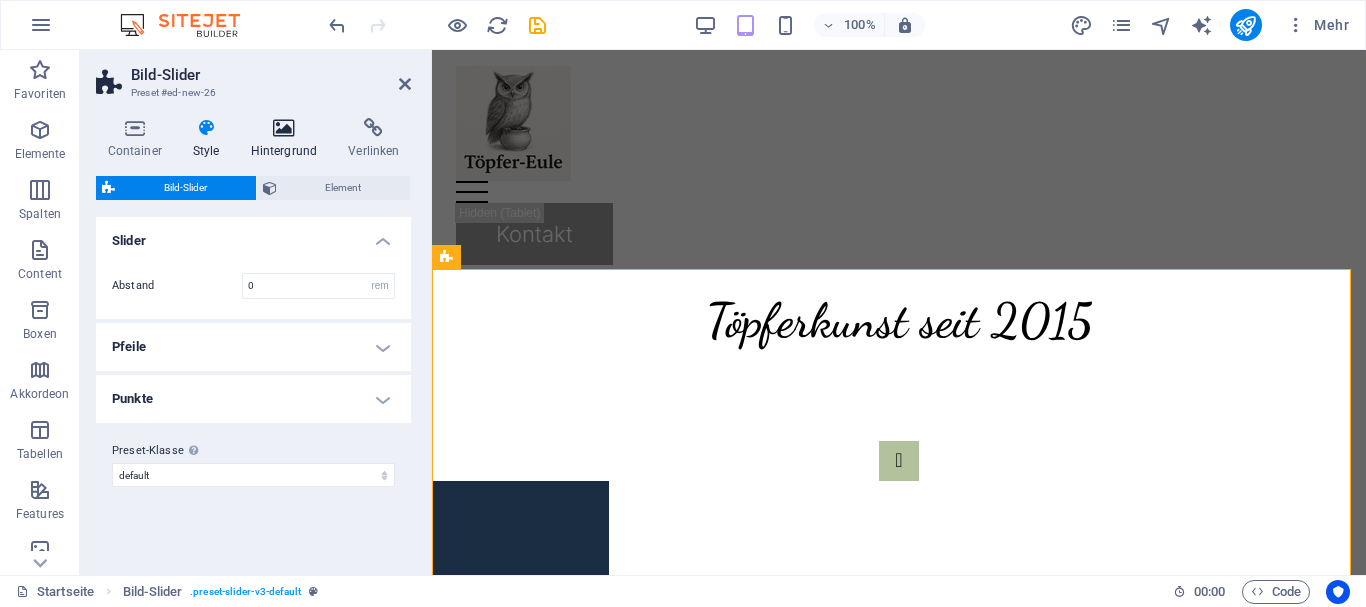 click at bounding box center [284, 128] 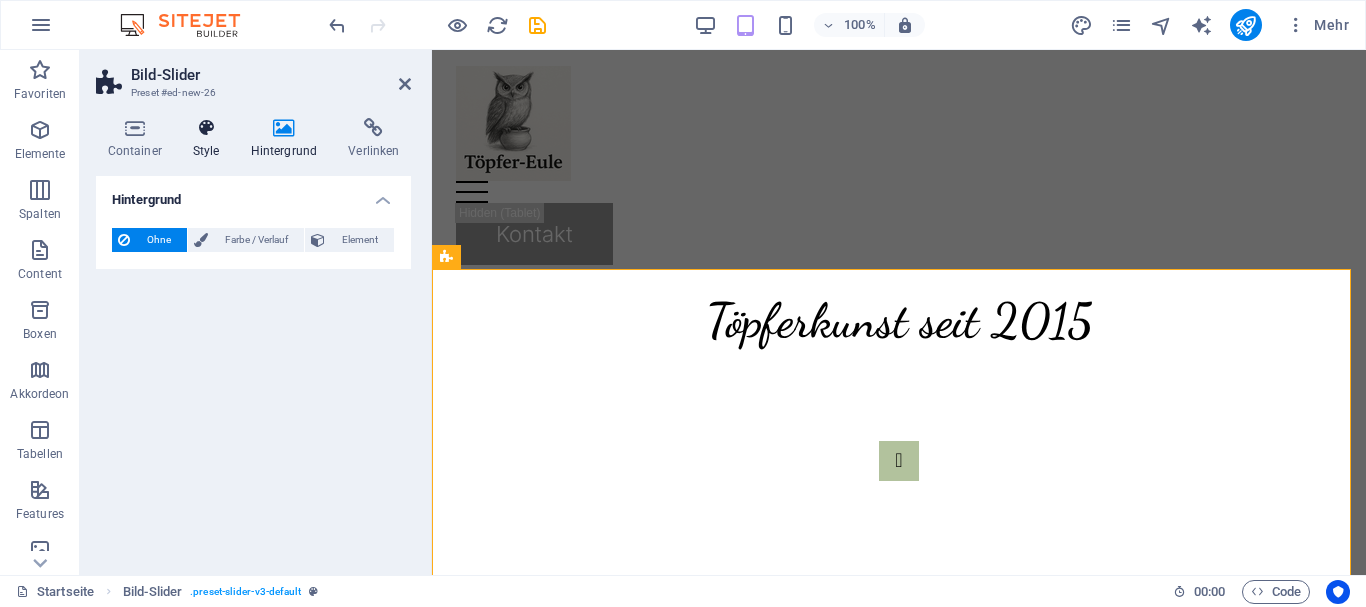 click on "Style" at bounding box center (210, 139) 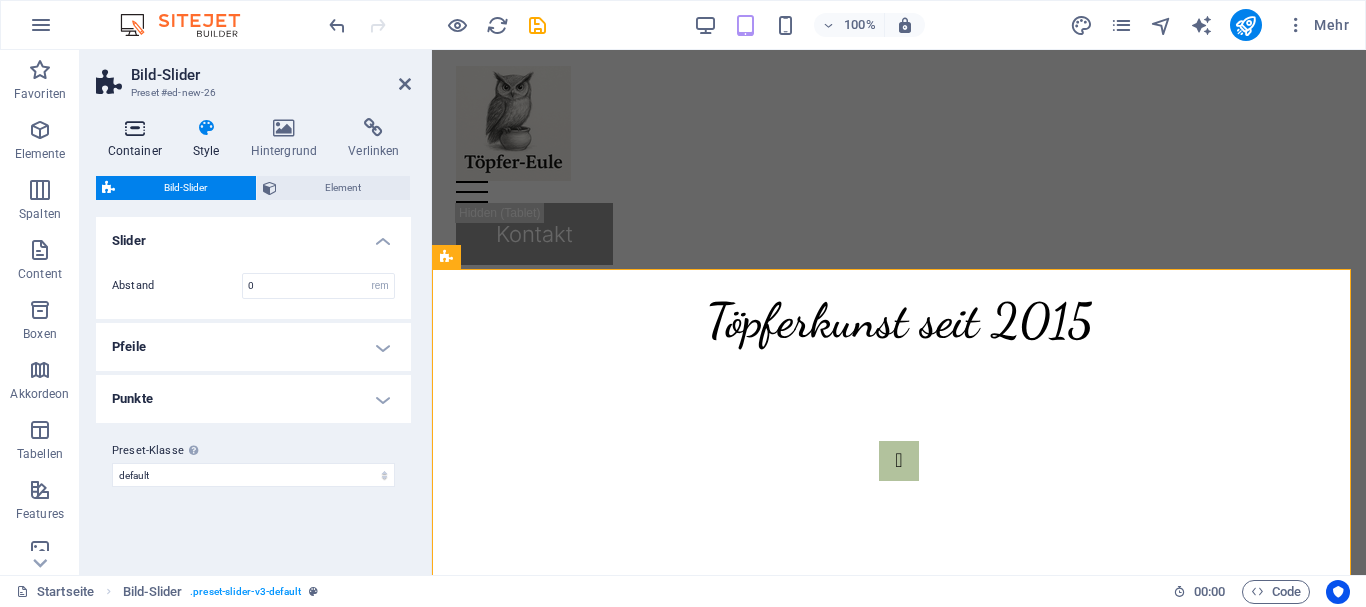 click at bounding box center [134, 128] 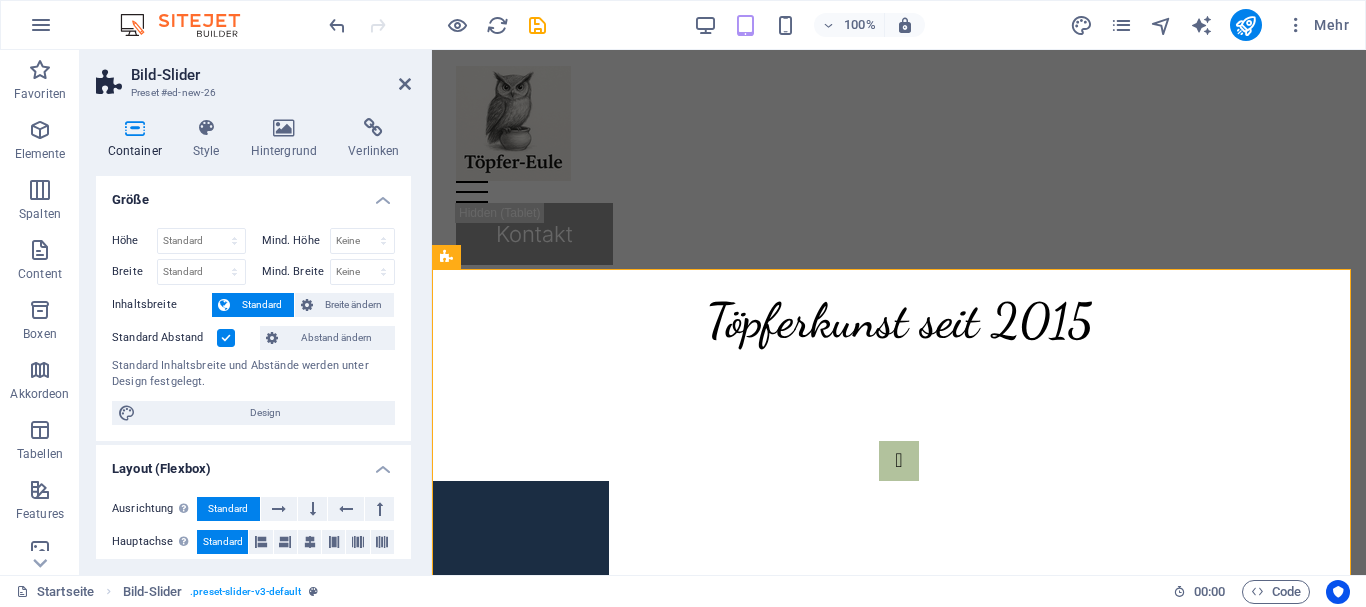 click on "Bild-Slider Preset #ed-new-26" at bounding box center [253, 76] 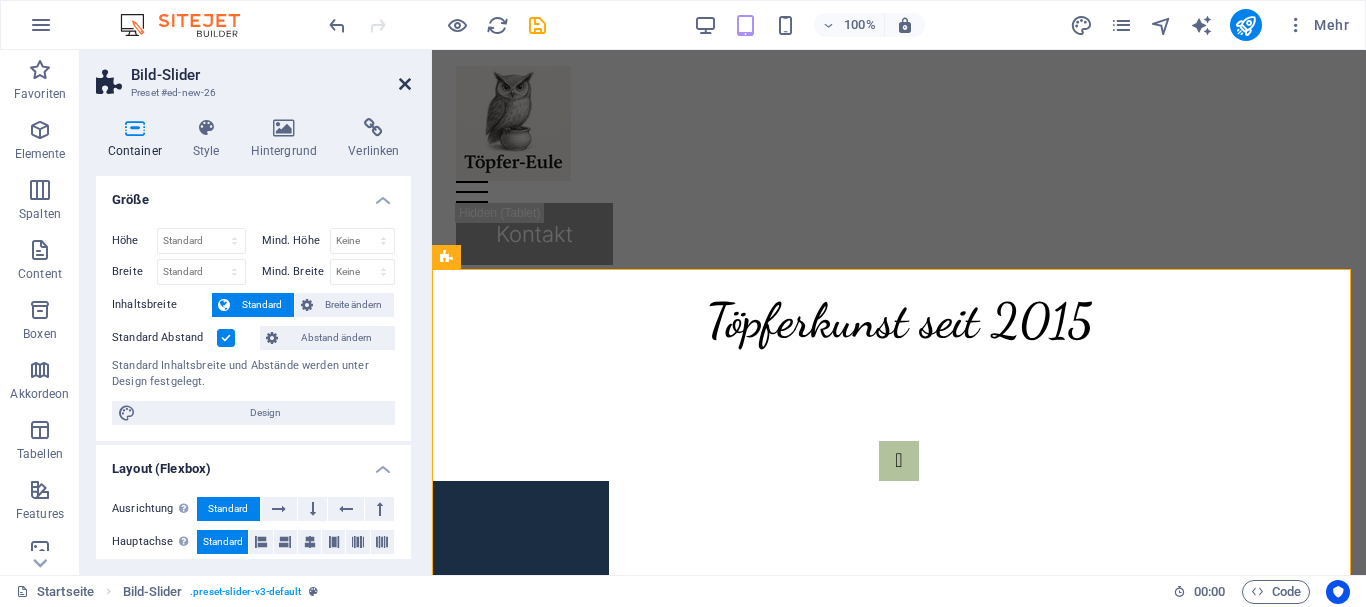 click at bounding box center [405, 84] 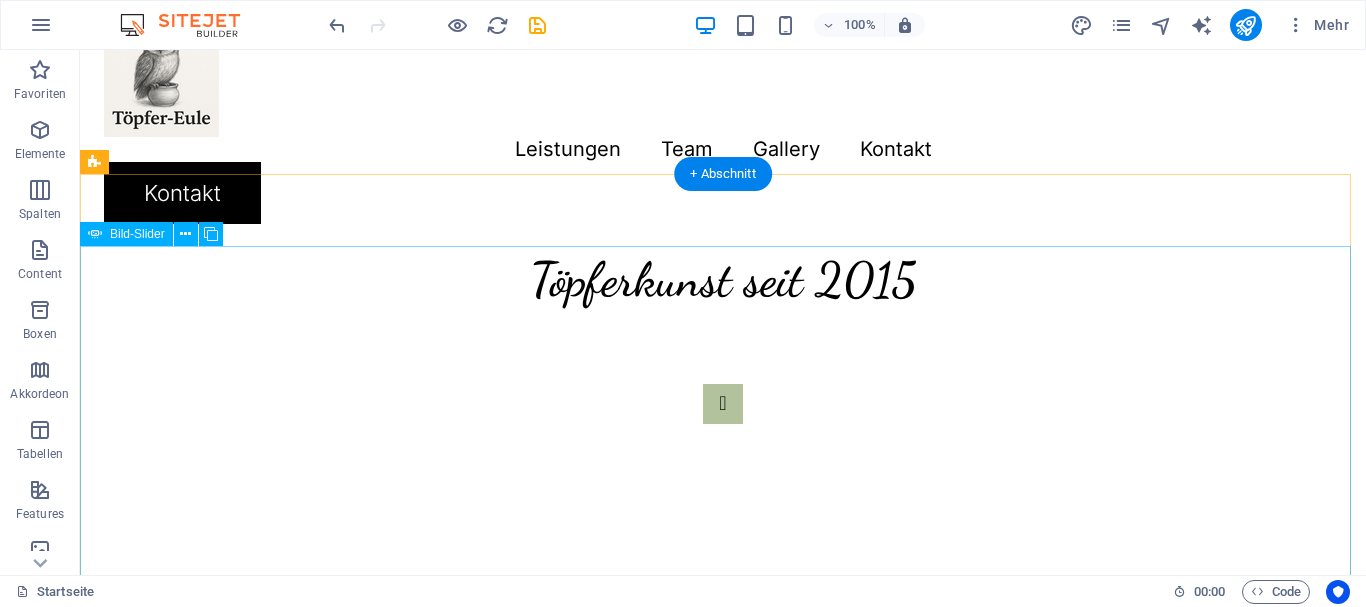 scroll, scrollTop: 100, scrollLeft: 0, axis: vertical 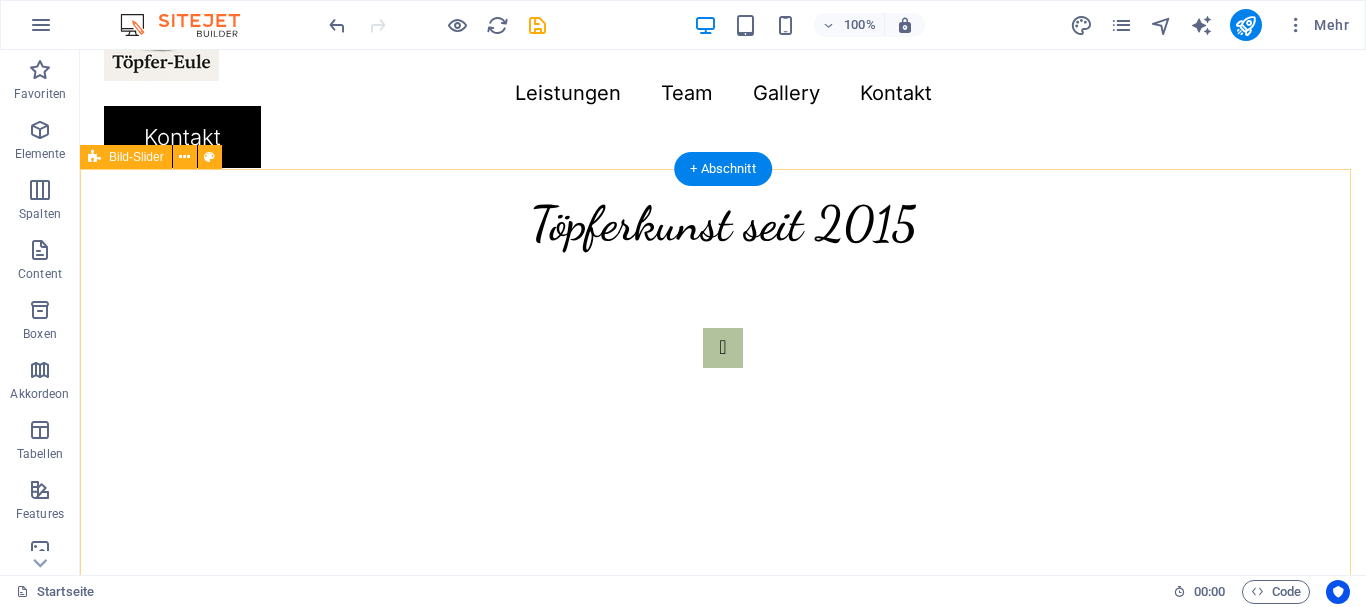 click on "1 2" at bounding box center [723, 528] 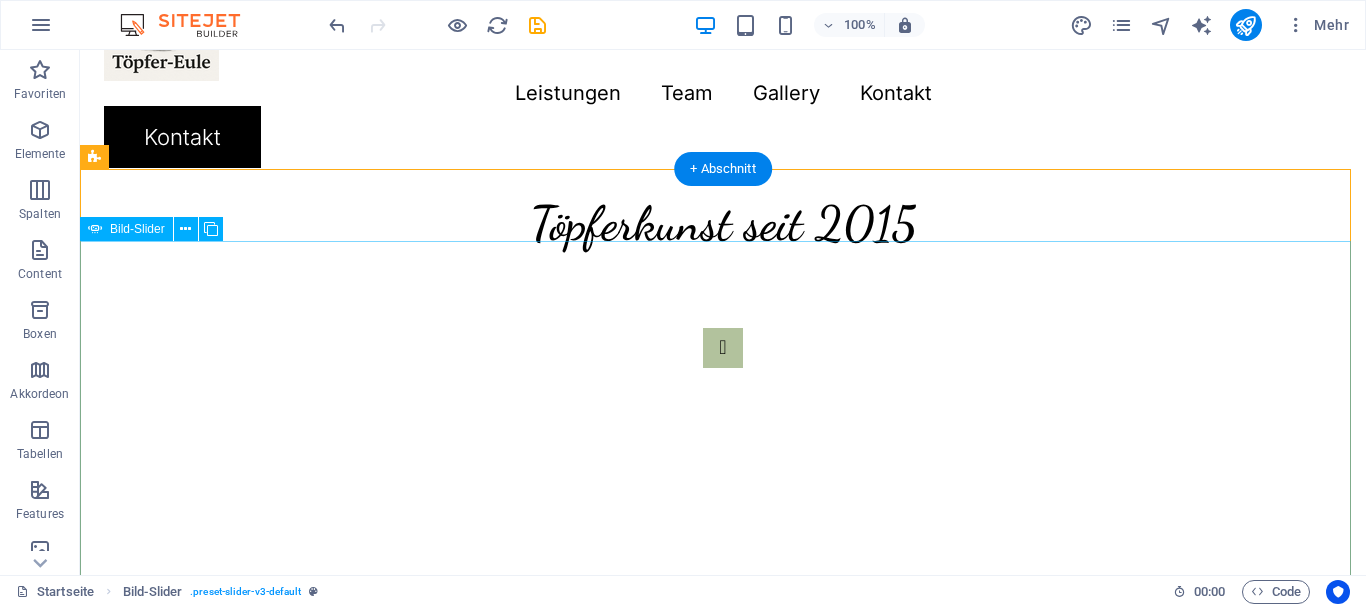 click at bounding box center (-679, 1017) 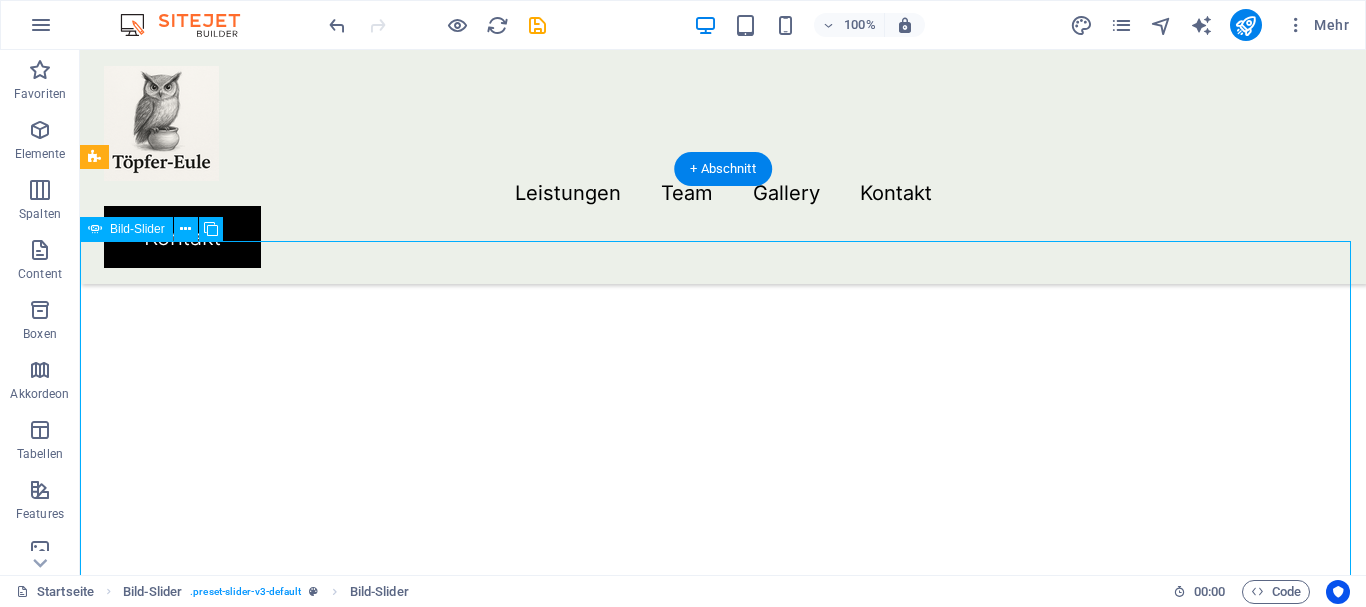 scroll, scrollTop: 300, scrollLeft: 0, axis: vertical 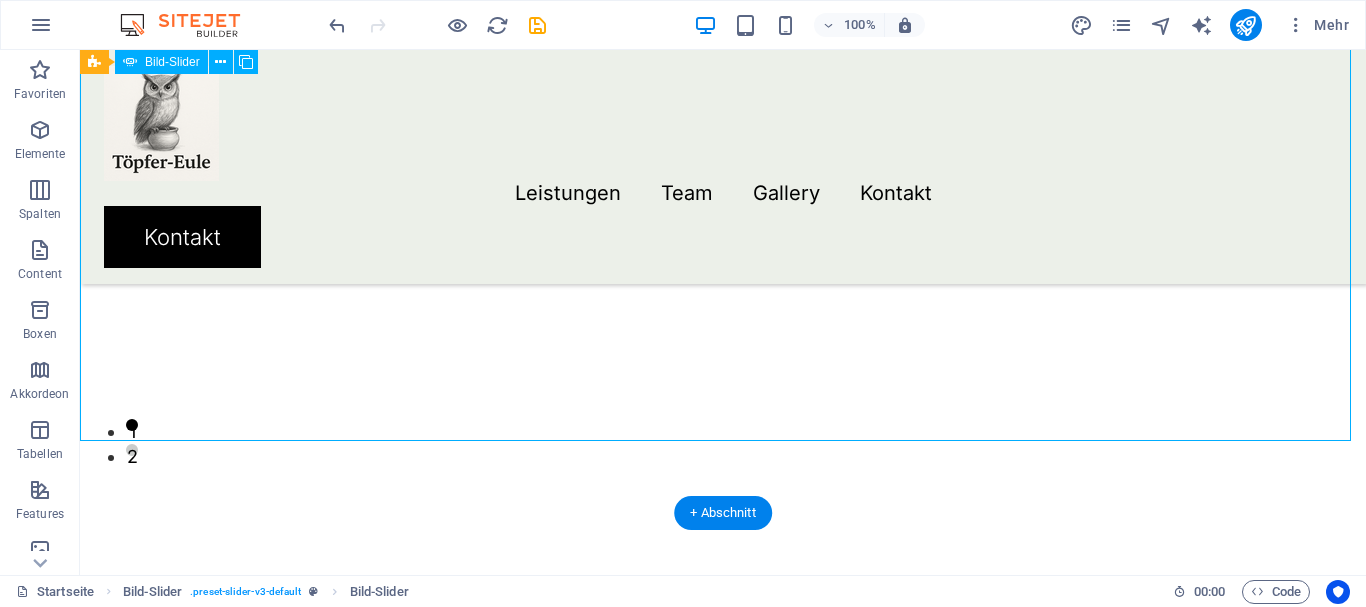 click at bounding box center [-679, 730] 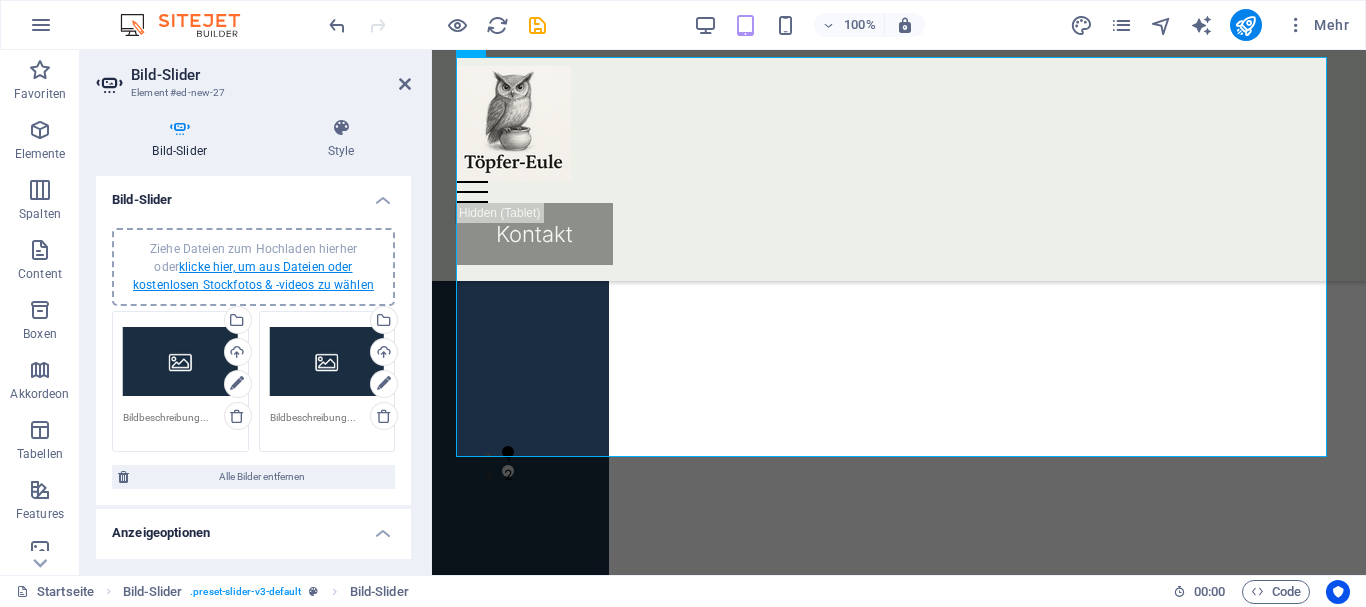 click on "klicke hier, um aus Dateien oder kostenlosen Stockfotos & -videos zu wählen" at bounding box center [253, 276] 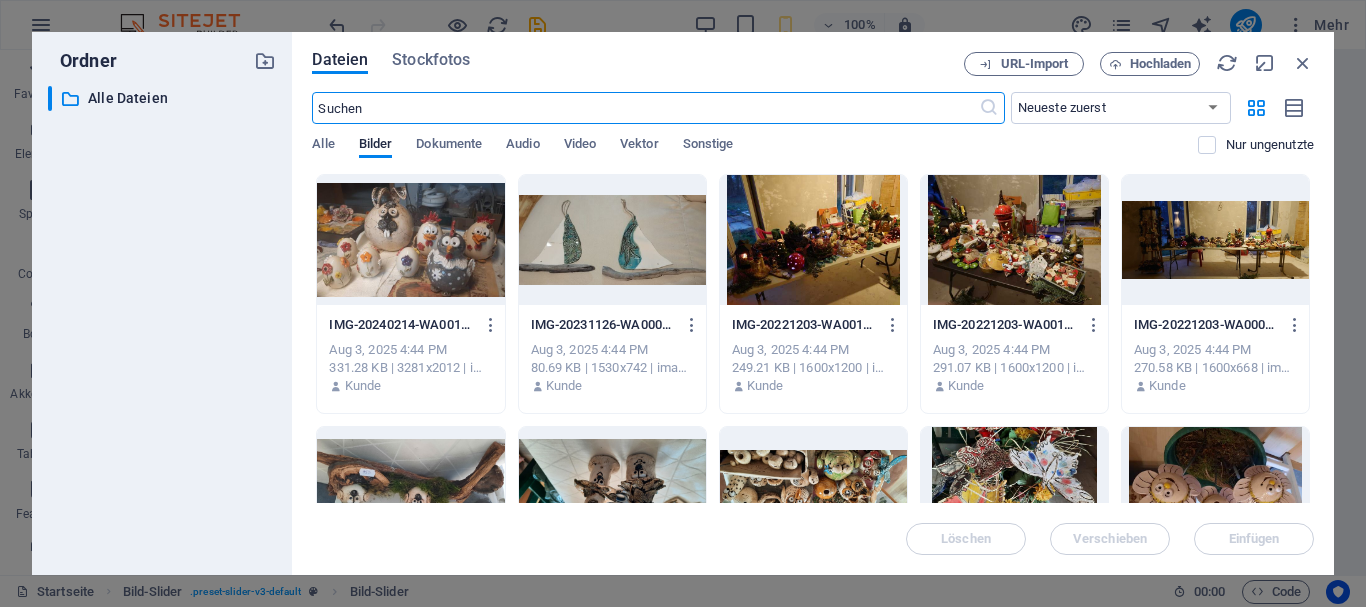 scroll, scrollTop: 295, scrollLeft: 0, axis: vertical 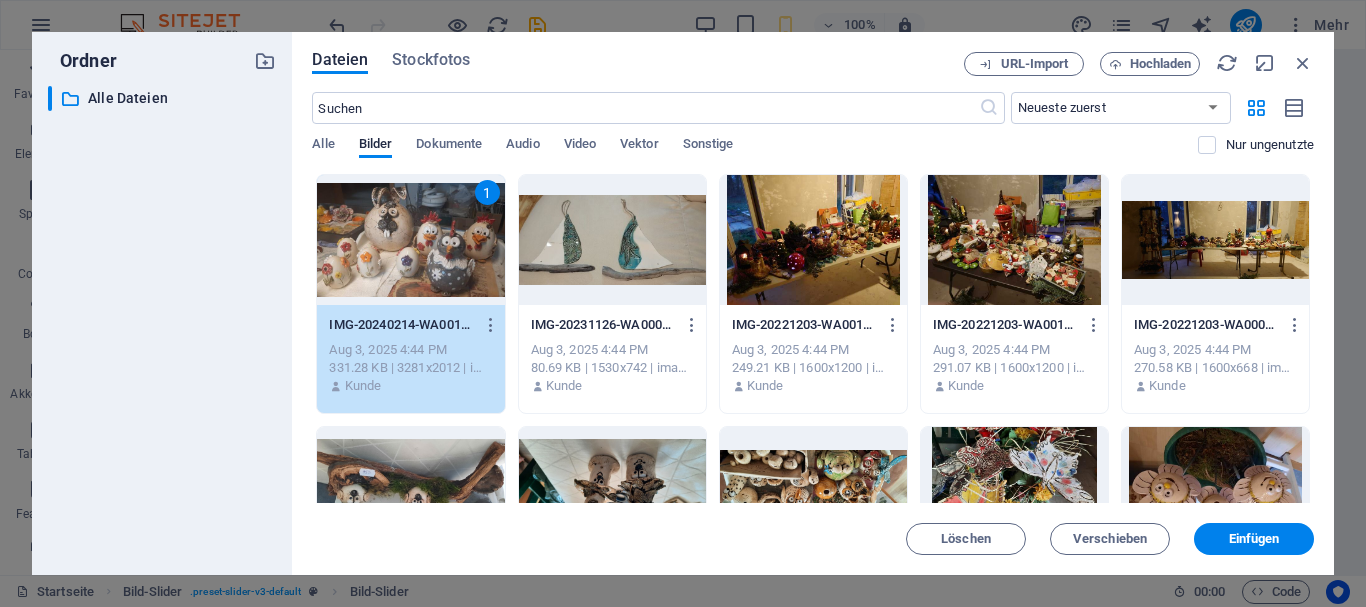 click at bounding box center (612, 240) 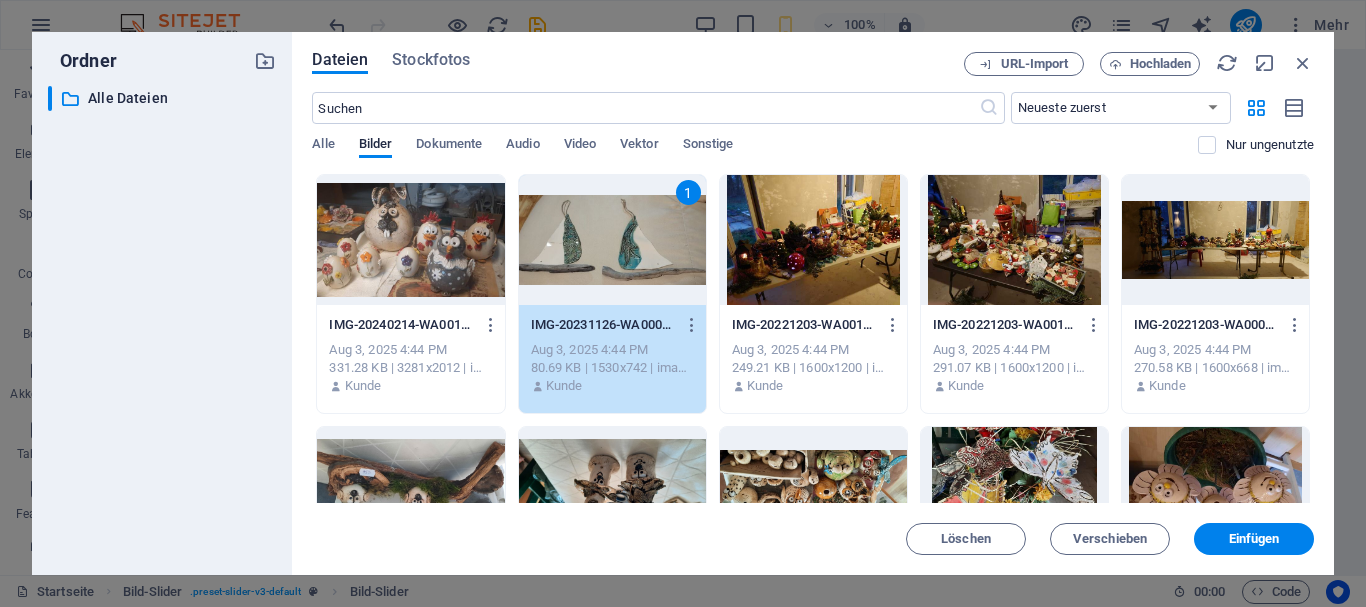 click at bounding box center (410, 240) 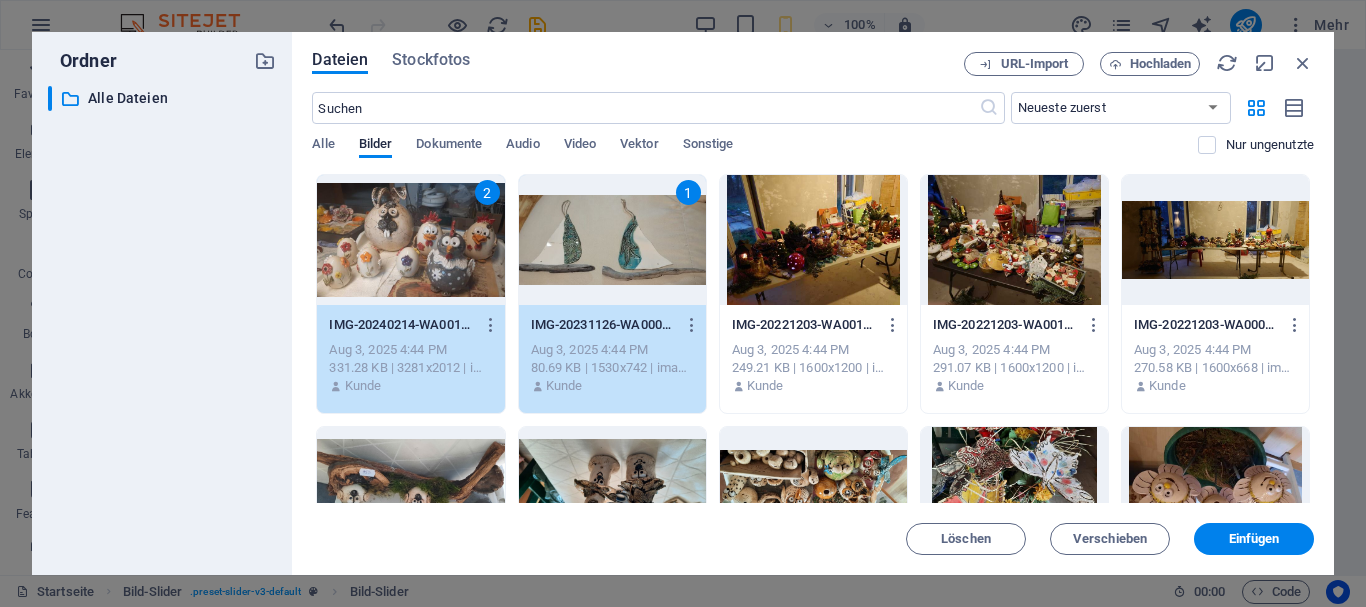 click at bounding box center (813, 240) 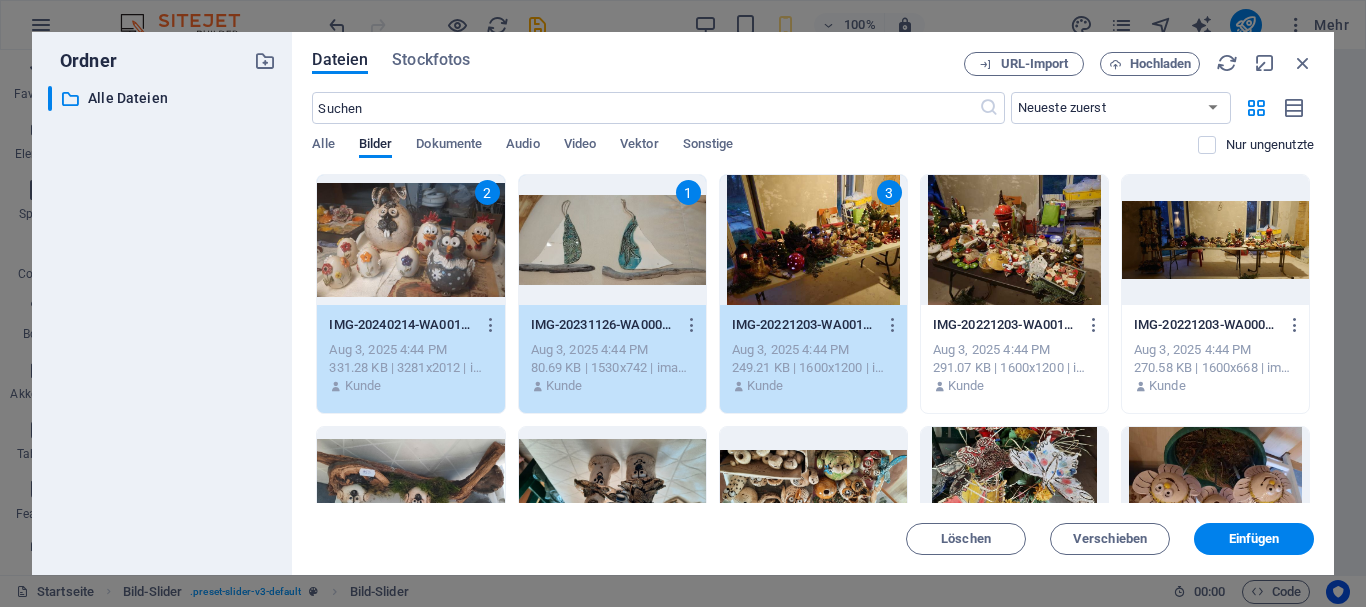 click at bounding box center (1014, 240) 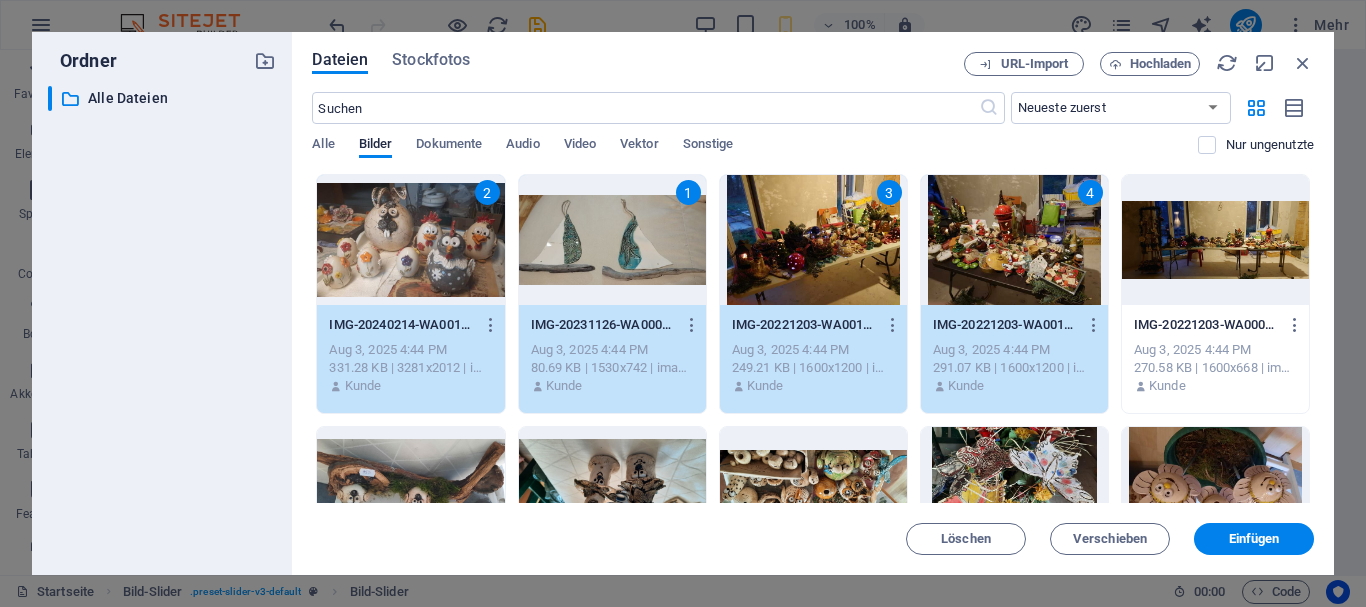click at bounding box center (1215, 240) 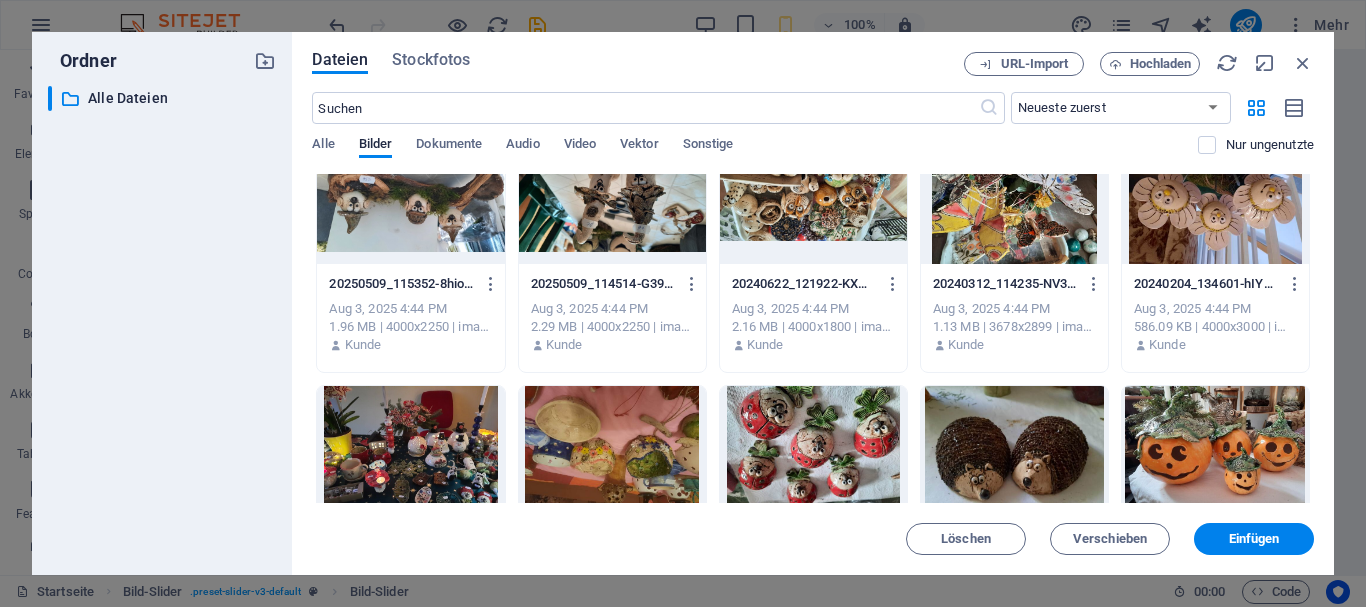 scroll, scrollTop: 400, scrollLeft: 0, axis: vertical 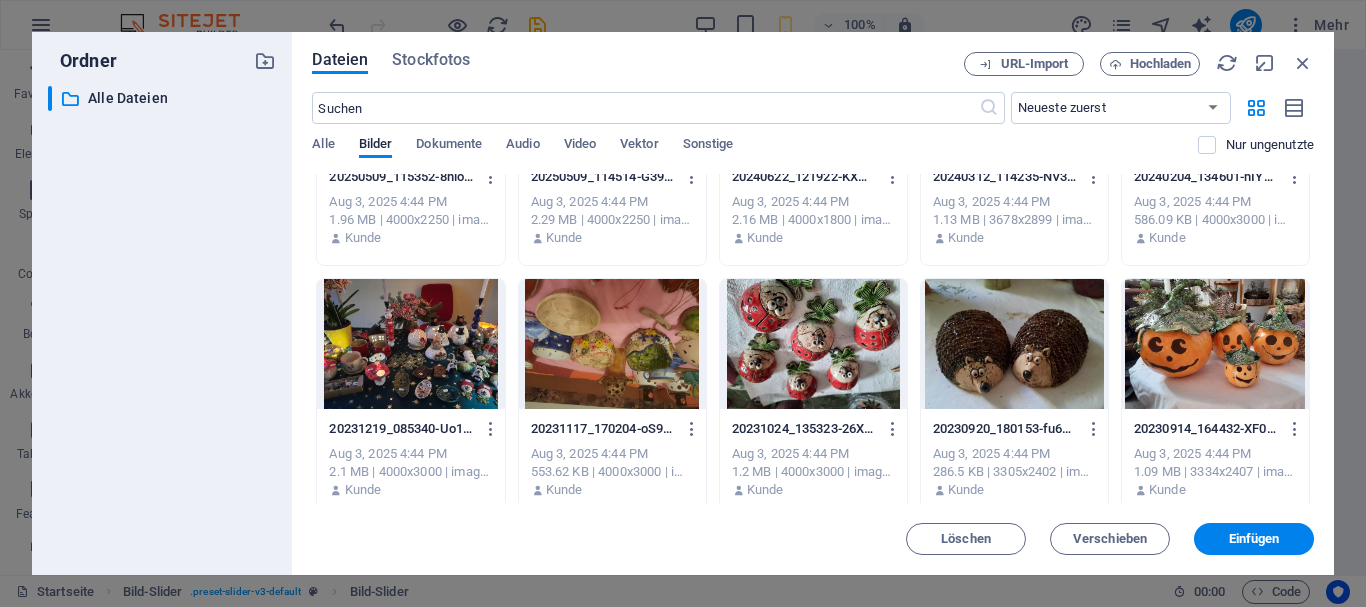 click at bounding box center [410, 344] 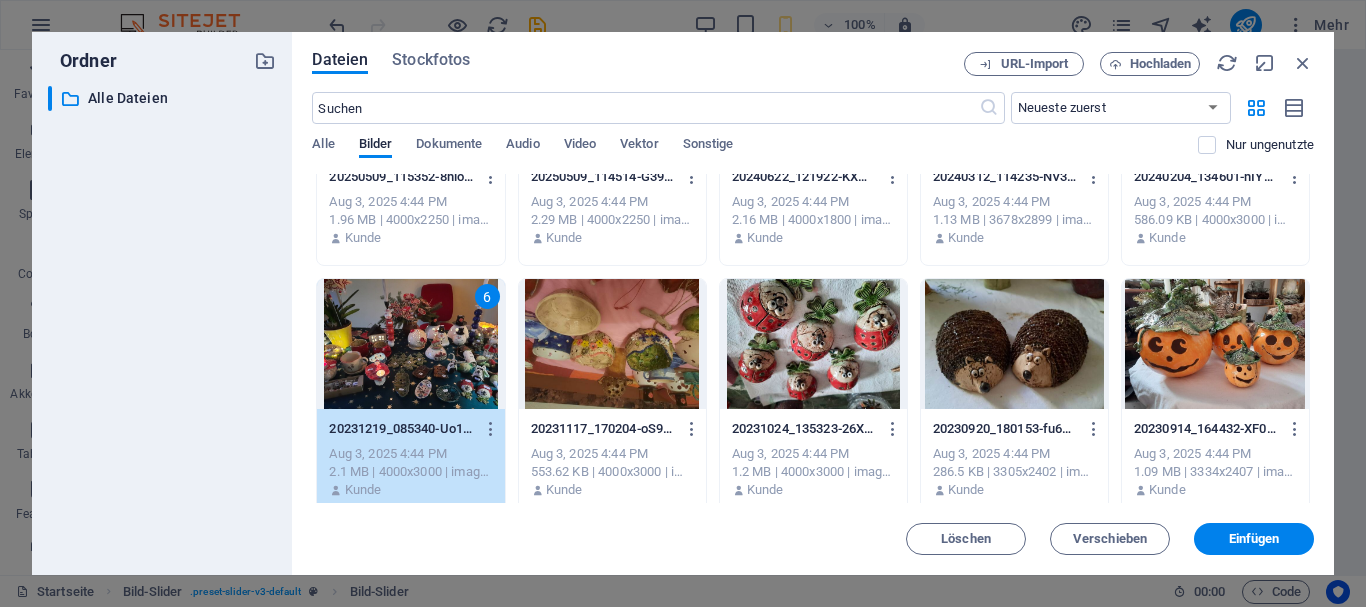 click at bounding box center (1014, 344) 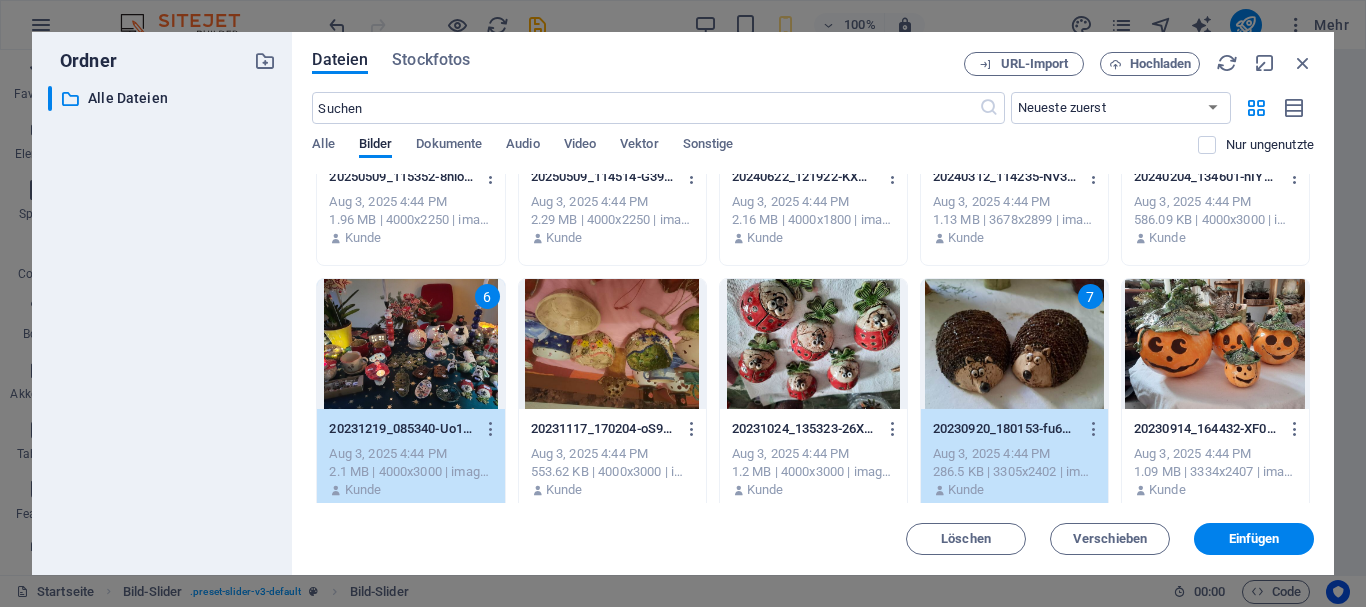 click at bounding box center [1215, 344] 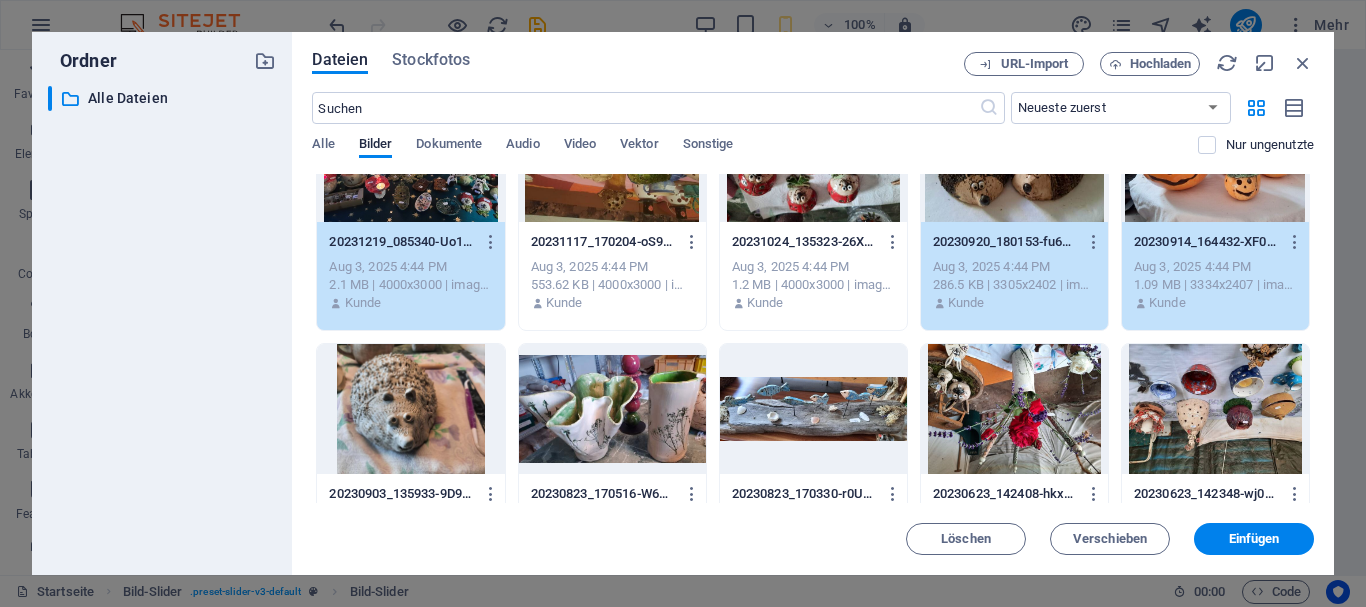scroll, scrollTop: 700, scrollLeft: 0, axis: vertical 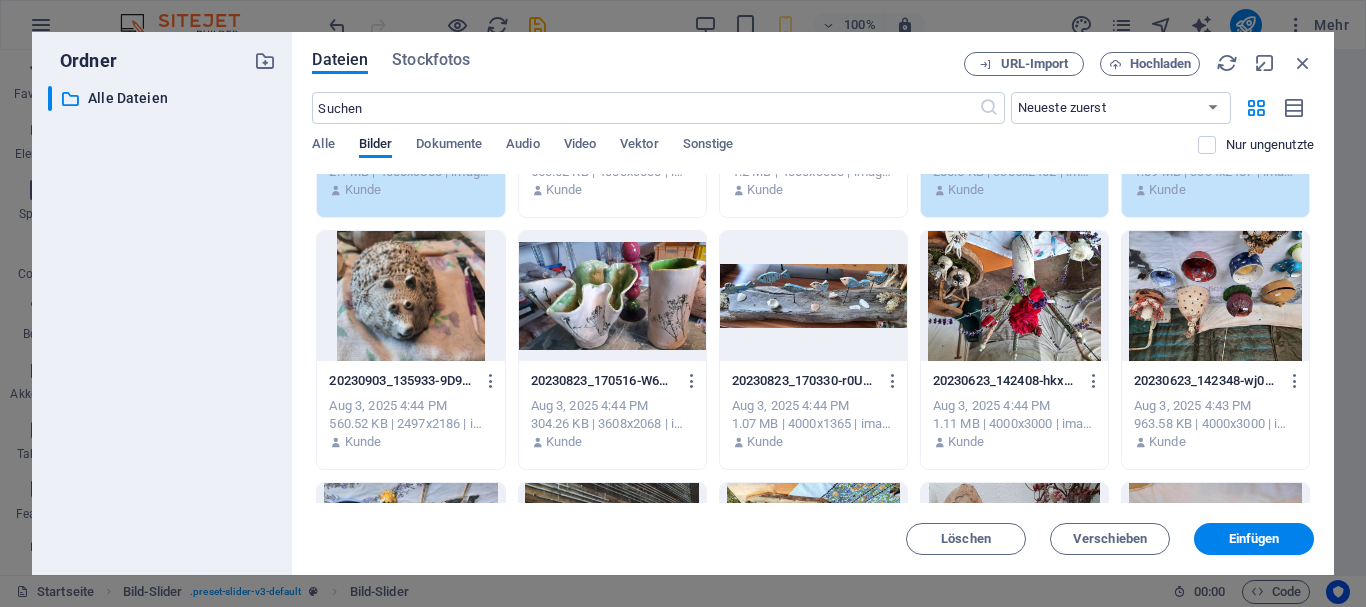 click at bounding box center [410, 296] 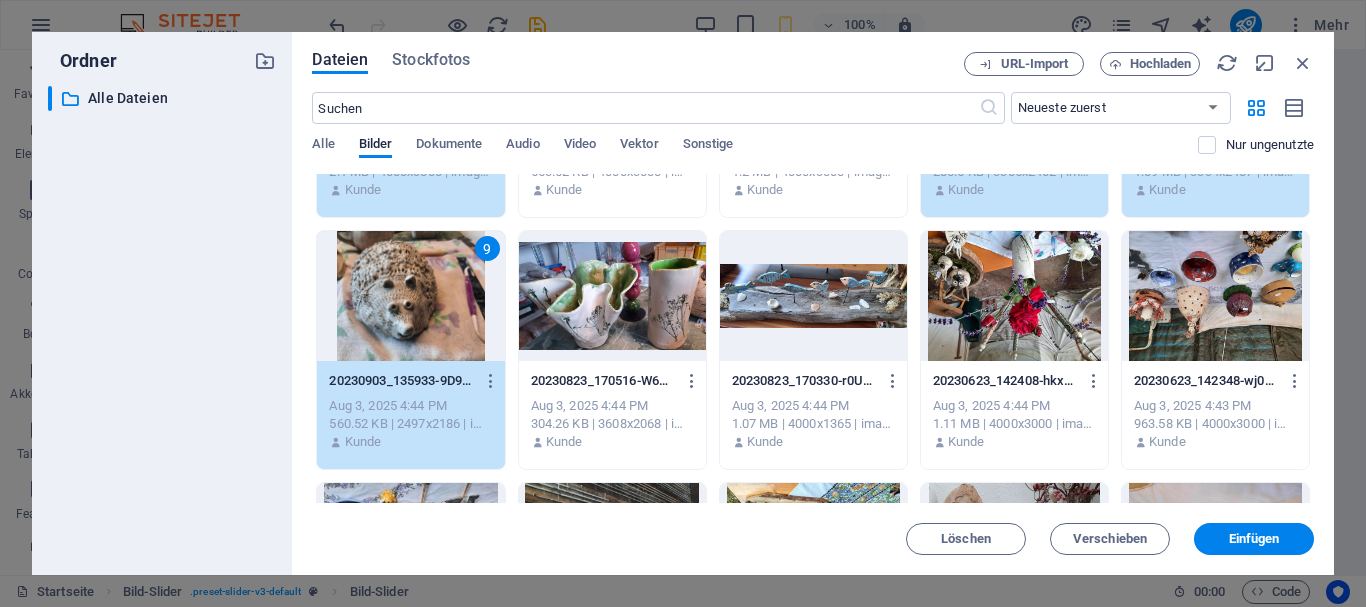 click at bounding box center (612, 296) 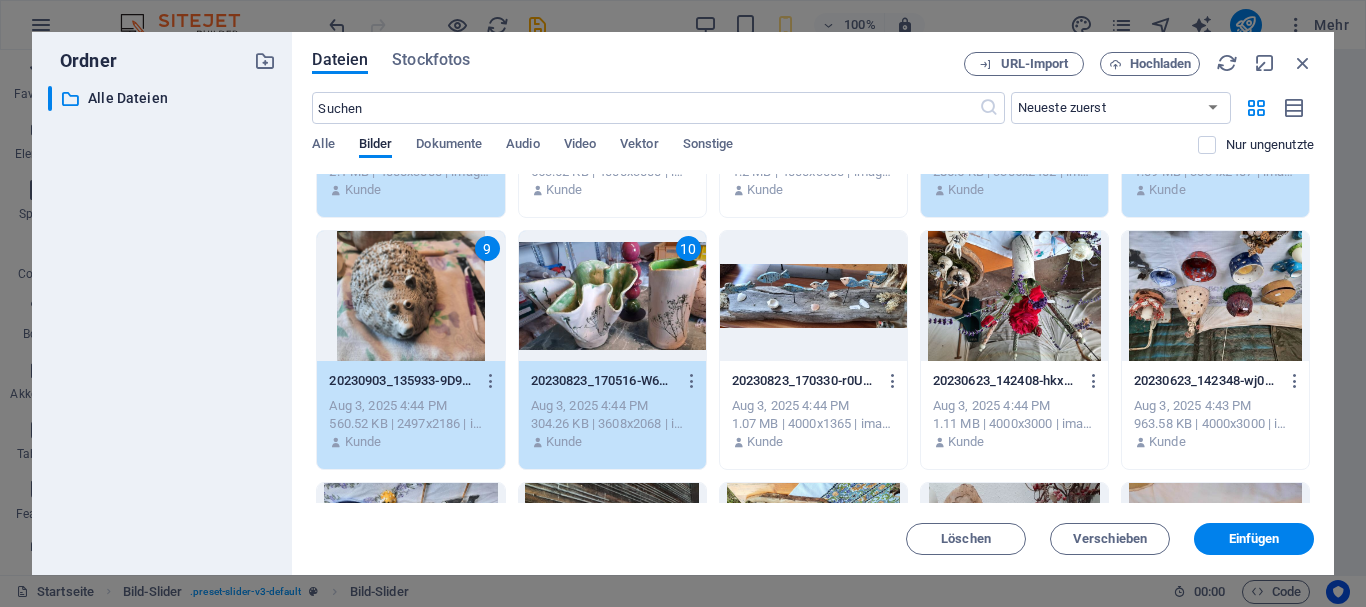 click at bounding box center [813, 296] 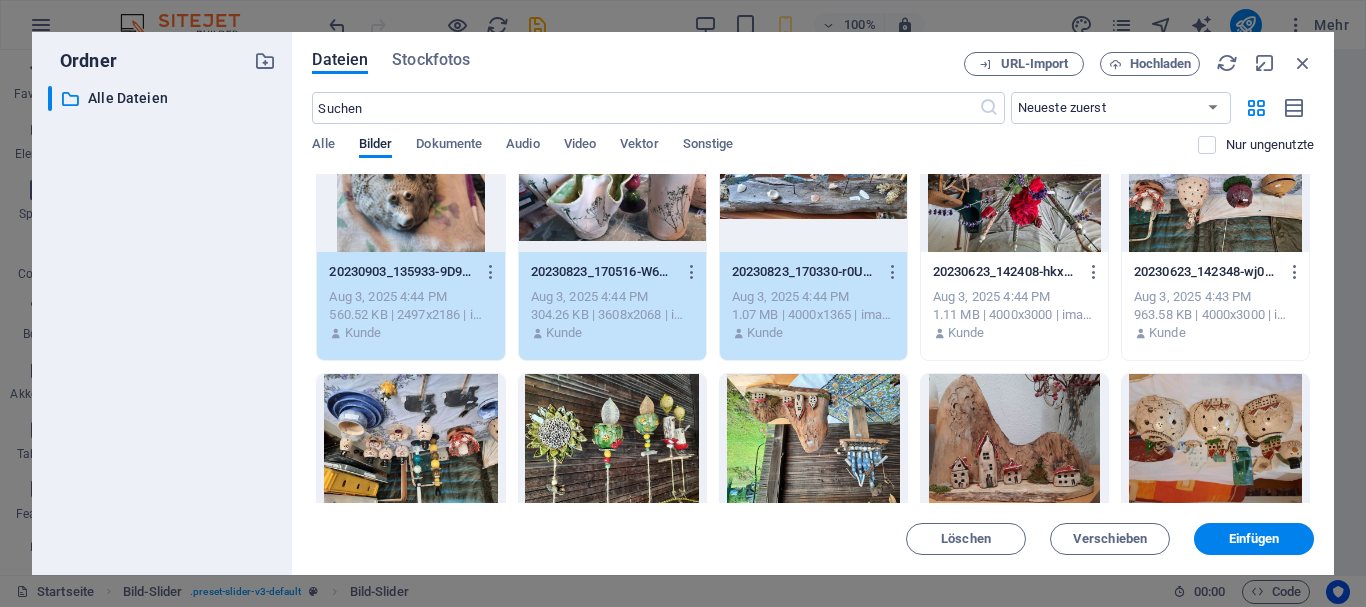 scroll, scrollTop: 1000, scrollLeft: 0, axis: vertical 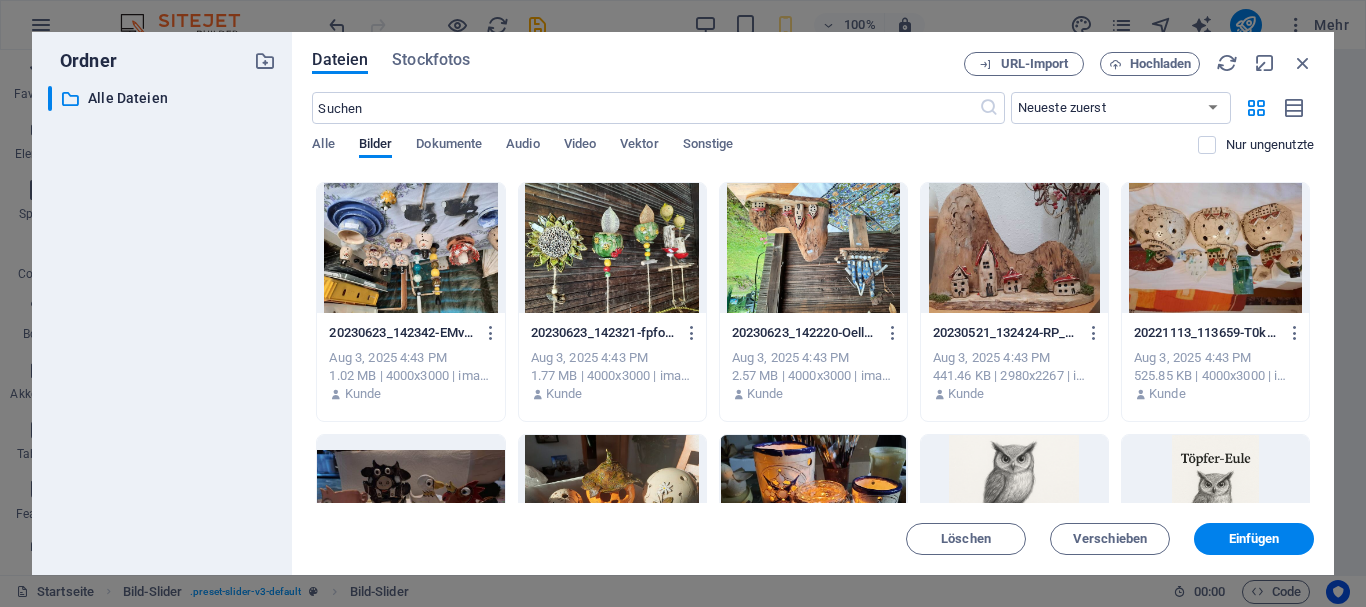 click at bounding box center [1014, 248] 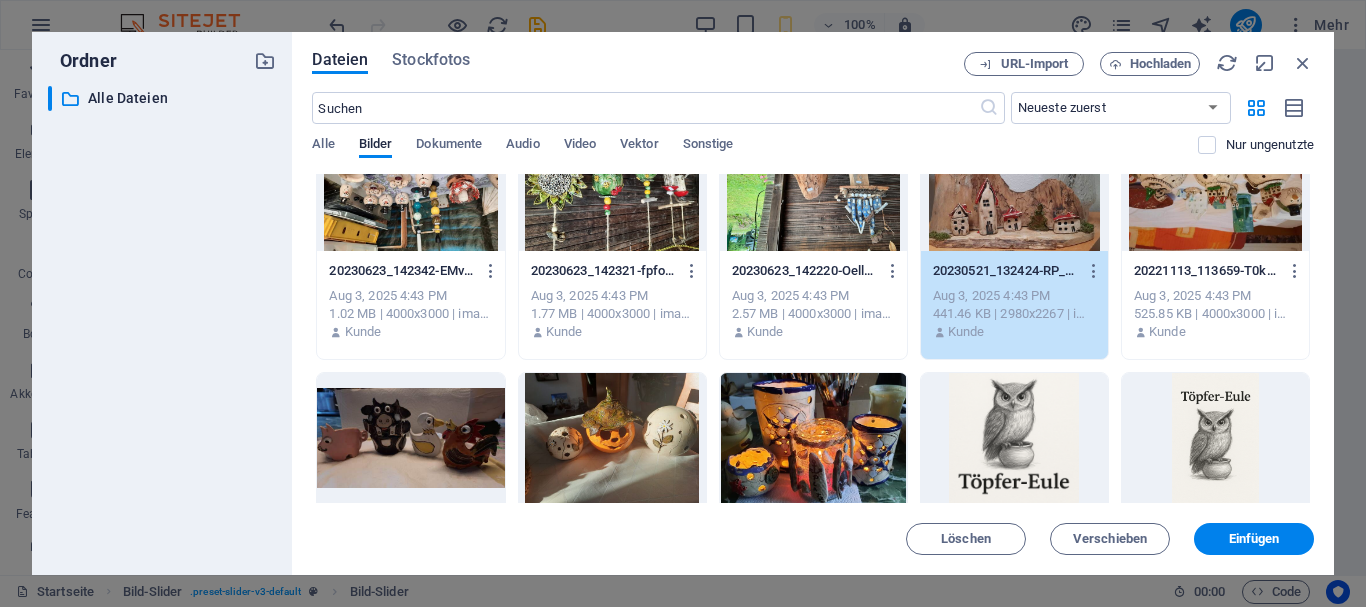 scroll, scrollTop: 1200, scrollLeft: 0, axis: vertical 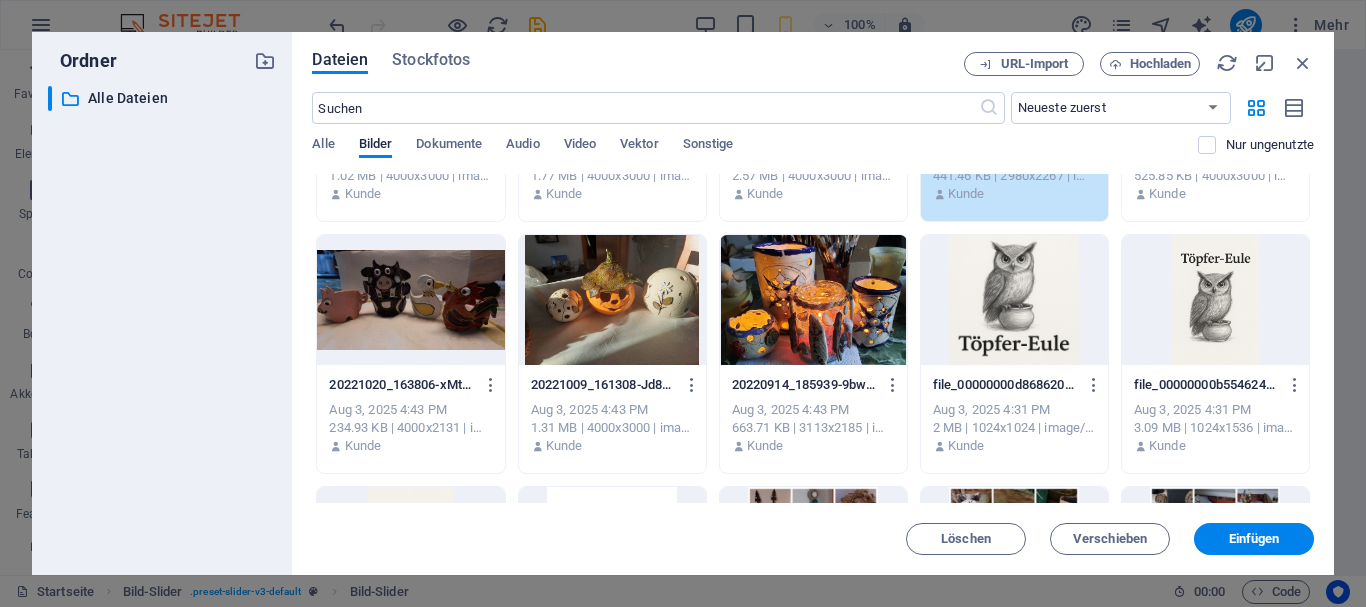 click at bounding box center (410, 300) 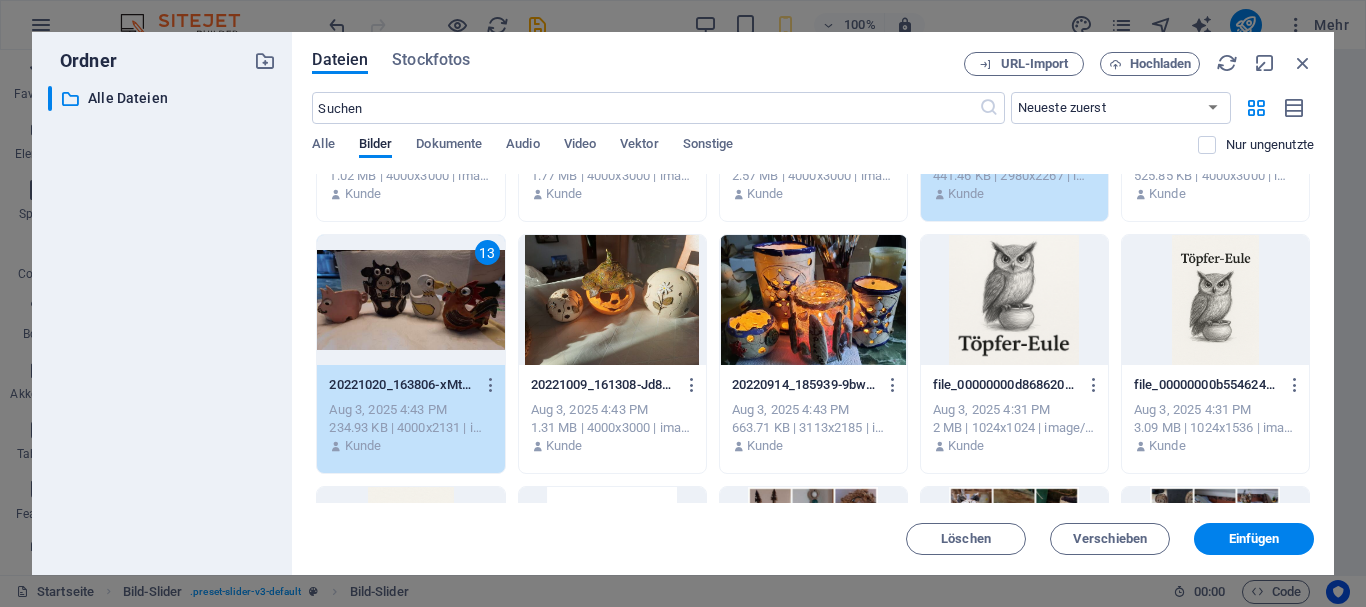click at bounding box center [612, 300] 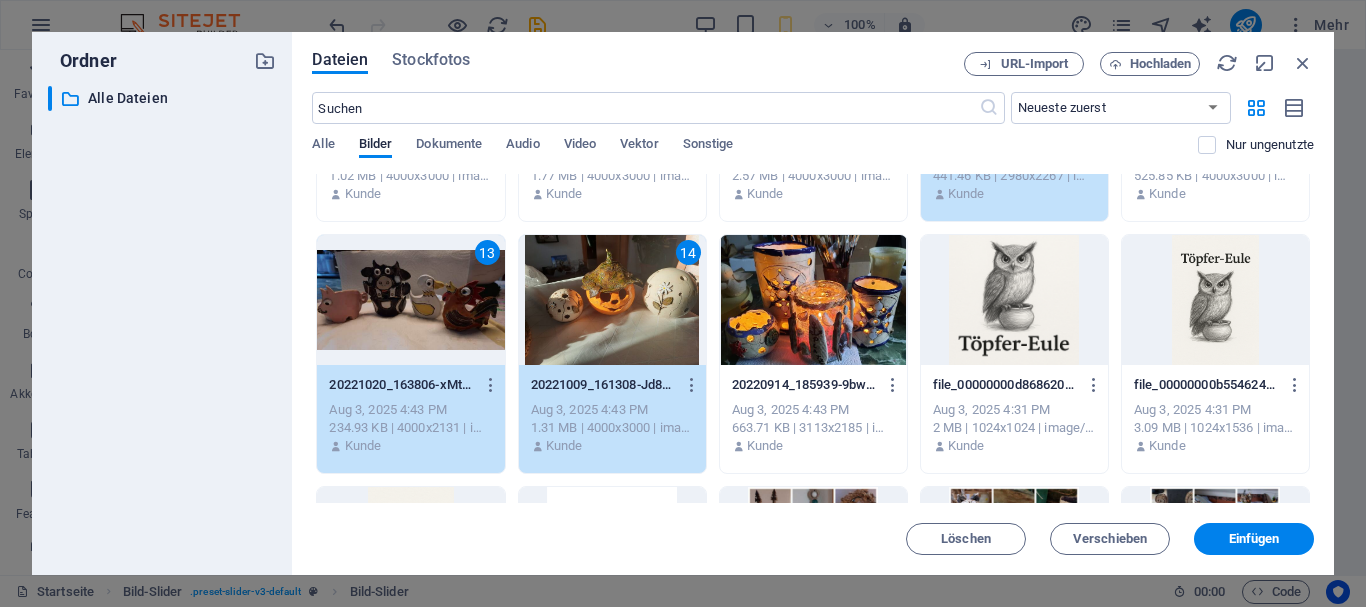 click at bounding box center (813, 300) 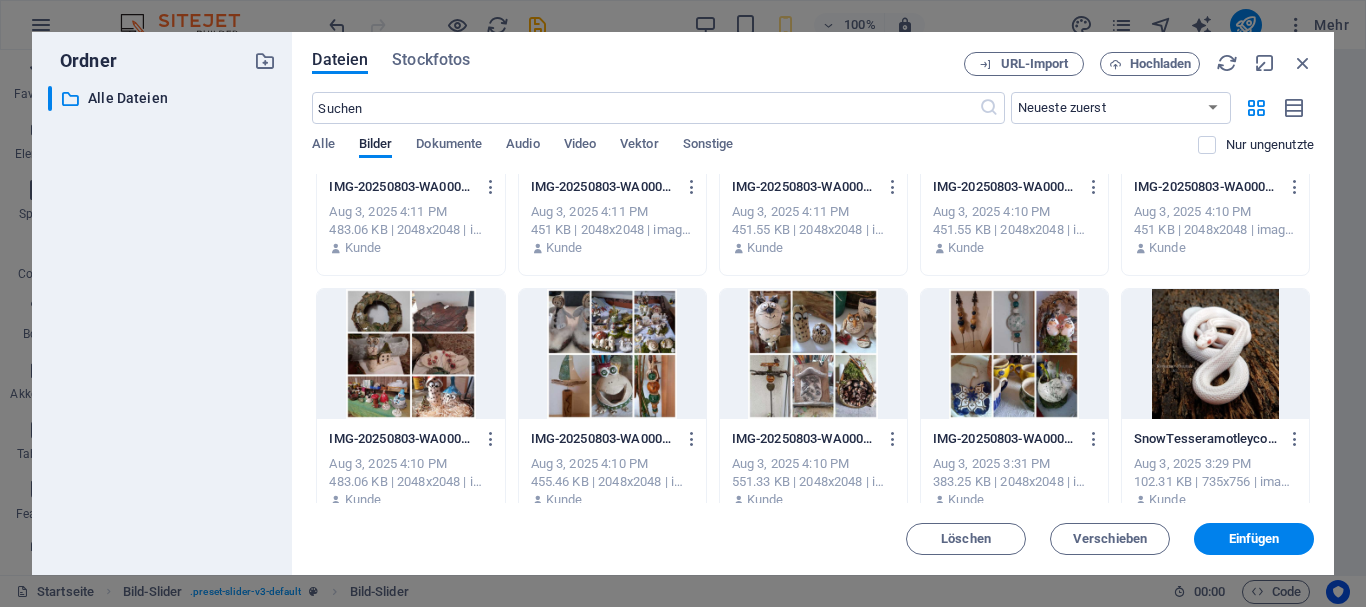 scroll, scrollTop: 1927, scrollLeft: 0, axis: vertical 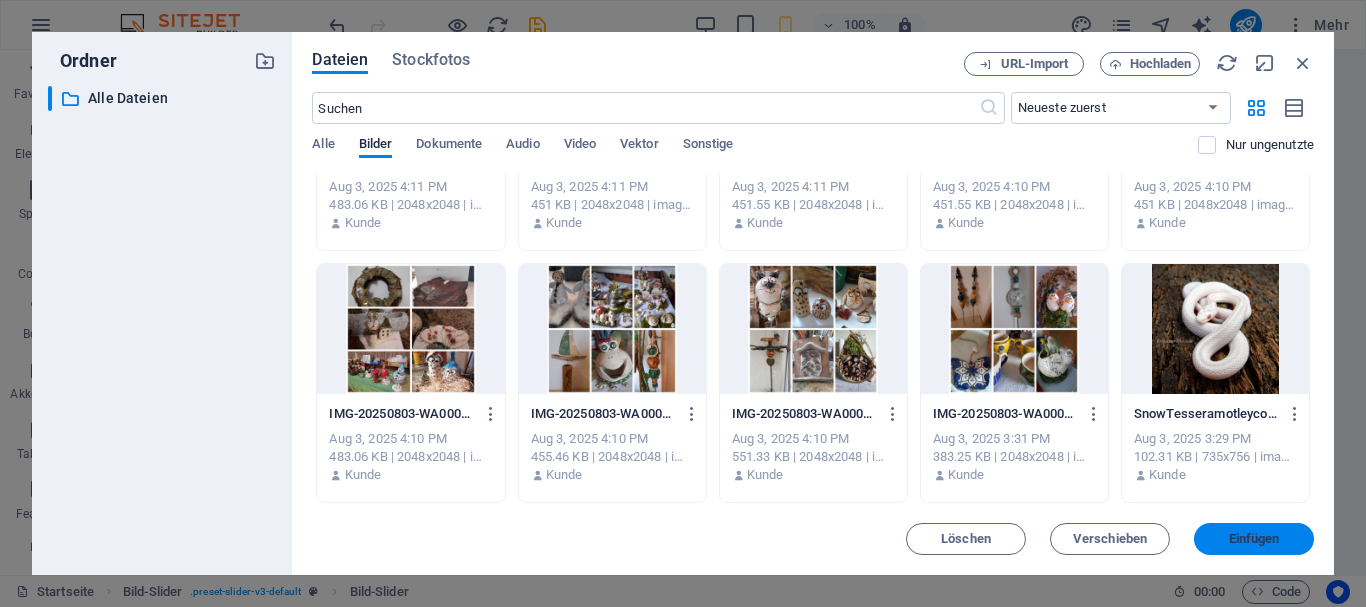 click on "Einfügen" at bounding box center (1254, 539) 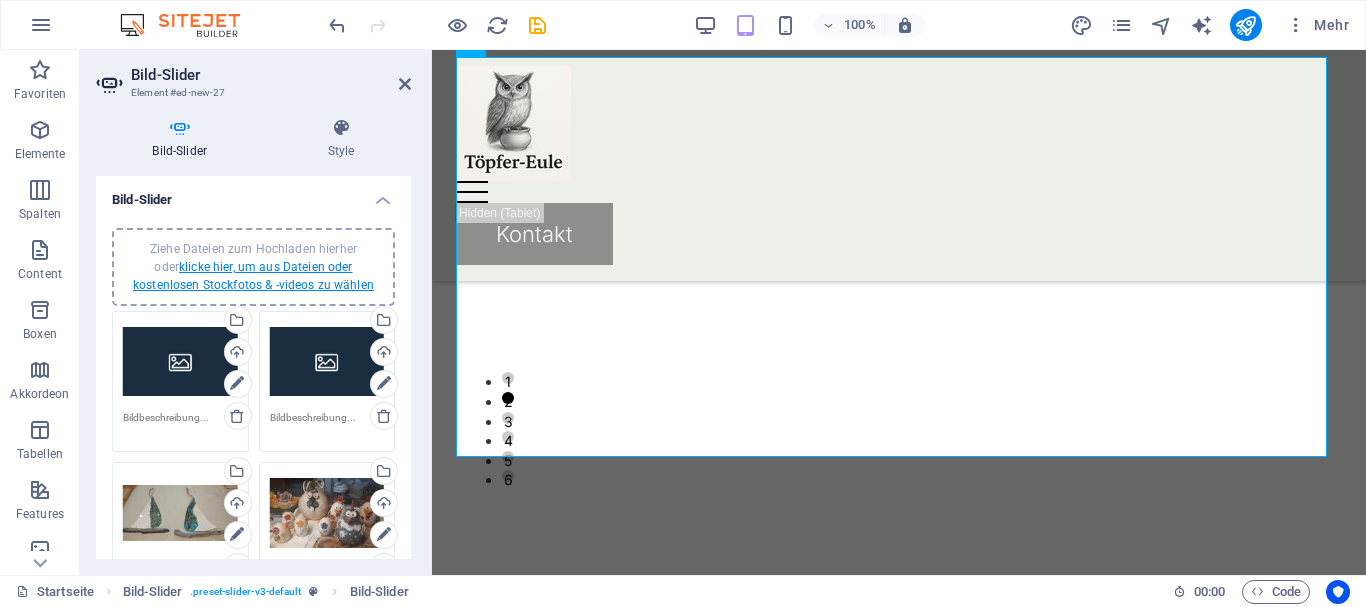 scroll, scrollTop: 300, scrollLeft: 0, axis: vertical 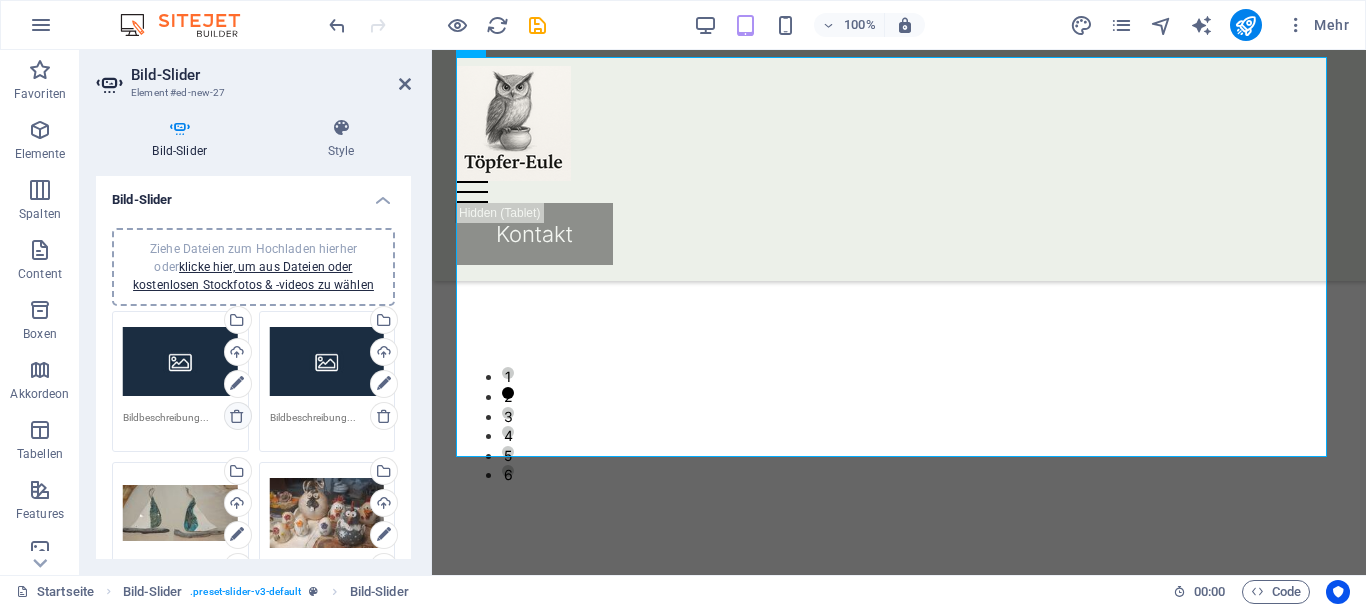 click at bounding box center (237, 416) 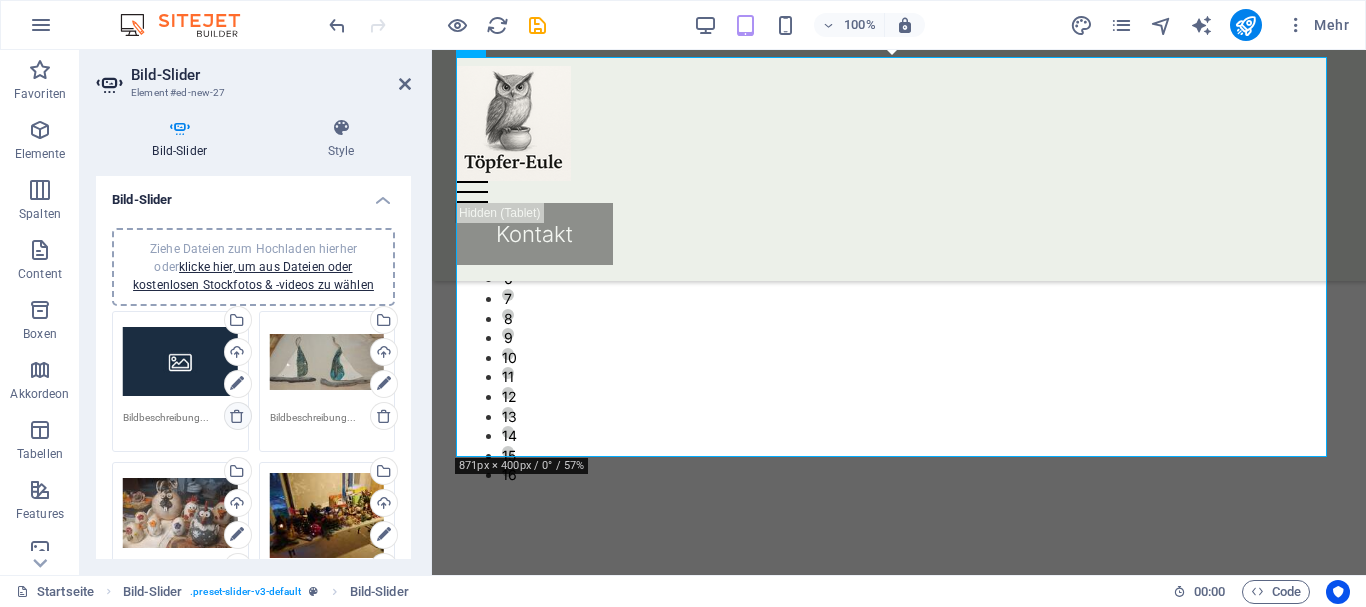 click at bounding box center (237, 416) 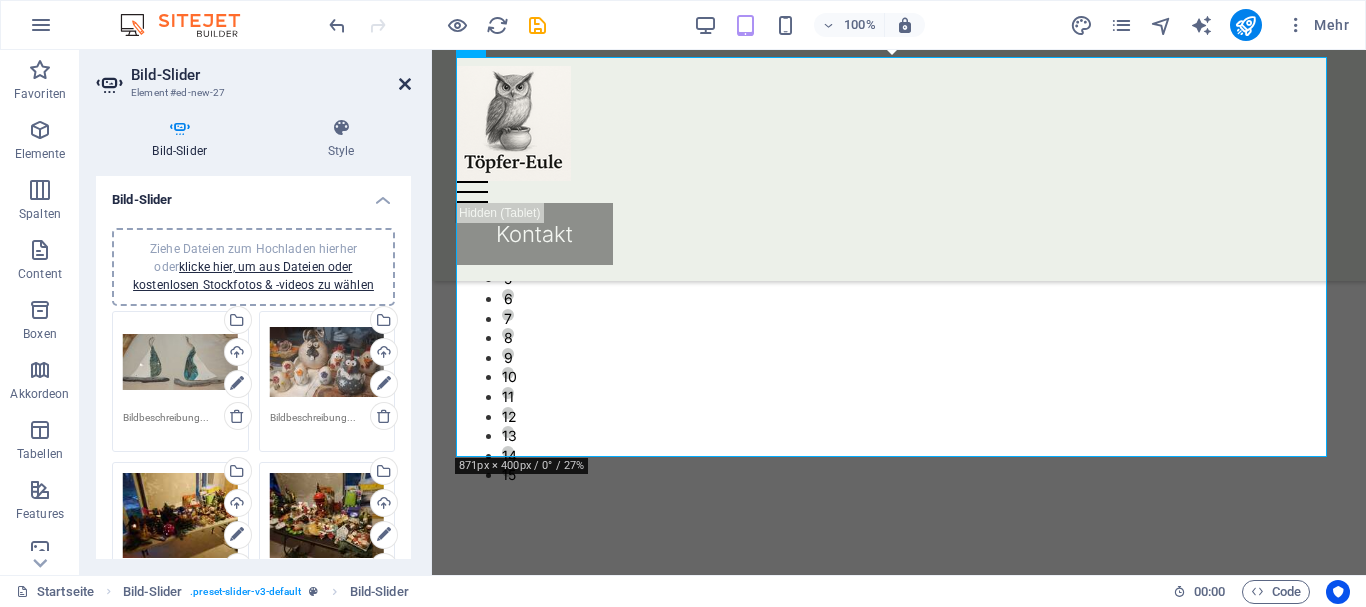 click at bounding box center (405, 84) 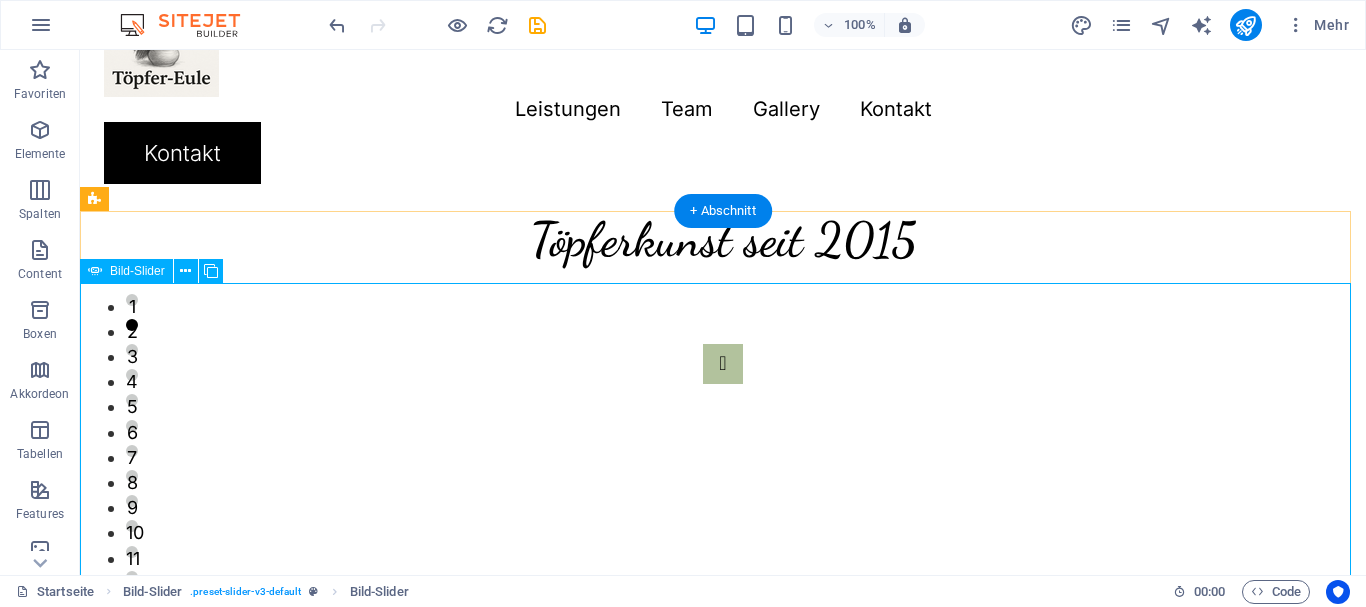 scroll, scrollTop: 100, scrollLeft: 0, axis: vertical 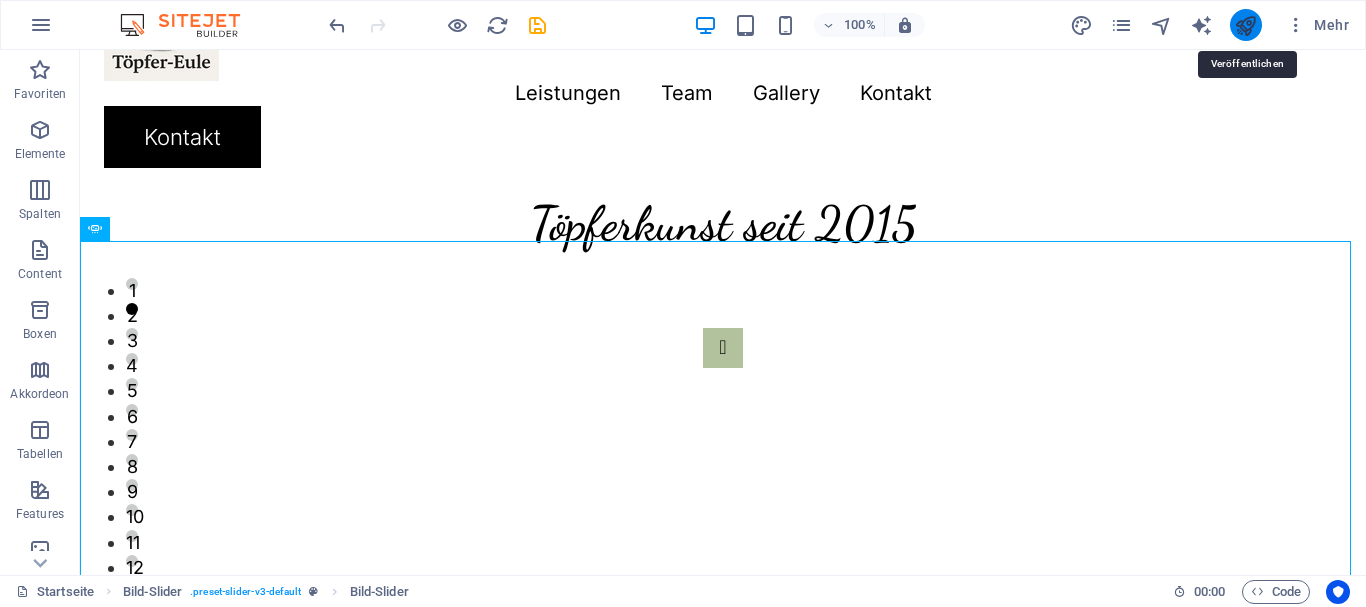 click at bounding box center (1245, 25) 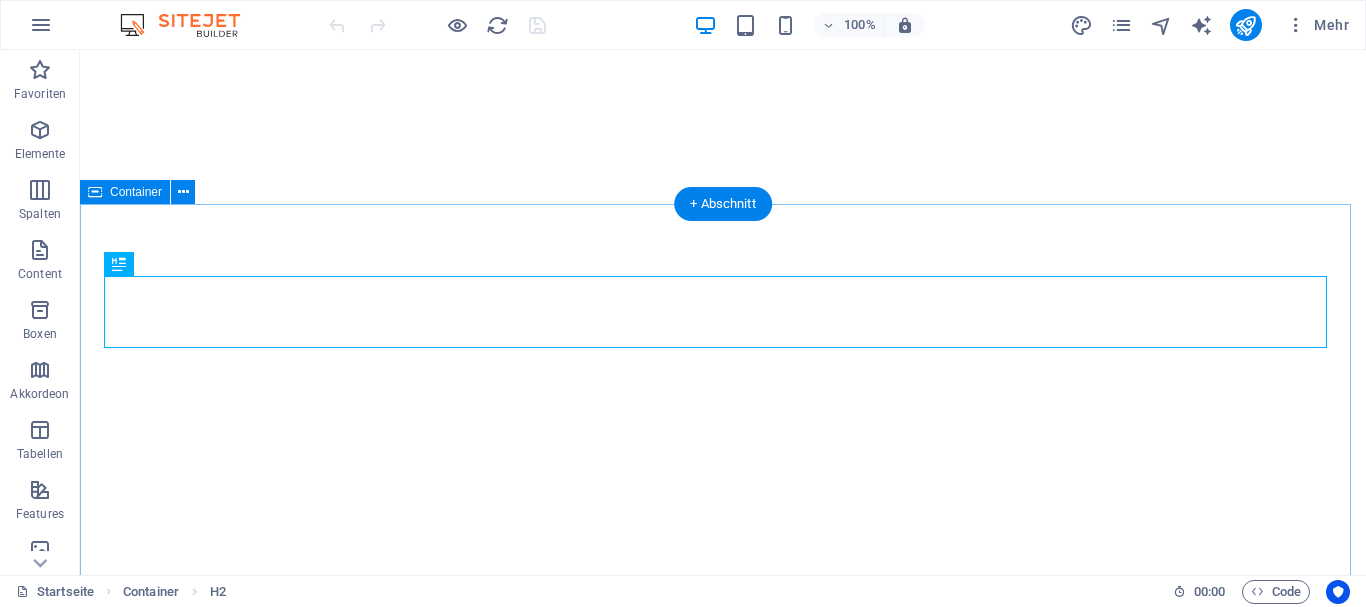 scroll, scrollTop: 0, scrollLeft: 0, axis: both 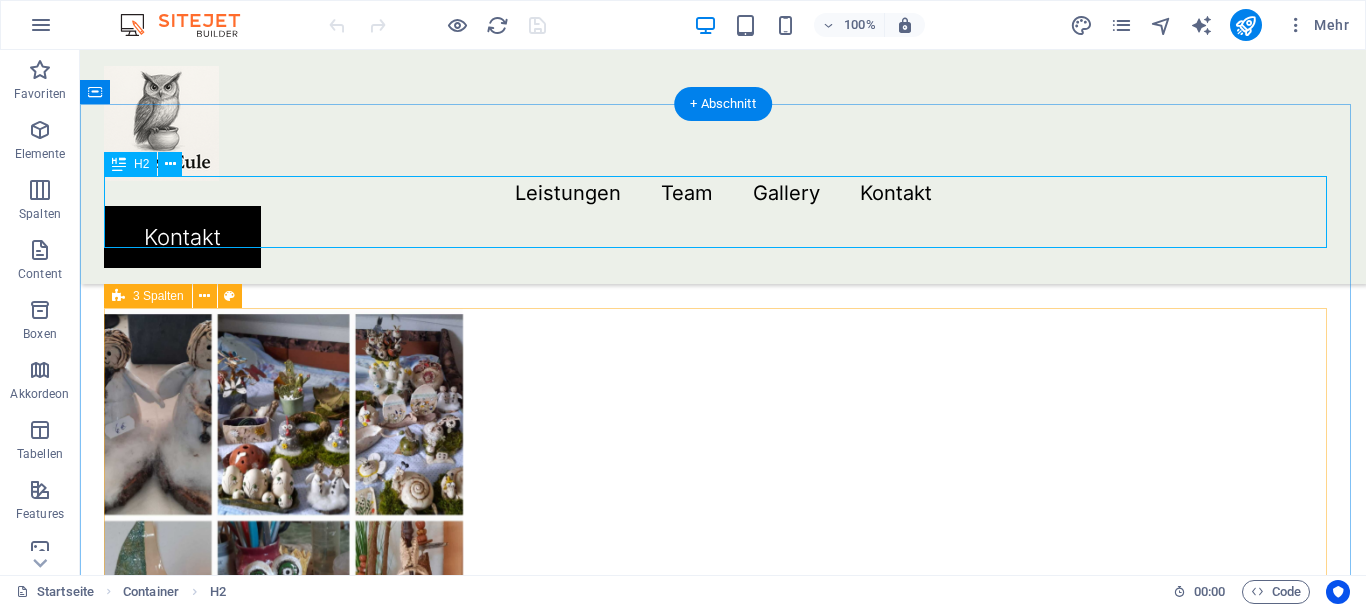 click on "Wos meine Töpferkunst auszeichnent" at bounding box center [723, 212] 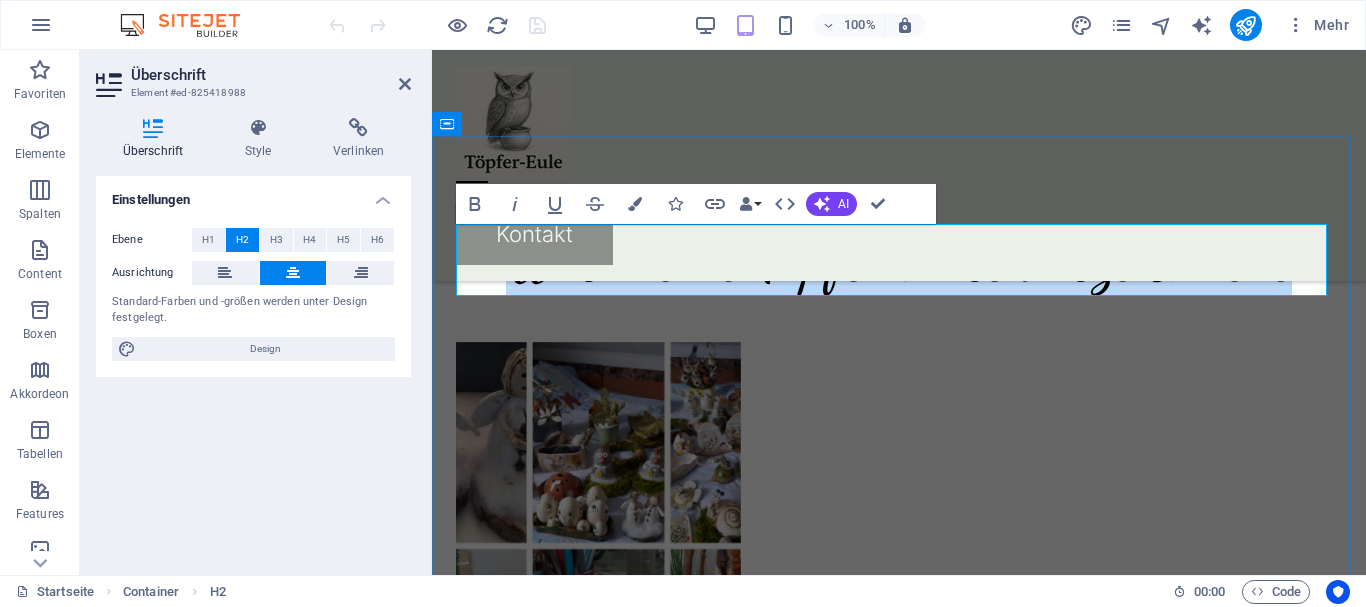 click on "Wos meine Töpferkunst auszeichnent" at bounding box center [899, 260] 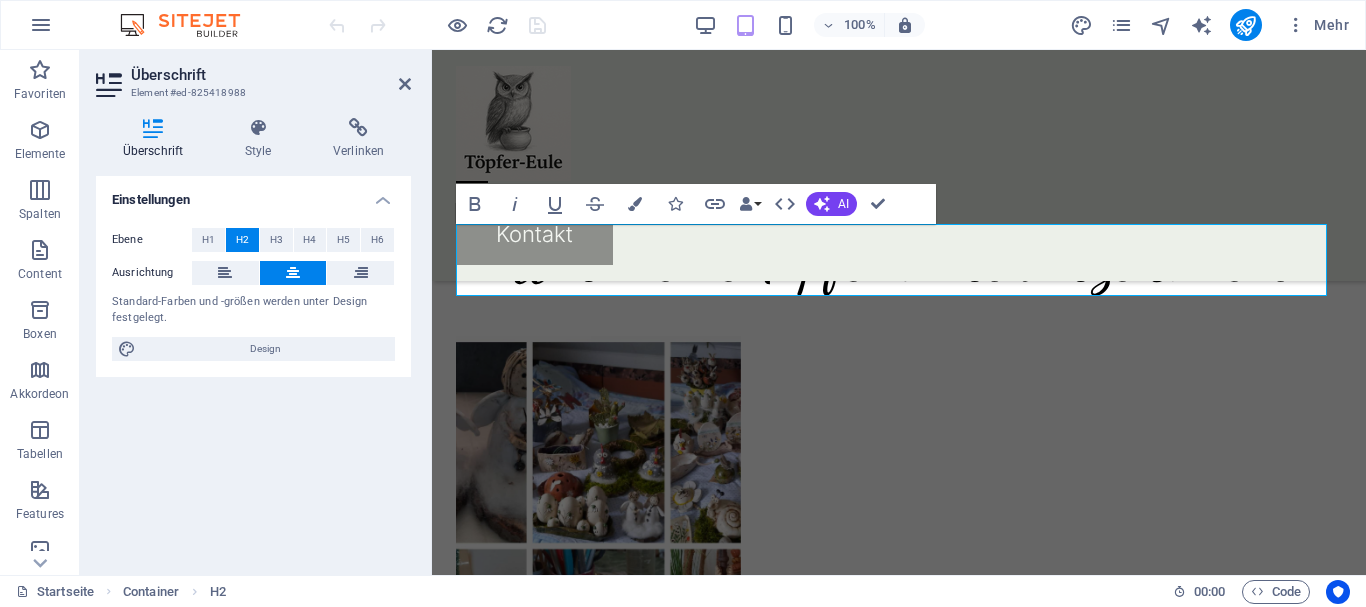 type 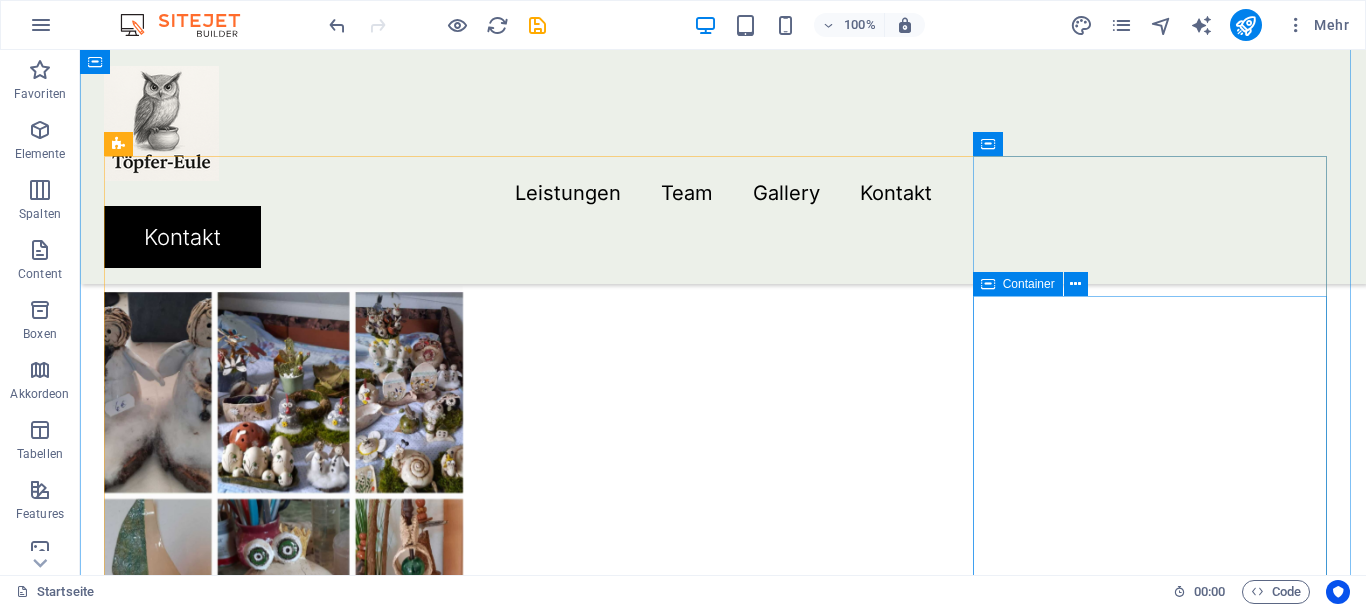 scroll, scrollTop: 634, scrollLeft: 0, axis: vertical 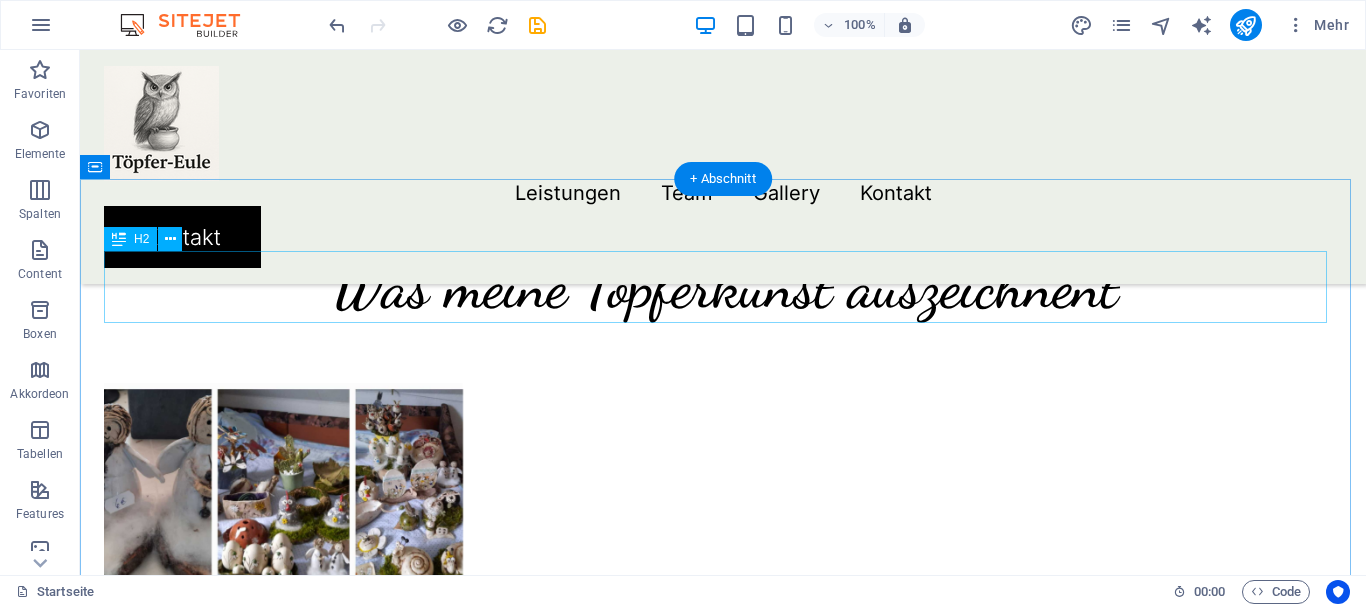 click on "Was meine Töpferkunst auszeichnent" at bounding box center [723, 287] 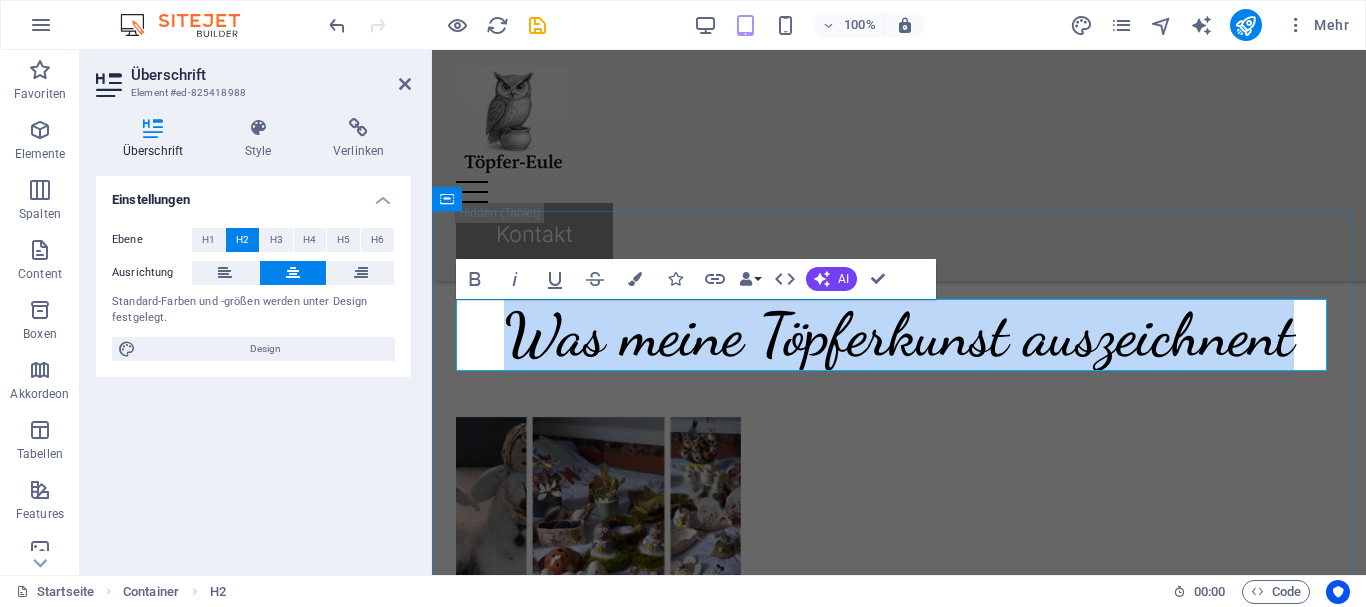 click on "Was meine Töpferkunst auszeichnent" at bounding box center (899, 335) 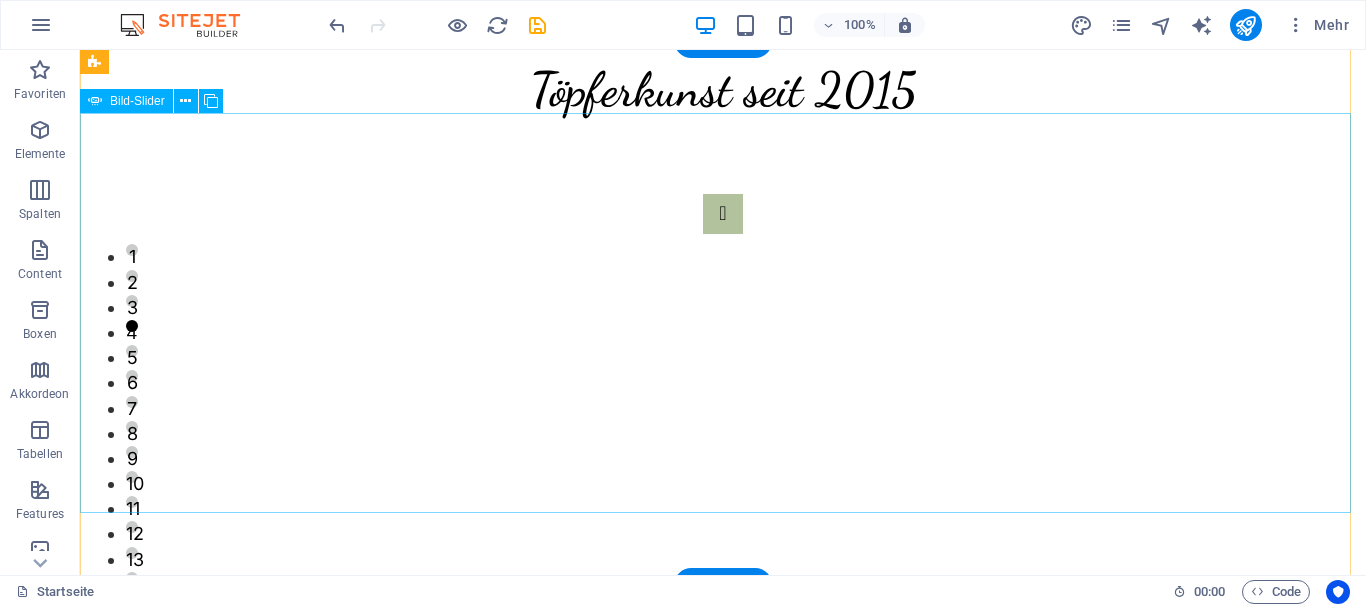 scroll, scrollTop: 0, scrollLeft: 0, axis: both 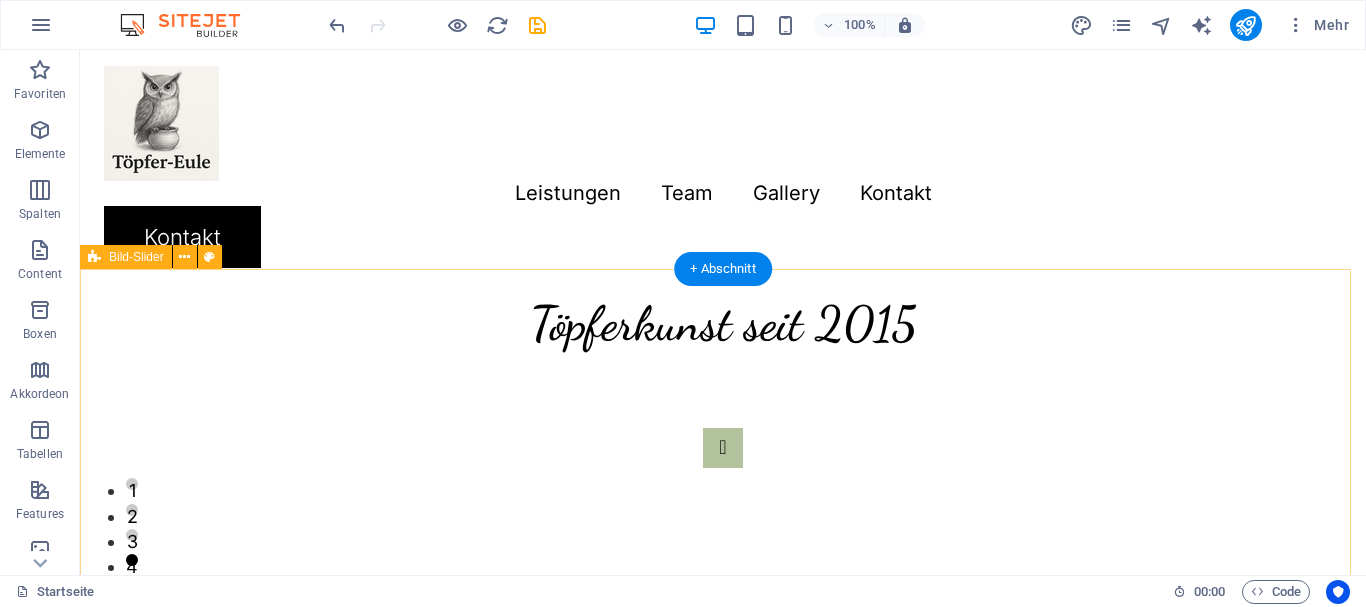 click on "1 2 3 4 5 6 7 8 9 10 11 12 13 14 15" at bounding box center [723, 628] 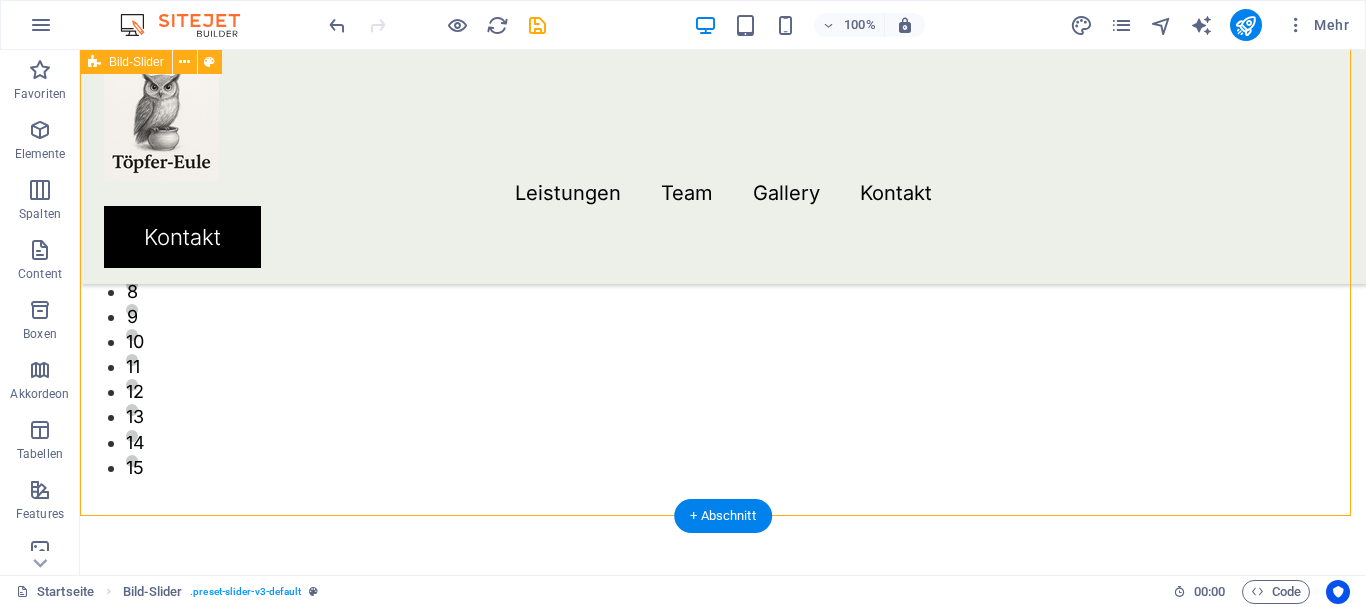 scroll, scrollTop: 300, scrollLeft: 0, axis: vertical 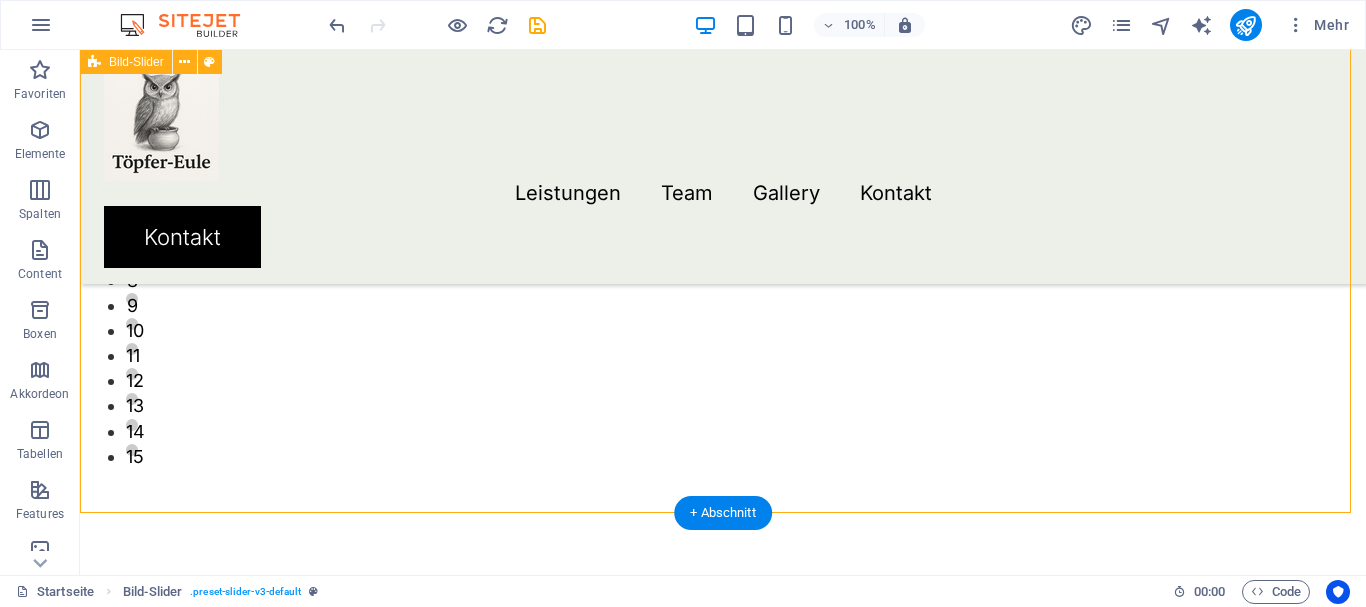 click on "1 2 3 4 5 6 7 8 9 10 11 12 13 14 15" at bounding box center (723, 241) 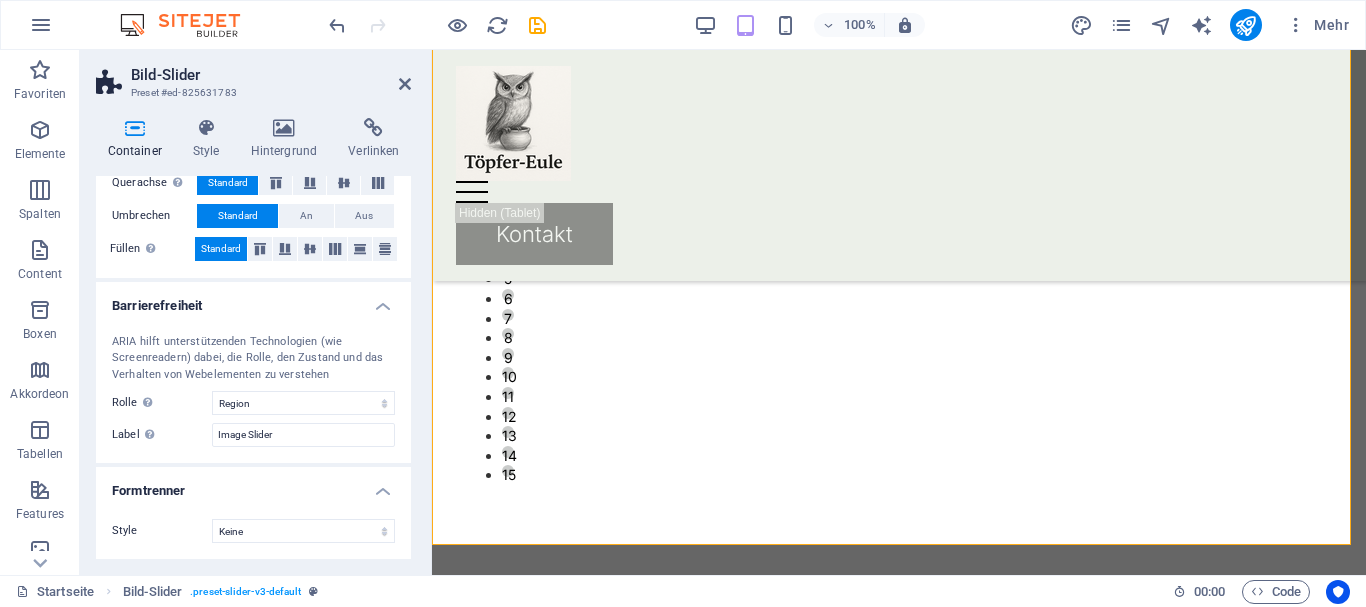 scroll, scrollTop: 192, scrollLeft: 0, axis: vertical 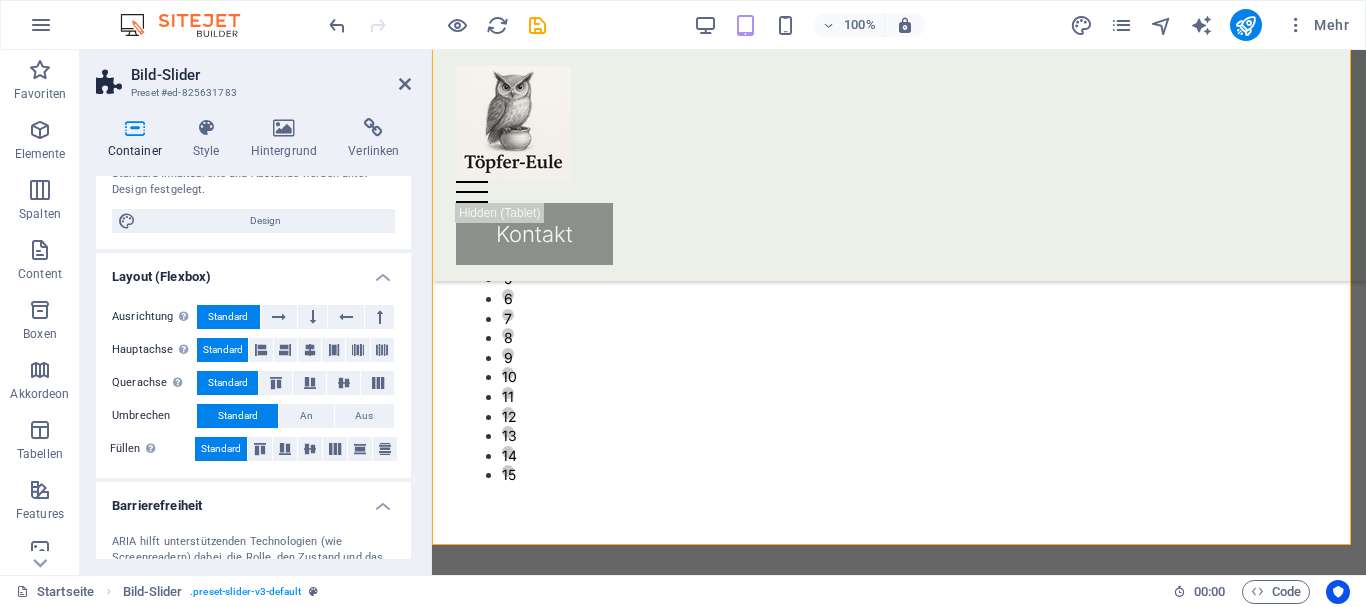 click on "Container Style Hintergrund Verlinken Größe Höhe Standard px rem % vh vw Mind. Höhe Keine px rem % vh vw Breite Standard px rem % em vh vw Mind. Breite Keine px rem % vh vw Inhaltsbreite Standard Breite ändern Breite Standard px rem % em vh vw Mind. Breite Keine px rem % vh vw Standard Abstand Abstand ändern Standard Inhaltsbreite und Abstände werden unter Design festgelegt. Design Layout (Flexbox) Ausrichtung Bestimmt, in welche Richtung das Spaltenverhalten Auswirkungen haben soll (flex-direction). Standard Hauptachse Beeinflusse, wie sich Elemente innerhalb dieses Containers entlang der Hauptsache verhalten sollen (justify-content). Standard Querachse Steuert die vertikale Ausrichtung der Elemente innerhalb des Containers (align-items). Standard Umbrechen Standard An Aus Füllen Steuert die Abstände und Ausrichtung von Elementen auf der Y-Achse bei mehreren Zeilen (align-content). Standard Barrierefreiheit Rolle Die ARIA-Rolle definiert den Zweck eines Elements.  Keine Alert Banner" at bounding box center [253, 338] 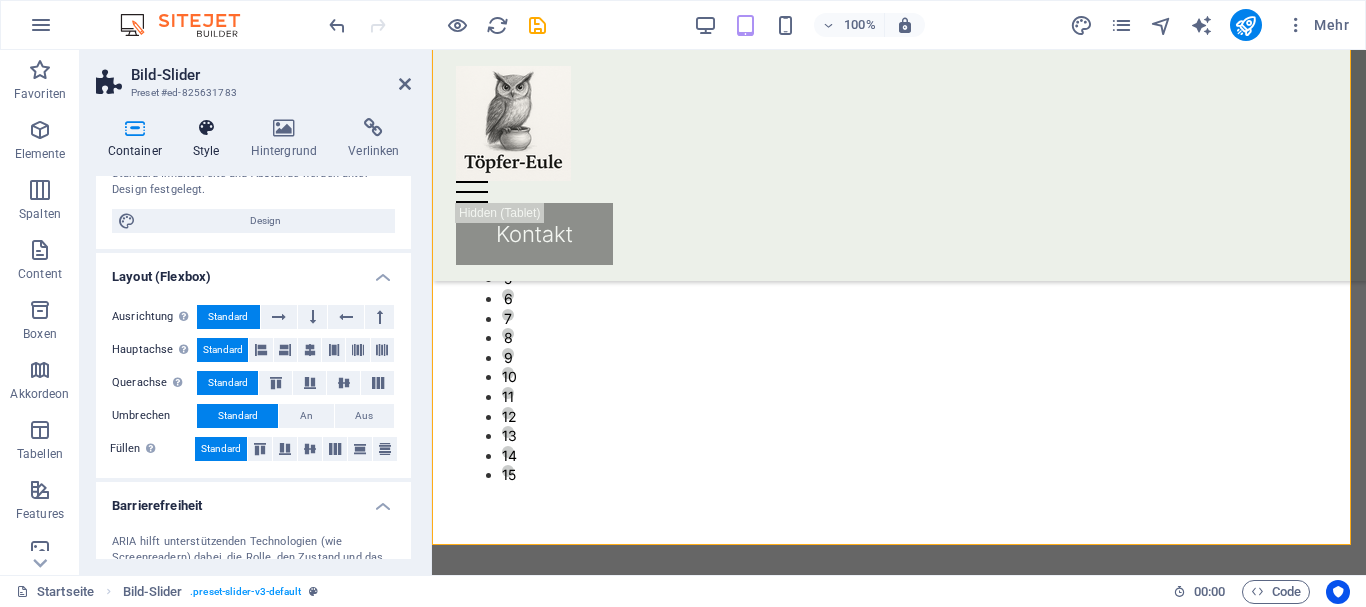 click at bounding box center [206, 128] 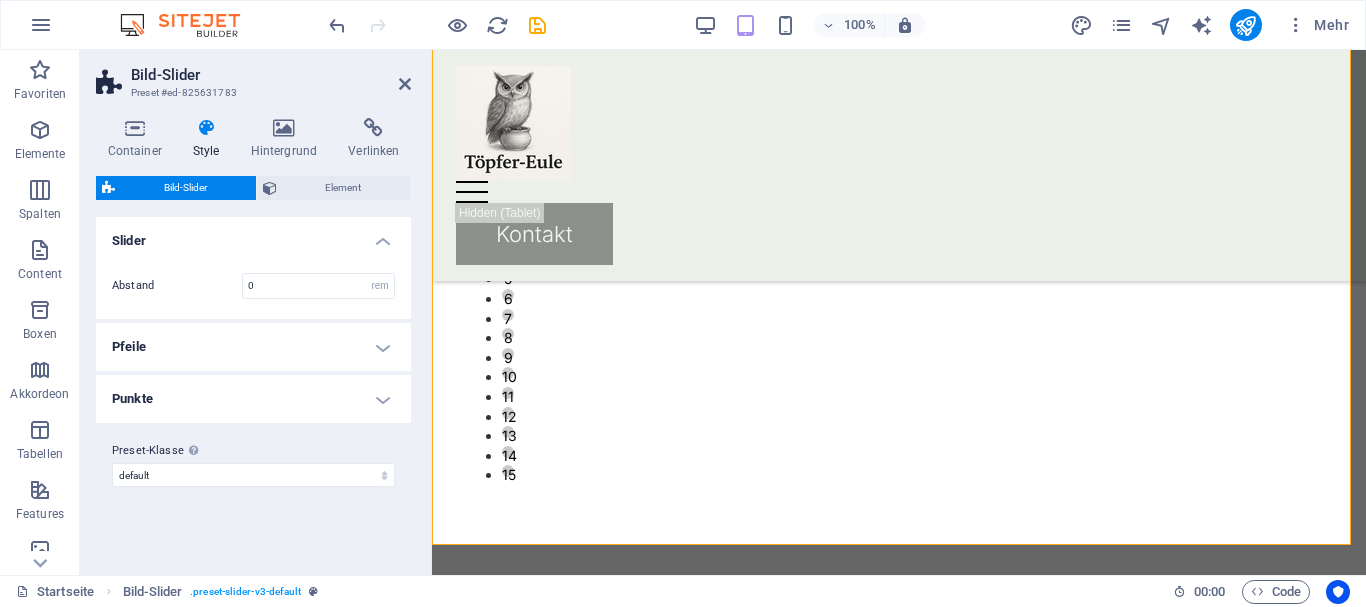 click on "Pfeile" at bounding box center [253, 347] 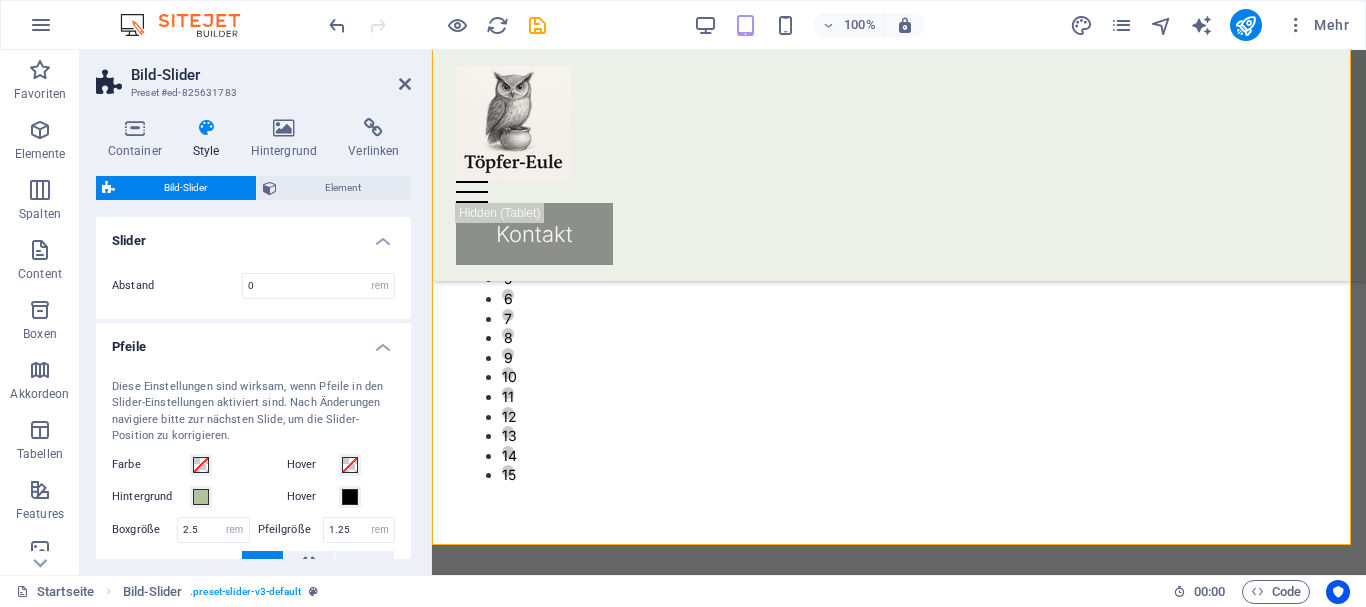 scroll, scrollTop: 100, scrollLeft: 0, axis: vertical 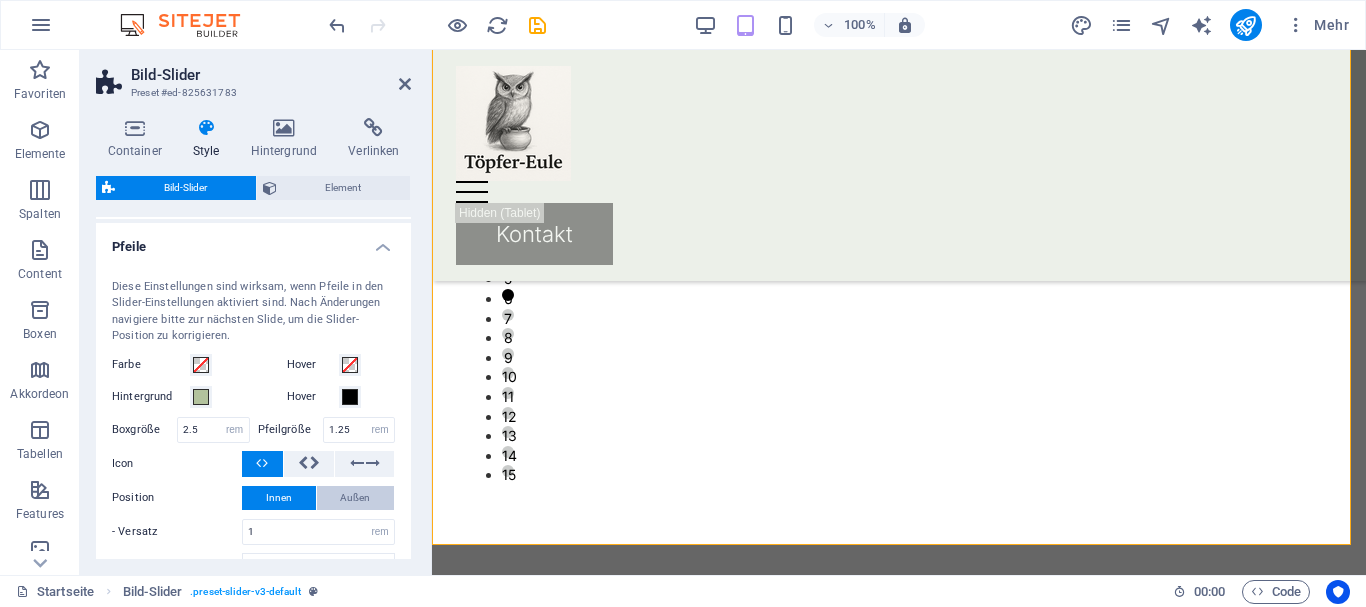 click on "Außen" at bounding box center (356, 498) 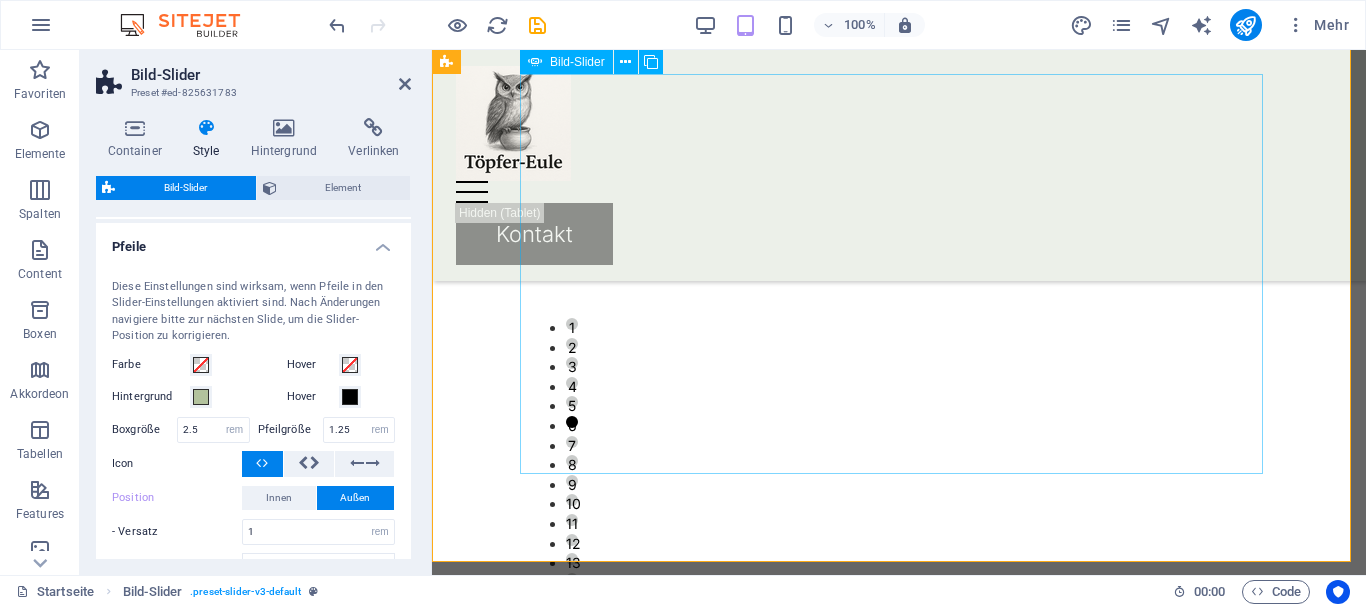 scroll, scrollTop: 100, scrollLeft: 0, axis: vertical 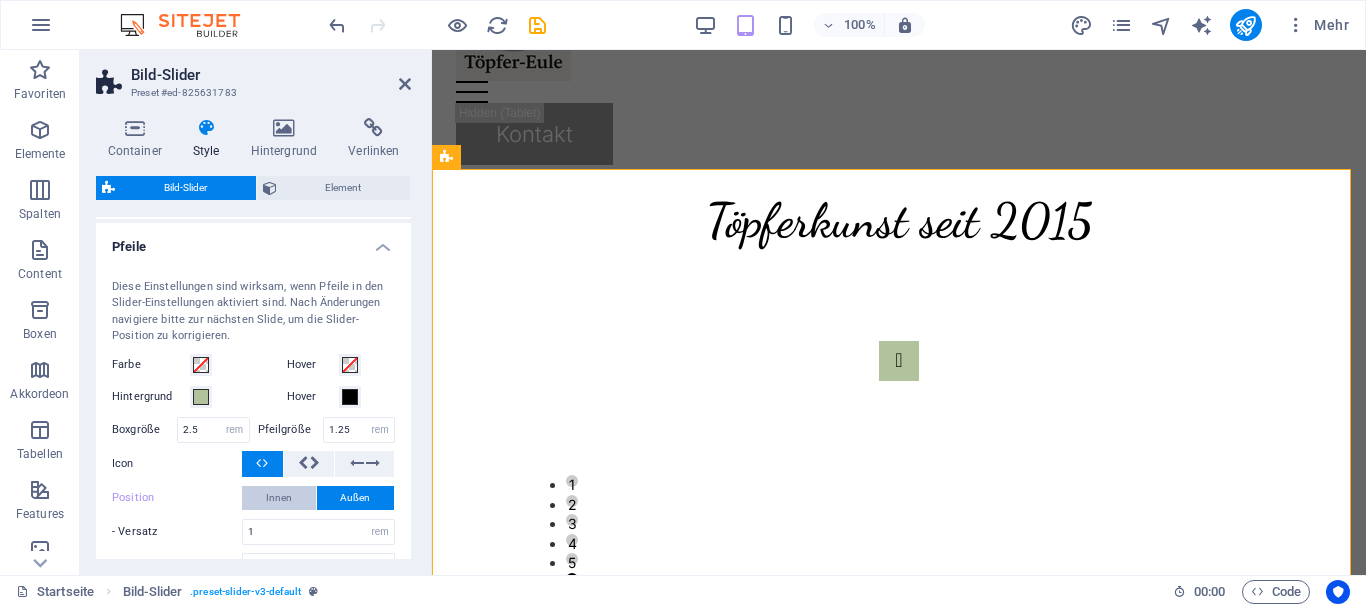 drag, startPoint x: 293, startPoint y: 495, endPoint x: 50, endPoint y: 435, distance: 250.29782 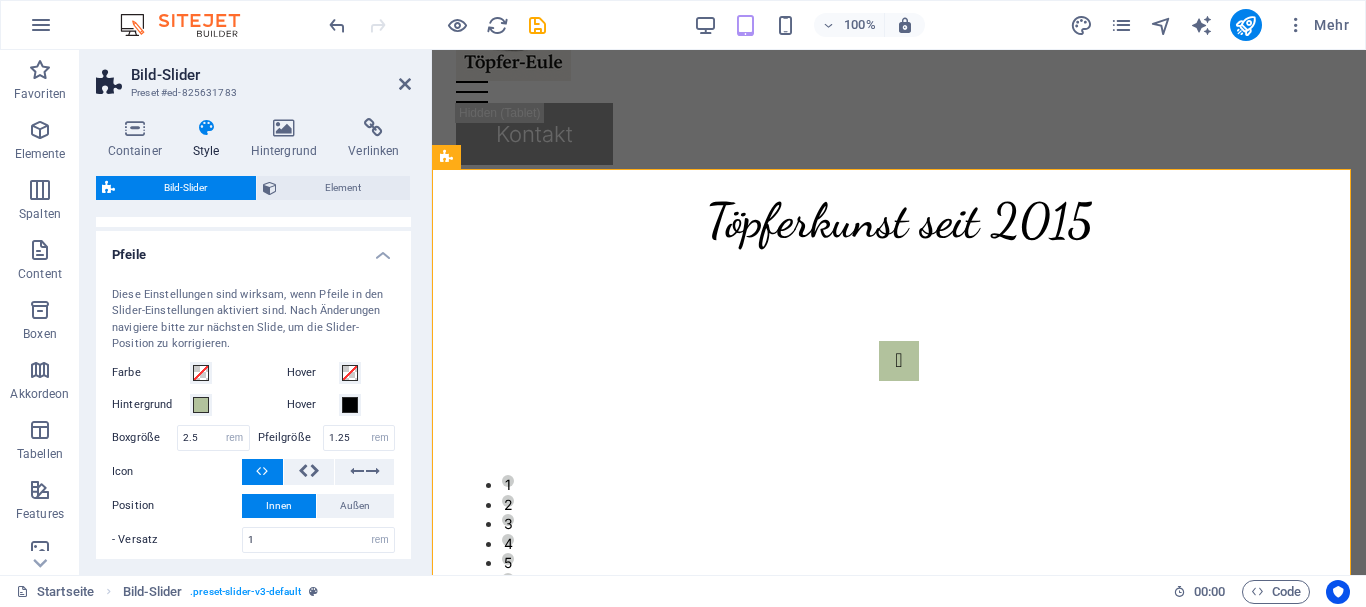 scroll, scrollTop: 0, scrollLeft: 0, axis: both 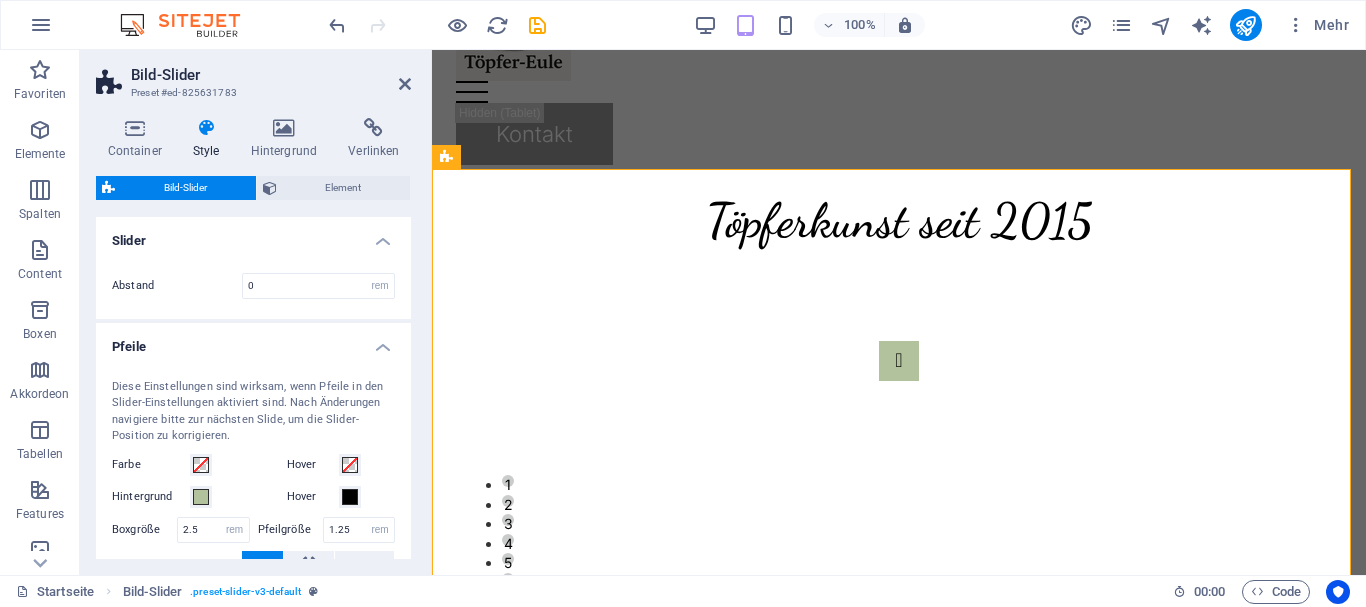 click on "Pfeile" at bounding box center (253, 341) 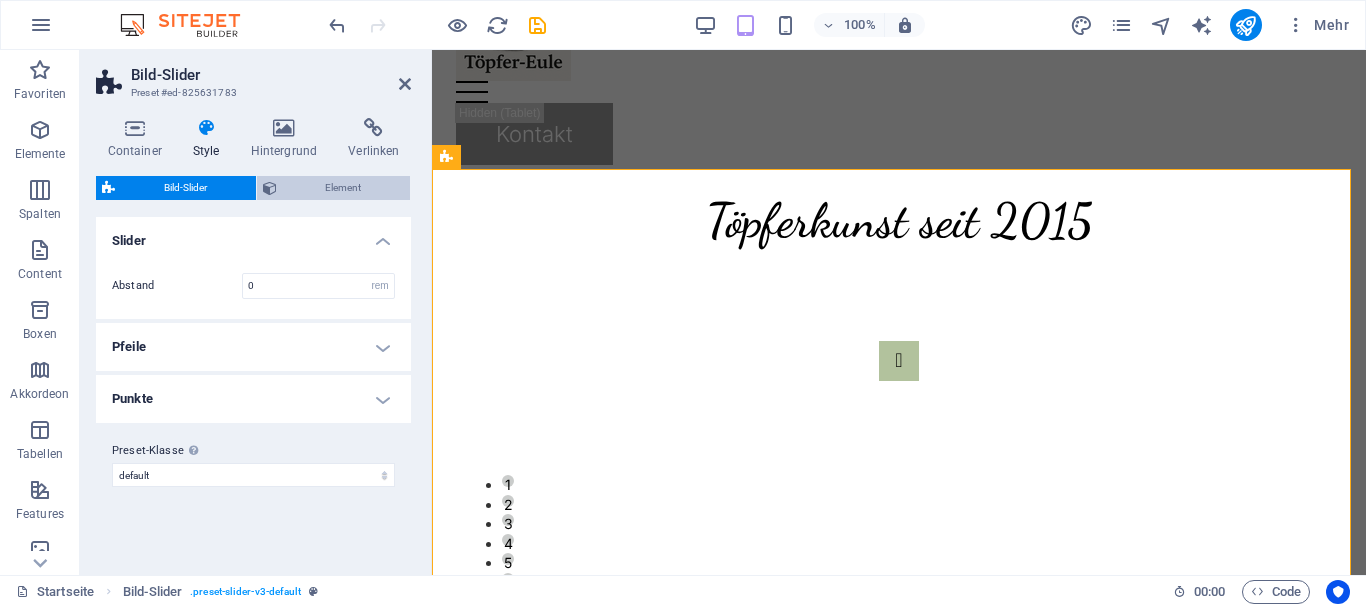click on "Element" at bounding box center (344, 188) 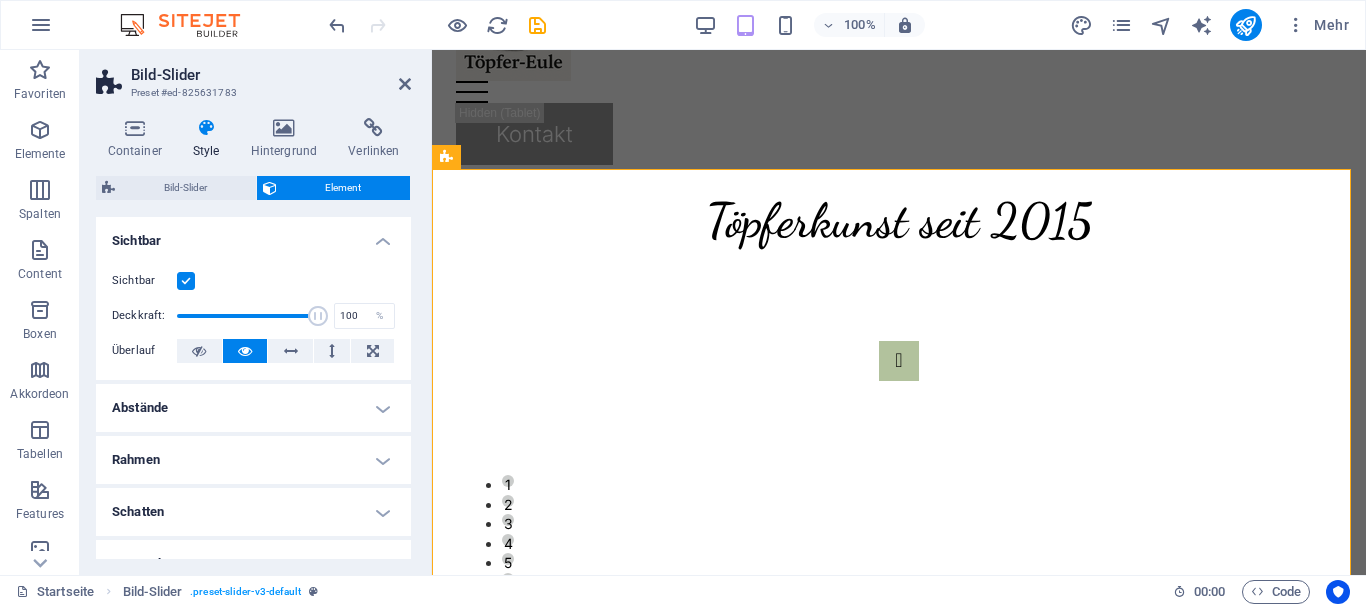 click at bounding box center (186, 281) 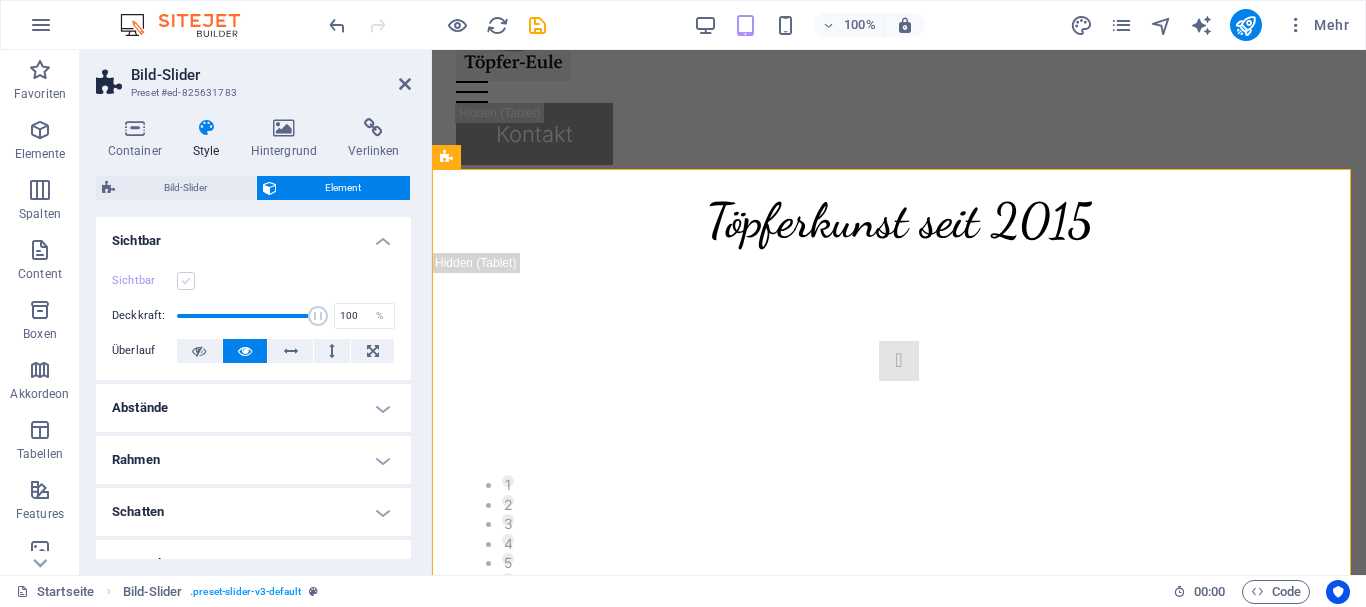click at bounding box center [186, 281] 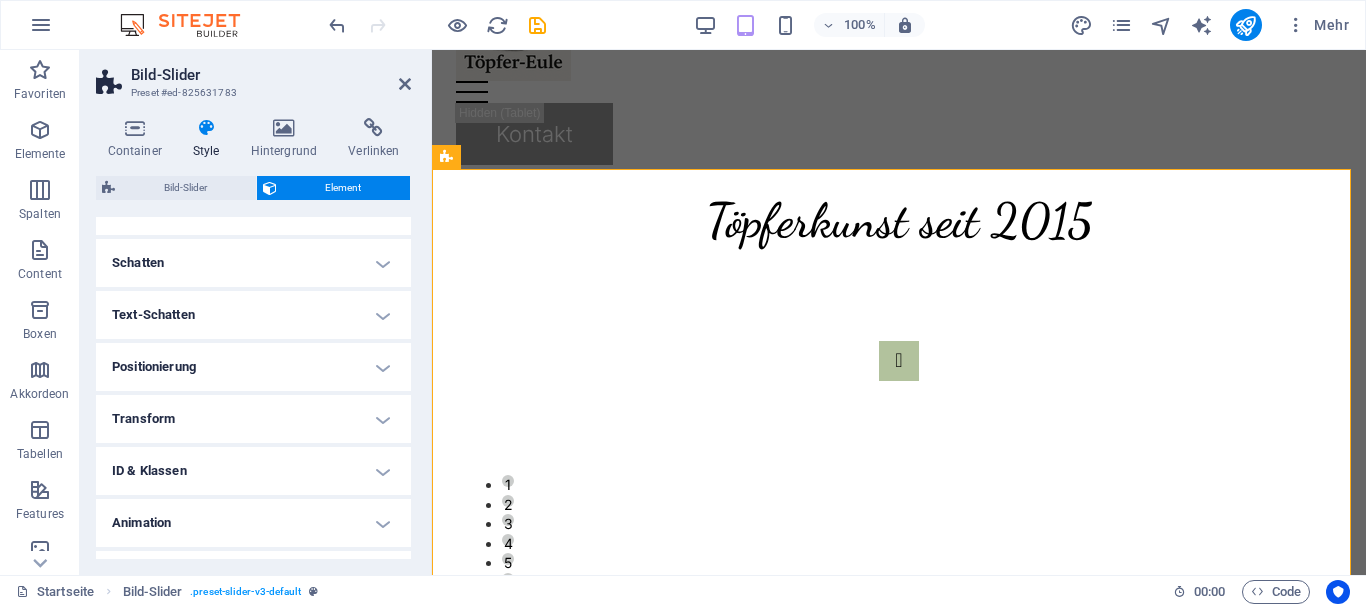 scroll, scrollTop: 289, scrollLeft: 0, axis: vertical 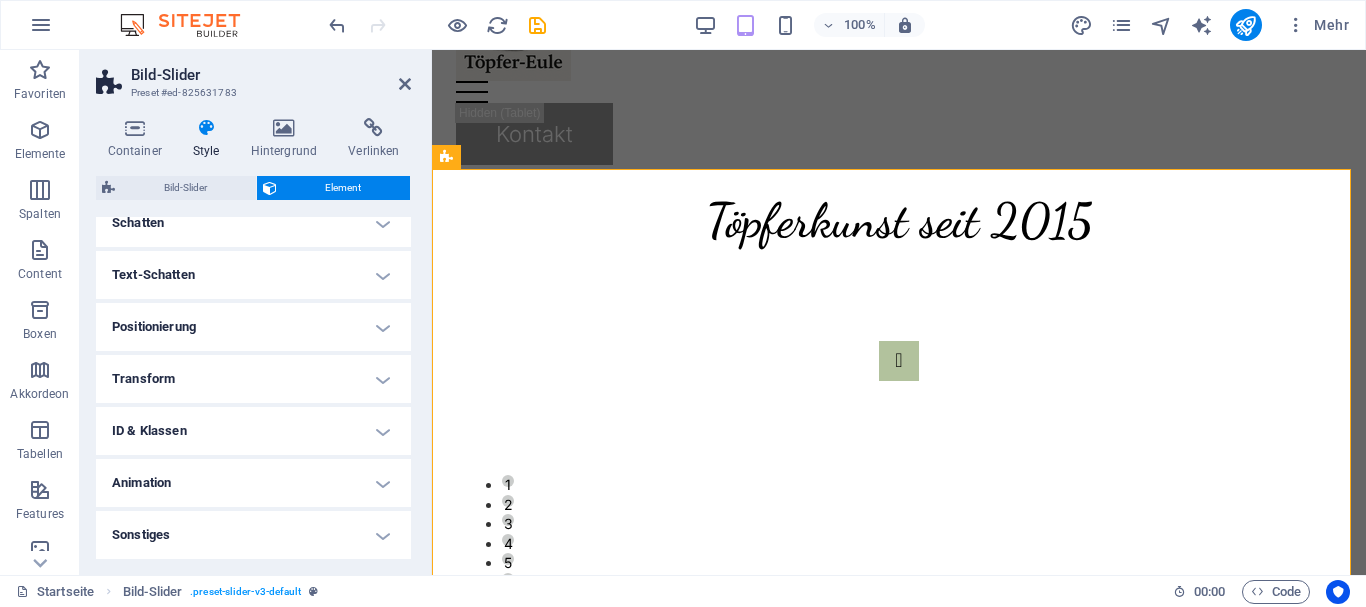 click on "Animation" at bounding box center [253, 483] 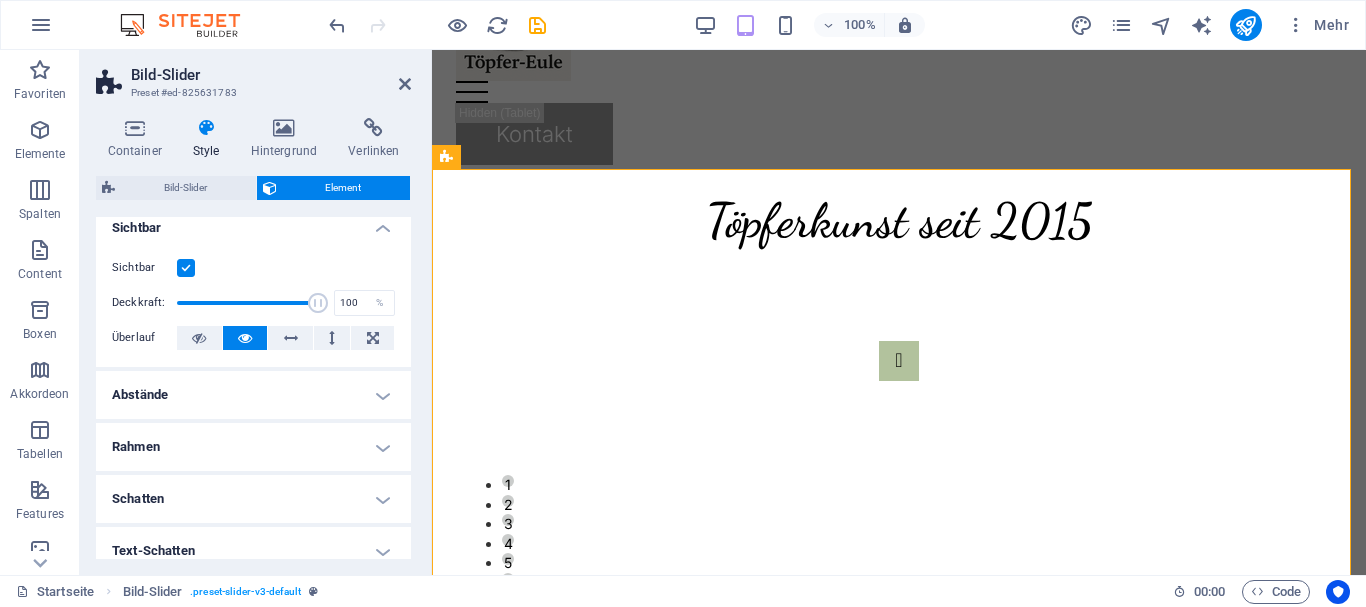 scroll, scrollTop: 0, scrollLeft: 0, axis: both 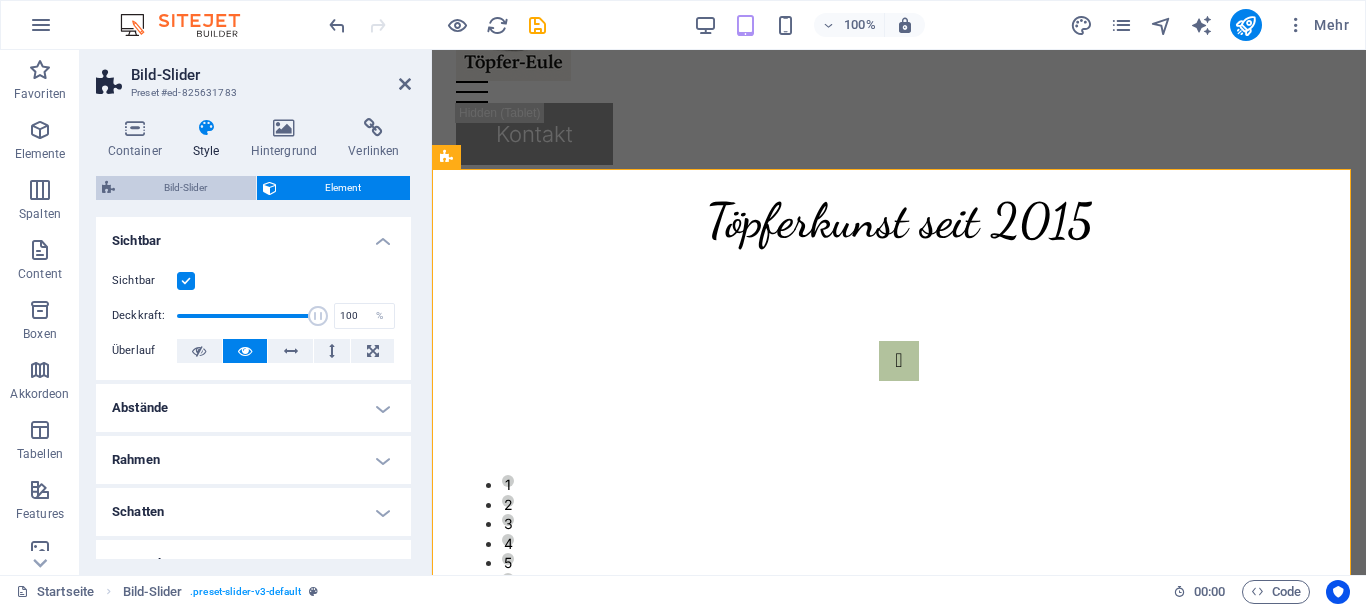click on "Bild-Slider" at bounding box center [185, 188] 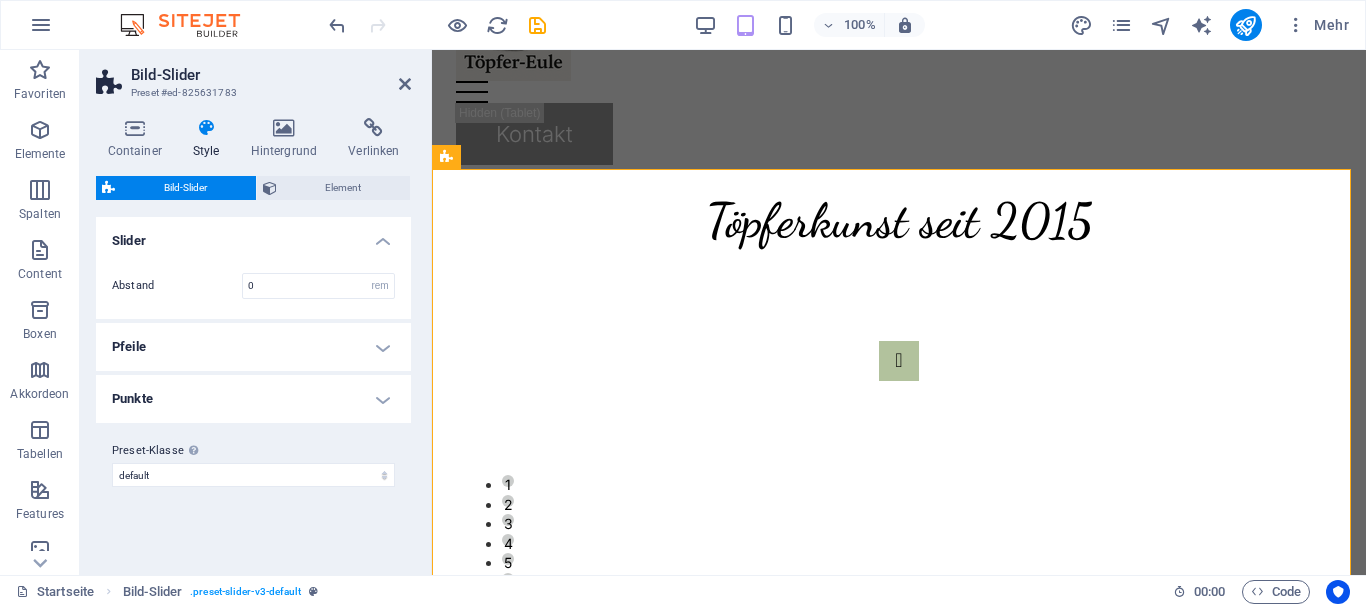 click on "Pfeile" at bounding box center [253, 347] 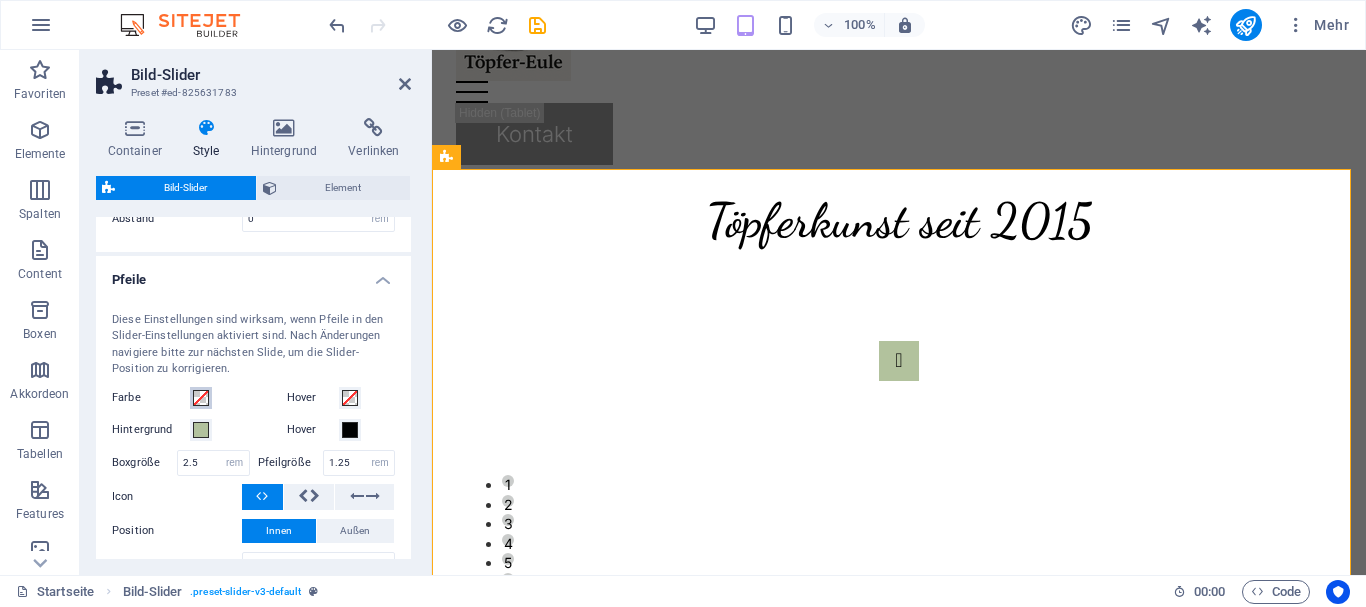 scroll, scrollTop: 100, scrollLeft: 0, axis: vertical 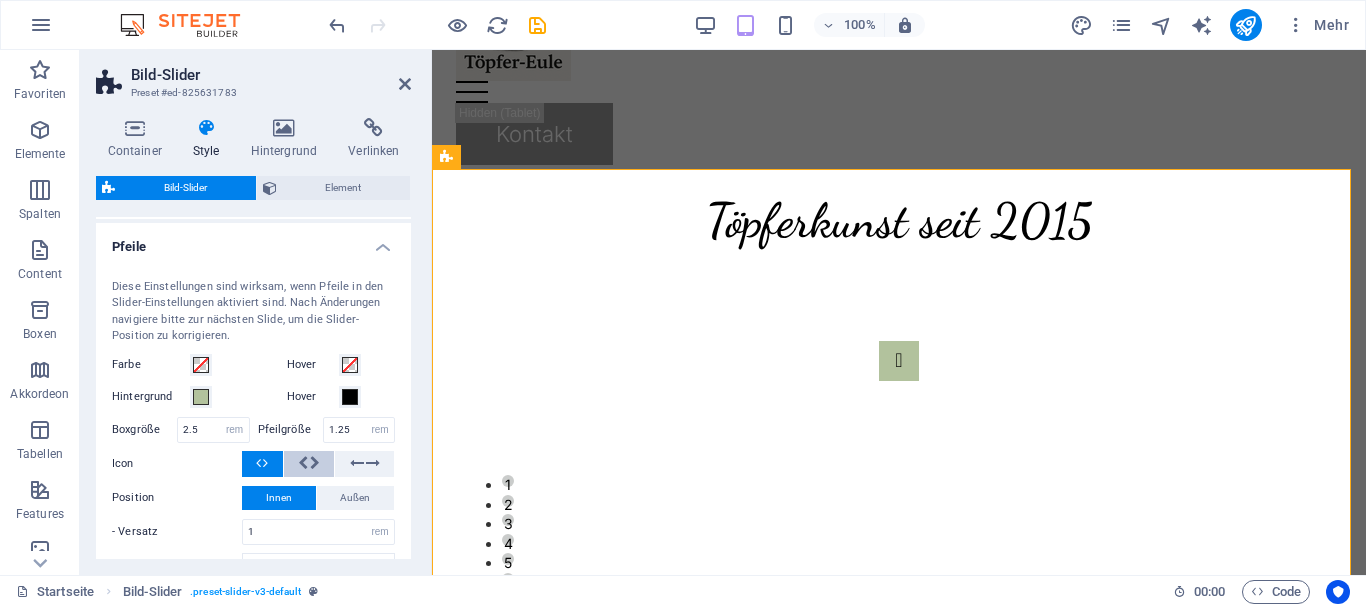 click at bounding box center (303, 463) 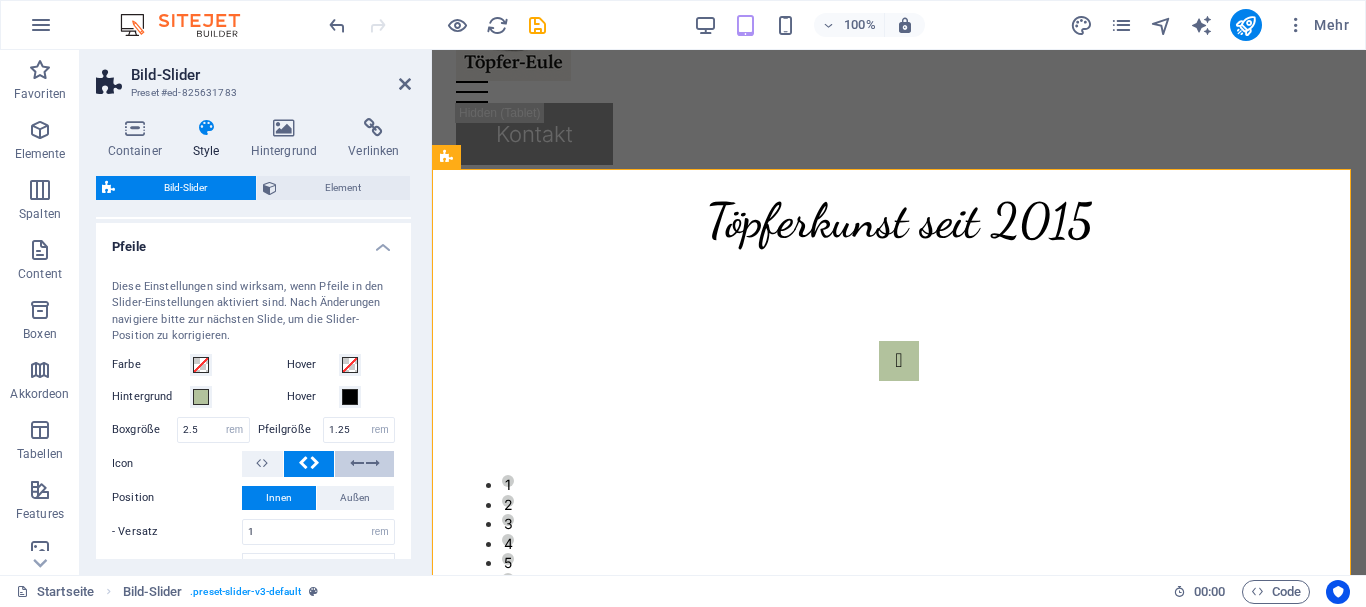 click at bounding box center (357, 463) 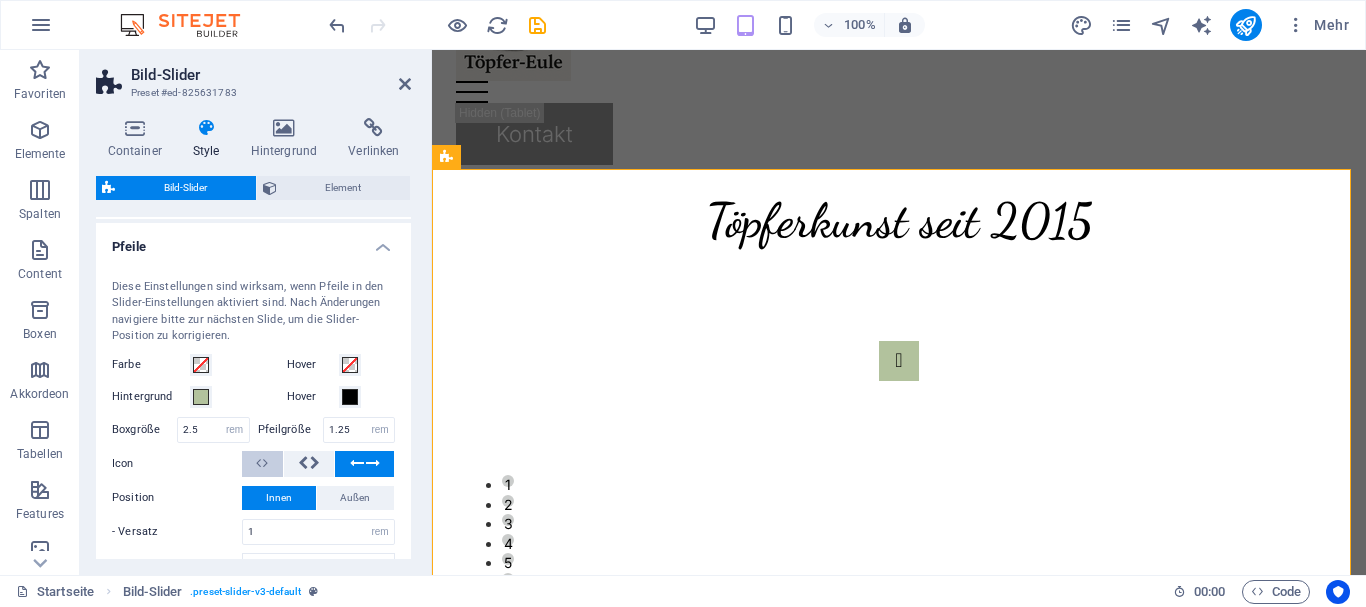 click at bounding box center [262, 464] 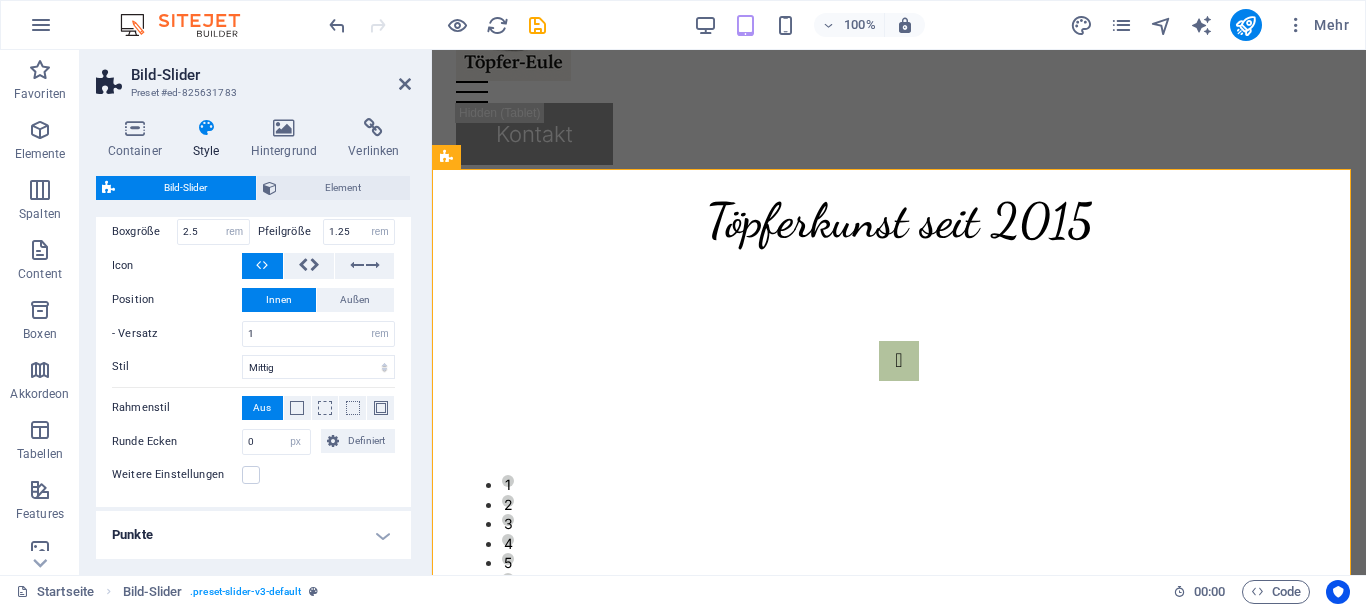 scroll, scrollTop: 300, scrollLeft: 0, axis: vertical 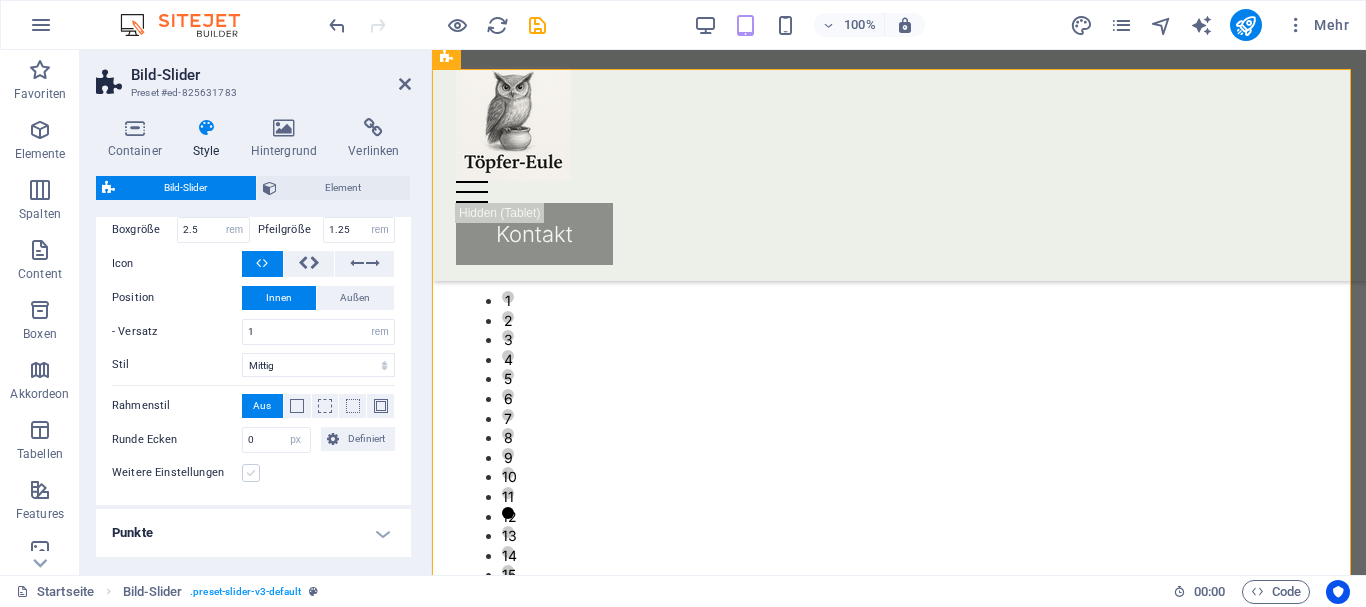 click at bounding box center [251, 473] 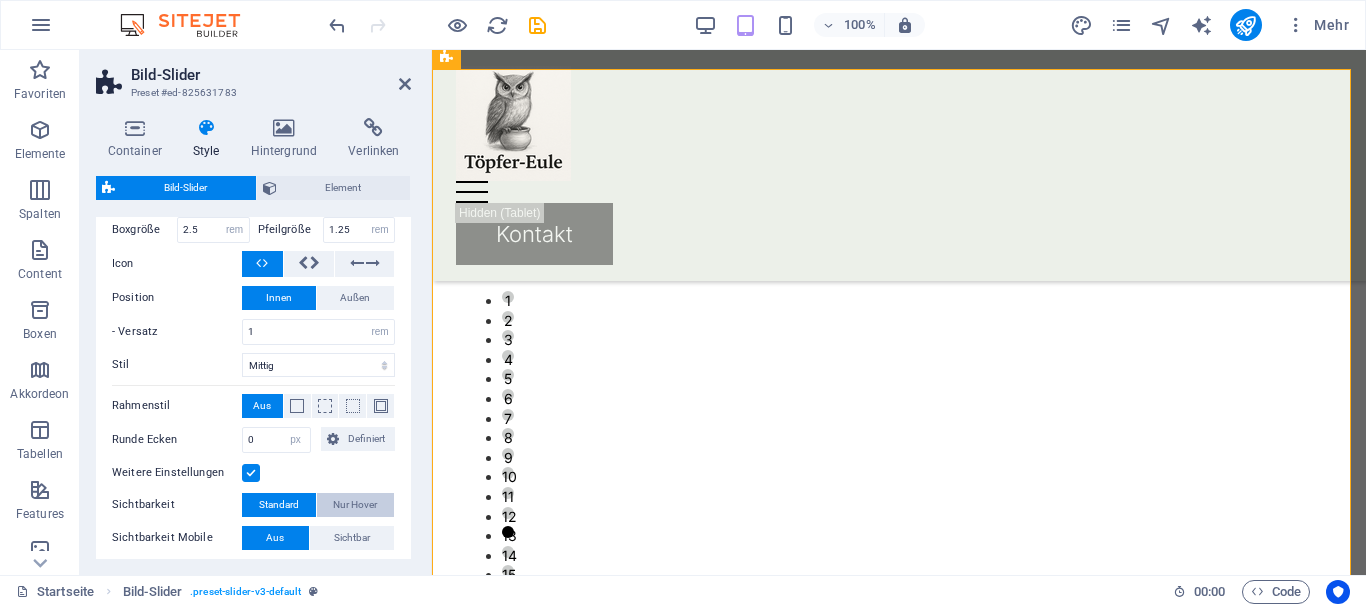 click on "Nur Hover" at bounding box center (355, 505) 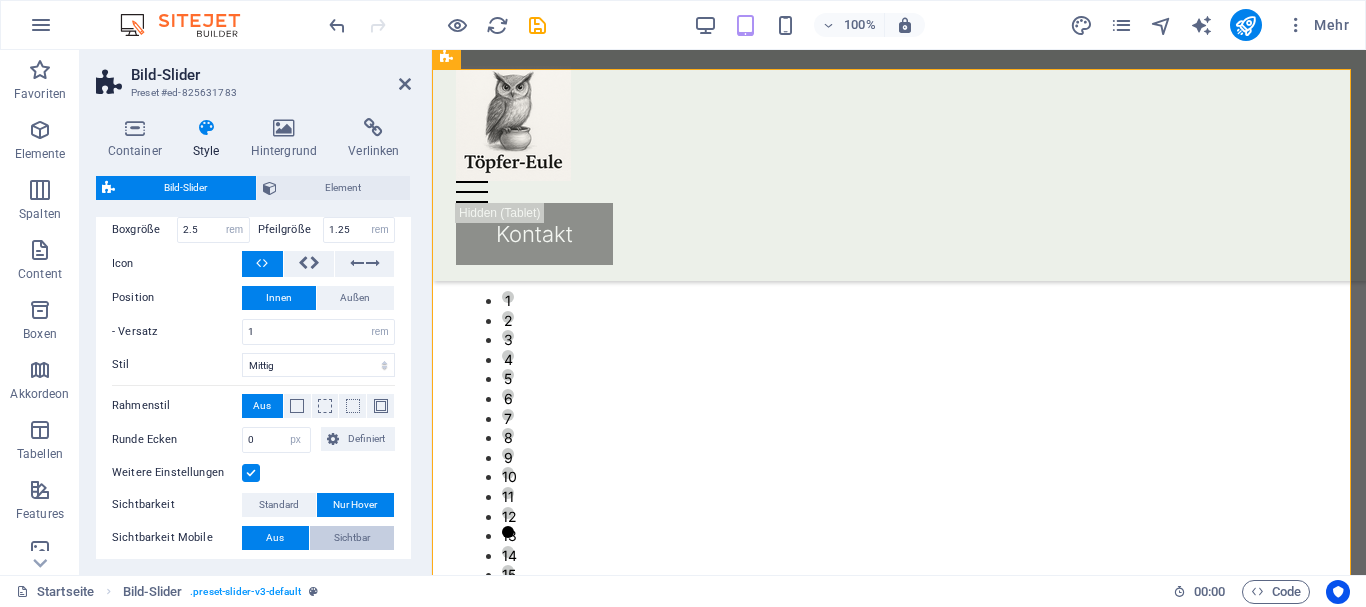 click on "Sichtbar" at bounding box center (352, 538) 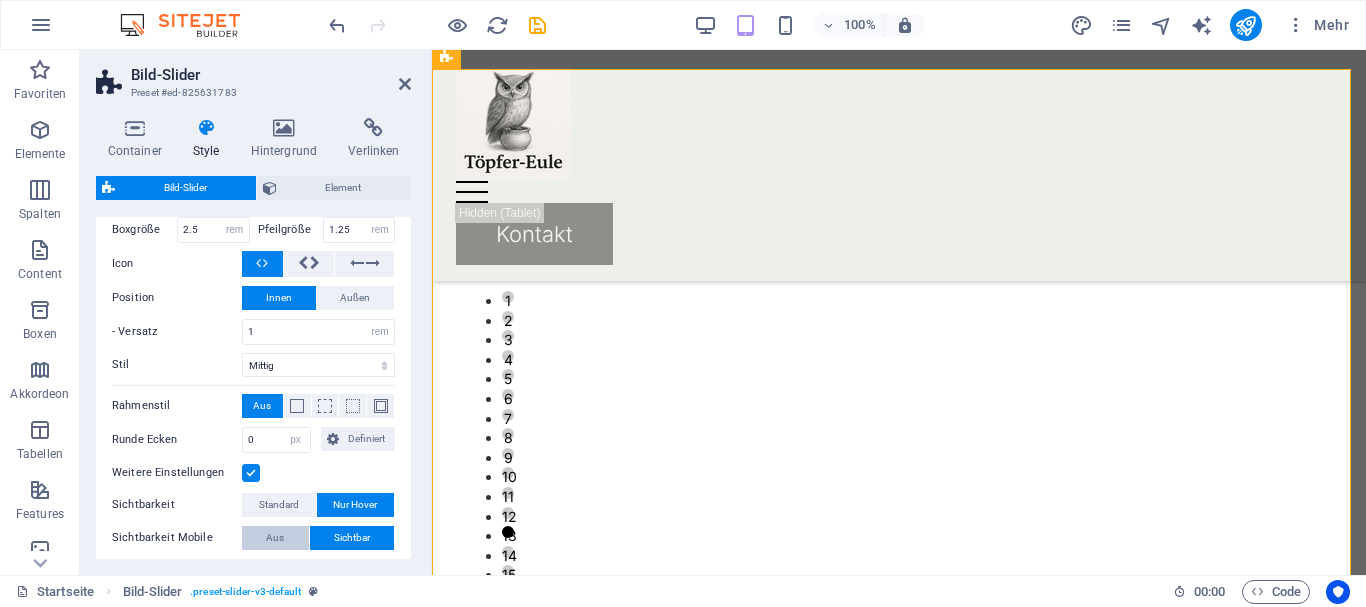 drag, startPoint x: 267, startPoint y: 532, endPoint x: 114, endPoint y: 449, distance: 174.0632 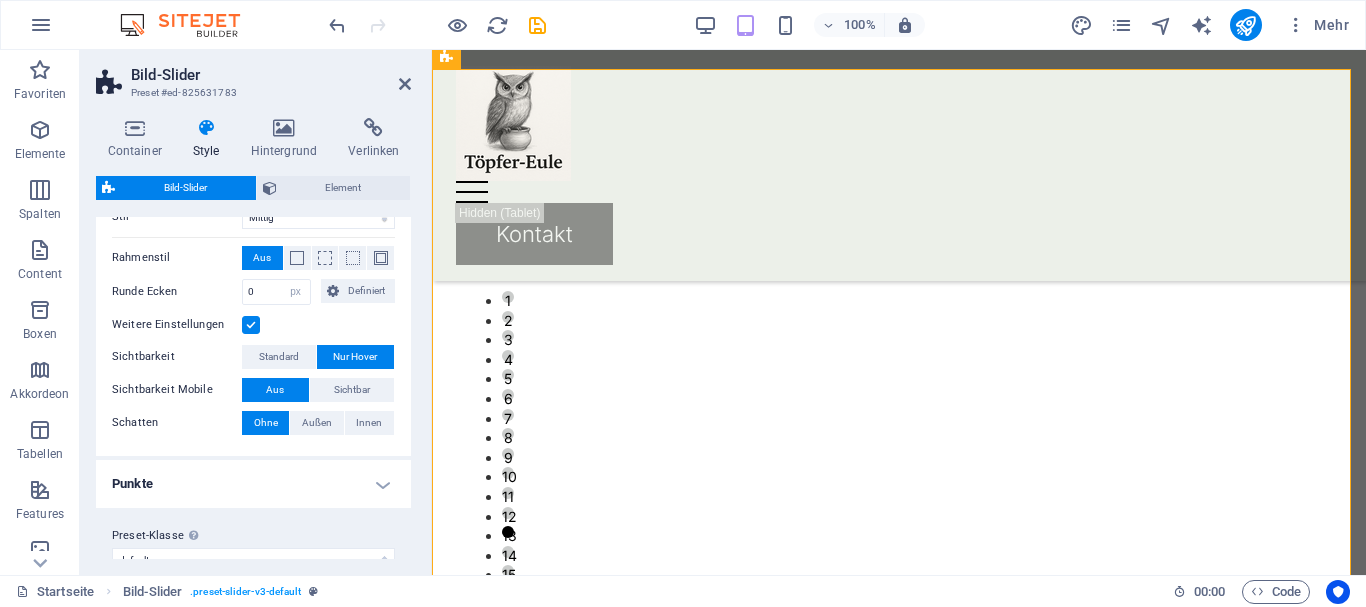 scroll, scrollTop: 477, scrollLeft: 0, axis: vertical 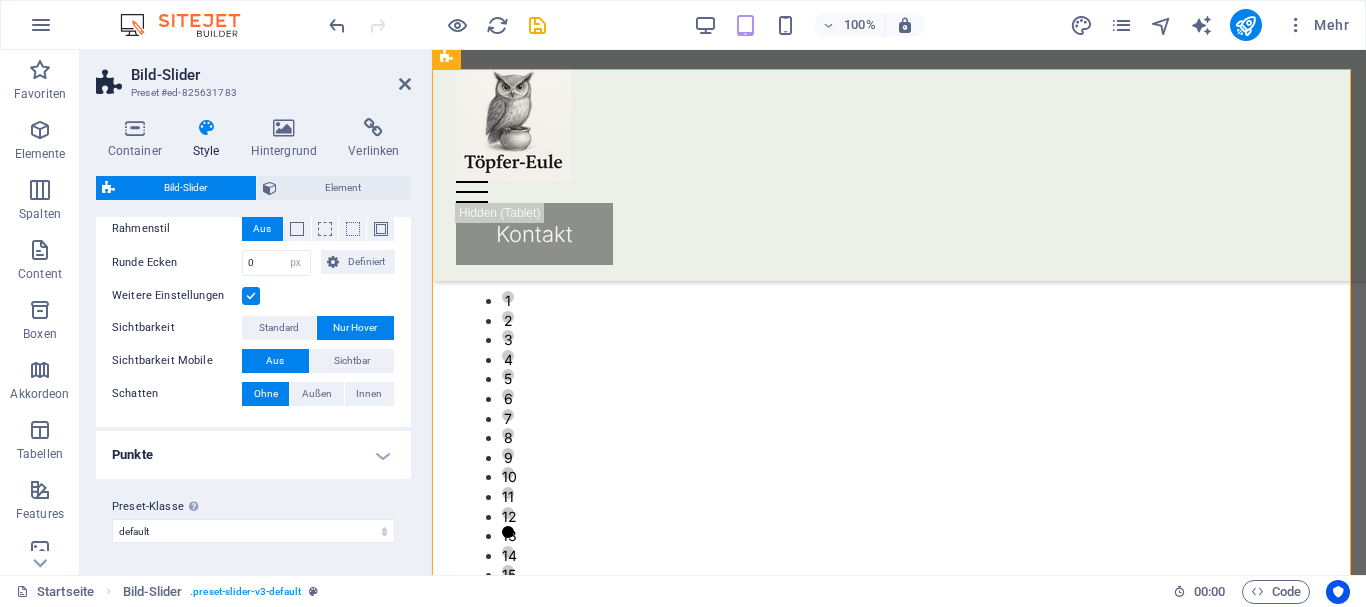 click on "Punkte" at bounding box center [253, 455] 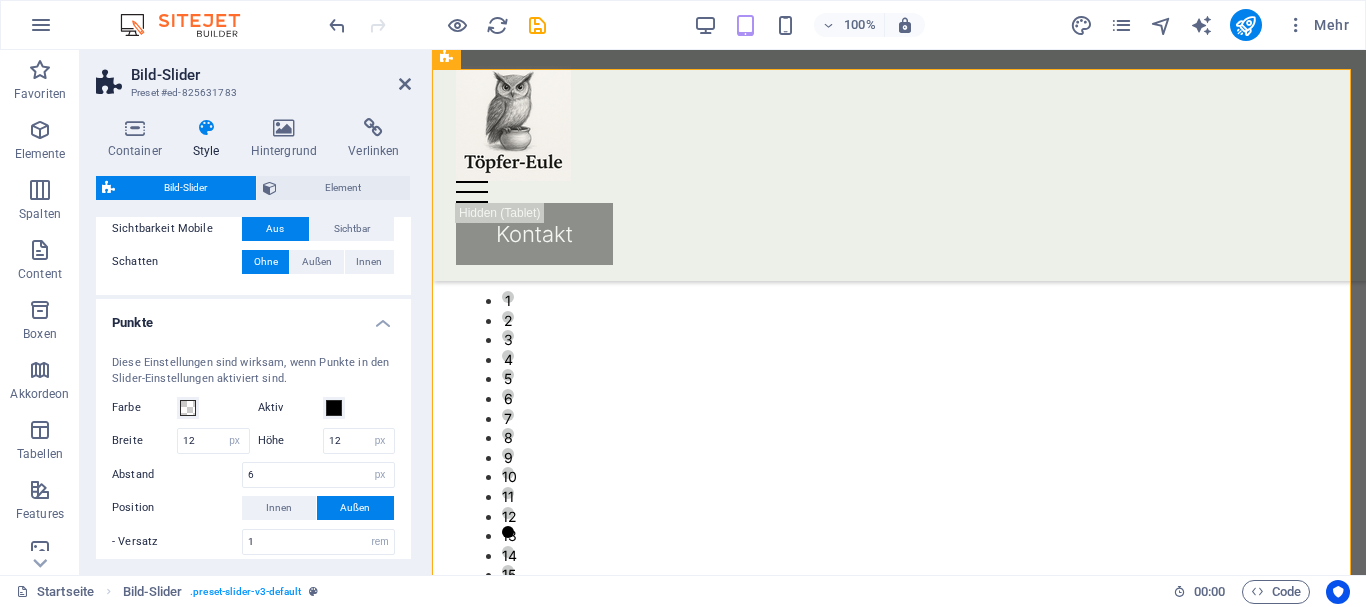 scroll, scrollTop: 677, scrollLeft: 0, axis: vertical 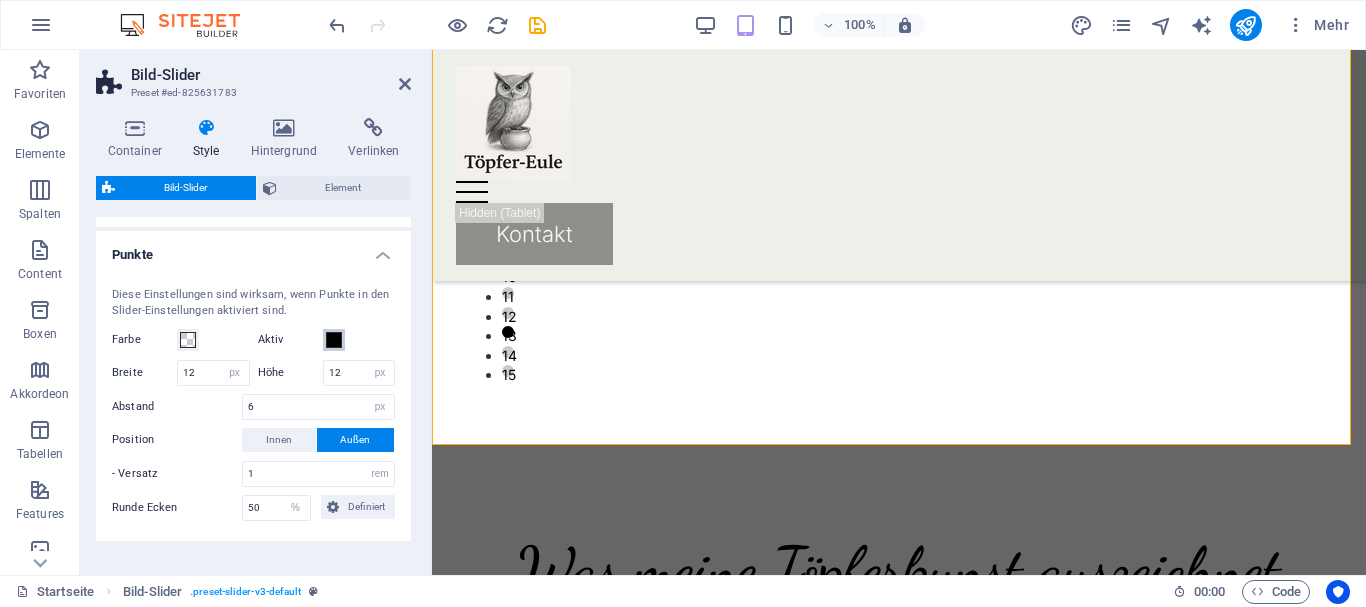 click at bounding box center [334, 340] 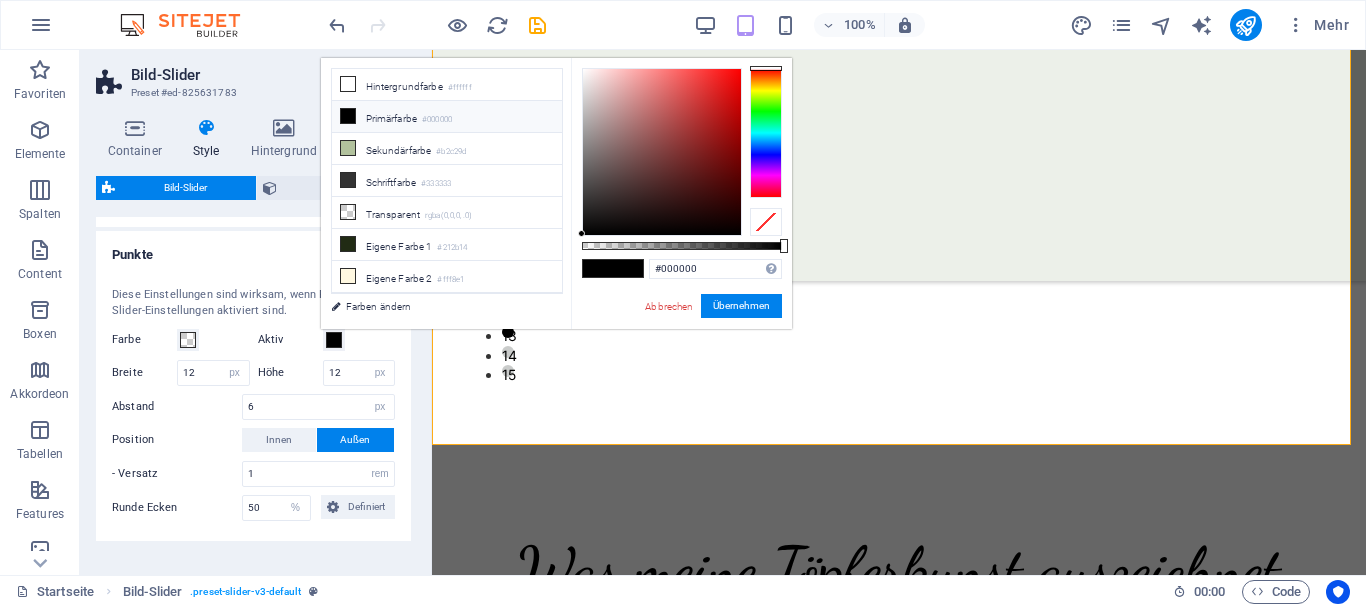 click at bounding box center [334, 340] 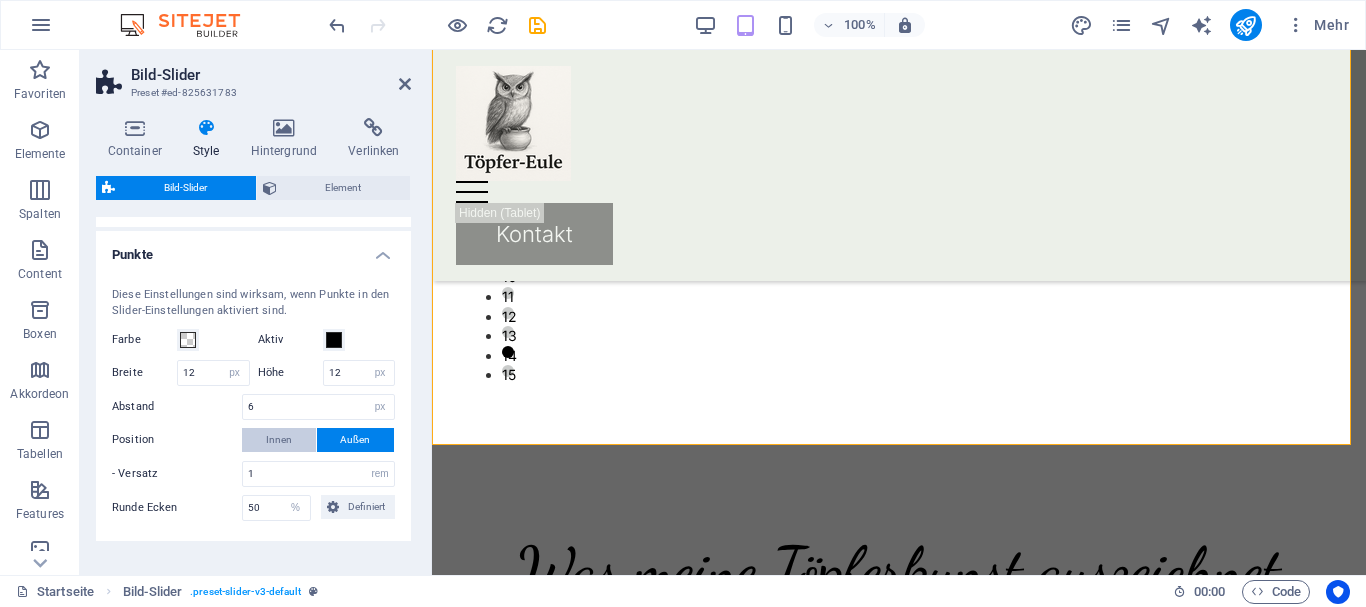 click on "Innen" at bounding box center (279, 440) 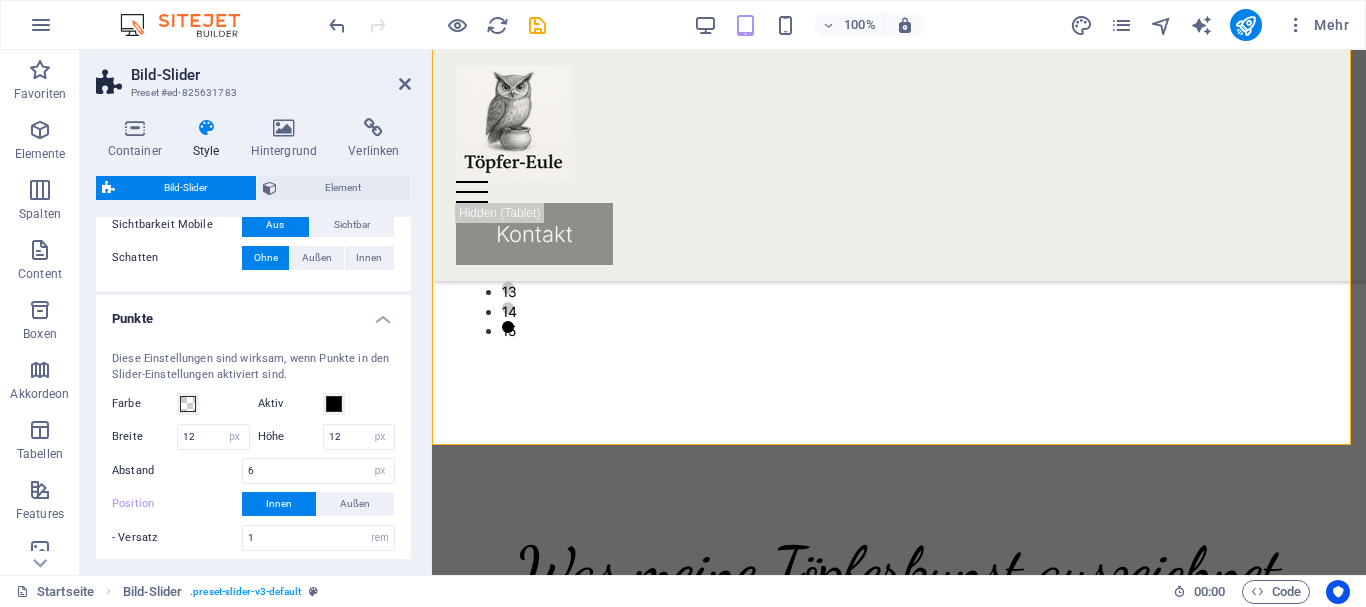 scroll, scrollTop: 577, scrollLeft: 0, axis: vertical 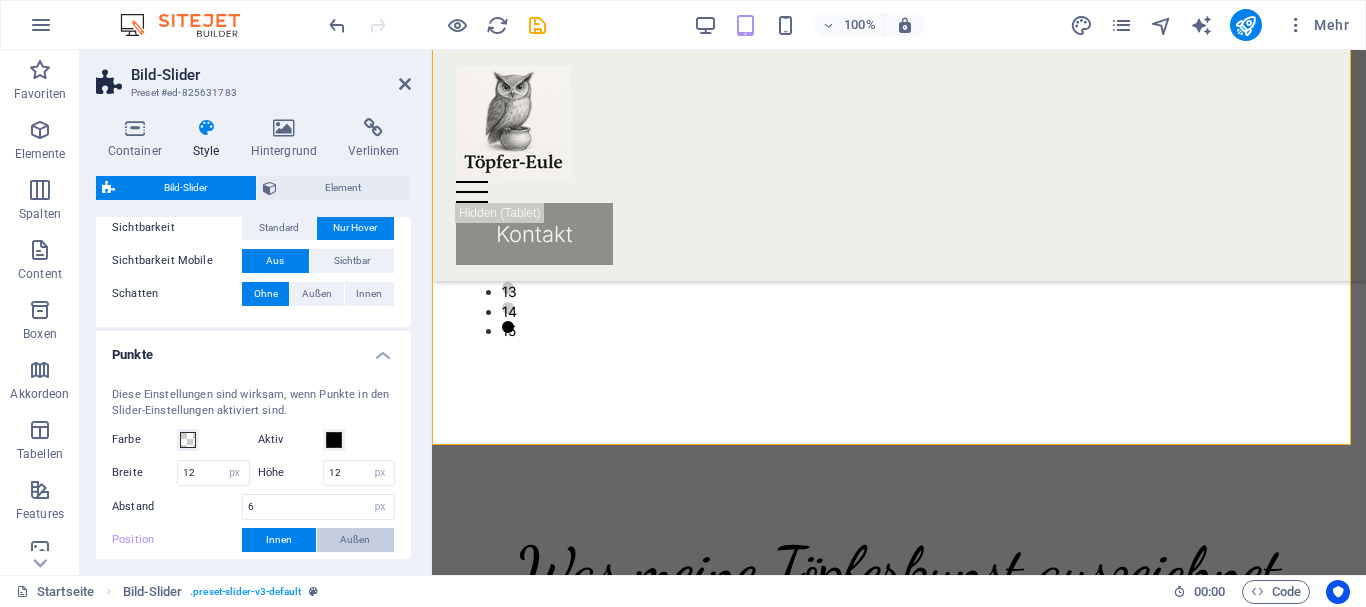 click on "Außen" at bounding box center (355, 540) 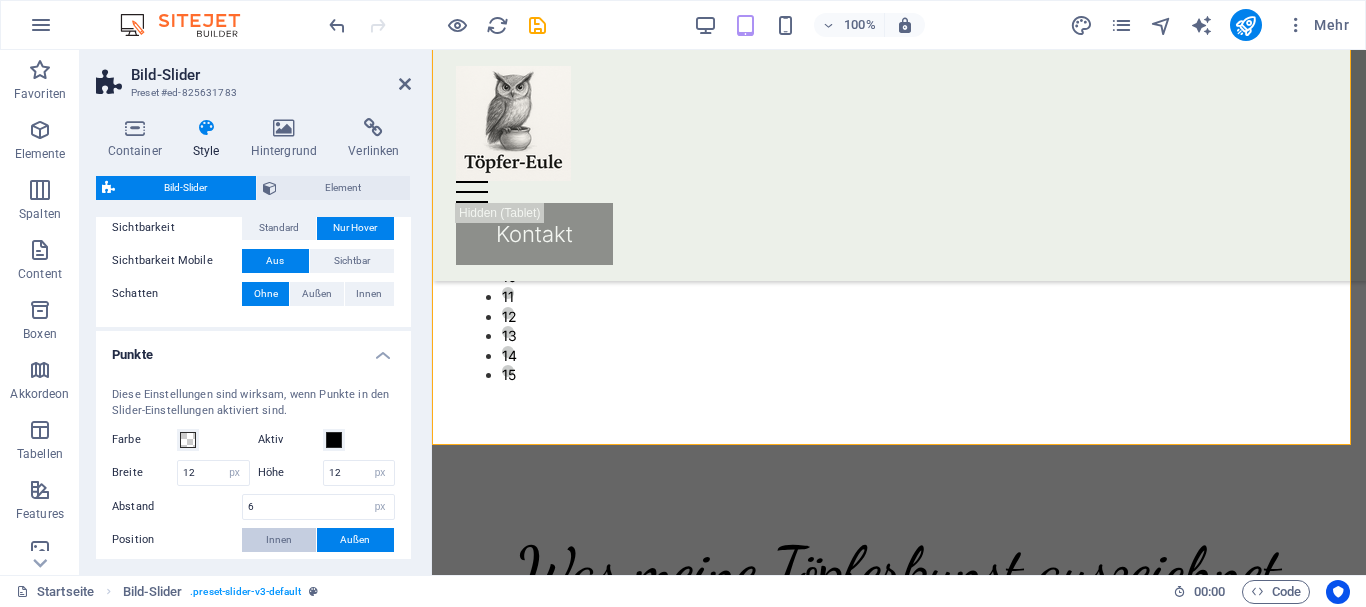 click on "Innen" at bounding box center (279, 540) 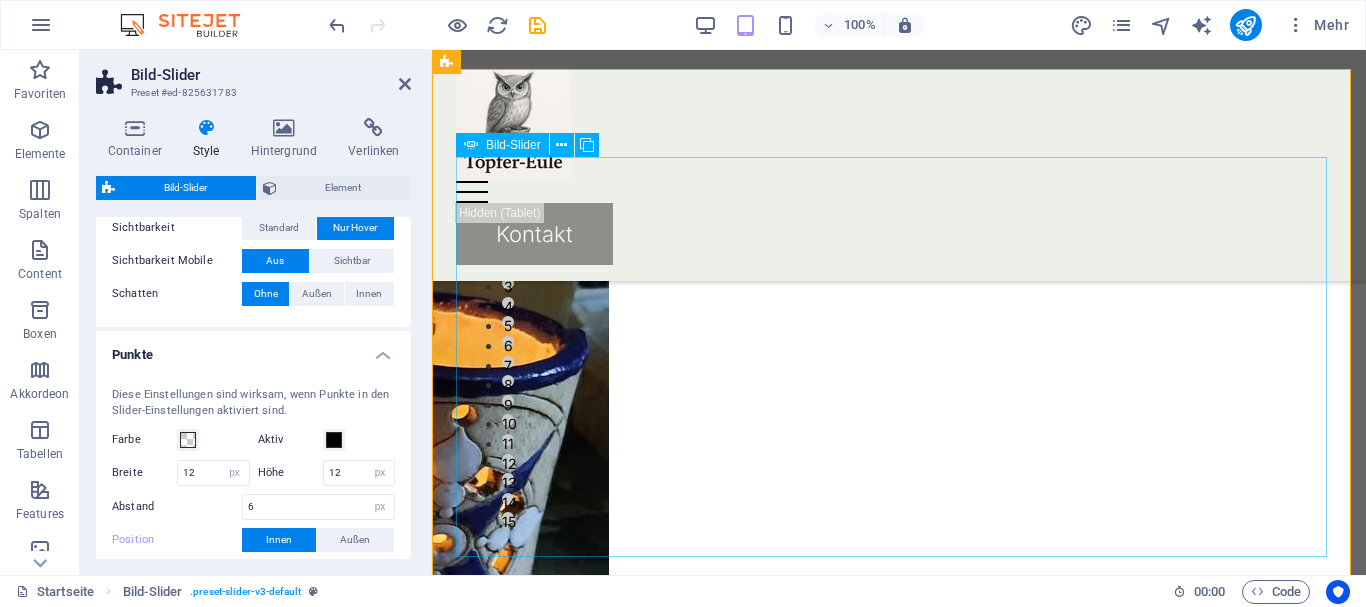 scroll, scrollTop: 200, scrollLeft: 0, axis: vertical 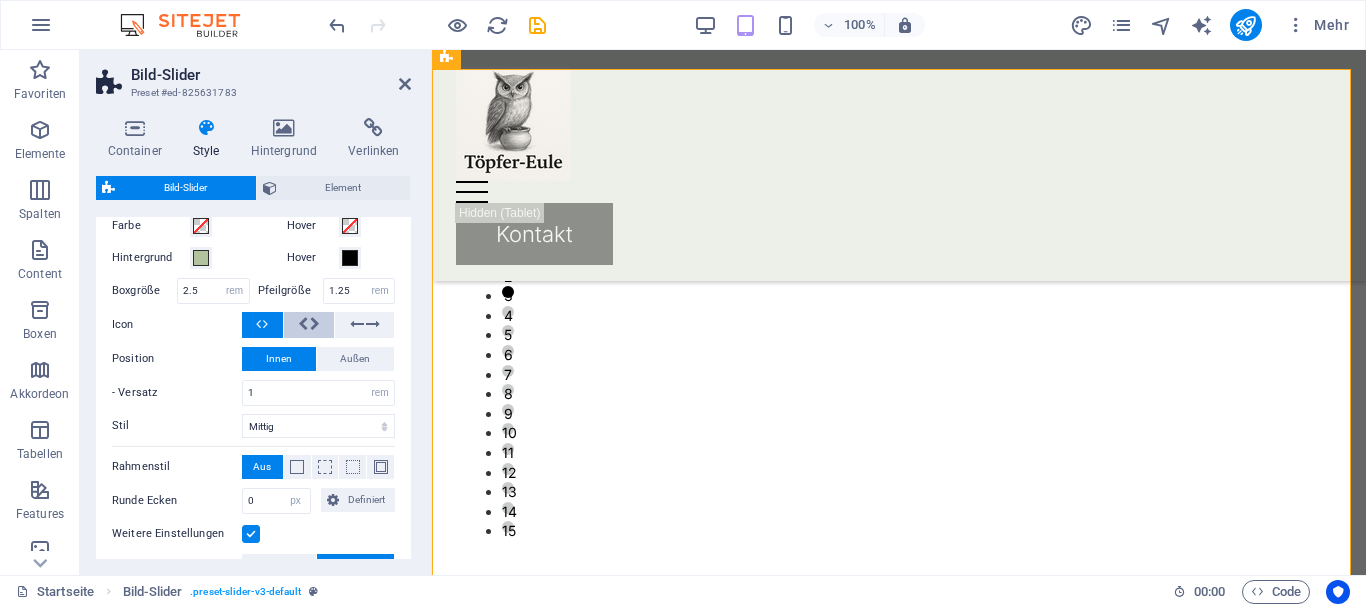 click at bounding box center [303, 324] 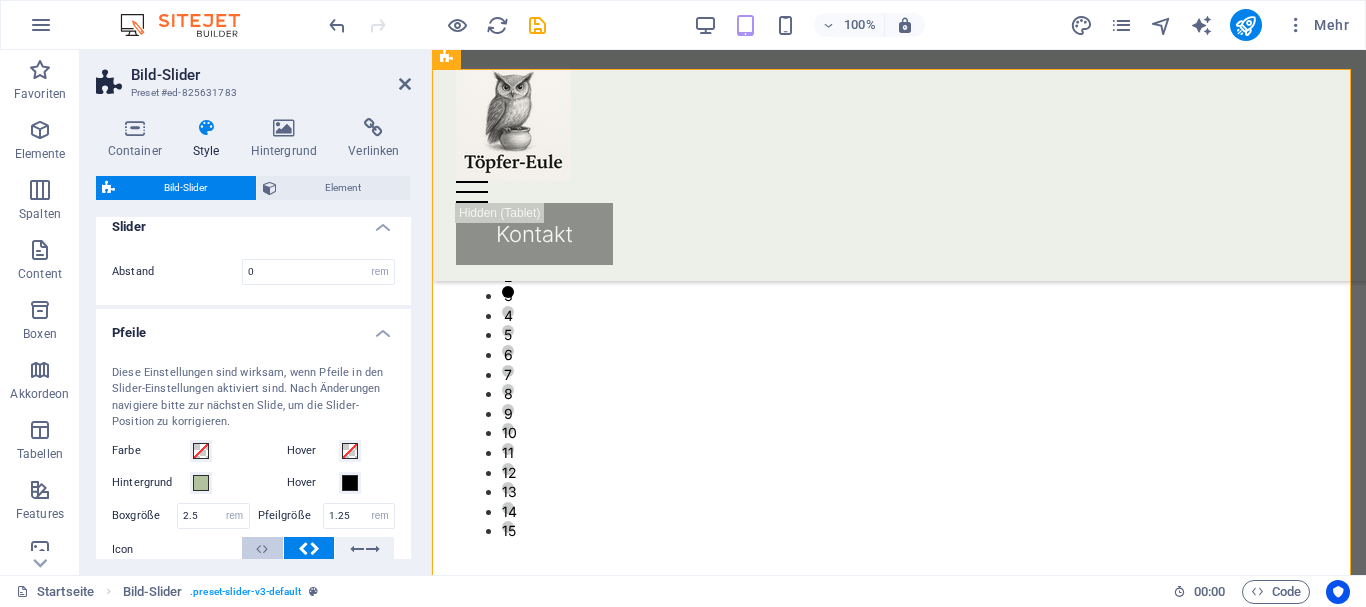 scroll, scrollTop: 0, scrollLeft: 0, axis: both 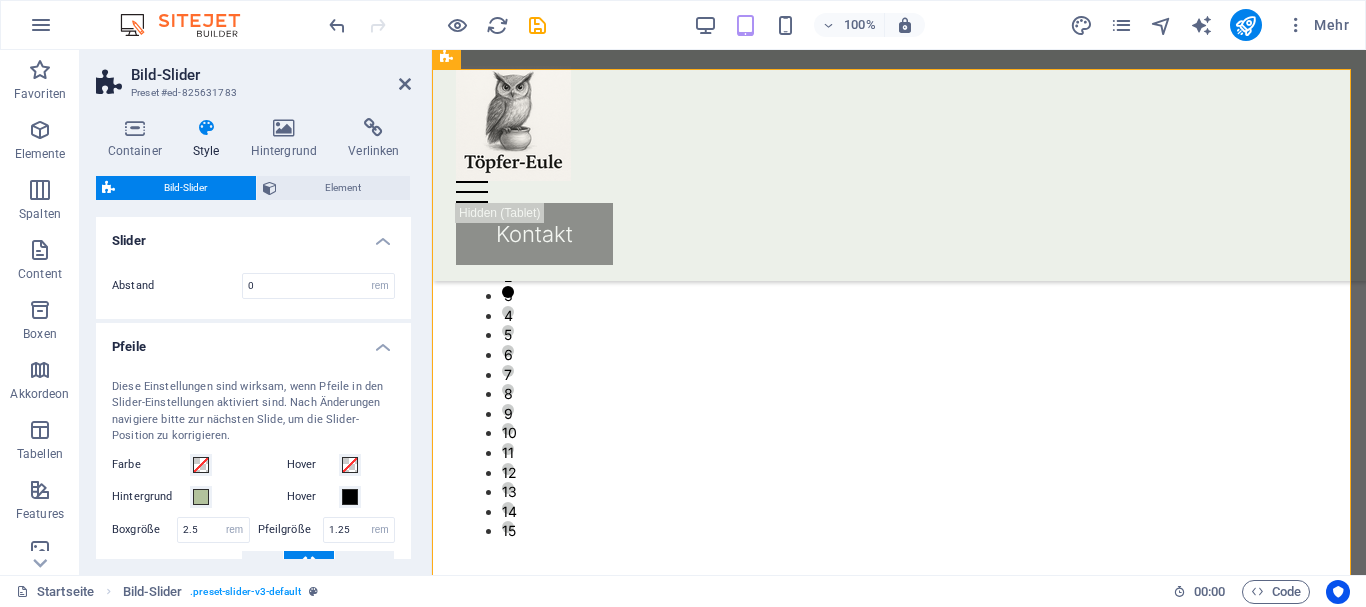 click on "Slider" at bounding box center [253, 235] 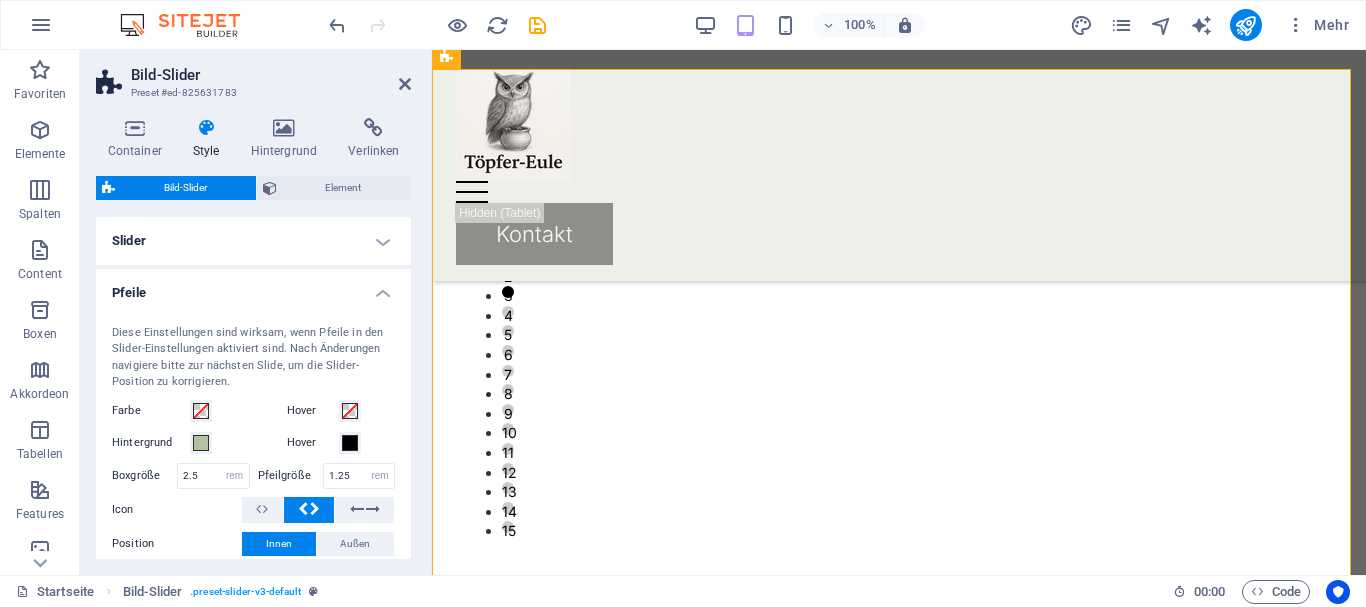 click on "Pfeile" at bounding box center (253, 287) 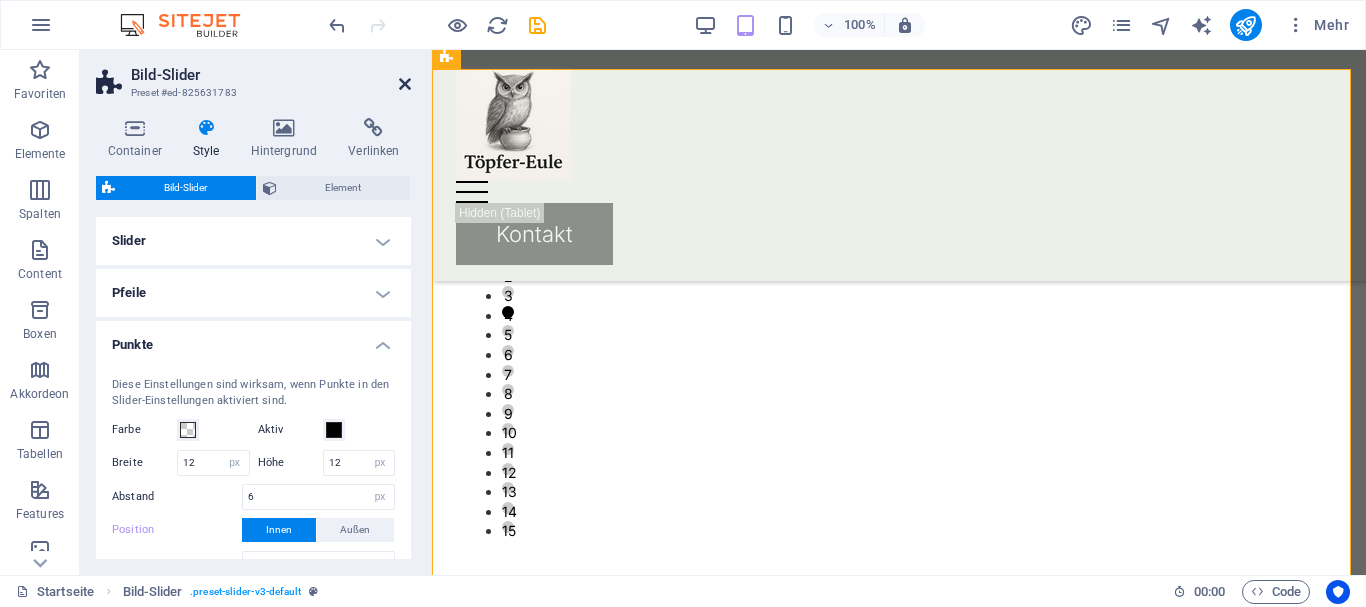 click at bounding box center [405, 84] 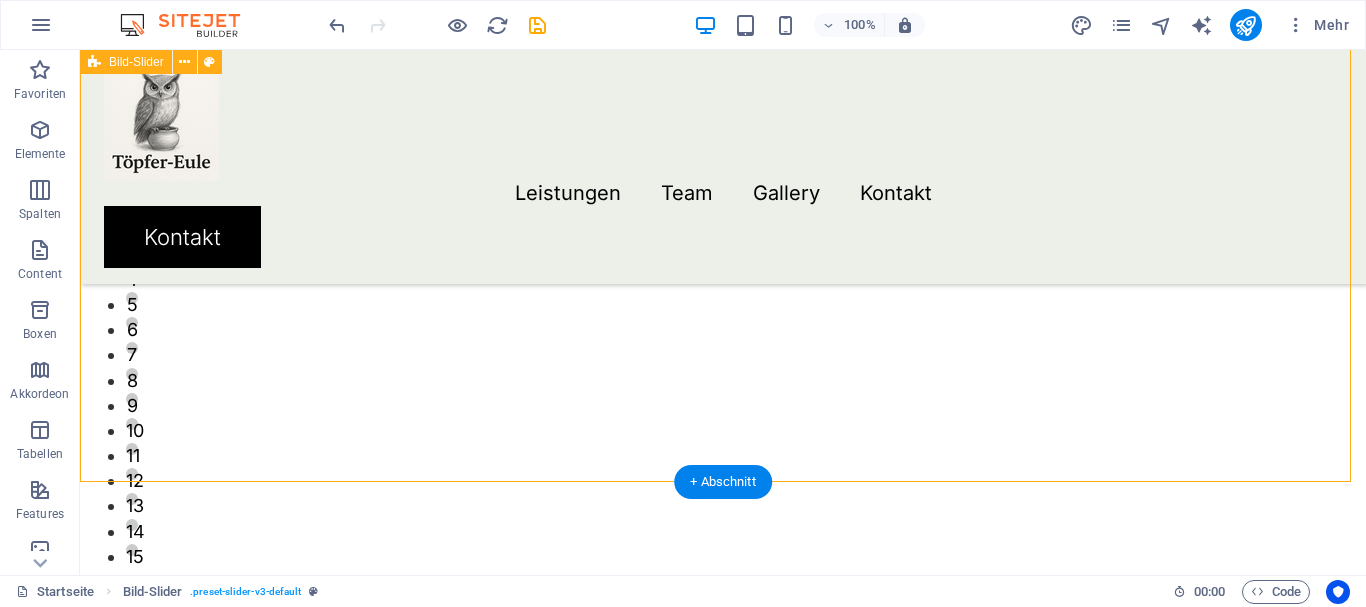 scroll, scrollTop: 400, scrollLeft: 0, axis: vertical 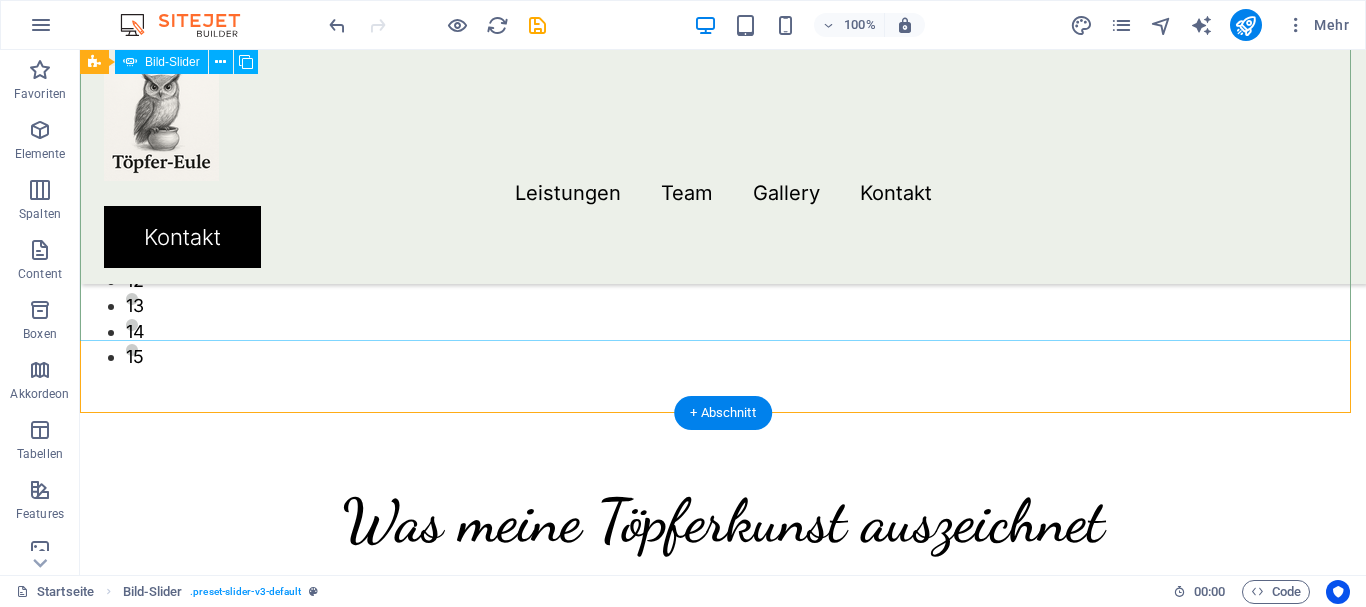 click at bounding box center (-4492, 2096) 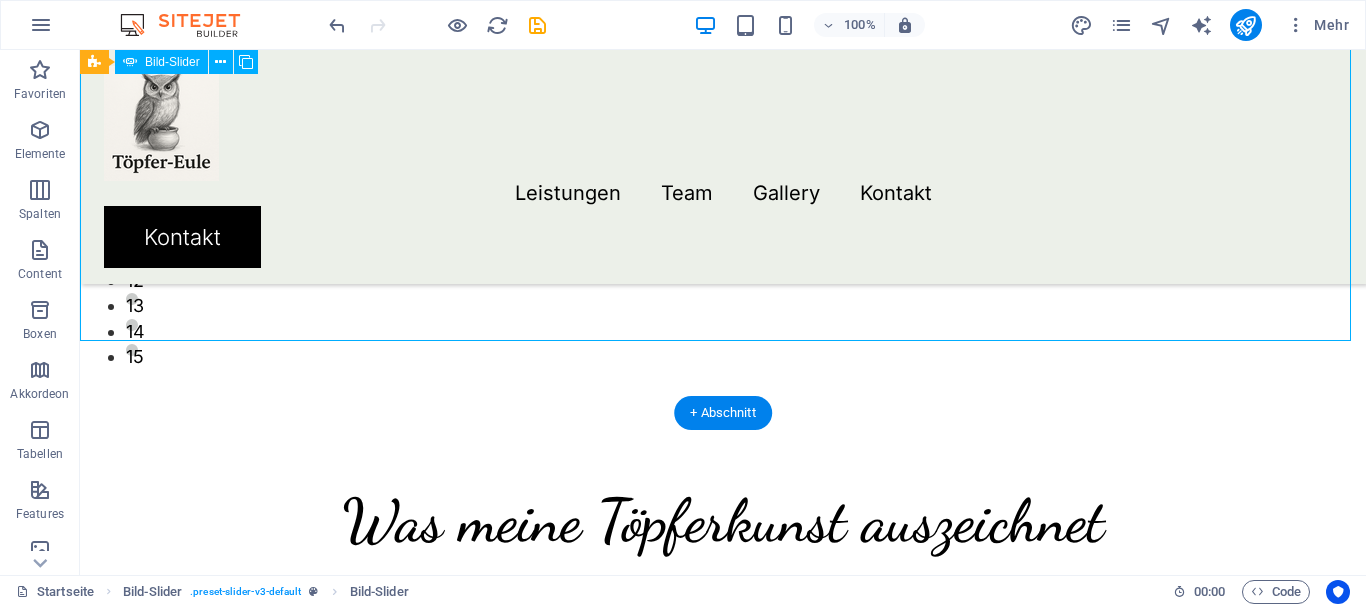 click at bounding box center [-4492, 2096] 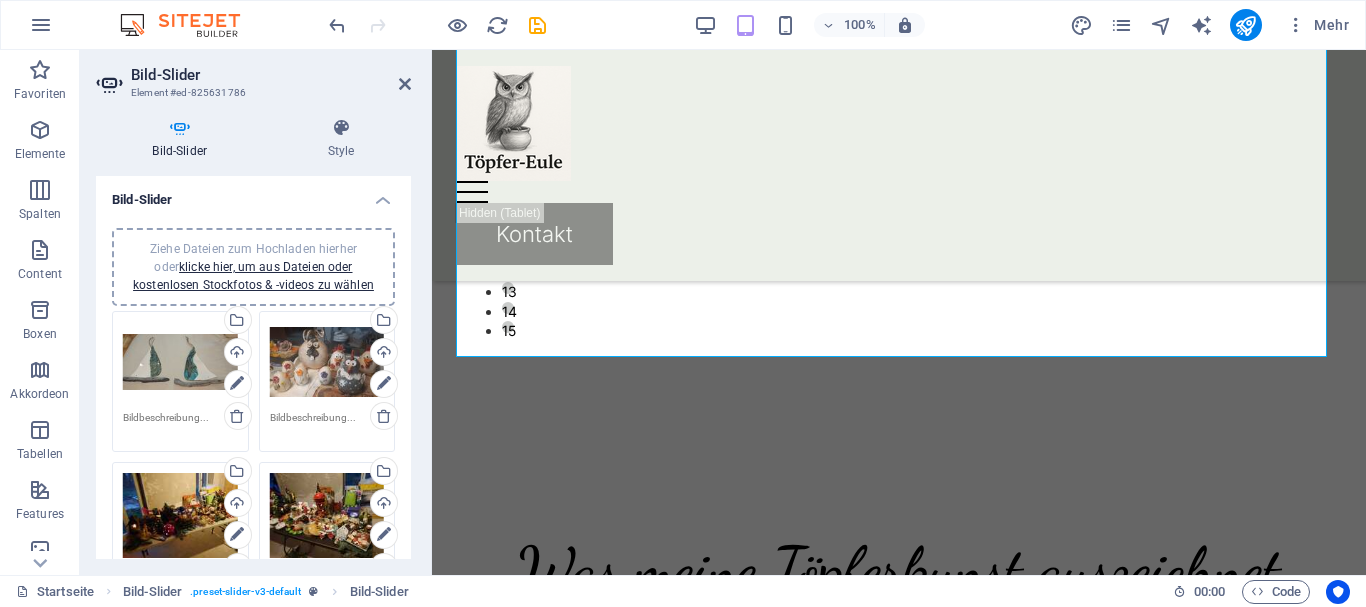 click at bounding box center [179, 128] 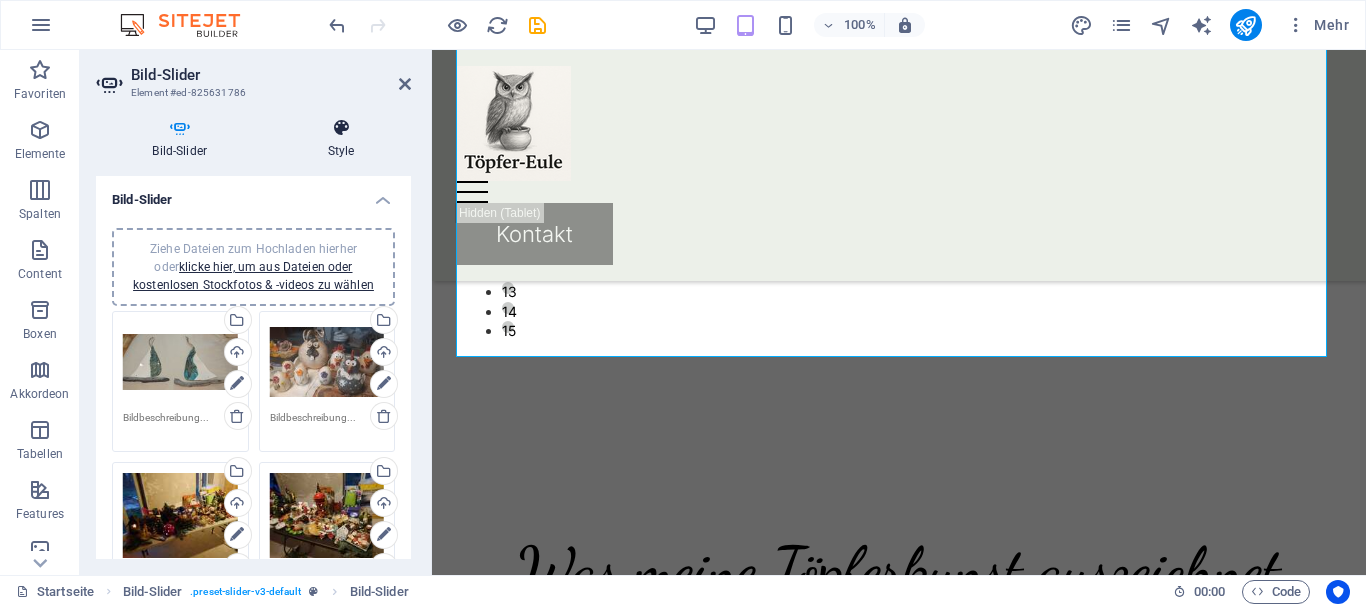 click at bounding box center (341, 128) 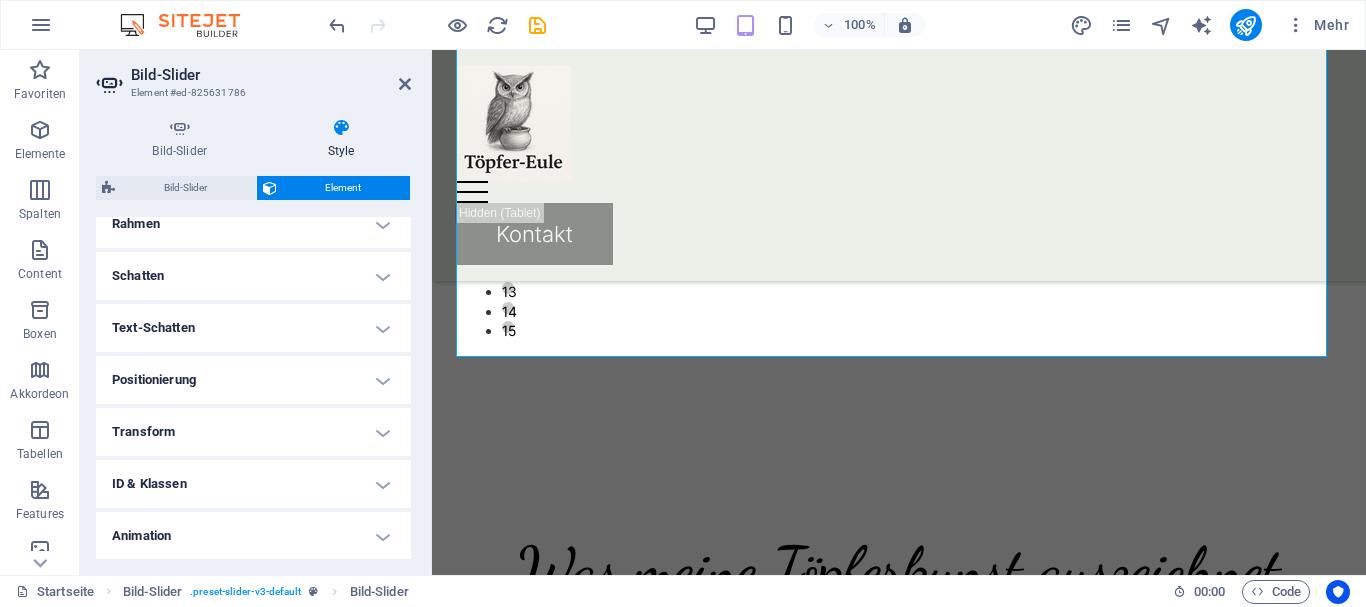 scroll, scrollTop: 500, scrollLeft: 0, axis: vertical 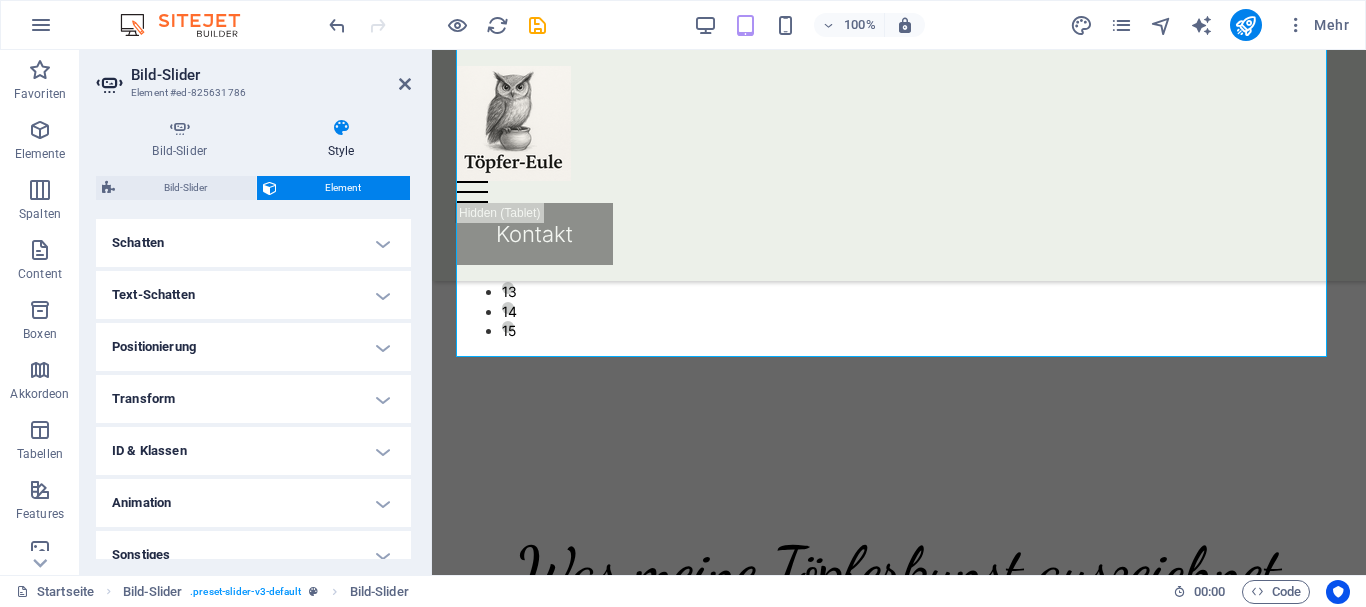 click on "Positionierung" at bounding box center [253, 347] 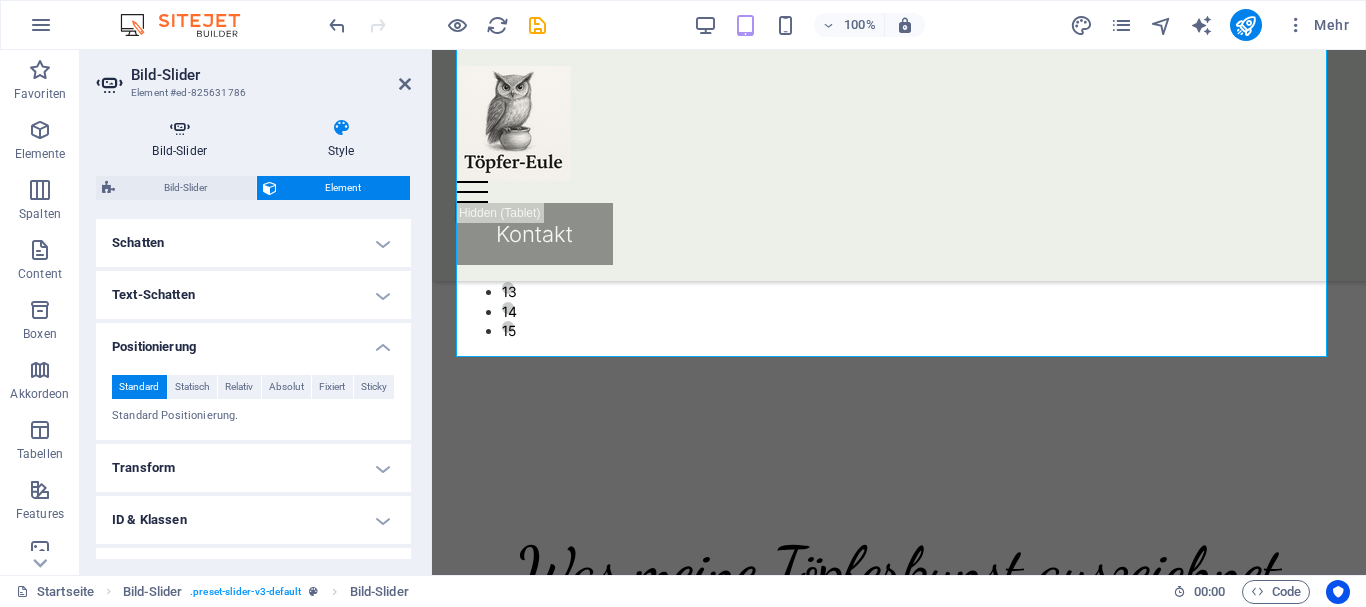click on "Bild-Slider" at bounding box center (183, 139) 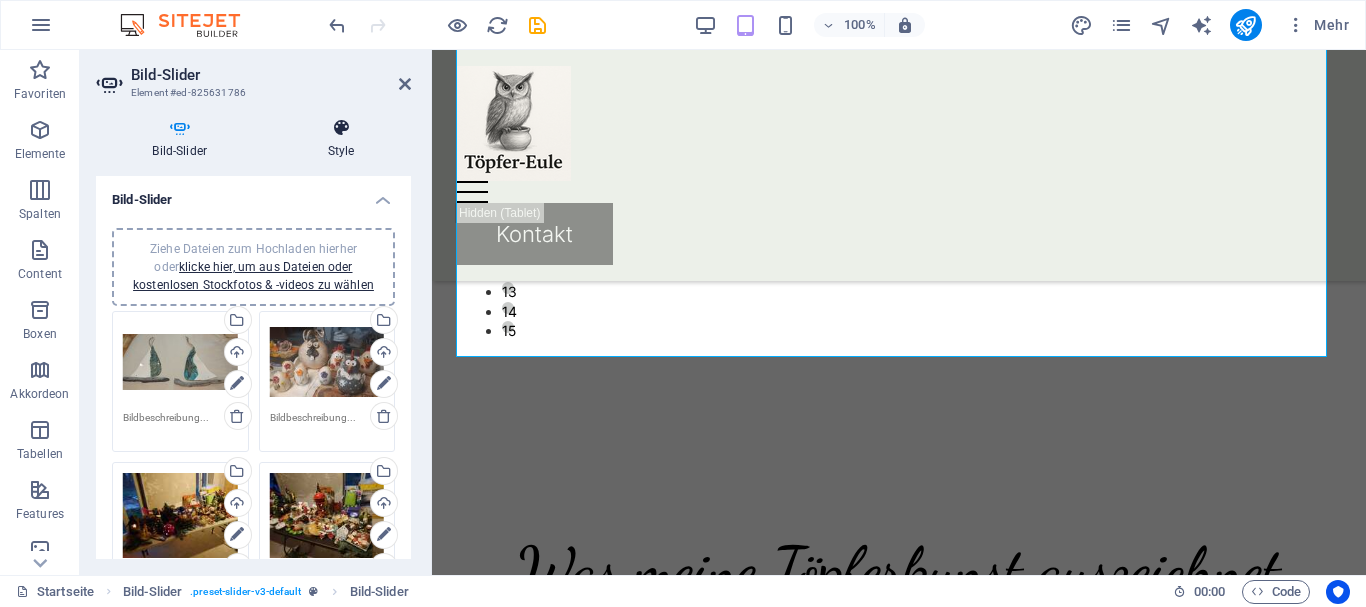 click at bounding box center (341, 128) 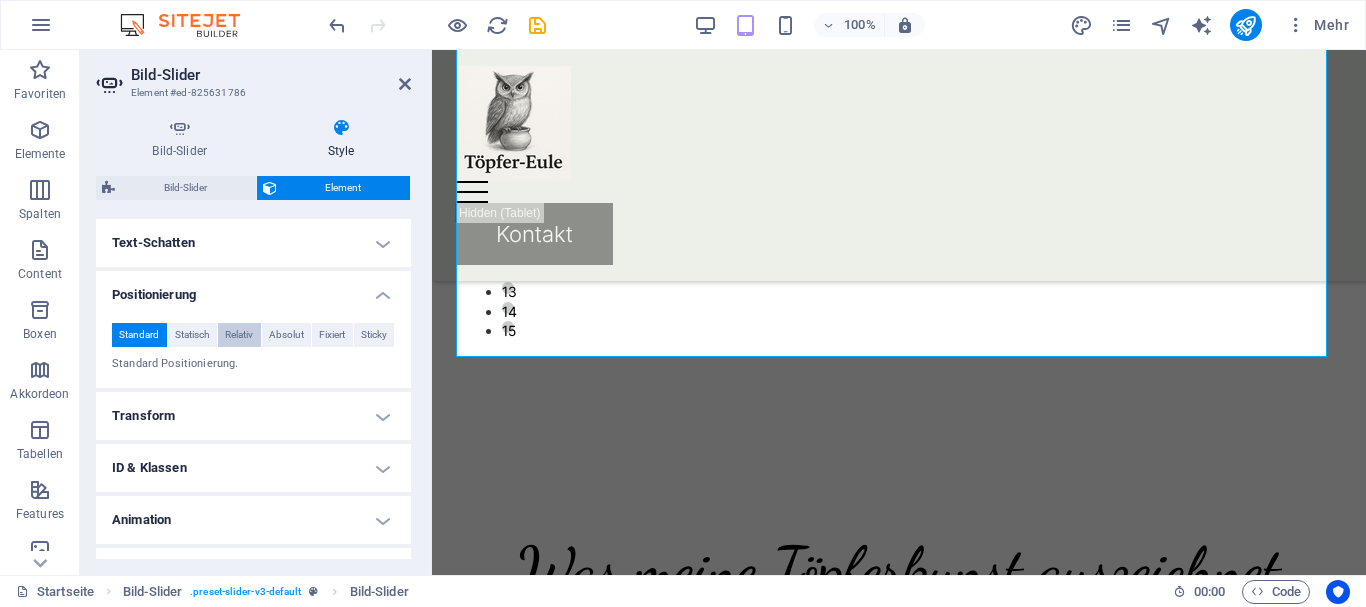 scroll, scrollTop: 589, scrollLeft: 0, axis: vertical 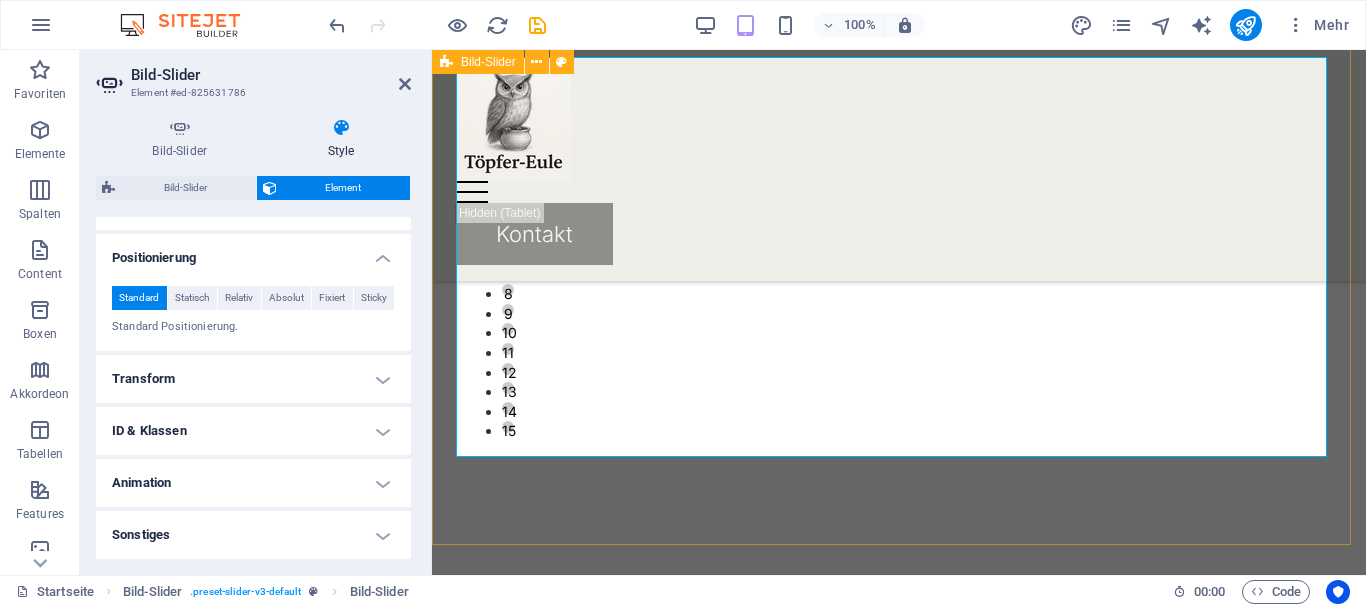 click on "1 2 3 4 5 6 7 8 9 10 11 12 13 14 15" at bounding box center [899, 257] 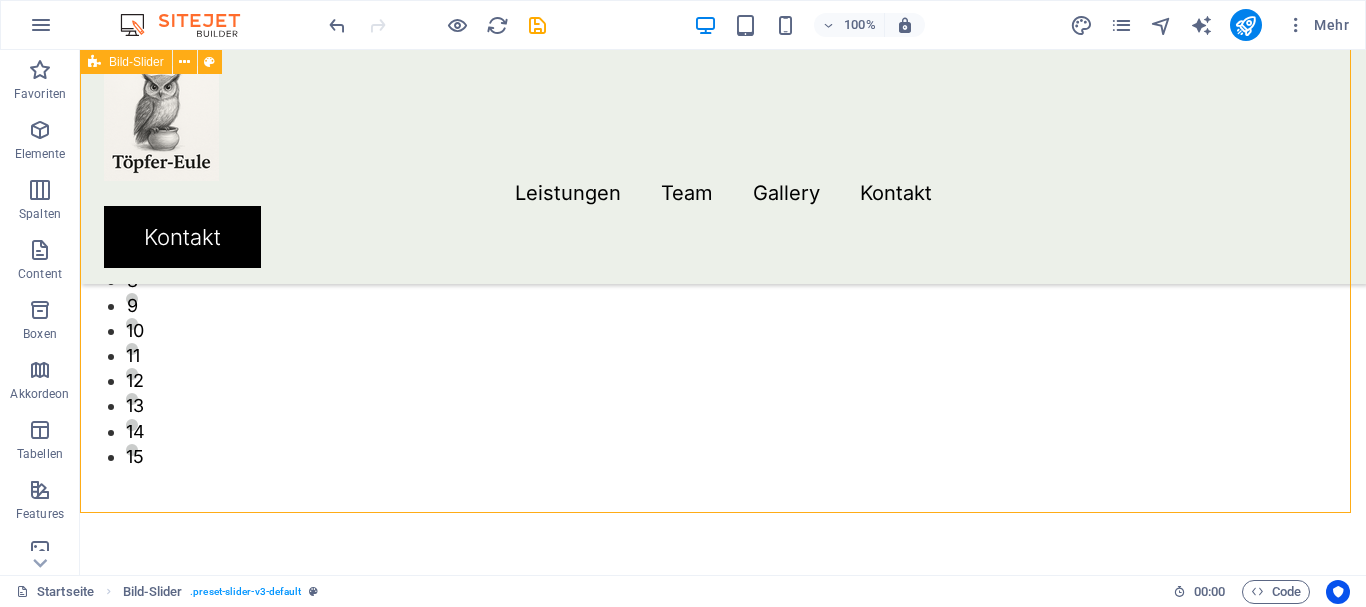 click on "1 2 3 4 5 6 7 8 9 10 11 12 13 14 15" at bounding box center [723, 241] 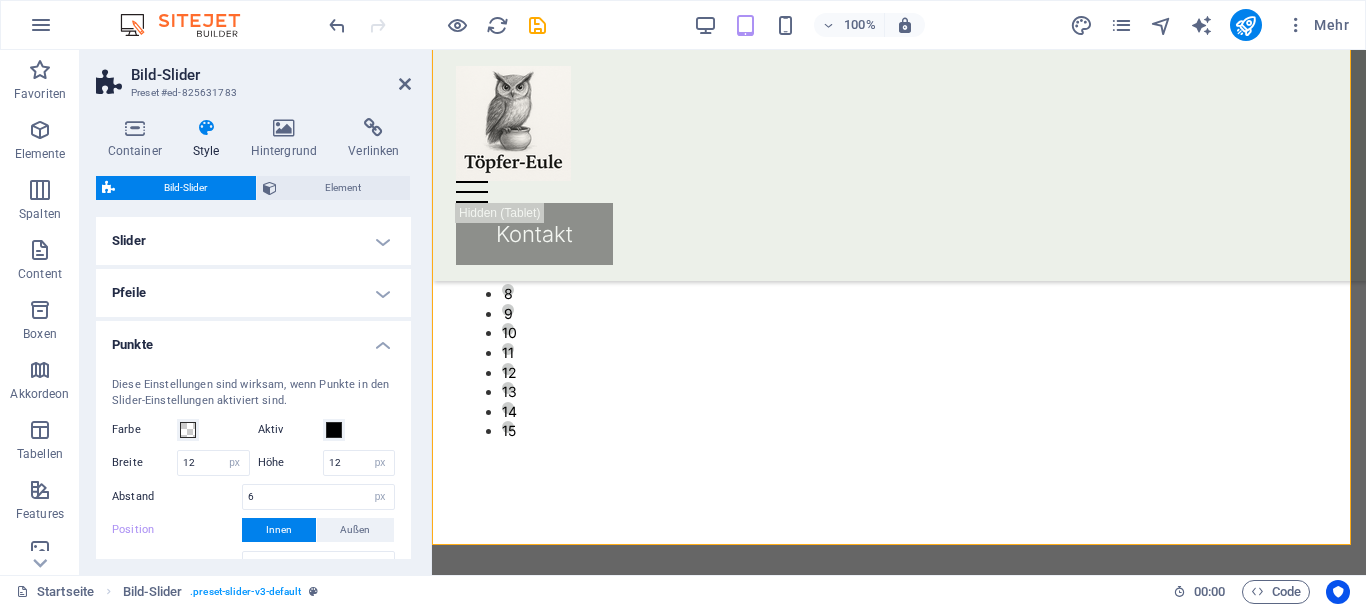 scroll, scrollTop: 152, scrollLeft: 0, axis: vertical 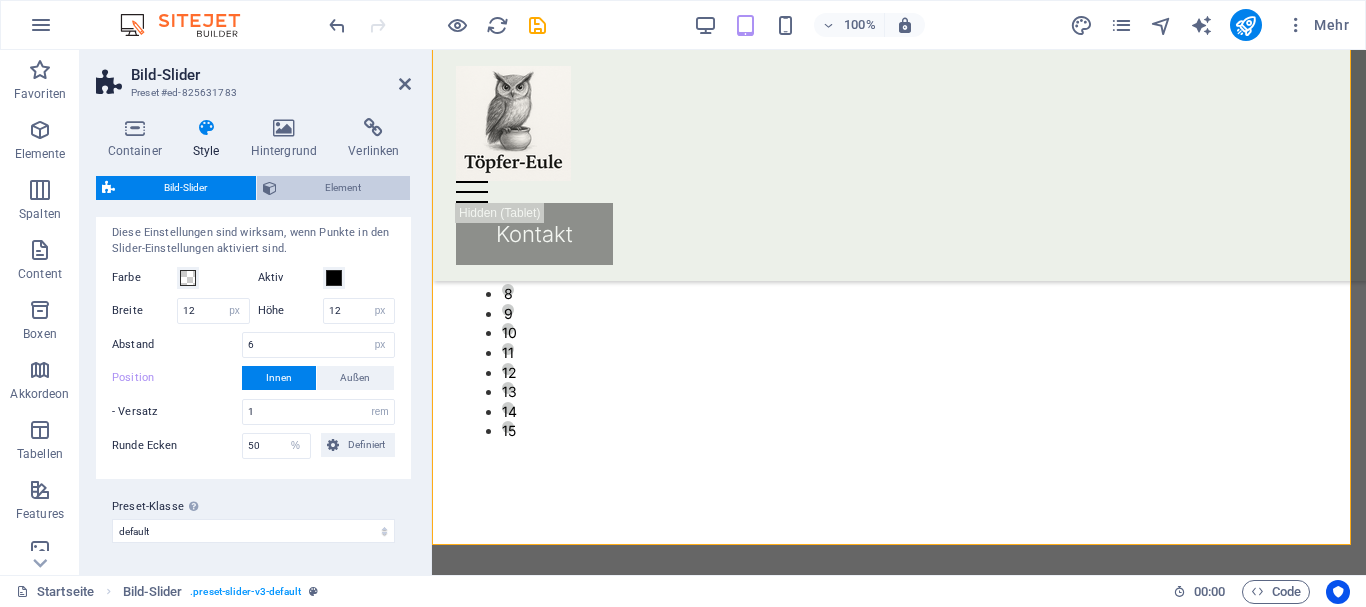 click on "Element" at bounding box center [344, 188] 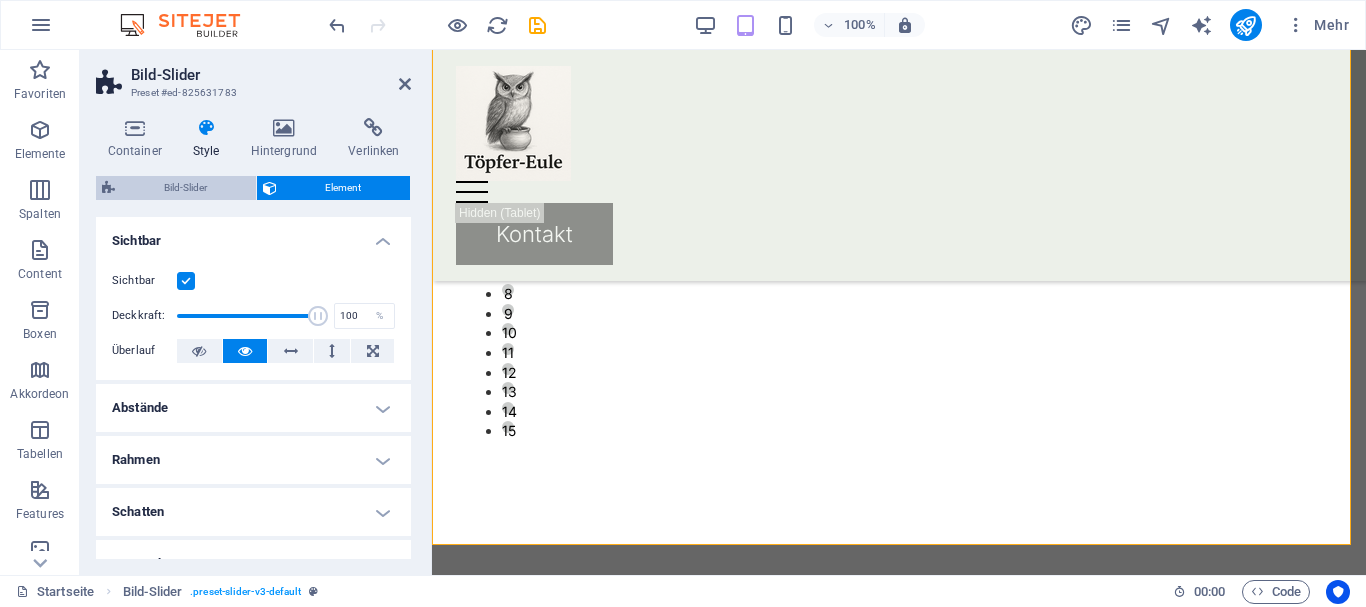 click on "Bild-Slider" at bounding box center (185, 188) 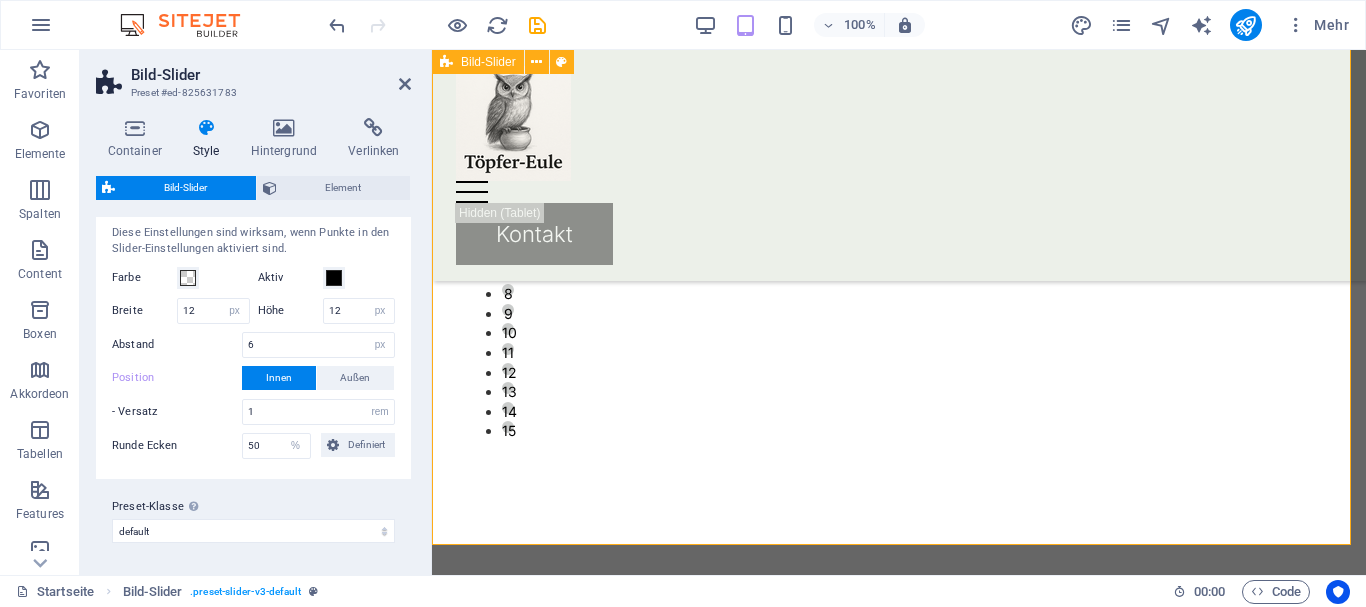 click on "1 2 3 4 5 6 7 8 9 10 11 12 13 14 15" at bounding box center (899, 257) 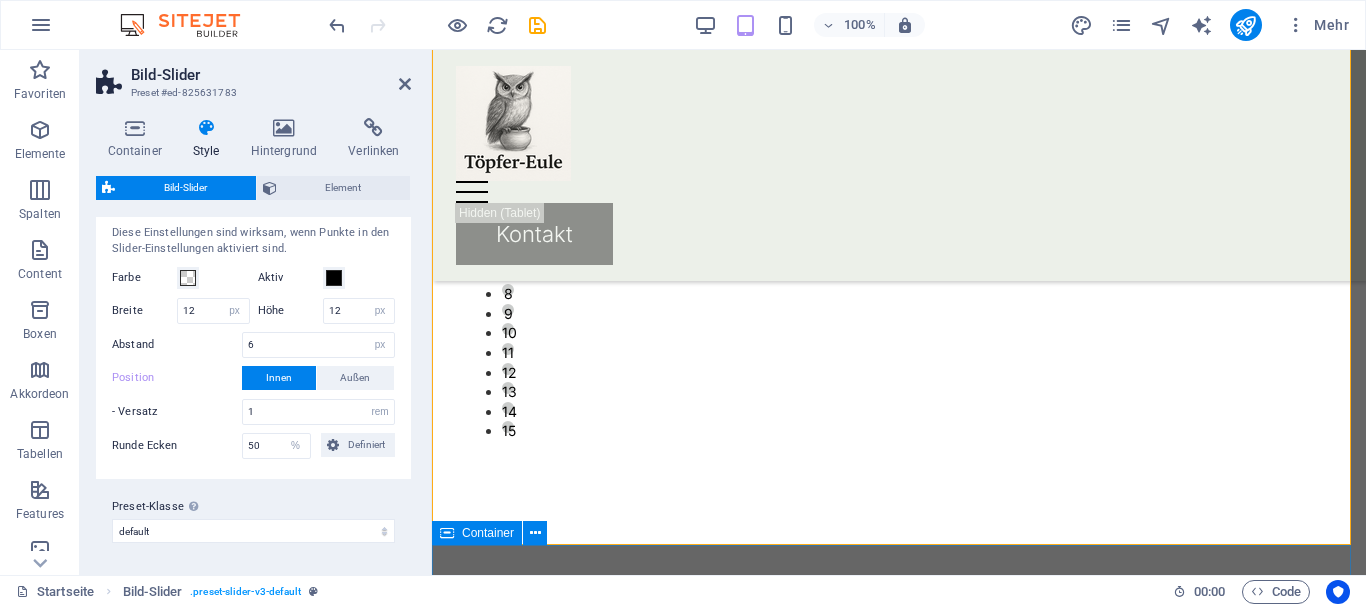click on "Was meine Töpferkunst auszeichnet Veranstaltungen Mit-Mach-Kurse Verkaufsmärkte" at bounding box center (899, 1237) 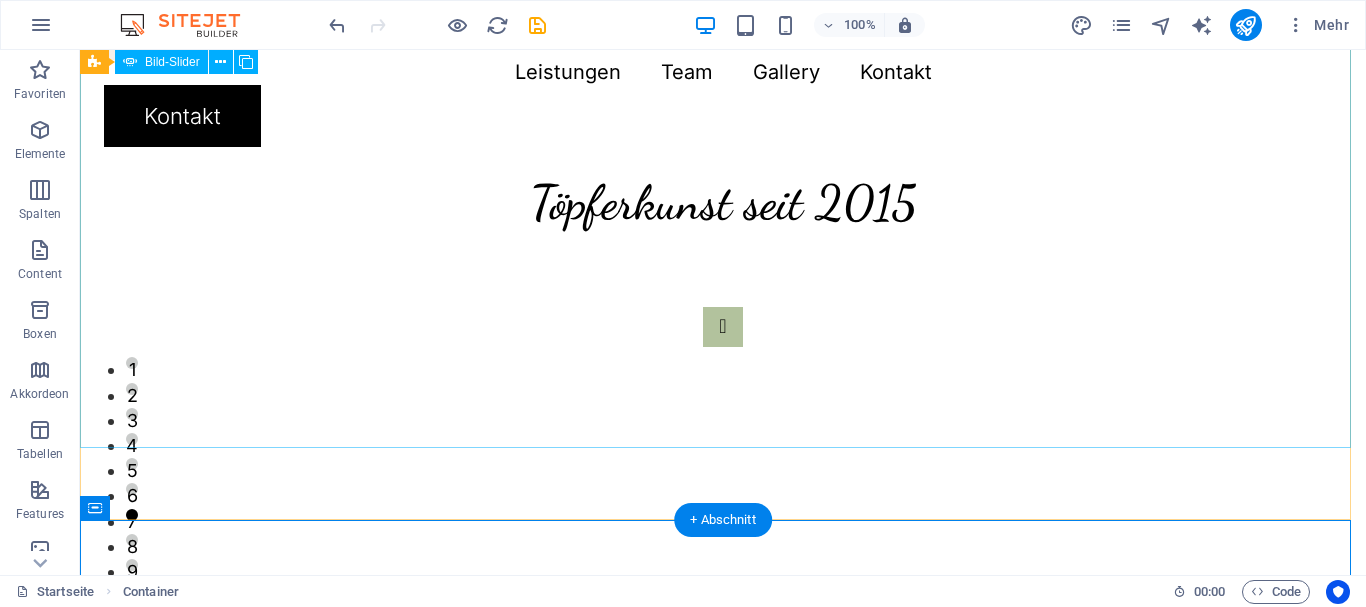 scroll, scrollTop: 0, scrollLeft: 0, axis: both 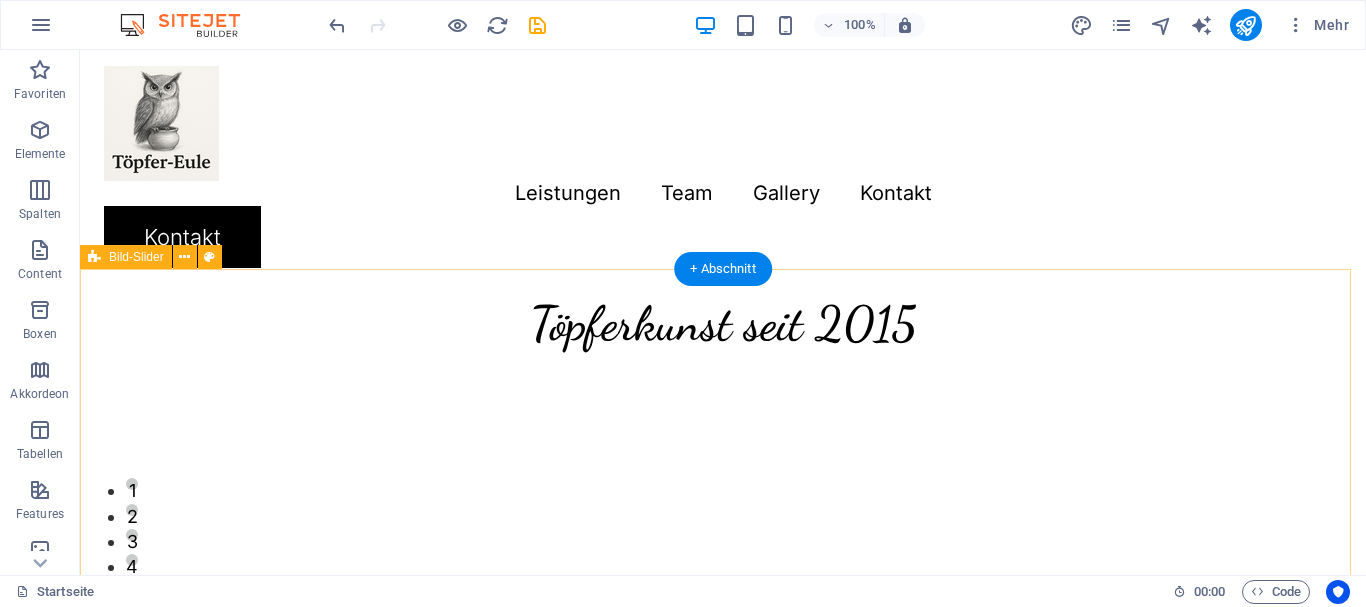 click on "1 2 3 4 5 6 7 8 9 10 11 12 13 14 15" at bounding box center (723, 628) 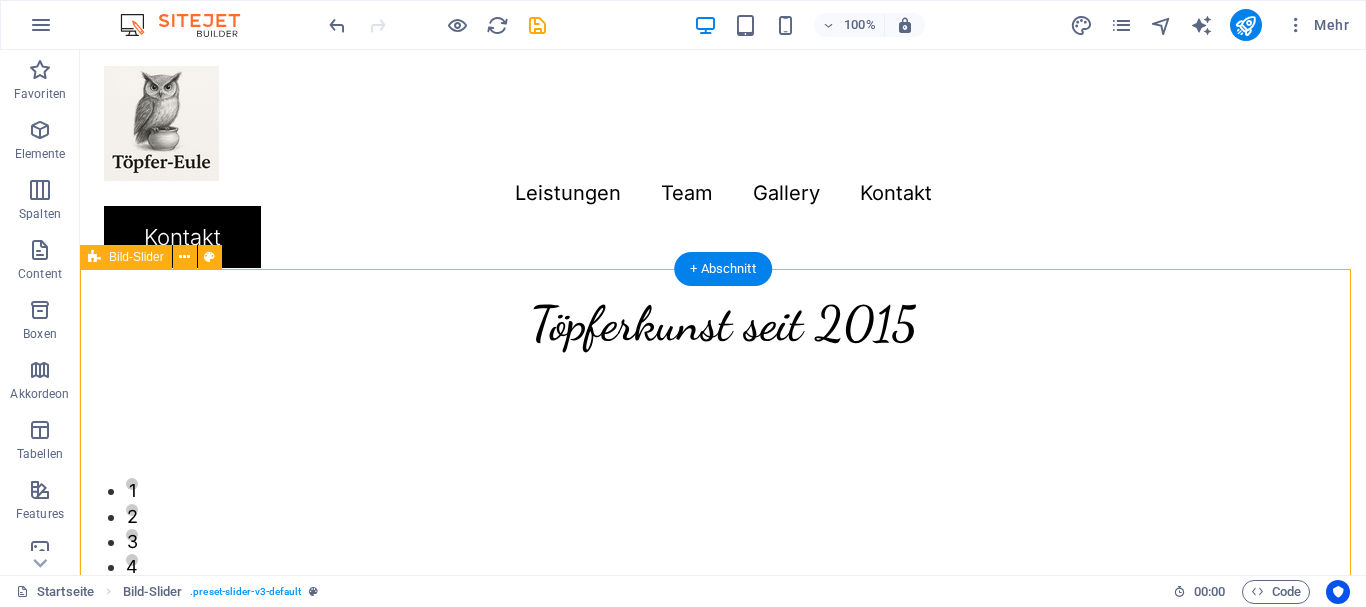 click on "1 2 3 4 5 6 7 8 9 10 11 12 13 14 15" at bounding box center [723, 628] 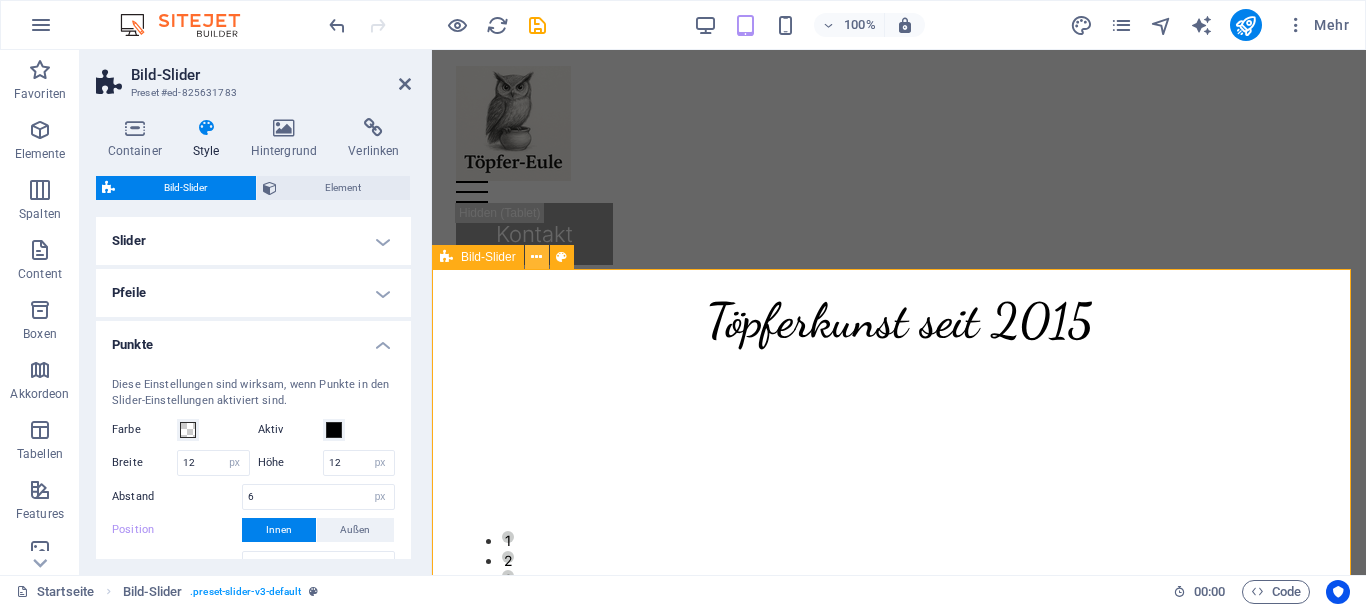 click at bounding box center (536, 257) 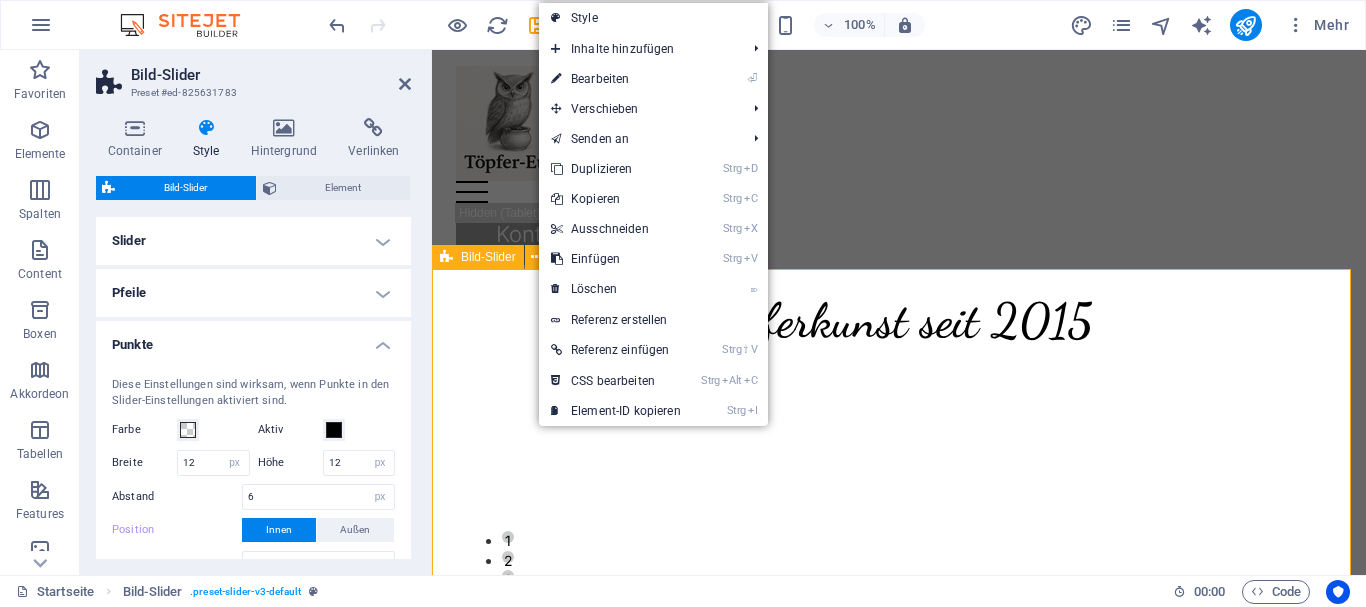 click on "1 2 3 4 5 6 7 8 9 10 11 12 13 14 15" at bounding box center (899, 641) 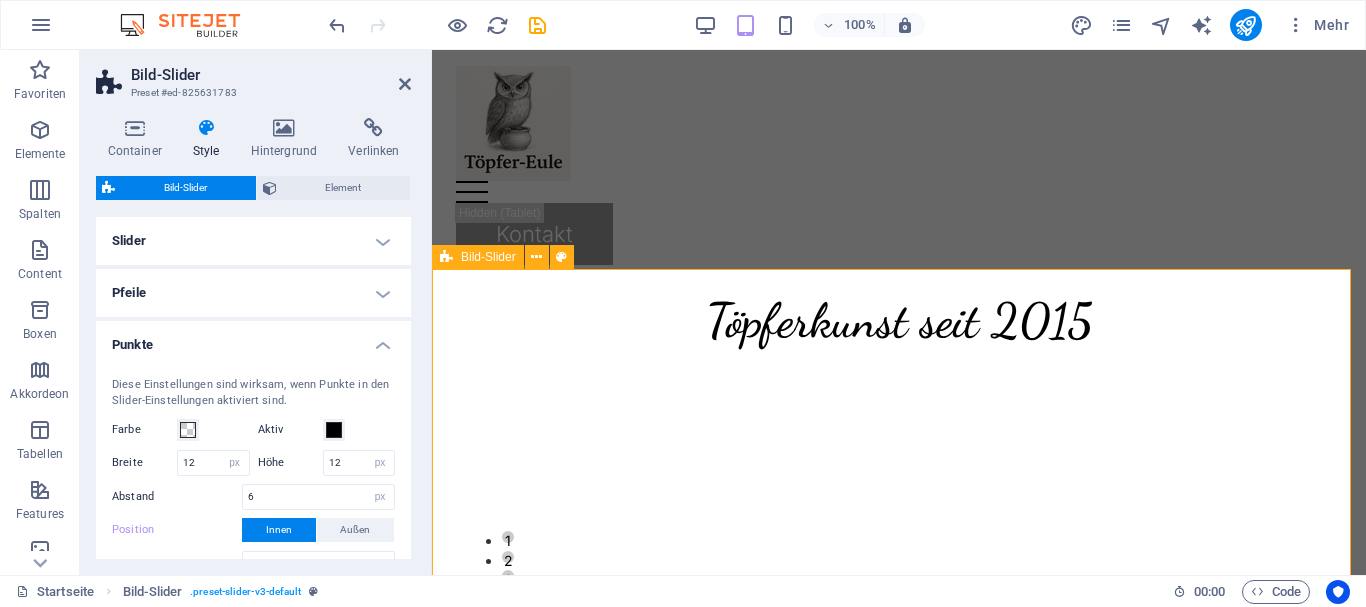 click on "1 2 3 4 5 6 7 8 9 10 11 12 13 14 15" at bounding box center (899, 641) 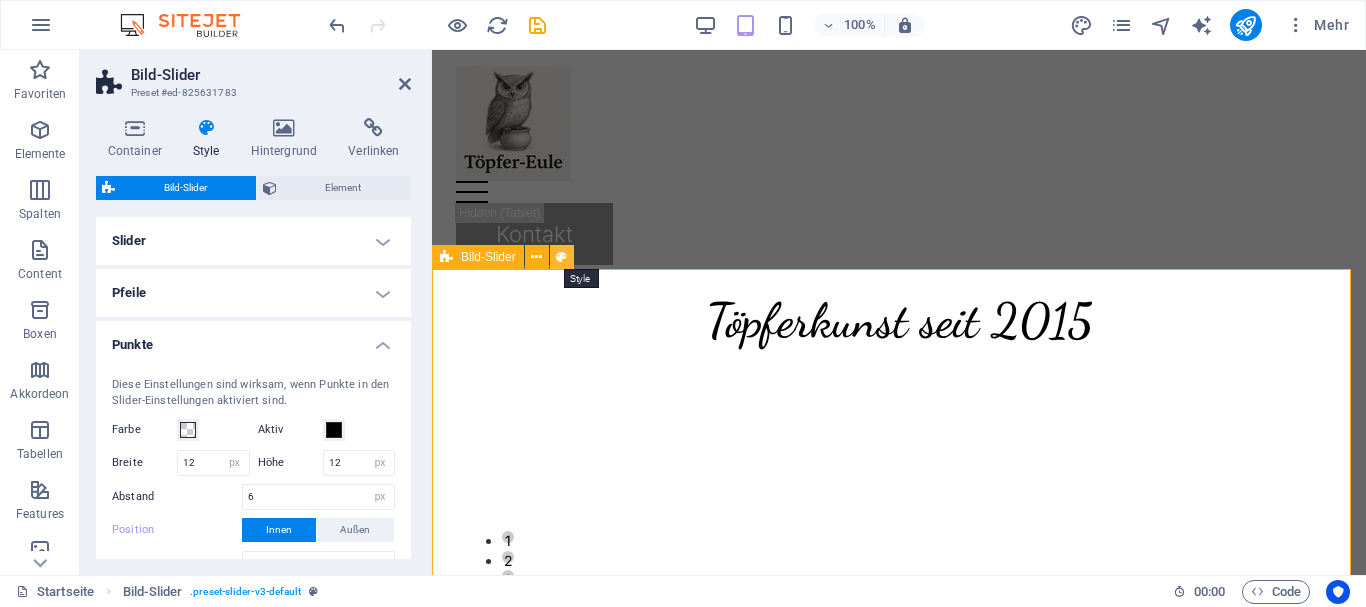 click at bounding box center [561, 257] 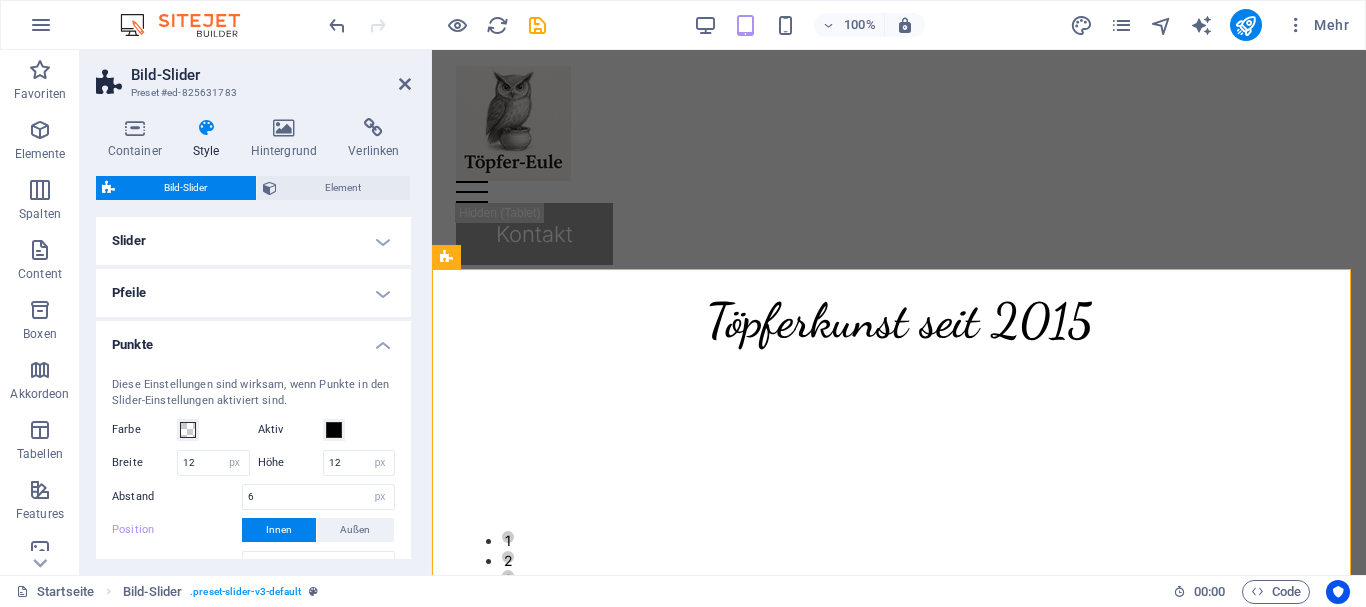 click on "Punkte" at bounding box center [253, 339] 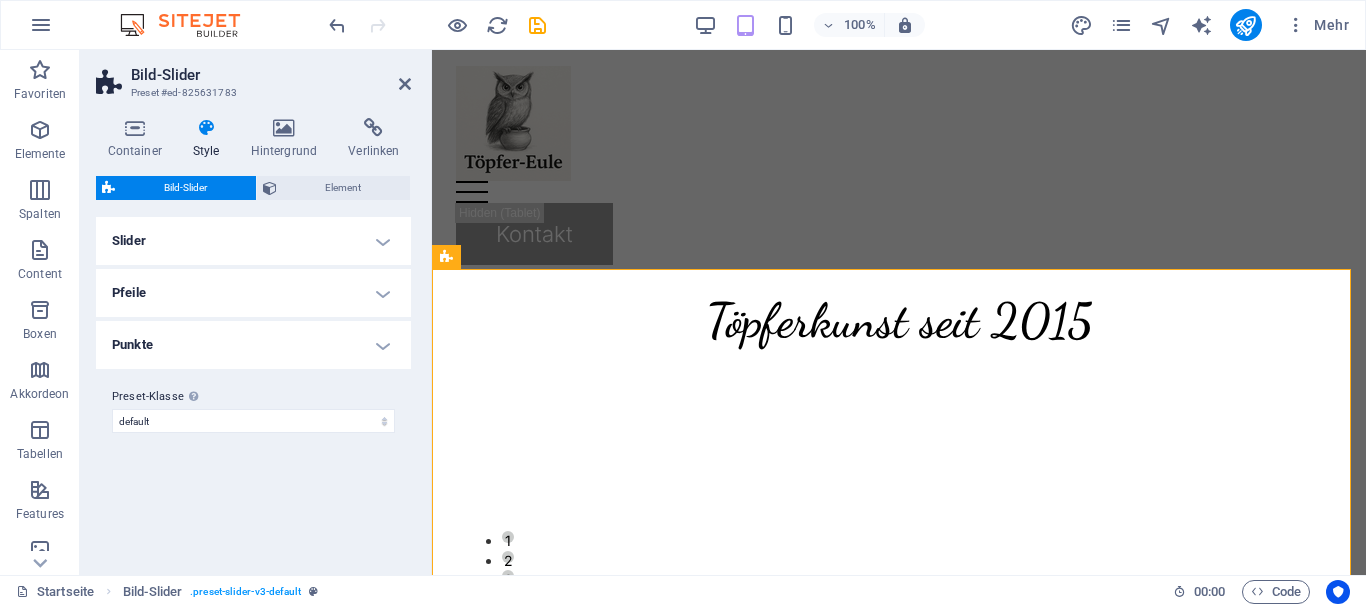 click on "Slider" at bounding box center [253, 241] 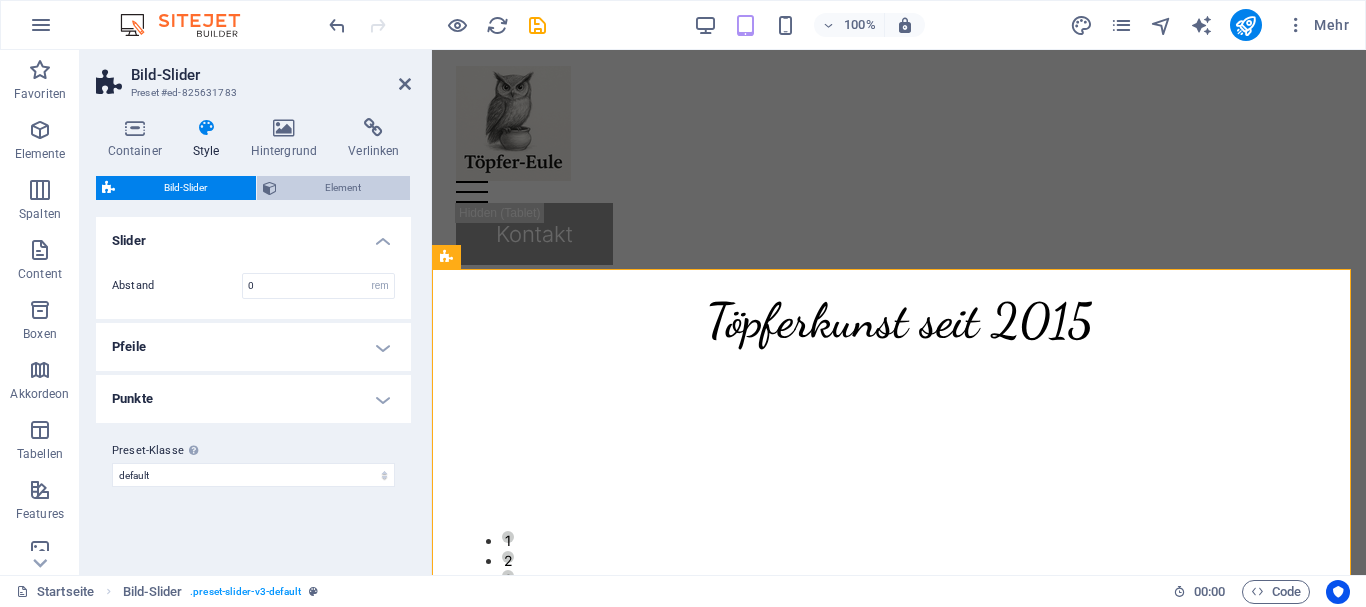 click on "Element" at bounding box center [344, 188] 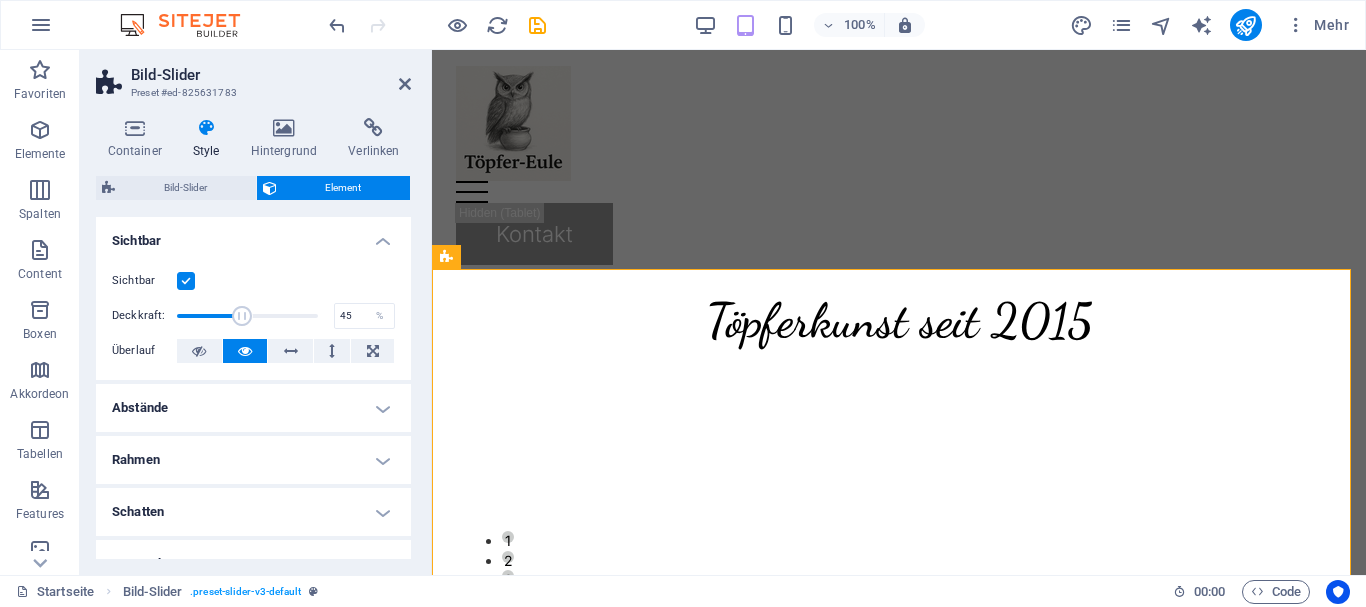drag, startPoint x: 285, startPoint y: 320, endPoint x: 238, endPoint y: 325, distance: 47.26521 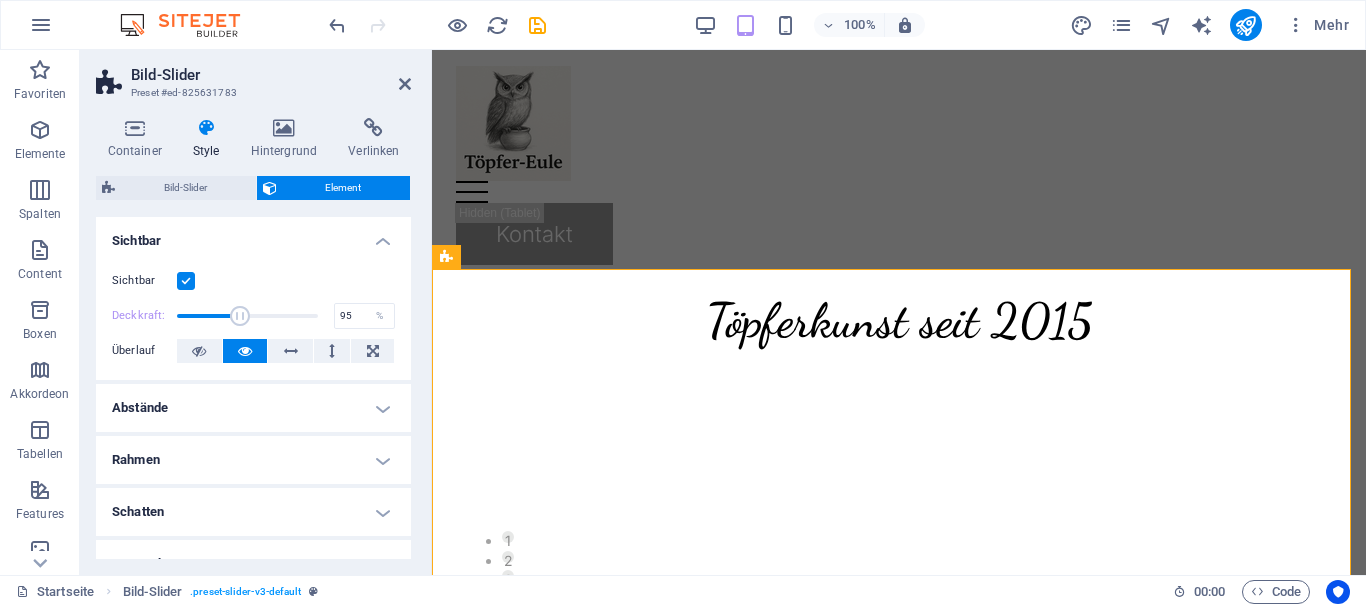 type on "100" 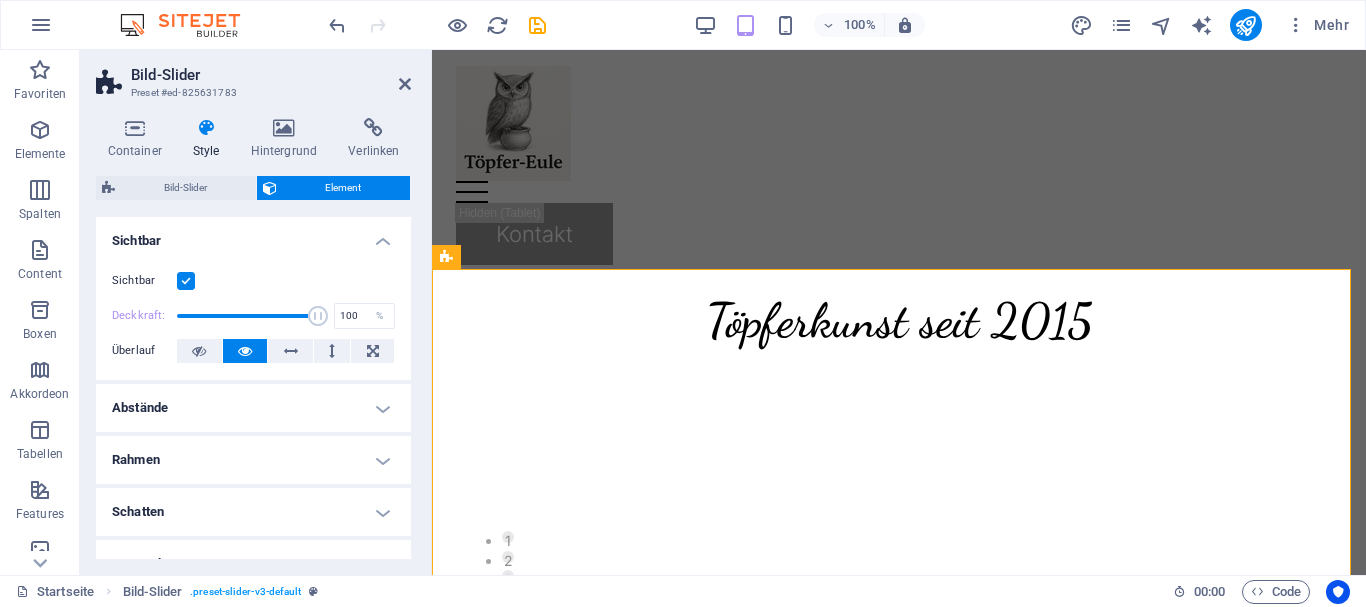 drag, startPoint x: 238, startPoint y: 325, endPoint x: 416, endPoint y: 313, distance: 178.40404 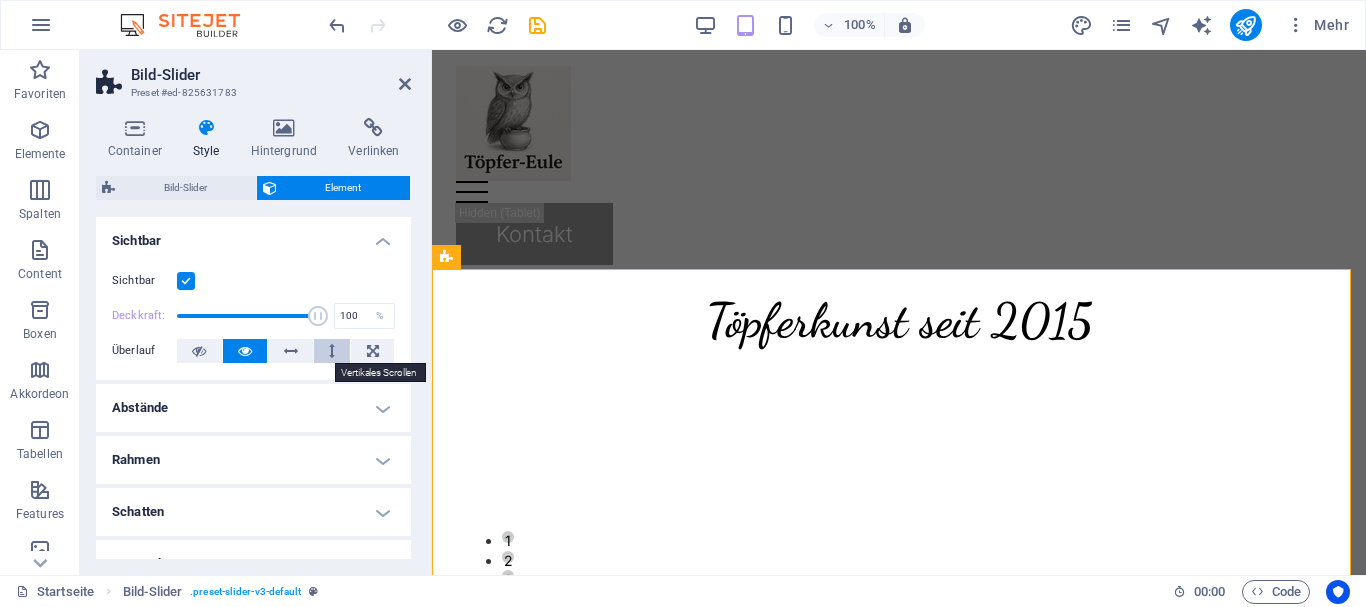 click at bounding box center [332, 351] 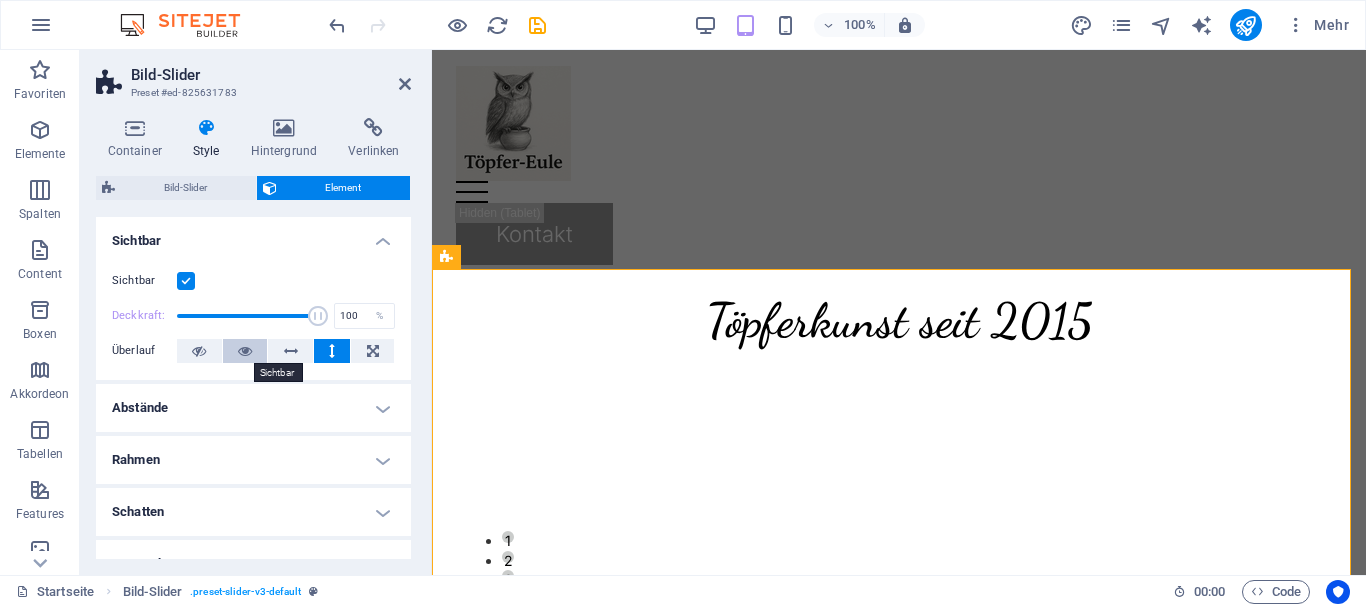 click at bounding box center (245, 351) 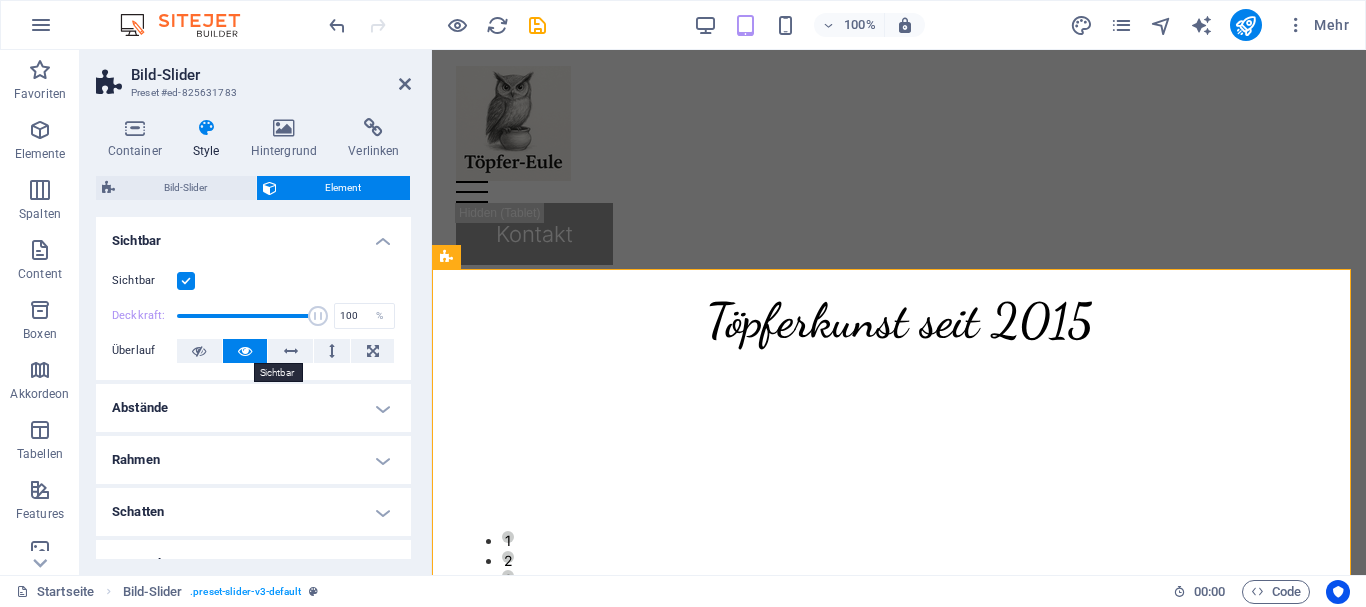 scroll, scrollTop: 100, scrollLeft: 0, axis: vertical 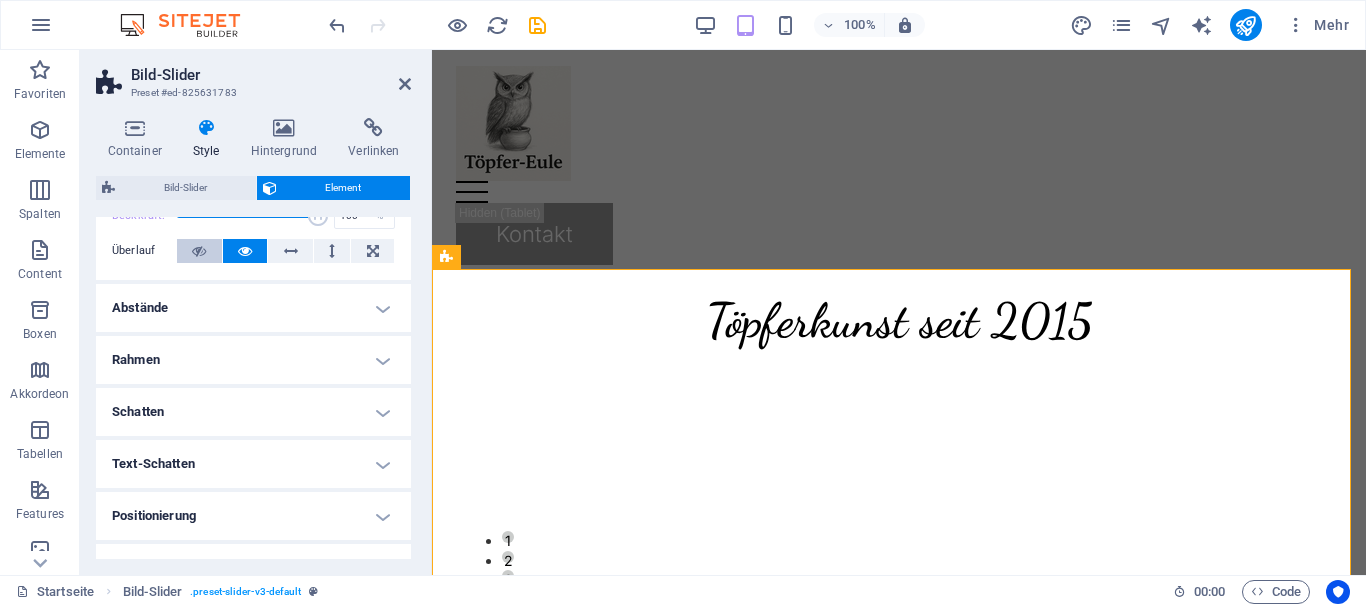click at bounding box center [199, 251] 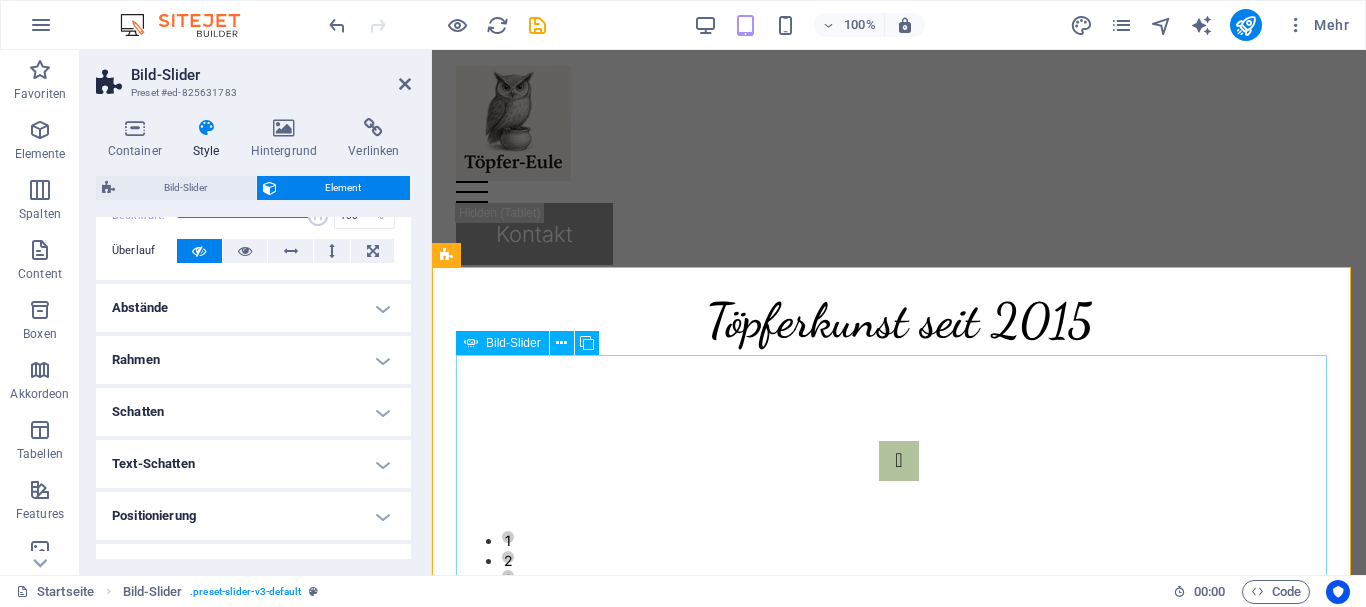 scroll, scrollTop: 200, scrollLeft: 0, axis: vertical 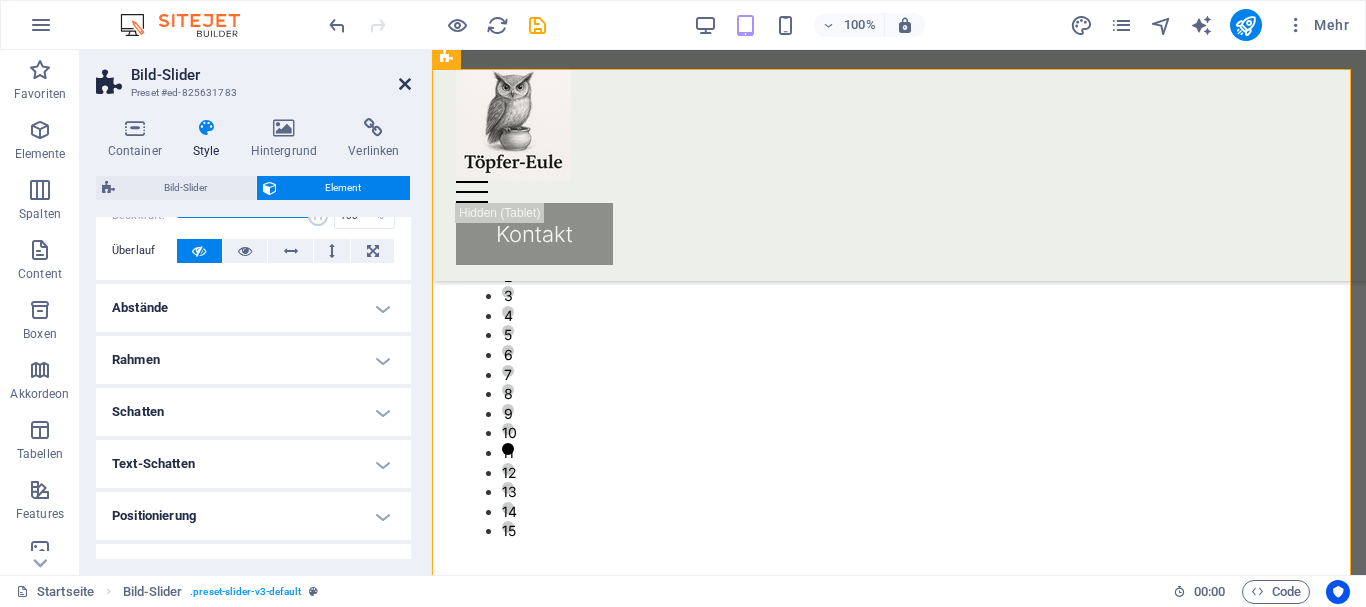 click at bounding box center (405, 84) 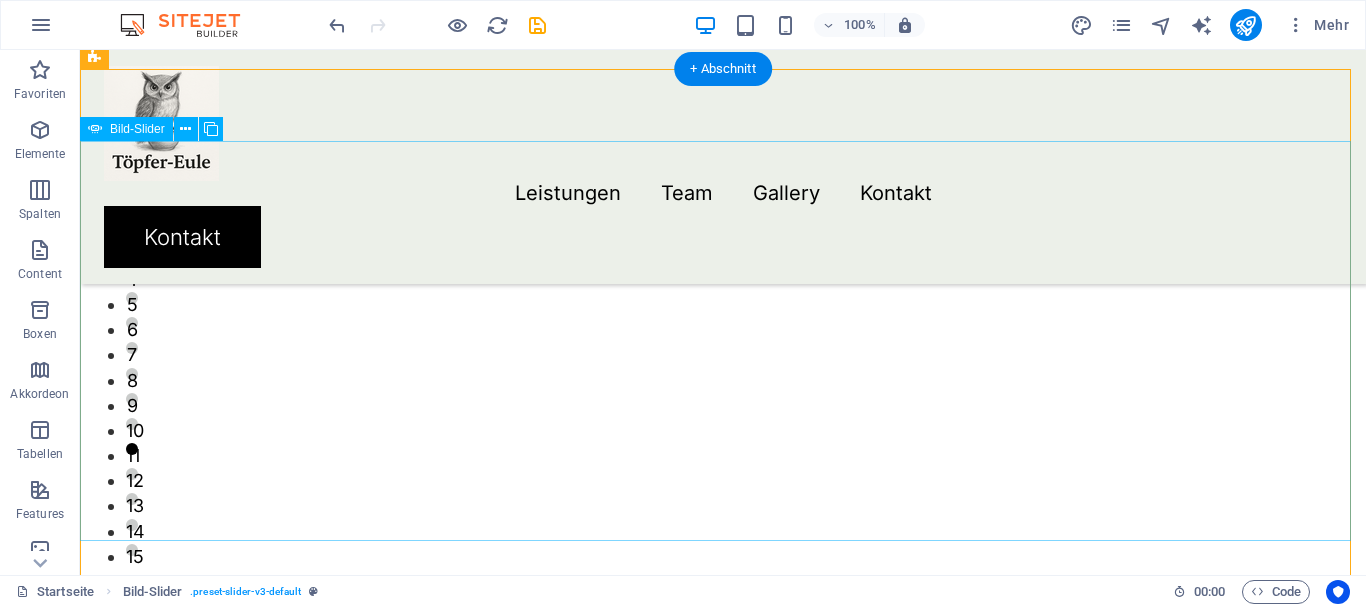 scroll, scrollTop: 0, scrollLeft: 0, axis: both 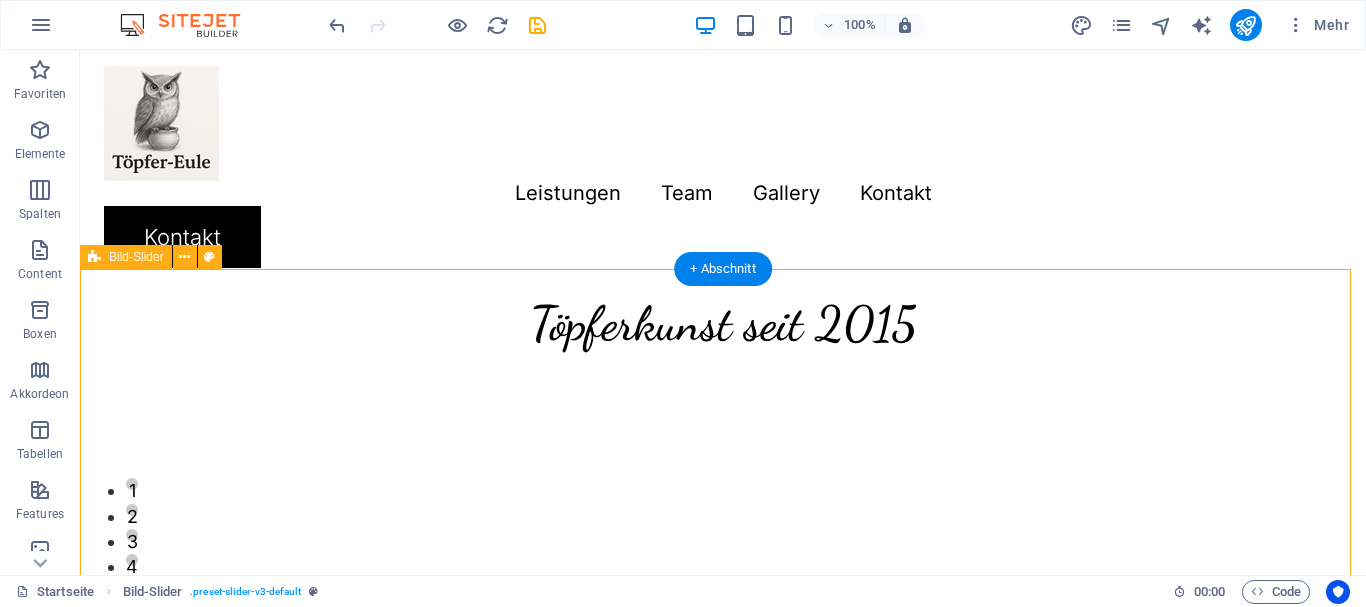 click on "1 2 3 4 5 6 7 8 9 10 11 12 13 14 15" at bounding box center [723, 628] 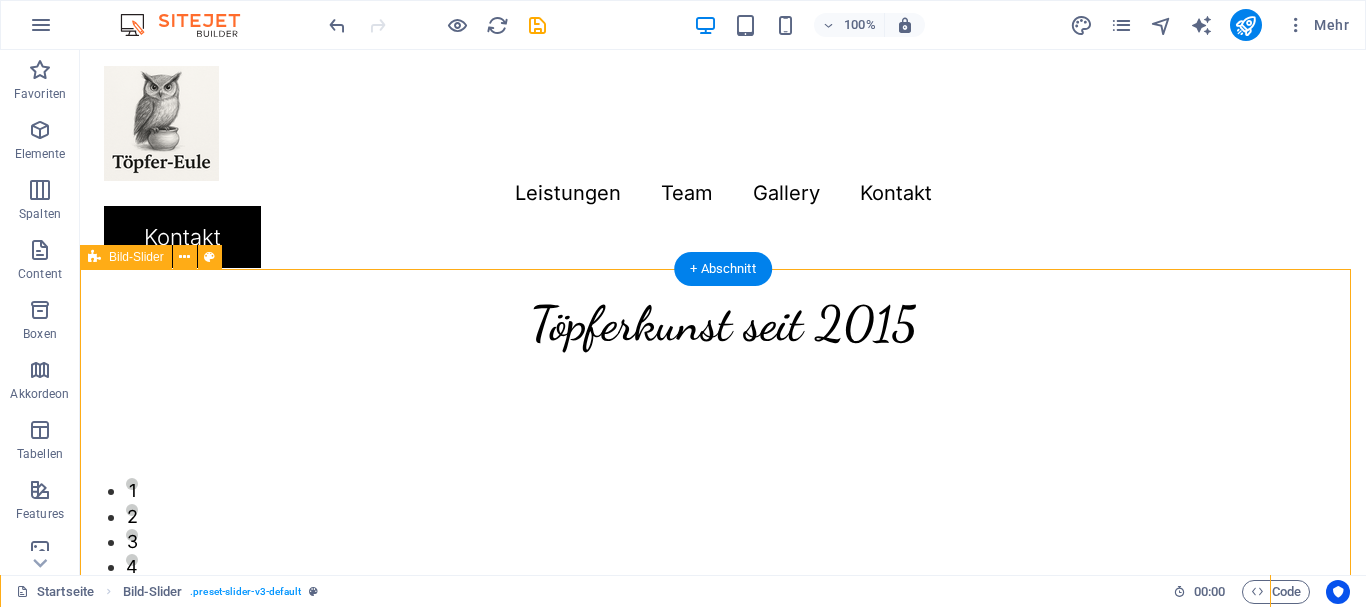 click on "1 2 3 4 5 6 7 8 9 10 11 12 13 14 15" at bounding box center (723, 628) 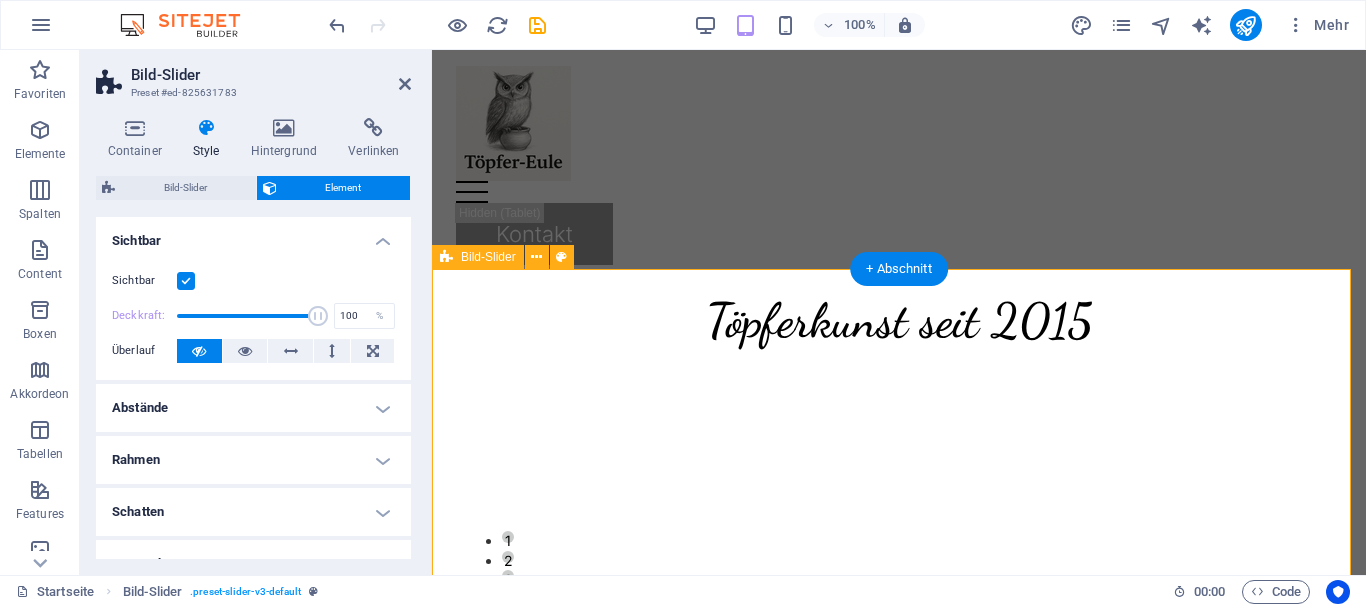 click on "1 2 3 4 5 6 7 8 9 10 11 12 13 14 15" at bounding box center [899, 641] 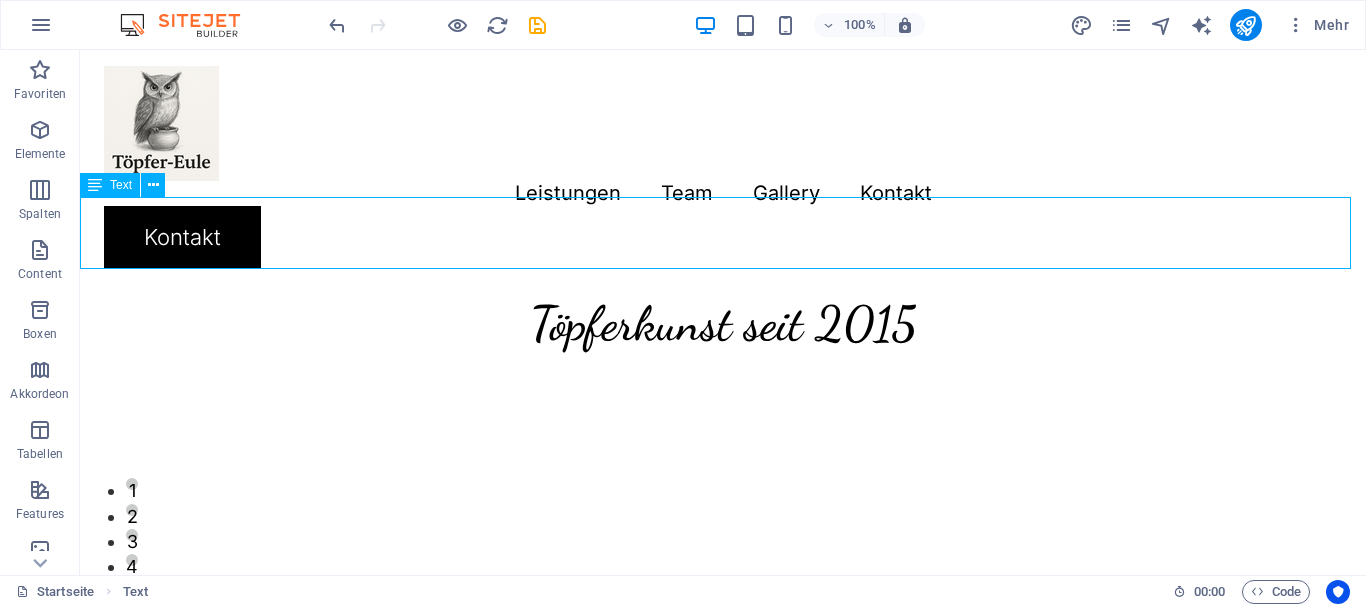 drag, startPoint x: 343, startPoint y: 233, endPoint x: 1175, endPoint y: 220, distance: 832.10156 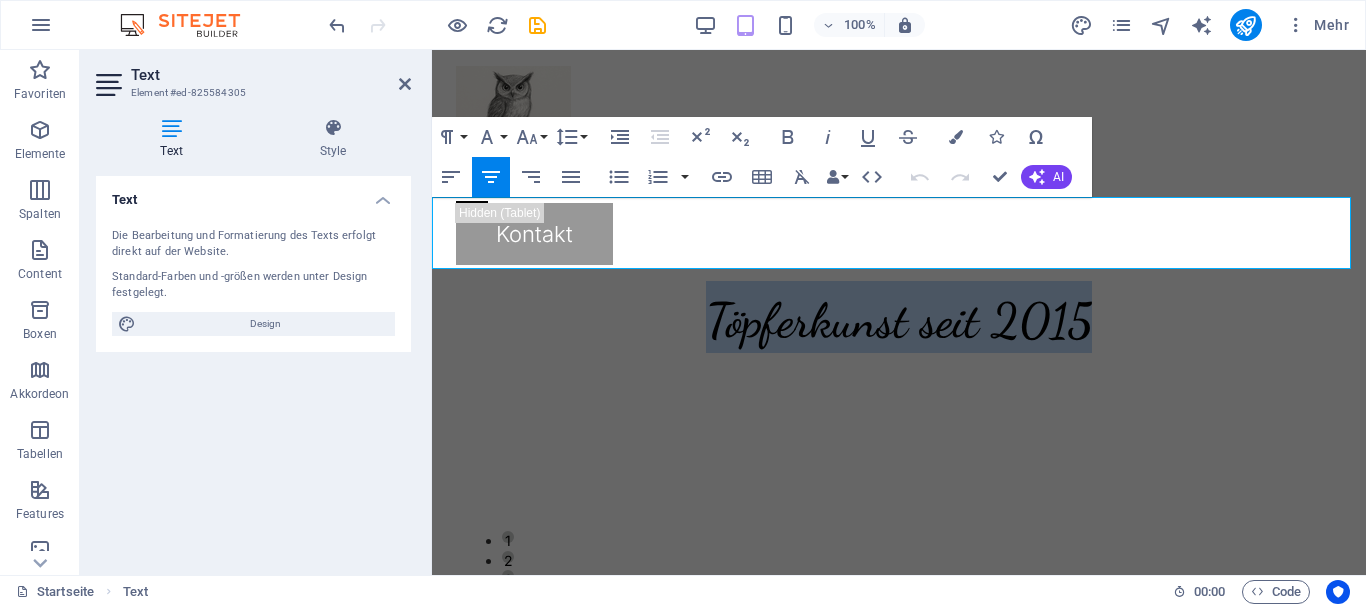 drag, startPoint x: 698, startPoint y: 242, endPoint x: 1125, endPoint y: 241, distance: 427.00116 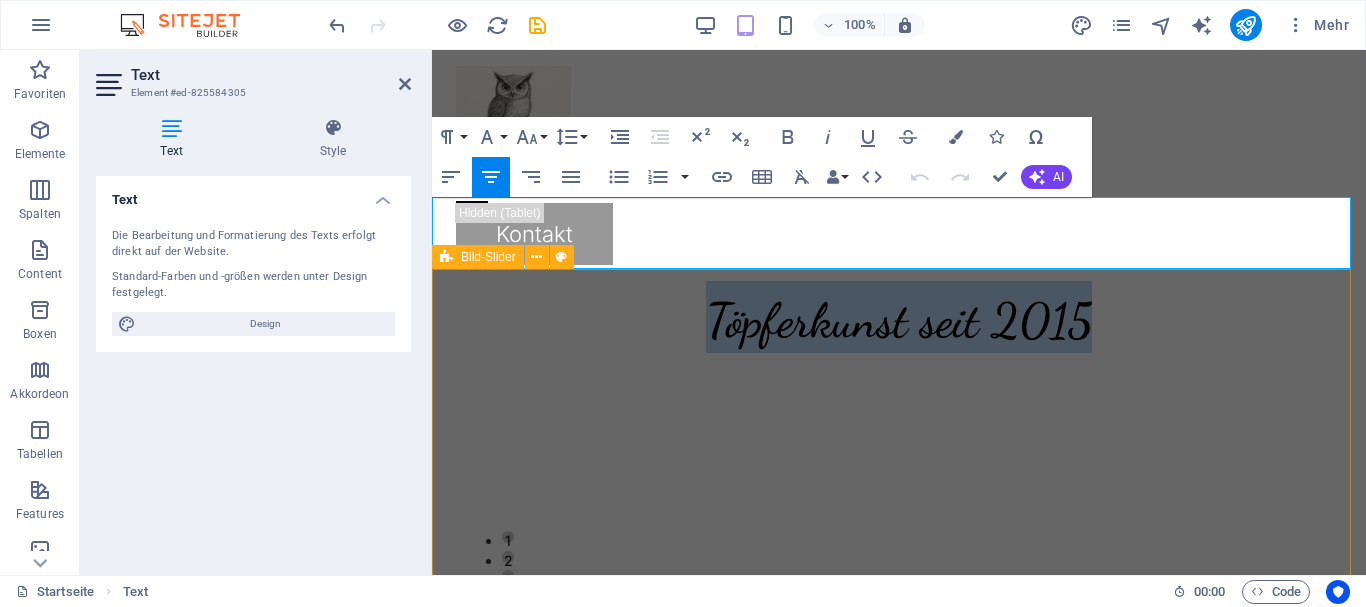 click on "1 2 3 4 5 6 7 8 9 10 11 12 13 14 15" at bounding box center [899, 641] 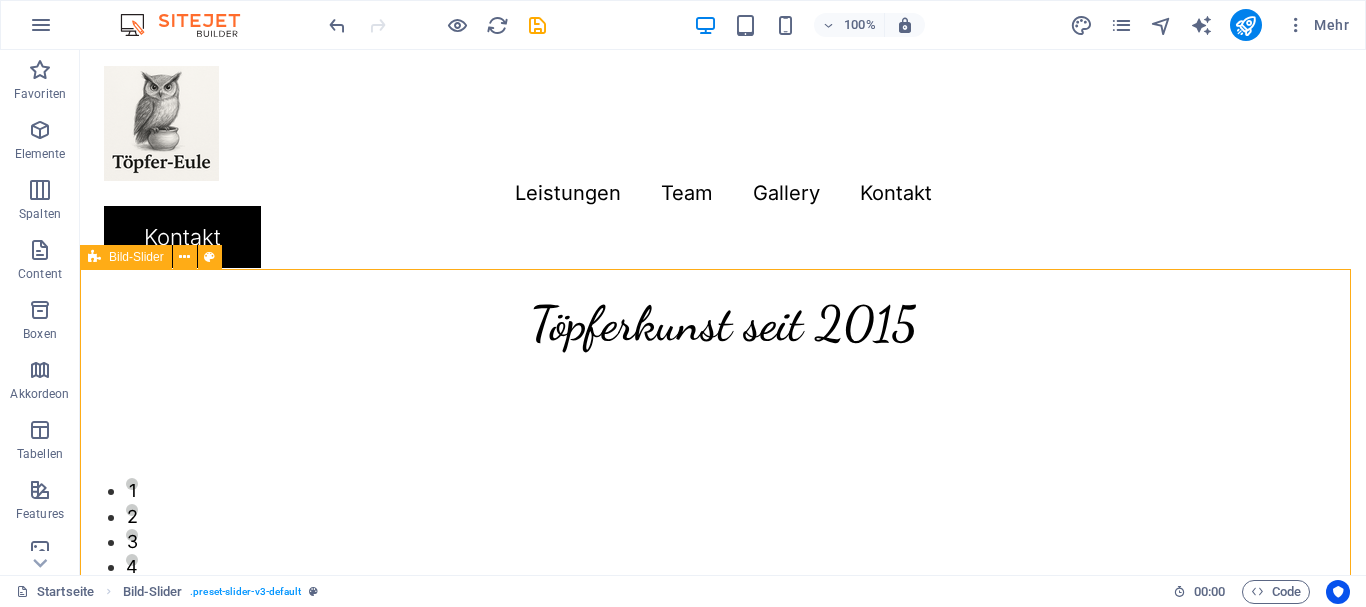 click on "1 2 3 4 5 6 7 8 9 10 11 12 13 14 15" at bounding box center (723, 628) 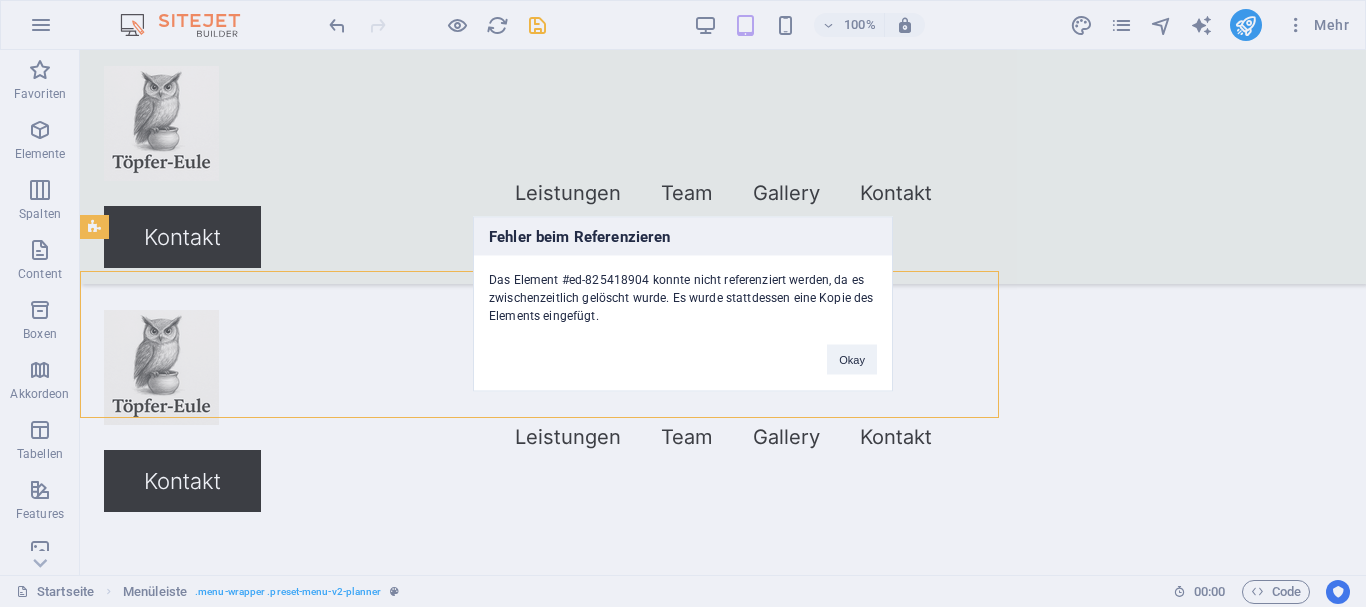 scroll, scrollTop: 574, scrollLeft: 0, axis: vertical 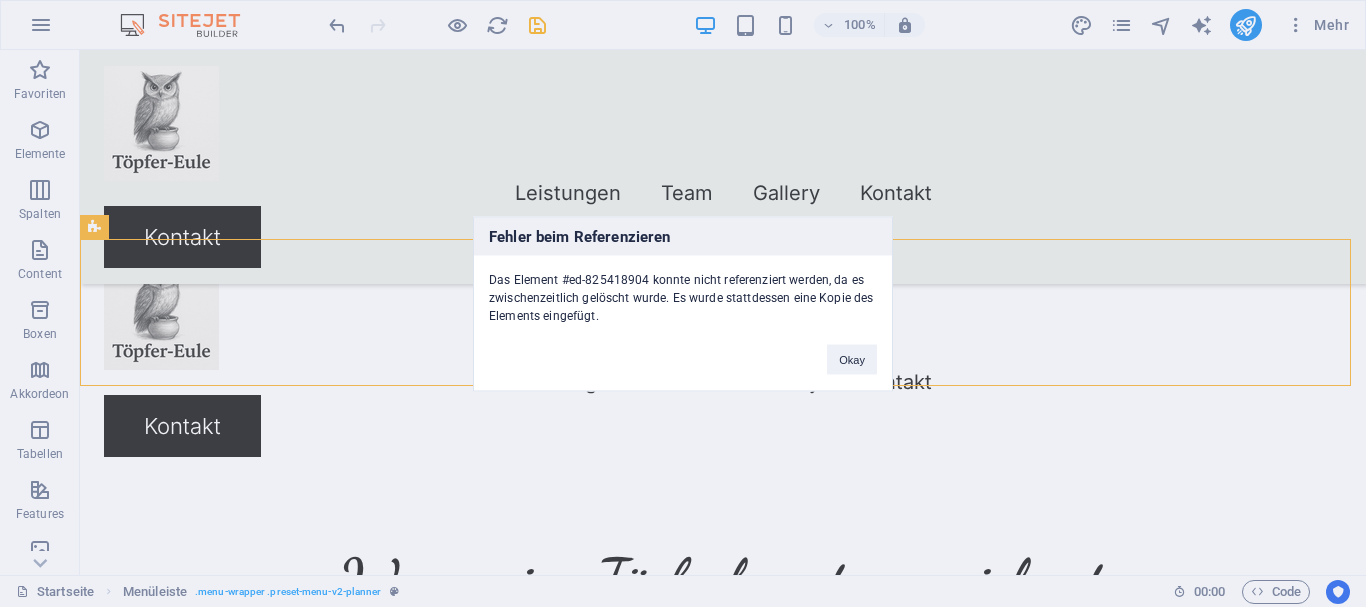 type 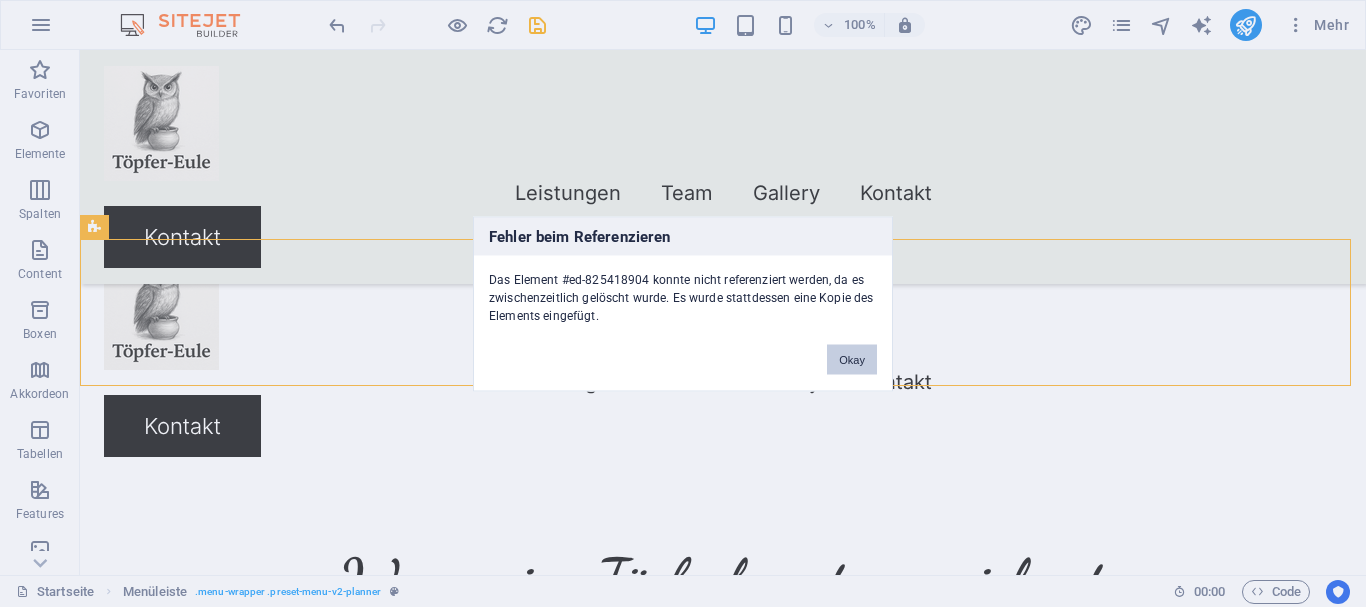 click on "Okay" at bounding box center [852, 359] 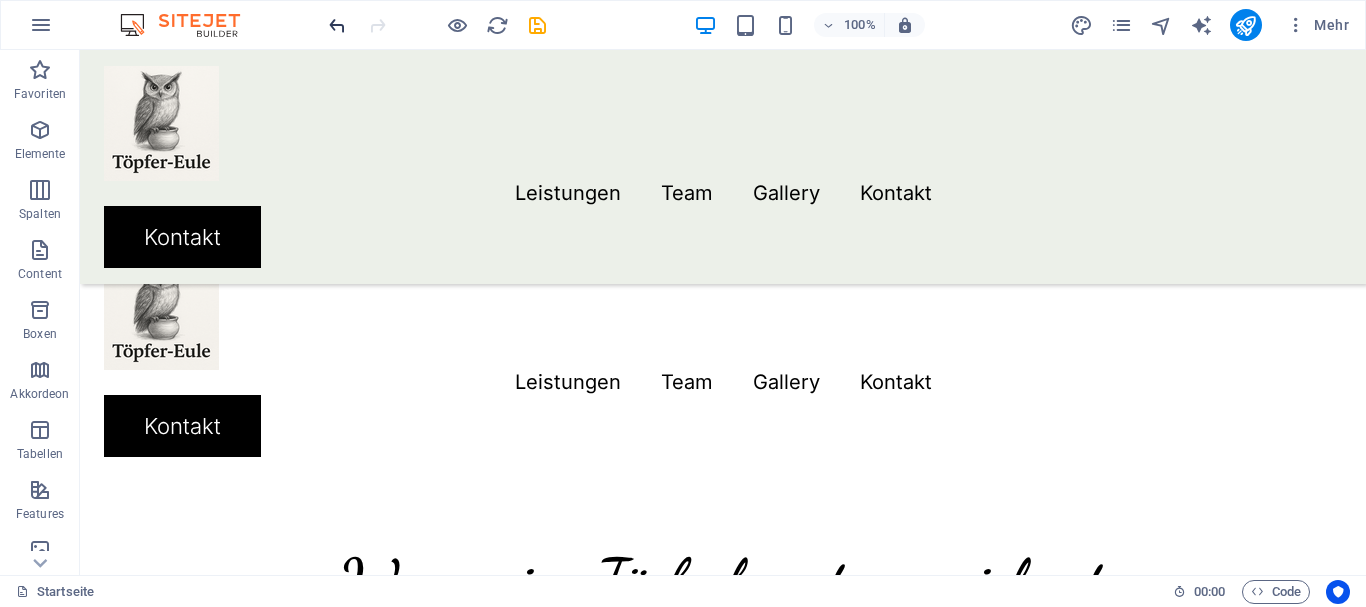 click at bounding box center [337, 25] 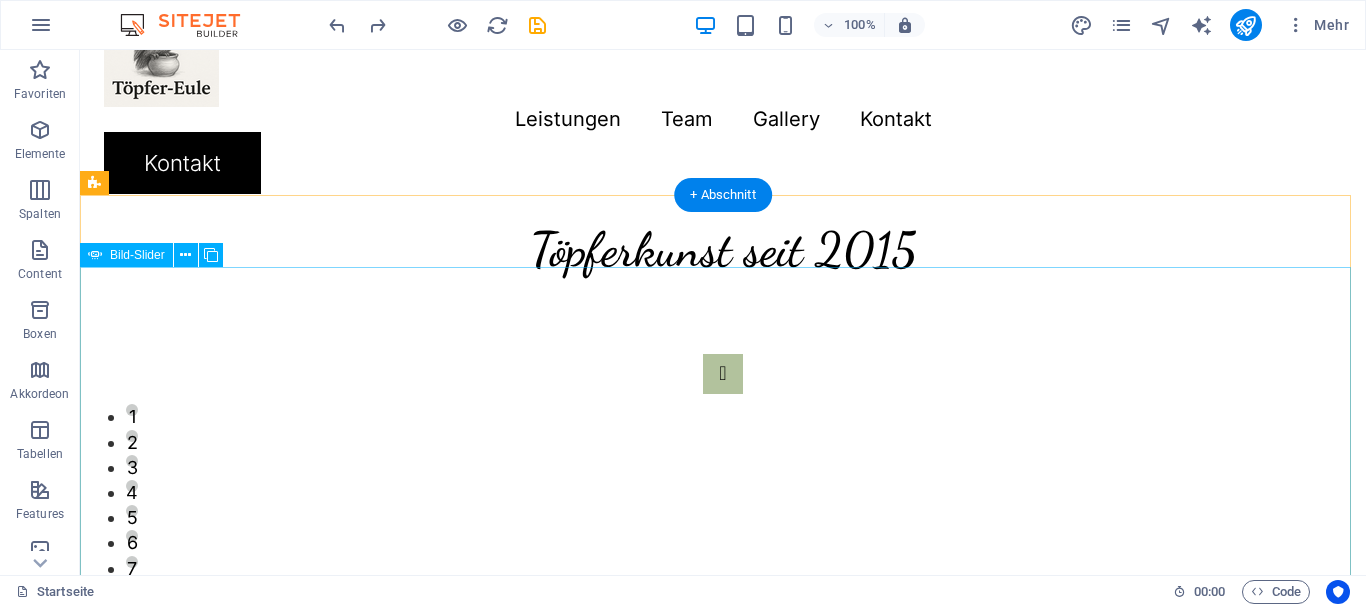 scroll, scrollTop: 0, scrollLeft: 0, axis: both 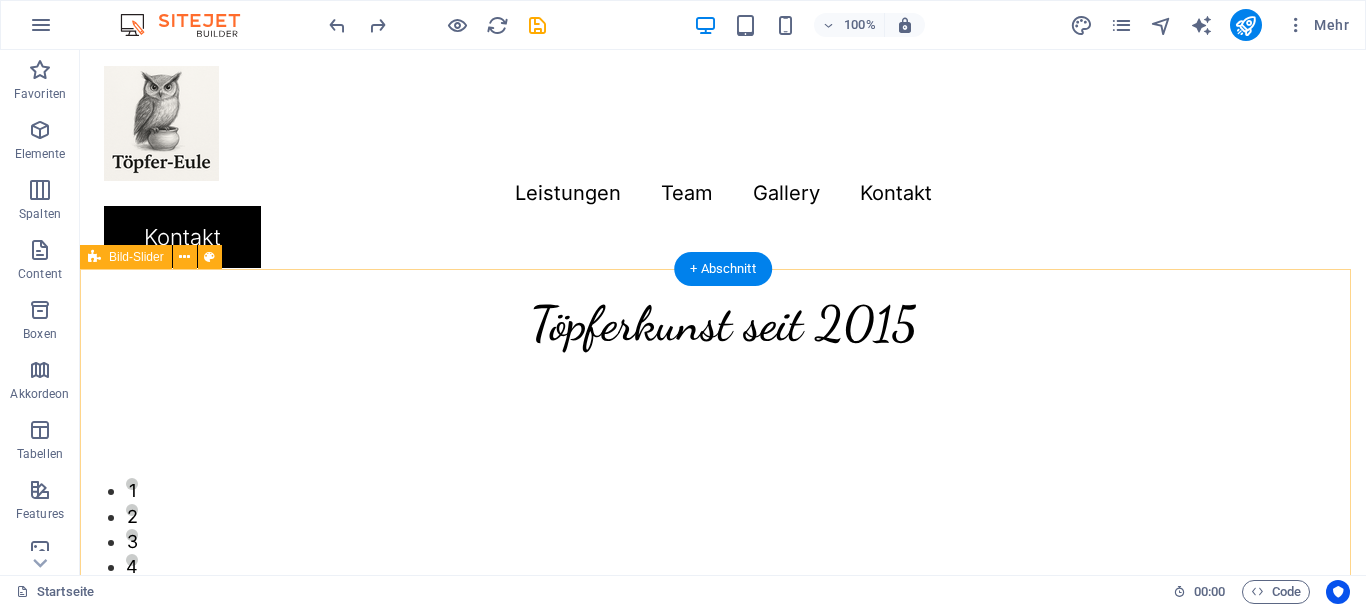 click on "1 2 3 4 5 6 7 8 9 10 11 12 13 14 15" at bounding box center (723, 628) 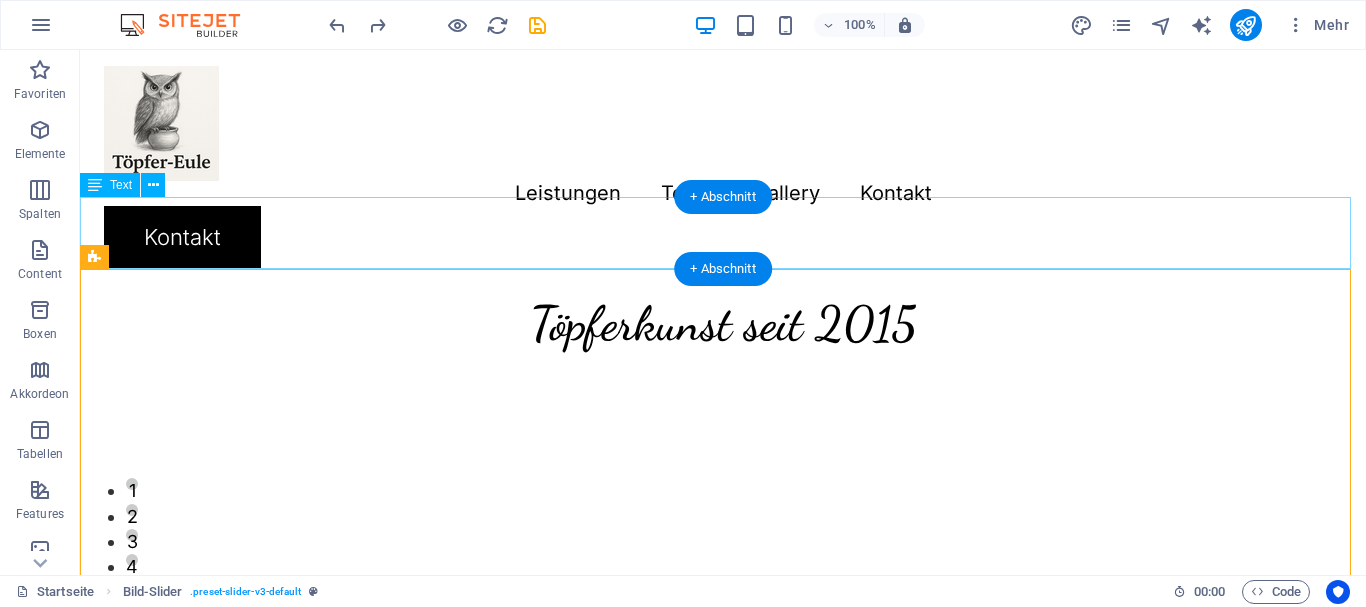 click on "Töpferkunst seit 2015" at bounding box center [723, 320] 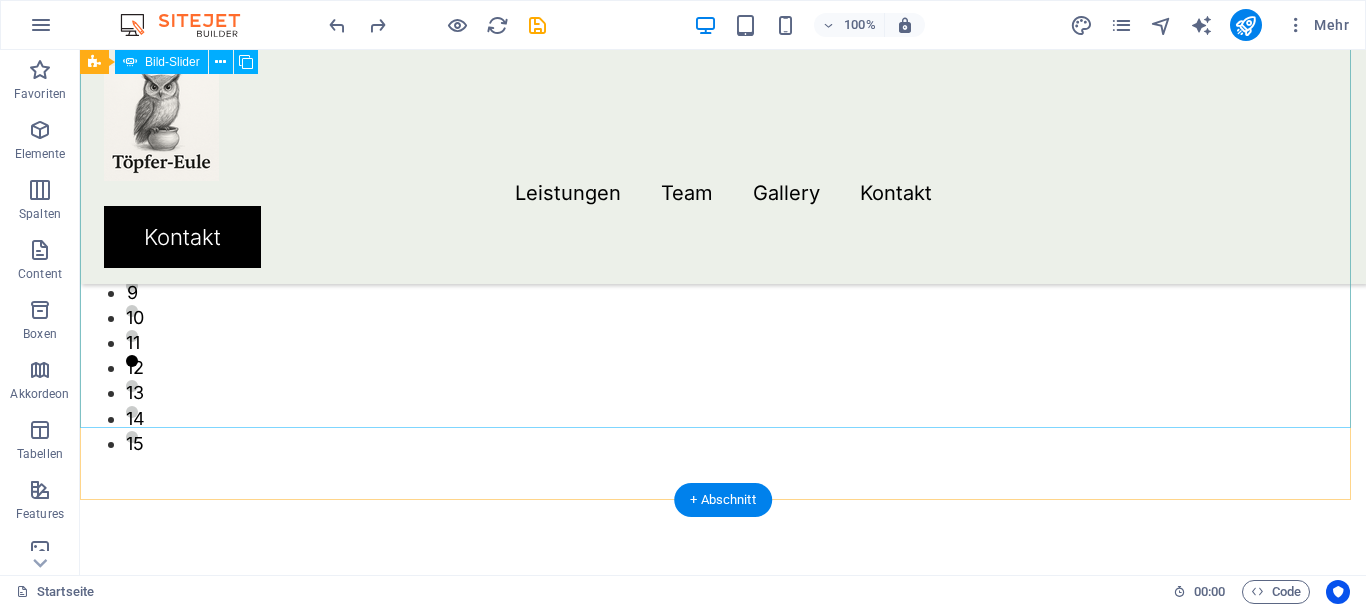 scroll, scrollTop: 300, scrollLeft: 0, axis: vertical 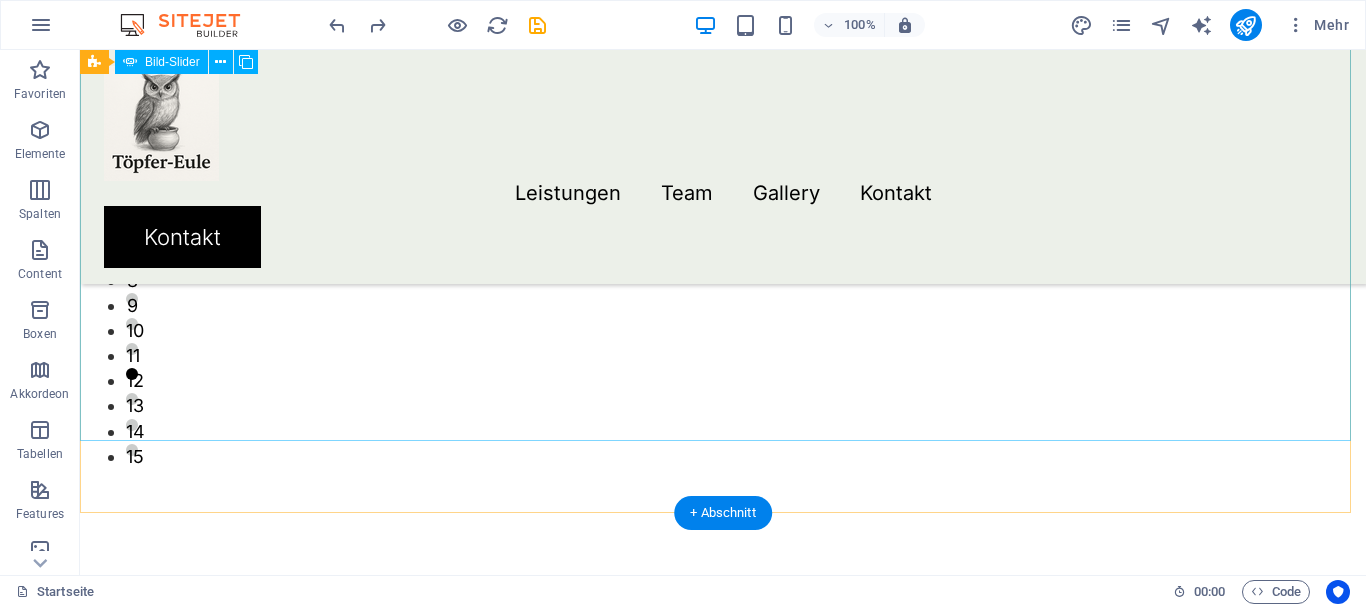 click at bounding box center [-14660, 5956] 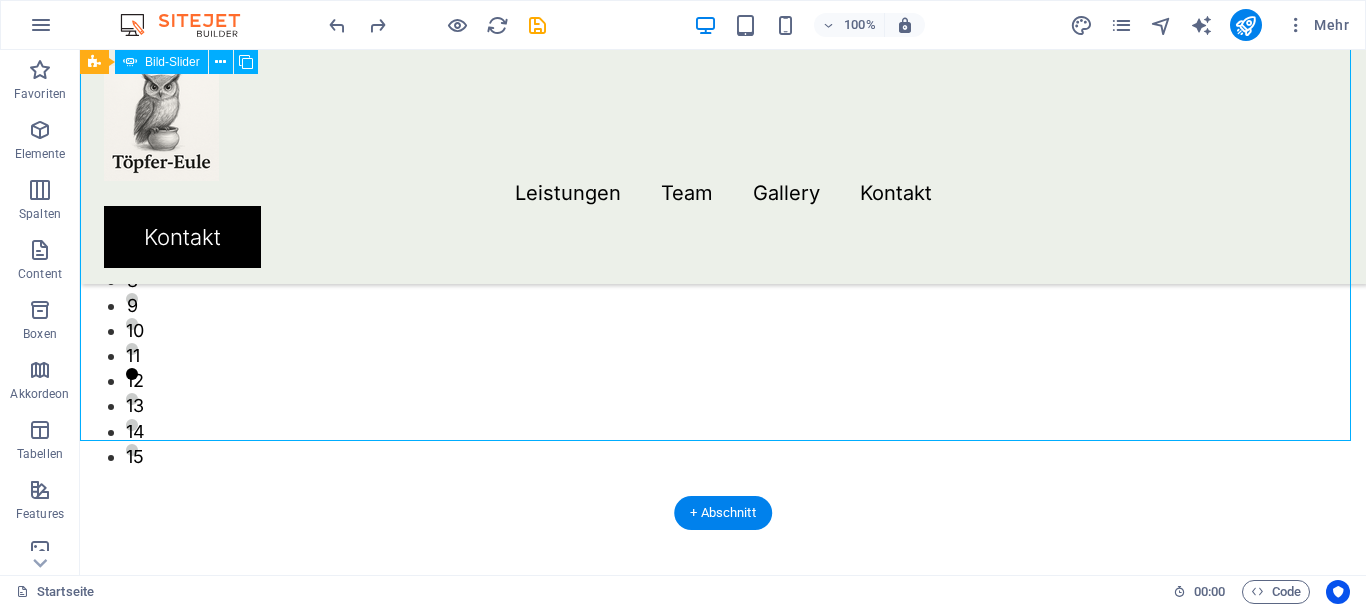 click at bounding box center (-14660, 5956) 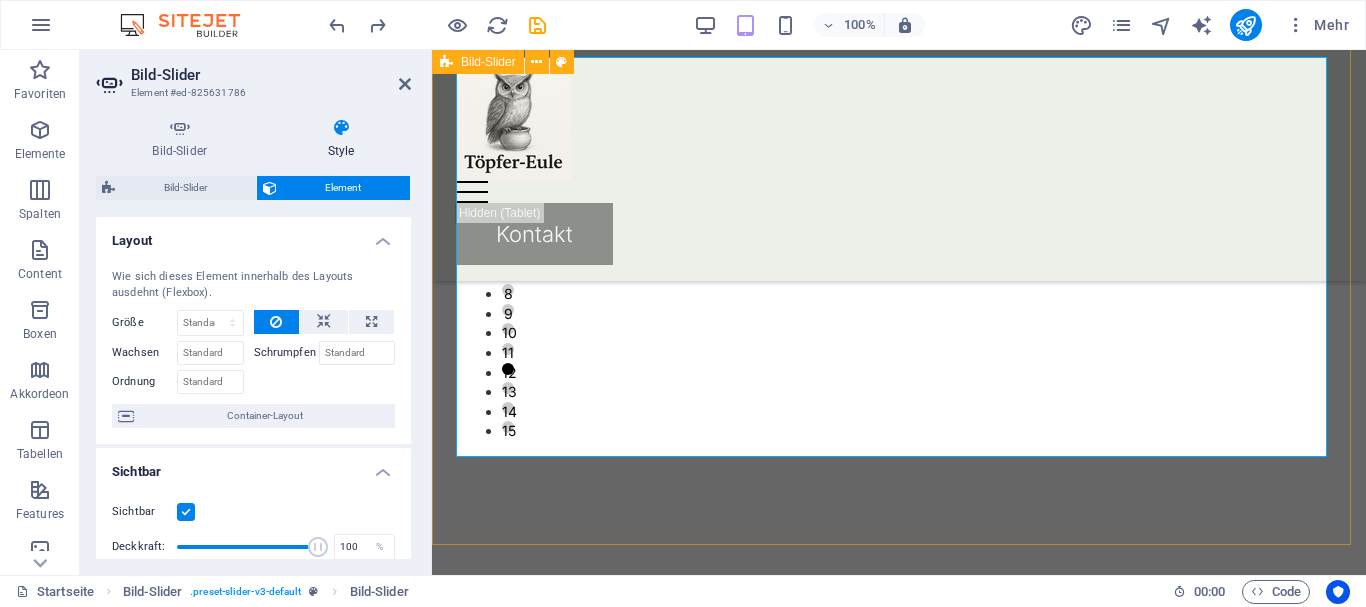 click on "1 2 3 4 5 6 7 8 9 10 11 12 13 14 15" at bounding box center [899, 257] 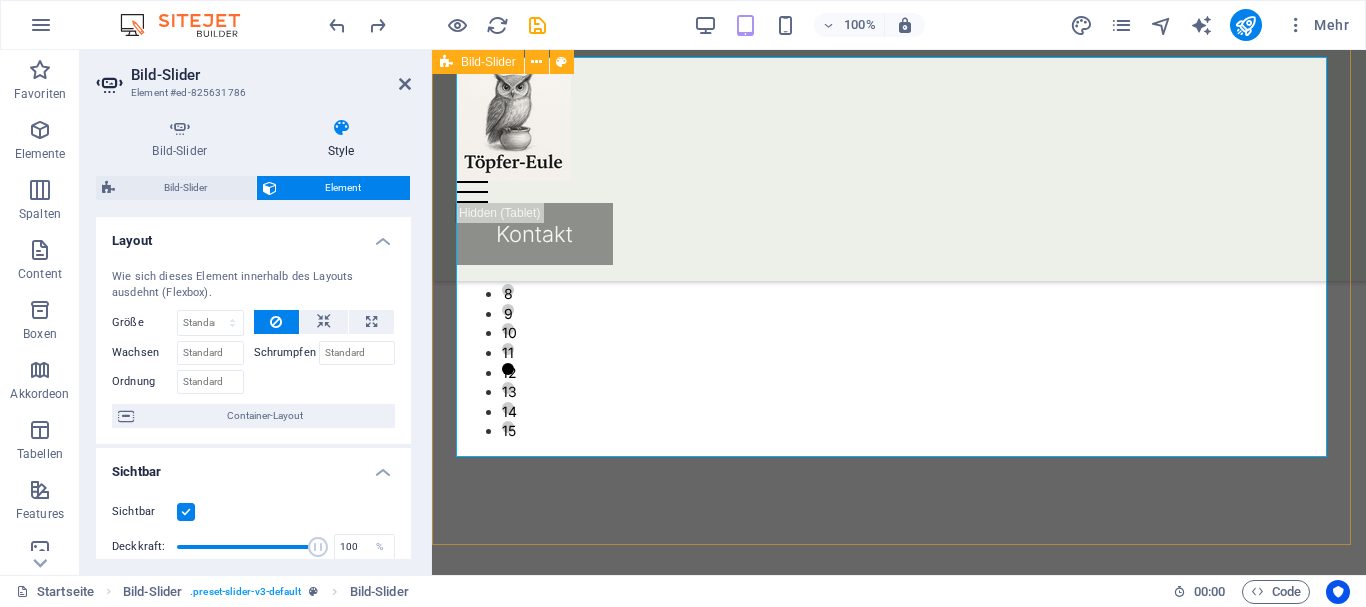 click on "1 2 3 4 5 6 7 8 9 10 11 12 13 14 15" at bounding box center (899, 257) 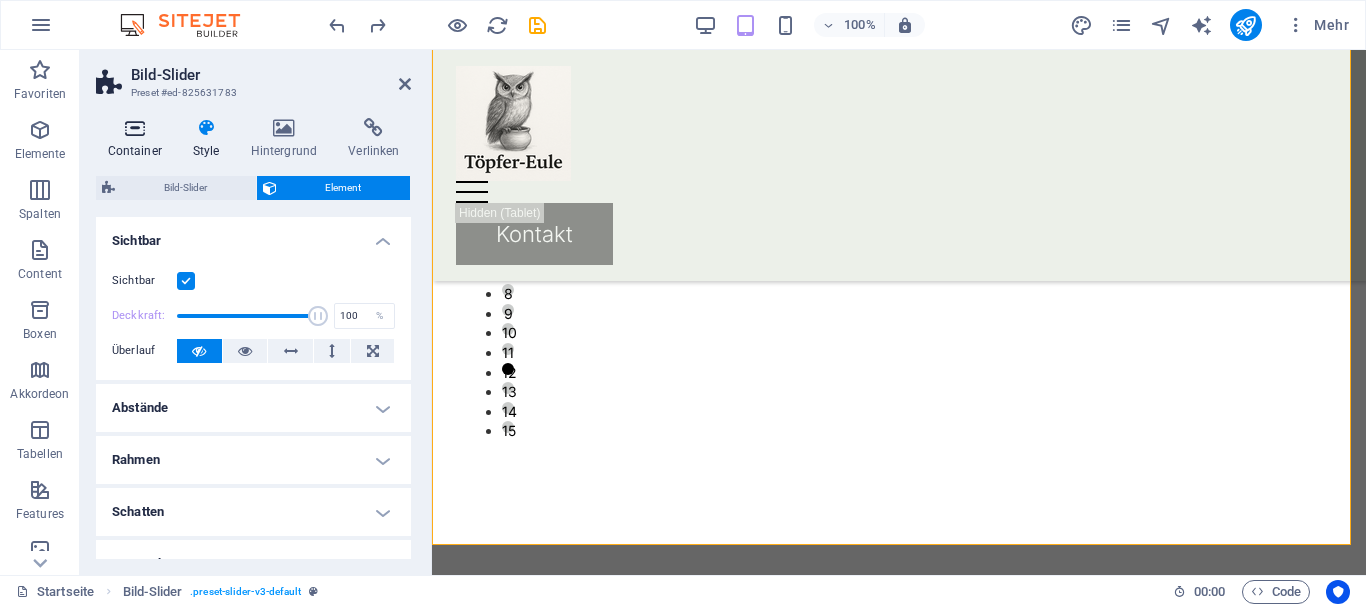 click on "Container" at bounding box center (138, 139) 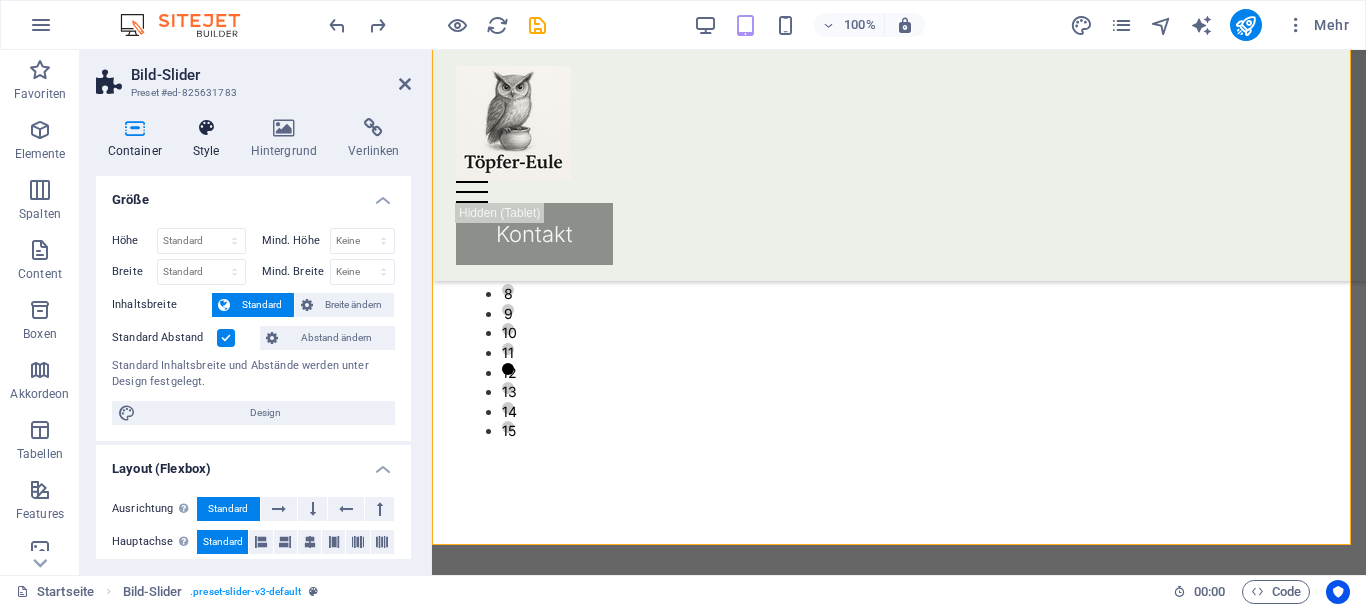 click on "Style" at bounding box center [210, 139] 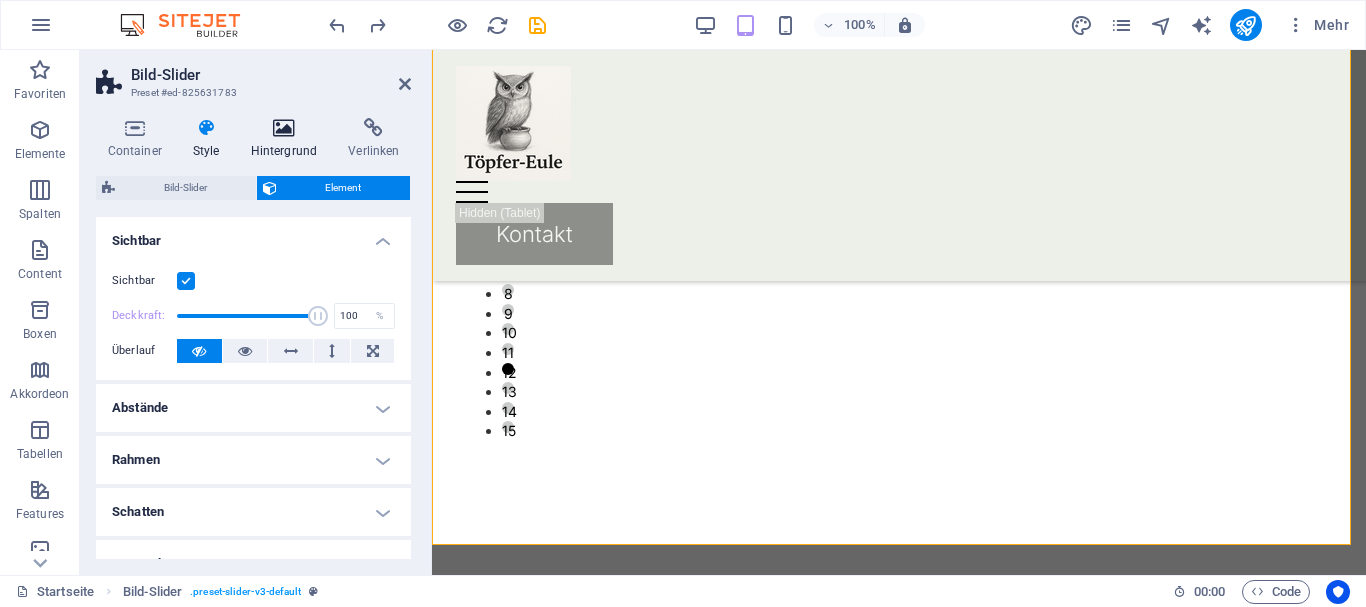 click on "Hintergrund" at bounding box center (288, 139) 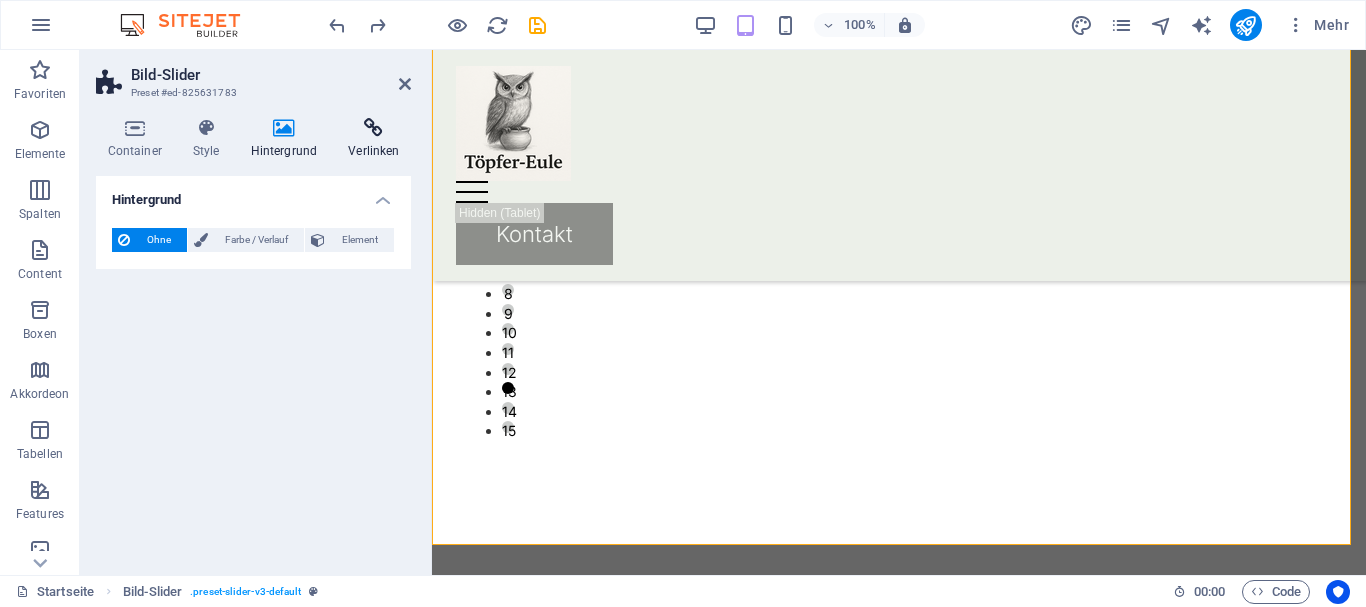 click on "Verlinken" at bounding box center [374, 139] 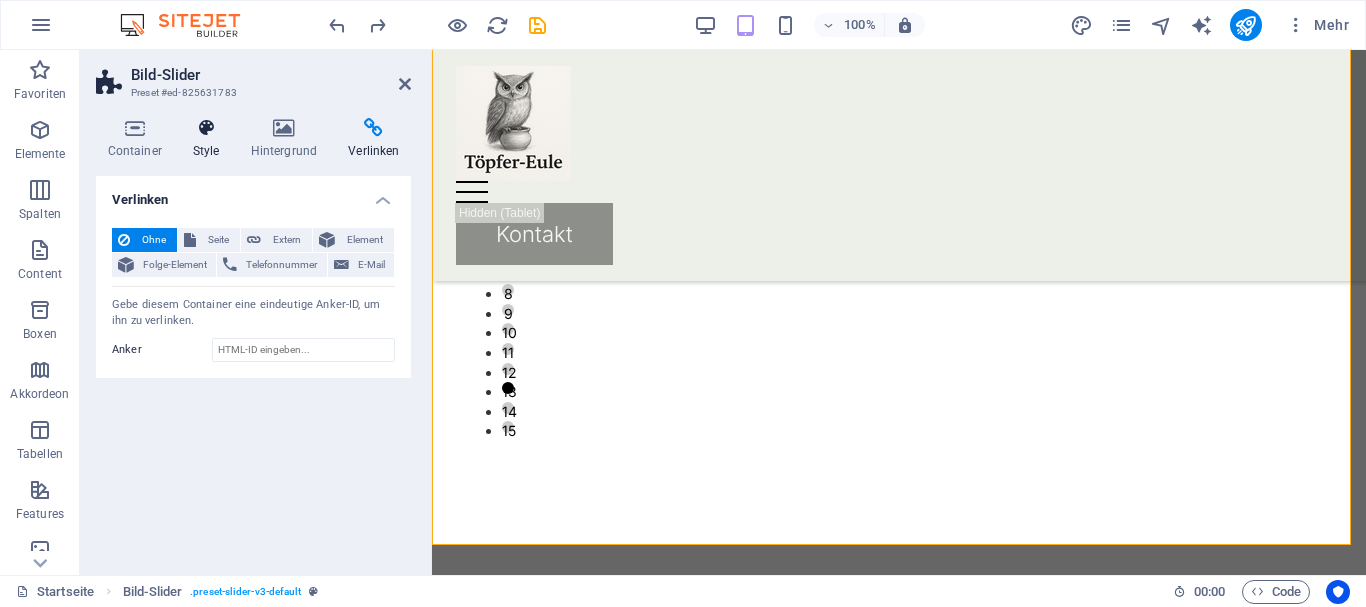 click at bounding box center (206, 128) 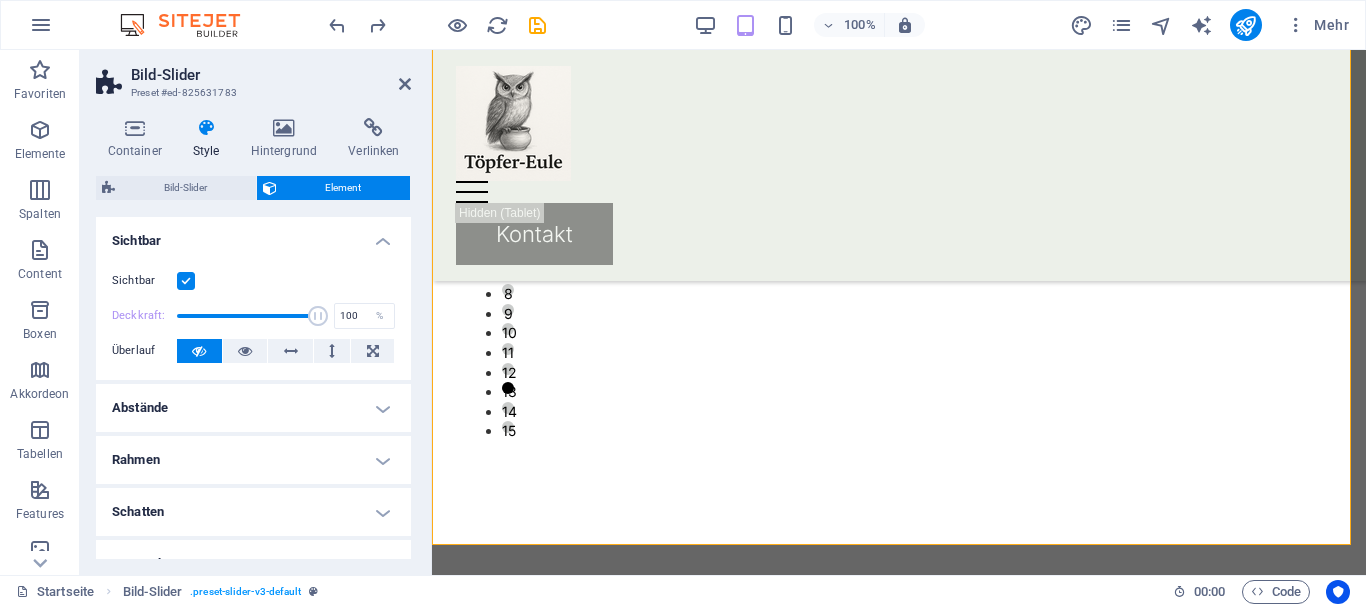 click at bounding box center (186, 281) 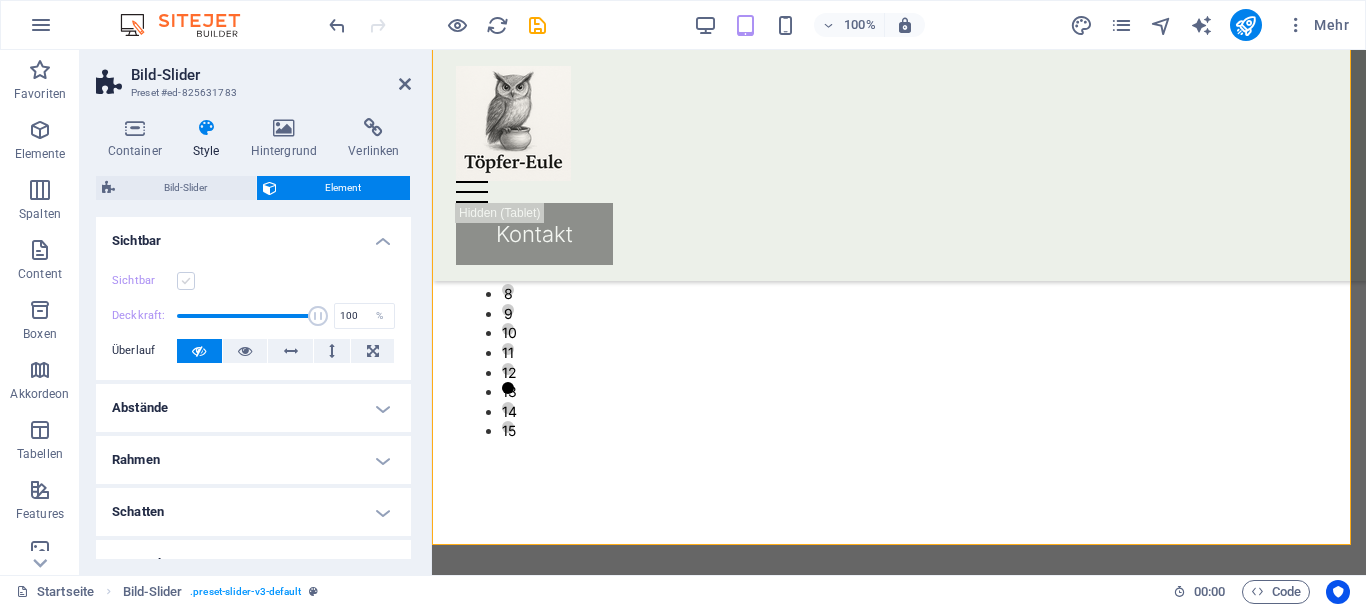 click at bounding box center (186, 281) 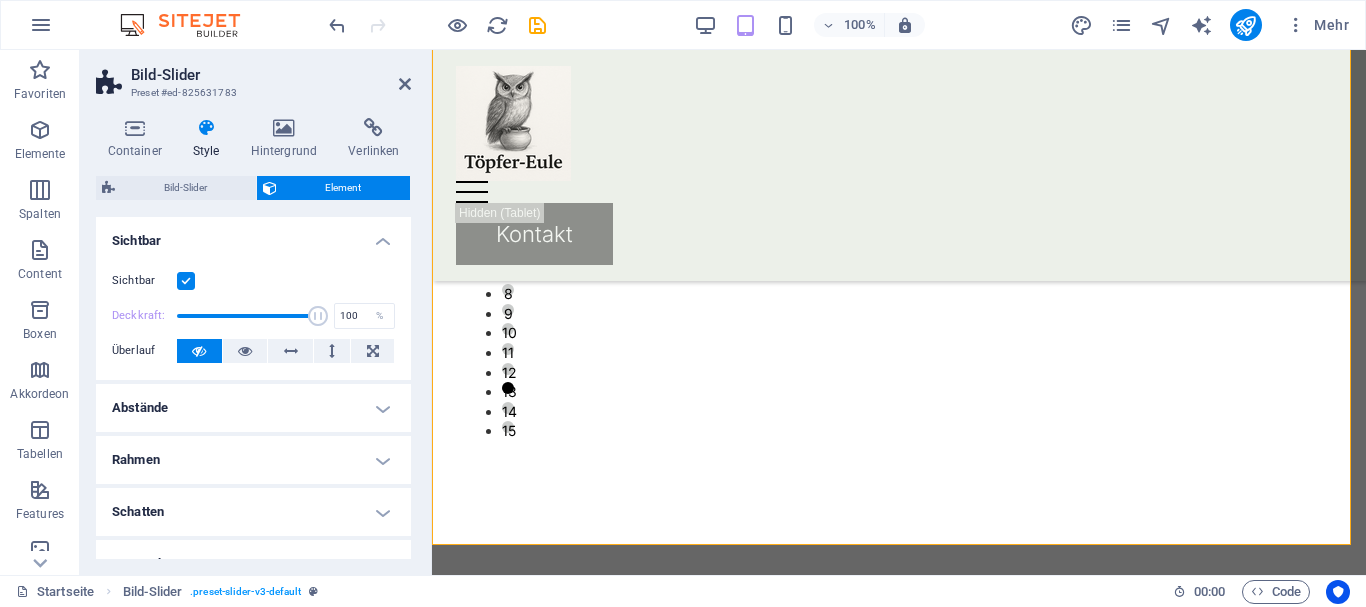 click on "Abstände" at bounding box center (253, 408) 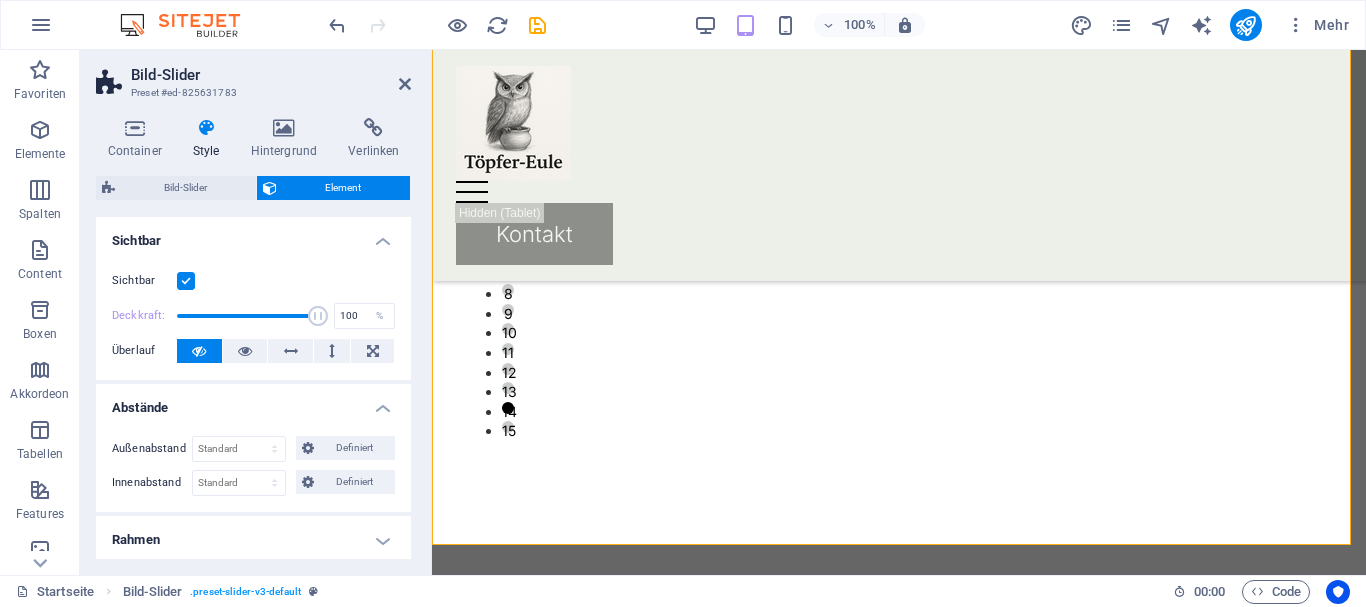 click on "Abstände" at bounding box center (253, 402) 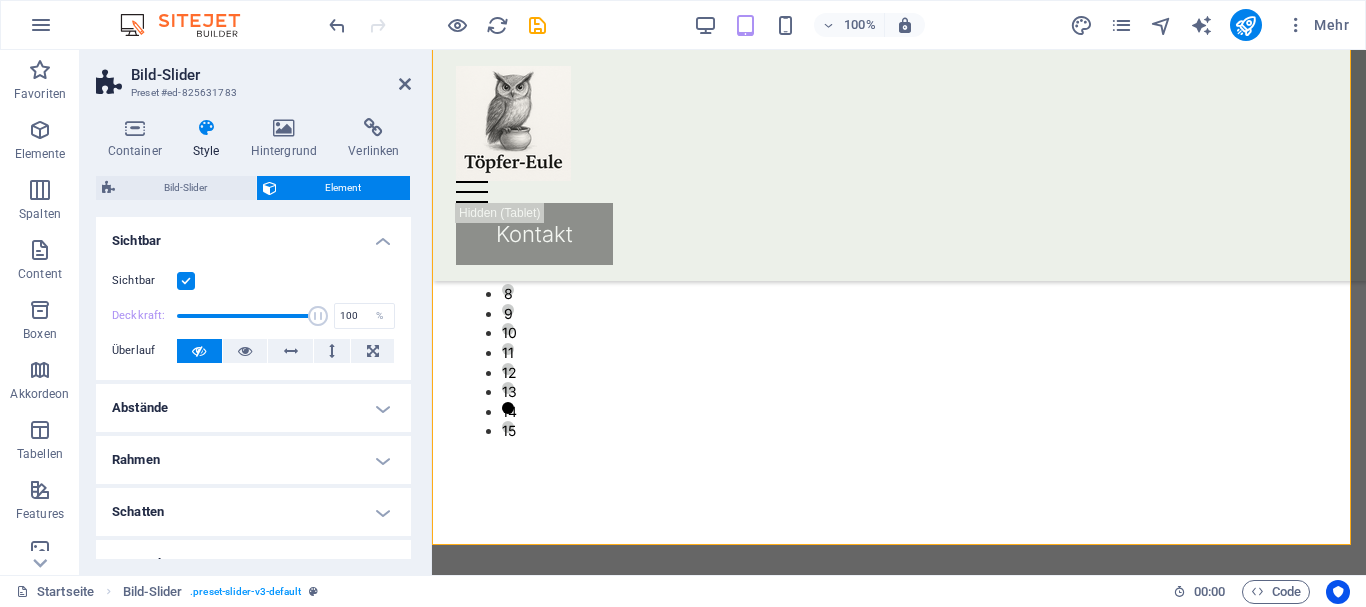 click on "Sichtbar" at bounding box center [253, 235] 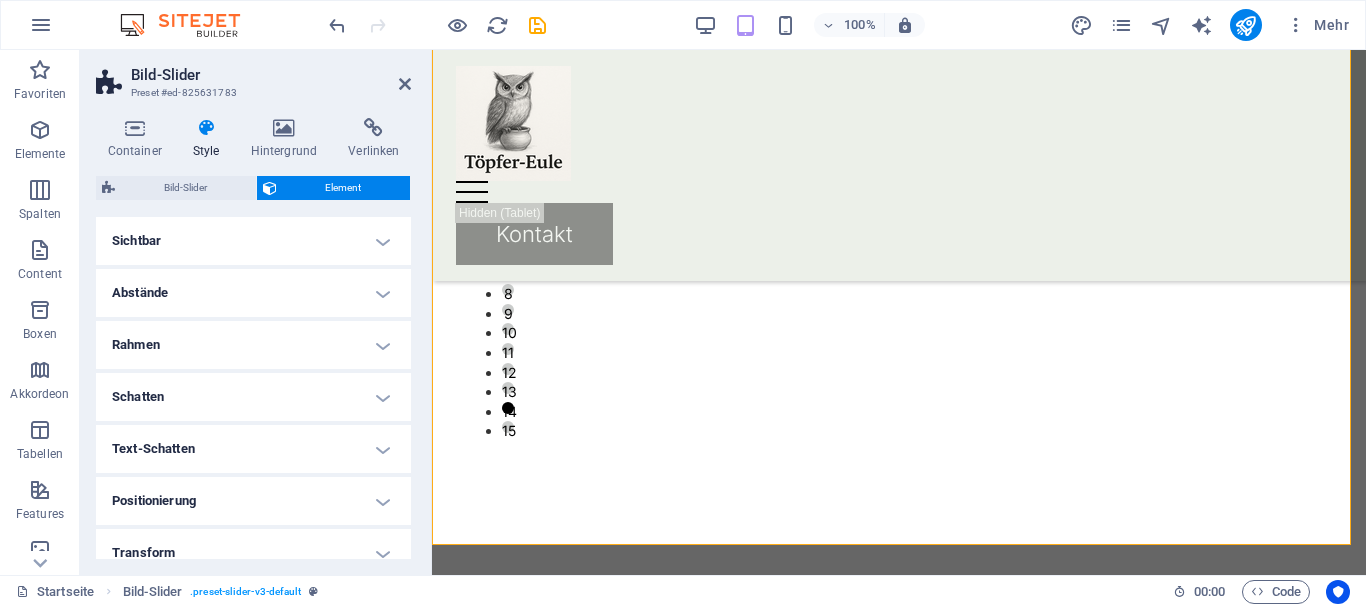 click on "Container Style Hintergrund Verlinken Größe Höhe Standard px rem % vh vw Mind. Höhe Keine px rem % vh vw Breite Standard px rem % em vh vw Mind. Breite Keine px rem % vh vw Inhaltsbreite Standard Breite ändern Breite Standard px rem % em vh vw Mind. Breite Keine px rem % vh vw Standard Abstand Abstand ändern Standard Inhaltsbreite und Abstände werden unter Design festgelegt. Design Layout (Flexbox) Ausrichtung Bestimmt, in welche Richtung das Spaltenverhalten Auswirkungen haben soll (flex-direction). Standard Hauptachse Beeinflusse, wie sich Elemente innerhalb dieses Containers entlang der Hauptsache verhalten sollen (justify-content). Standard Querachse Steuert die vertikale Ausrichtung der Elemente innerhalb des Containers (align-items). Standard Umbrechen Standard An Aus Füllen Steuert die Abstände und Ausrichtung von Elementen auf der Y-Achse bei mehreren Zeilen (align-content). Standard Barrierefreiheit Rolle Die ARIA-Rolle definiert den Zweck eines Elements.  Keine Alert Banner" at bounding box center (253, 338) 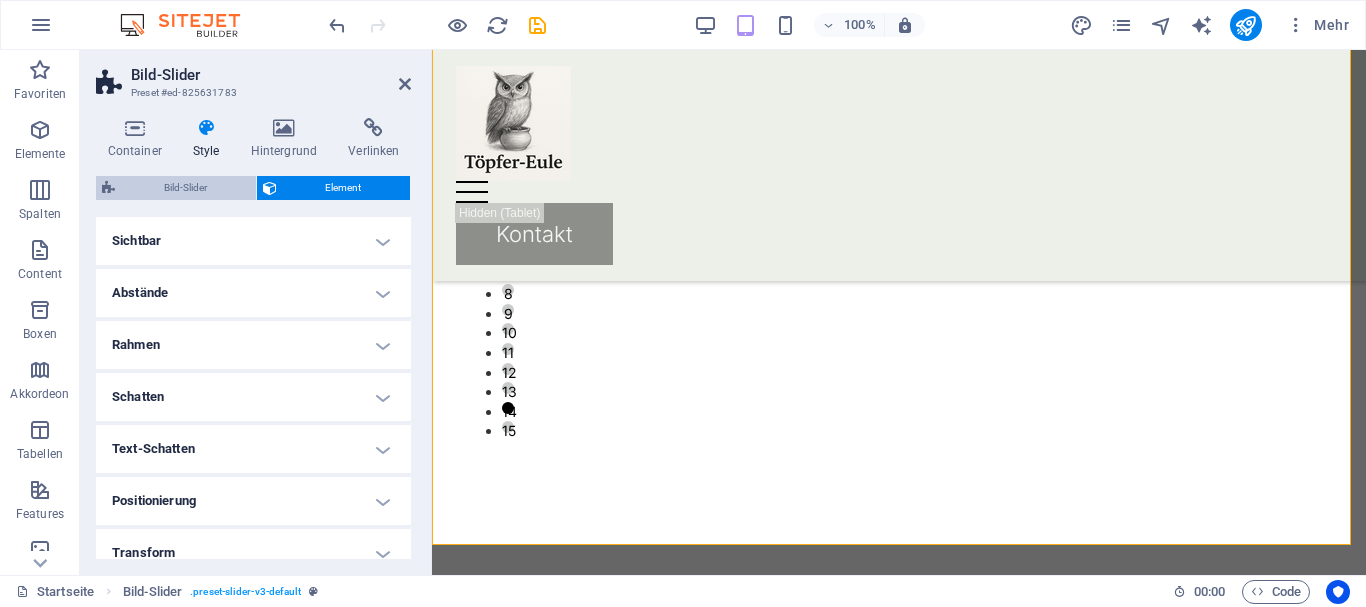 click on "Container Style Hintergrund Verlinken Größe Höhe Standard px rem % vh vw Mind. Höhe Keine px rem % vh vw Breite Standard px rem % em vh vw Mind. Breite Keine px rem % vh vw Inhaltsbreite Standard Breite ändern Breite Standard px rem % em vh vw Mind. Breite Keine px rem % vh vw Standard Abstand Abstand ändern Standard Inhaltsbreite und Abstände werden unter Design festgelegt. Design Layout (Flexbox) Ausrichtung Bestimmt, in welche Richtung das Spaltenverhalten Auswirkungen haben soll (flex-direction). Standard Hauptachse Beeinflusse, wie sich Elemente innerhalb dieses Containers entlang der Hauptsache verhalten sollen (justify-content). Standard Querachse Steuert die vertikale Ausrichtung der Elemente innerhalb des Containers (align-items). Standard Umbrechen Standard An Aus Füllen Steuert die Abstände und Ausrichtung von Elementen auf der Y-Achse bei mehreren Zeilen (align-content). Standard Barrierefreiheit Rolle Die ARIA-Rolle definiert den Zweck eines Elements.  Keine Alert Banner" at bounding box center (253, 338) 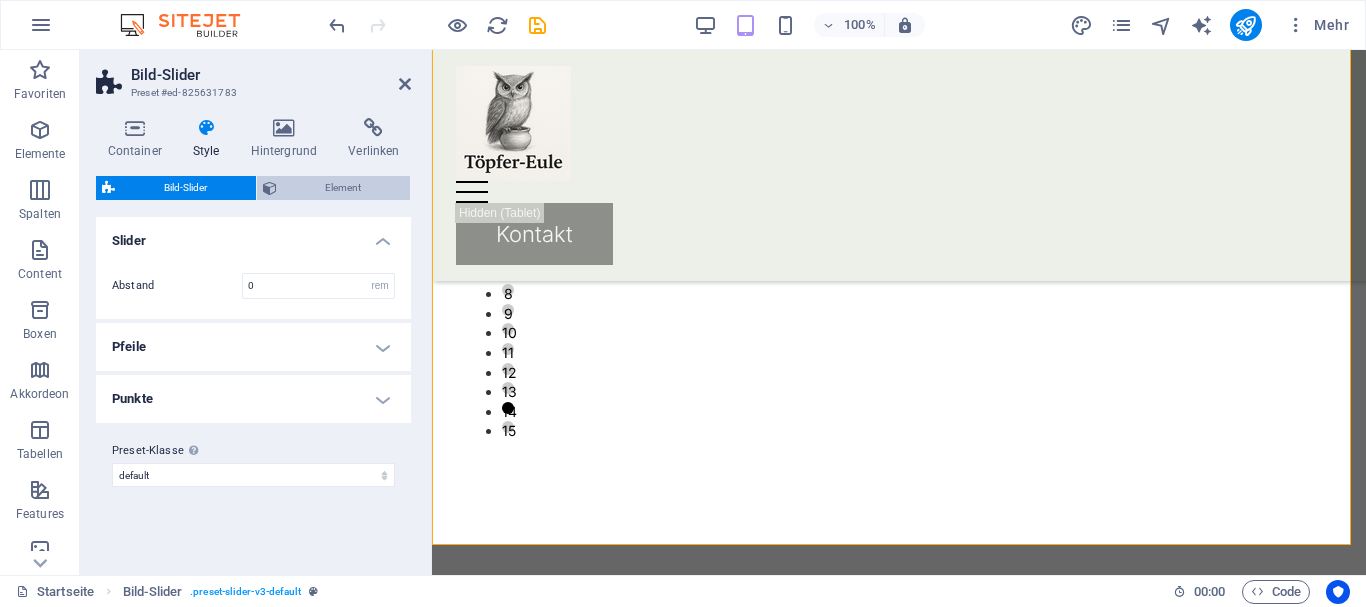 click on "Element" at bounding box center [344, 188] 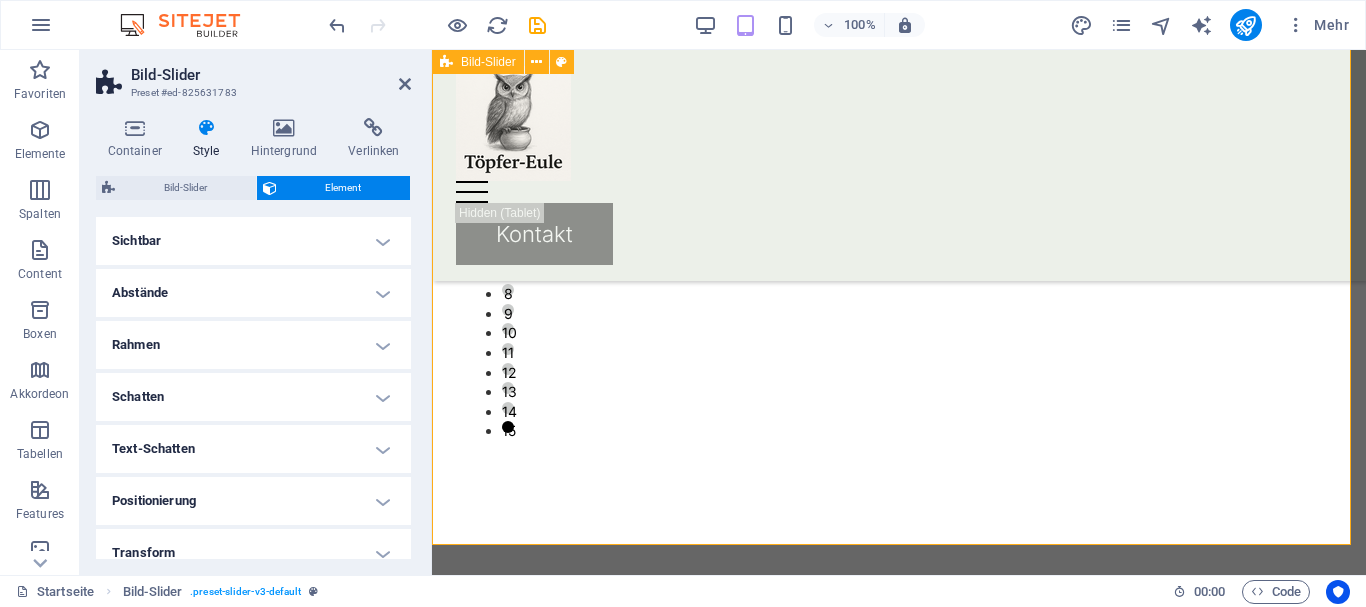click on "1 2 3 4 5 6 7 8 9 10 11 12 13 14 15" at bounding box center (899, 257) 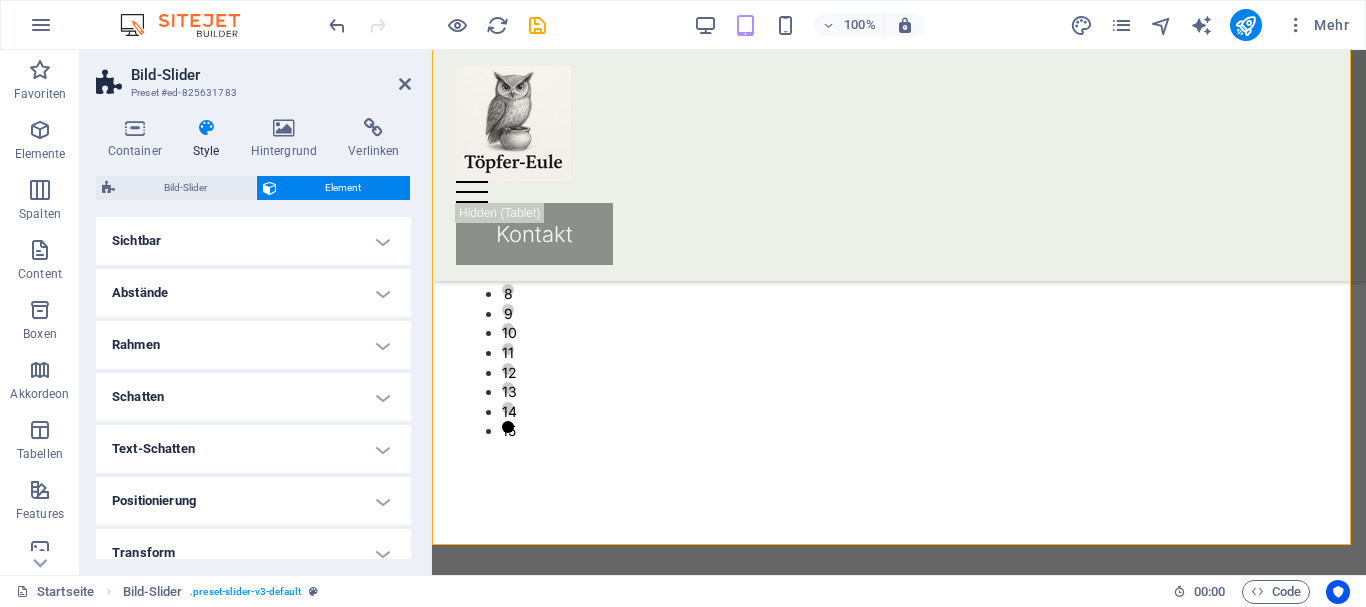 click on "Sichtbar" at bounding box center (253, 241) 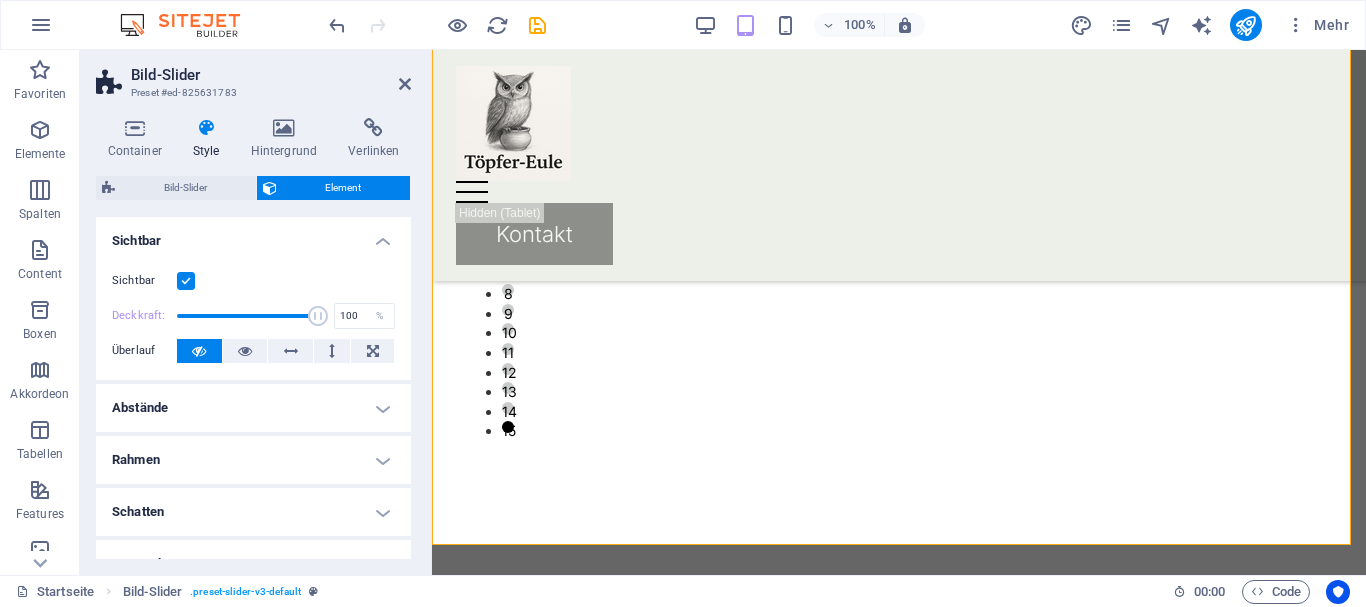 click at bounding box center [186, 281] 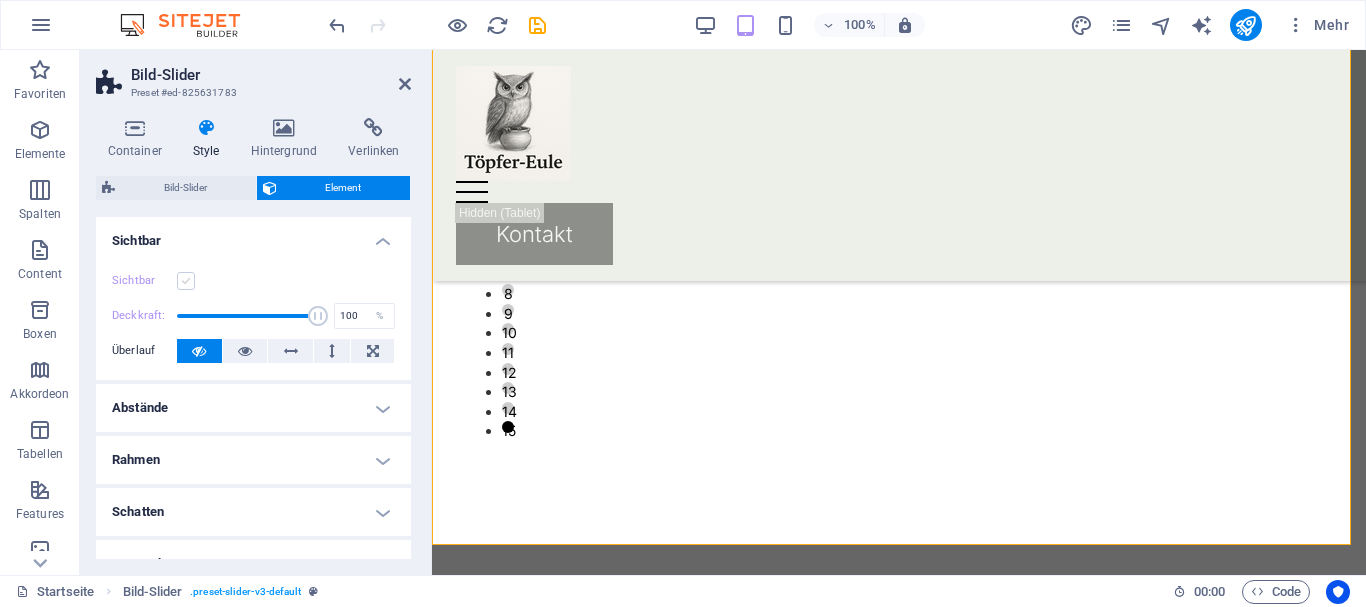 click at bounding box center (186, 281) 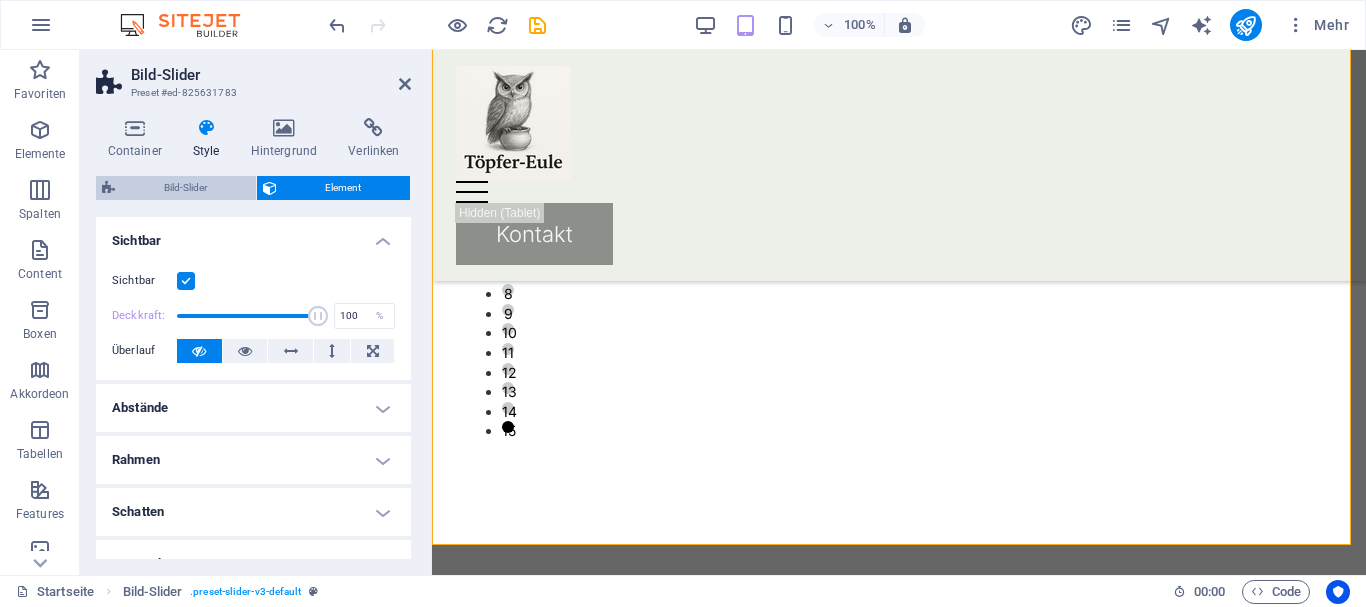 click on "Bild-Slider" at bounding box center [185, 188] 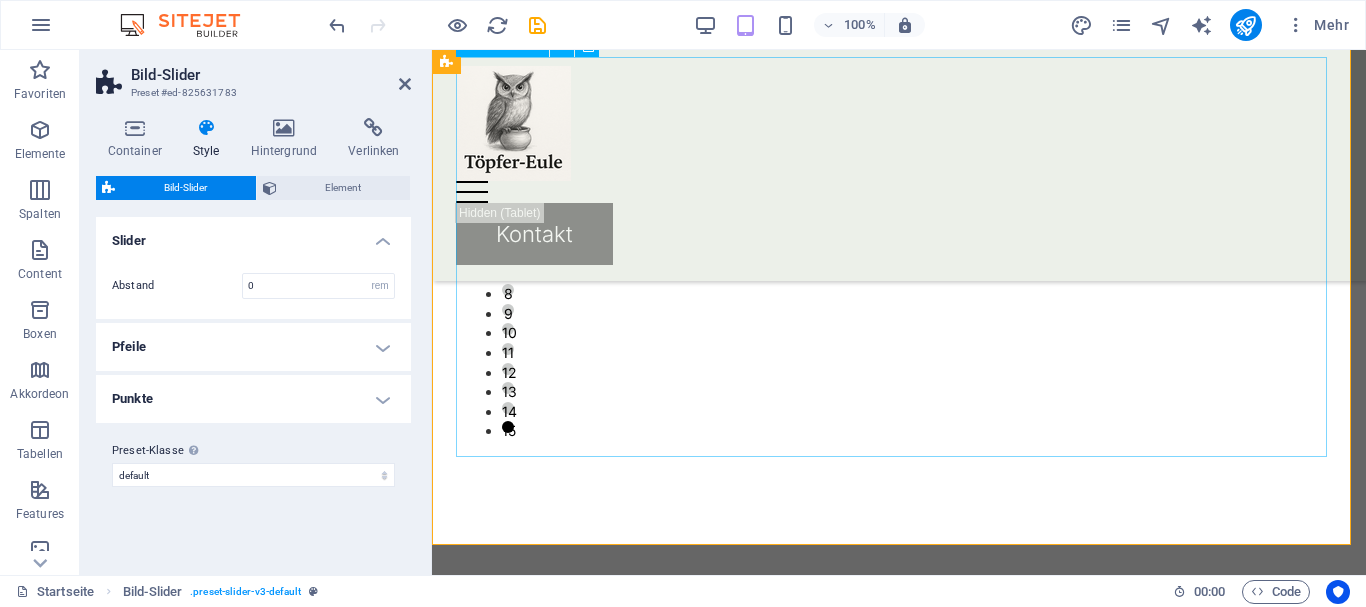 click at bounding box center [-12097, 7382] 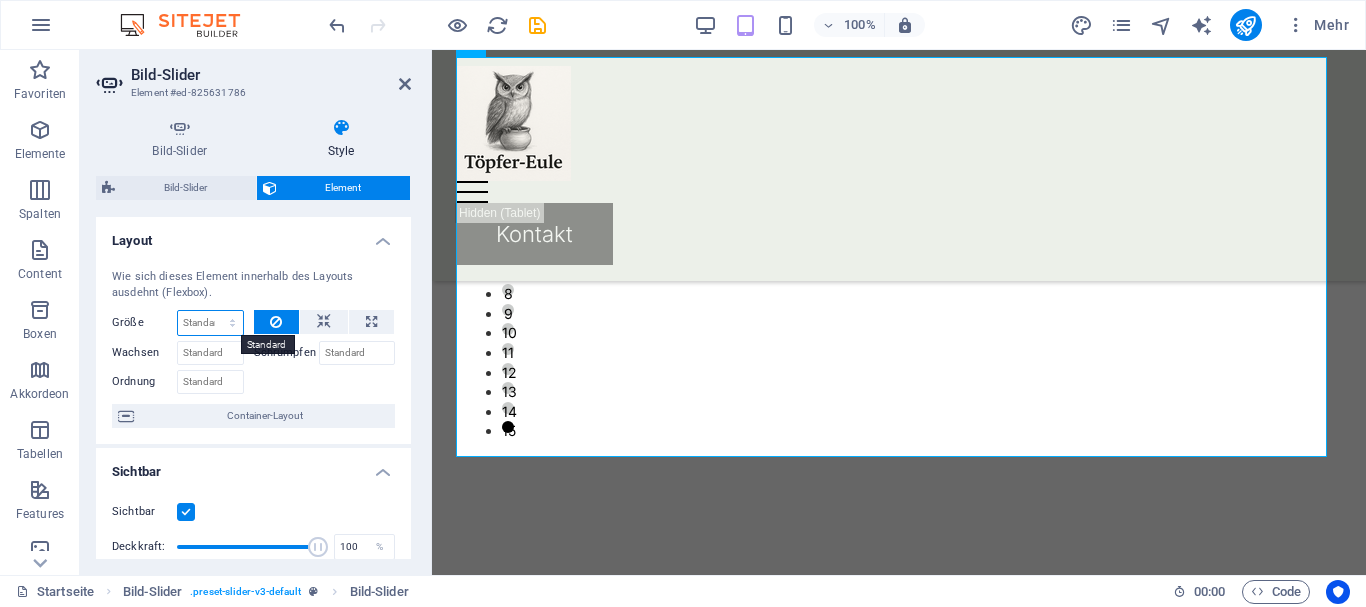 click on "Standard auto px % 1/1 1/2 1/3 1/4 1/5 1/6 1/7 1/8 1/9 1/10" at bounding box center (210, 323) 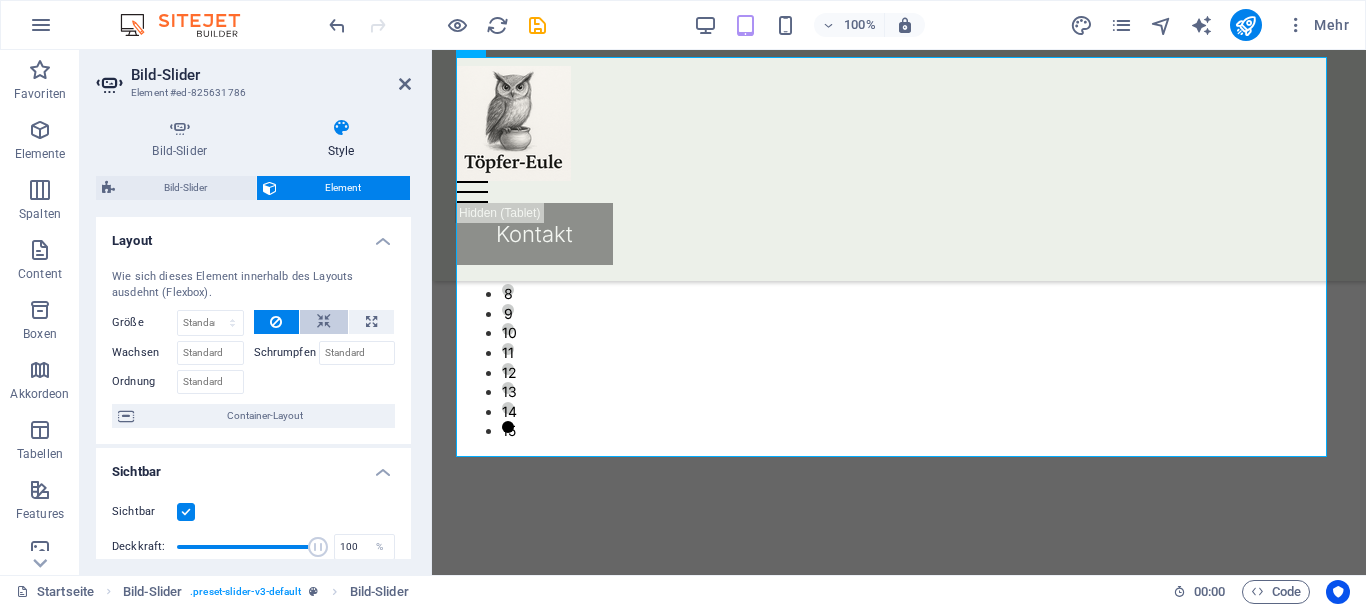 click at bounding box center [324, 322] 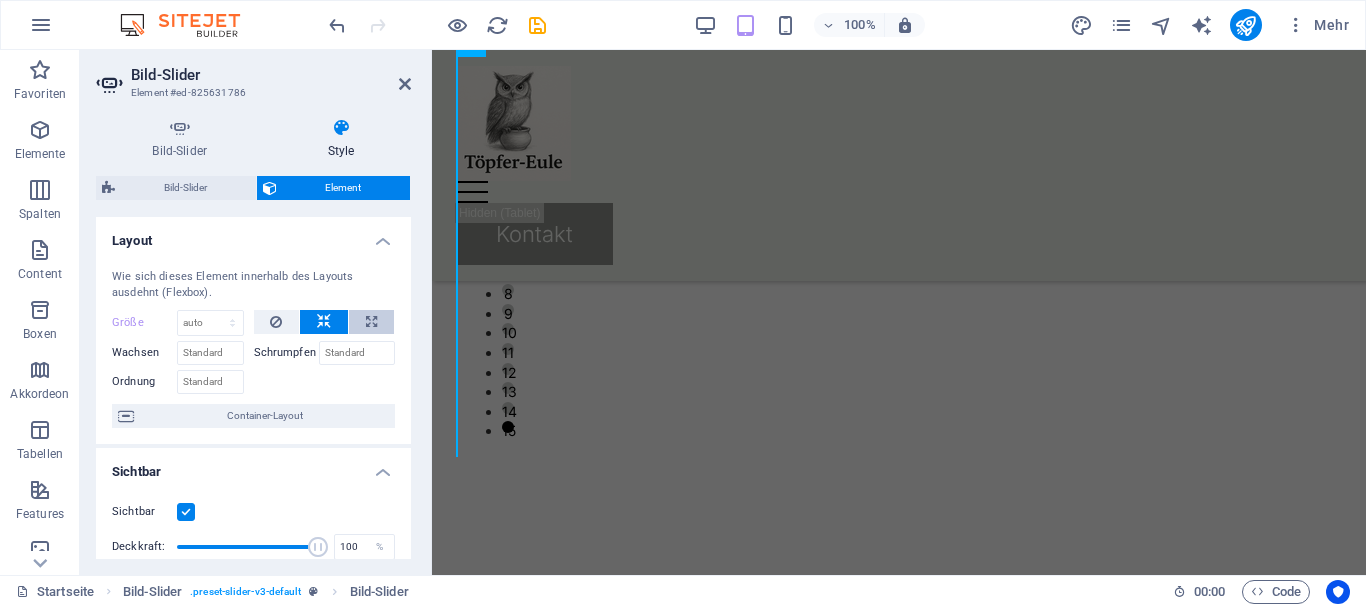 drag, startPoint x: 366, startPoint y: 318, endPoint x: 22, endPoint y: 352, distance: 345.67615 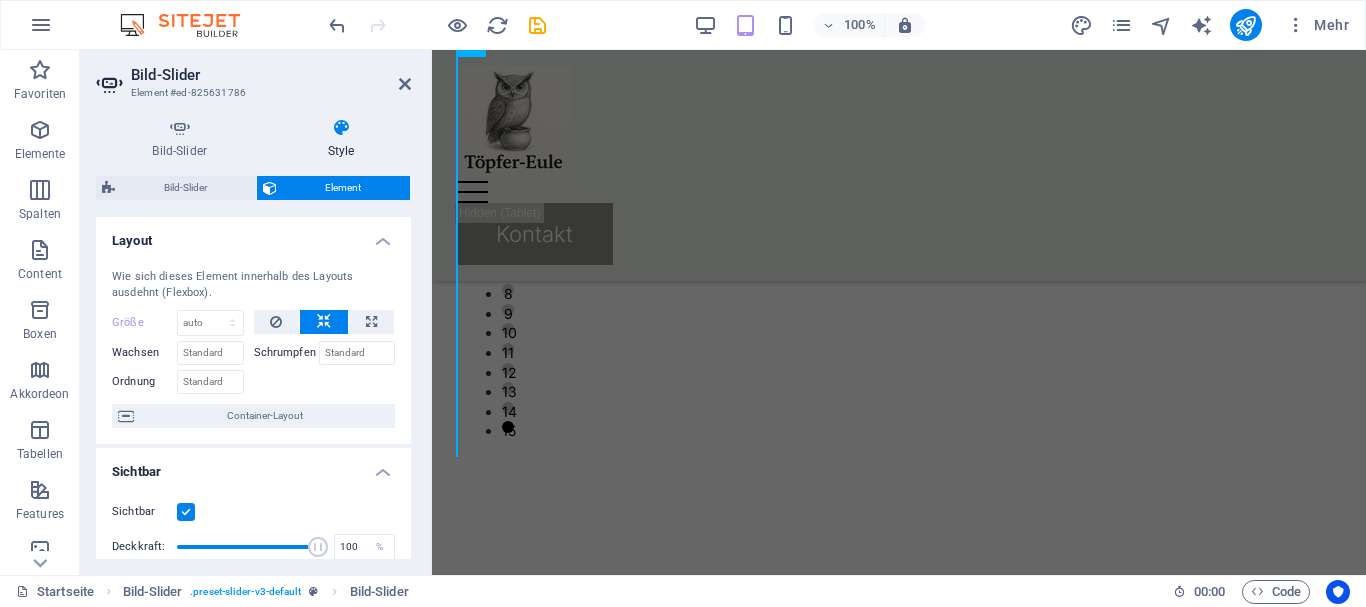 type on "100" 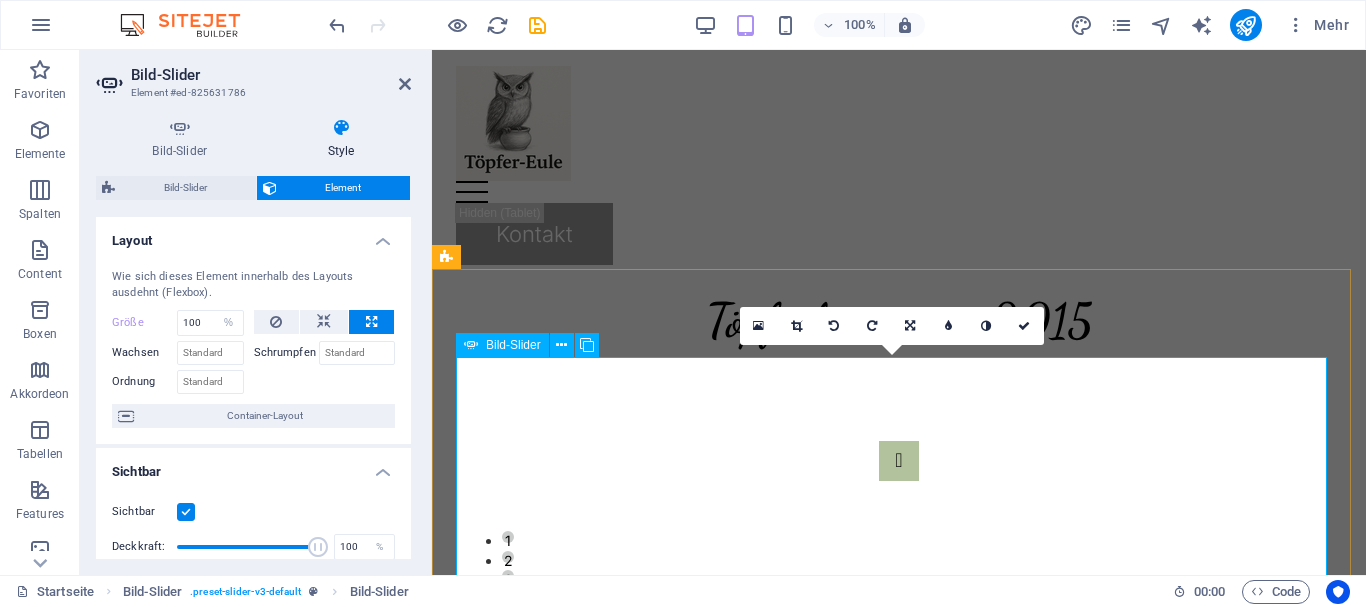 scroll, scrollTop: 100, scrollLeft: 0, axis: vertical 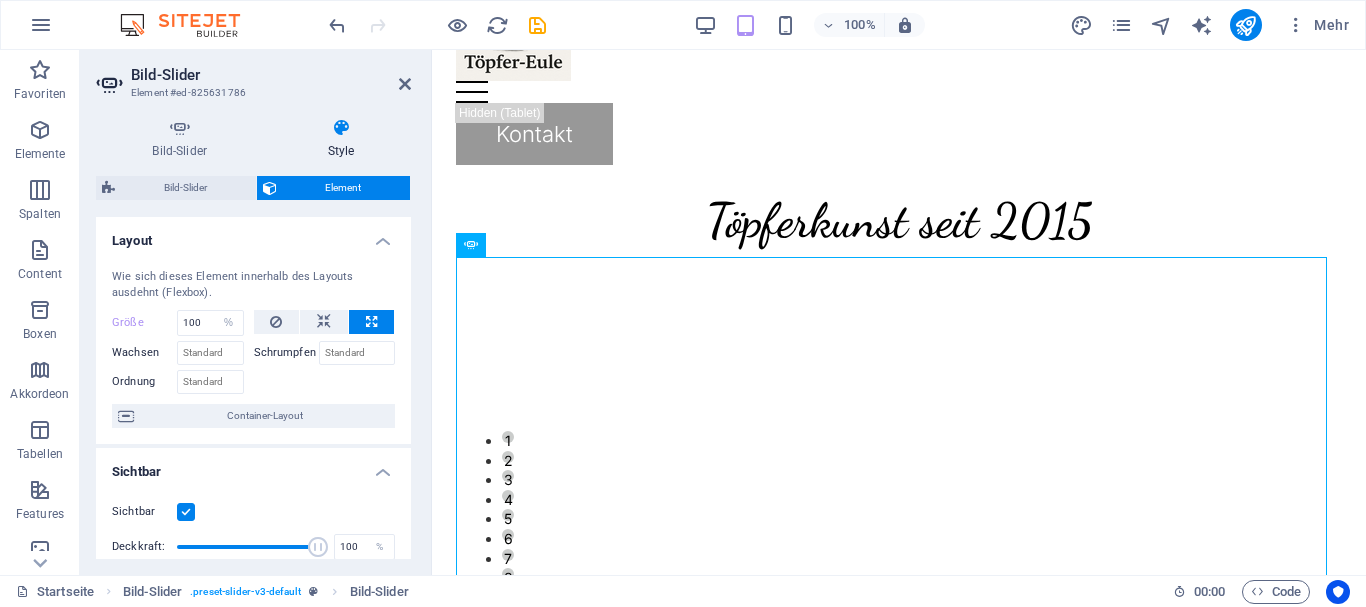 drag, startPoint x: 932, startPoint y: 294, endPoint x: 501, endPoint y: 206, distance: 439.89203 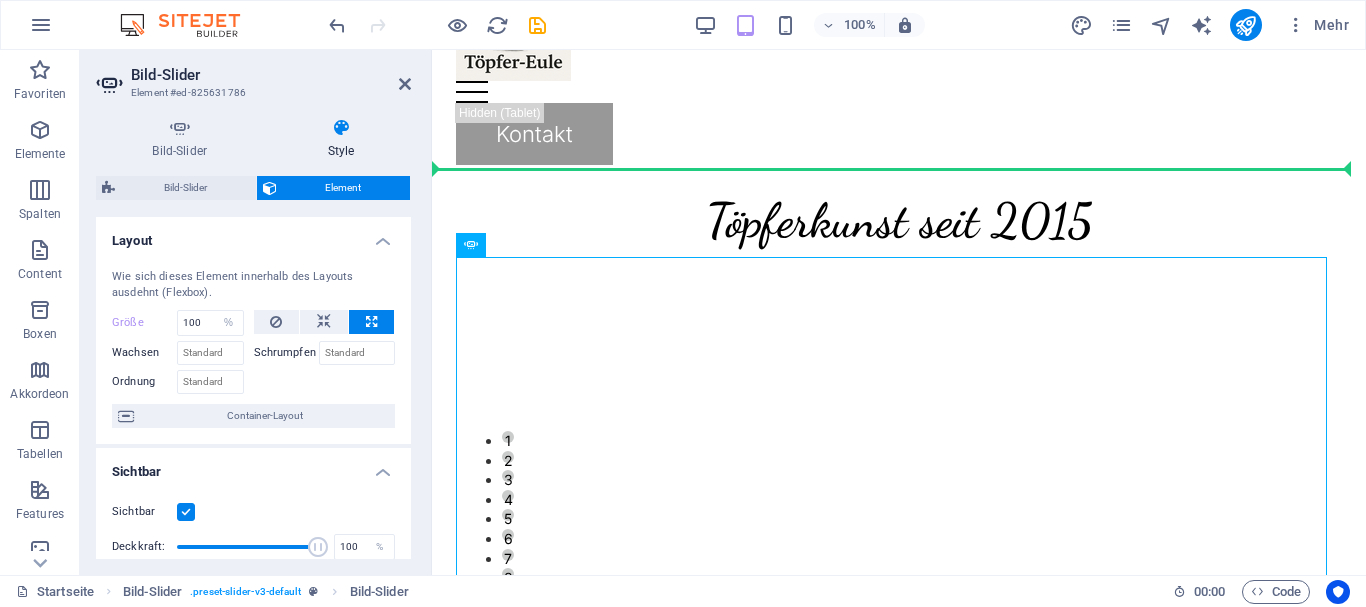 drag, startPoint x: 947, startPoint y: 293, endPoint x: 683, endPoint y: 158, distance: 296.51474 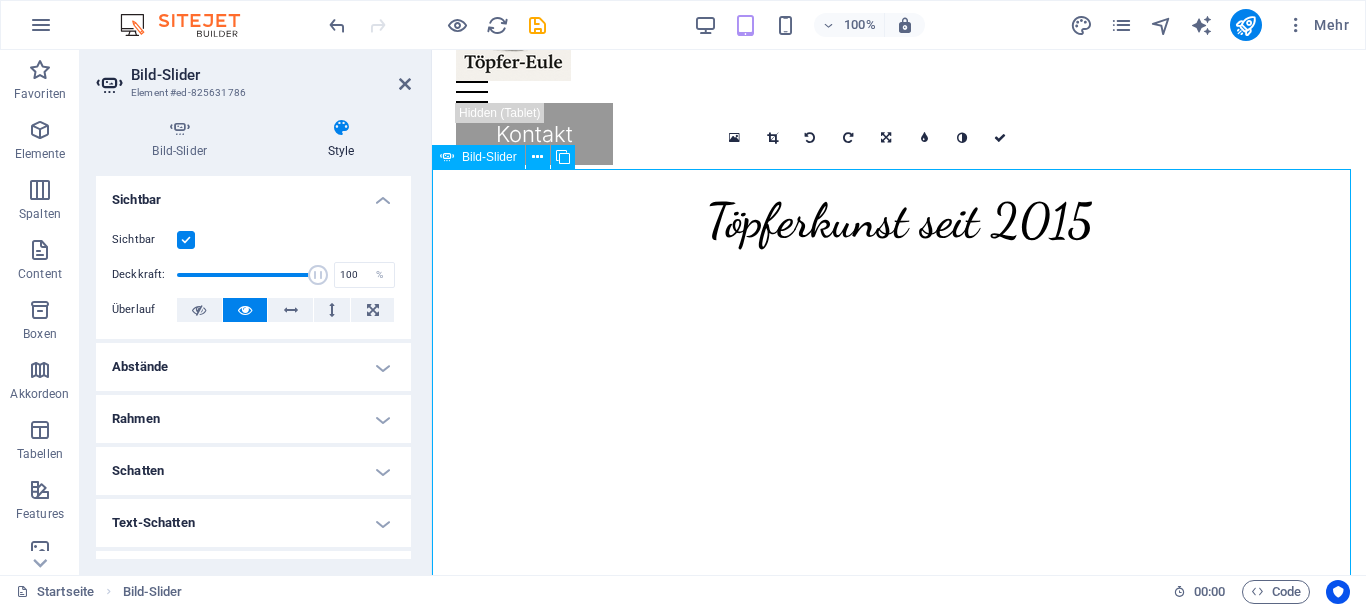 scroll, scrollTop: 0, scrollLeft: 0, axis: both 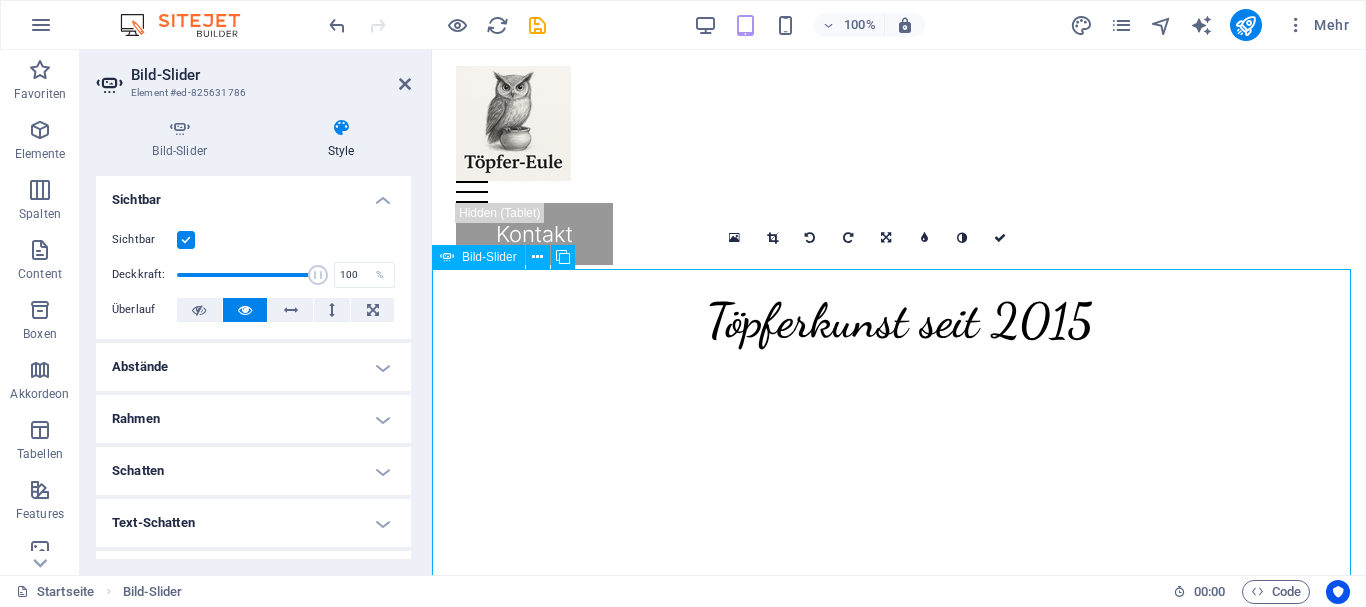click at bounding box center (-12121, 7658) 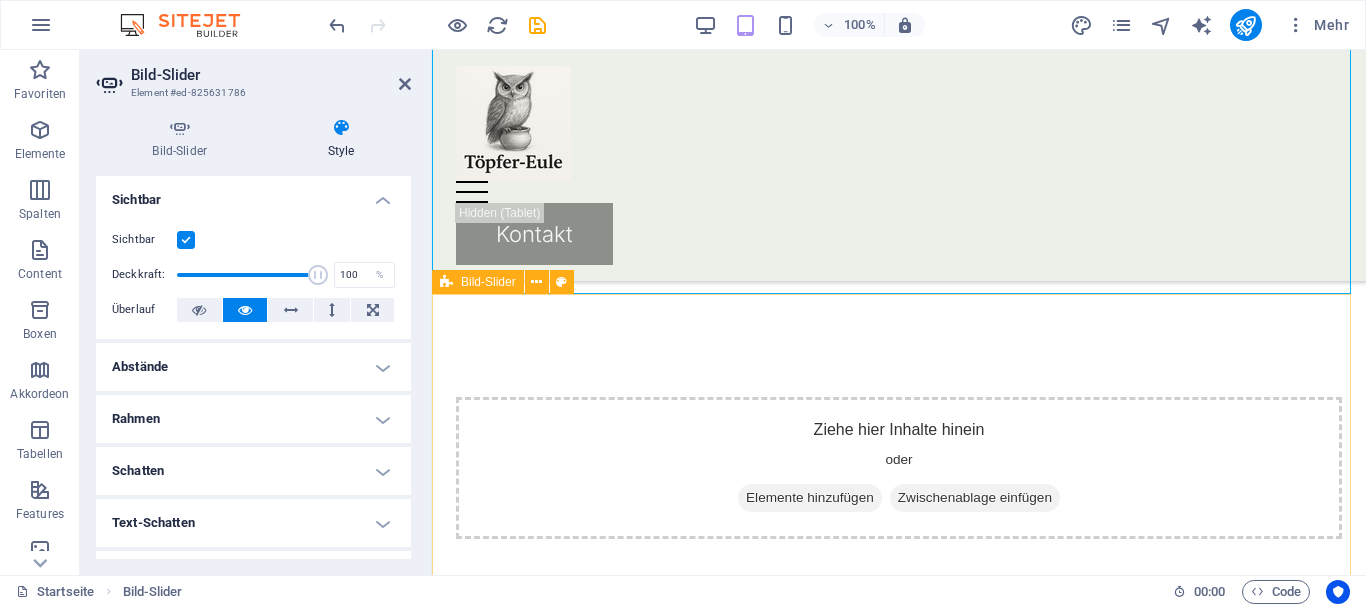 scroll, scrollTop: 400, scrollLeft: 0, axis: vertical 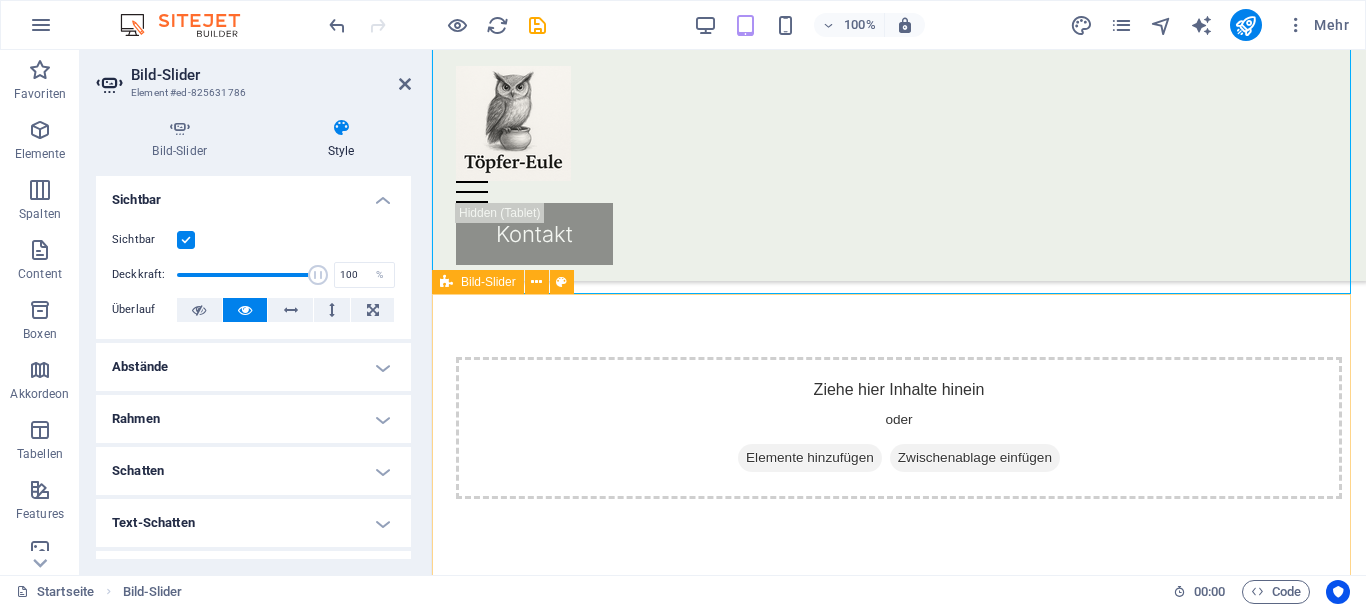 click on "Ziehe hier Inhalte hinein oder  Elemente hinzufügen  Zwischenablage einfügen" at bounding box center [899, 428] 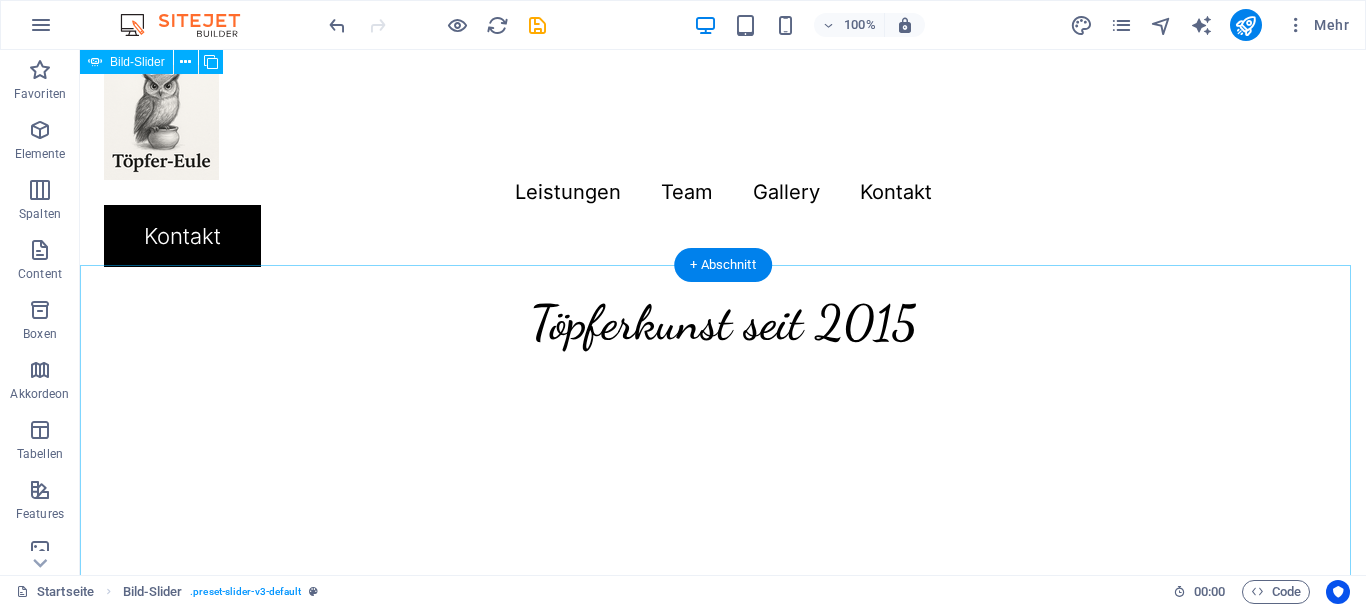 scroll, scrollTop: 0, scrollLeft: 0, axis: both 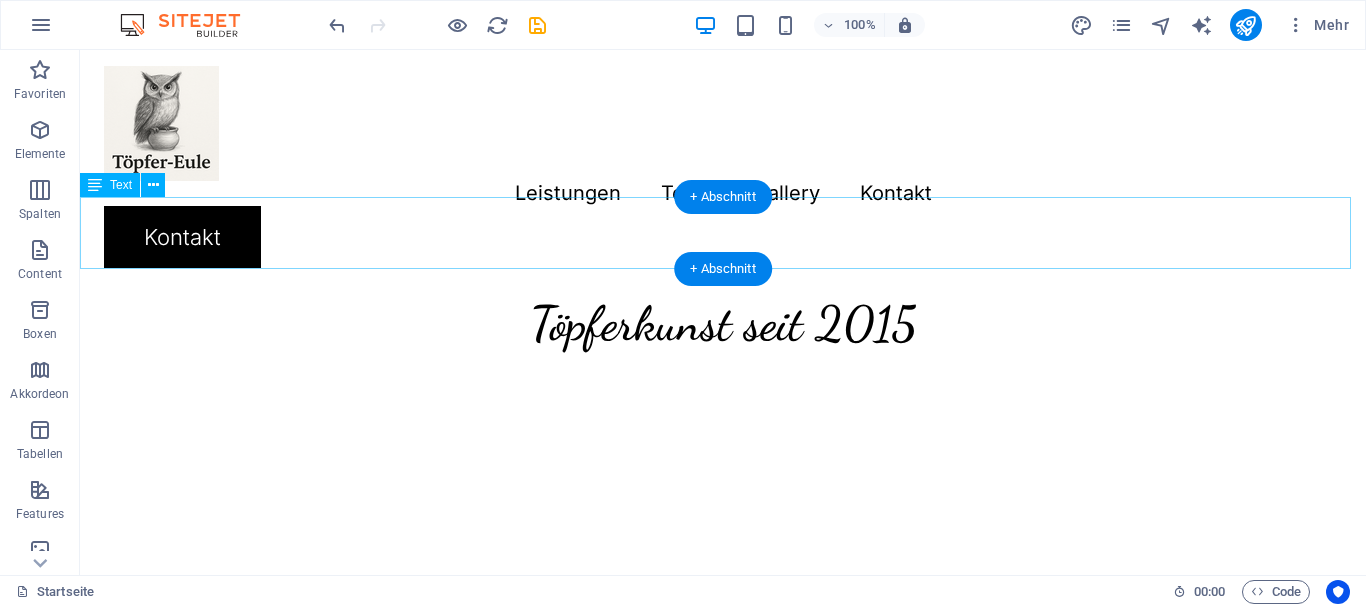 click on "Töpferkunst seit 2015" at bounding box center [723, 320] 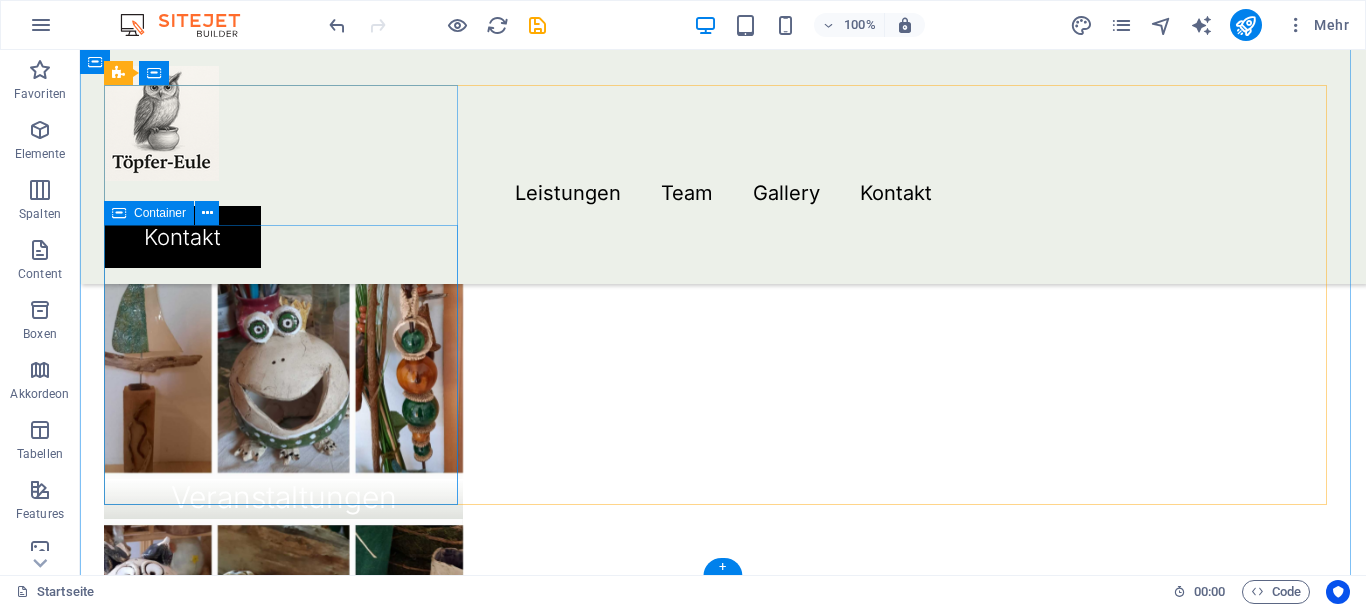 scroll, scrollTop: 500, scrollLeft: 0, axis: vertical 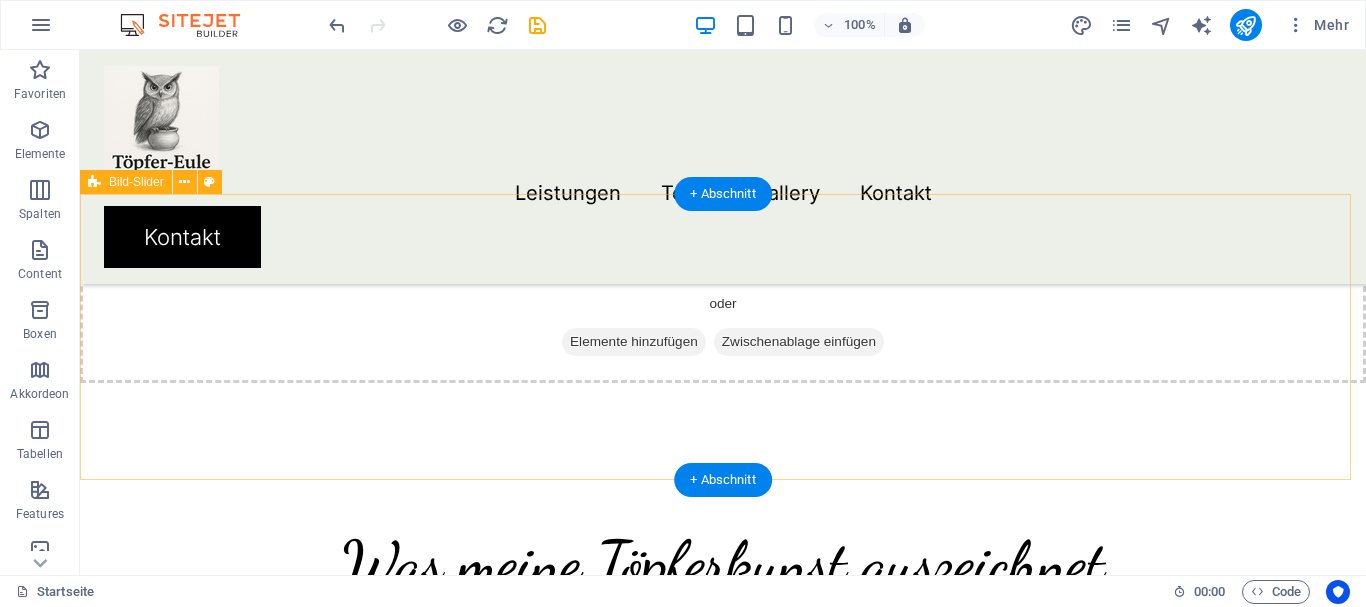 click on "Ziehe hier Inhalte hinein oder  Elemente hinzufügen  Zwischenablage einfügen" at bounding box center [723, 312] 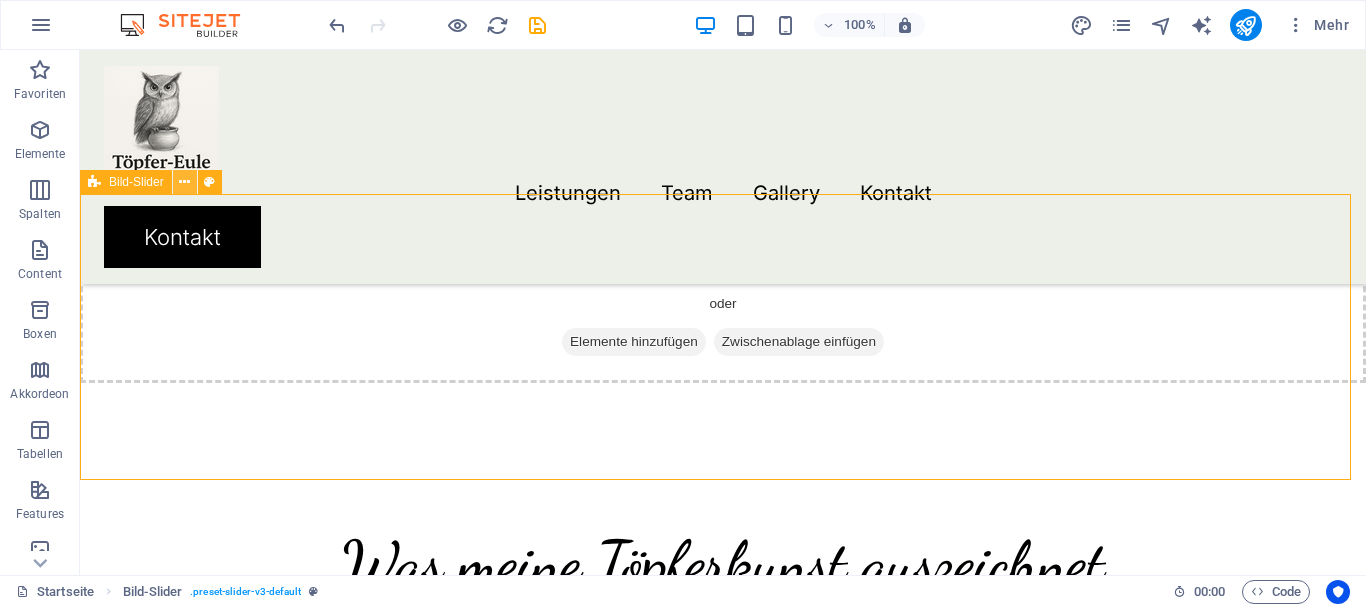 click at bounding box center (184, 182) 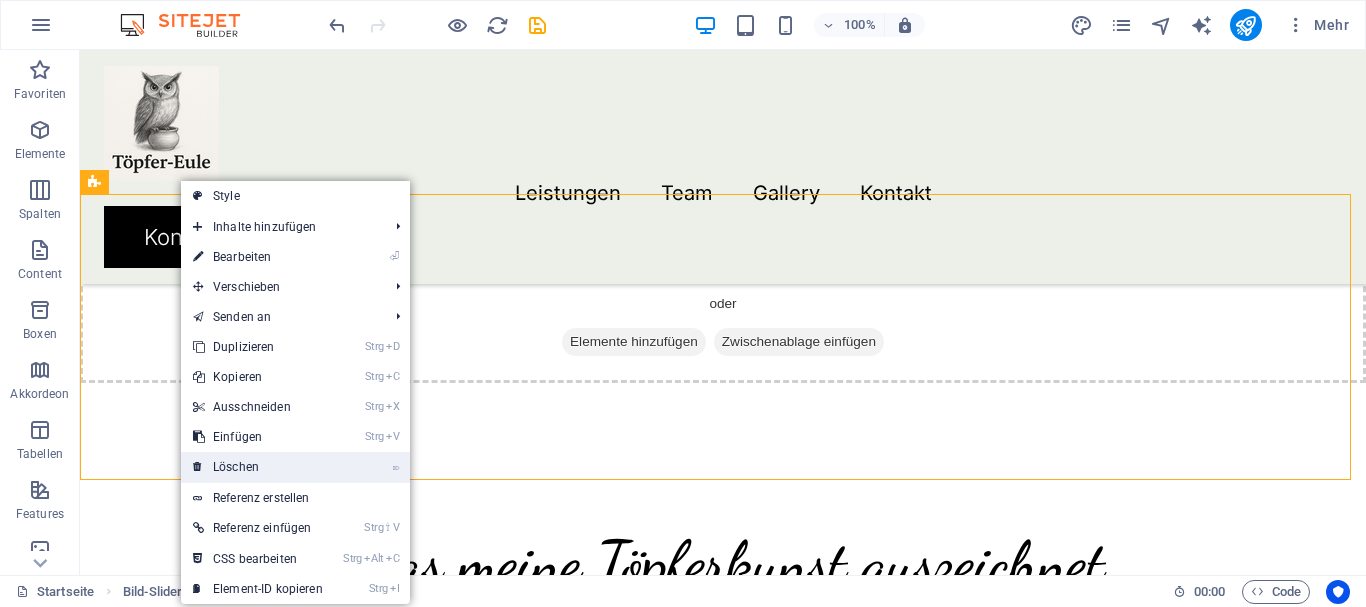 click on "⌦  Löschen" at bounding box center (258, 467) 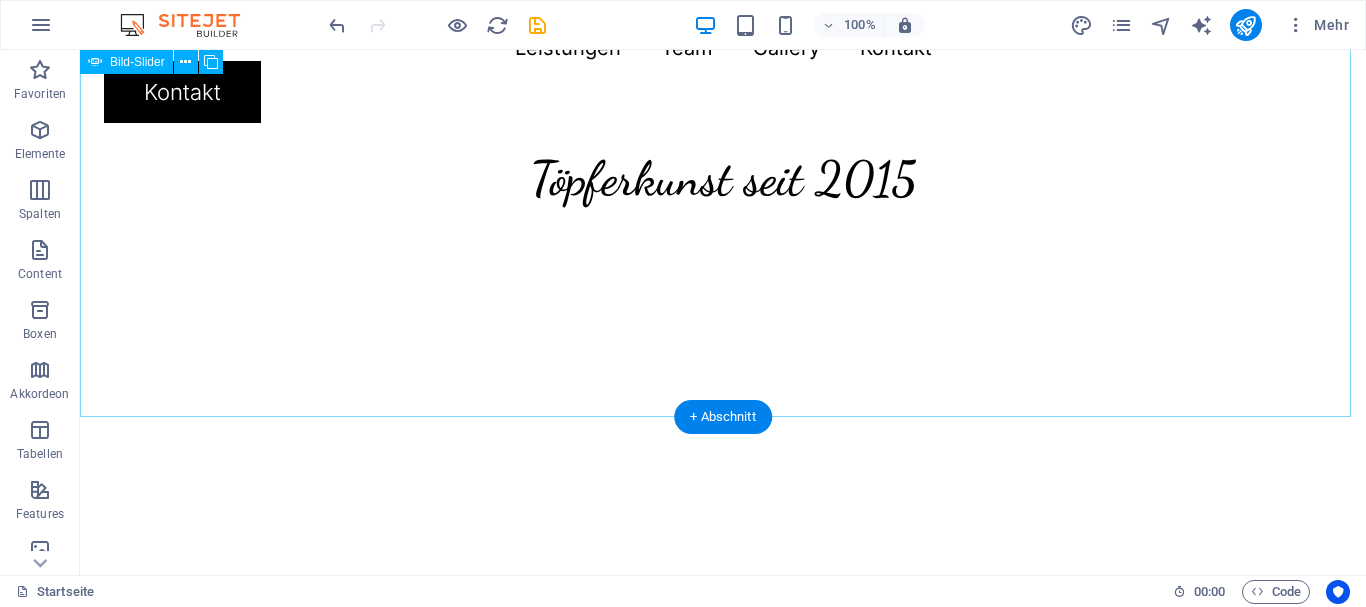 scroll, scrollTop: 0, scrollLeft: 0, axis: both 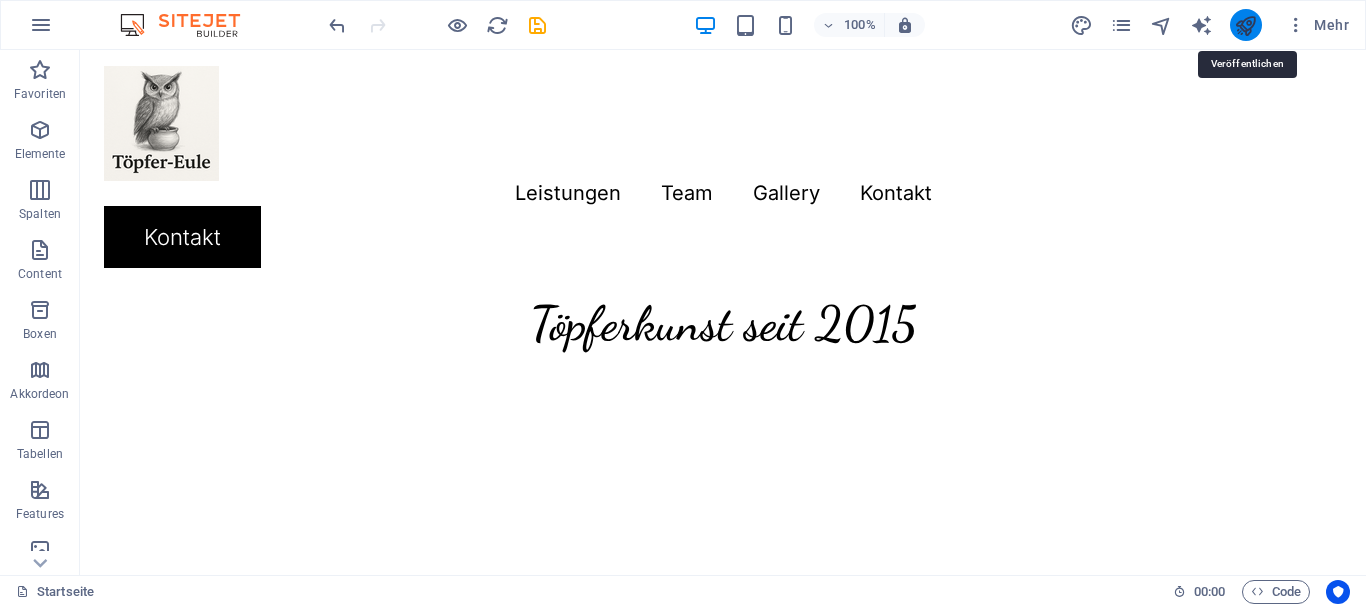 click at bounding box center [1245, 25] 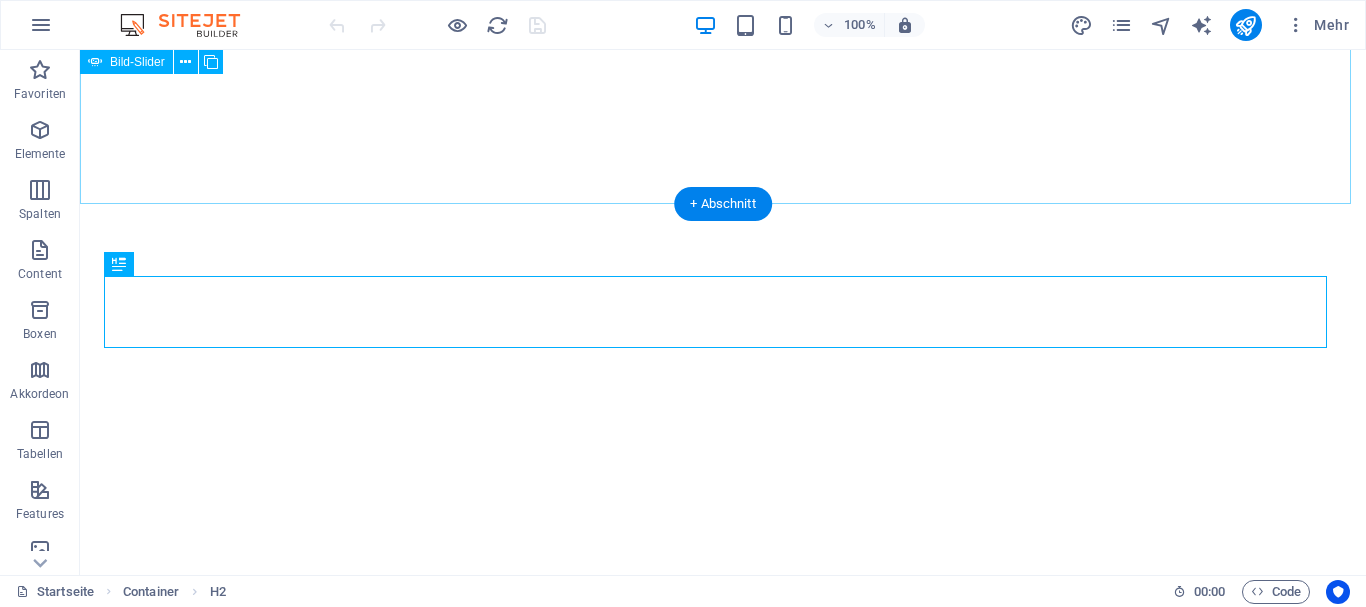 scroll, scrollTop: 0, scrollLeft: 0, axis: both 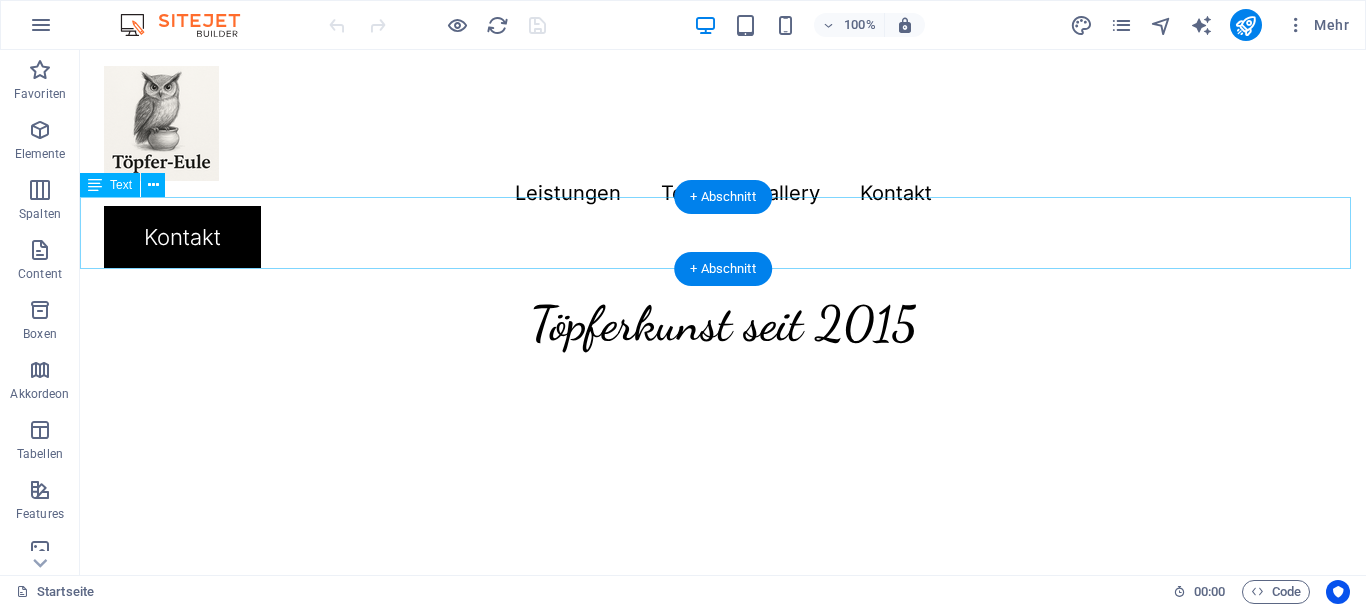 click on "Töpferkunst seit 2015" at bounding box center [723, 320] 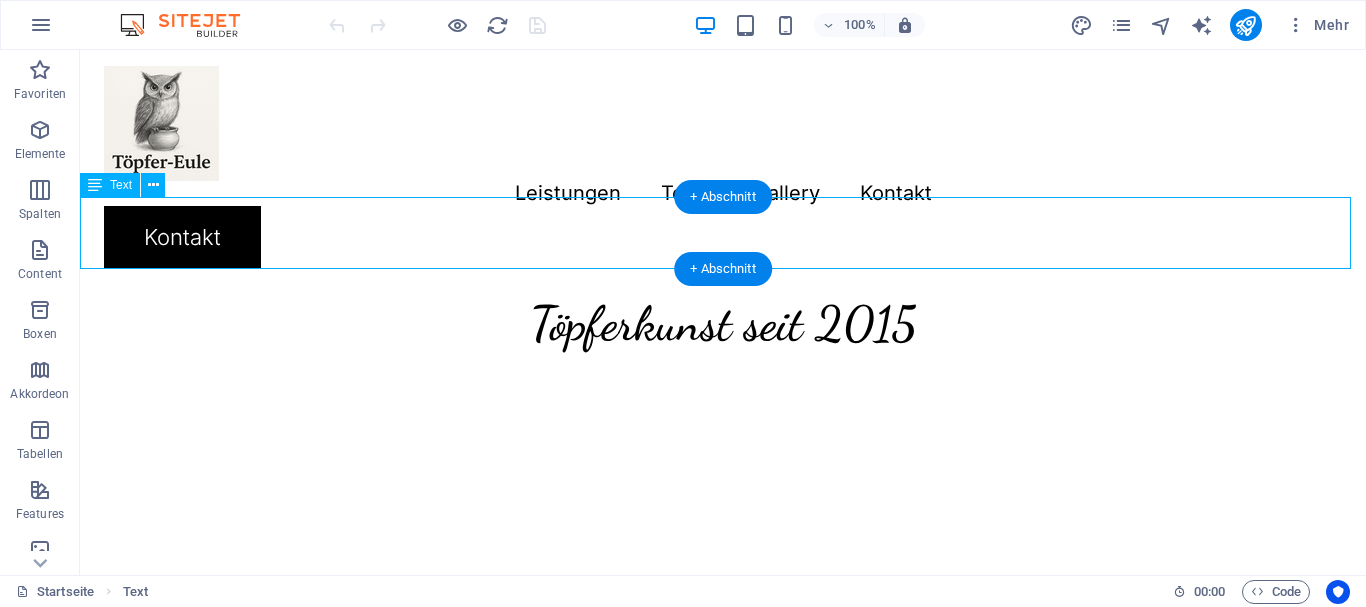 click on "Töpferkunst seit 2015" at bounding box center [723, 320] 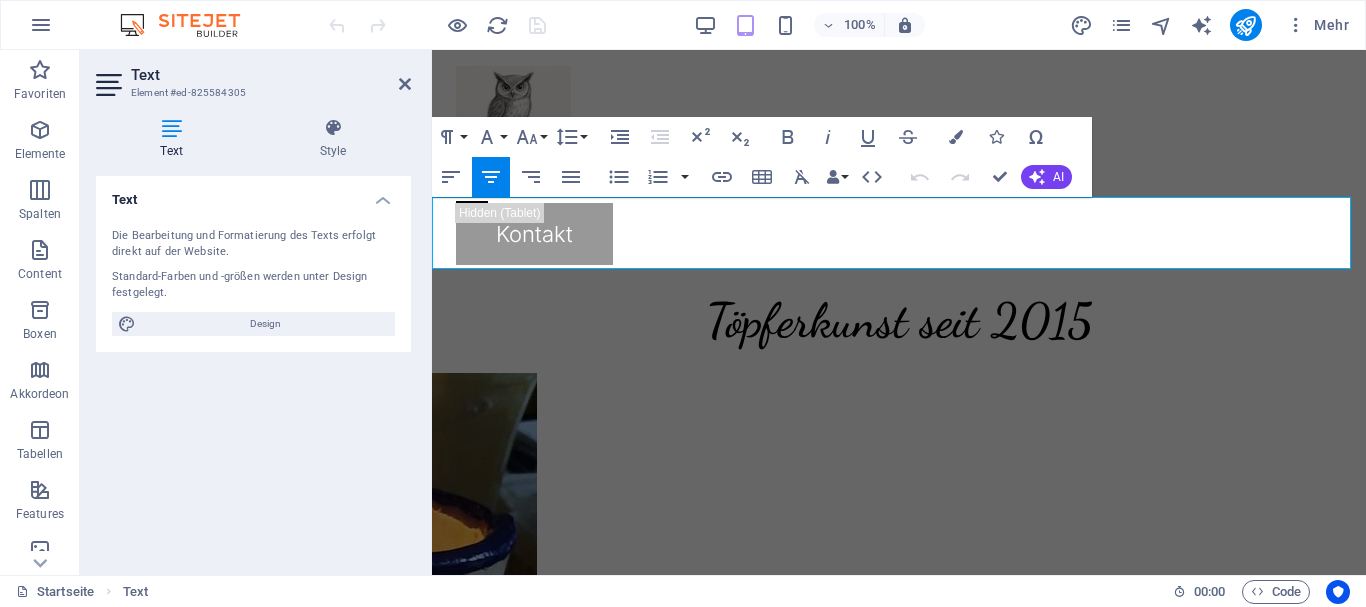 click on "Töpferkunst seit 2015" at bounding box center [899, 320] 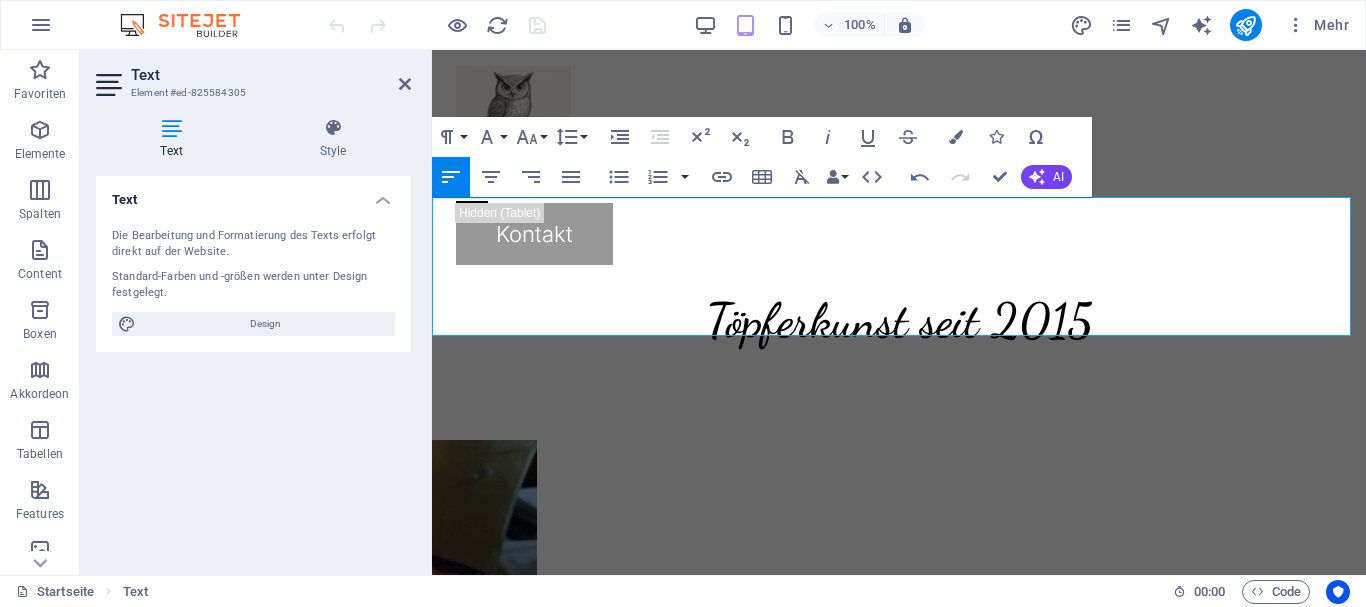 click on "Töpferkunst seit 2015" at bounding box center [899, 317] 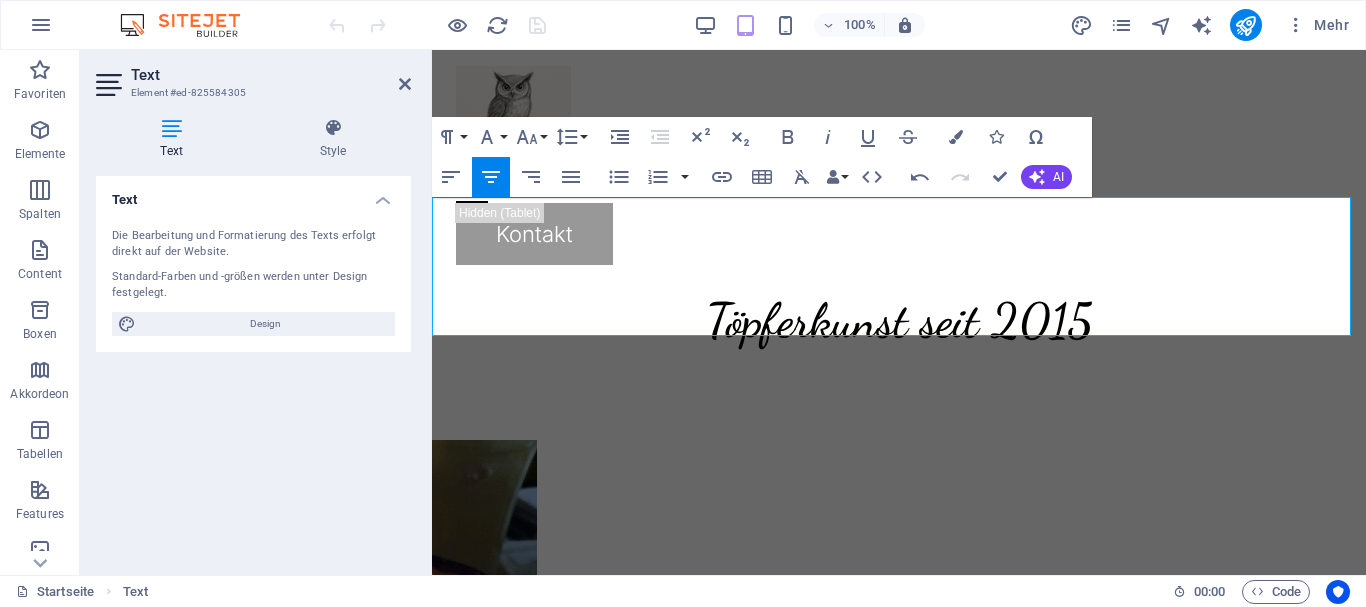 click on "​" at bounding box center [899, 386] 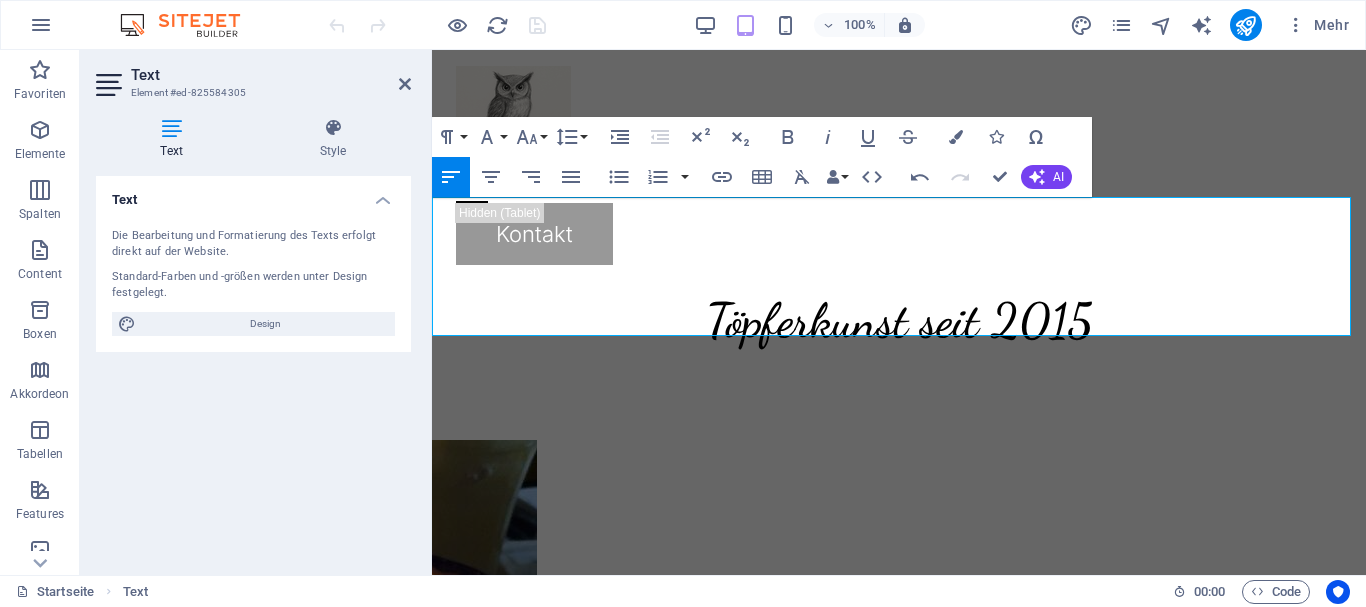 click on "​" at bounding box center (899, 386) 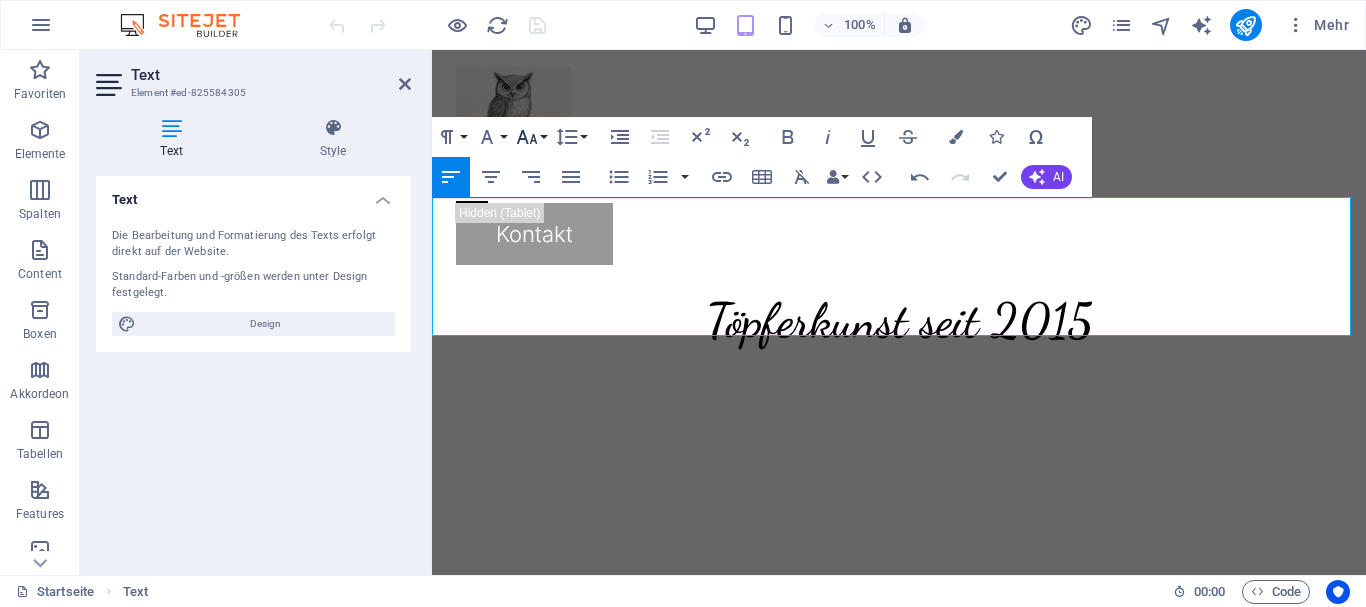 click on "Font Size" at bounding box center (531, 137) 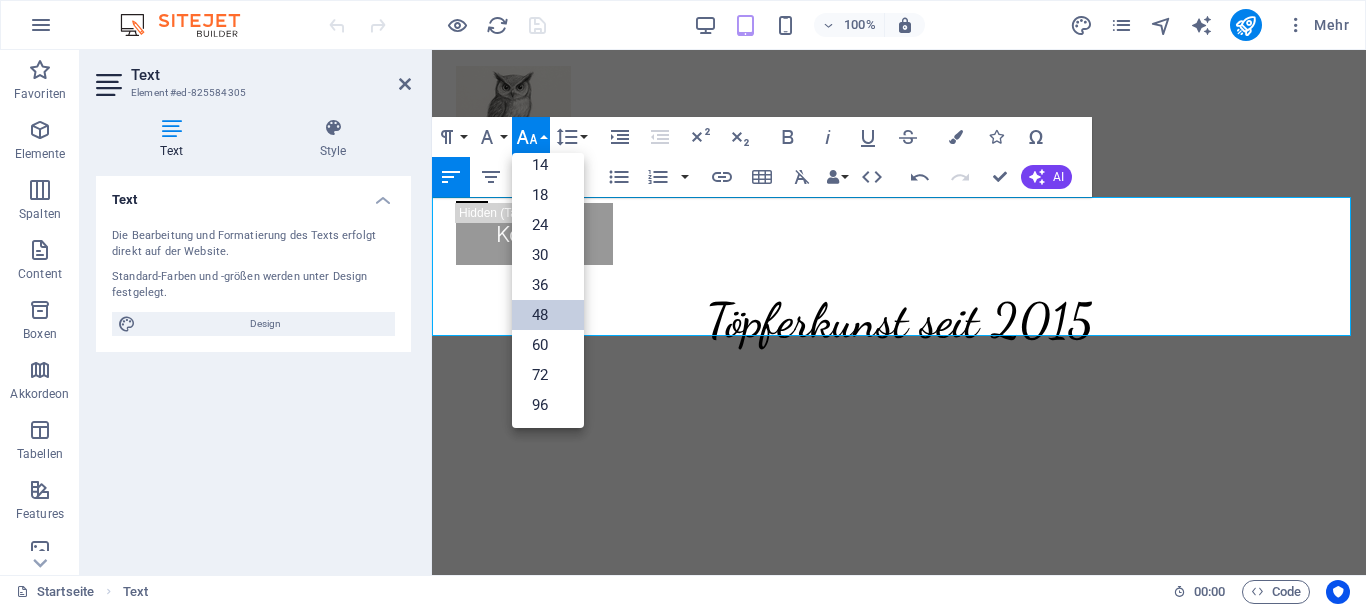 scroll, scrollTop: 161, scrollLeft: 0, axis: vertical 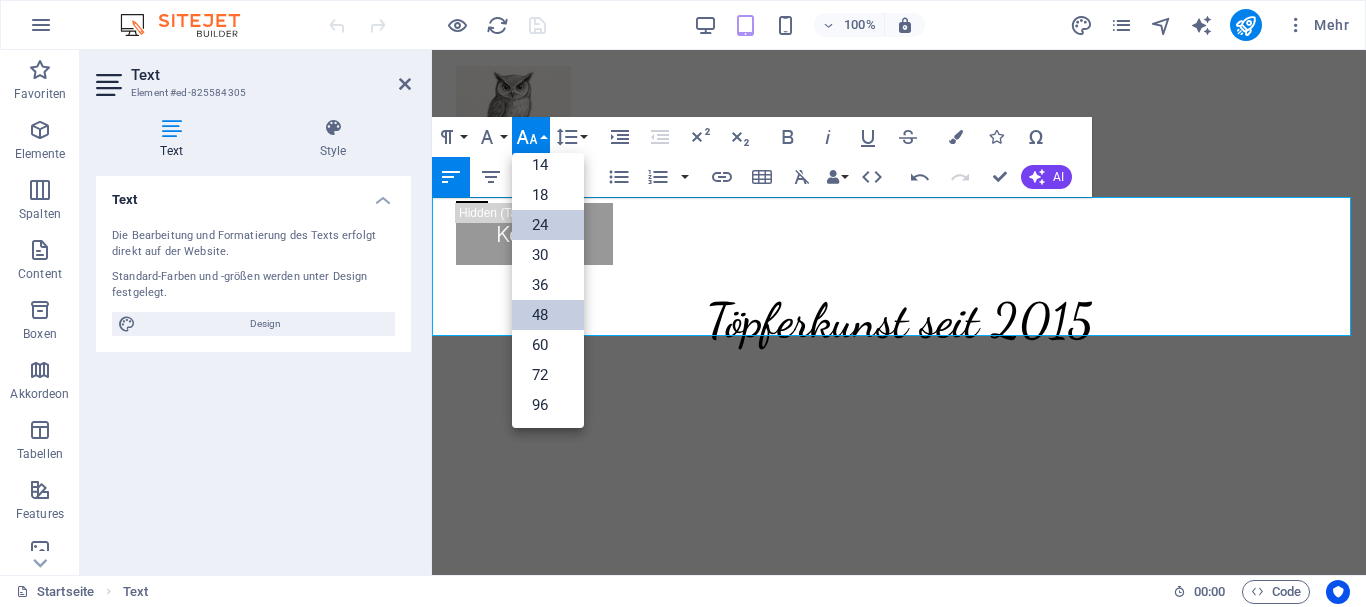 click on "24" at bounding box center (548, 225) 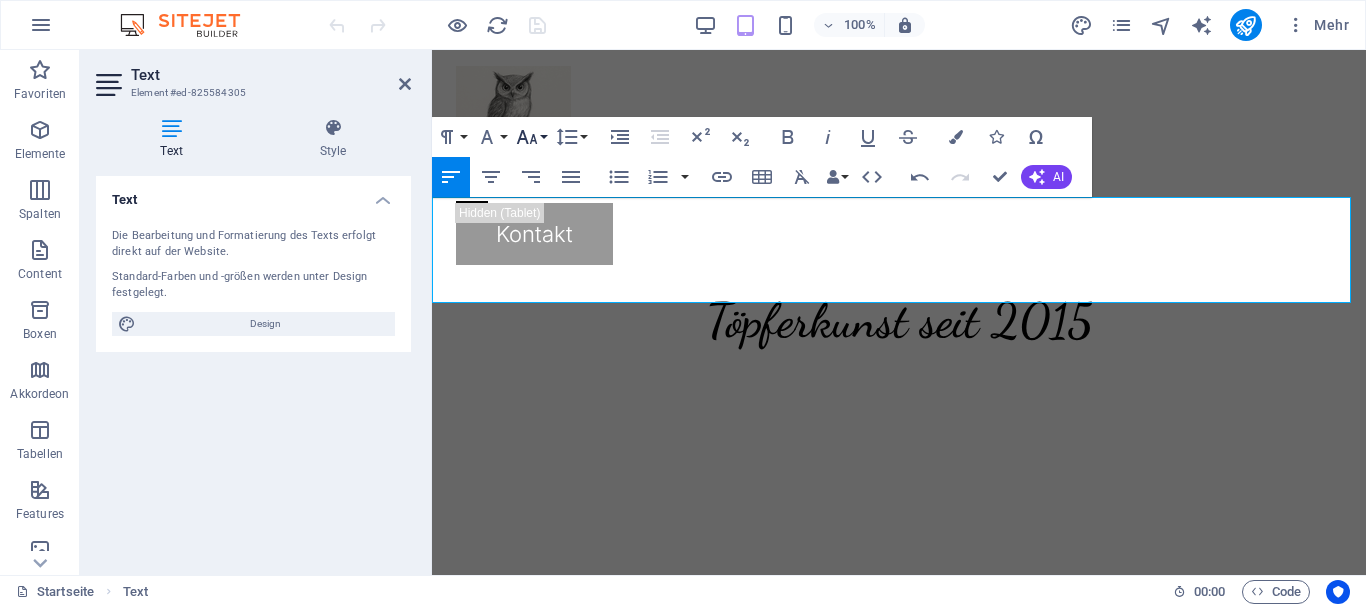 click on "Font Size" at bounding box center [531, 137] 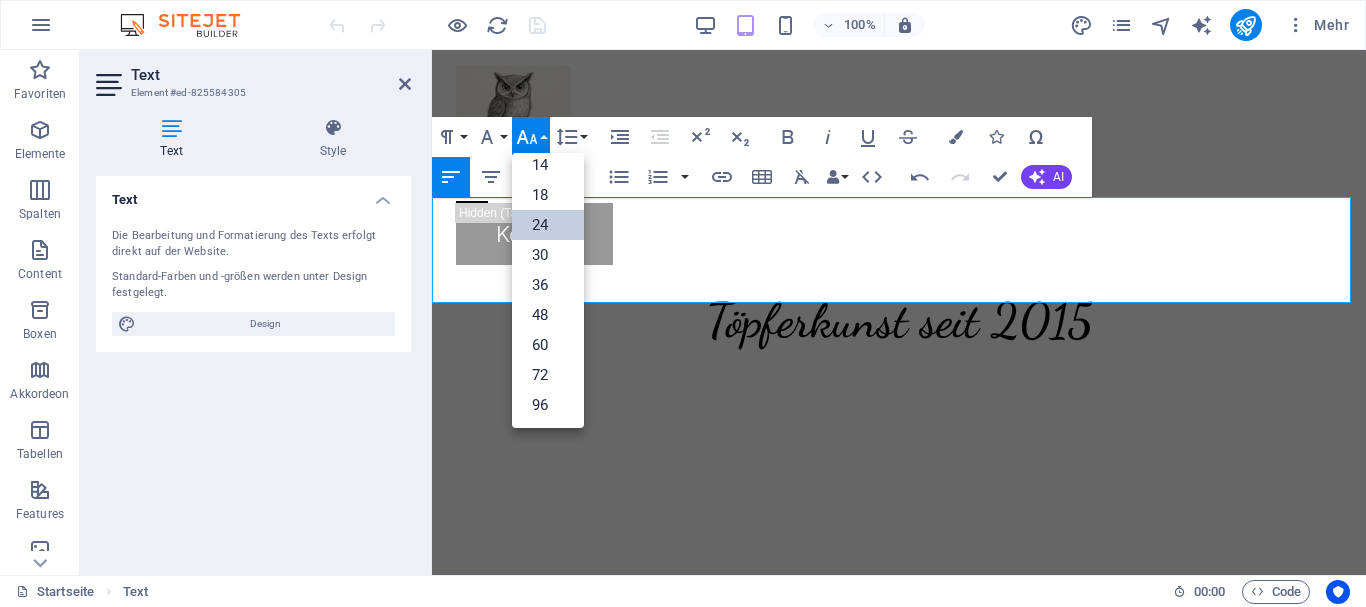 scroll, scrollTop: 161, scrollLeft: 0, axis: vertical 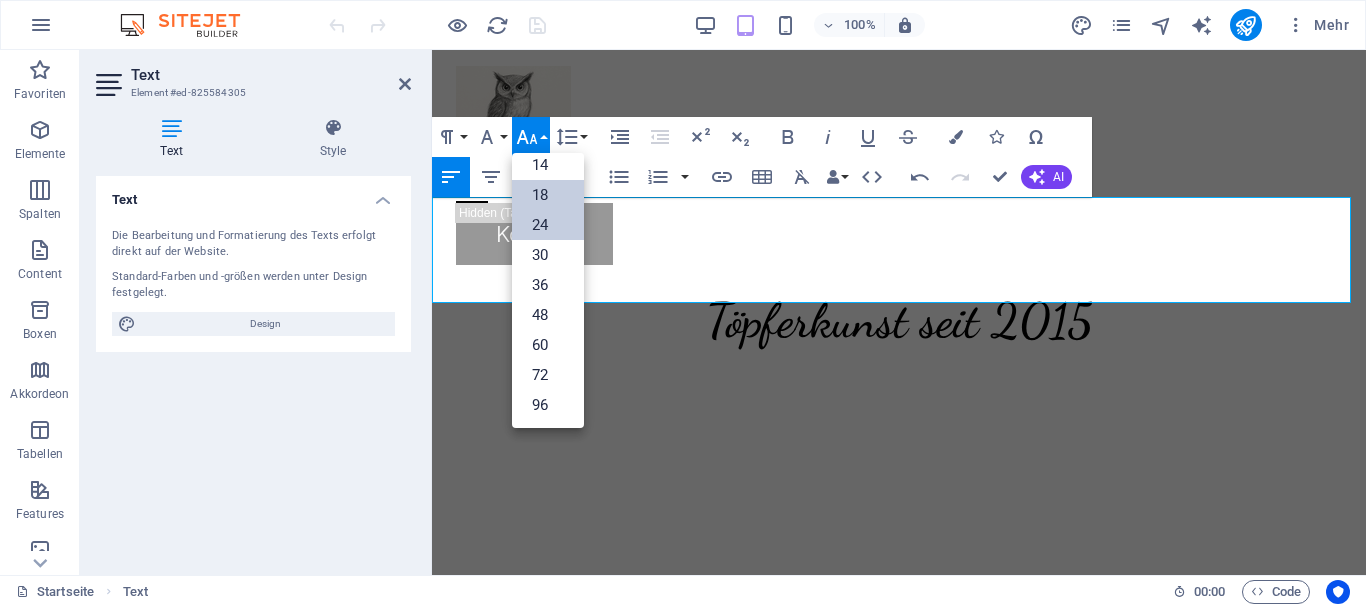 click on "18" at bounding box center (548, 195) 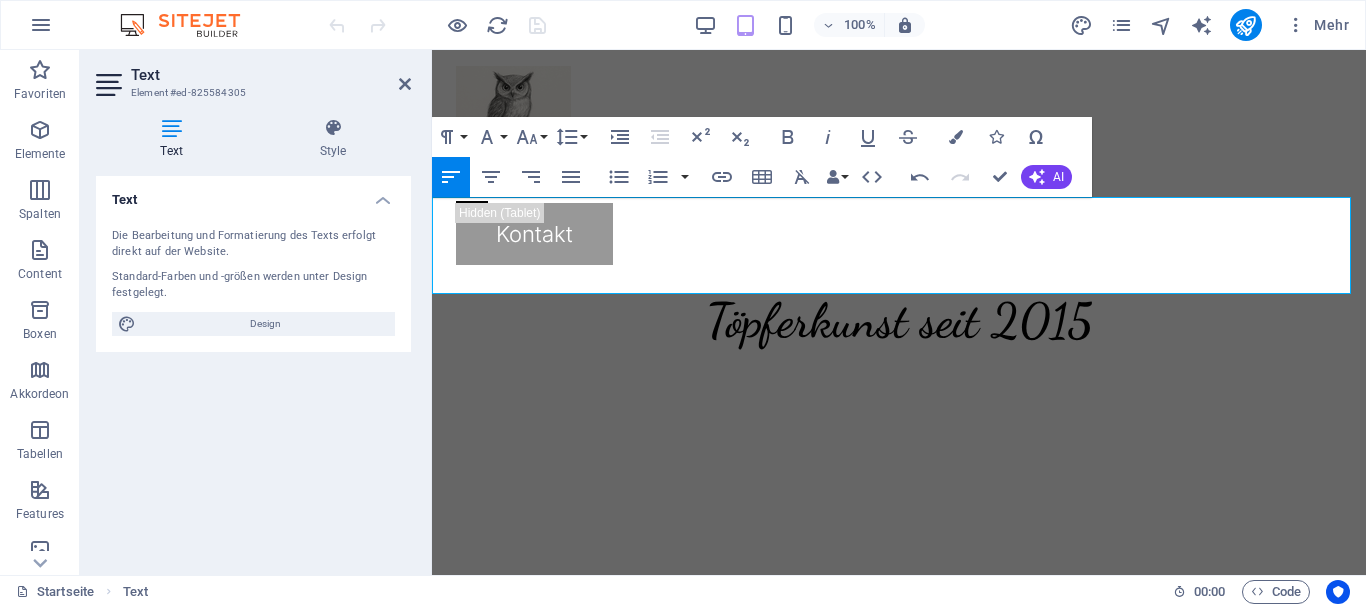 click on "Töpferkunst seit 2015" at bounding box center (899, 317) 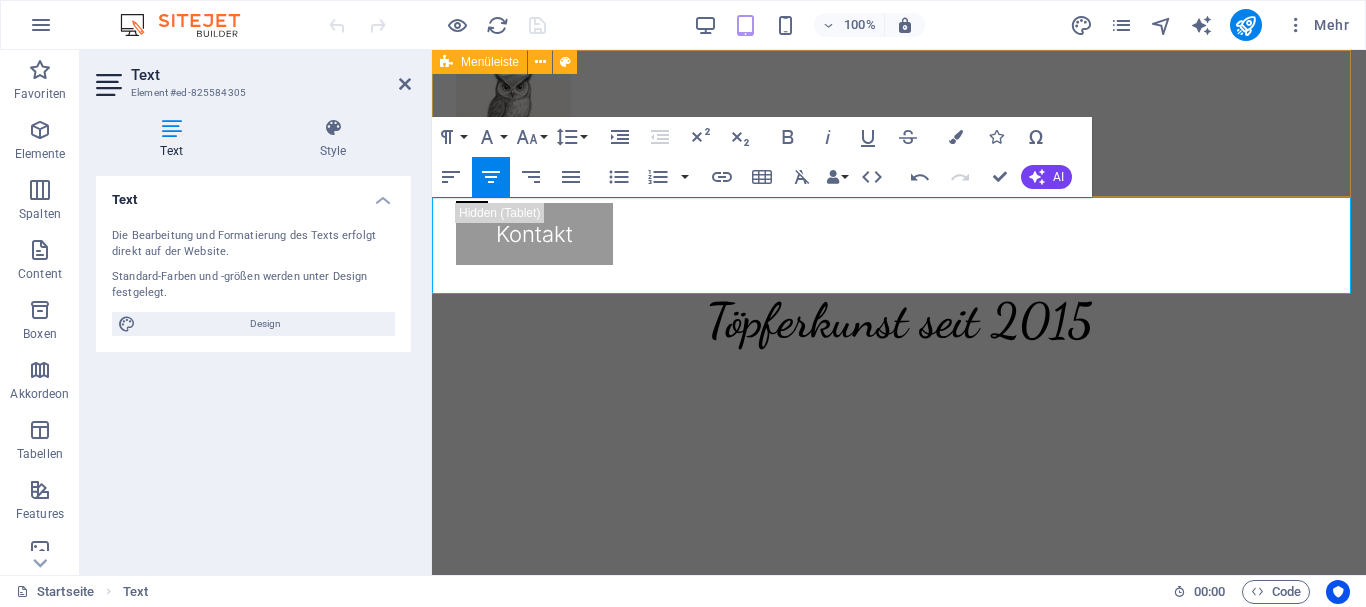 click on "Menu Leistungen Team Gallery Kontakt Kontakt" at bounding box center (899, 165) 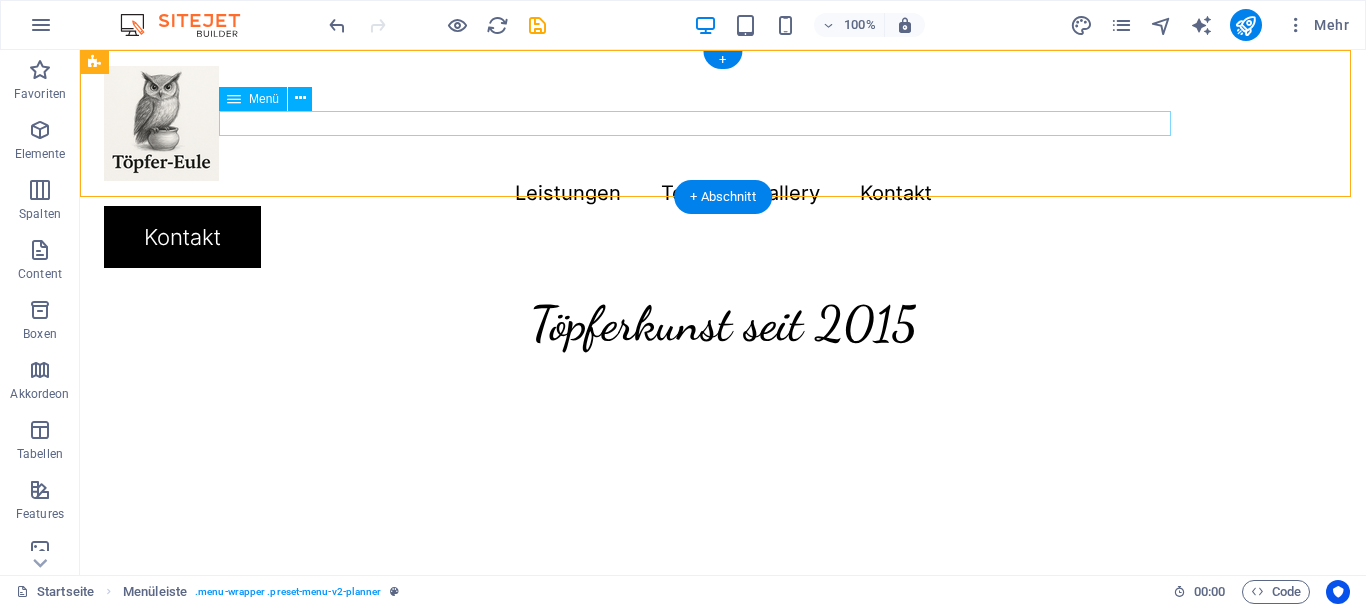 click on "Leistungen Team Gallery Kontakt" at bounding box center (723, 193) 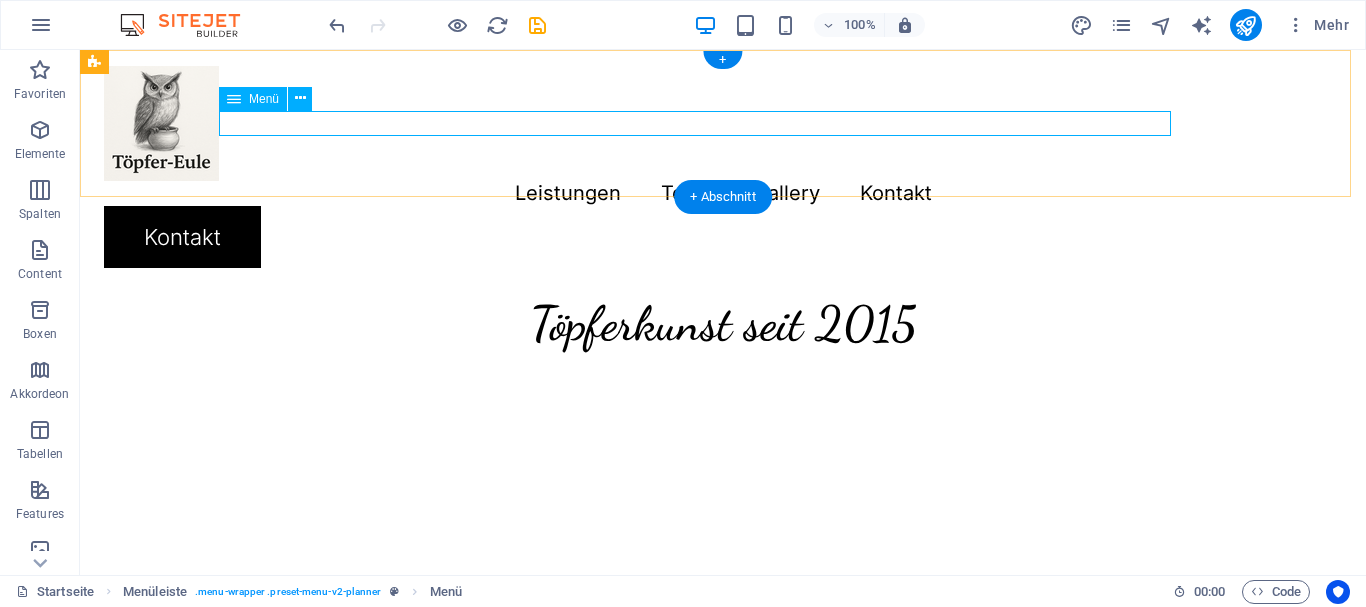 click on "Leistungen Team Gallery Kontakt" at bounding box center [723, 193] 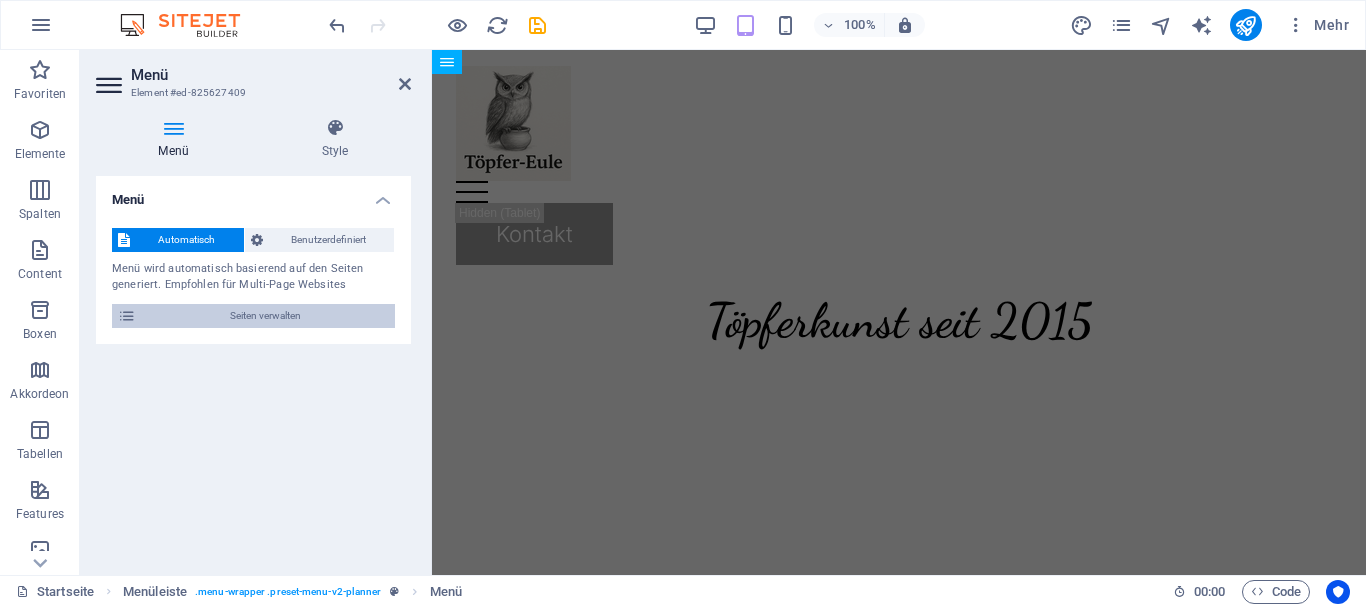 click at bounding box center [127, 316] 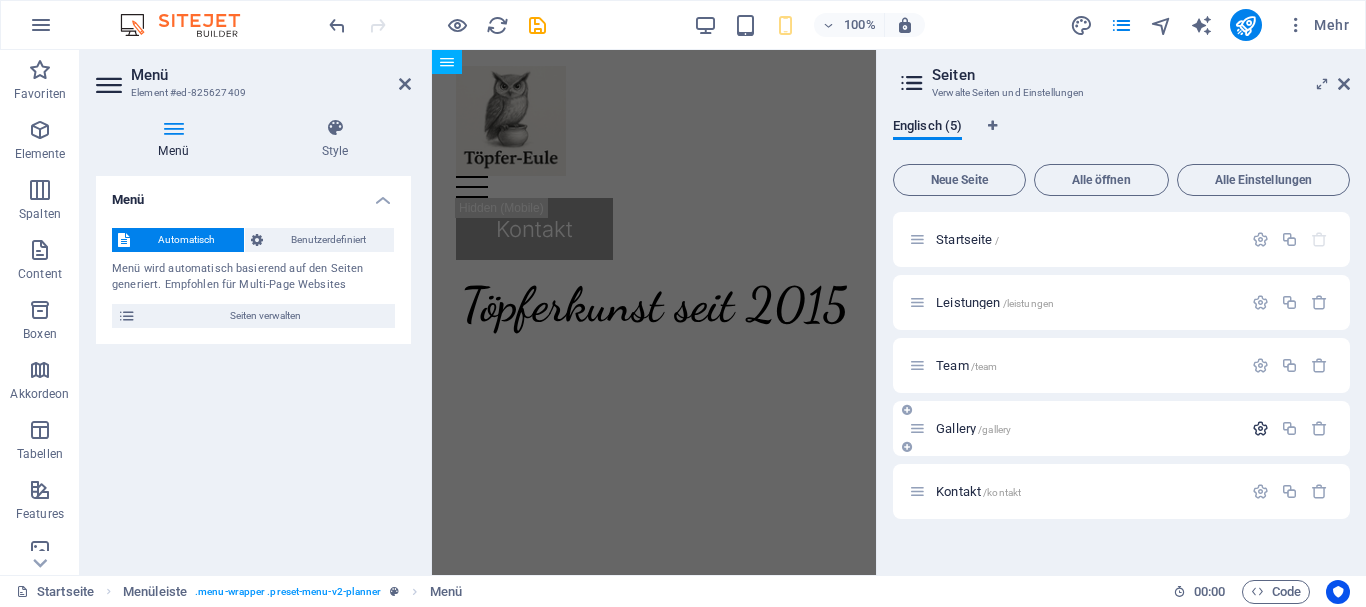 click at bounding box center [1260, 428] 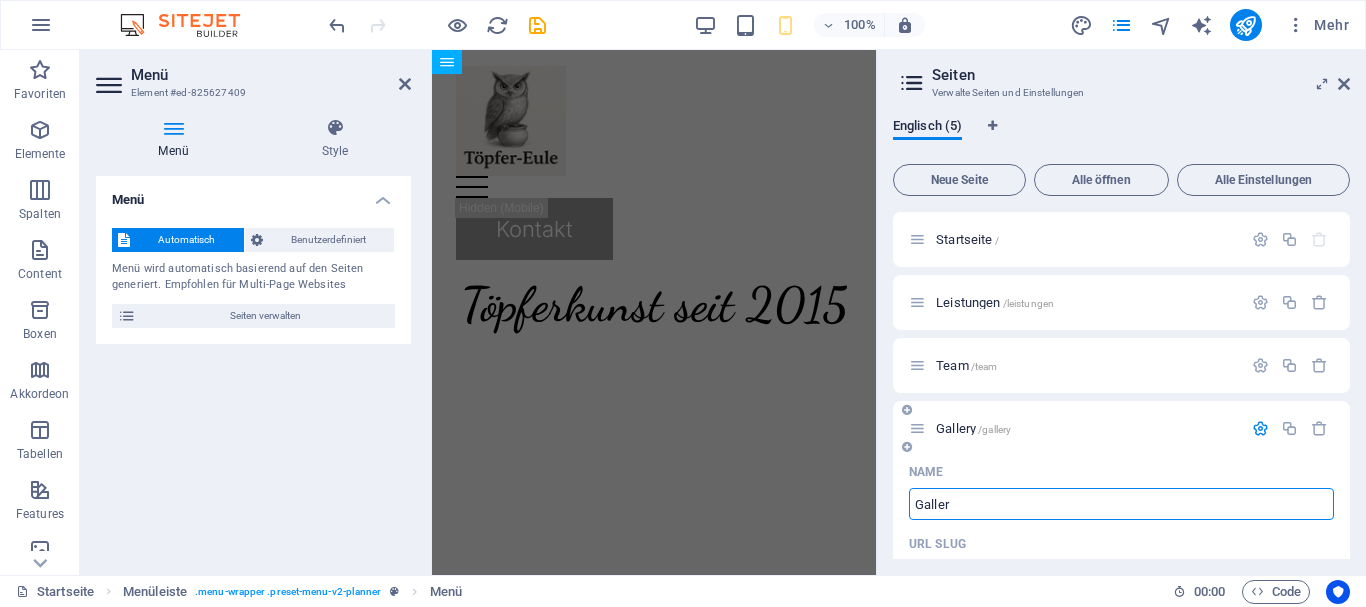 type on "Galler" 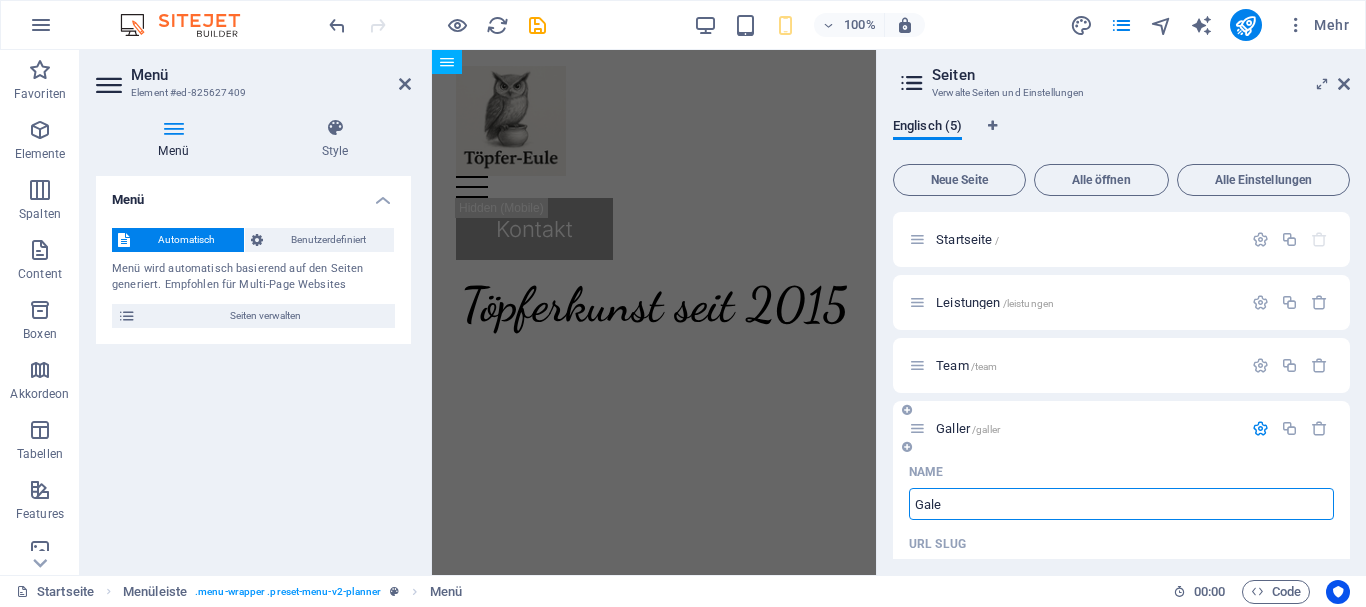 type on "Galer" 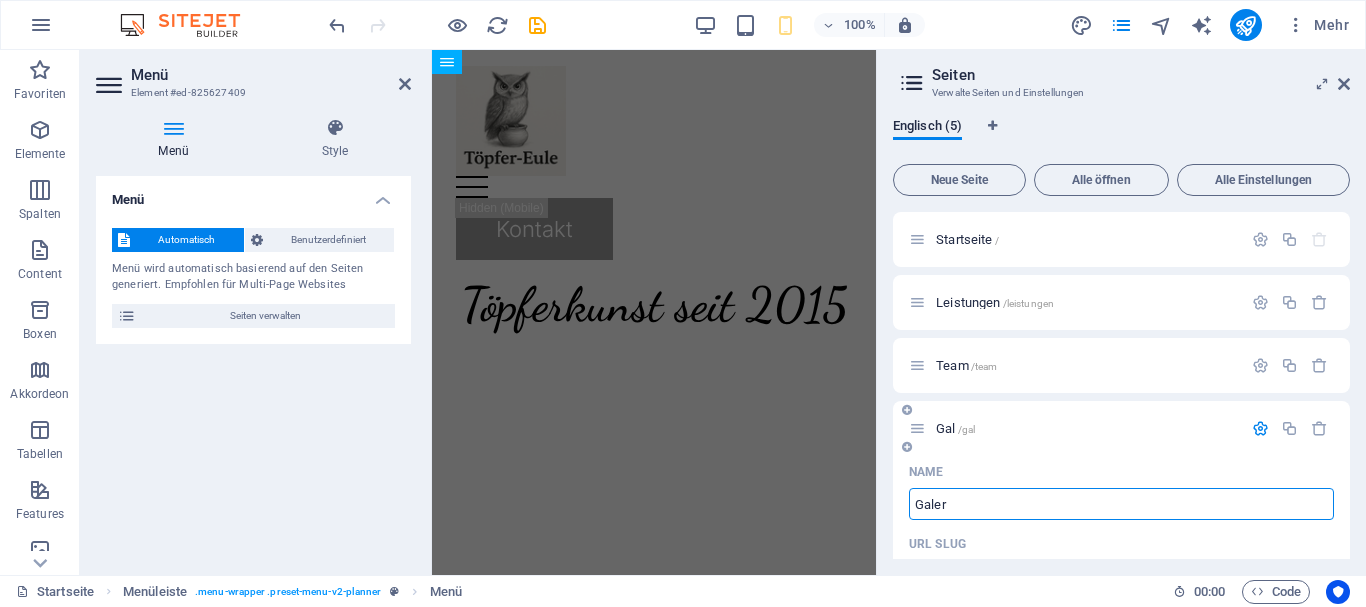 type on "/gal" 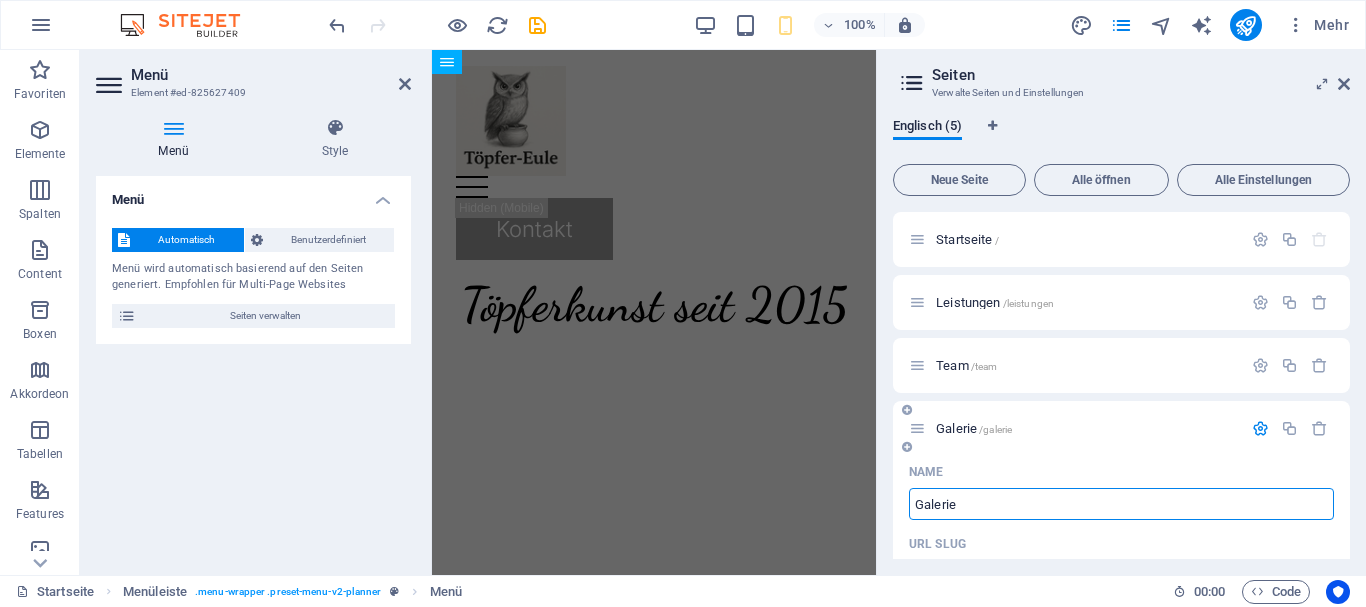 type on "Galerie" 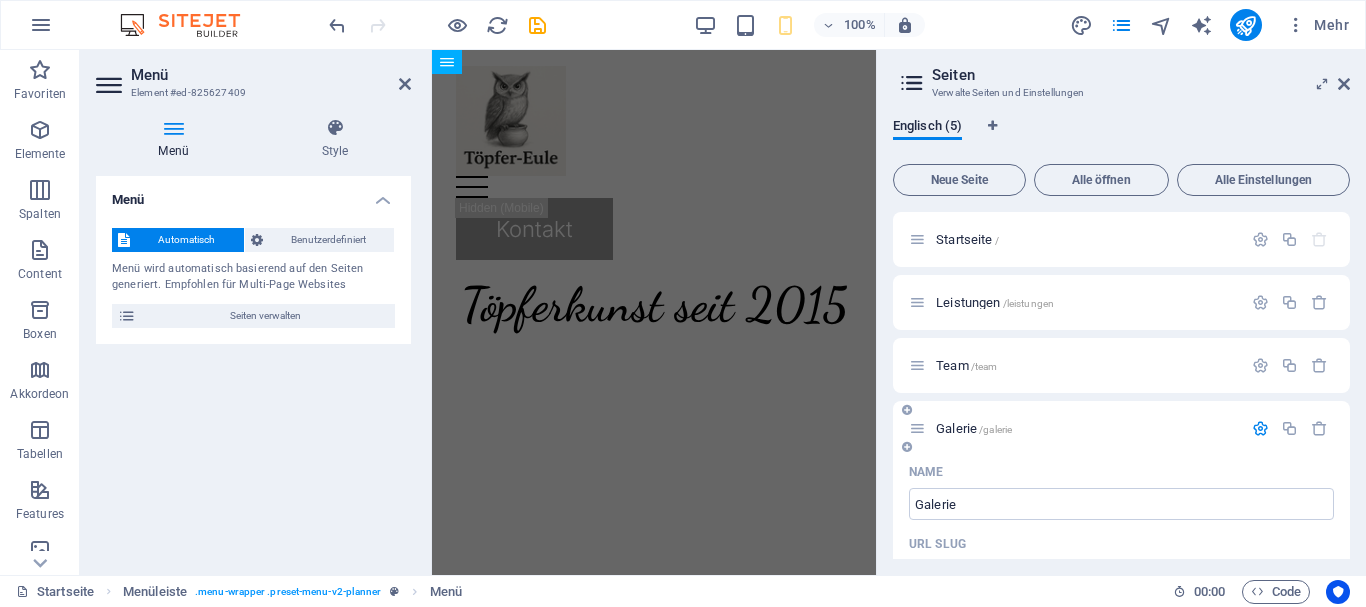 click on "URL SLUG" at bounding box center (1121, 544) 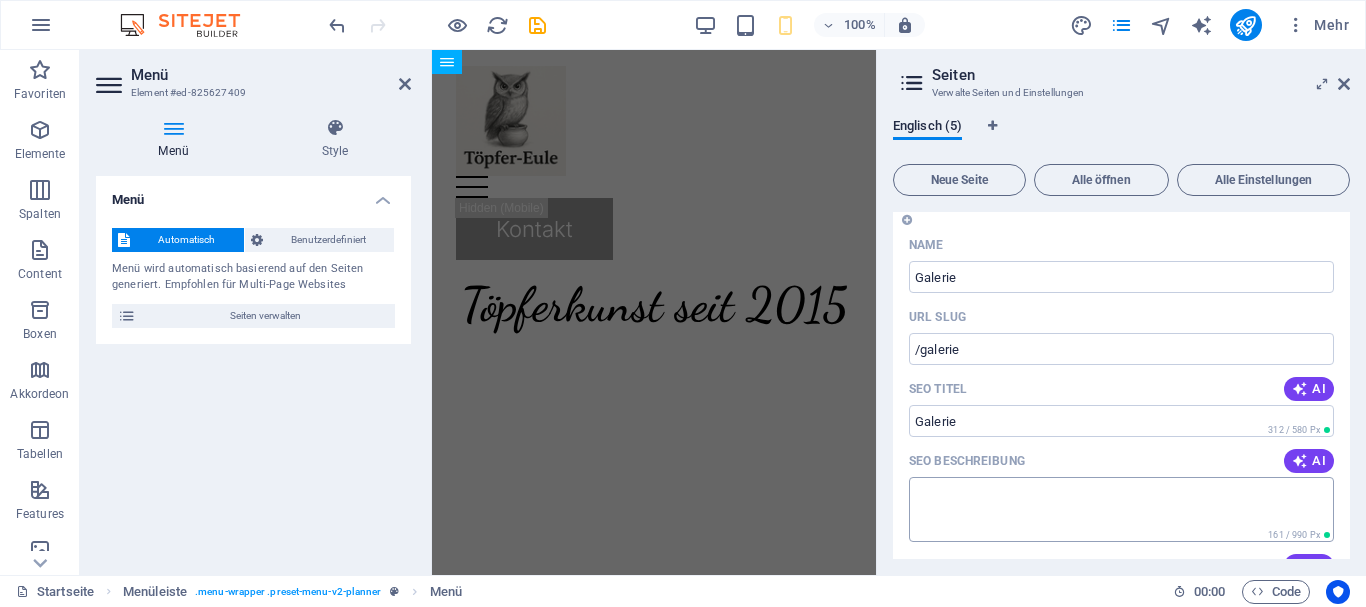 scroll, scrollTop: 200, scrollLeft: 0, axis: vertical 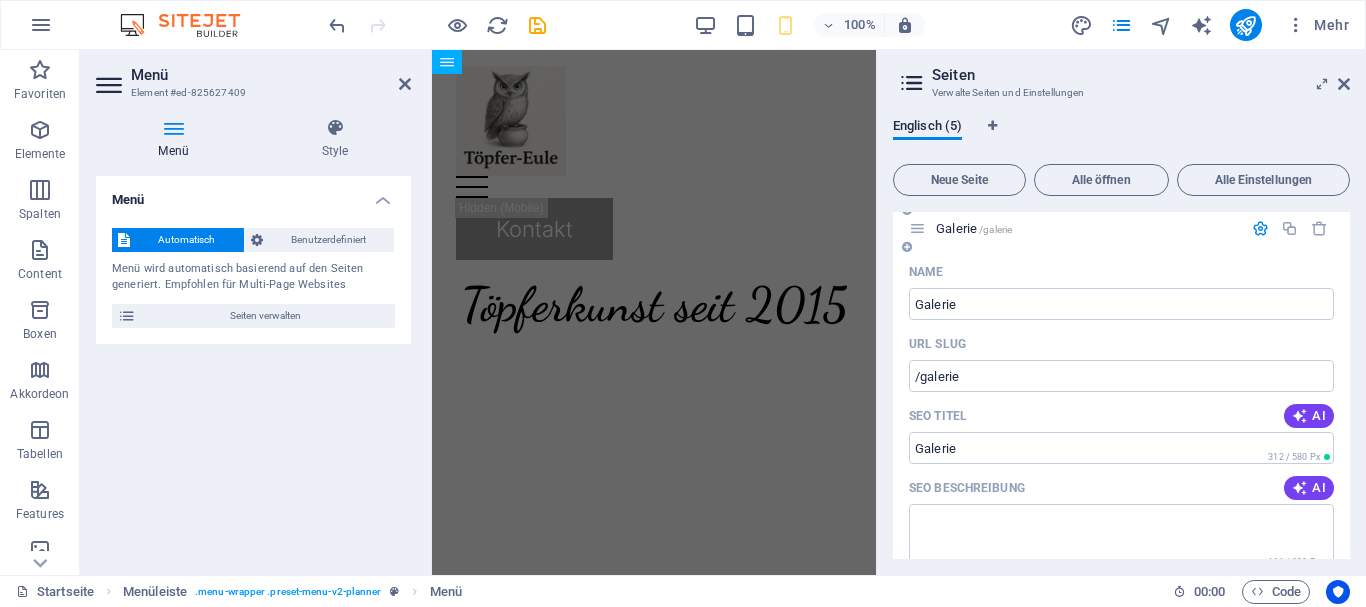 click on "Name" at bounding box center [1121, 272] 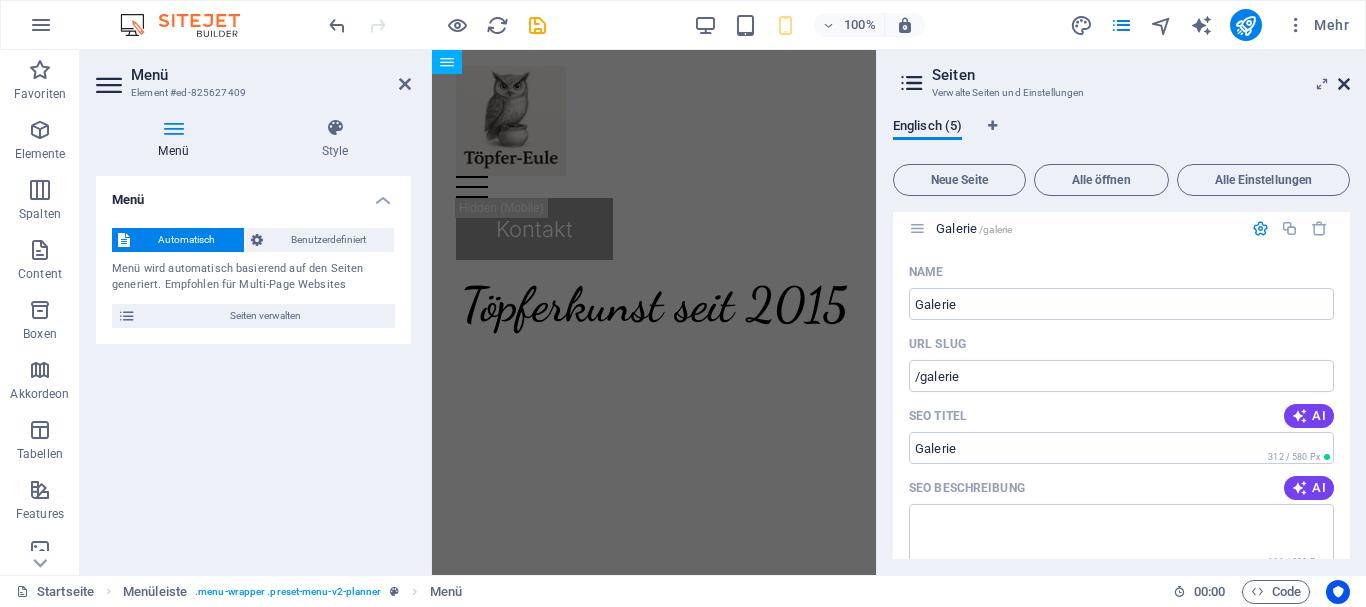 drag, startPoint x: 1341, startPoint y: 84, endPoint x: 830, endPoint y: 131, distance: 513.1569 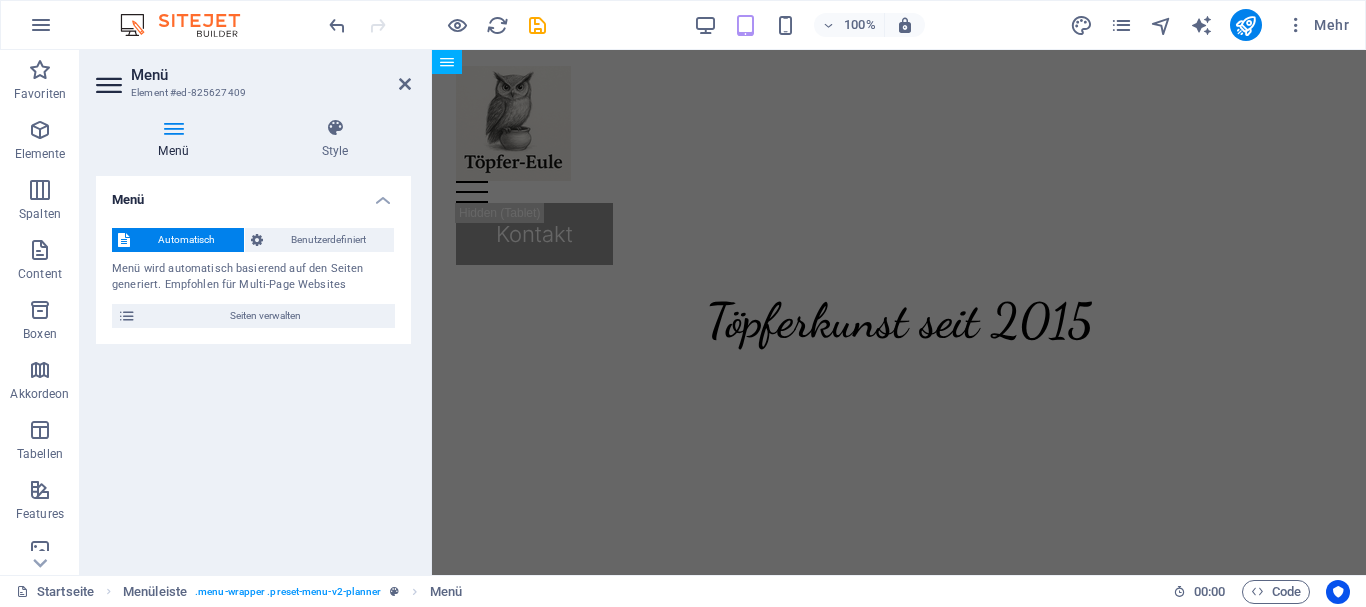 click on "Menü Automatisch Benutzerdefiniert Menü wird automatisch basierend auf den Seiten generiert. Empfohlen für Multi-Page Websites Seiten verwalten Menüpunkte 1 Ohne Seite Extern Element Telefonnummer E-Mail Seite Startseite Leistungen Team Galerie Kontakt Element
URL /leistungen Telefonnummer E-Mail Link-Text Leistungen Link-Ziel Neuer Tab Gleicher Tab Overlay Titel Zusätzliche Linkbeschreibung, sollte nicht mit dem Linktext identisch sein. Der Titel wird meist als Tooltip-Text angezeigt, wenn die Maus über das Element bewegt wird. Kann leer bleiben. Beziehung Legt das  Verhältnis dieses Links zum Link-Ziel  fest. Zum Beispiel können Suchmaschinen mit dem Wert "nofollow" angewiesen werden, dem Link nicht zu folgen. Kann leer gelassen werden. alternate author bookmark external help license next nofollow noreferrer noopener prev search tag Button Design Ohne Standard Primär Sekundär 2 Ohne Seite Extern Element Telefonnummer E-Mail Seite Startseite Leistungen Team Galerie Kontakt 3" at bounding box center (253, 367) 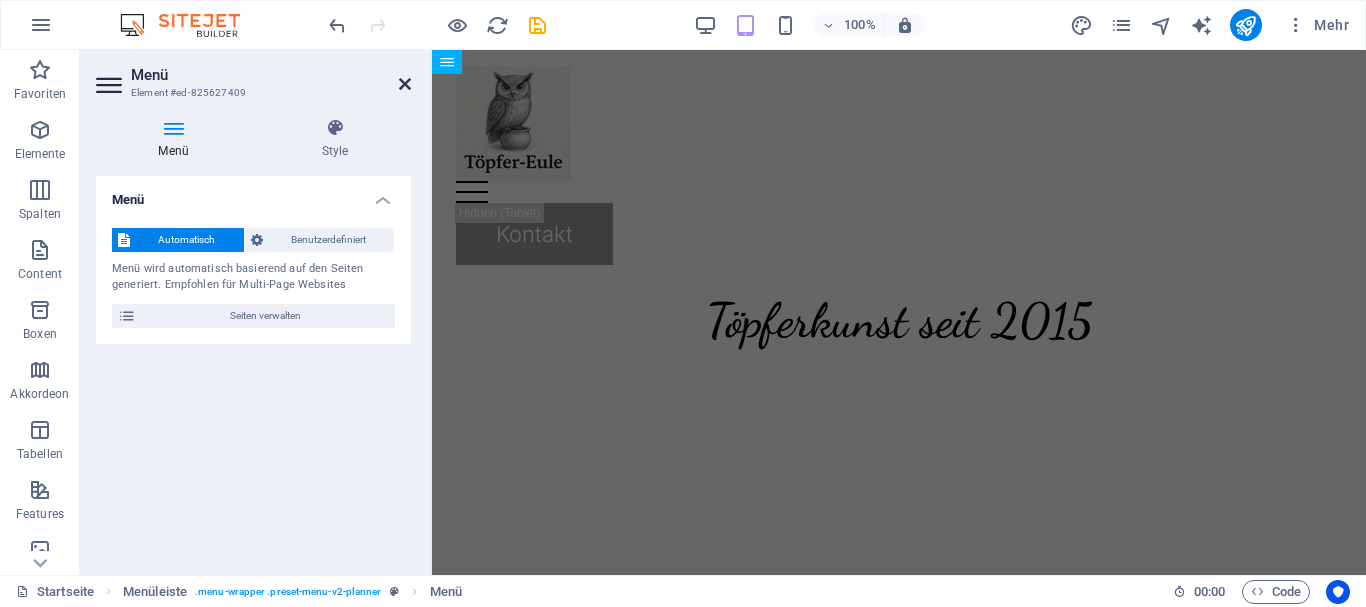 click at bounding box center [405, 84] 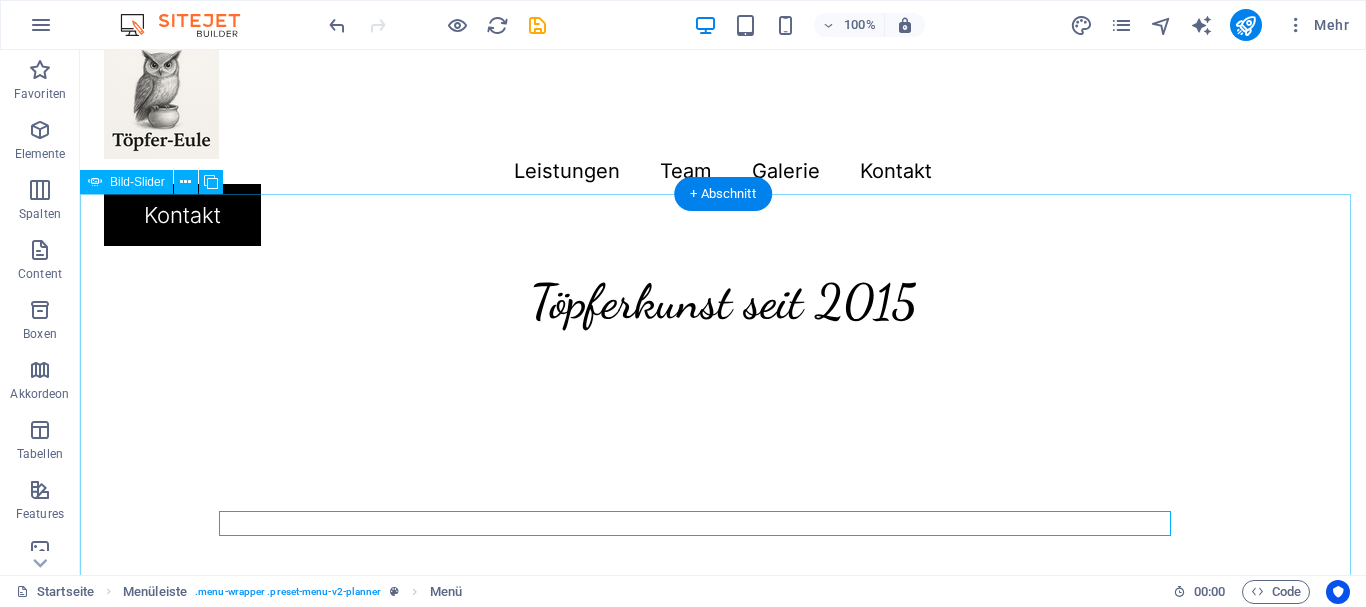 scroll, scrollTop: 0, scrollLeft: 0, axis: both 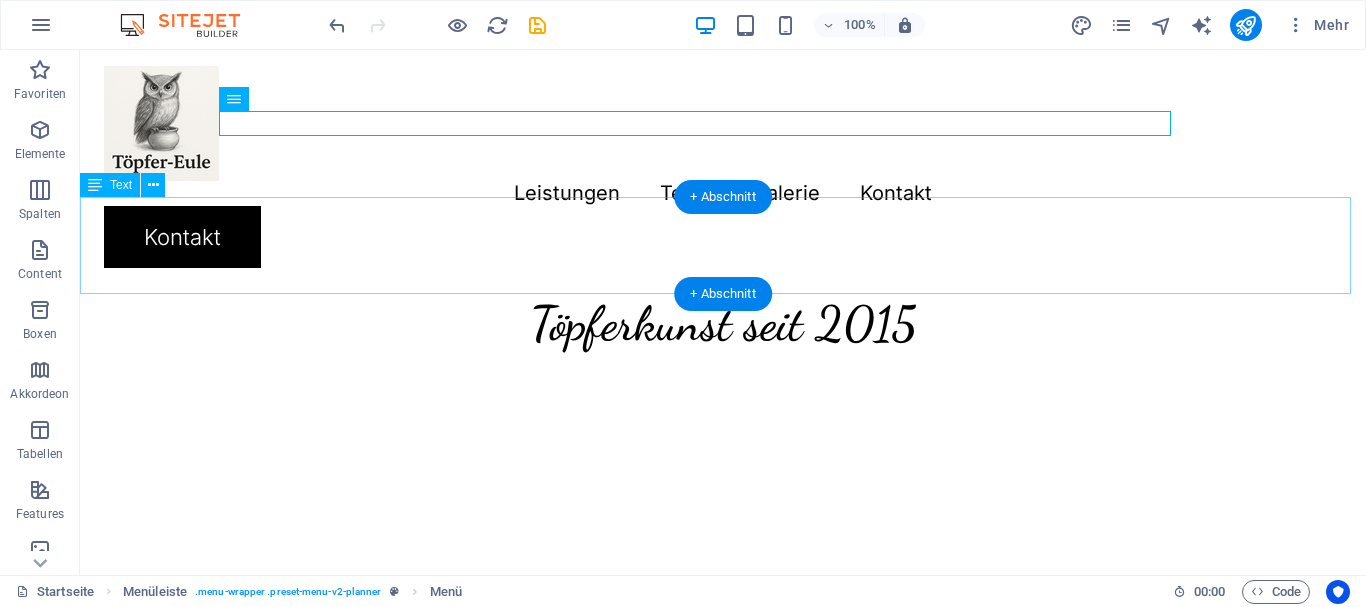 click on "Töpferkunst seit 2015" at bounding box center (723, 332) 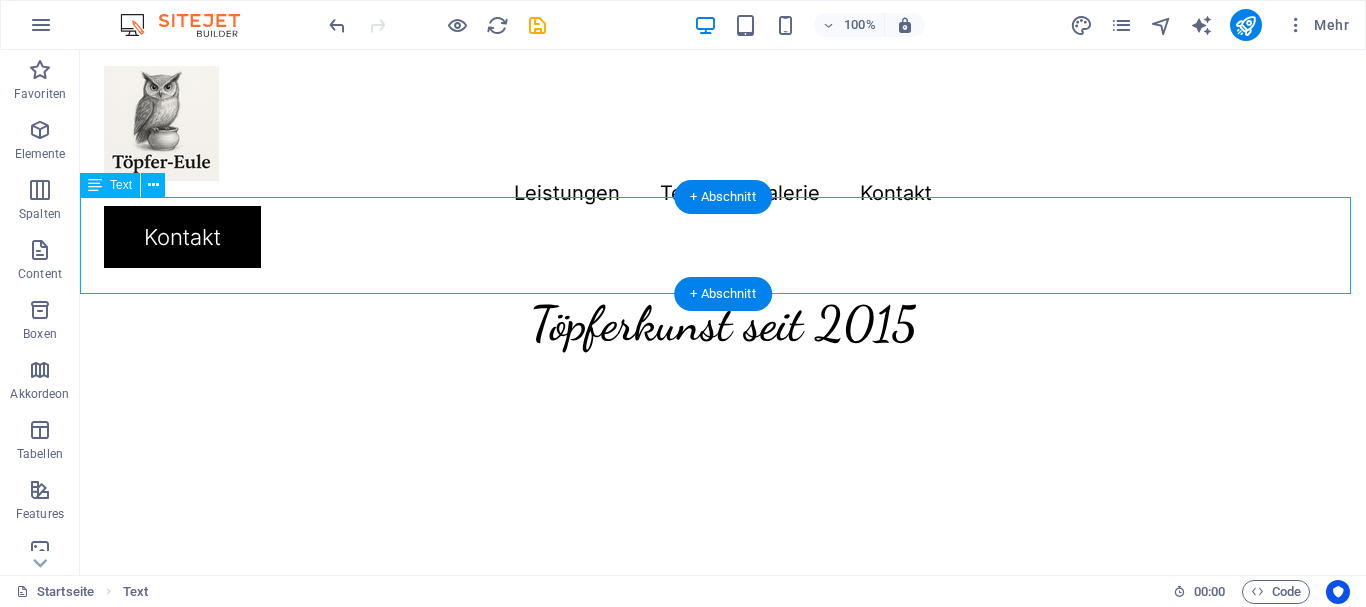 click on "Töpferkunst seit 2015" at bounding box center [723, 332] 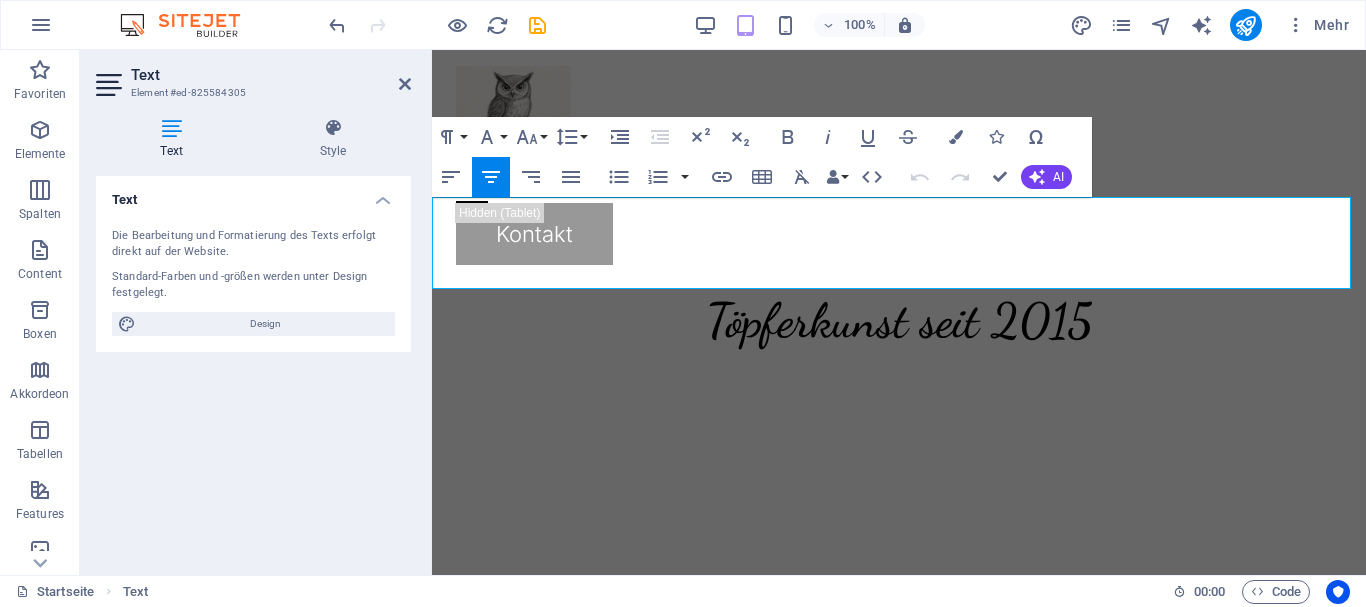 click on "Töpferkunst seit 2015" at bounding box center [899, 317] 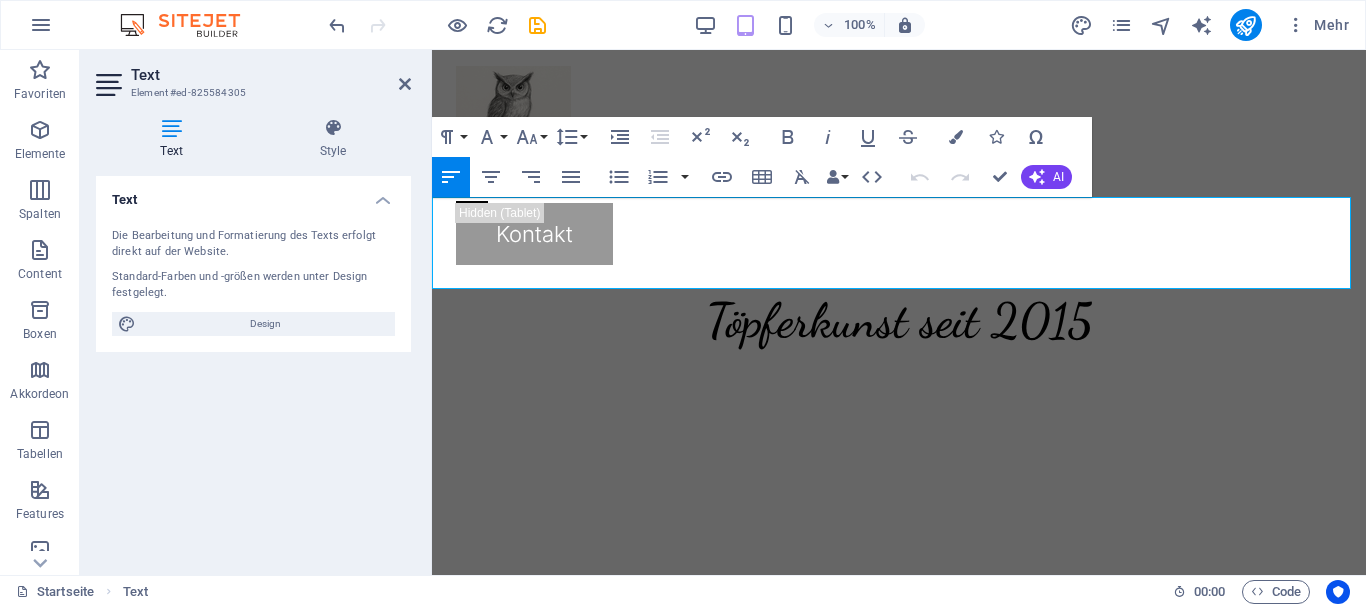click on "Töpferkunst seit 2015" at bounding box center [899, 317] 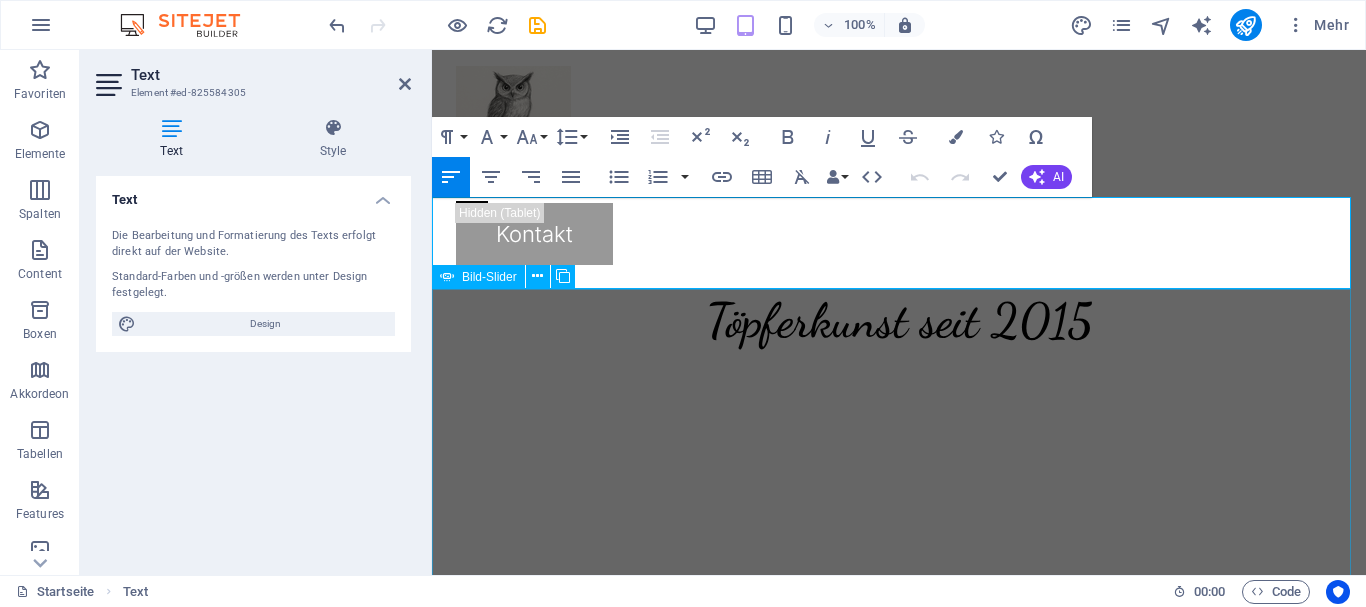 type 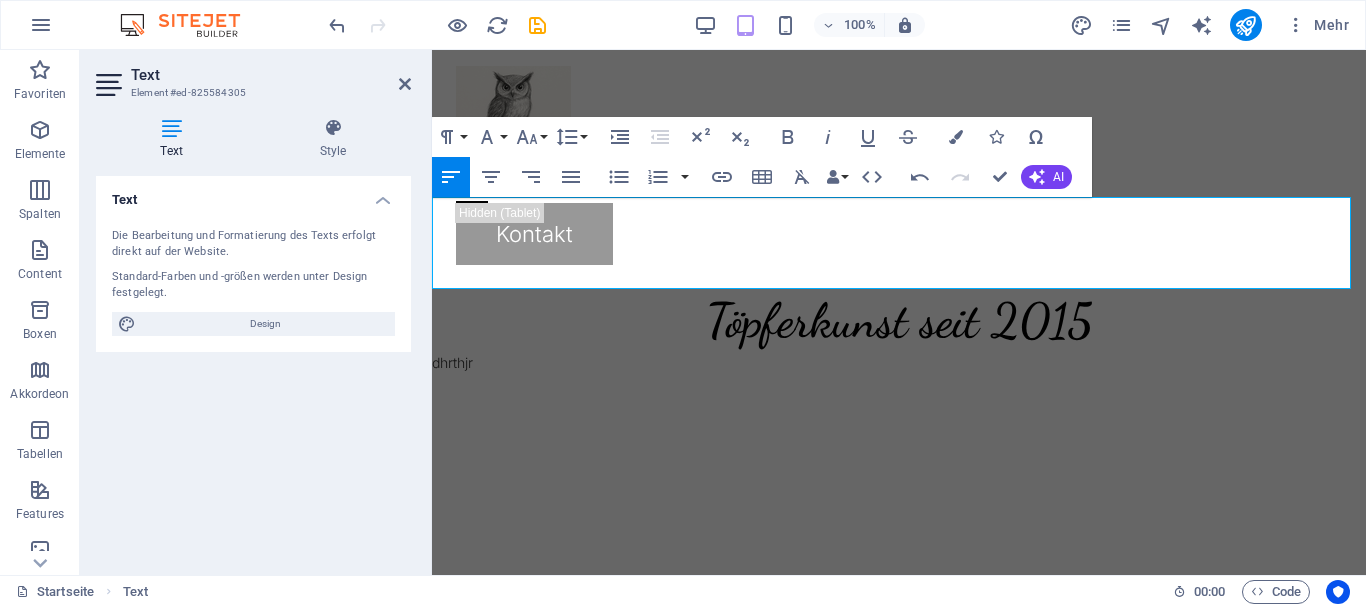 click on "Töpferkunst seit 2015" at bounding box center [899, 317] 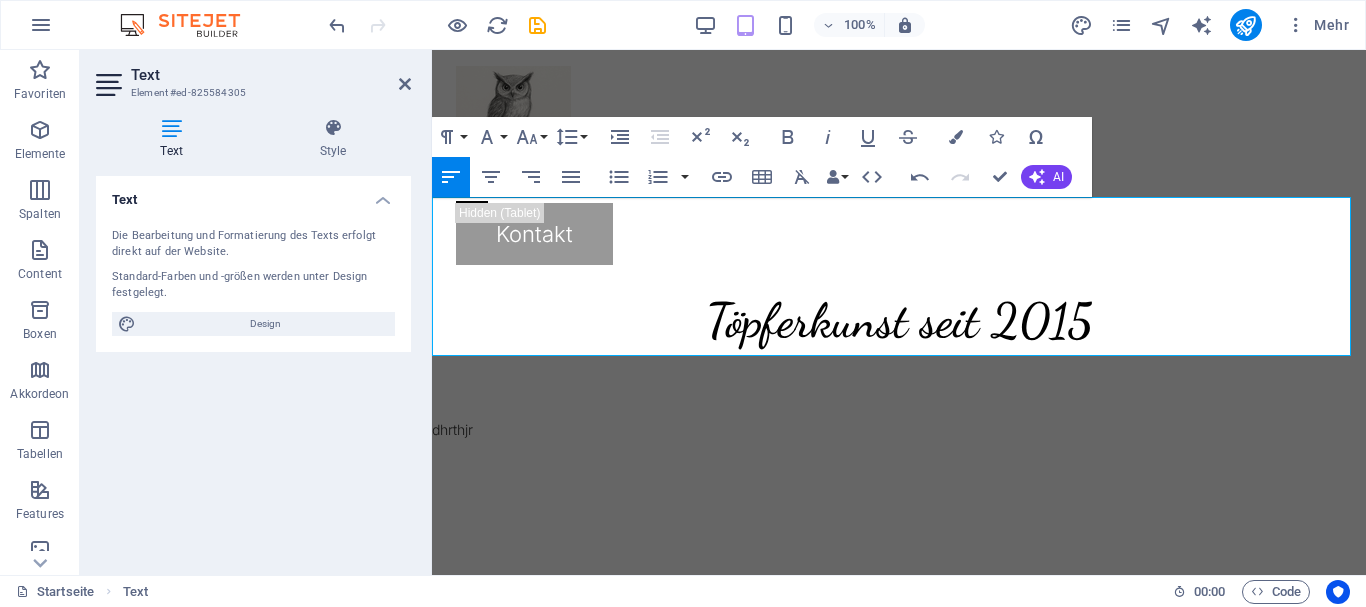 click on "​" at bounding box center (899, 386) 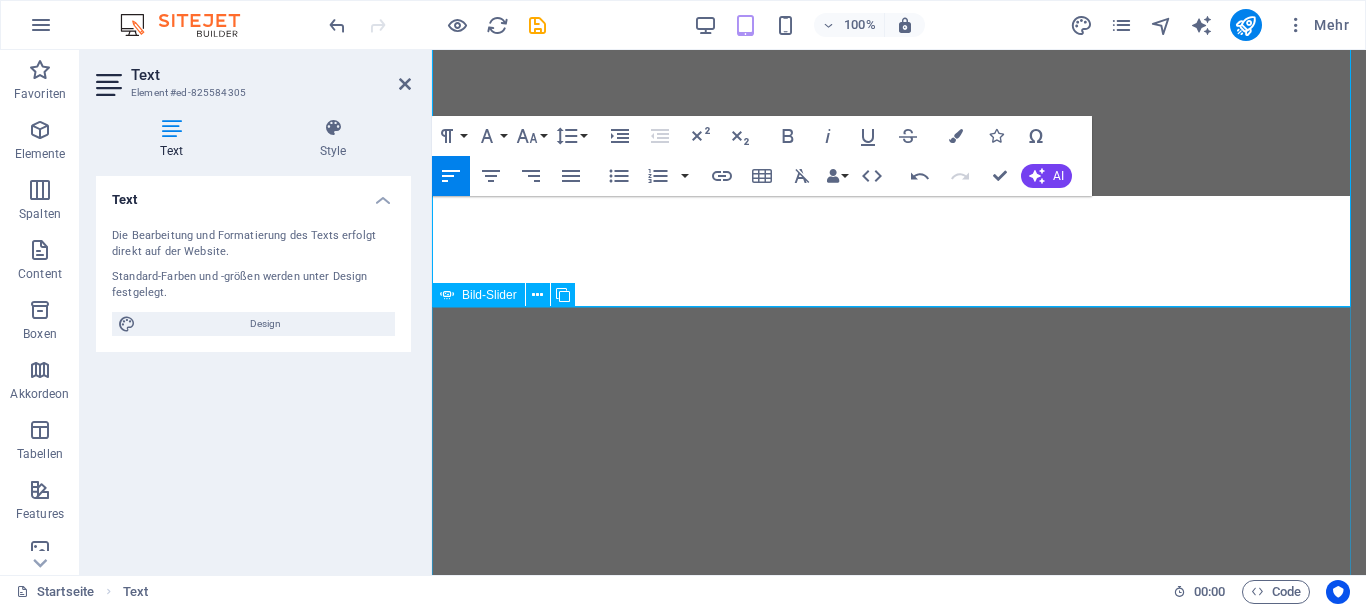 scroll, scrollTop: 0, scrollLeft: 0, axis: both 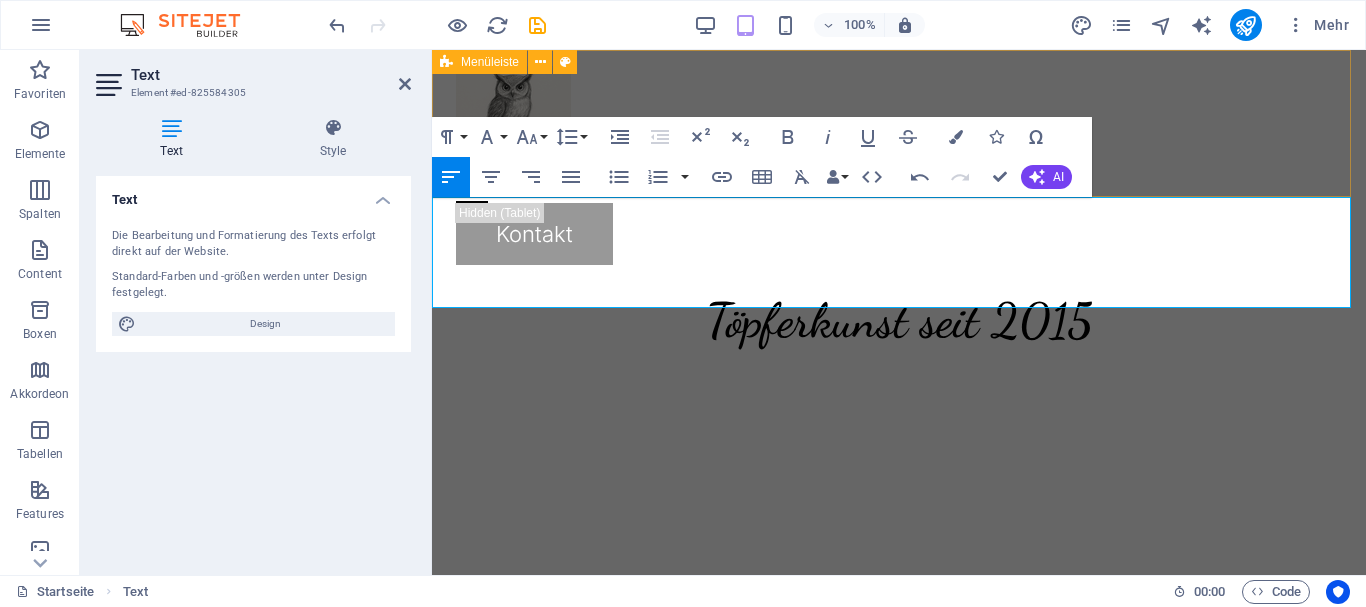 click on "Menu Leistungen Team Galerie Kontakt Kontakt" at bounding box center [899, 165] 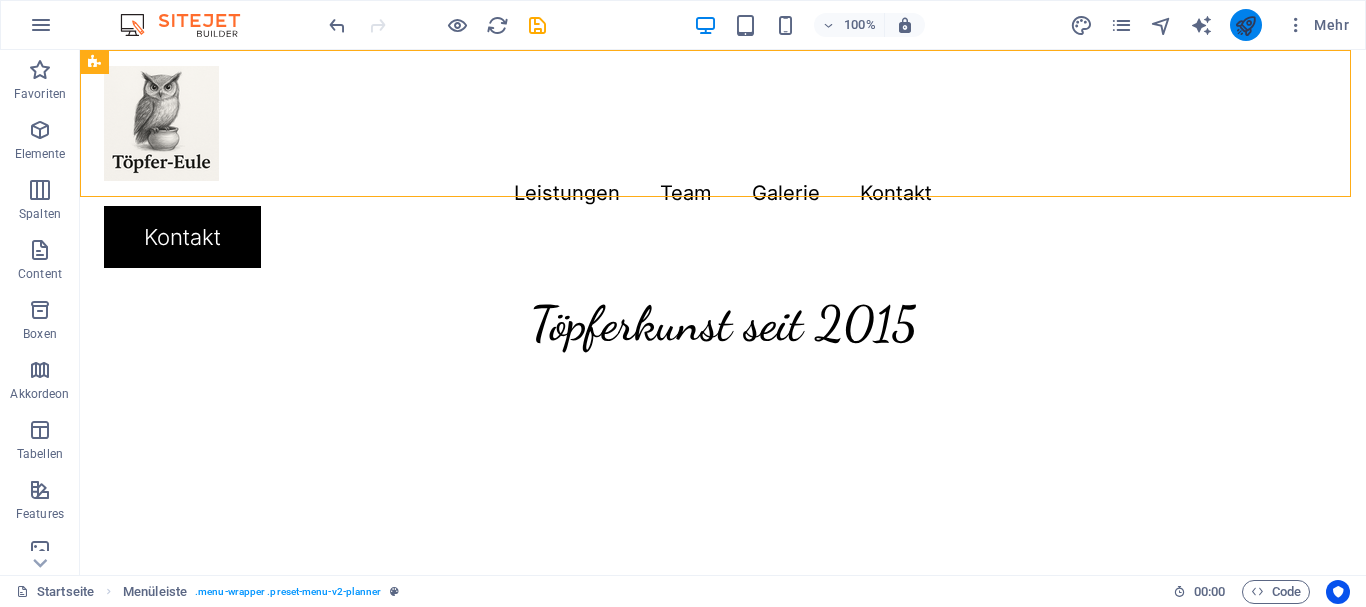 click at bounding box center [1246, 25] 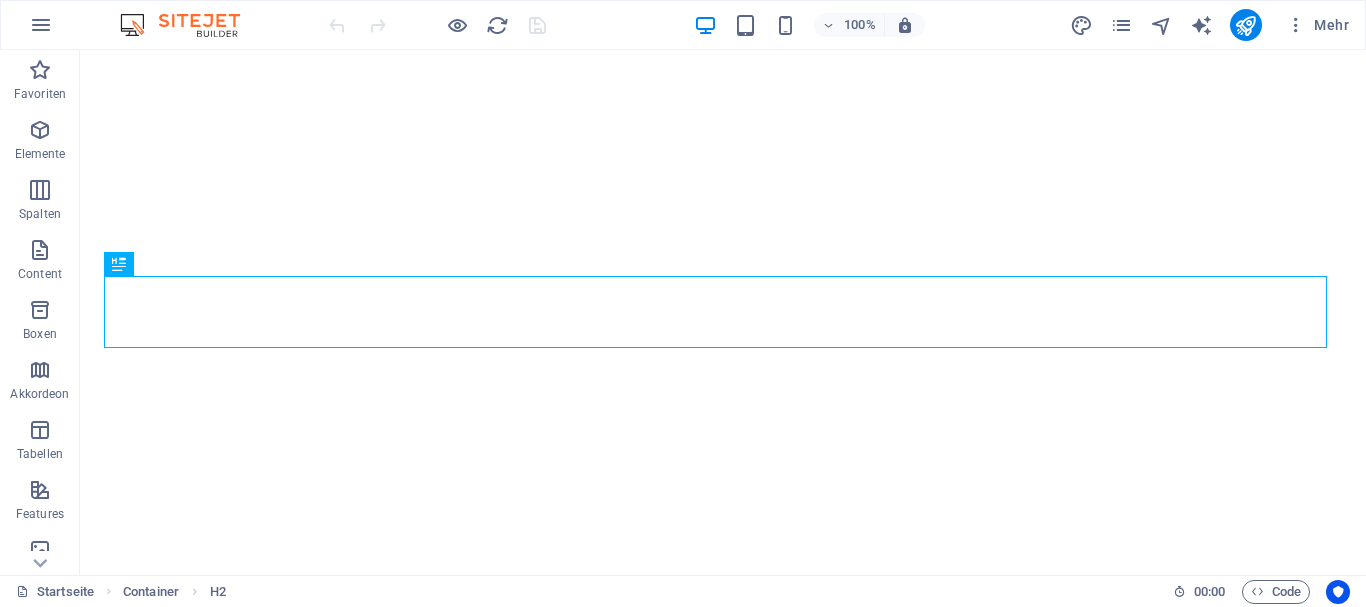 scroll, scrollTop: 0, scrollLeft: 0, axis: both 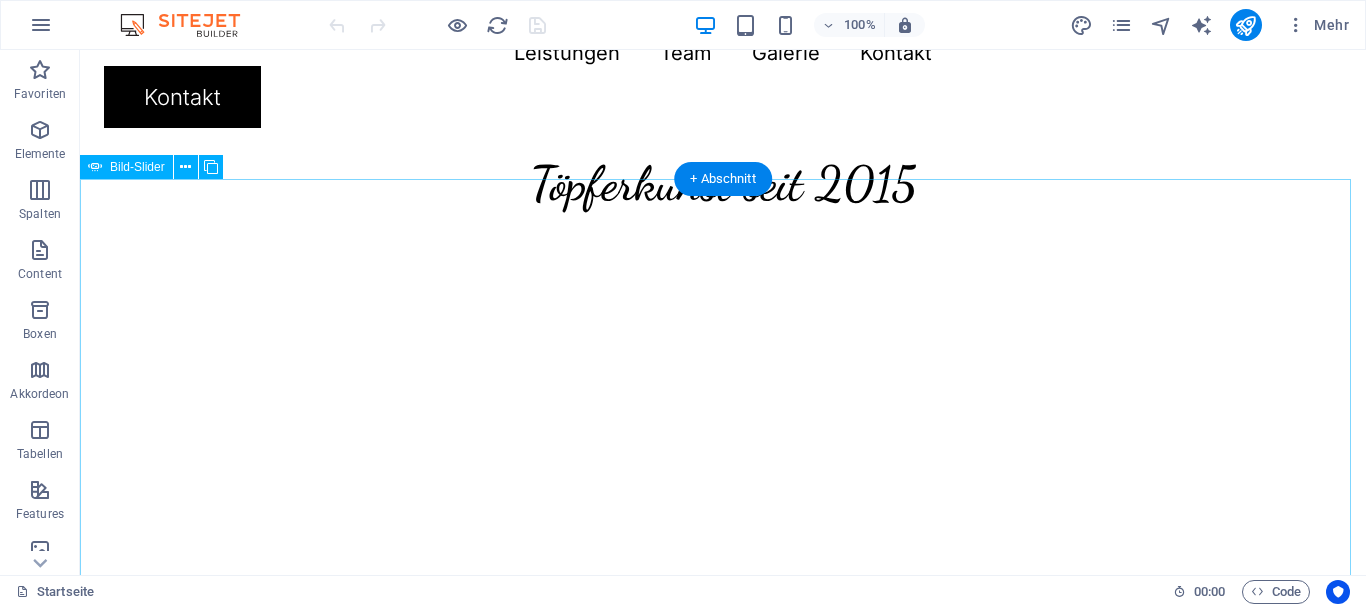 click at bounding box center (-679, 997) 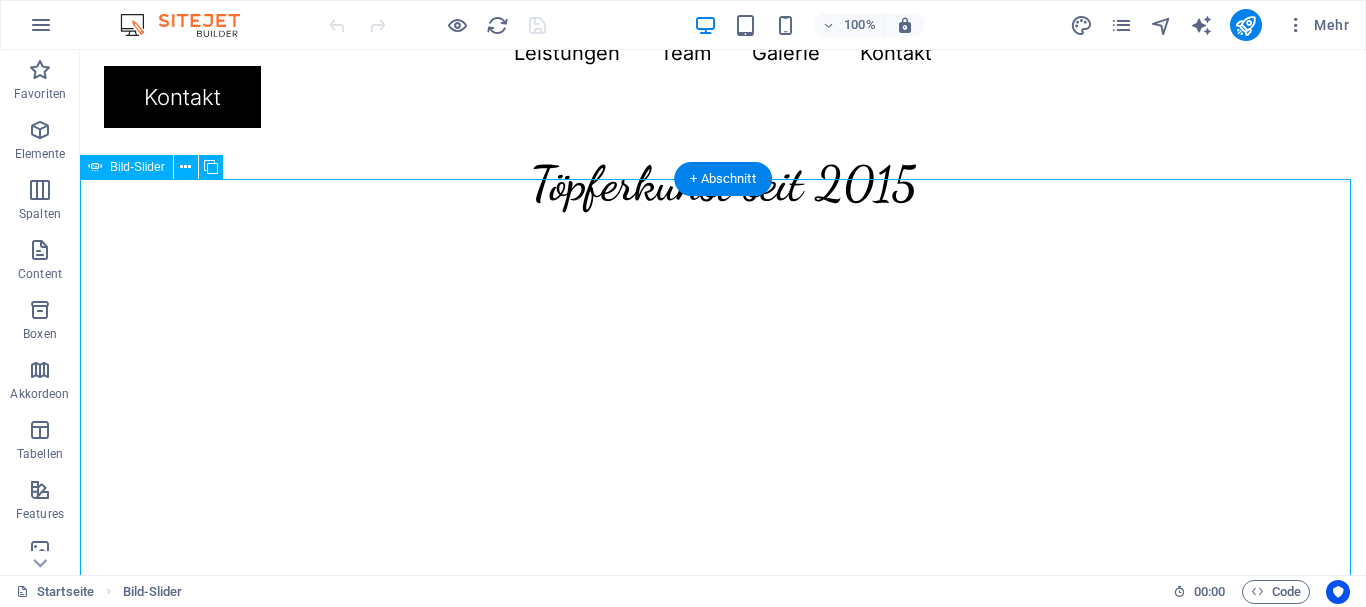 click at bounding box center [-679, 997] 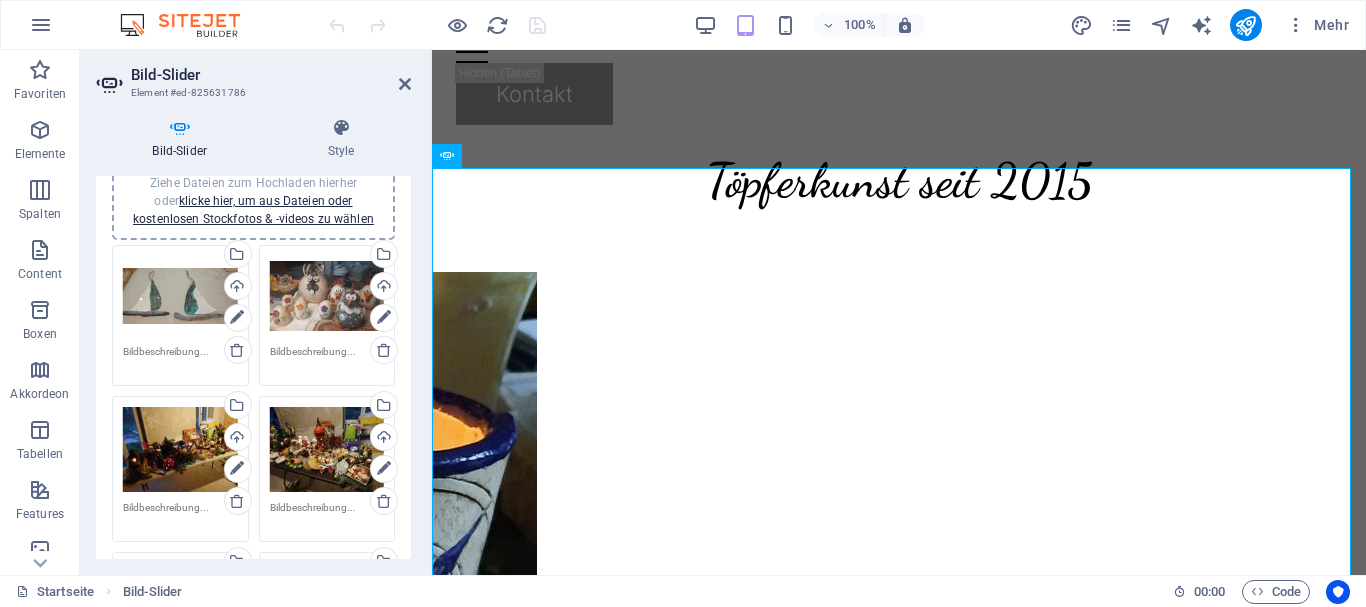 scroll, scrollTop: 100, scrollLeft: 0, axis: vertical 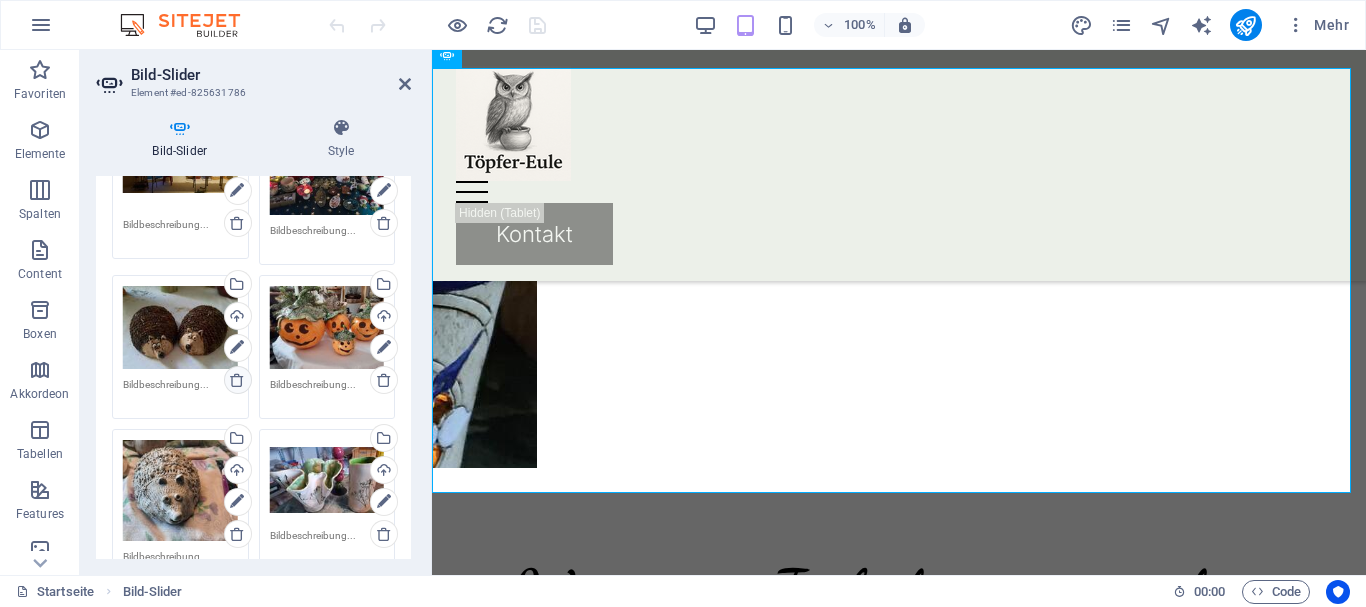 click at bounding box center [237, 380] 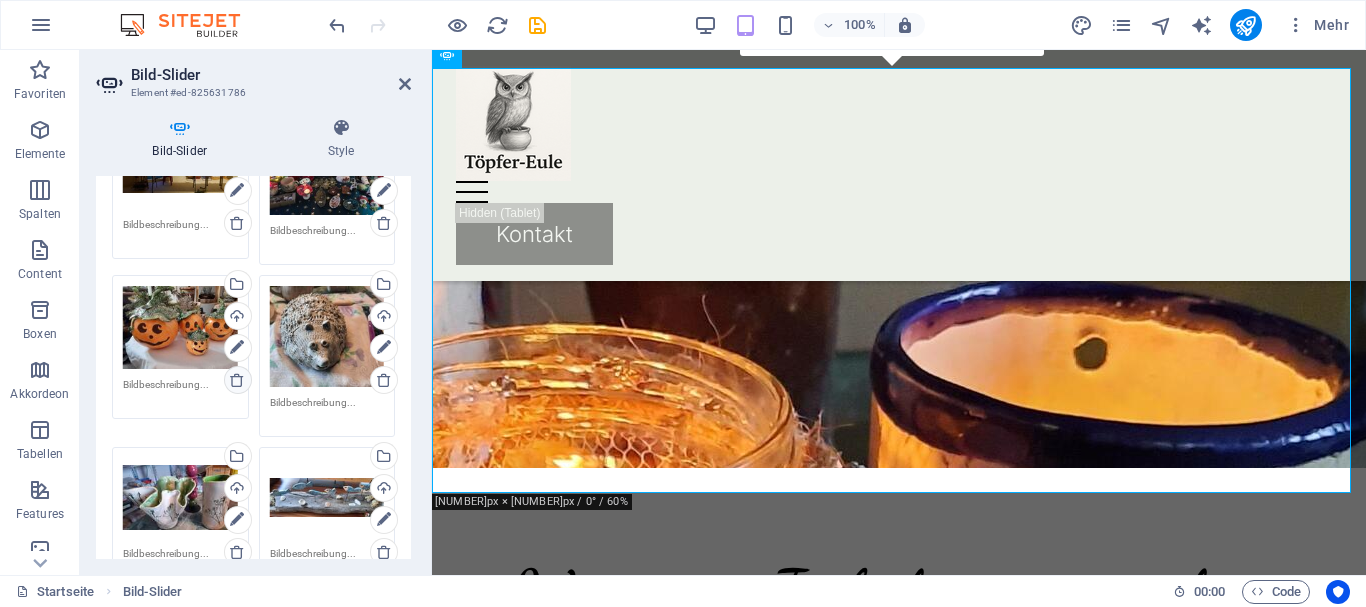 click at bounding box center [237, 380] 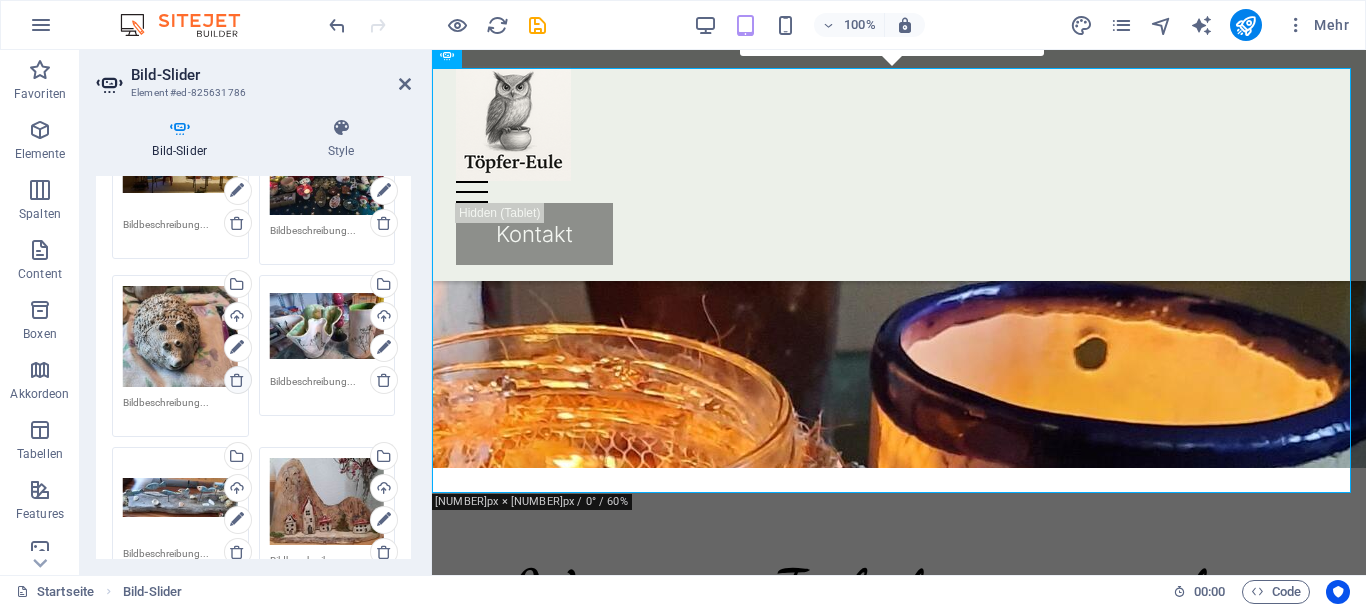 click at bounding box center (237, 380) 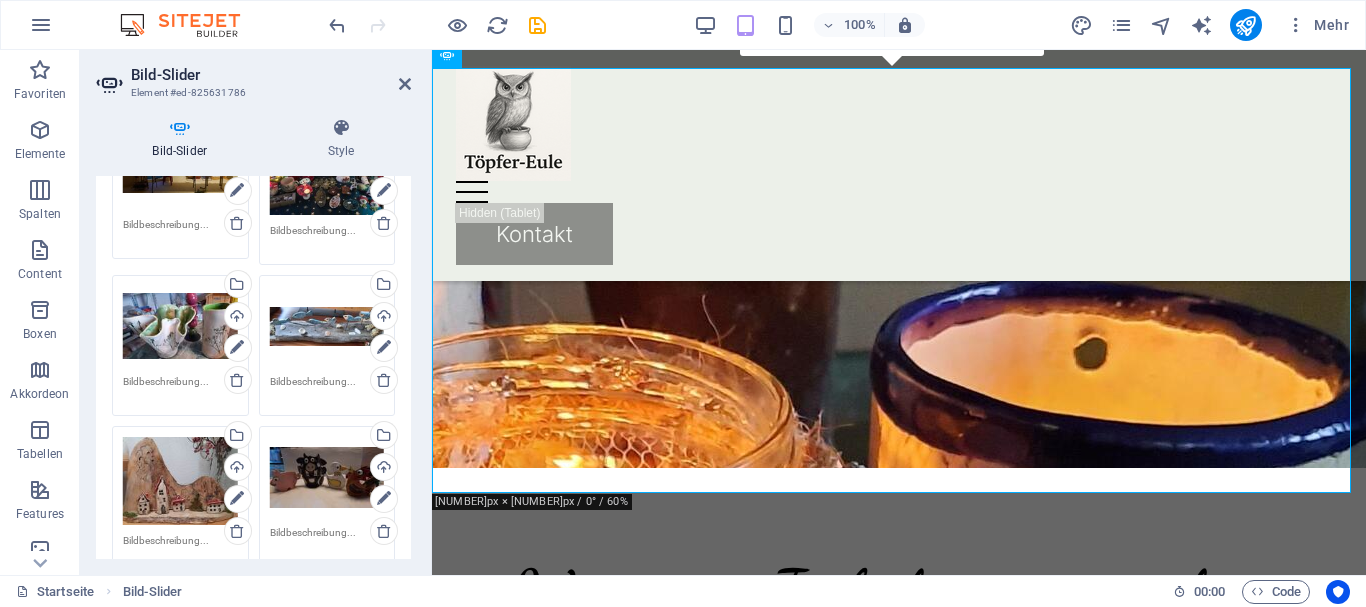 click on "Ziehe Dateien zum Hochladen hierher oder  klicke hier, um aus Dateien oder kostenlosen Stockfotos & -videos zu wählen" at bounding box center [327, 326] 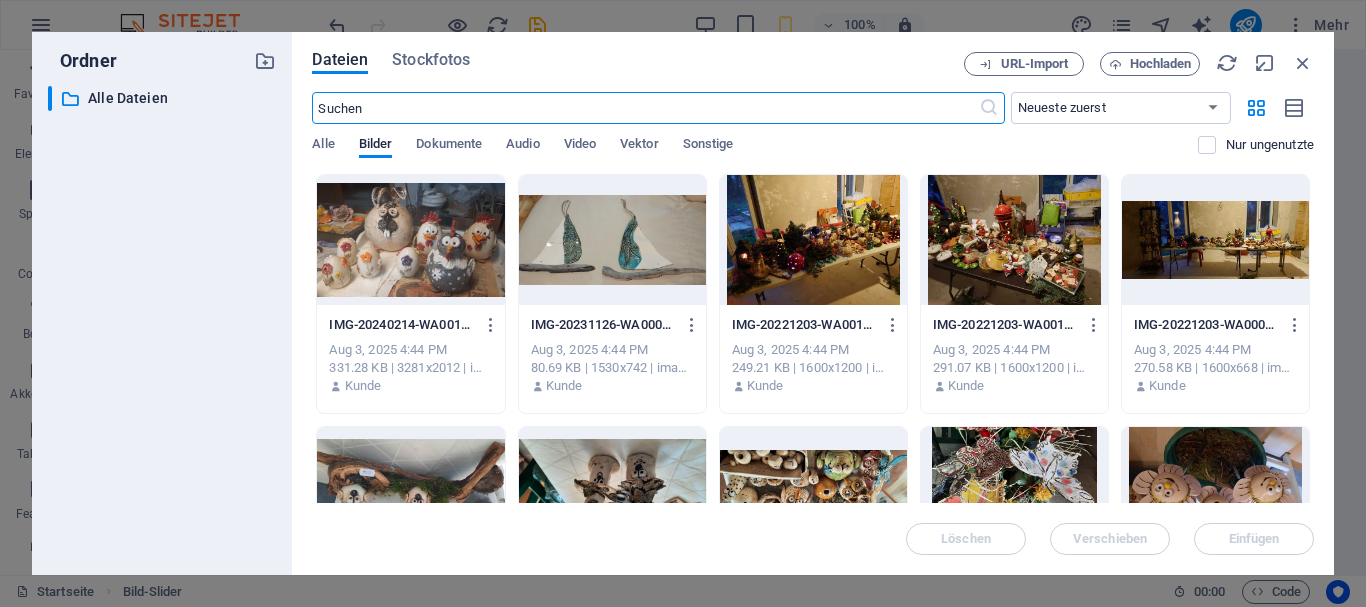 scroll, scrollTop: 220, scrollLeft: 0, axis: vertical 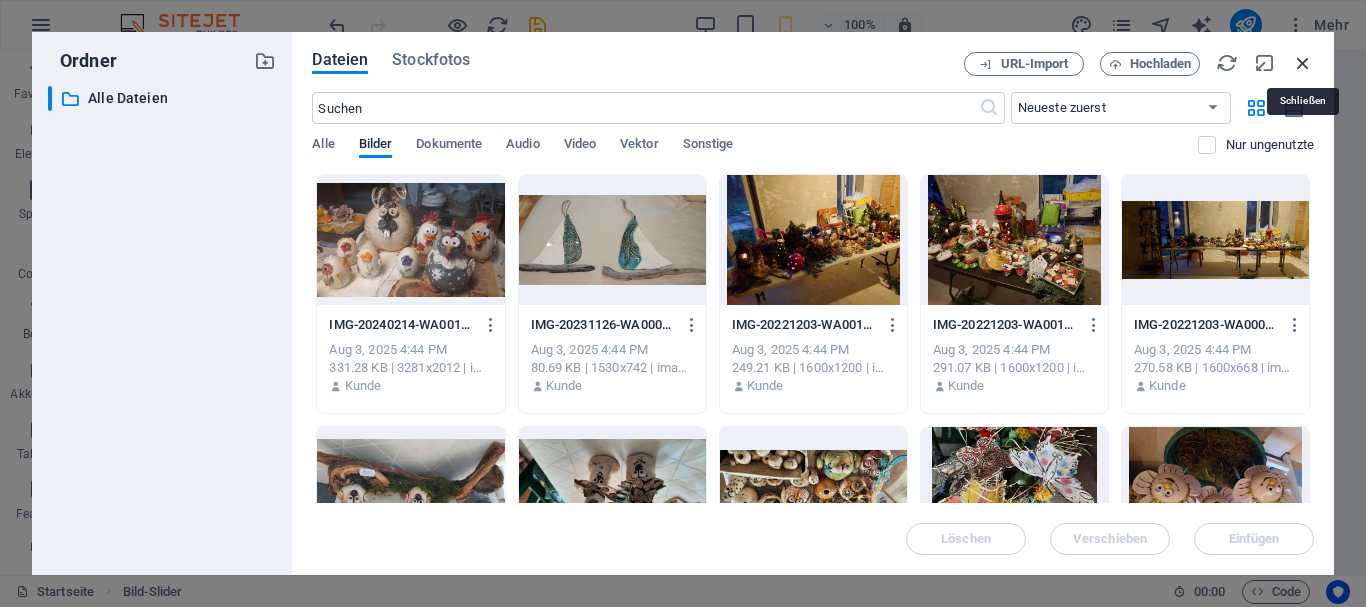 drag, startPoint x: 1299, startPoint y: 68, endPoint x: 867, endPoint y: 20, distance: 434.65848 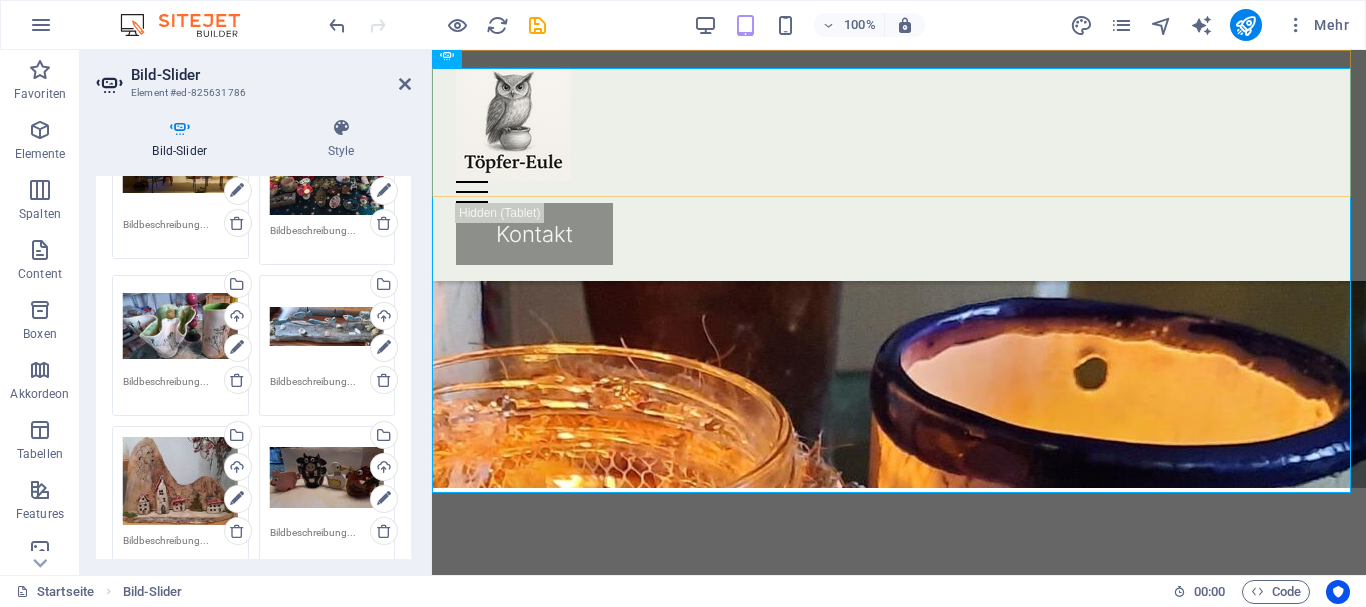 scroll, scrollTop: 240, scrollLeft: 0, axis: vertical 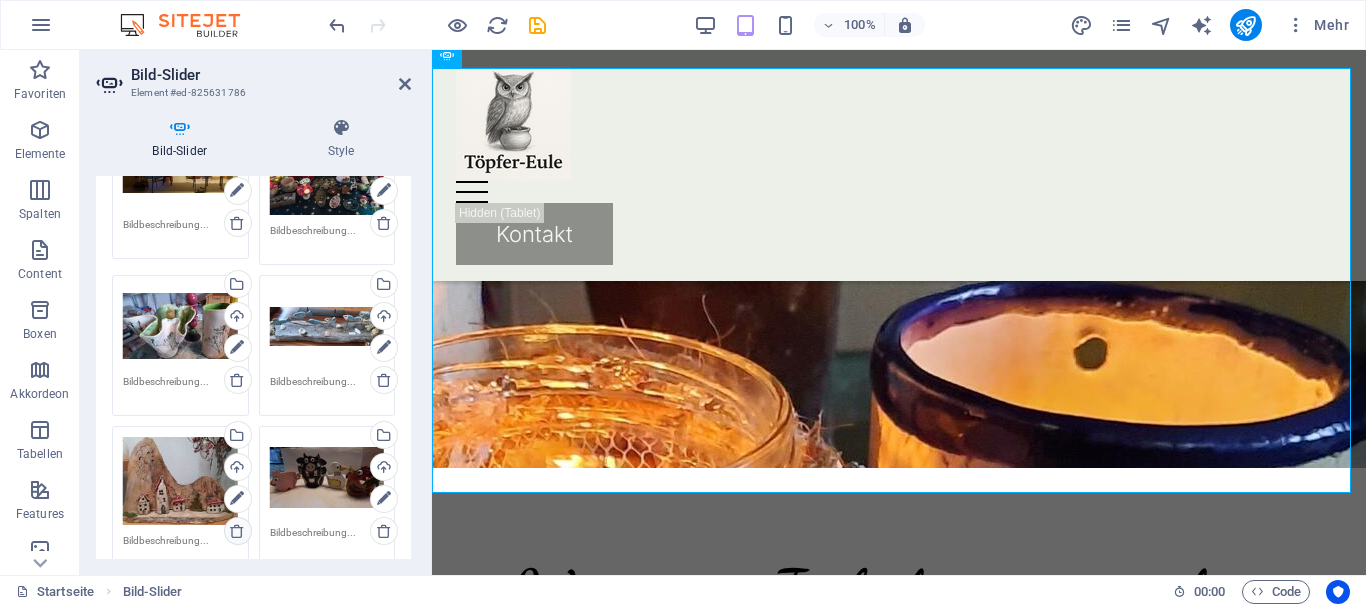 click at bounding box center [237, 531] 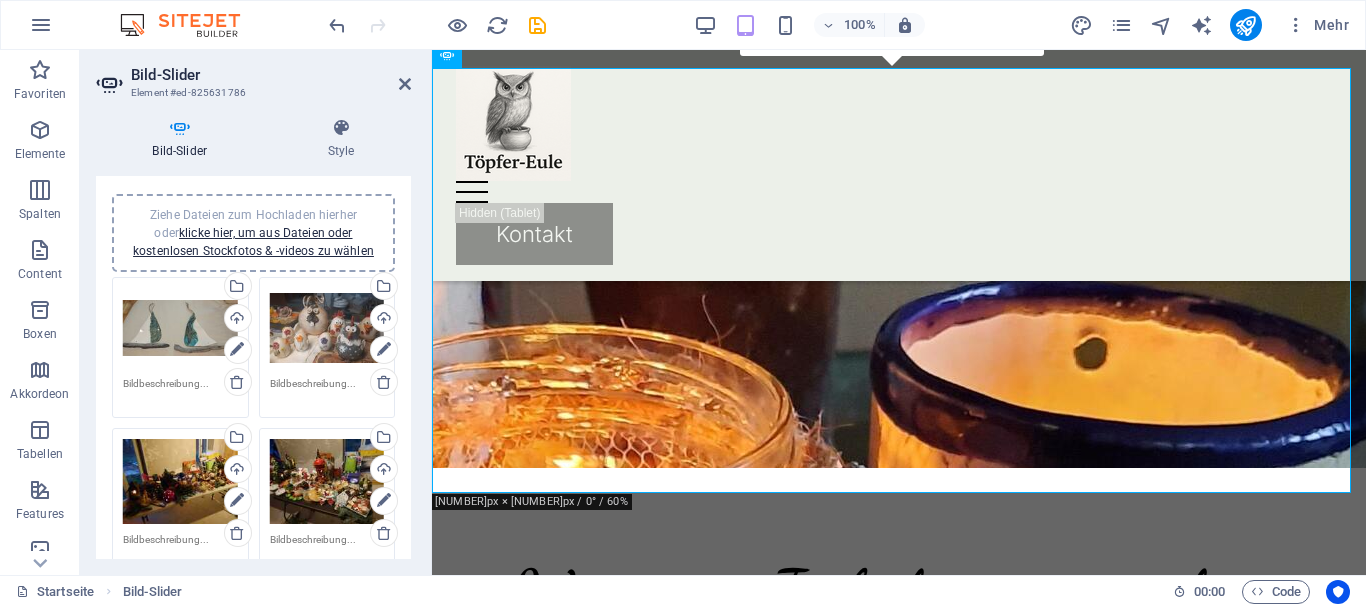 scroll, scrollTop: 0, scrollLeft: 0, axis: both 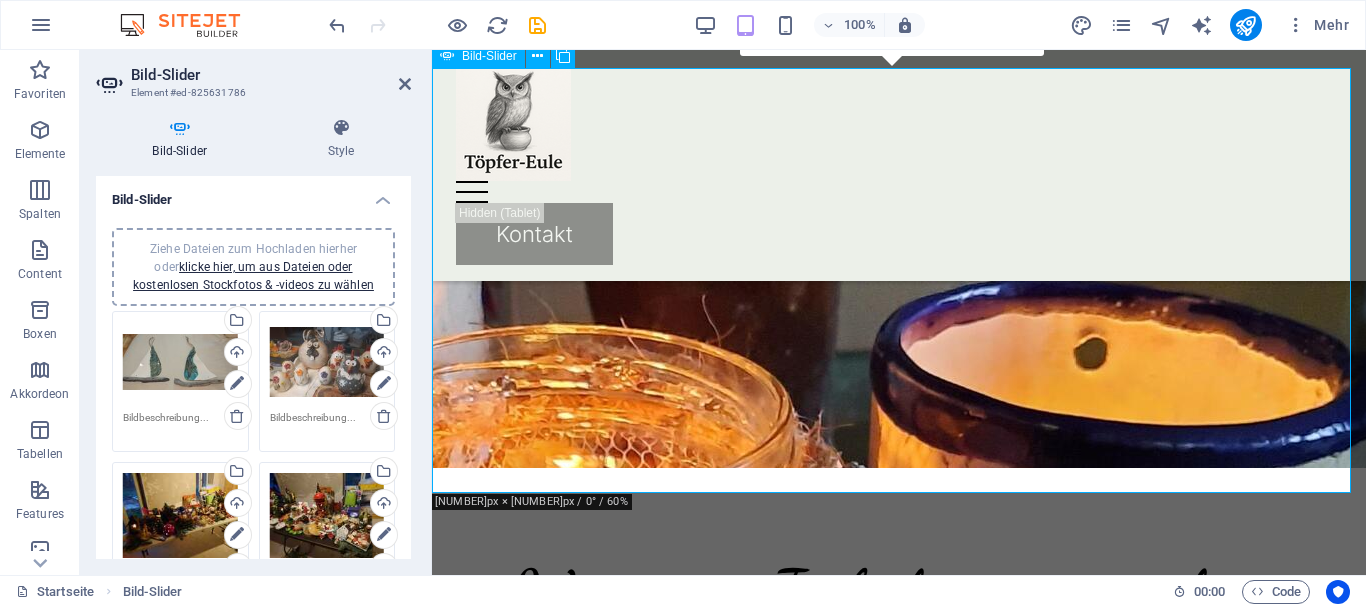 click on "2" at bounding box center (476, 10793) 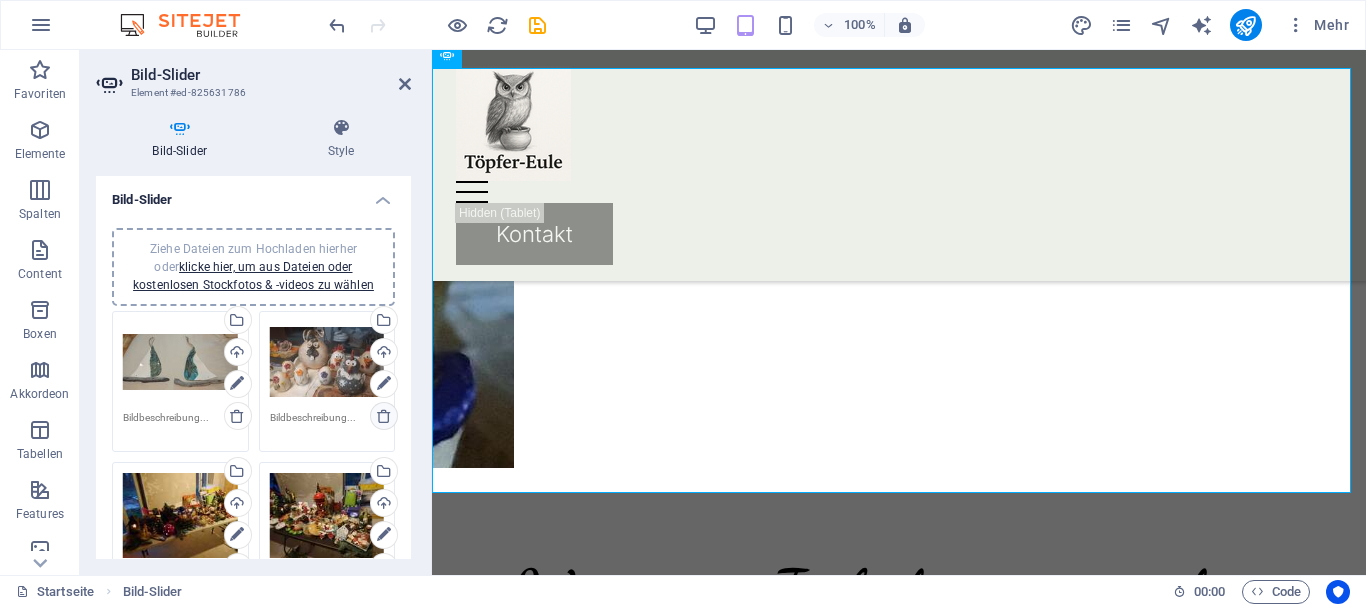 click at bounding box center [384, 416] 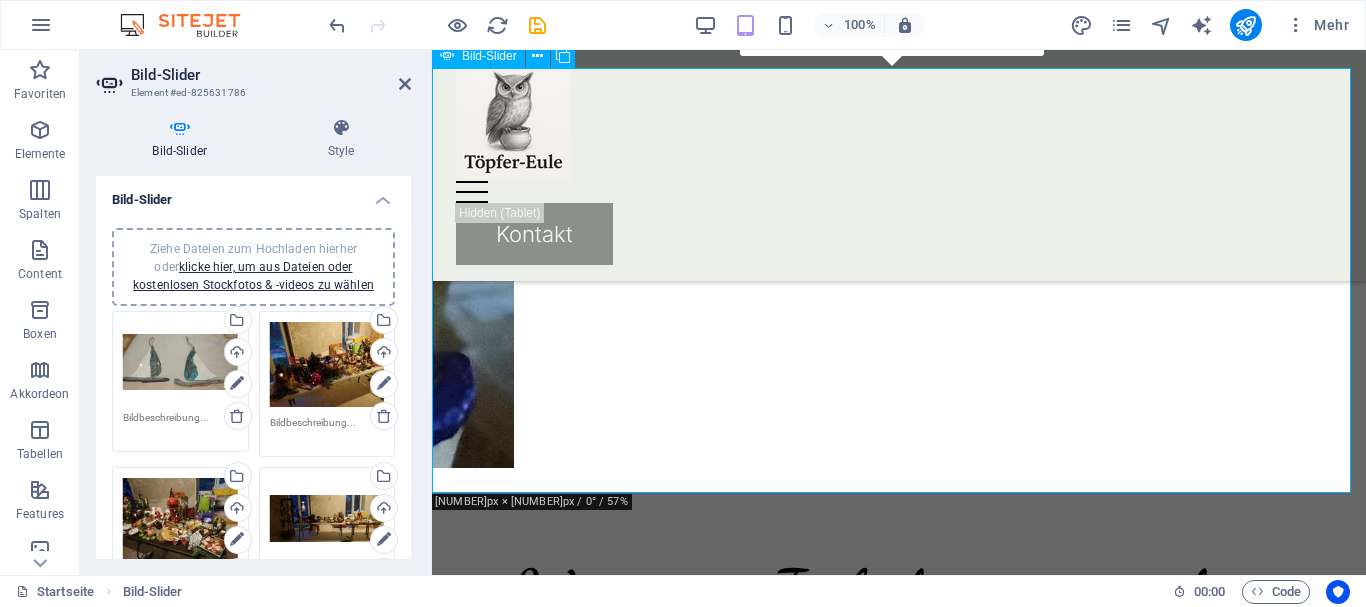 click at bounding box center (432, 83) 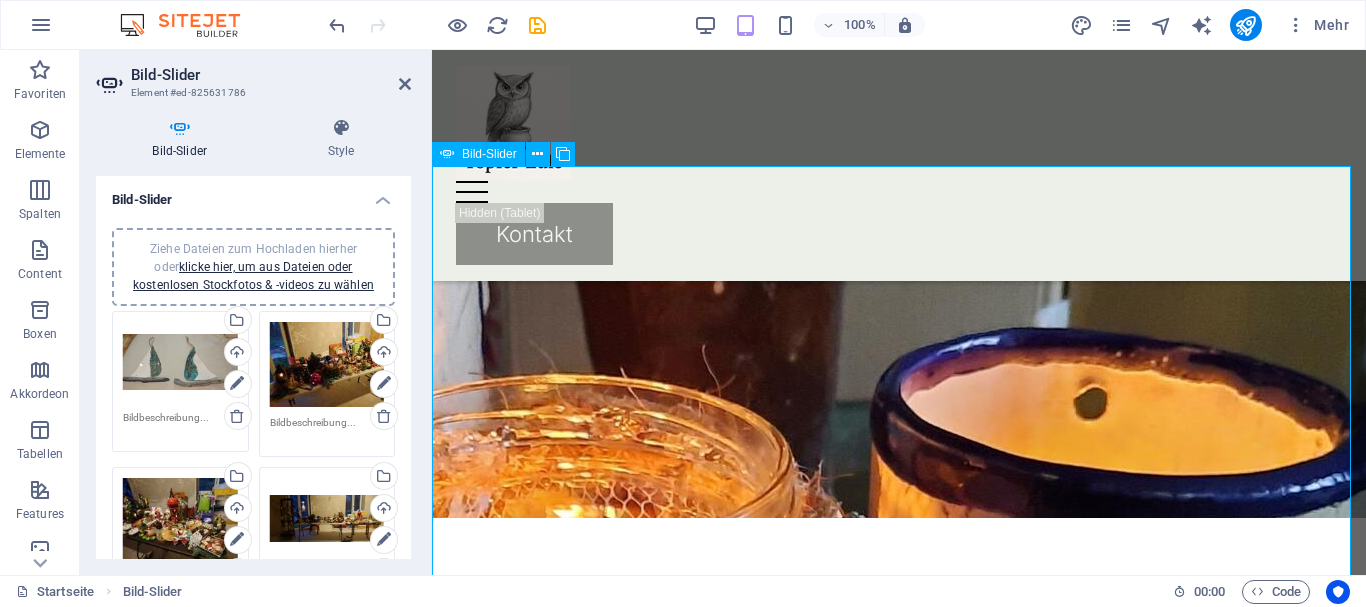 scroll, scrollTop: 200, scrollLeft: 0, axis: vertical 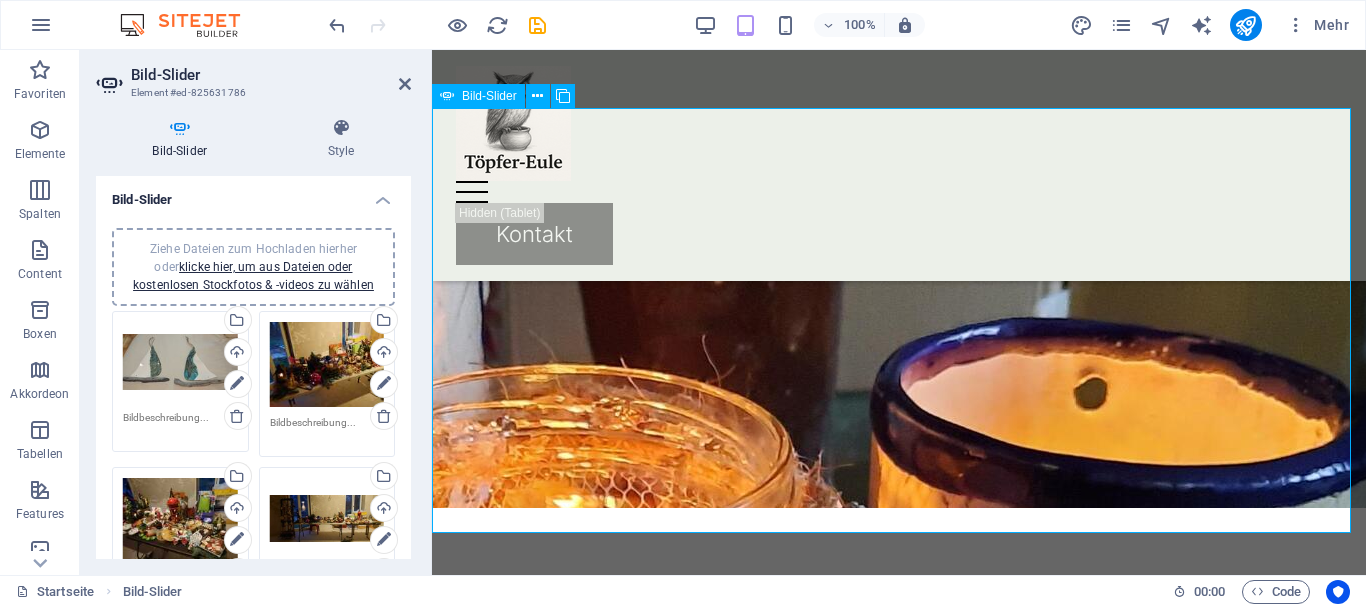click at bounding box center [432, 9918] 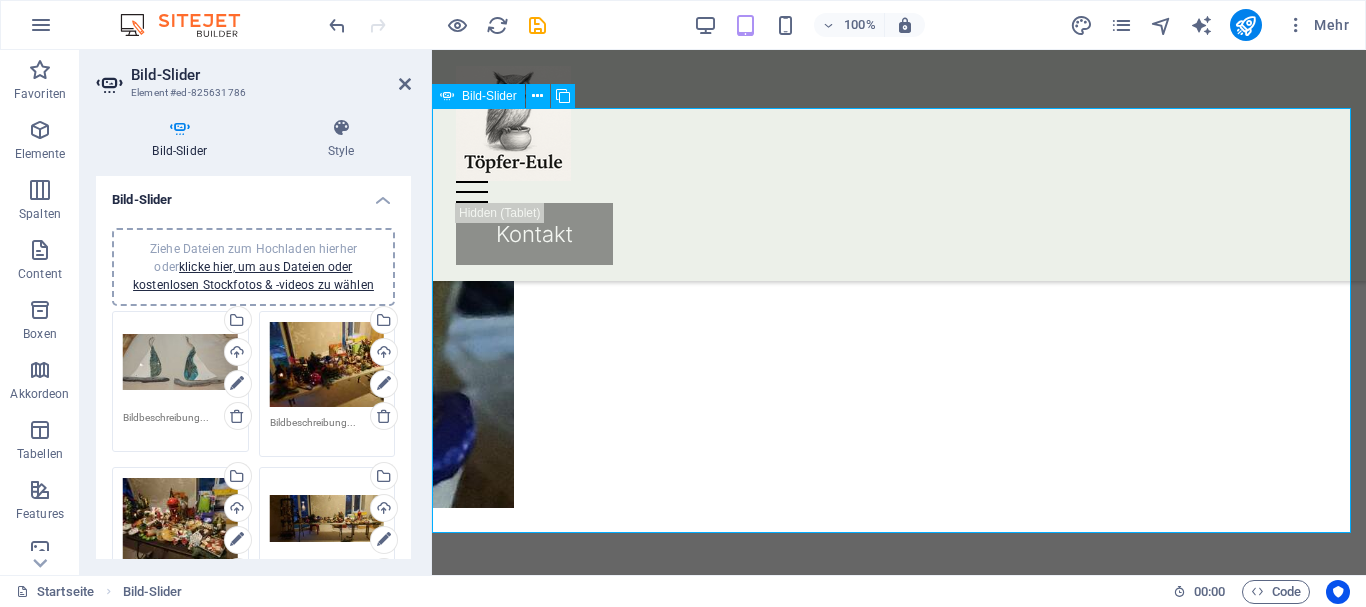 click at bounding box center (432, 9918) 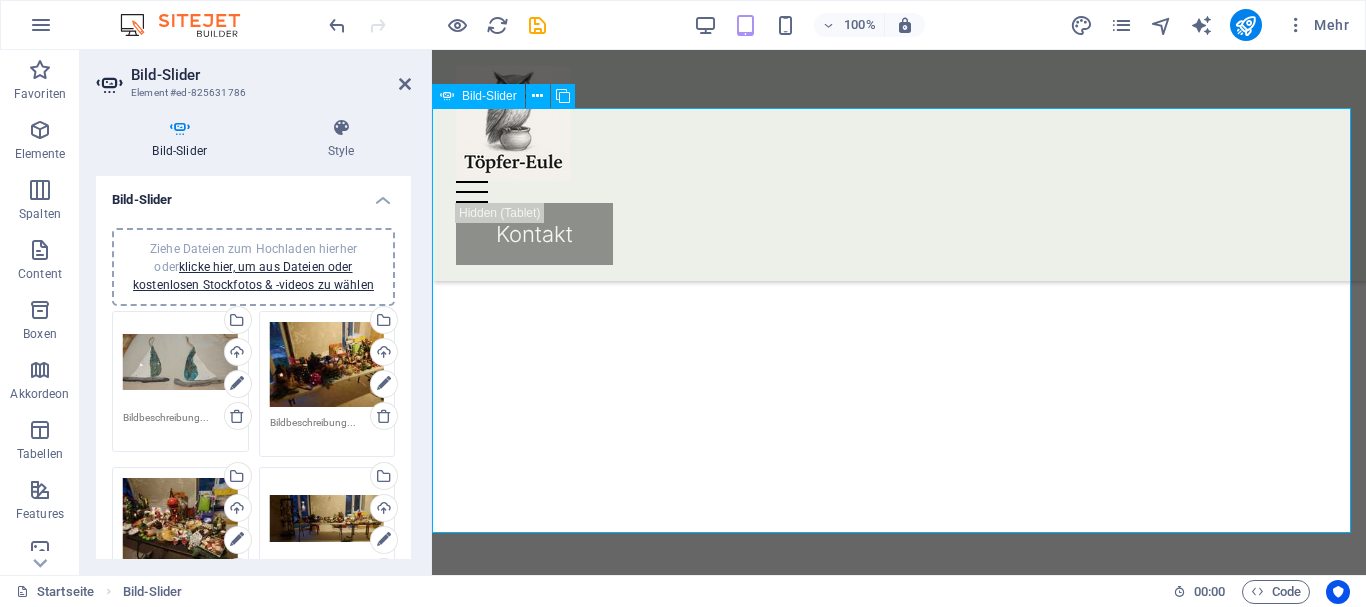 click at bounding box center (432, 9918) 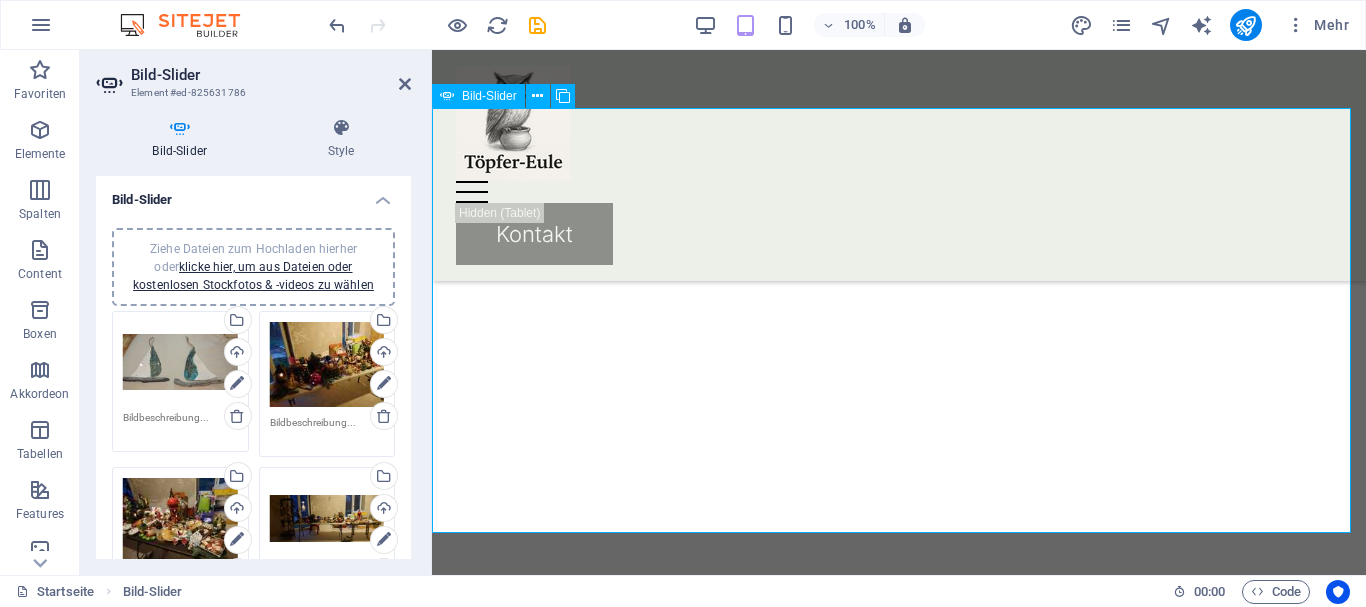 click at bounding box center [432, 9918] 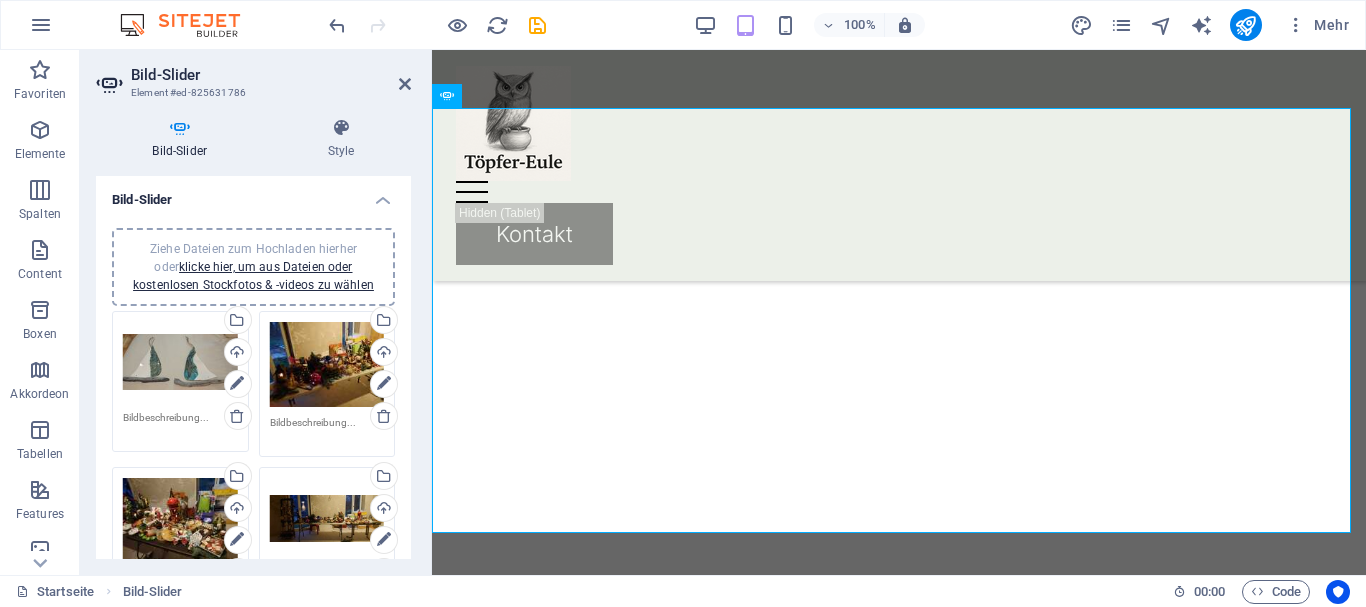 scroll, scrollTop: 200, scrollLeft: 0, axis: vertical 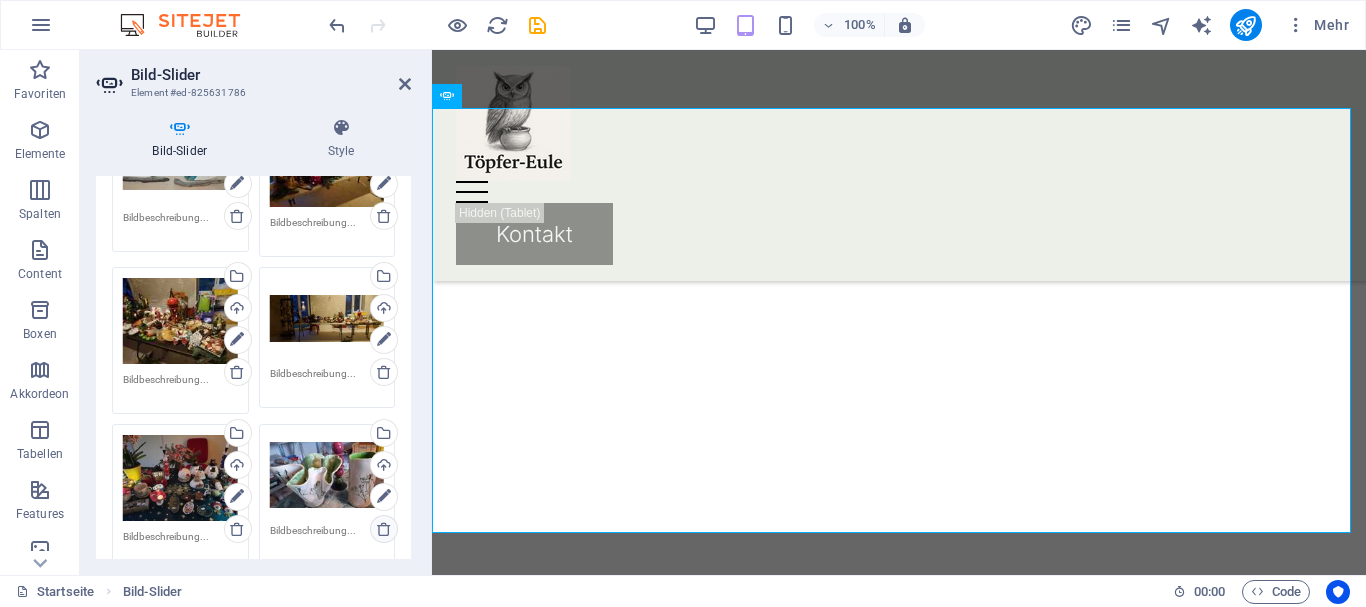 click at bounding box center [384, 529] 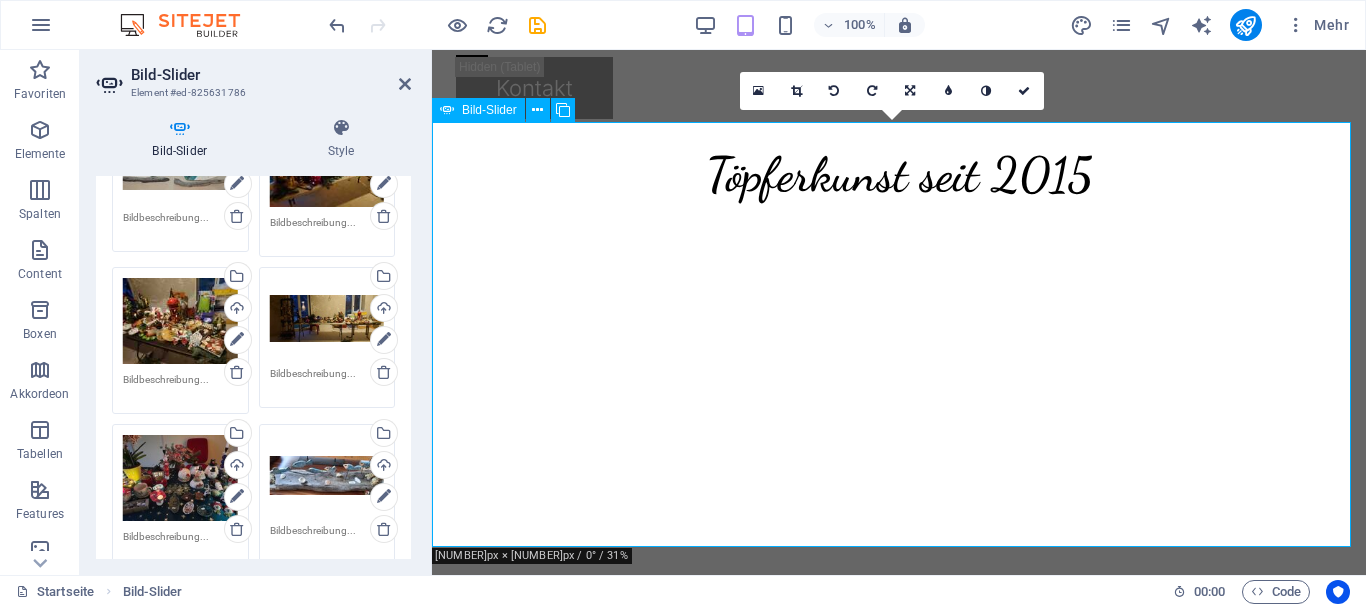 scroll, scrollTop: 100, scrollLeft: 0, axis: vertical 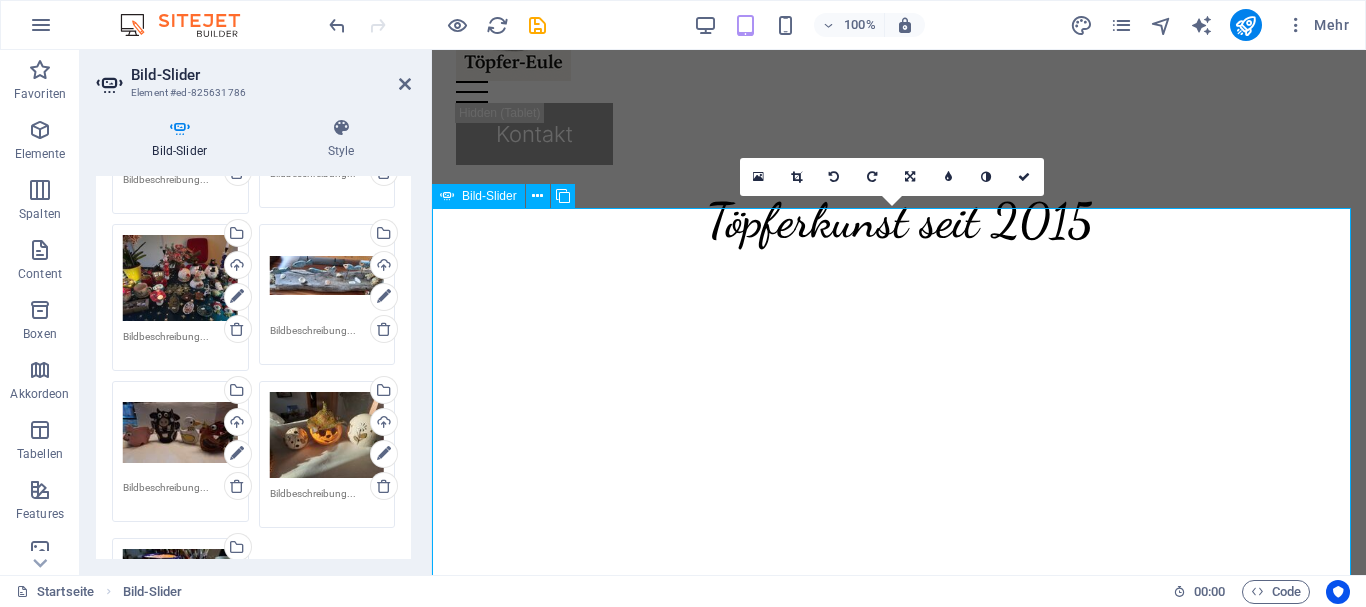 click at bounding box center [432, 9221] 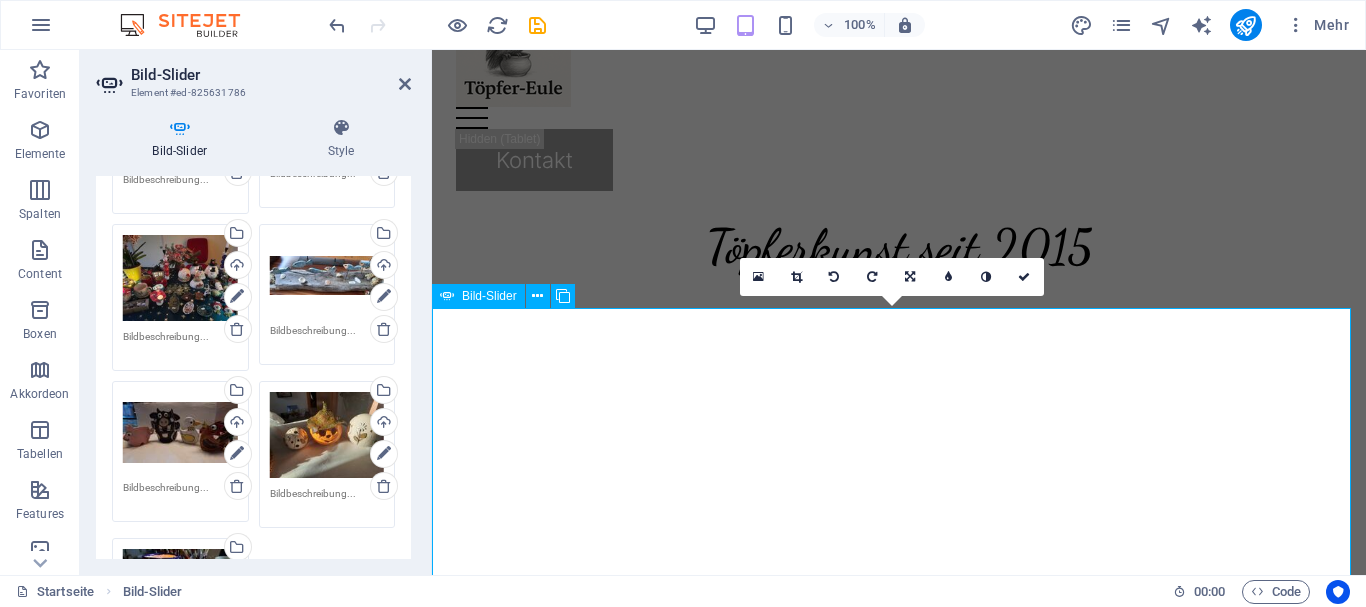 scroll, scrollTop: 100, scrollLeft: 0, axis: vertical 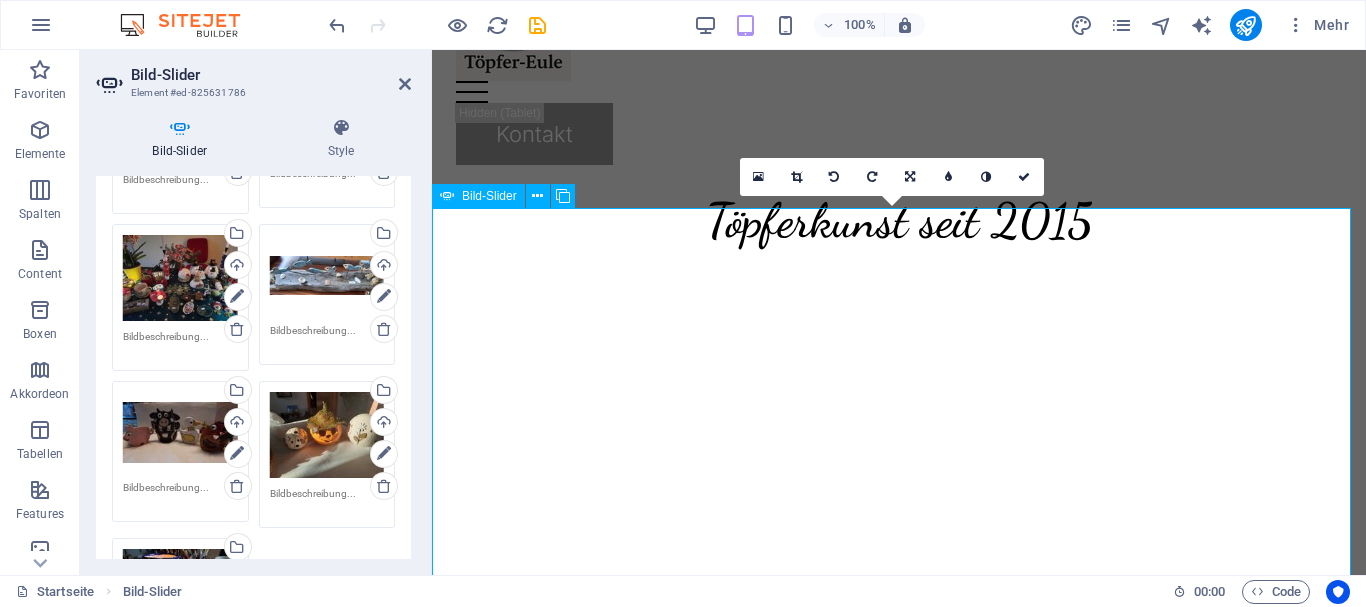 click at bounding box center (432, 9221) 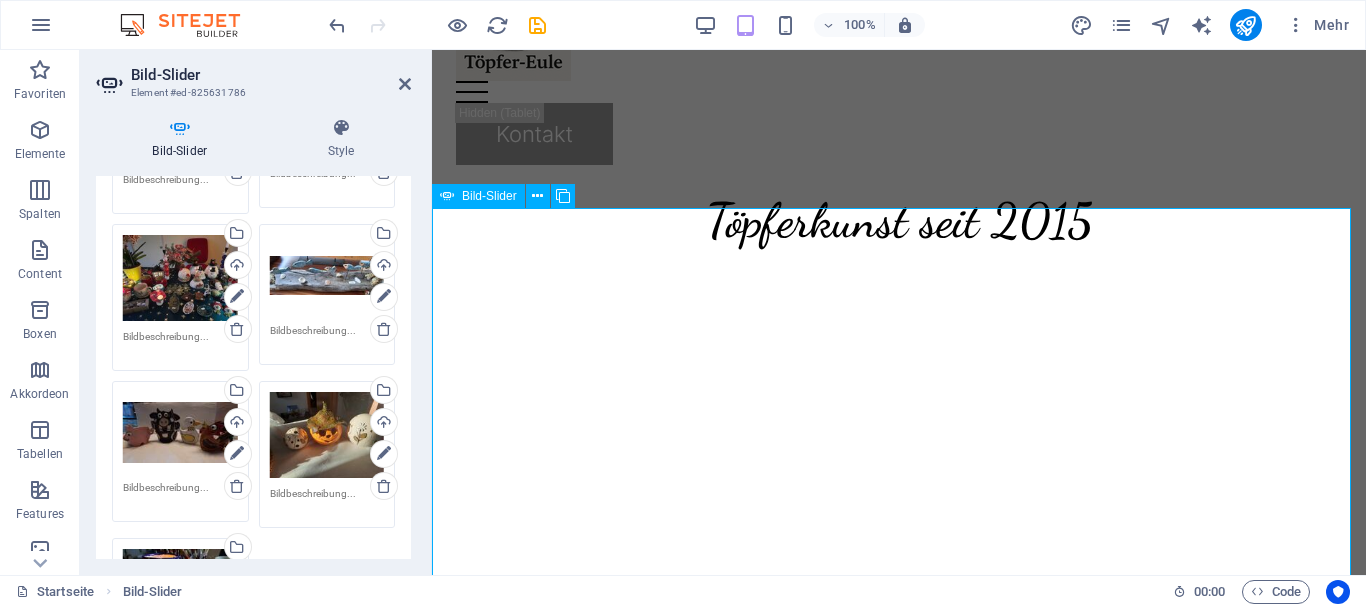 click at bounding box center [432, 9221] 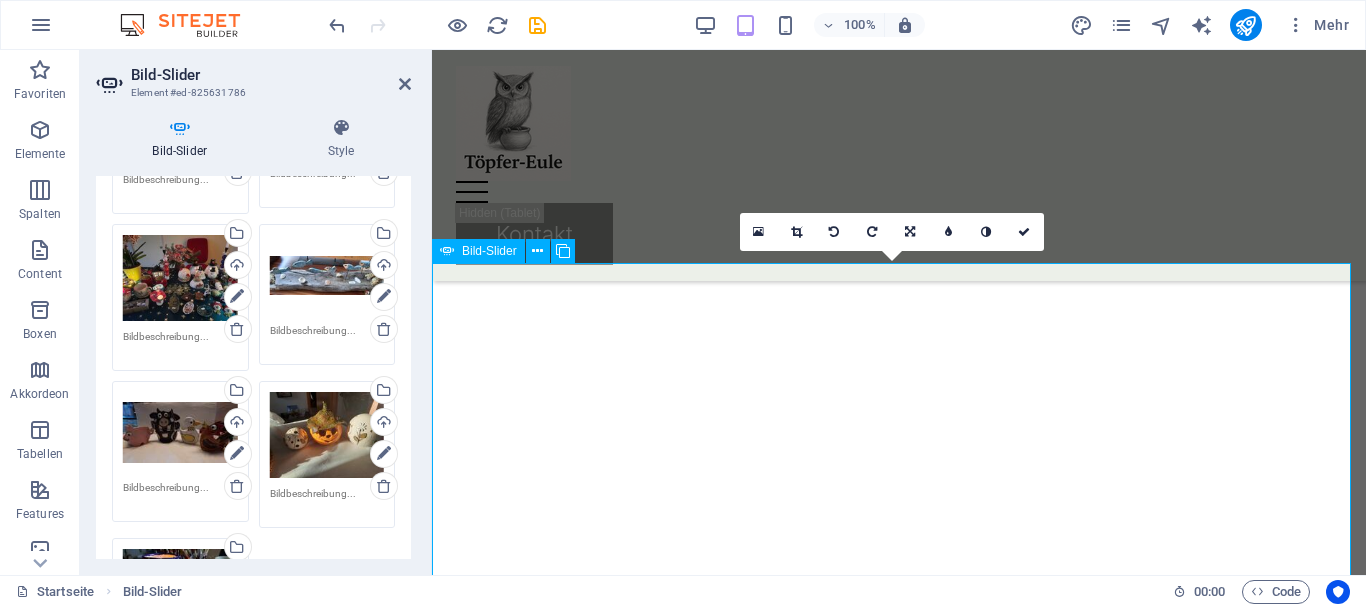 scroll, scrollTop: 200, scrollLeft: 0, axis: vertical 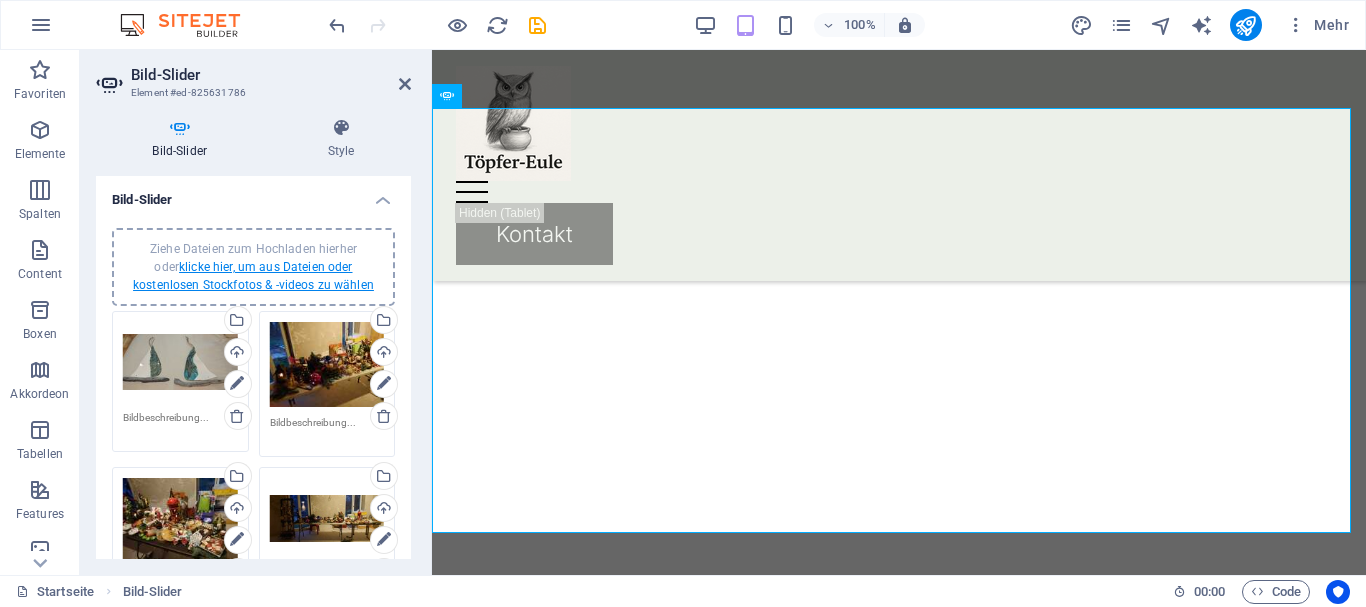 click on "klicke hier, um aus Dateien oder kostenlosen Stockfotos & -videos zu wählen" at bounding box center [253, 276] 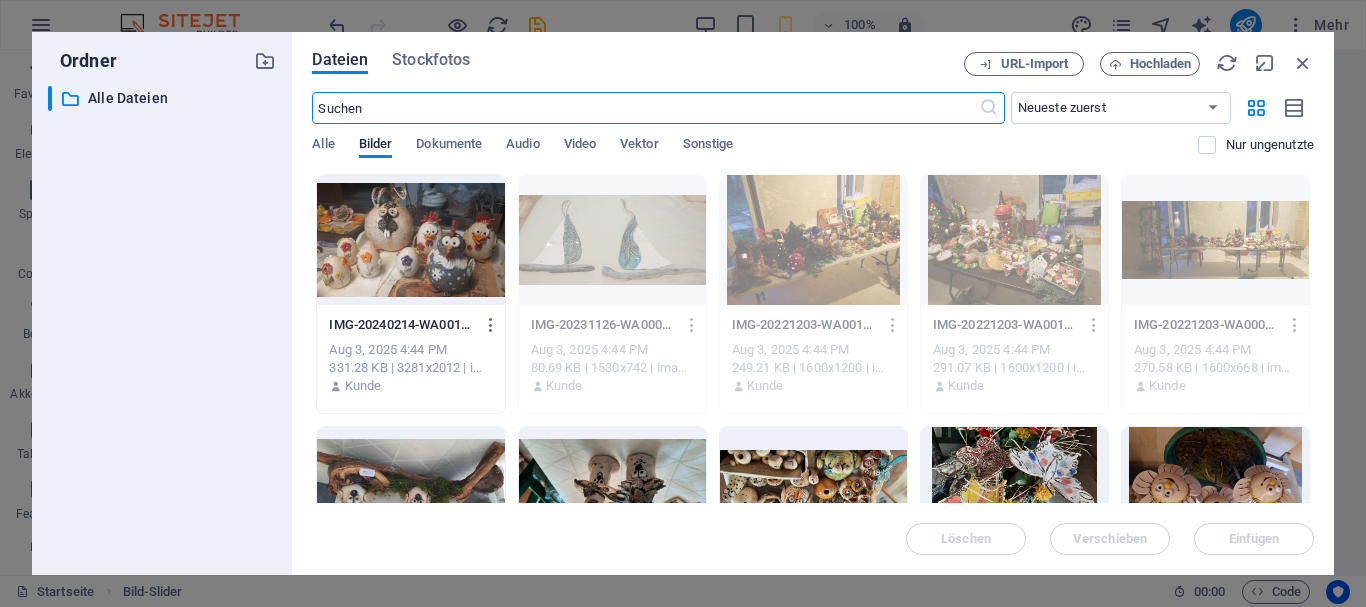 scroll, scrollTop: 184, scrollLeft: 0, axis: vertical 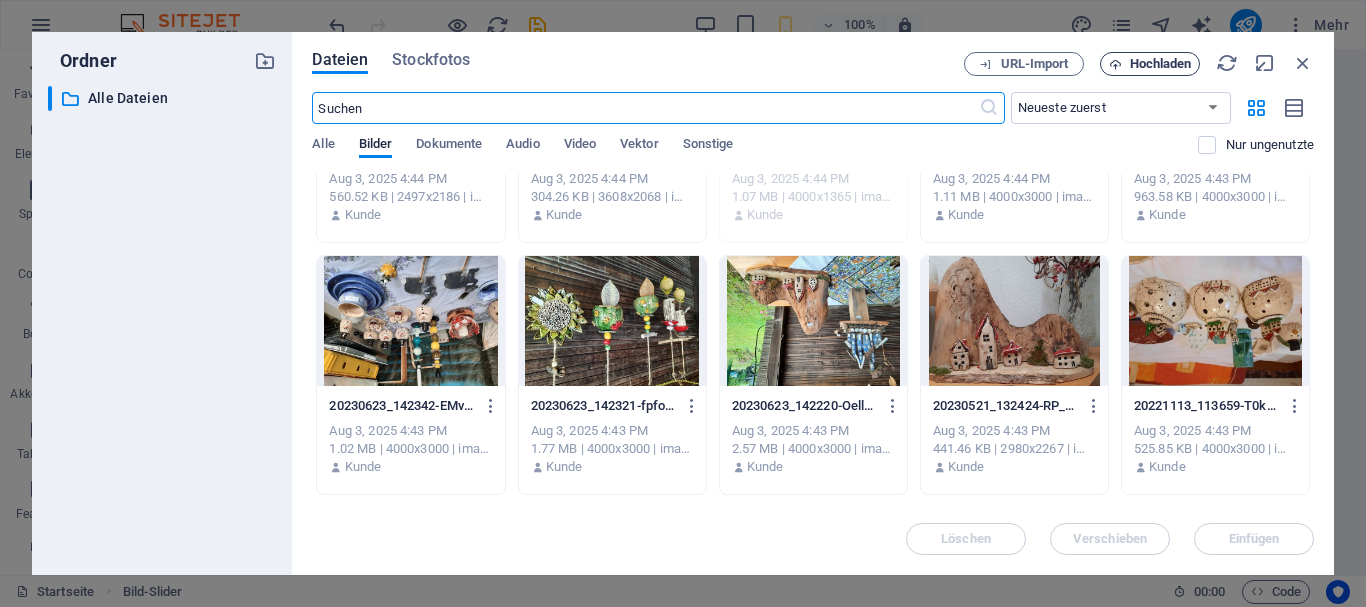 click on "Hochladen" at bounding box center (1161, 64) 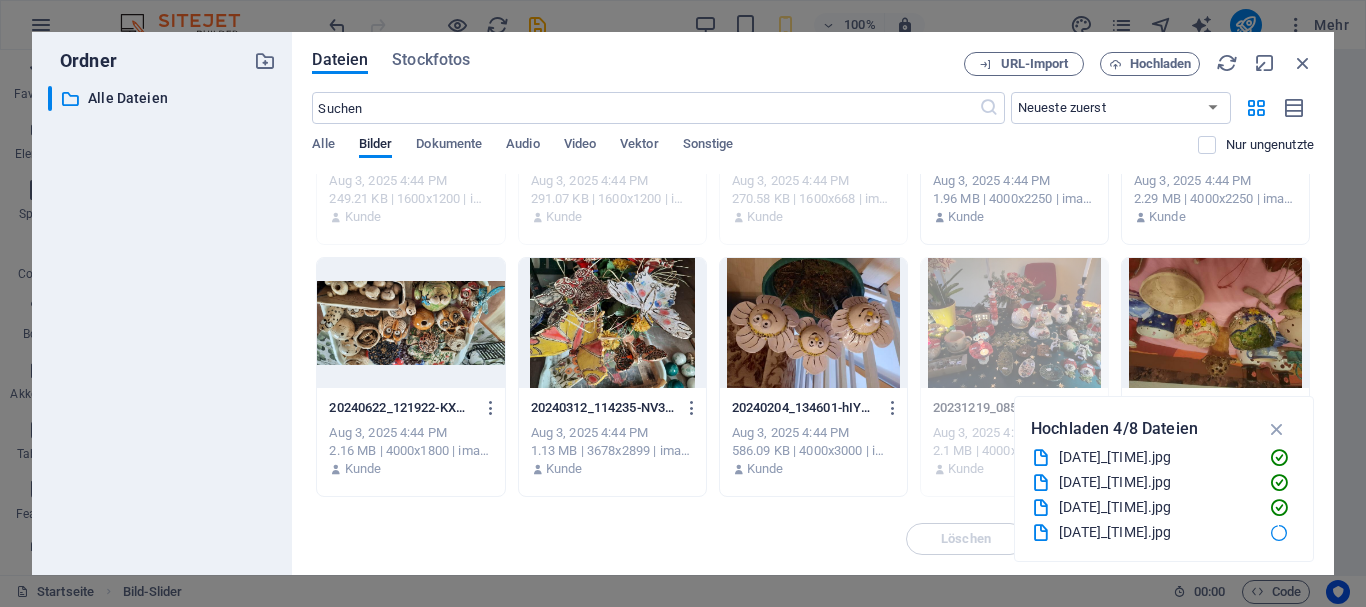 scroll, scrollTop: 0, scrollLeft: 0, axis: both 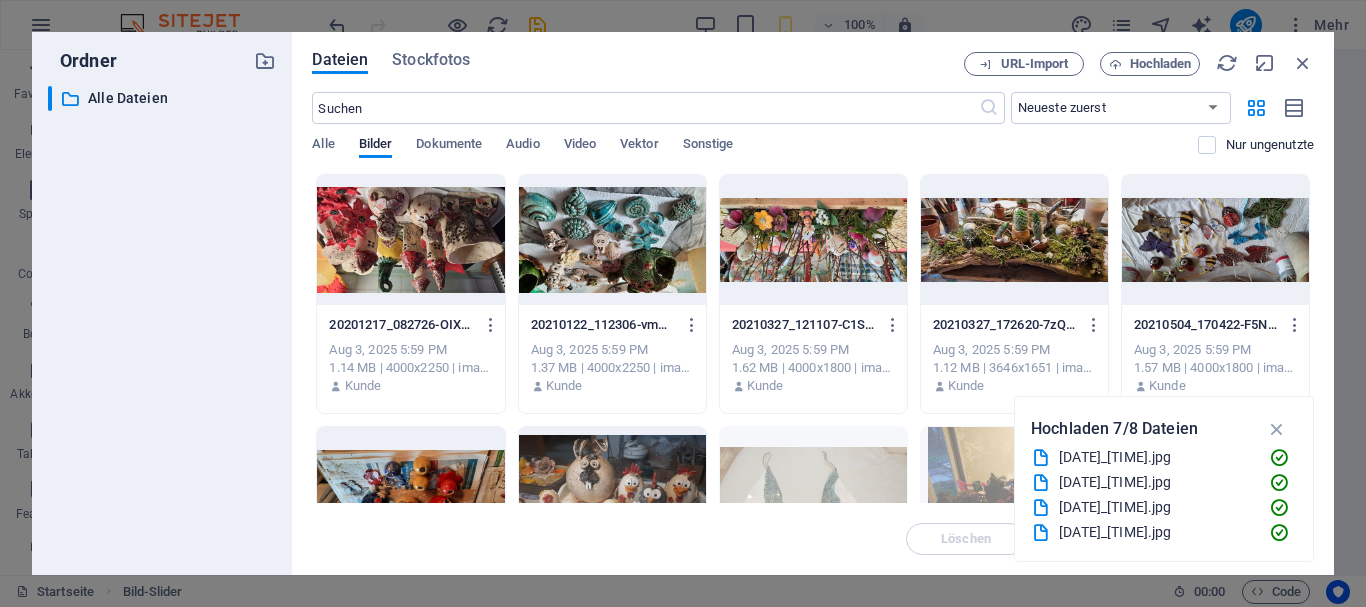 type 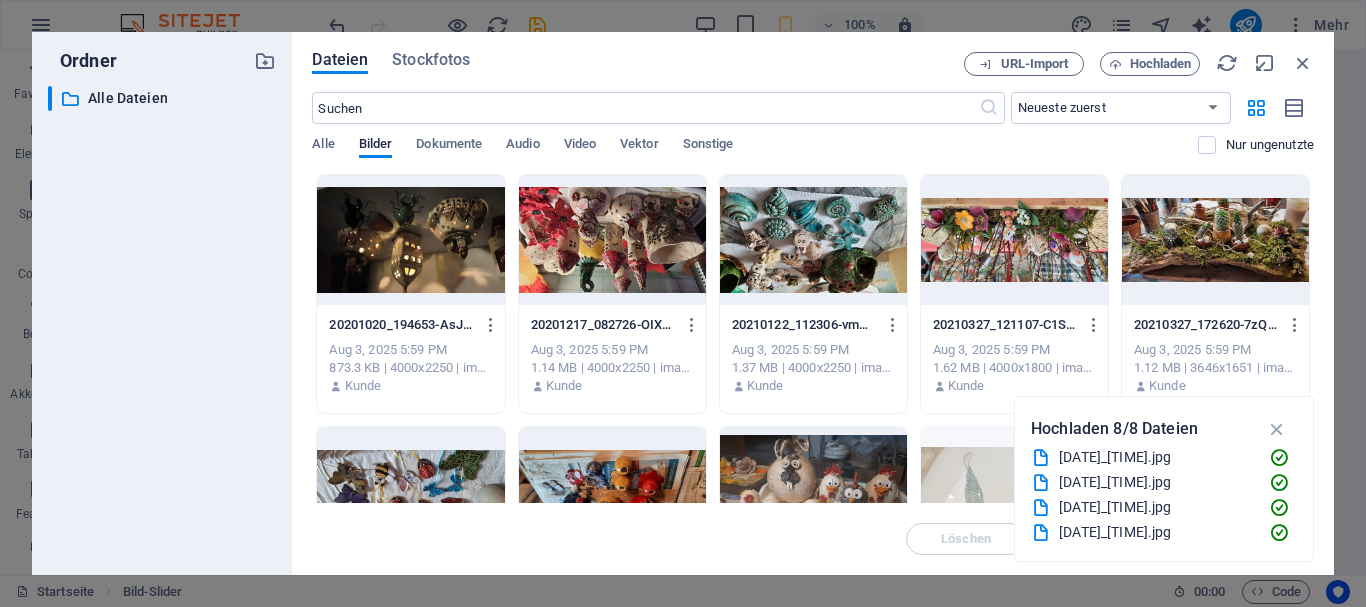 click at bounding box center (1014, 240) 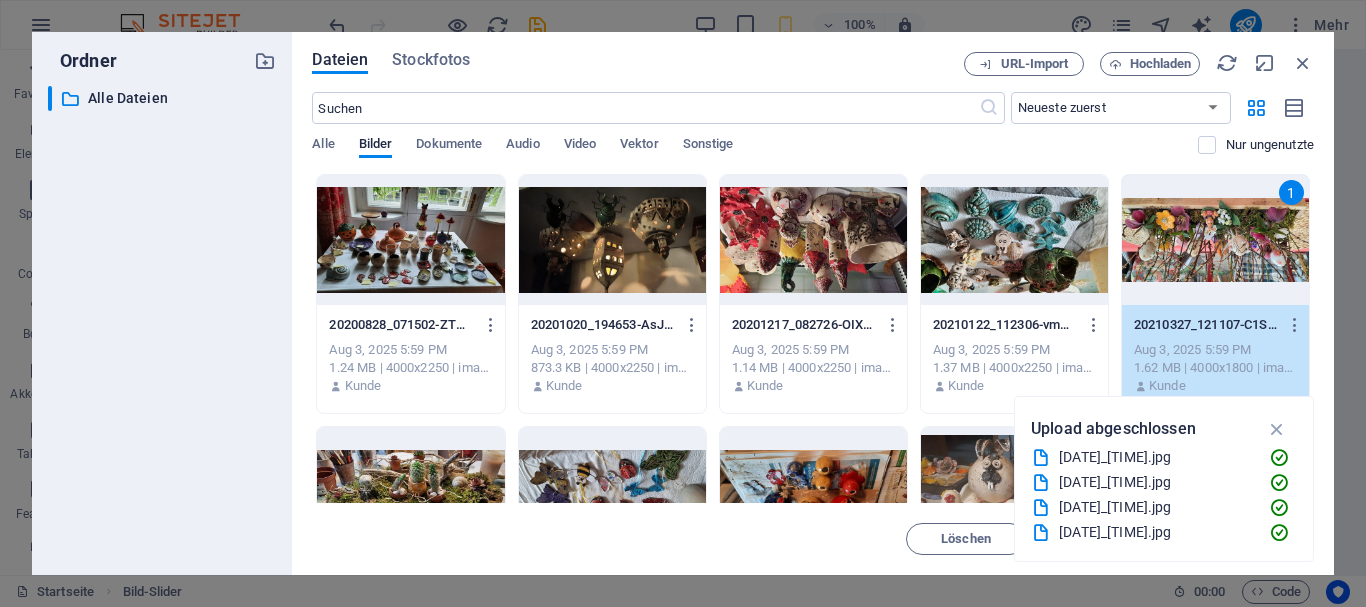 click at bounding box center [1014, 240] 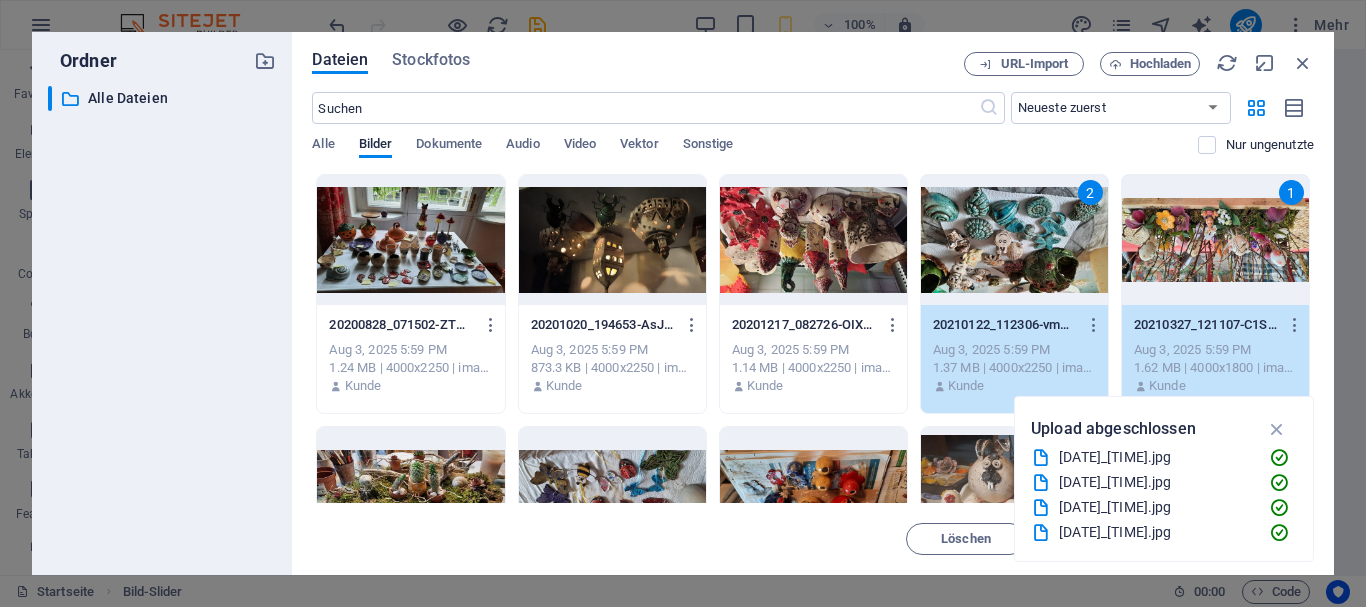 click on "2" at bounding box center [1014, 240] 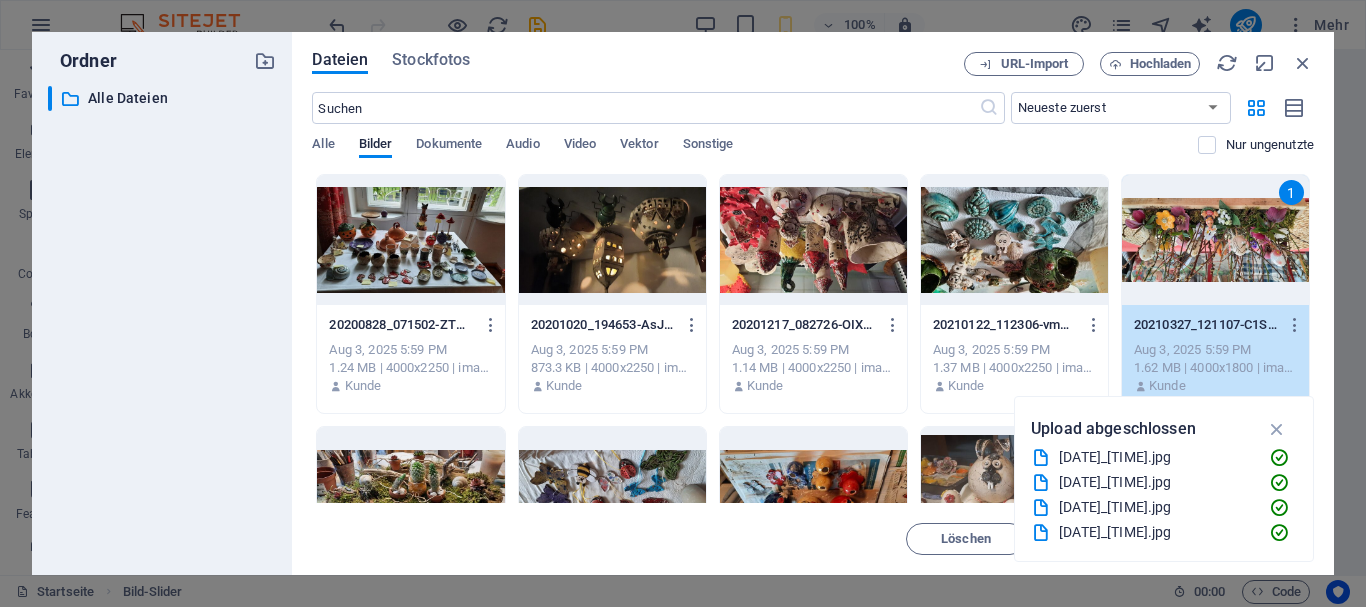 click on "1" at bounding box center (1215, 240) 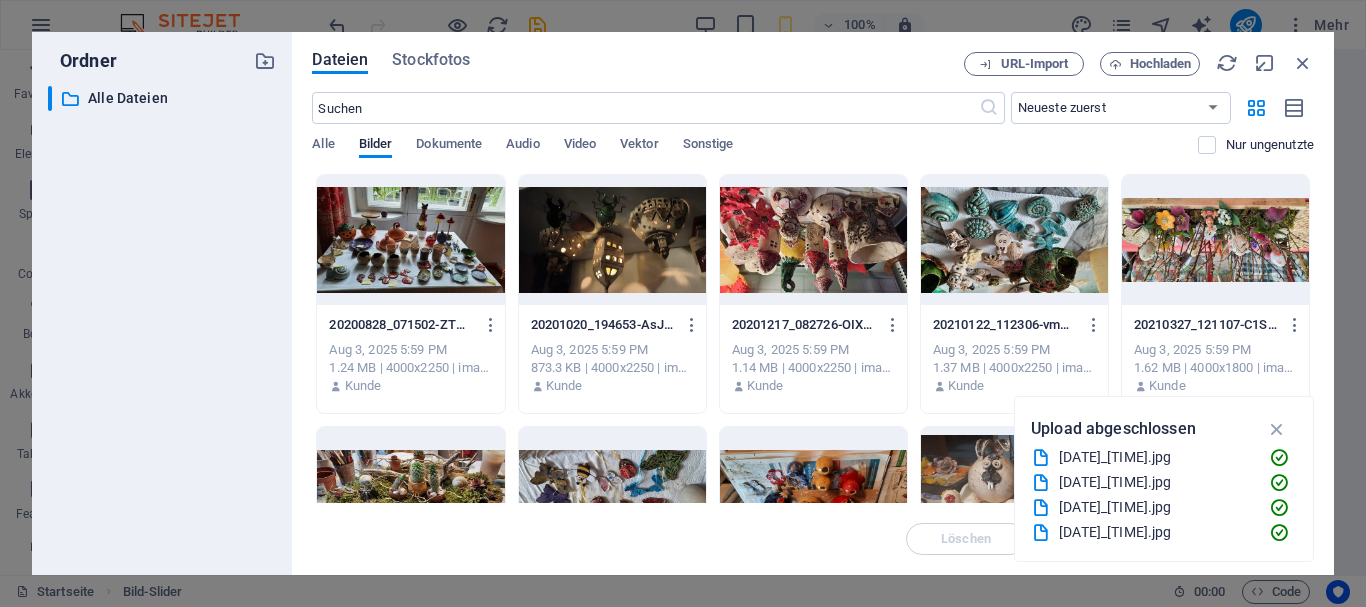 click at bounding box center (410, 240) 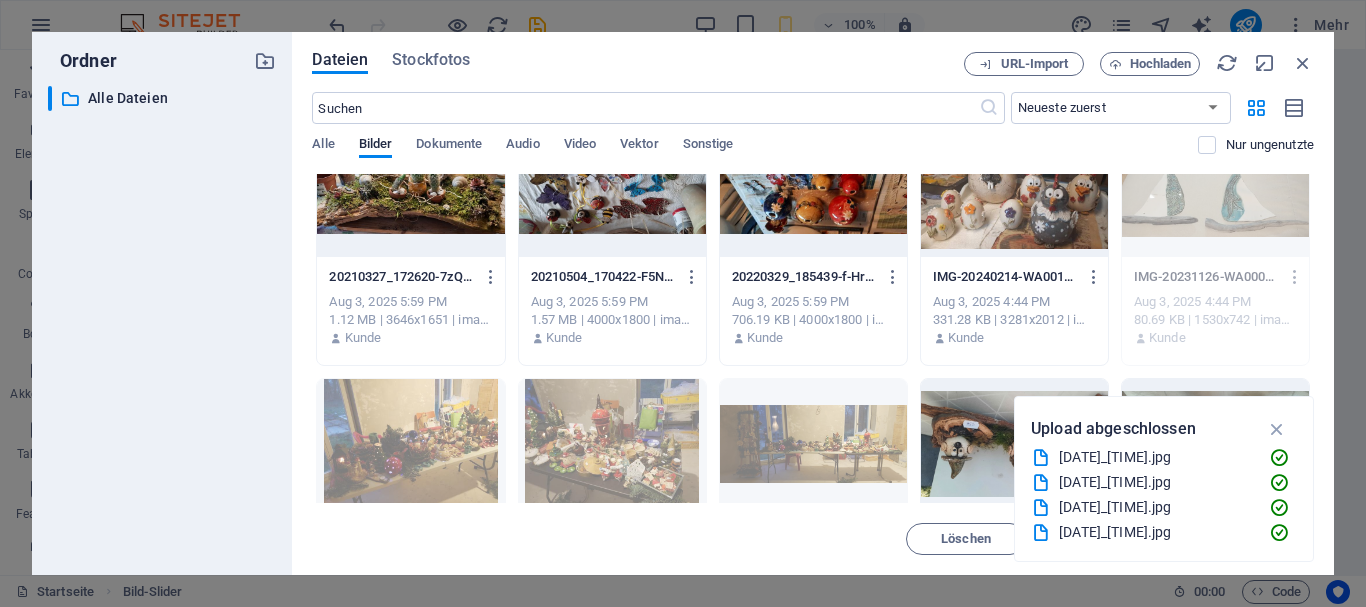 scroll, scrollTop: 200, scrollLeft: 0, axis: vertical 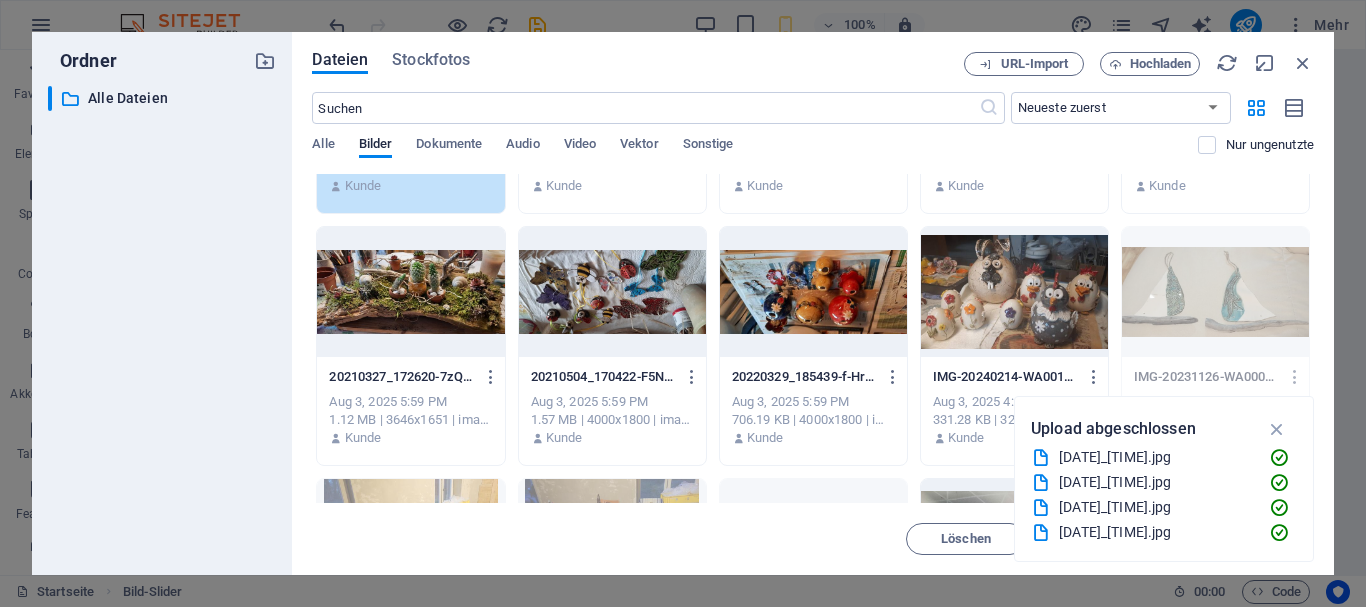click at bounding box center [410, 292] 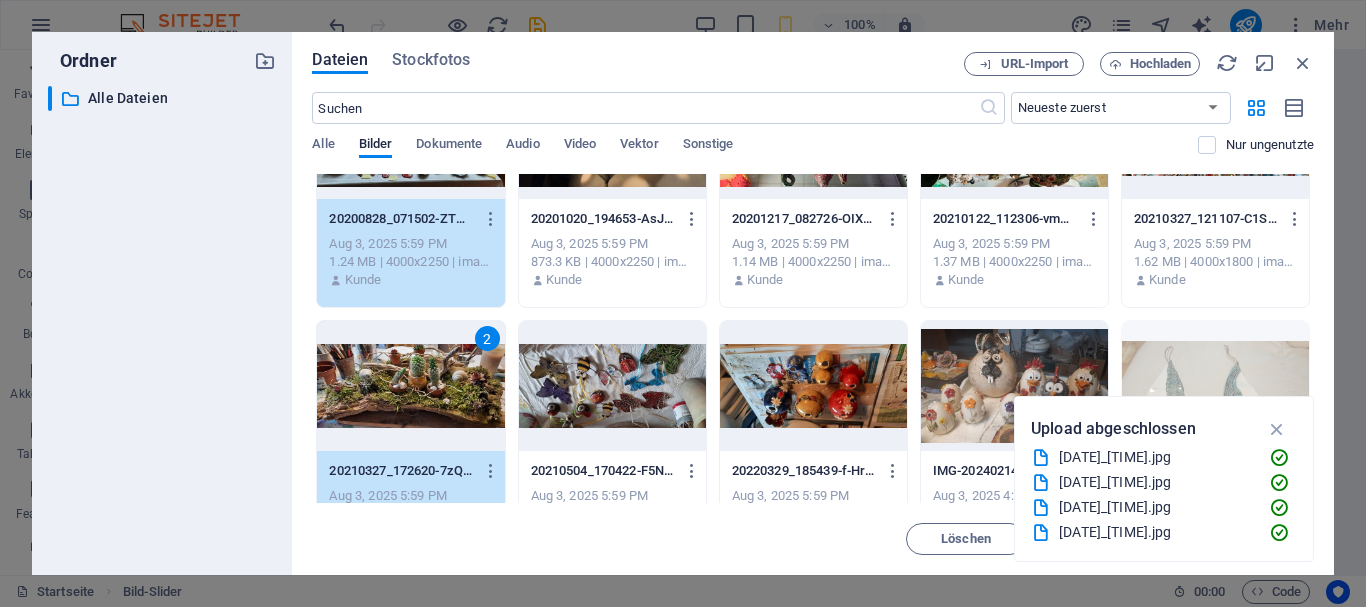 scroll, scrollTop: 200, scrollLeft: 0, axis: vertical 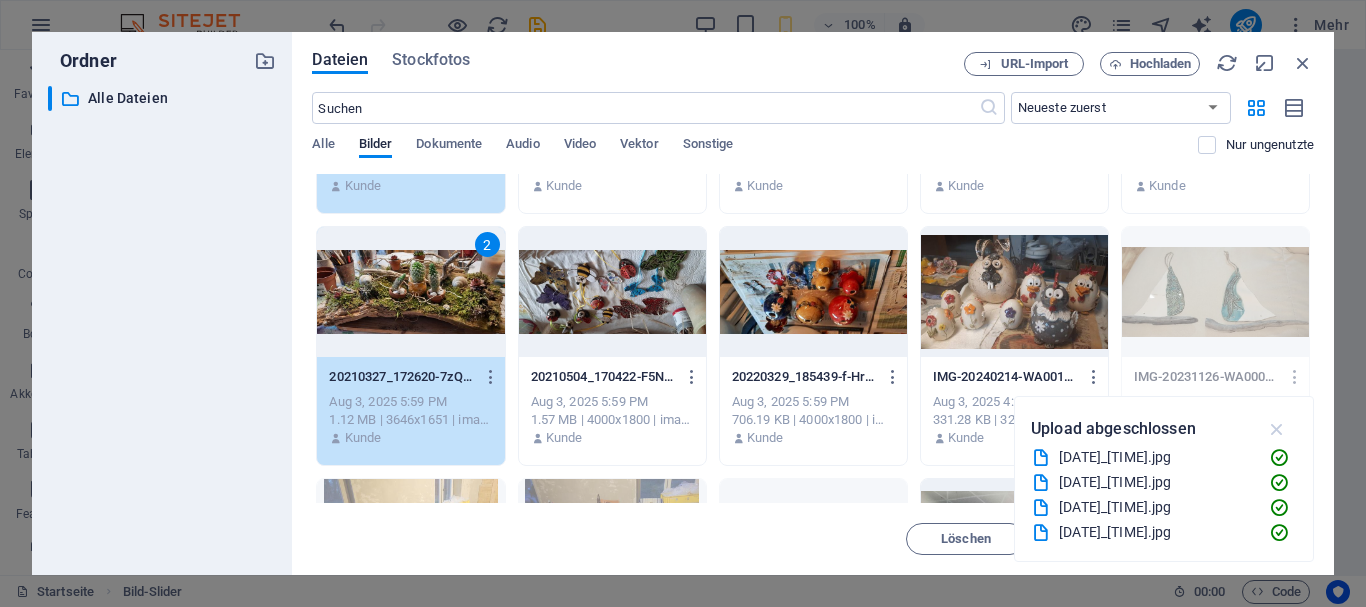 click at bounding box center (1277, 429) 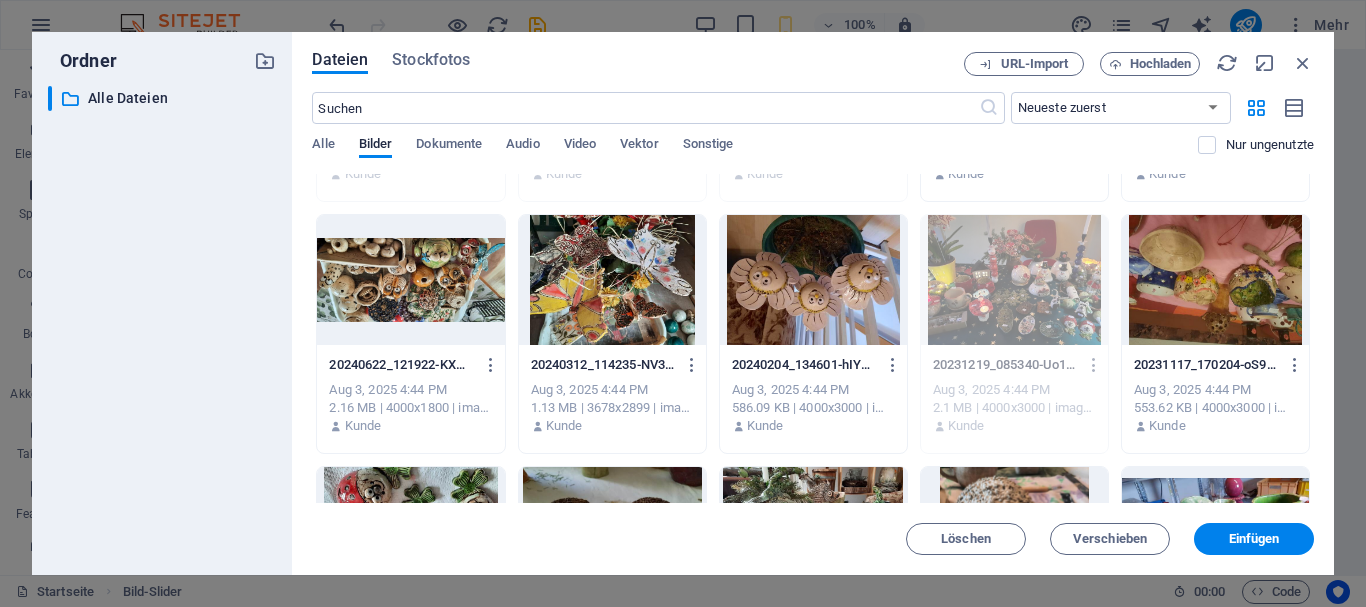 scroll, scrollTop: 900, scrollLeft: 0, axis: vertical 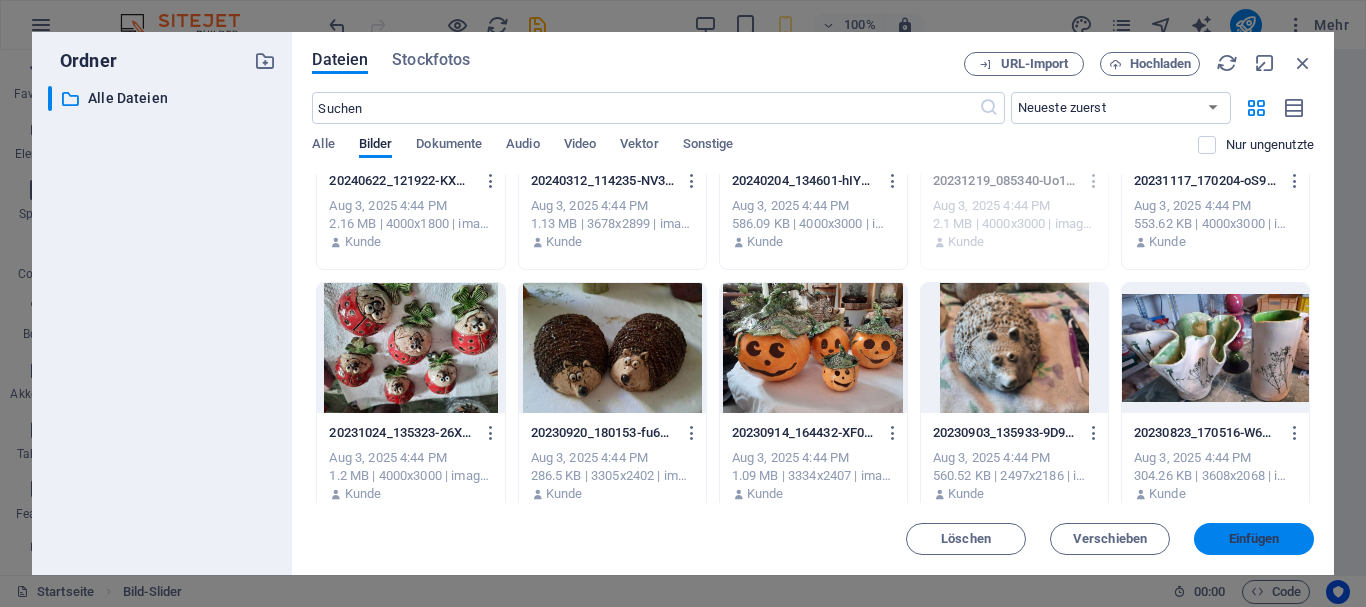 click on "Einfügen" at bounding box center [1254, 539] 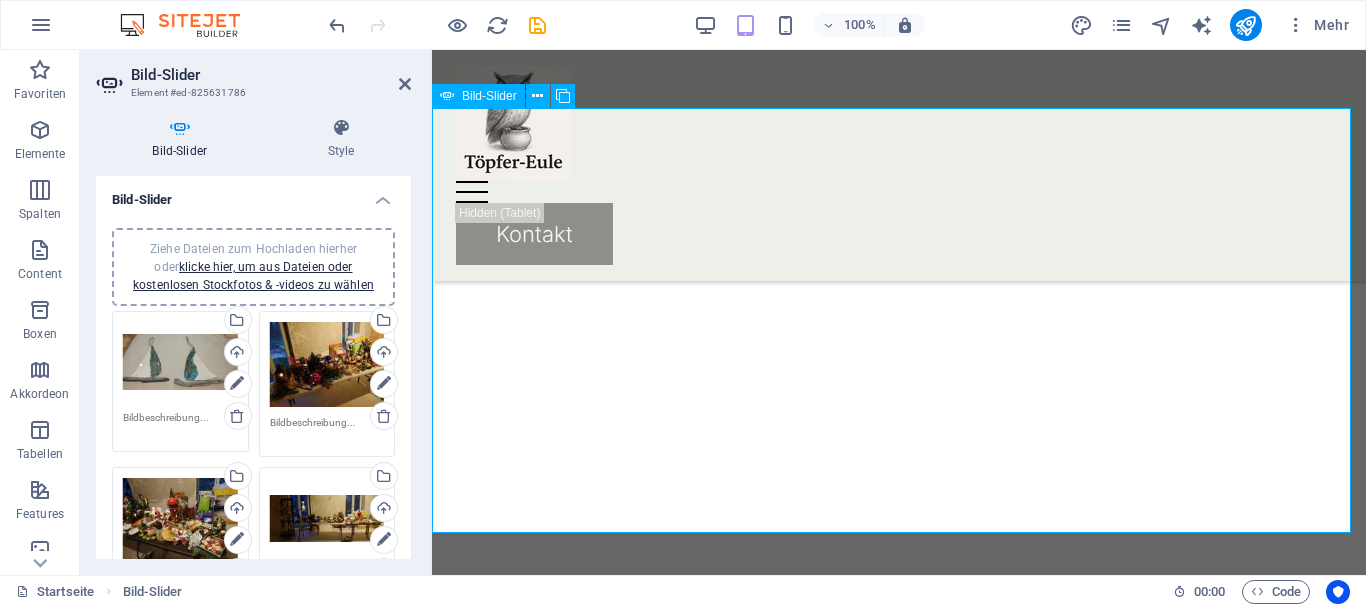 scroll, scrollTop: 200, scrollLeft: 0, axis: vertical 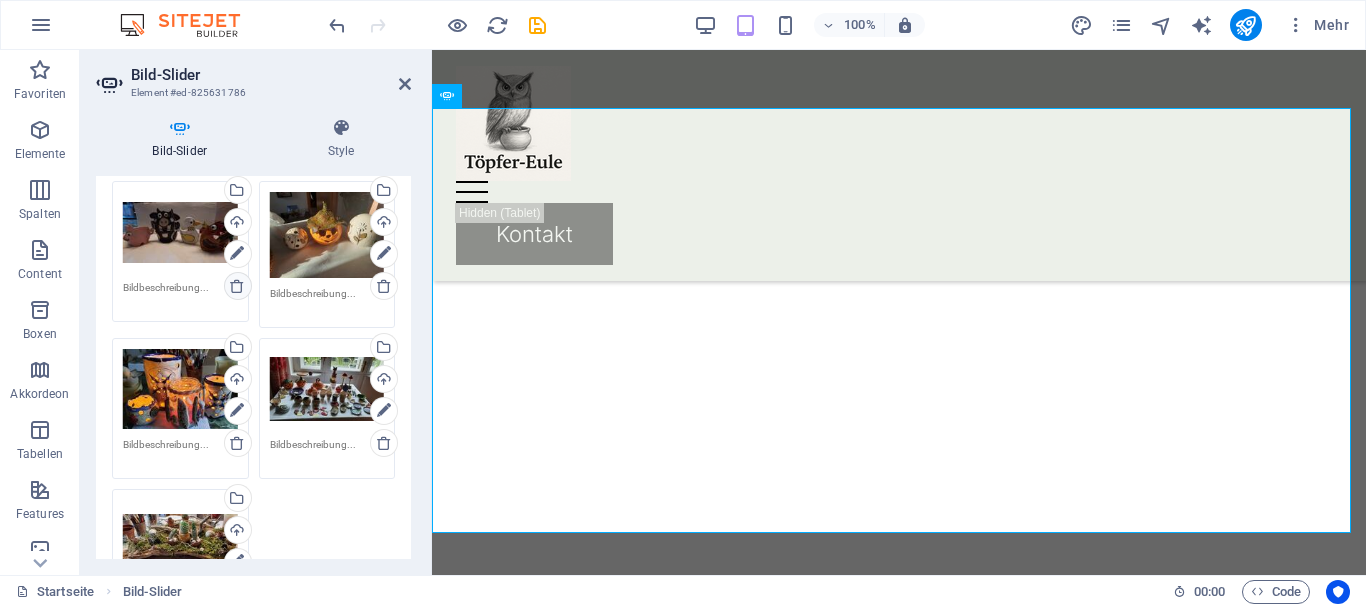 click at bounding box center (237, 286) 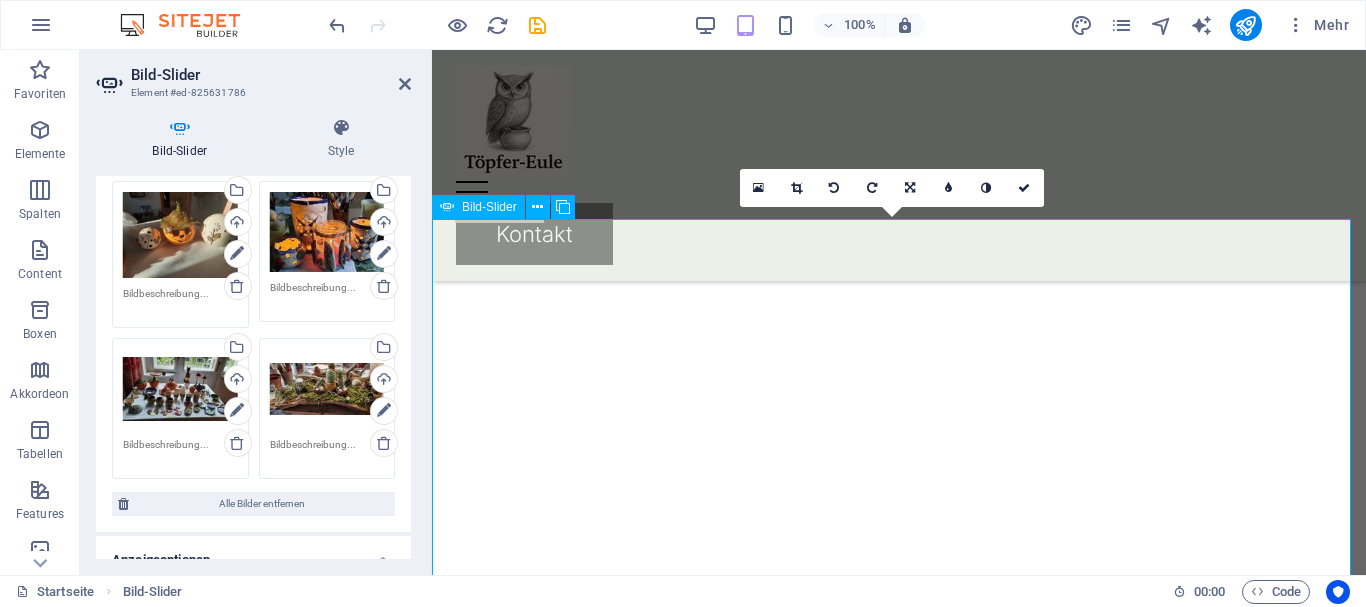 scroll, scrollTop: 0, scrollLeft: 0, axis: both 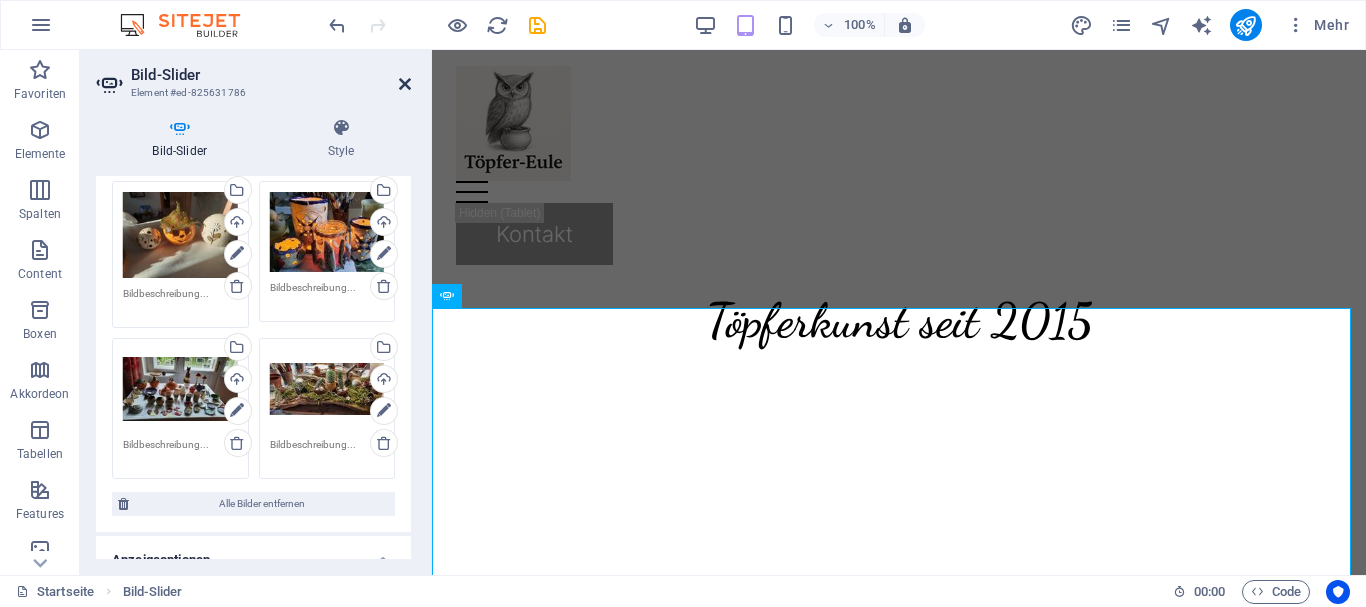 click at bounding box center (405, 84) 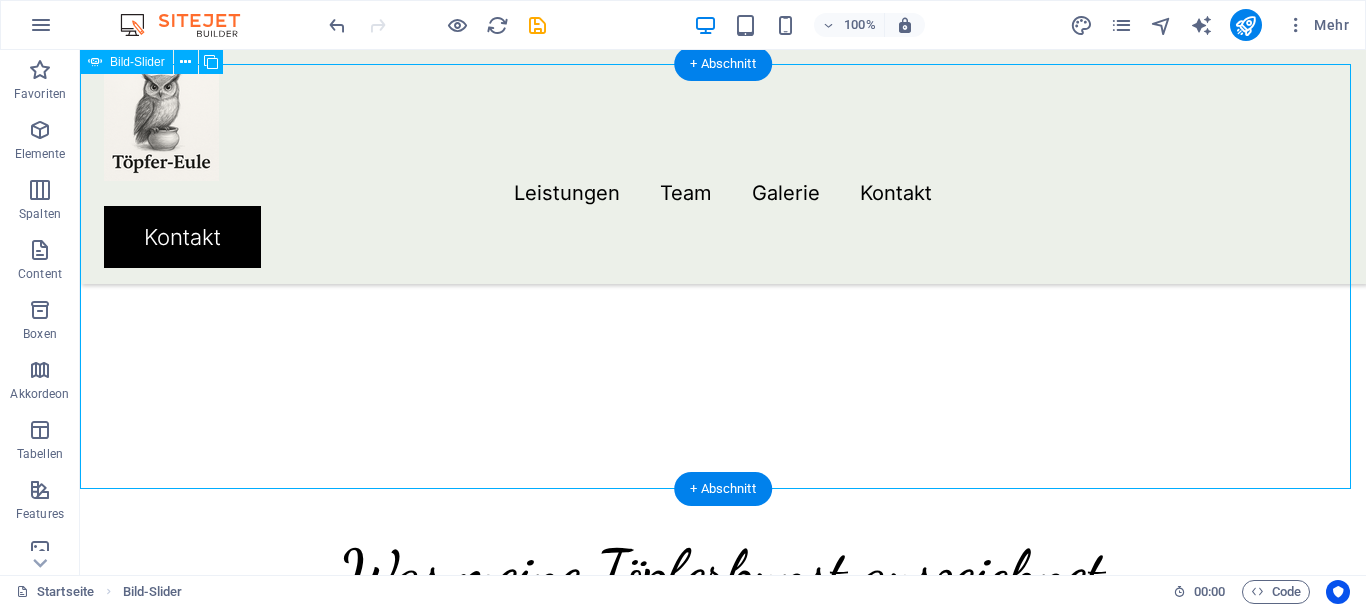 scroll, scrollTop: 200, scrollLeft: 0, axis: vertical 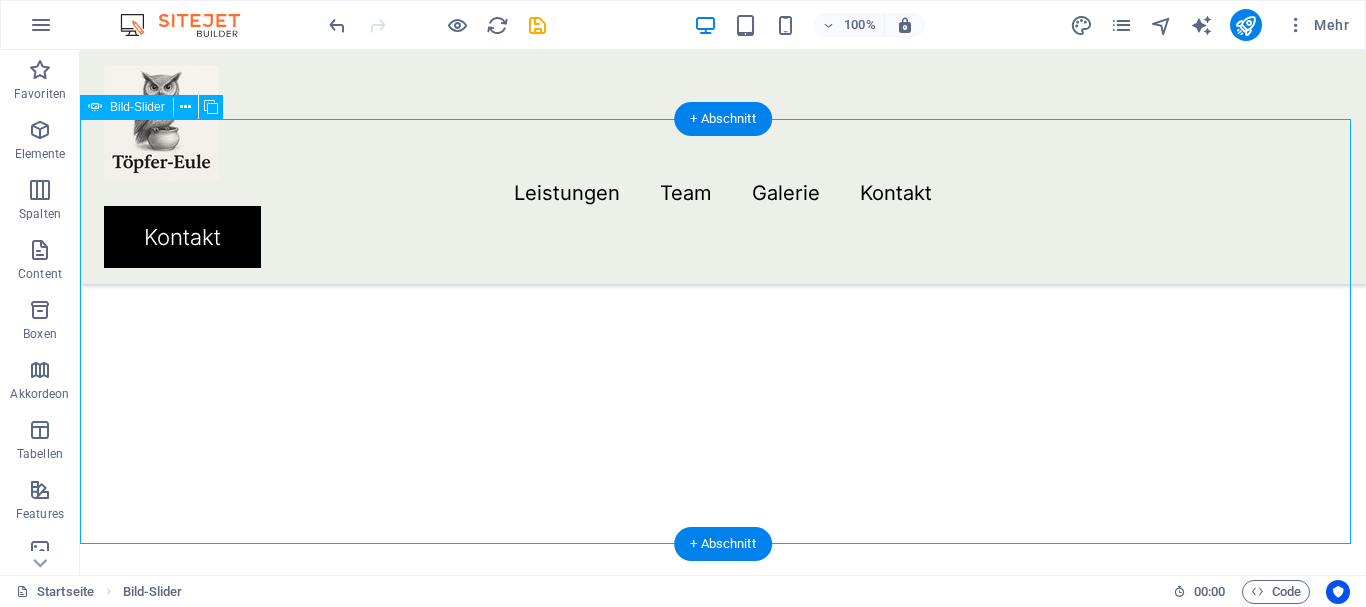 click at bounding box center [80, 17242] 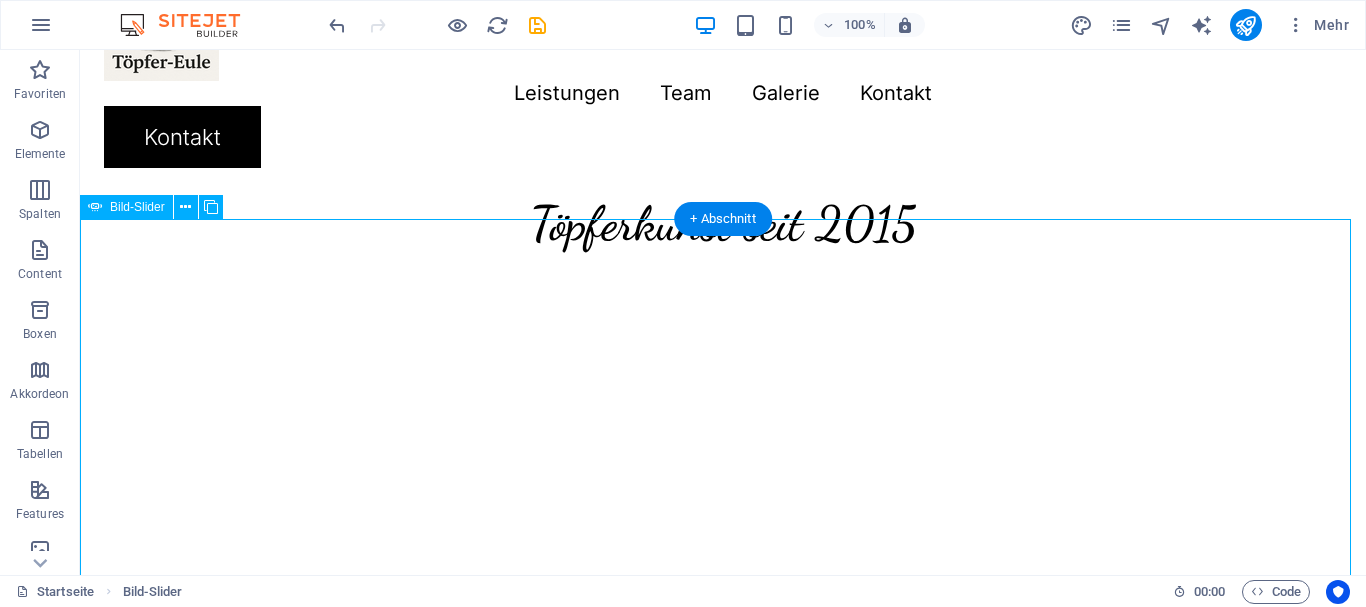 scroll, scrollTop: 200, scrollLeft: 0, axis: vertical 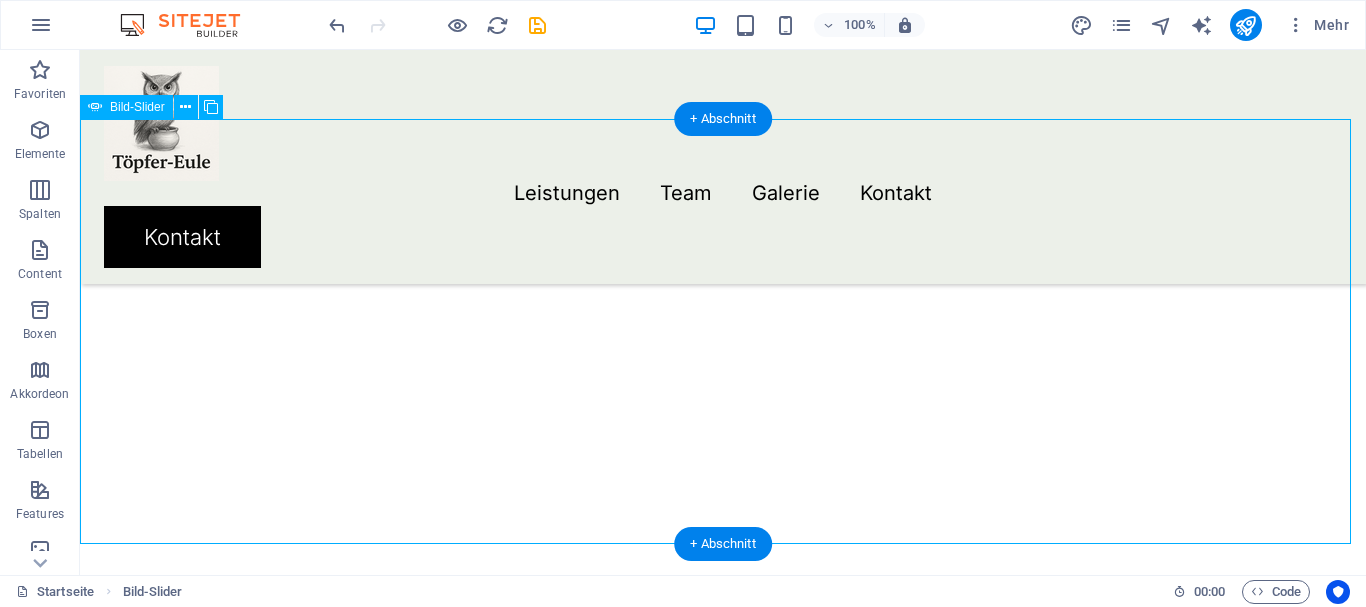 click at bounding box center (80, 17242) 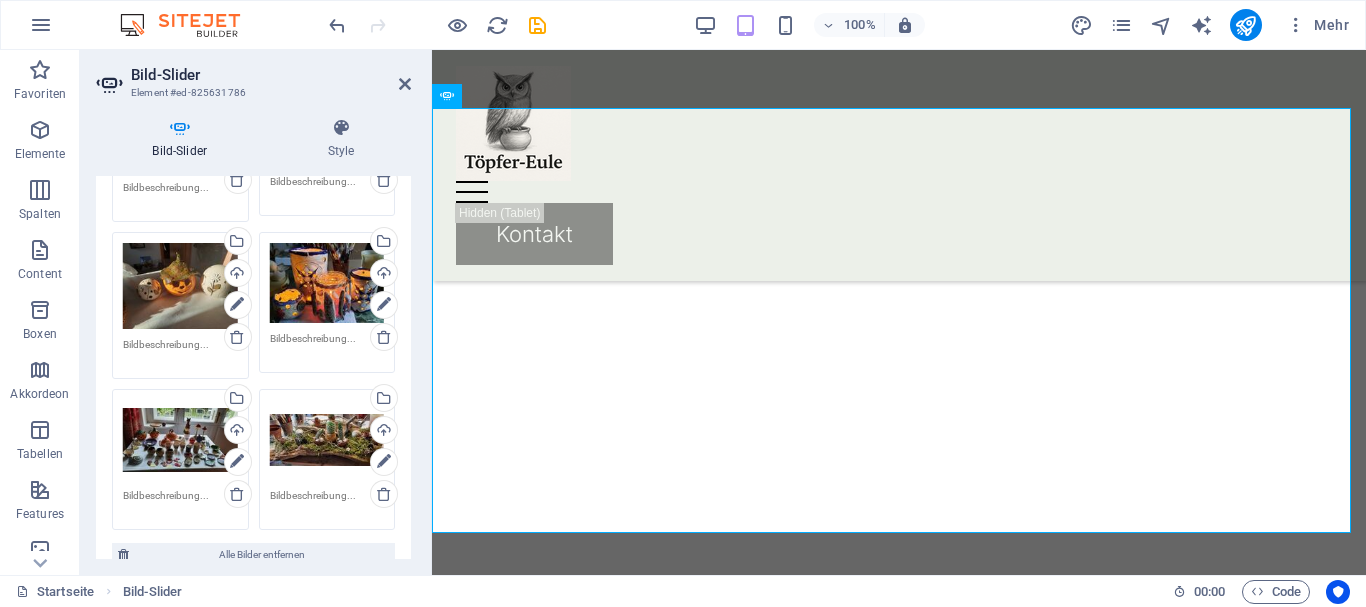 scroll, scrollTop: 500, scrollLeft: 0, axis: vertical 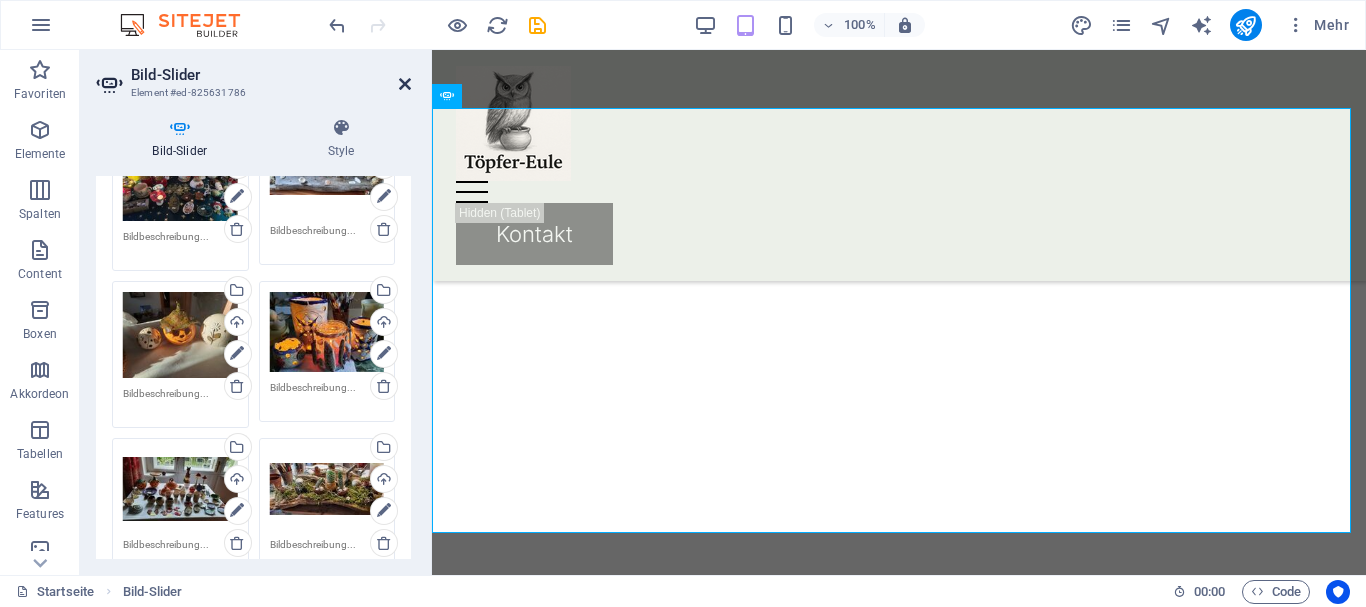 click at bounding box center (405, 84) 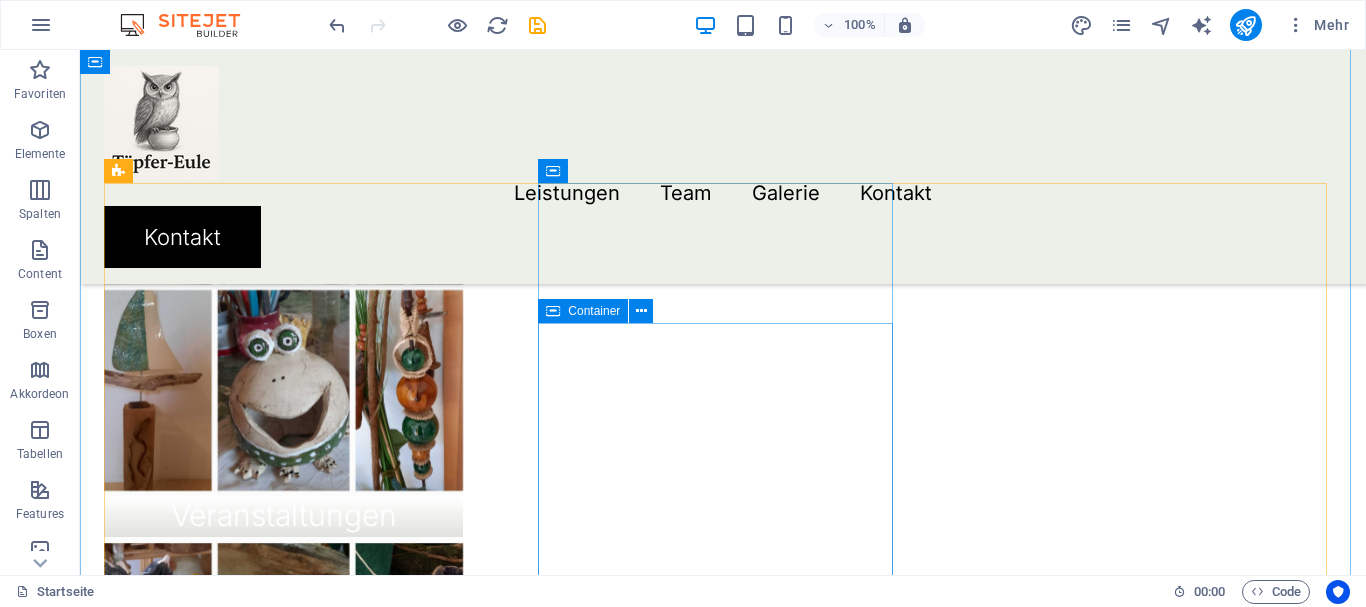 scroll, scrollTop: 865, scrollLeft: 0, axis: vertical 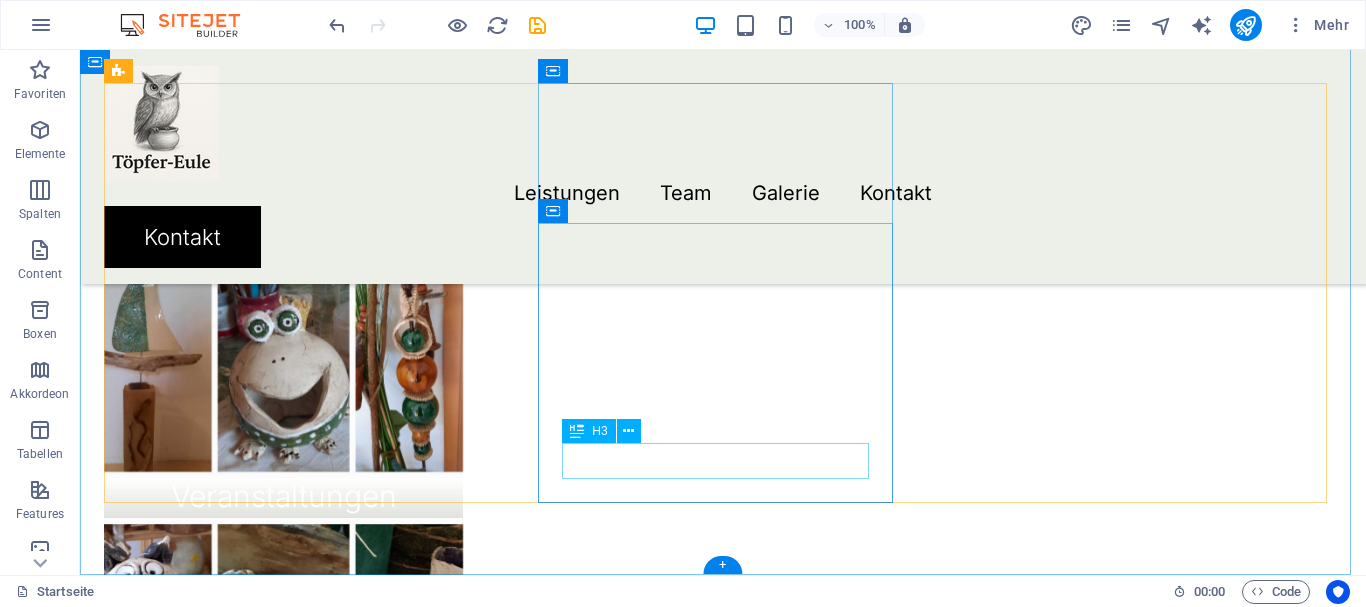 click on "Mit-Mach-Kurse" at bounding box center (283, 956) 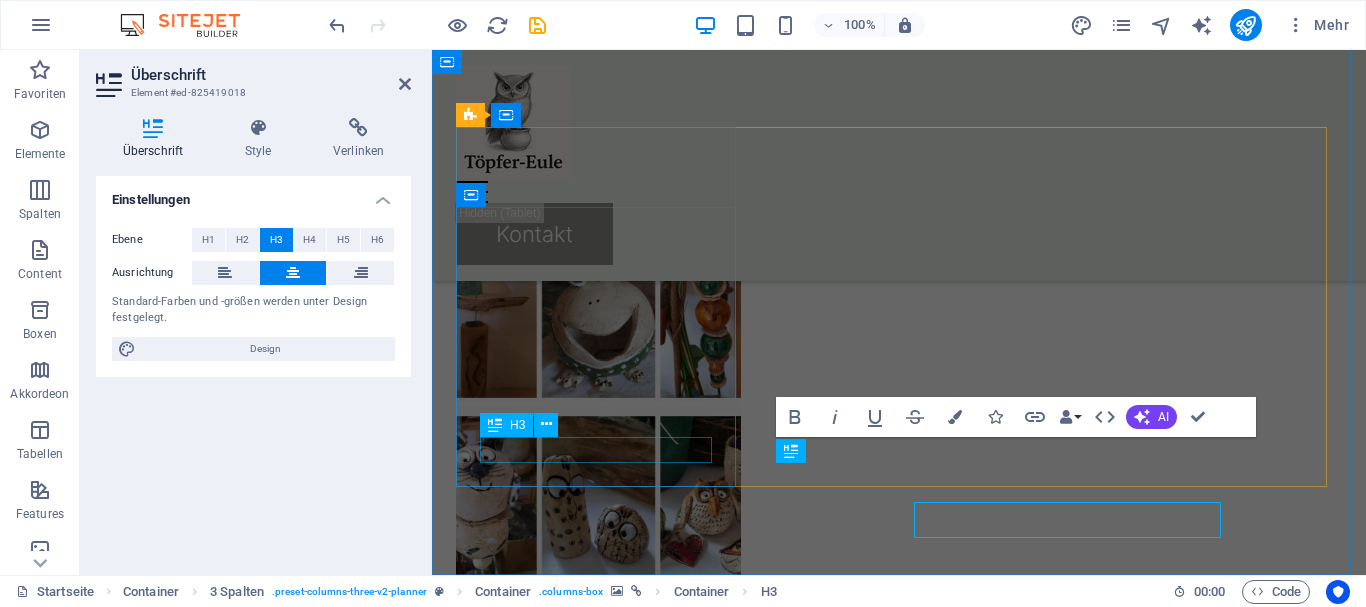 scroll, scrollTop: 806, scrollLeft: 0, axis: vertical 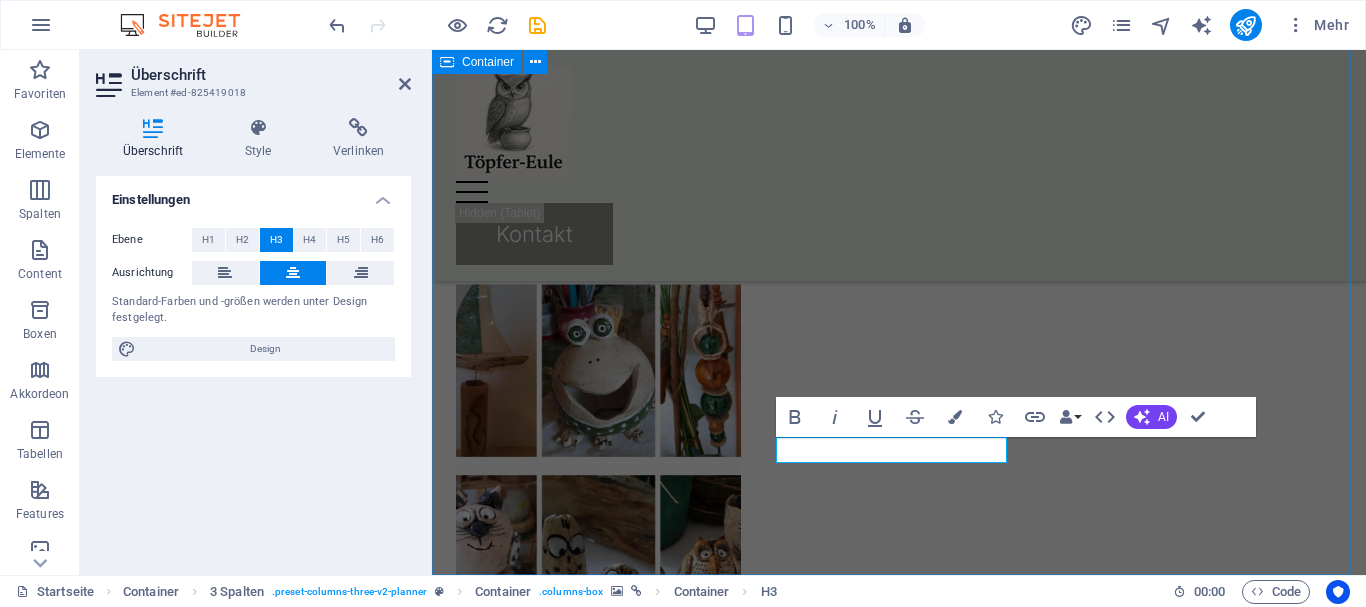 type 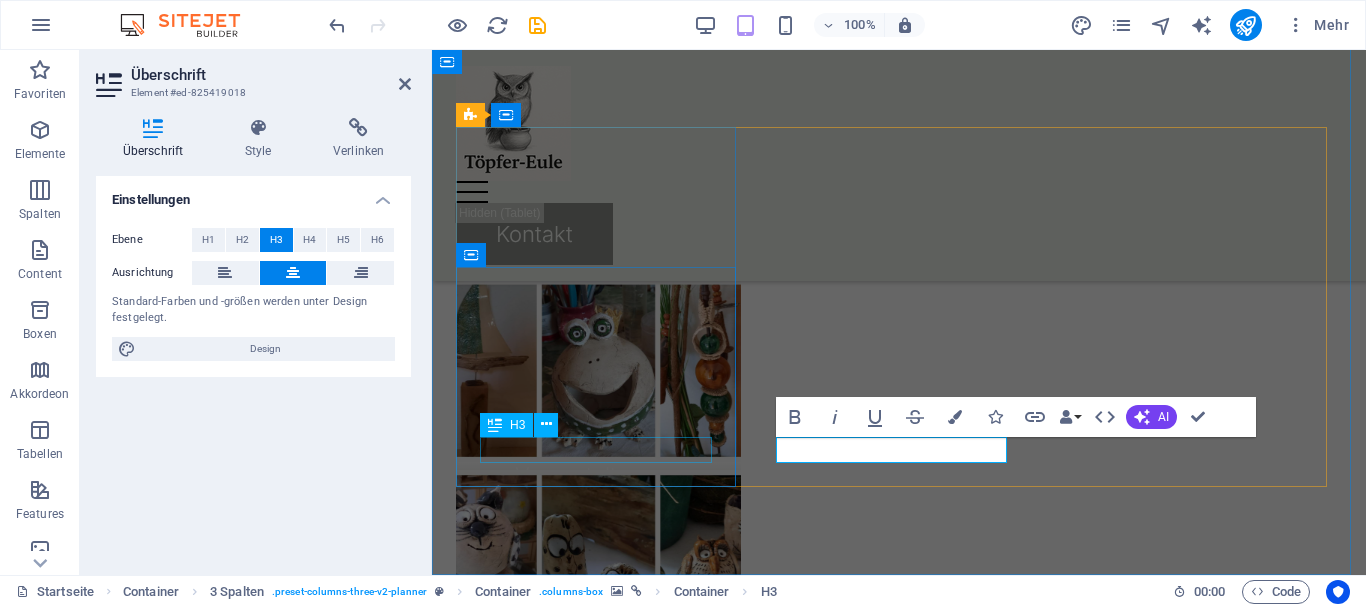click on "Veranstaltungen" at bounding box center [598, 475] 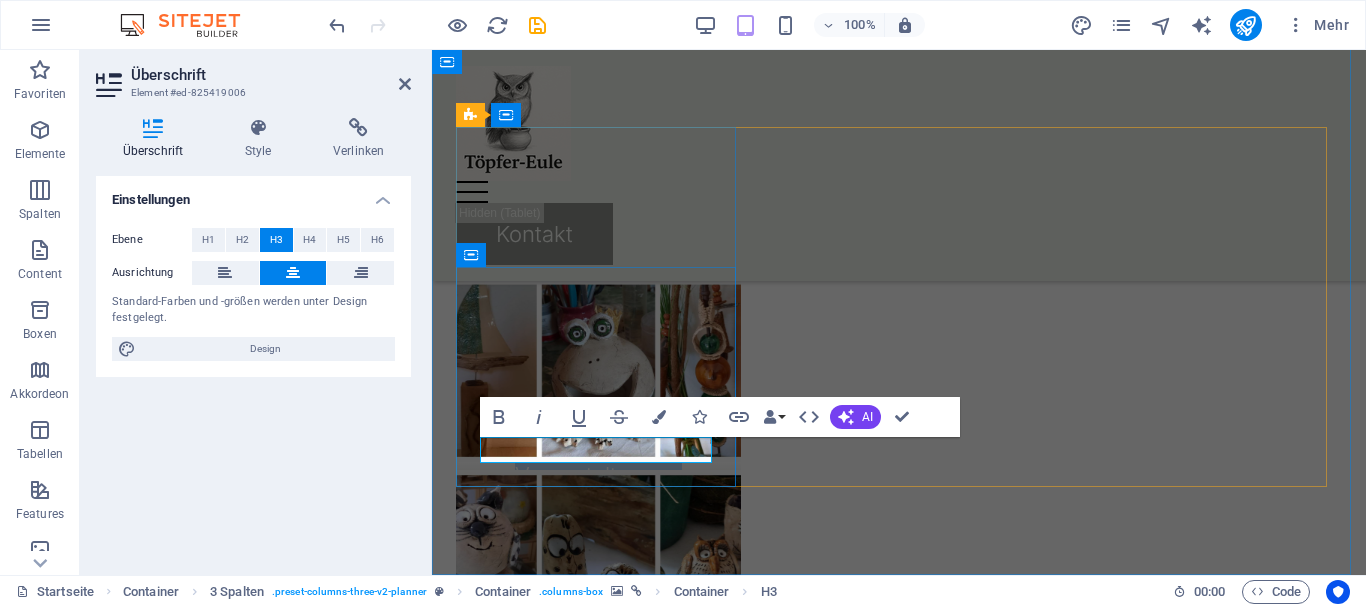 type 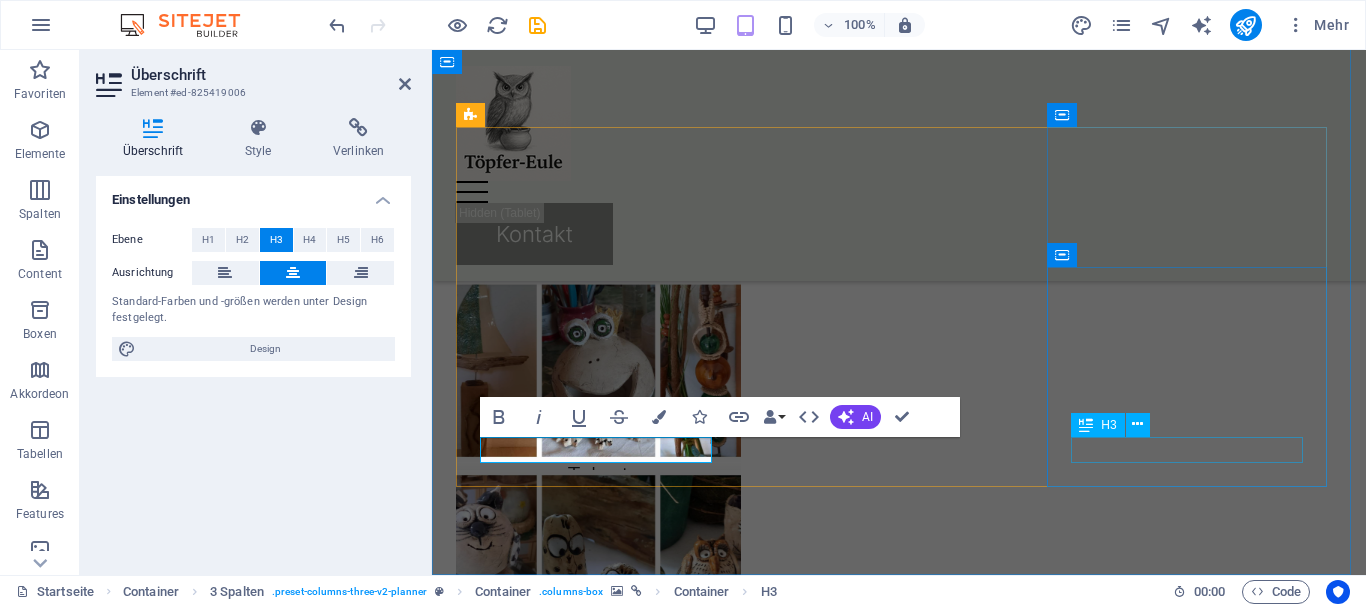 click on "Verkaufsmärkte" at bounding box center (598, 1211) 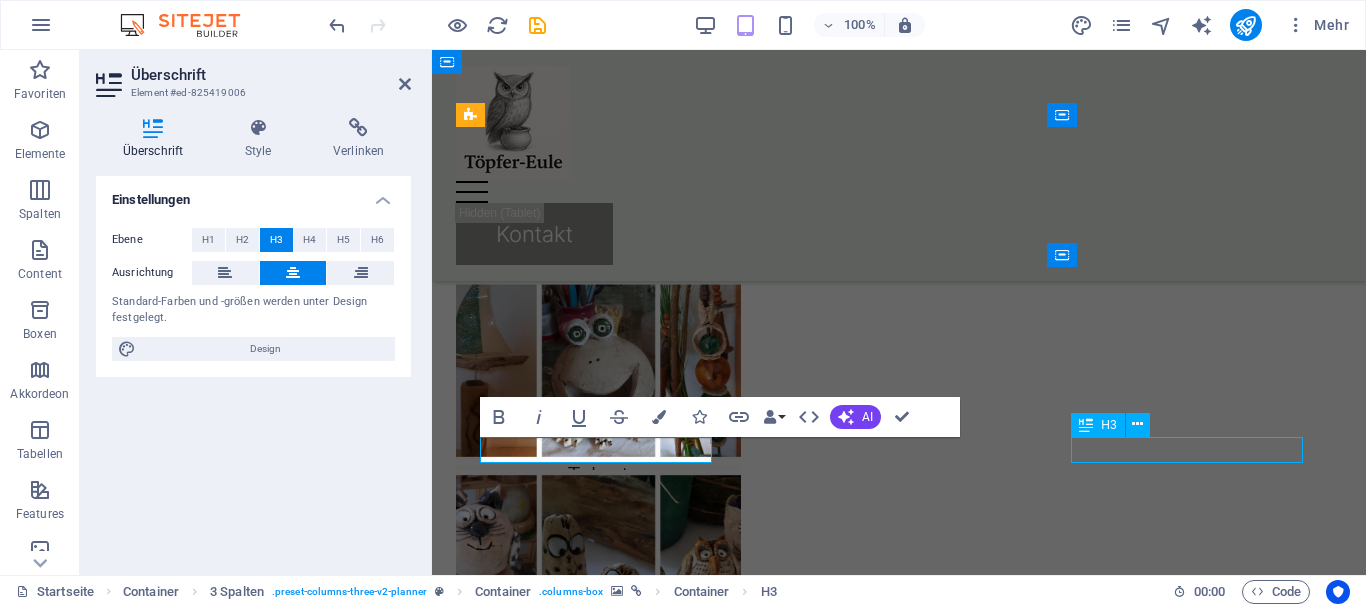 click on "Verkaufsmärkte" at bounding box center (598, 1211) 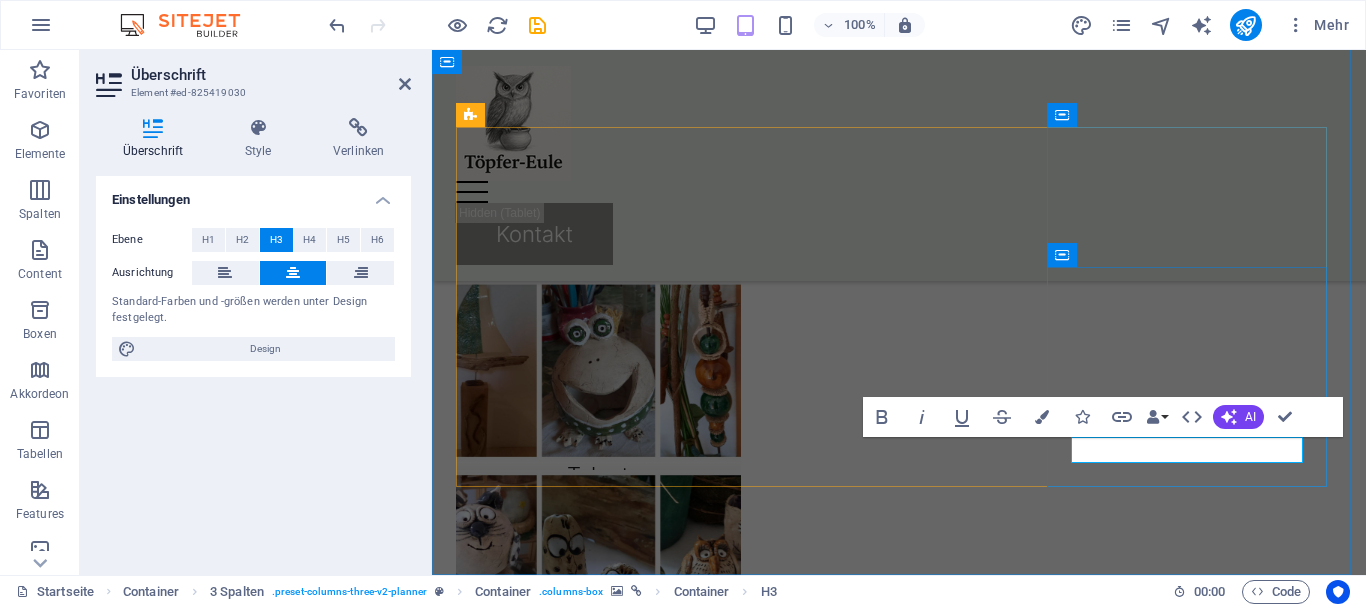 type 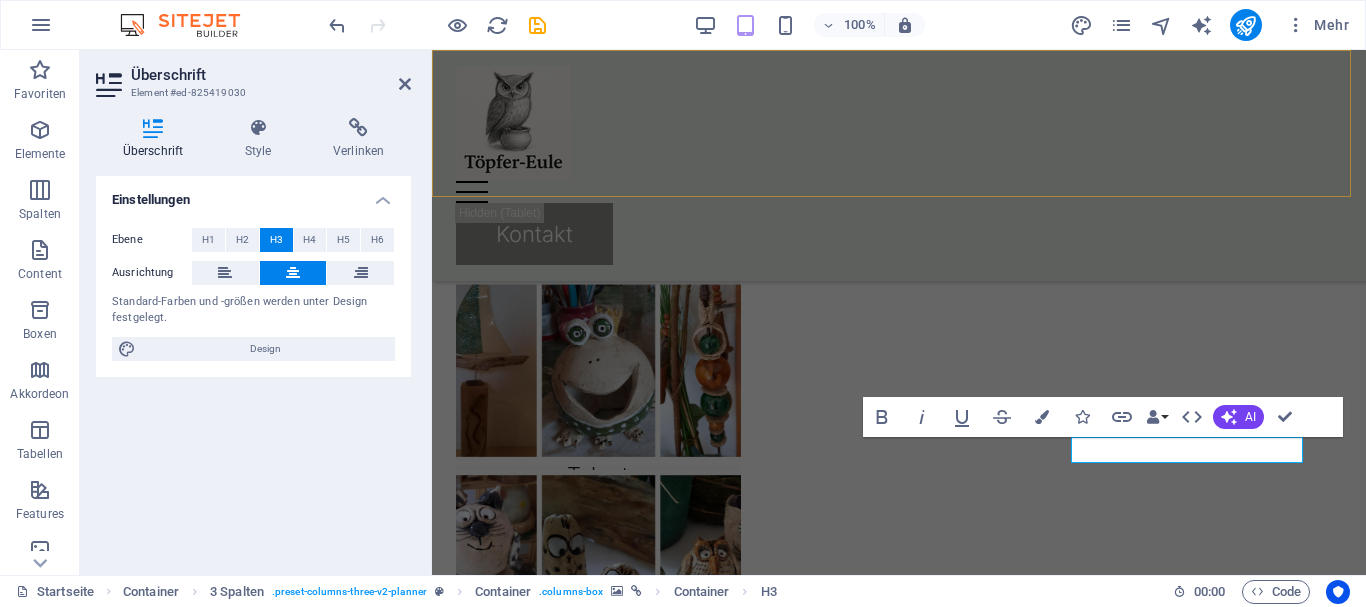 click on "Menu Leistungen Team Galerie Kontakt Kontakt" at bounding box center [899, 165] 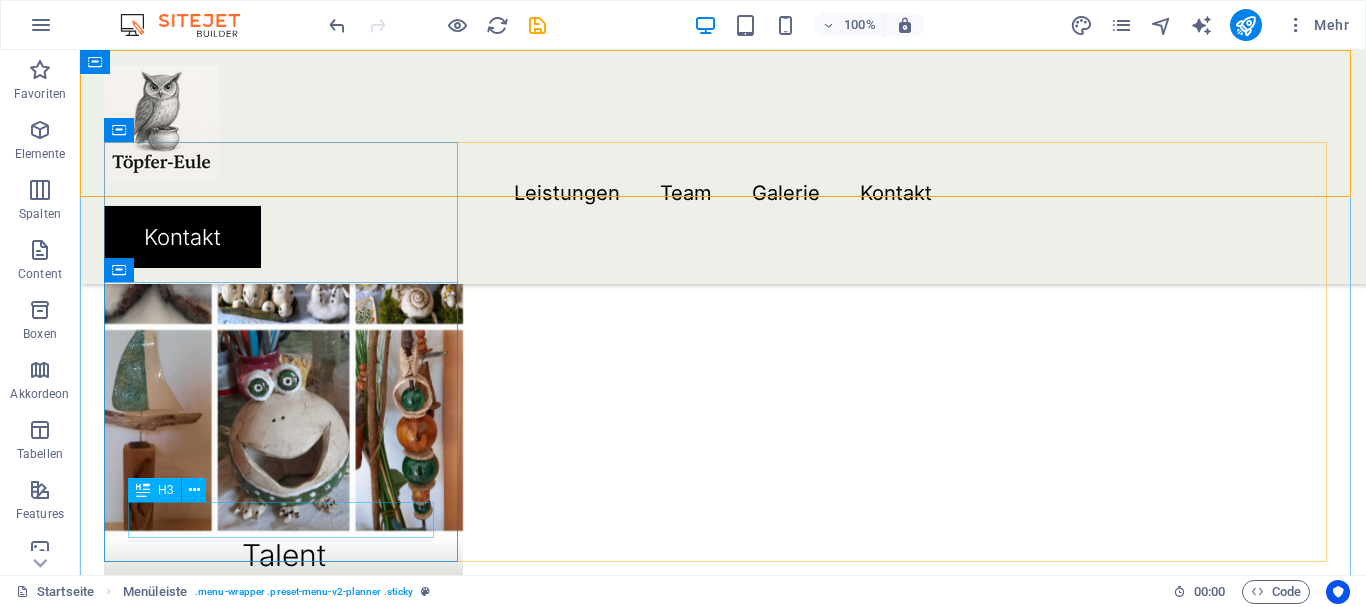 click on "Talent" at bounding box center [283, 555] 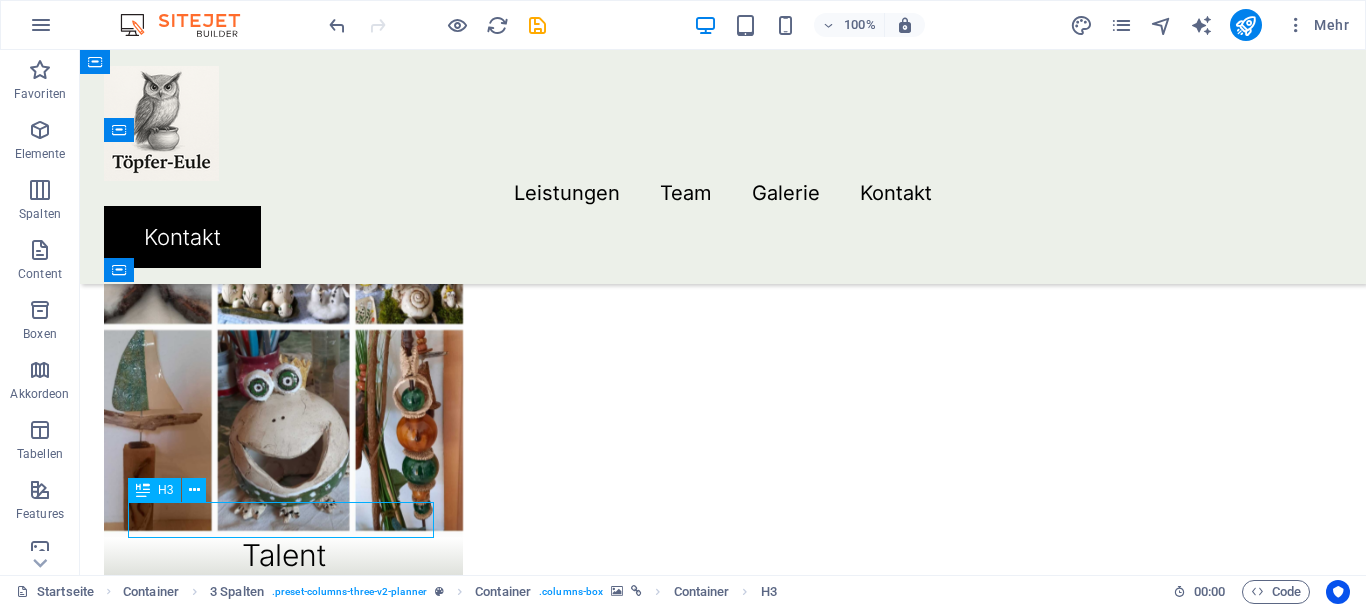 click on "Talent" at bounding box center [283, 555] 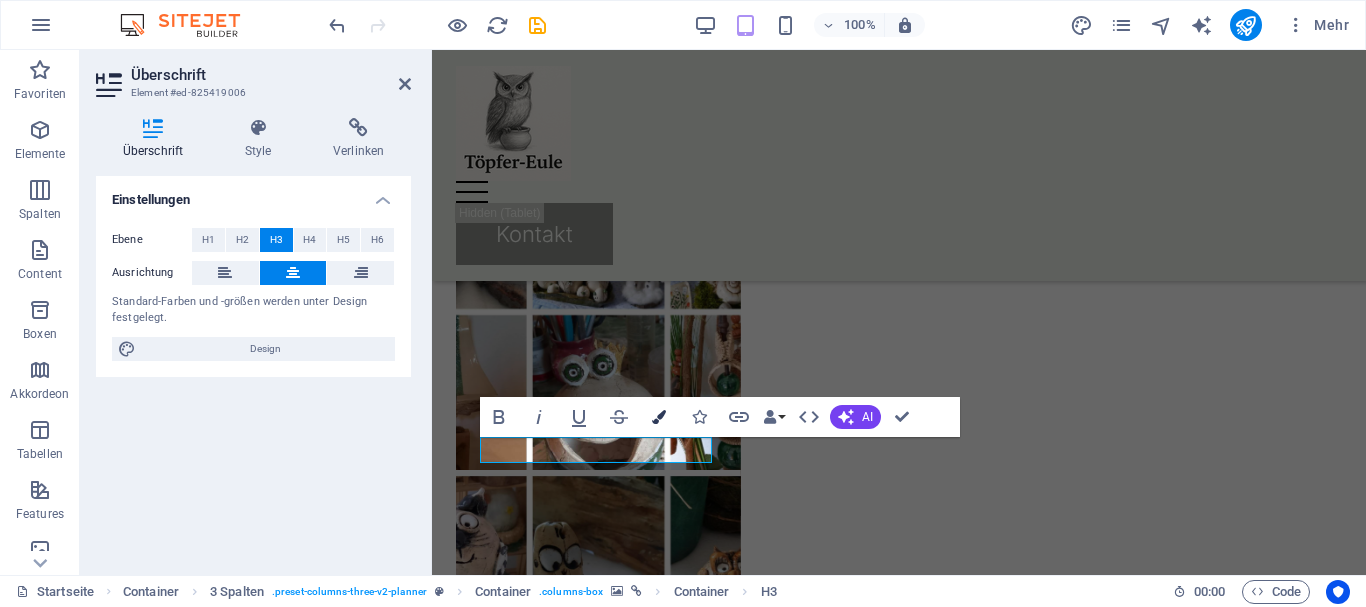 click at bounding box center [659, 417] 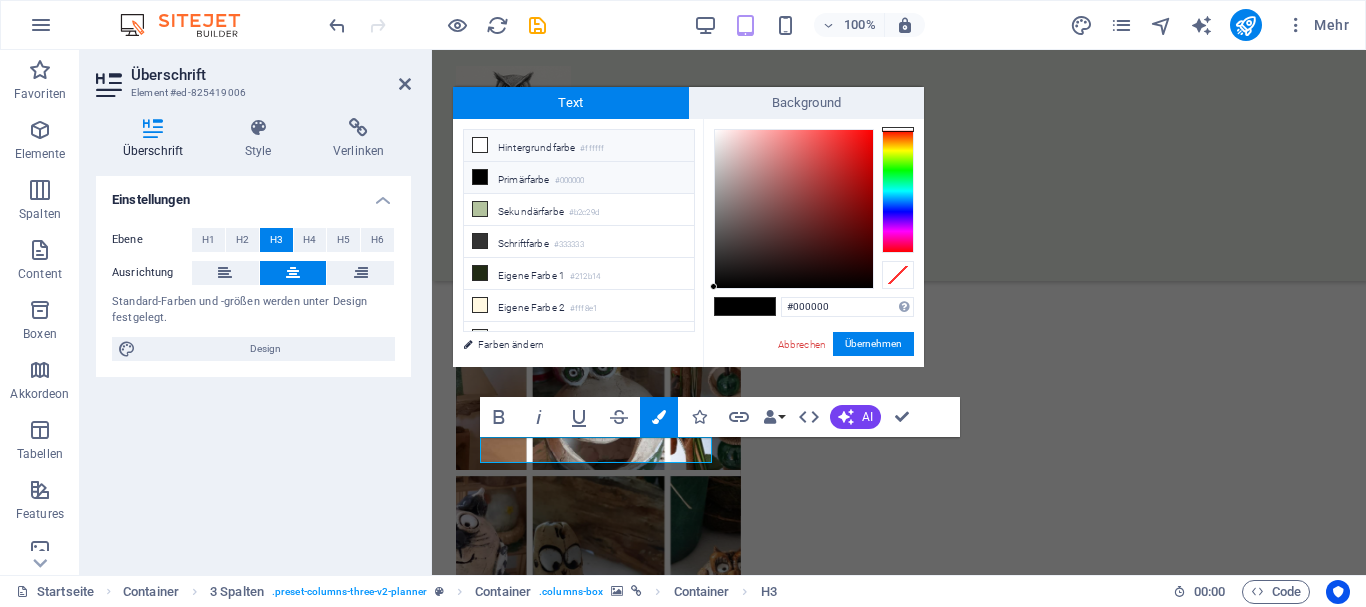 click on "Hintergrundfarbe
#ffffff" at bounding box center [579, 146] 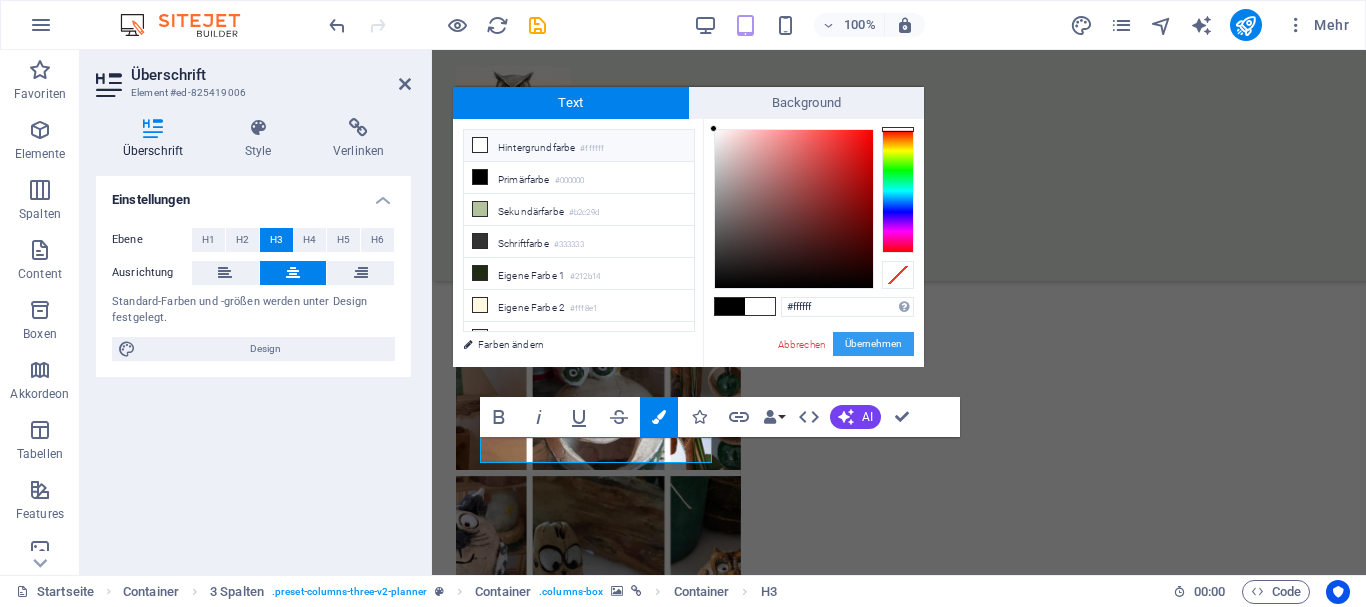 click on "Übernehmen" at bounding box center [873, 344] 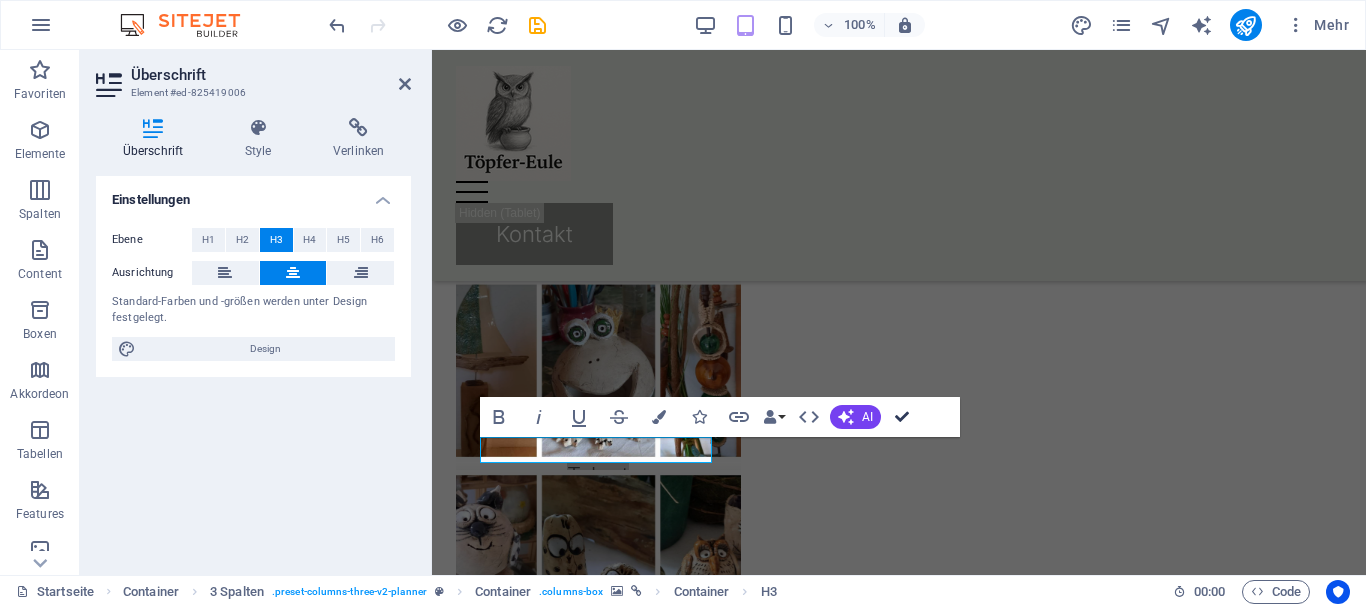 drag, startPoint x: 903, startPoint y: 420, endPoint x: 1209, endPoint y: 469, distance: 309.89838 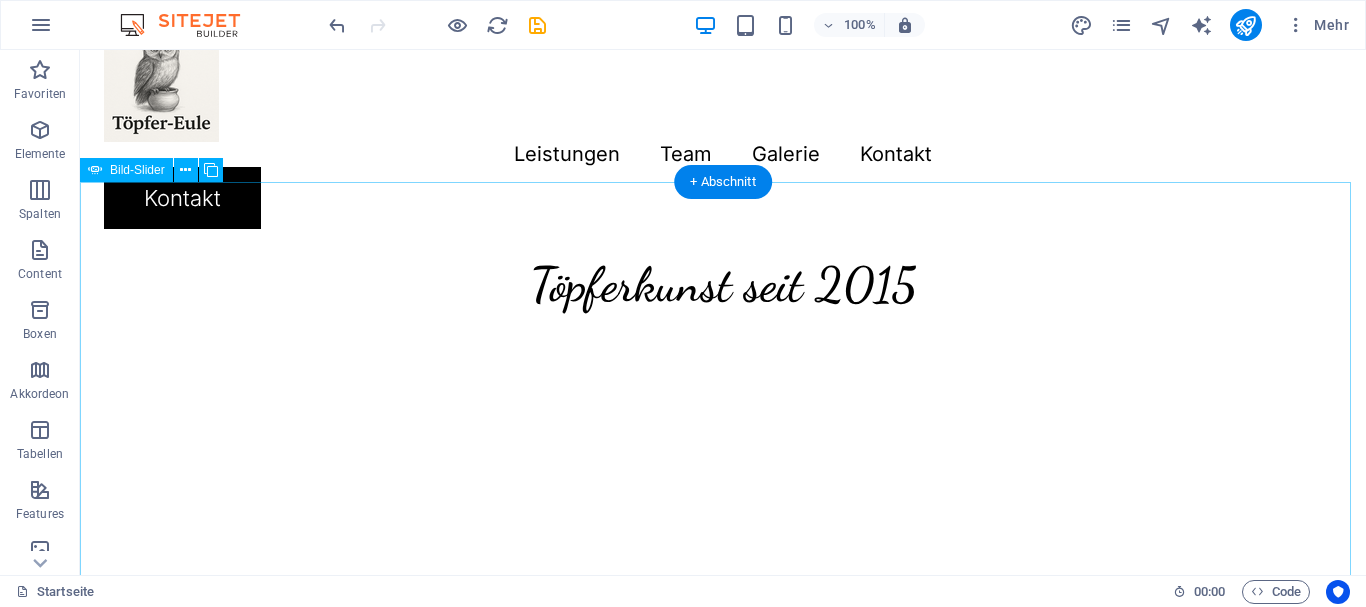 scroll, scrollTop: 0, scrollLeft: 0, axis: both 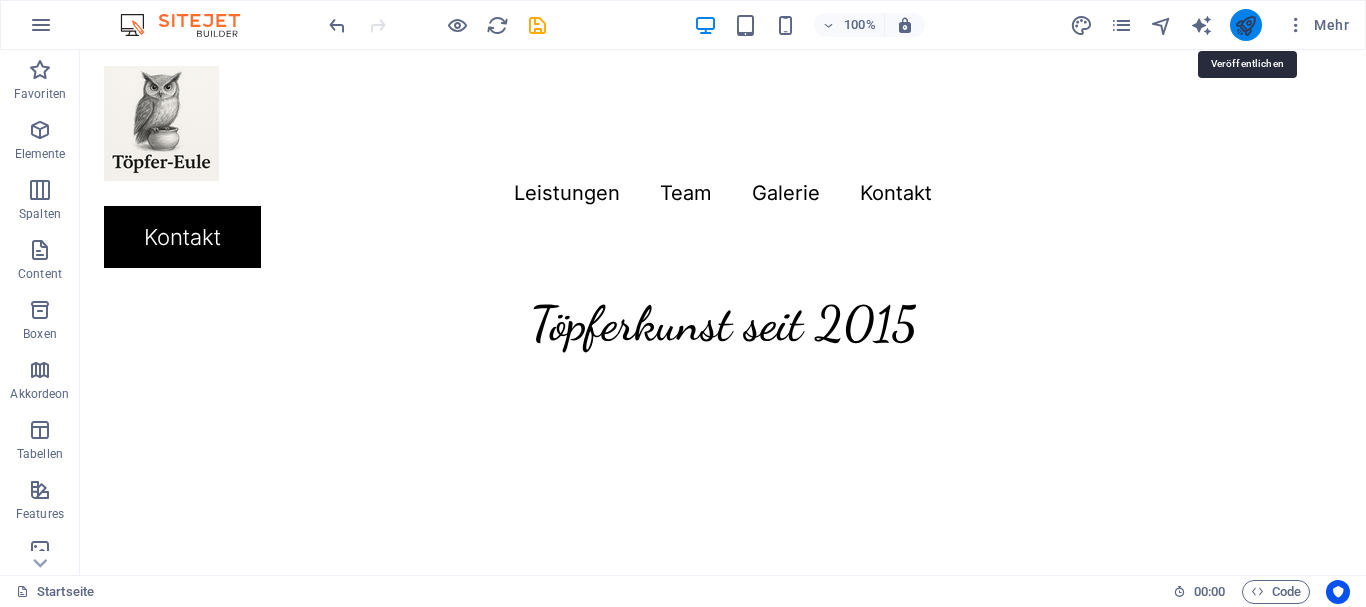 click at bounding box center [1245, 25] 